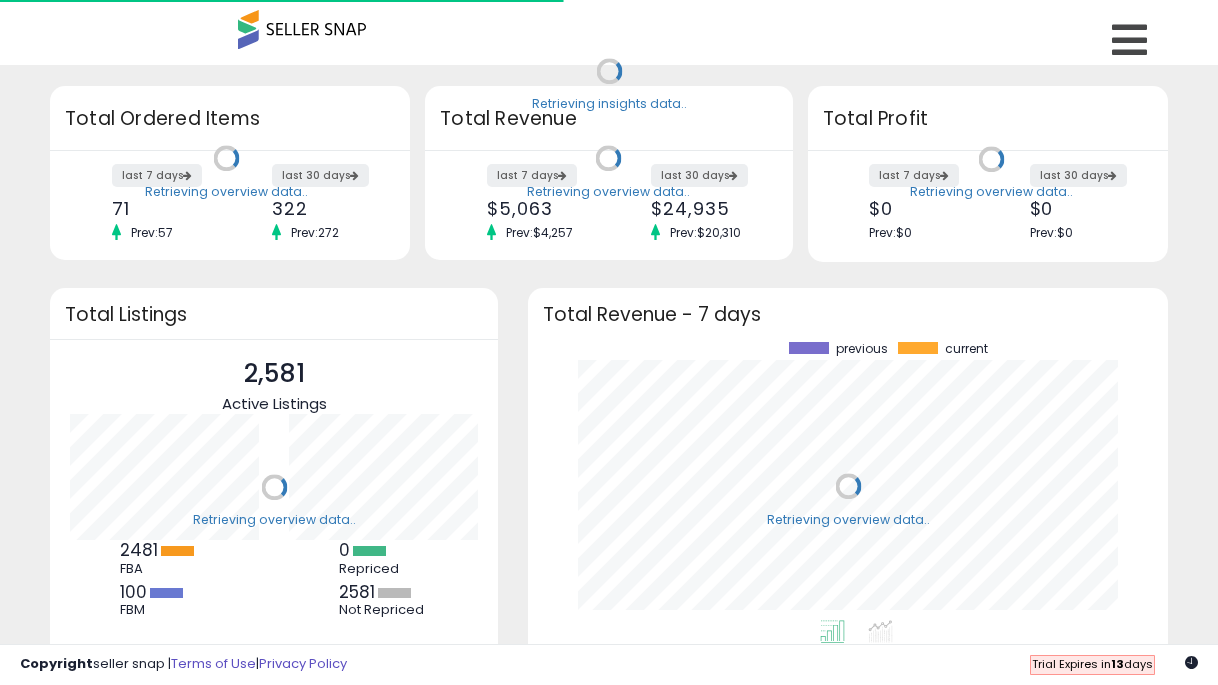 scroll, scrollTop: 0, scrollLeft: 0, axis: both 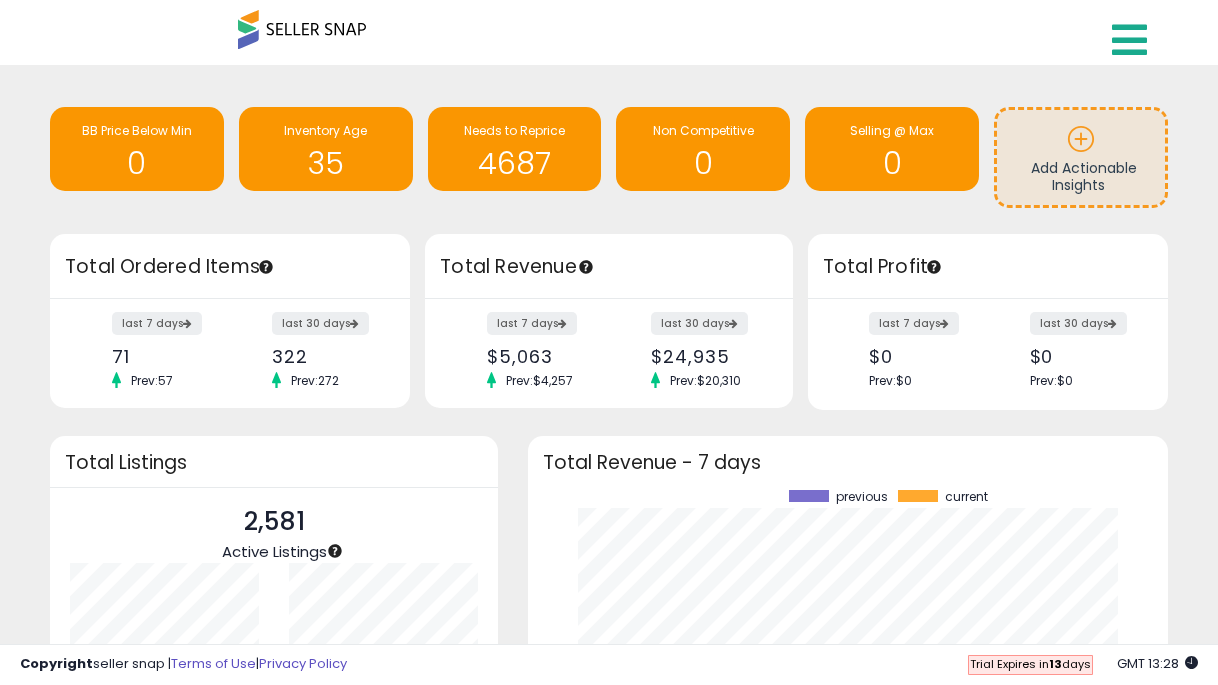 click at bounding box center [1129, 40] 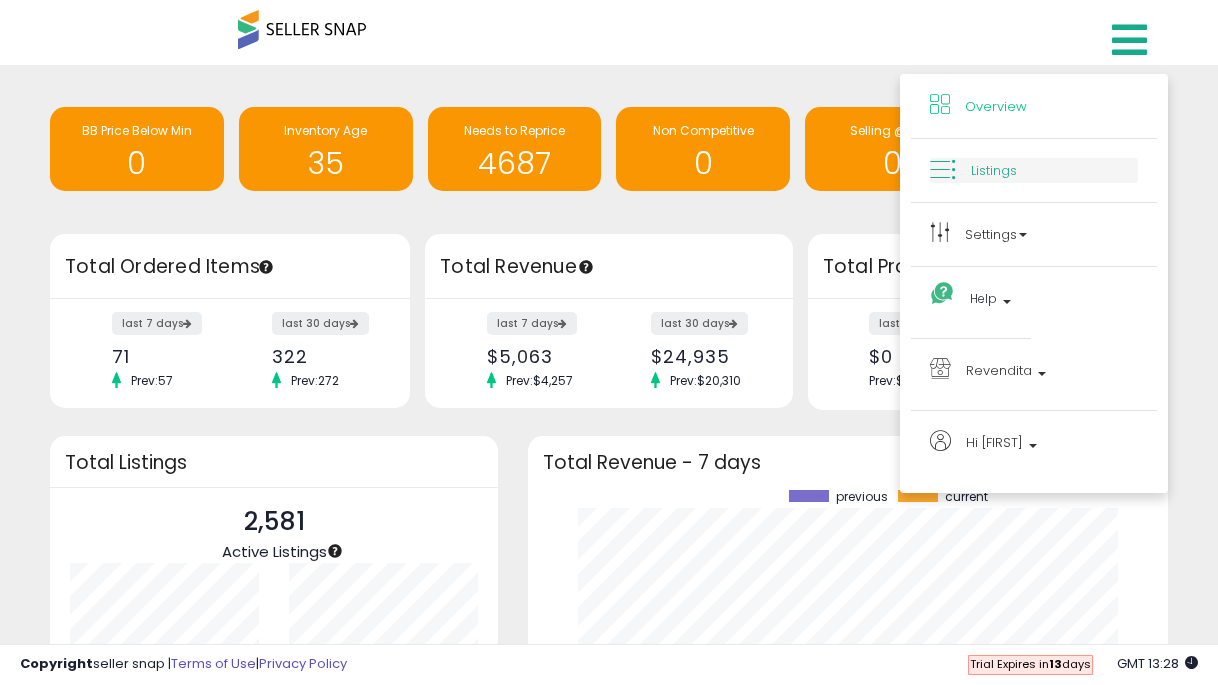 click on "Listings" at bounding box center [994, 170] 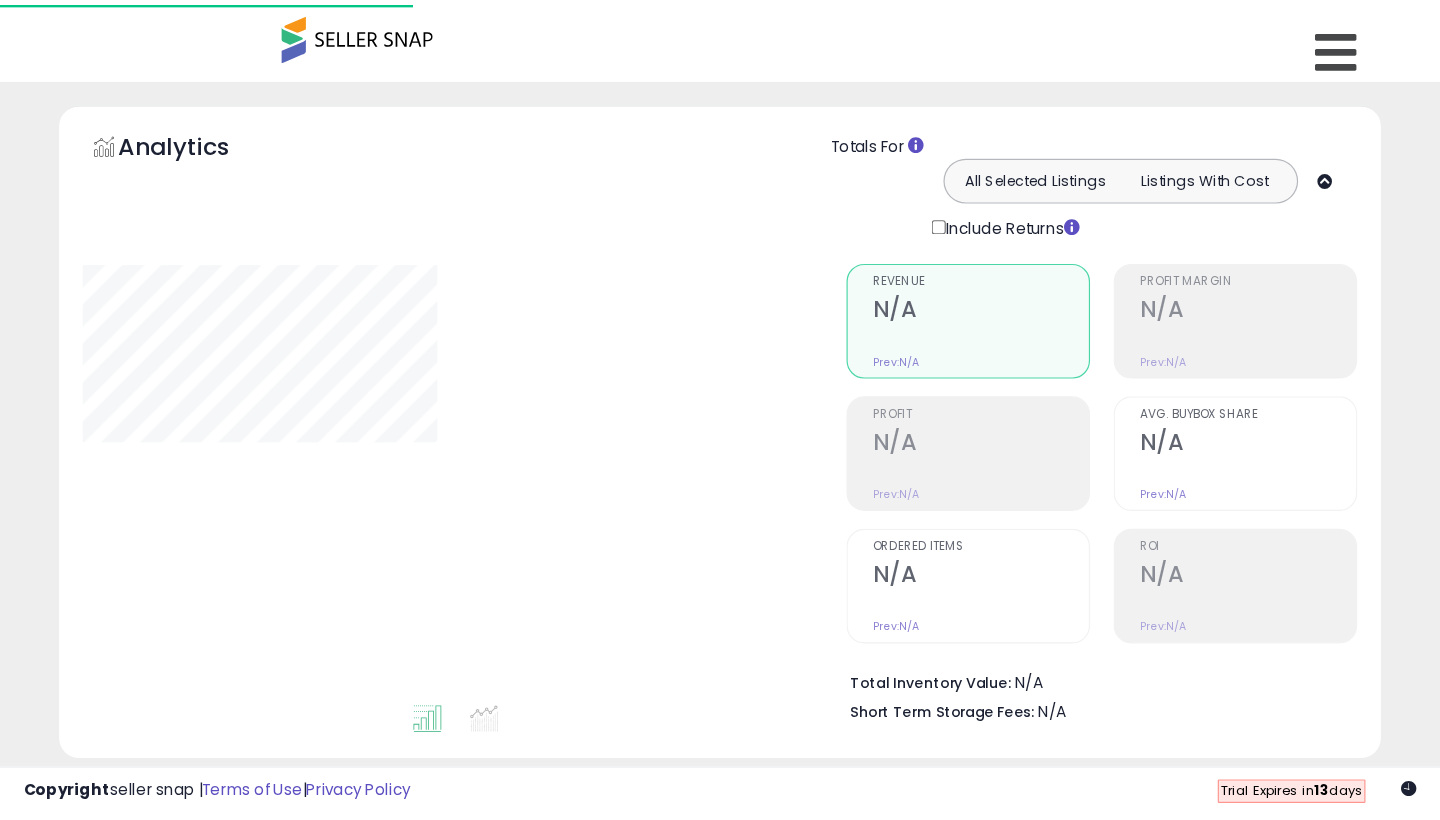 scroll, scrollTop: 0, scrollLeft: 0, axis: both 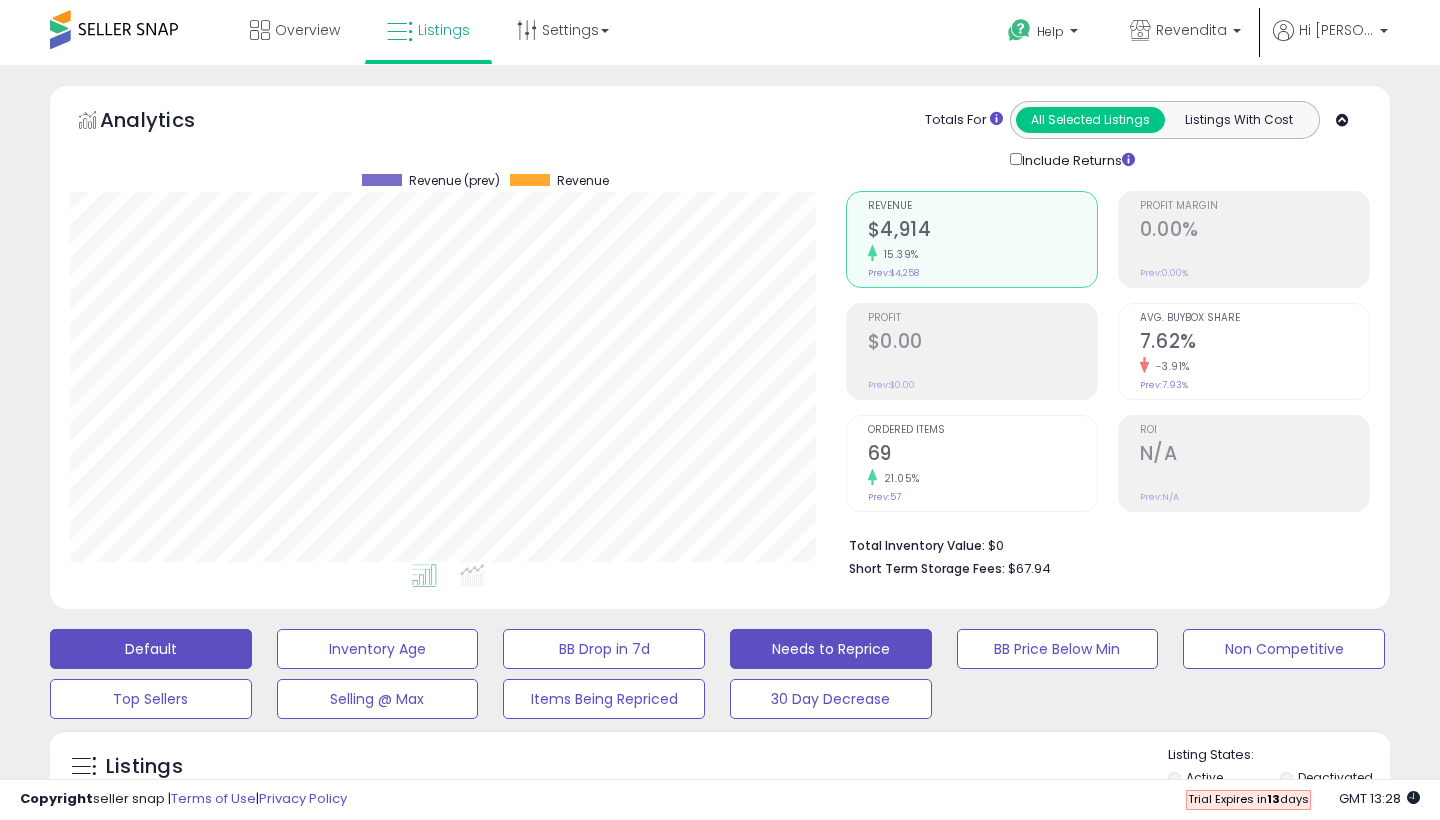 click on "Needs to Reprice" at bounding box center [378, 649] 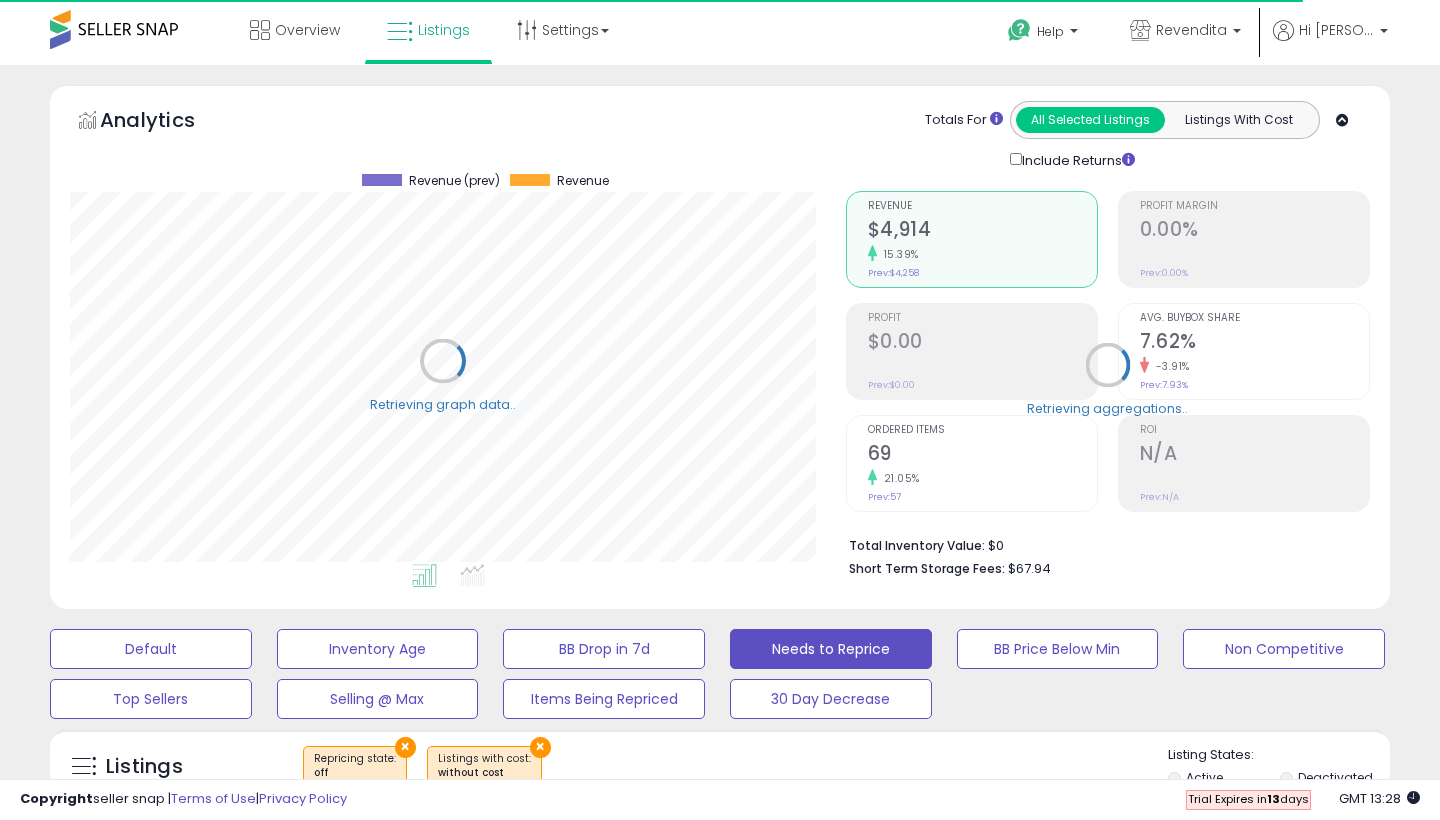 select on "**" 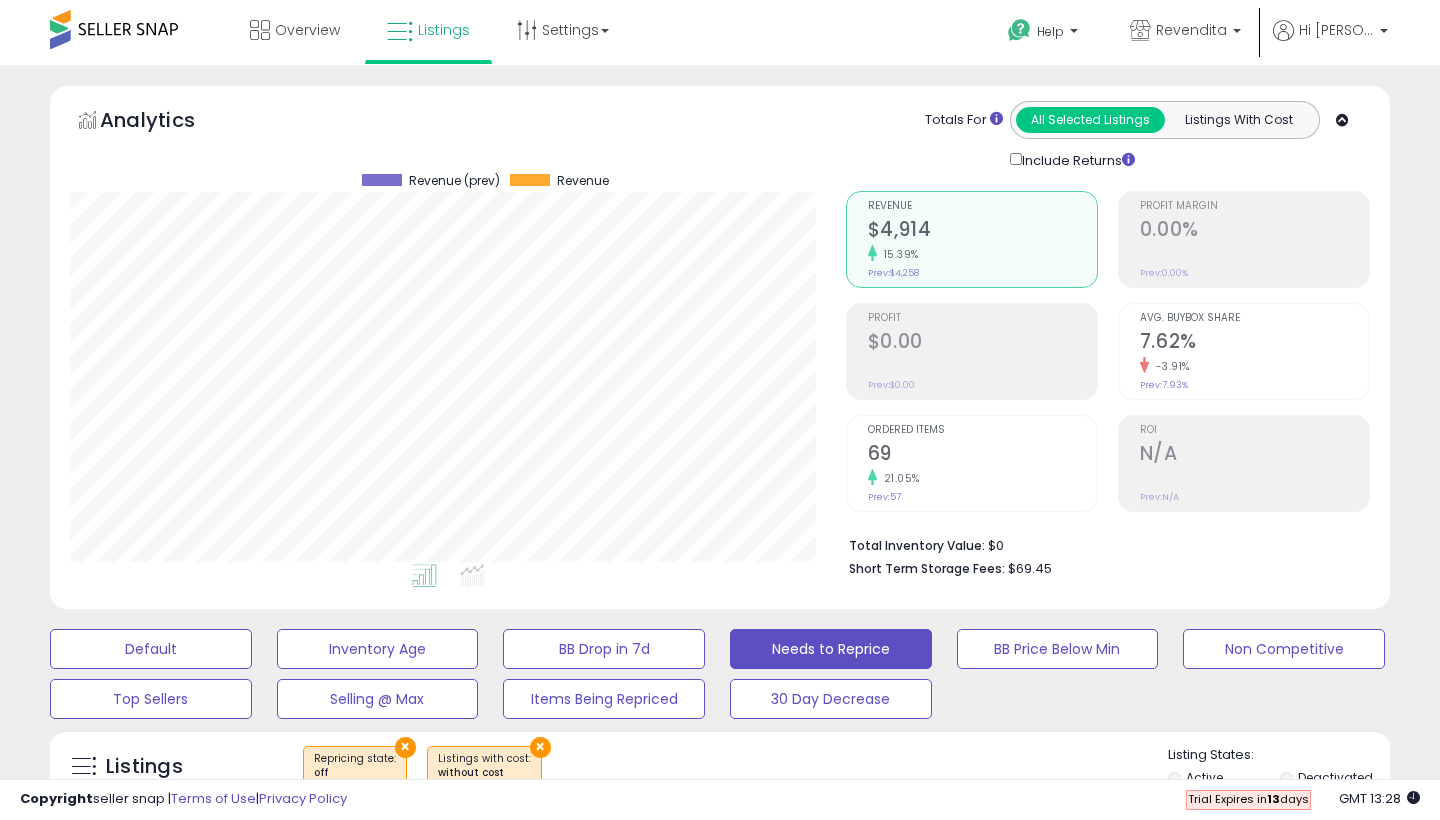scroll, scrollTop: 999590, scrollLeft: 999224, axis: both 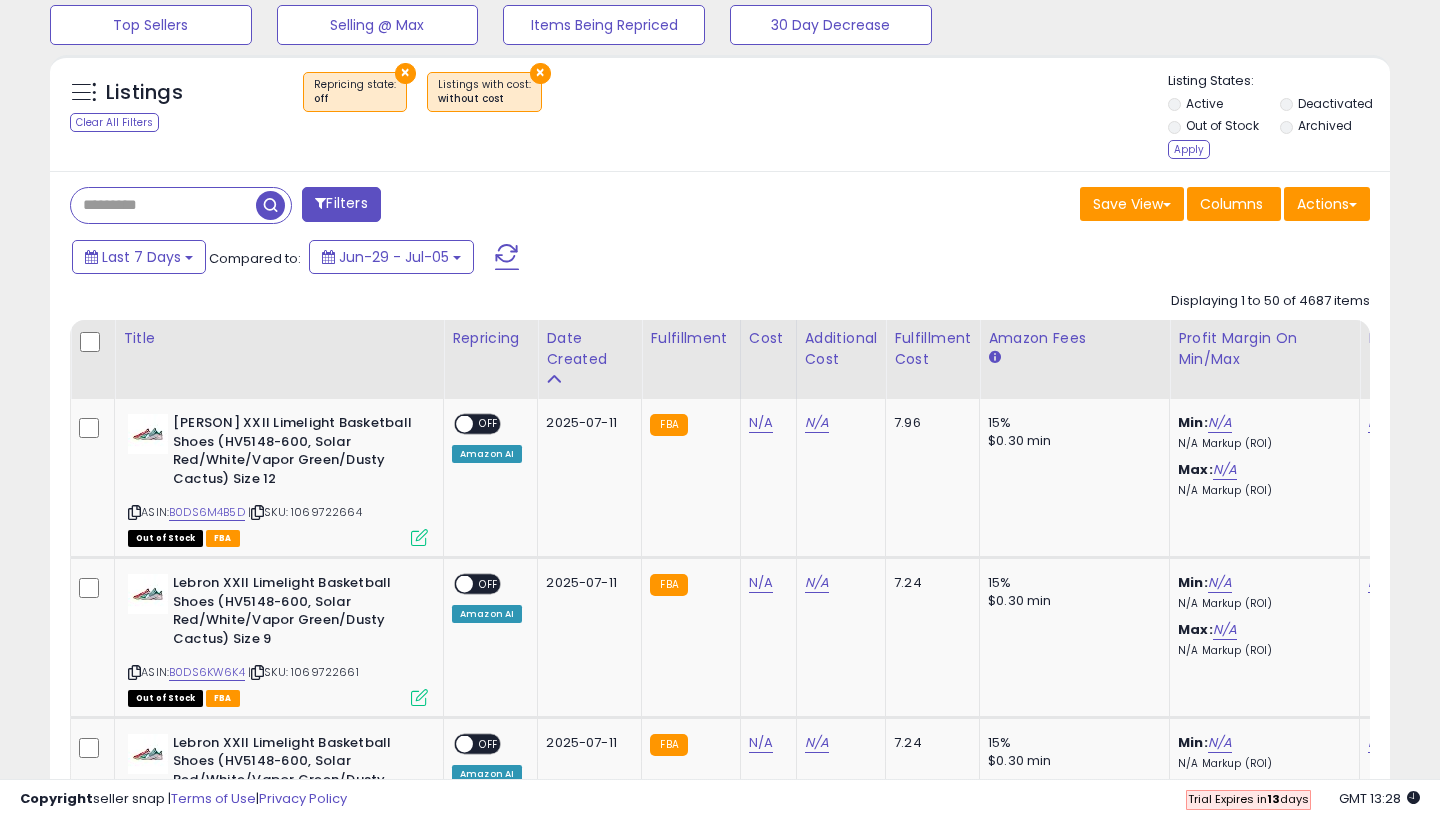 click on "Deactivated" at bounding box center [1334, 106] 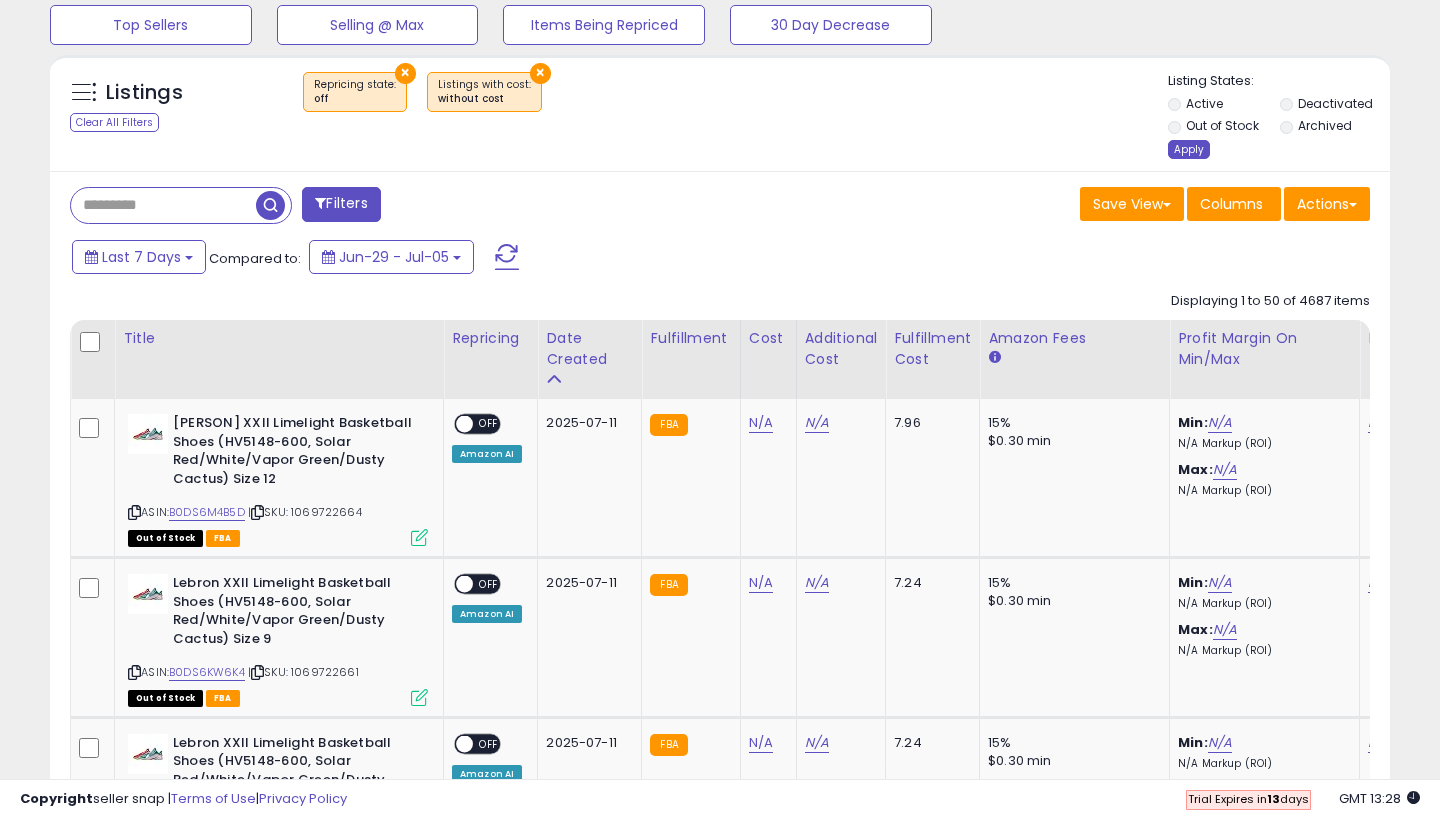click on "Apply" at bounding box center [1189, 149] 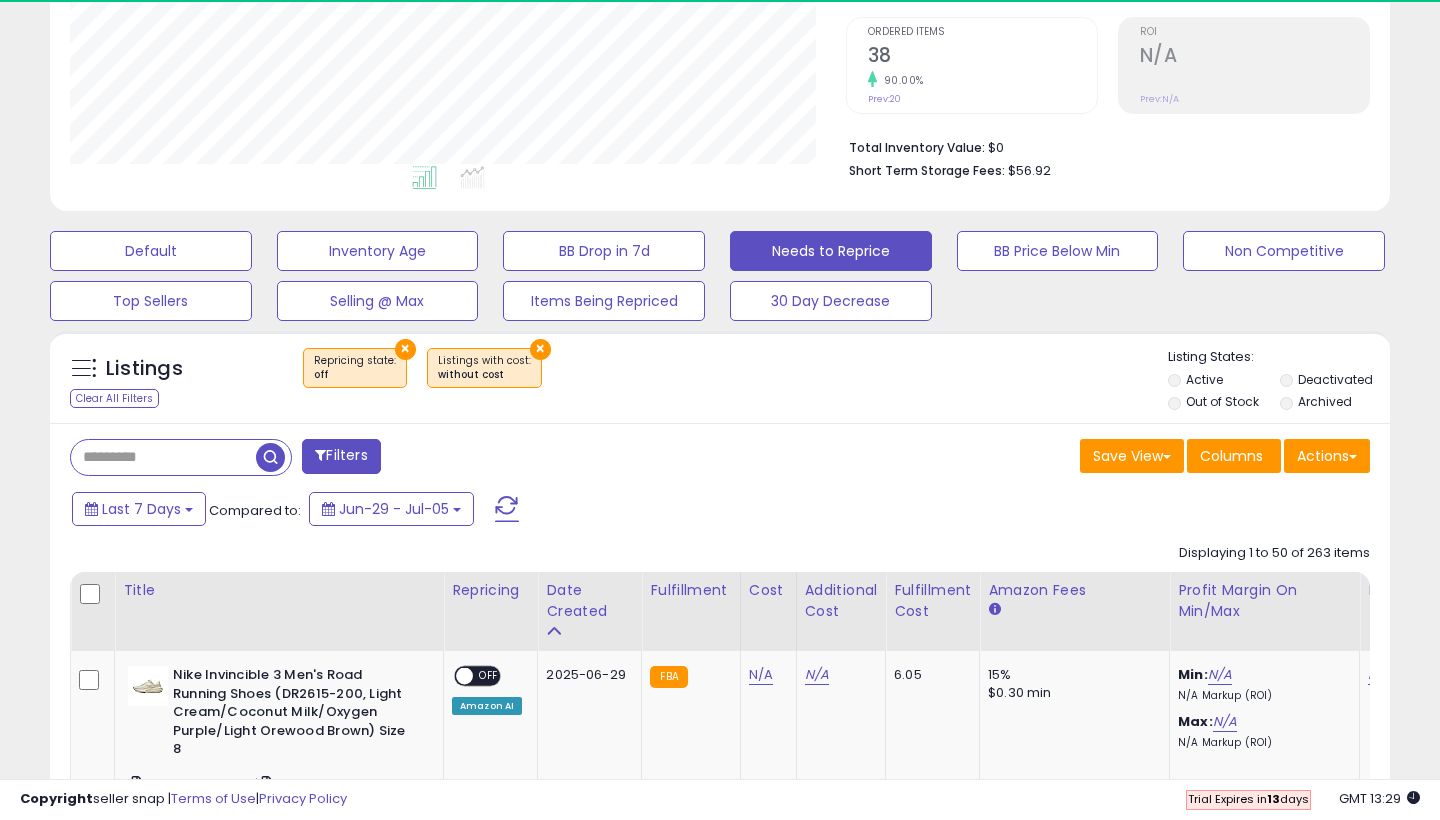scroll, scrollTop: 509, scrollLeft: 0, axis: vertical 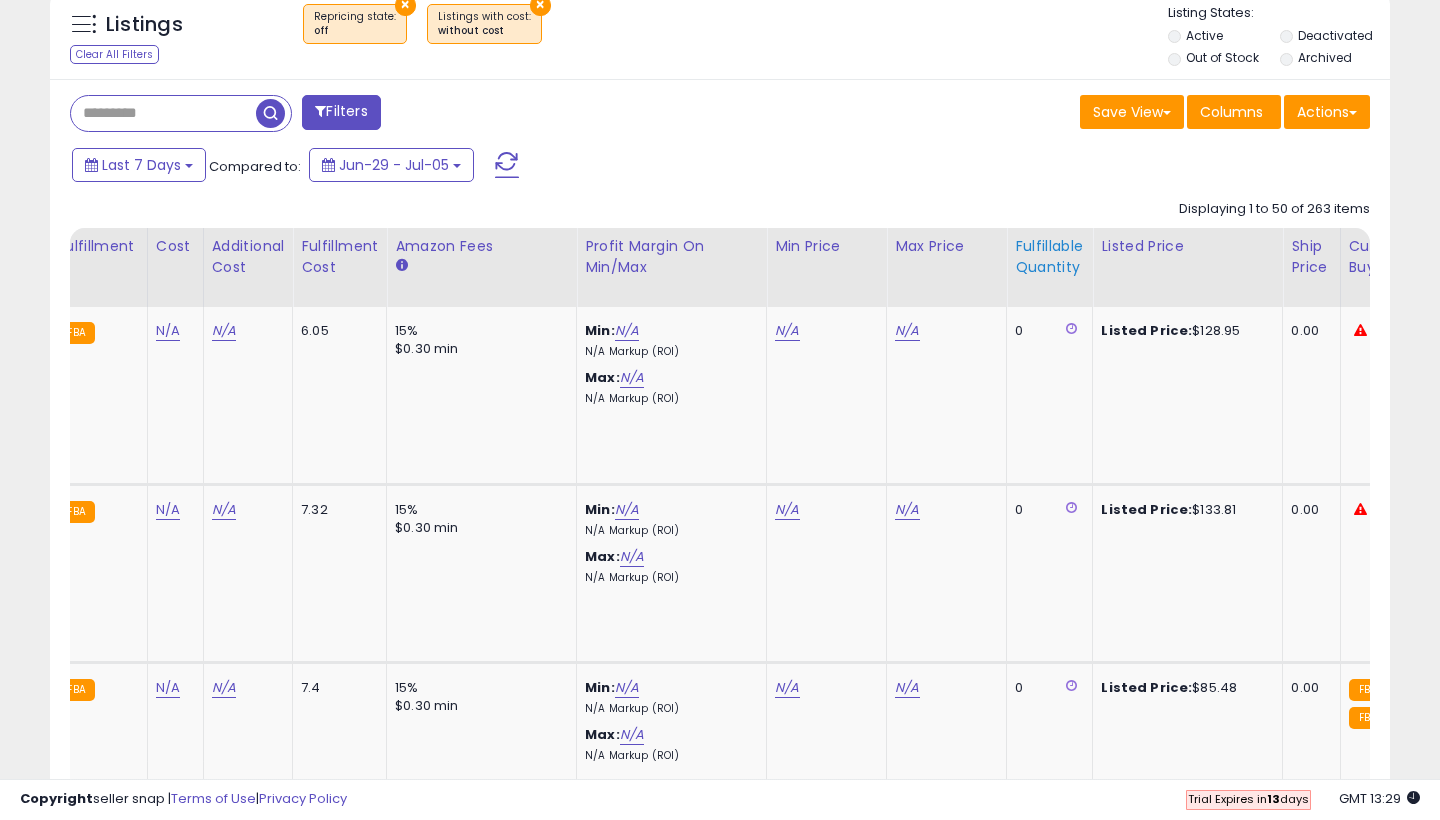 click on "Fulfillable Quantity" at bounding box center (1049, 257) 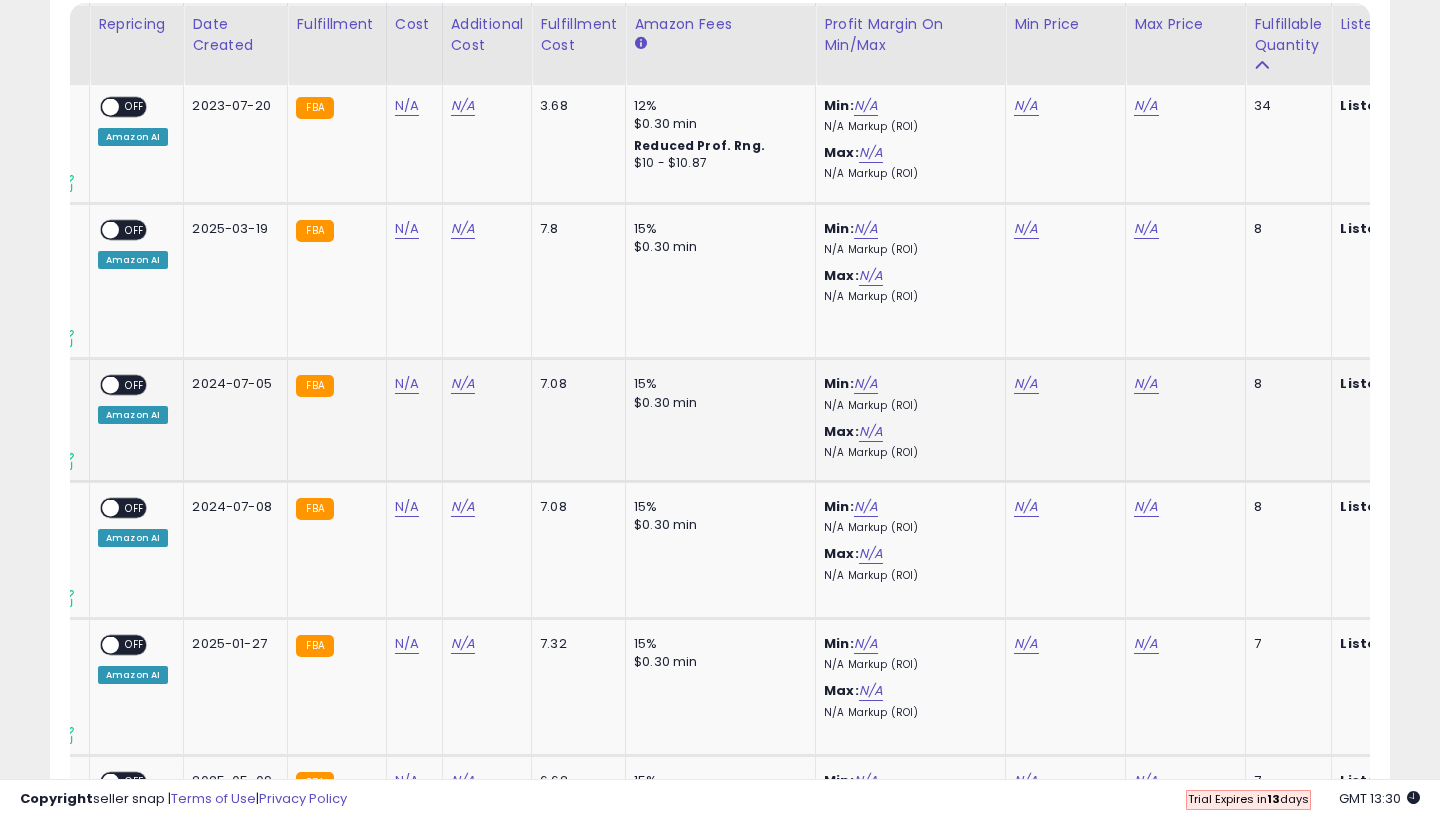 click on "N/A" at bounding box center (1026, 106) 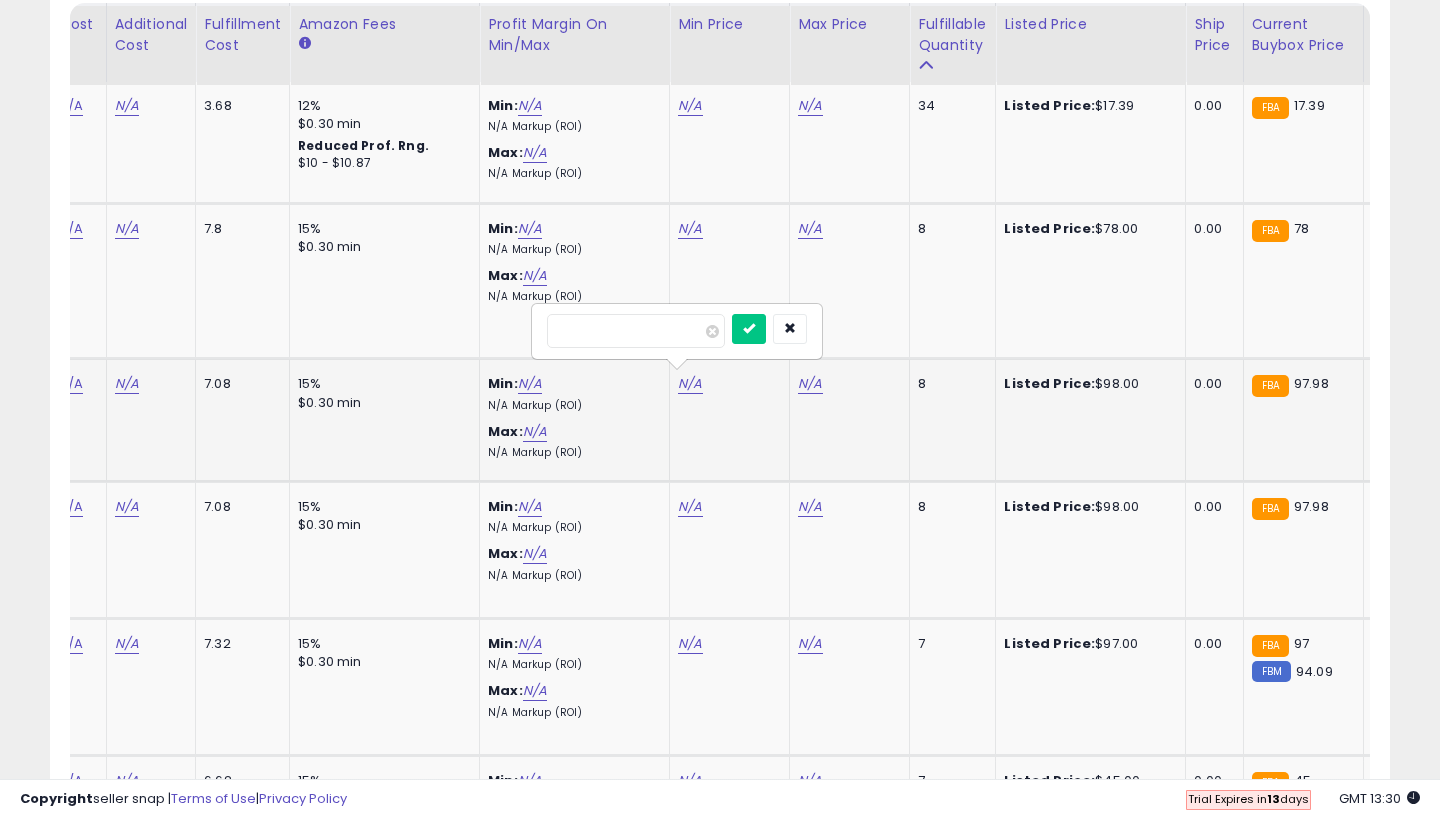 type on "**" 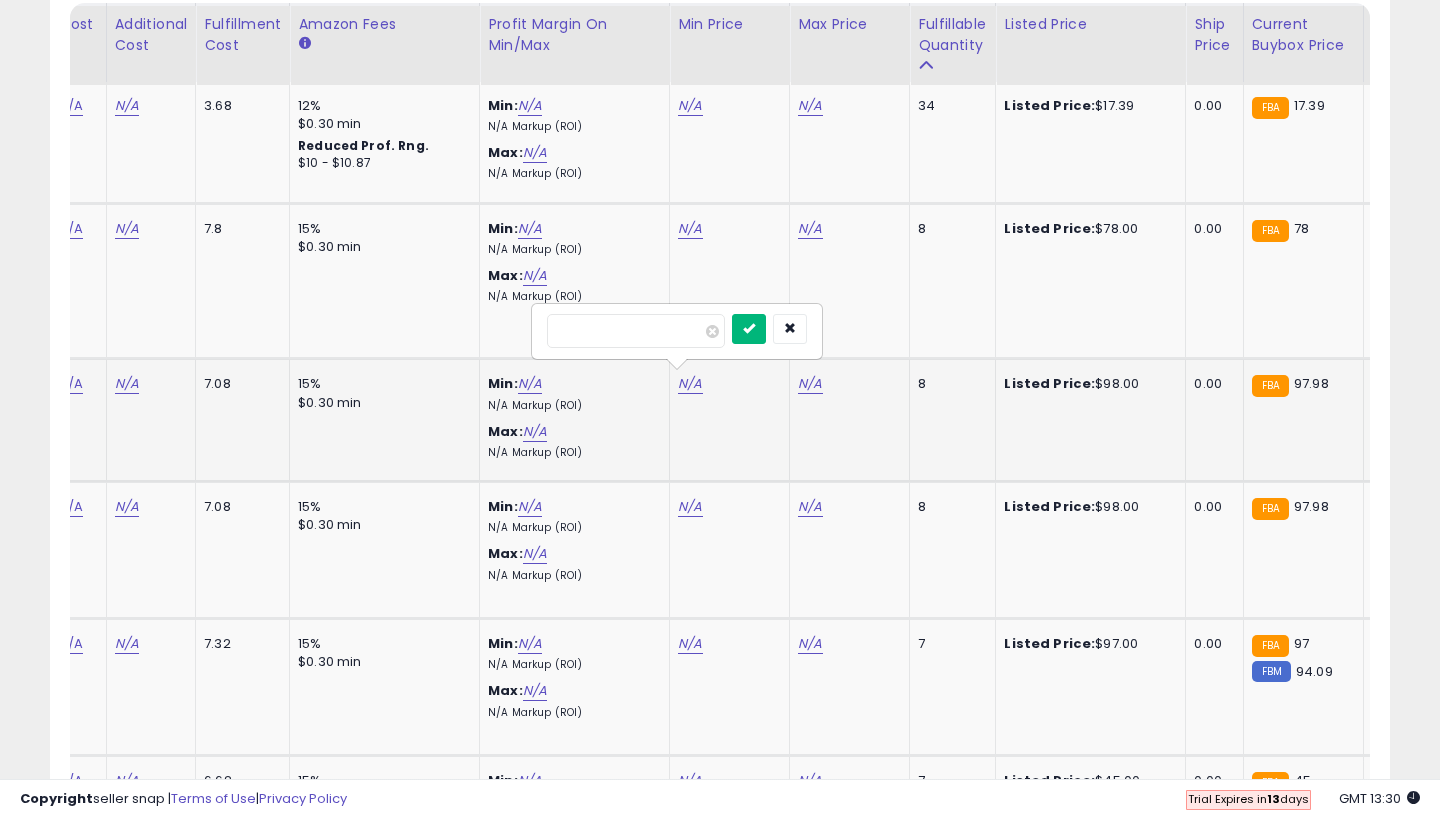 type on "*****" 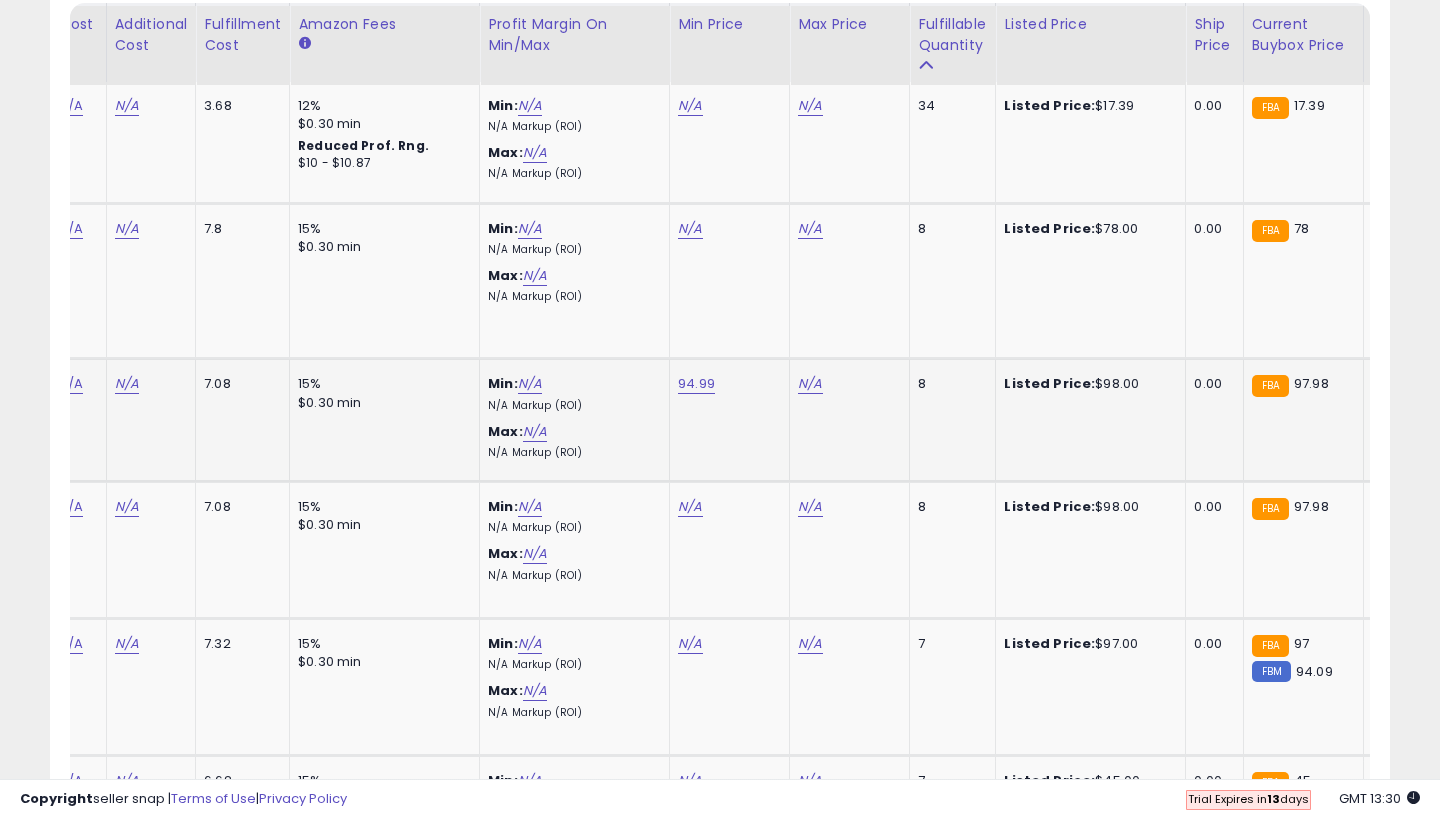 click on "N/A" at bounding box center (810, 106) 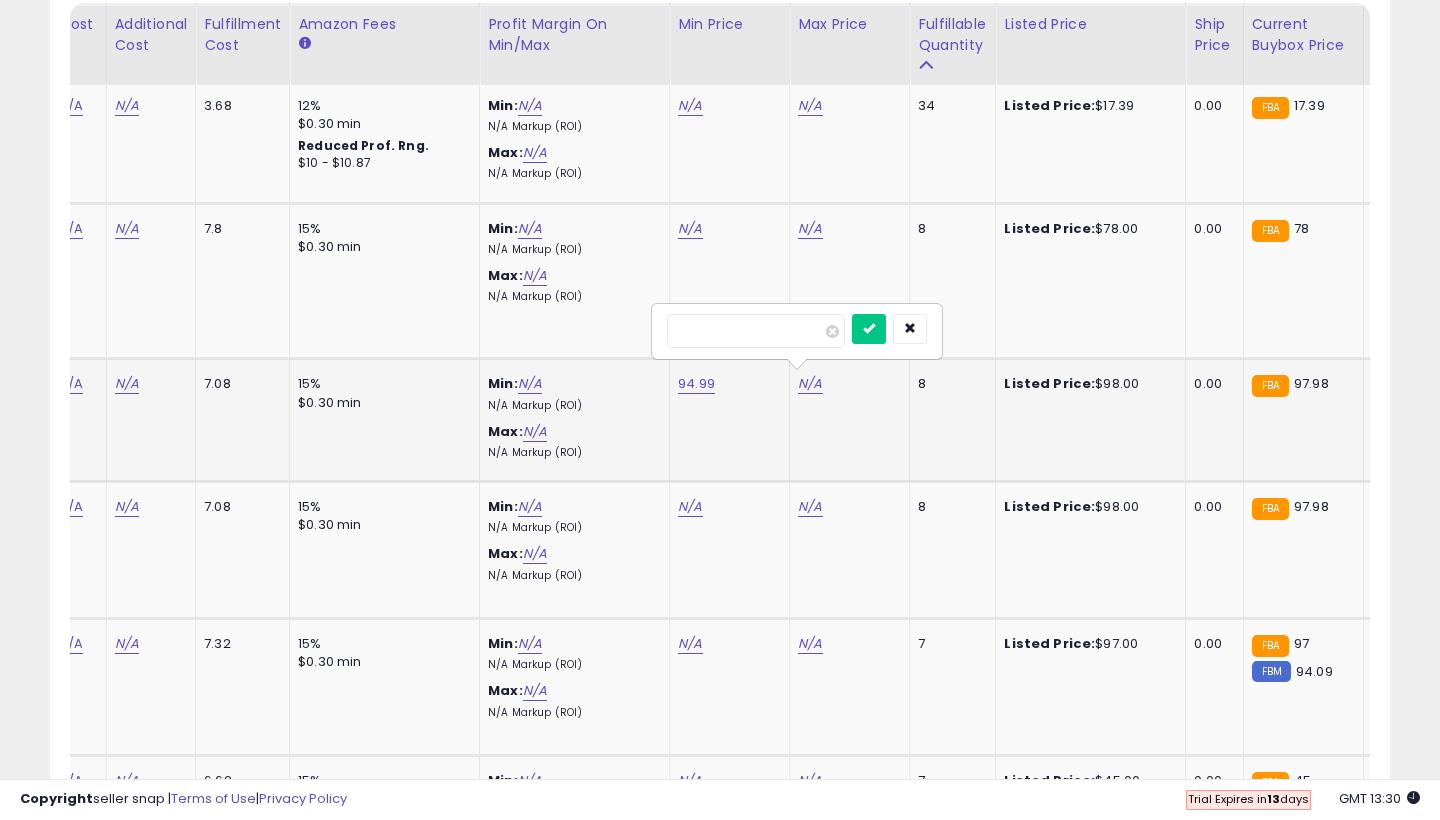 type on "***" 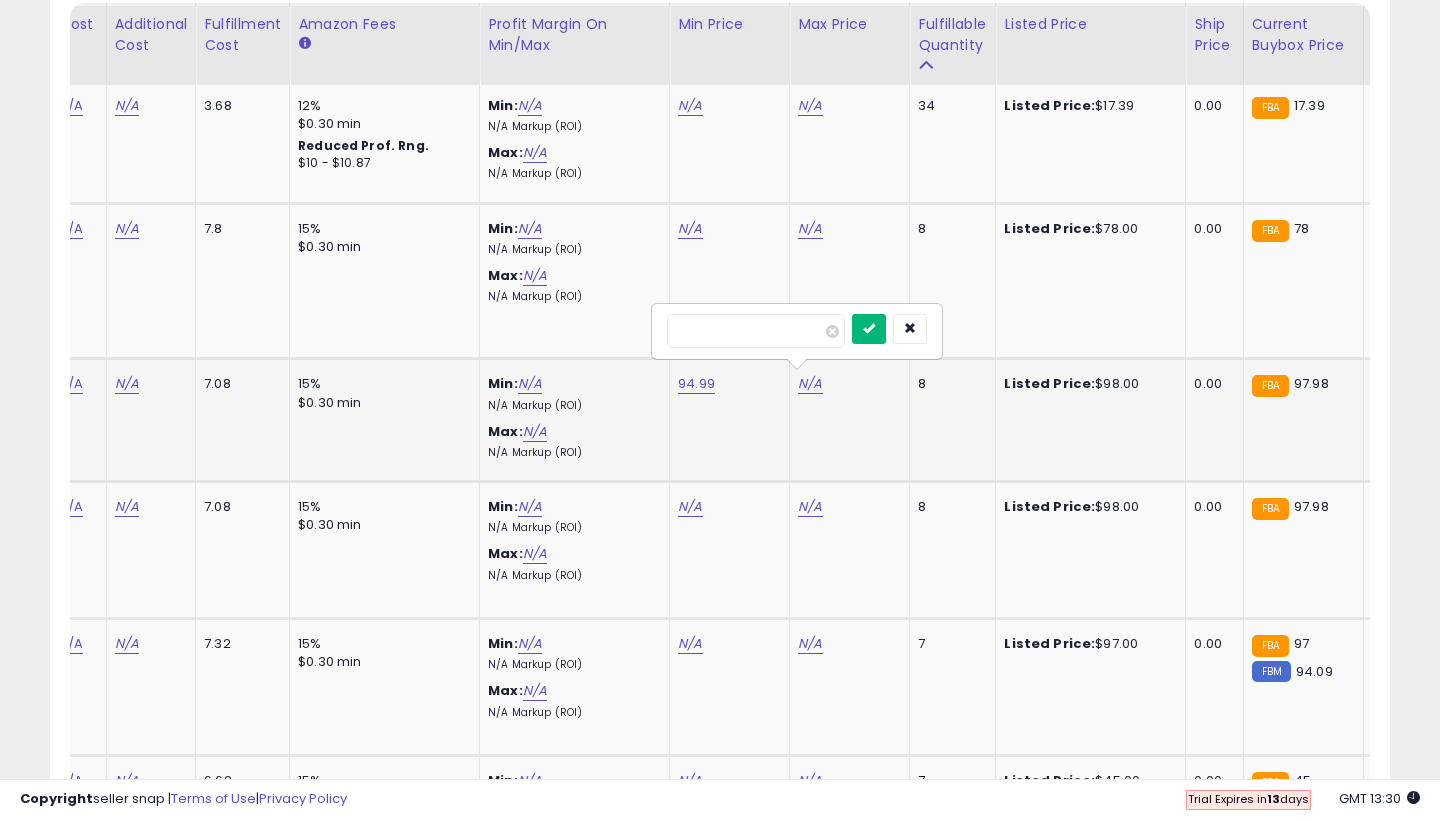type on "******" 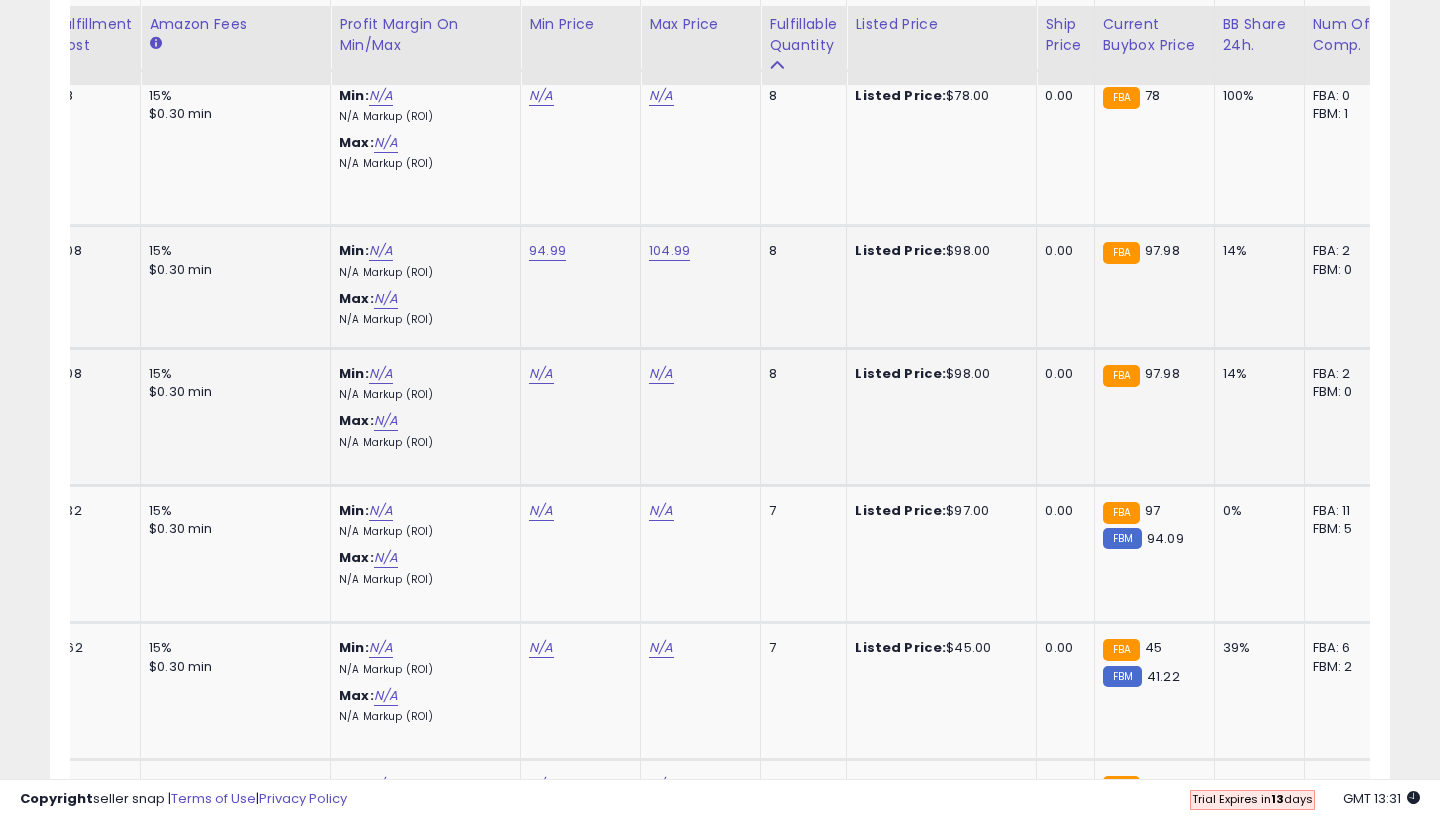 click on "N/A" at bounding box center (541, -27) 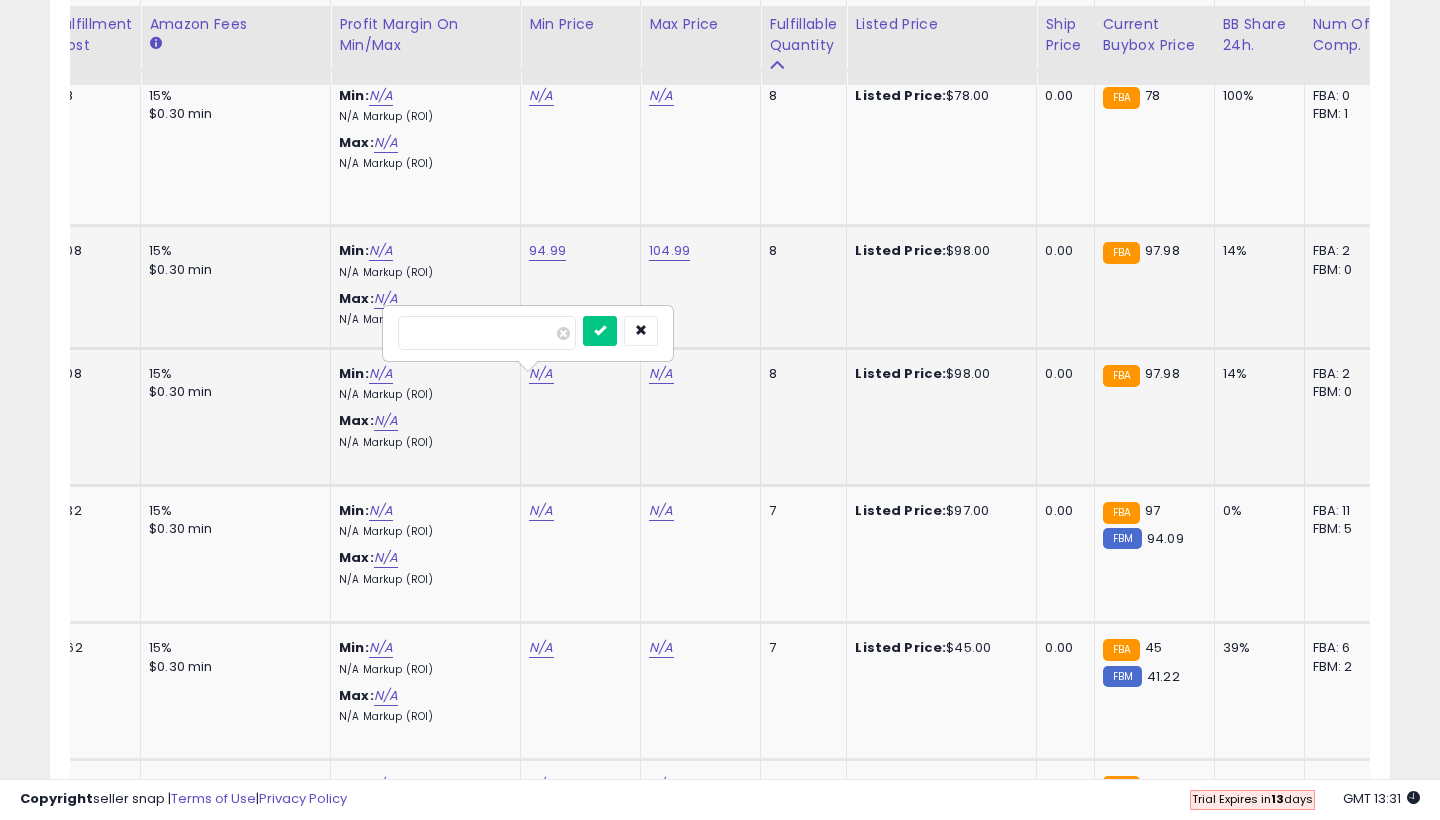 type on "**" 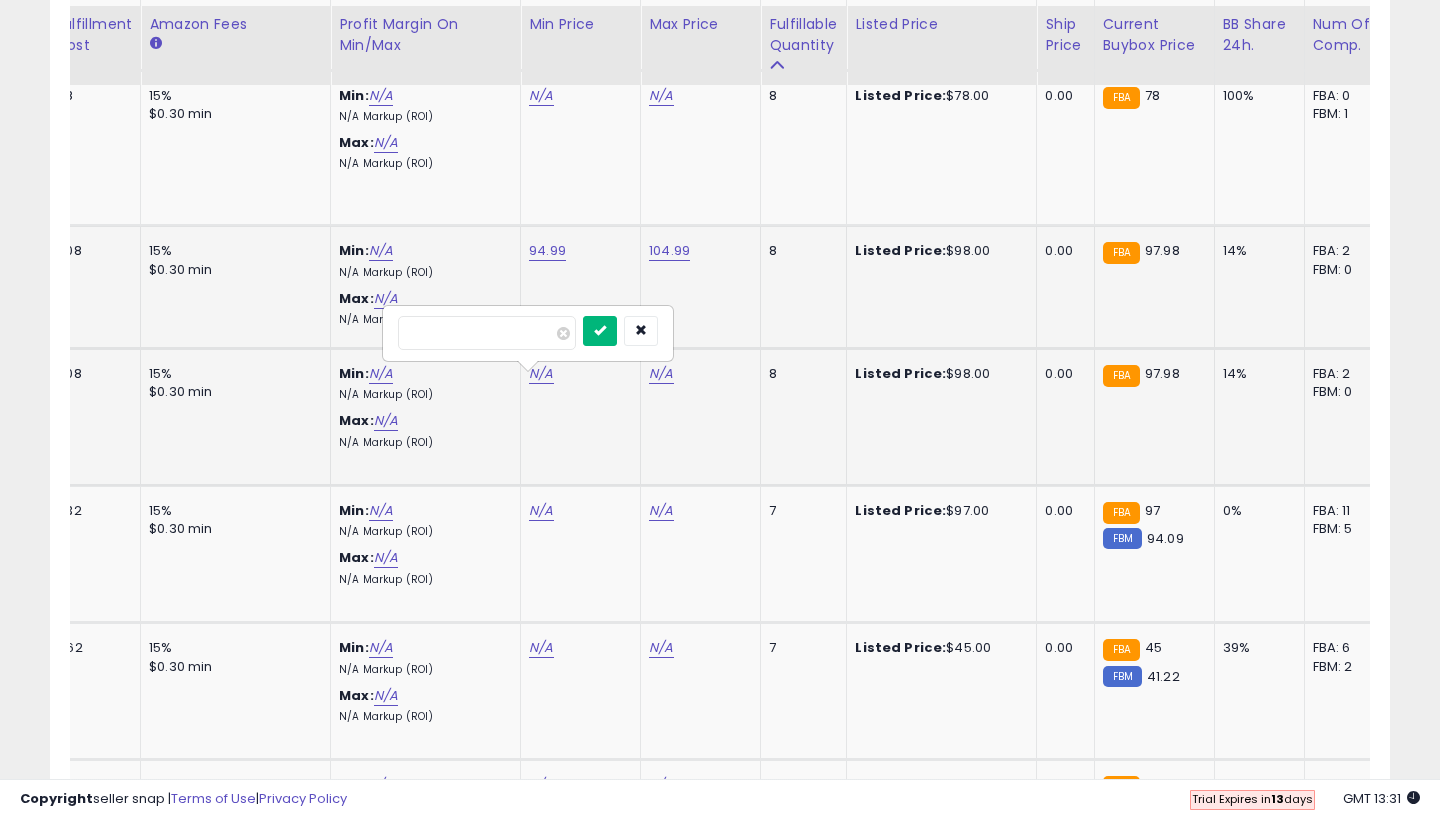 type on "*****" 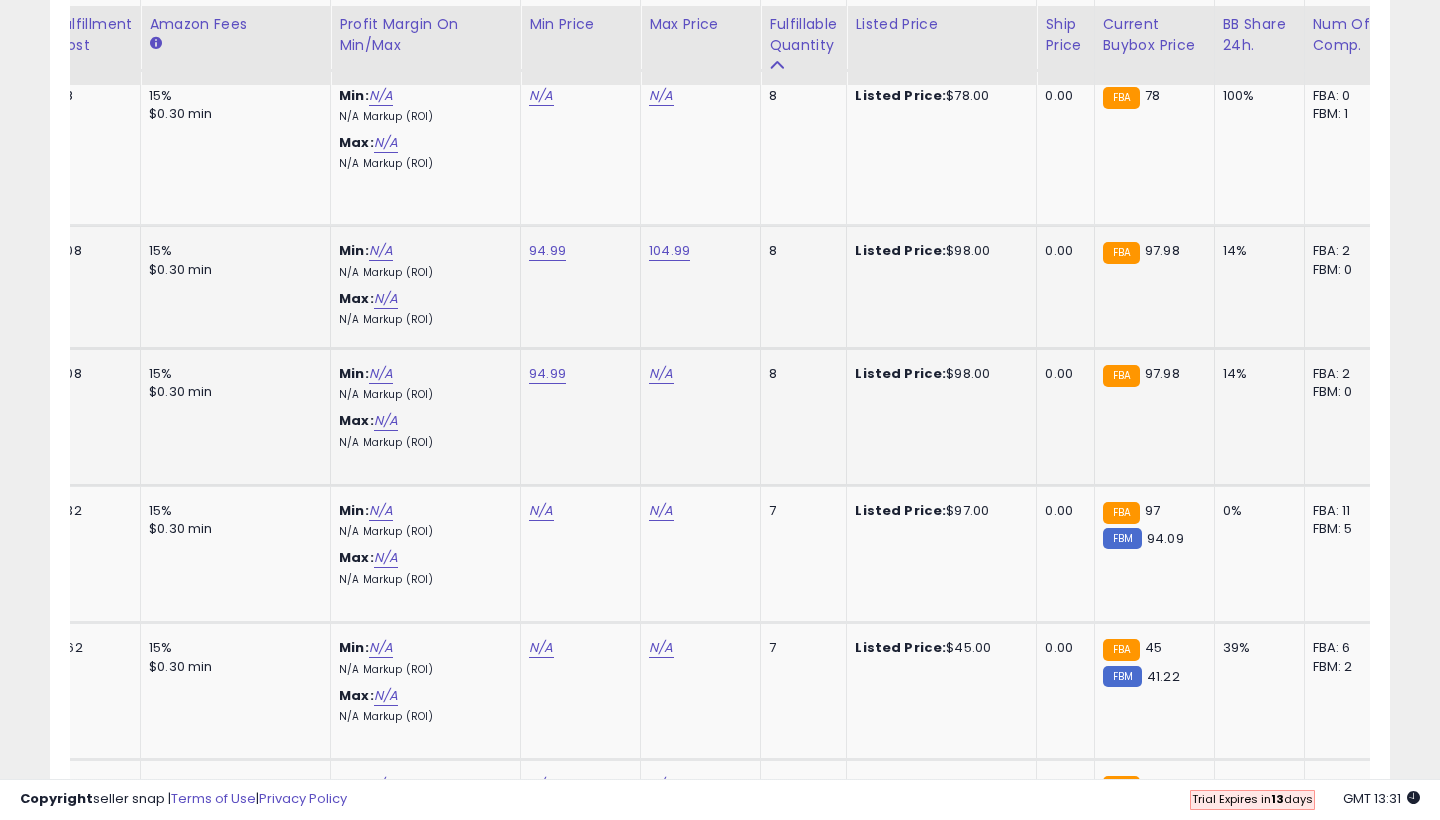 click on "N/A" at bounding box center (661, -27) 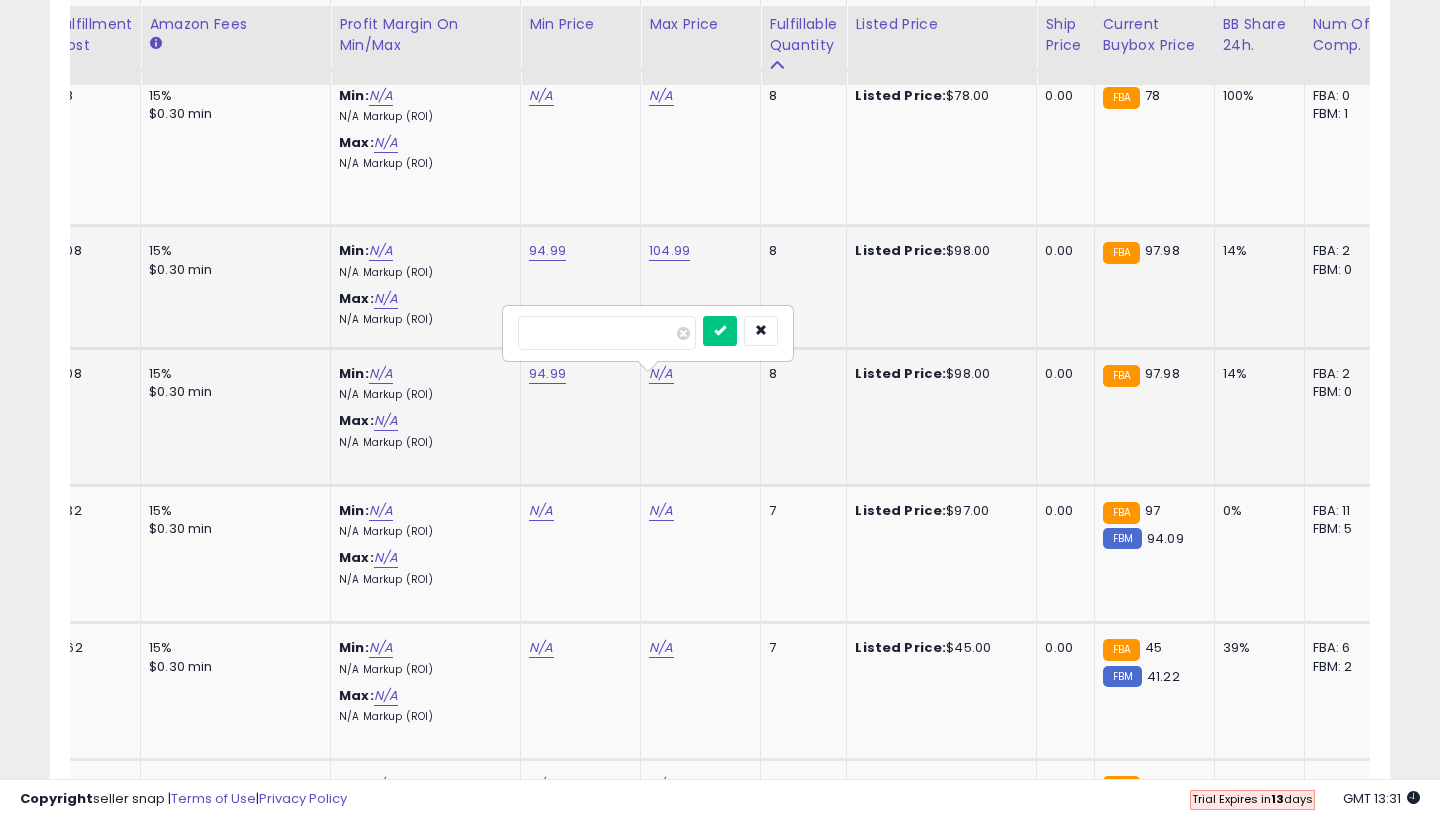 type on "***" 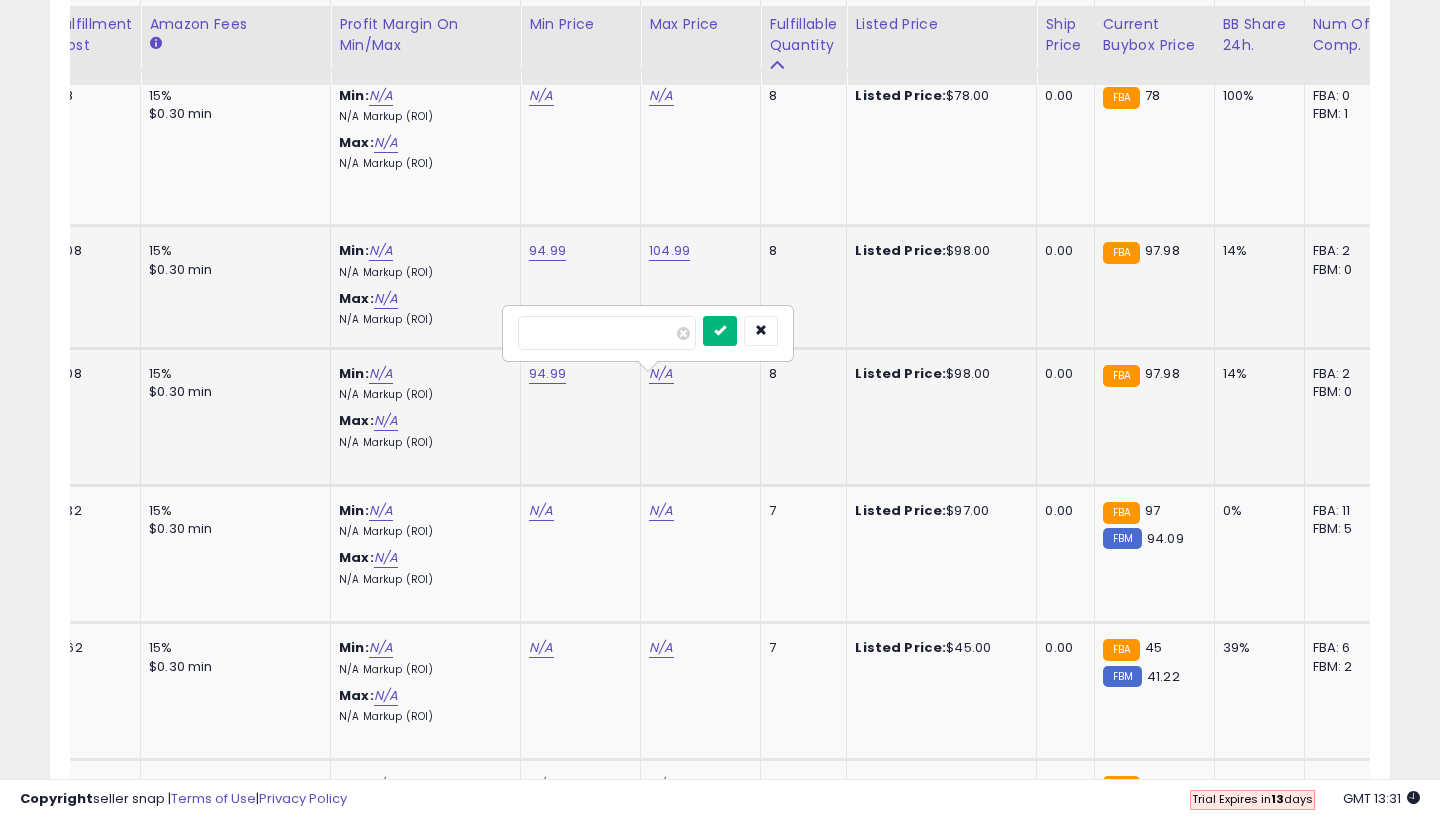 type on "******" 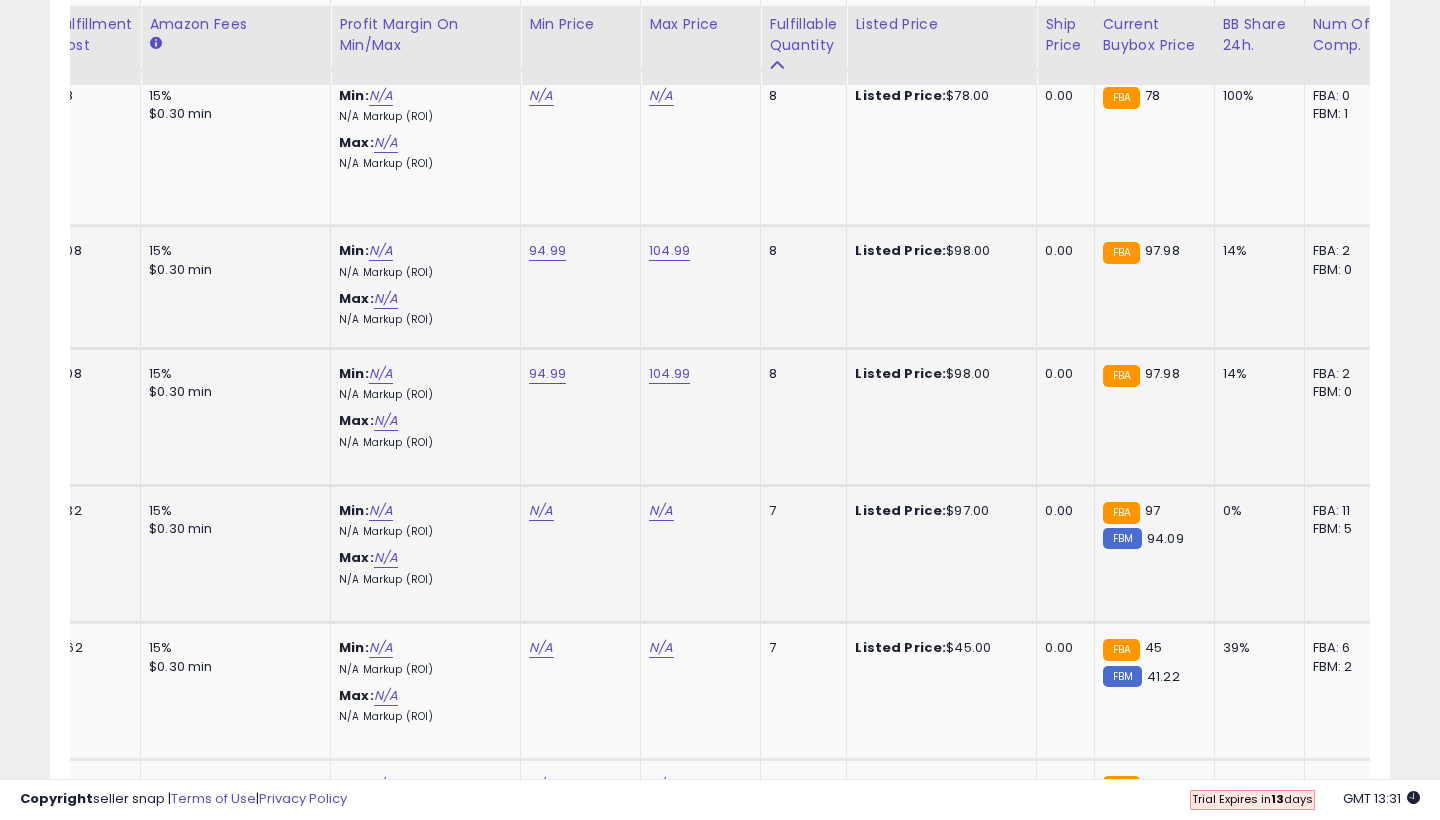 click on "N/A" at bounding box center (541, -27) 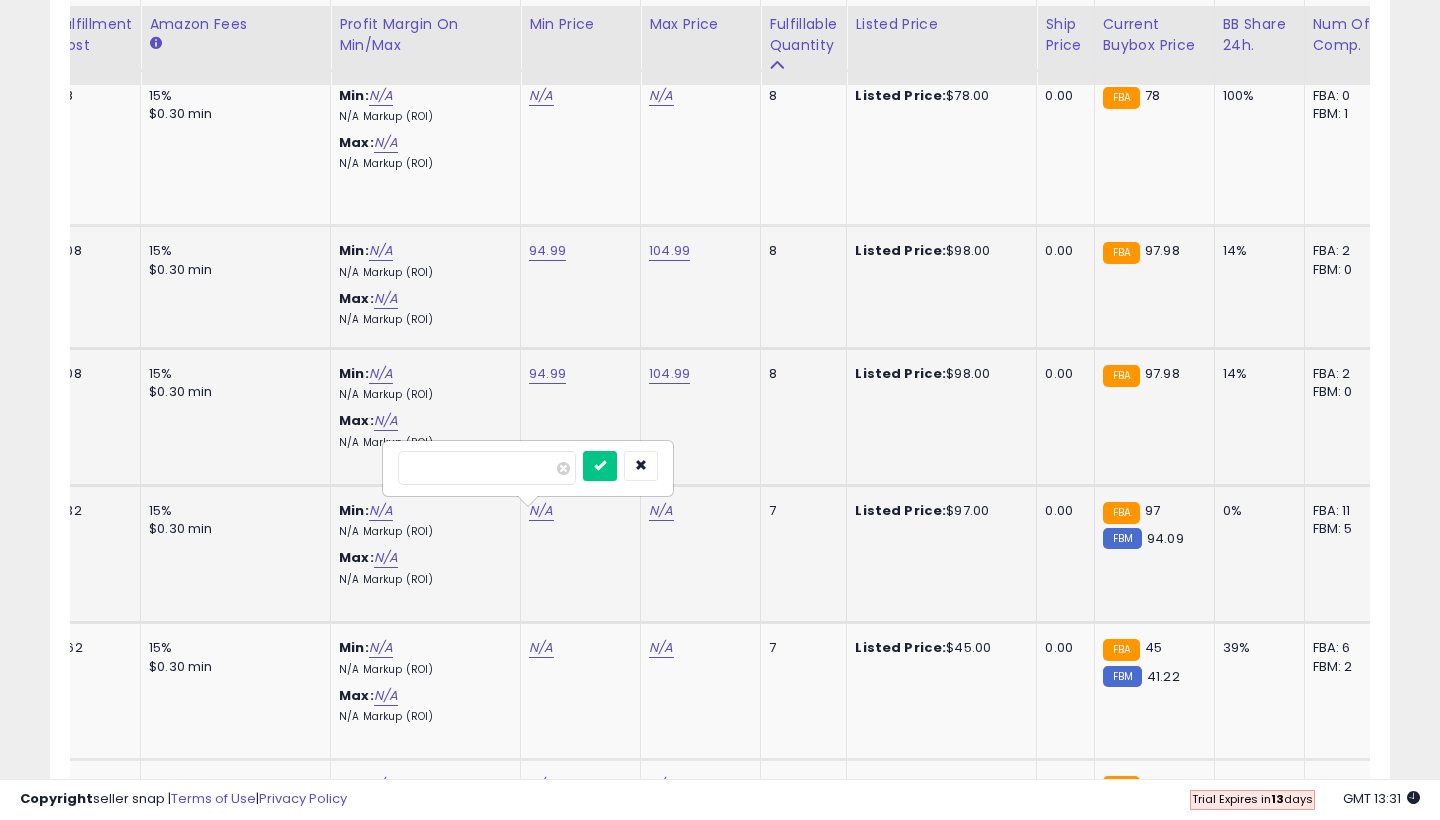 type on "**" 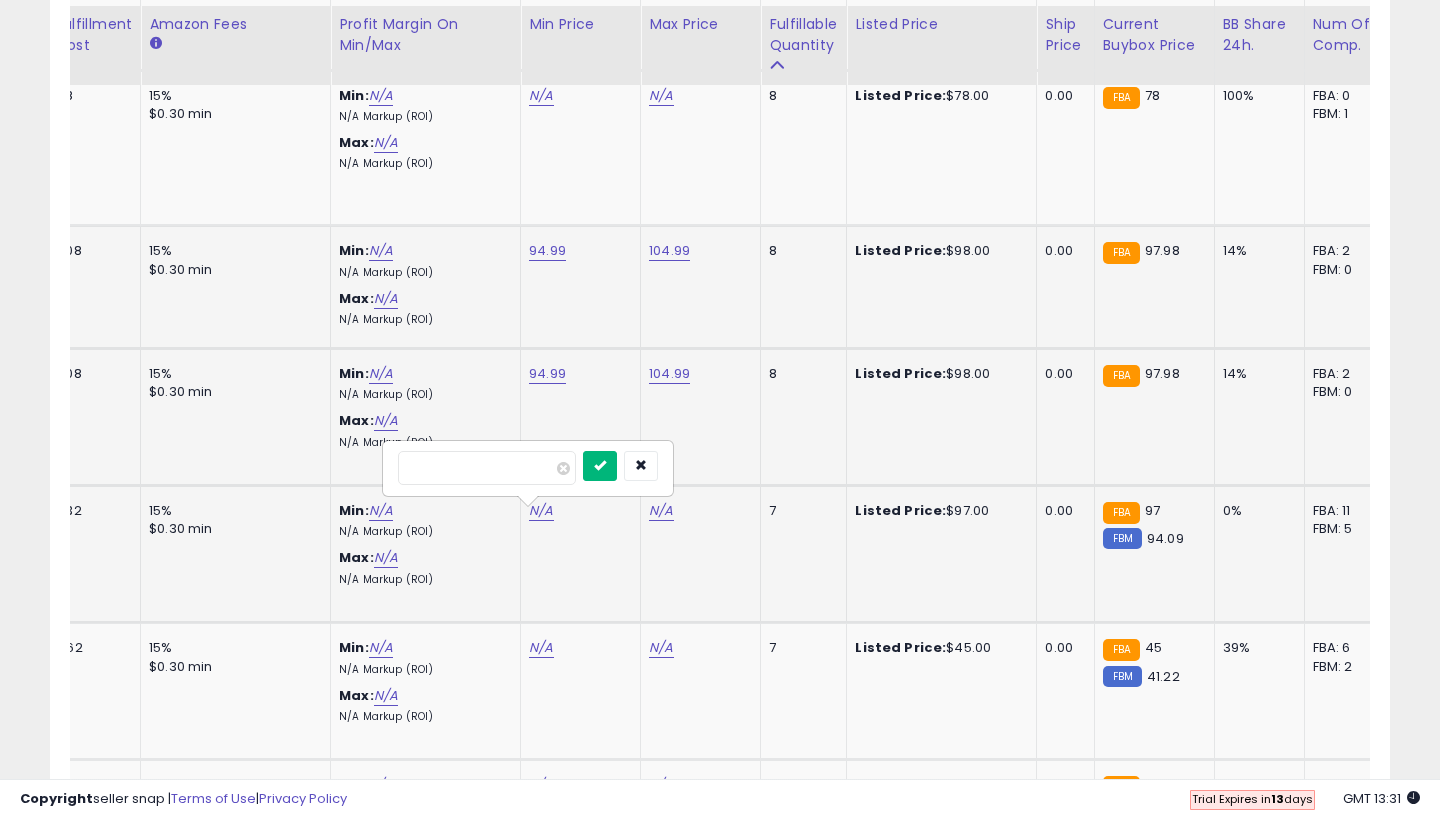 type on "*****" 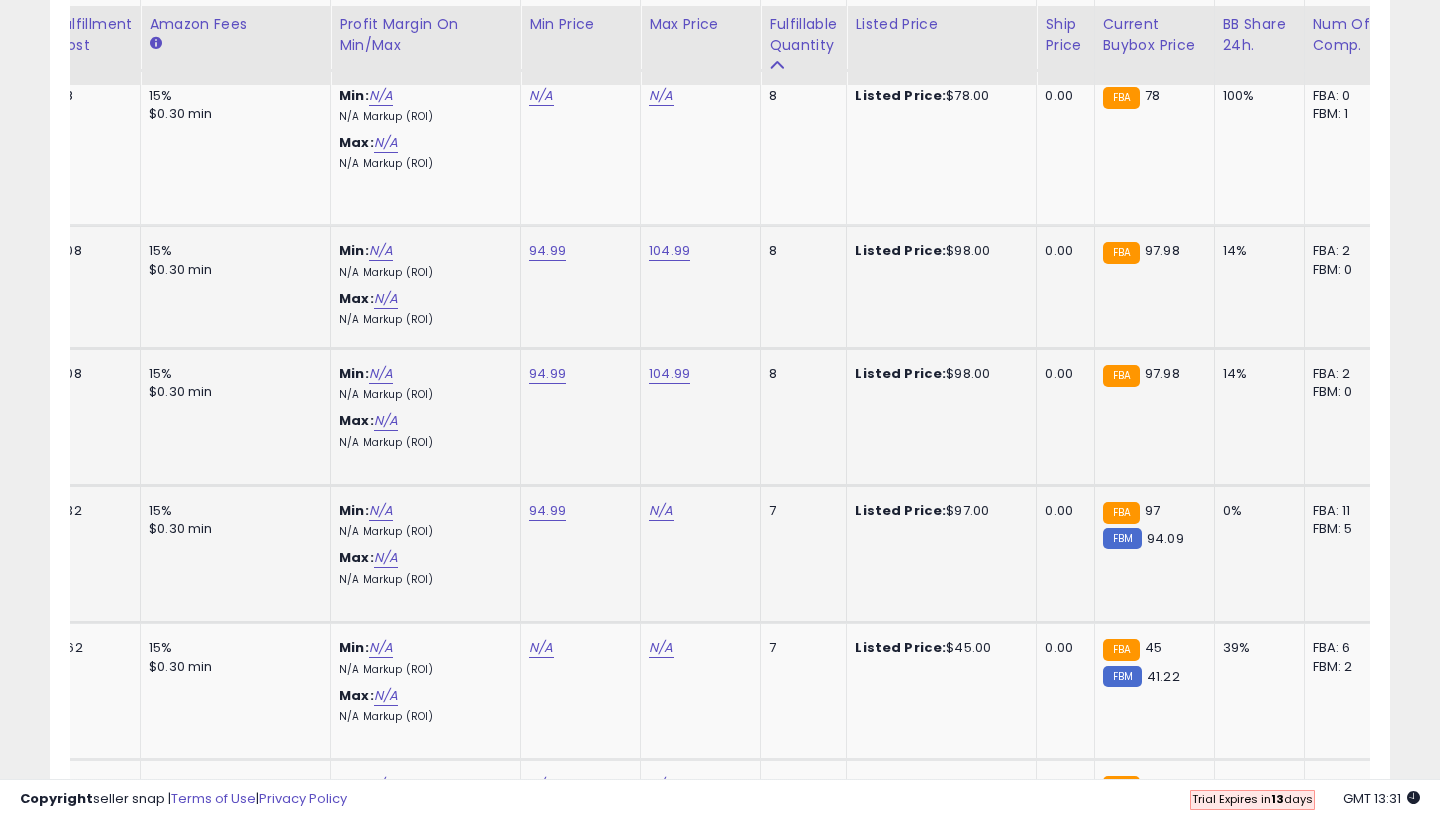 click on "N/A" at bounding box center [661, -27] 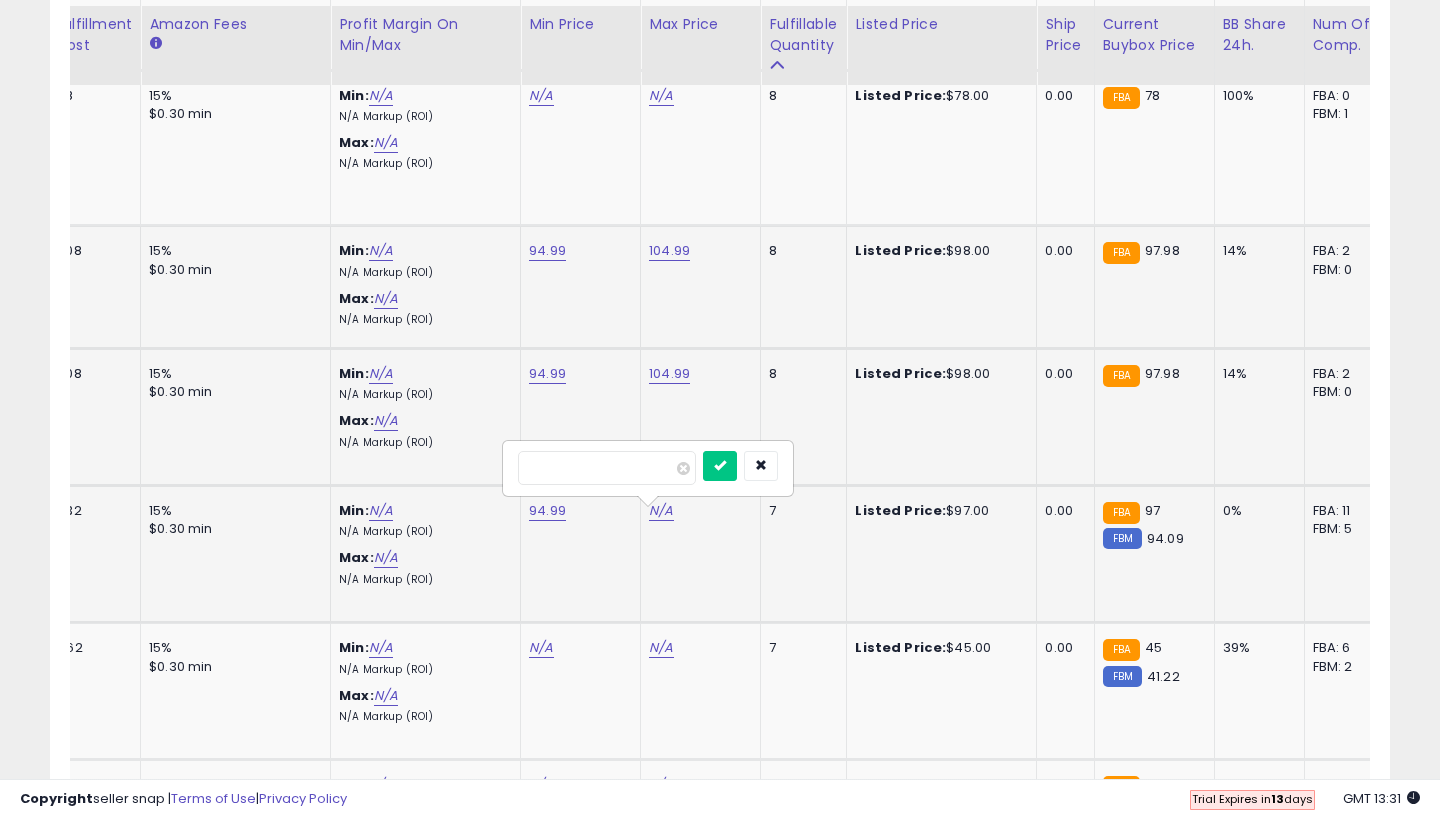 type on "***" 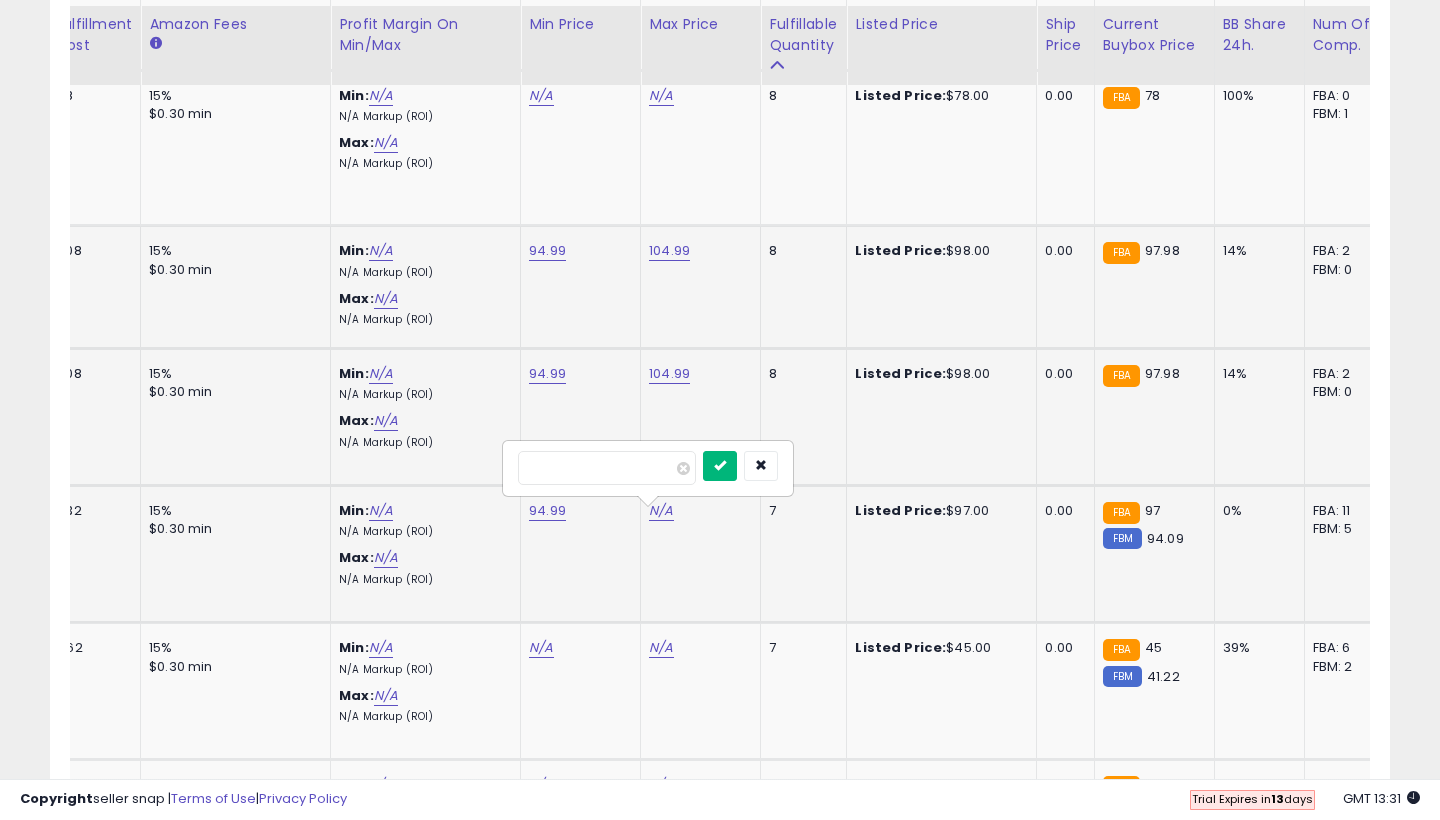 type on "******" 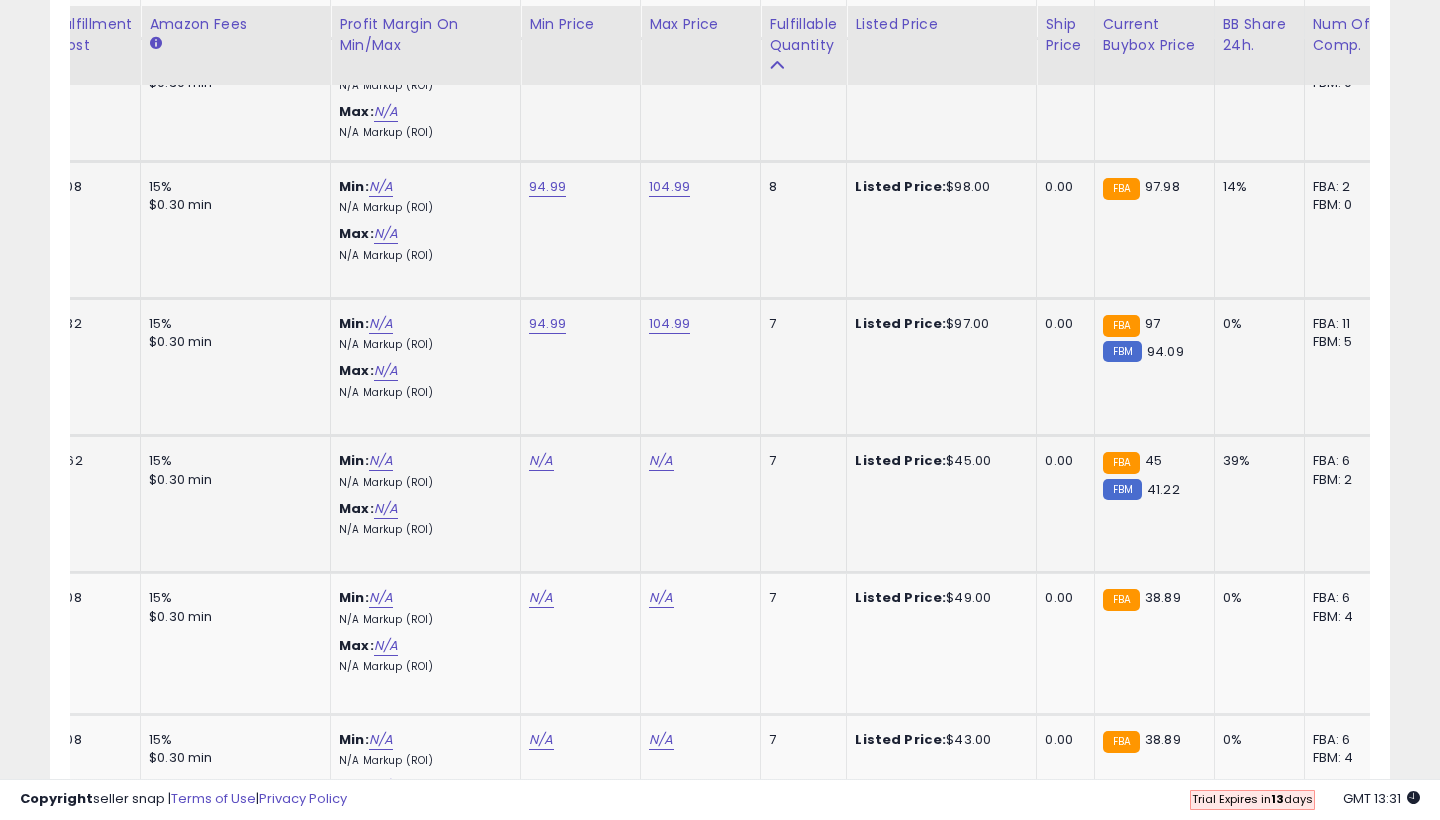 click on "N/A" at bounding box center [541, -214] 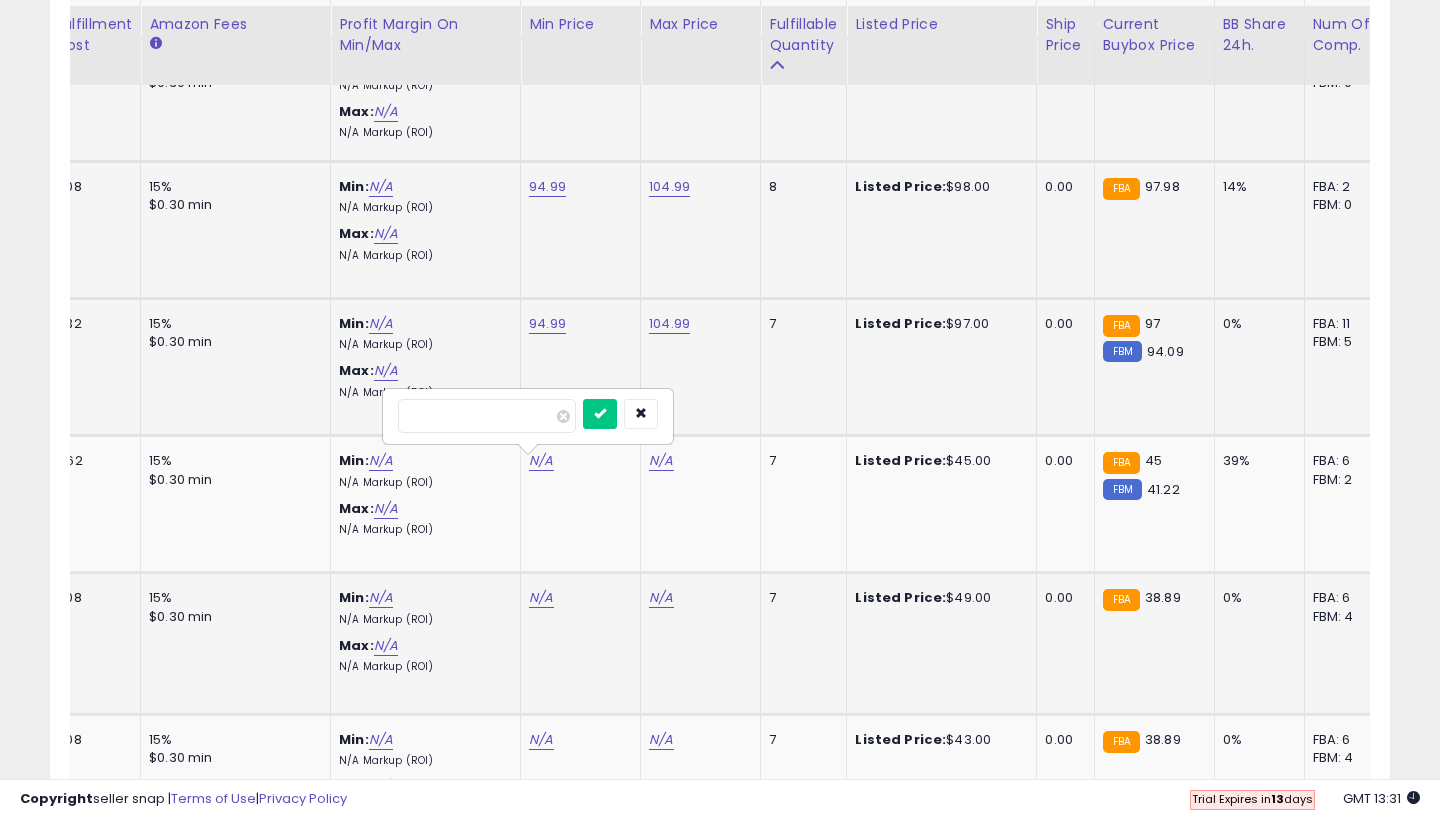 type on "**" 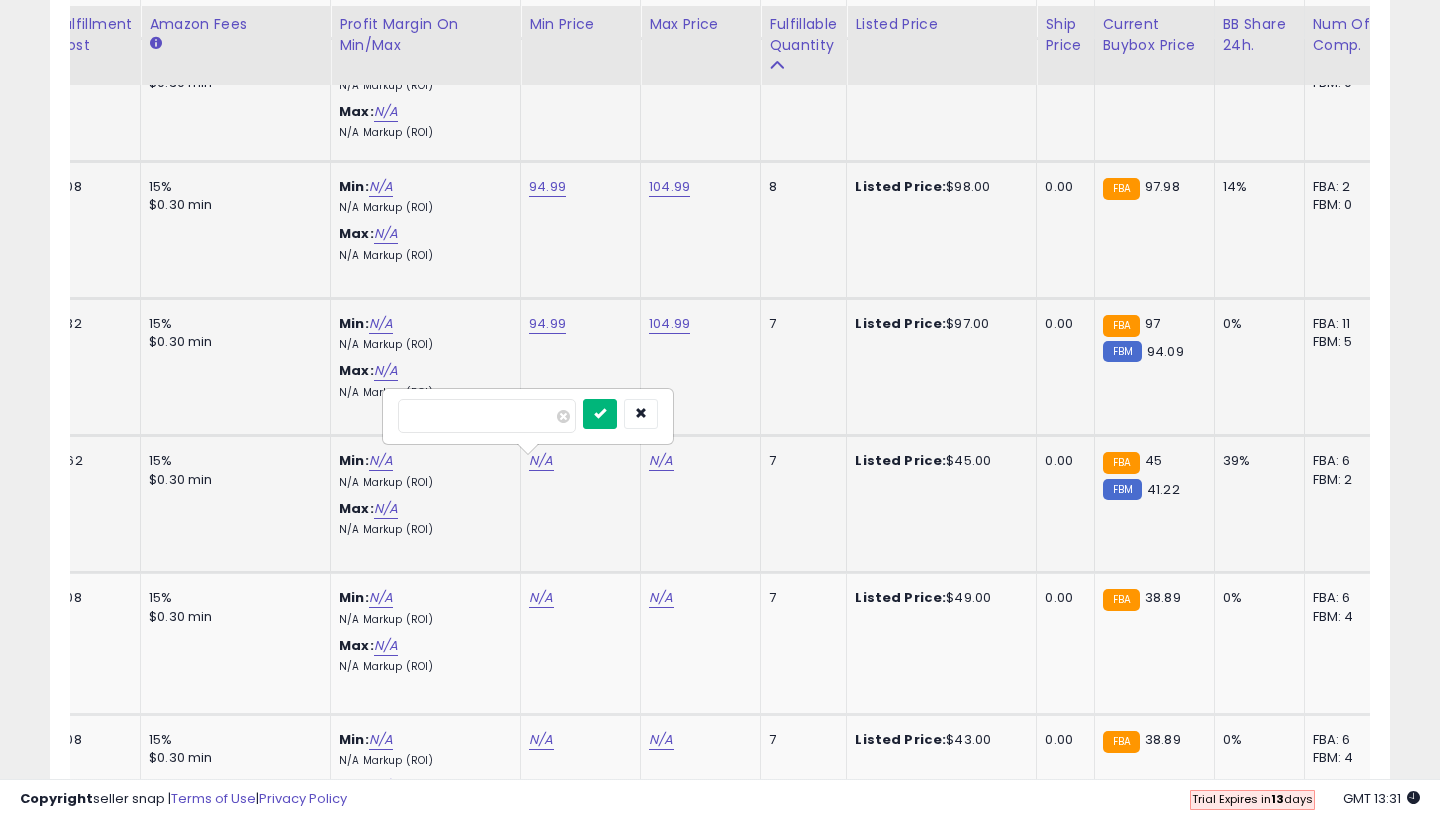 type on "*****" 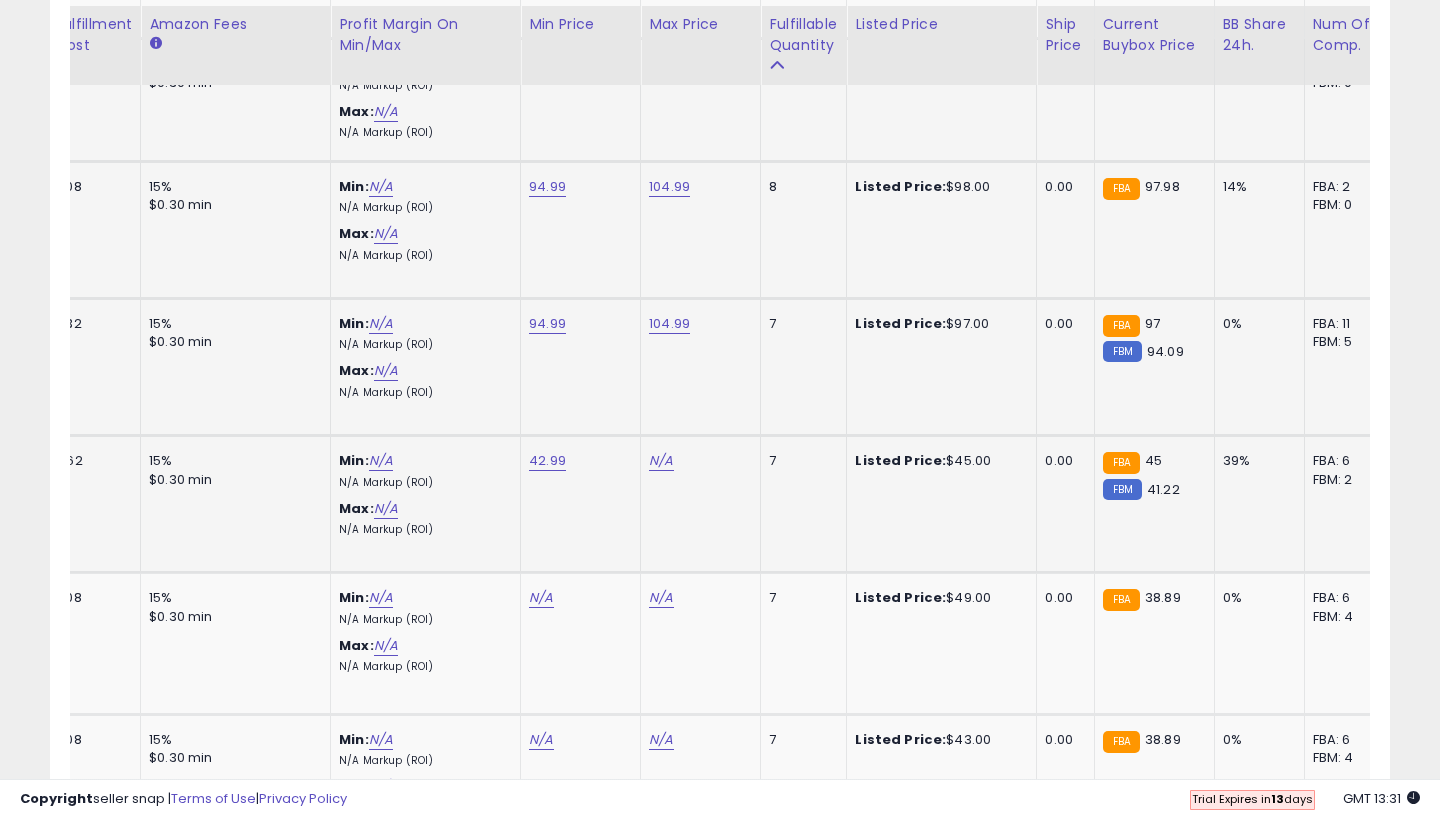 click on "N/A" at bounding box center (661, -214) 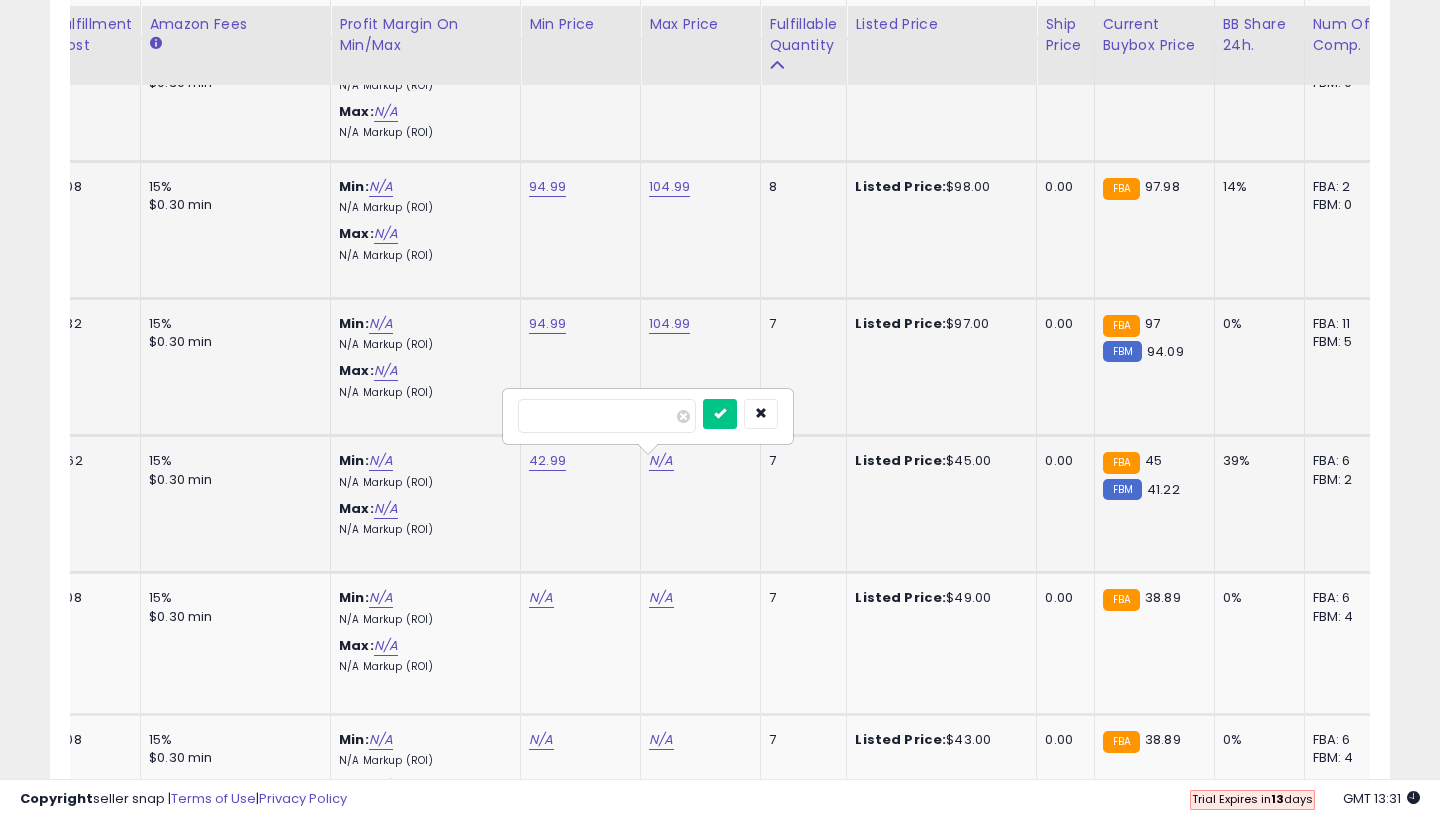 type on "**" 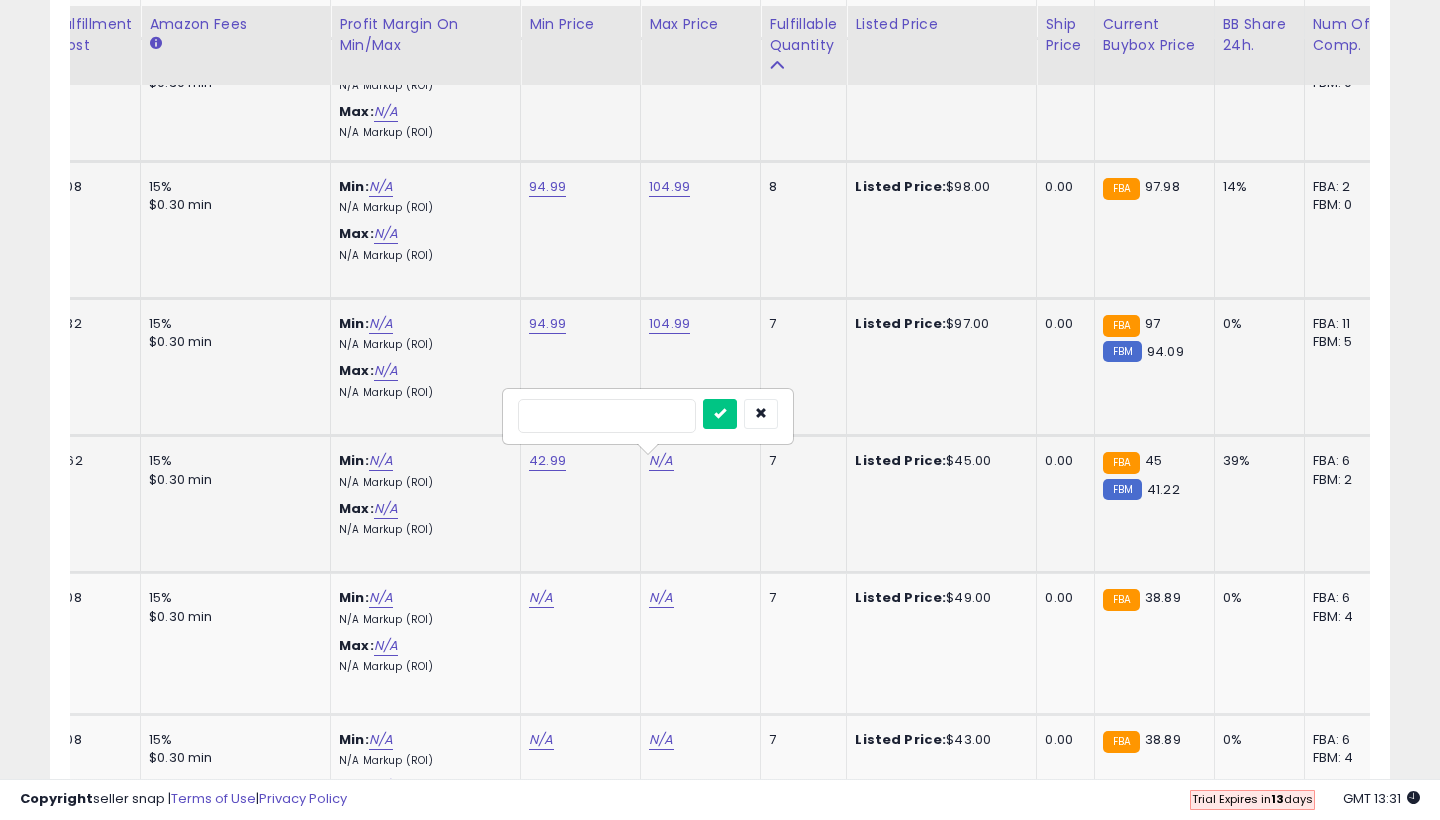 type on "*****" 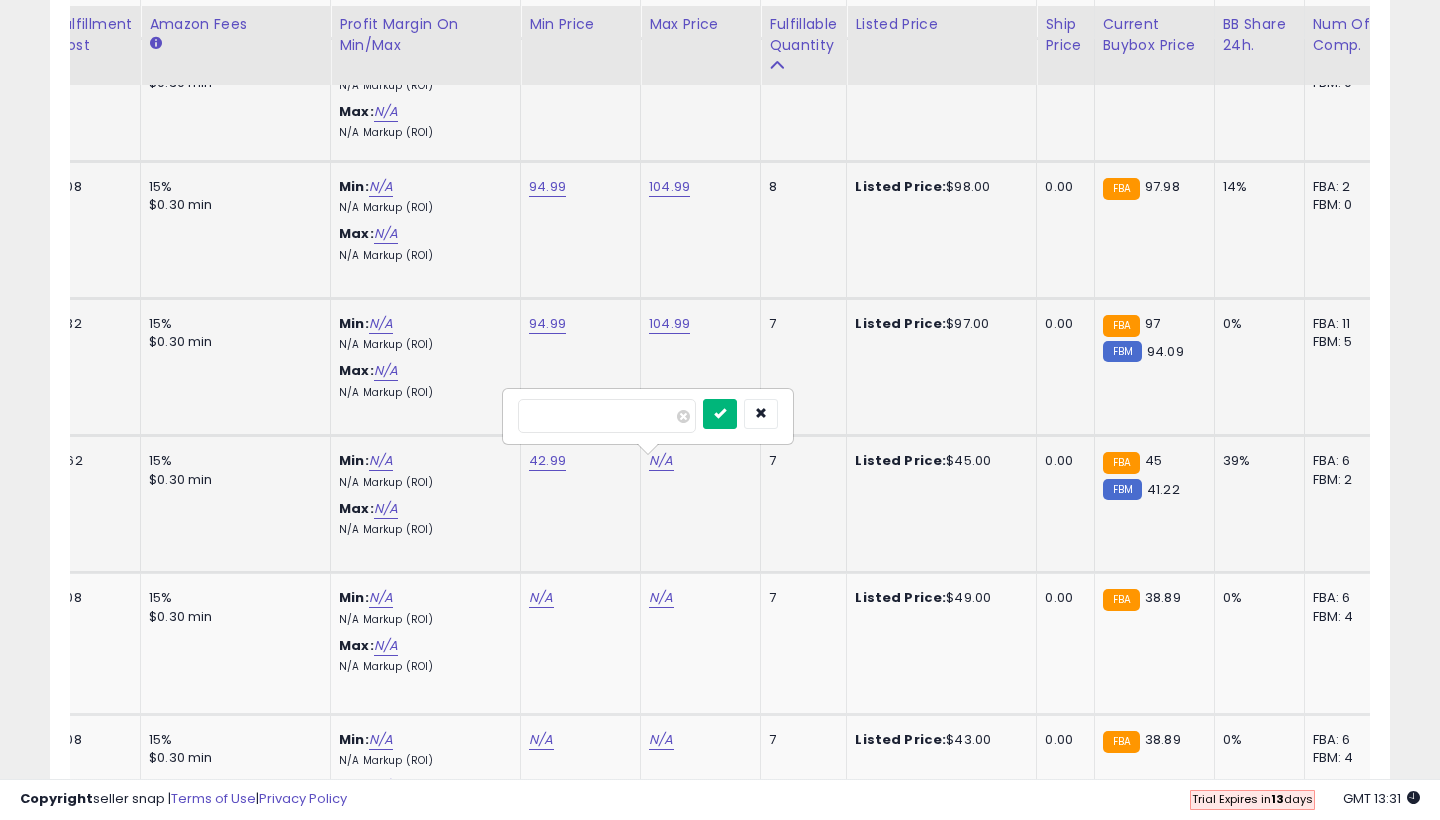 click at bounding box center [720, 413] 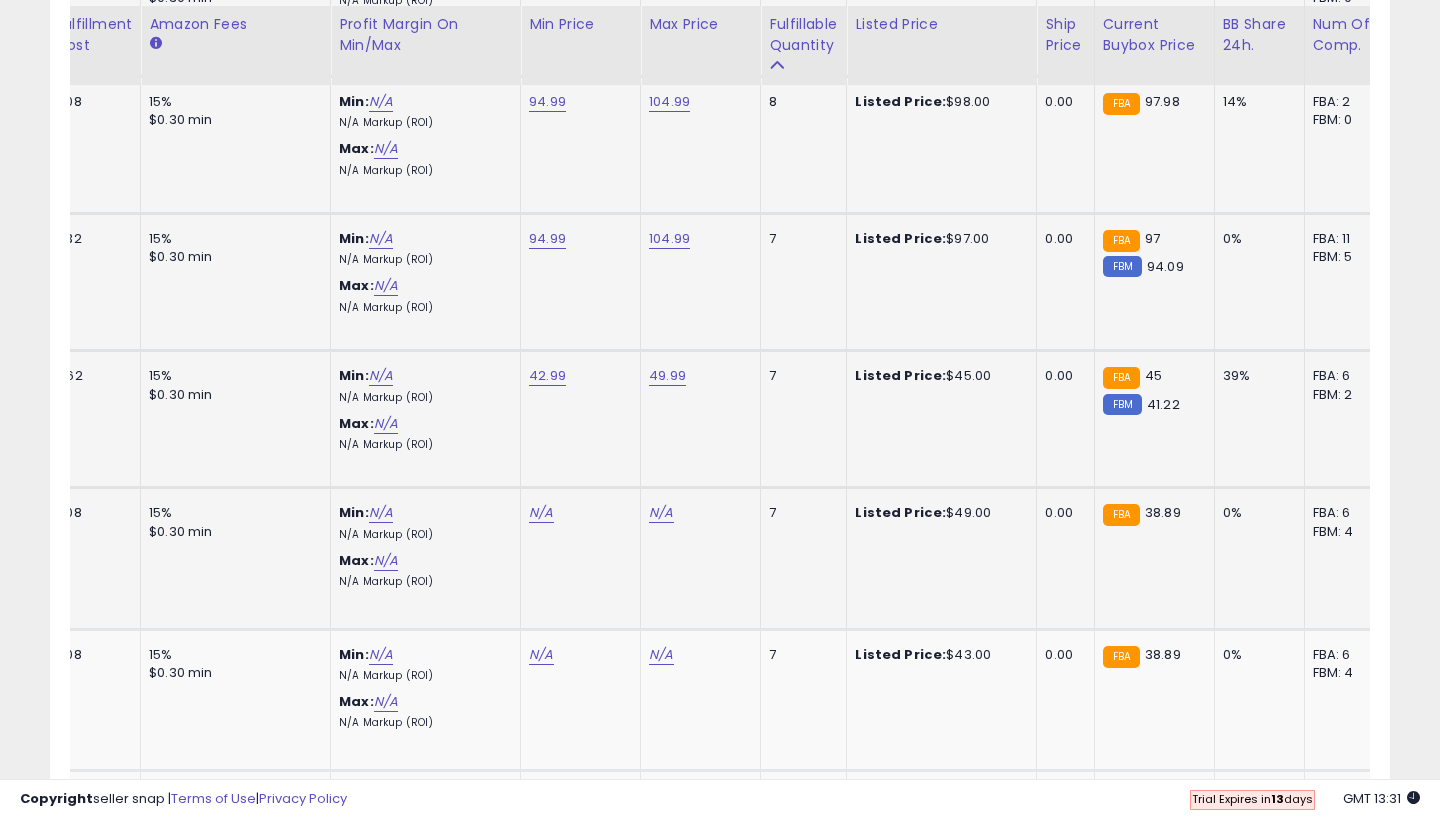 click on "N/A" at bounding box center (541, -299) 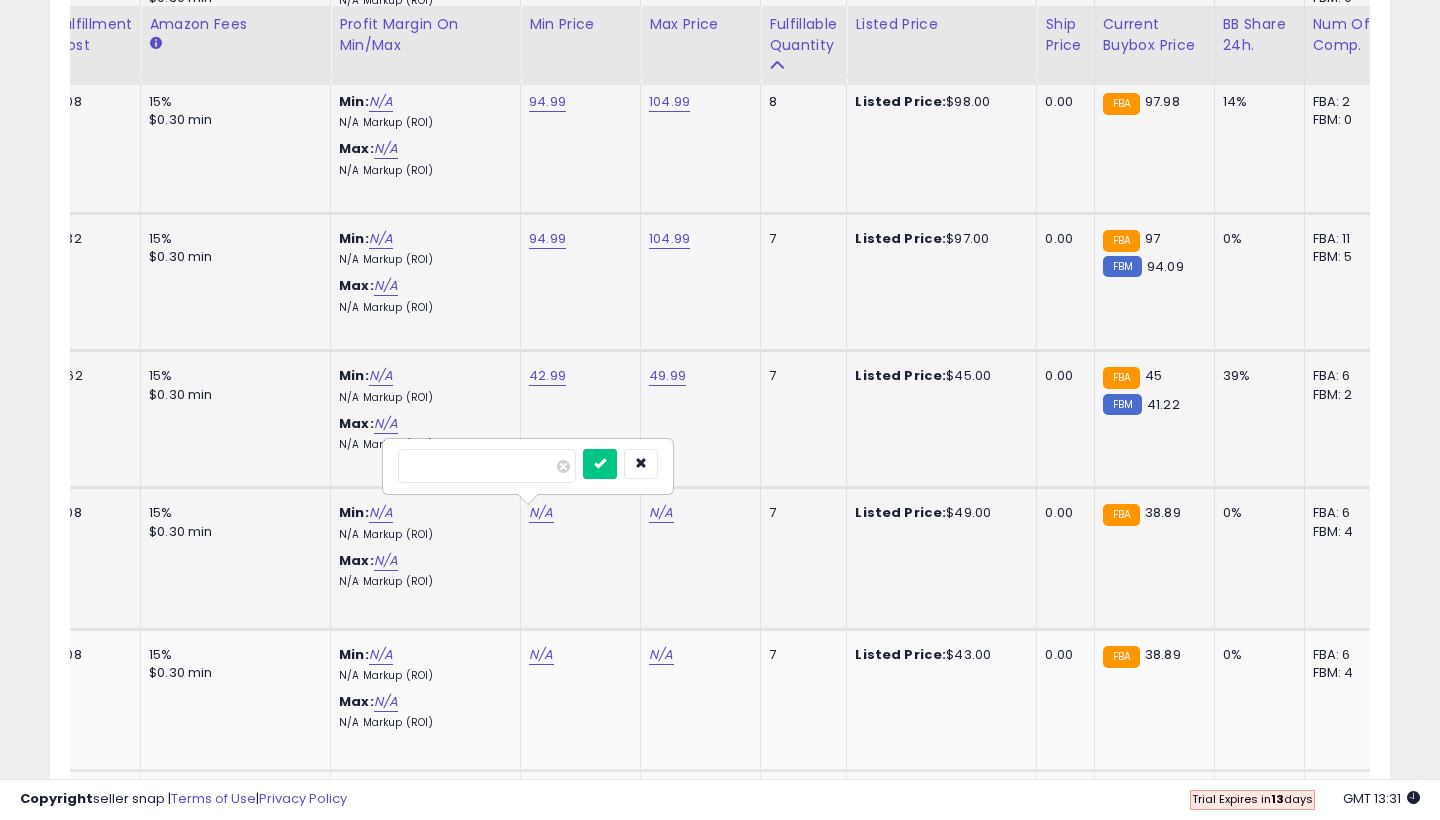 type on "**" 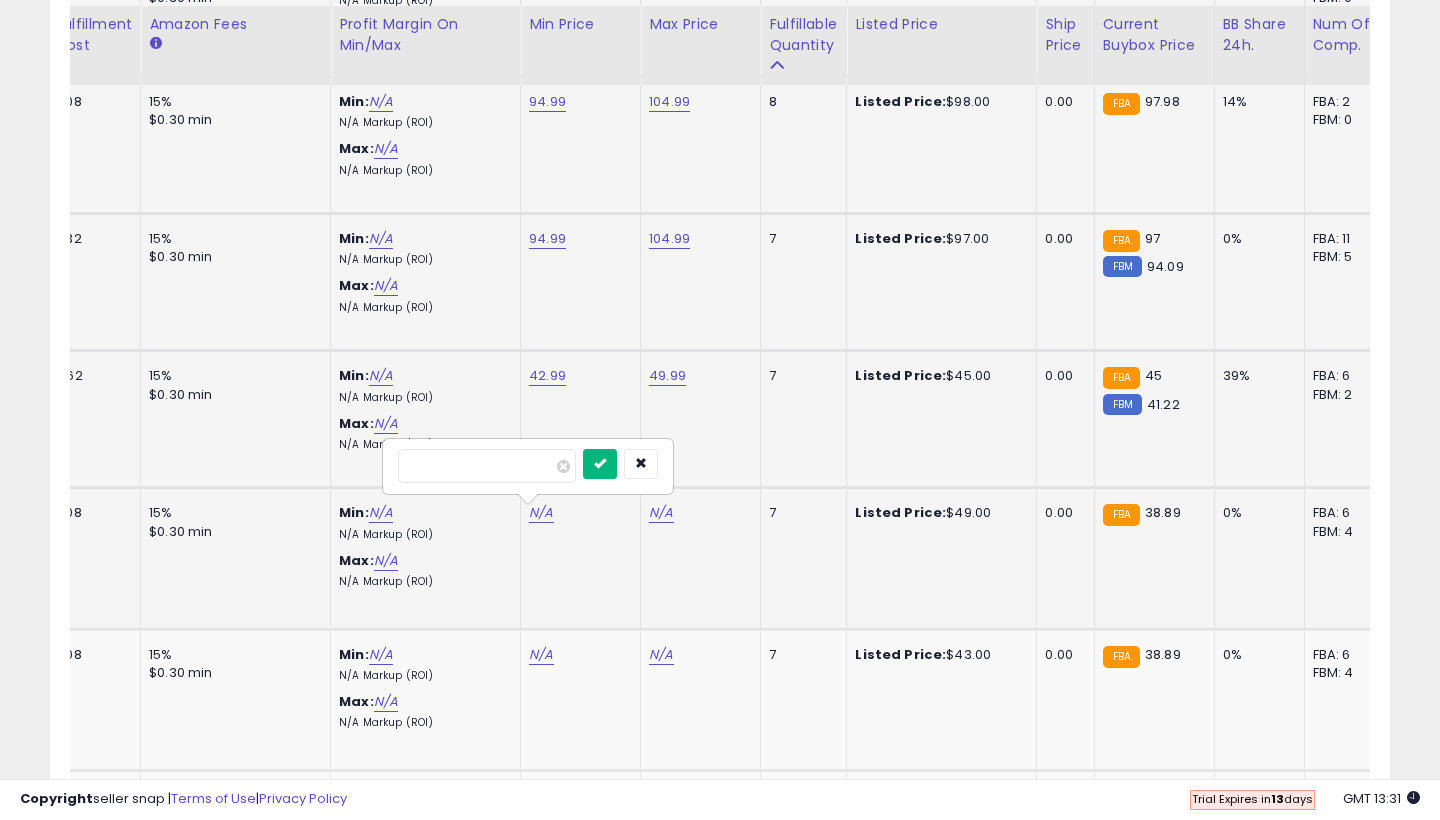 type on "*****" 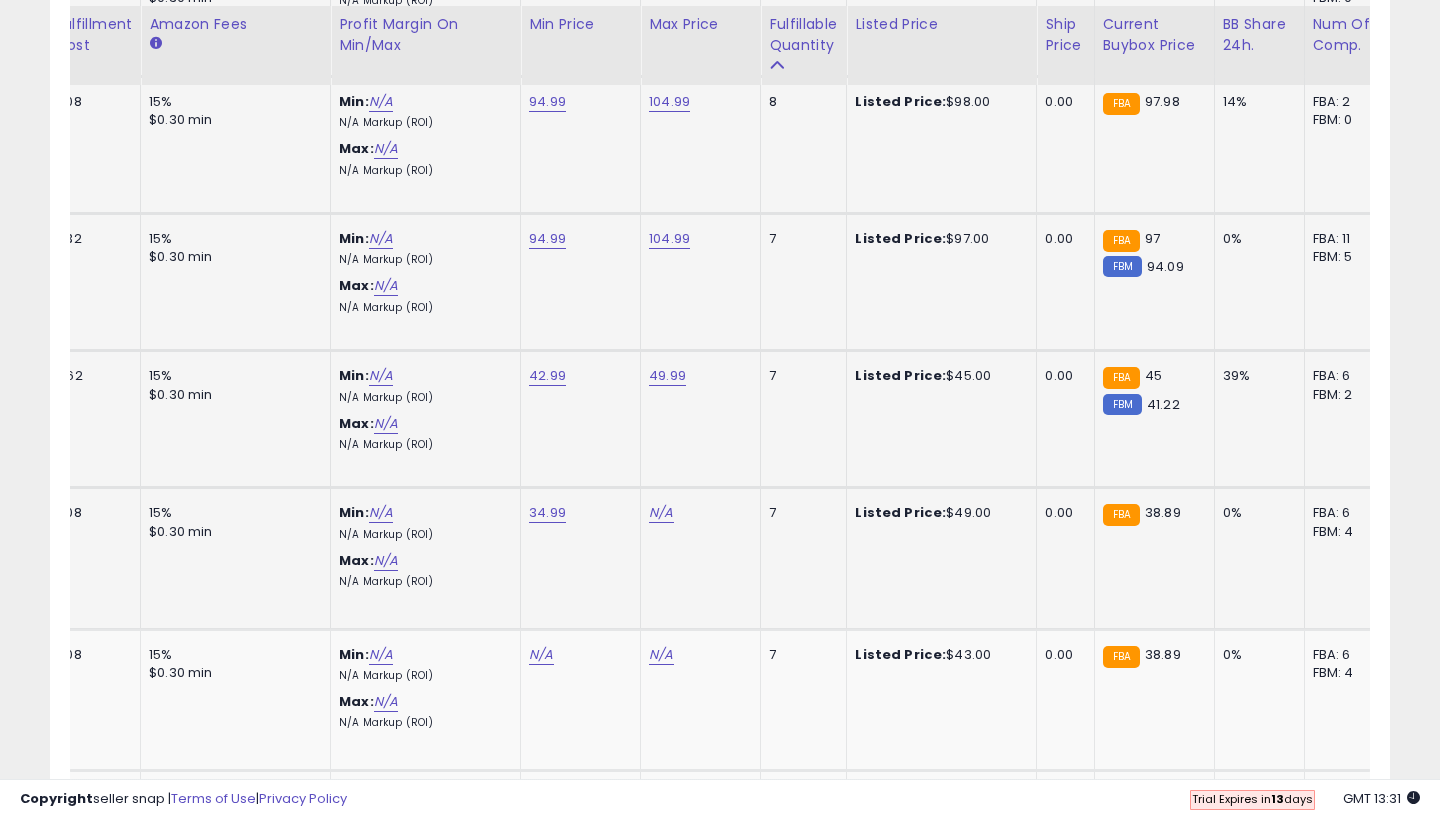 click on "N/A" at bounding box center [661, -299] 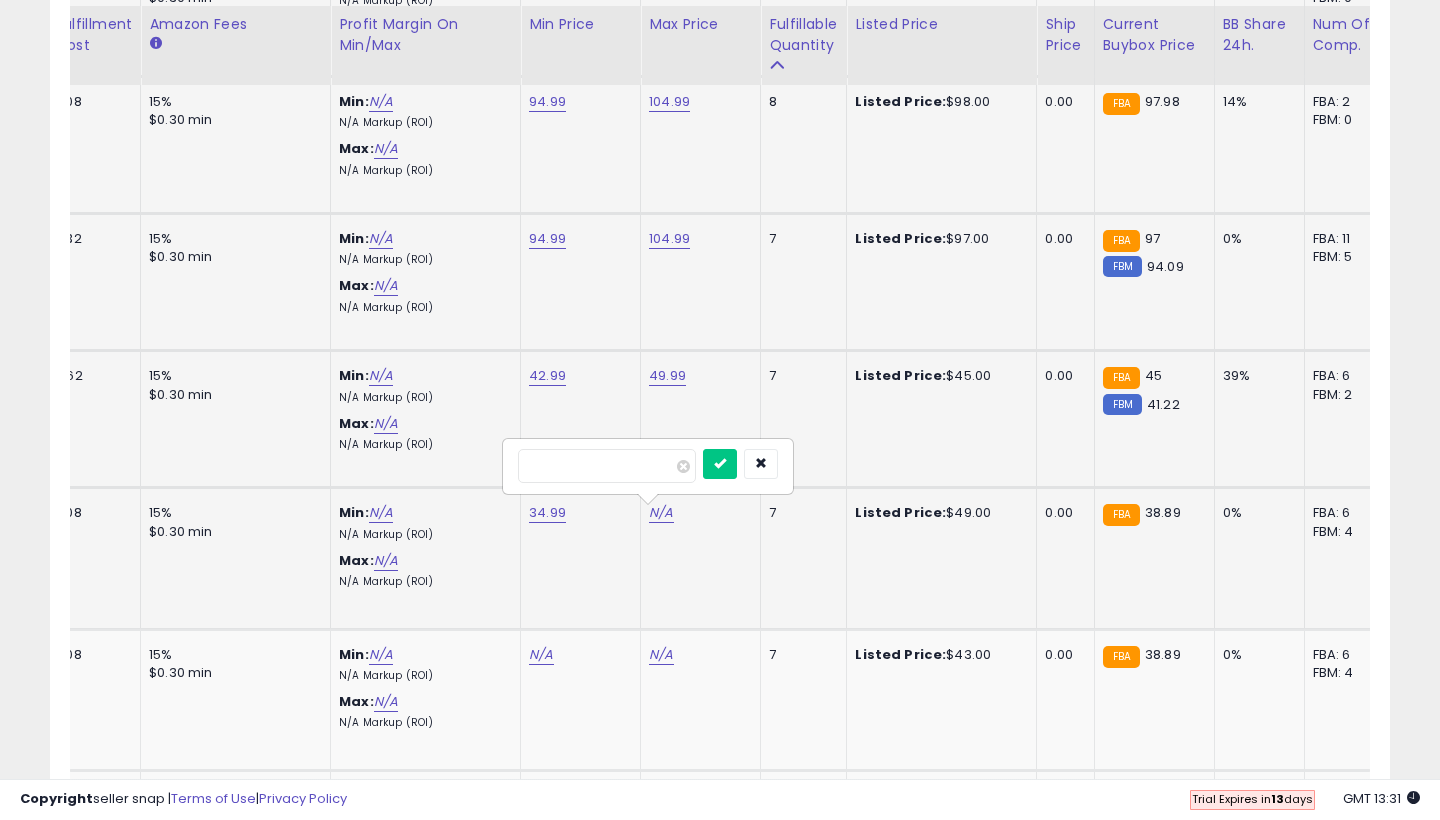 type on "**" 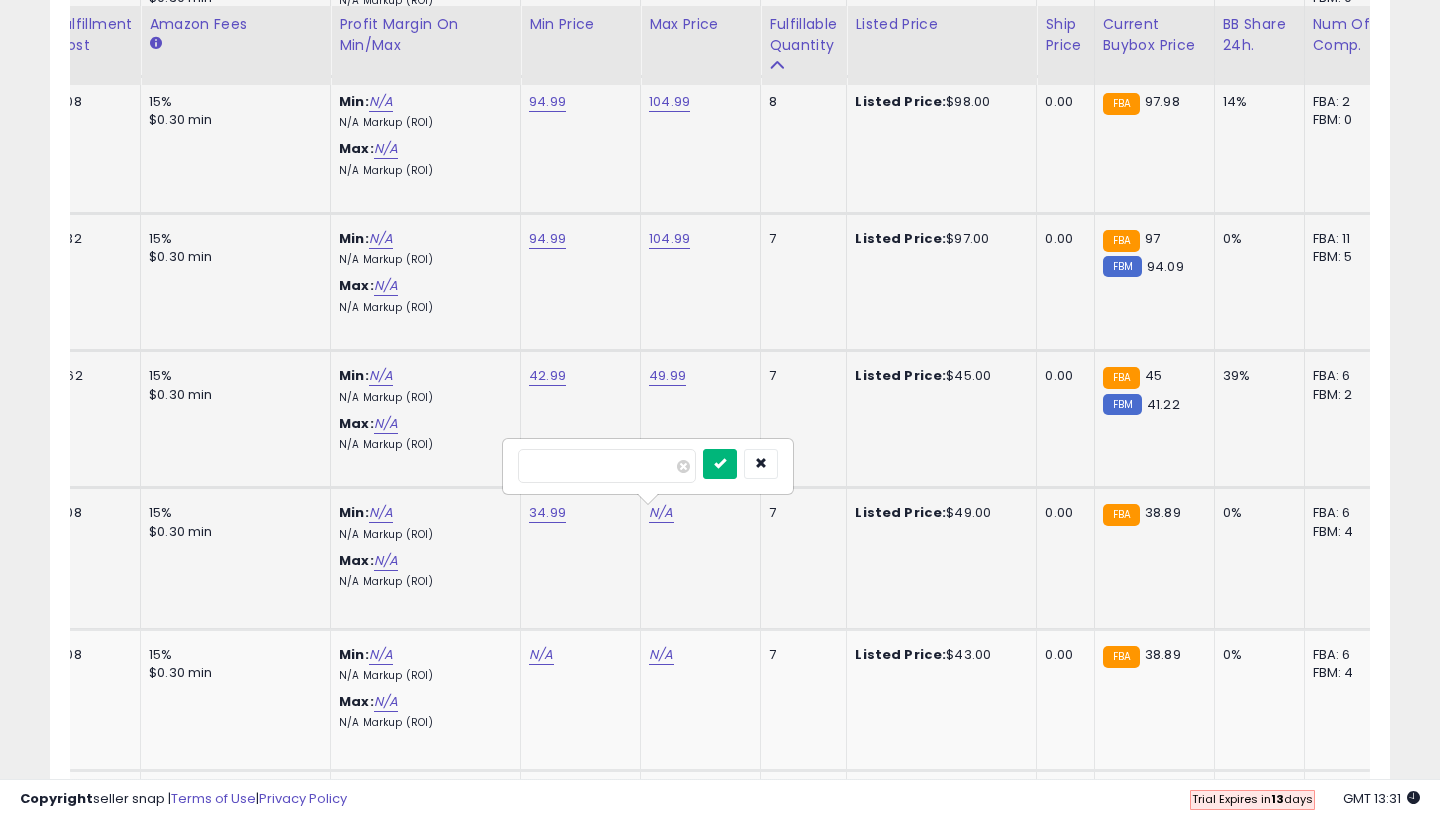 type on "*****" 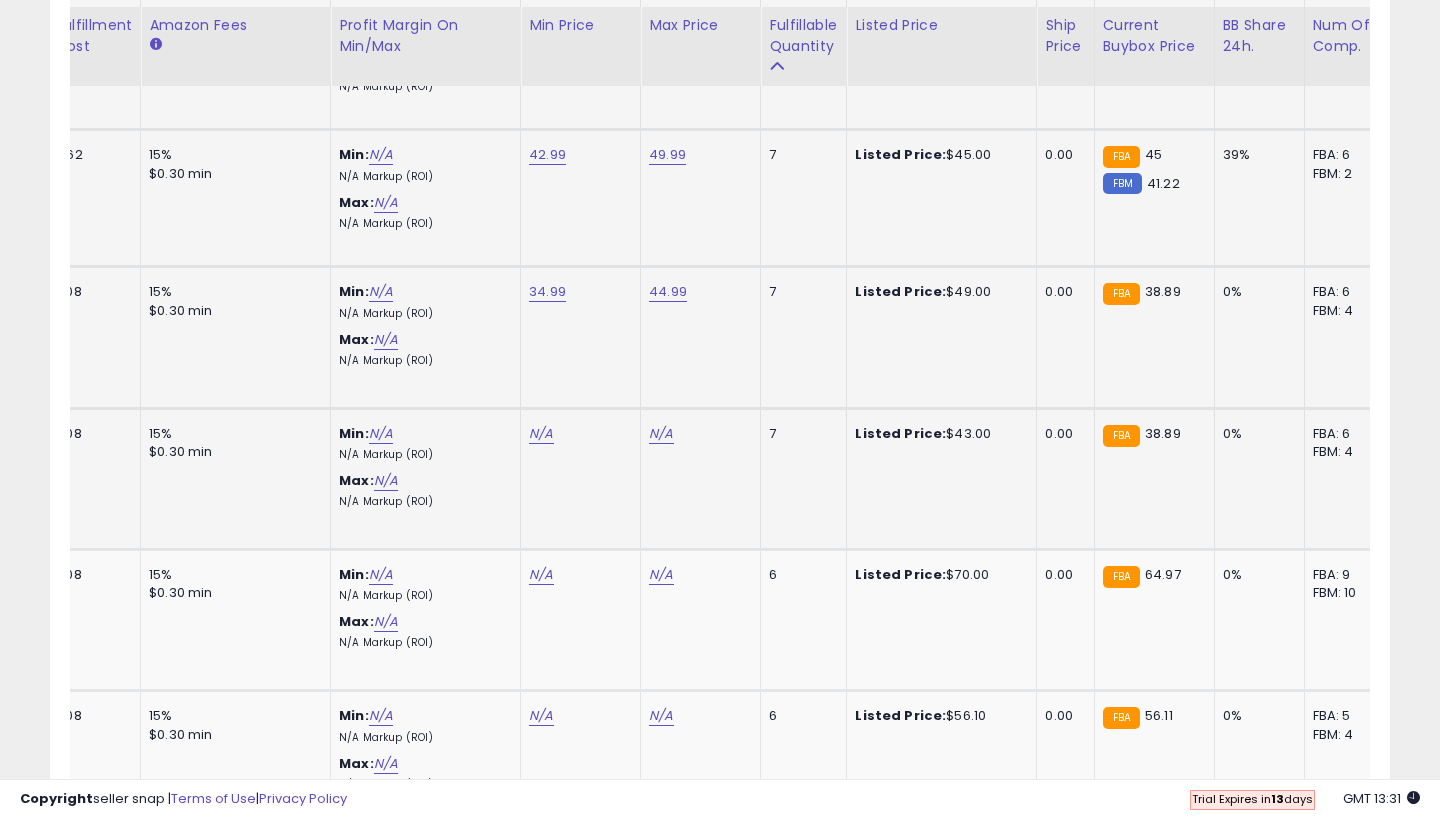 scroll, scrollTop: 1594, scrollLeft: 0, axis: vertical 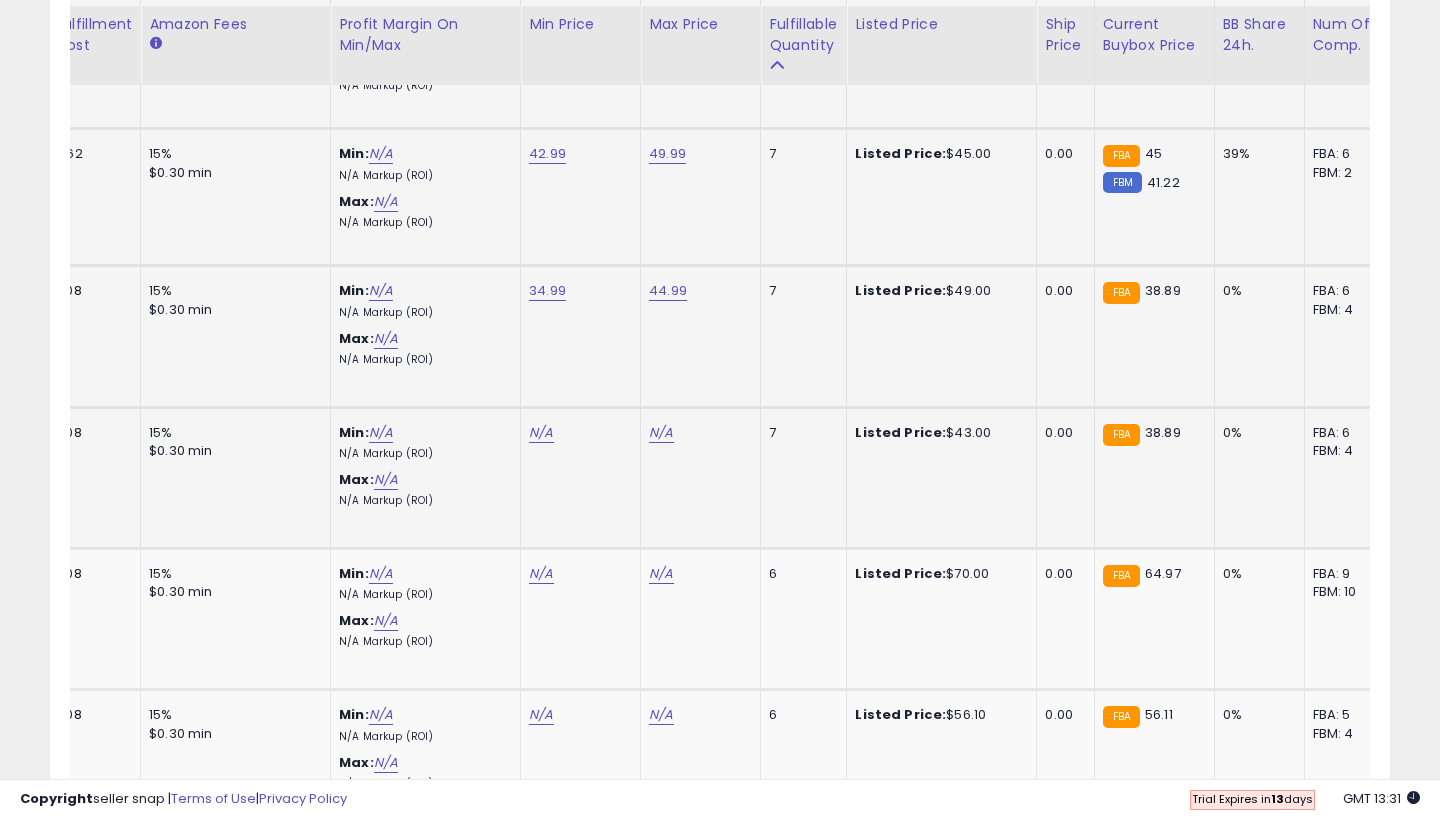 click on "N/A" at bounding box center (541, -521) 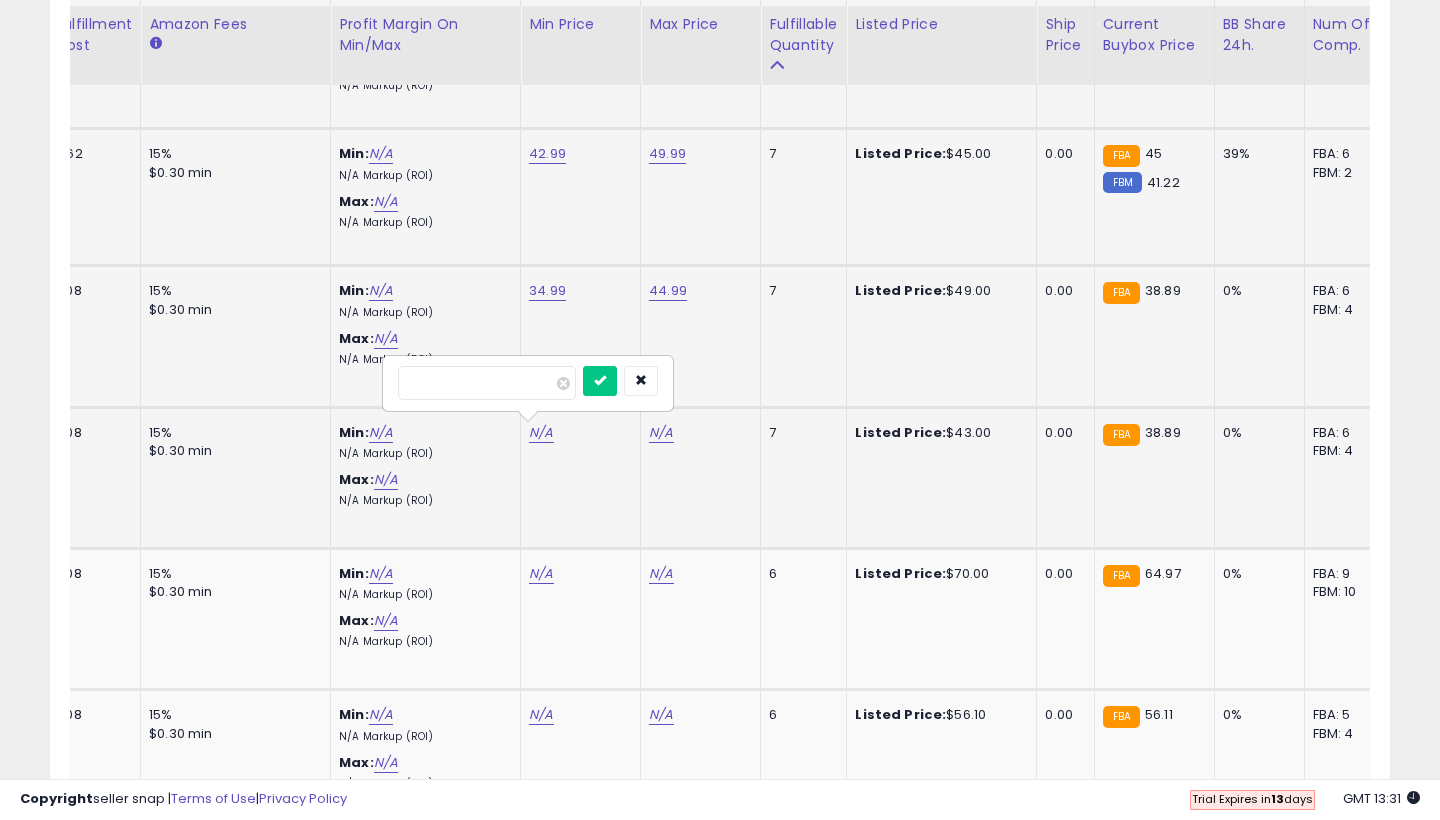 type on "**" 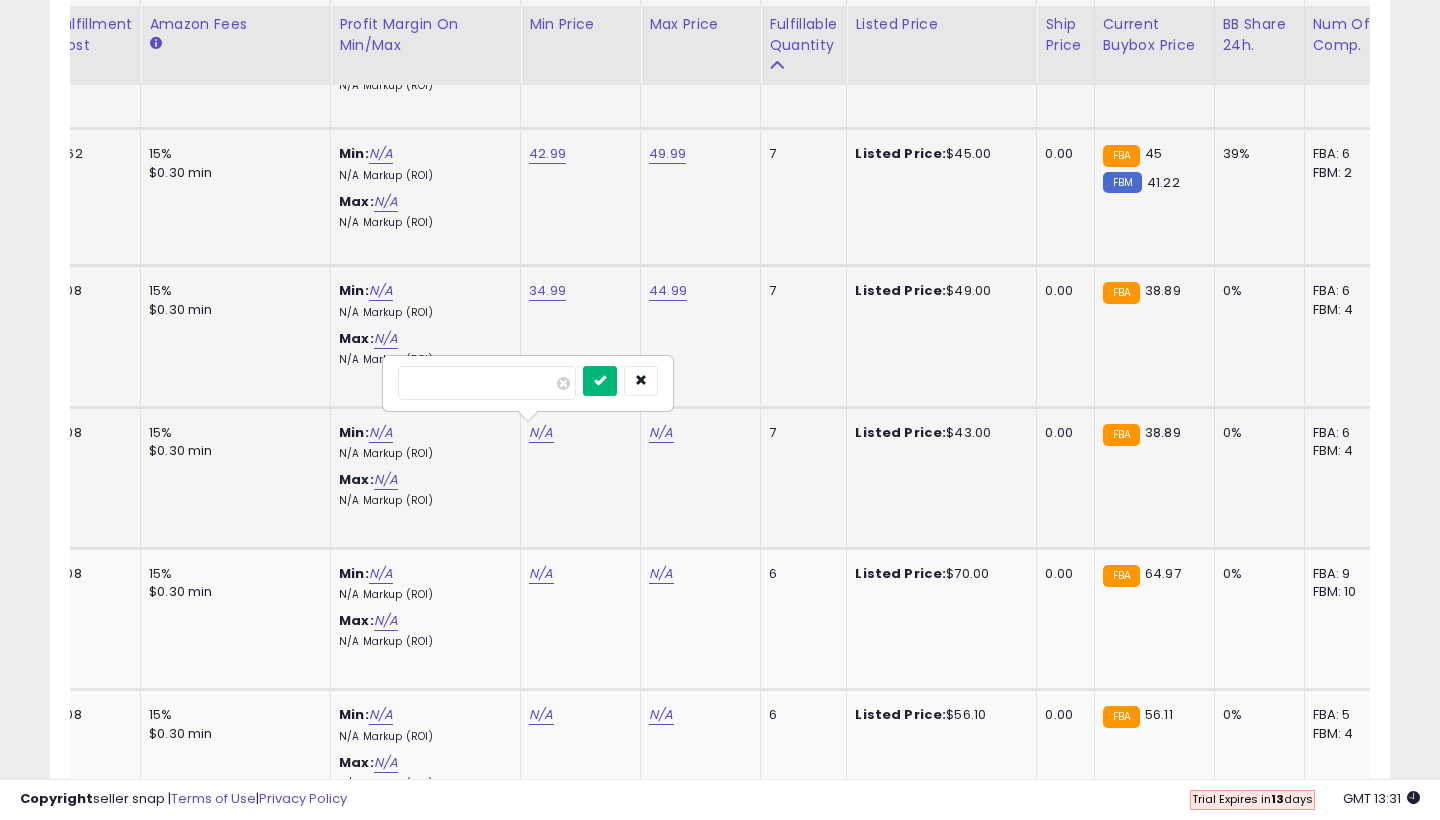 type on "****" 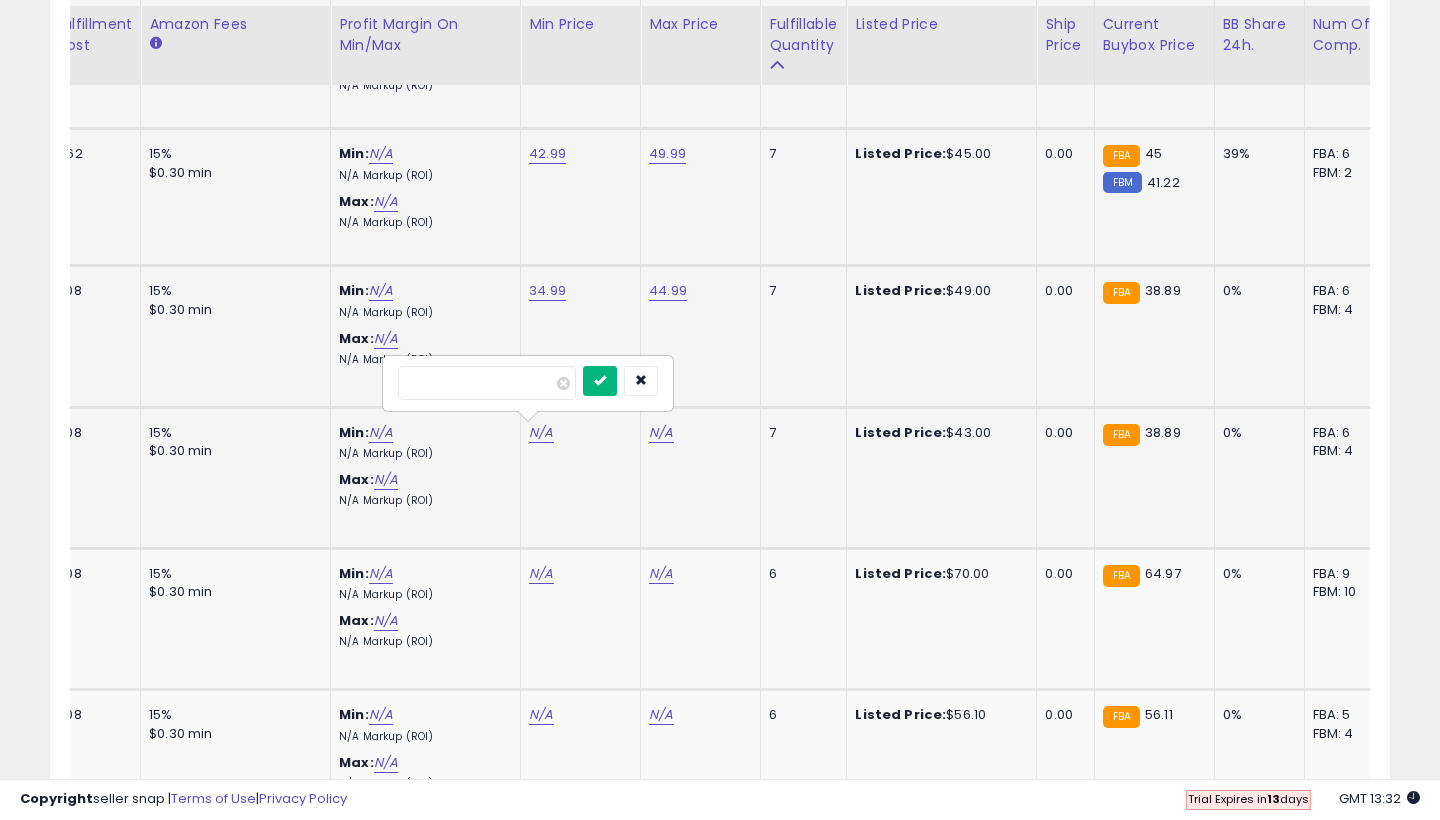 type on "*****" 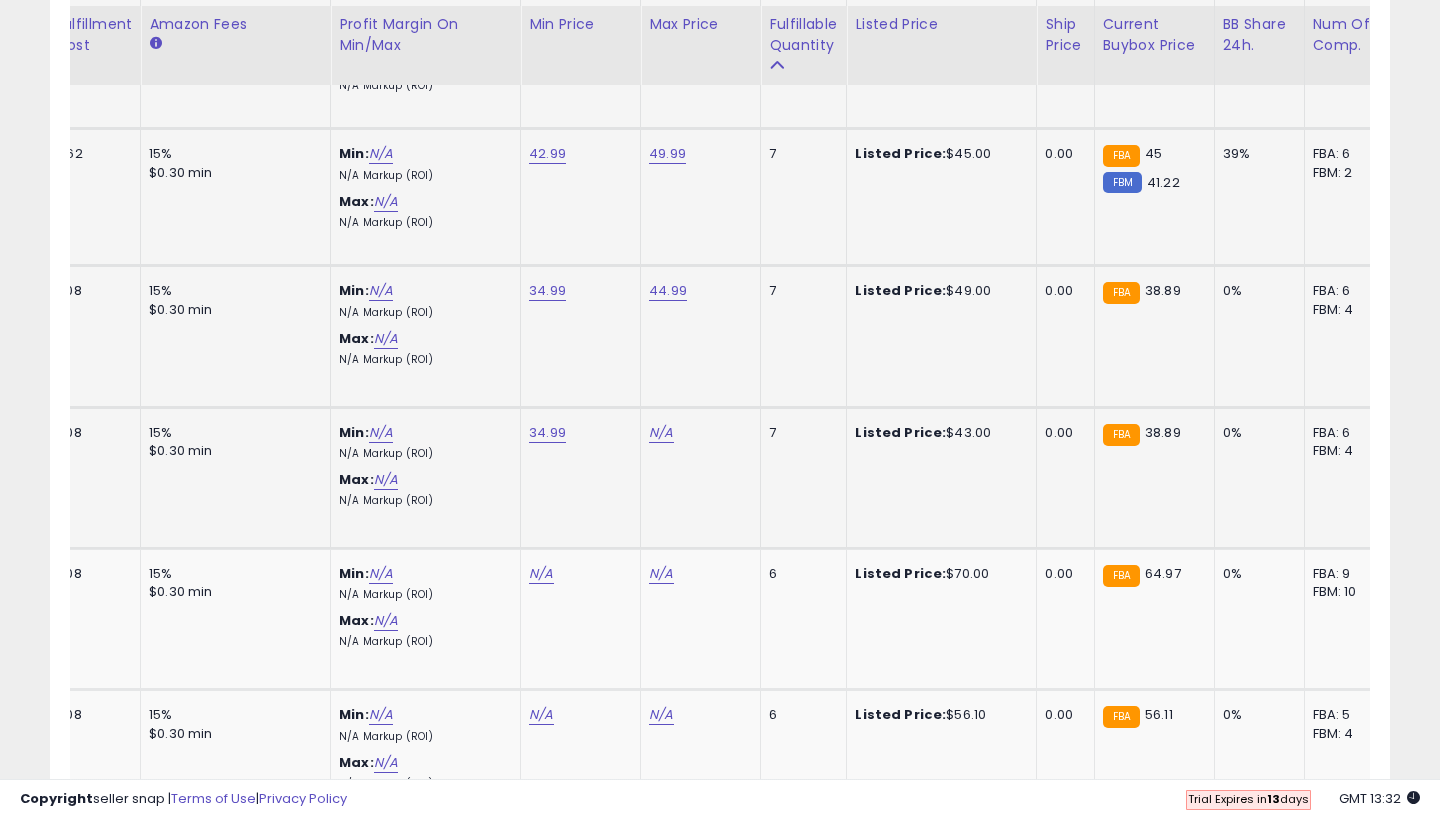 click on "N/A" at bounding box center [661, -521] 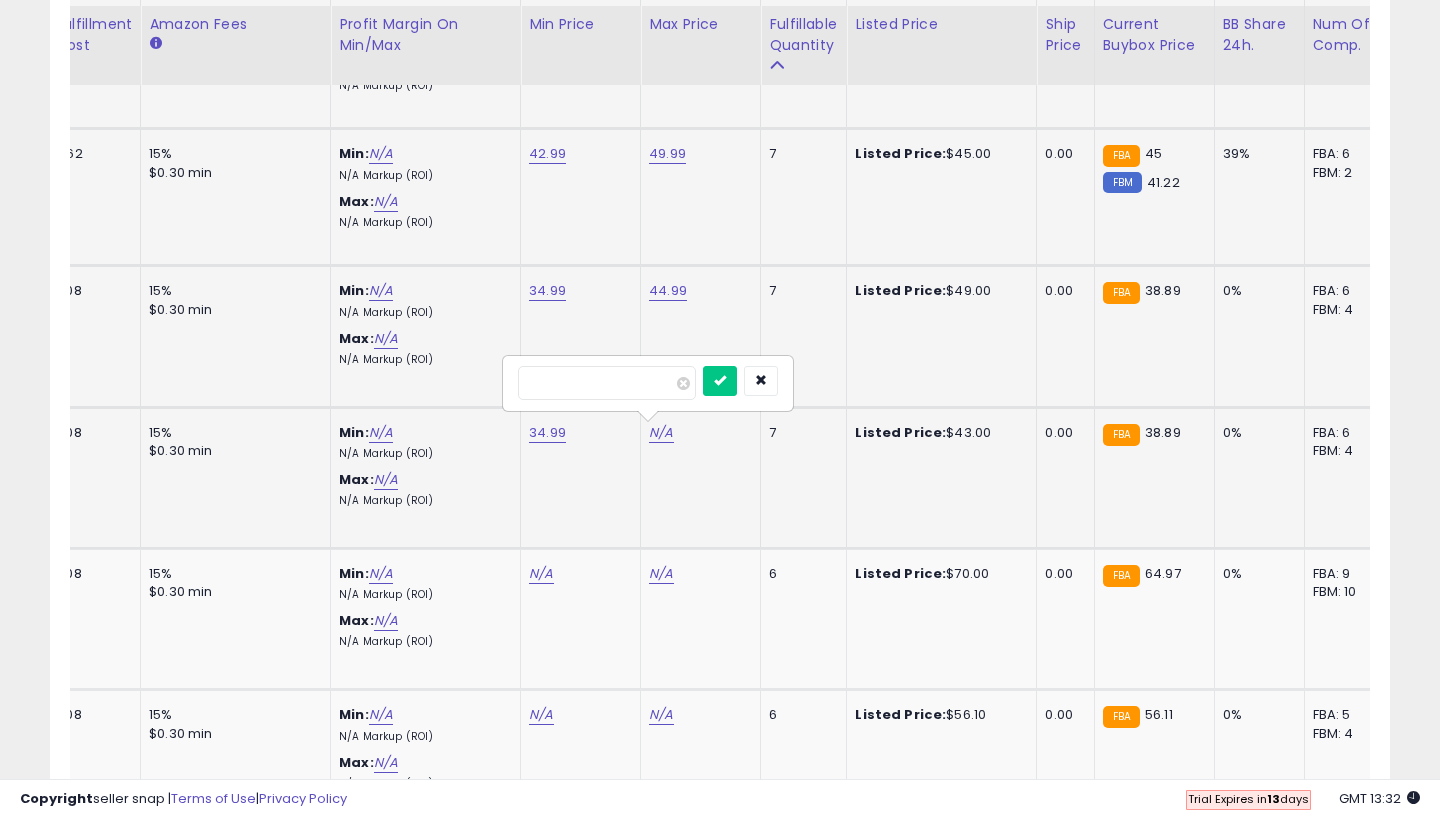 type on "**" 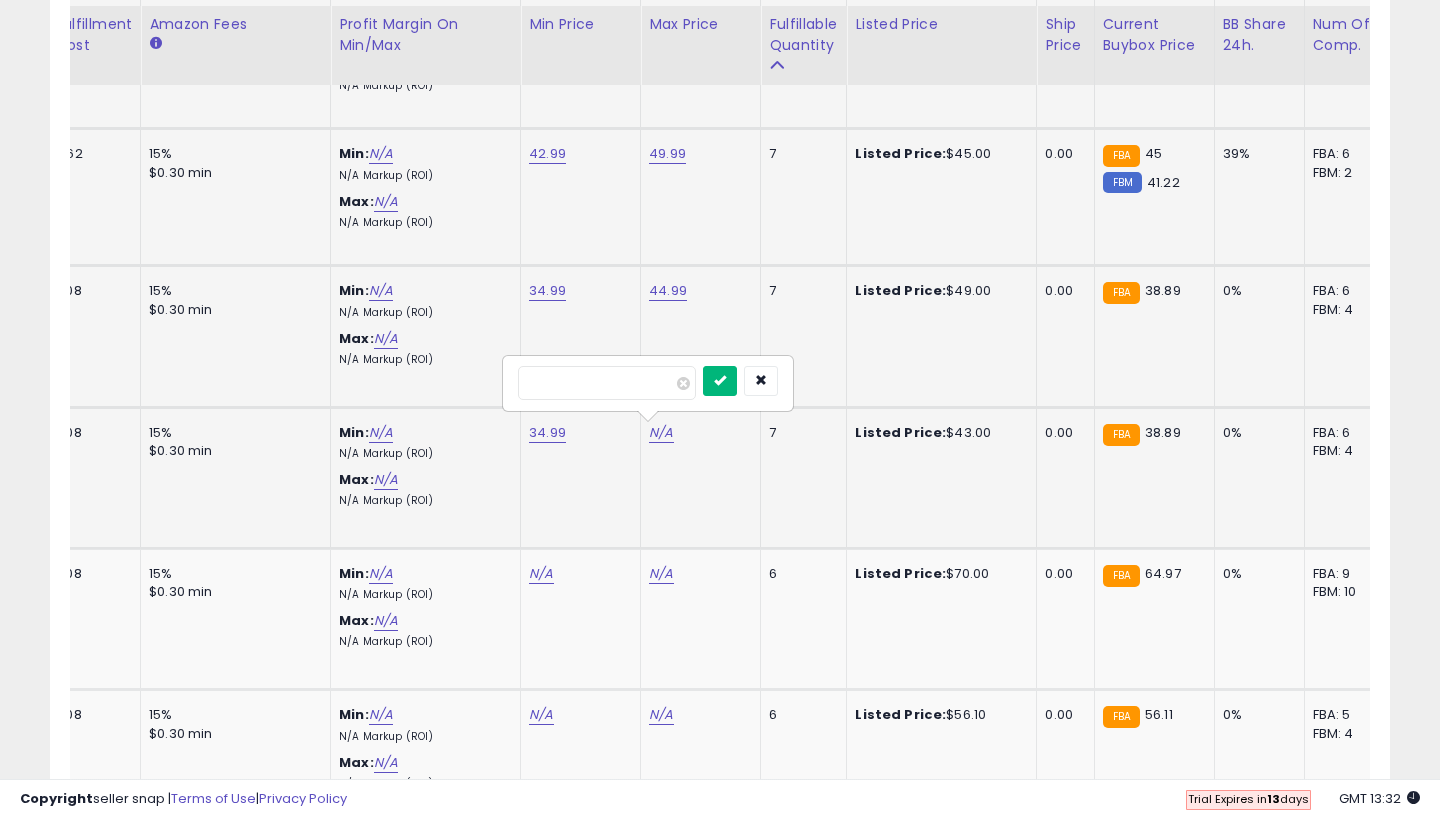 type on "*****" 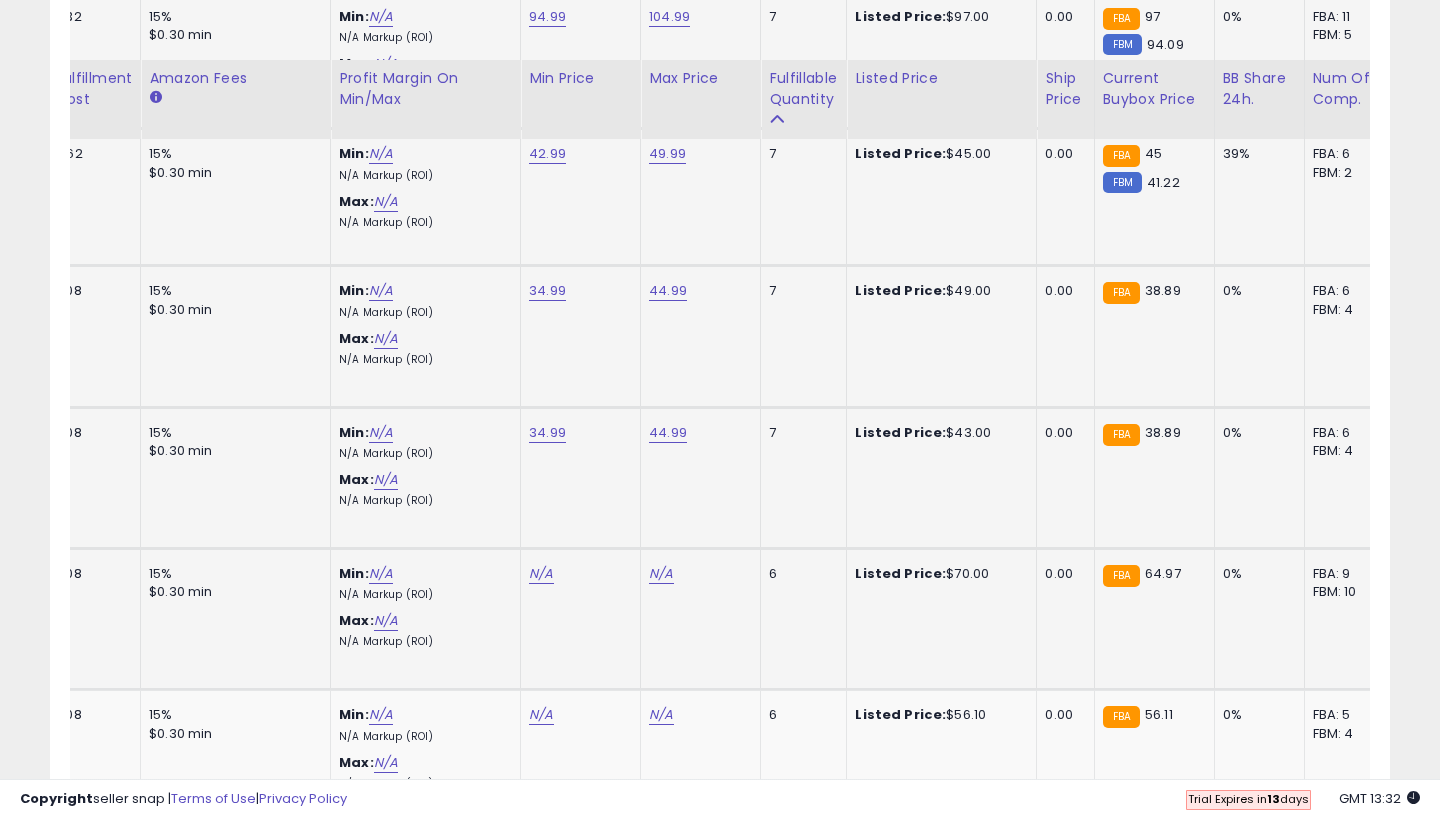 scroll, scrollTop: 1679, scrollLeft: 0, axis: vertical 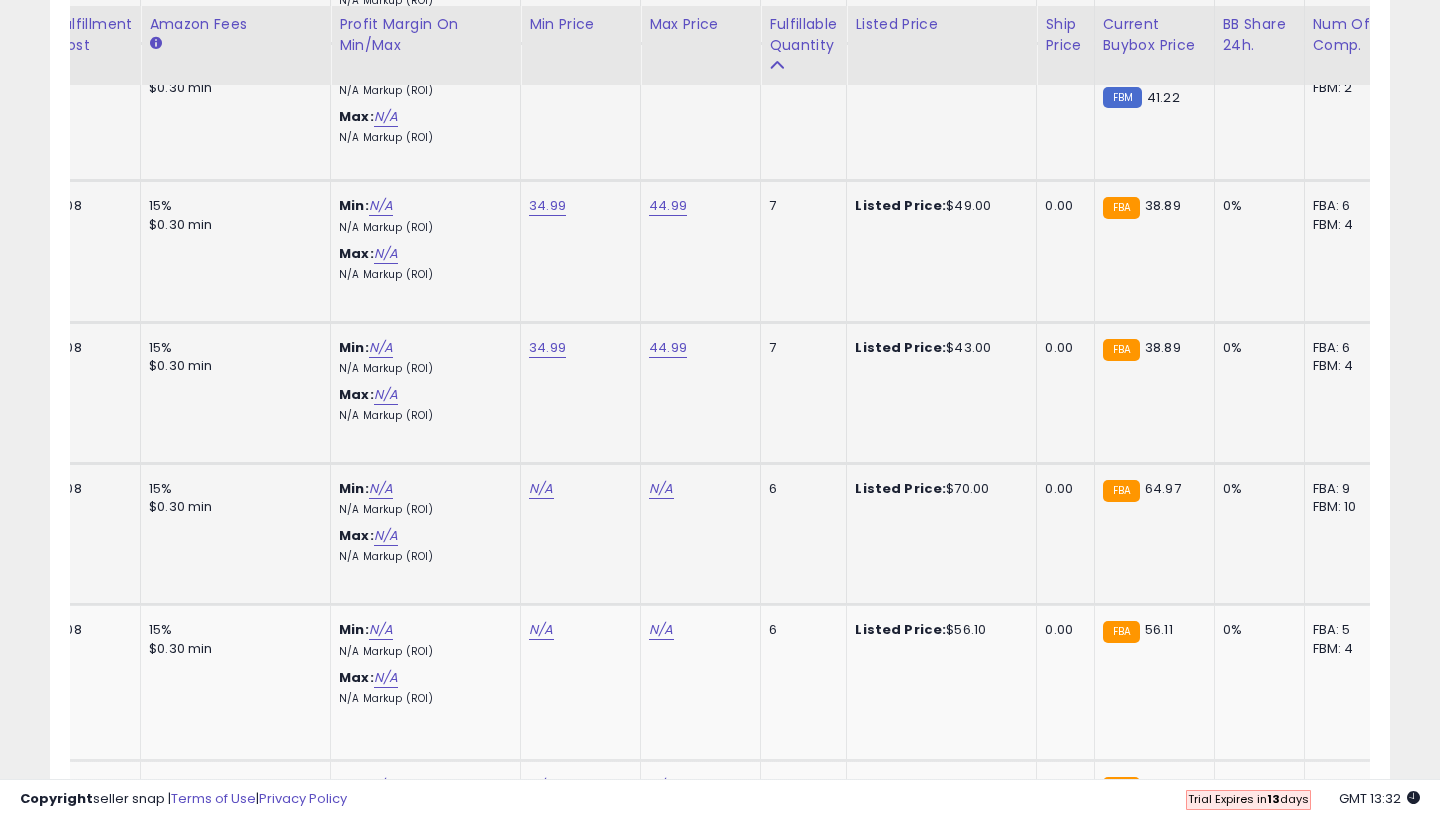 click on "N/A" at bounding box center (541, -606) 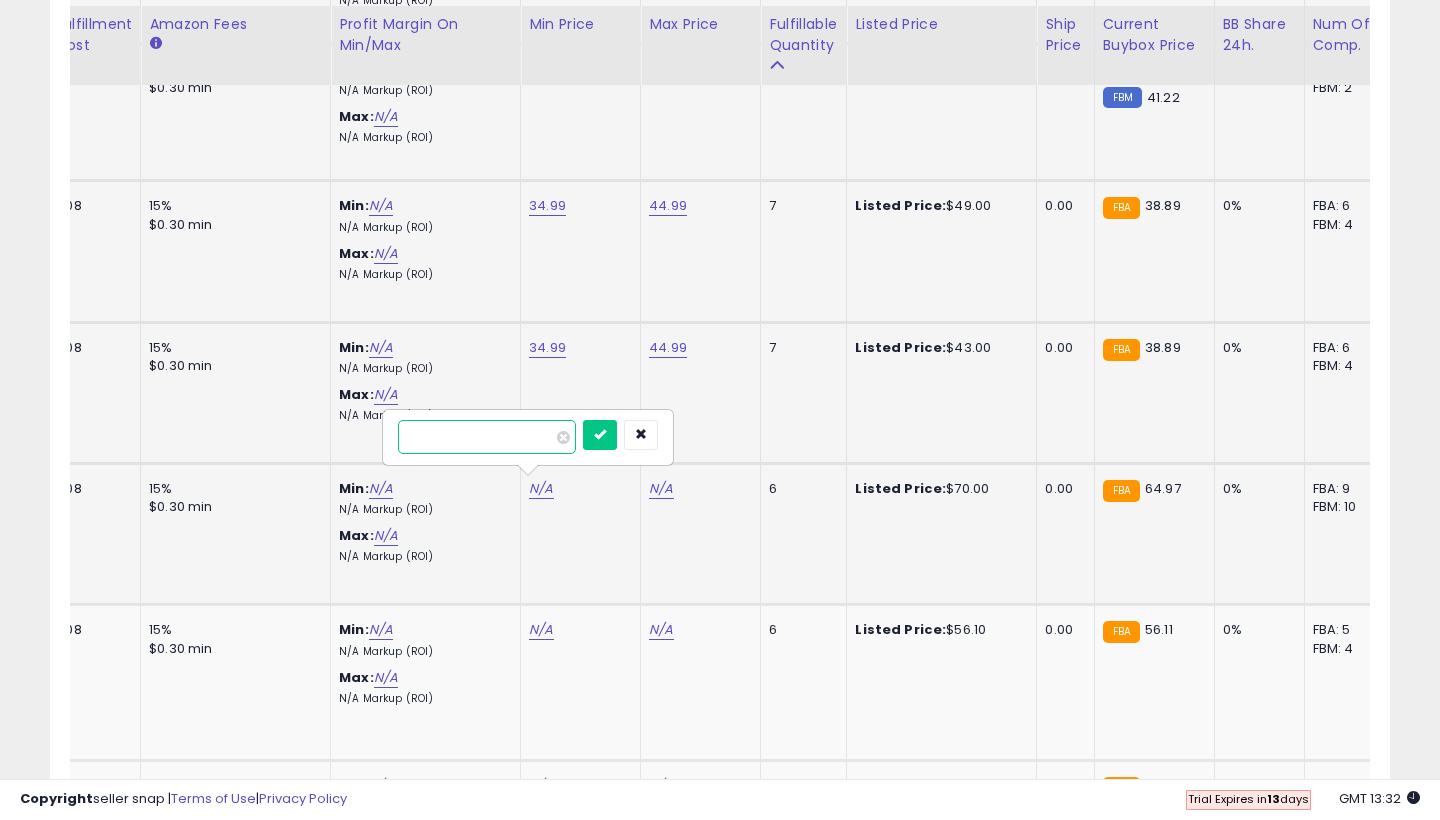 type on "**" 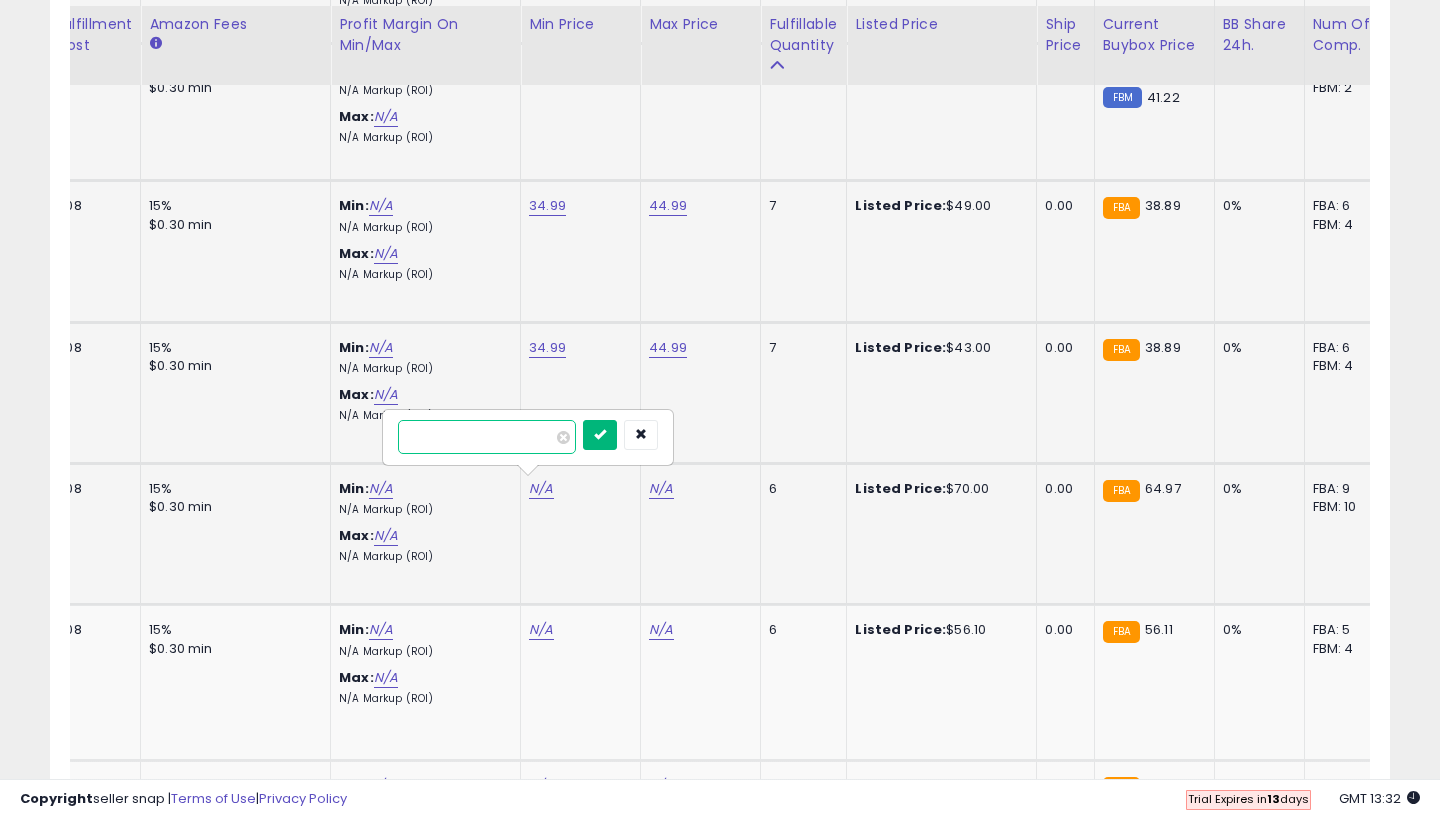 type on "*****" 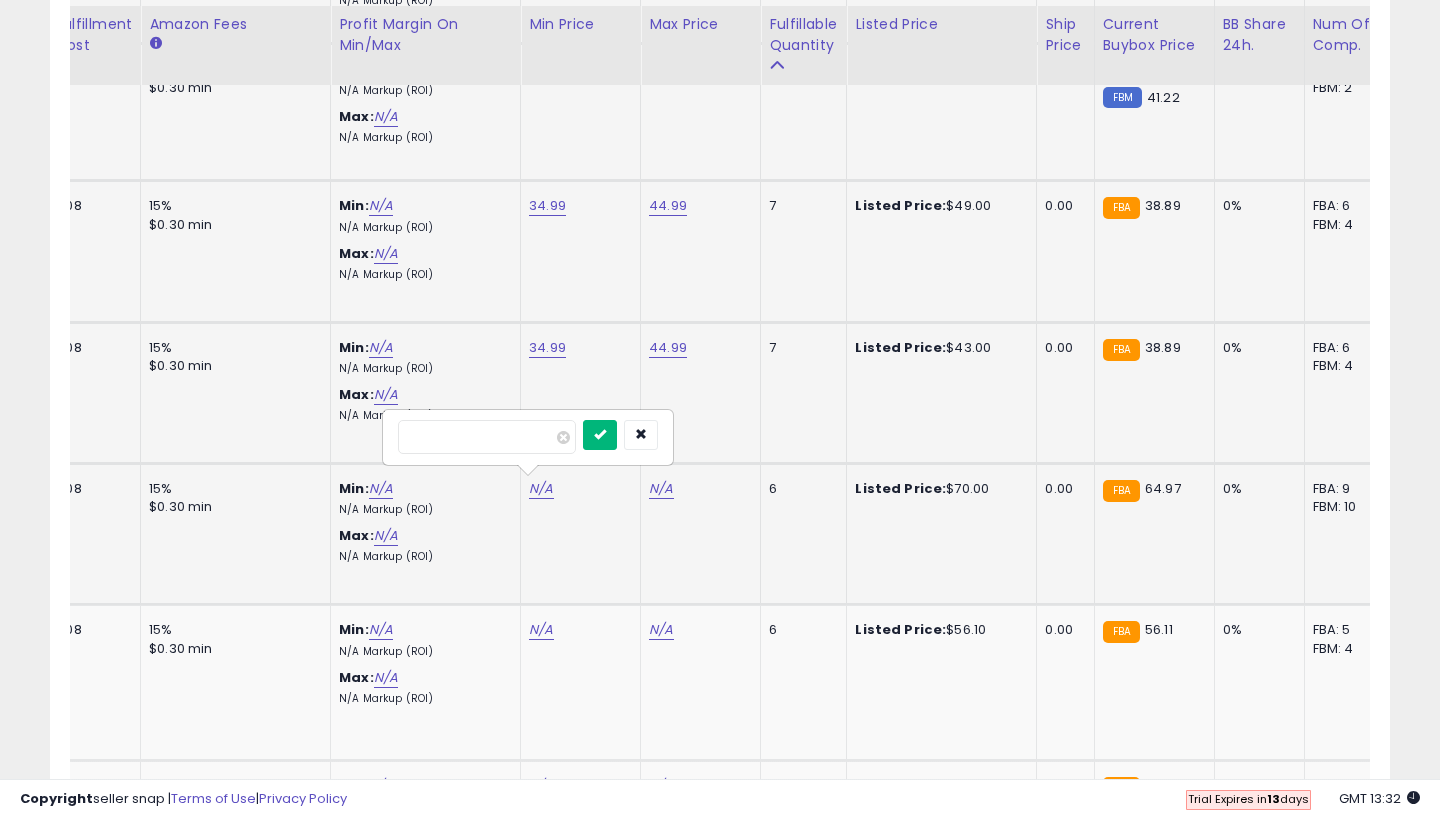click at bounding box center (600, 435) 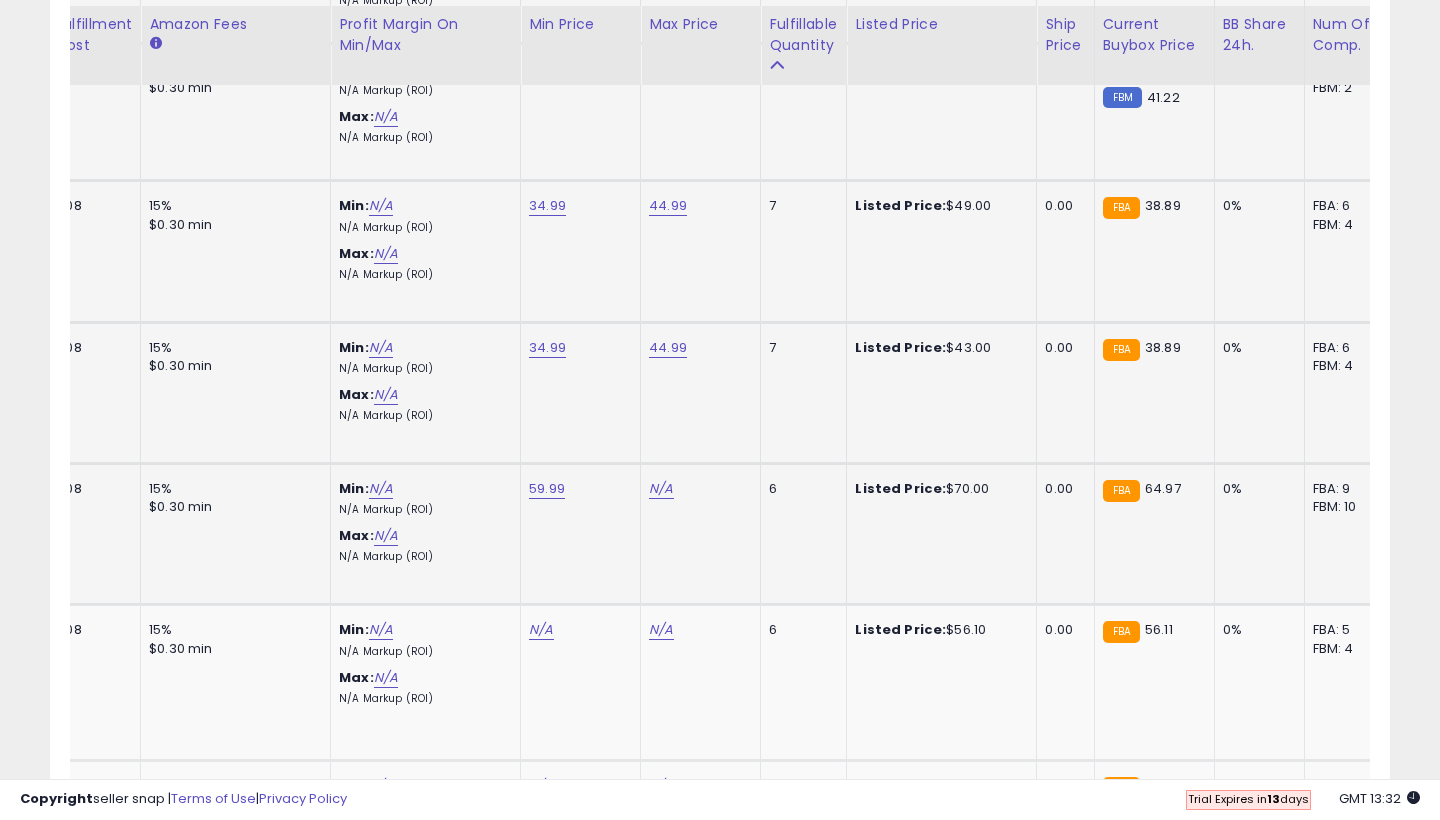 click on "N/A" at bounding box center [661, -606] 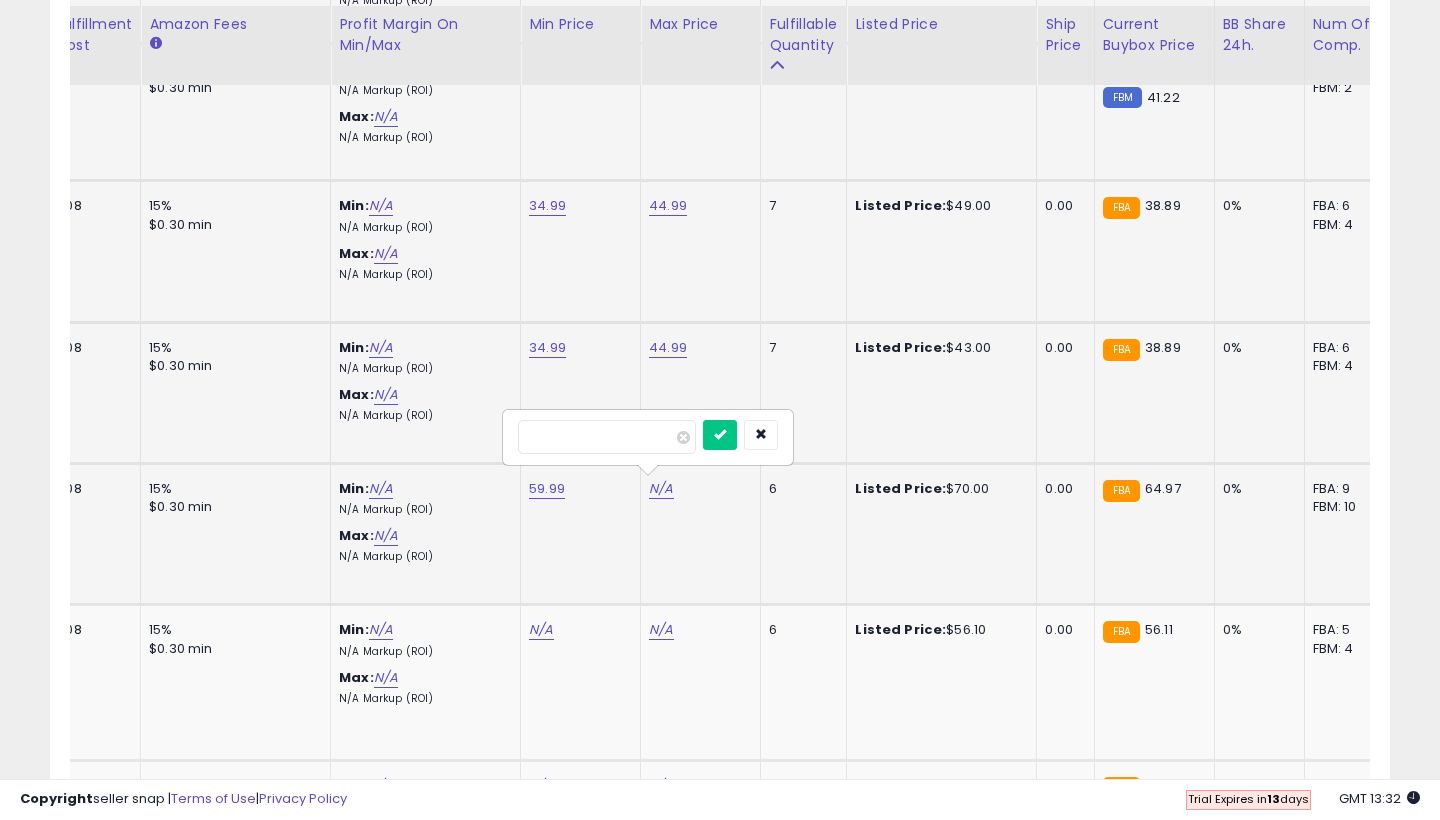 type on "**" 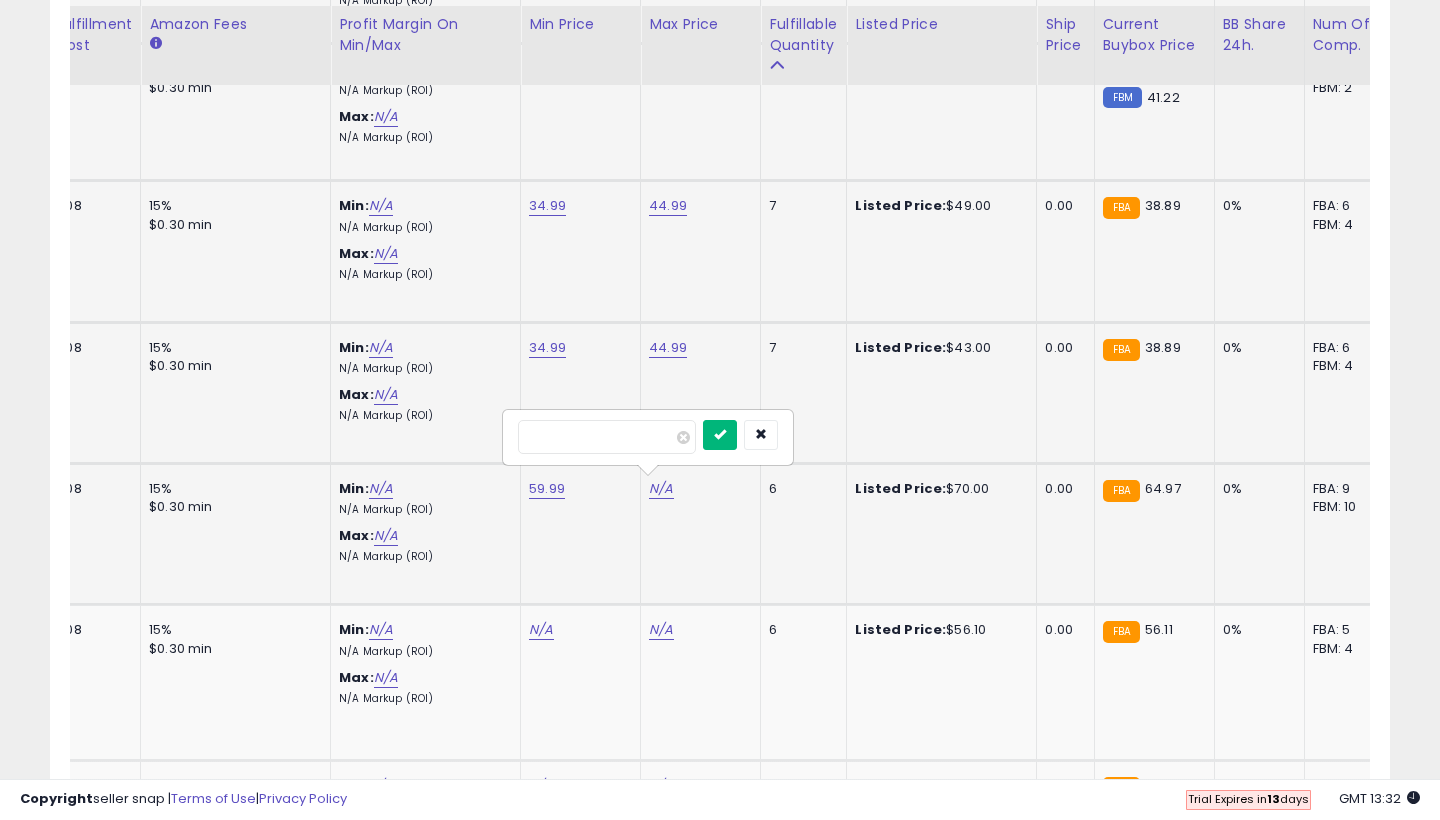 type on "*****" 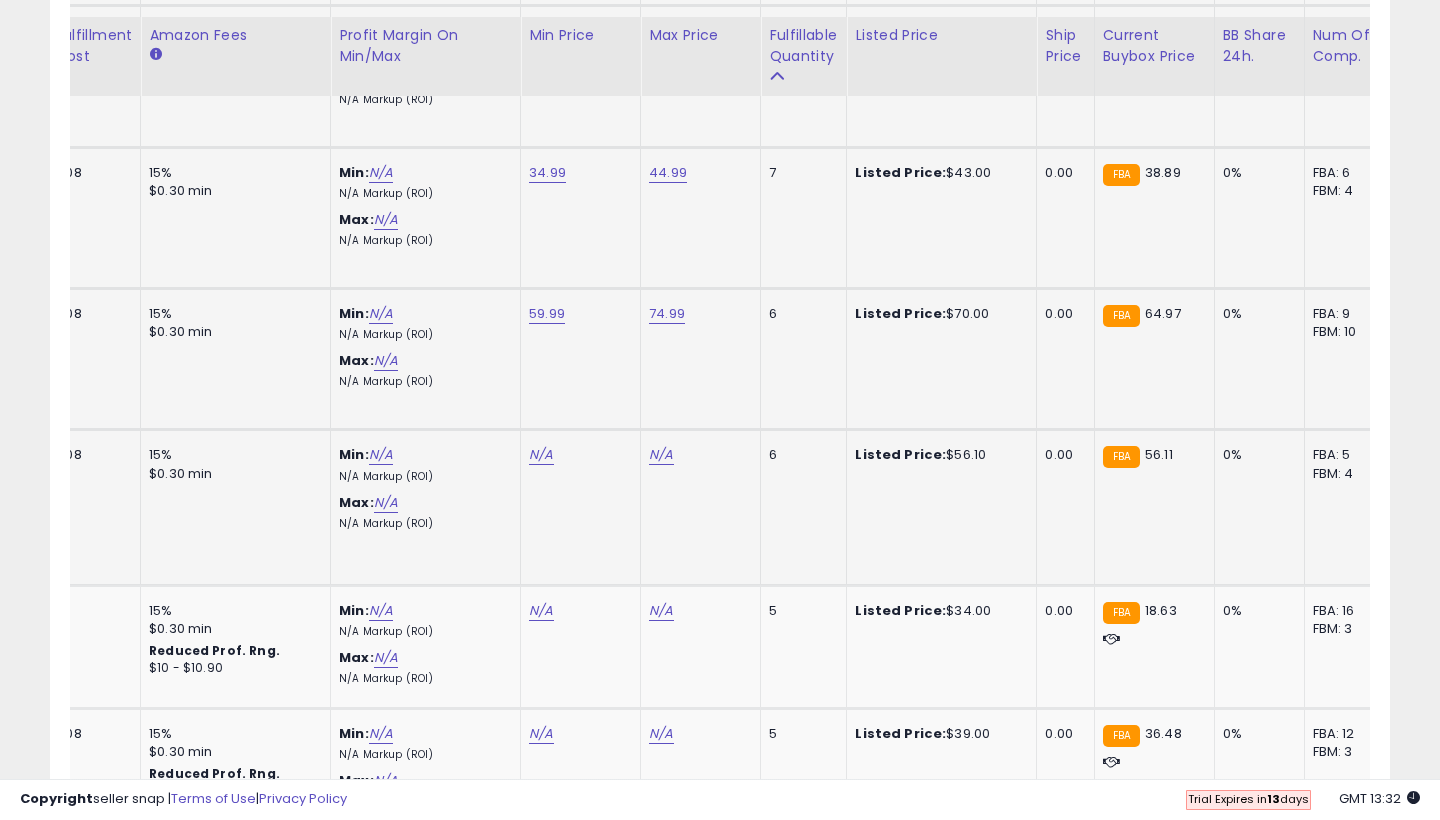 scroll, scrollTop: 1865, scrollLeft: 0, axis: vertical 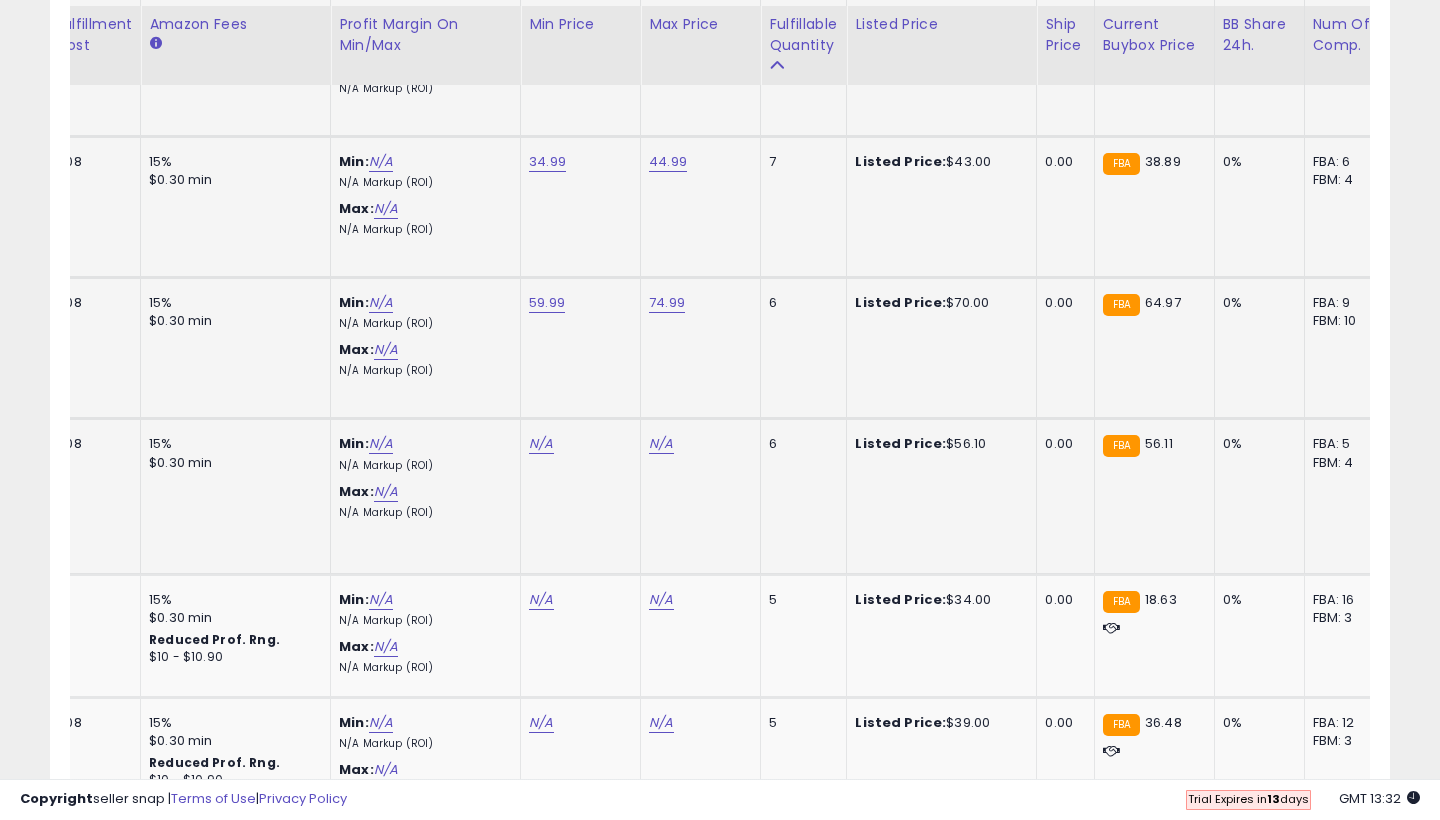 click on "N/A" at bounding box center [541, -792] 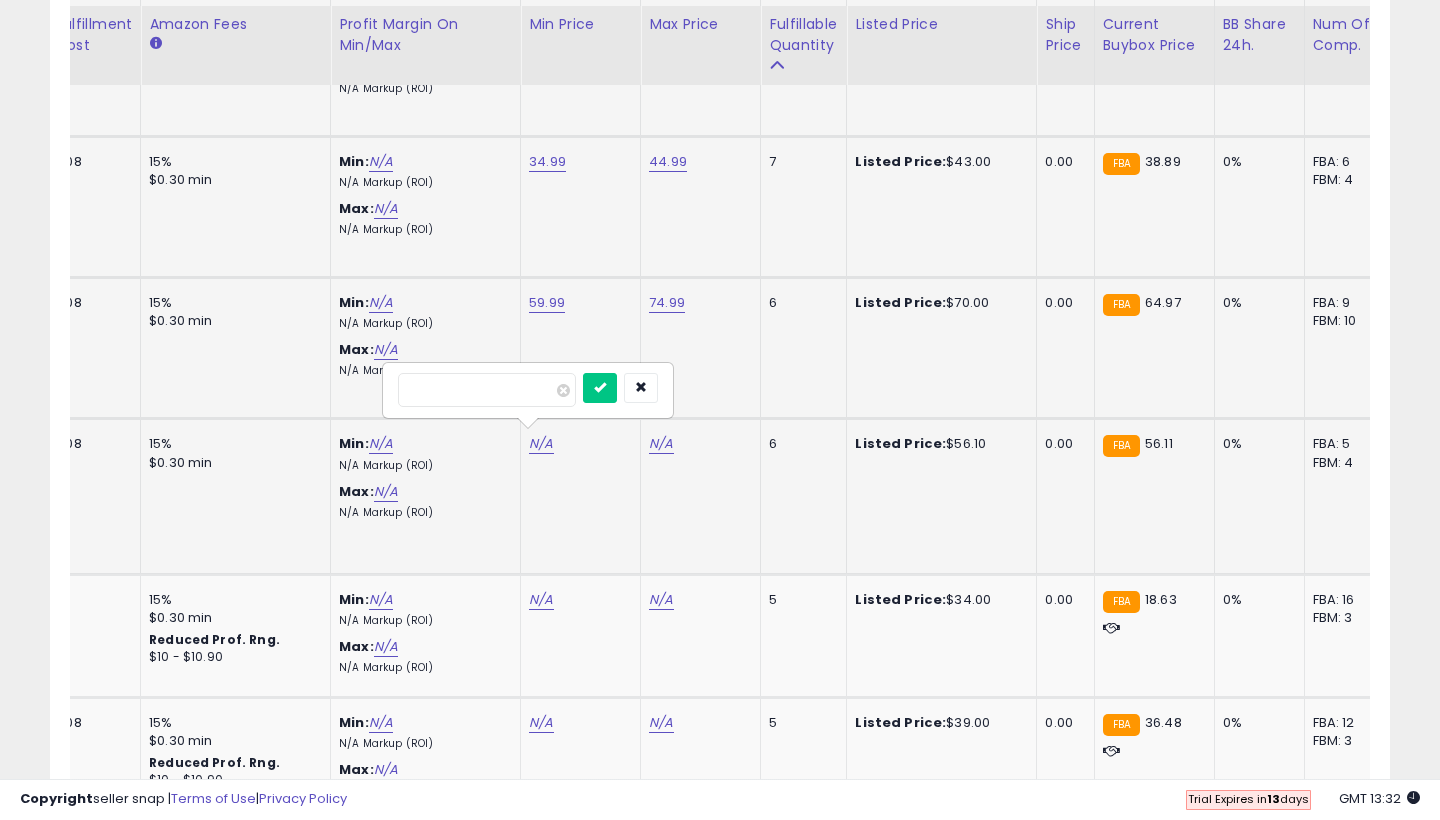 type on "**" 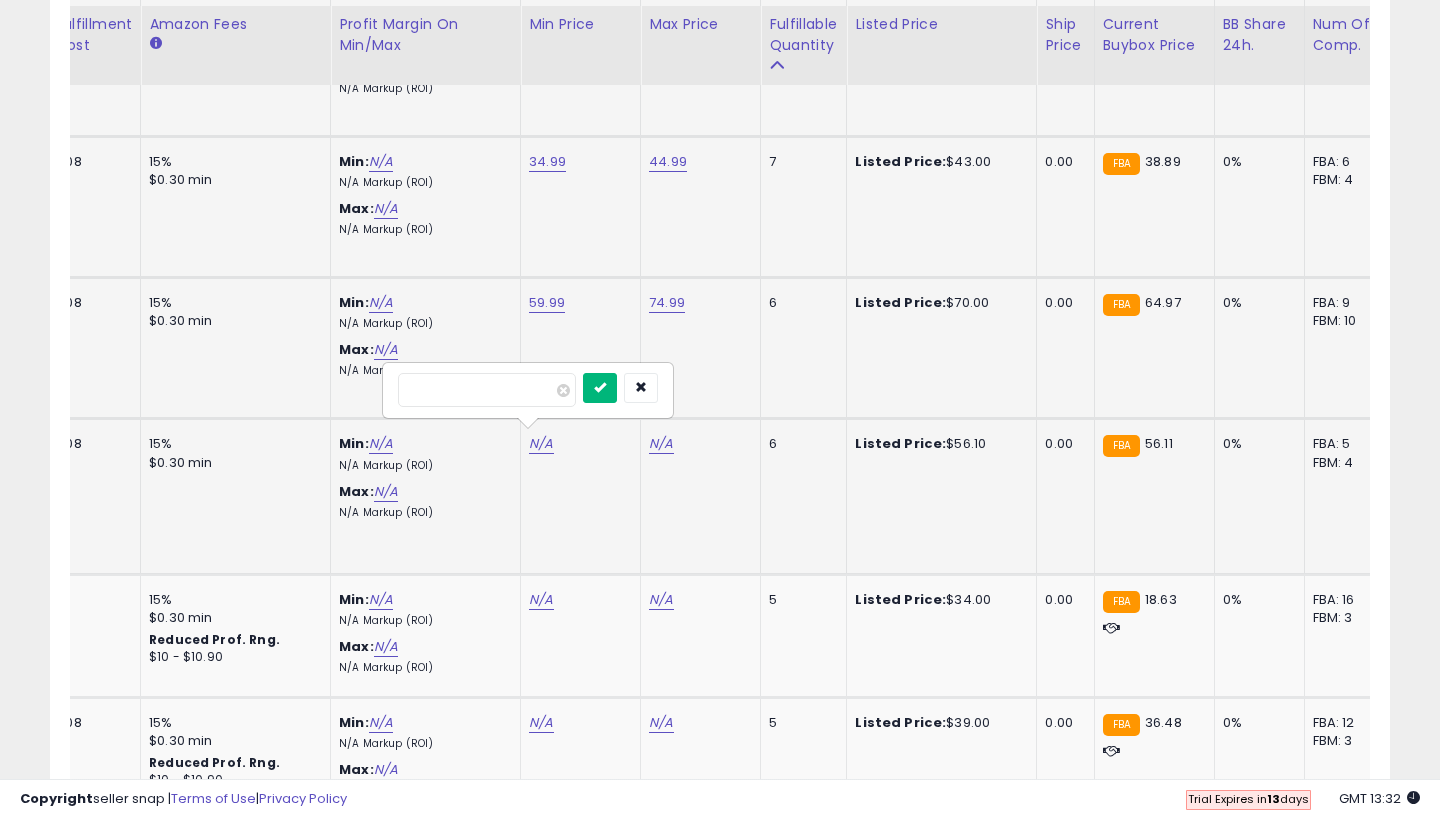 type on "*****" 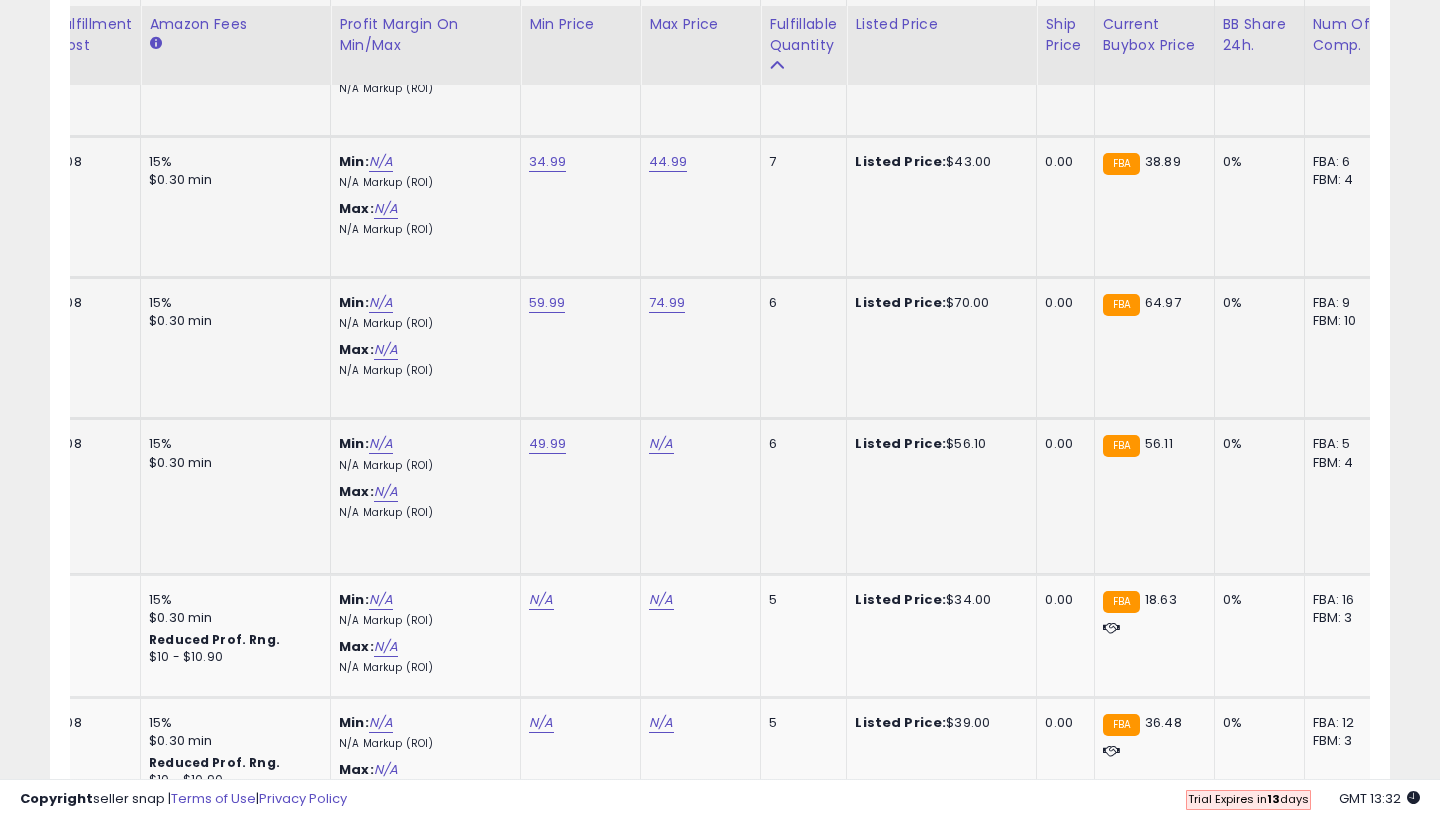 click on "N/A" 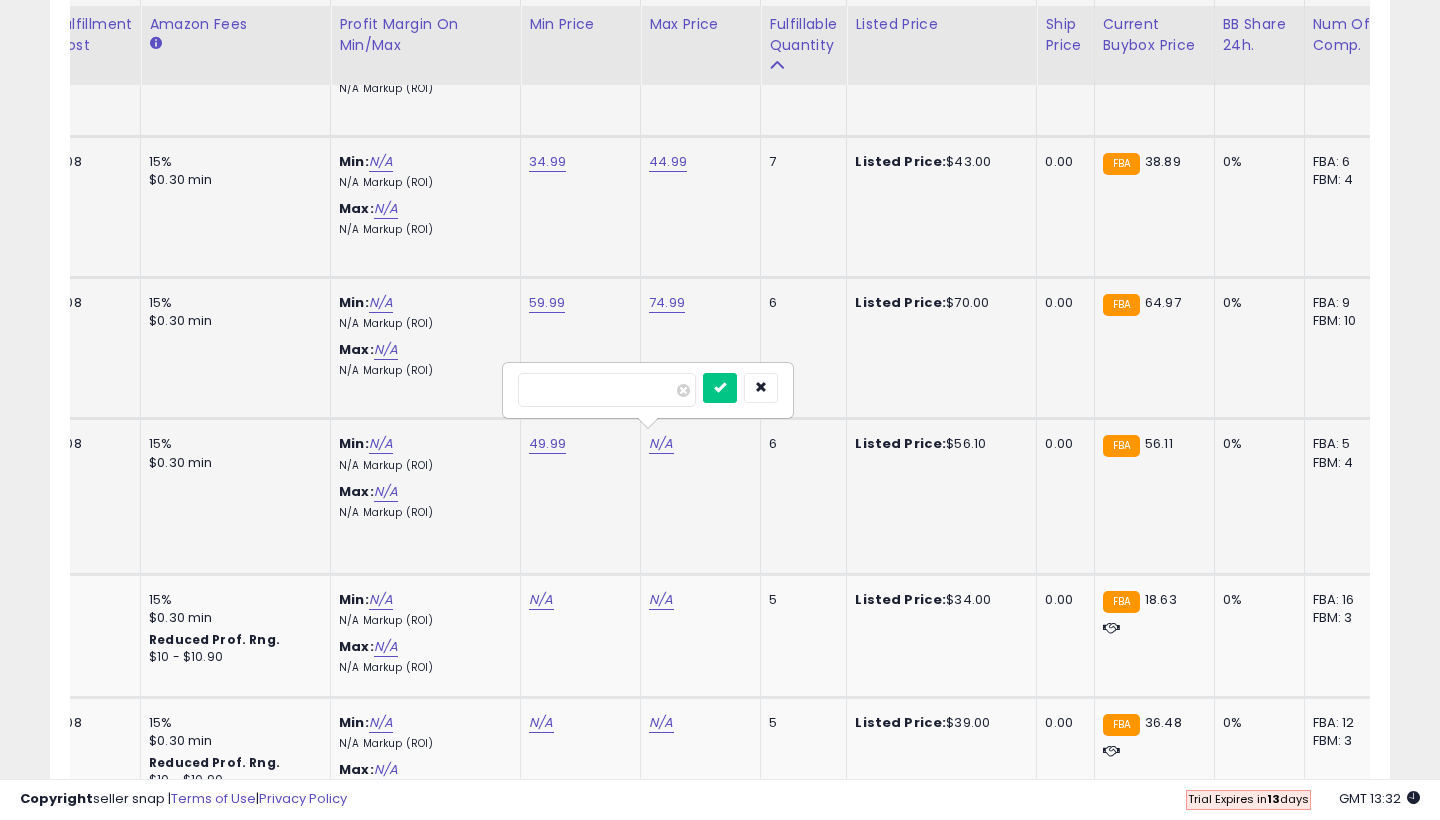 type on "**" 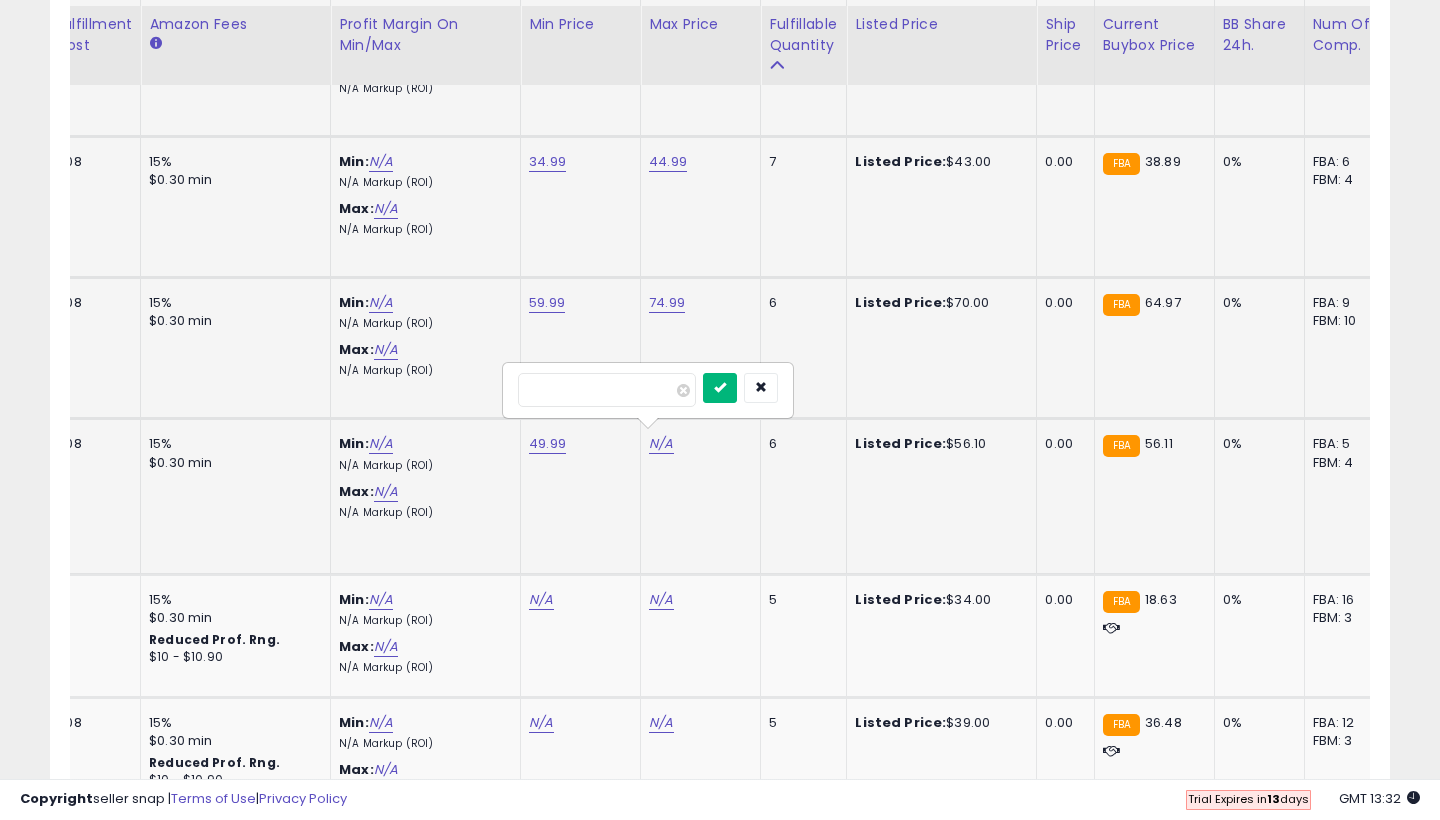 type on "*****" 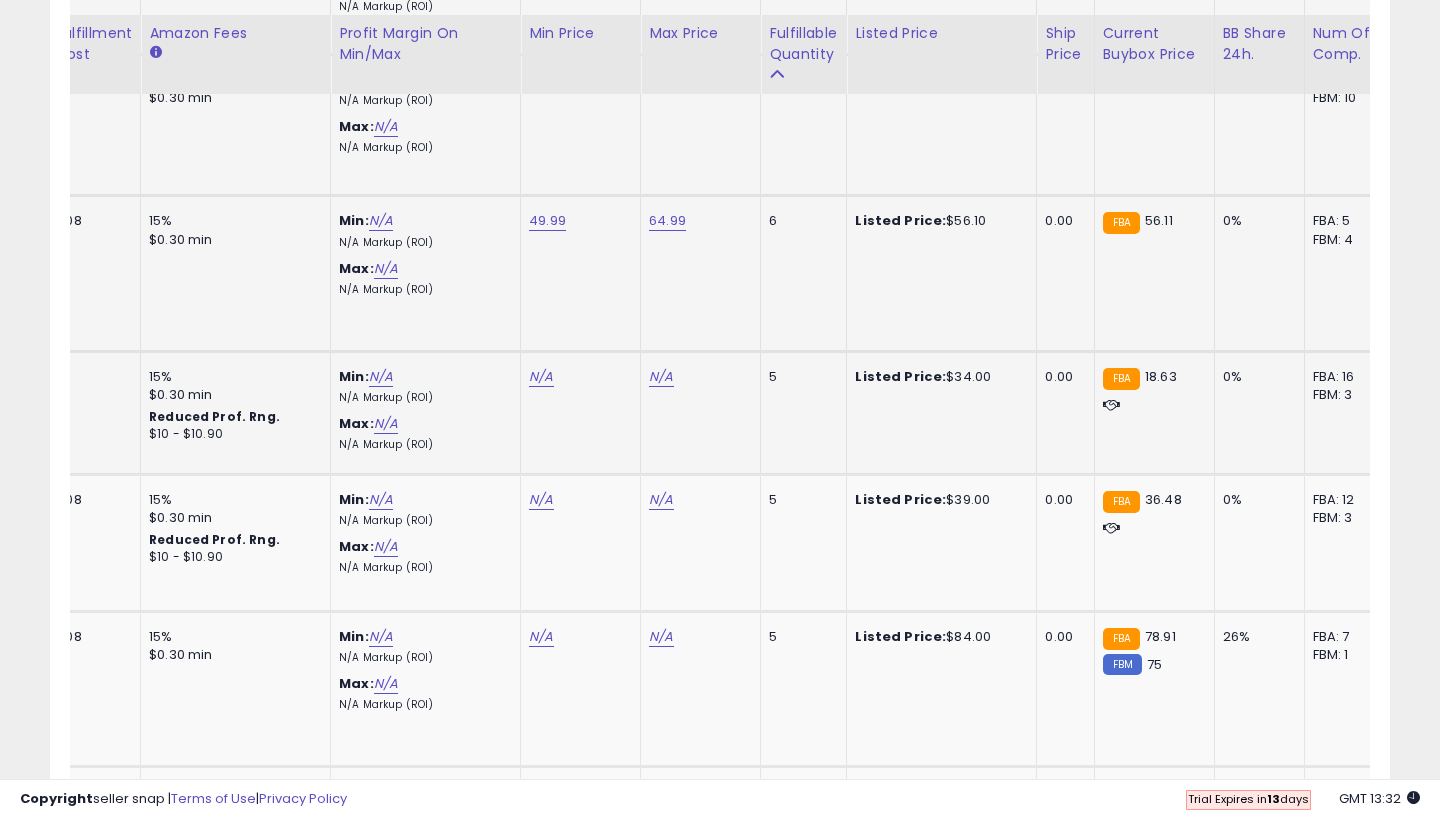 scroll, scrollTop: 2097, scrollLeft: 0, axis: vertical 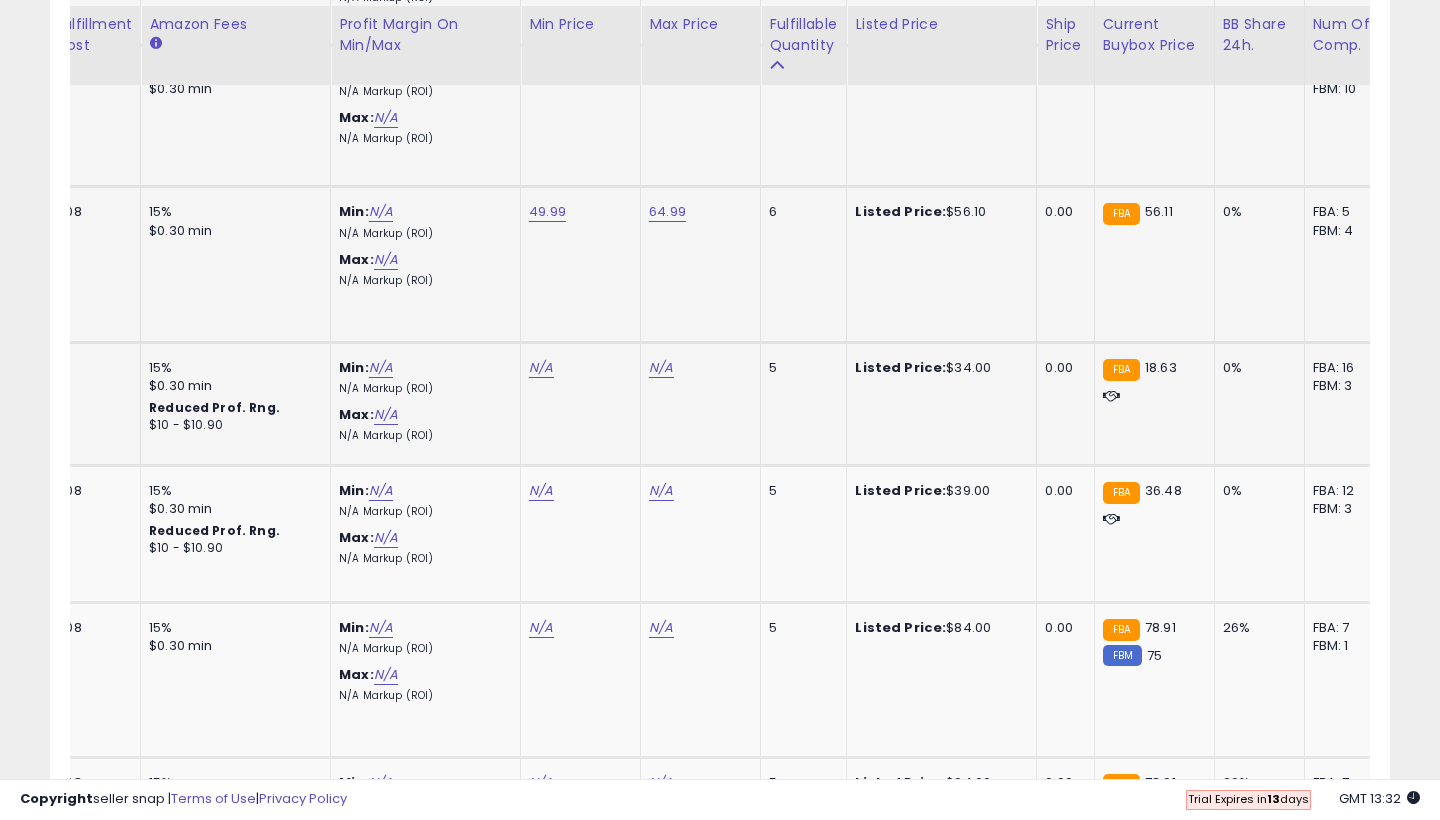 click on "N/A" at bounding box center (541, -1024) 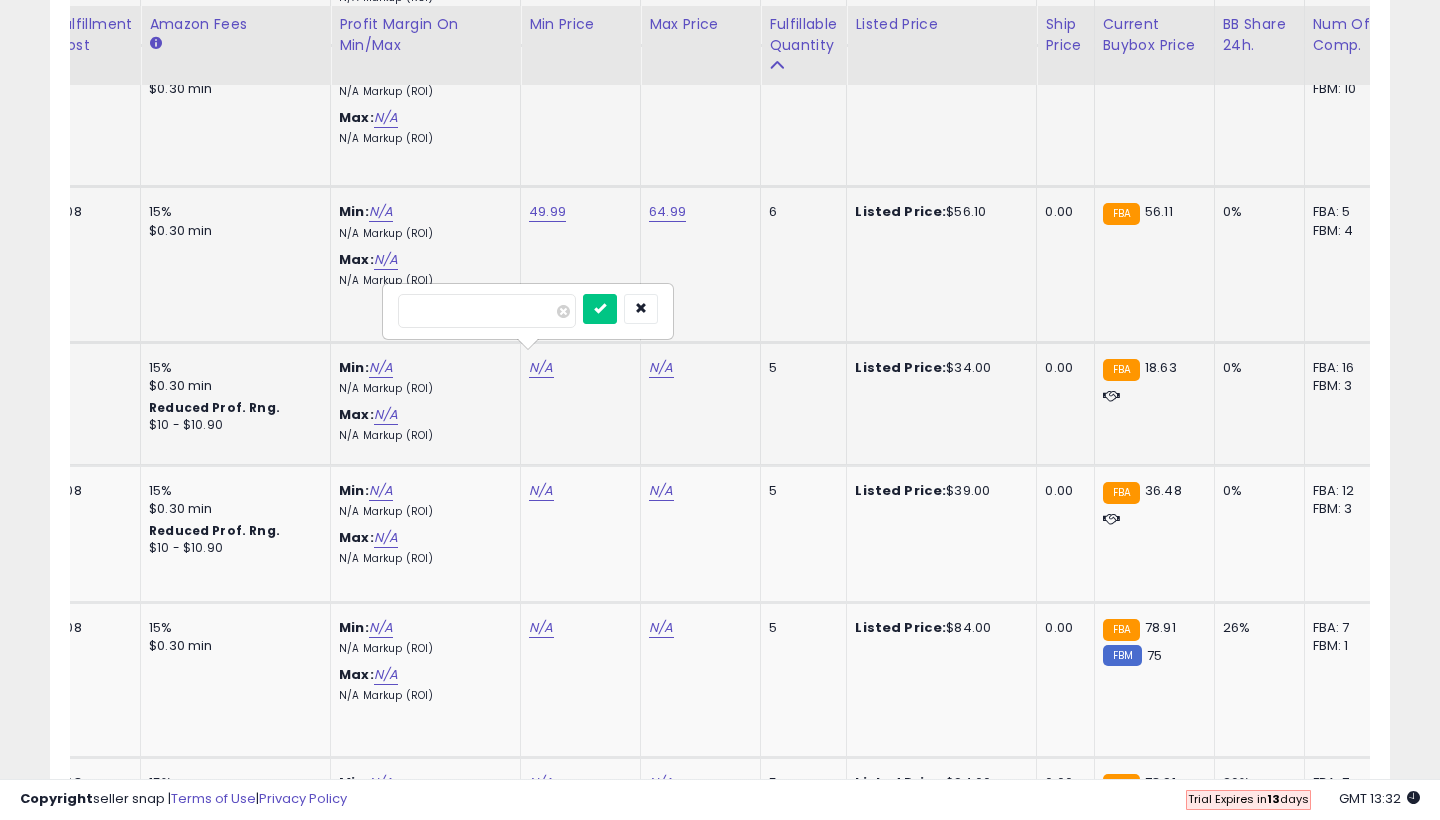 type on "**" 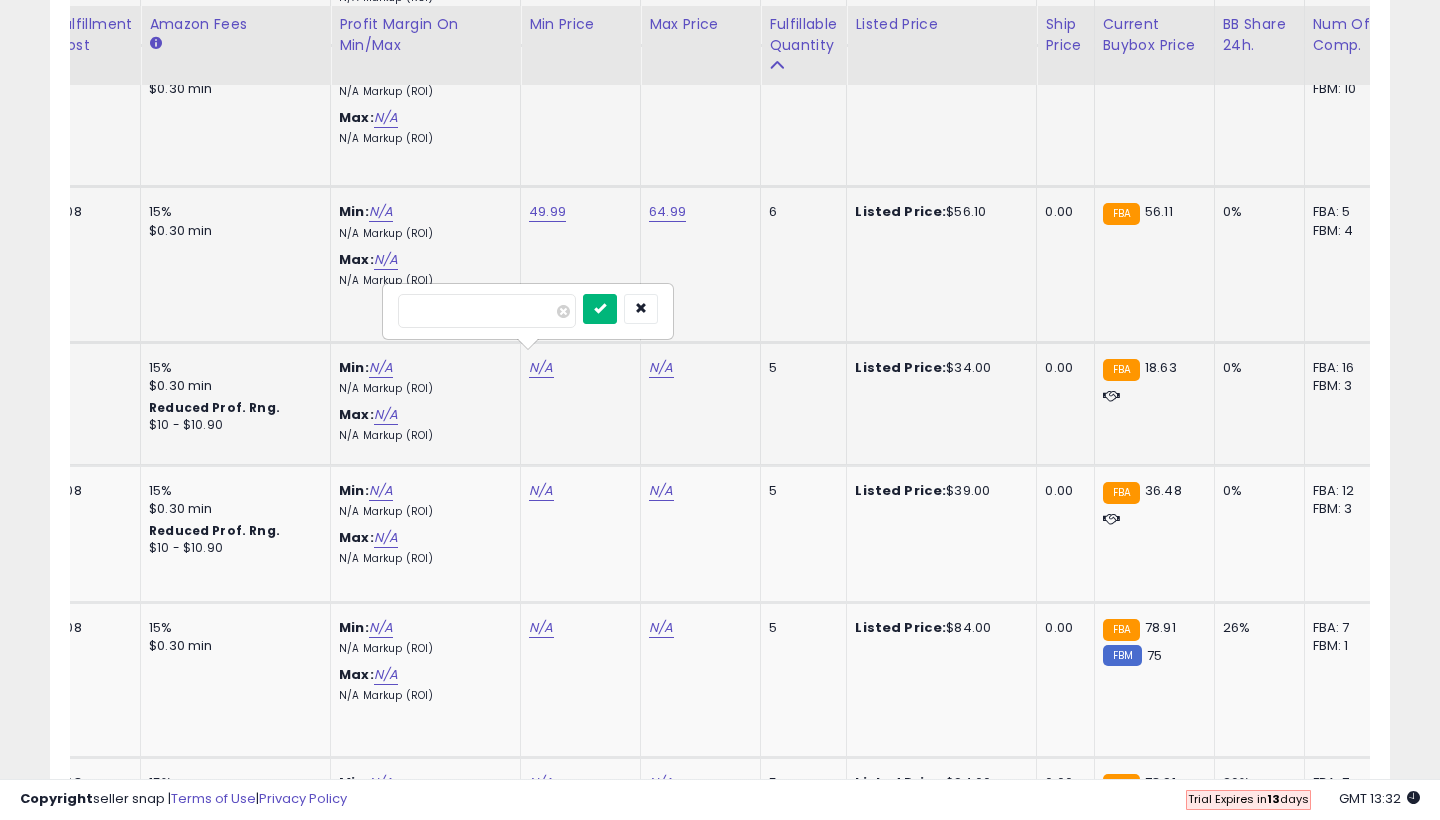 type on "*****" 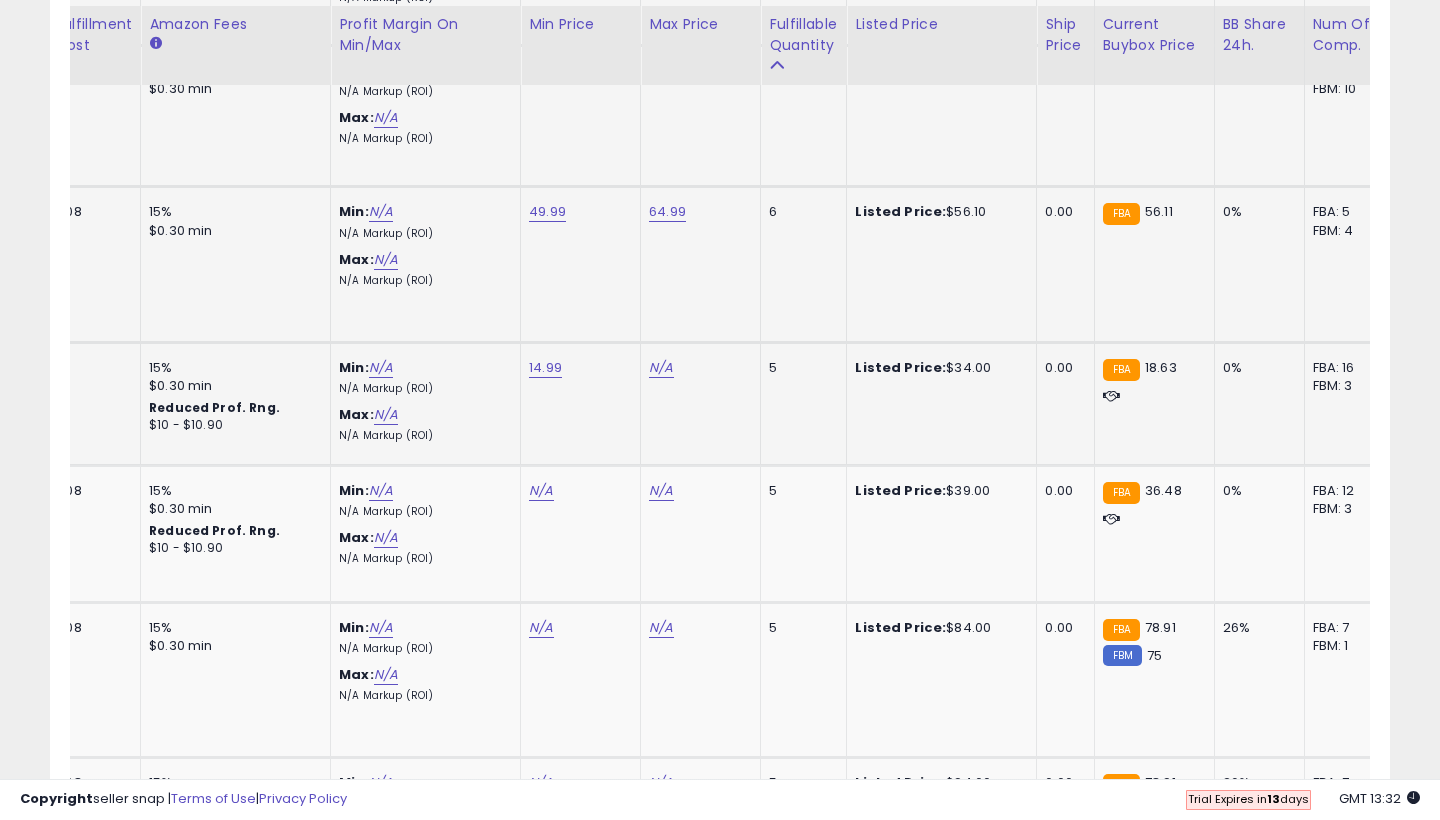 scroll, scrollTop: 0, scrollLeft: 790, axis: horizontal 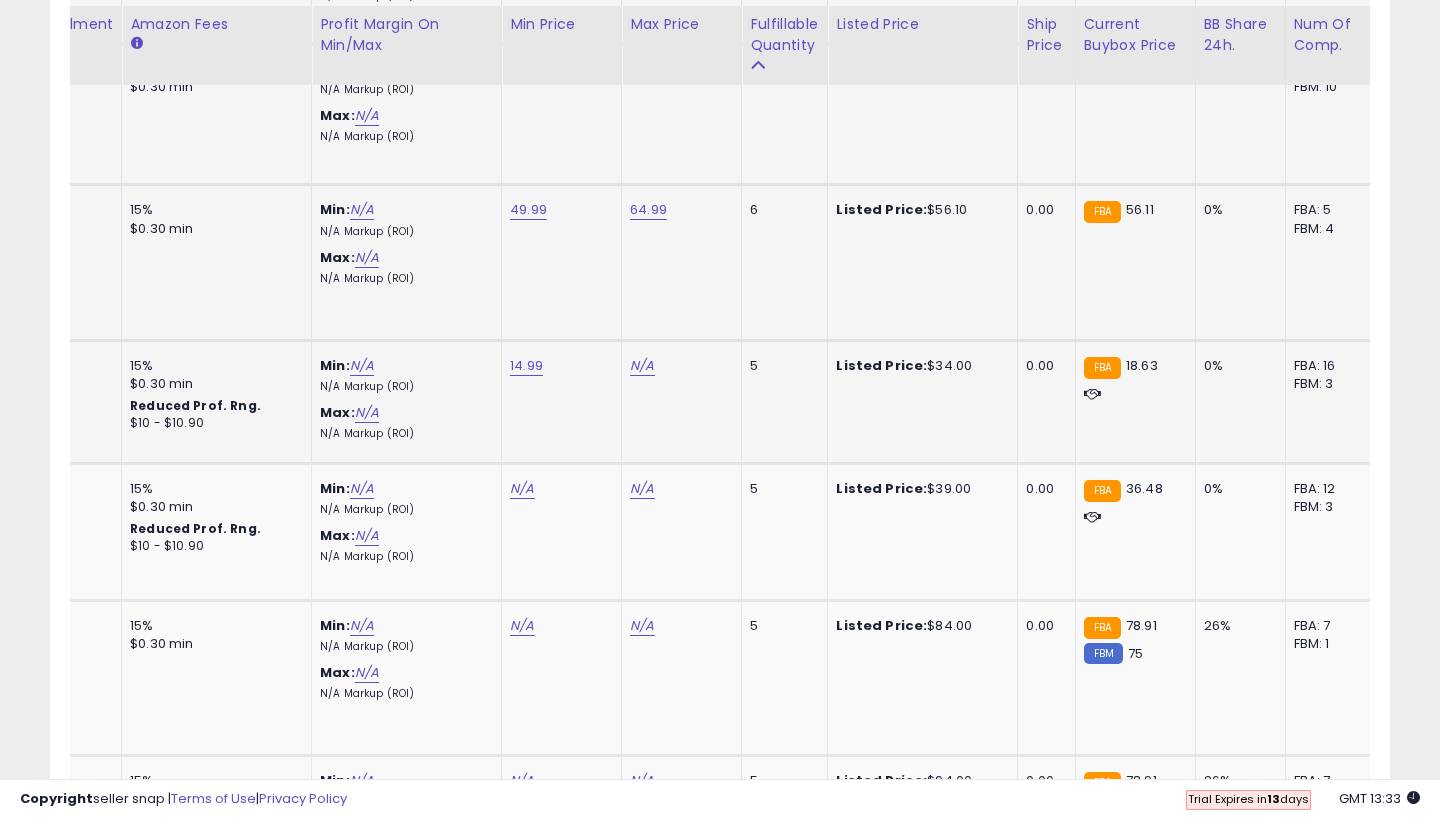 click on "N/A" at bounding box center (642, -1026) 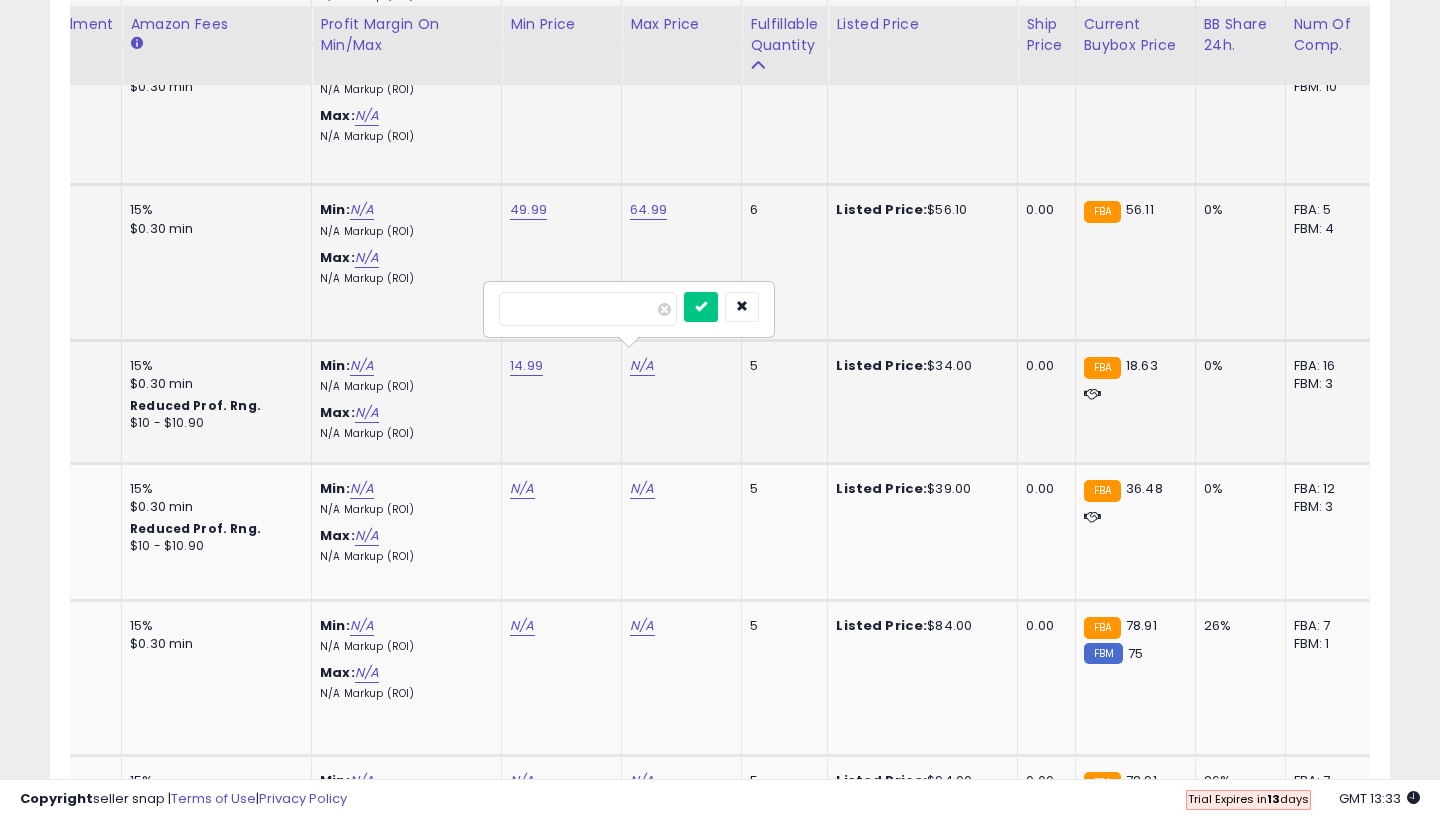 type on "**" 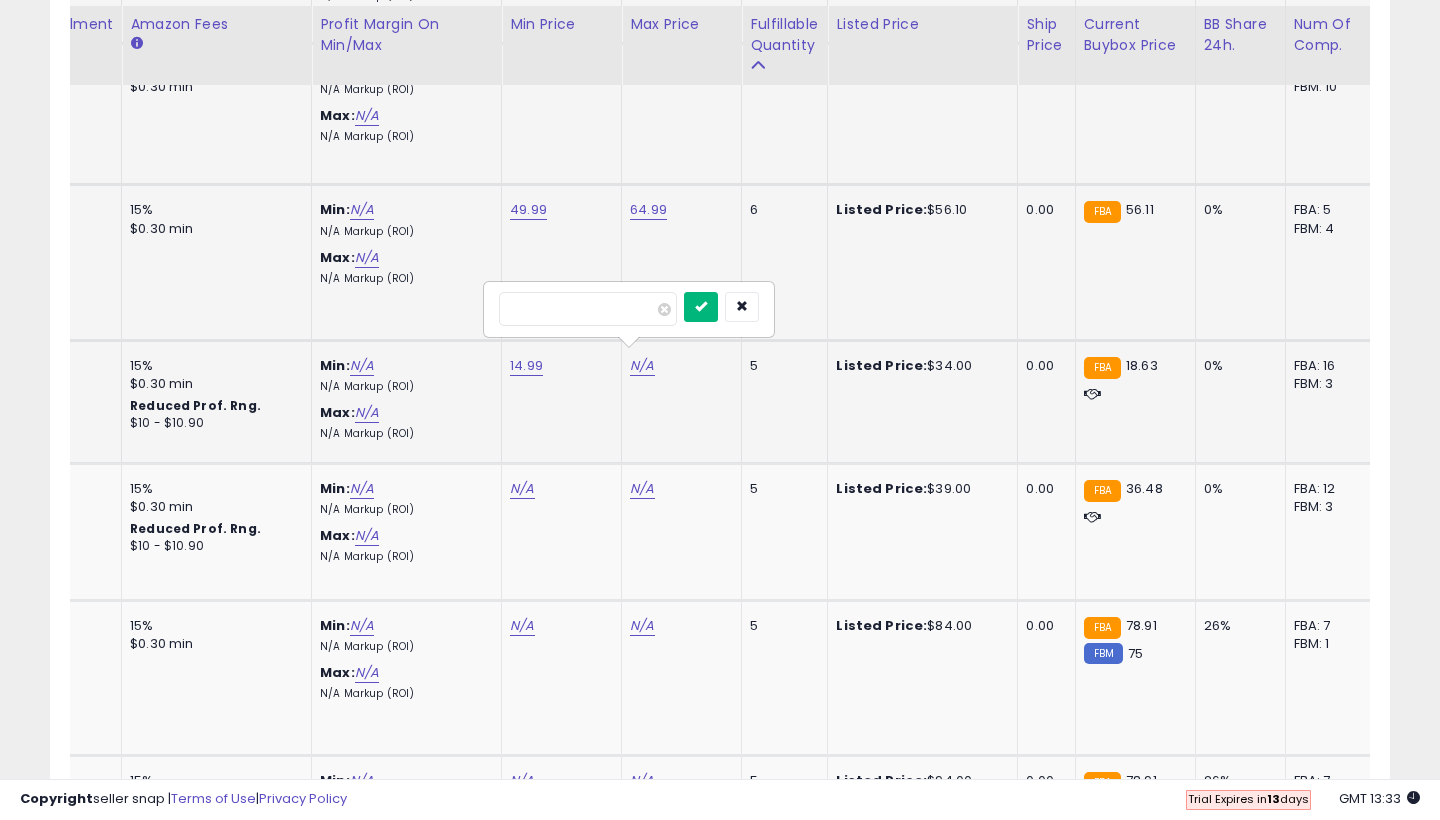 type on "*****" 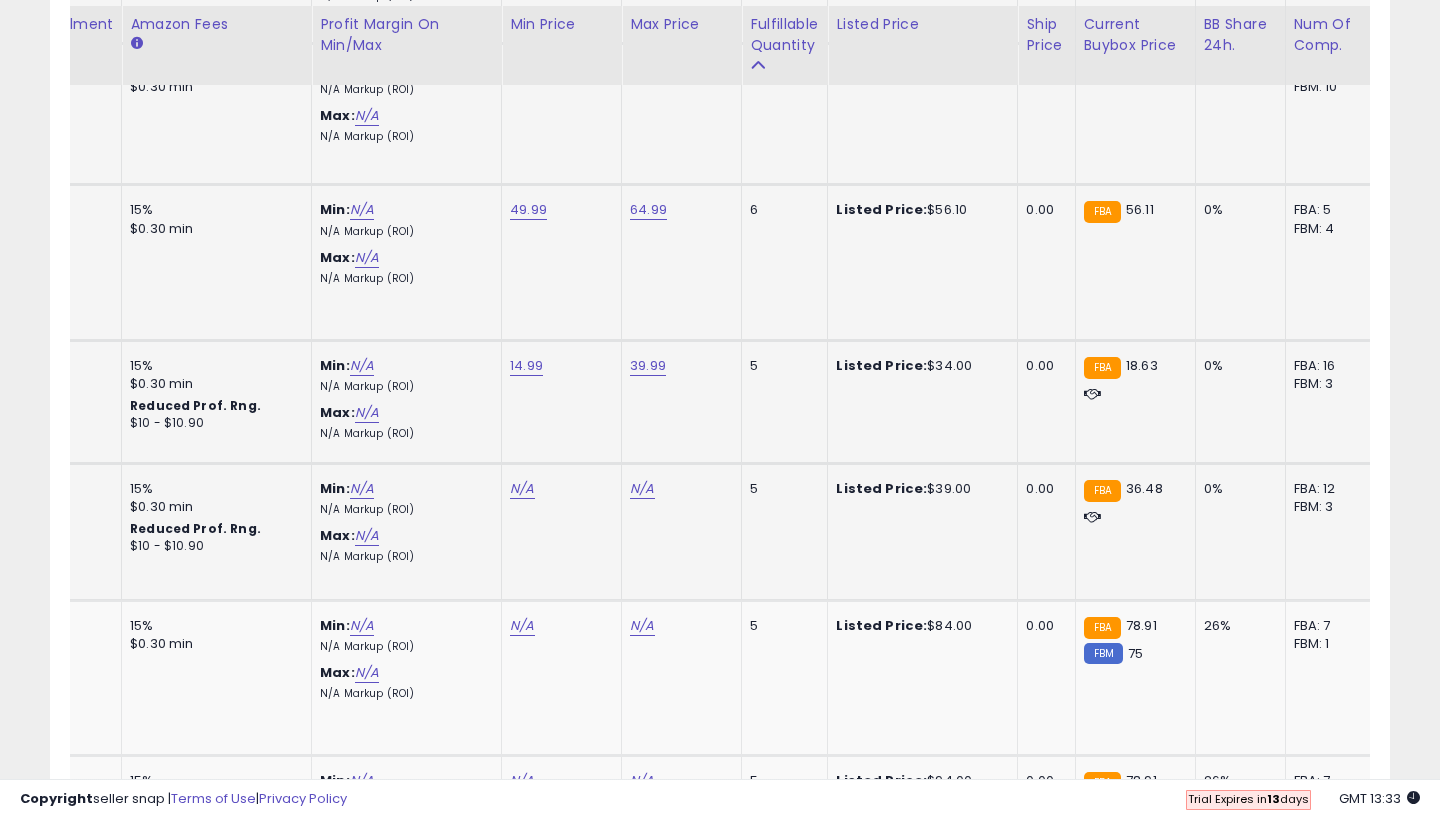 click on "N/A" at bounding box center [522, -1026] 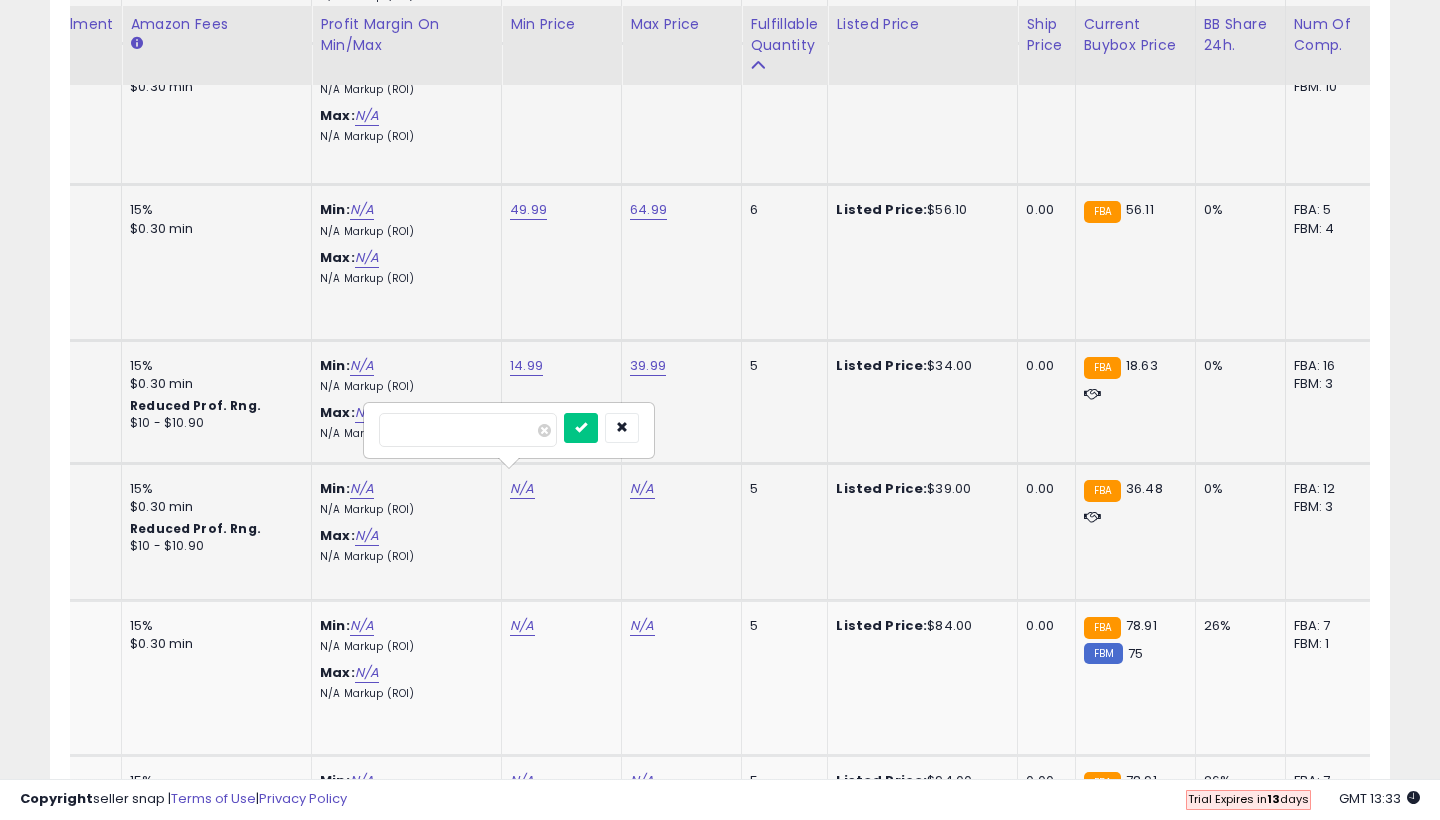 type on "**" 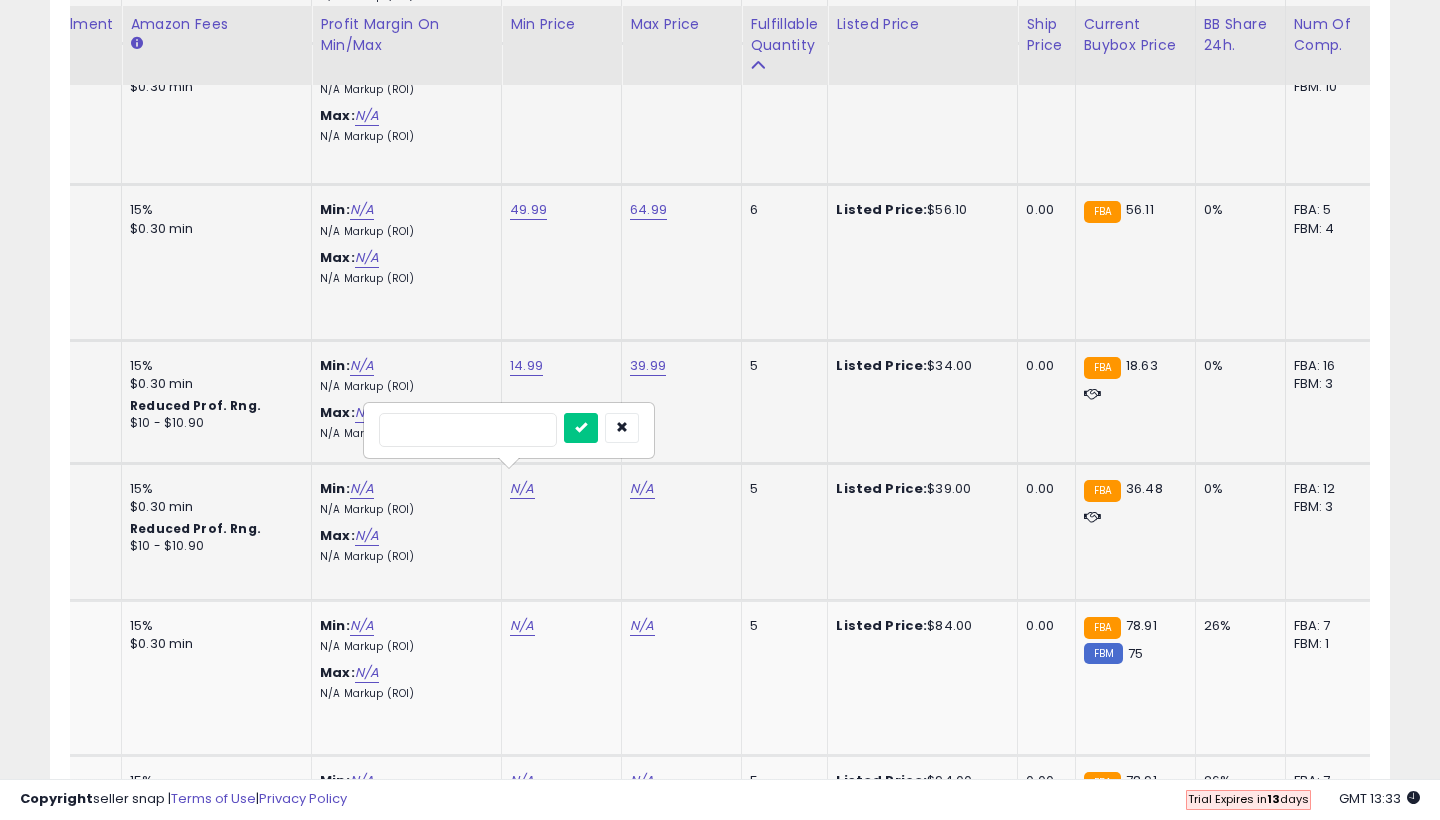 type on "*" 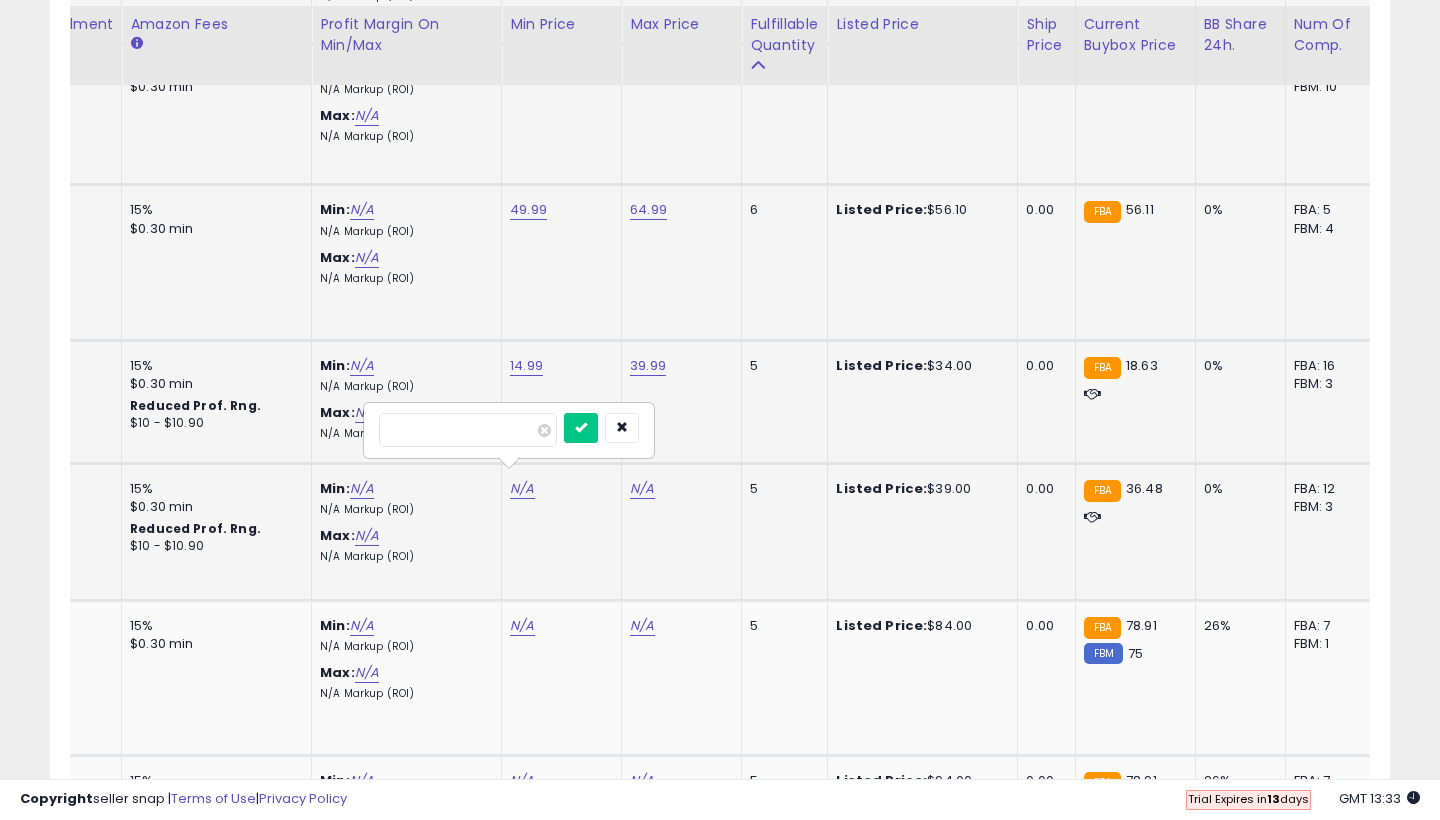 type on "**" 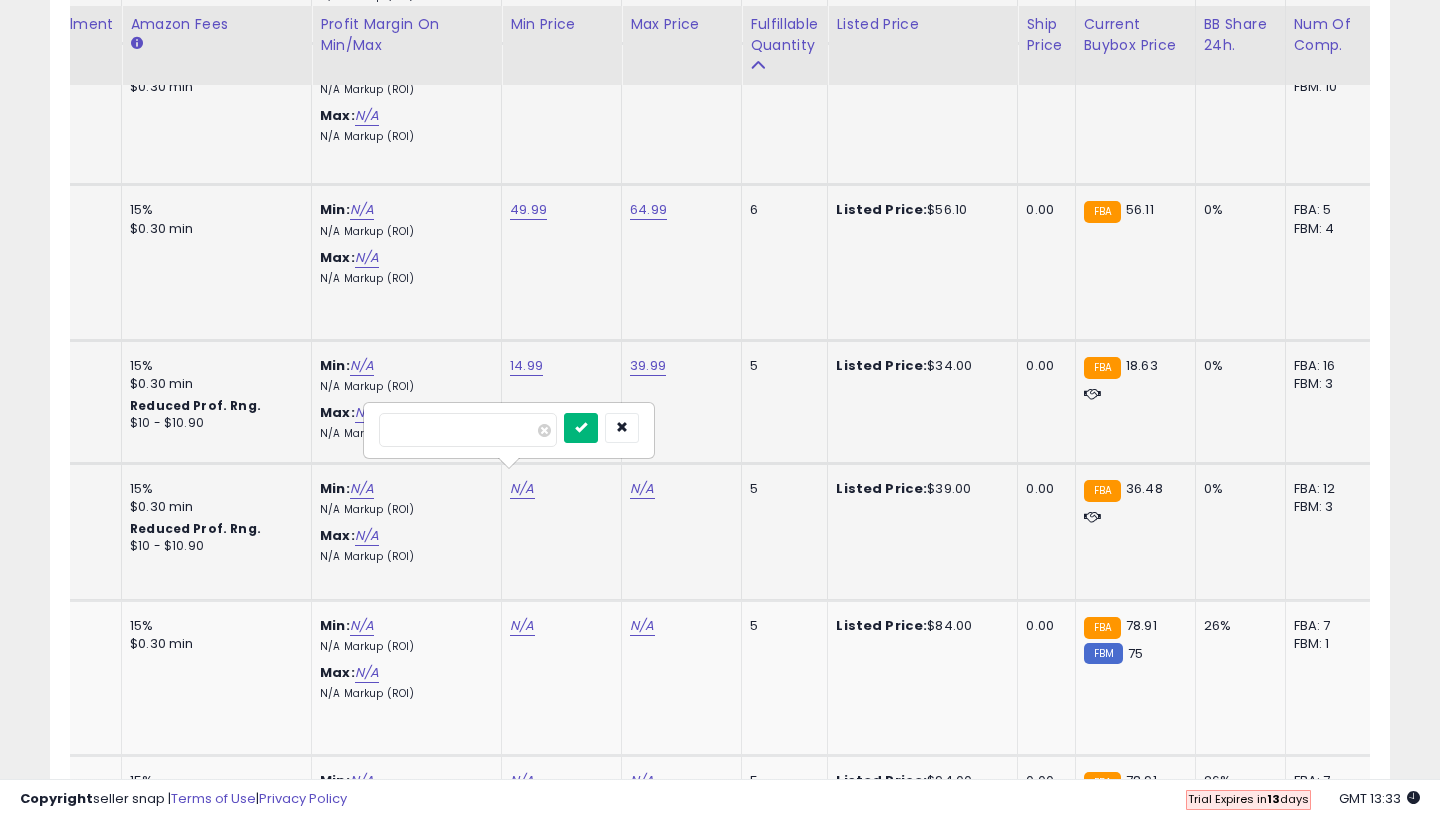 type on "*****" 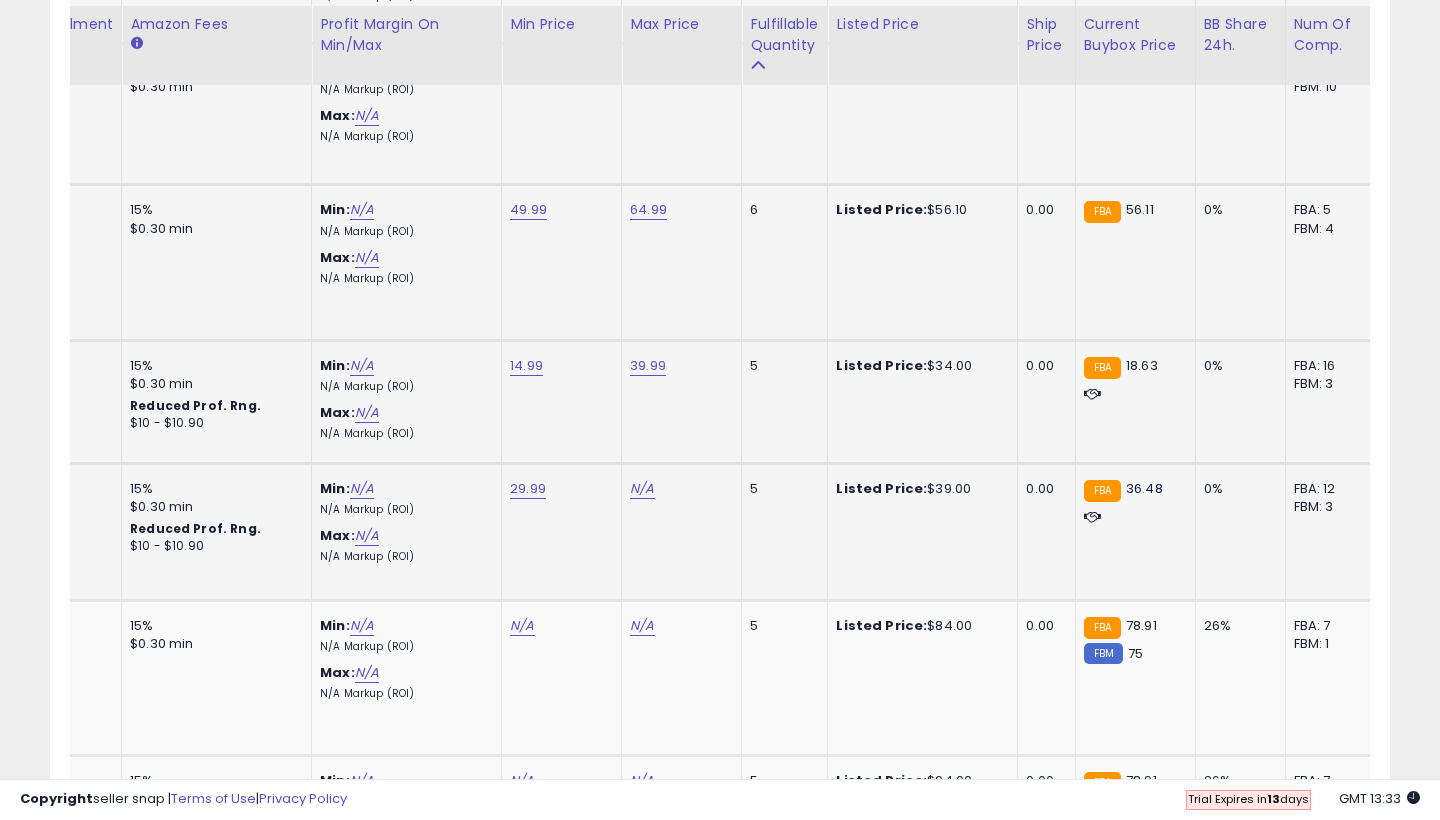 click on "N/A" at bounding box center (642, -1026) 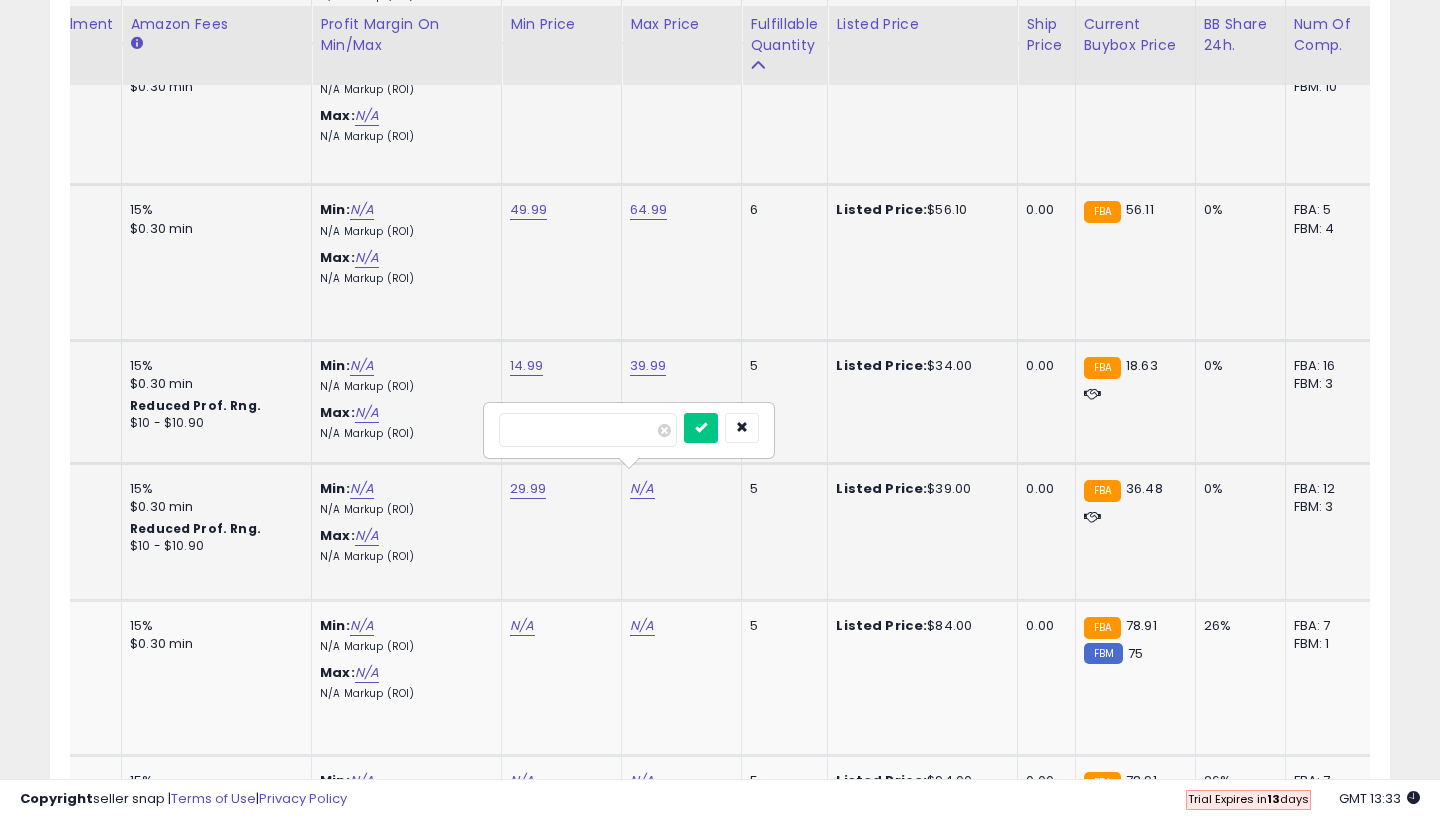 type on "**" 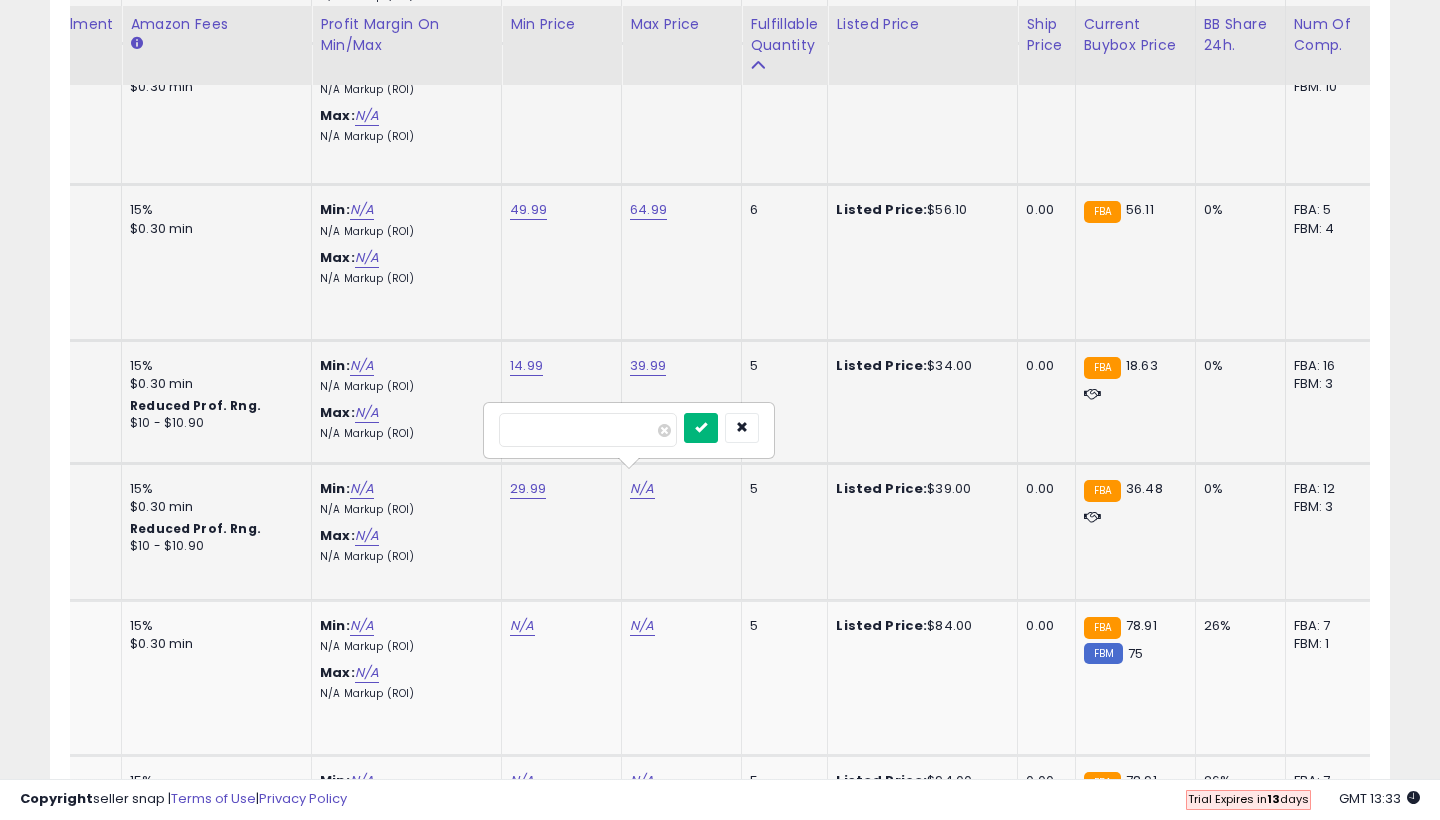 type on "*****" 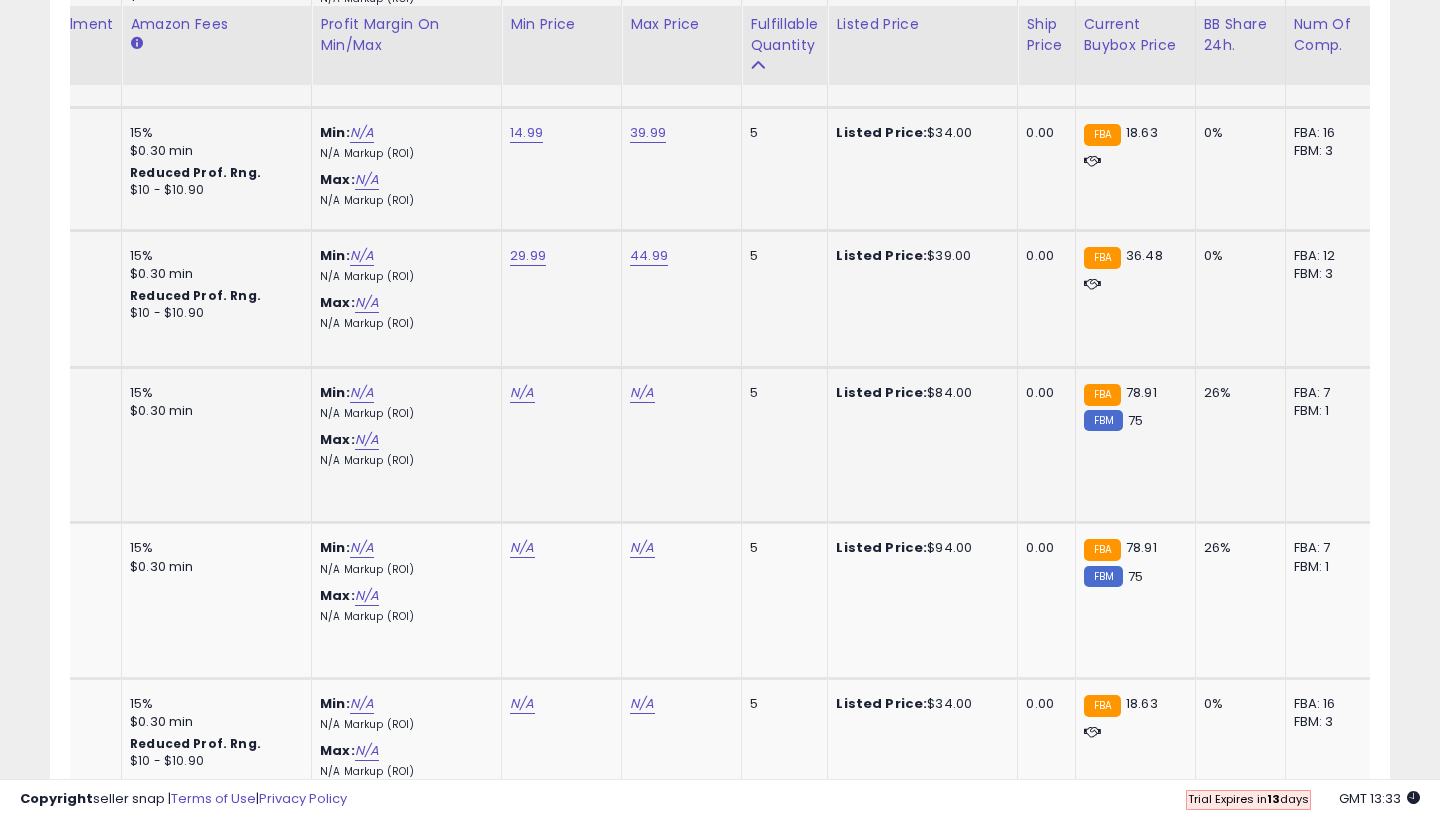 click on "N/A" at bounding box center [522, -1259] 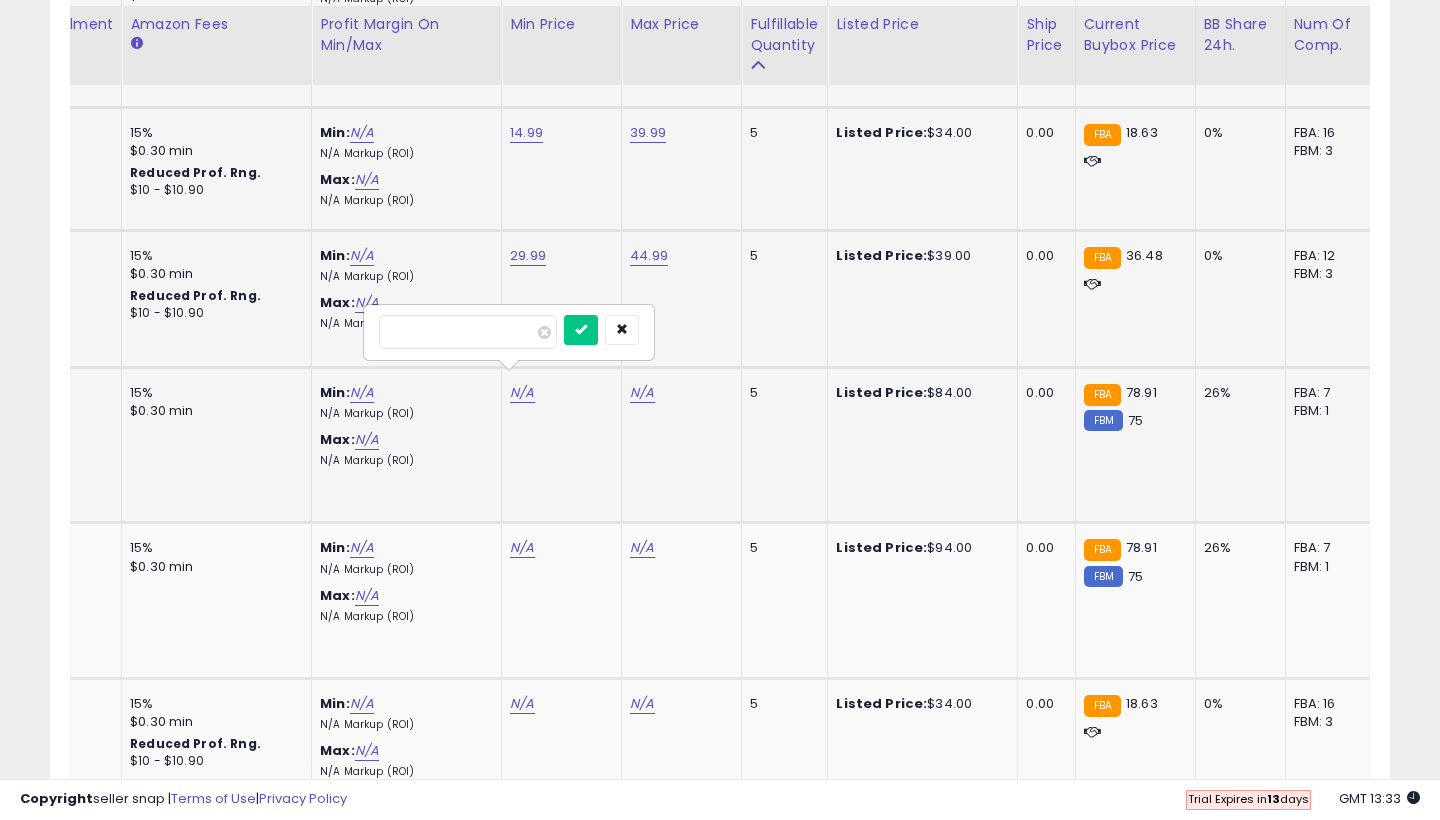 type on "**" 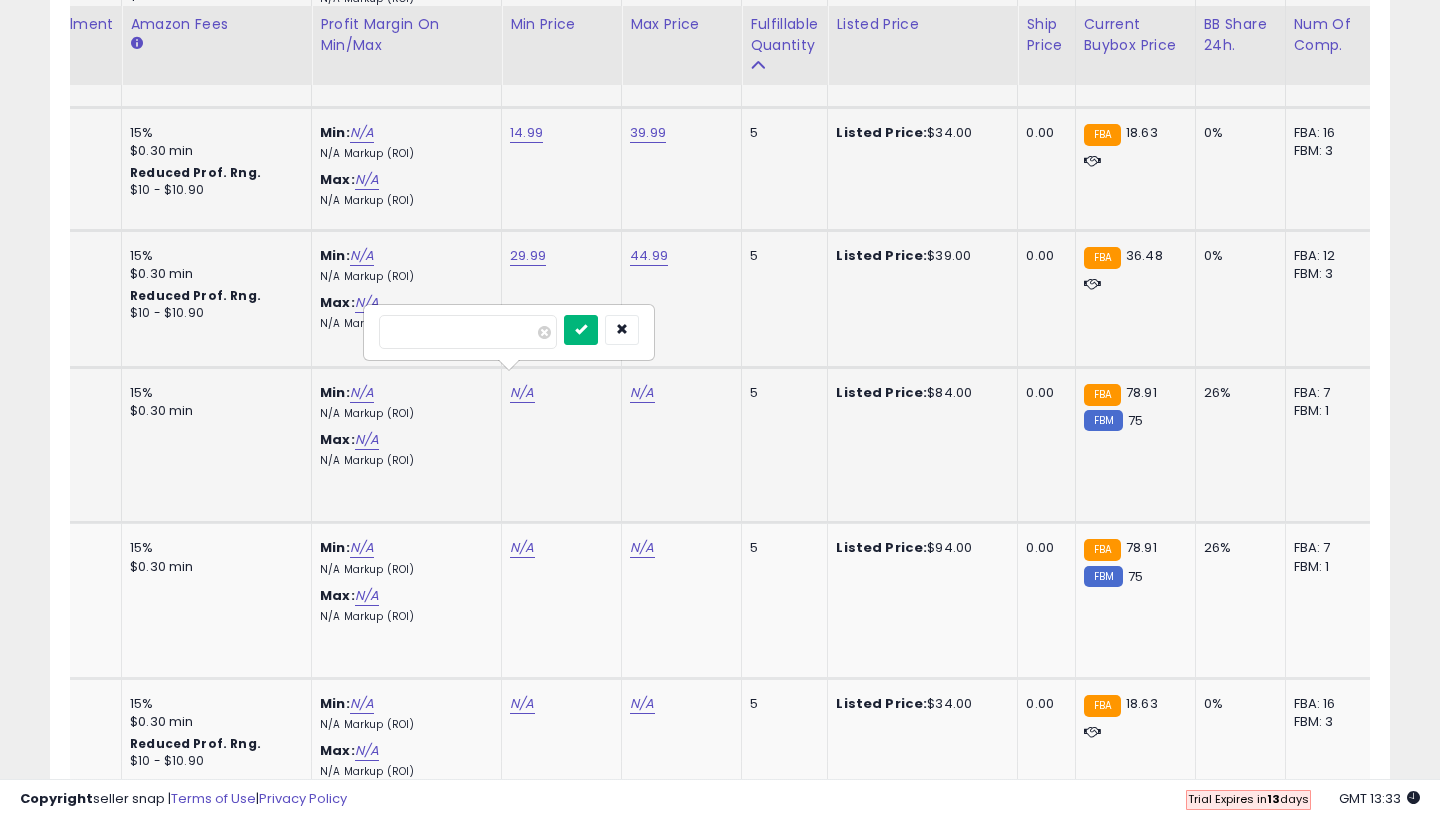 type on "*****" 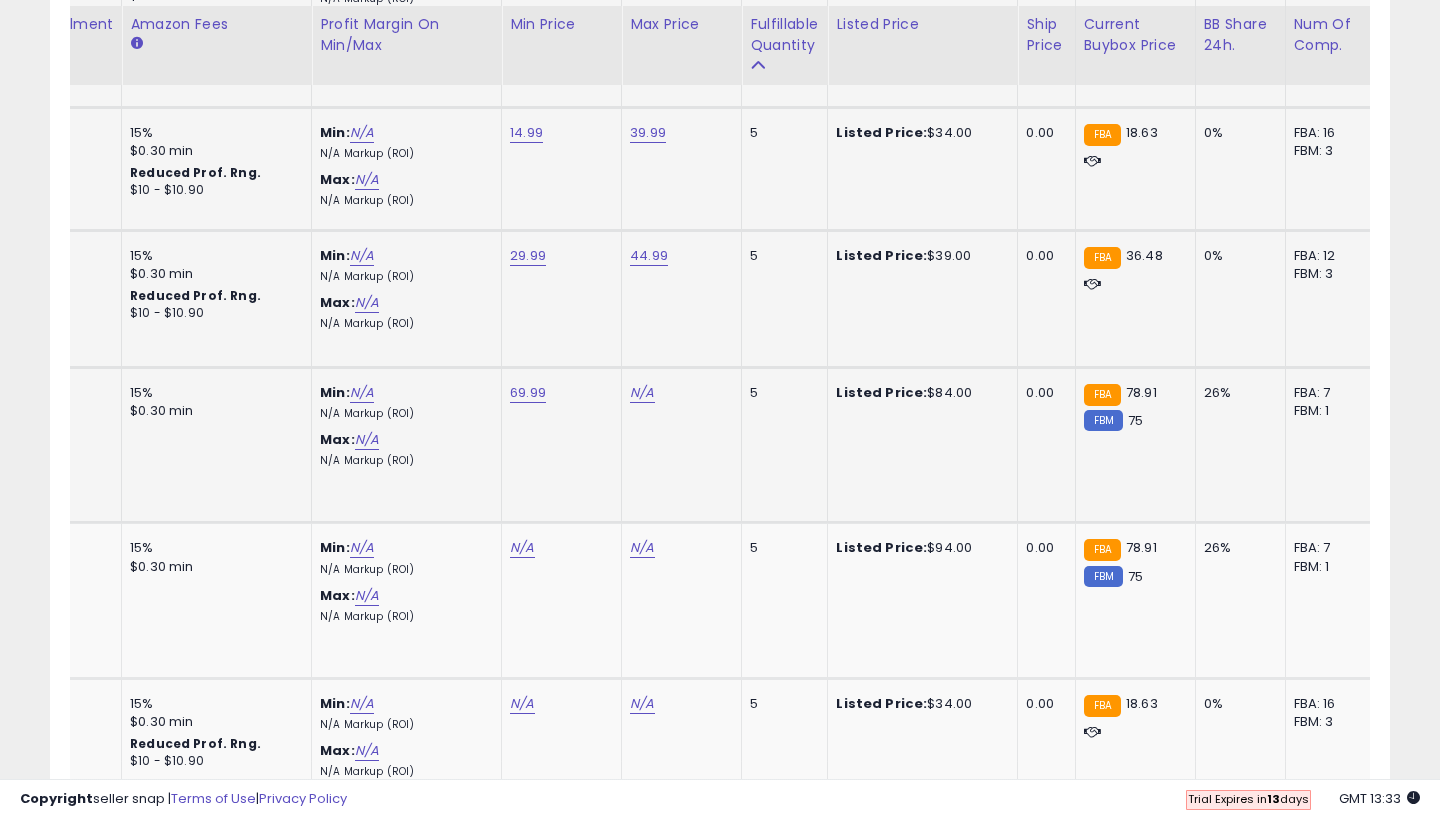 click on "N/A" at bounding box center [642, -1259] 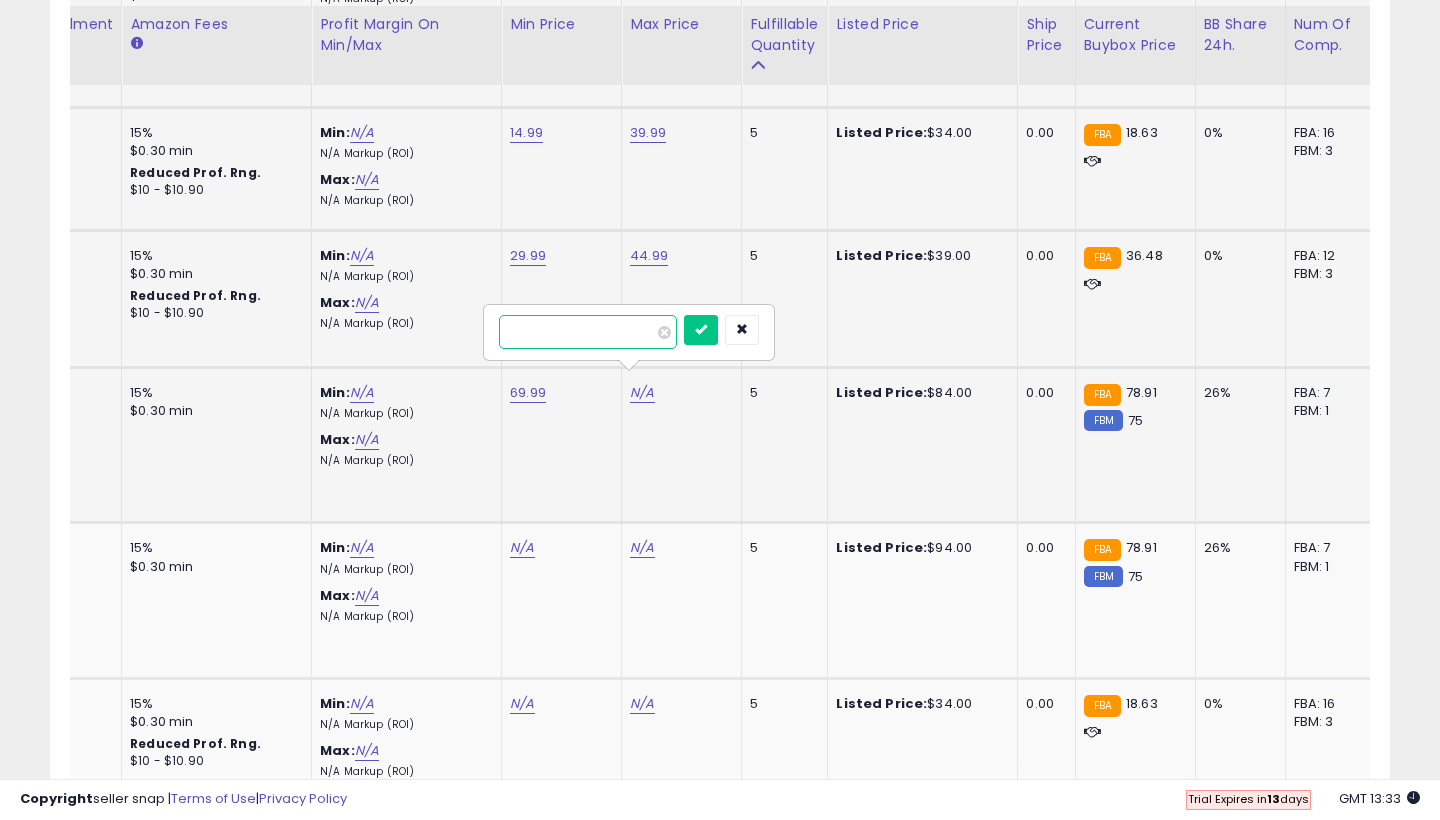 type on "**" 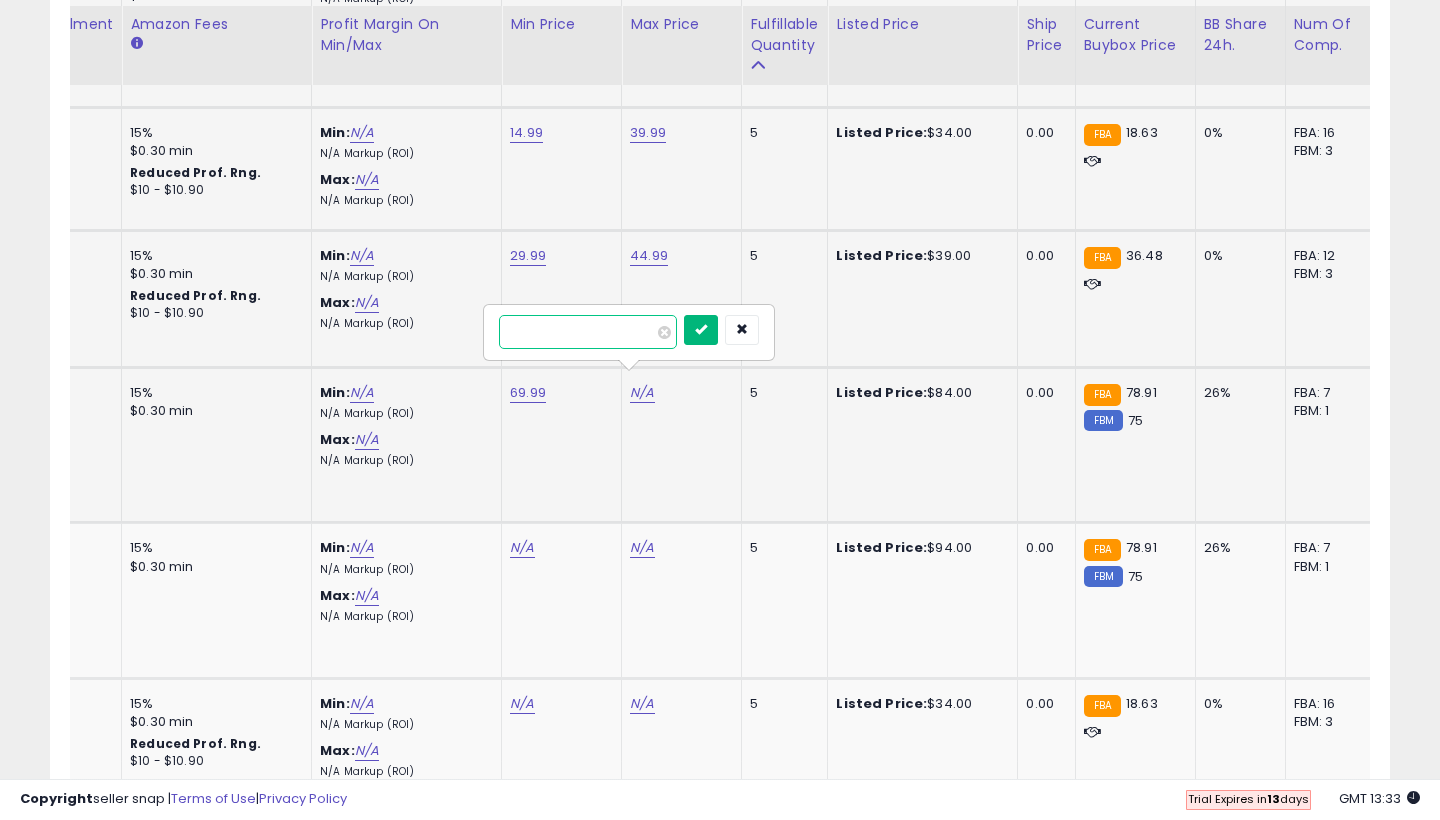 type on "*****" 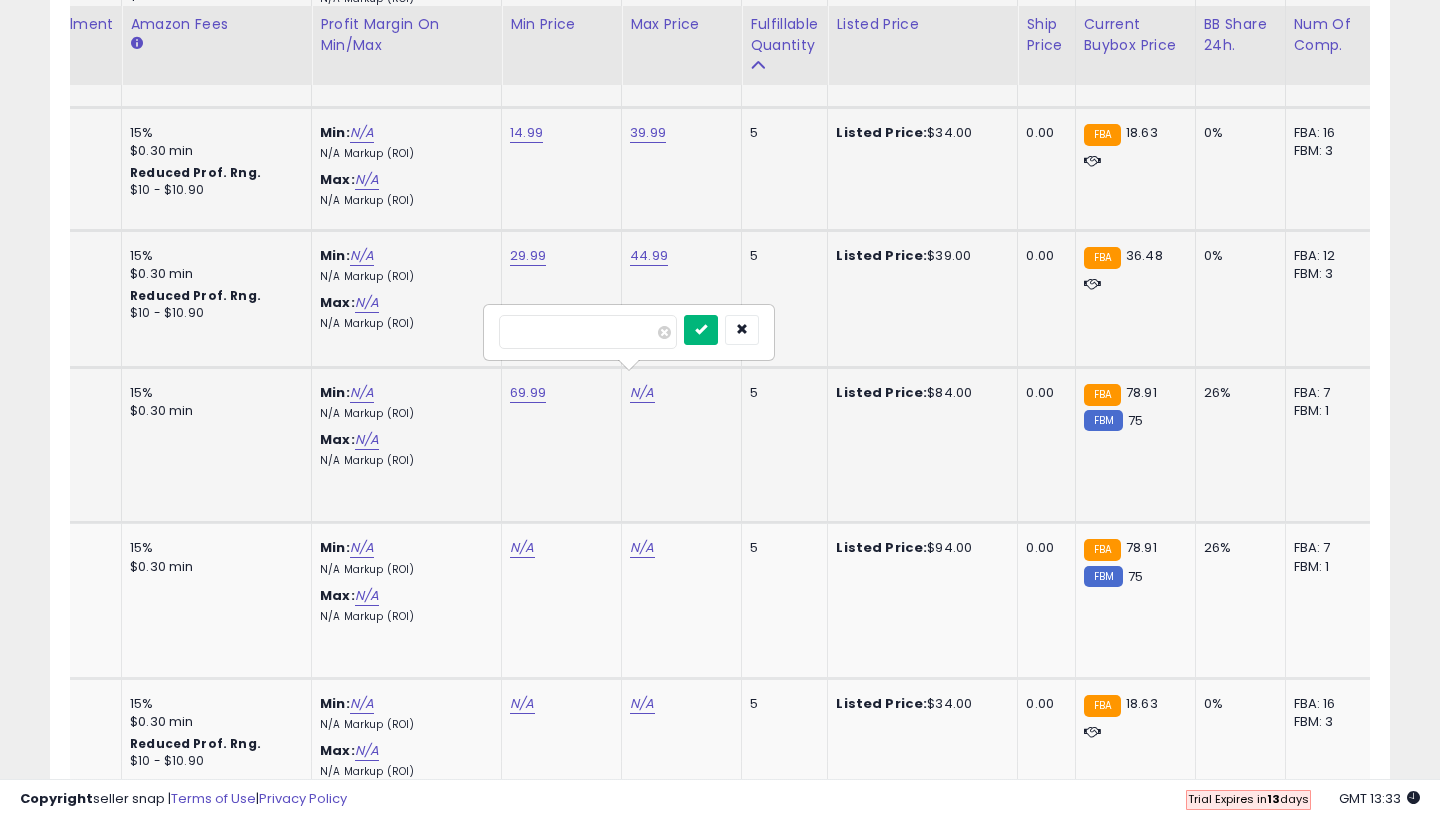 click at bounding box center (701, 330) 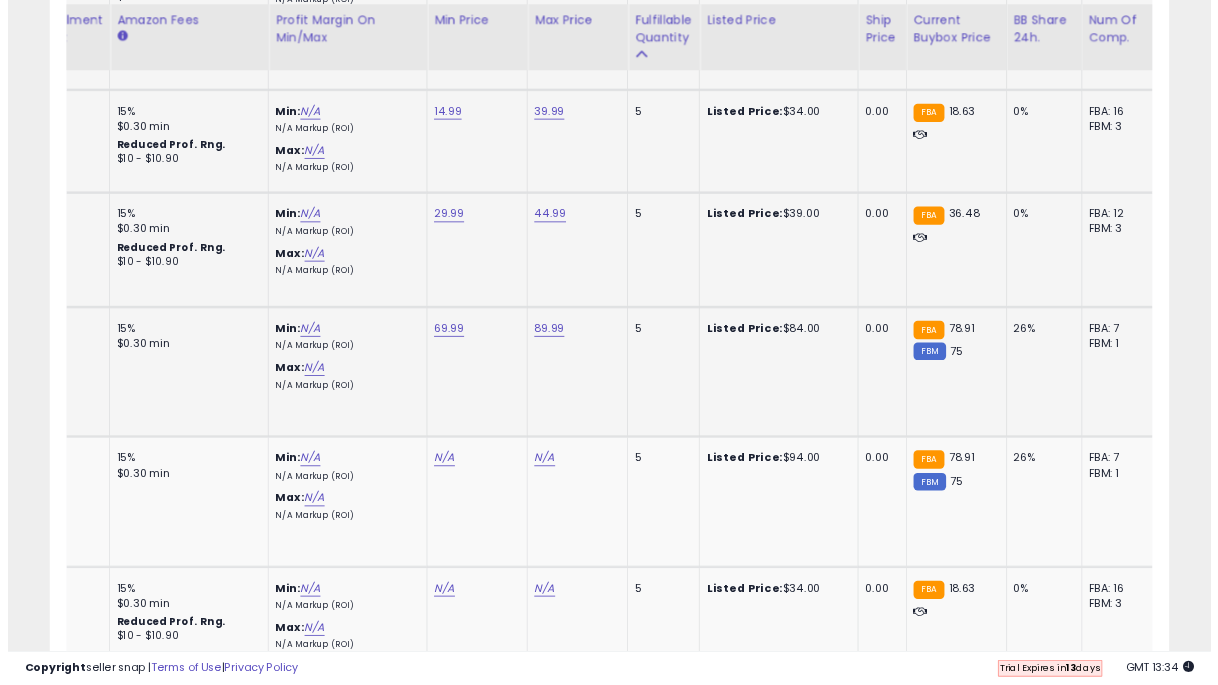 scroll, scrollTop: 410, scrollLeft: 647, axis: both 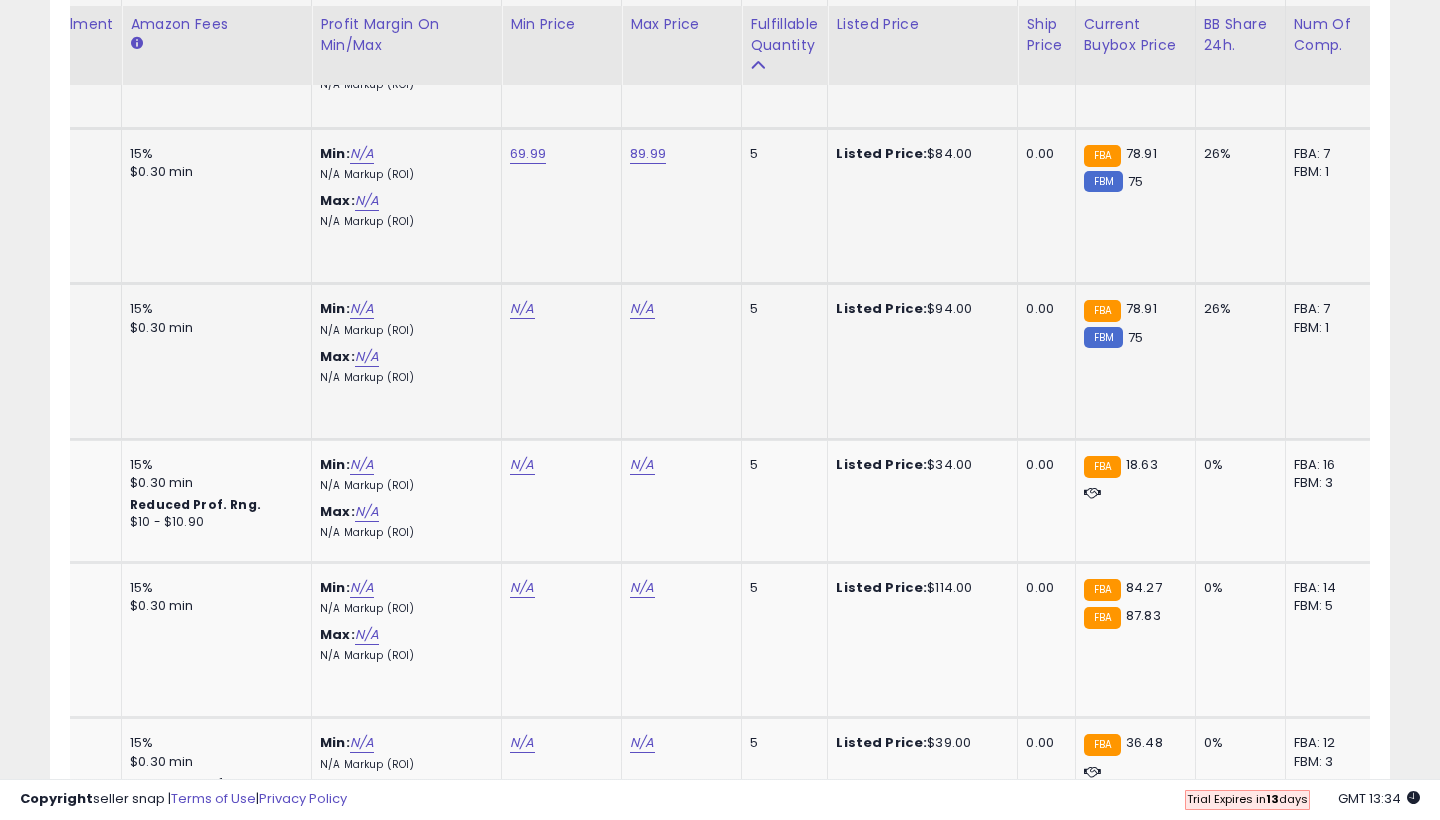 click on "N/A" at bounding box center [522, -1498] 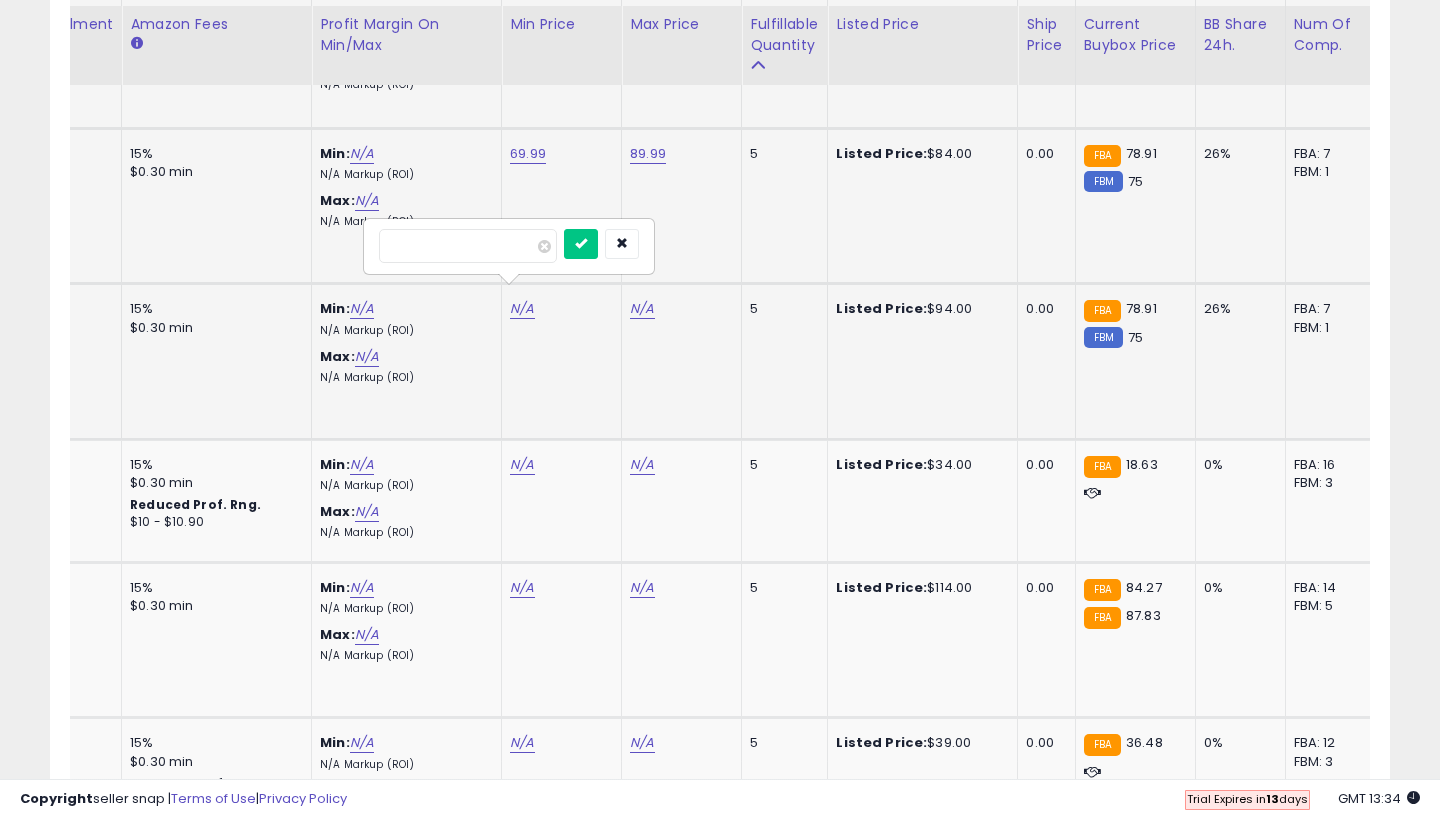 type on "*" 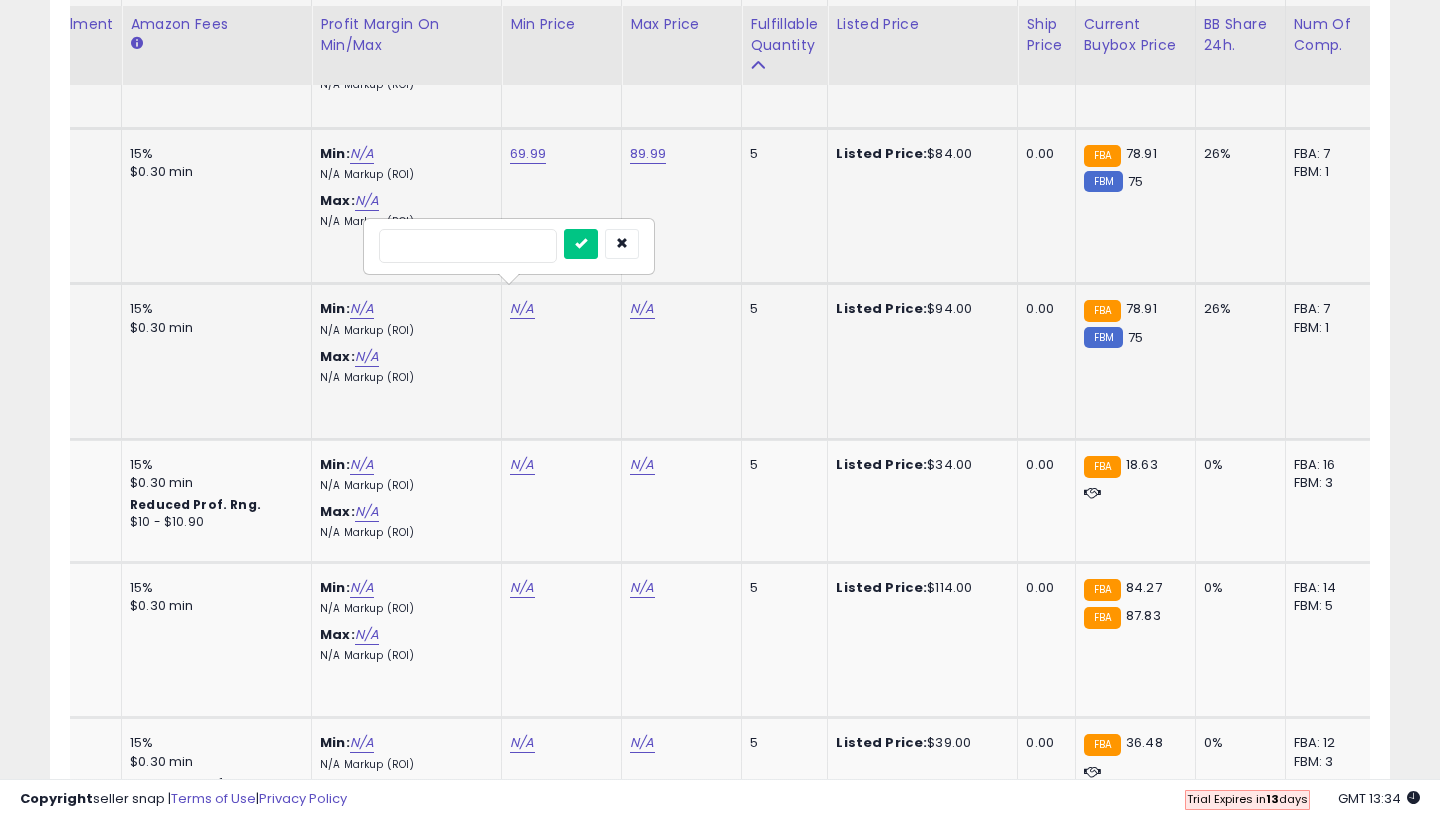 type on "**" 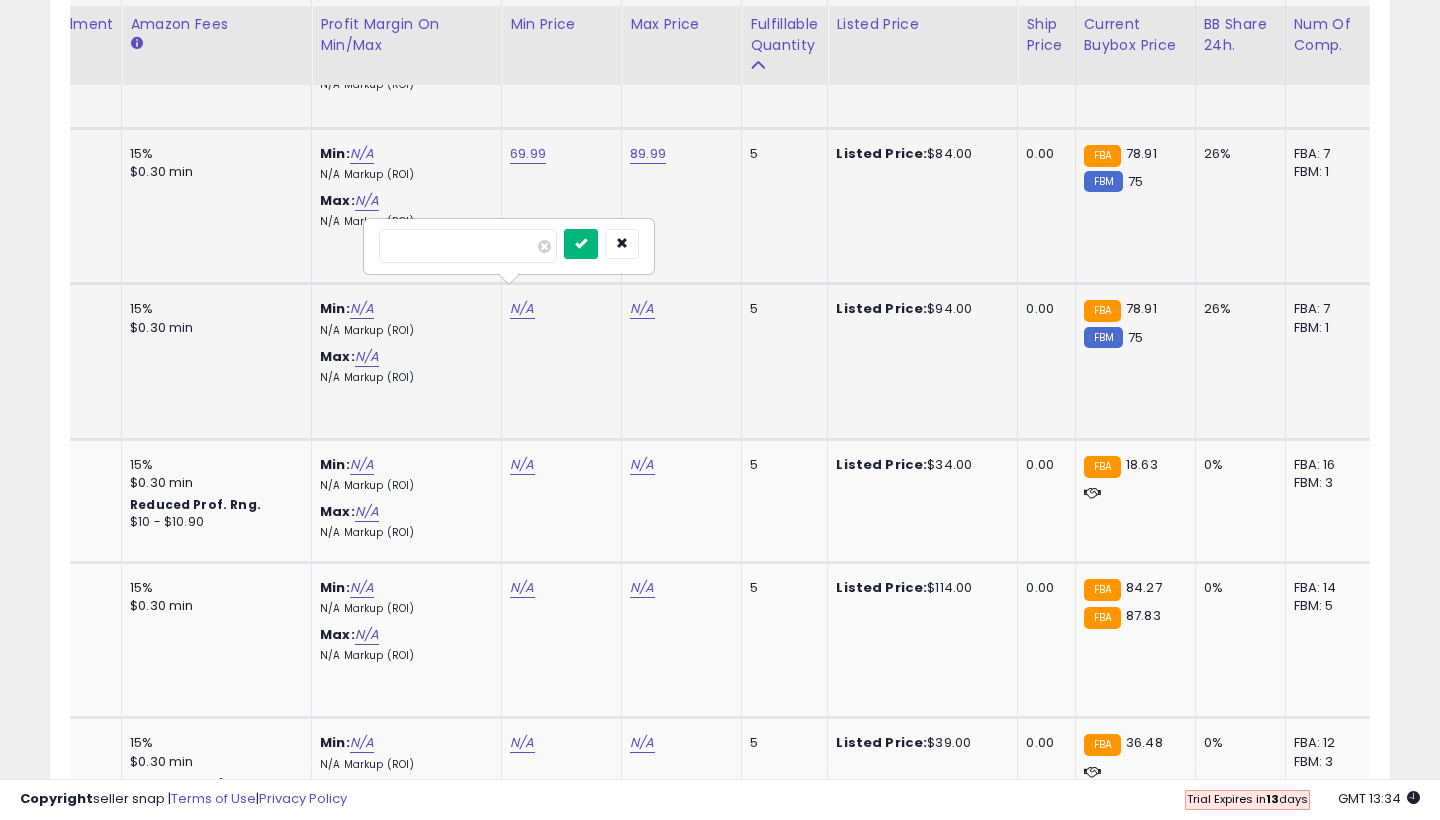 type on "*****" 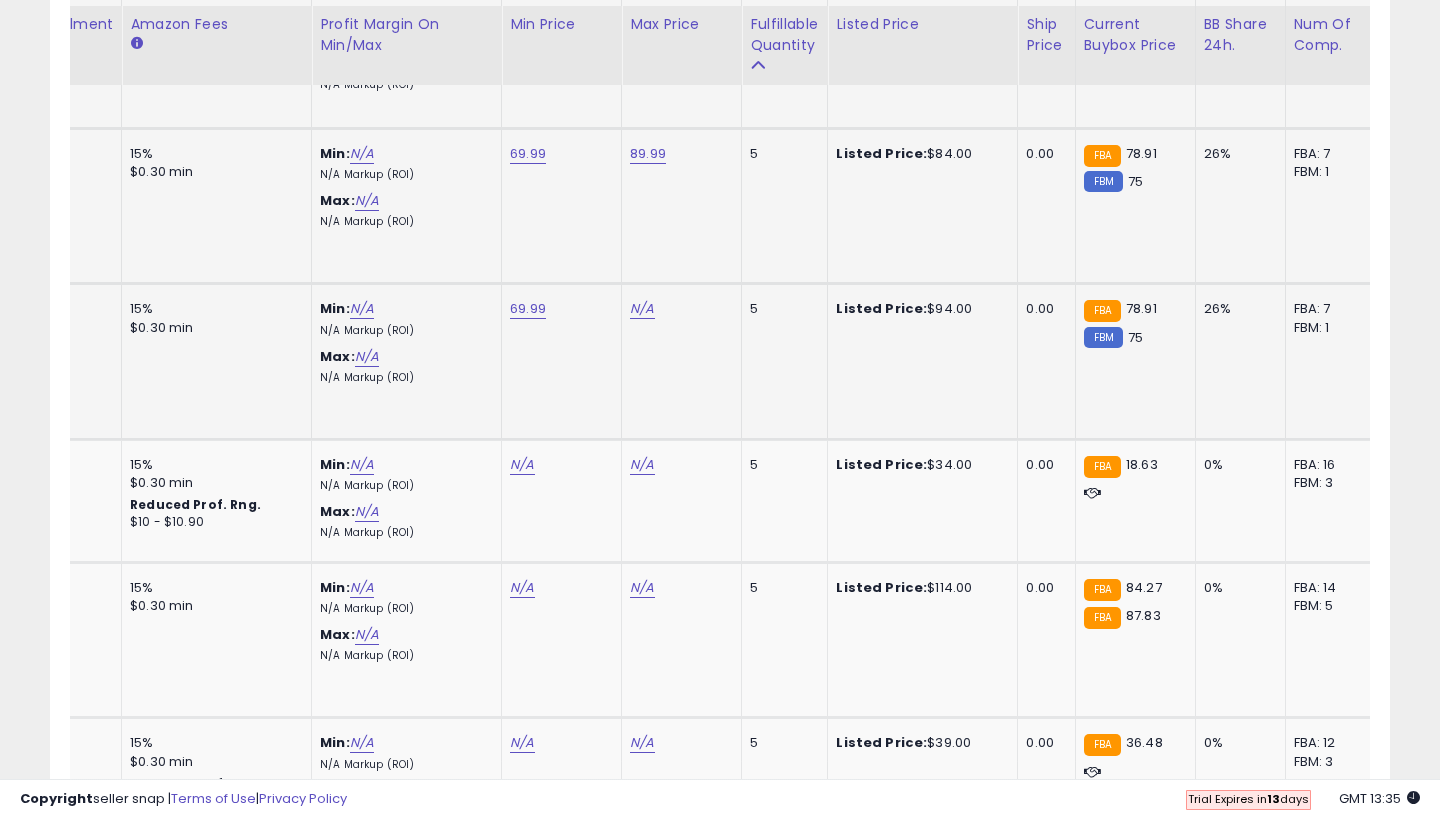 click on "N/A" at bounding box center (642, -1498) 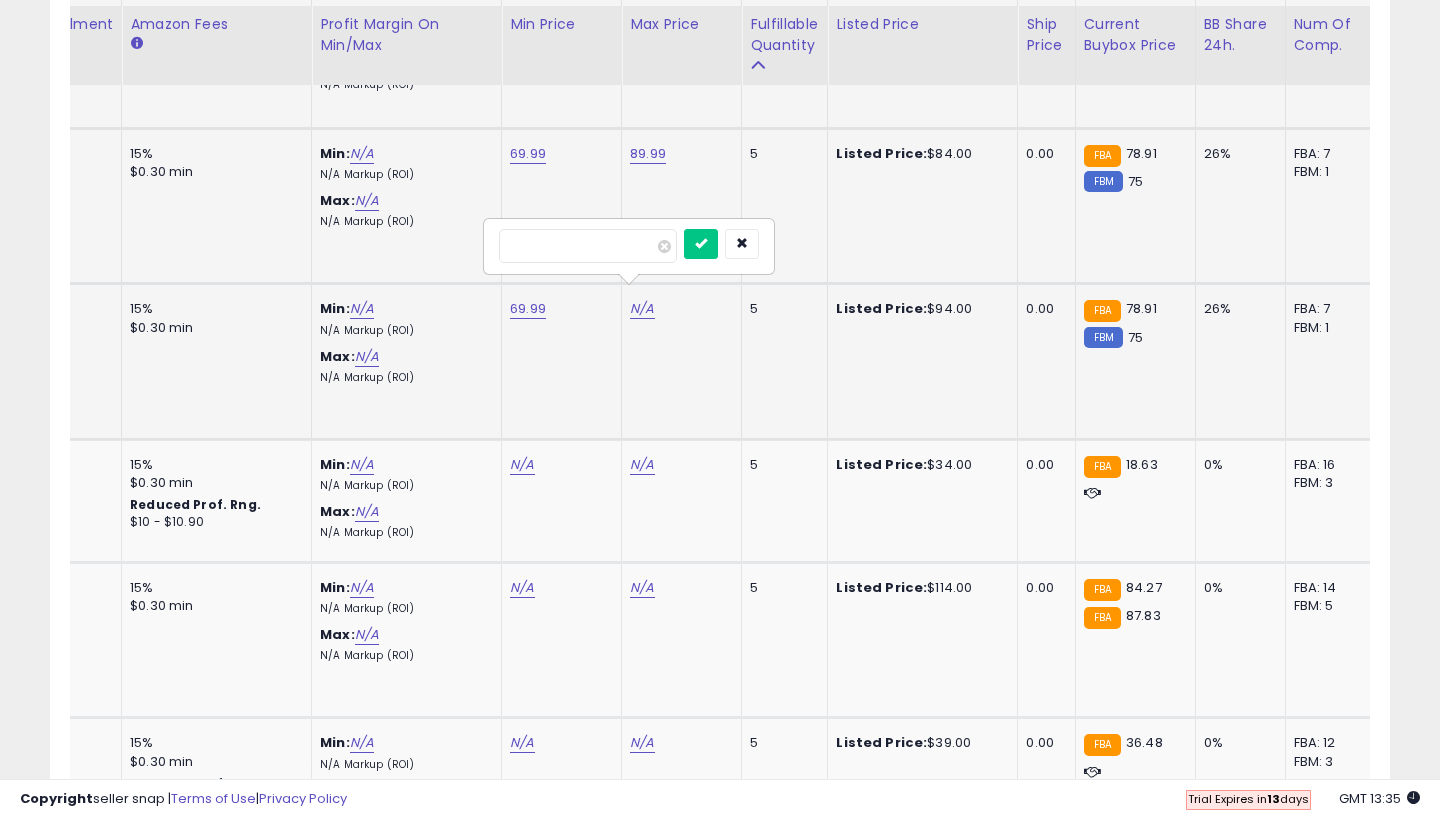 type on "**" 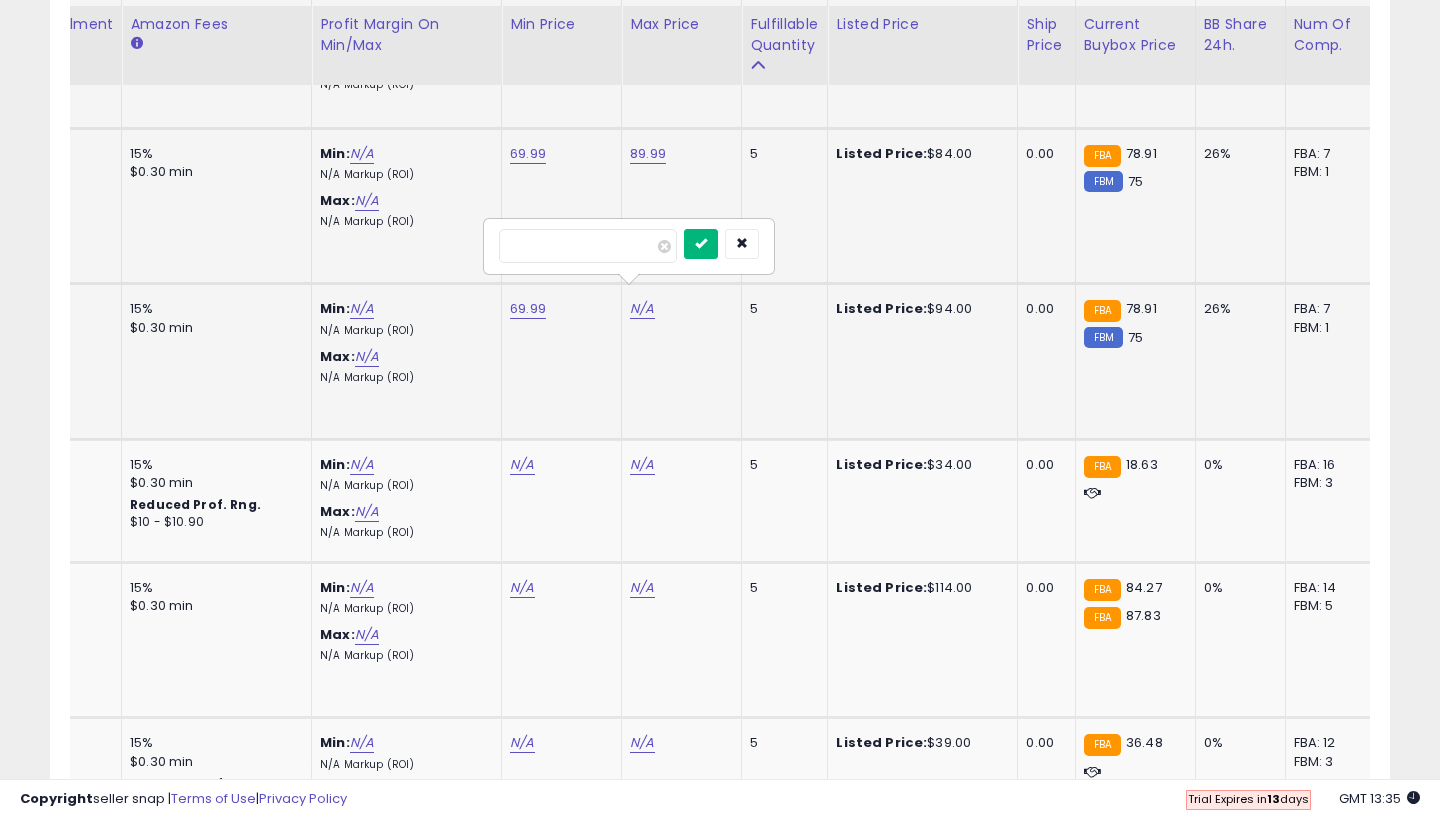 type on "*****" 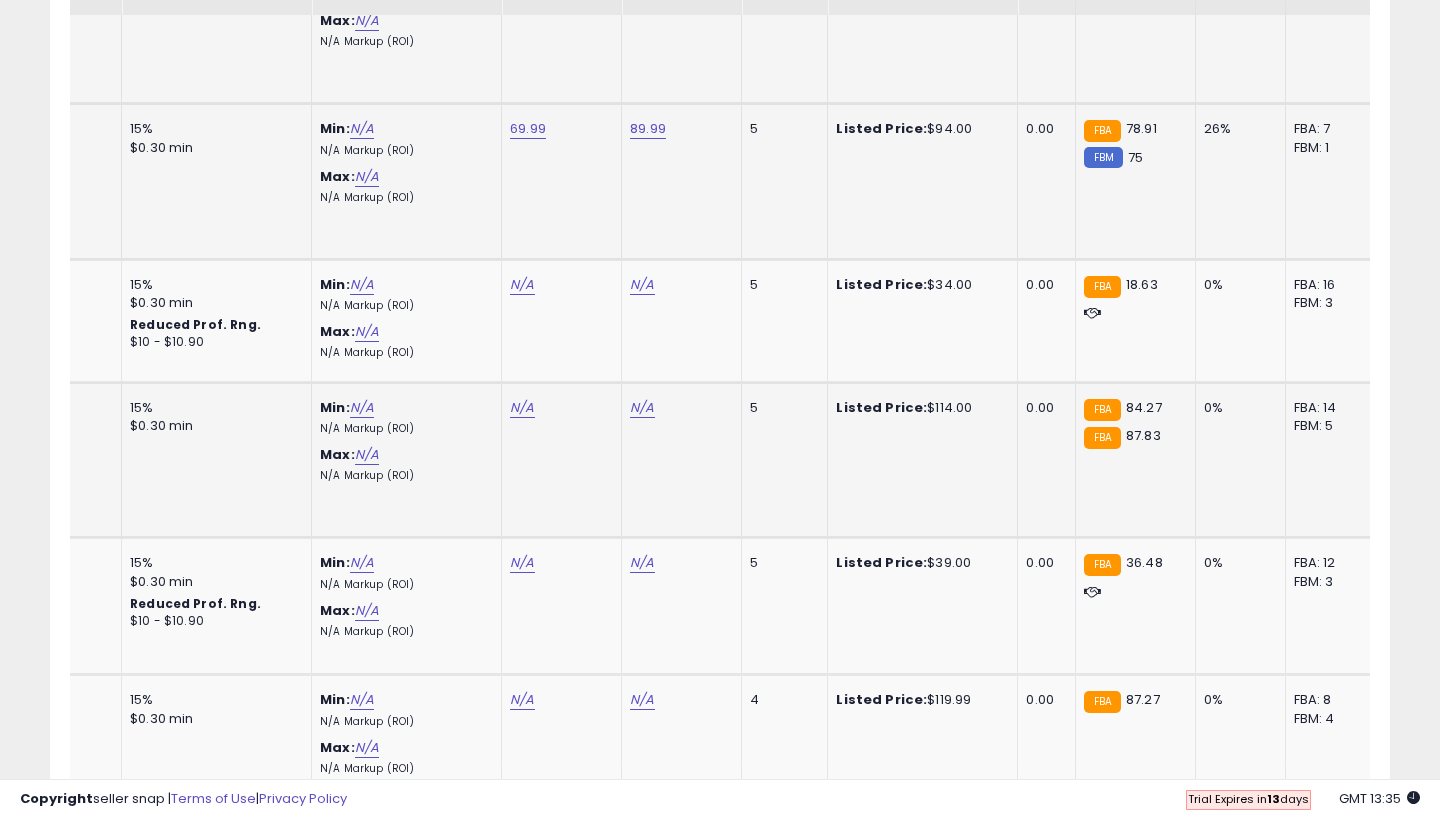 scroll, scrollTop: 2755, scrollLeft: 0, axis: vertical 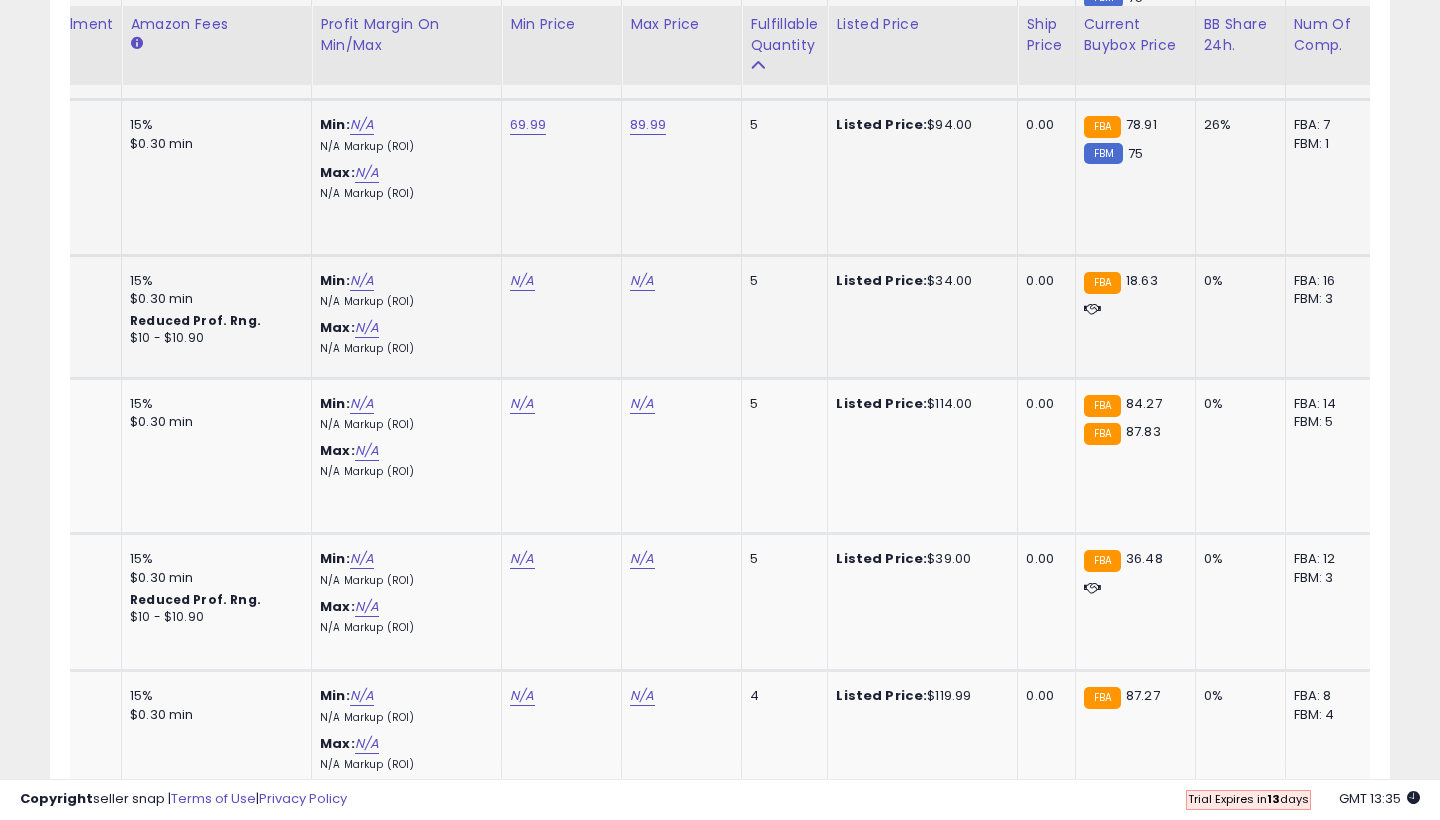 click on "N/A" at bounding box center [522, -1682] 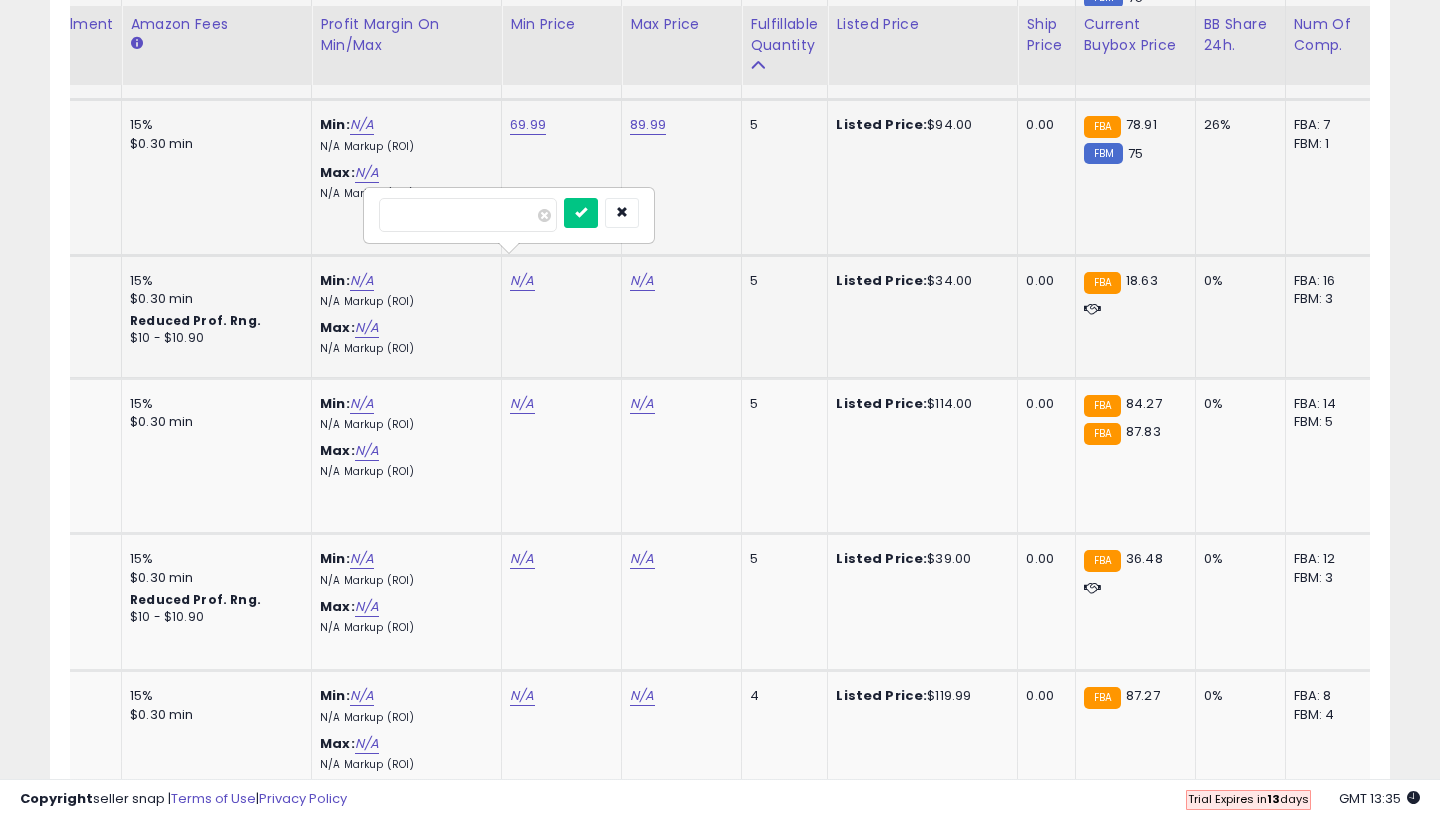 type on "**" 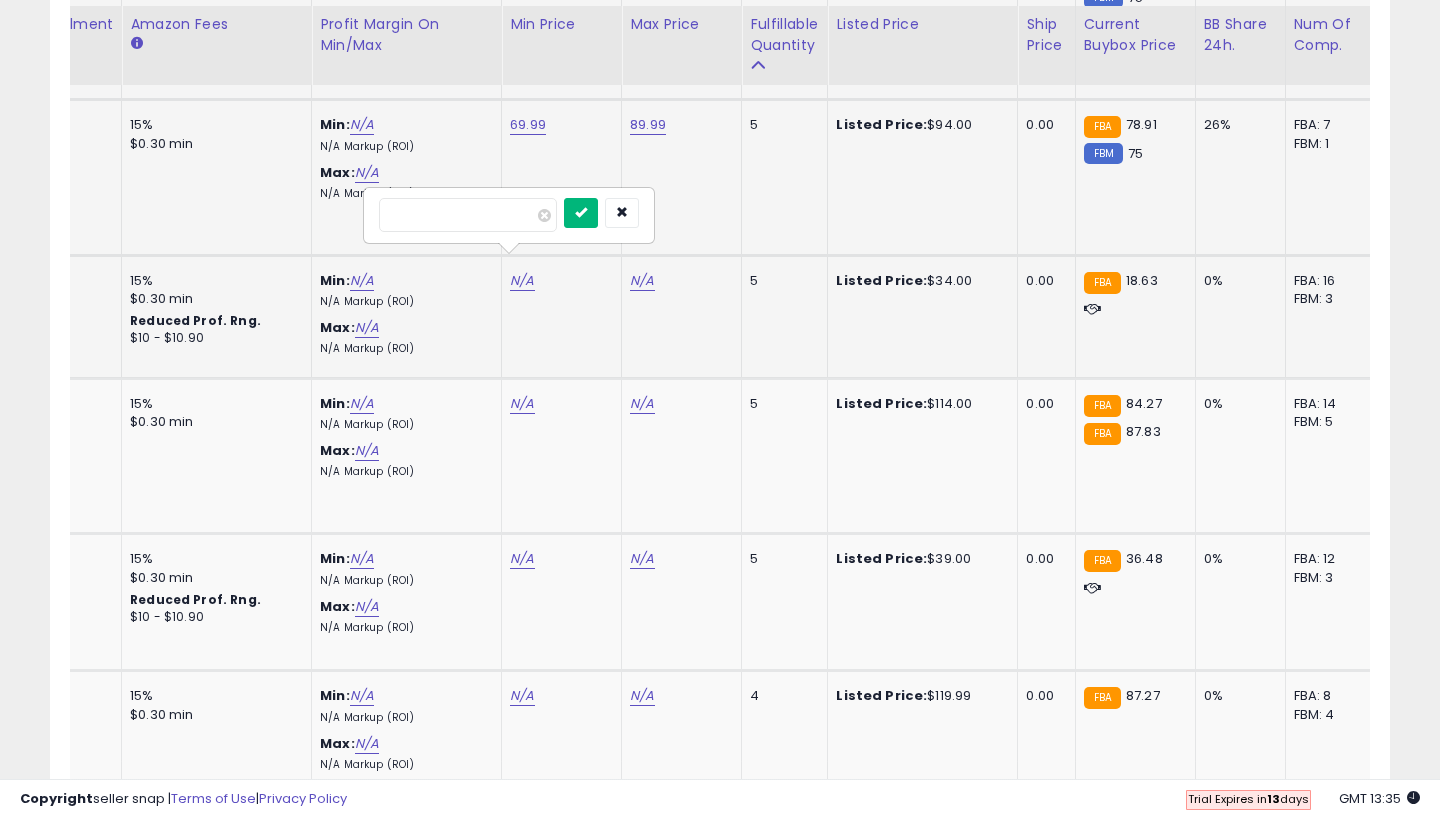 type on "*****" 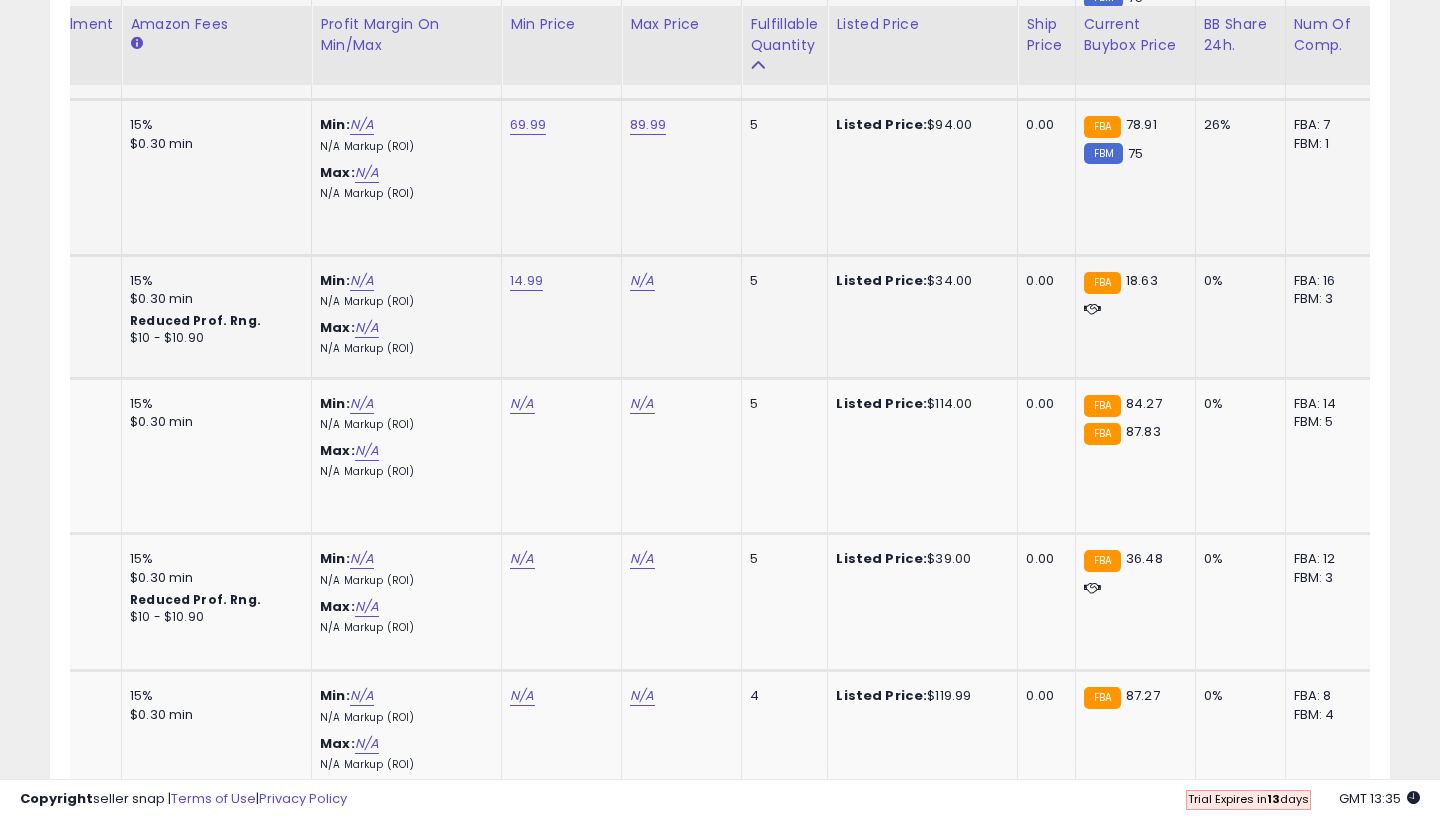 click on "N/A" at bounding box center [642, -1682] 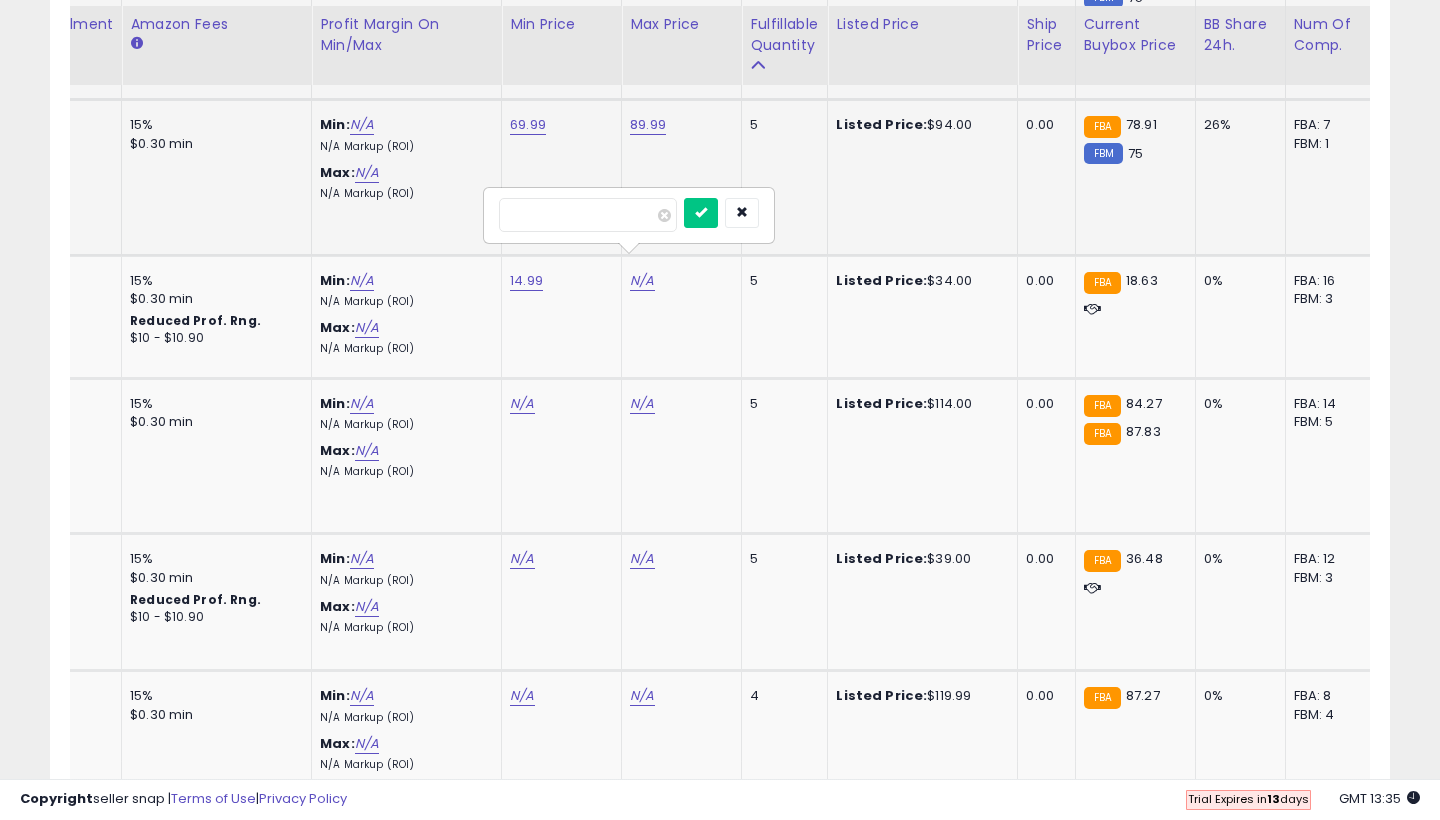 type on "**" 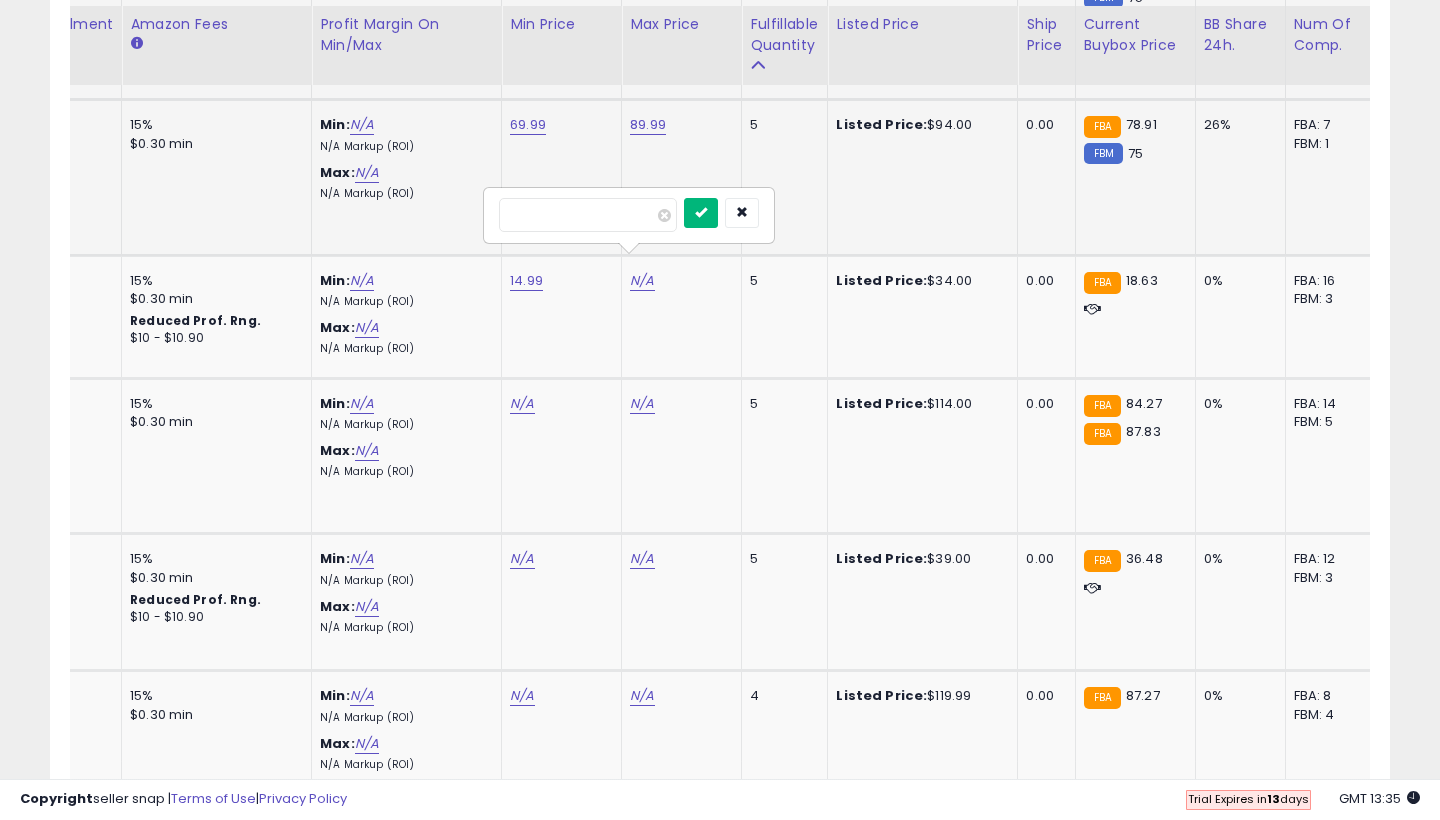 type on "*****" 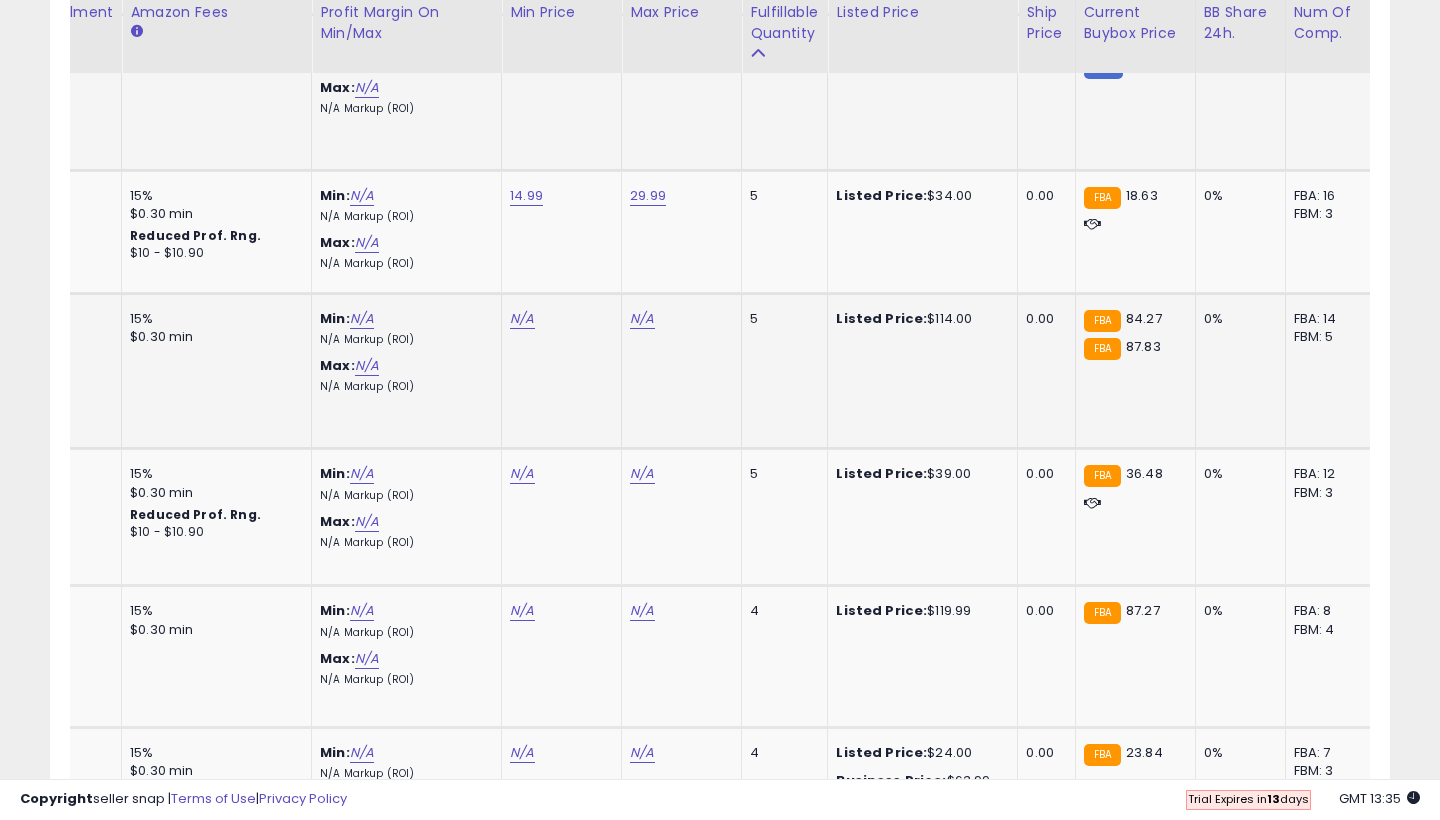 scroll, scrollTop: 2845, scrollLeft: 0, axis: vertical 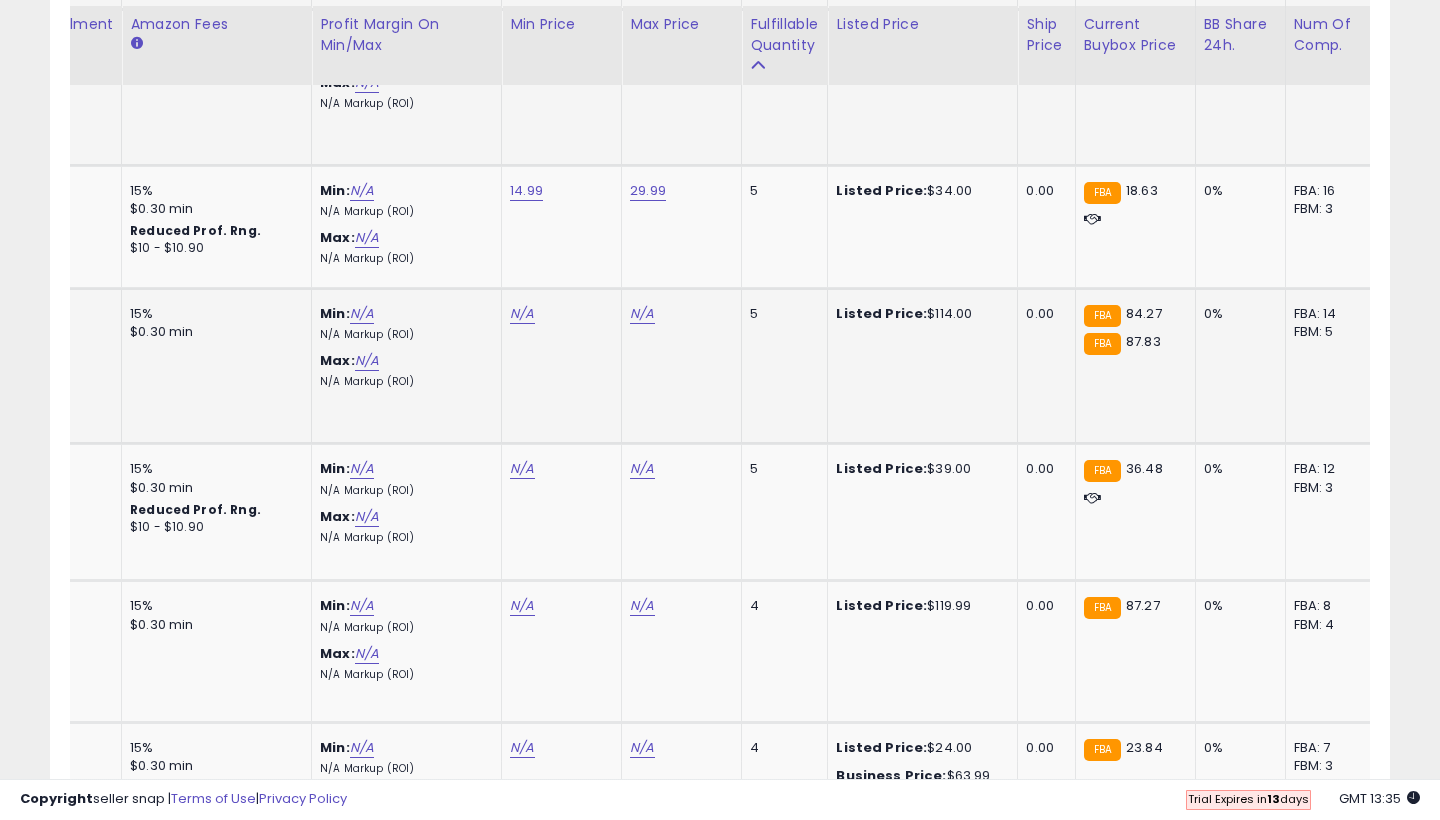 click on "N/A" 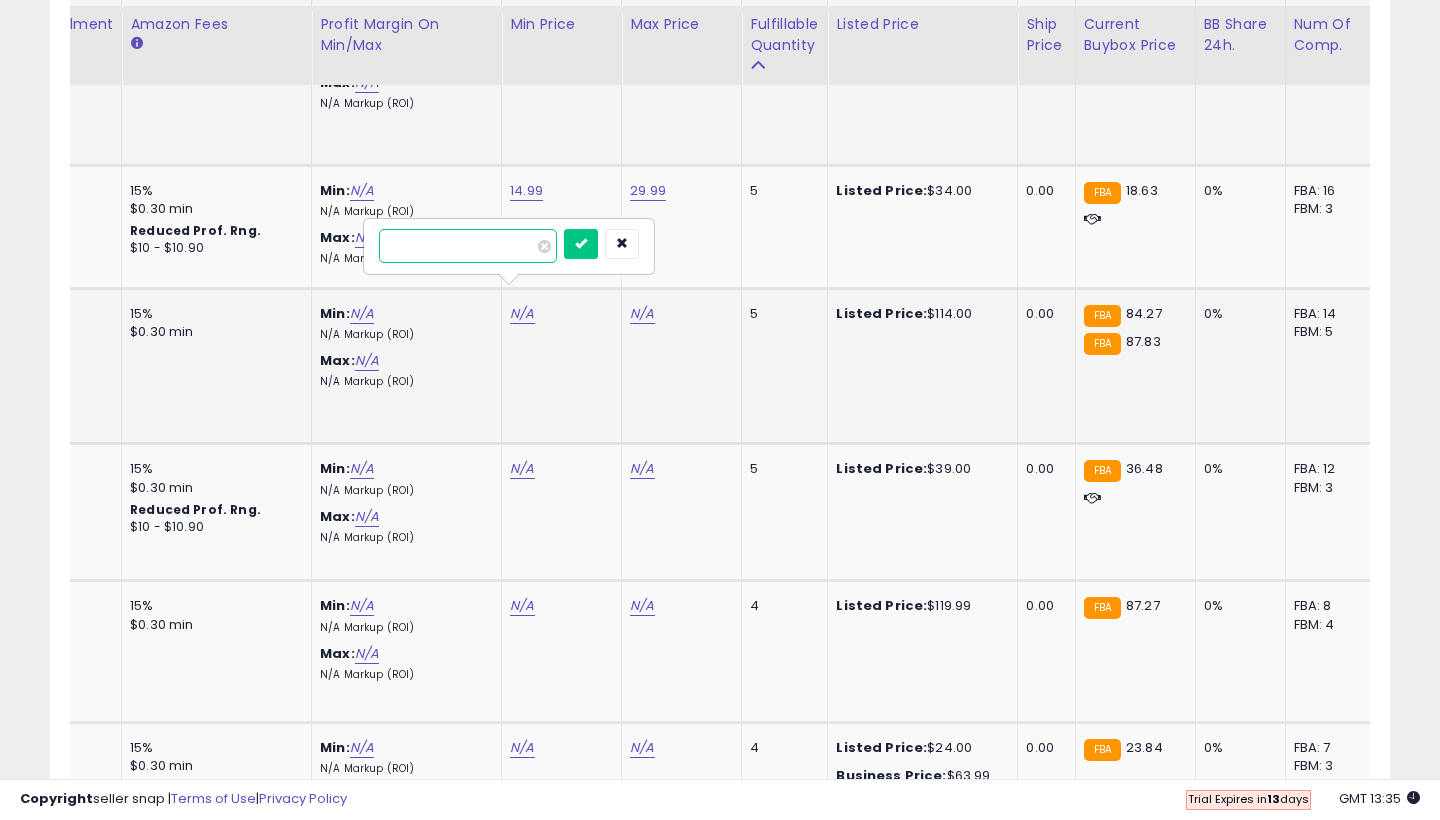 type on "*" 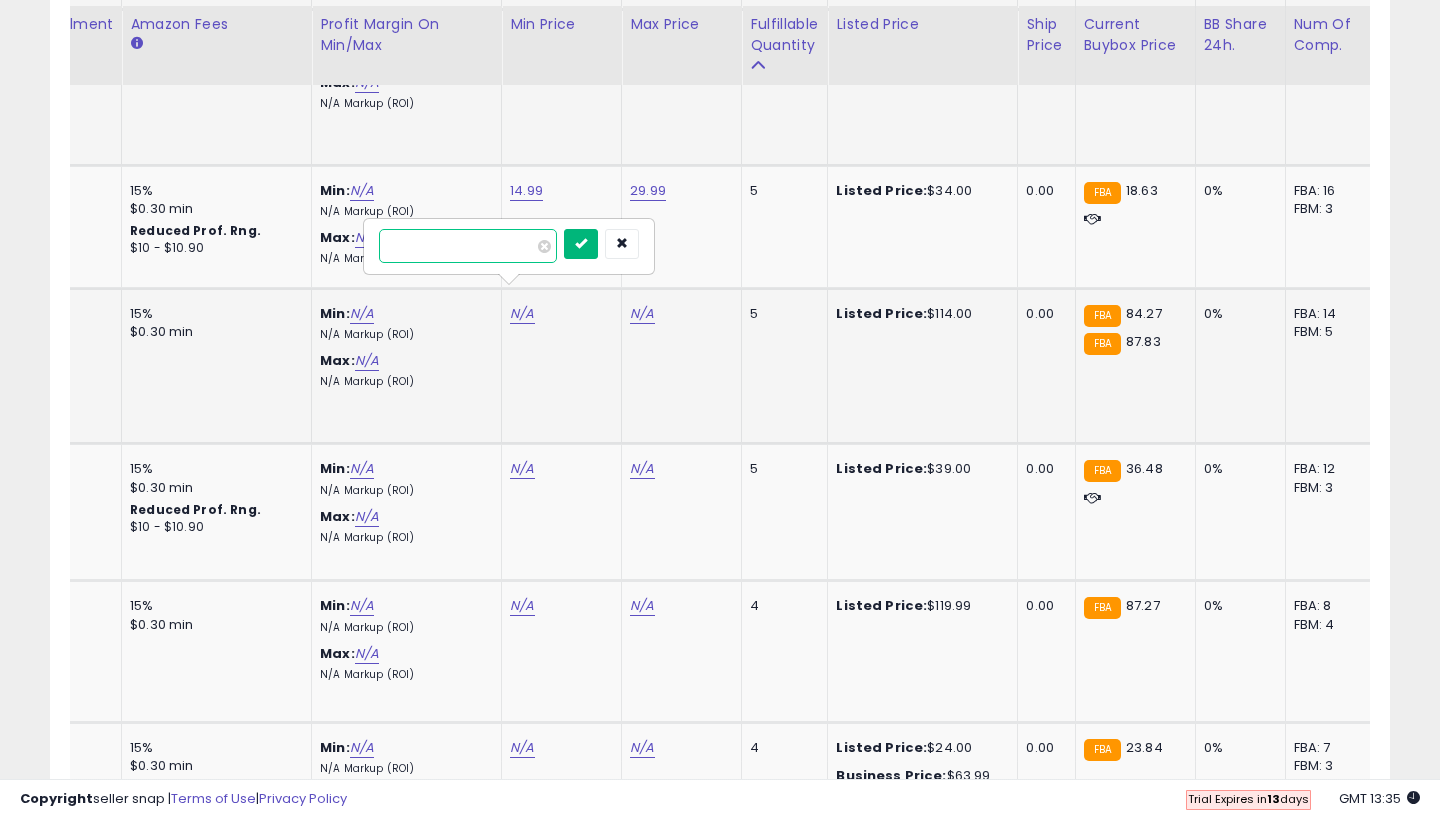 type on "*****" 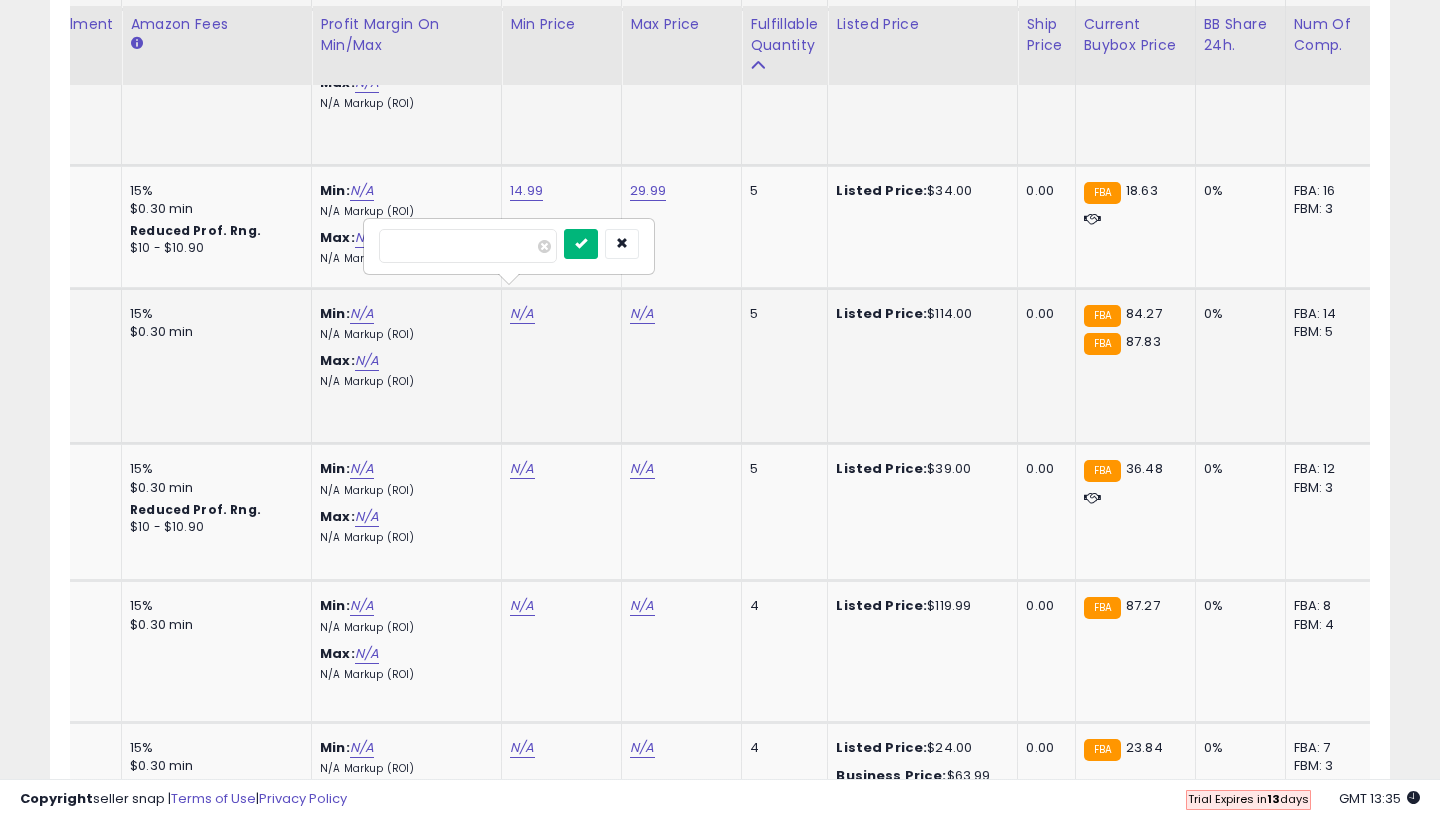 click at bounding box center [581, 243] 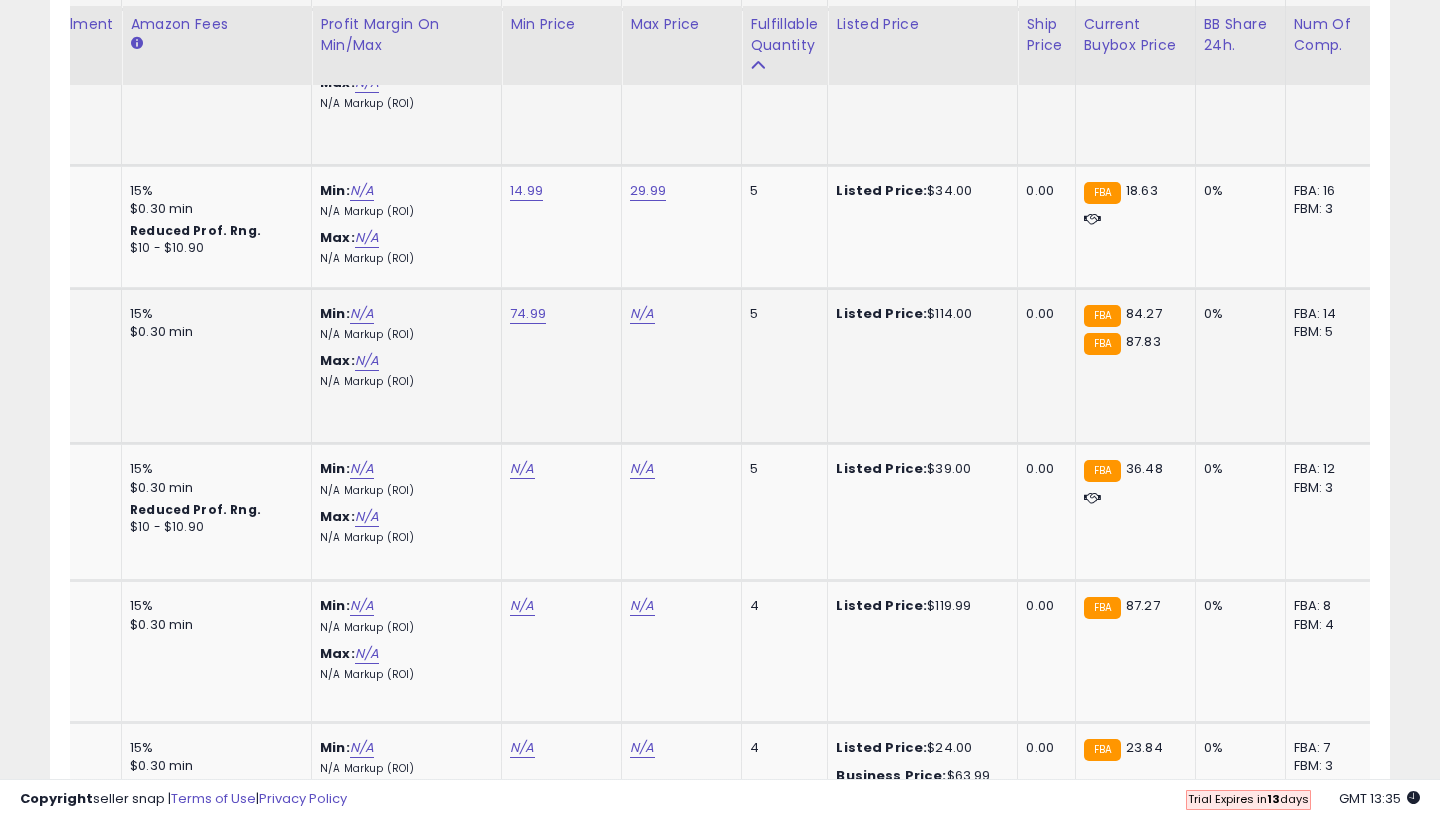click on "N/A" at bounding box center (642, -1772) 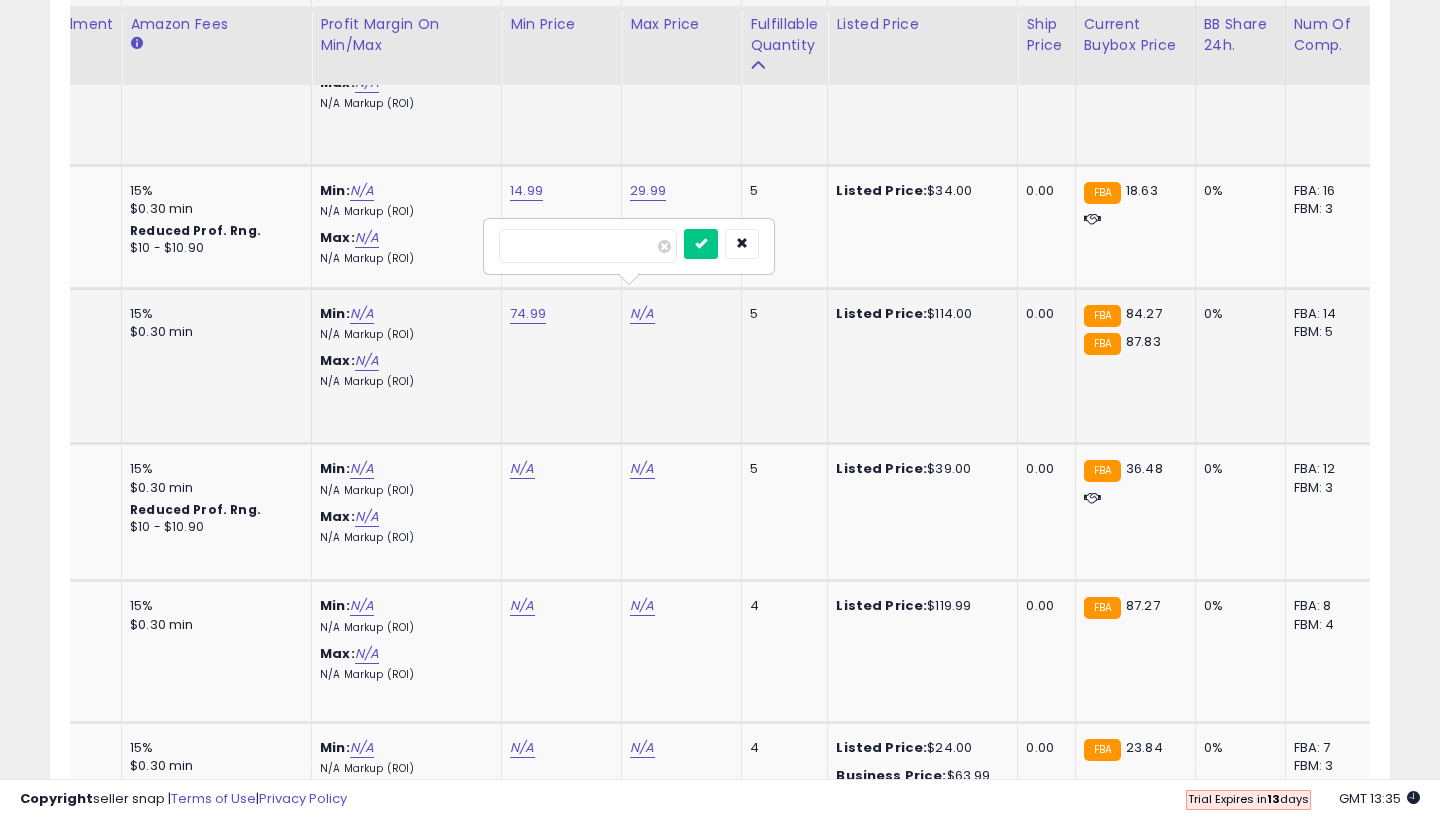 type on "**" 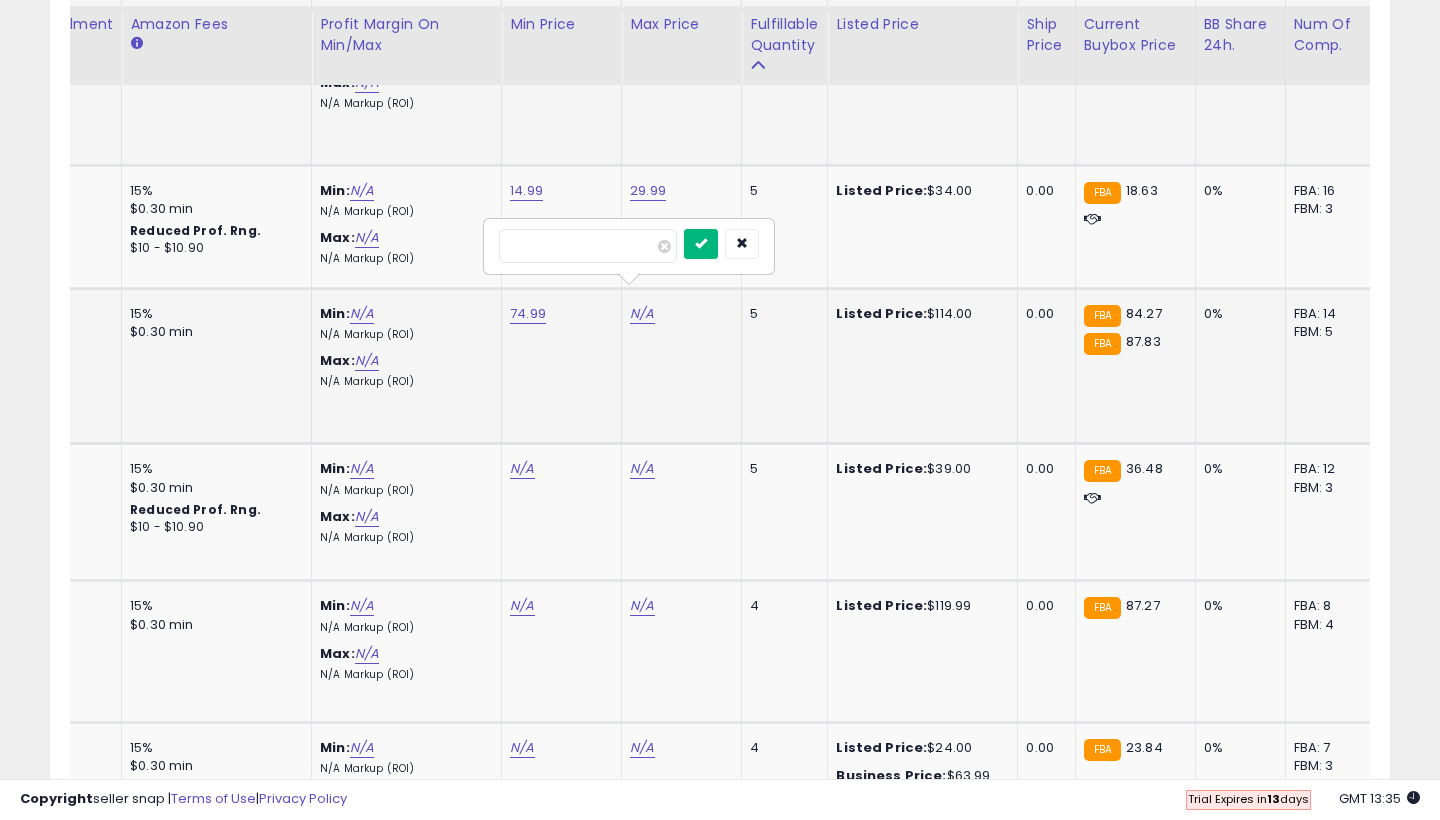 type on "*****" 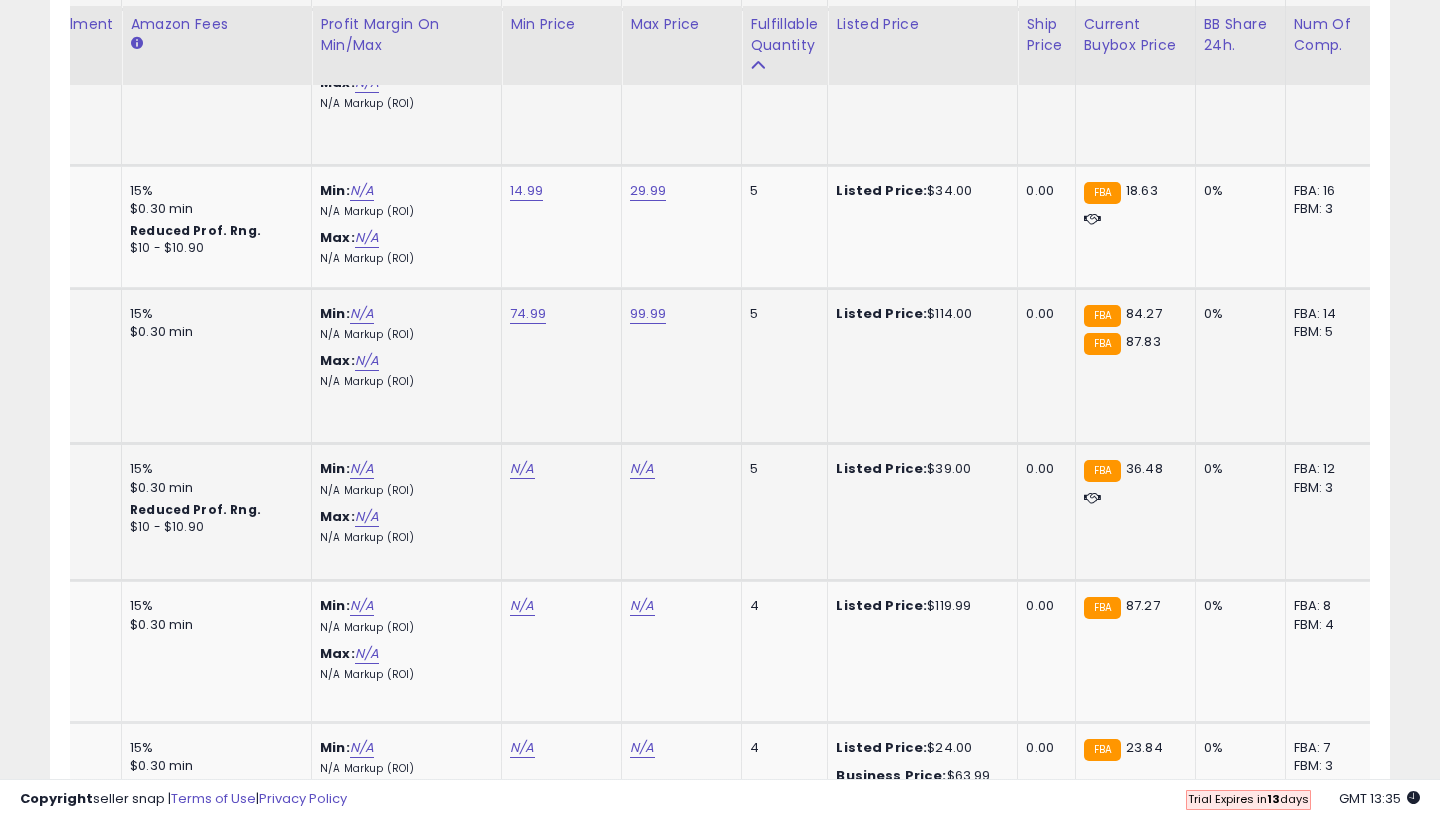 click on "N/A" at bounding box center (522, -1772) 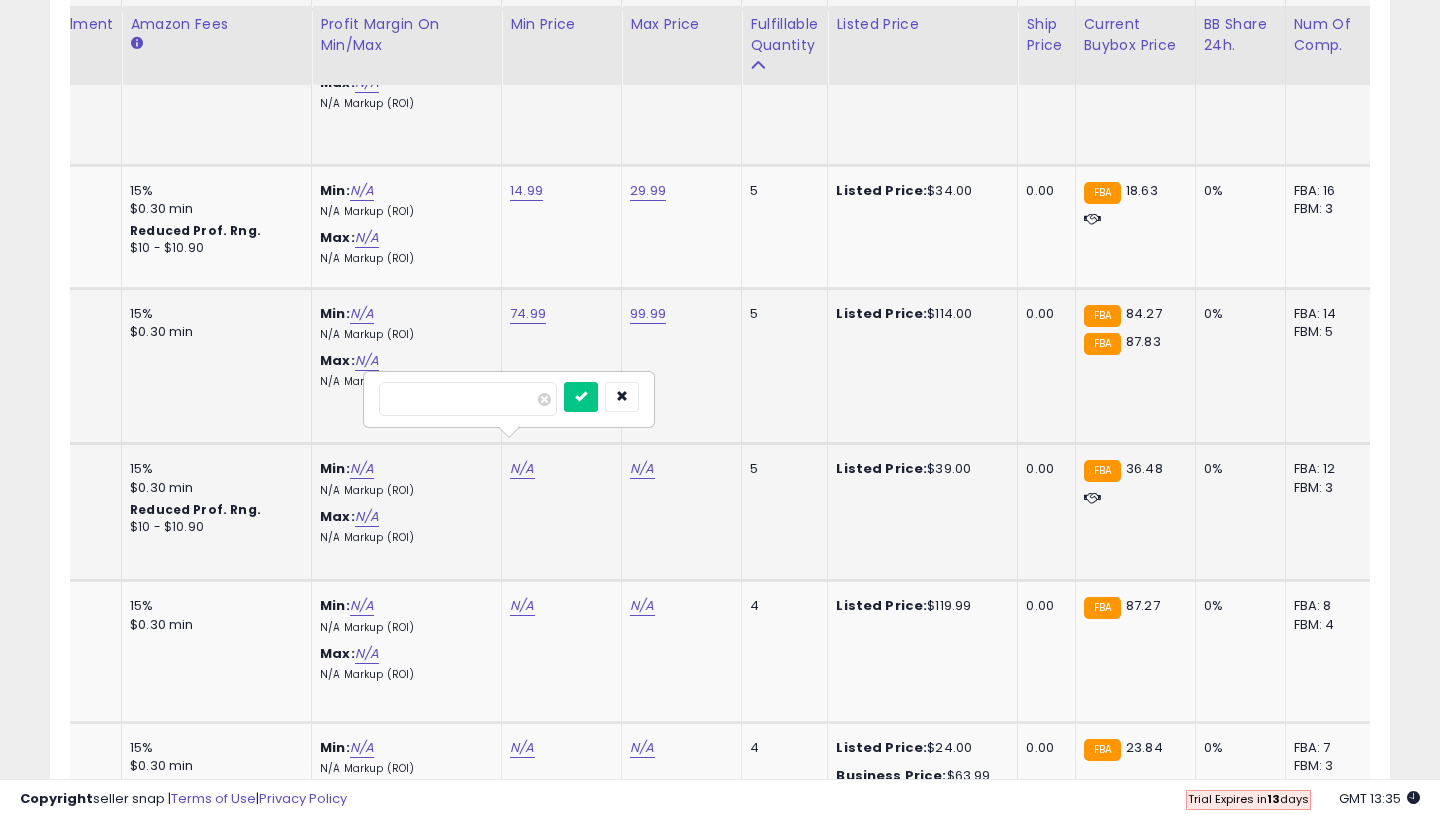 type on "**" 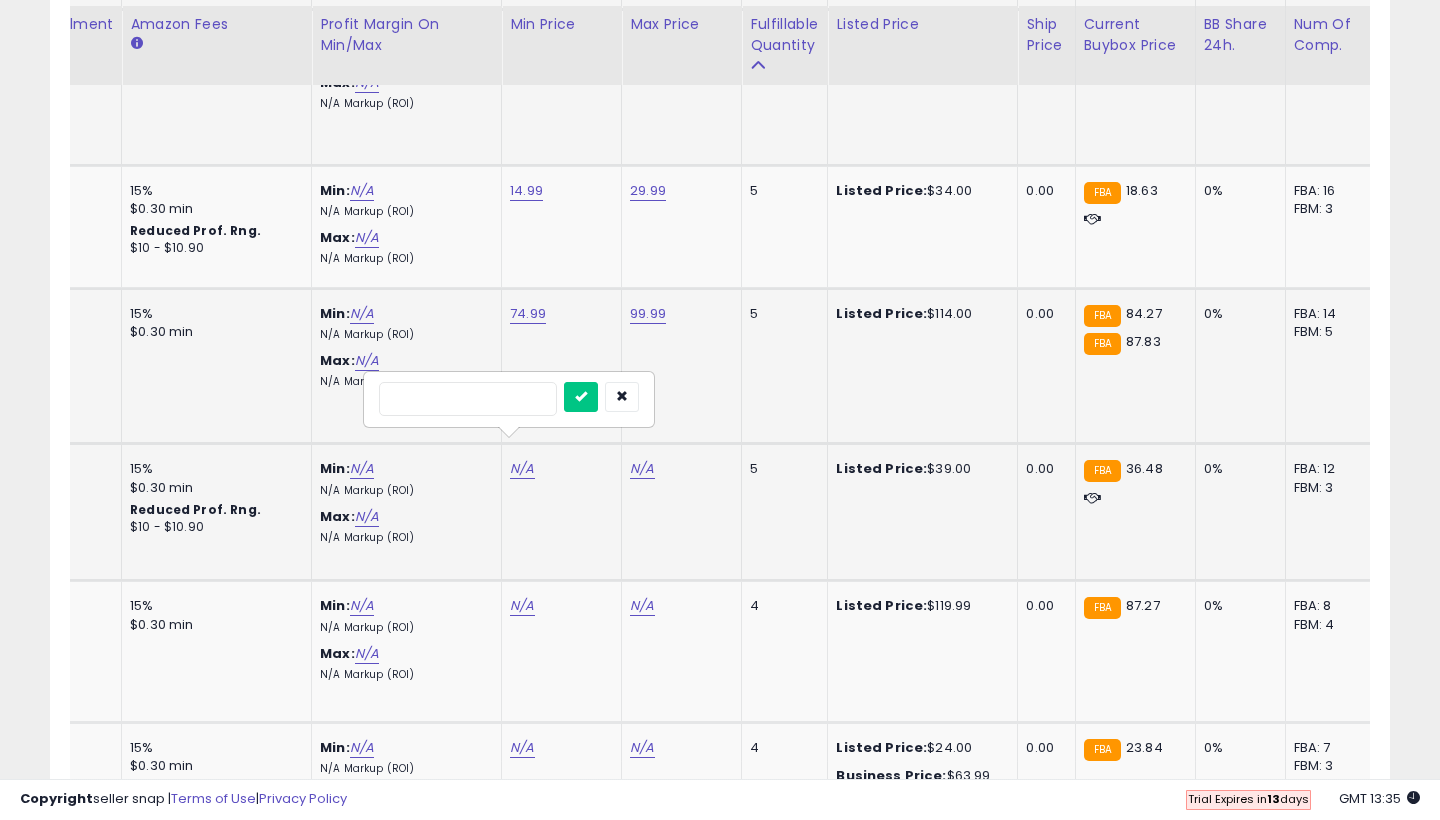 type on "*****" 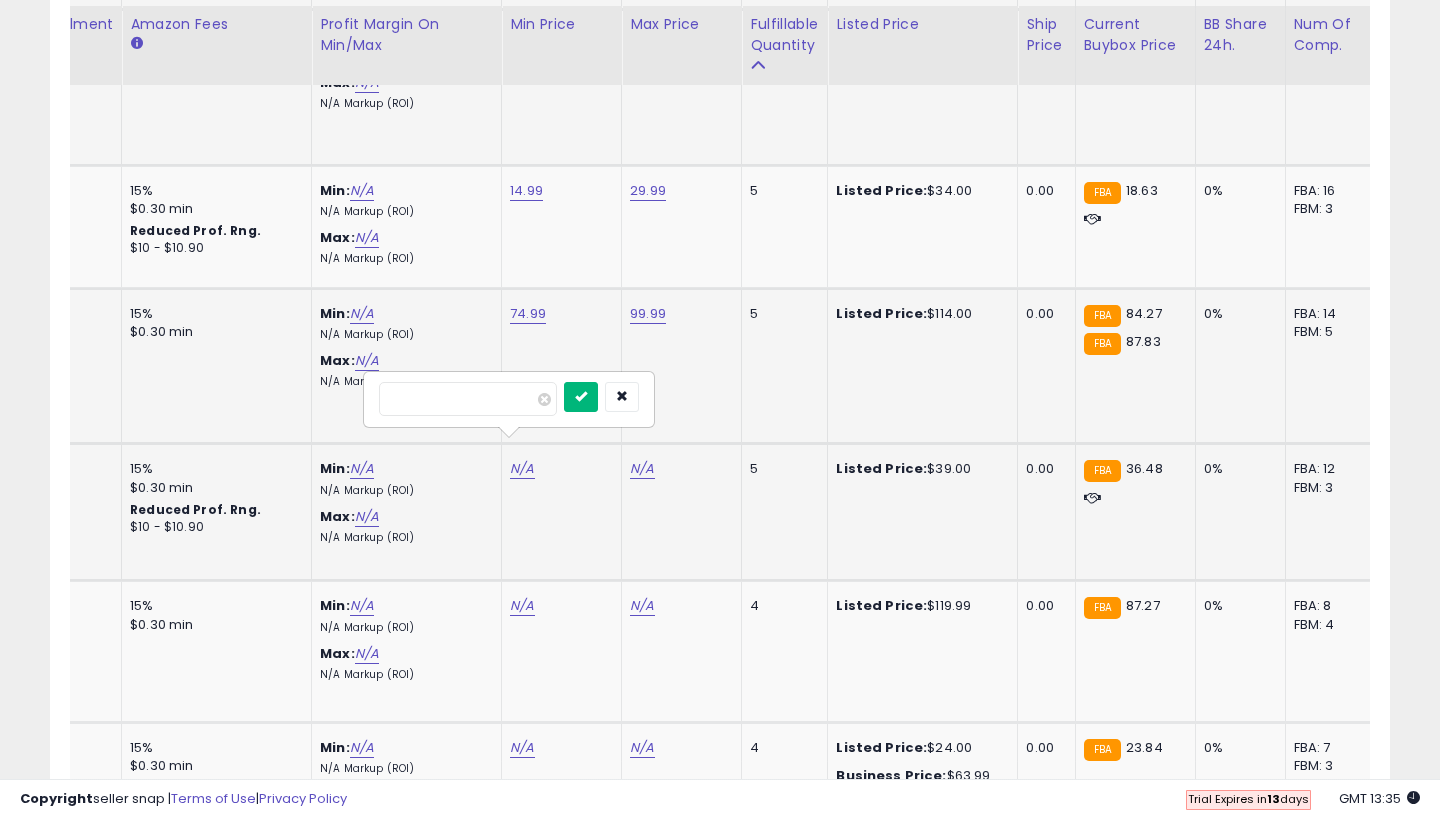 click at bounding box center (581, 396) 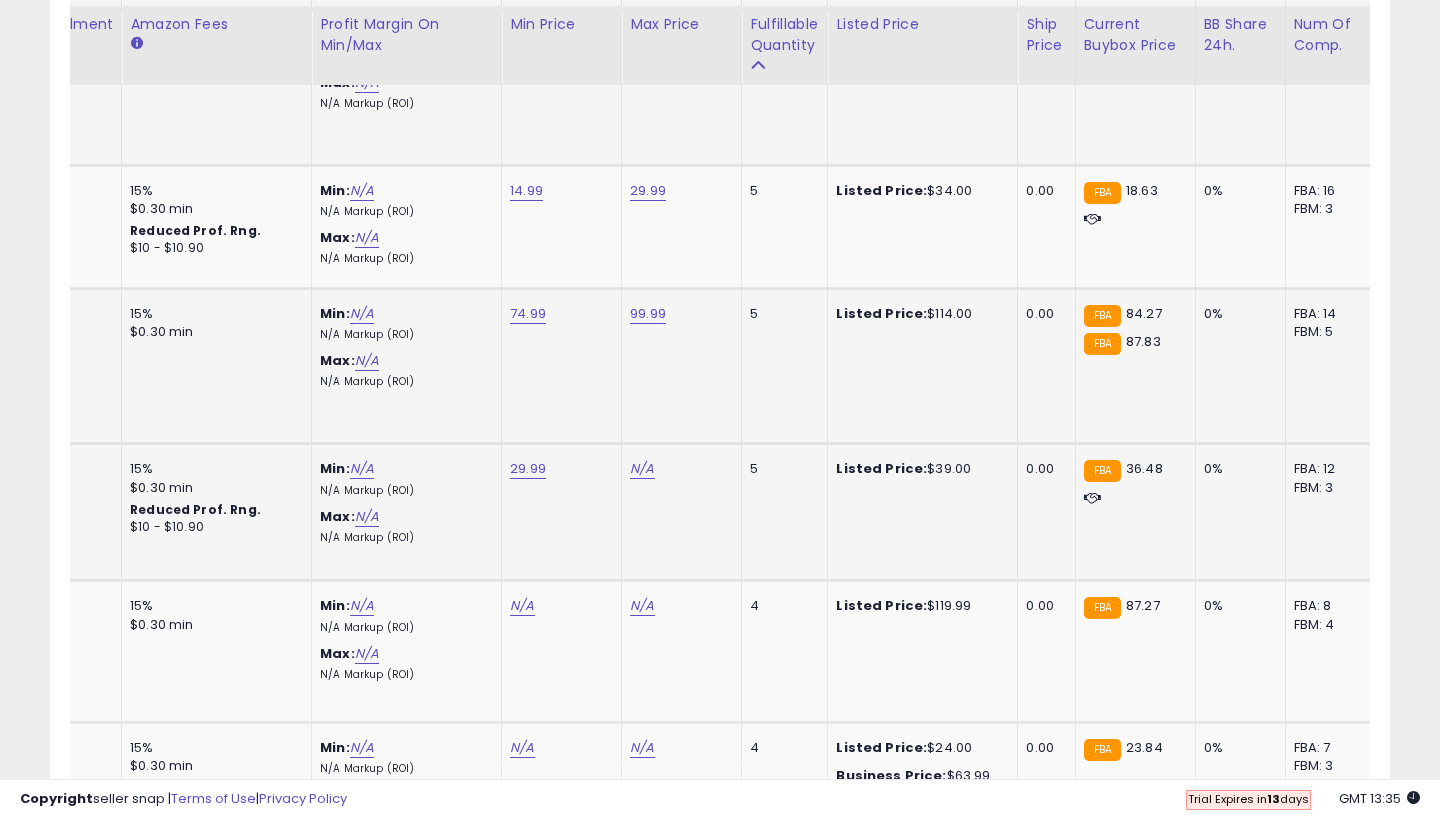 click on "N/A" at bounding box center (642, -1772) 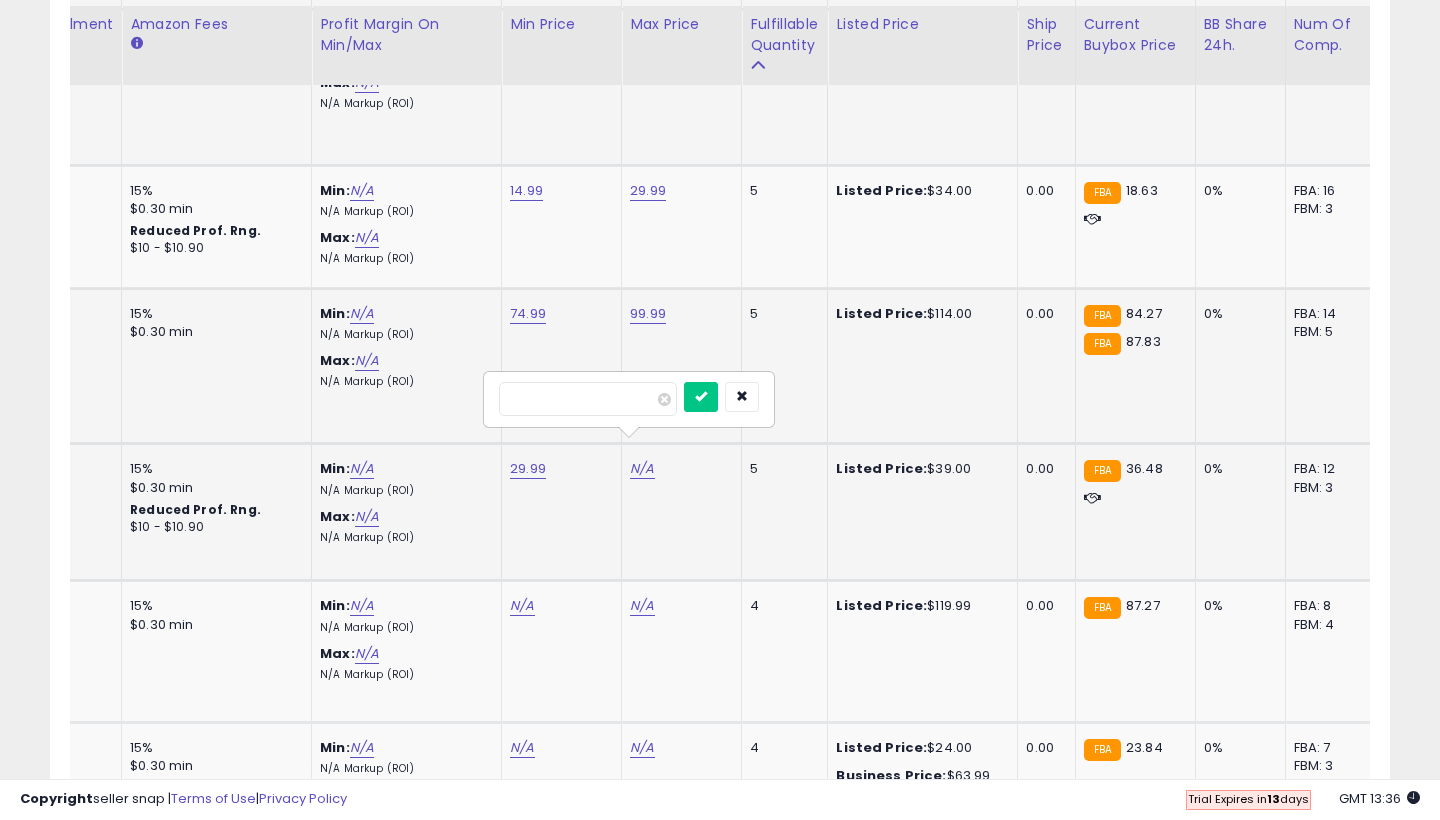 type on "**" 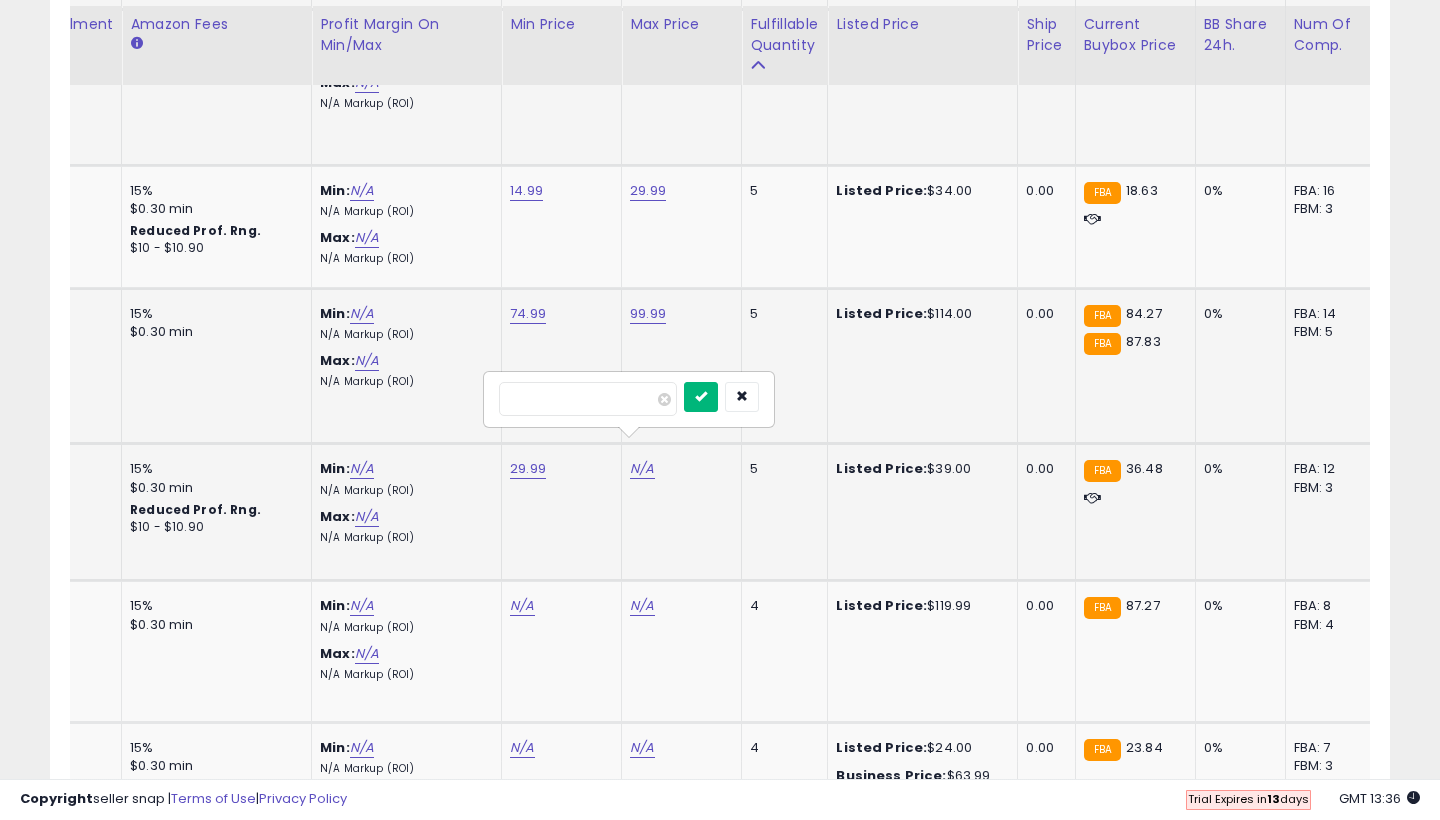 type on "*****" 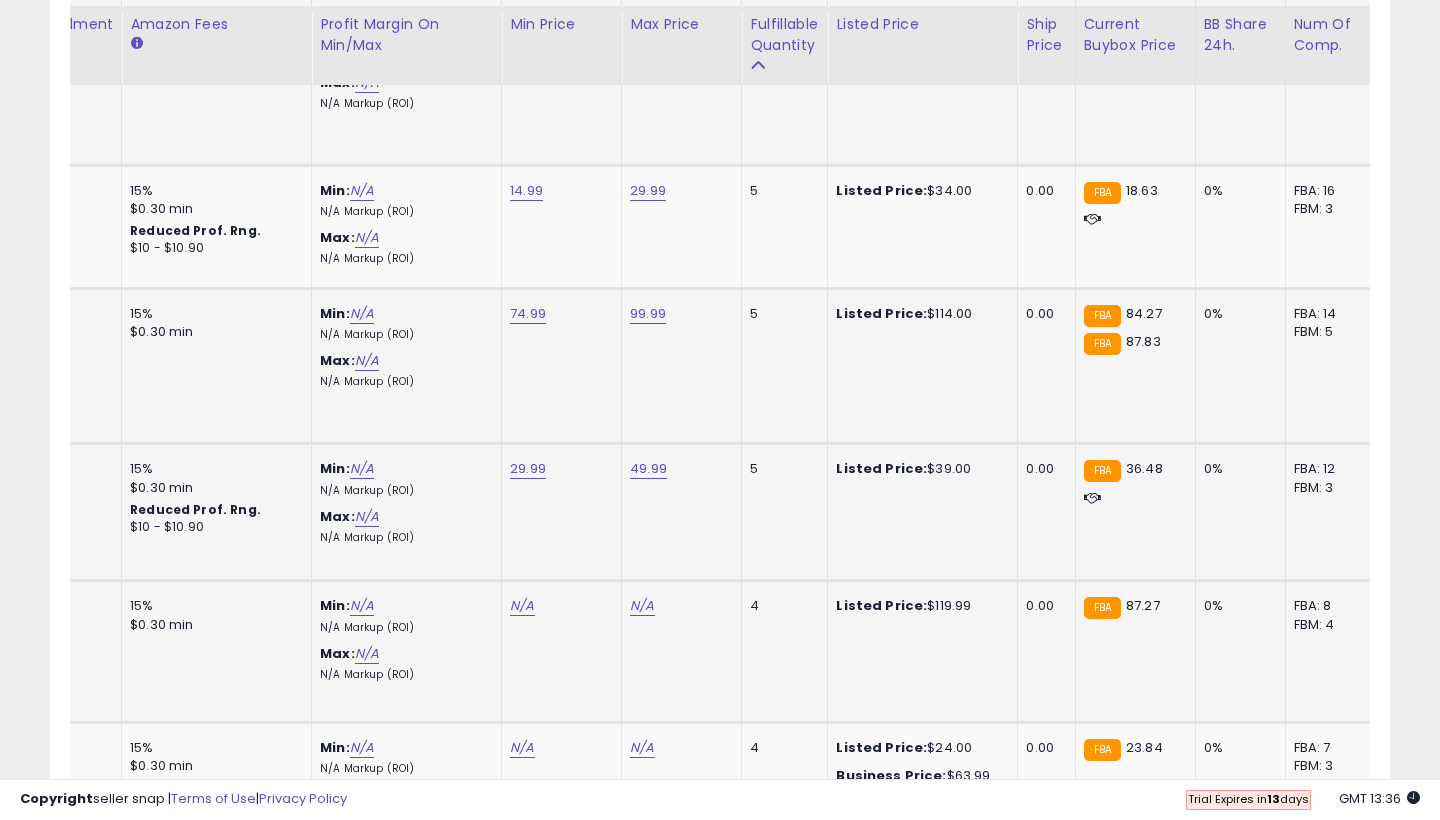 click on "N/A" at bounding box center (522, -1772) 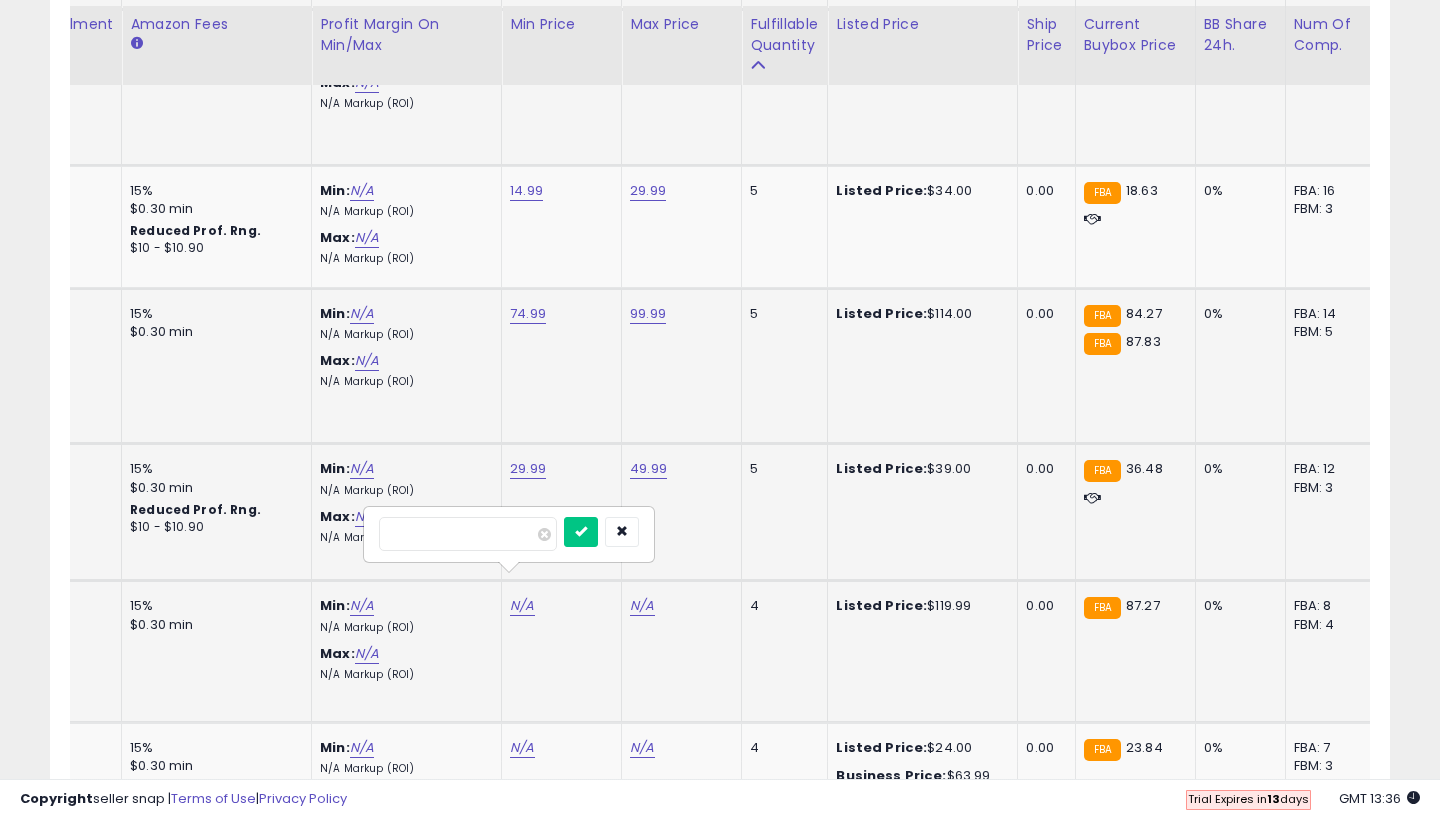 type on "**" 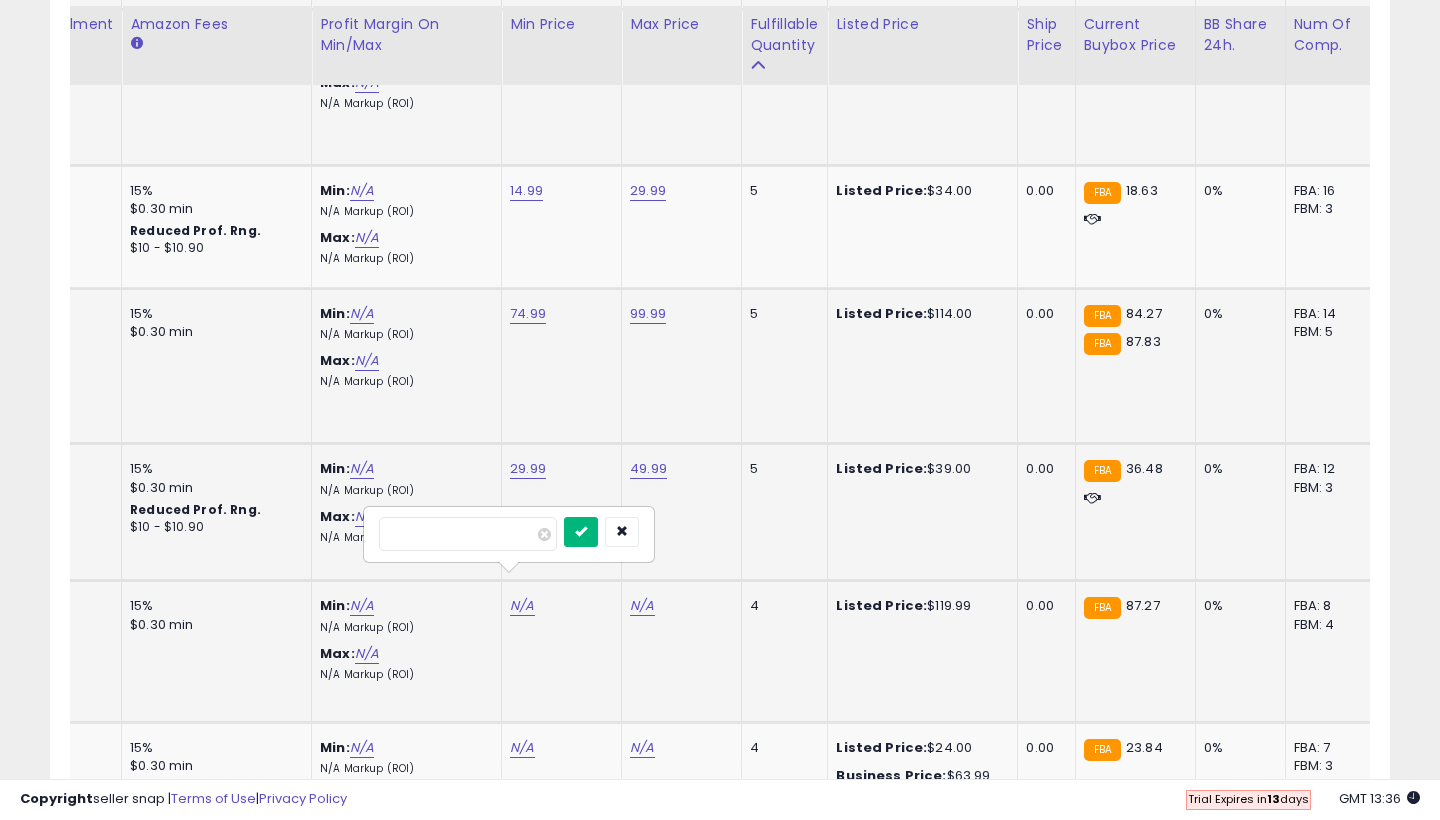 type on "*****" 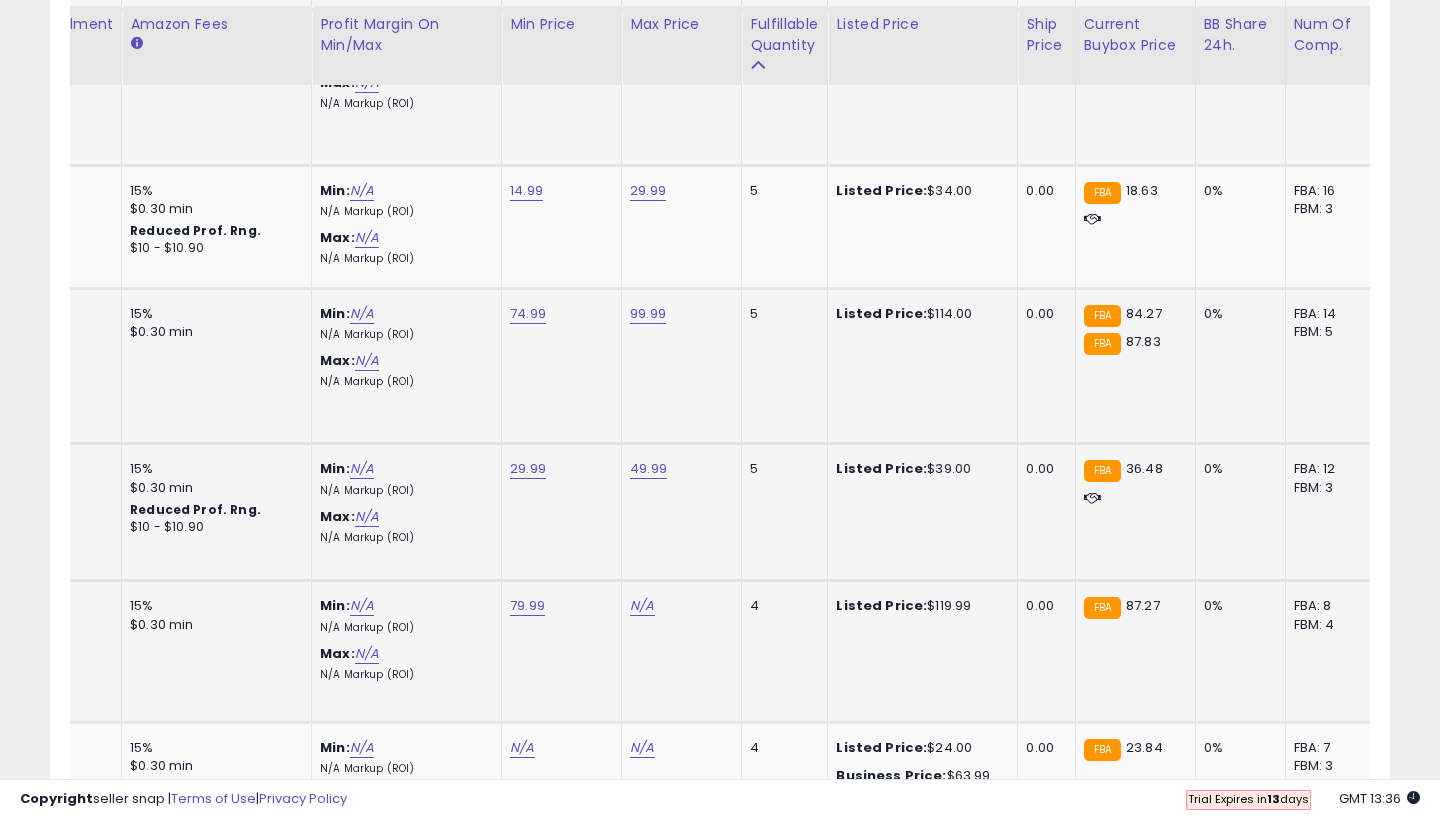 click on "N/A" at bounding box center [642, -1772] 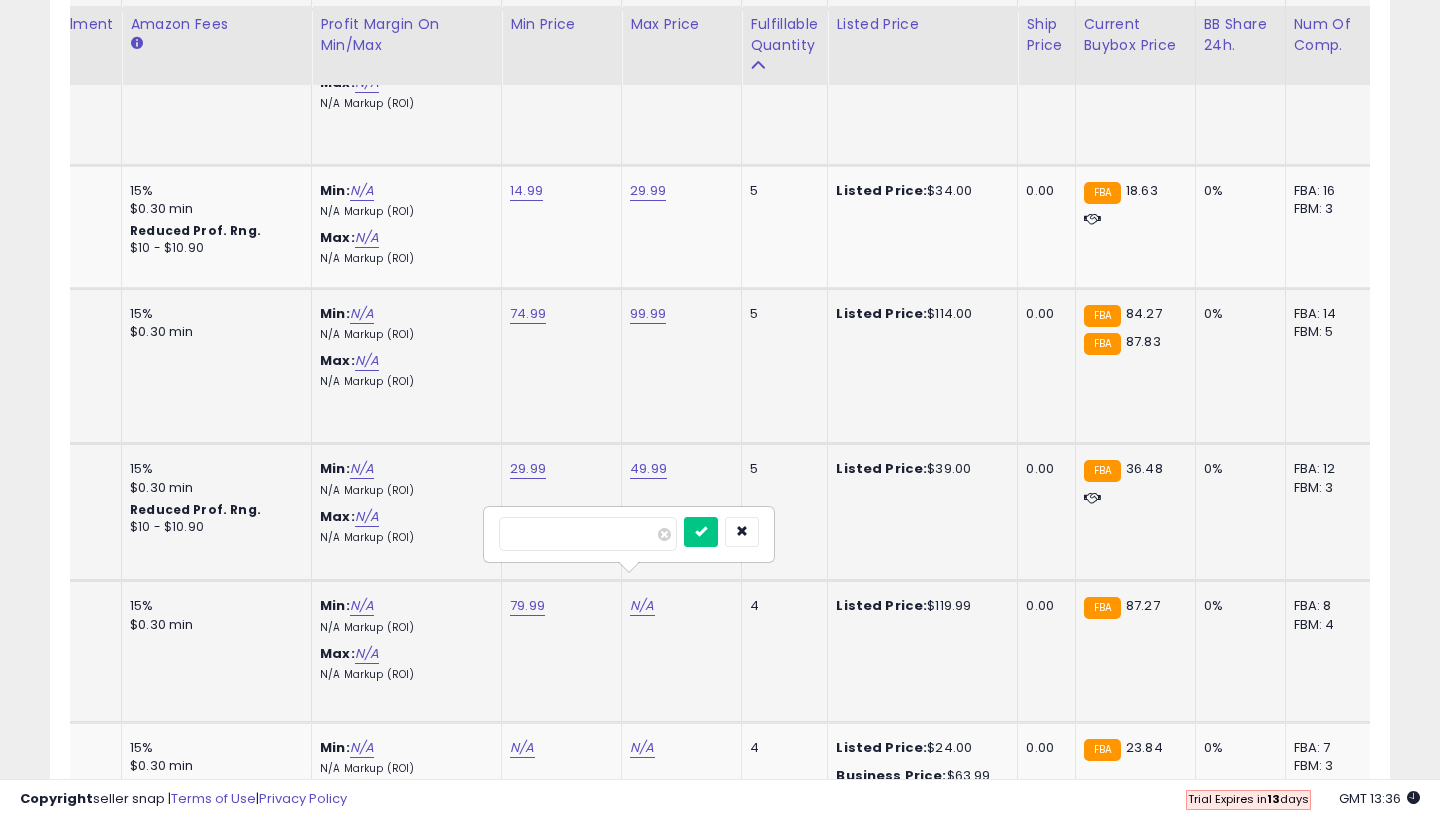 type on "**" 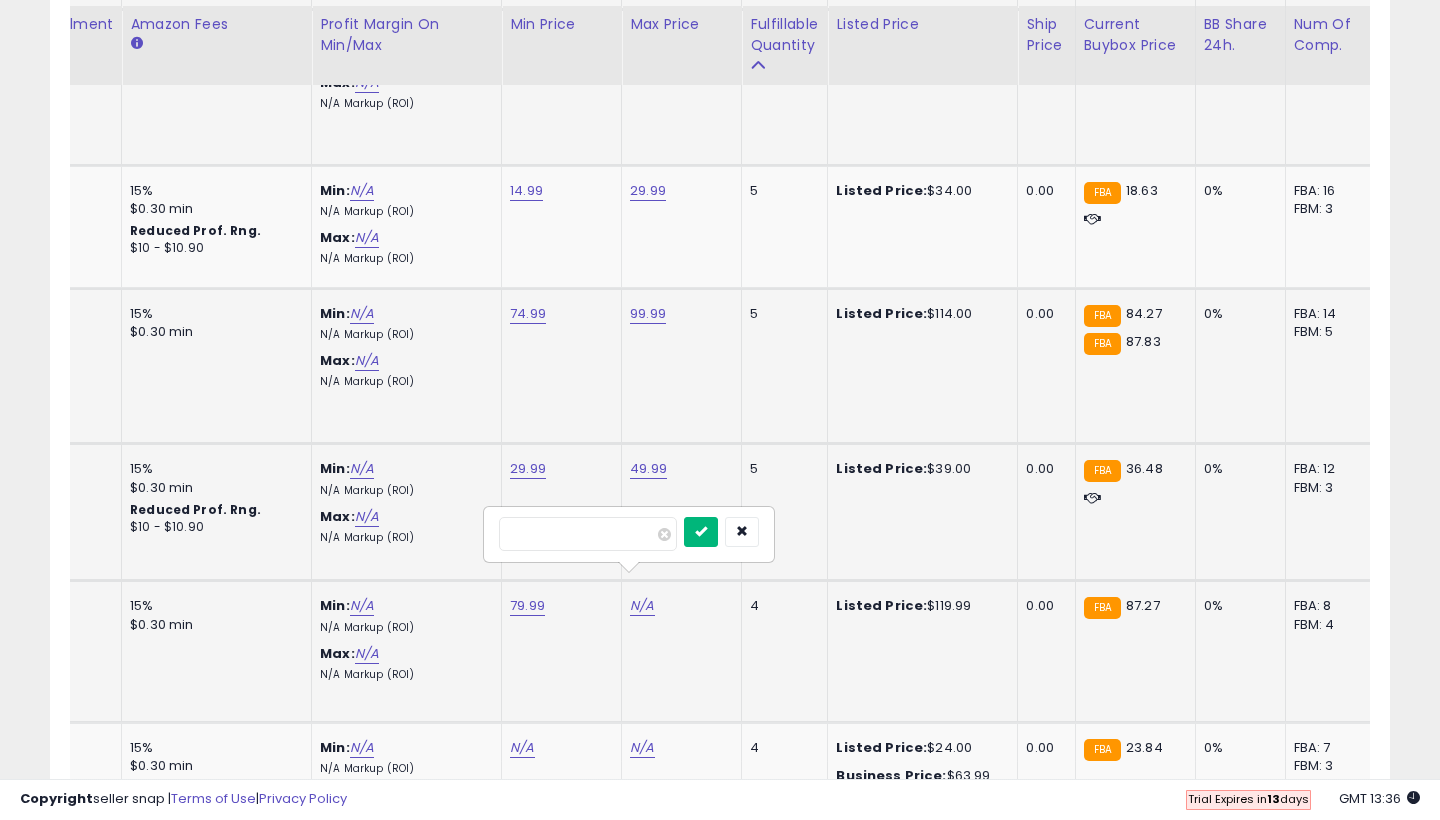 type on "*****" 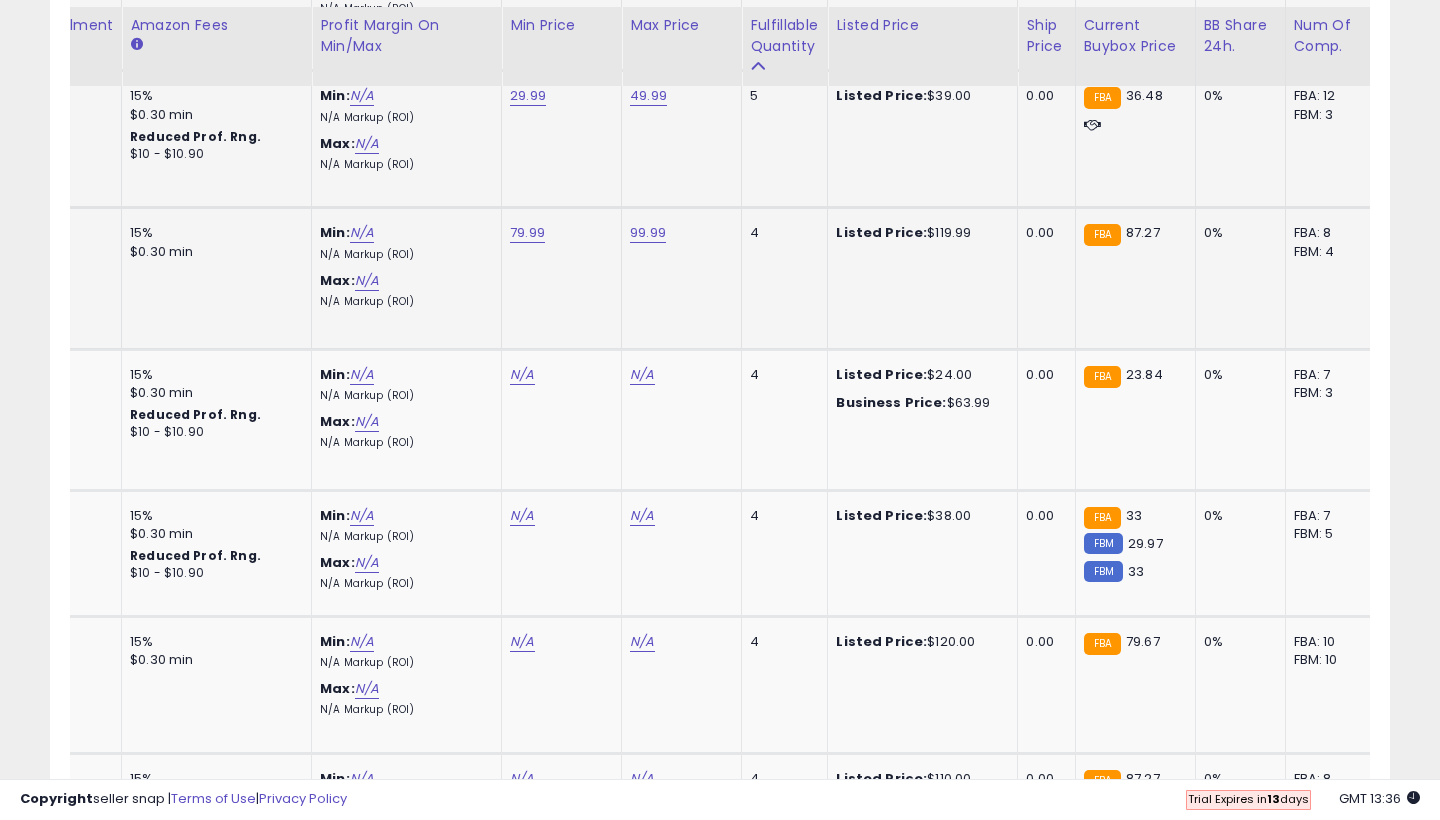 scroll, scrollTop: 3219, scrollLeft: 0, axis: vertical 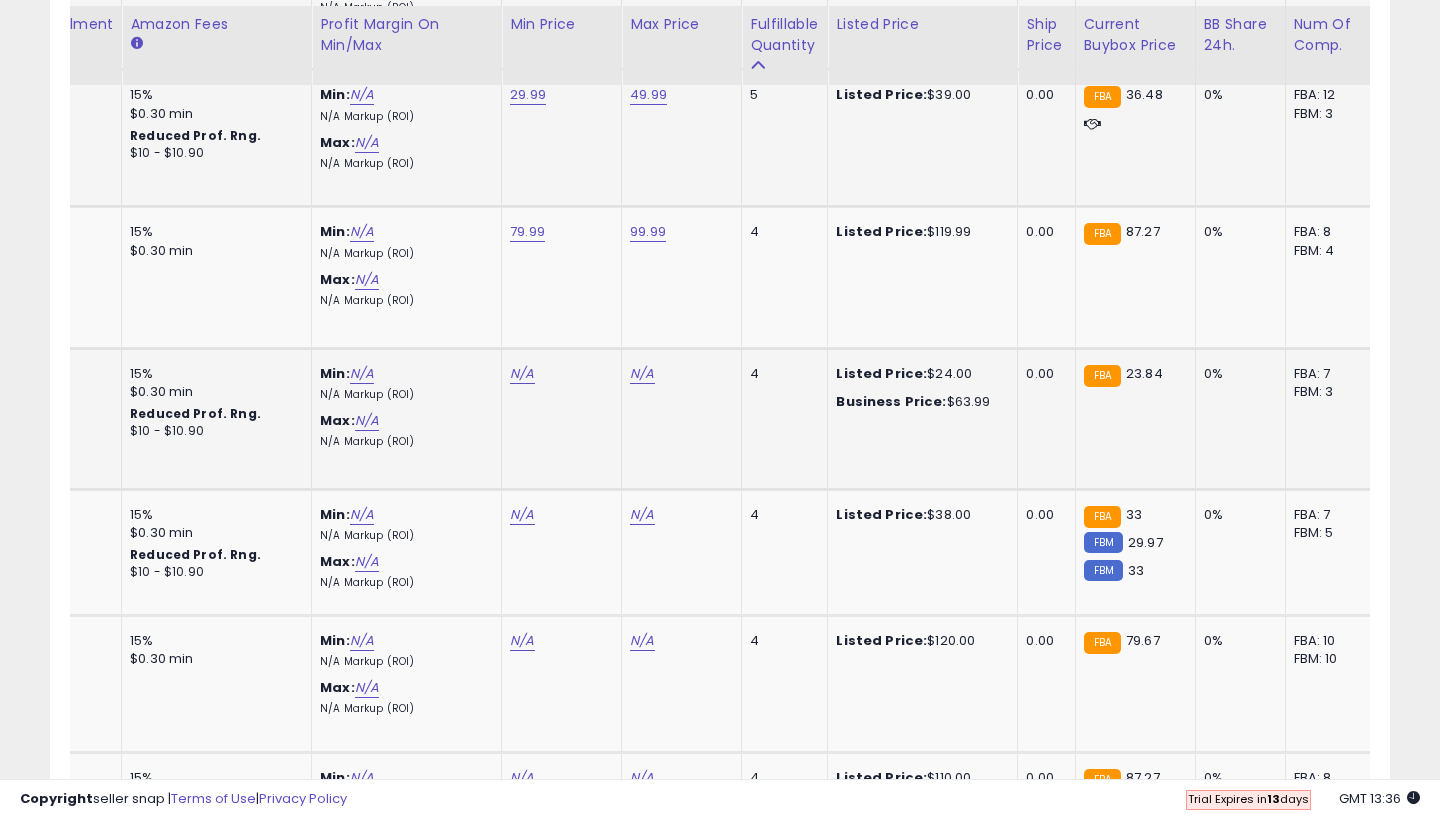 click on "N/A" at bounding box center (522, -2146) 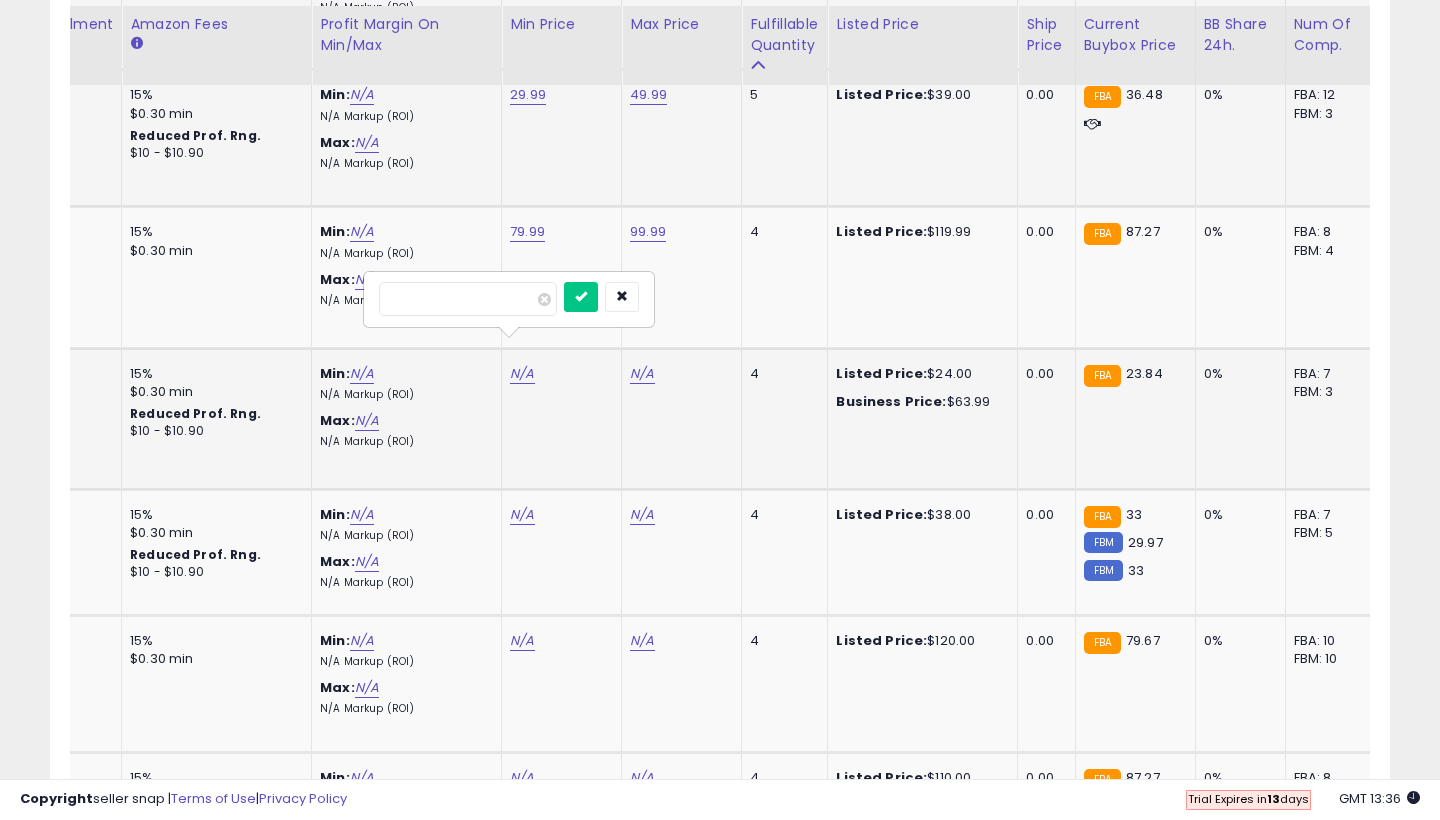 type on "**" 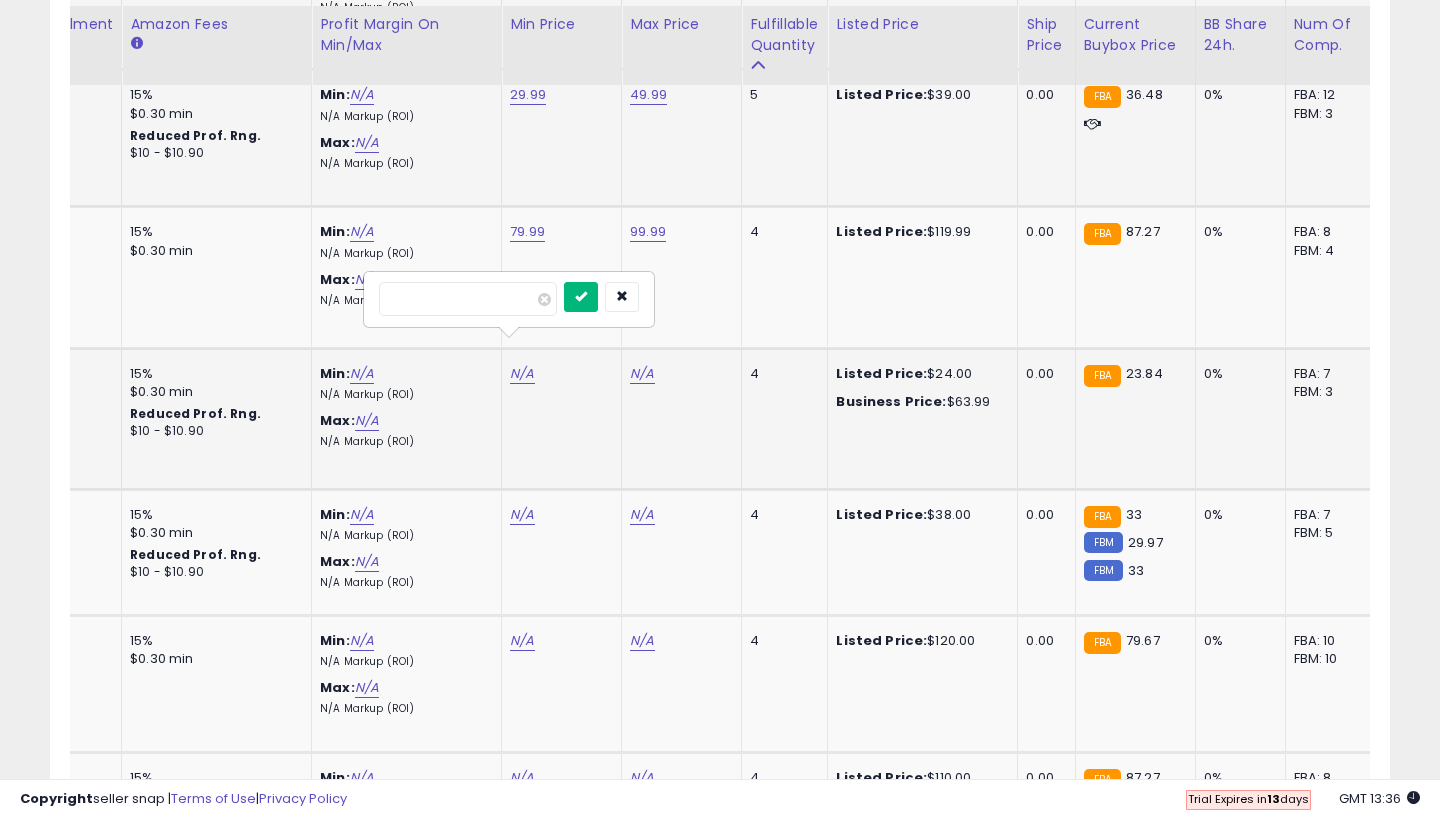 click at bounding box center [581, 296] 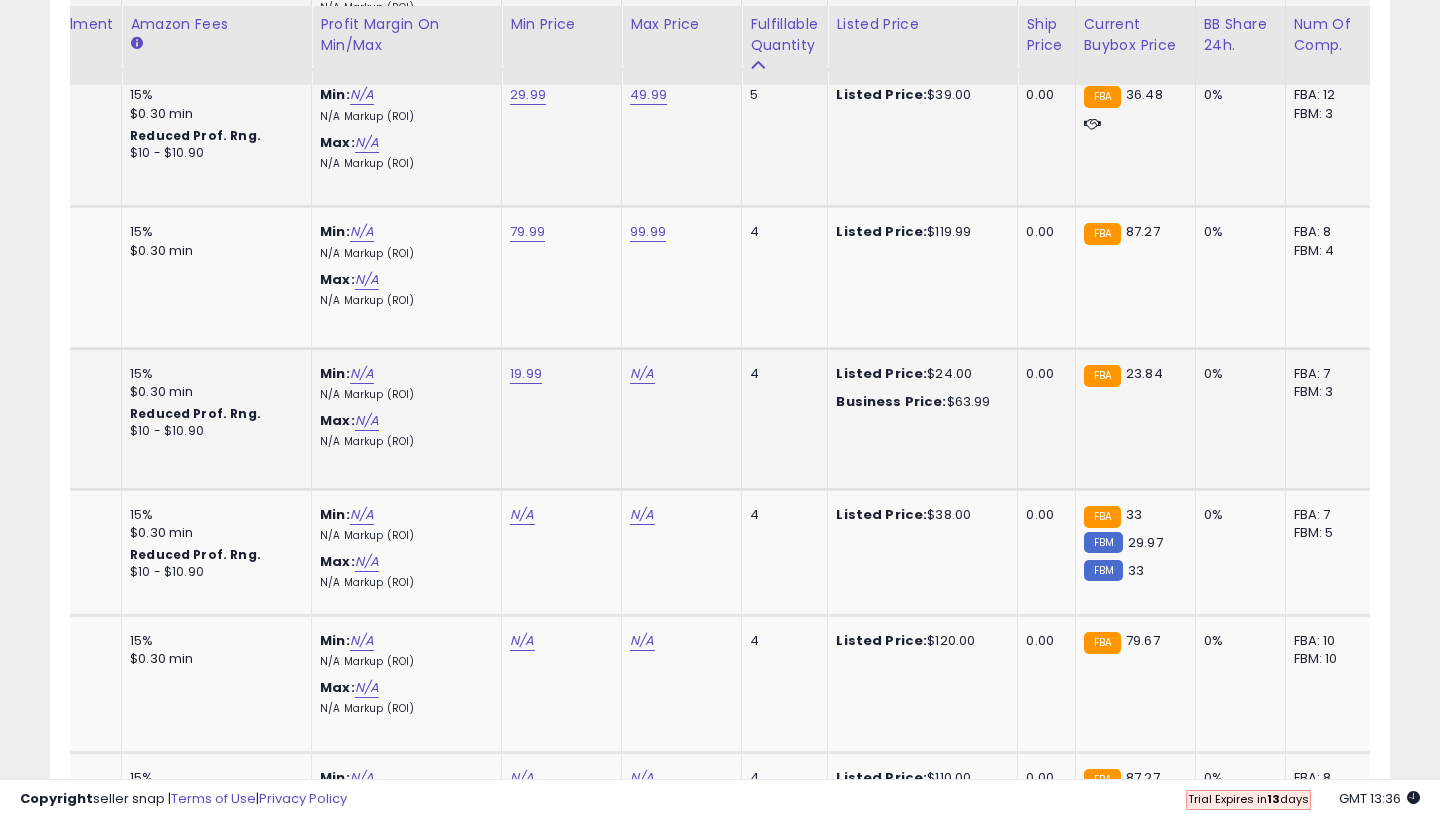 click on "N/A" at bounding box center [642, -2146] 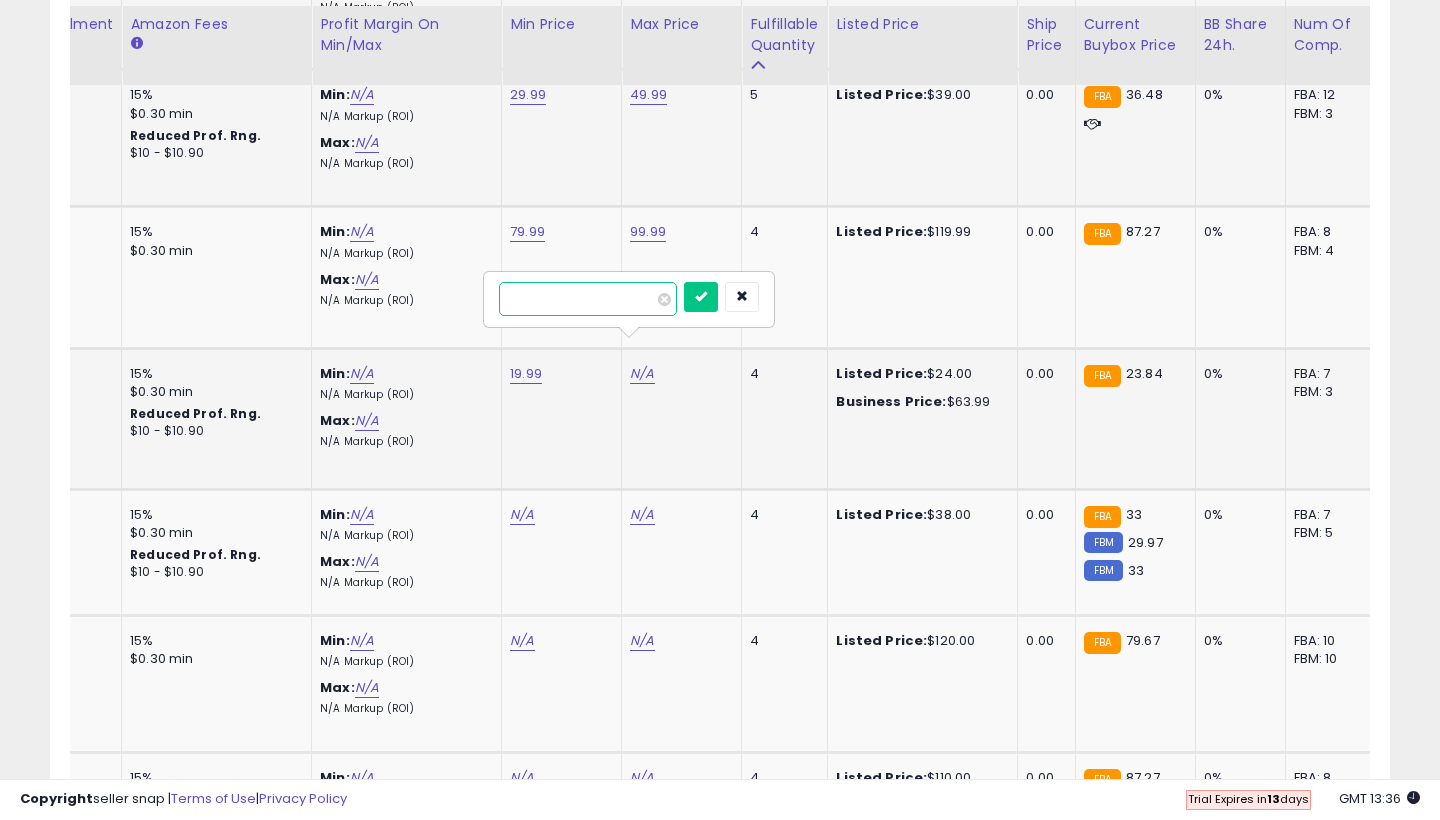 type on "**" 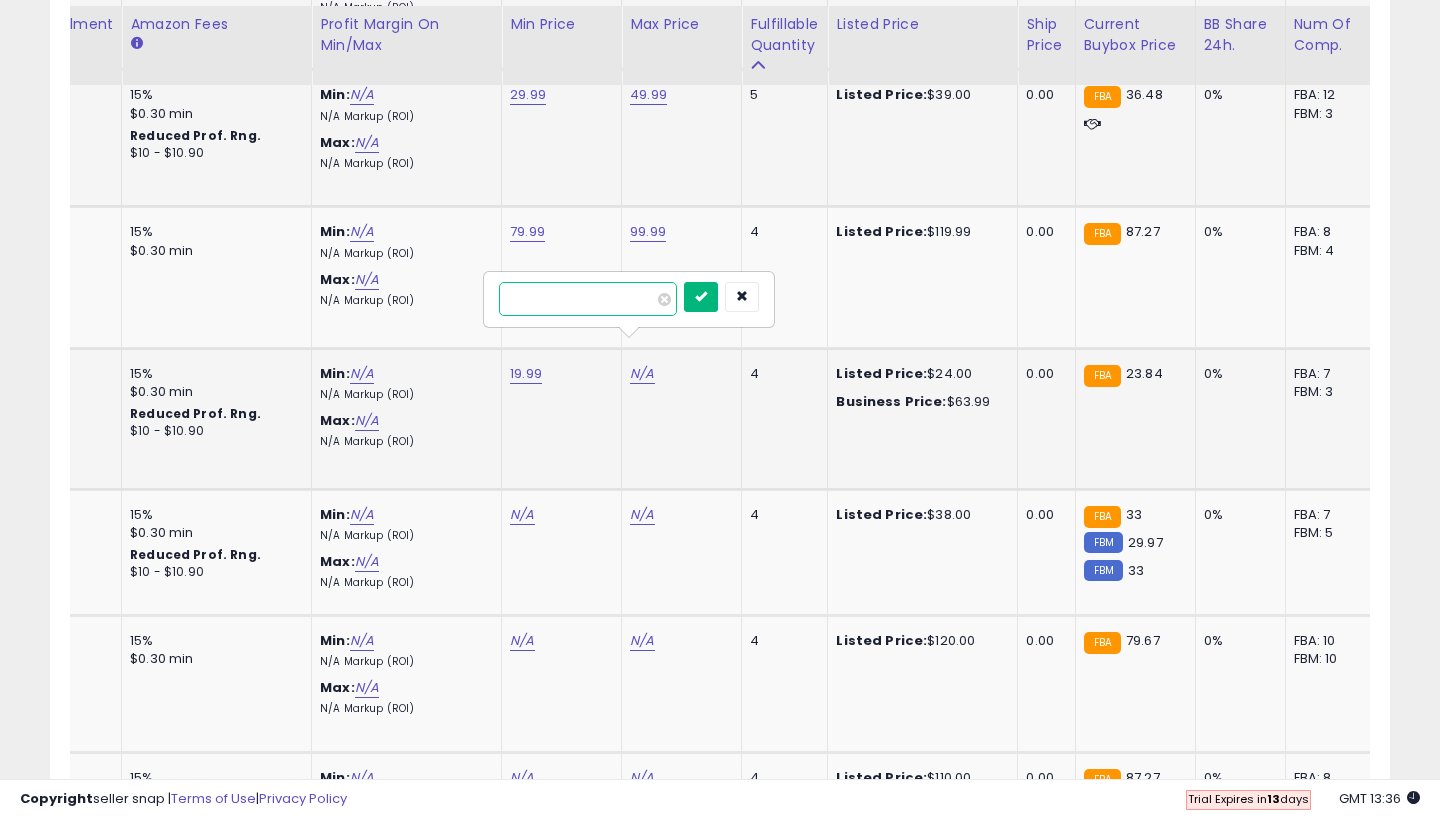 type on "*****" 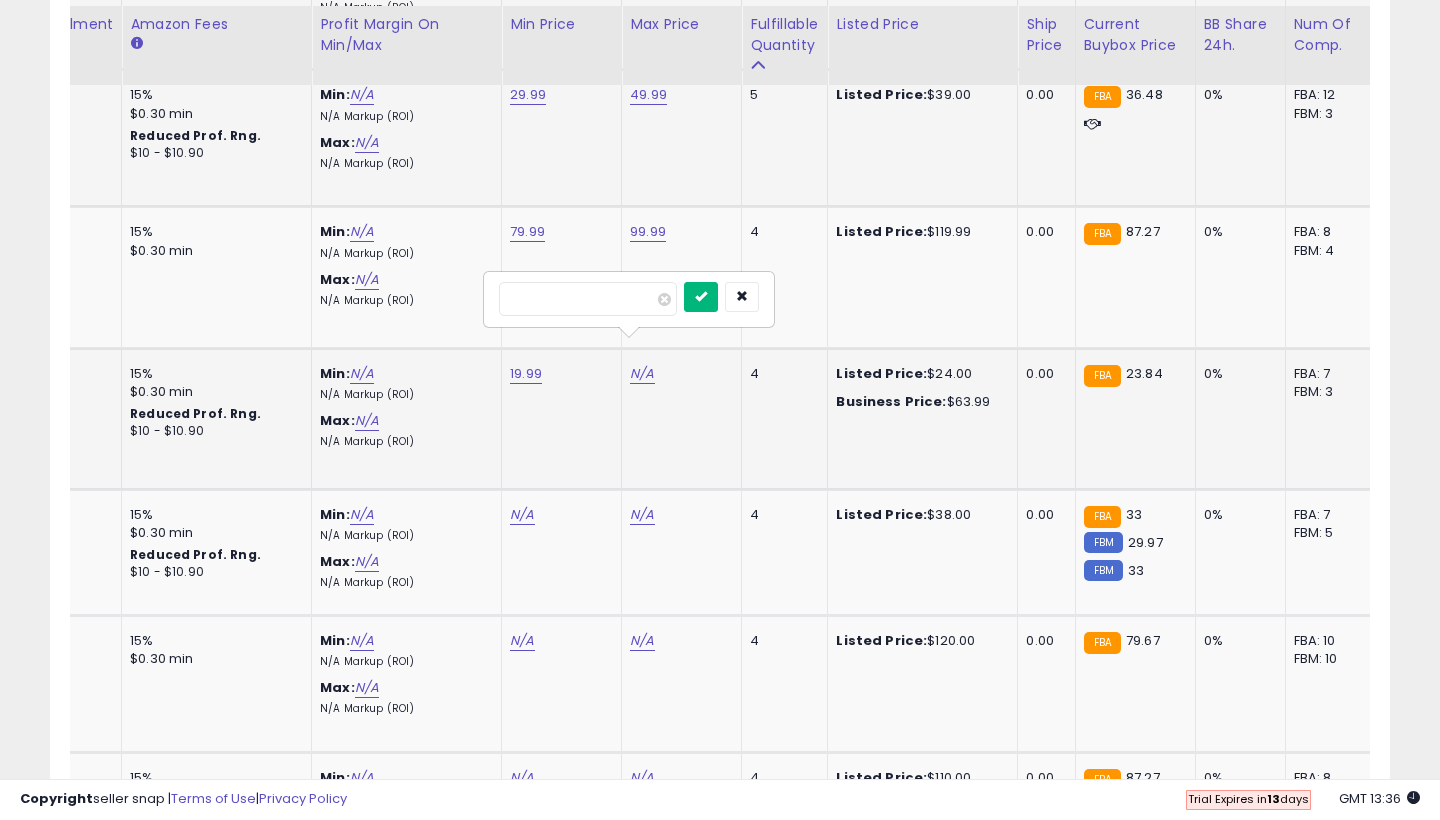 click at bounding box center [701, 296] 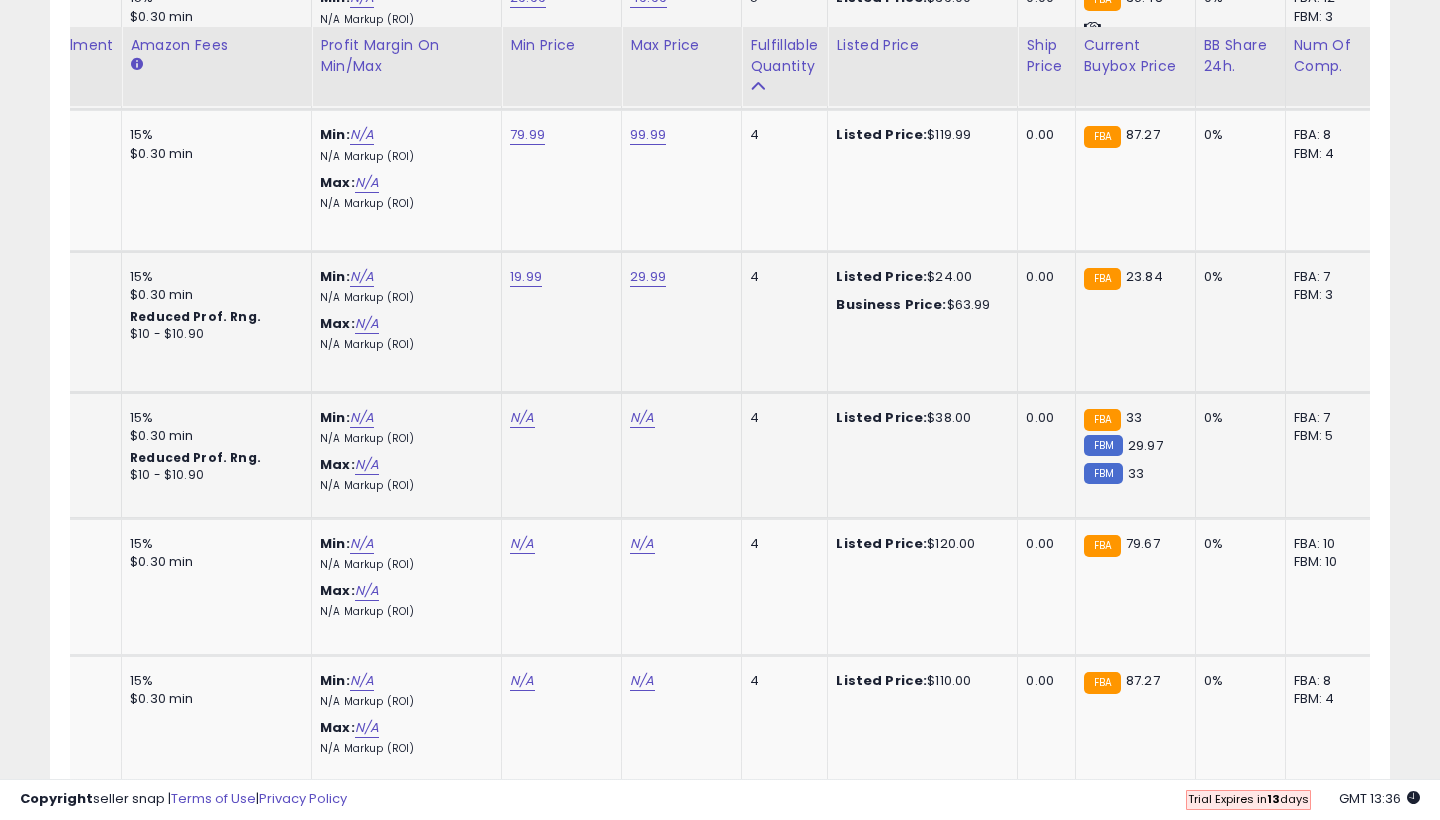 scroll, scrollTop: 3337, scrollLeft: 0, axis: vertical 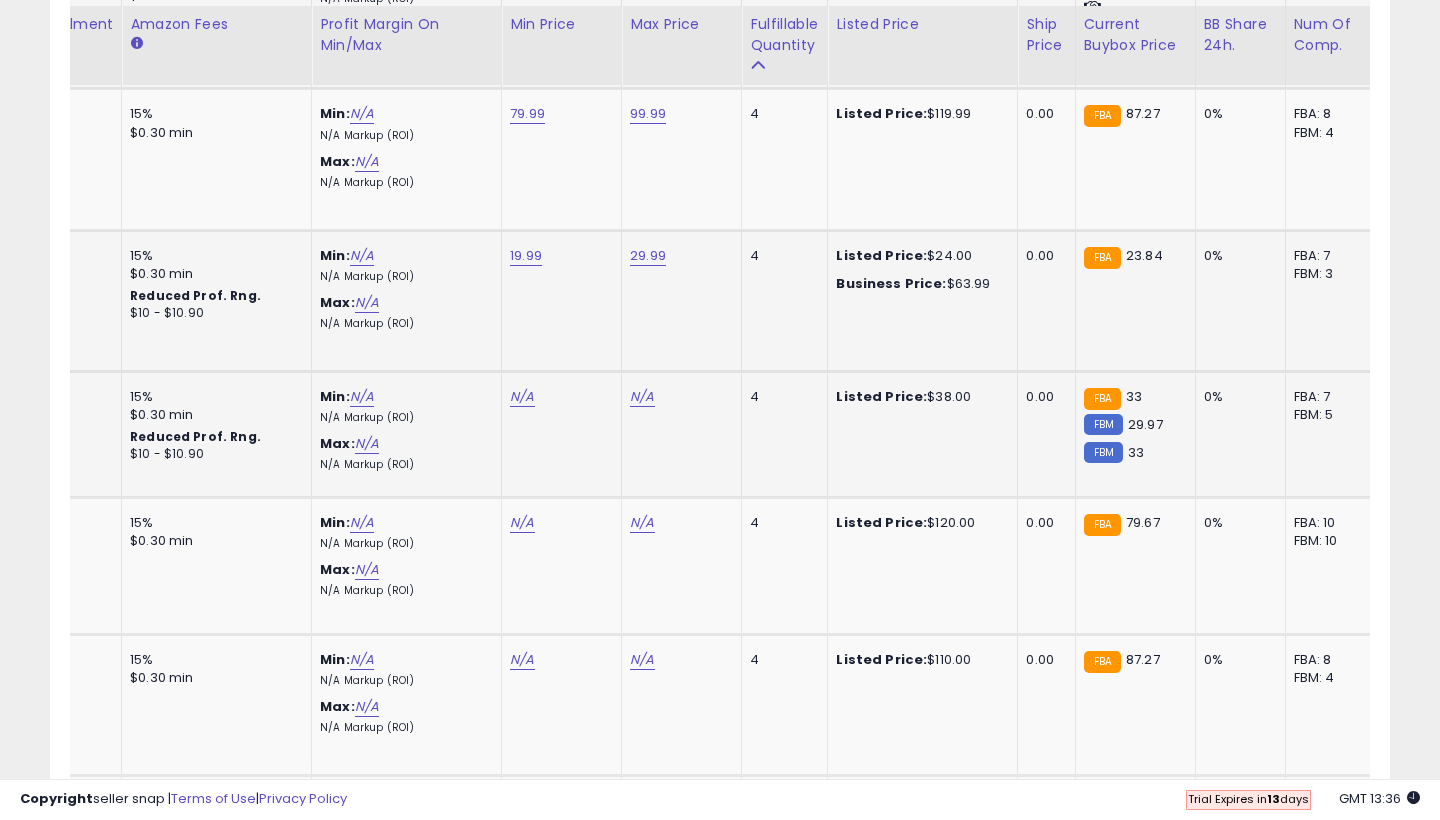 click on "N/A" at bounding box center [522, -2264] 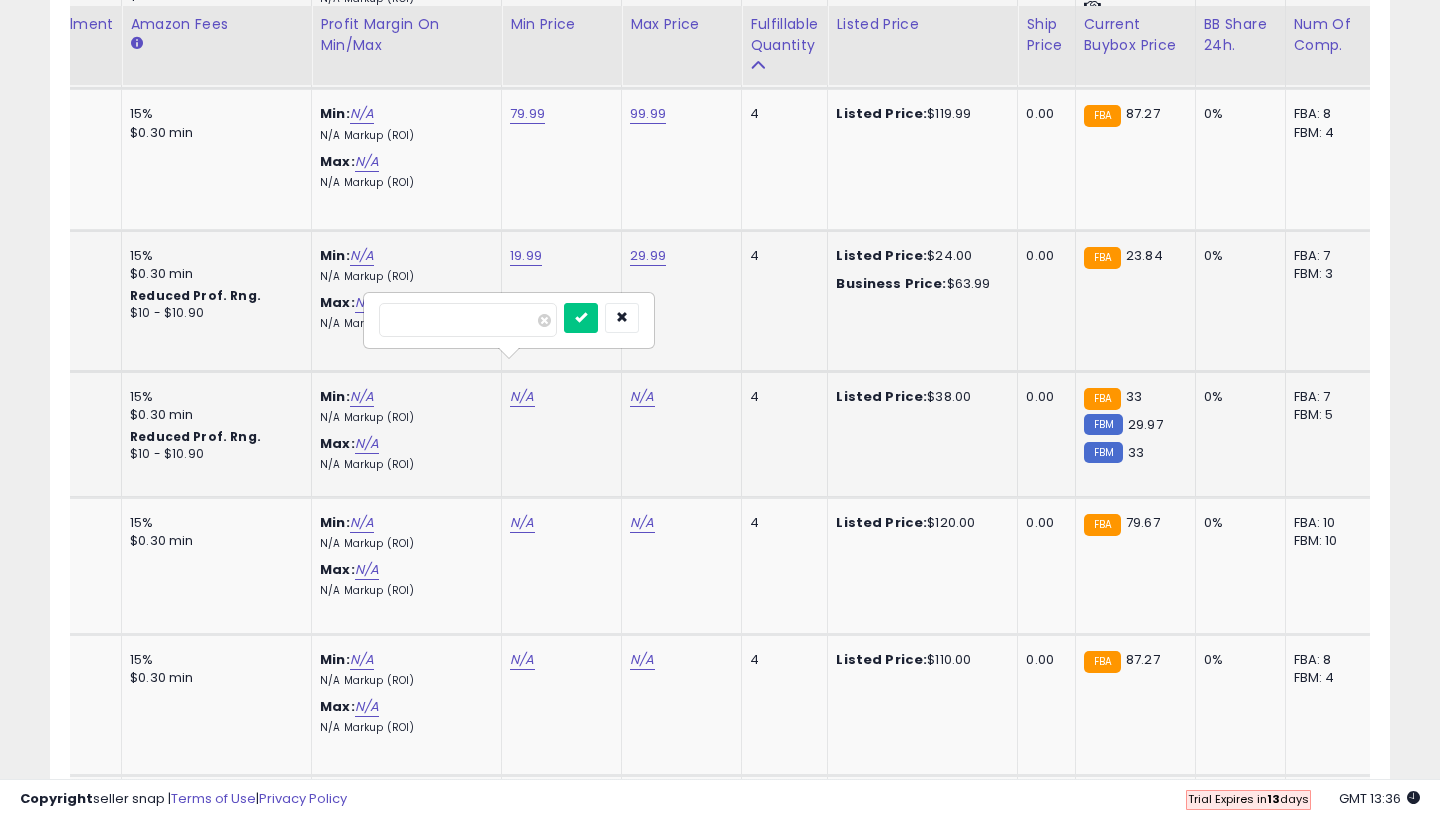 type on "**" 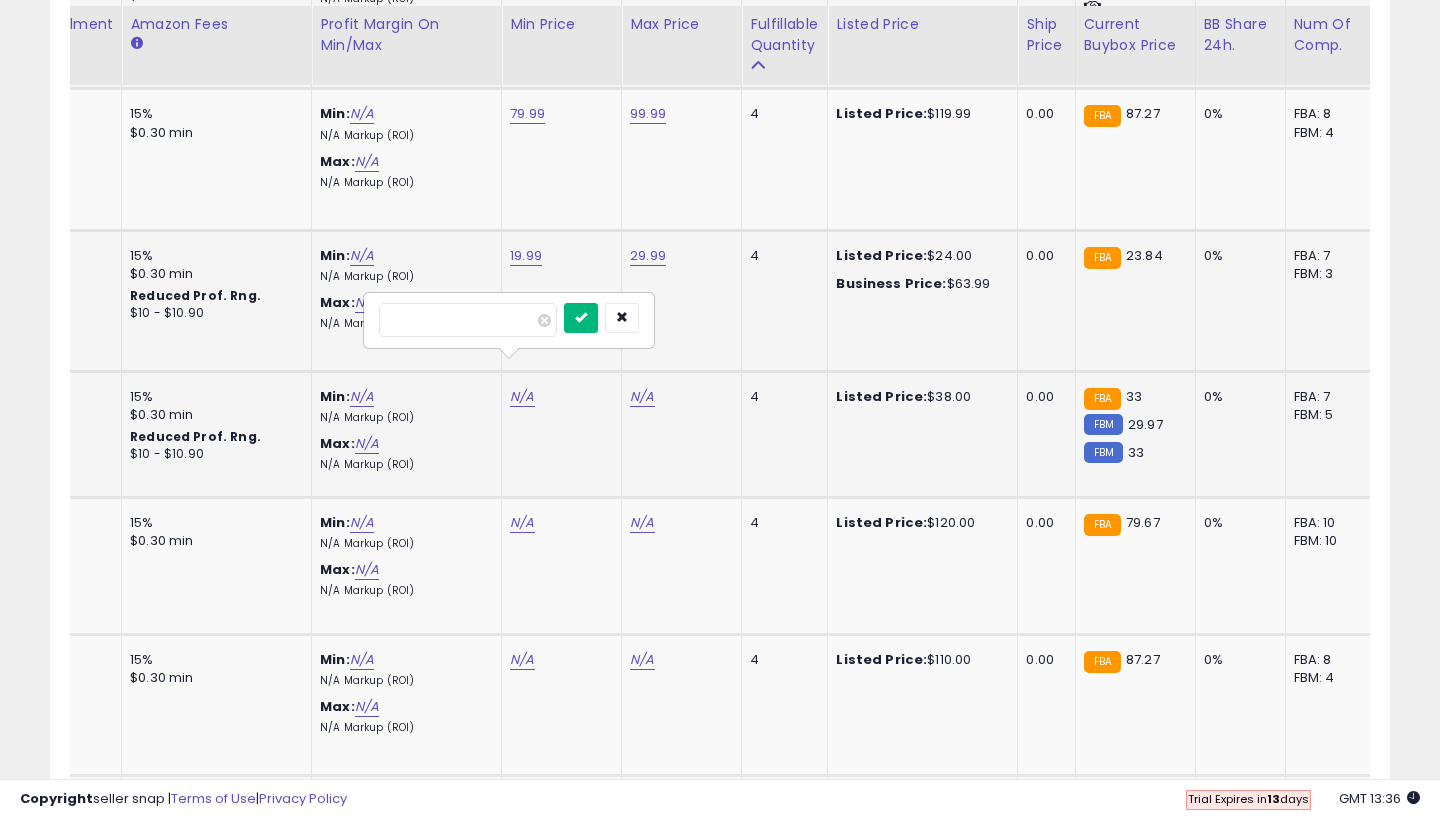 type on "*****" 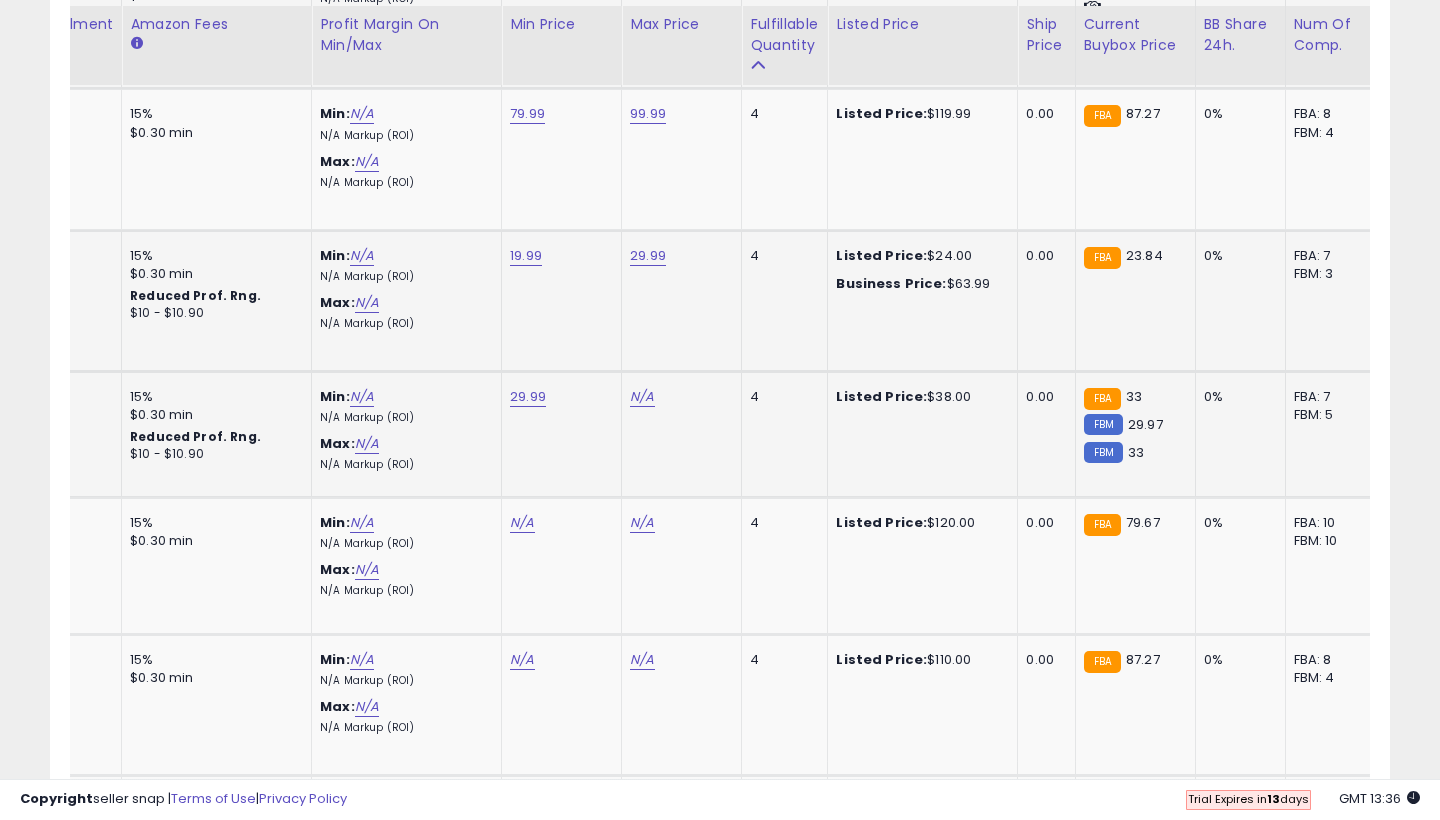 click on "N/A" at bounding box center [642, -2264] 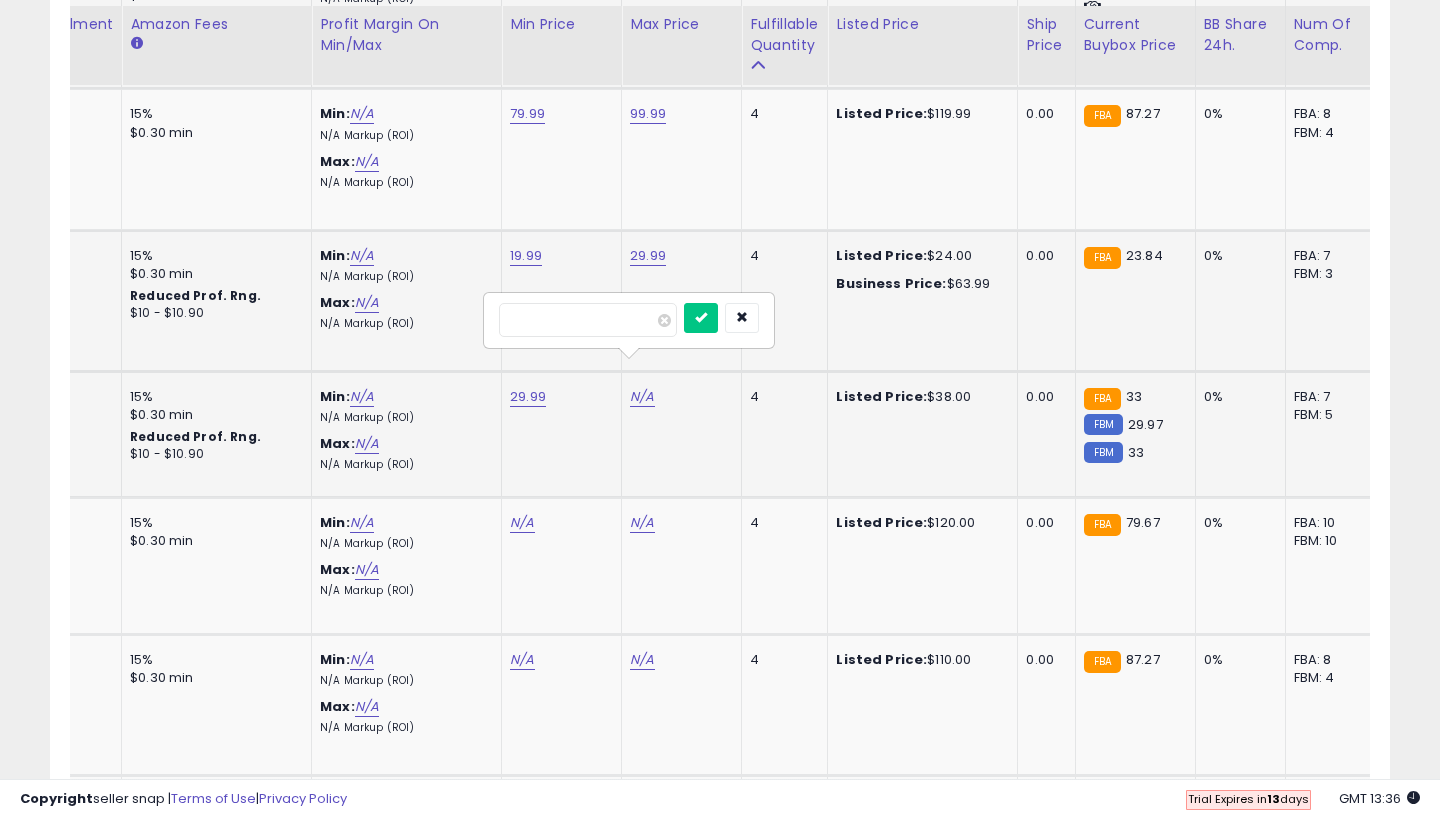 type on "**" 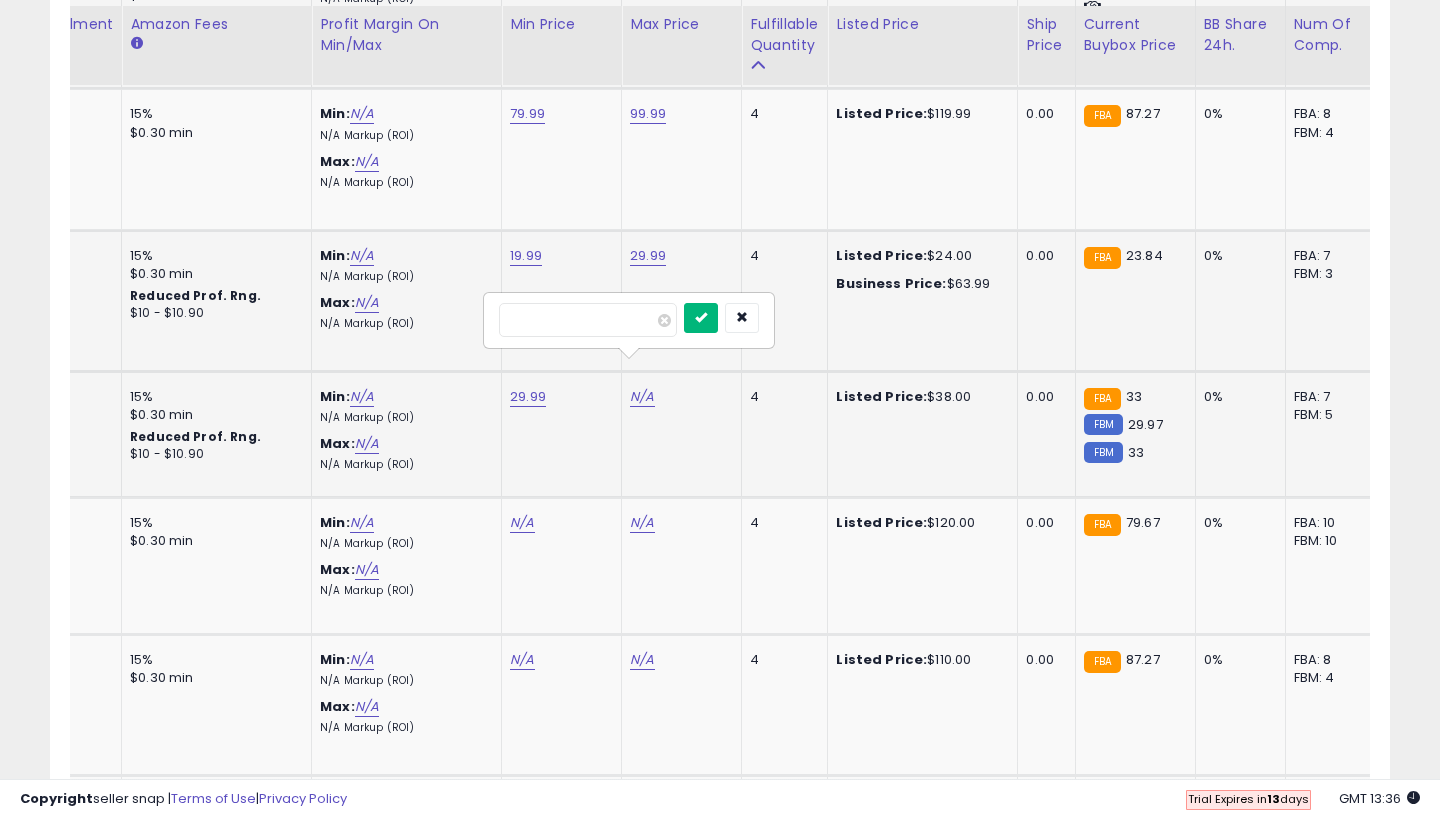 type on "*****" 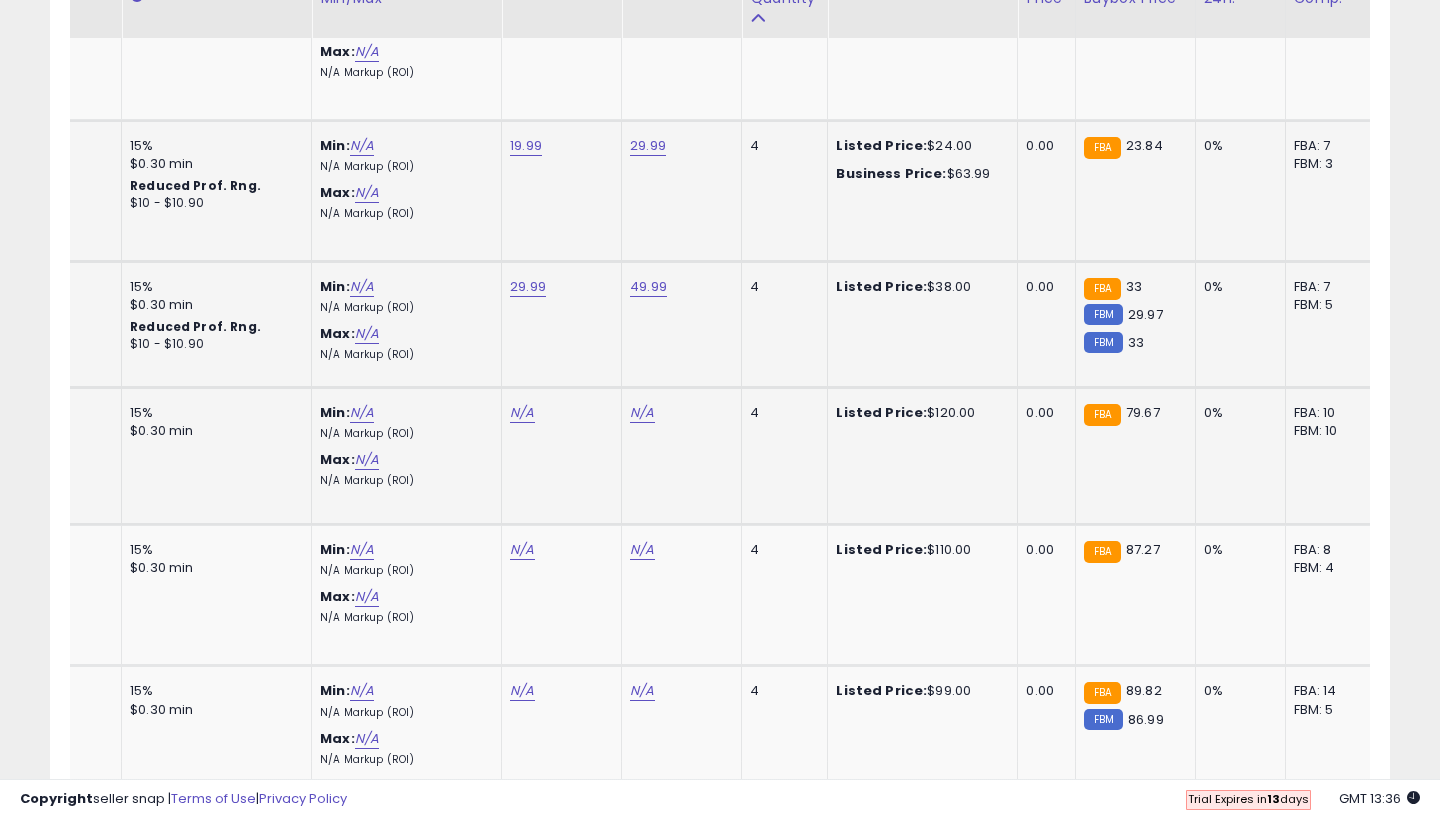 scroll, scrollTop: 3463, scrollLeft: 0, axis: vertical 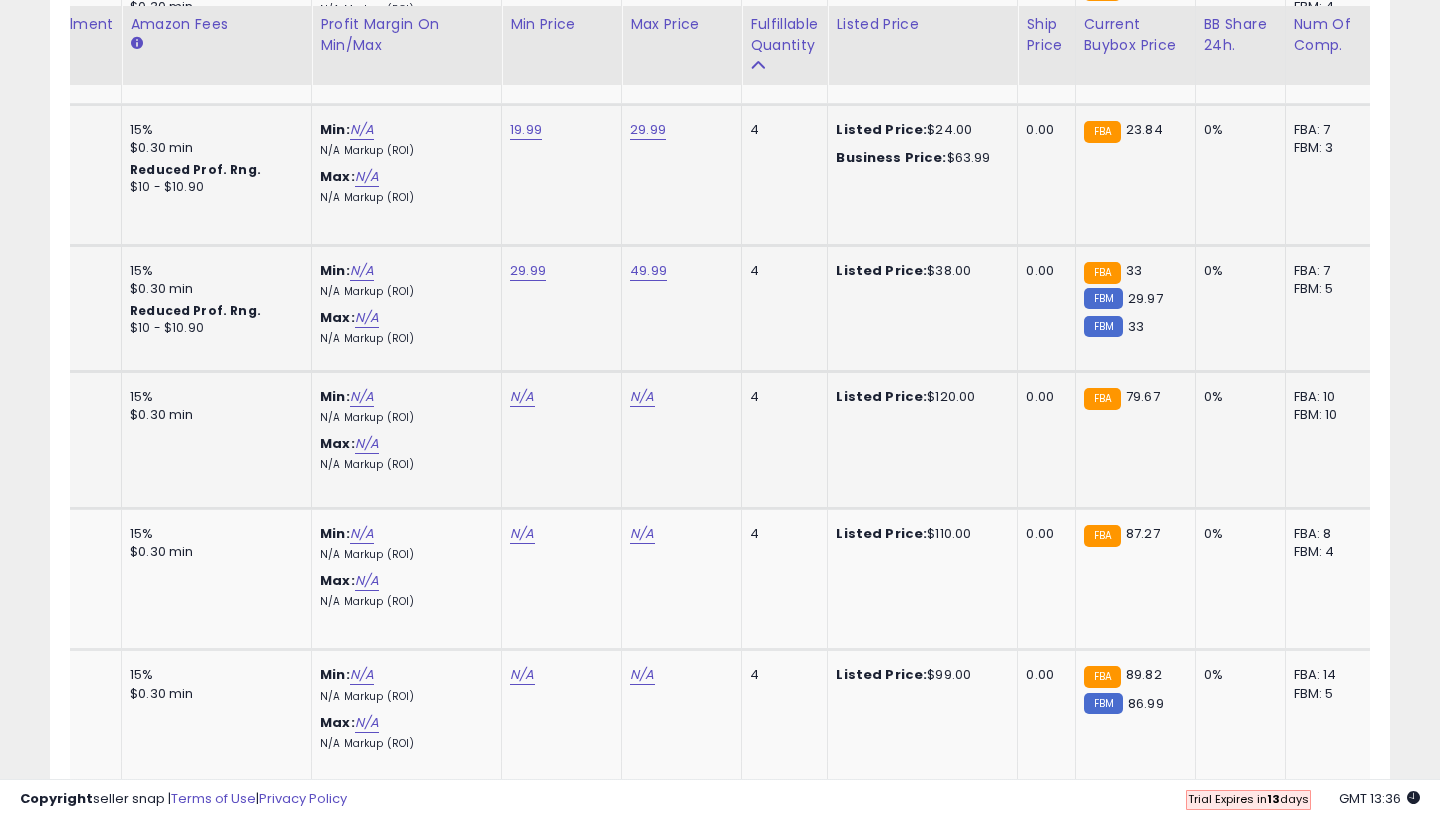click on "N/A" at bounding box center [522, -2390] 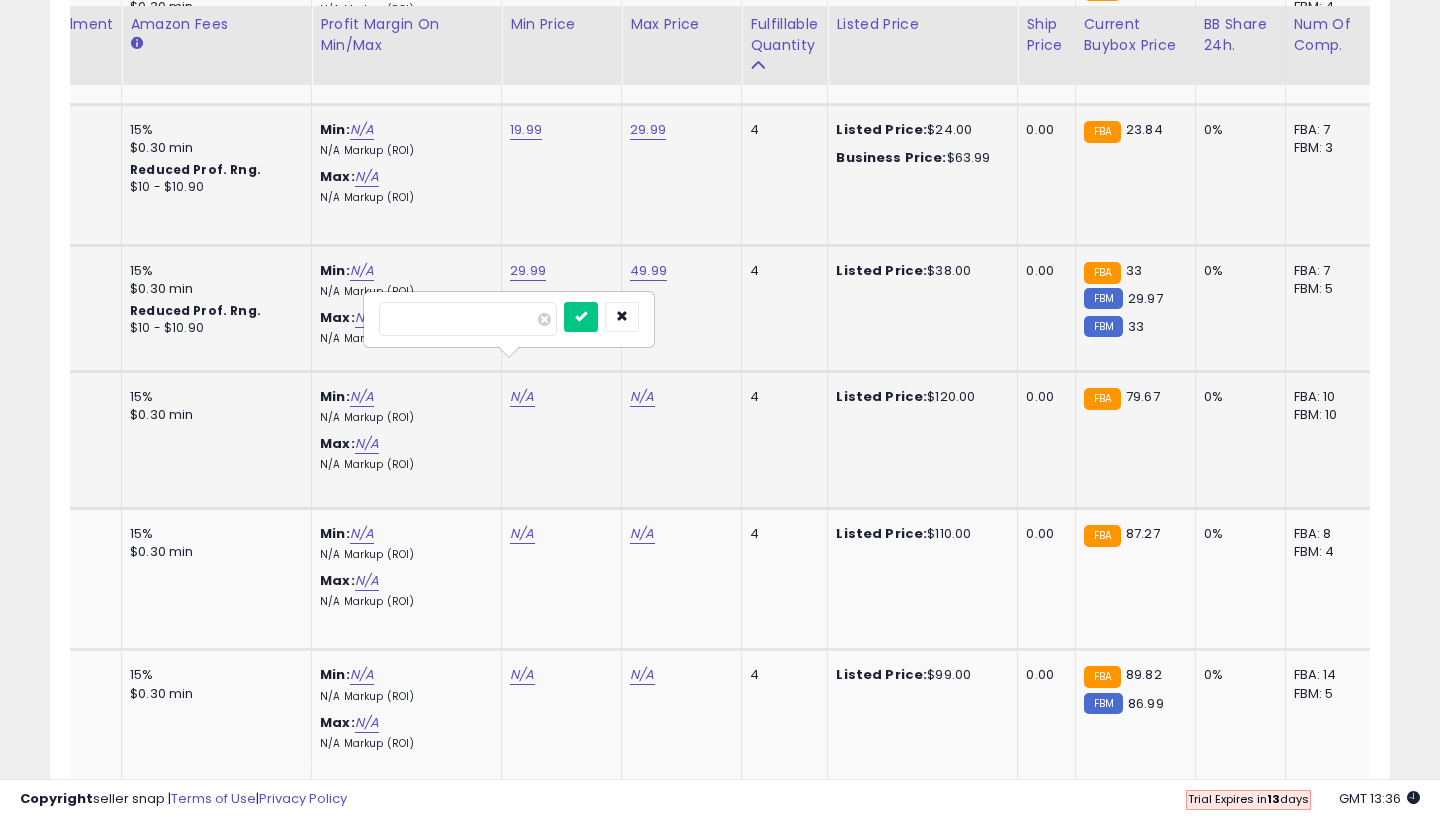 type on "*" 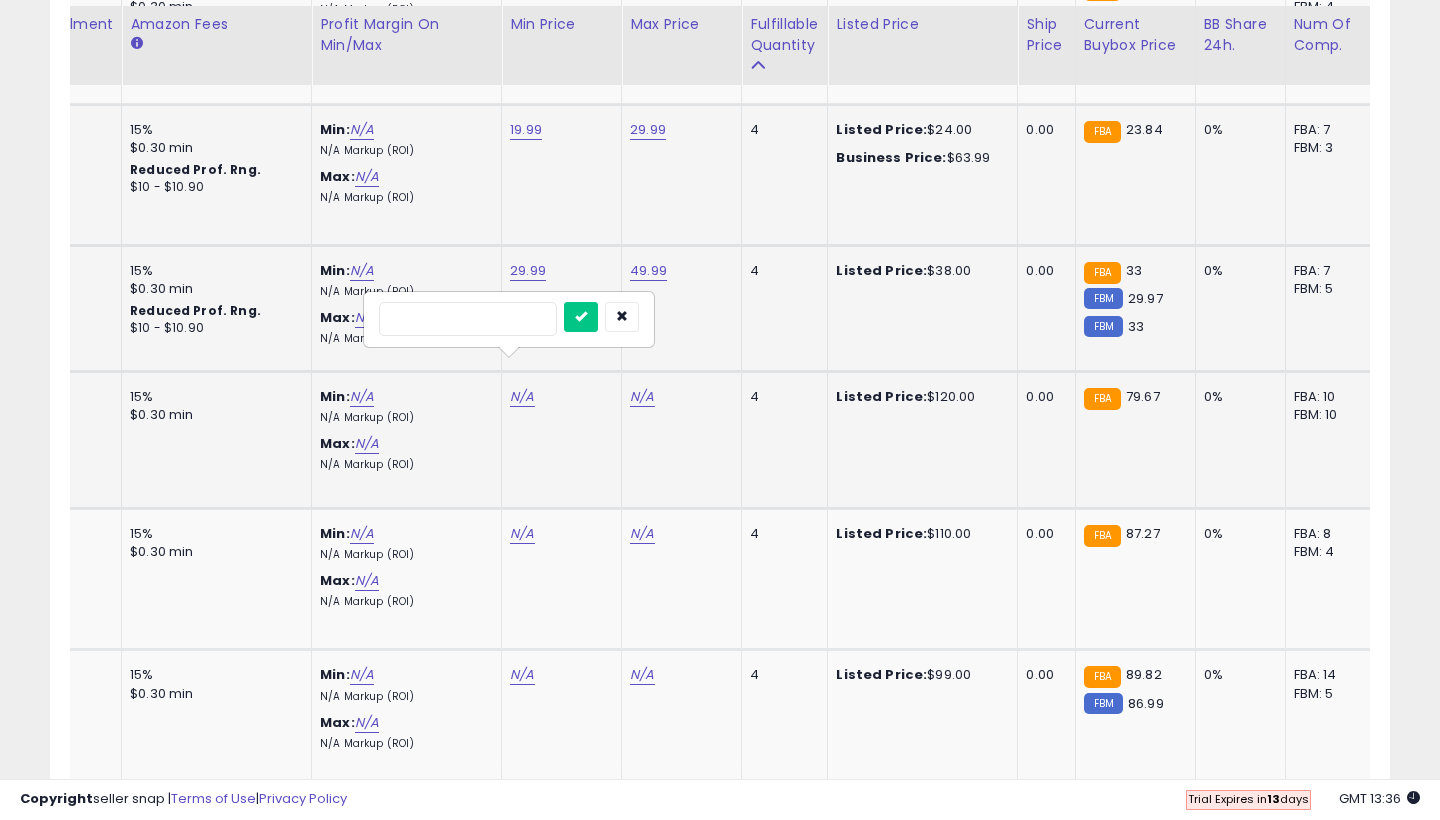 type on "**" 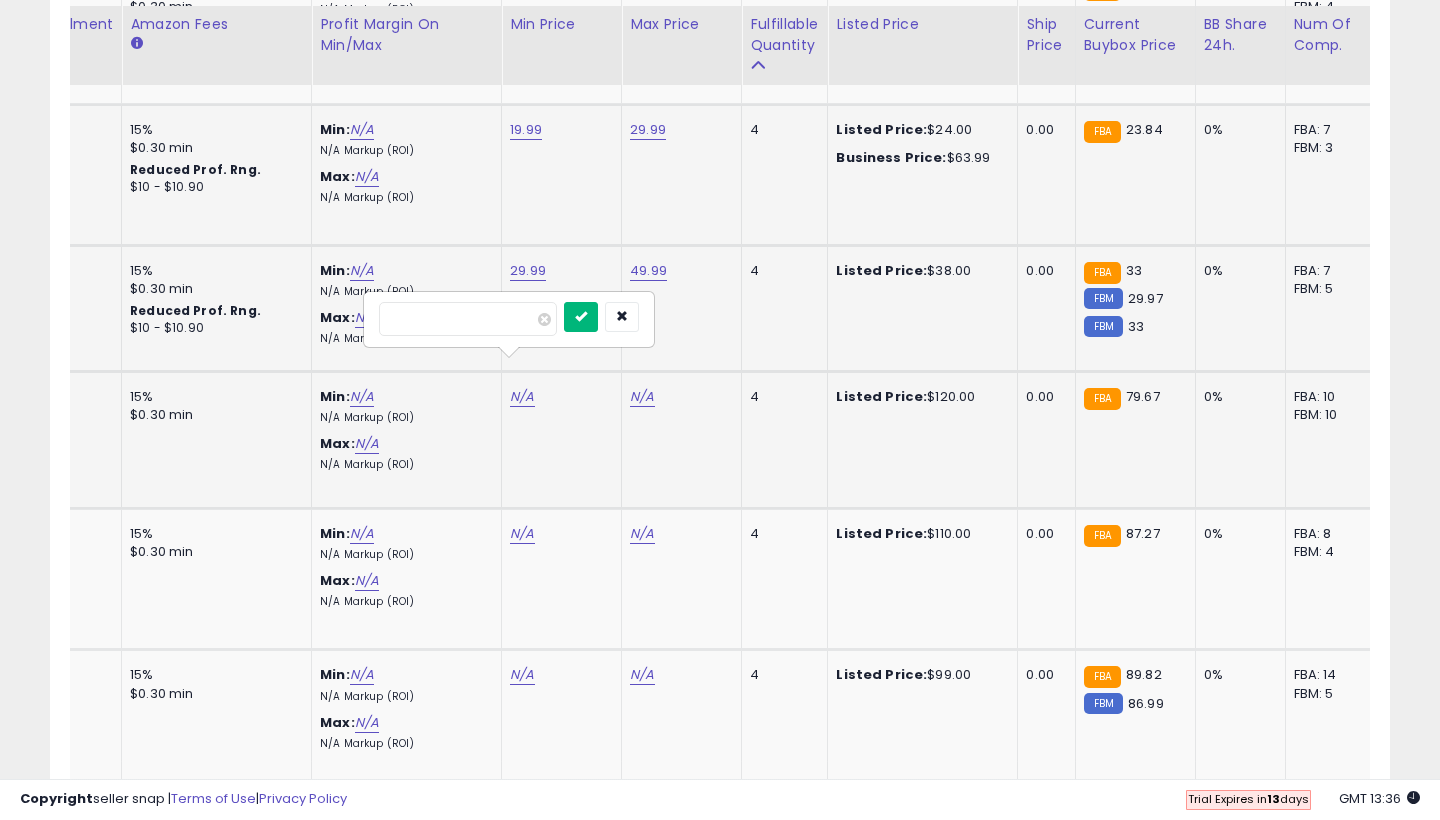 type on "*****" 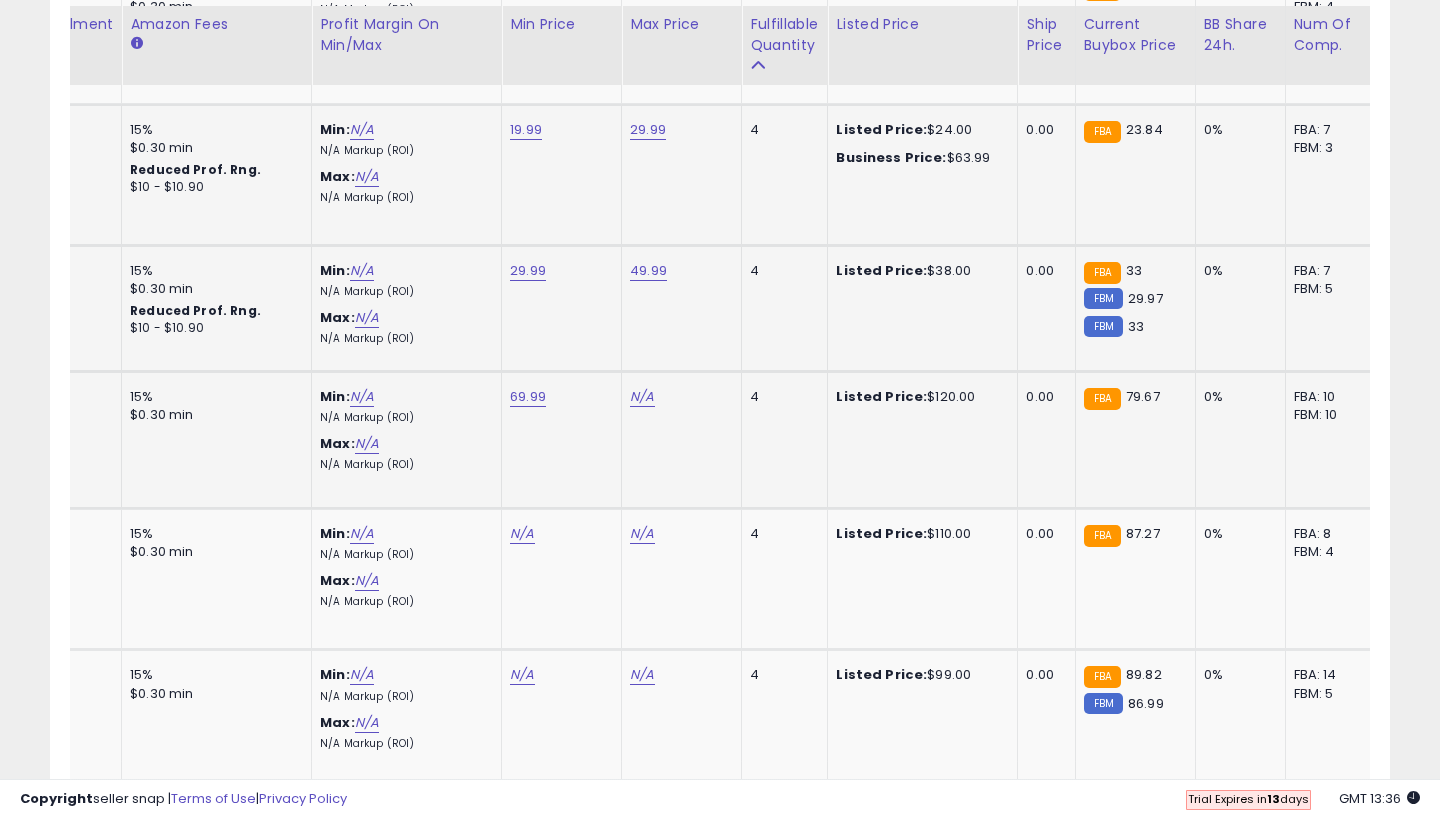 click on "N/A" at bounding box center [642, -2390] 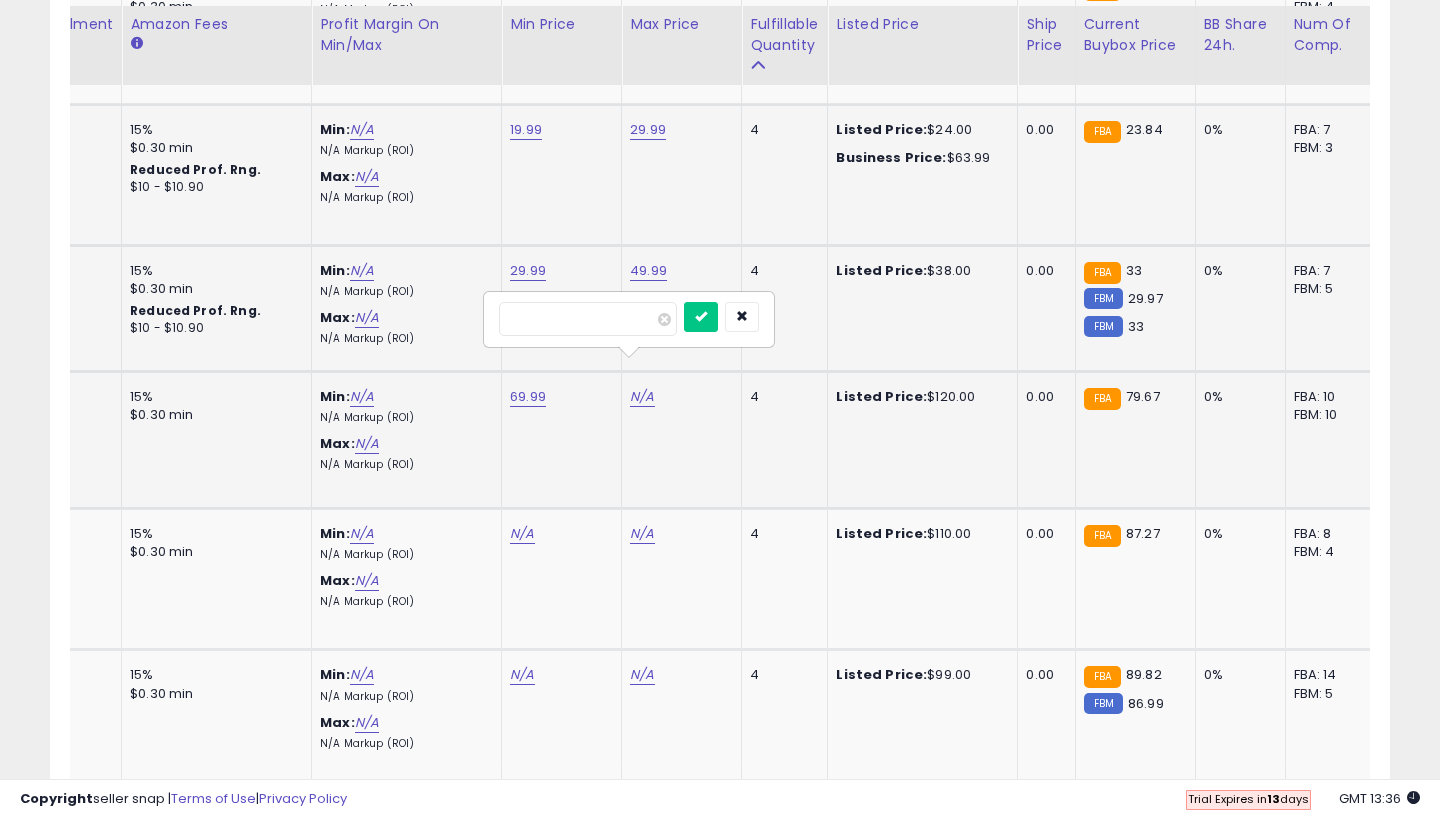 type on "**" 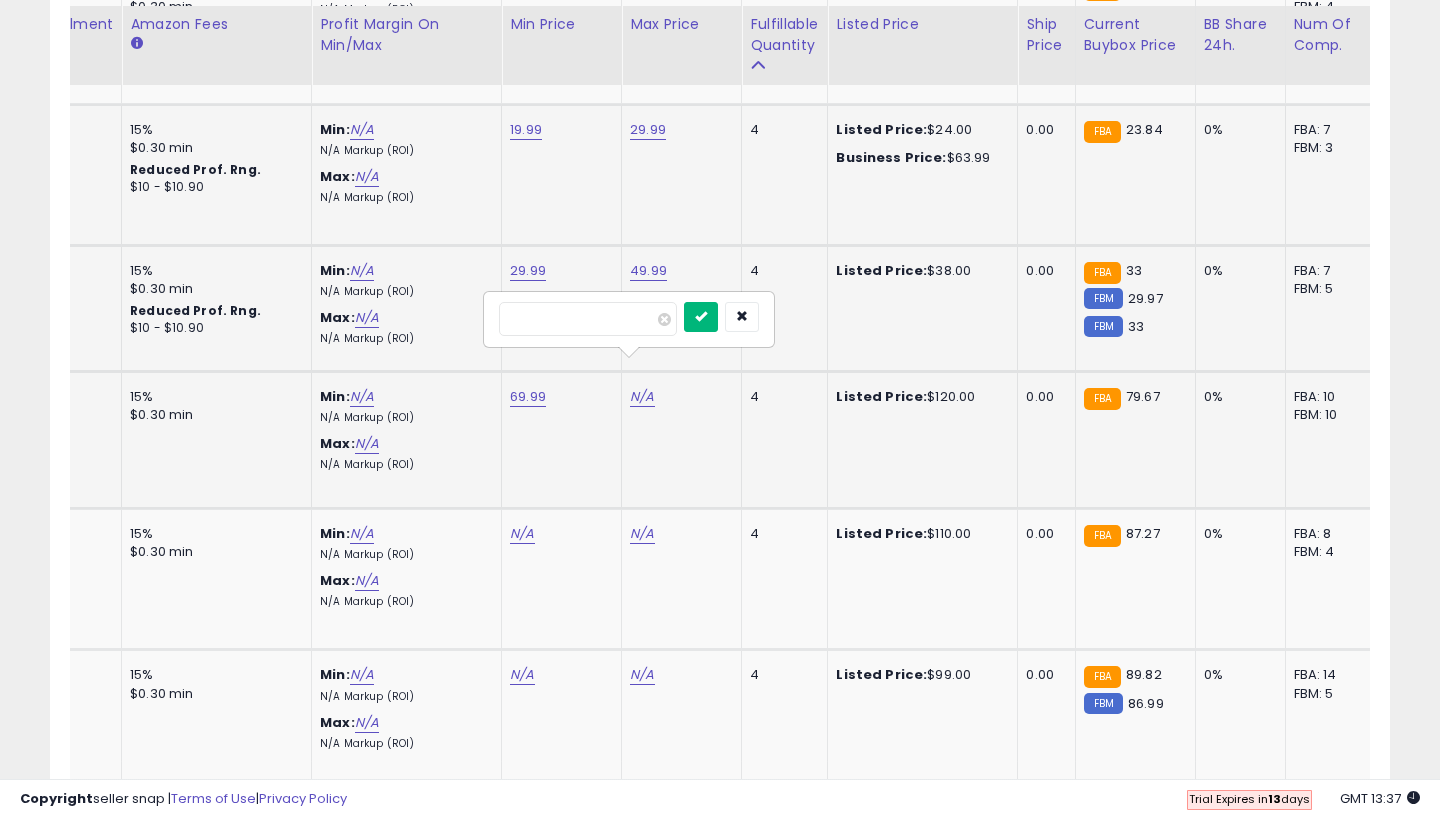 type on "*****" 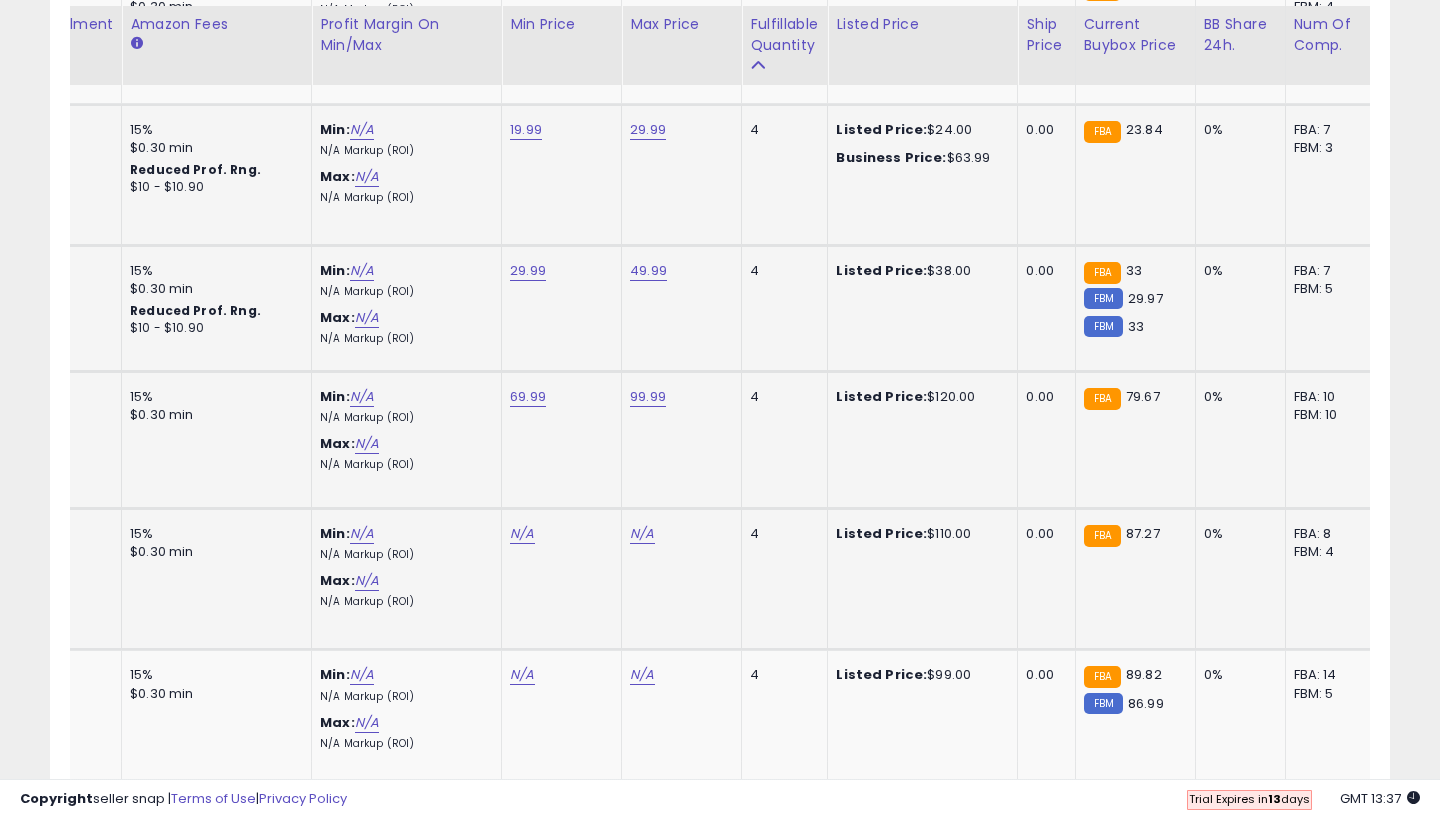 click on "N/A" at bounding box center (522, -2390) 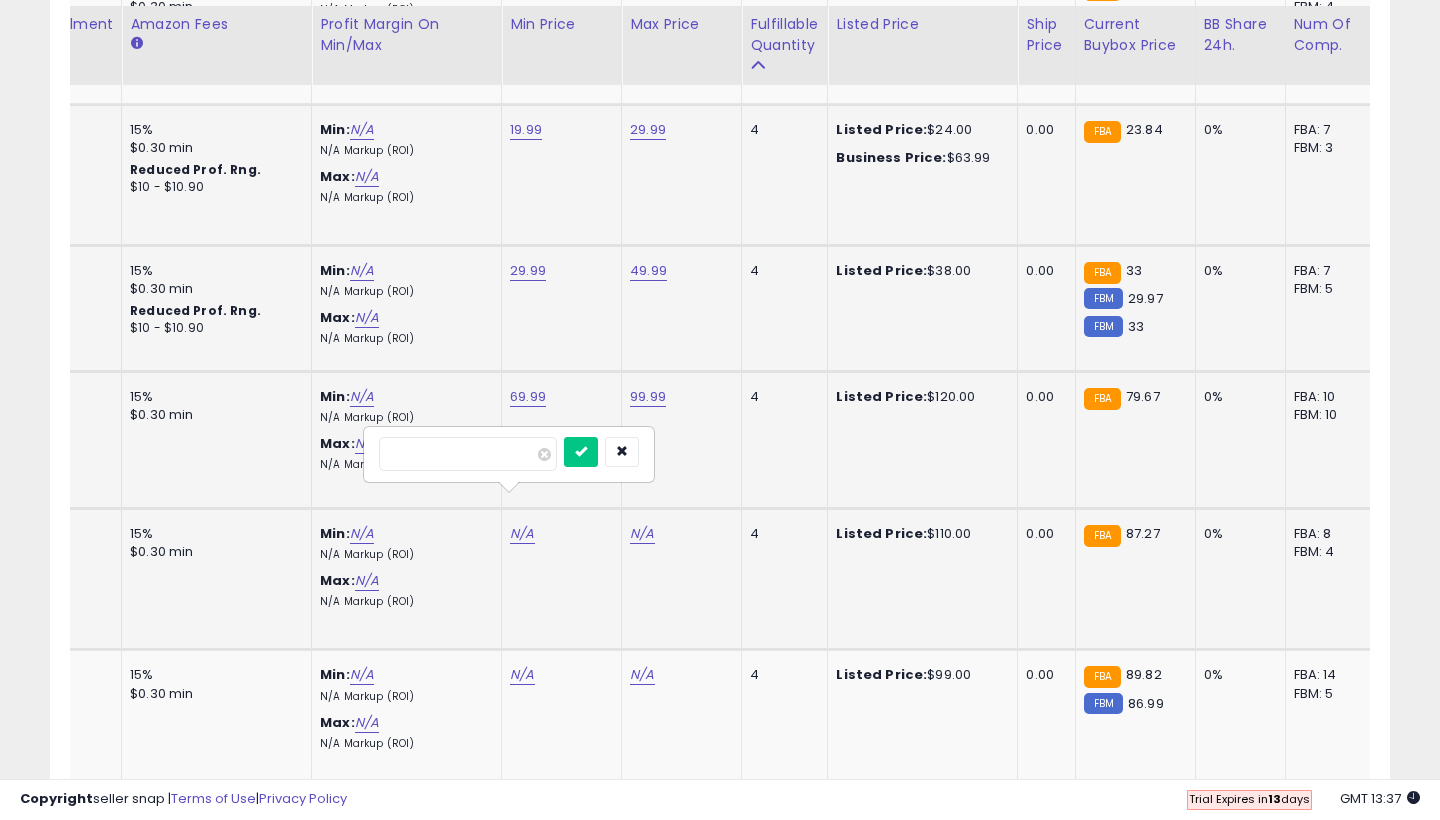 type on "**" 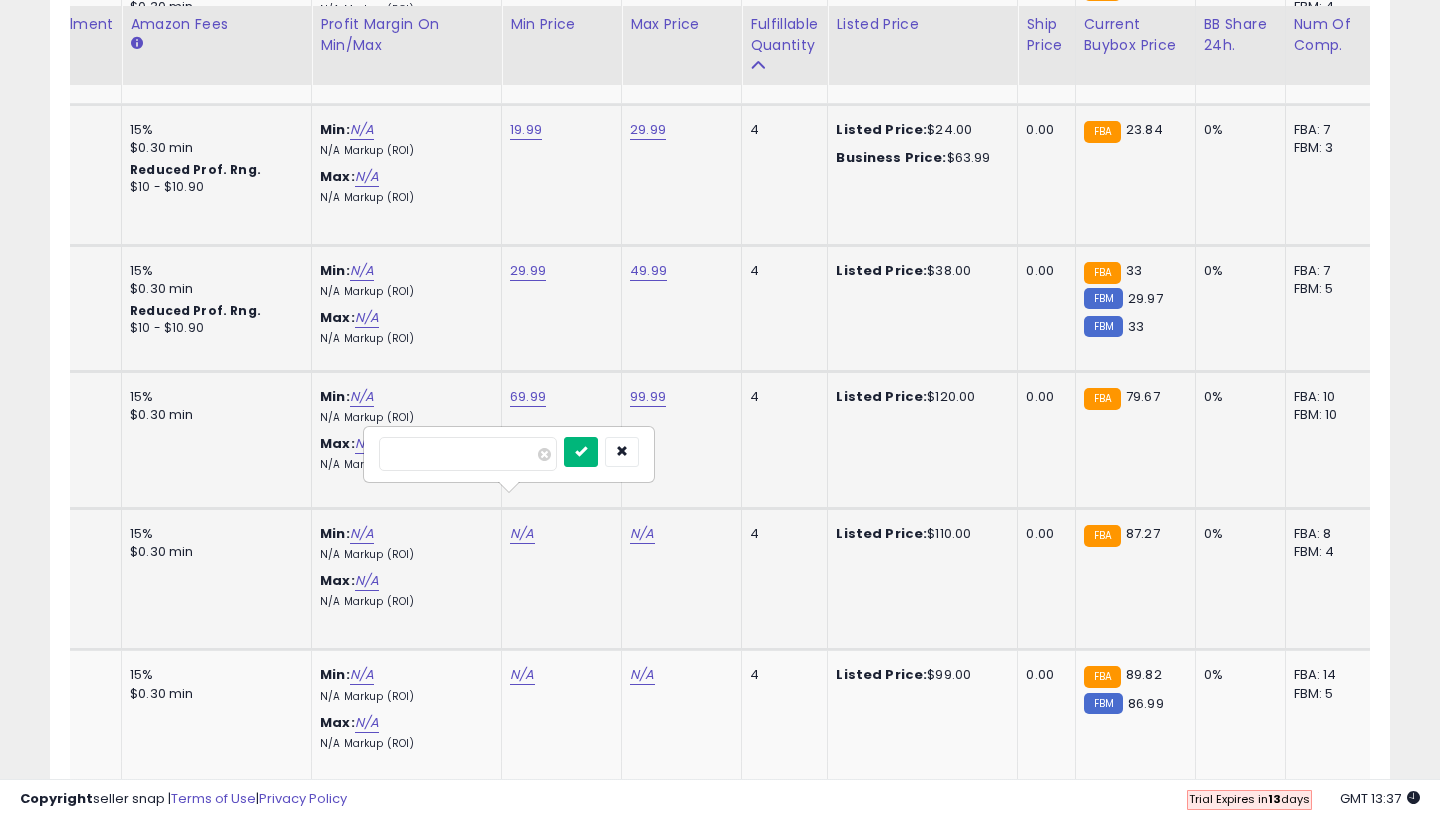 type on "*****" 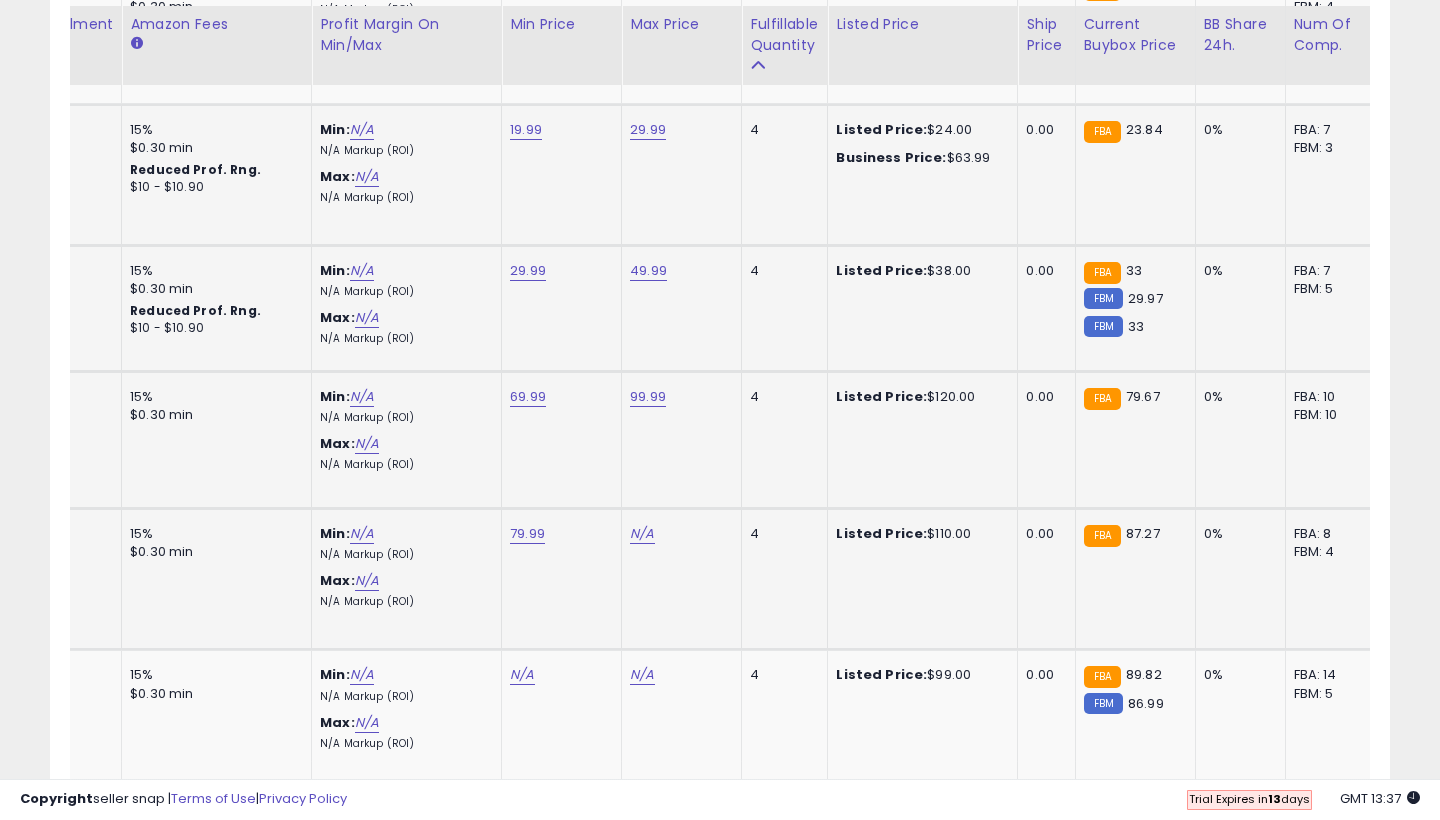 click on "N/A" at bounding box center [642, -2390] 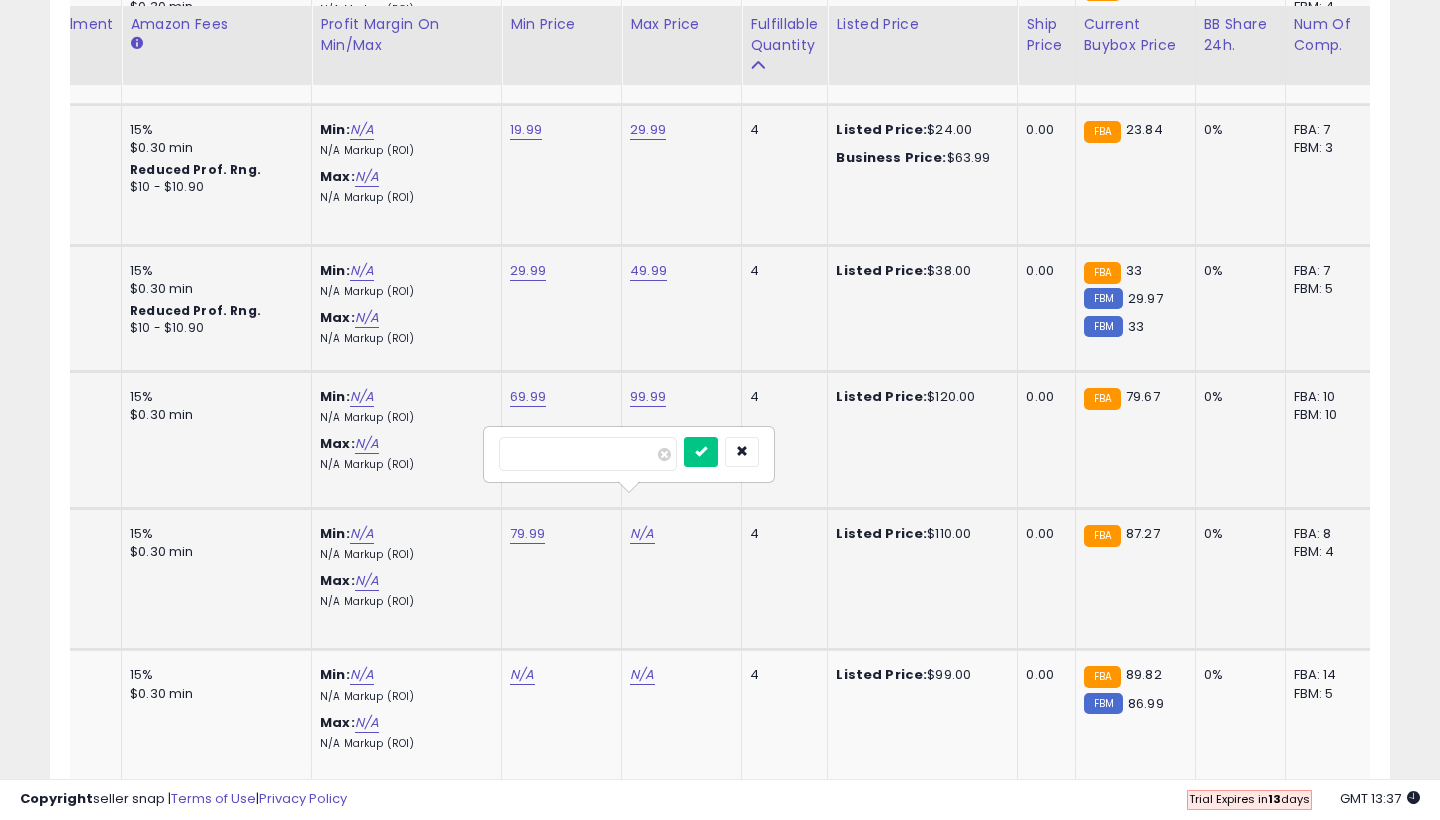 type on "**" 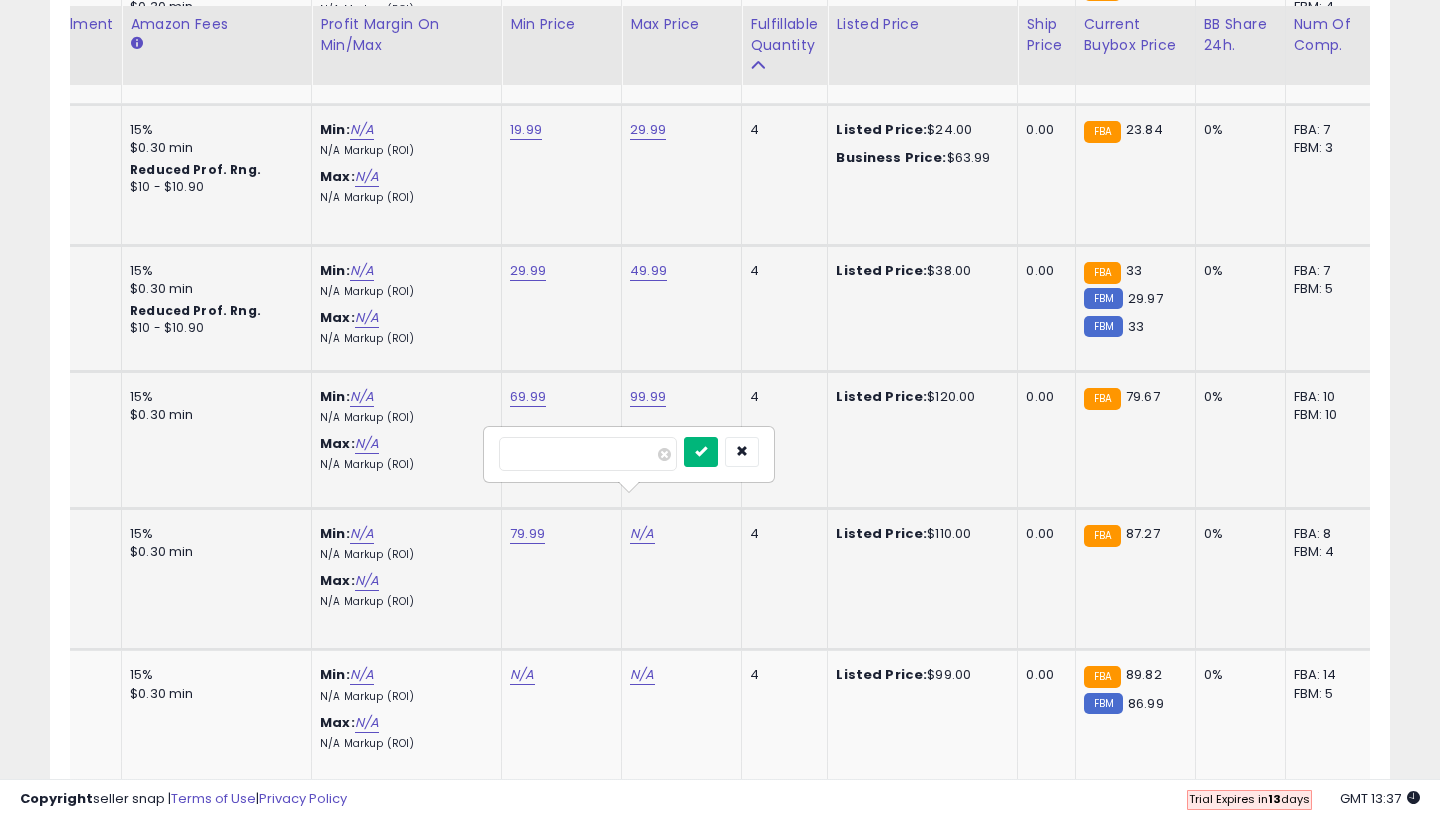 type on "*****" 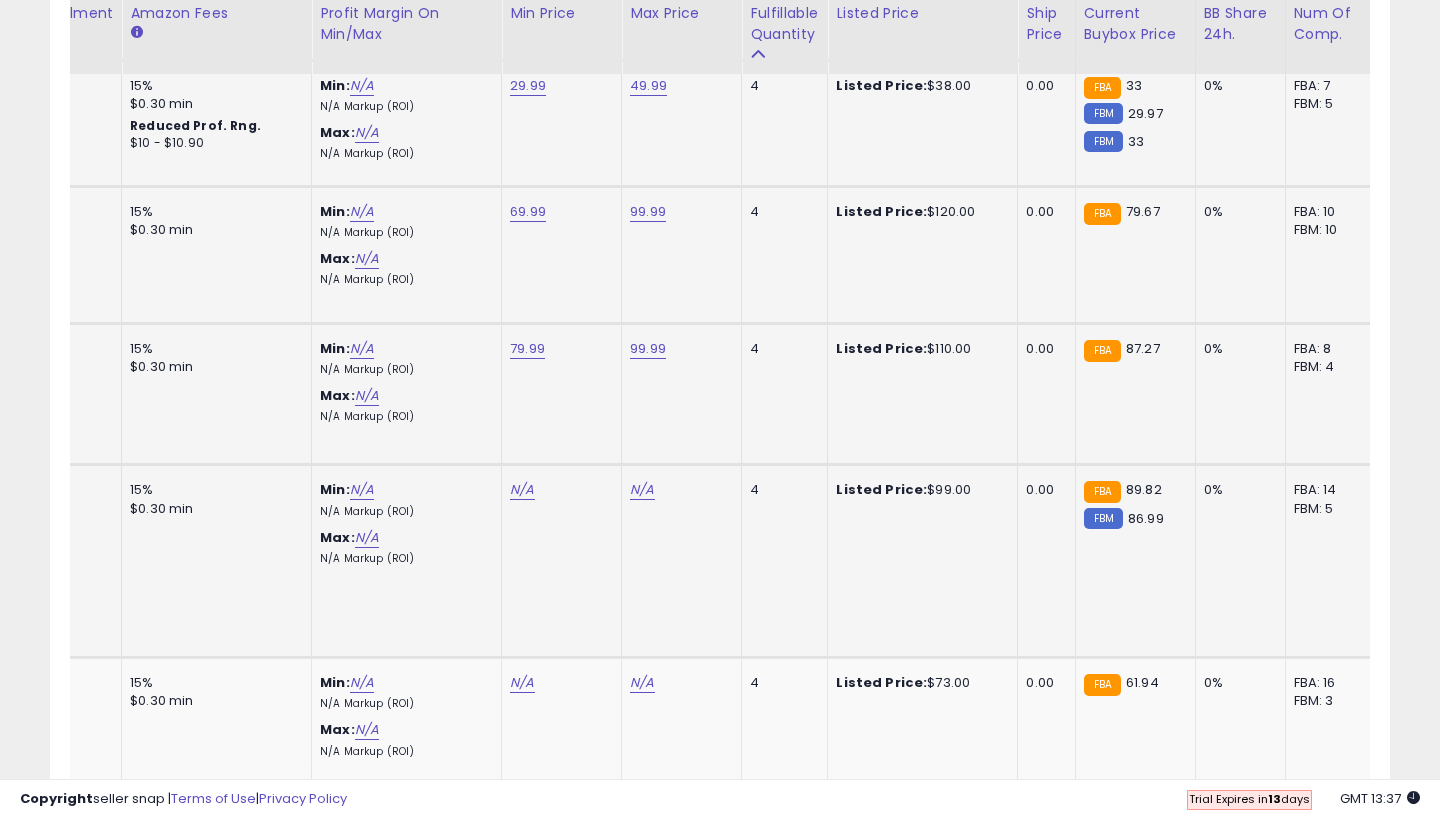 scroll, scrollTop: 3732, scrollLeft: 0, axis: vertical 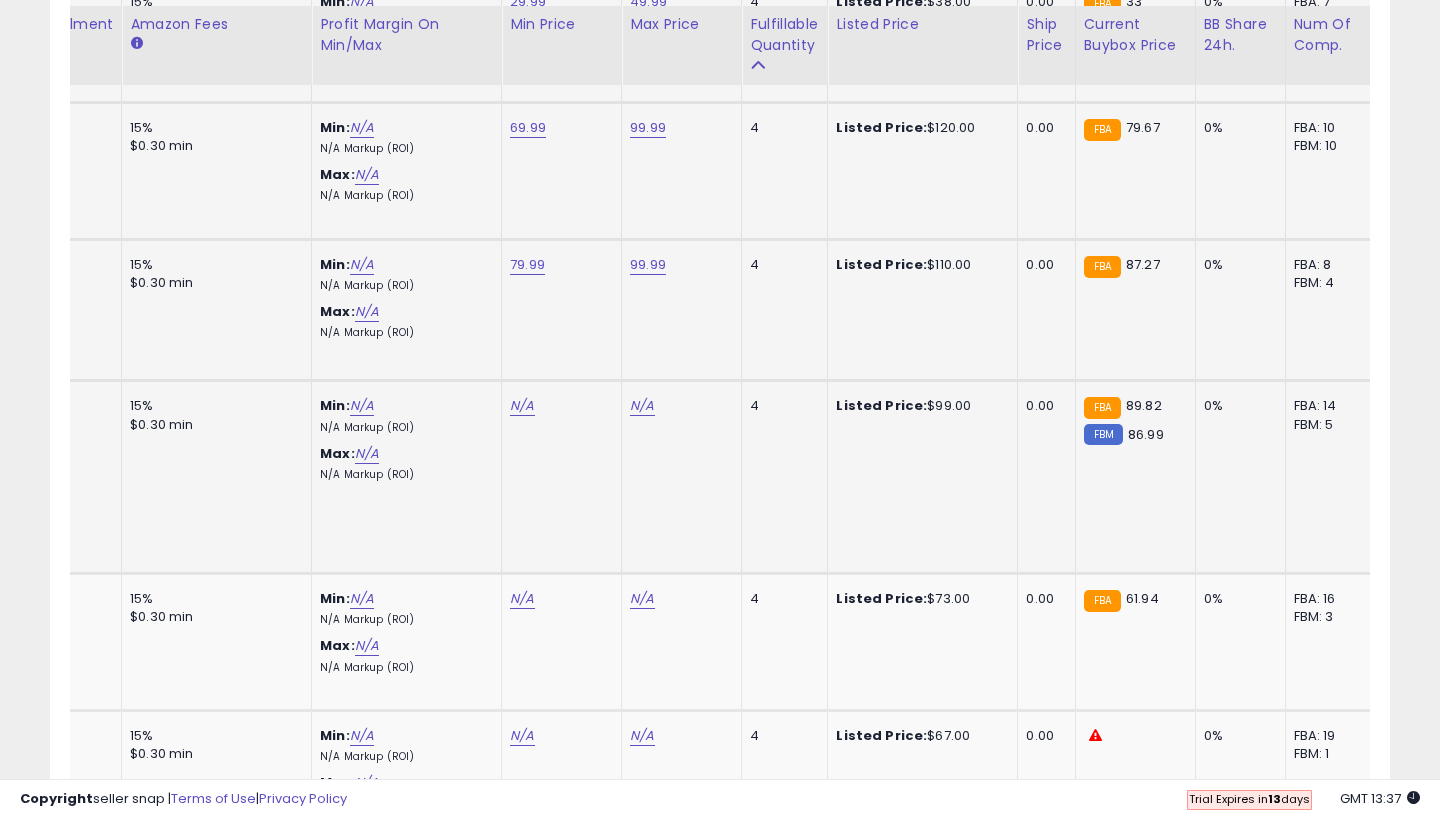 click on "N/A" at bounding box center [522, -2659] 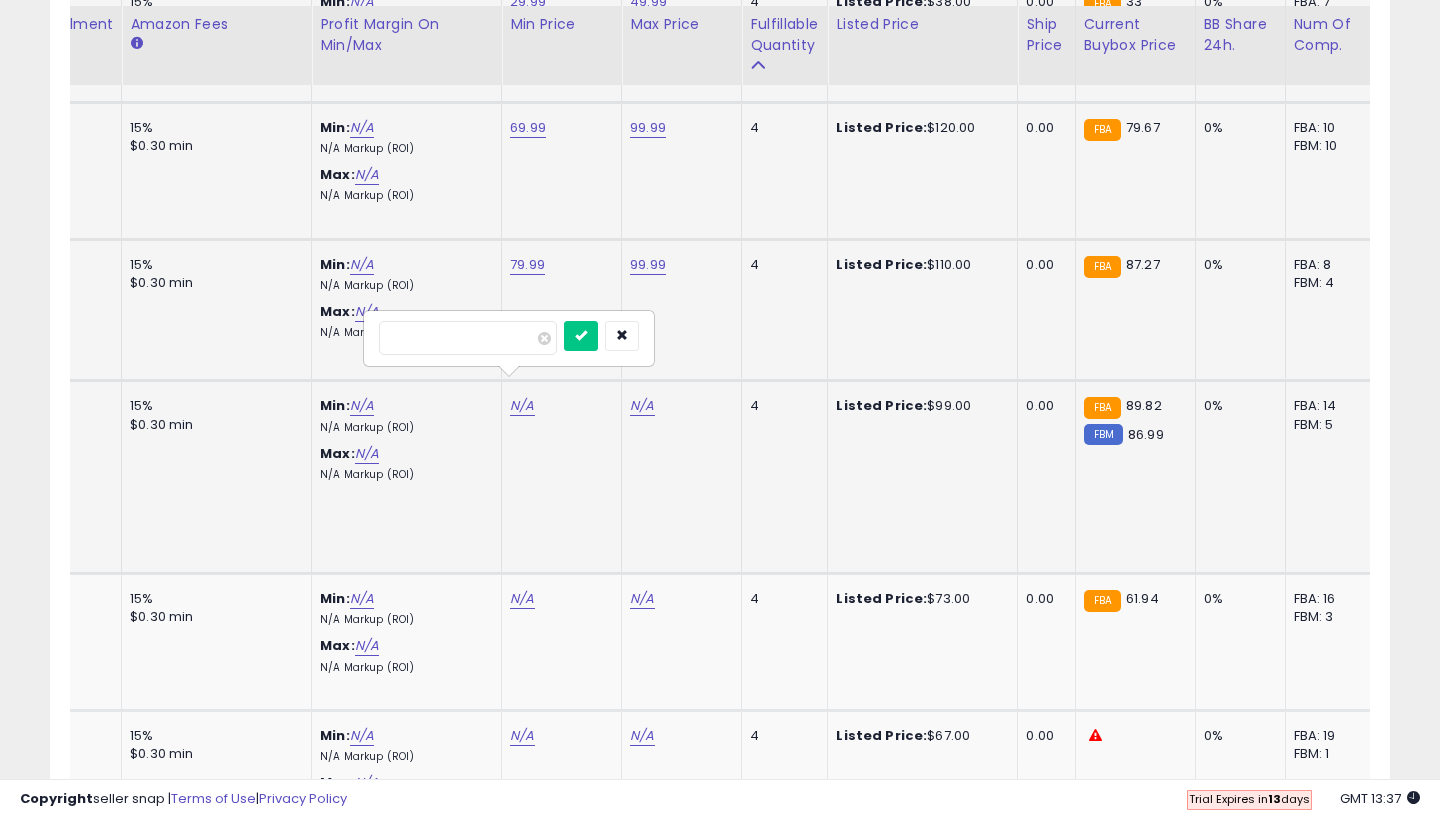 type on "**" 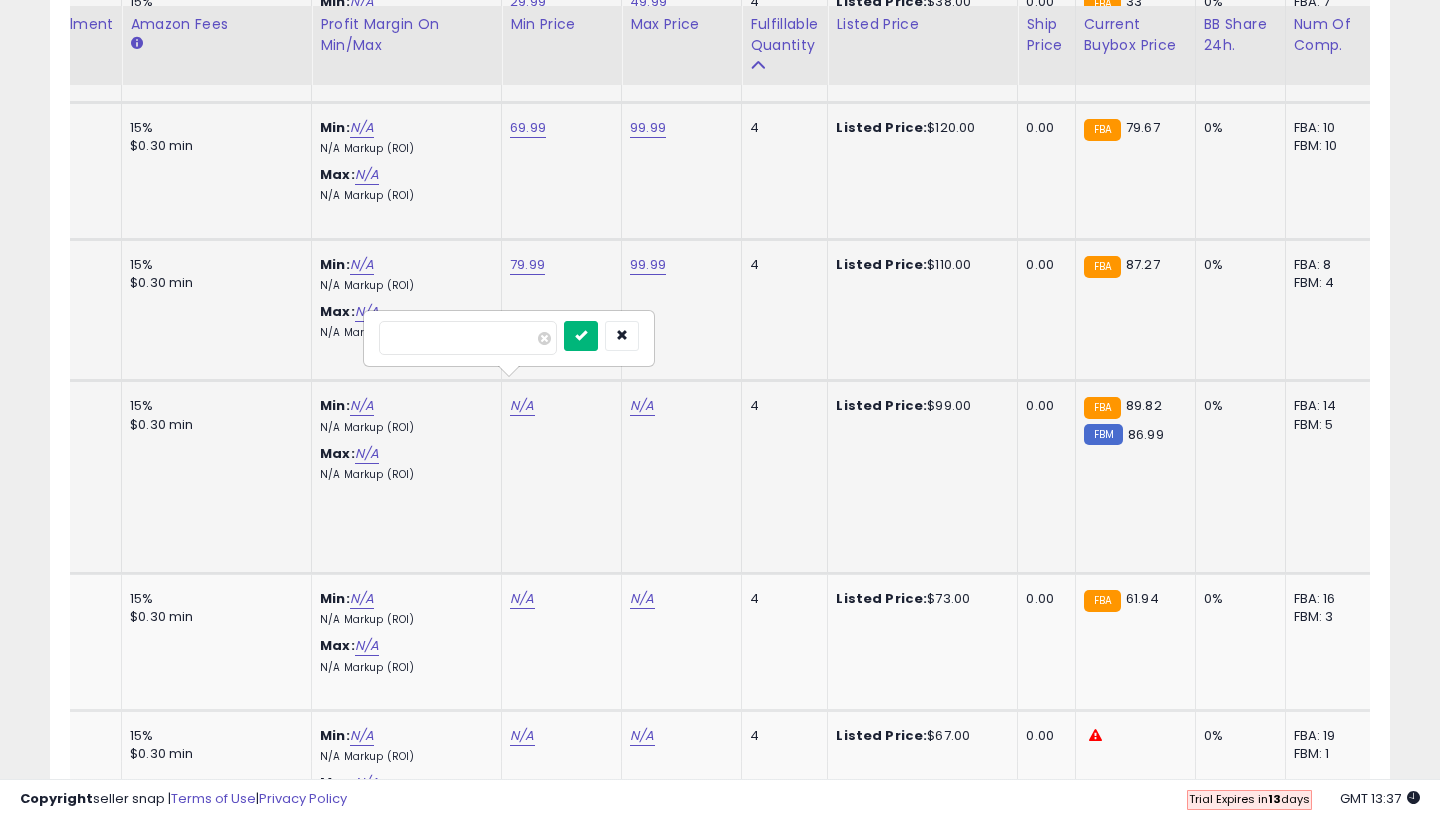 type on "*****" 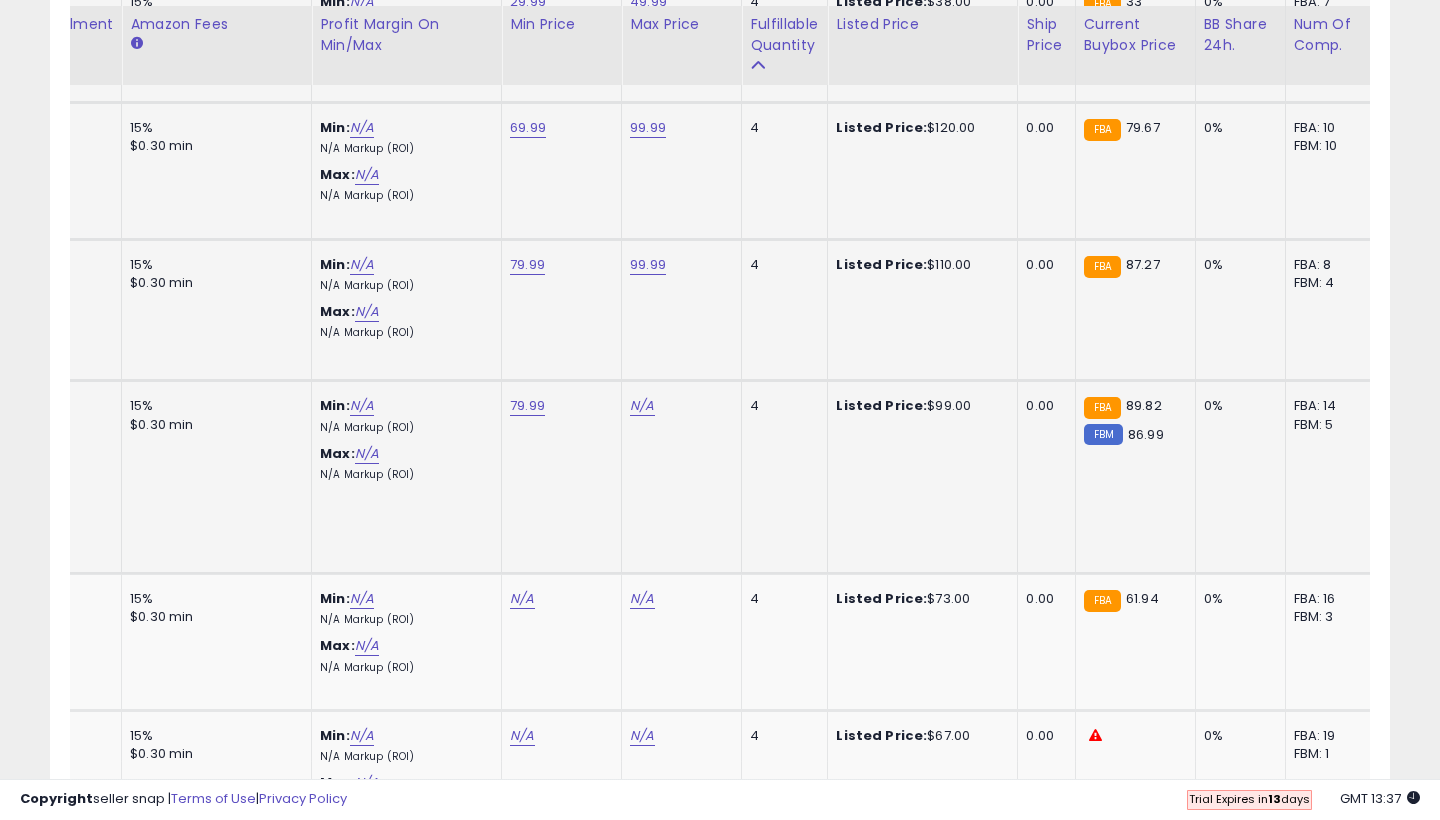 click on "N/A" at bounding box center (642, -2659) 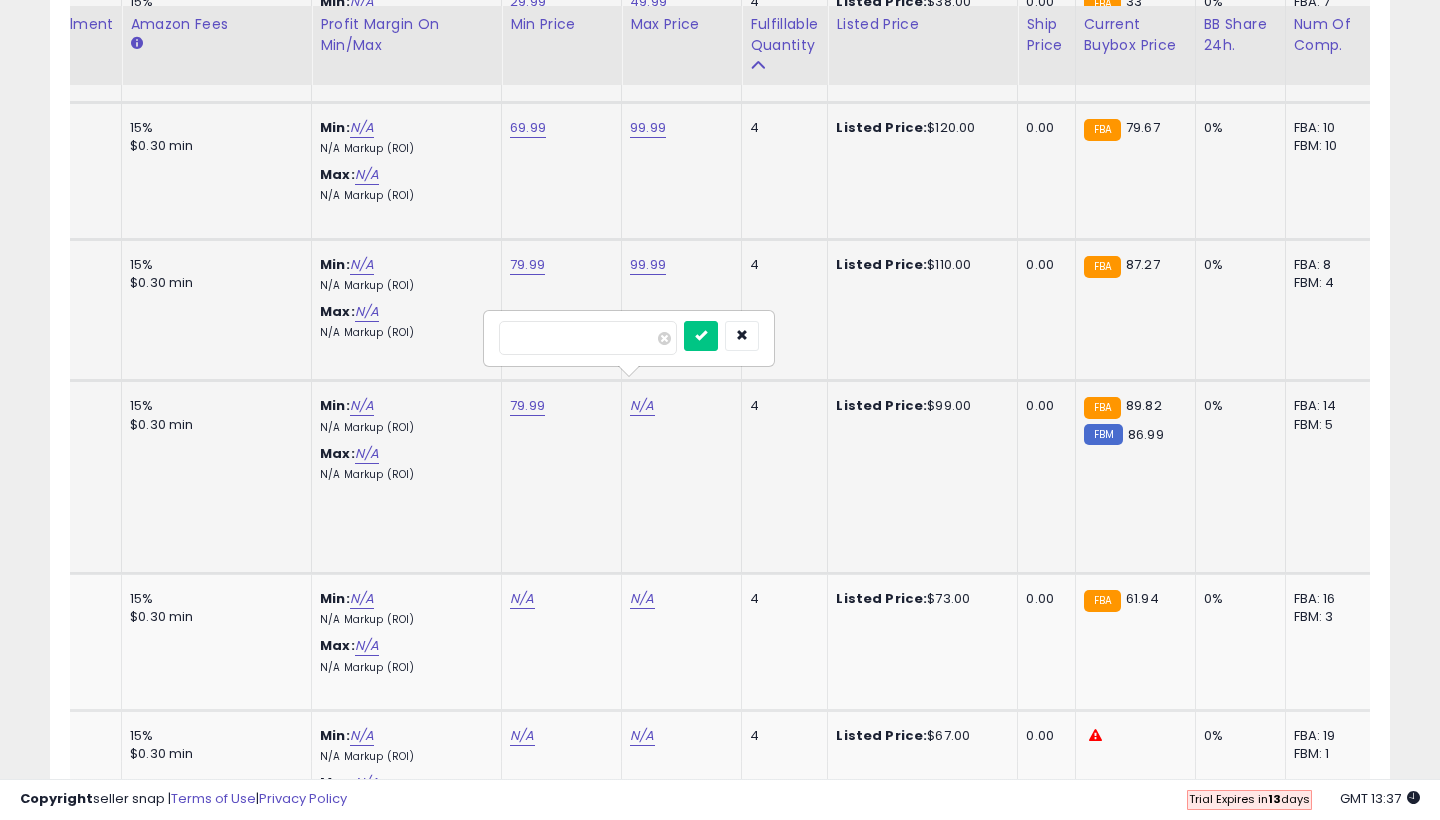 type on "**" 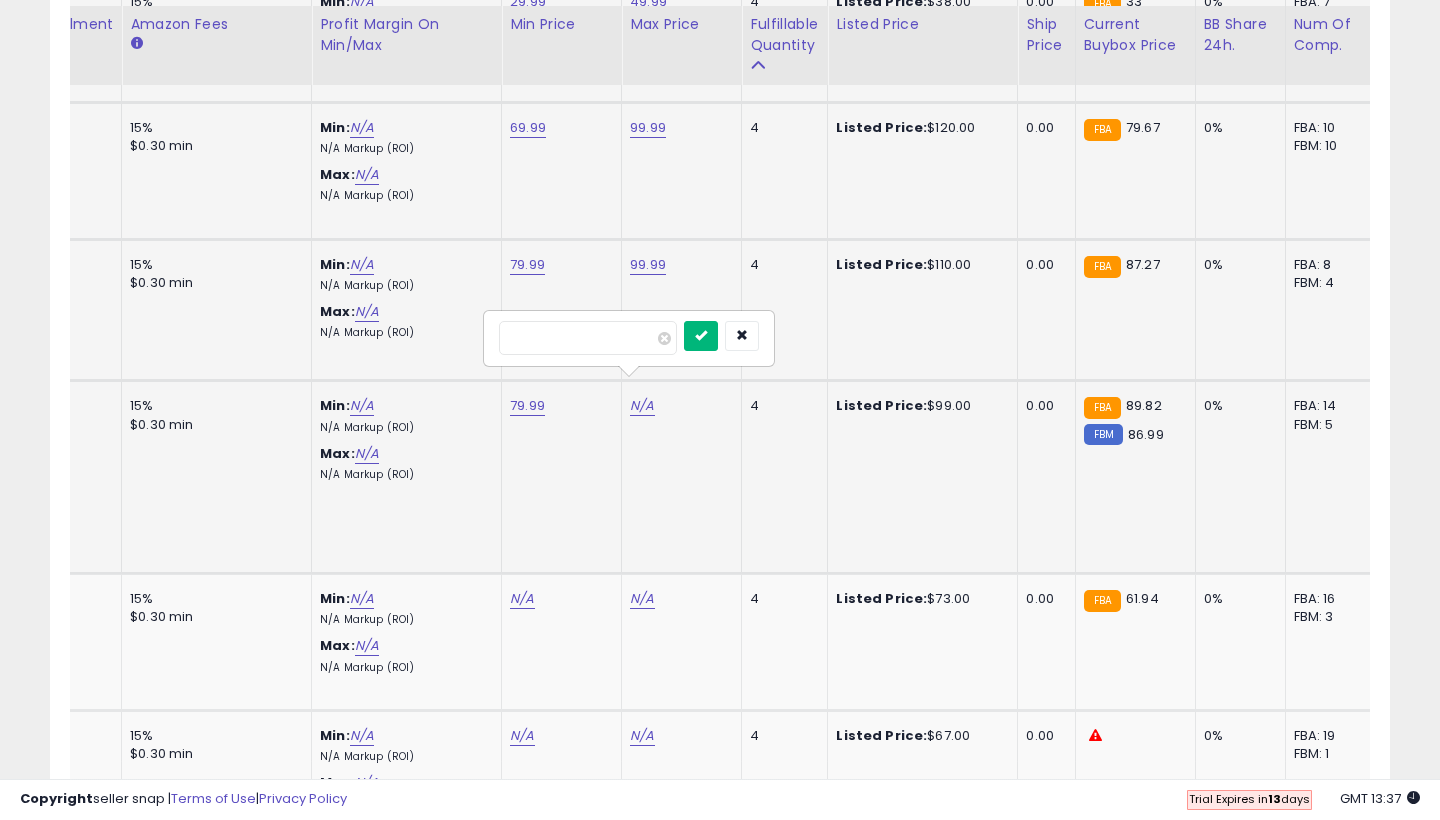 type on "*****" 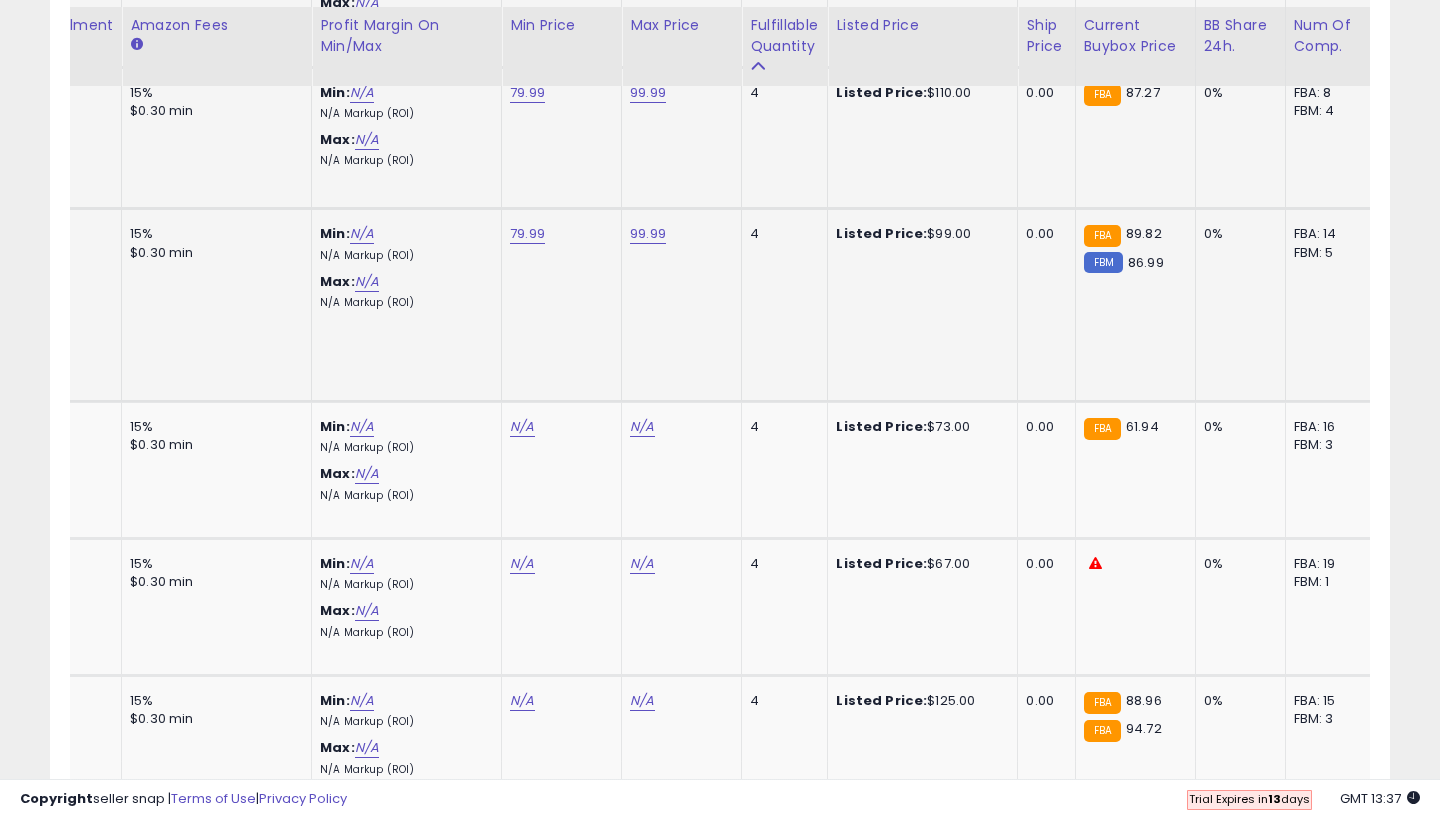 scroll, scrollTop: 3905, scrollLeft: 0, axis: vertical 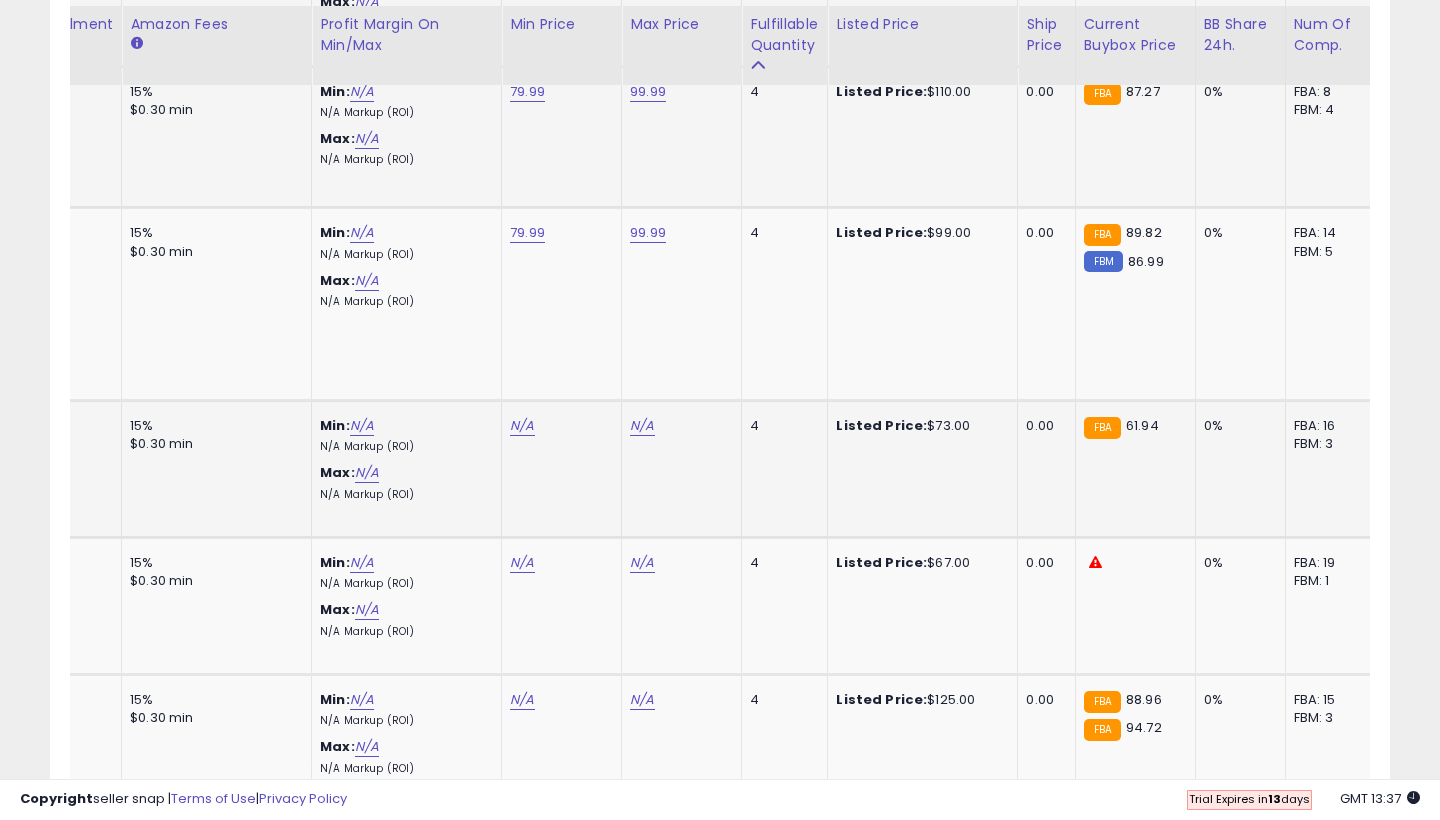 click on "N/A" 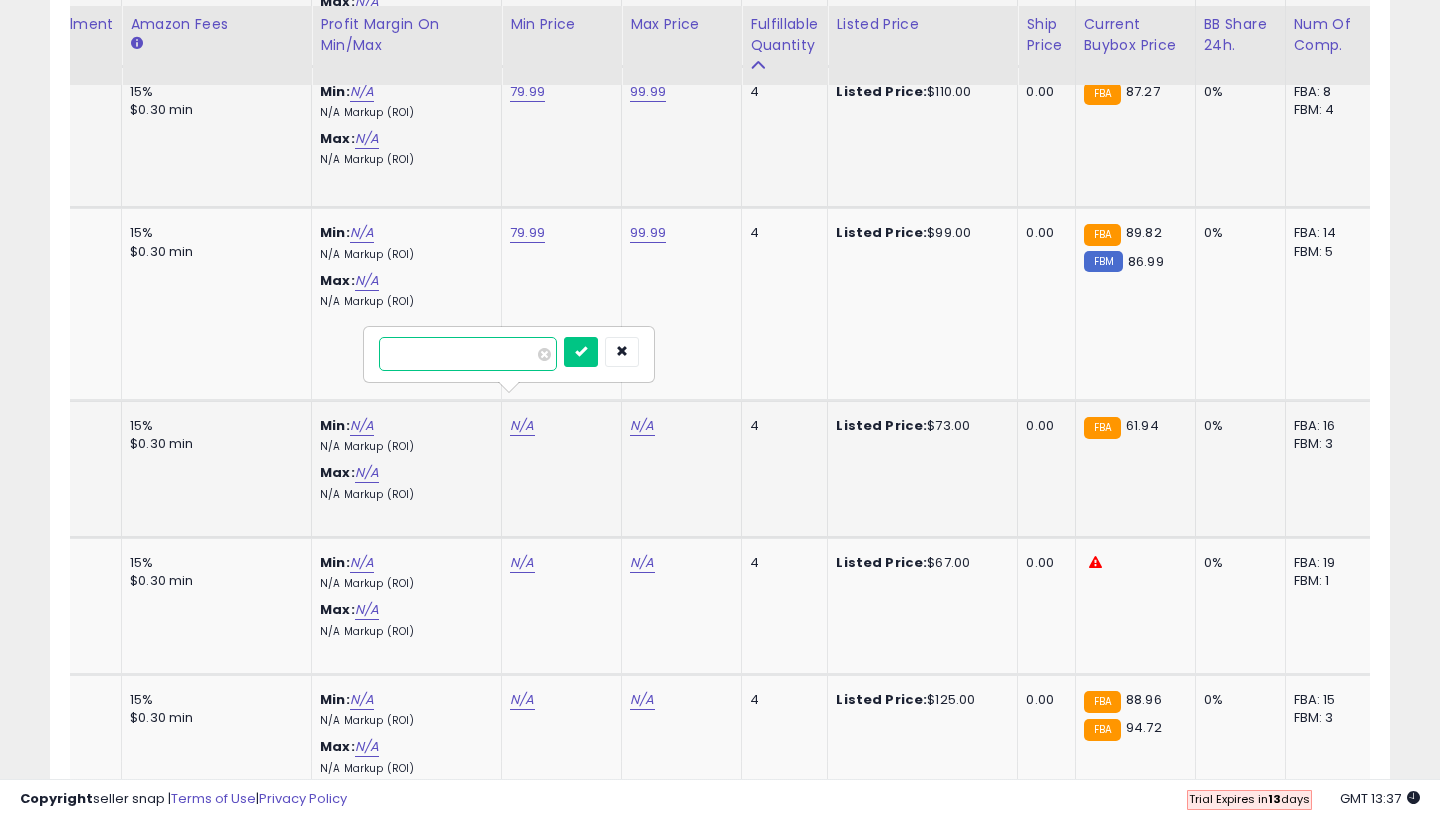 type on "**" 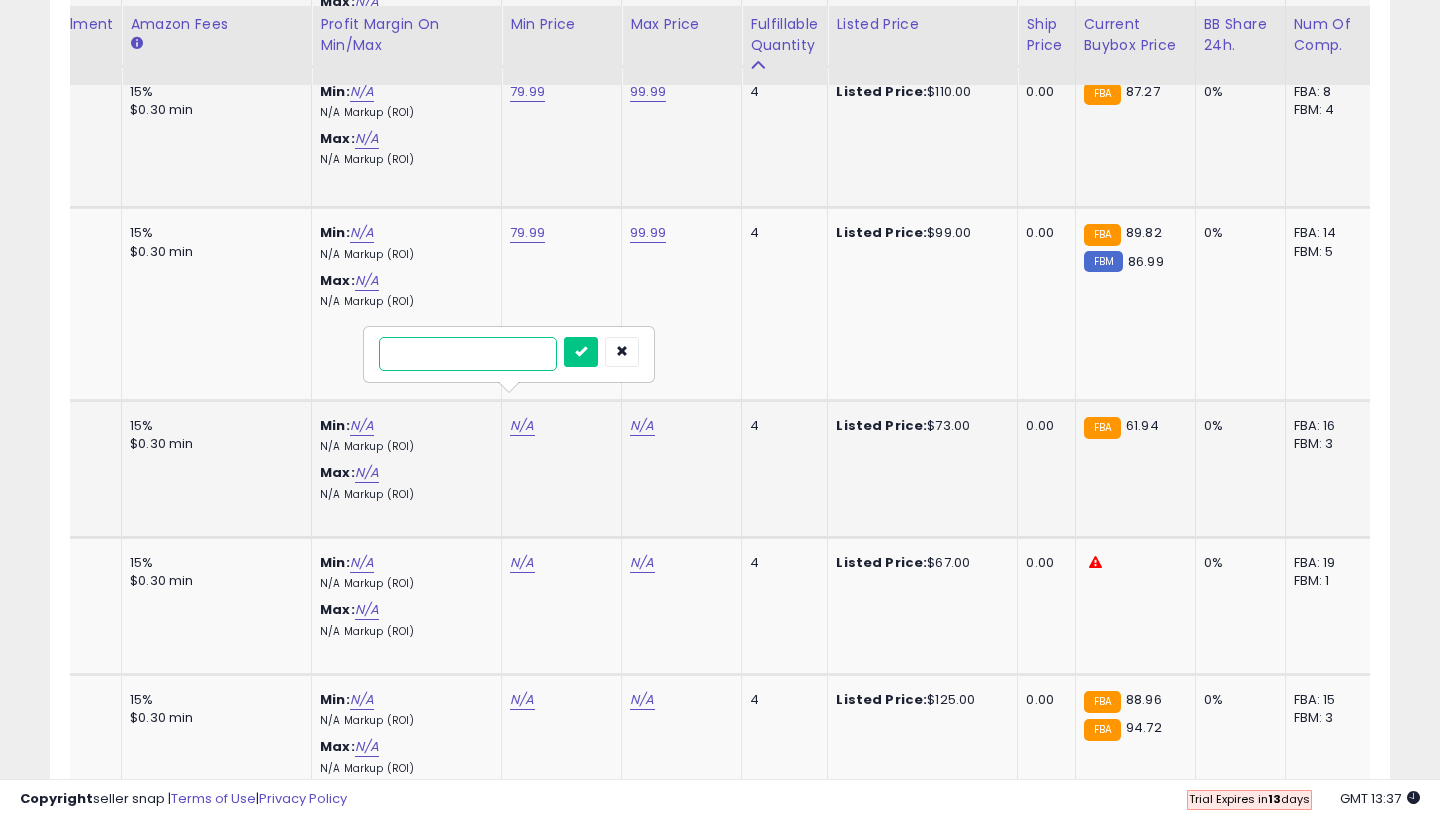 type on "*" 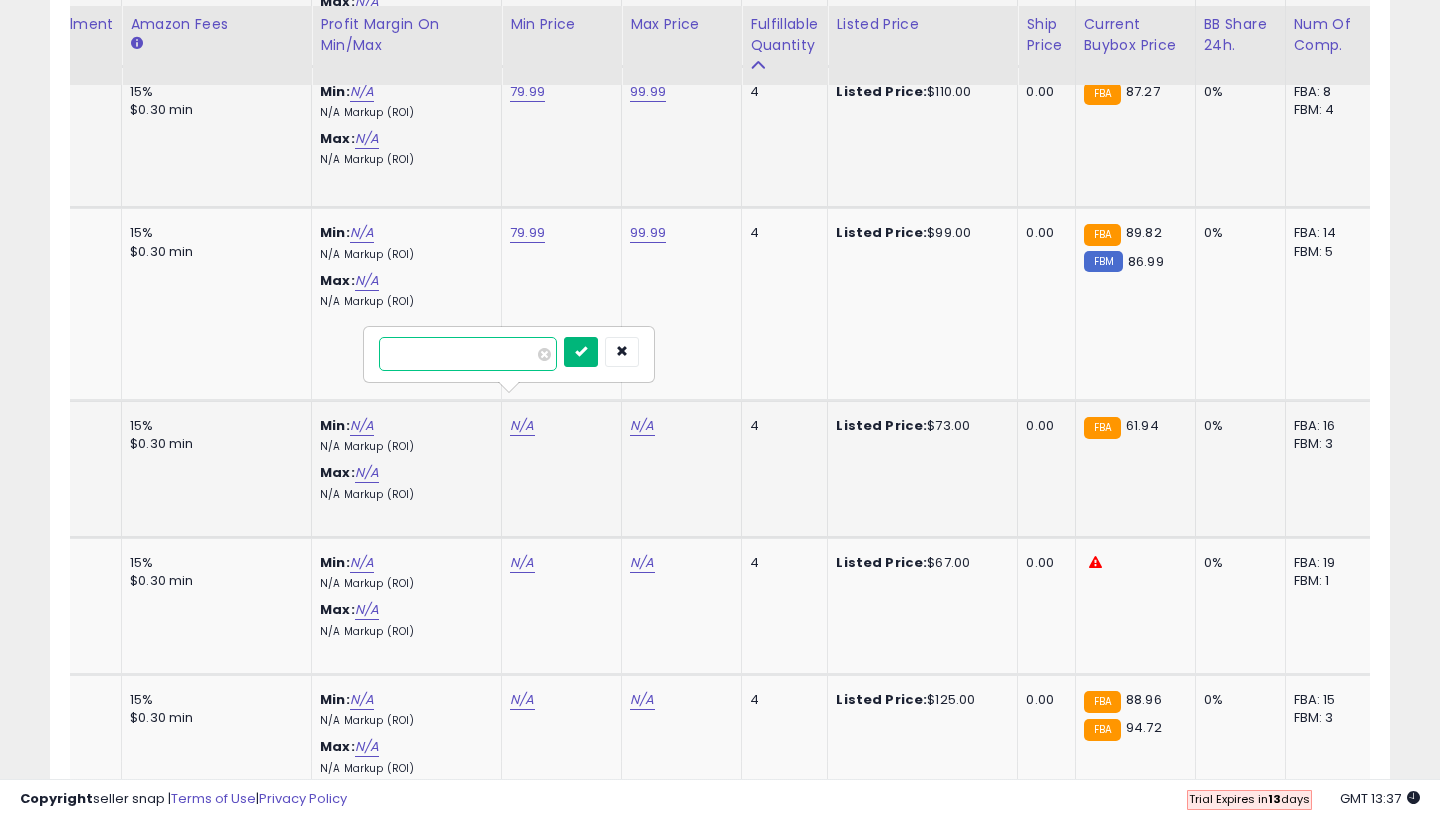 type on "*****" 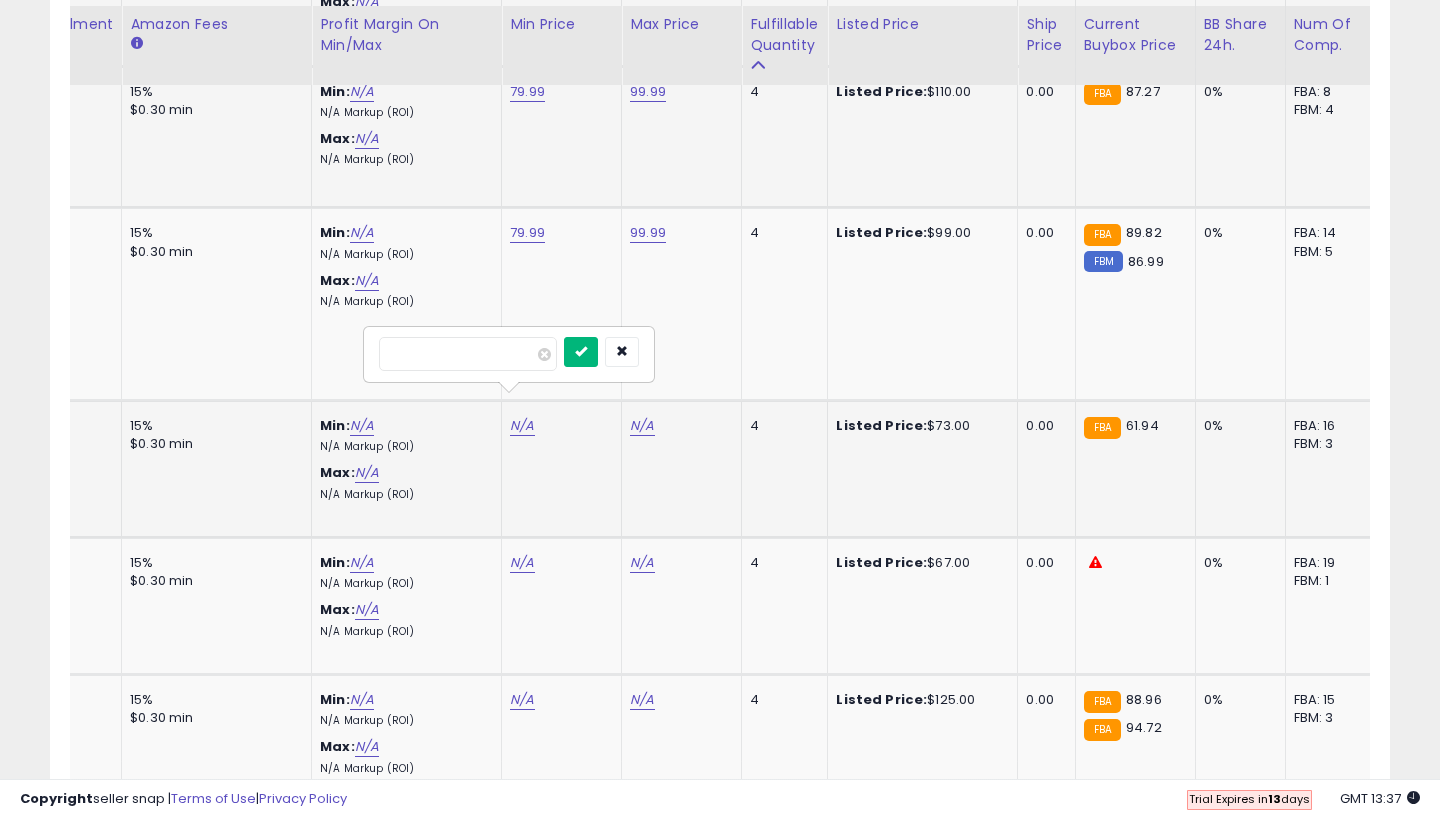 click at bounding box center [581, 352] 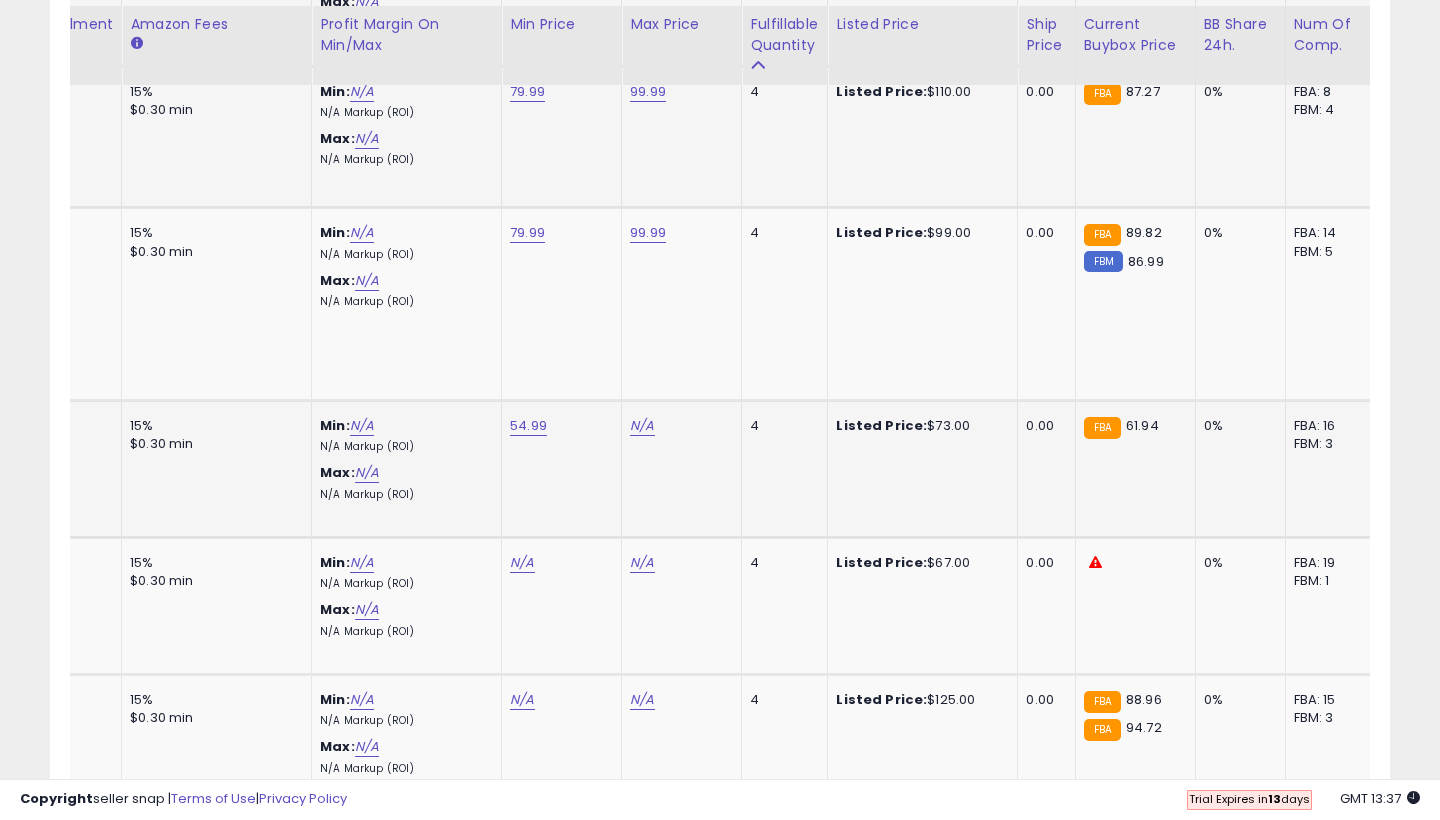 click on "N/A" at bounding box center (642, -2832) 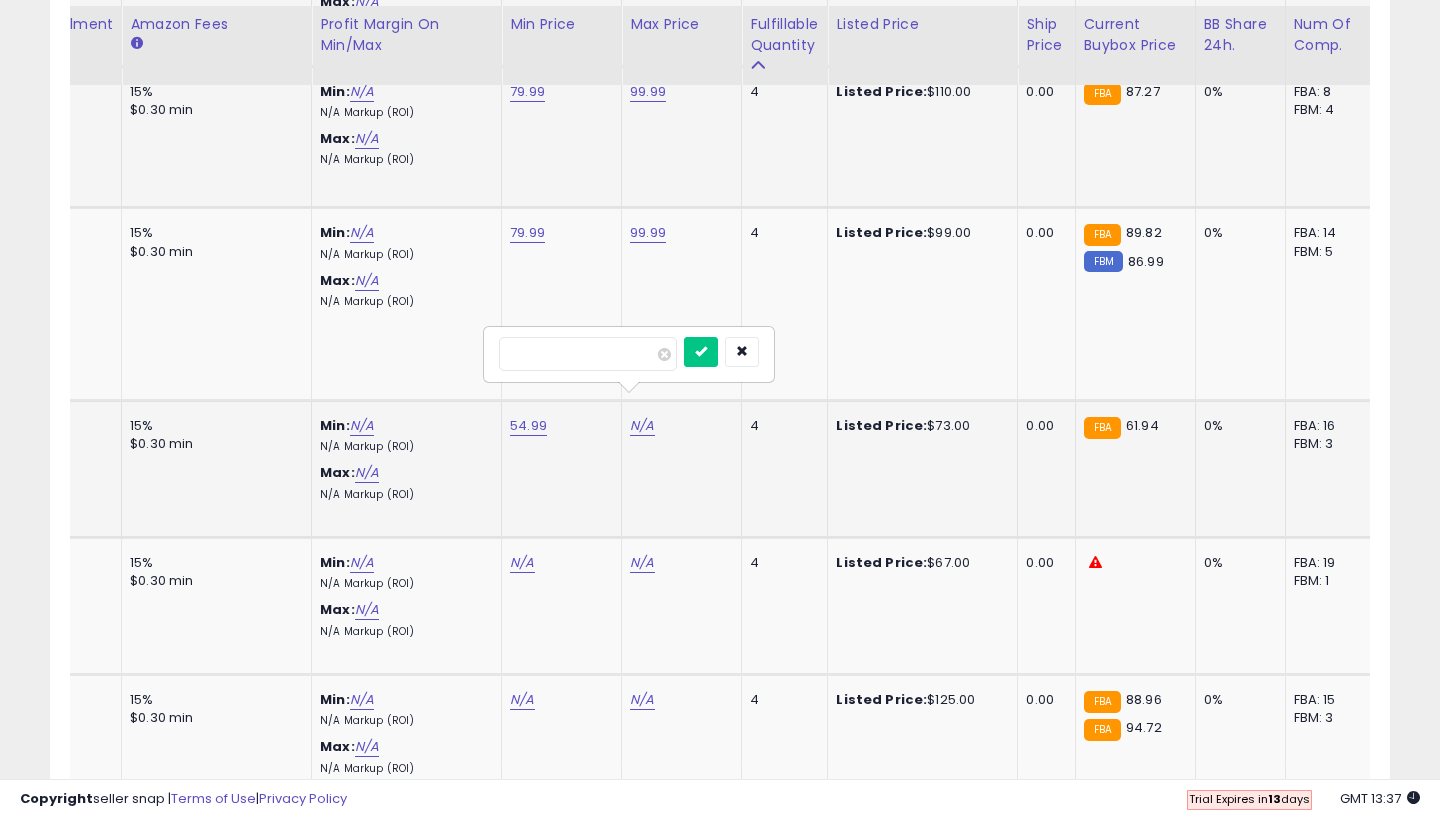 type on "**" 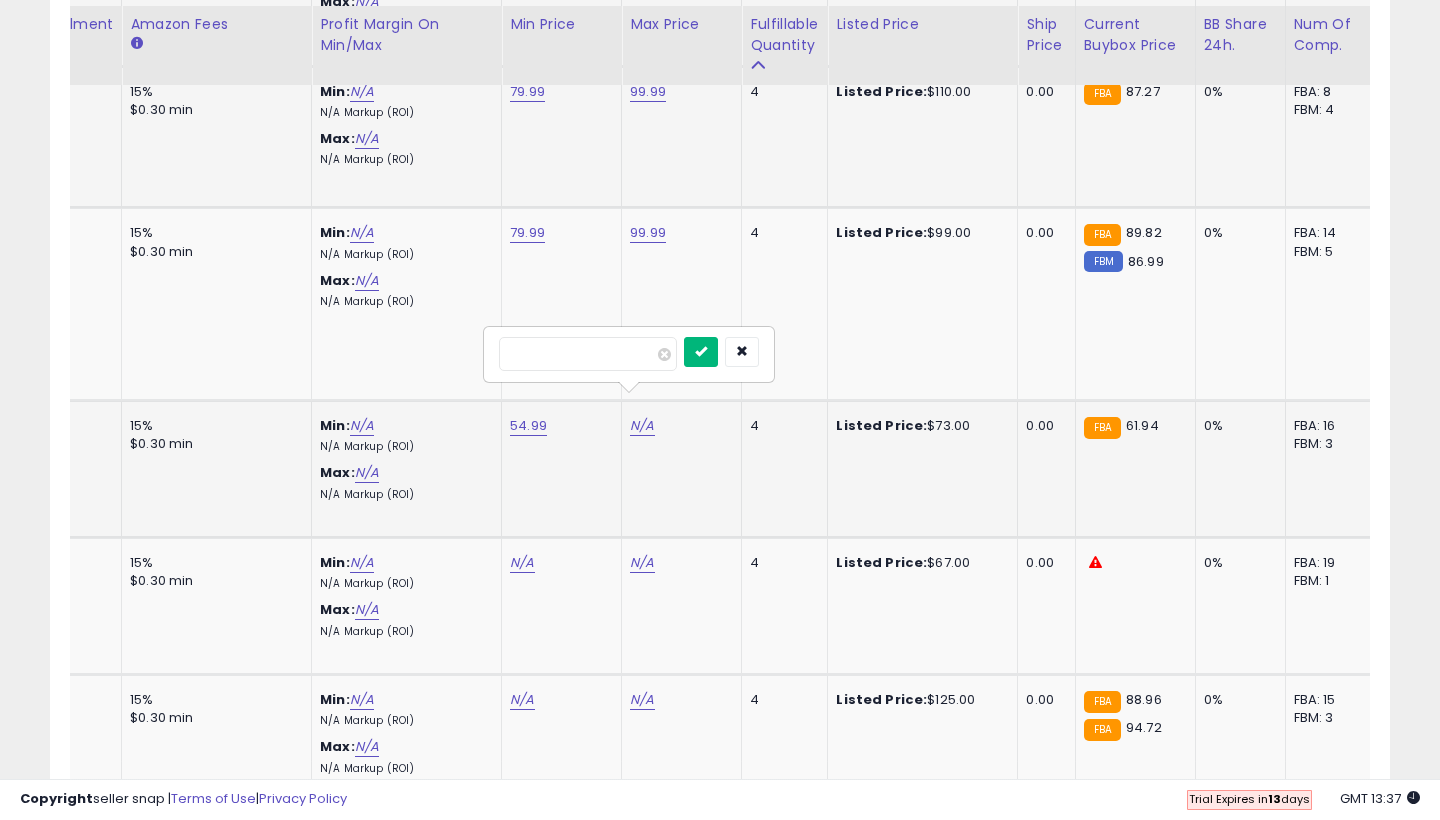 type on "*****" 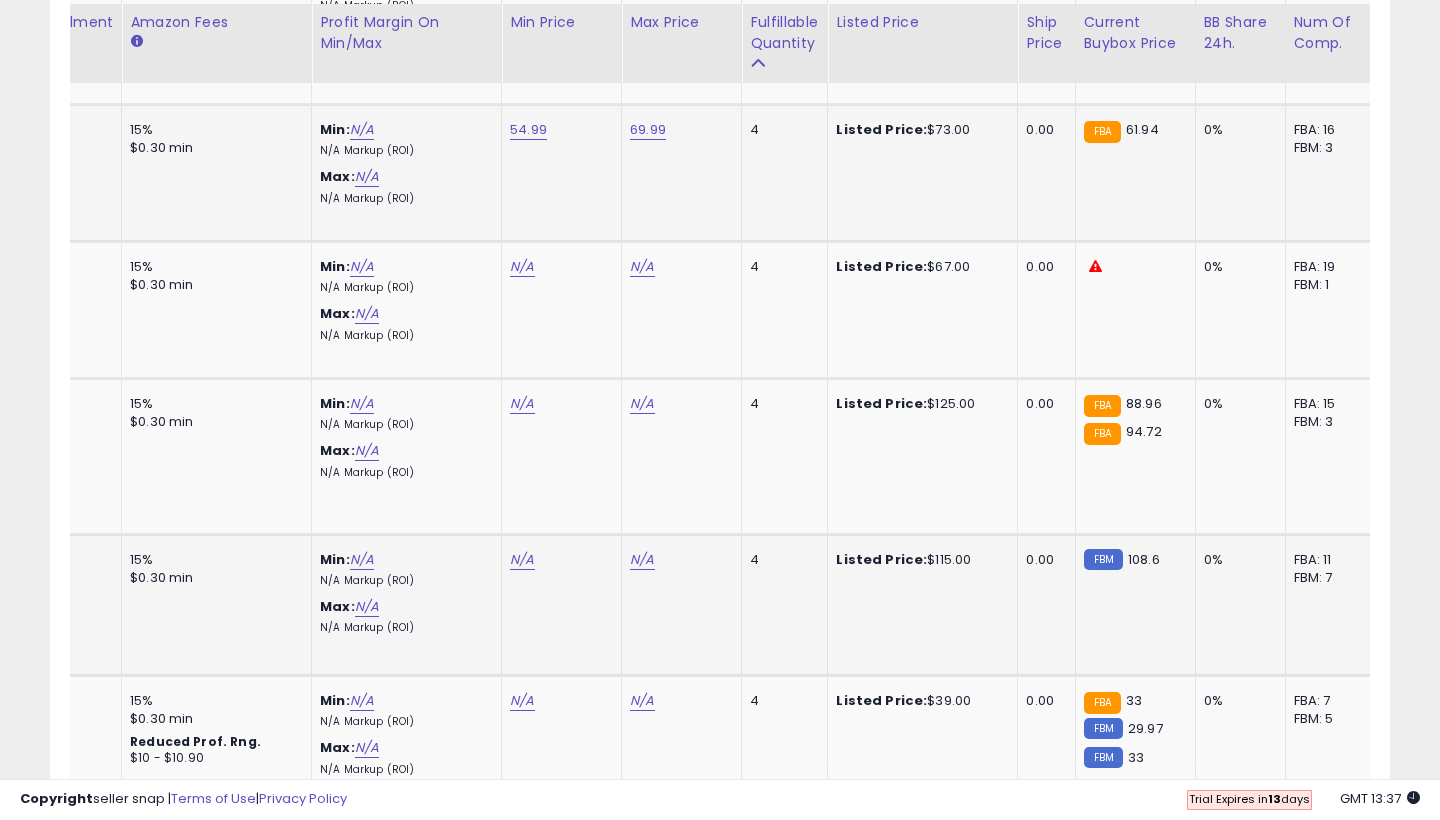 scroll, scrollTop: 4203, scrollLeft: 0, axis: vertical 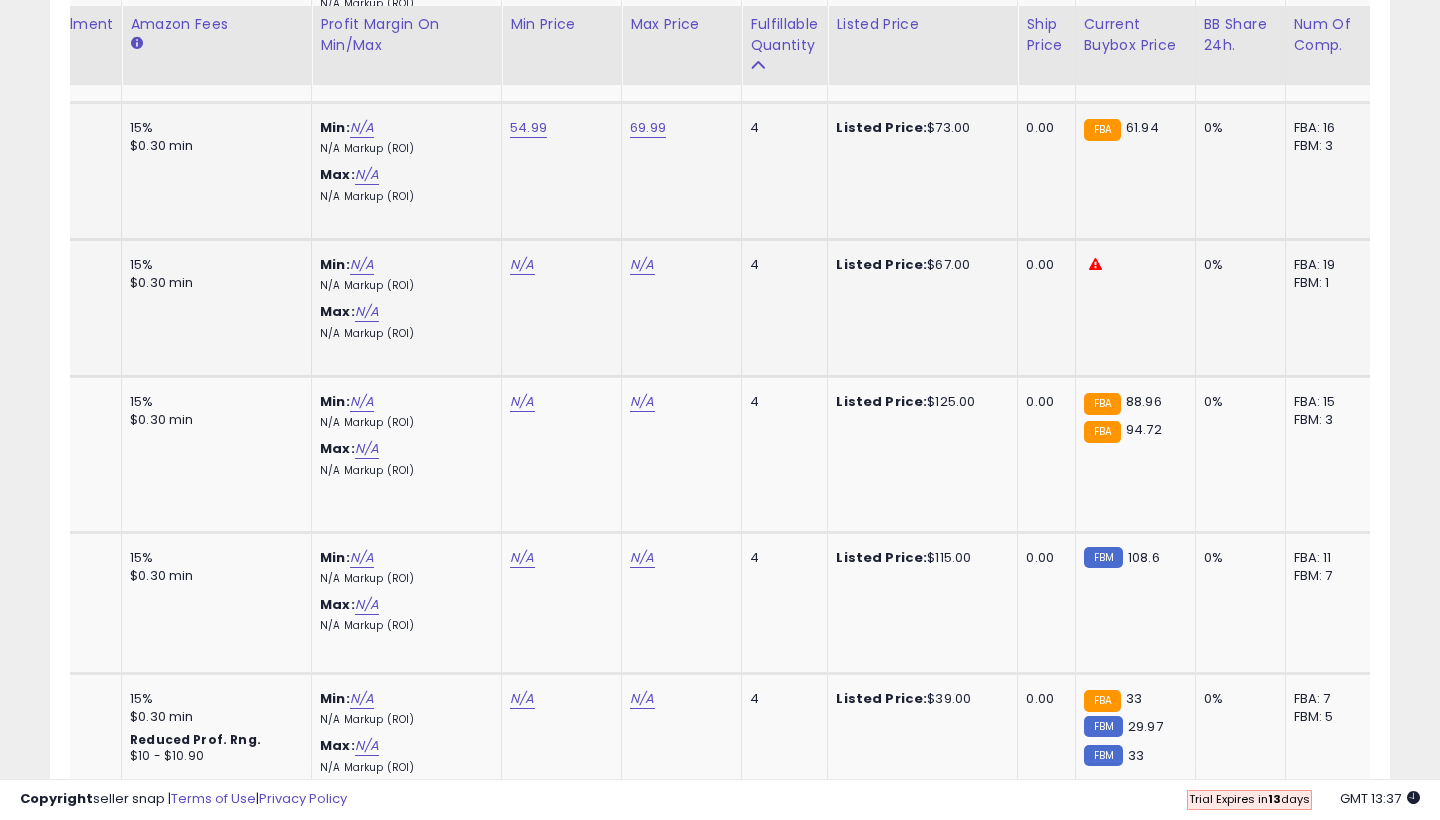 click on "N/A" at bounding box center [522, -3130] 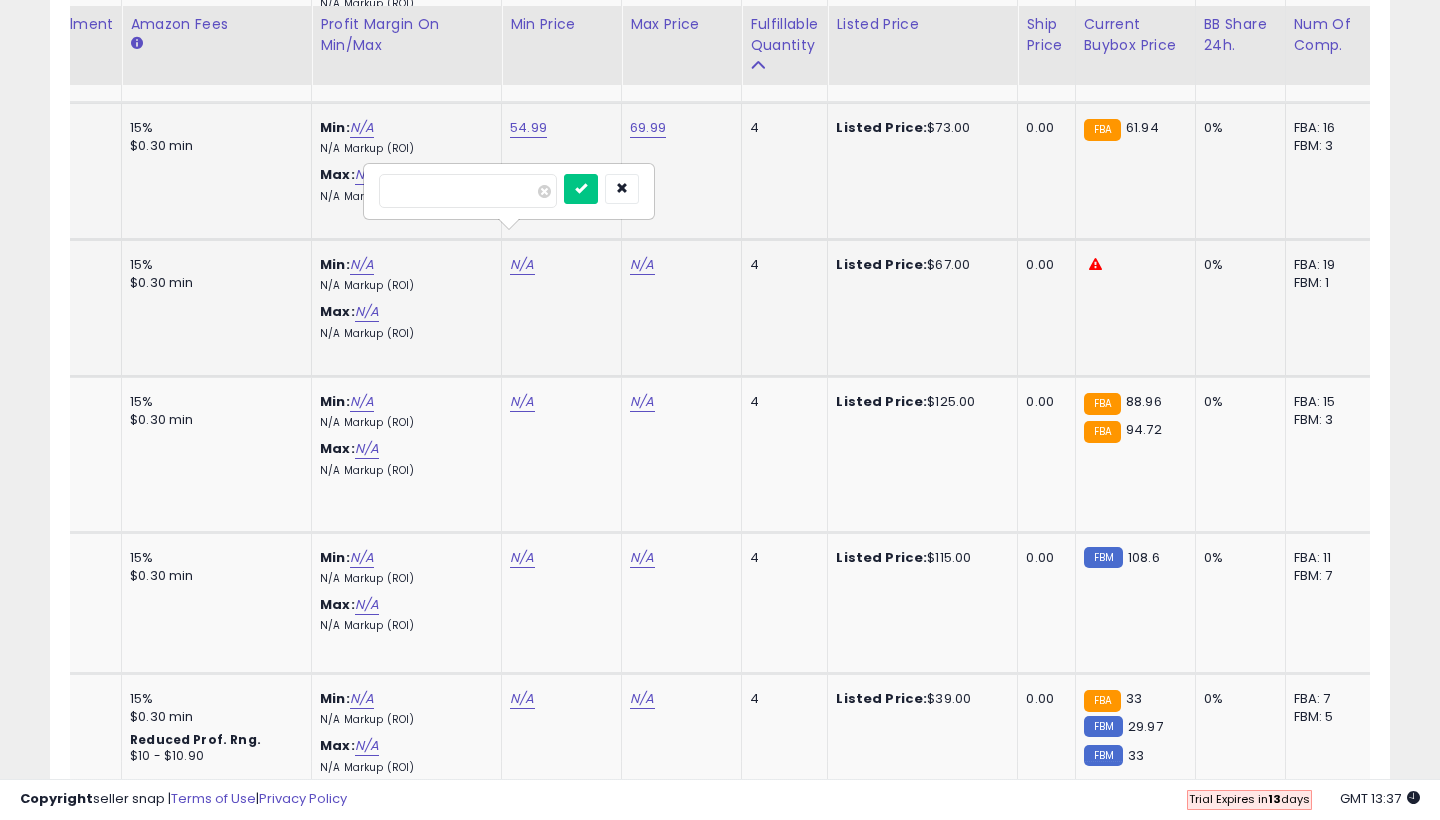 type on "**" 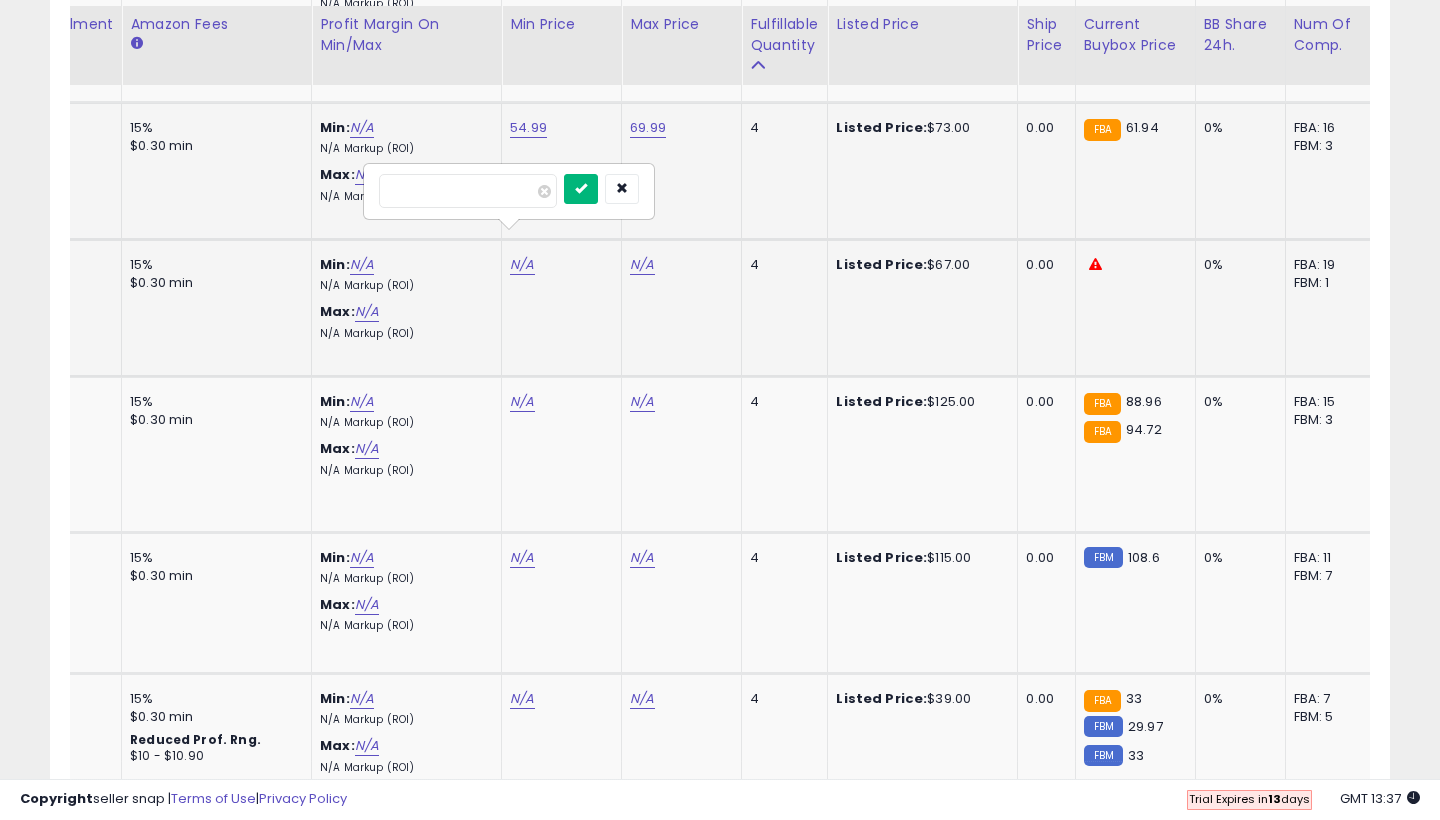 type on "*****" 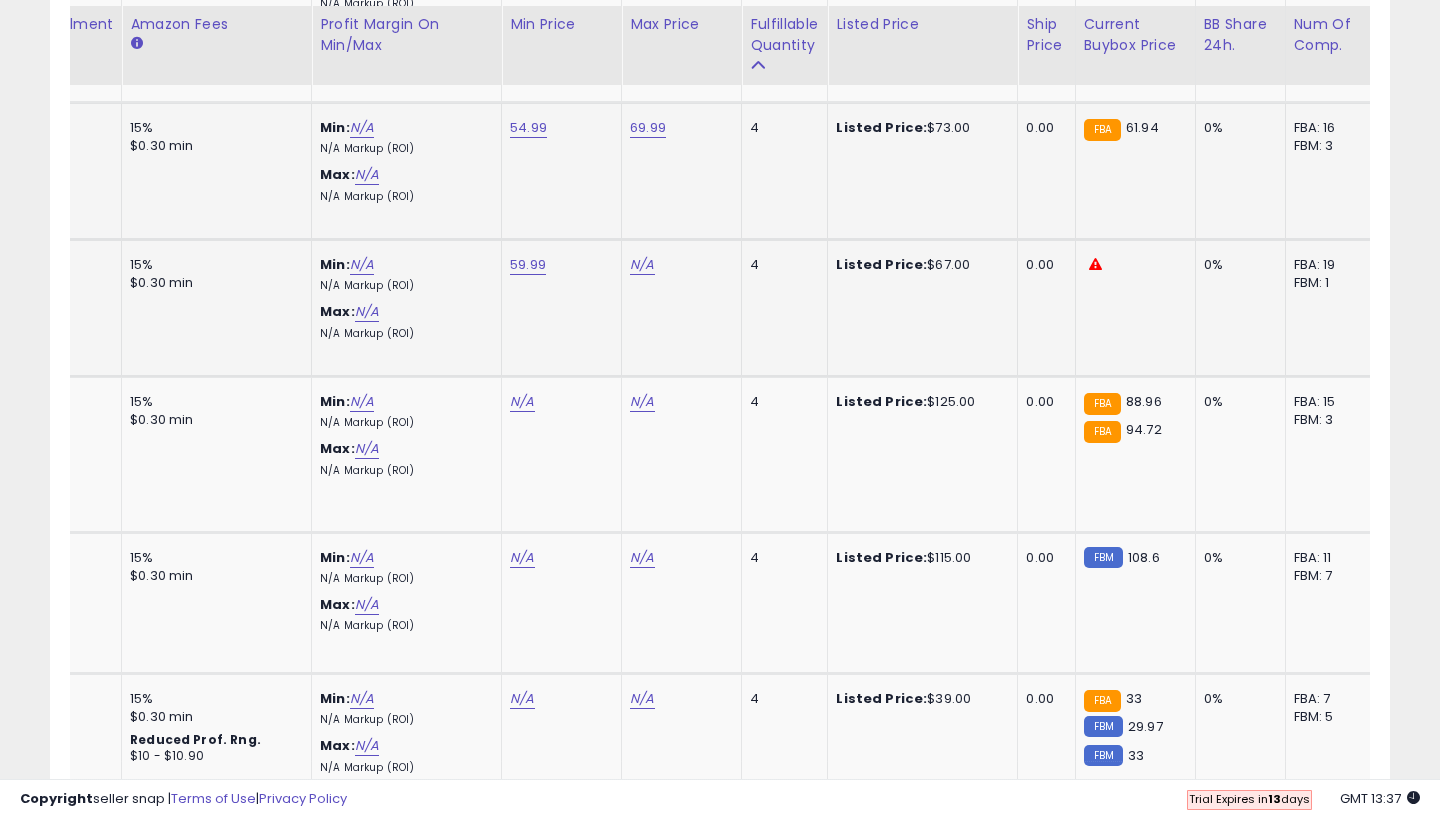 click on "N/A" at bounding box center [642, -3130] 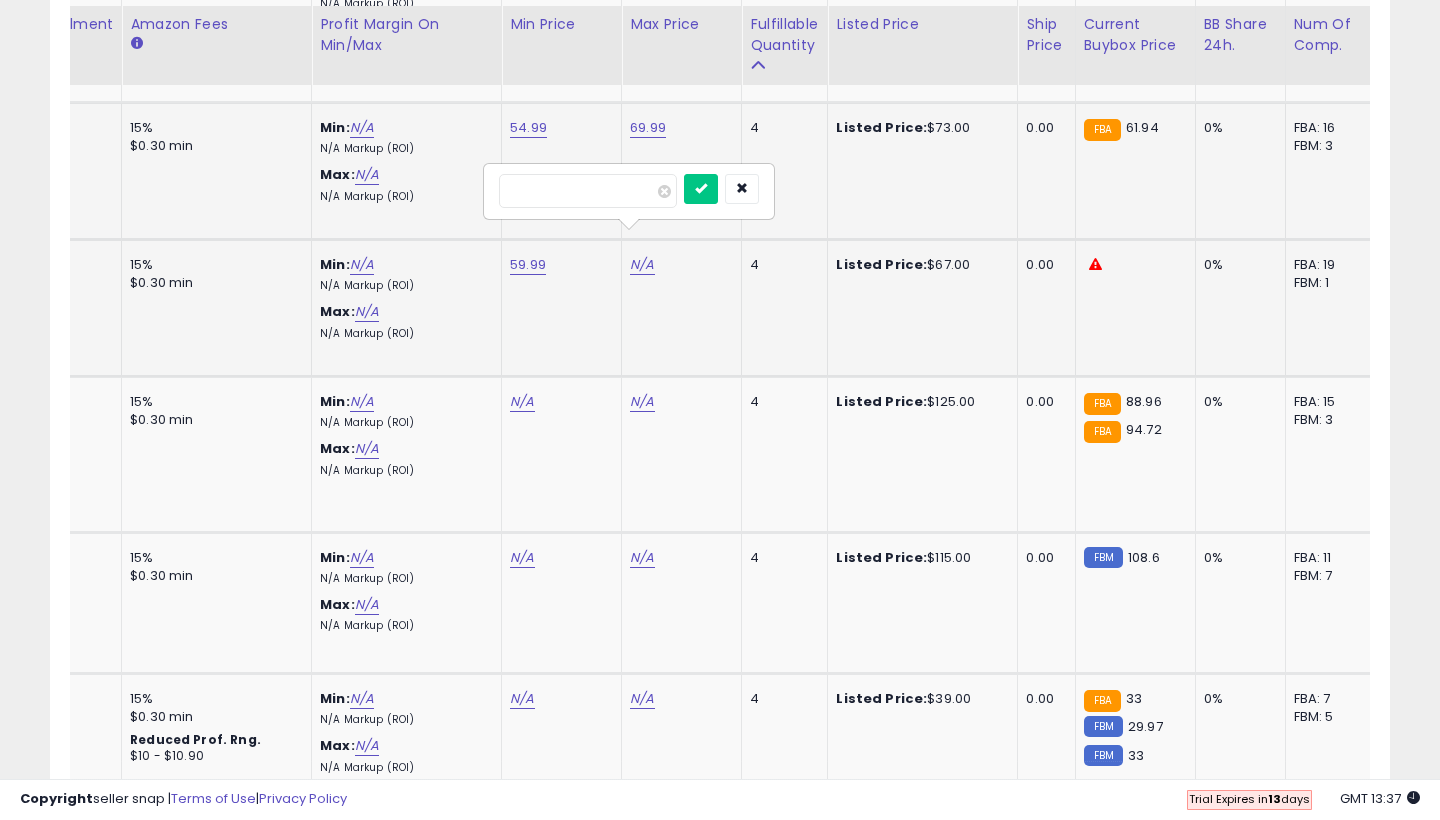type on "**" 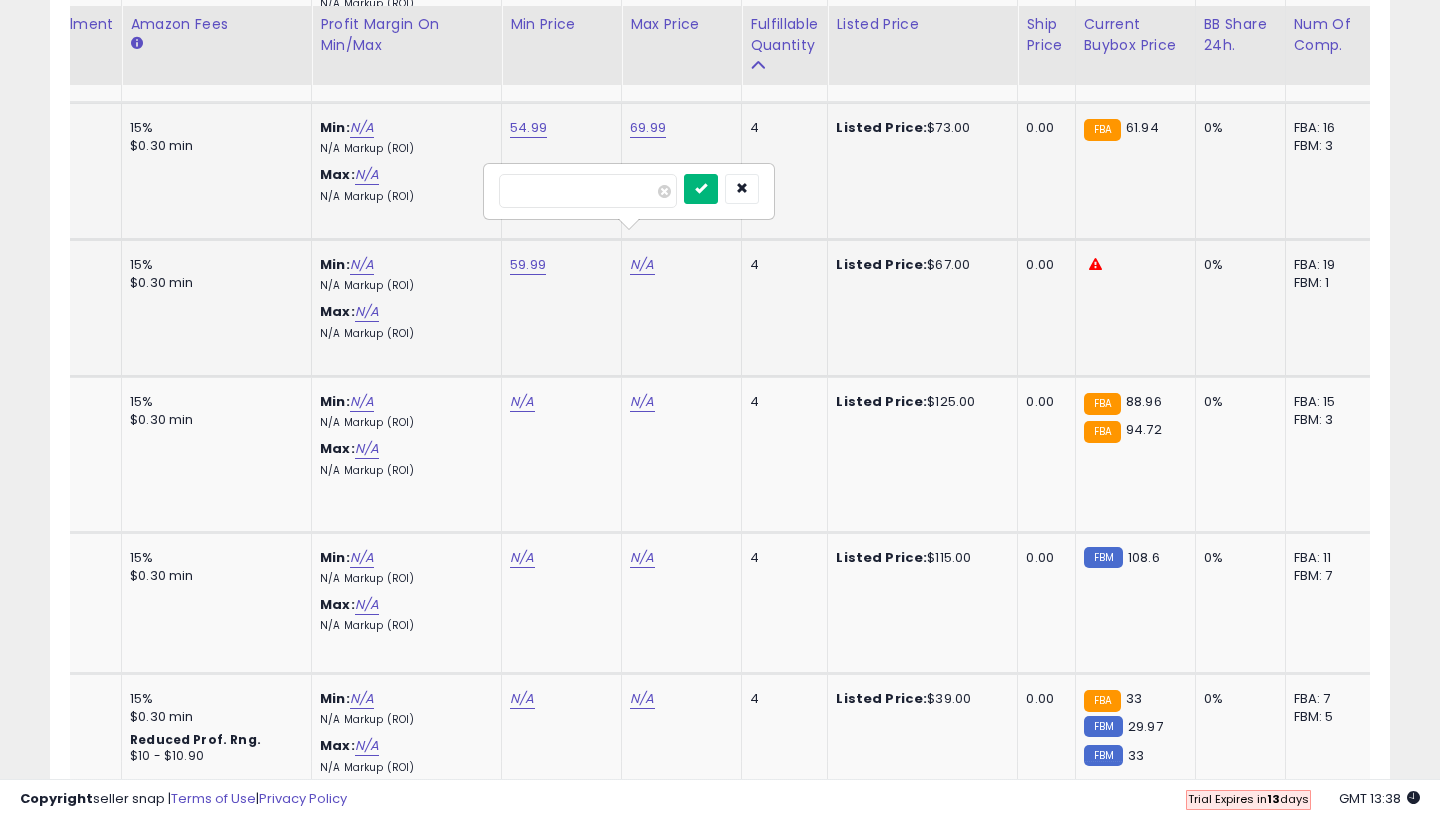 type on "*****" 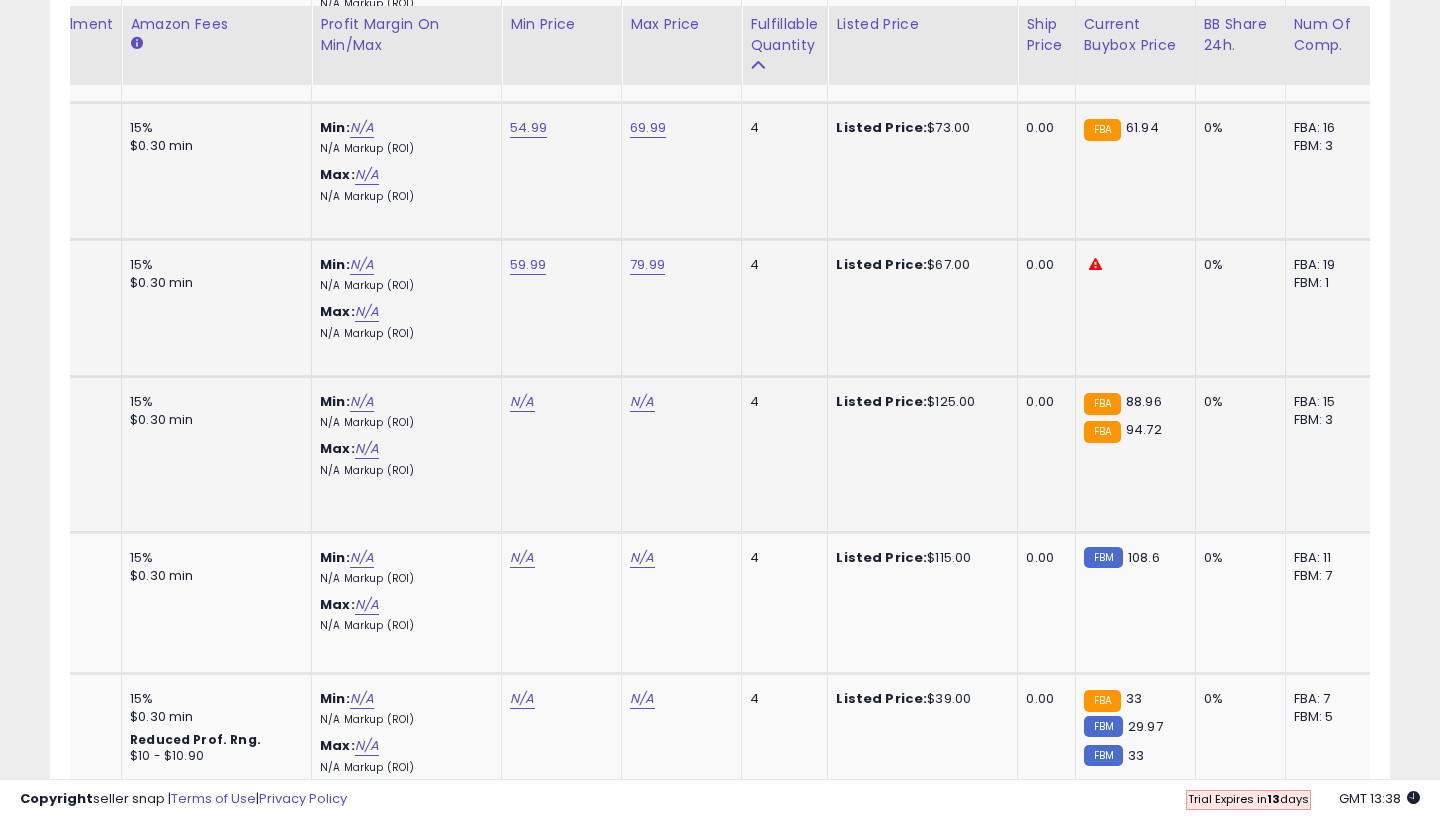 click on "N/A" at bounding box center [522, -3130] 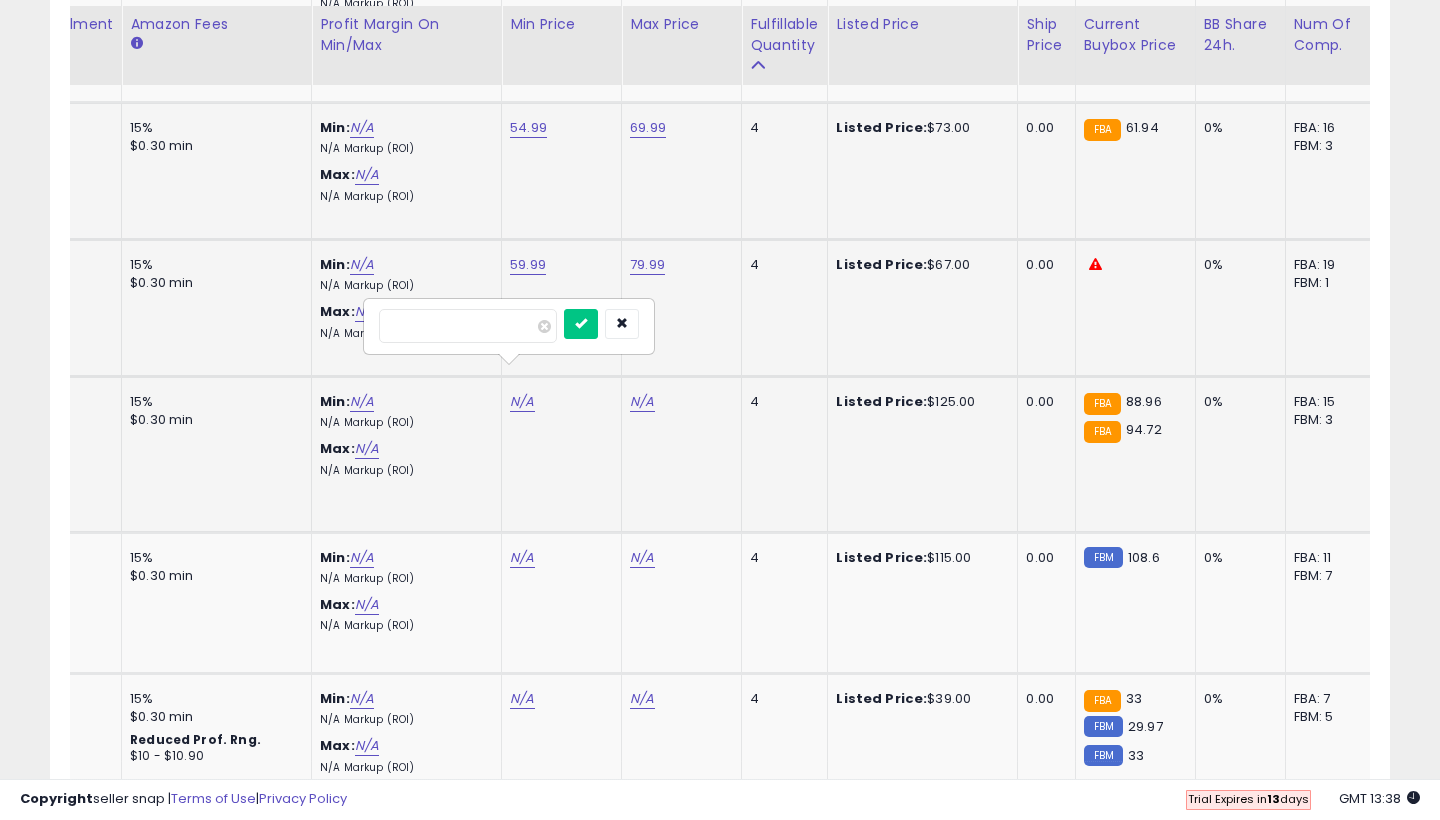 type on "**" 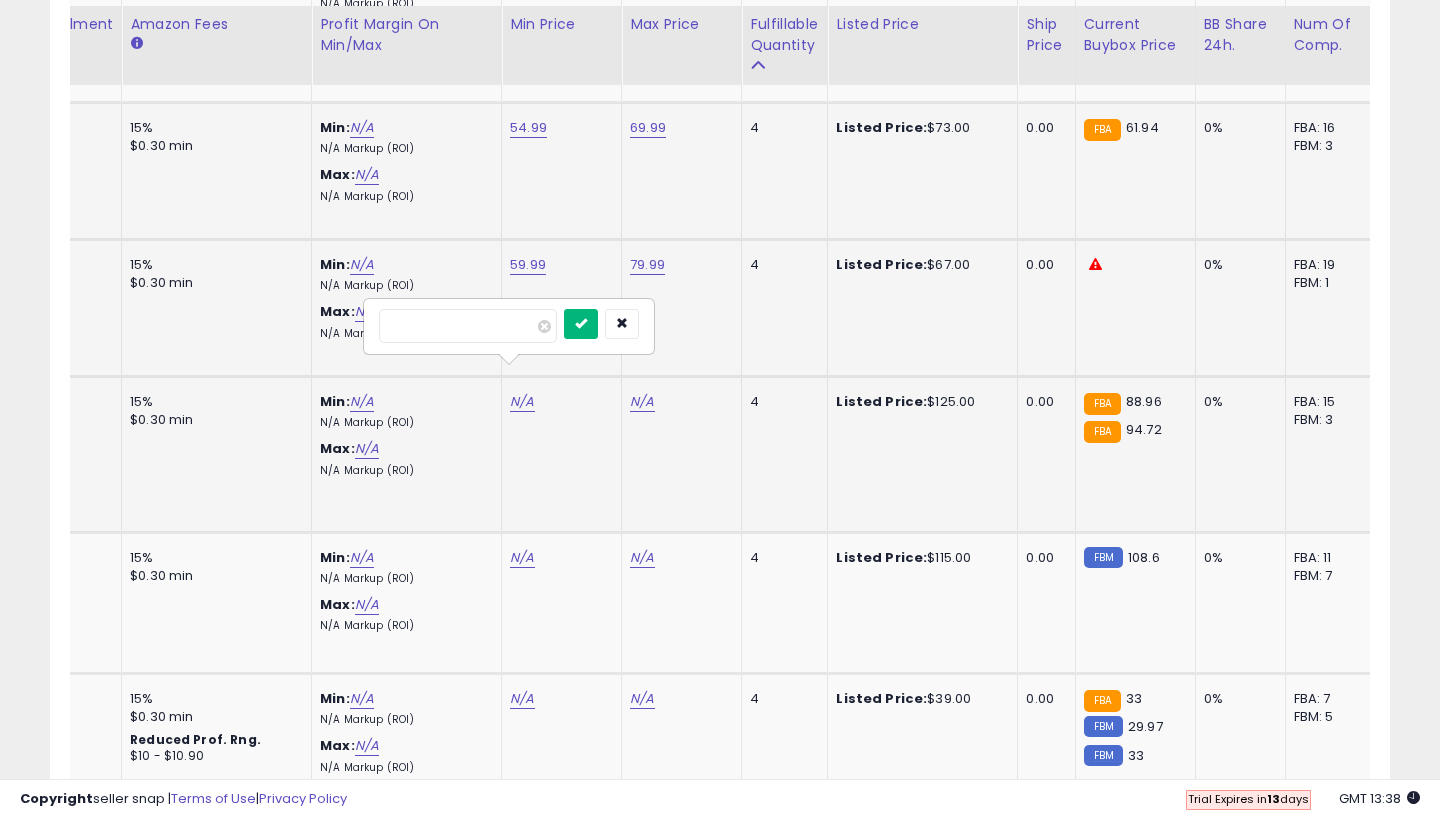 type on "*****" 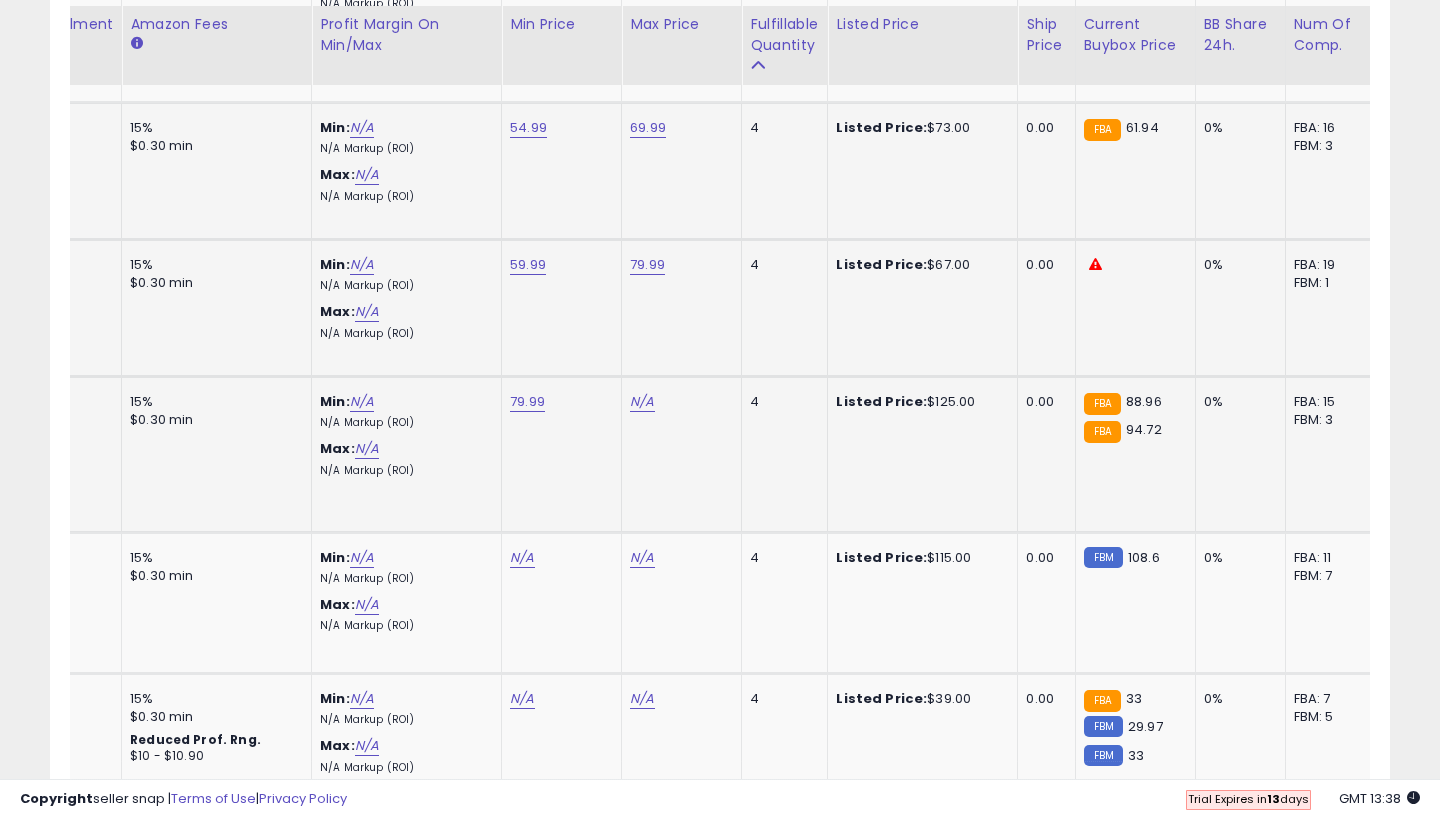 click on "N/A" at bounding box center (642, -3130) 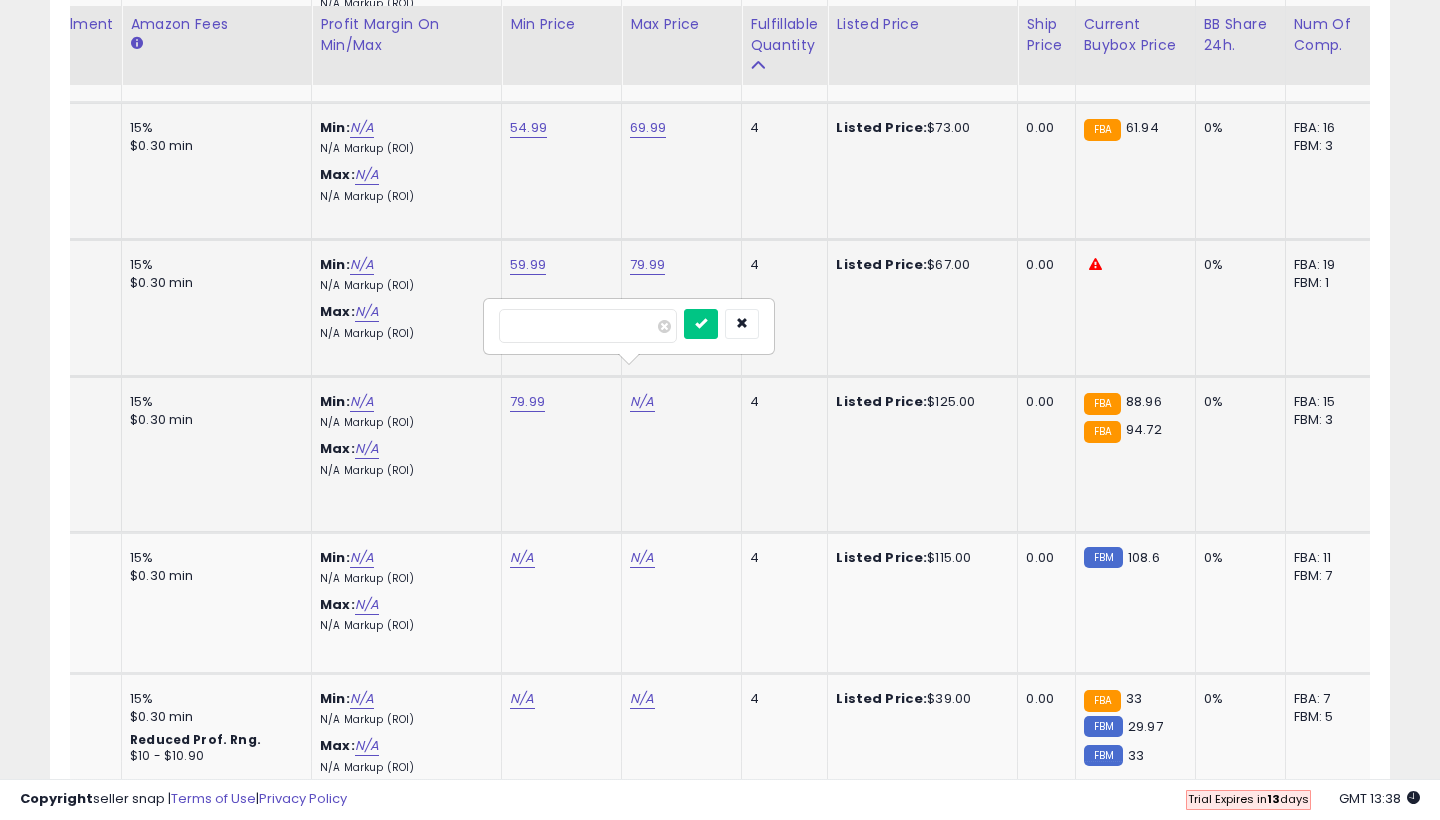 type on "**" 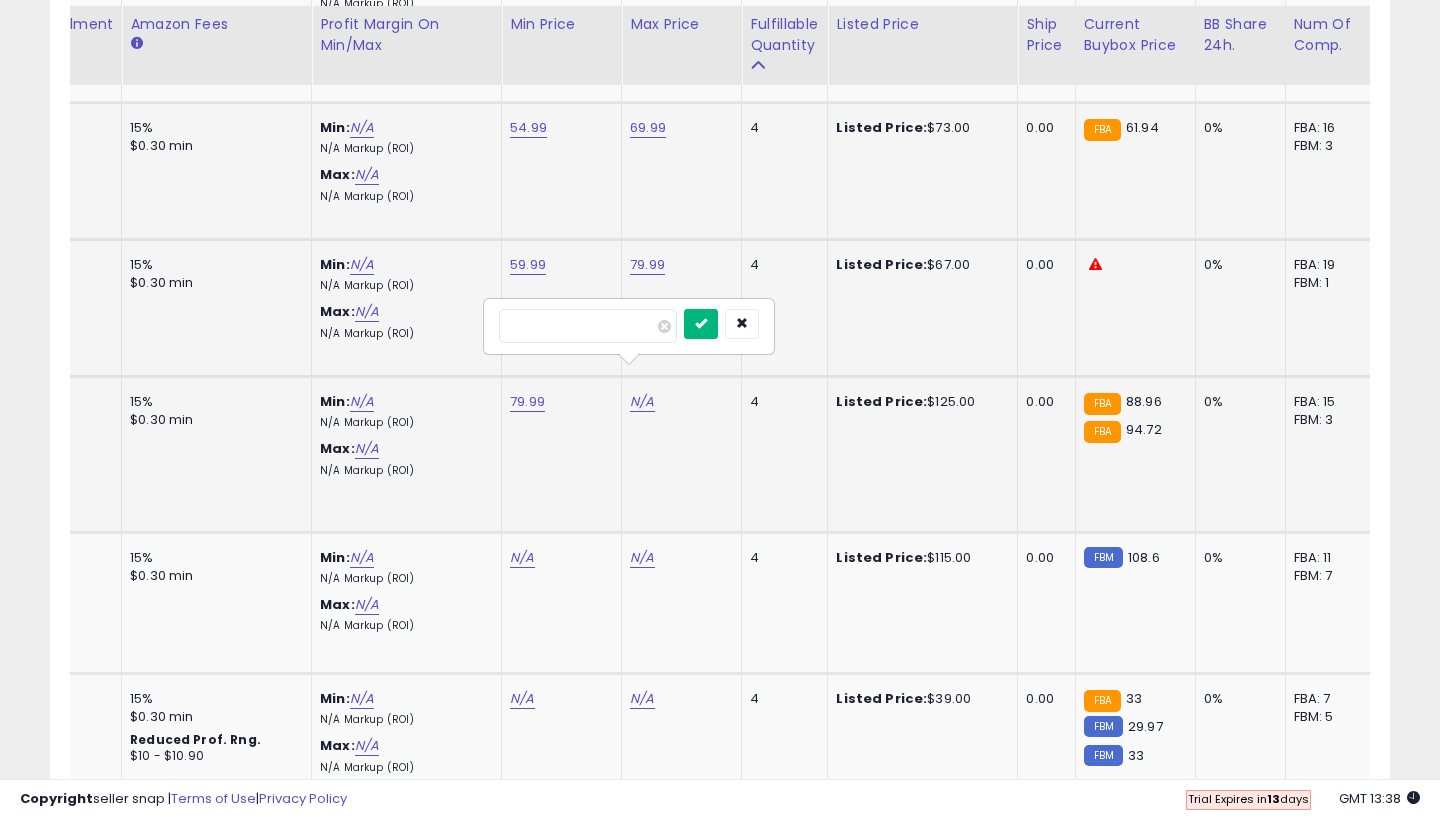 type on "******" 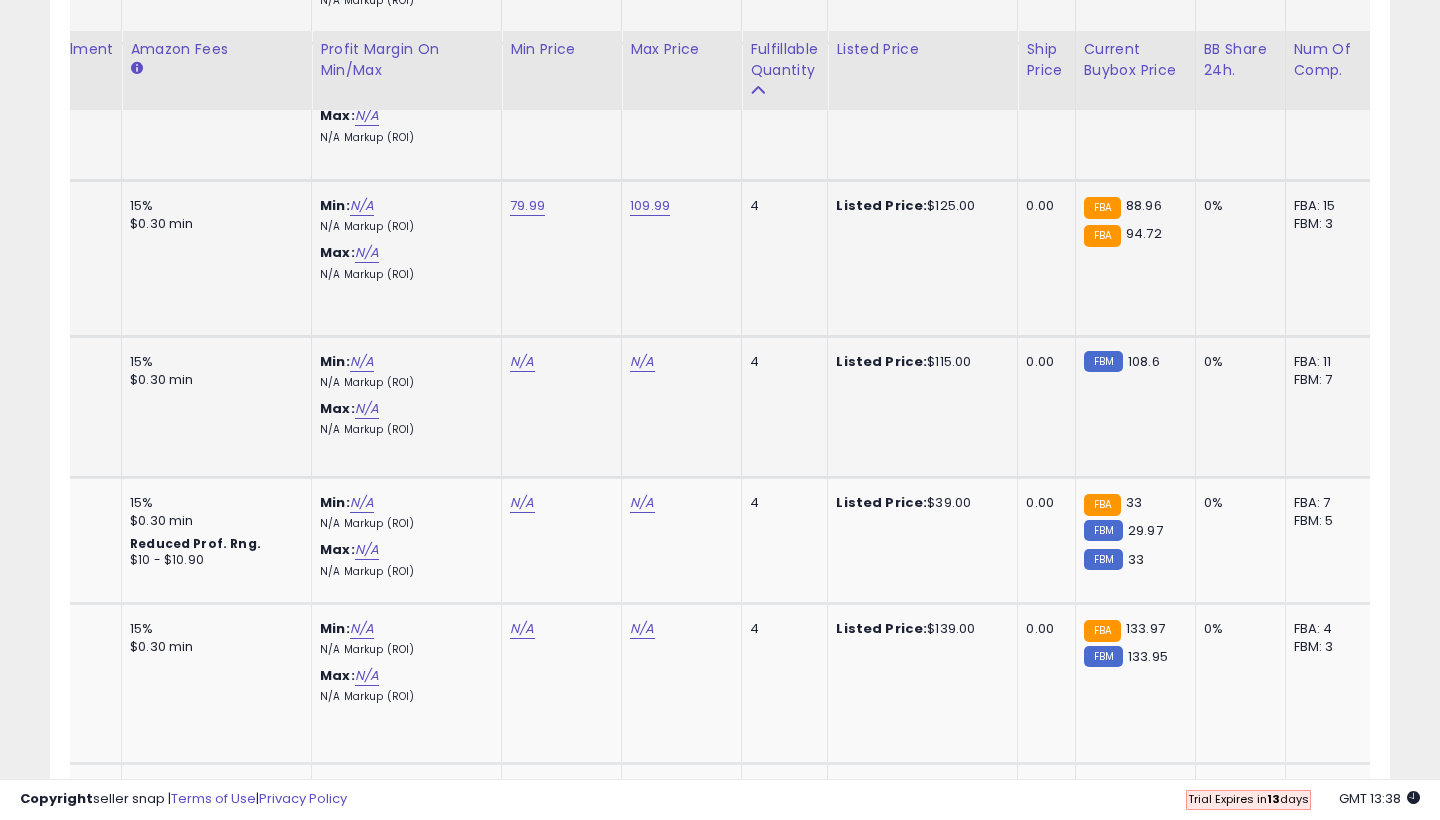 scroll, scrollTop: 4424, scrollLeft: 0, axis: vertical 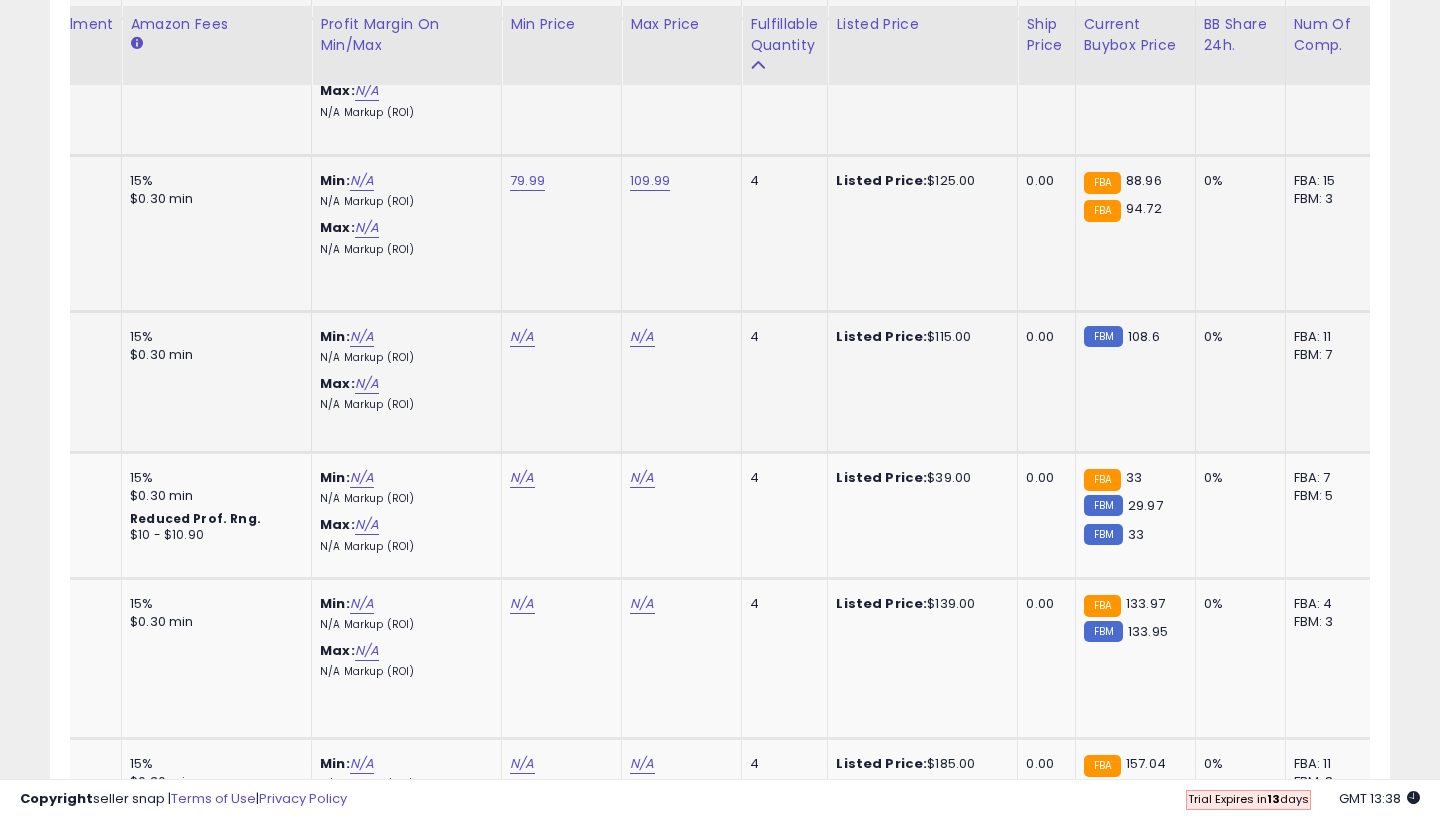 click on "N/A" at bounding box center (522, -3351) 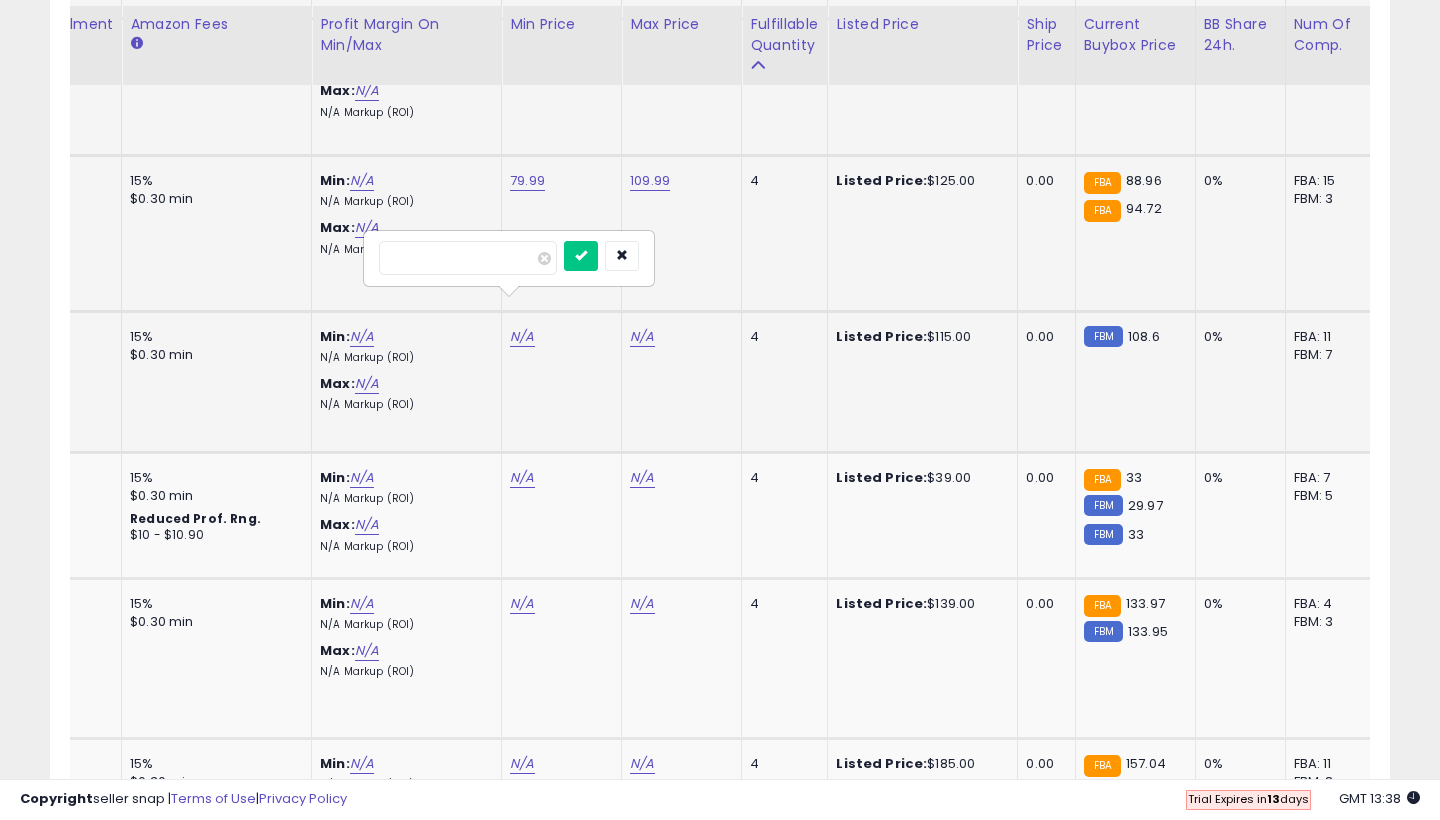 type on "***" 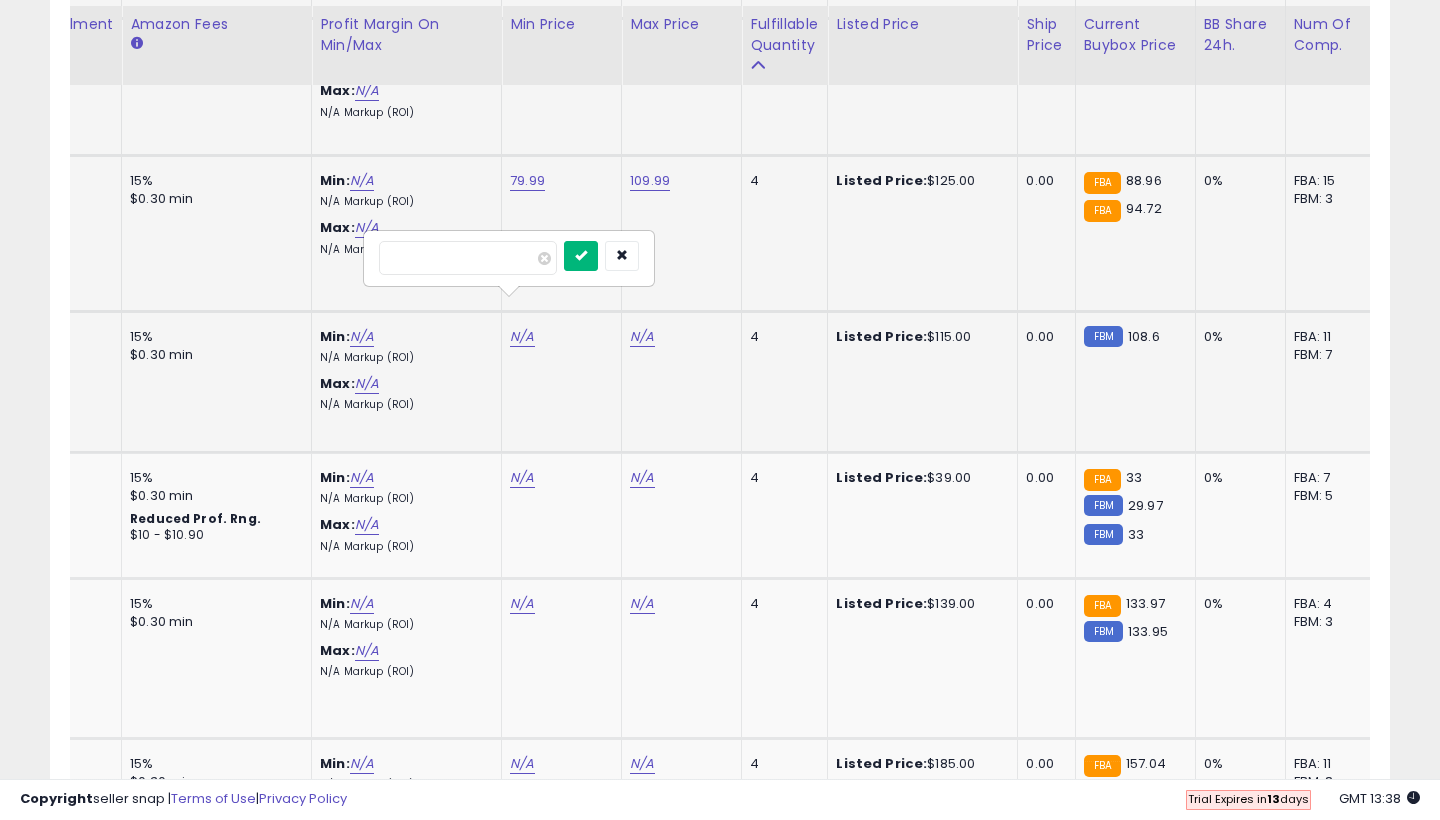 type on "******" 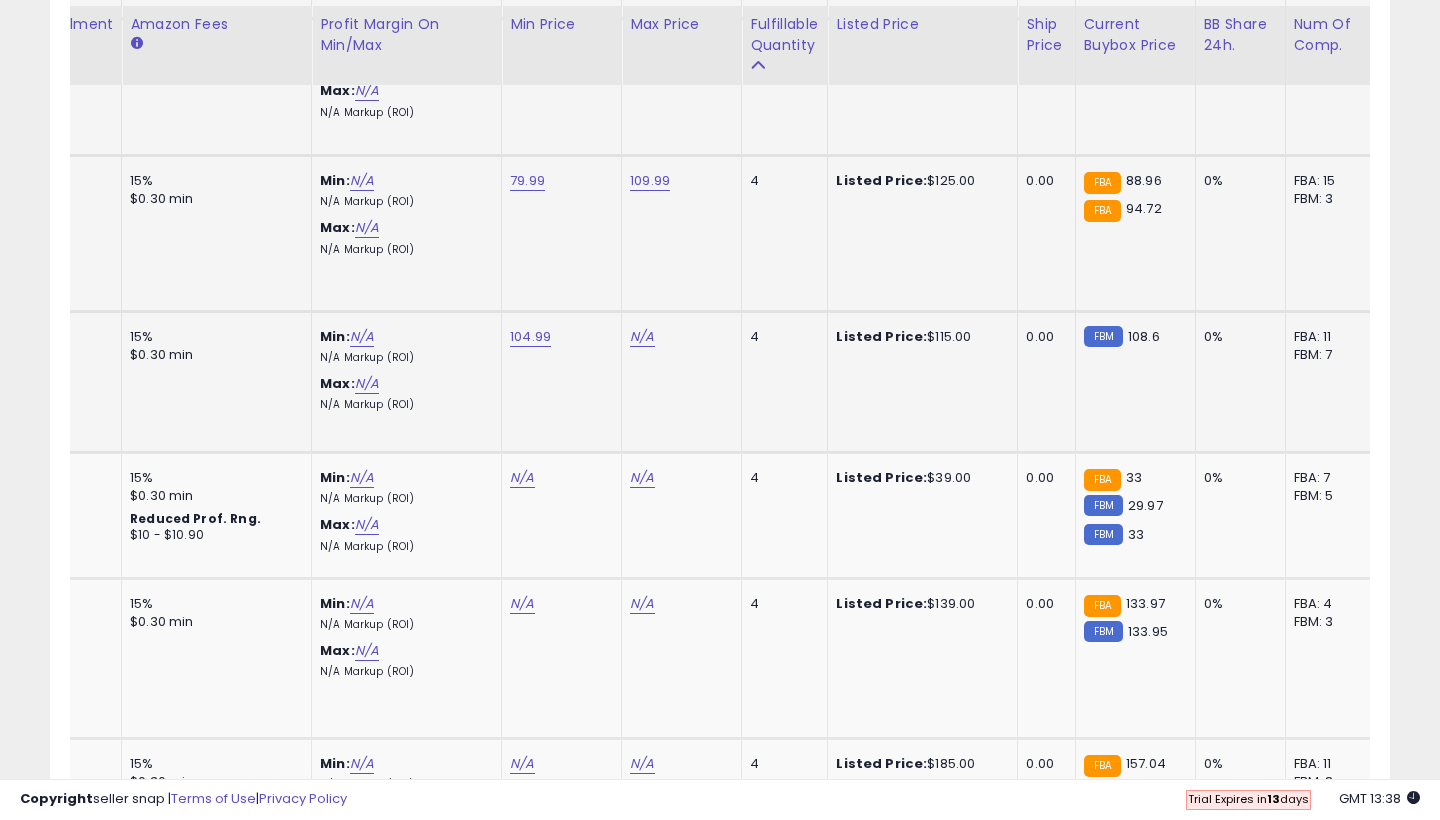 click on "N/A" at bounding box center (642, -3351) 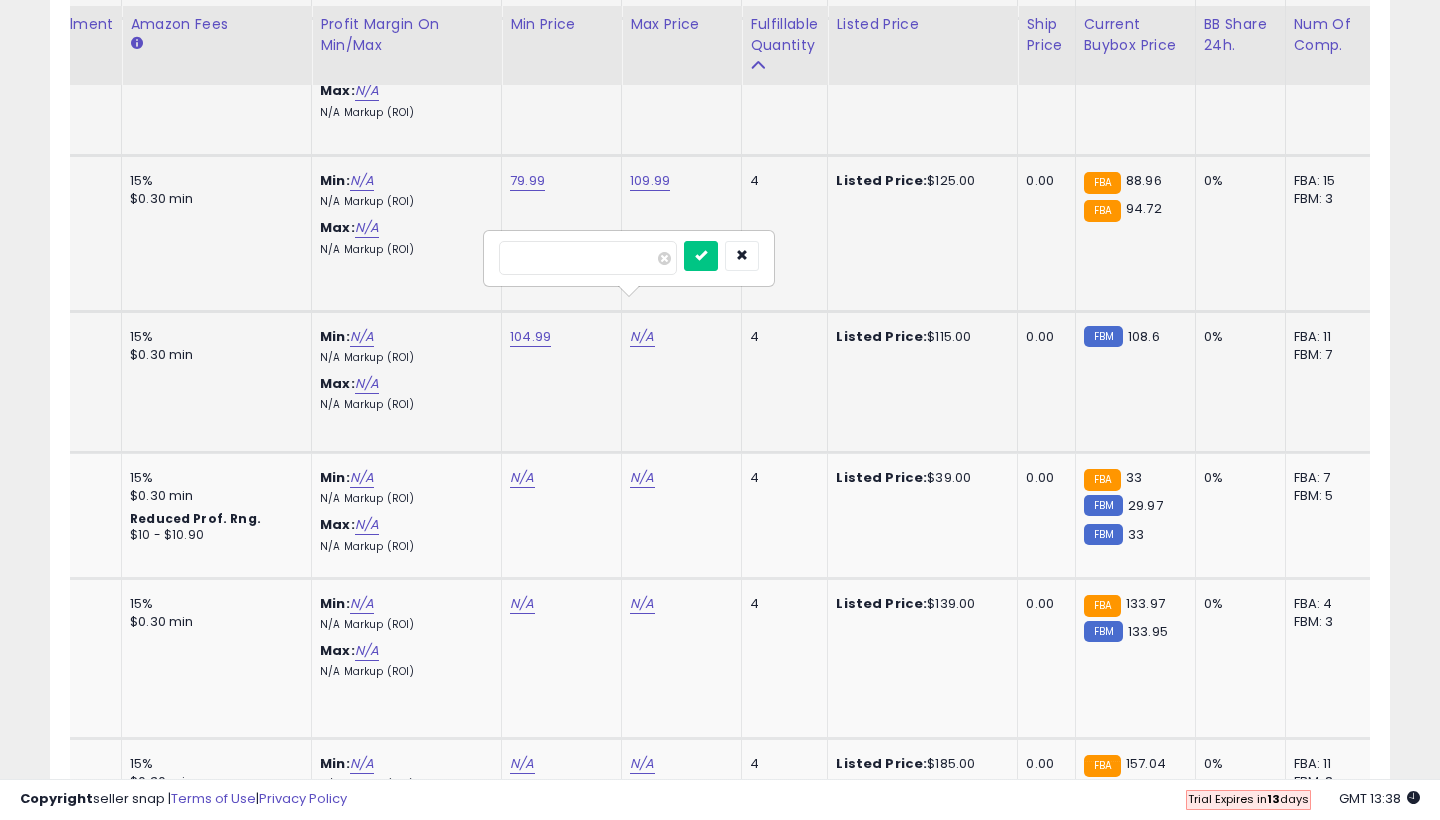 type on "***" 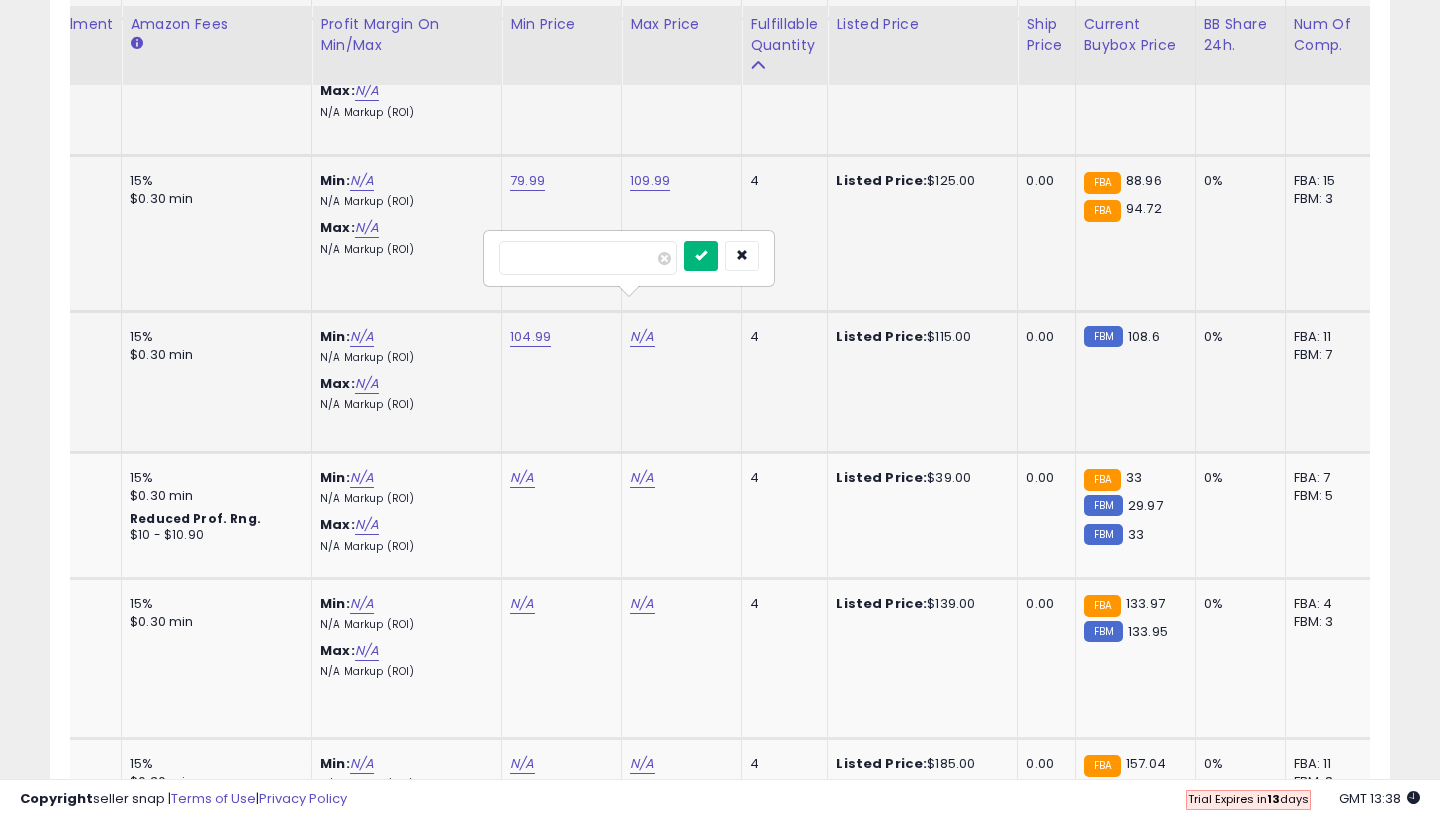 type on "******" 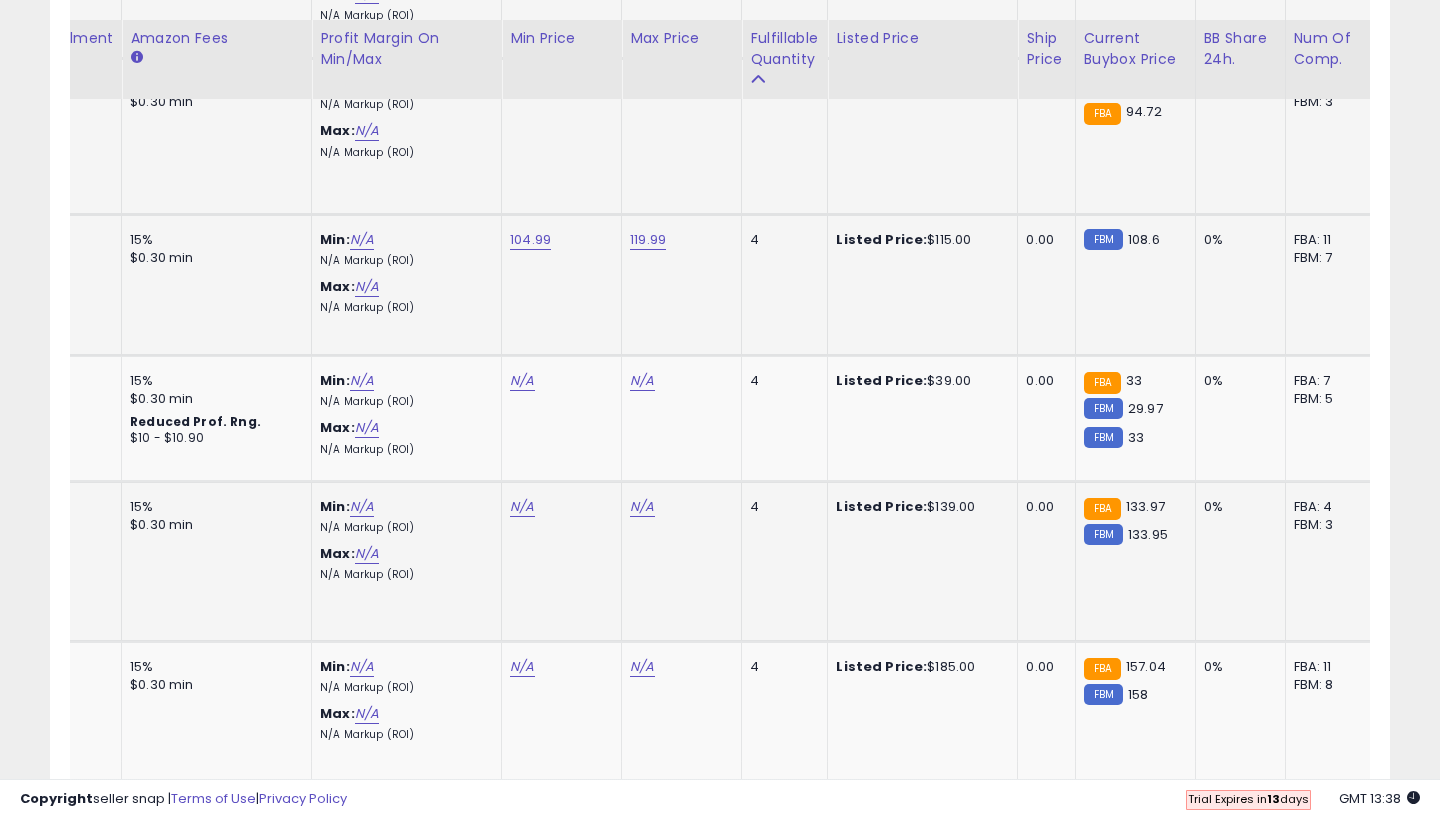 scroll, scrollTop: 4561, scrollLeft: 0, axis: vertical 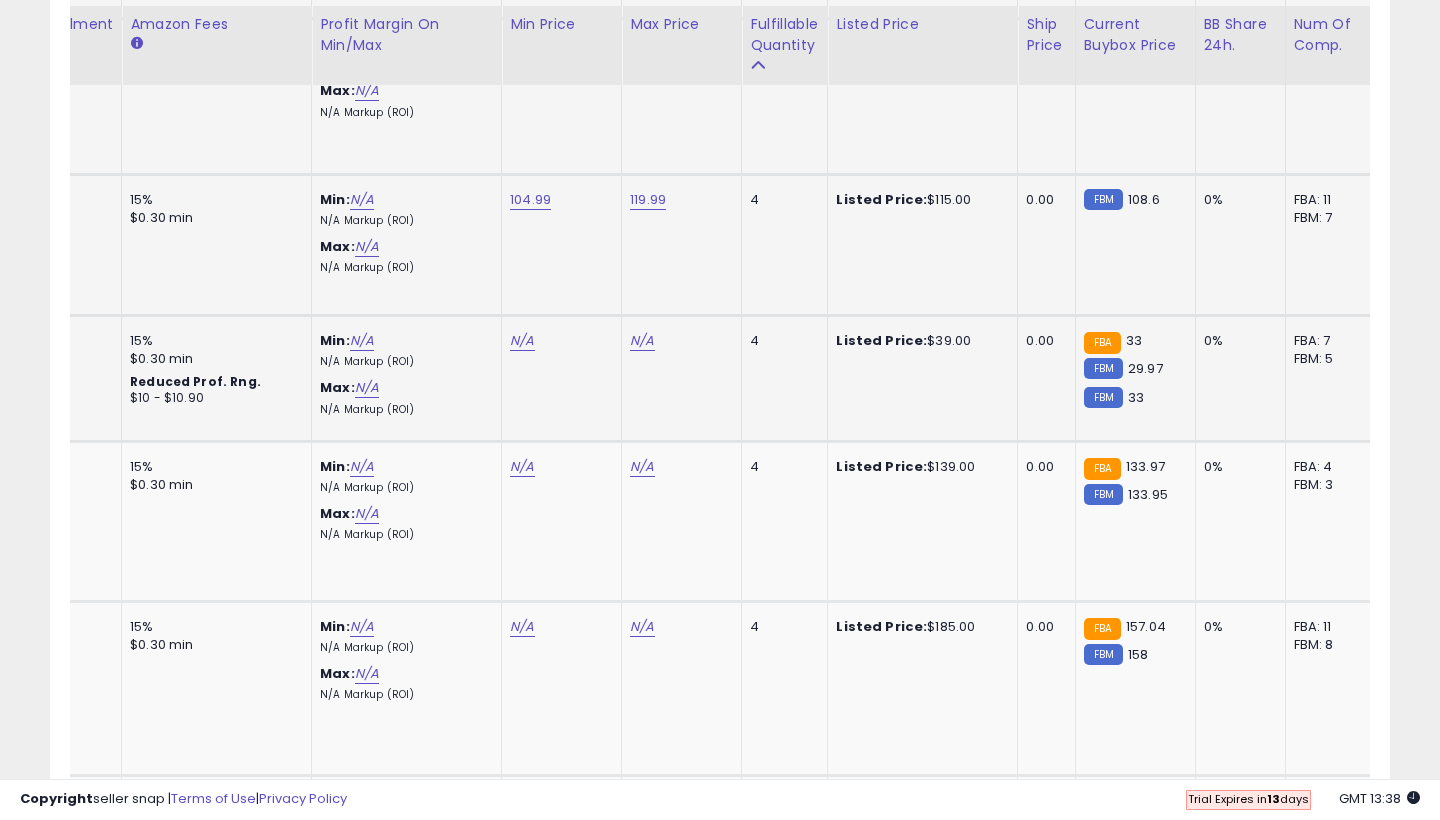 click on "N/A" at bounding box center [522, -3488] 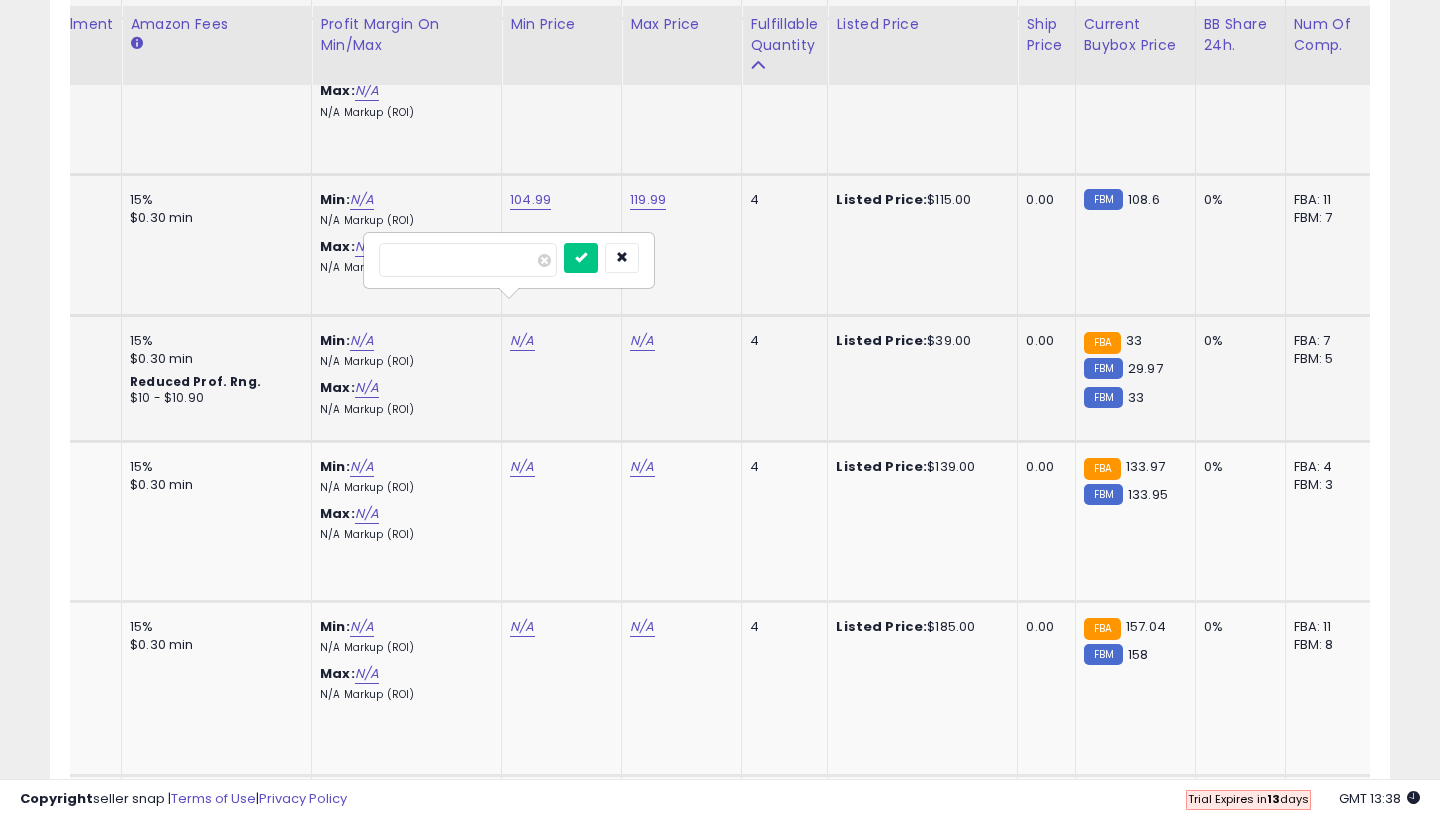 type on "**" 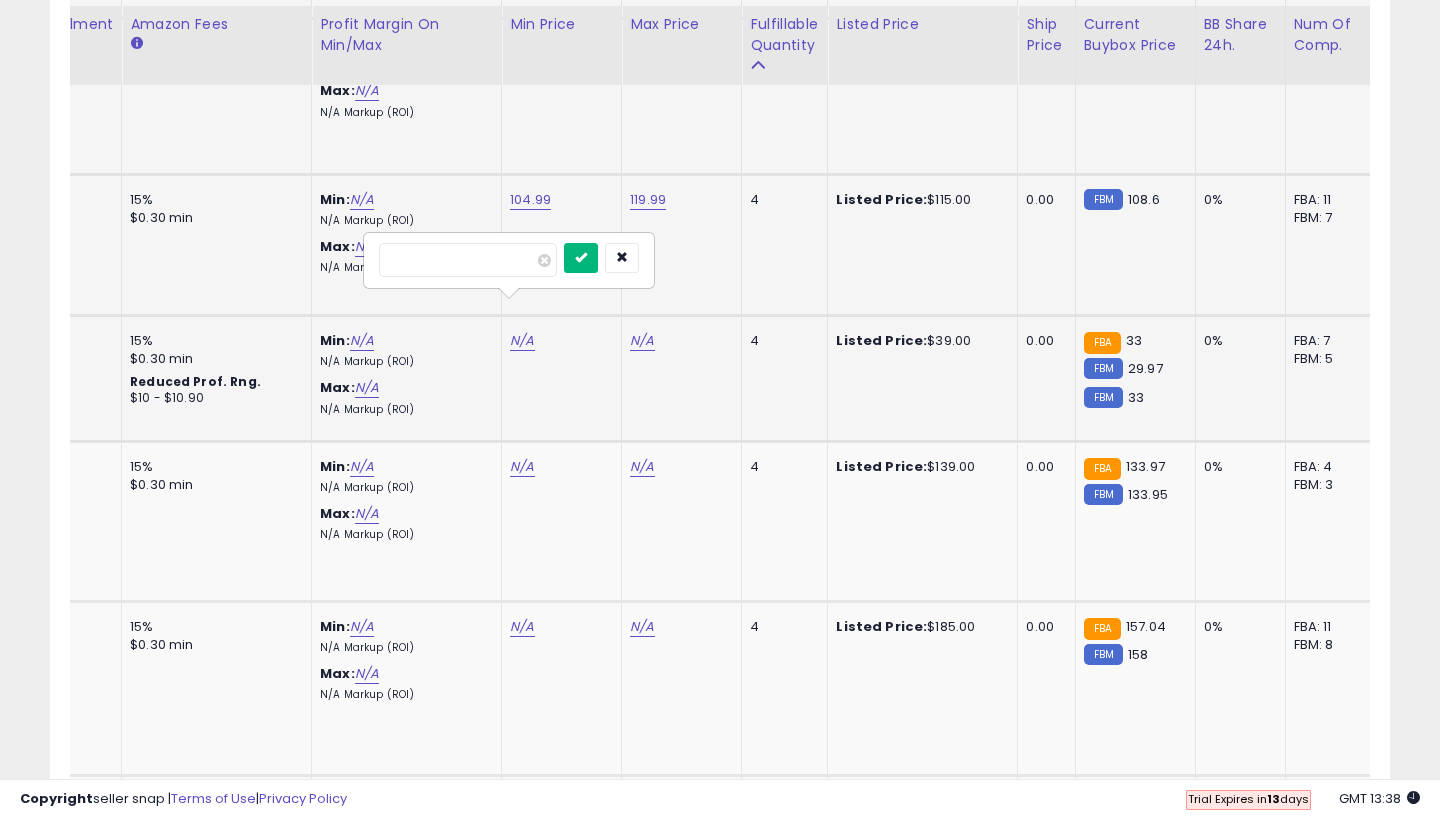 type on "*****" 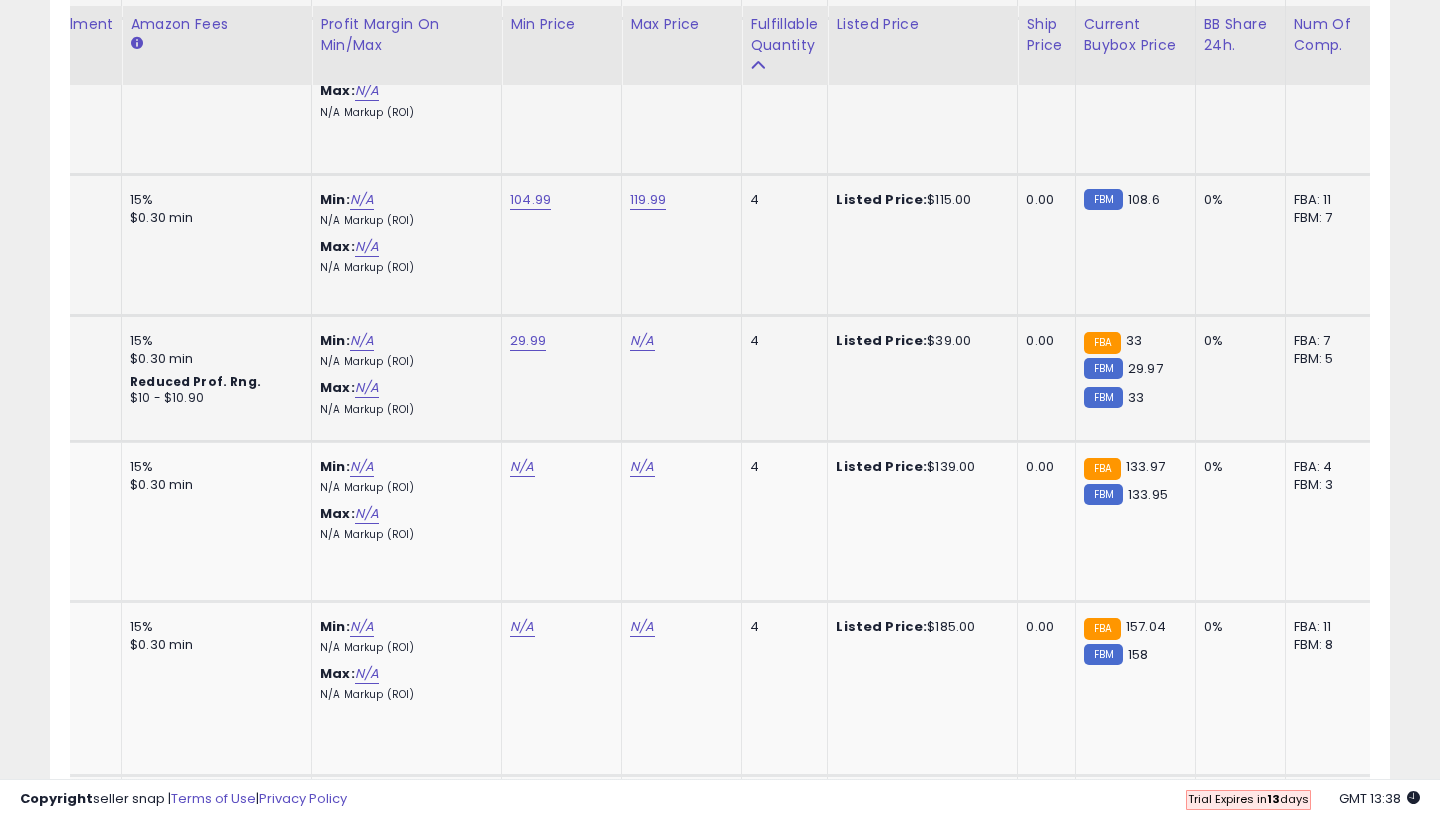 click on "N/A" at bounding box center [642, -3488] 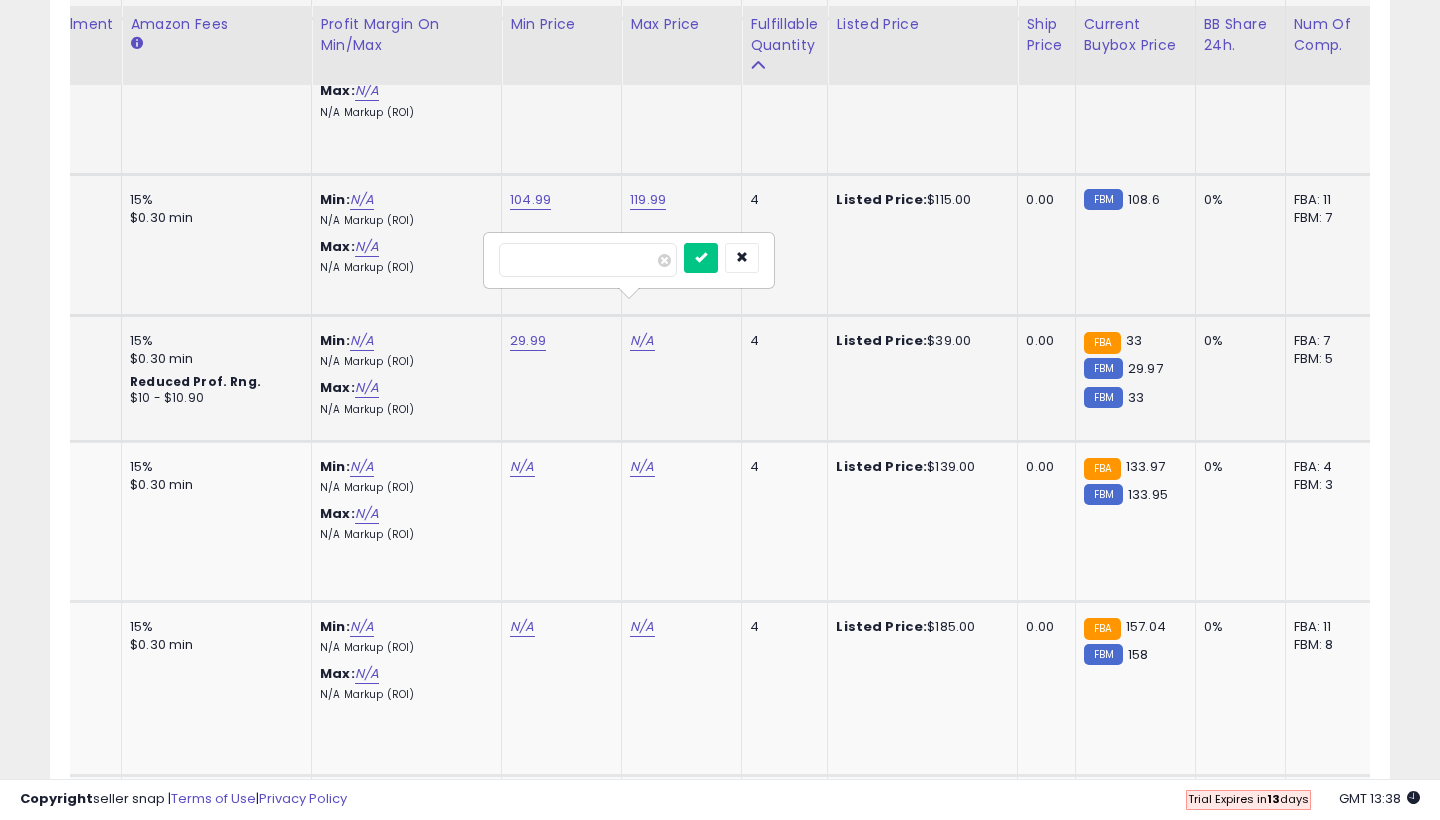 type on "**" 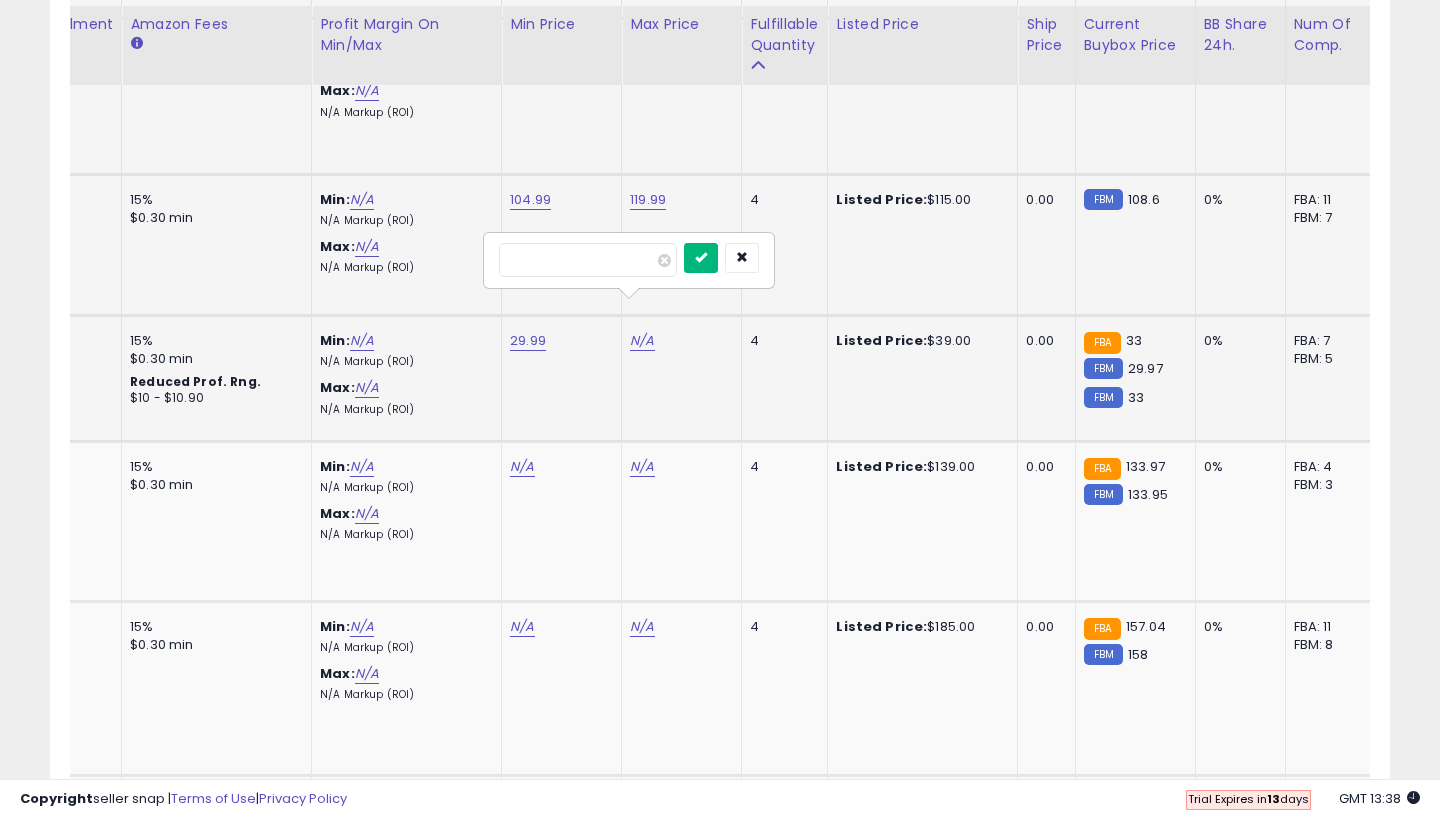 type on "*****" 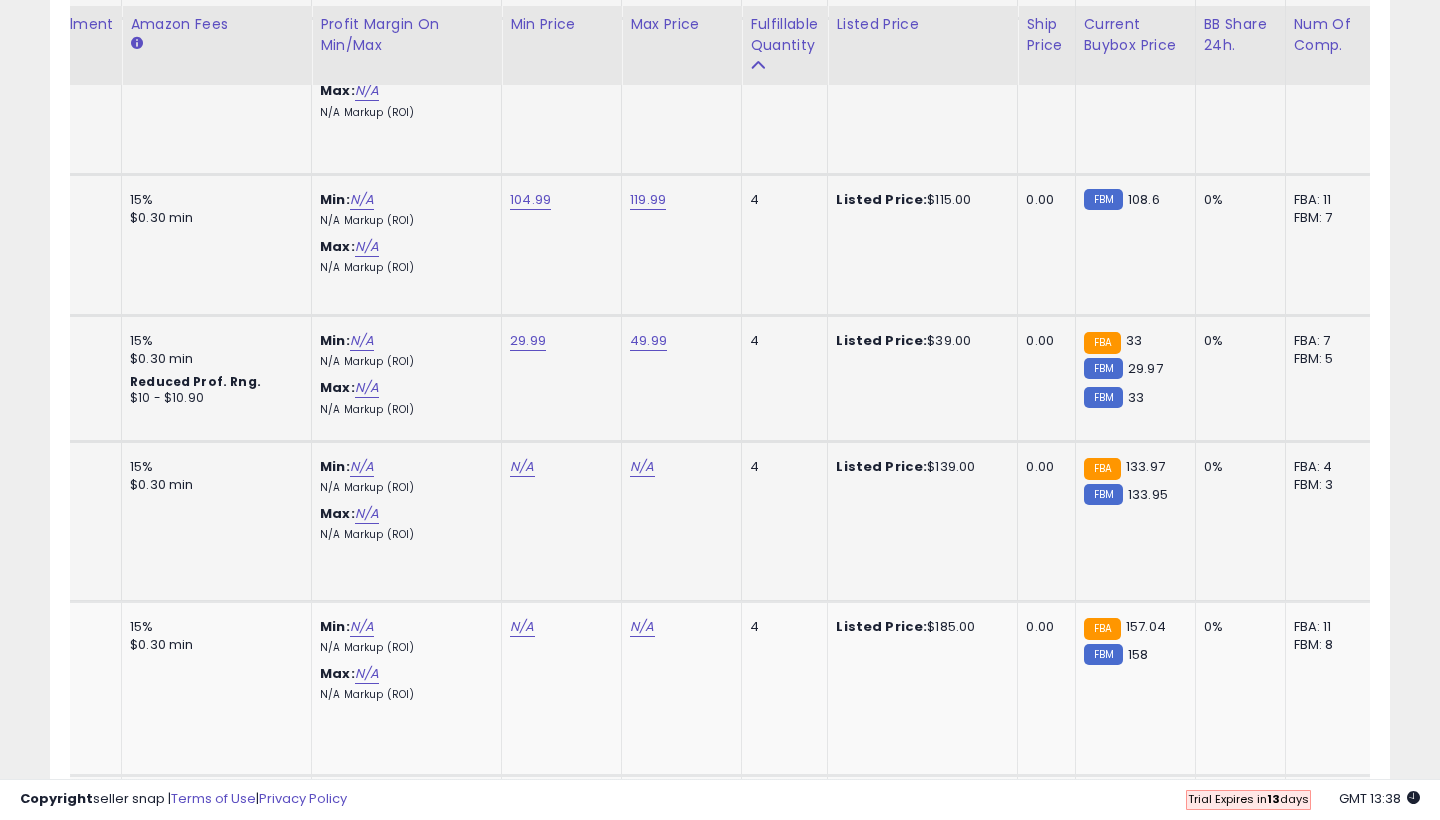 click on "N/A" at bounding box center (522, -3488) 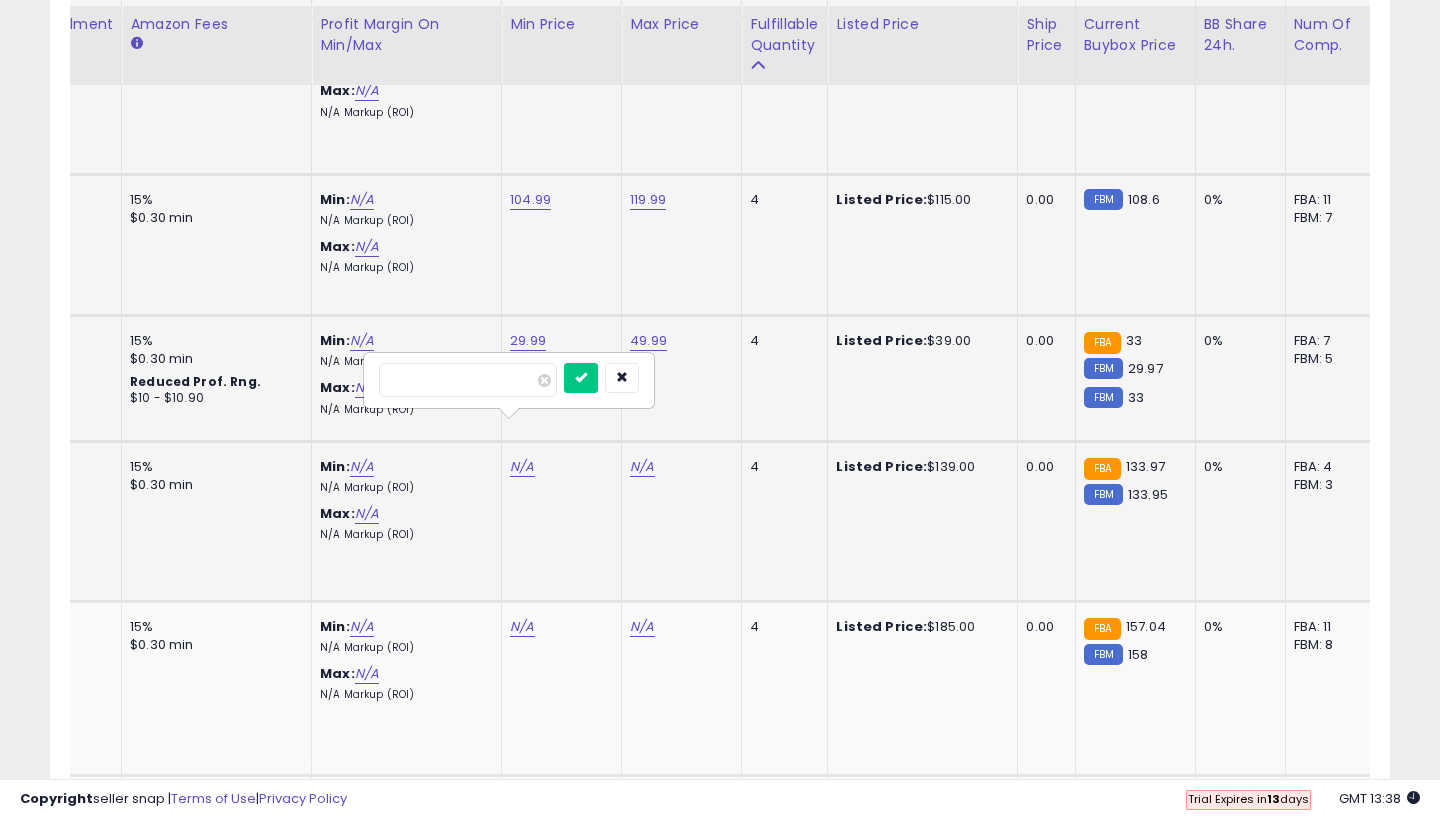 type on "***" 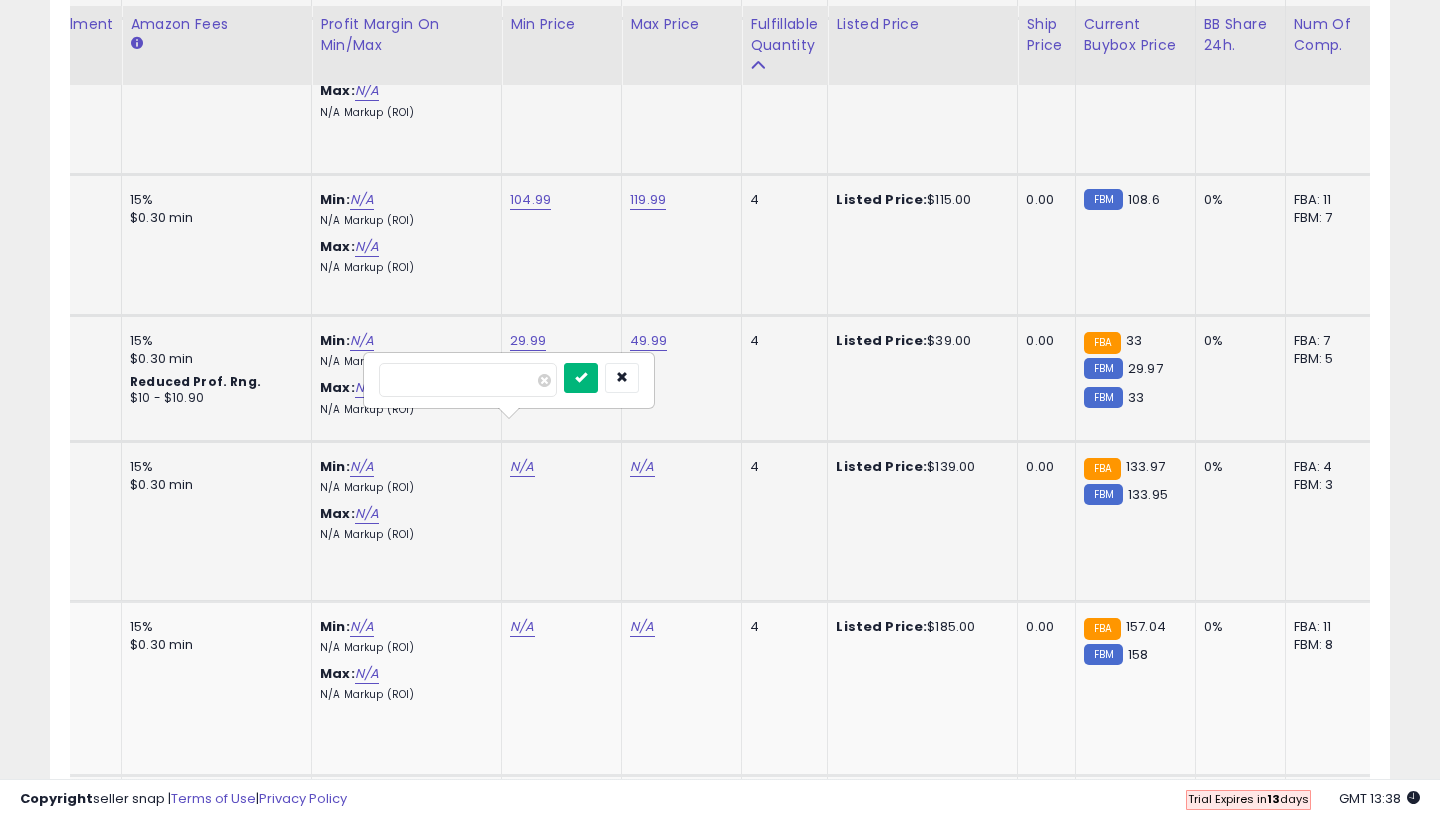 type on "******" 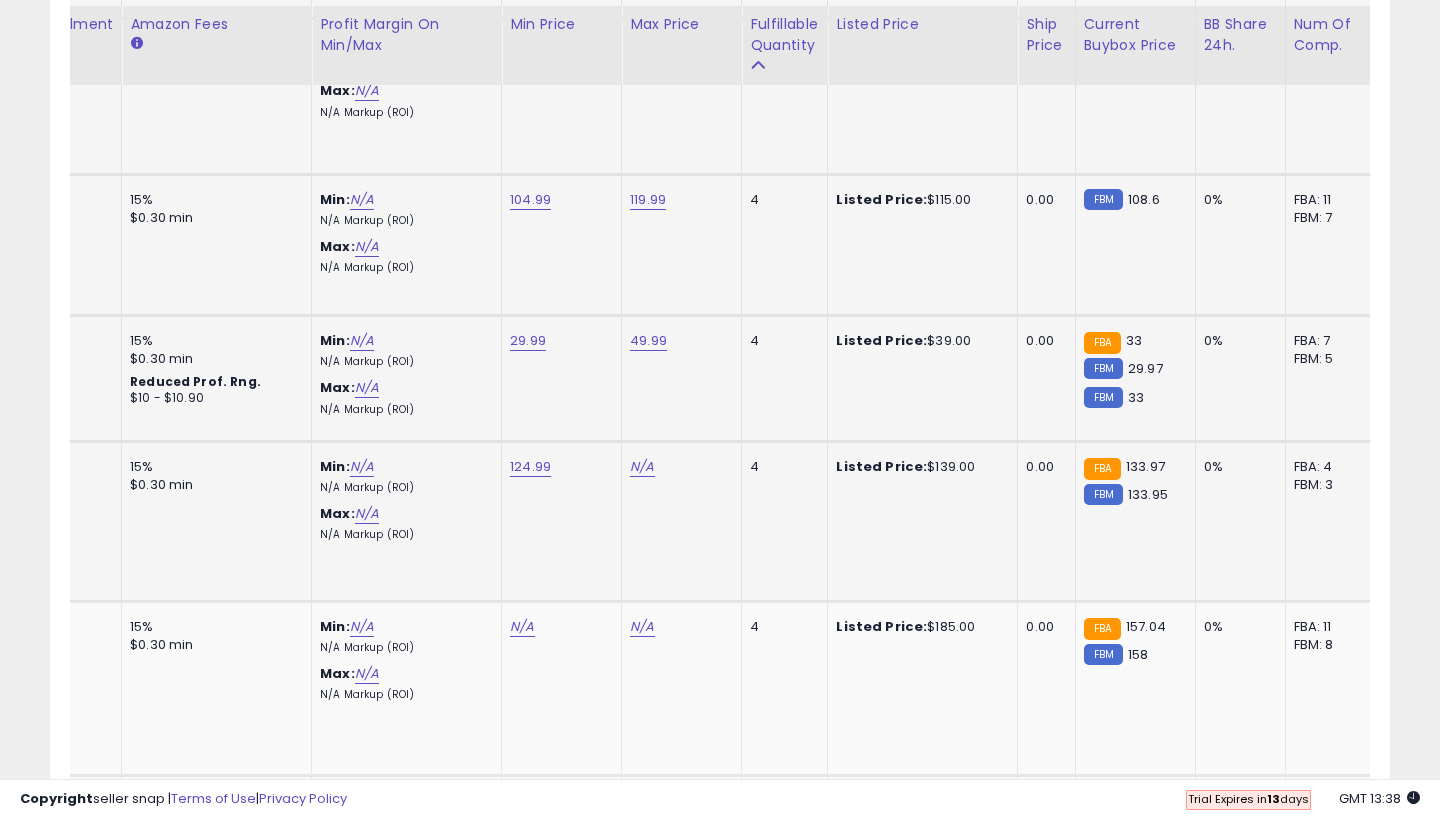 click on "N/A" at bounding box center [642, -3488] 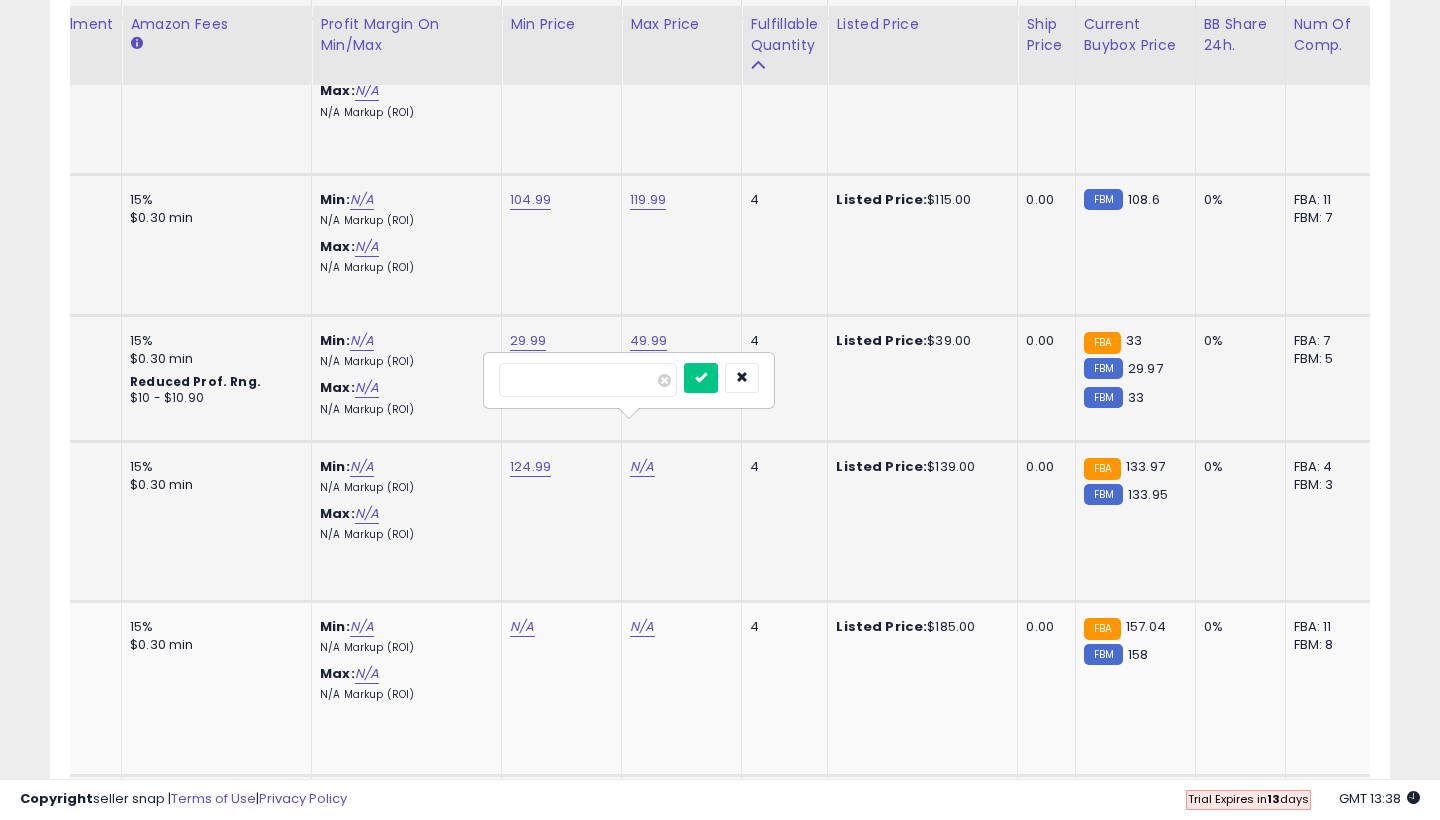type on "***" 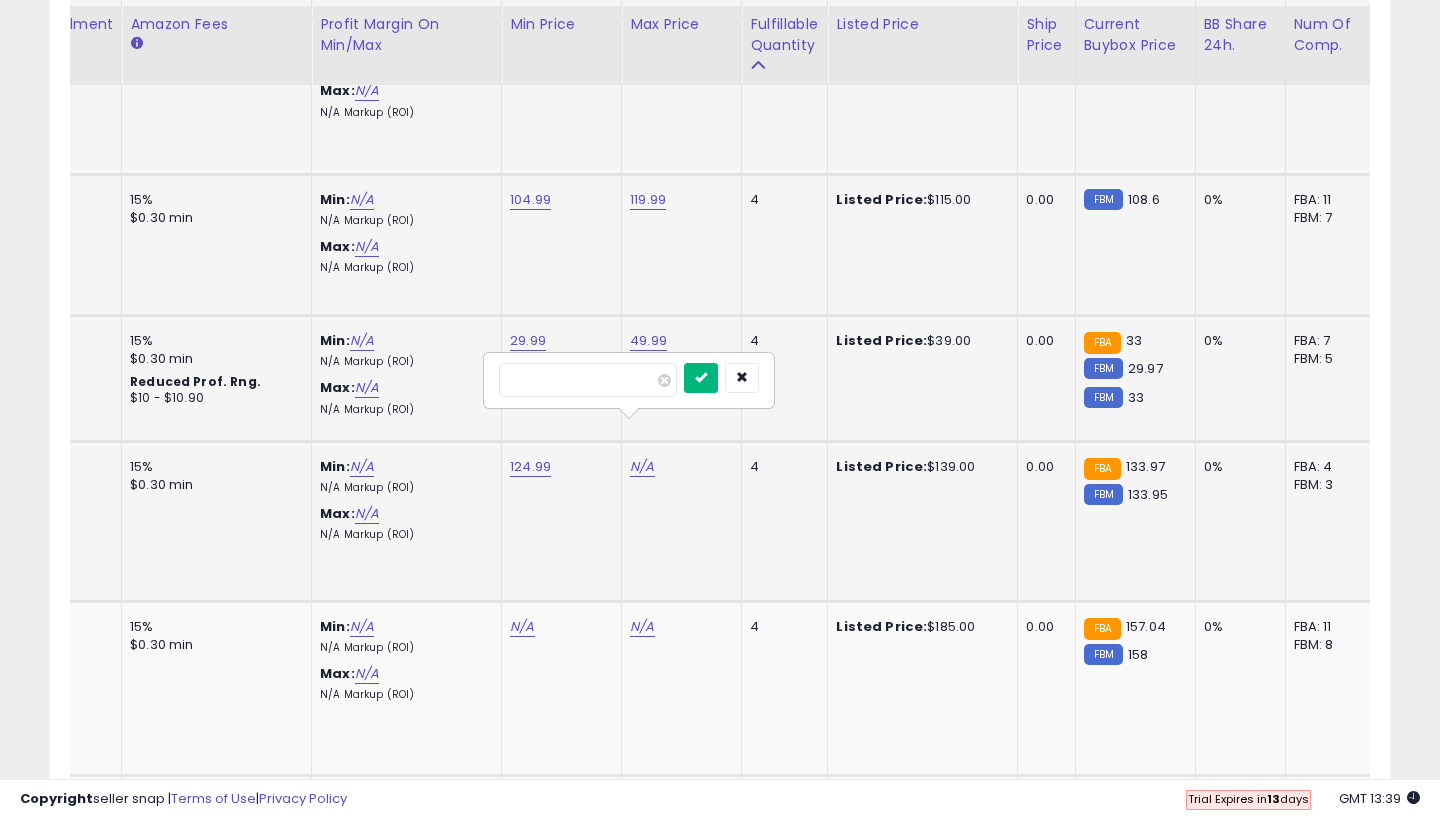 type on "******" 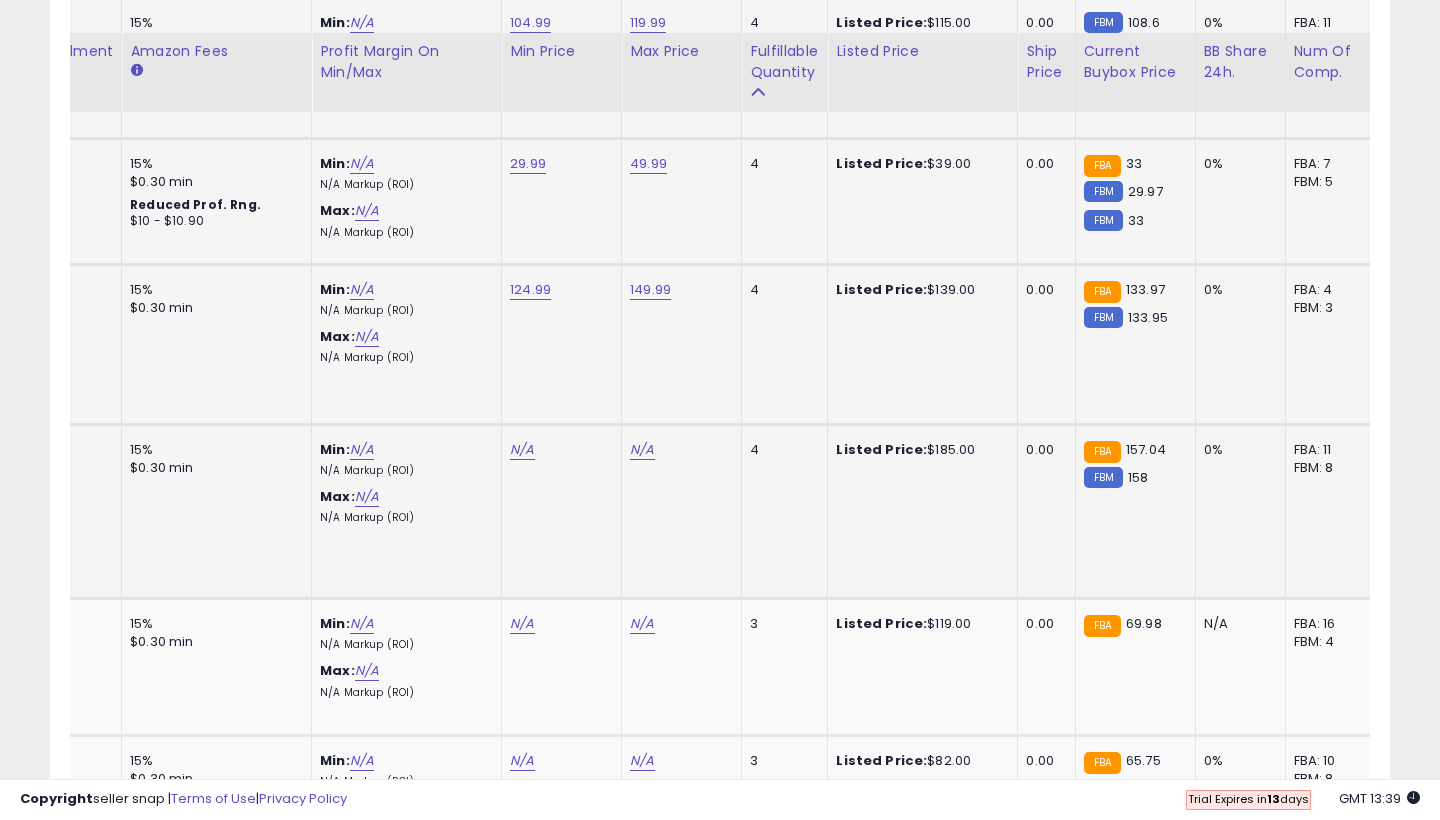 scroll, scrollTop: 4768, scrollLeft: 0, axis: vertical 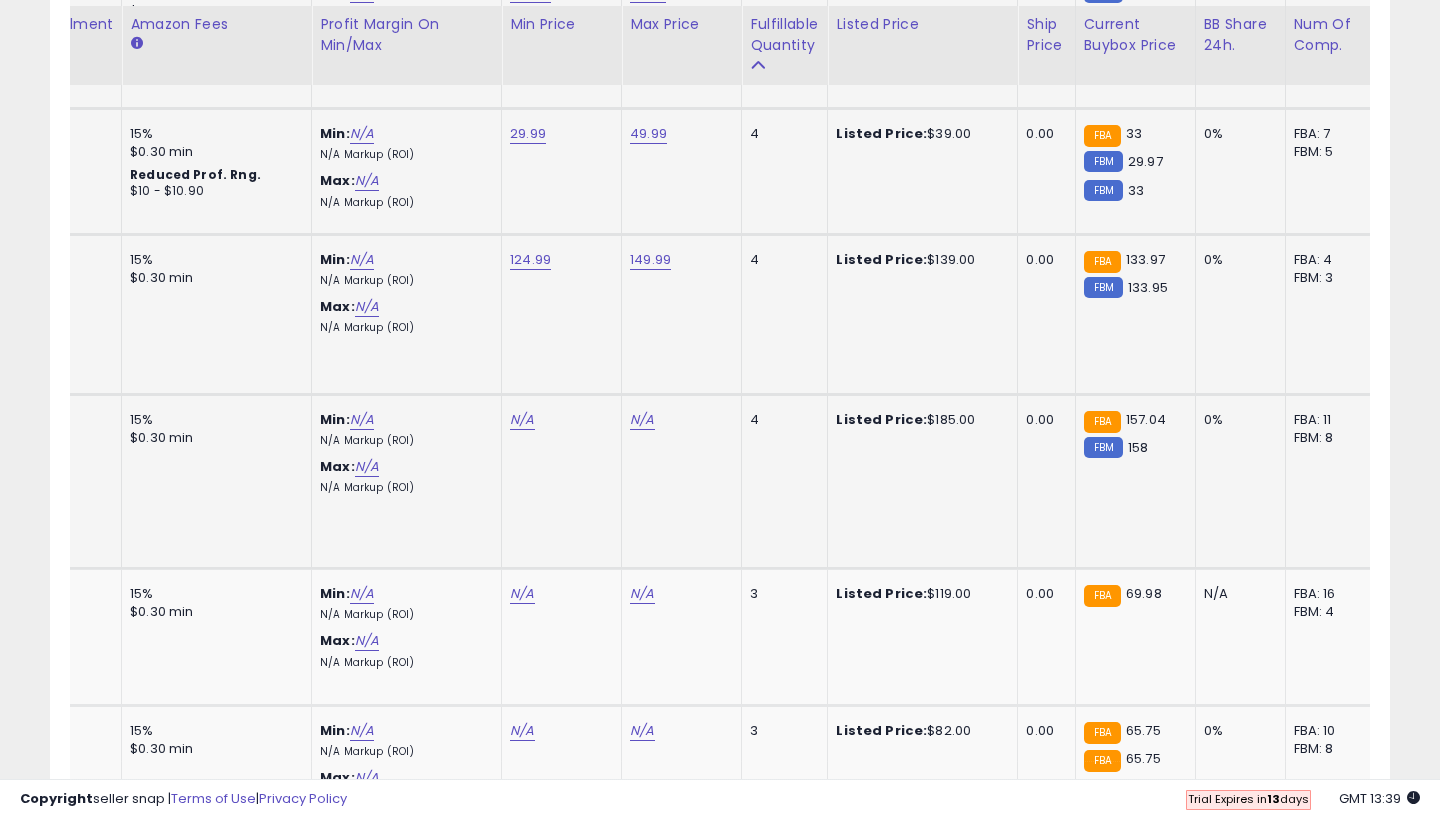 click on "N/A" at bounding box center [522, -3695] 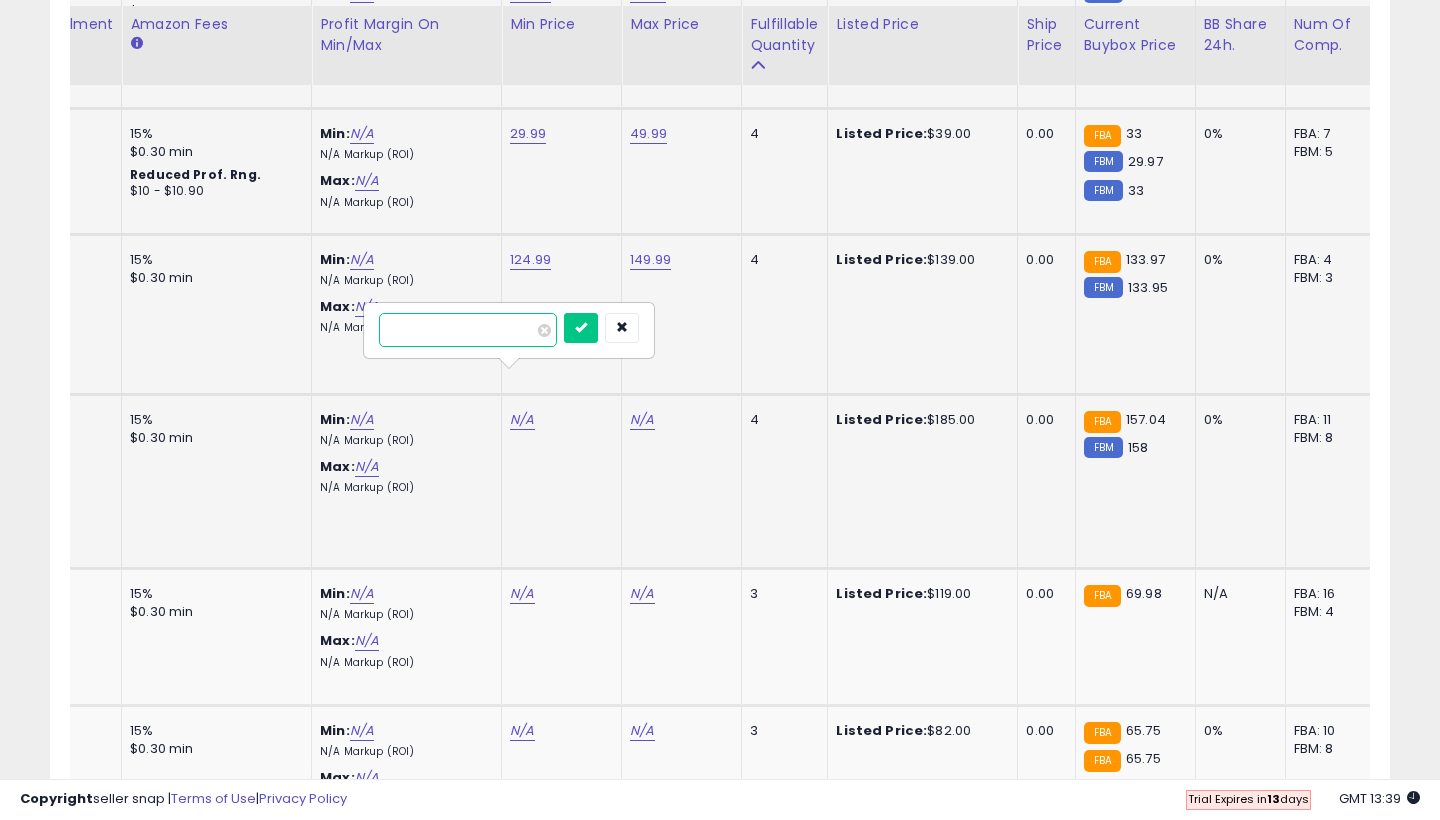 type on "***" 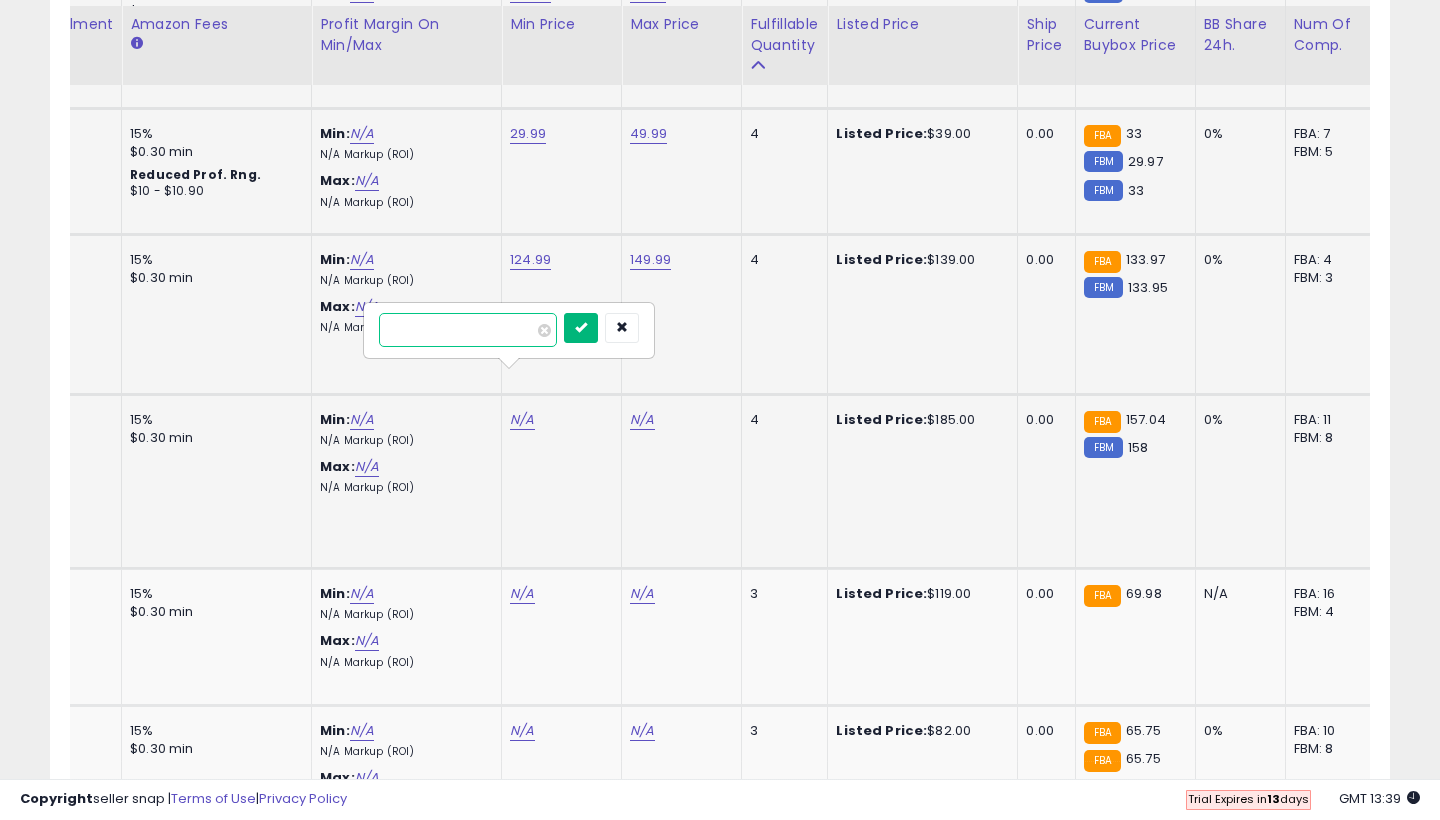 type on "******" 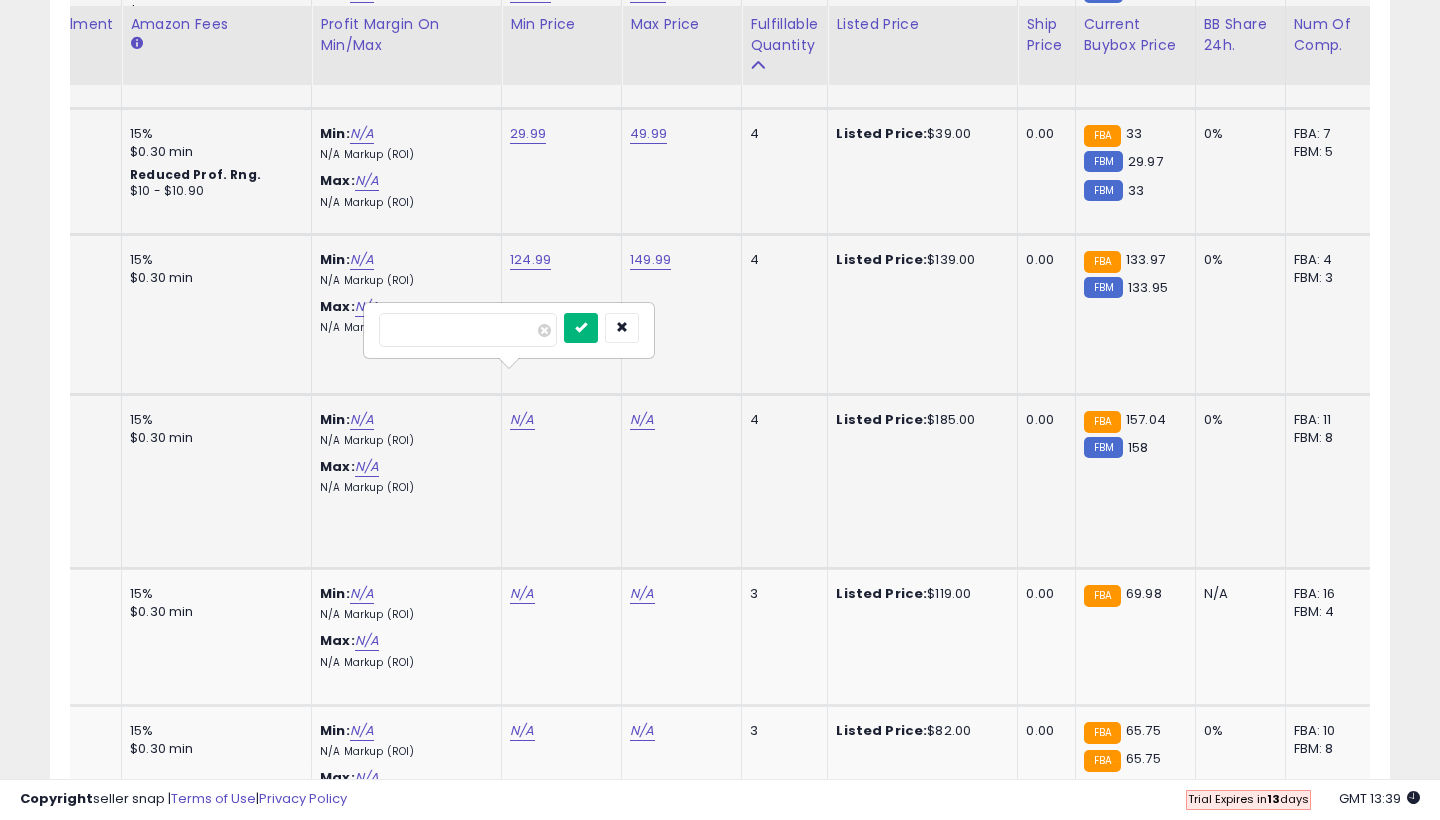 click at bounding box center [581, 328] 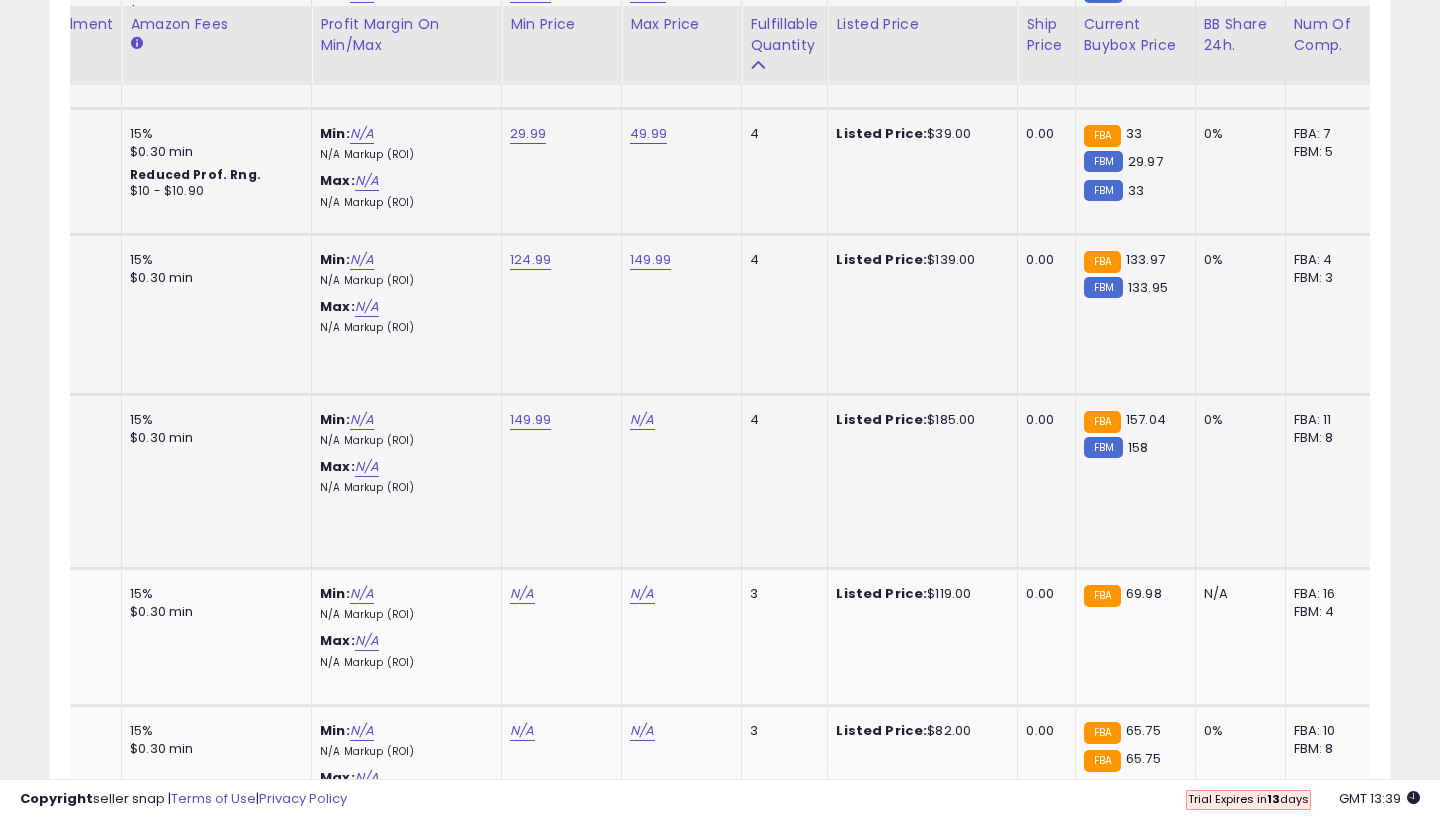 click on "N/A" at bounding box center [642, -3695] 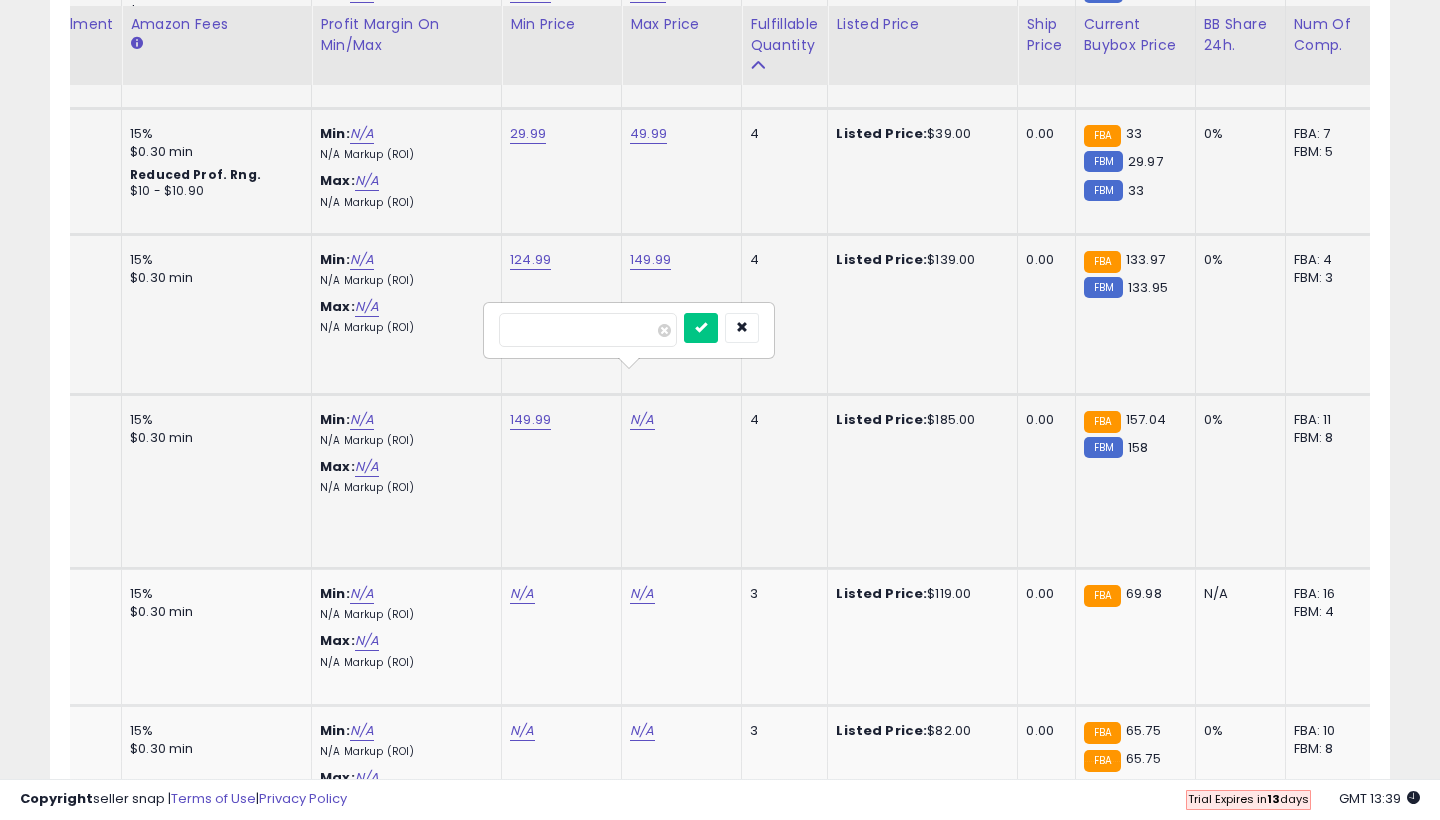 type on "***" 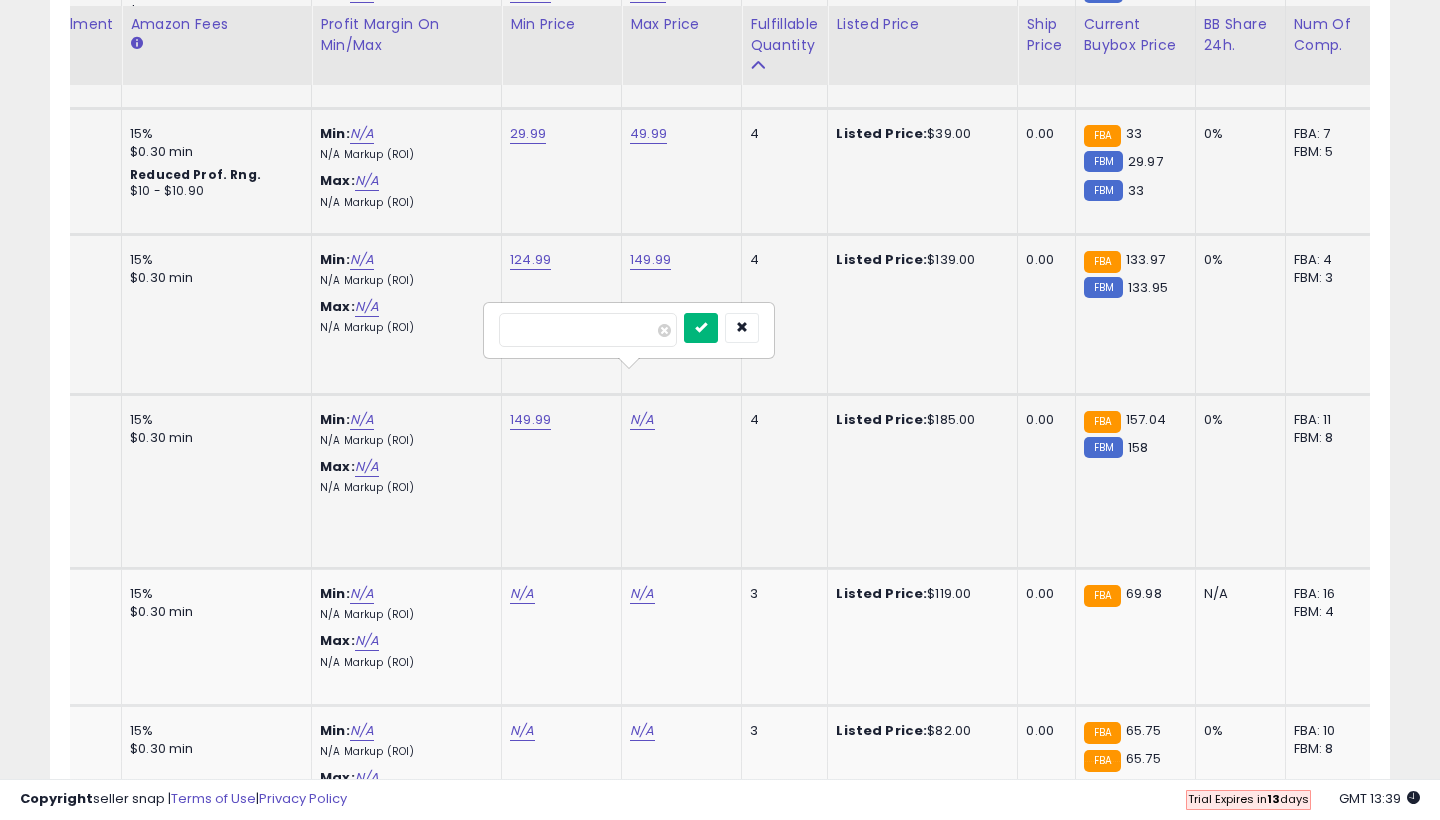 type on "******" 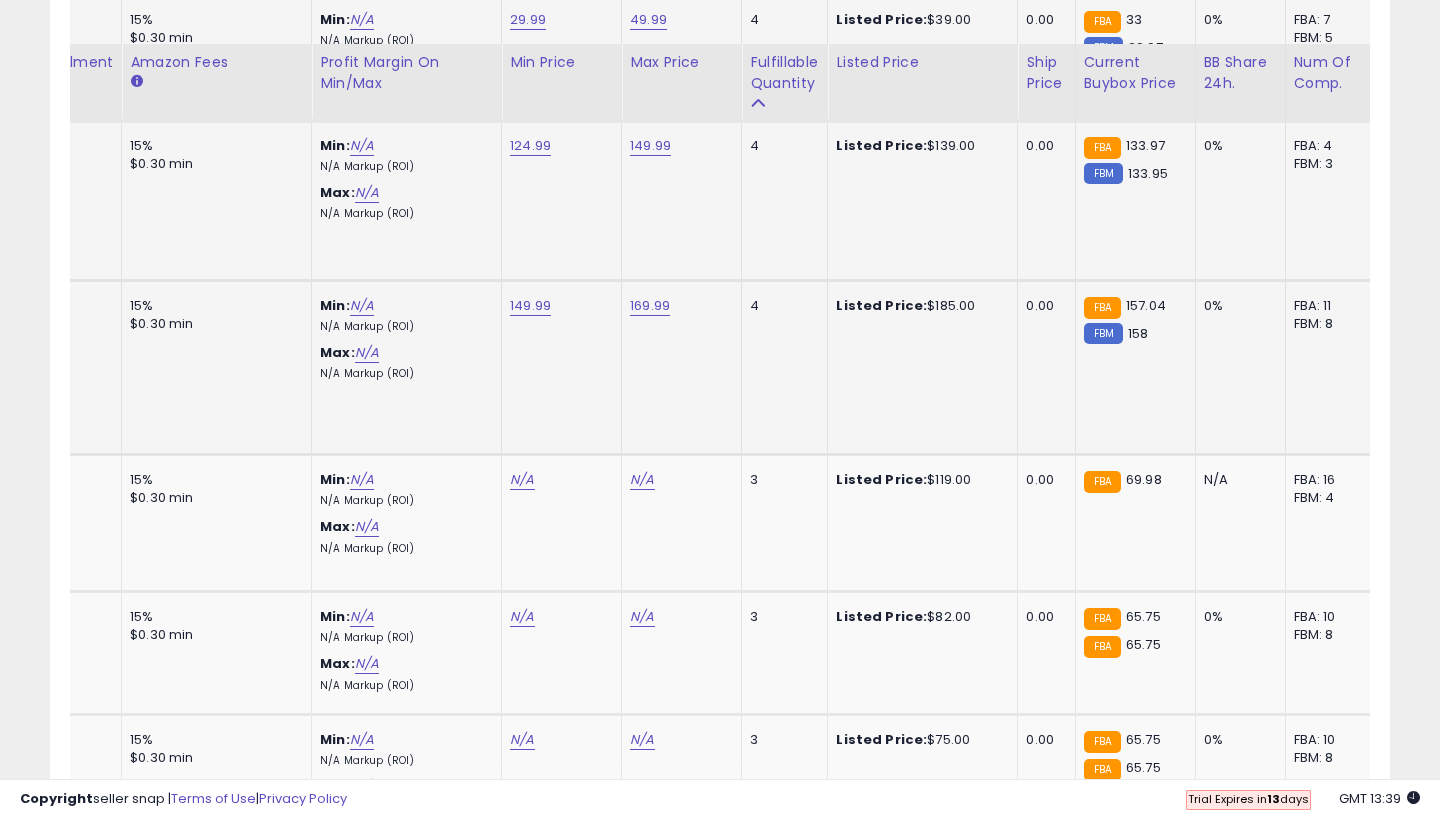 scroll, scrollTop: 4960, scrollLeft: 0, axis: vertical 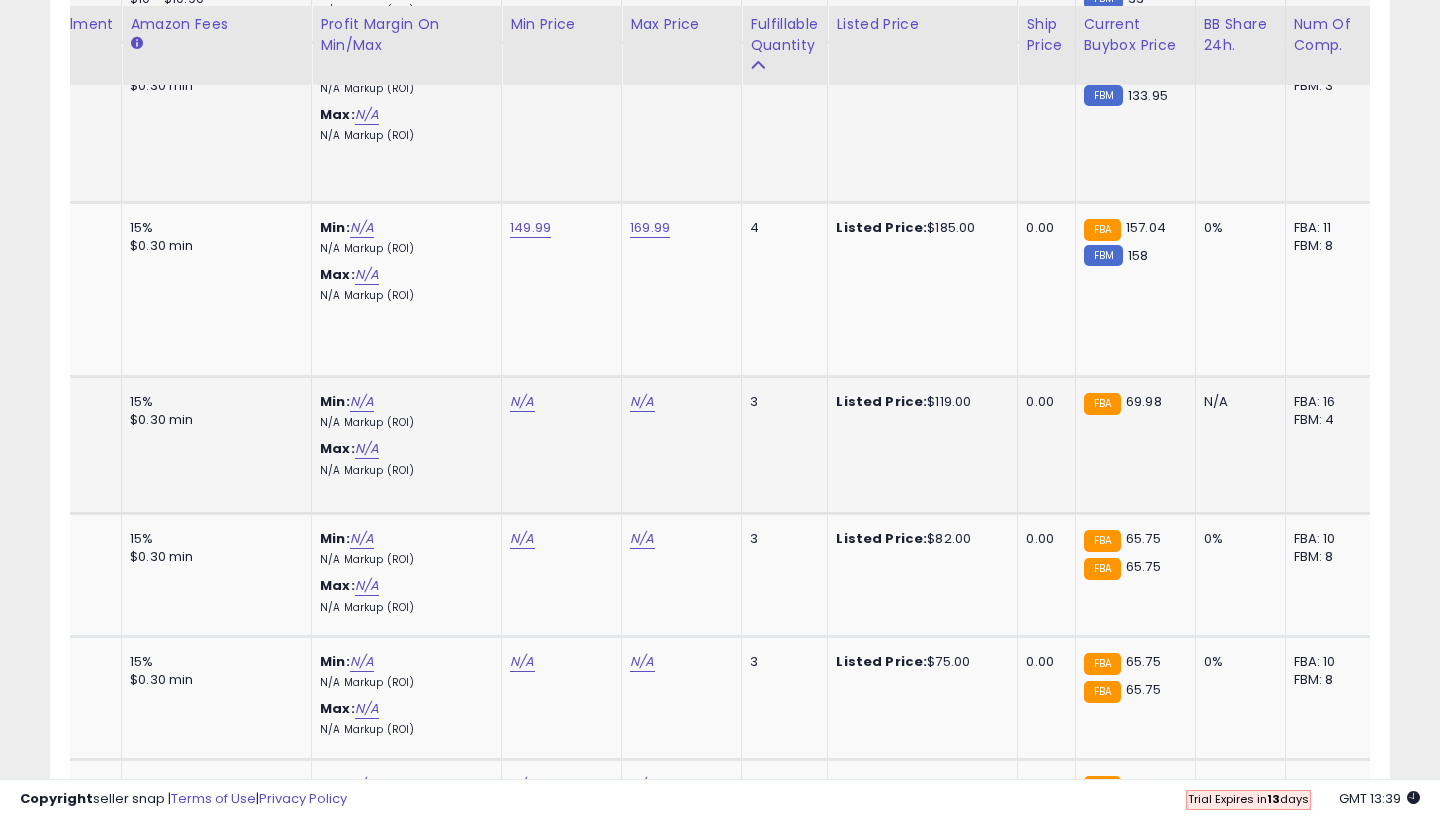 click on "N/A" at bounding box center (522, -3887) 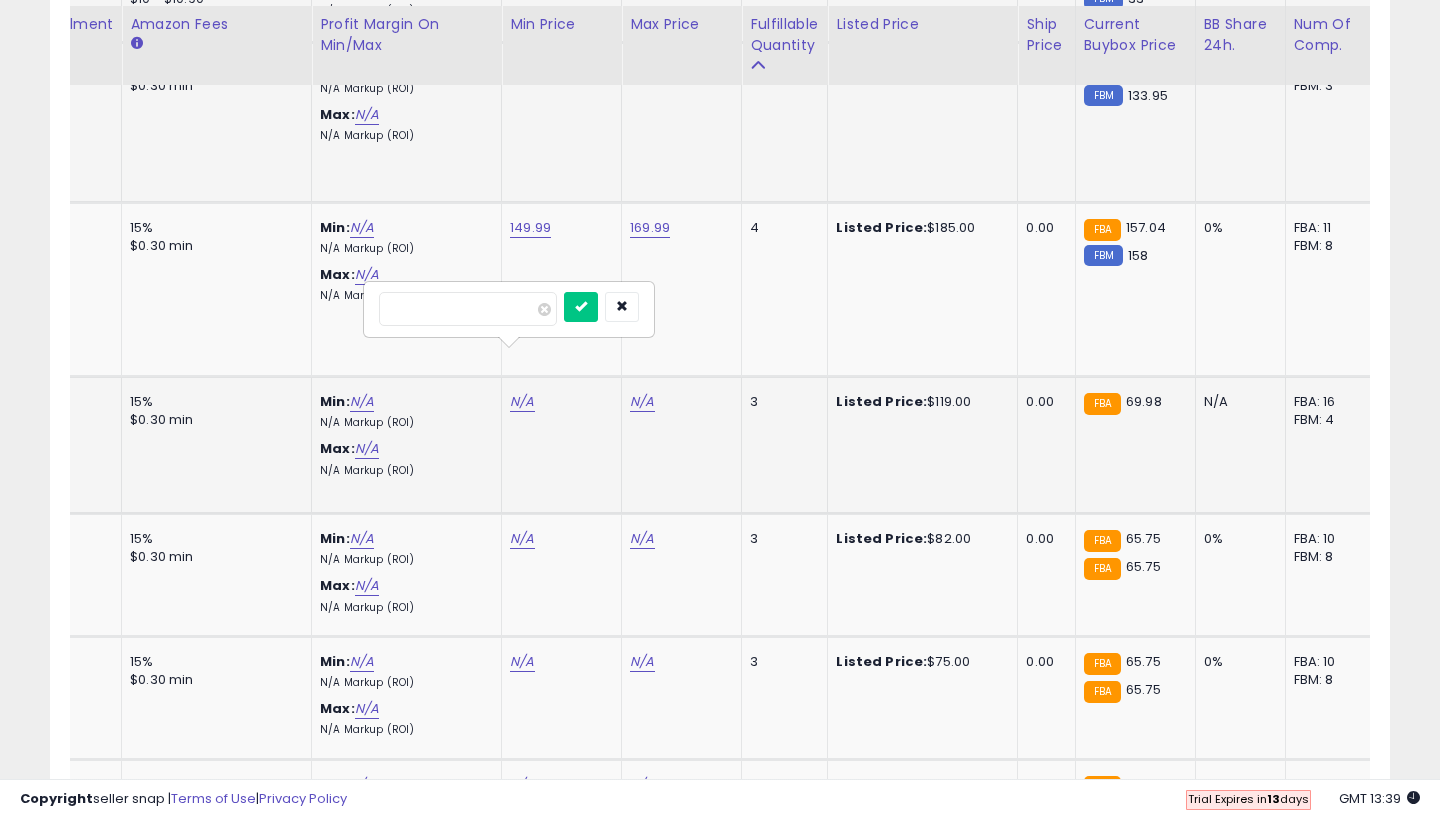 type on "**" 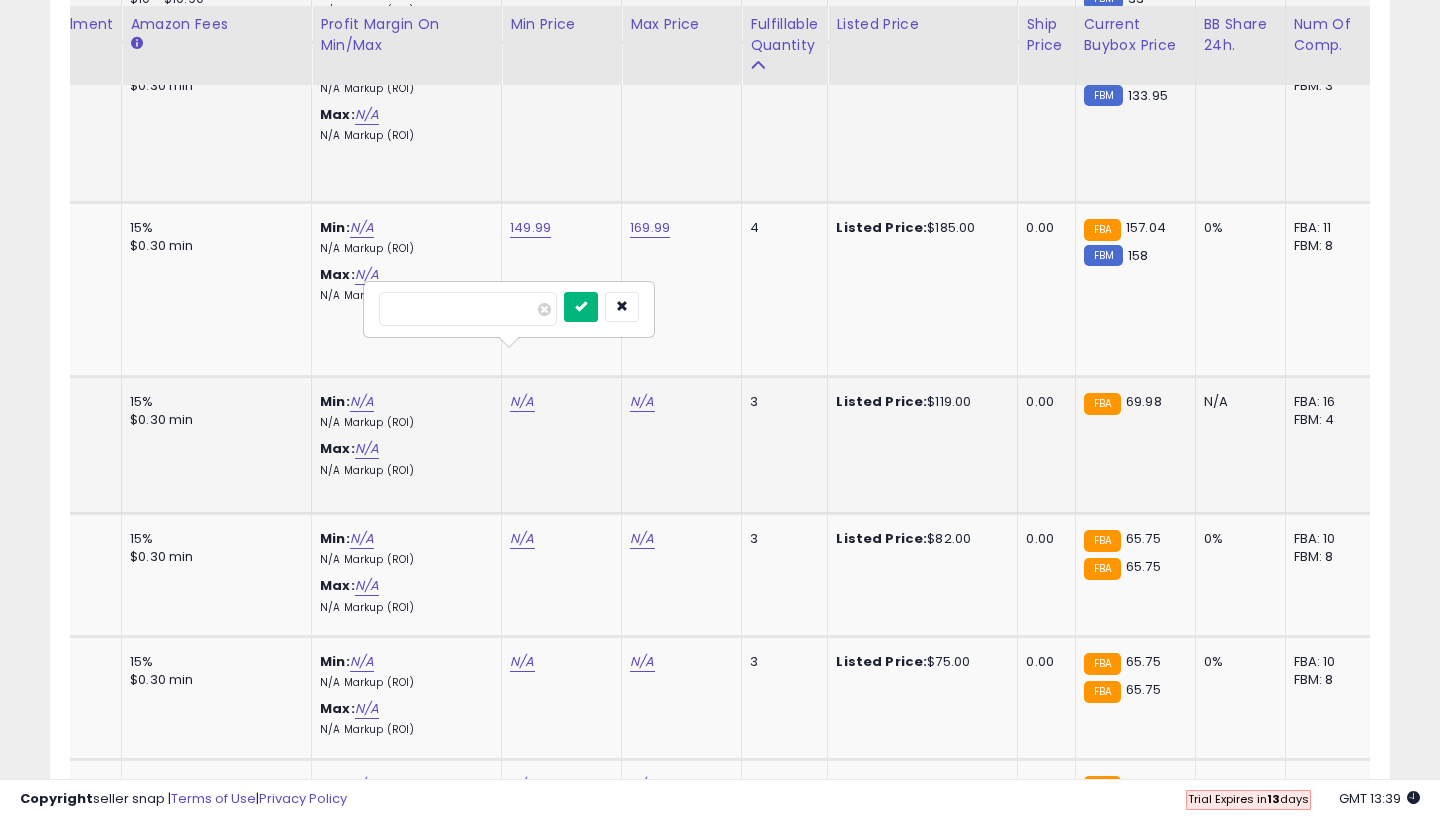type on "*****" 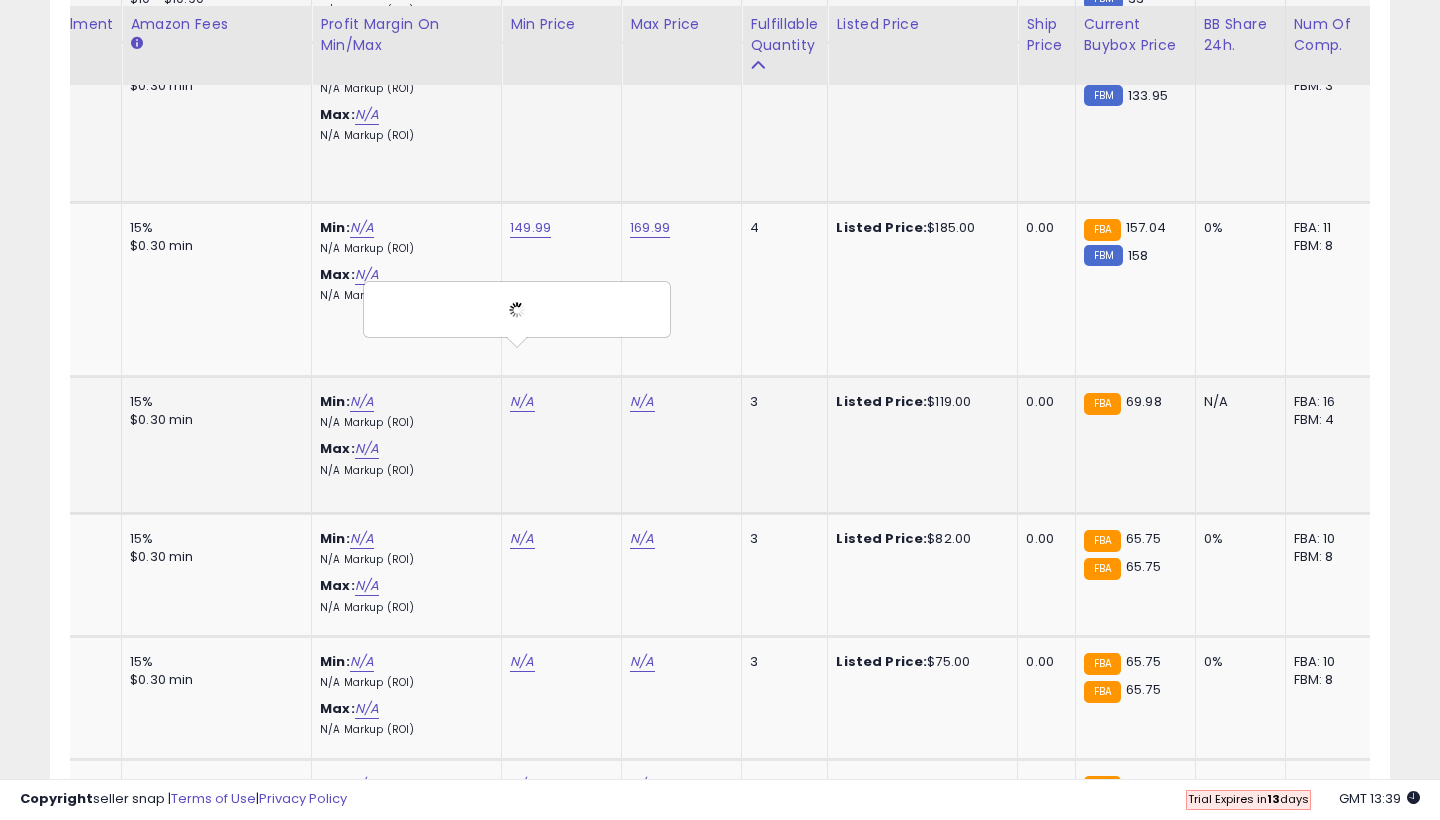 click on "N/A" at bounding box center (642, -3887) 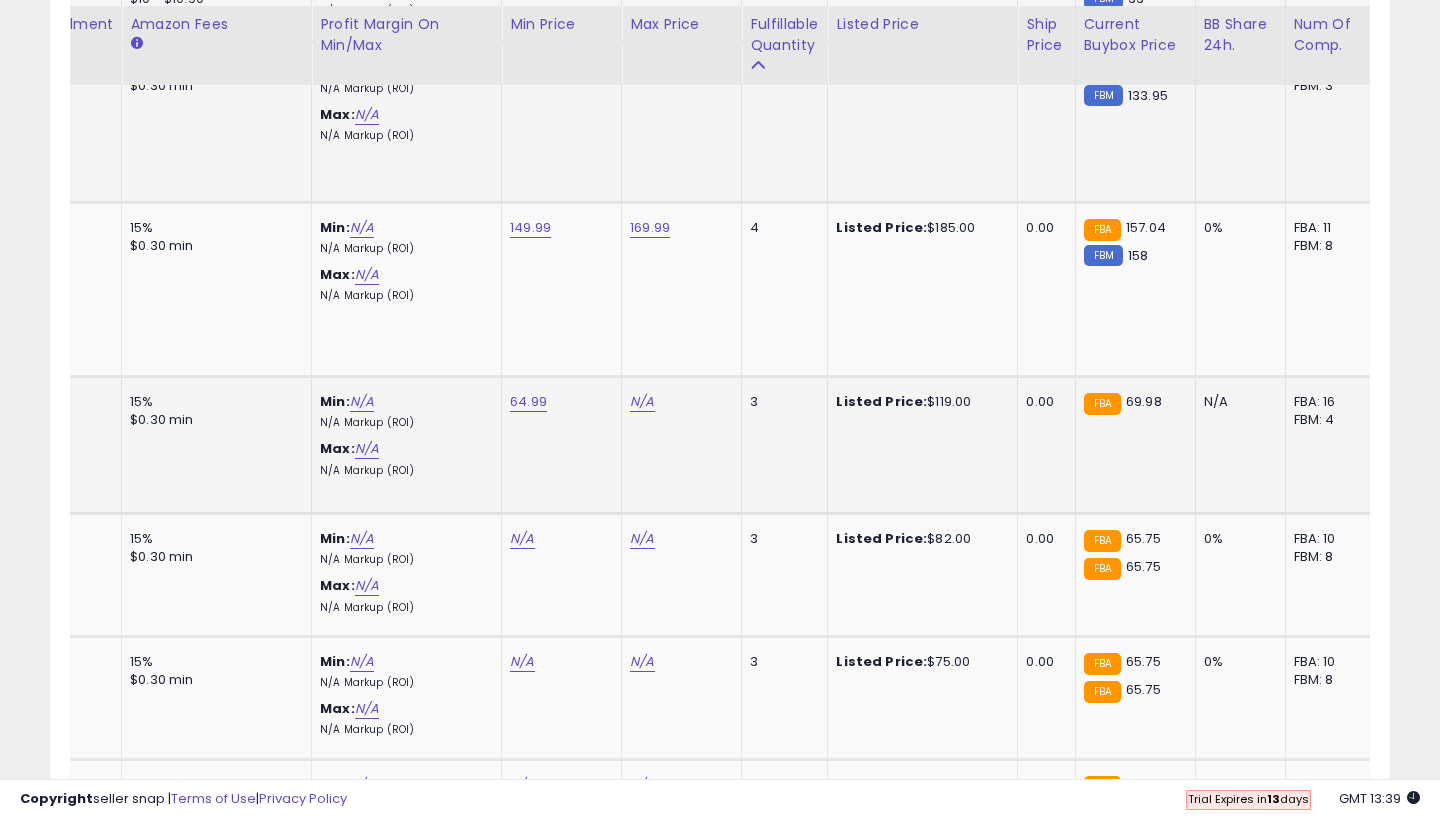click on "N/A" at bounding box center [642, -3887] 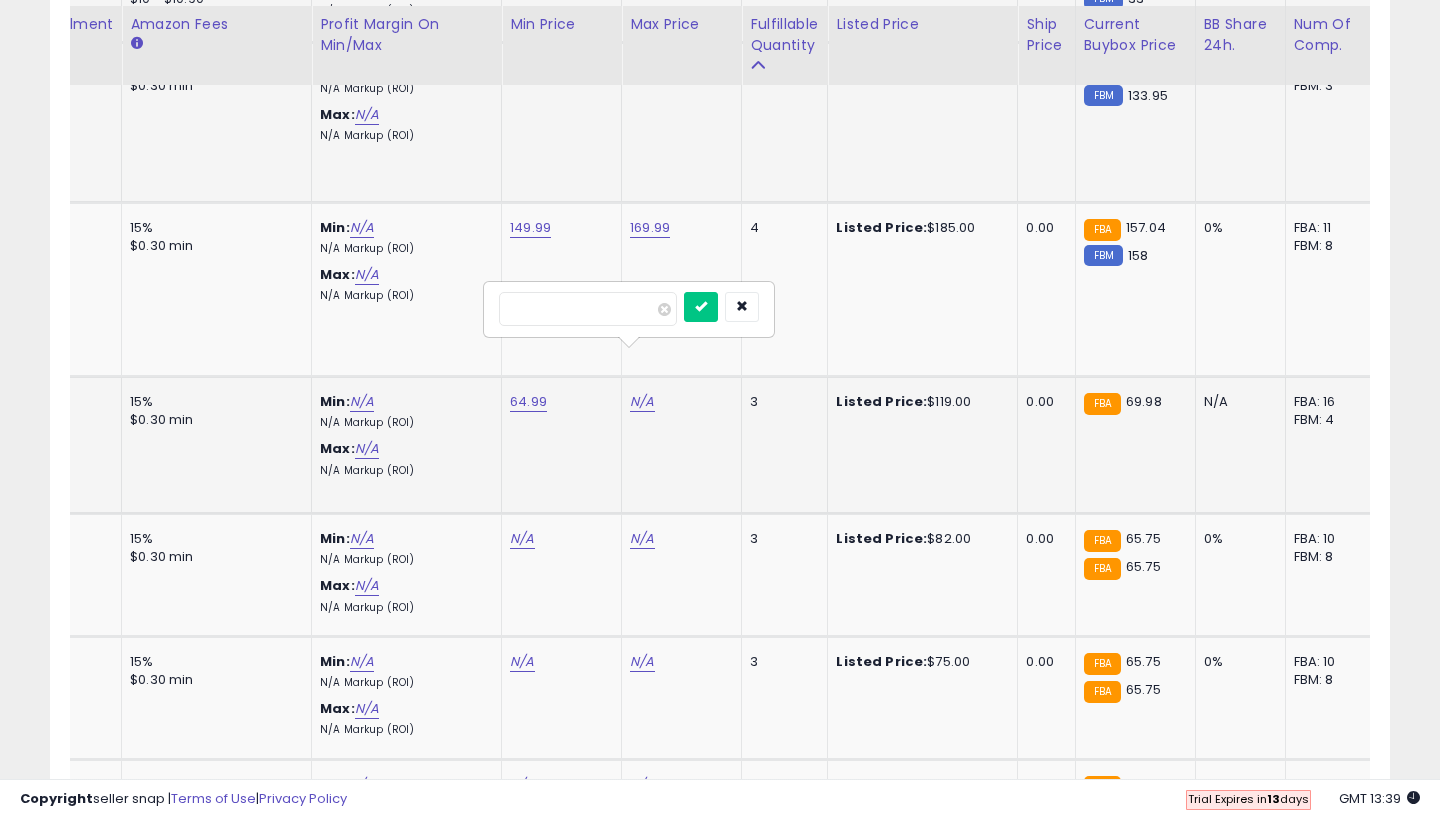 type on "**" 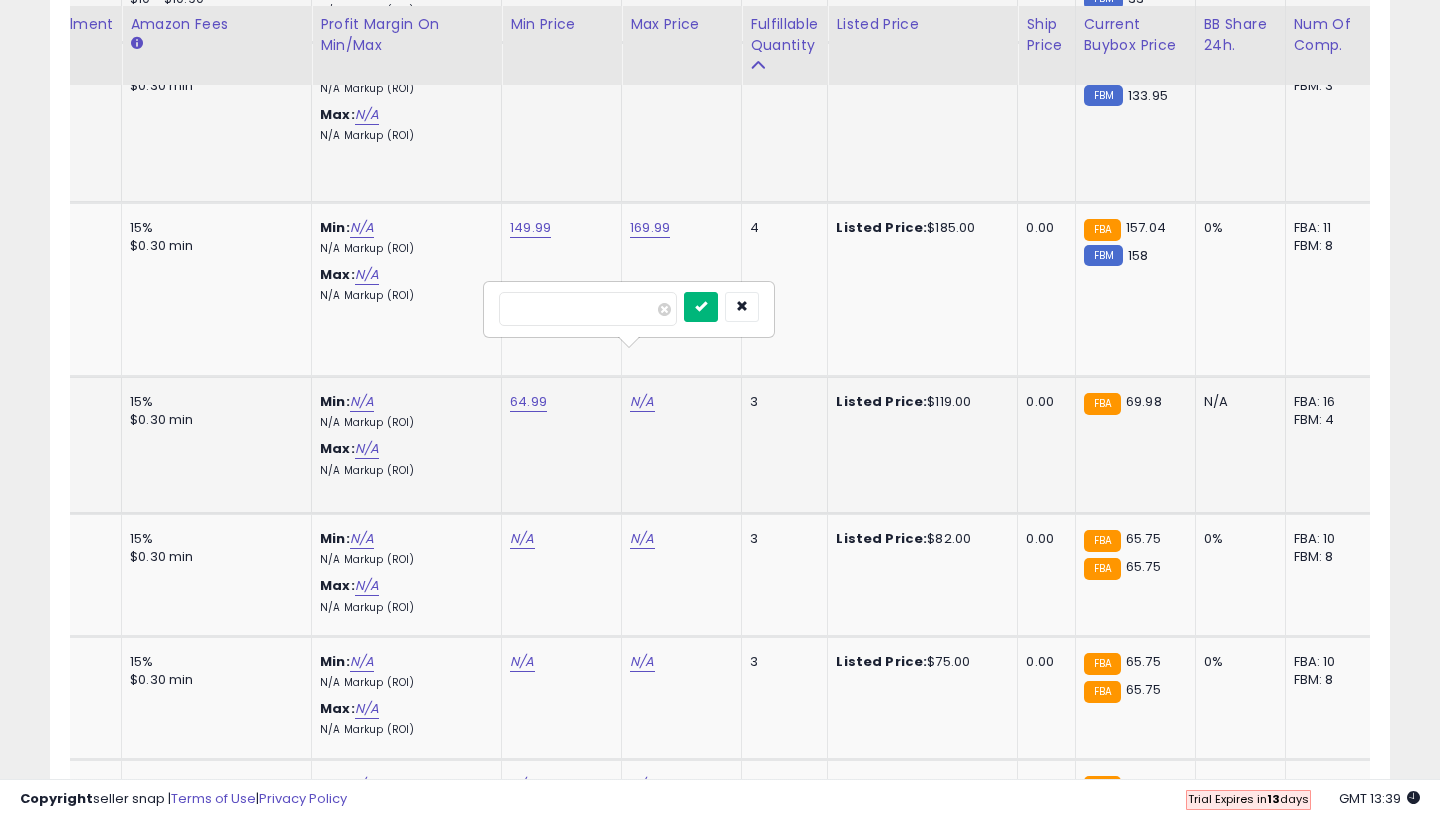 type on "*****" 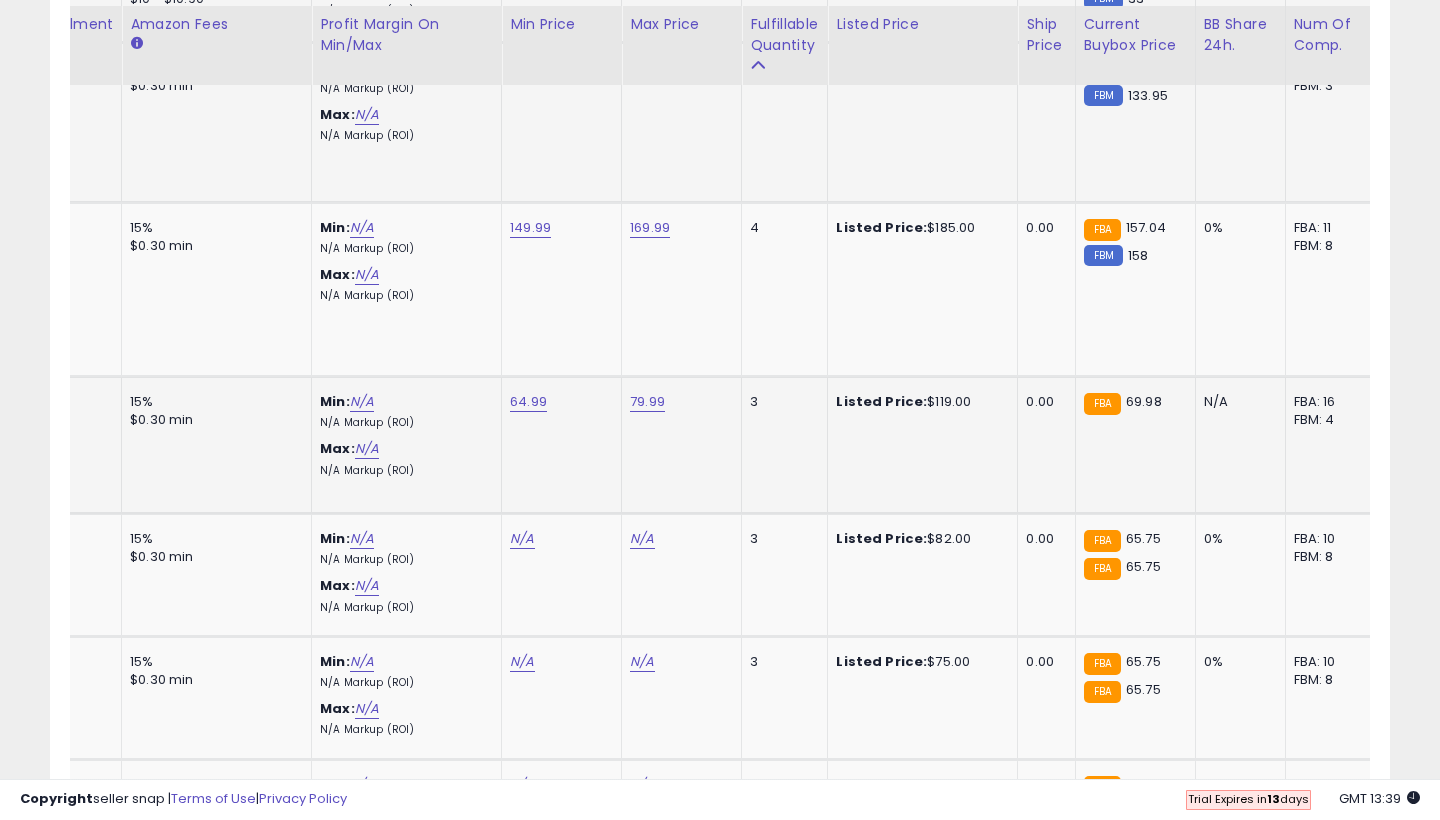 scroll, scrollTop: 5031, scrollLeft: 0, axis: vertical 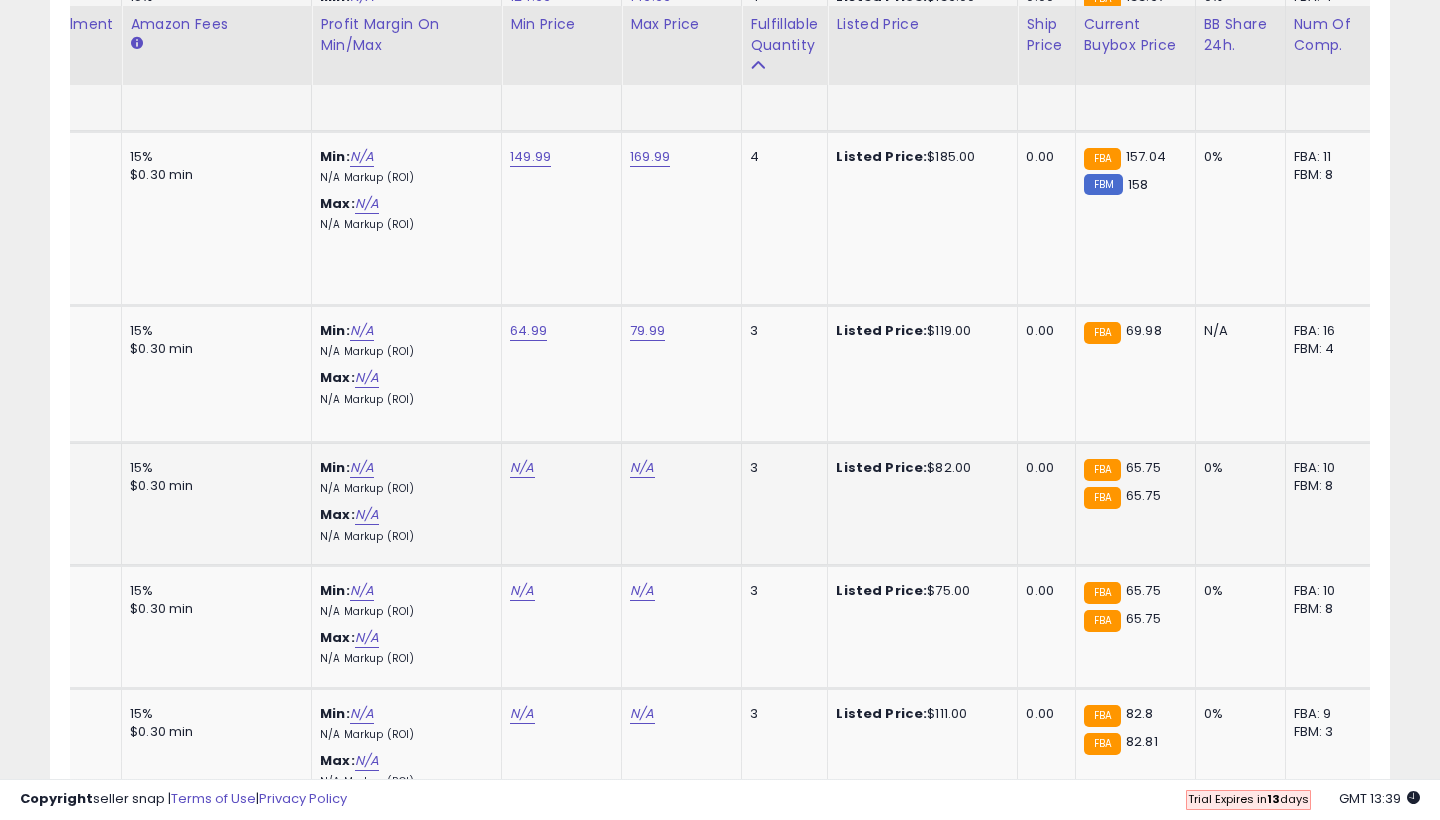 click on "N/A" at bounding box center [522, -3958] 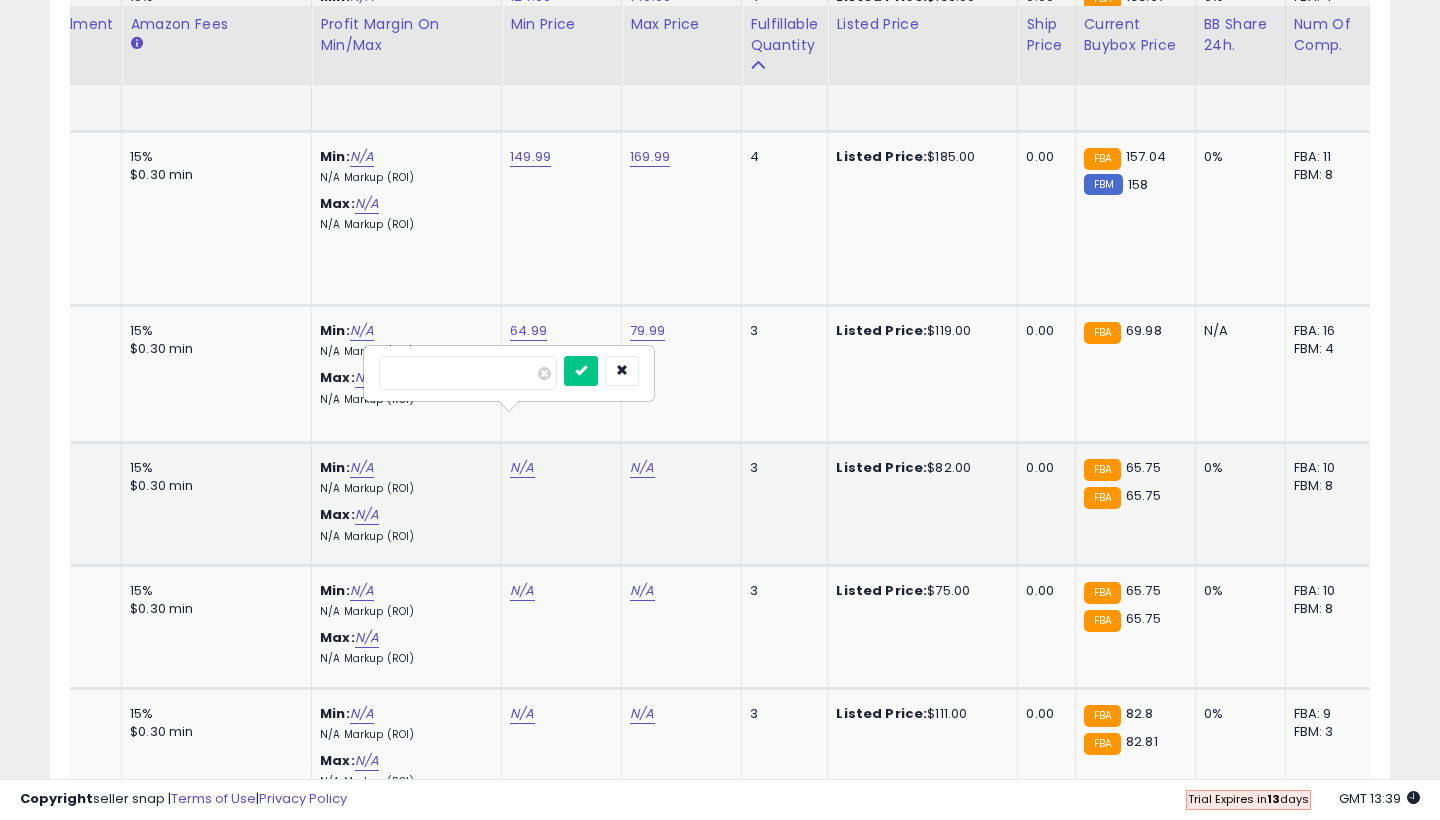 type on "**" 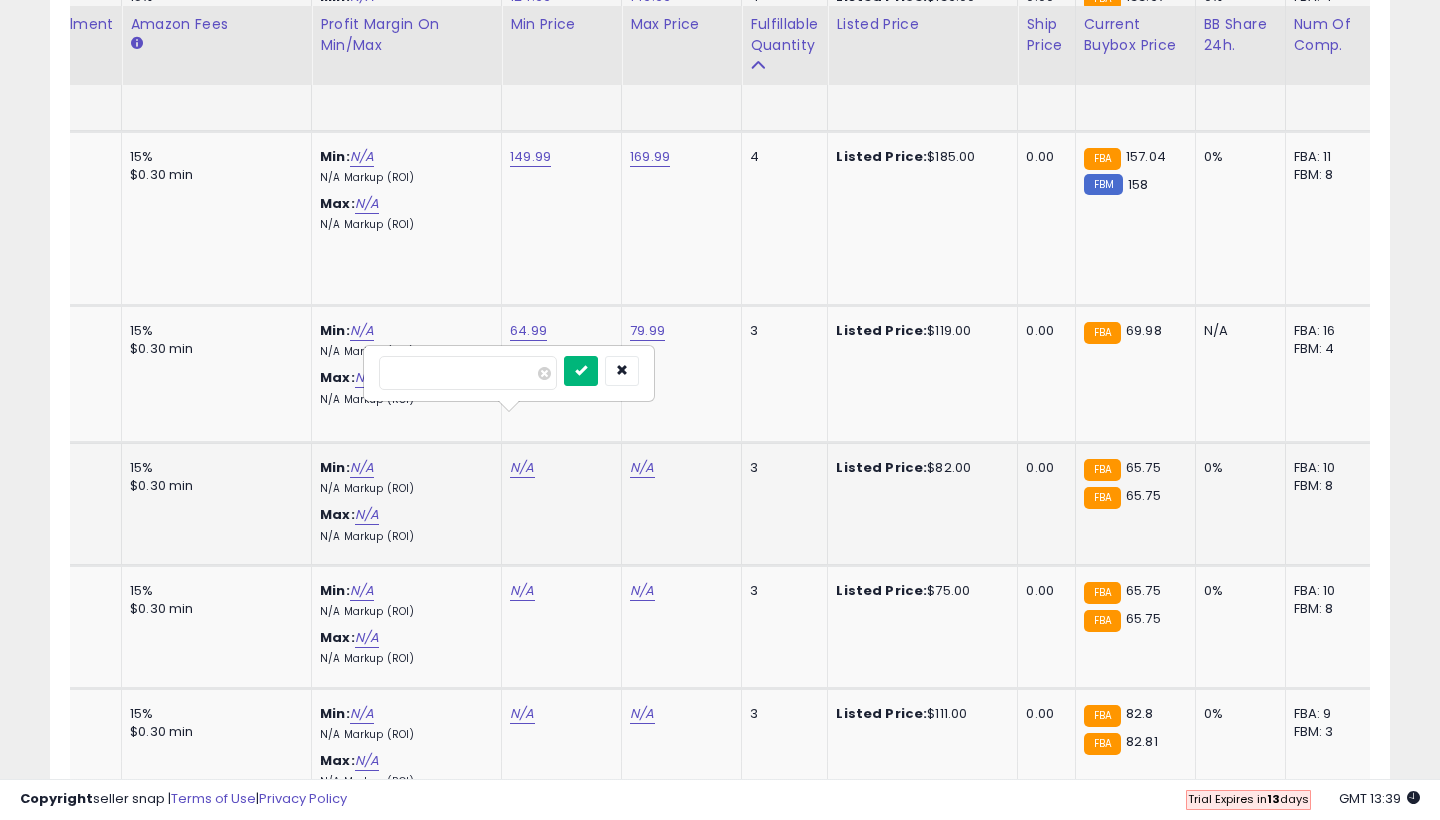type on "*****" 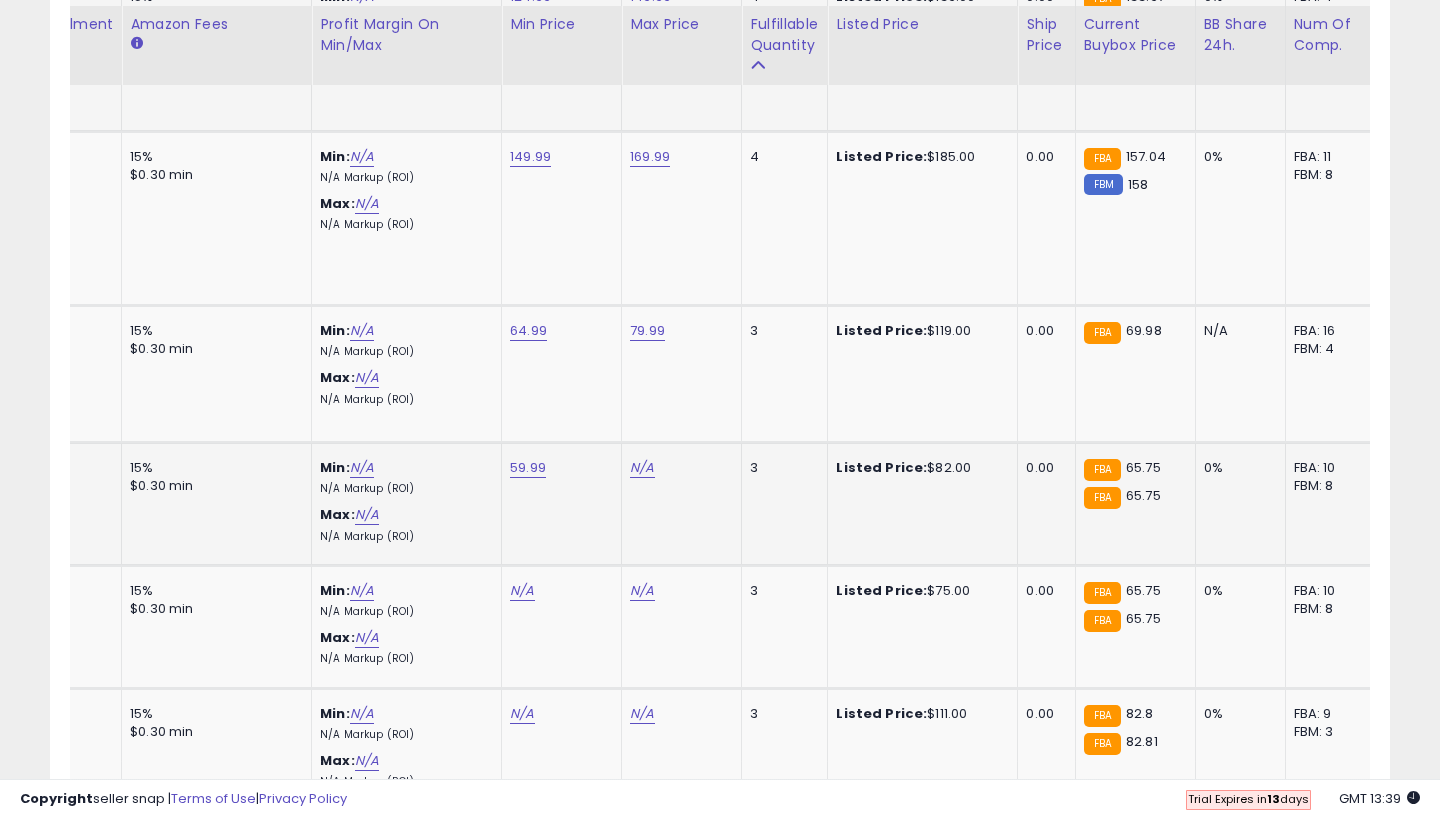click on "N/A" at bounding box center (642, -3958) 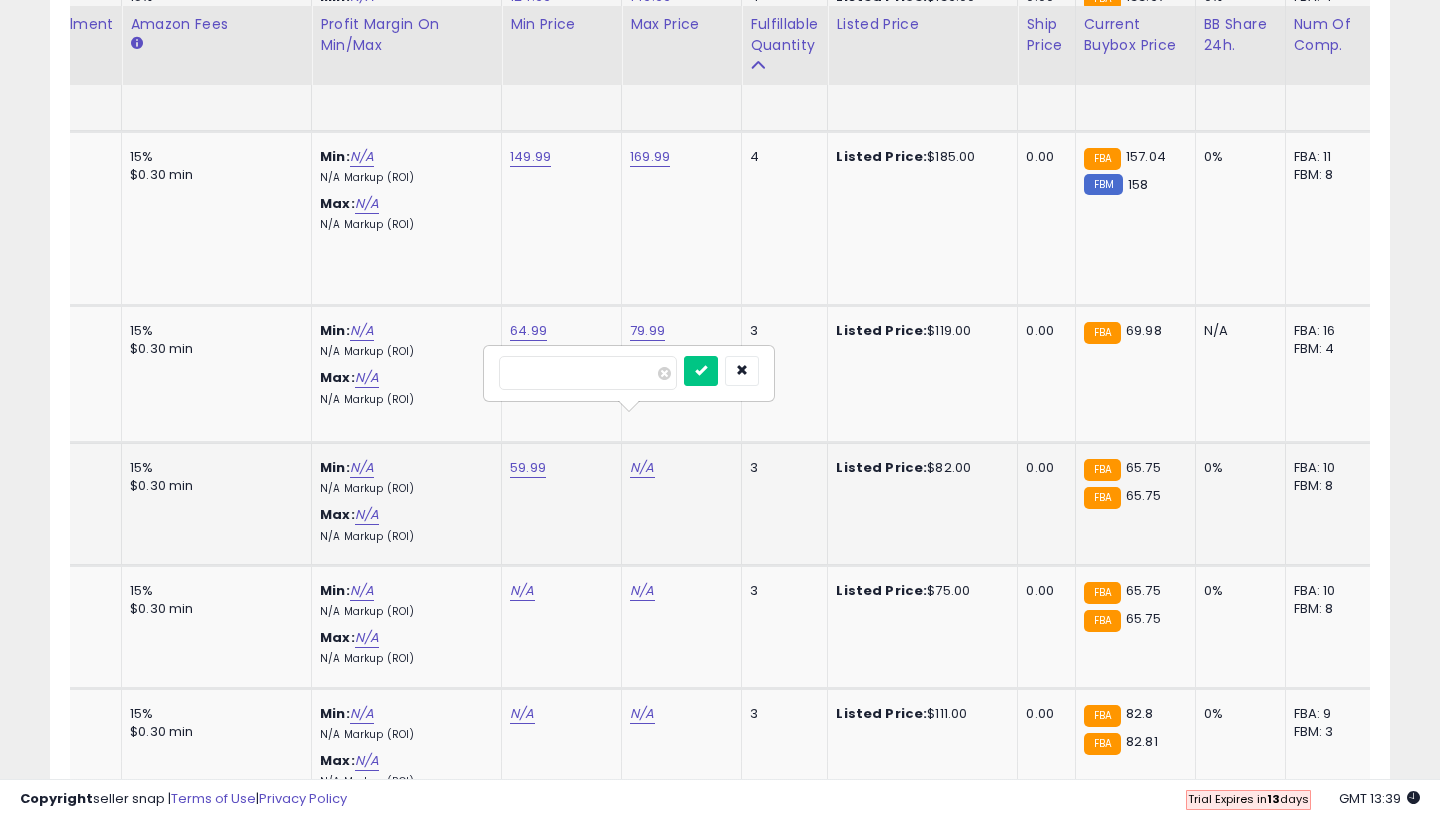 type on "**" 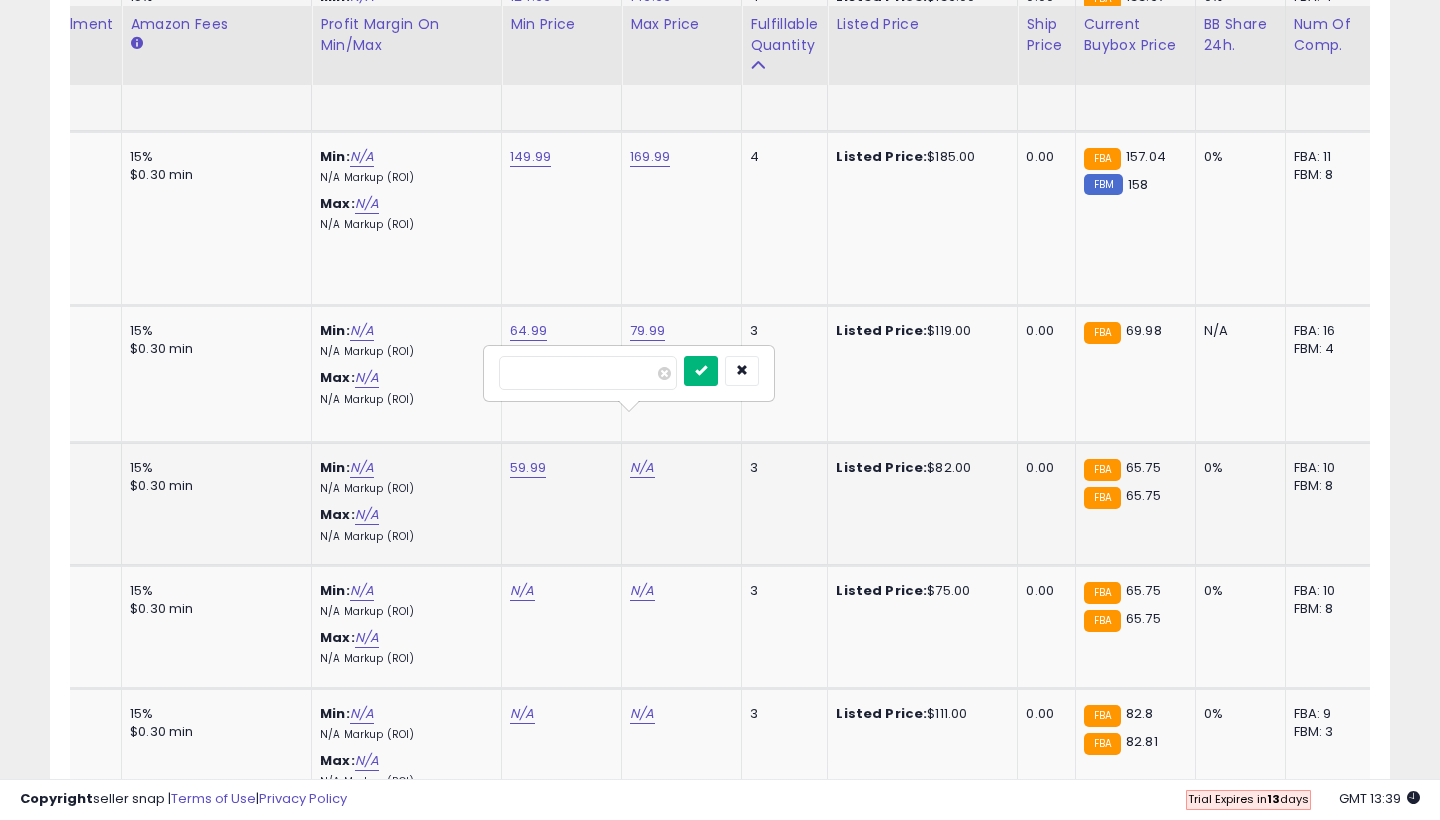 type on "*****" 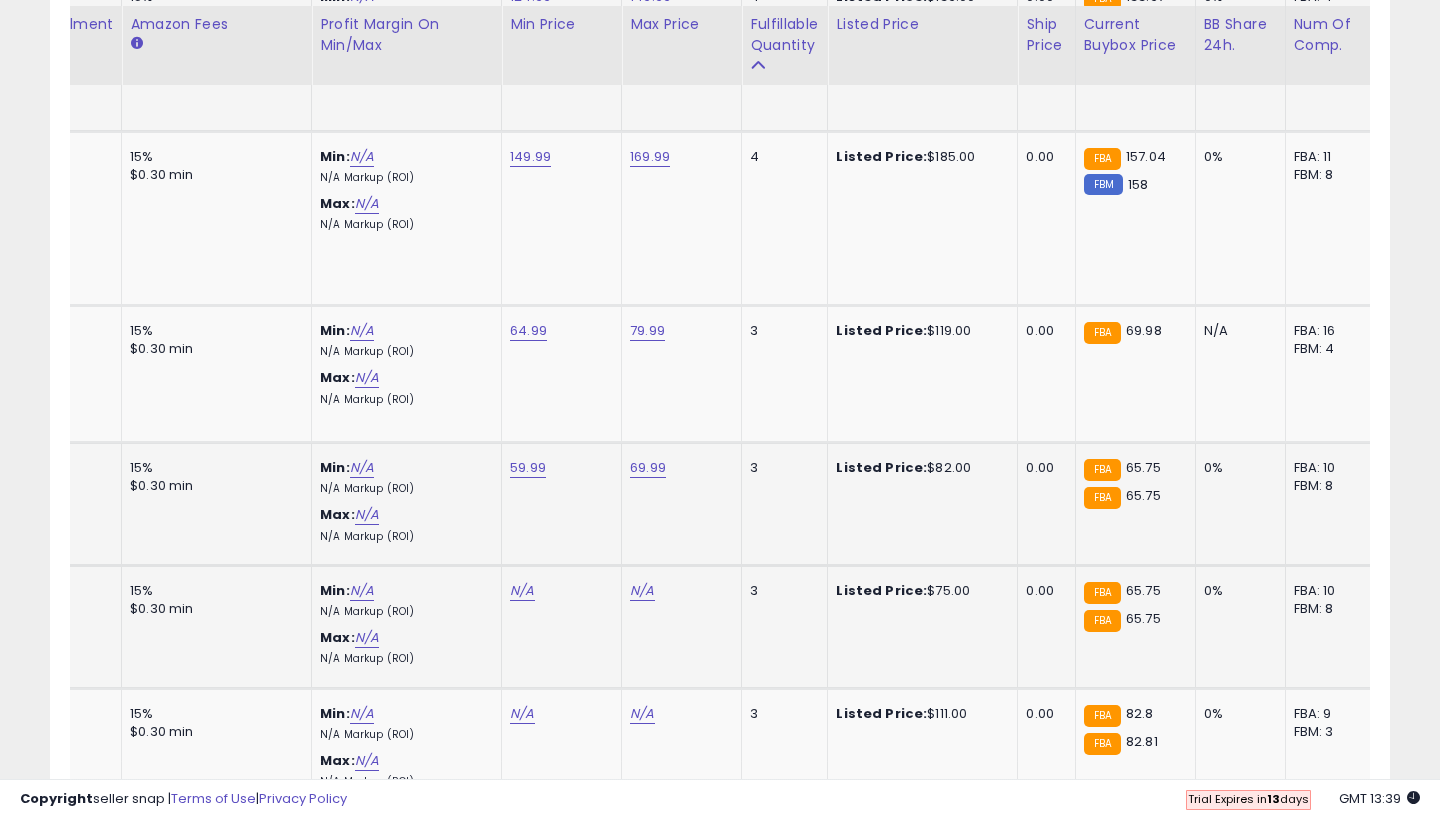 click on "N/A" at bounding box center [522, -3958] 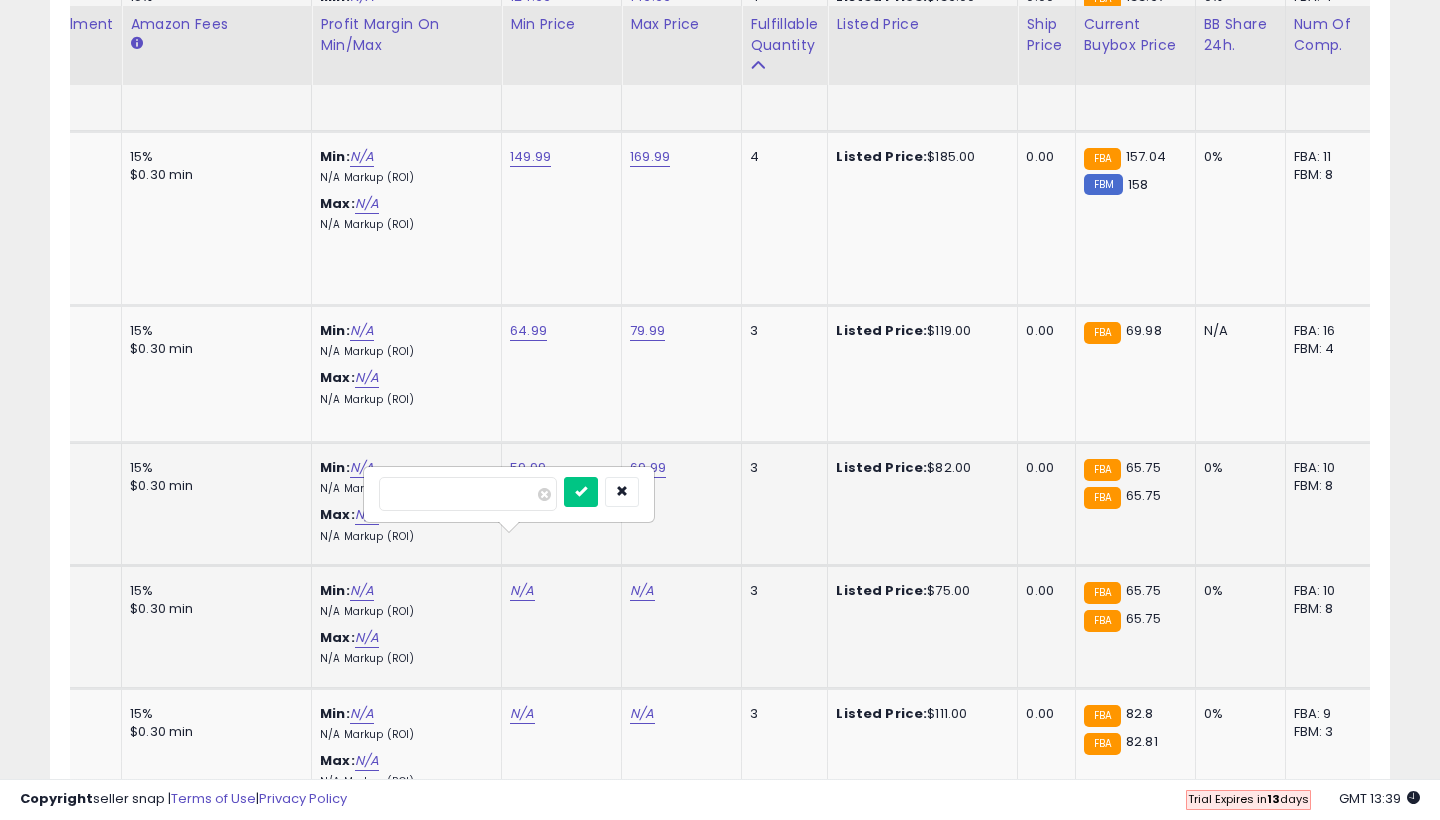 type on "**" 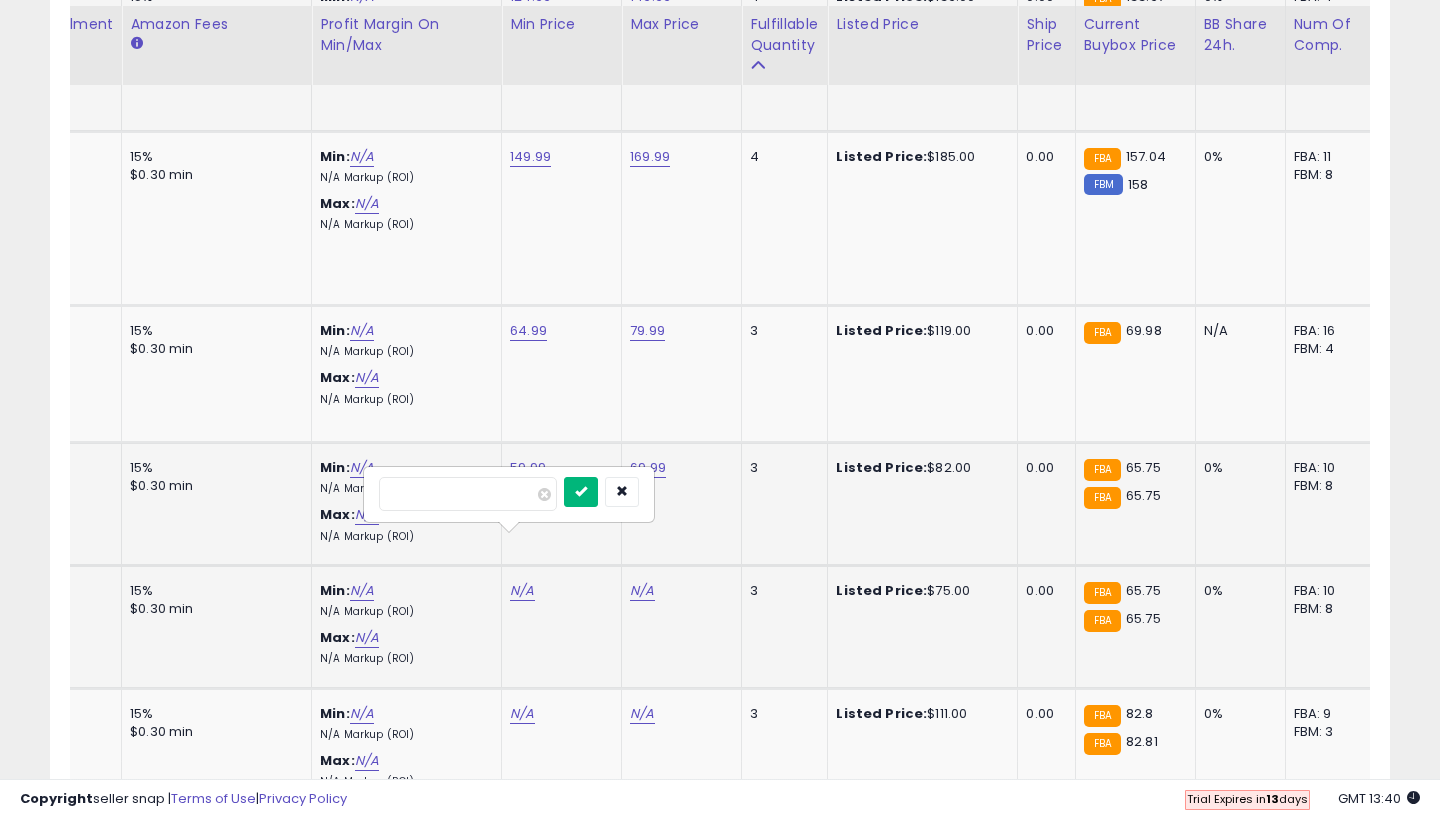 click at bounding box center (581, 492) 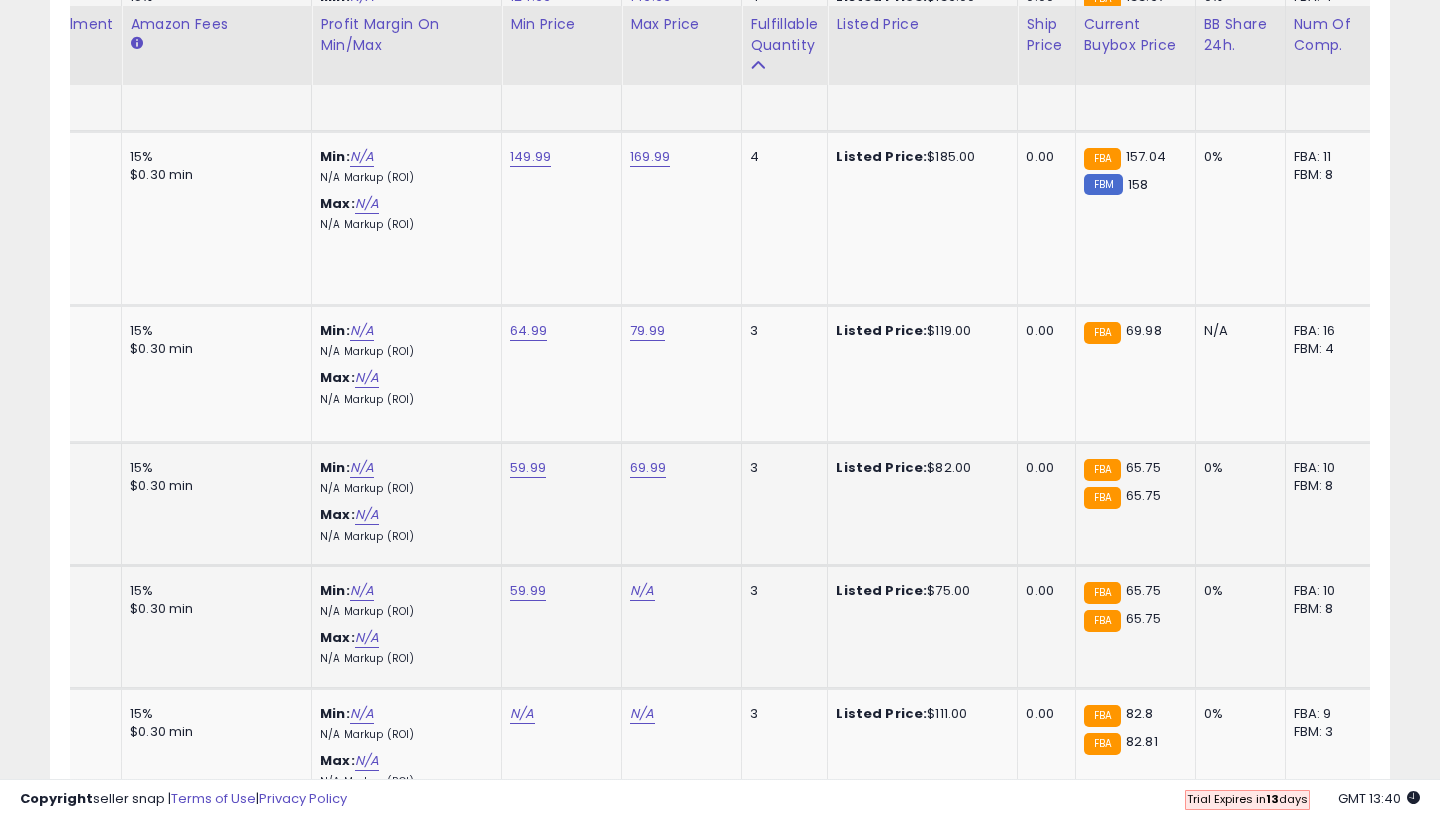 click on "N/A" at bounding box center (642, -3958) 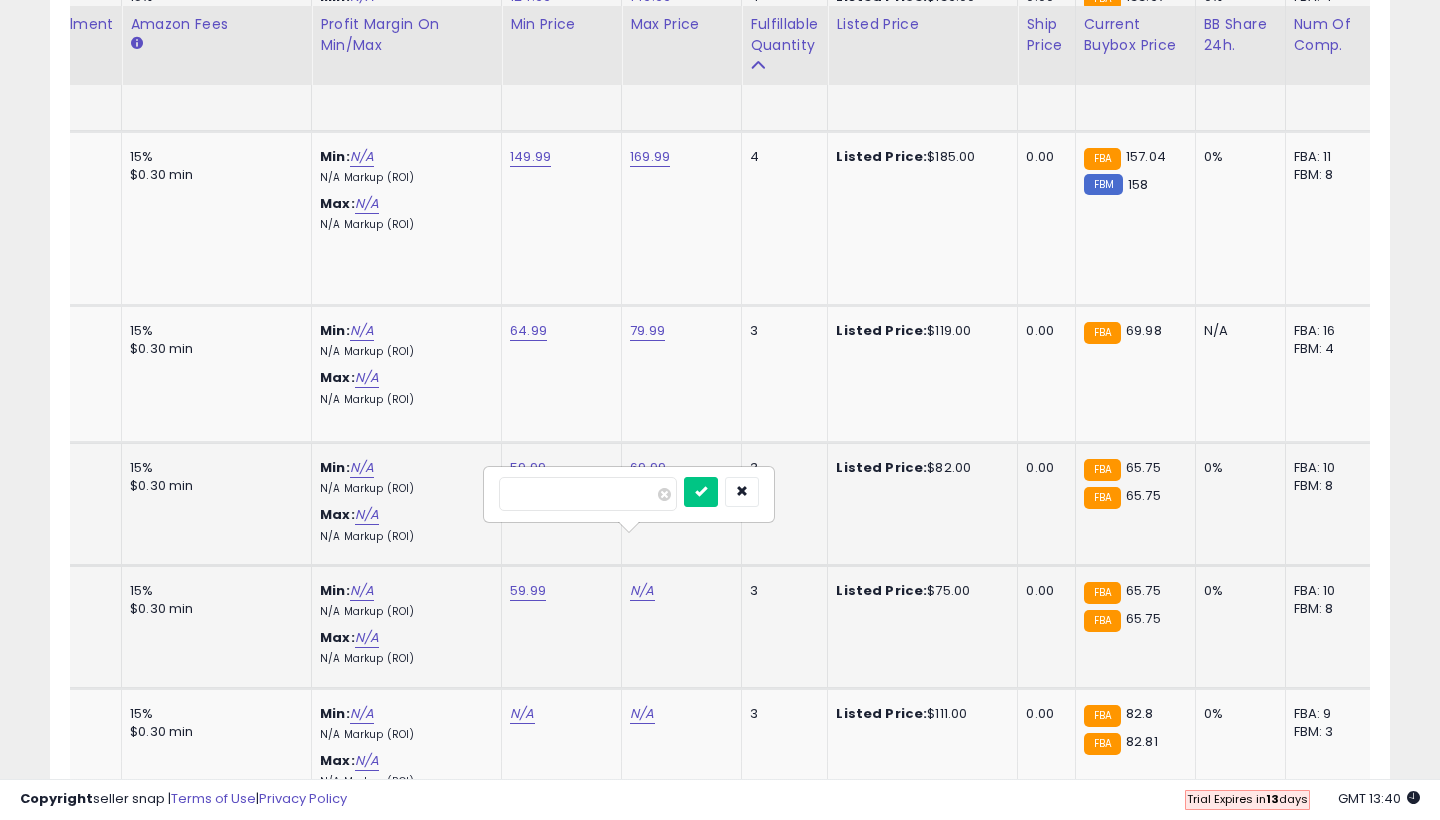 type on "**" 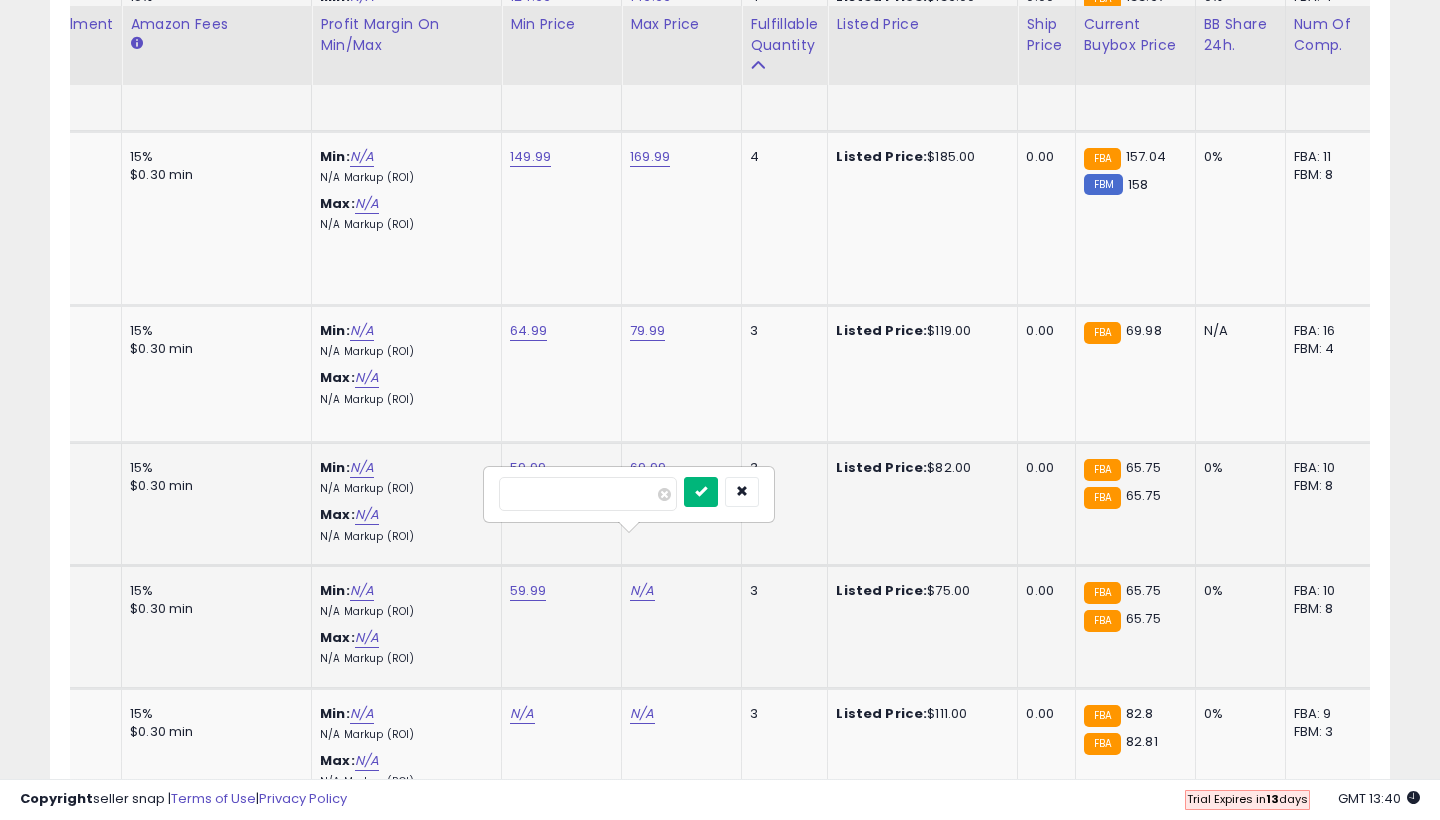 type on "*****" 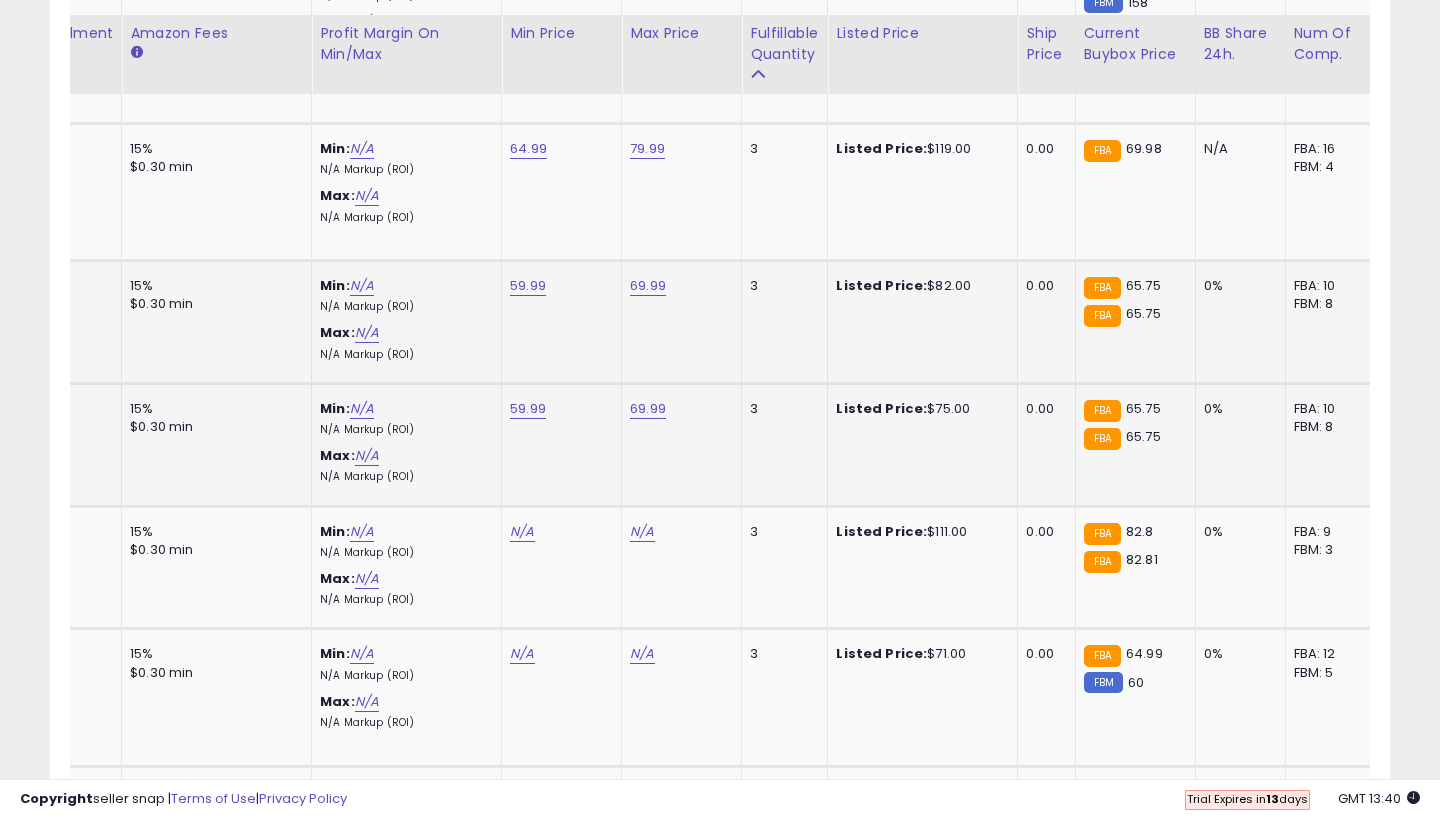 scroll, scrollTop: 5230, scrollLeft: 0, axis: vertical 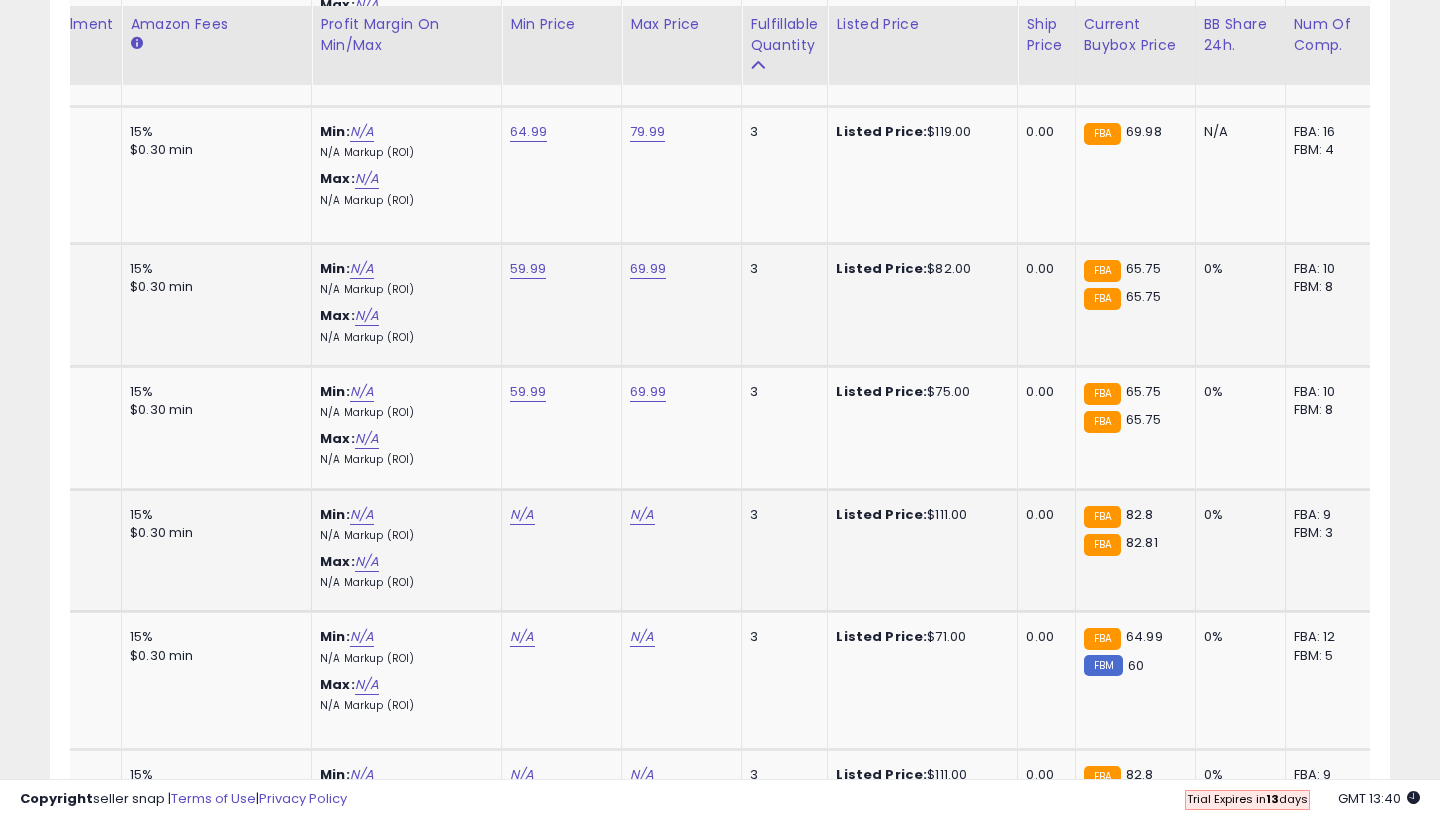 click on "N/A" at bounding box center (522, -4157) 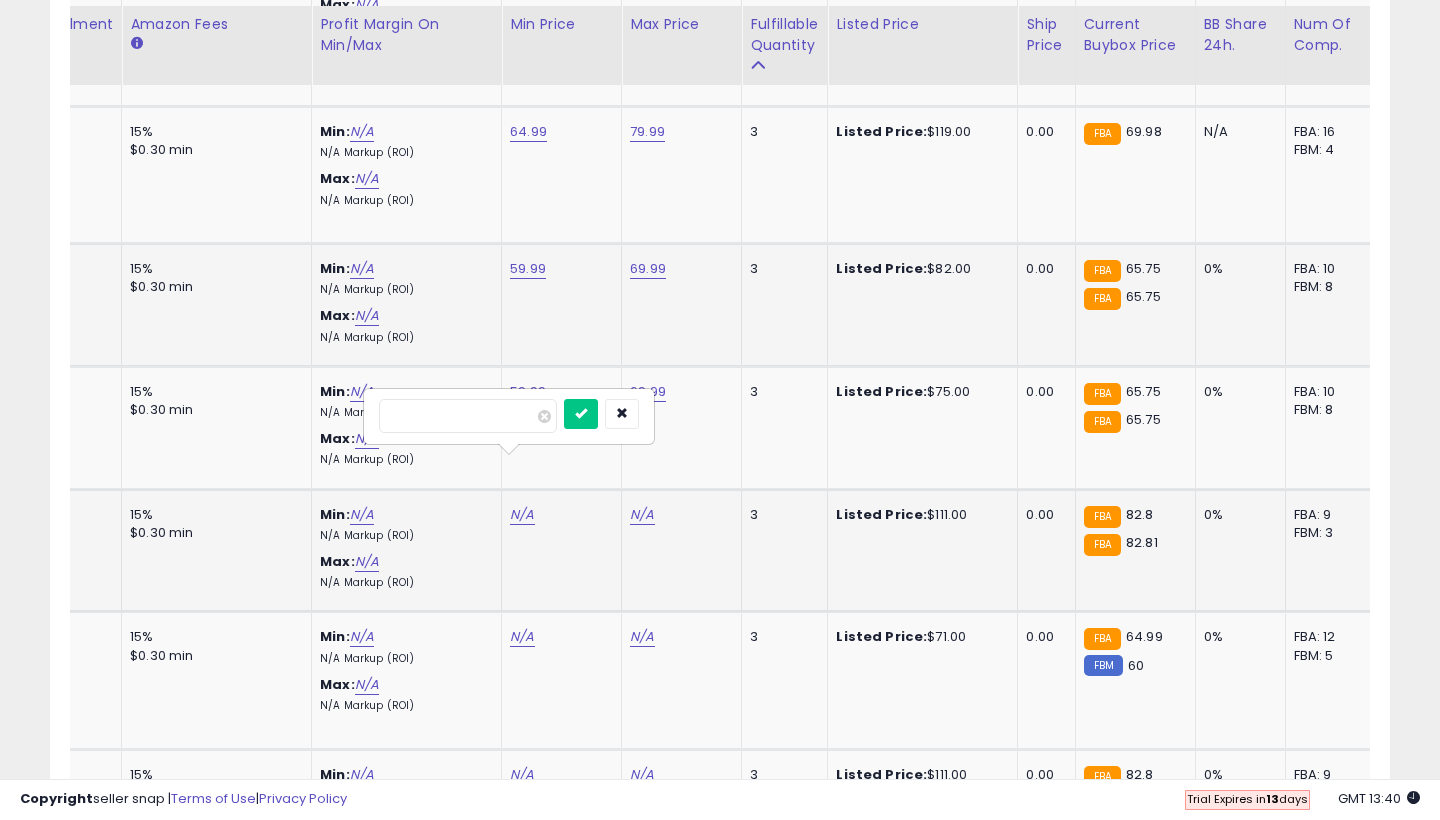type on "**" 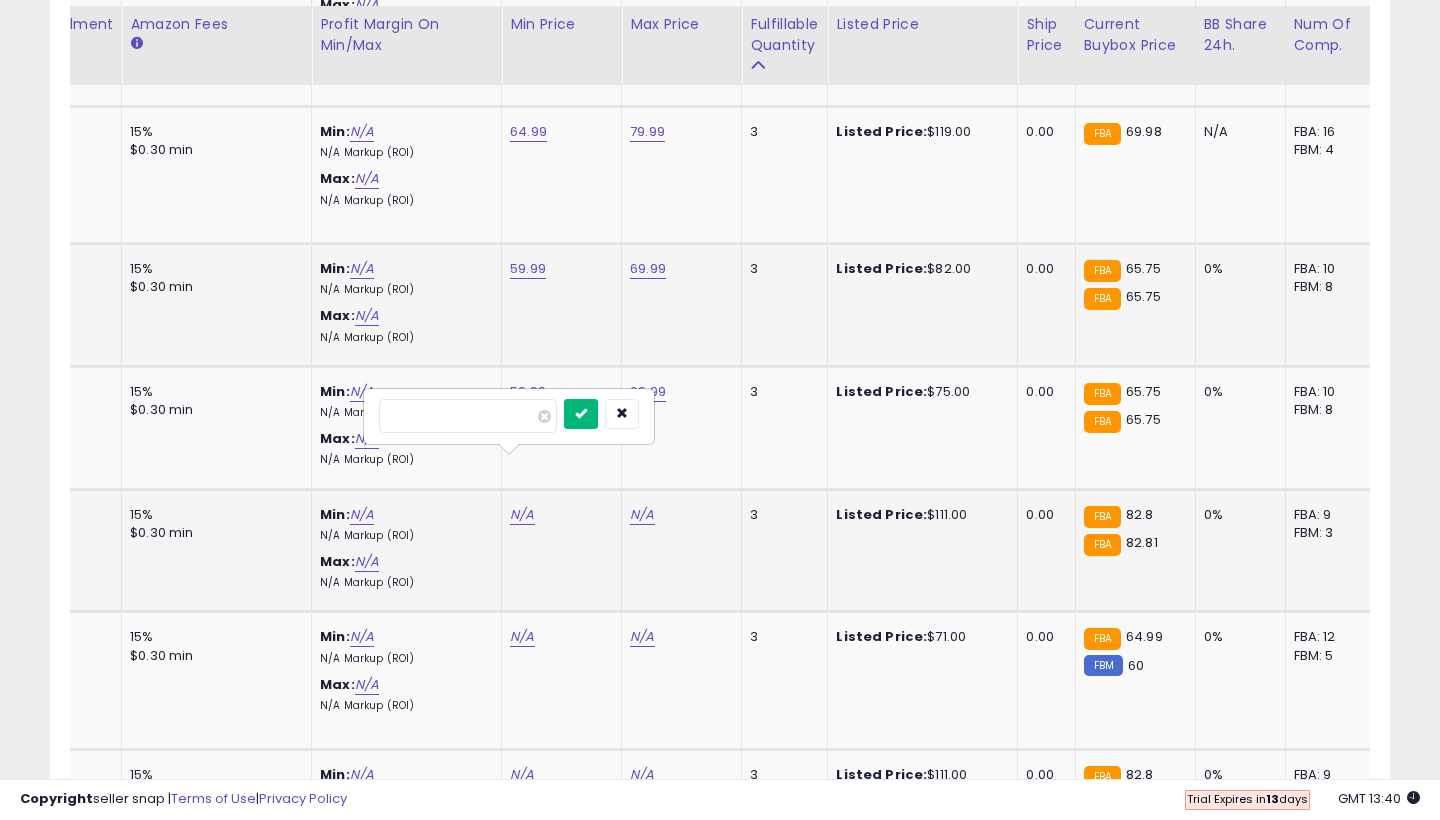 type on "*****" 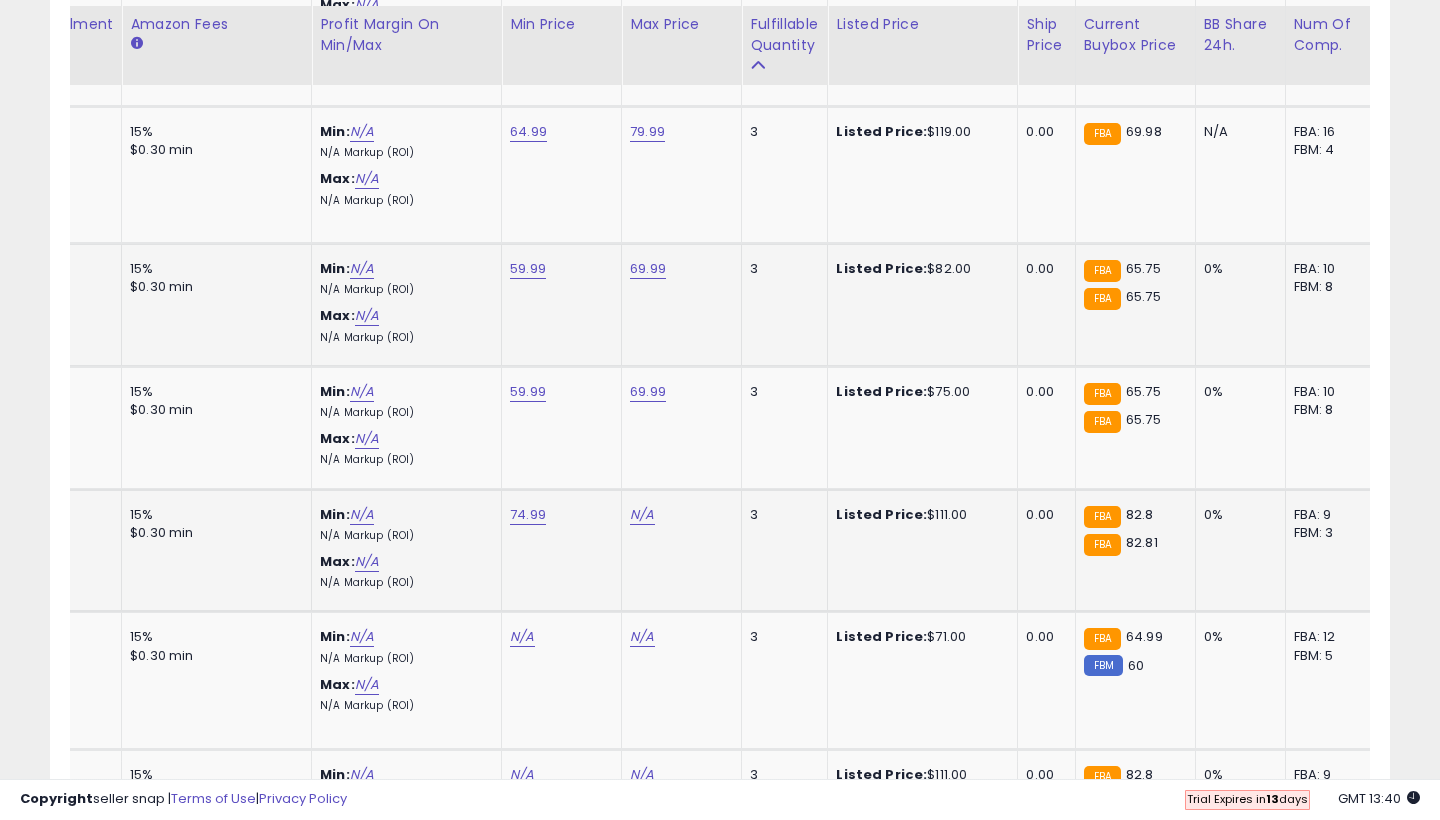 click on "N/A" at bounding box center [642, -4157] 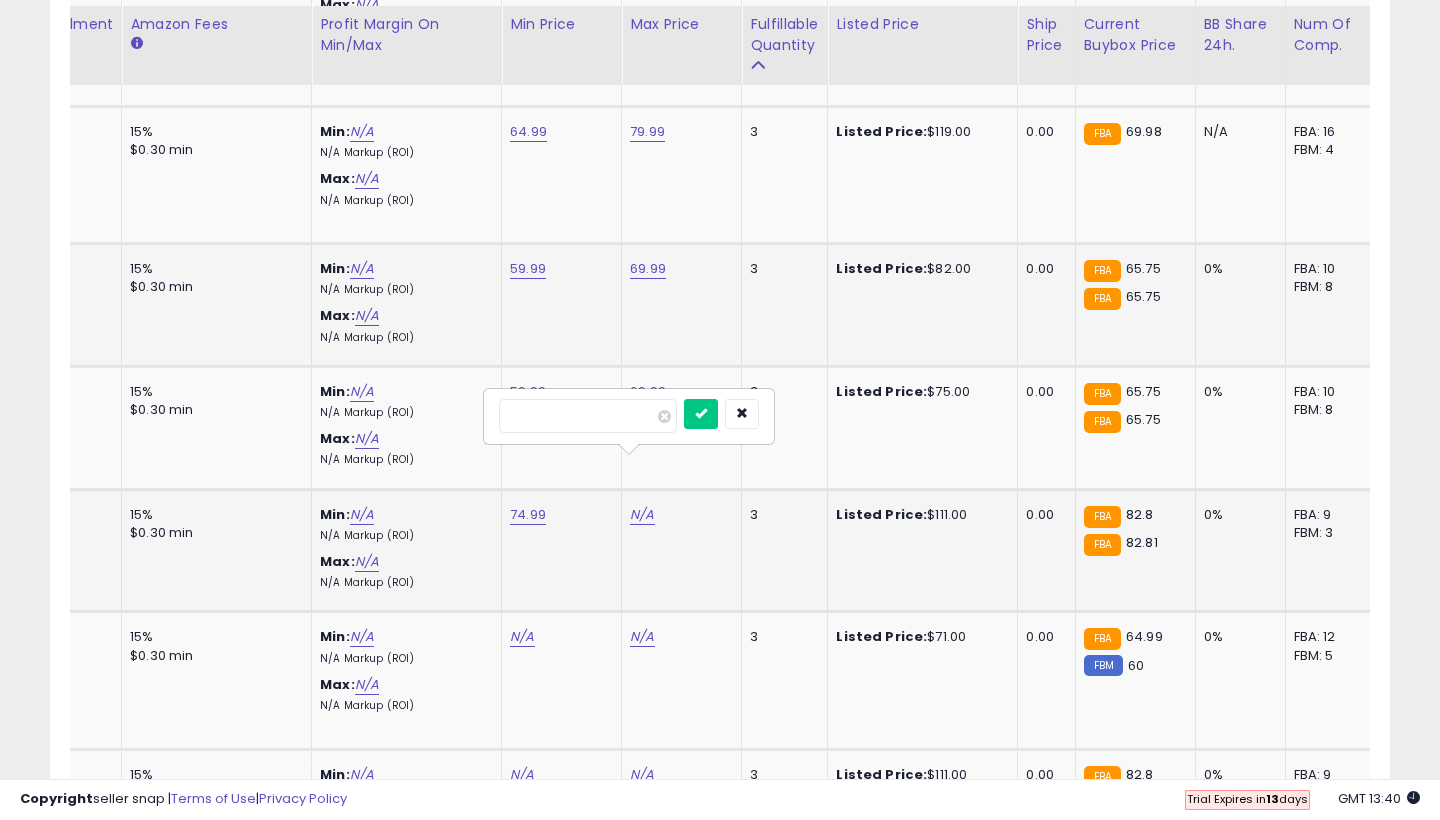 type on "**" 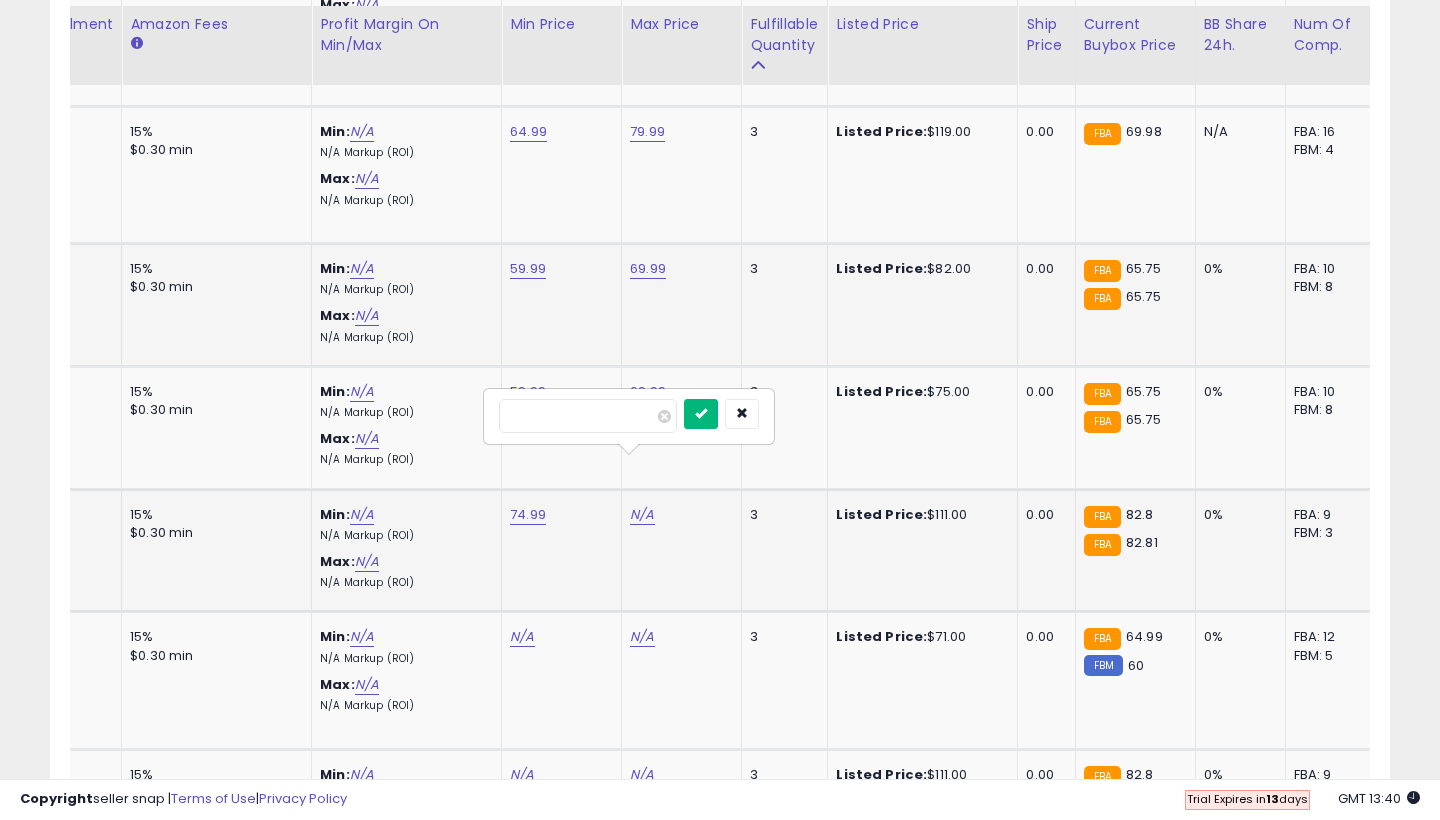 type on "*****" 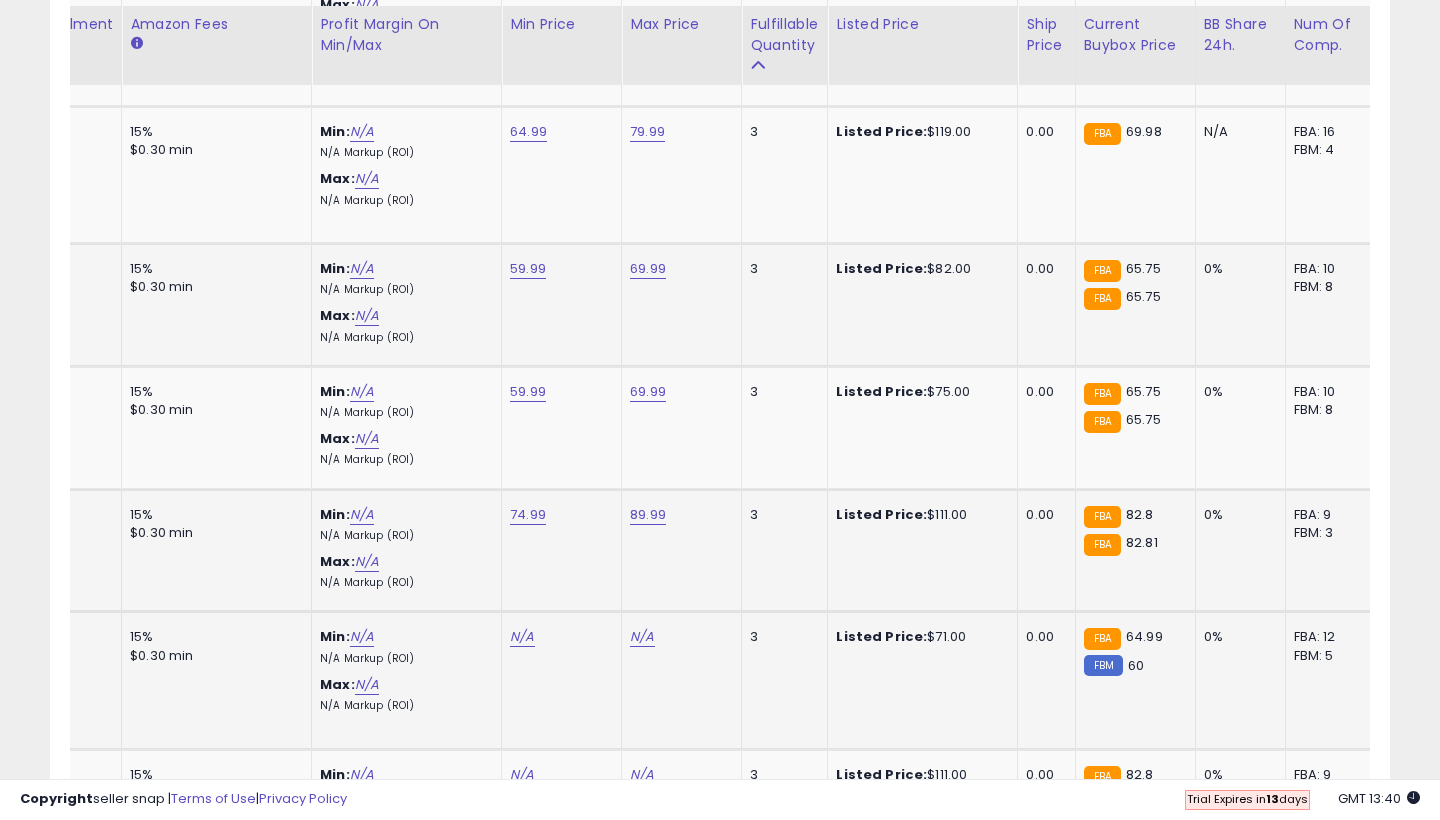 click on "N/A" at bounding box center (522, -4157) 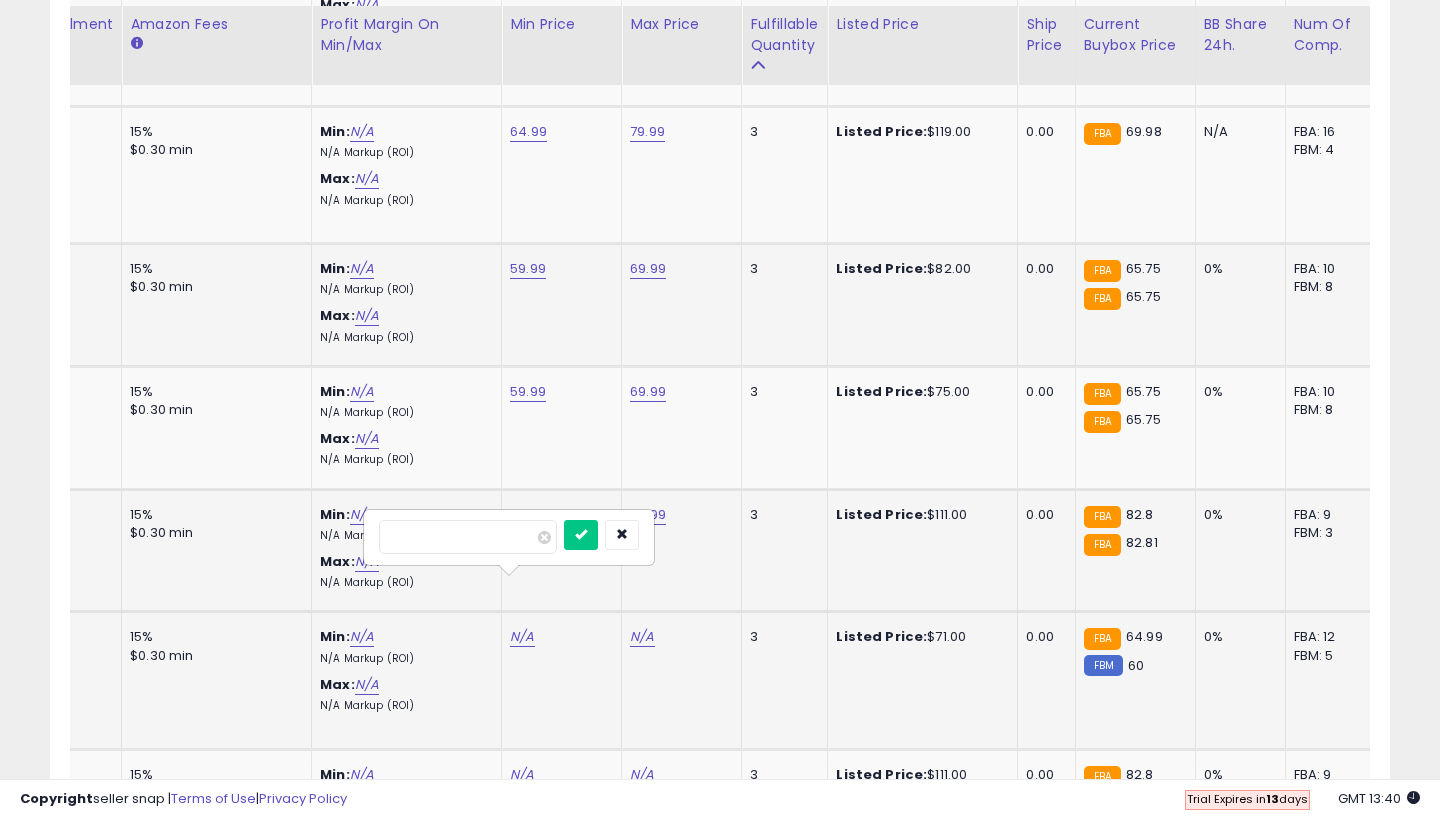 type on "**" 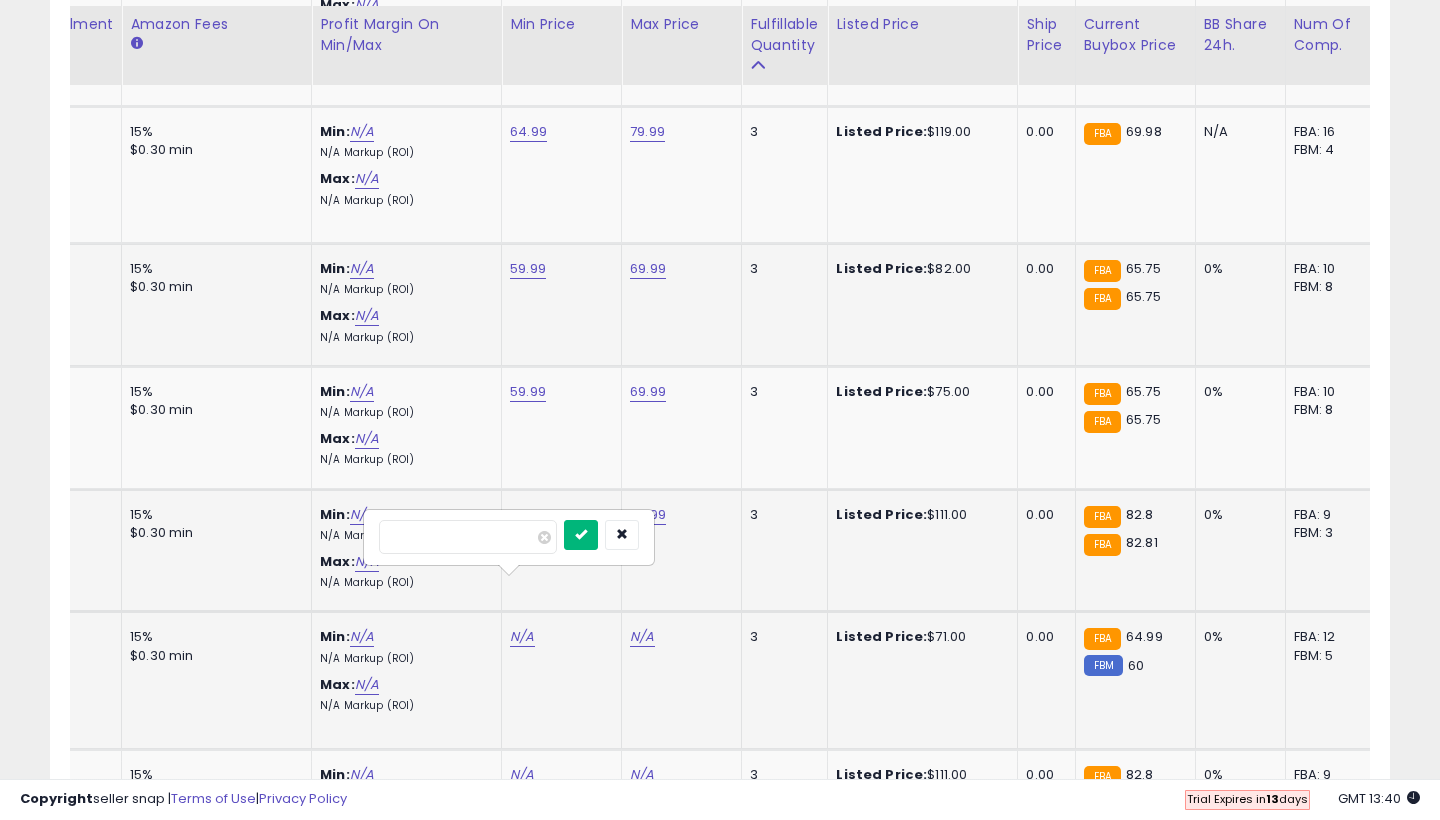 type on "*****" 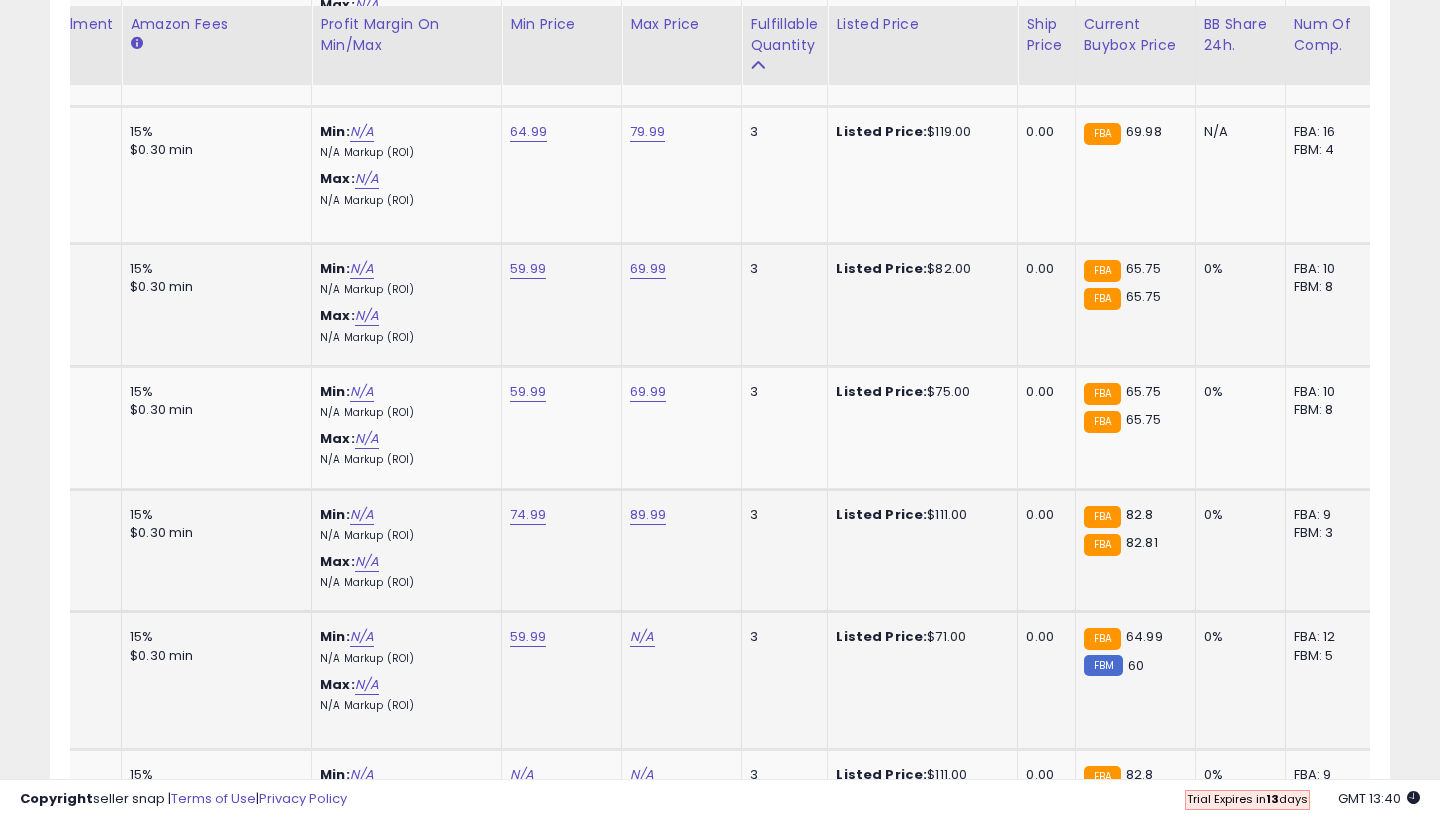 click on "N/A" at bounding box center (642, -4157) 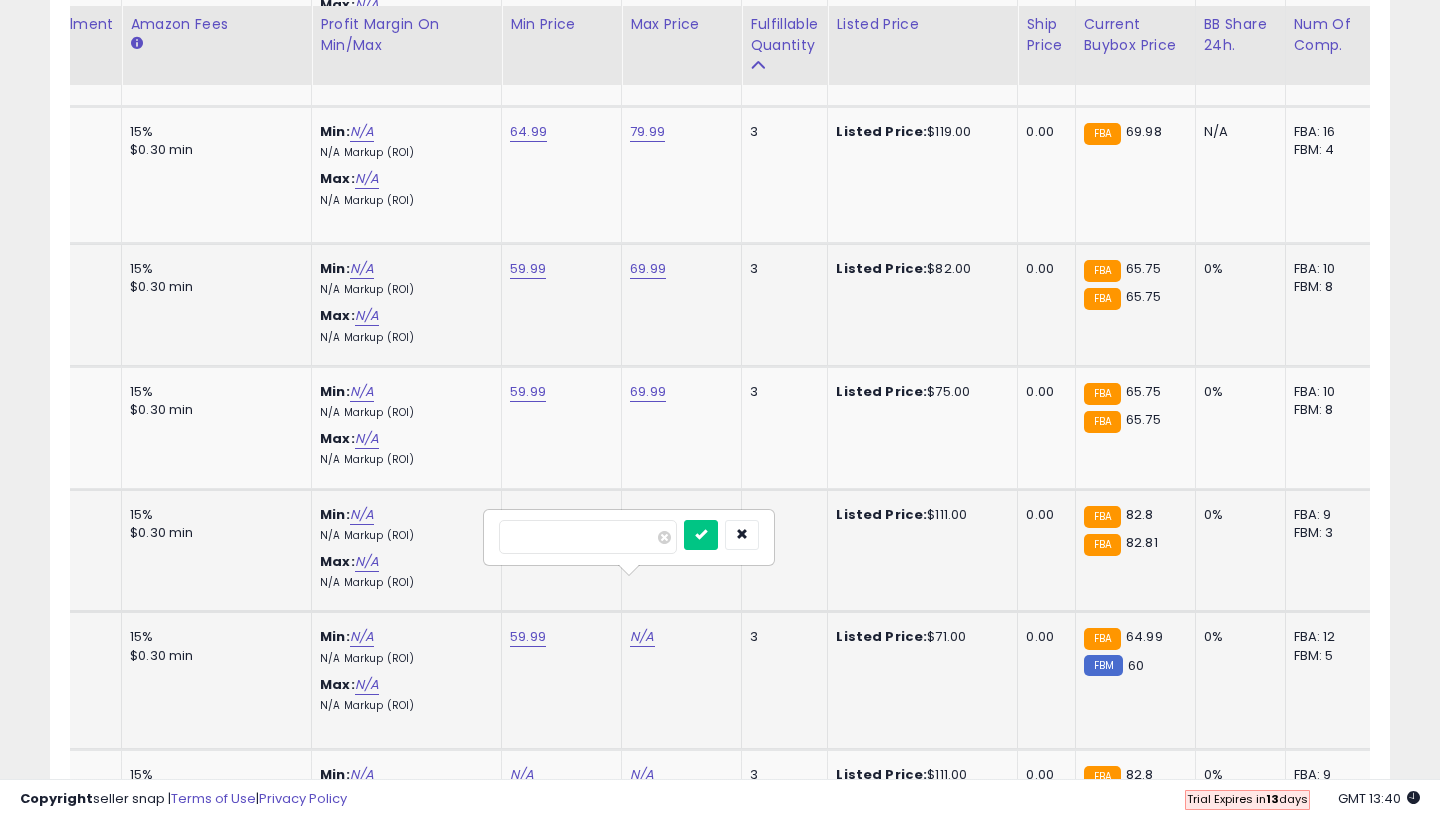 type on "**" 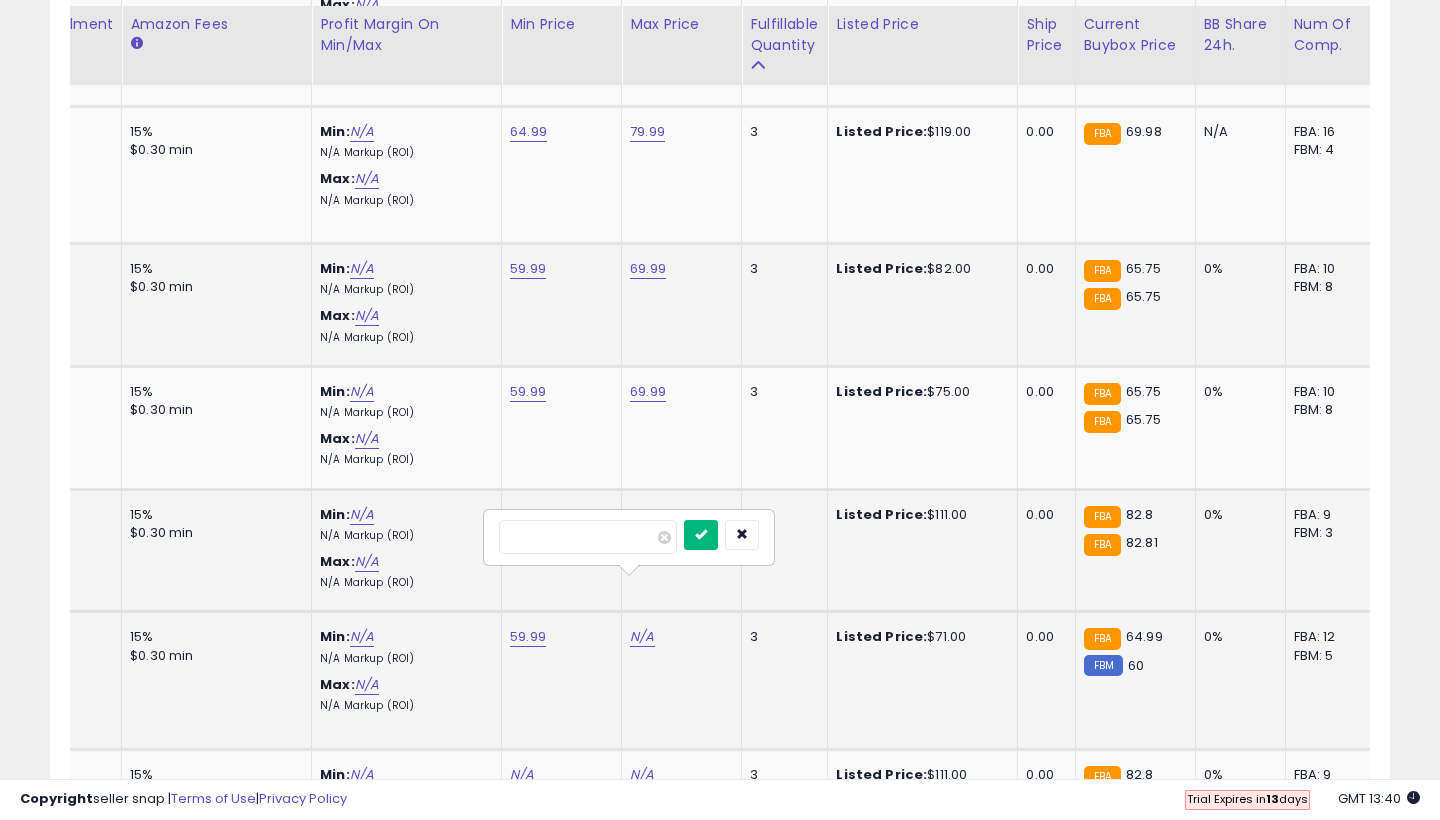 type on "*****" 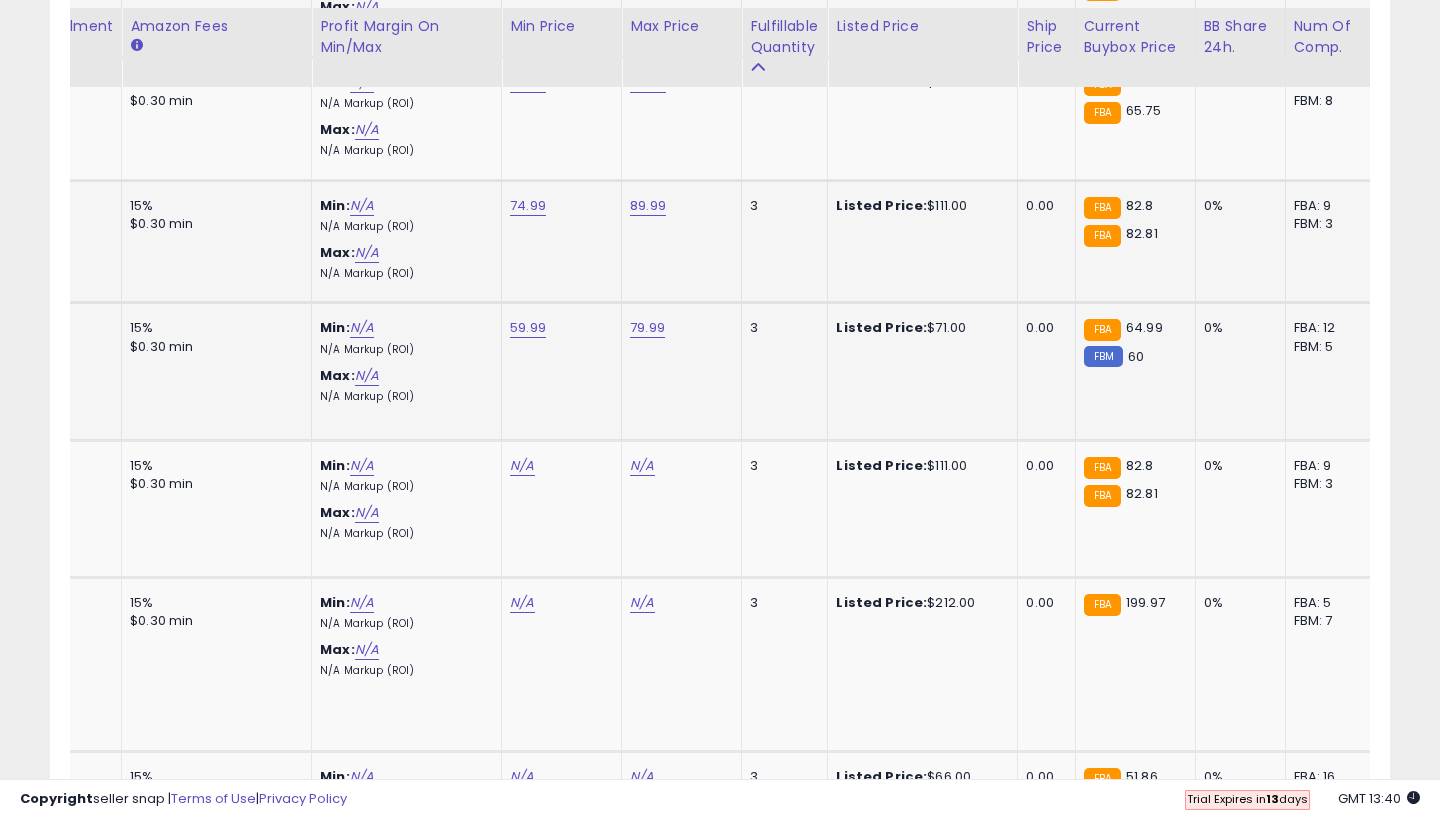 scroll, scrollTop: 5541, scrollLeft: 0, axis: vertical 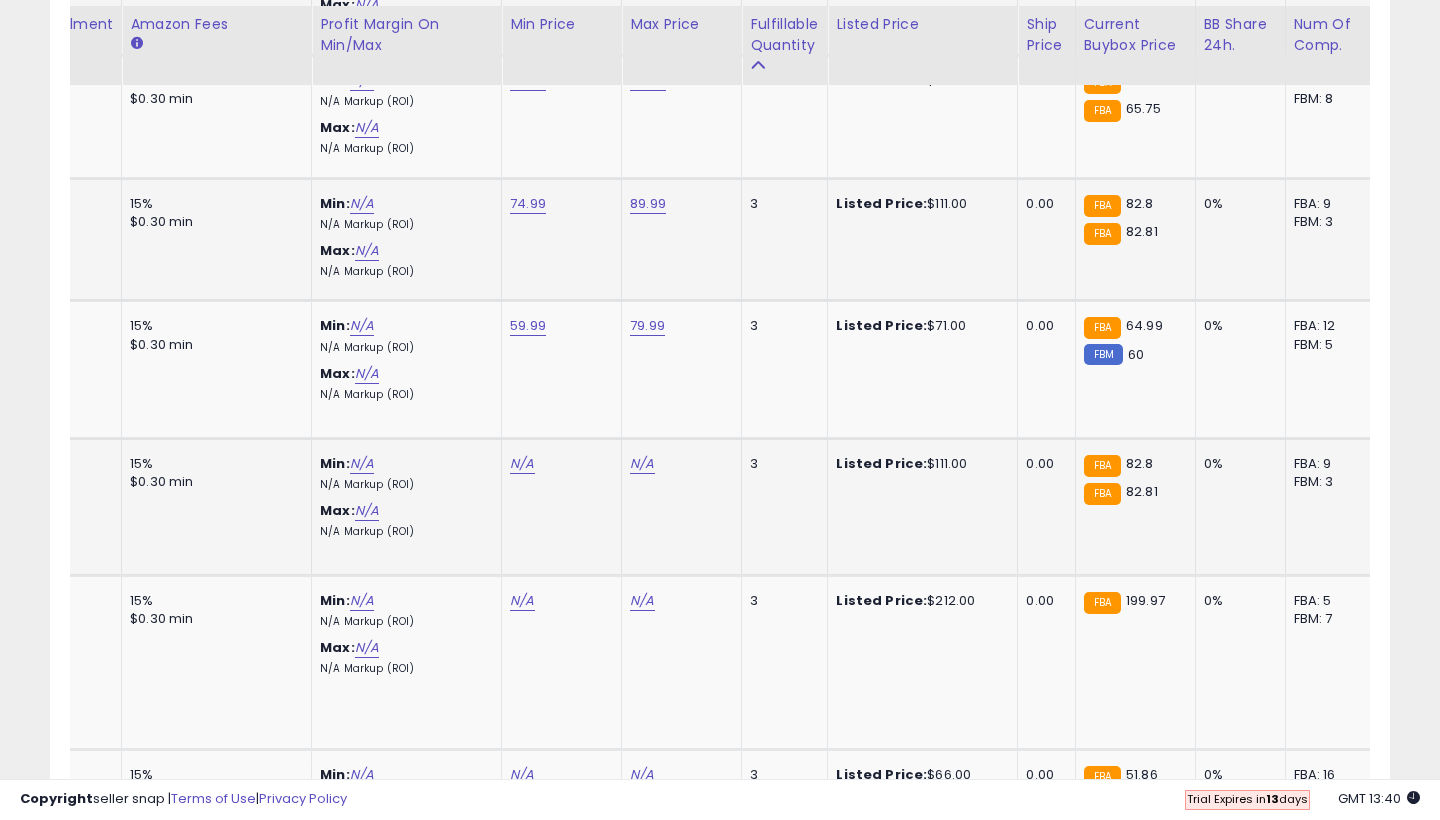 click on "N/A" at bounding box center (522, -4468) 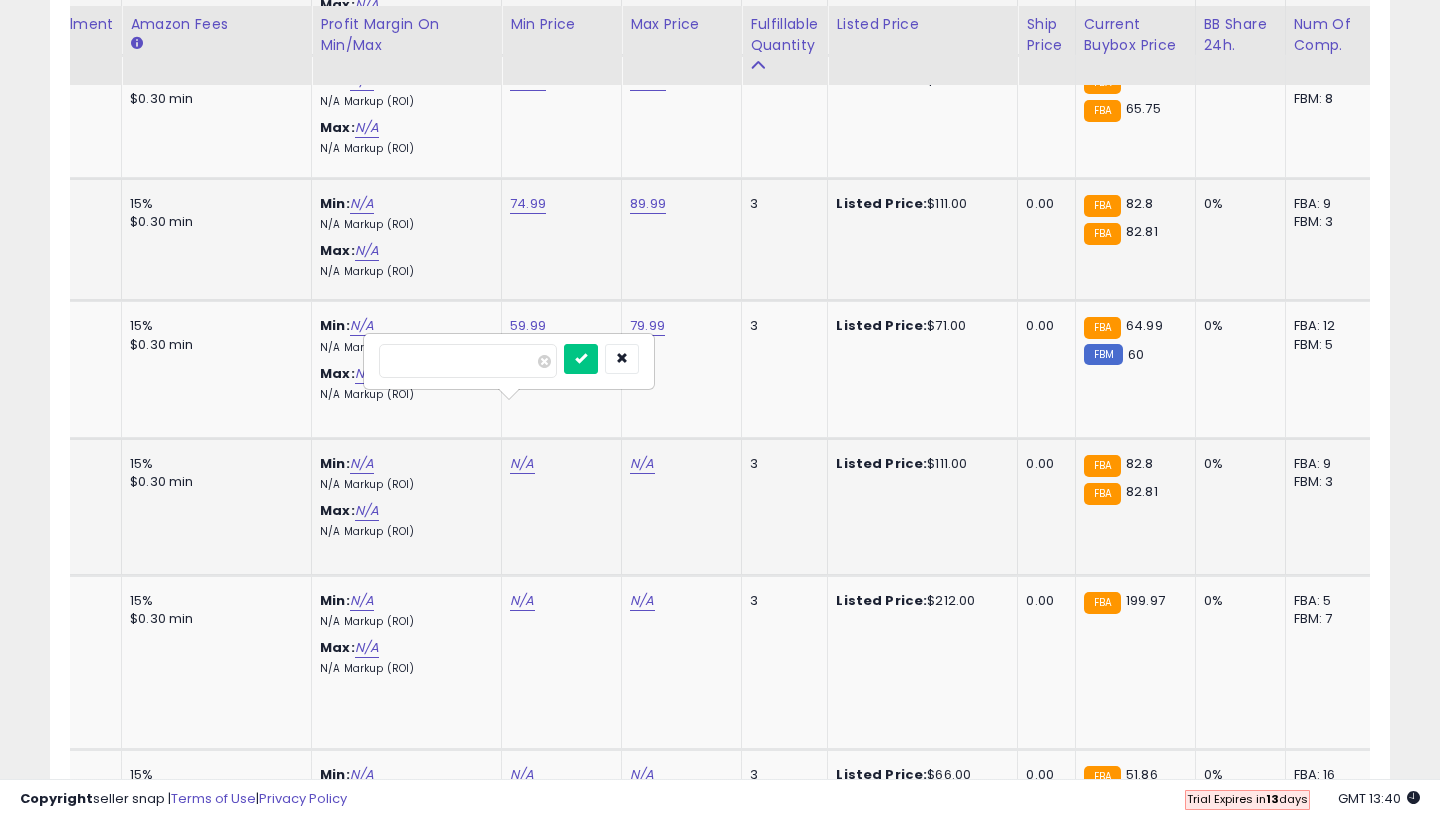type on "**" 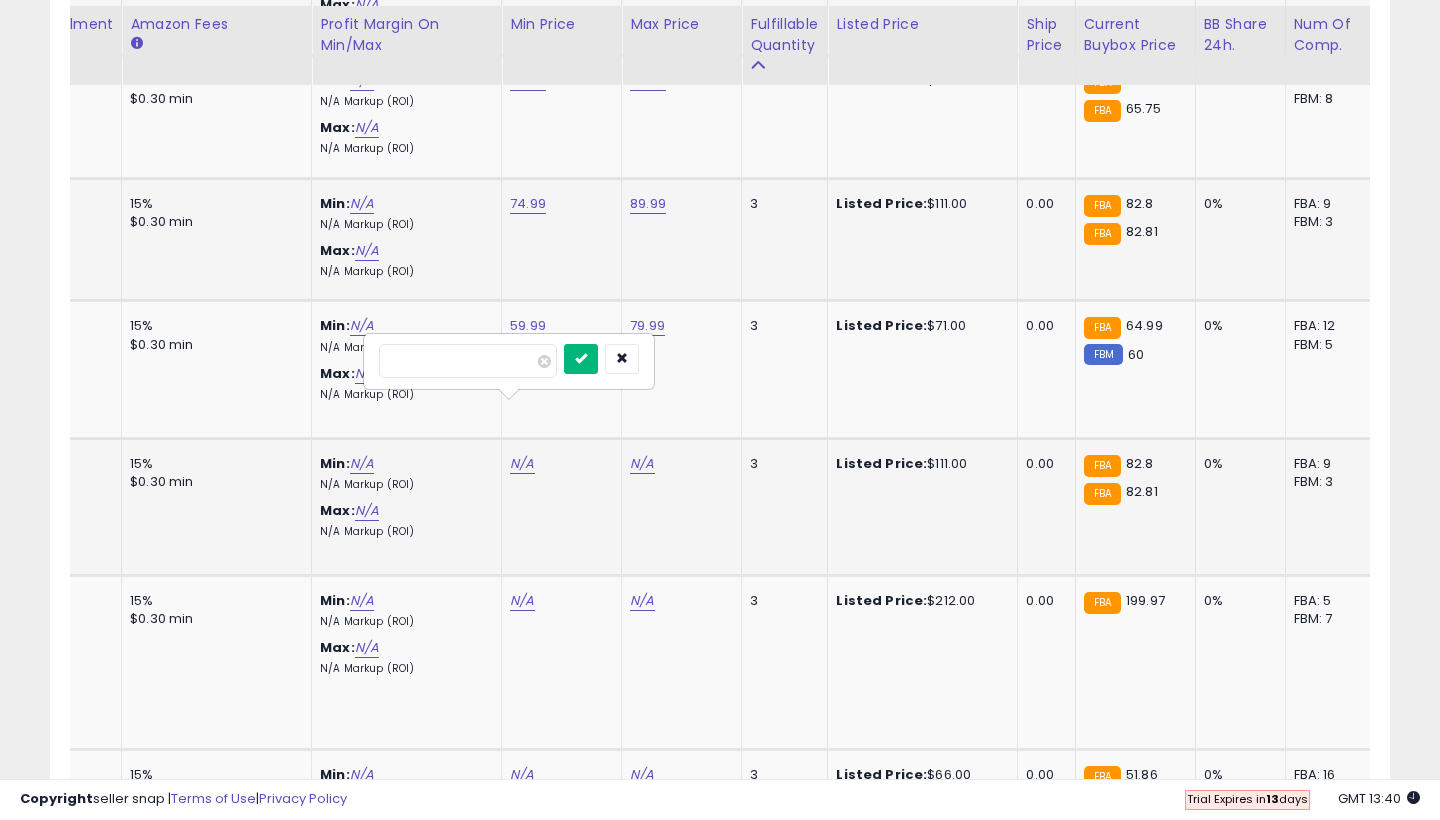 type on "*****" 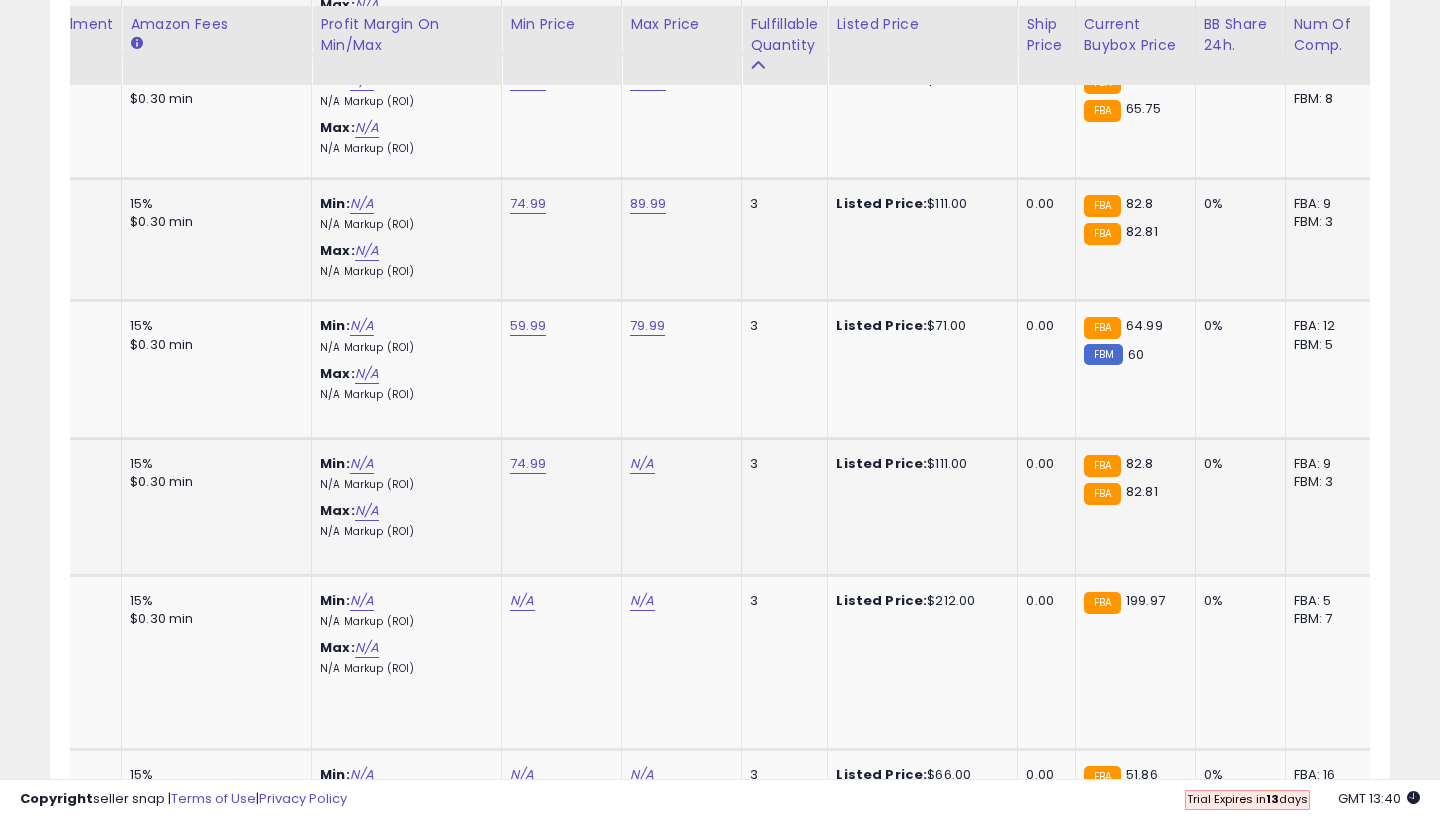 click on "N/A" 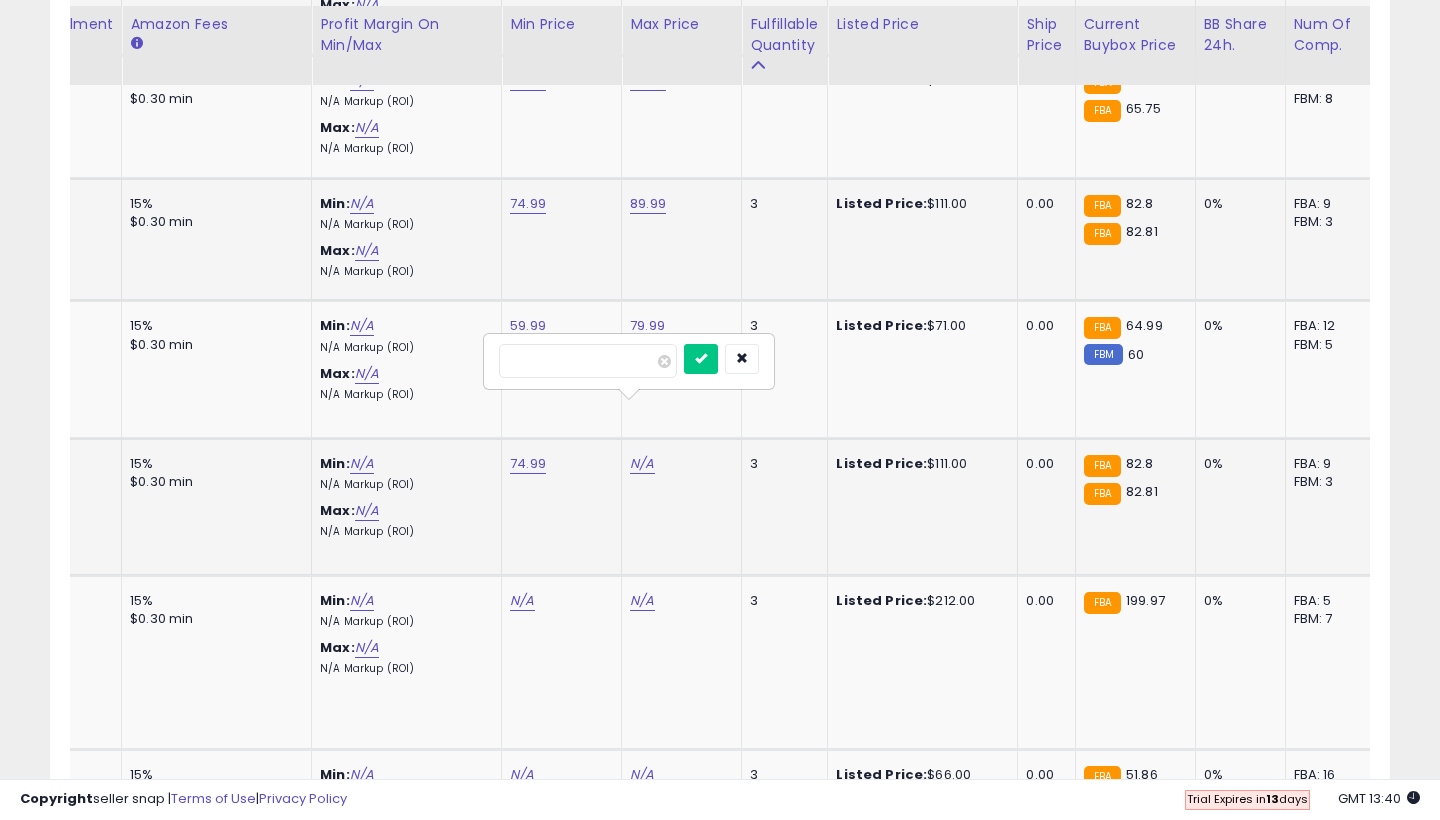 type on "**" 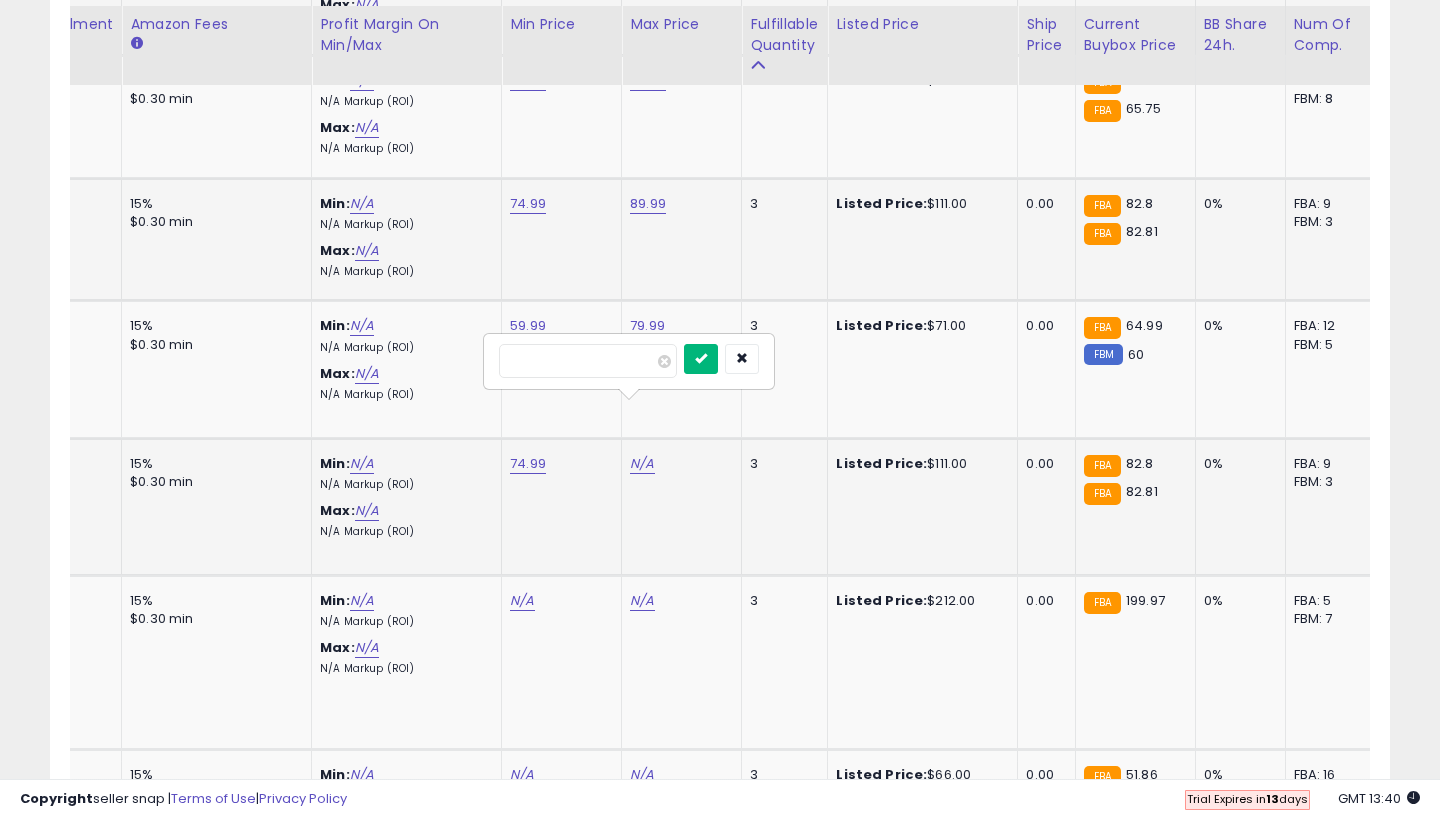 type on "*****" 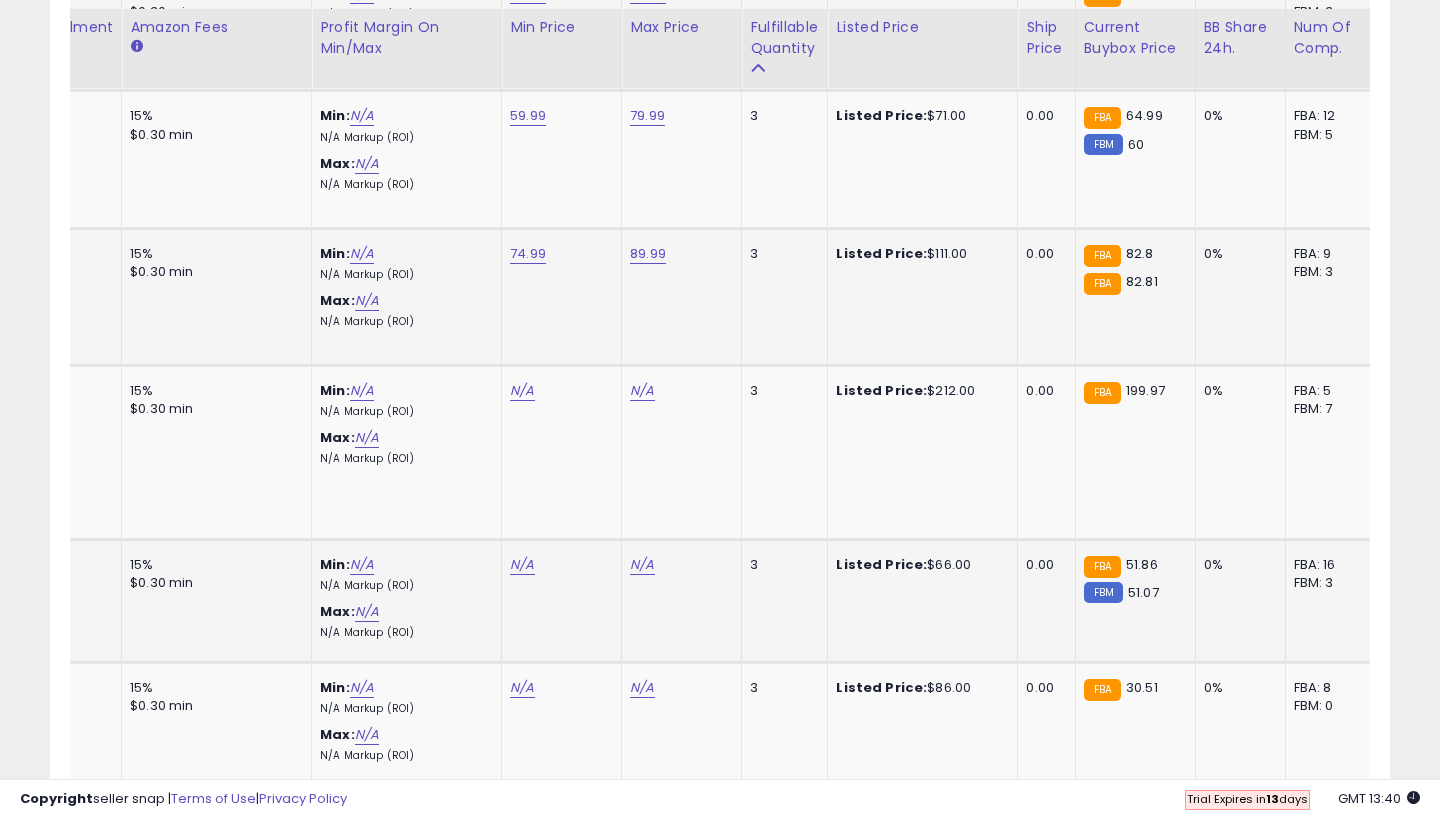 scroll, scrollTop: 5754, scrollLeft: 0, axis: vertical 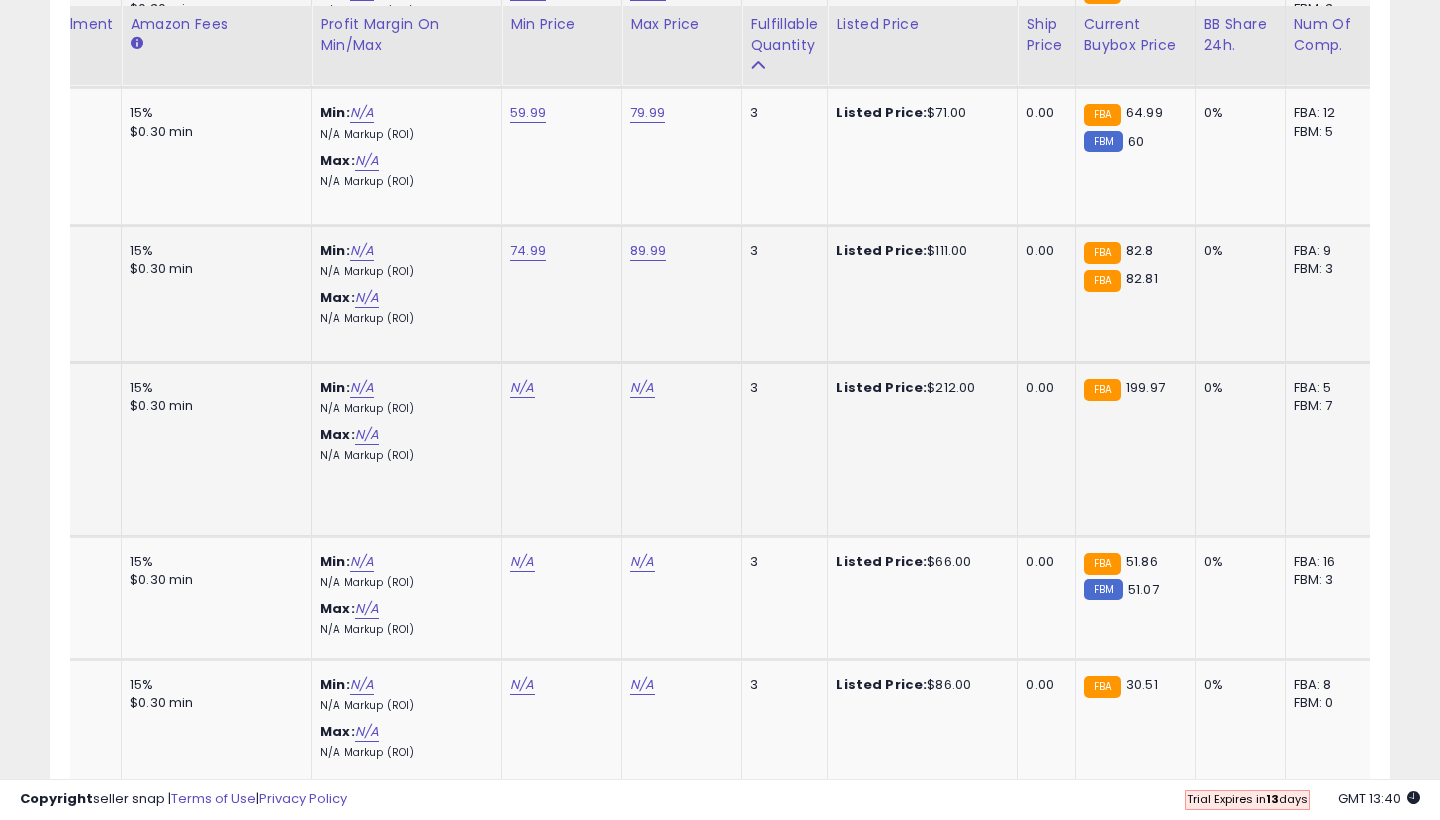 click on "N/A" at bounding box center (522, -4681) 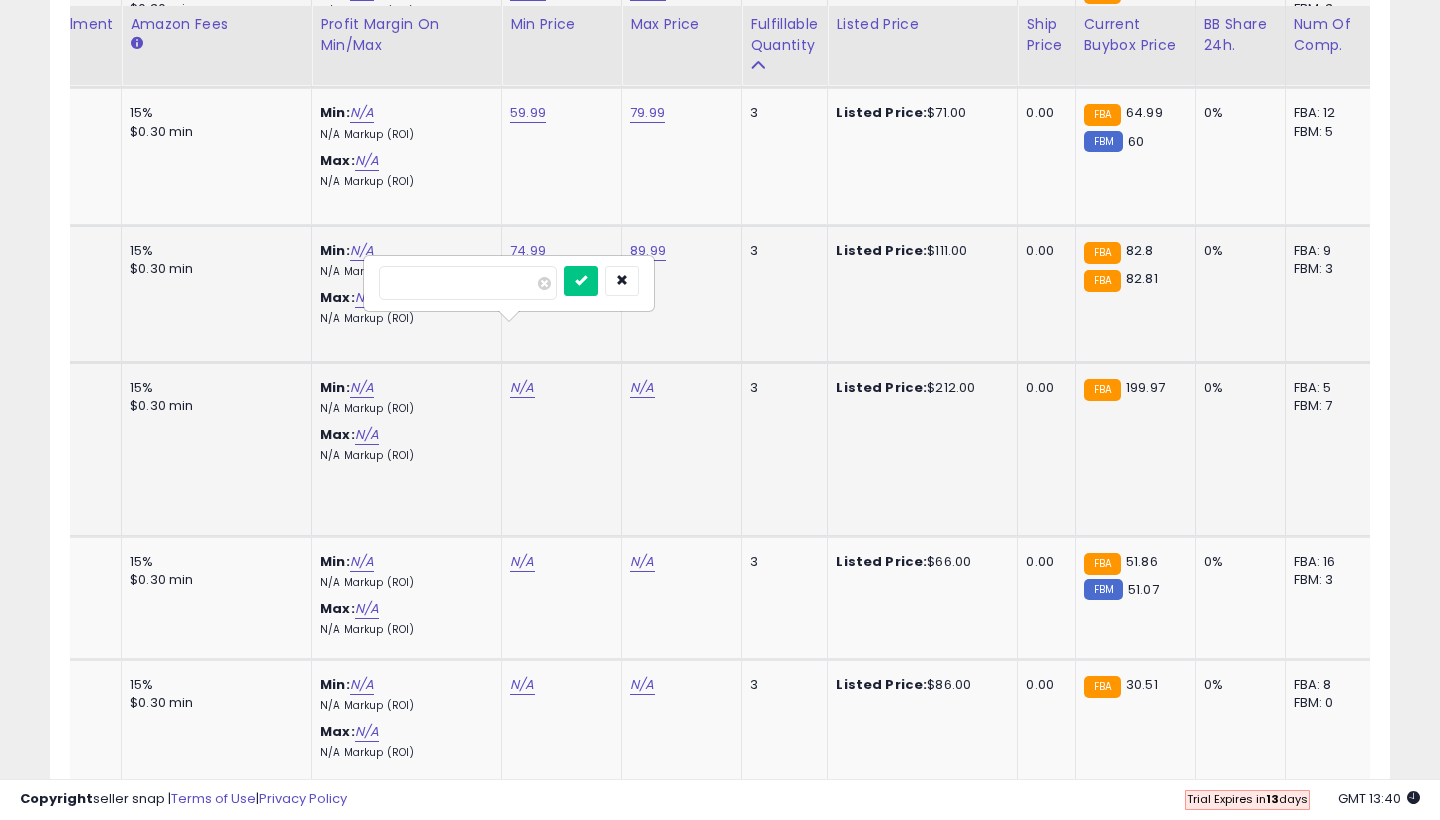 type on "***" 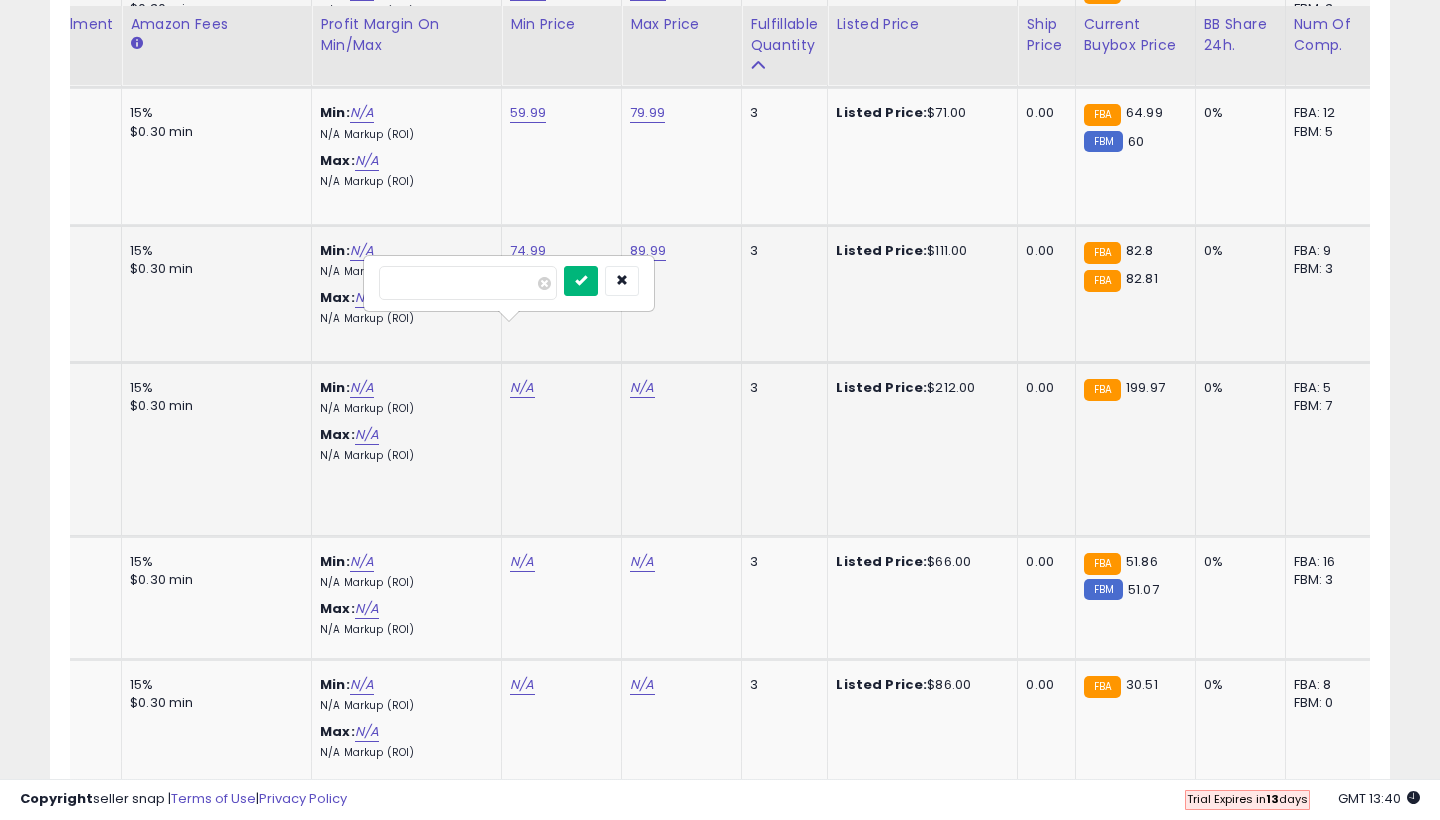 click at bounding box center [581, 281] 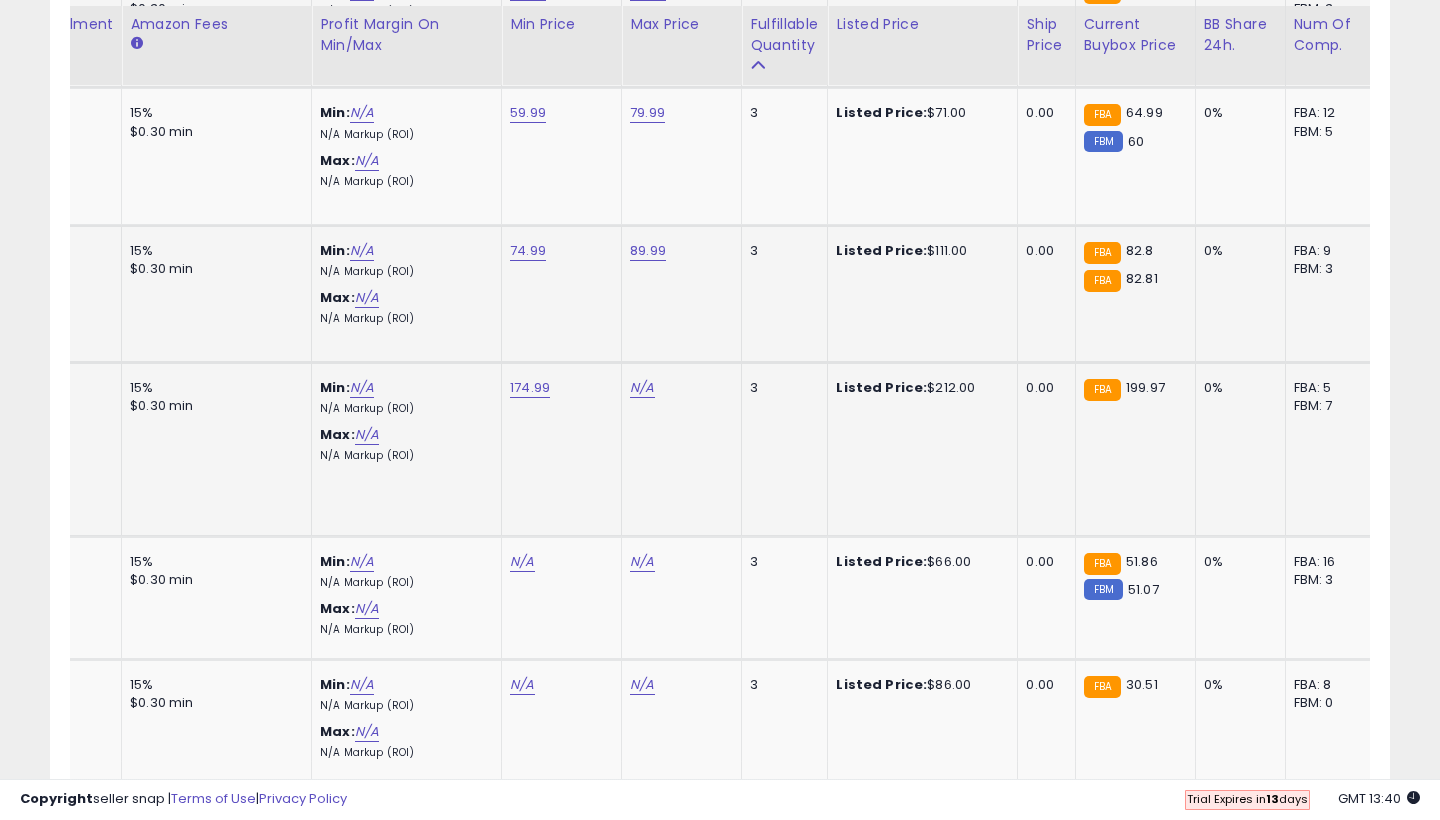 click on "N/A" at bounding box center [642, -4681] 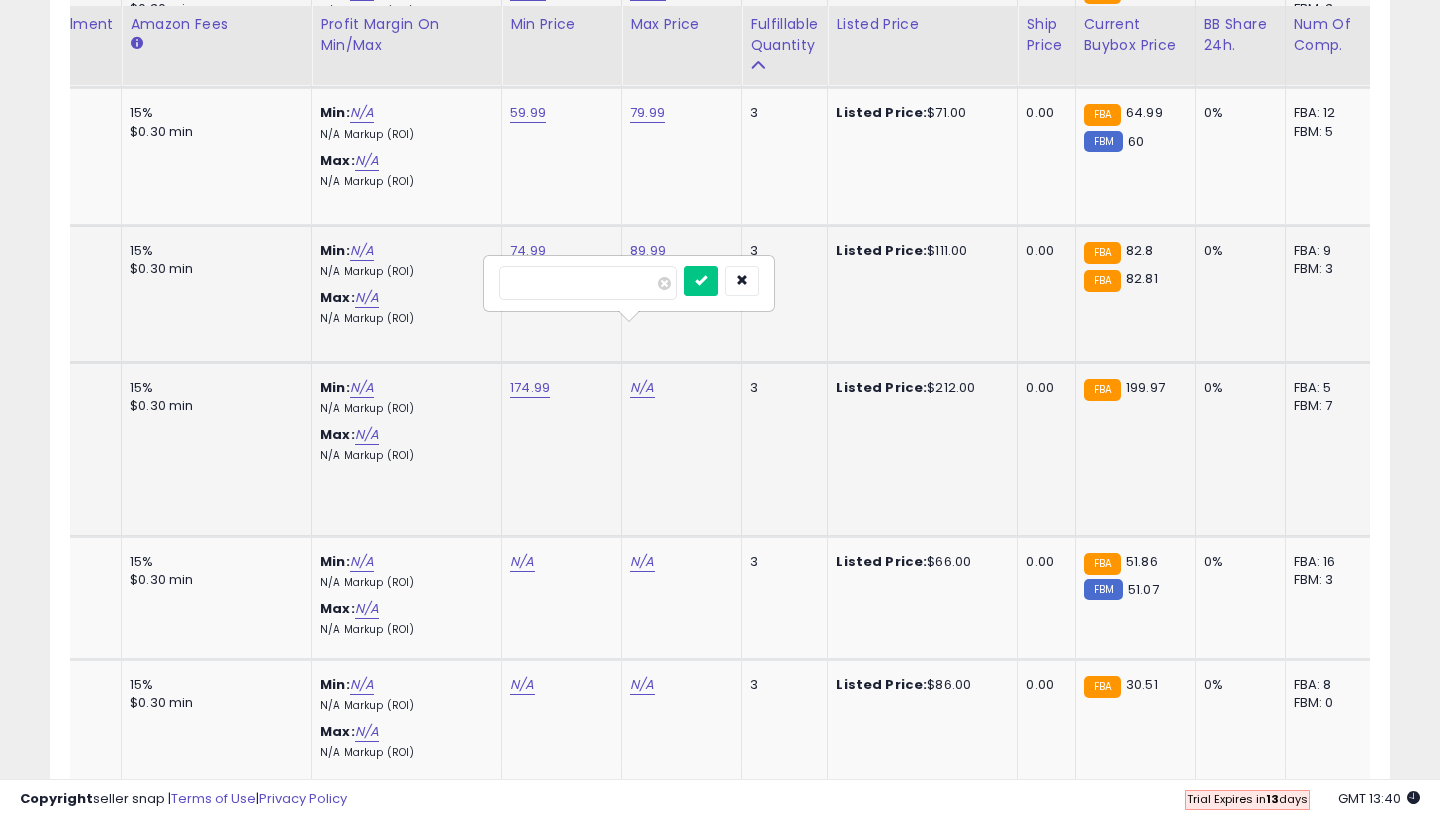 type on "***" 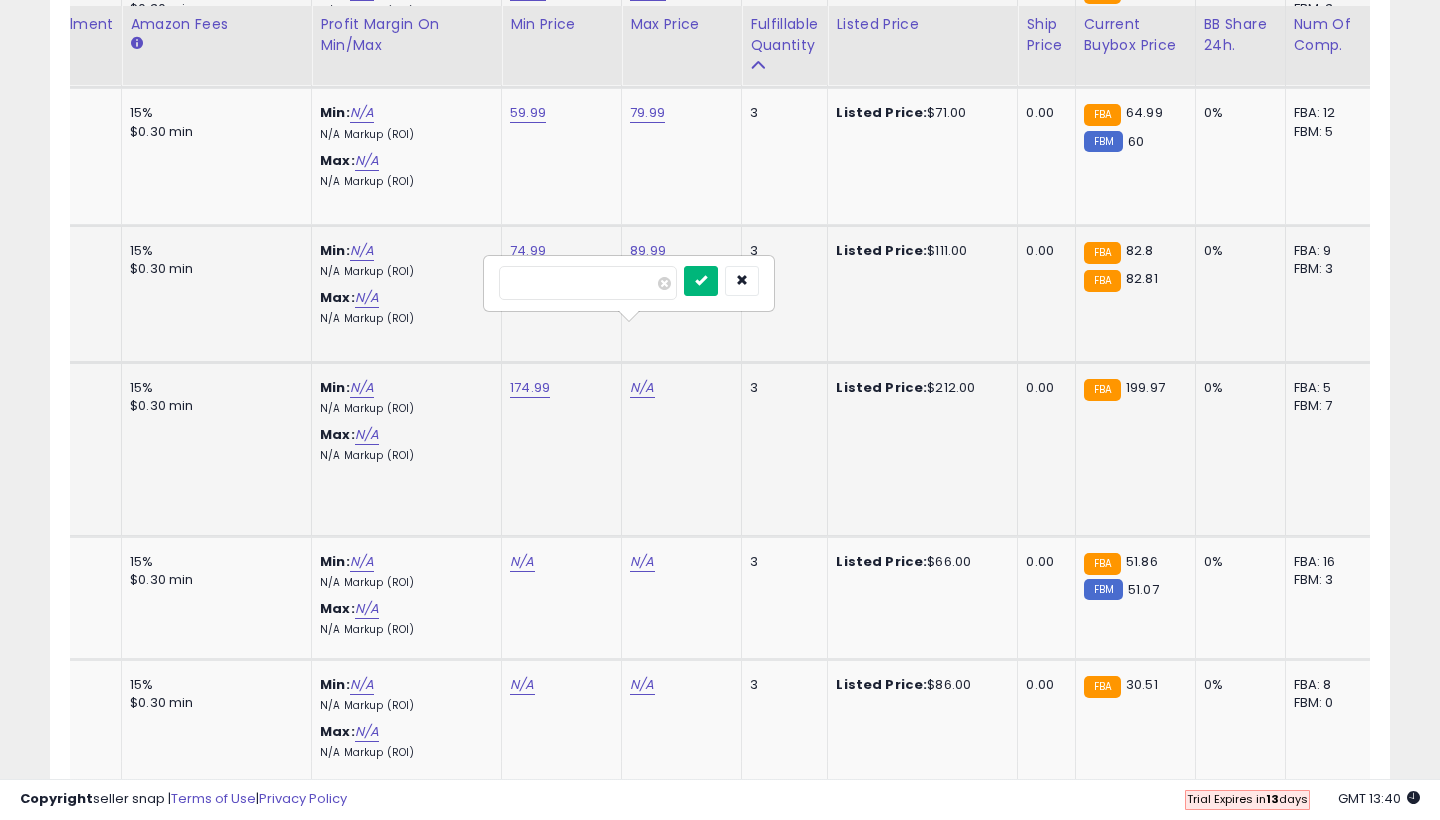 type on "******" 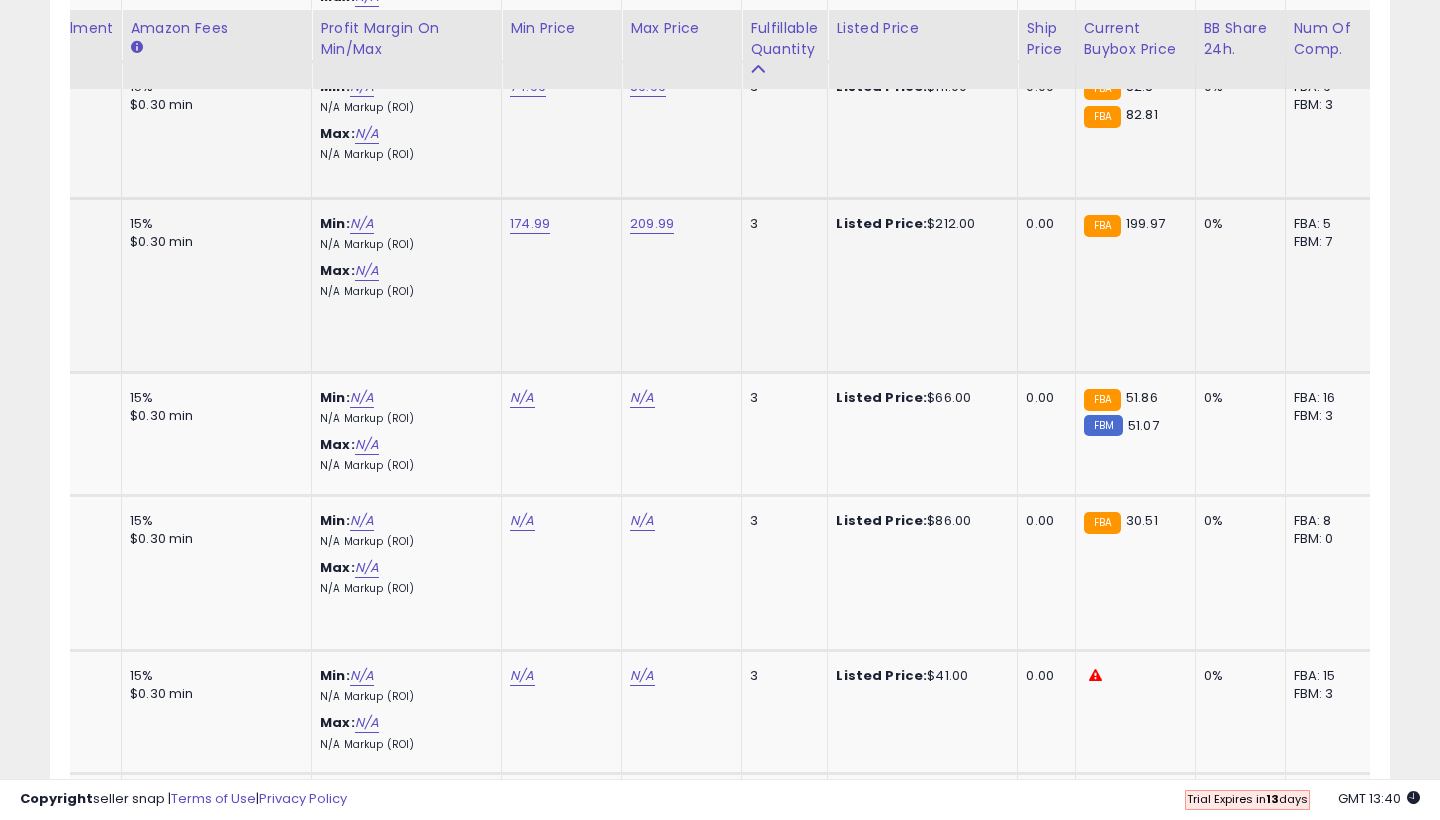 scroll, scrollTop: 5922, scrollLeft: 0, axis: vertical 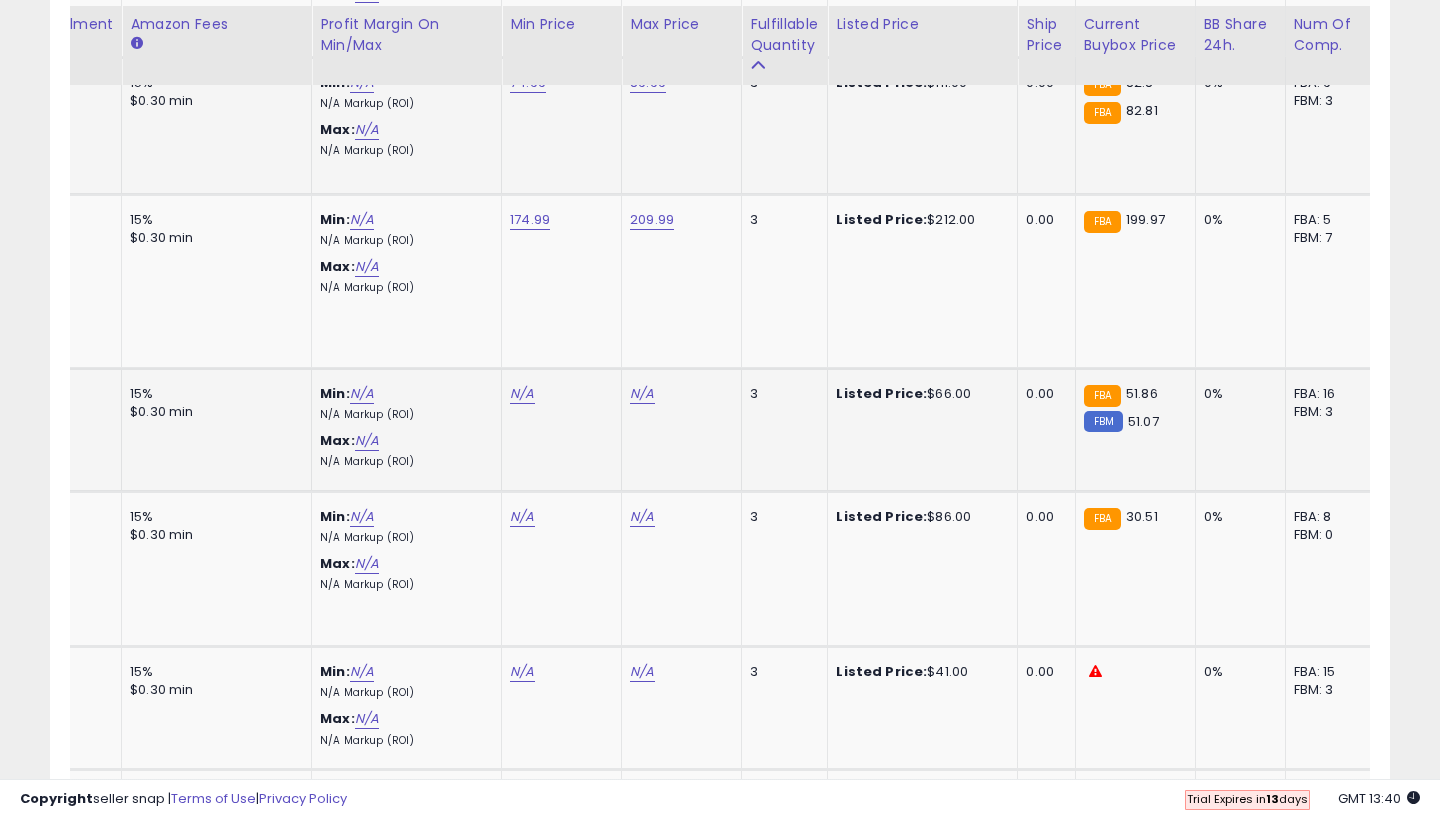 click on "N/A" at bounding box center (522, -4849) 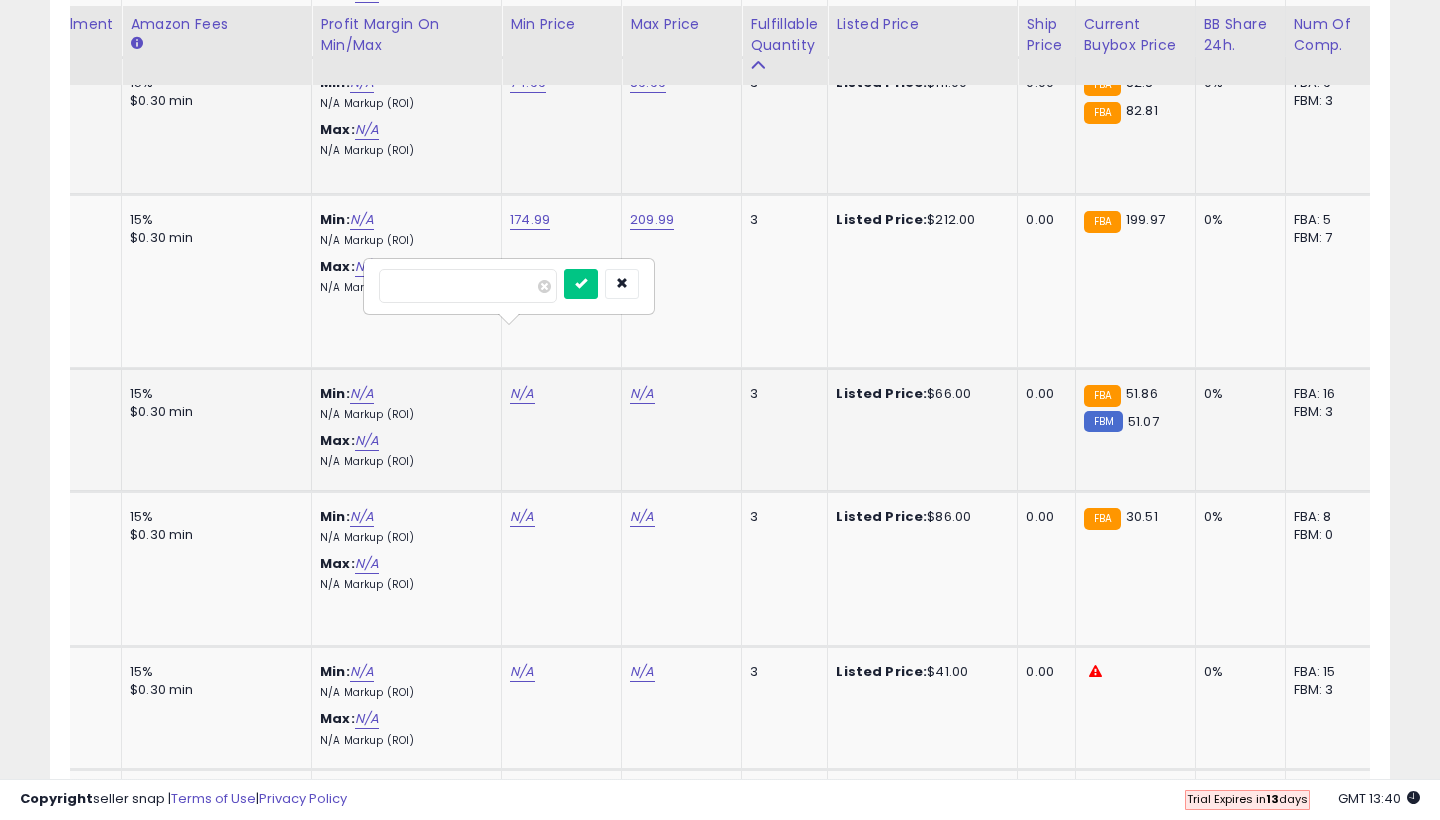 type on "**" 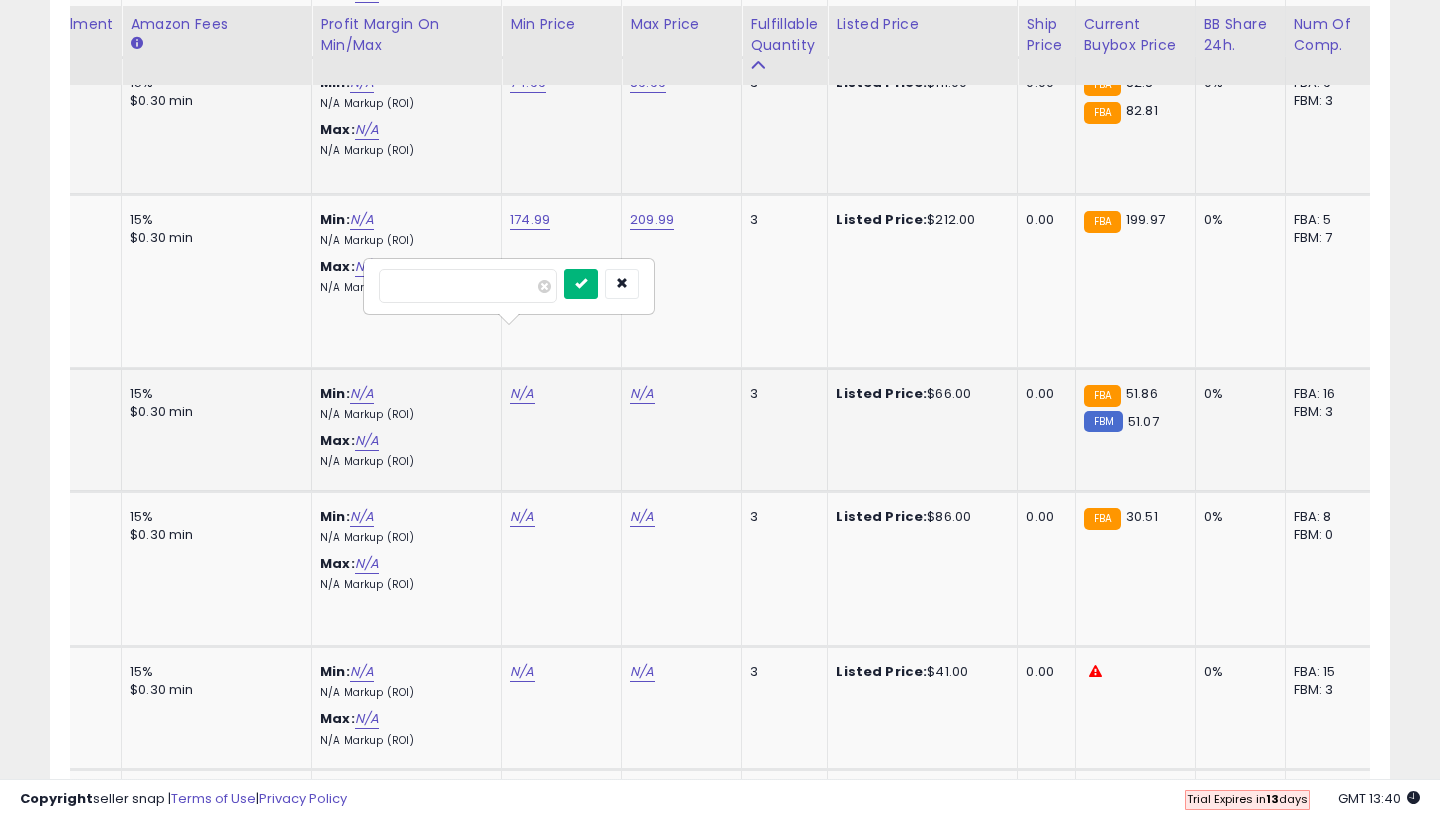 type on "*****" 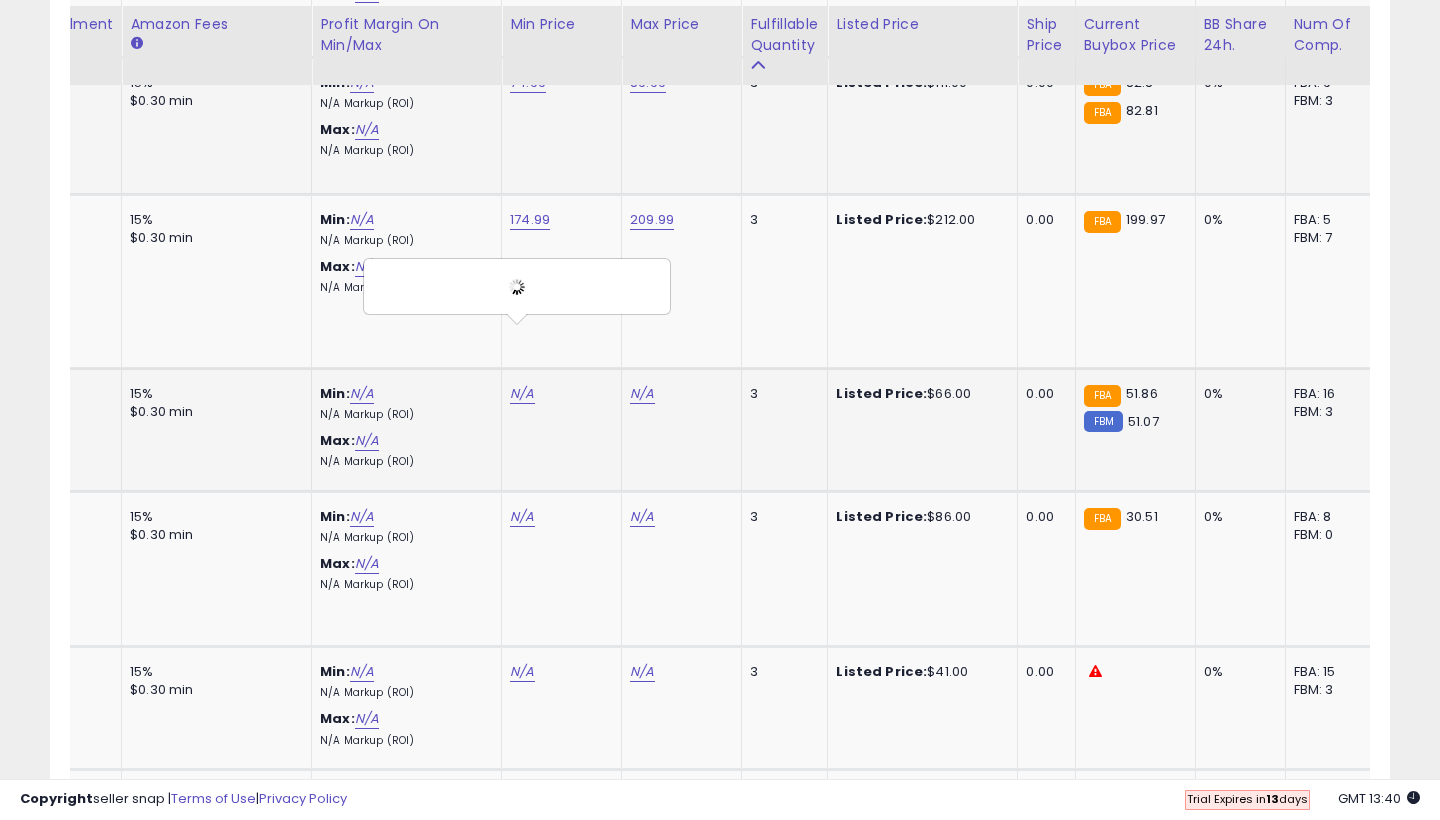 click on "N/A" at bounding box center (642, -4849) 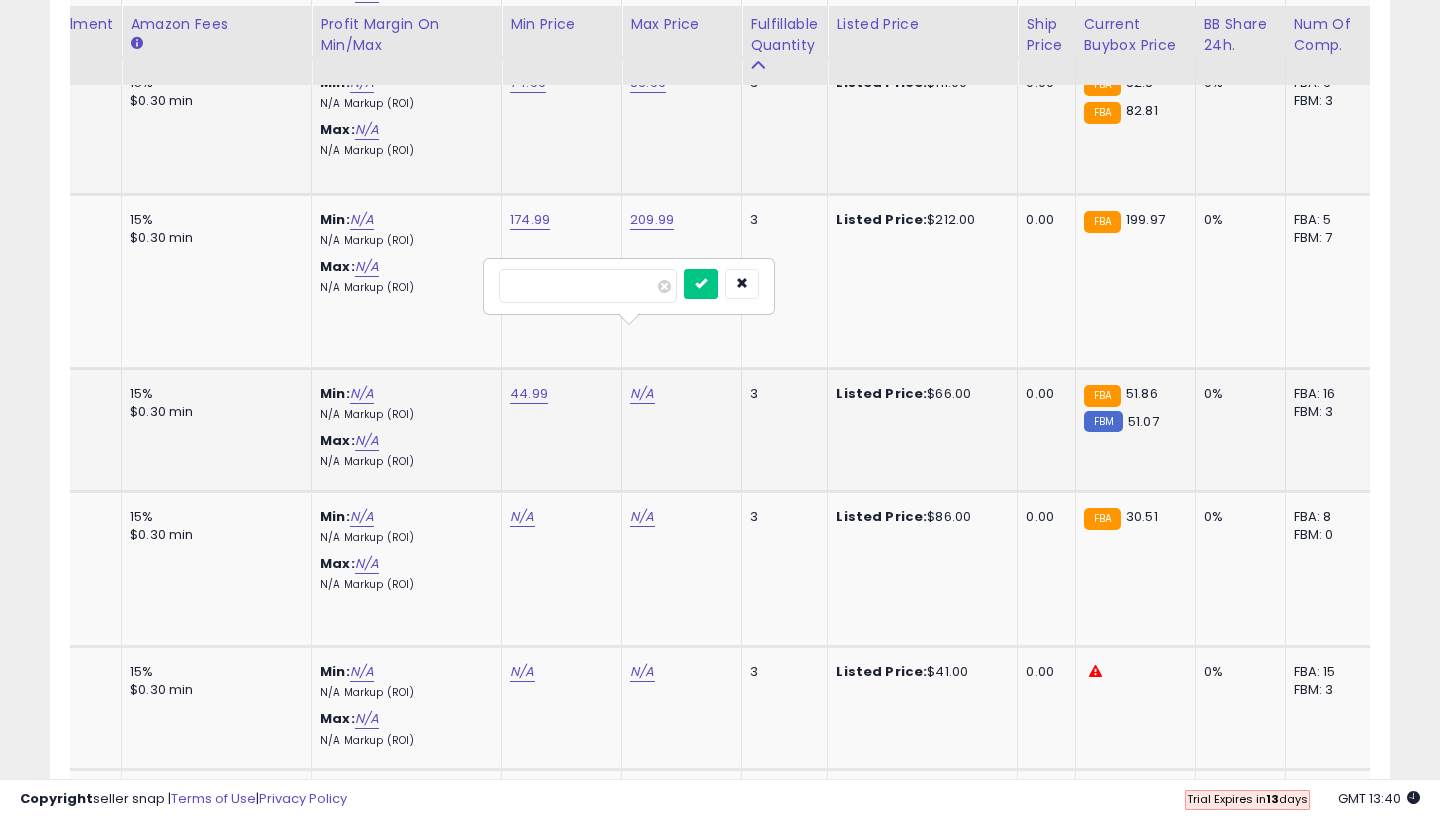 type on "**" 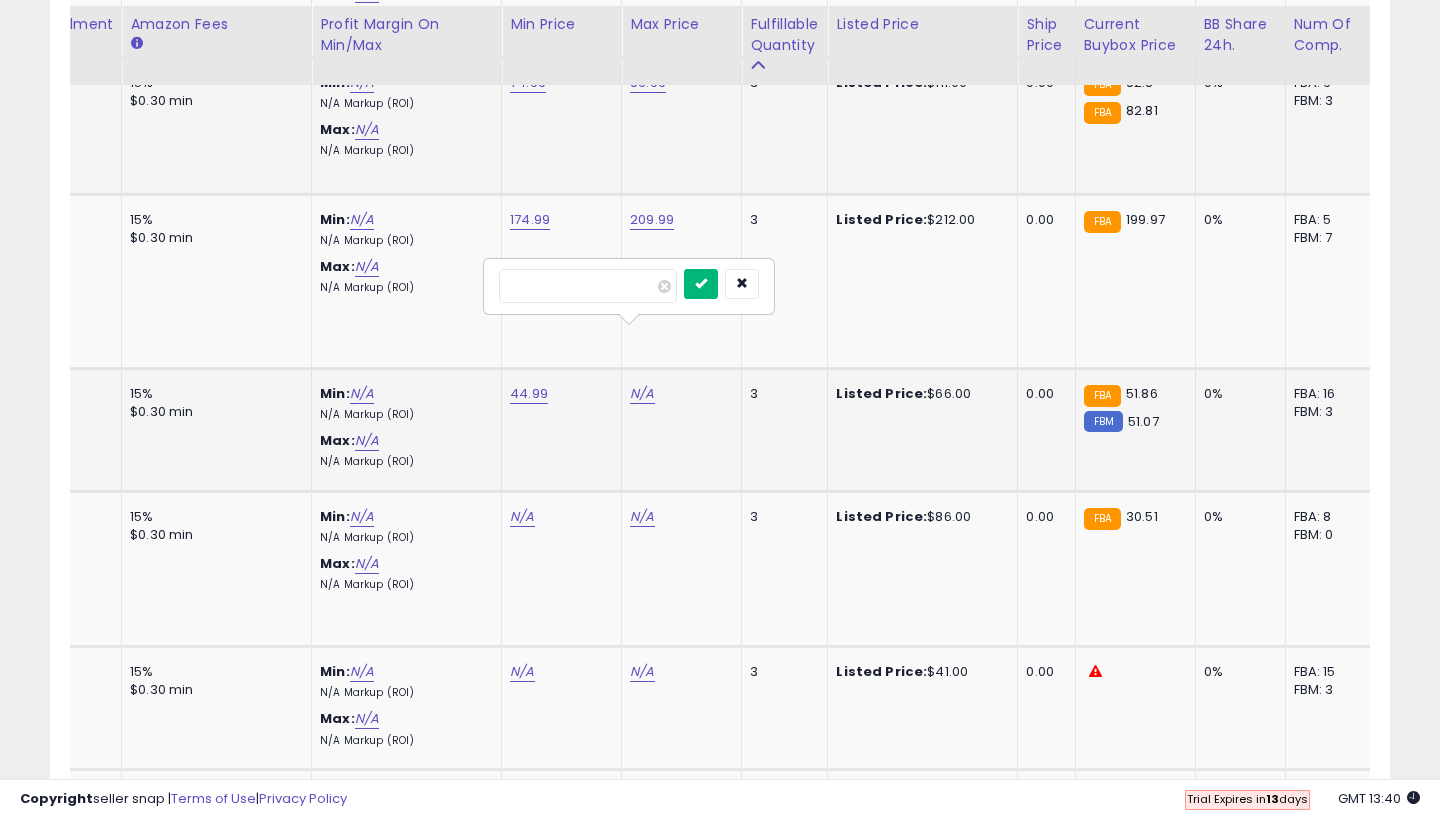 type on "*****" 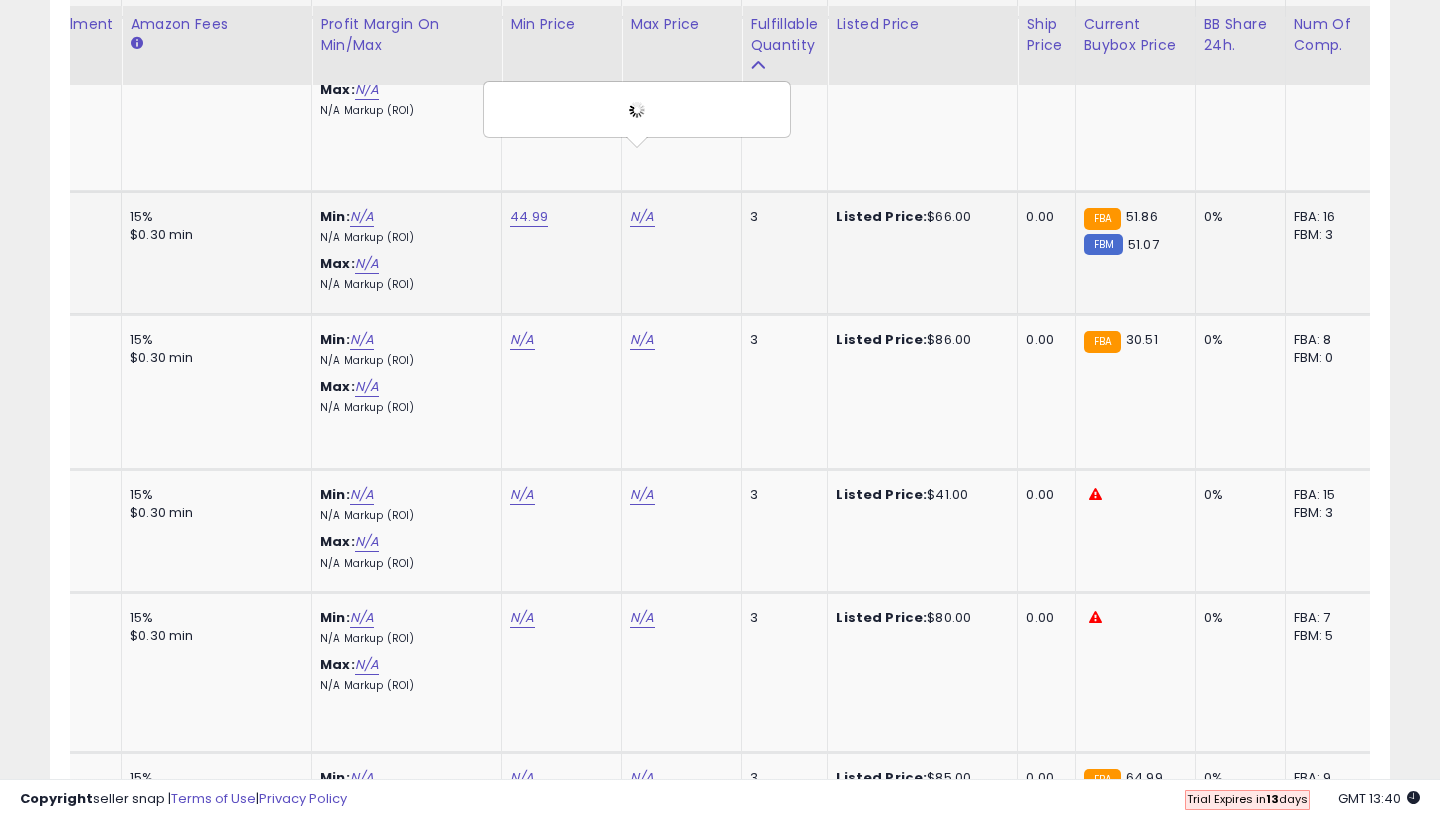 scroll, scrollTop: 6100, scrollLeft: 0, axis: vertical 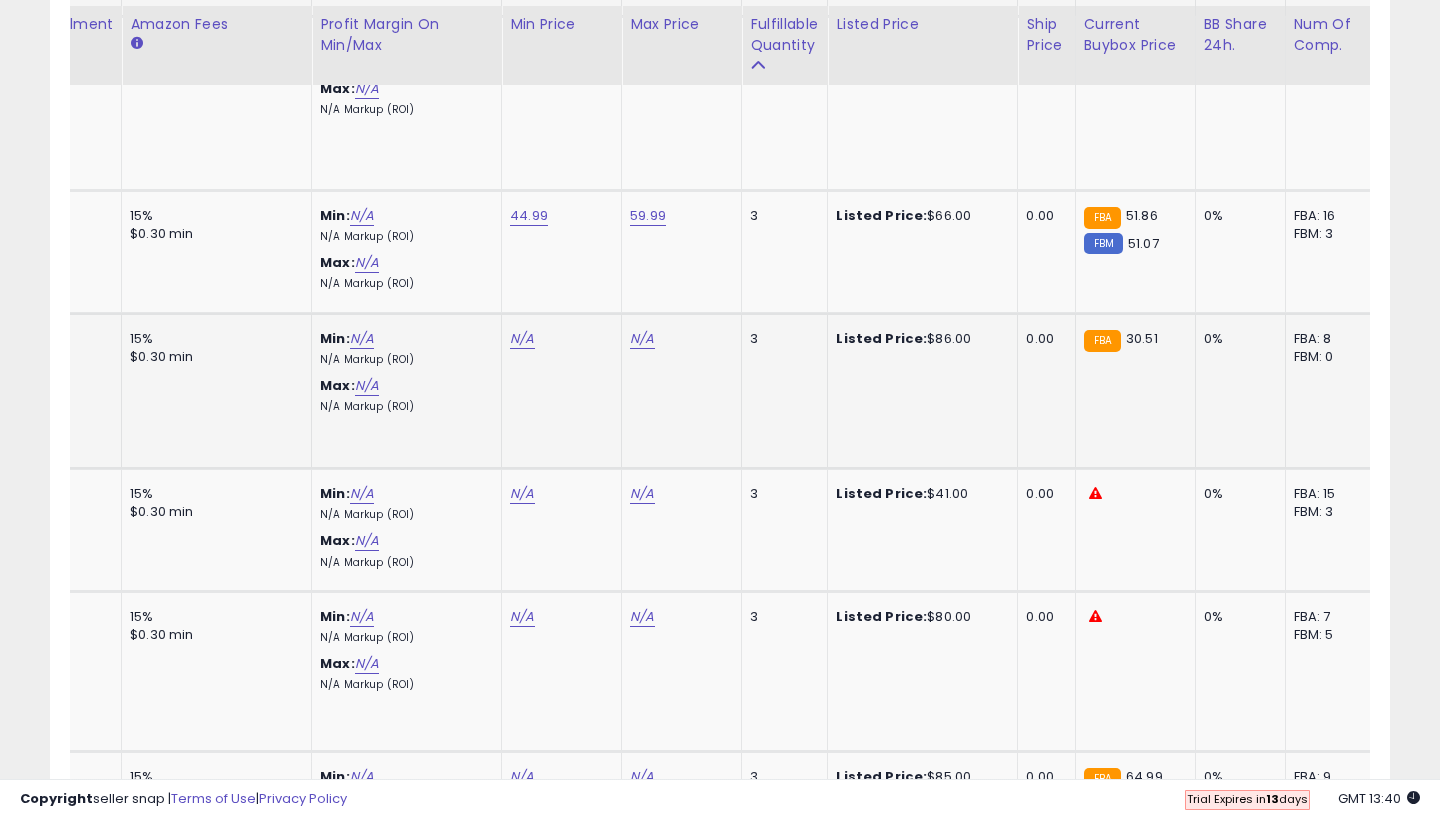 click on "N/A" at bounding box center [522, -5027] 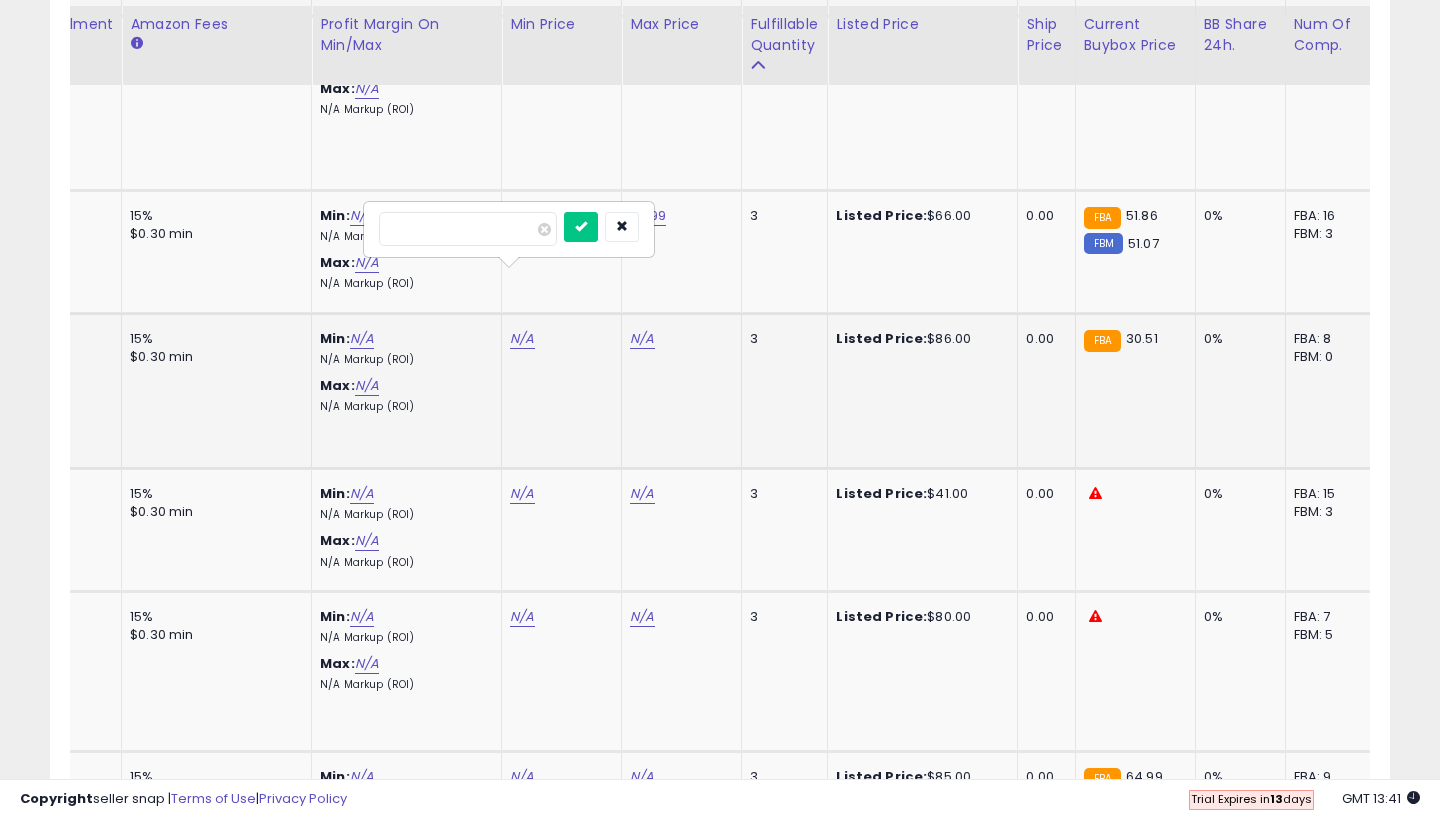 type on "**" 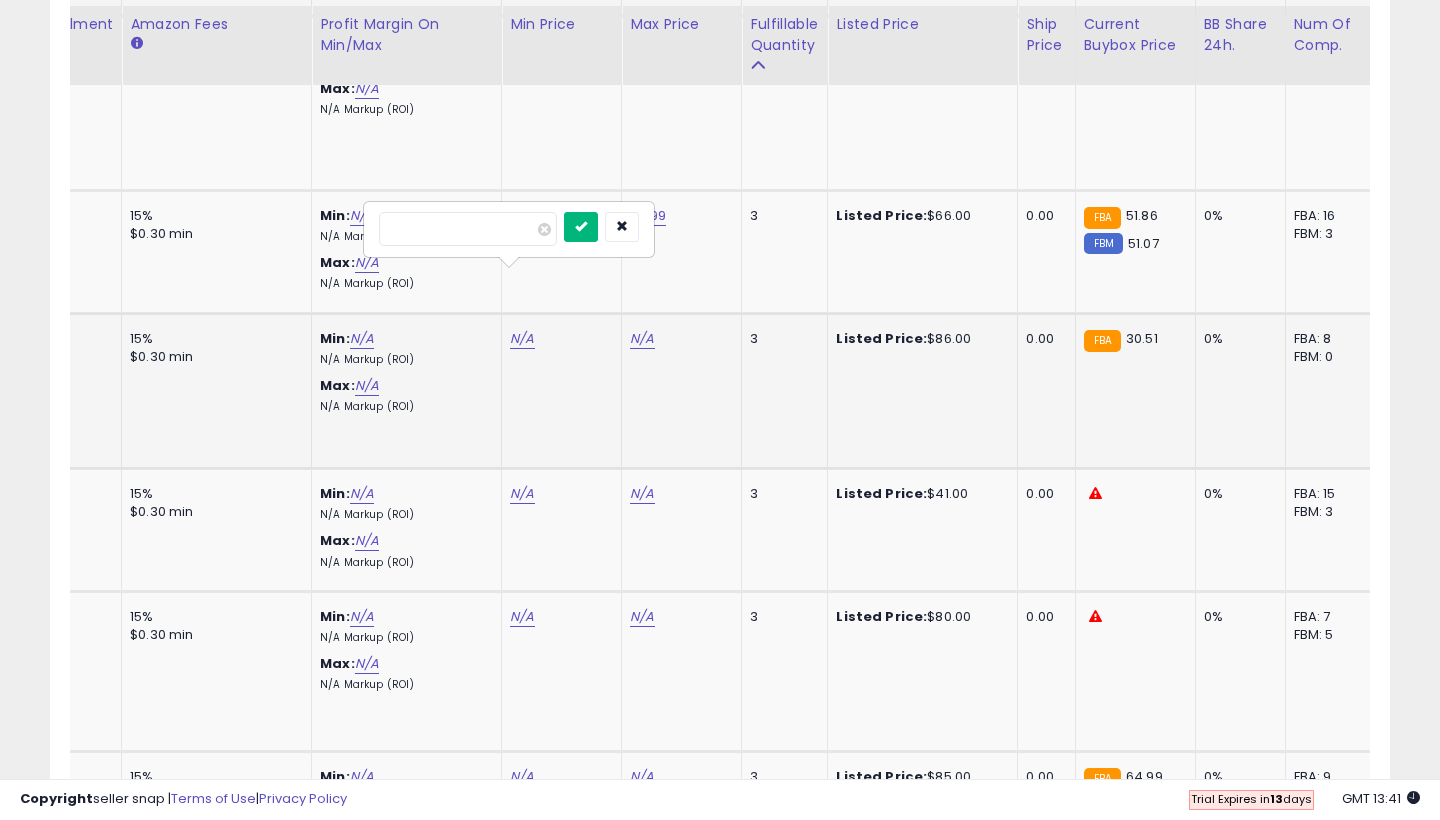 type on "*****" 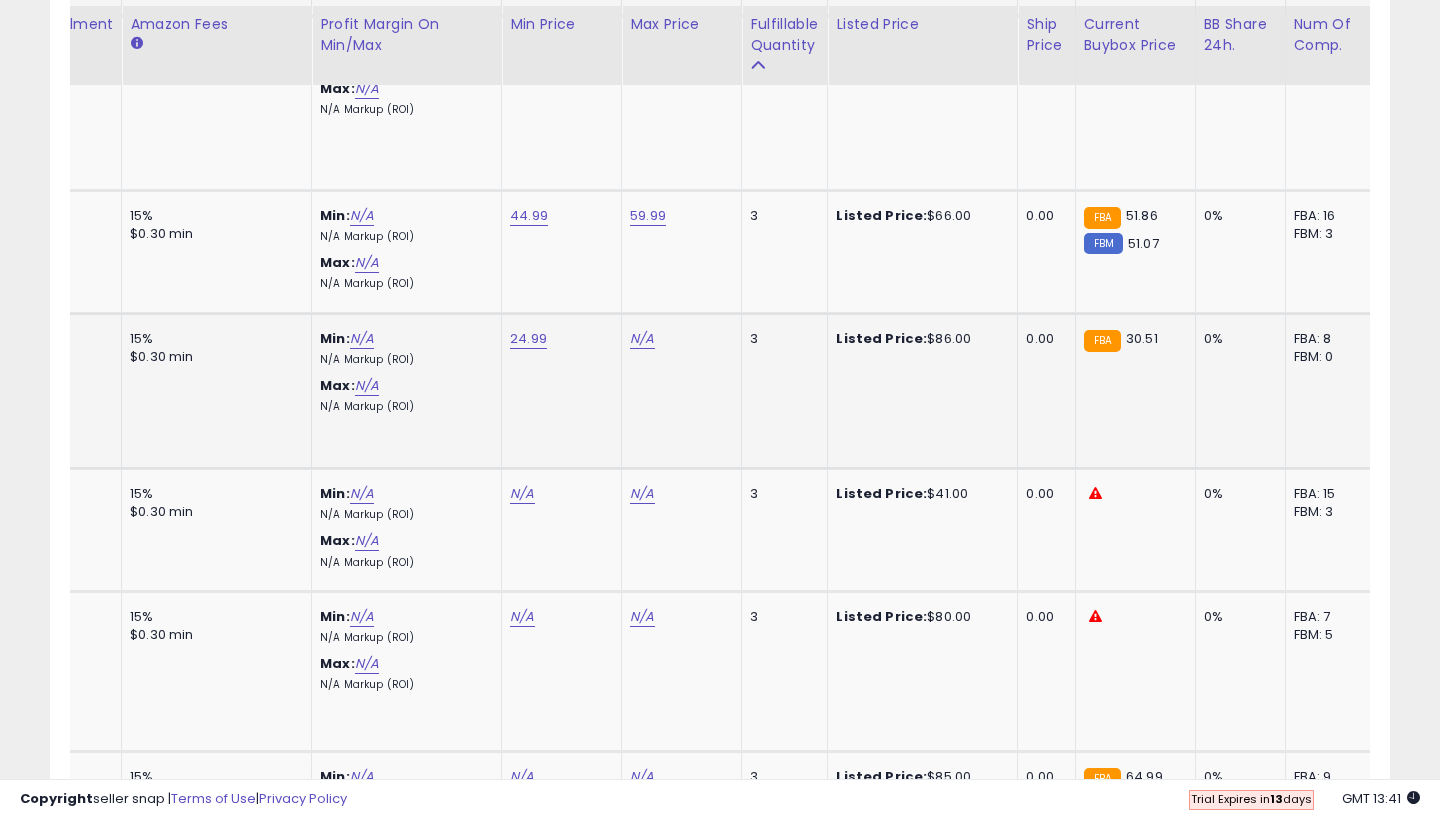 click on "N/A" at bounding box center (642, -5027) 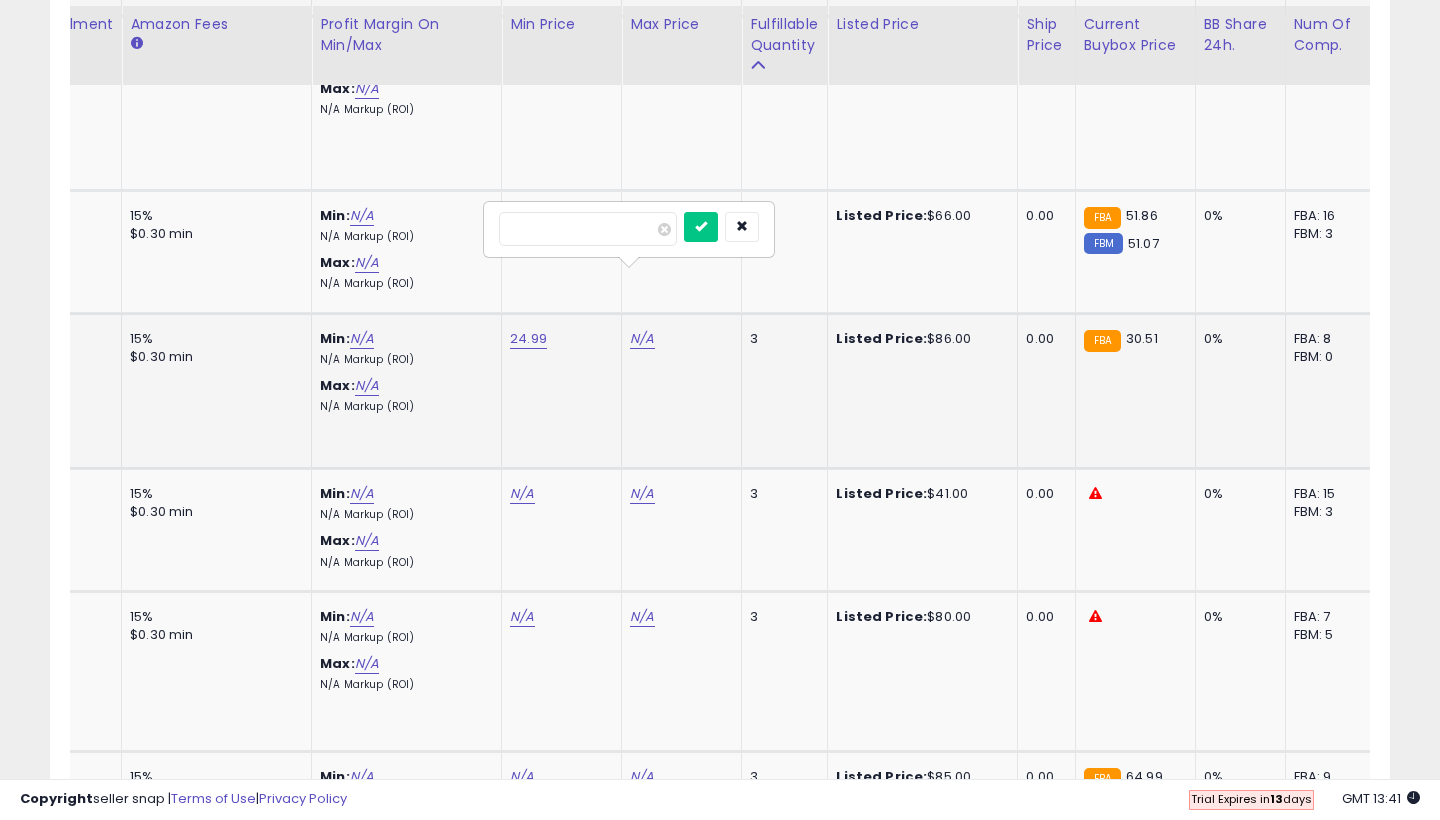 type on "*" 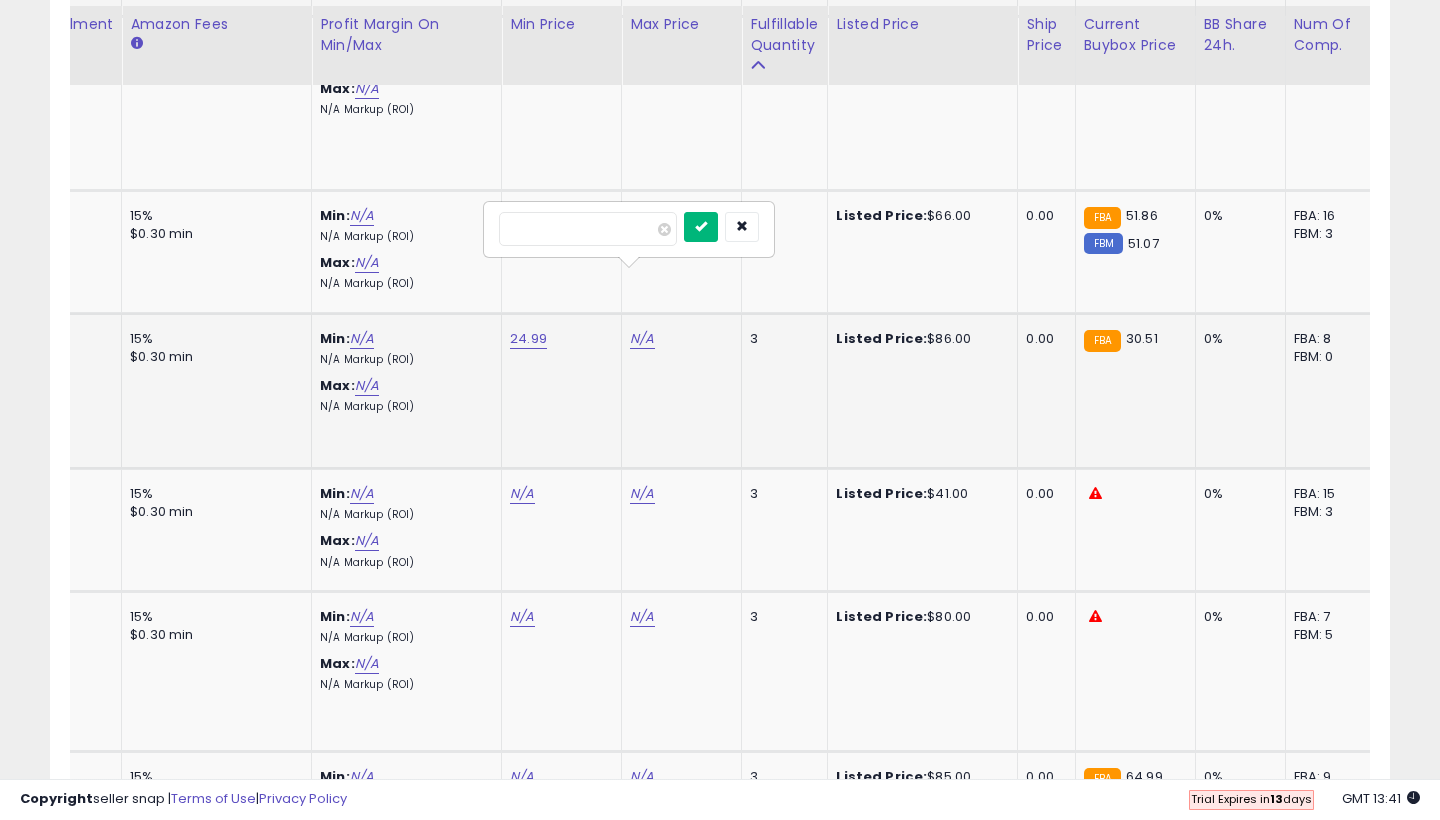 type on "*****" 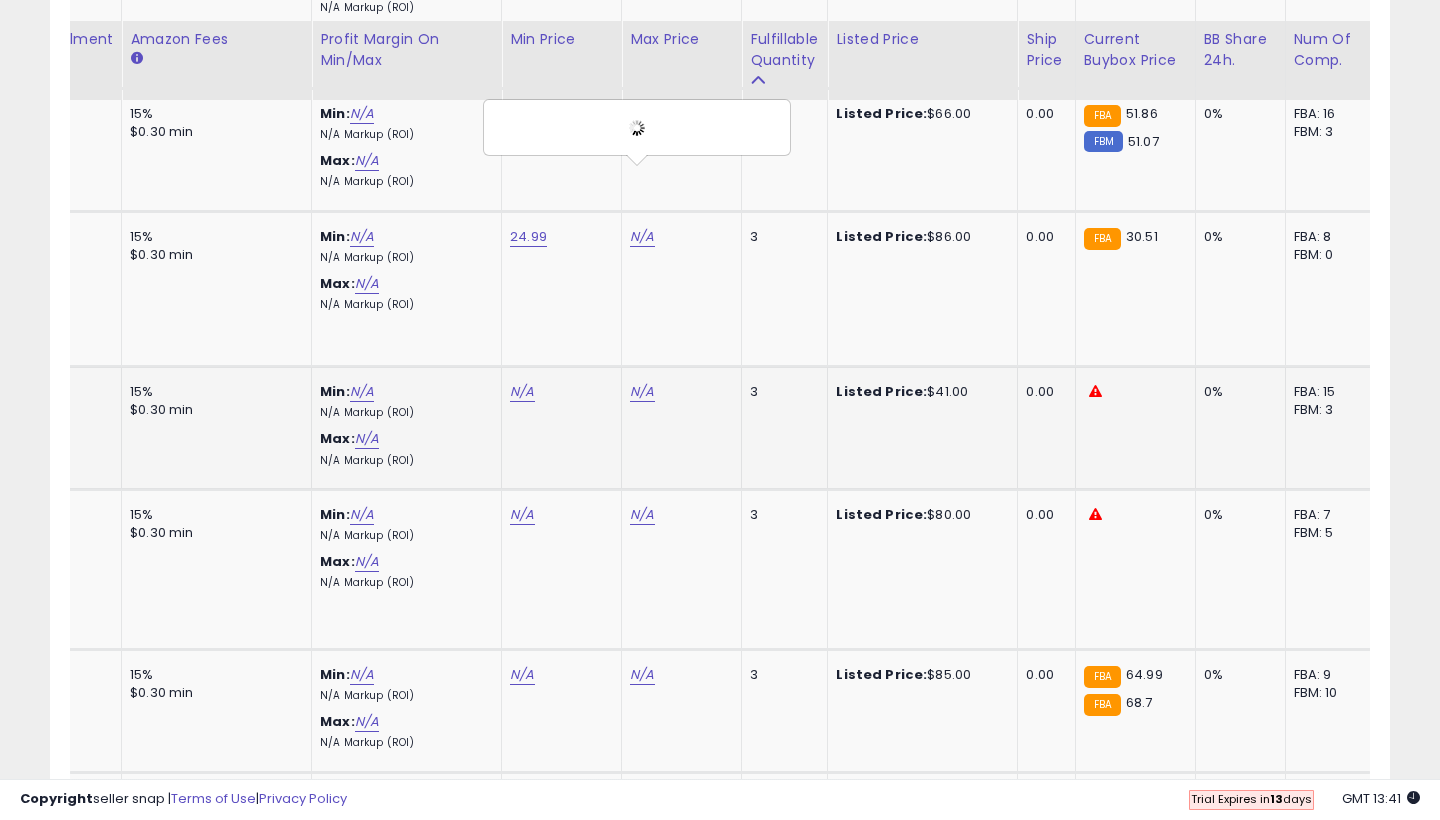 scroll, scrollTop: 6218, scrollLeft: 0, axis: vertical 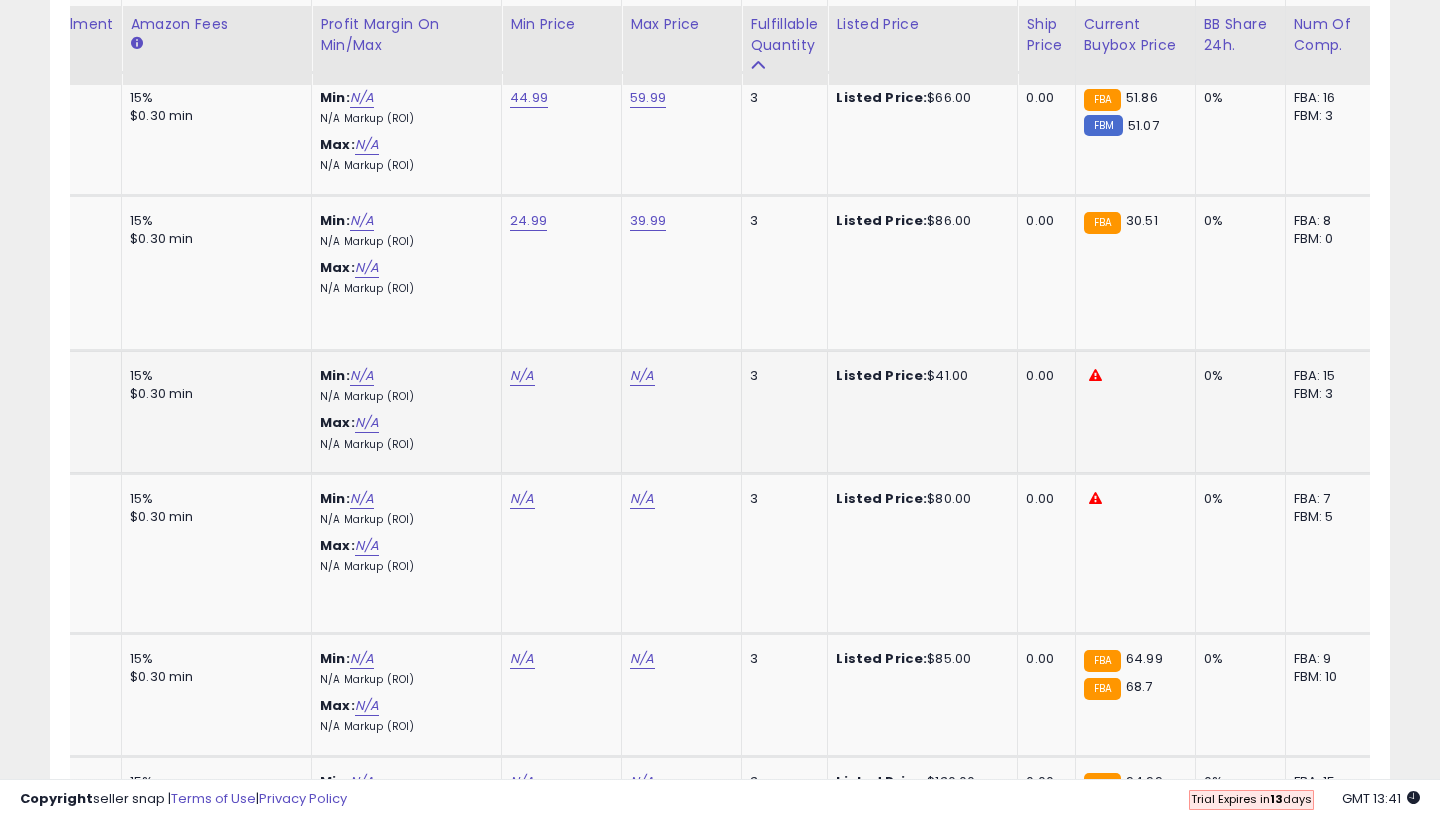 click on "N/A" at bounding box center [522, -5145] 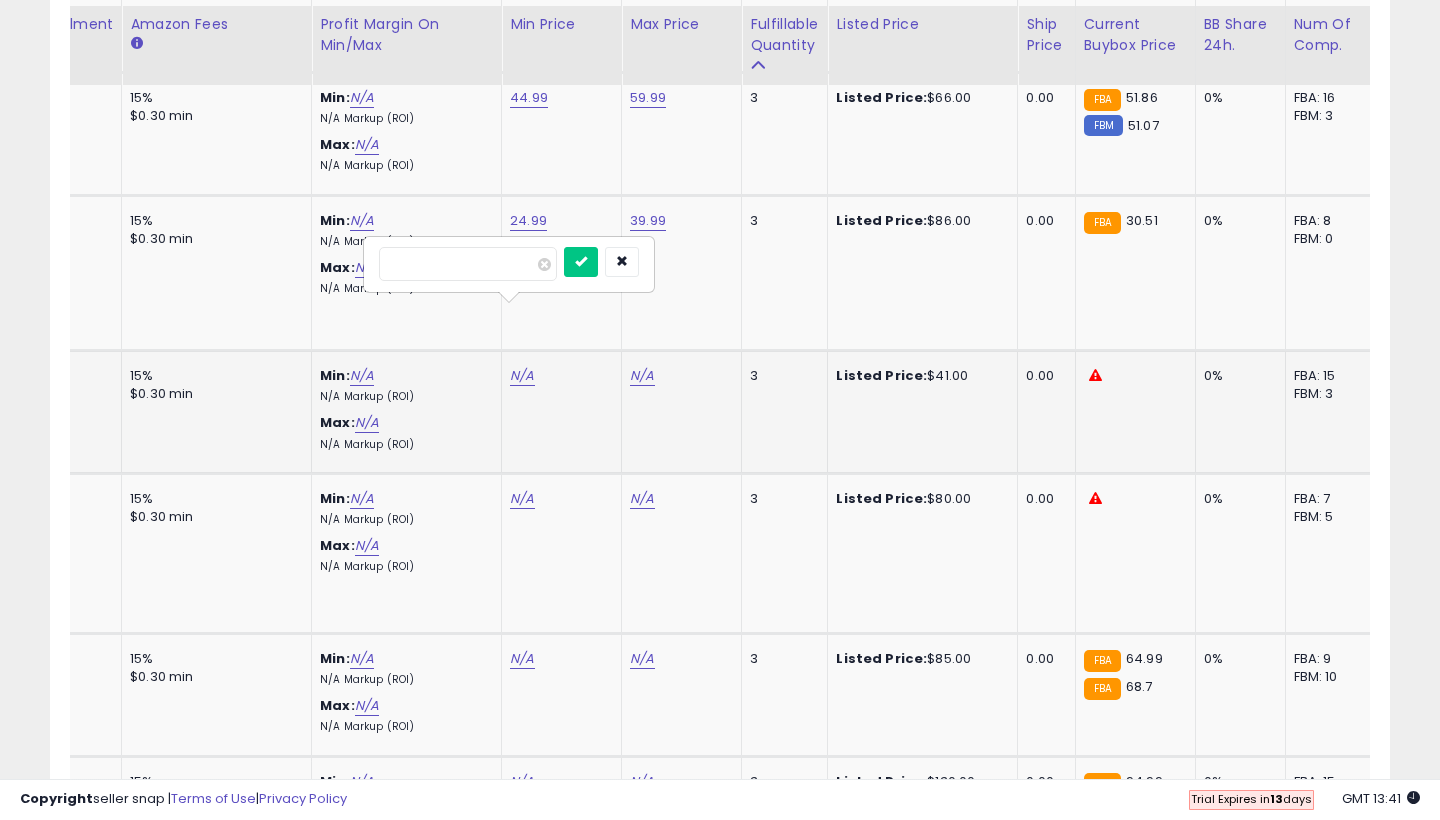 type on "**" 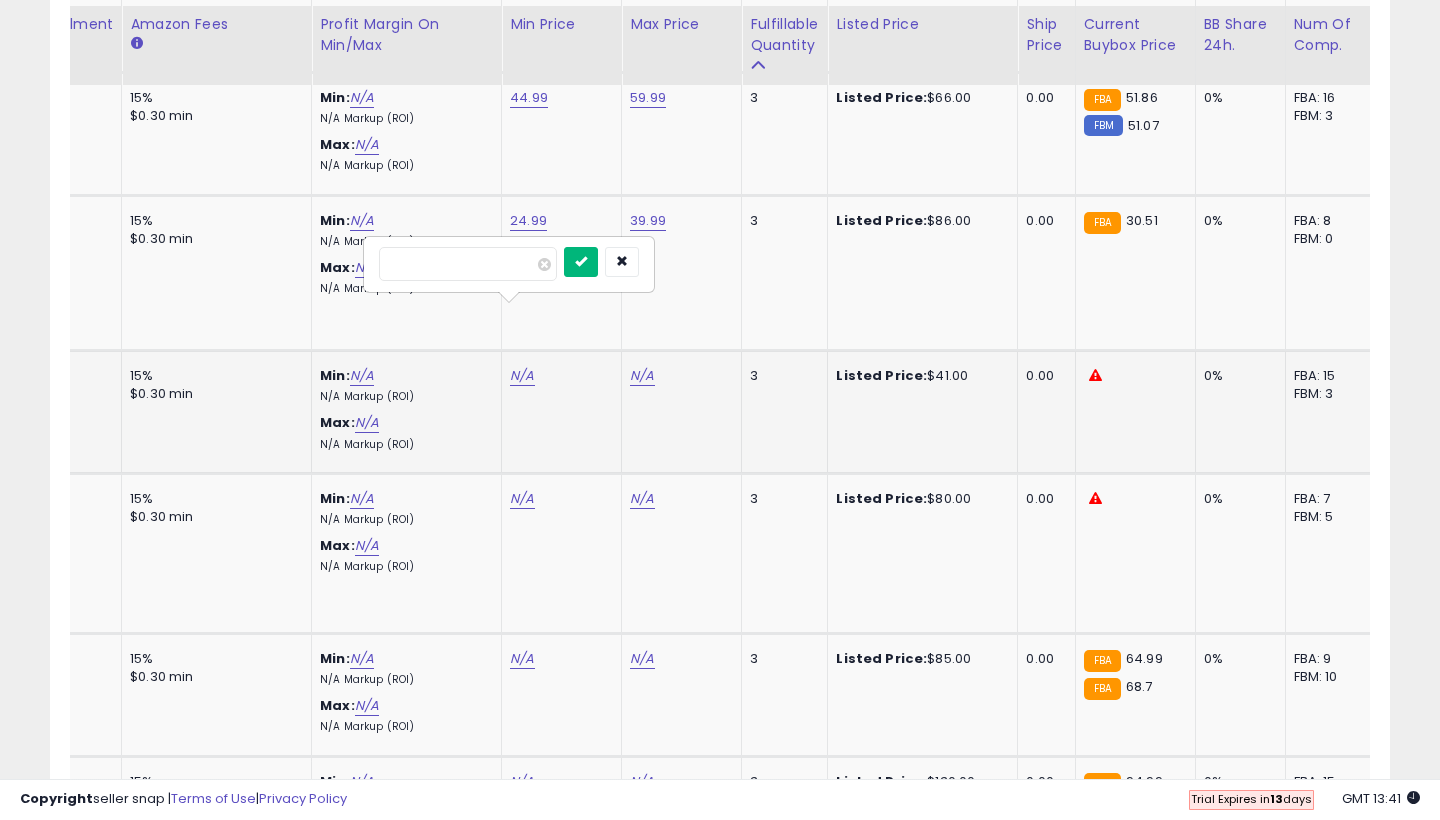 type on "*****" 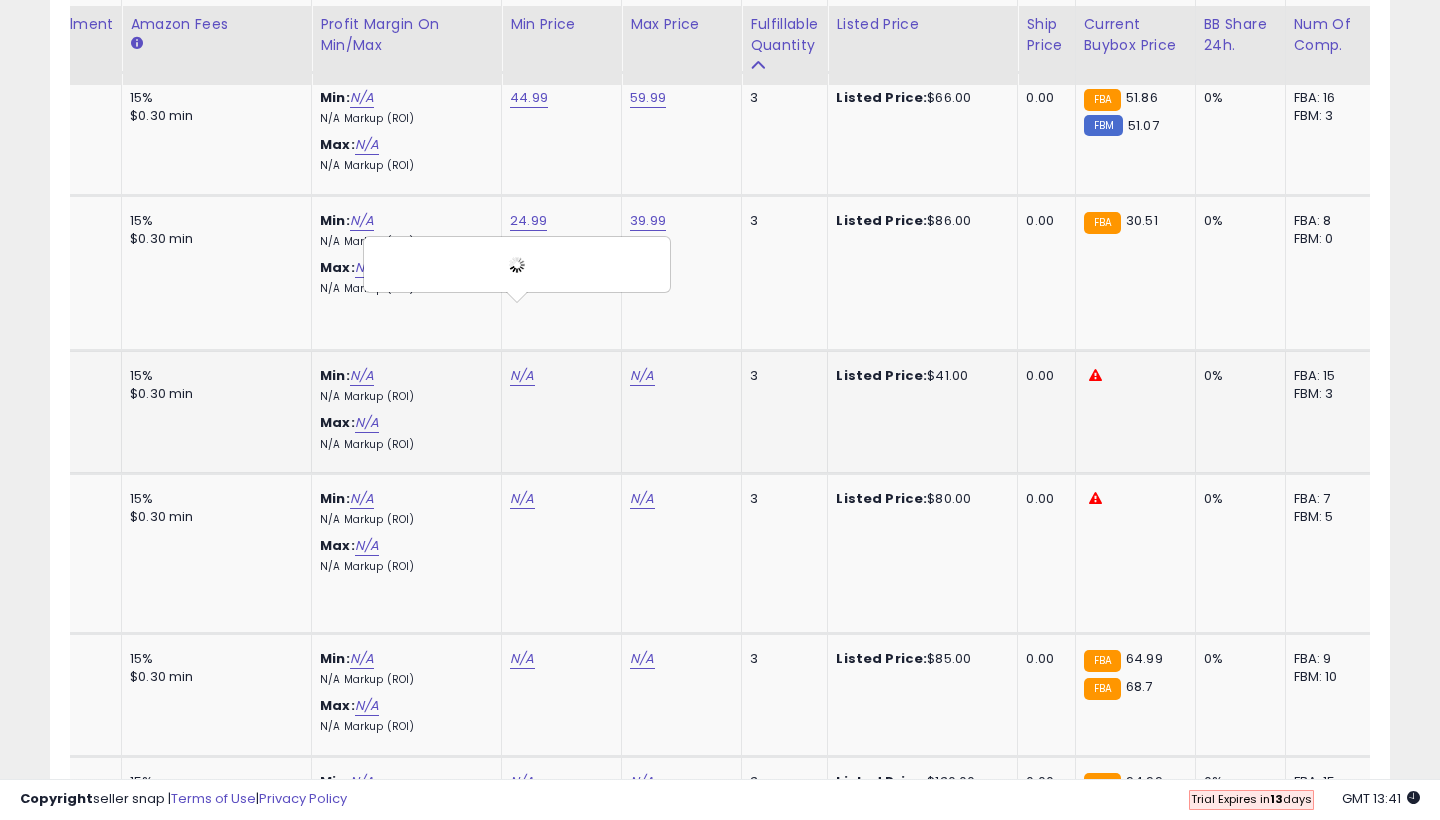 click on "N/A" at bounding box center (642, -5145) 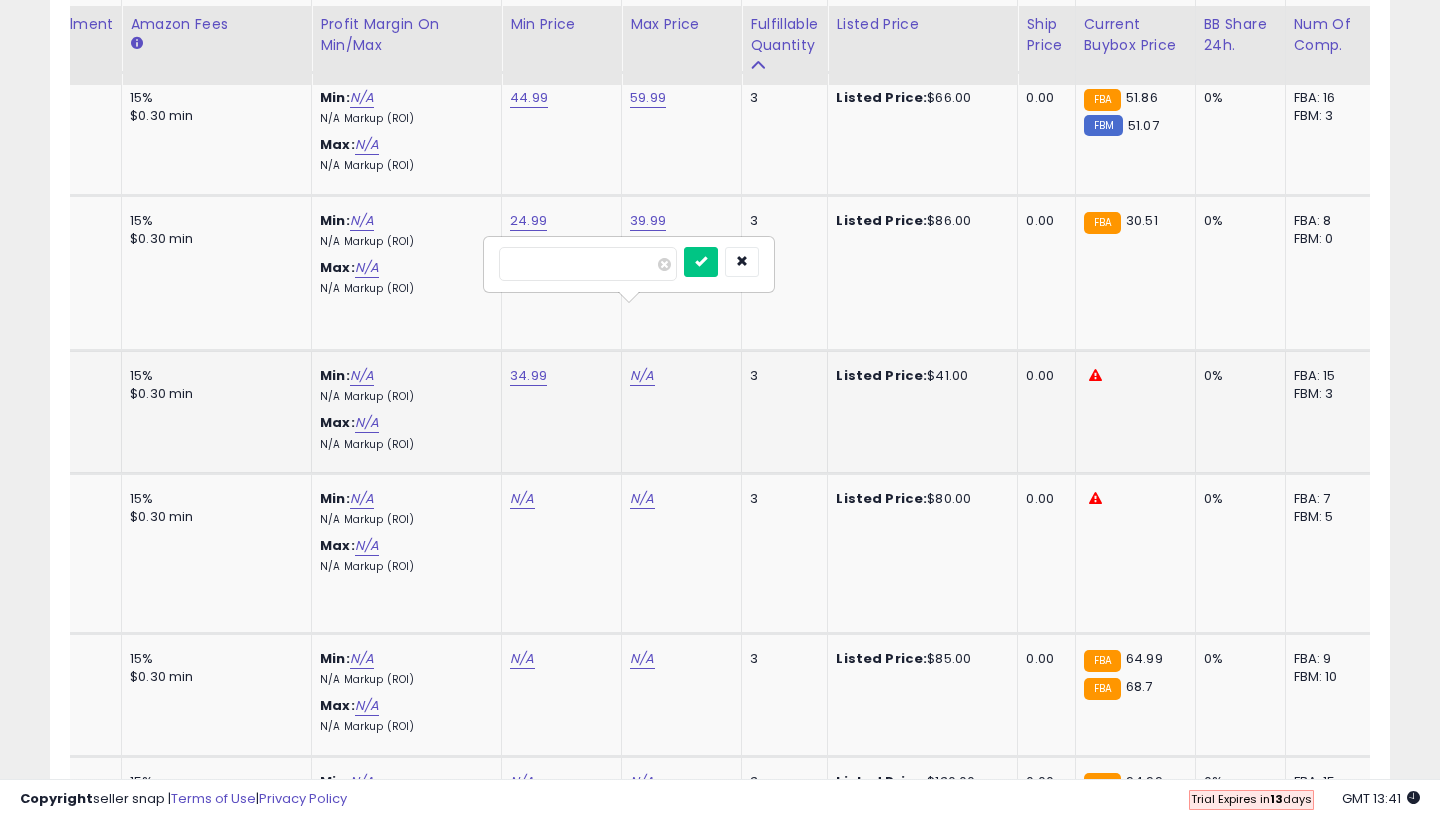 type on "**" 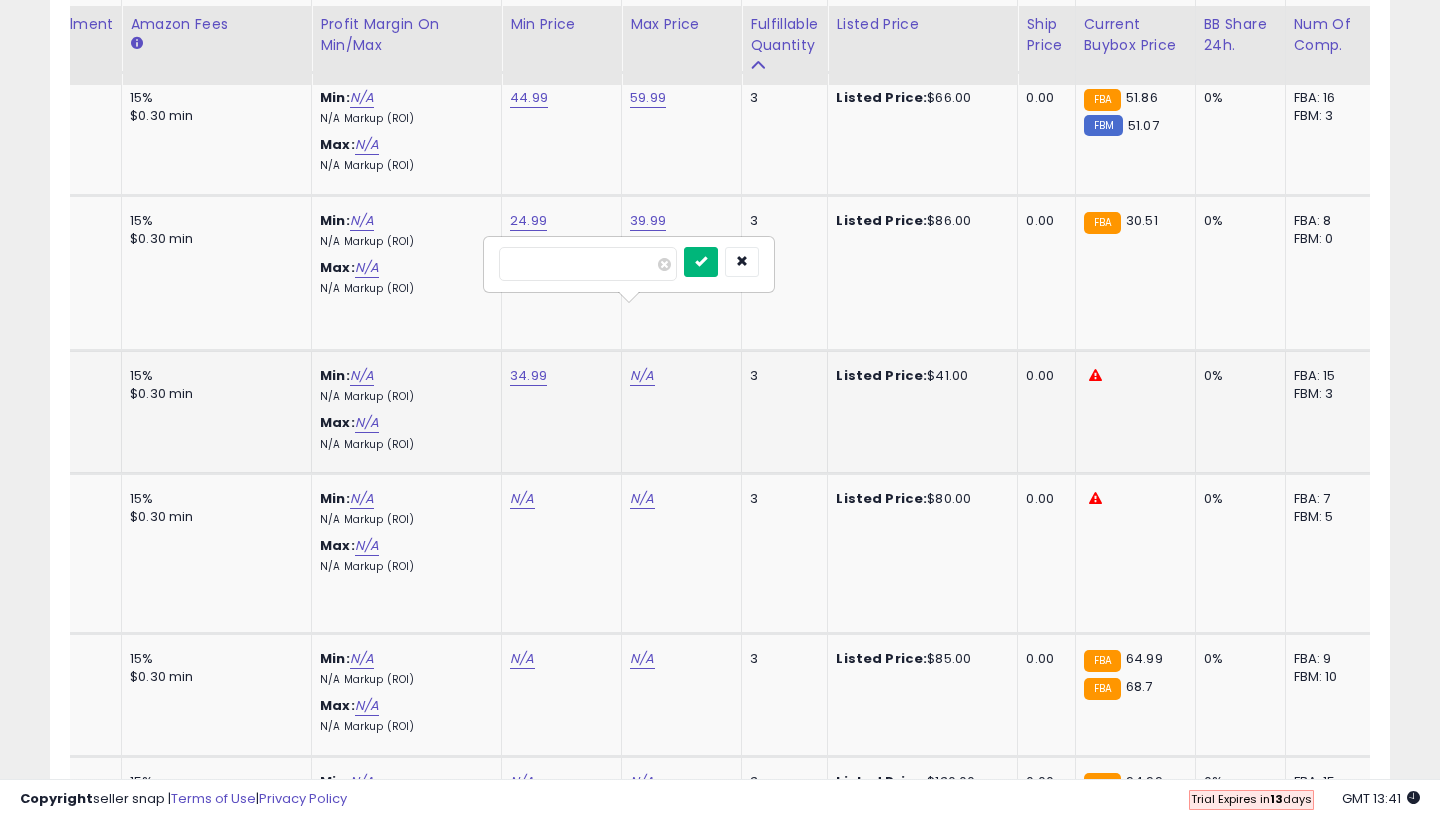 type on "*****" 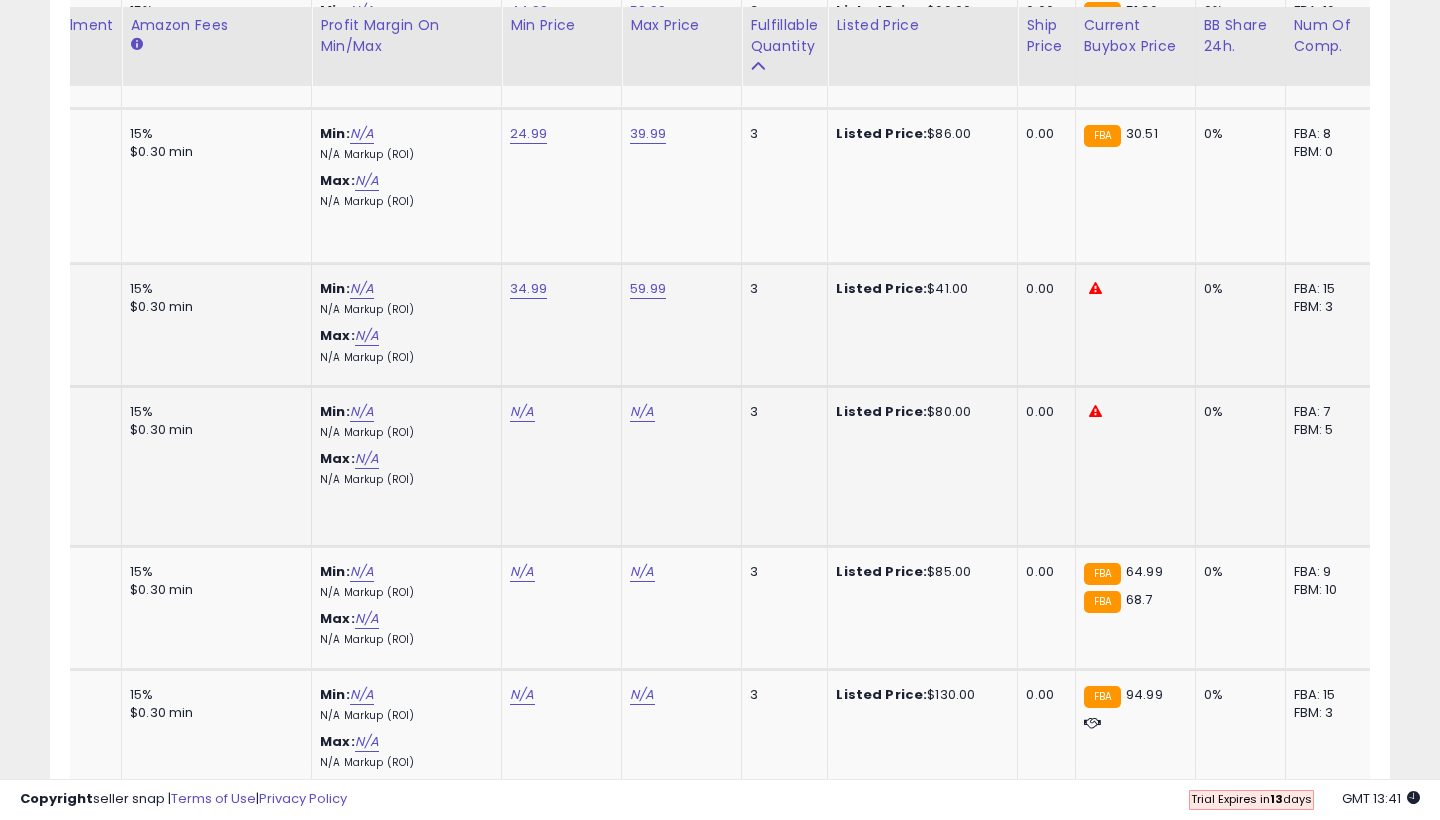 scroll, scrollTop: 6307, scrollLeft: 0, axis: vertical 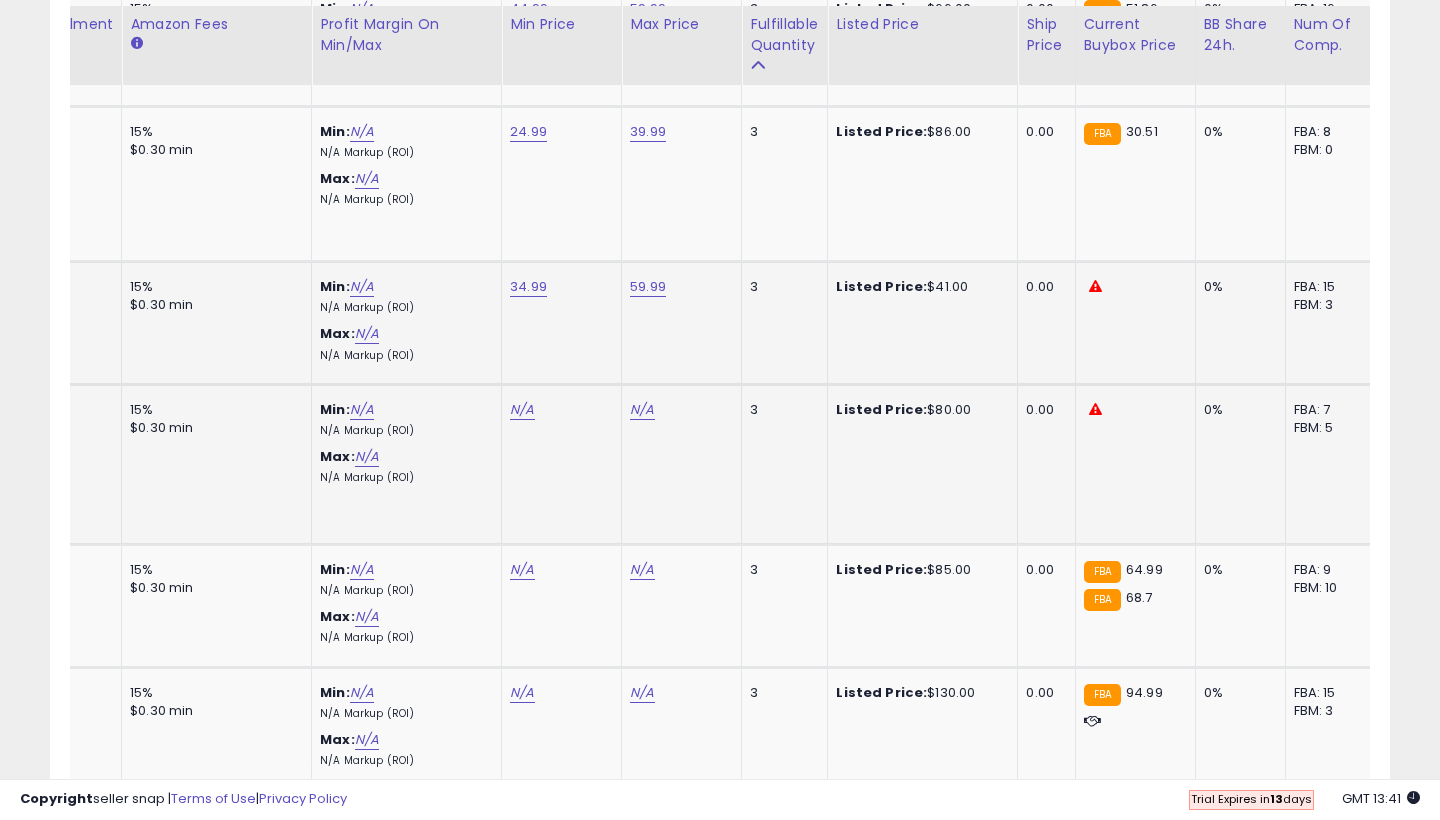 click on "N/A" 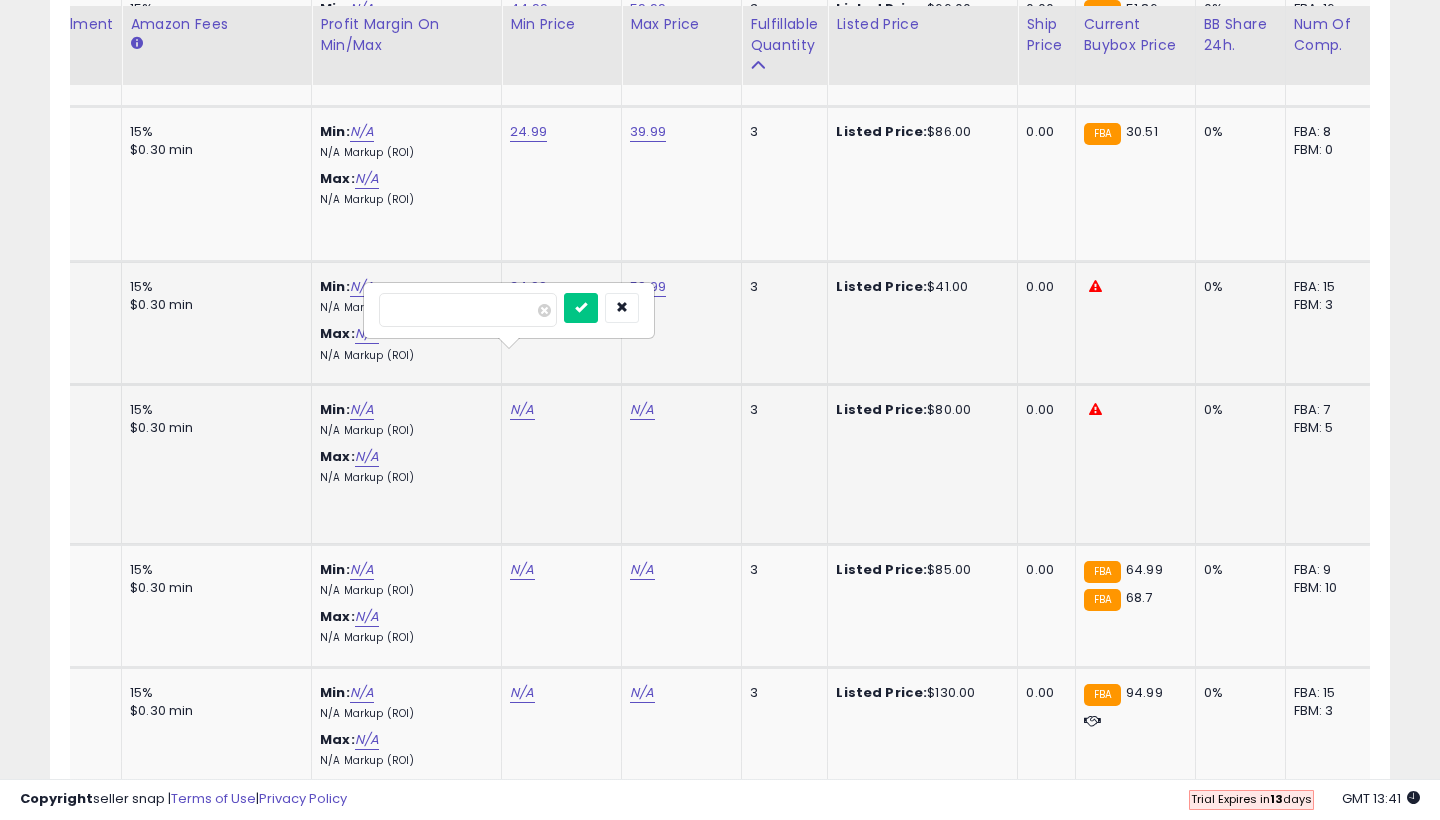 type on "**" 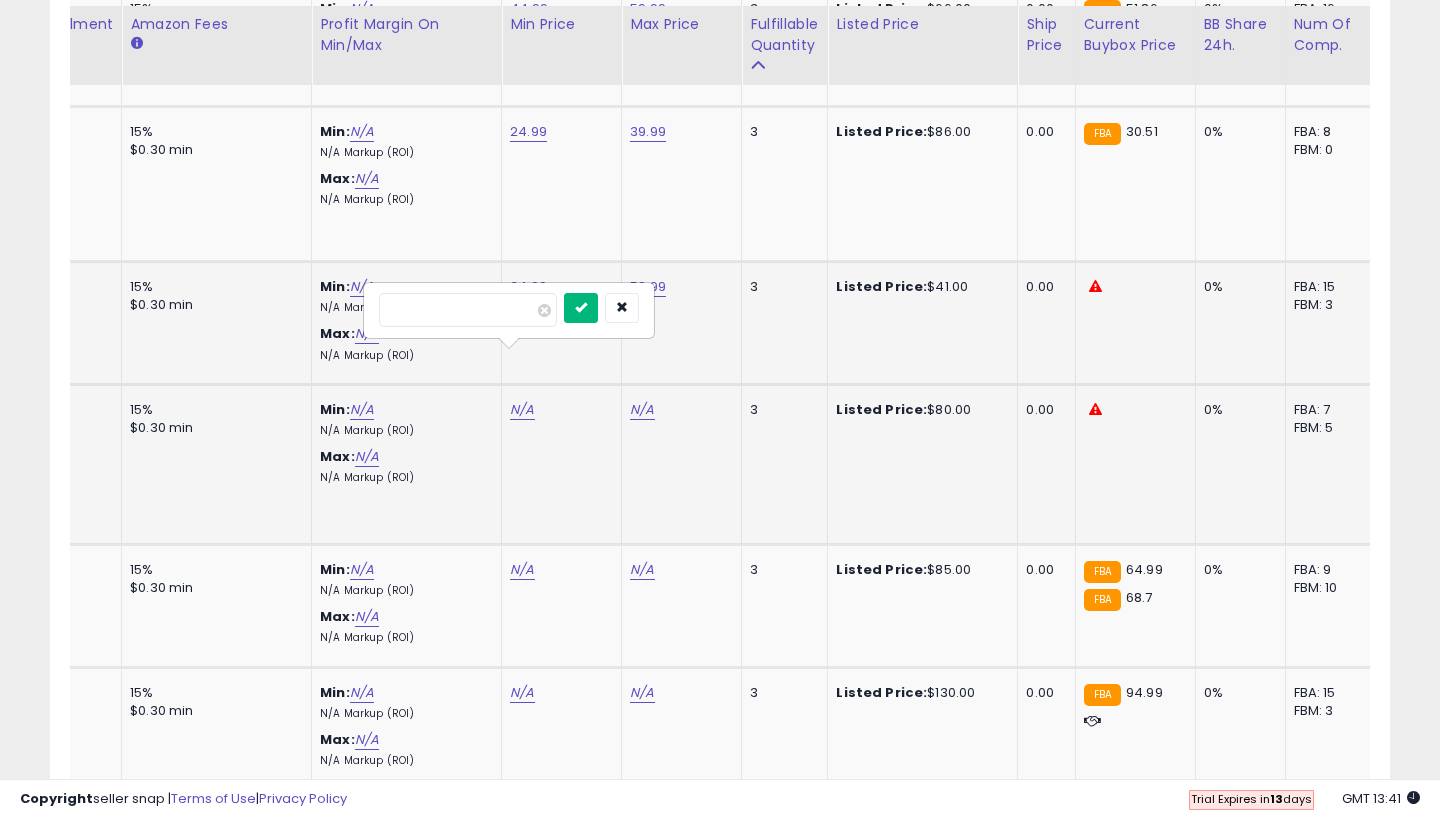 type on "*****" 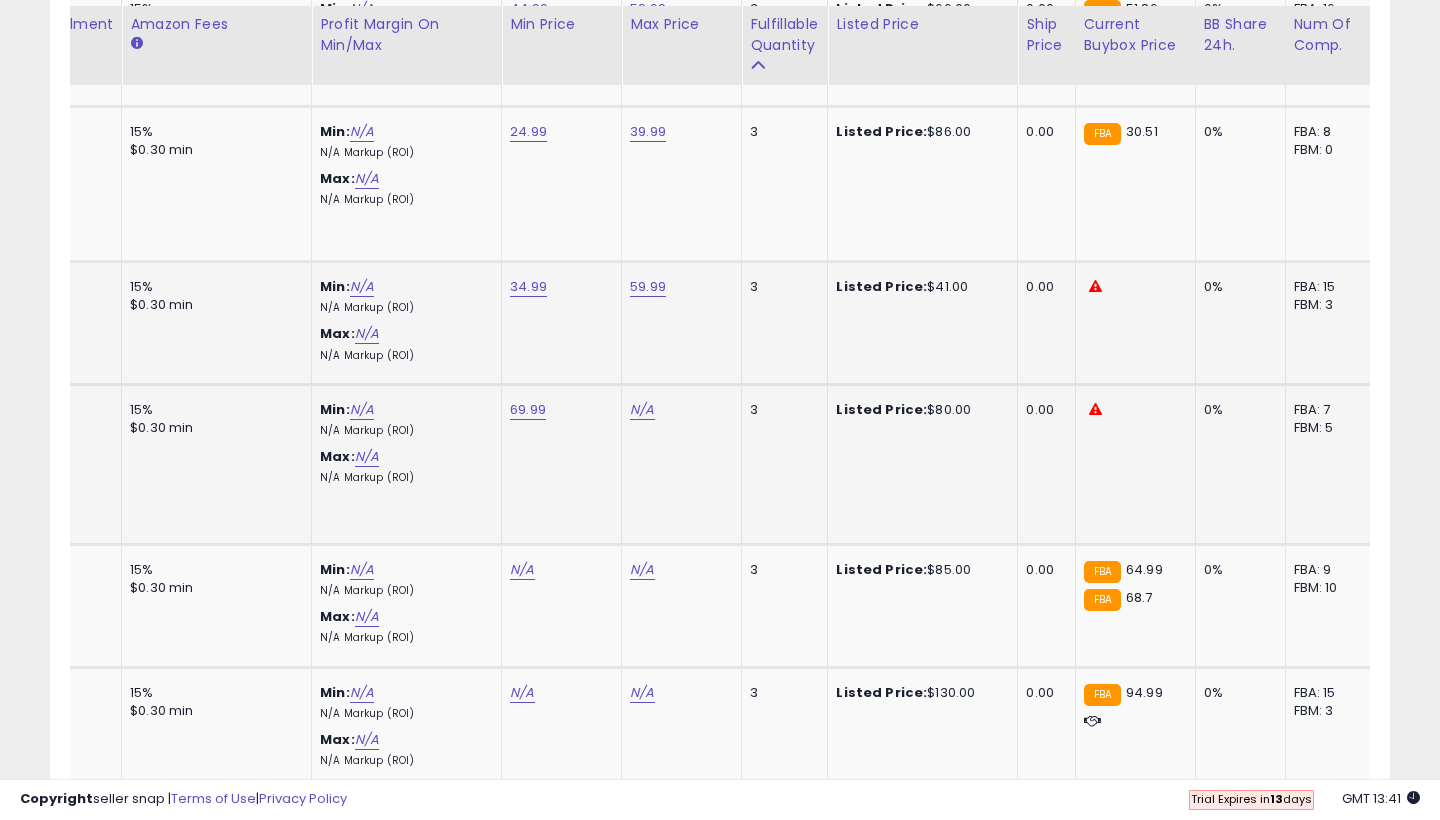 click on "N/A" at bounding box center [642, -5234] 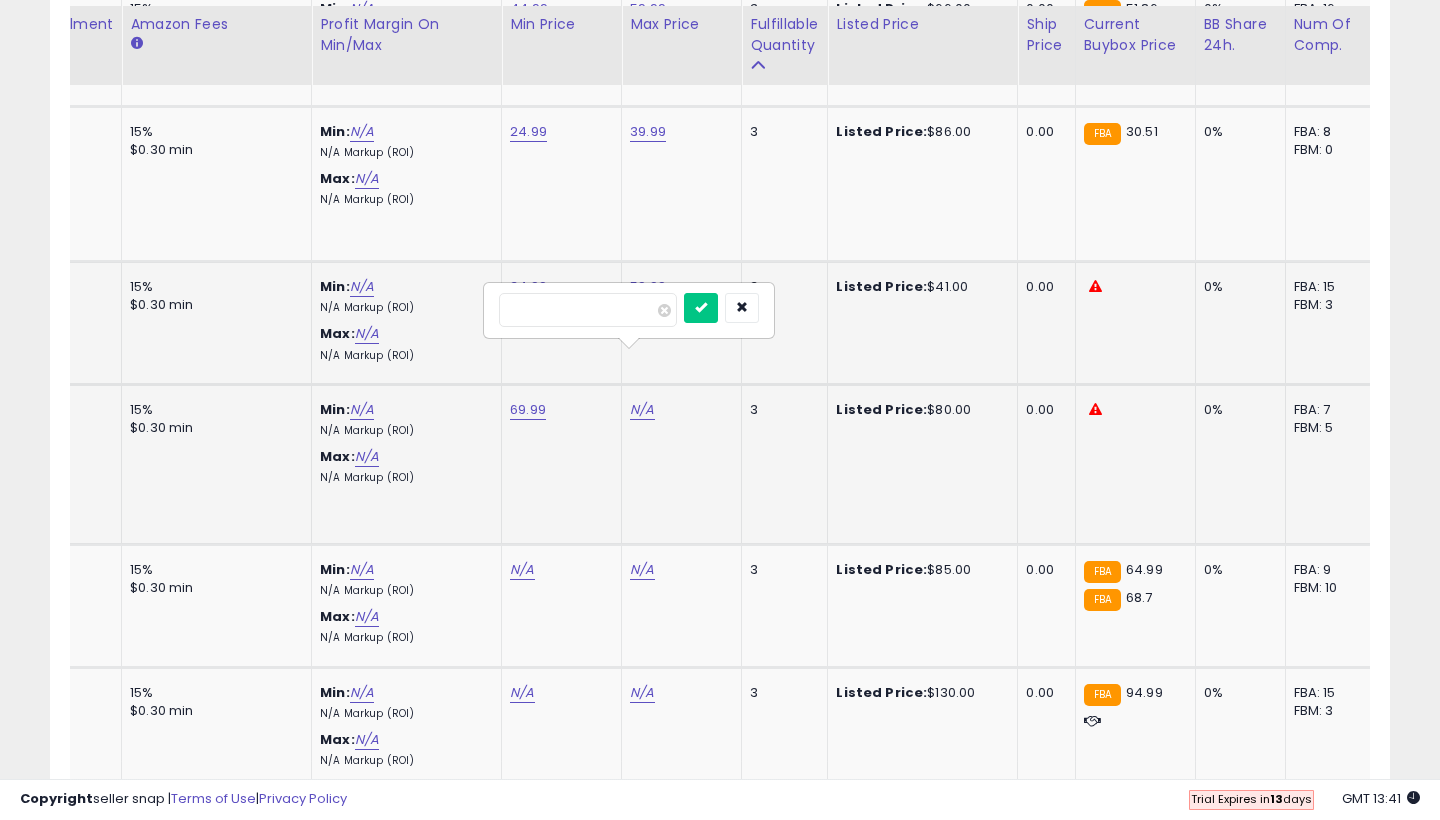 type on "**" 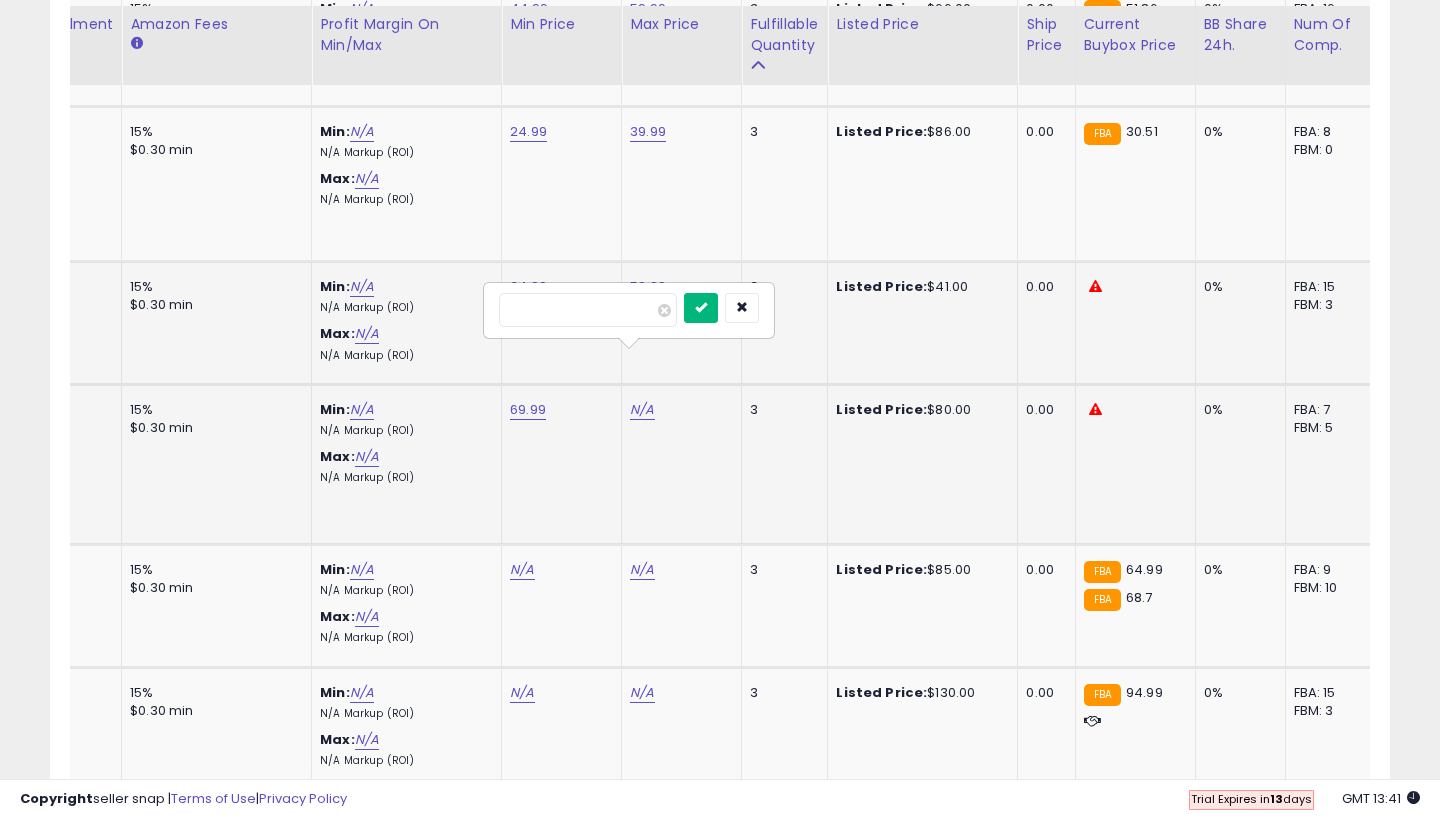 type on "*****" 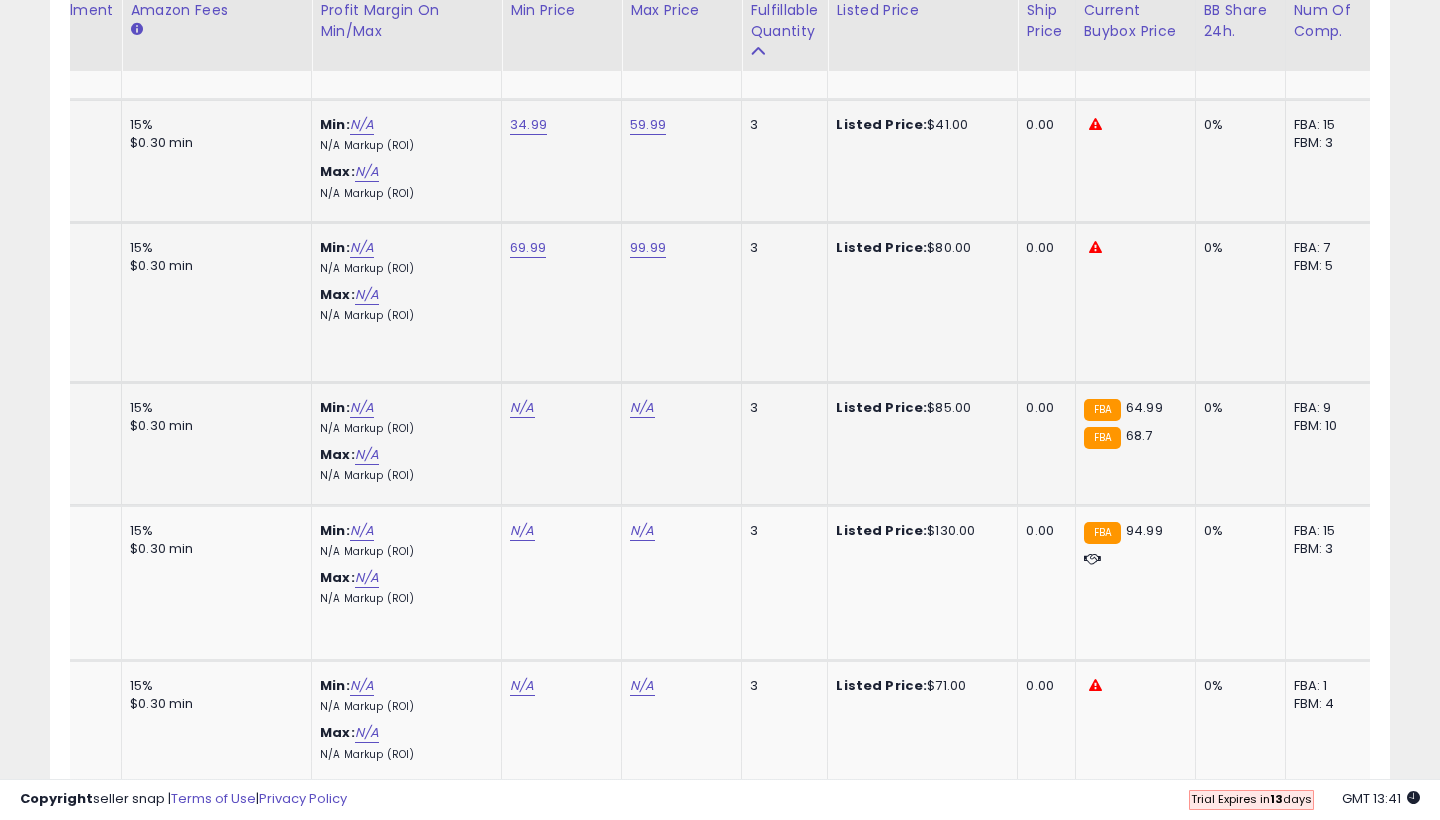 scroll, scrollTop: 6493, scrollLeft: 0, axis: vertical 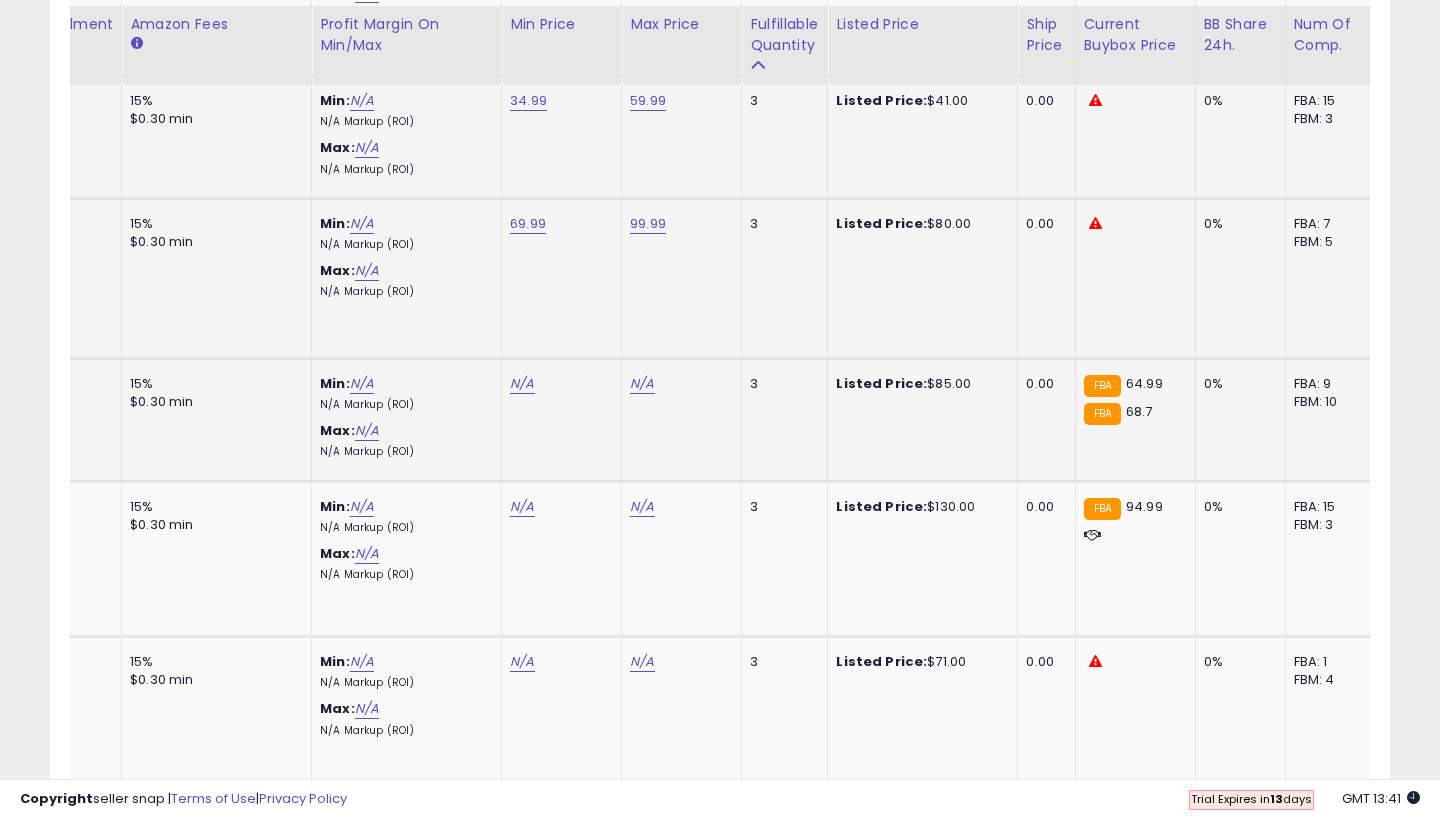click on "N/A" at bounding box center (522, -5420) 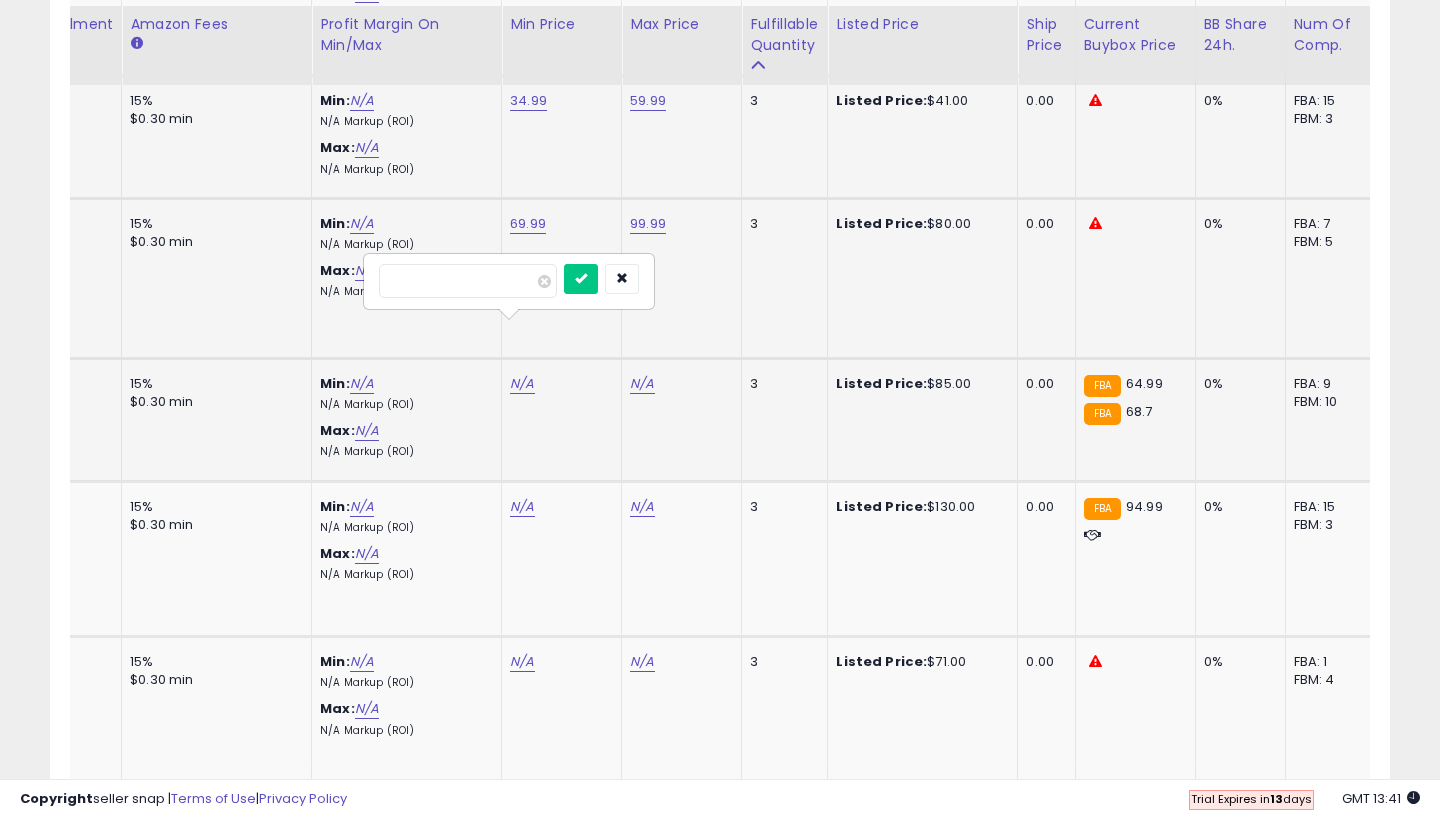 type on "*" 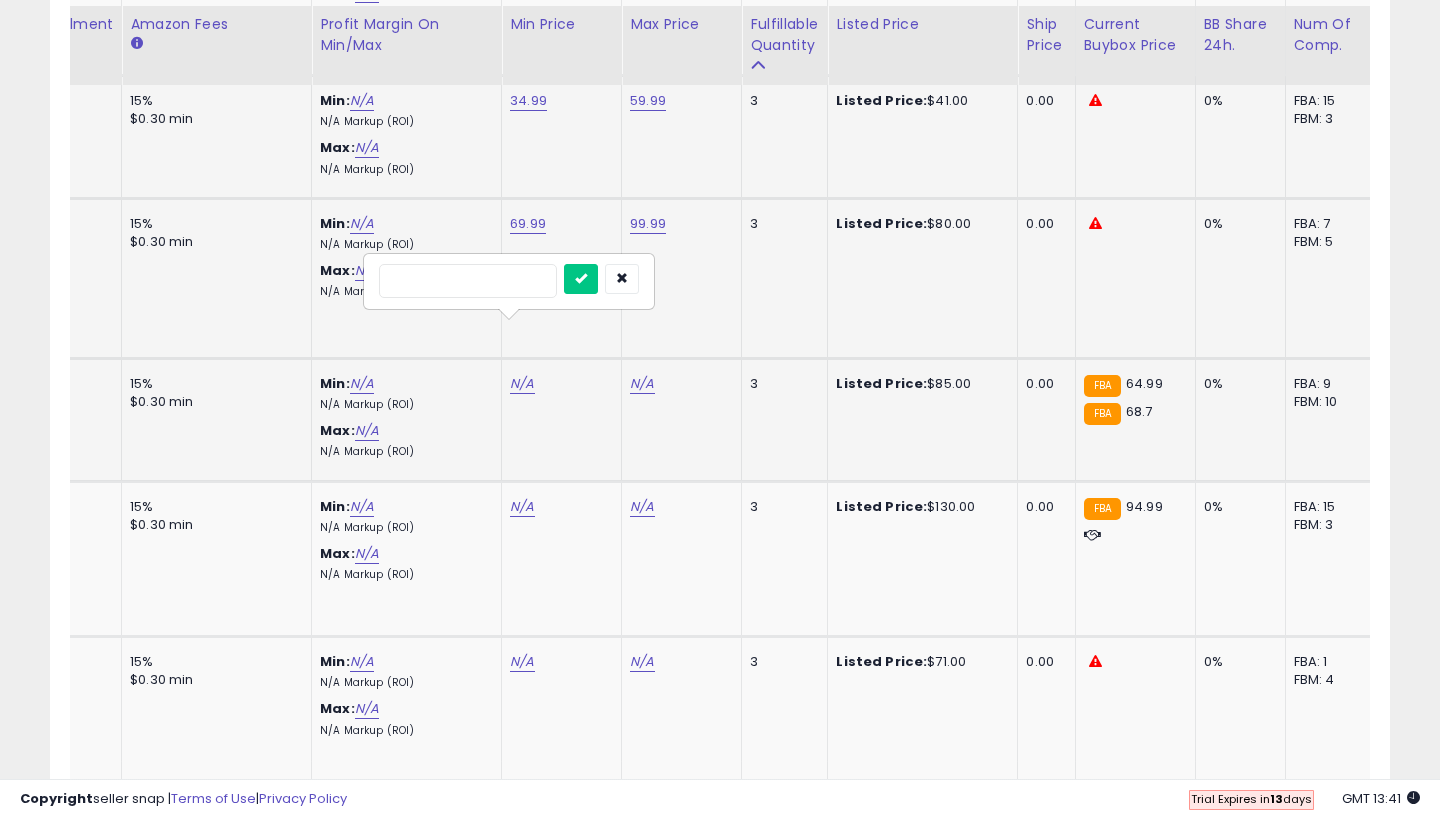 type on "**" 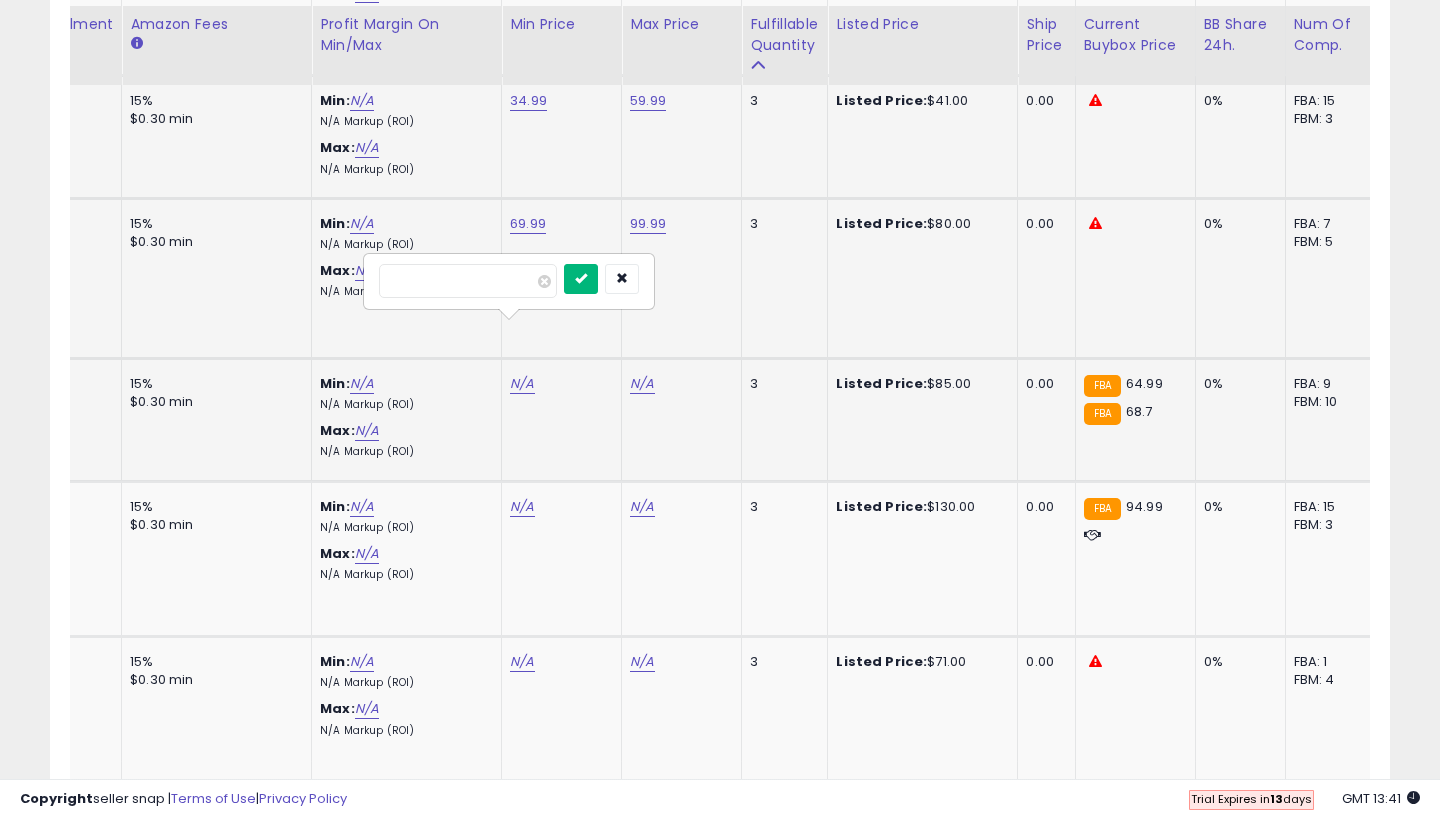 type on "*****" 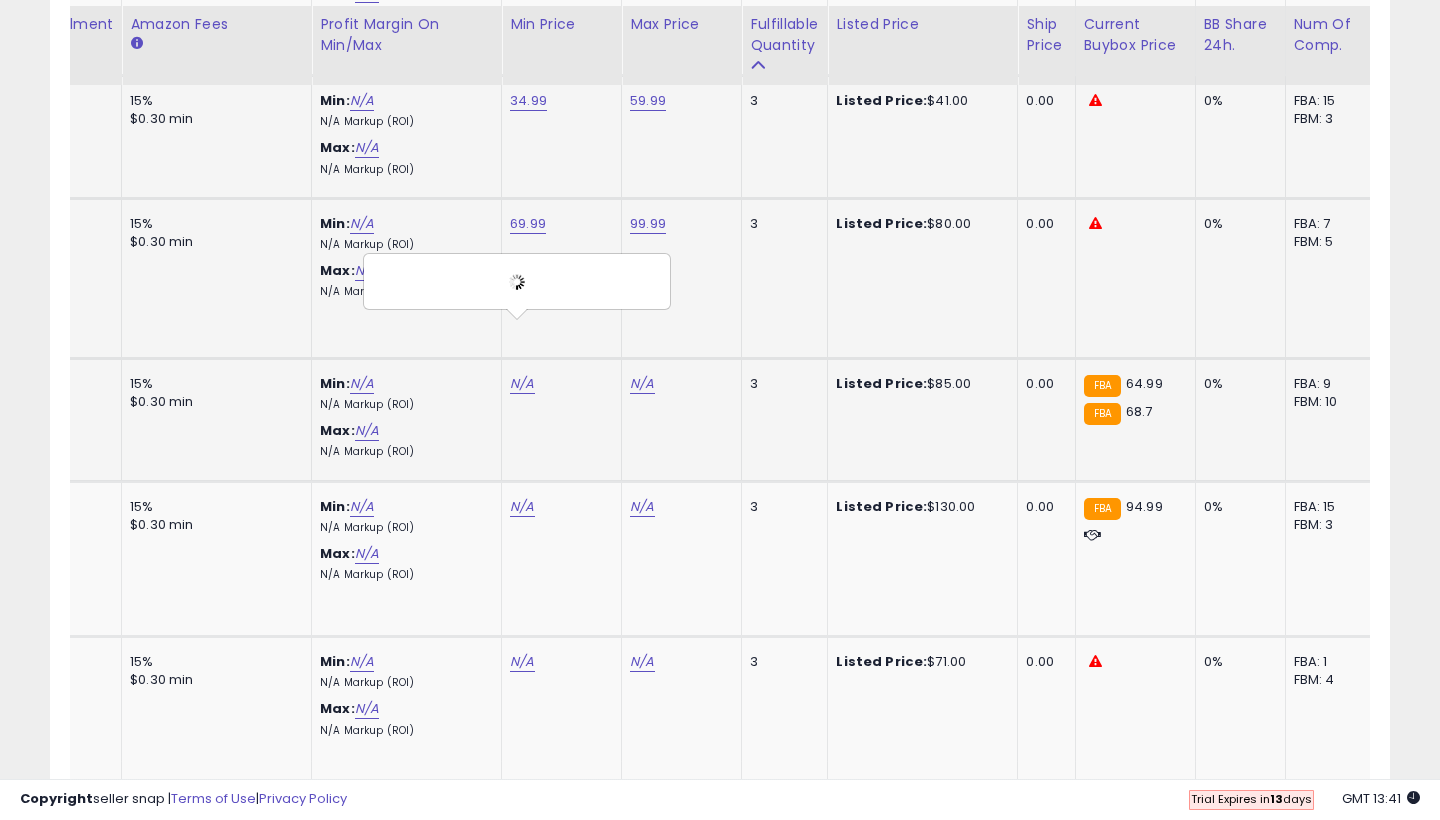click on "N/A" at bounding box center (642, -5420) 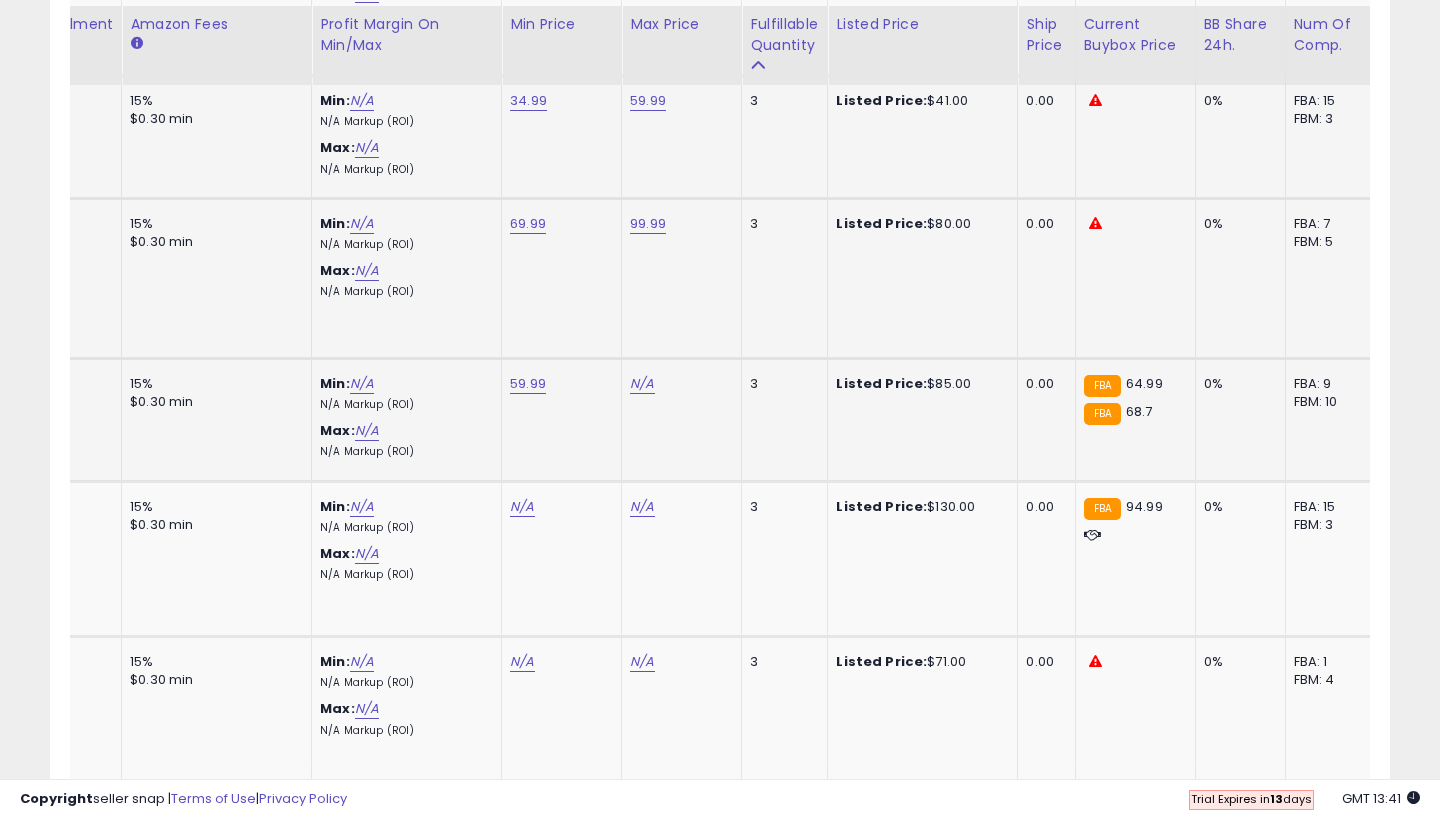 click on "N/A" at bounding box center [642, -5420] 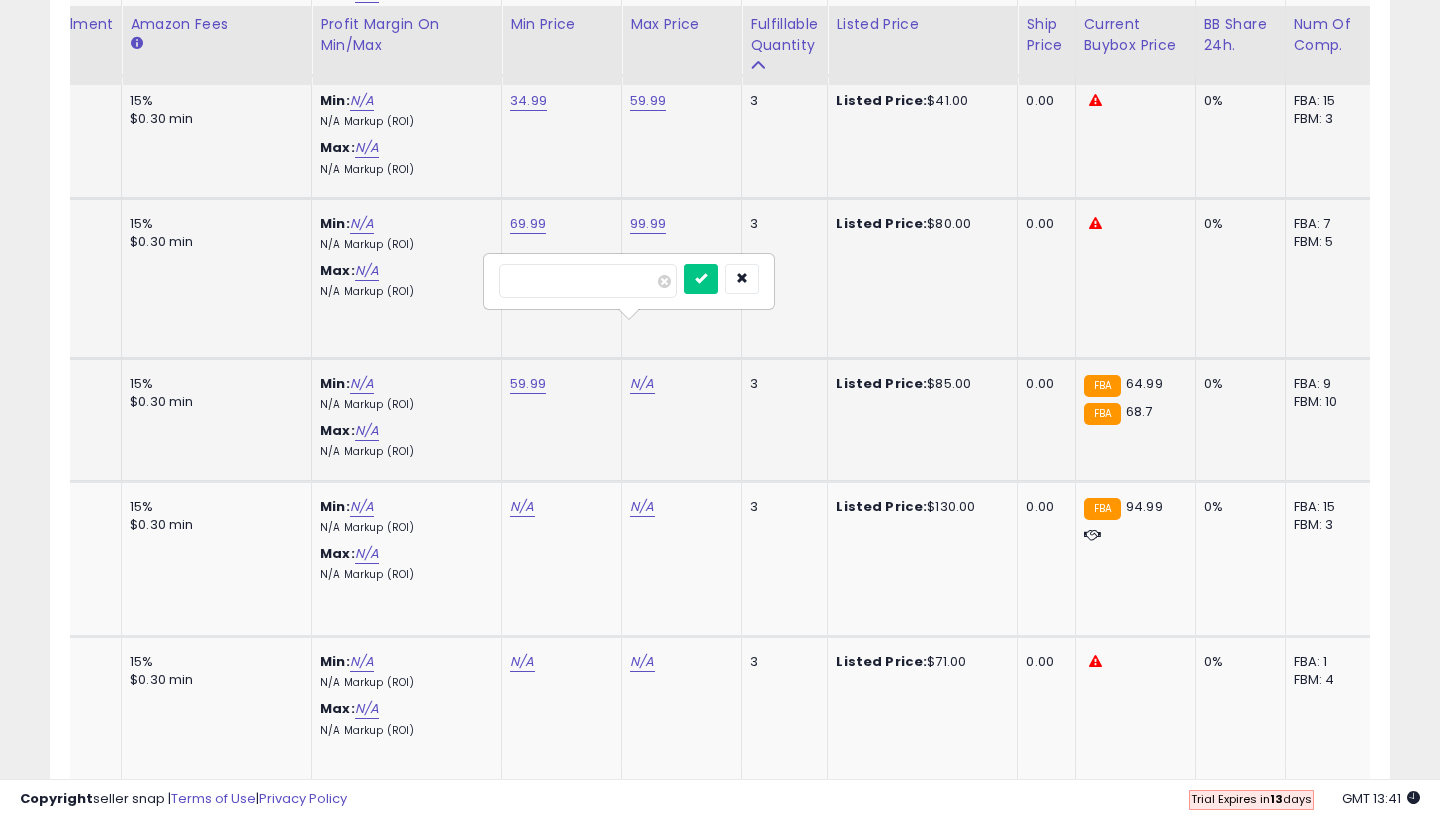 type on "*" 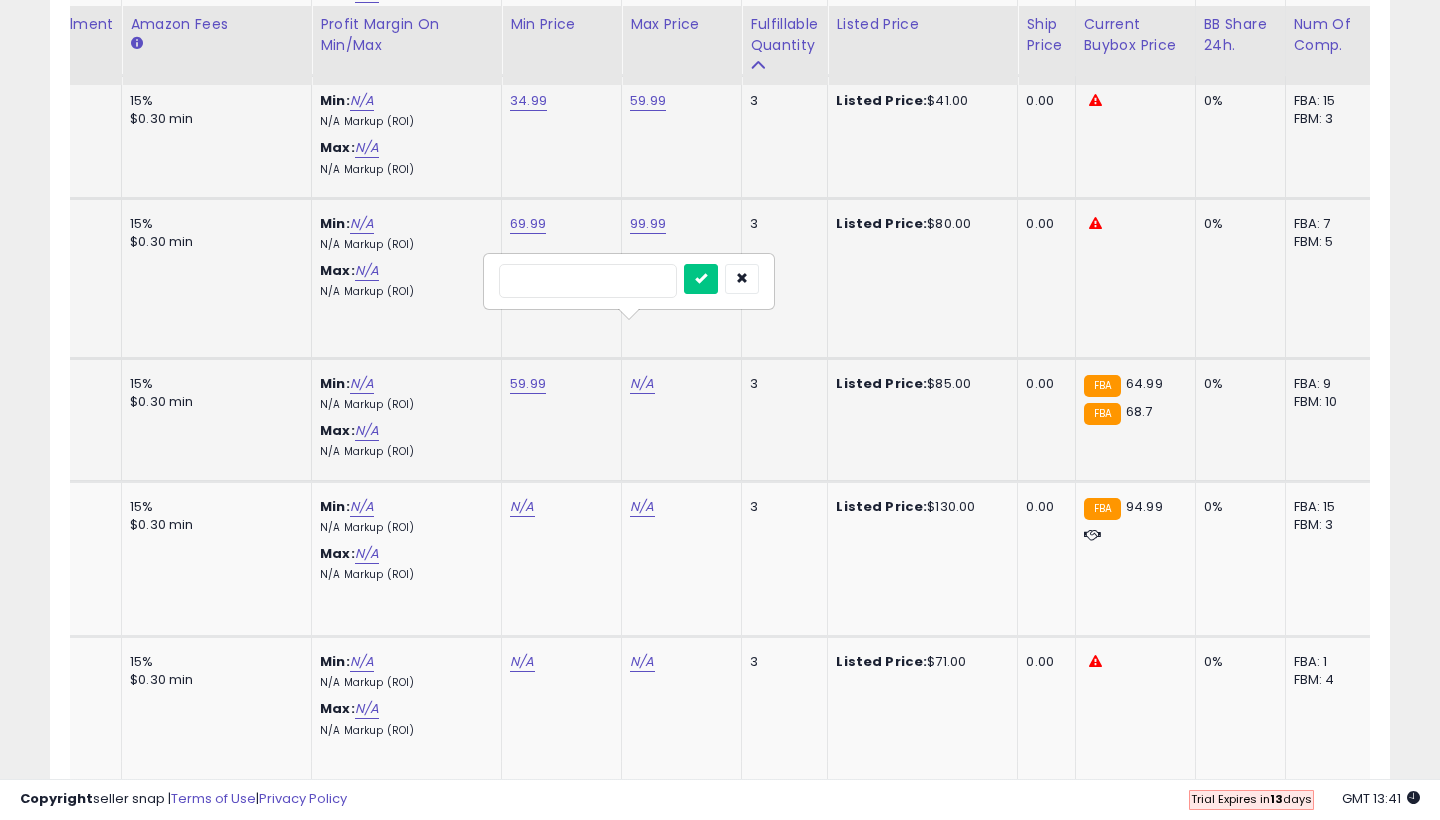 type on "**" 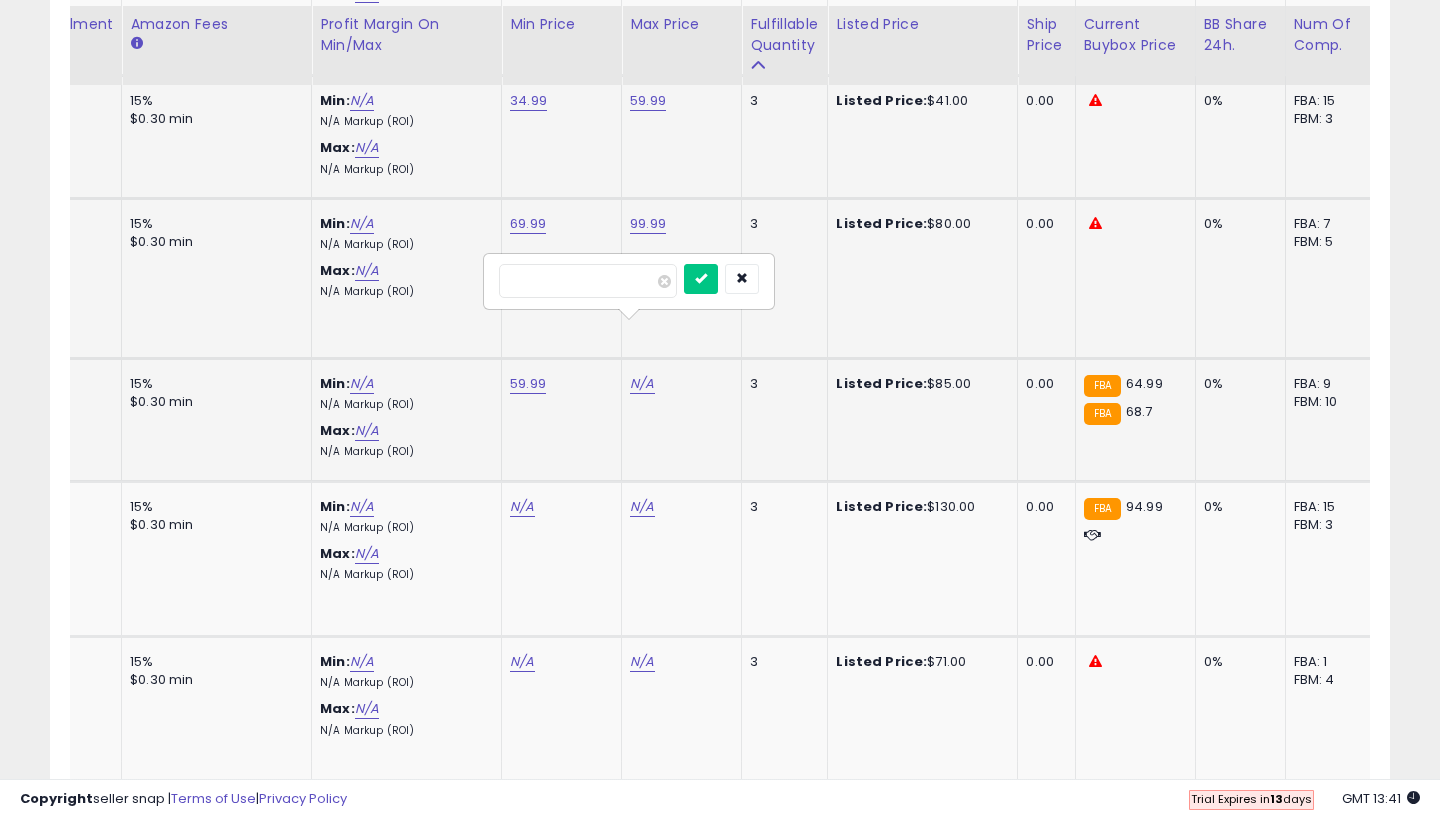 type on "****" 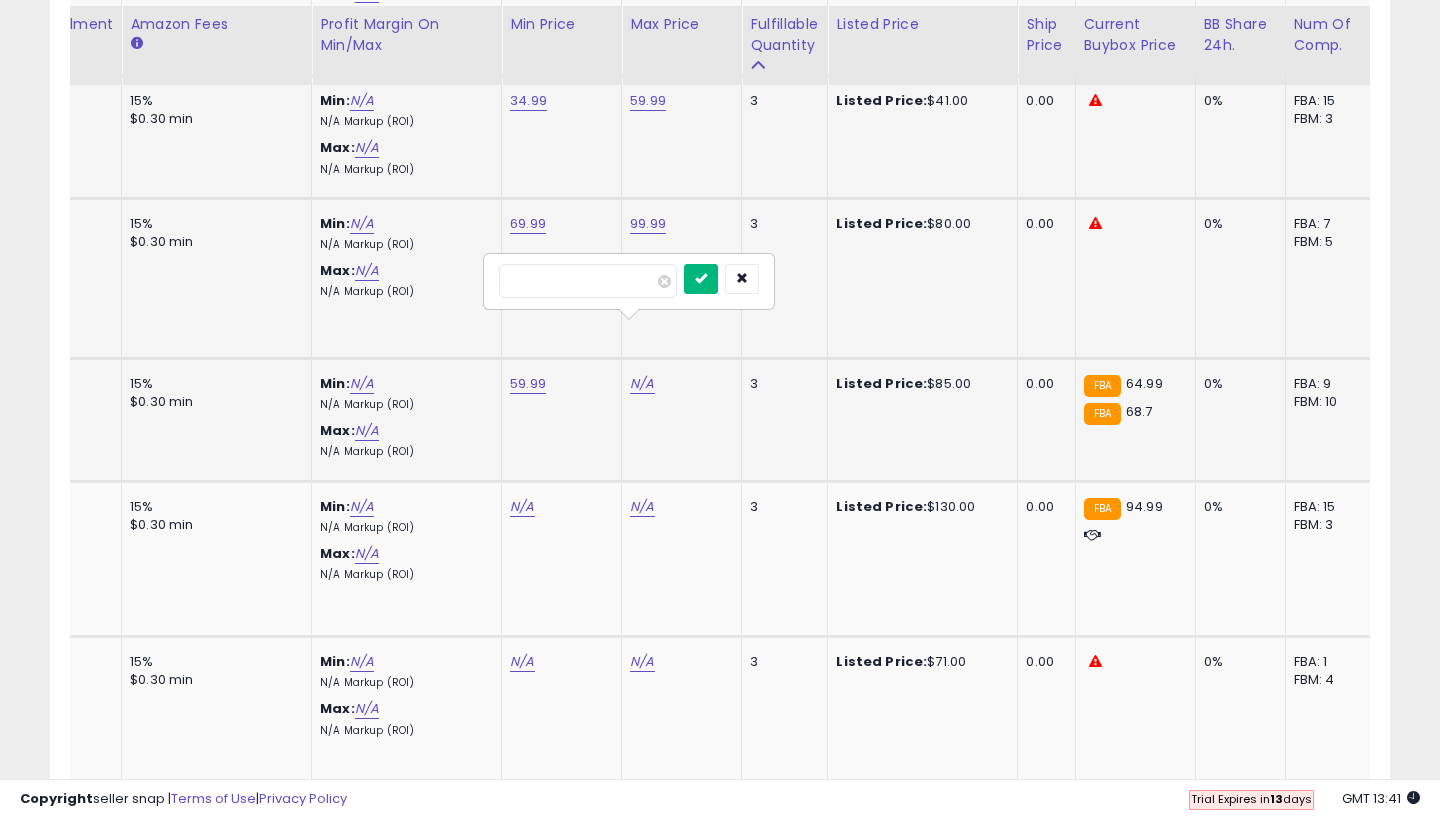 type on "*****" 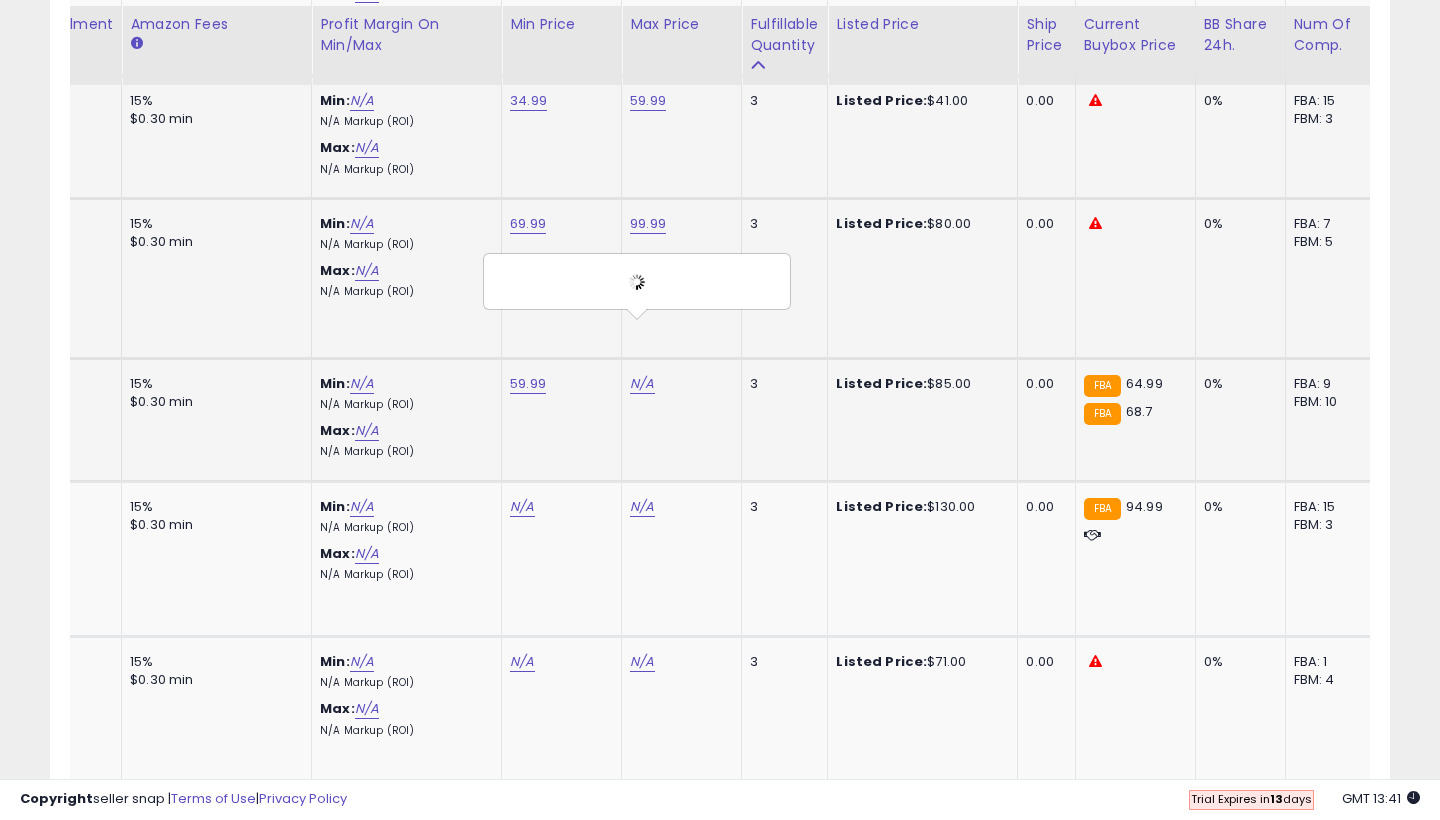 scroll, scrollTop: 6652, scrollLeft: 0, axis: vertical 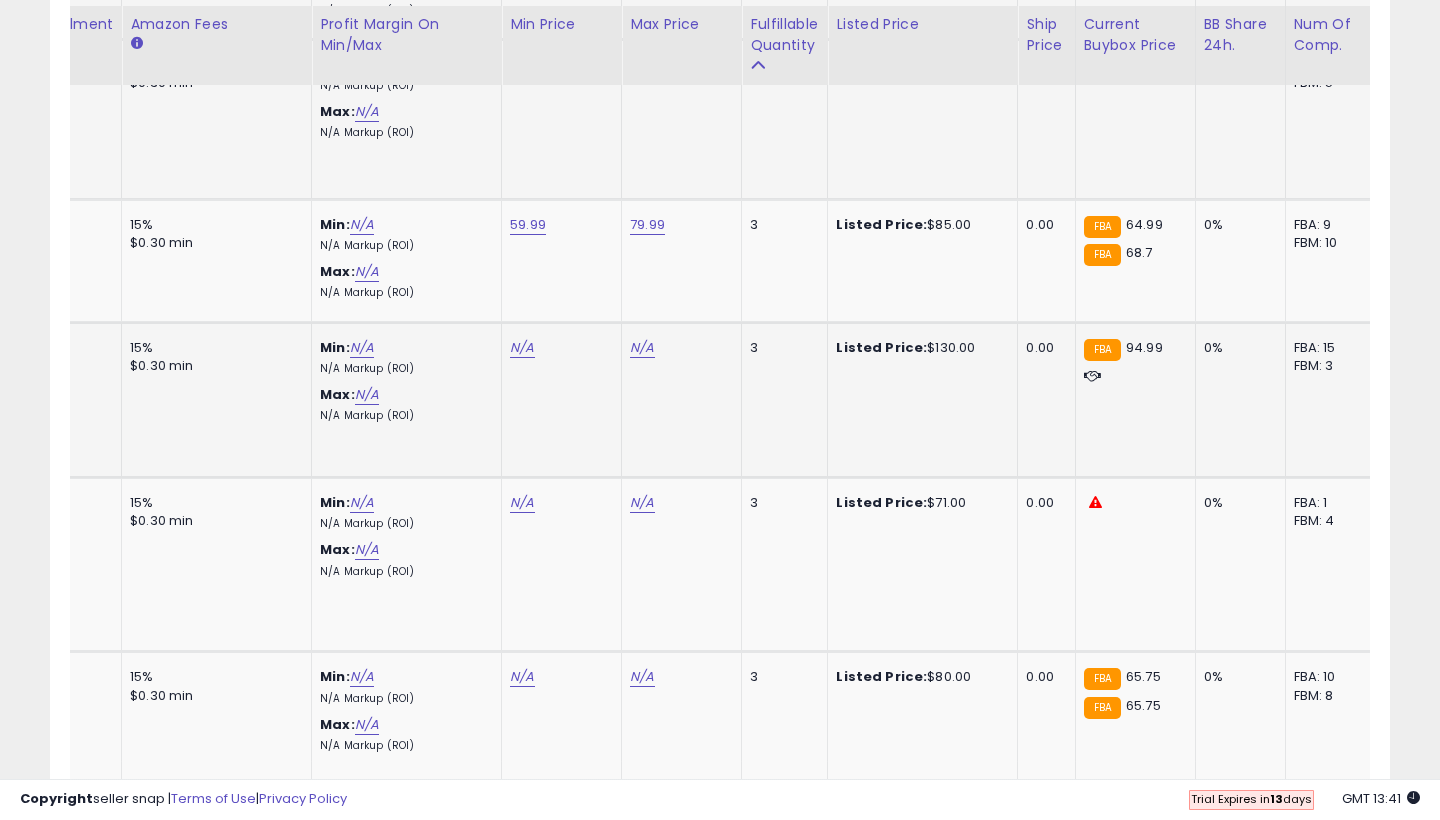 click on "N/A" at bounding box center (522, -5579) 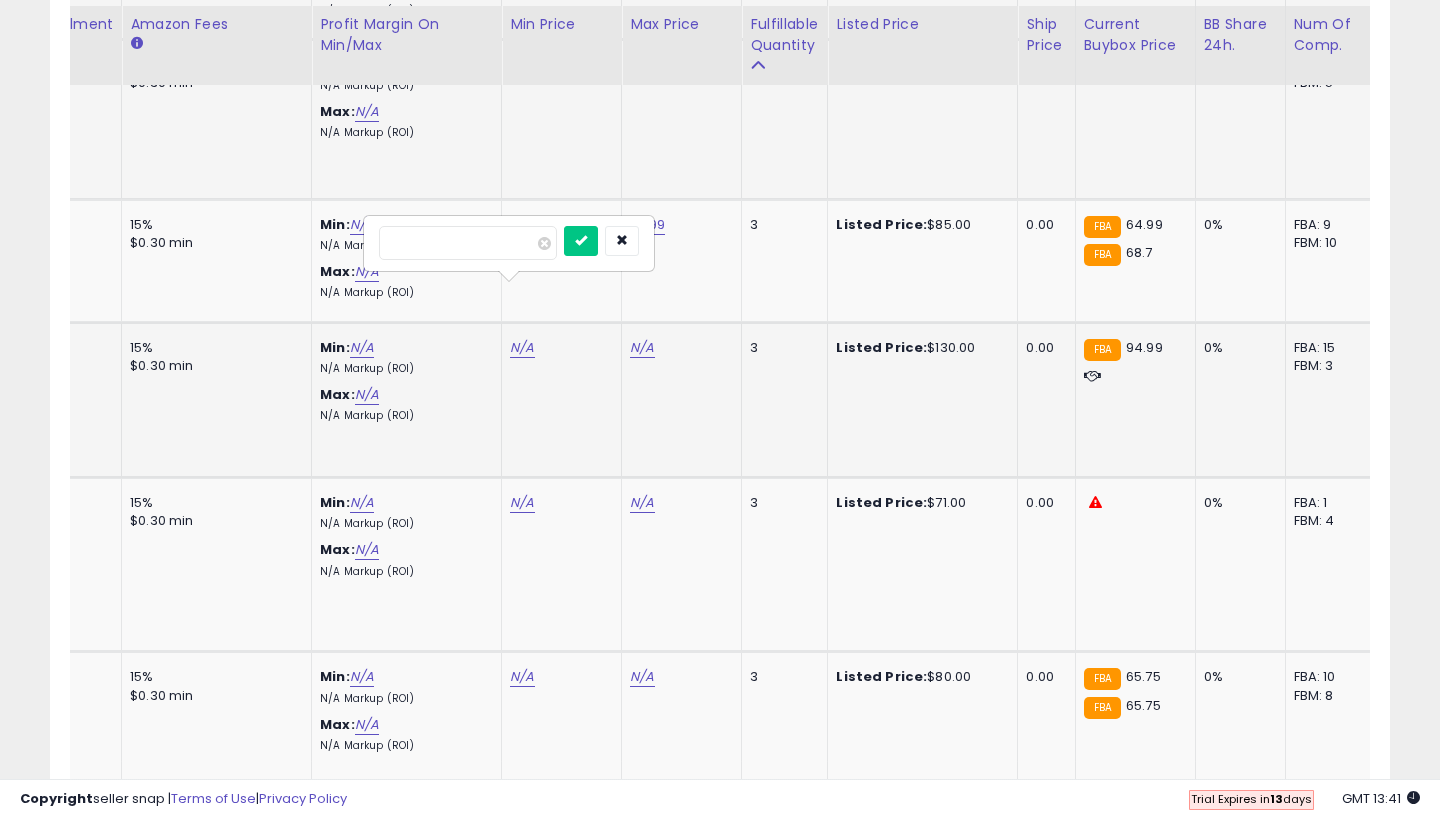 type on "**" 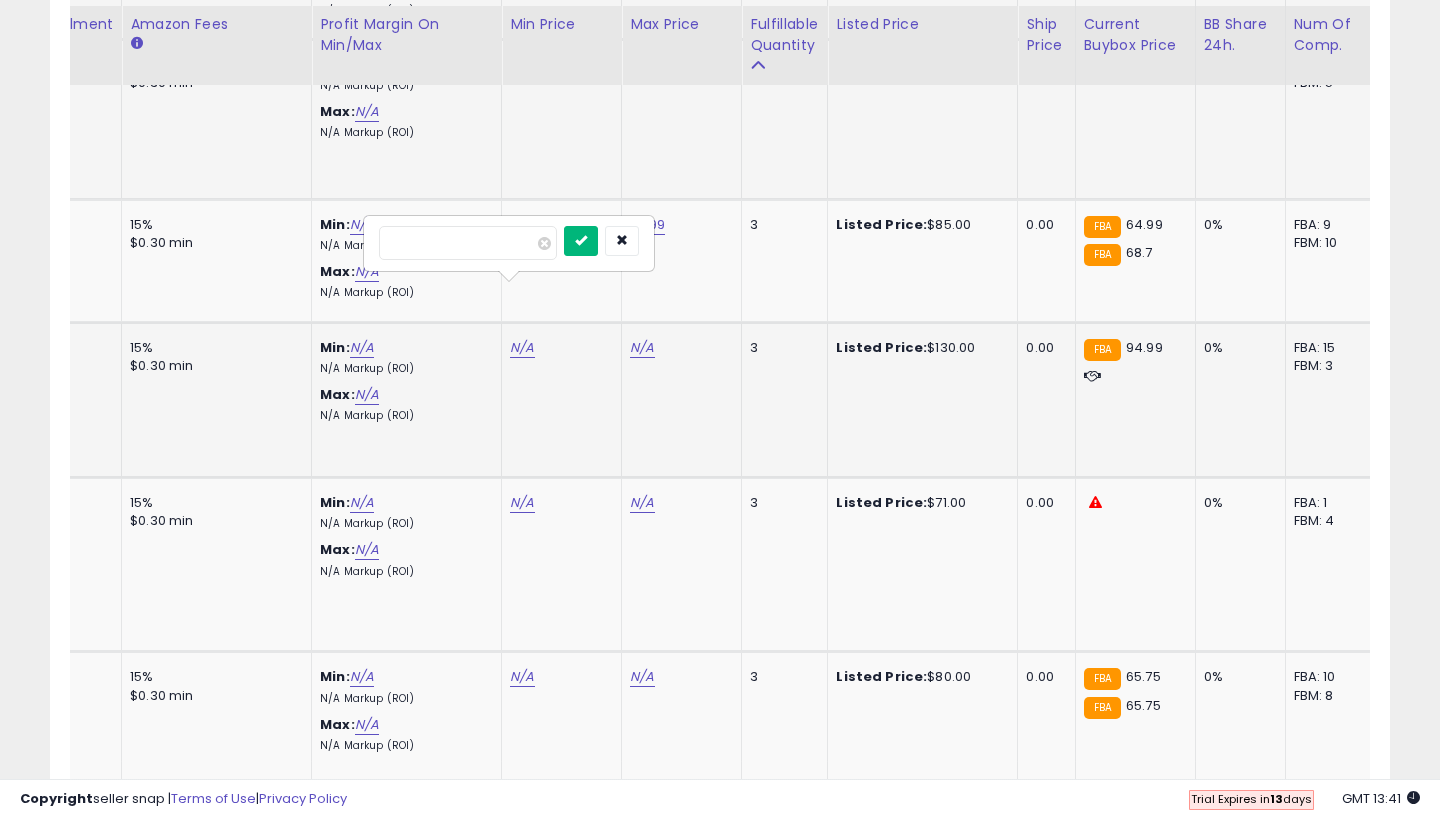 type on "*****" 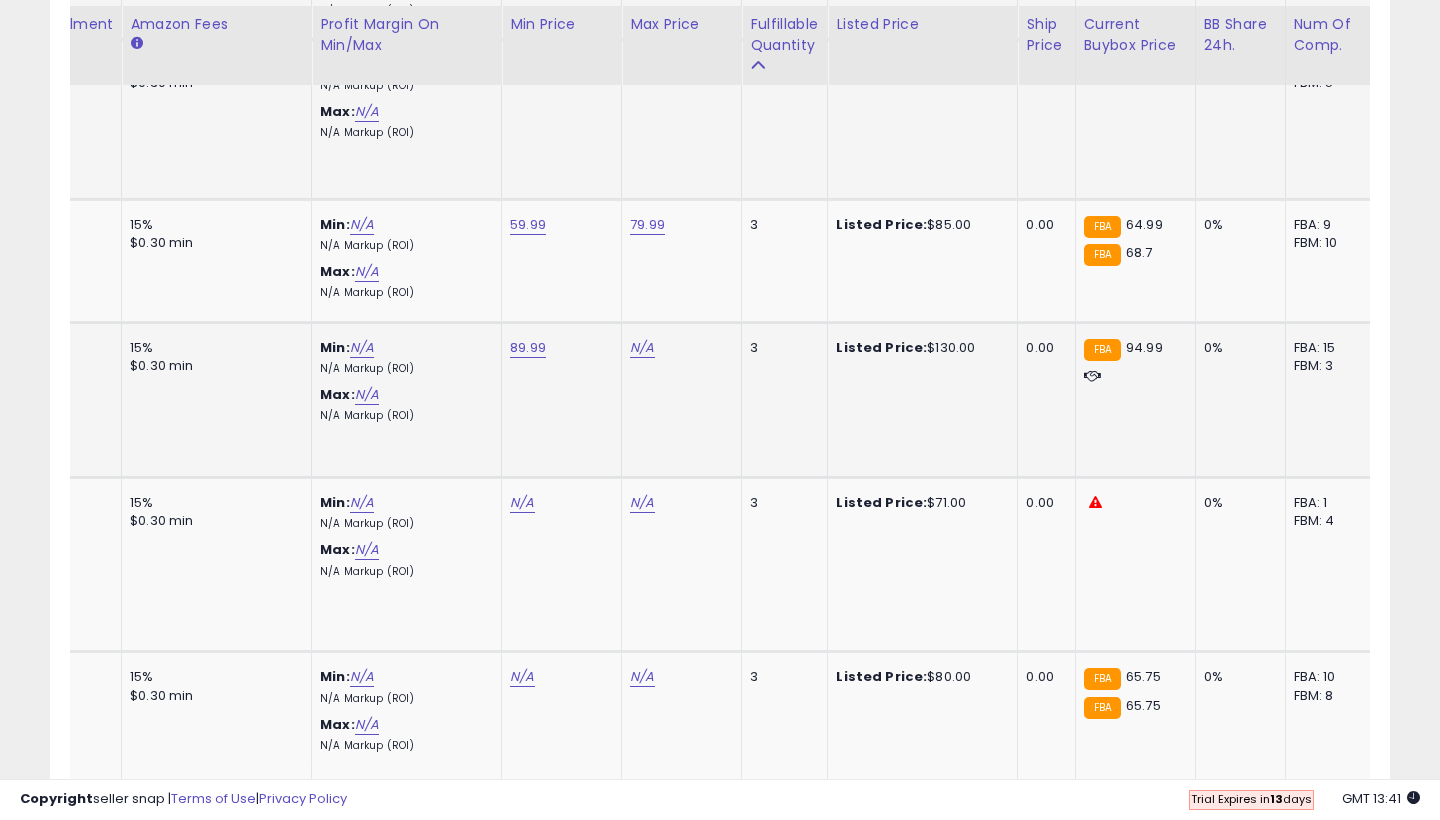 click on "N/A" 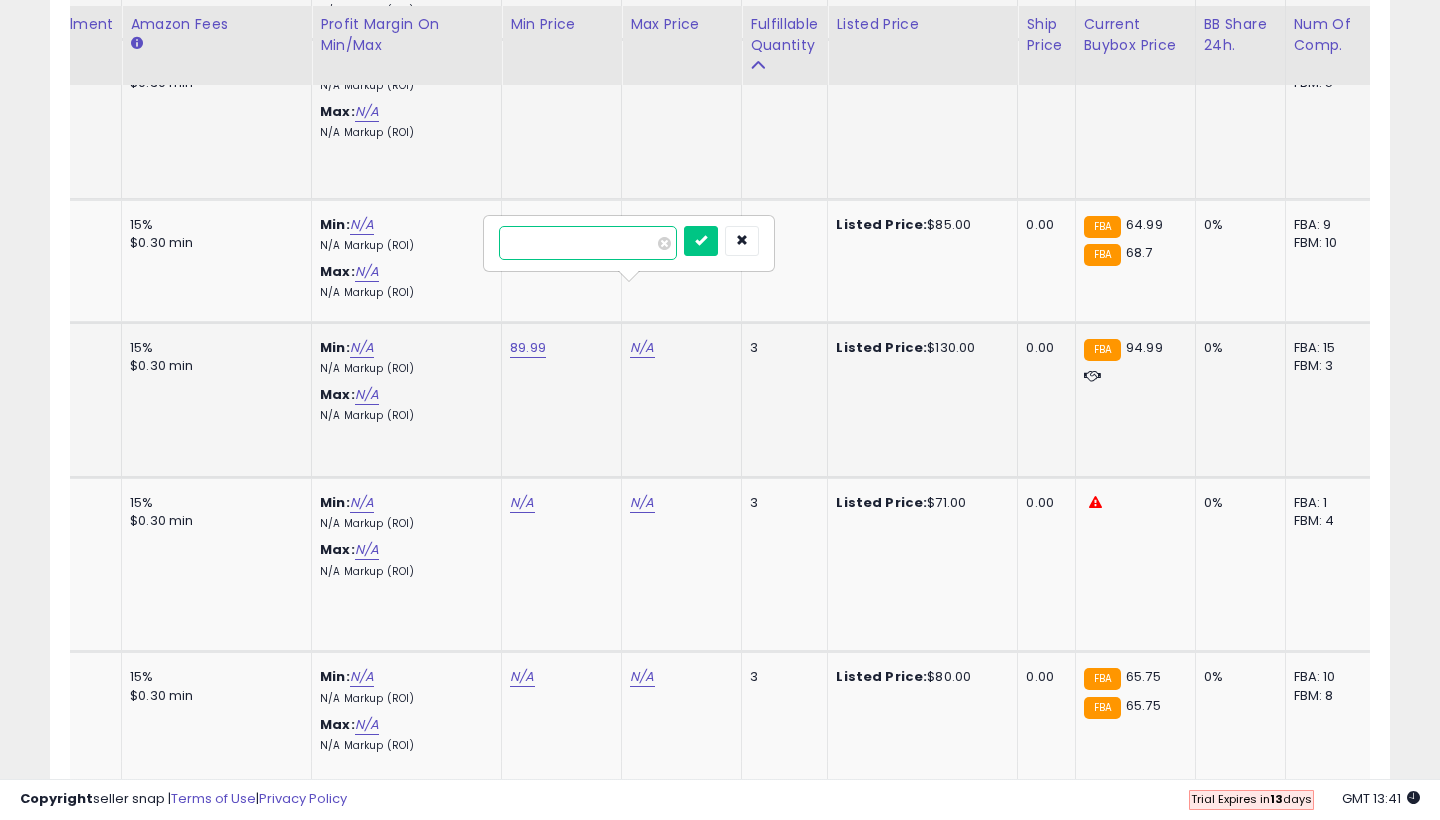 type on "***" 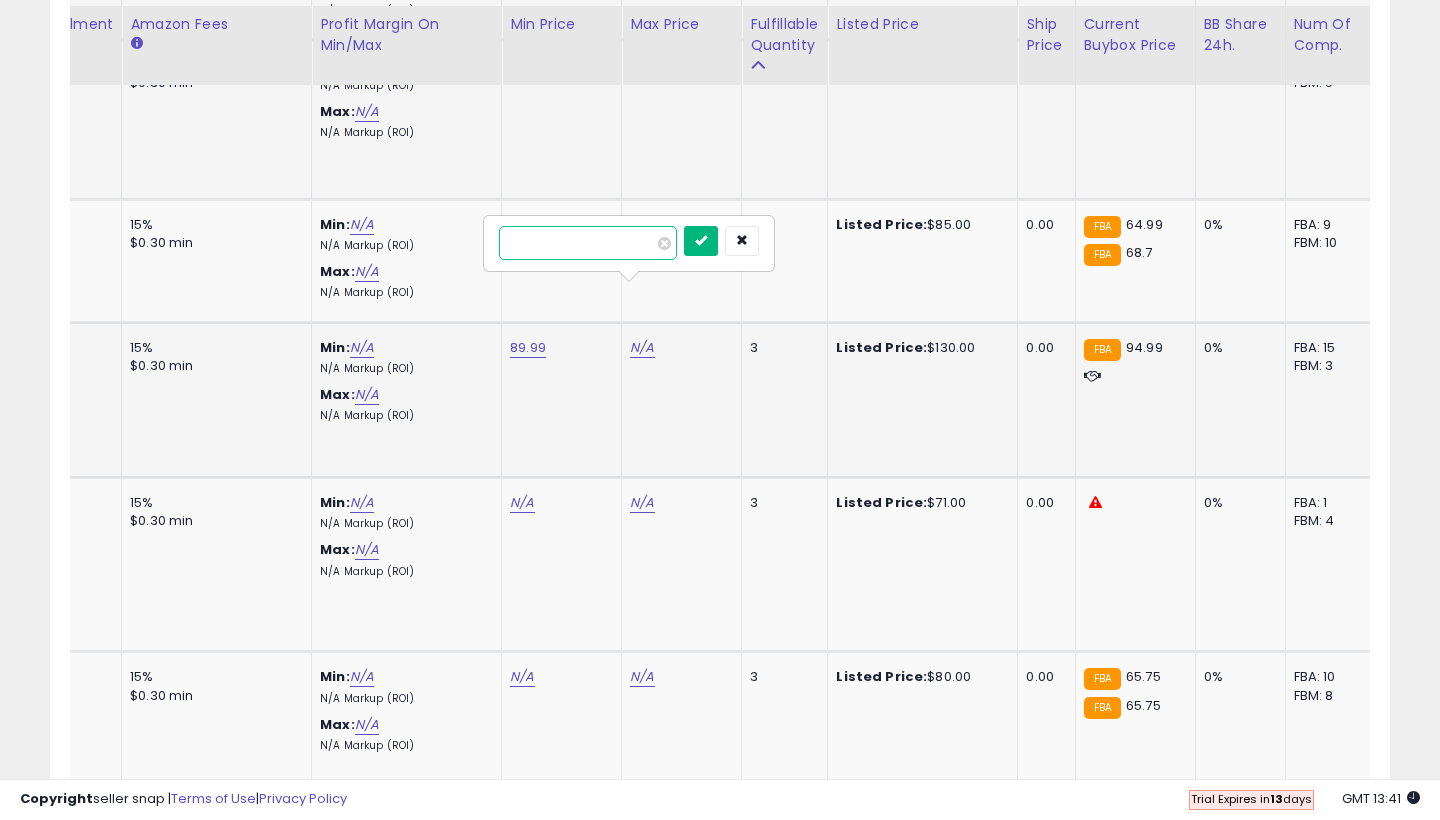 type on "******" 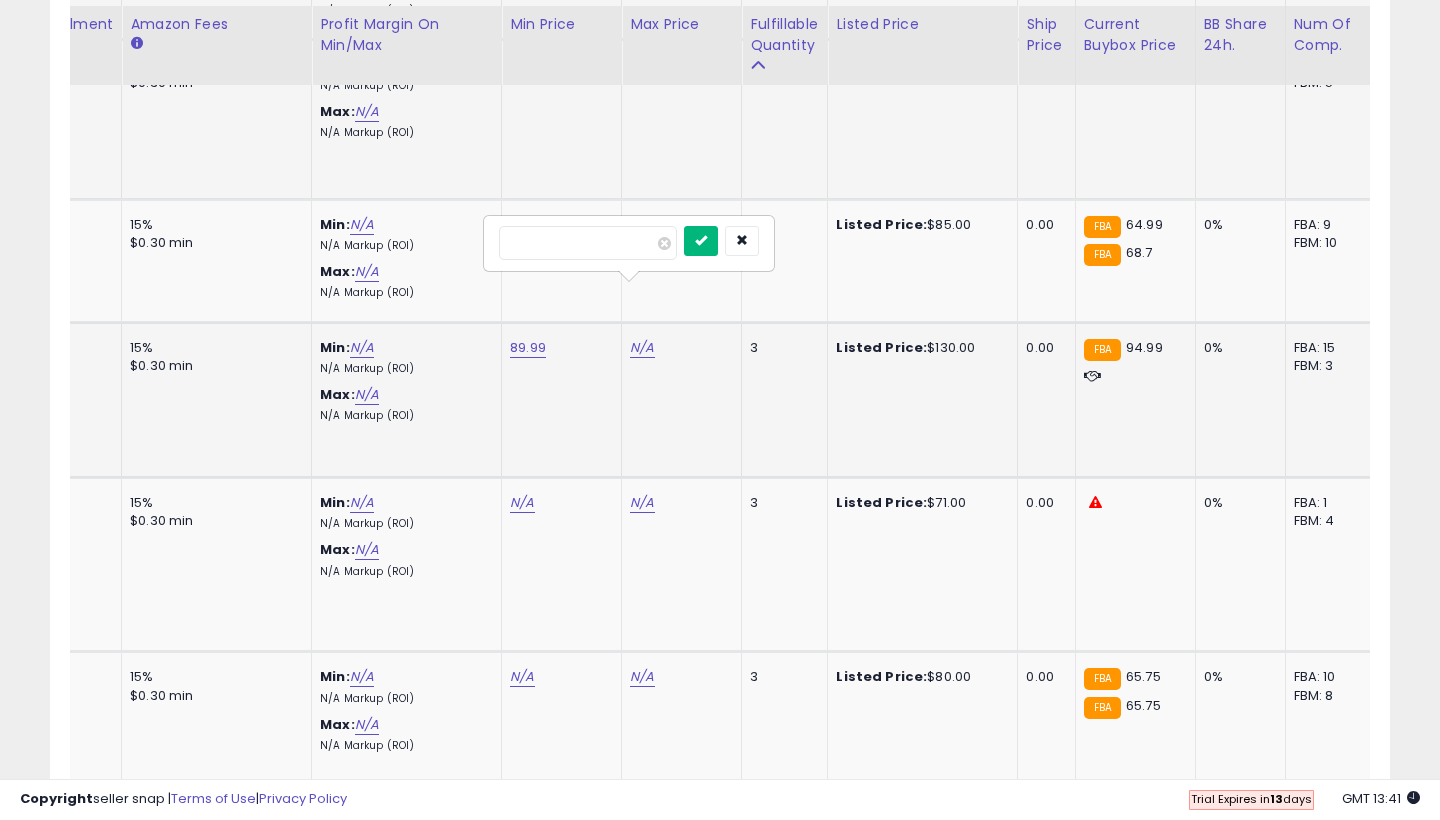 click at bounding box center (701, 240) 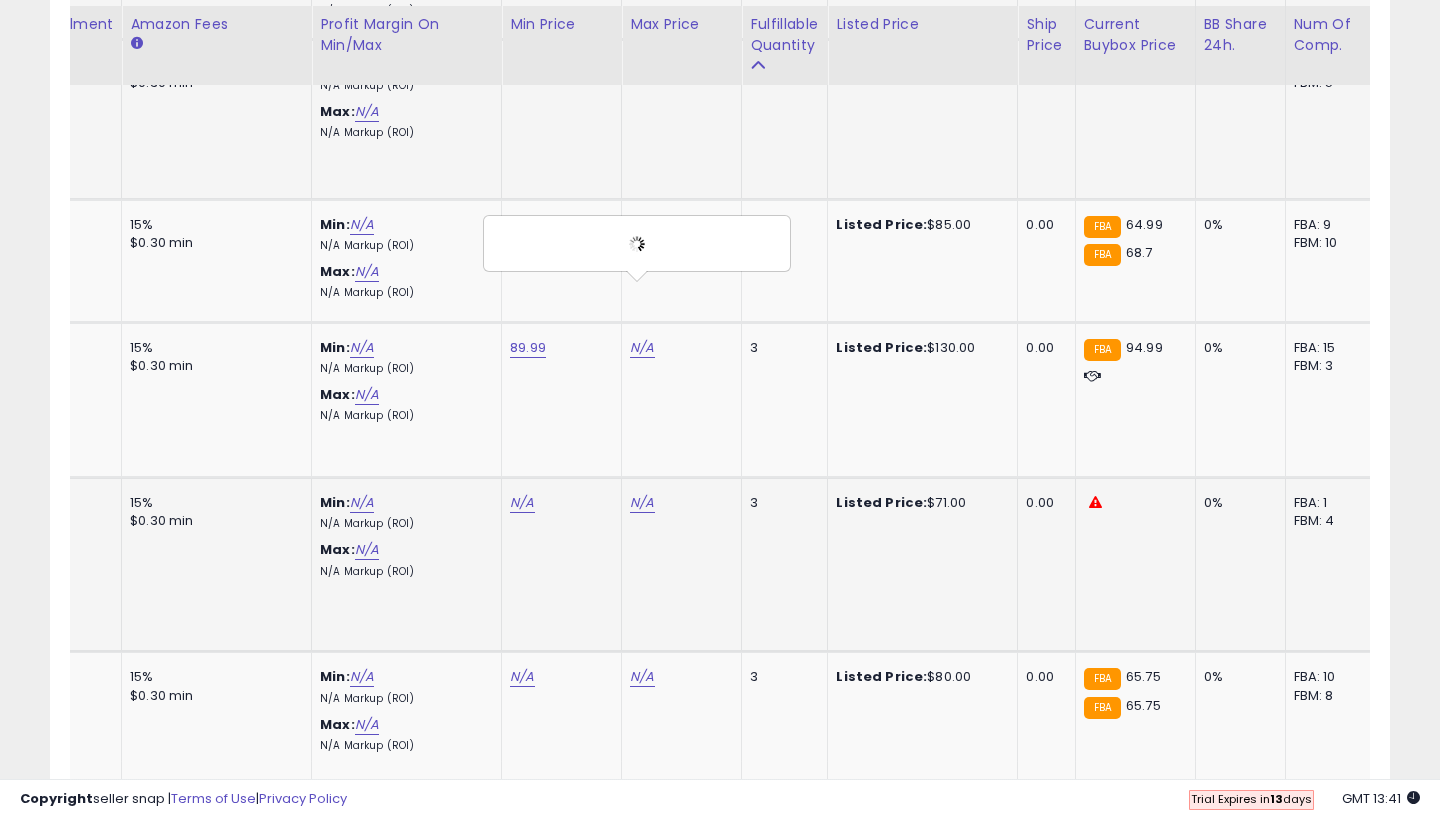 scroll, scrollTop: 6780, scrollLeft: 0, axis: vertical 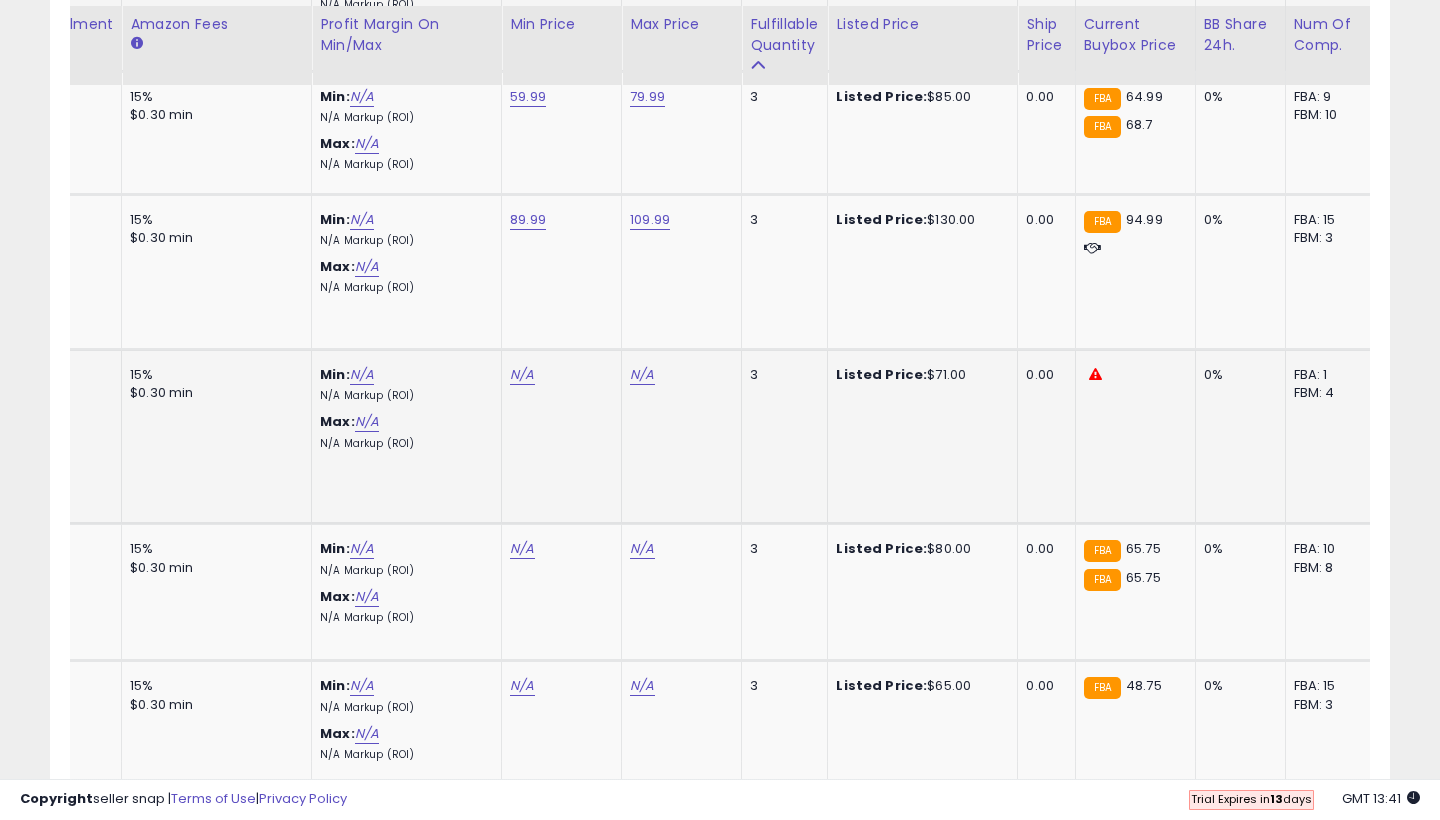 click on "N/A" at bounding box center [522, -5707] 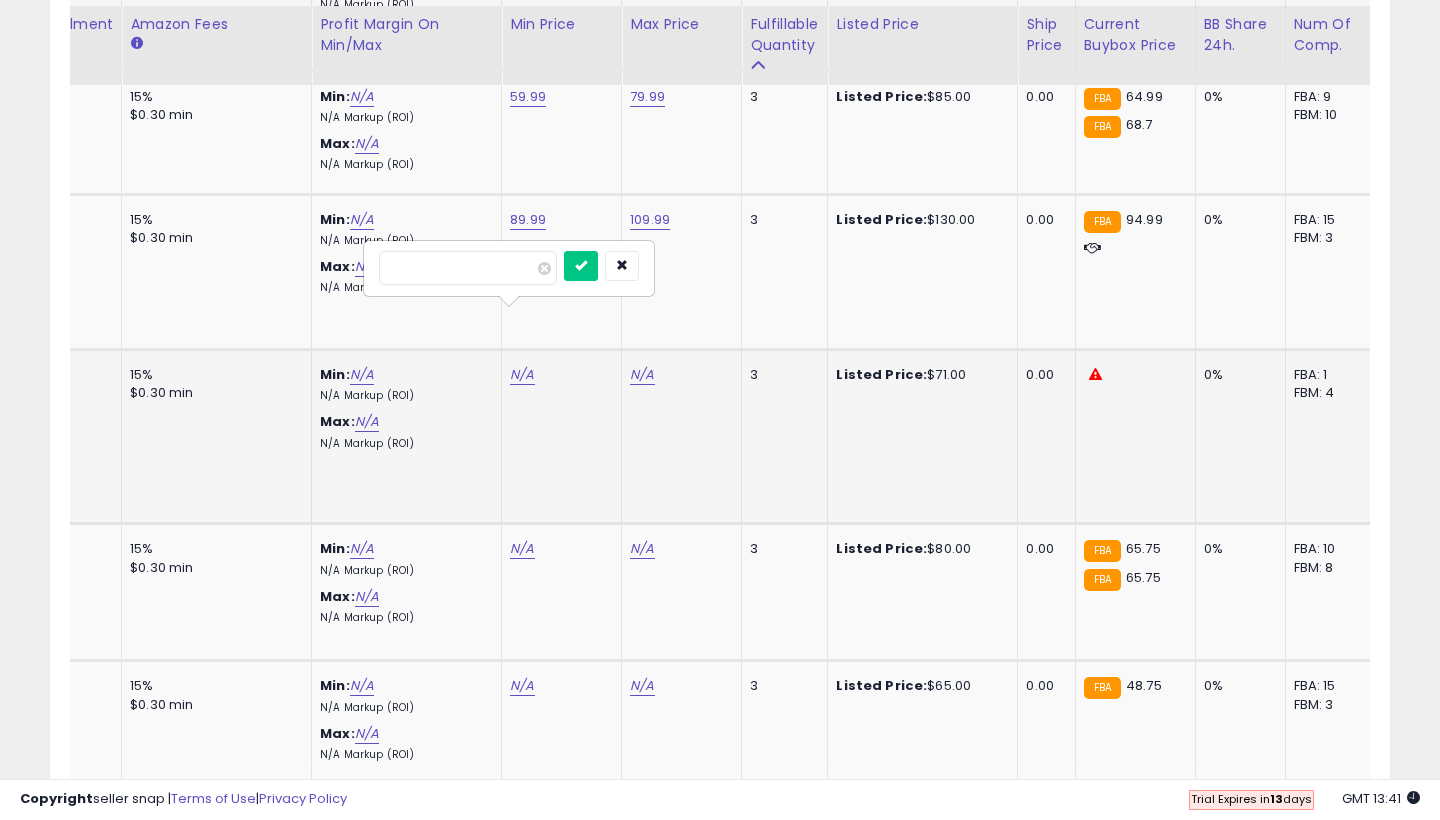type on "*" 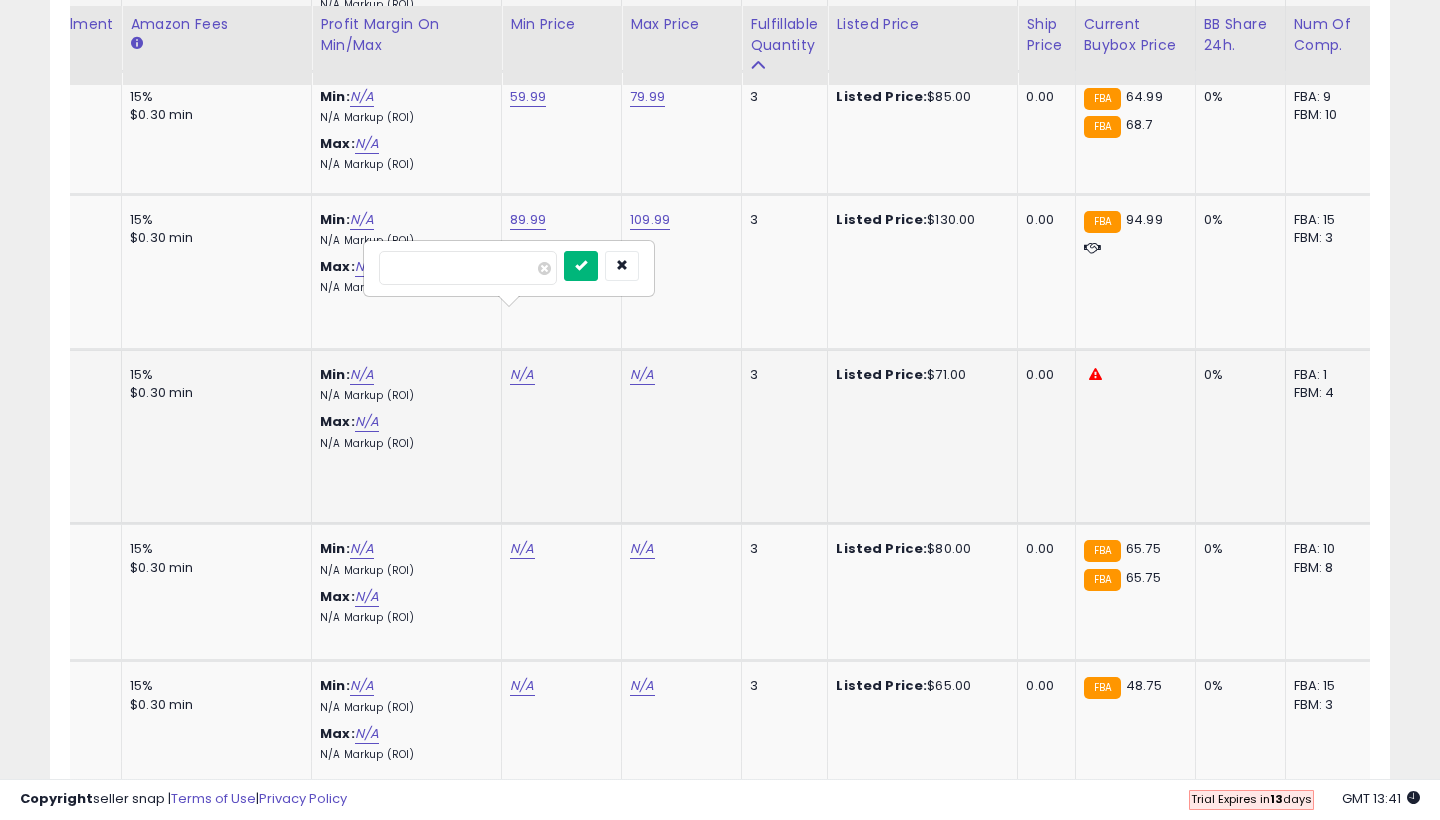 type on "*****" 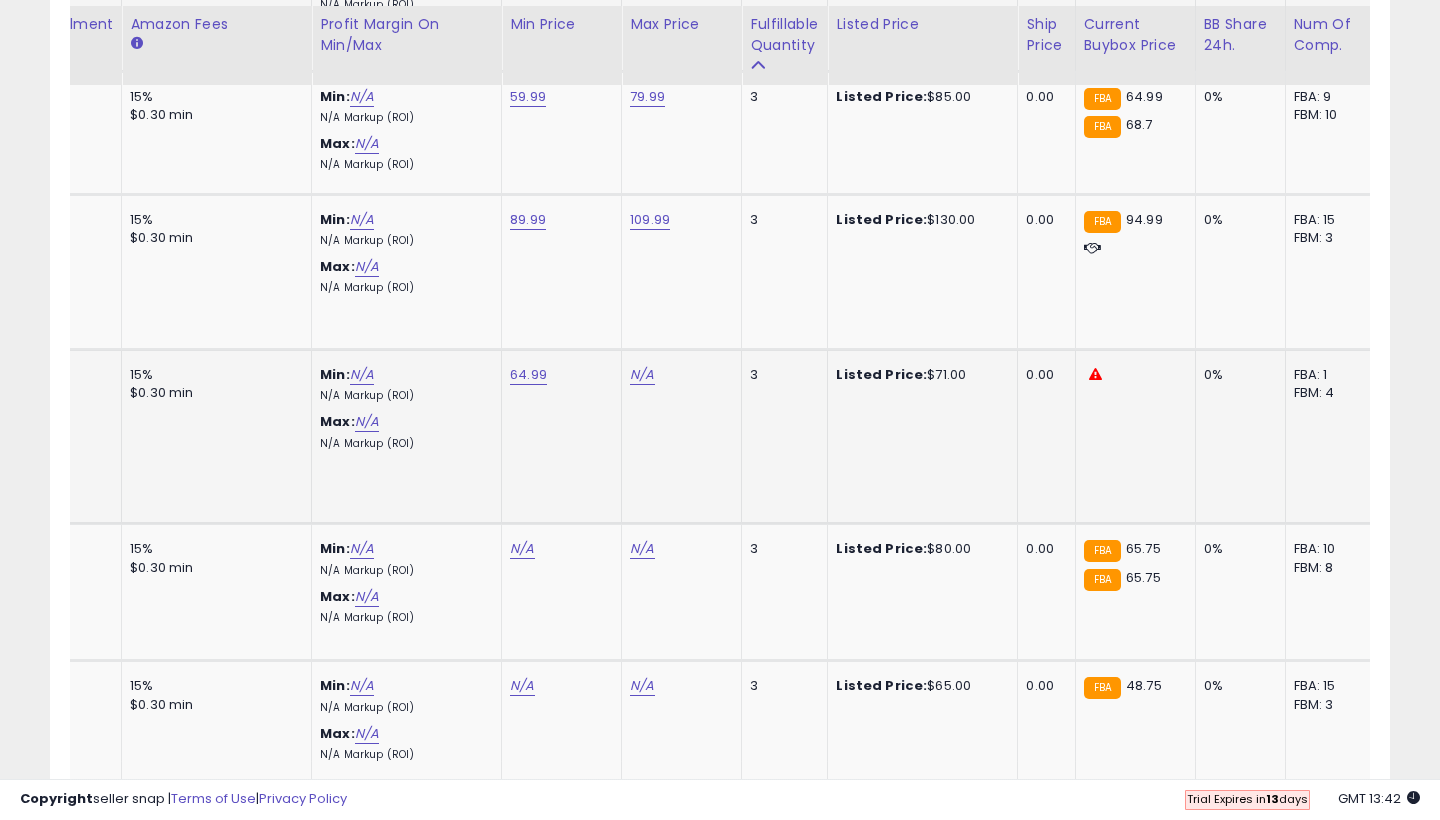 click on "N/A" at bounding box center (642, -5707) 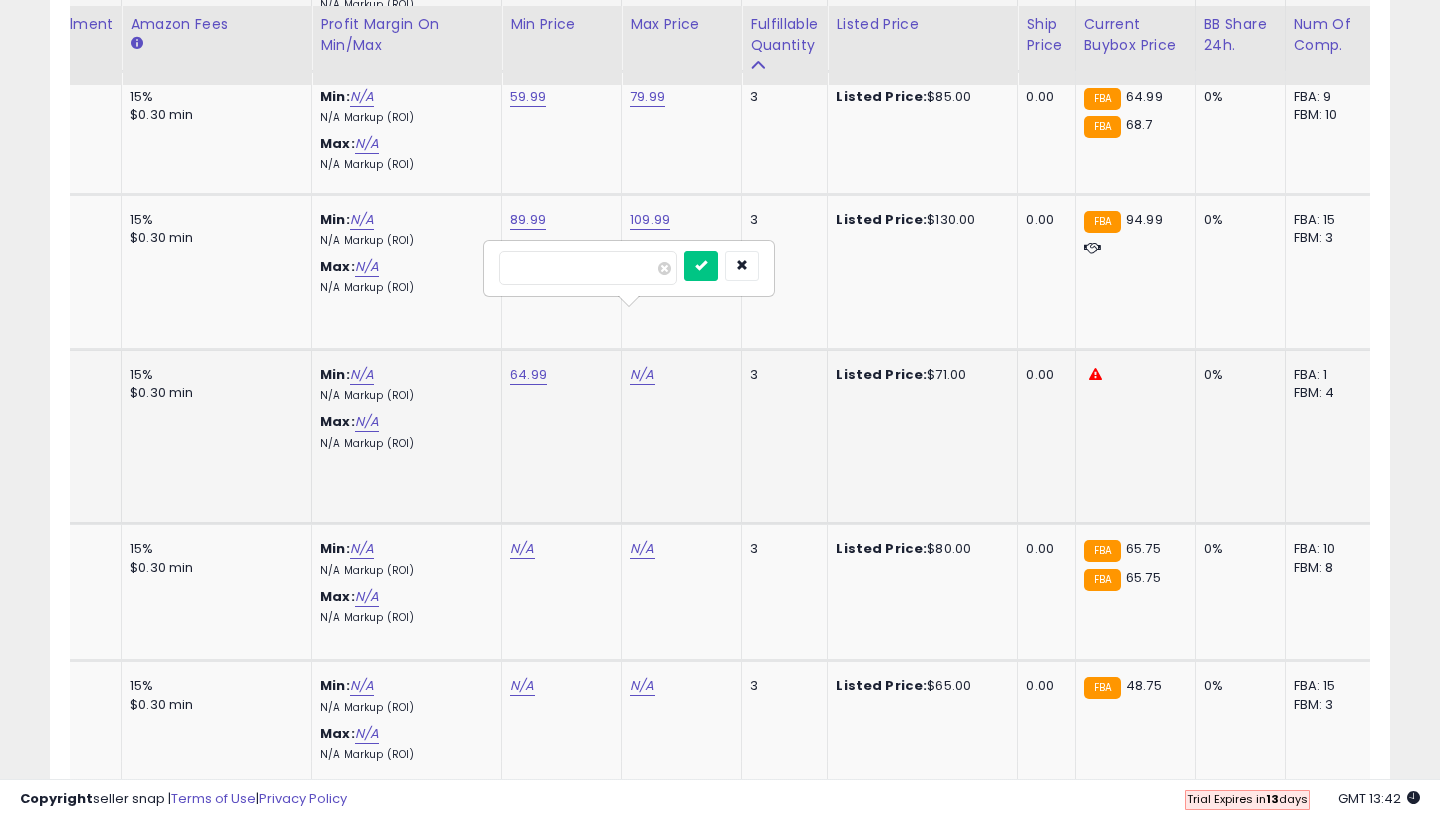 type on "**" 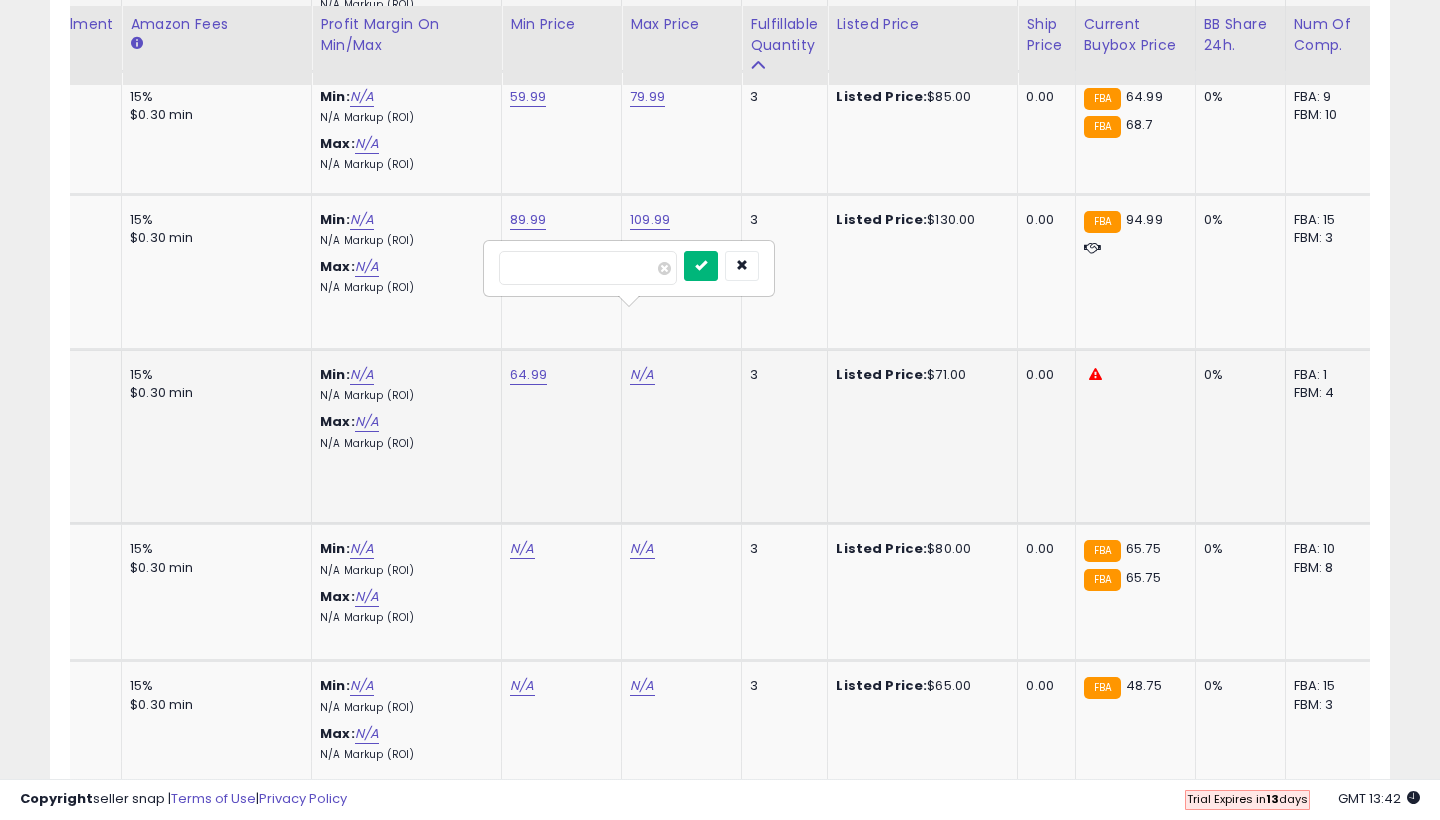 type on "*****" 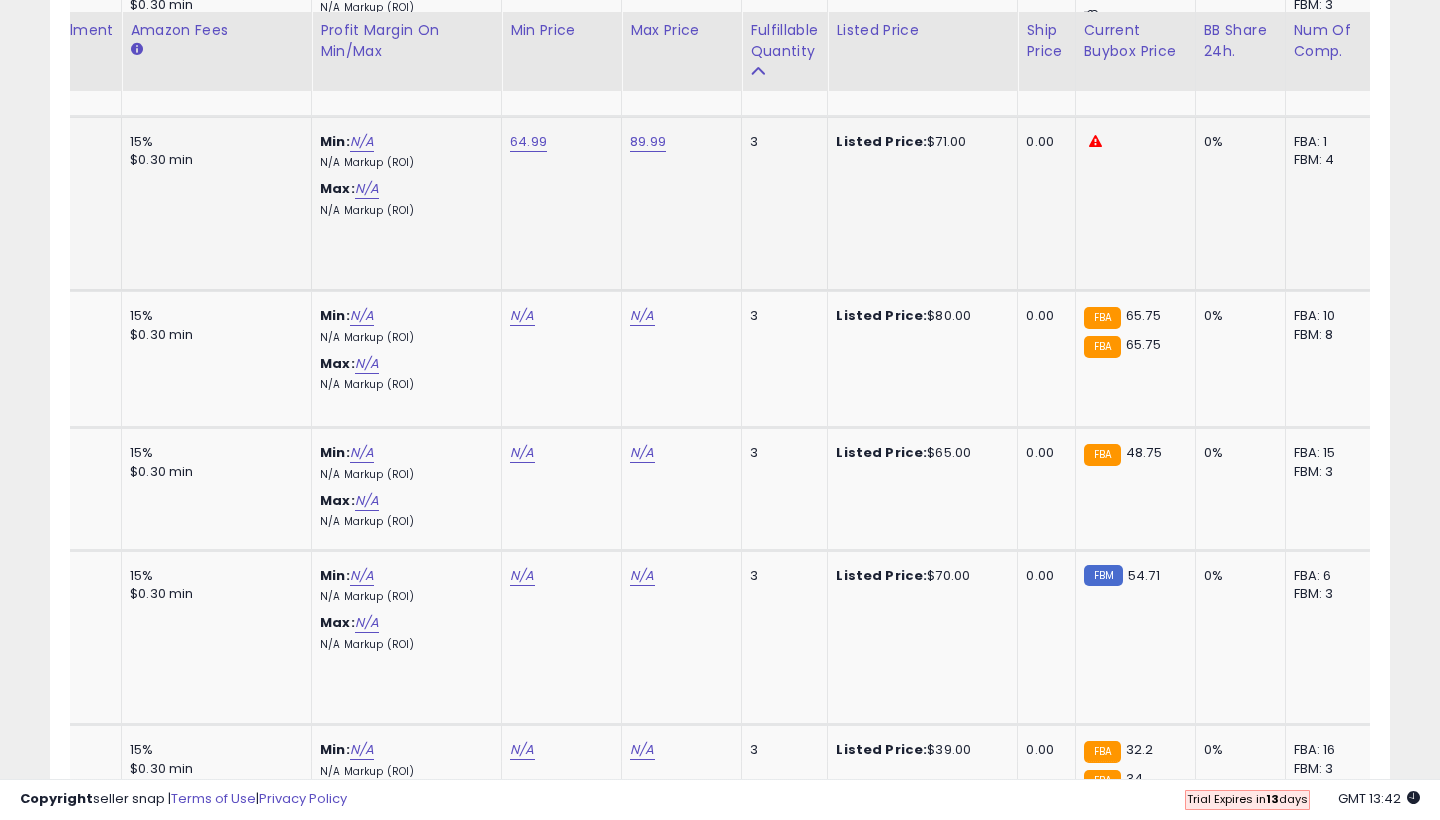 scroll, scrollTop: 7044, scrollLeft: 0, axis: vertical 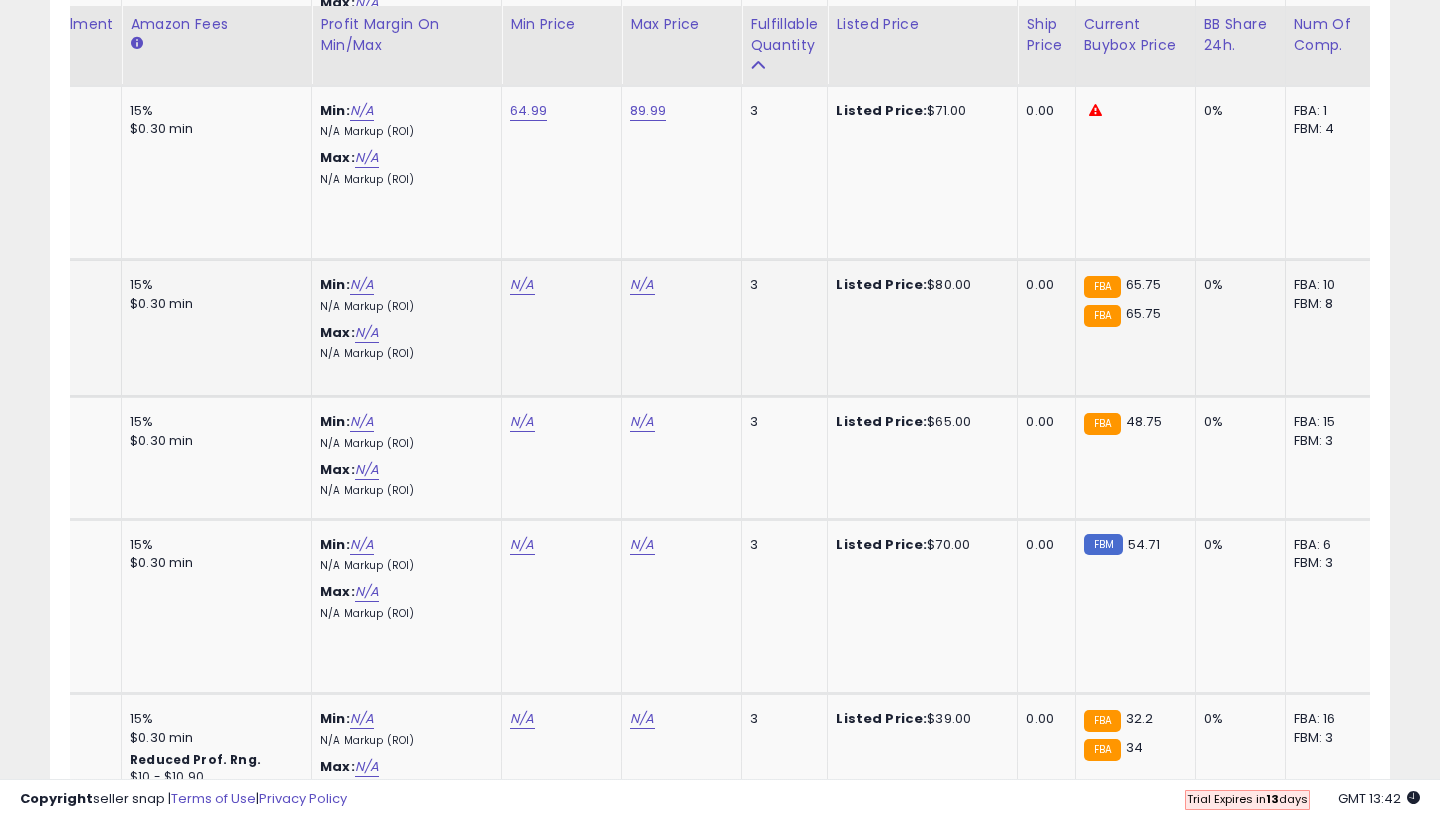 click on "N/A" at bounding box center [522, -5971] 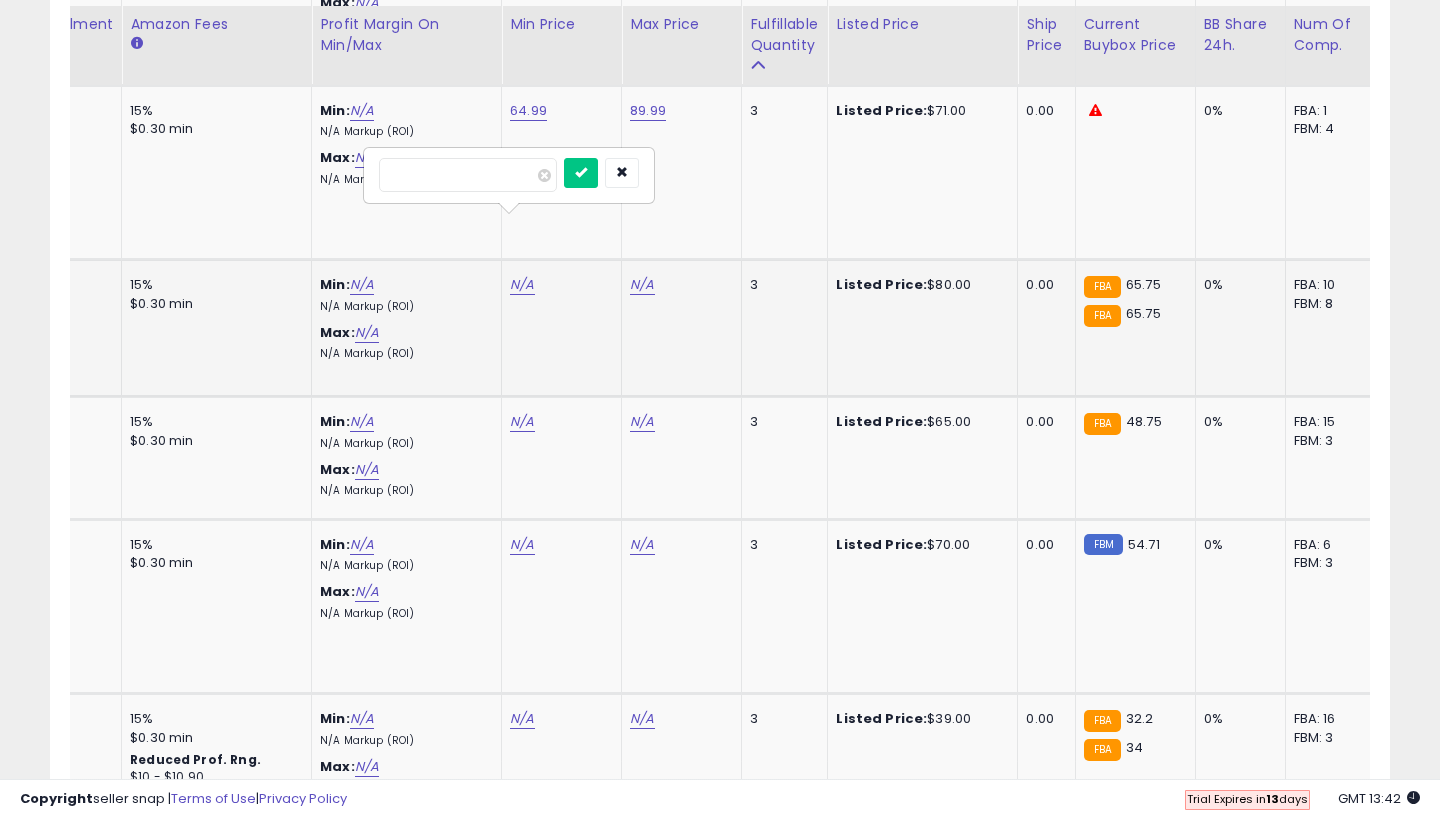 type on "**" 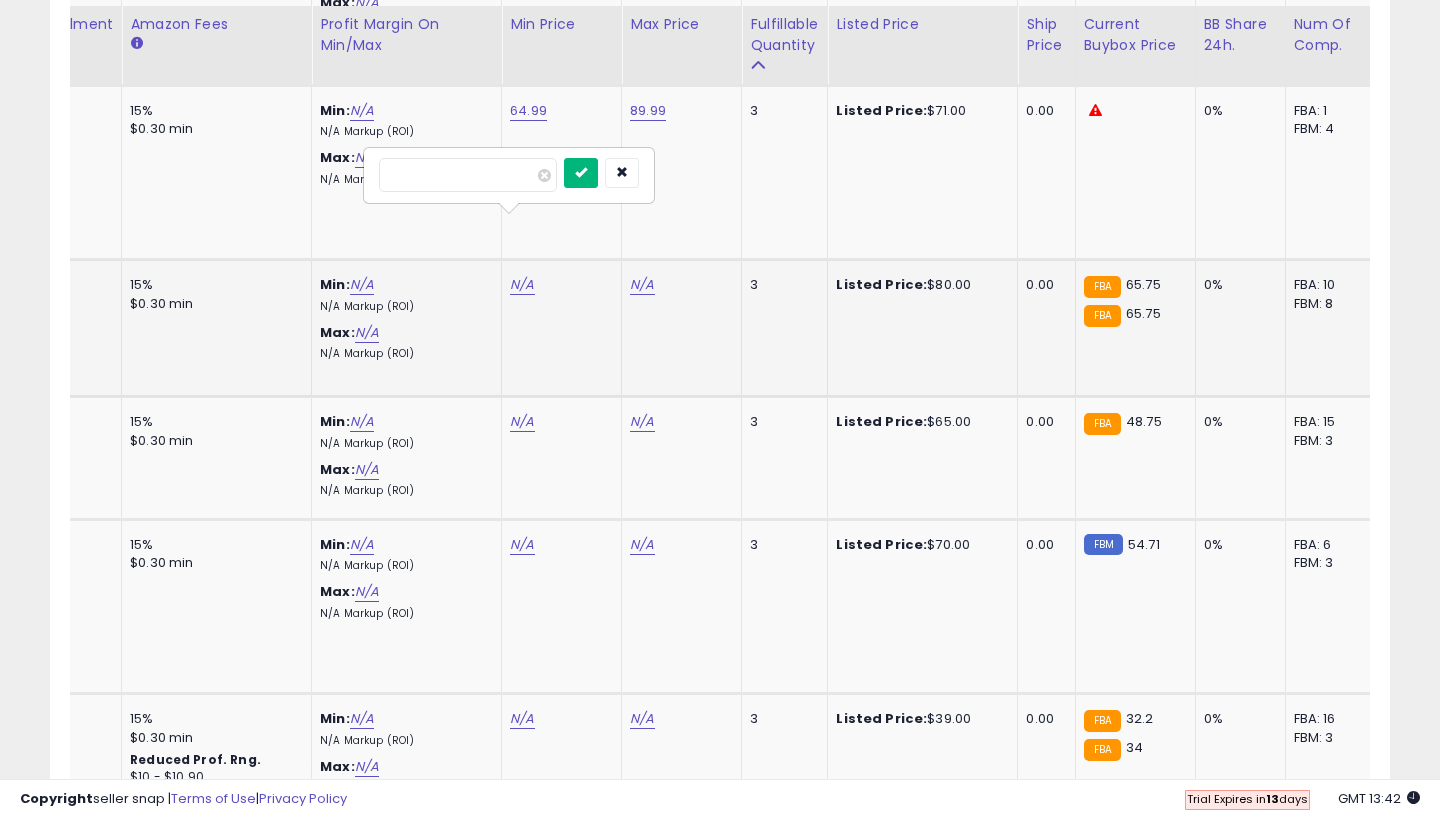 type on "*****" 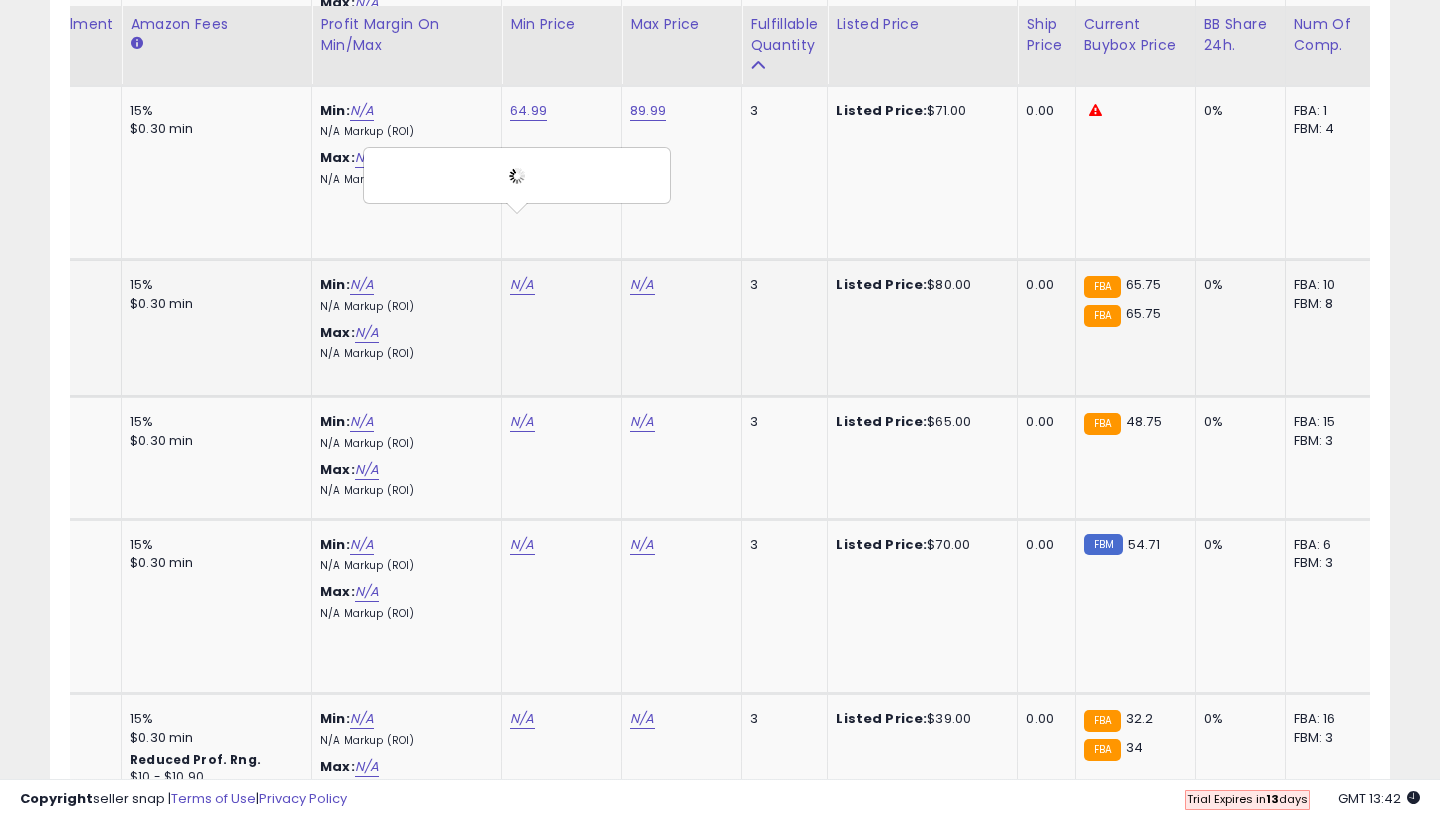 click on "N/A" at bounding box center [642, -5971] 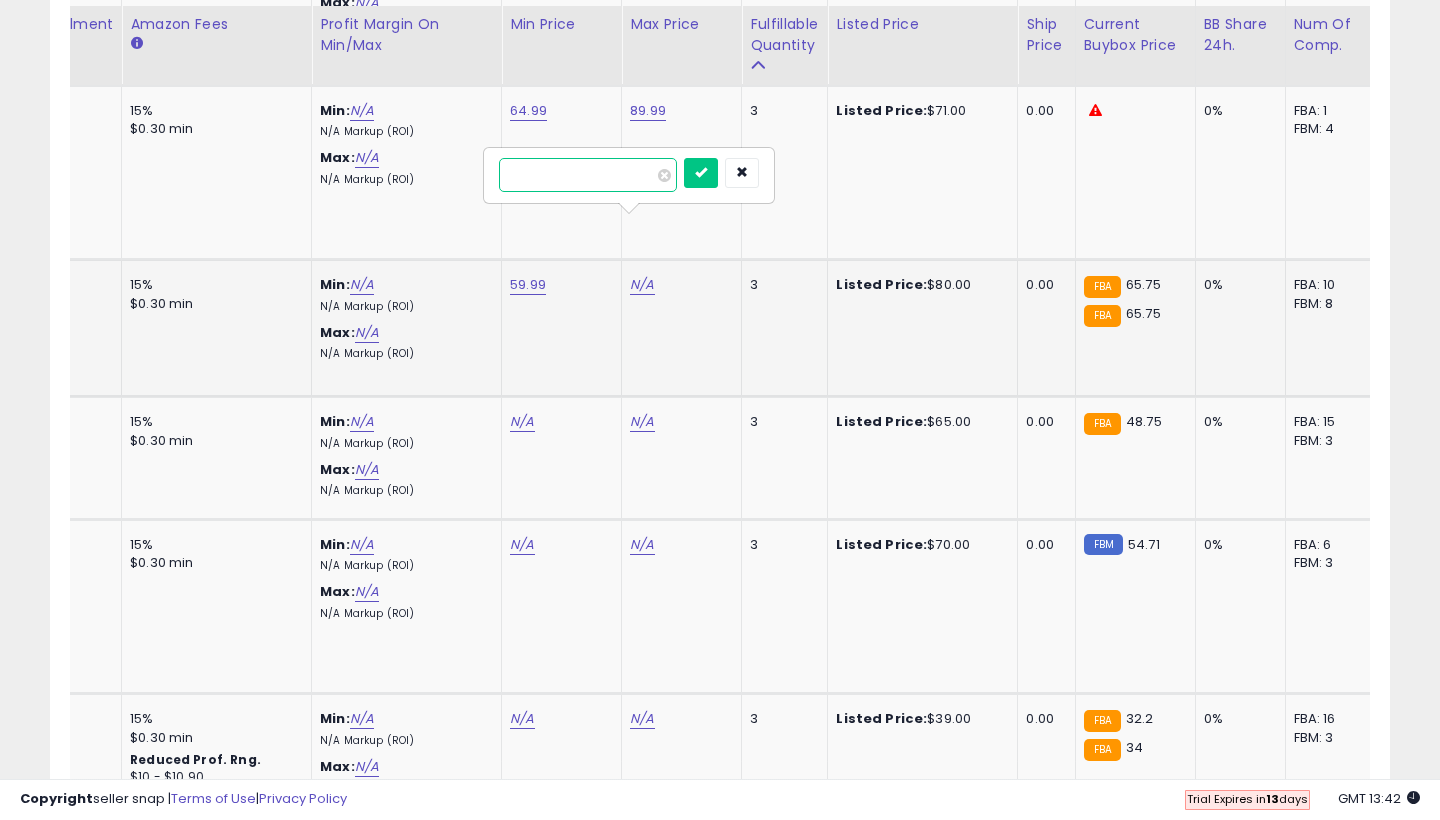 type on "**" 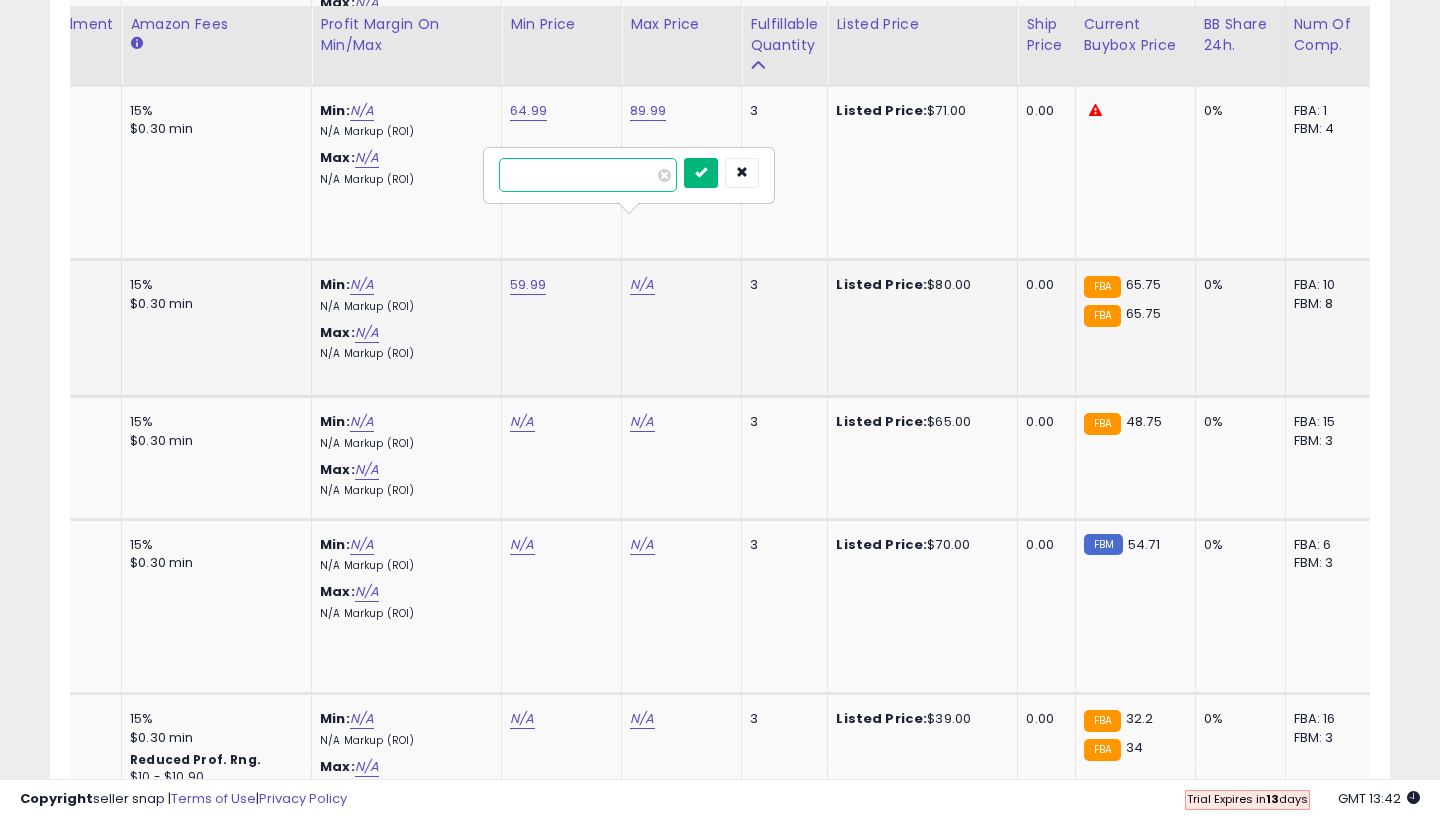 type on "*****" 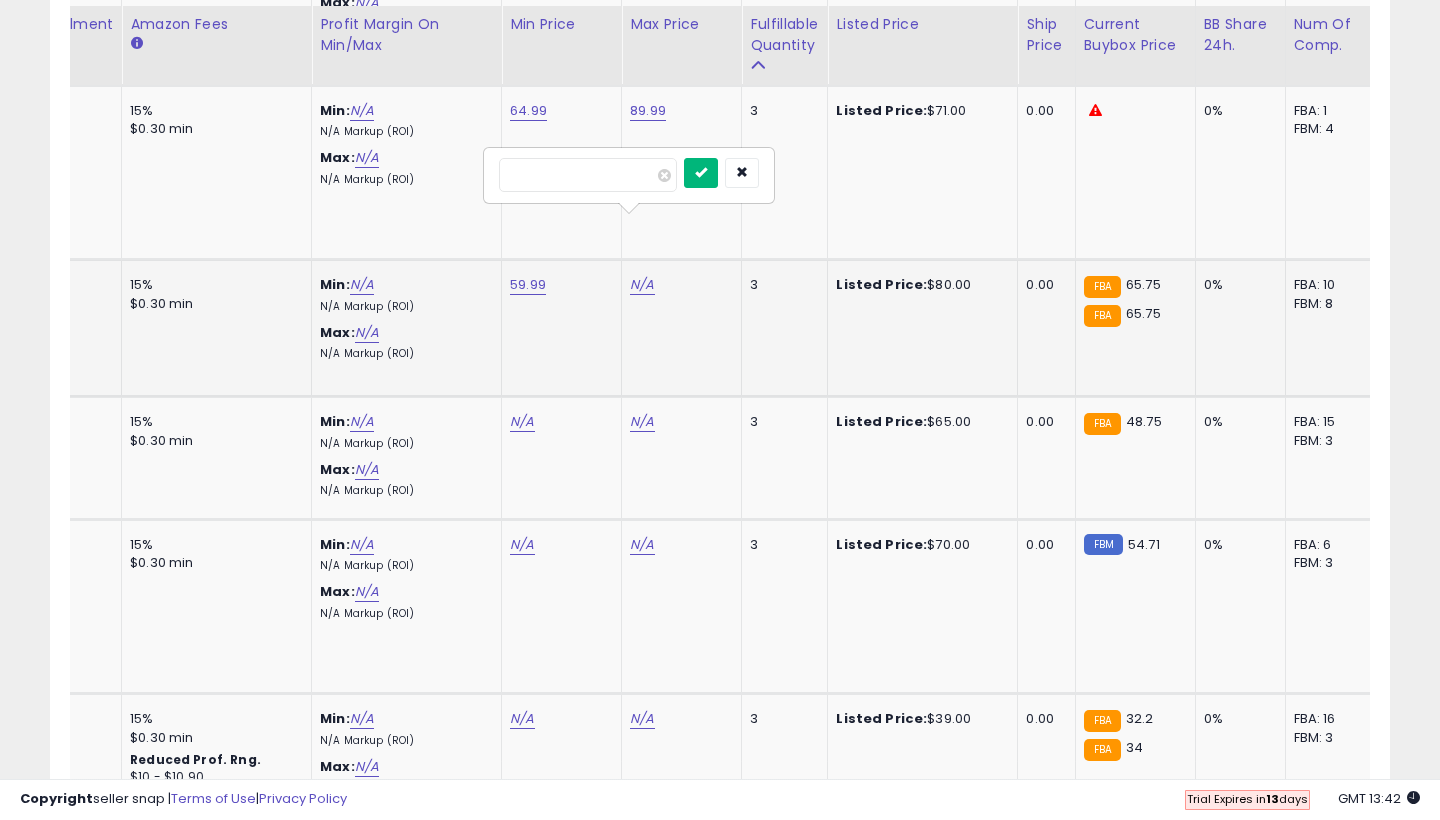 click at bounding box center [701, 172] 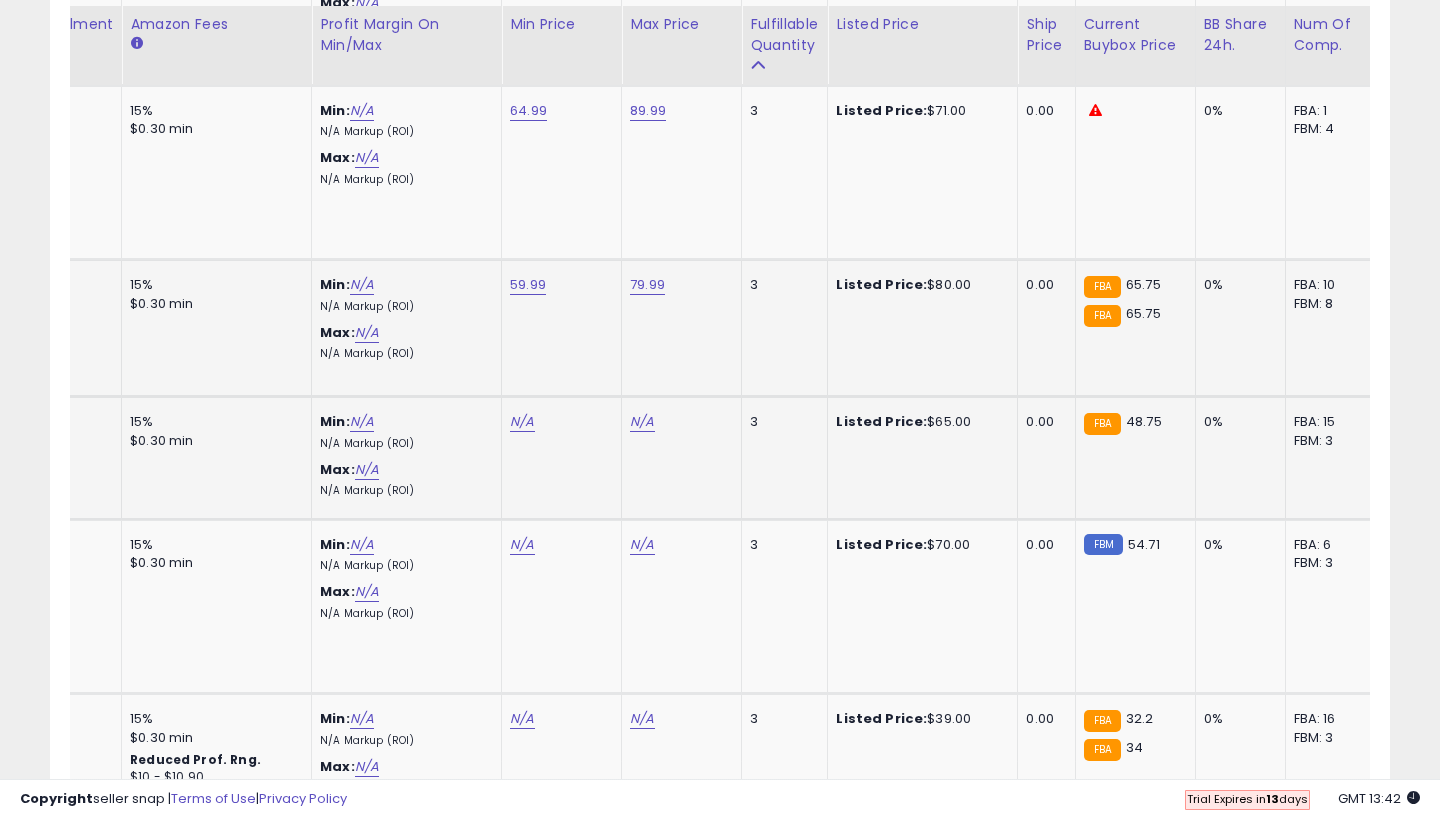 click on "N/A" at bounding box center [522, -5971] 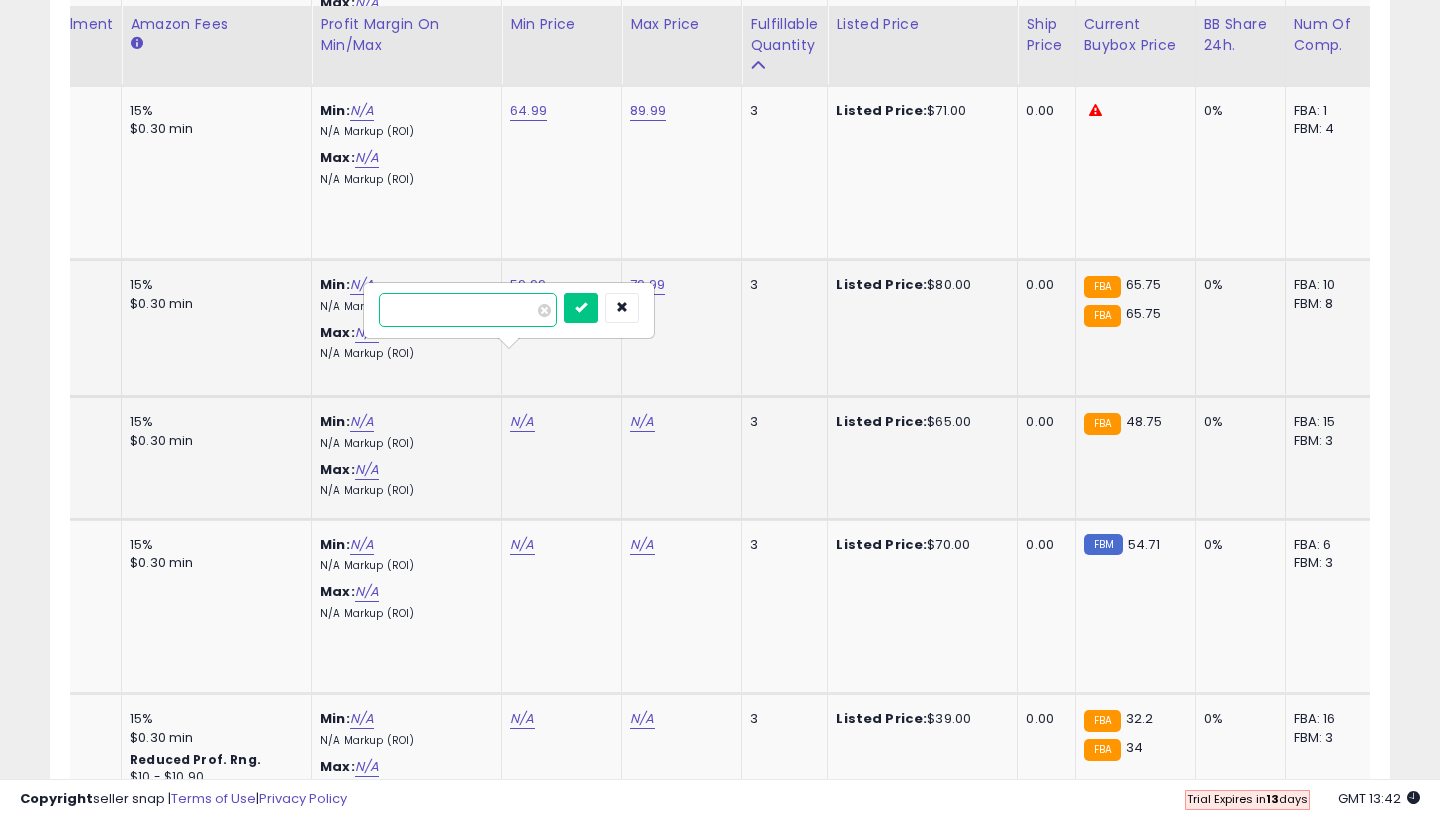 type on "**" 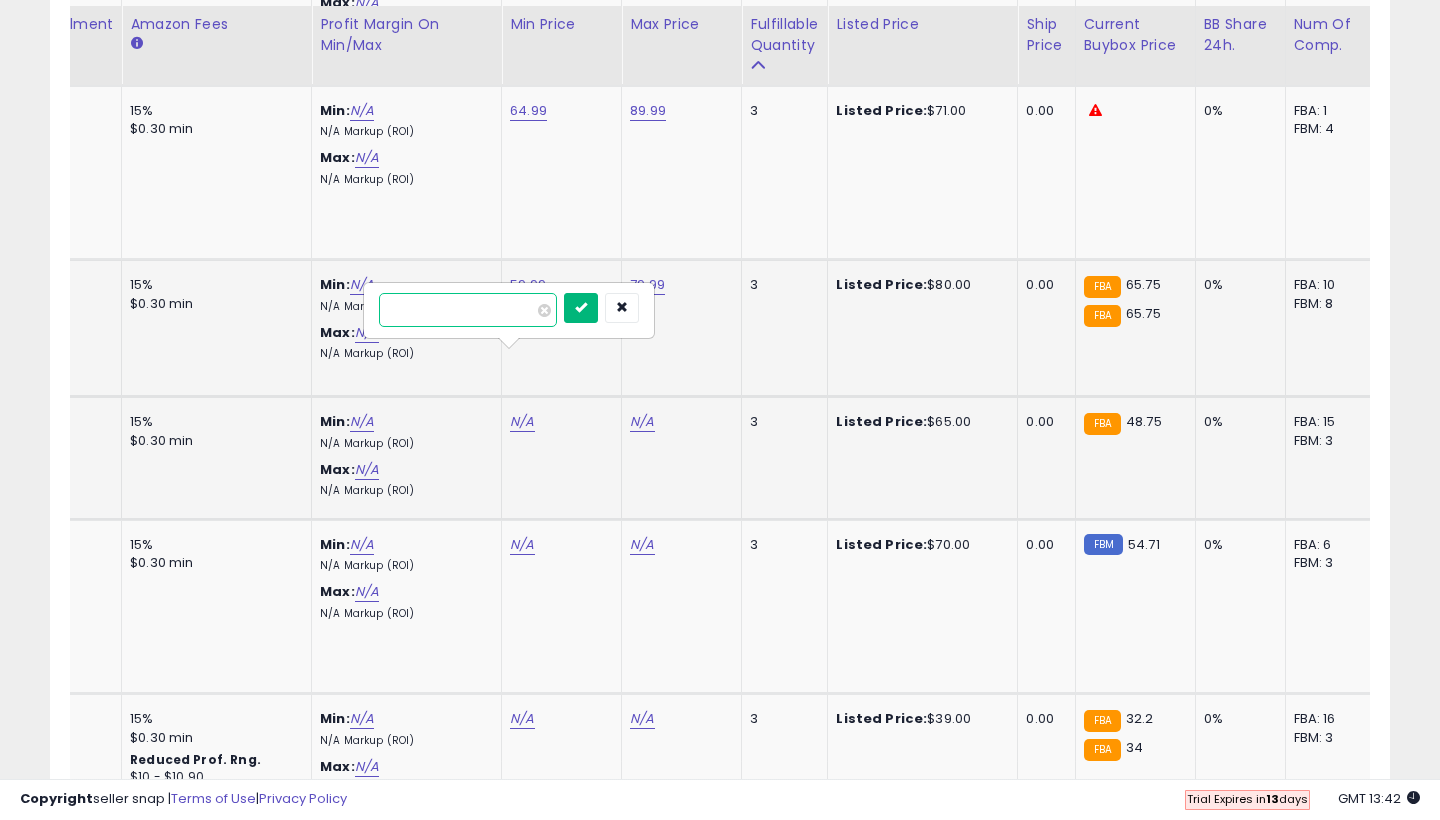 type on "*****" 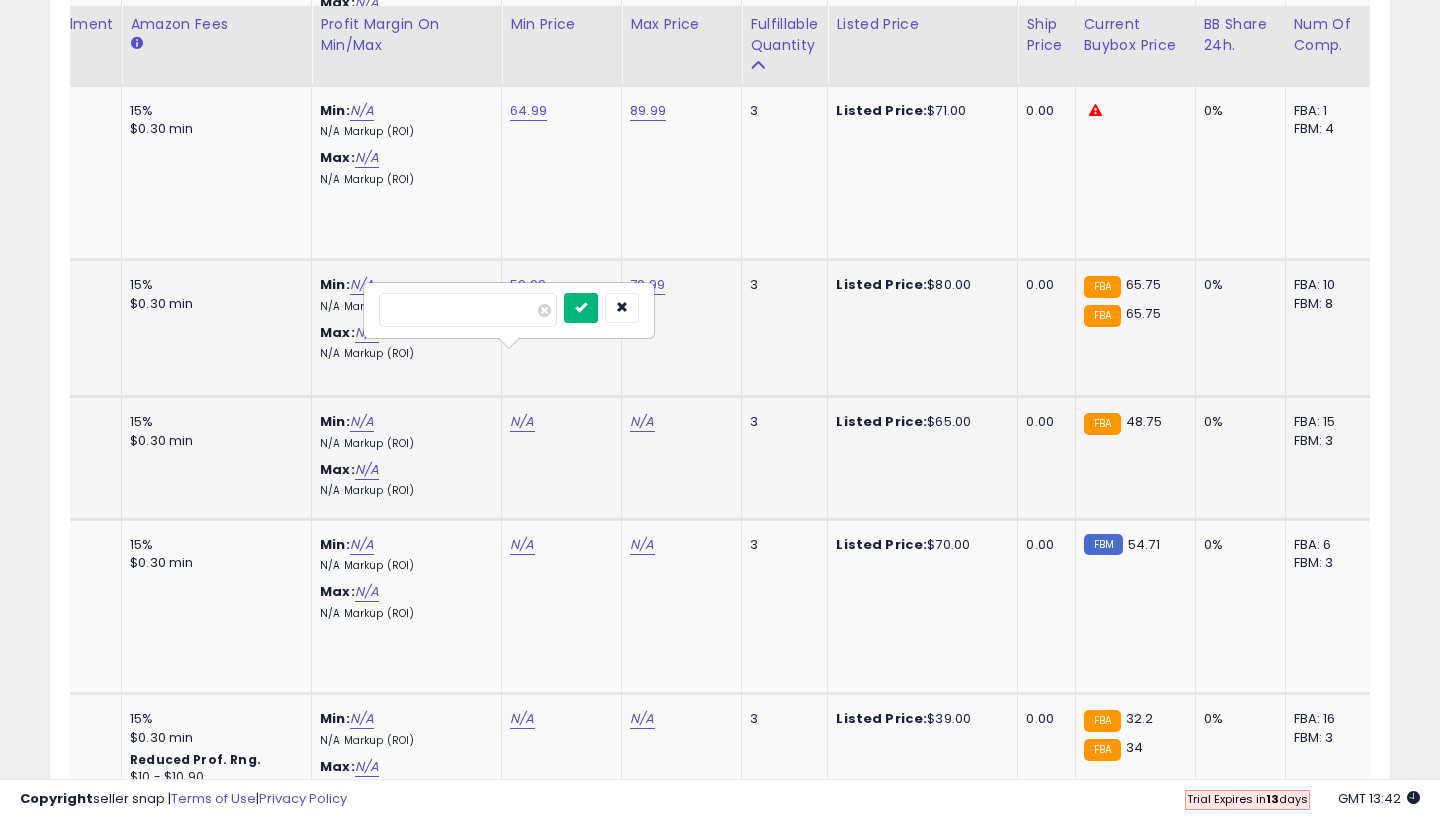 click at bounding box center [581, 307] 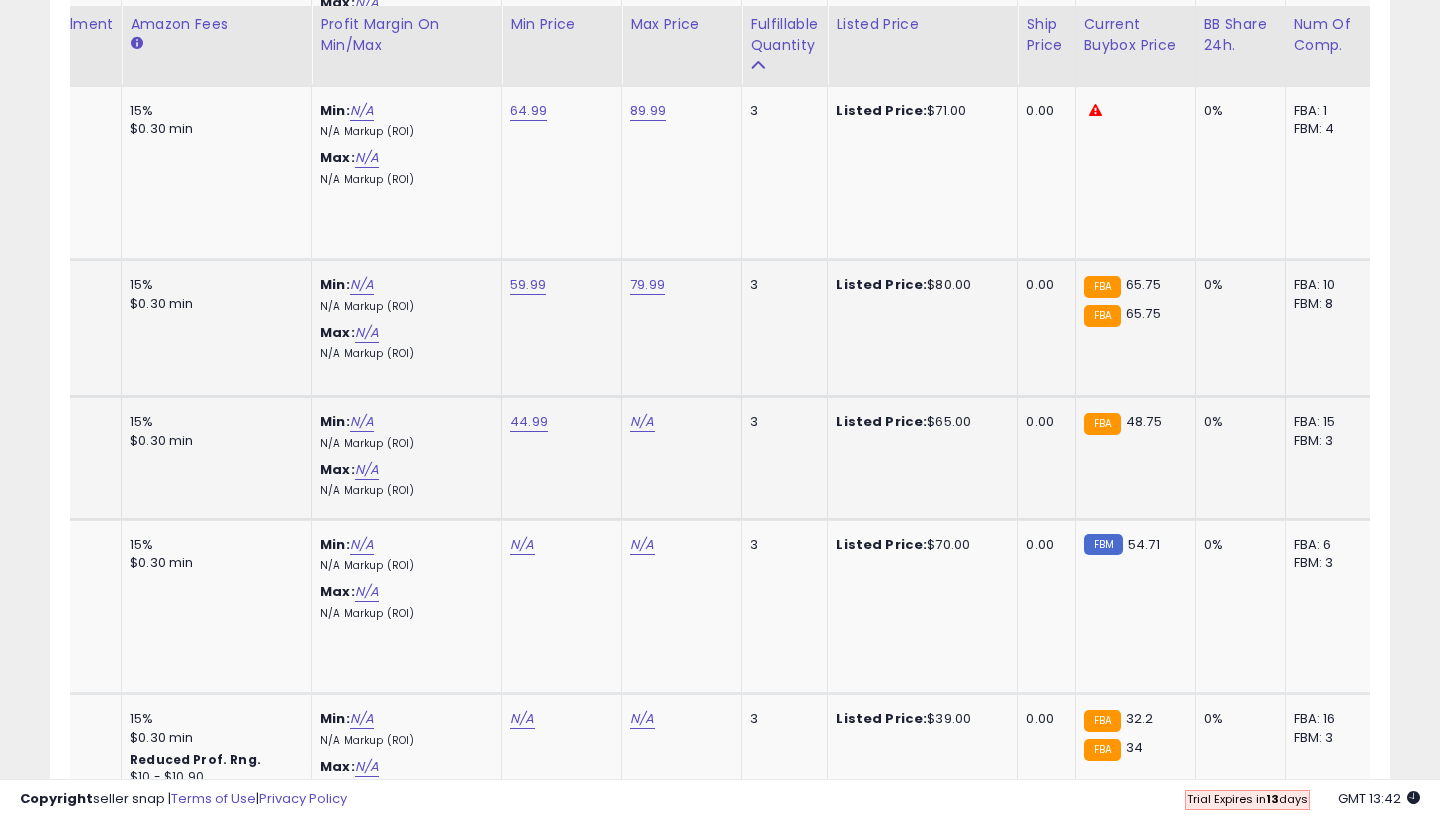 click on "N/A" at bounding box center (642, -5971) 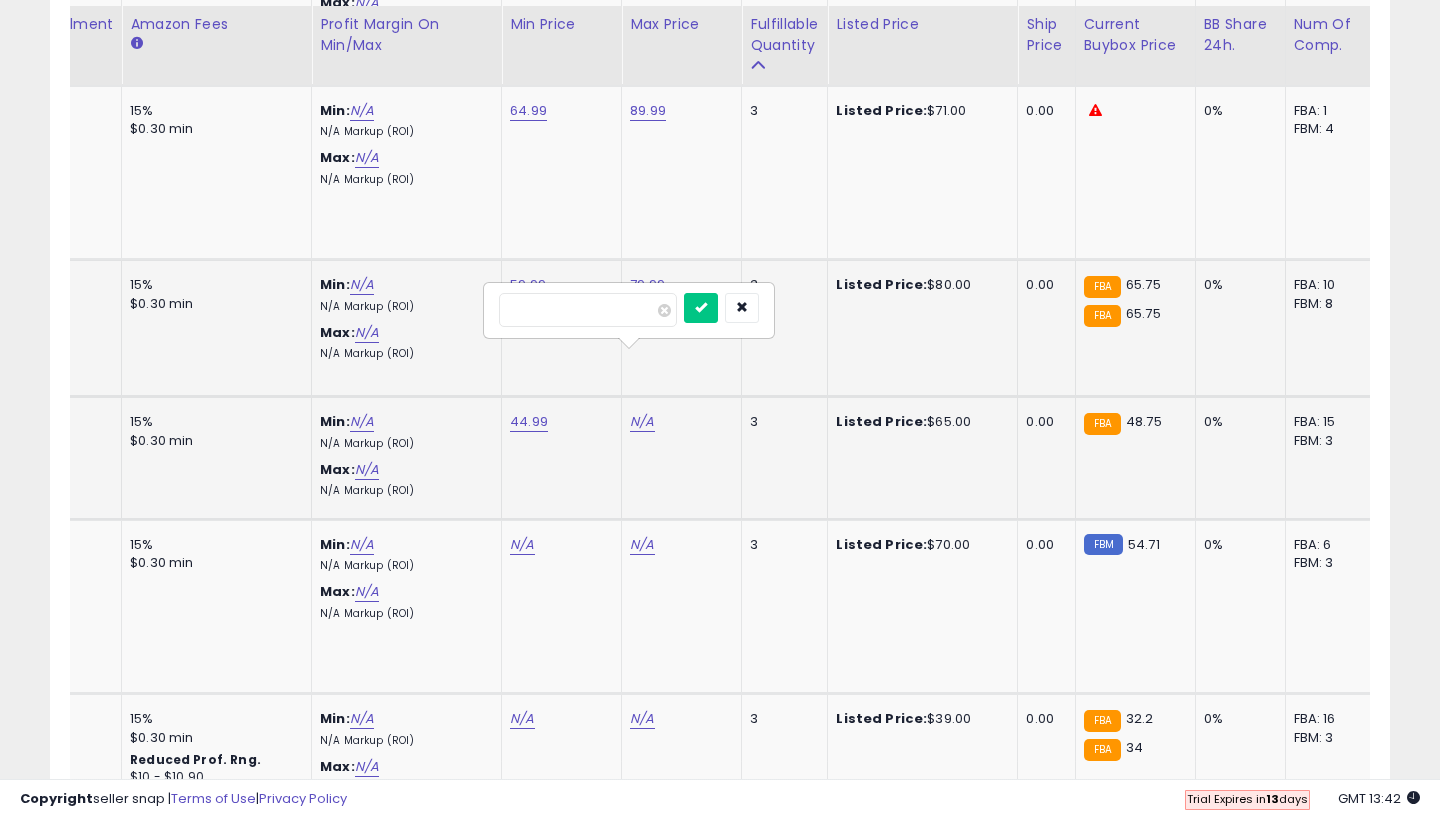 type on "**" 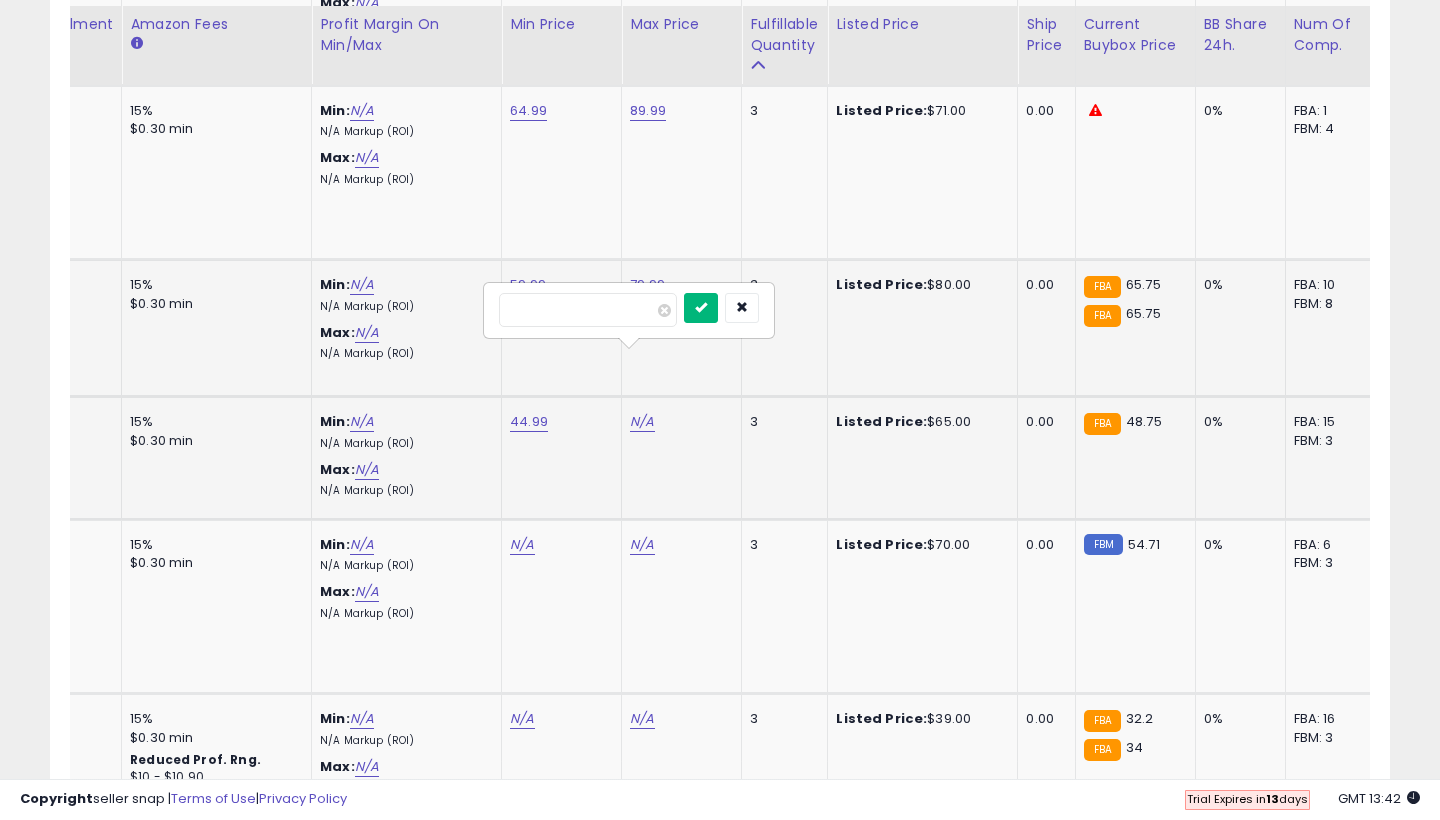 type on "*****" 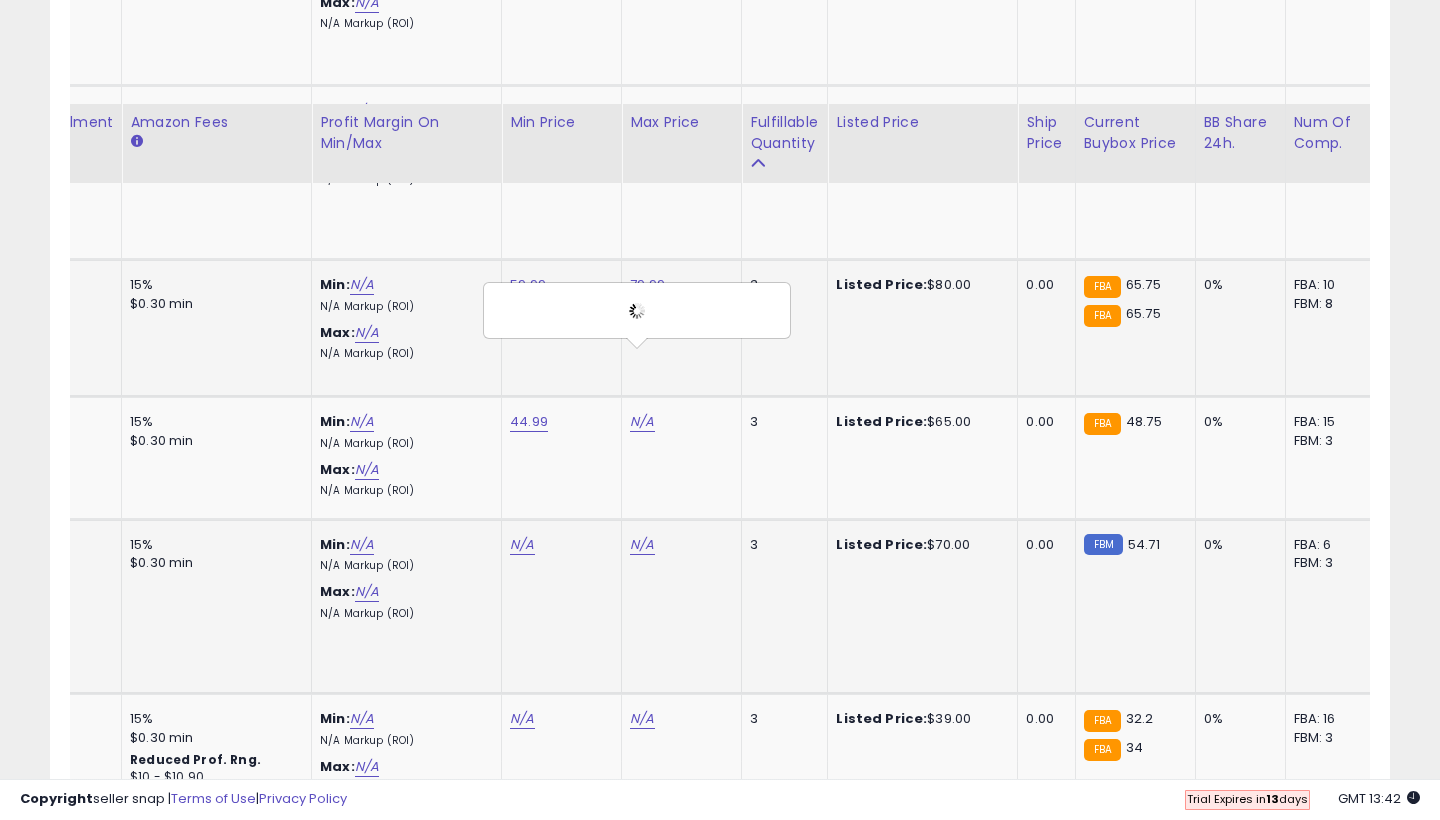 scroll, scrollTop: 7151, scrollLeft: 0, axis: vertical 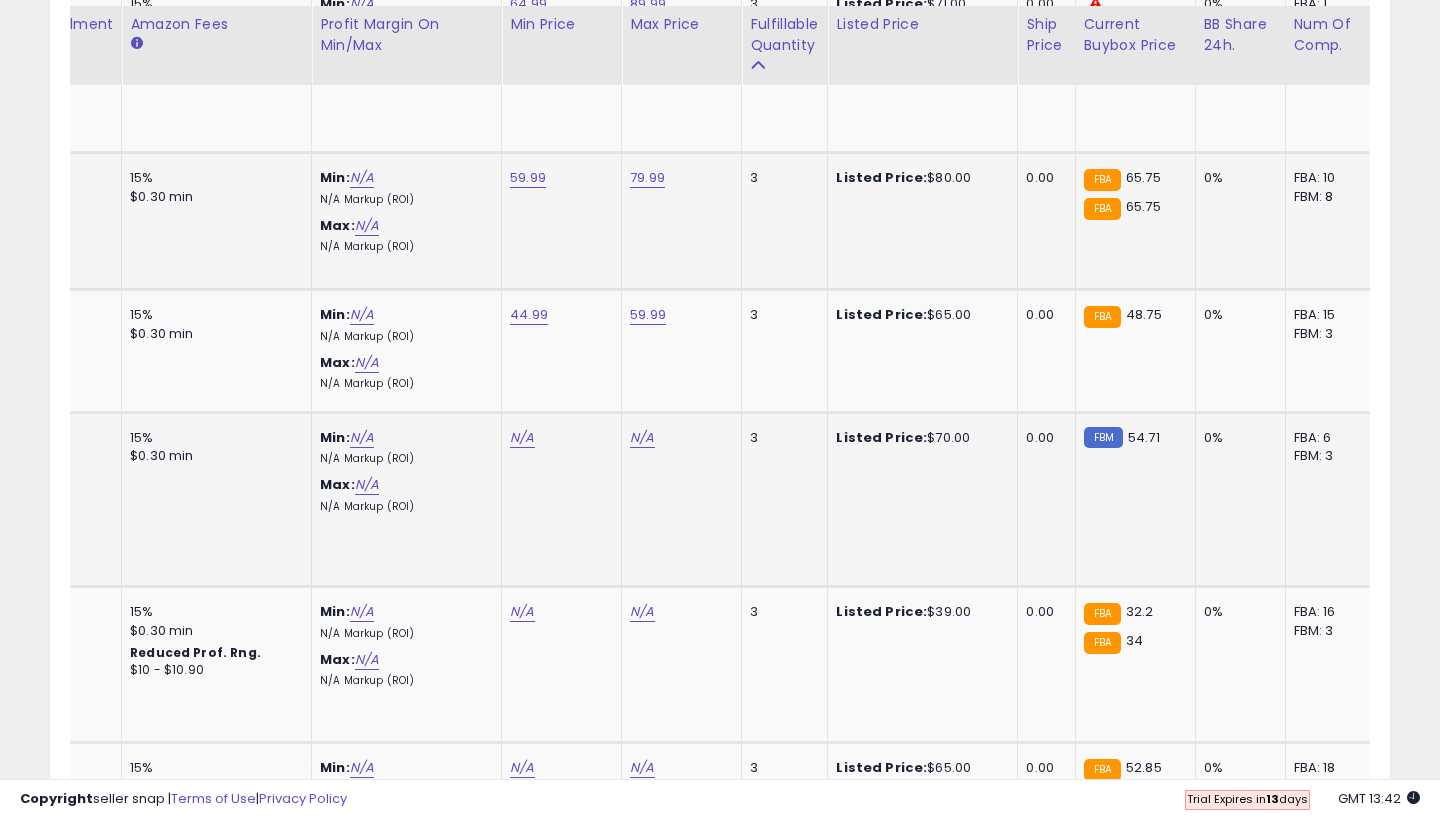 click on "N/A" at bounding box center (522, -6078) 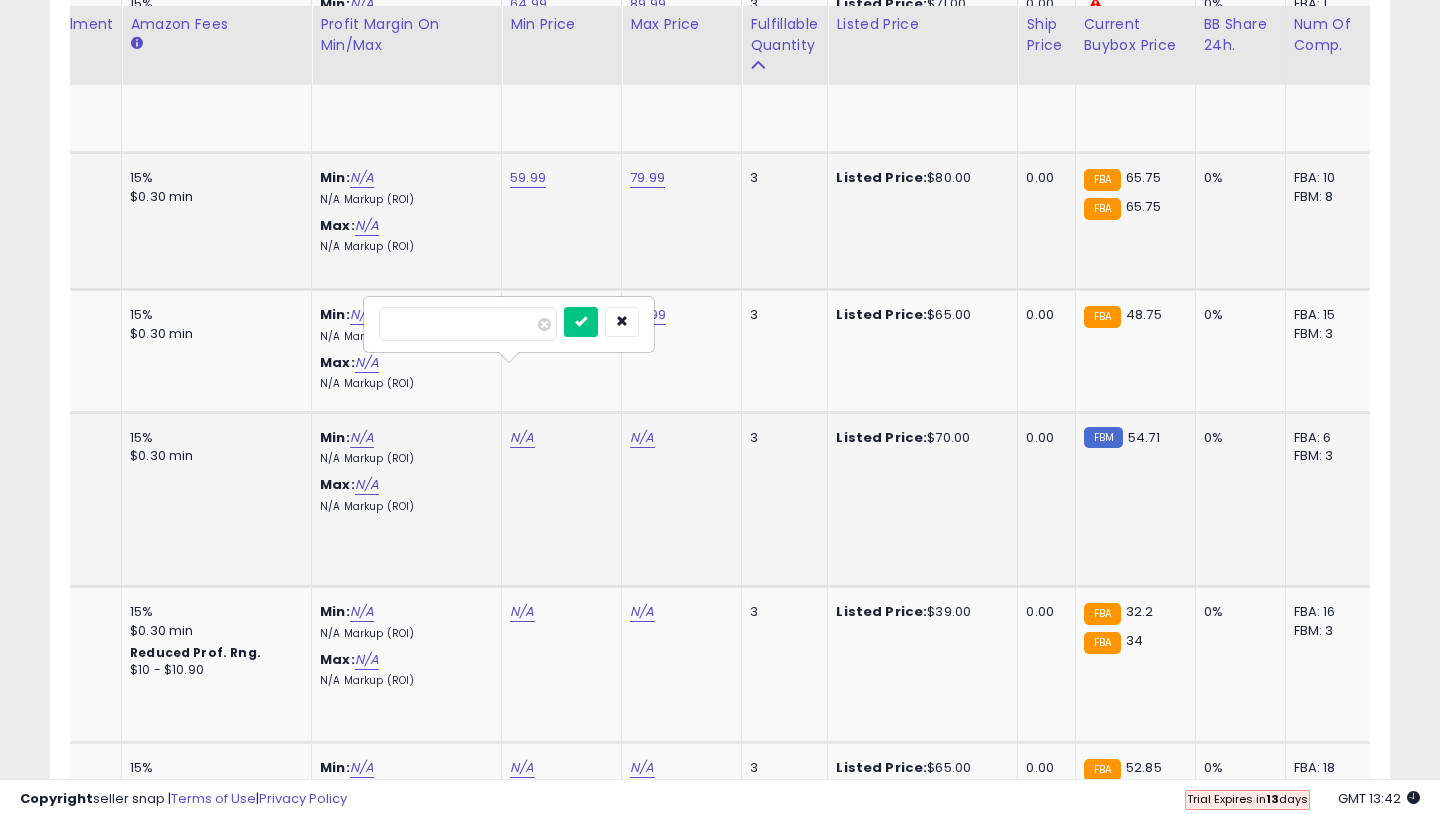 type 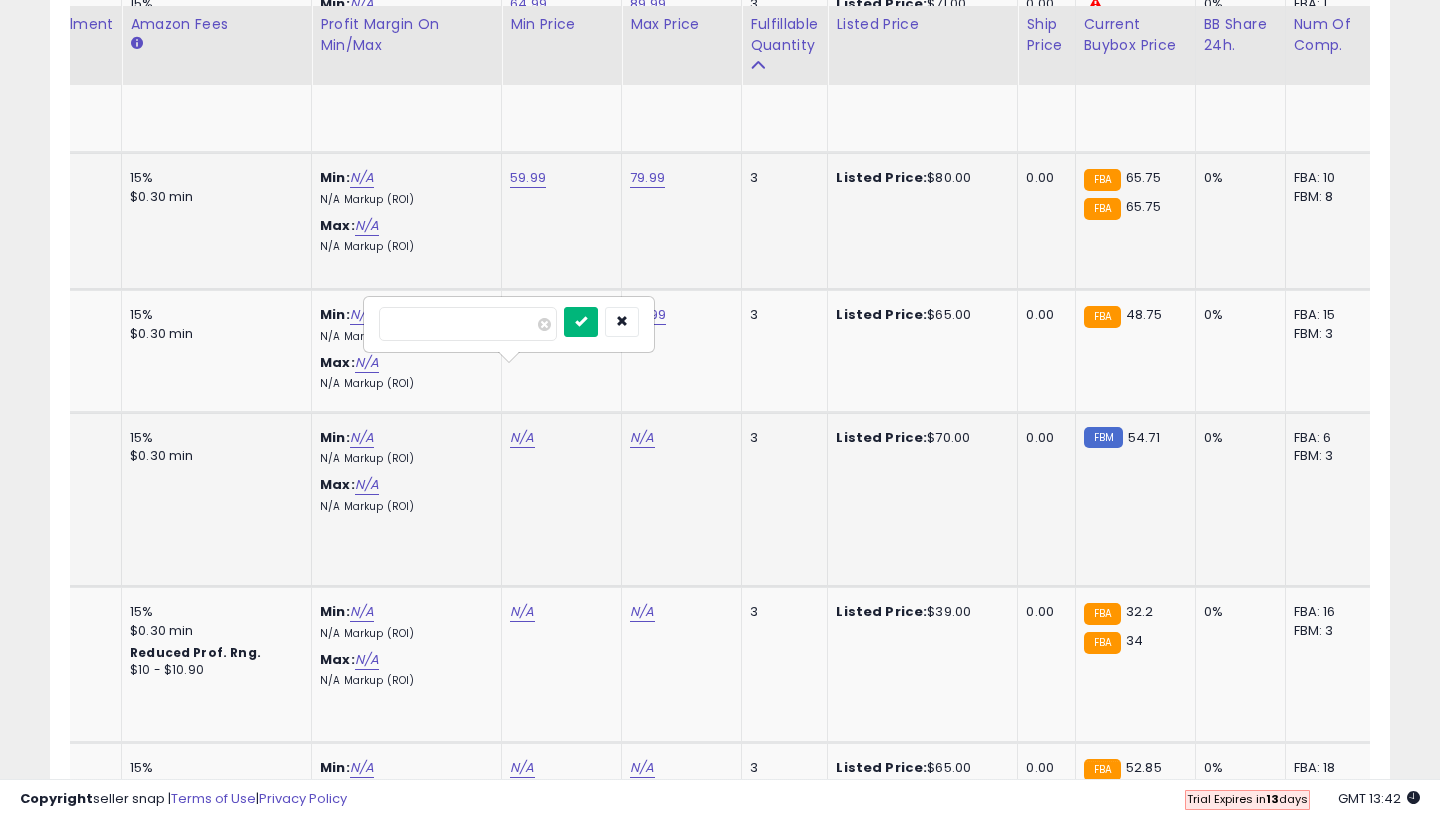 click at bounding box center [581, 321] 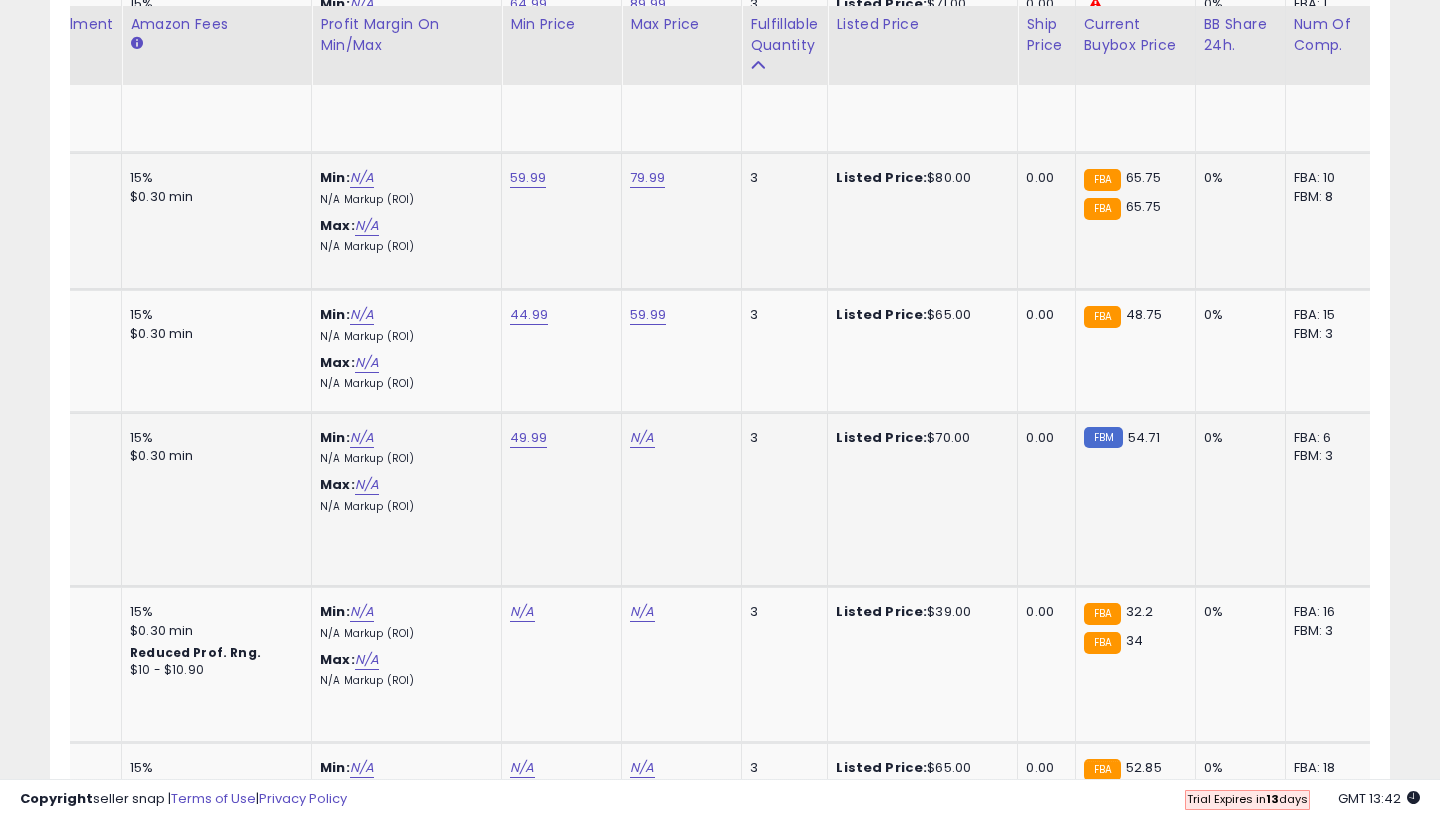 click on "N/A" at bounding box center [642, -6078] 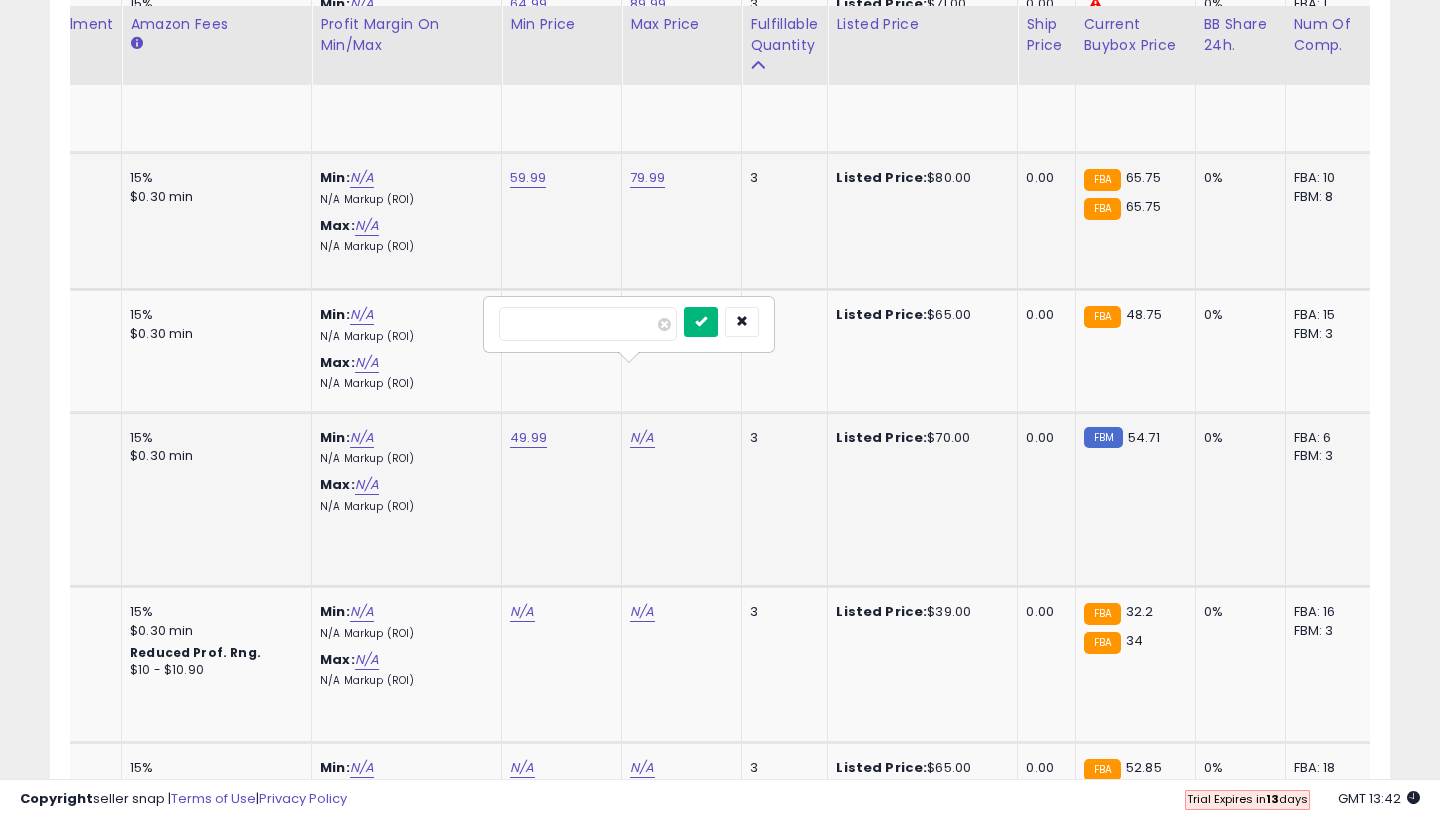 click at bounding box center (701, 322) 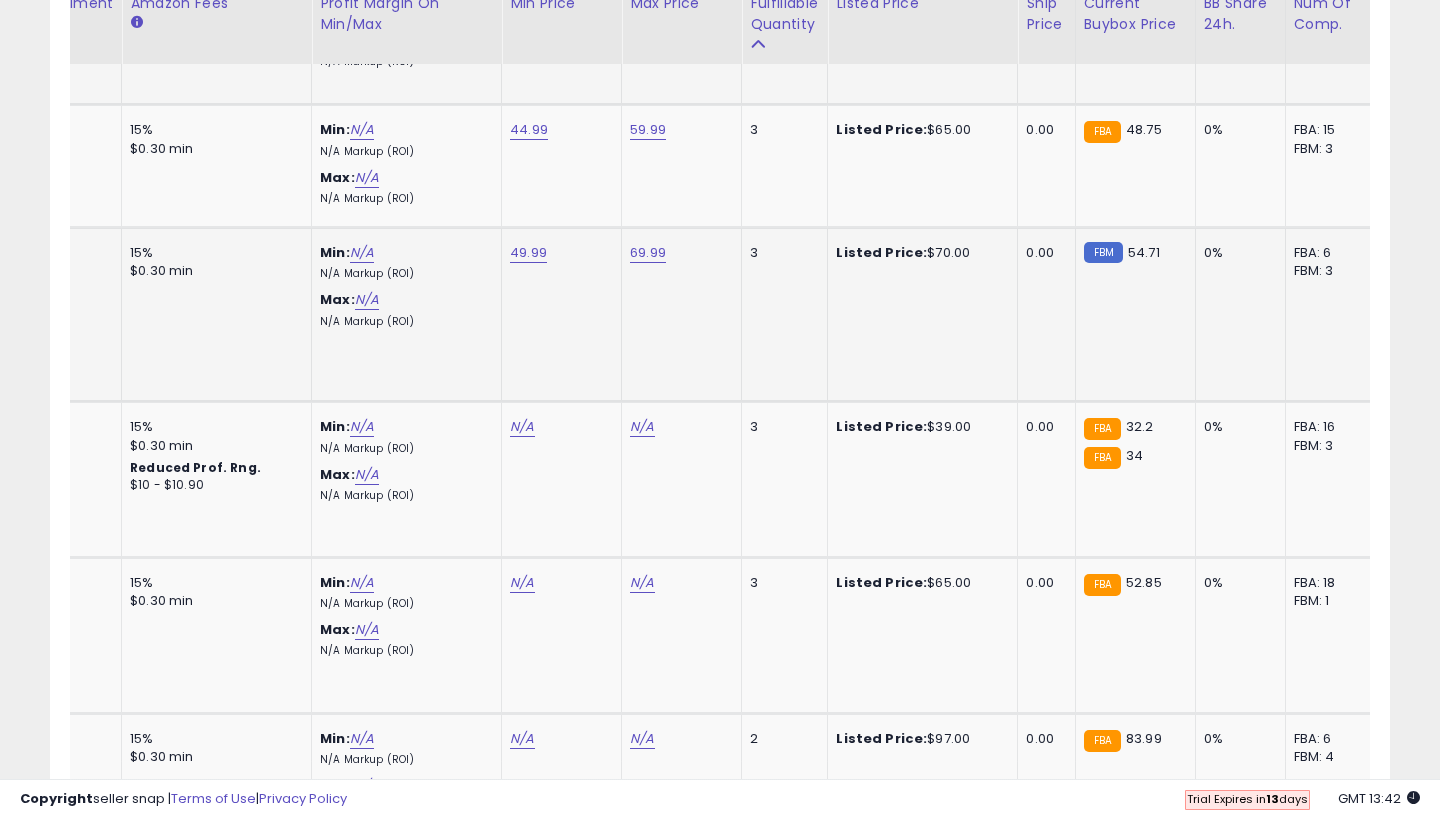 scroll, scrollTop: 7349, scrollLeft: 0, axis: vertical 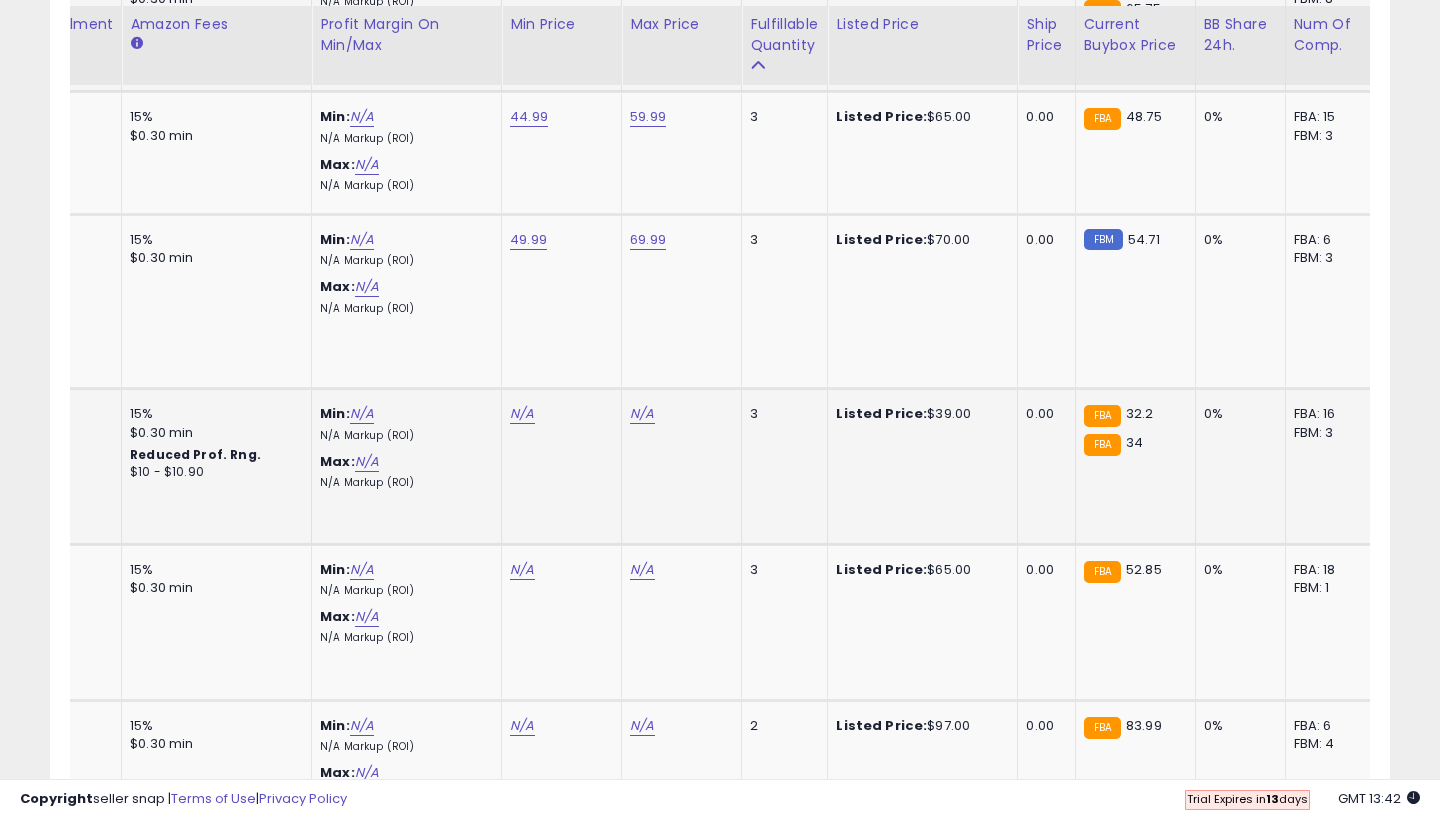 click on "N/A" at bounding box center [522, -6276] 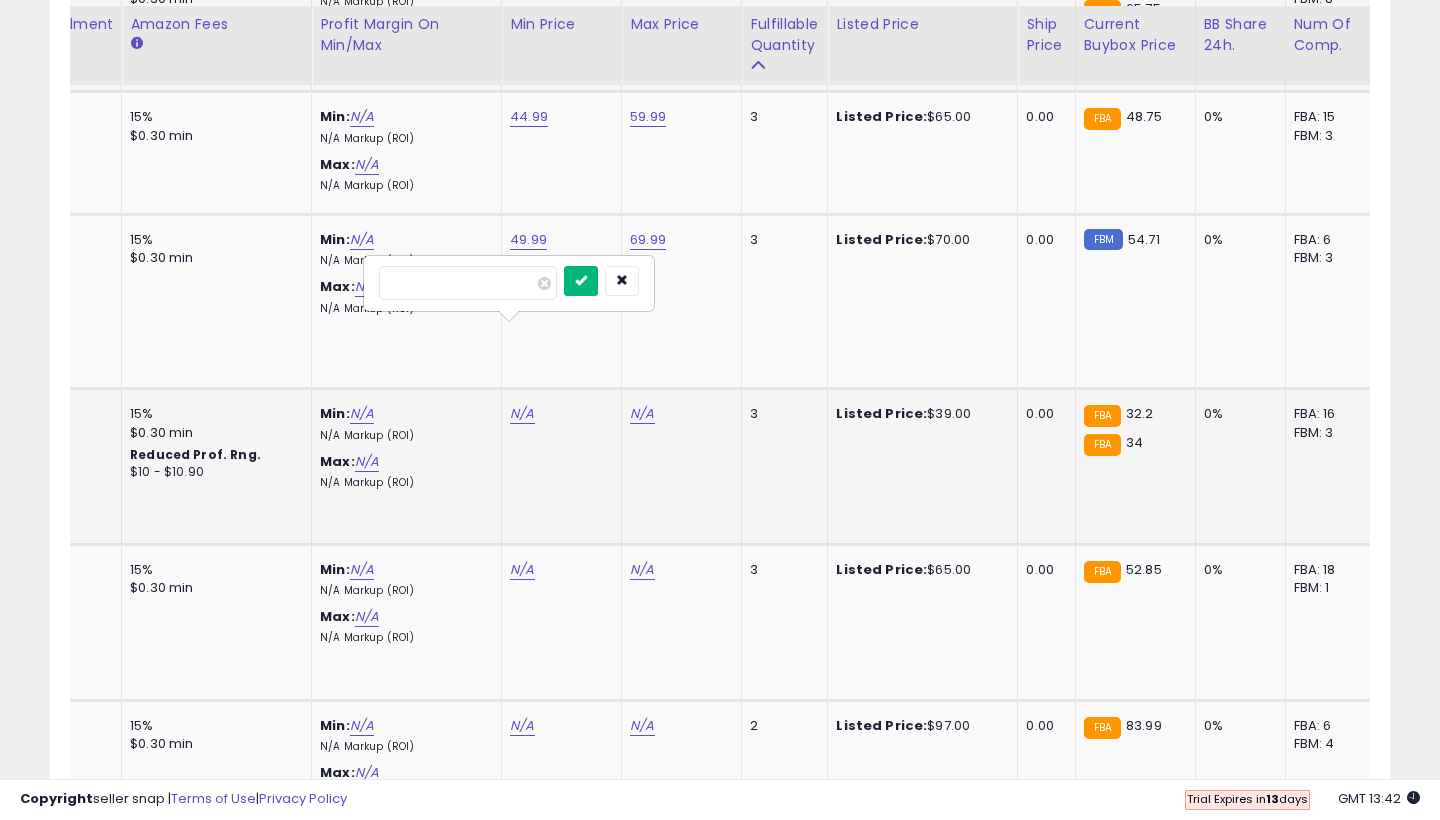 click at bounding box center [581, 281] 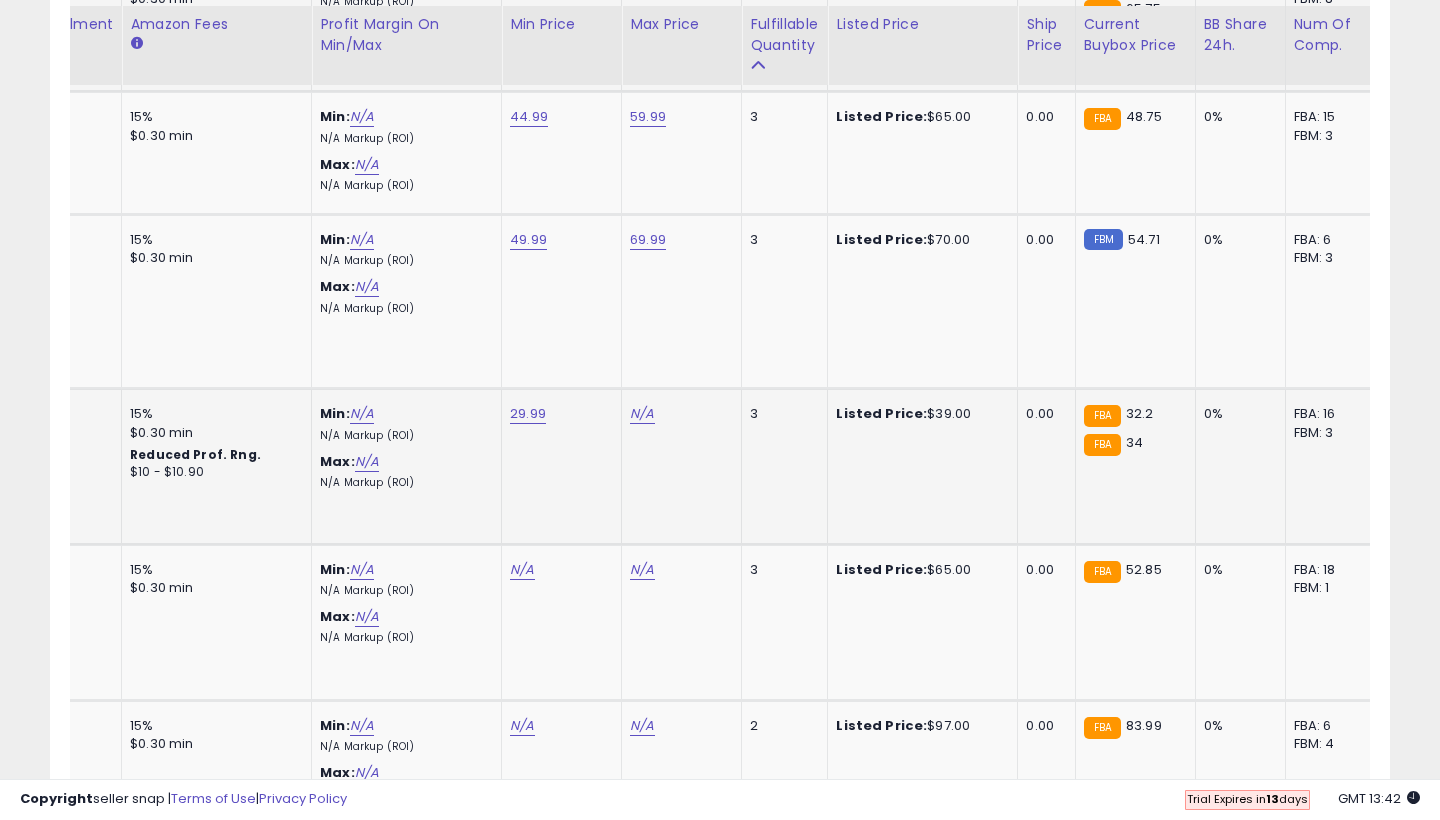 click on "N/A" at bounding box center [642, -6276] 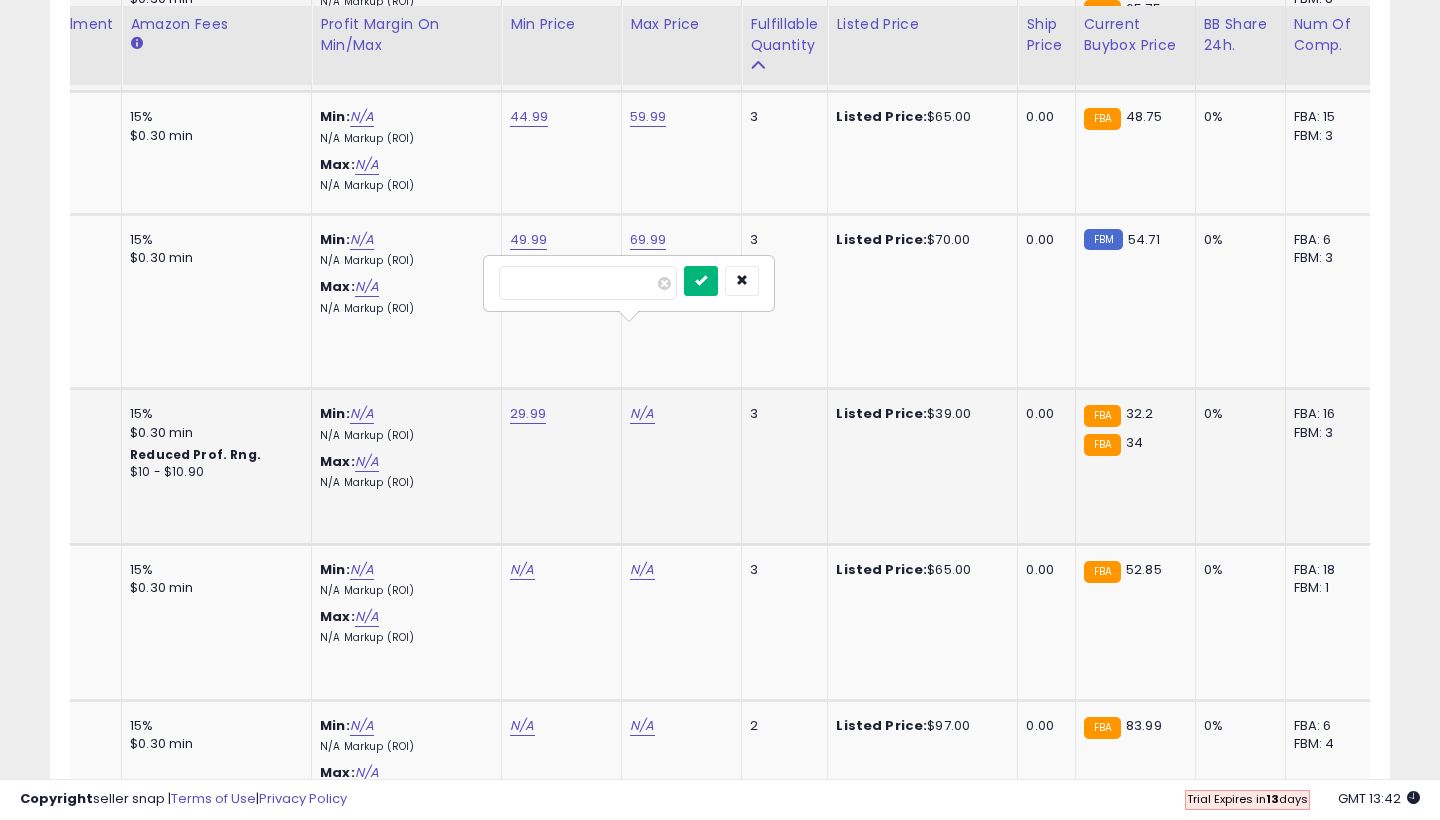 click at bounding box center (701, 280) 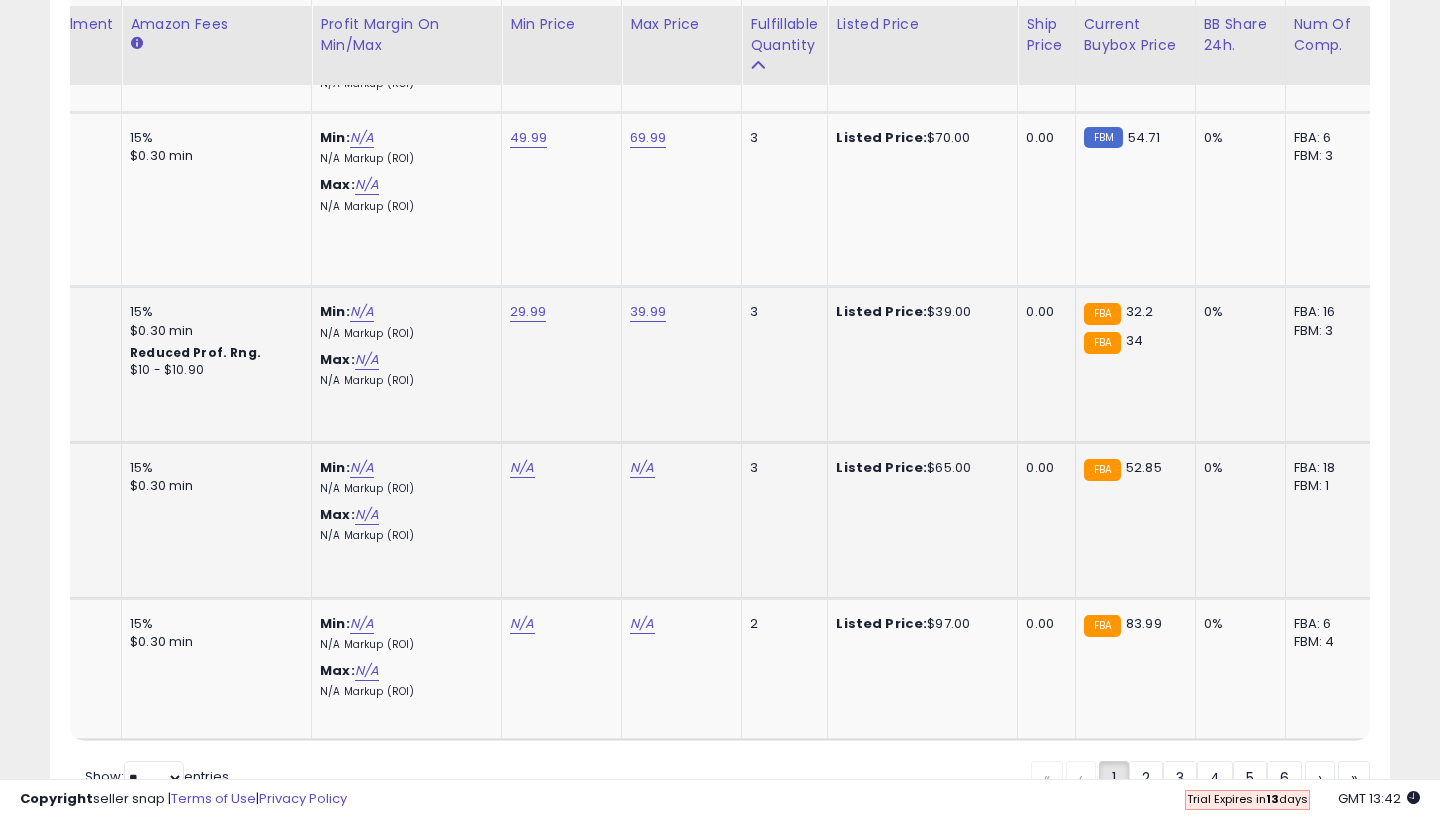 scroll, scrollTop: 7450, scrollLeft: 0, axis: vertical 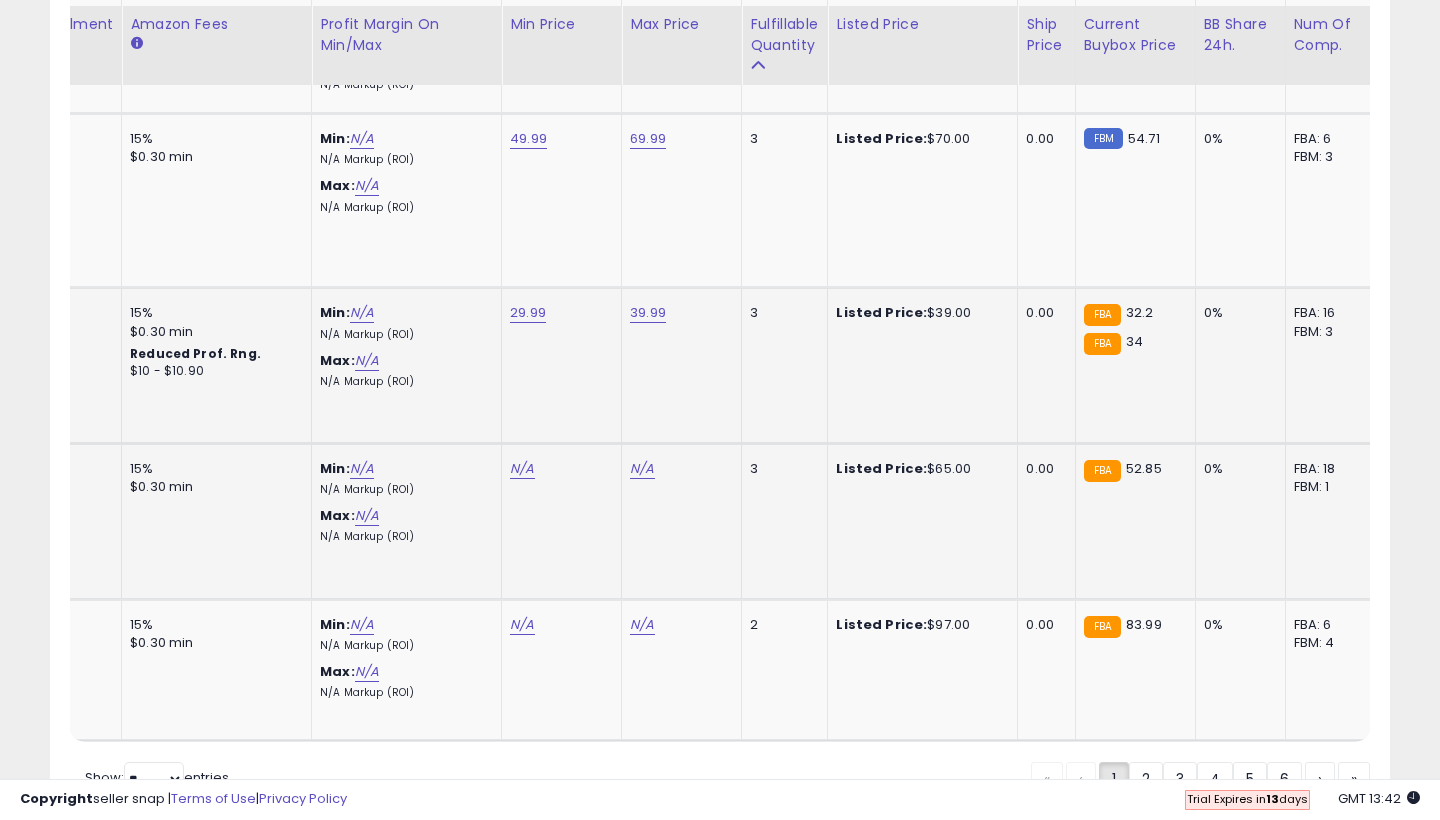 click on "N/A" at bounding box center (522, -6377) 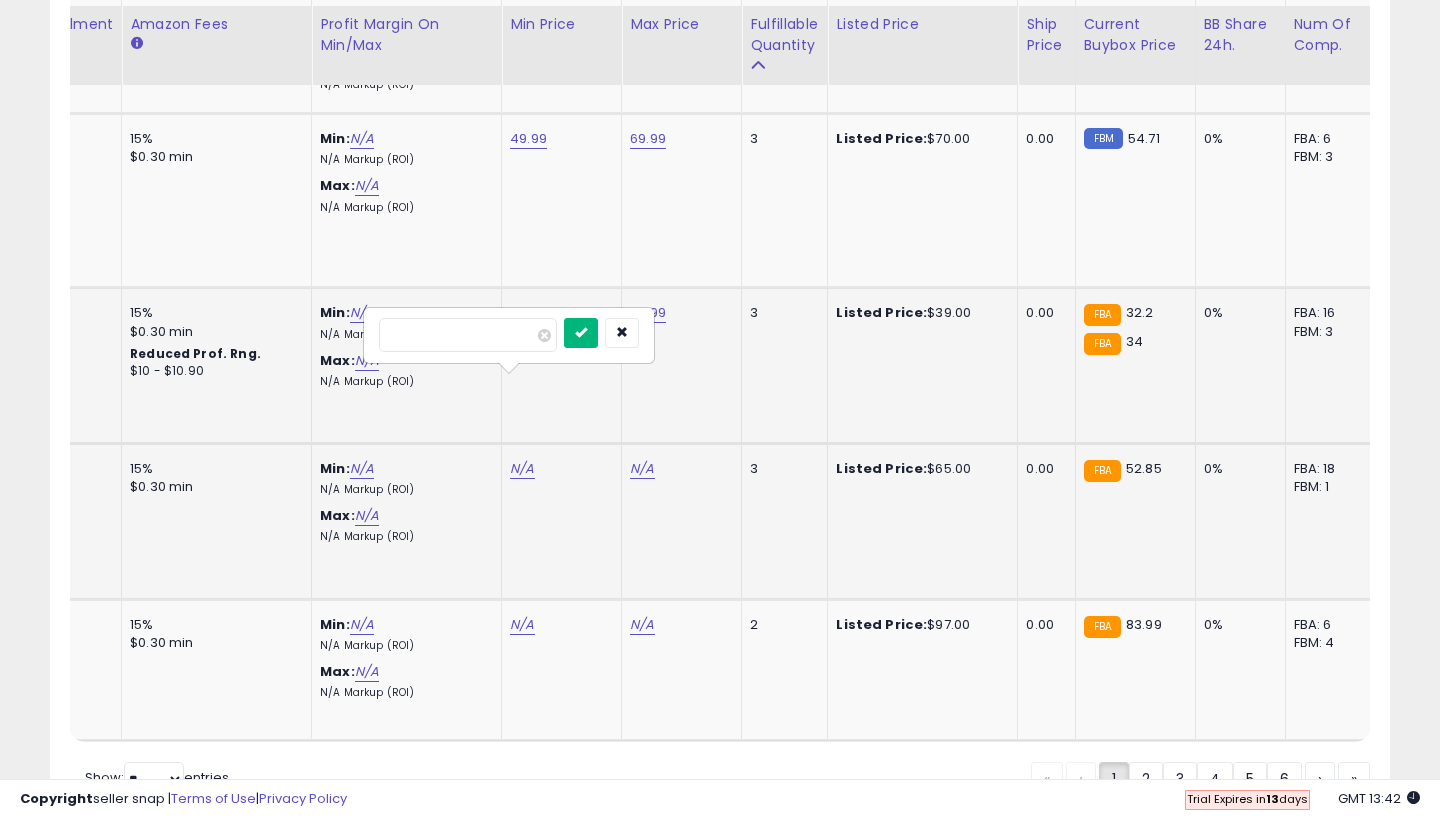 click at bounding box center (581, 333) 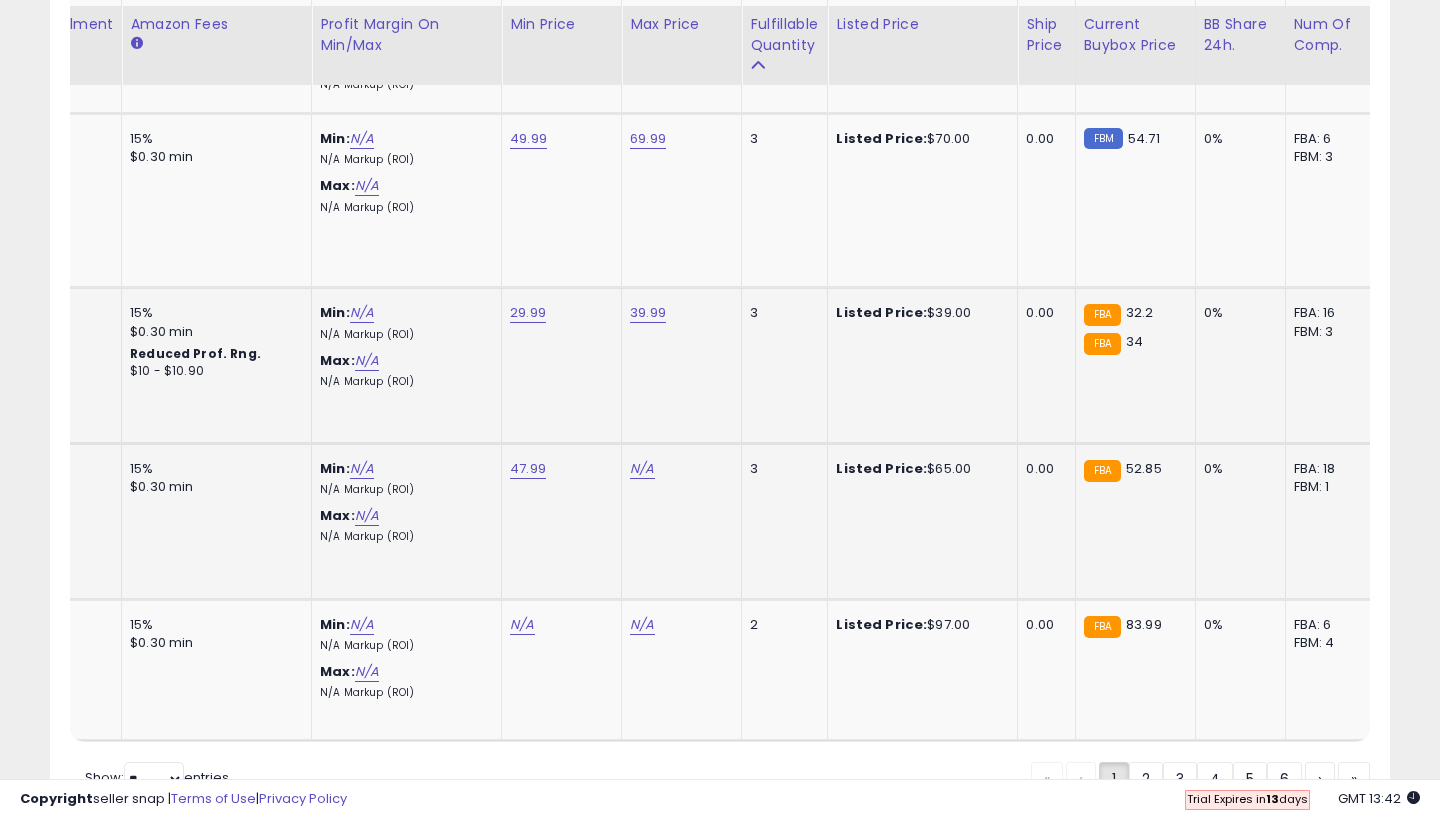 click on "N/A" at bounding box center (642, -6377) 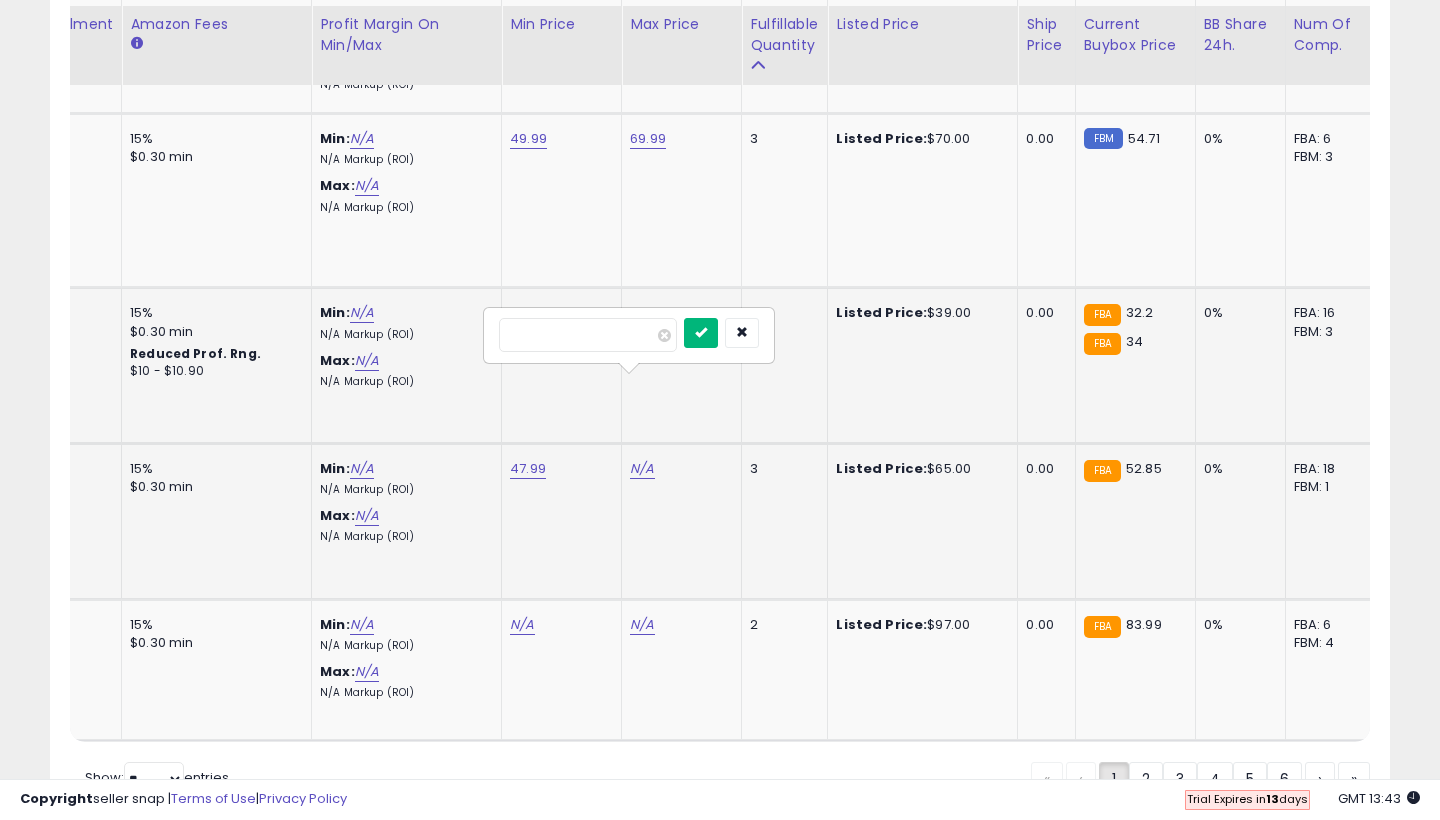 click at bounding box center [701, 333] 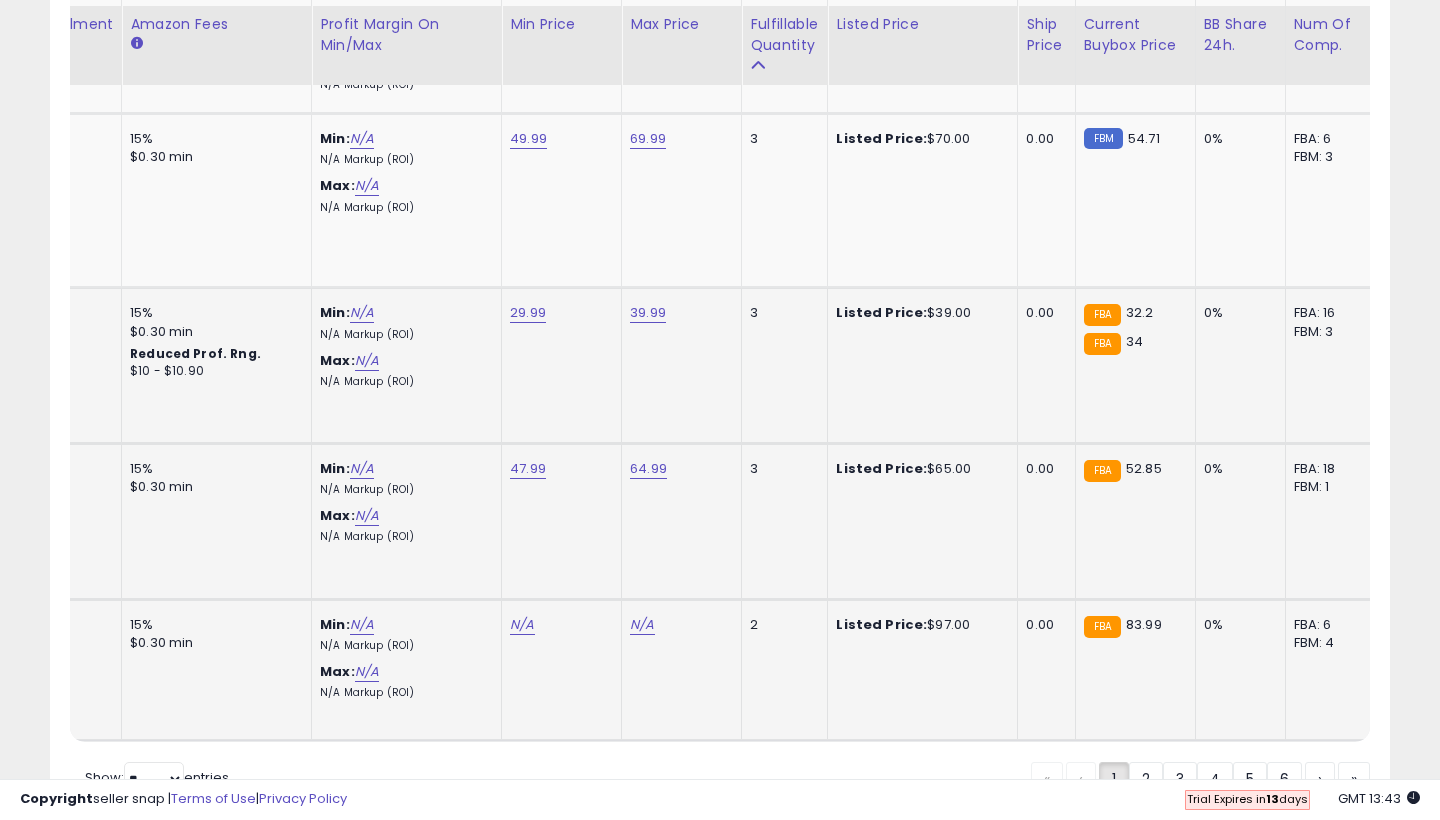 click on "N/A" at bounding box center (522, -6377) 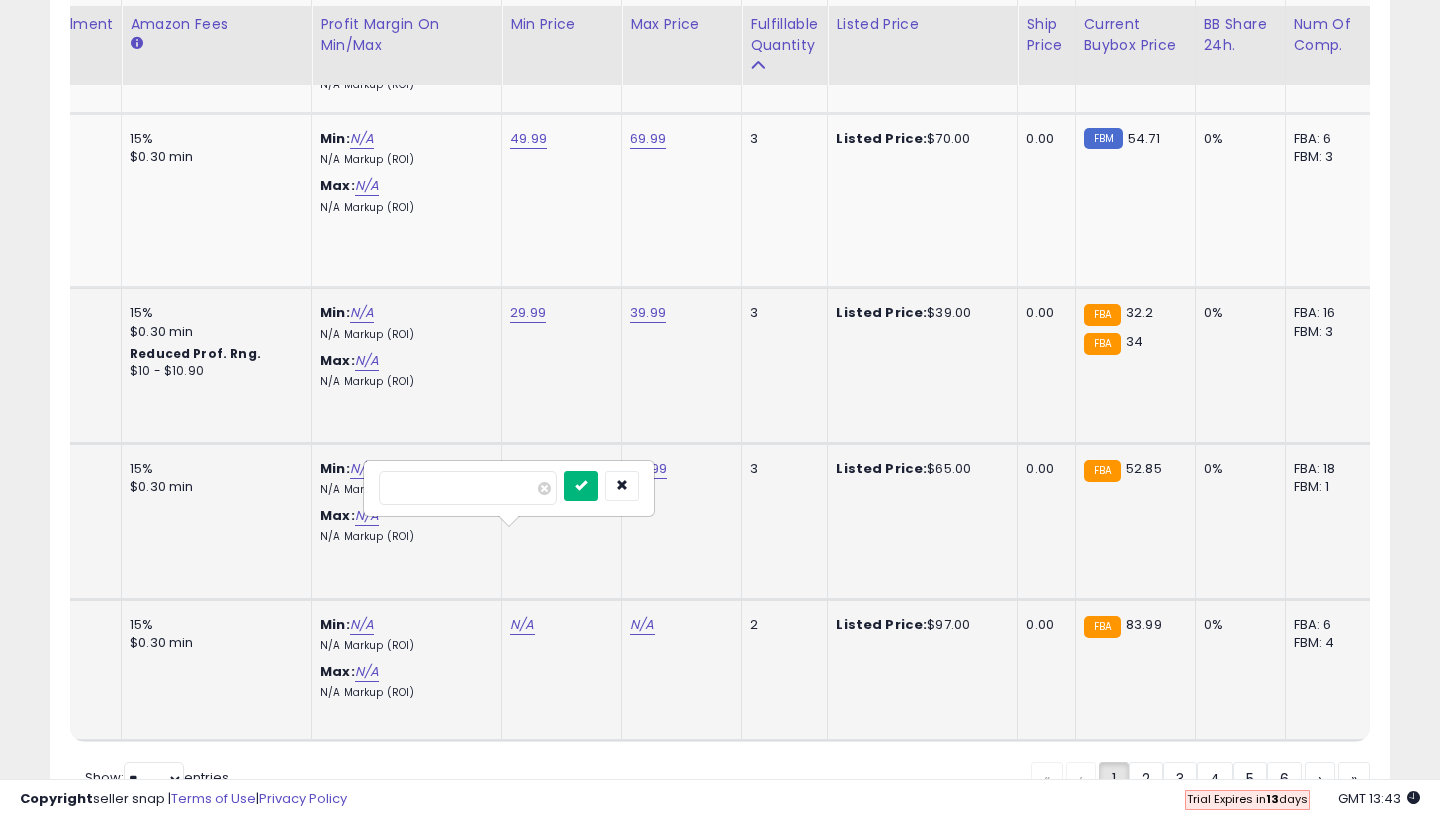click at bounding box center (581, 485) 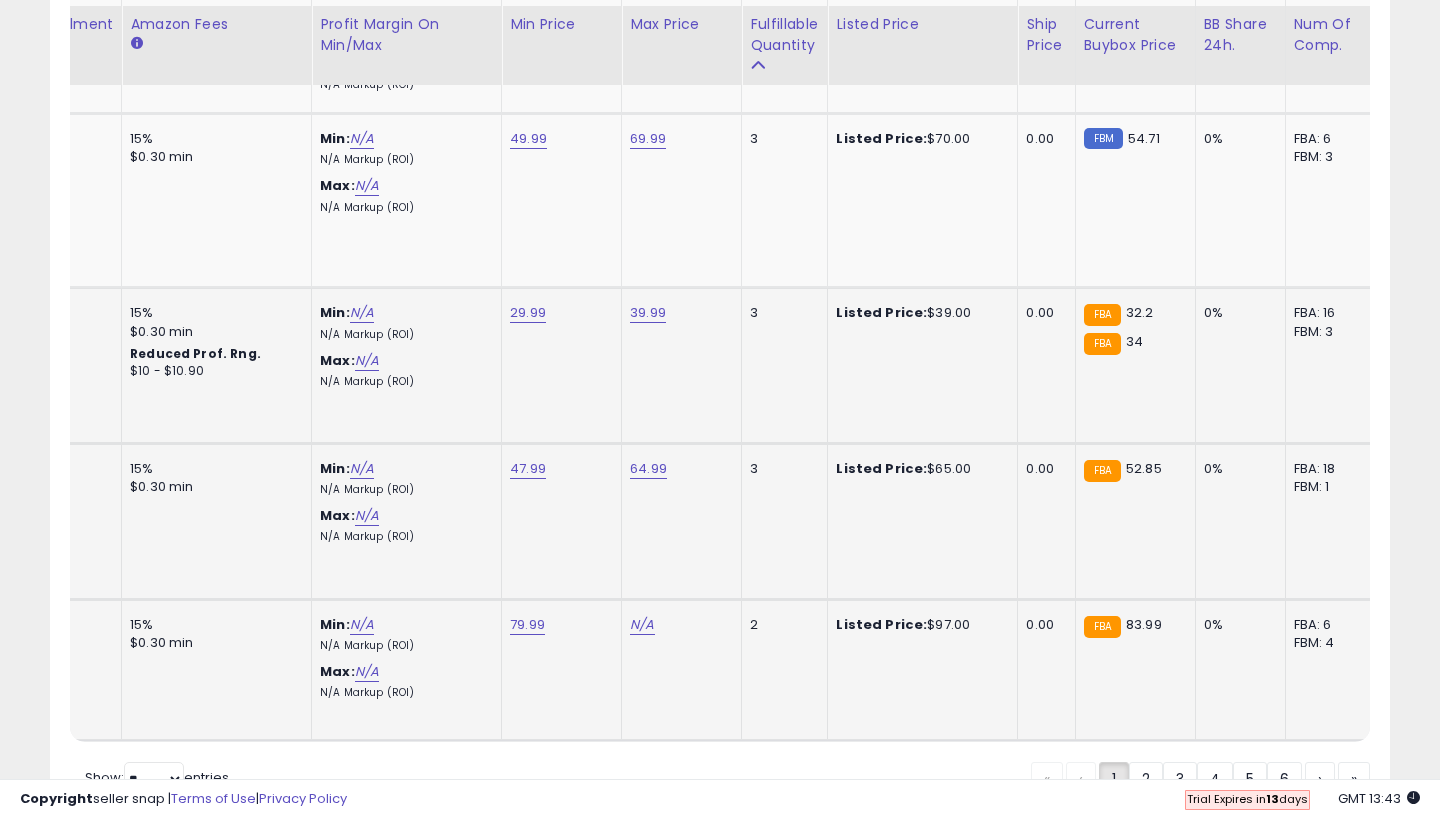 click on "N/A" at bounding box center (642, -6377) 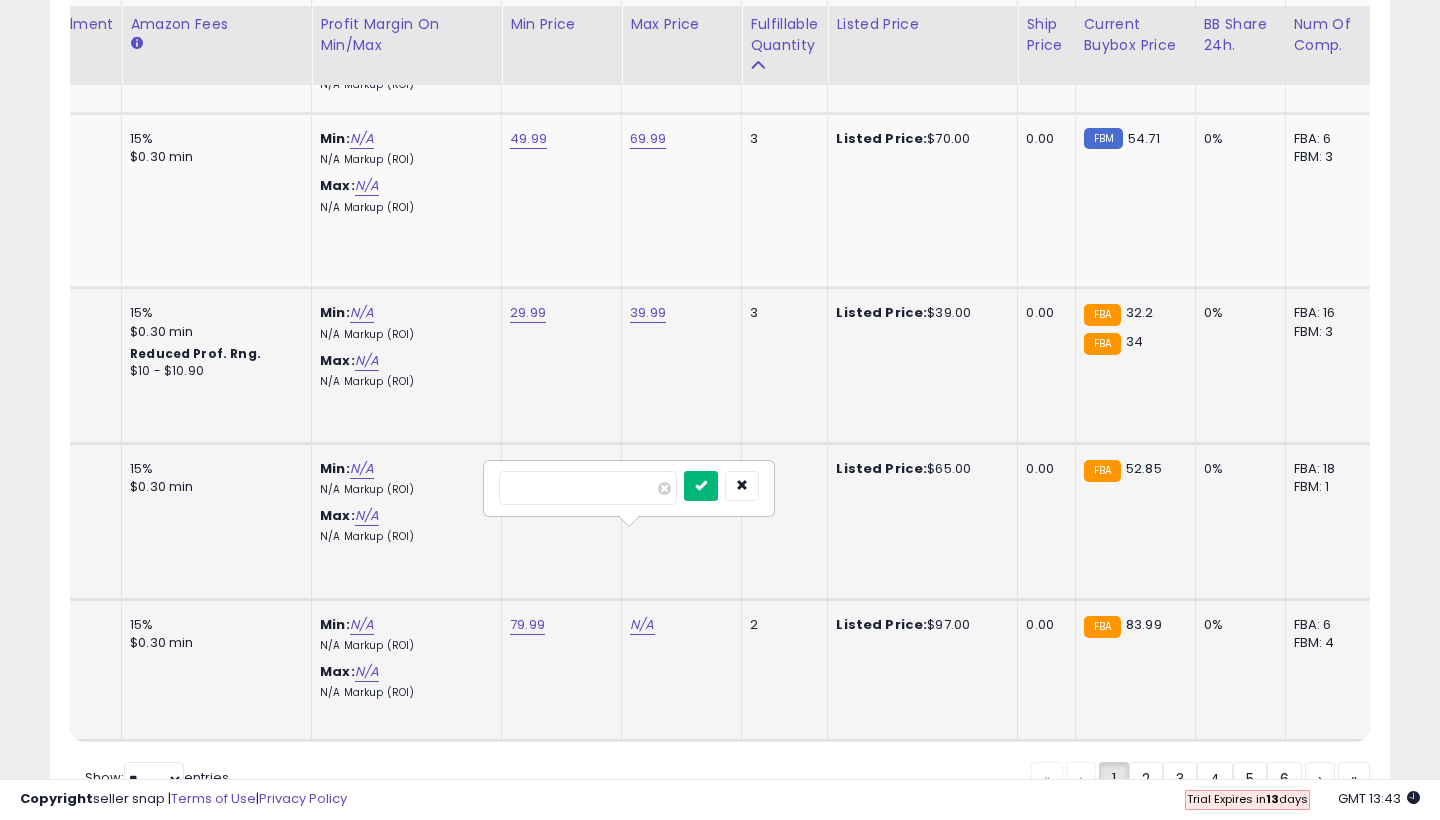 click at bounding box center (701, 486) 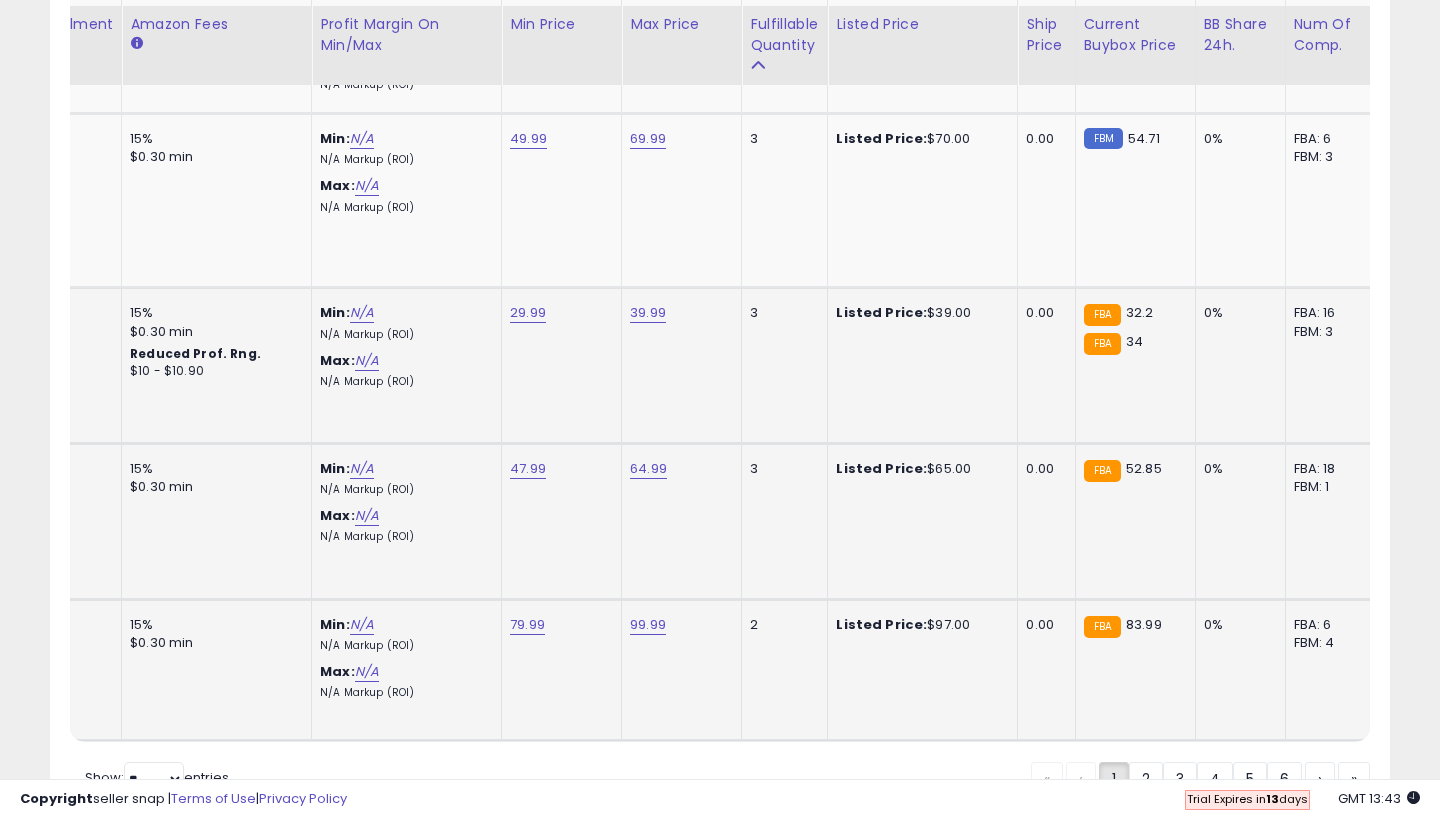 scroll, scrollTop: 0, scrollLeft: 707, axis: horizontal 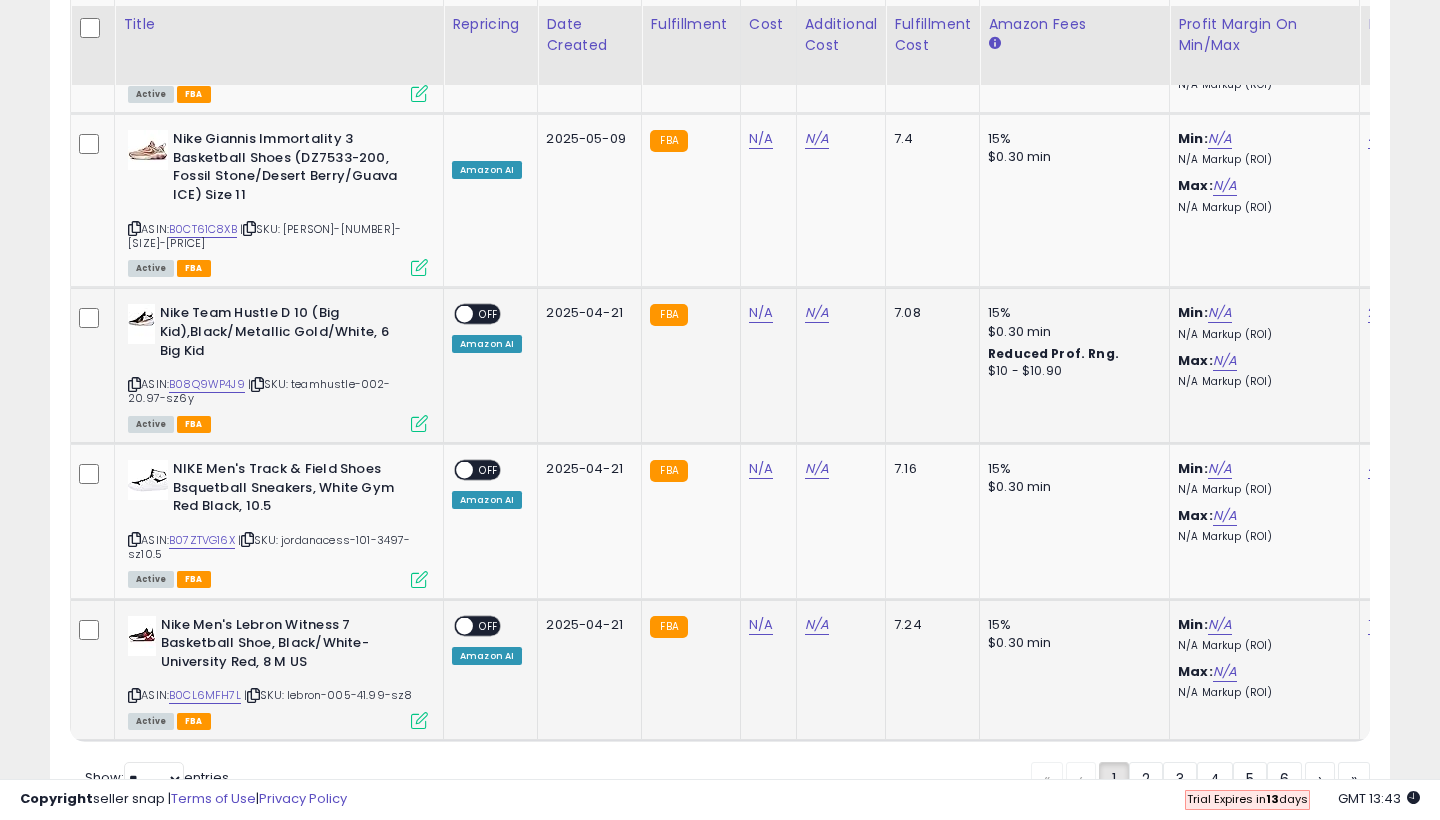 click at bounding box center [464, 625] 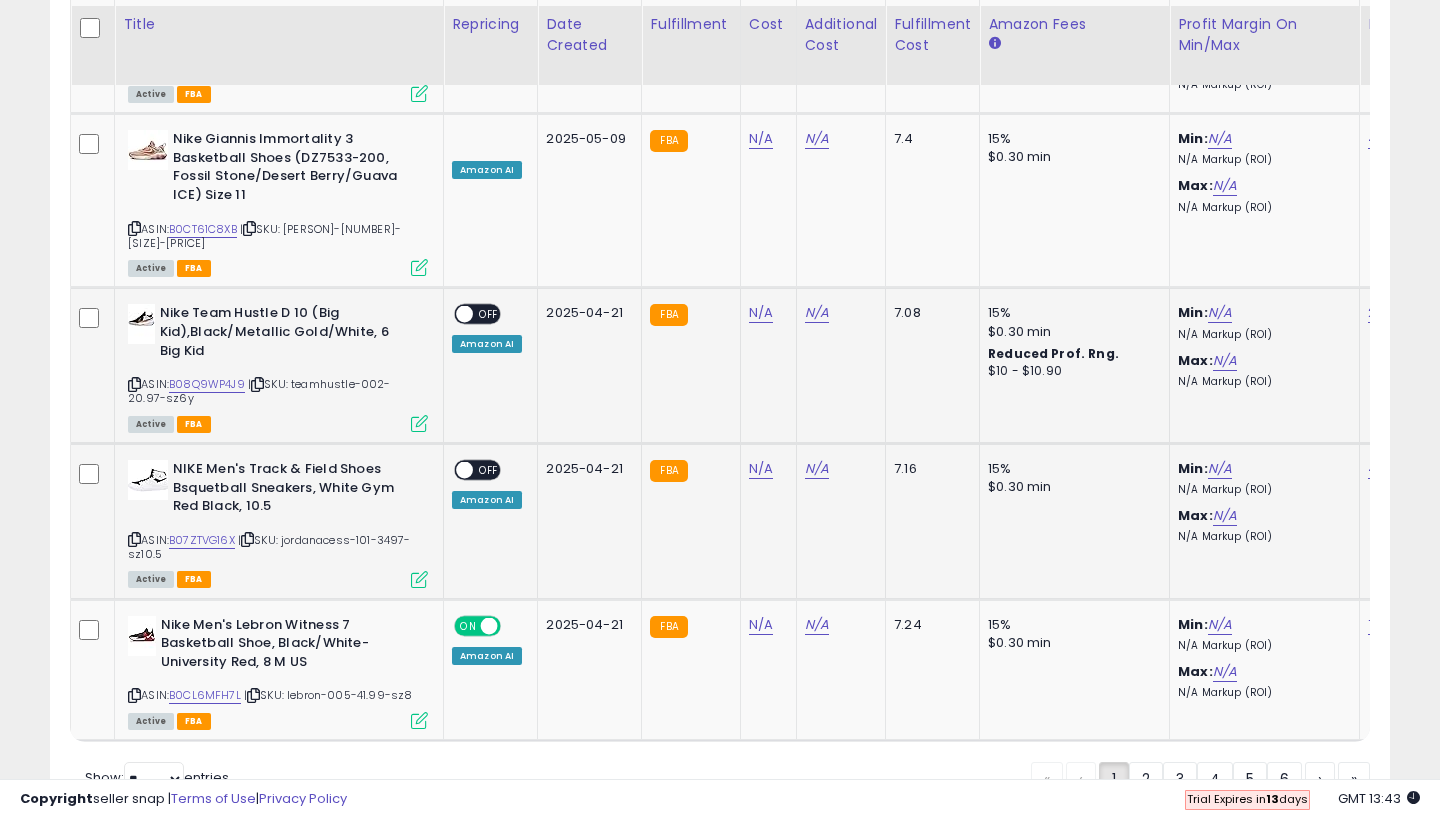 click on "OFF" at bounding box center (489, 470) 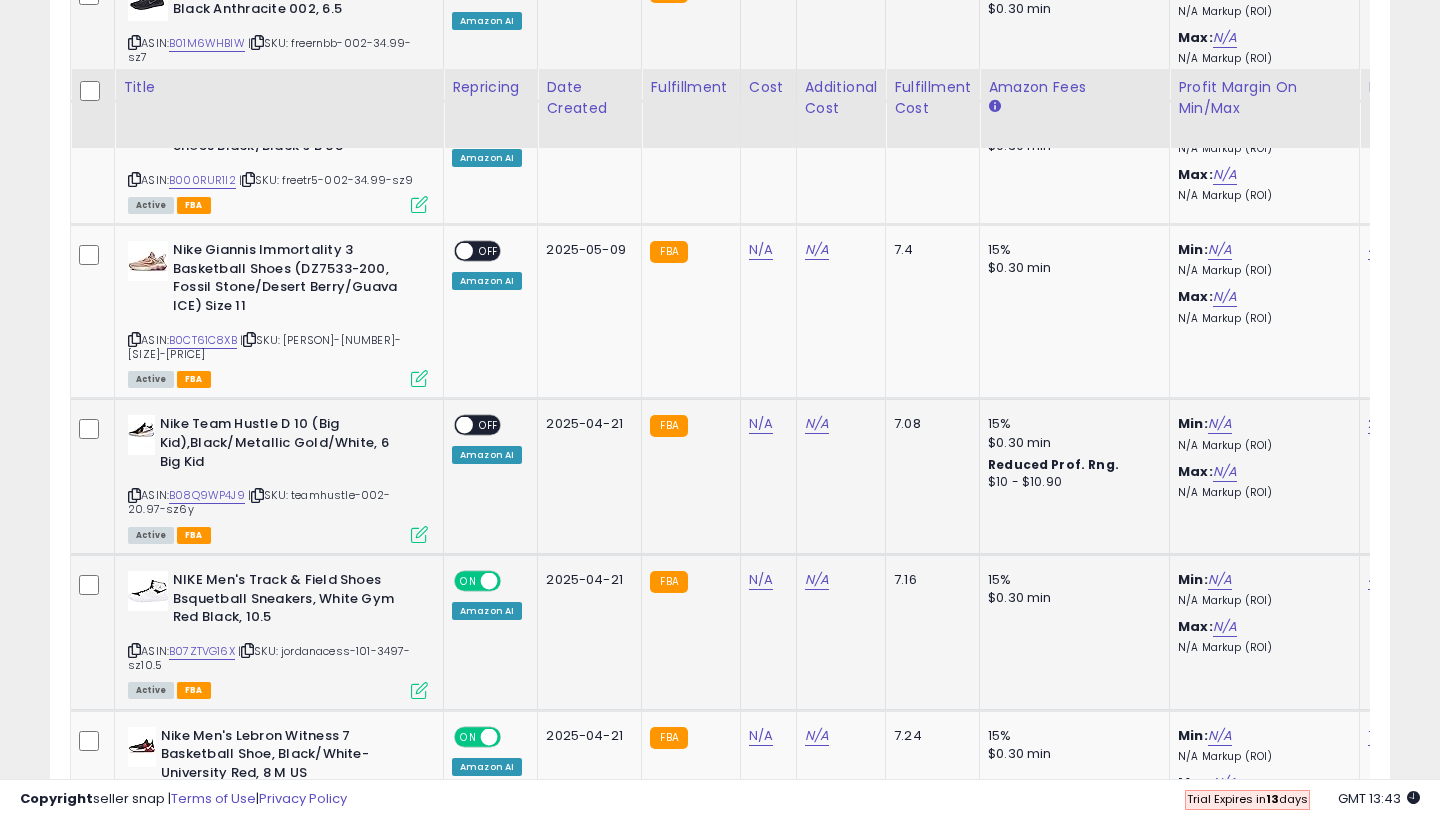 scroll, scrollTop: 7337, scrollLeft: 0, axis: vertical 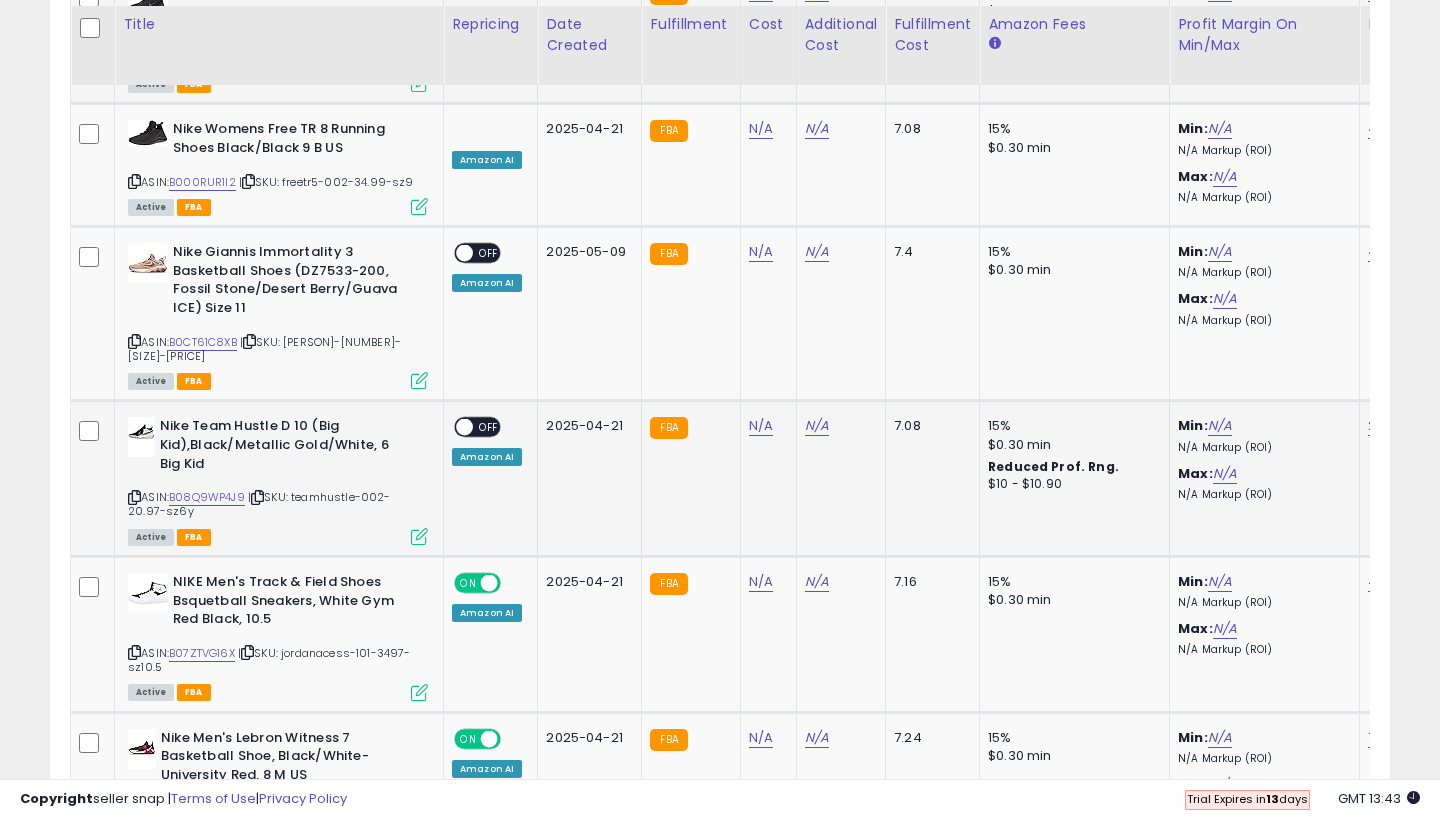click on "OFF" at bounding box center (489, 427) 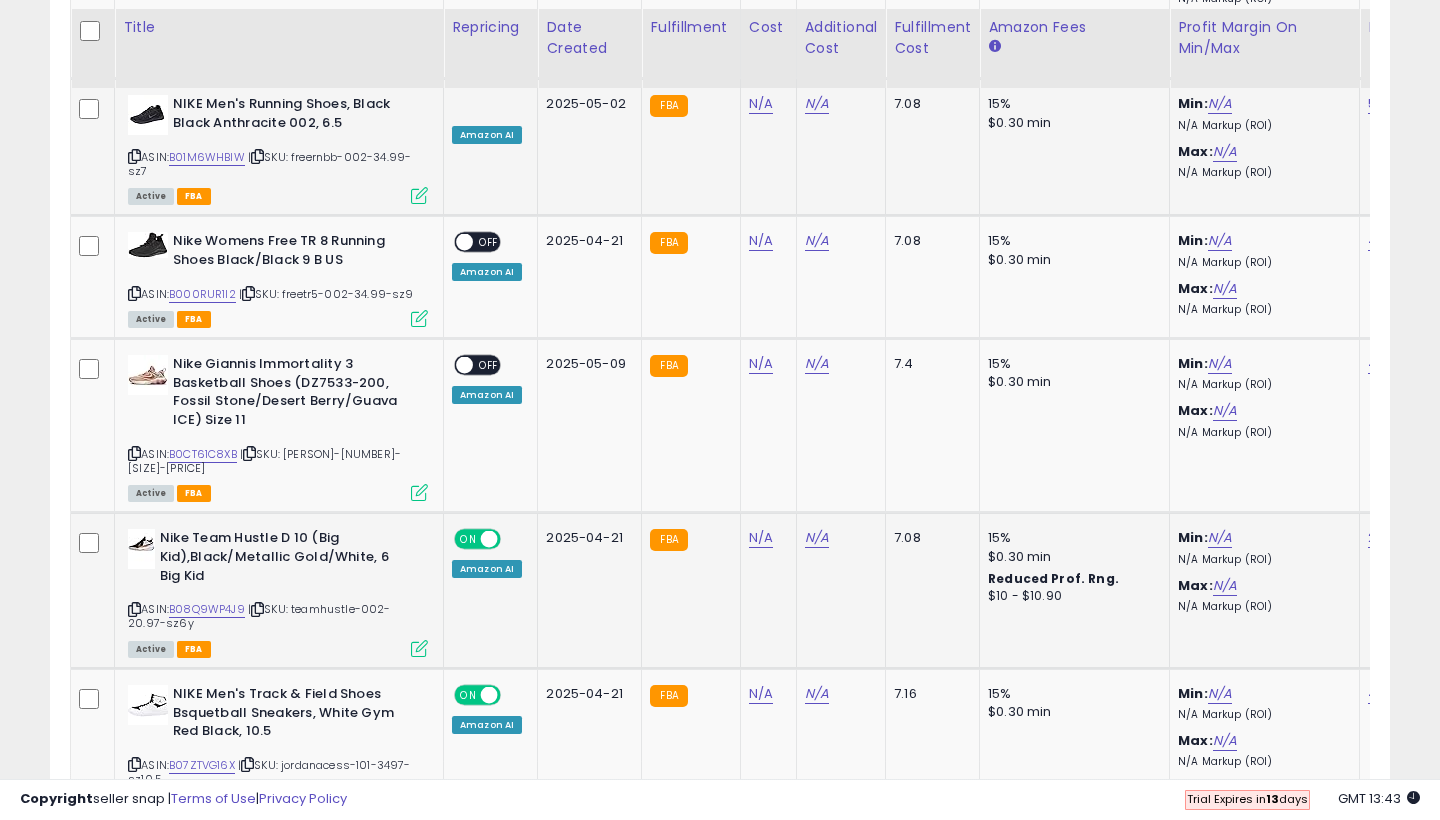 scroll, scrollTop: 7224, scrollLeft: 0, axis: vertical 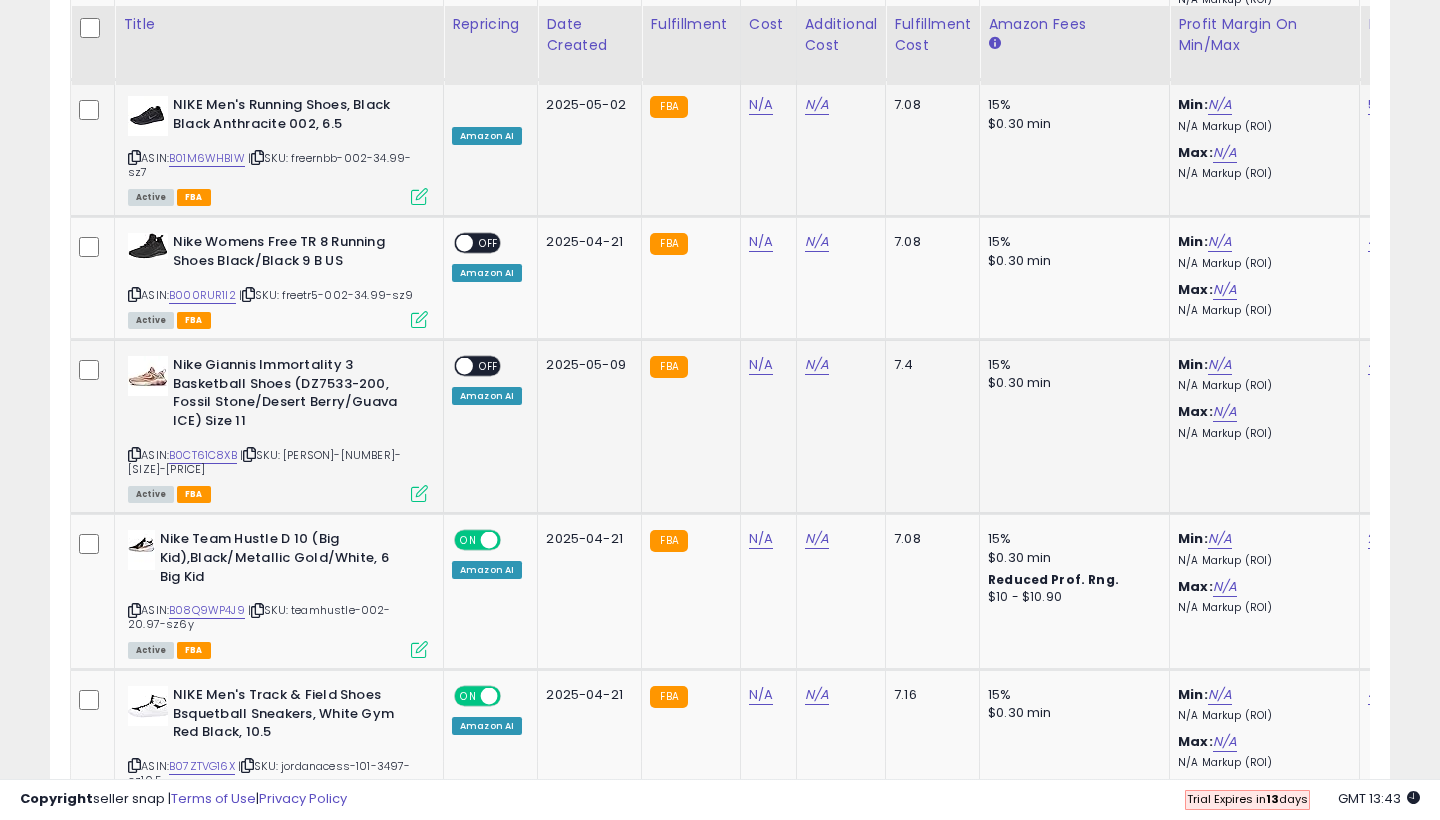 click on "OFF" at bounding box center [489, 366] 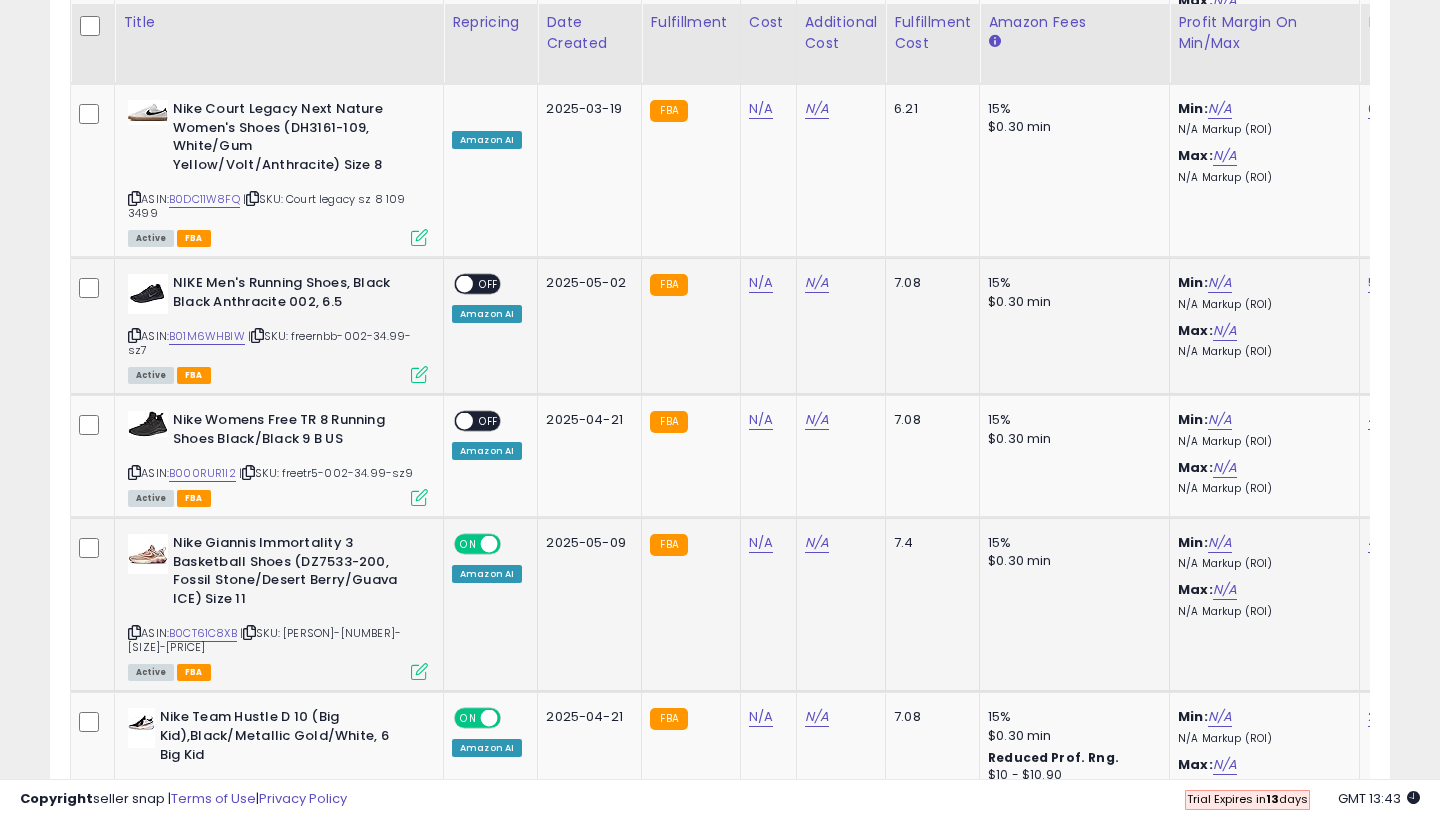 scroll, scrollTop: 7044, scrollLeft: 0, axis: vertical 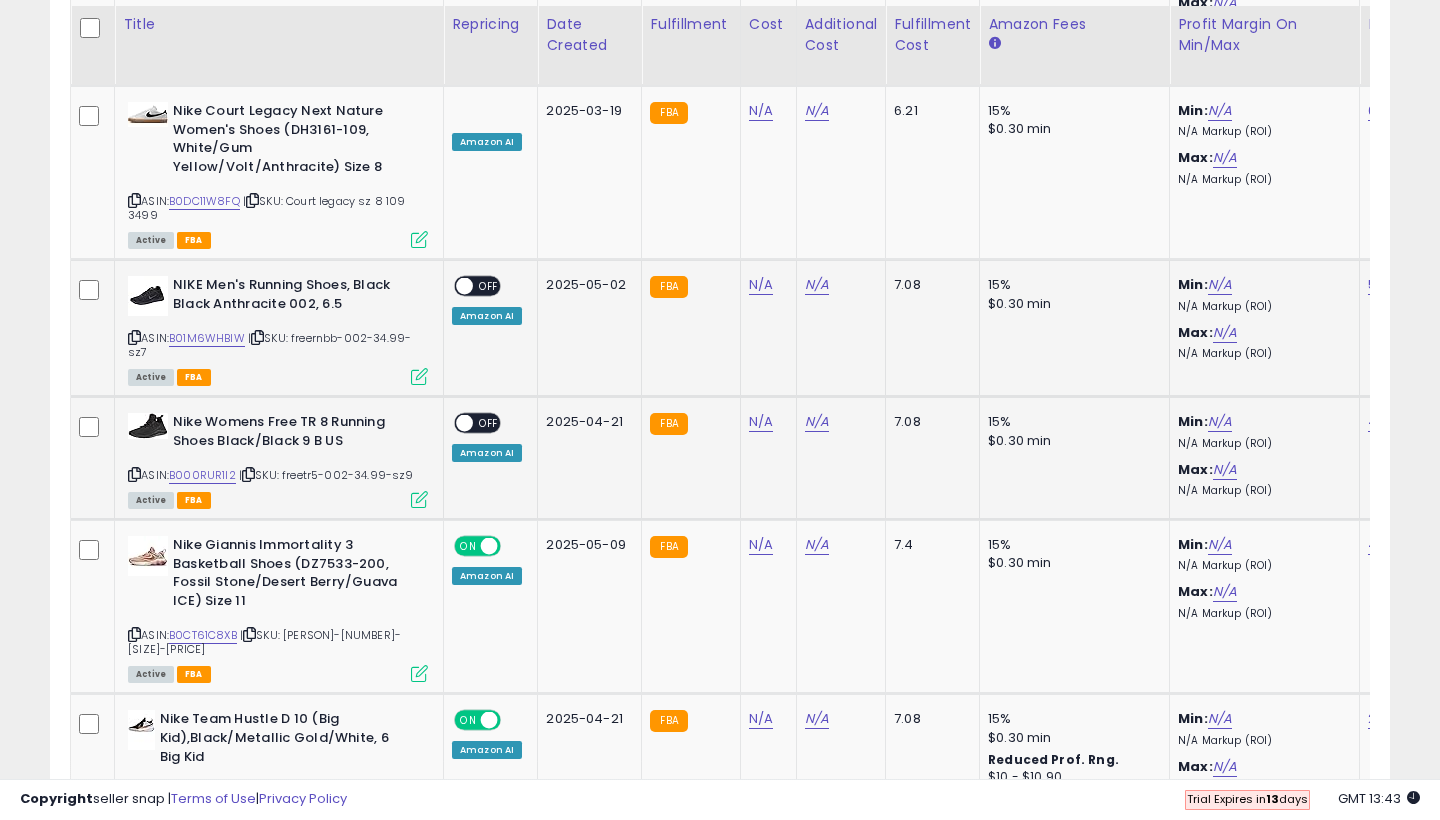 click on "OFF" at bounding box center [489, 423] 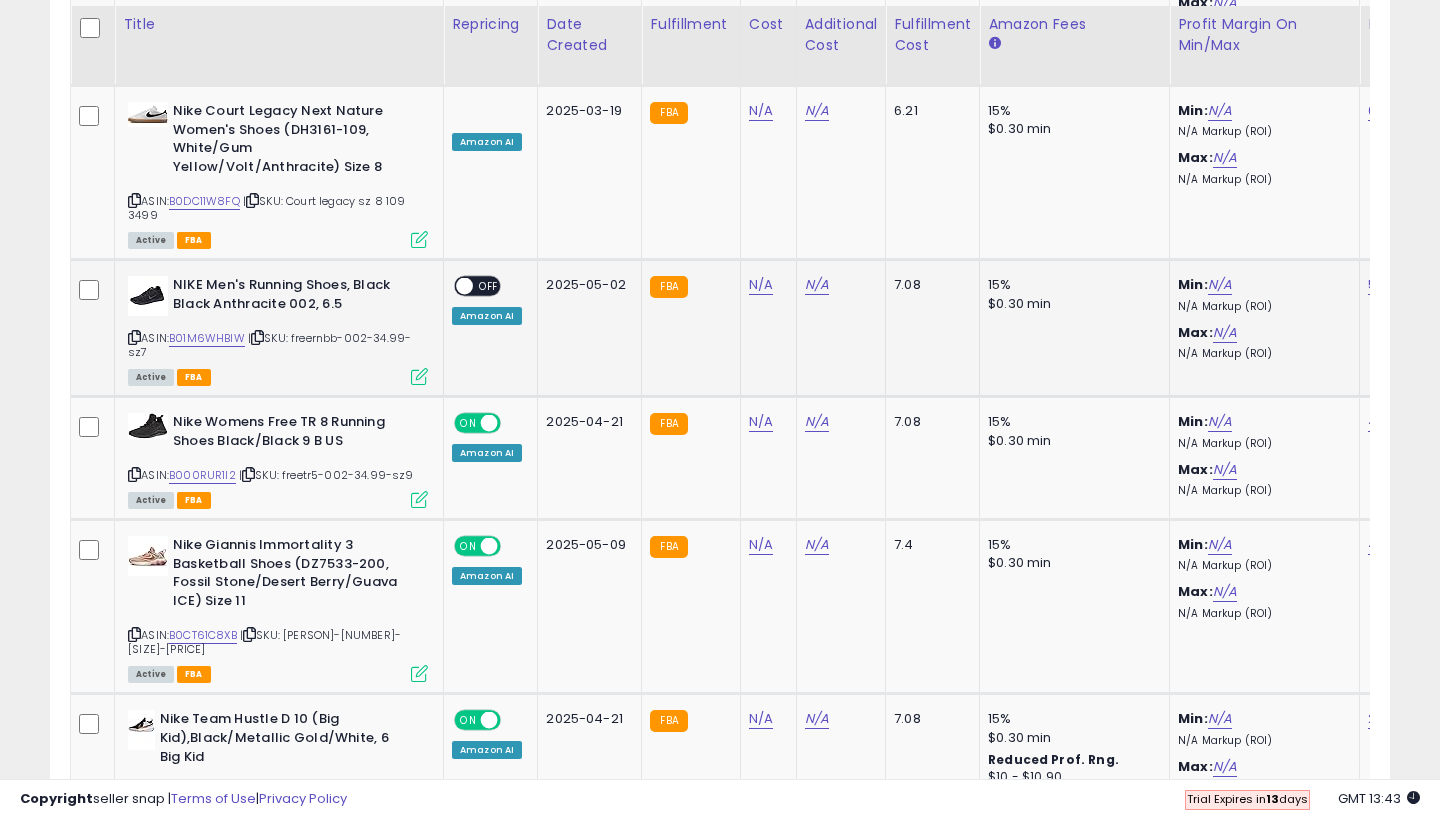 click on "ON   OFF" at bounding box center (477, 286) 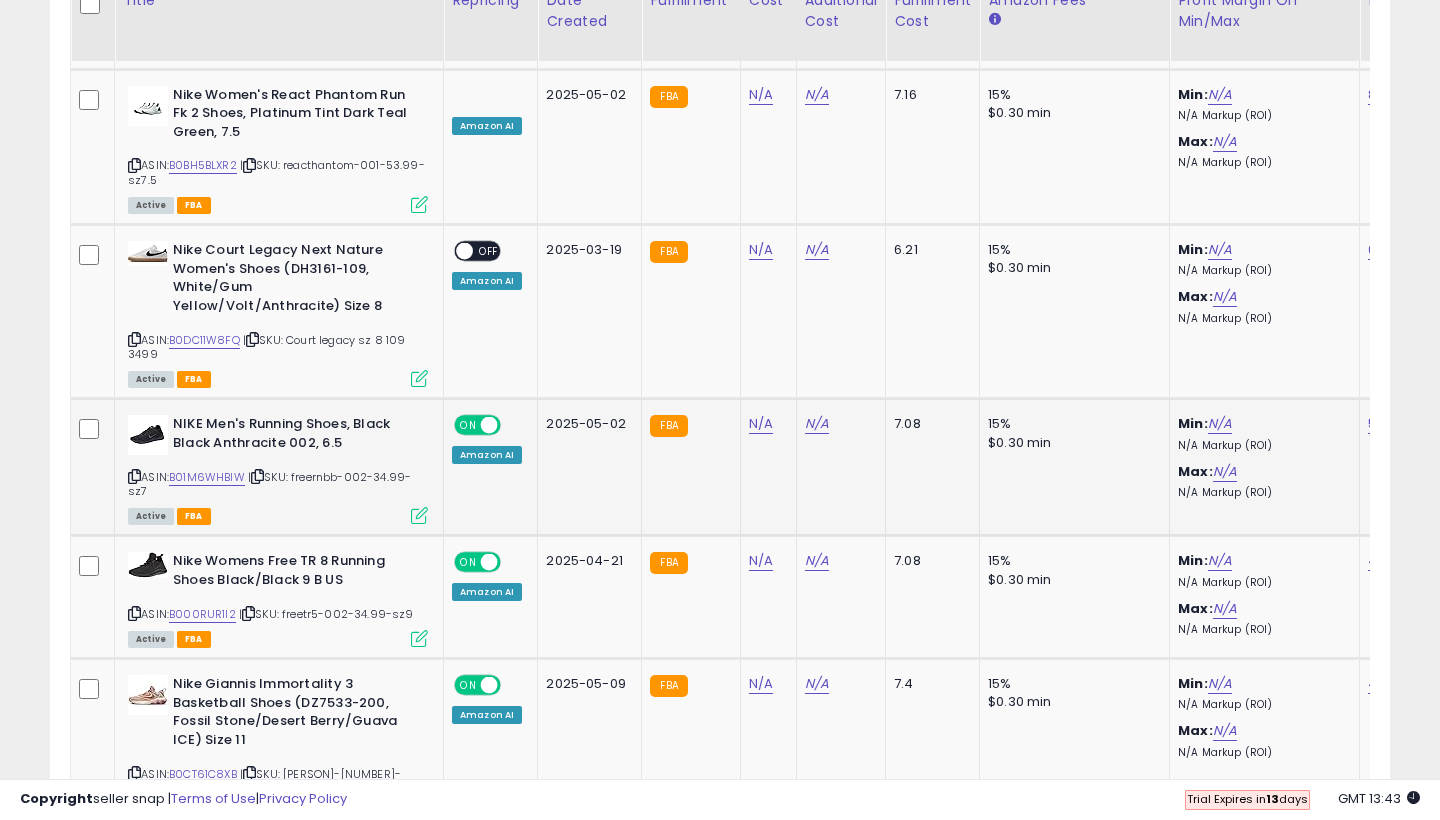 scroll, scrollTop: 6856, scrollLeft: 0, axis: vertical 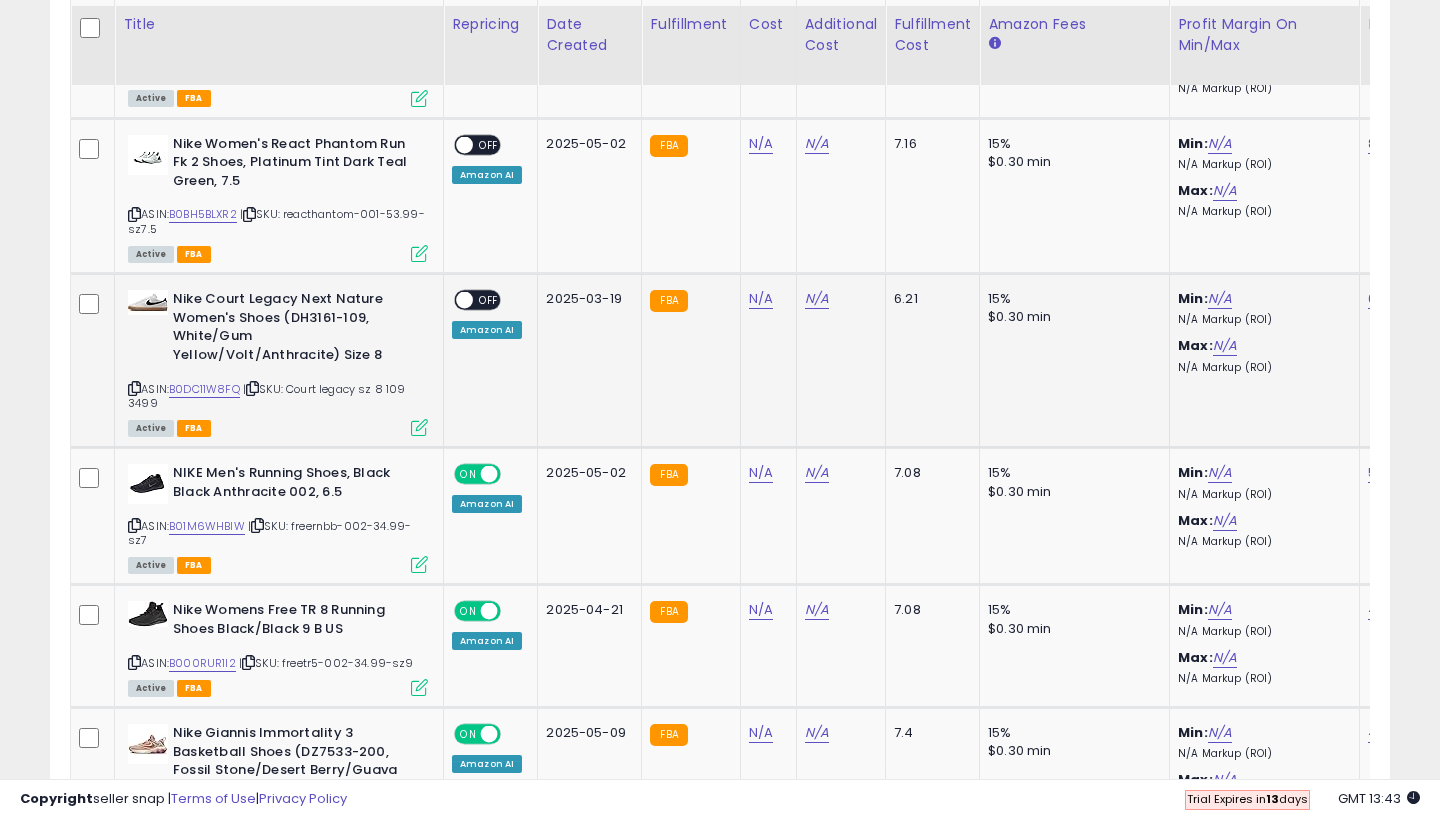 click on "OFF" at bounding box center (489, 300) 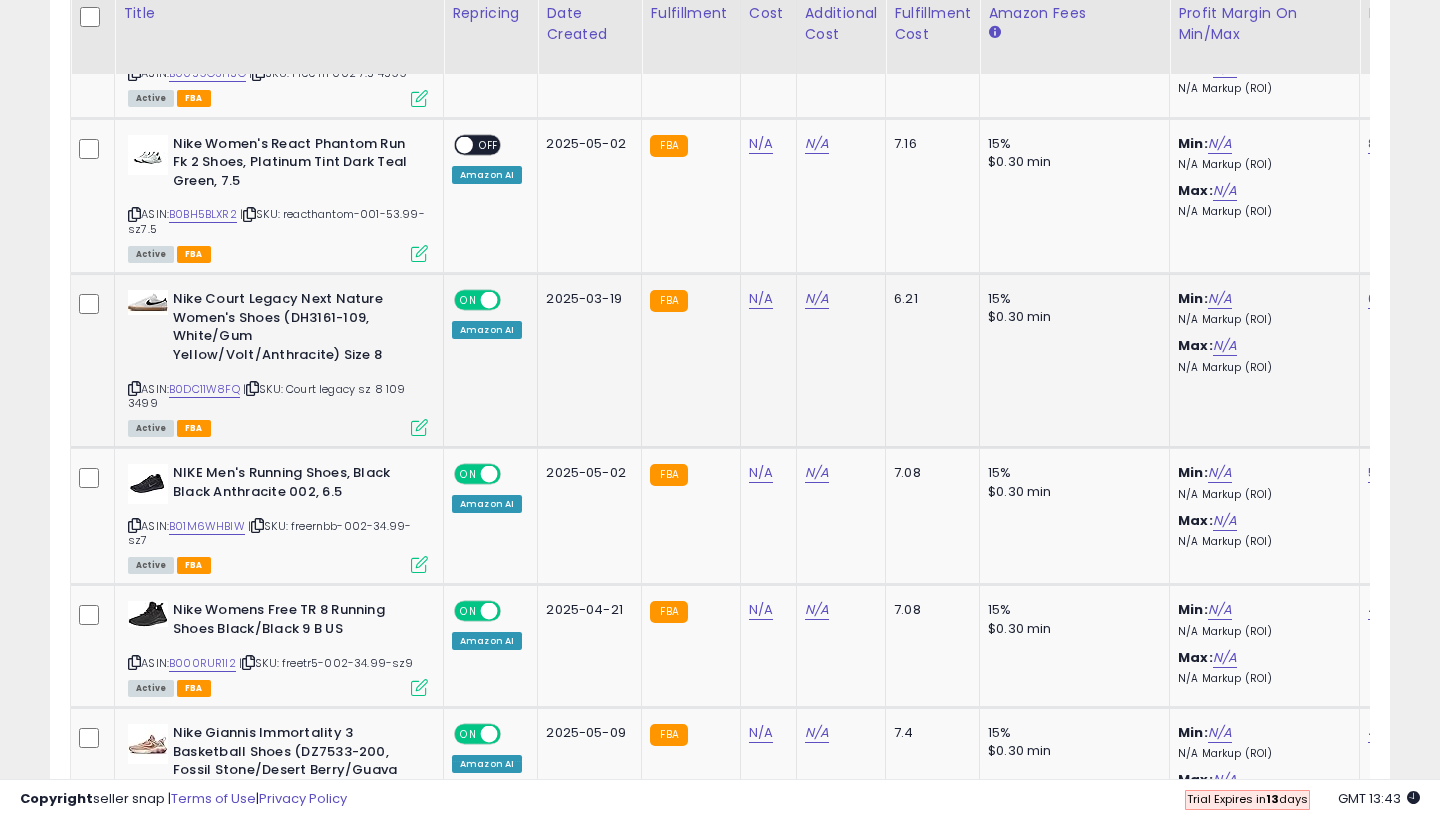 scroll, scrollTop: 6728, scrollLeft: 0, axis: vertical 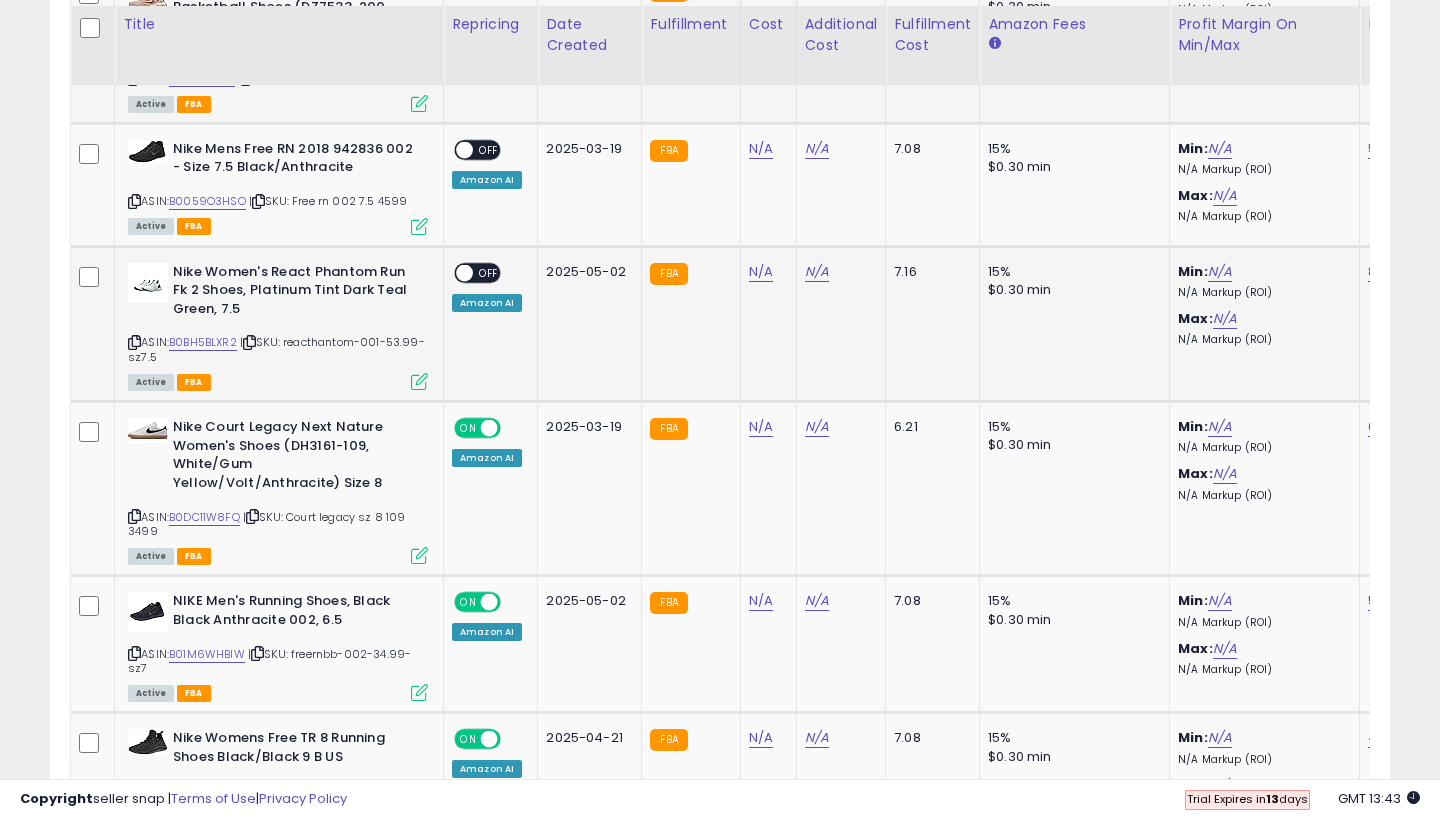 click on "ON   OFF" at bounding box center (477, 272) 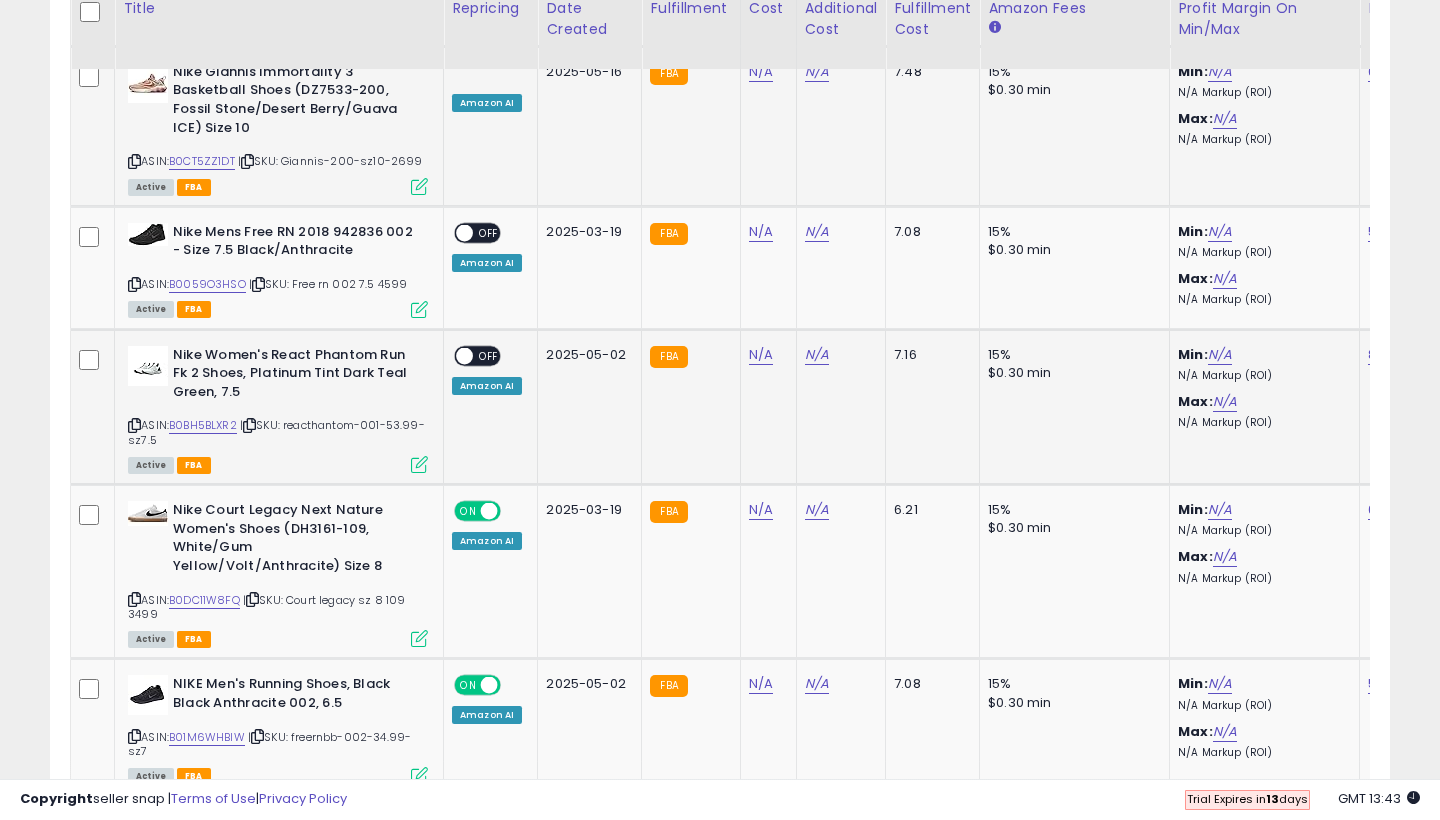 scroll, scrollTop: 6627, scrollLeft: 0, axis: vertical 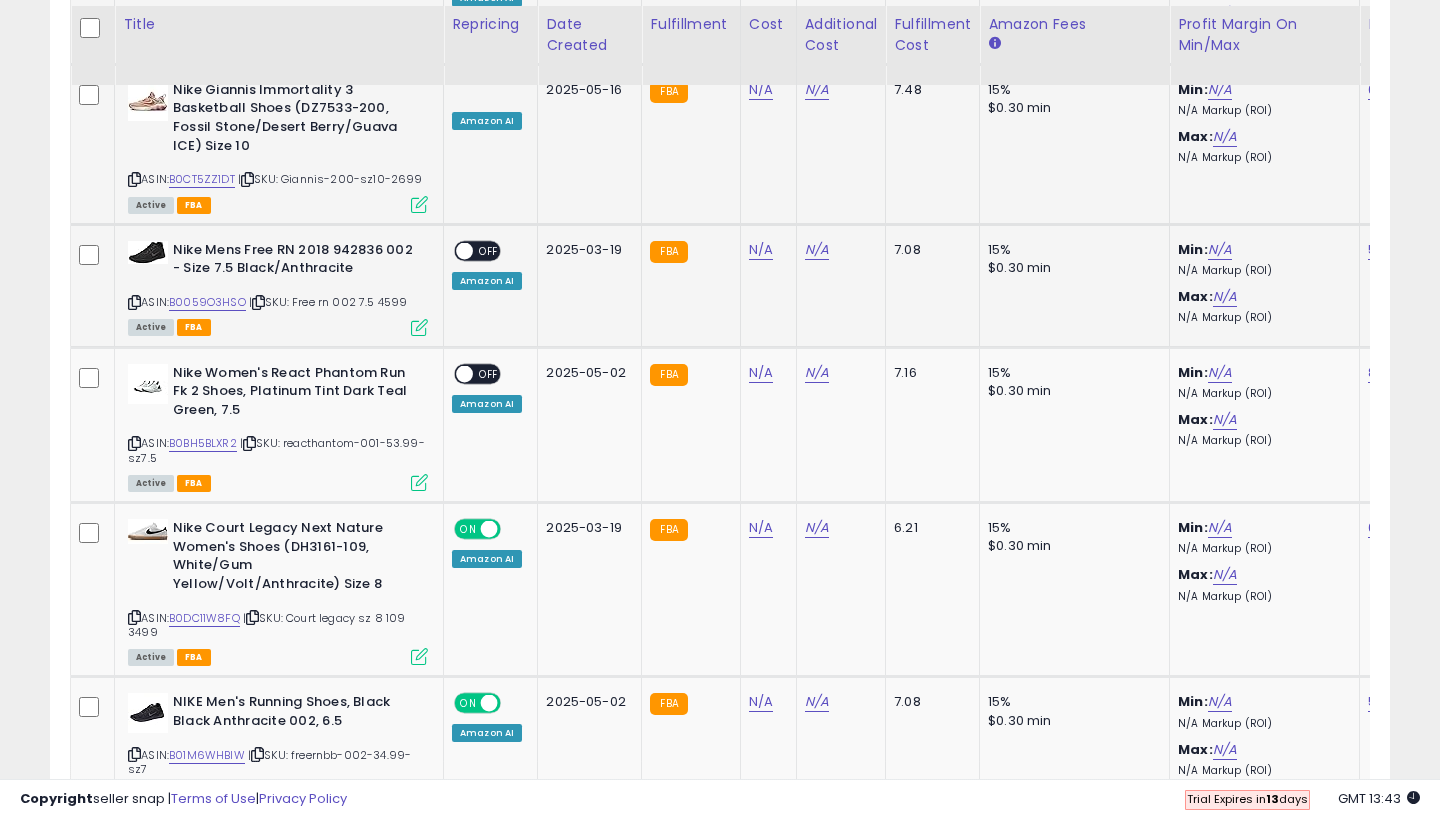 click on "OFF" at bounding box center (489, 250) 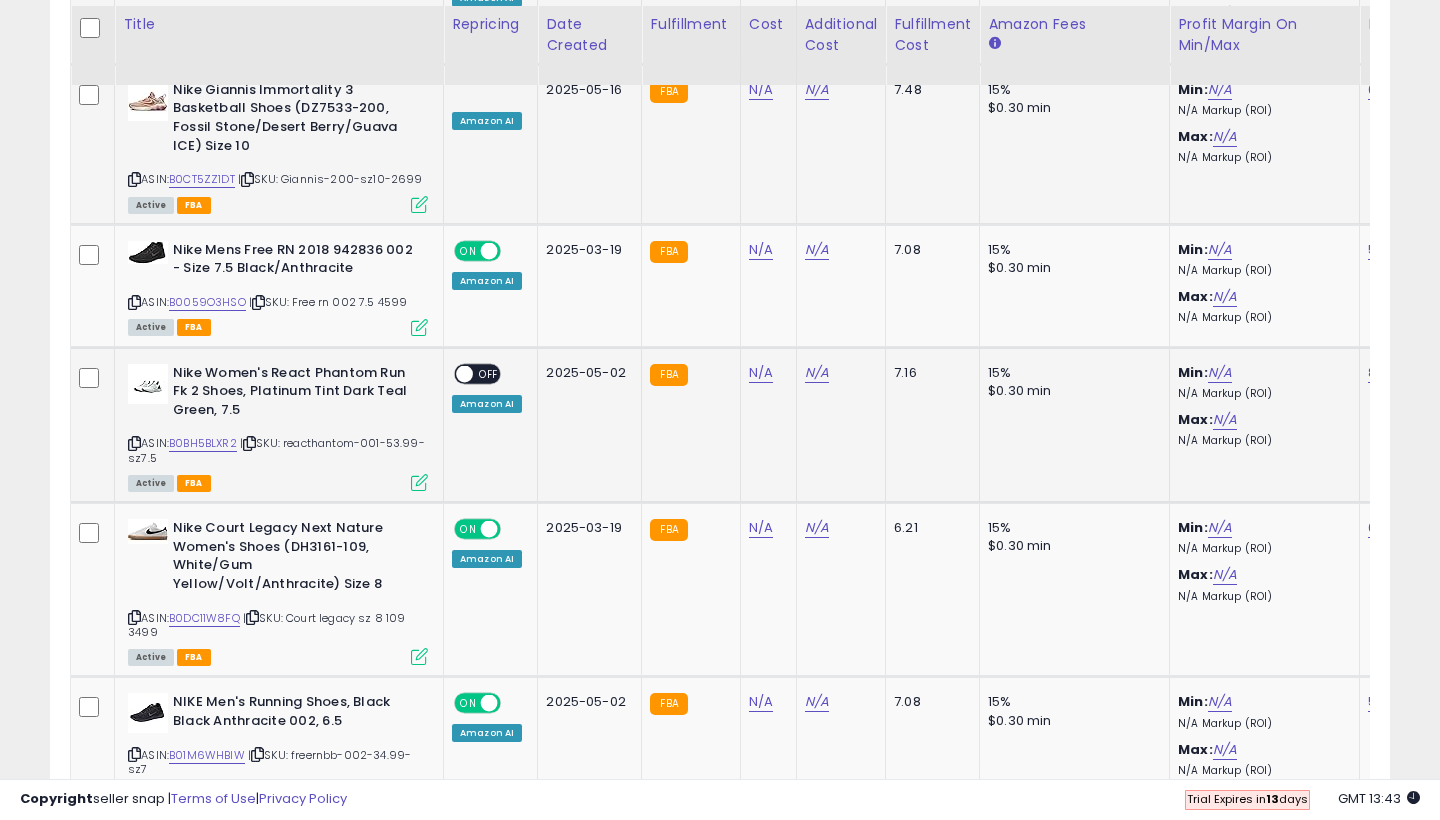 click on "OFF" at bounding box center (489, 373) 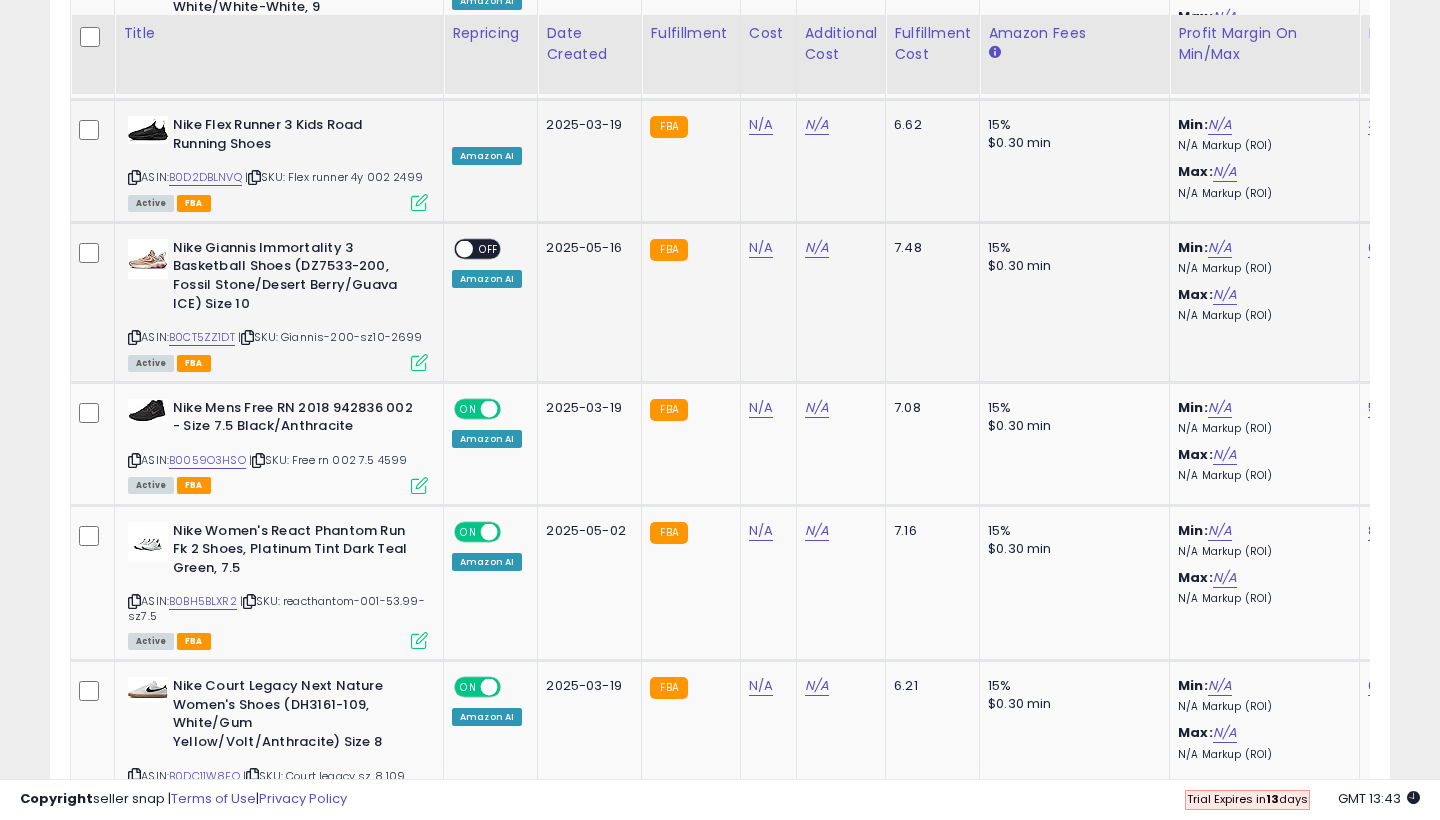 scroll, scrollTop: 6466, scrollLeft: 0, axis: vertical 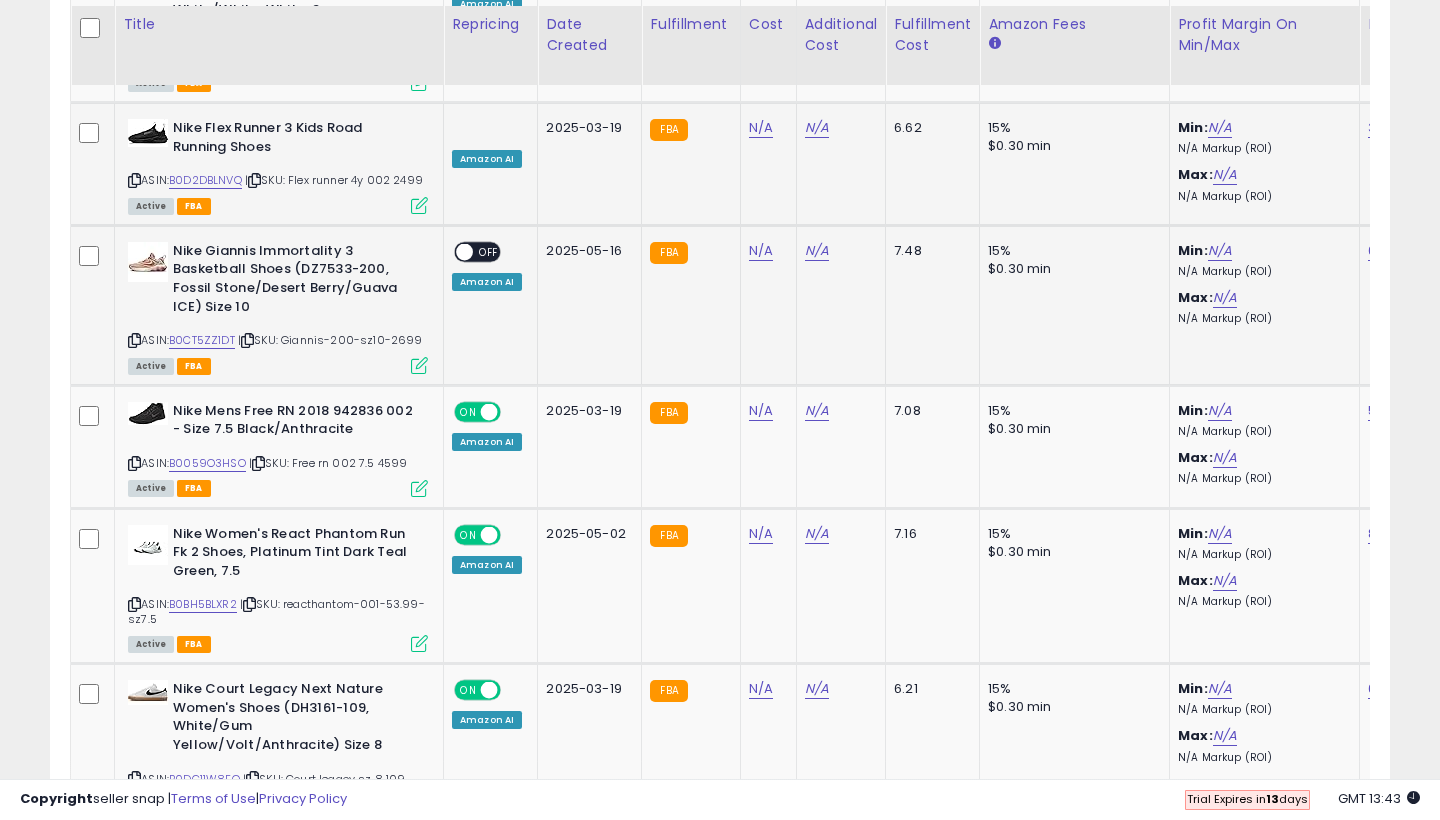click on "OFF" at bounding box center [489, 252] 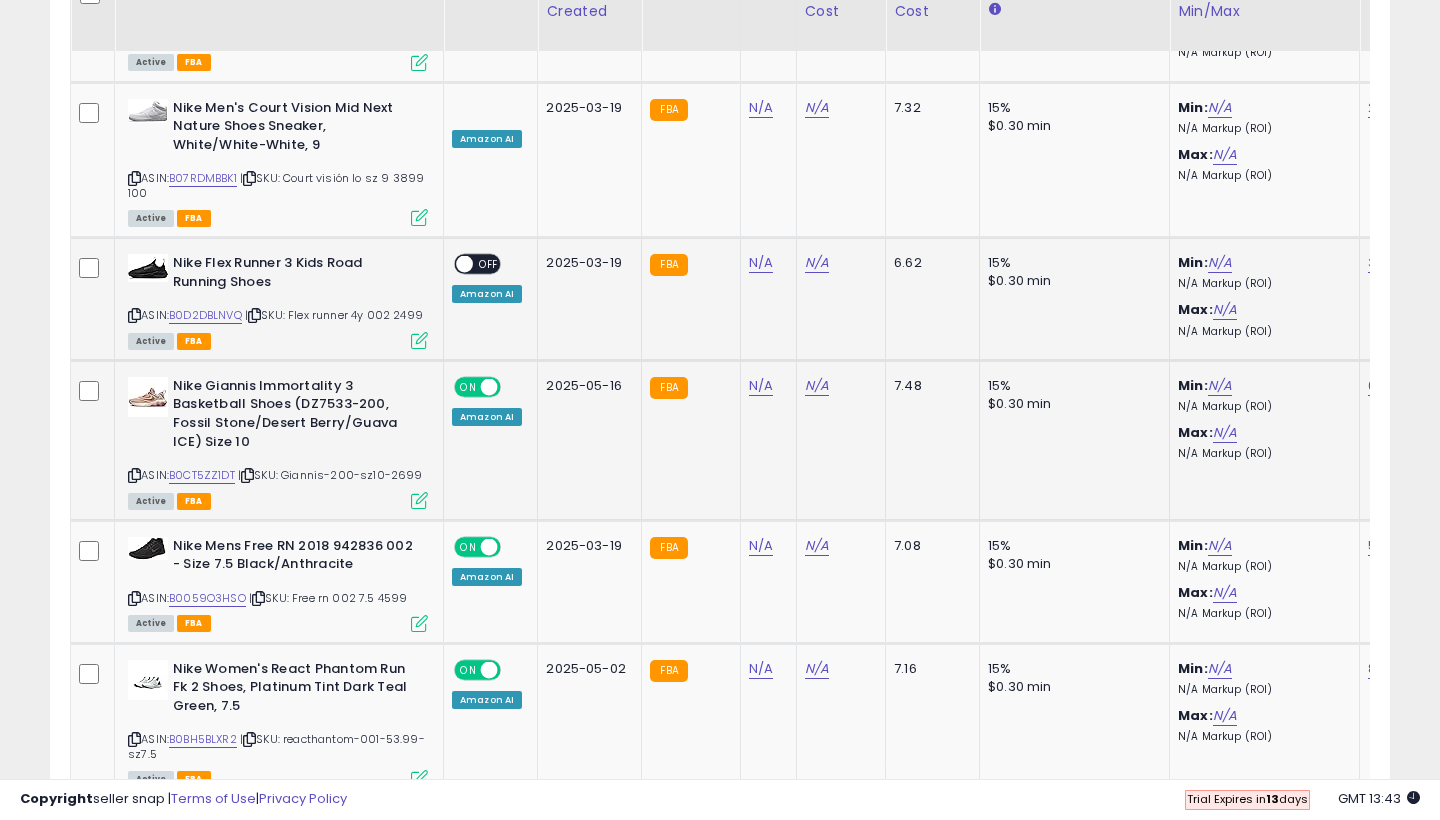 scroll, scrollTop: 6297, scrollLeft: 0, axis: vertical 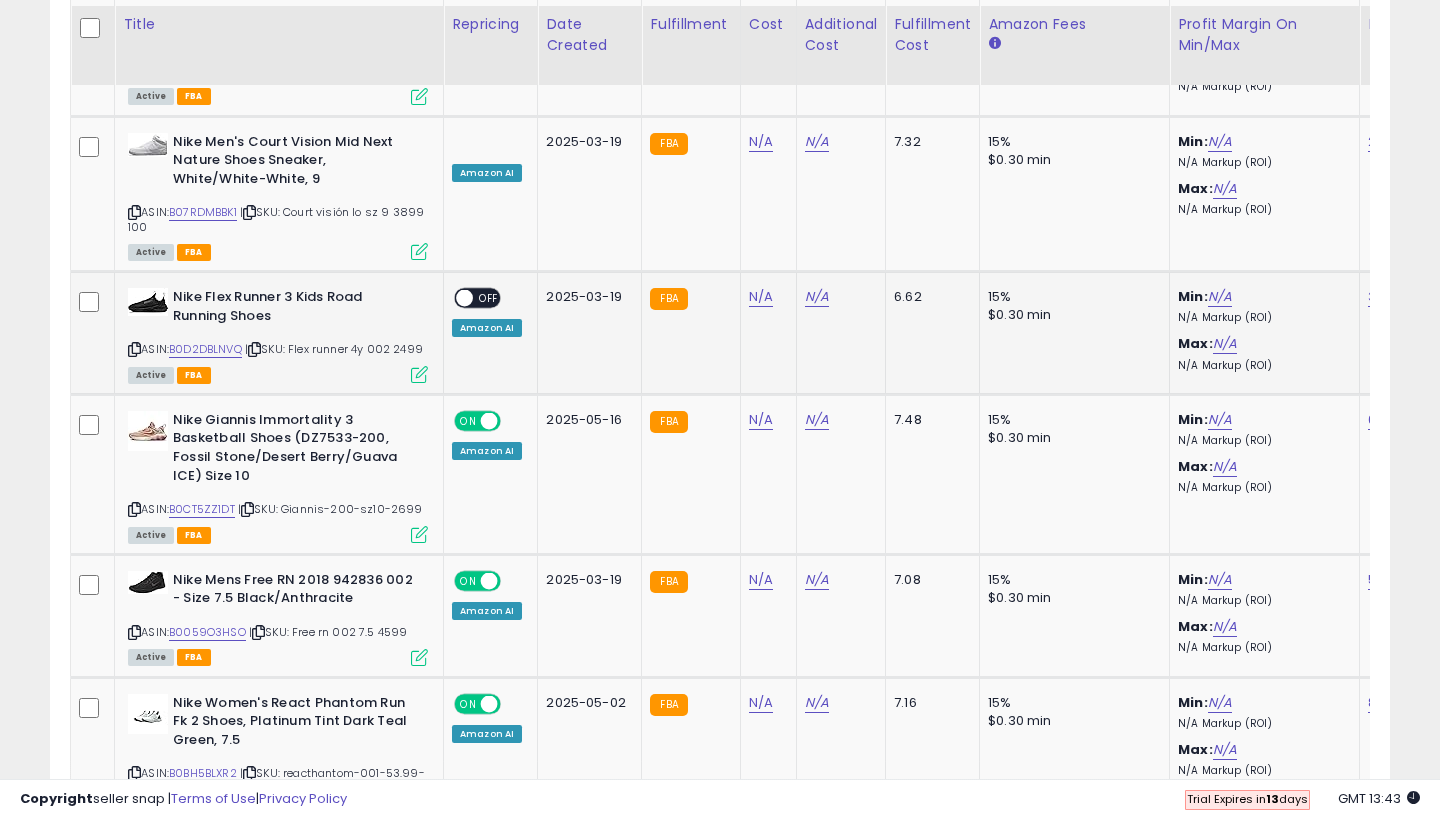 click on "OFF" at bounding box center [489, 298] 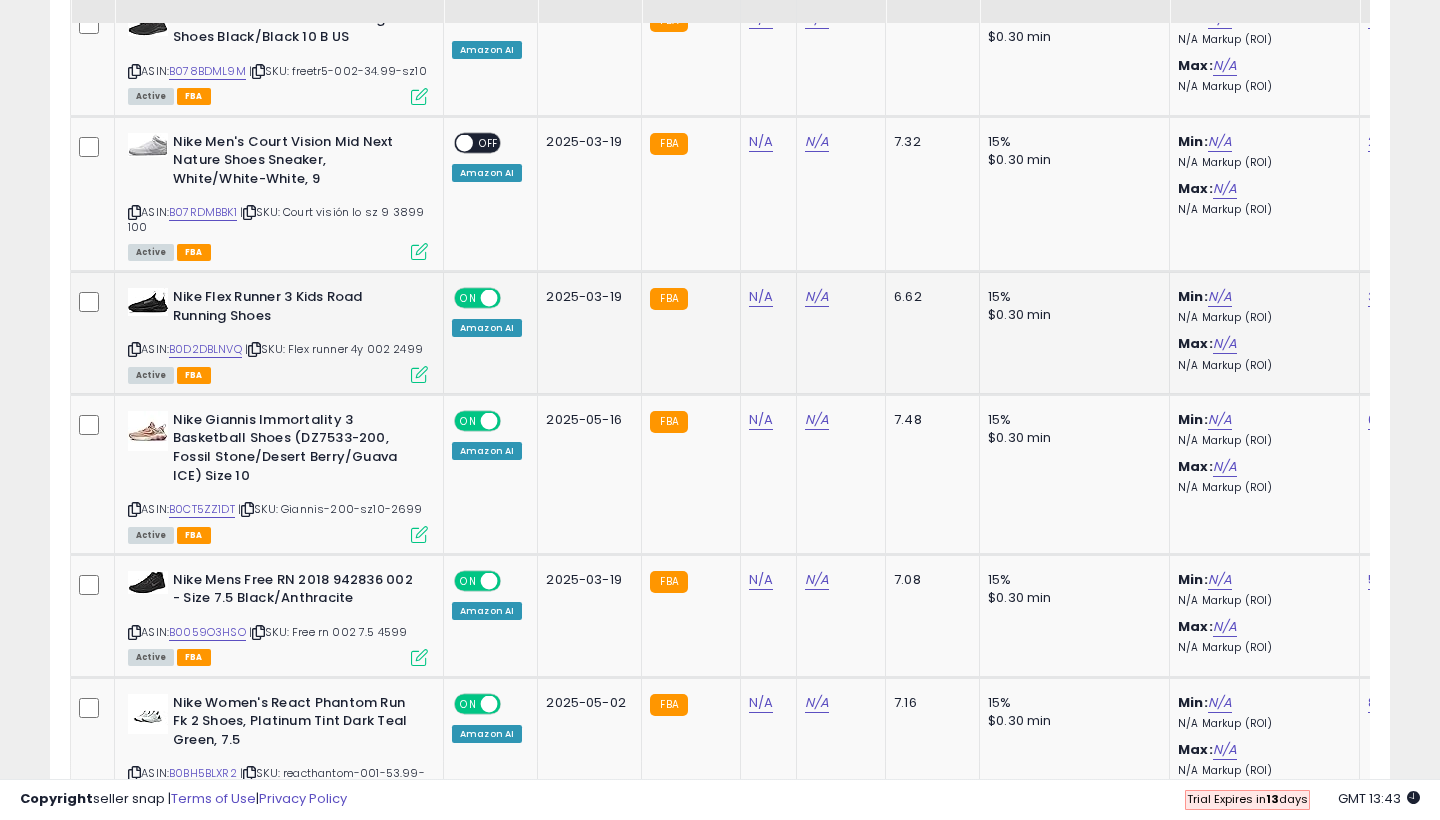 scroll, scrollTop: 6192, scrollLeft: 0, axis: vertical 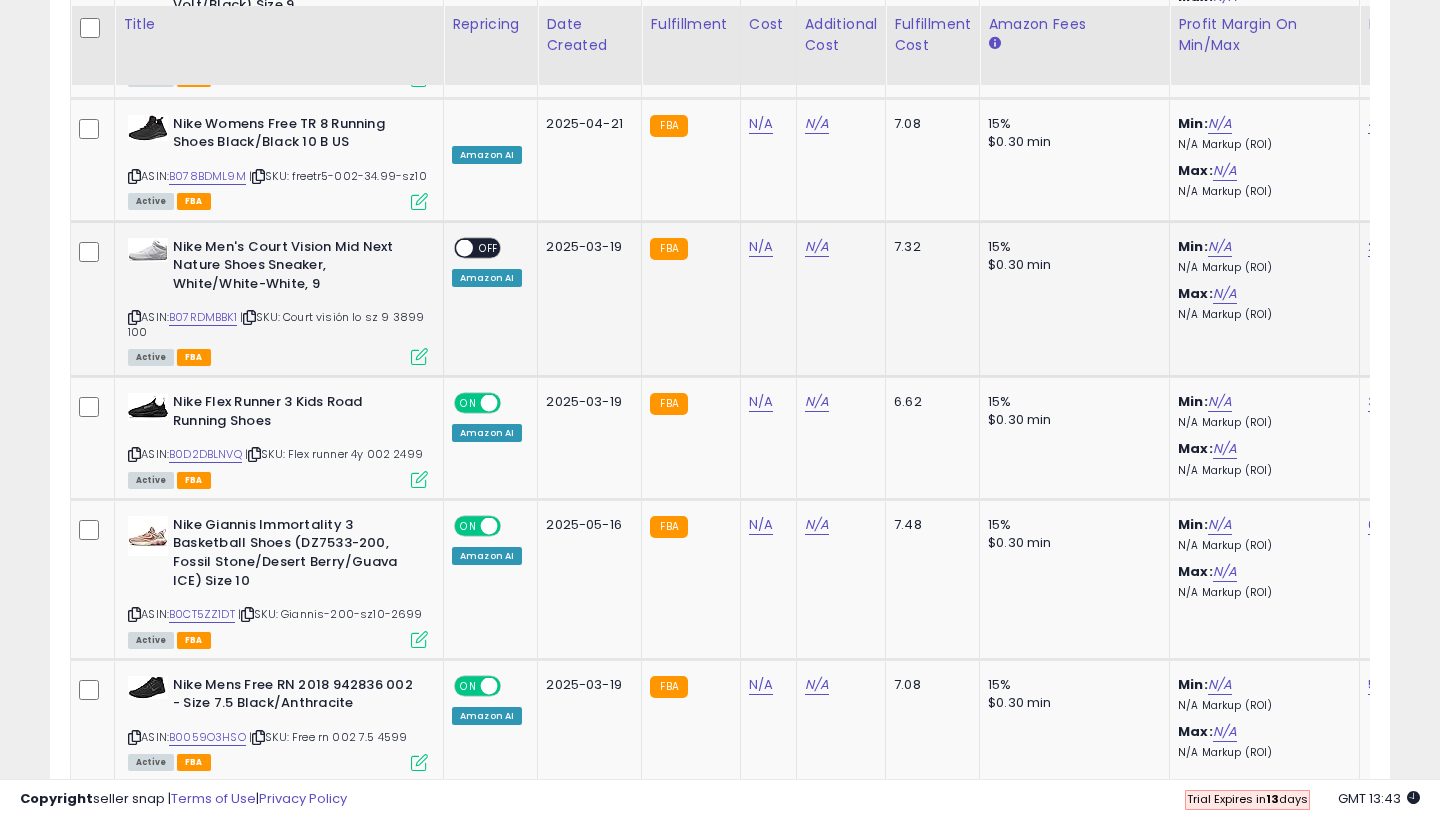 click on "OFF" at bounding box center [489, 247] 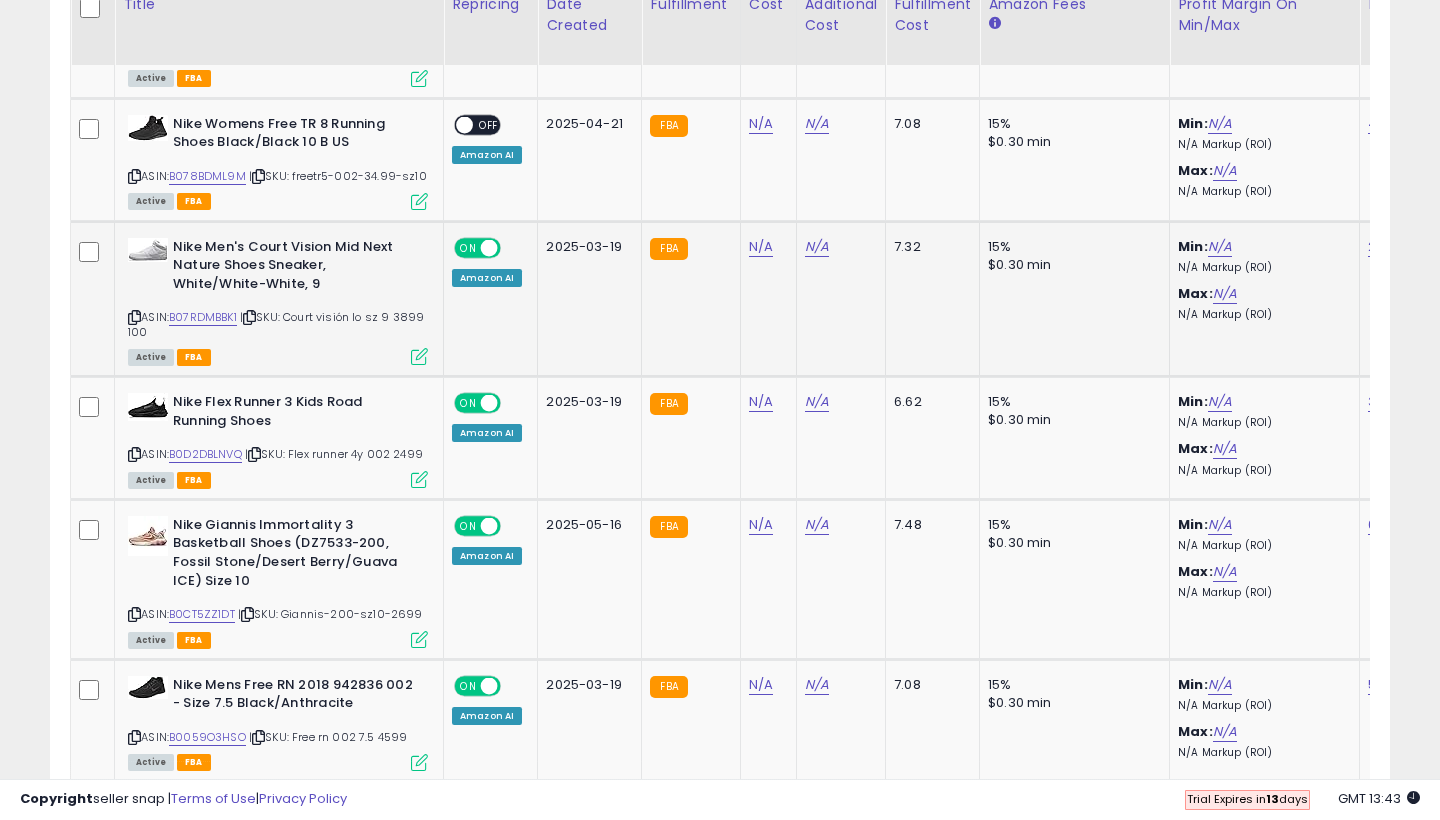 scroll, scrollTop: 6061, scrollLeft: 0, axis: vertical 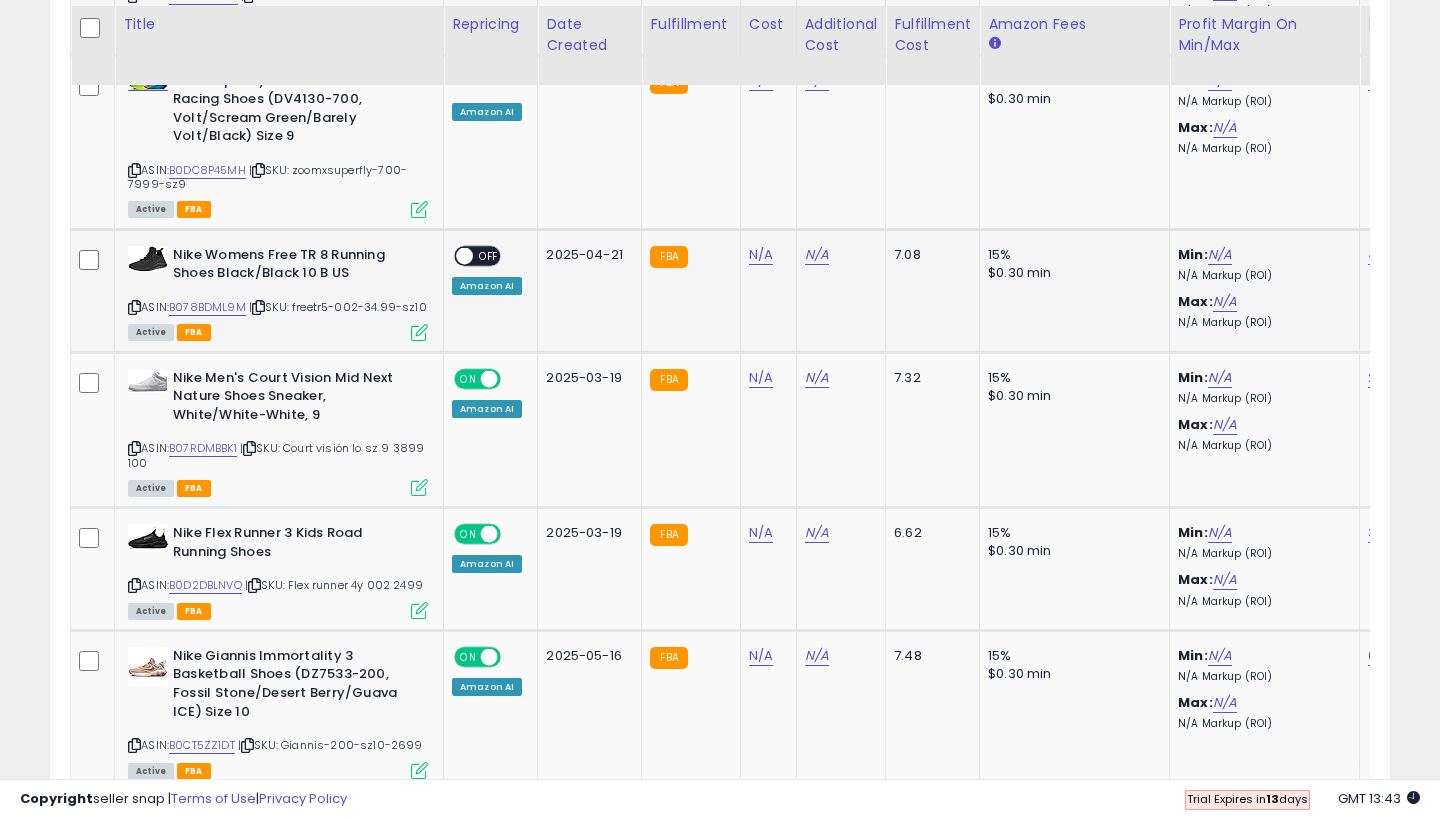 click on "OFF" at bounding box center [489, 255] 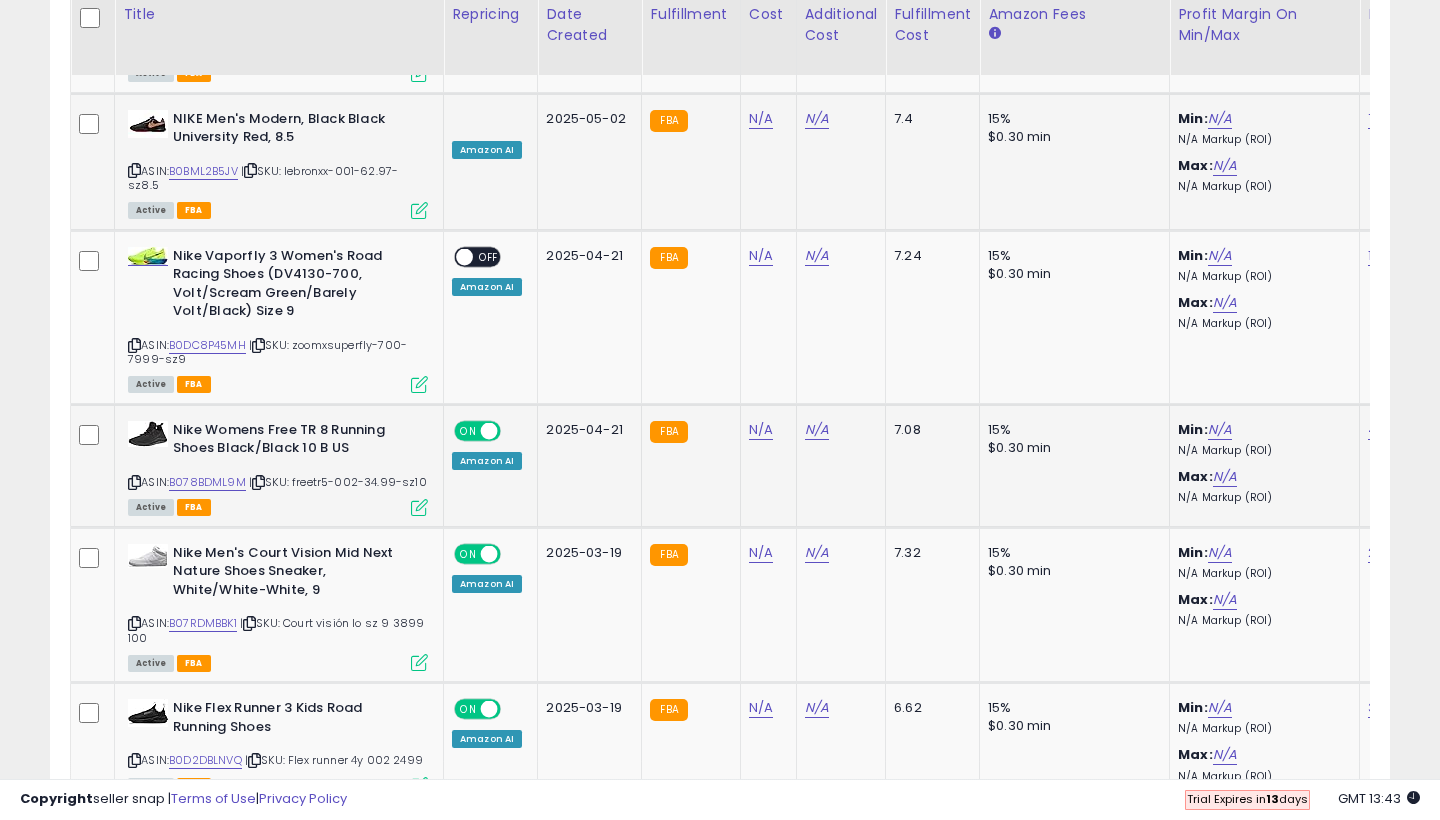 scroll, scrollTop: 5864, scrollLeft: 0, axis: vertical 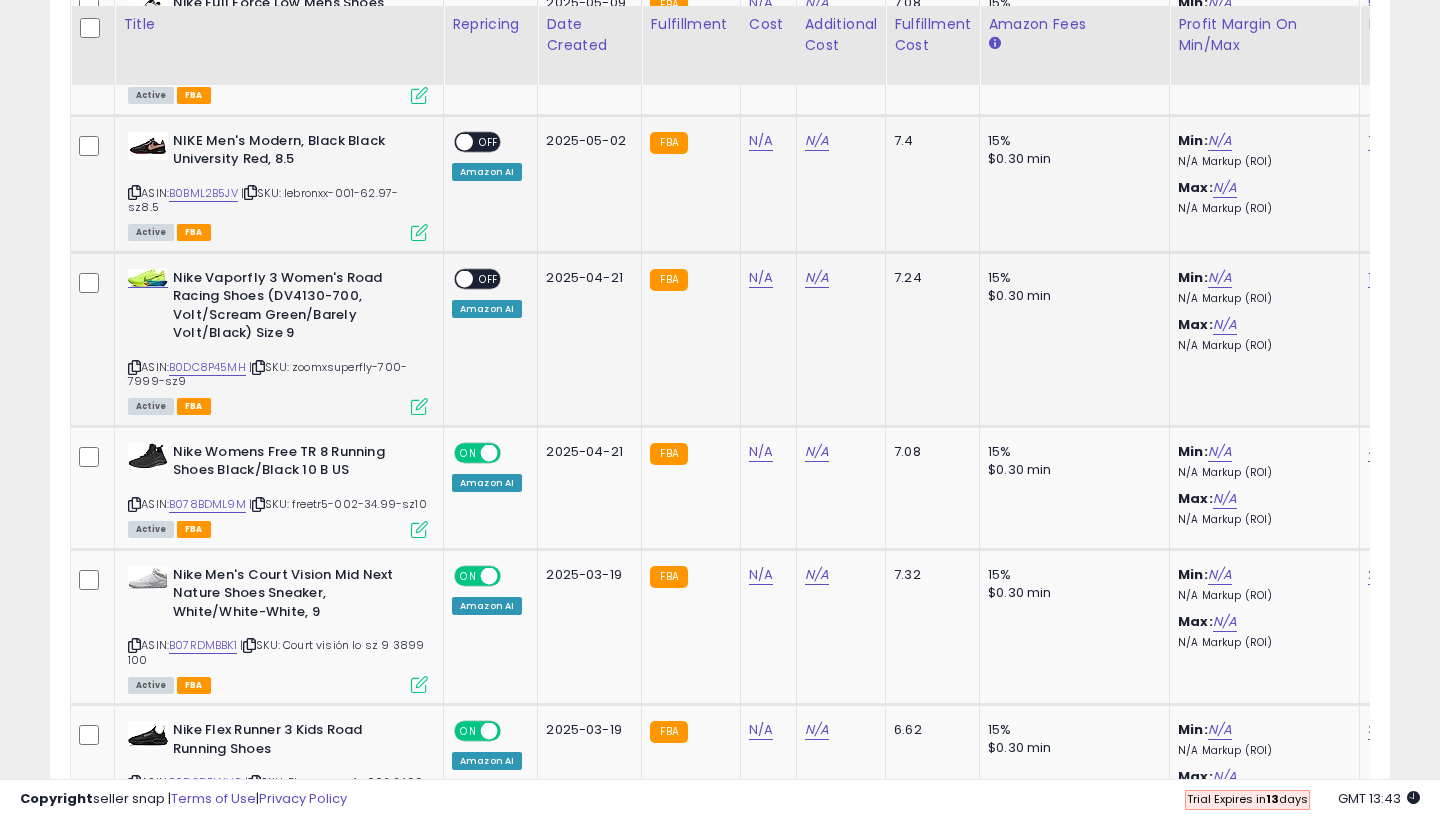 click on "ON   OFF Amazon AI" 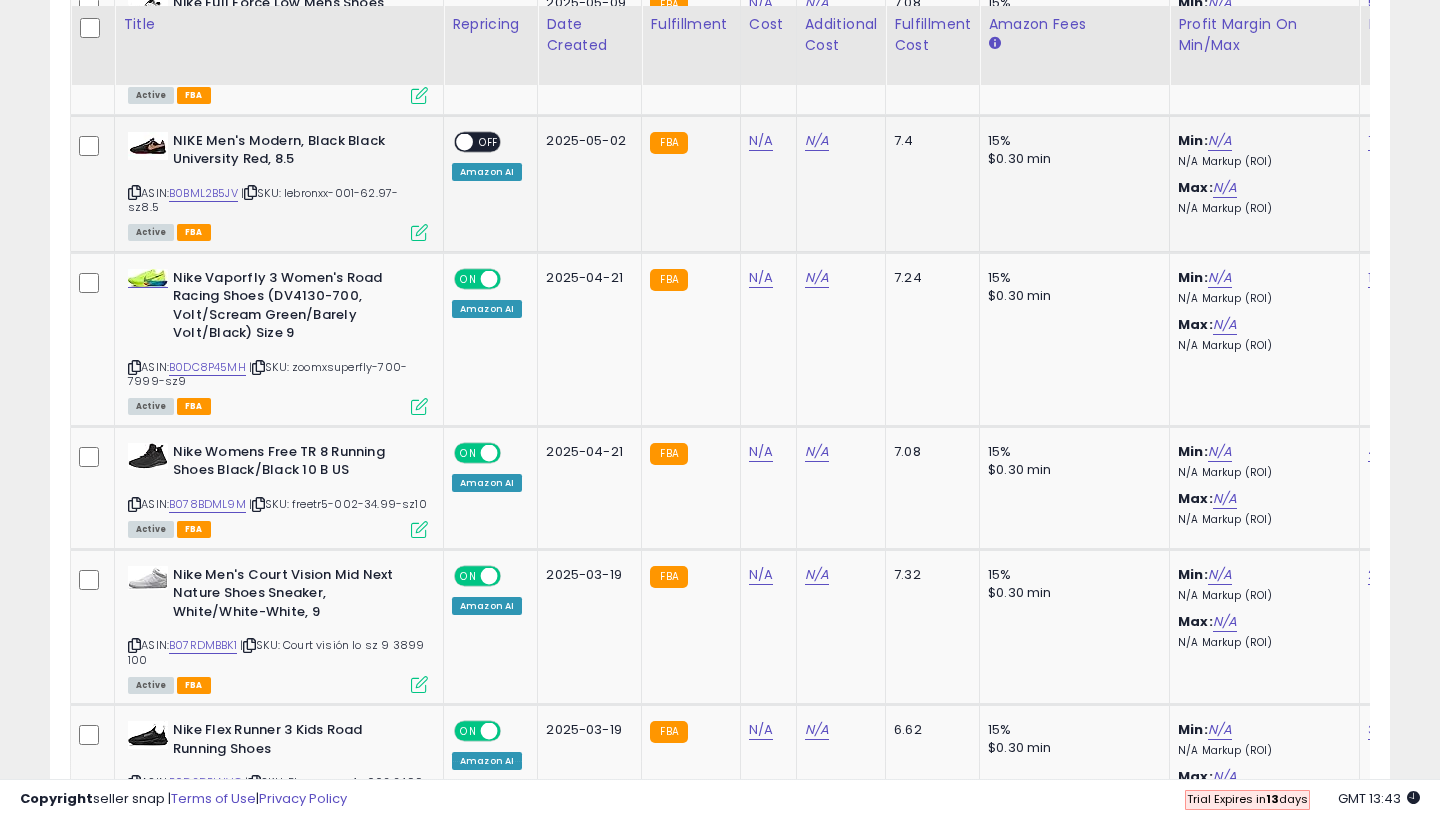 click on "OFF" at bounding box center [489, 141] 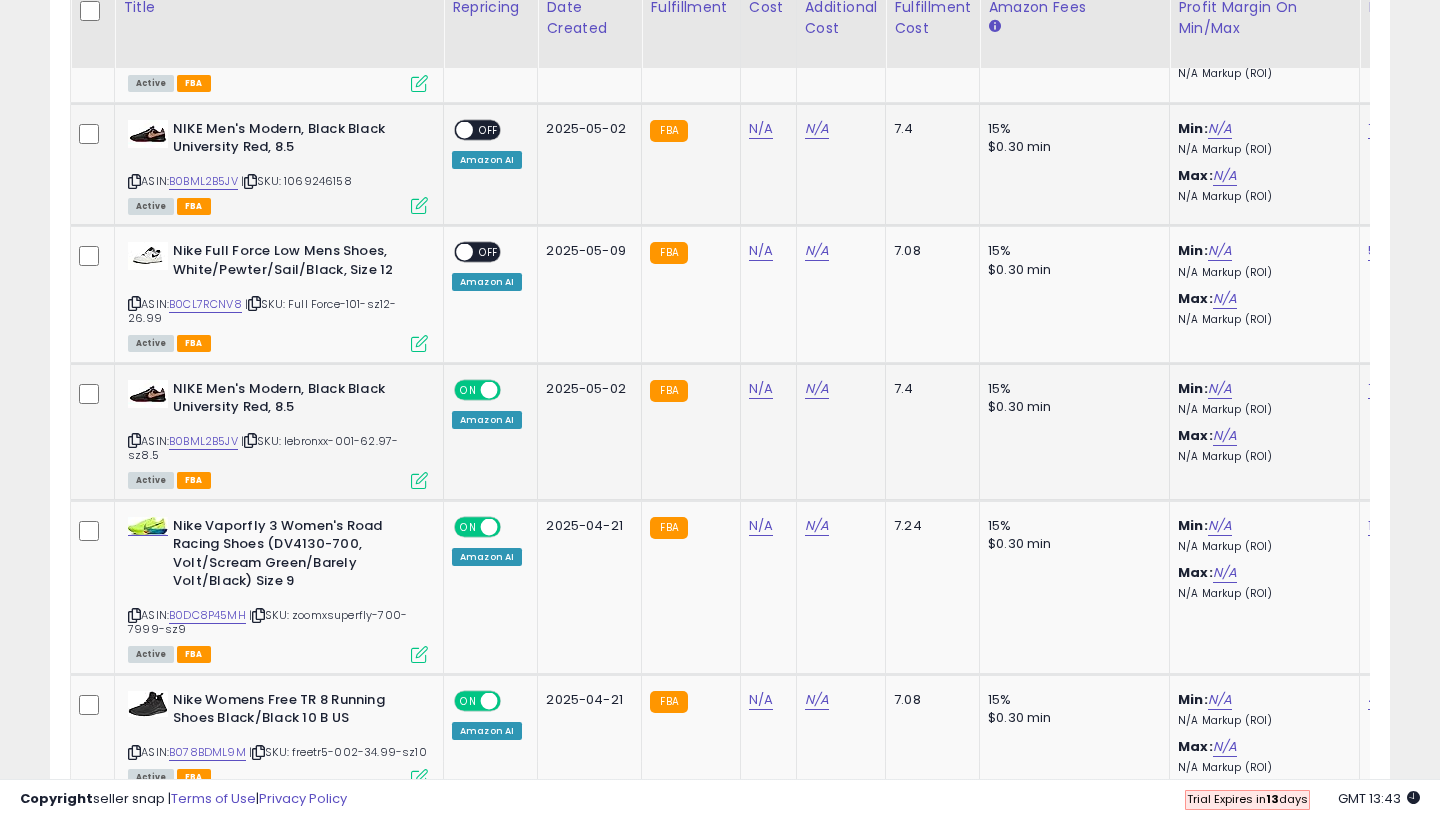 scroll, scrollTop: 5599, scrollLeft: 0, axis: vertical 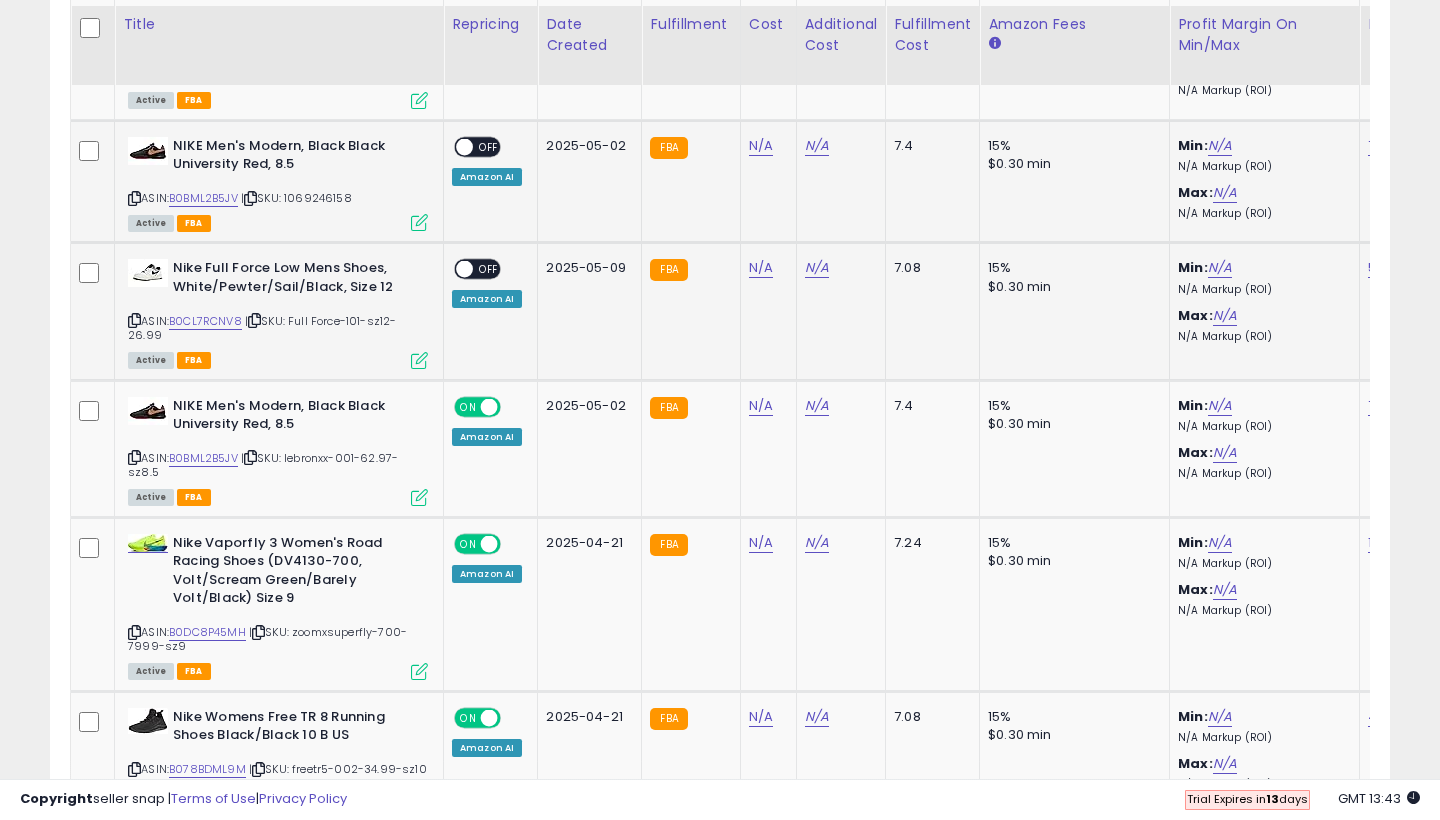 click on "OFF" at bounding box center (489, 269) 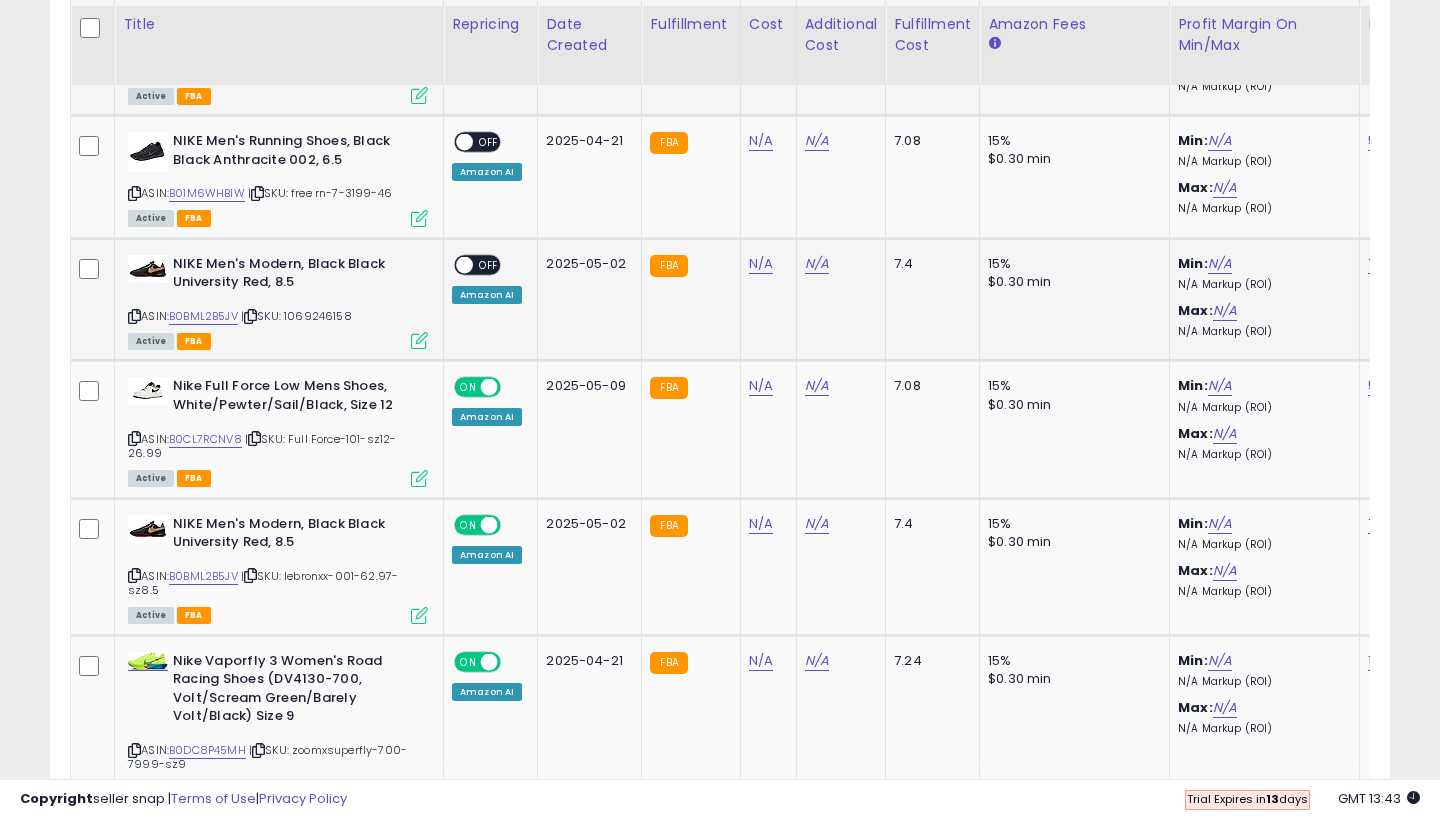 click on "OFF" at bounding box center [489, 264] 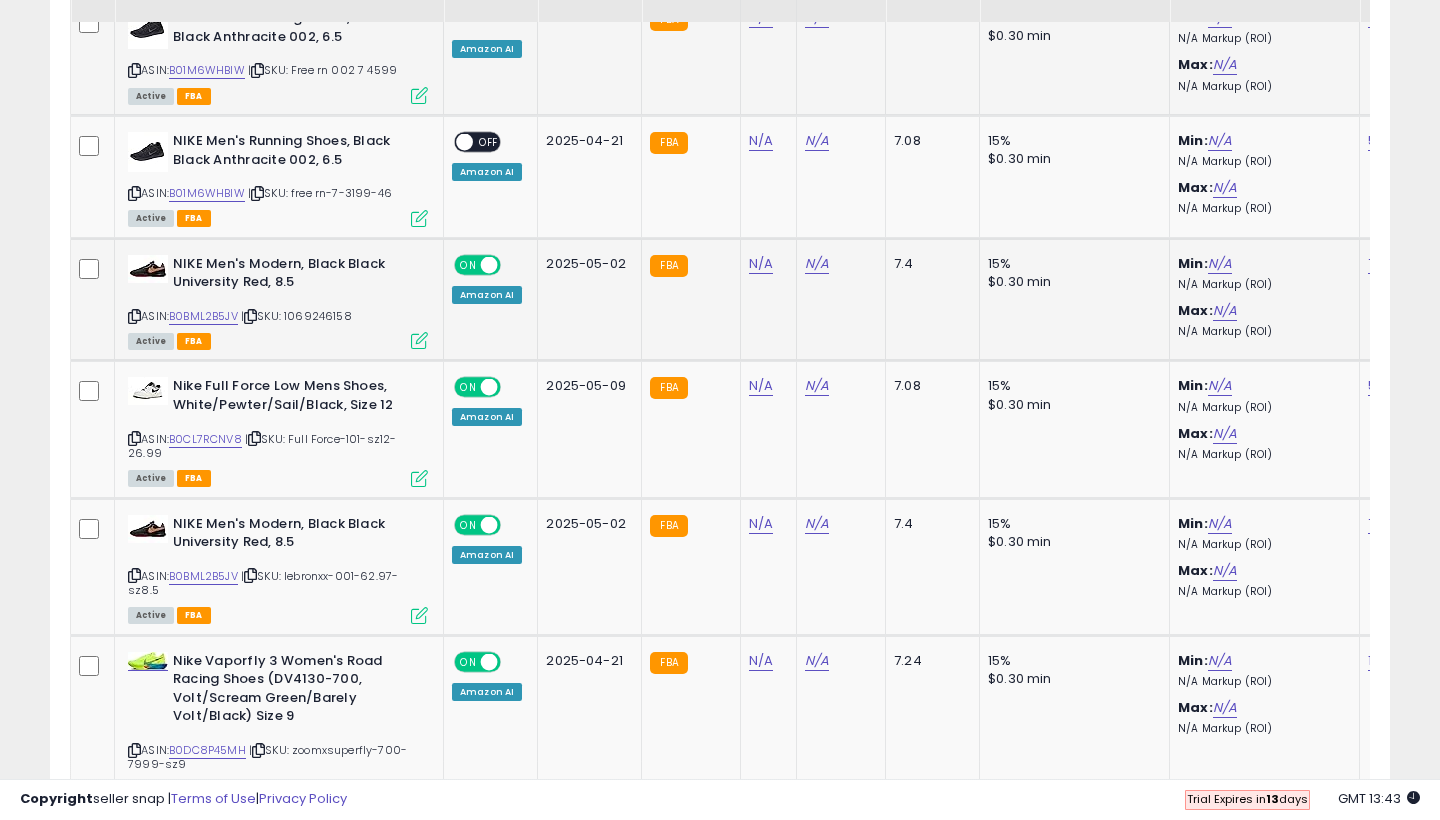 scroll, scrollTop: 5360, scrollLeft: 0, axis: vertical 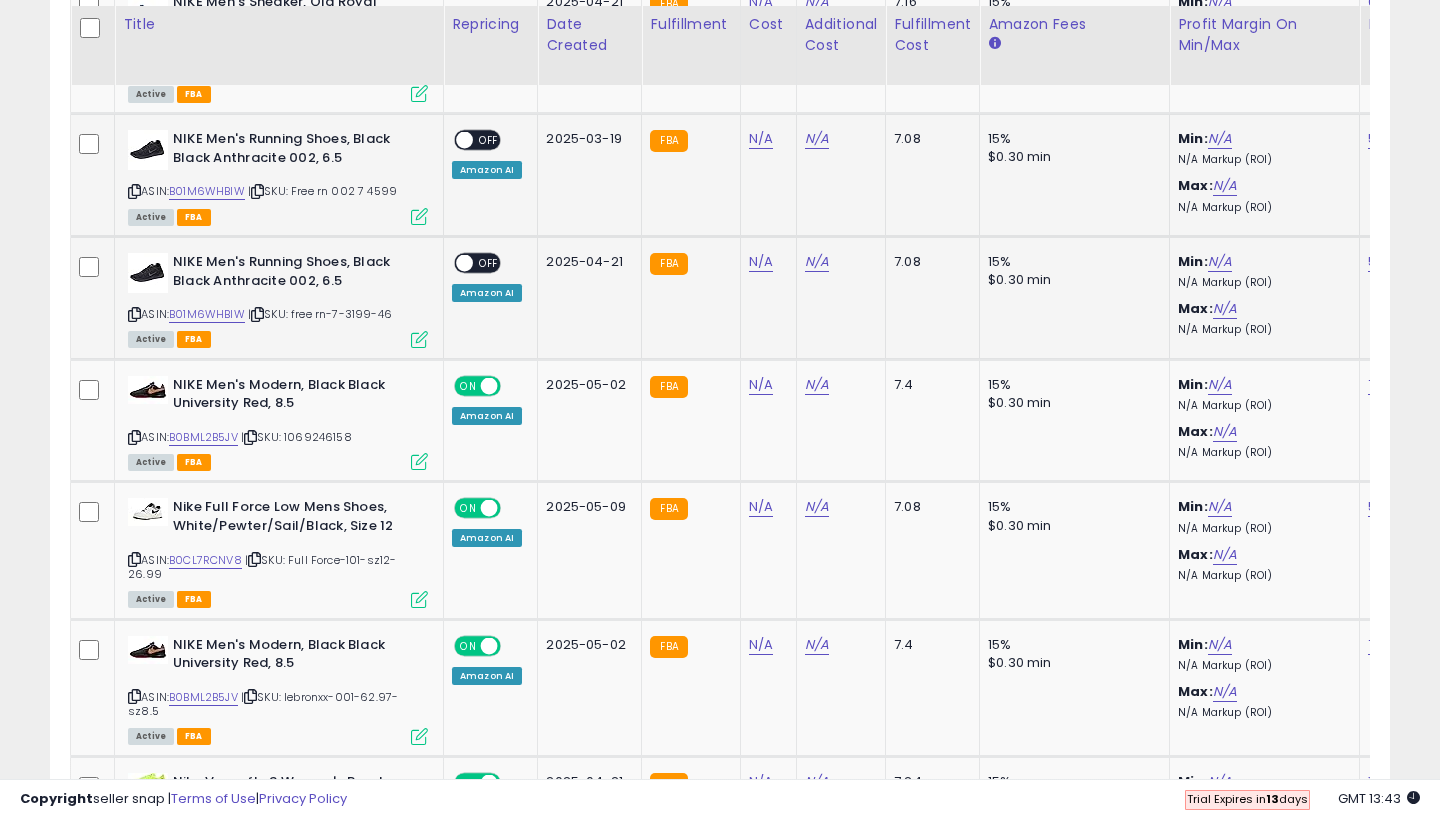 click on "OFF" at bounding box center (489, 263) 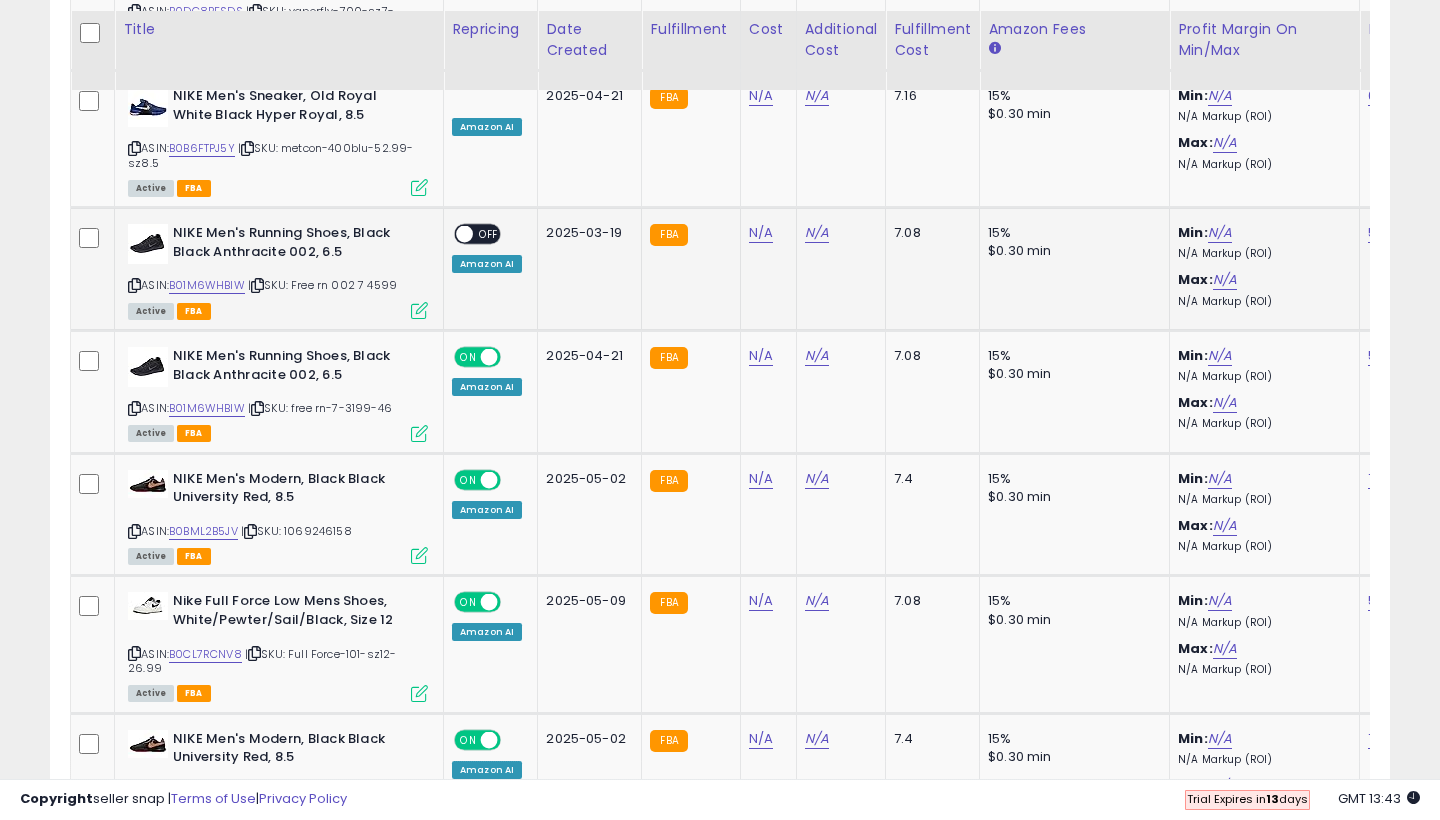 scroll, scrollTop: 5263, scrollLeft: 0, axis: vertical 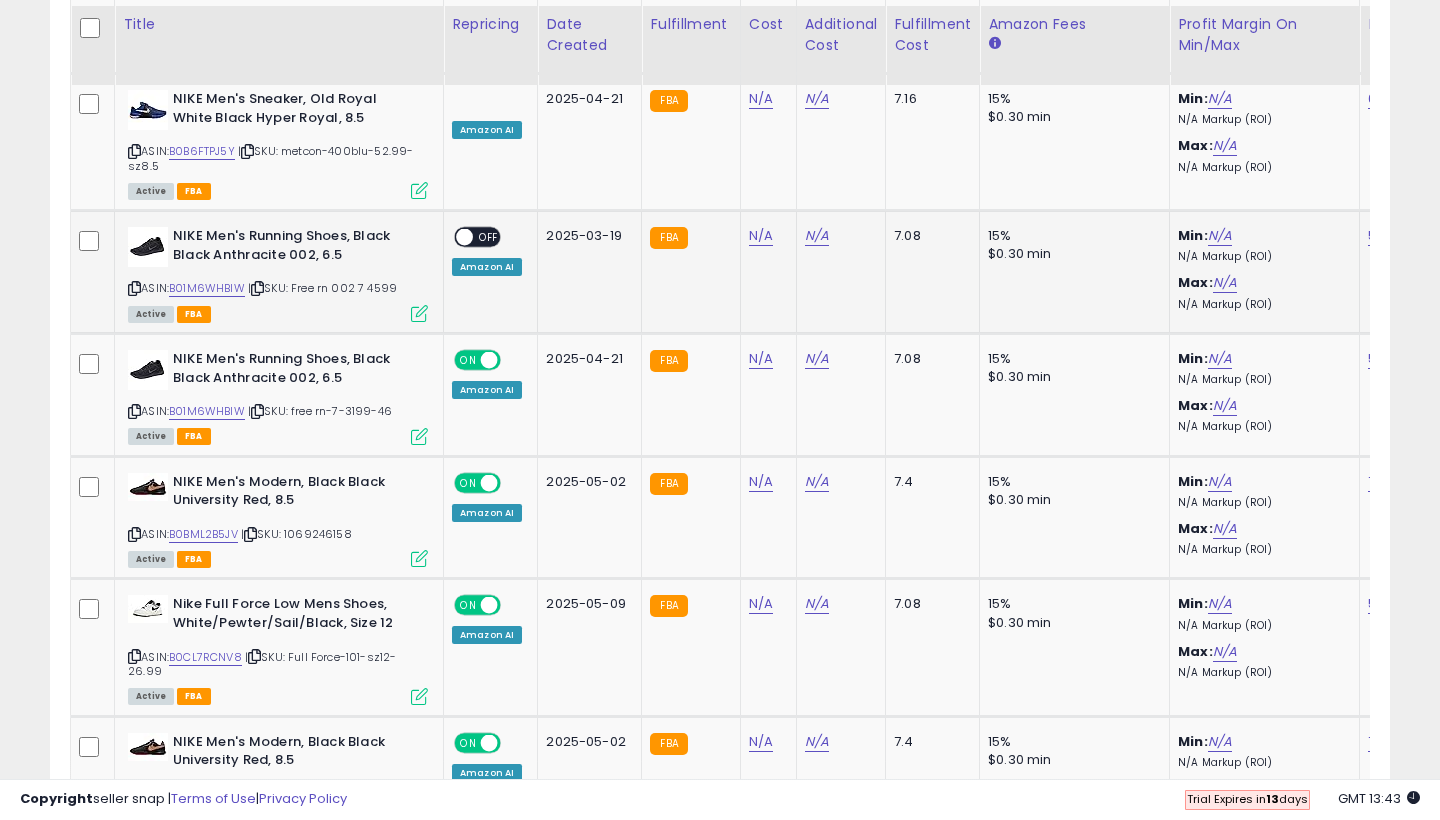 click on "OFF" at bounding box center (489, 237) 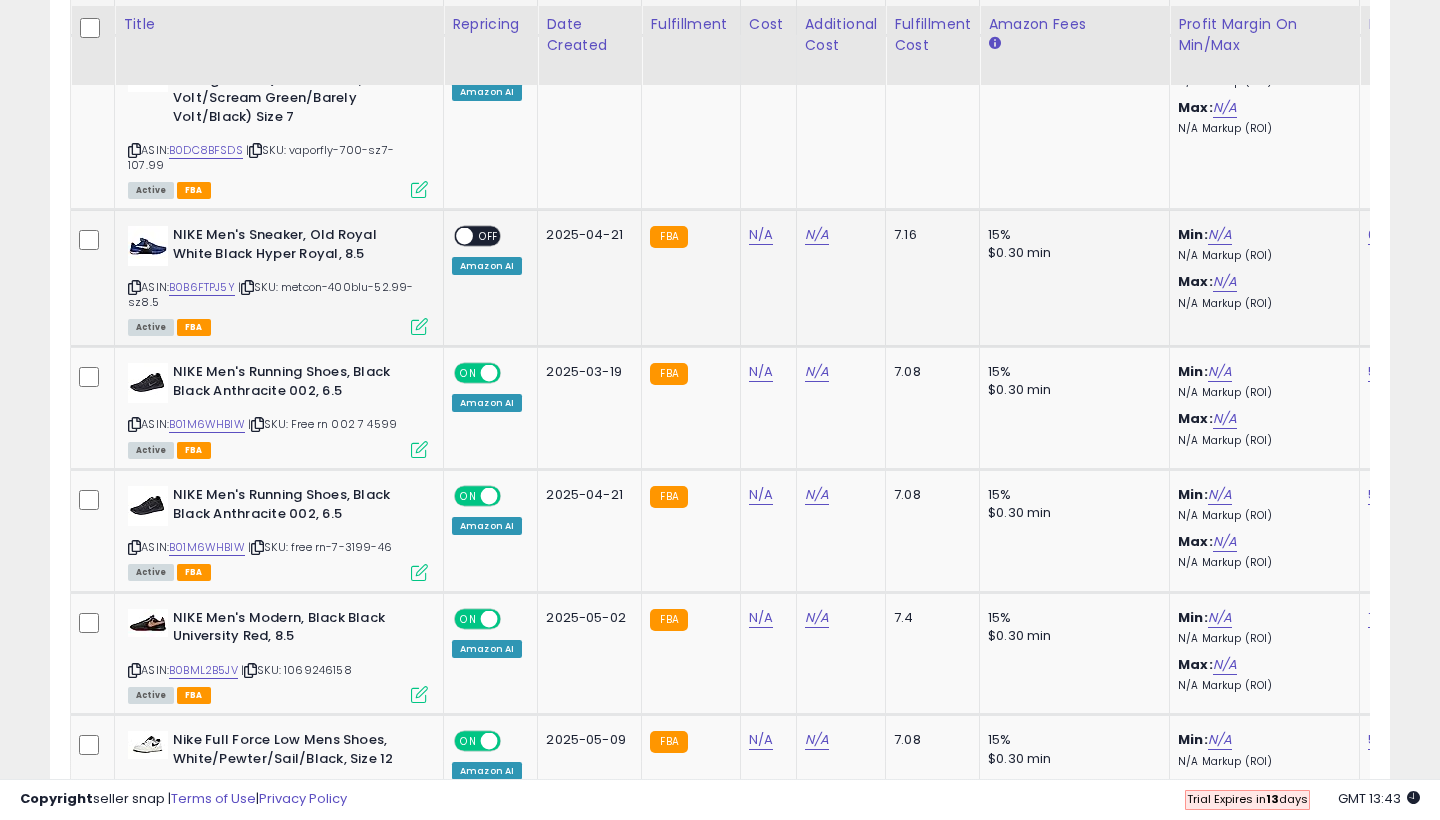 click on "OFF" at bounding box center (489, 236) 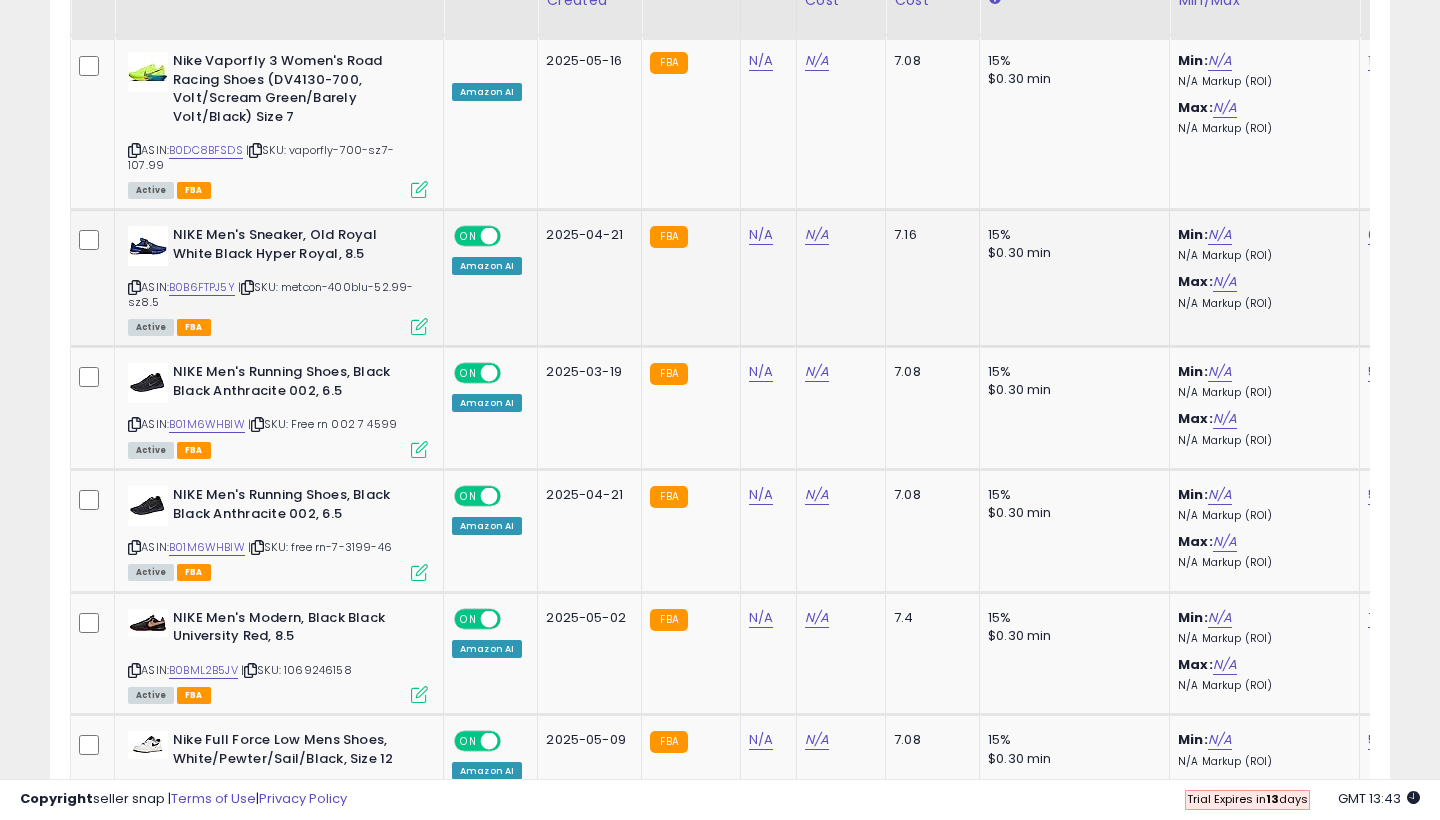 scroll, scrollTop: 5010, scrollLeft: 0, axis: vertical 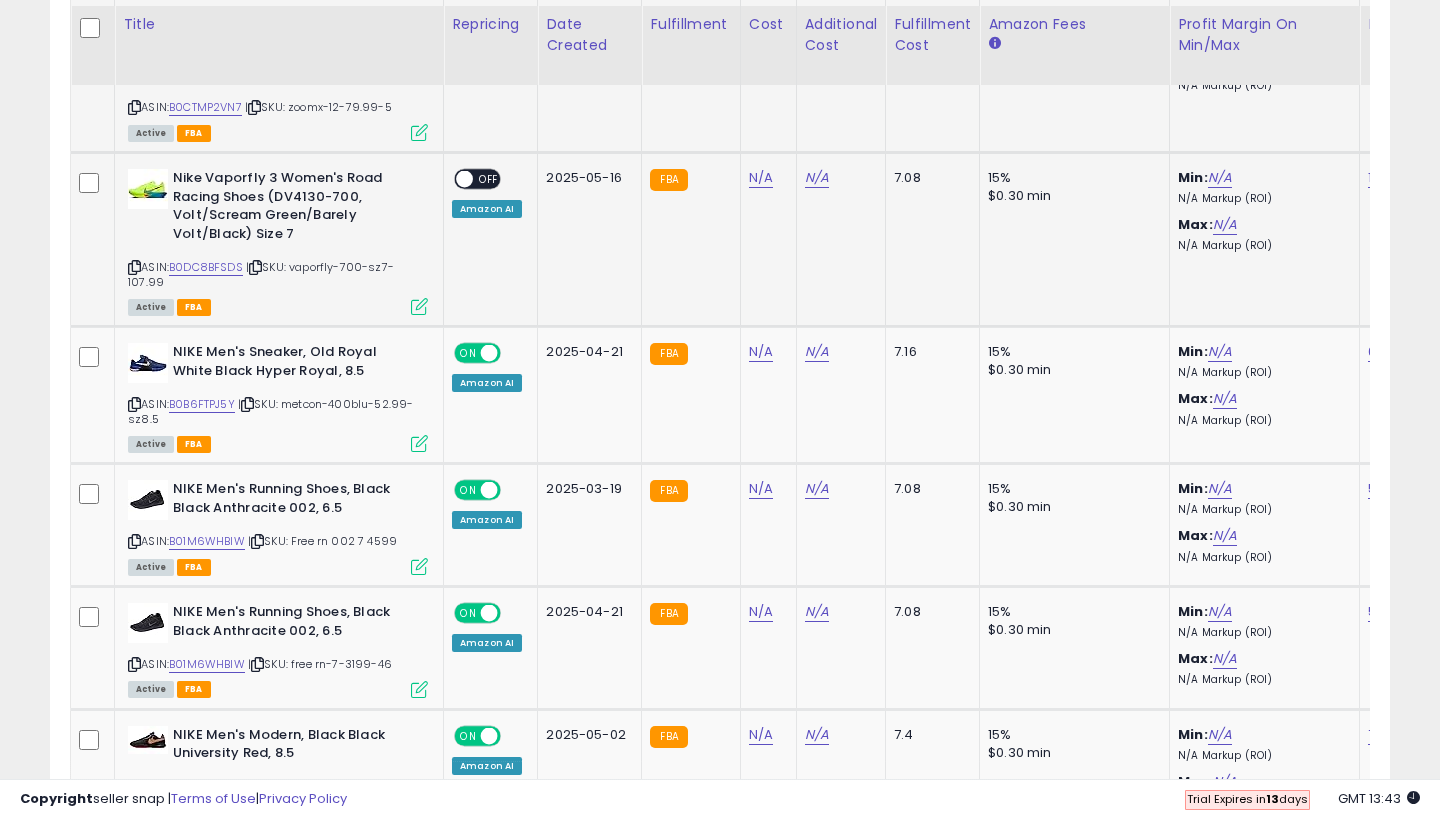 click on "ON   OFF" at bounding box center (455, 179) 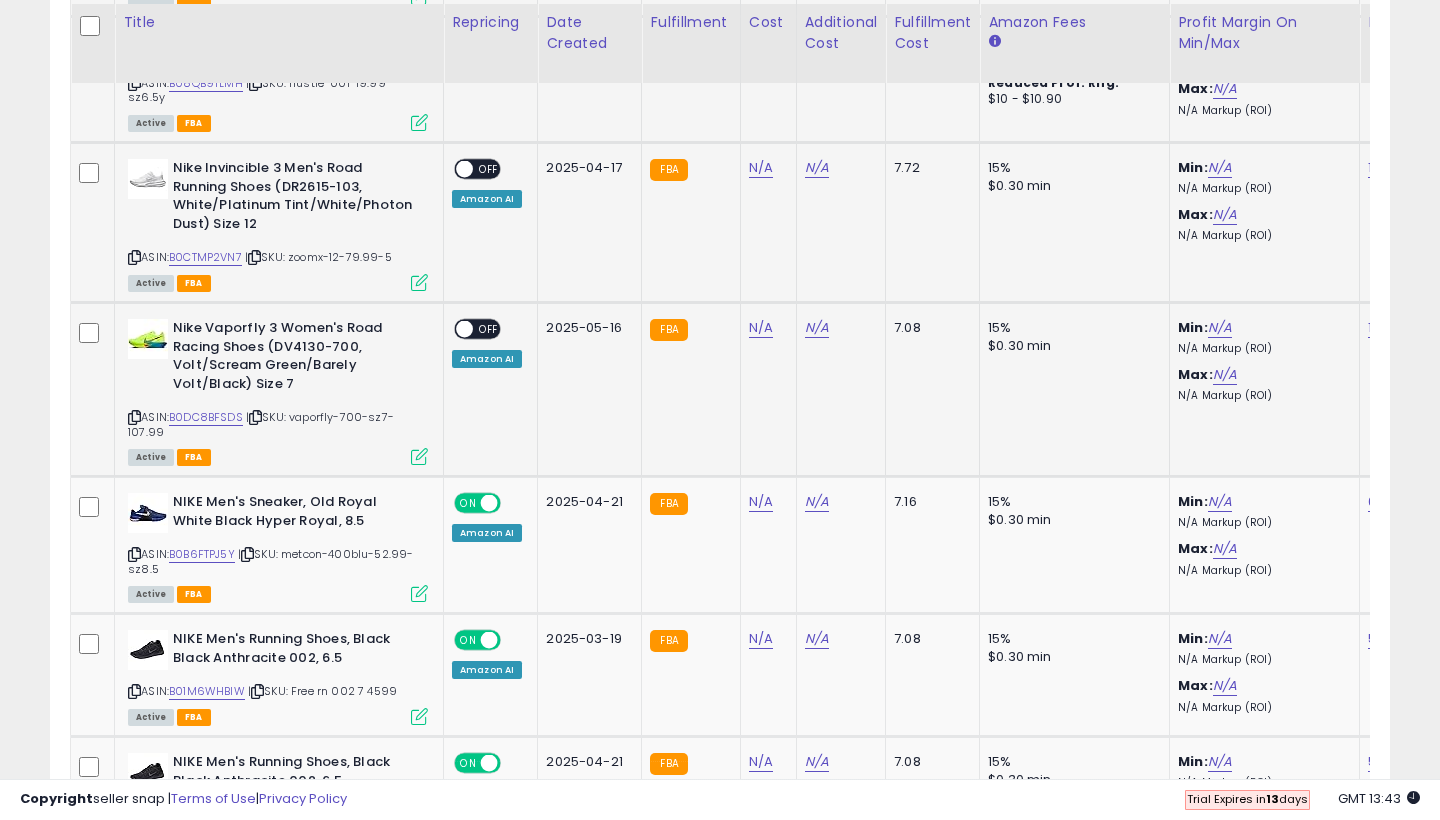 scroll, scrollTop: 4858, scrollLeft: 0, axis: vertical 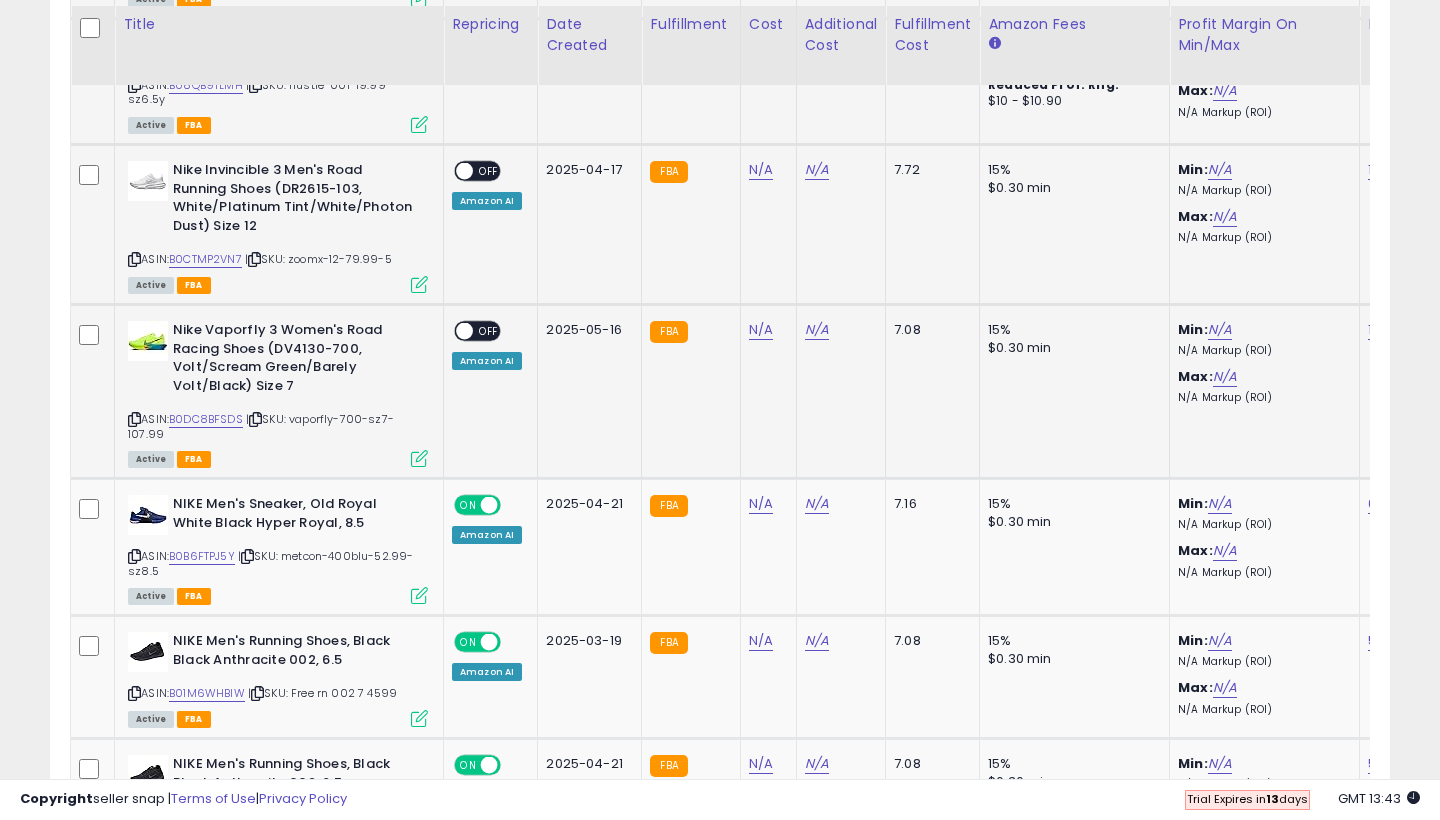 click on "OFF" at bounding box center [489, 331] 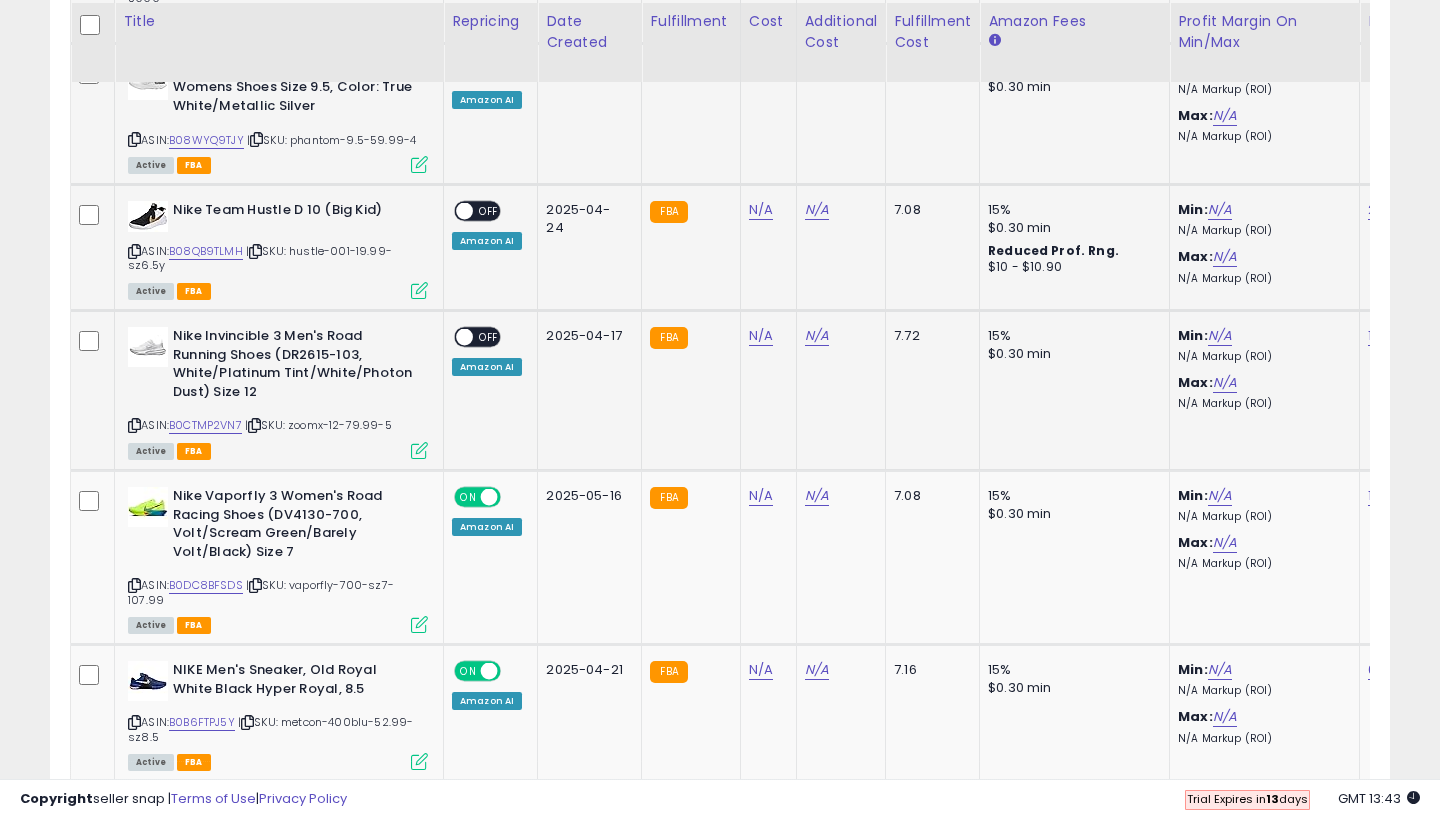 scroll, scrollTop: 4687, scrollLeft: 0, axis: vertical 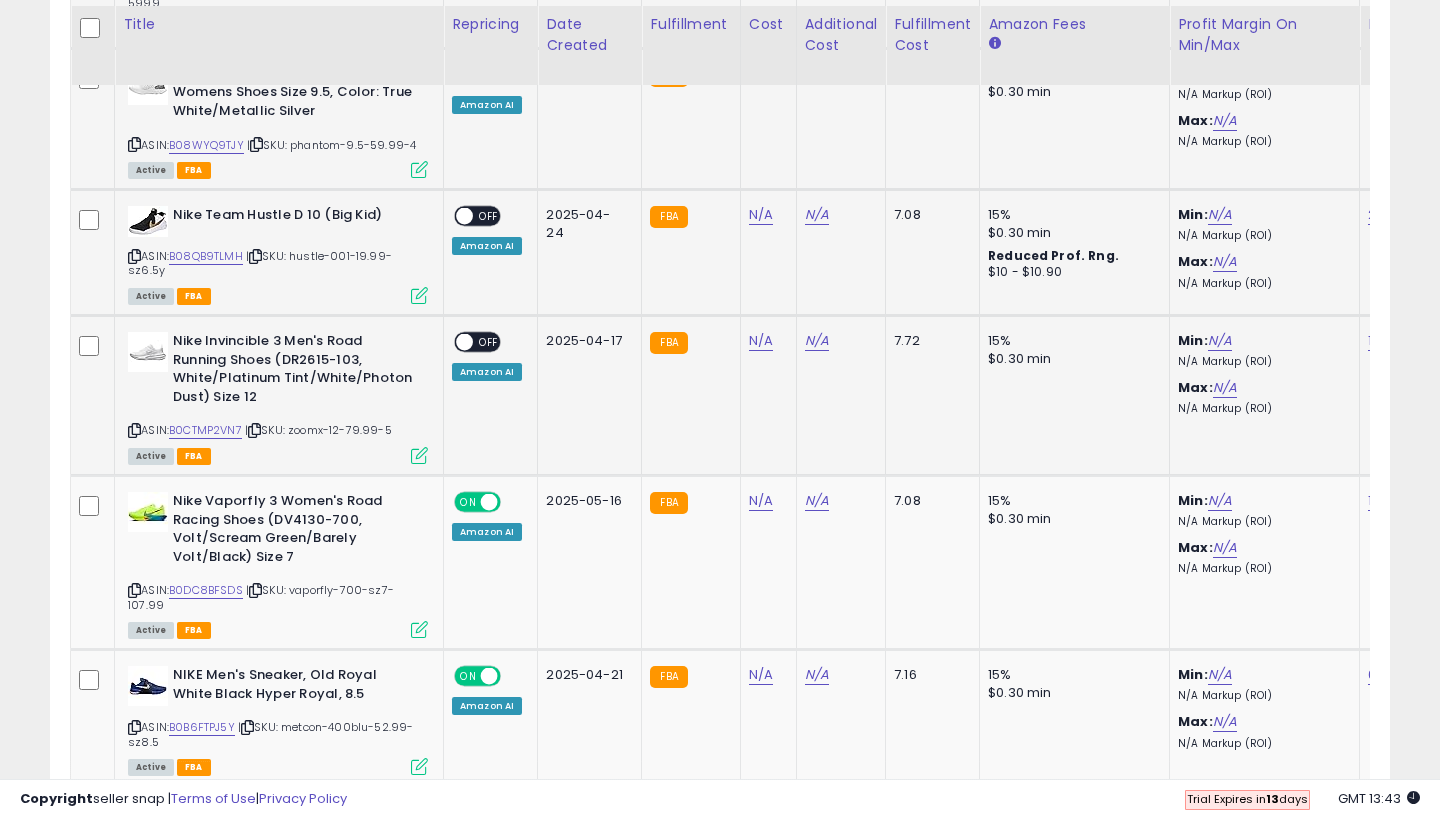 click on "ON   OFF" at bounding box center [455, 342] 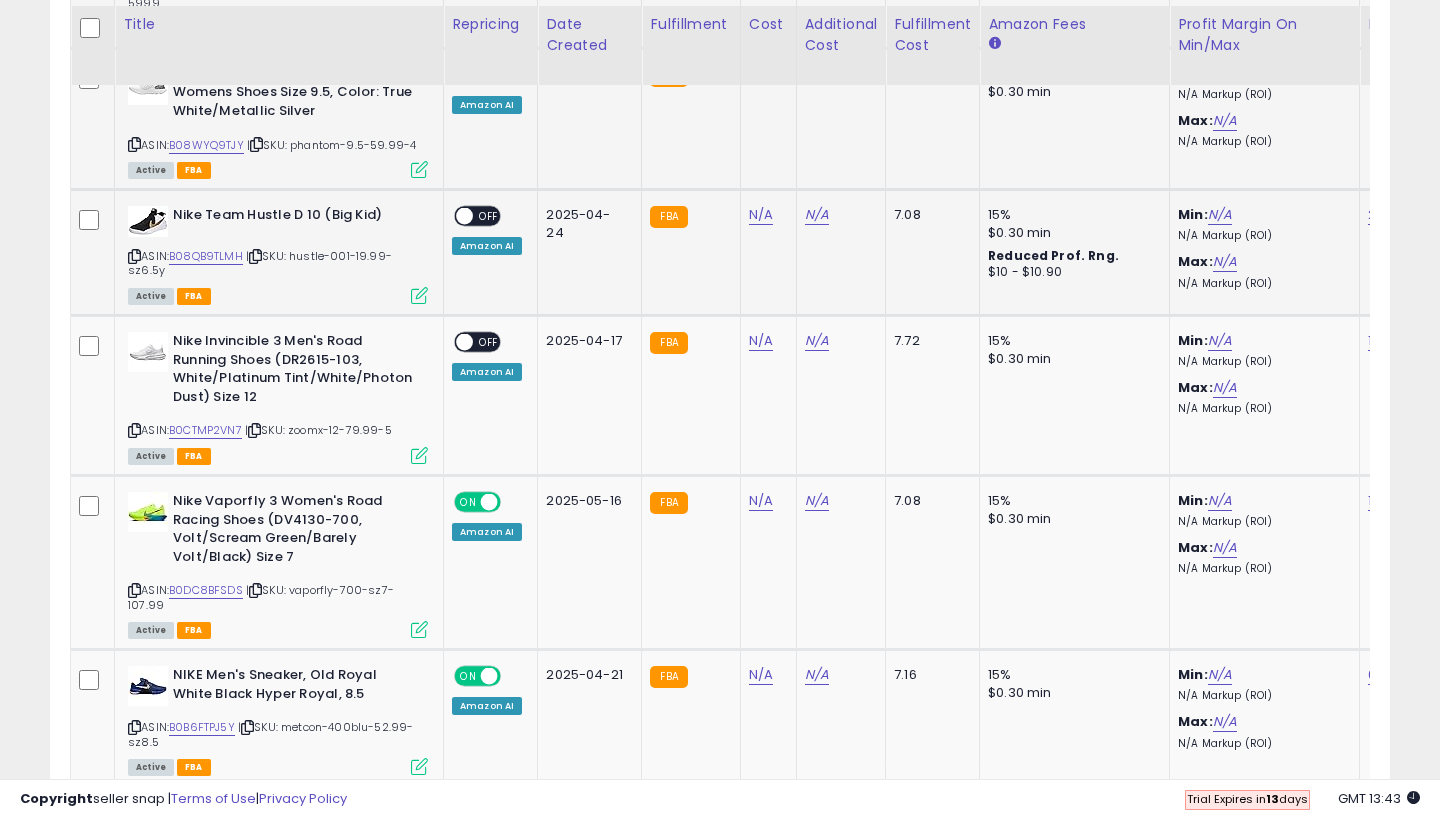 click at bounding box center (464, 216) 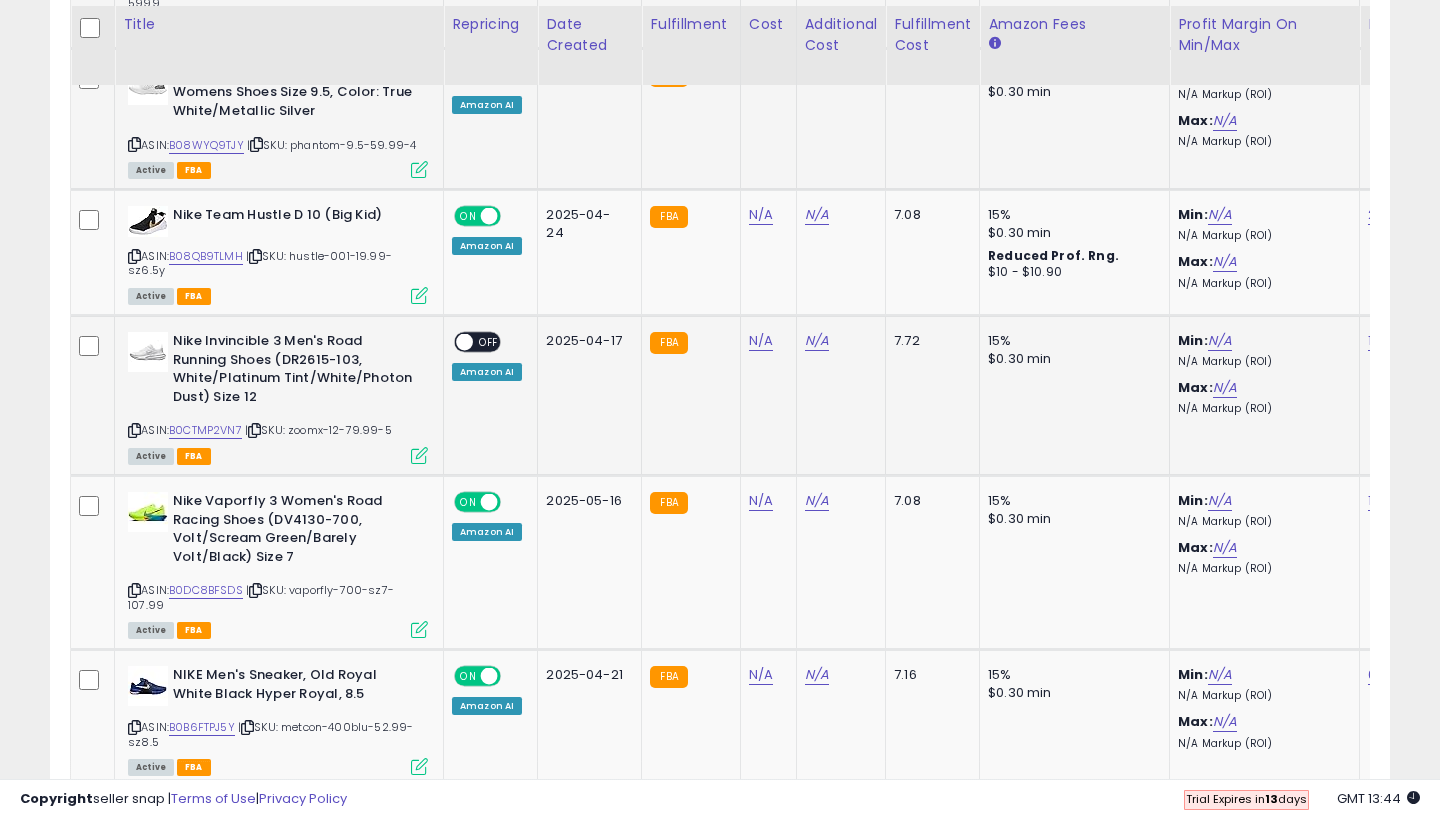 click on "ON   OFF Amazon AI" 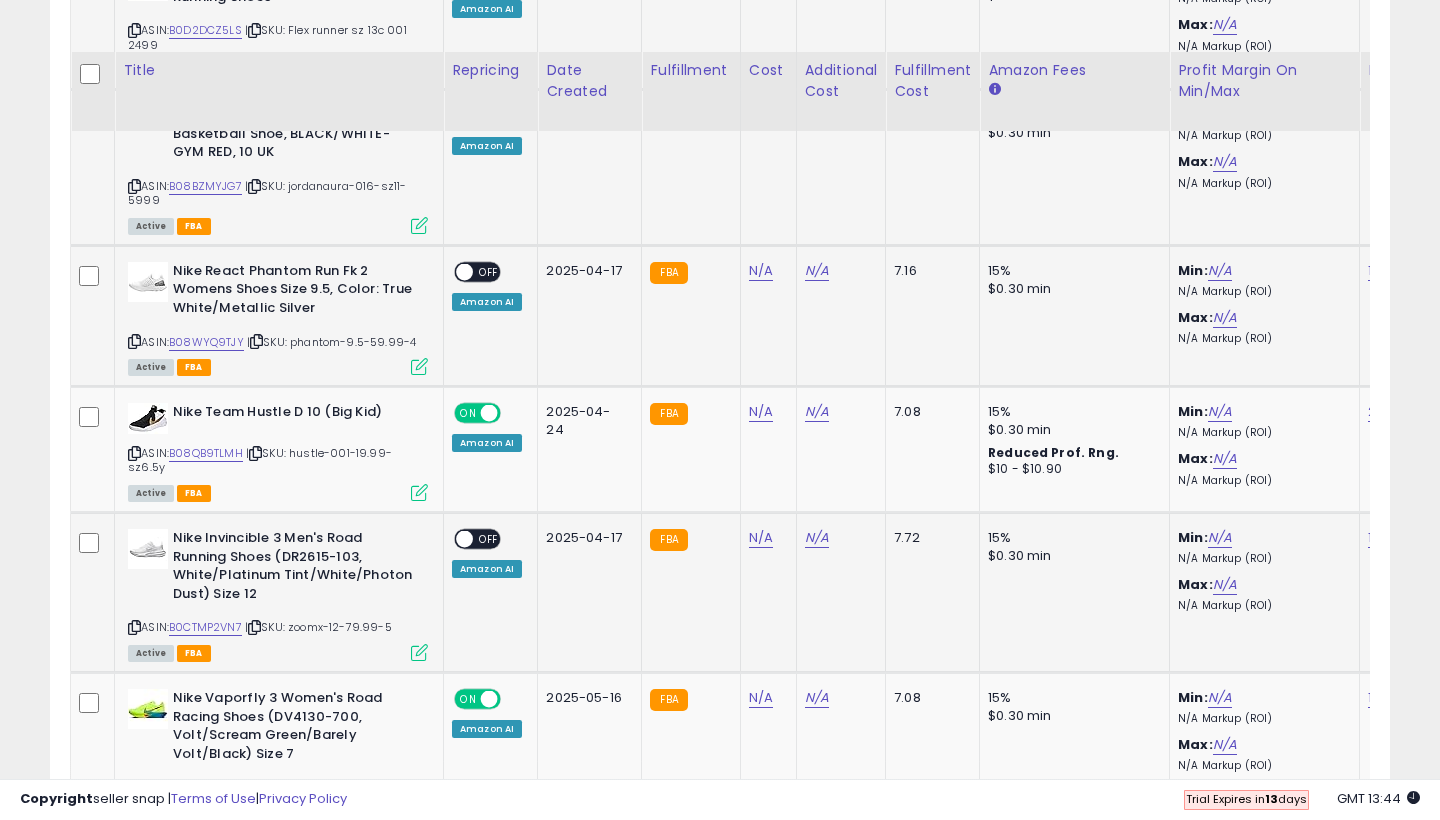 scroll, scrollTop: 4489, scrollLeft: 0, axis: vertical 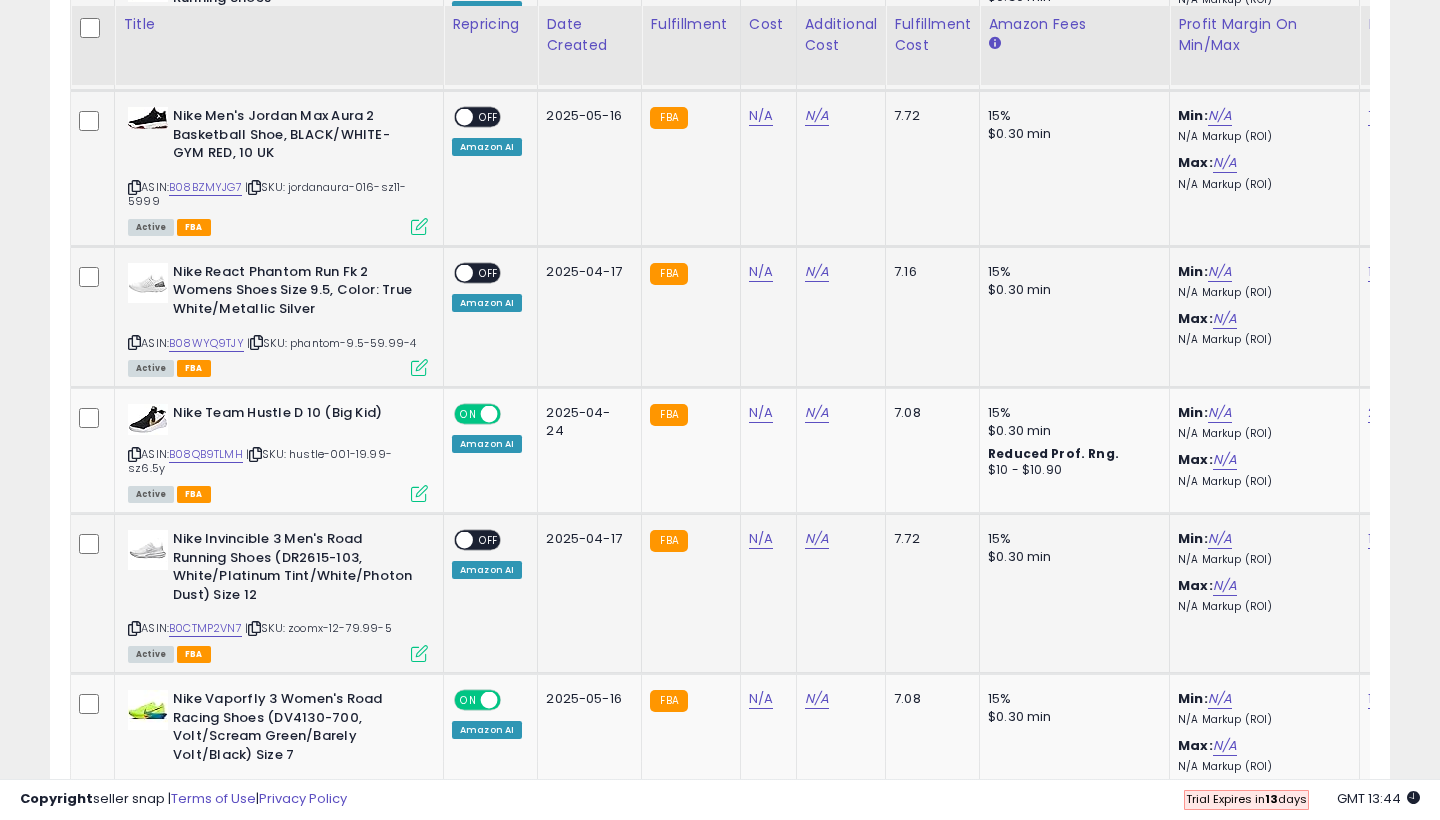 click on "OFF" at bounding box center (489, 540) 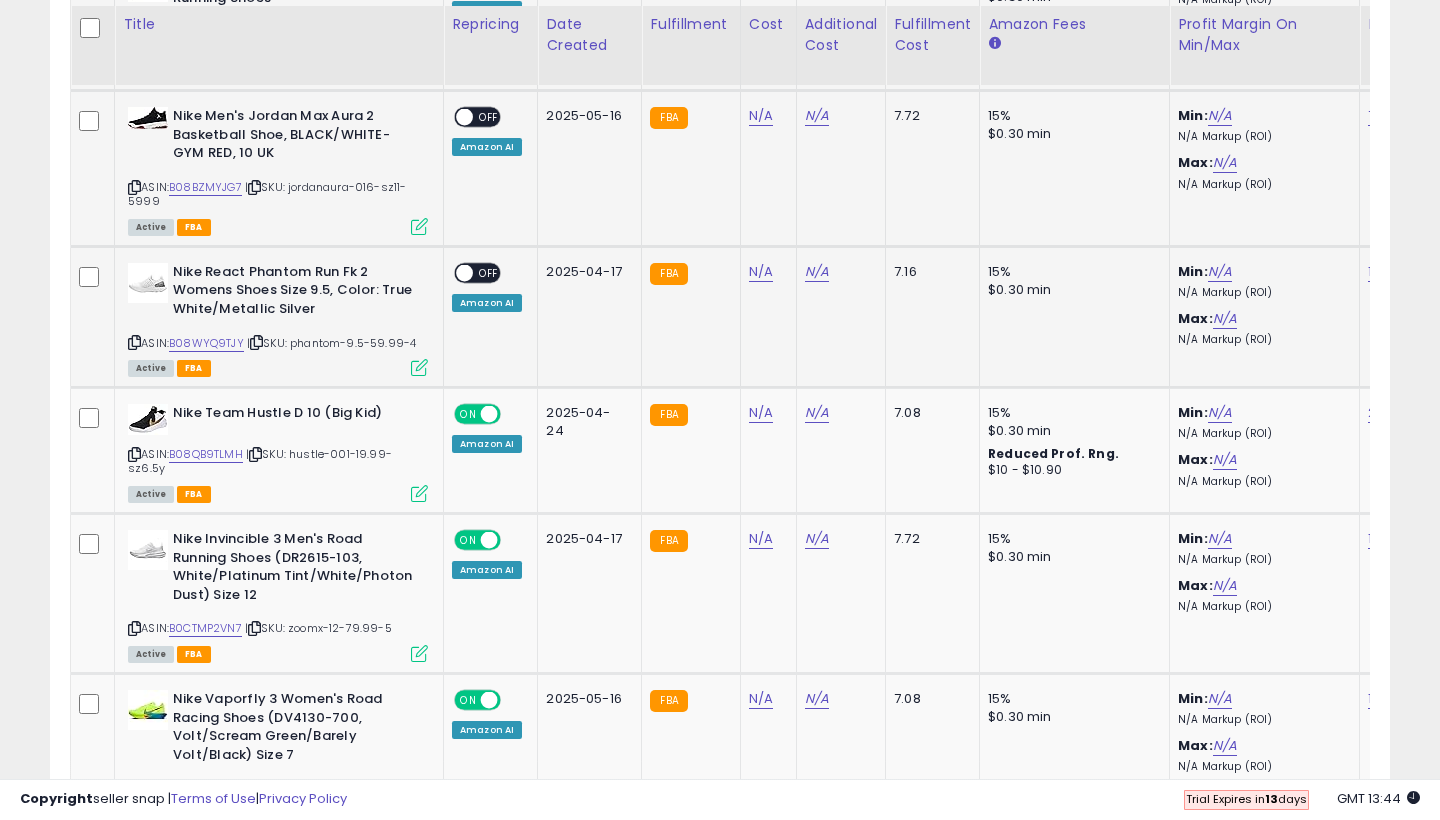 click at bounding box center [464, 272] 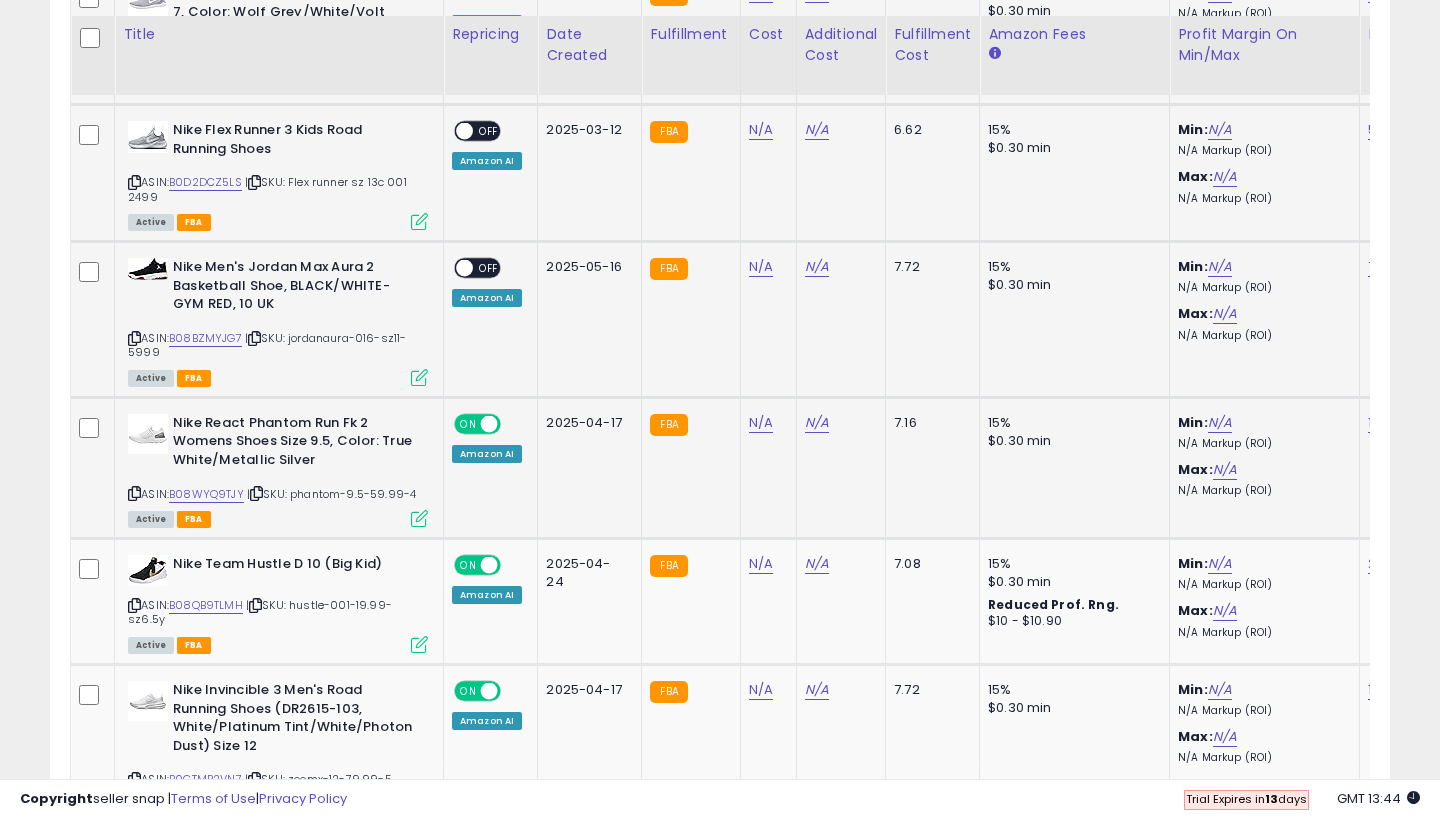 scroll, scrollTop: 4337, scrollLeft: 0, axis: vertical 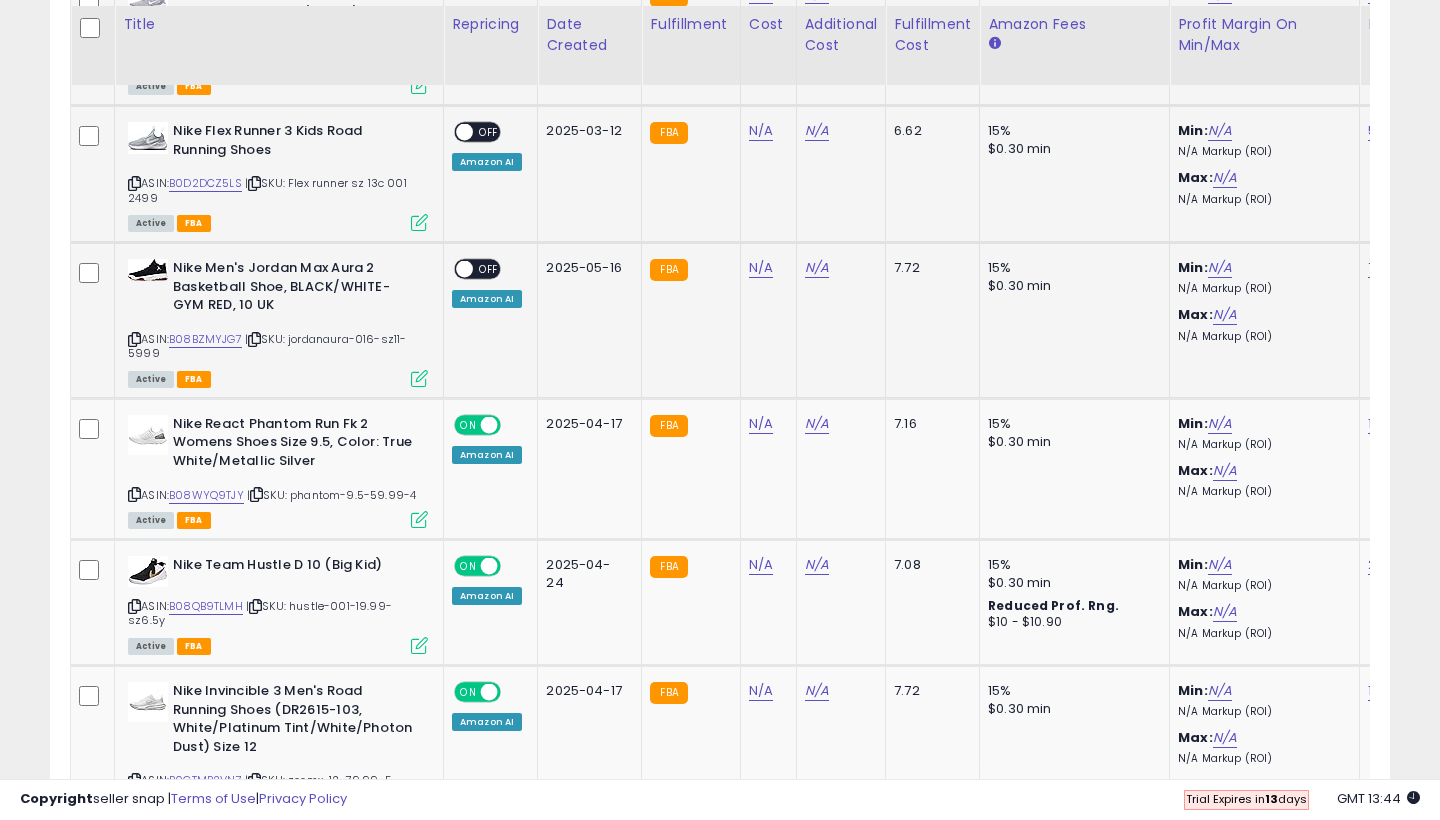 click on "ON   OFF" at bounding box center [477, 269] 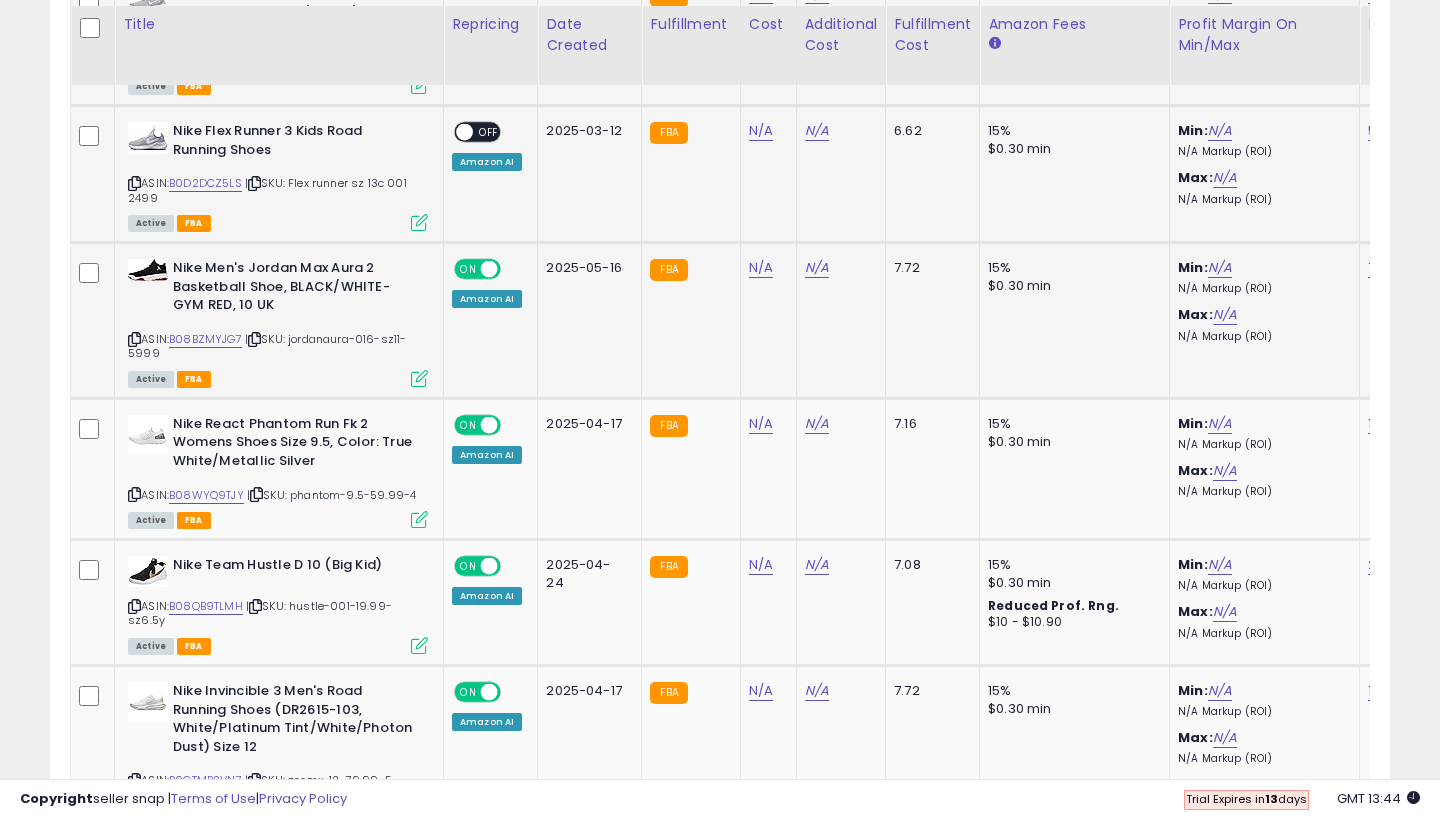 scroll, scrollTop: 4183, scrollLeft: 0, axis: vertical 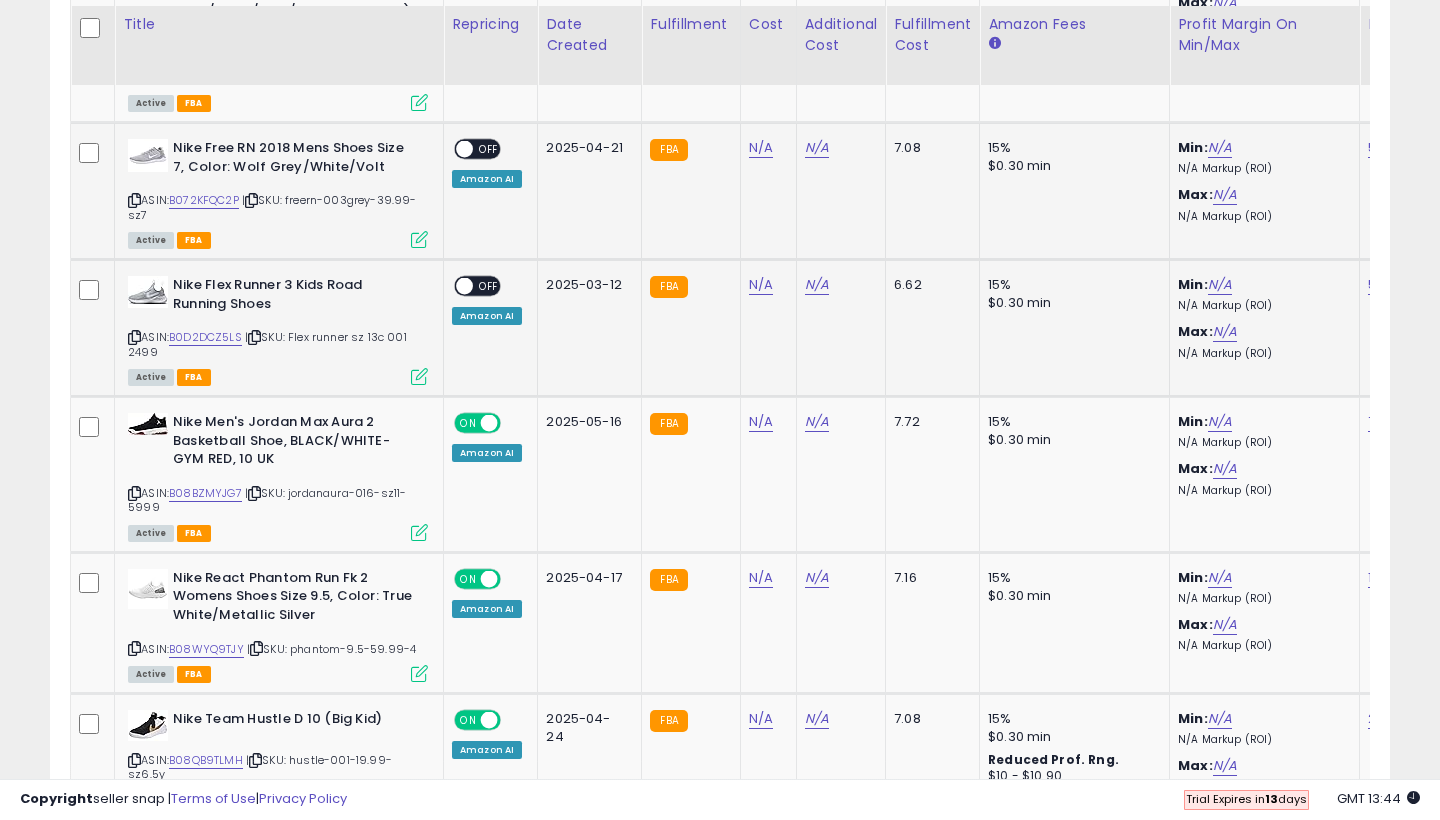 click at bounding box center [464, 286] 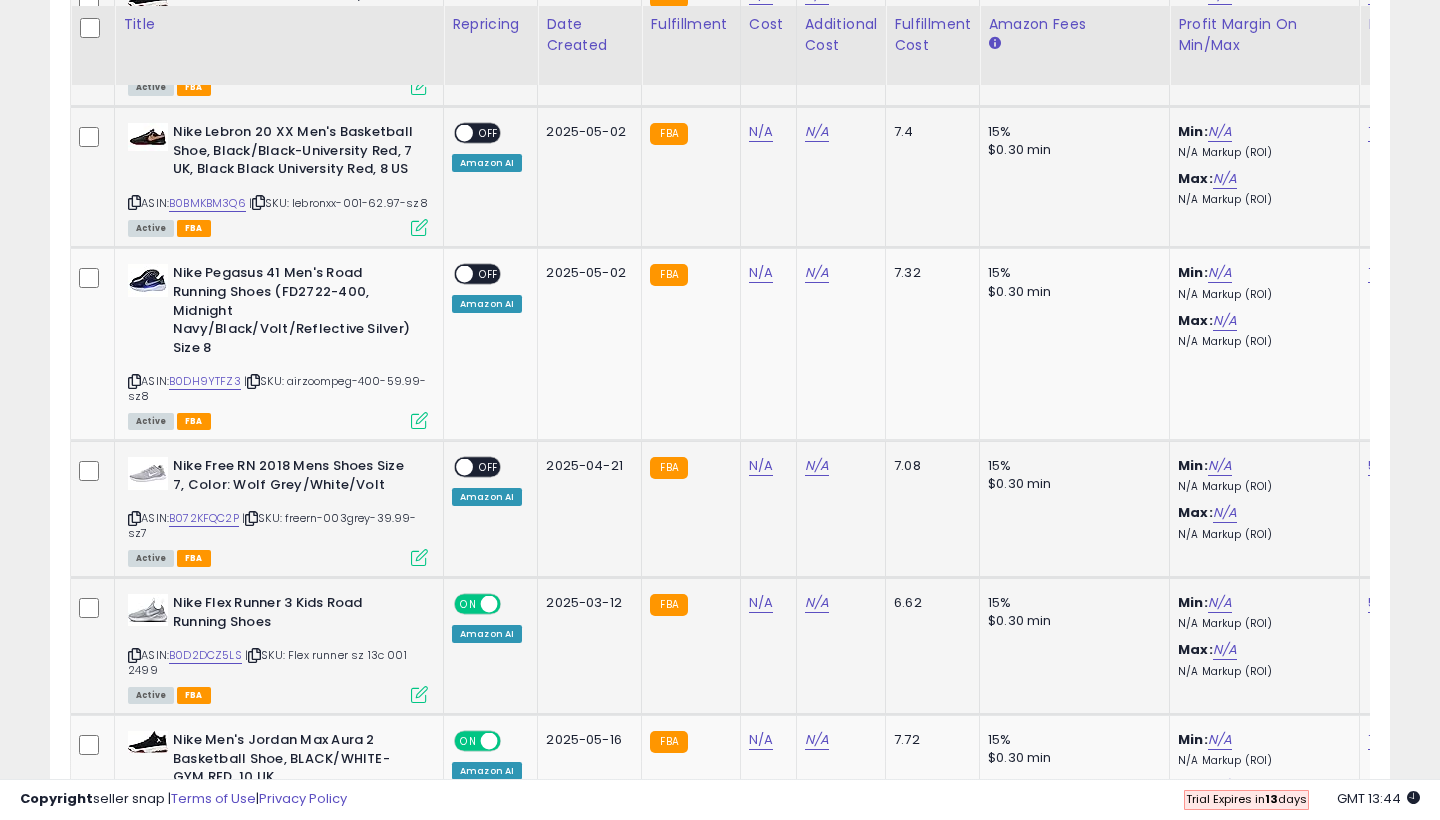 scroll, scrollTop: 3795, scrollLeft: 0, axis: vertical 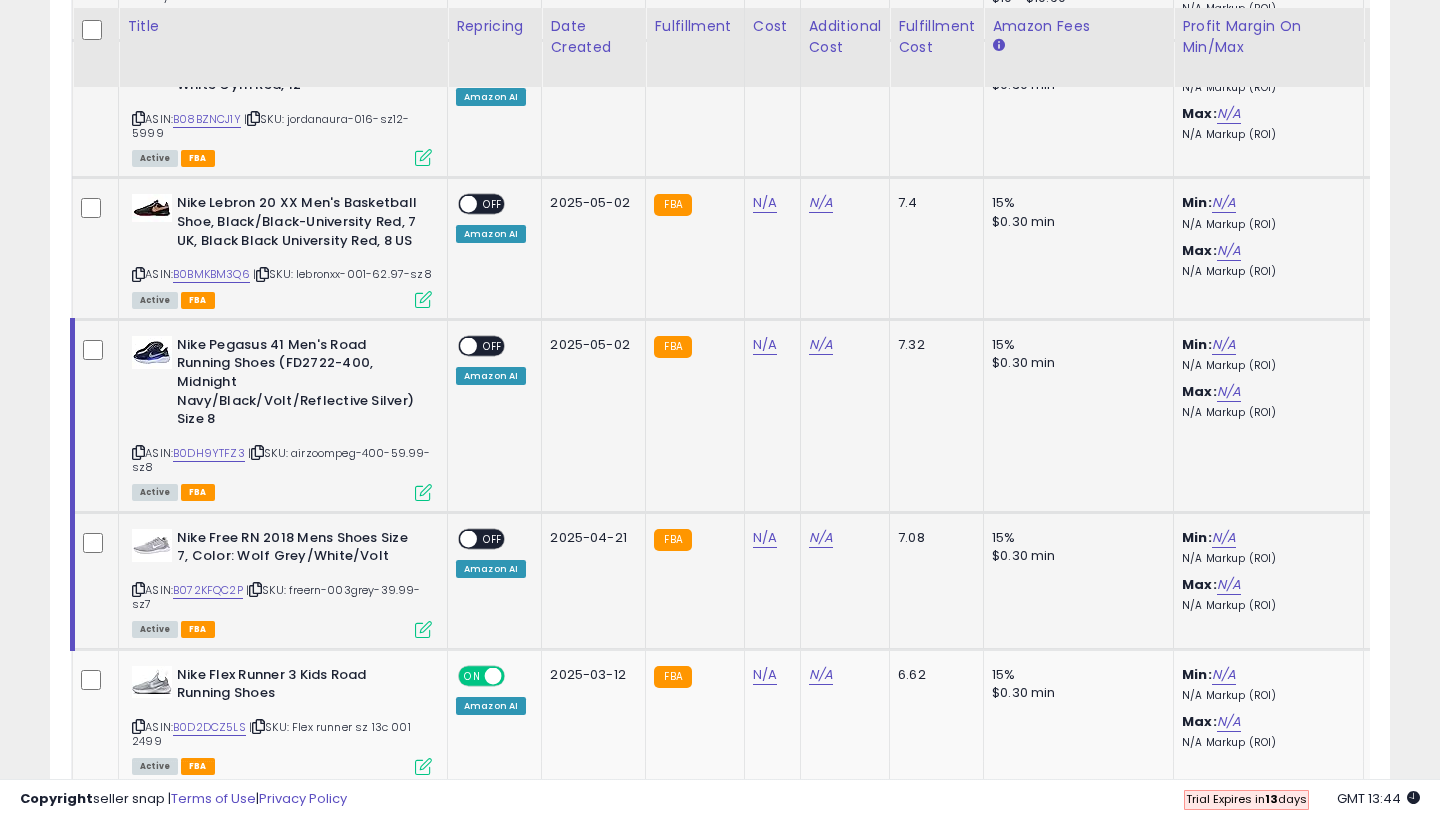 click at bounding box center [468, 345] 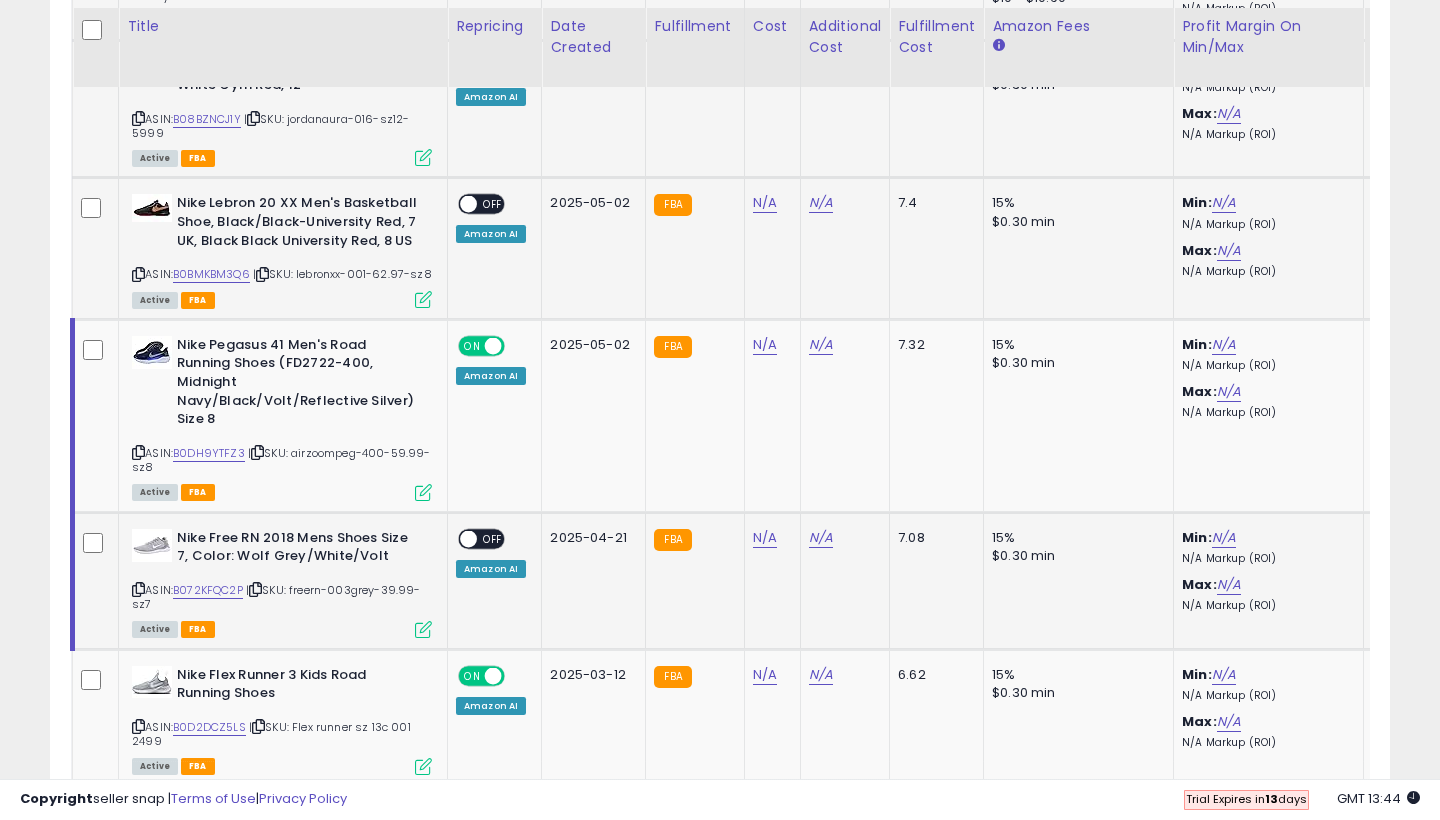 click on "OFF" at bounding box center (493, 538) 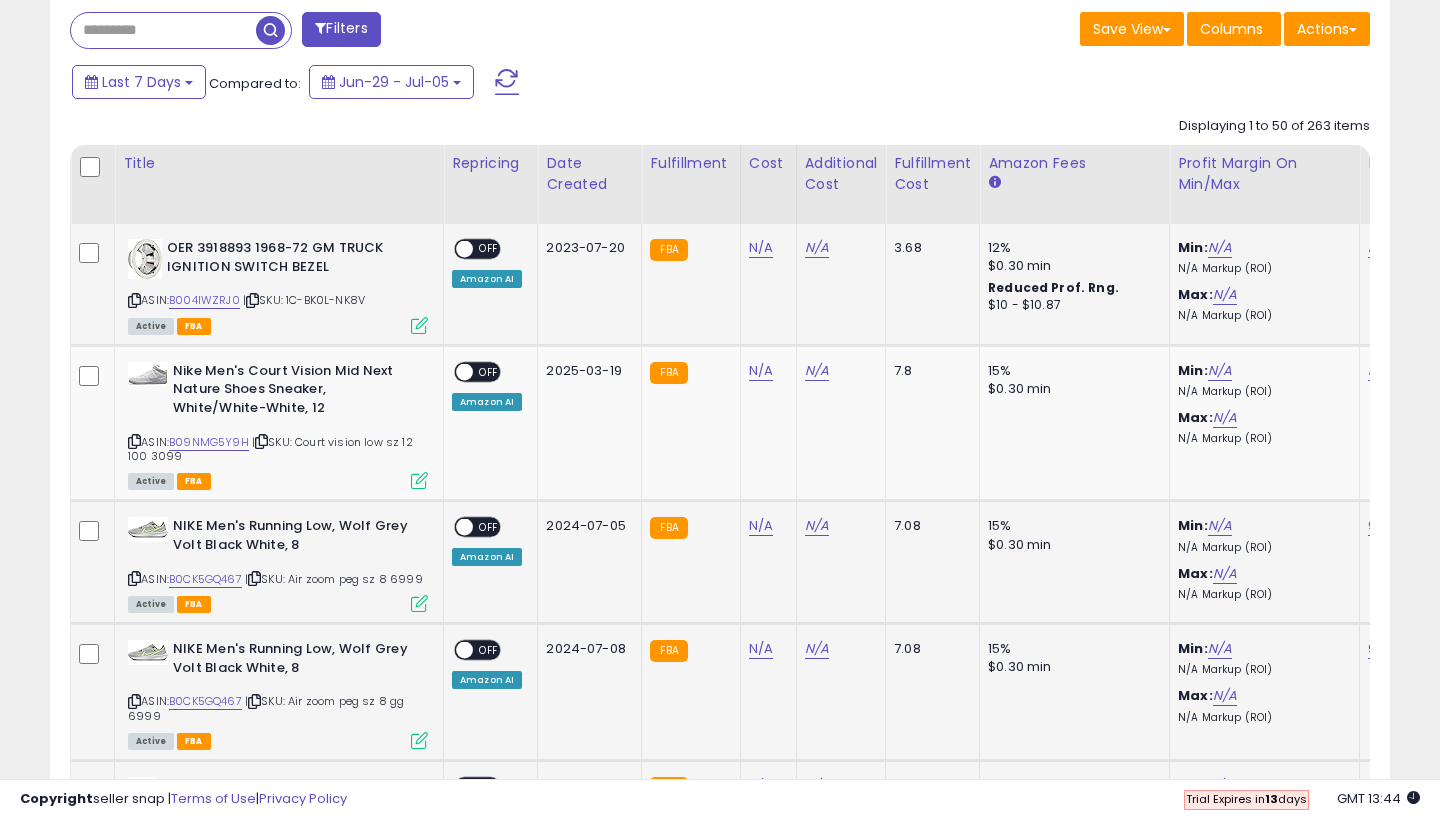 scroll, scrollTop: 826, scrollLeft: 0, axis: vertical 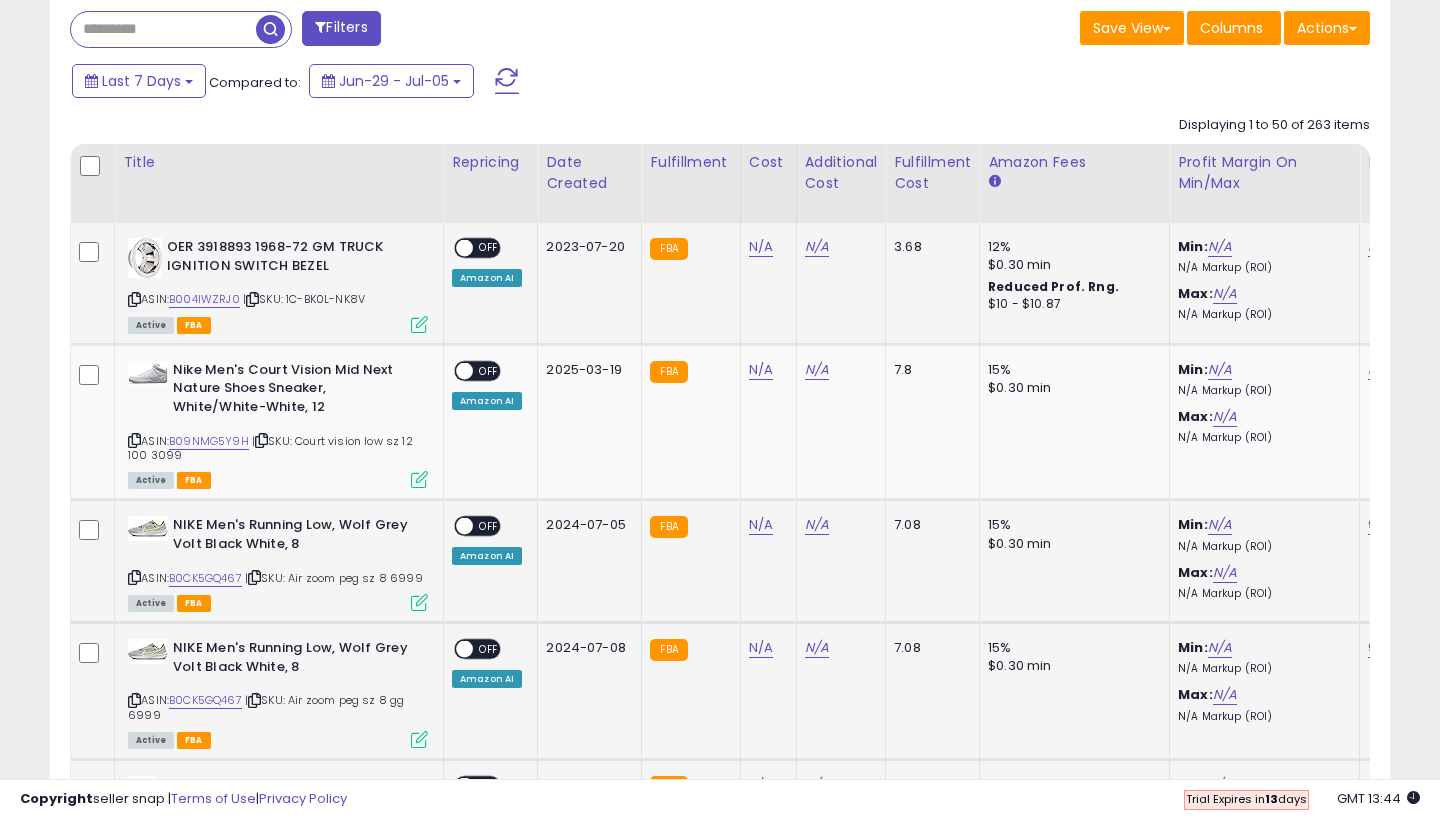 click on "OFF" at bounding box center [489, 248] 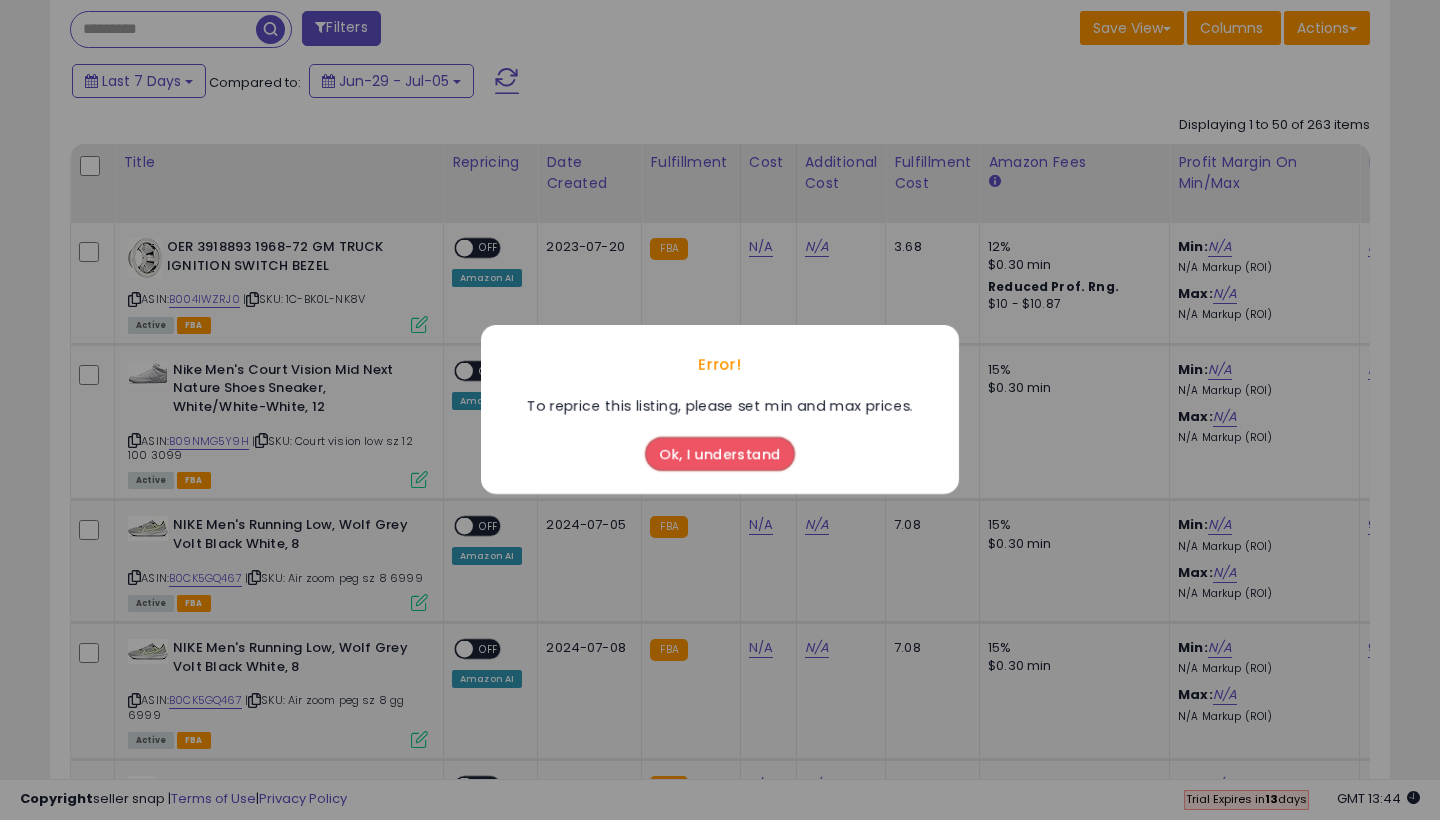 click on "Ok, I understand" at bounding box center (720, 455) 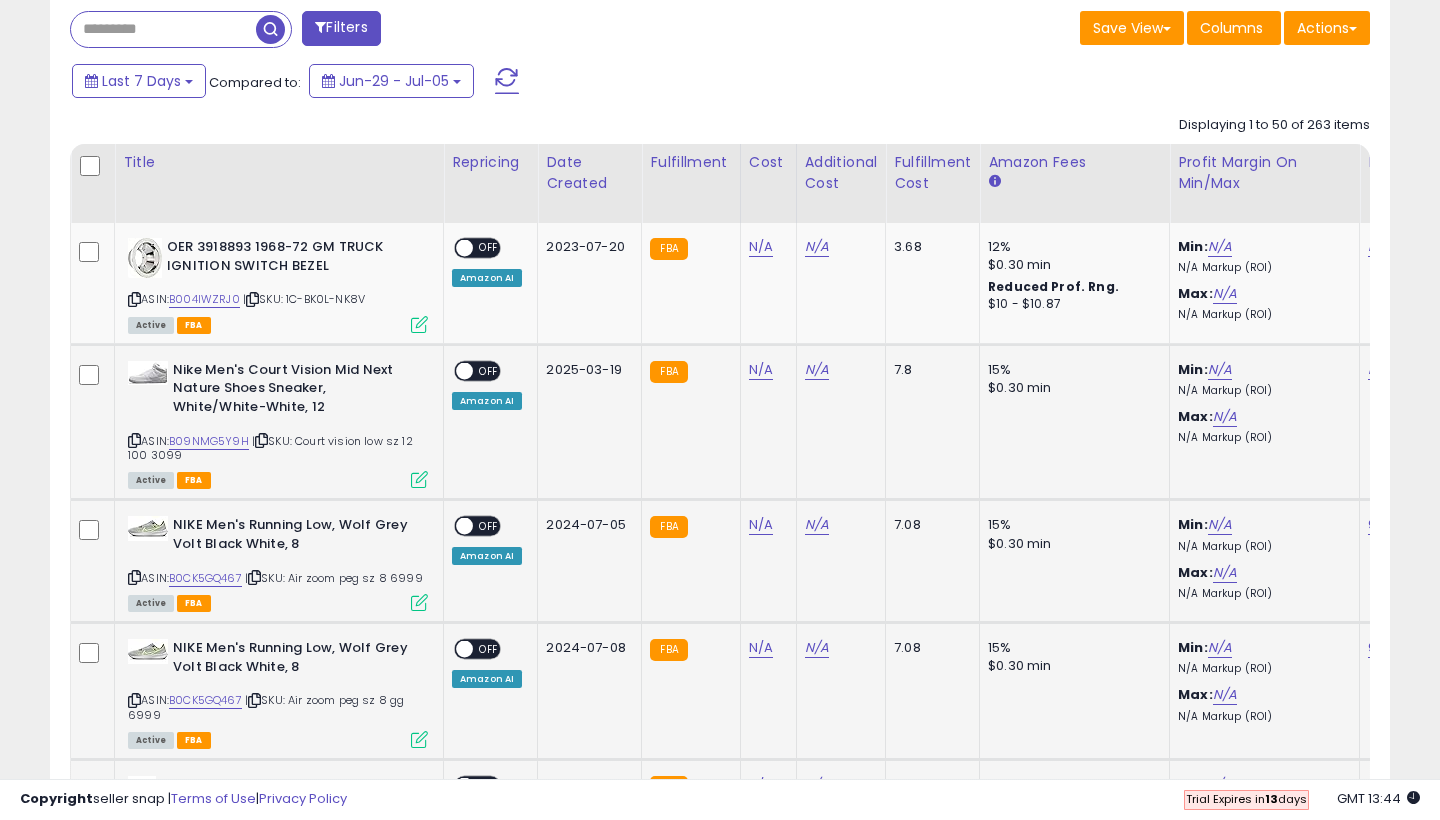 click on "ON   OFF" at bounding box center [477, 370] 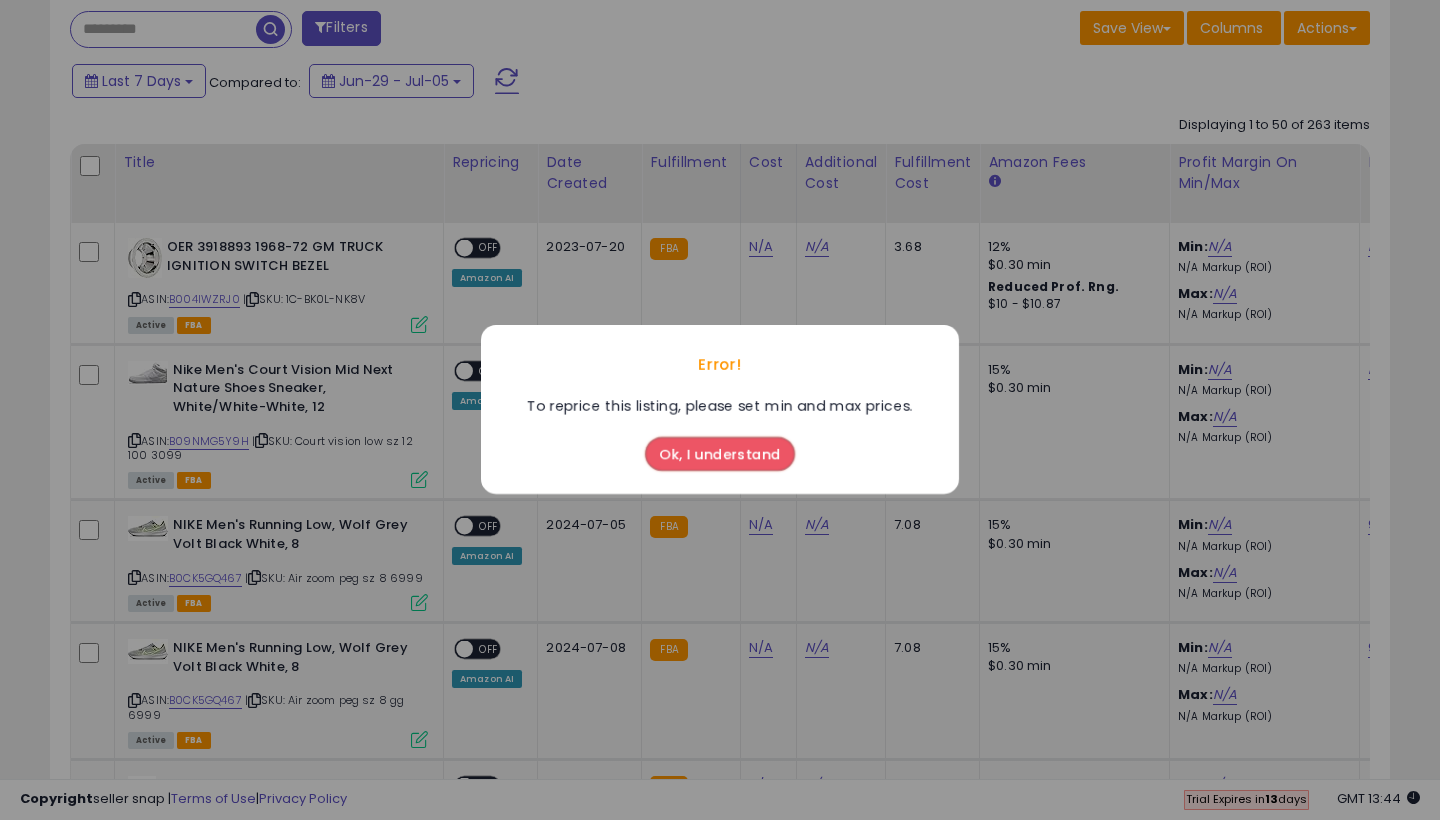 click on "Ok, I understand" at bounding box center (720, 455) 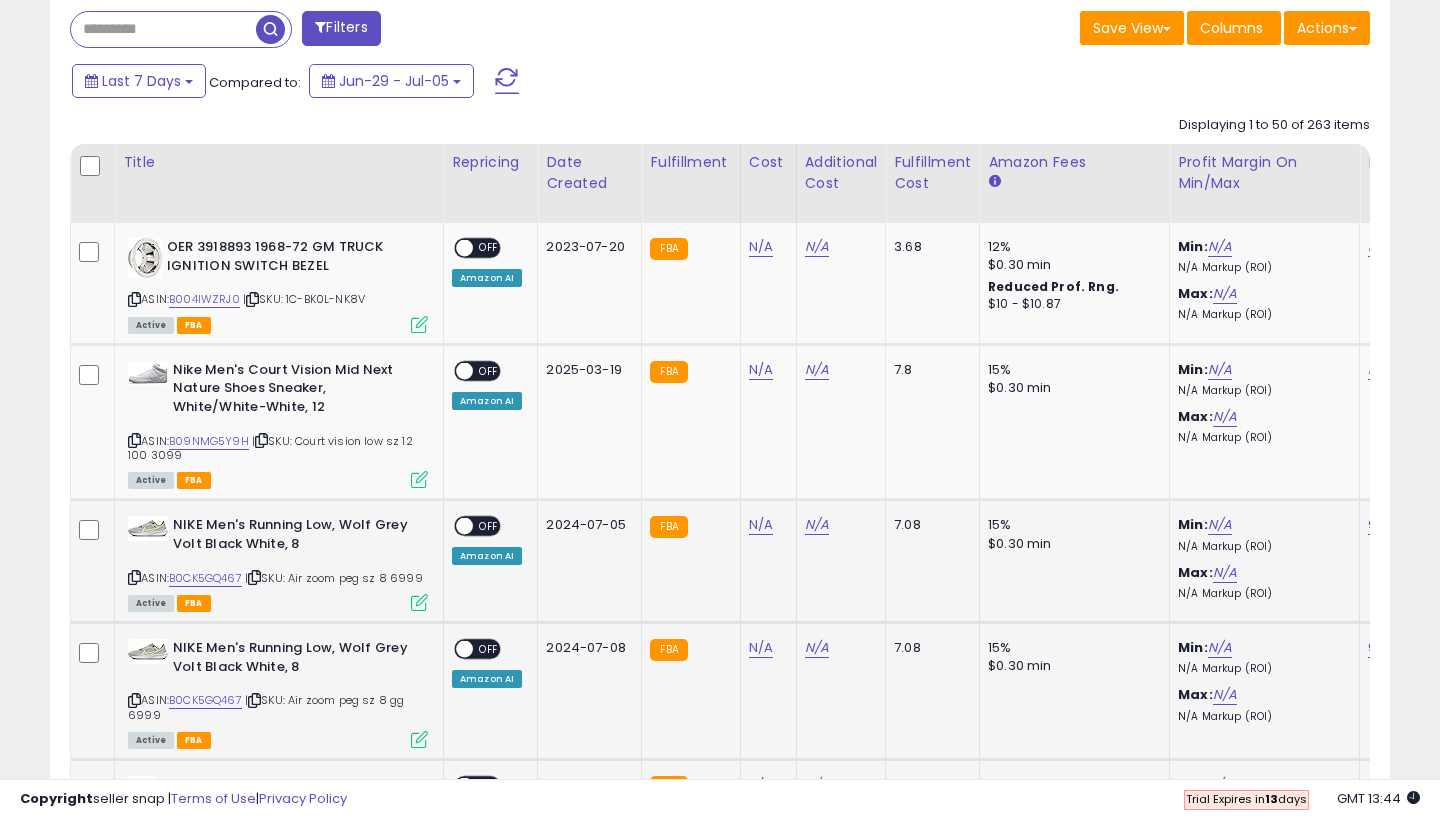 click at bounding box center [464, 526] 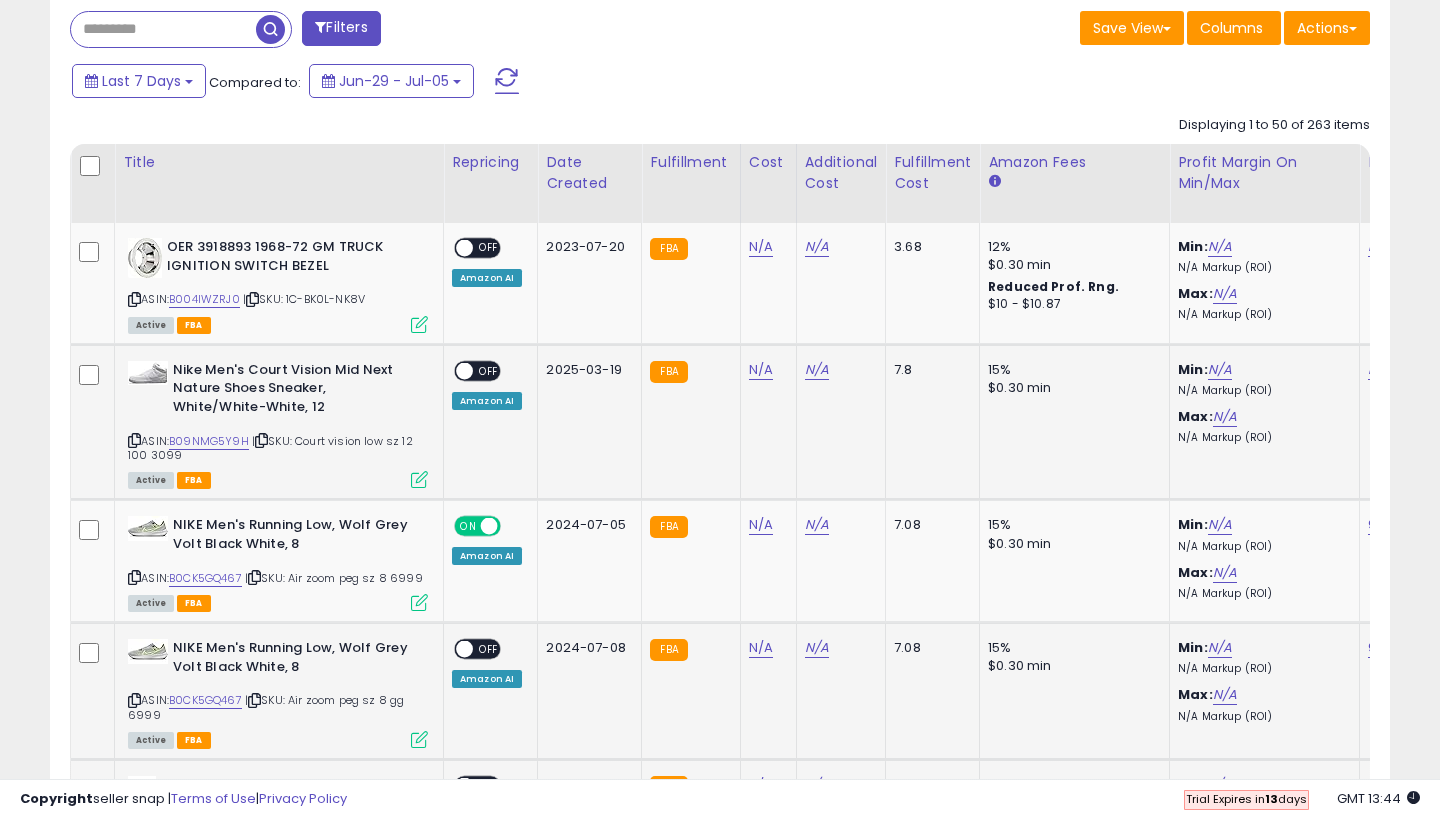 scroll, scrollTop: 0, scrollLeft: 134, axis: horizontal 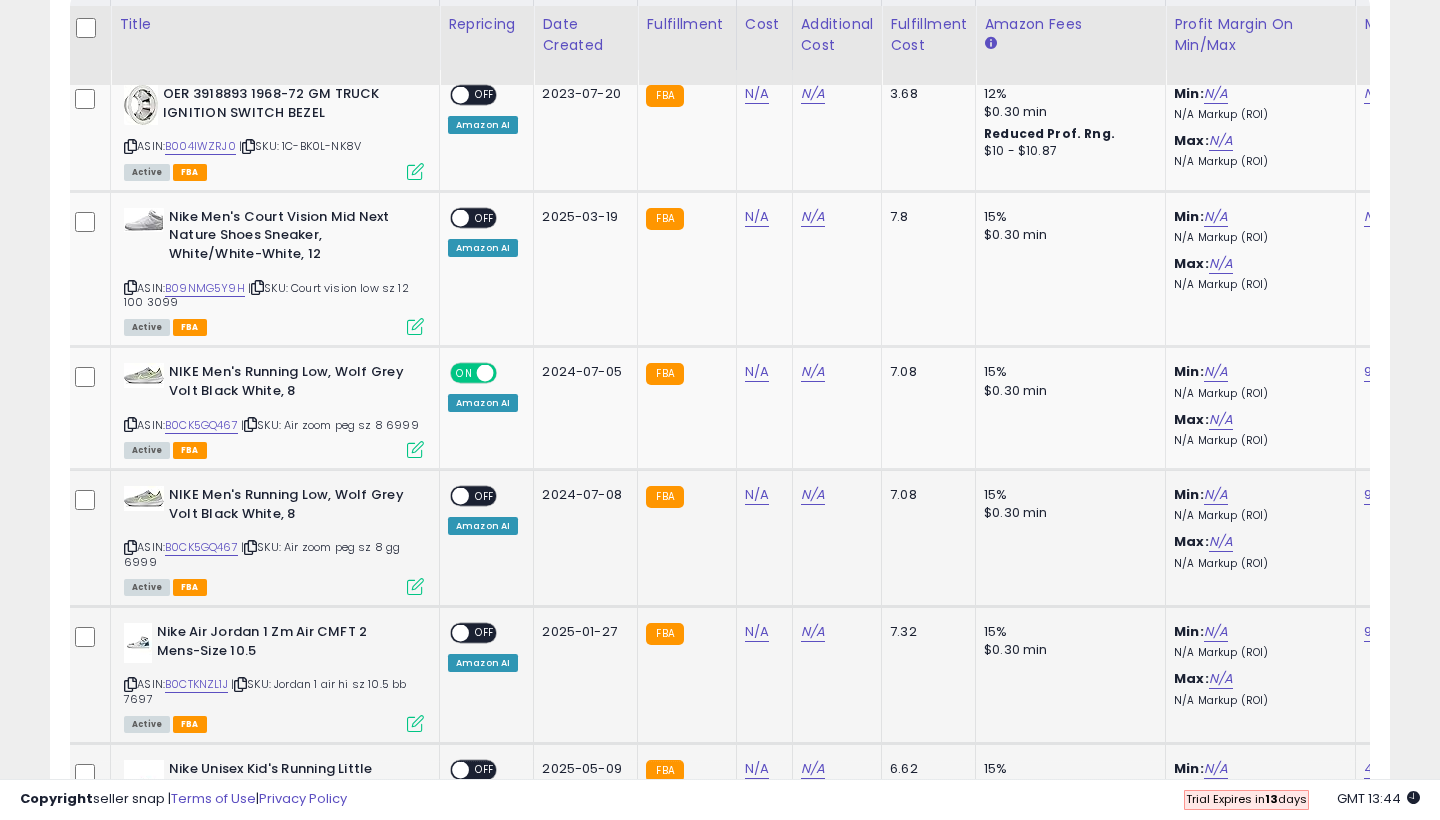 click on "OFF" at bounding box center [485, 496] 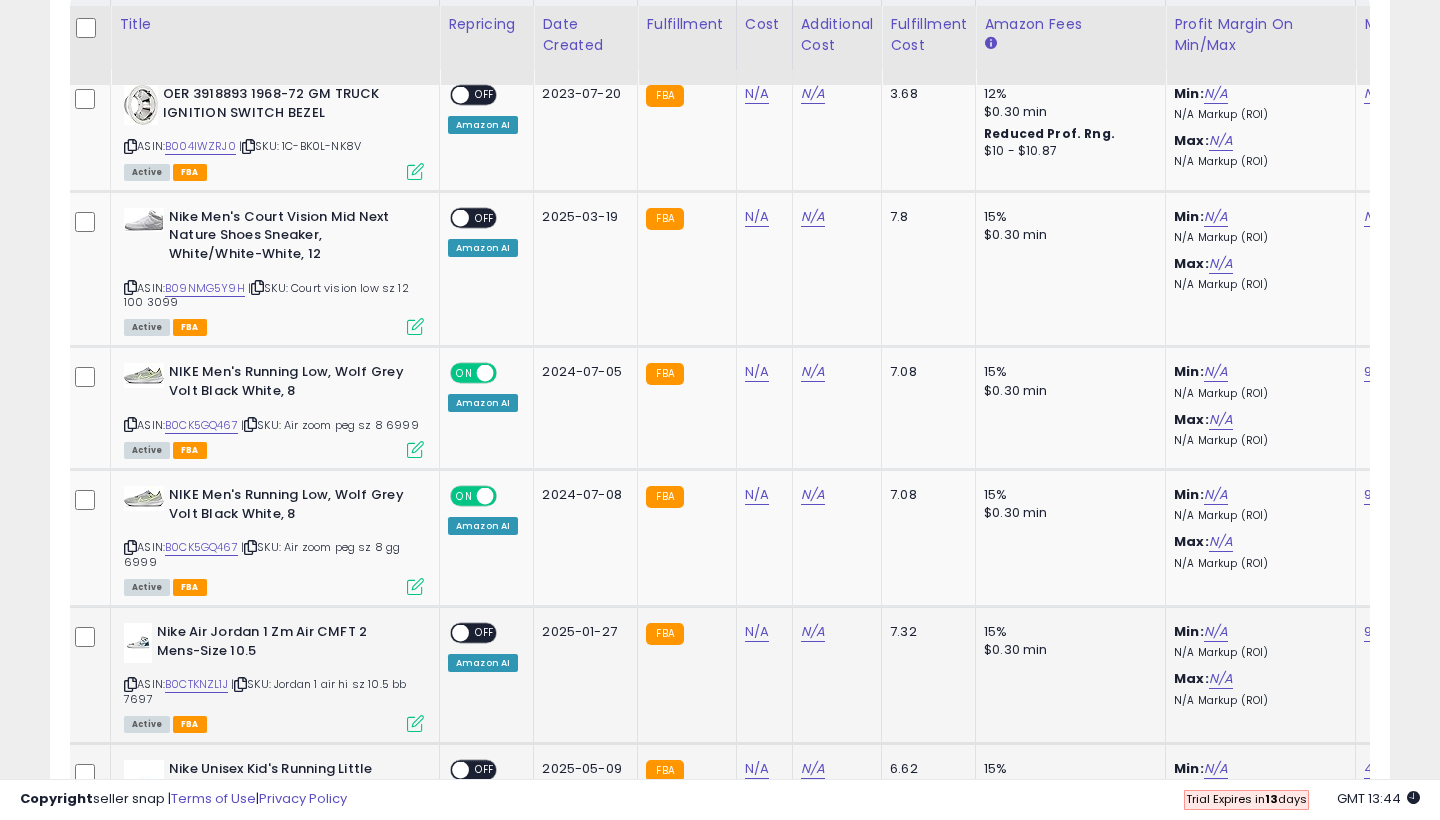 click on "OFF" at bounding box center (485, 633) 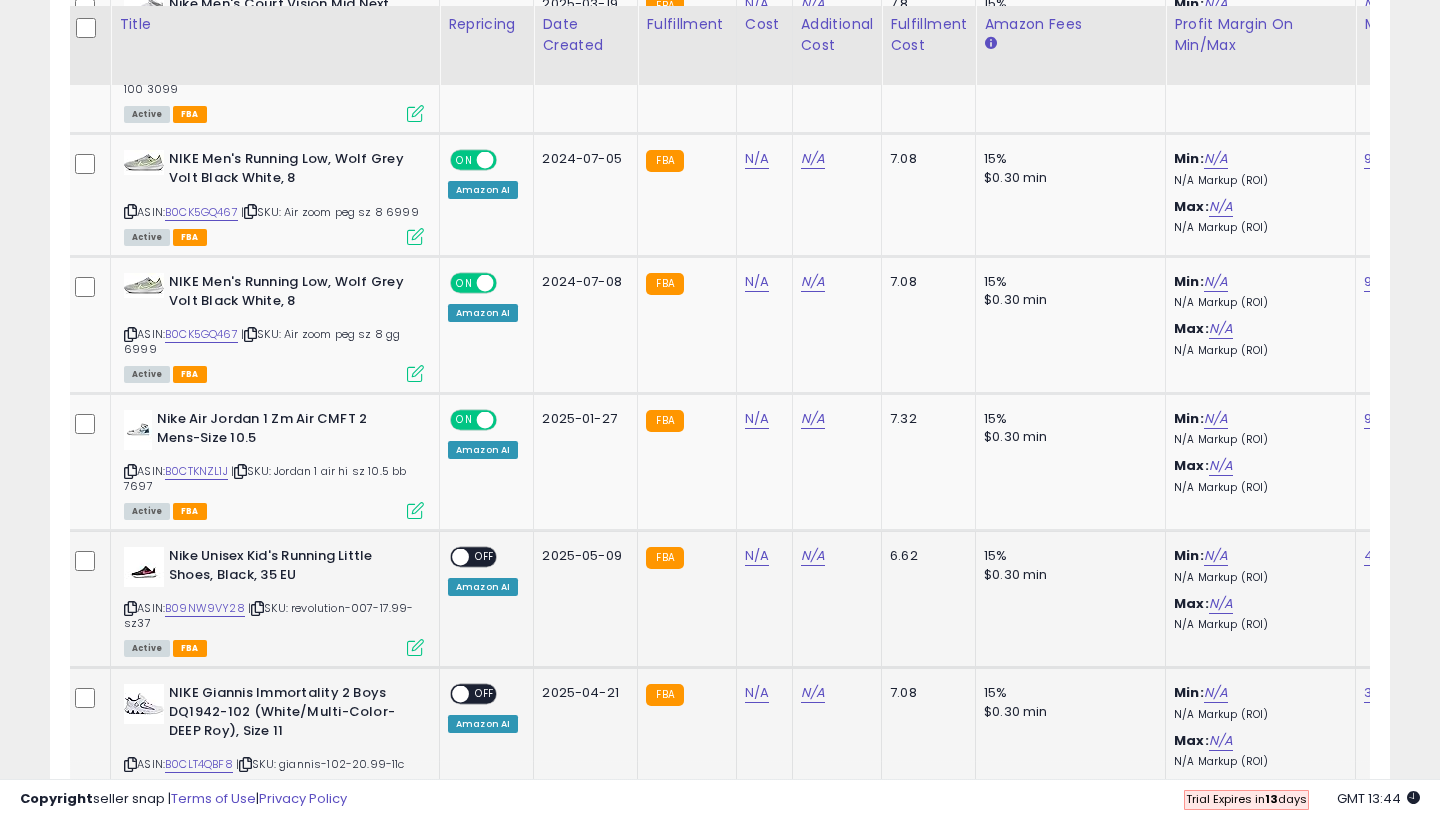 click on "OFF" at bounding box center [485, 557] 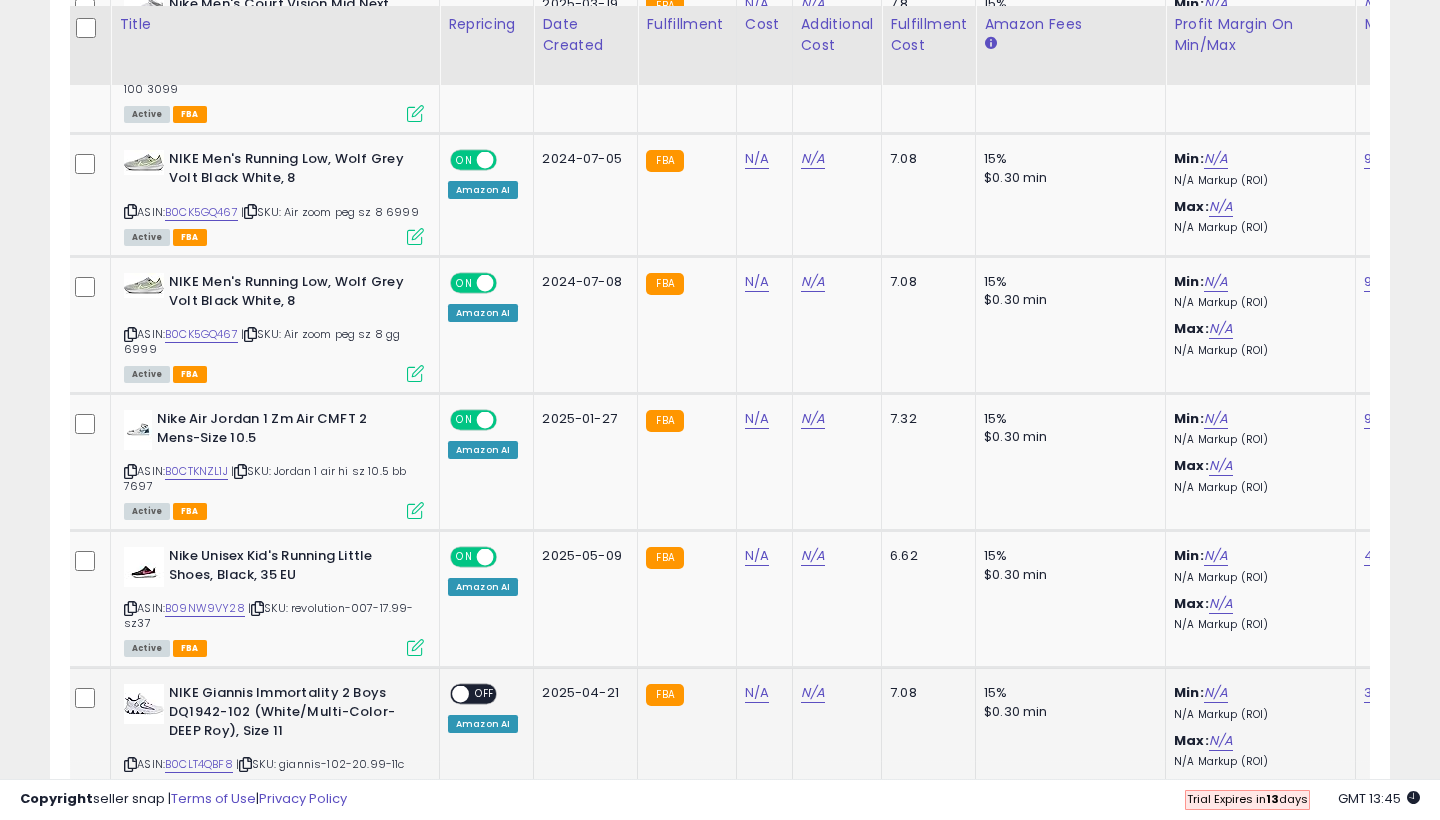 click on "OFF" at bounding box center [485, 694] 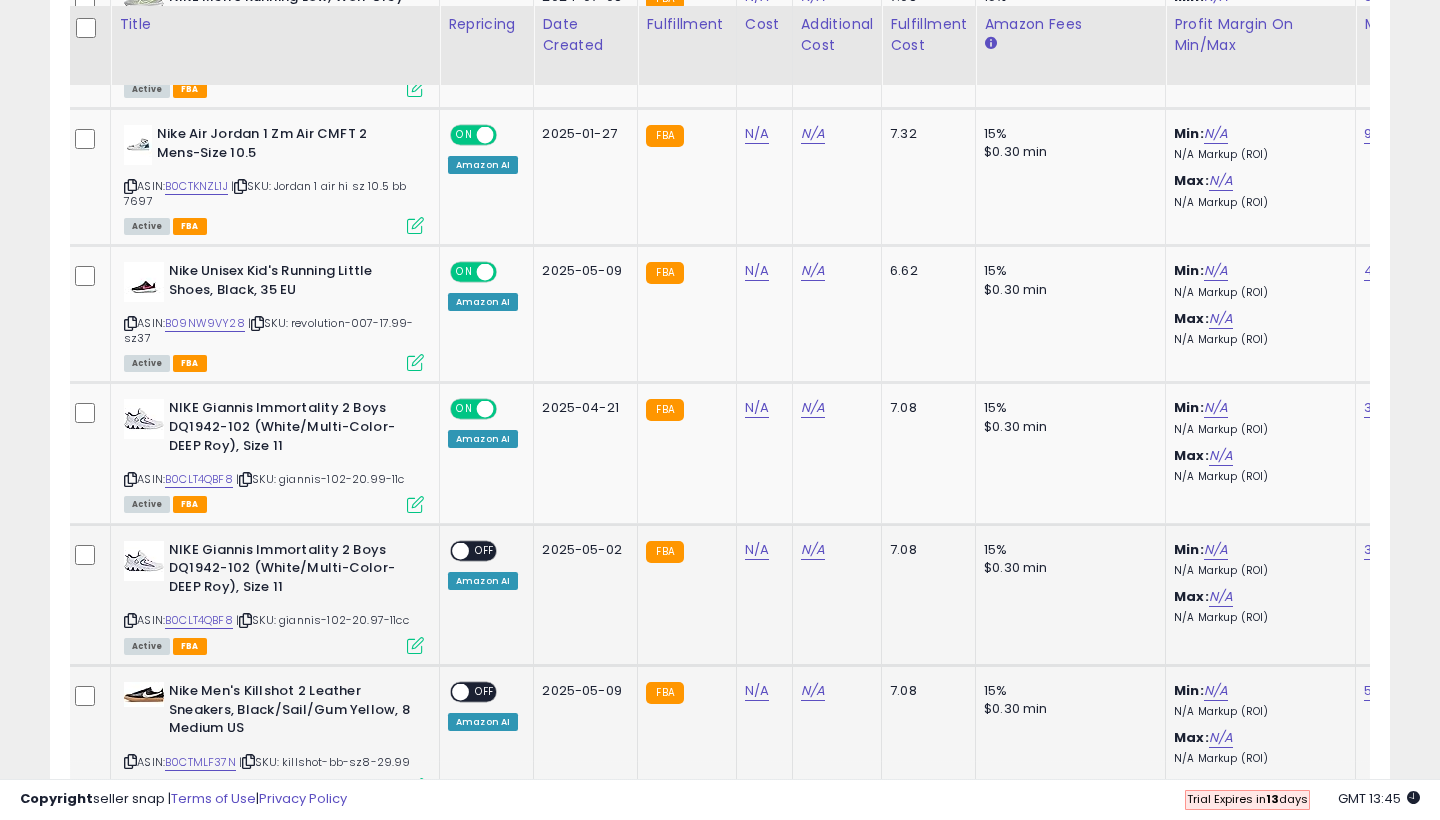 click on "OFF" at bounding box center [485, 550] 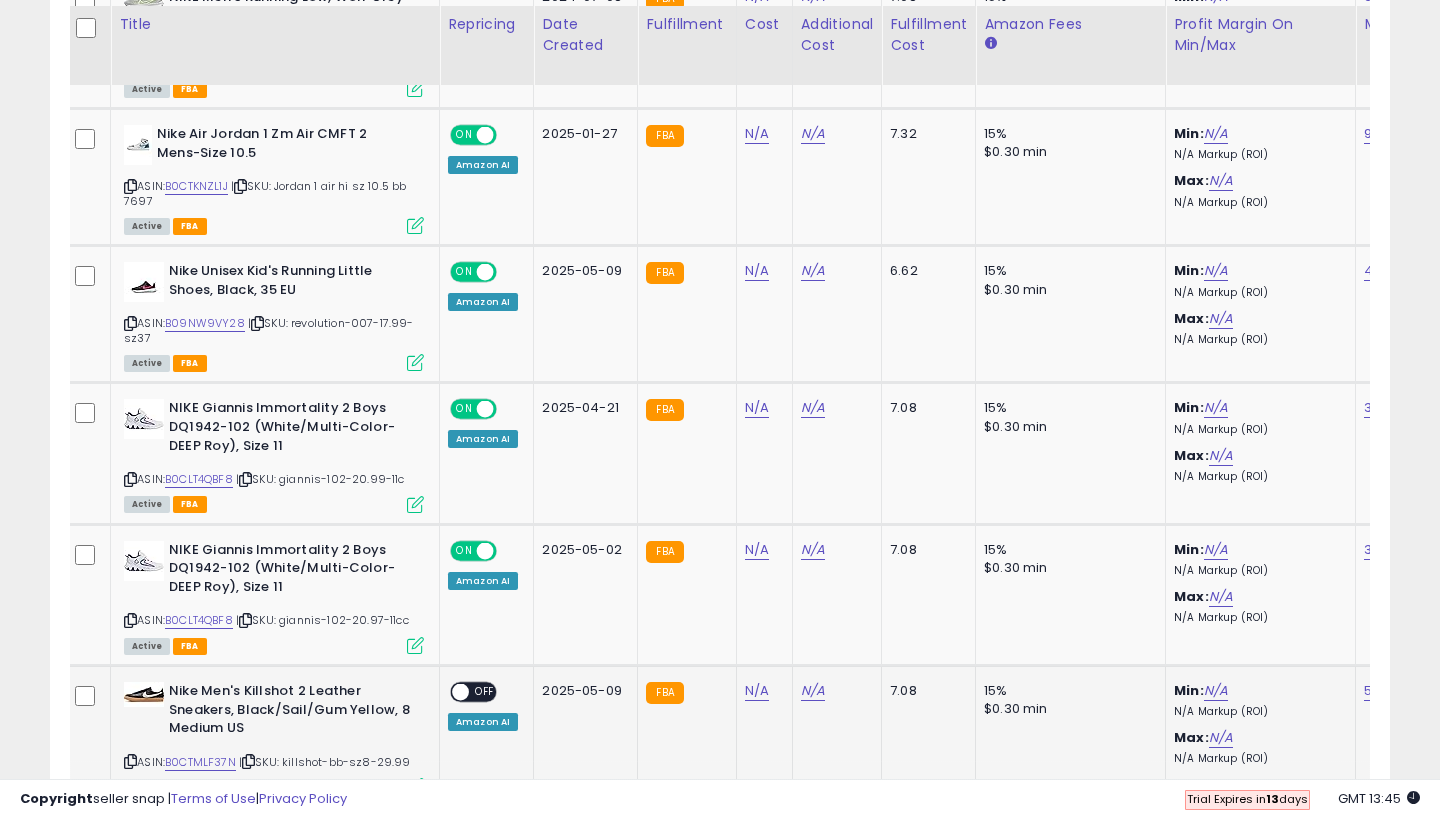 click on "ON   OFF" at bounding box center [451, 692] 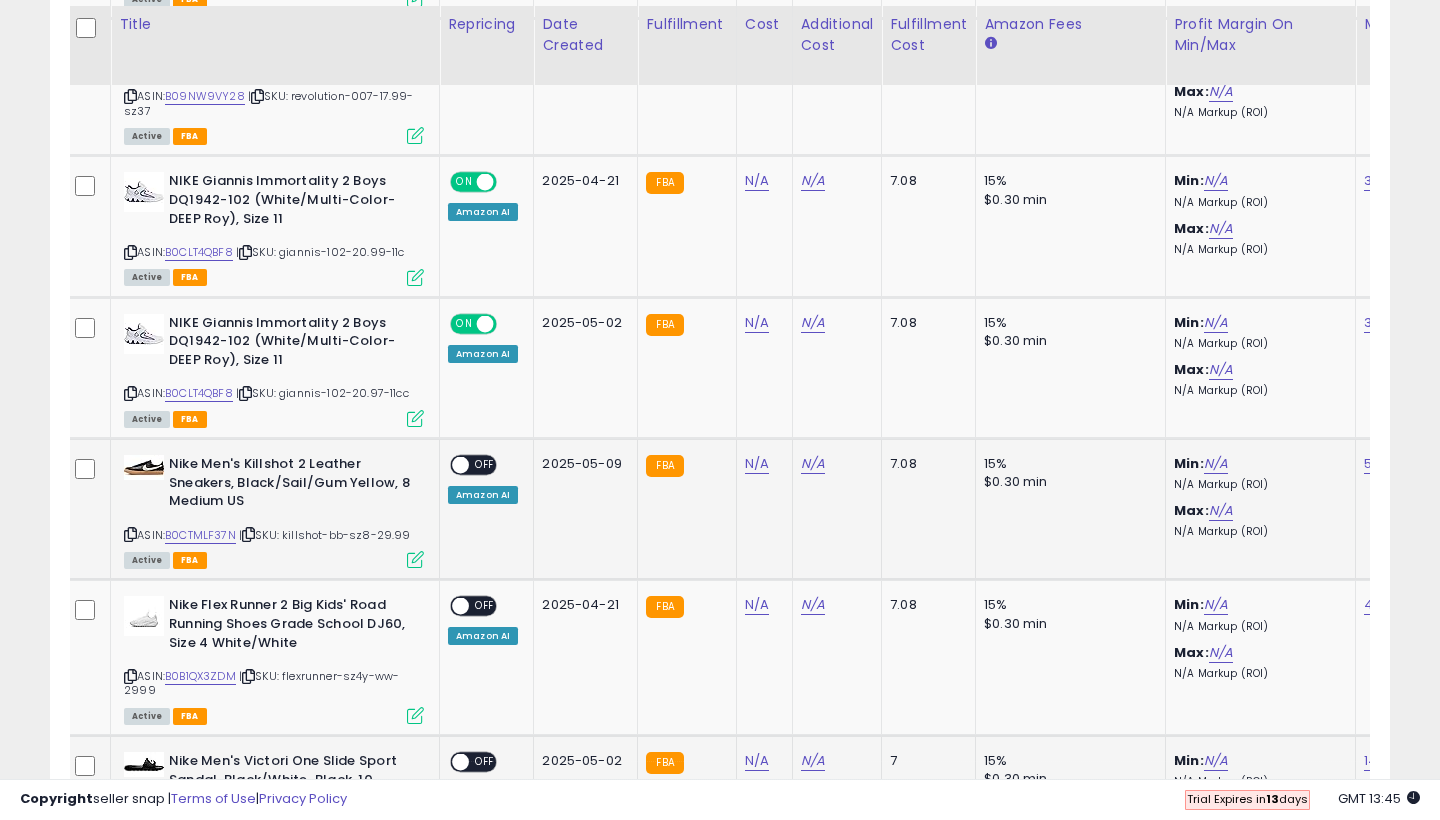click on "ON   OFF" at bounding box center [473, 465] 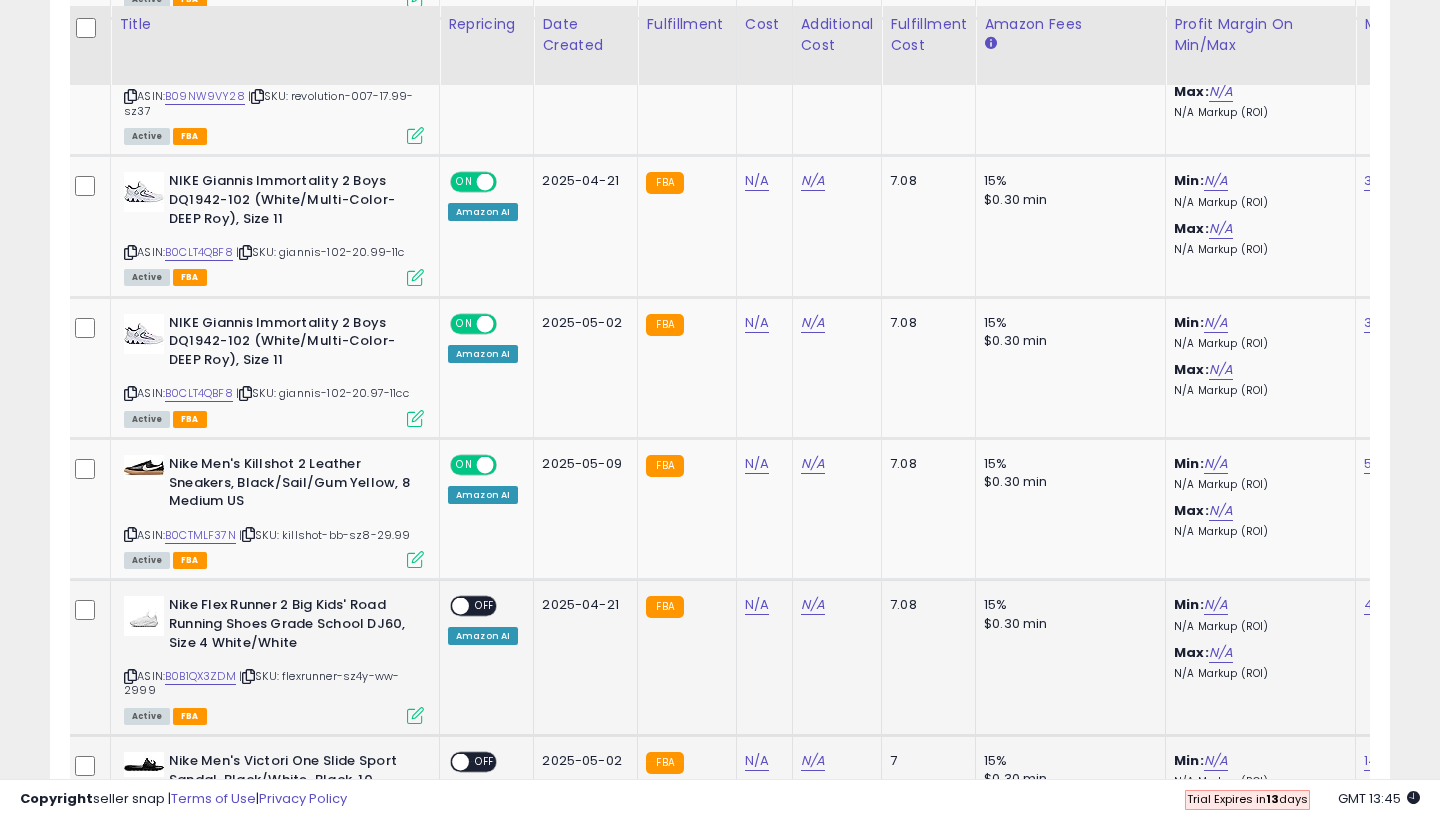click on "ON   OFF" at bounding box center [451, 606] 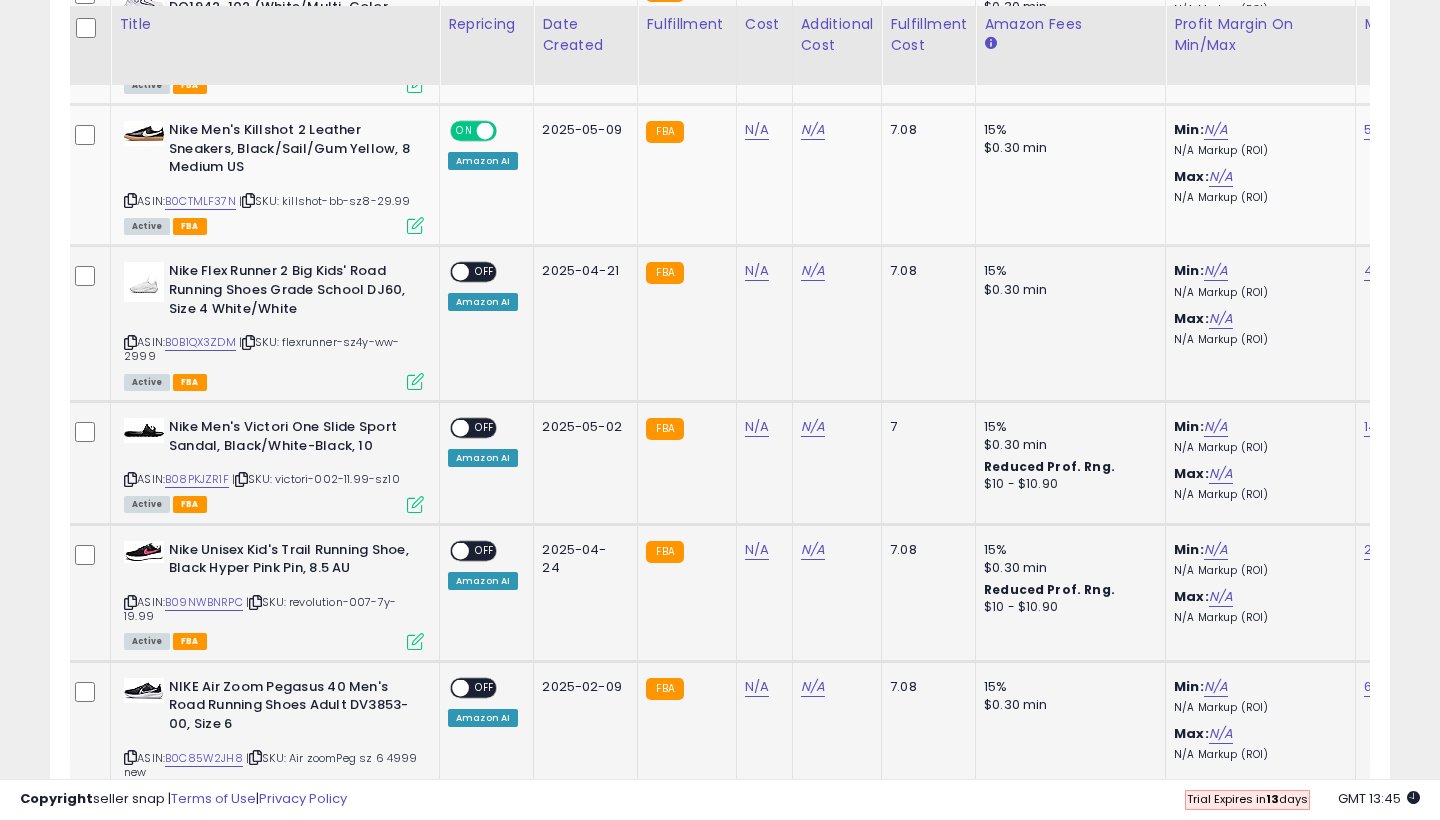click on "OFF" at bounding box center [485, 272] 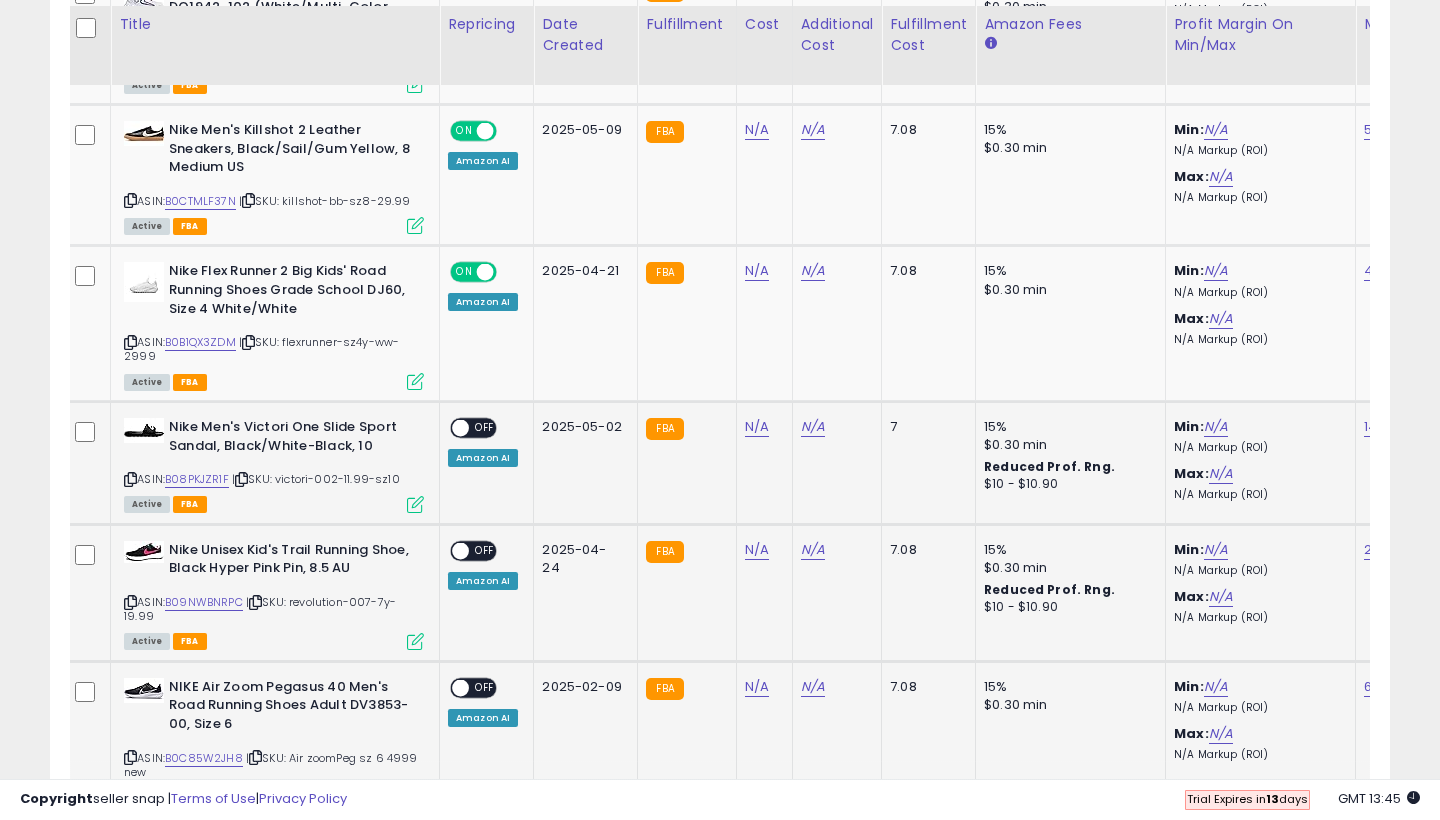 click on "OFF" at bounding box center [485, 428] 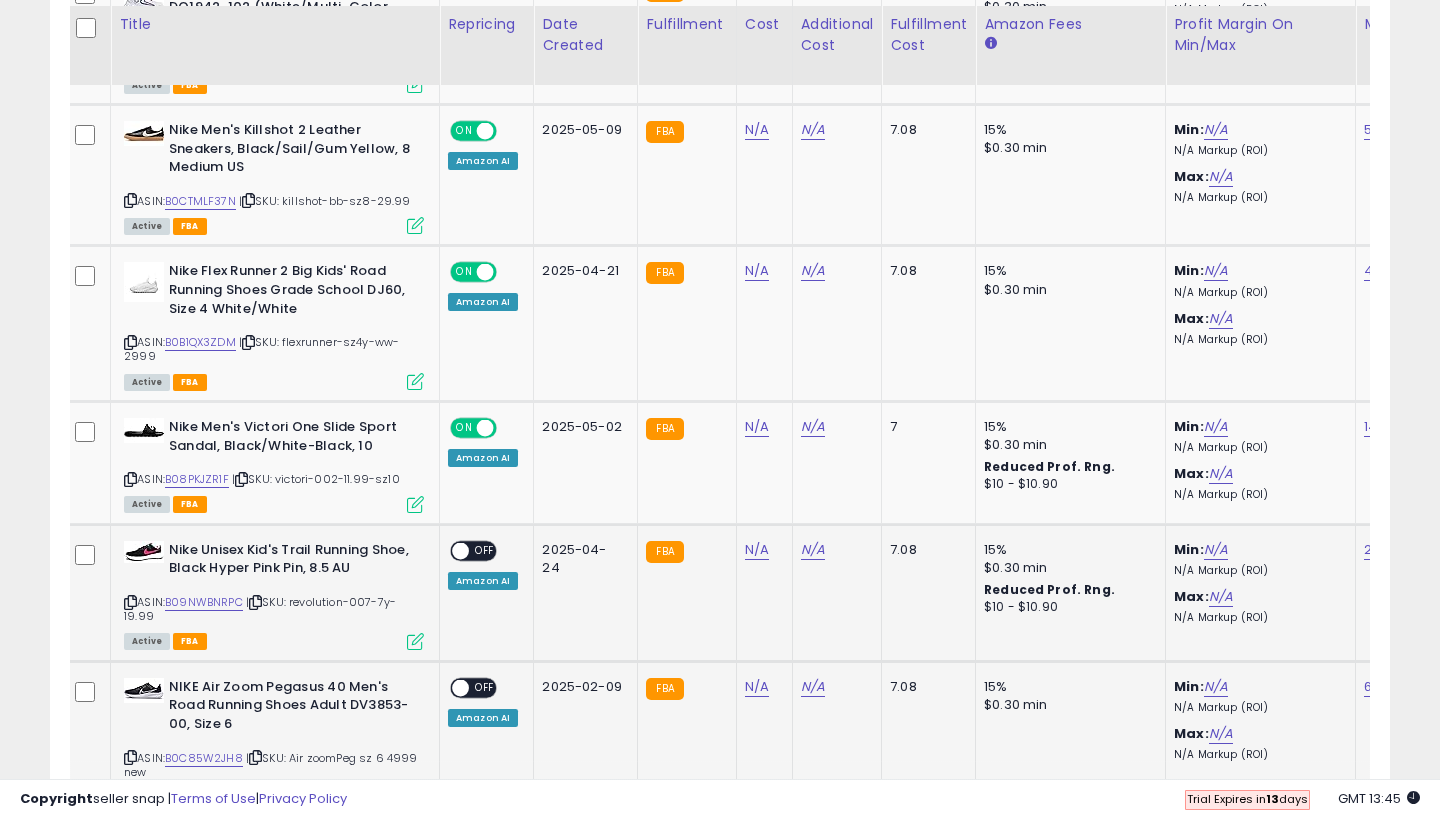 click on "OFF" at bounding box center (485, 550) 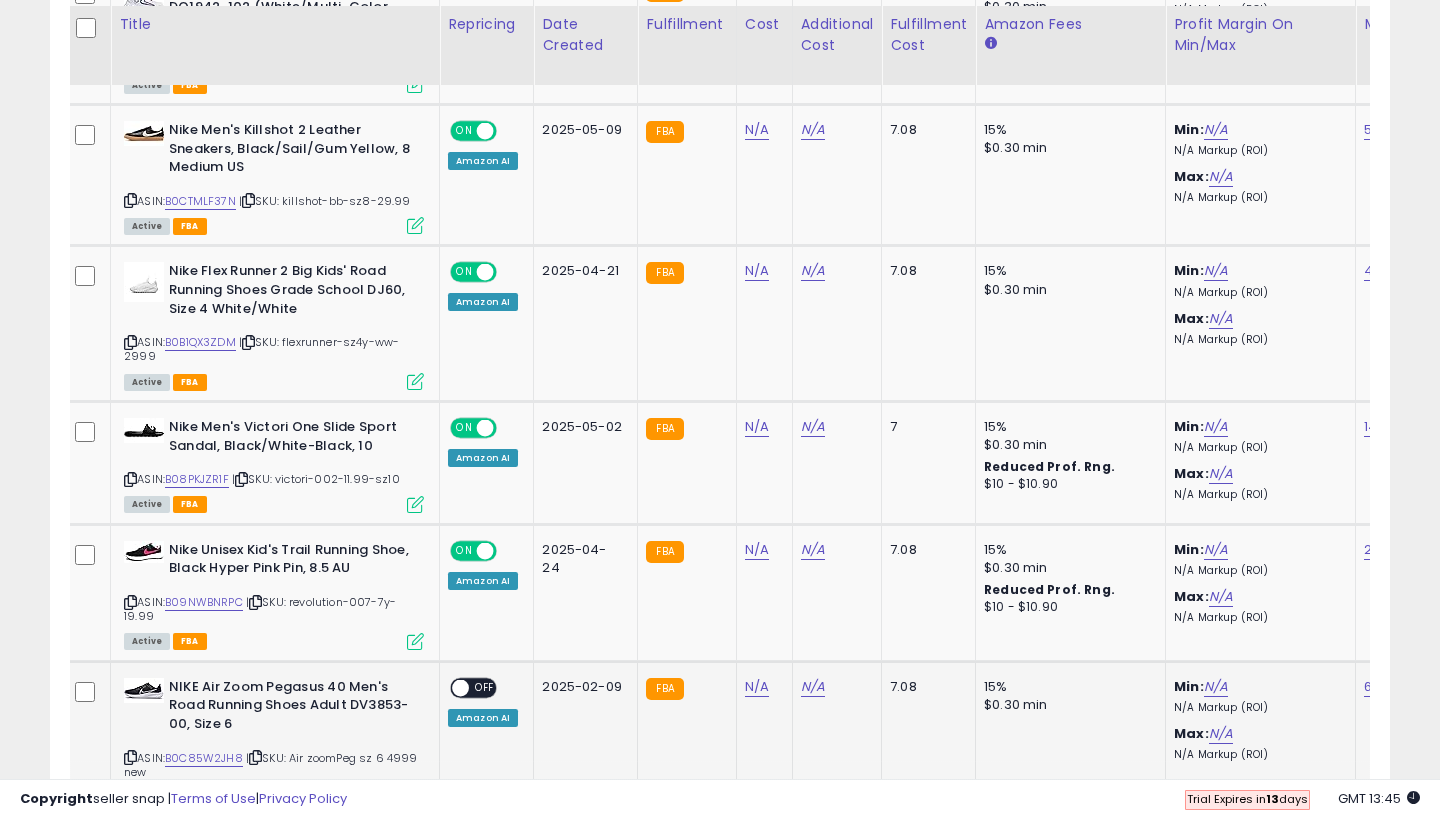 click on "OFF" at bounding box center [485, 687] 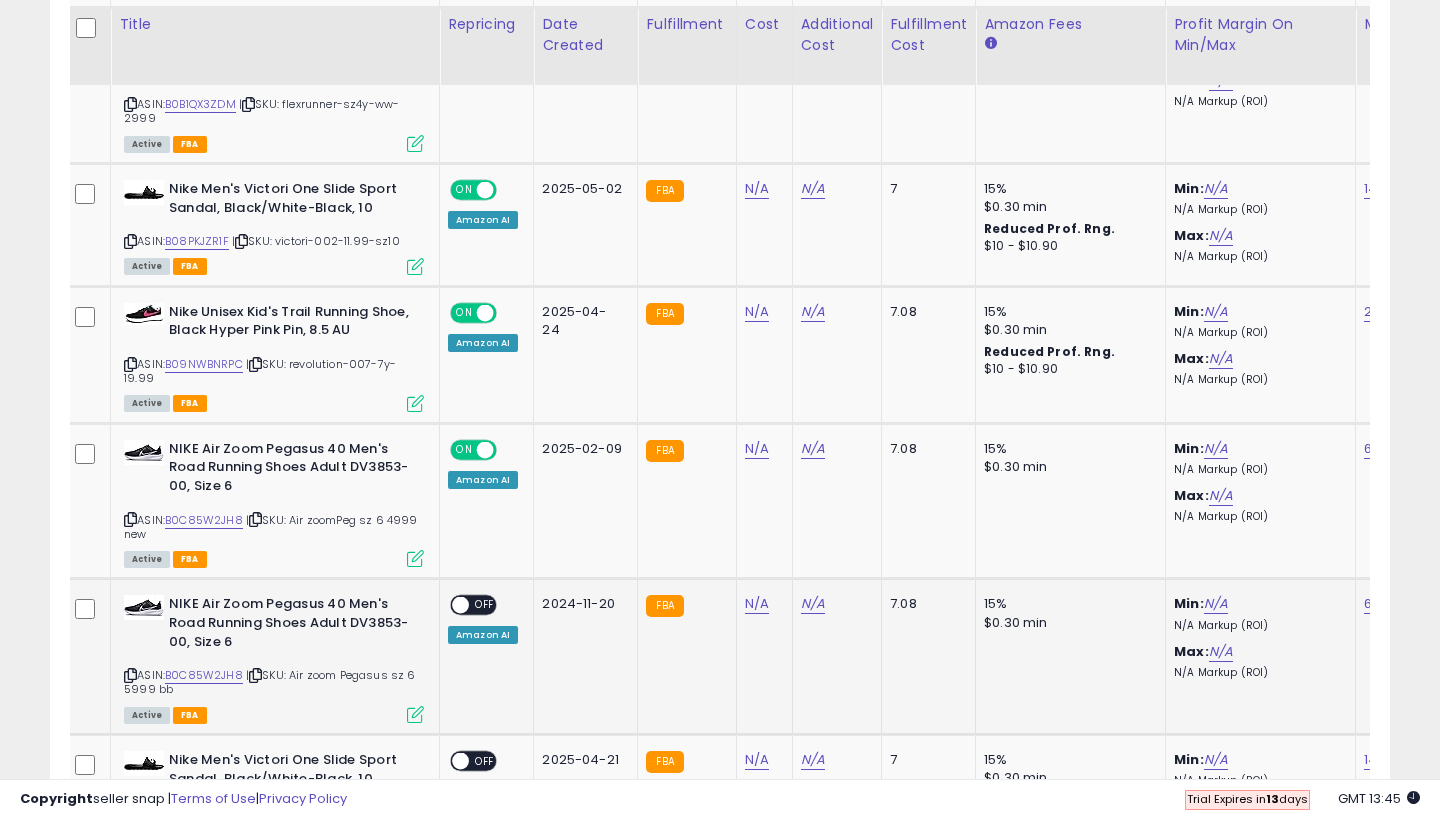 click on "OFF" at bounding box center (485, 605) 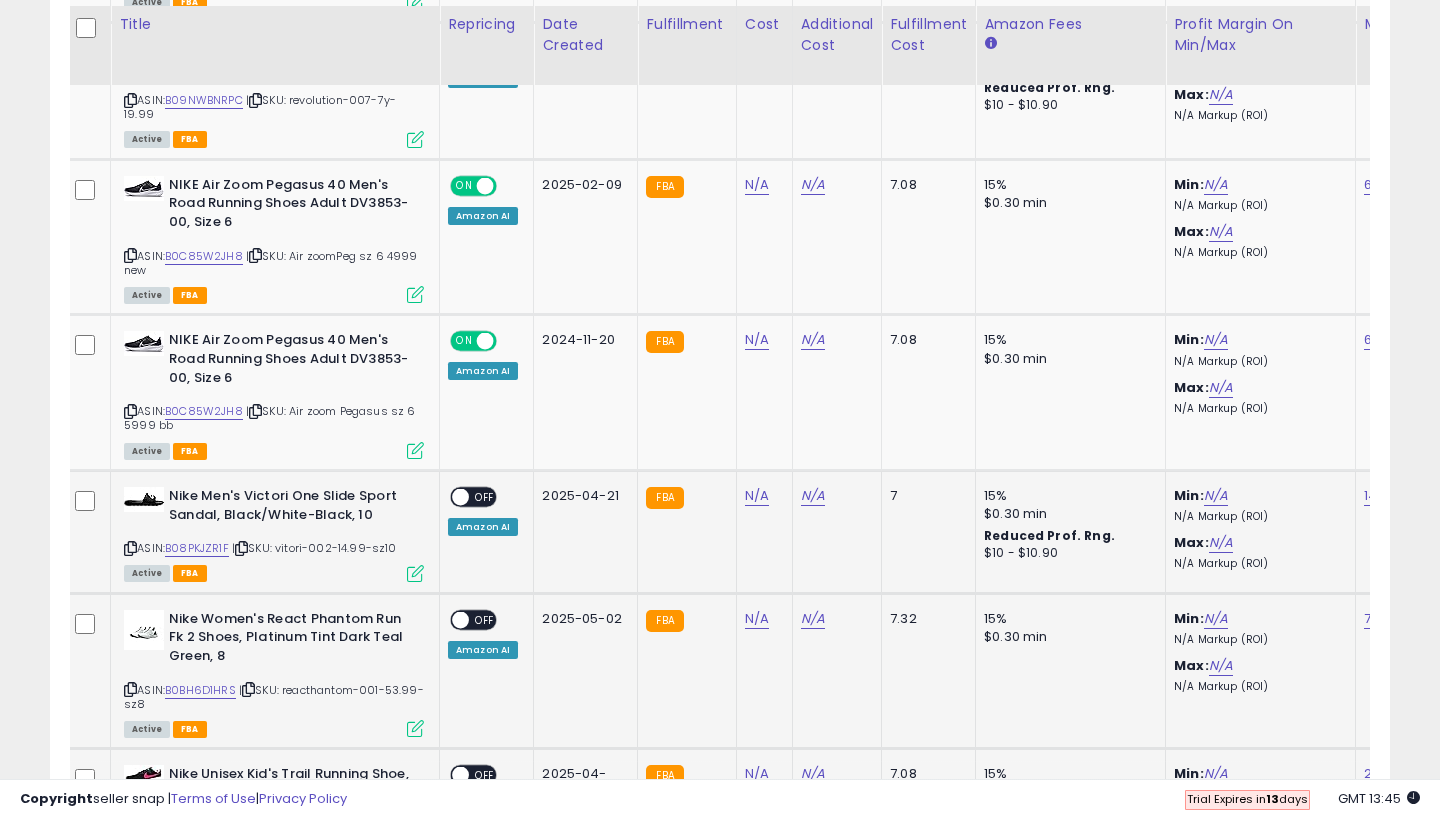 click on "OFF" at bounding box center [485, 497] 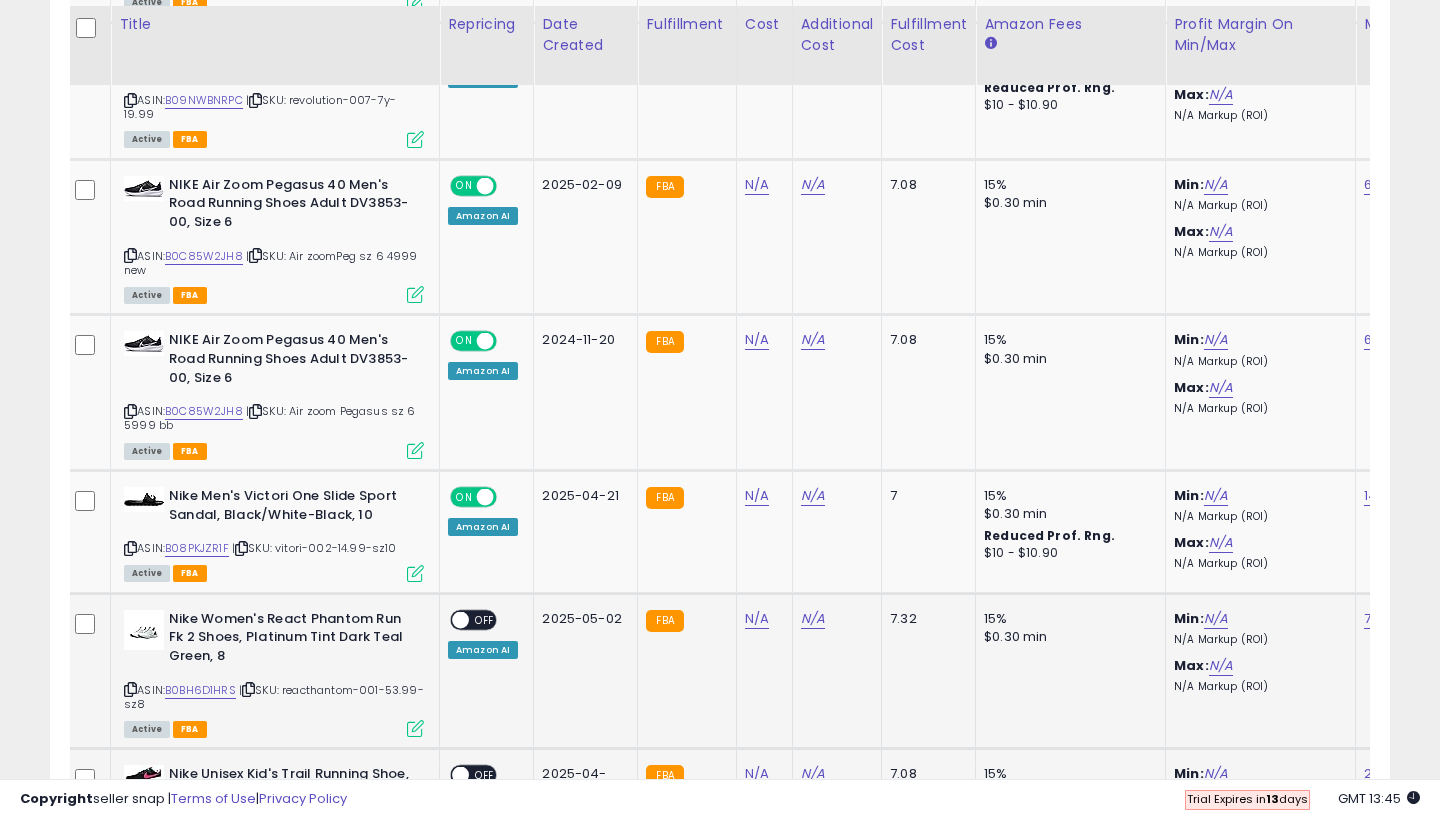 click on "OFF" at bounding box center [485, 619] 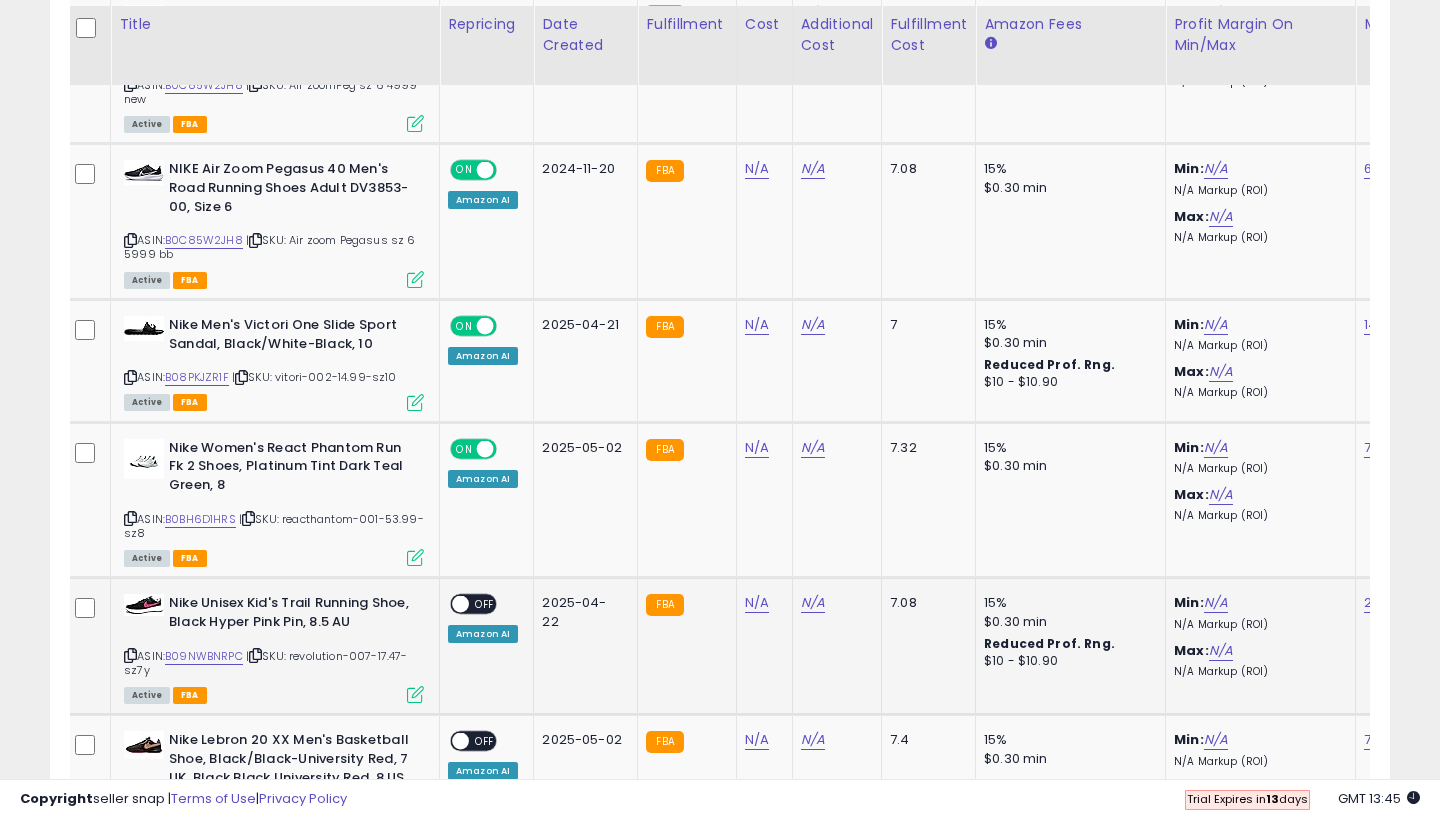click on "OFF" at bounding box center [485, 604] 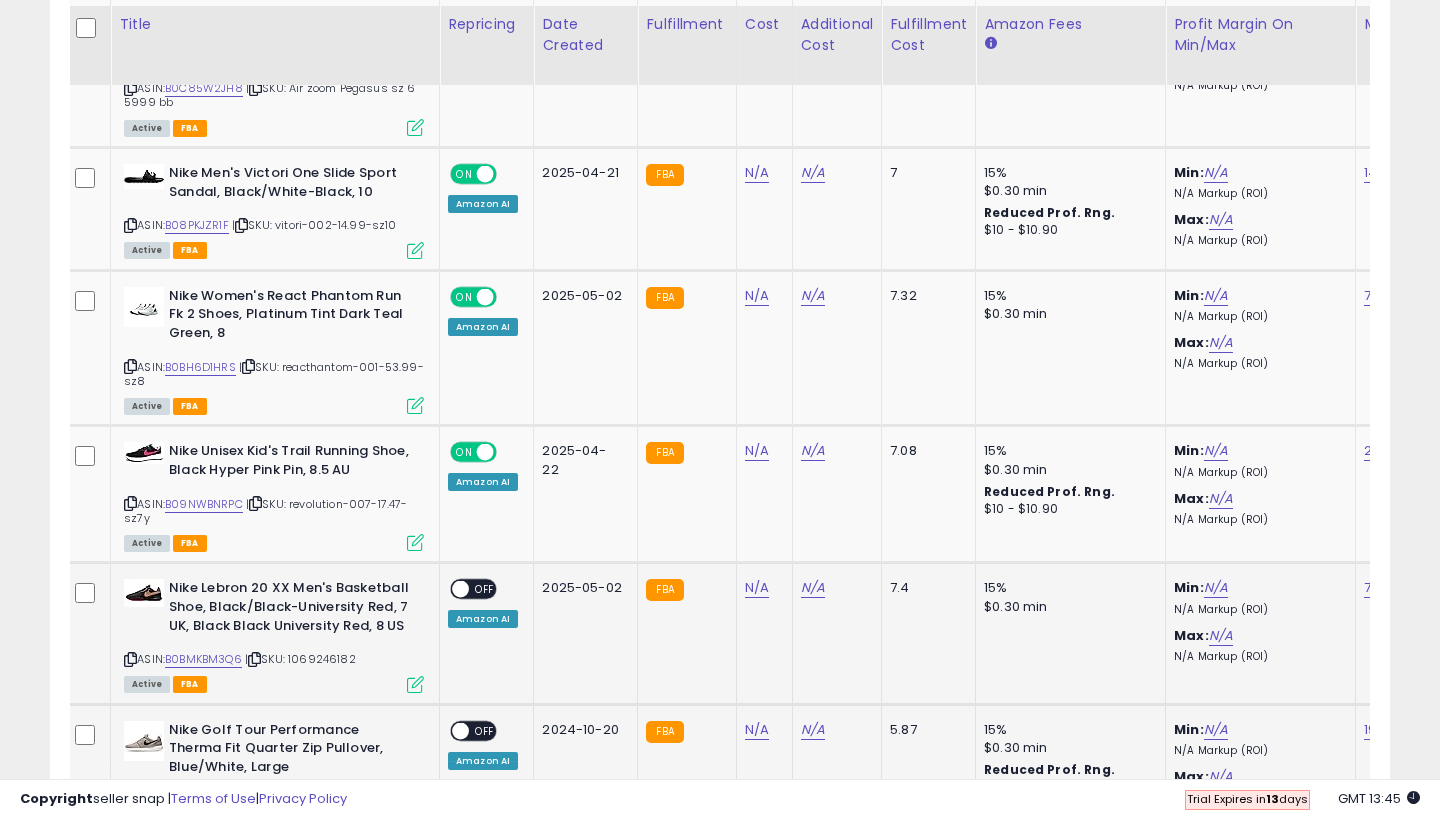click on "OFF" at bounding box center [485, 589] 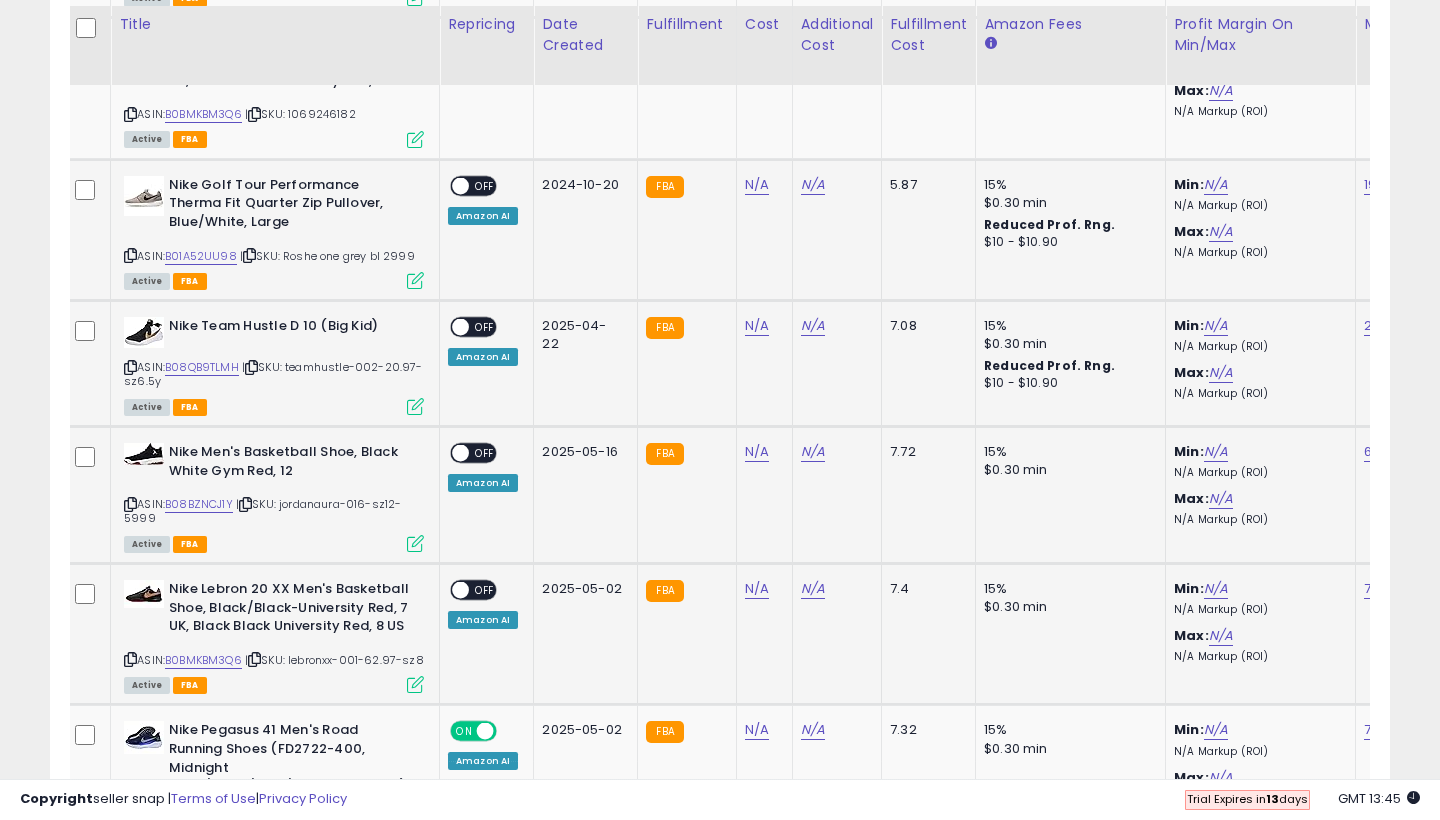click on "OFF" at bounding box center [485, 185] 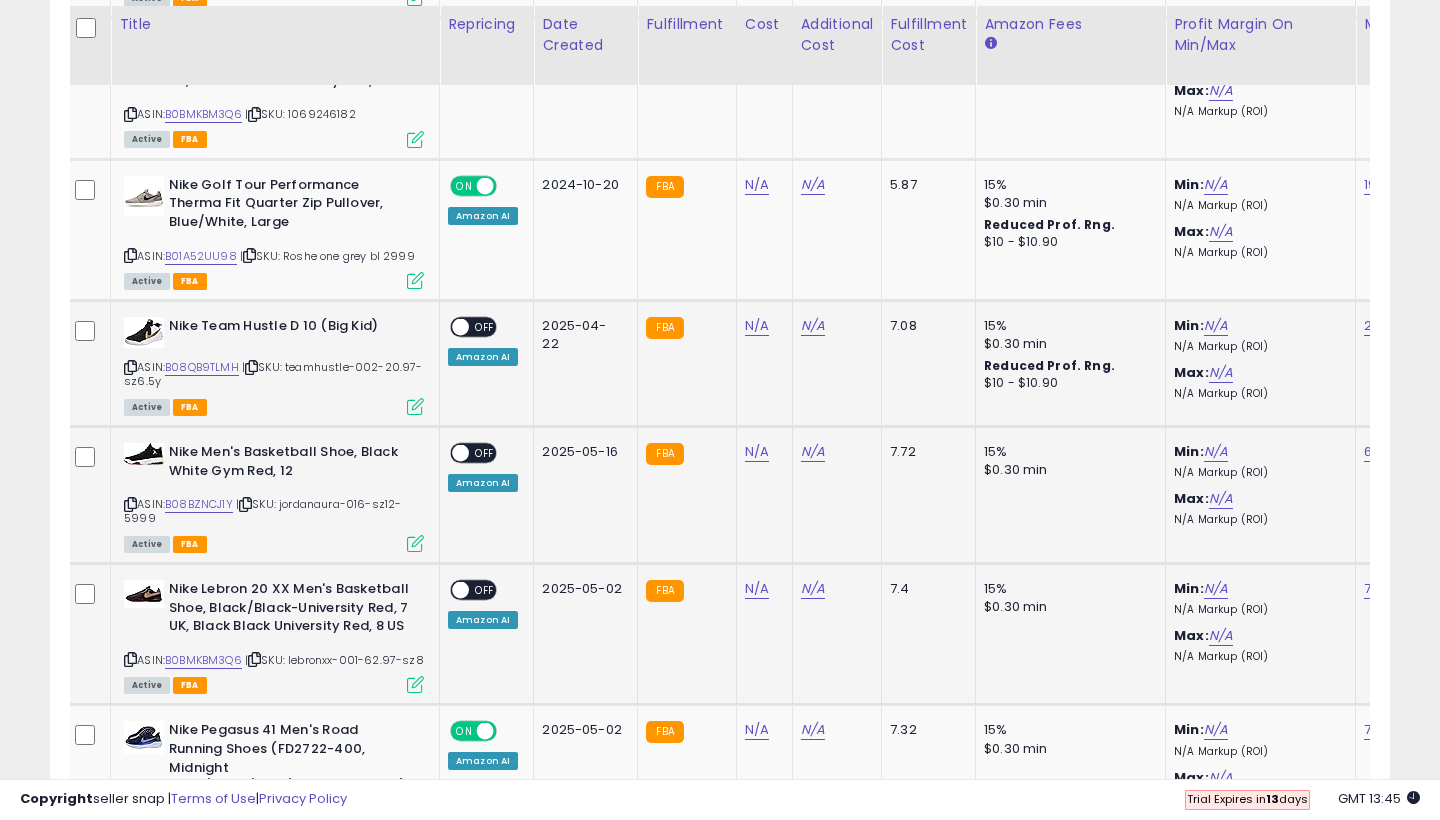 click on "OFF" at bounding box center (485, 327) 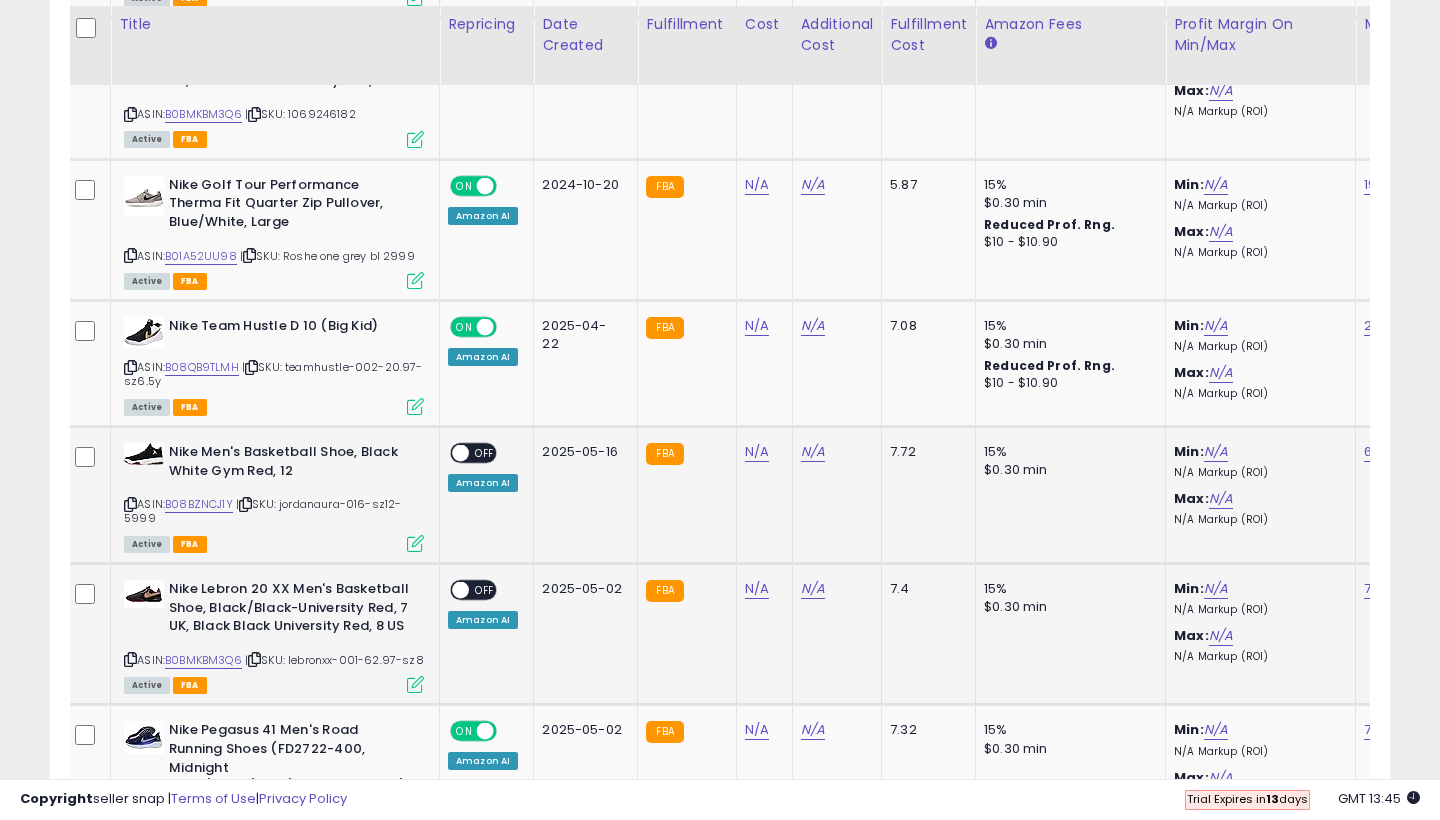 click at bounding box center [460, 453] 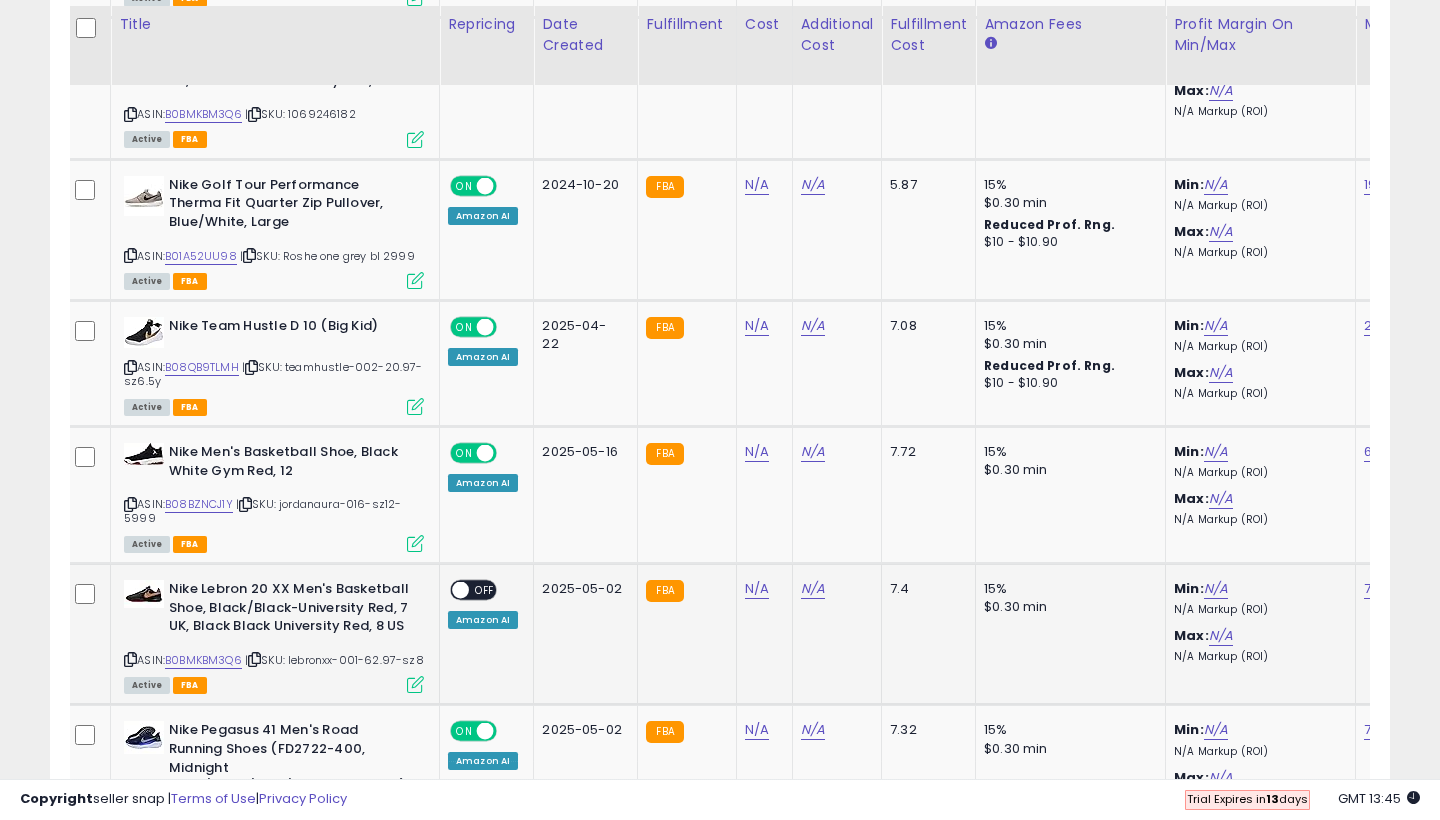 click on "OFF" at bounding box center (485, 590) 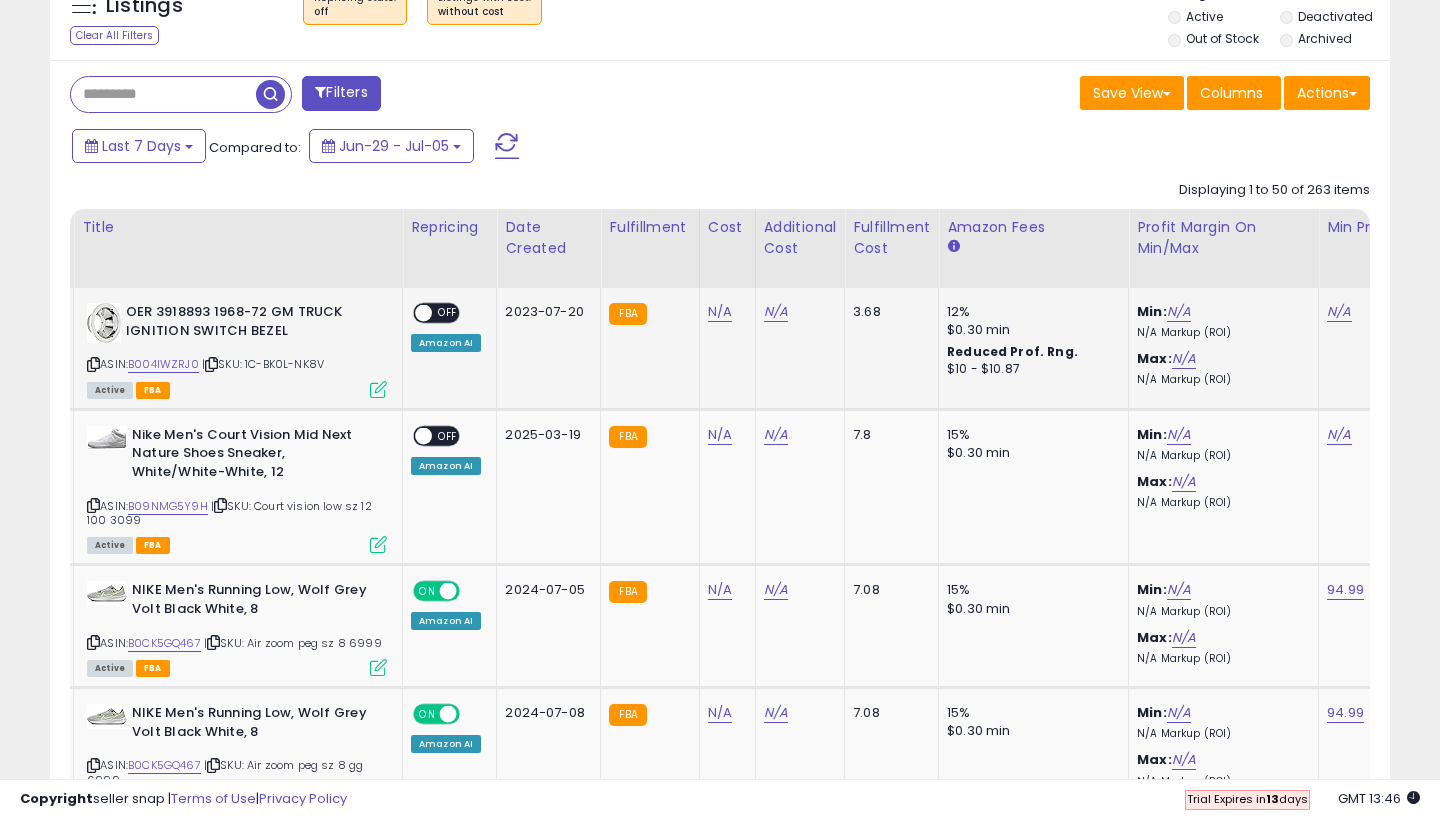 click on "B004IWZRJ0" at bounding box center [163, 364] 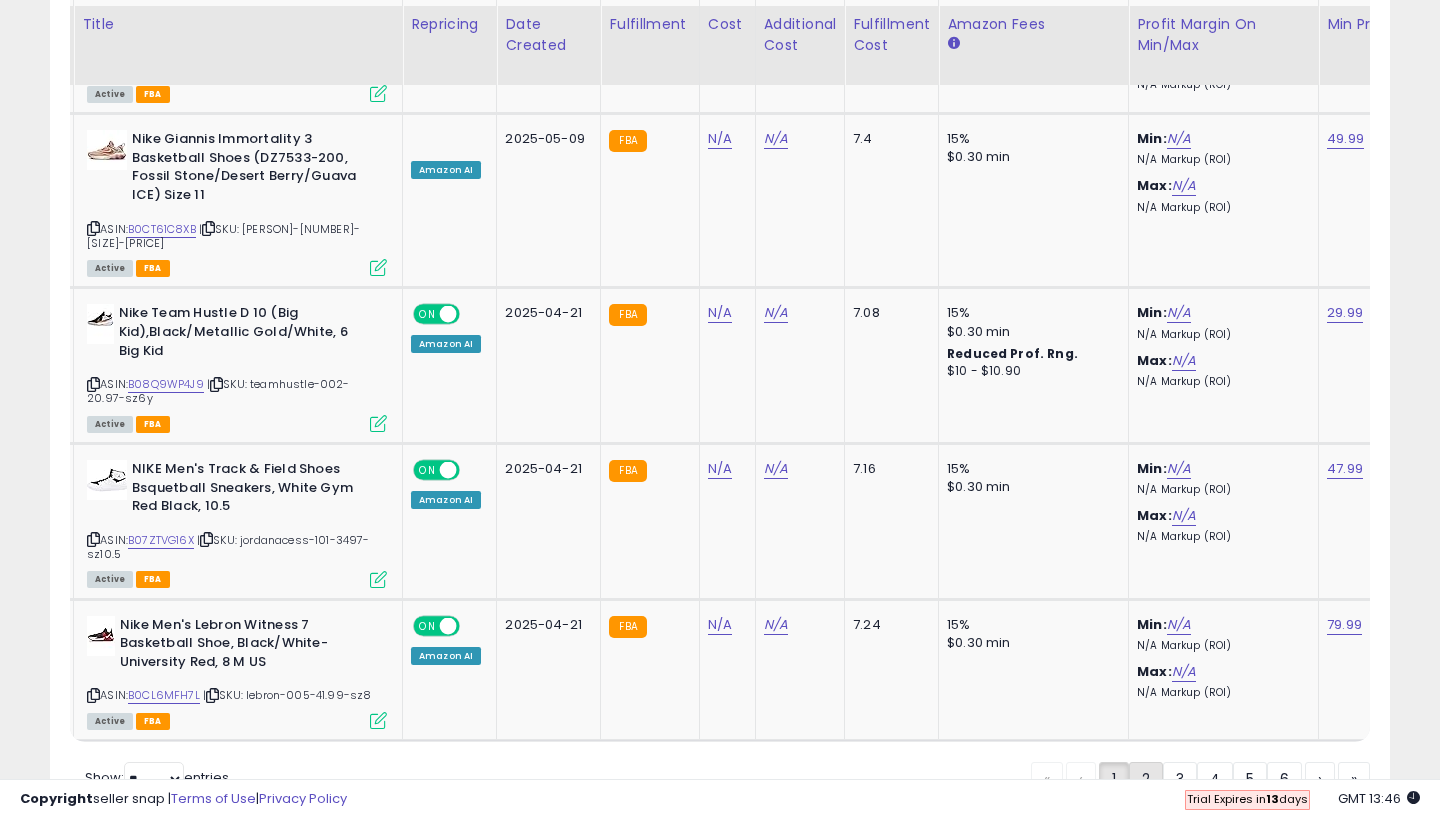 click on "2" 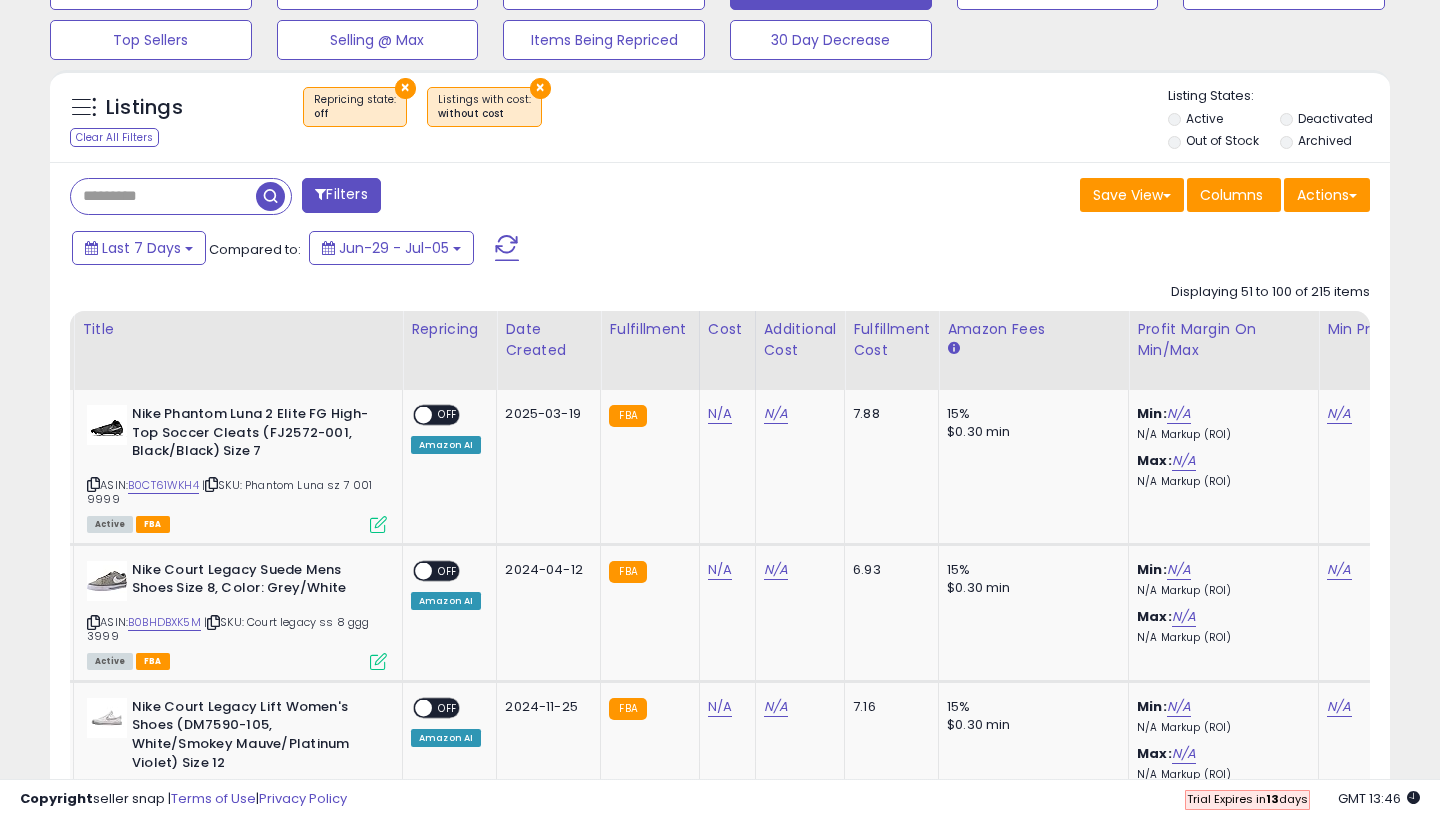 scroll, scrollTop: 740, scrollLeft: 0, axis: vertical 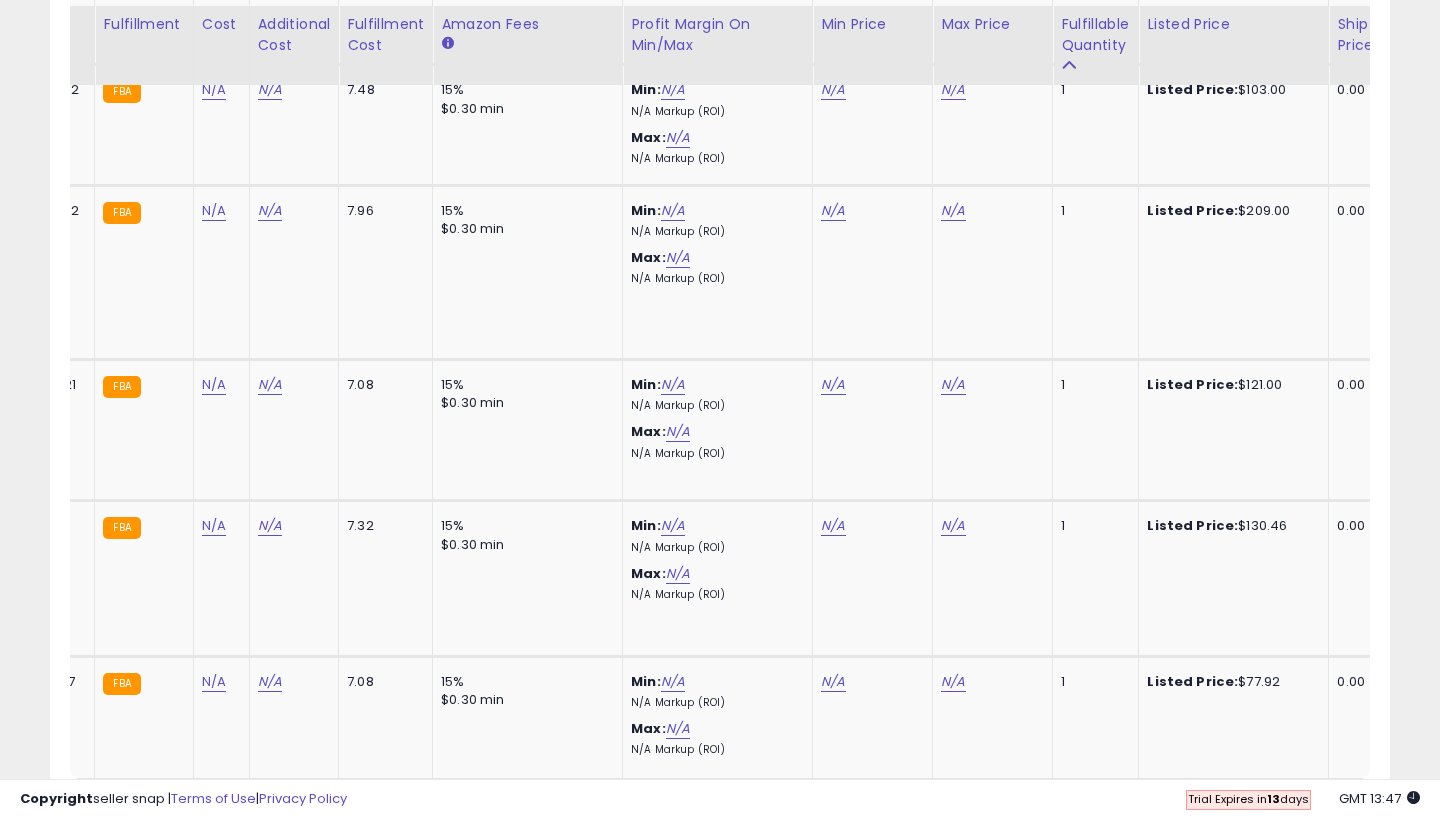 click on "1" 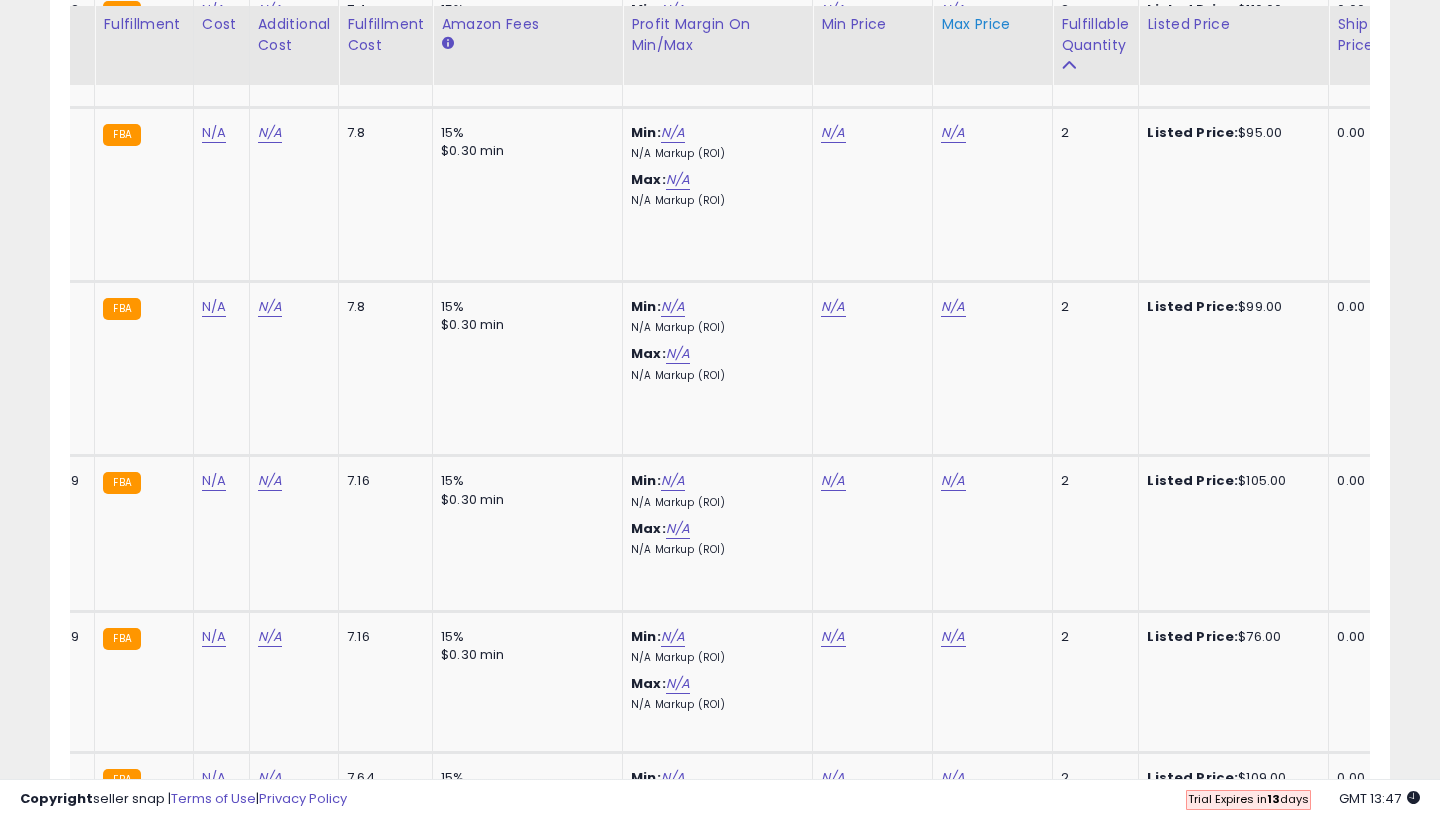 scroll, scrollTop: 2461, scrollLeft: 0, axis: vertical 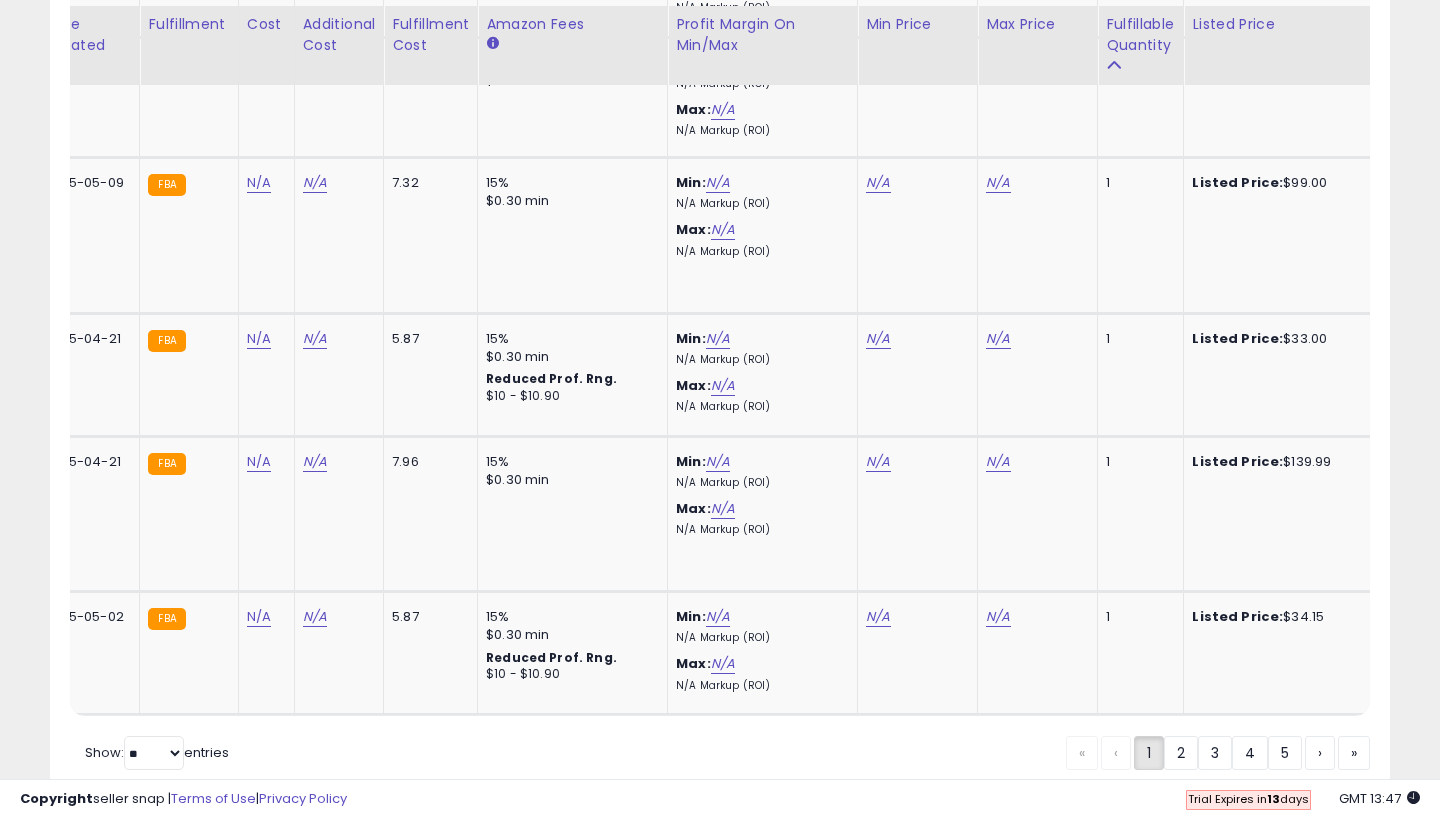 click on "«
‹
1
2
3
4
5
›
»" at bounding box center (1218, 755) 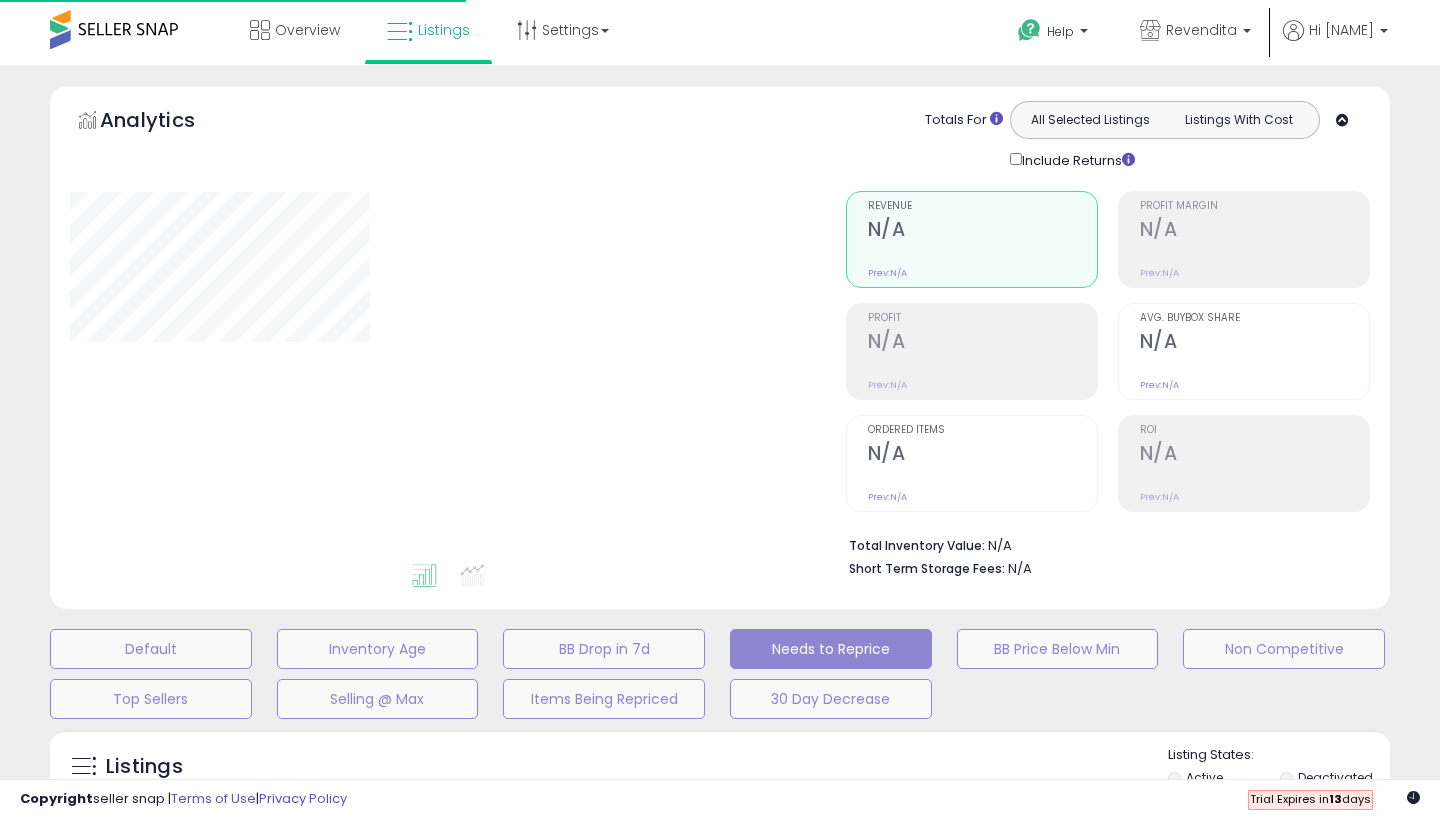 scroll, scrollTop: 0, scrollLeft: 0, axis: both 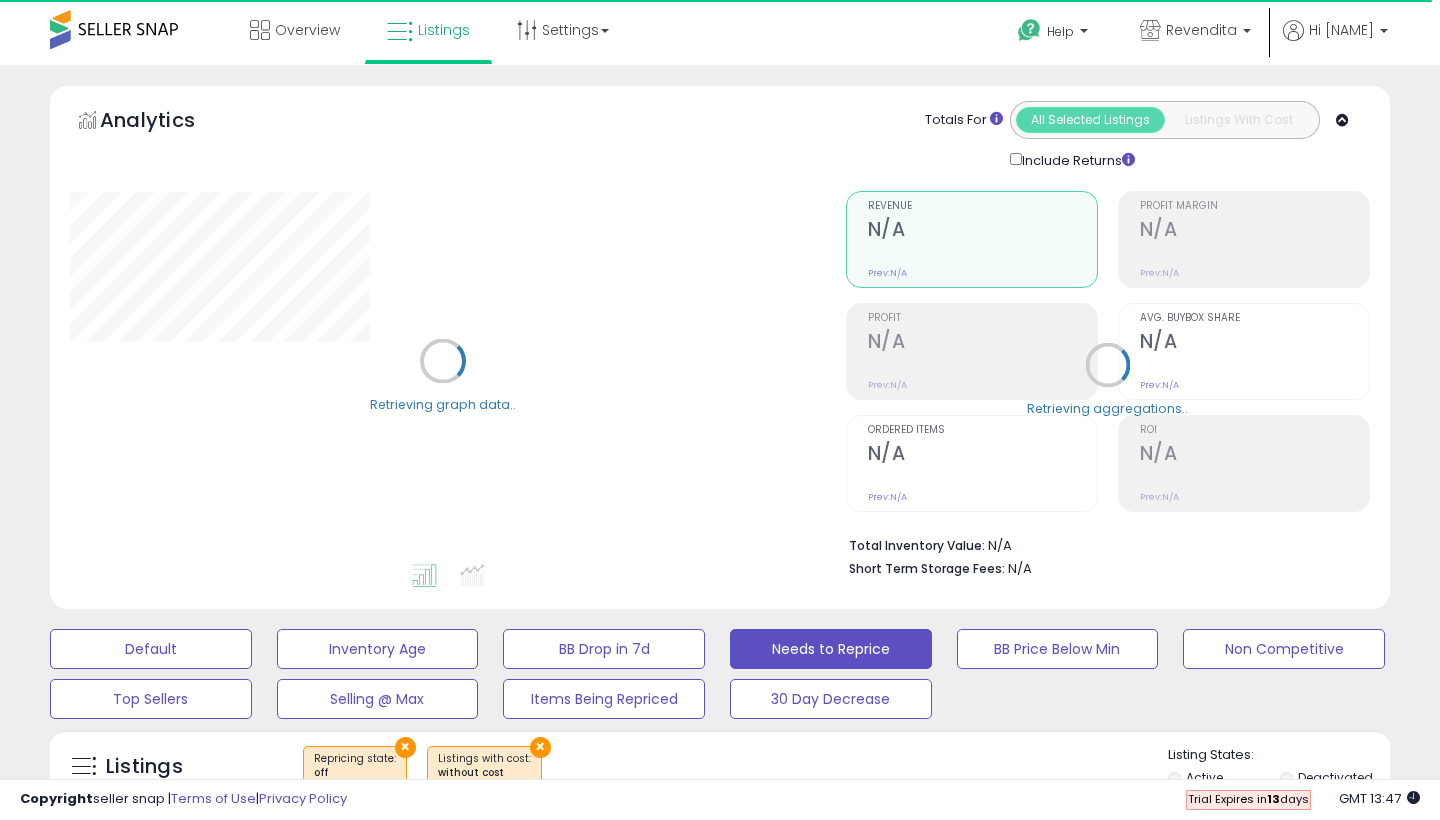 select on "**" 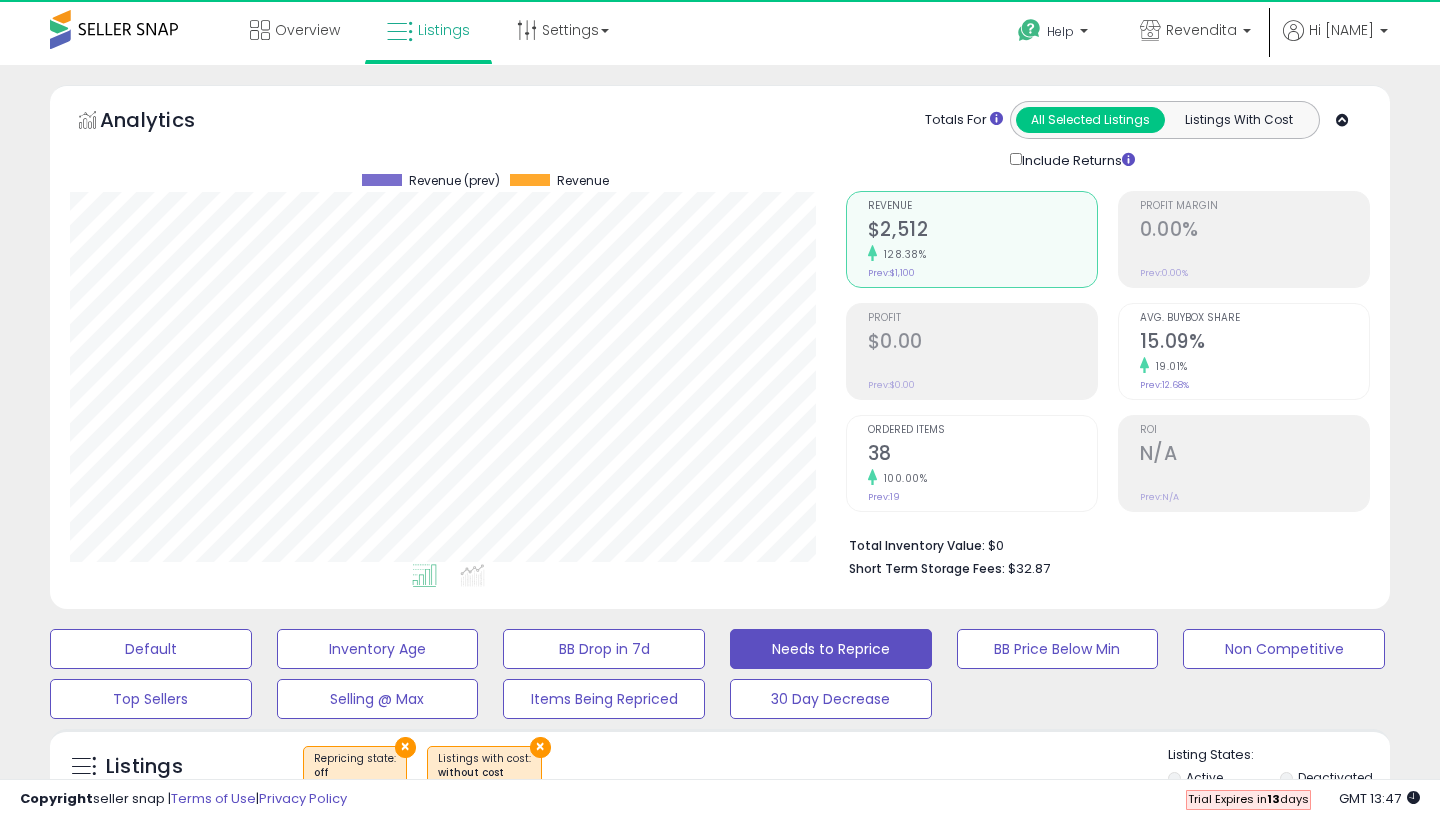 scroll, scrollTop: 999590, scrollLeft: 999224, axis: both 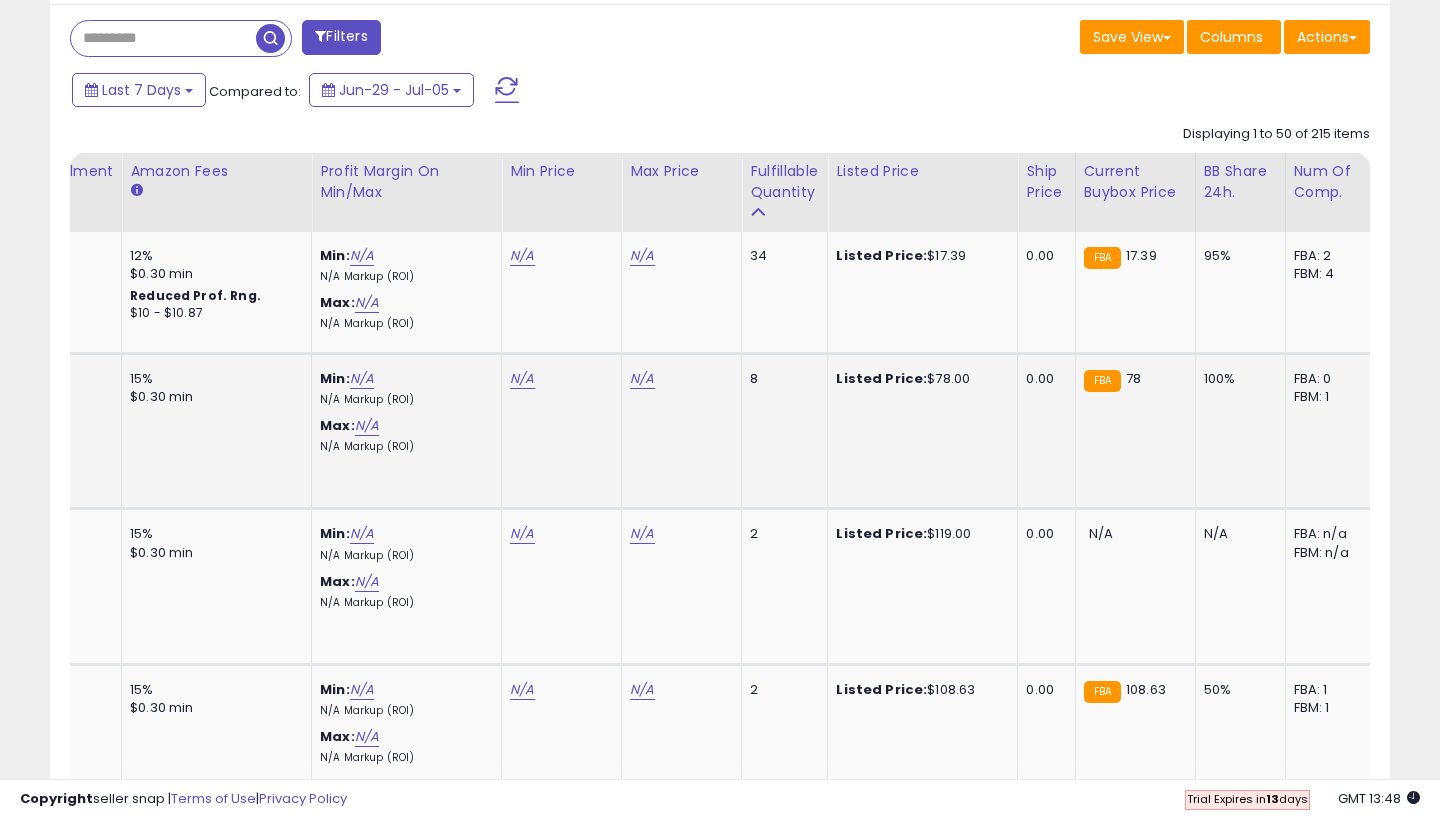 click on "N/A" at bounding box center [522, 256] 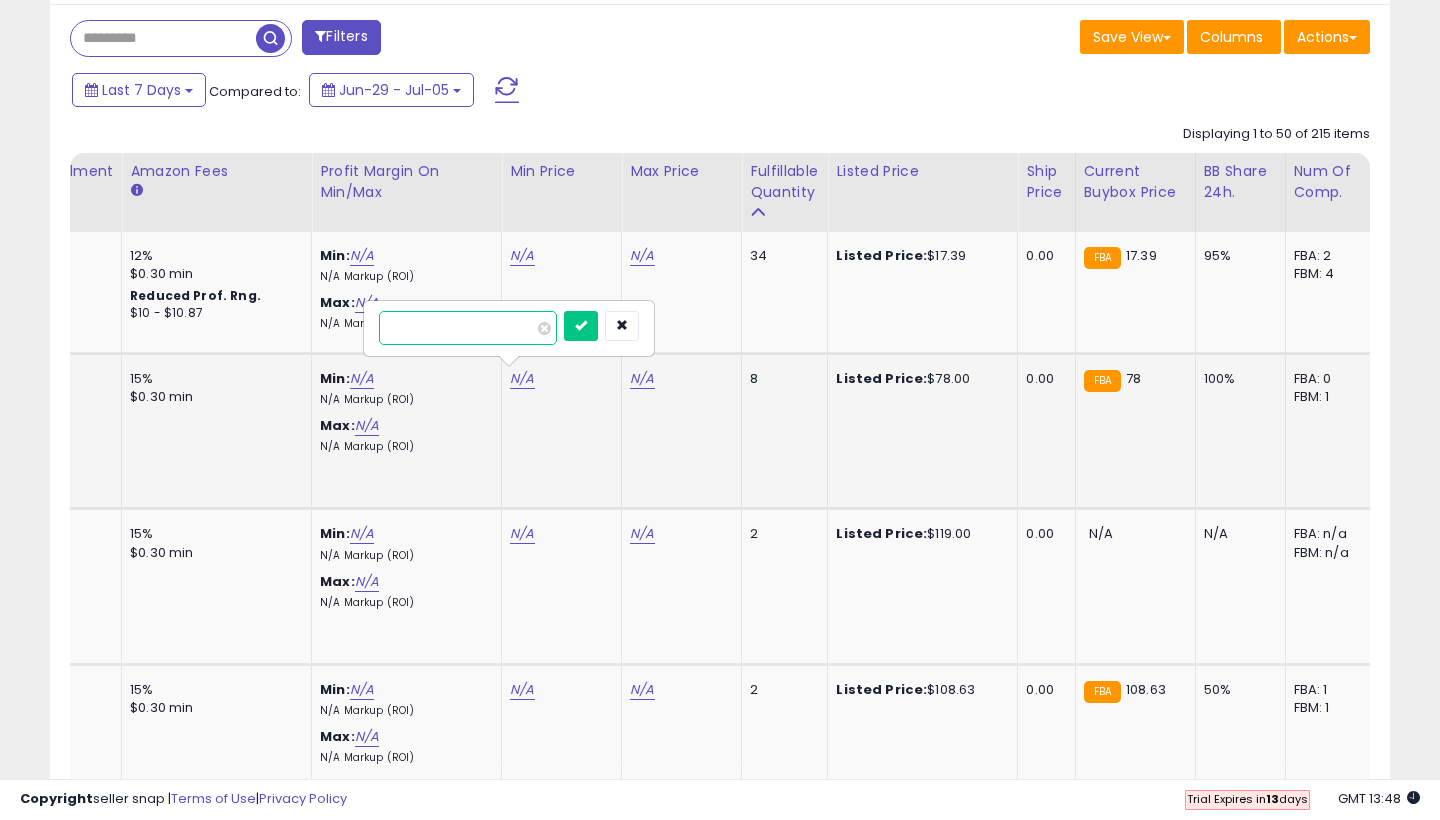 type on "*" 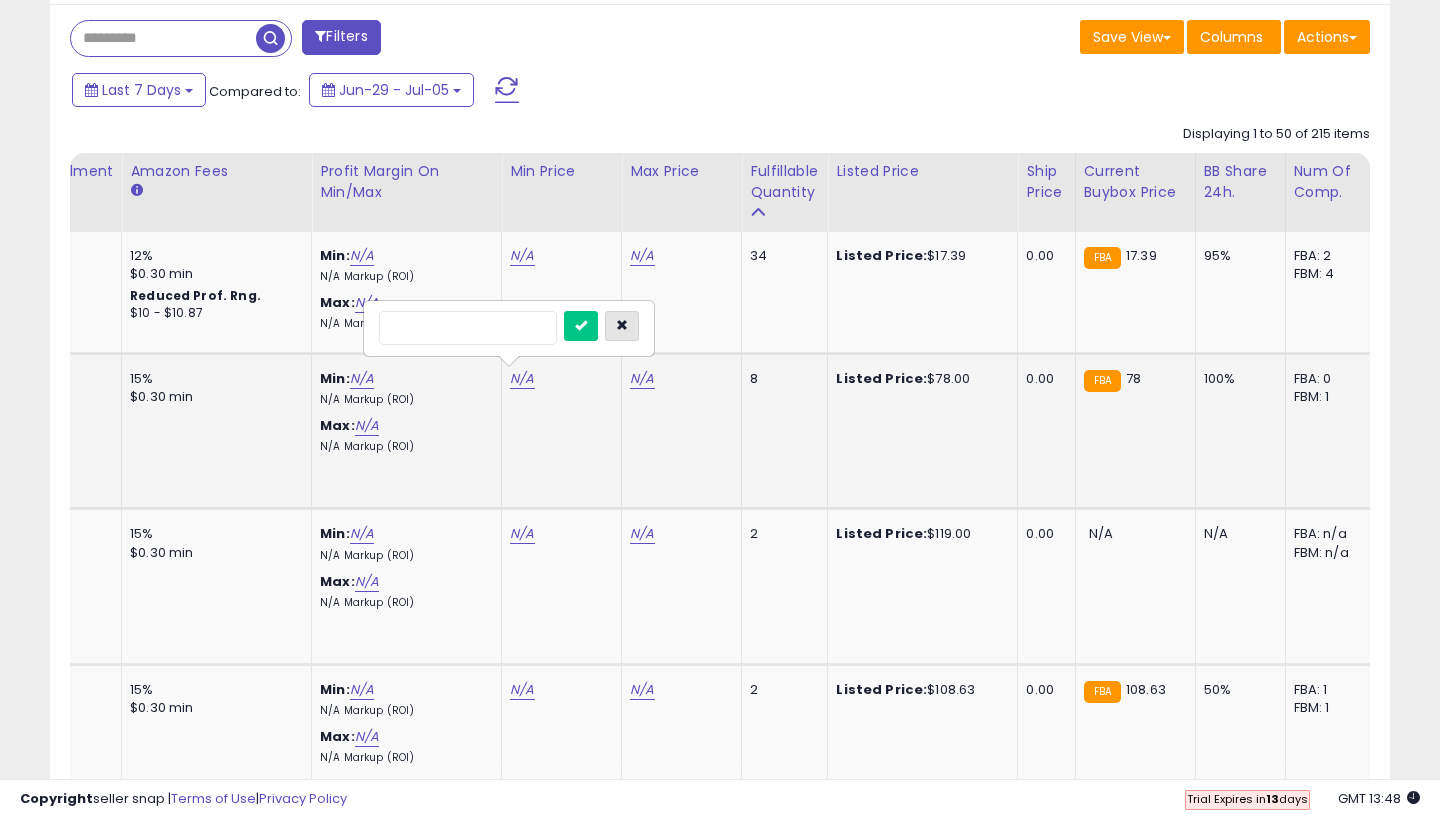 click at bounding box center (622, 326) 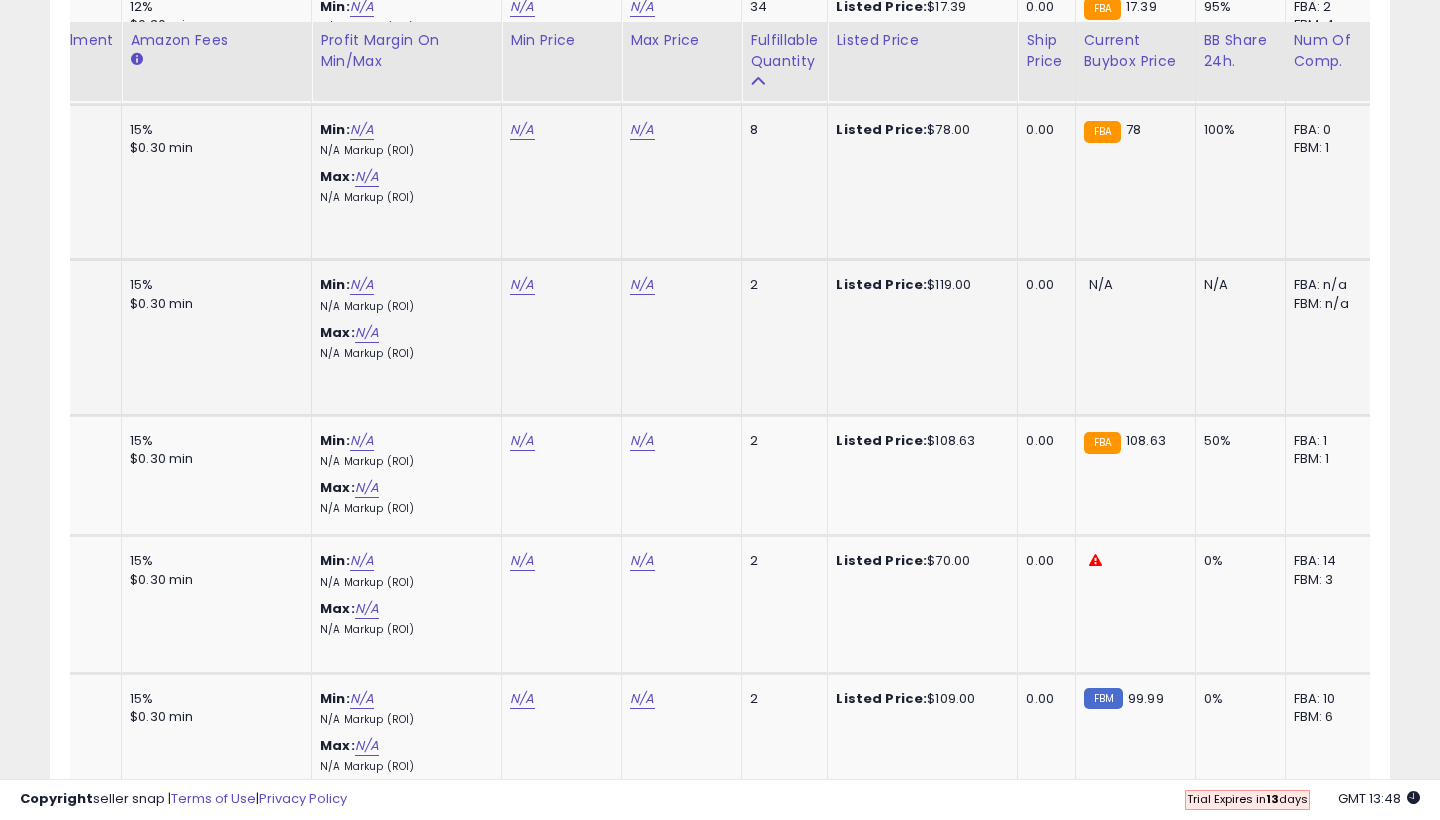 scroll, scrollTop: 1085, scrollLeft: 0, axis: vertical 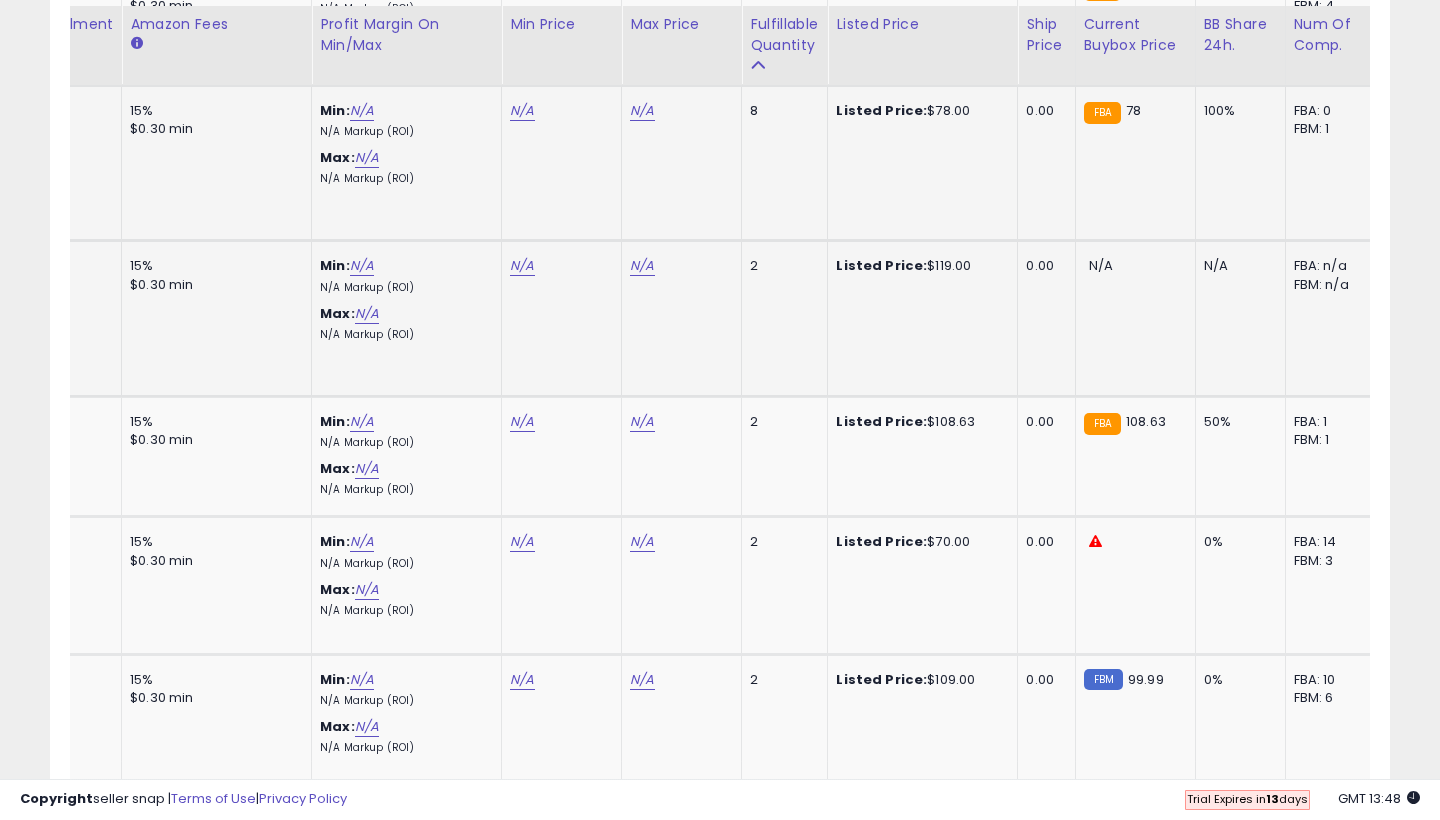 click on "N/A" at bounding box center (522, -12) 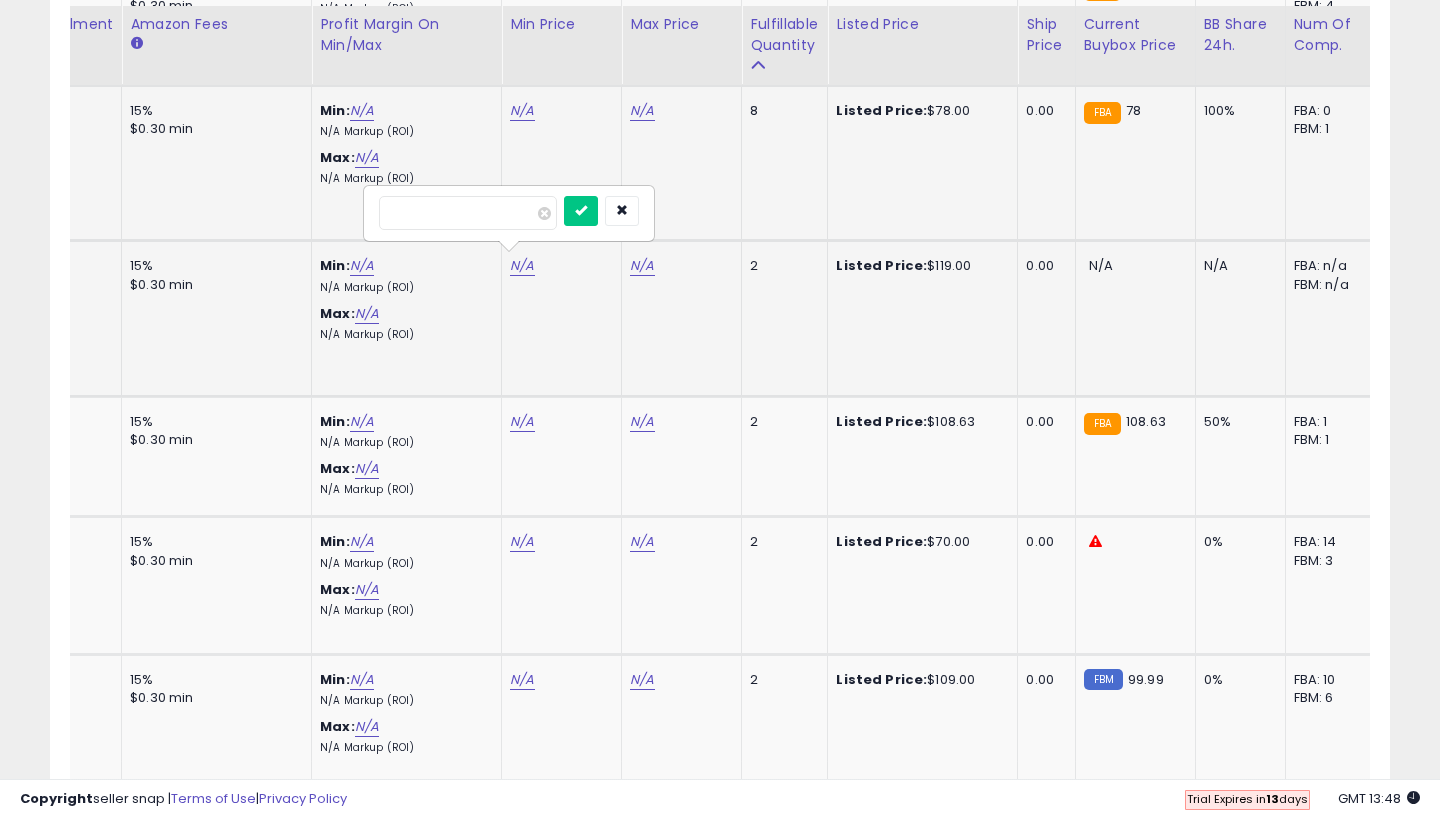 type on "***" 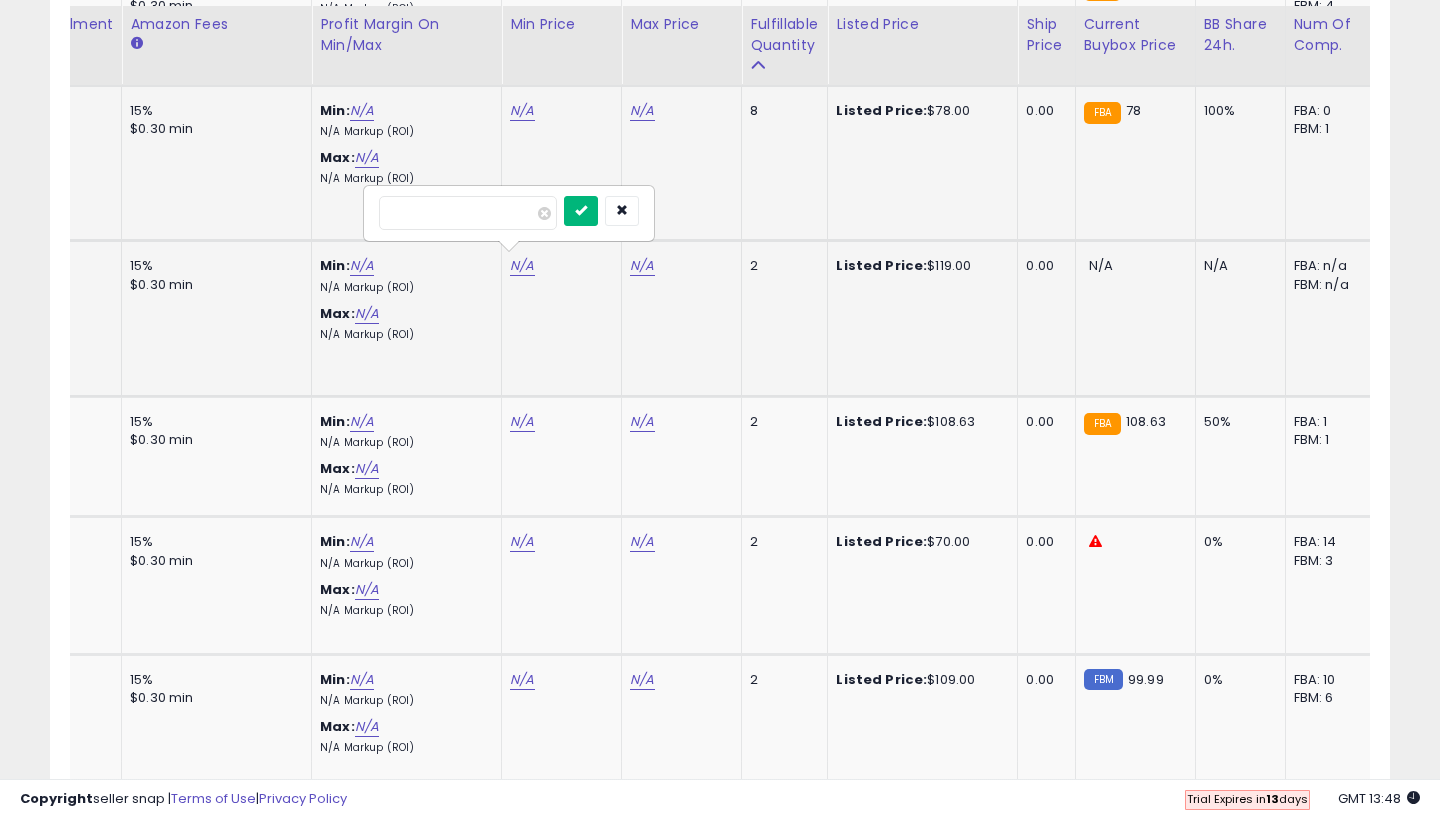 type on "******" 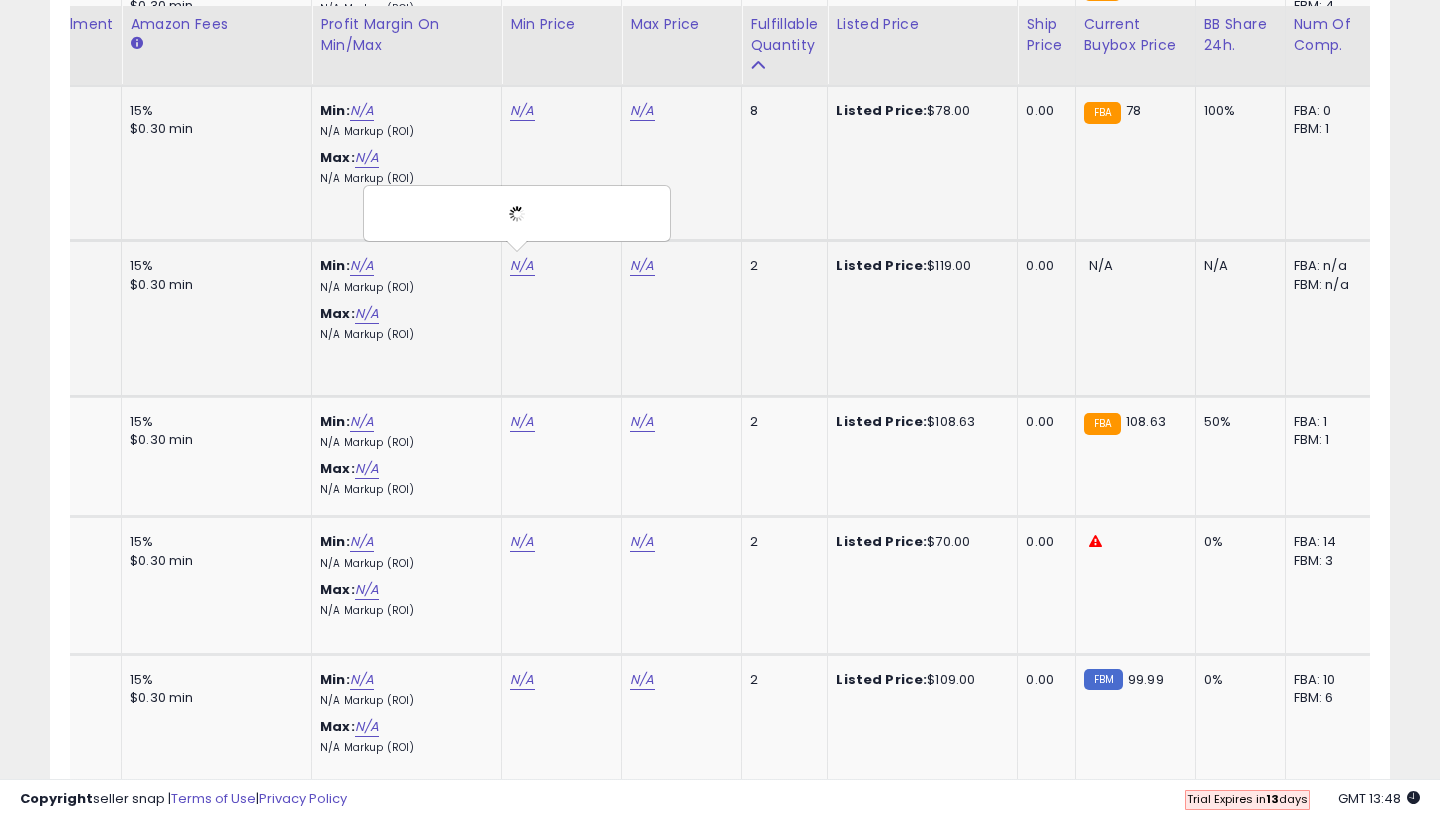 click on "N/A" at bounding box center (642, -12) 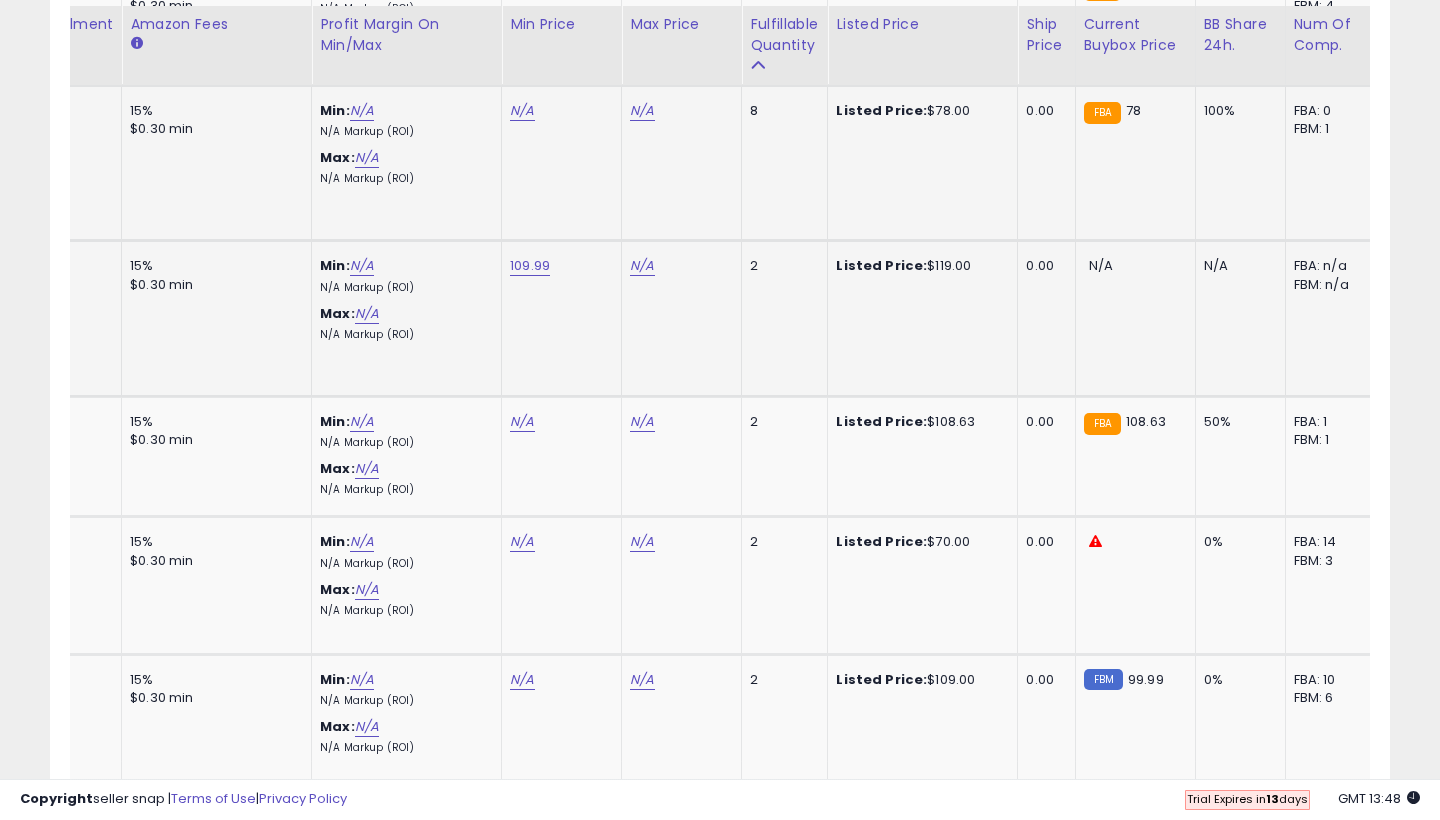 click on "N/A" at bounding box center (642, -12) 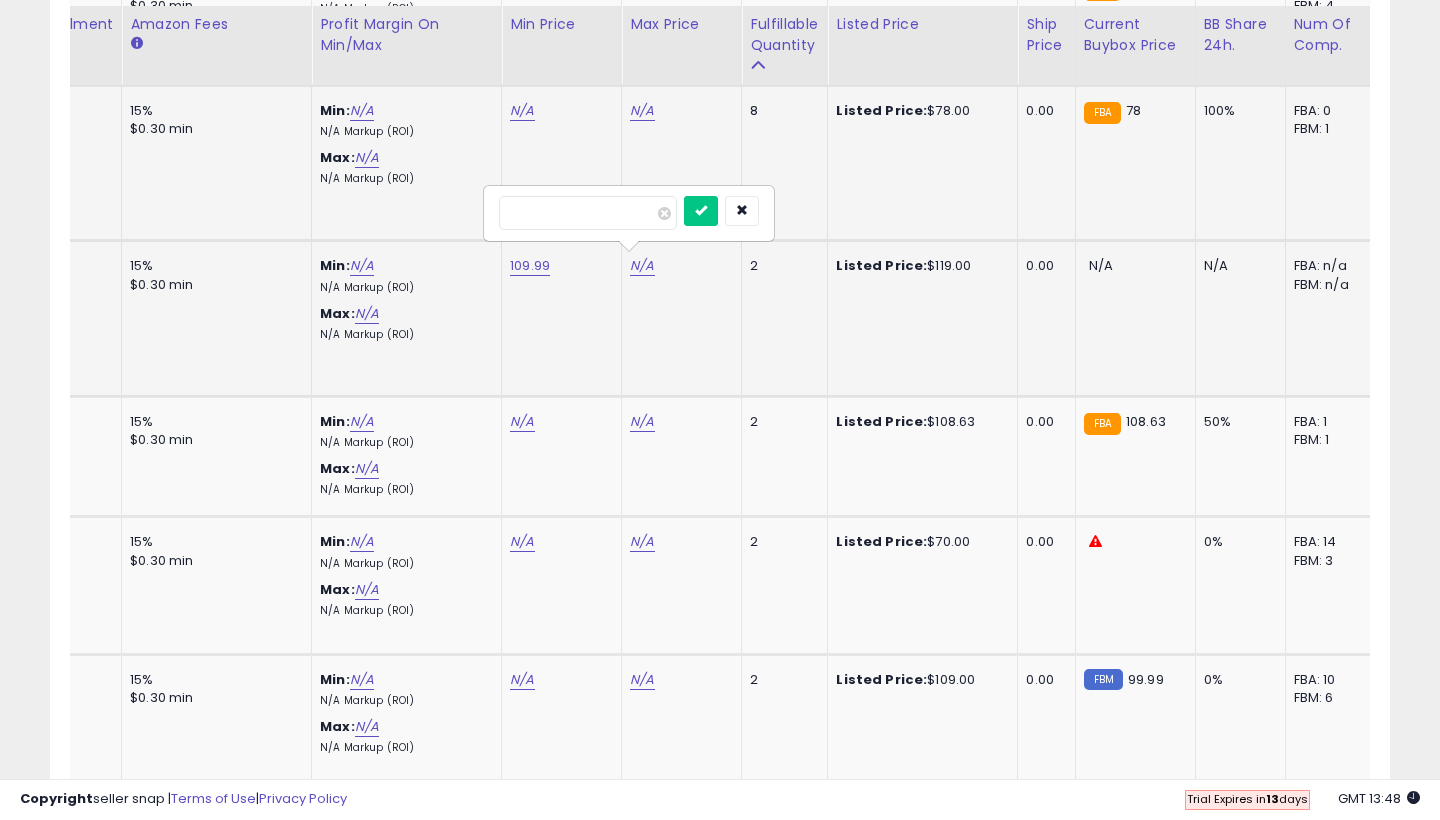 type on "***" 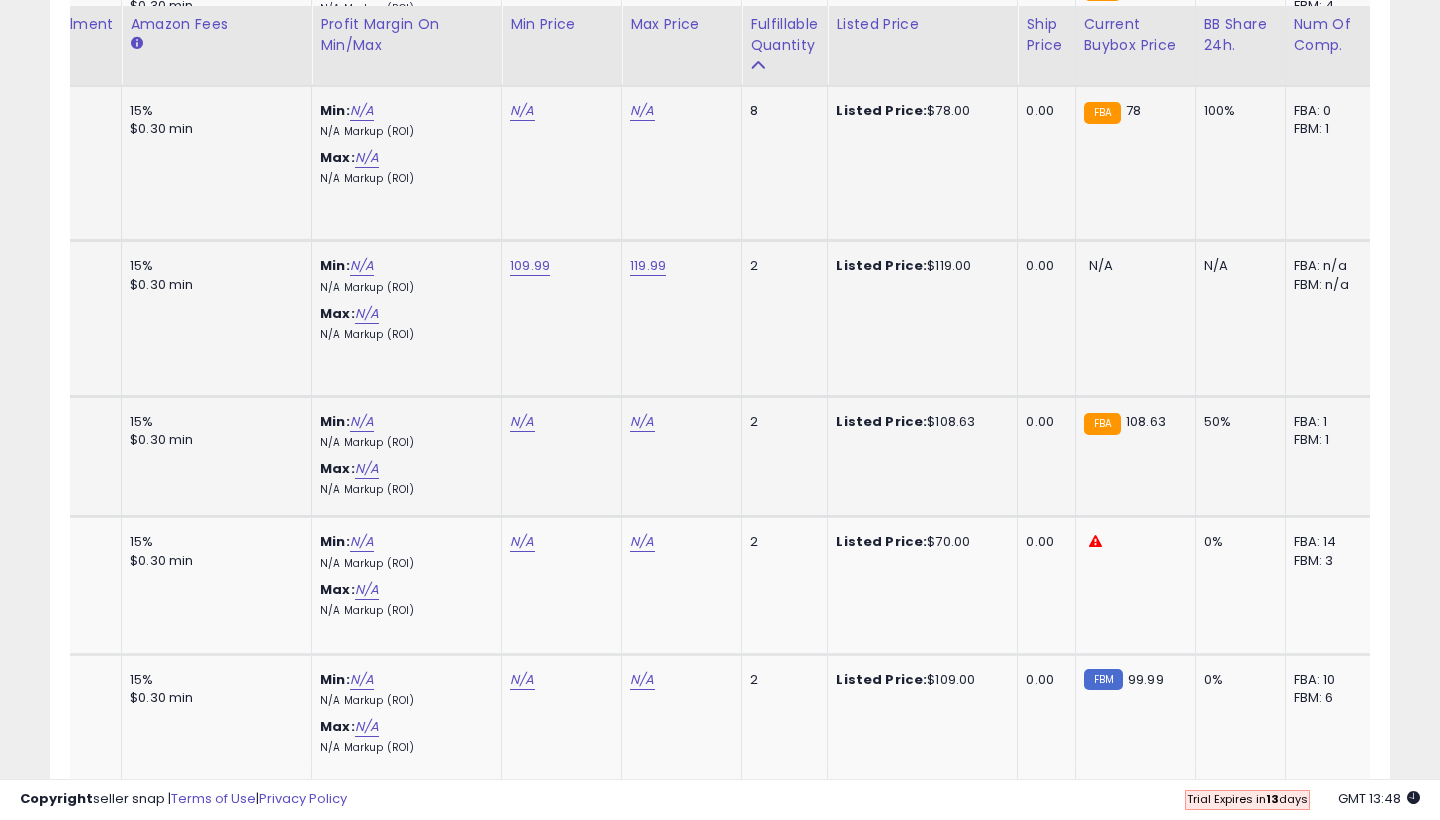 click on "N/A" at bounding box center (522, -12) 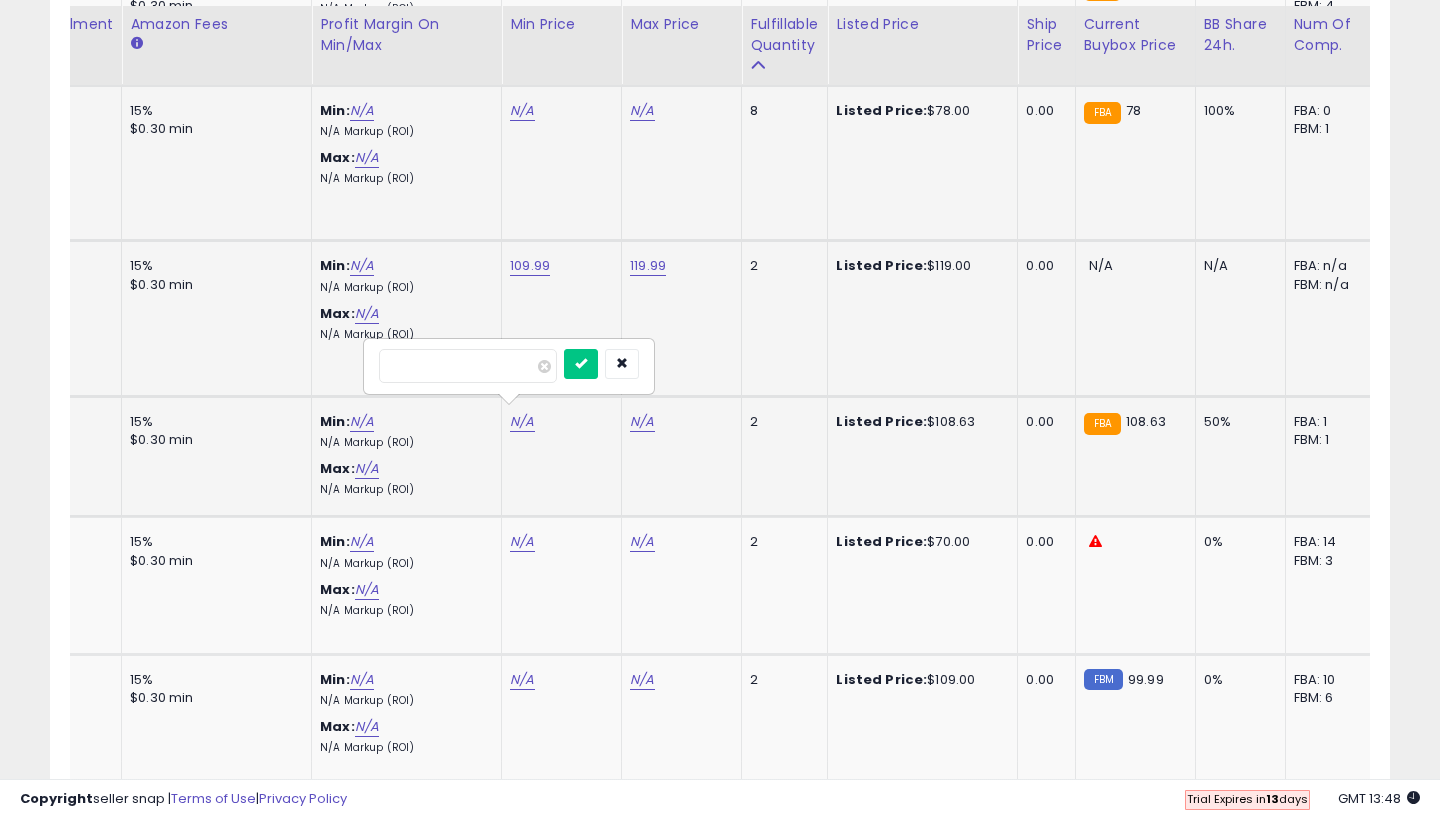 type on "***" 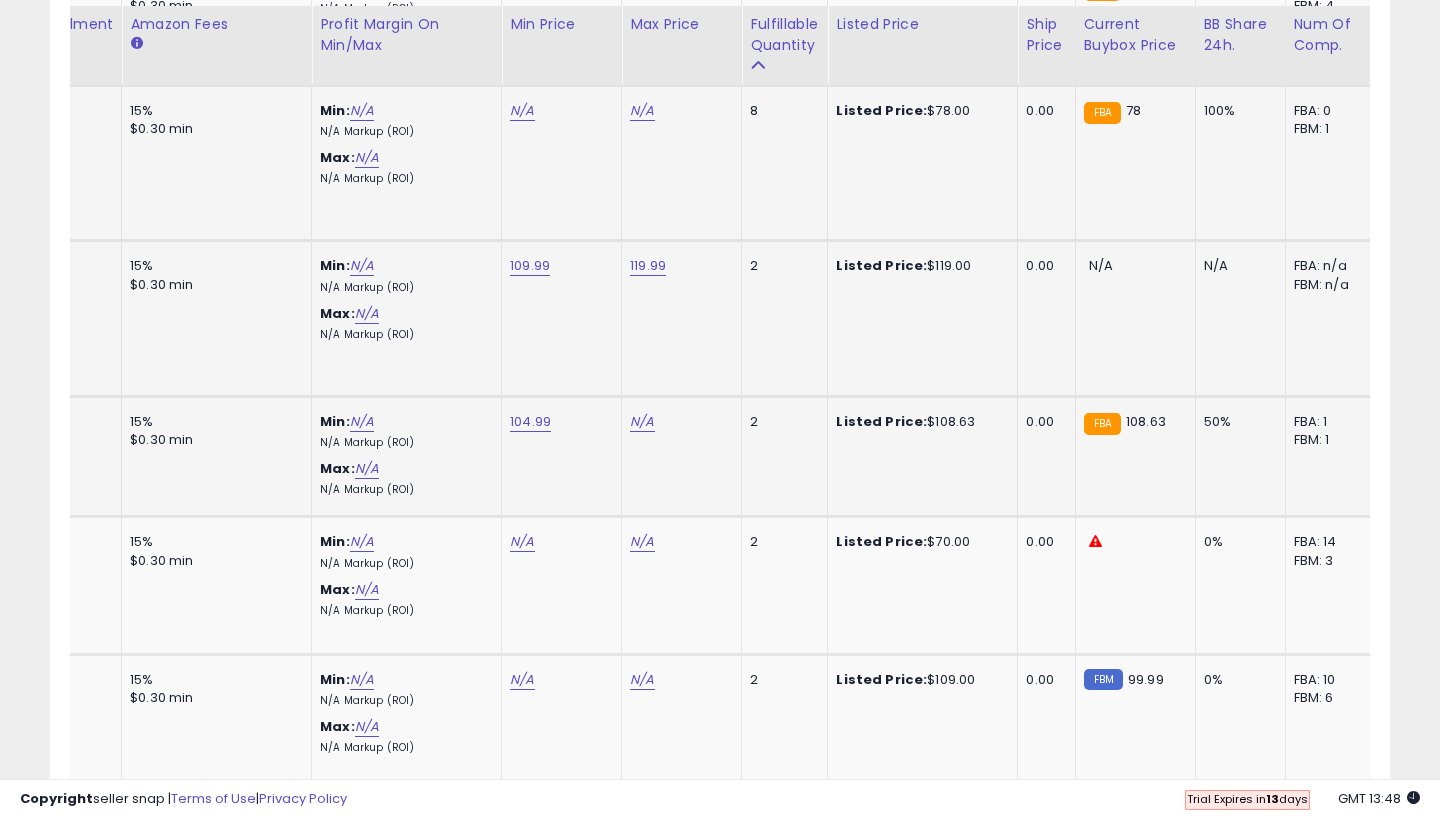 click on "N/A" at bounding box center (642, -12) 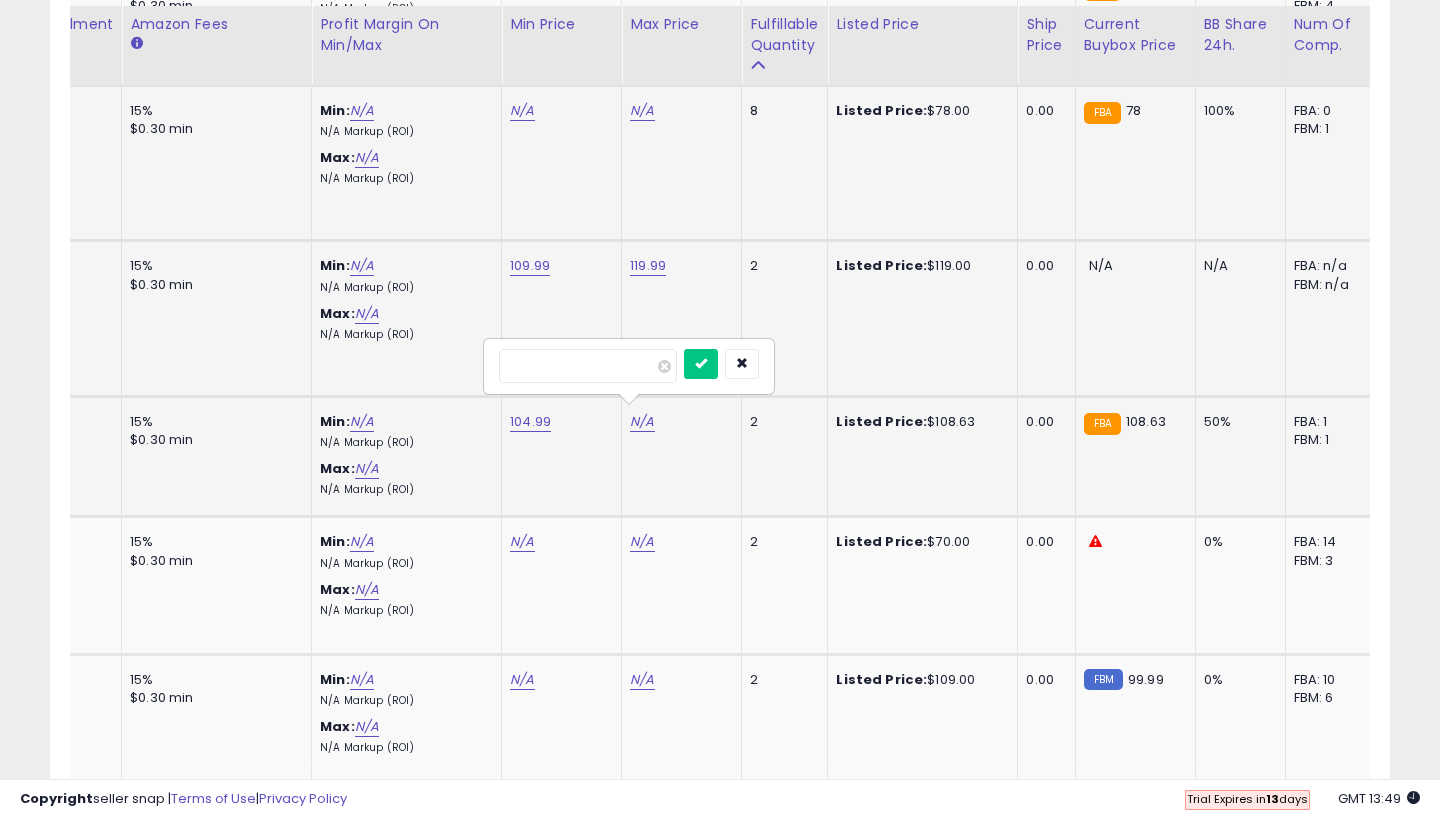 type on "***" 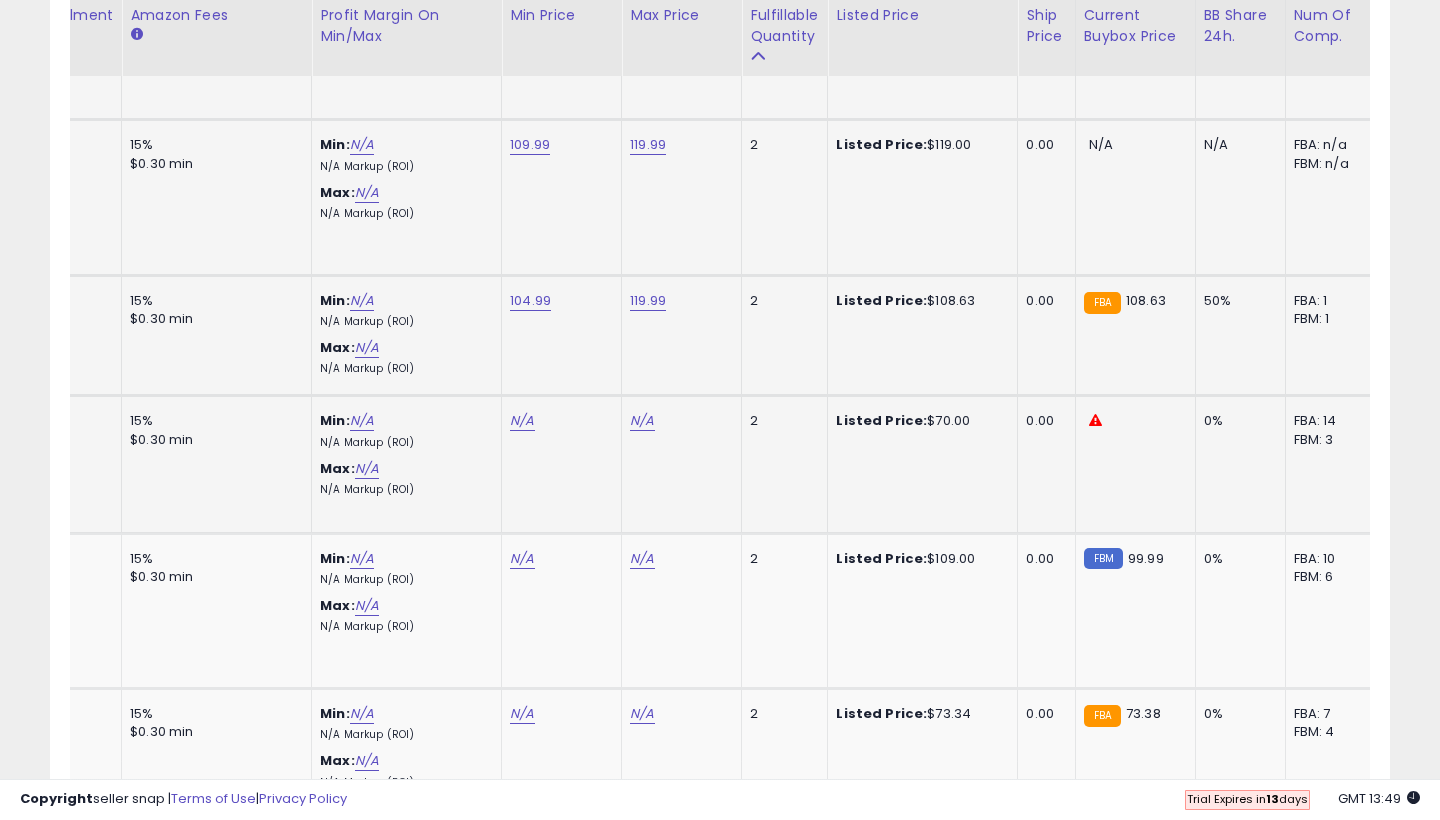 scroll, scrollTop: 1214, scrollLeft: 0, axis: vertical 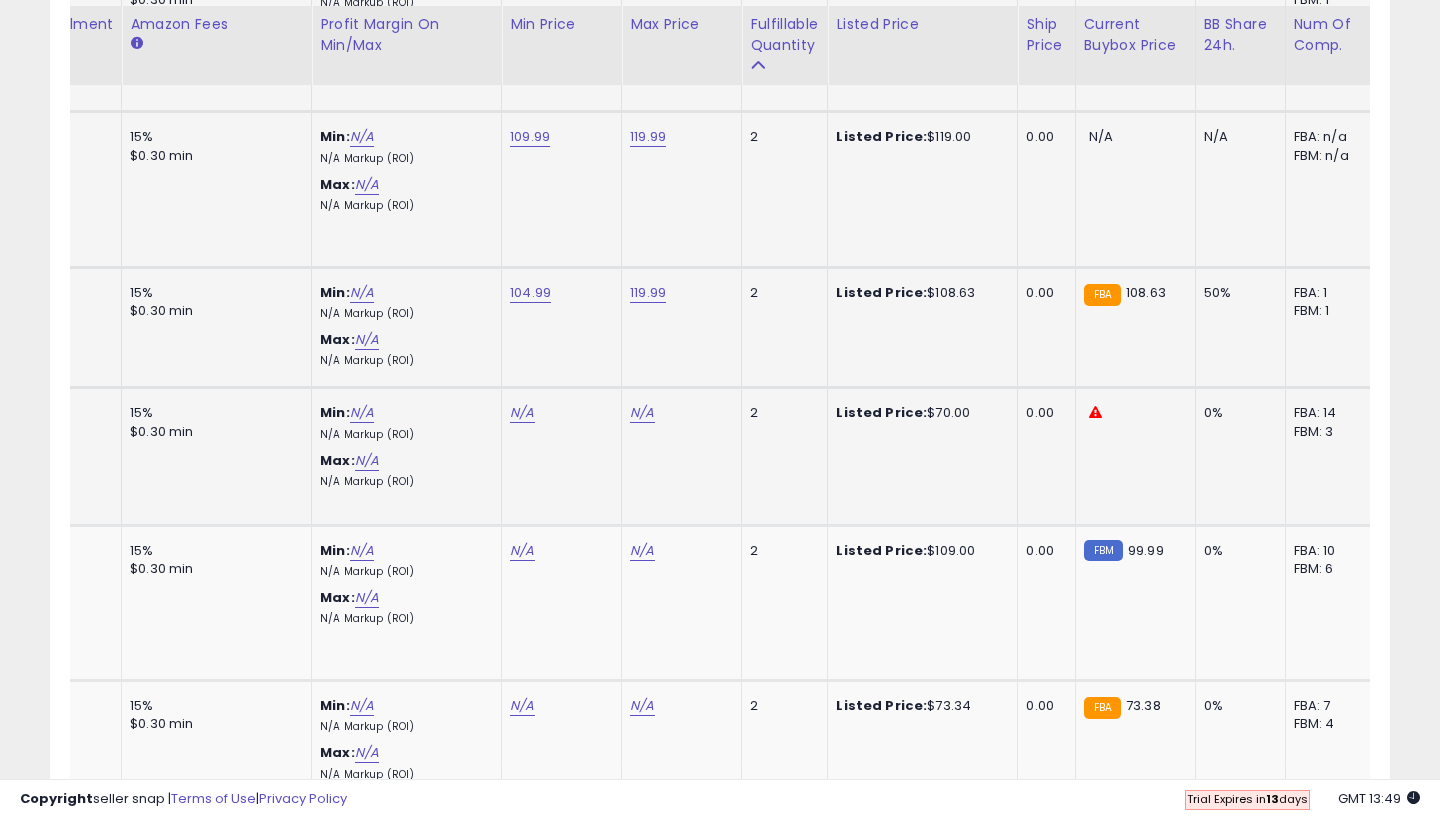 click on "N/A" at bounding box center (522, -141) 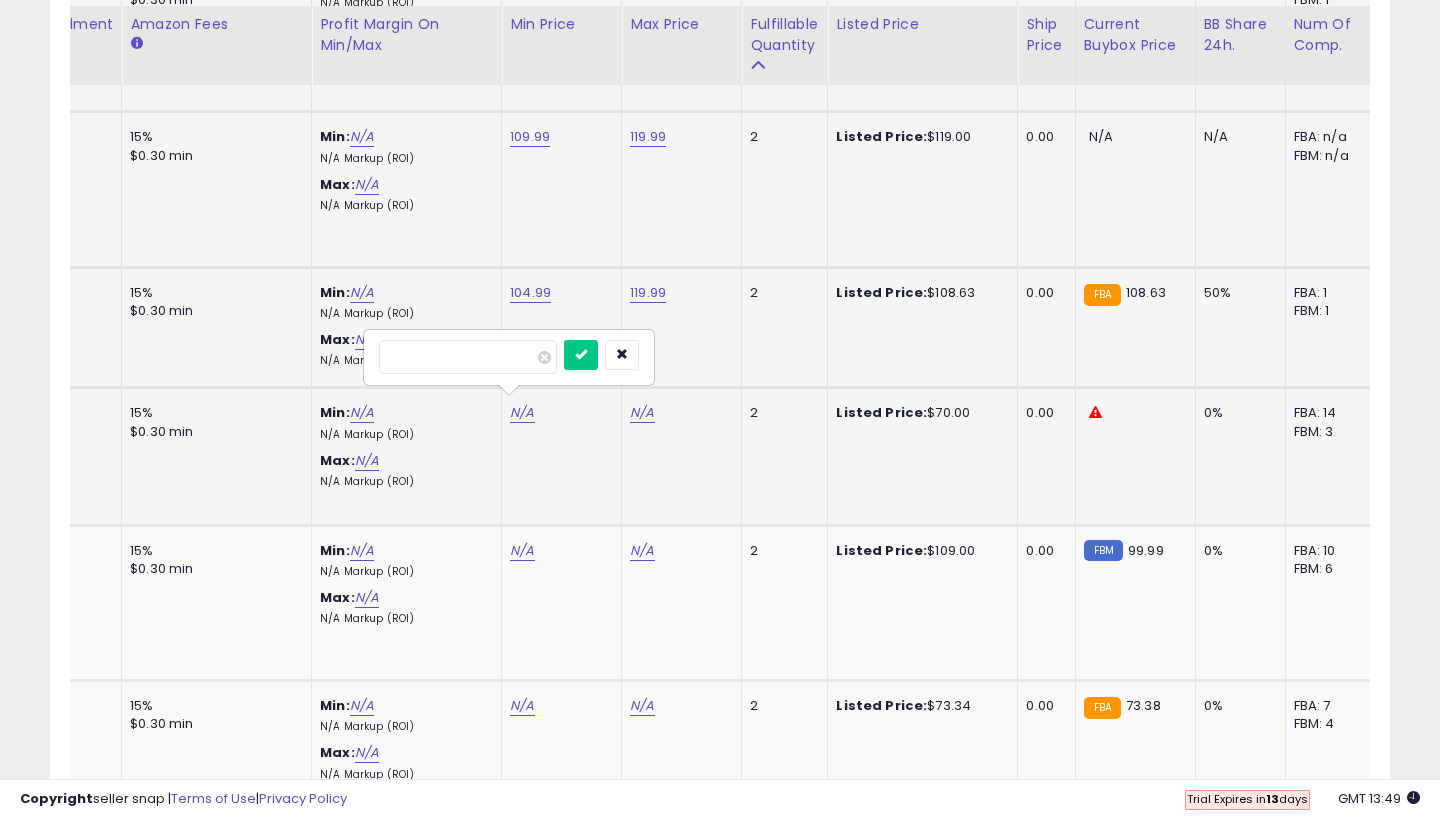 type on "**" 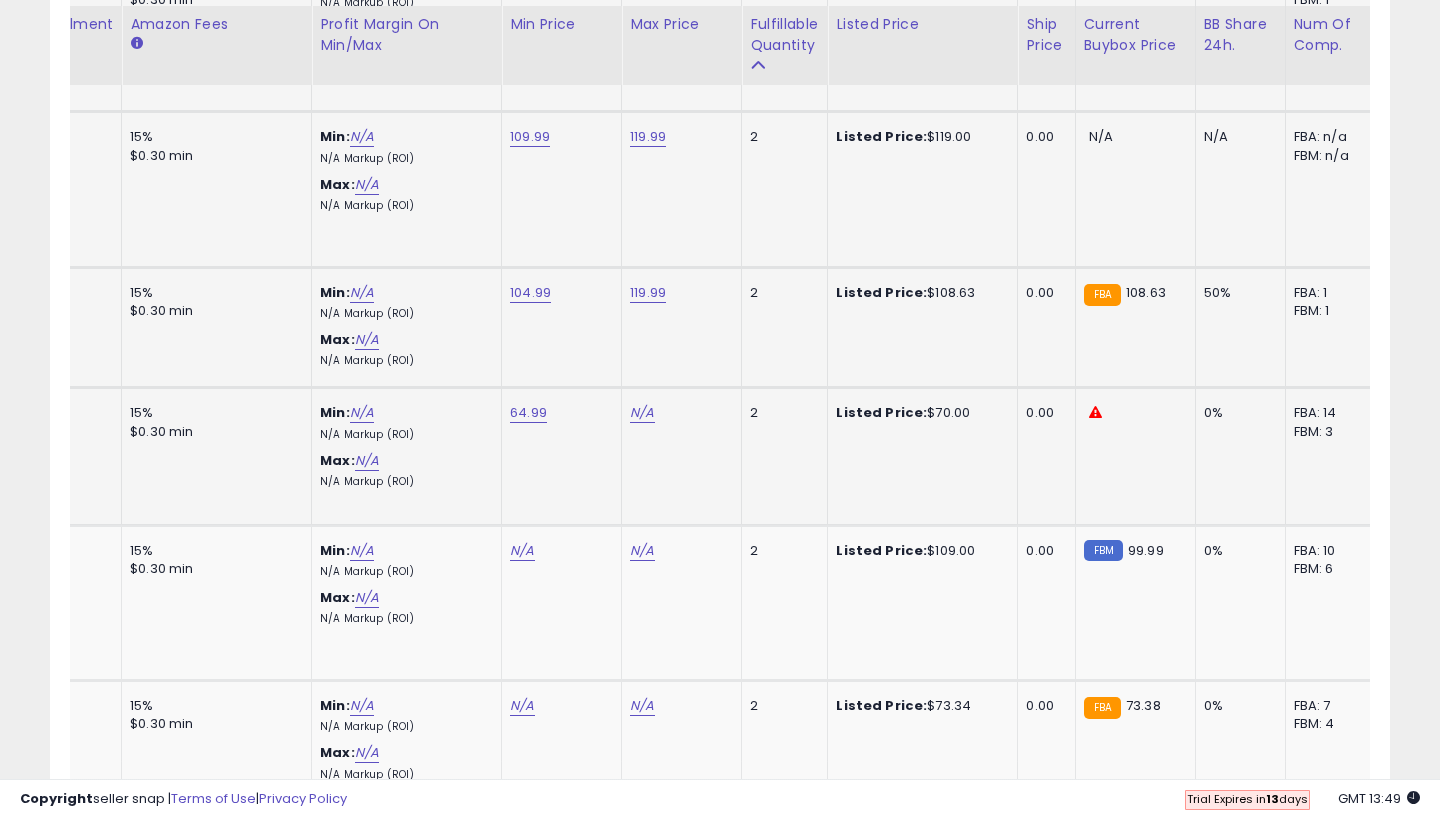 click on "N/A" at bounding box center [642, -141] 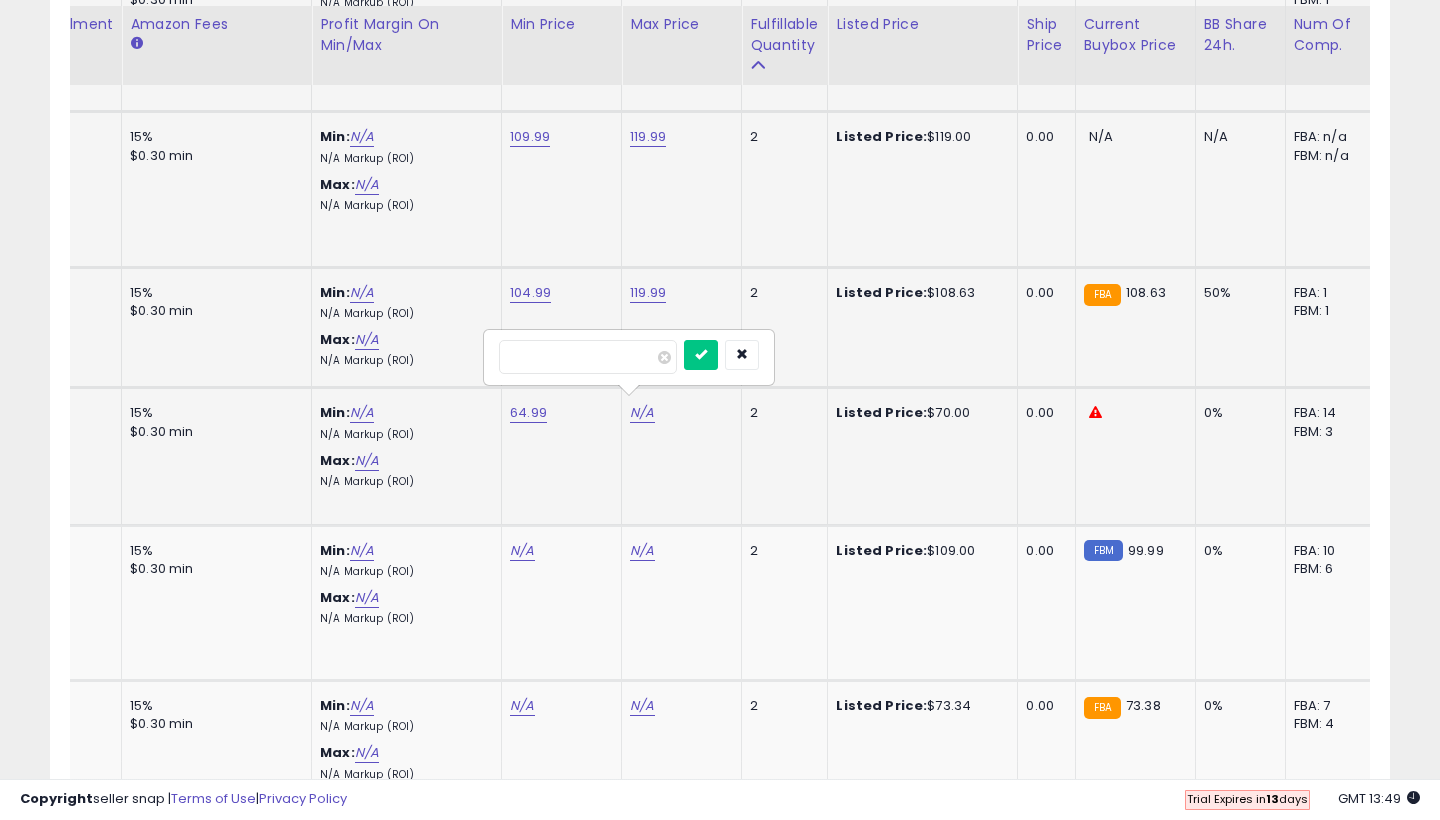 type on "***" 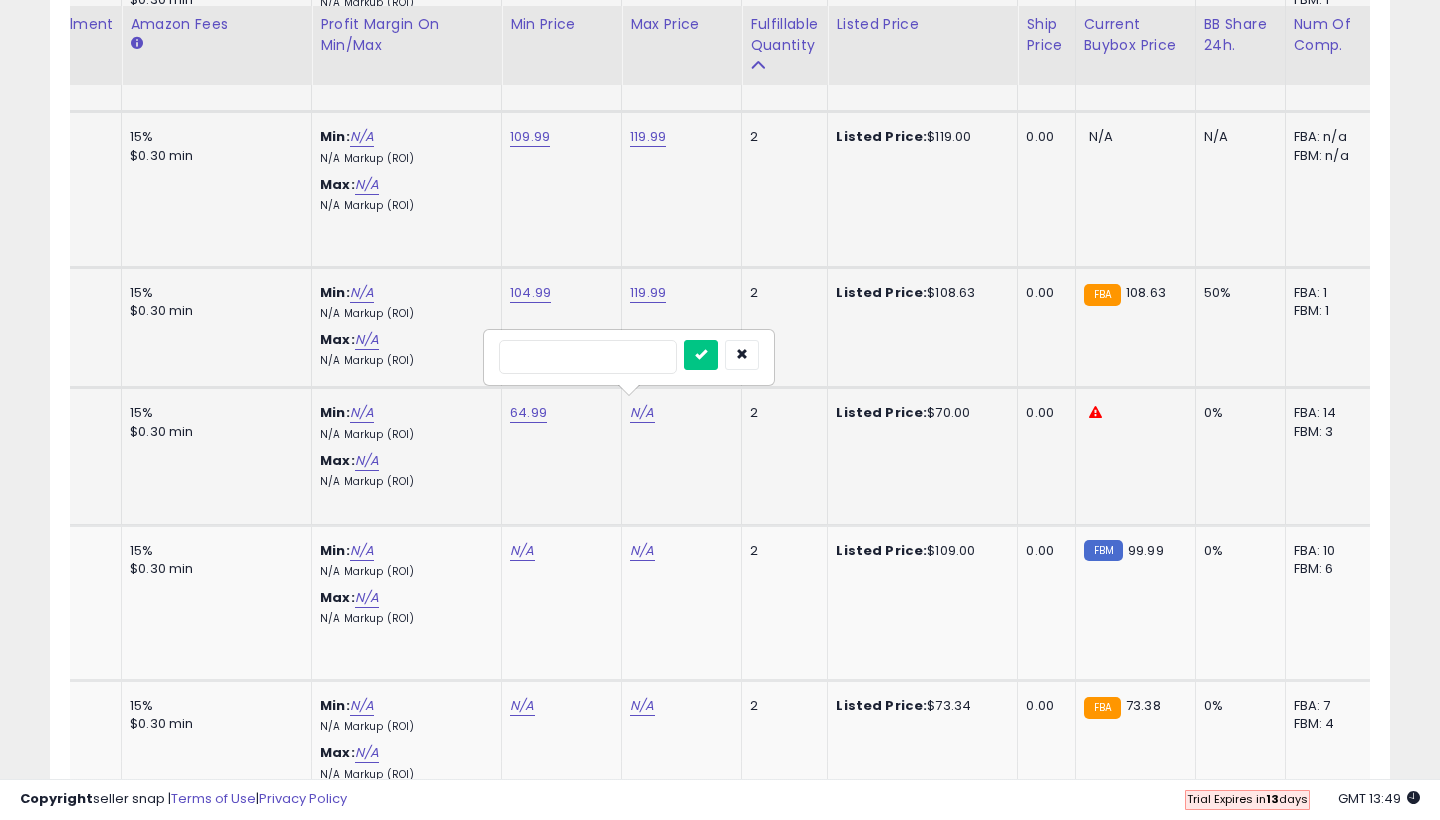 type on "*****" 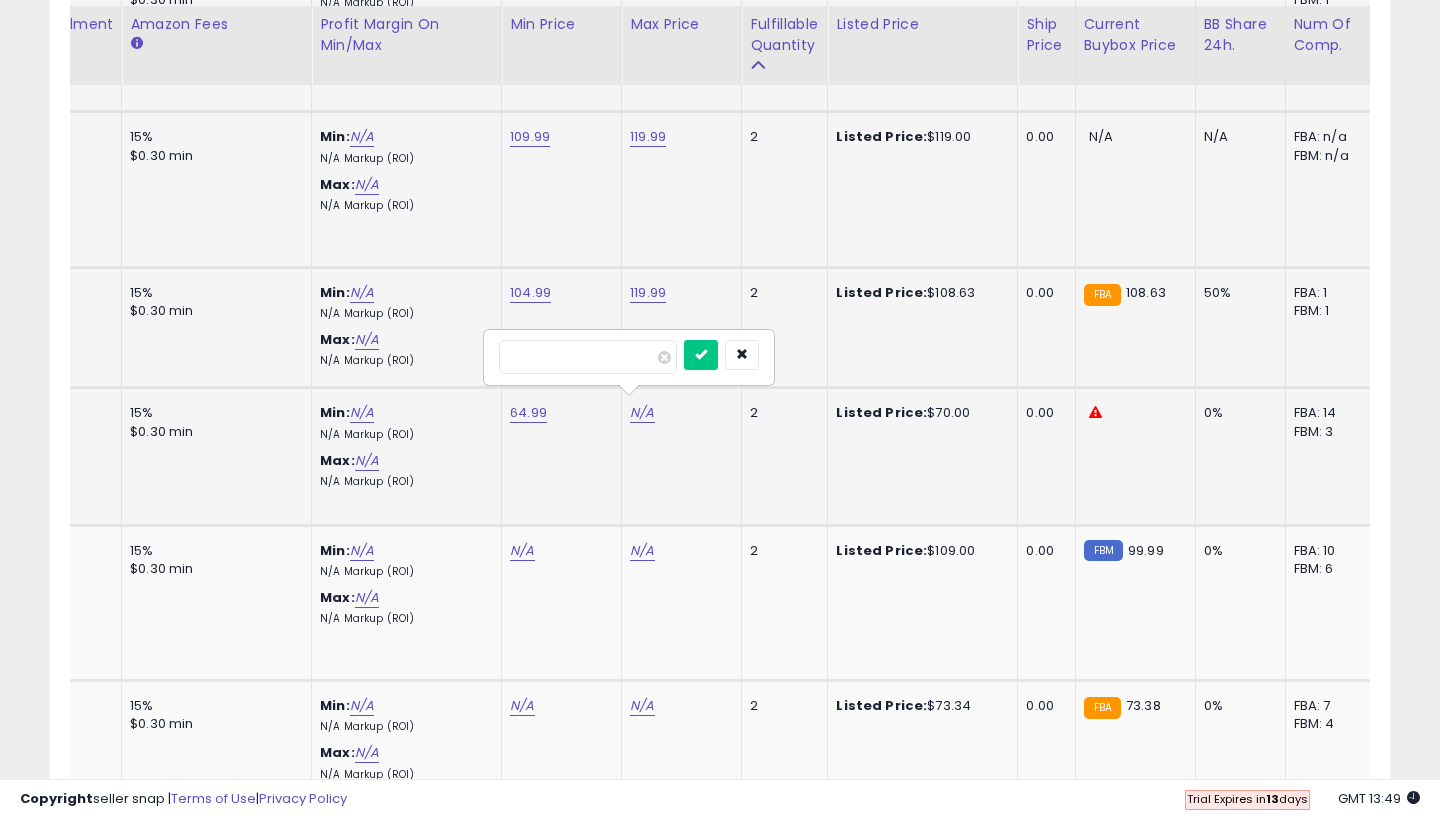 click at bounding box center (701, 355) 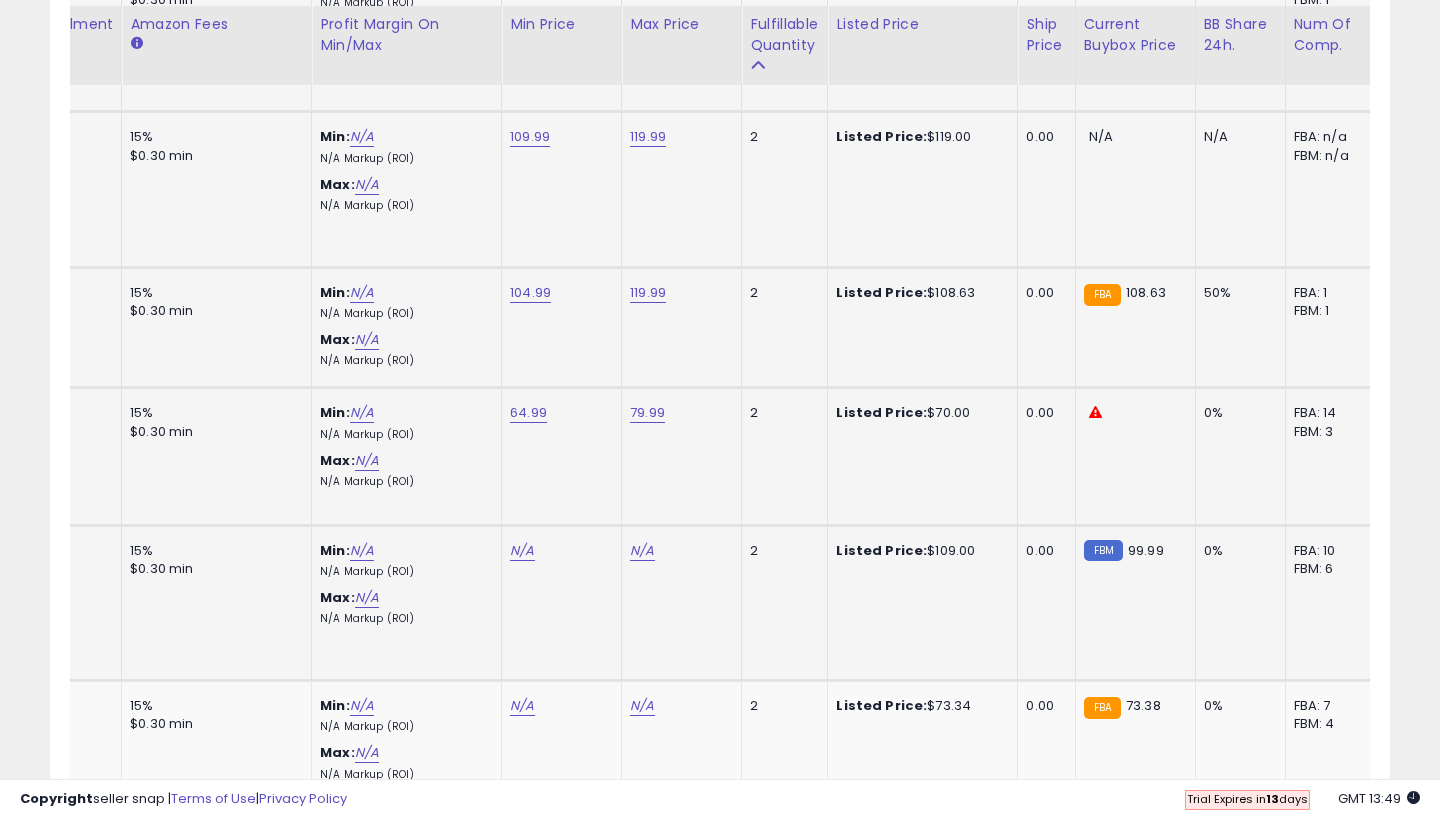 click on "N/A" at bounding box center (522, -141) 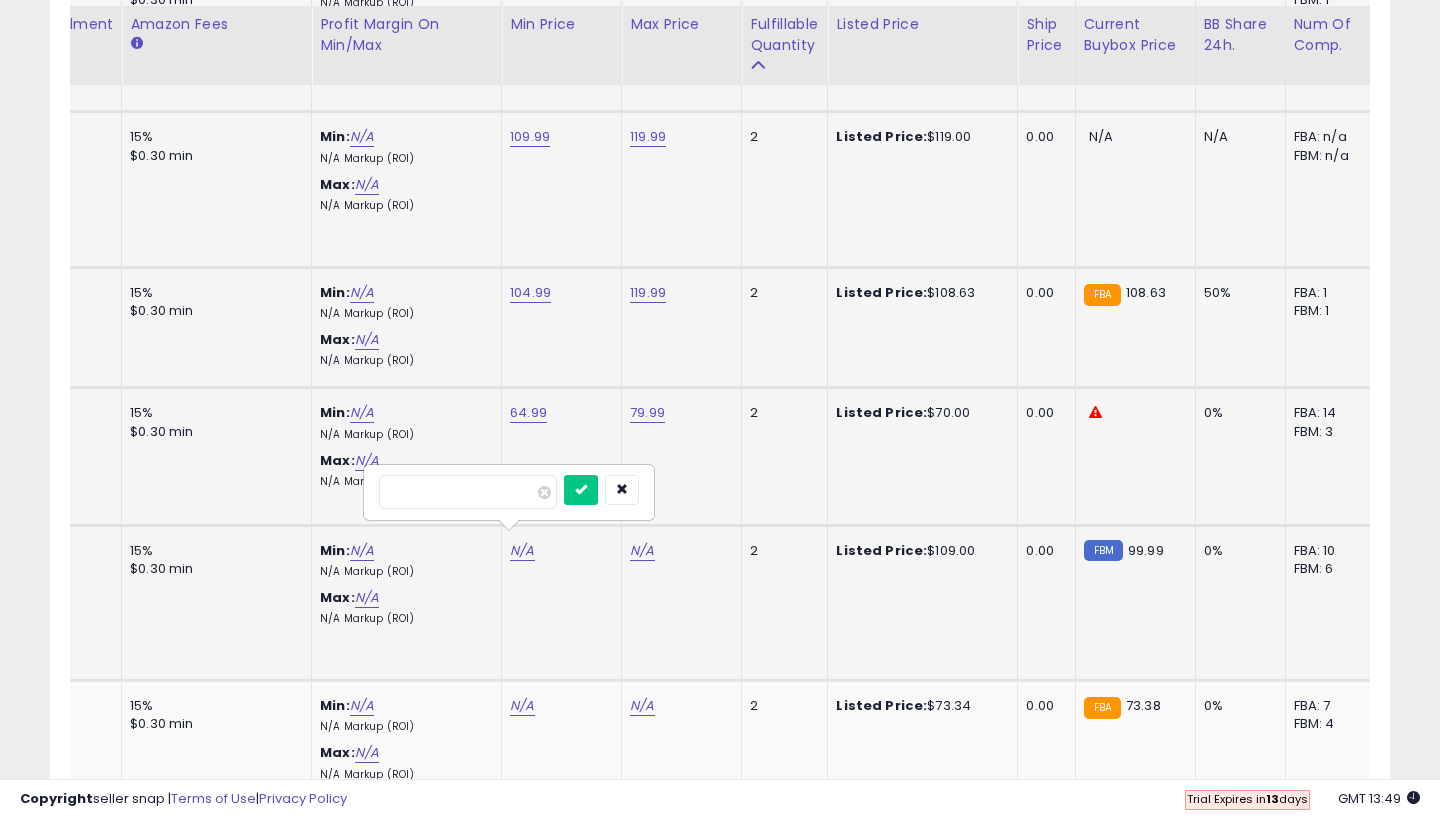 type on "**" 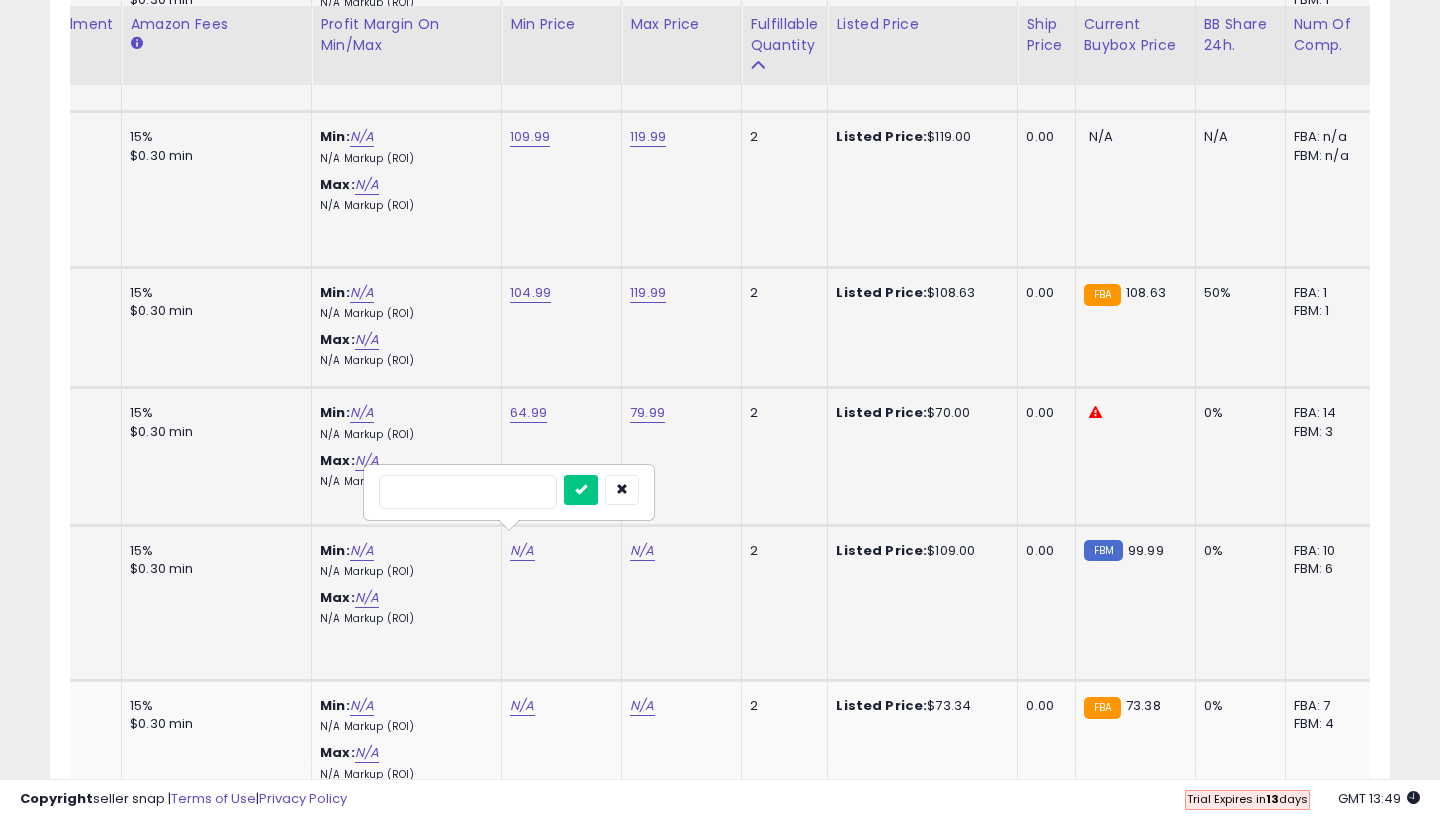 type on "*****" 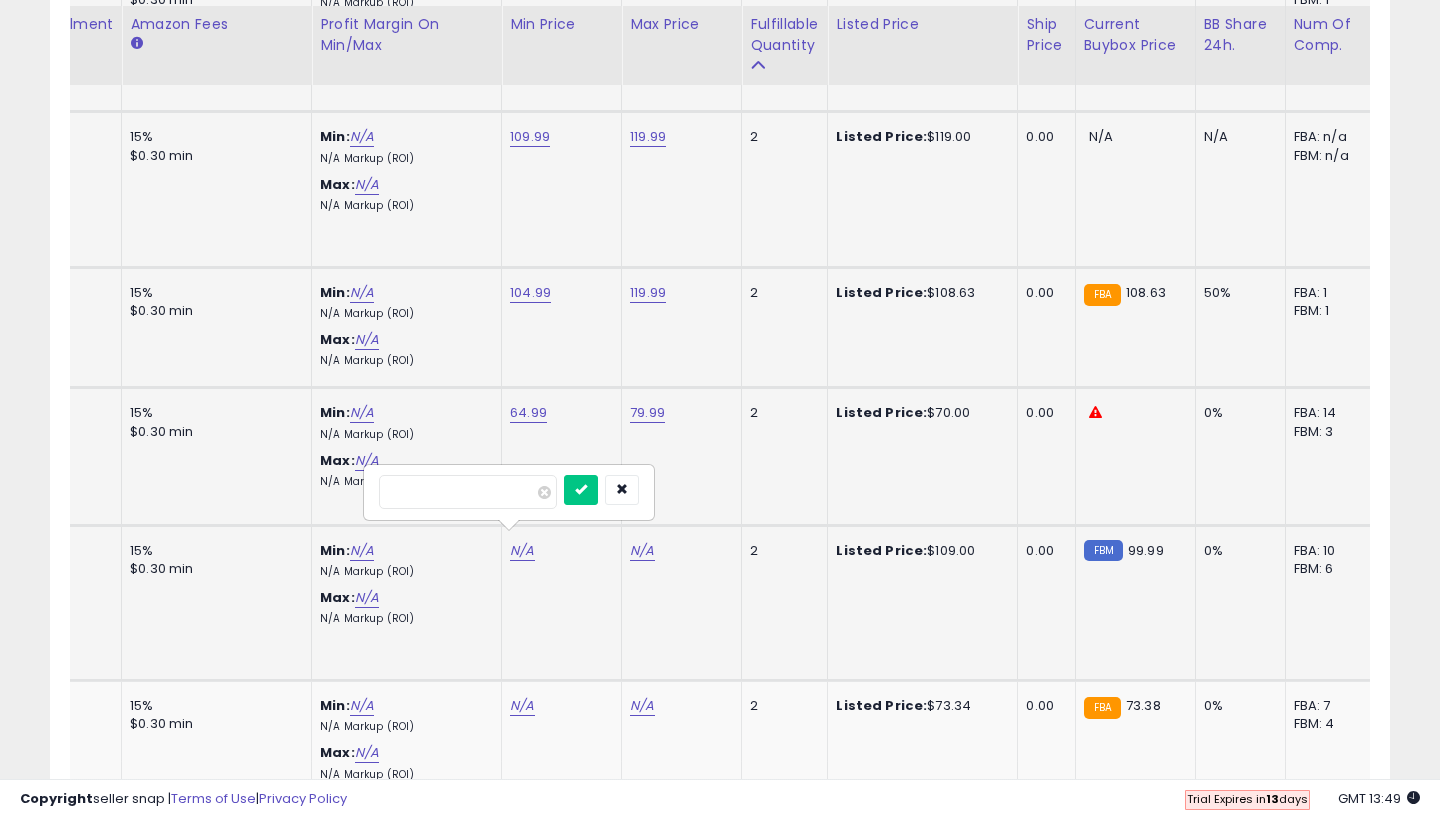 click at bounding box center [581, 490] 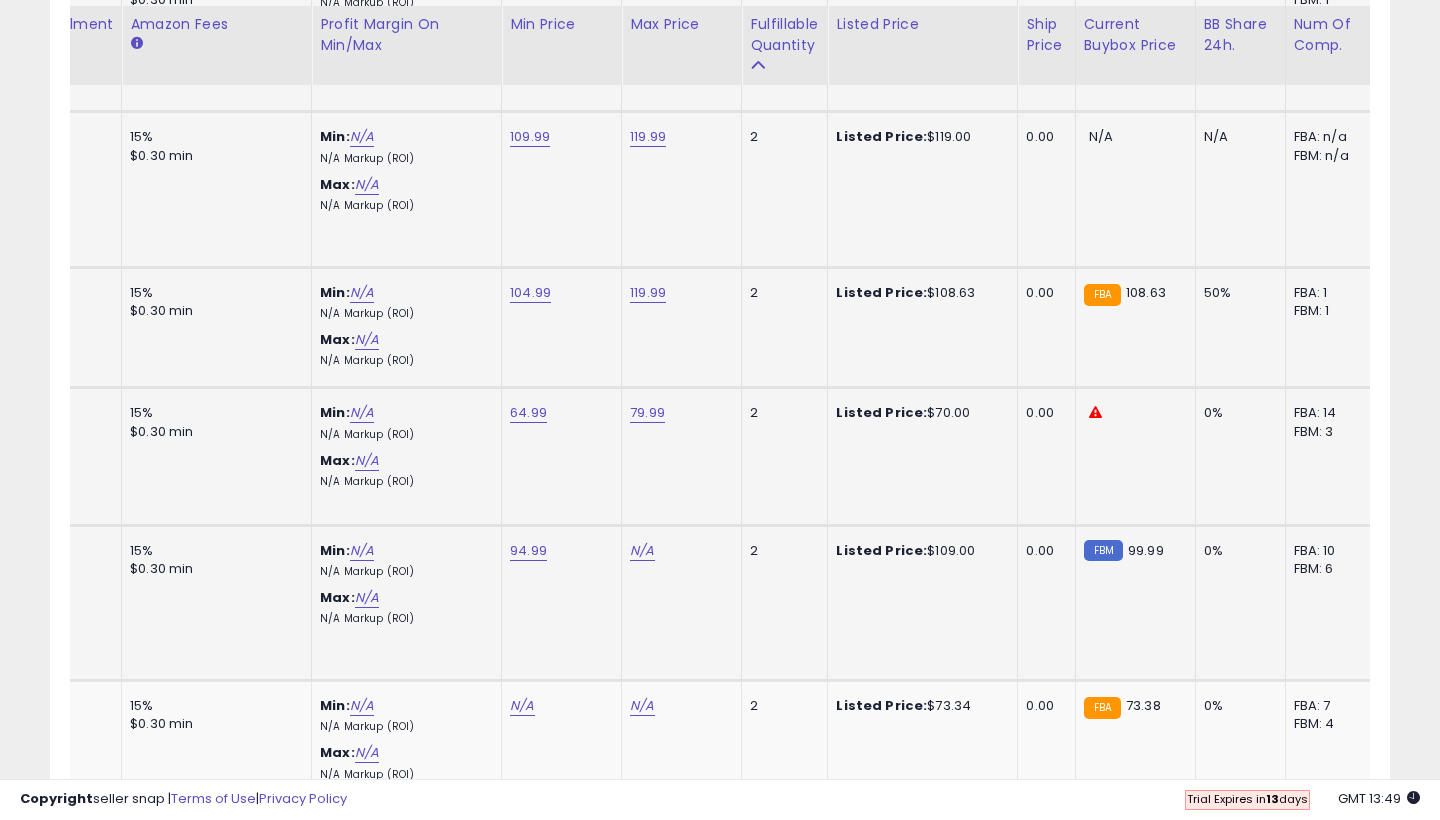 click on "N/A" at bounding box center [642, -141] 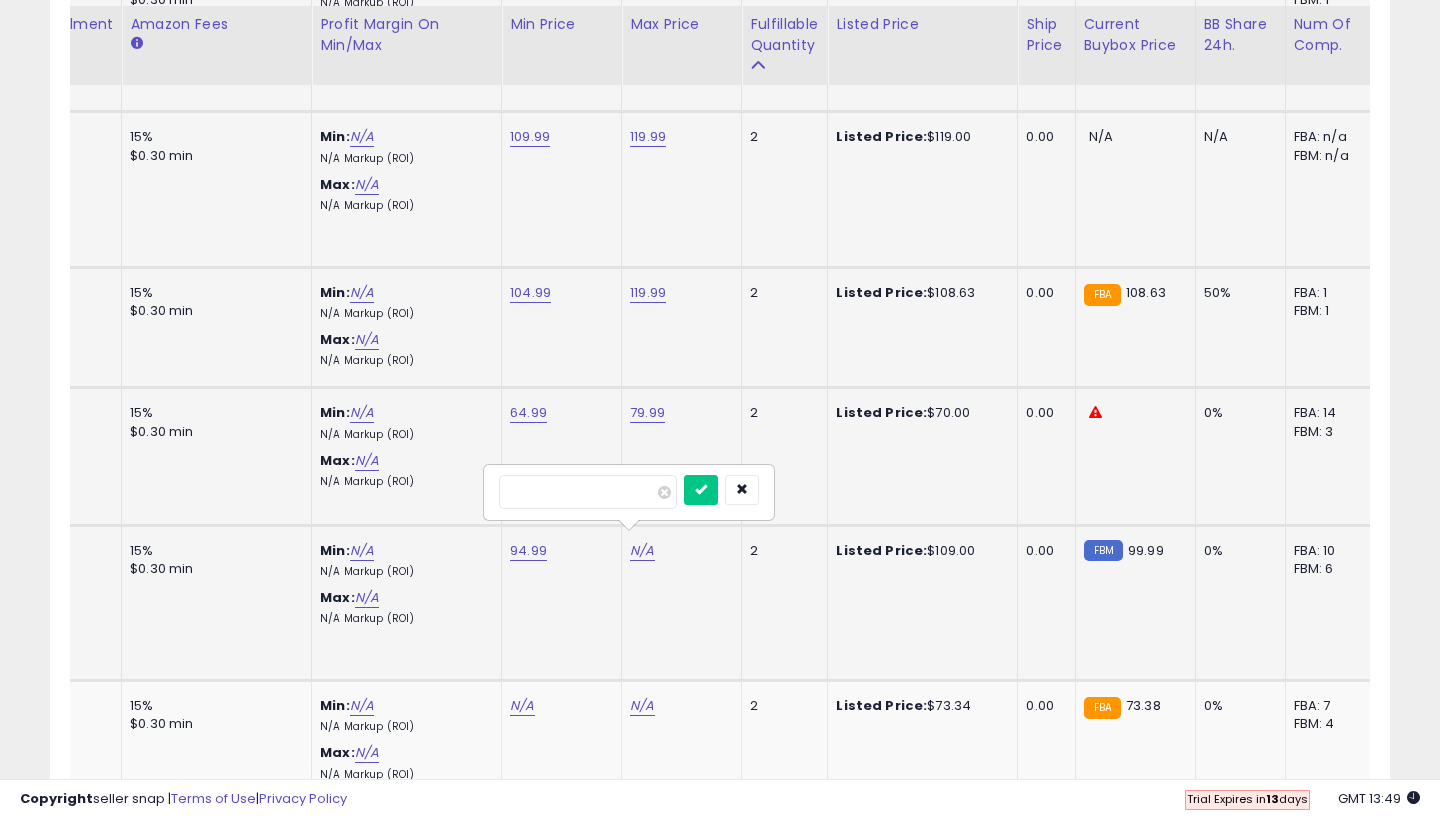 type on "***" 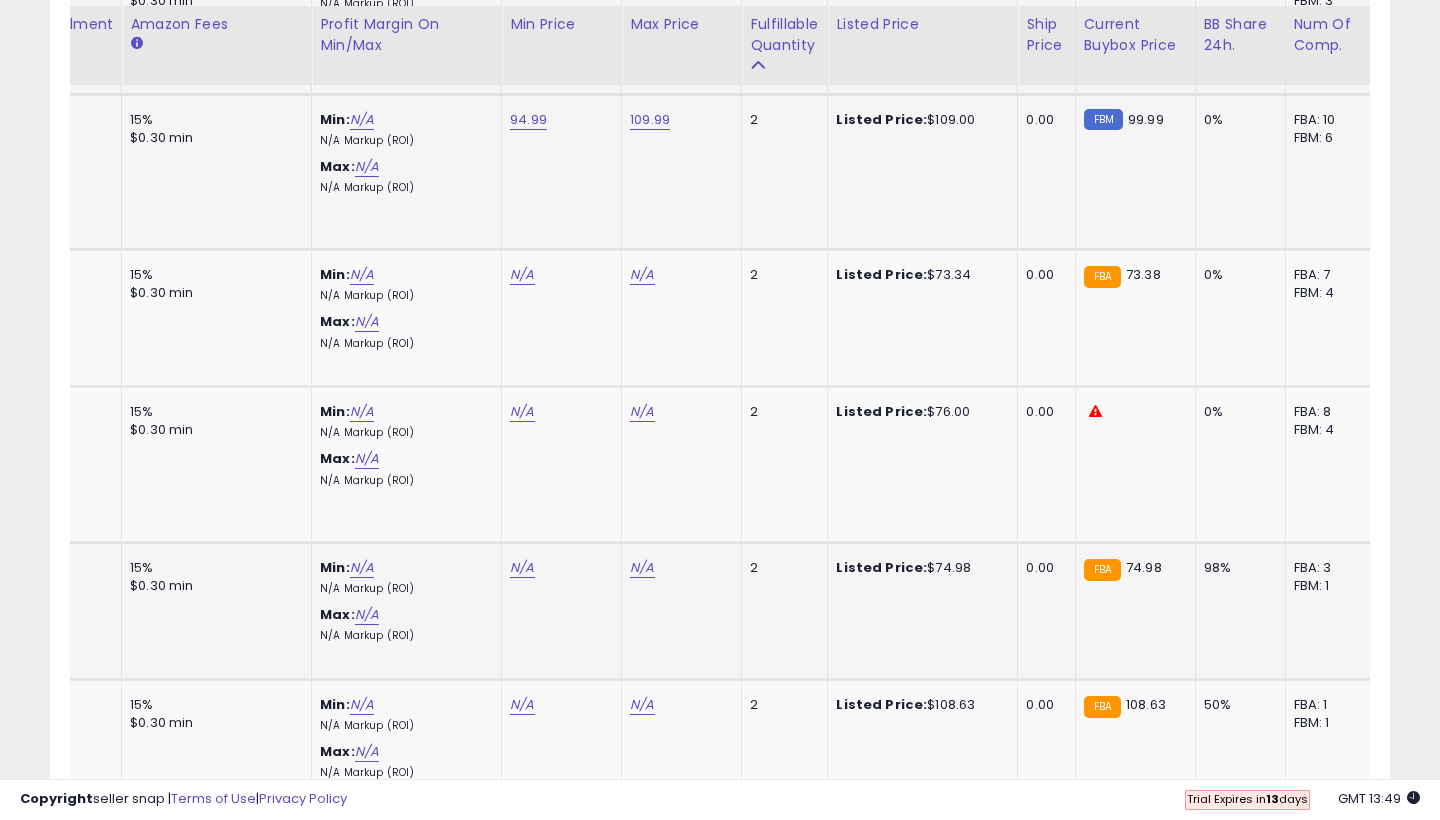 scroll, scrollTop: 1647, scrollLeft: 0, axis: vertical 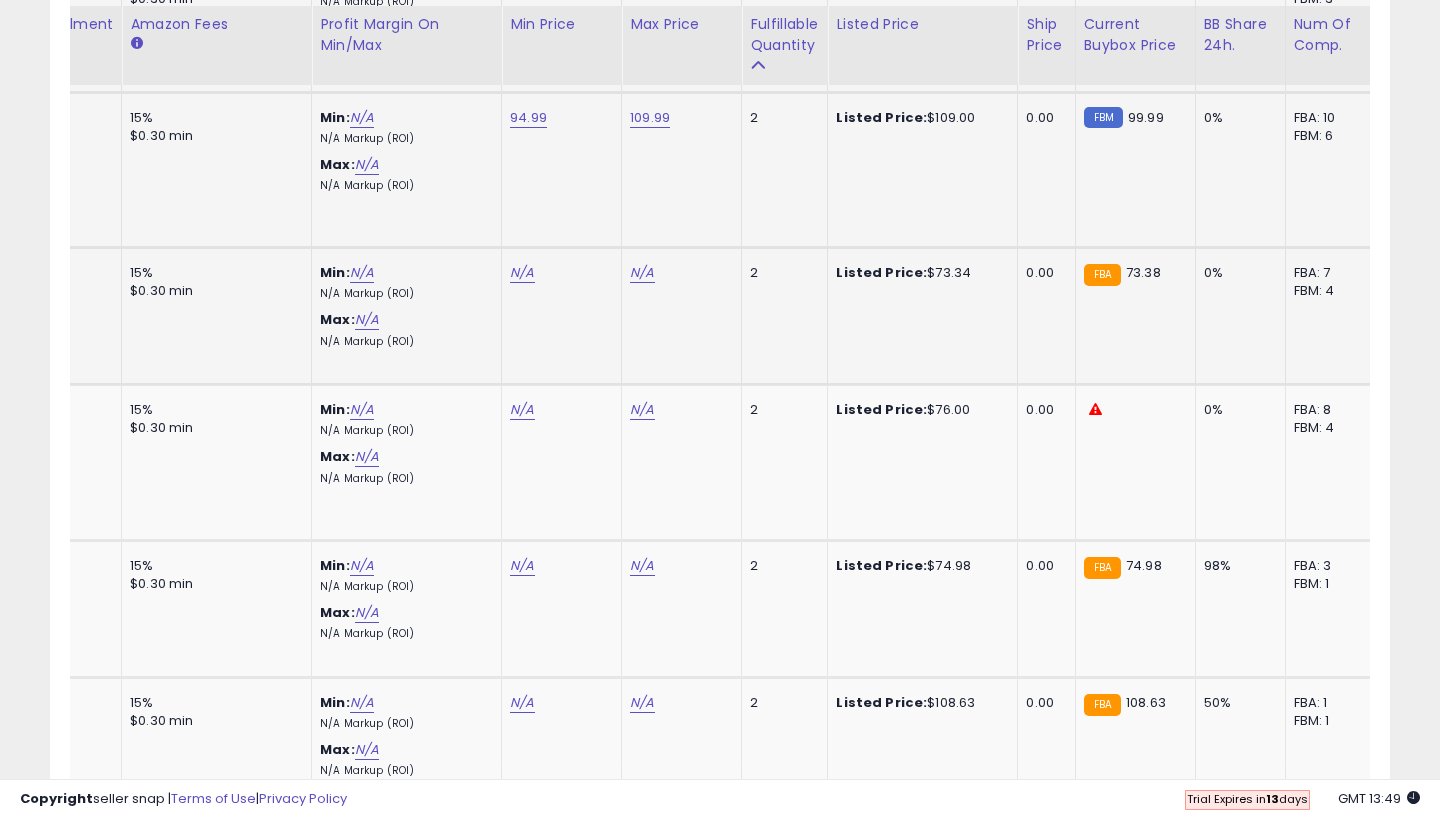click on "N/A" at bounding box center [522, -574] 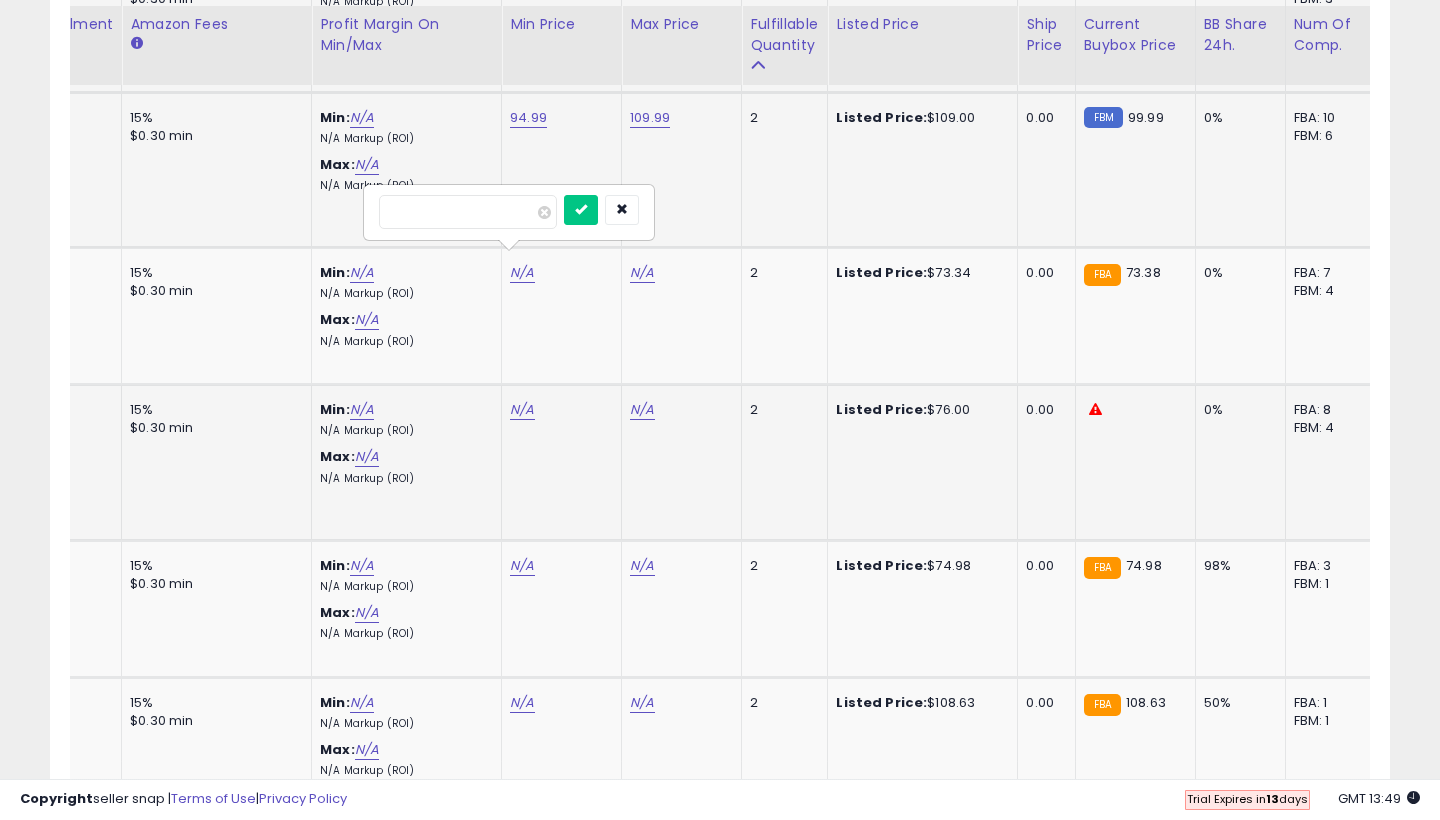 type on "**" 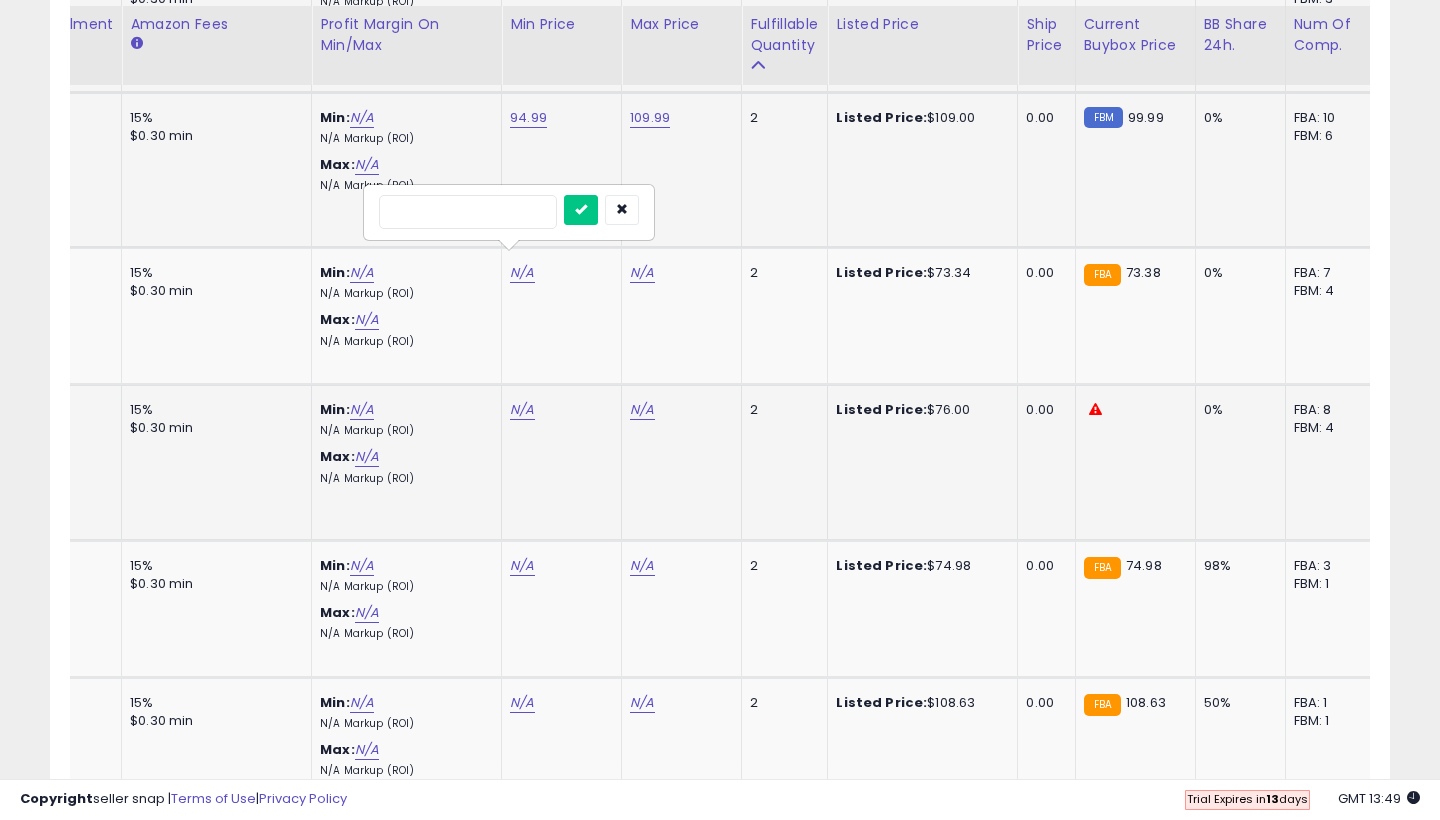 type on "*" 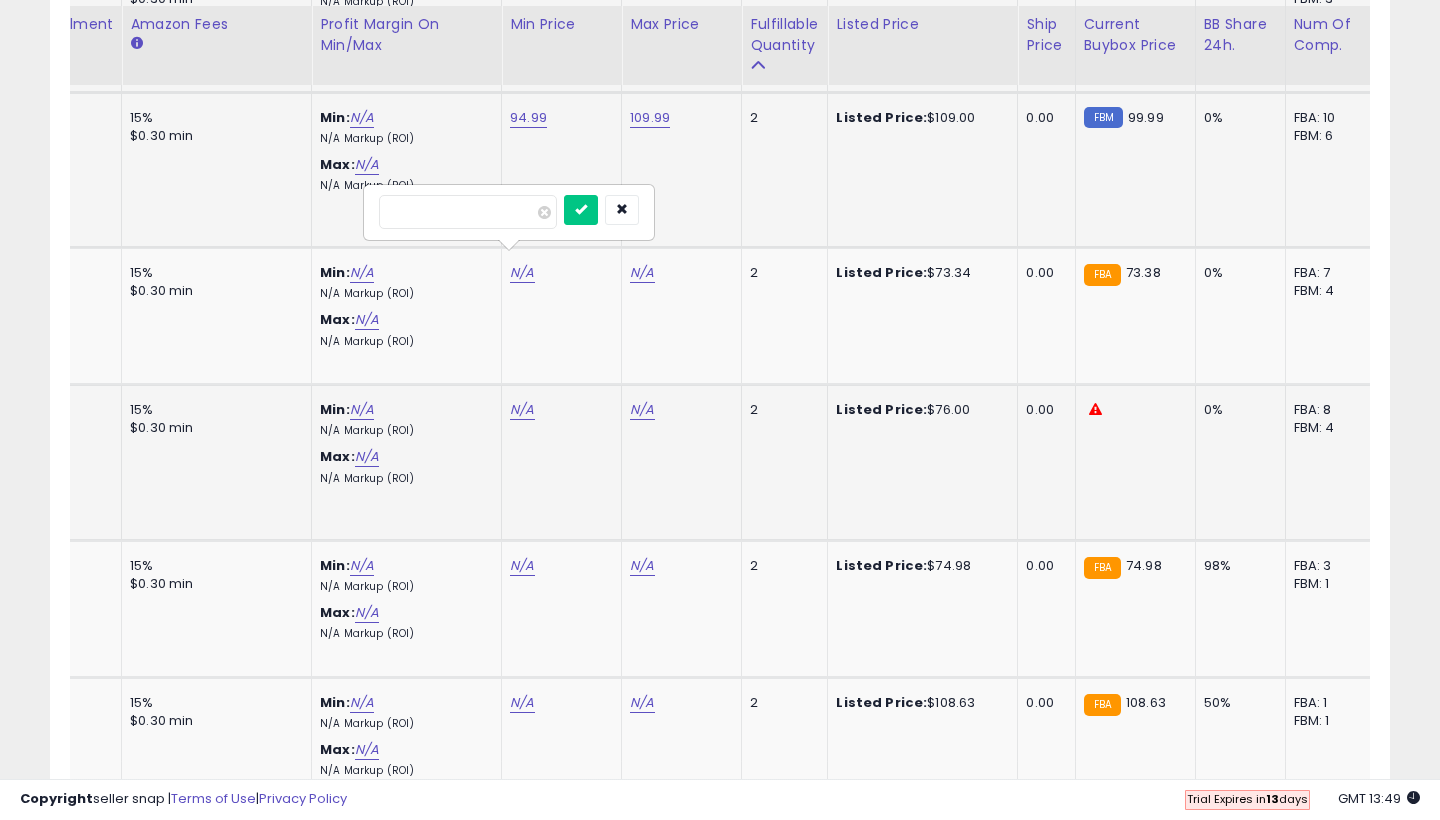 type on "**" 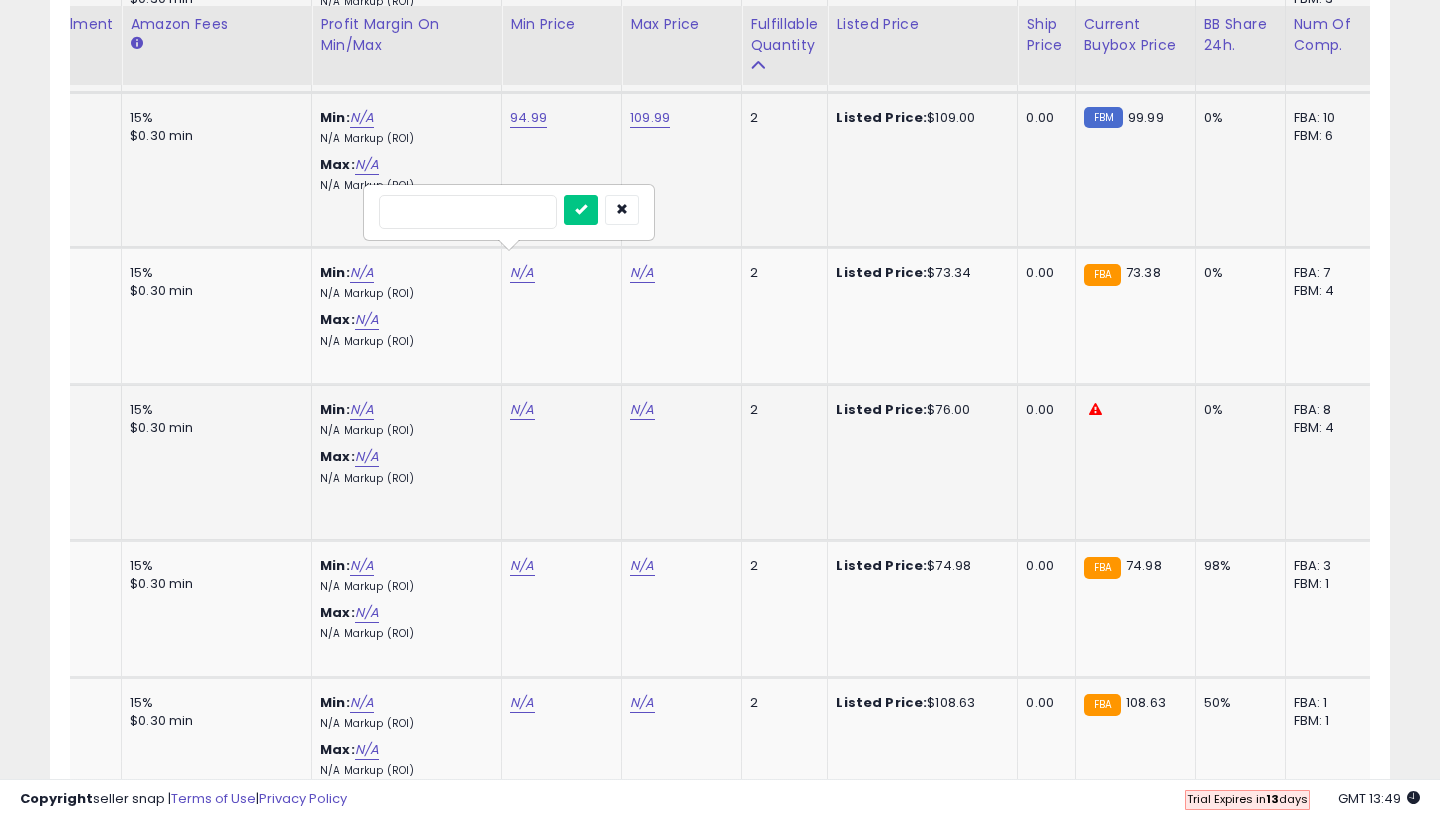 type on "*****" 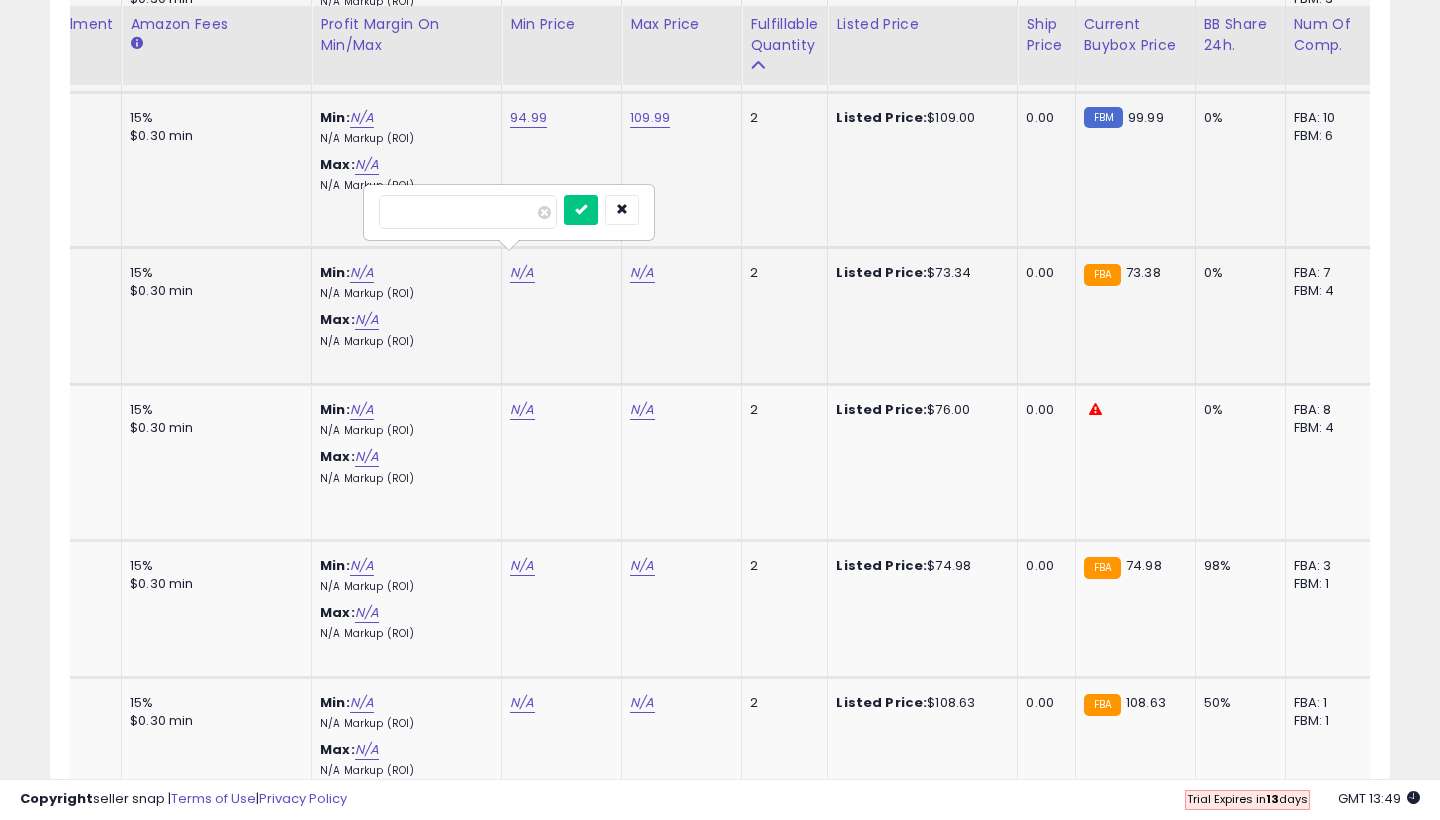 click at bounding box center [581, 210] 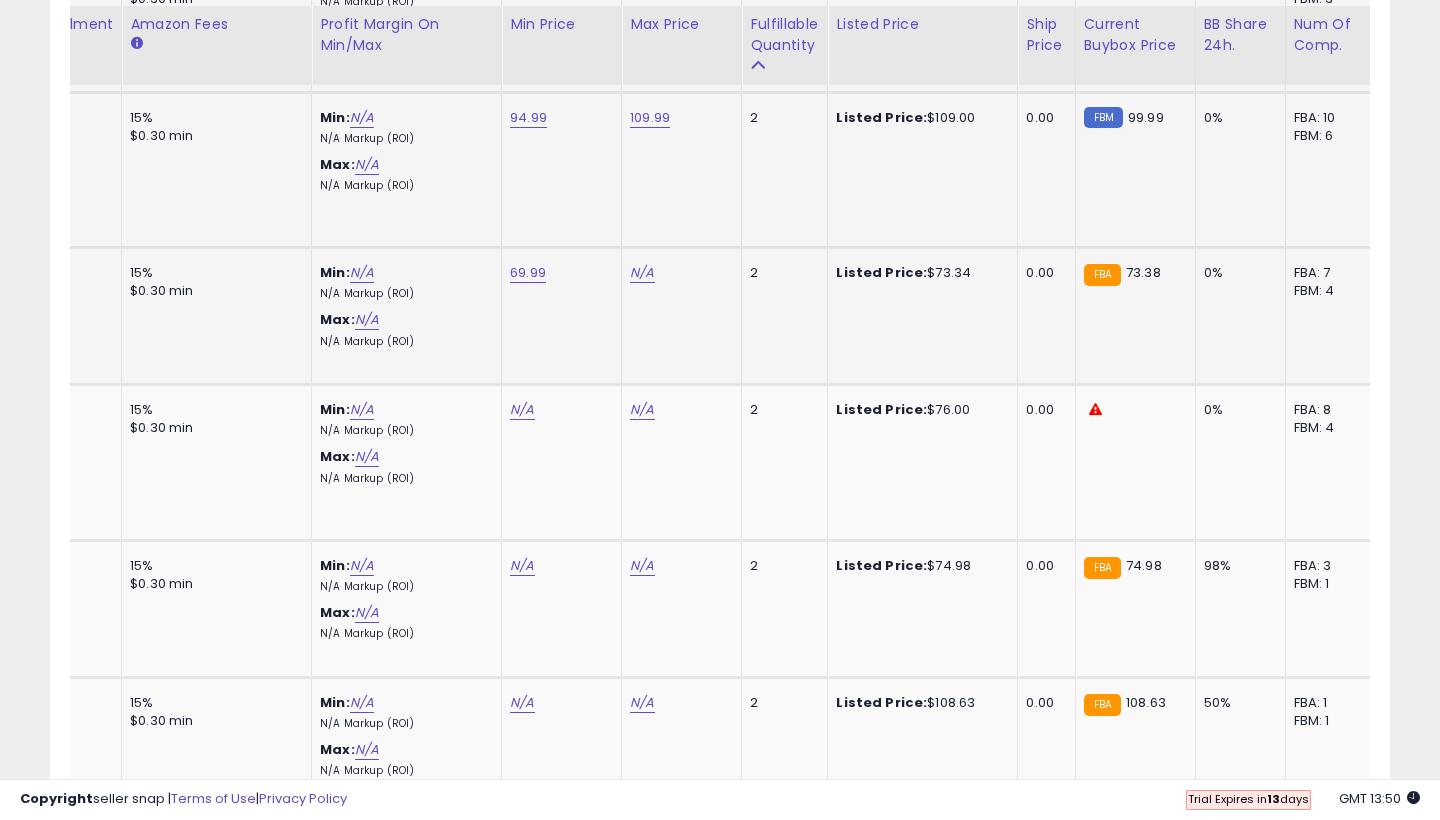 click on "N/A" at bounding box center (642, -574) 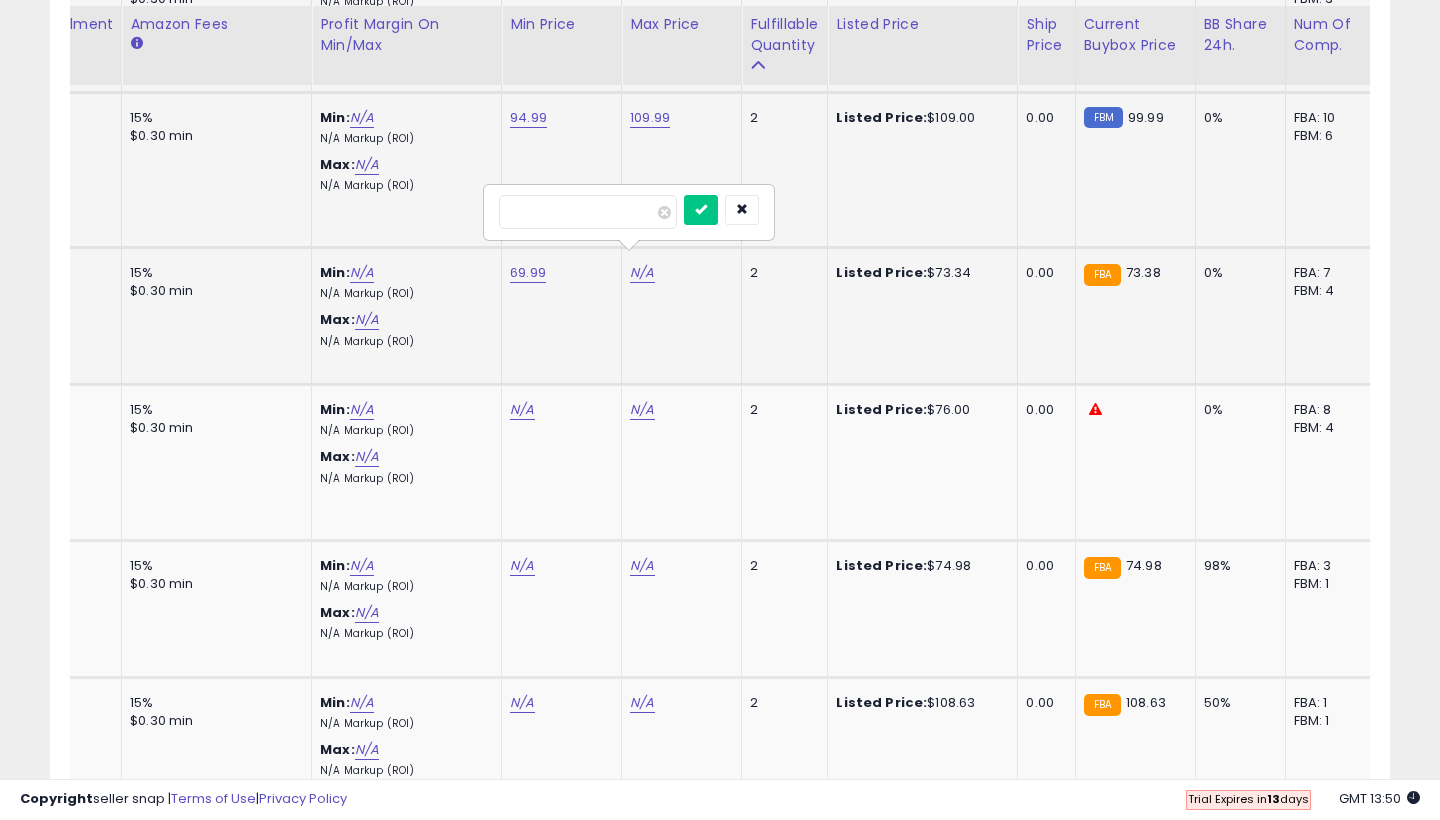 type on "**" 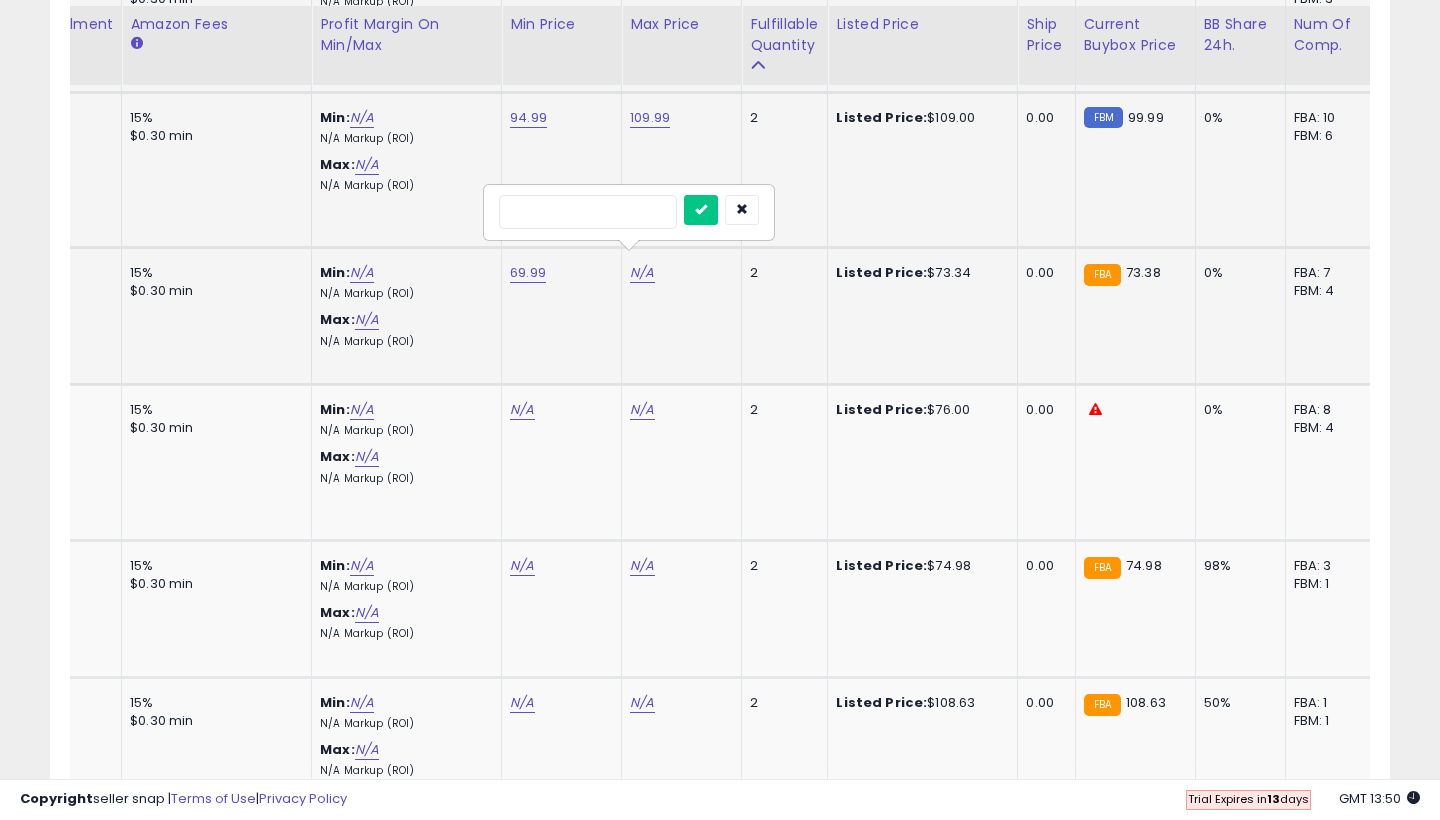 type on "*****" 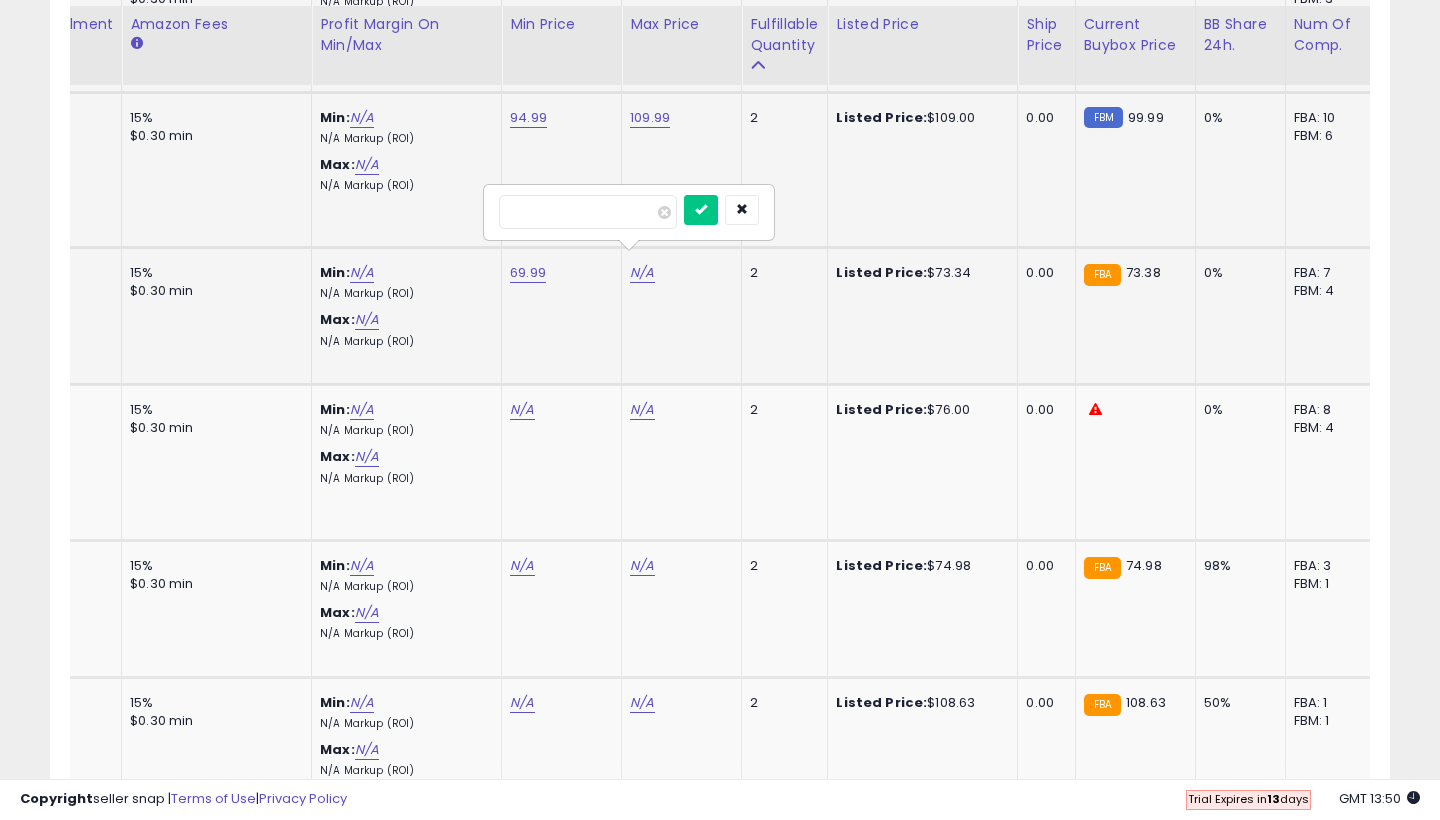 click at bounding box center (701, 210) 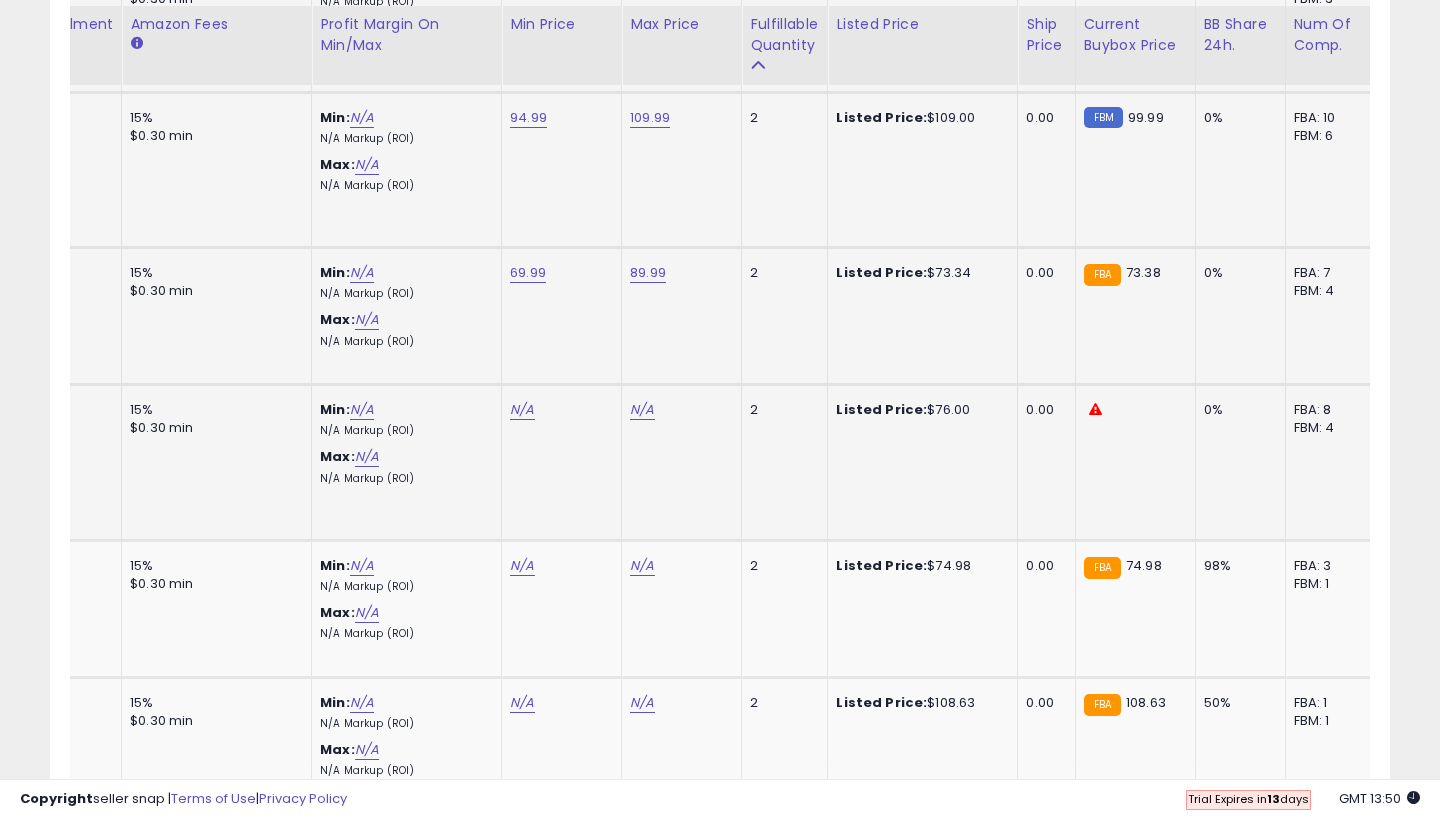 click on "N/A" at bounding box center (522, -574) 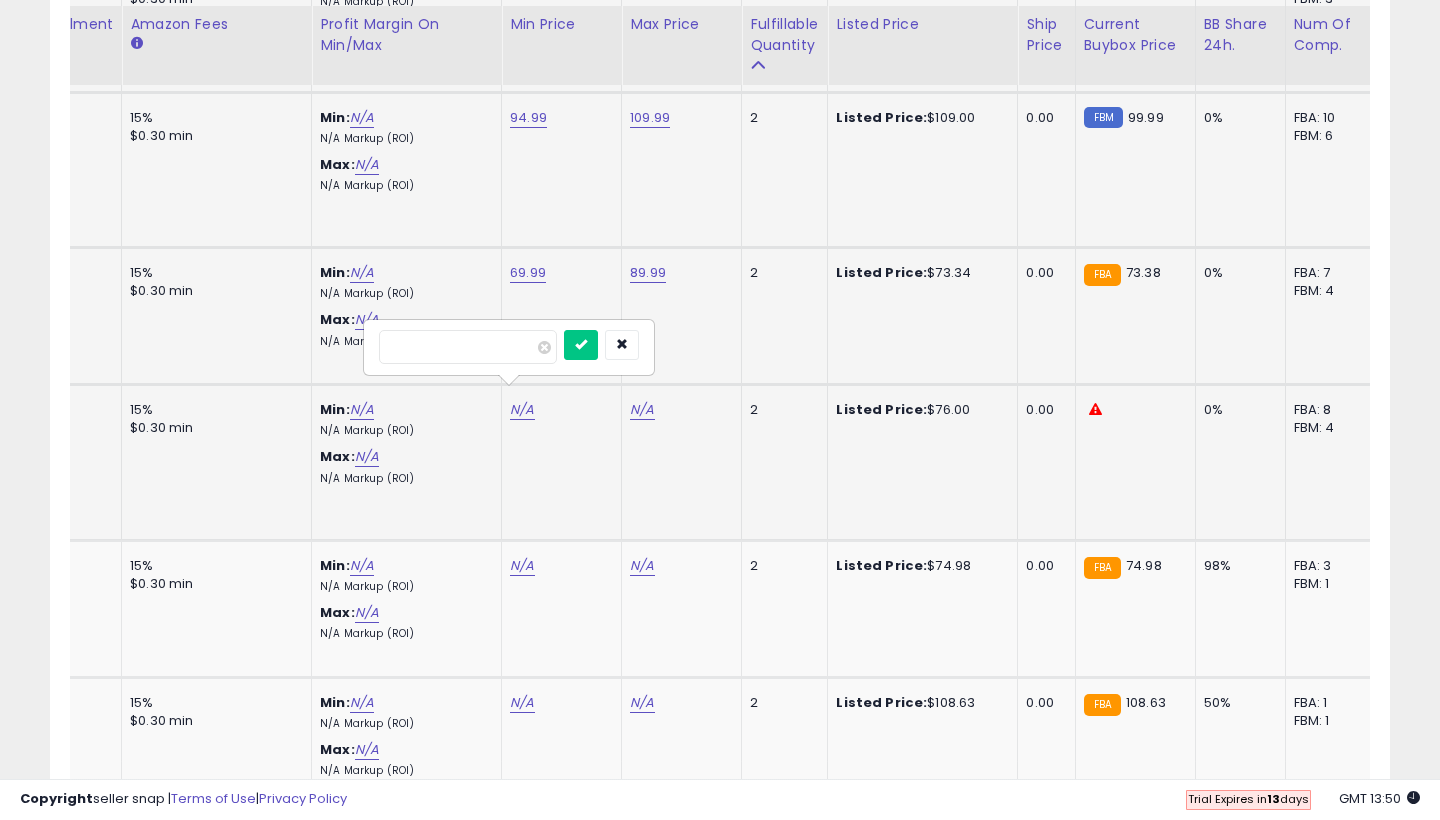 type on "**" 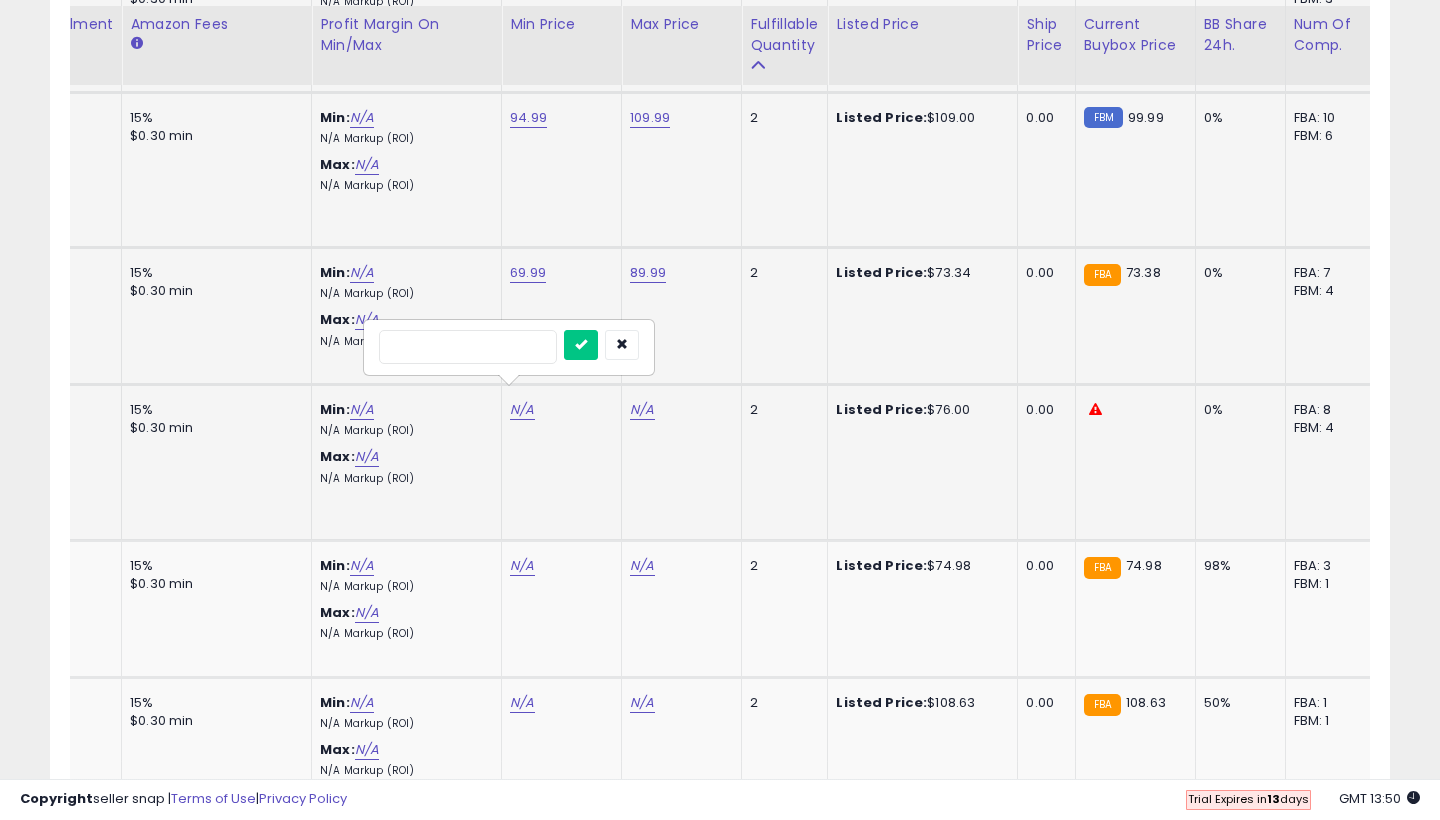 type on "*****" 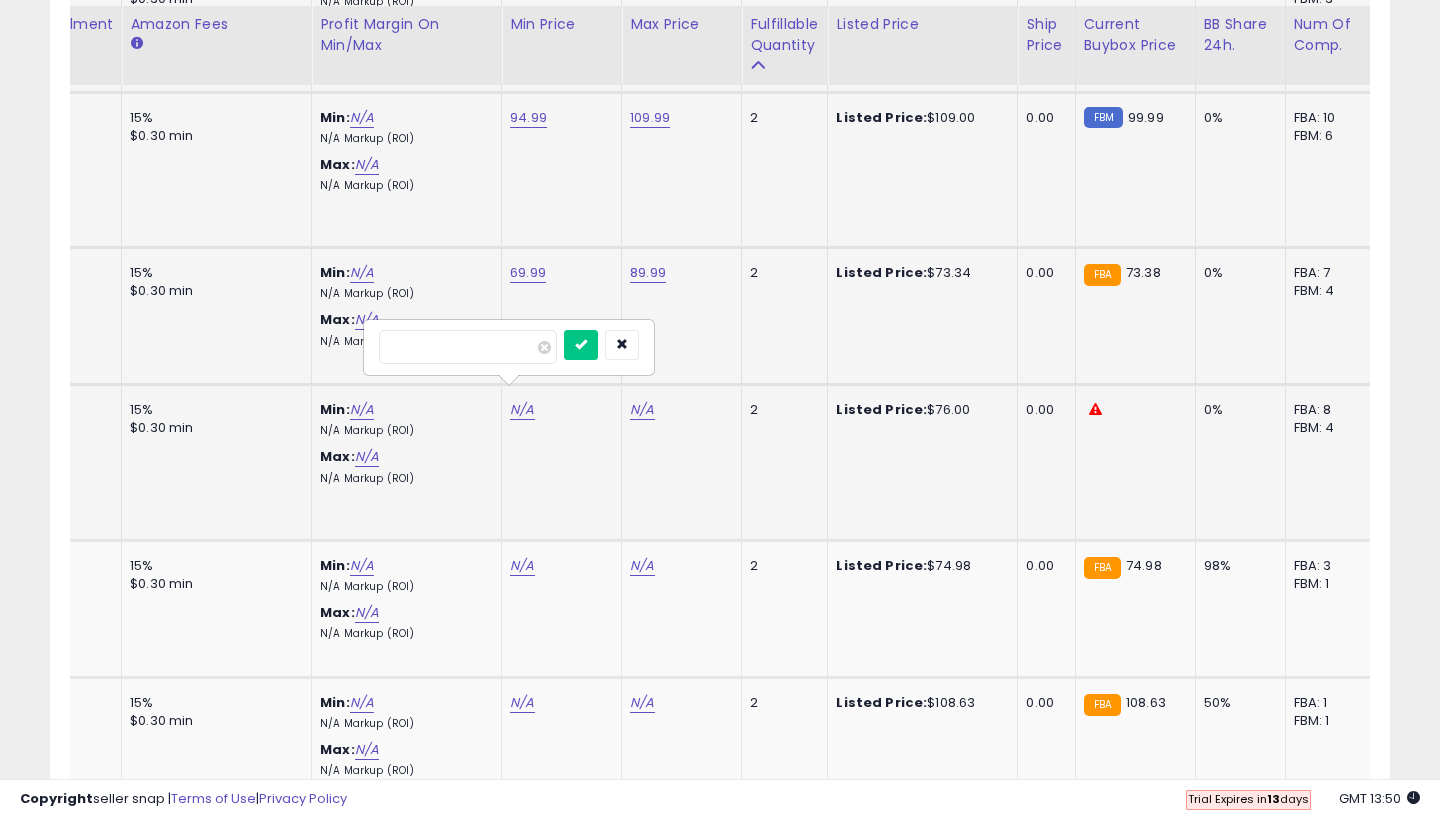 click at bounding box center (581, 345) 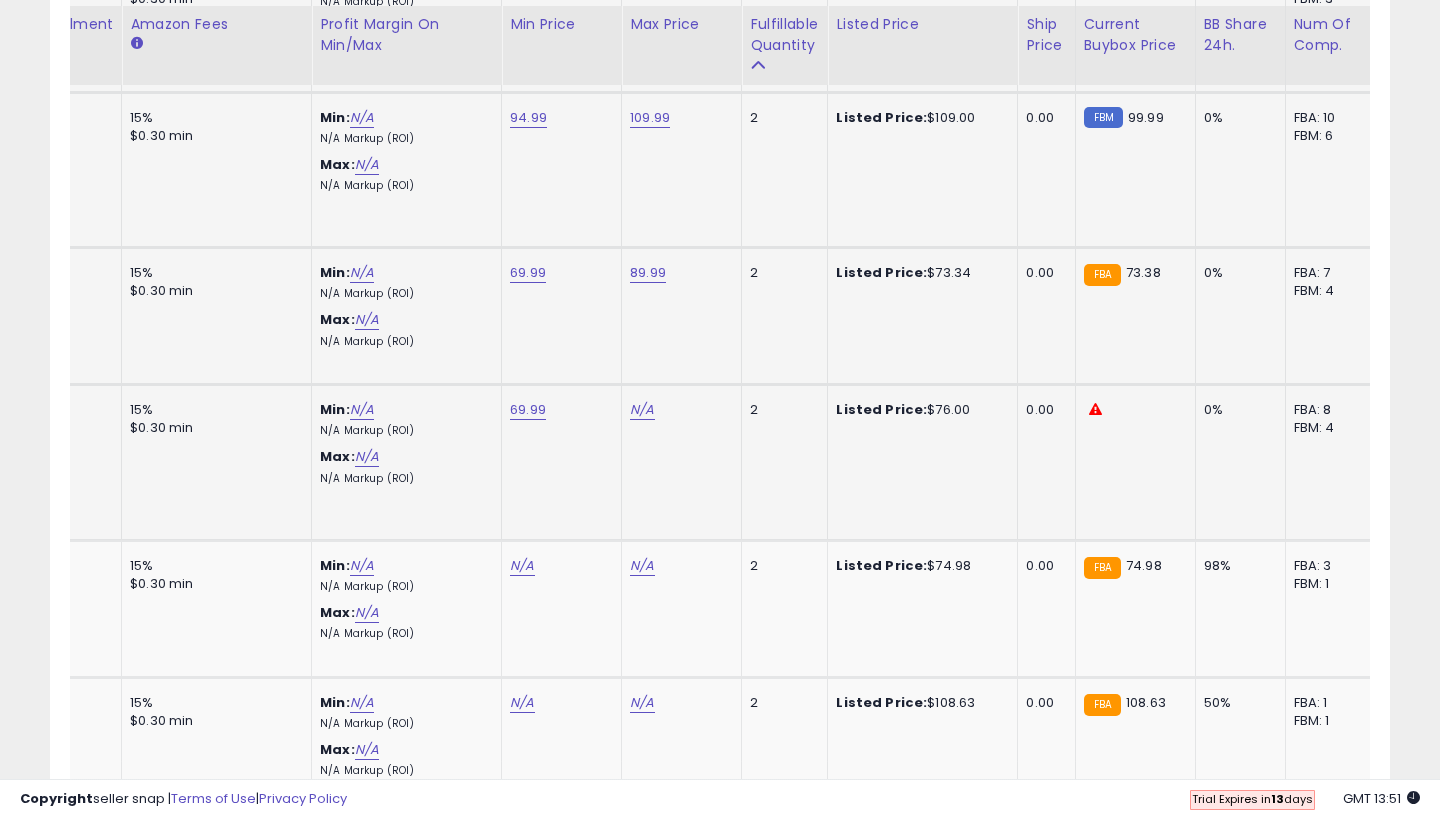 click on "N/A" at bounding box center [642, -574] 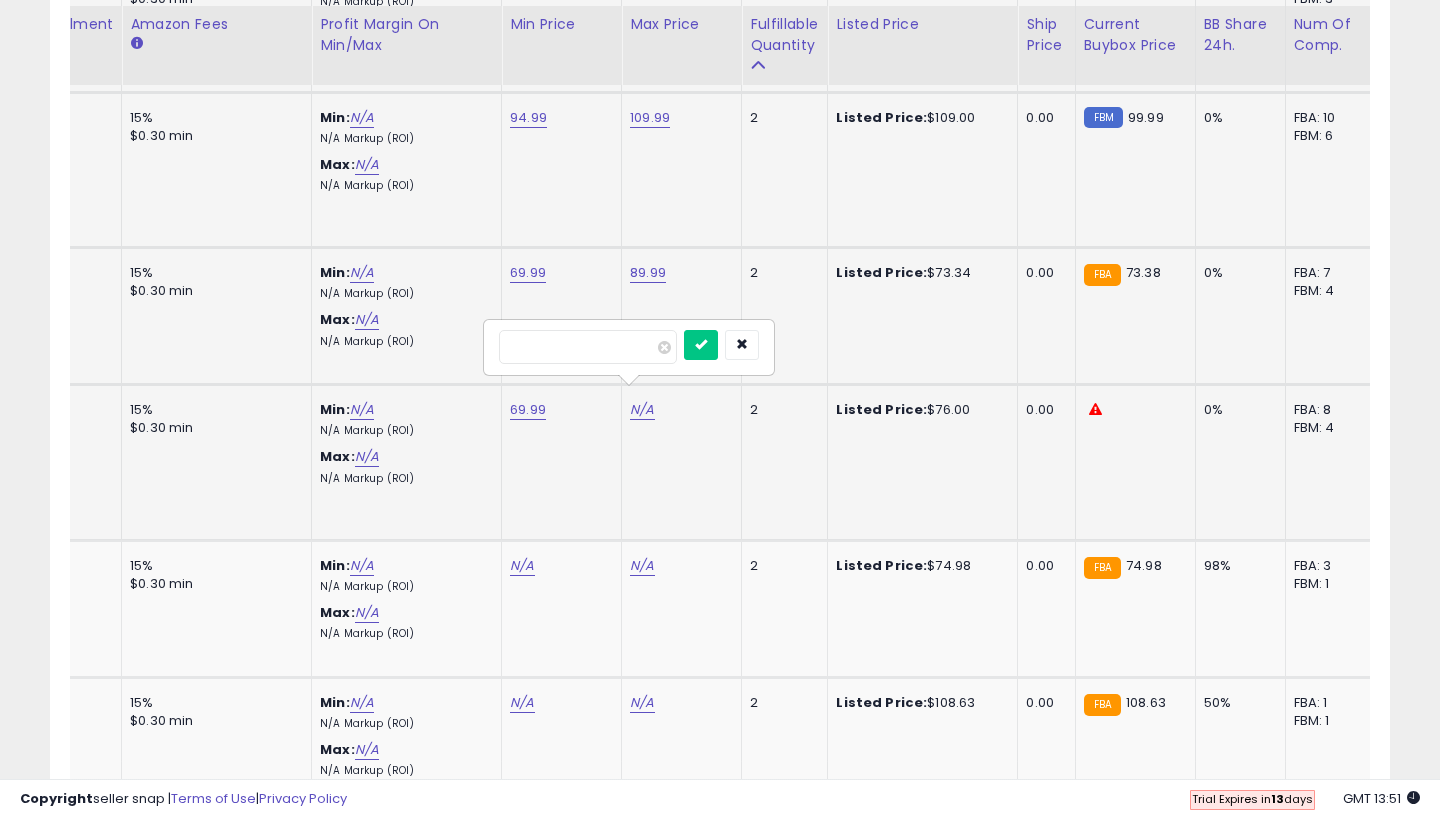 type on "**" 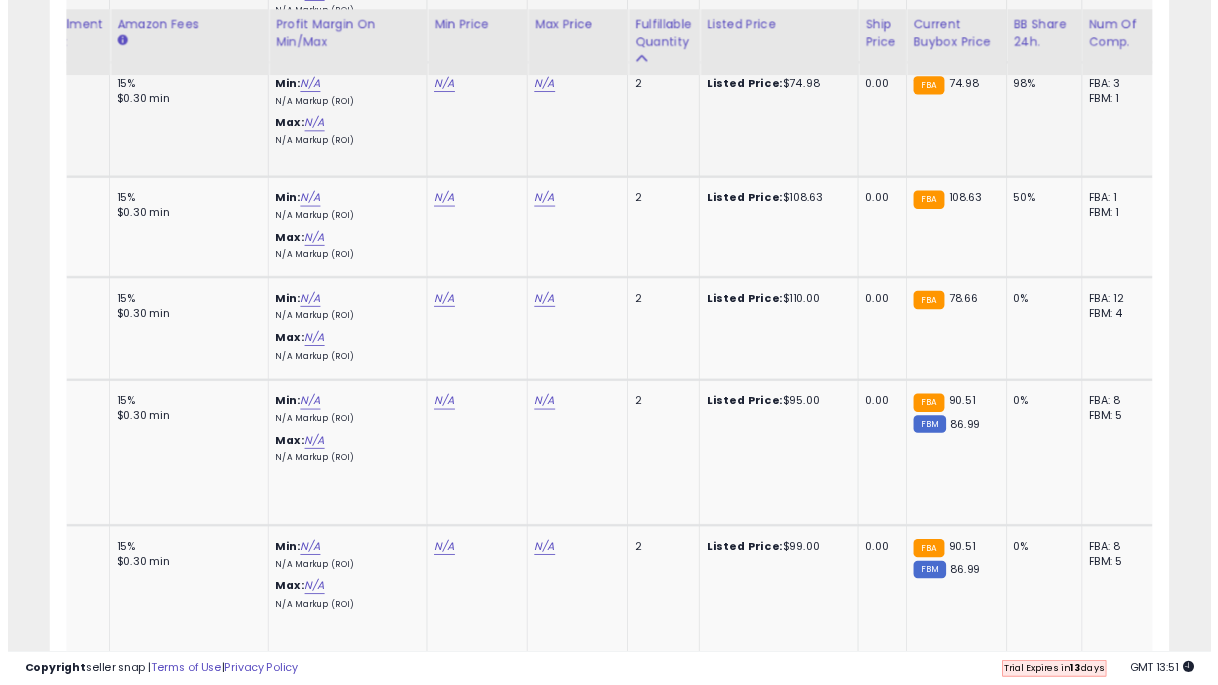 scroll, scrollTop: 2122, scrollLeft: 0, axis: vertical 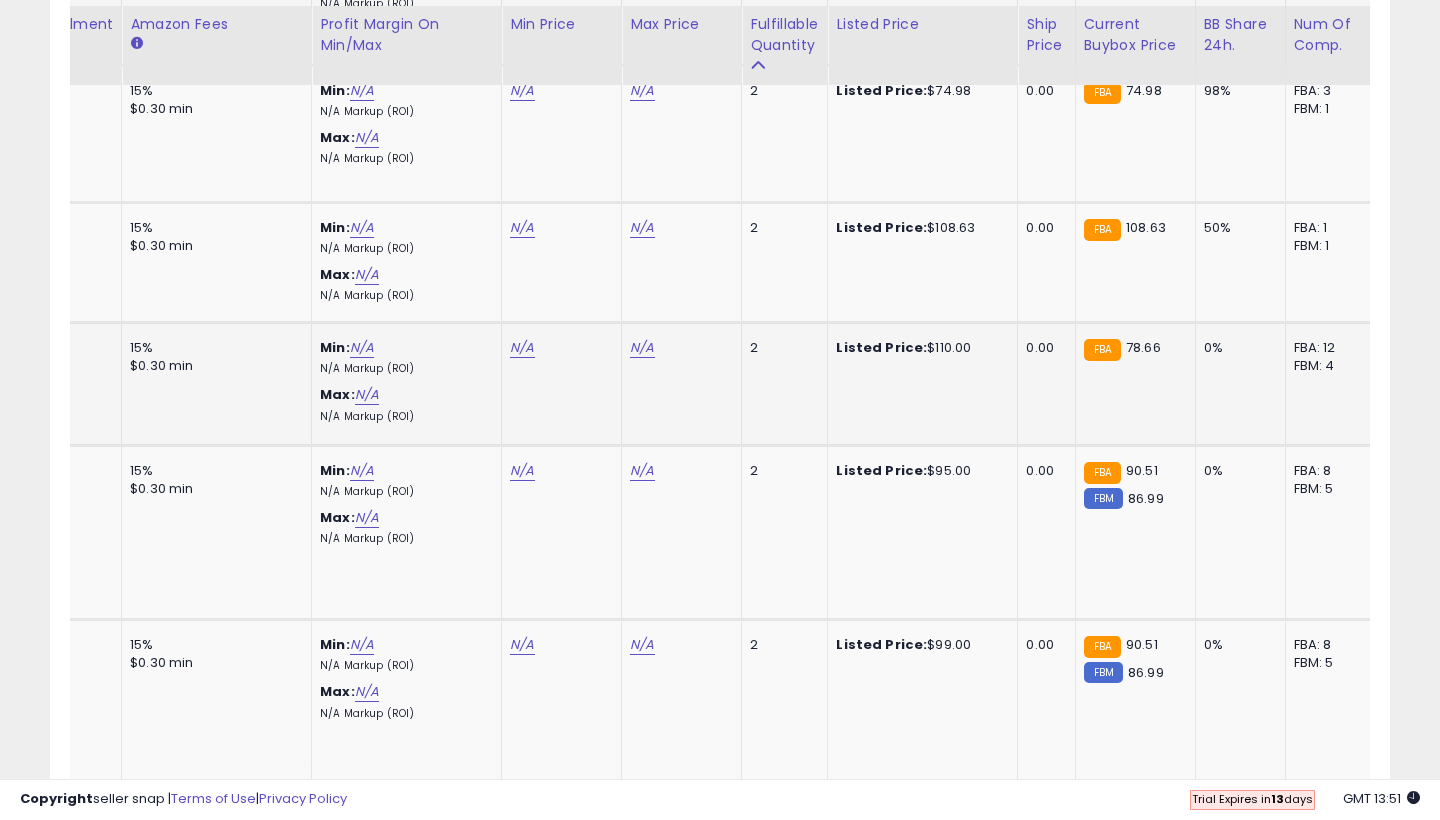 click on "N/A" at bounding box center [522, -1049] 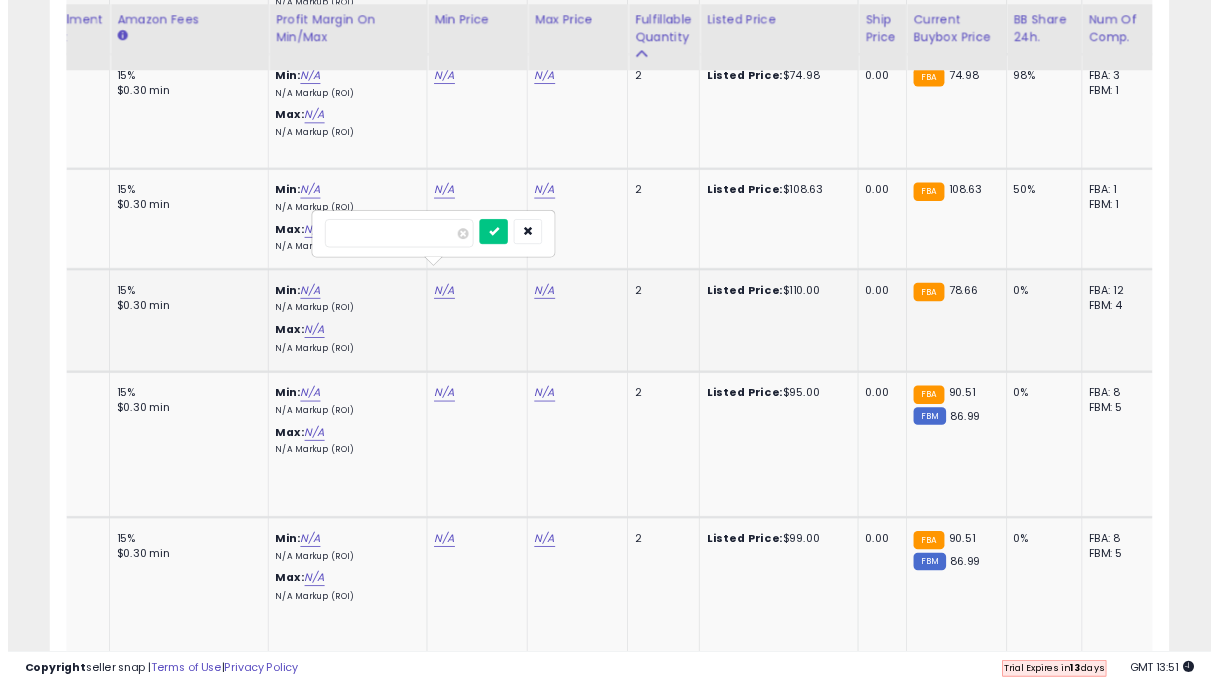 scroll, scrollTop: 410, scrollLeft: 647, axis: both 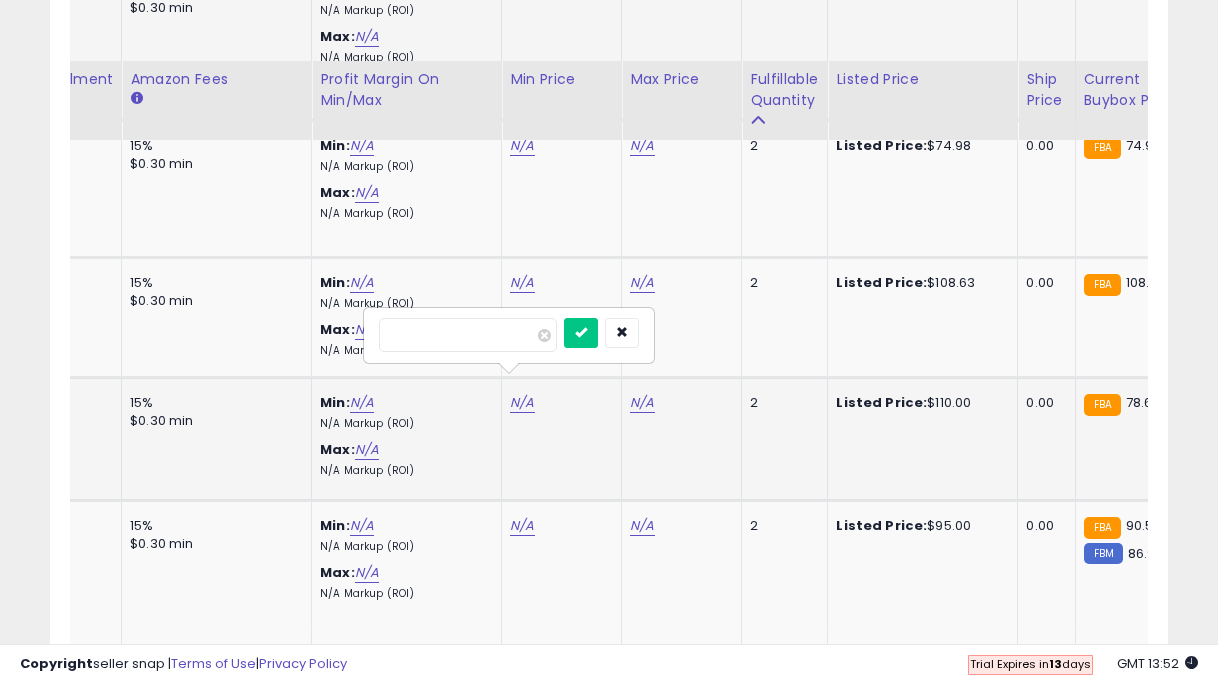 click on "N/A" 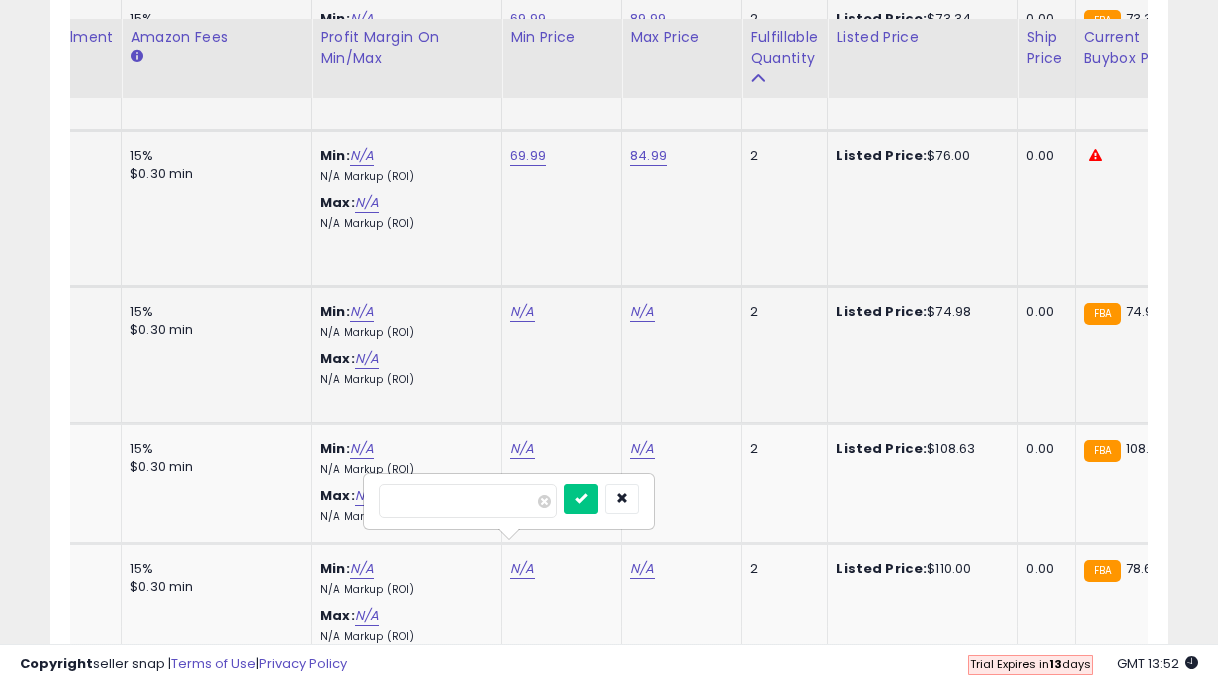 scroll, scrollTop: 1974, scrollLeft: 0, axis: vertical 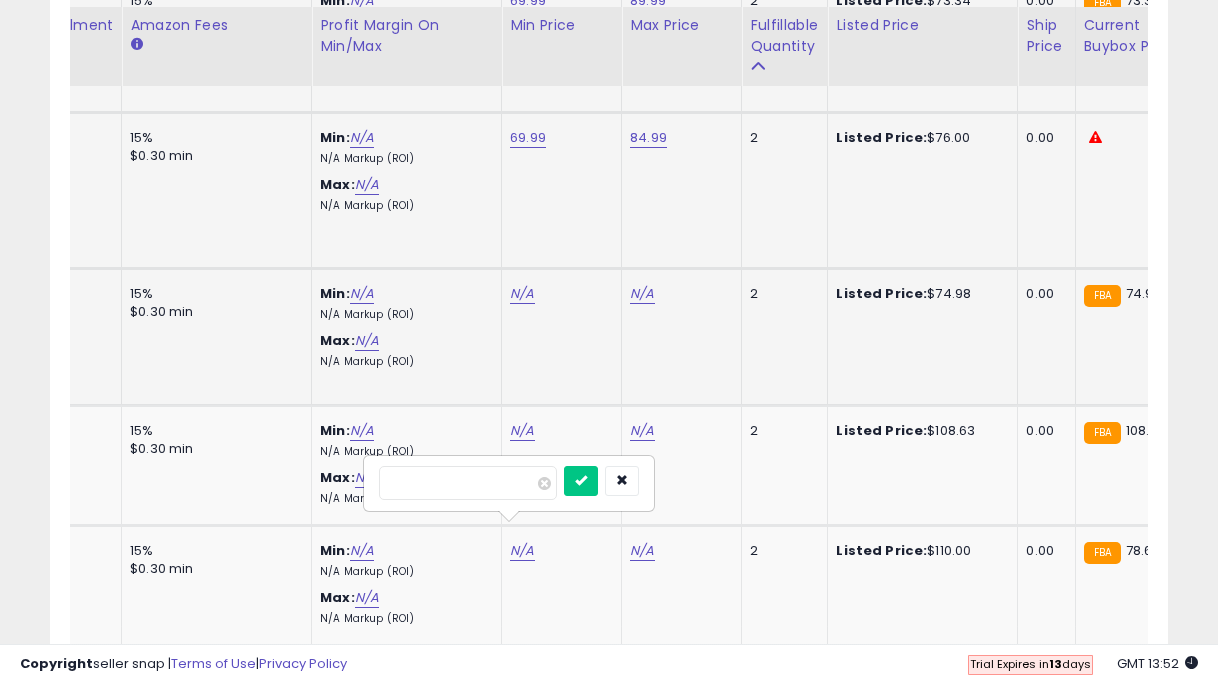 click on "N/A" 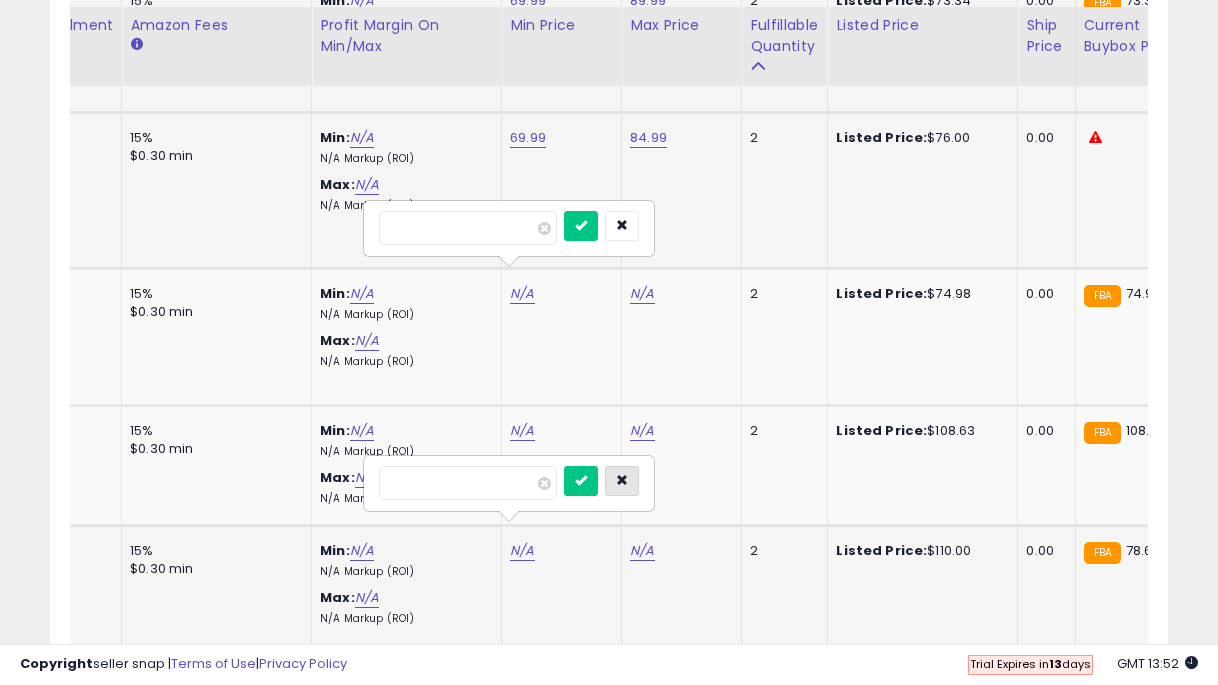click at bounding box center [622, 481] 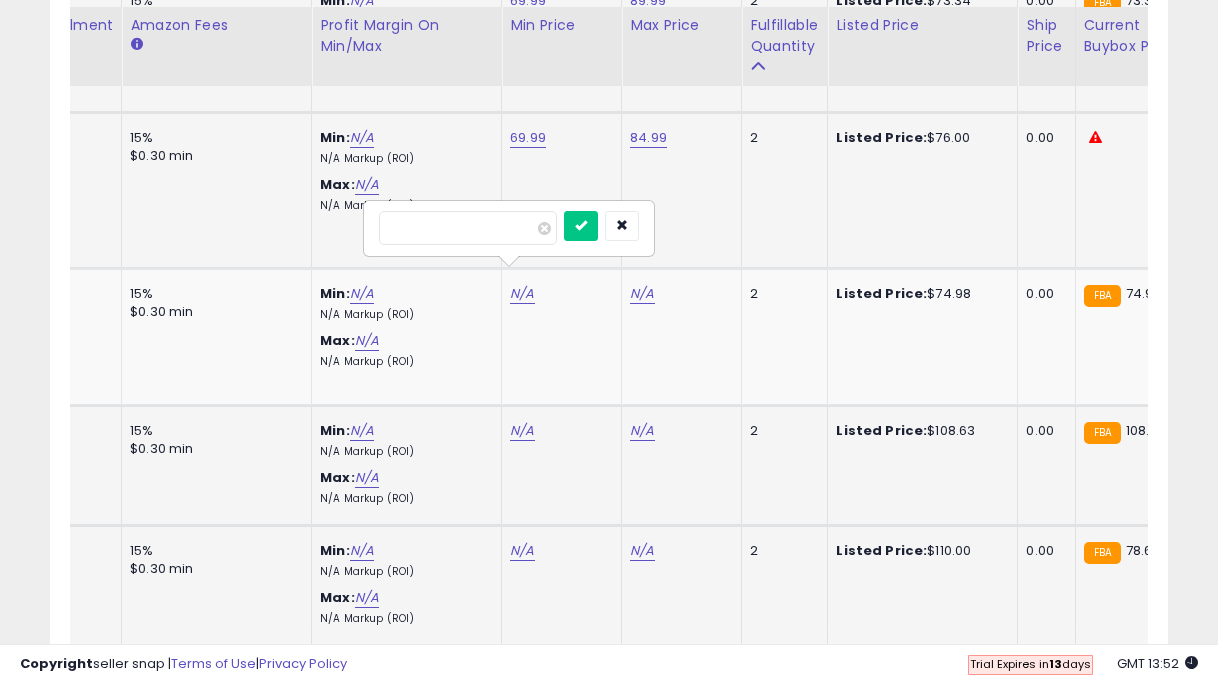 scroll, scrollTop: 0, scrollLeft: 865, axis: horizontal 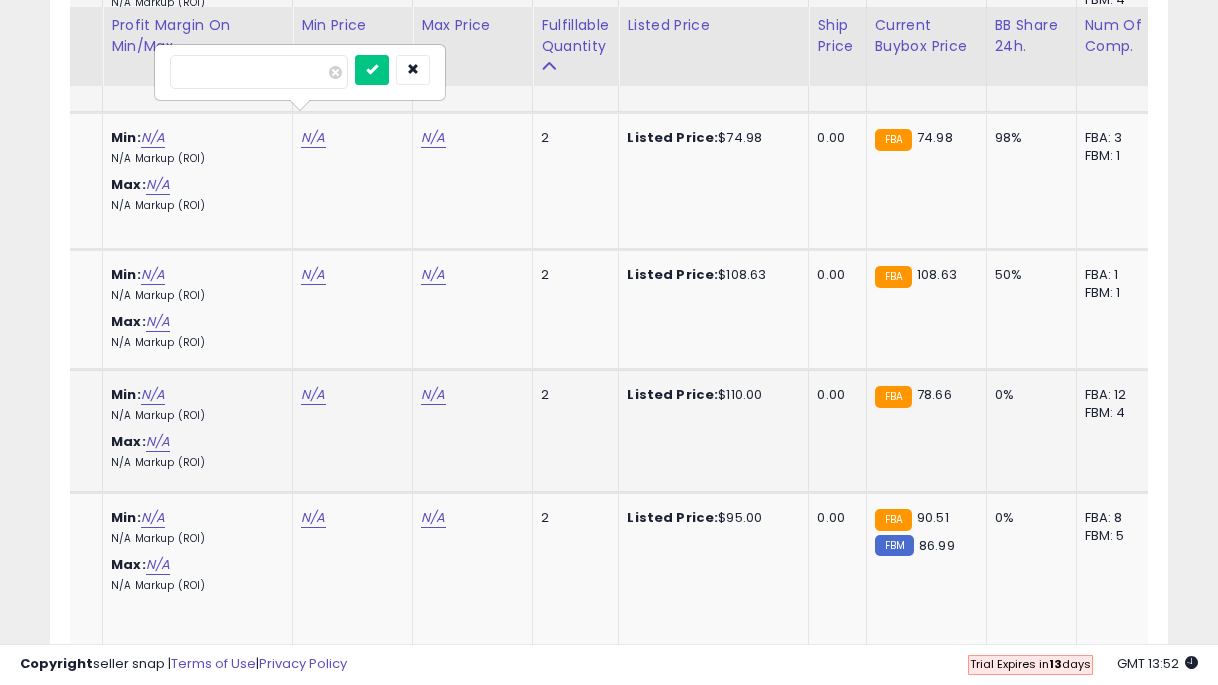 click on "N/A" at bounding box center [313, -1002] 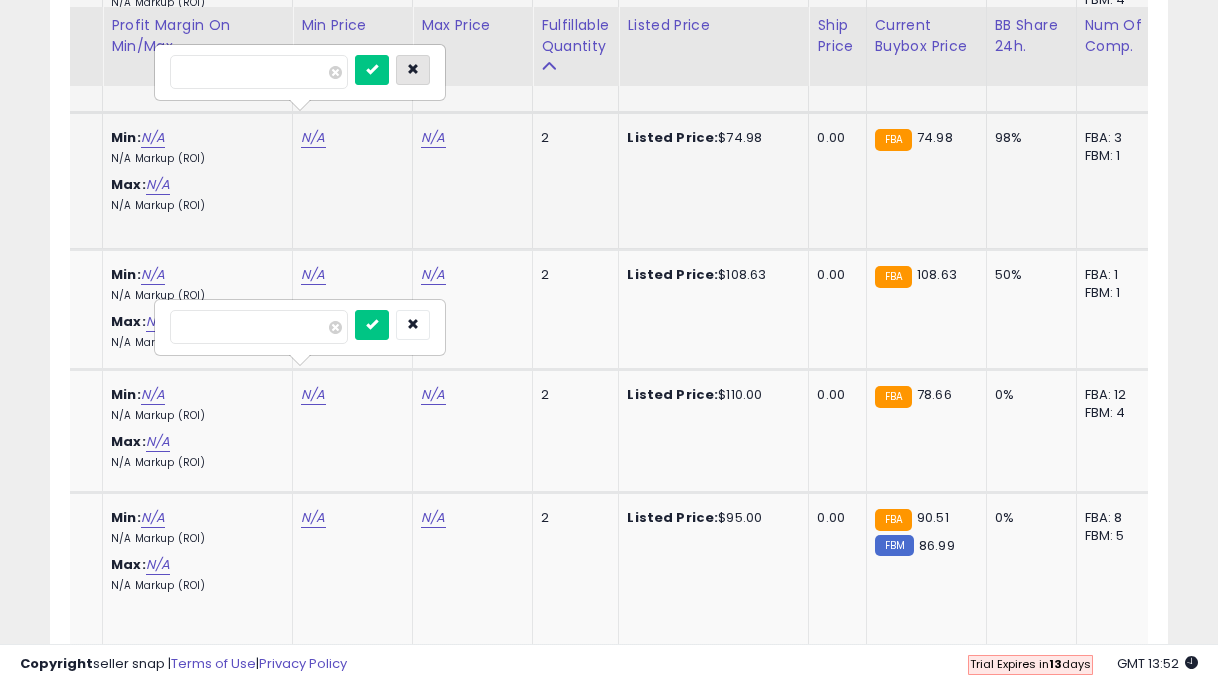 click at bounding box center (413, 70) 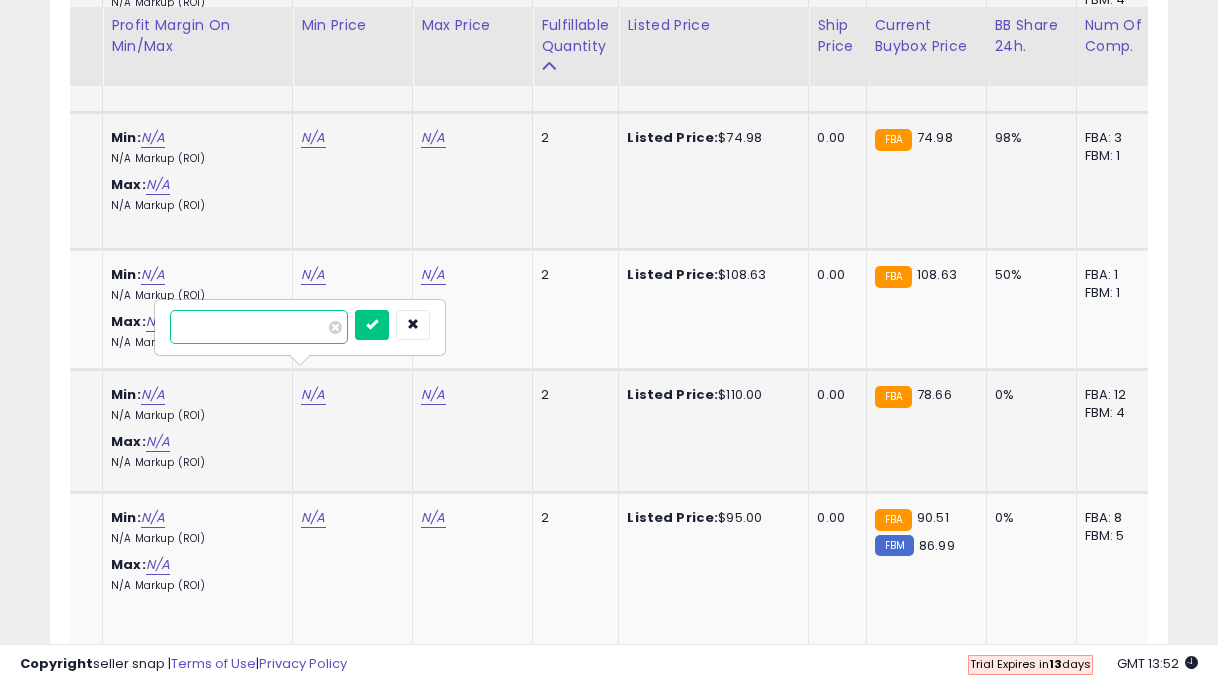 click at bounding box center (259, 327) 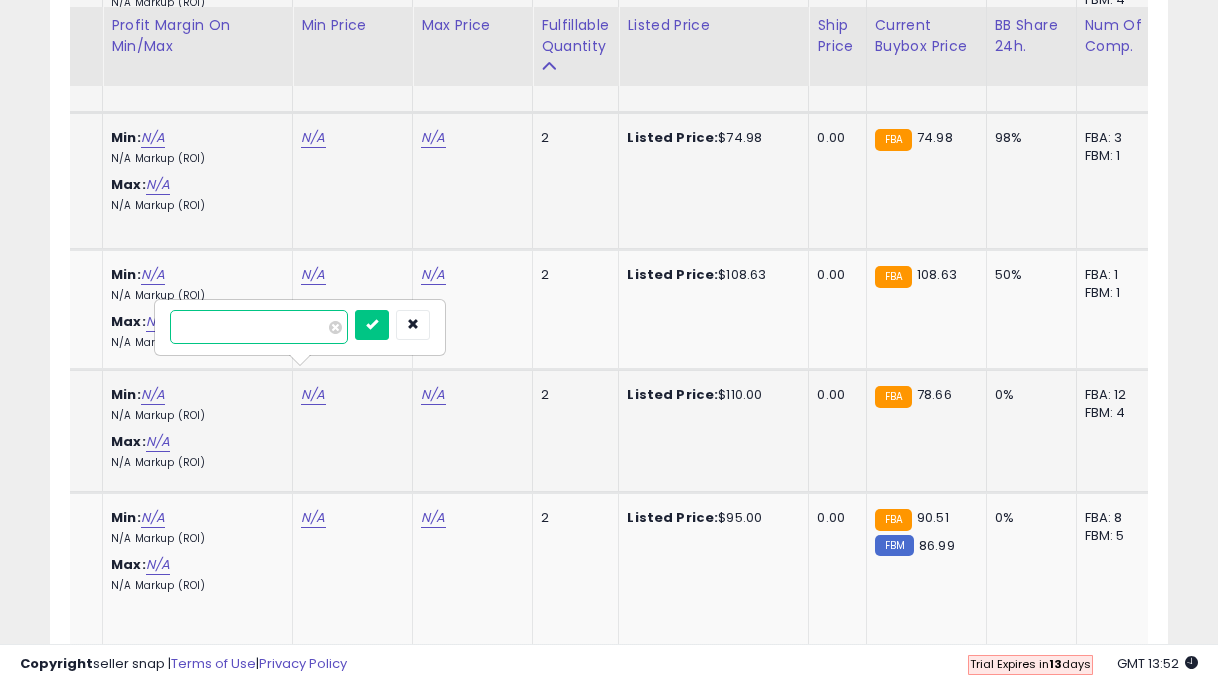 type on "**" 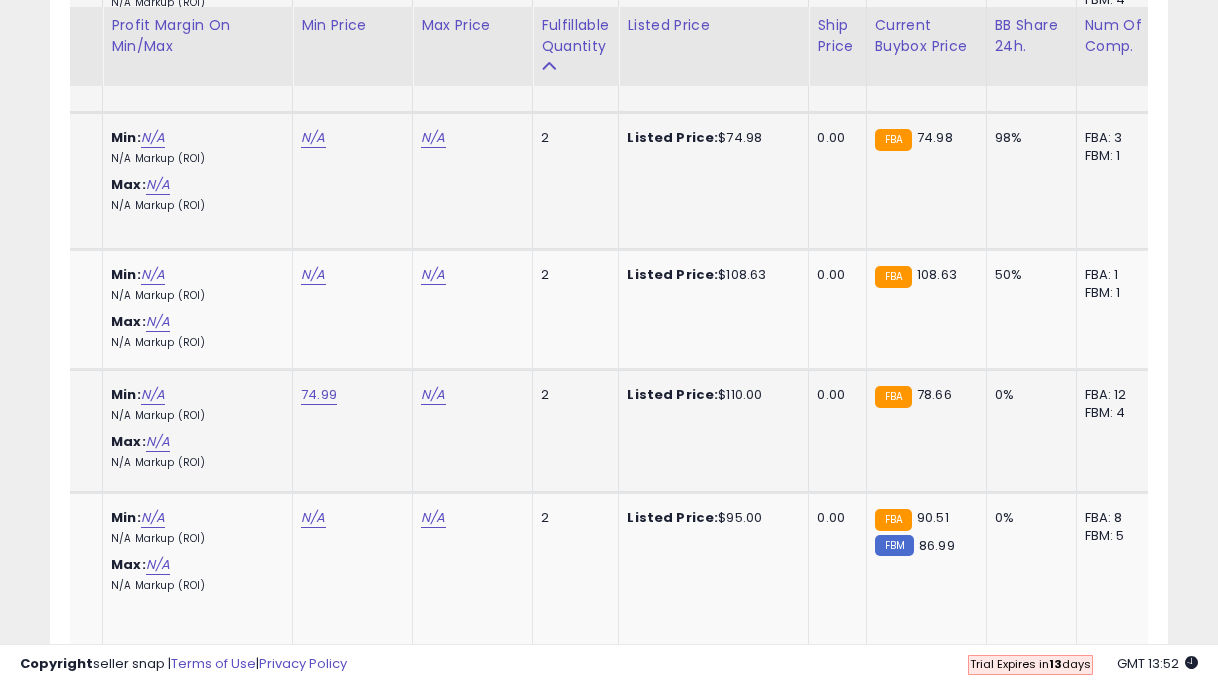 click on "N/A" at bounding box center (433, -1002) 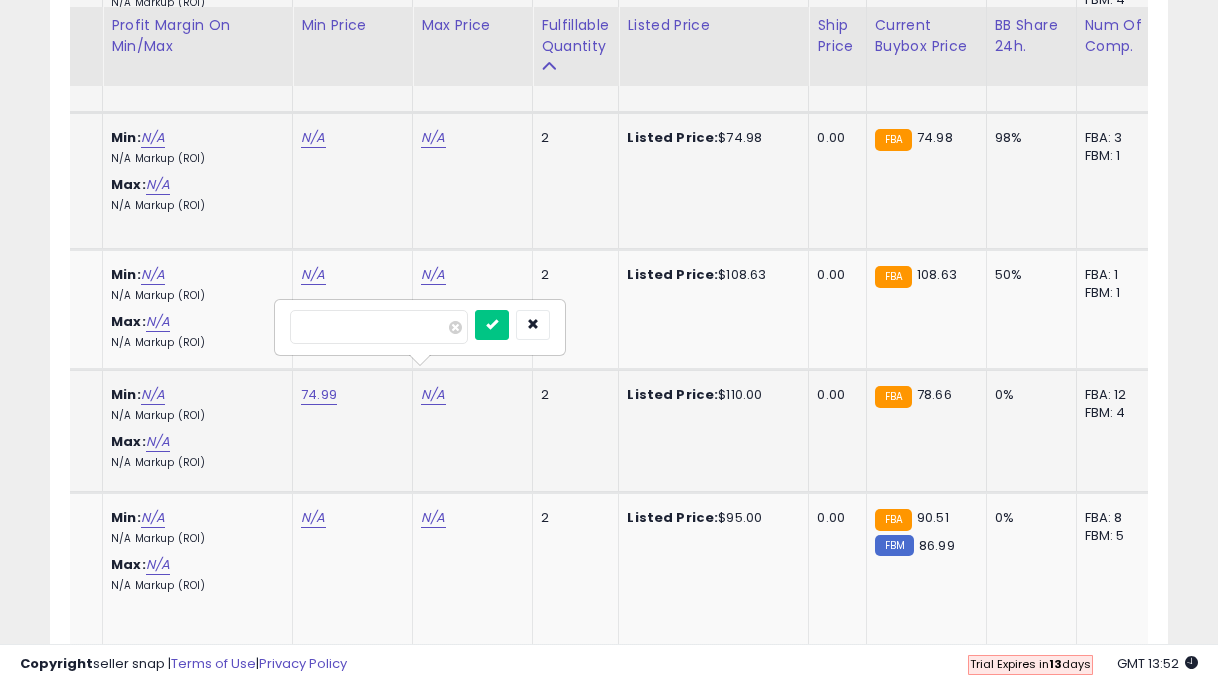 type on "**" 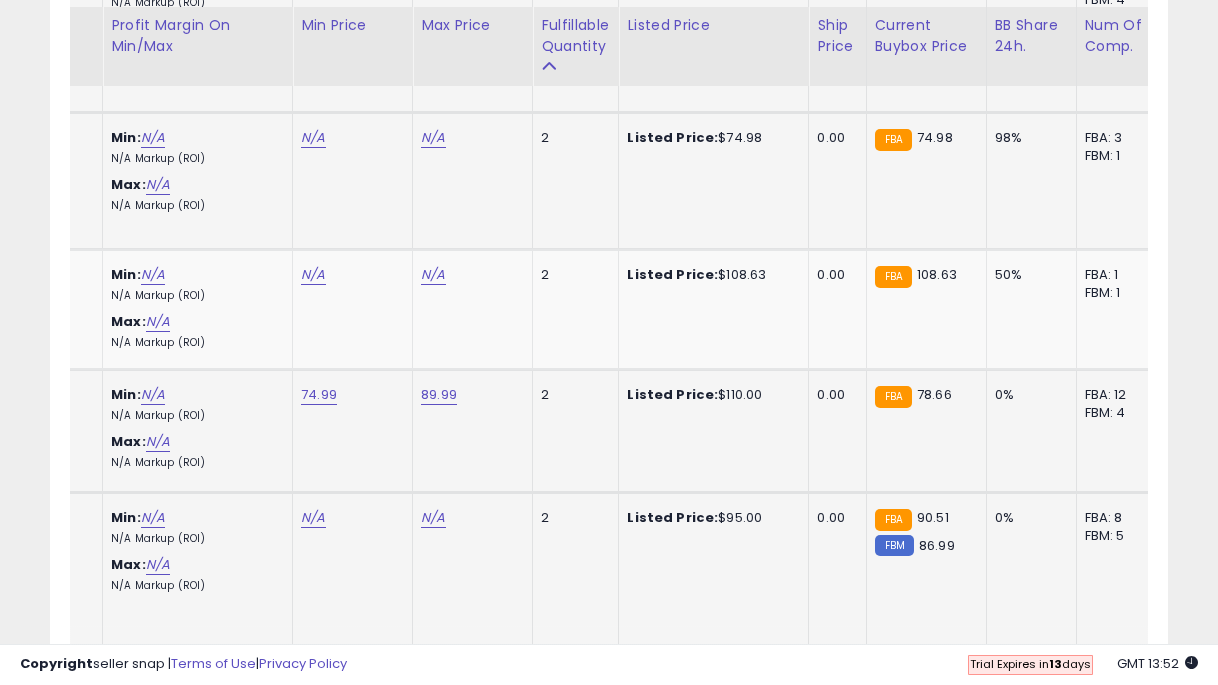 click on "N/A" at bounding box center [313, -1002] 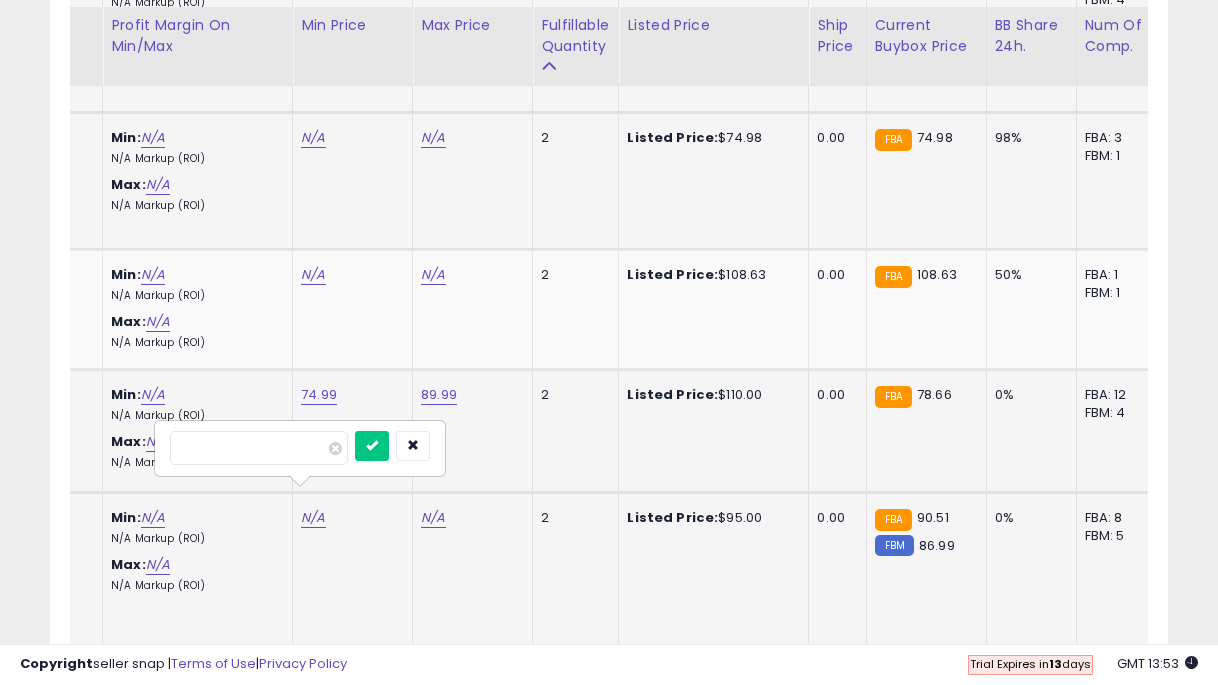 type on "**" 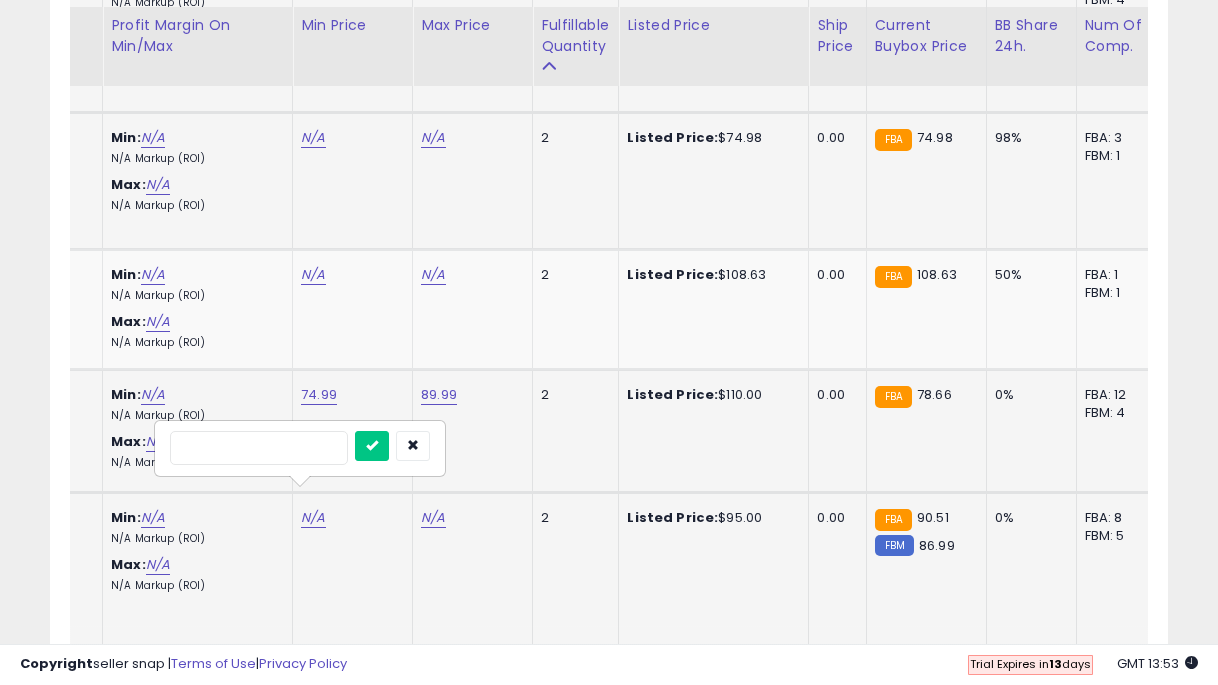 type on "*****" 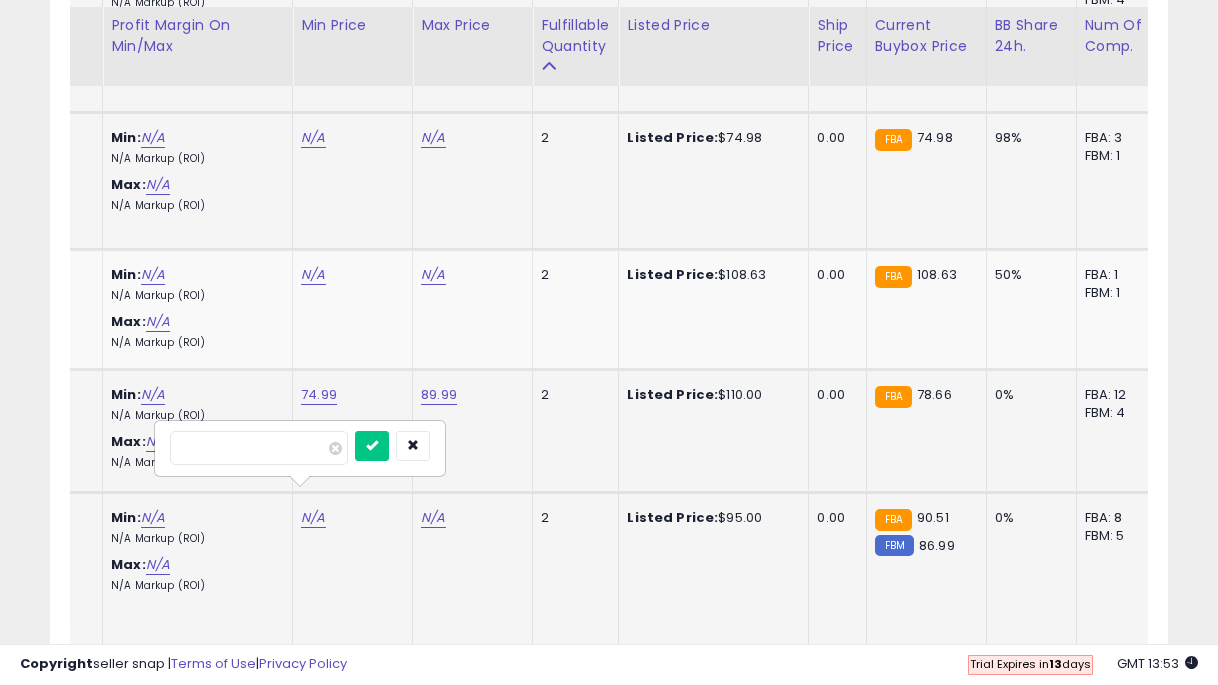 click at bounding box center [372, 446] 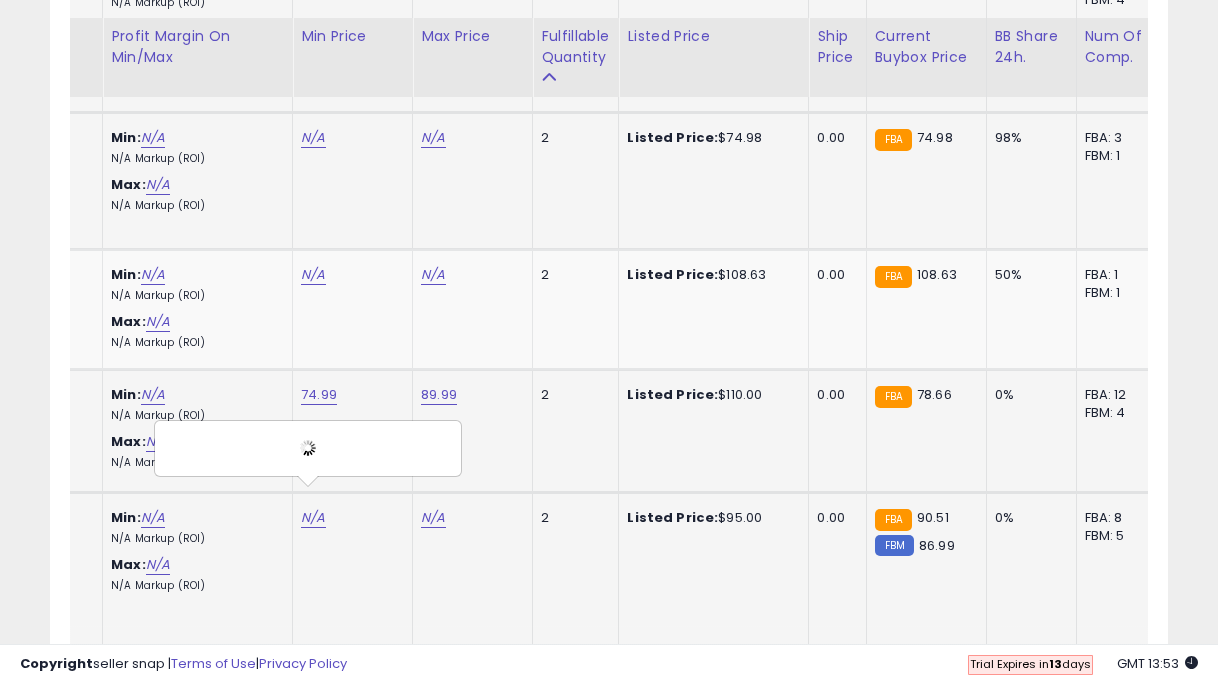scroll, scrollTop: 2322, scrollLeft: 0, axis: vertical 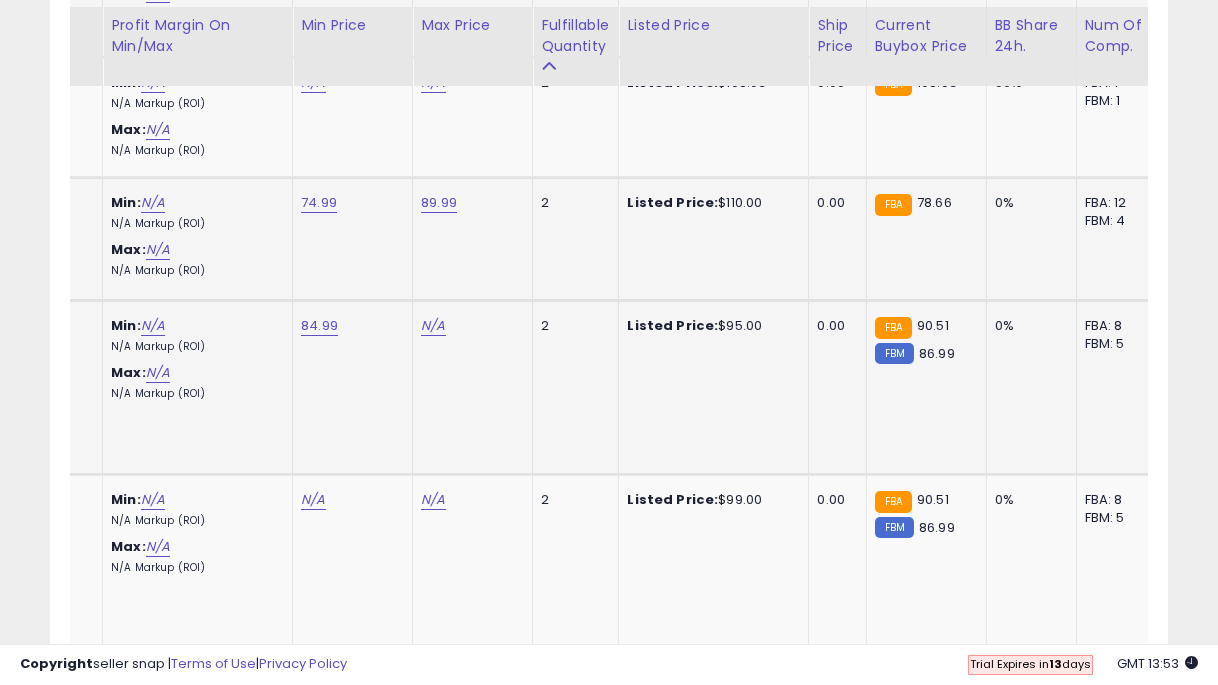 click on "N/A" at bounding box center (433, -1194) 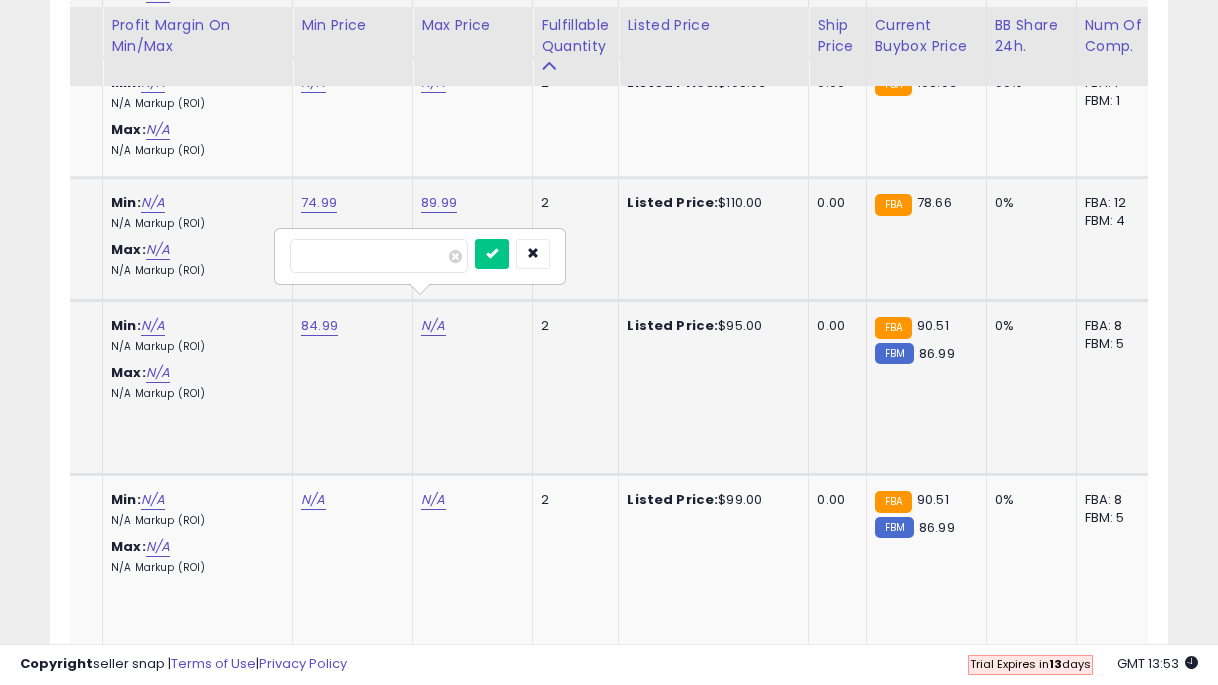 type on "**" 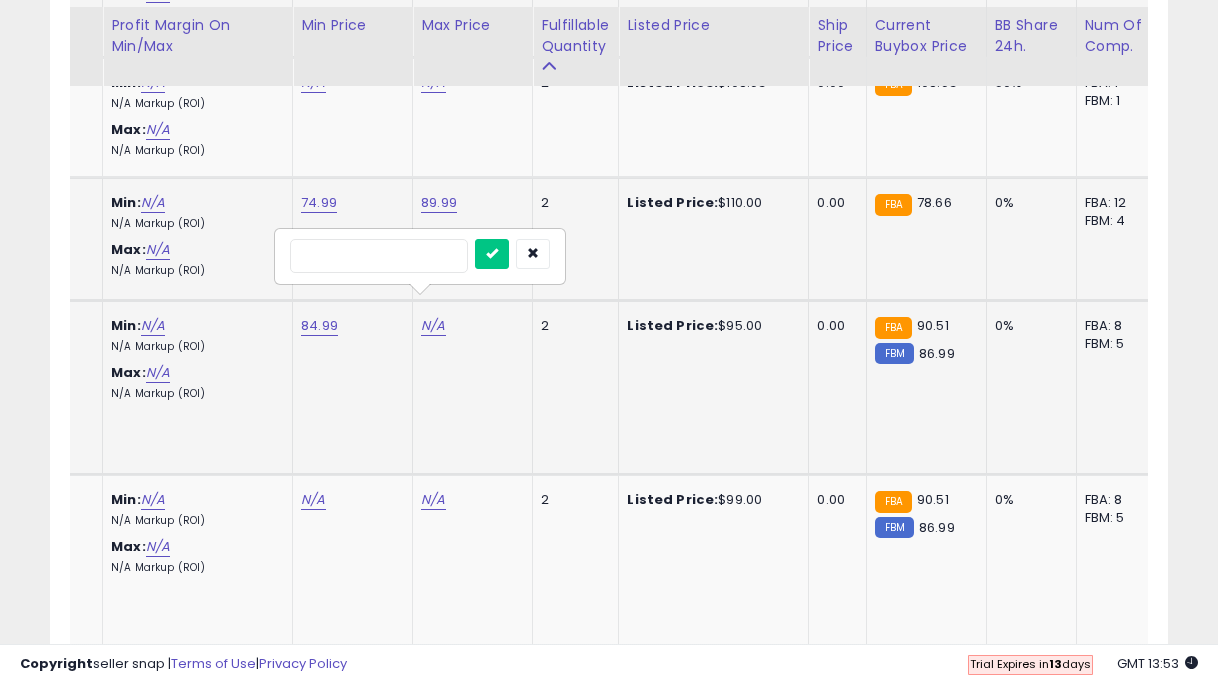 type on "*****" 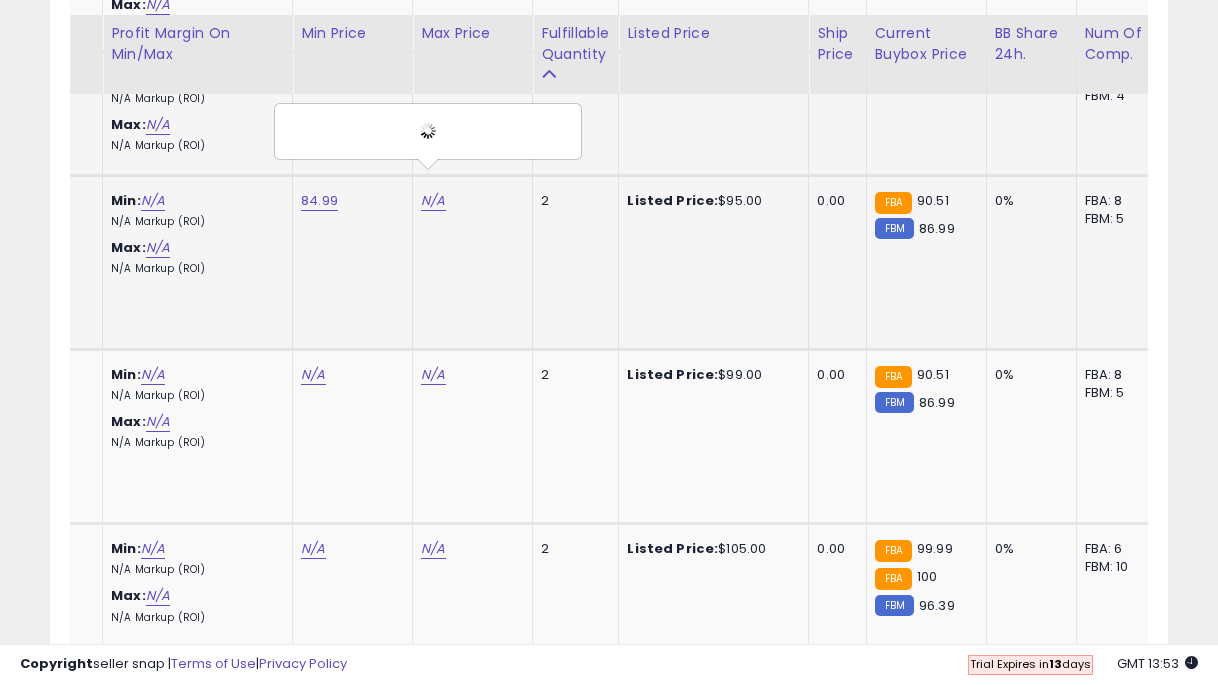 scroll, scrollTop: 2455, scrollLeft: 0, axis: vertical 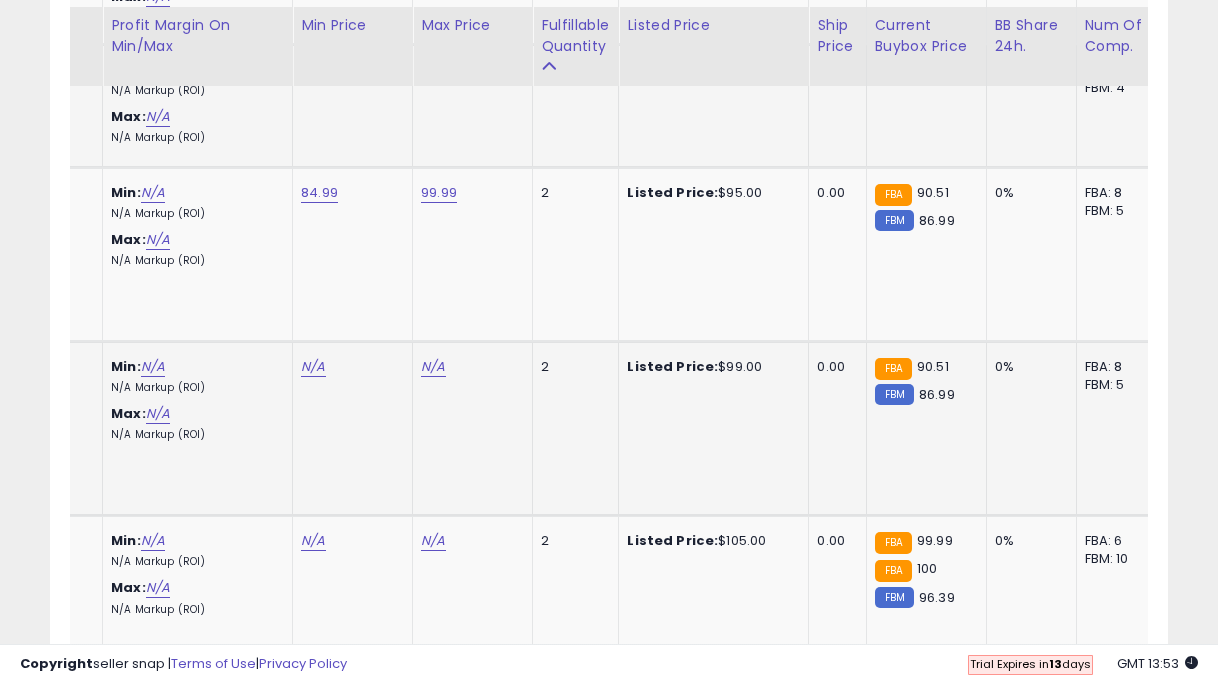 click on "N/A" at bounding box center (313, -1327) 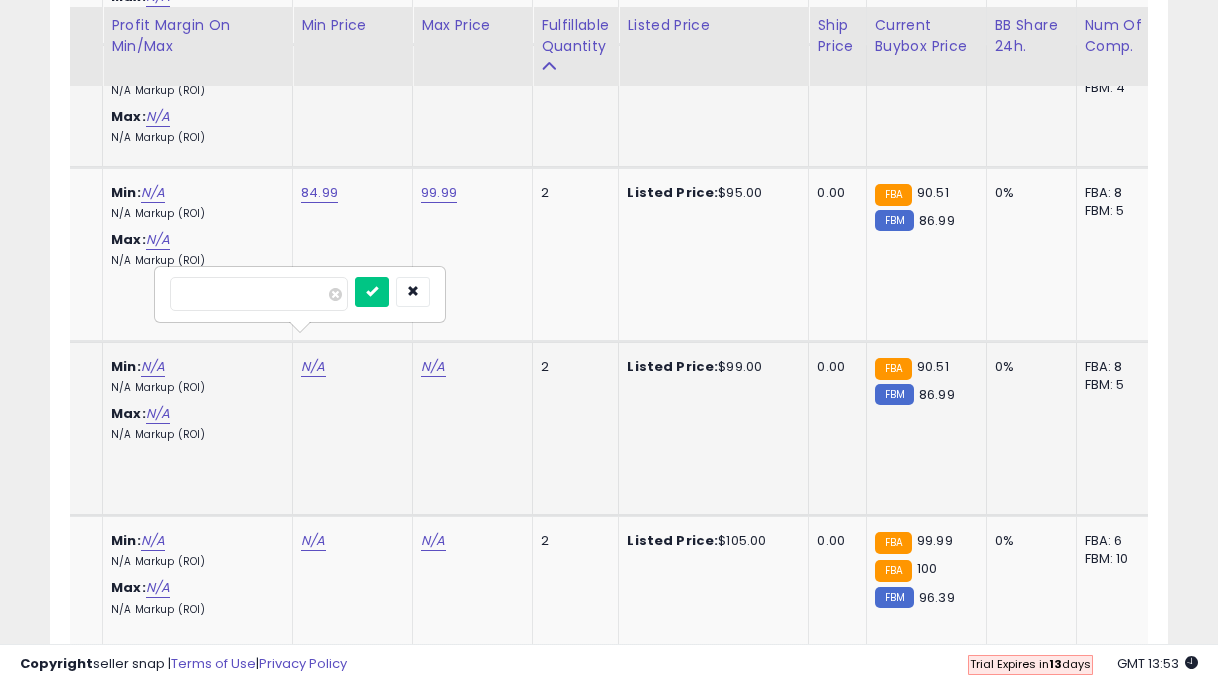 type on "**" 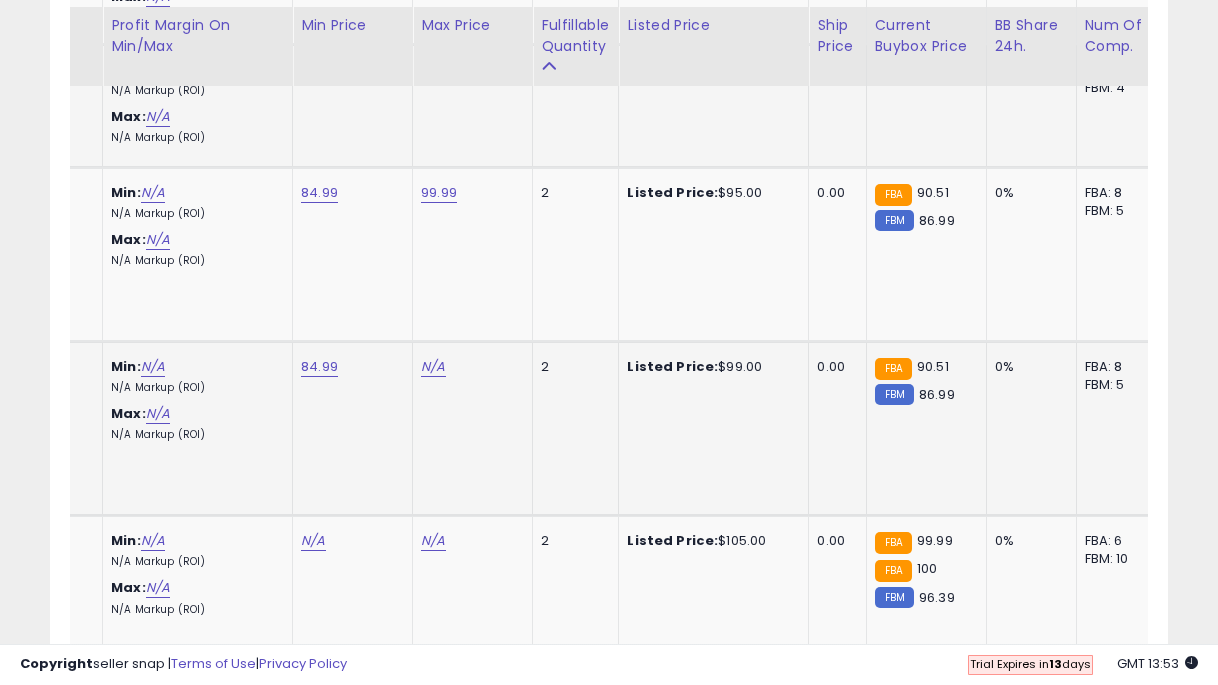 click on "N/A" 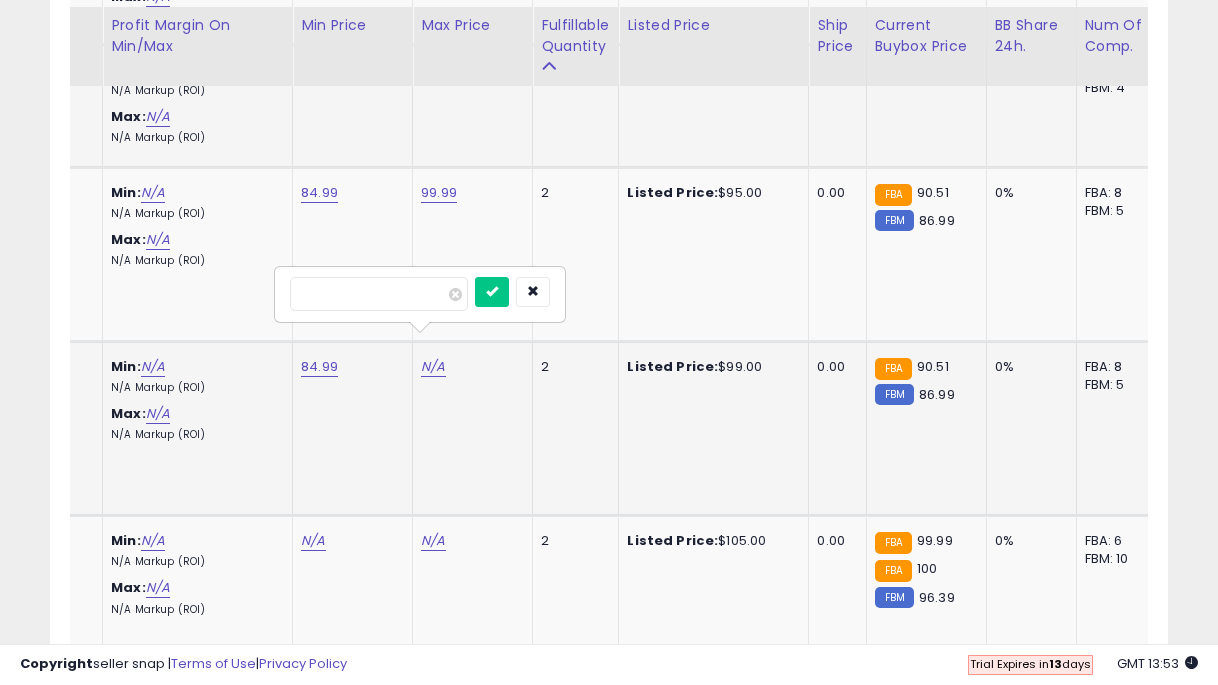 type on "**" 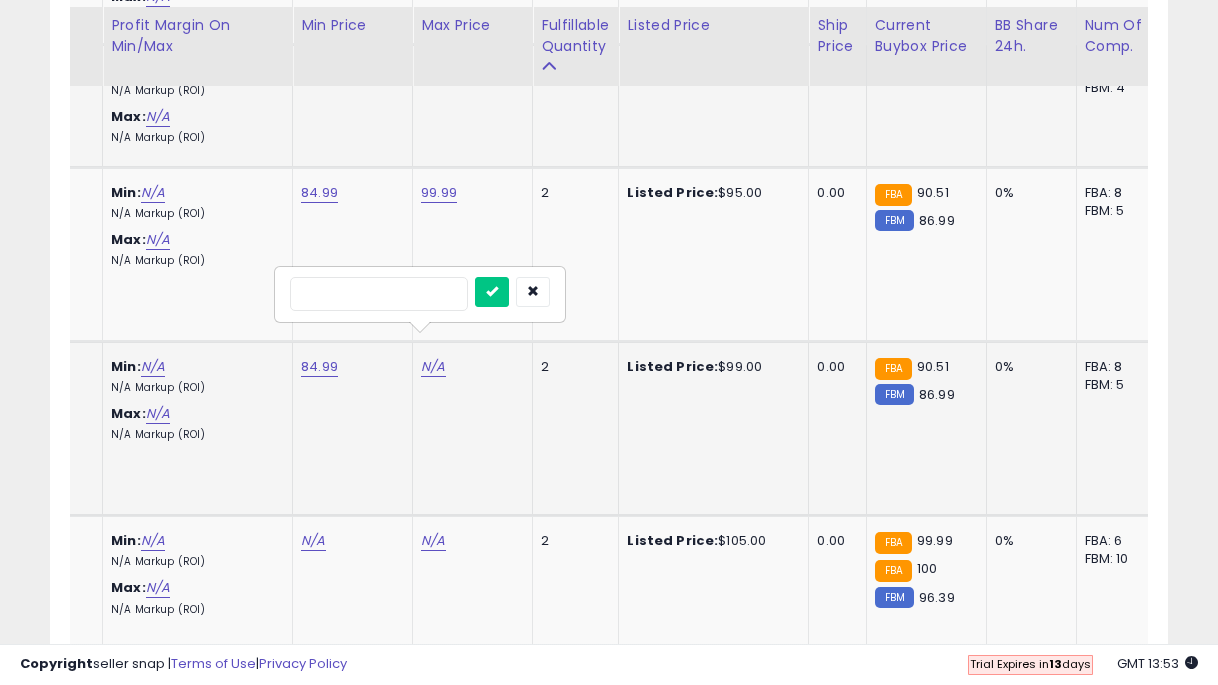 type on "*****" 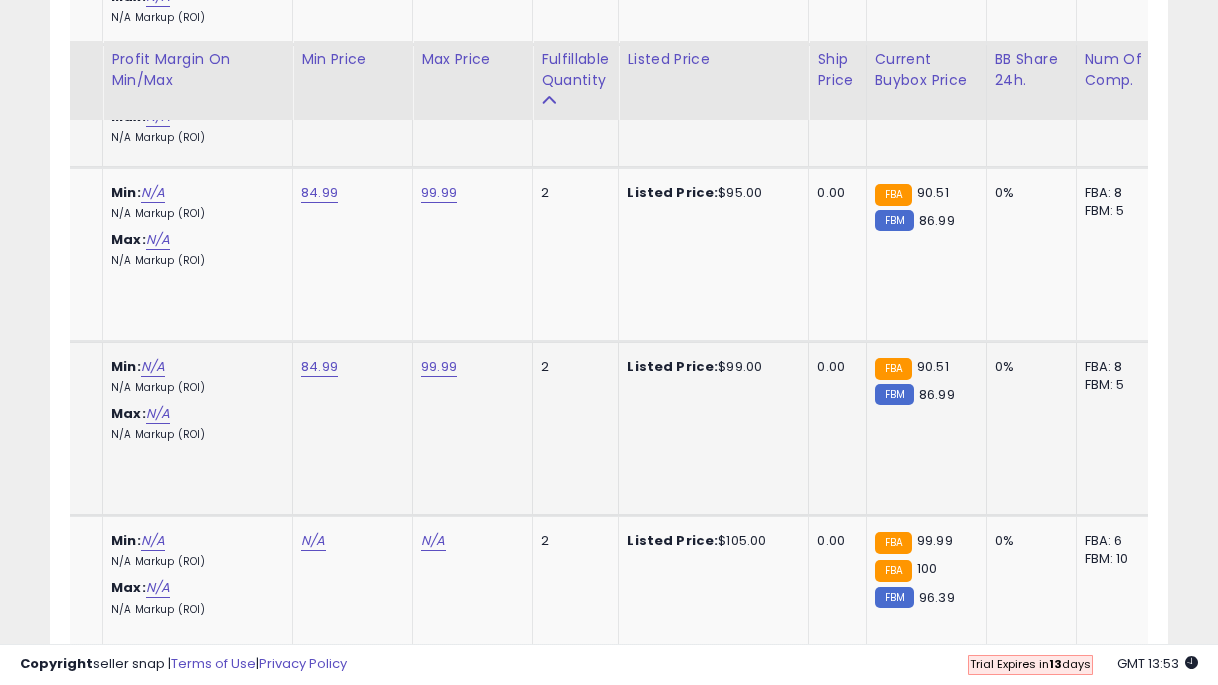 scroll, scrollTop: 2675, scrollLeft: 0, axis: vertical 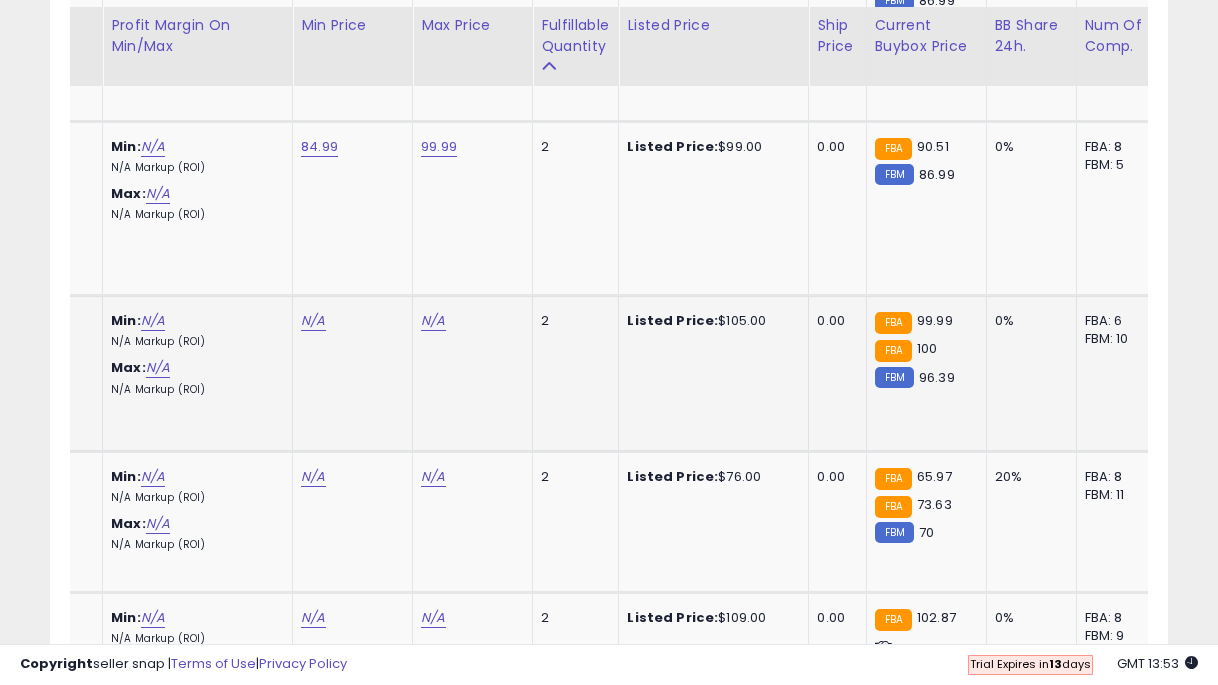 click on "N/A" 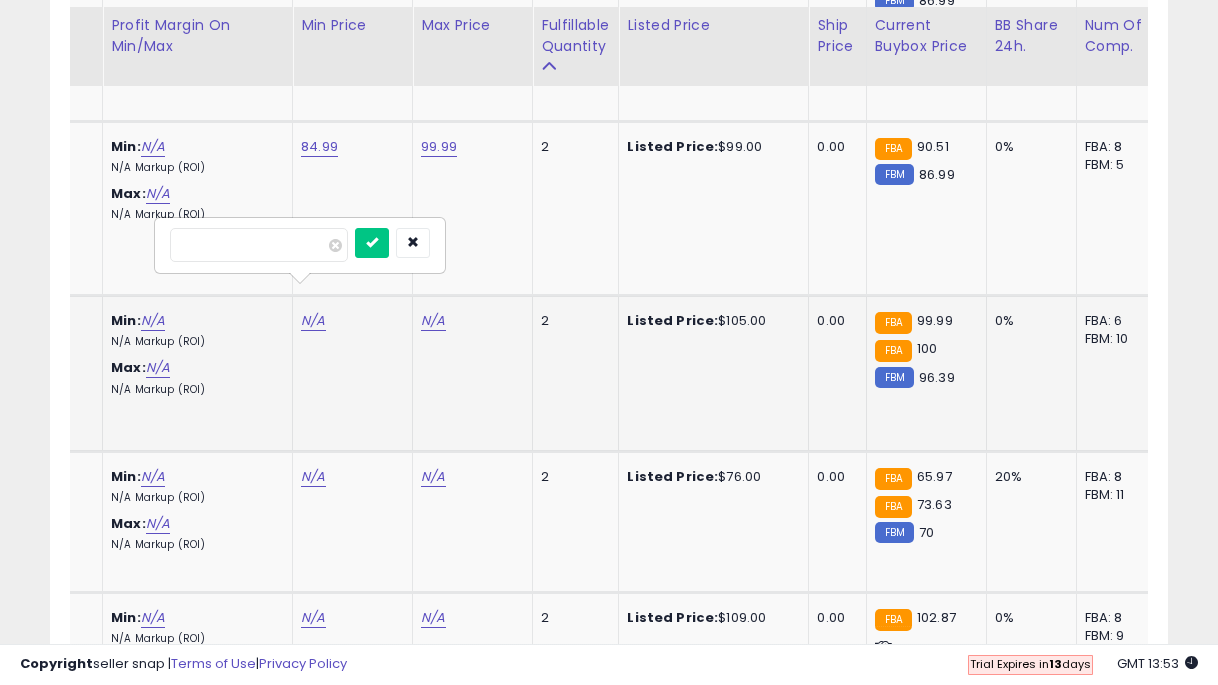 type on "**" 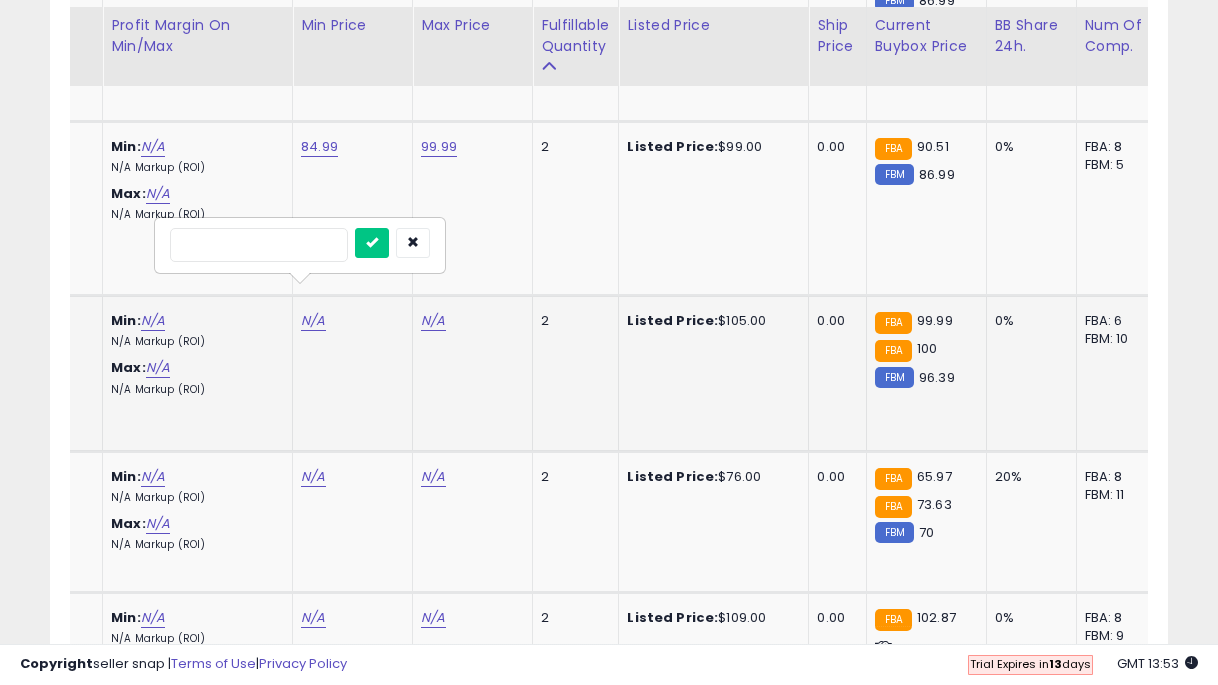 type on "*****" 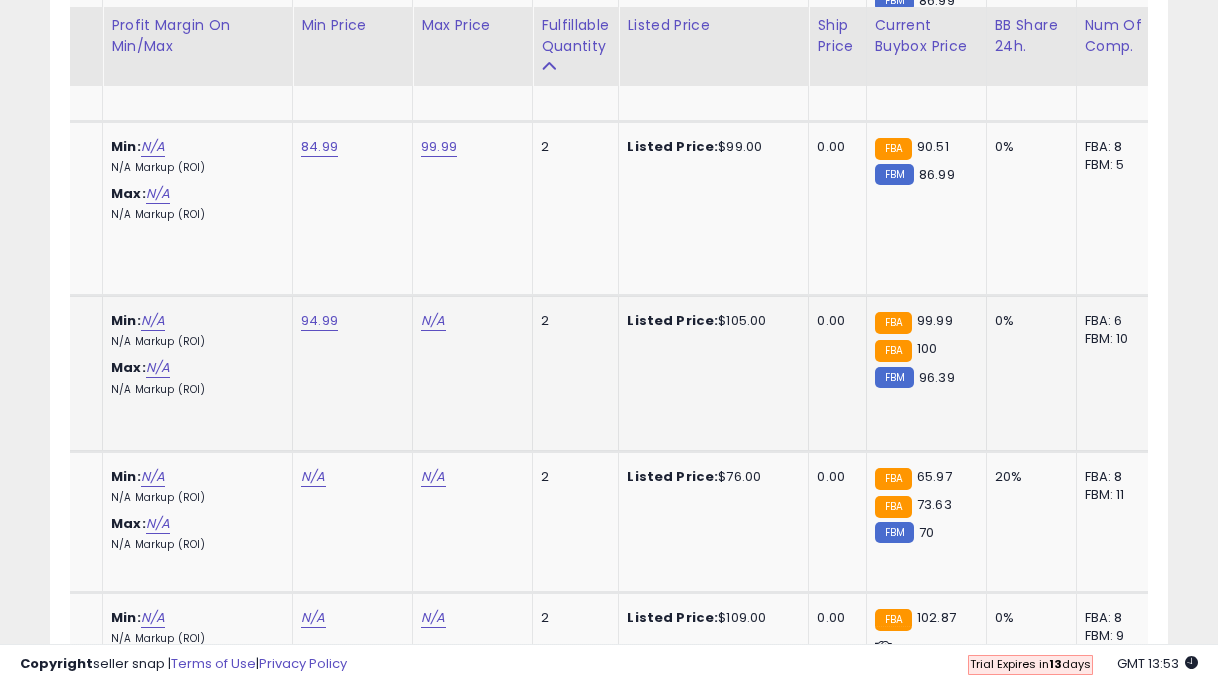 click on "N/A" at bounding box center [433, -1547] 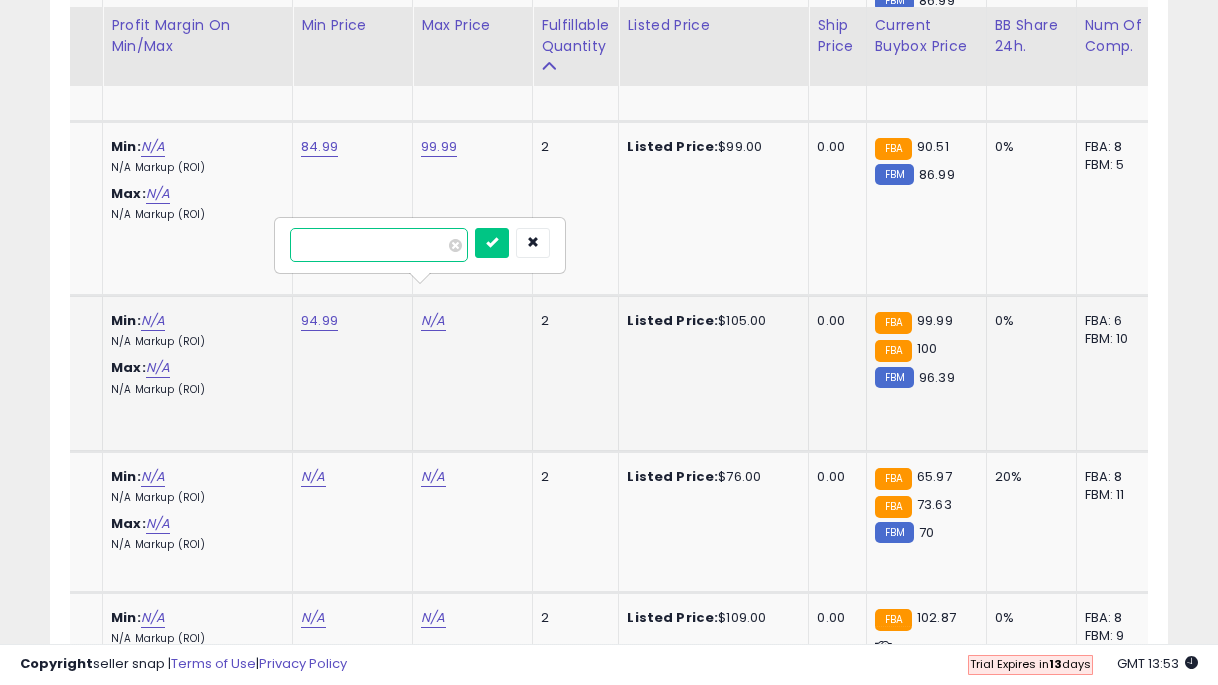 type on "***" 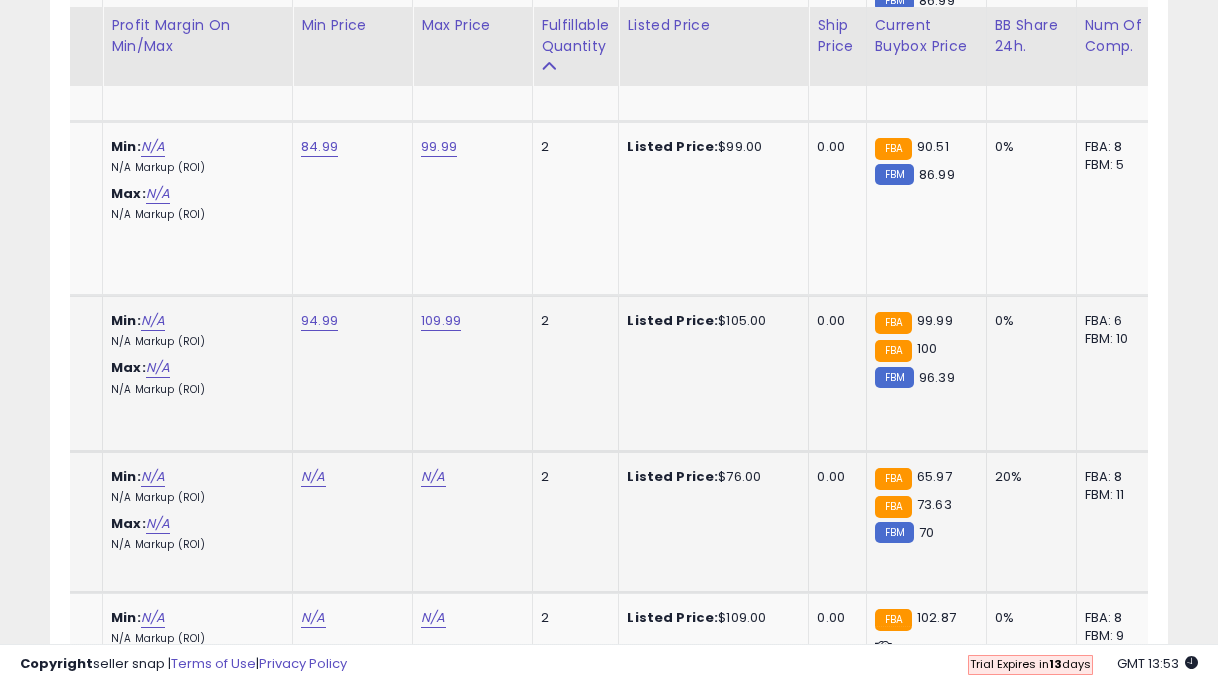 click on "N/A" at bounding box center [313, -1547] 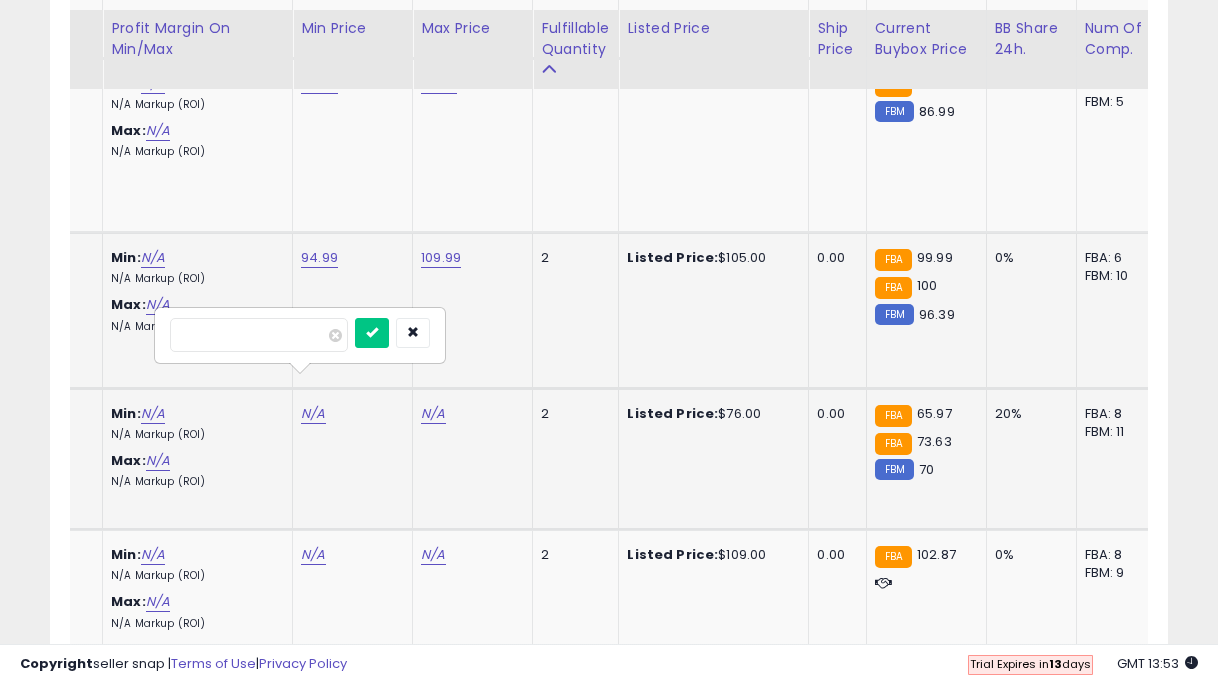 scroll, scrollTop: 2741, scrollLeft: 0, axis: vertical 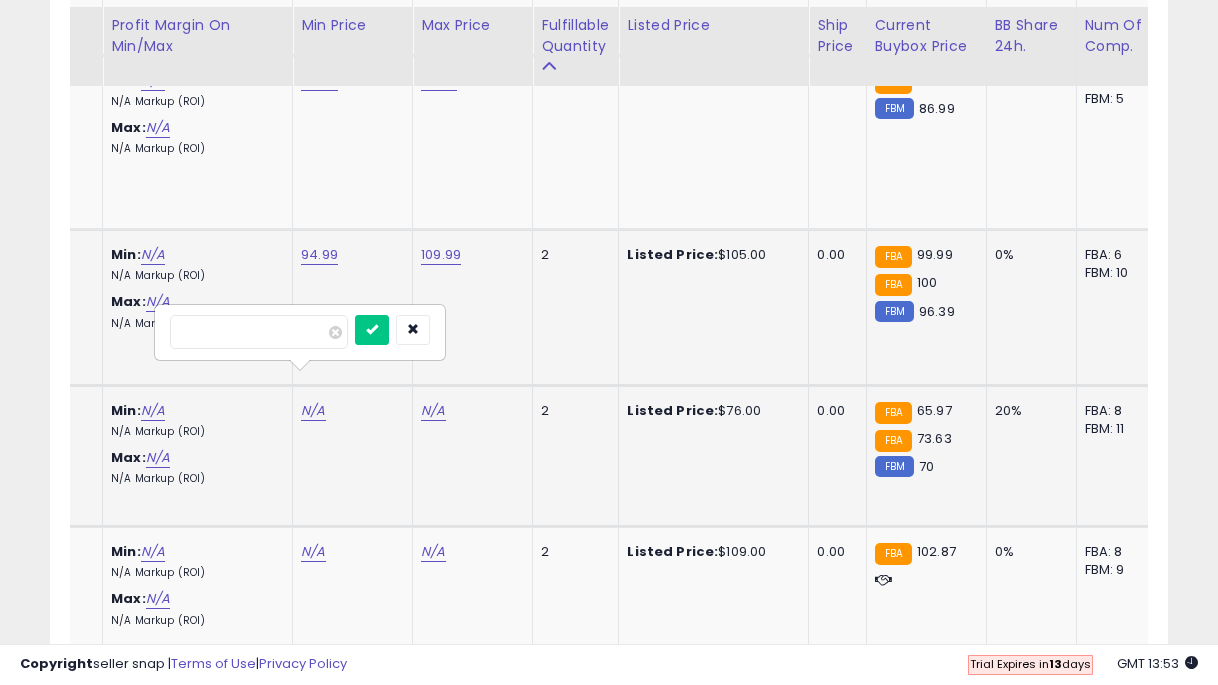 type on "*" 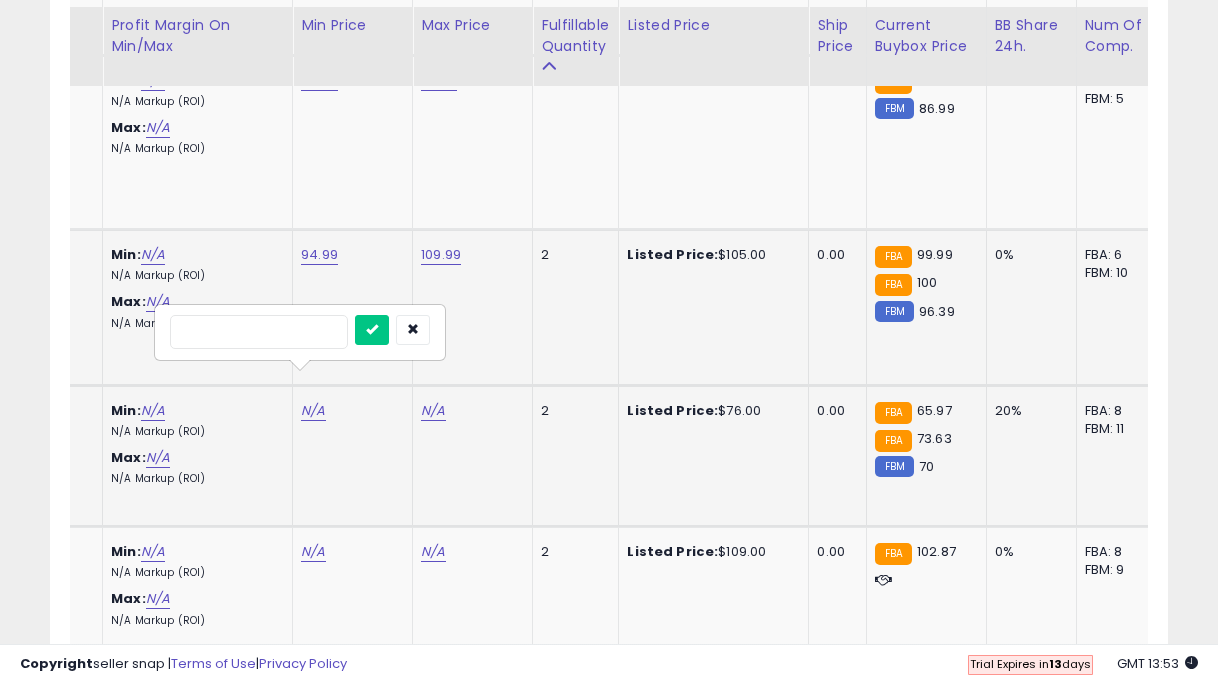 type on "**" 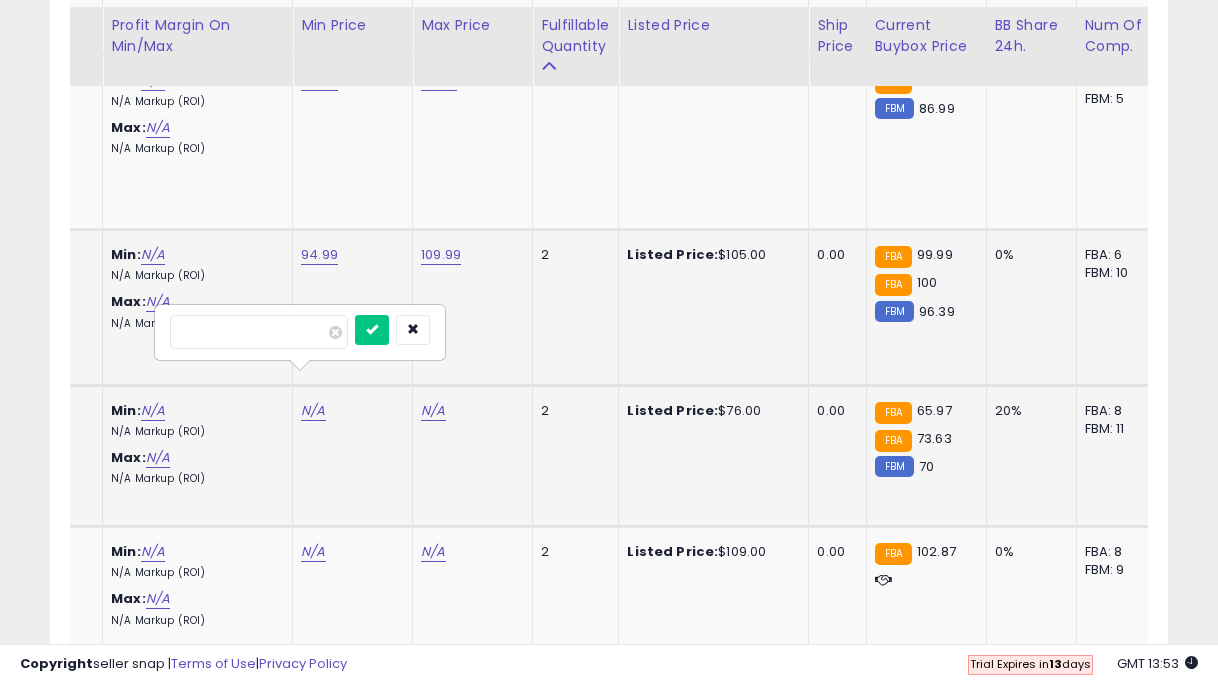type on "****" 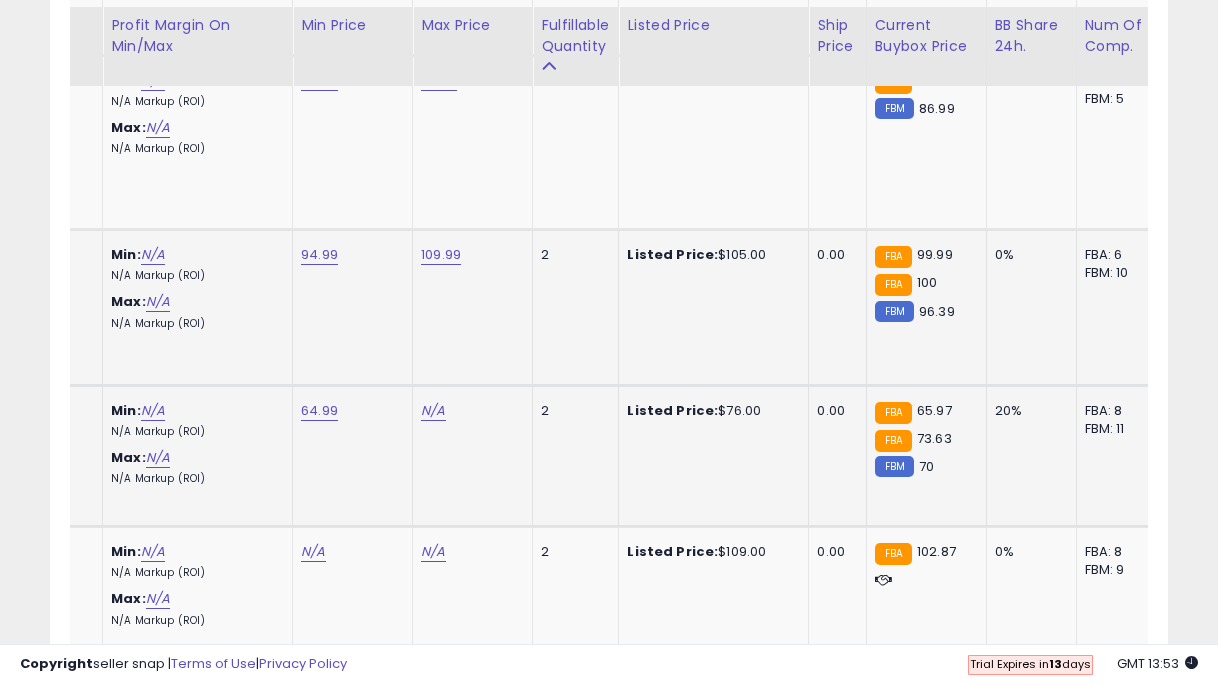 click on "N/A" at bounding box center [433, -1613] 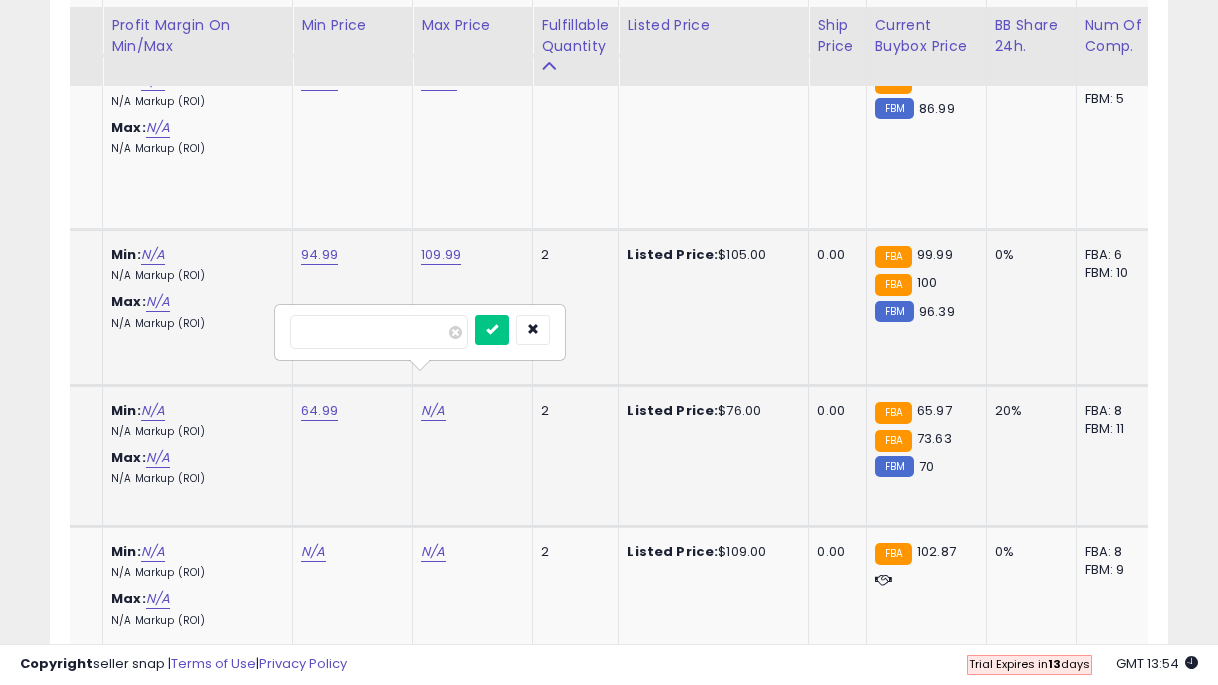 type on "**" 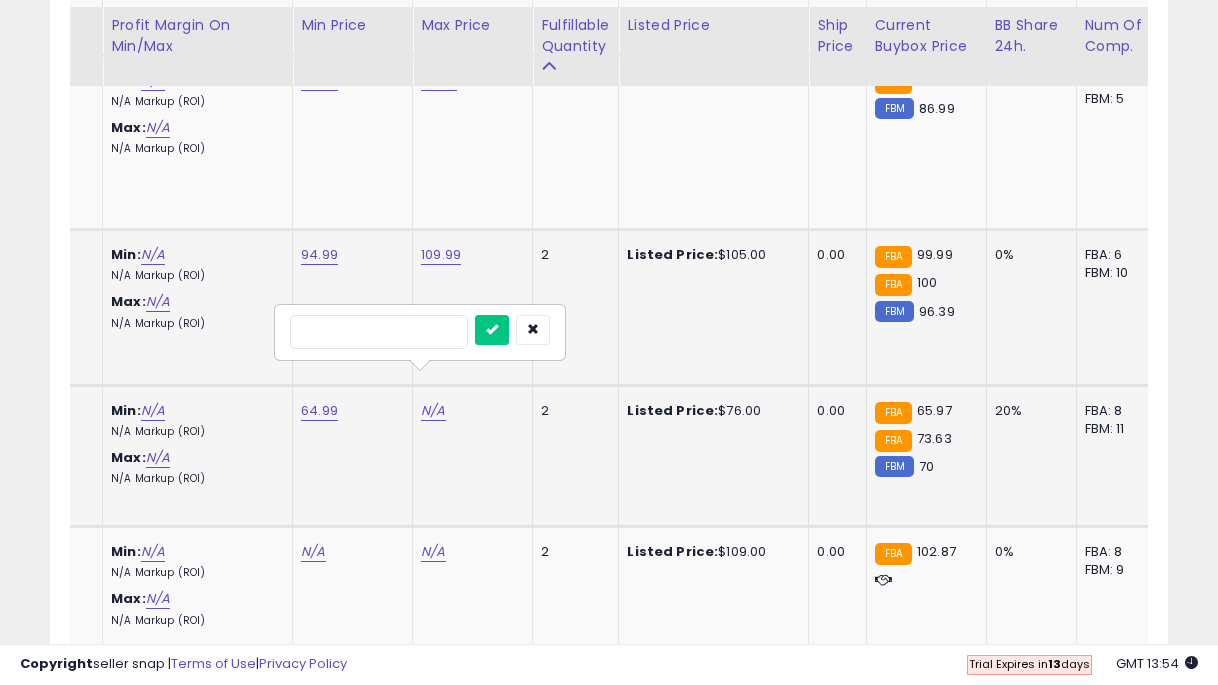 type on "*****" 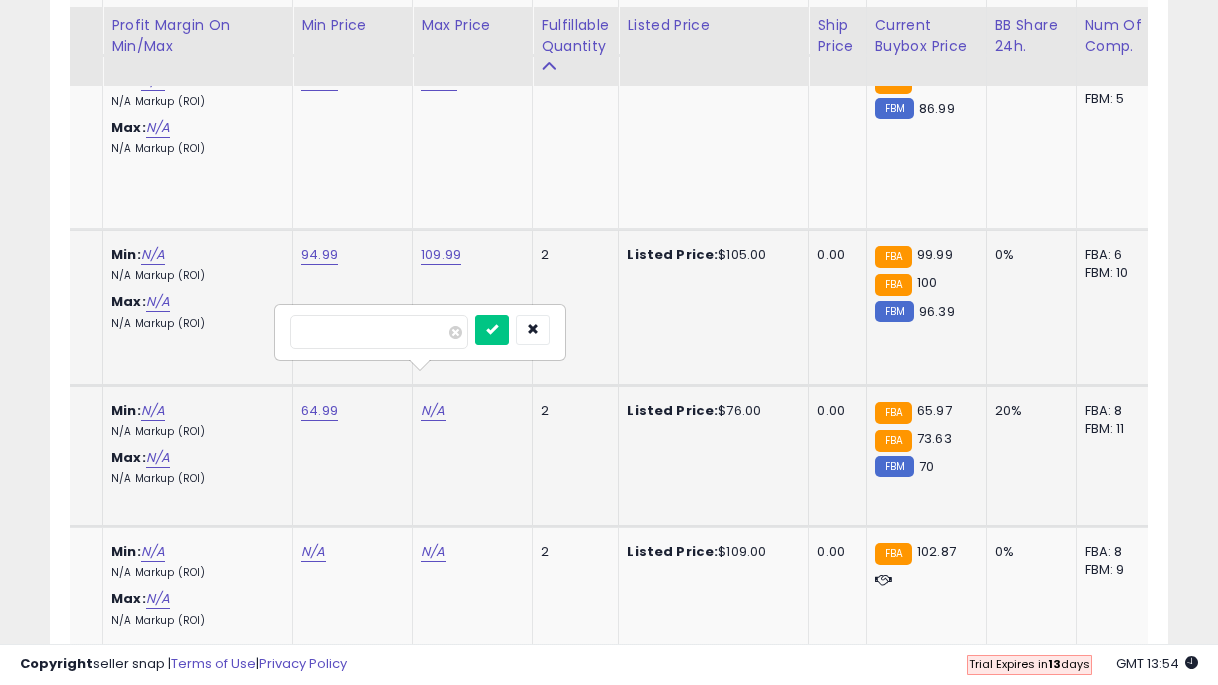 click at bounding box center (492, 330) 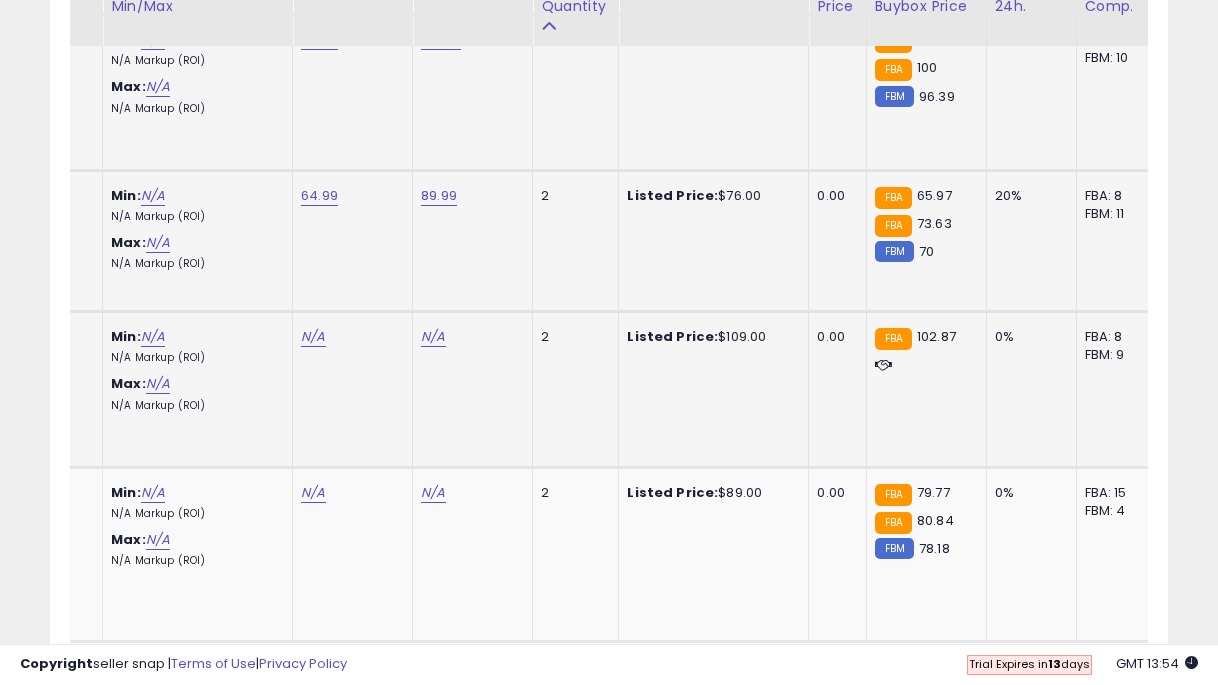 scroll, scrollTop: 2977, scrollLeft: 0, axis: vertical 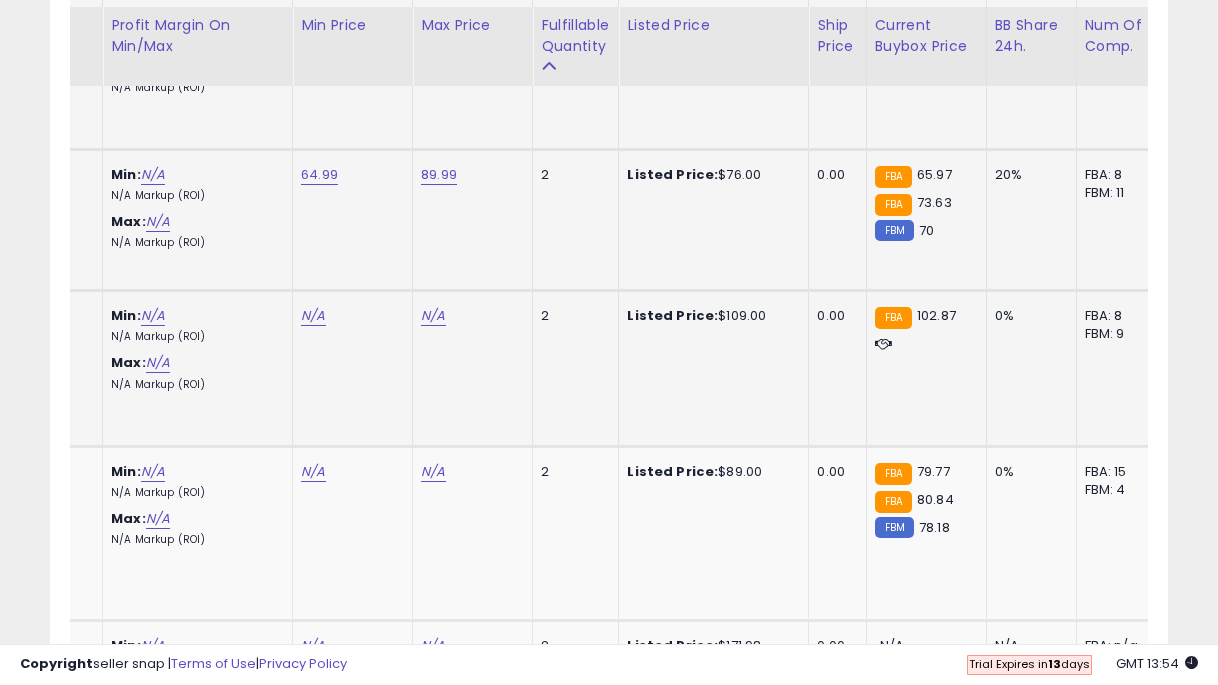 click on "N/A" at bounding box center (313, -1849) 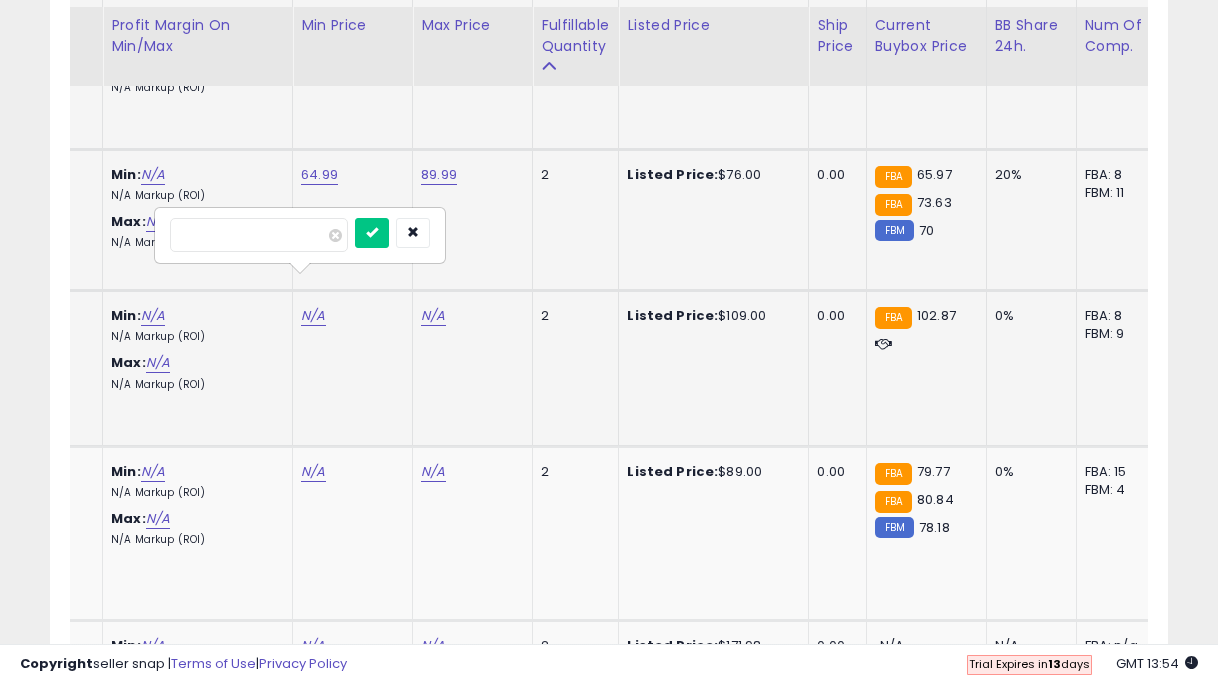 type on "**" 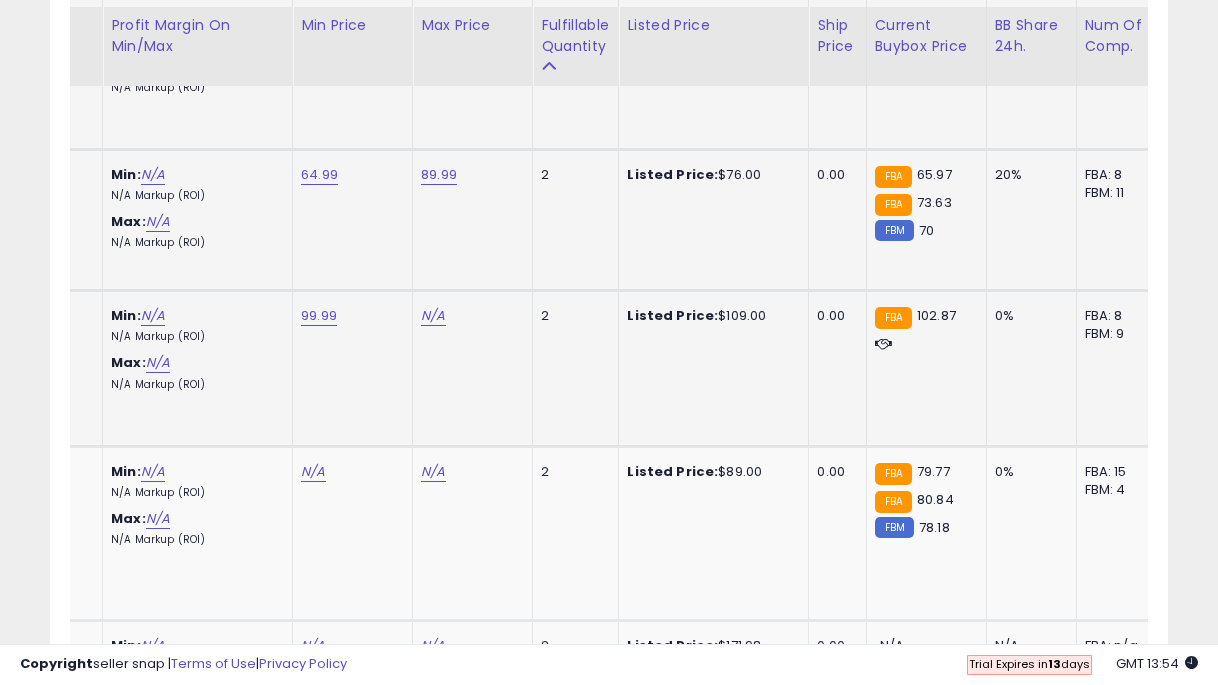 click on "N/A" at bounding box center (433, -1849) 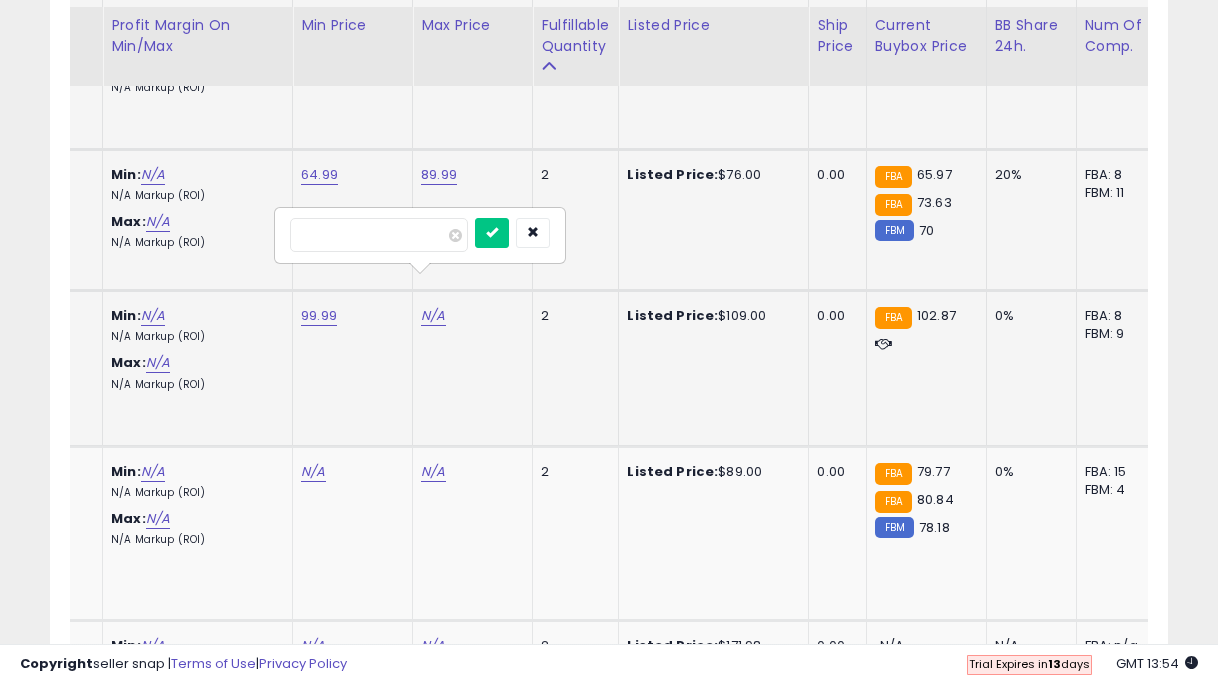 type on "***" 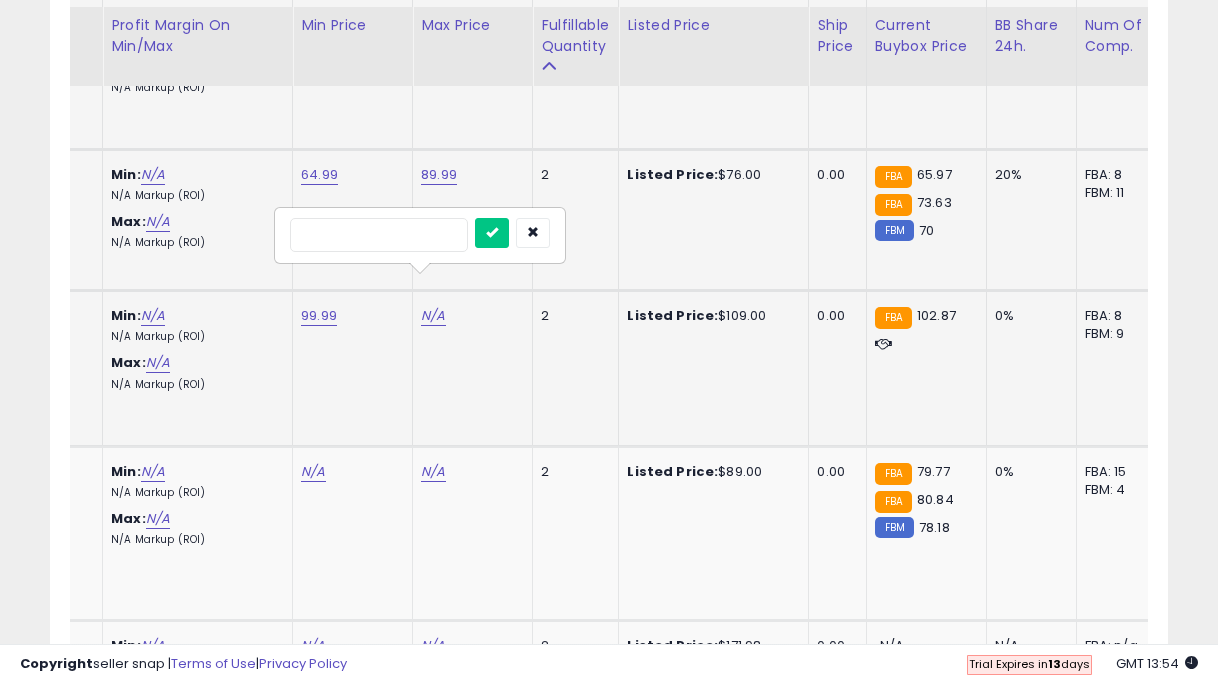 type on "******" 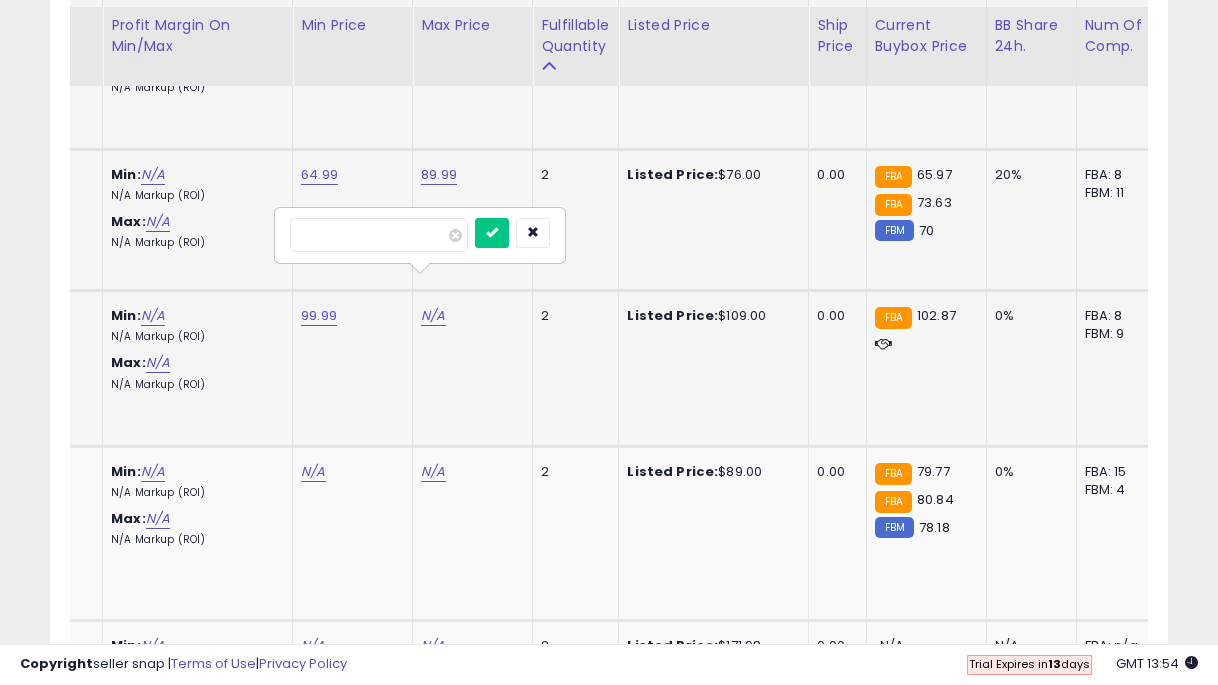 click at bounding box center (492, 233) 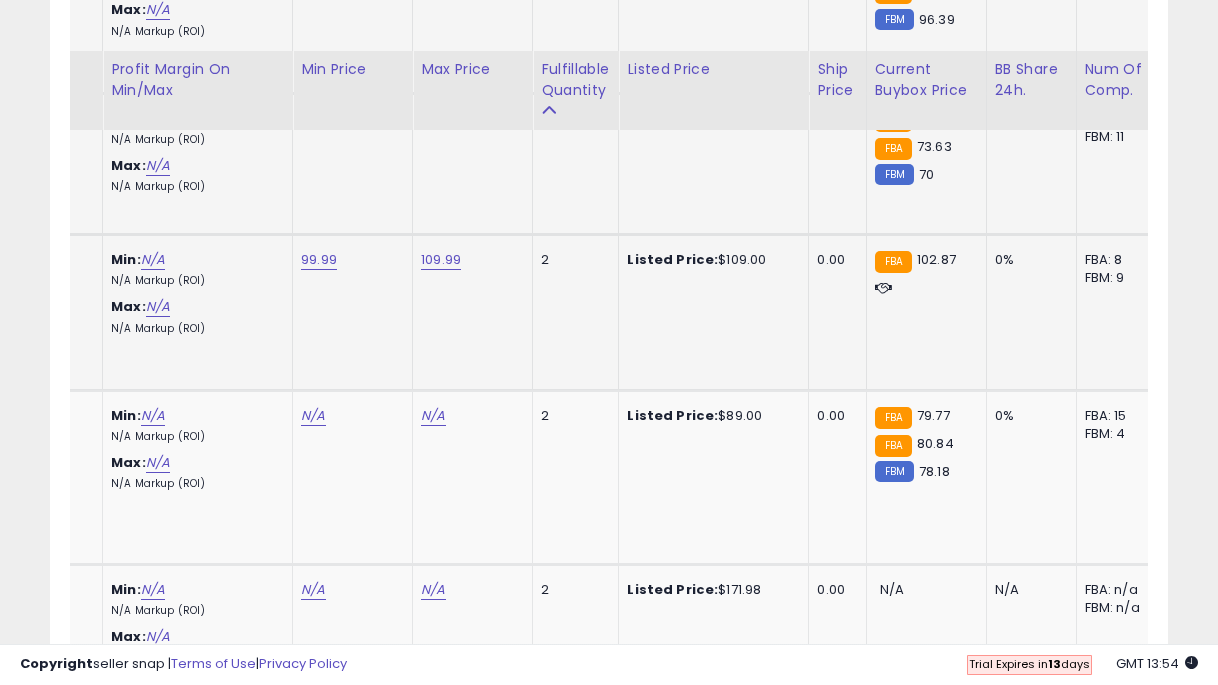 scroll, scrollTop: 3130, scrollLeft: 0, axis: vertical 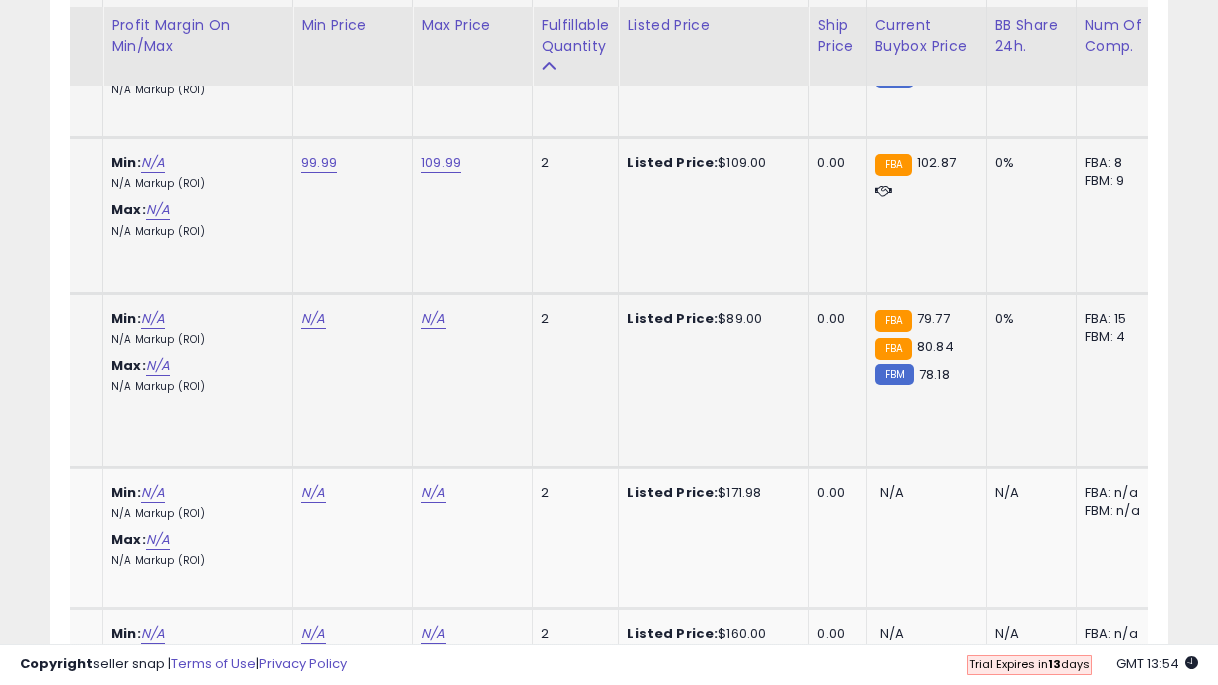 click on "N/A" at bounding box center [313, -2002] 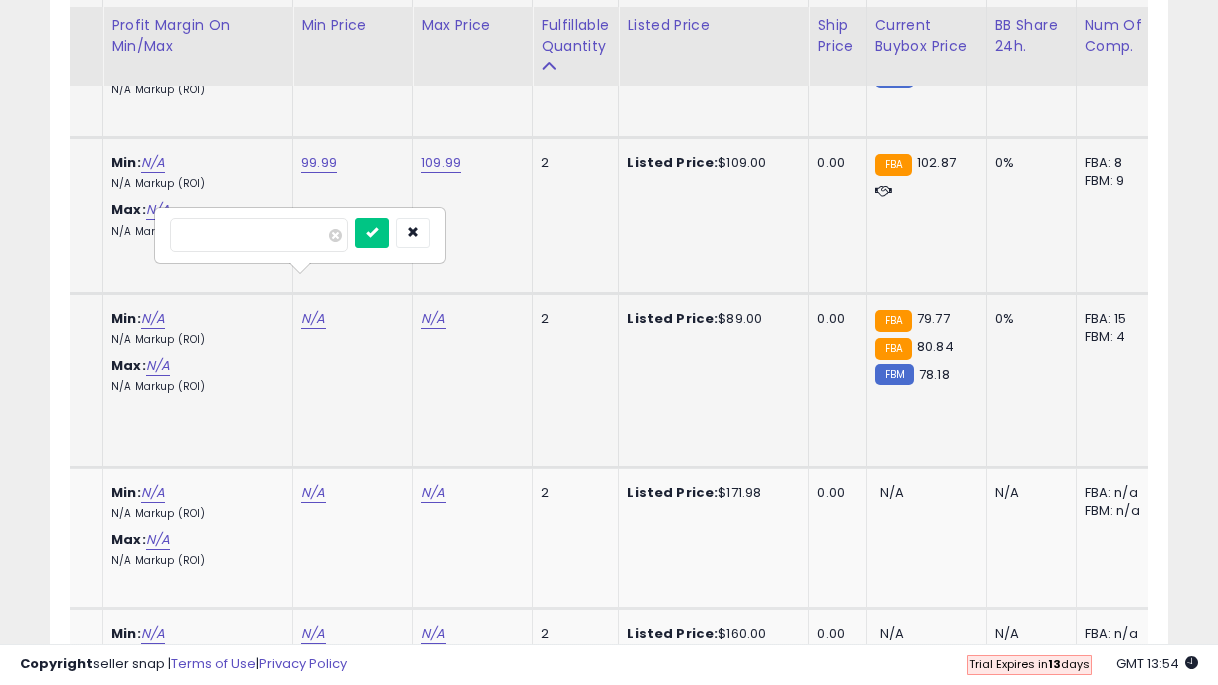 type on "*" 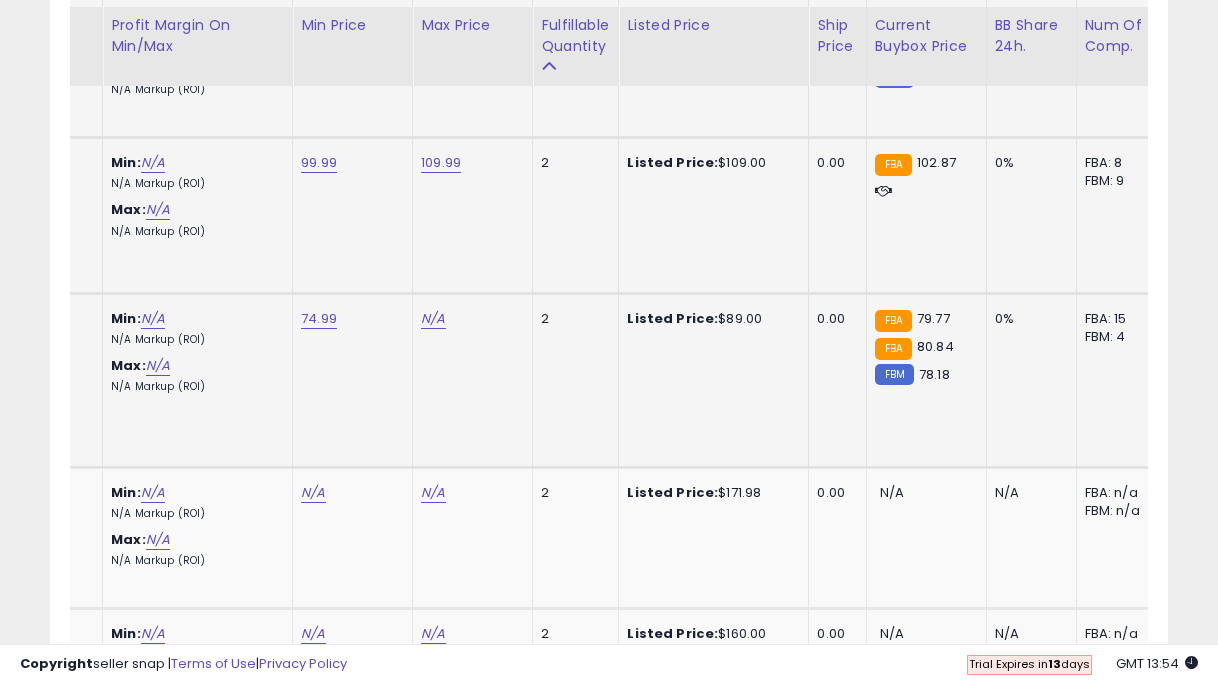 click on "N/A" at bounding box center (469, 319) 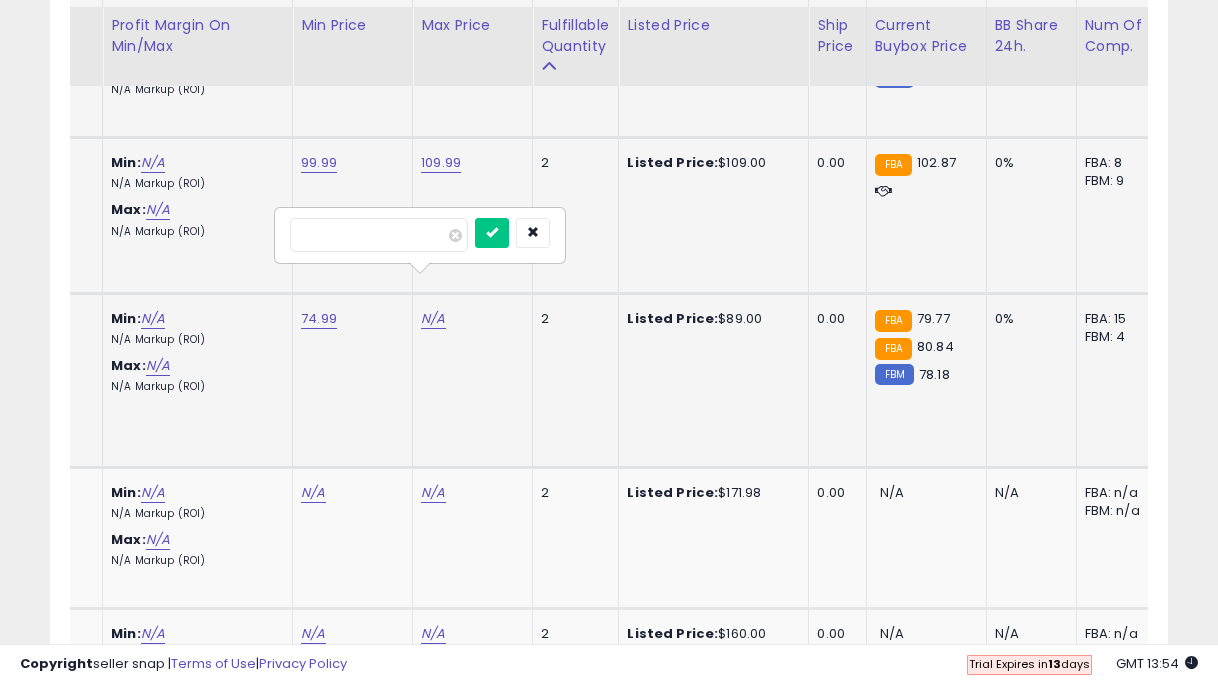 type on "**" 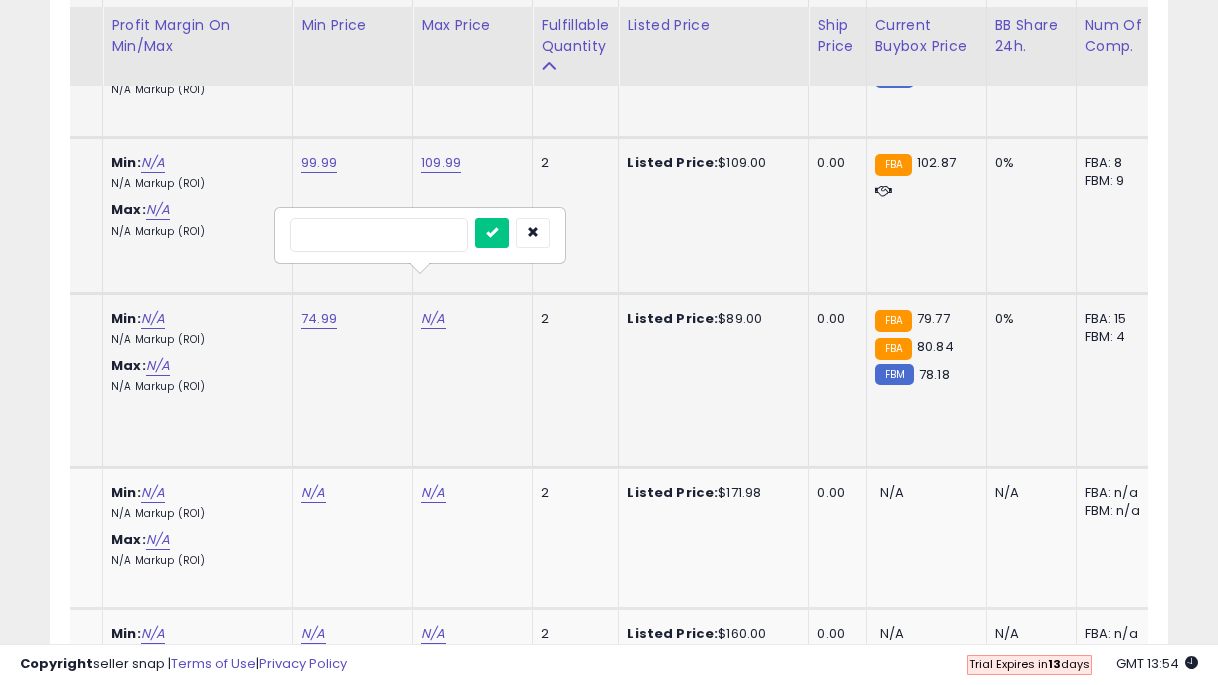 type on "*****" 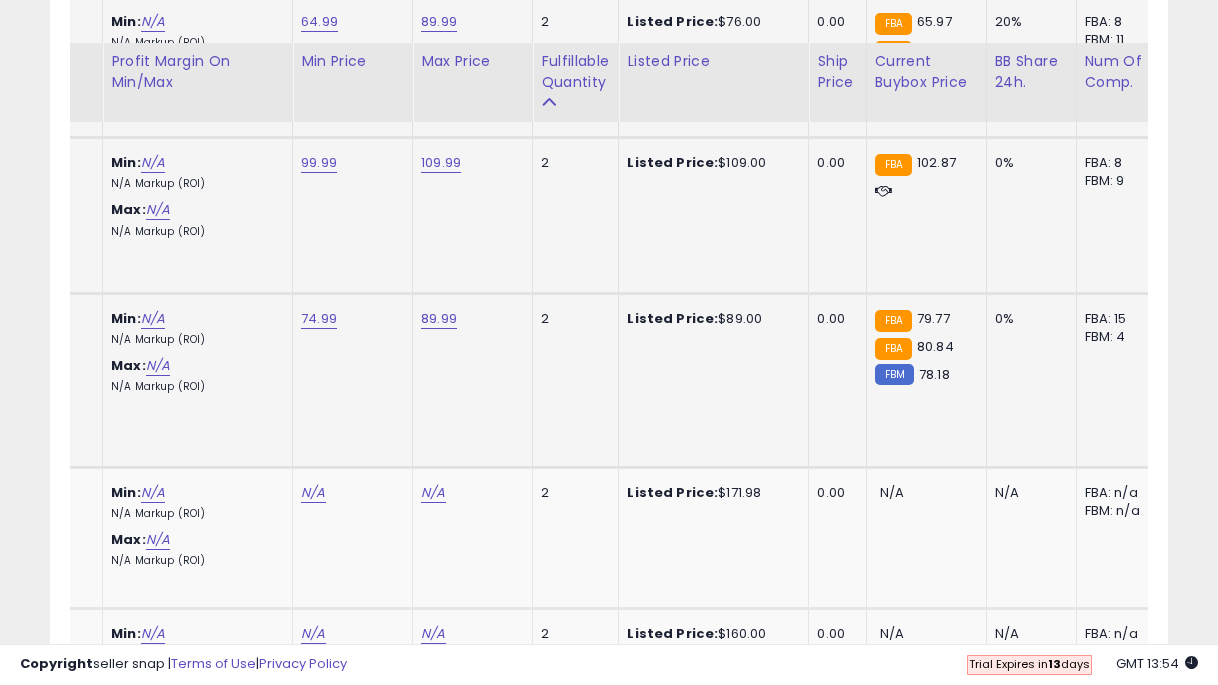 scroll, scrollTop: 3301, scrollLeft: 0, axis: vertical 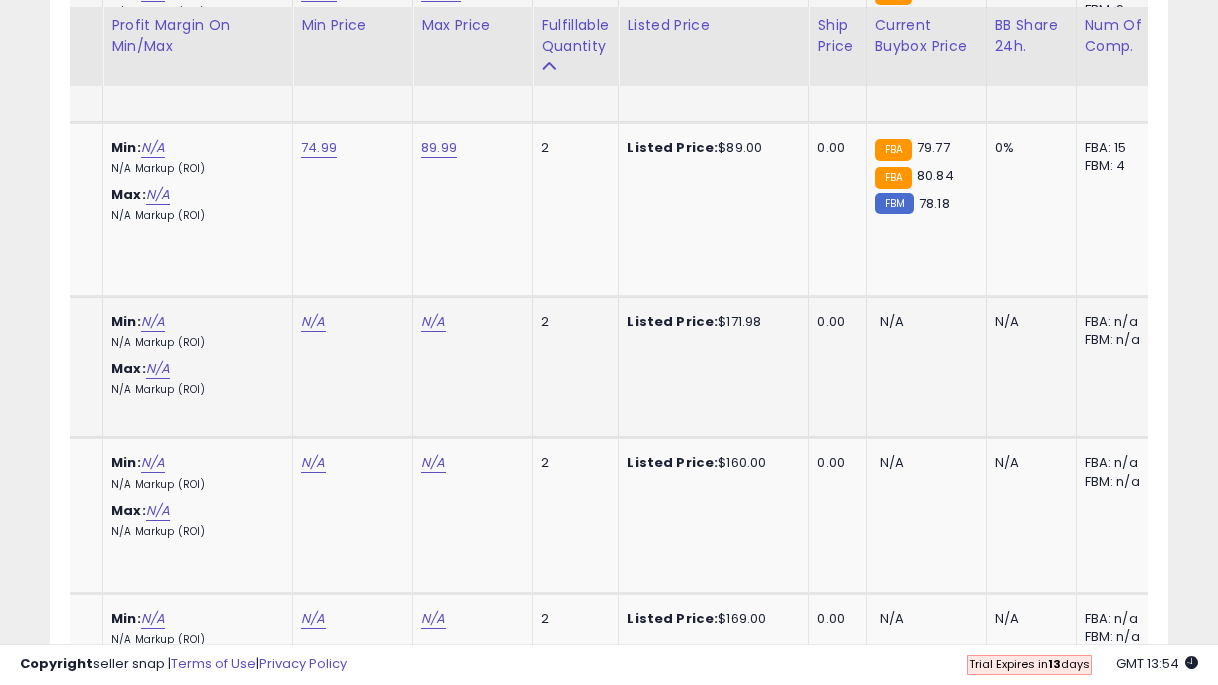 click on "N/A" at bounding box center (313, -2173) 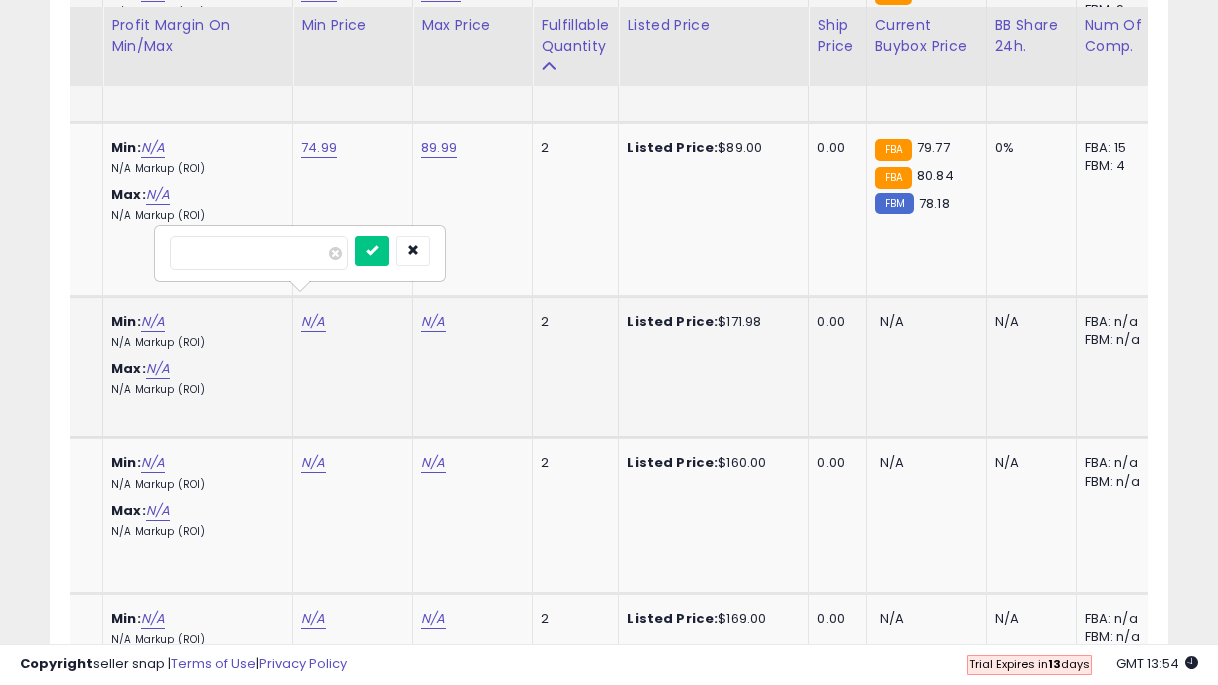 type on "***" 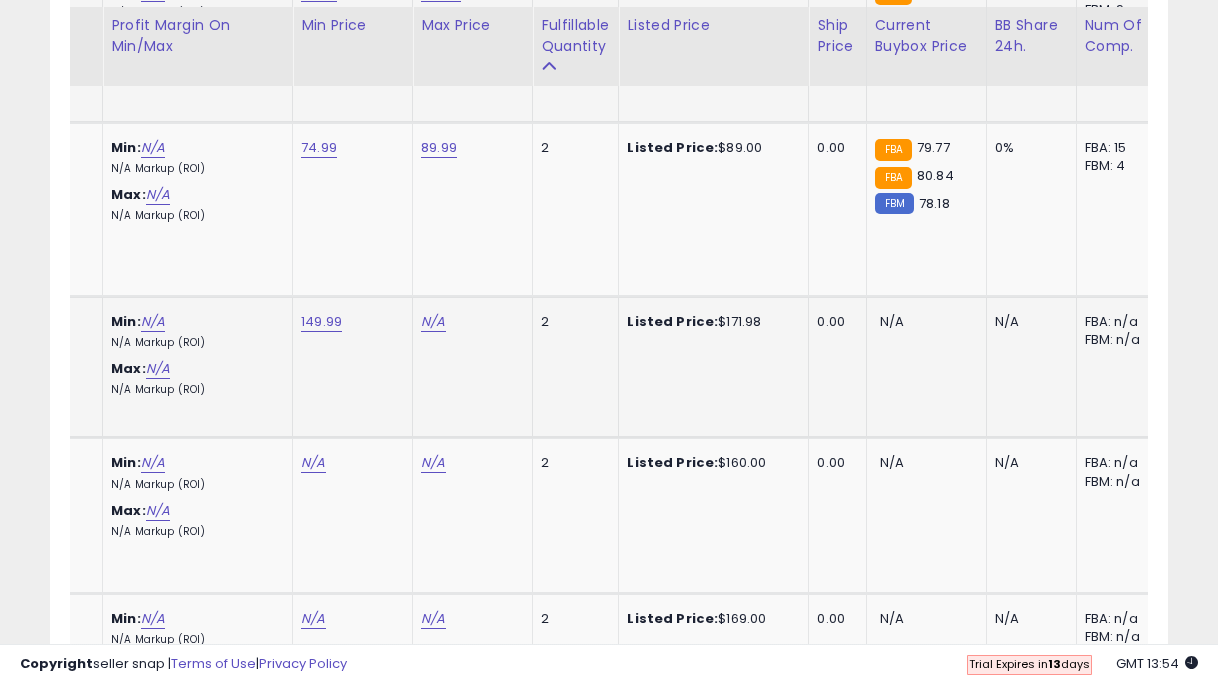 click on "N/A" at bounding box center (433, -2173) 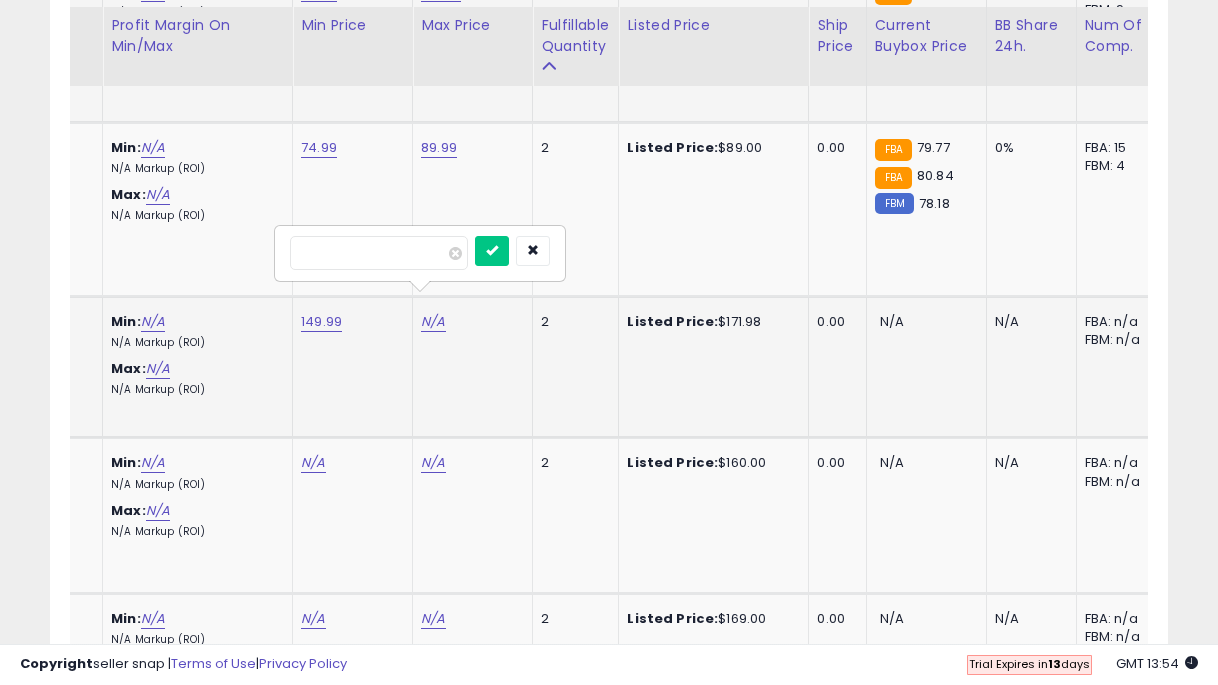type on "***" 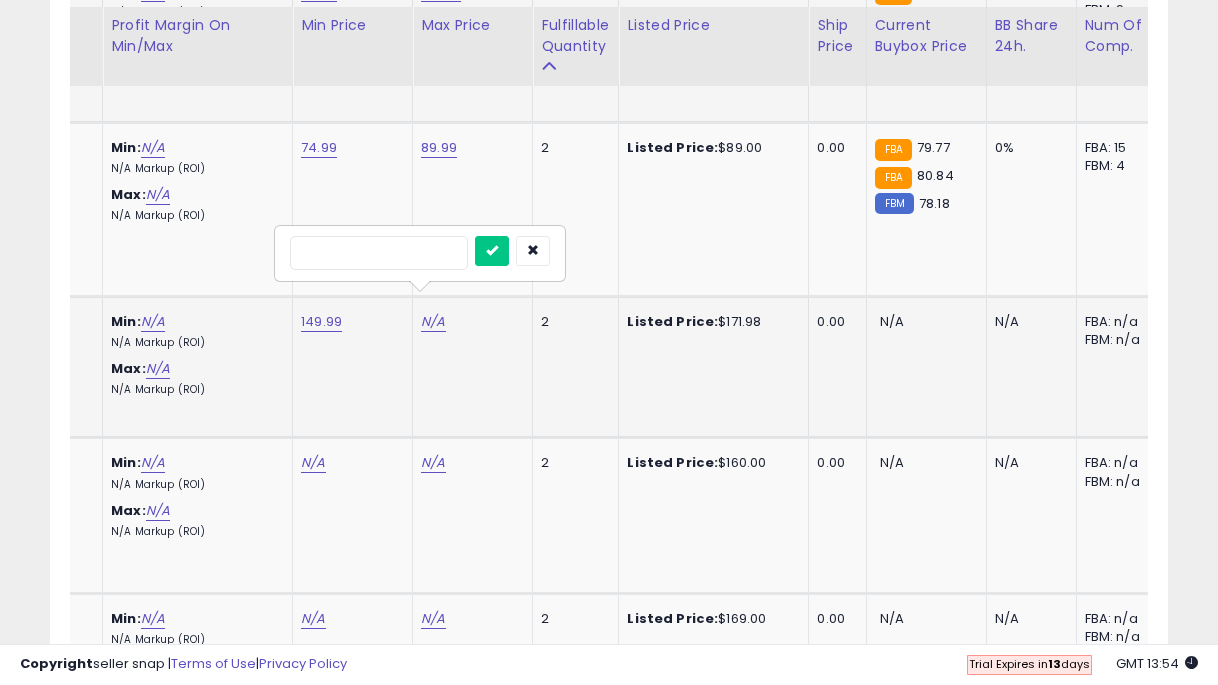type on "******" 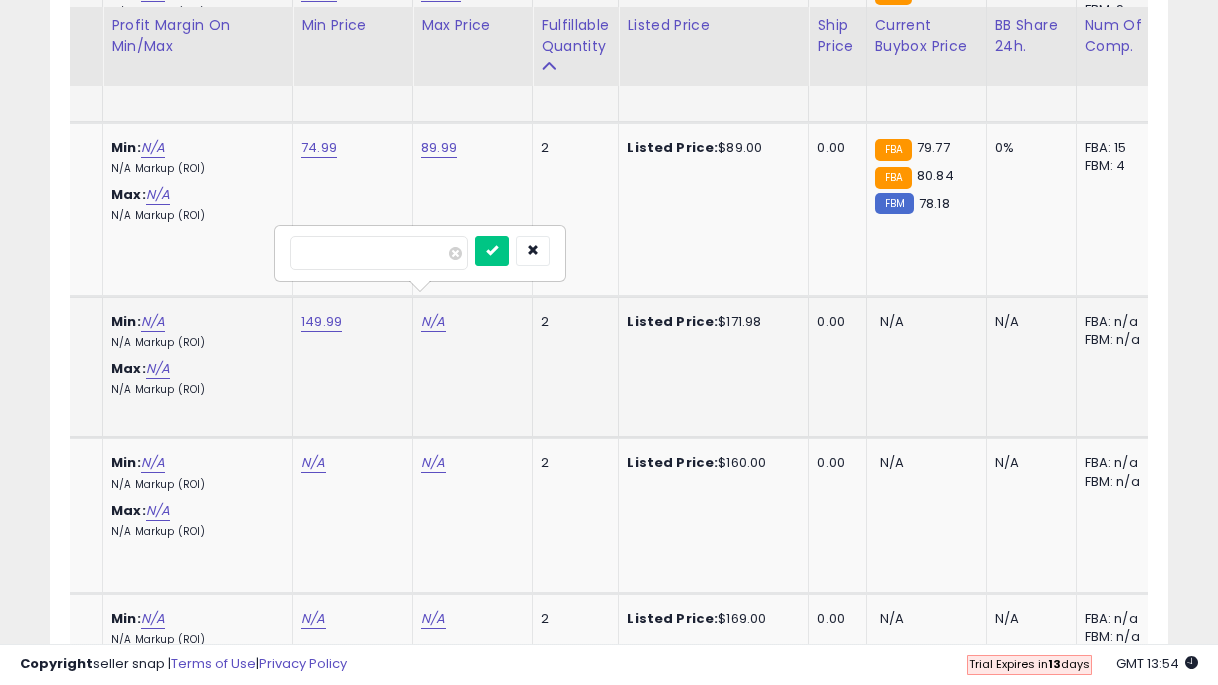 click at bounding box center [492, 251] 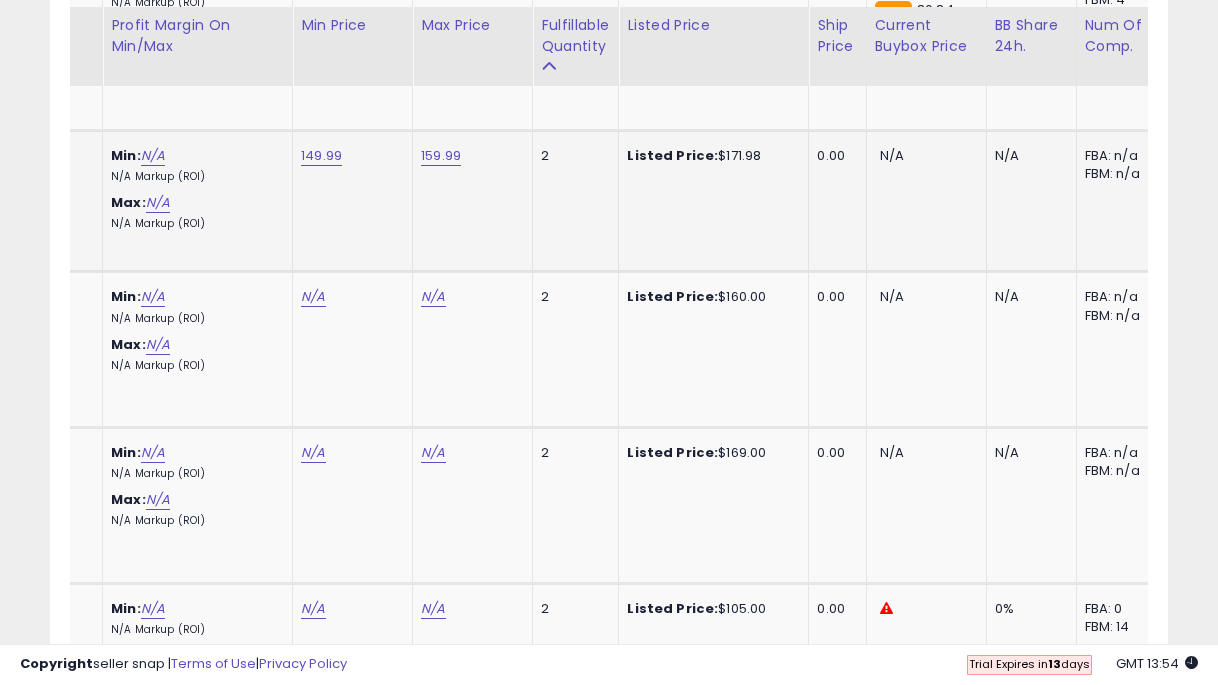 scroll, scrollTop: 3473, scrollLeft: 0, axis: vertical 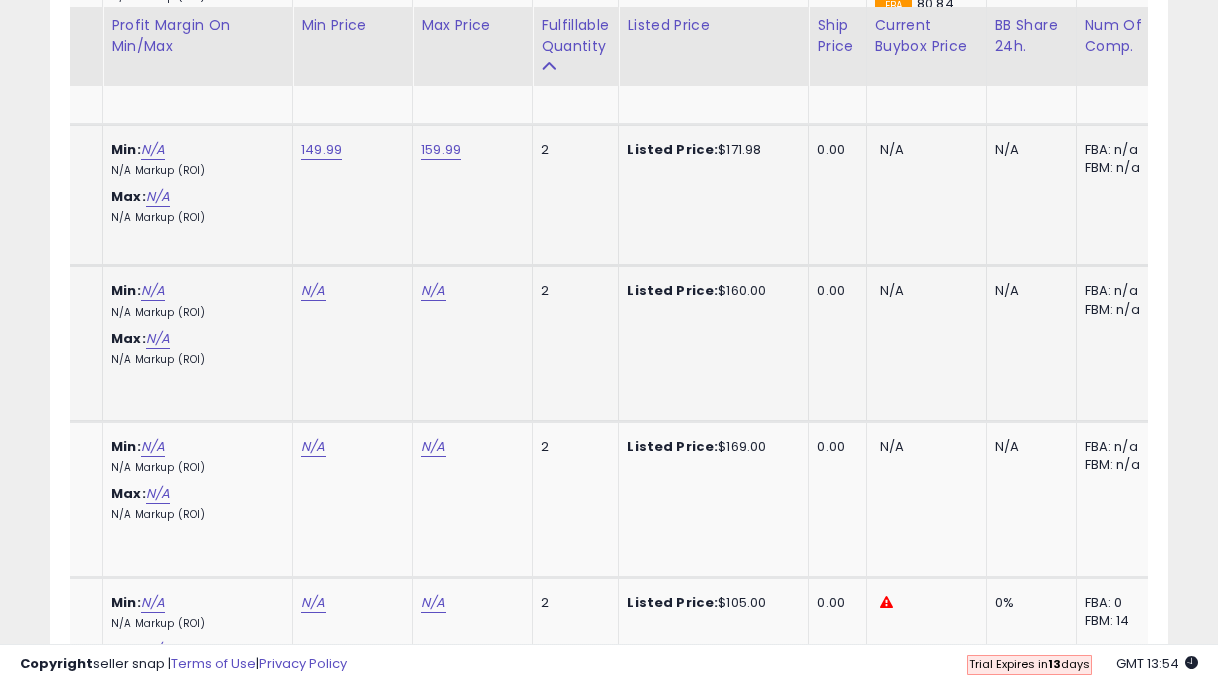 click on "N/A" at bounding box center (313, -2345) 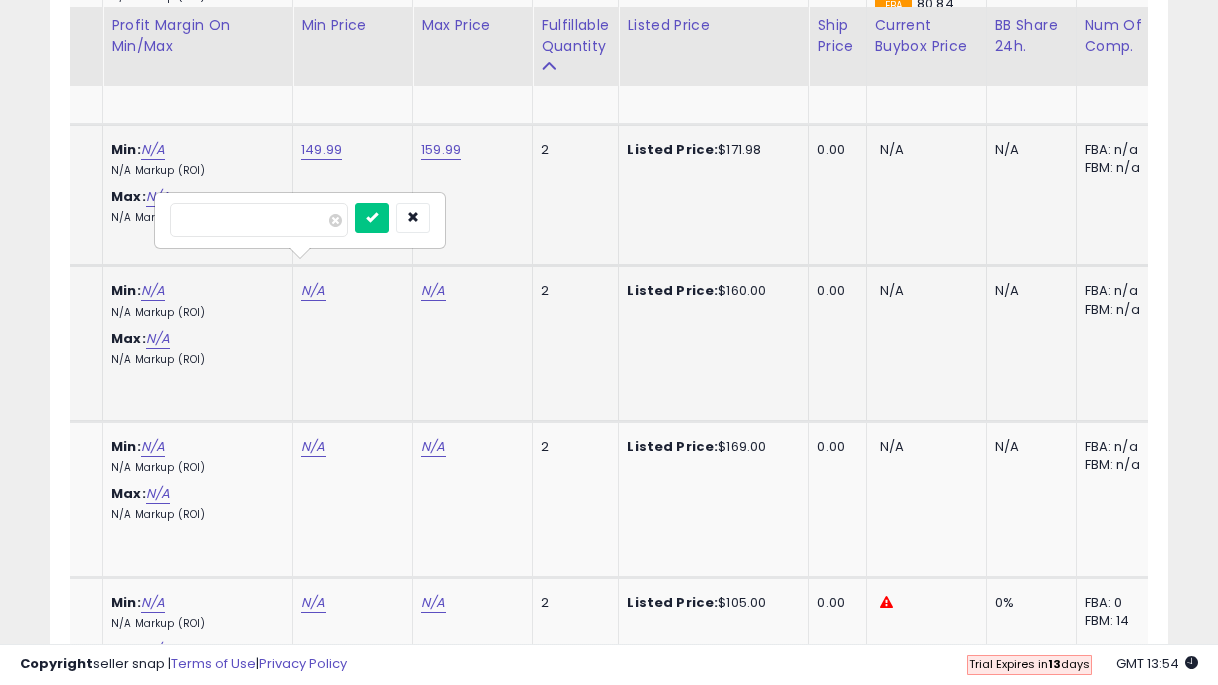 type on "***" 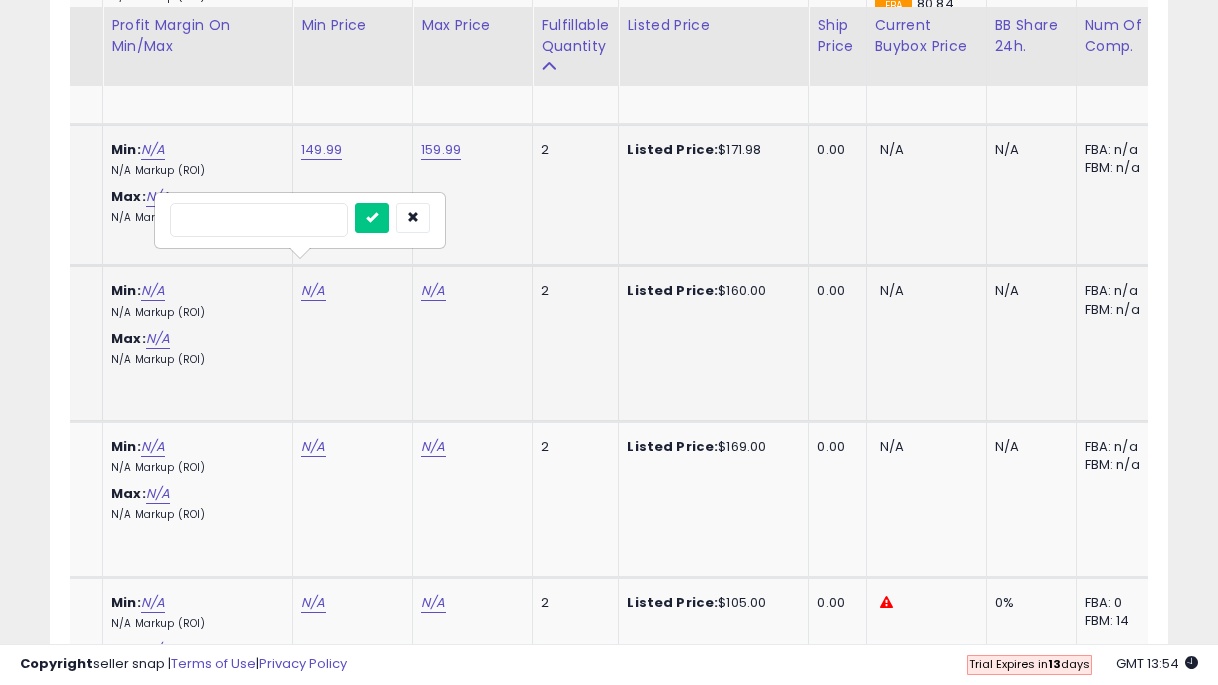 click at bounding box center [372, 218] 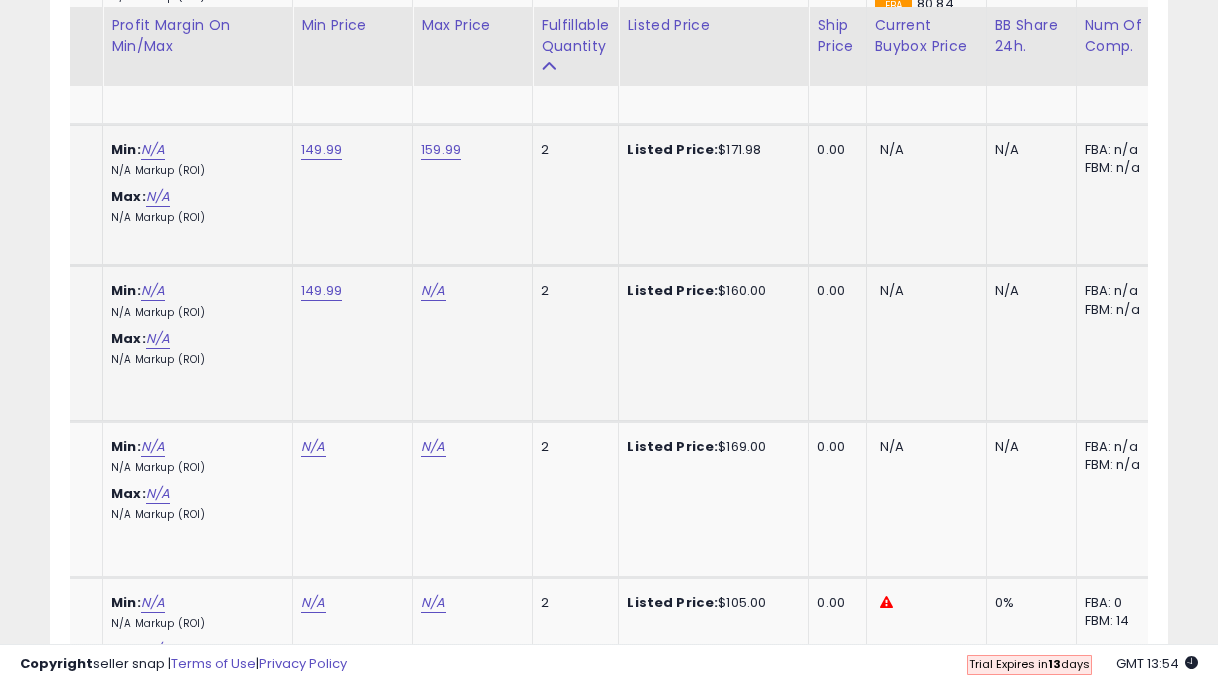 click on "N/A" at bounding box center (433, -2345) 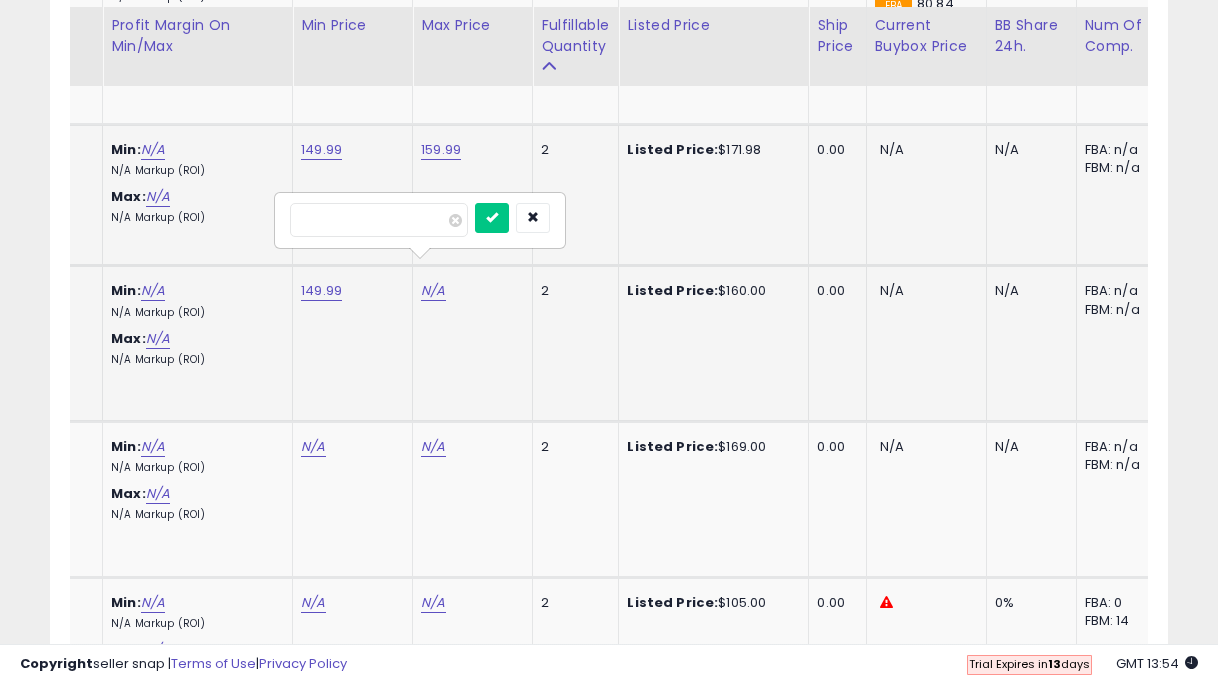 type on "***" 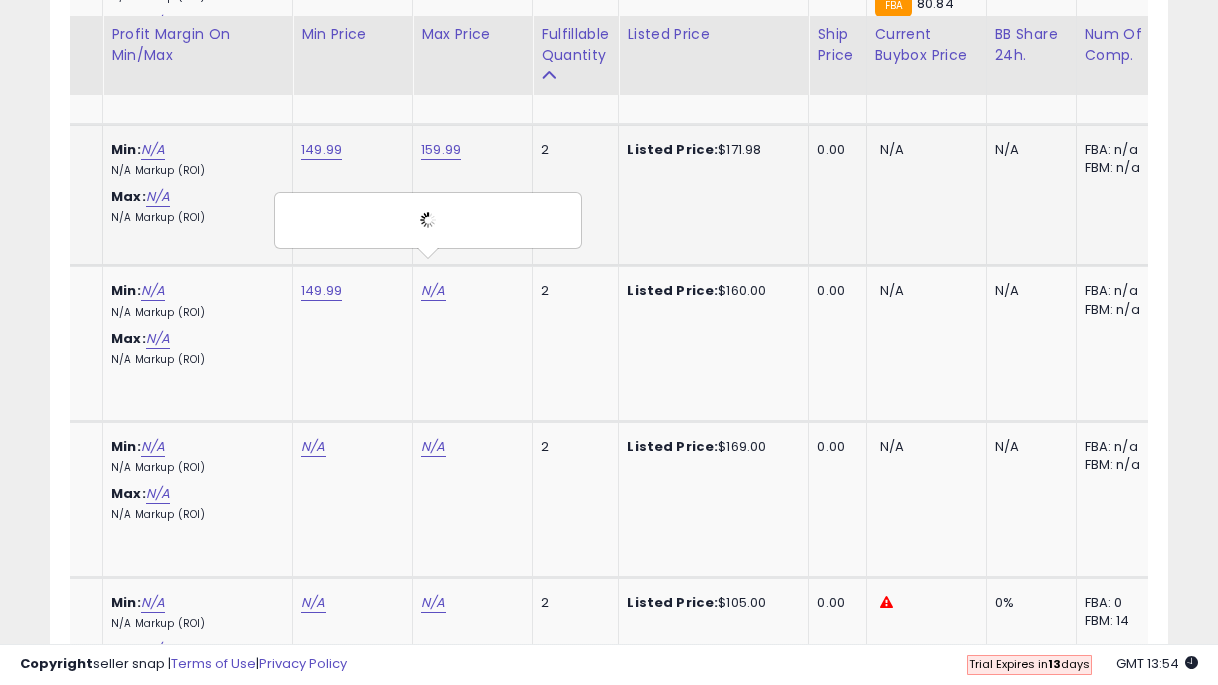 scroll, scrollTop: 3550, scrollLeft: 0, axis: vertical 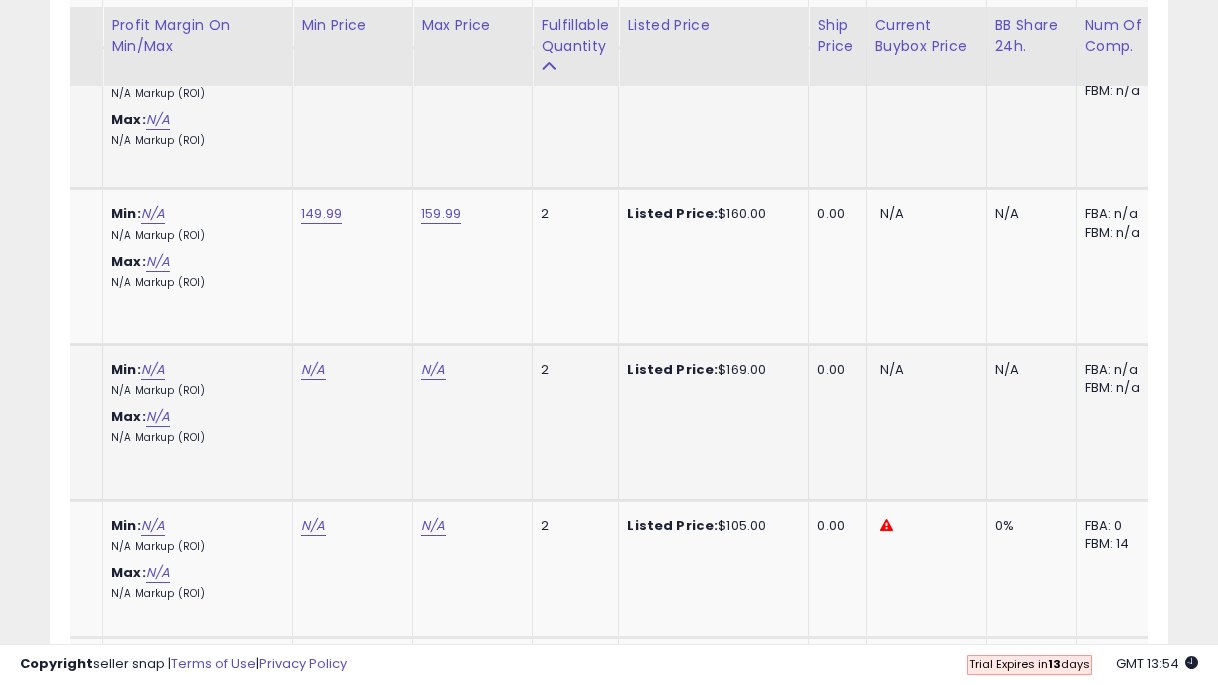 click on "N/A" at bounding box center (313, -2422) 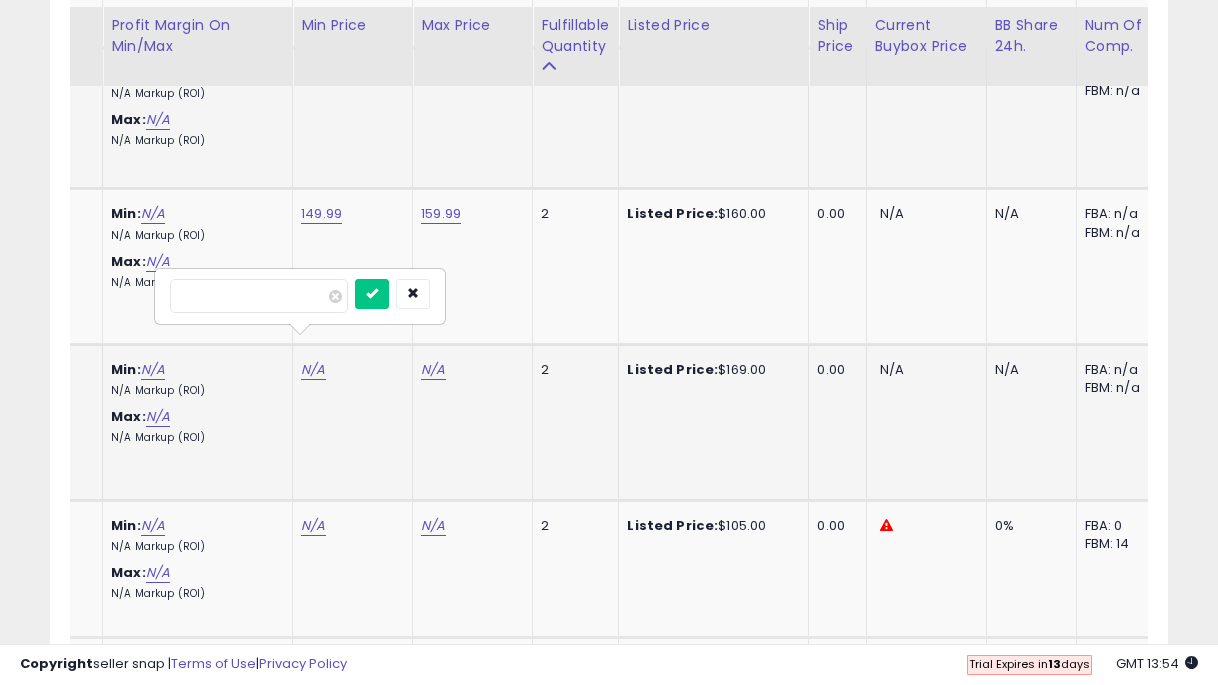 type on "***" 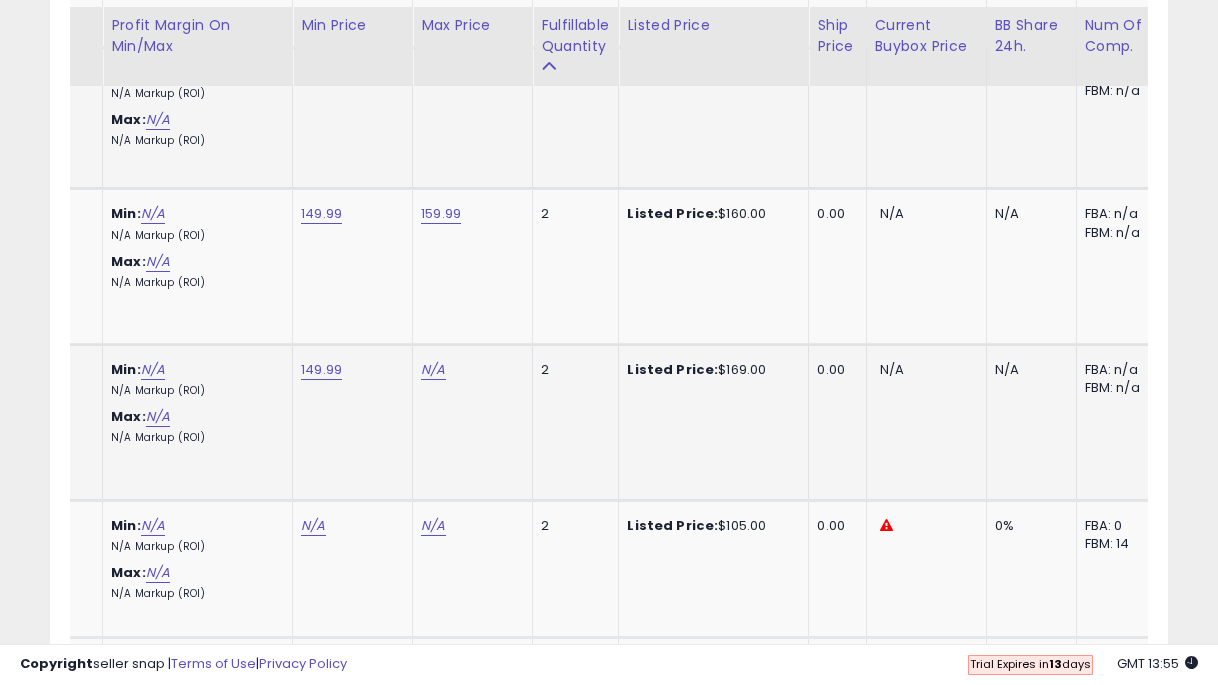 click on "N/A" at bounding box center (433, -2422) 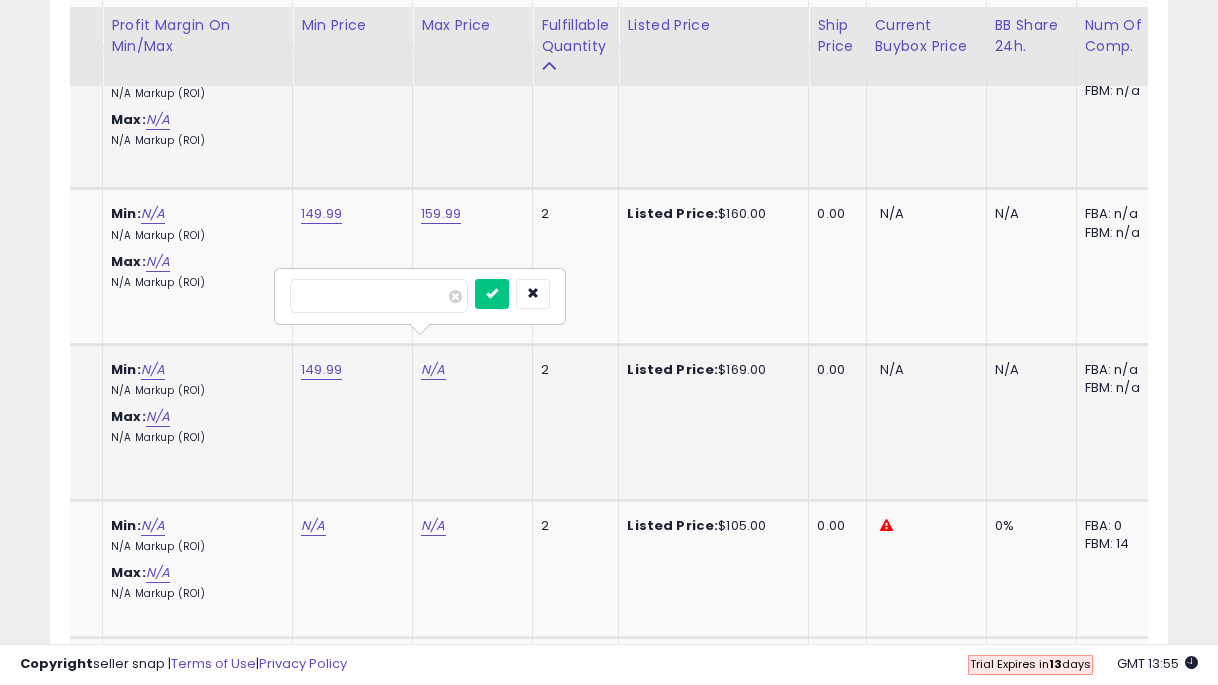 type on "***" 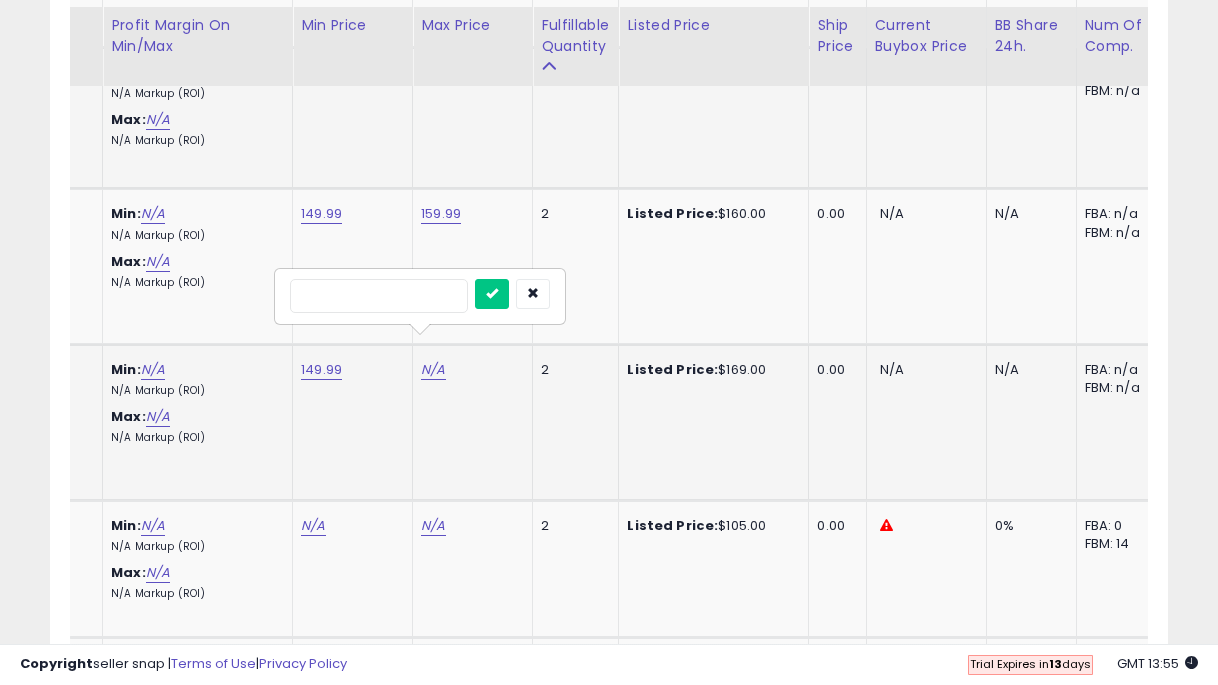 type on "******" 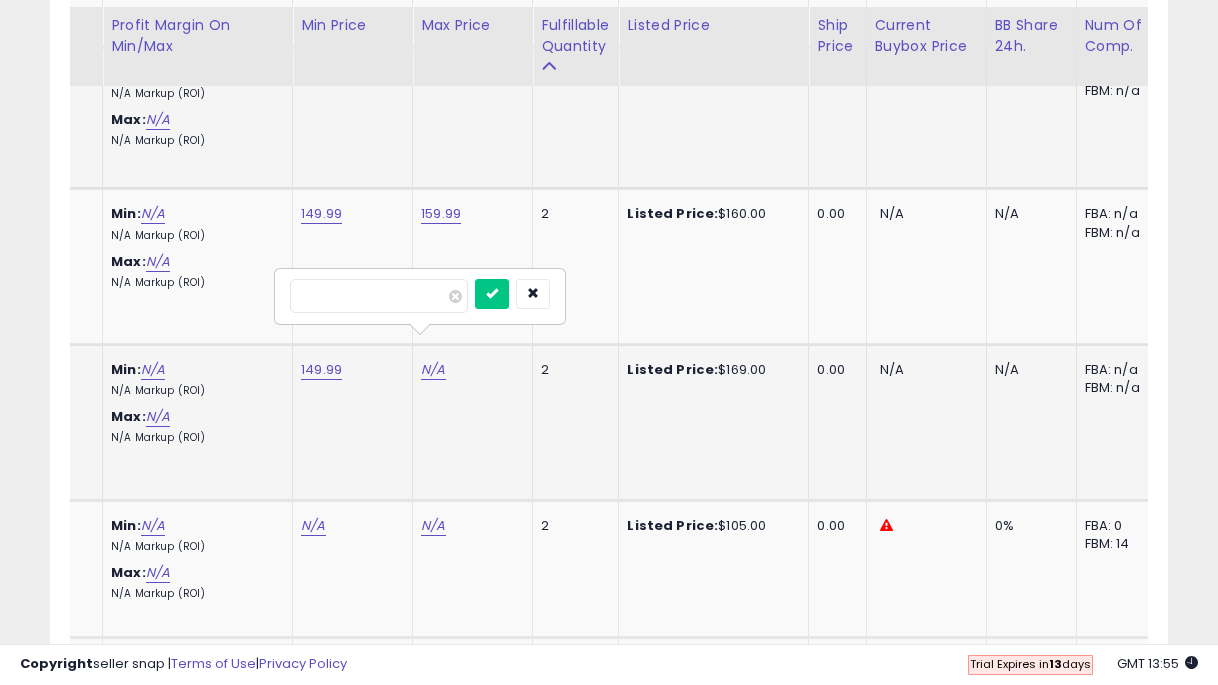 click at bounding box center (492, 294) 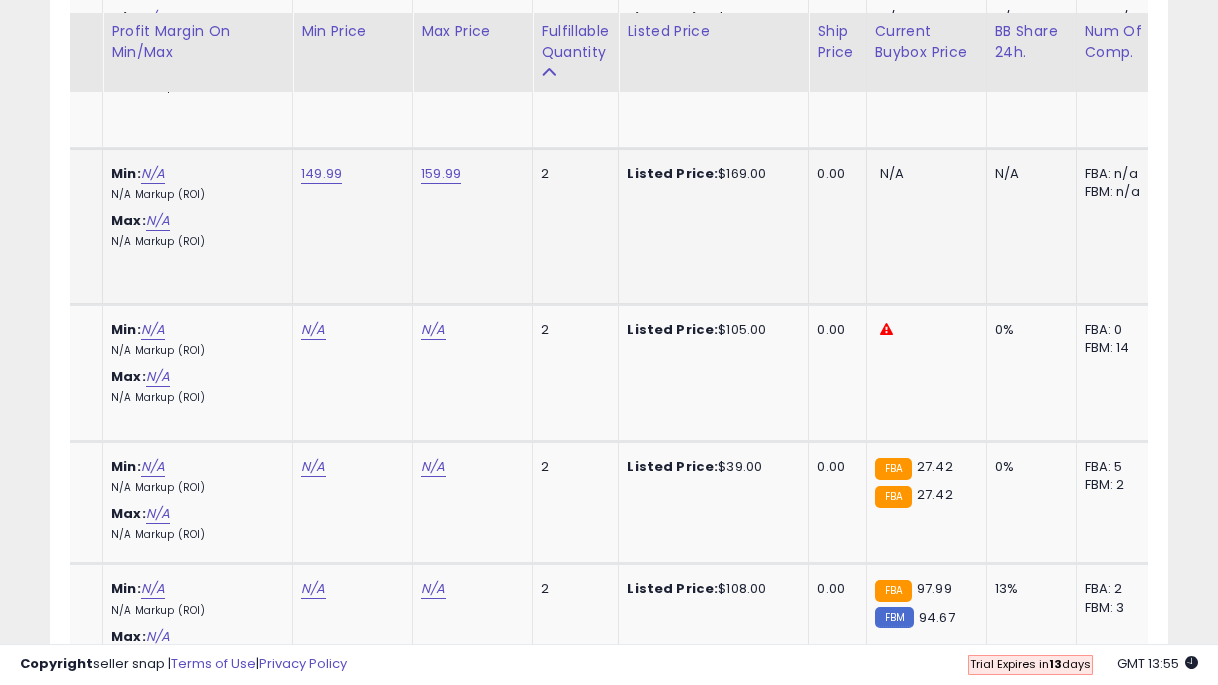 scroll, scrollTop: 3755, scrollLeft: 0, axis: vertical 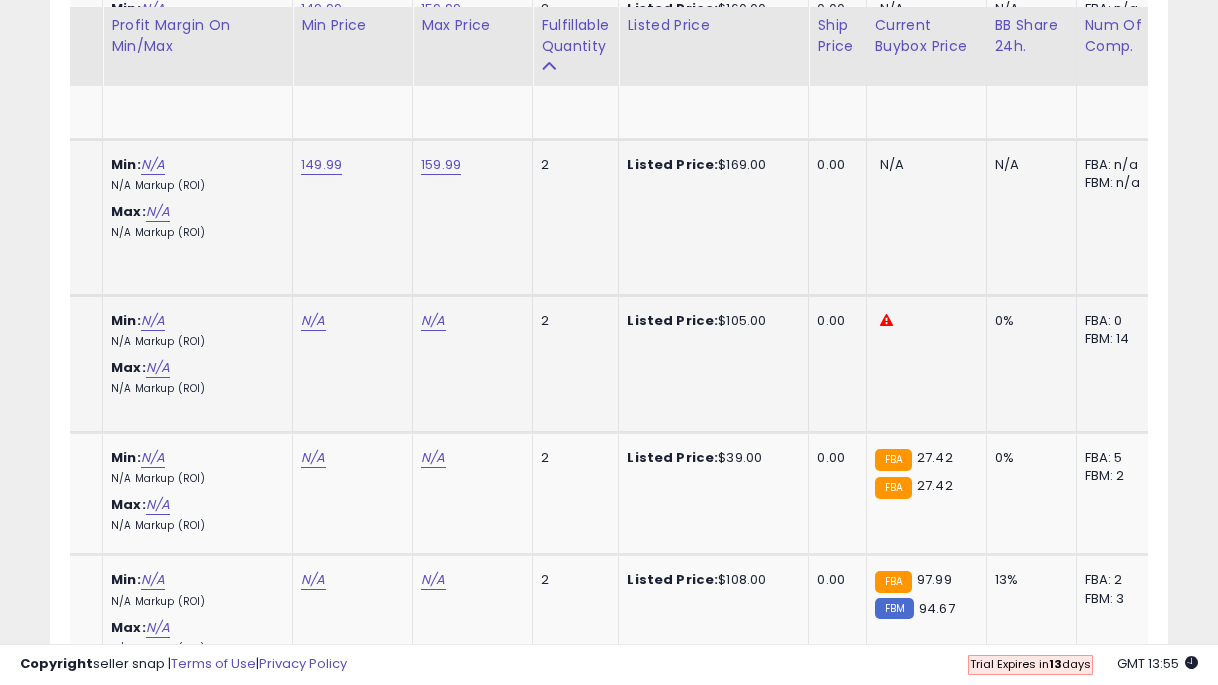 click on "N/A" at bounding box center [313, -2627] 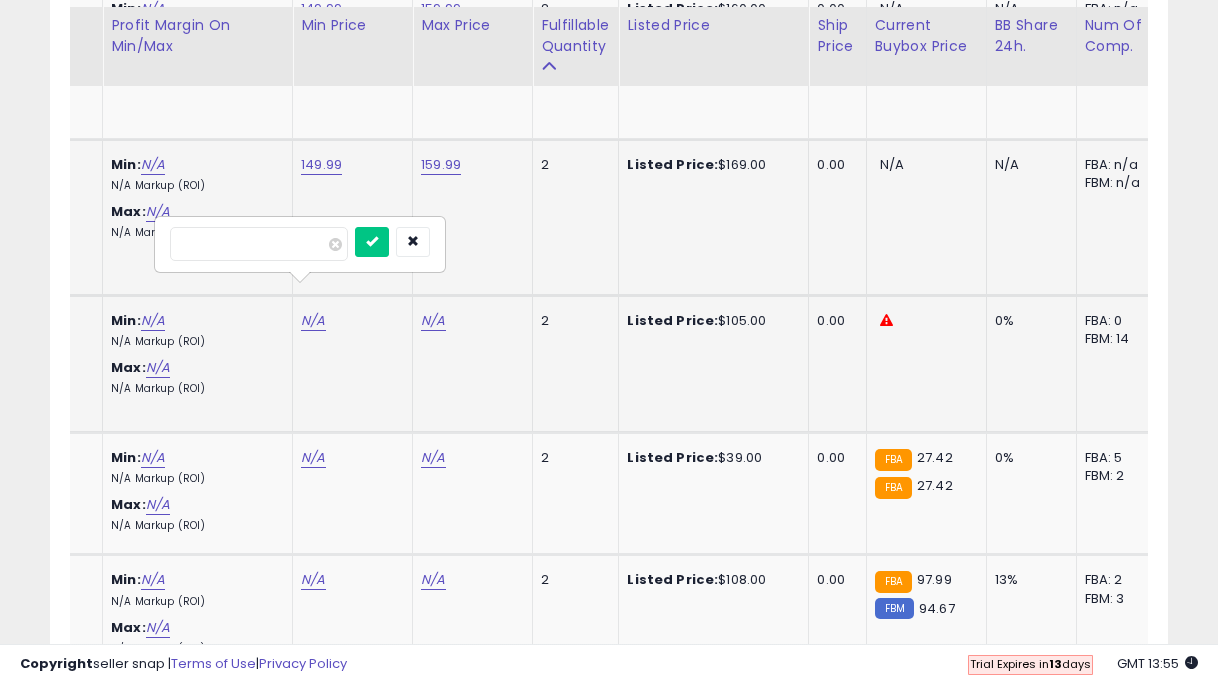 type on "*" 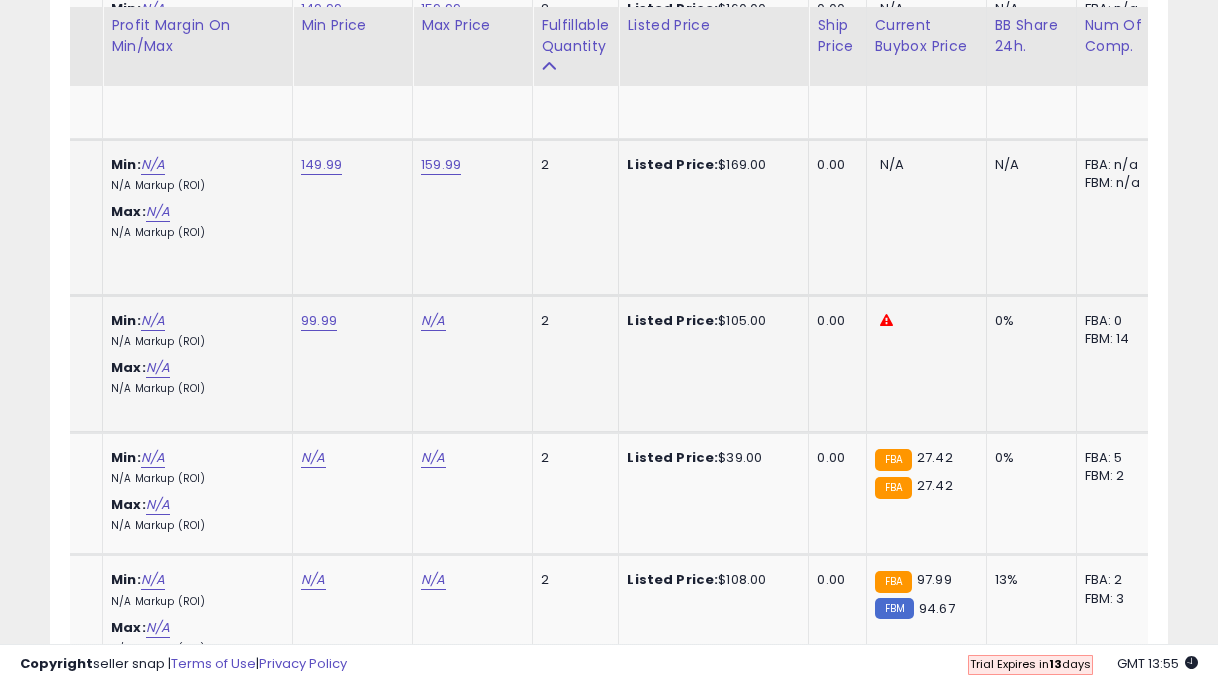 click on "N/A" at bounding box center (433, -2627) 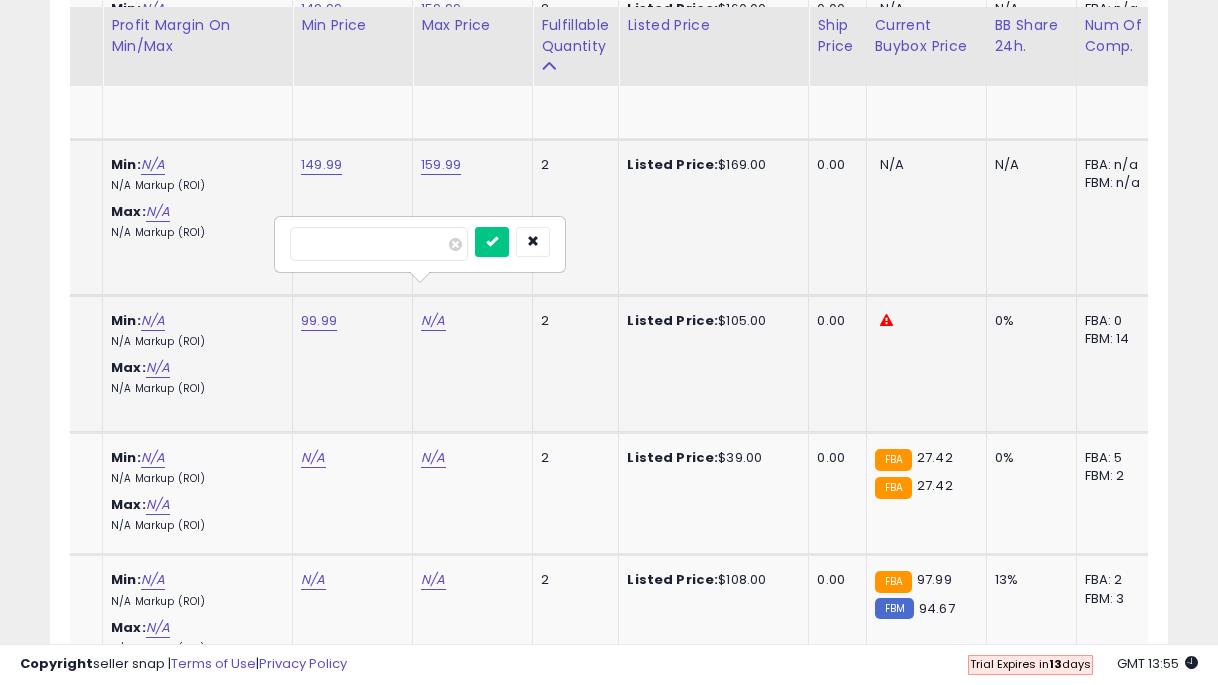 type on "***" 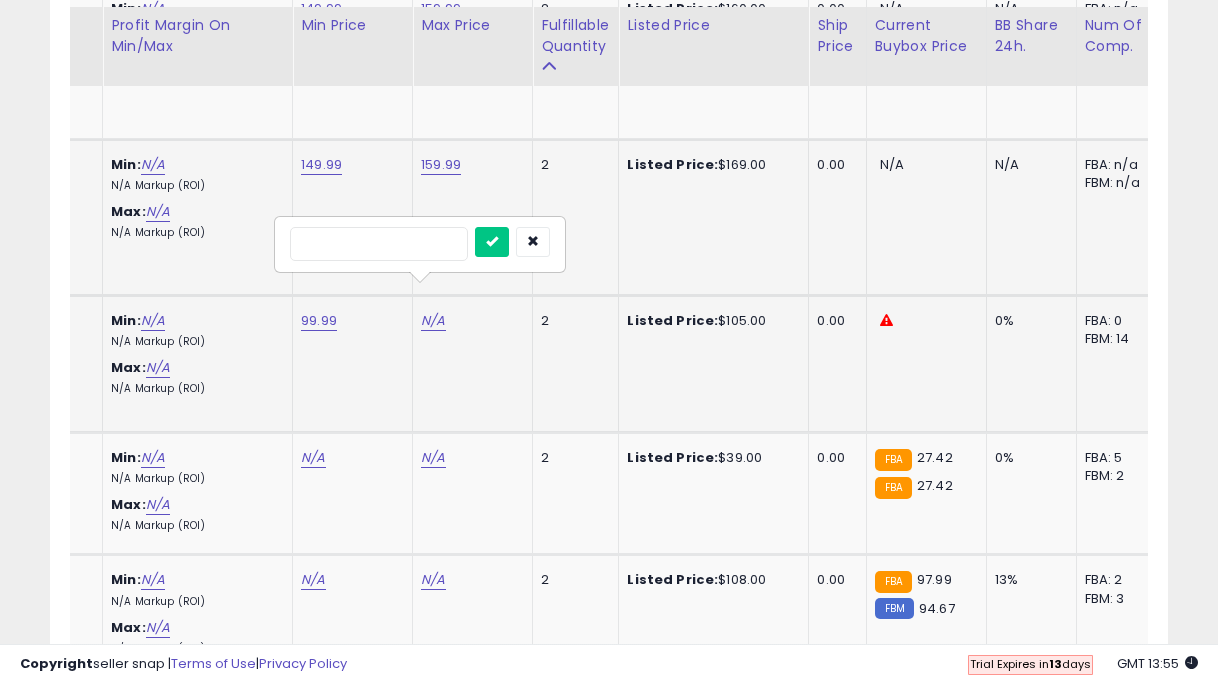 type on "******" 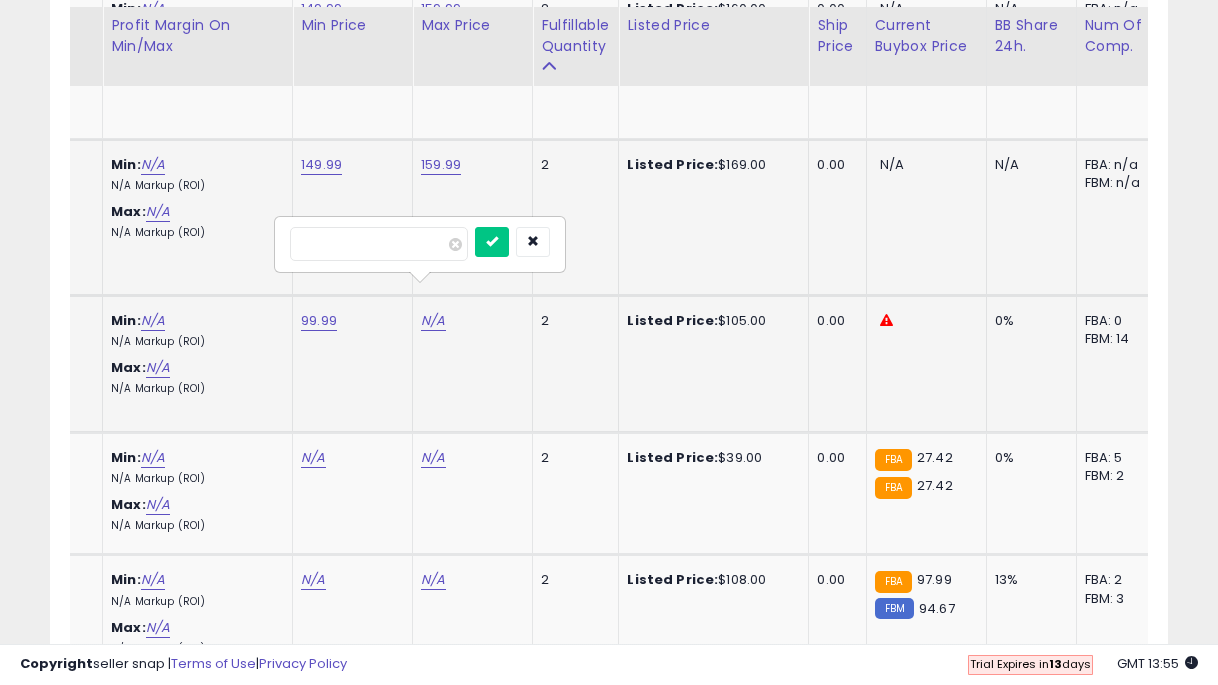 click at bounding box center [492, 242] 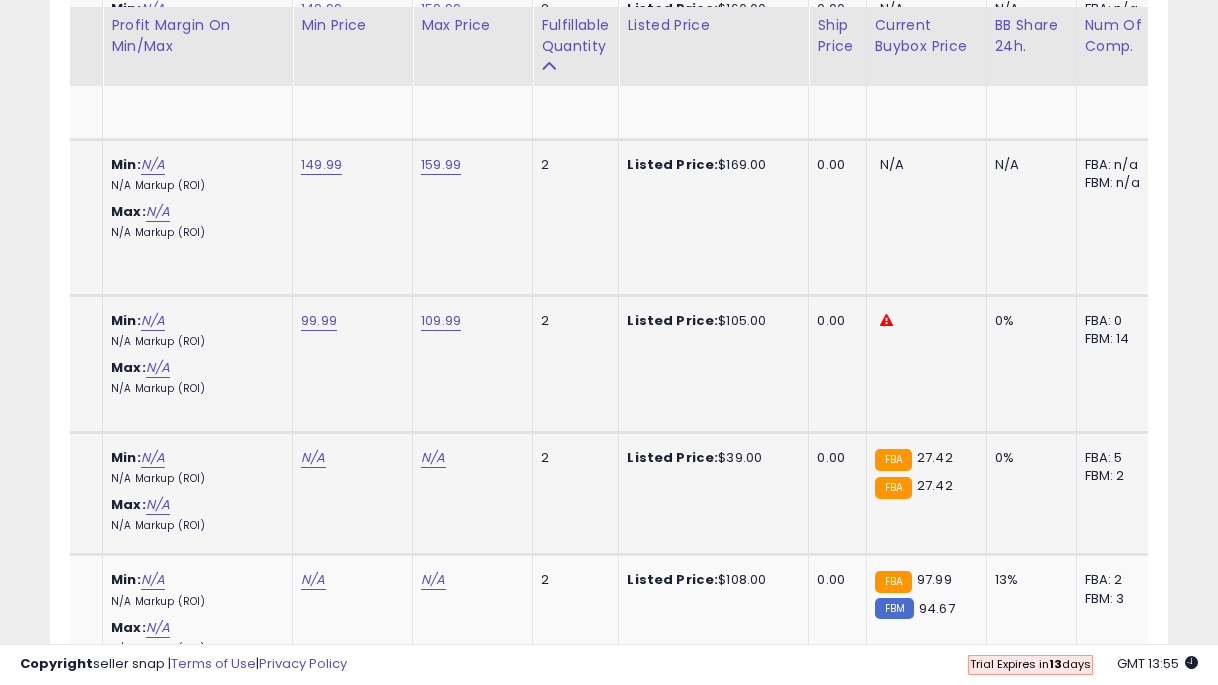 click on "N/A" at bounding box center (313, -2627) 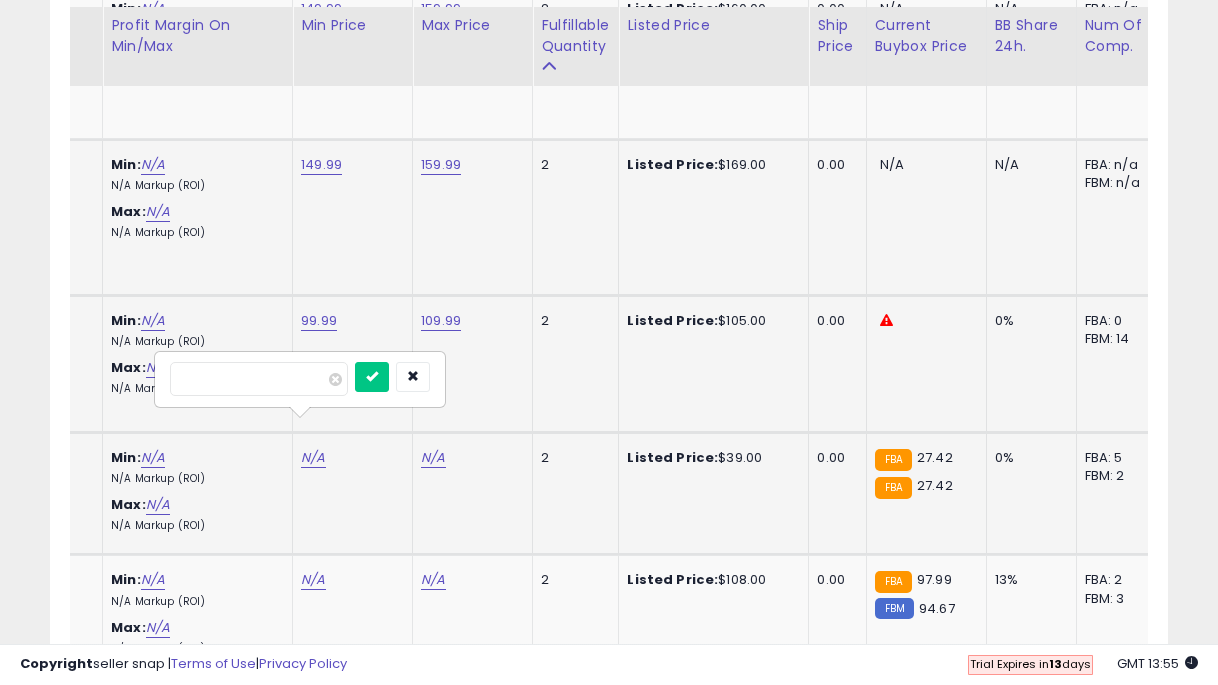 type on "**" 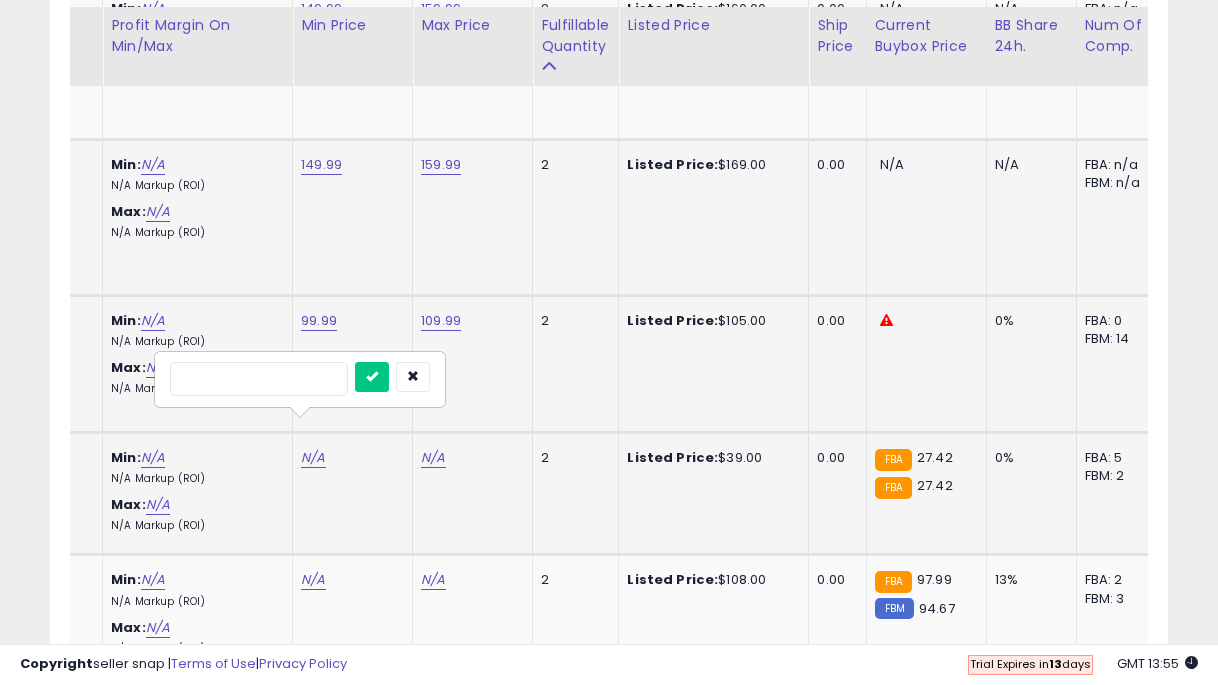 click at bounding box center (372, 377) 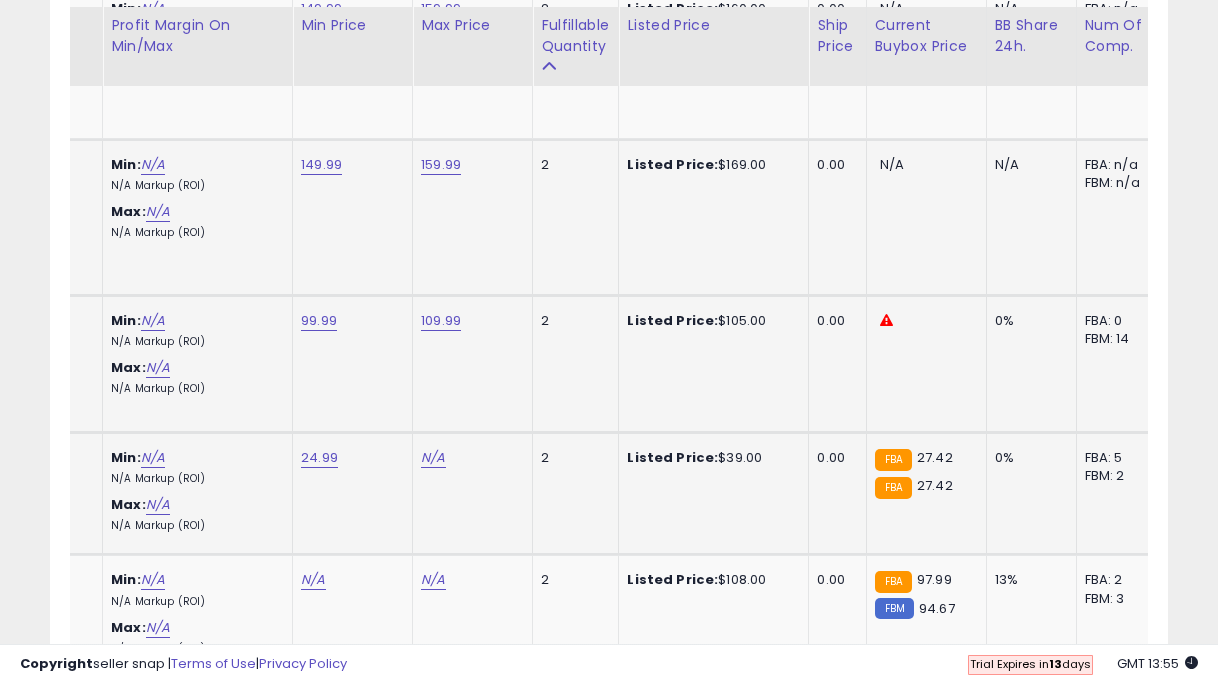 click on "N/A" at bounding box center (433, -2627) 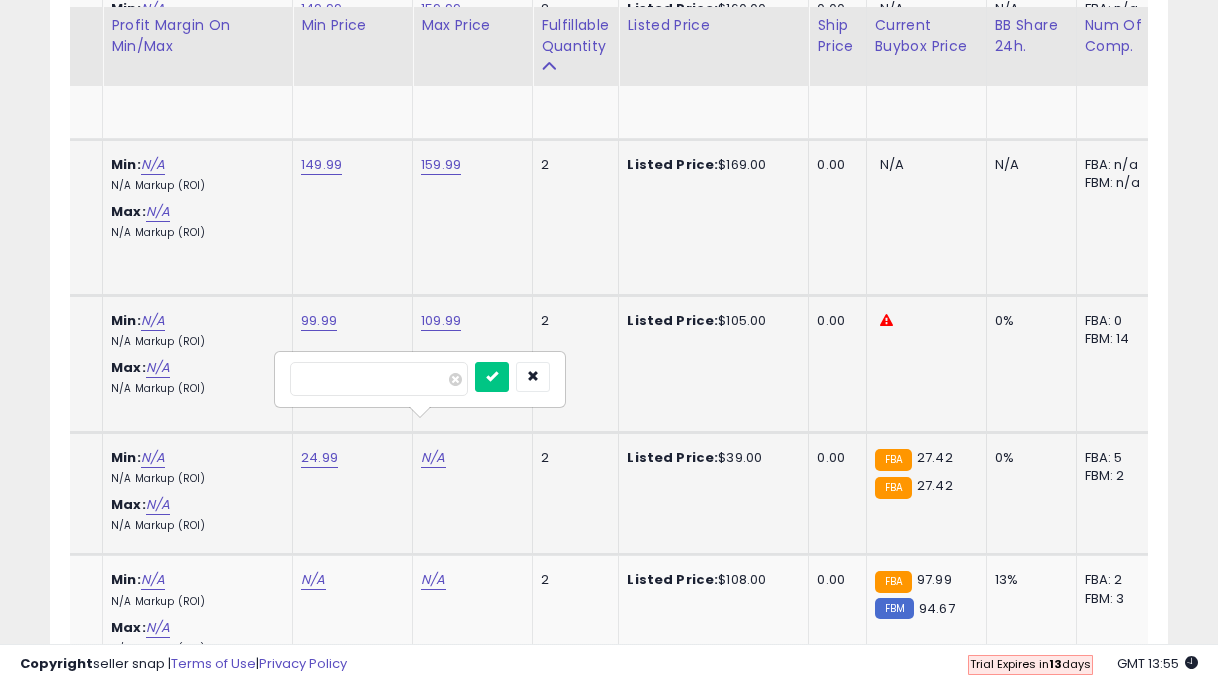 type on "**" 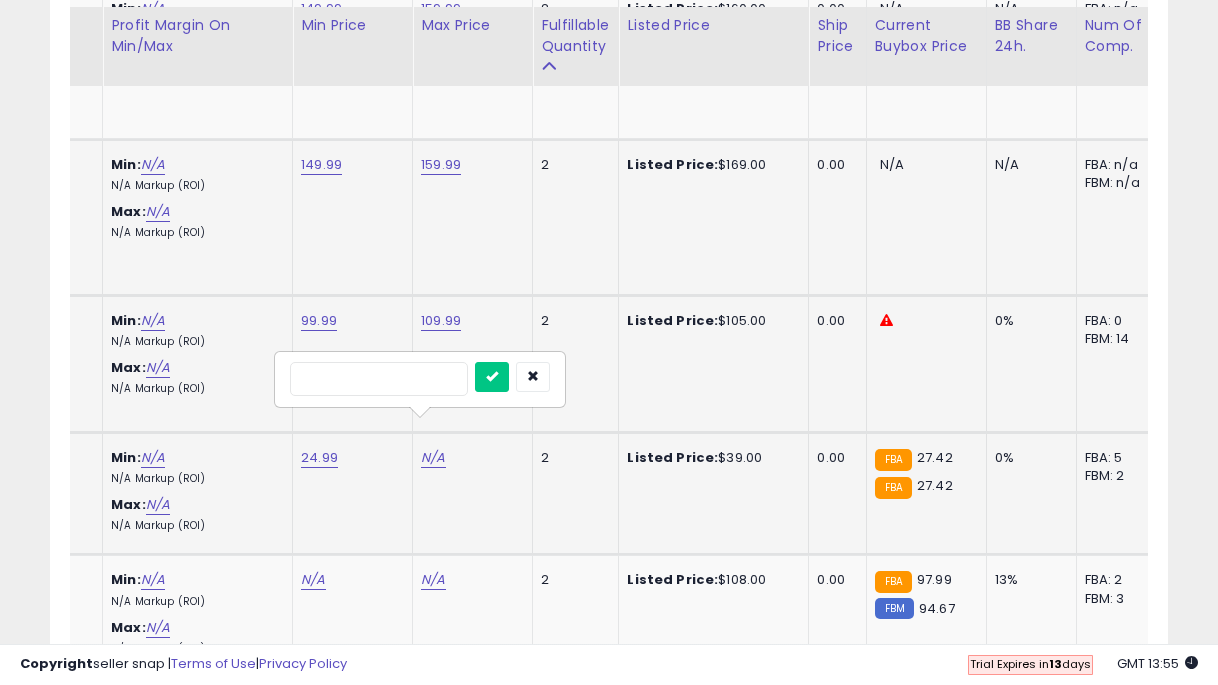 type on "*****" 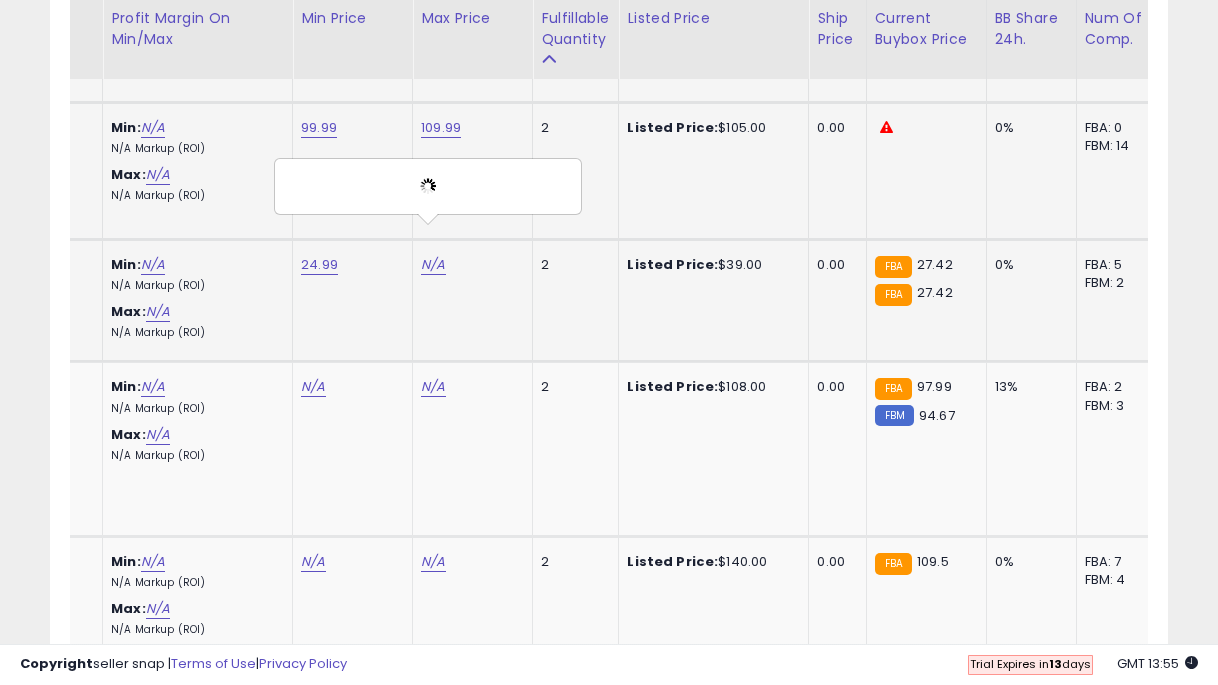 scroll, scrollTop: 3949, scrollLeft: 0, axis: vertical 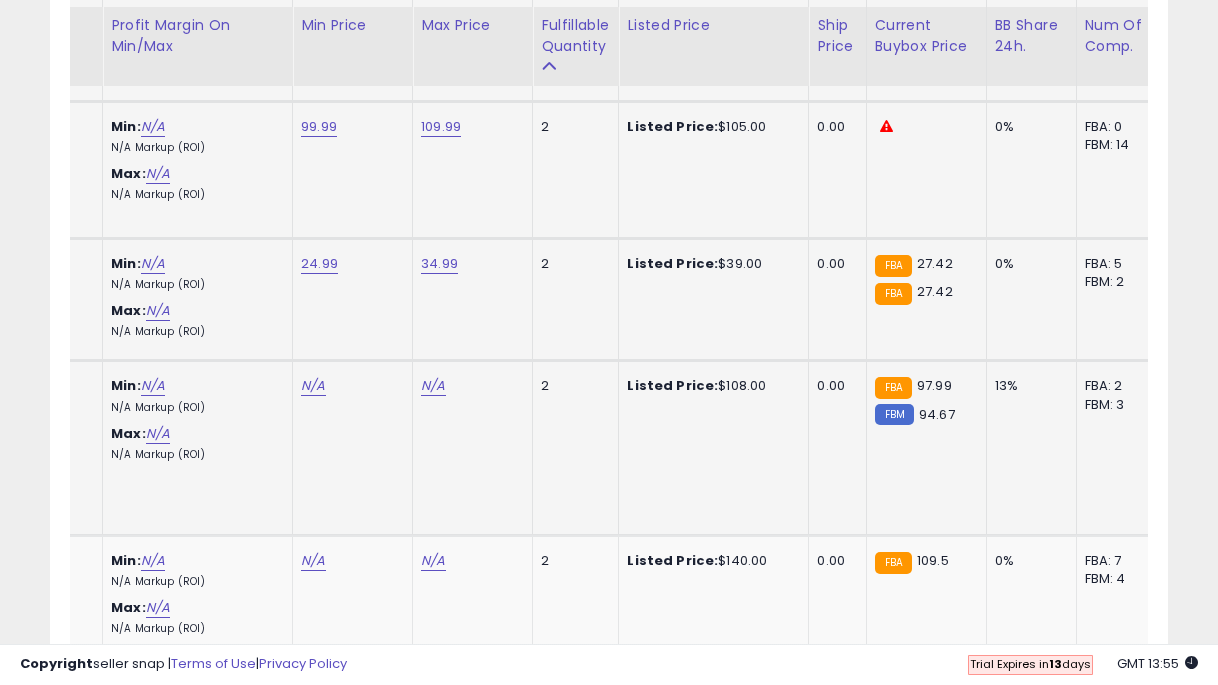 click on "N/A" at bounding box center (313, -2821) 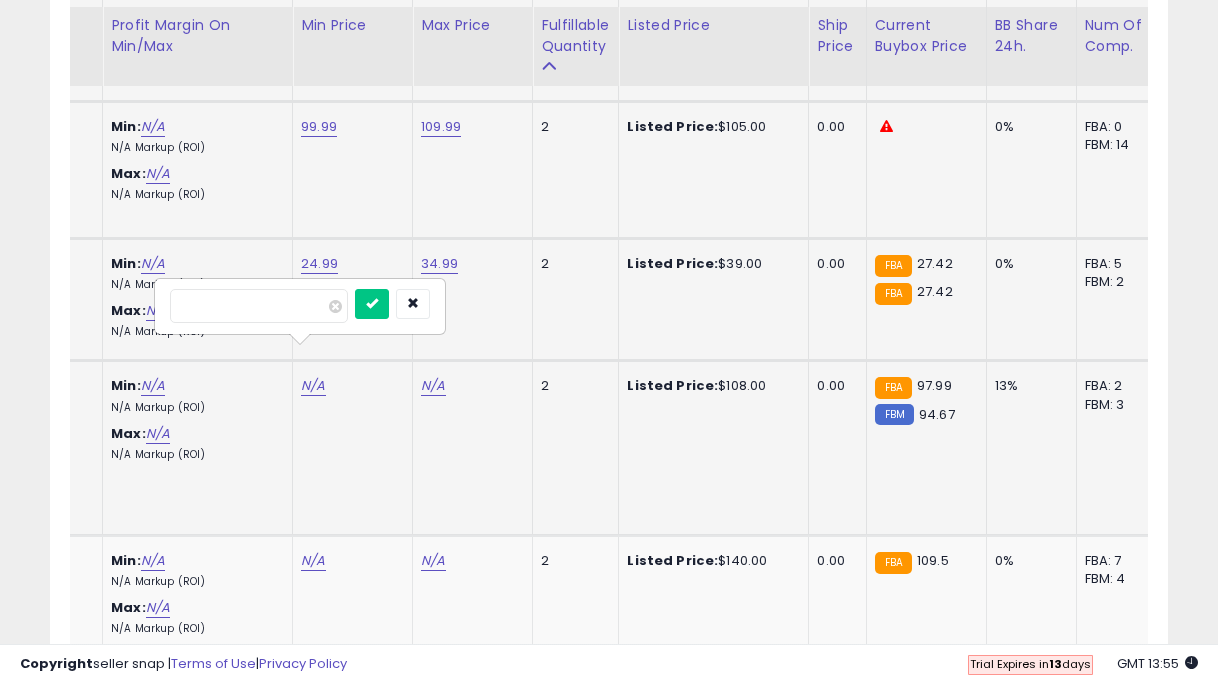 type on "**" 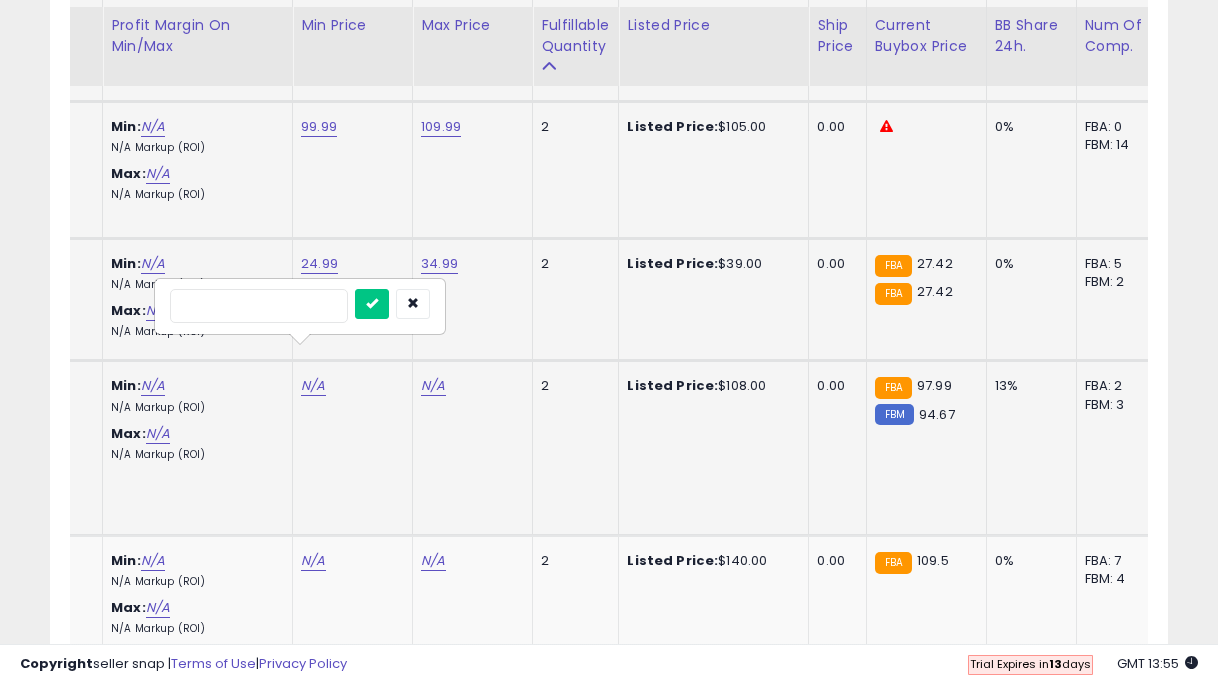 type on "*****" 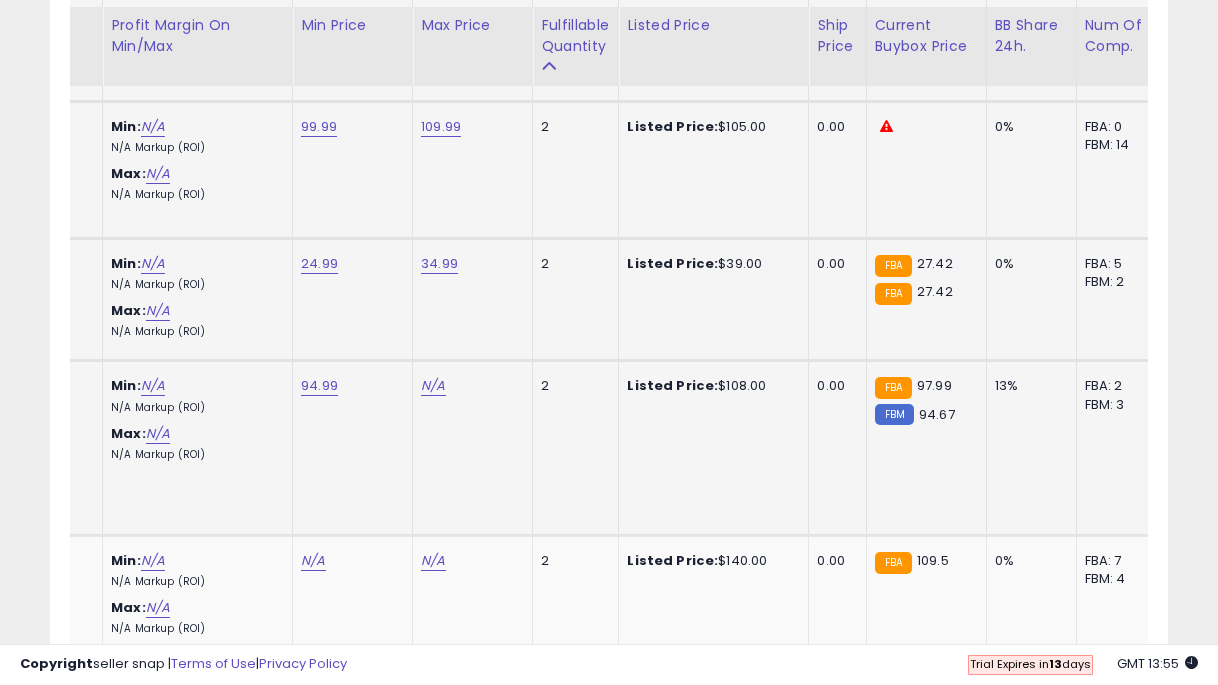click on "N/A" at bounding box center (433, -2821) 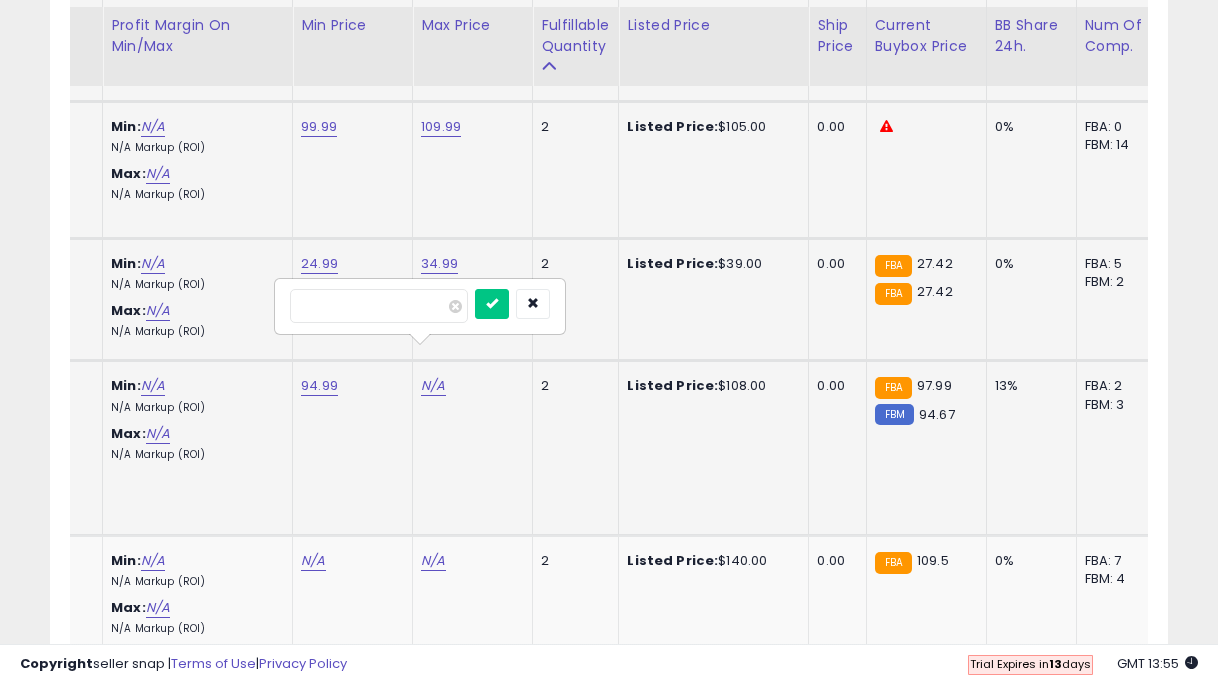 type on "**" 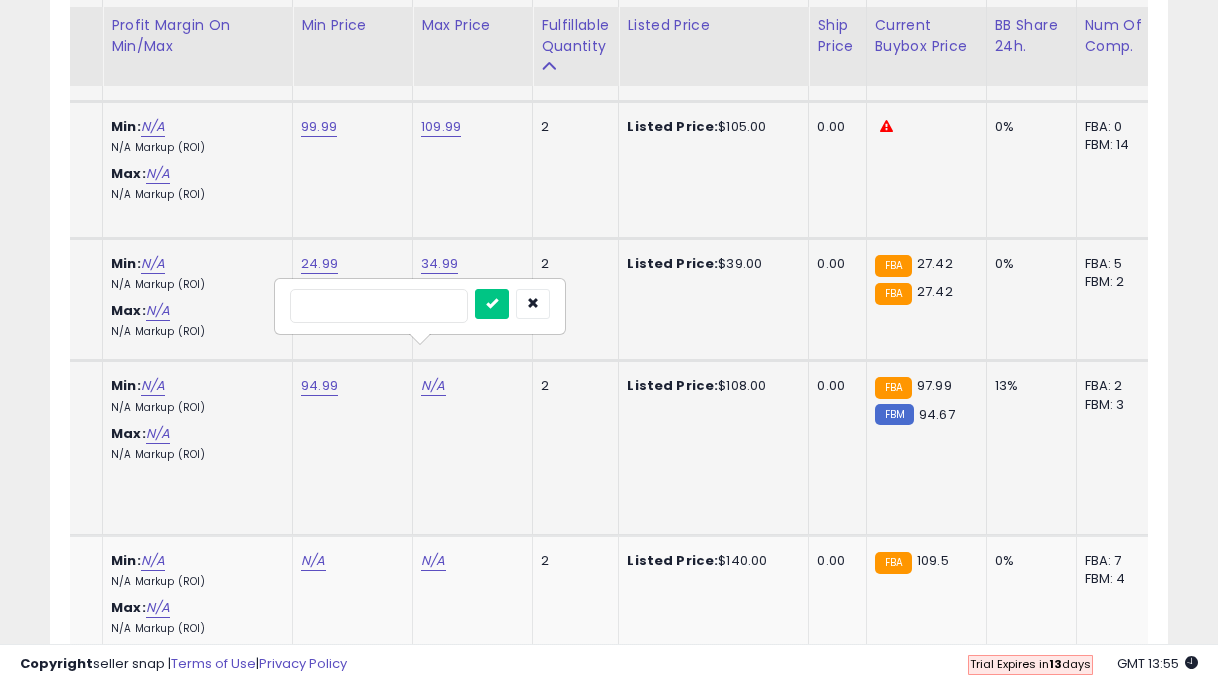 type on "*" 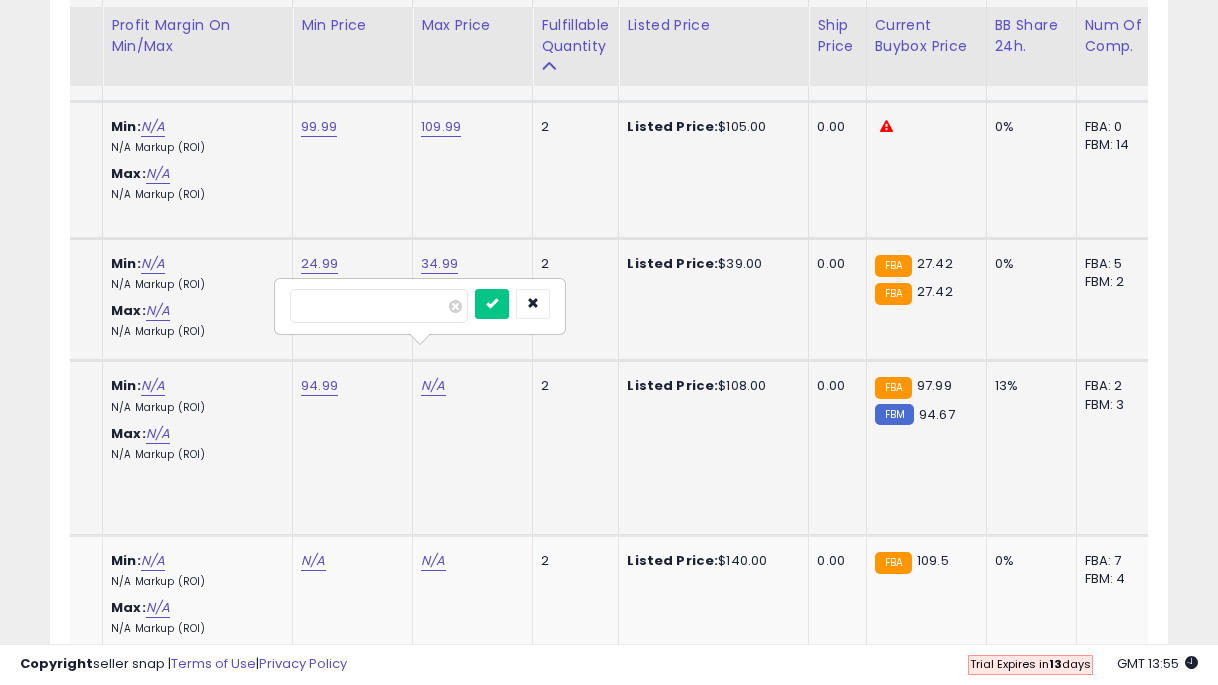 type on "***" 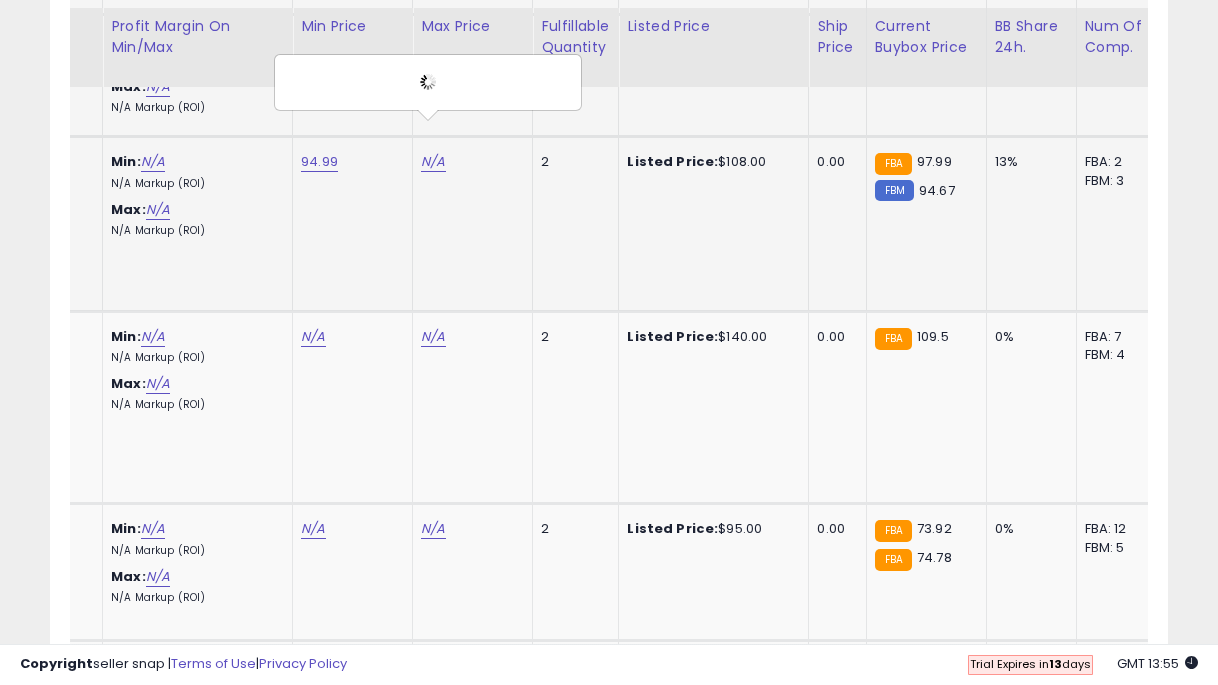 scroll, scrollTop: 4174, scrollLeft: 0, axis: vertical 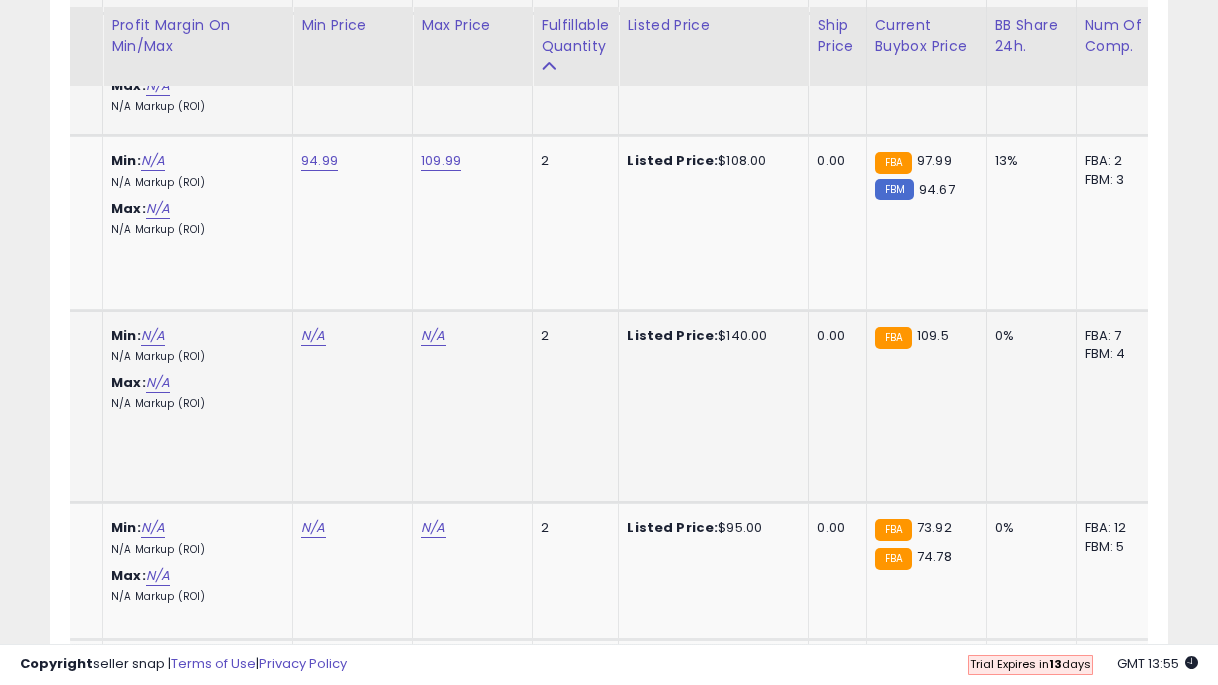 click on "N/A" at bounding box center (313, -3046) 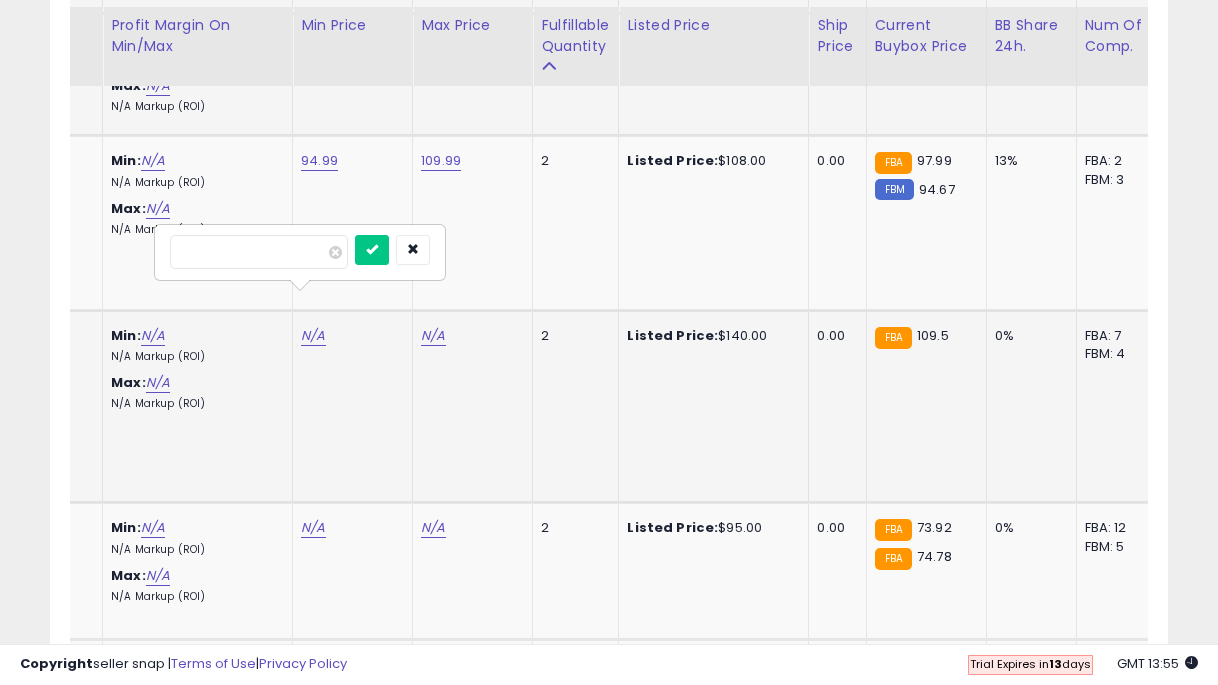 type on "**" 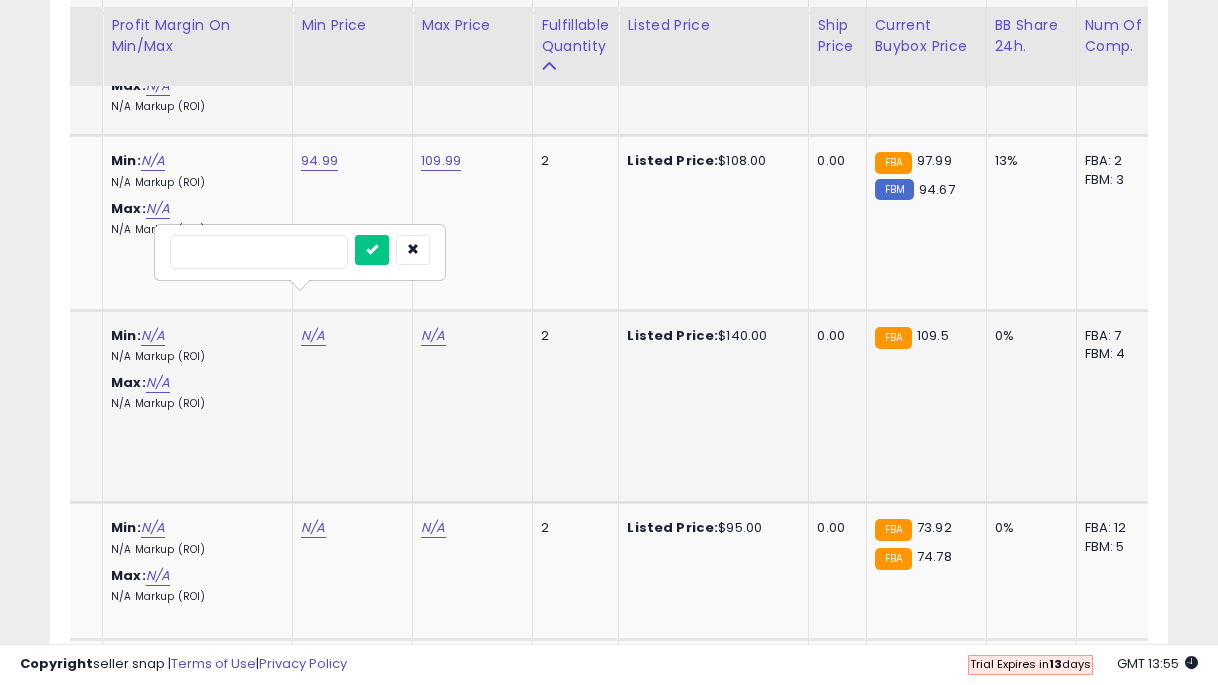 type on "*****" 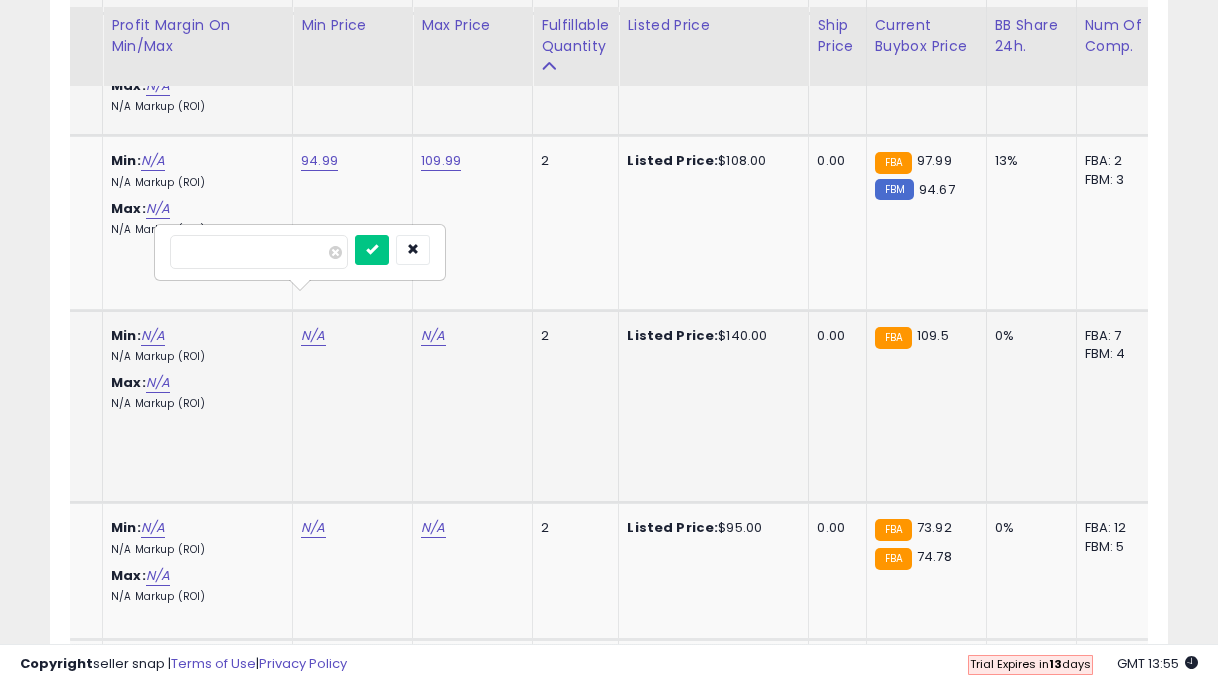click at bounding box center [372, 250] 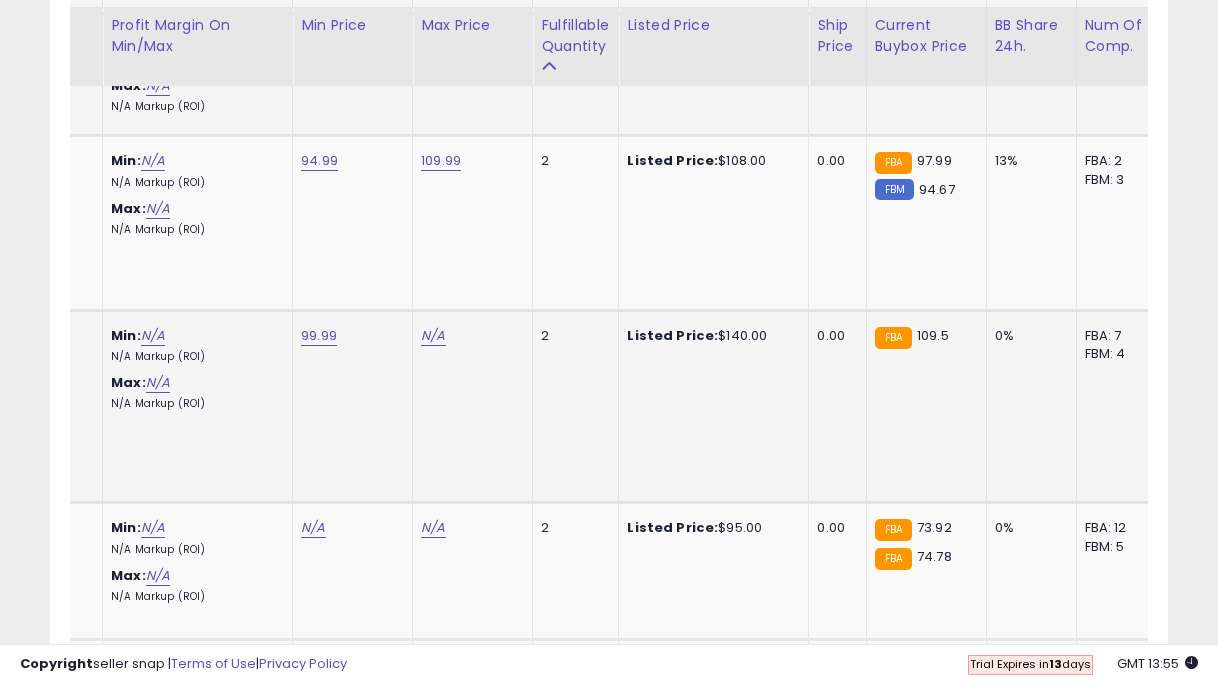 click on "N/A" at bounding box center (433, -3046) 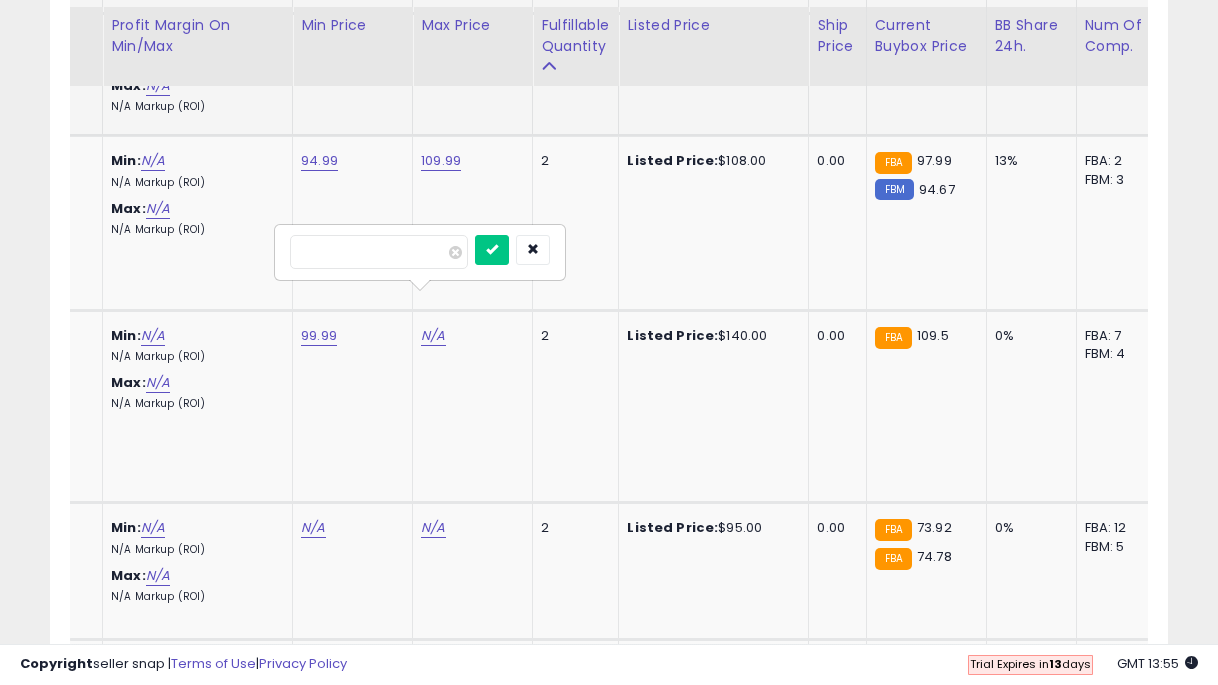 click on "99.99" at bounding box center (313, -3046) 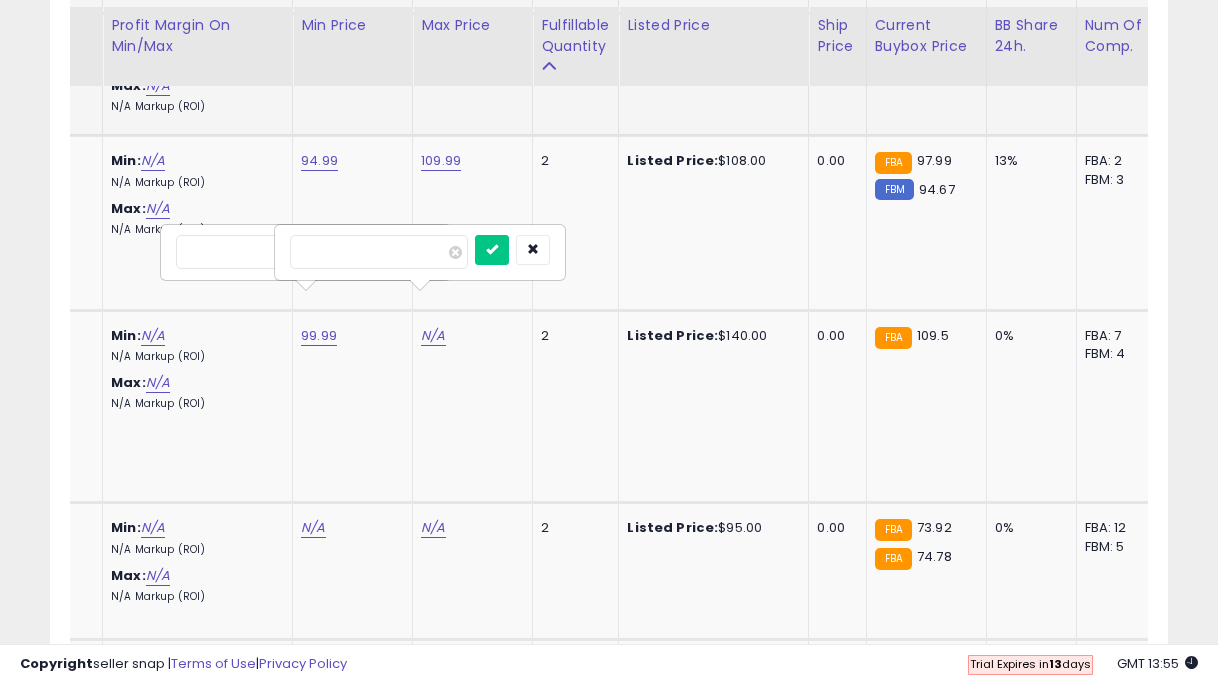 type on "****" 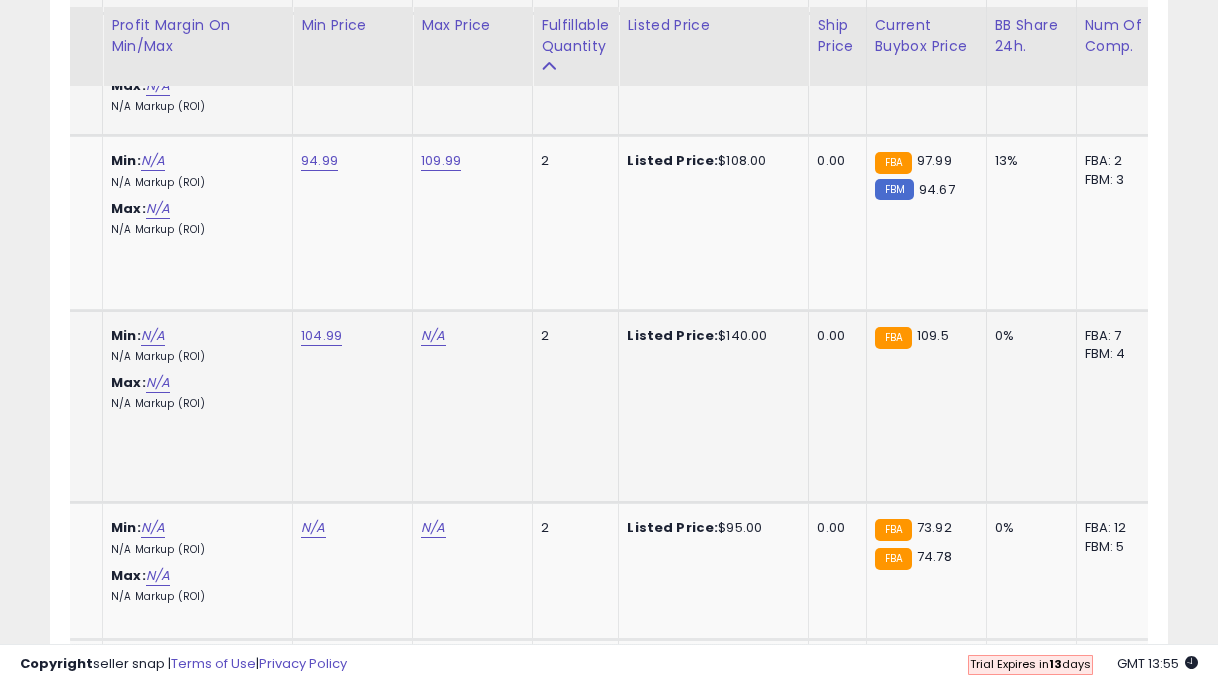 click on "N/A" at bounding box center [433, -3046] 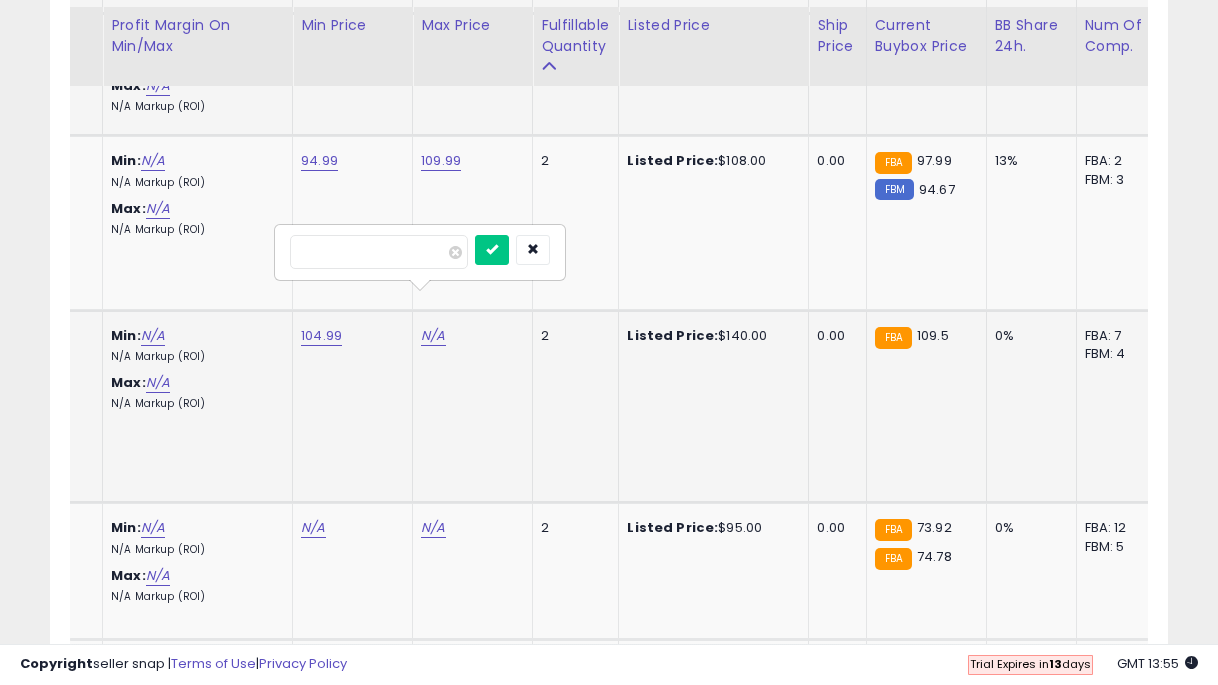 type on "***" 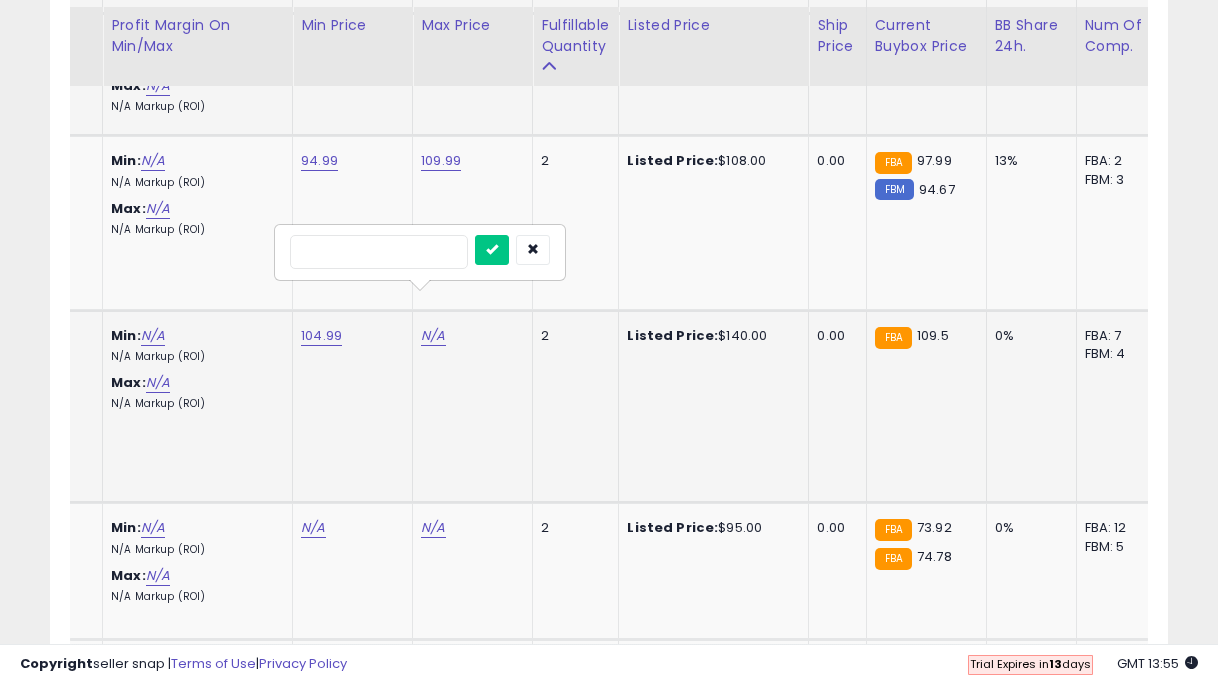 type on "******" 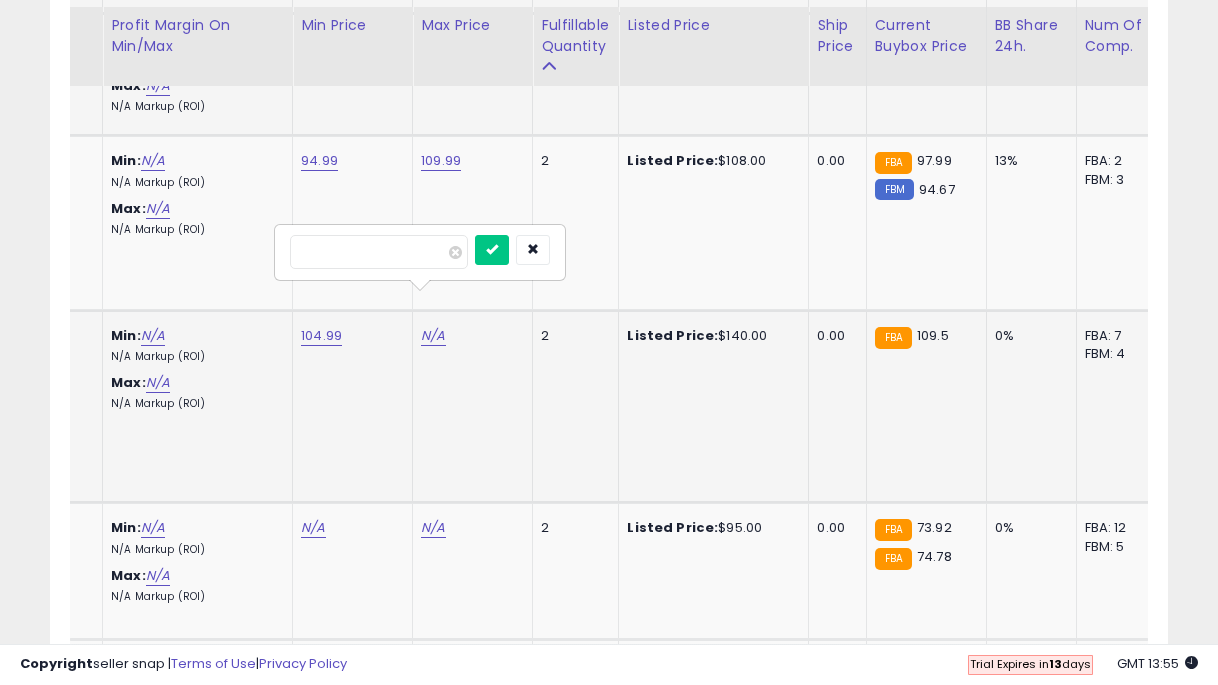 click at bounding box center (492, 250) 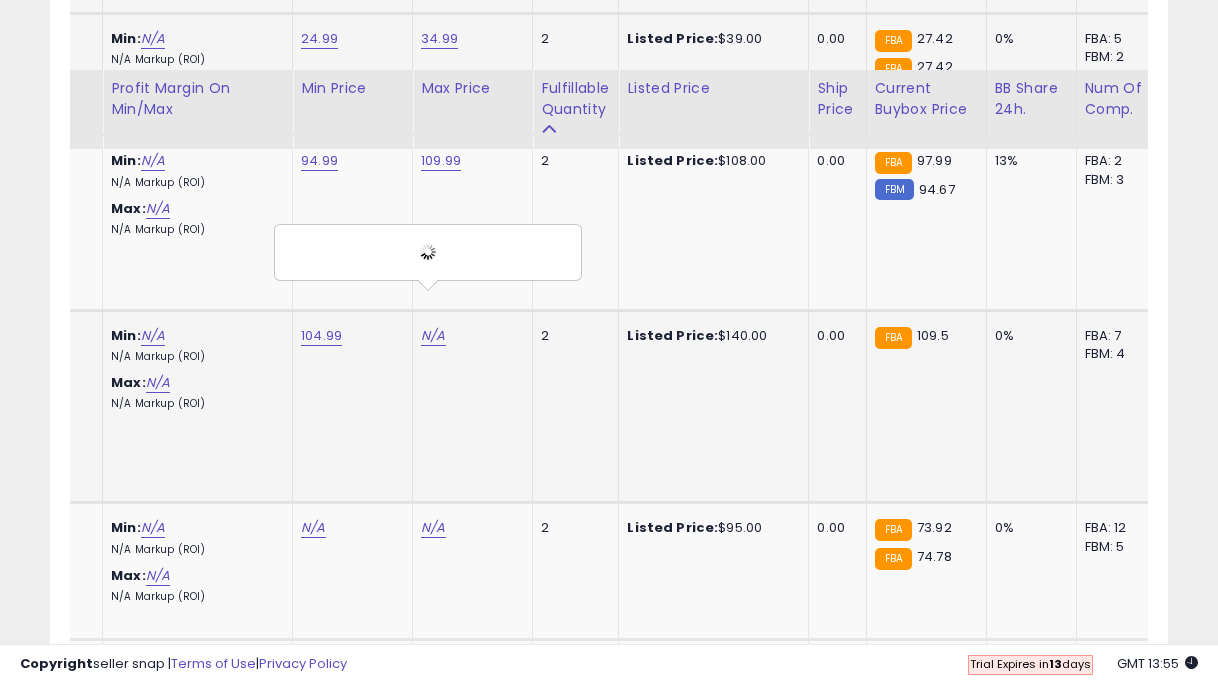 scroll, scrollTop: 4316, scrollLeft: 0, axis: vertical 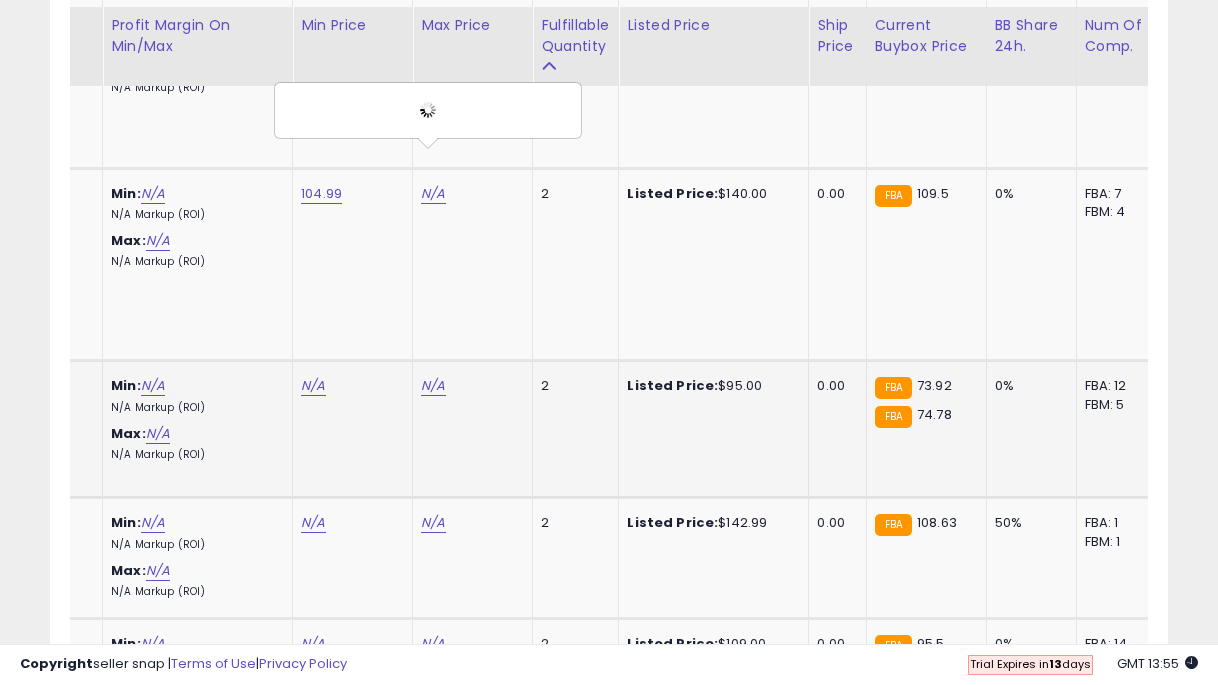 click on "N/A" at bounding box center (313, -3188) 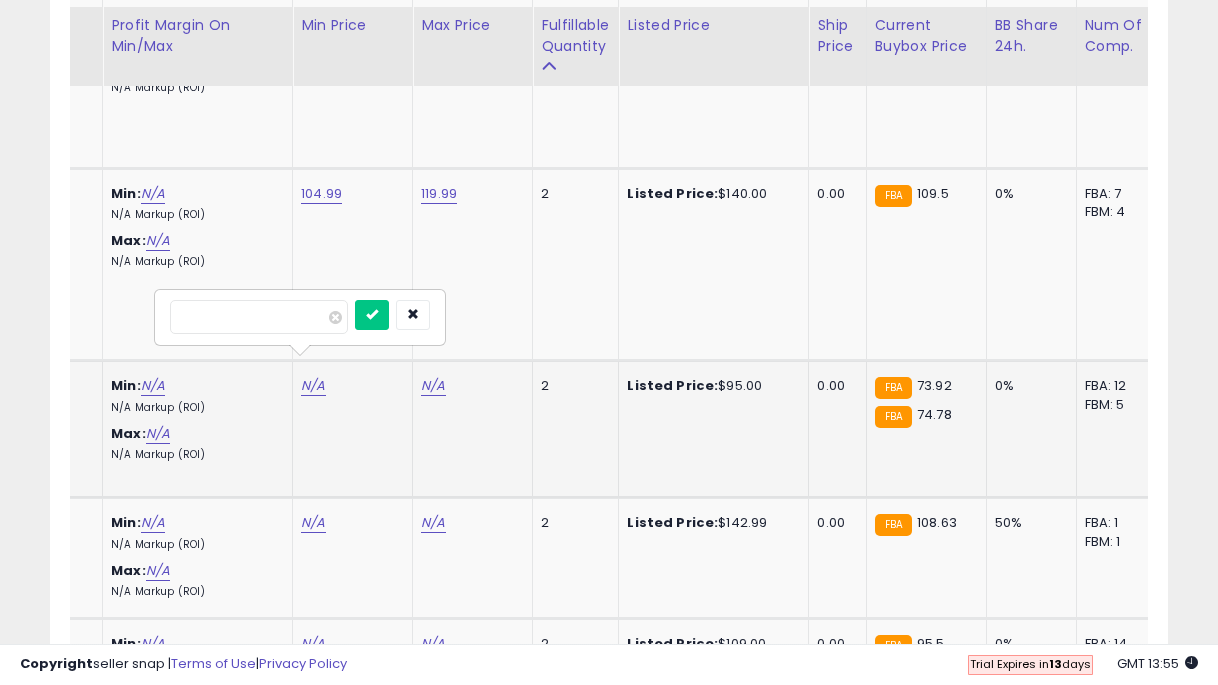type on "**" 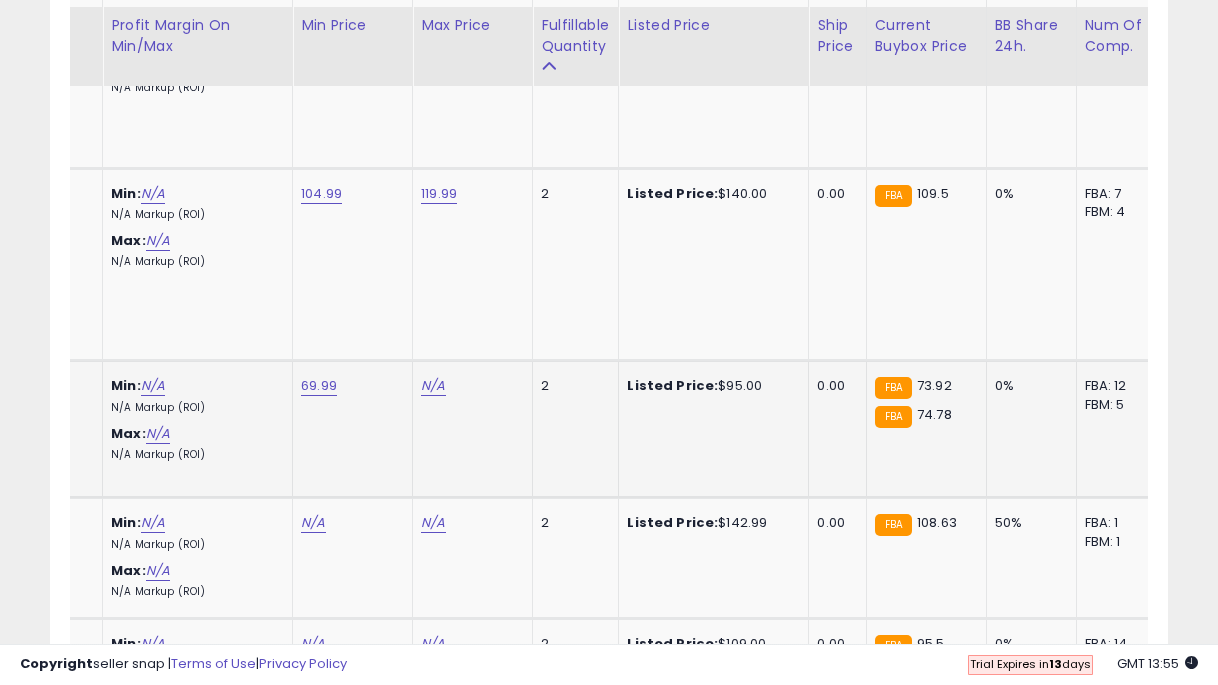 click on "N/A" at bounding box center [433, -3188] 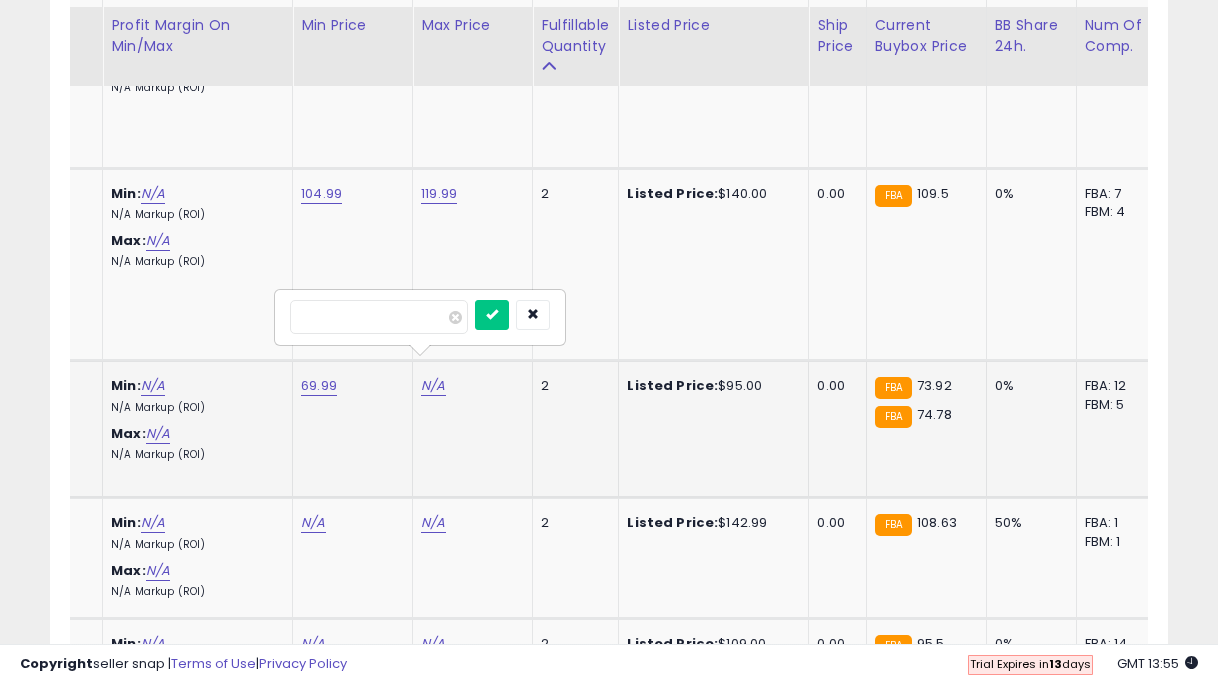 type on "**" 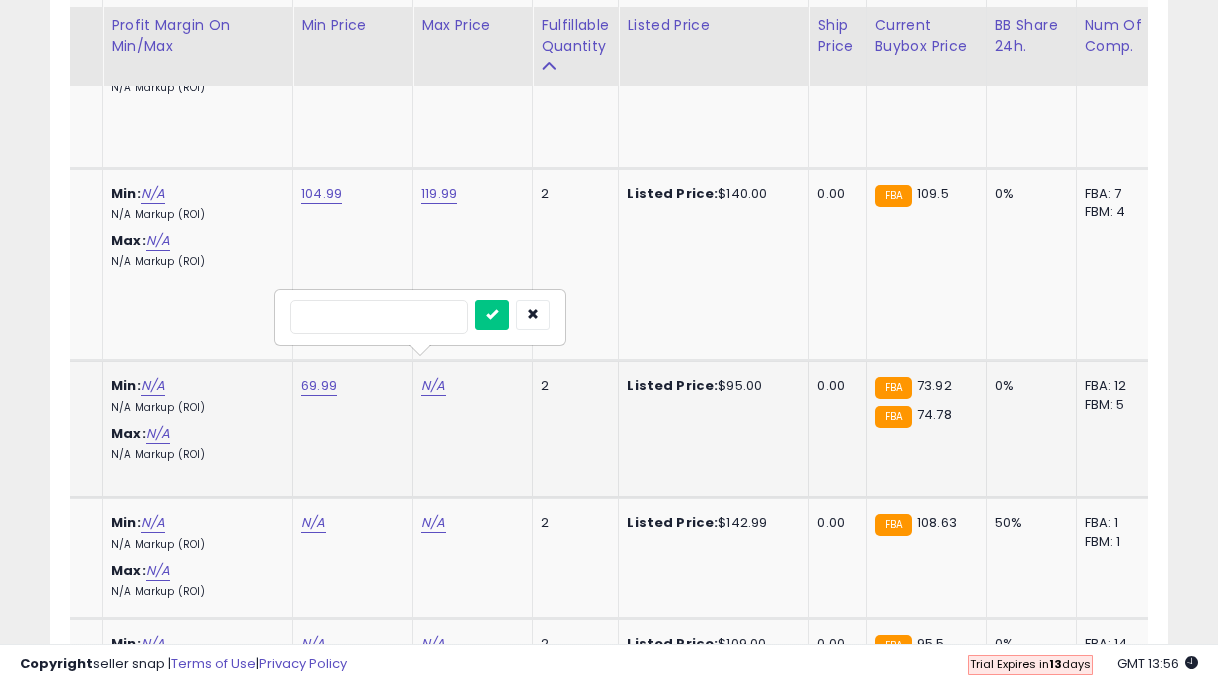 type on "*****" 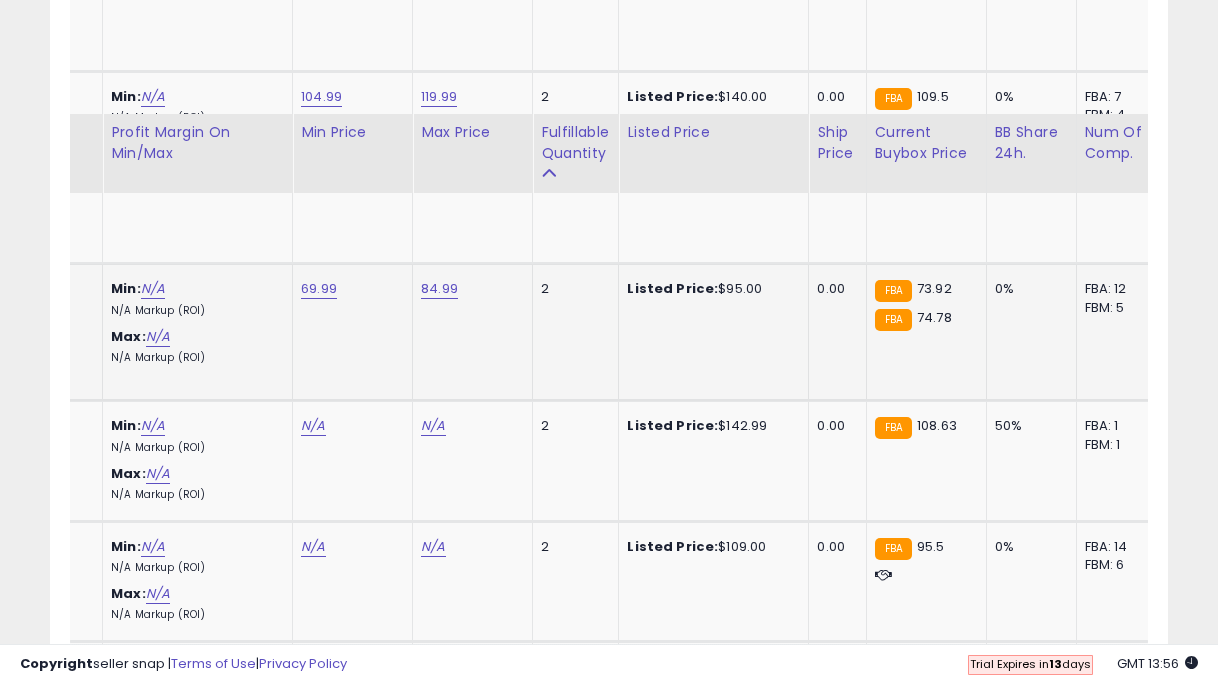 scroll, scrollTop: 4529, scrollLeft: 0, axis: vertical 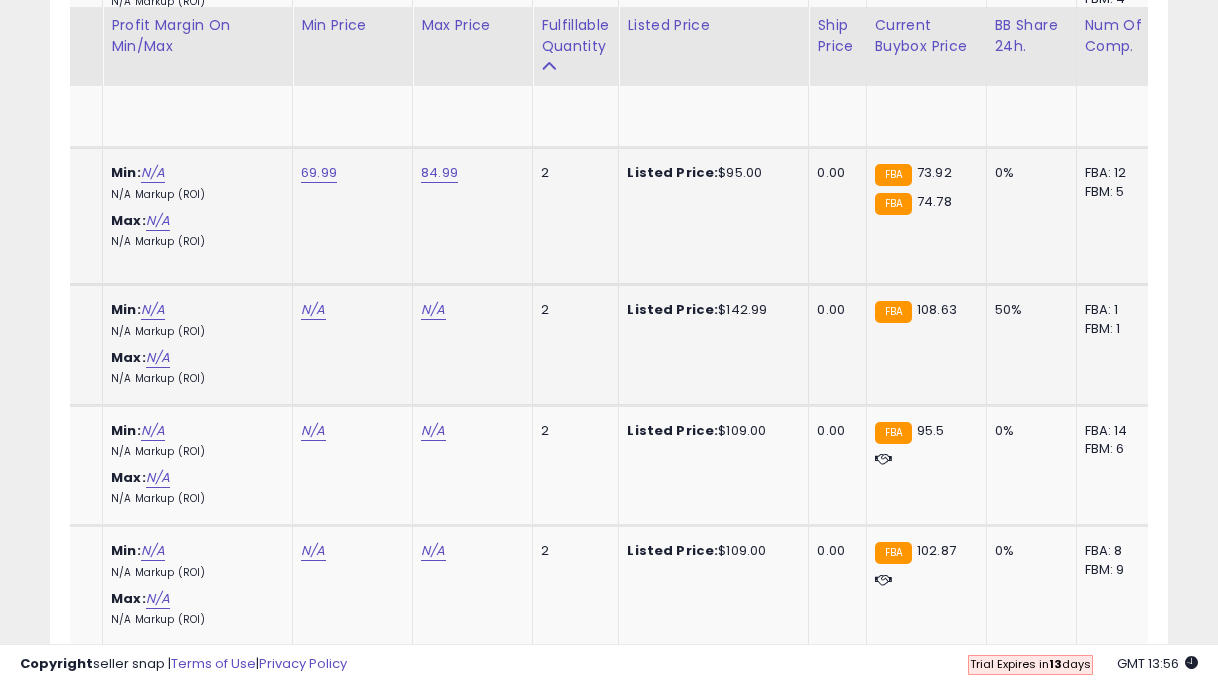 click on "N/A" at bounding box center [313, -3401] 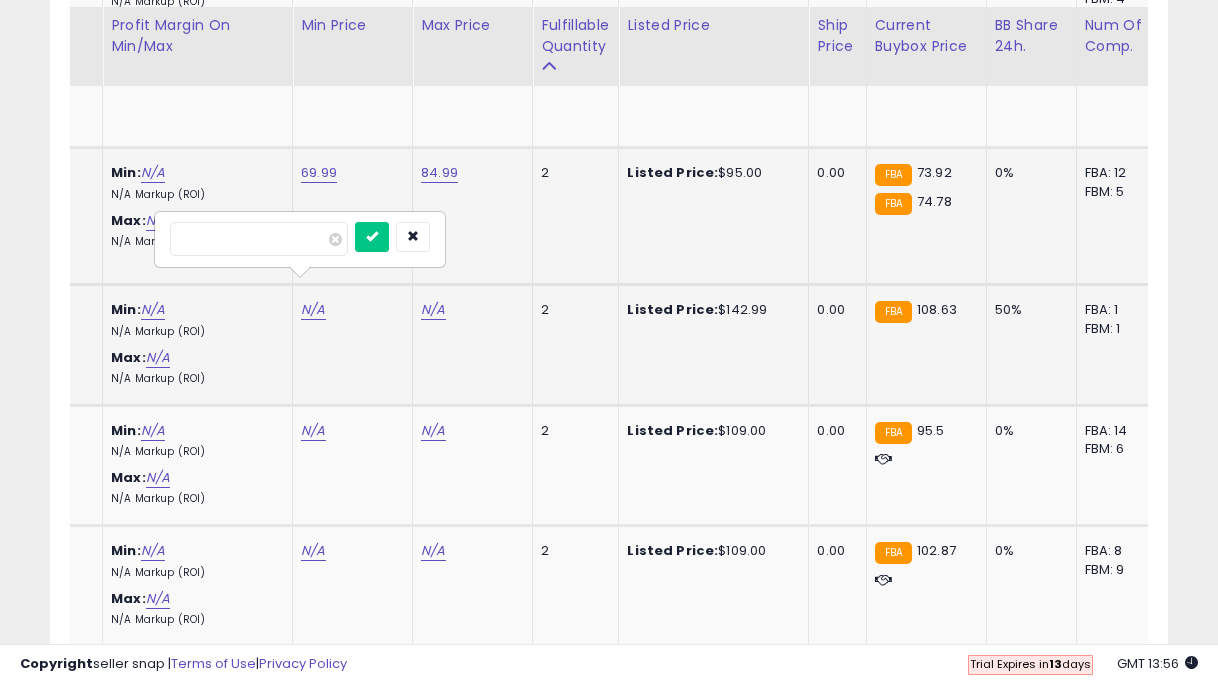 type on "***" 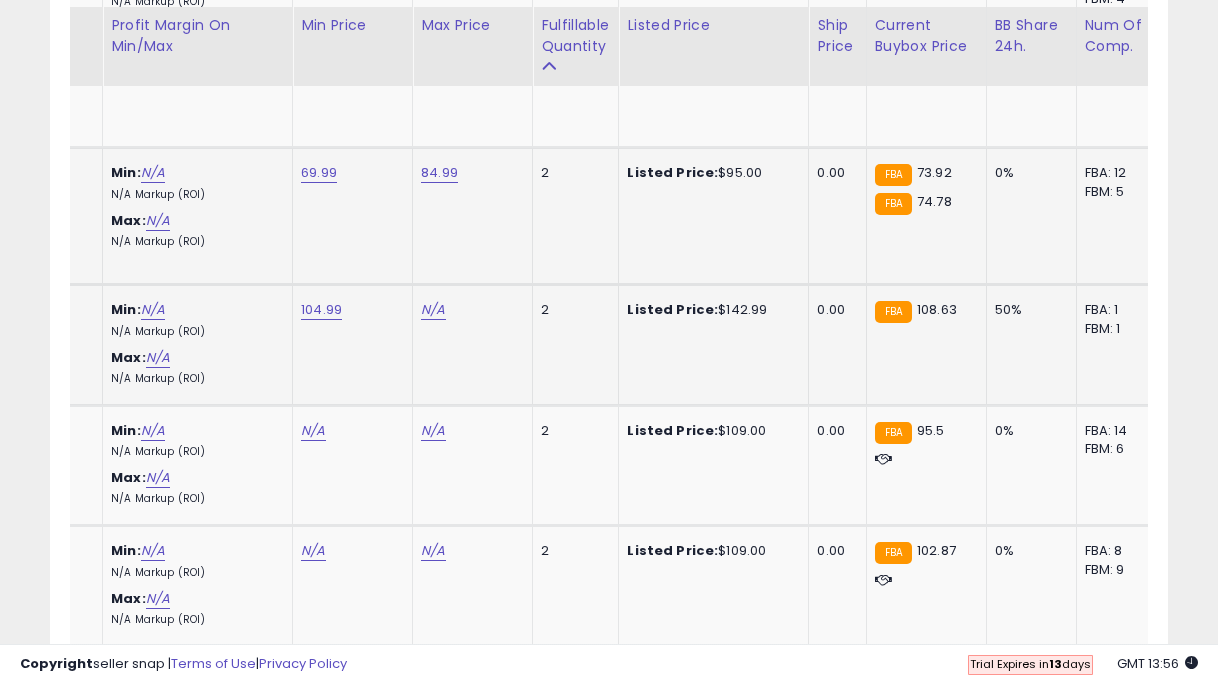 click on "N/A" at bounding box center (433, -3401) 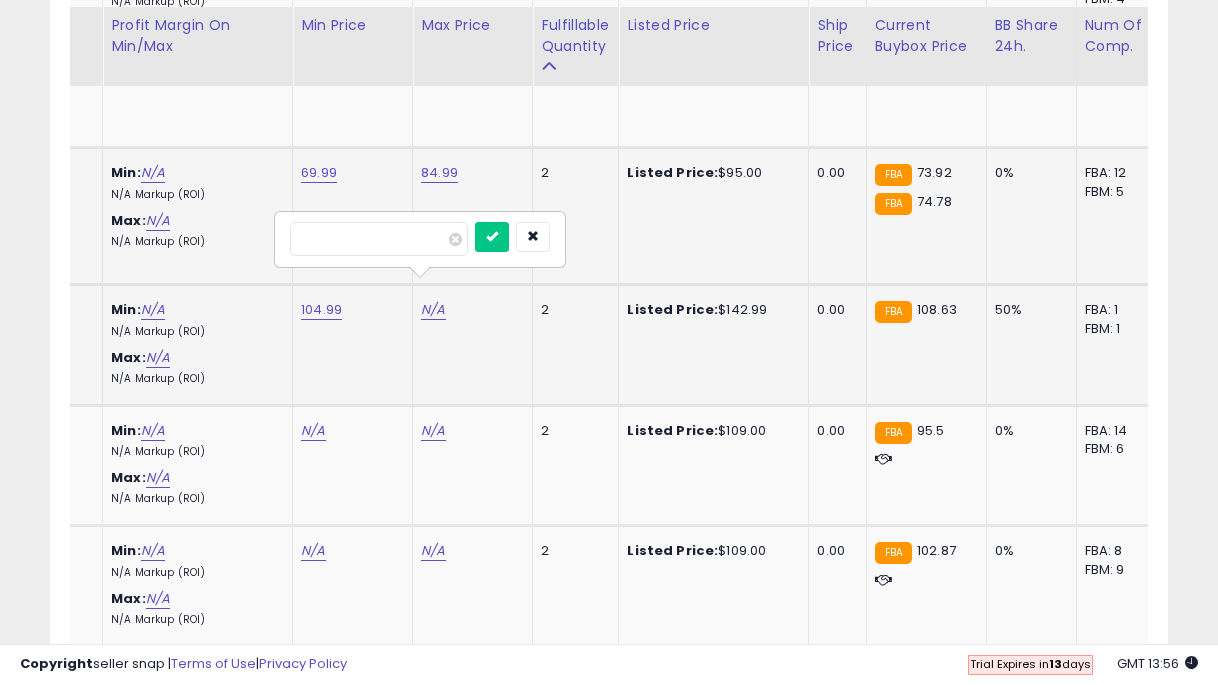 type on "***" 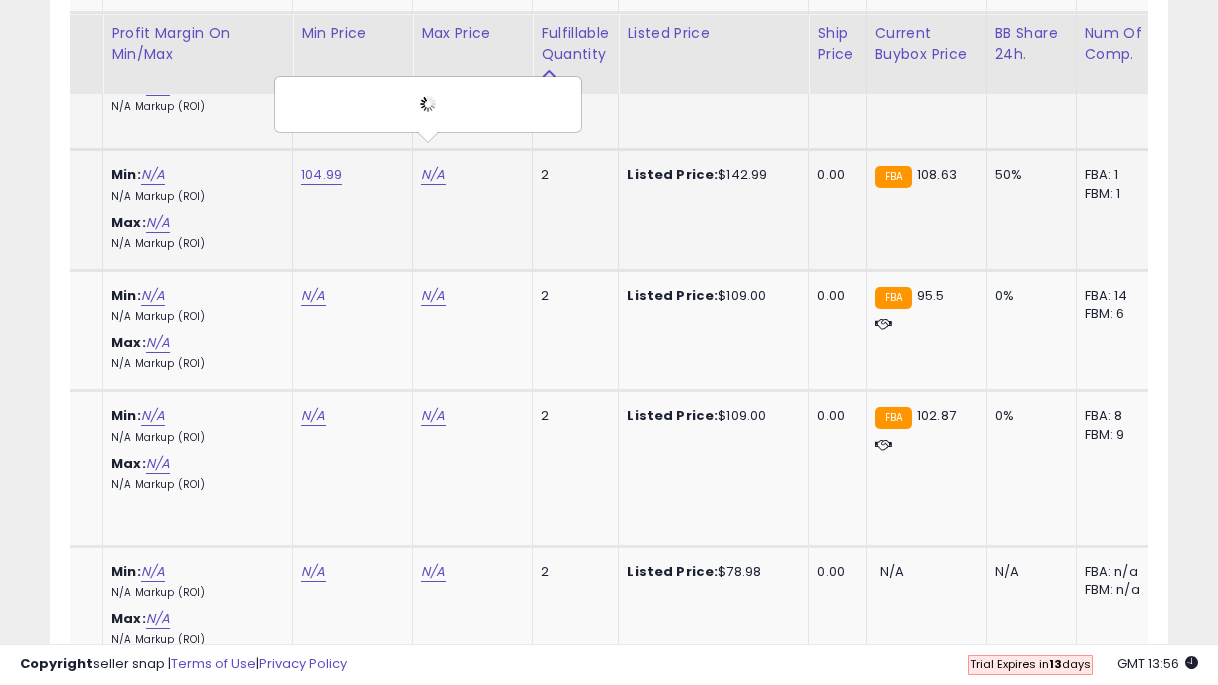 scroll, scrollTop: 4673, scrollLeft: 0, axis: vertical 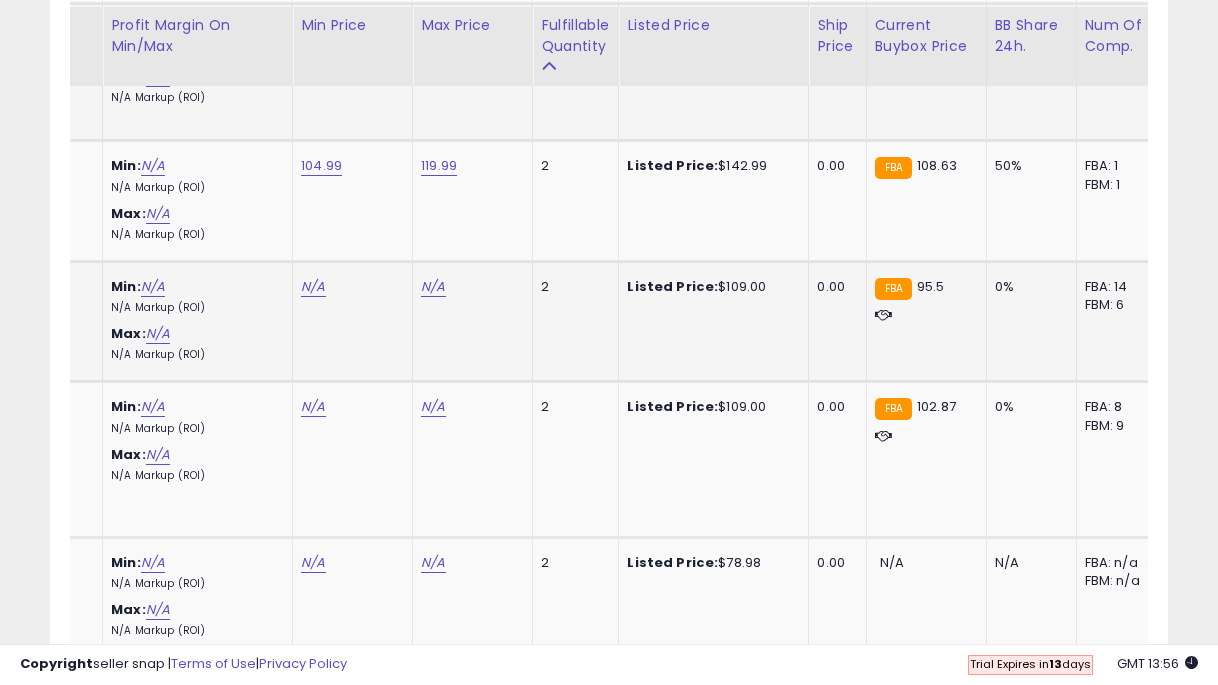 click on "N/A" at bounding box center [313, -3545] 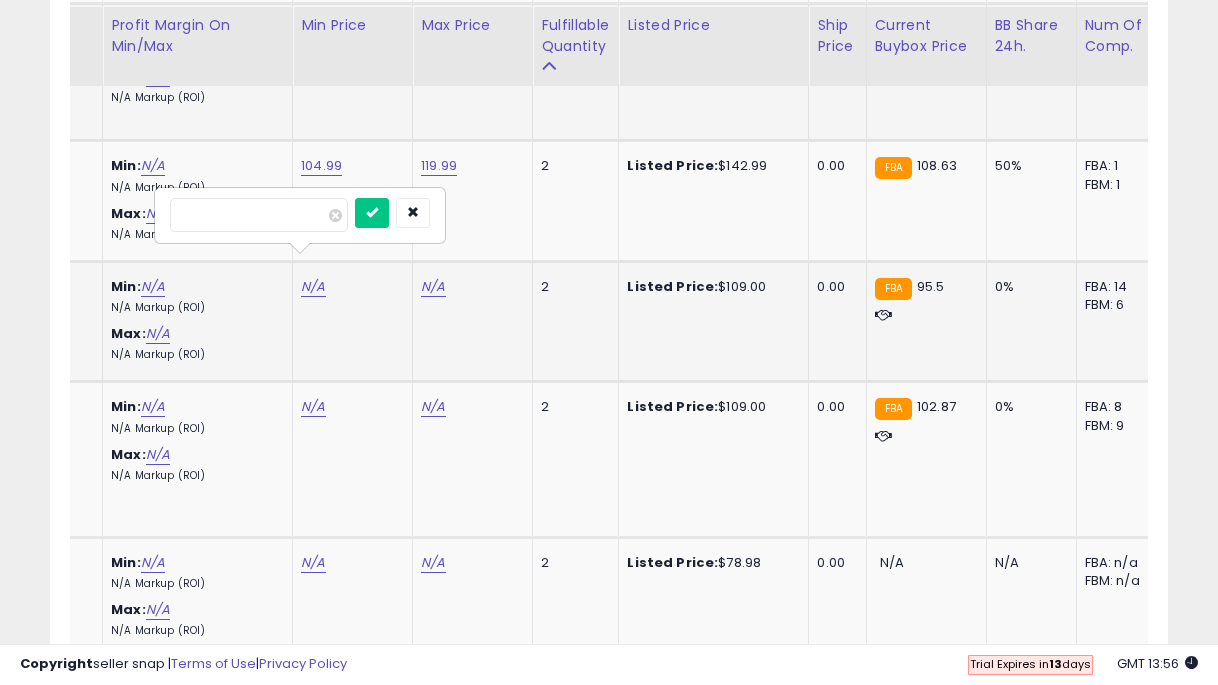 type on "**" 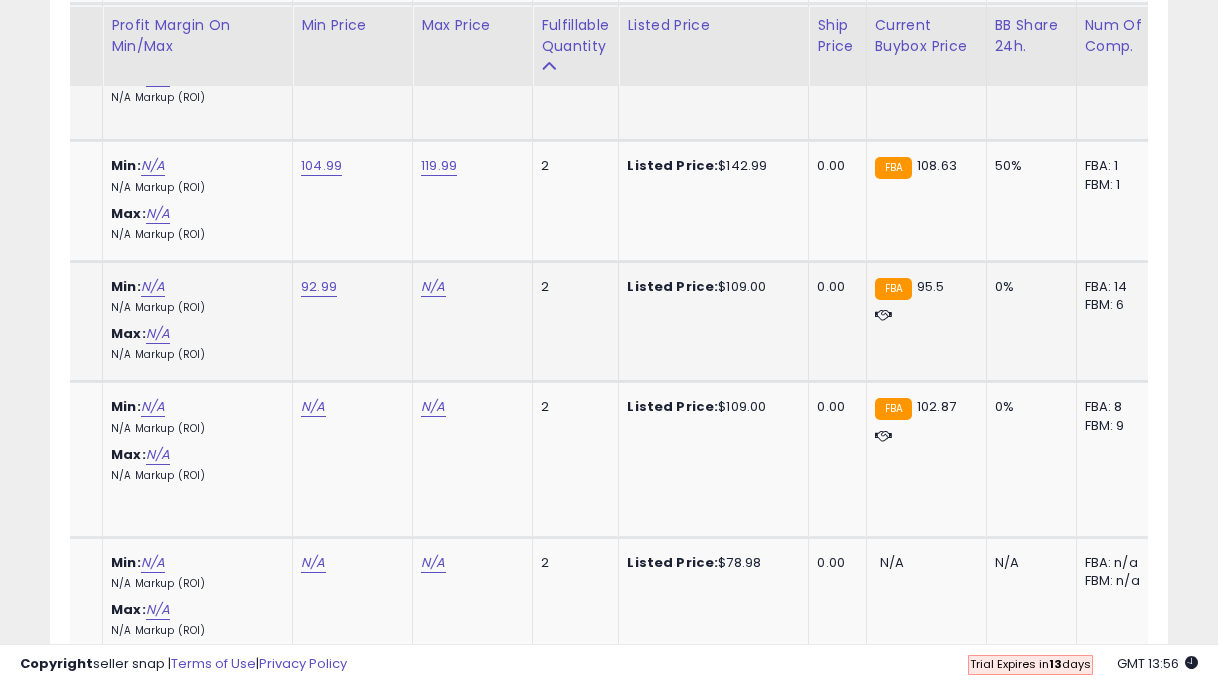 click on "92.99" at bounding box center [313, -3545] 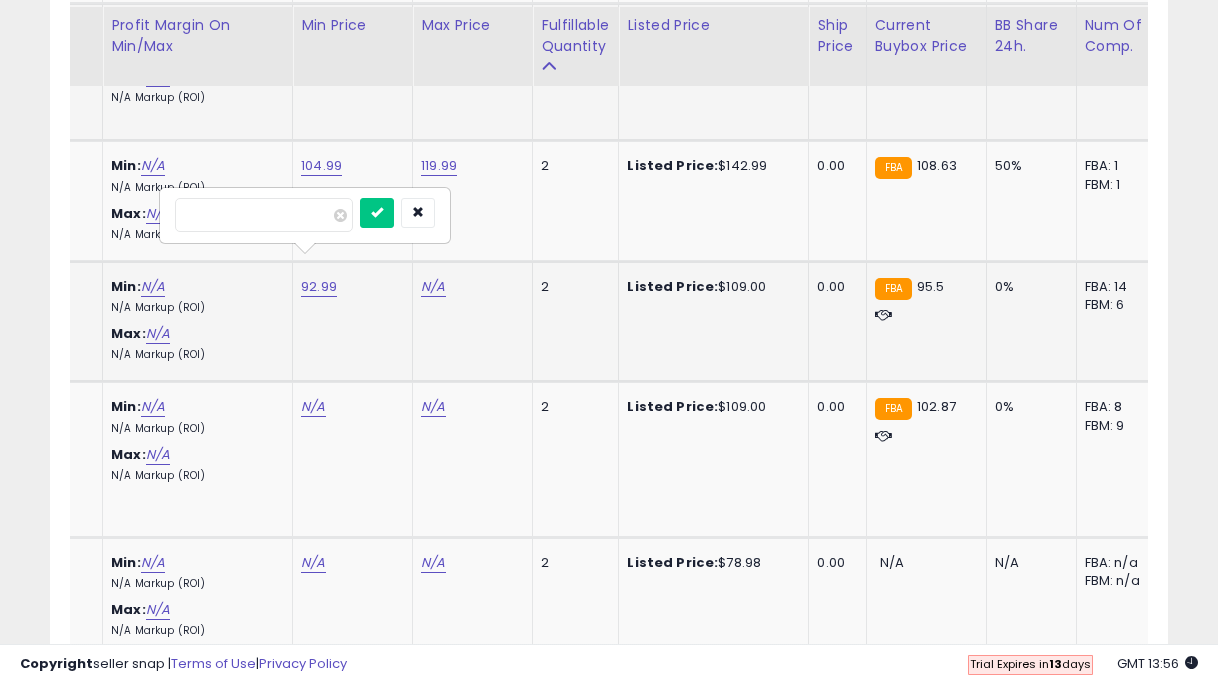 type on "****" 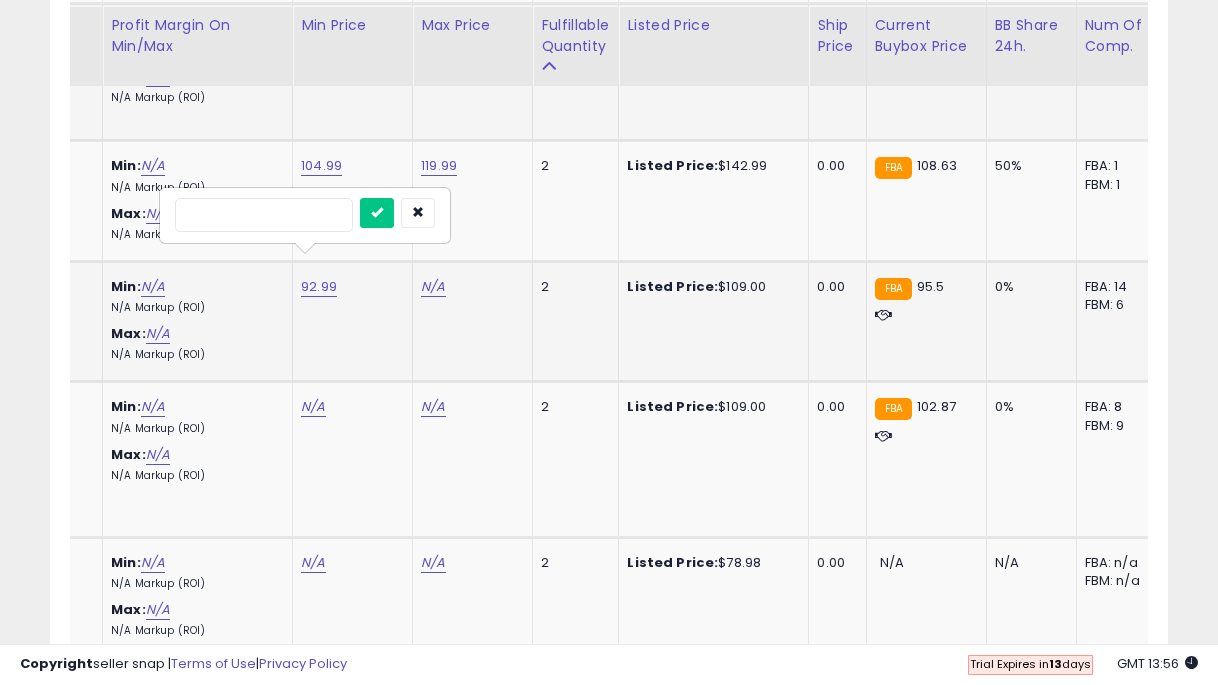 type on "*" 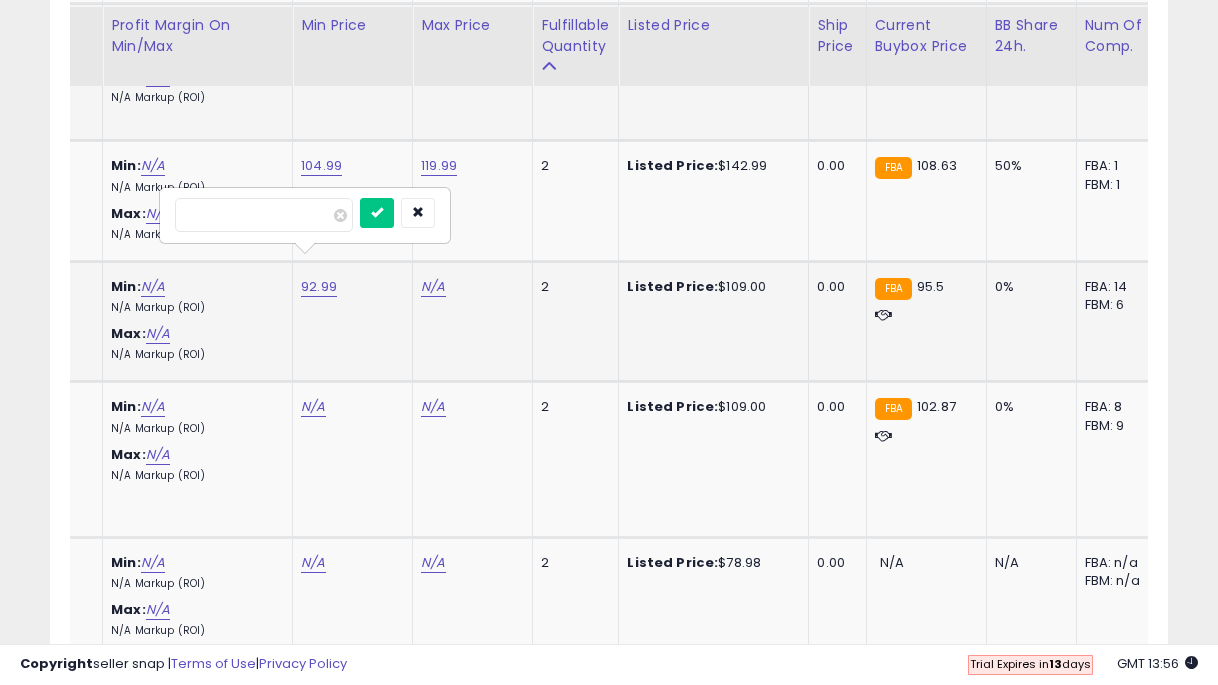 type on "*****" 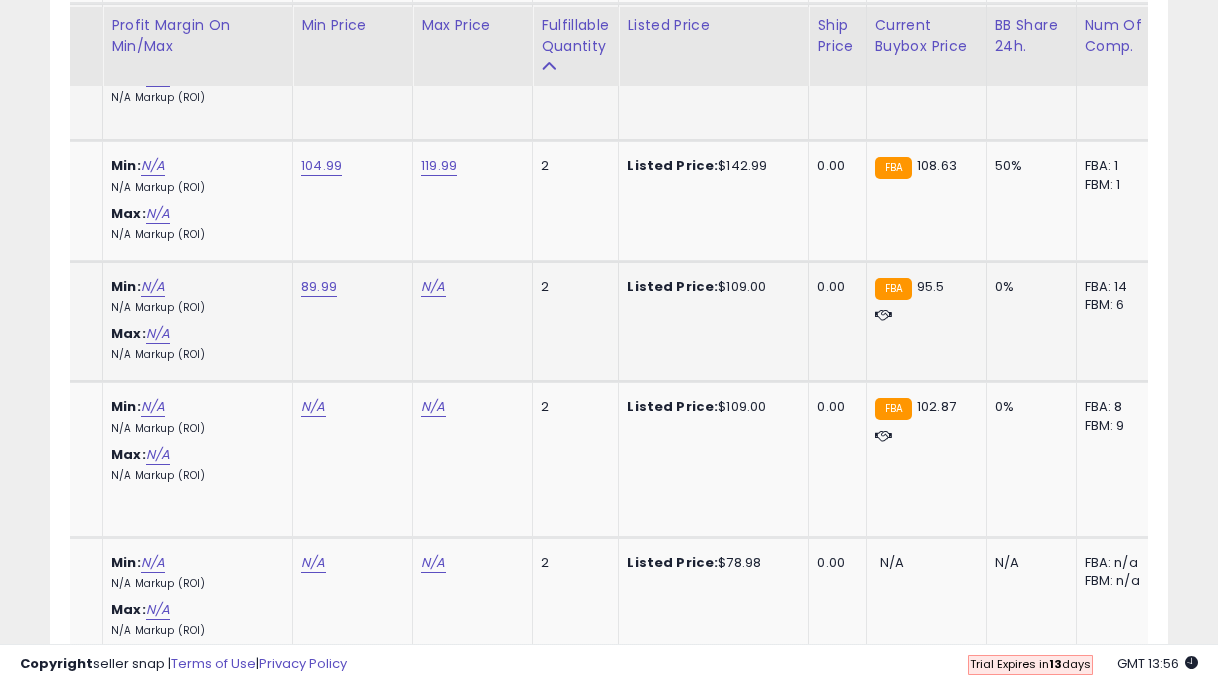 click on "N/A" at bounding box center (433, -3545) 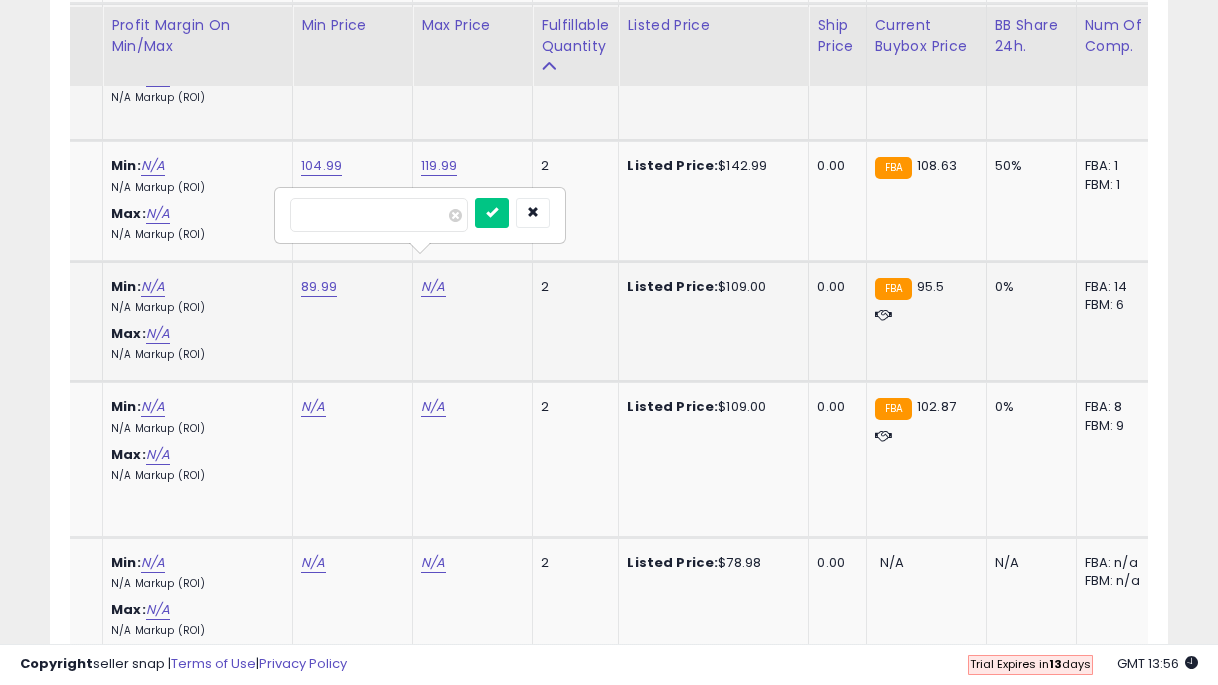 type on "***" 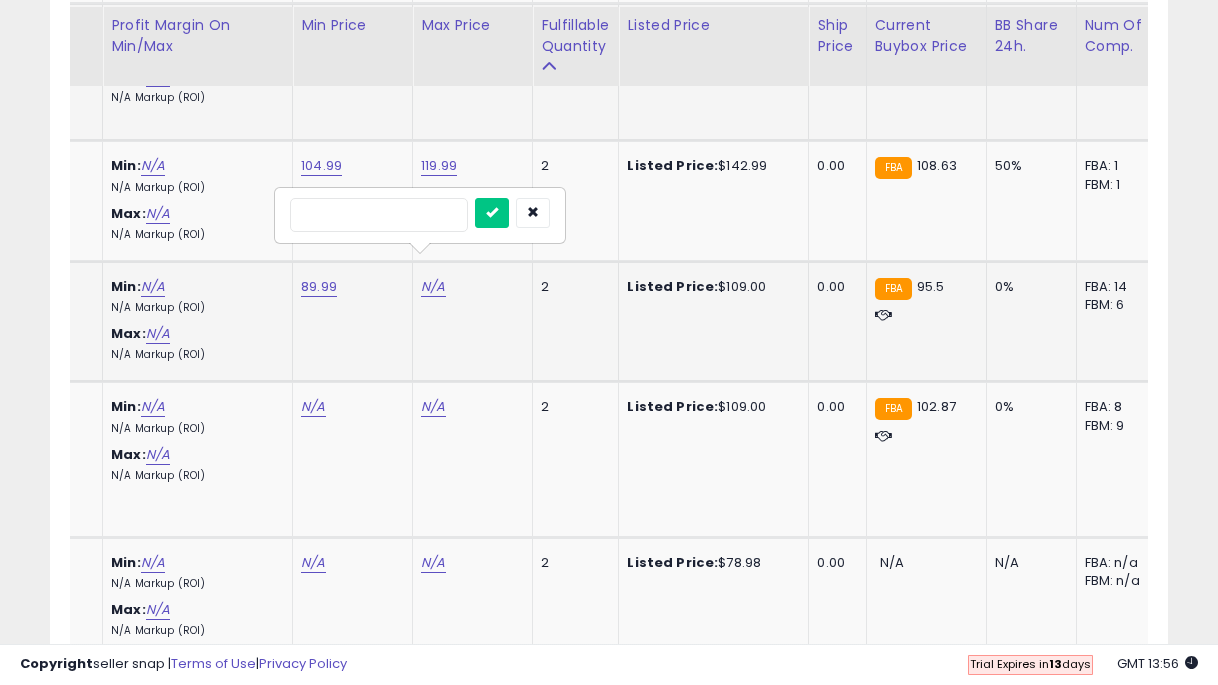 type on "******" 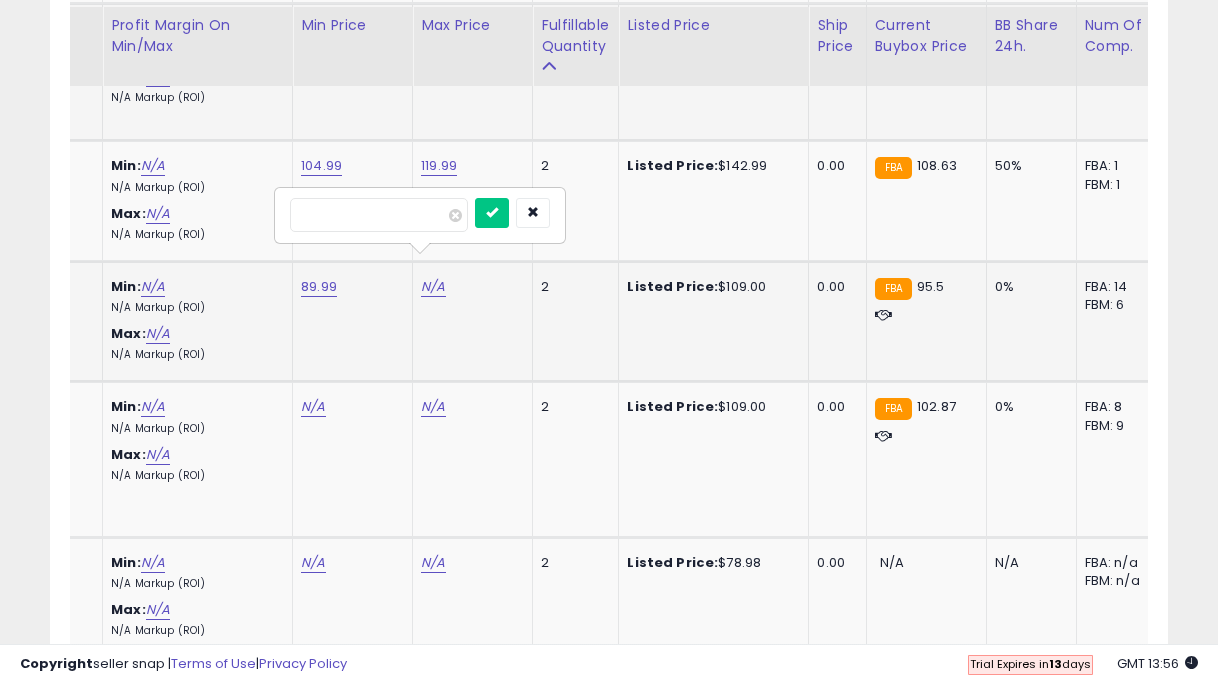 click at bounding box center [492, 213] 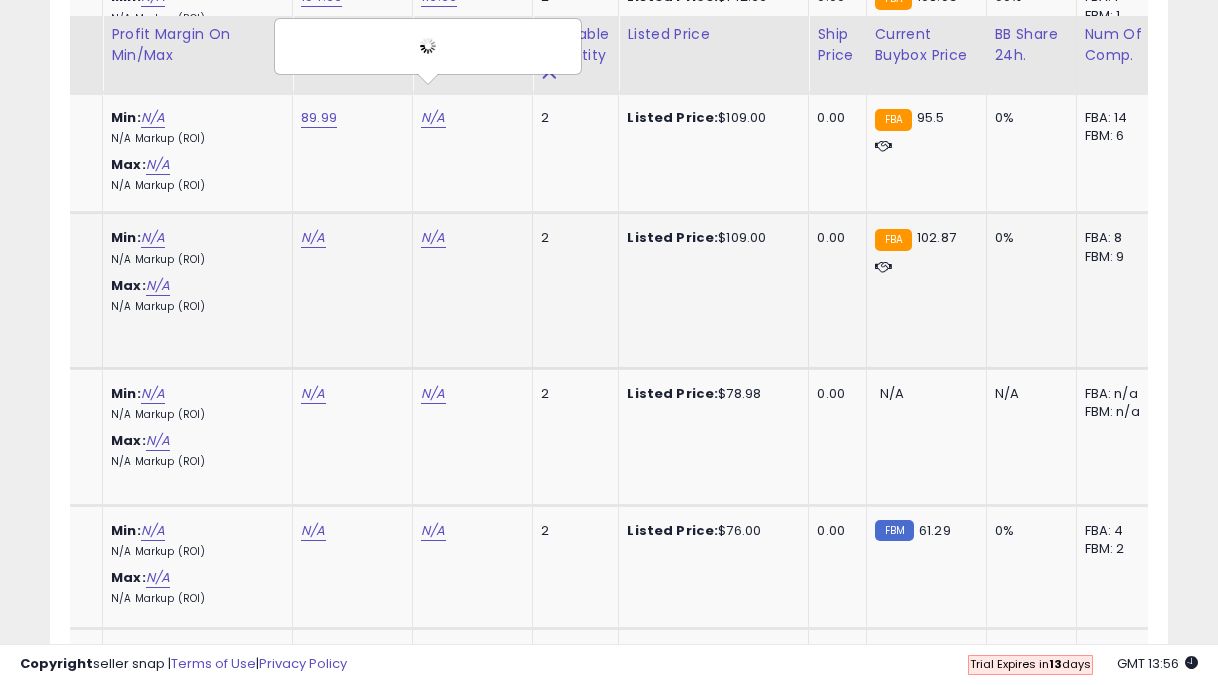 scroll, scrollTop: 4851, scrollLeft: 0, axis: vertical 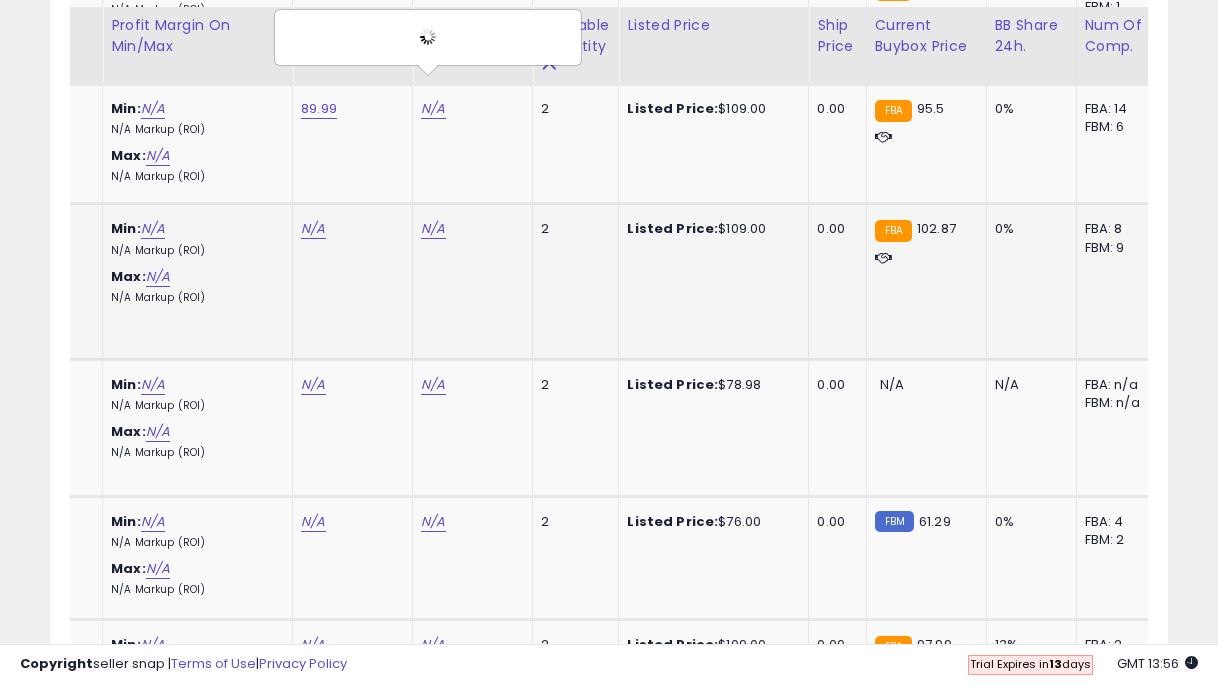 click on "N/A" at bounding box center [313, -3723] 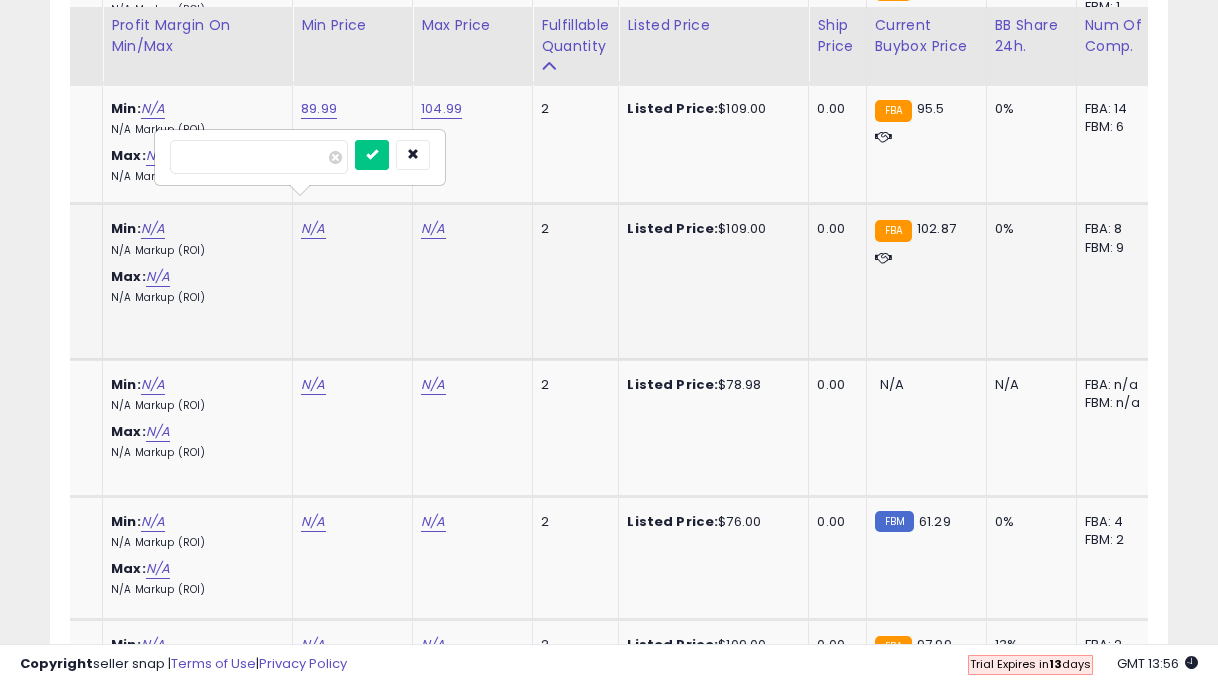 type on "**" 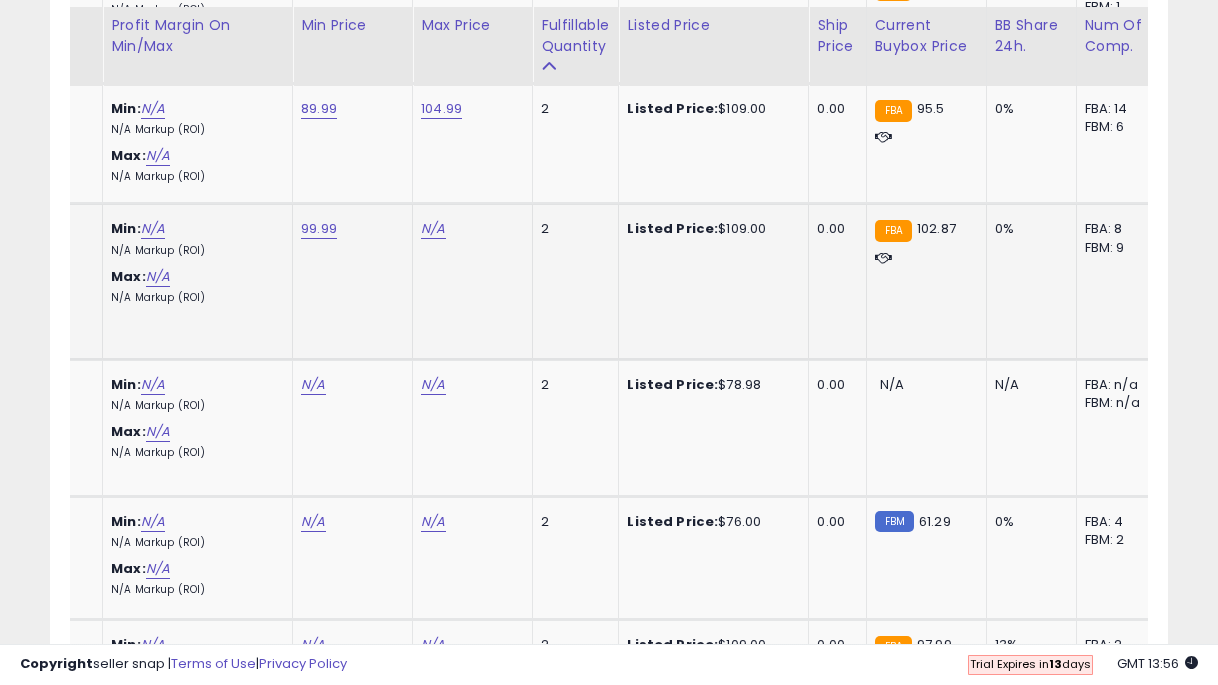 click on "99.99" at bounding box center (313, -3723) 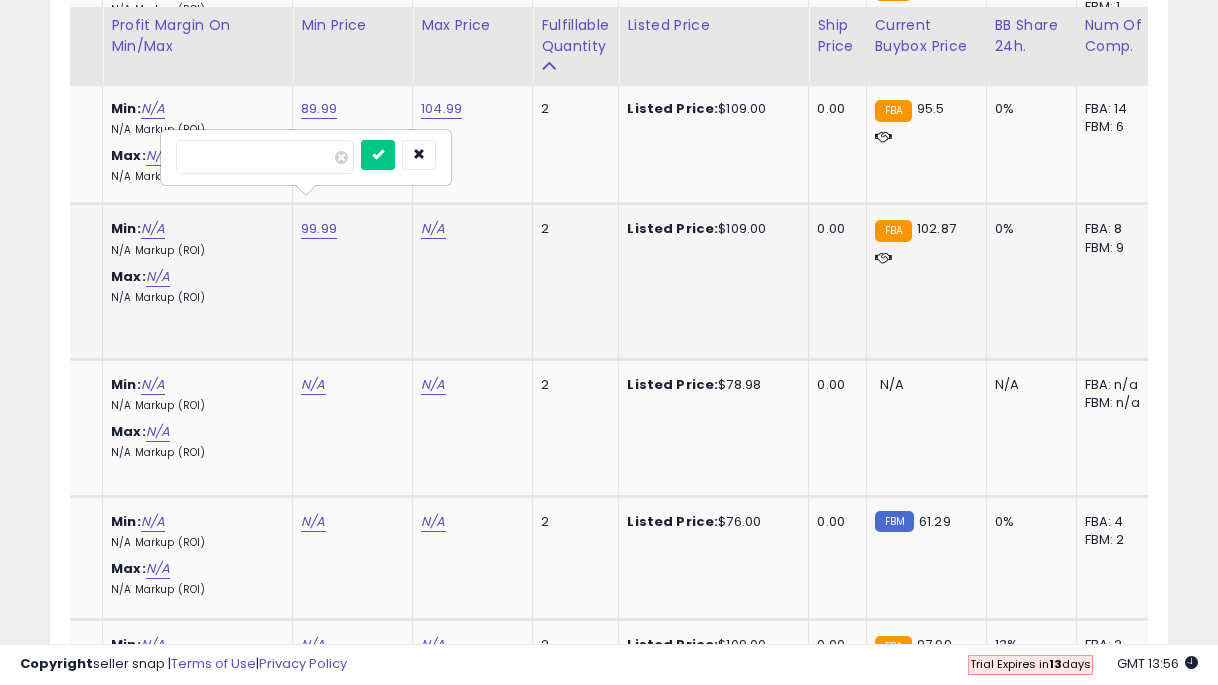 type on "****" 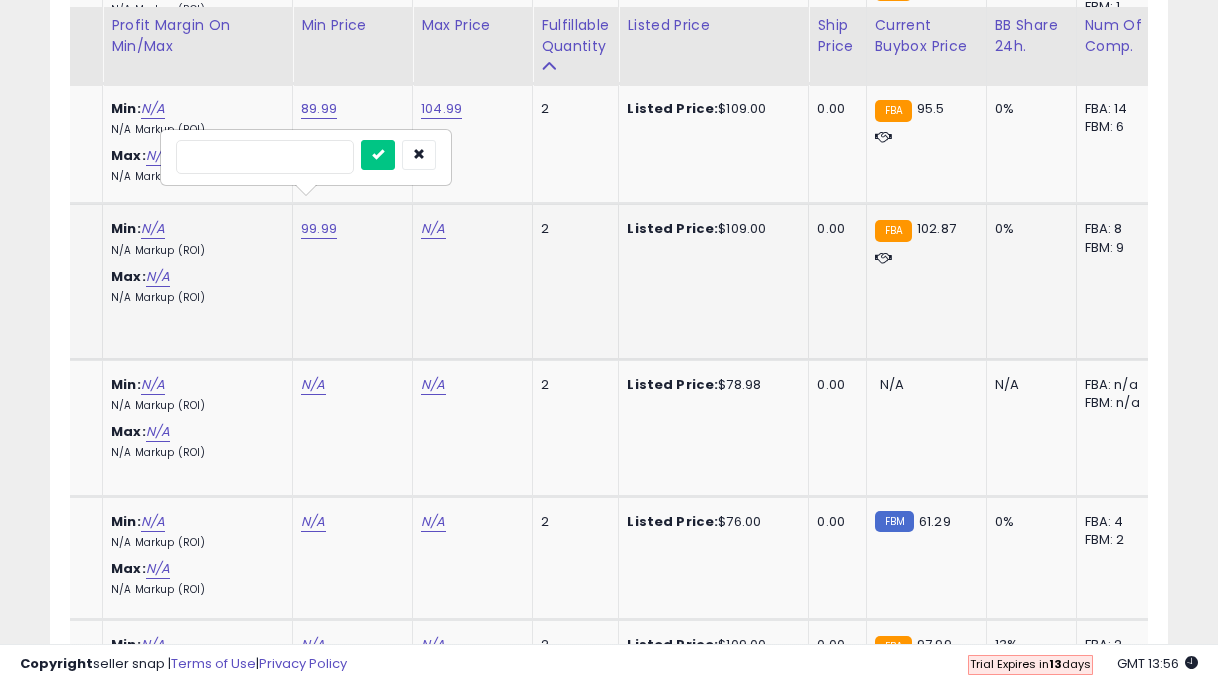 type on "*" 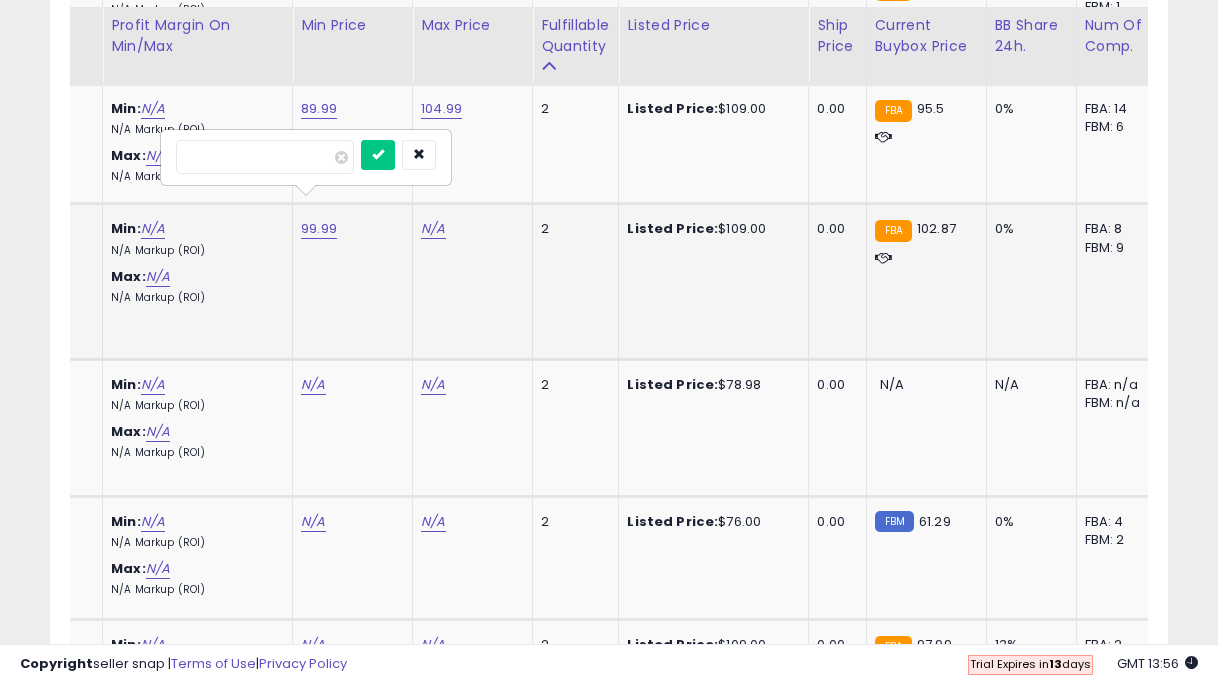 type on "*****" 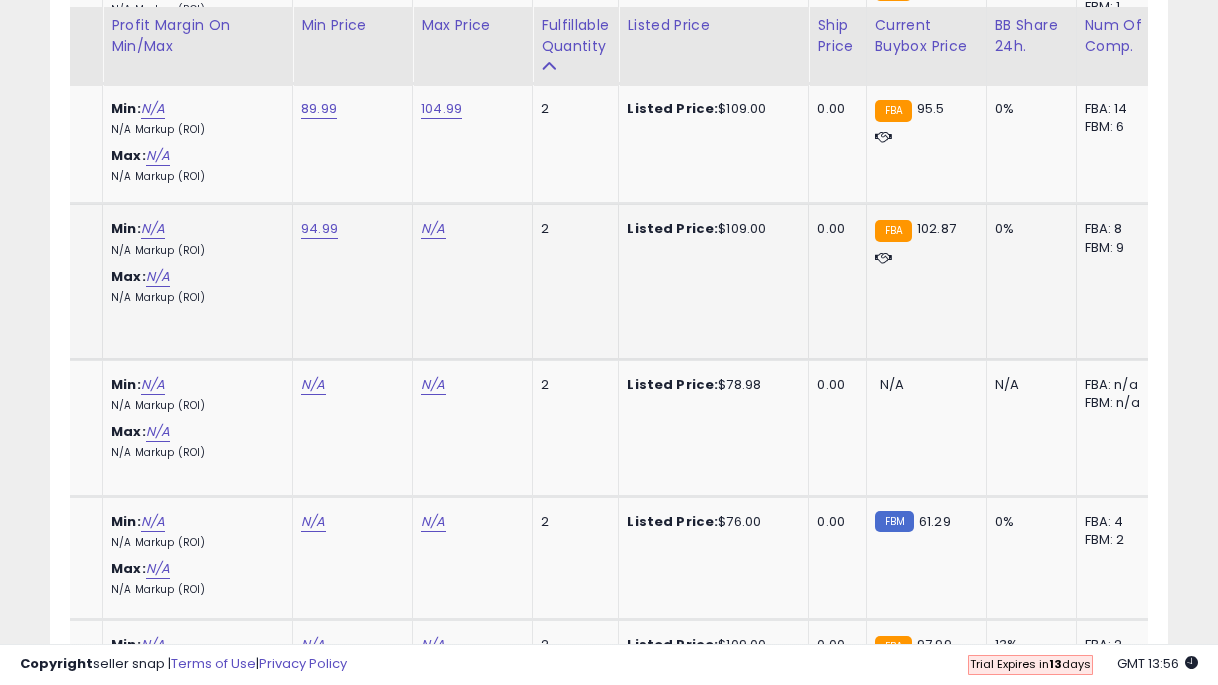 click on "N/A" at bounding box center [433, -3723] 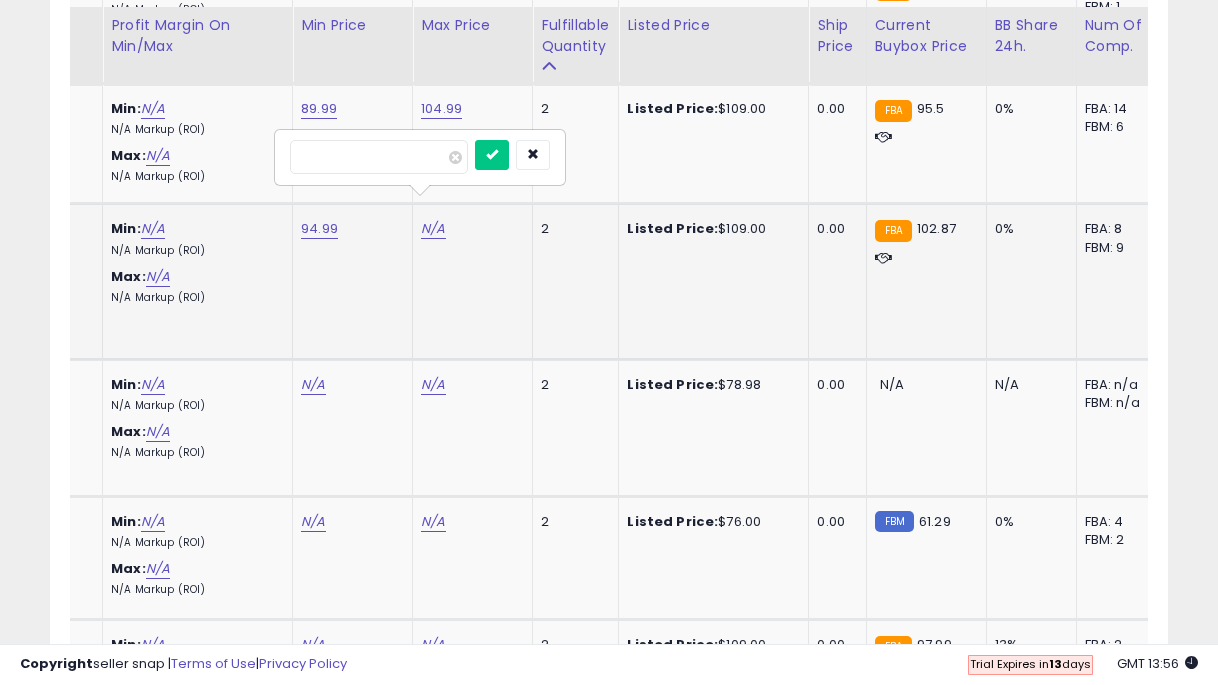 type on "***" 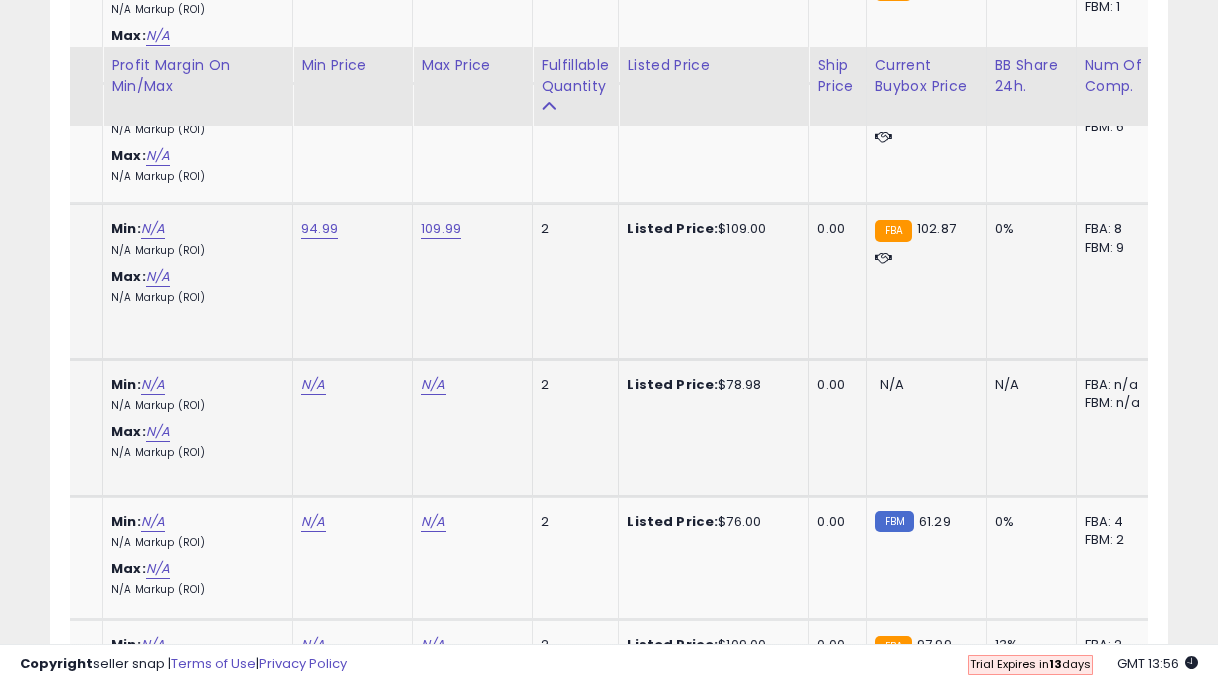 scroll, scrollTop: 4945, scrollLeft: 0, axis: vertical 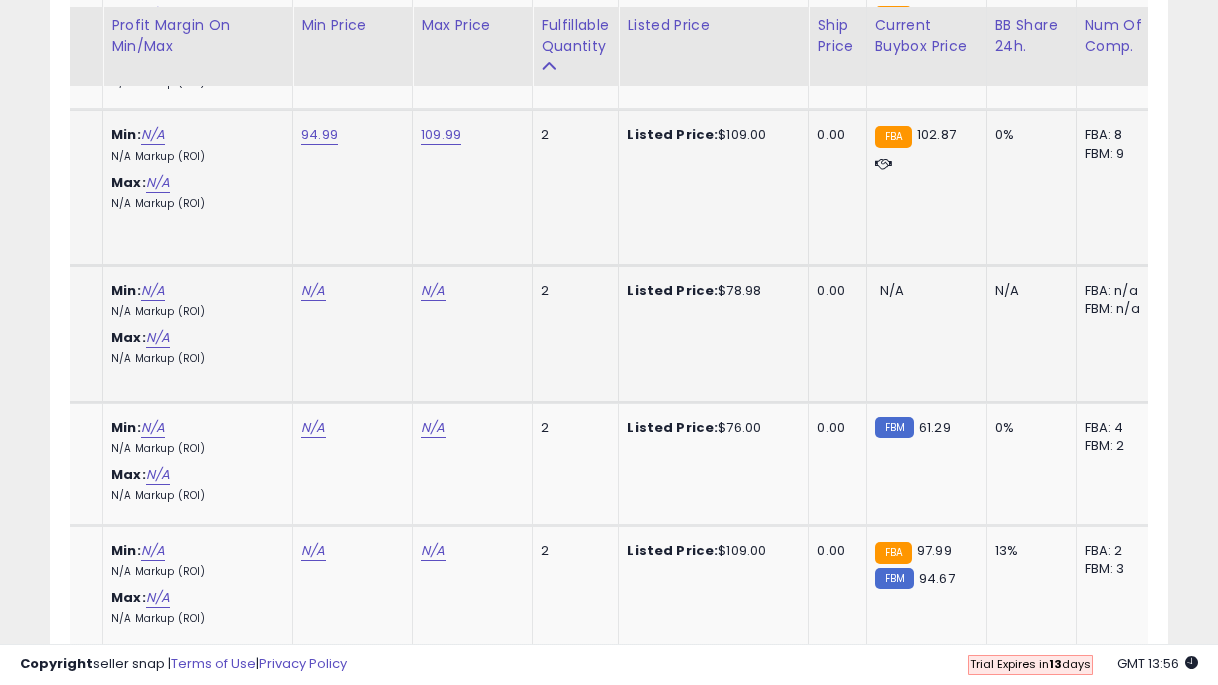 click on "N/A" at bounding box center (313, -3817) 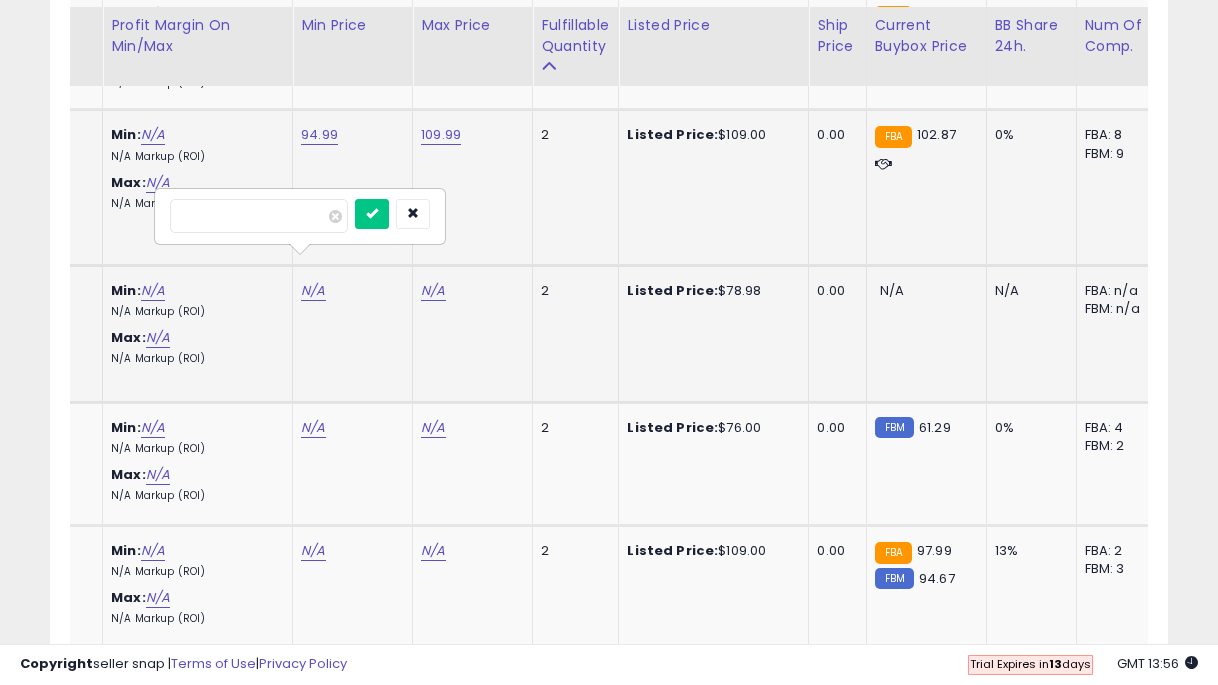 type on "**" 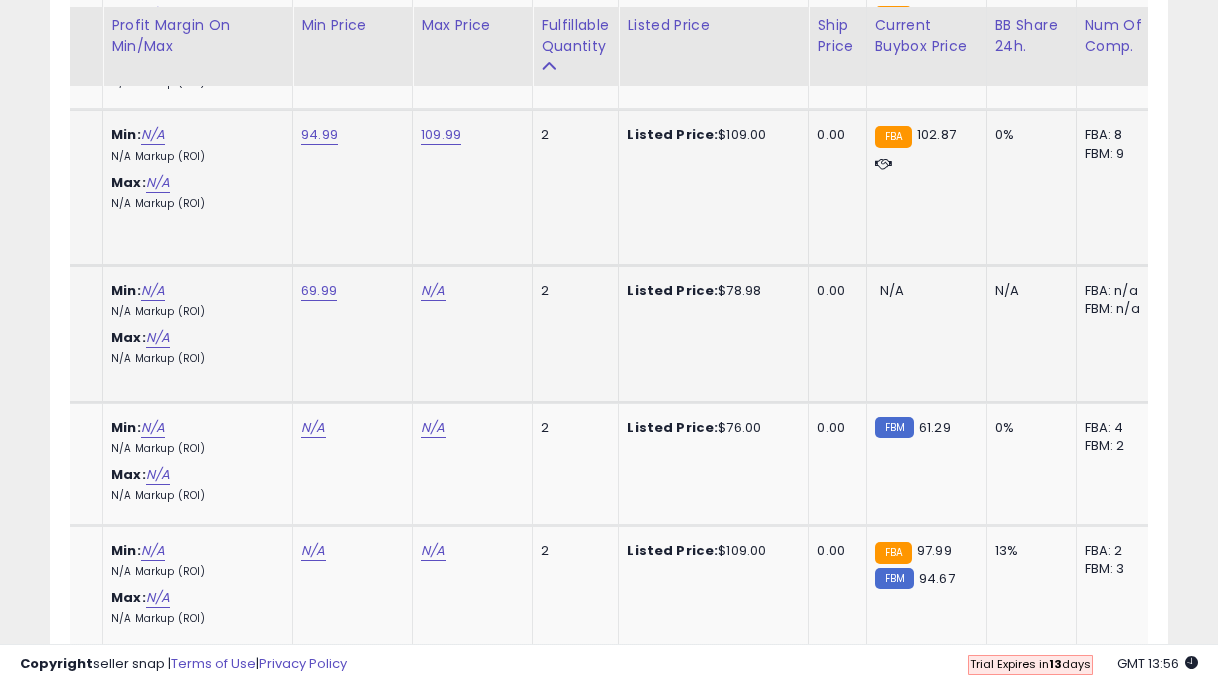click on "69.99" at bounding box center [313, -3817] 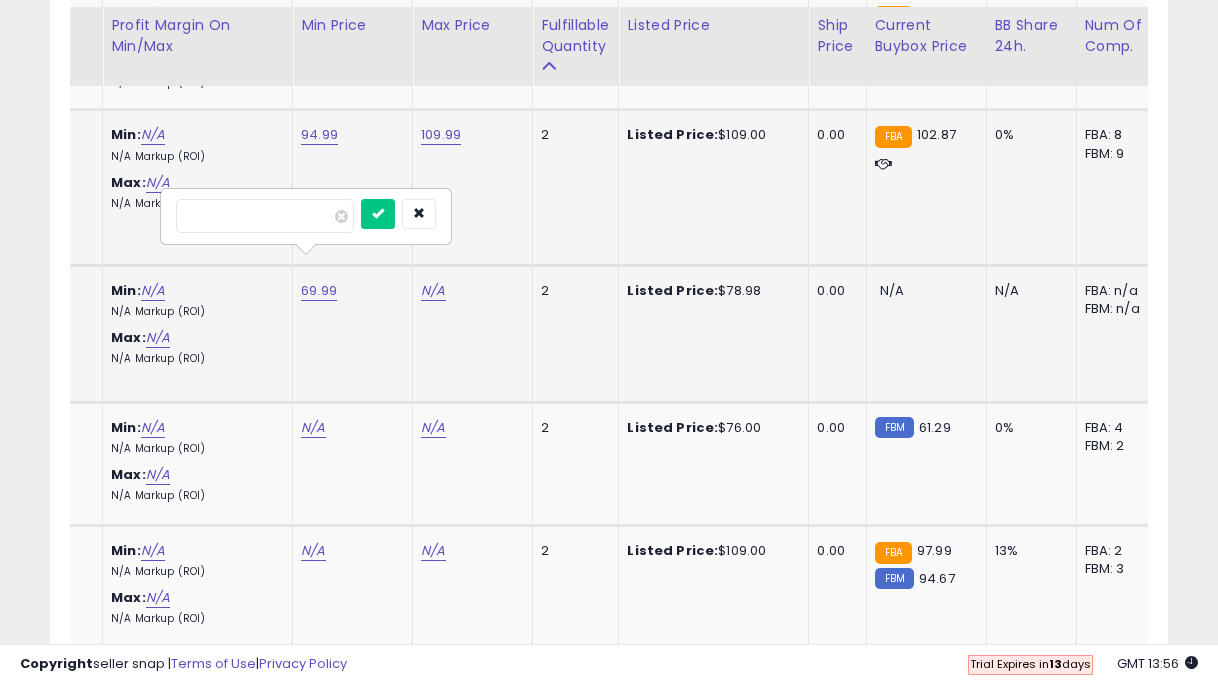 type on "****" 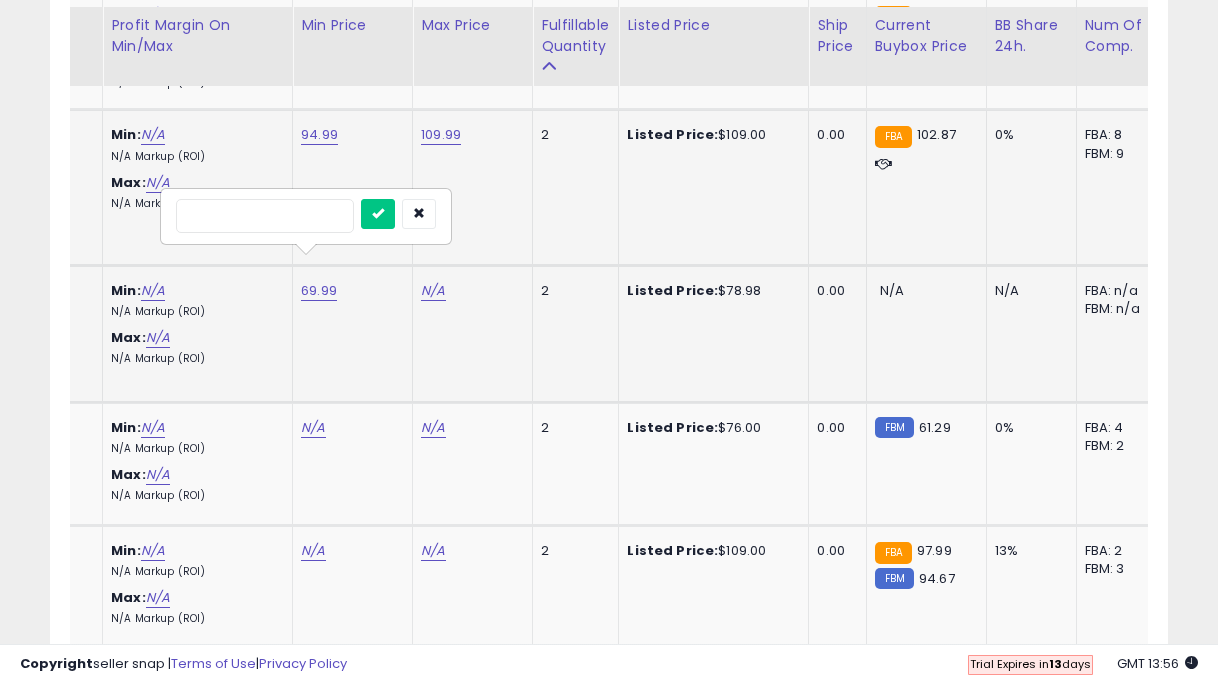 type on "*****" 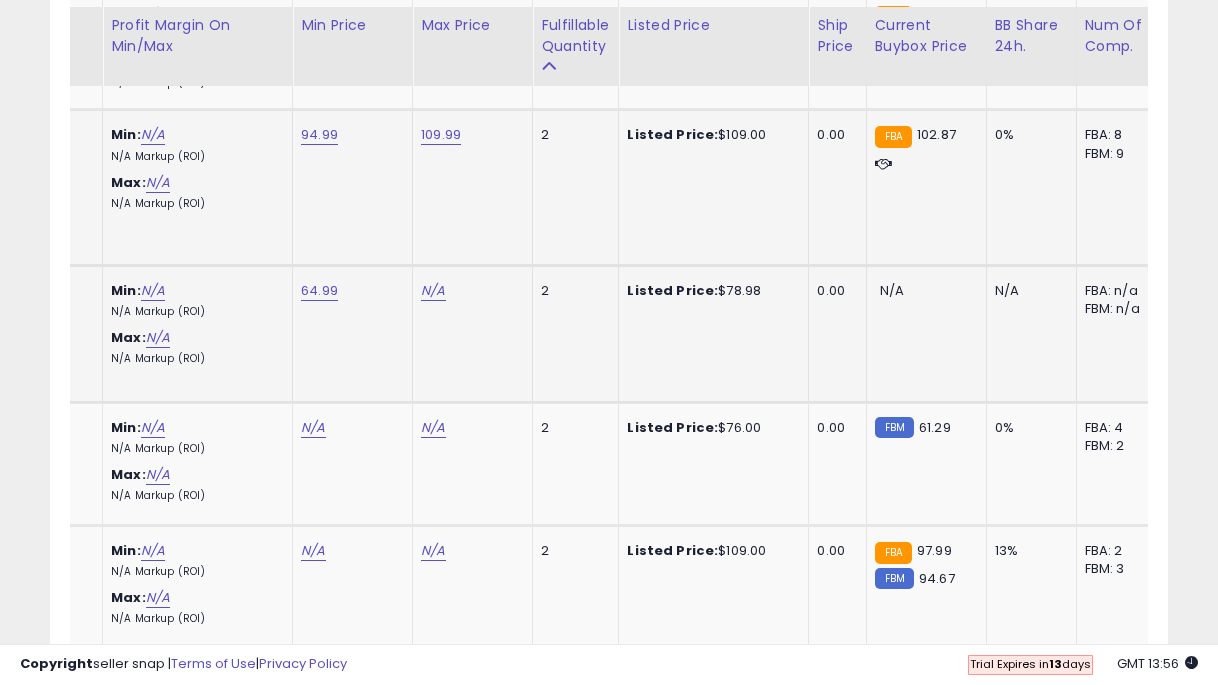 click on "N/A" at bounding box center (433, -3817) 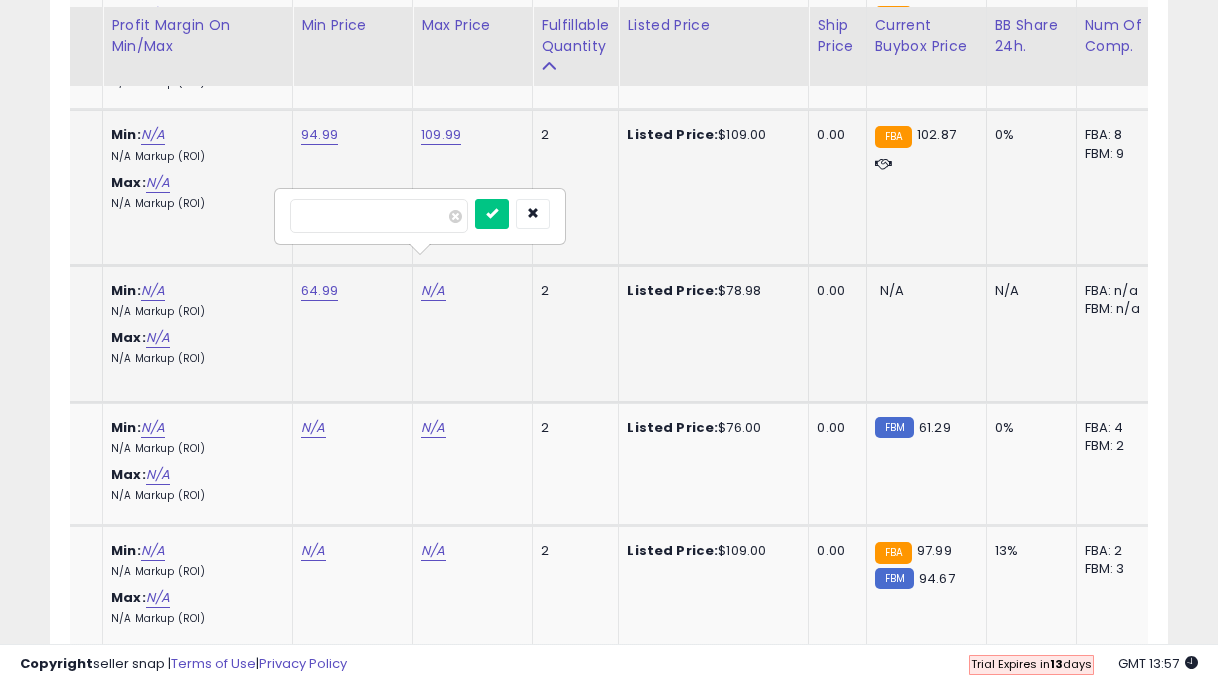 type on "**" 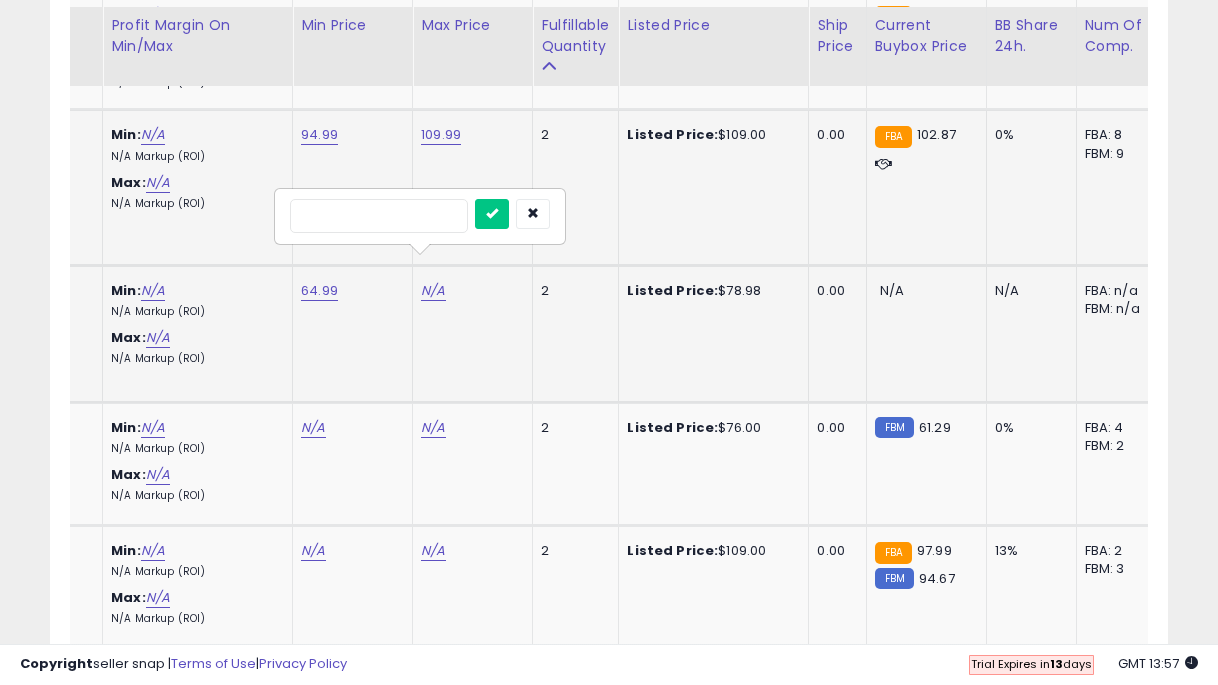 click at bounding box center (492, 214) 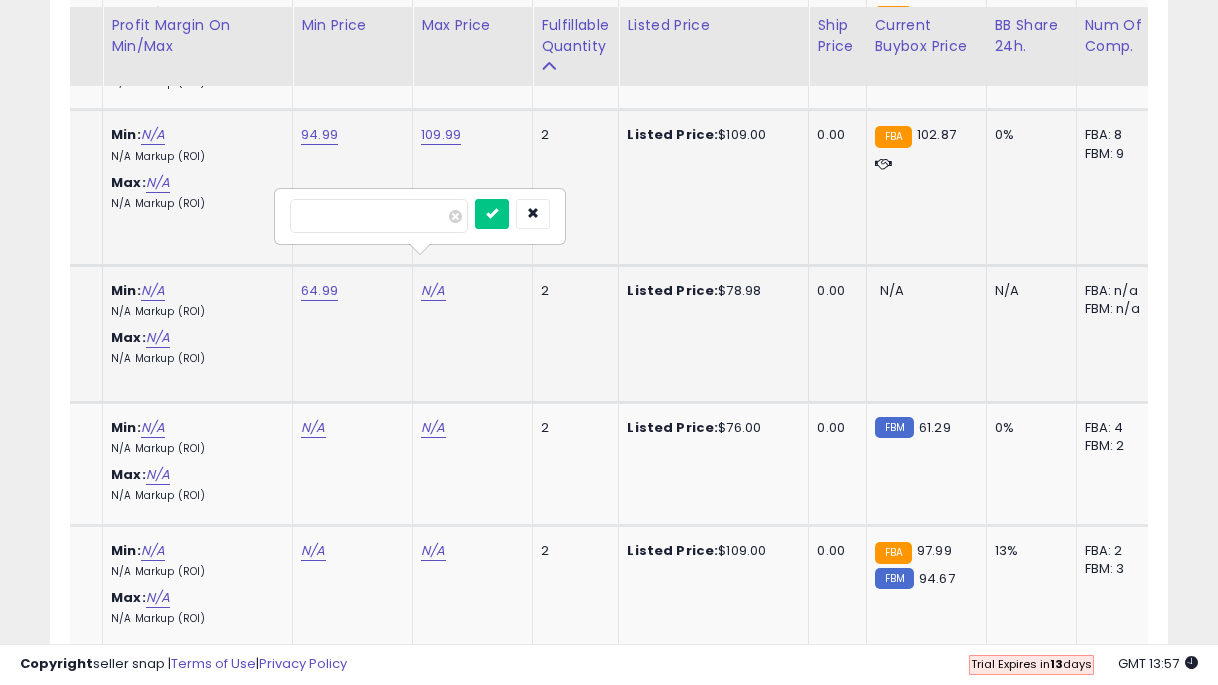 click at bounding box center (492, 214) 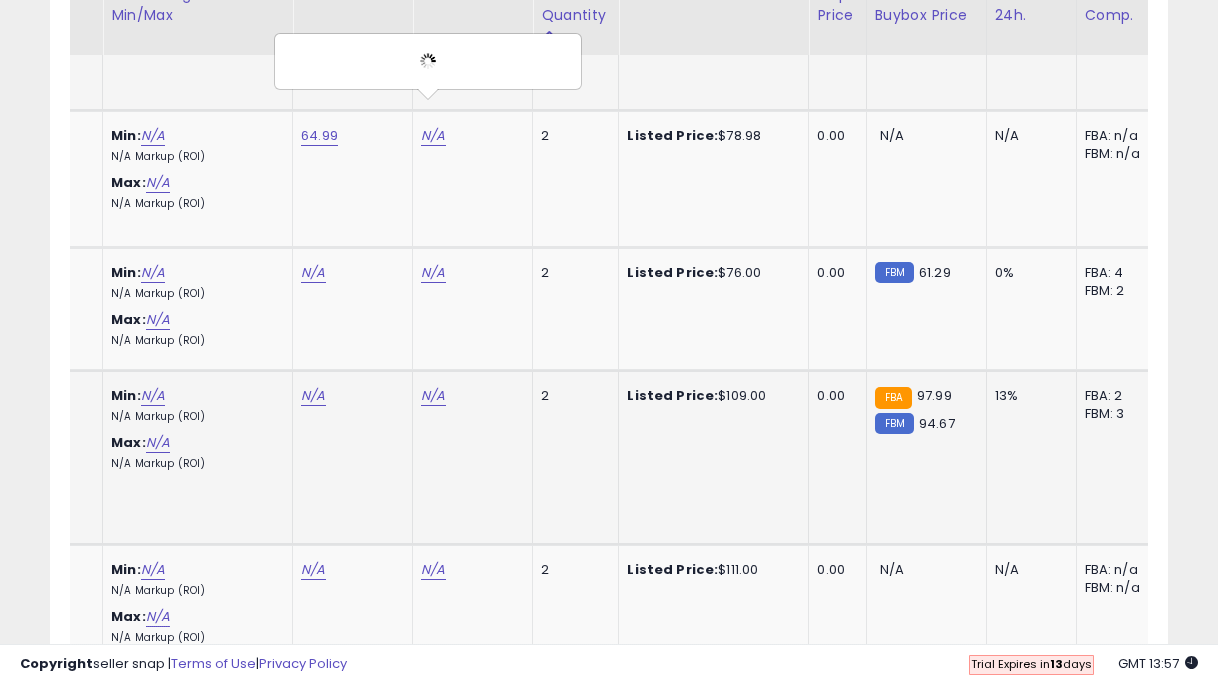 scroll, scrollTop: 5112, scrollLeft: 0, axis: vertical 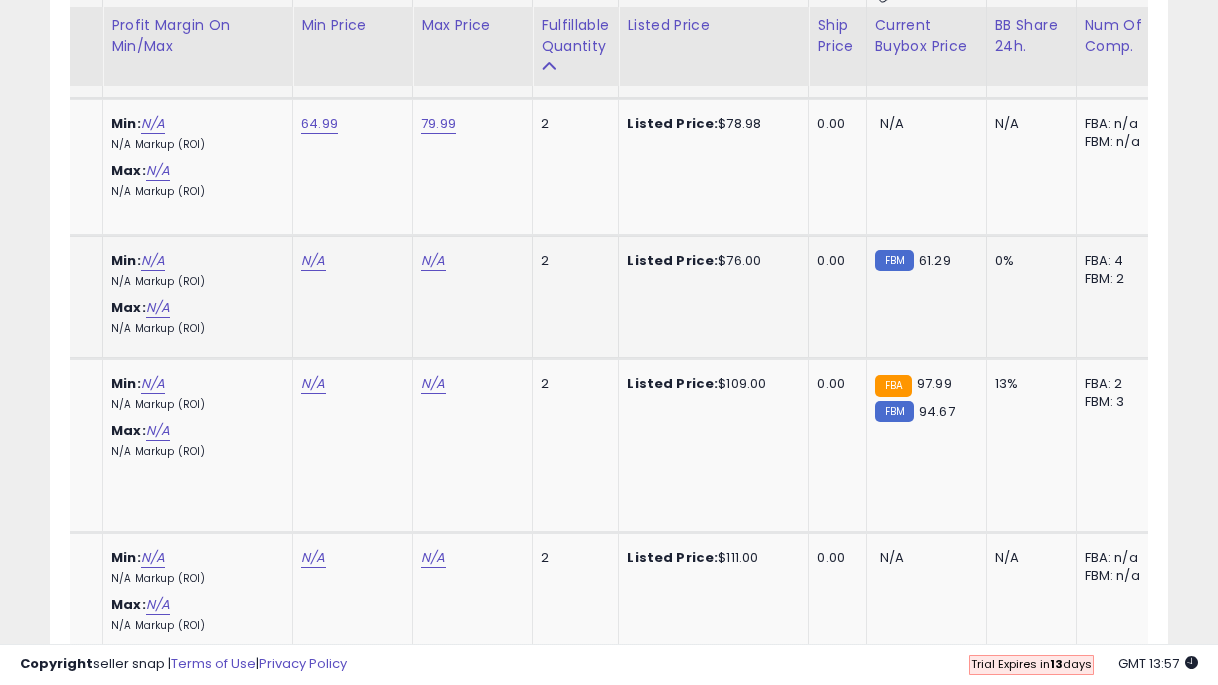 click on "N/A" at bounding box center (313, -3984) 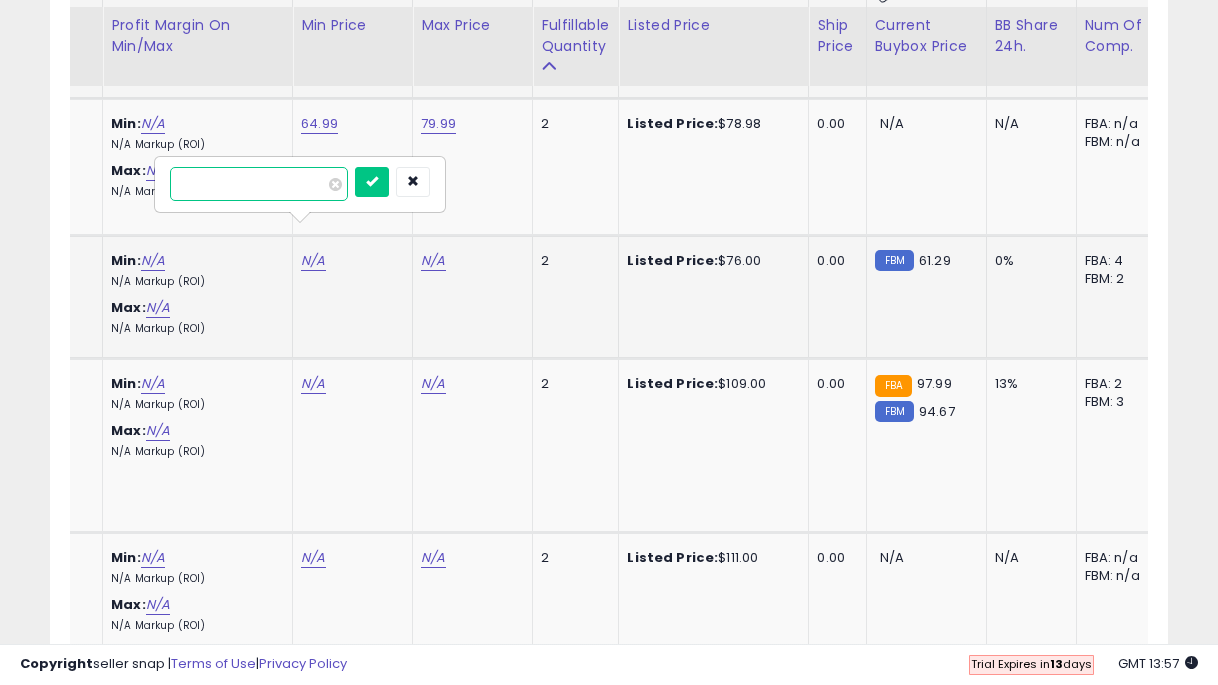 type on "**" 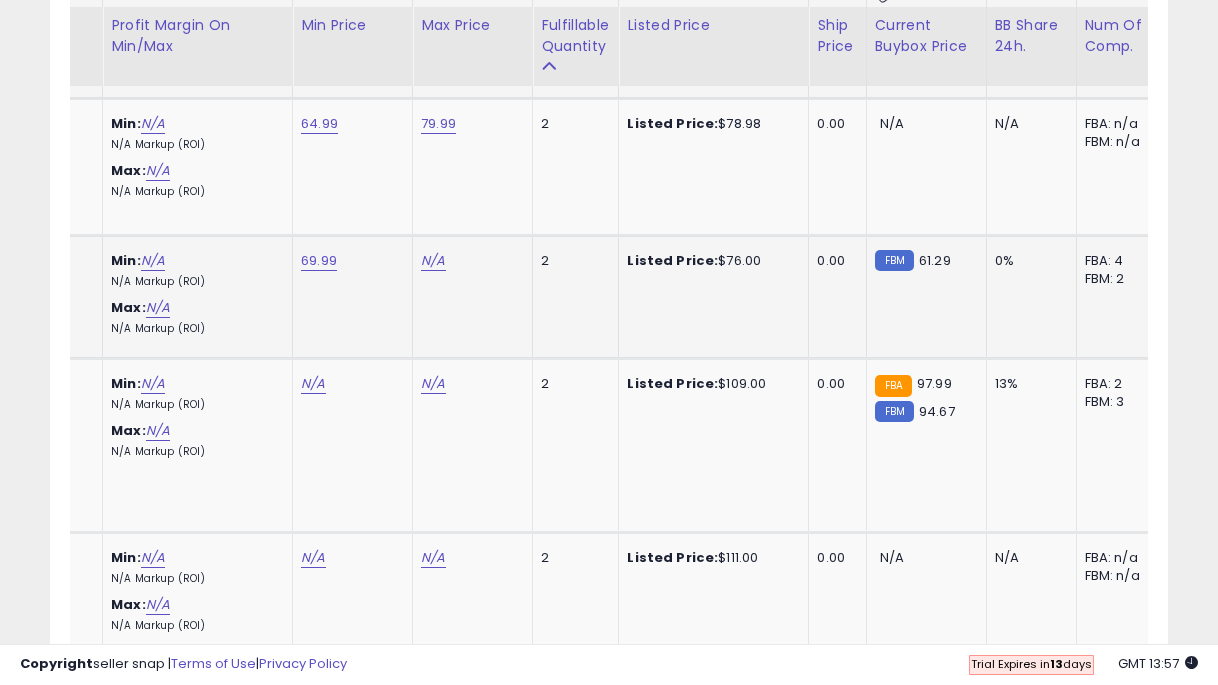 click on "69.99" at bounding box center (313, -3984) 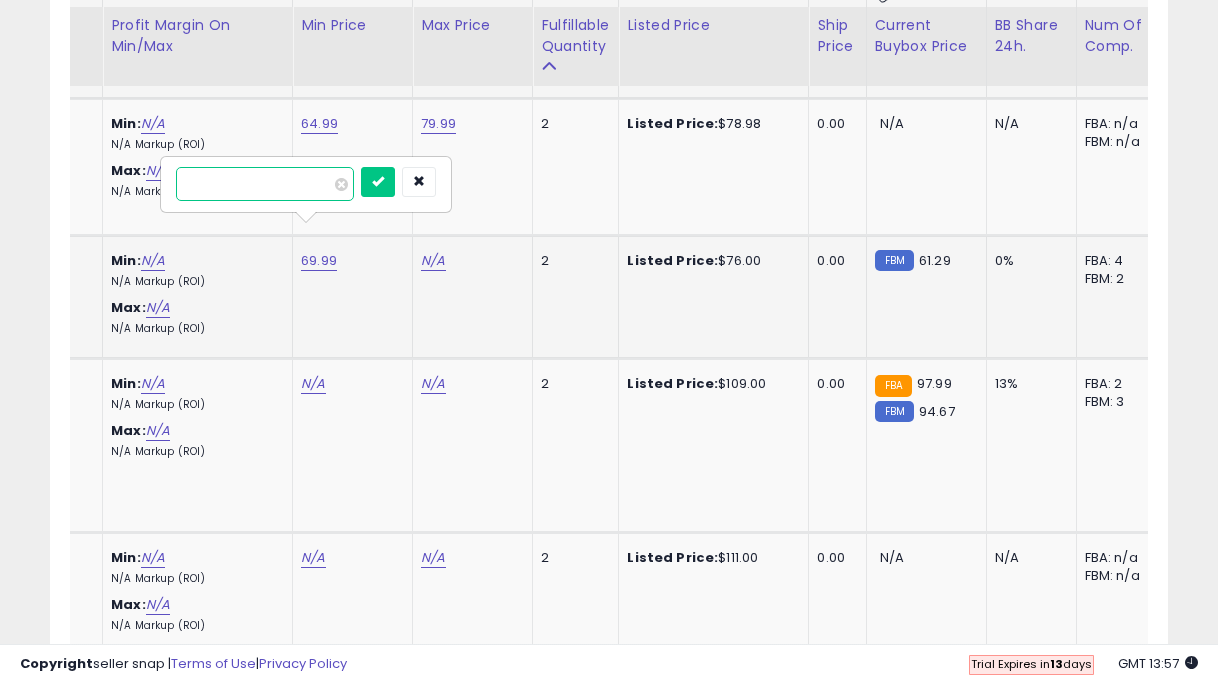 type on "****" 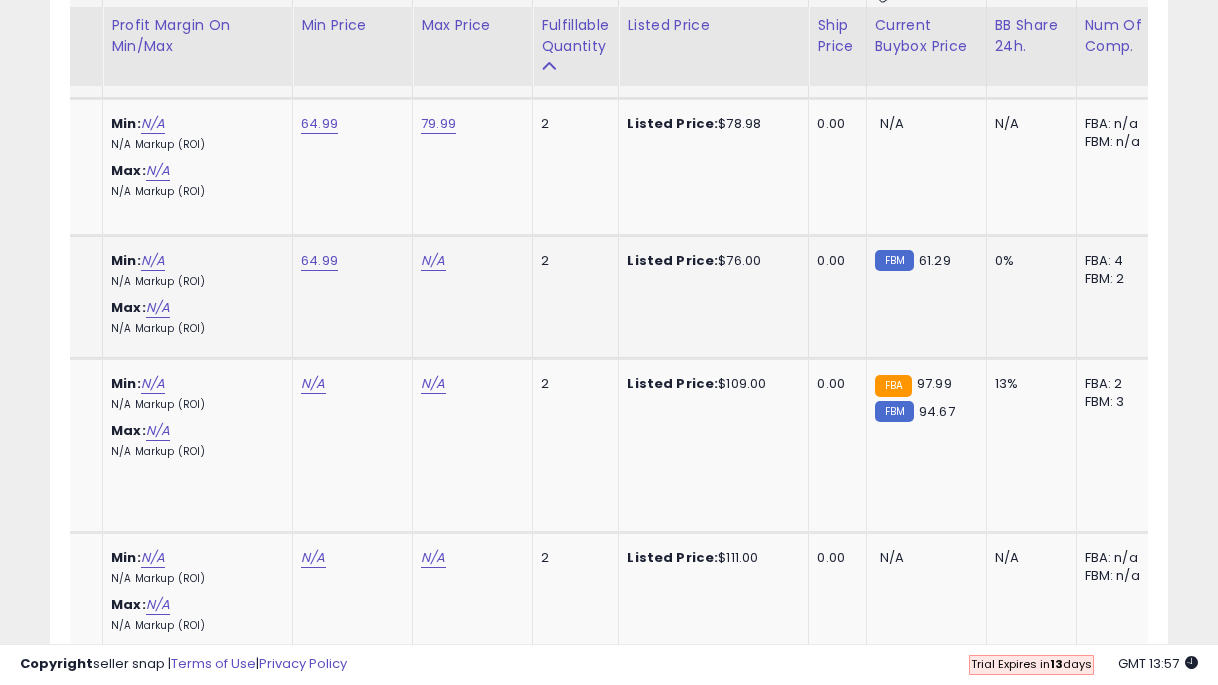click on "N/A" at bounding box center (433, -3984) 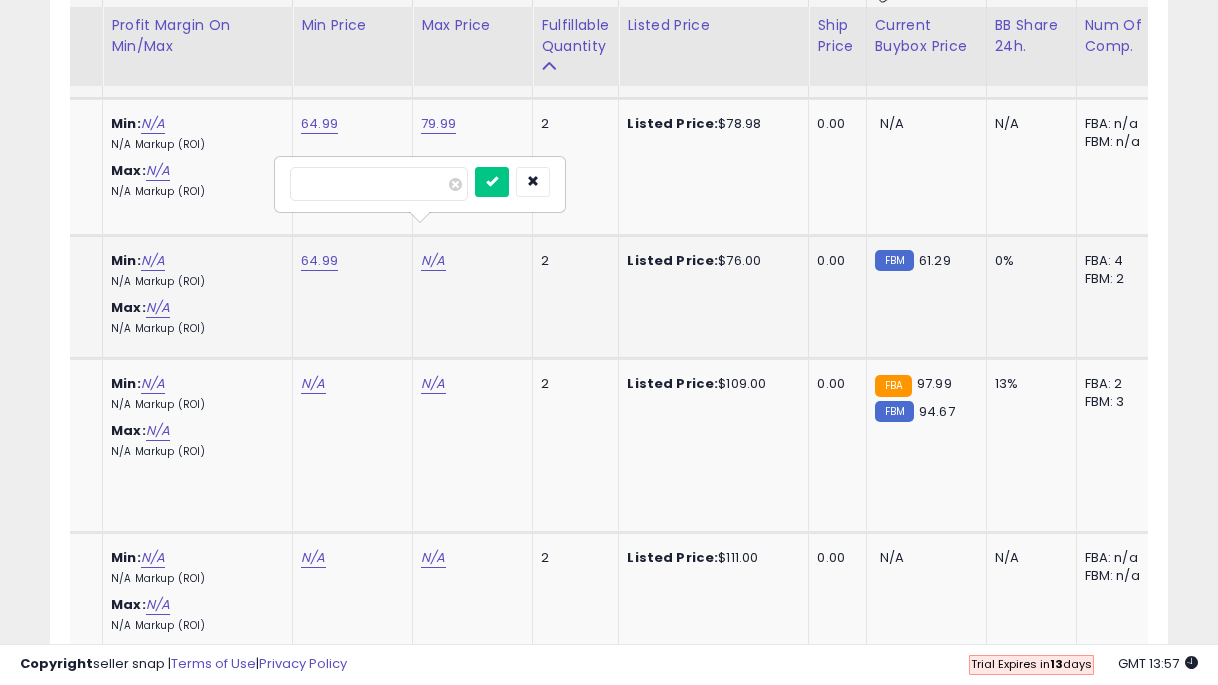 type on "**" 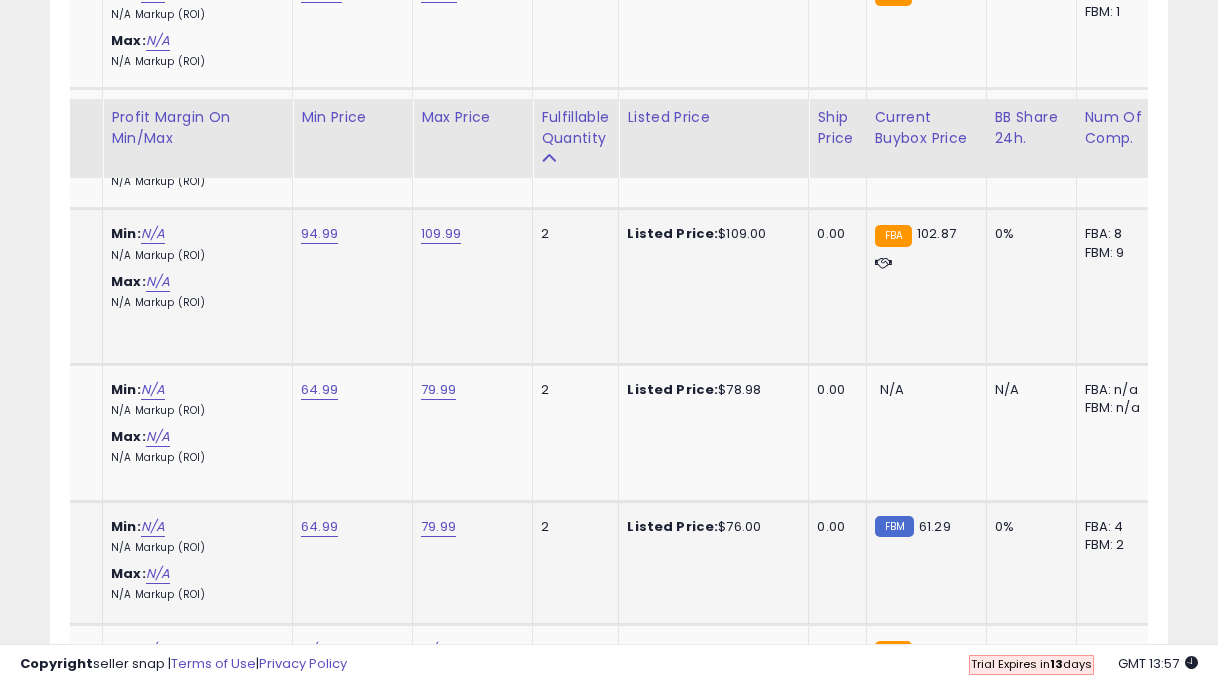 scroll, scrollTop: 4950, scrollLeft: 0, axis: vertical 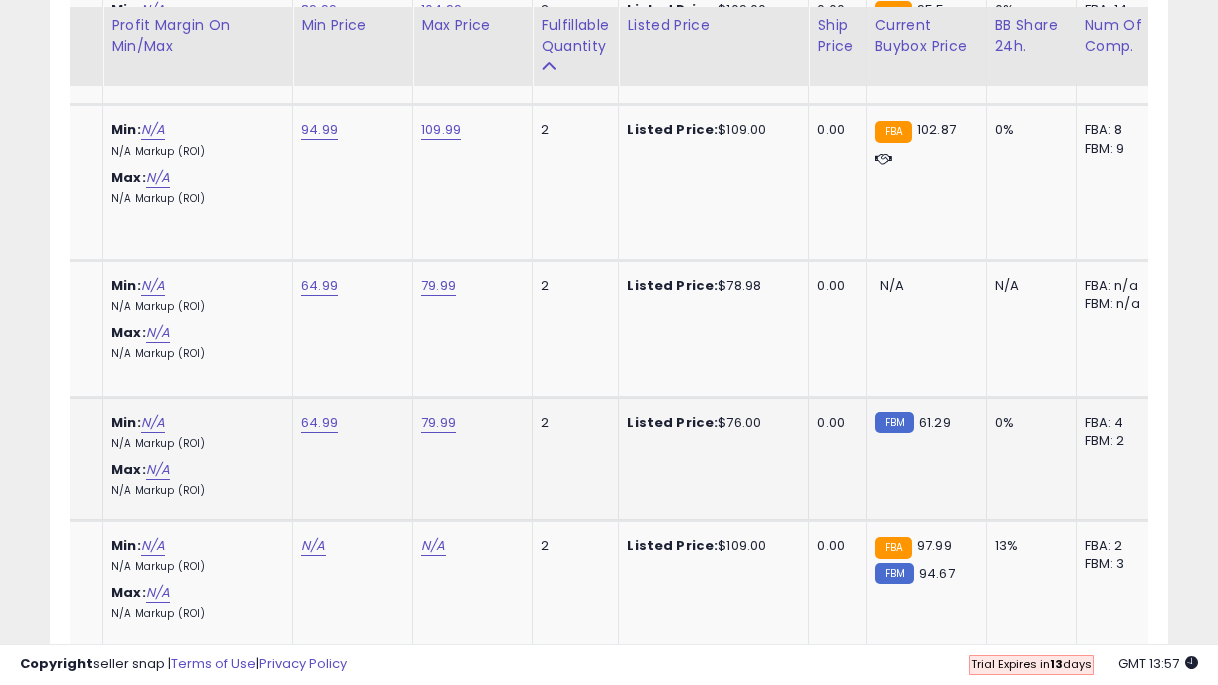 click on "64.99" at bounding box center [313, -3822] 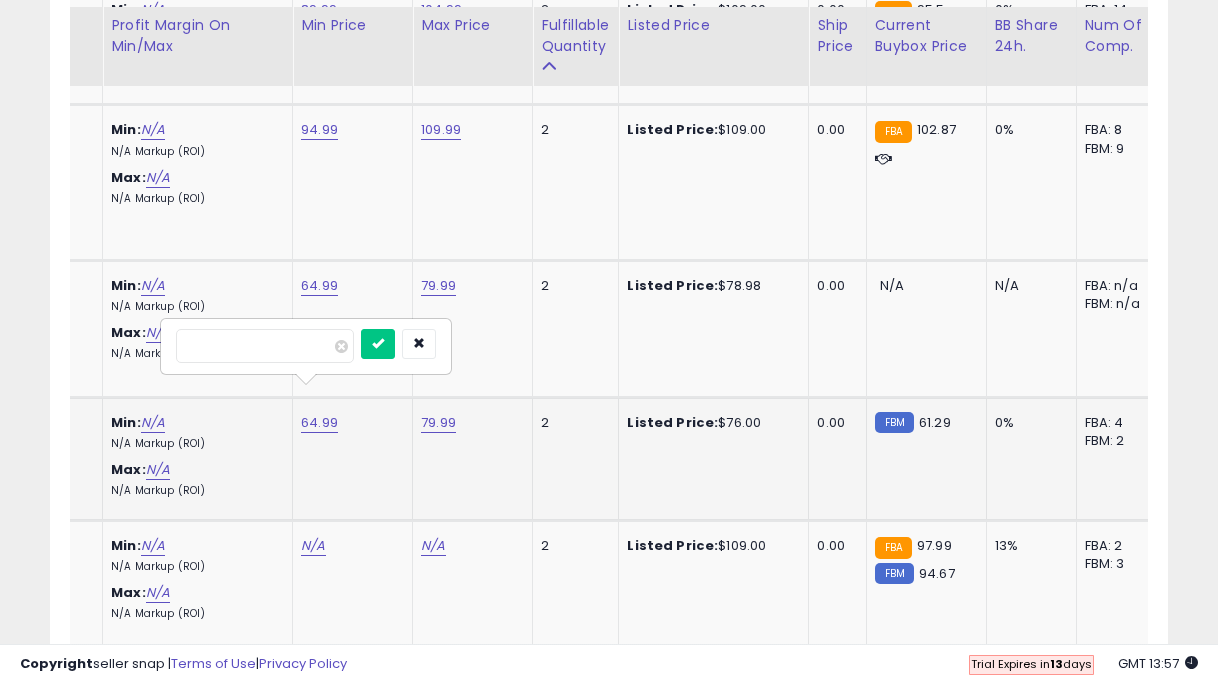 type on "****" 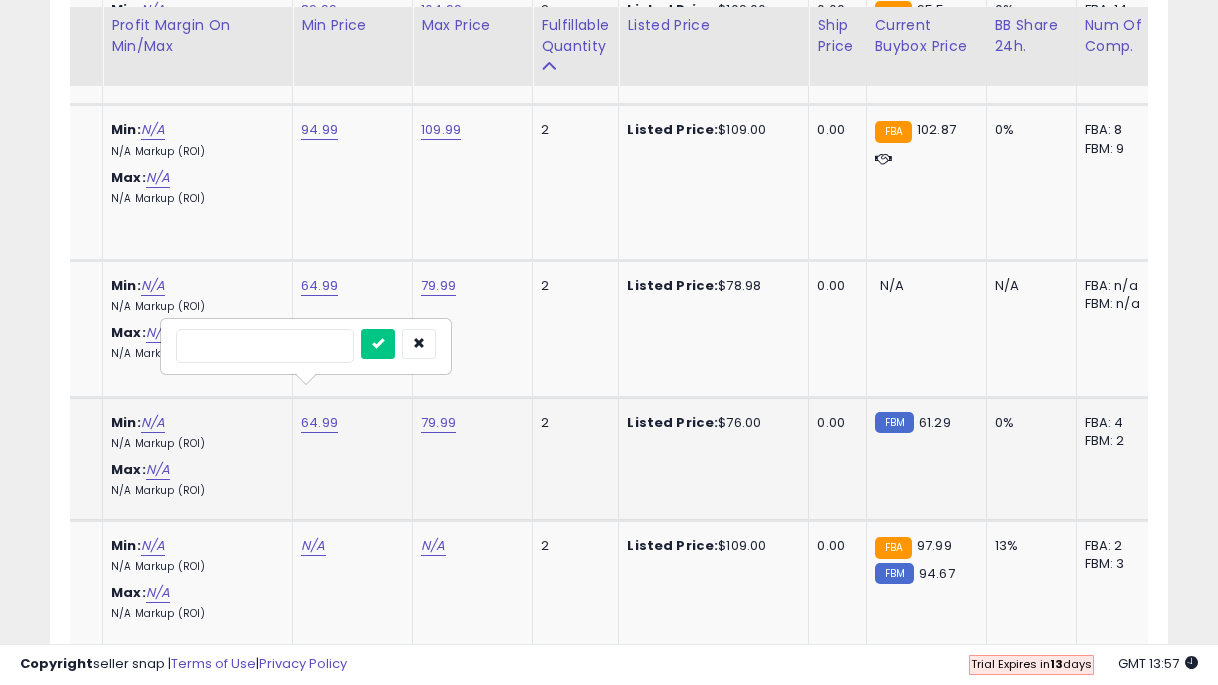 type on "*" 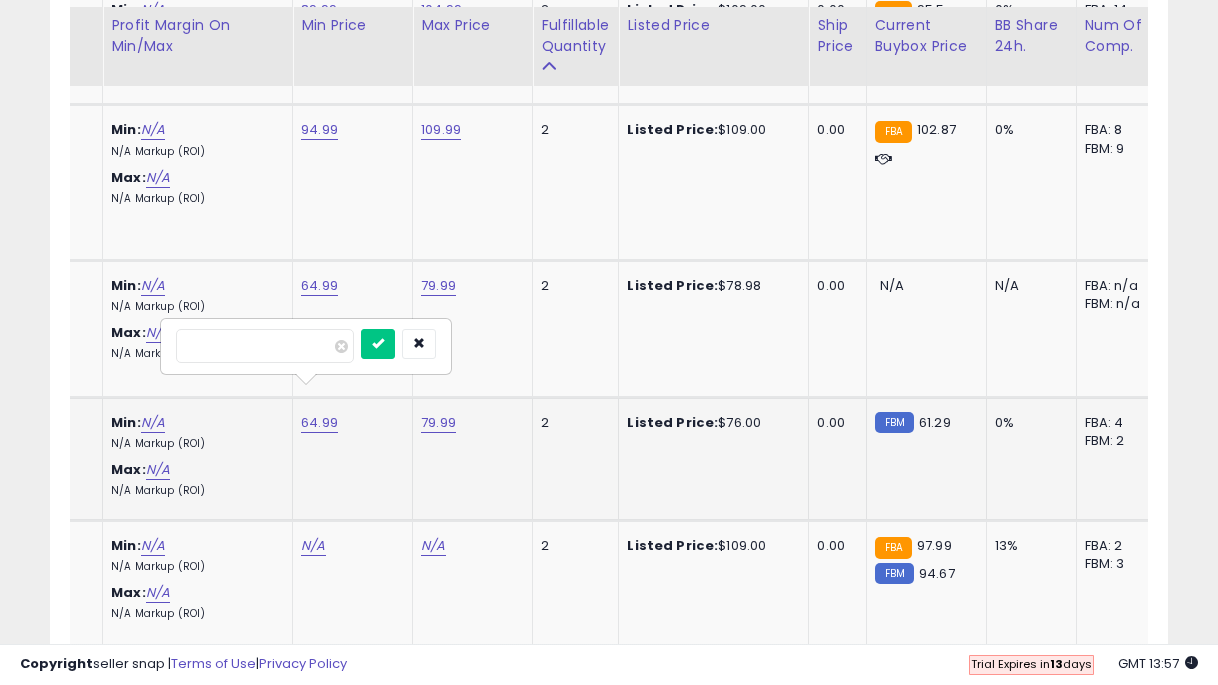 type on "**" 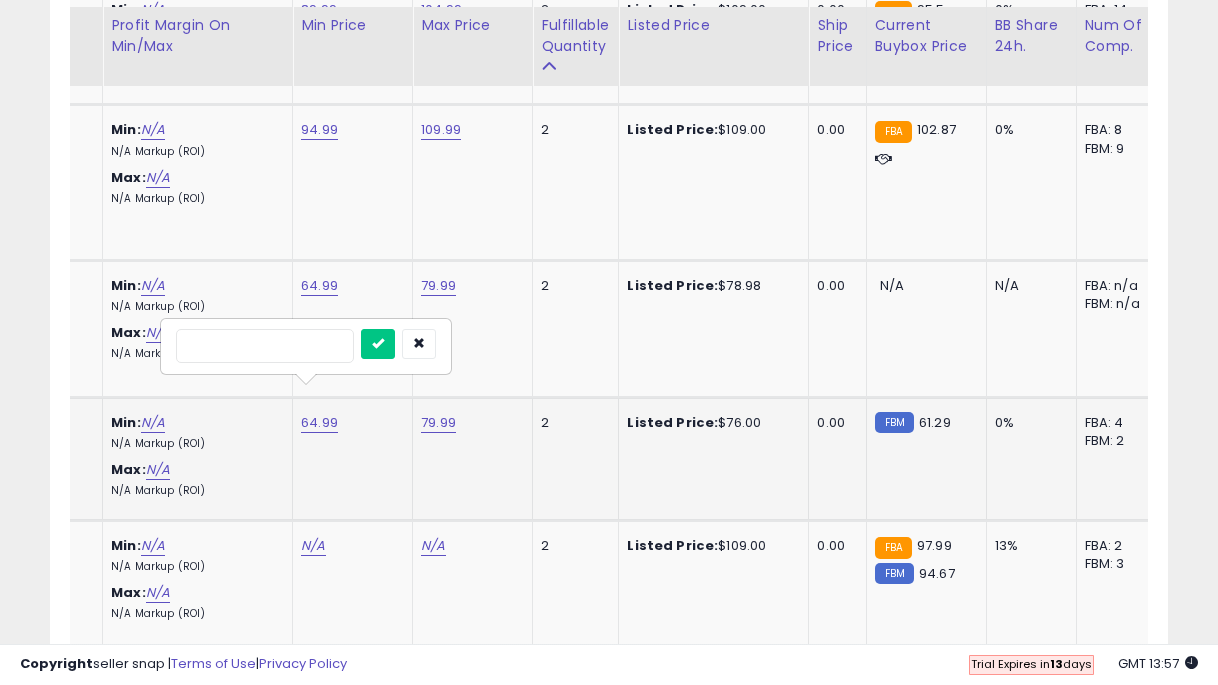 type on "*****" 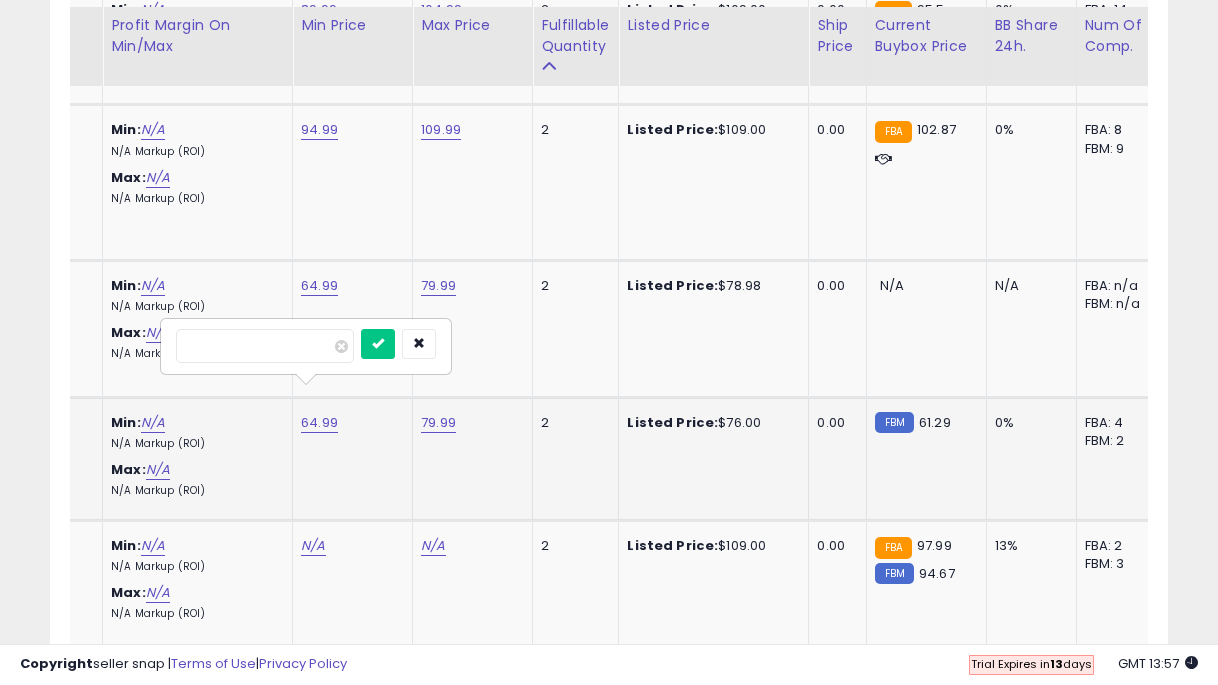 click at bounding box center (378, 344) 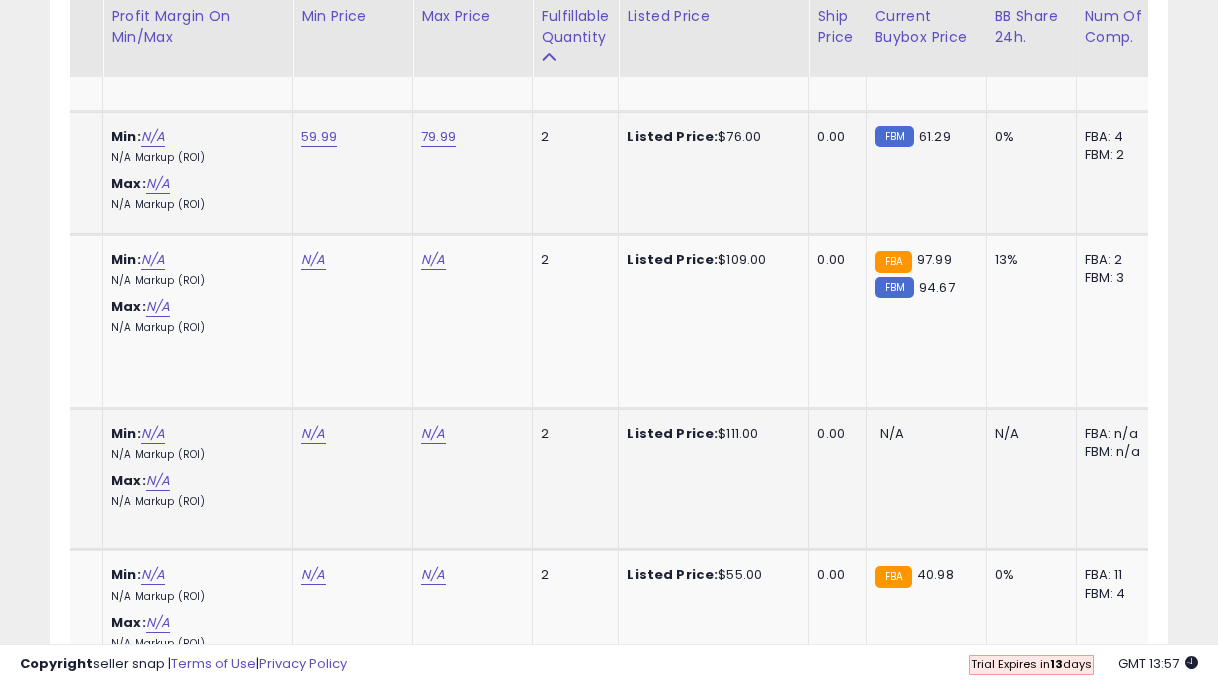 scroll, scrollTop: 5237, scrollLeft: 0, axis: vertical 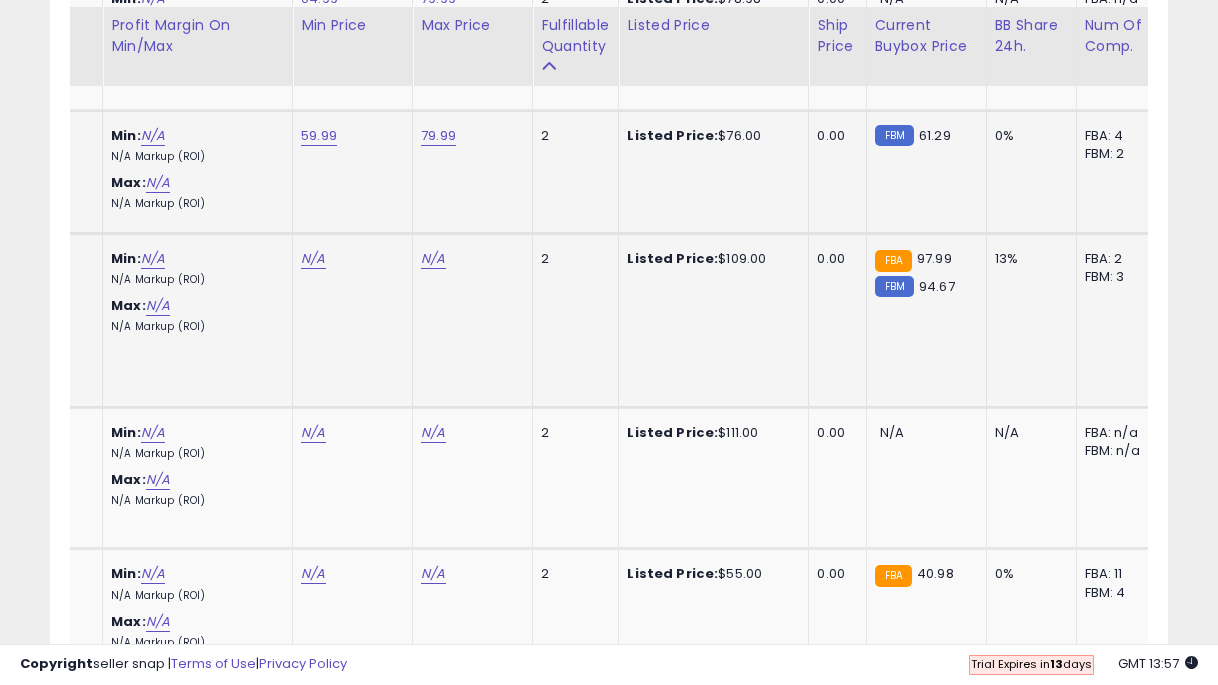 click on "N/A" at bounding box center [313, -4109] 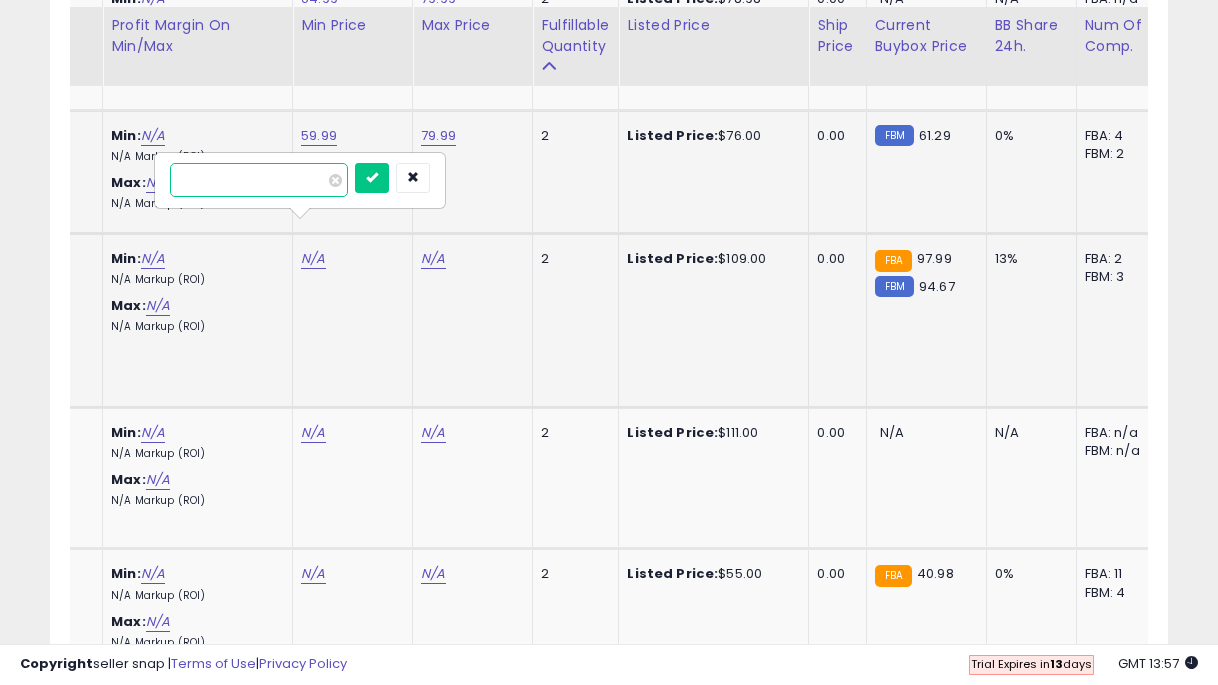 type on "**" 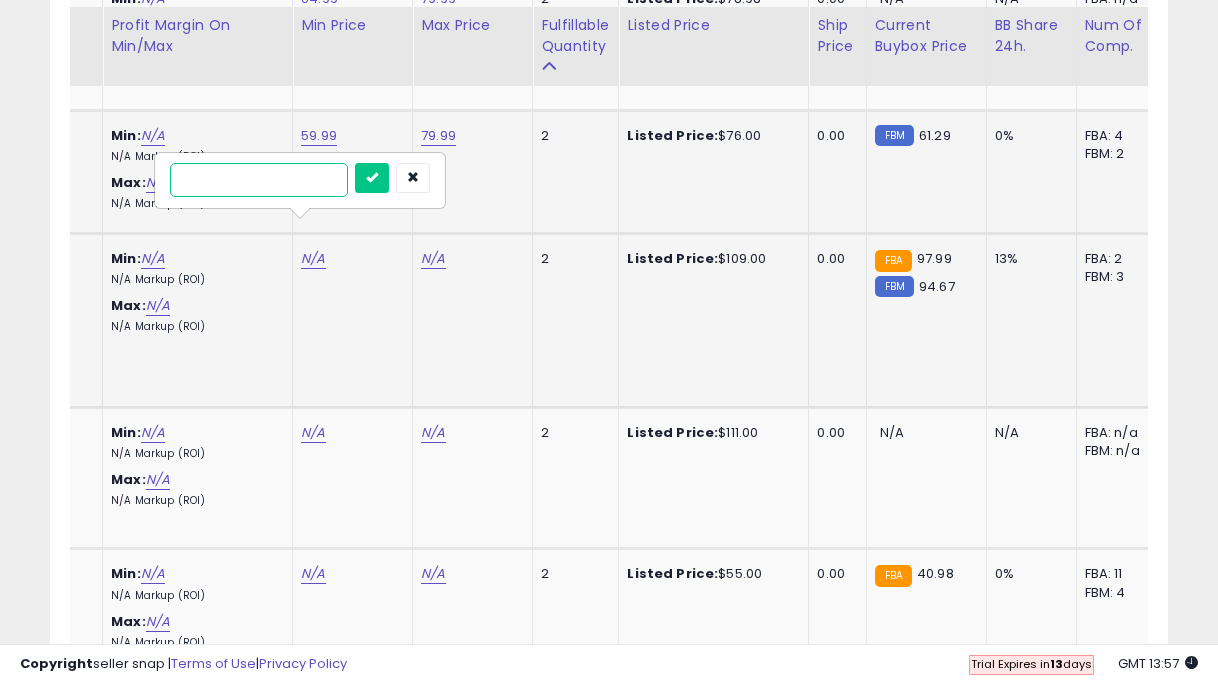 type on "*****" 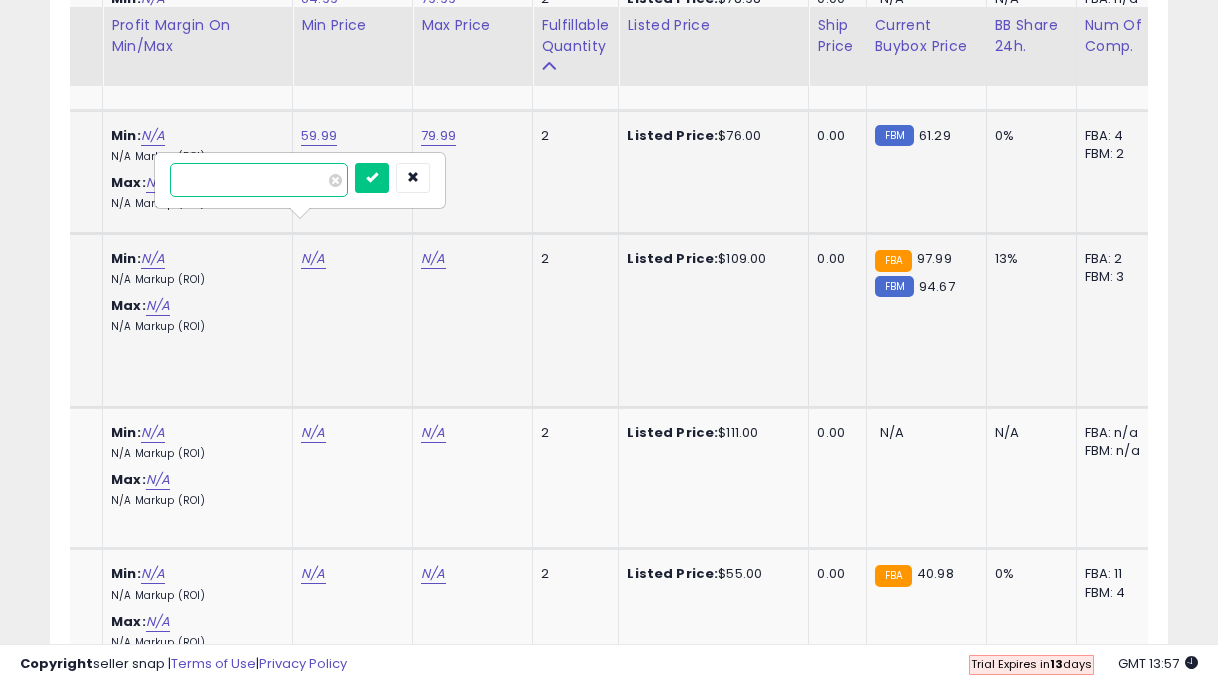 click at bounding box center [372, 178] 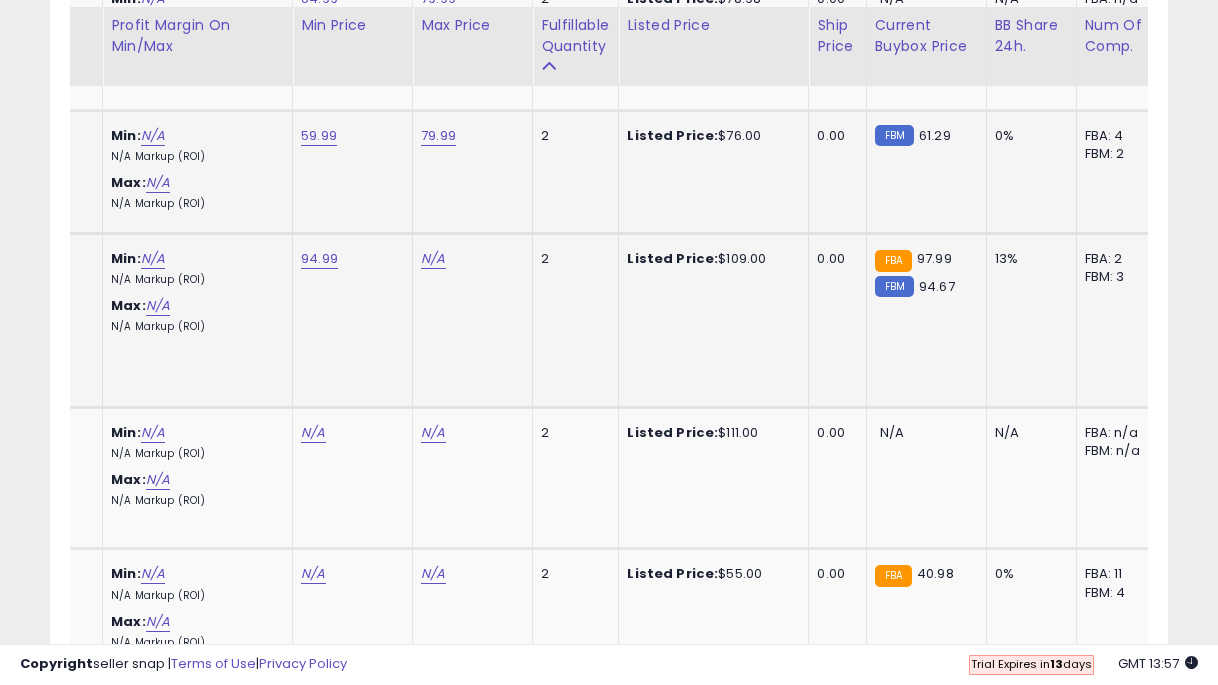click on "N/A" at bounding box center [433, -4109] 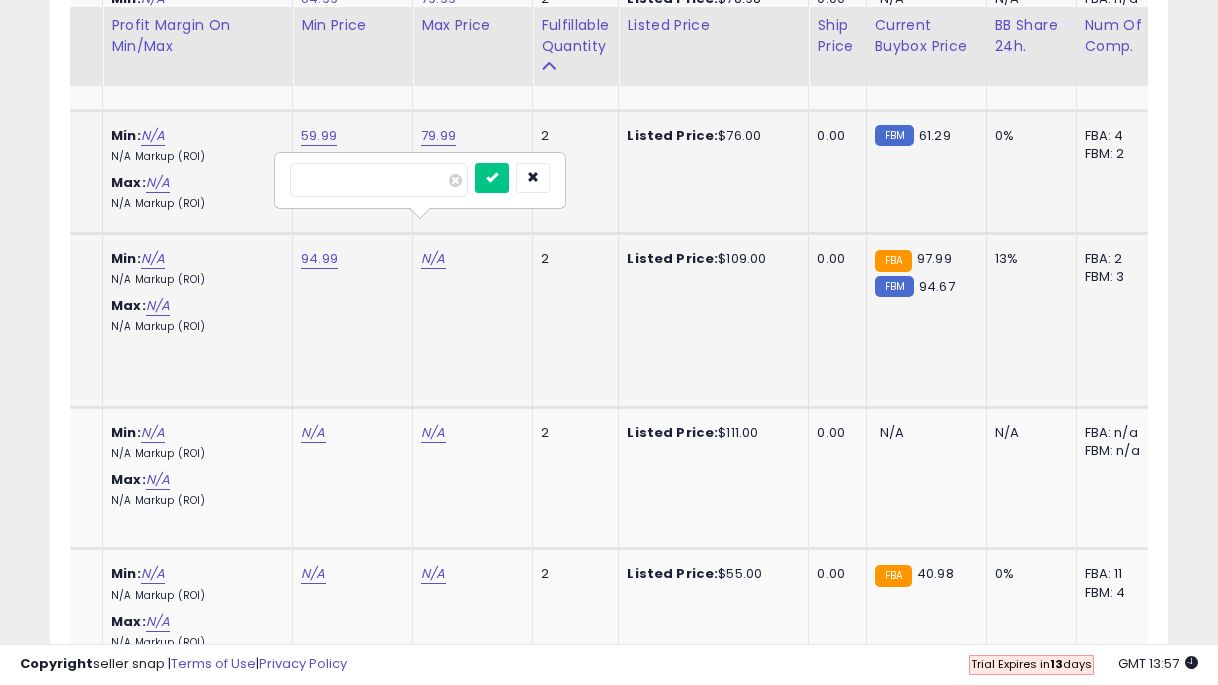 type on "***" 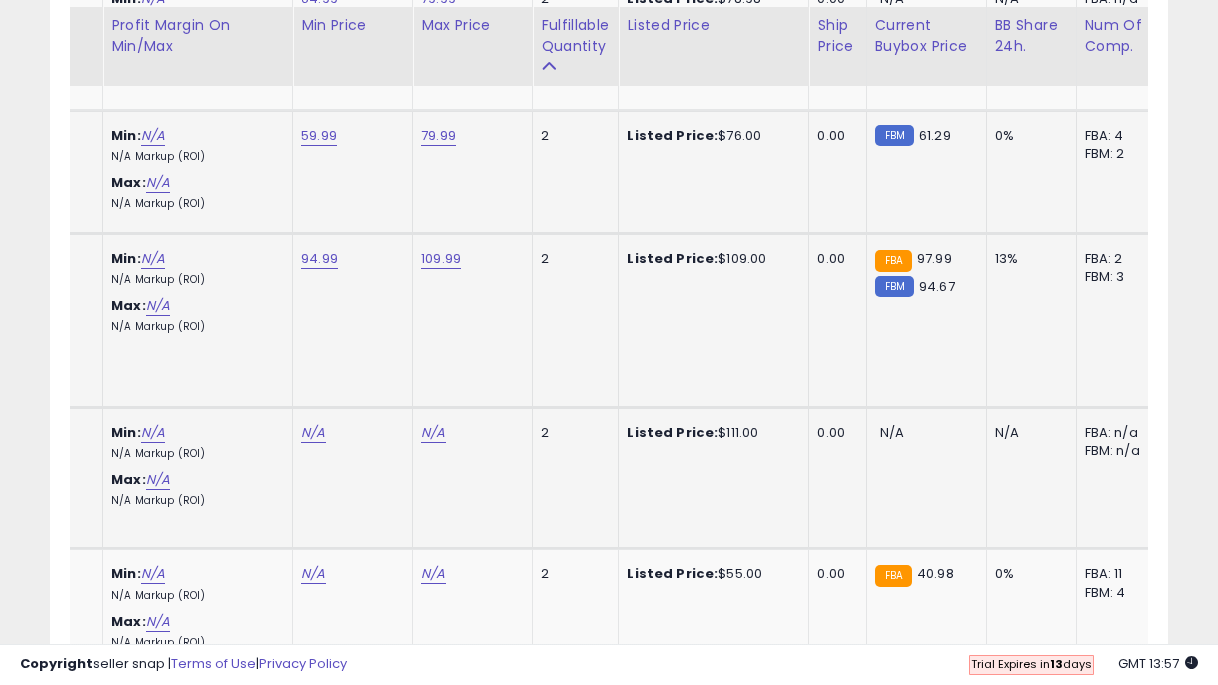 scroll, scrollTop: 5431, scrollLeft: 0, axis: vertical 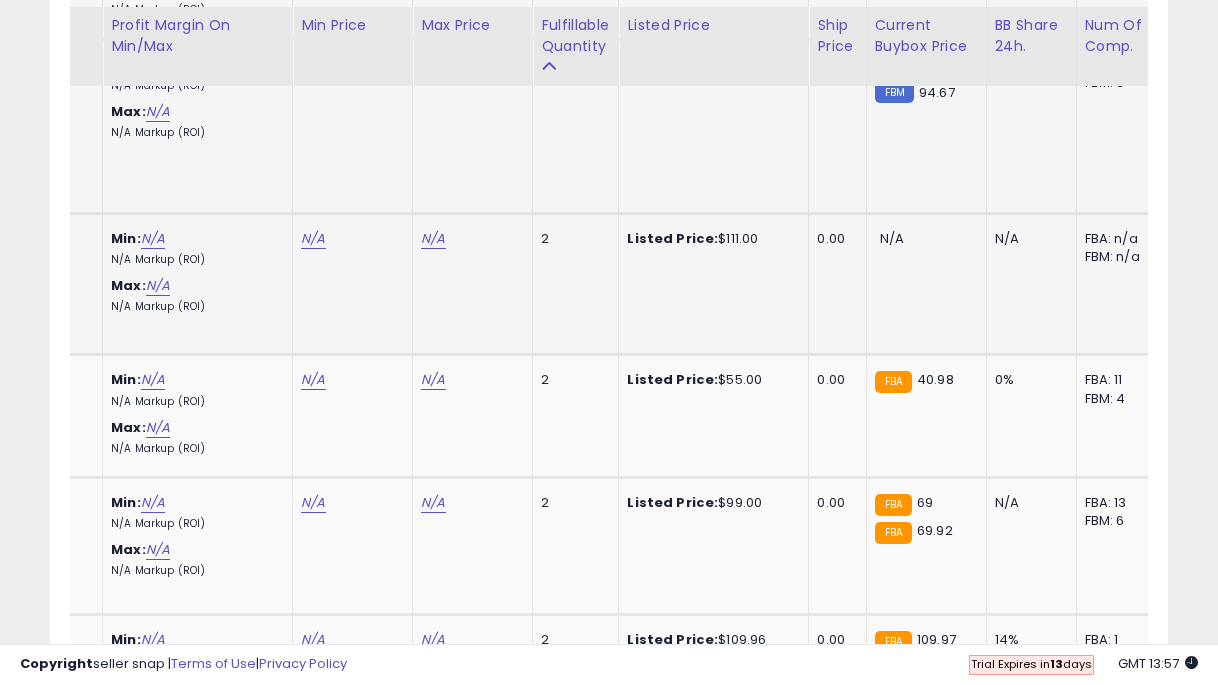 click on "N/A" at bounding box center (313, -4303) 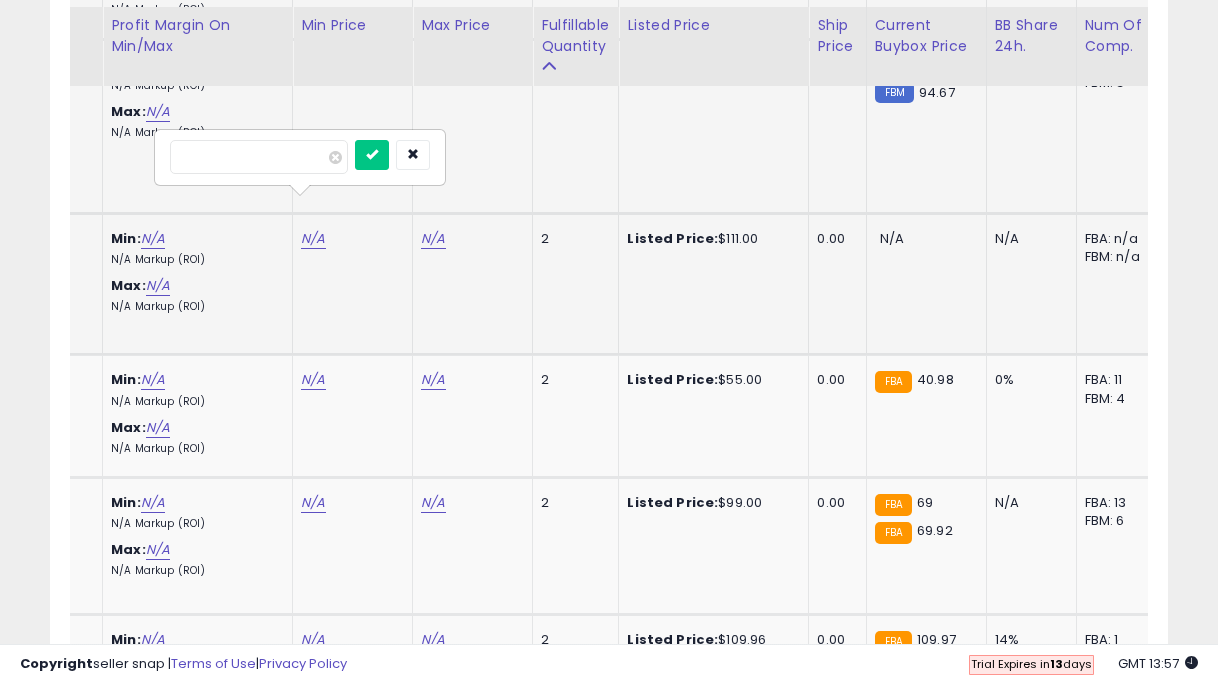 type on "***" 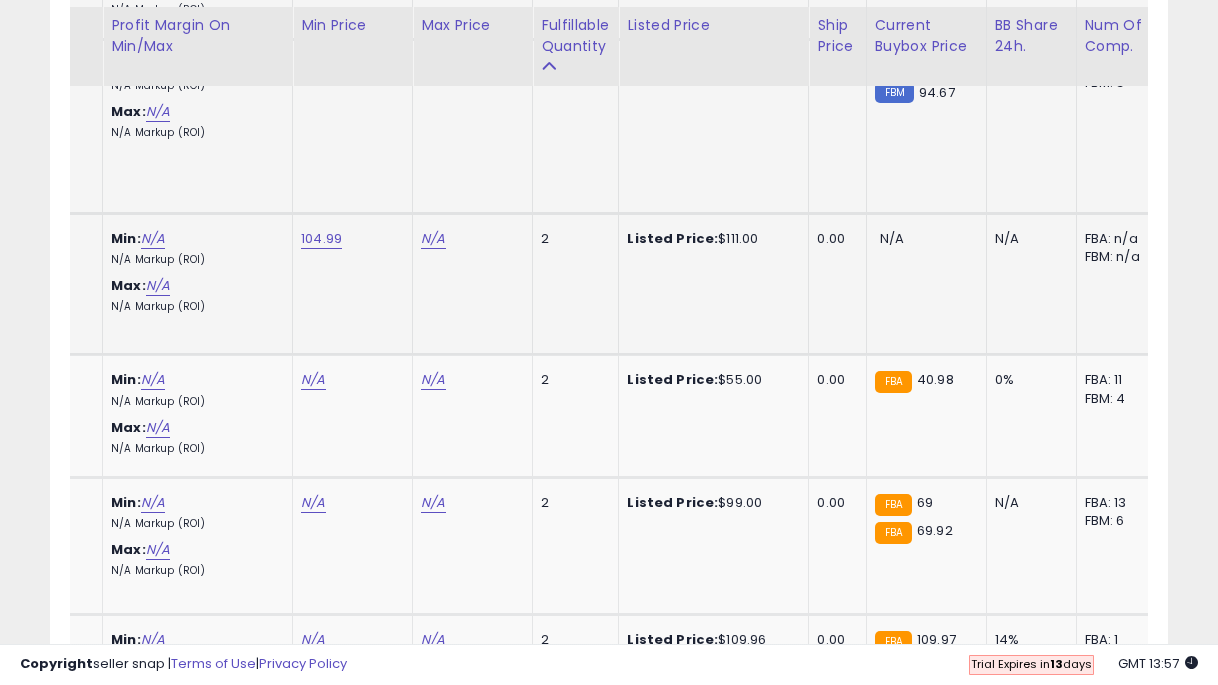 click on "N/A" at bounding box center [433, -4303] 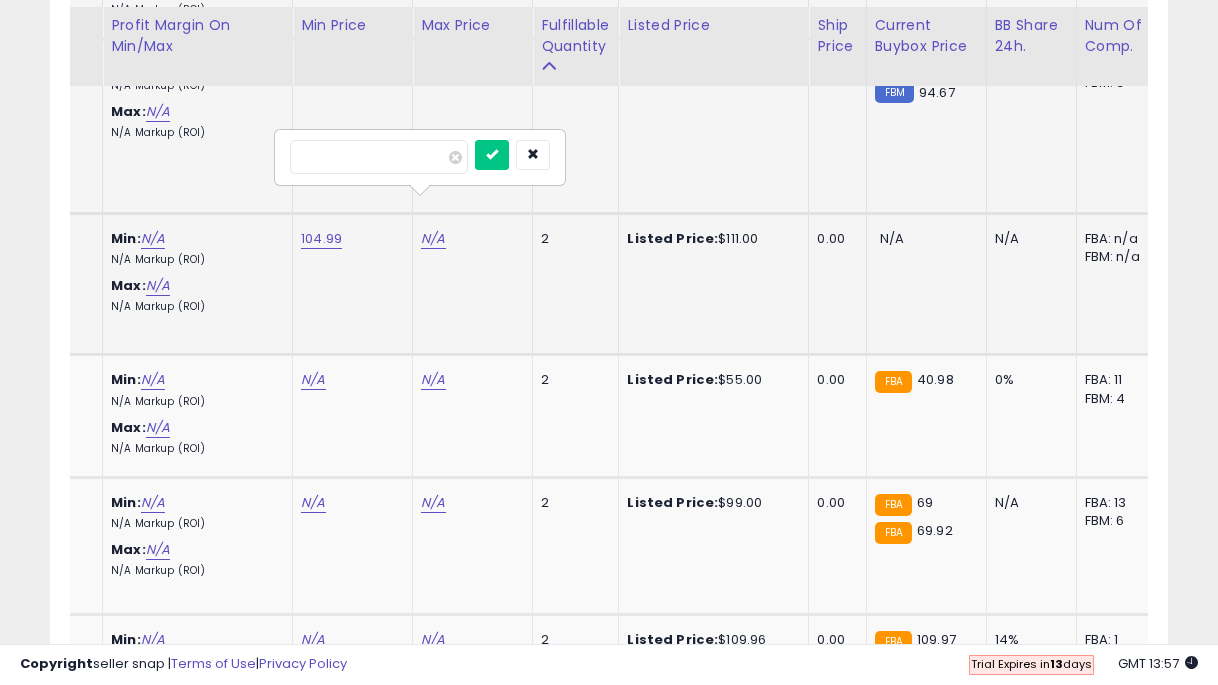type on "***" 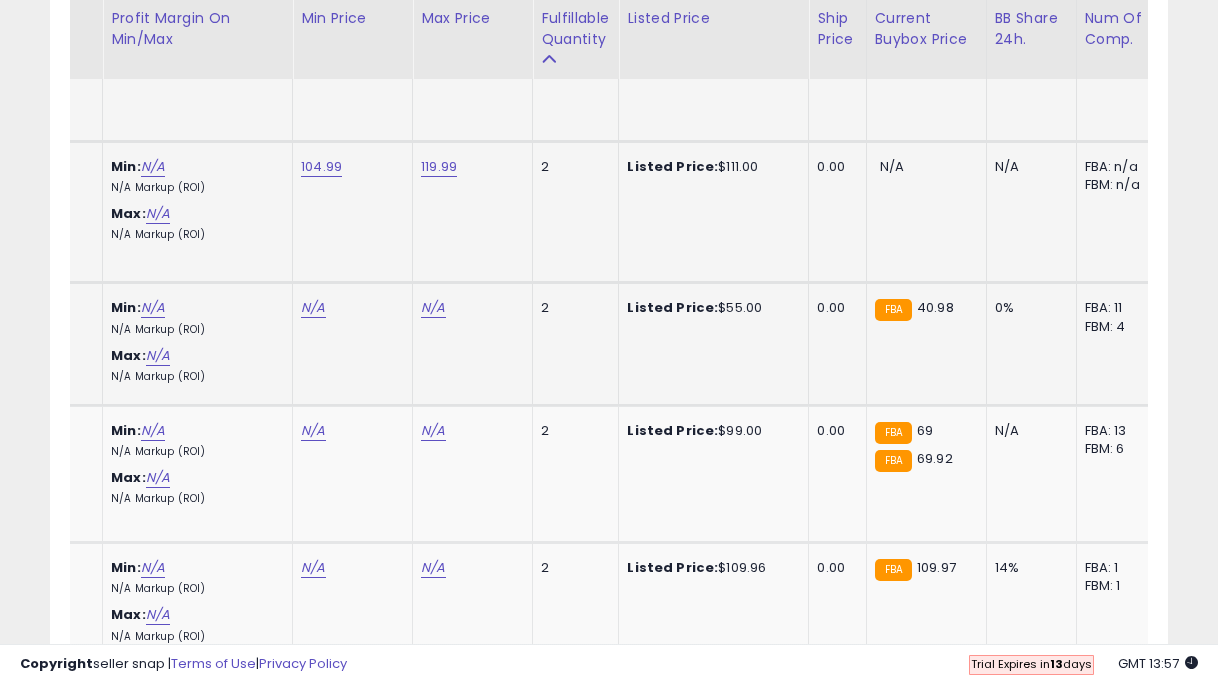 scroll, scrollTop: 5508, scrollLeft: 0, axis: vertical 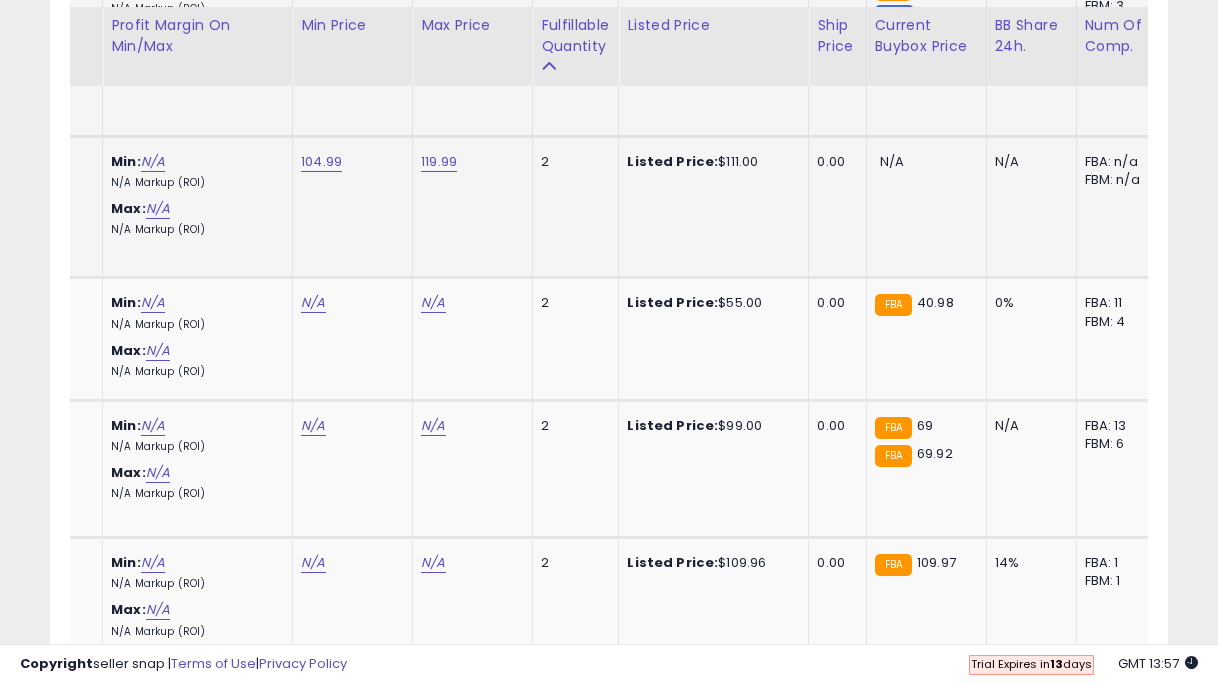 click on "104.99" at bounding box center [313, -4380] 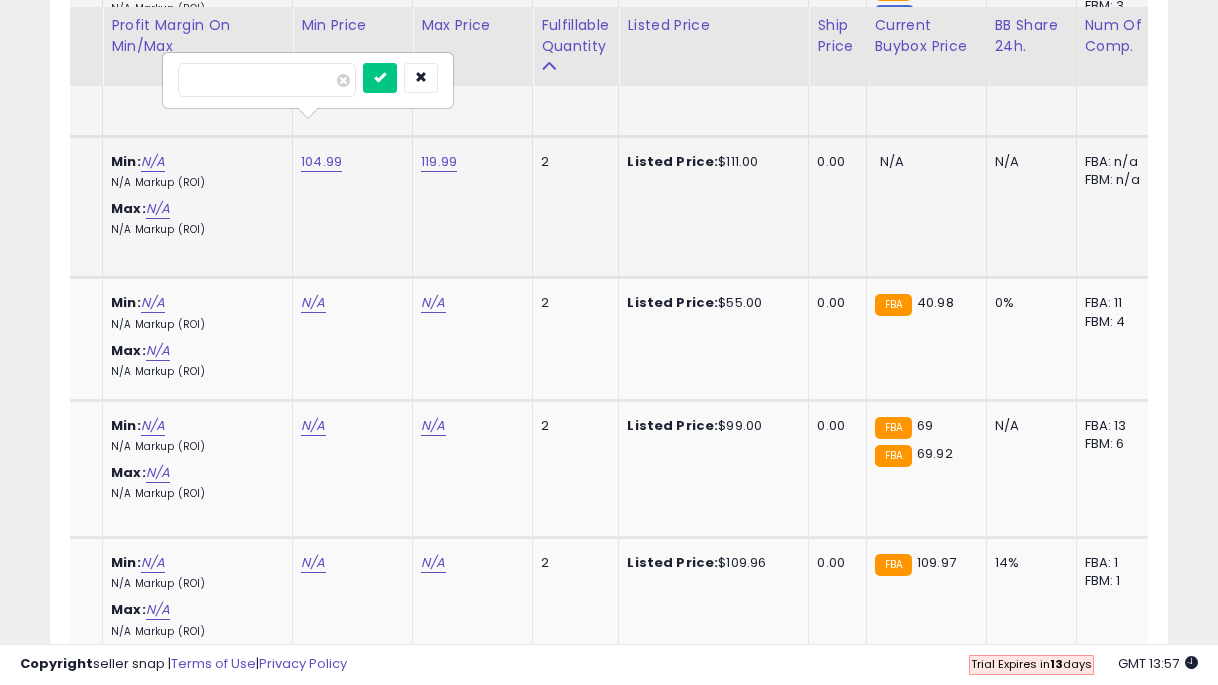 type on "*****" 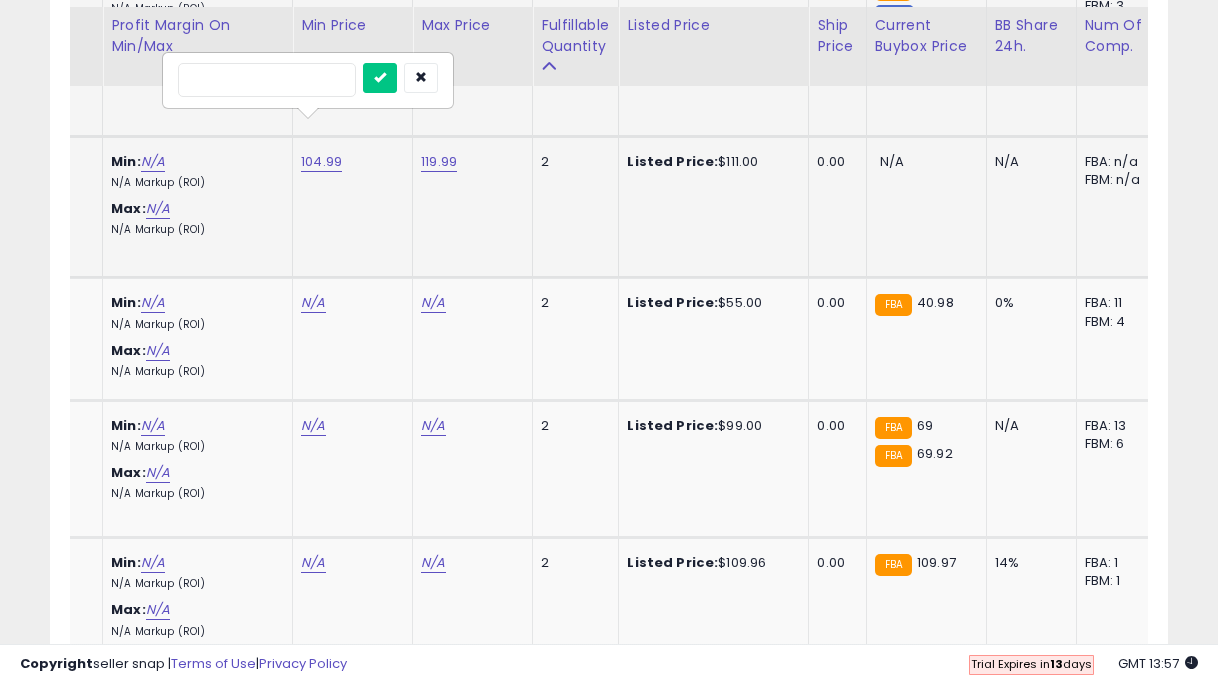 type on "**" 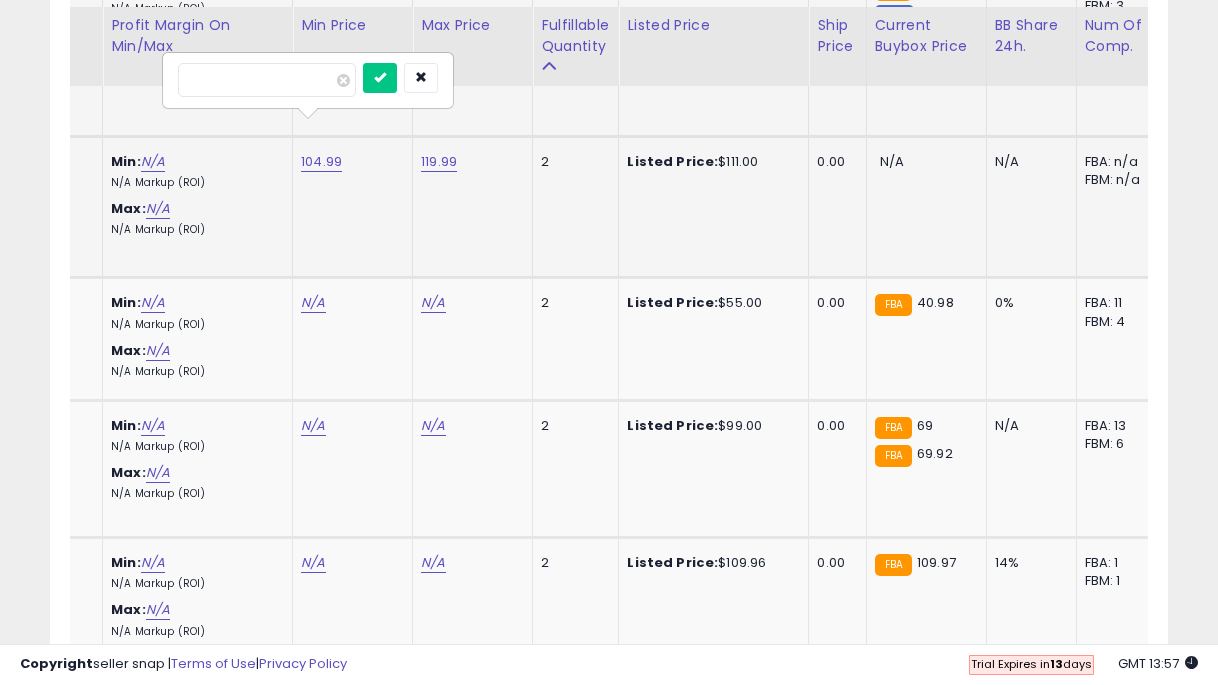 click at bounding box center (380, 78) 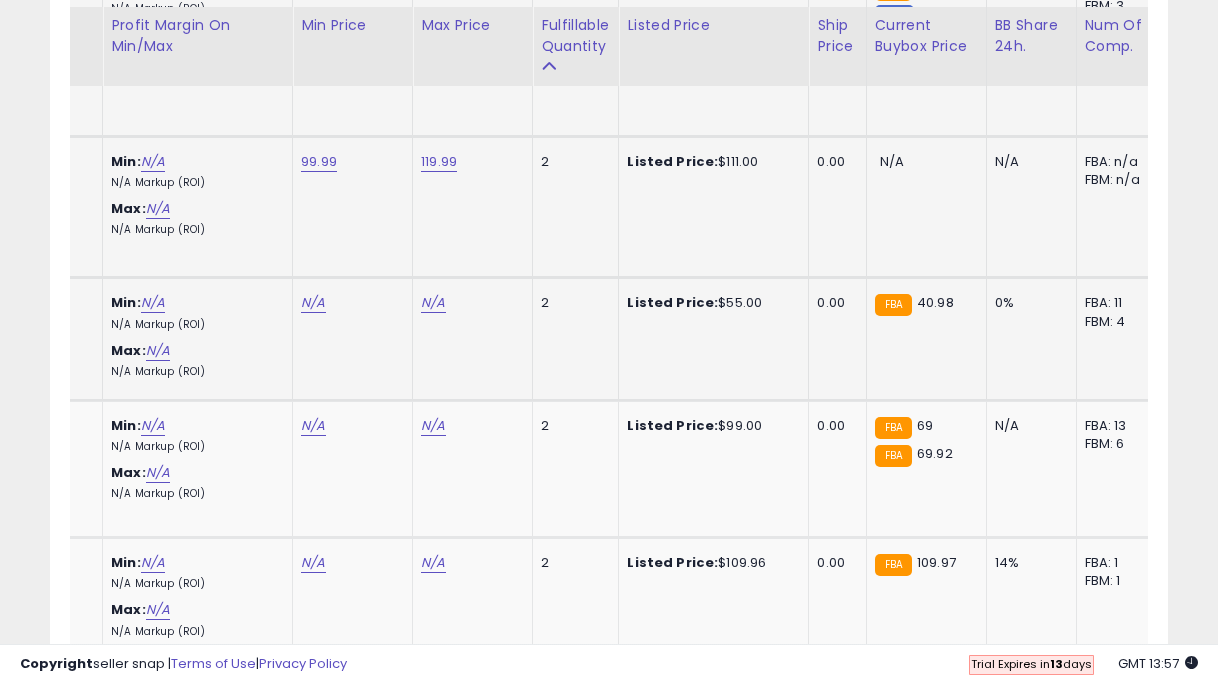 click on "N/A" at bounding box center [313, -4380] 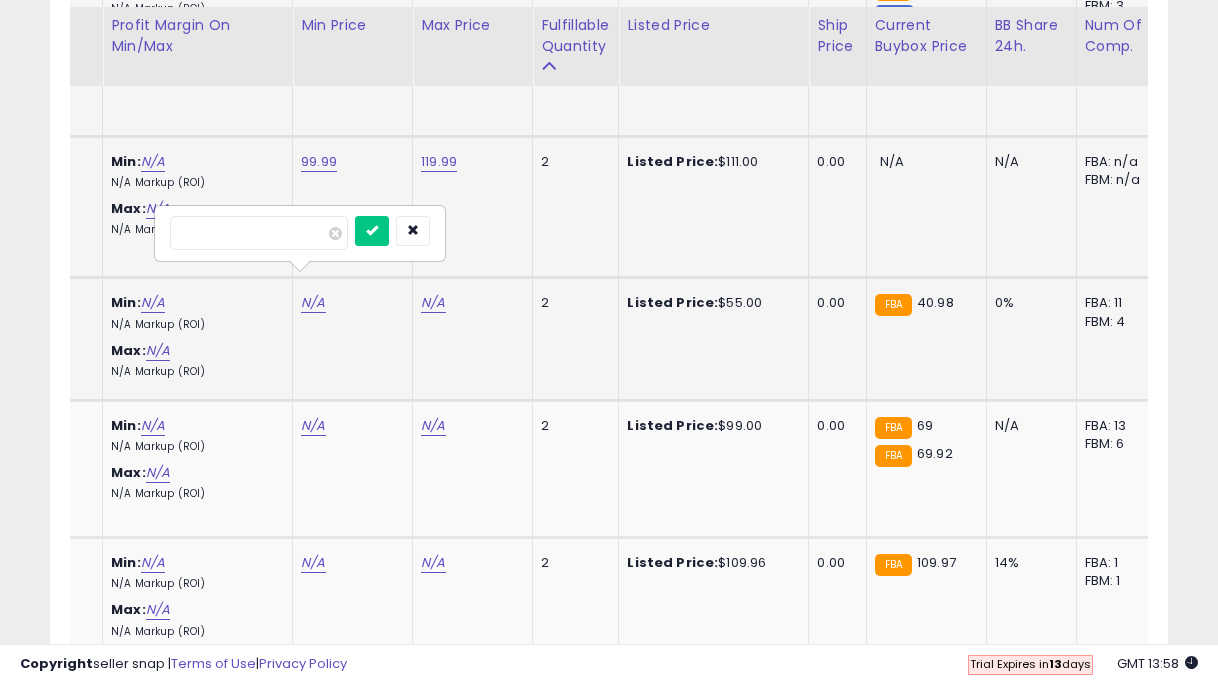 type on "**" 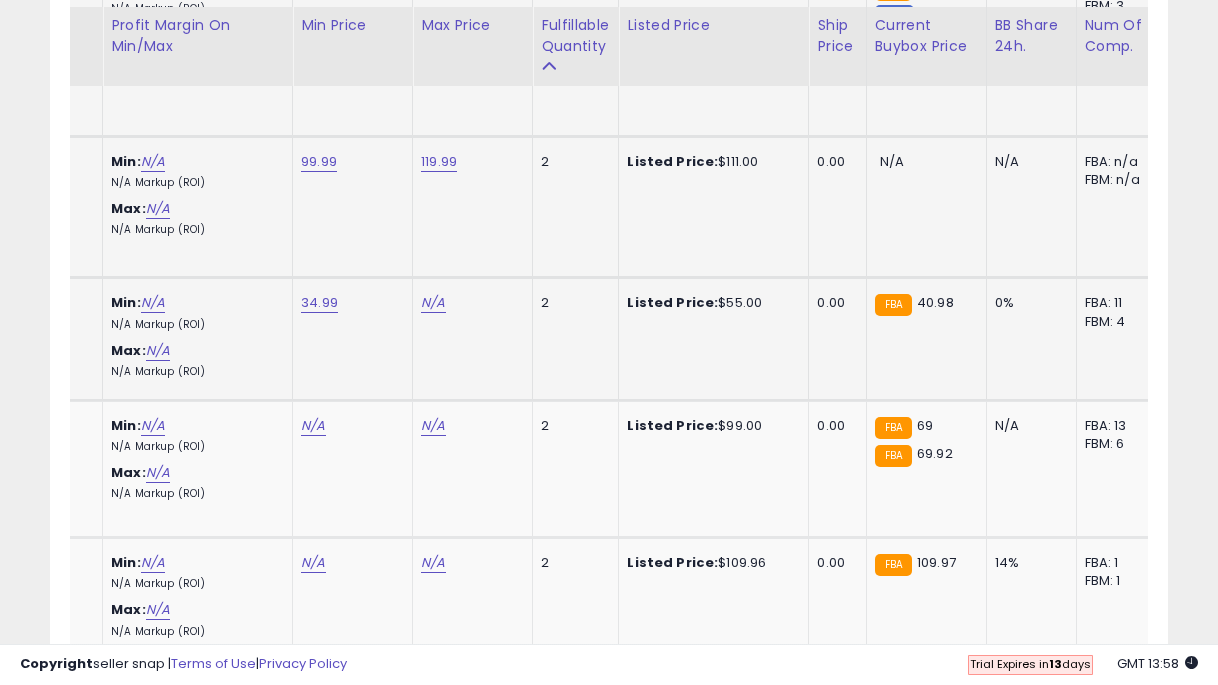 click on "N/A" at bounding box center [433, -4380] 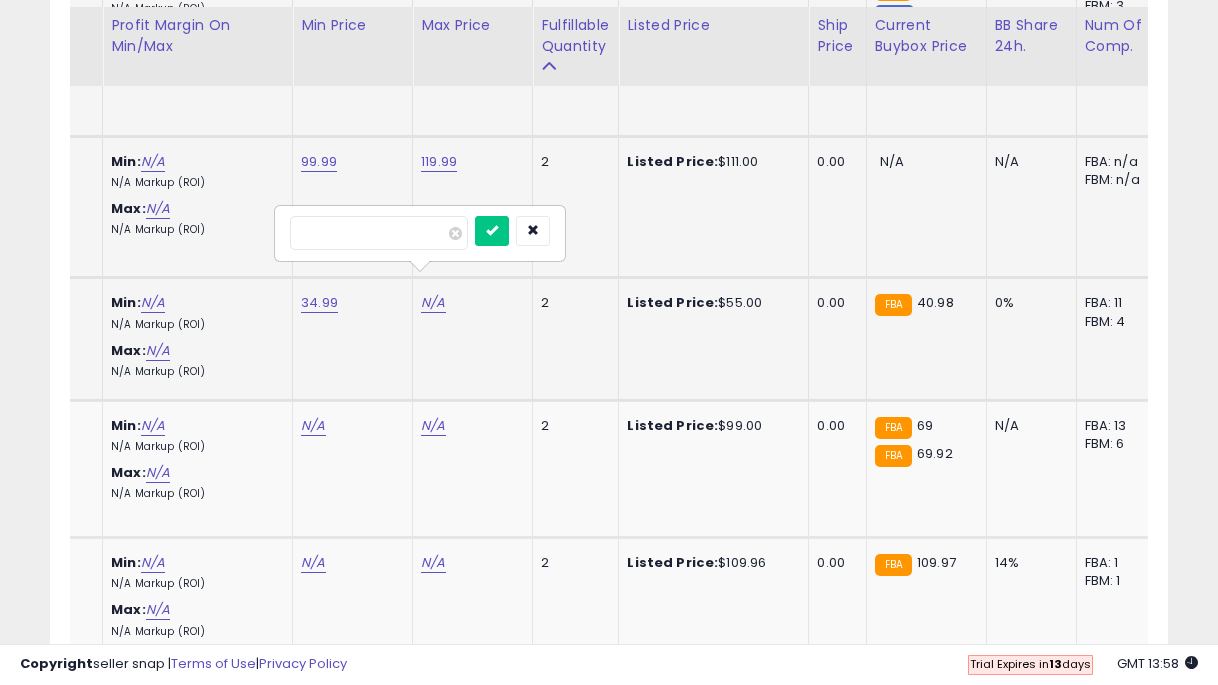 type on "**" 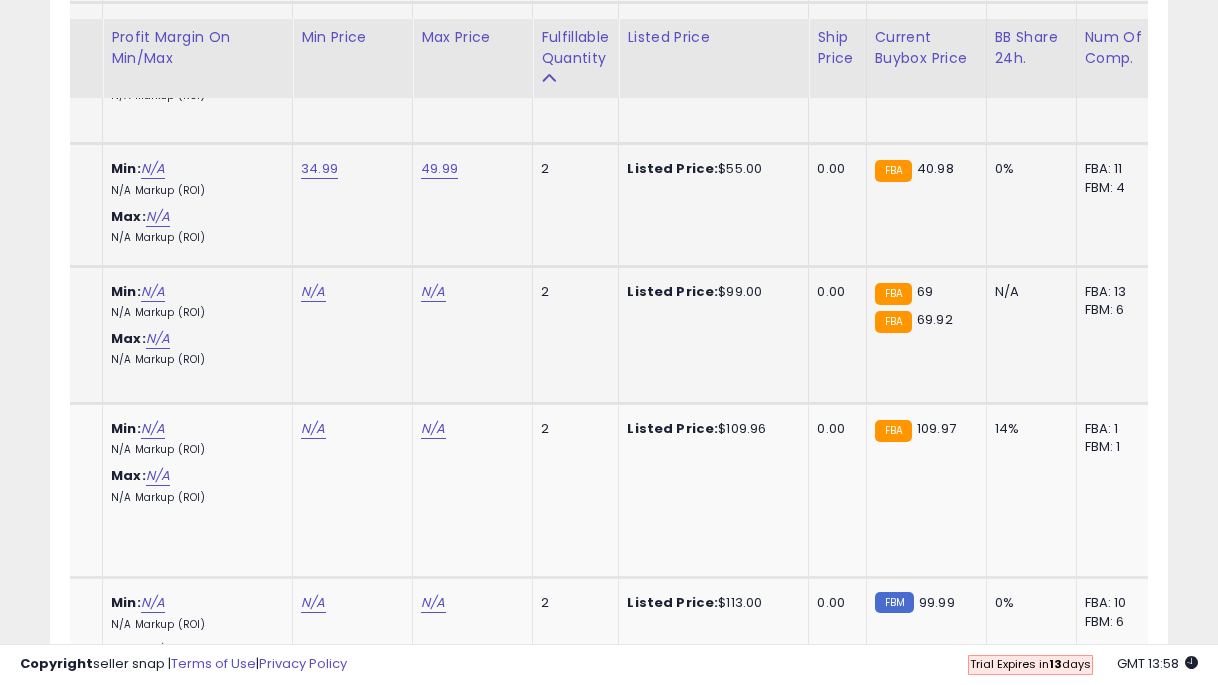 scroll, scrollTop: 5654, scrollLeft: 0, axis: vertical 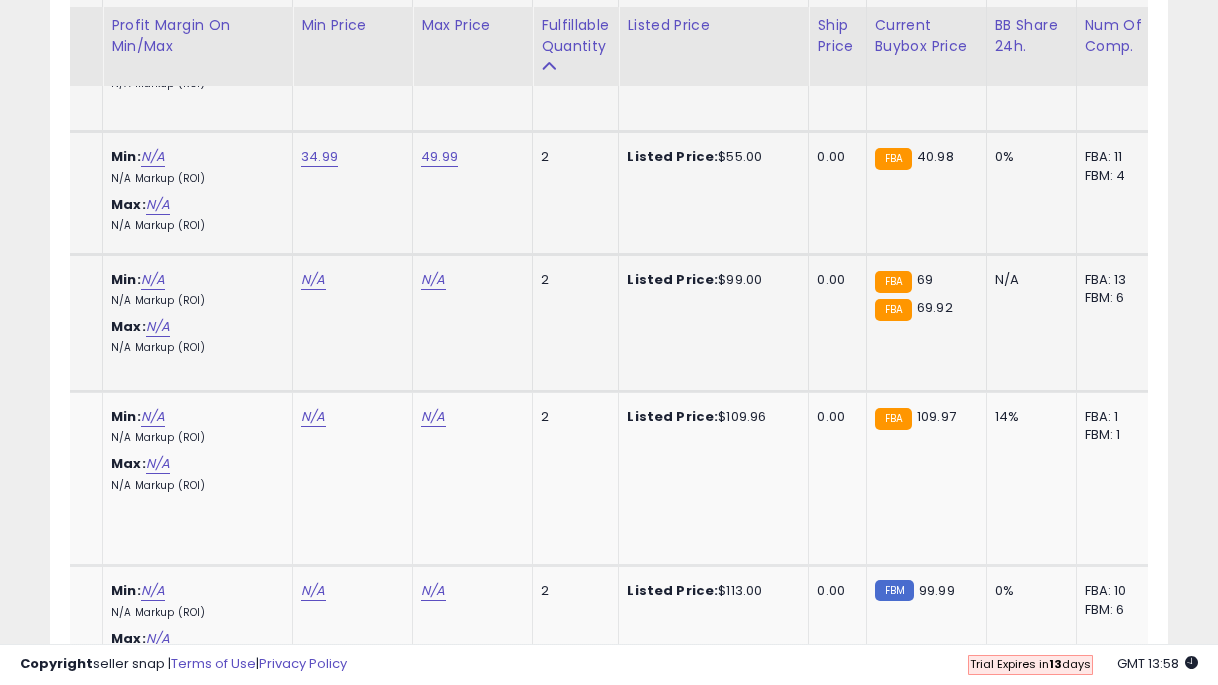 click on "N/A" at bounding box center [313, -4526] 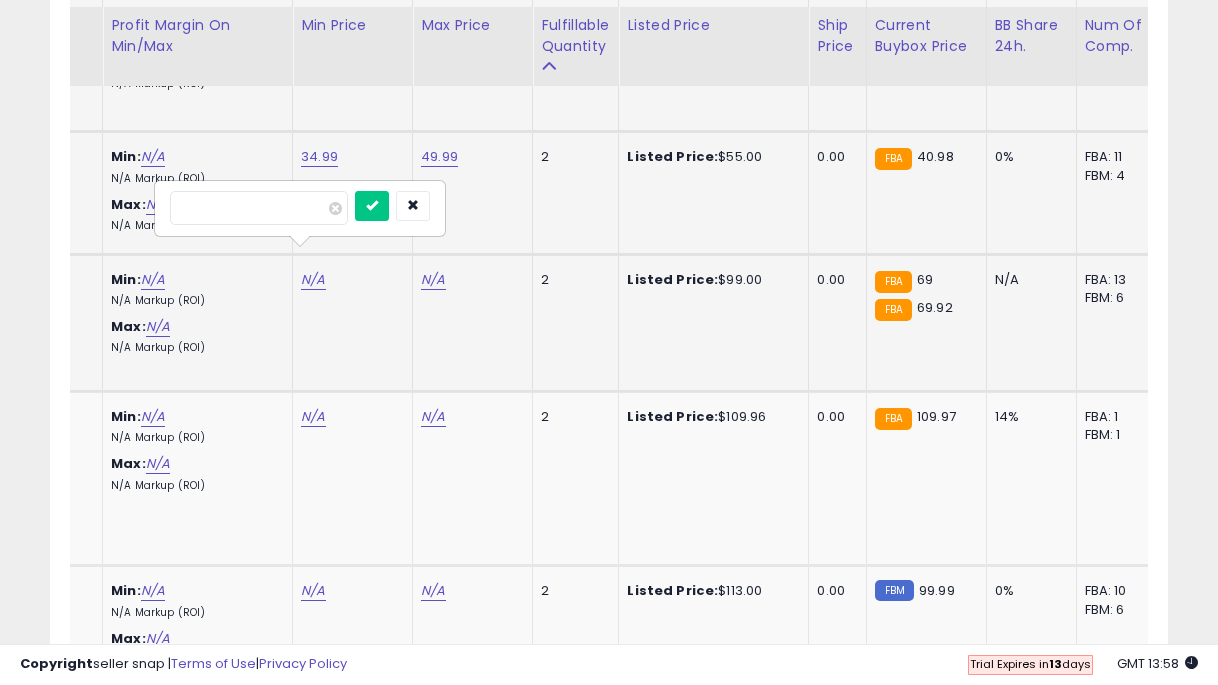 type on "**" 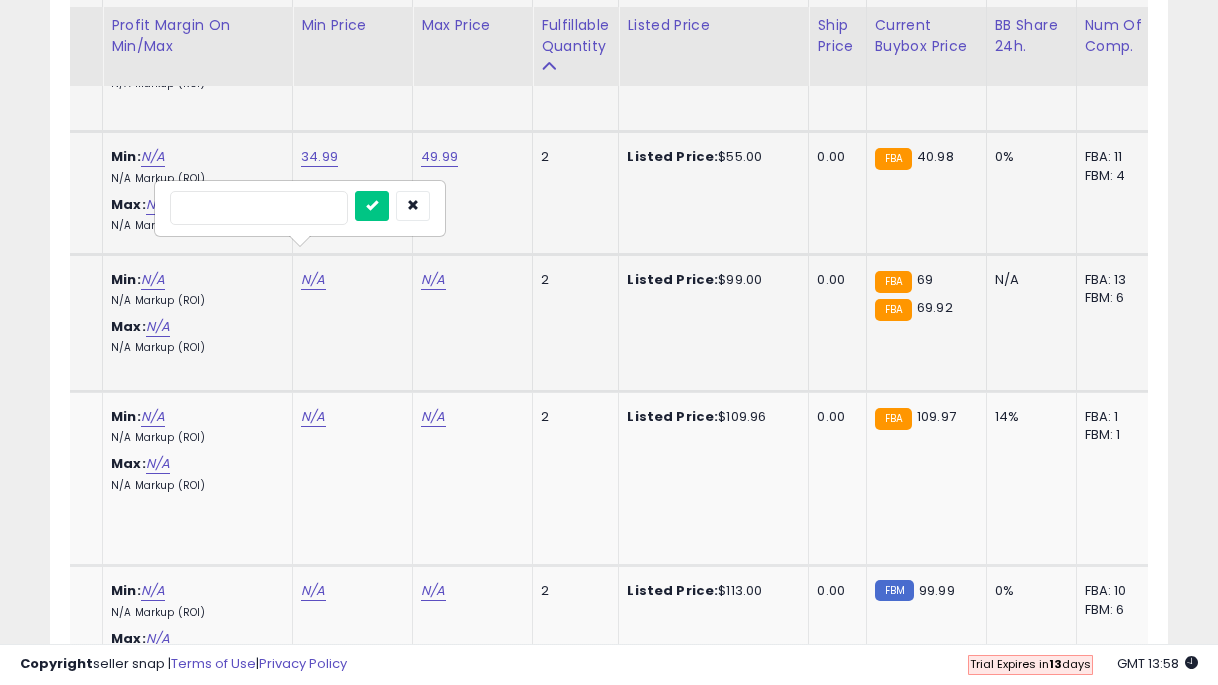 type on "*****" 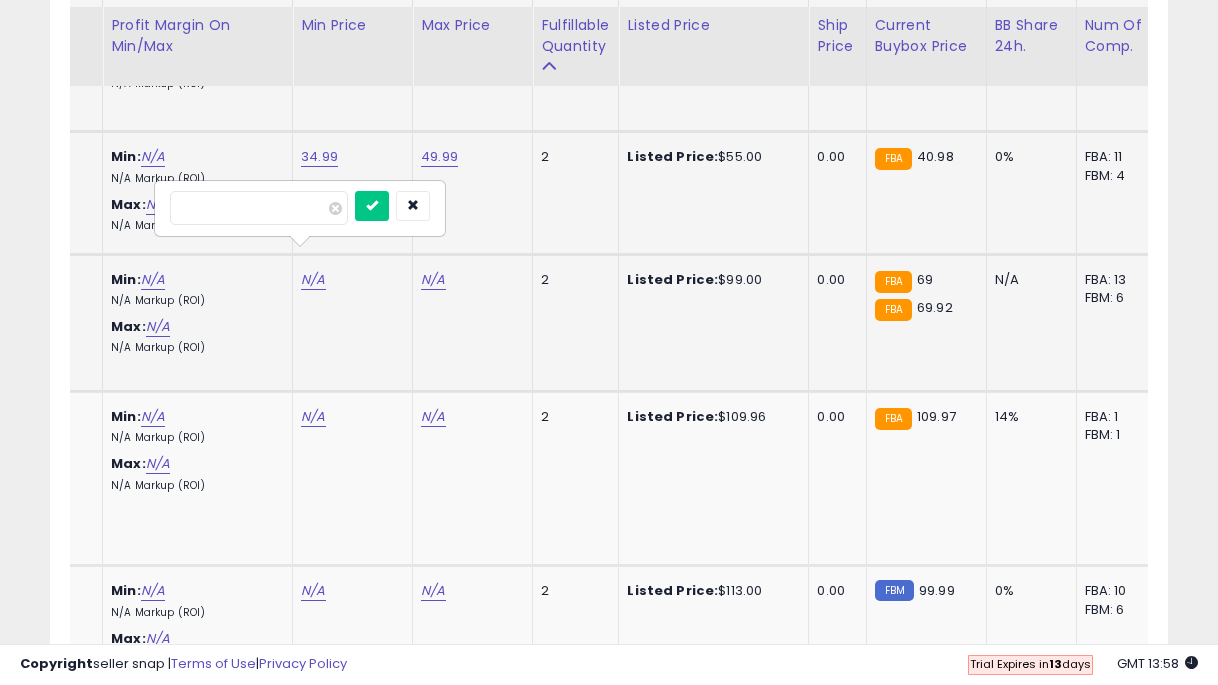 click at bounding box center [372, 206] 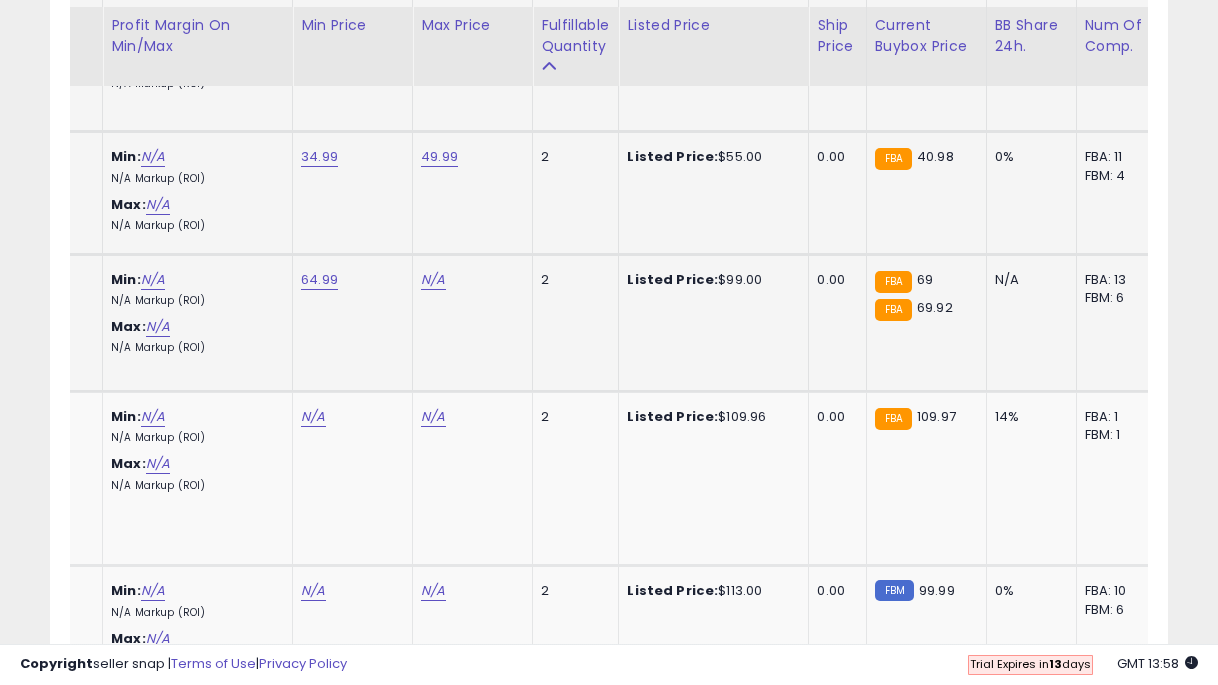 click on "N/A" at bounding box center [433, -4526] 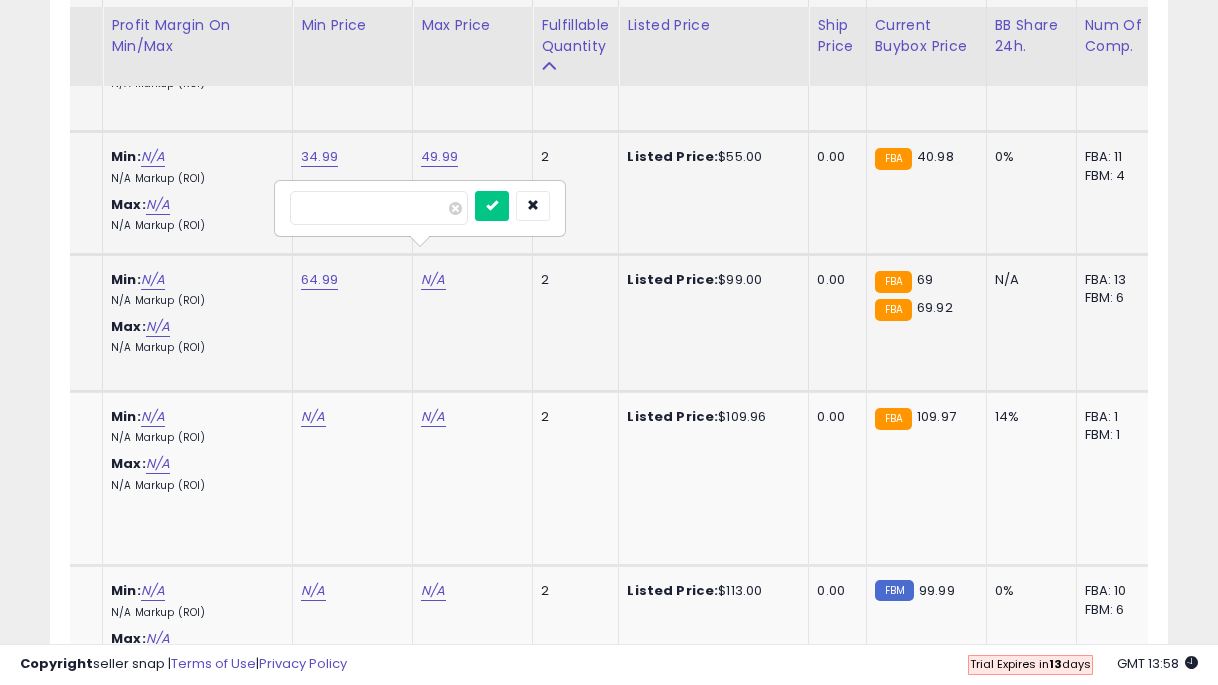type on "**" 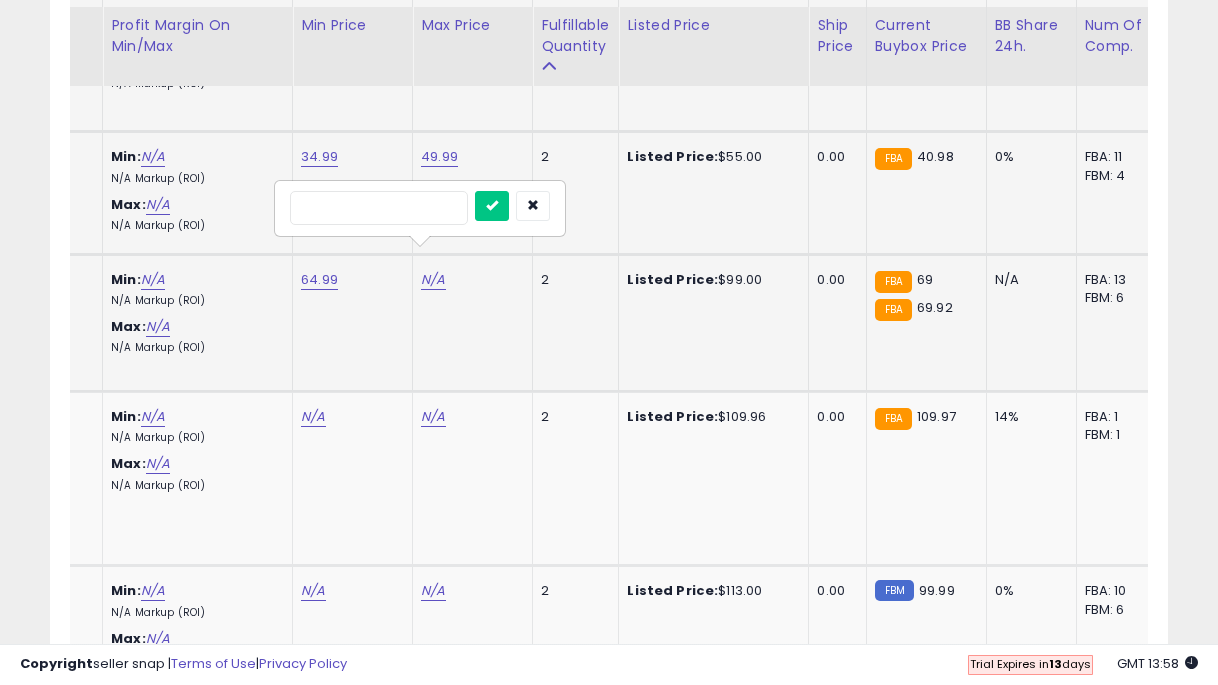 type on "*****" 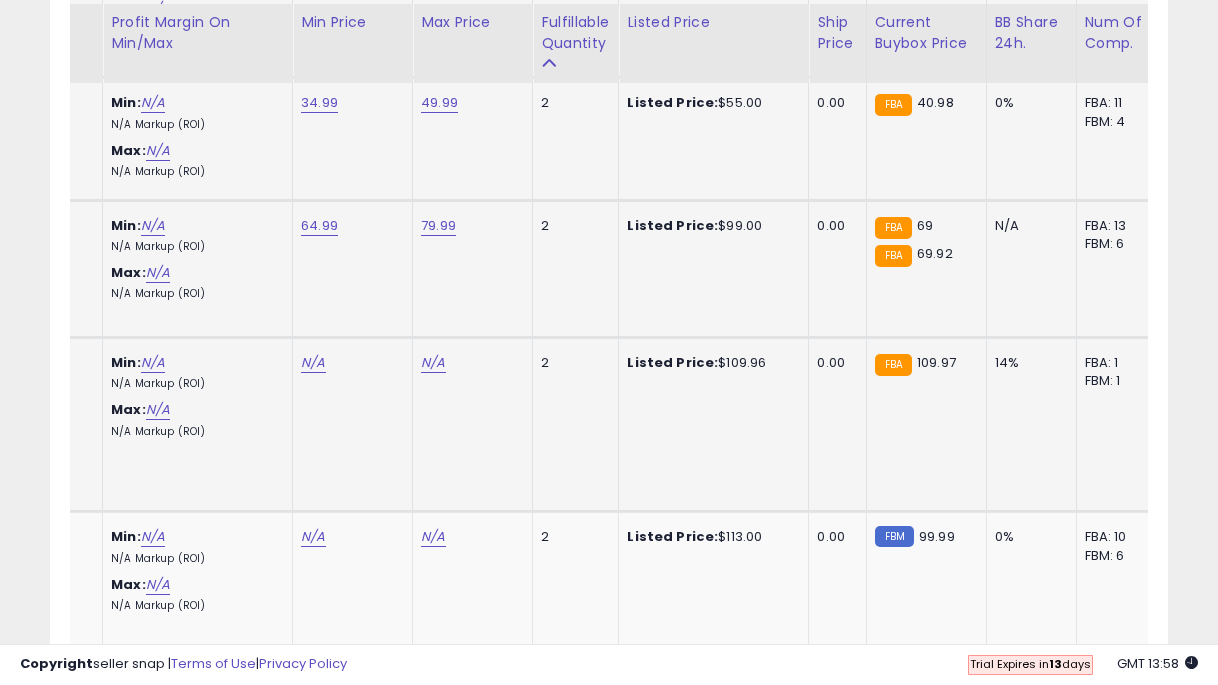 scroll, scrollTop: 5704, scrollLeft: 0, axis: vertical 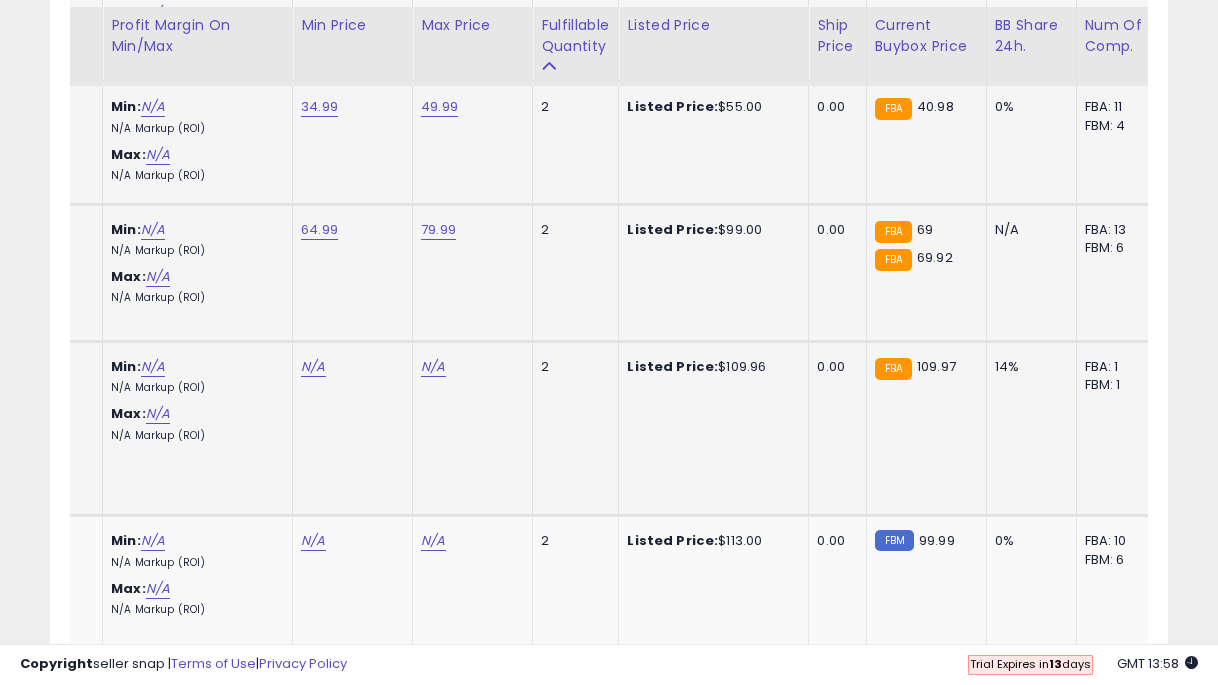 click on "N/A" at bounding box center [313, -4576] 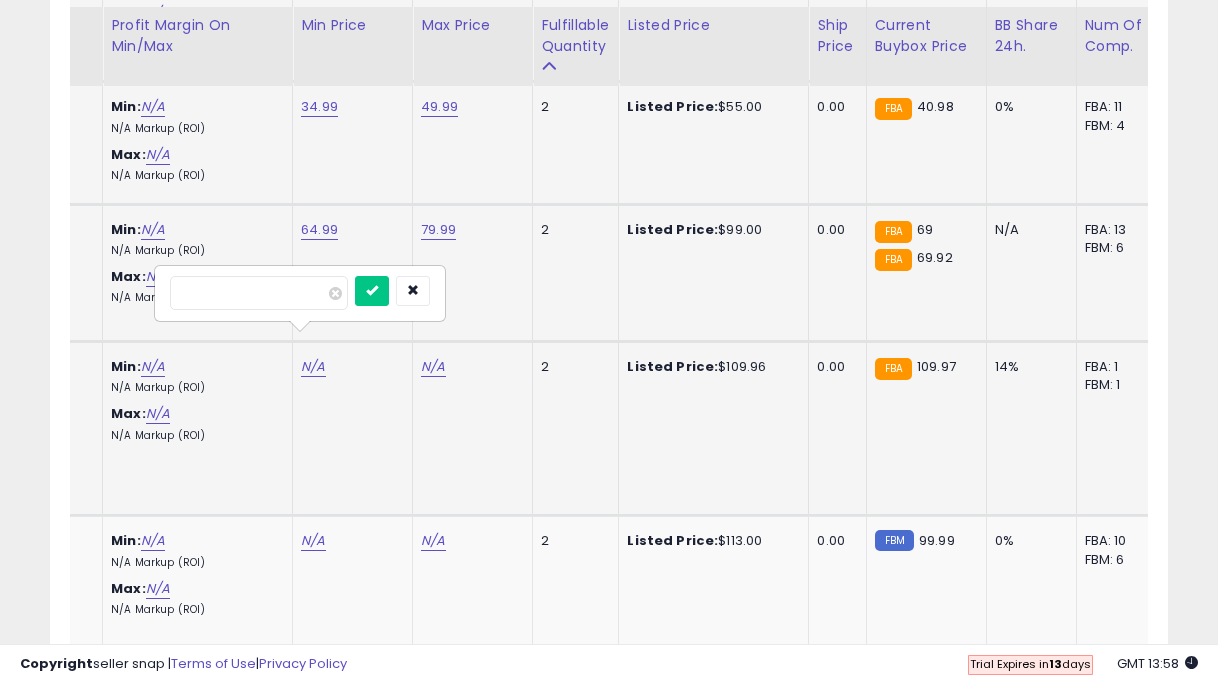 type on "***" 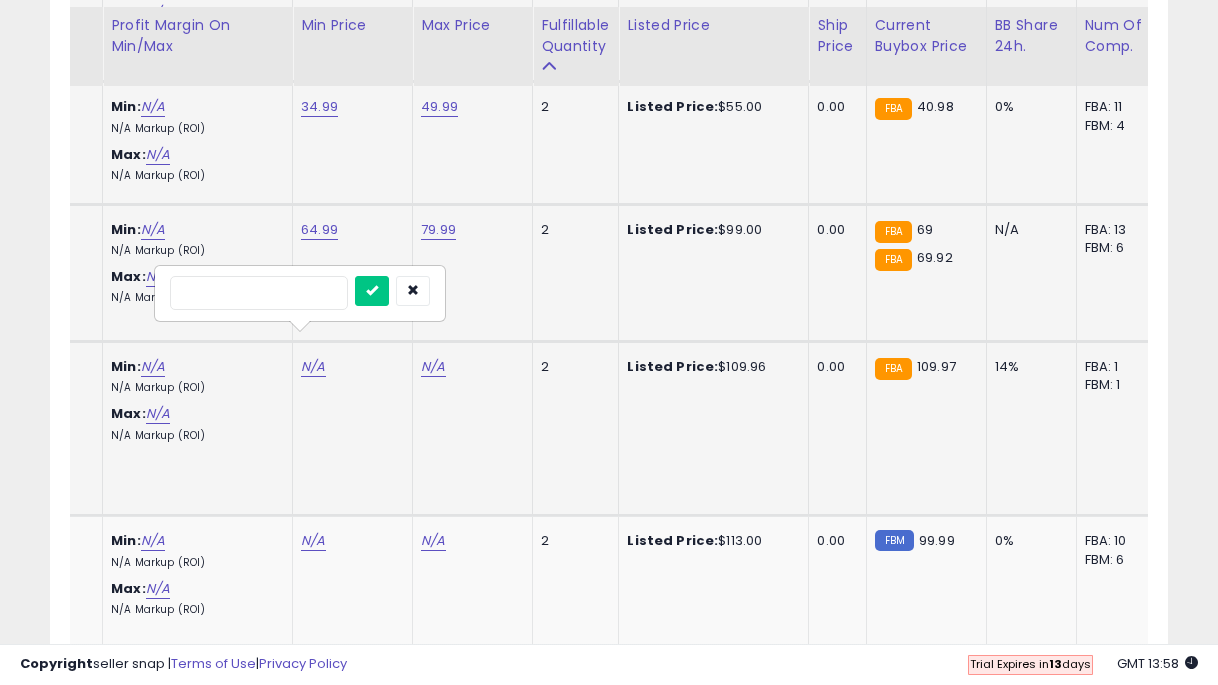 type on "******" 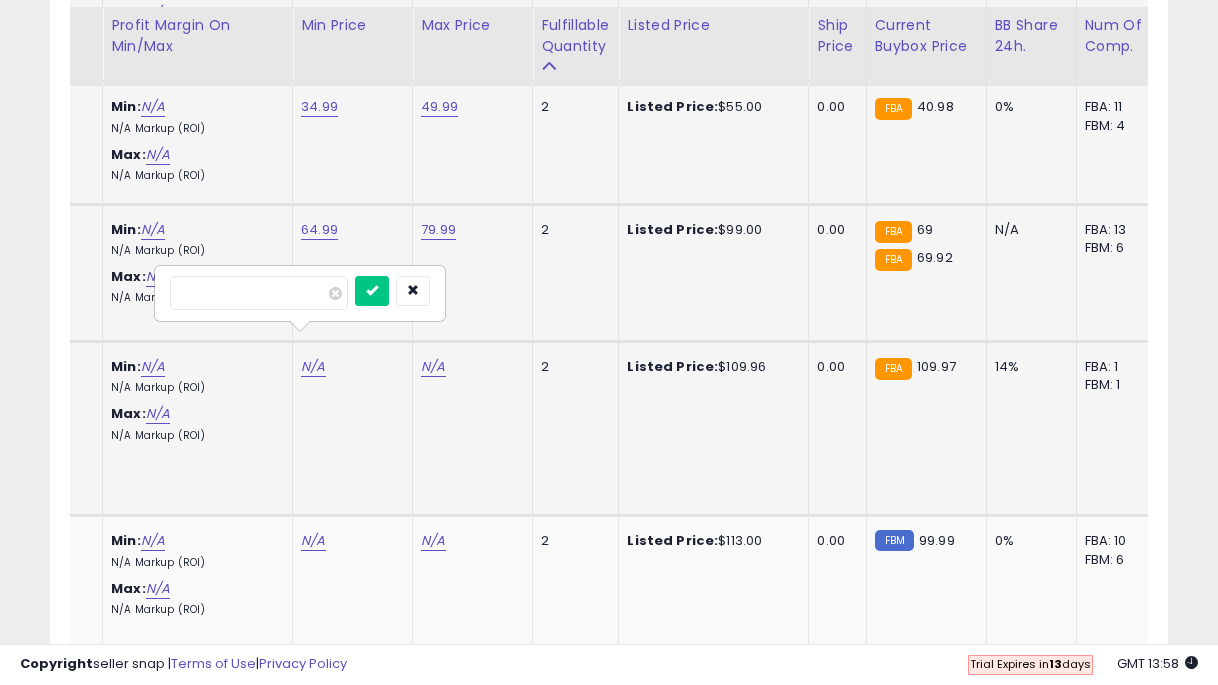click at bounding box center (372, 291) 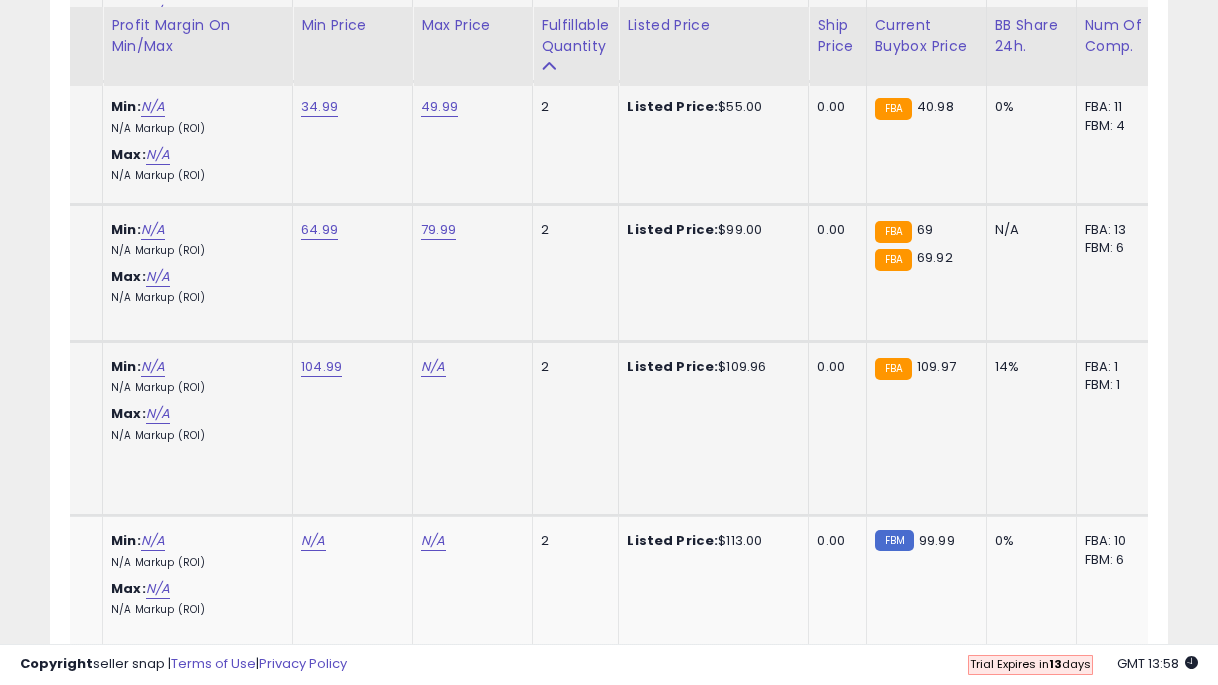 click on "104.99" at bounding box center [313, -4576] 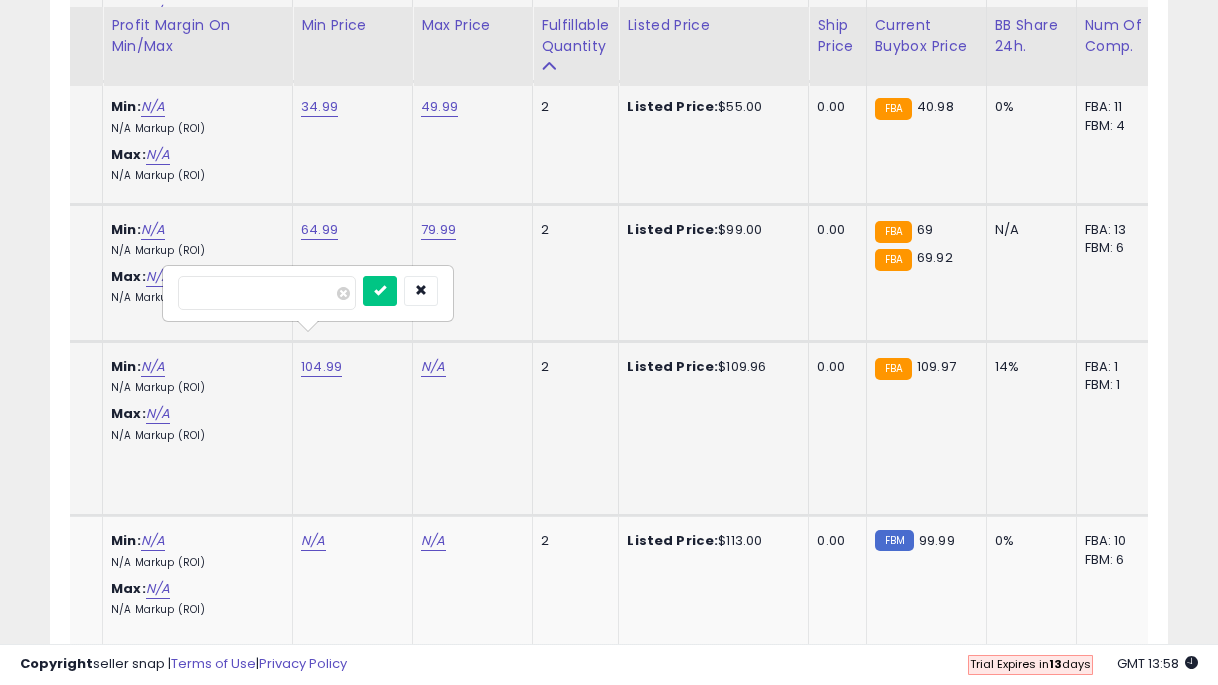 type on "*****" 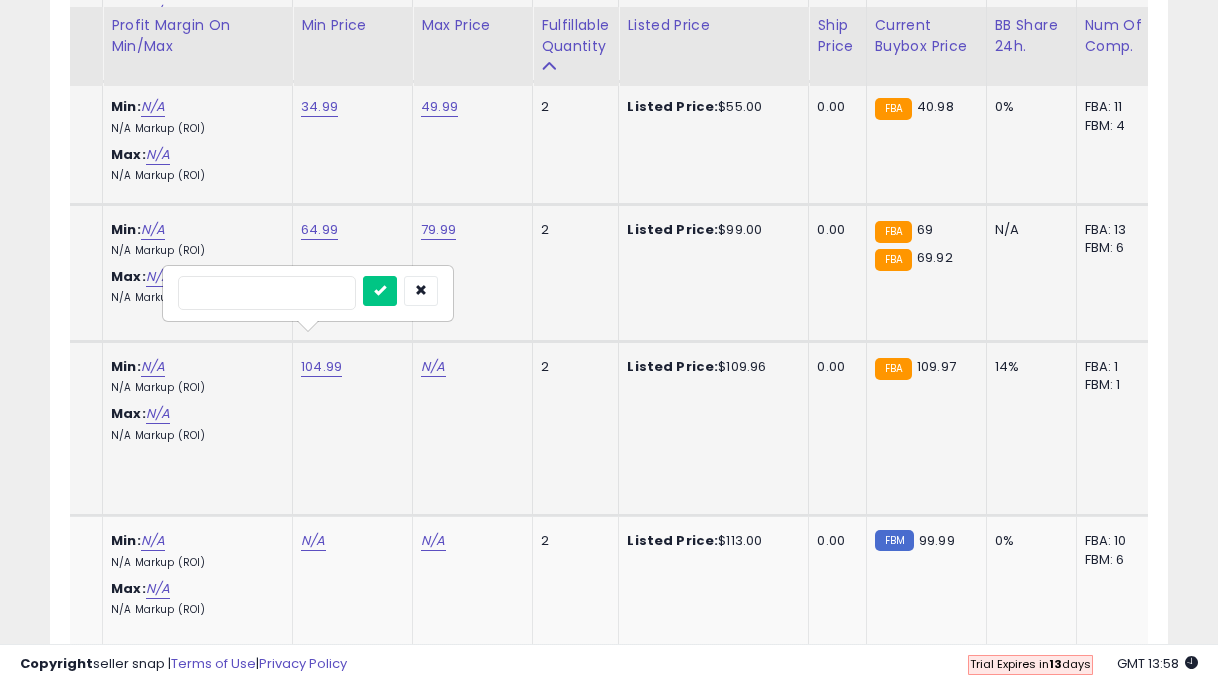 type on "***" 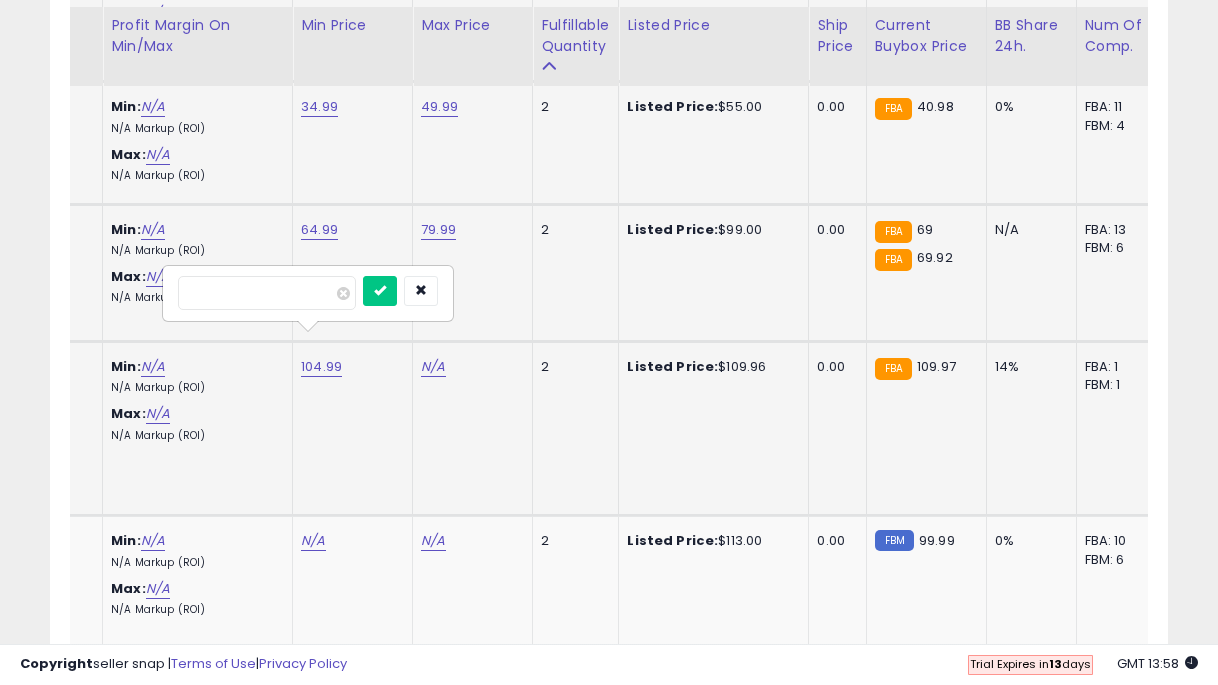 type on "******" 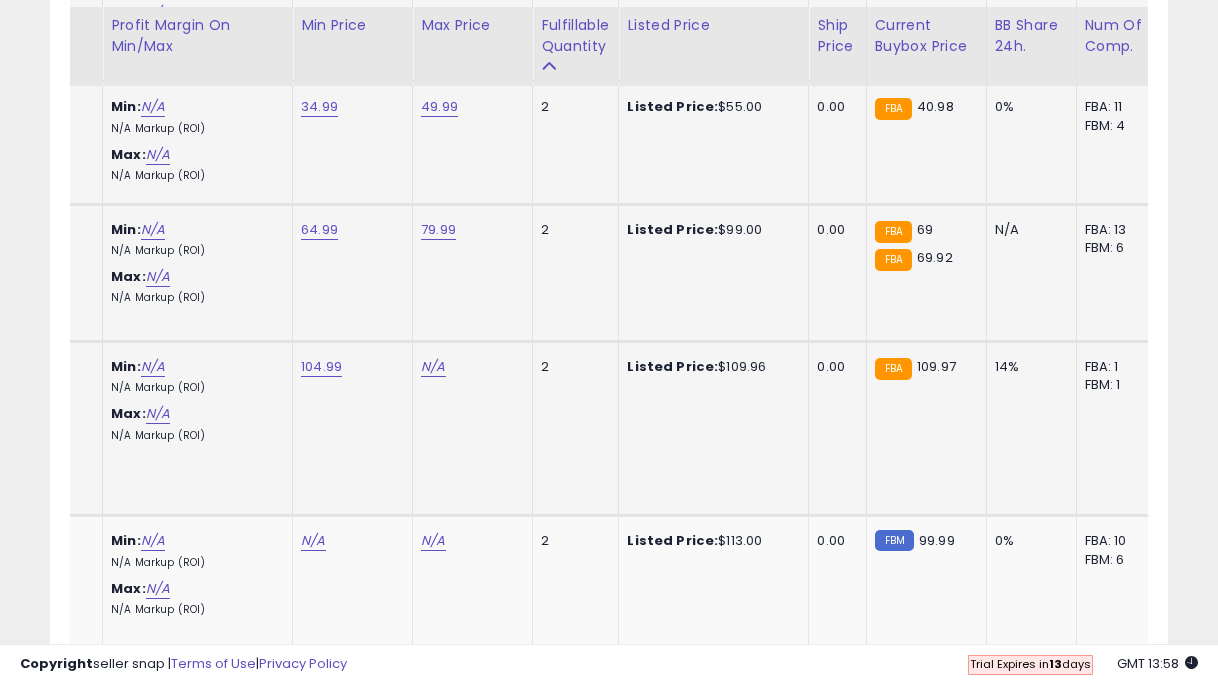 click on "N/A" at bounding box center (433, -4576) 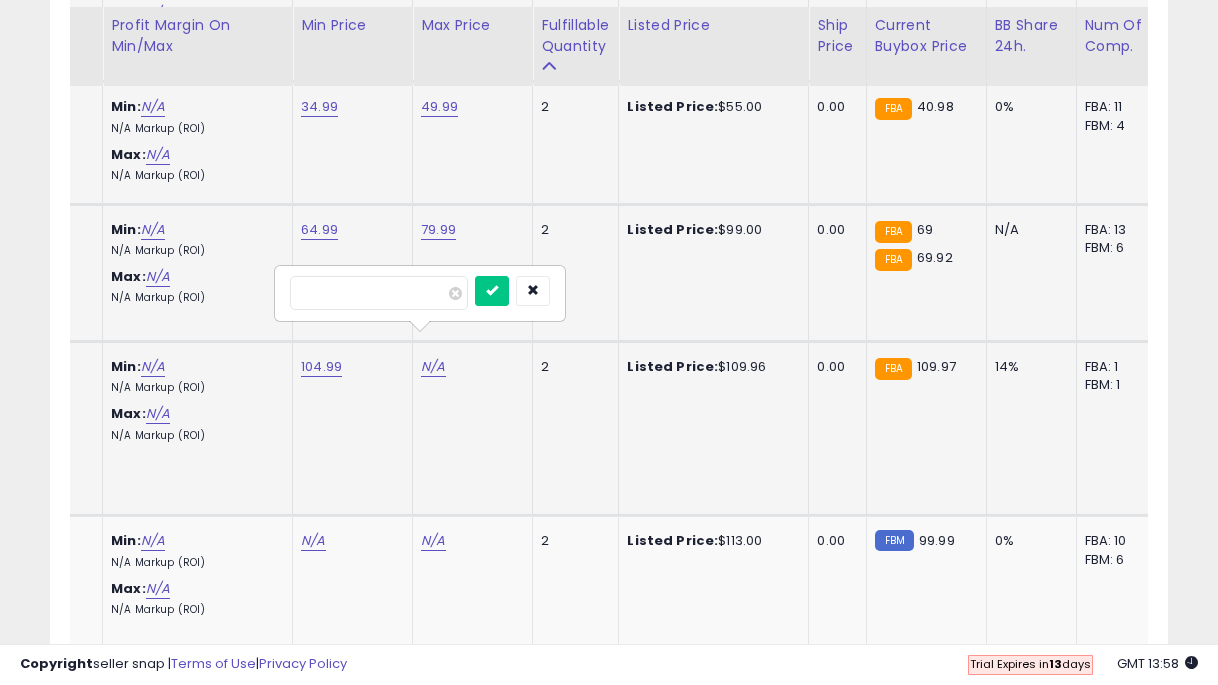 type on "***" 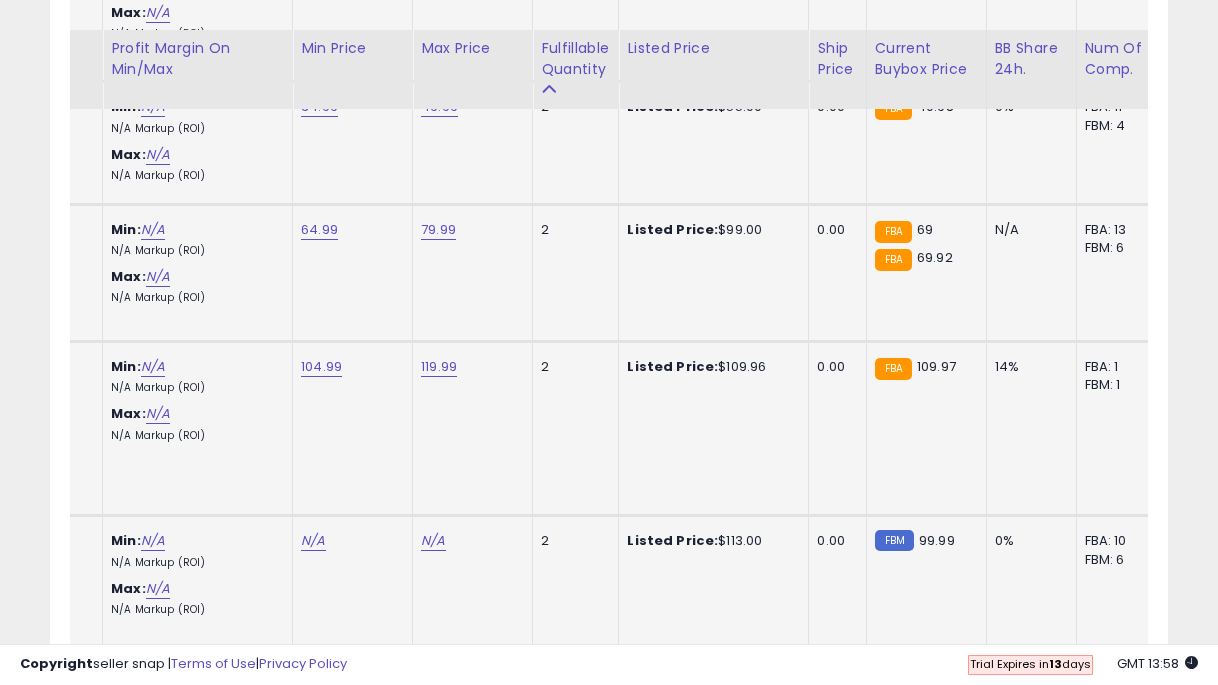 scroll, scrollTop: 5846, scrollLeft: 0, axis: vertical 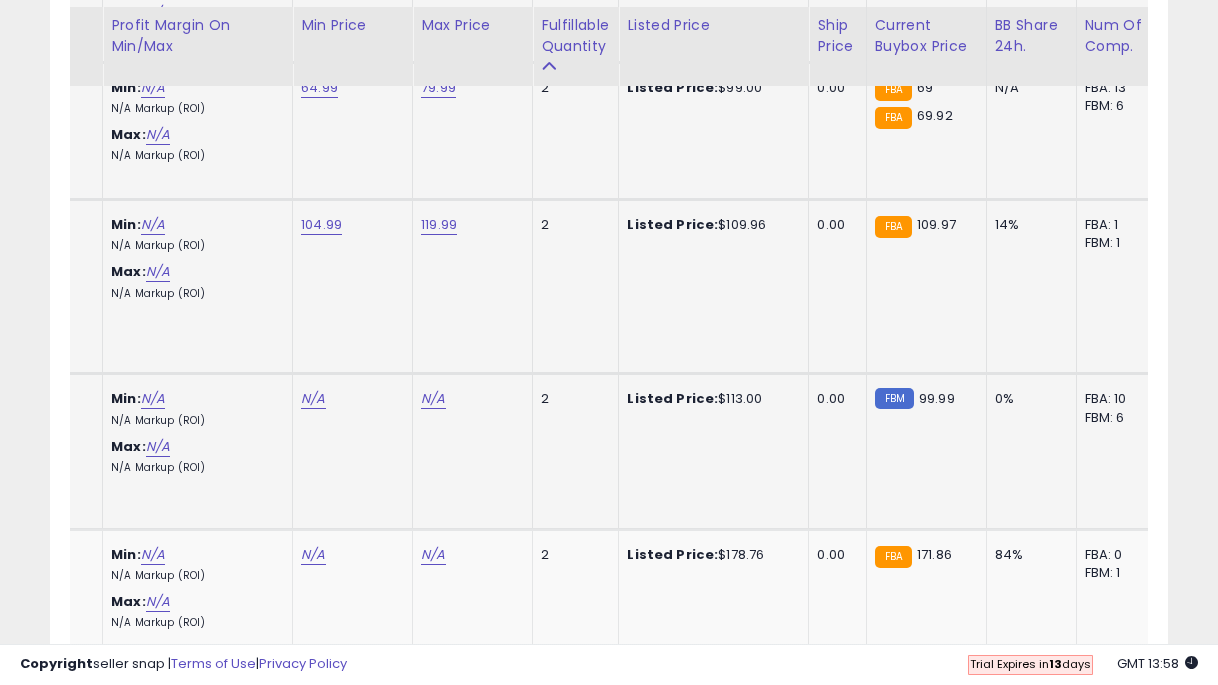 click on "N/A" at bounding box center [313, -4718] 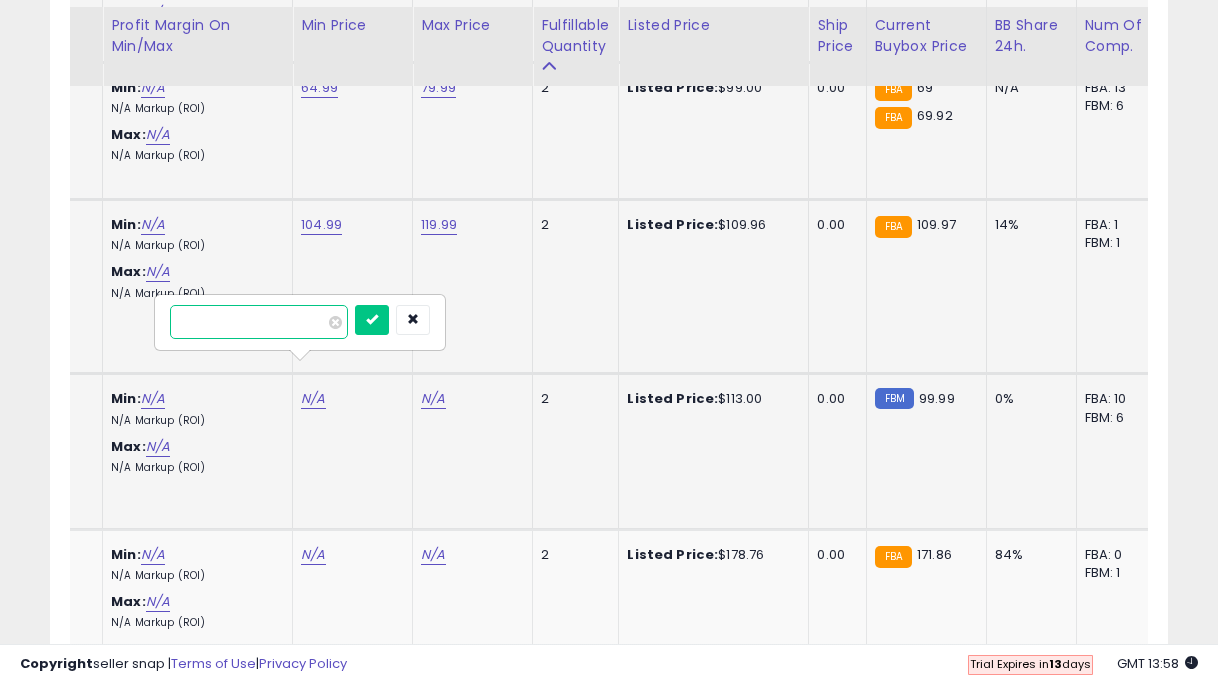 type on "**" 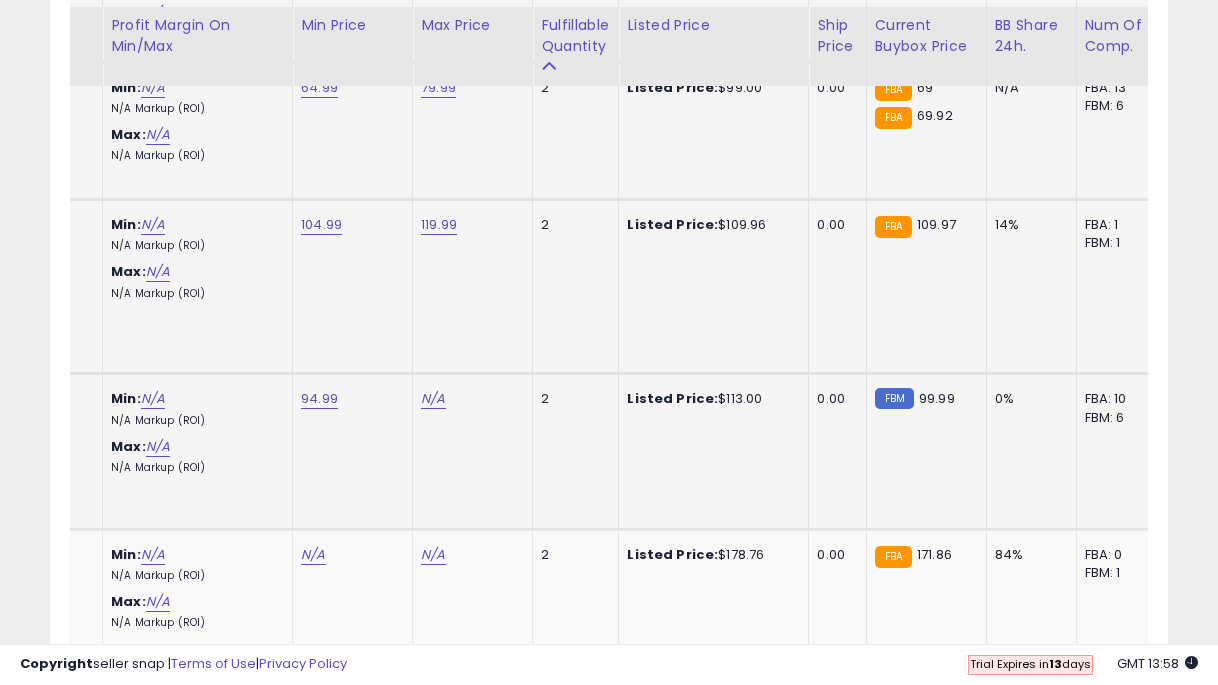 click on "N/A" at bounding box center (433, -4718) 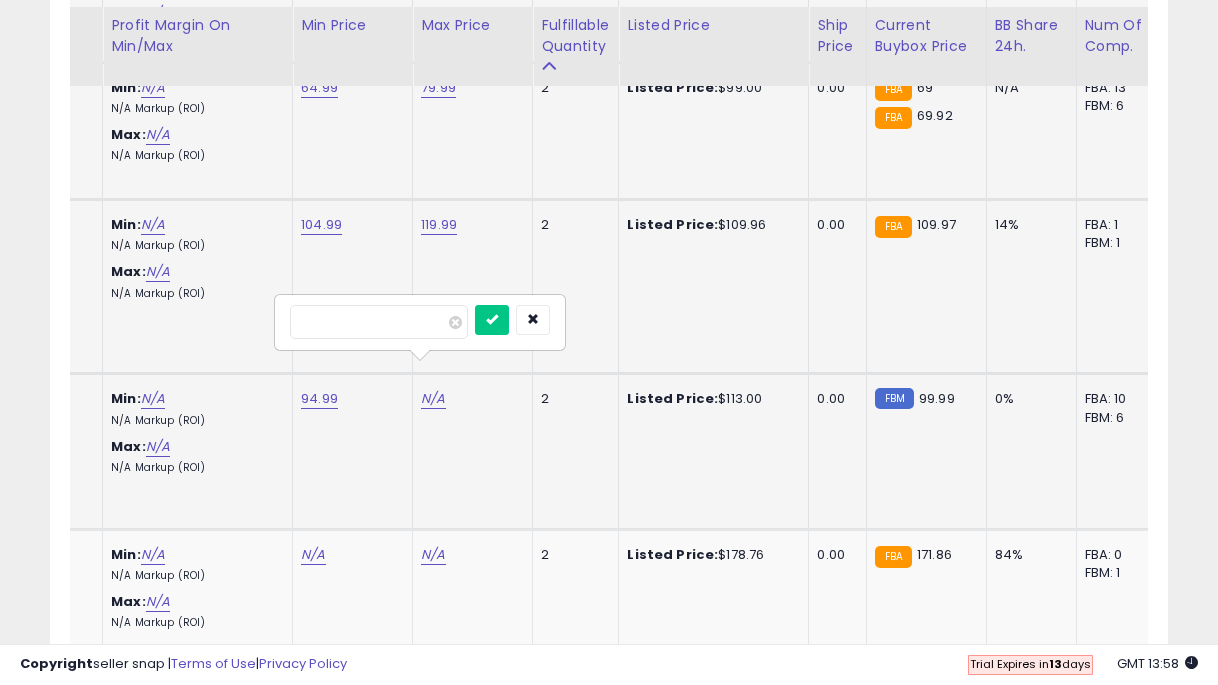 type on "***" 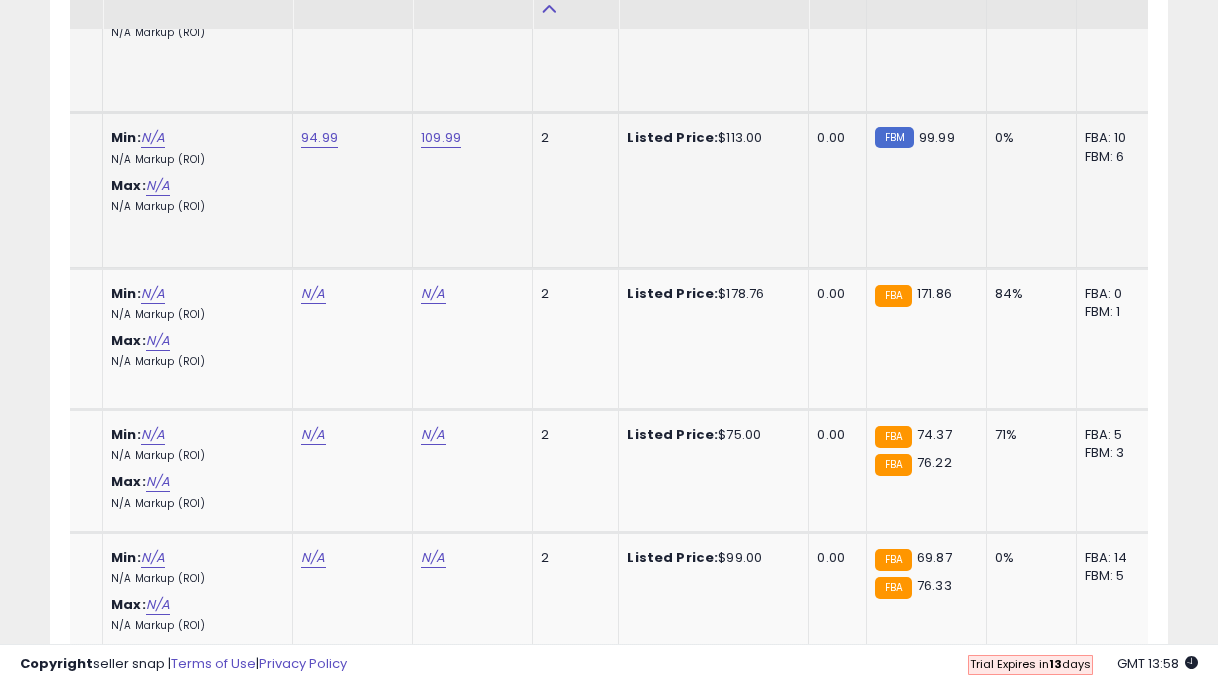 scroll, scrollTop: 6140, scrollLeft: 0, axis: vertical 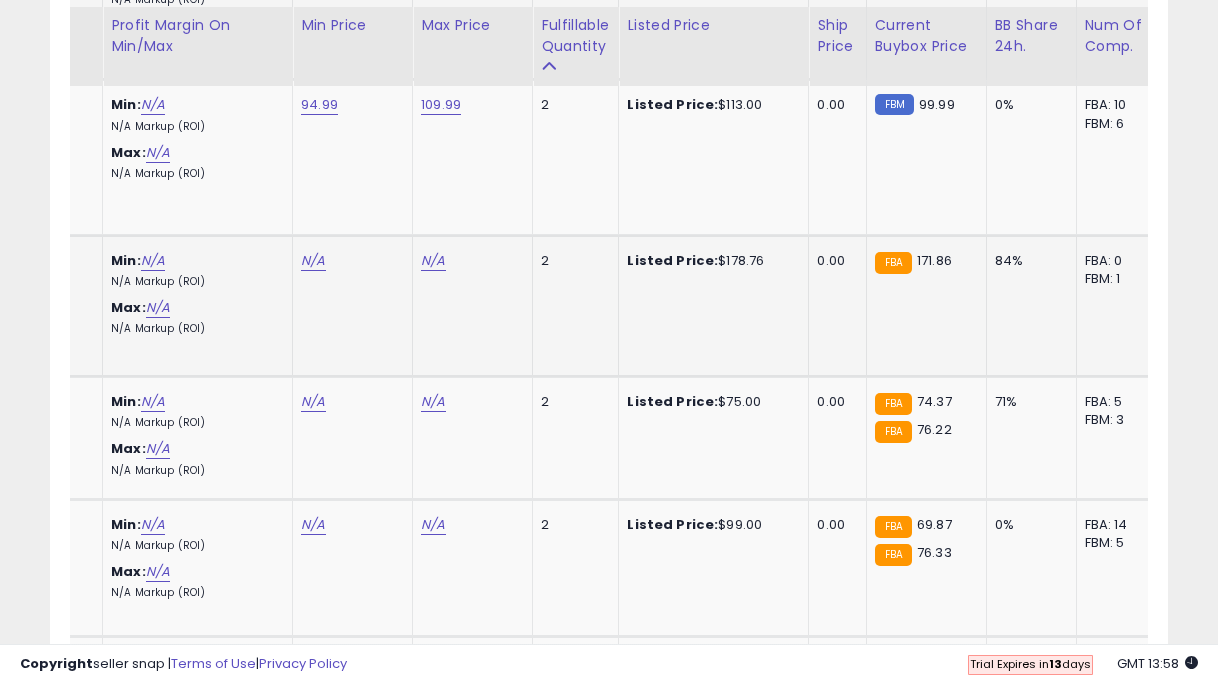 click on "N/A" at bounding box center (313, -5012) 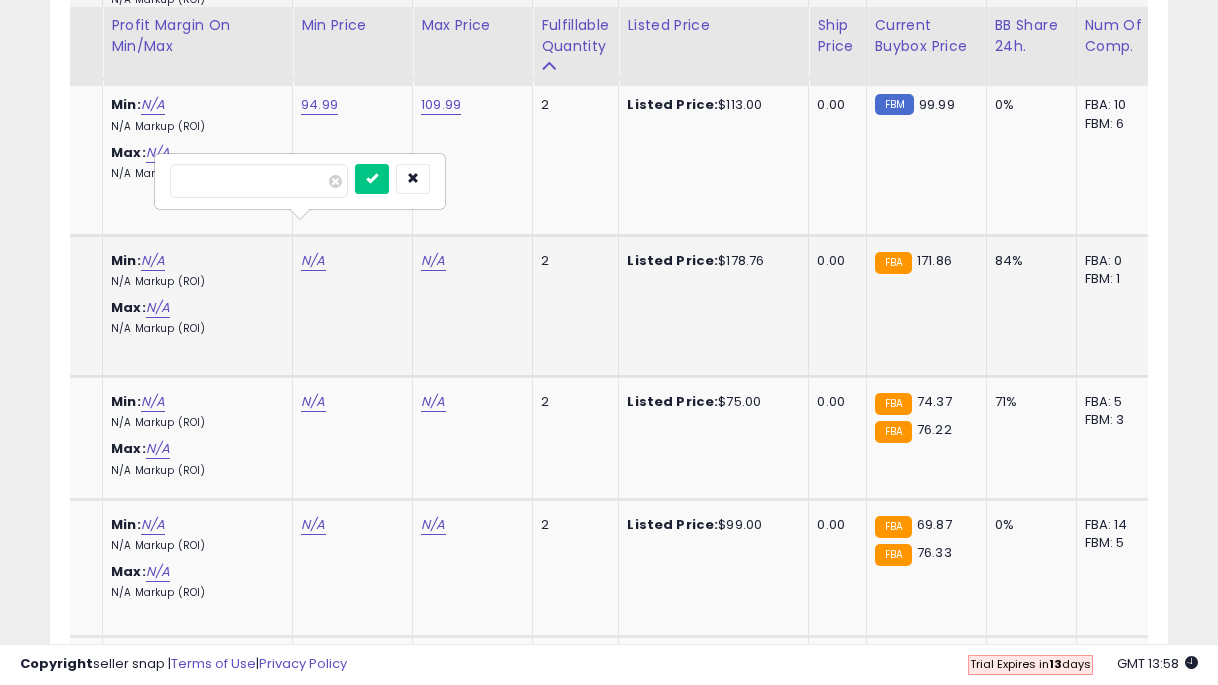 type on "***" 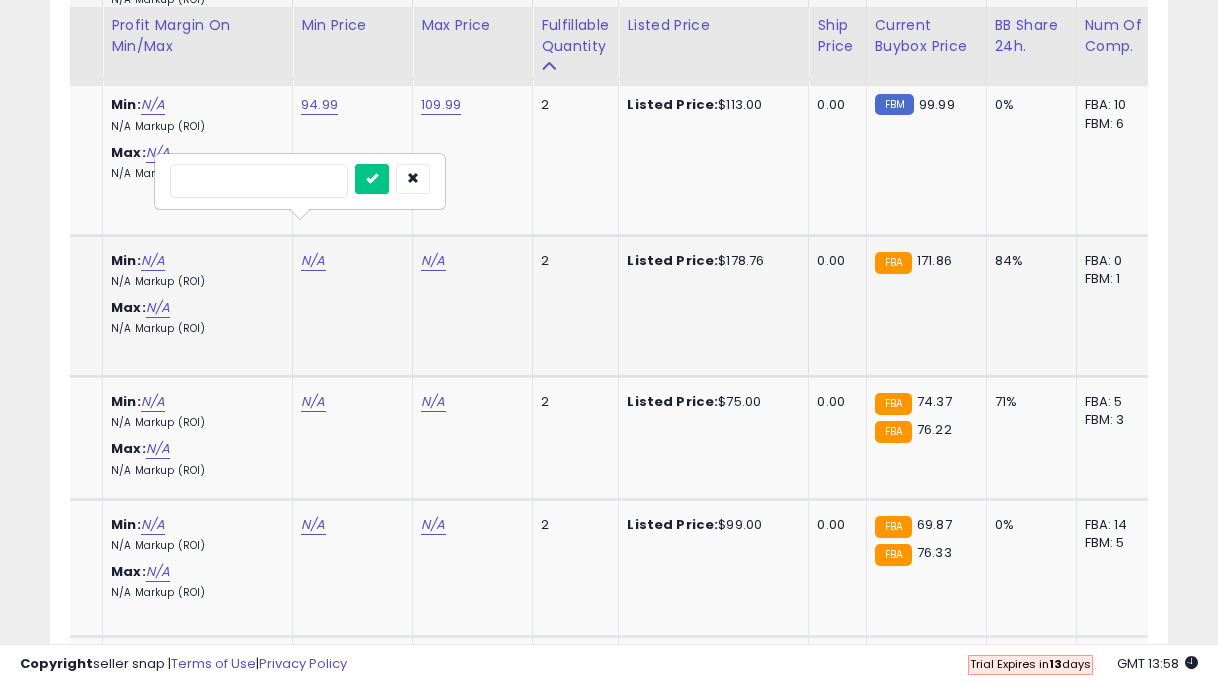 type on "******" 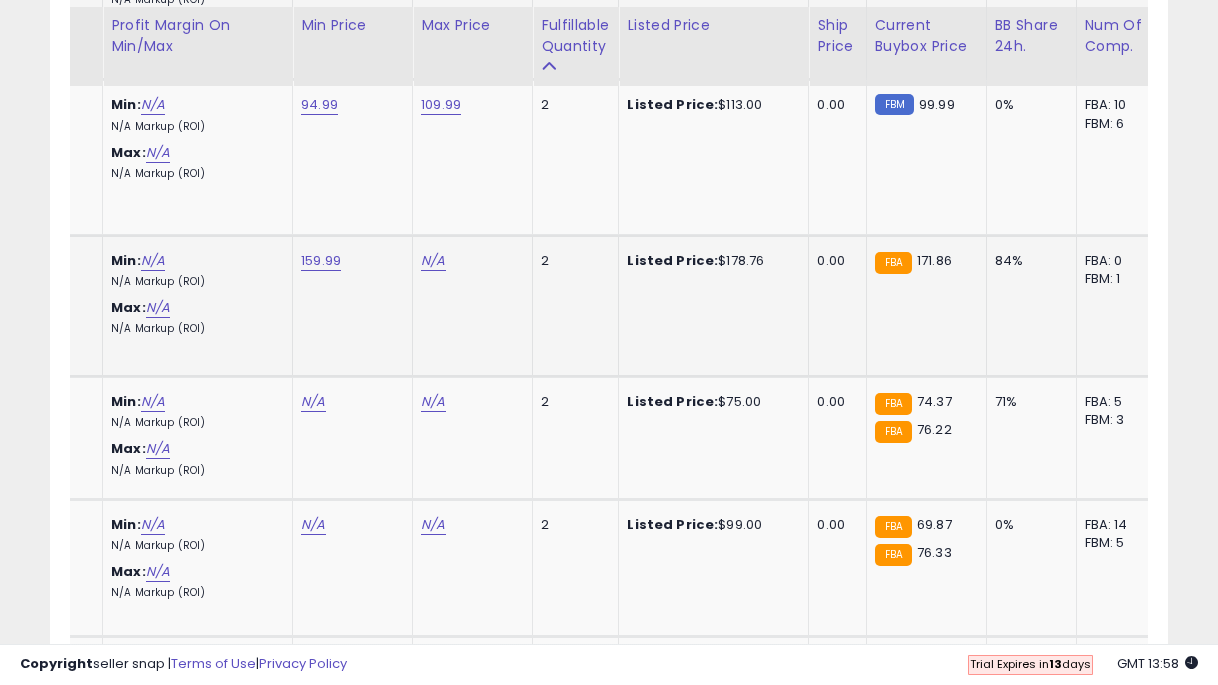 click on "N/A" at bounding box center [433, -5012] 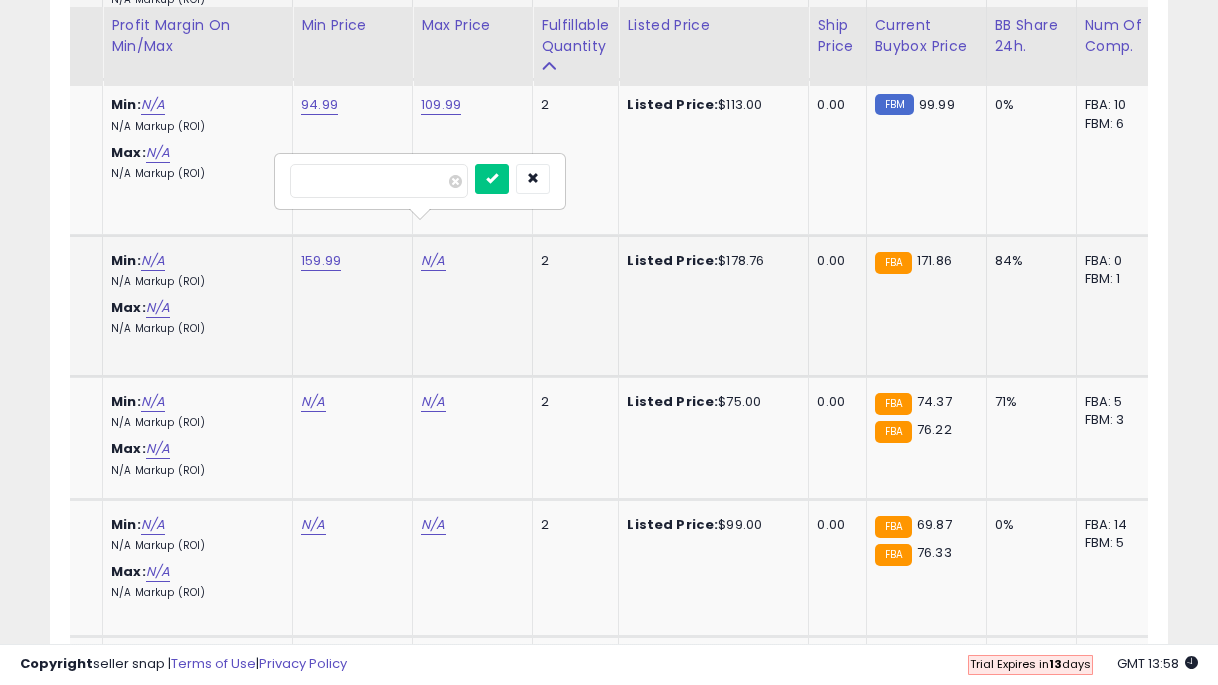 type on "***" 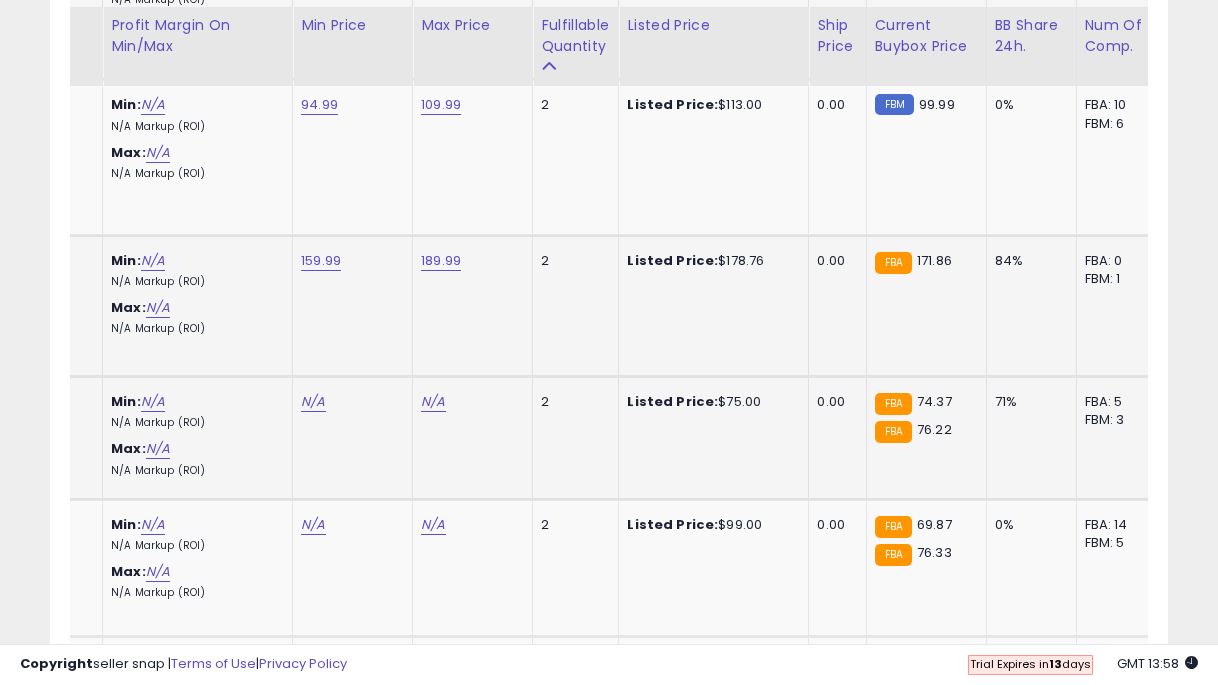 click on "N/A" at bounding box center [313, -5012] 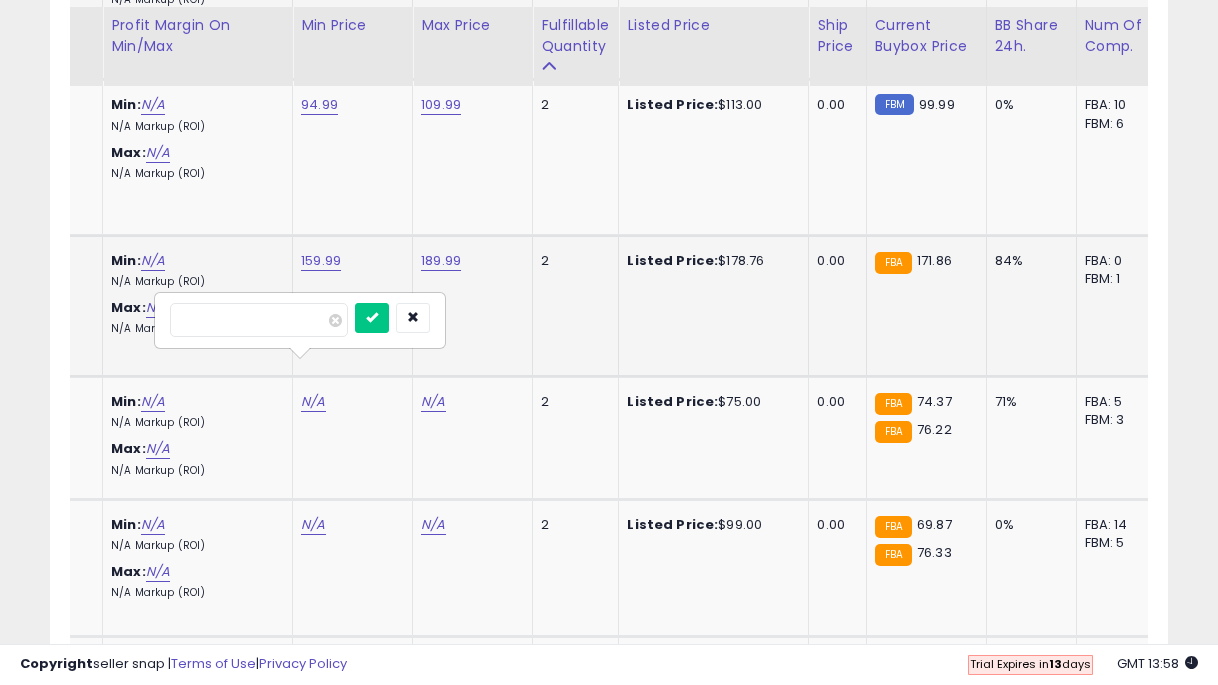 click on "159.99" 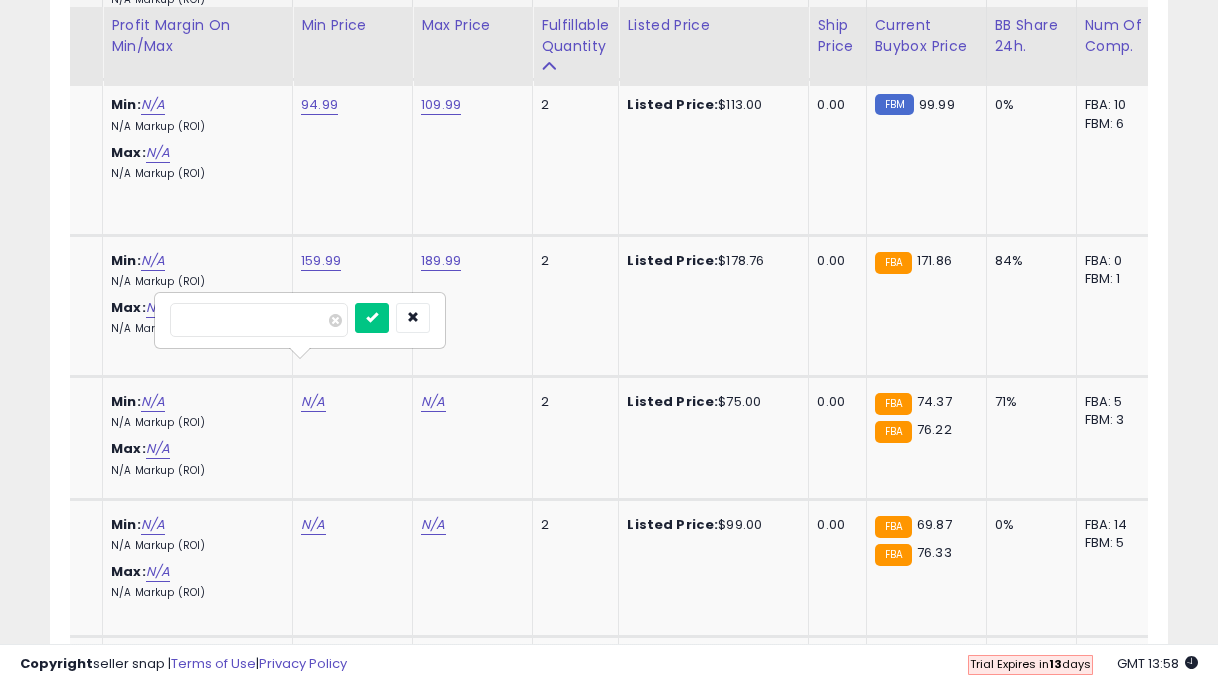 click on "159.99" at bounding box center (313, -5012) 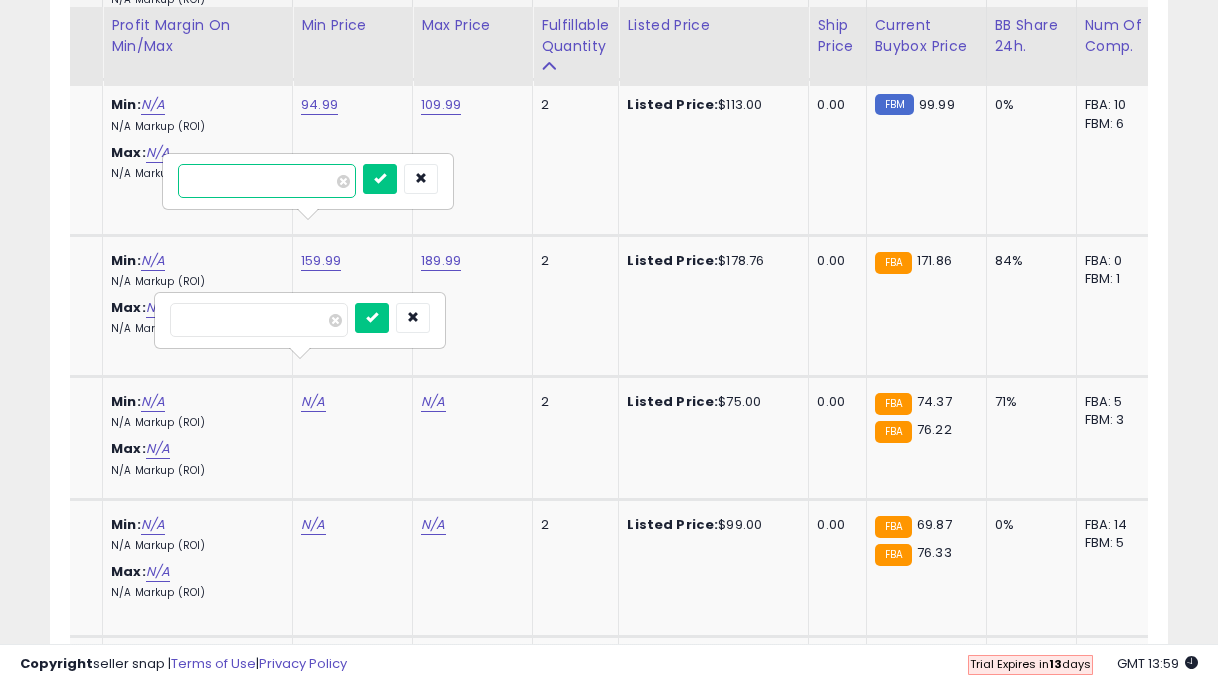 type on "*****" 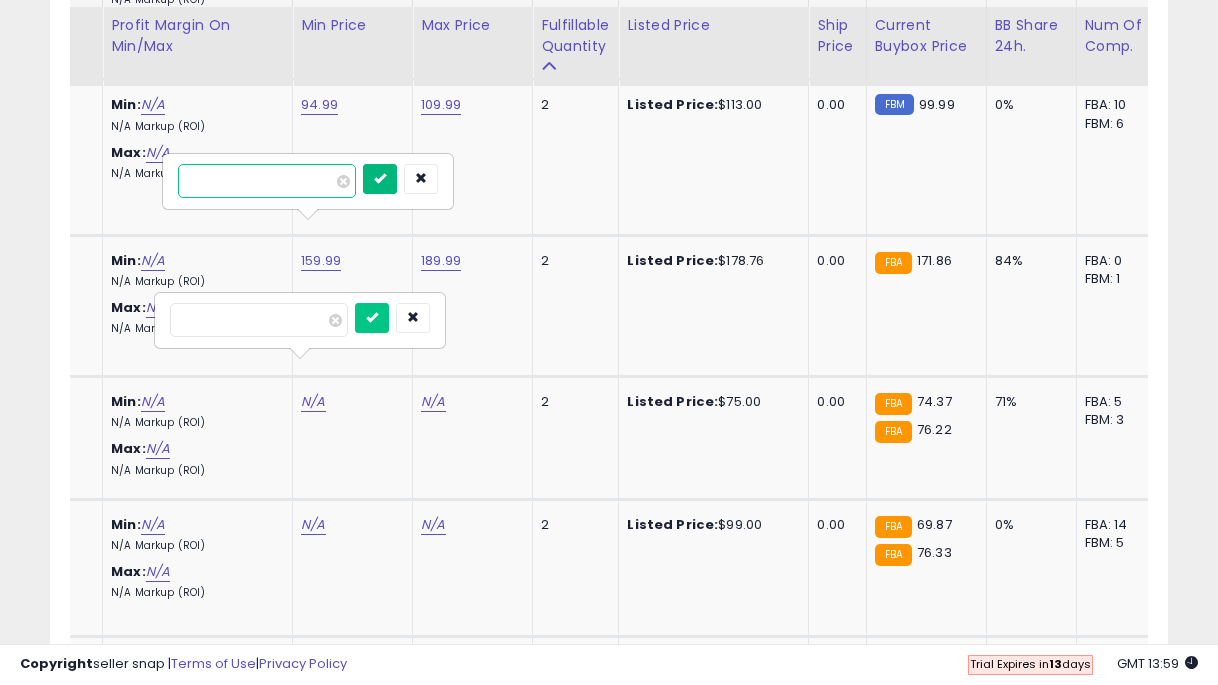 type on "******" 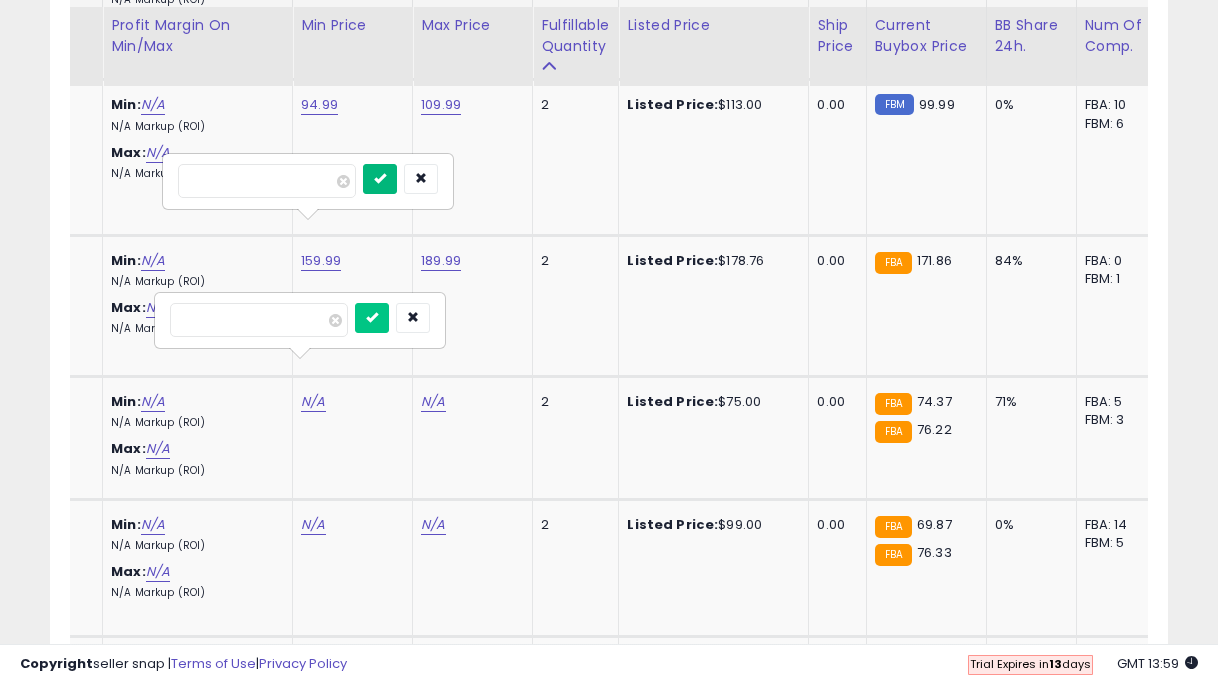 click at bounding box center [380, 179] 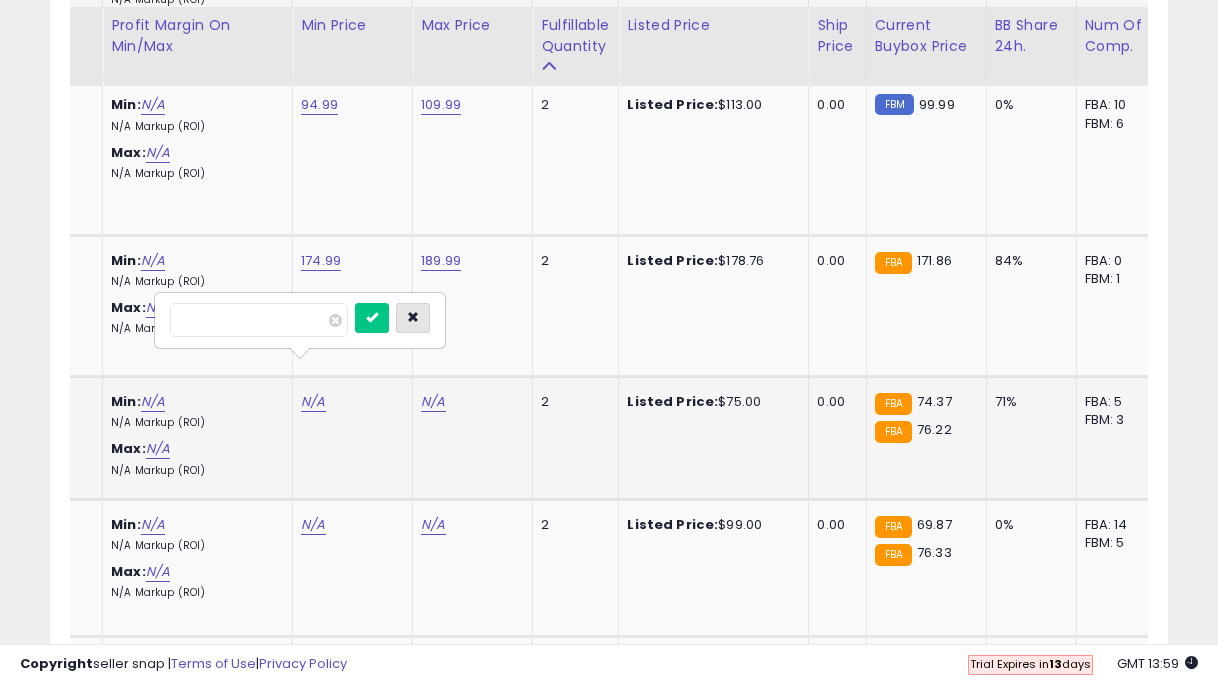 click at bounding box center [413, 317] 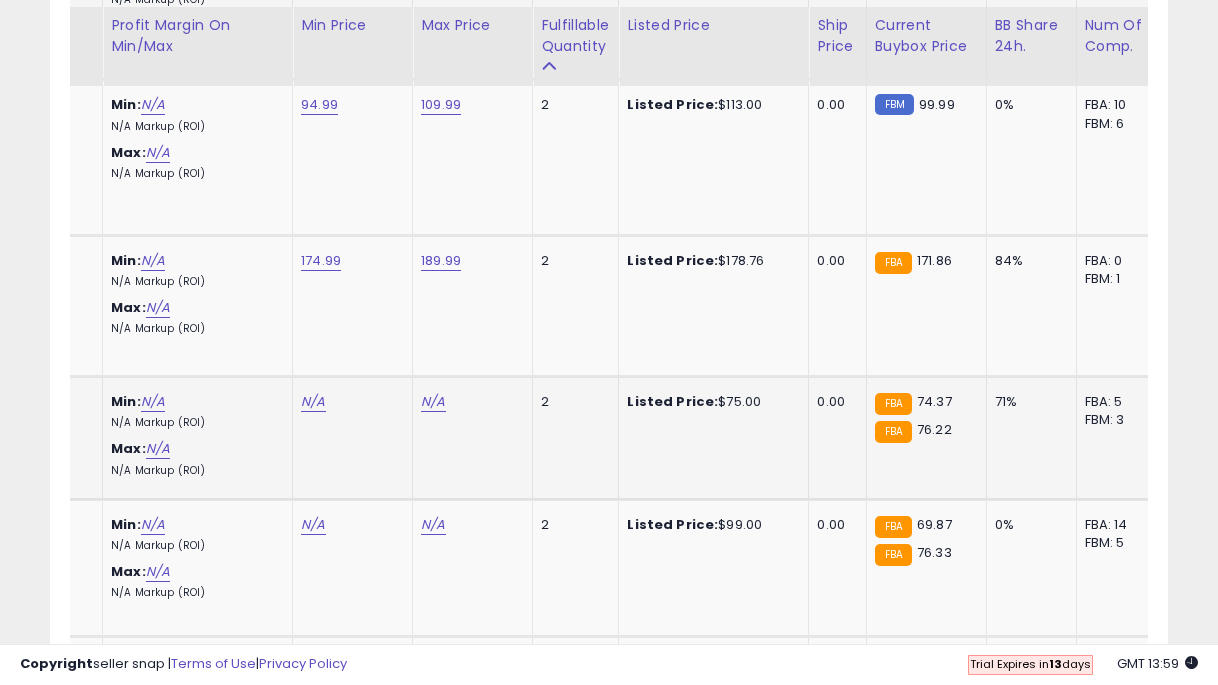 click on "174.99" at bounding box center [313, -5012] 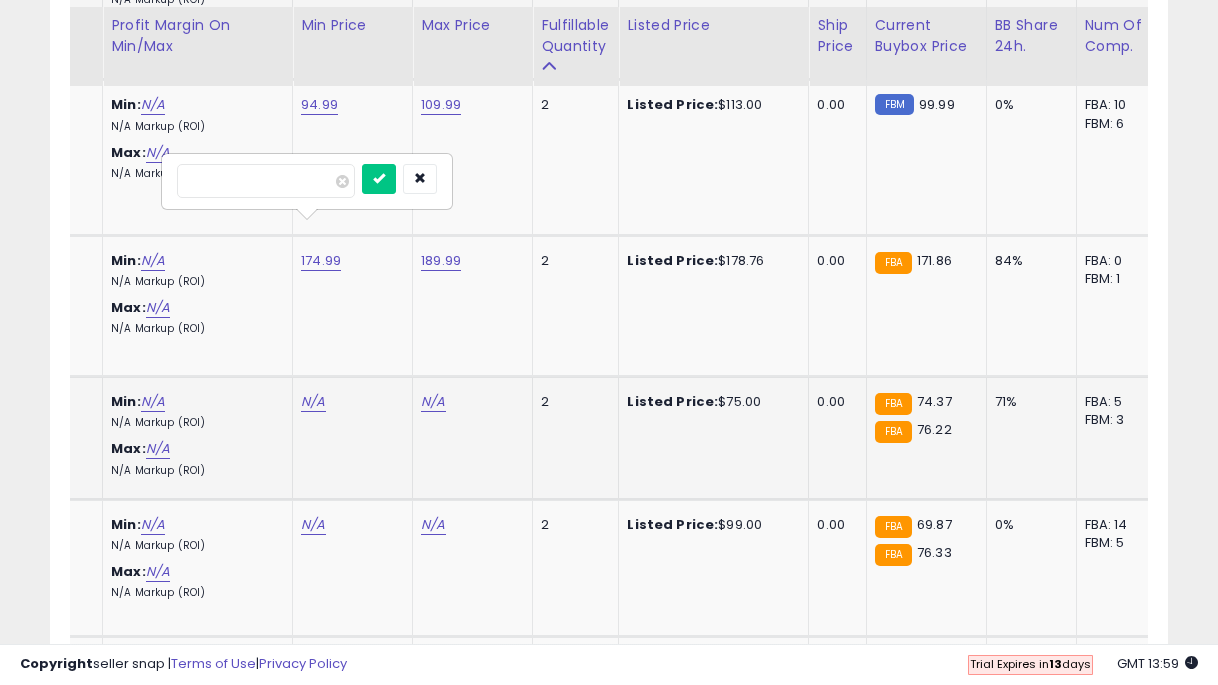 type on "*****" 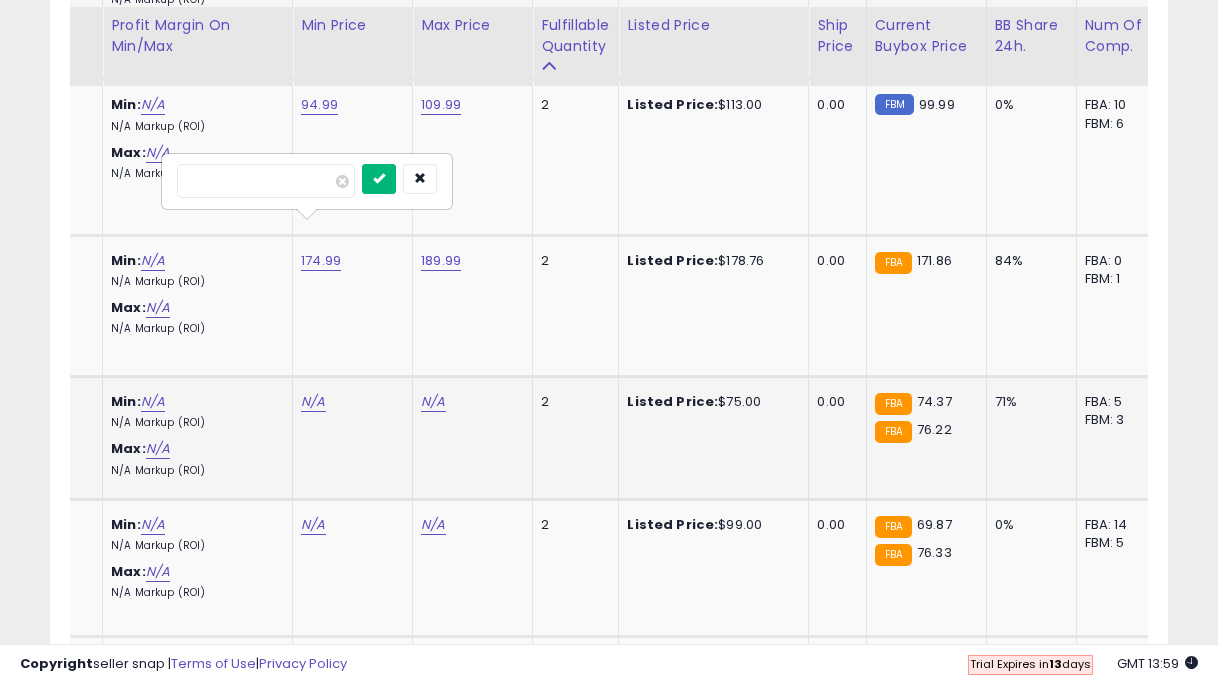 type on "******" 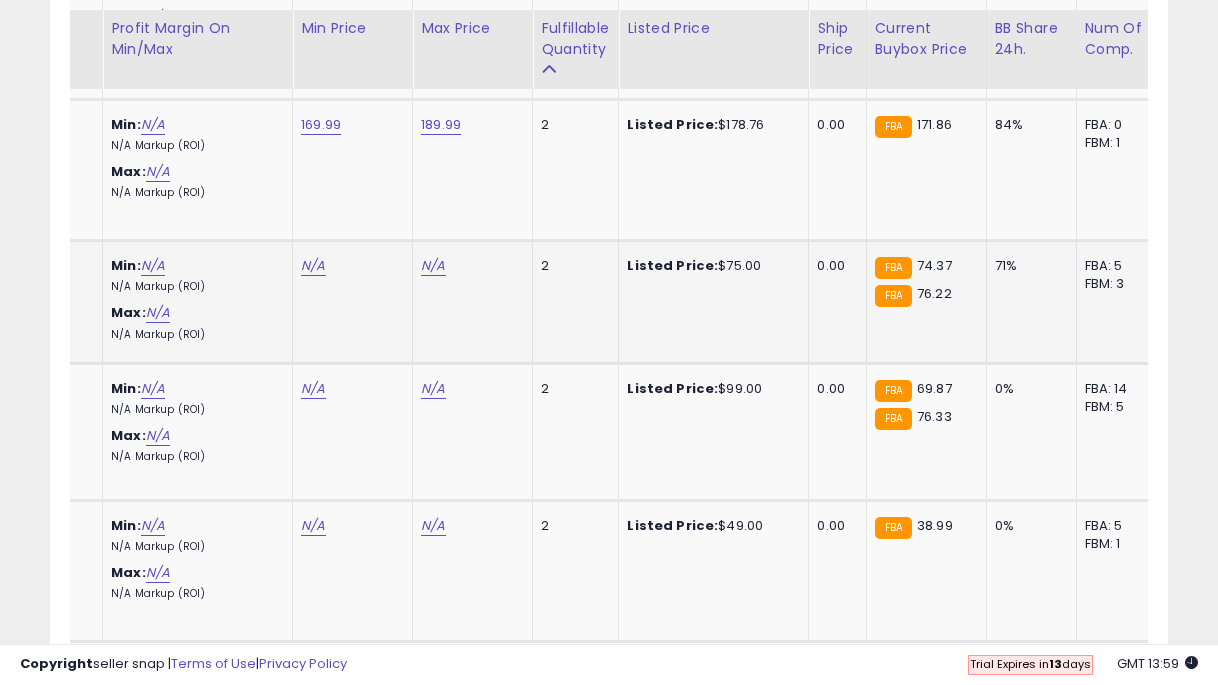 scroll, scrollTop: 6279, scrollLeft: 0, axis: vertical 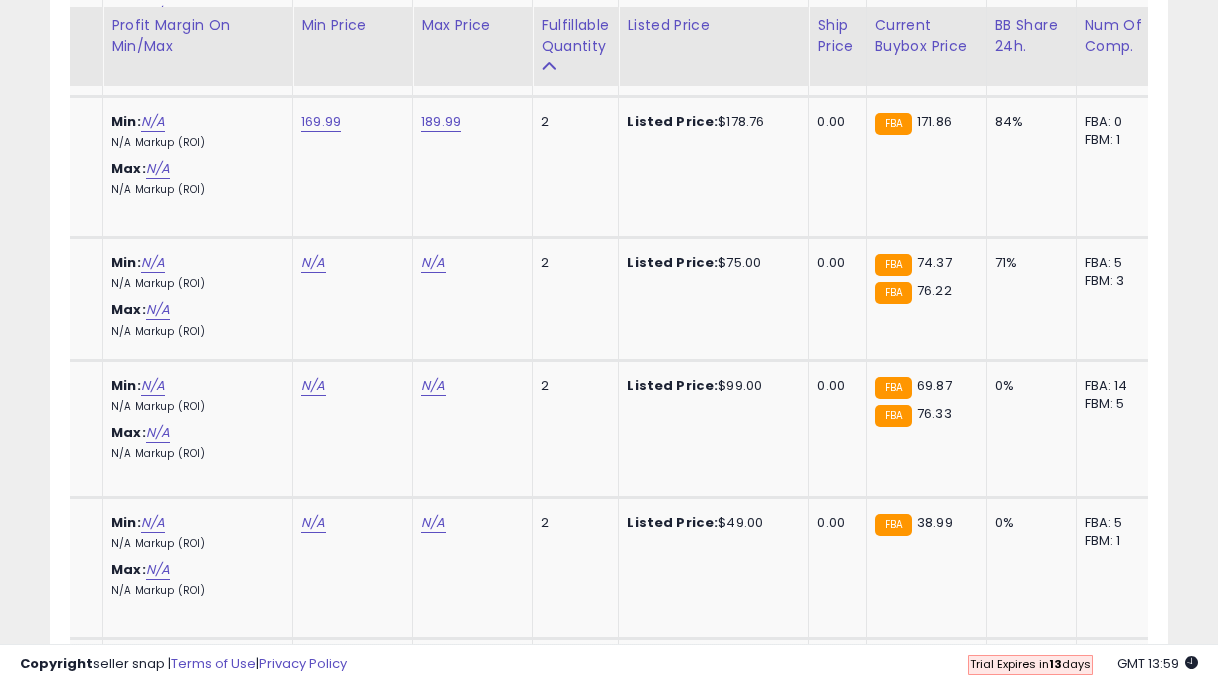click on "N/A" at bounding box center [313, -5151] 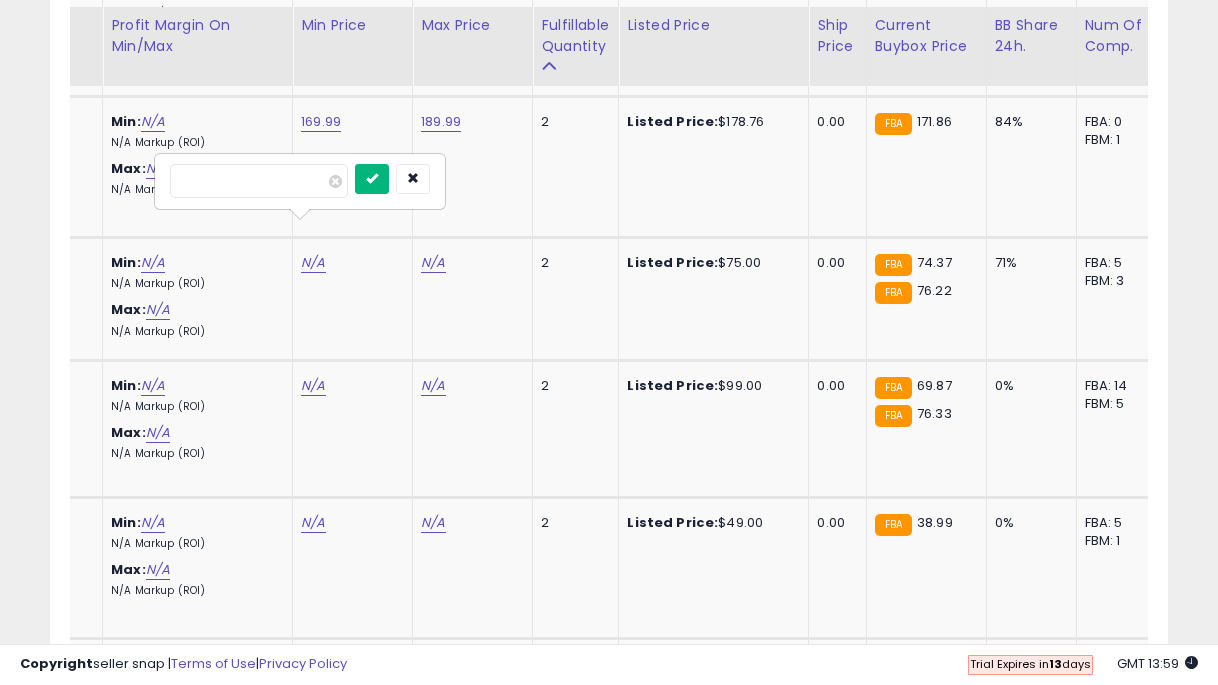 type on "**" 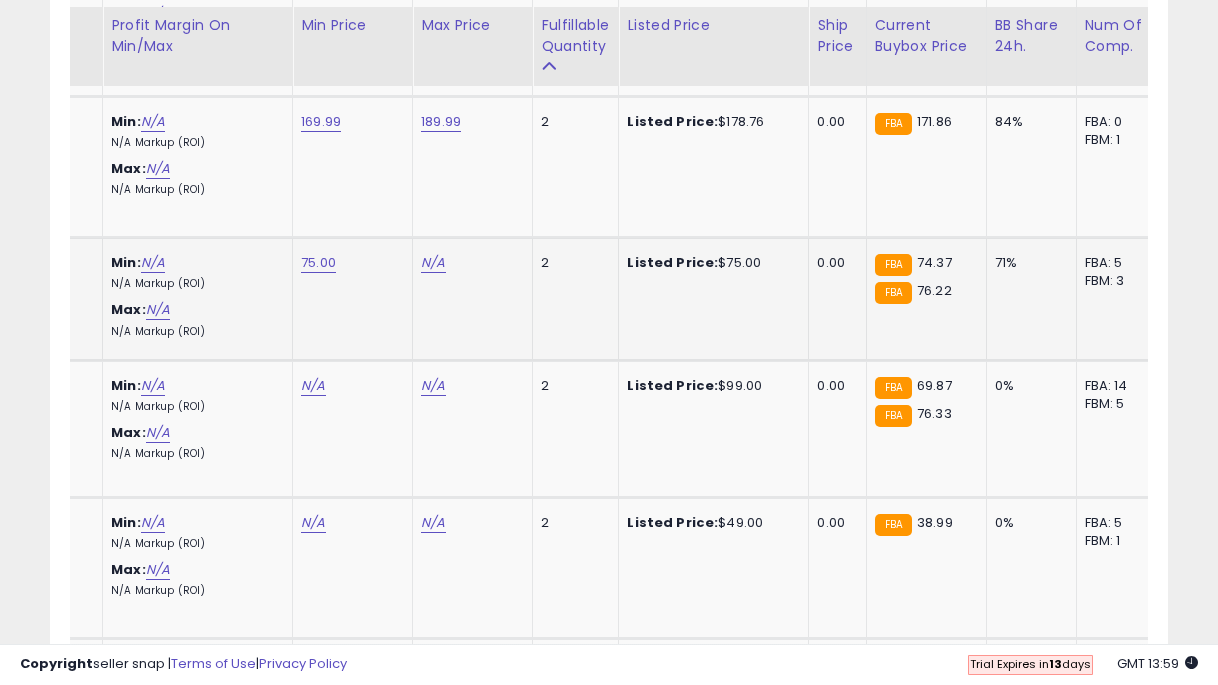 click on "N/A" at bounding box center [433, -5151] 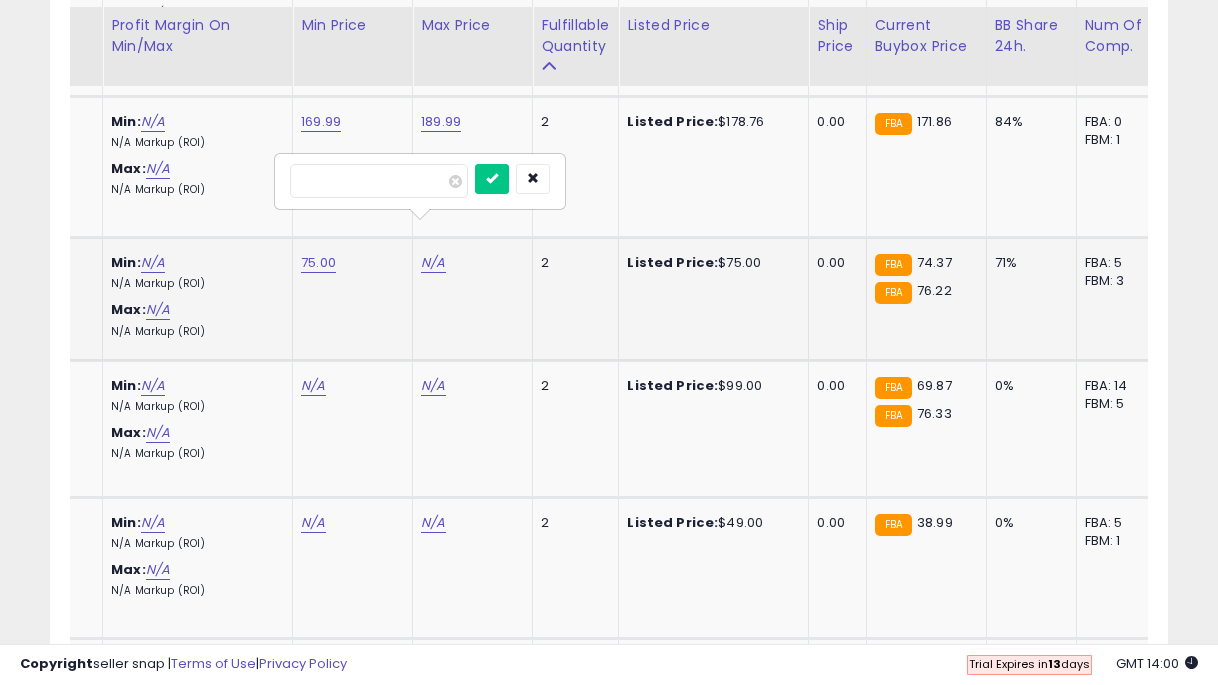 type on "**" 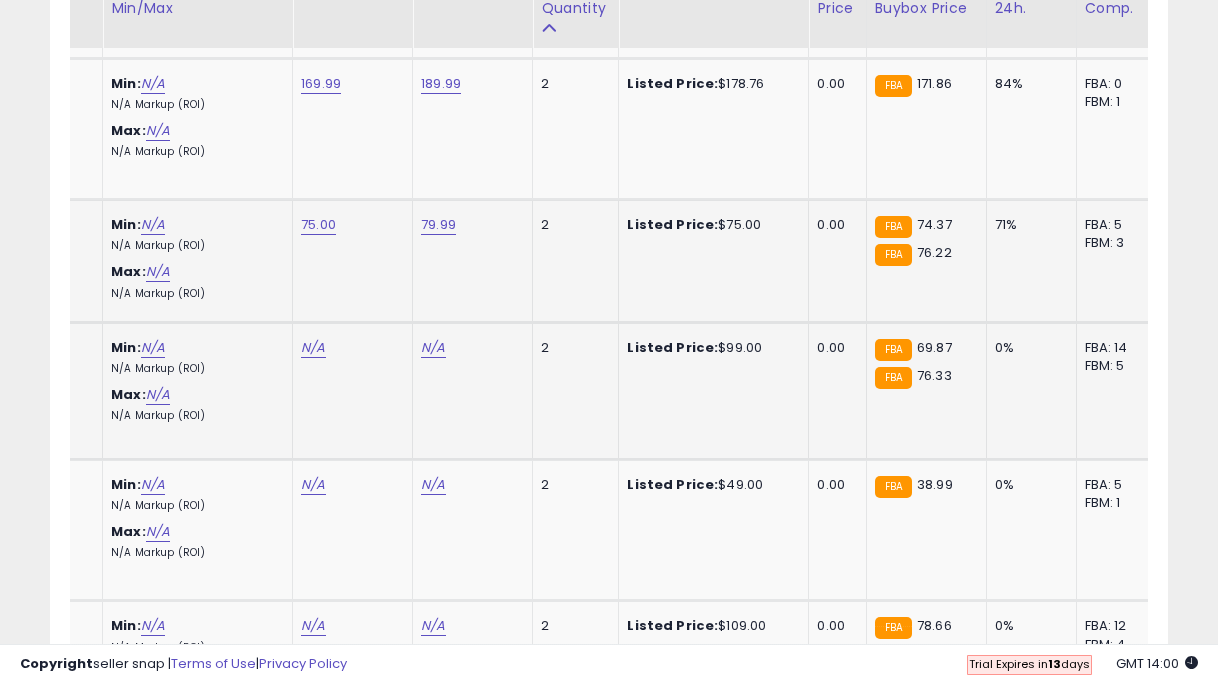 scroll, scrollTop: 6346, scrollLeft: 0, axis: vertical 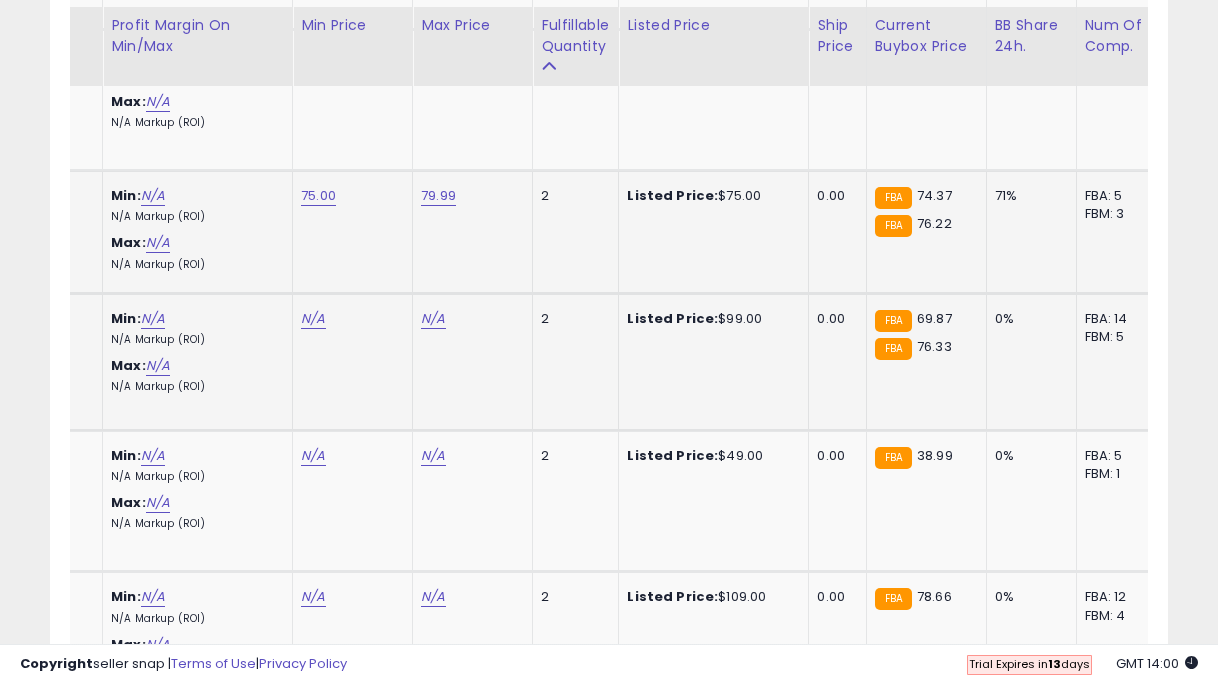 click on "N/A" at bounding box center (313, -5218) 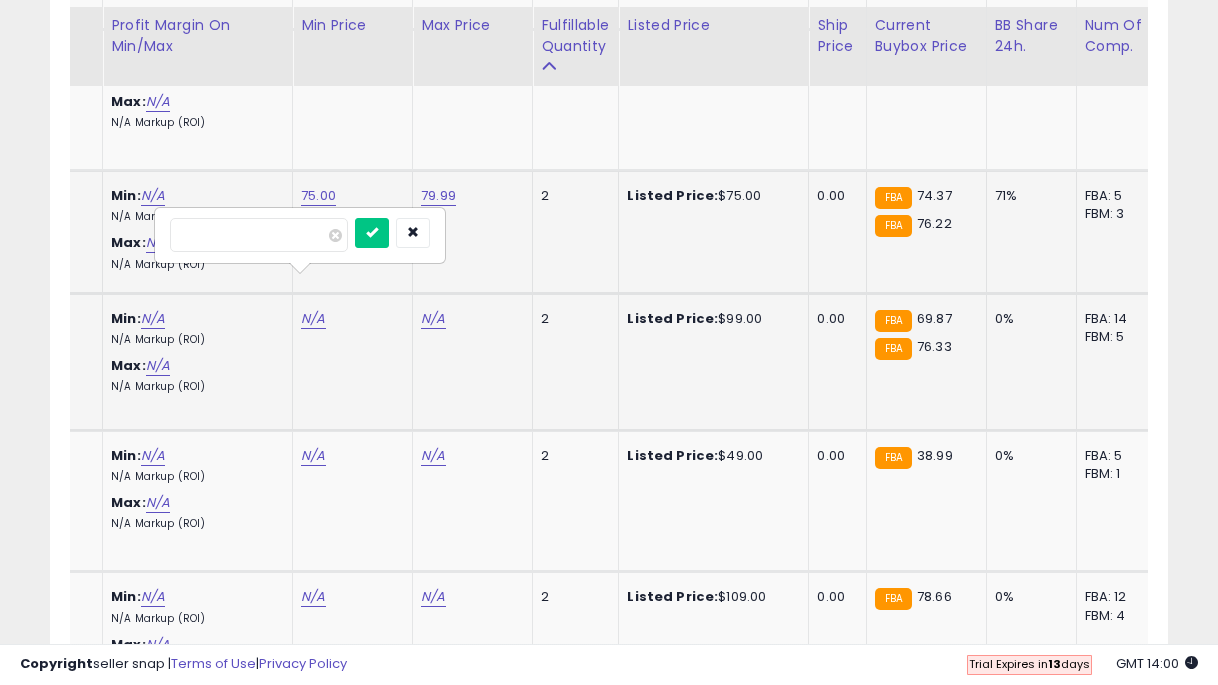 type on "*" 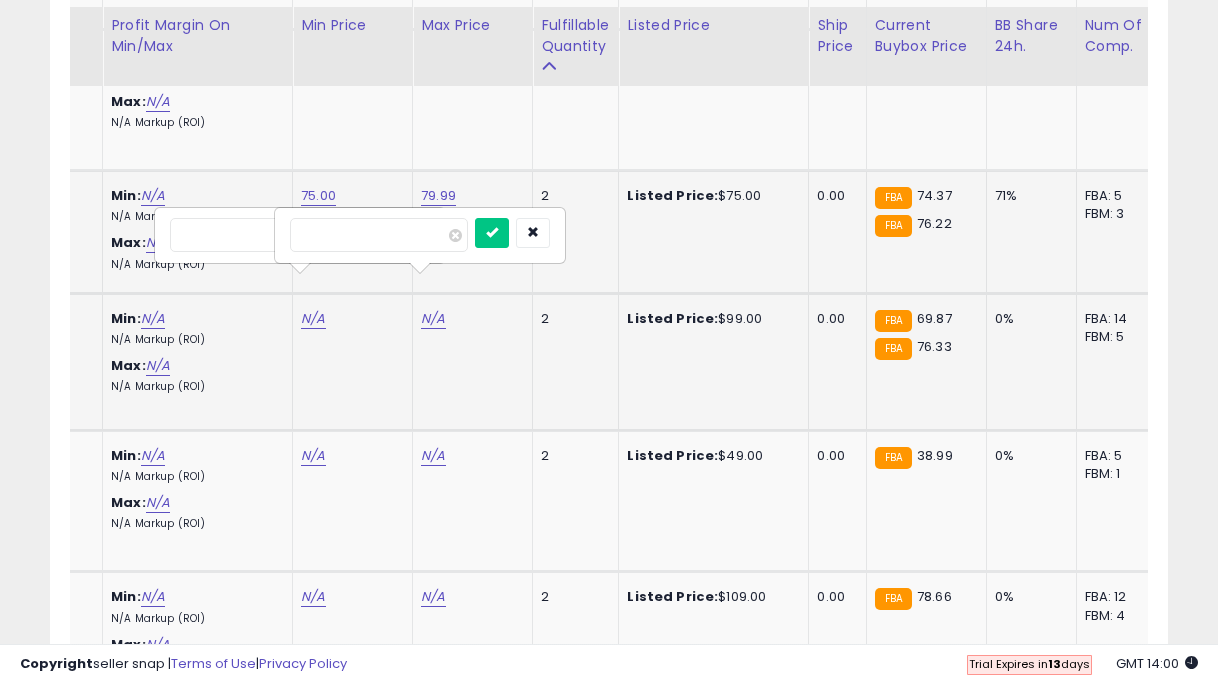 type on "**" 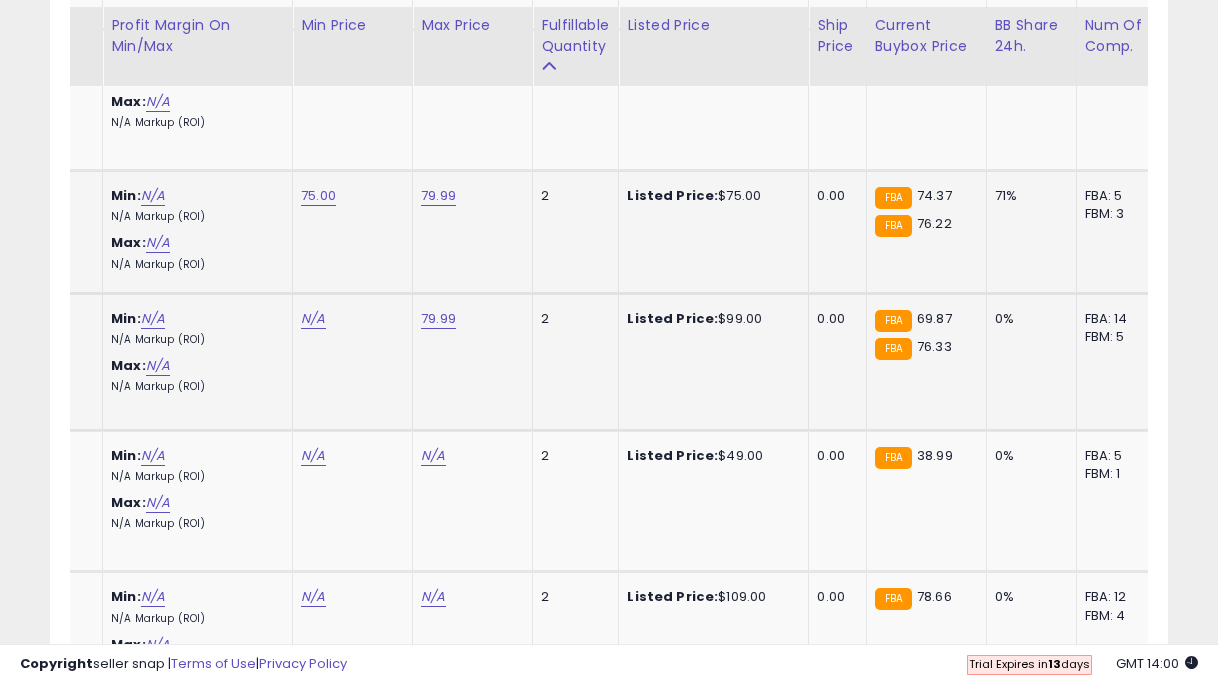 click on "N/A" at bounding box center [313, -5218] 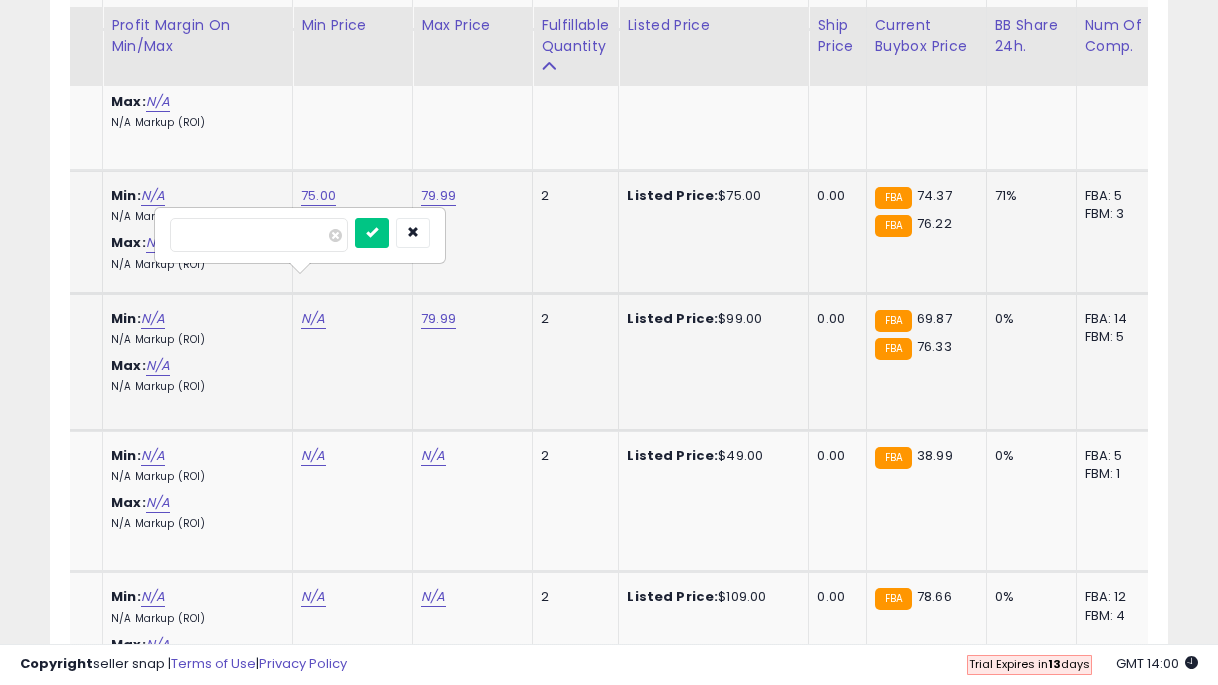 type on "**" 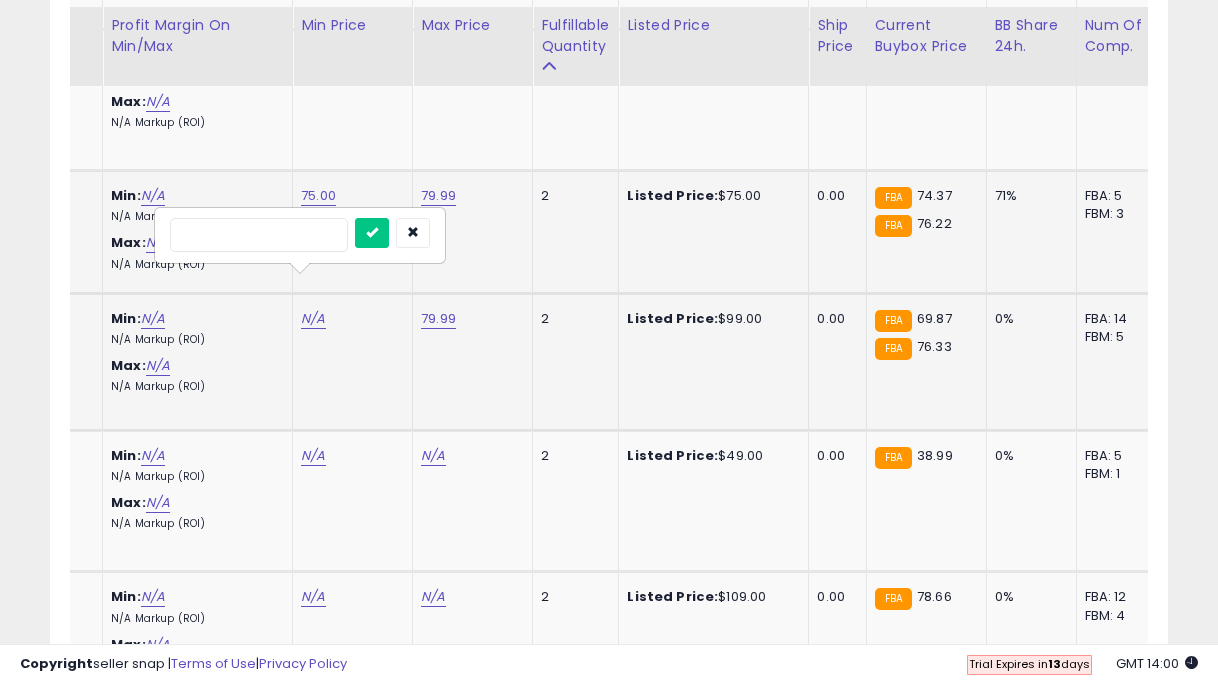 type on "*****" 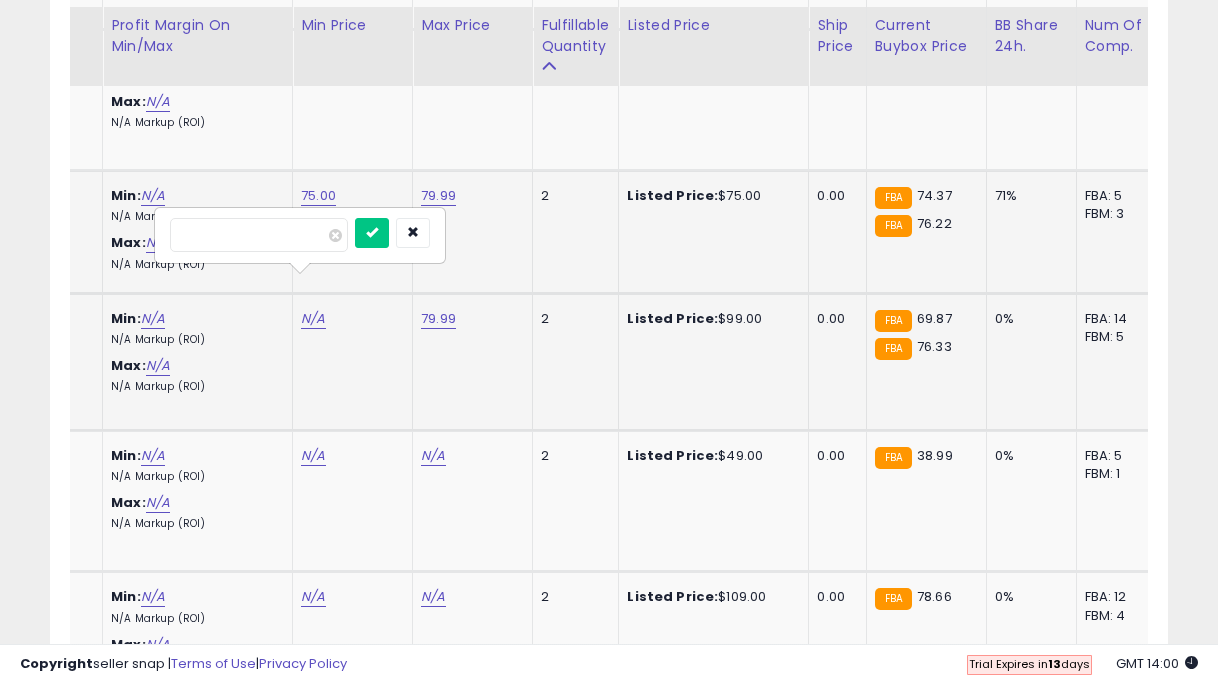 click at bounding box center [372, 233] 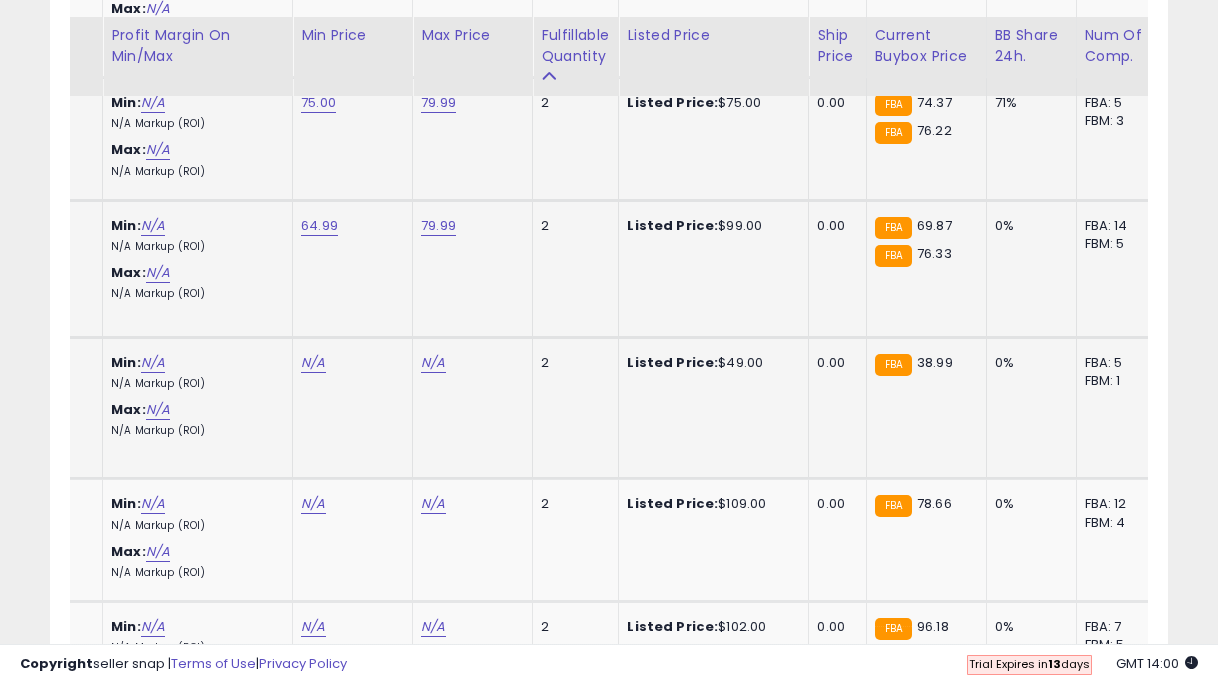 scroll, scrollTop: 6455, scrollLeft: 0, axis: vertical 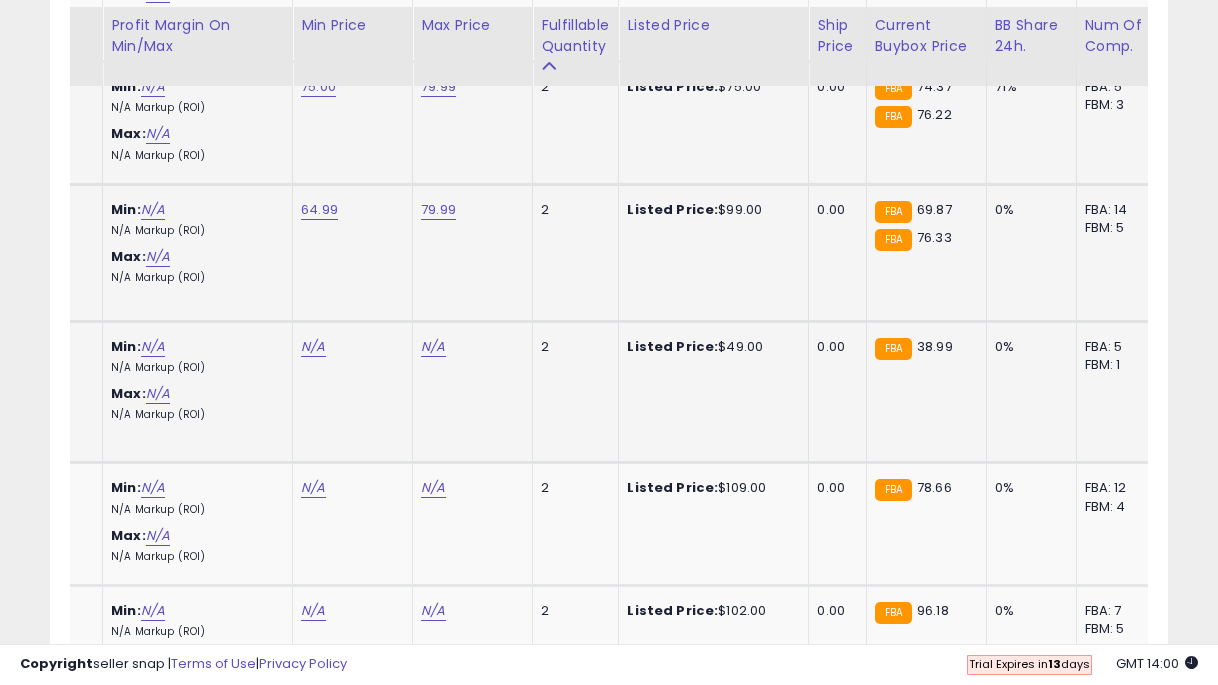 click on "N/A" at bounding box center [313, -5327] 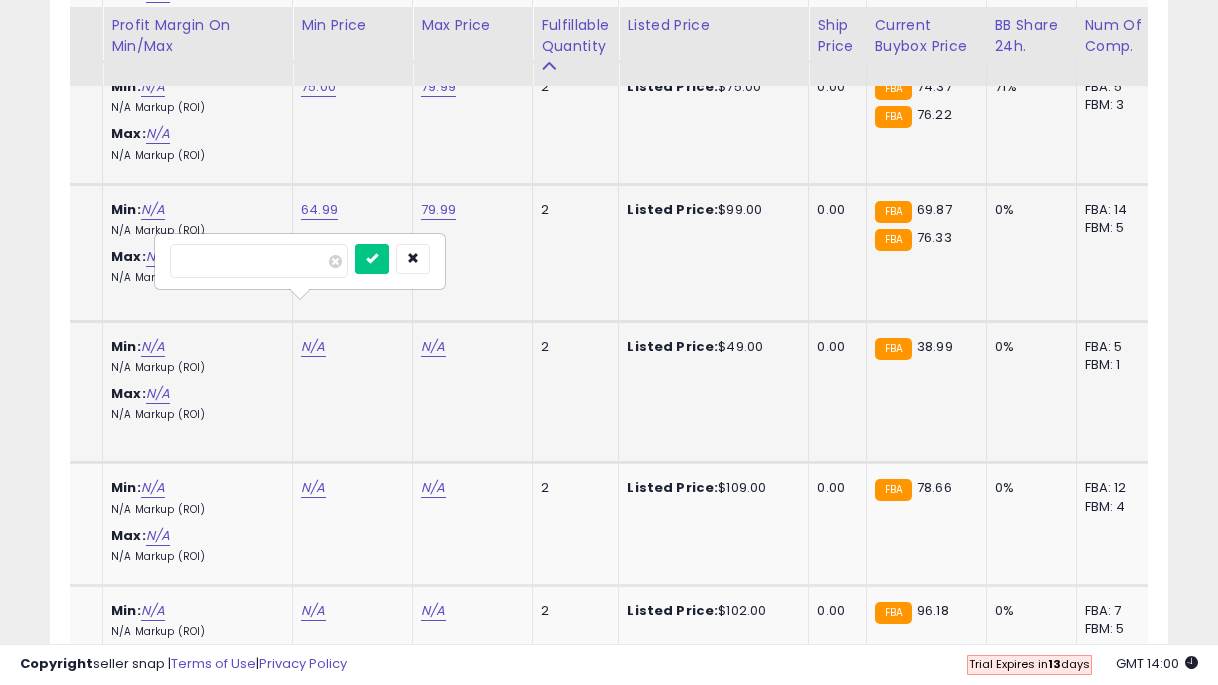 type on "**" 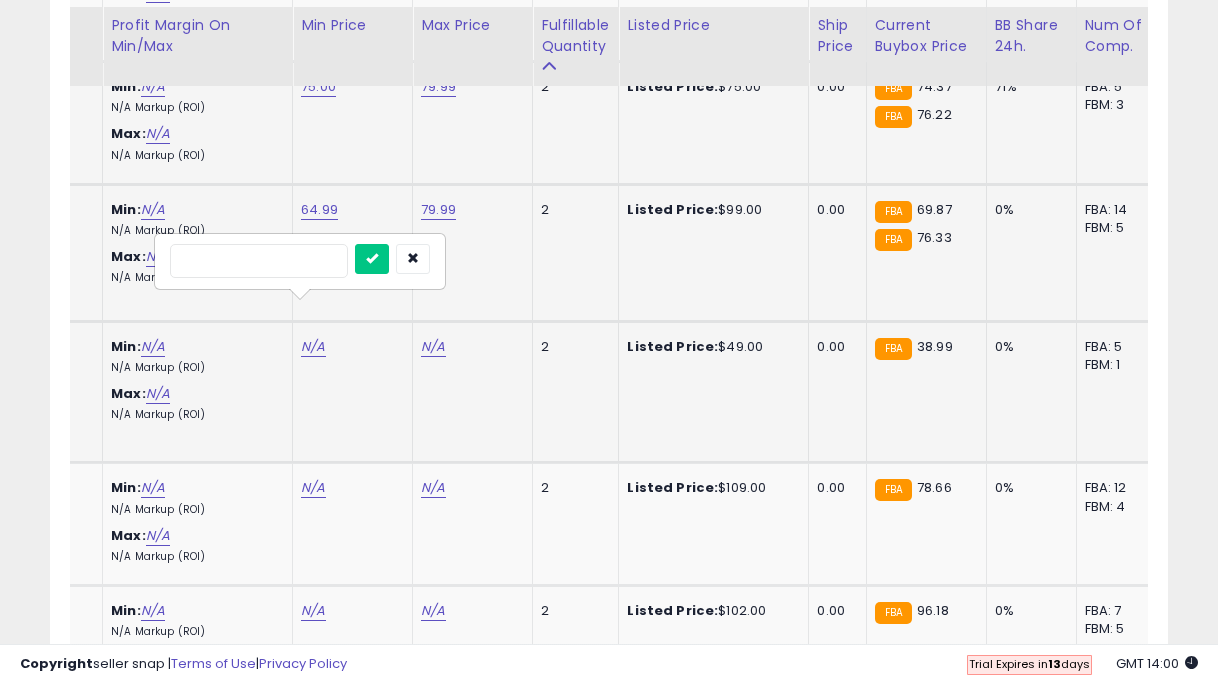 type on "*****" 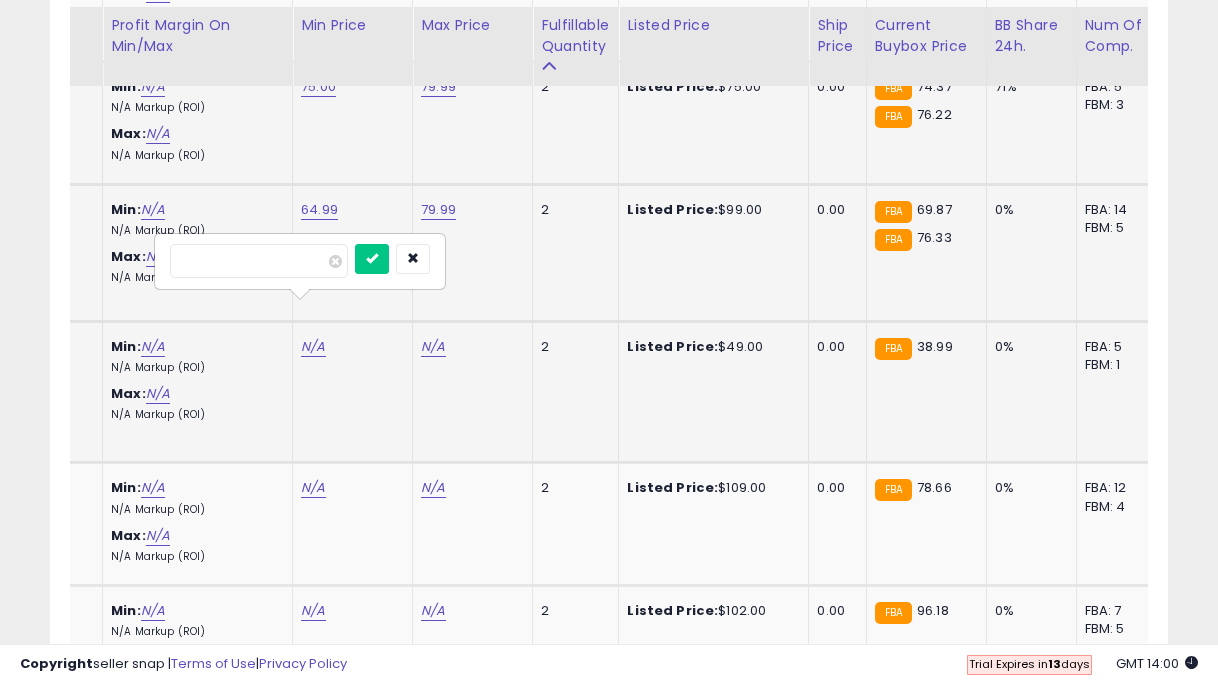 click at bounding box center (372, 259) 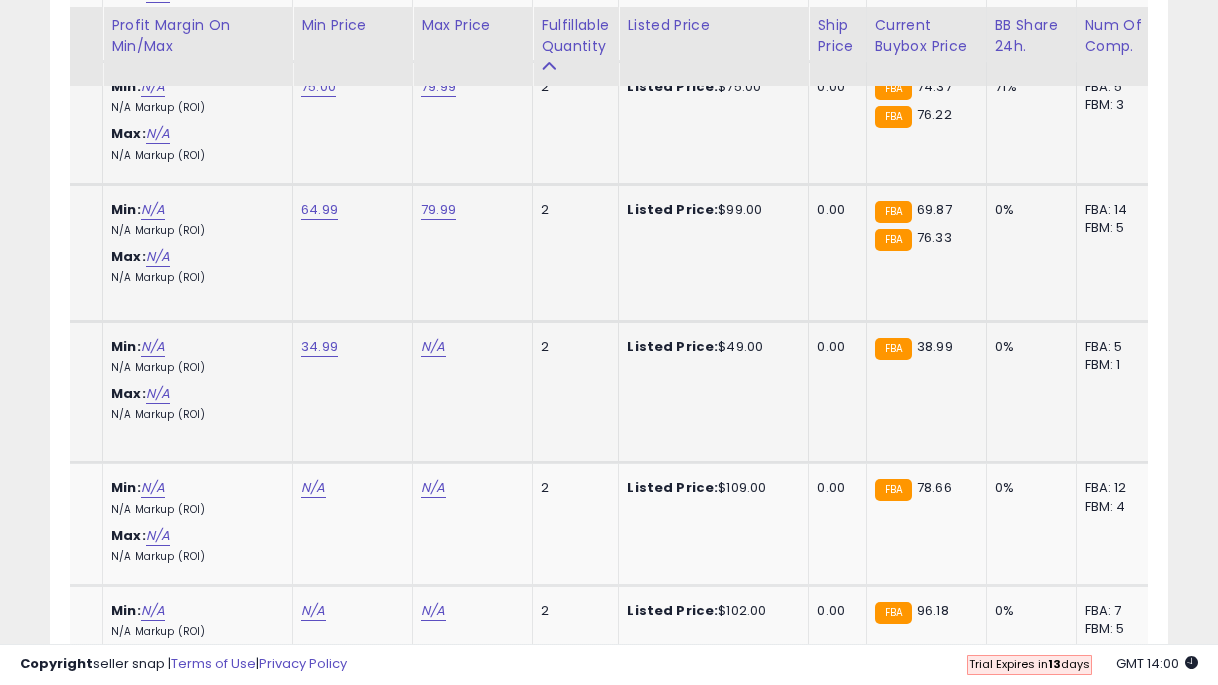 click on "N/A" at bounding box center [433, -5327] 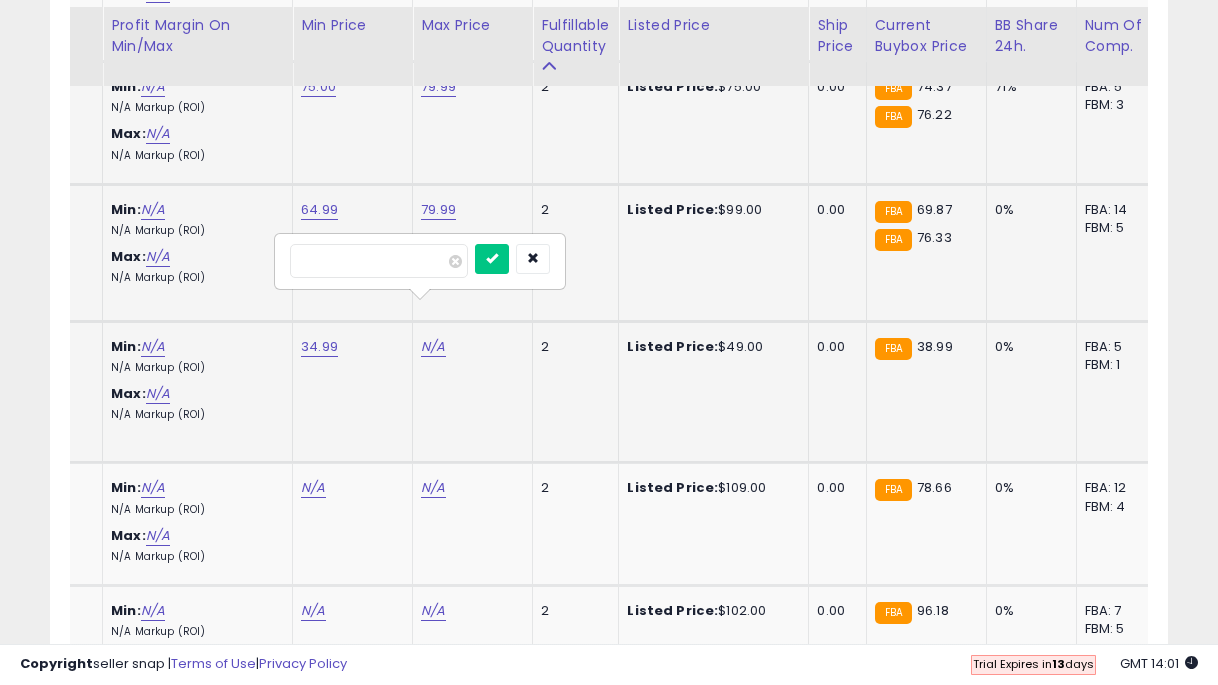 type on "**" 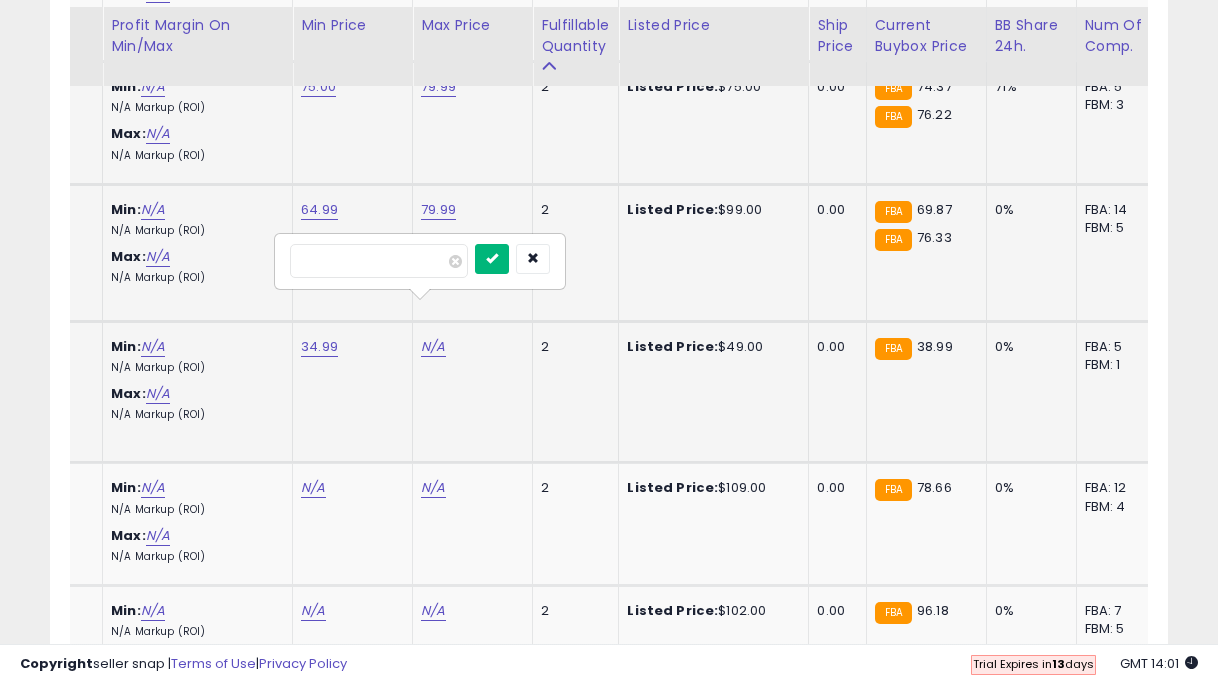 type on "*****" 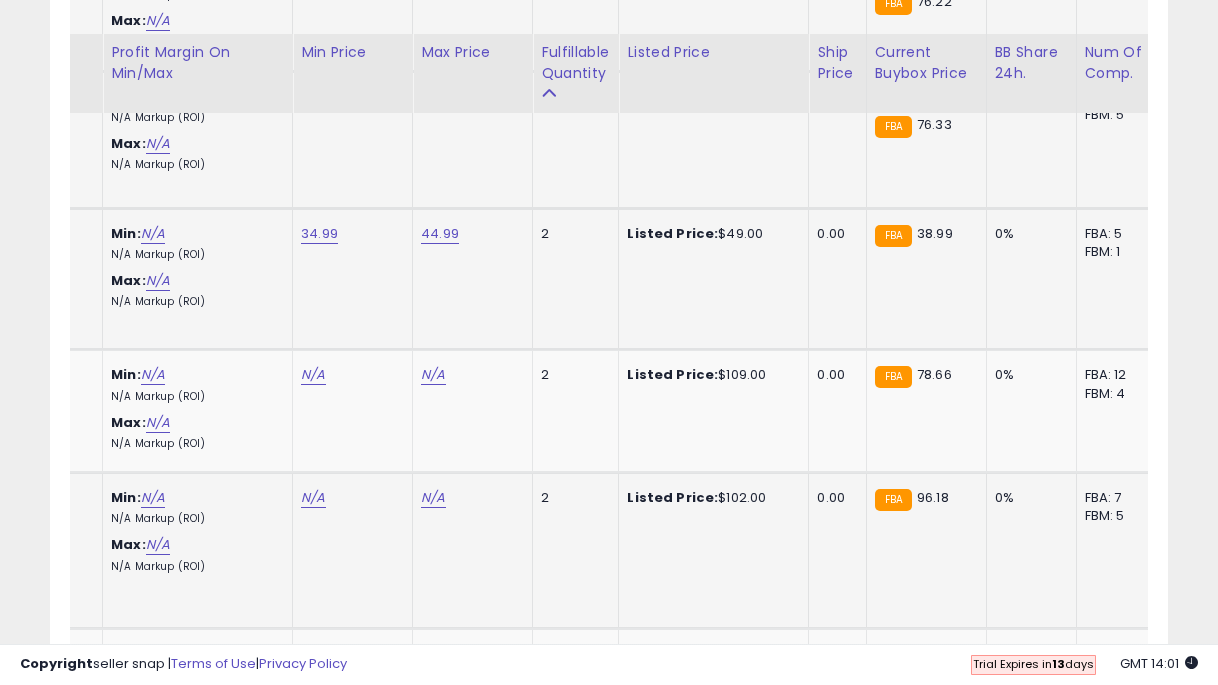 scroll, scrollTop: 6600, scrollLeft: 0, axis: vertical 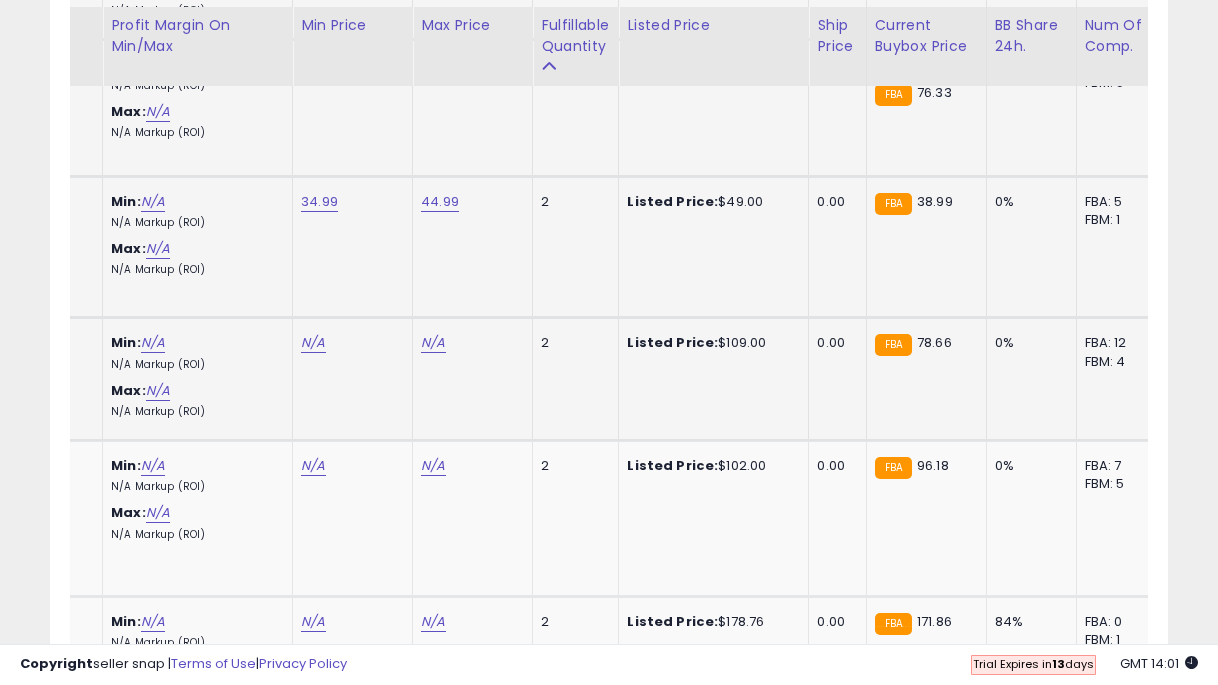 click on "N/A" at bounding box center (313, -5472) 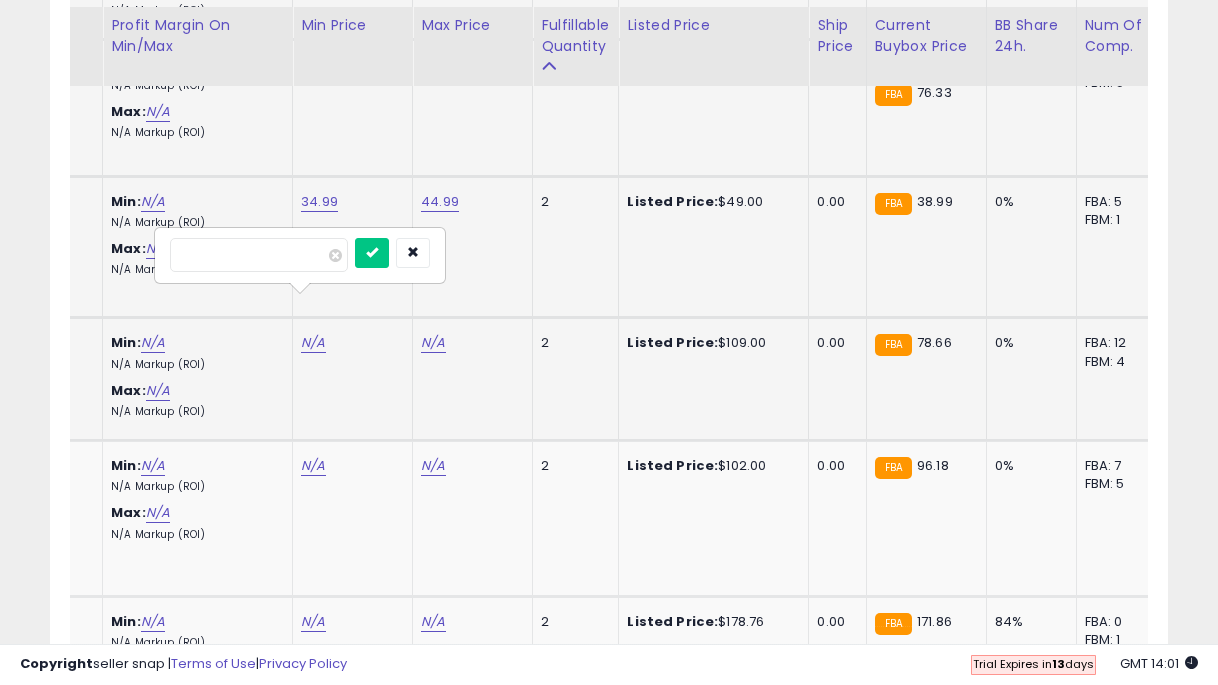 type 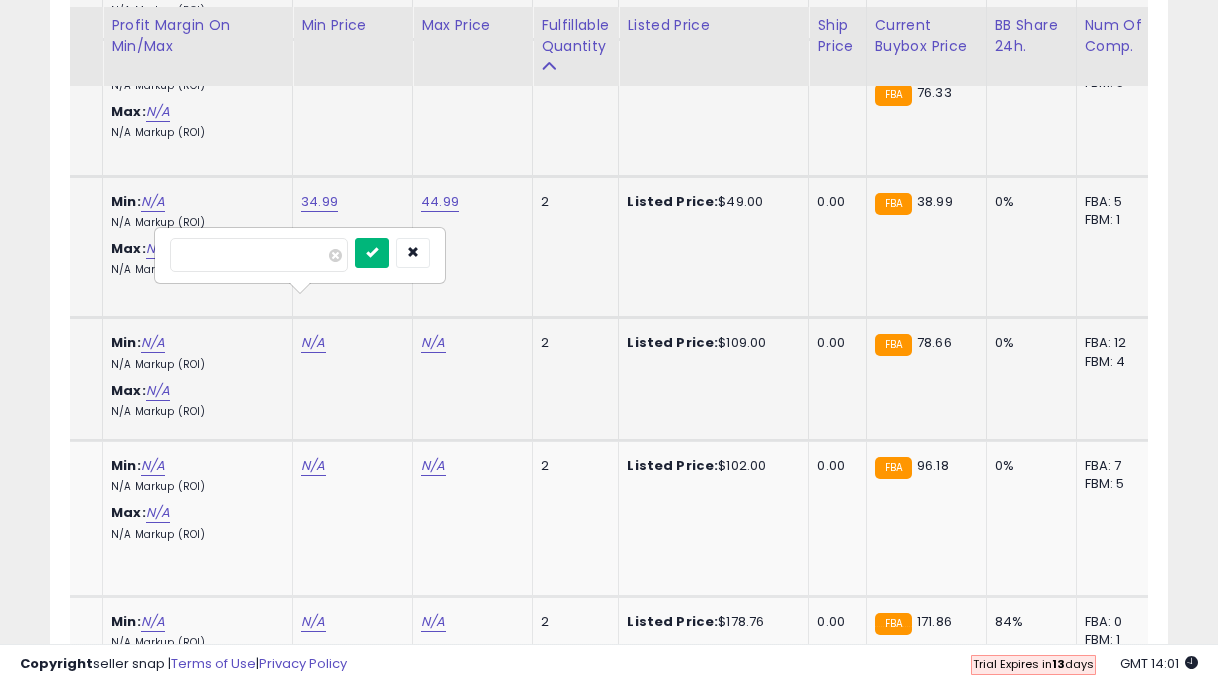 click at bounding box center [372, 252] 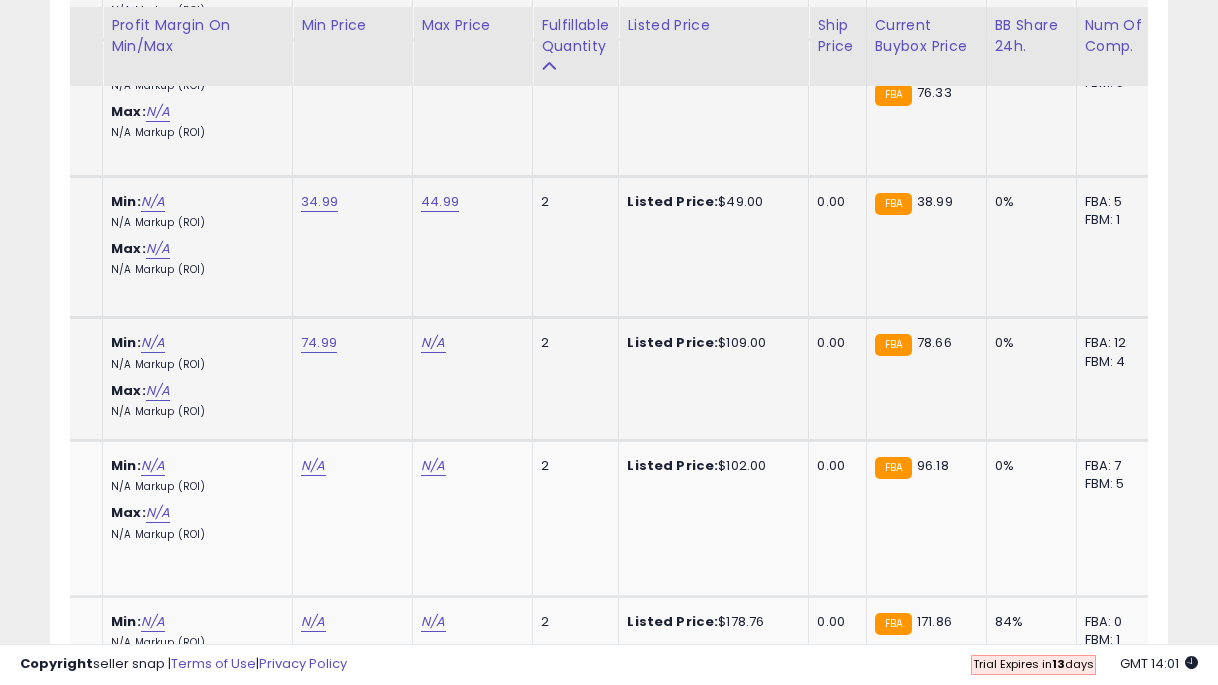 click on "N/A" at bounding box center (433, -5472) 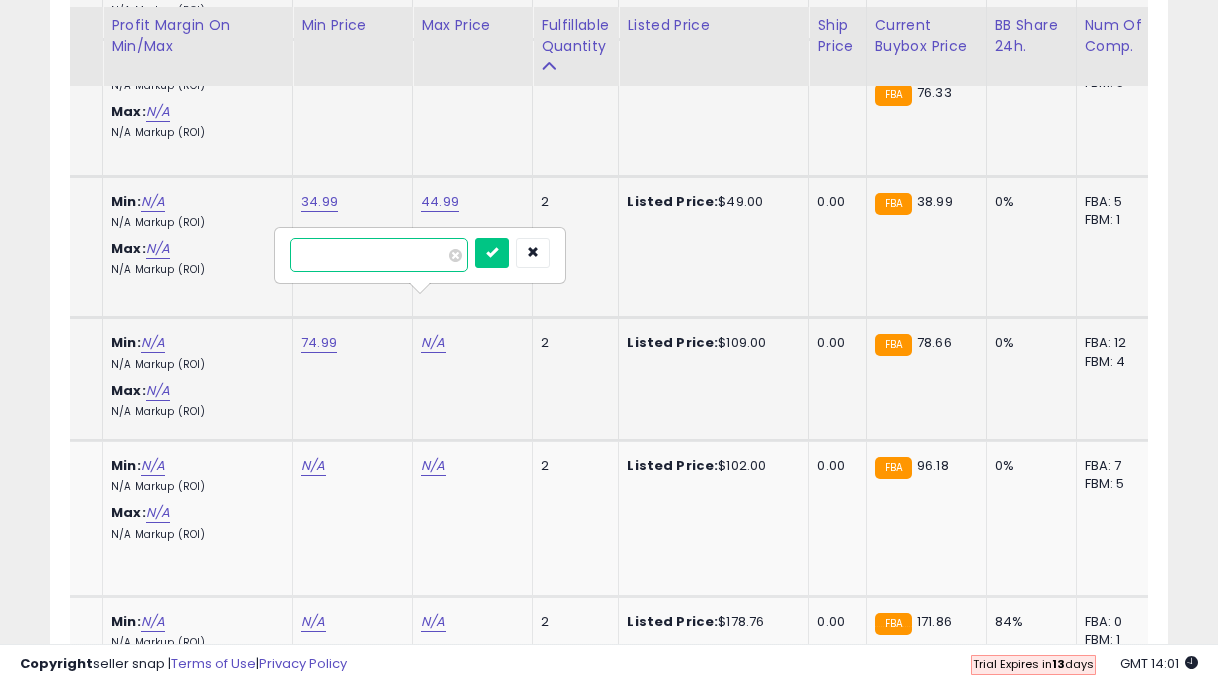 click at bounding box center [492, 253] 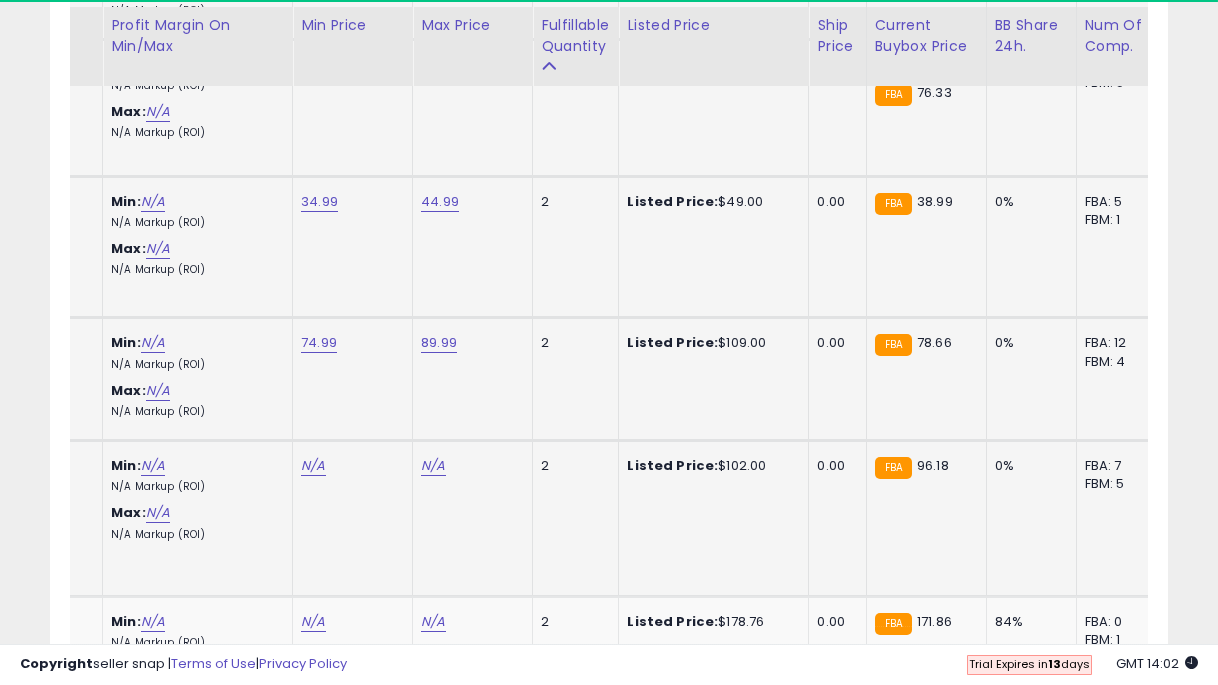 click on "N/A" at bounding box center (313, -5472) 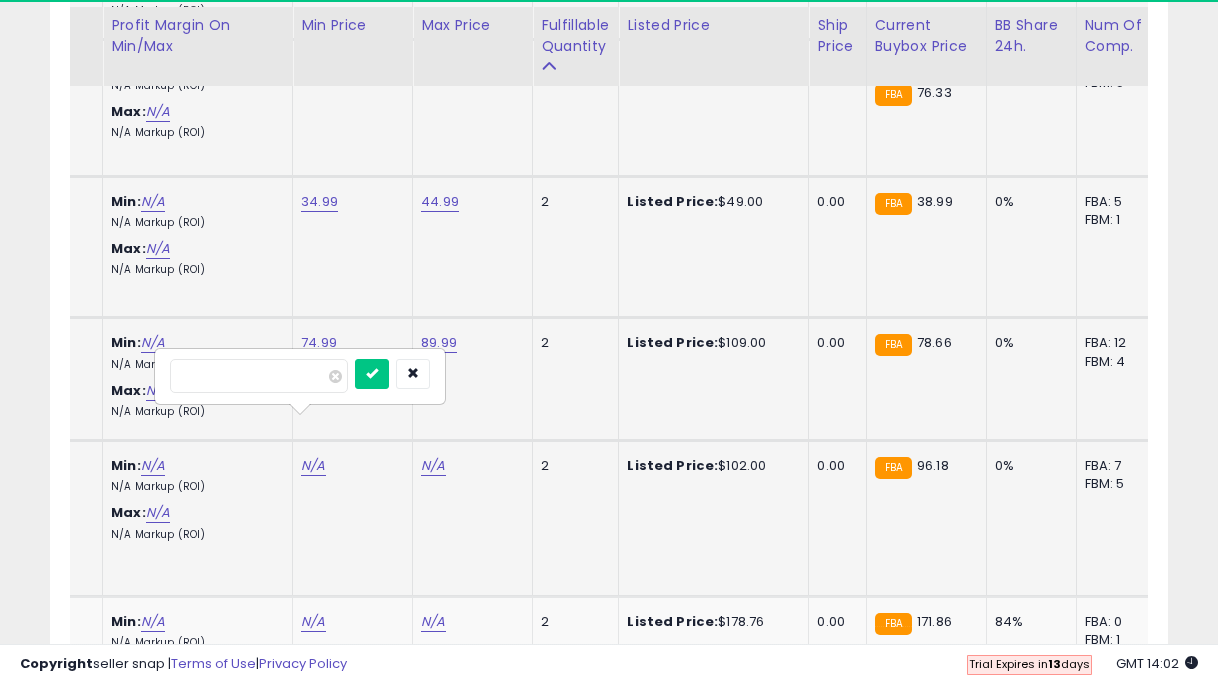 click at bounding box center [372, 374] 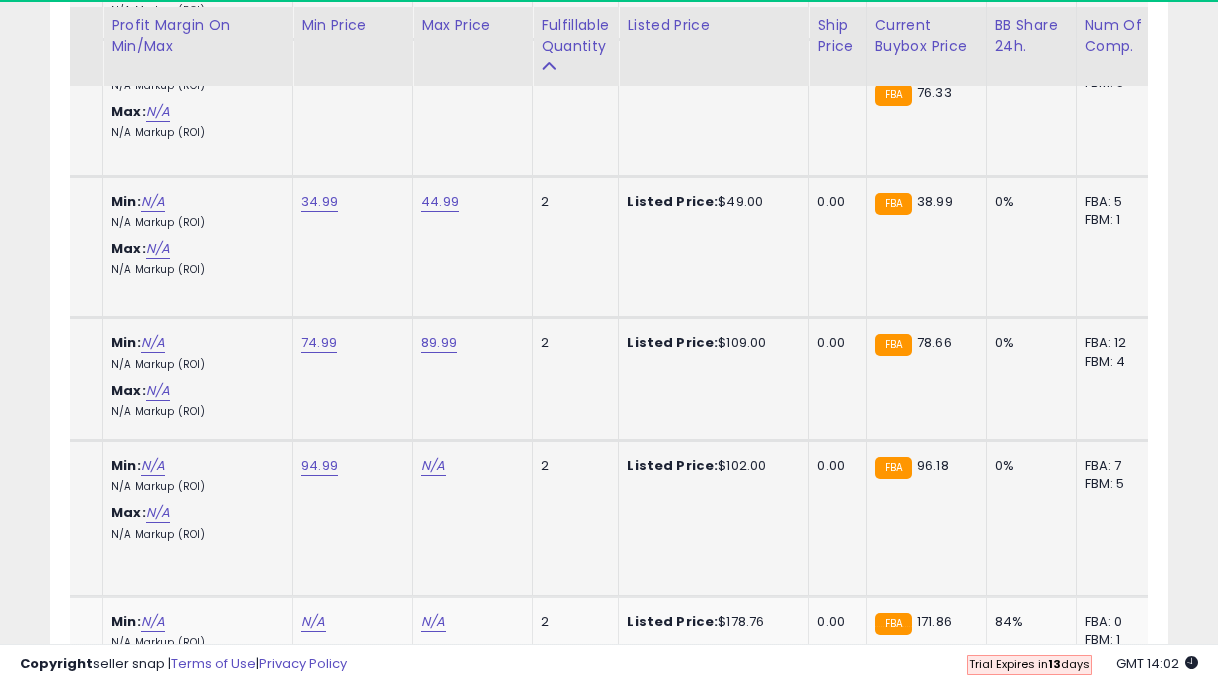 click on "94.99" at bounding box center [313, -5472] 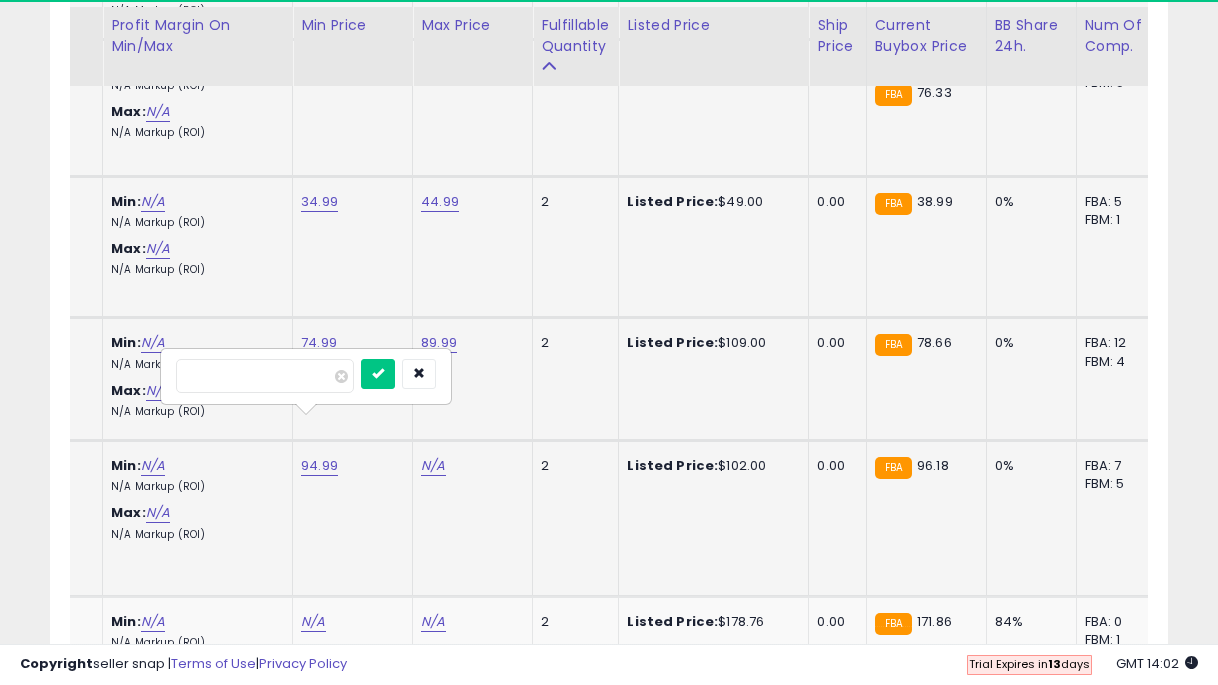 click at bounding box center [378, 374] 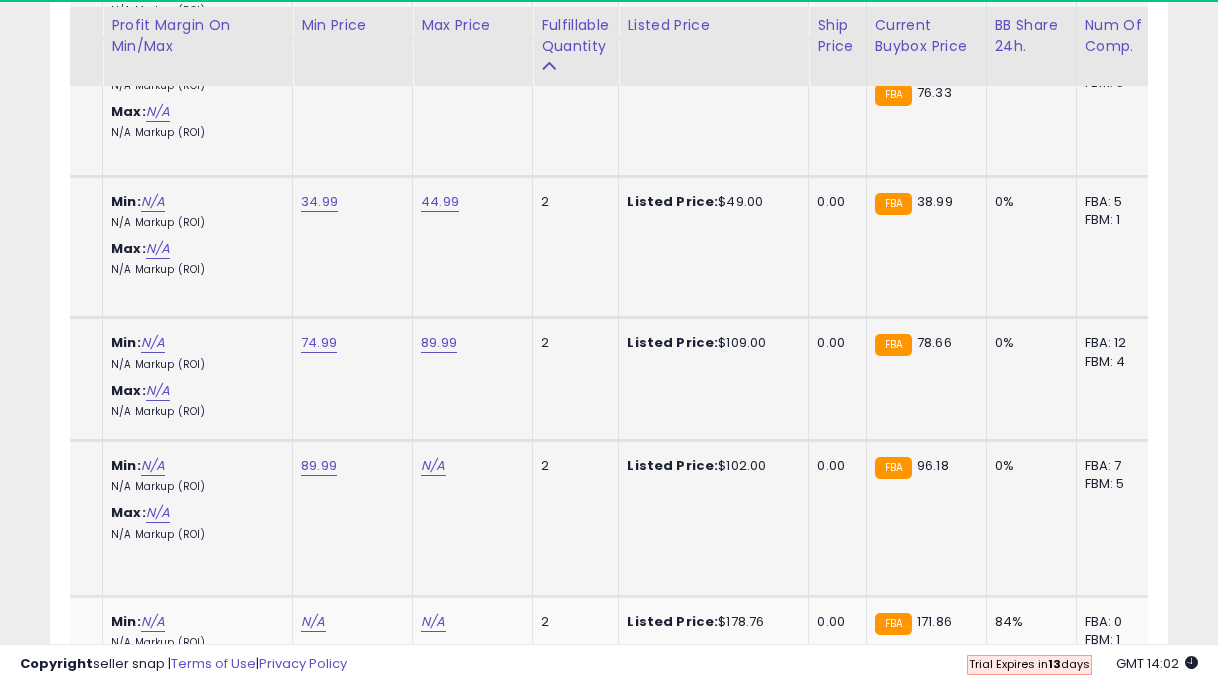 click on "N/A" at bounding box center [433, -5472] 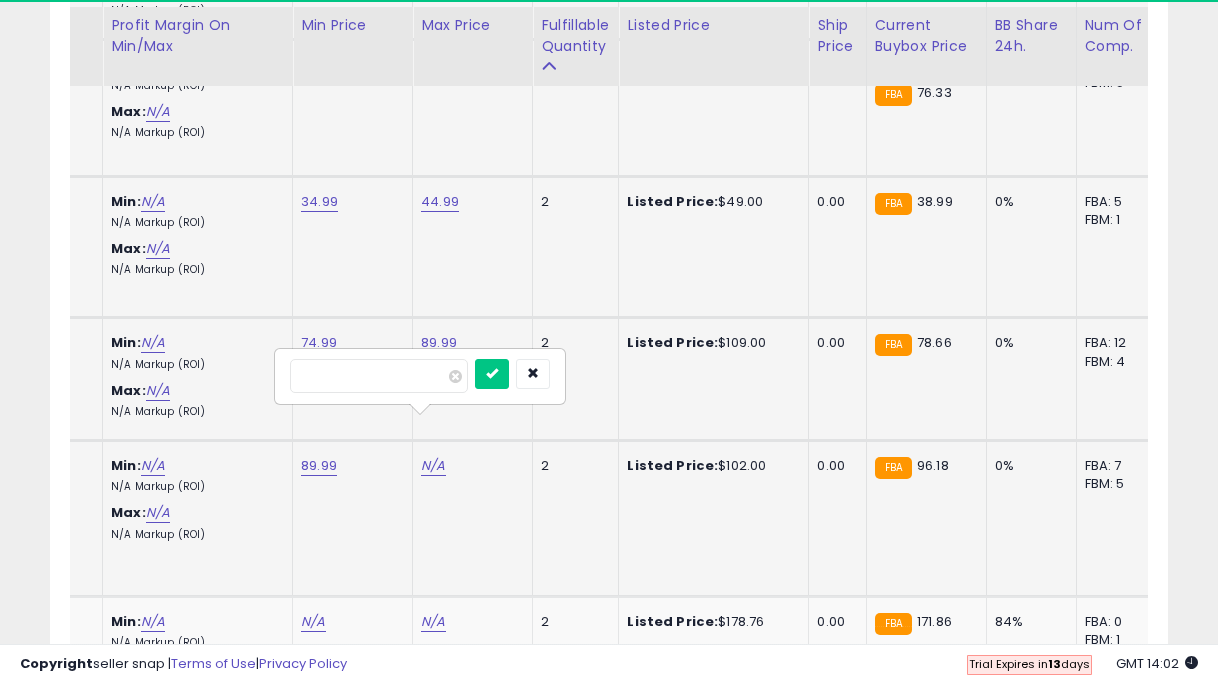 click at bounding box center [492, 374] 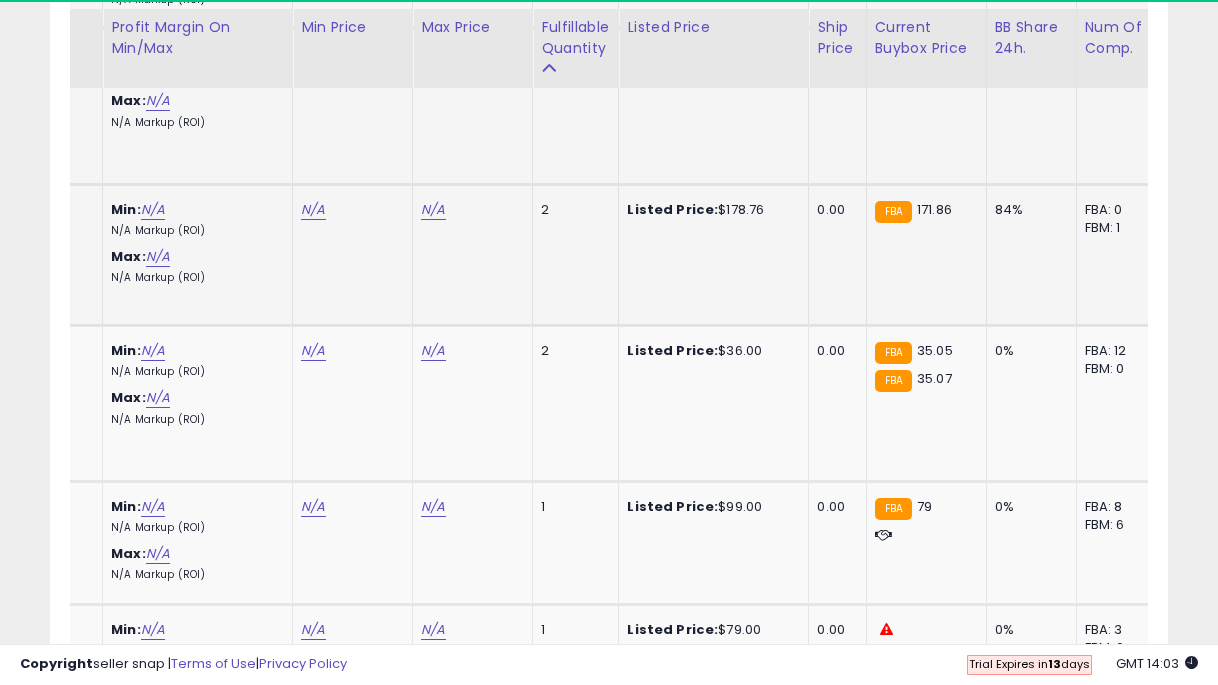 scroll, scrollTop: 7014, scrollLeft: 0, axis: vertical 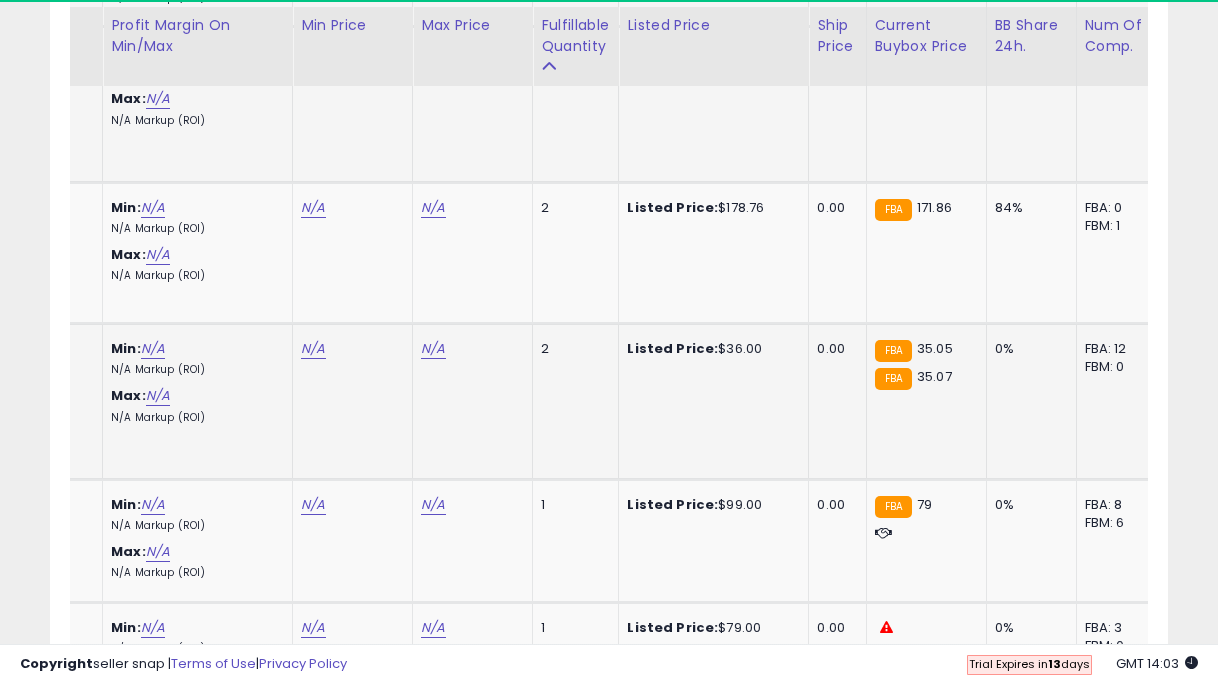 click on "N/A" at bounding box center (313, -5886) 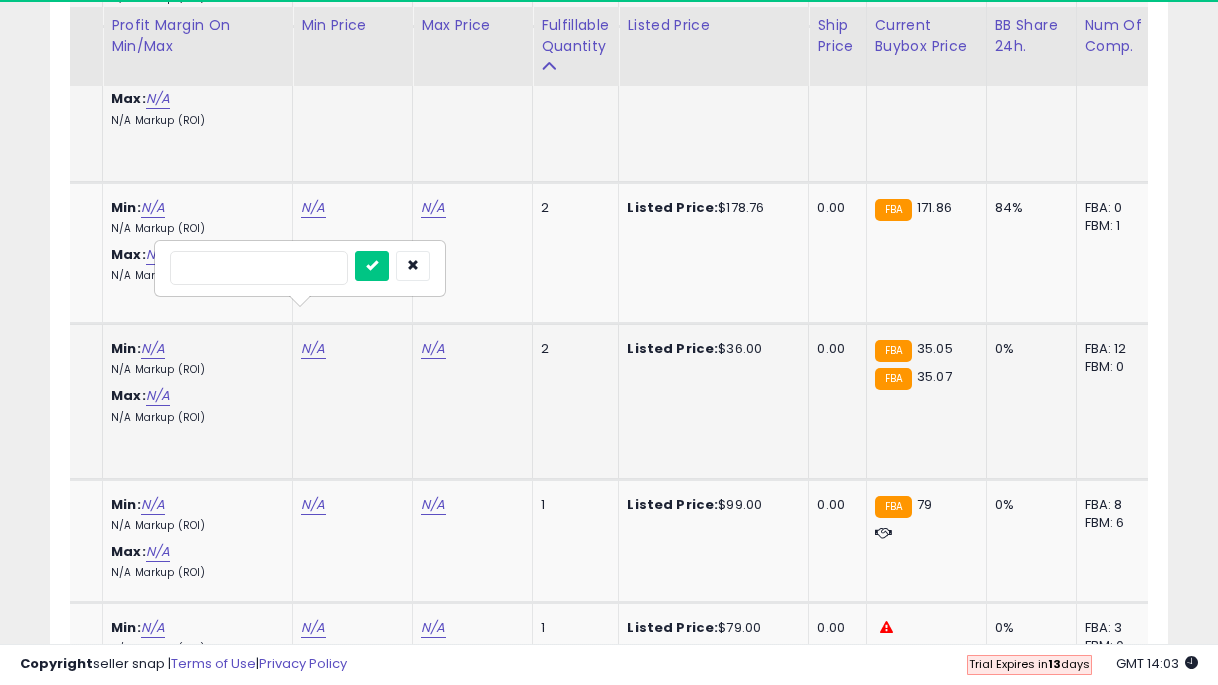 click at bounding box center [372, 266] 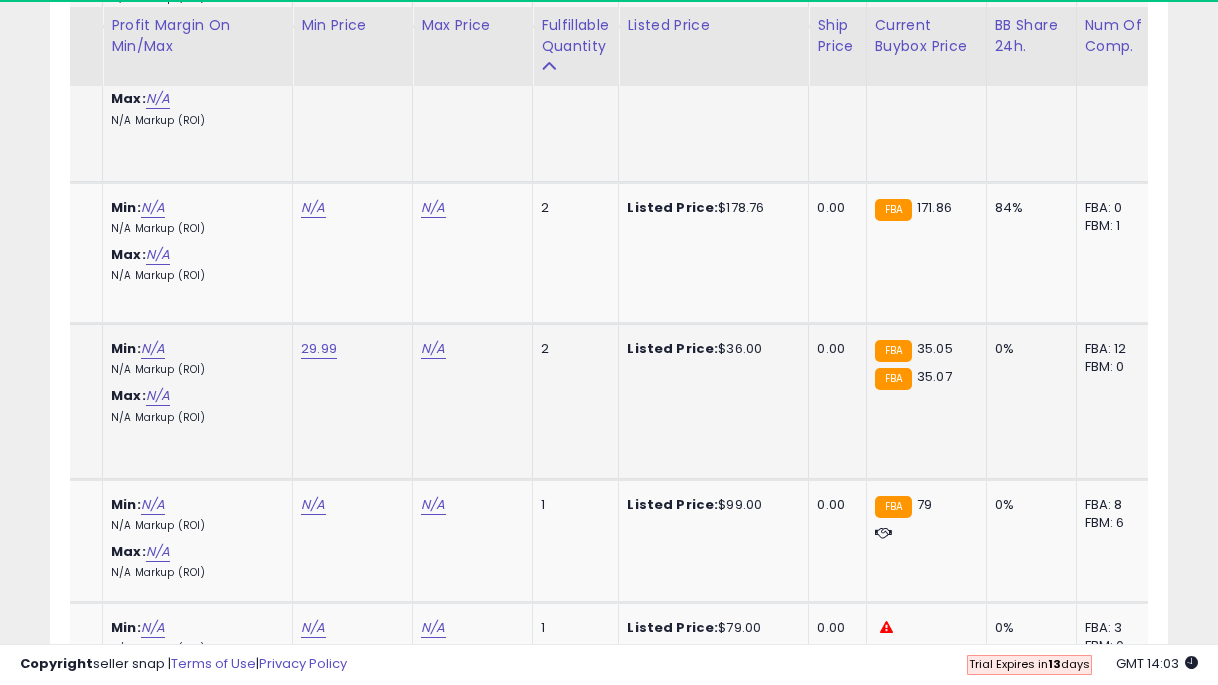 click on "N/A" at bounding box center [433, -5886] 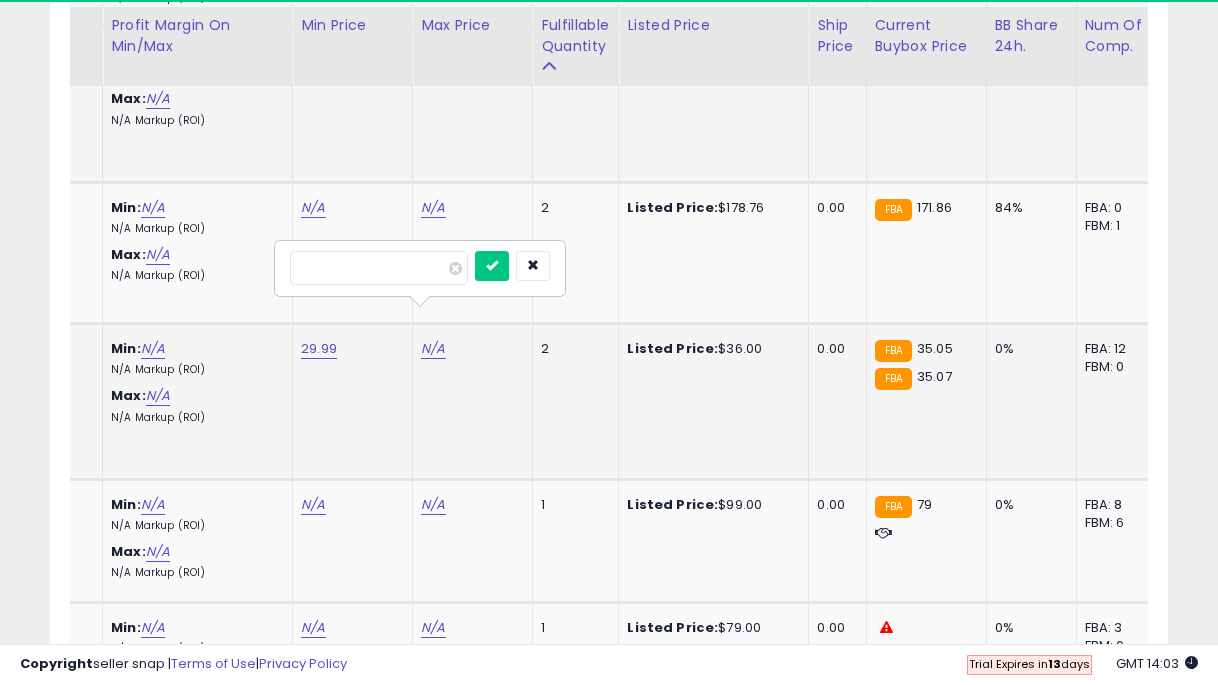 click at bounding box center [492, 266] 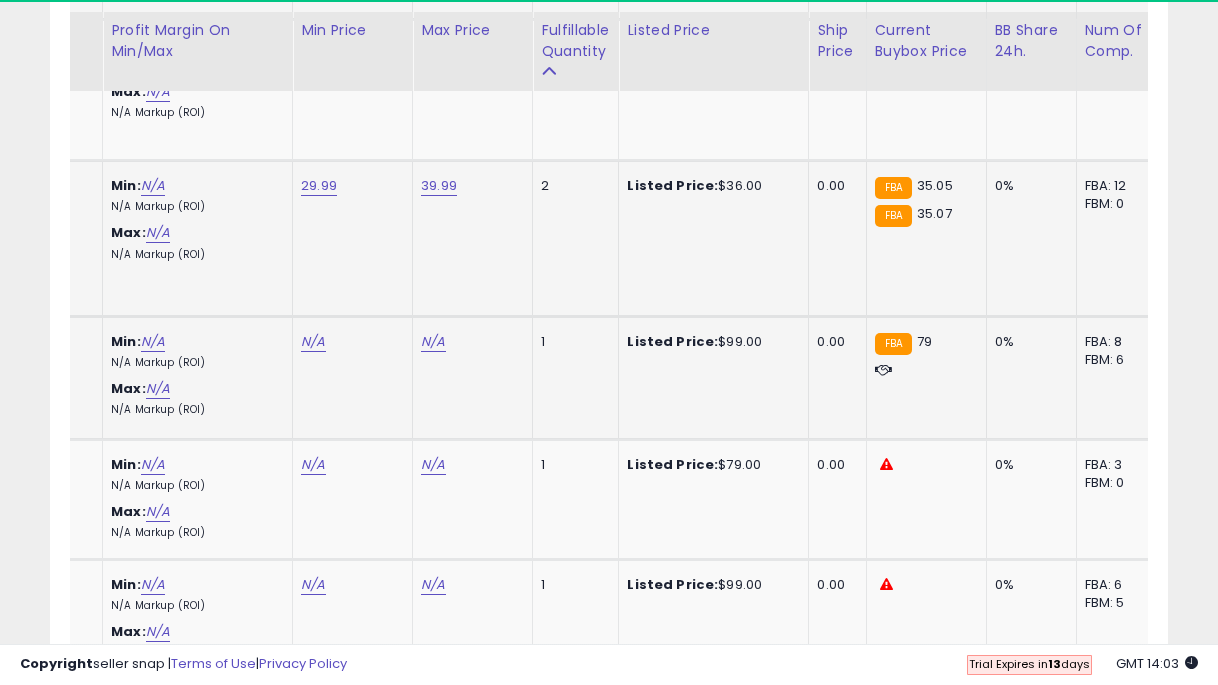 scroll, scrollTop: 7182, scrollLeft: 0, axis: vertical 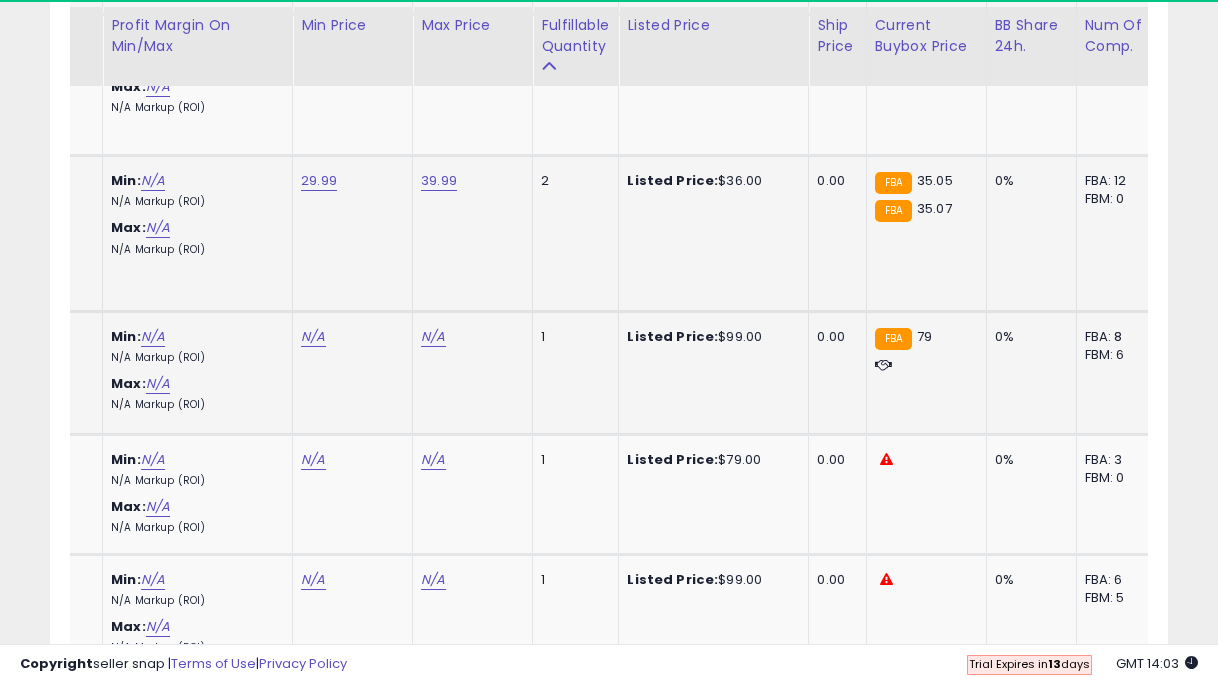 click on "N/A" at bounding box center [313, -6054] 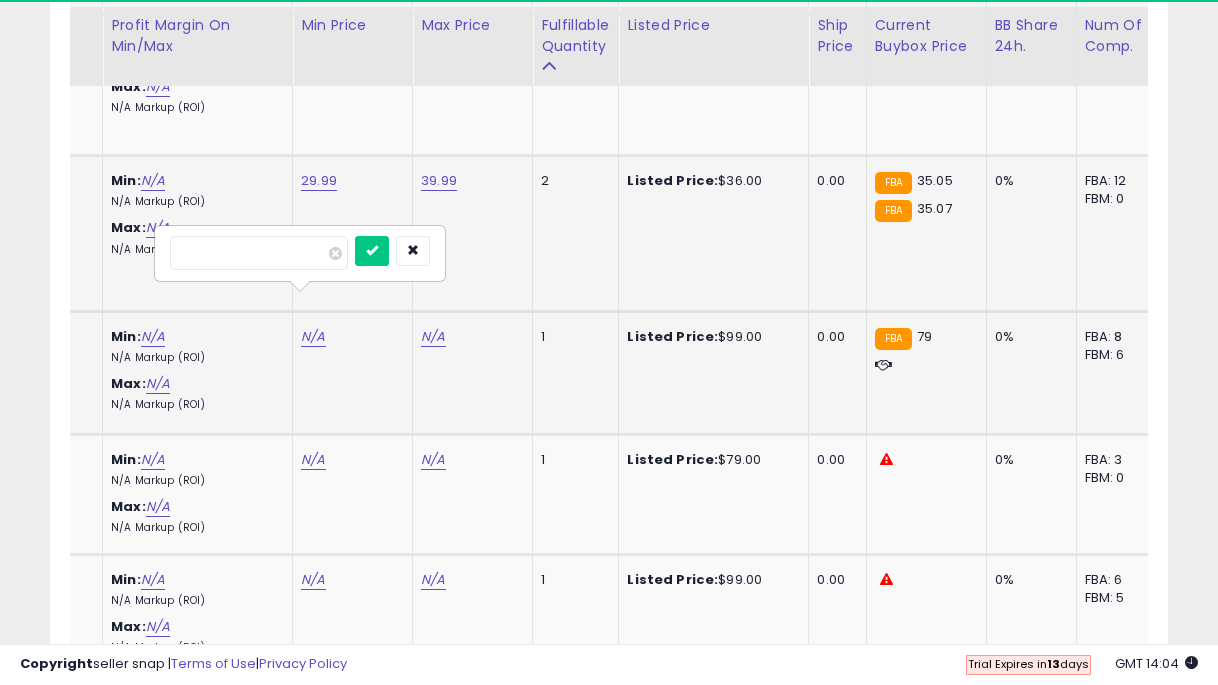 click at bounding box center [372, 251] 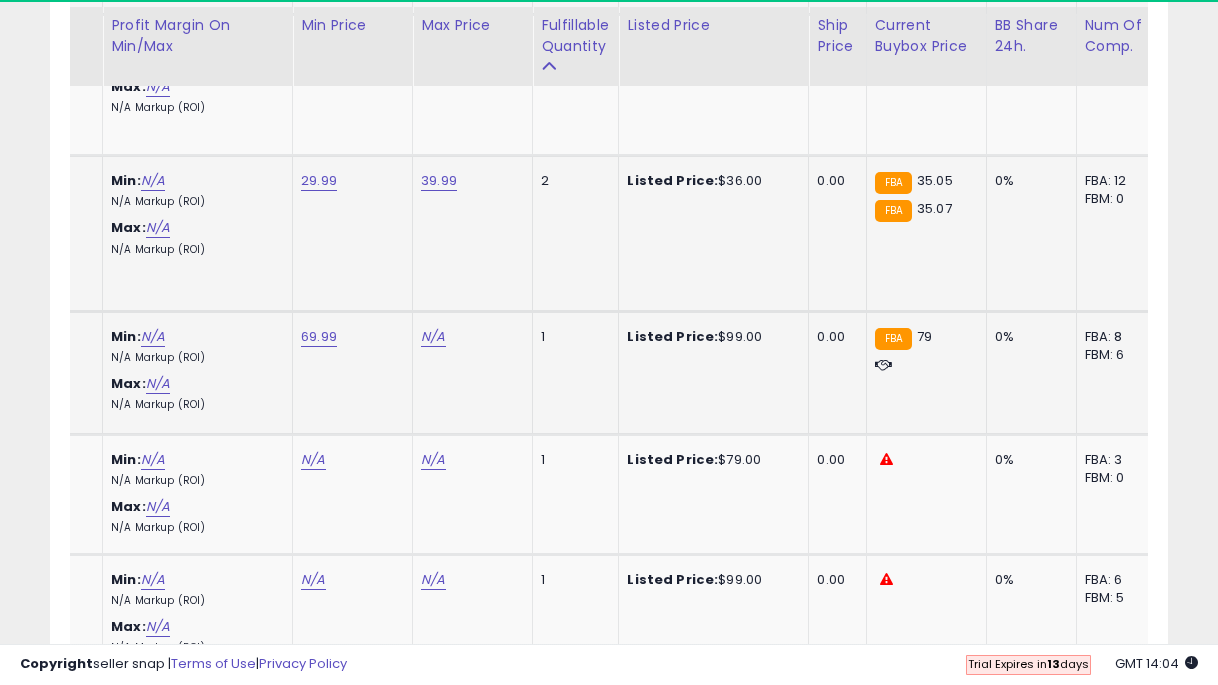 click on "N/A" at bounding box center (433, -6054) 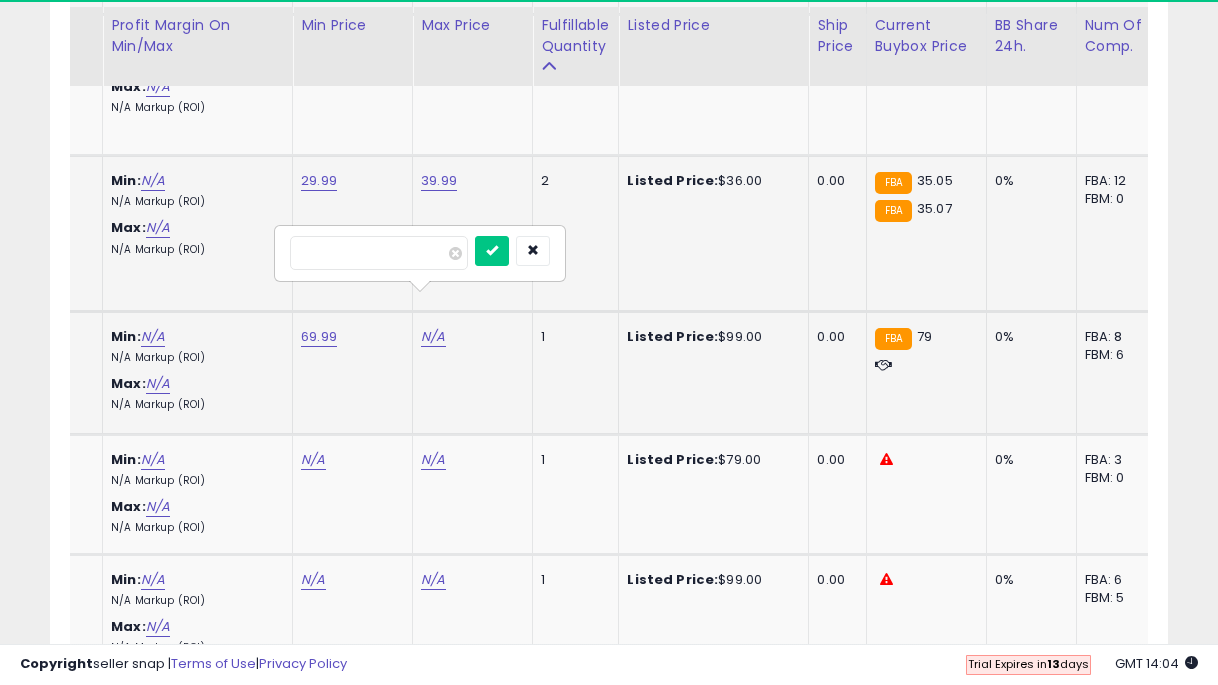 click at bounding box center (492, 251) 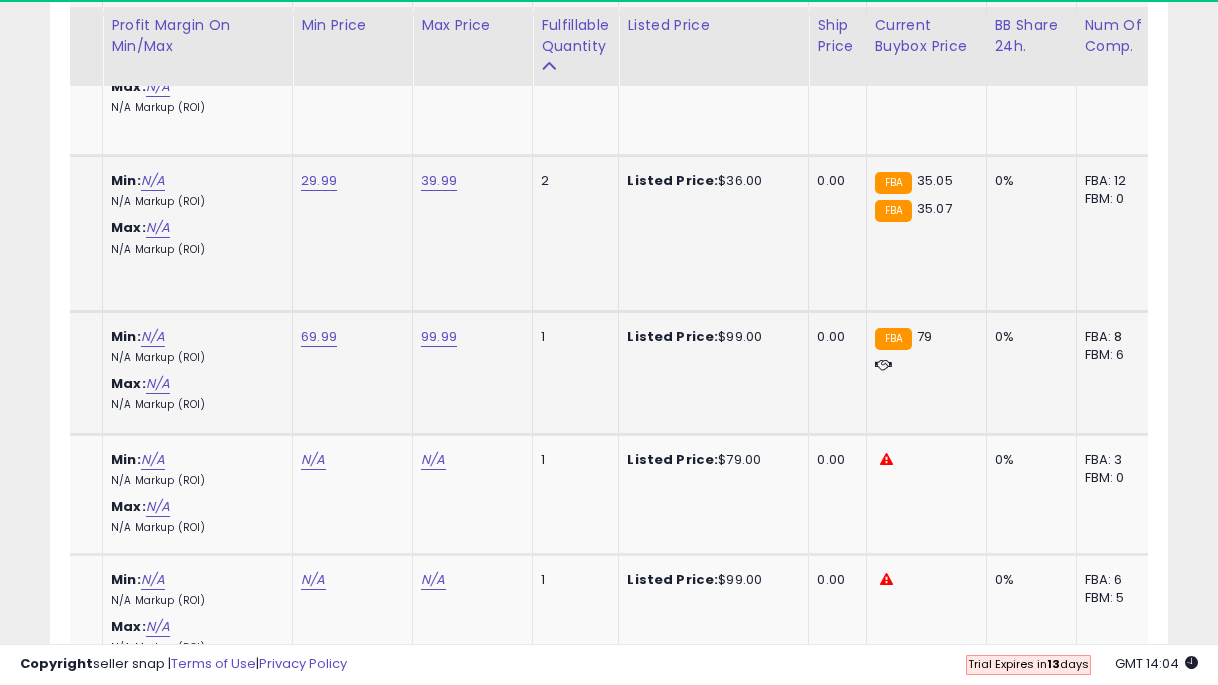 click on "99.99" at bounding box center [433, -6054] 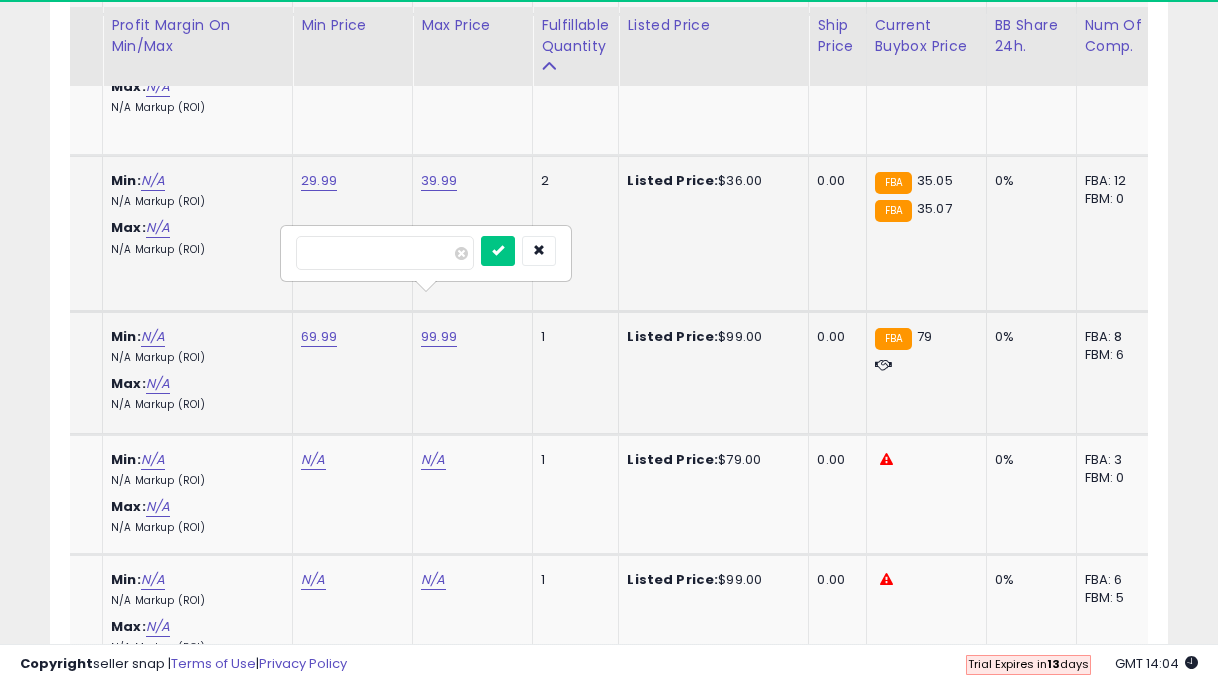 click at bounding box center (498, 251) 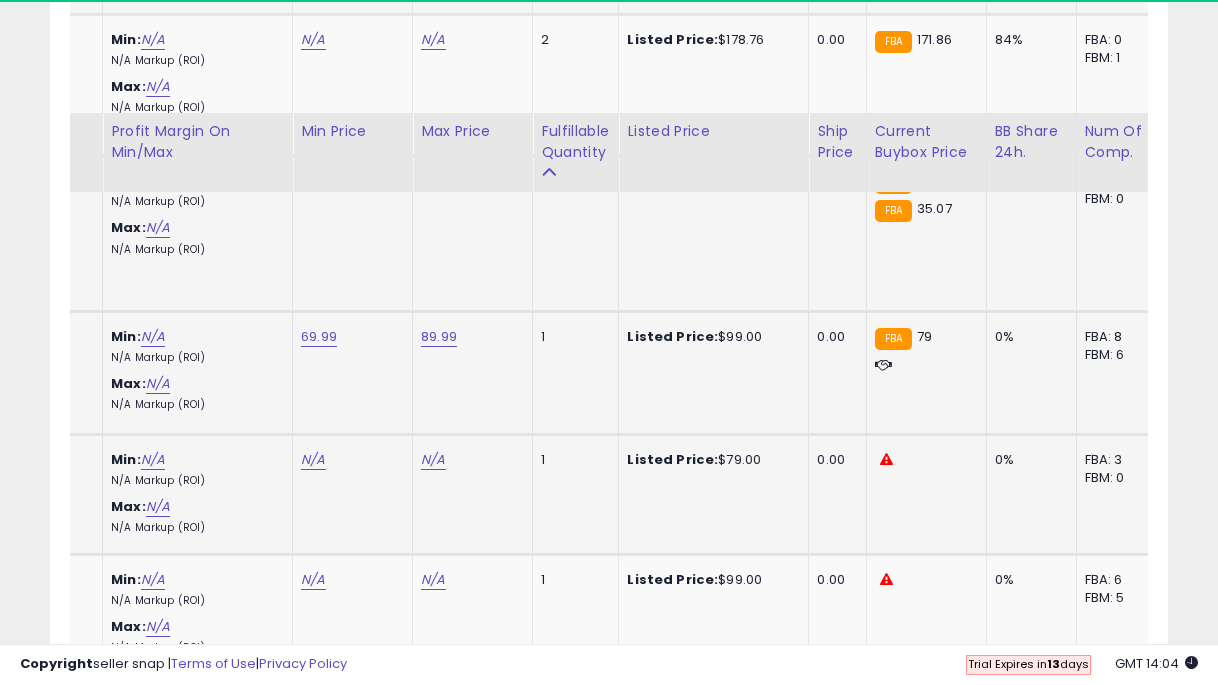 scroll, scrollTop: 7373, scrollLeft: 0, axis: vertical 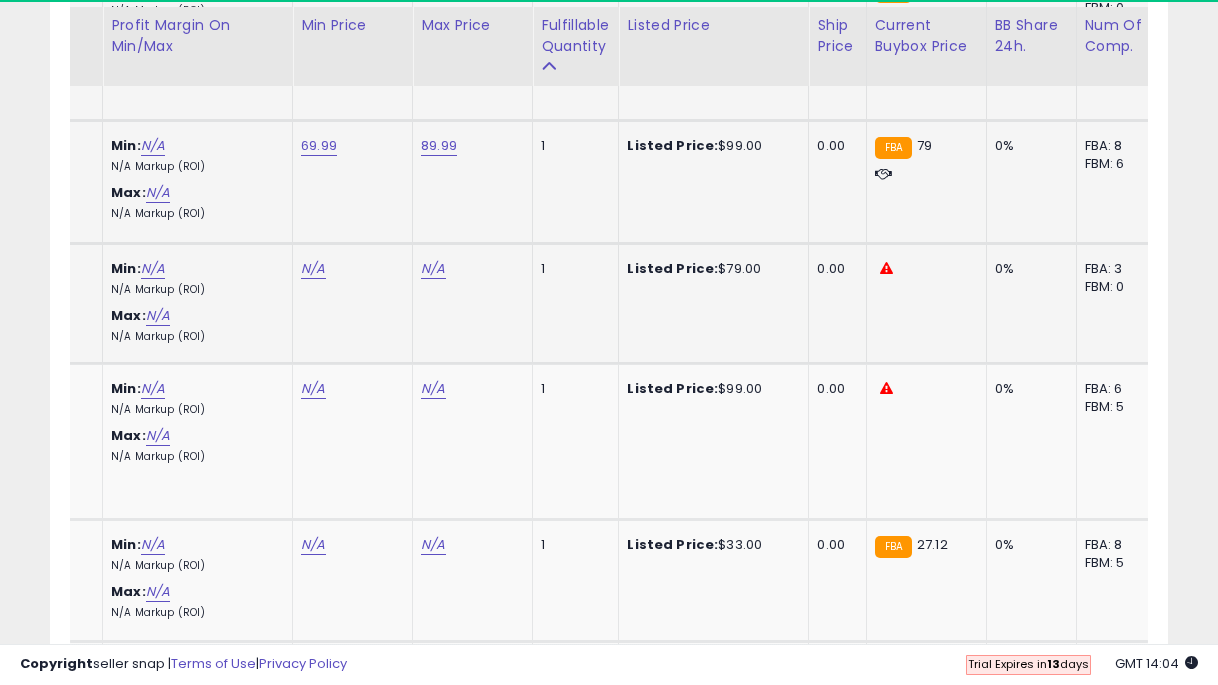 click on "N/A" at bounding box center (313, -6245) 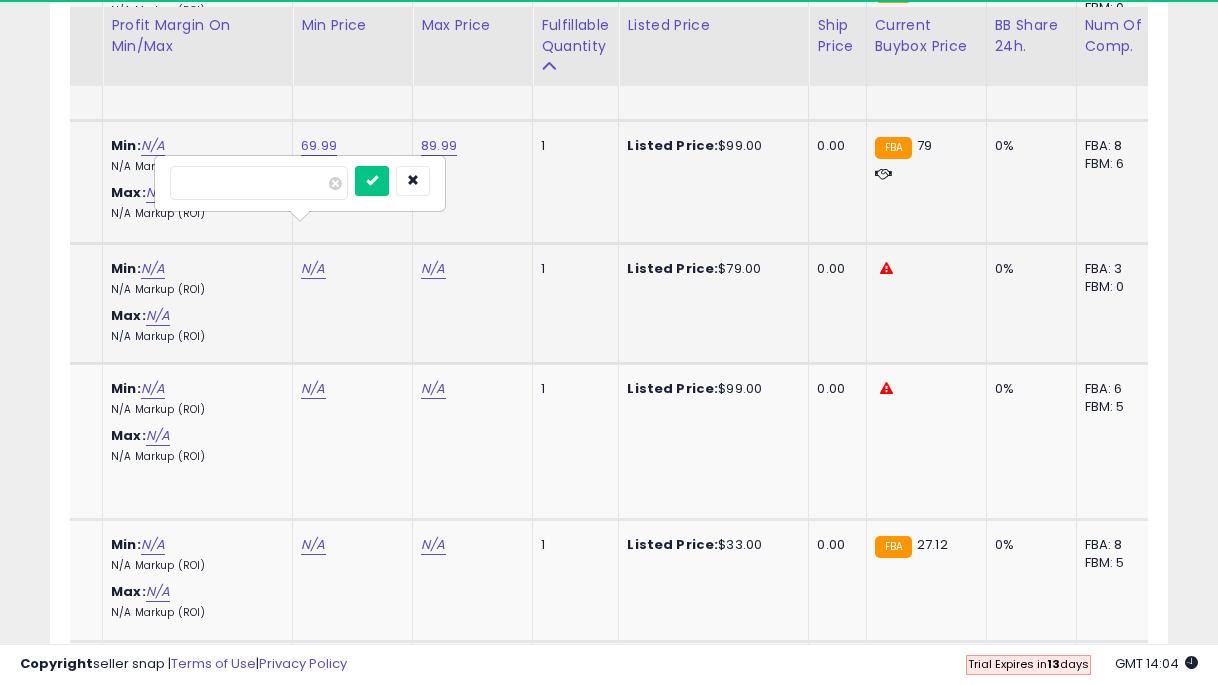 click on "N/A" at bounding box center [313, 269] 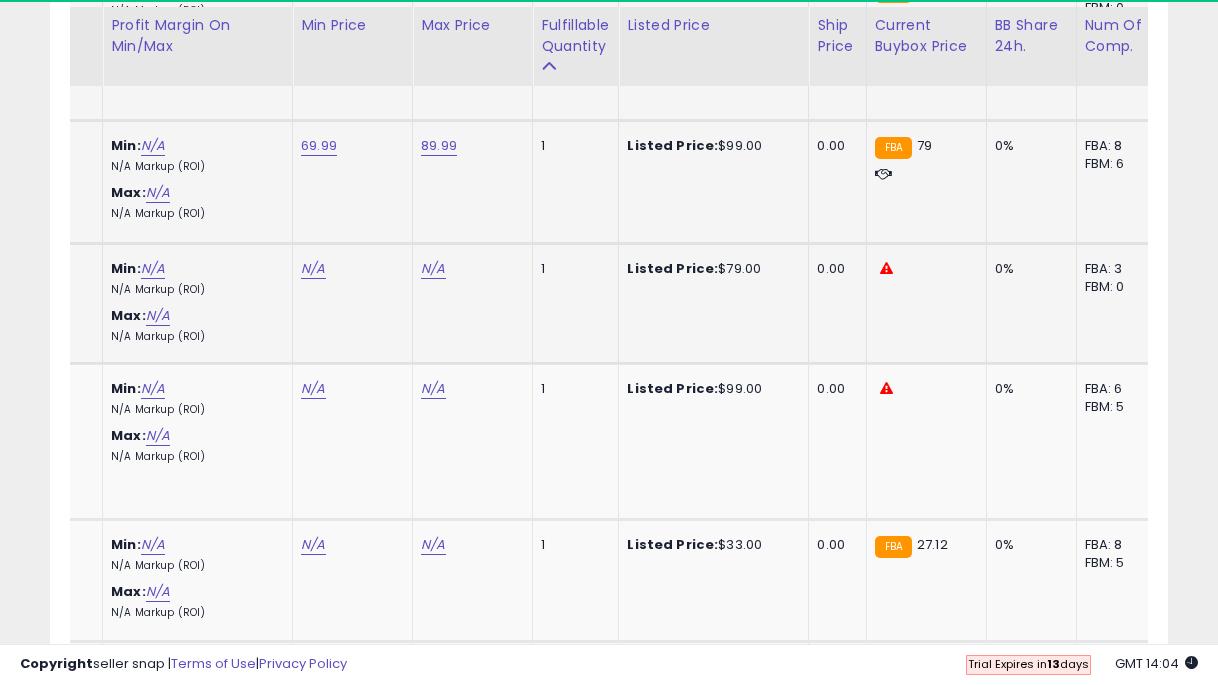 click on "N/A" at bounding box center [313, -6245] 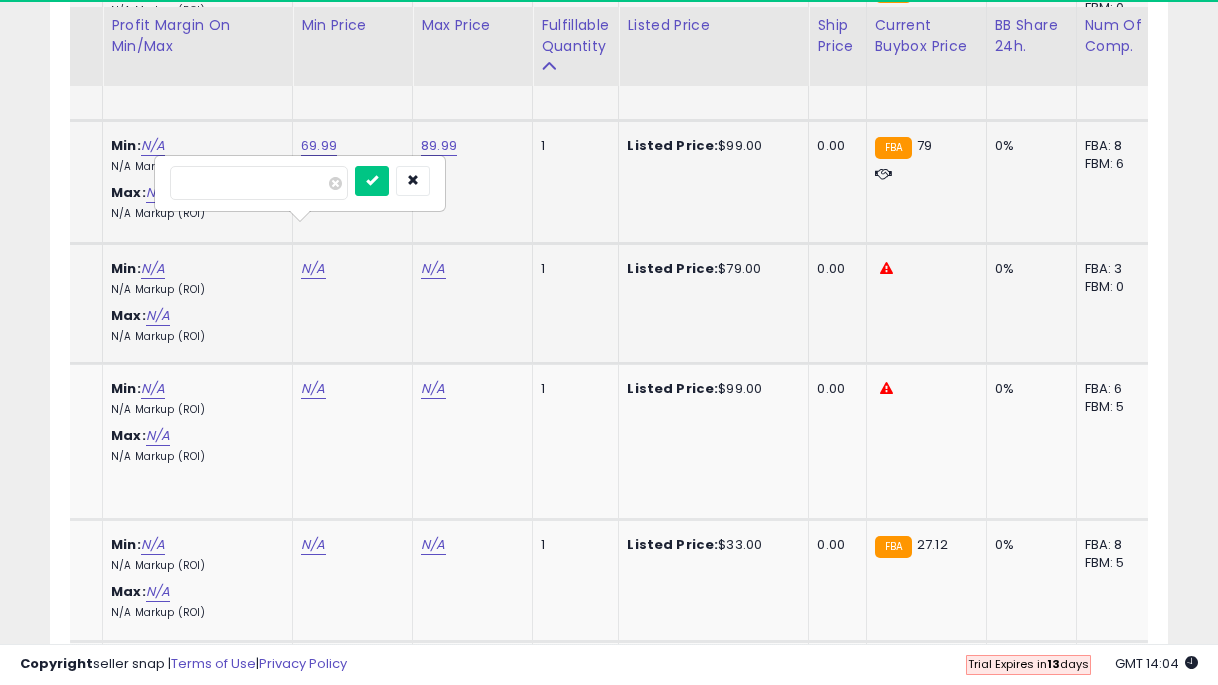 click at bounding box center (372, 181) 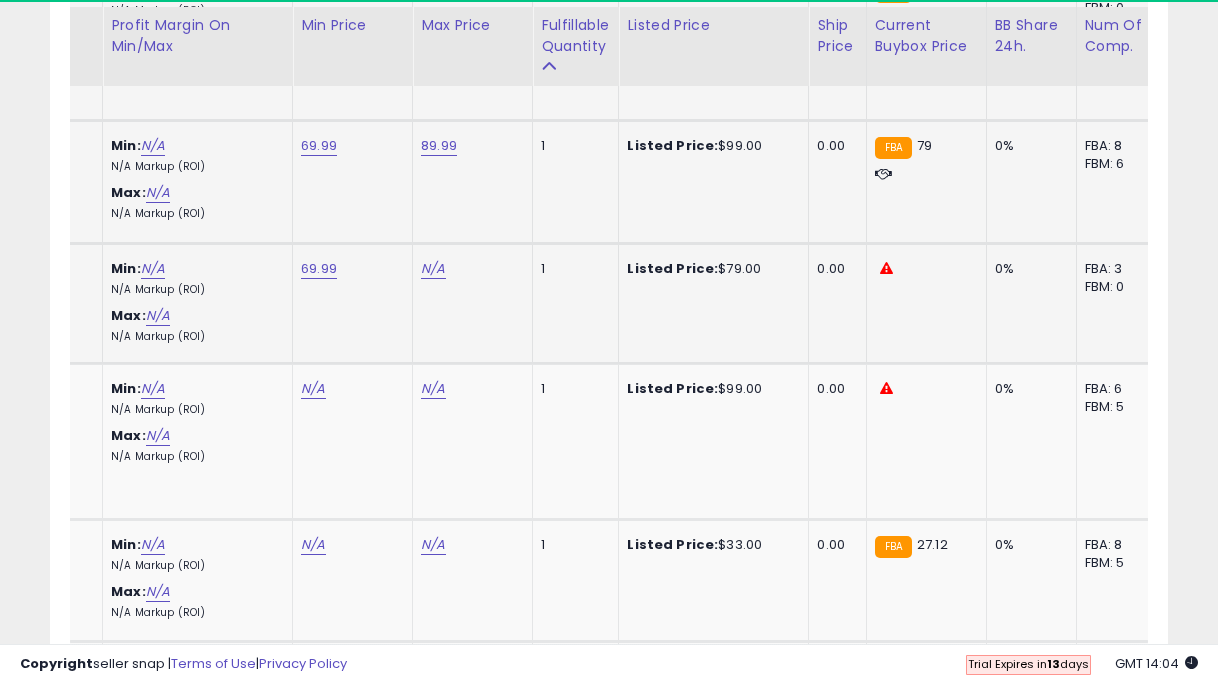 click on "N/A" at bounding box center (433, -6245) 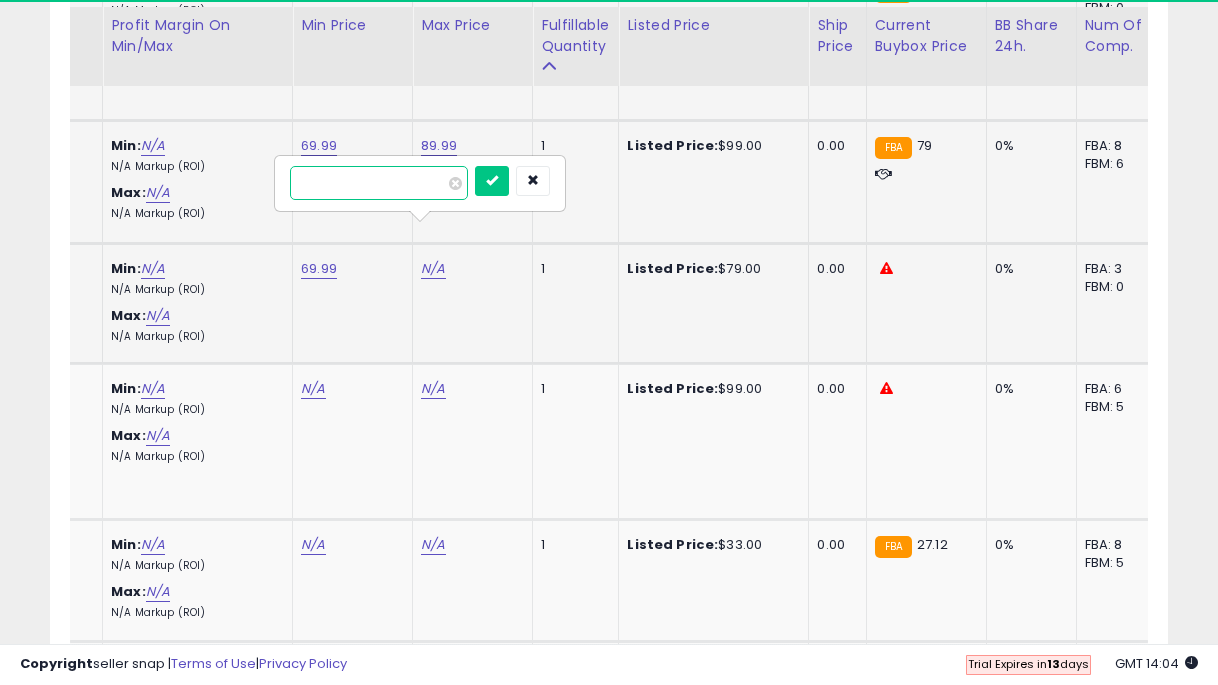 click at bounding box center [492, 181] 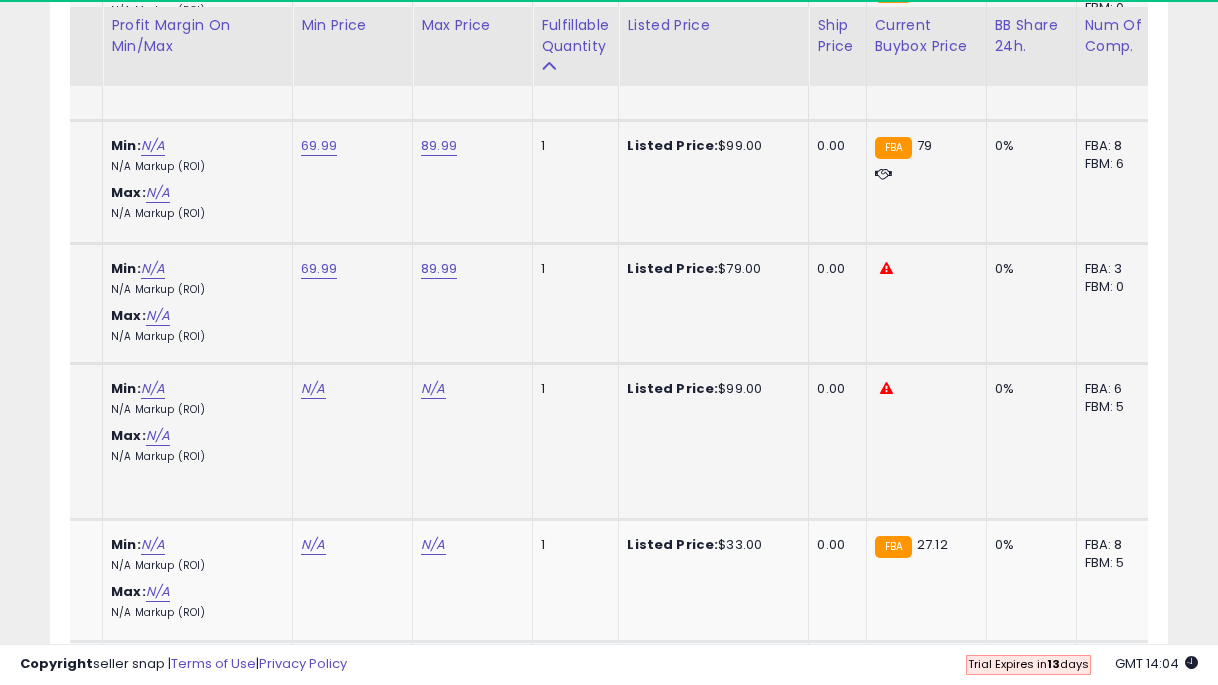 click on "N/A" at bounding box center (313, -6245) 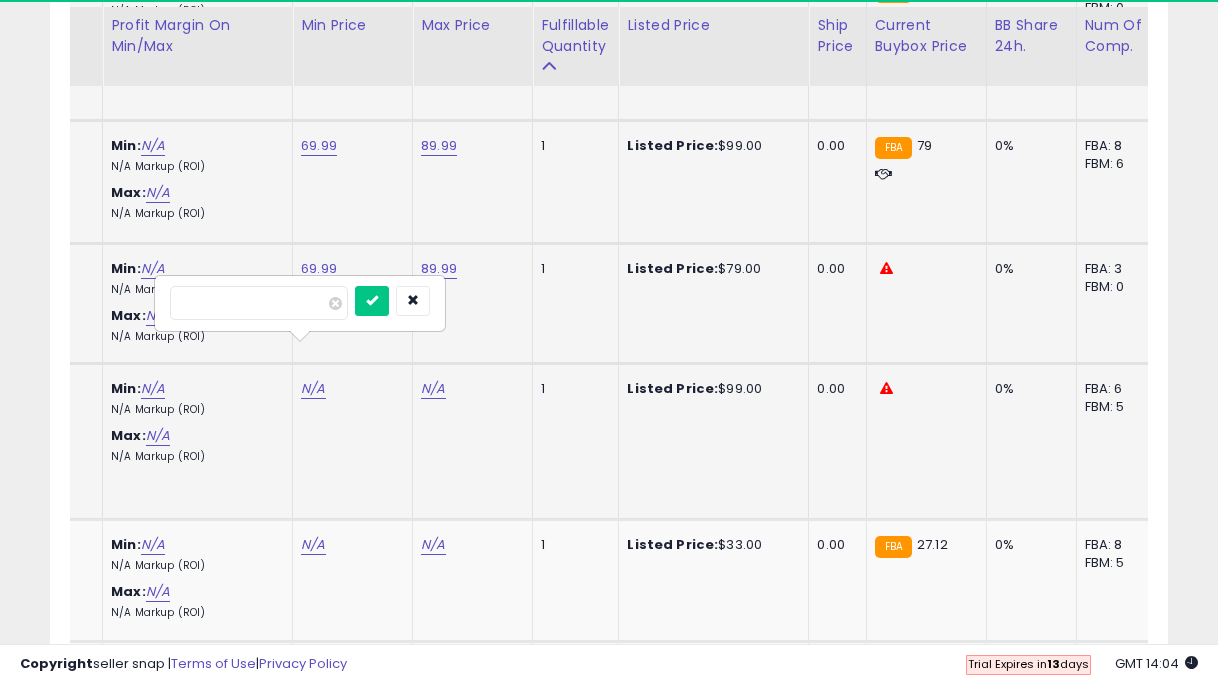 click at bounding box center [372, 301] 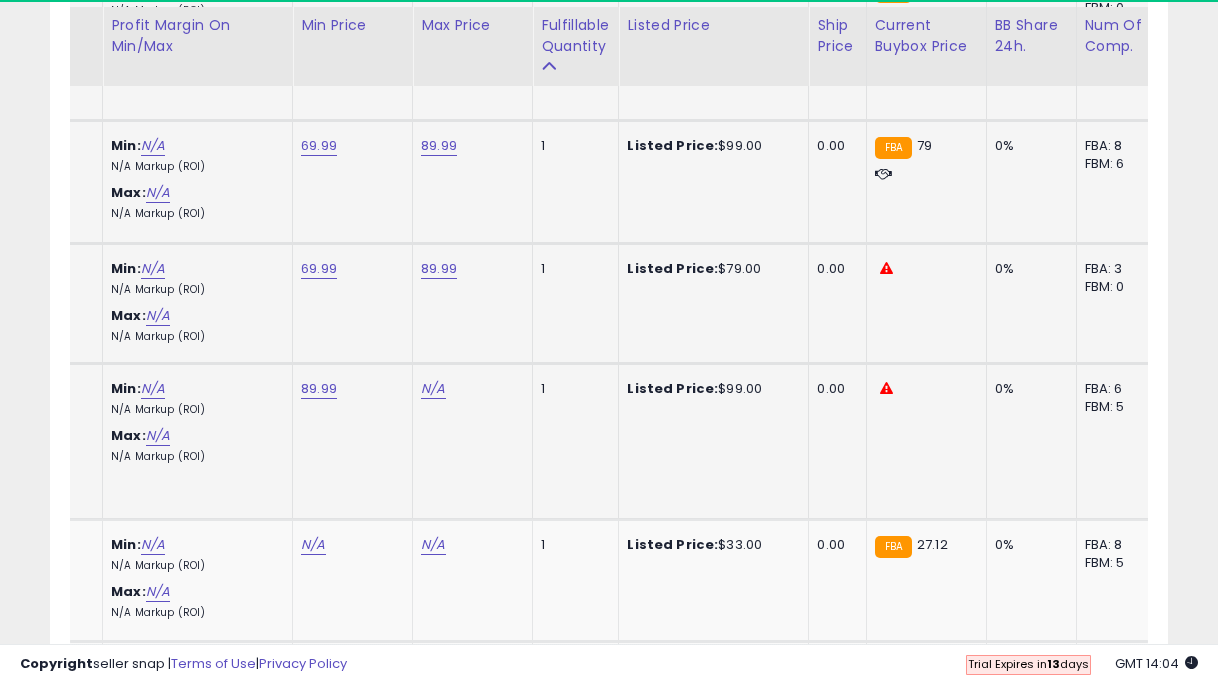 click on "N/A" at bounding box center (433, -6245) 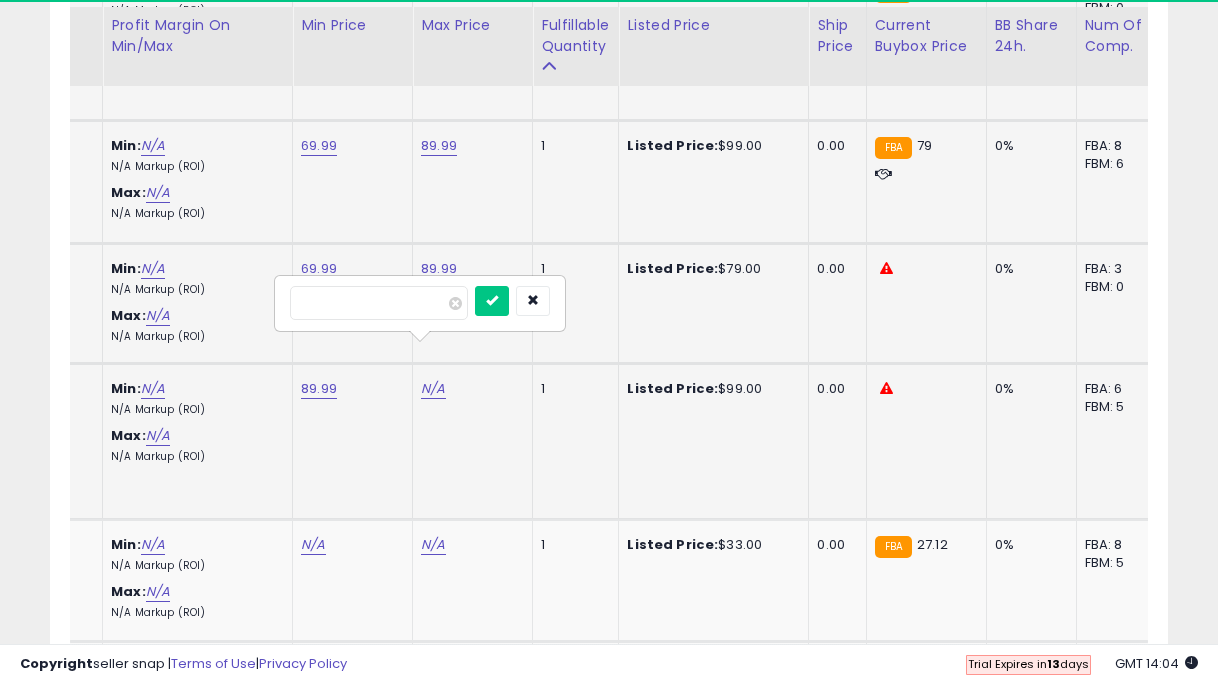 click at bounding box center (492, 301) 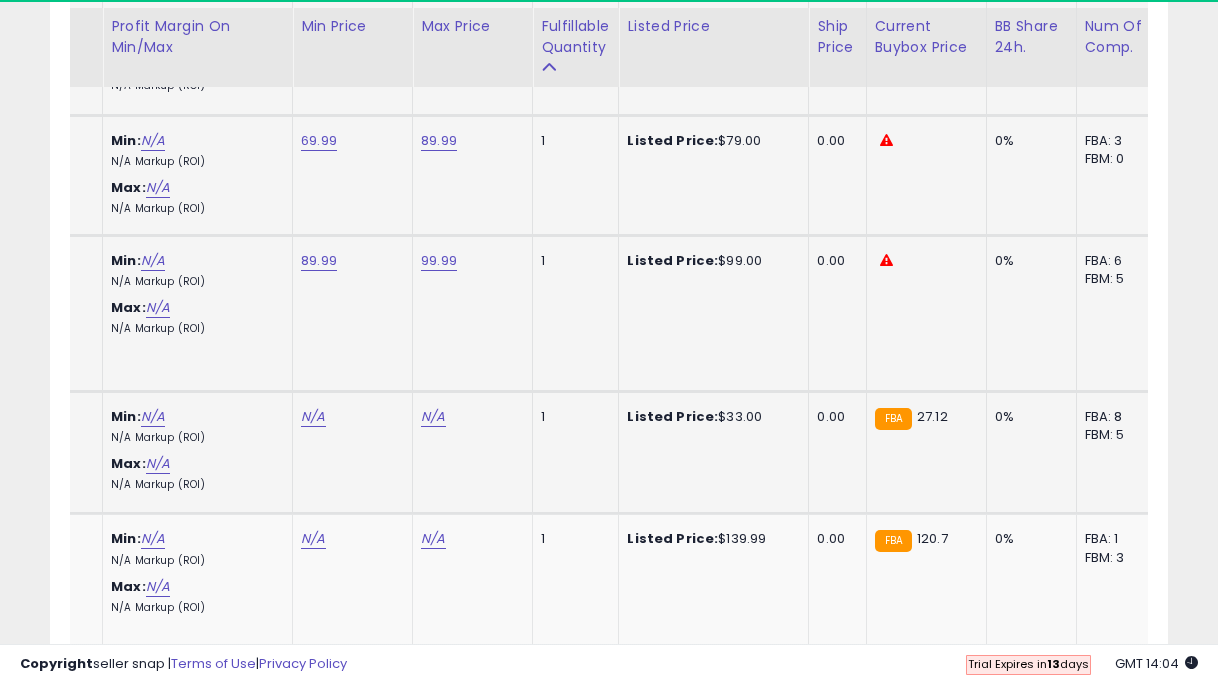 scroll, scrollTop: 7502, scrollLeft: 0, axis: vertical 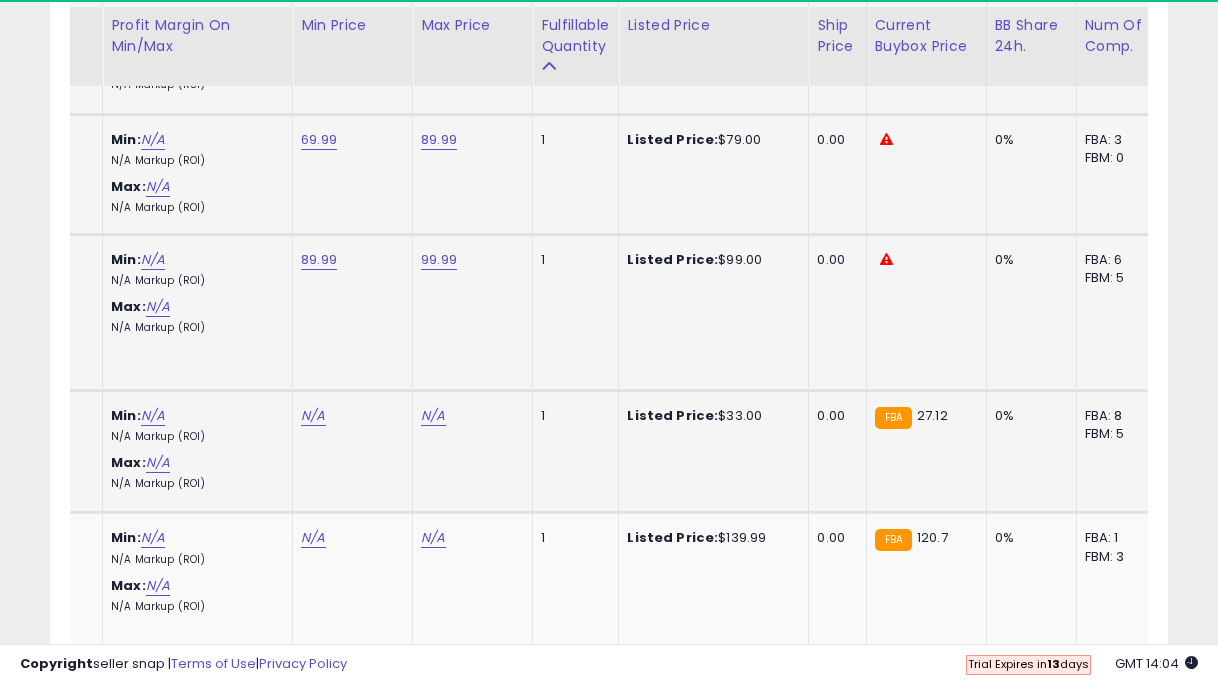click on "N/A" at bounding box center [313, -6374] 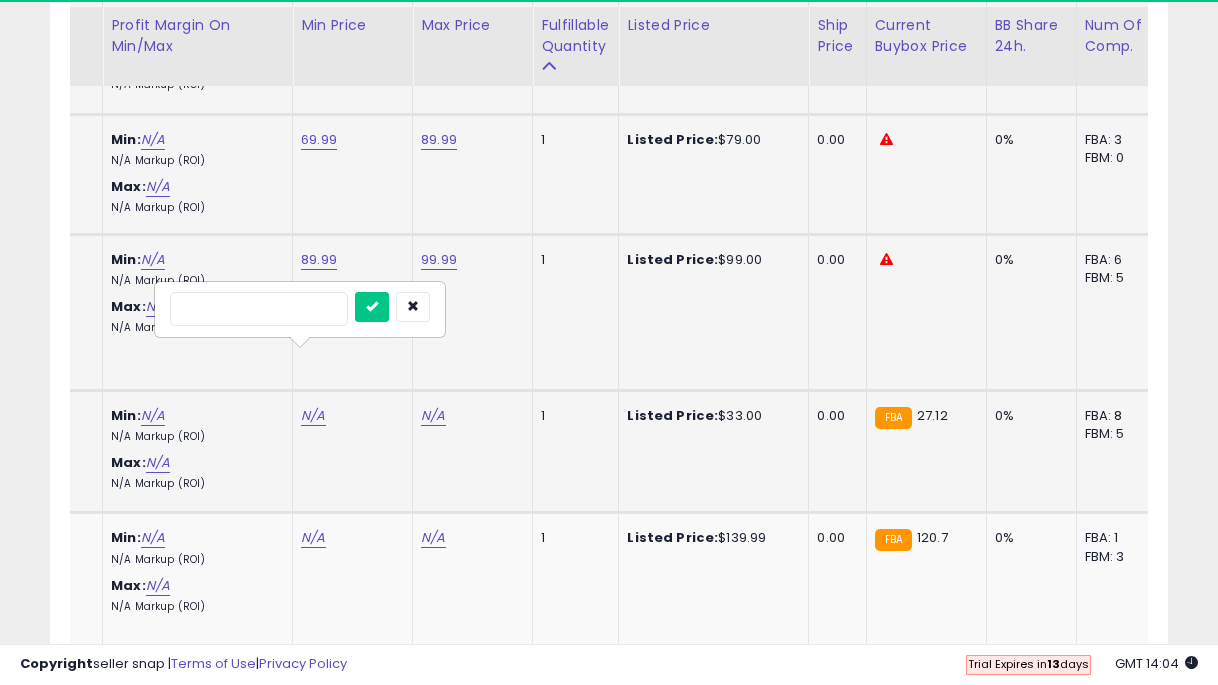 click at bounding box center (372, 307) 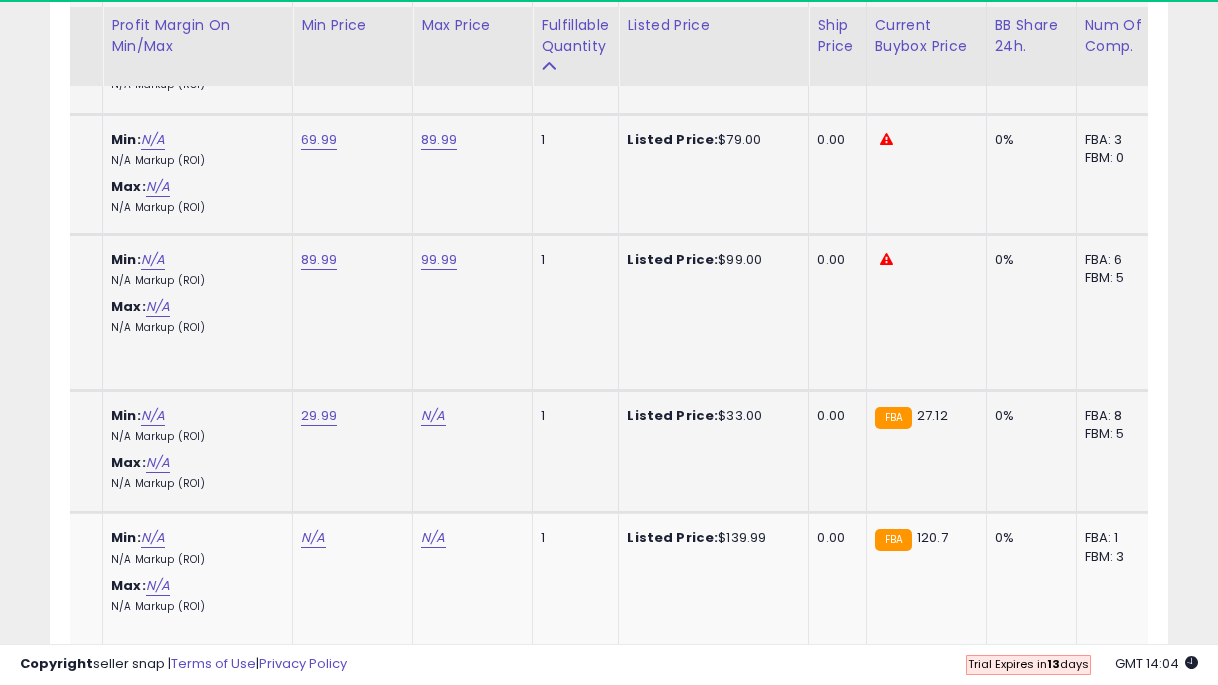 click on "N/A" at bounding box center [433, -6374] 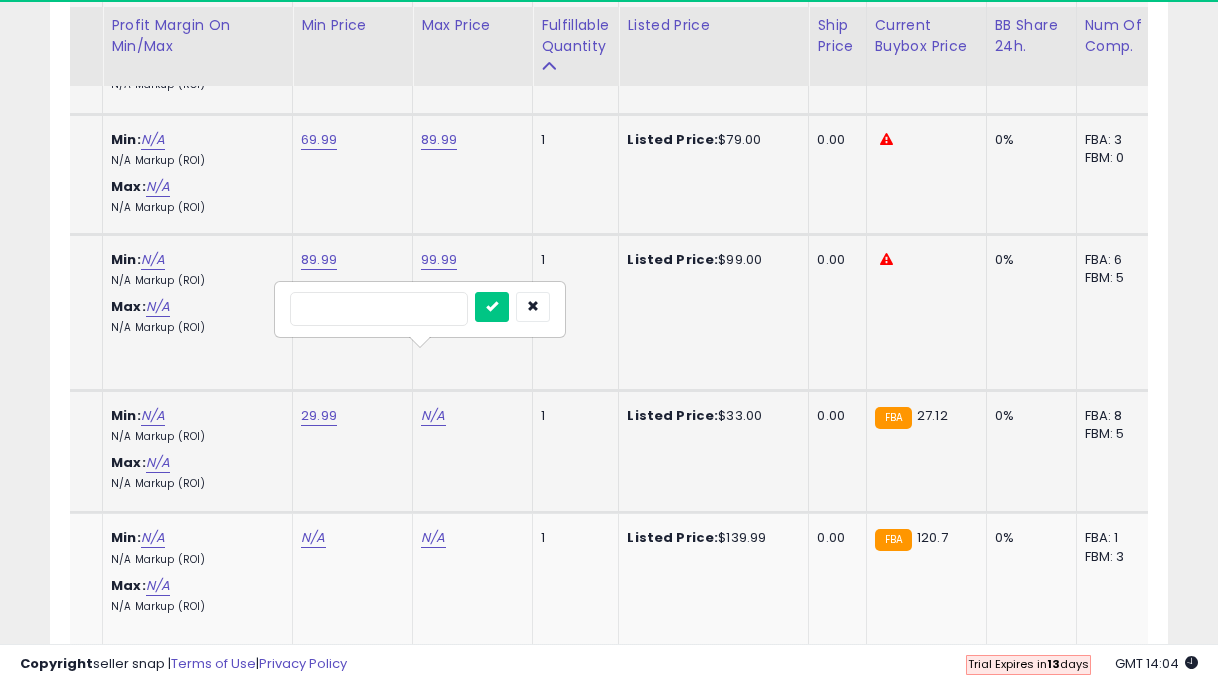 click at bounding box center [492, 307] 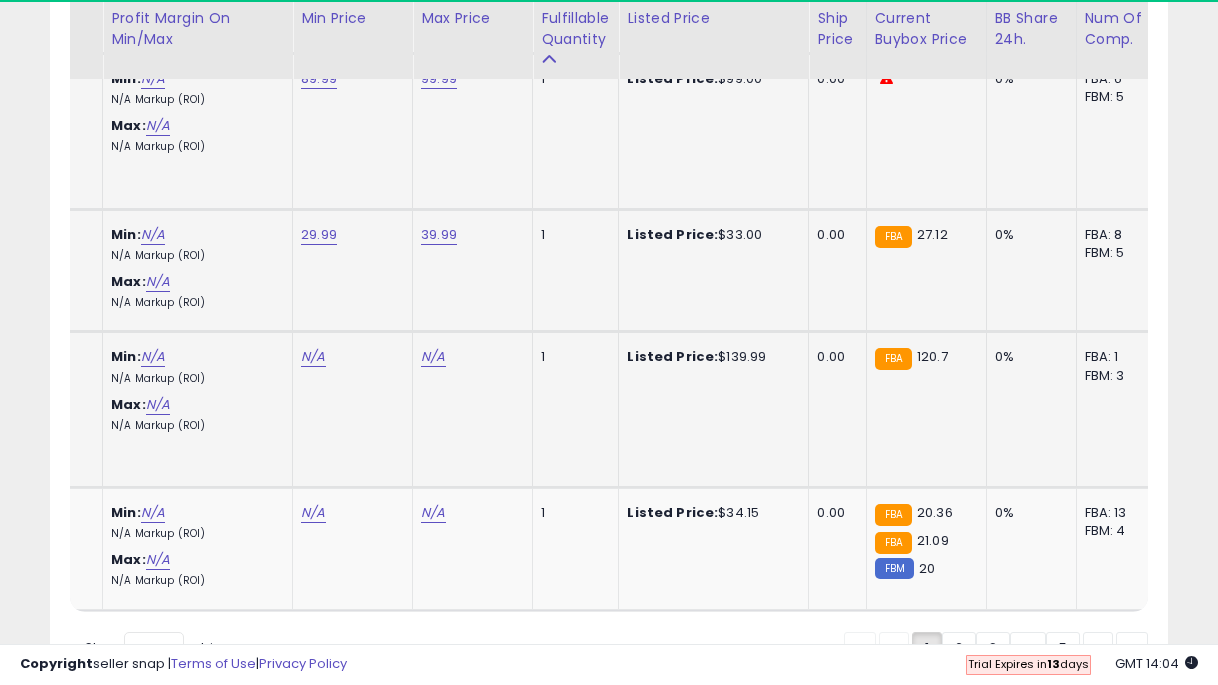 scroll, scrollTop: 7673, scrollLeft: 0, axis: vertical 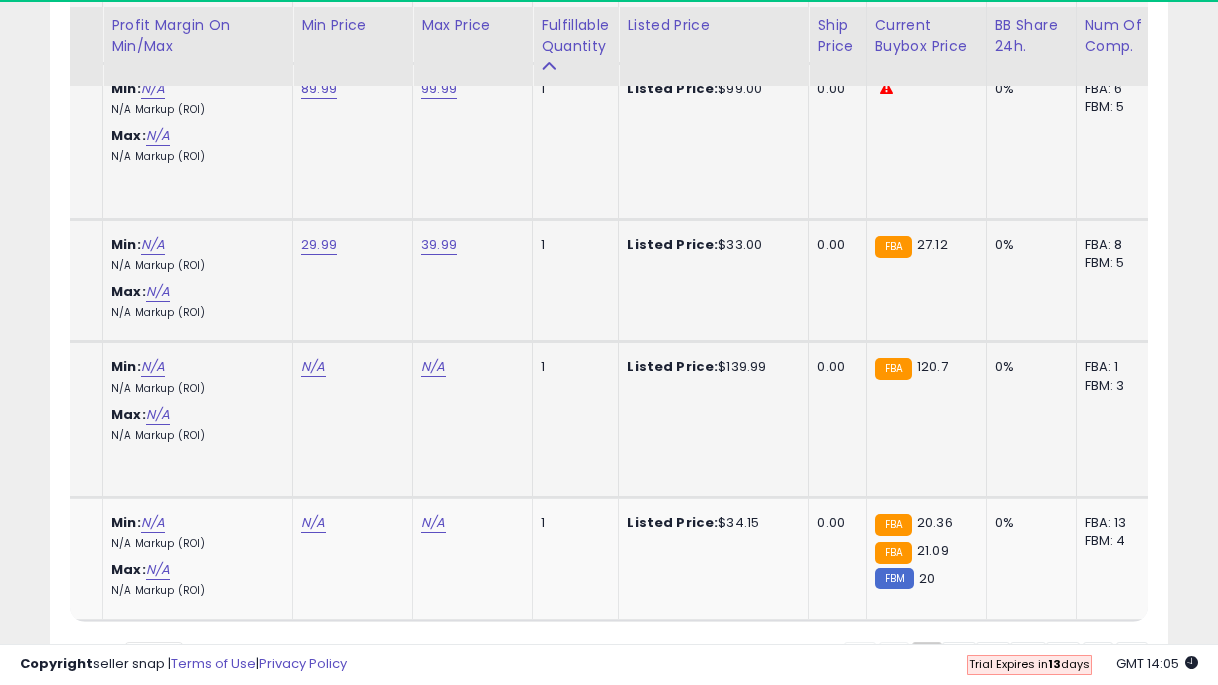 click on "N/A" at bounding box center (313, -6545) 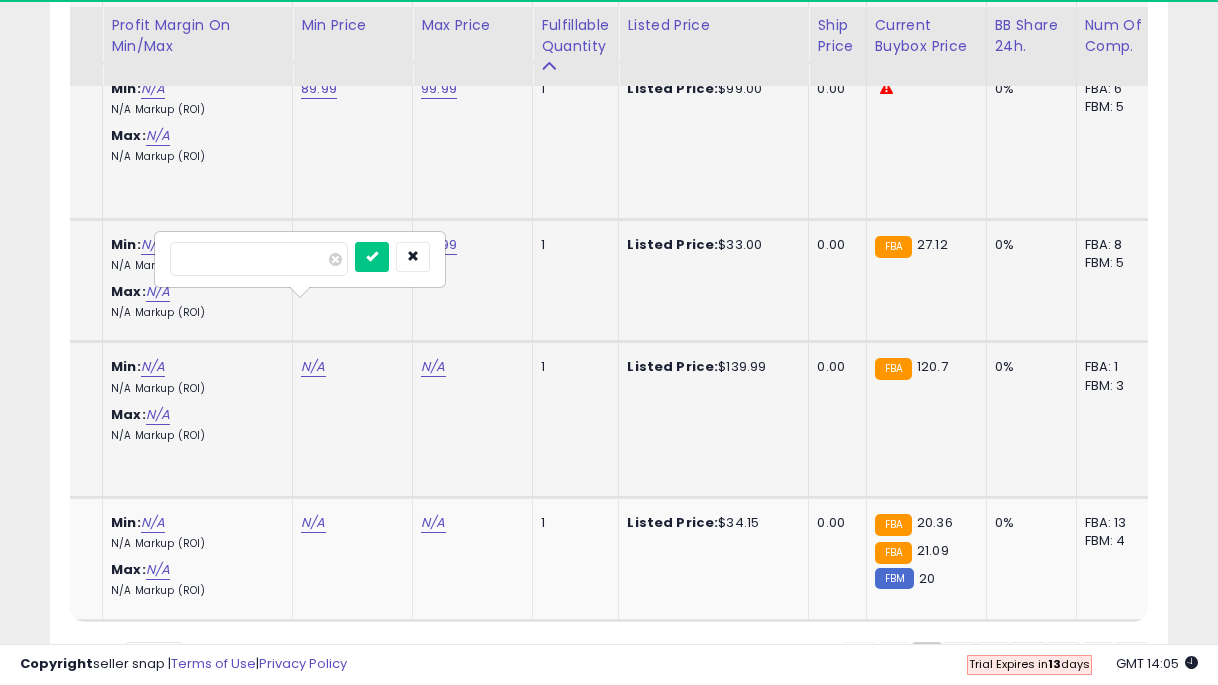 click on "N/A" at bounding box center [469, 367] 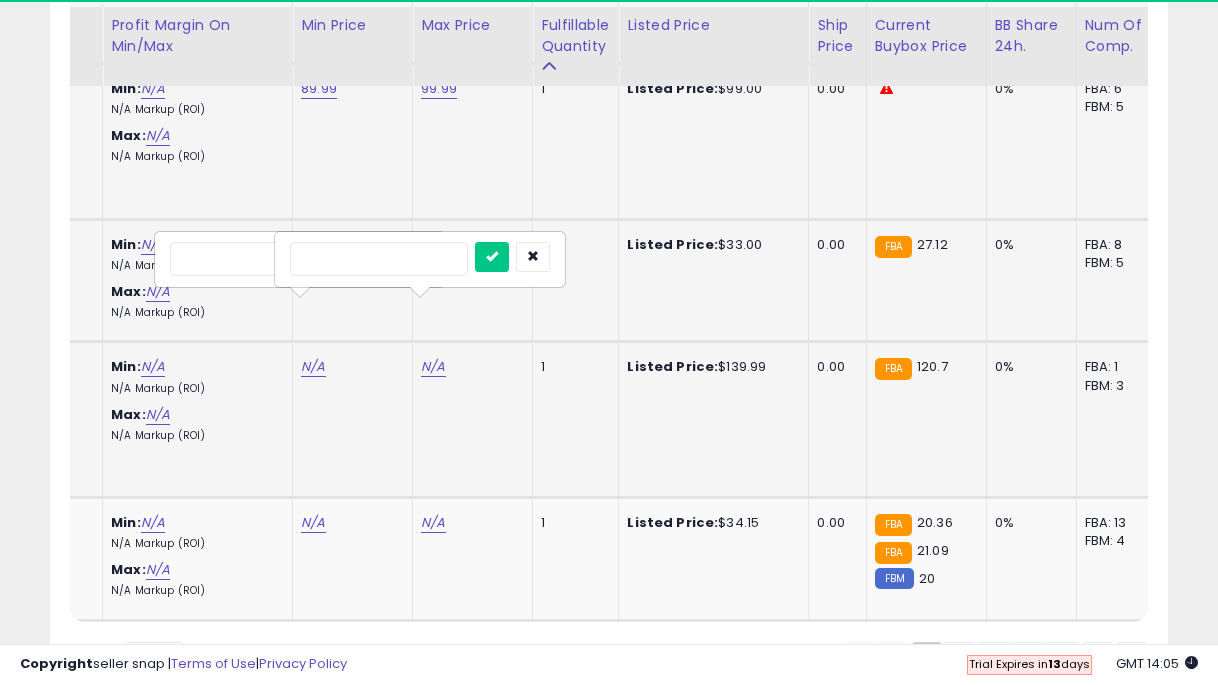 click at bounding box center [492, 257] 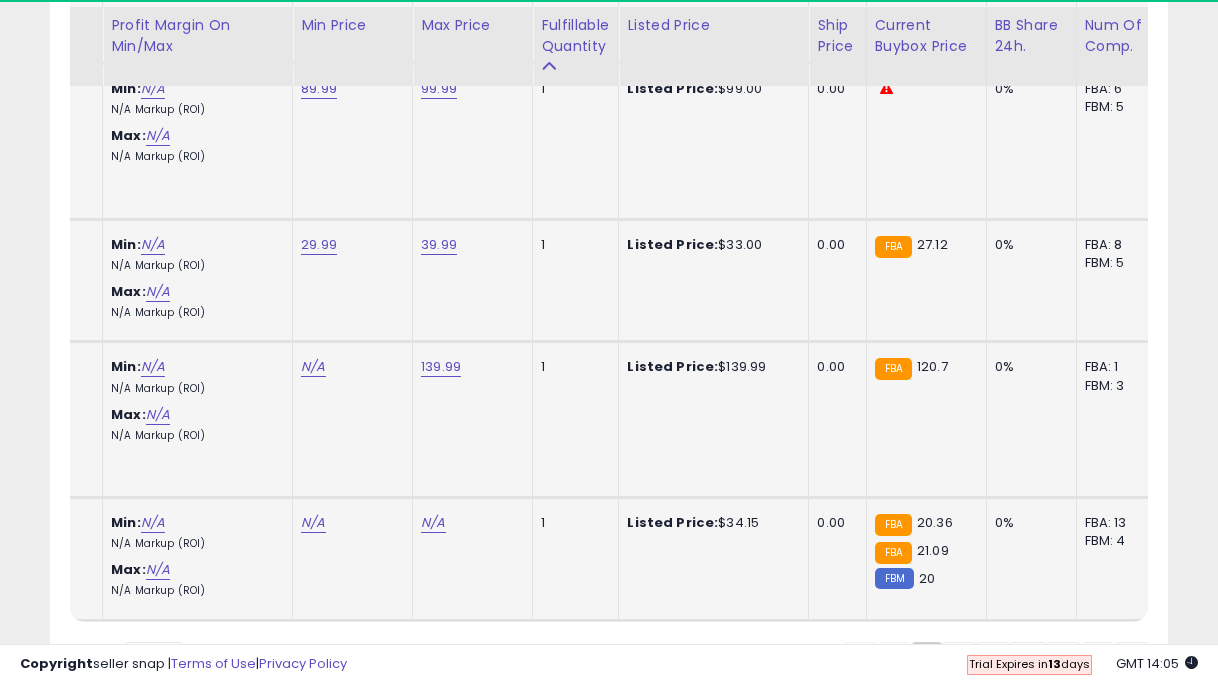 click on "N/A" at bounding box center [313, -6545] 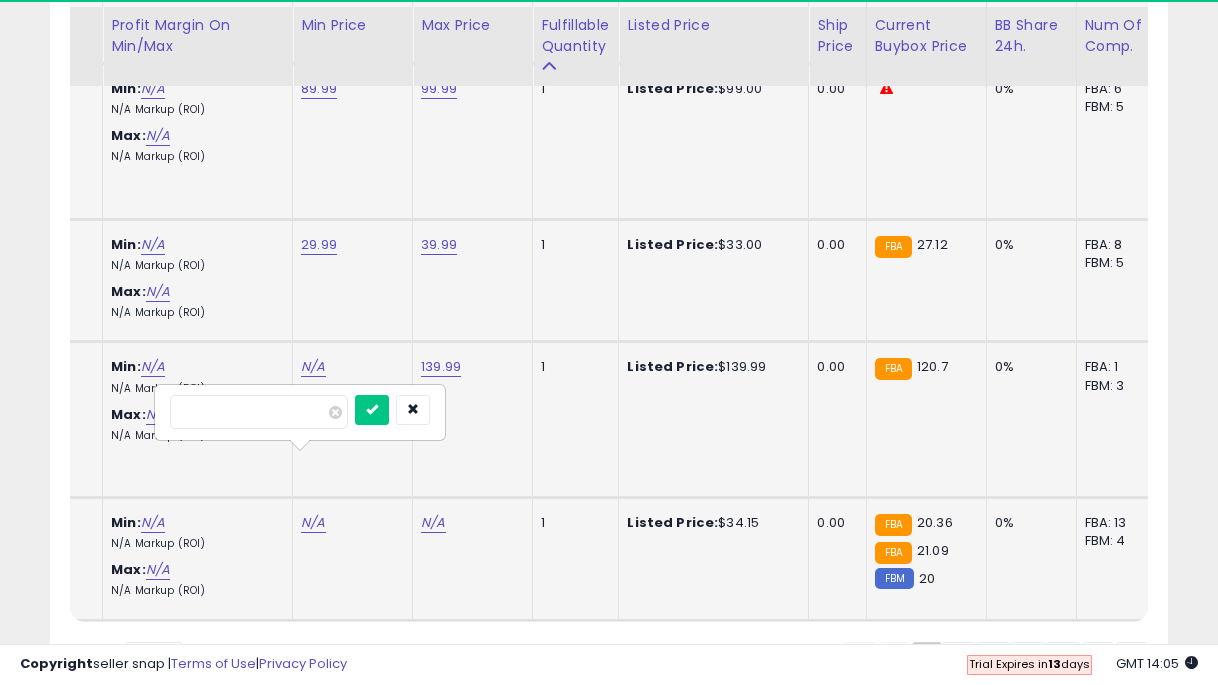 scroll, scrollTop: 0, scrollLeft: 847, axis: horizontal 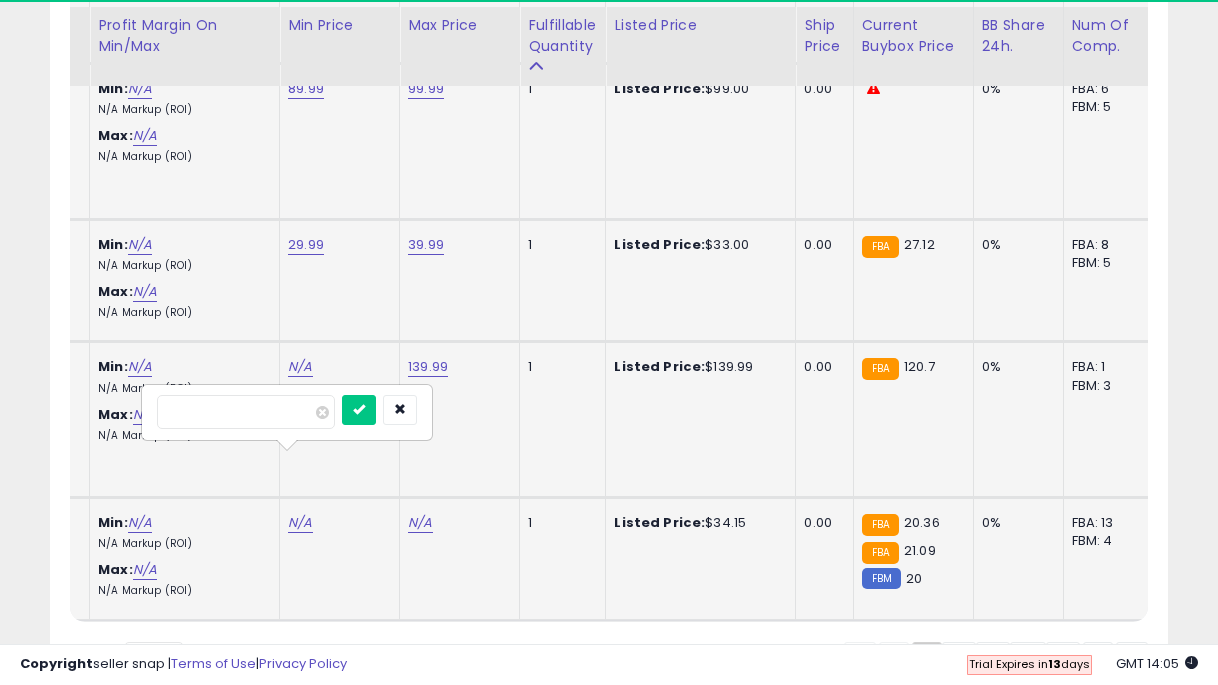 click on "N/A" at bounding box center (420, -6545) 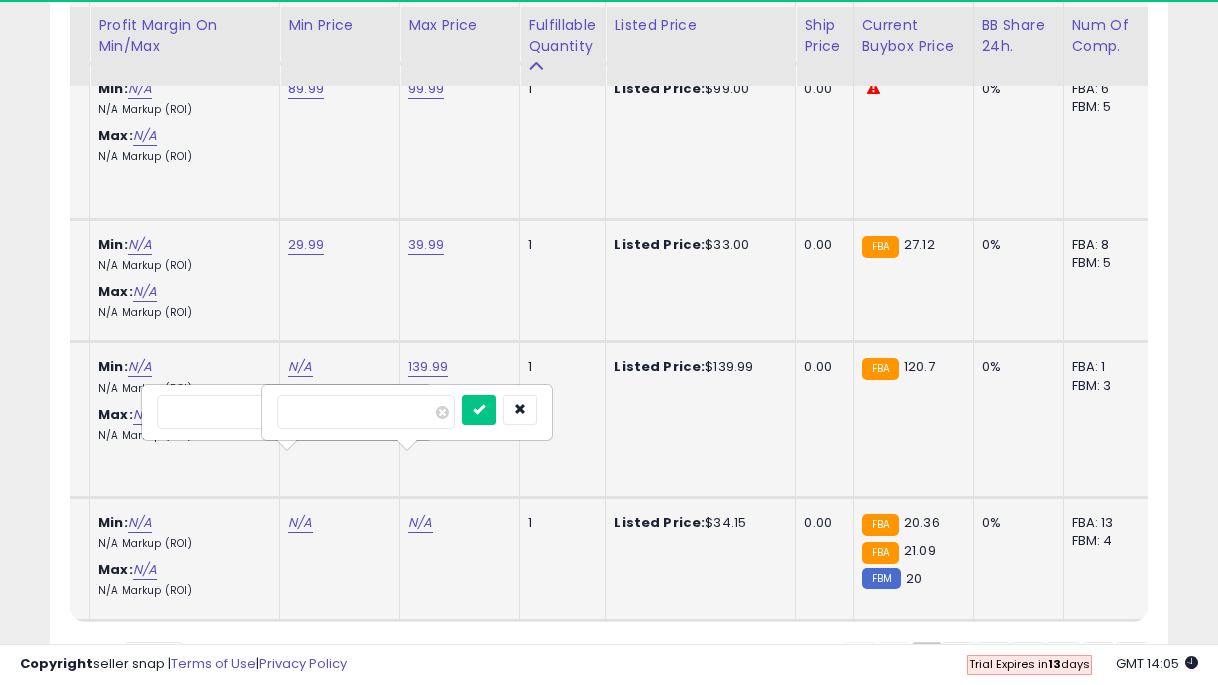 click at bounding box center (479, 410) 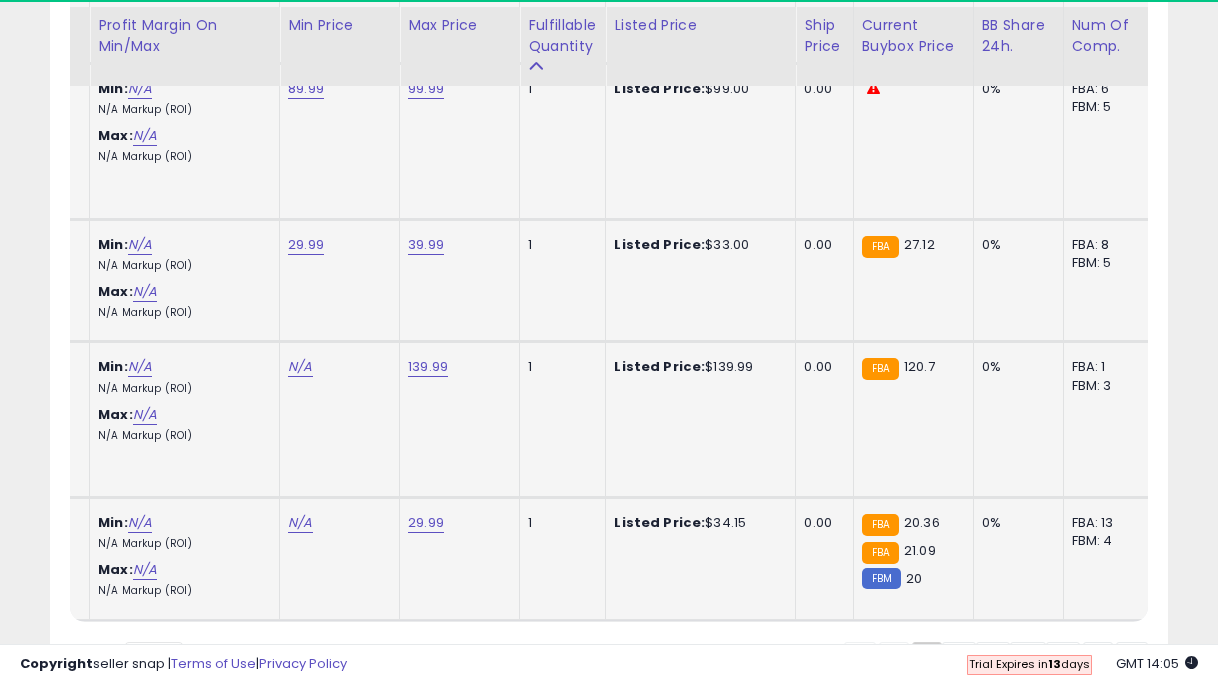 click on "N/A" at bounding box center (300, -6545) 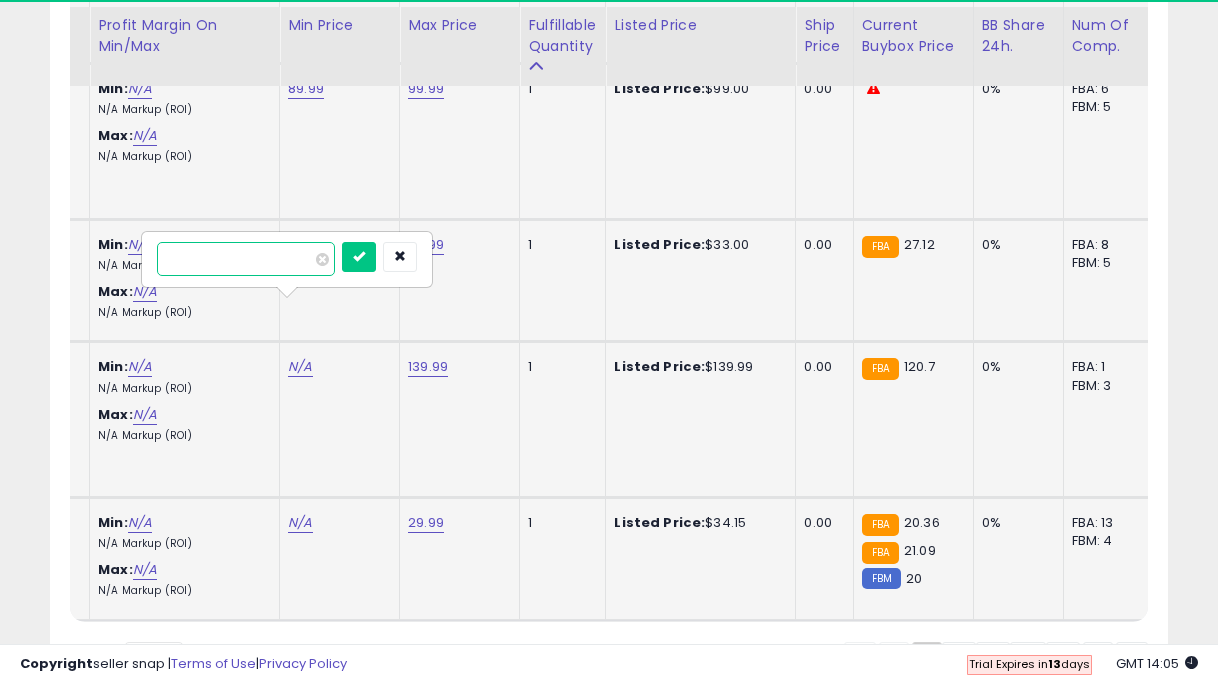 click at bounding box center (359, 257) 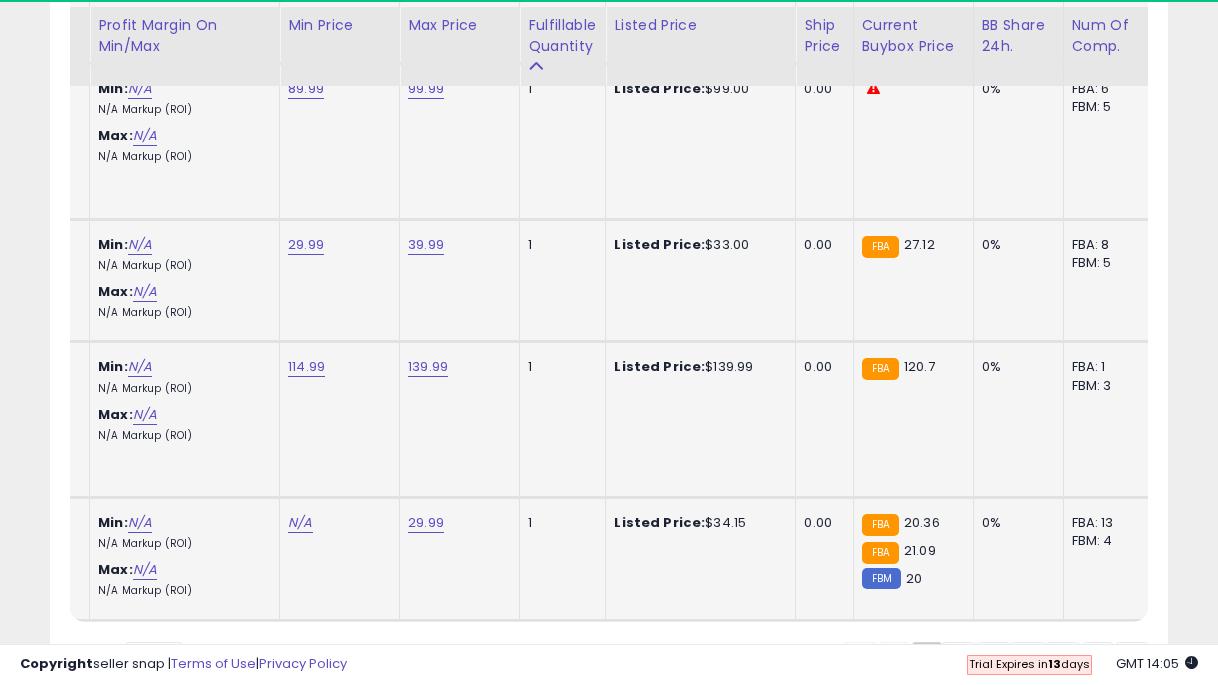 click on "N/A" at bounding box center [300, -6545] 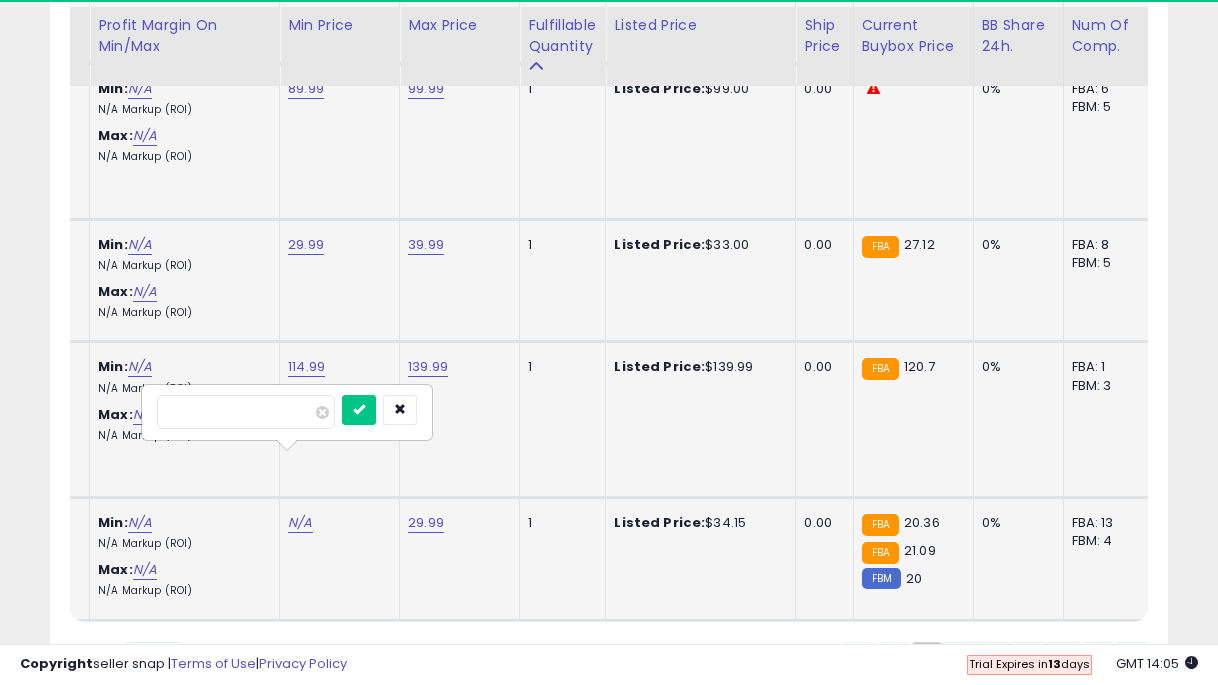click at bounding box center (359, 410) 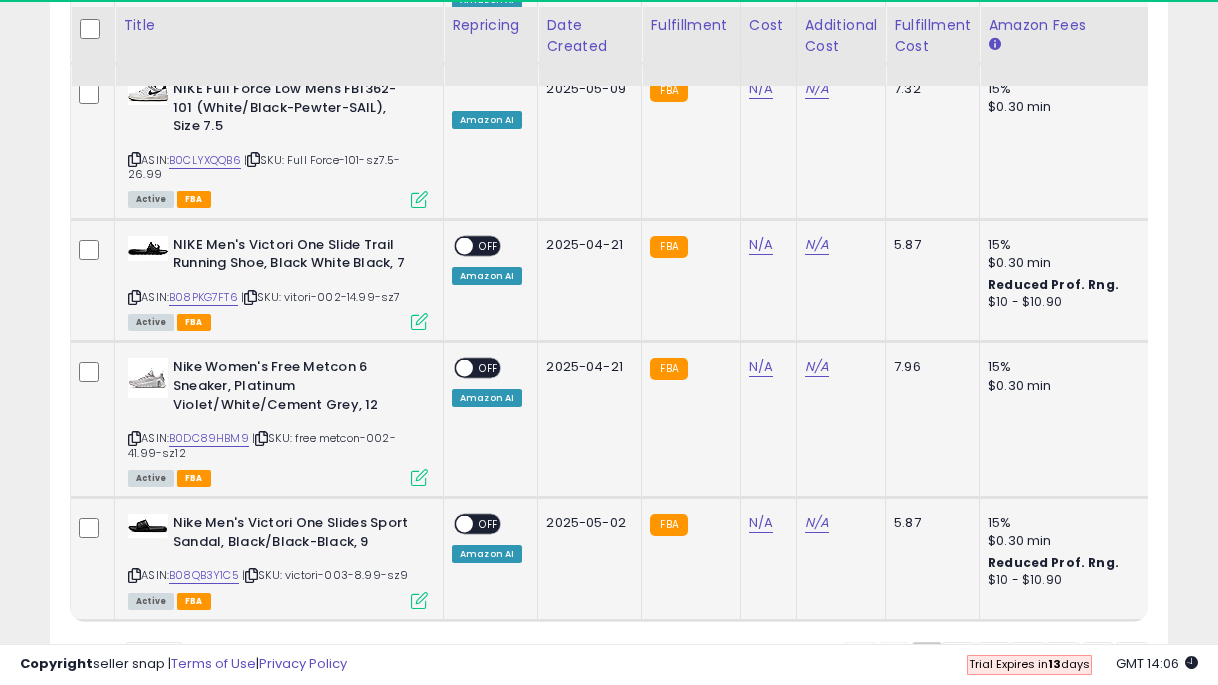 click on "OFF" at bounding box center [489, 524] 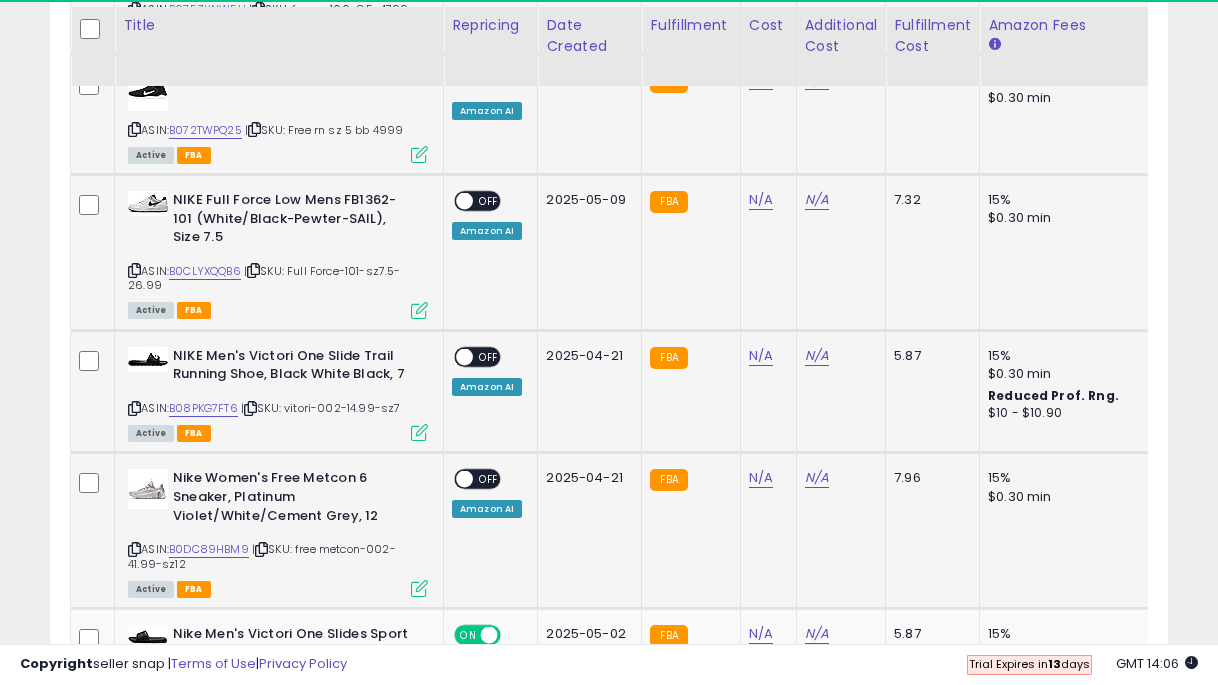 click on "OFF" at bounding box center [489, 479] 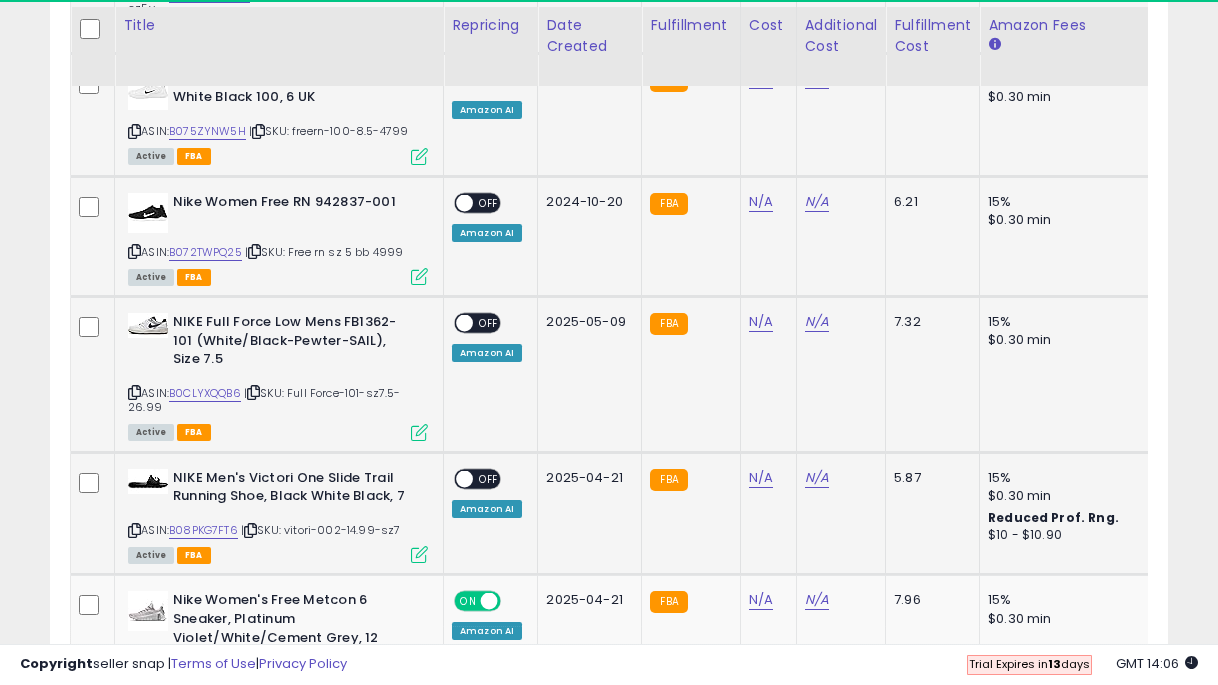 click on "OFF" at bounding box center [489, 478] 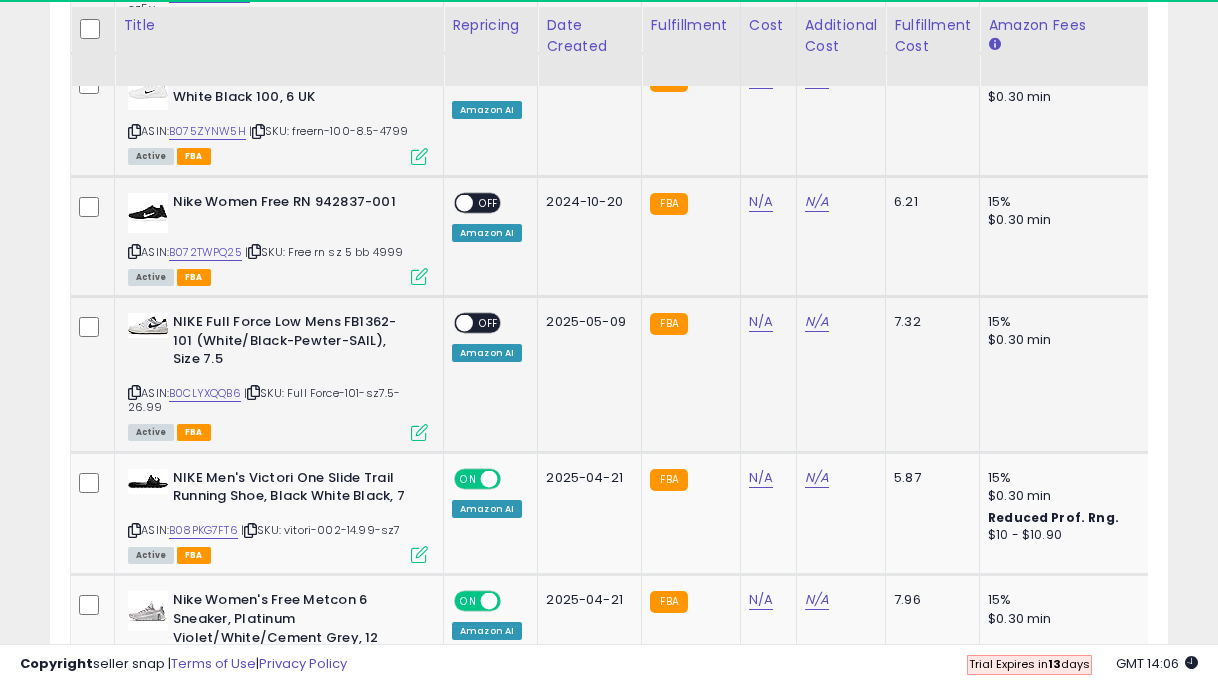 click on "OFF" at bounding box center [489, 323] 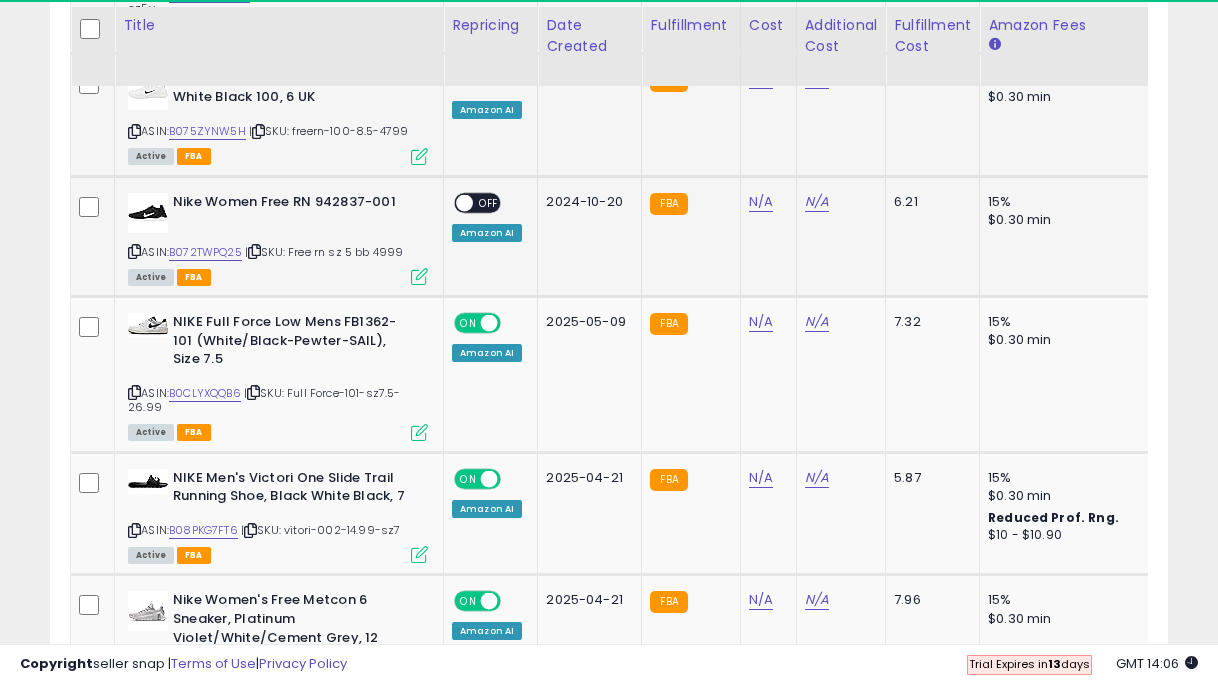click on "ON   OFF" at bounding box center [455, 202] 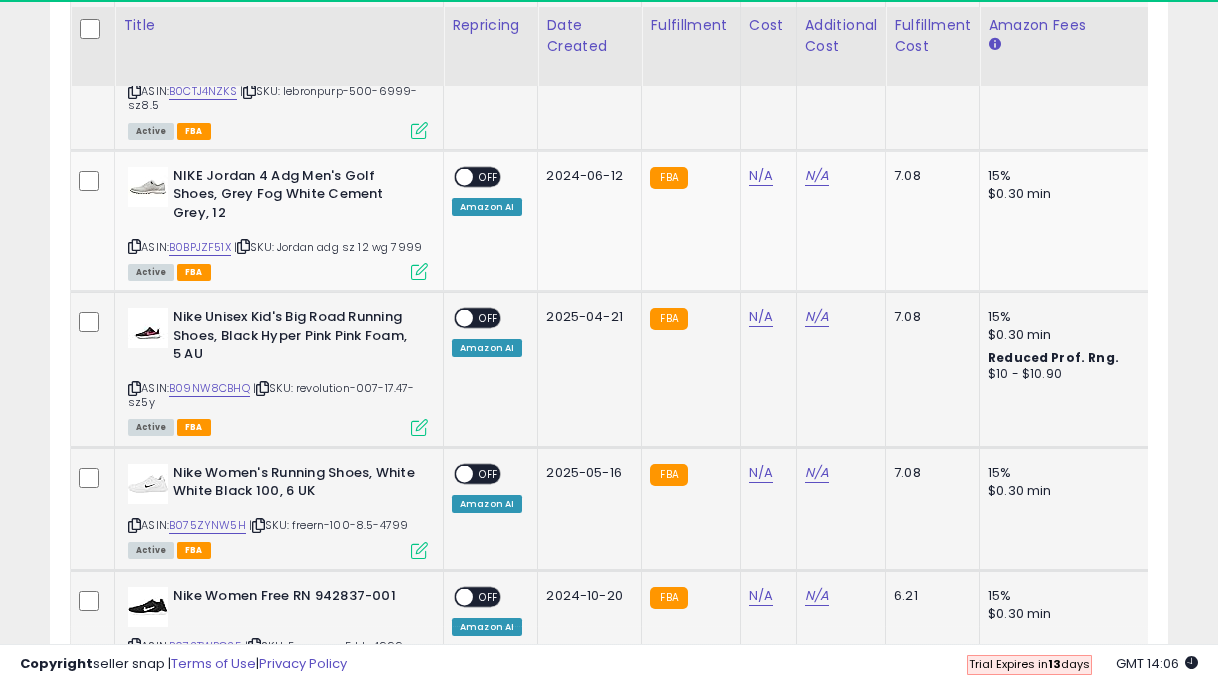 click on "ON   OFF" at bounding box center (455, 596) 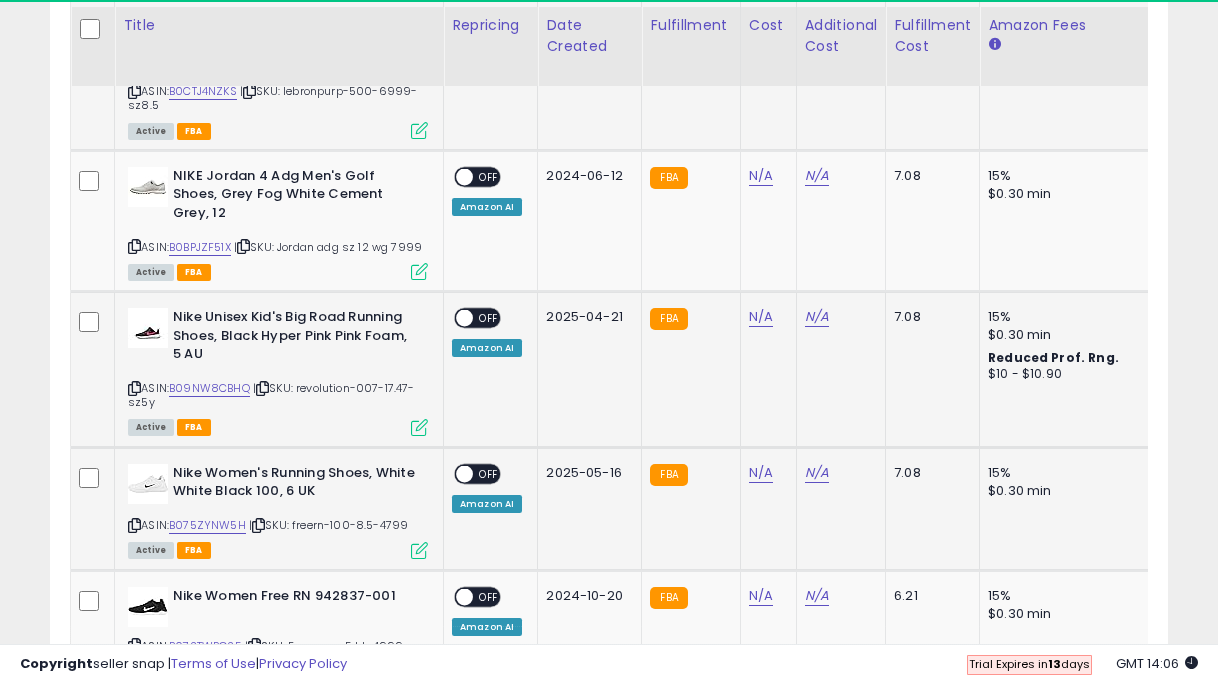 click on "ON   OFF Amazon AI" 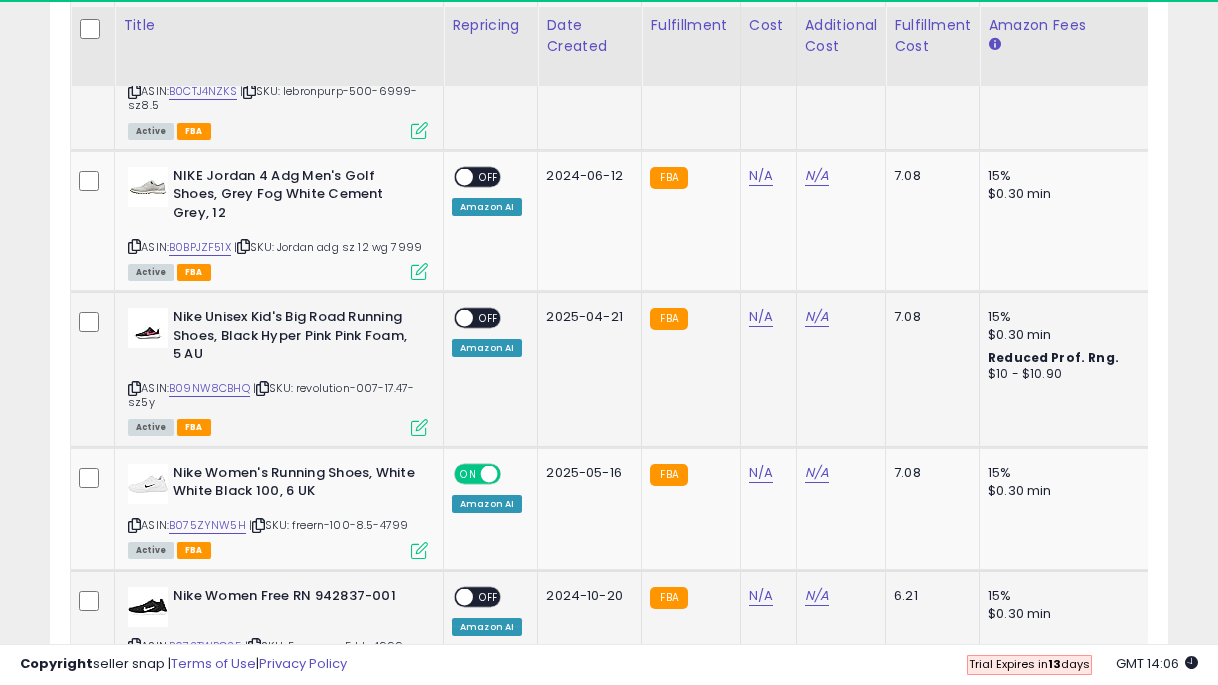 click on "OFF" at bounding box center (489, 596) 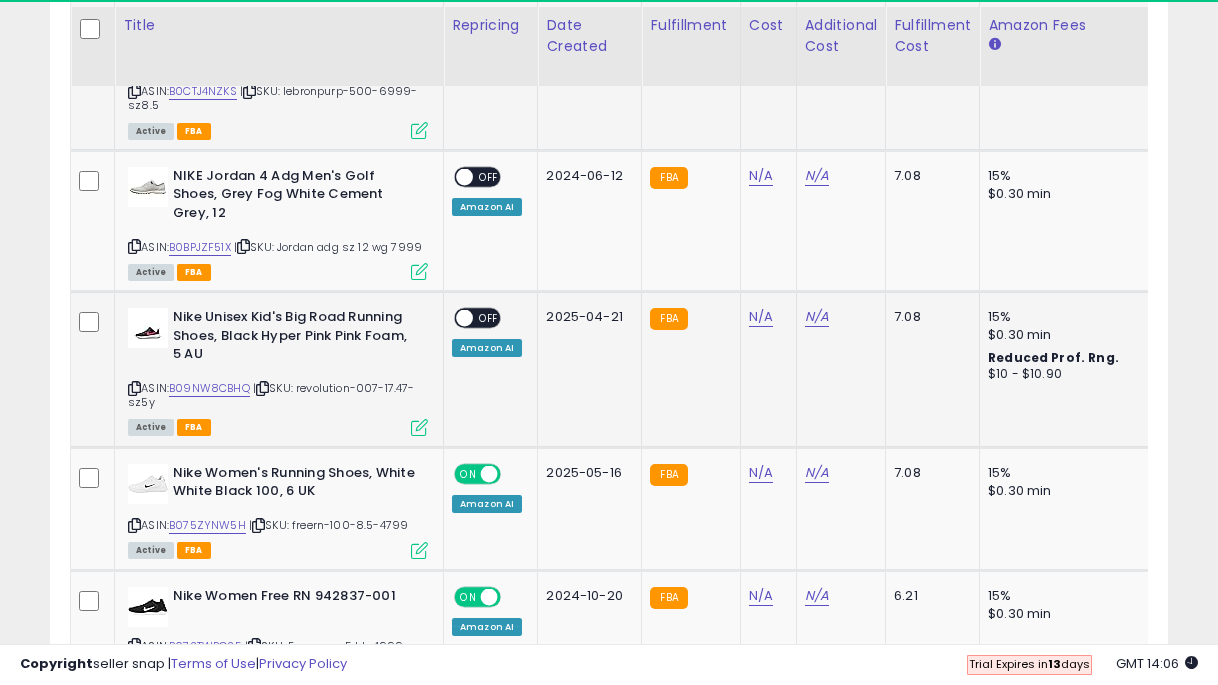 click on "OFF" at bounding box center [489, 318] 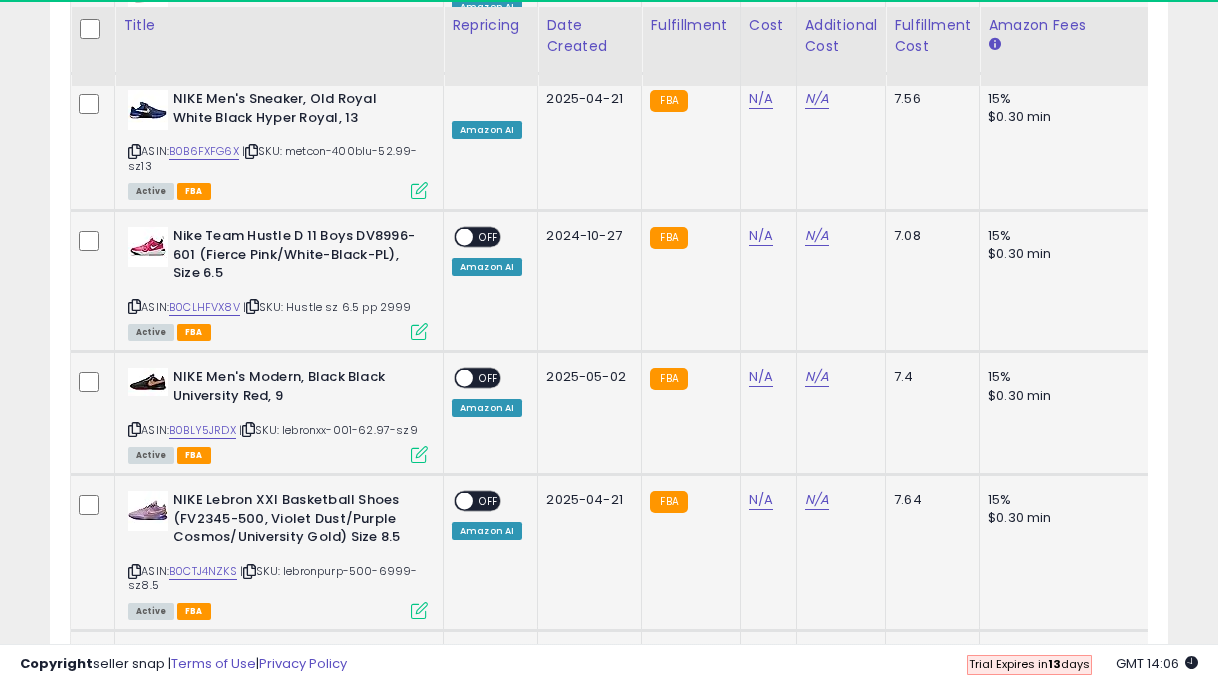click on "OFF" at bounding box center [489, 656] 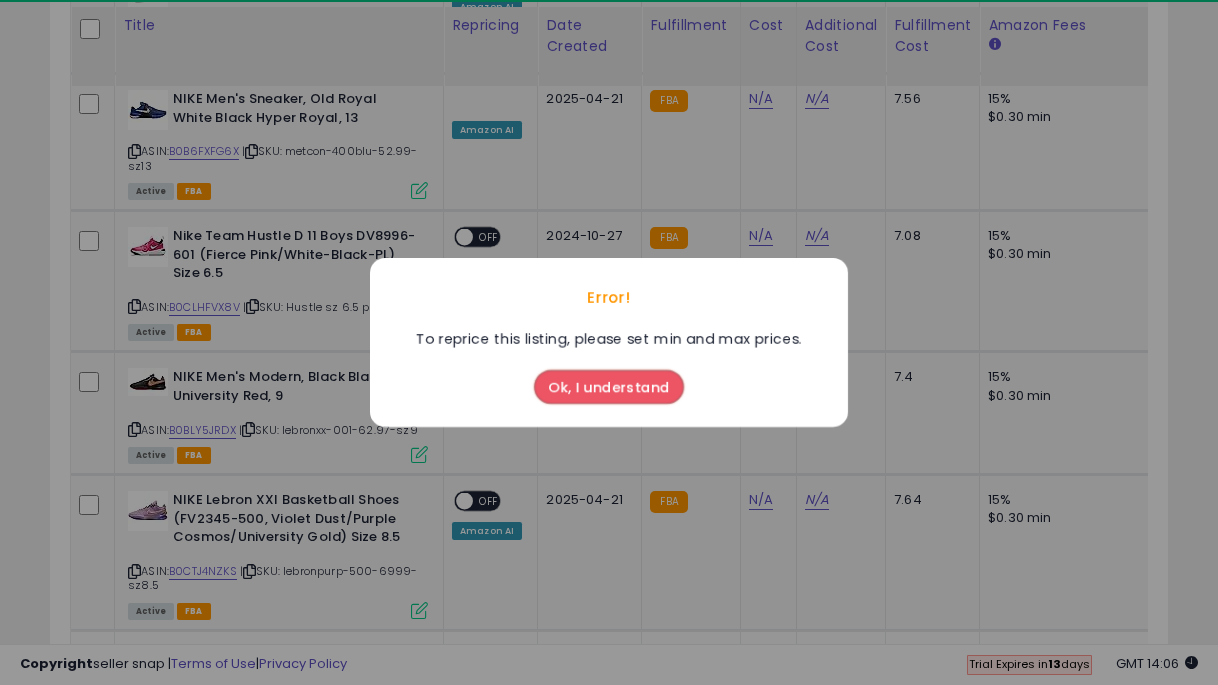 click on "Ok, I understand" at bounding box center [609, 387] 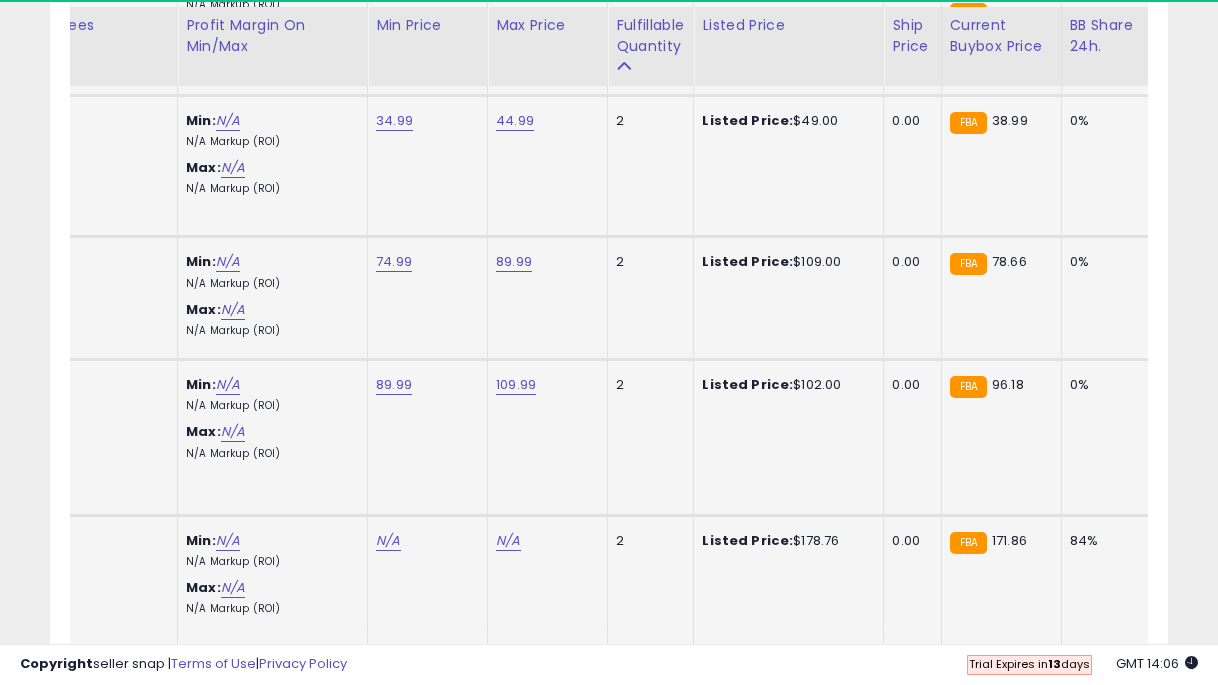 click on "N/A" at bounding box center (388, -5553) 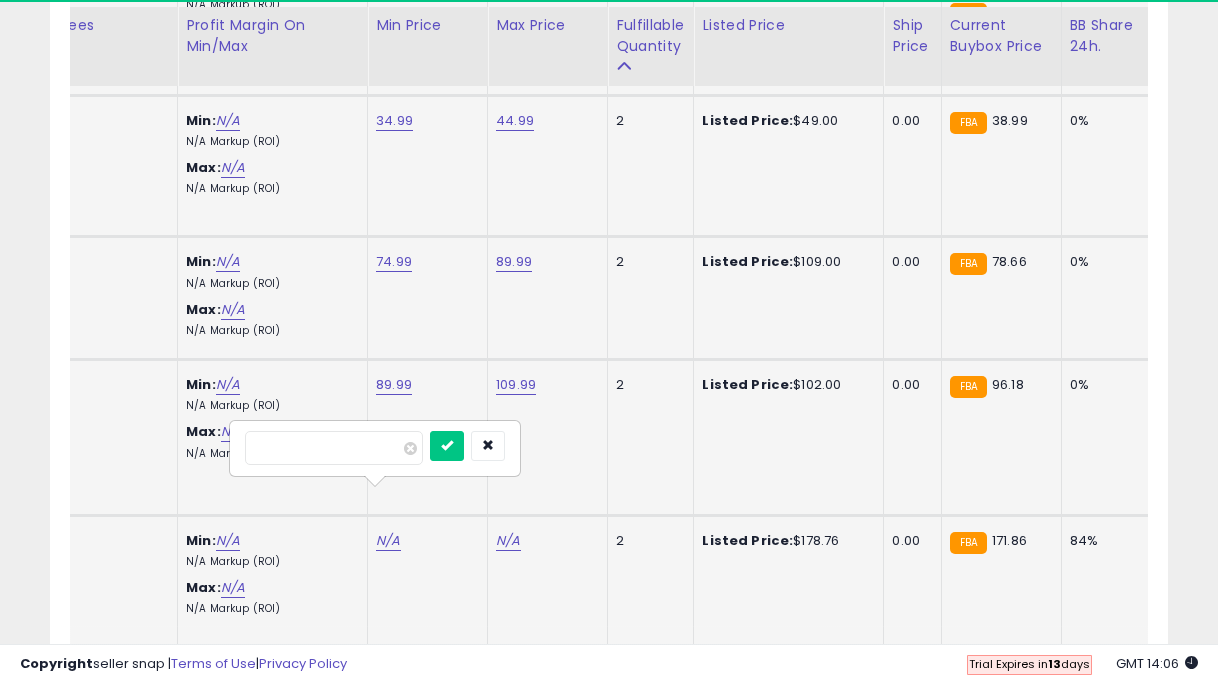click at bounding box center (447, 446) 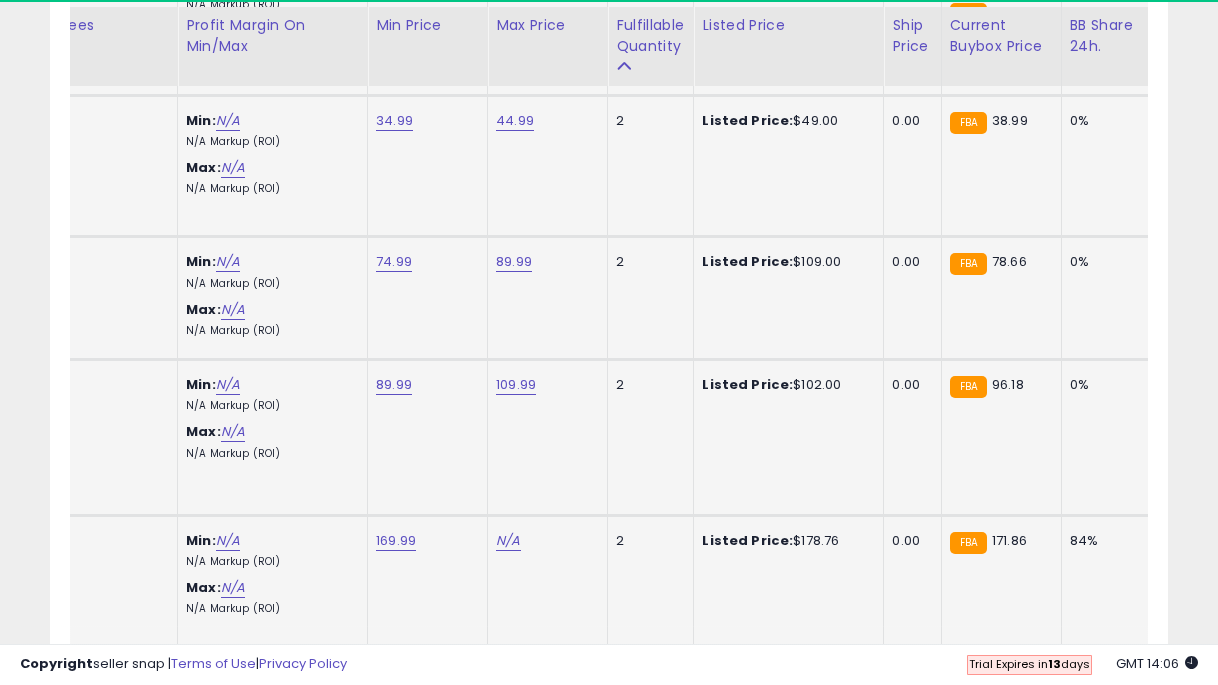 click on "N/A" at bounding box center [508, -5553] 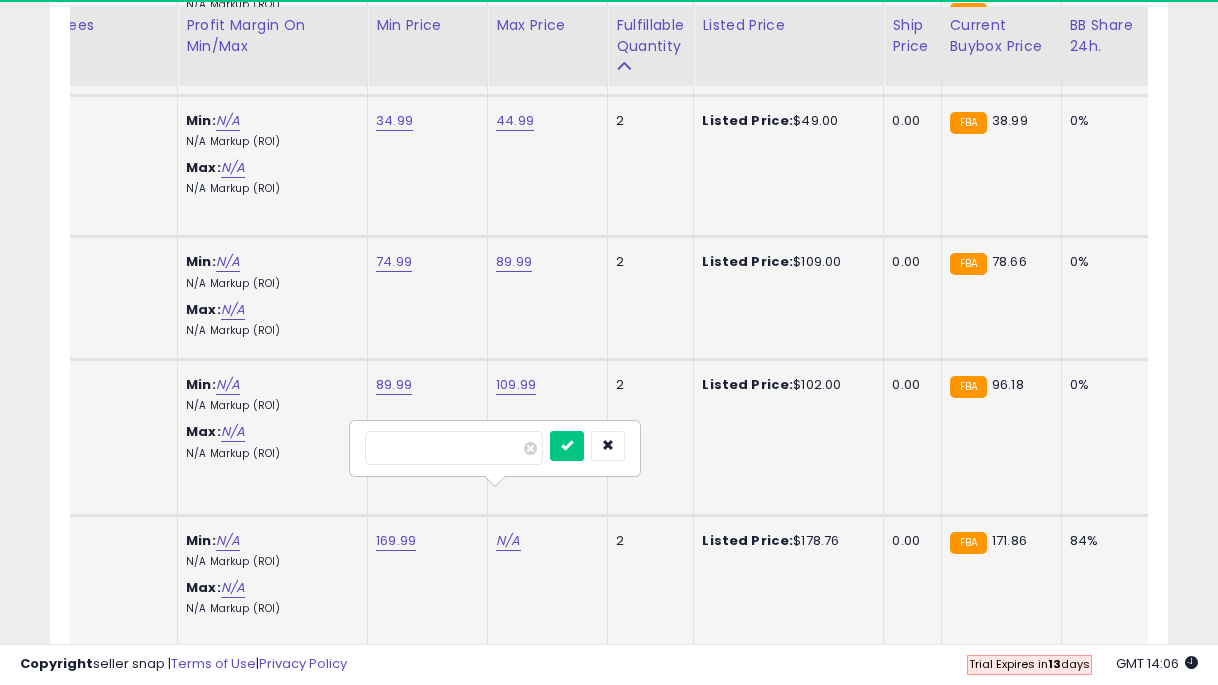 click at bounding box center (567, 446) 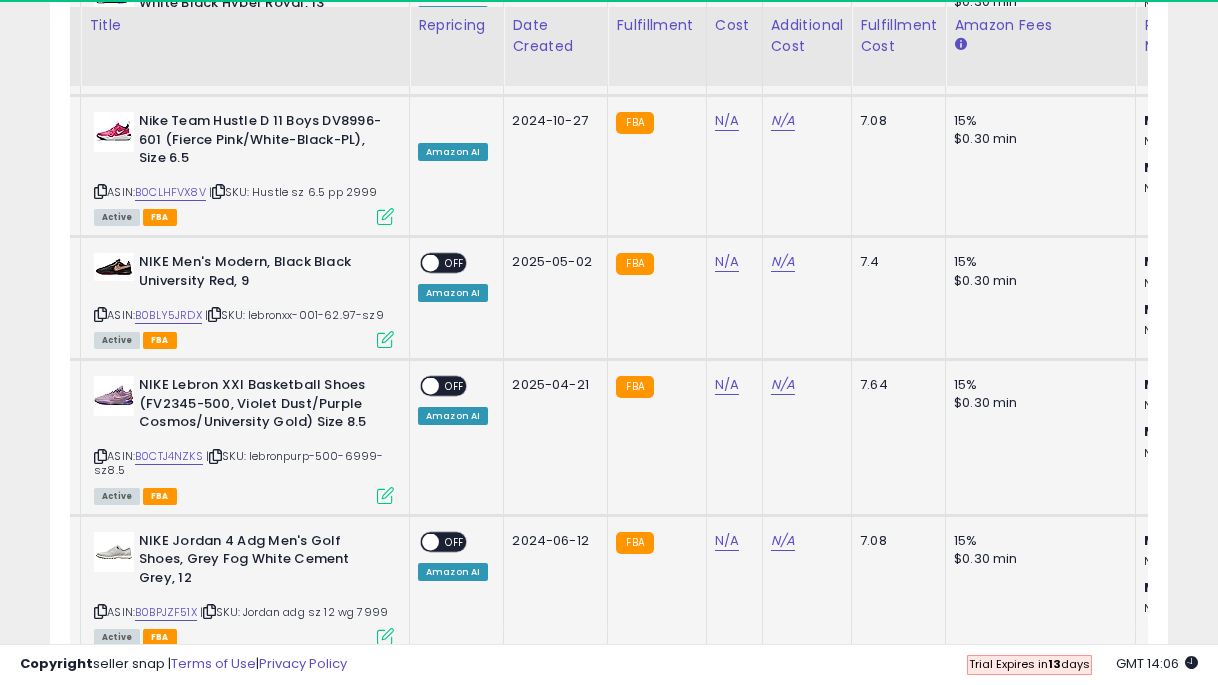 click on "OFF" at bounding box center [455, 541] 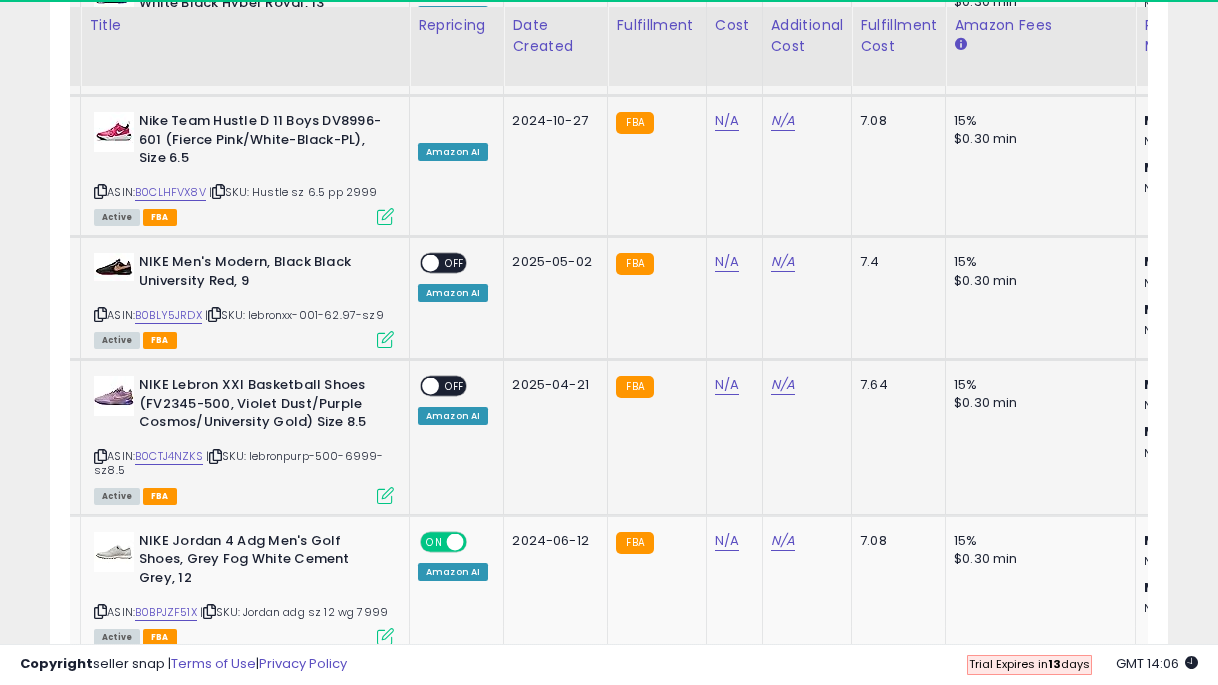 click on "OFF" at bounding box center [455, 386] 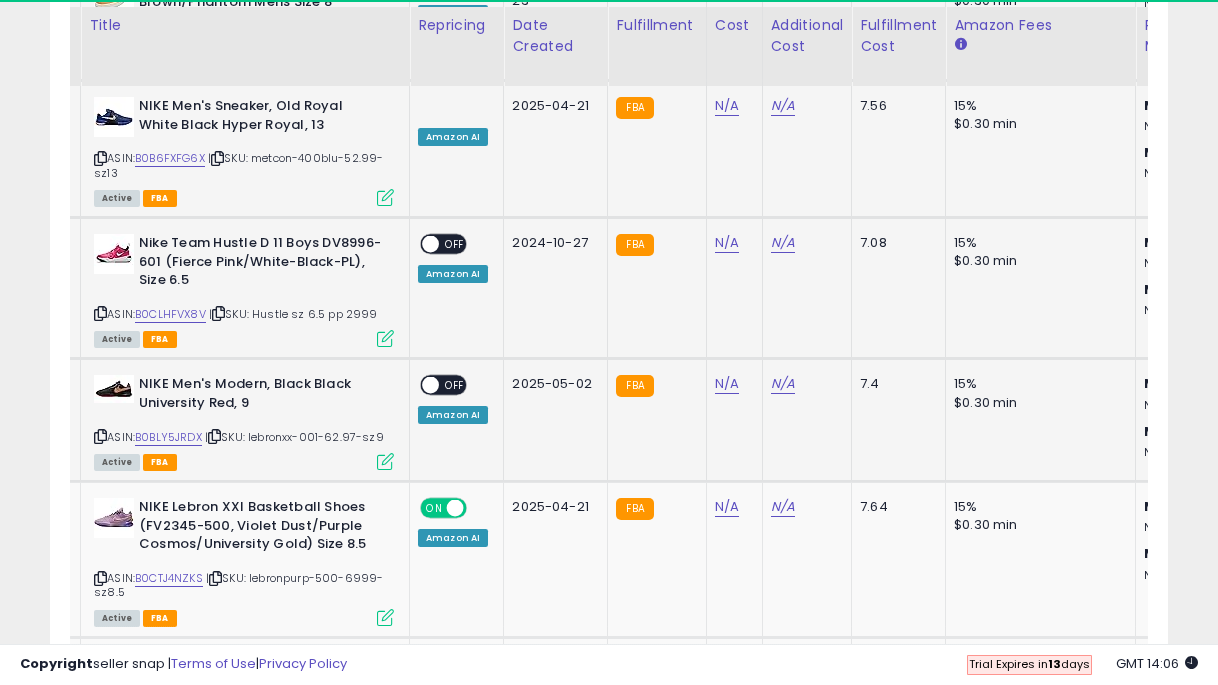 click on "OFF" at bounding box center [455, 385] 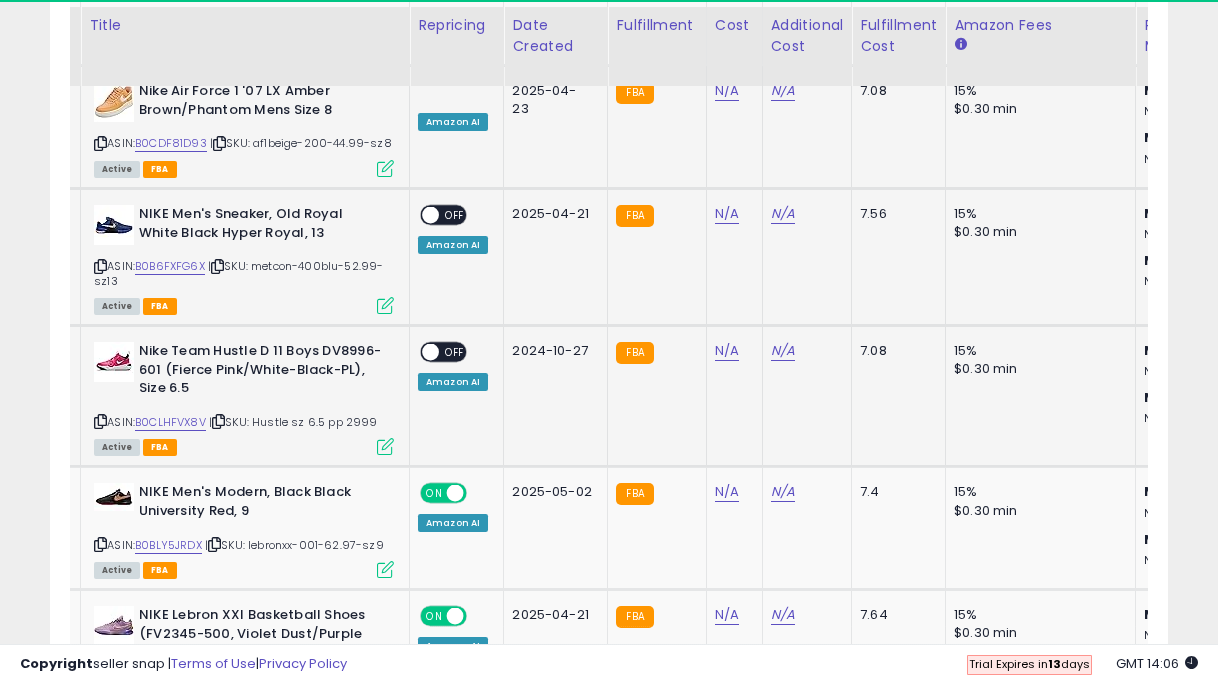click on "OFF" at bounding box center [455, 352] 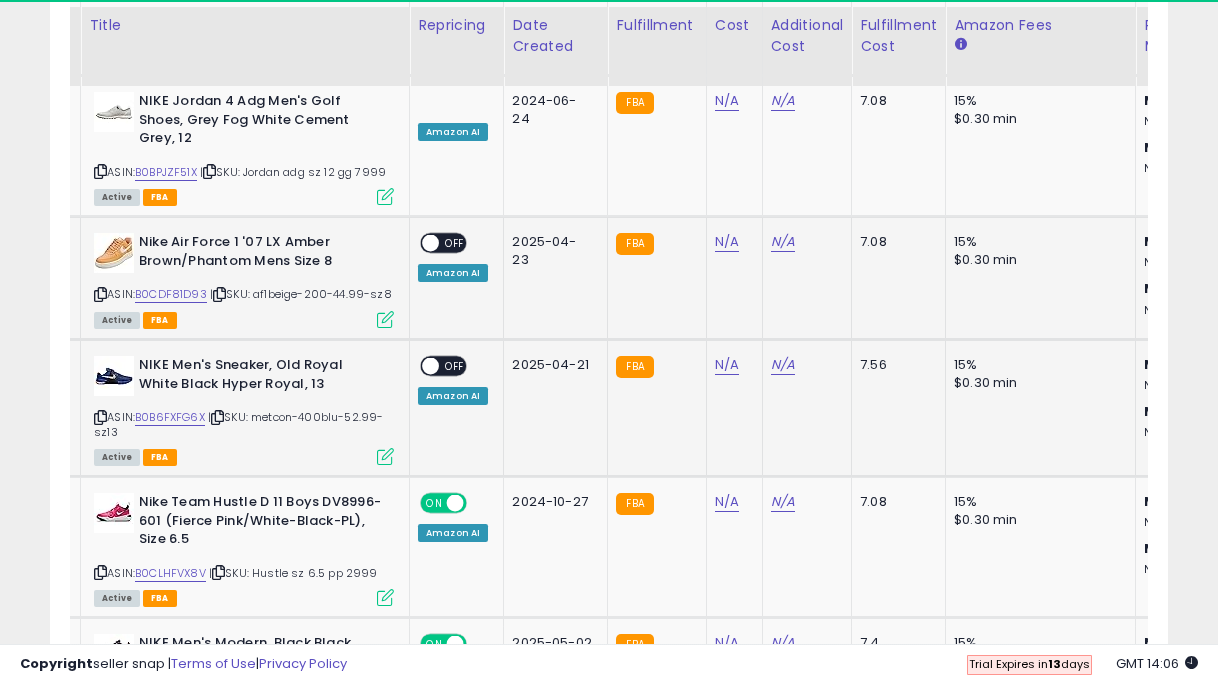 click on "OFF" at bounding box center (455, 366) 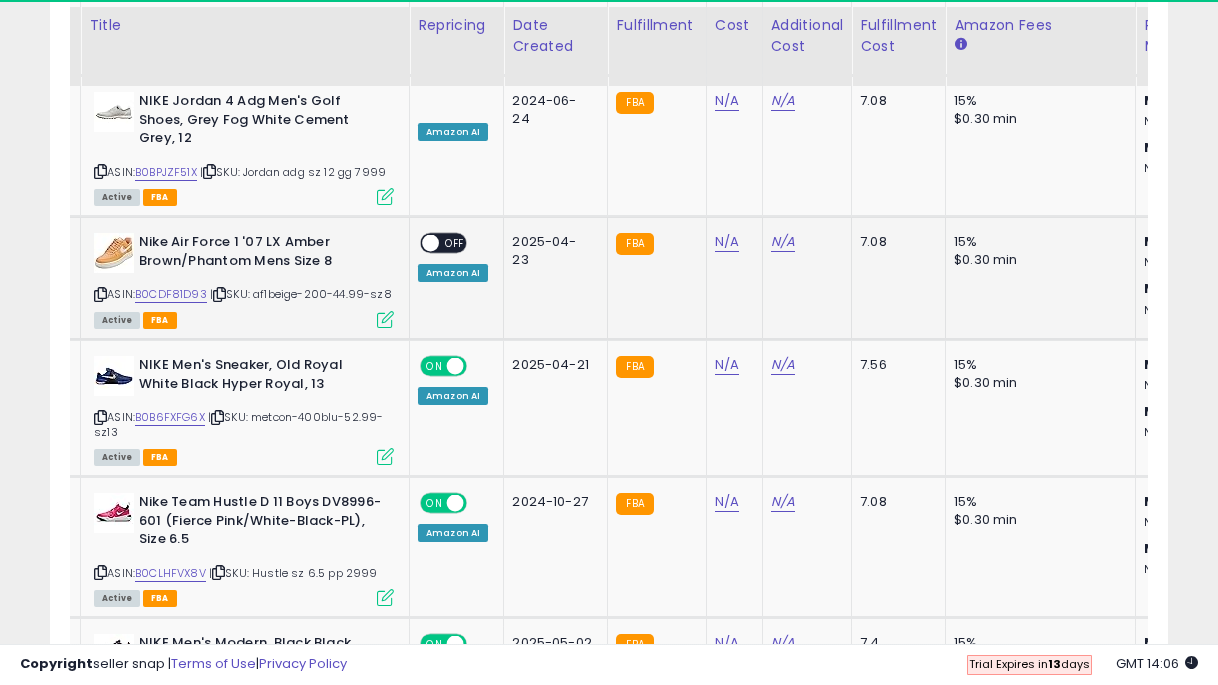 click on "OFF" at bounding box center [455, 243] 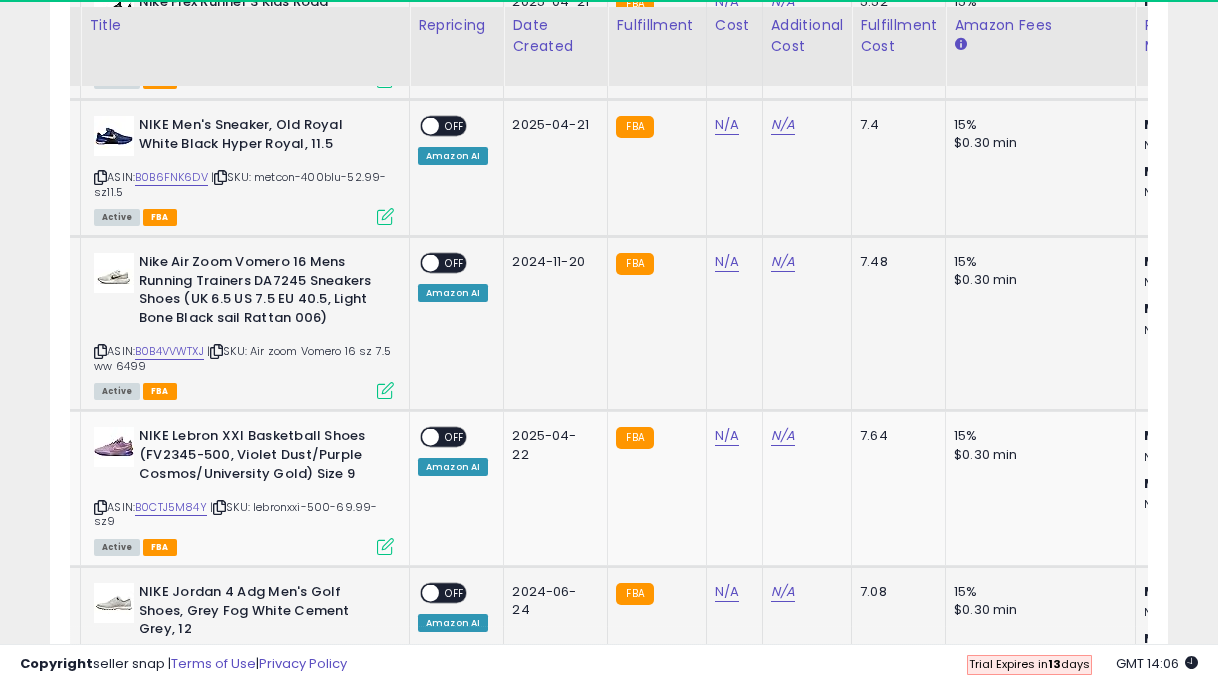click on "ON   OFF" at bounding box center [421, 593] 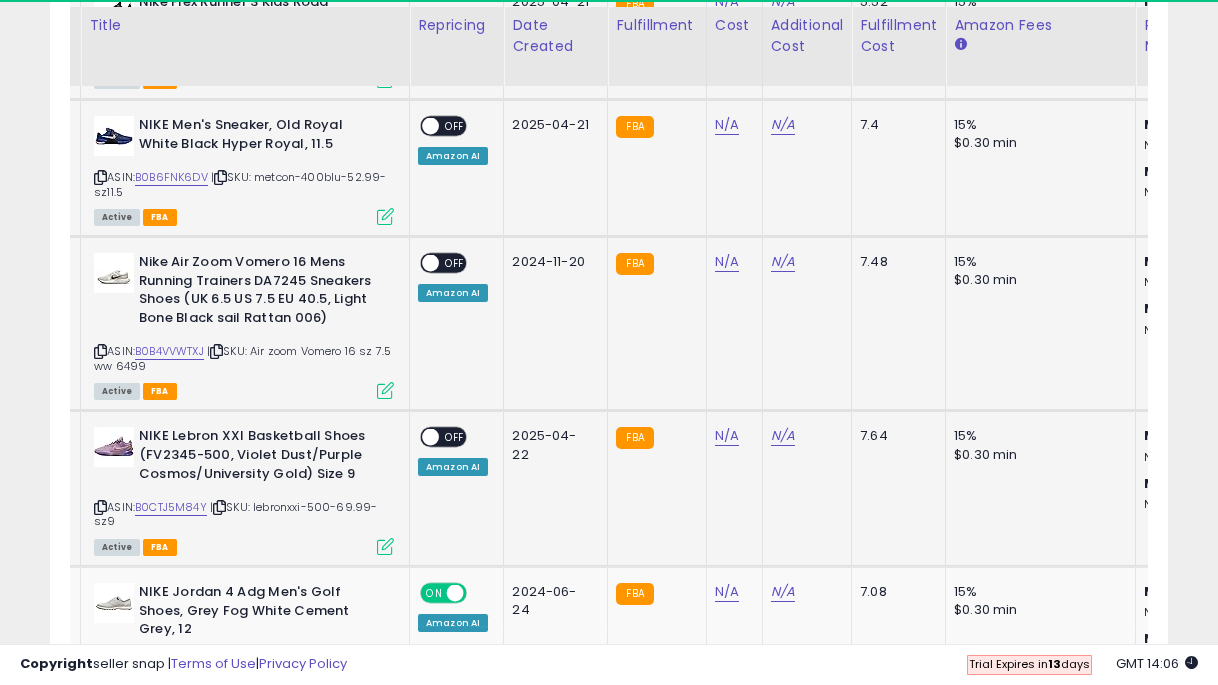 click on "OFF" at bounding box center [455, 437] 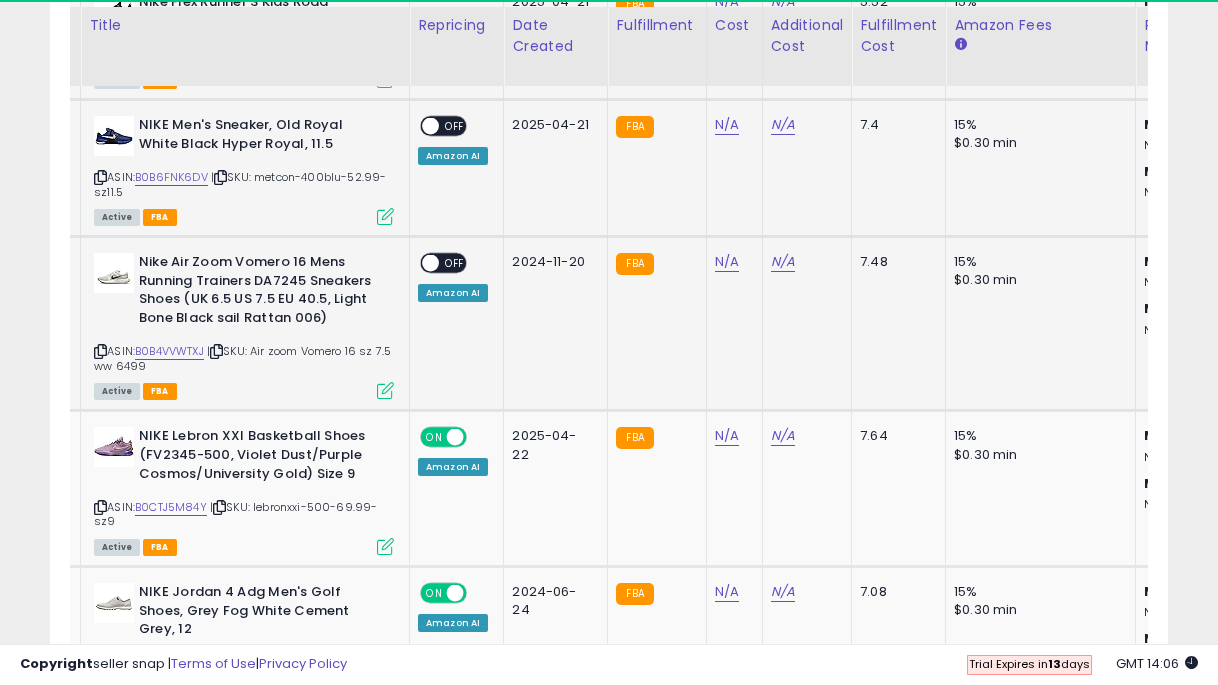 click on "OFF" at bounding box center [455, 263] 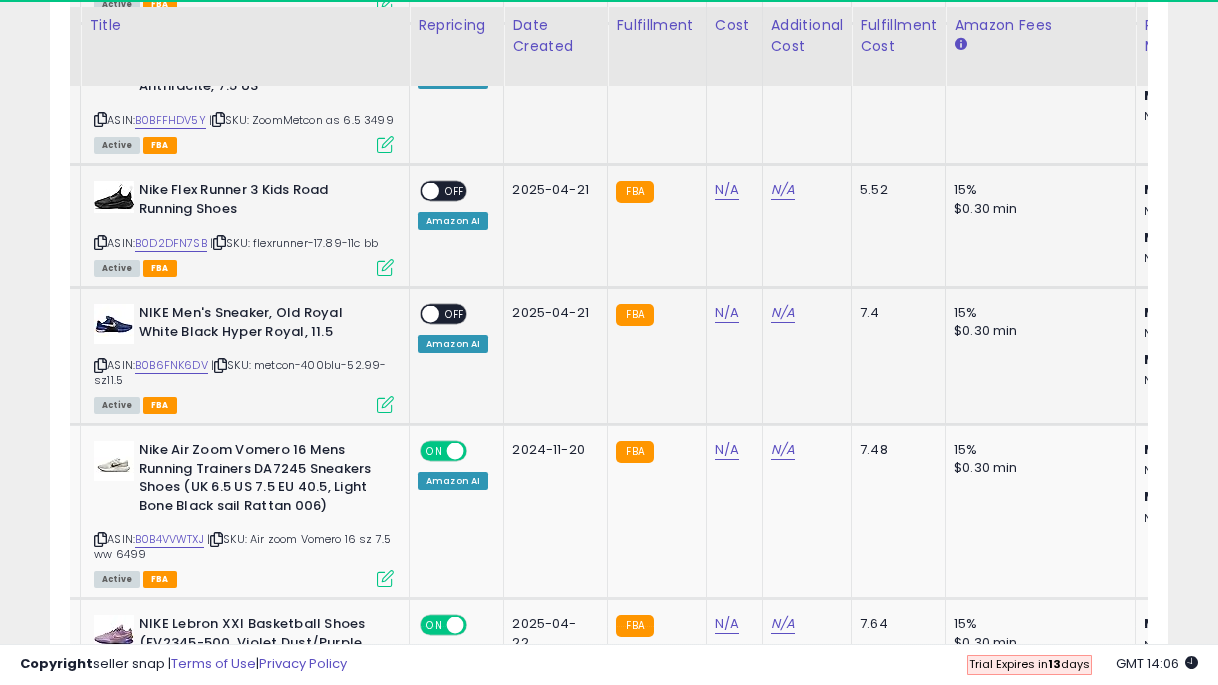click on "OFF" at bounding box center (455, 314) 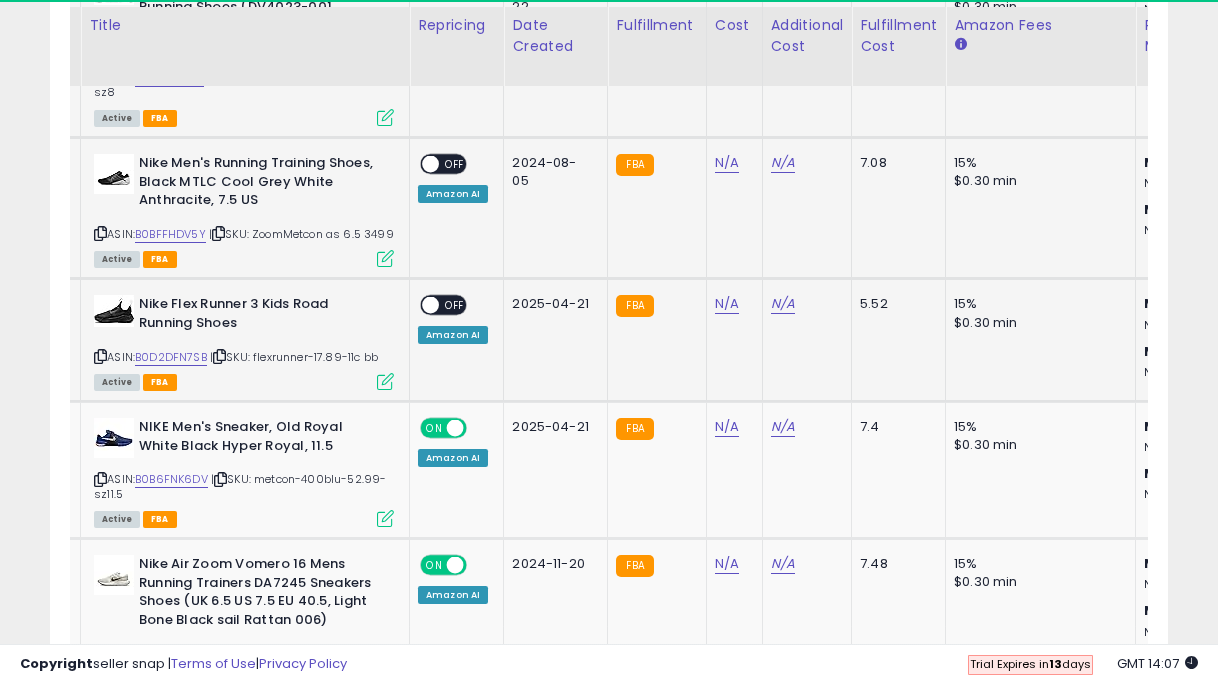 click on "OFF" at bounding box center [455, 305] 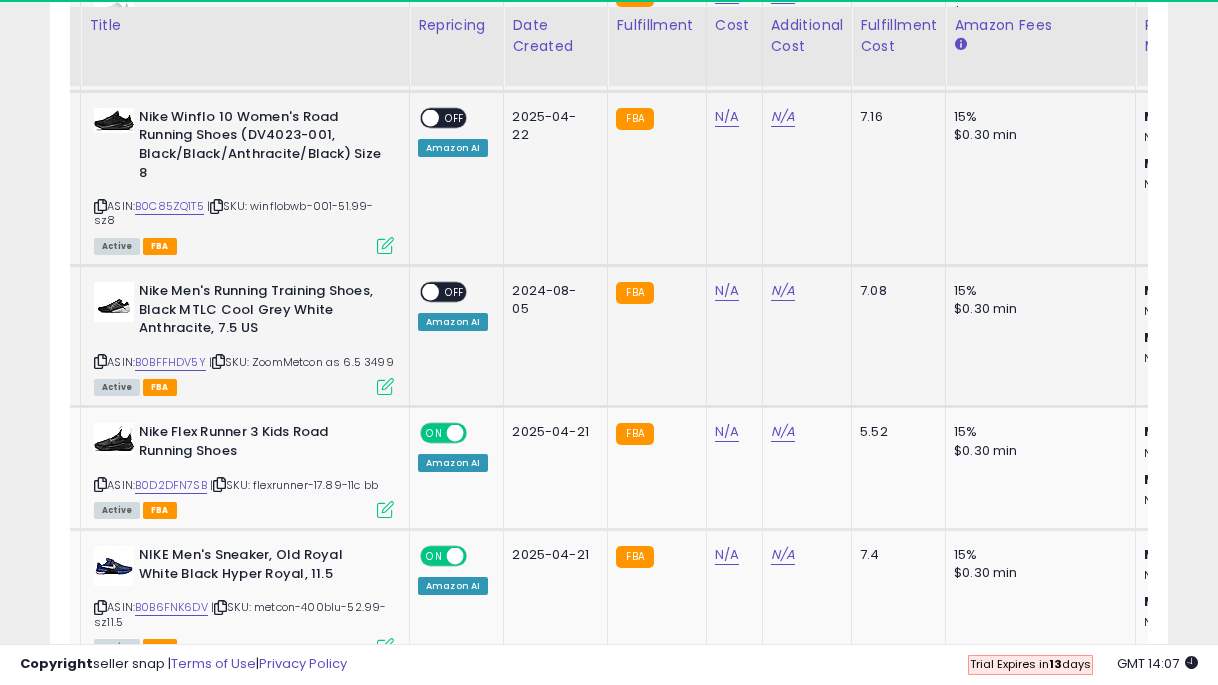 click on "OFF" at bounding box center [455, 292] 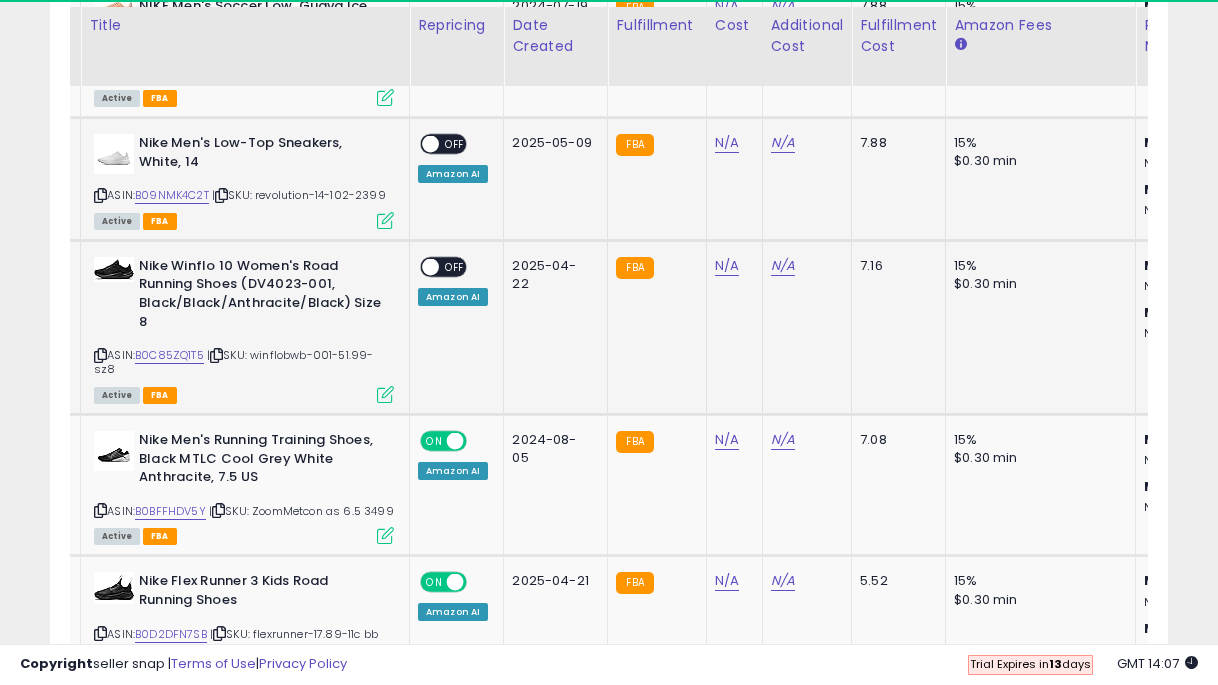 click on "OFF" at bounding box center (455, 266) 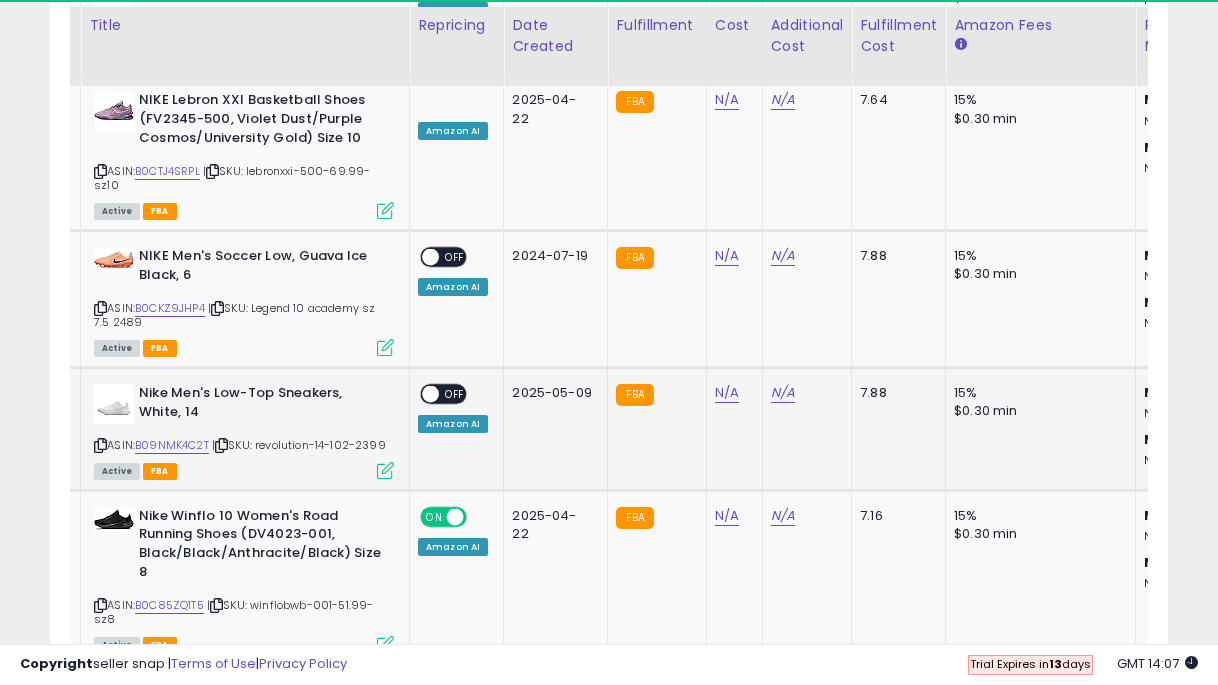 click on "OFF" at bounding box center (455, 394) 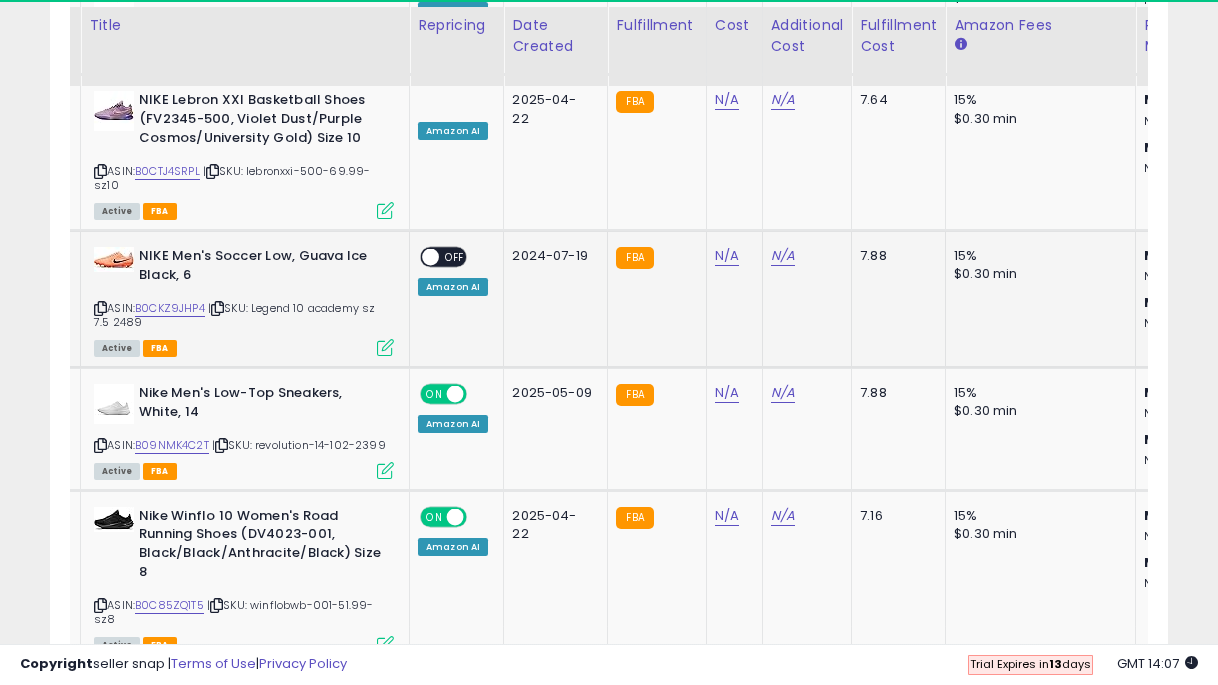 click on "OFF" at bounding box center (455, 257) 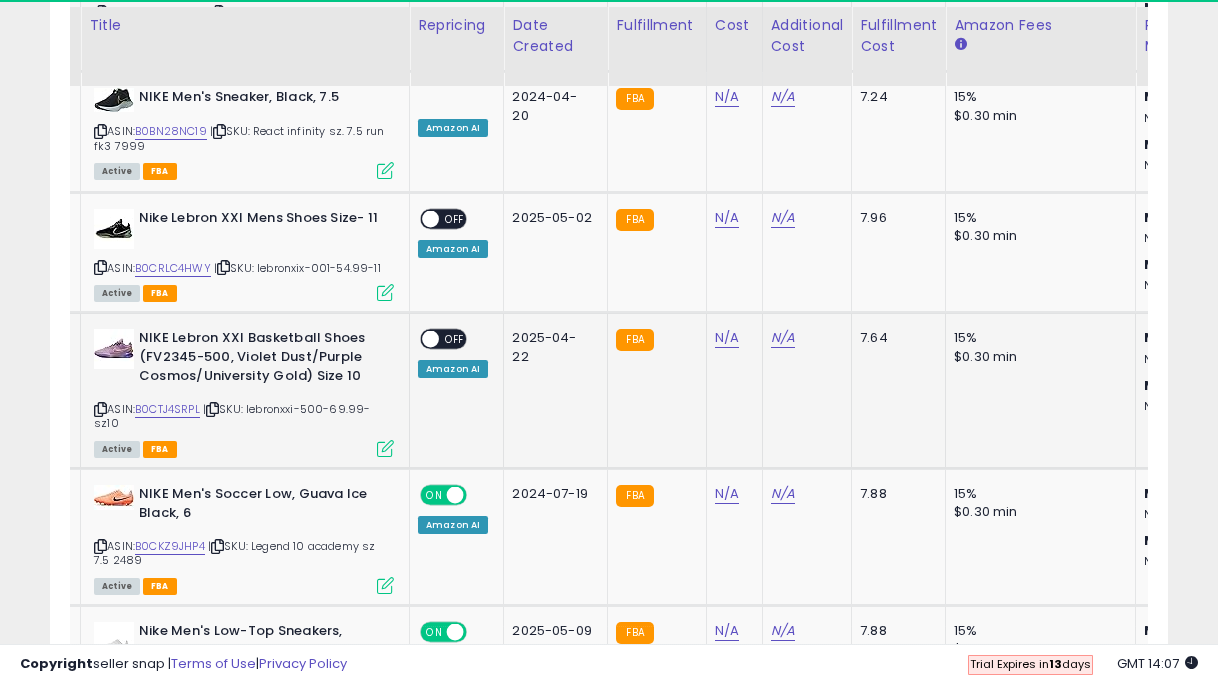 click on "OFF" at bounding box center (455, 339) 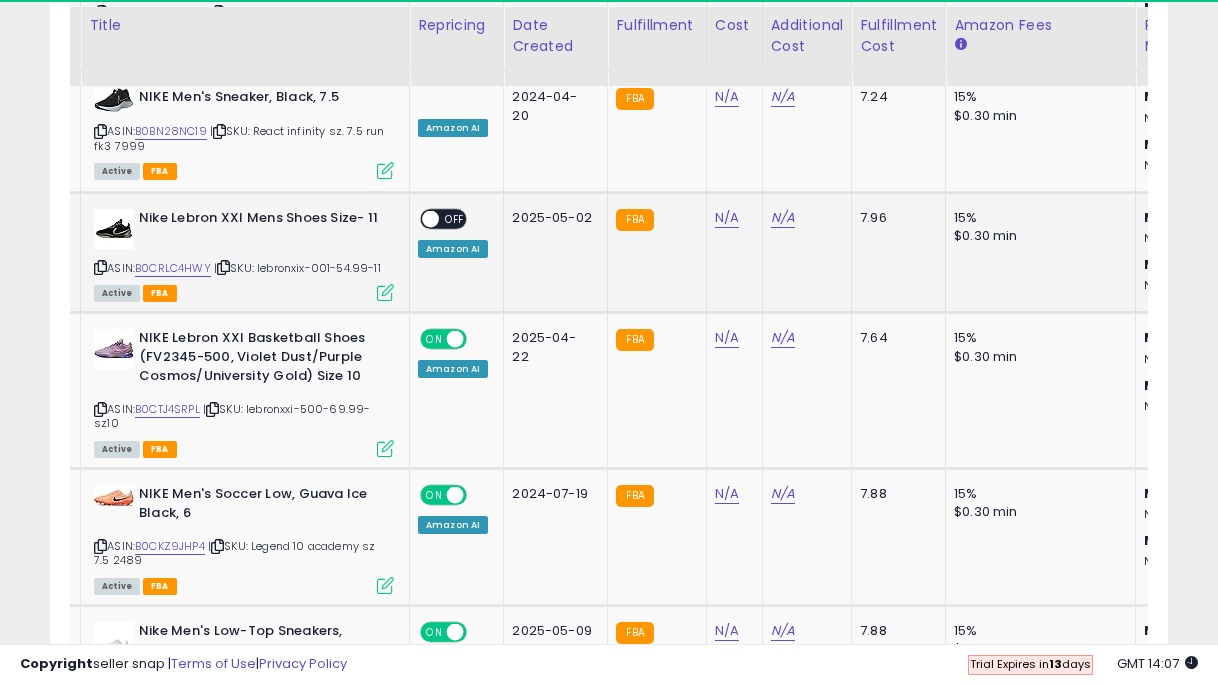 click on "OFF" at bounding box center (455, 218) 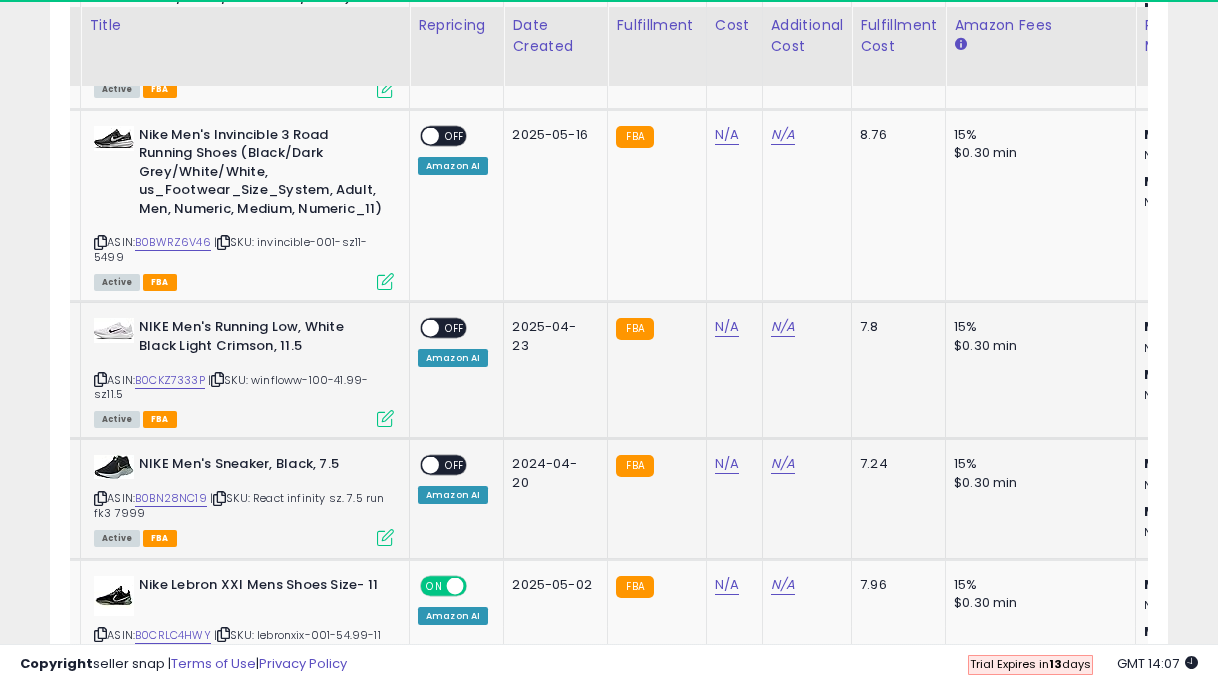 click on "OFF" at bounding box center (455, 465) 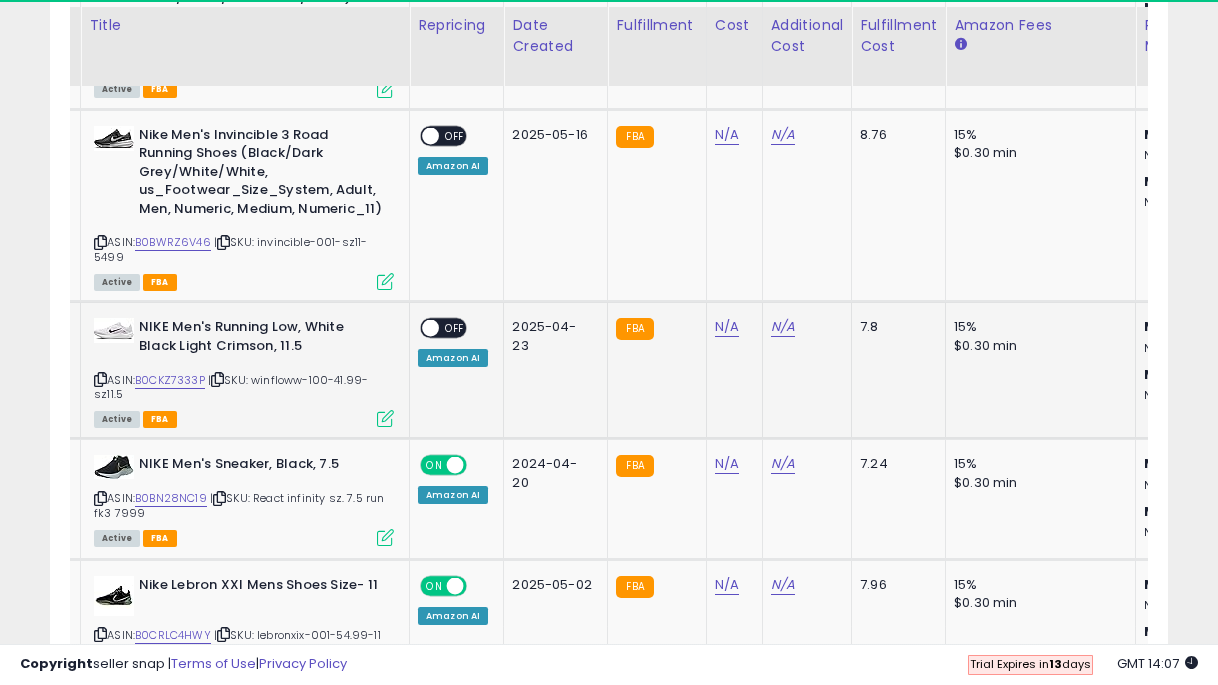 click on "OFF" at bounding box center [455, 328] 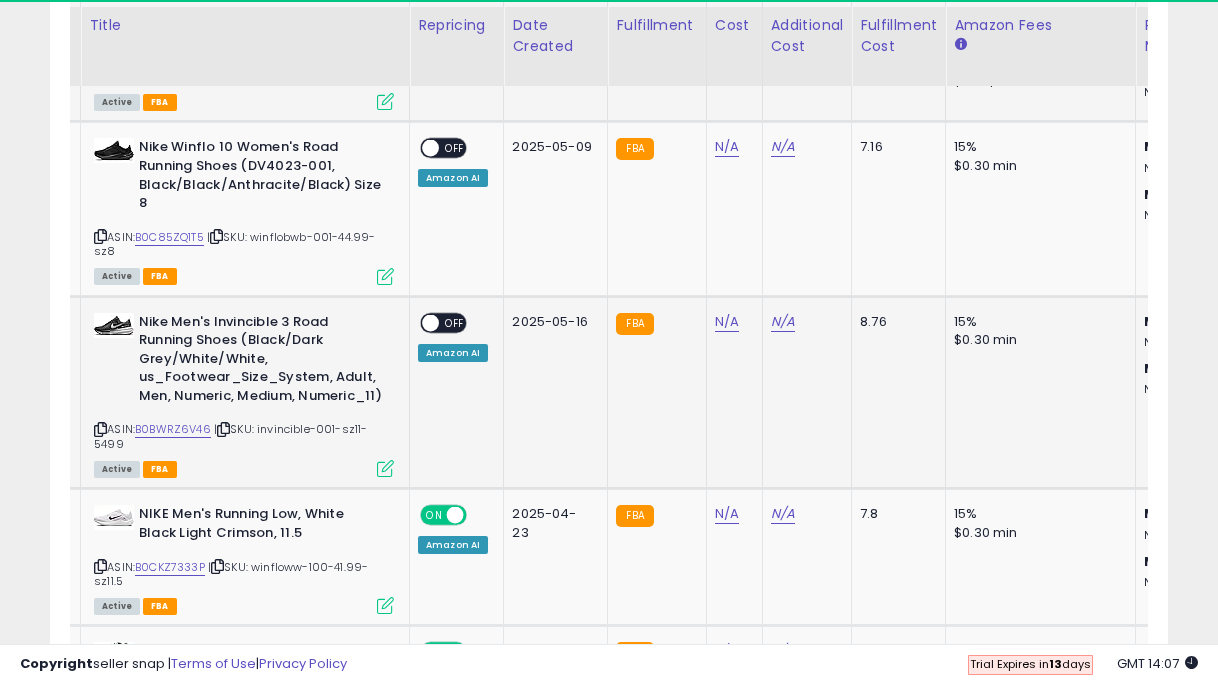 click on "OFF" at bounding box center (455, 322) 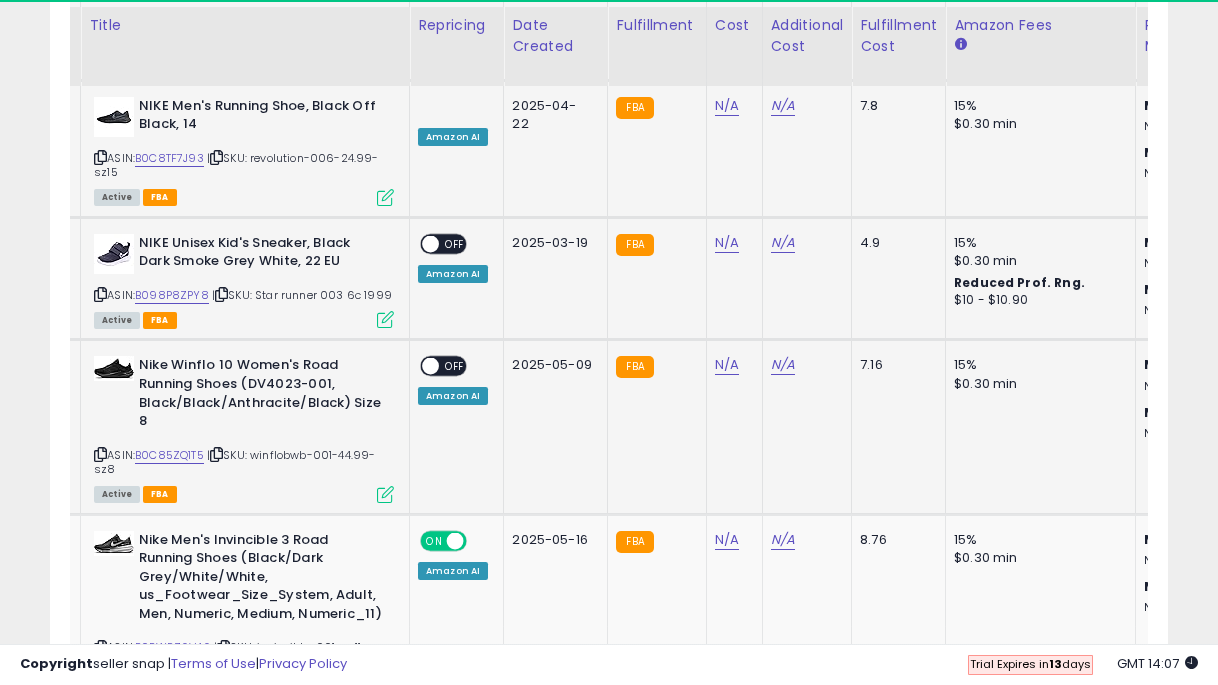 click on "OFF" at bounding box center (455, 366) 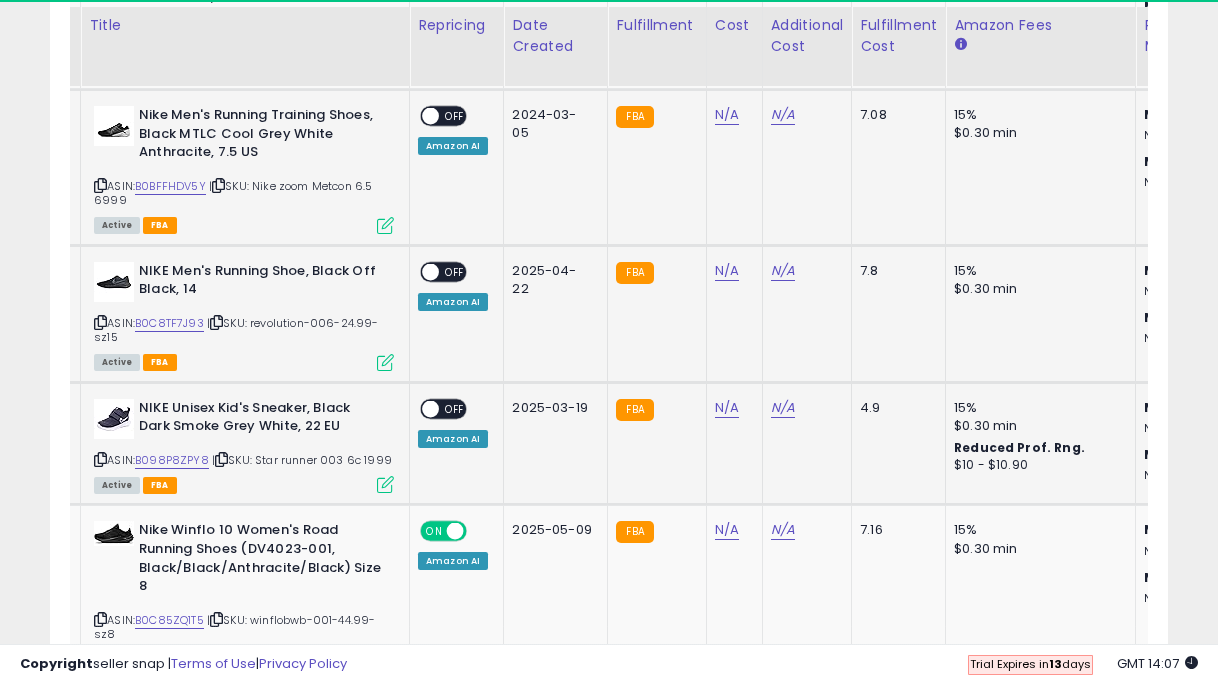 click on "ON   OFF" at bounding box center [443, 408] 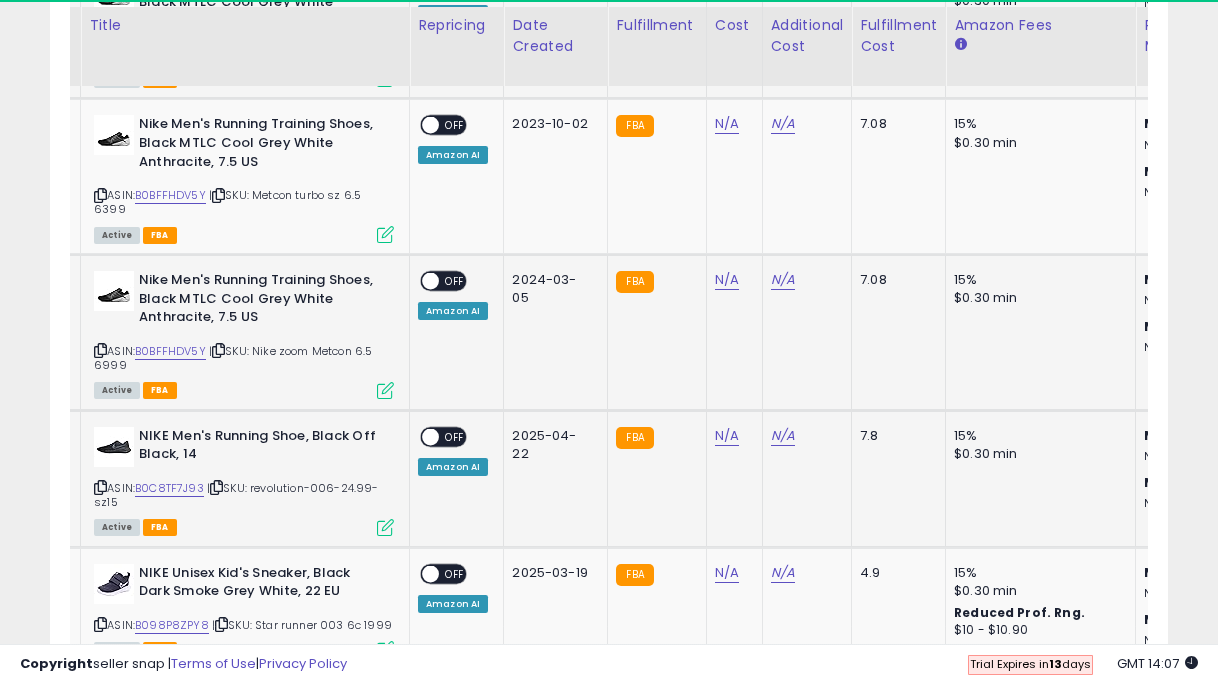 click on "OFF" at bounding box center (455, 436) 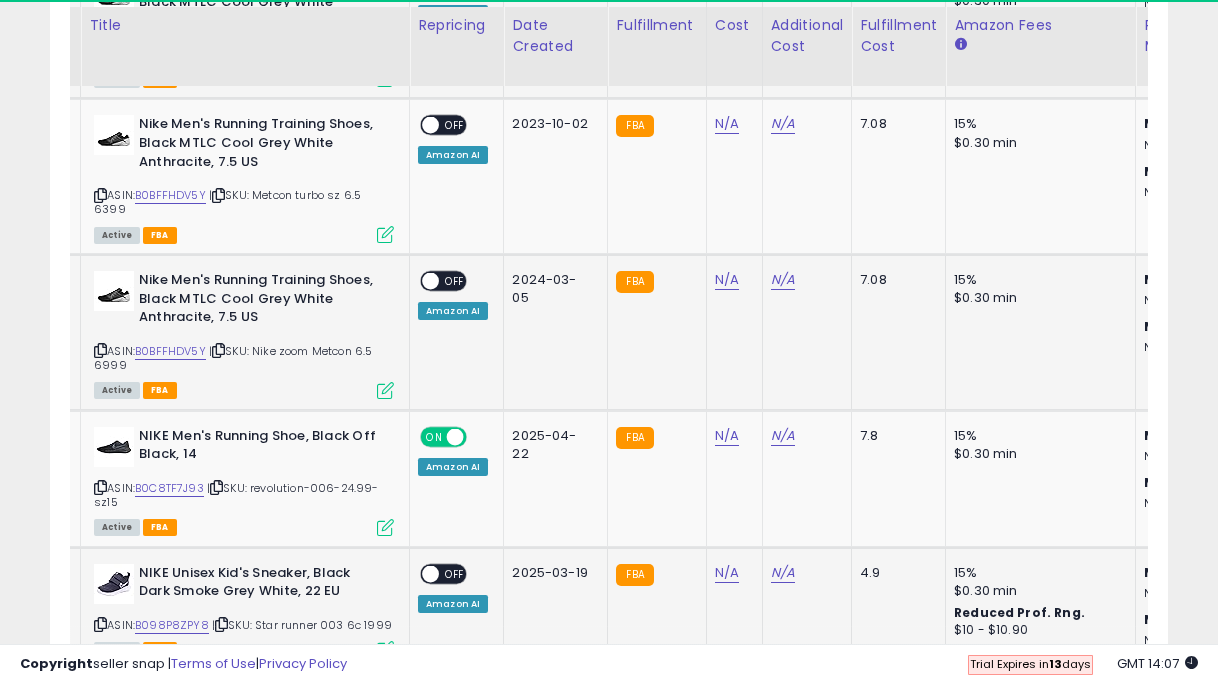 click on "OFF" at bounding box center [455, 573] 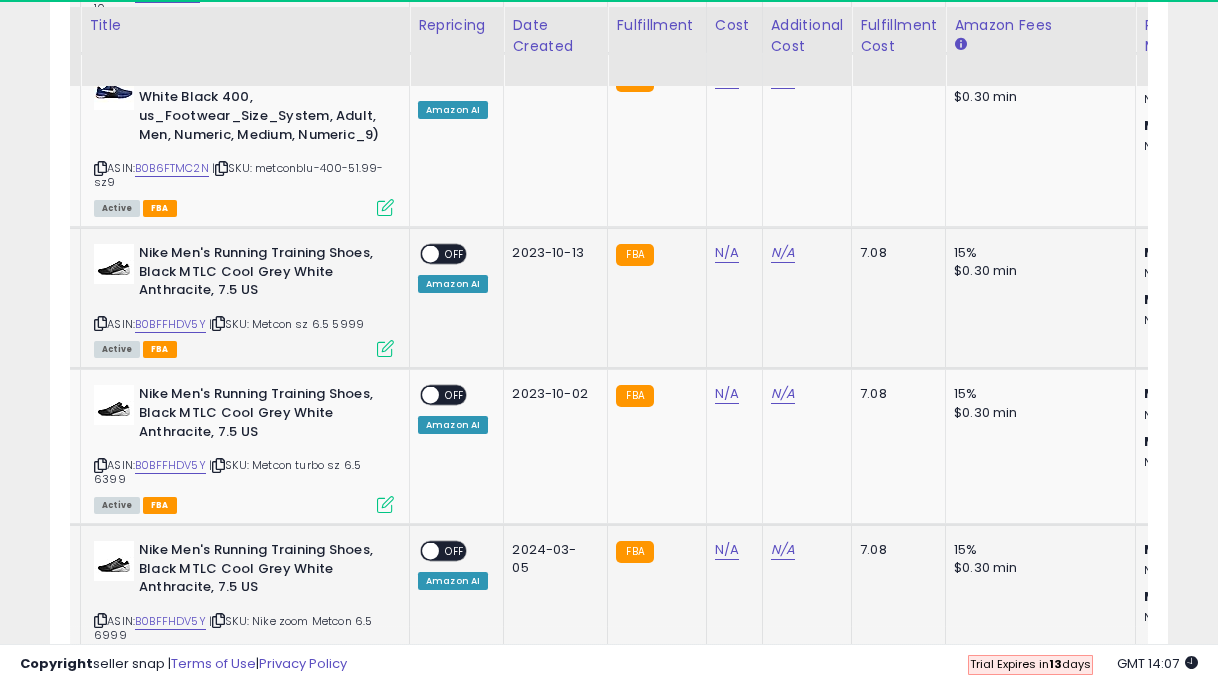 click on "OFF" at bounding box center (455, 551) 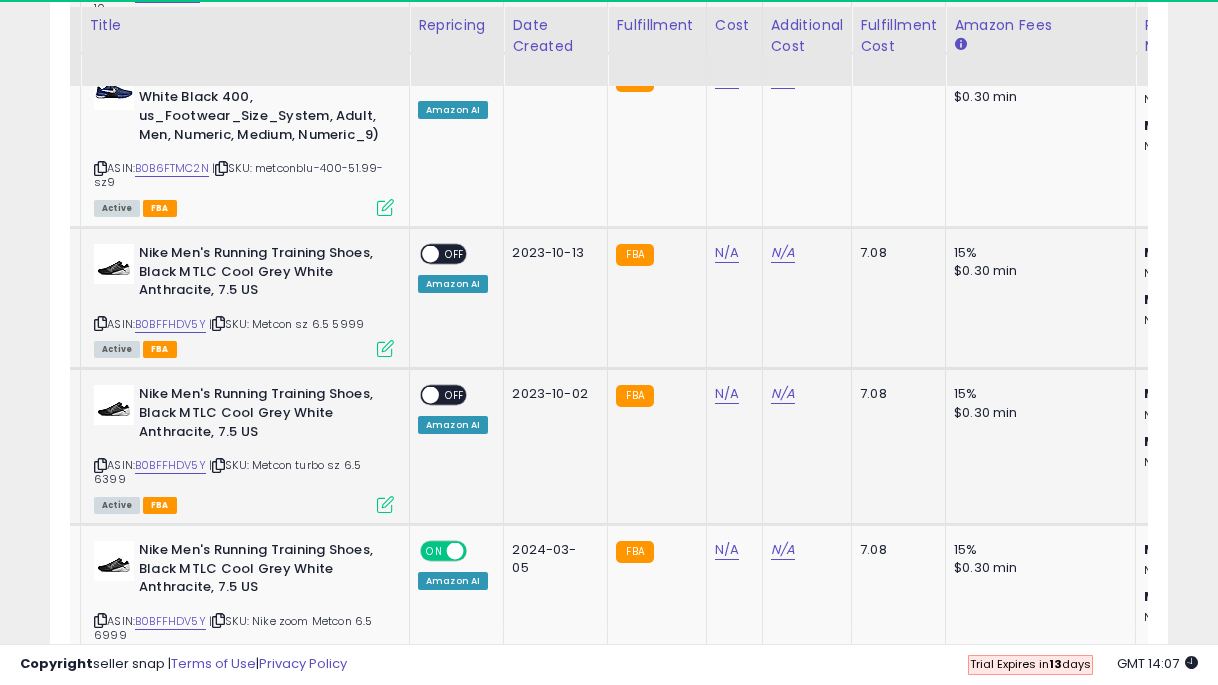 click on "OFF" at bounding box center [455, 395] 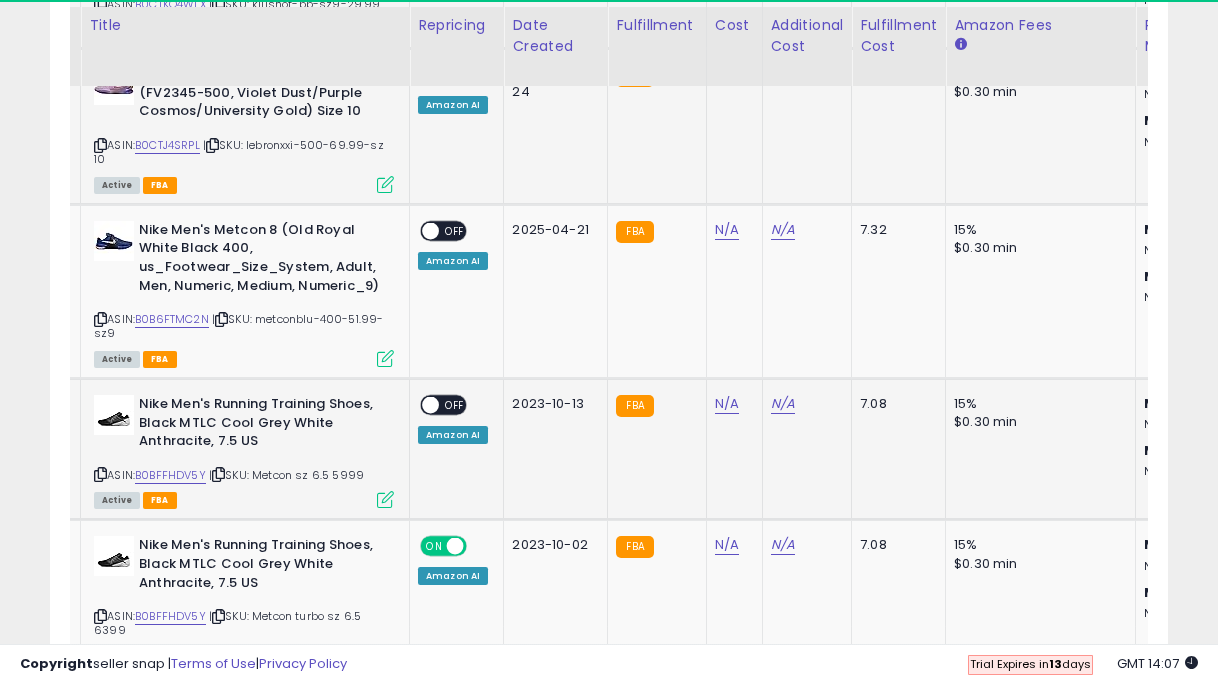 click on "OFF" at bounding box center [455, 405] 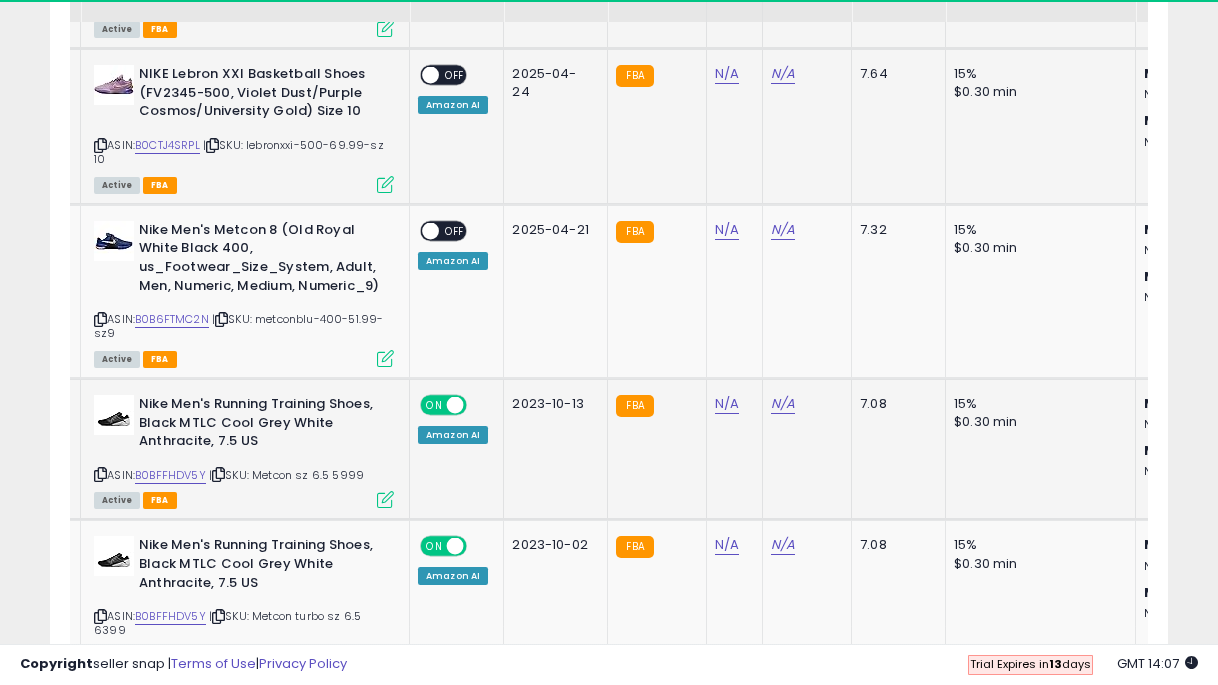 scroll, scrollTop: 3010, scrollLeft: 0, axis: vertical 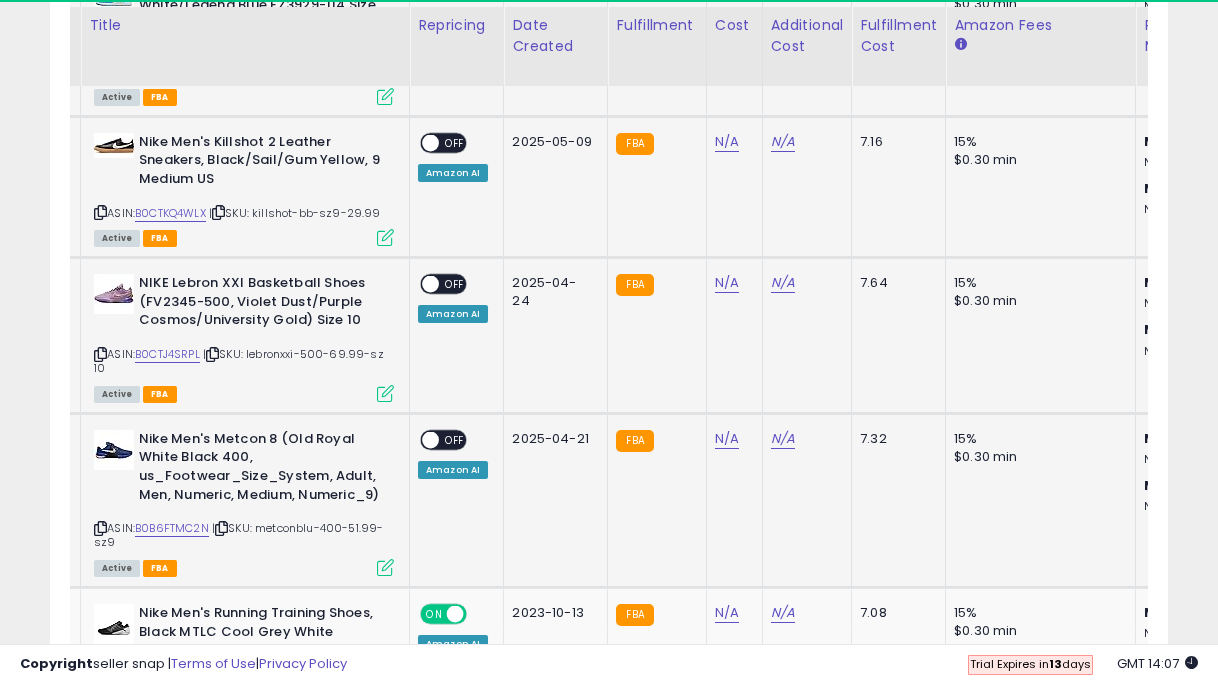 click on "OFF" at bounding box center [455, 439] 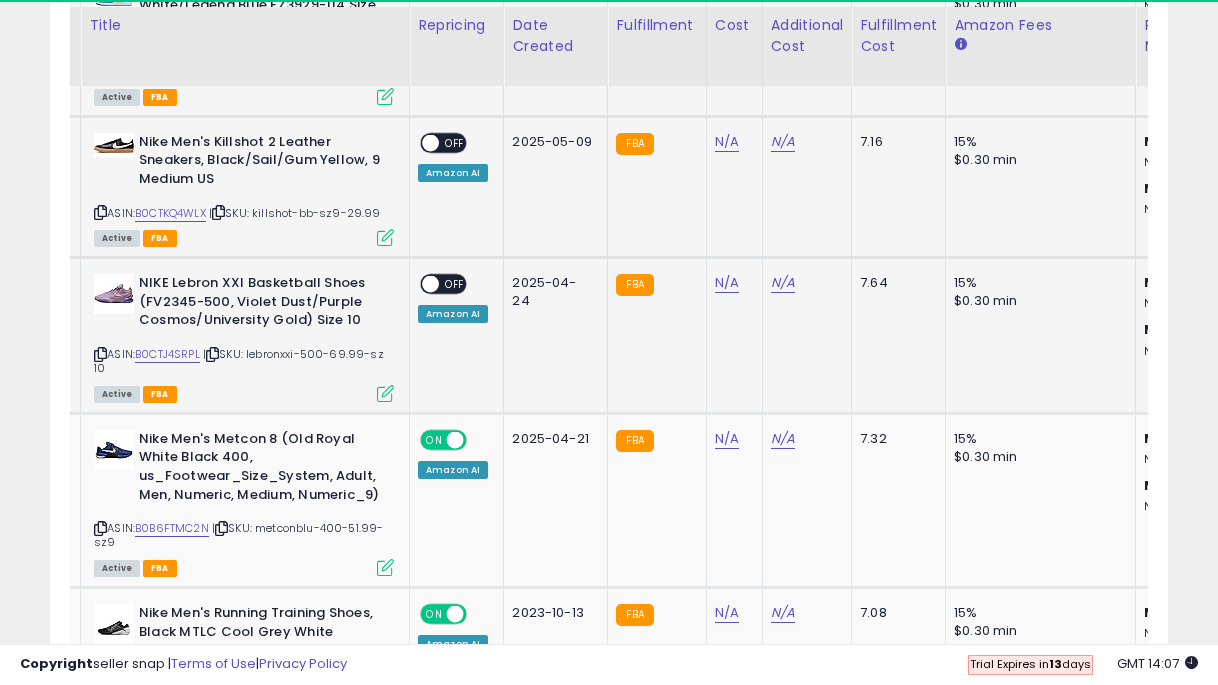 click on "OFF" at bounding box center (455, 284) 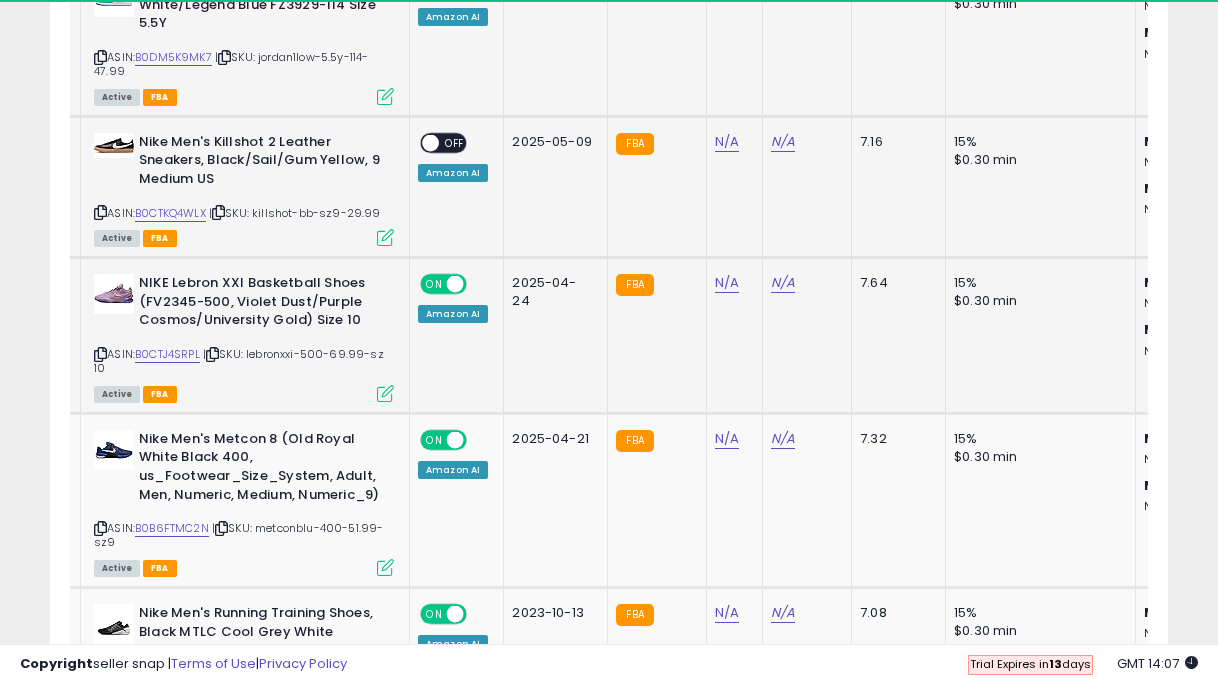scroll, scrollTop: 2790, scrollLeft: 0, axis: vertical 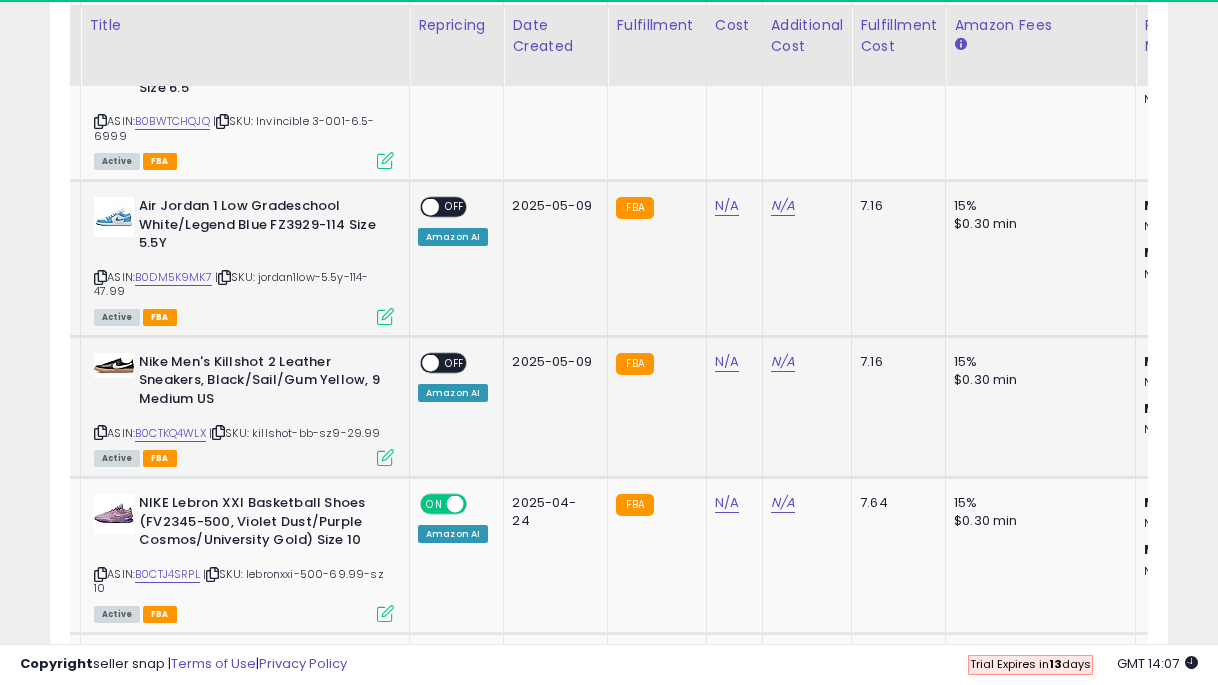 click on "OFF" at bounding box center [455, 362] 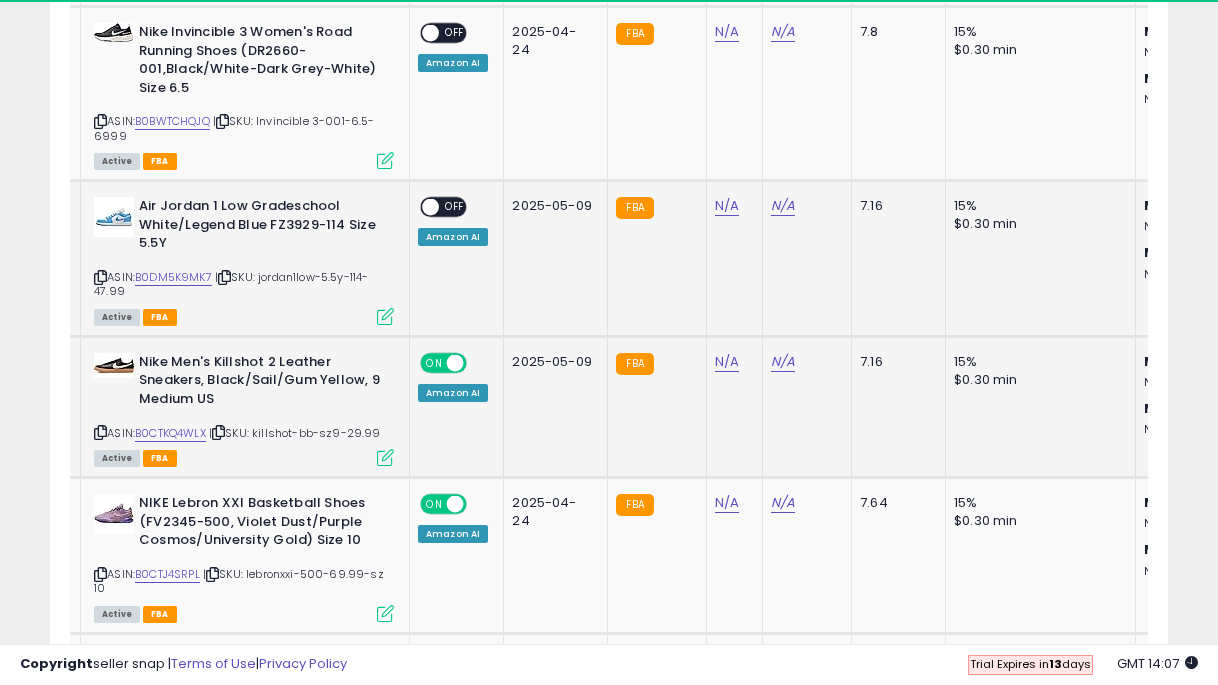 scroll, scrollTop: 2643, scrollLeft: 0, axis: vertical 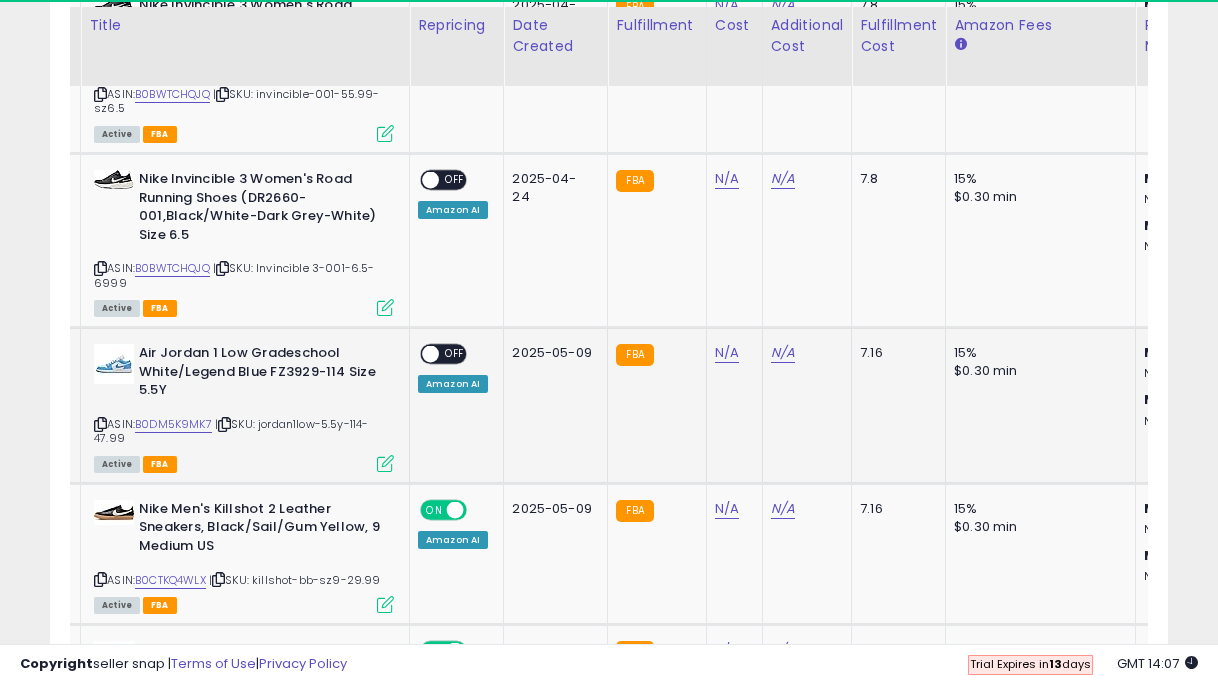 click on "OFF" at bounding box center (455, 354) 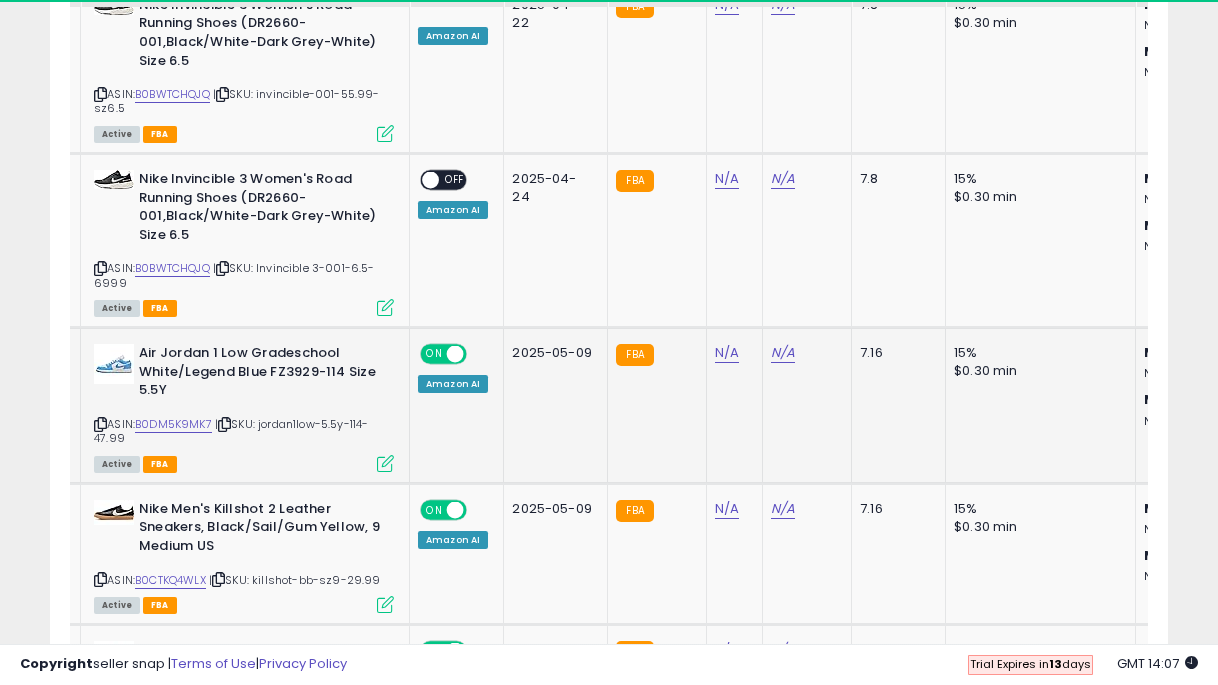 scroll, scrollTop: 2459, scrollLeft: 0, axis: vertical 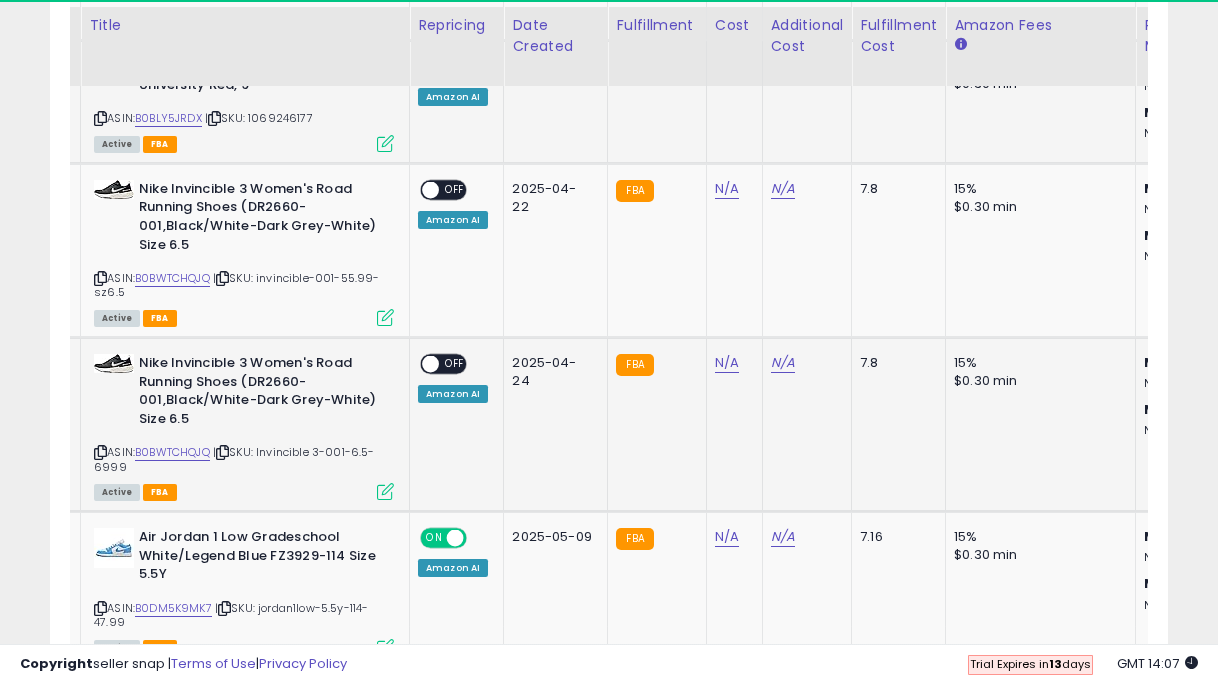 click on "OFF" at bounding box center (455, 364) 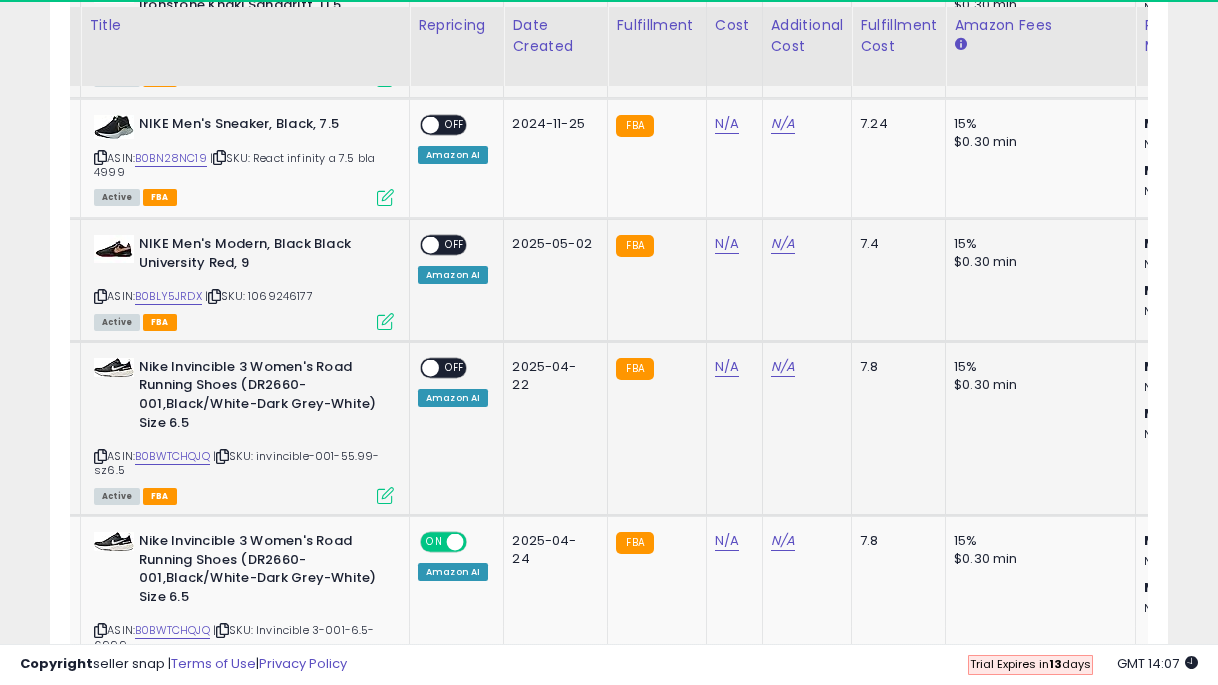 click on "OFF" at bounding box center [455, 367] 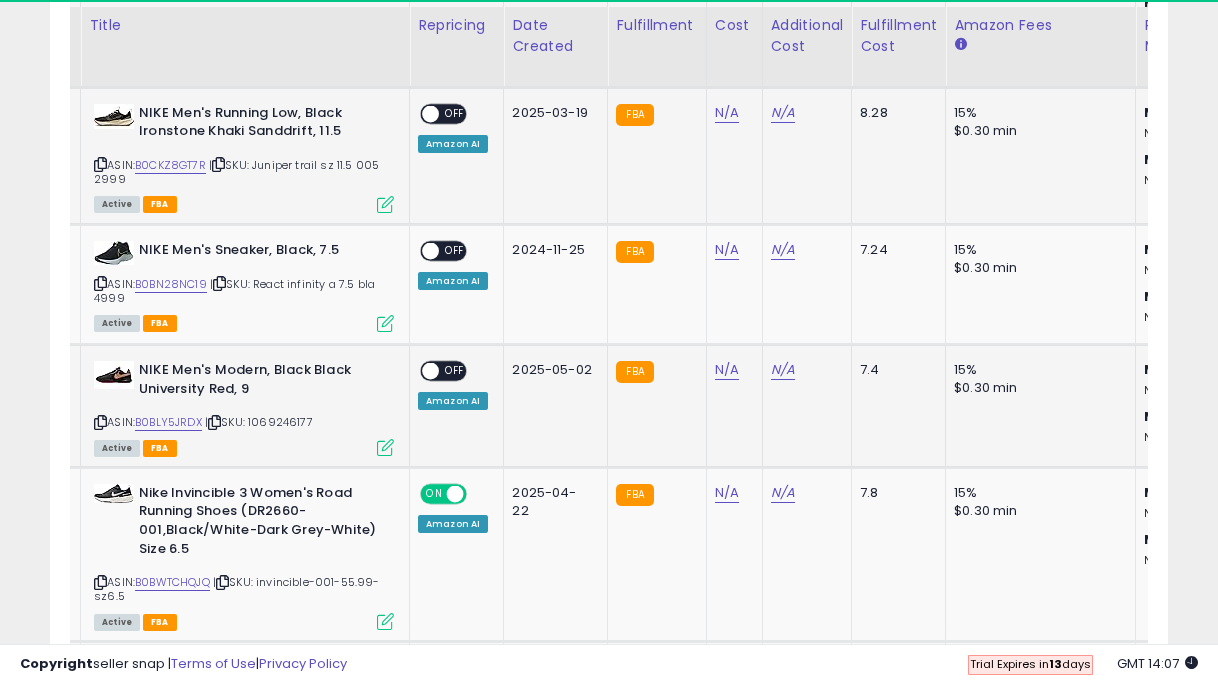 click on "OFF" at bounding box center (455, 371) 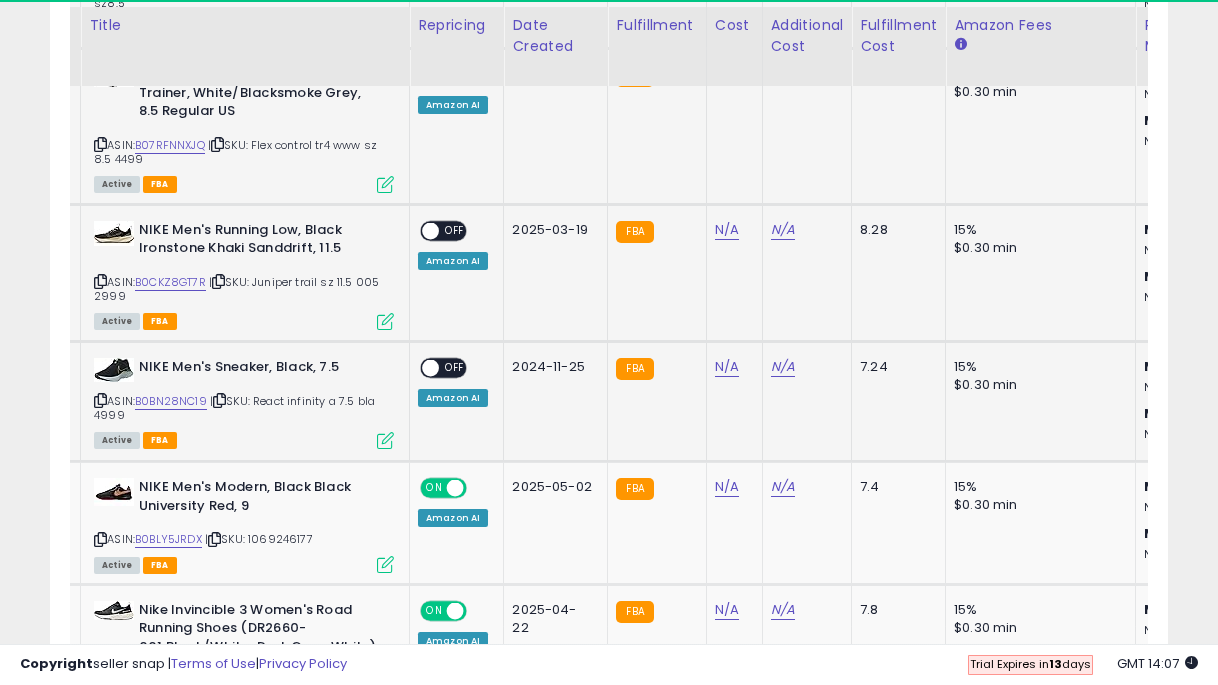 click on "OFF" at bounding box center [455, 367] 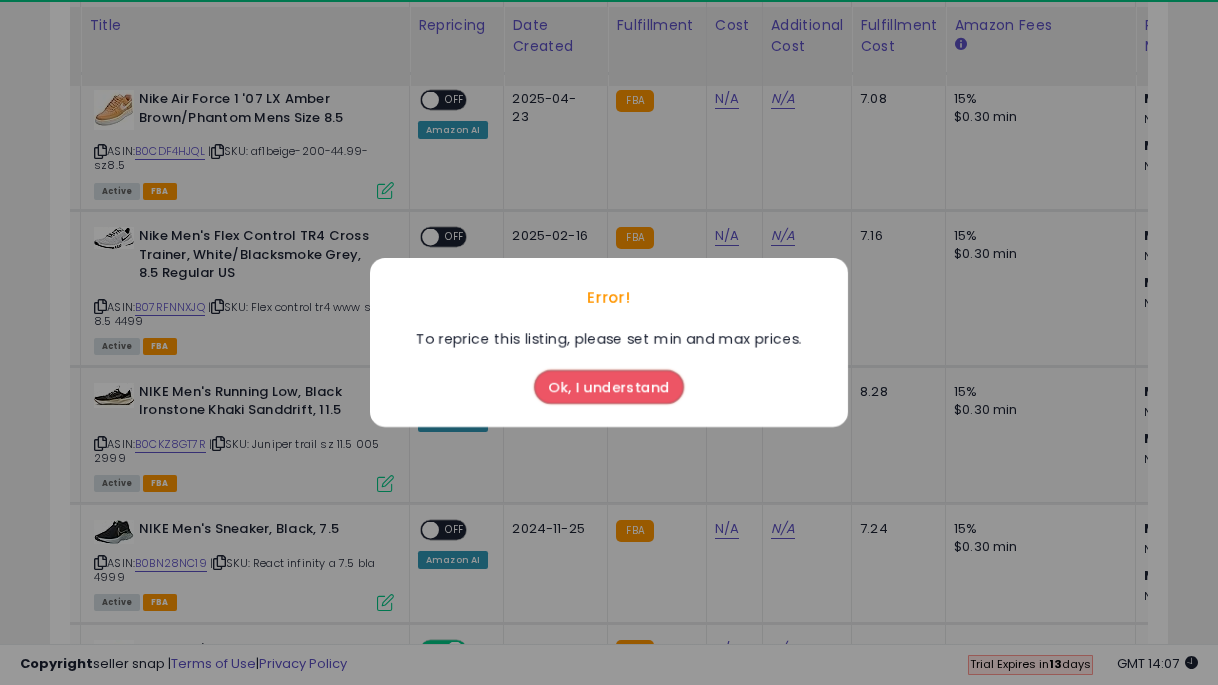click on "Ok, I understand" at bounding box center [609, 387] 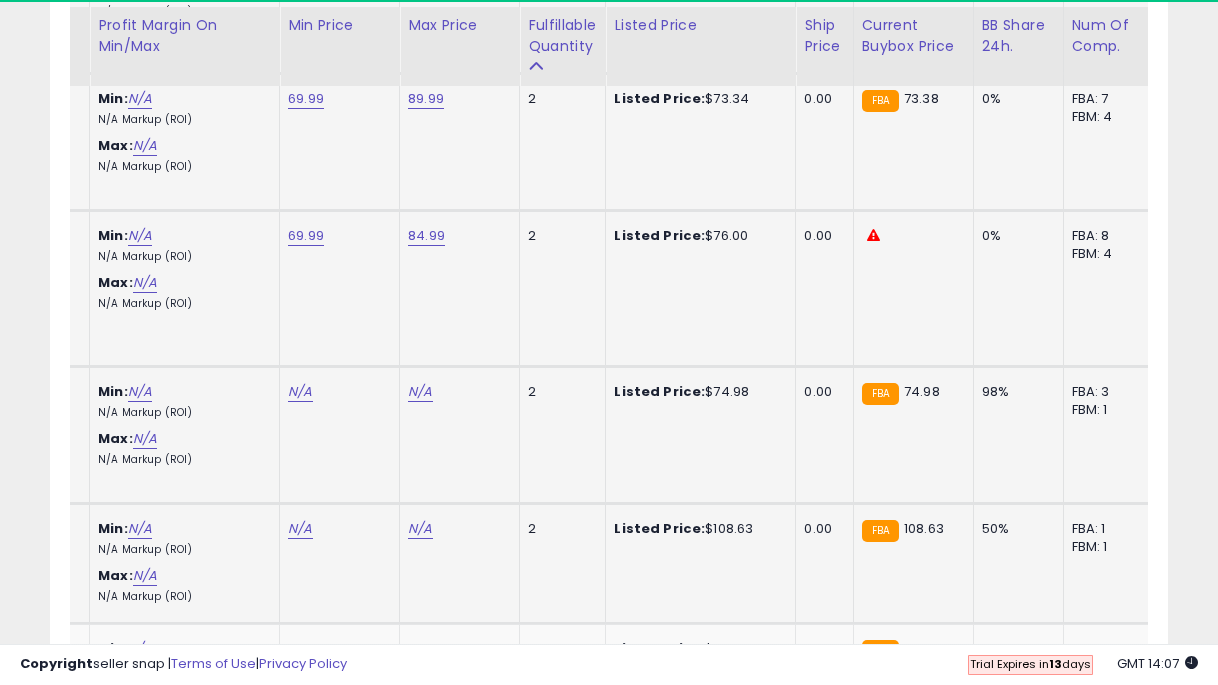click on "N/A" at bounding box center (336, 529) 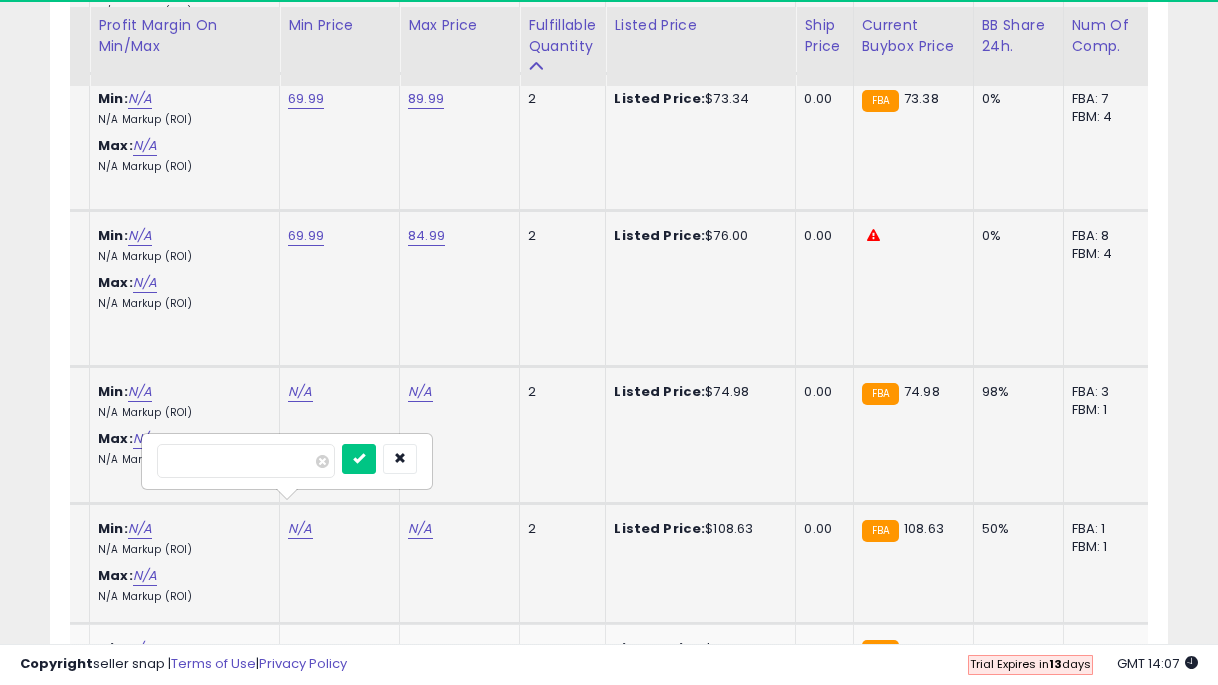 click at bounding box center (359, 459) 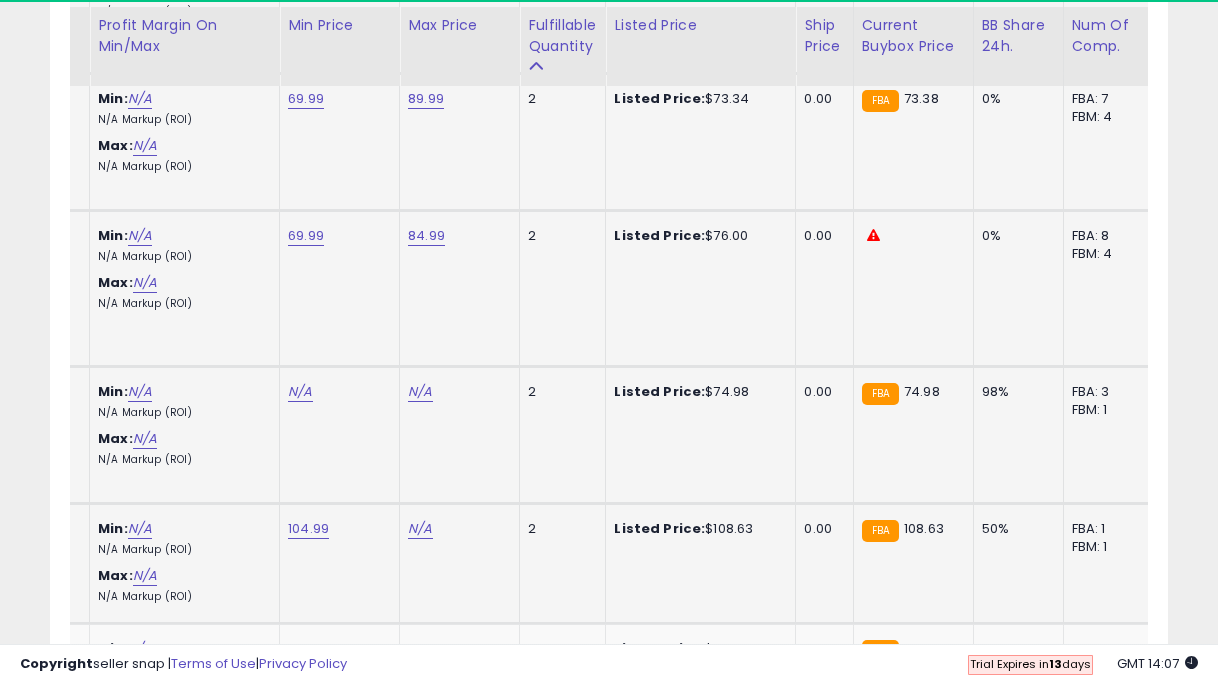 click on "N/A" at bounding box center (420, -748) 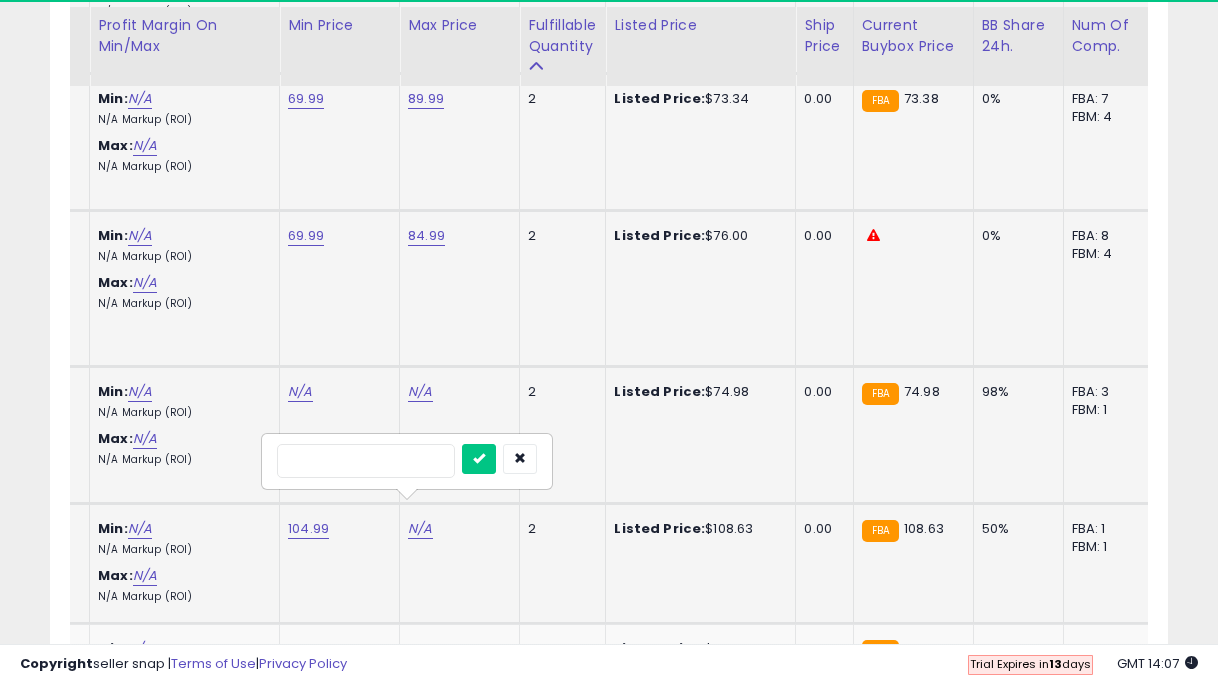 click at bounding box center (479, 459) 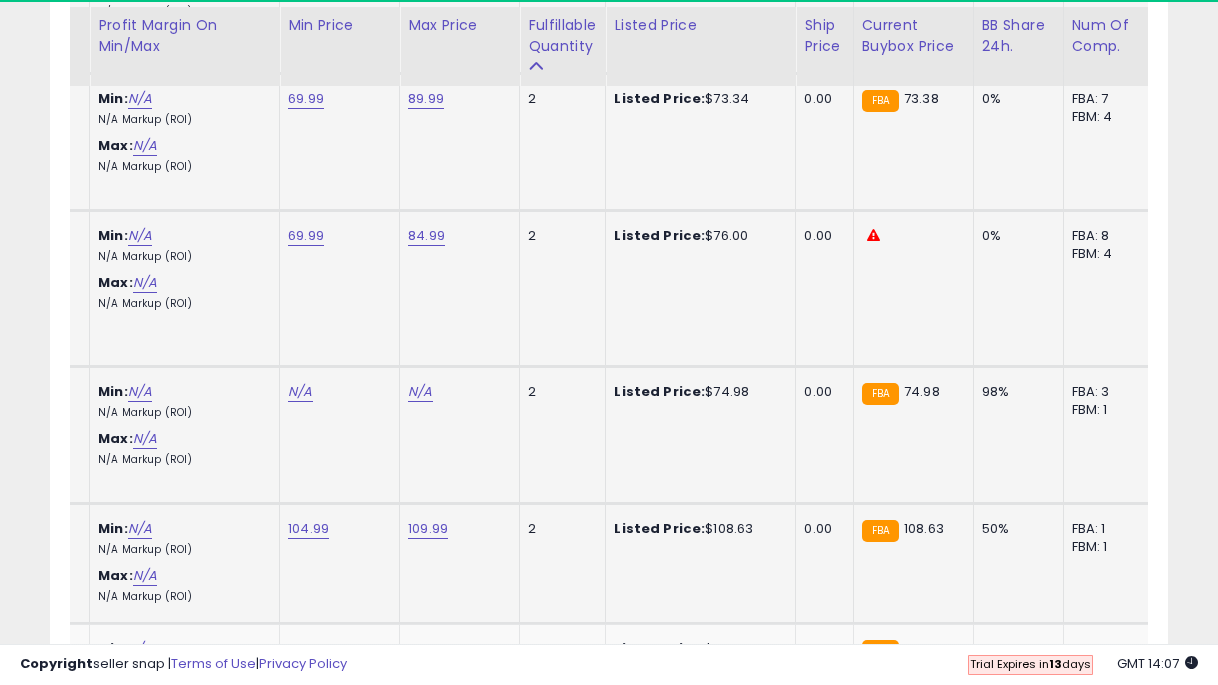 click on "N/A" at bounding box center (300, -748) 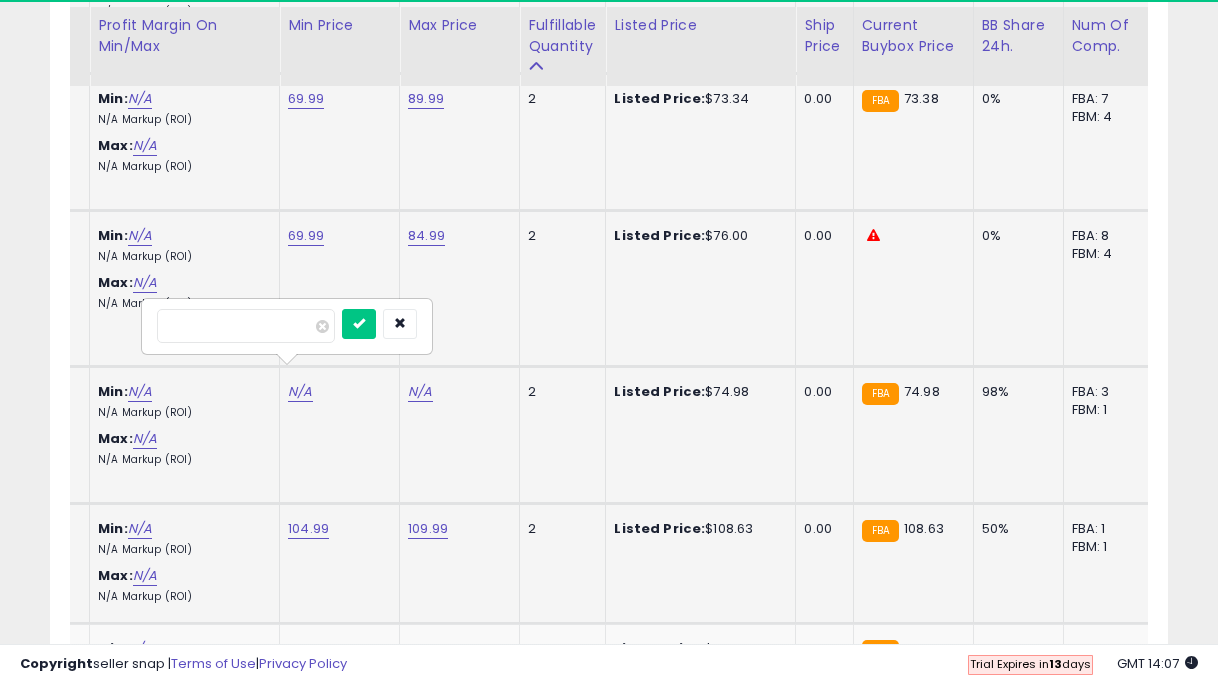 click at bounding box center (359, 324) 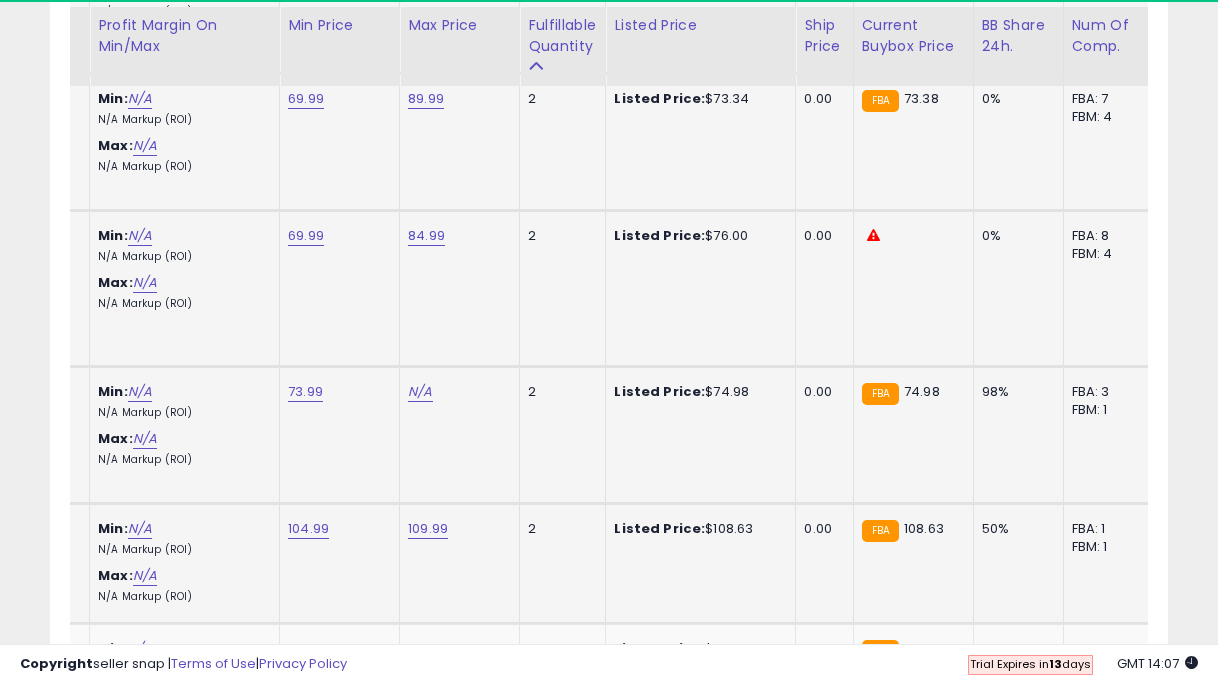 click on "N/A" at bounding box center [420, -748] 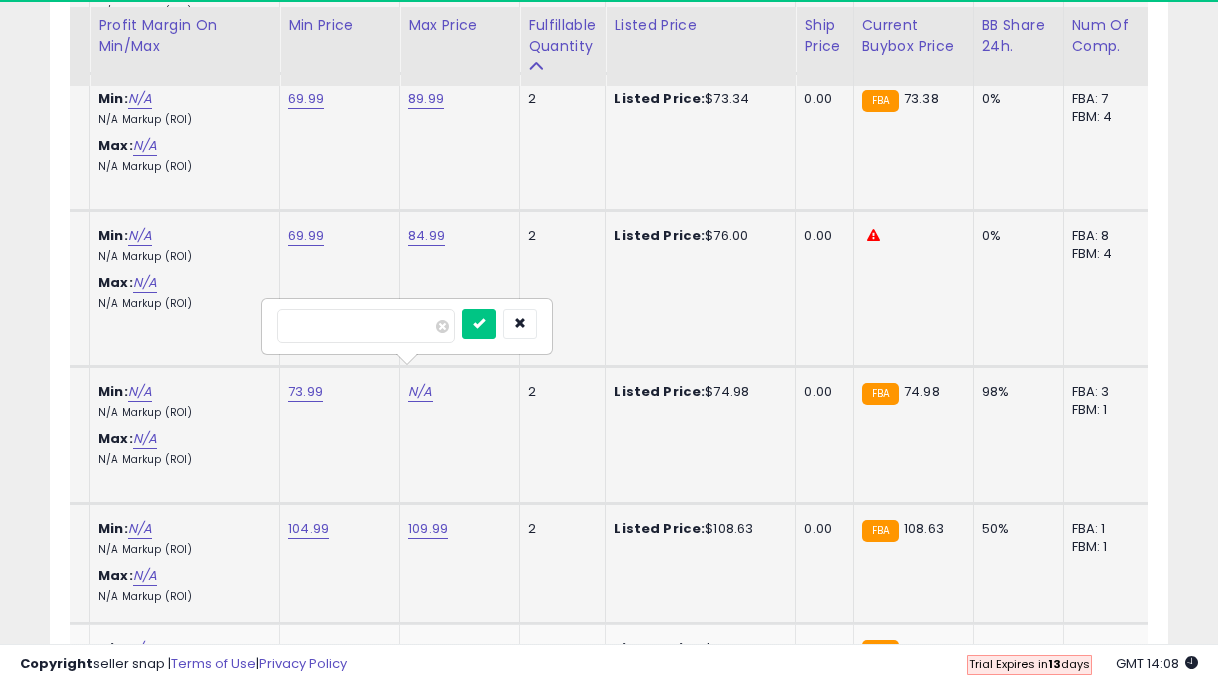 click at bounding box center [479, 324] 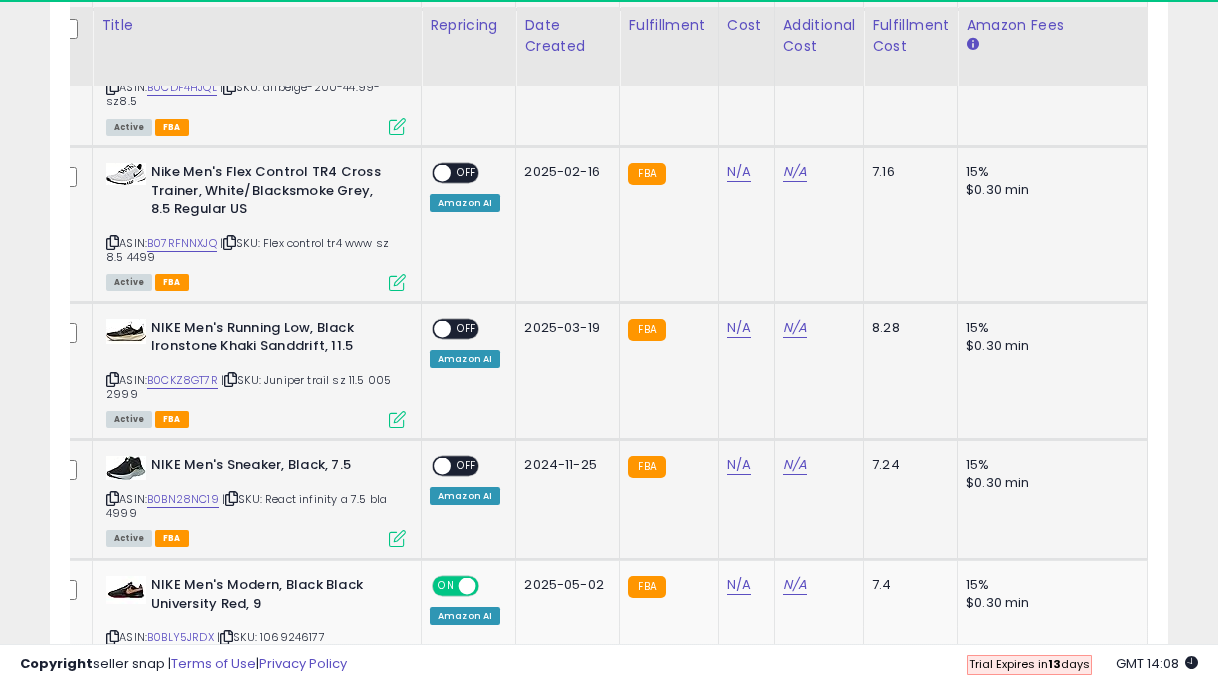 click on "OFF" at bounding box center [467, 465] 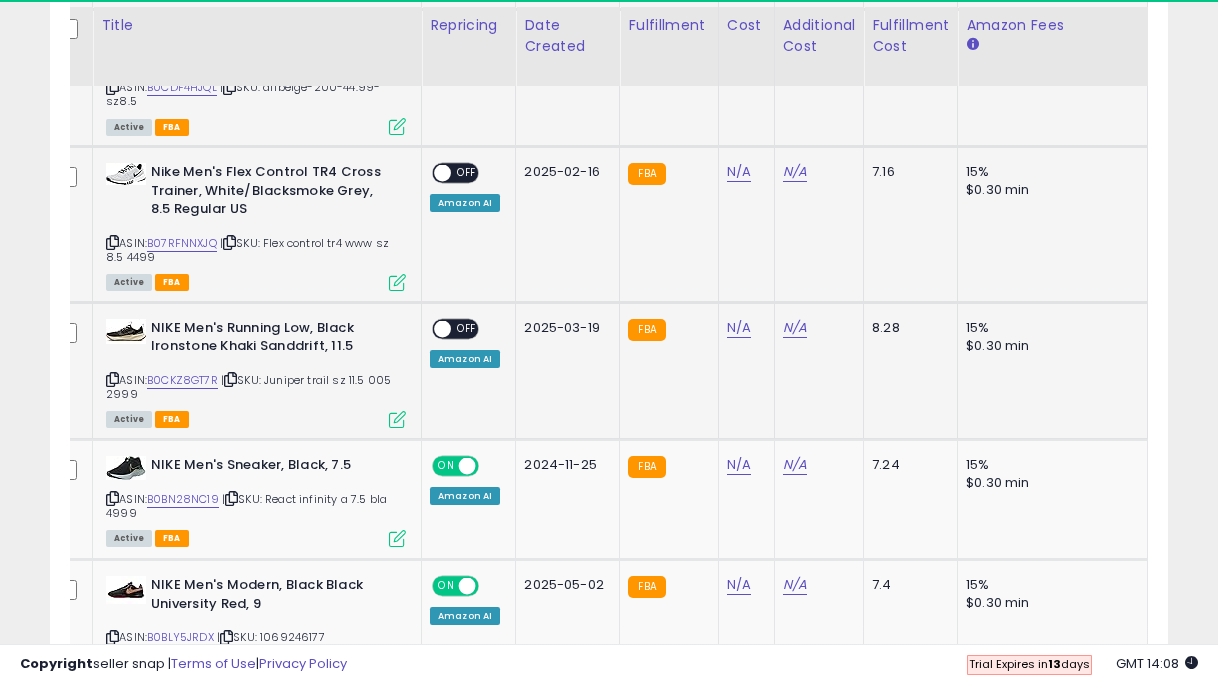 click on "OFF" at bounding box center [467, 328] 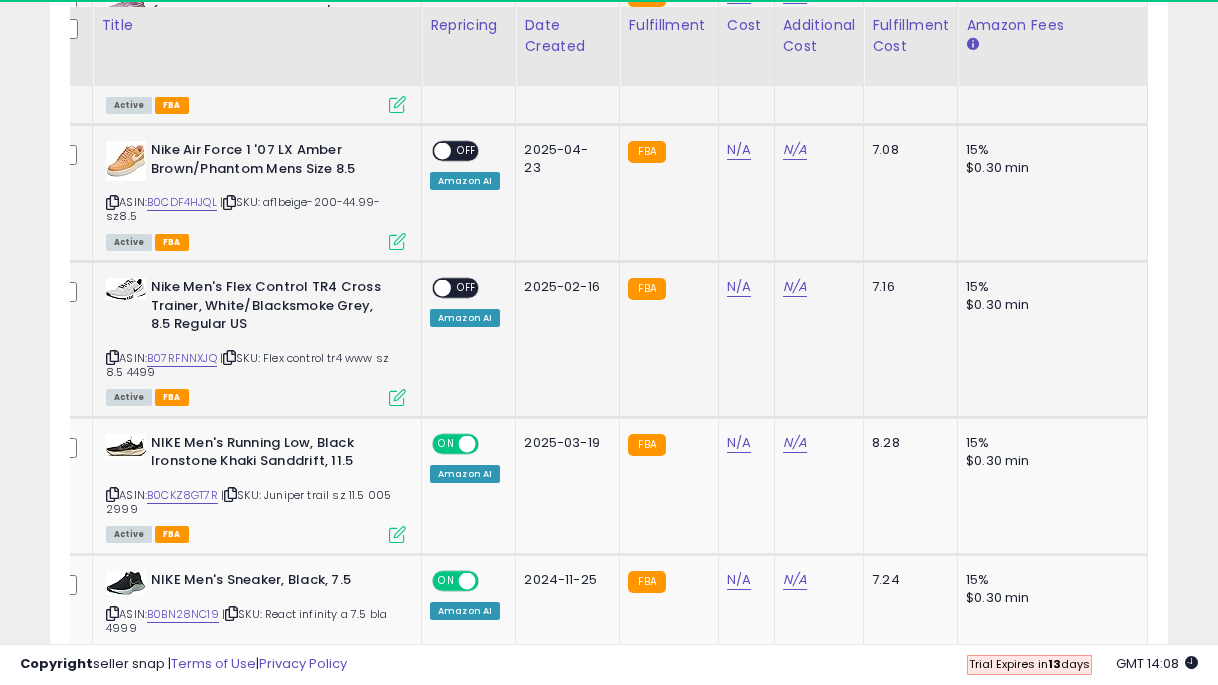 click on "OFF" at bounding box center [467, 288] 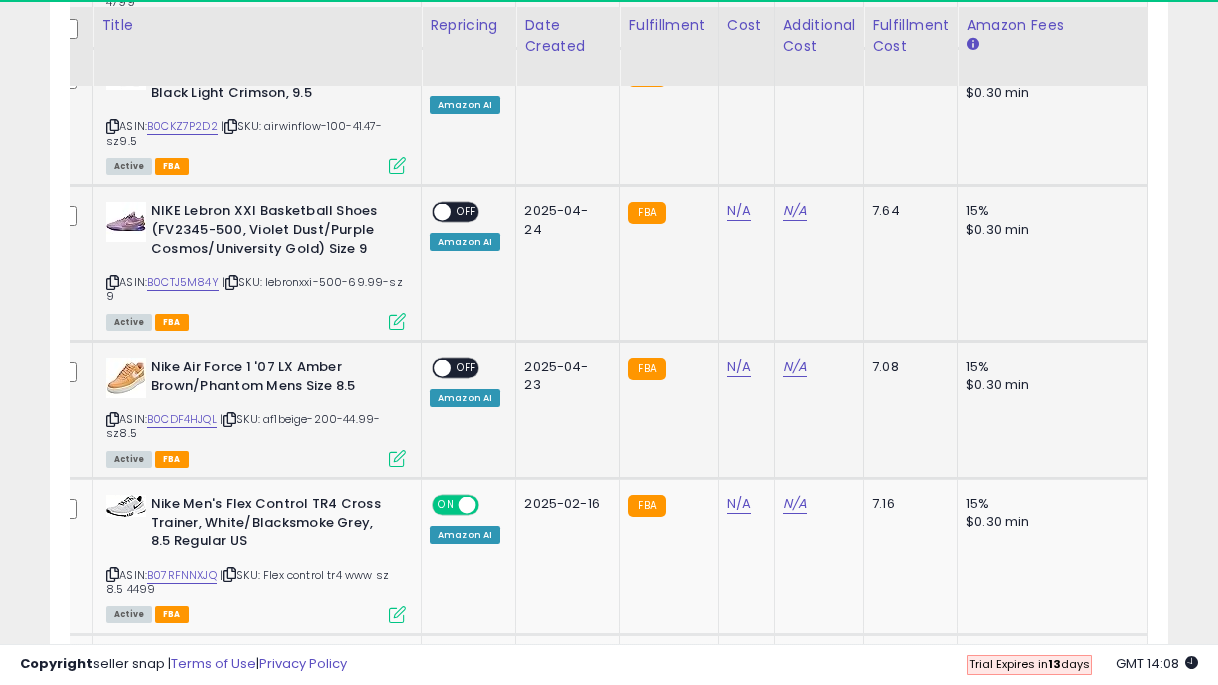 click on "ON   OFF Amazon AI" 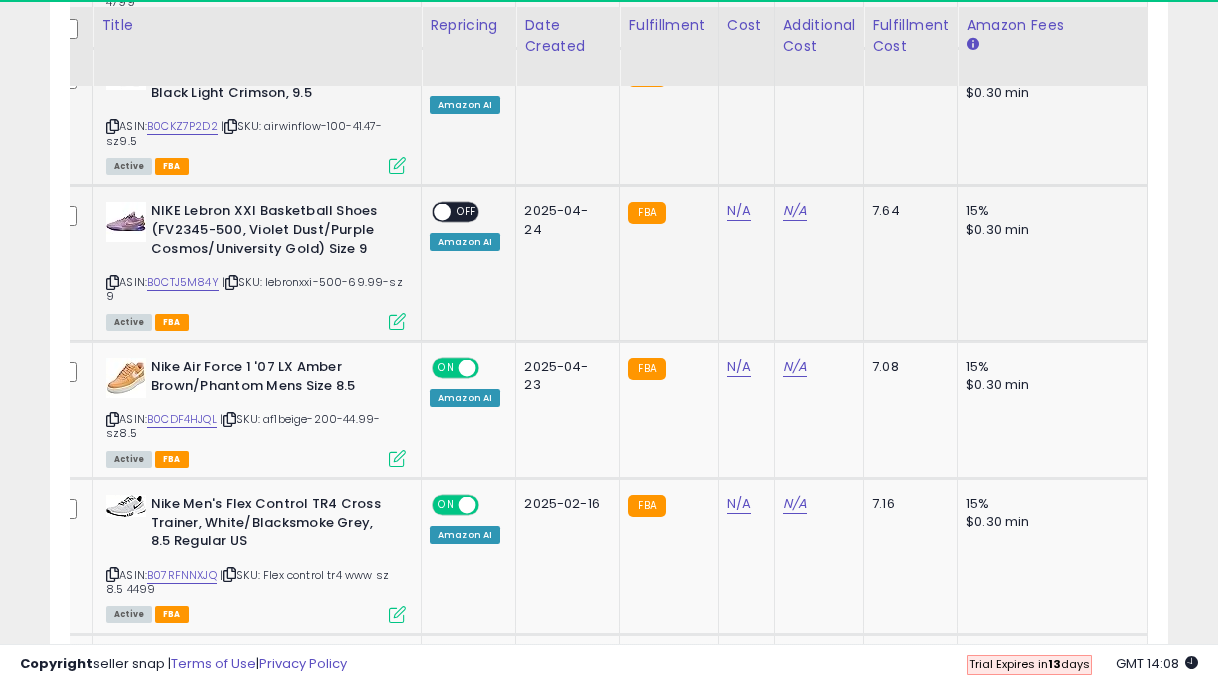 click on "OFF" at bounding box center (467, 212) 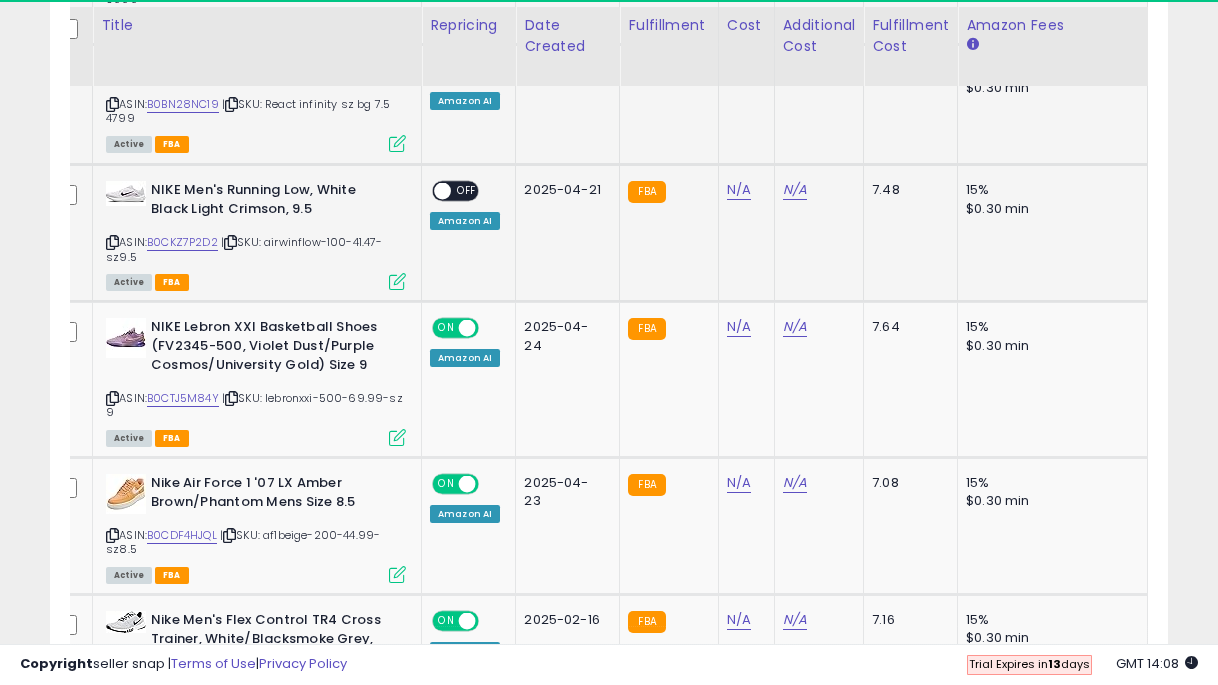 click on "OFF" at bounding box center (467, 191) 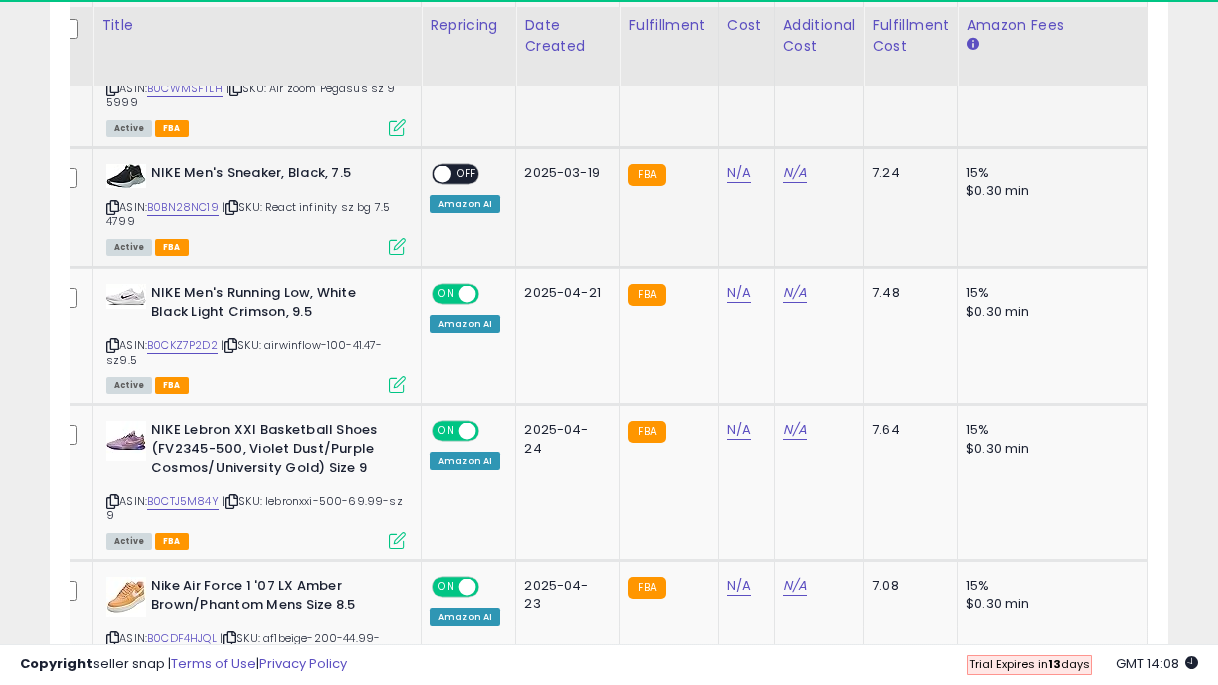 click on "OFF" at bounding box center (467, 174) 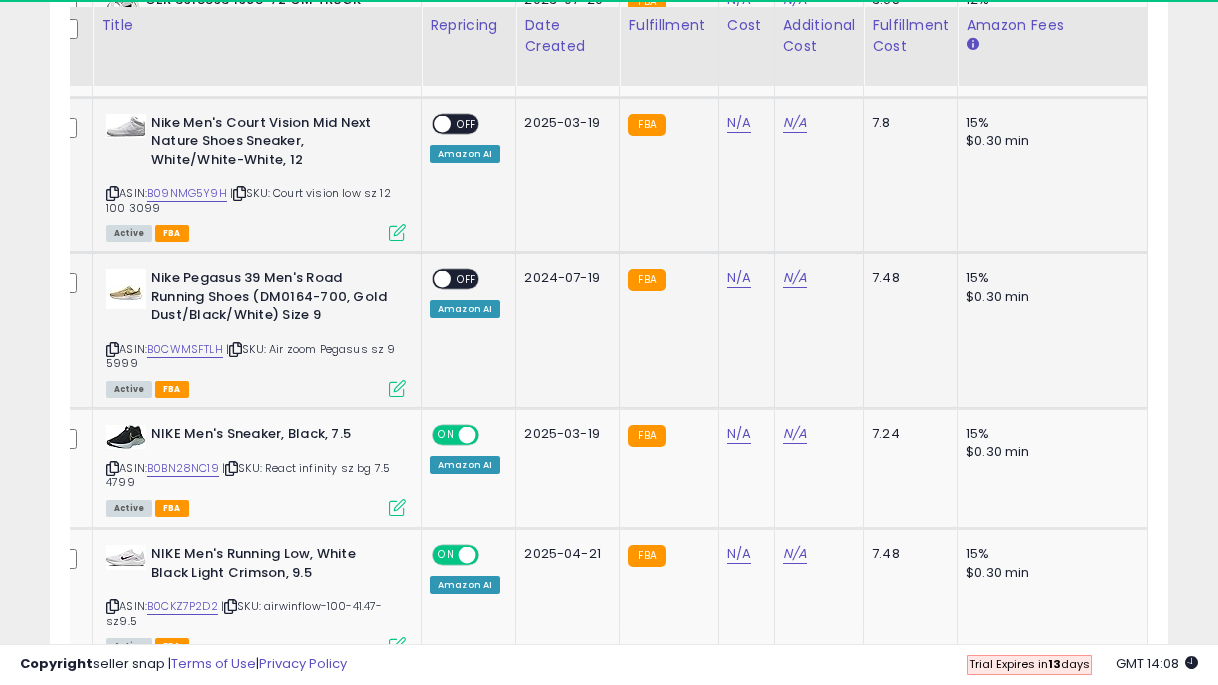 click on "ON   OFF" at bounding box center (455, 279) 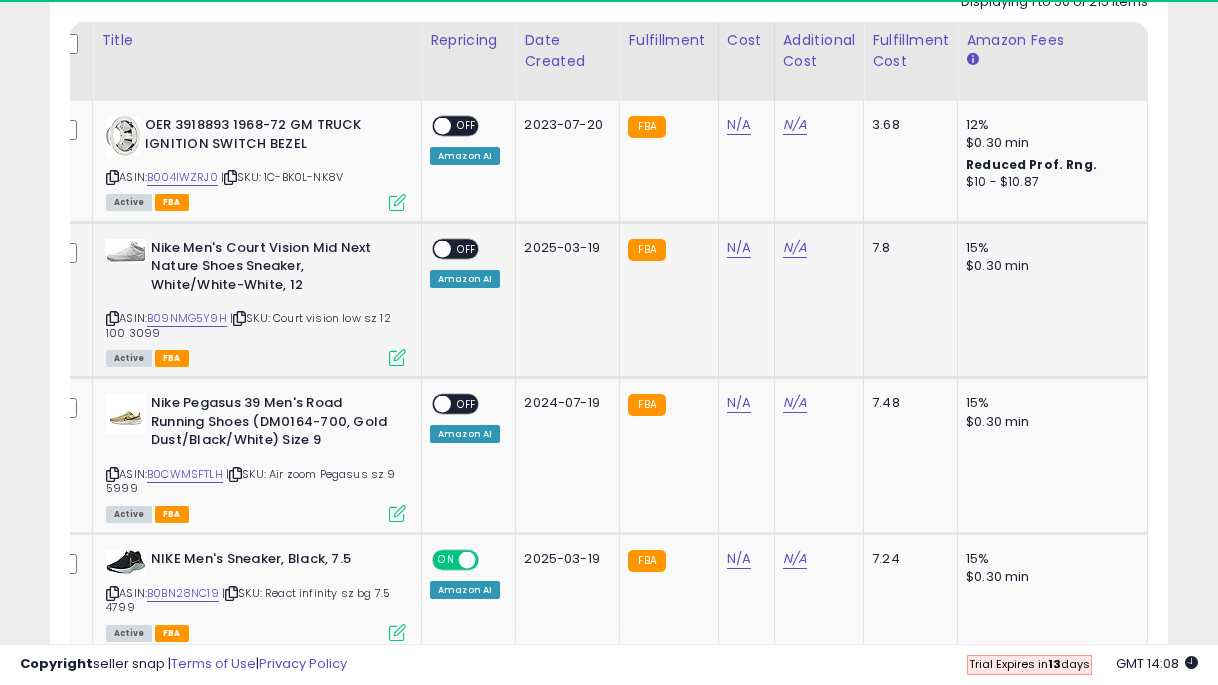 click on "OFF" at bounding box center [467, 248] 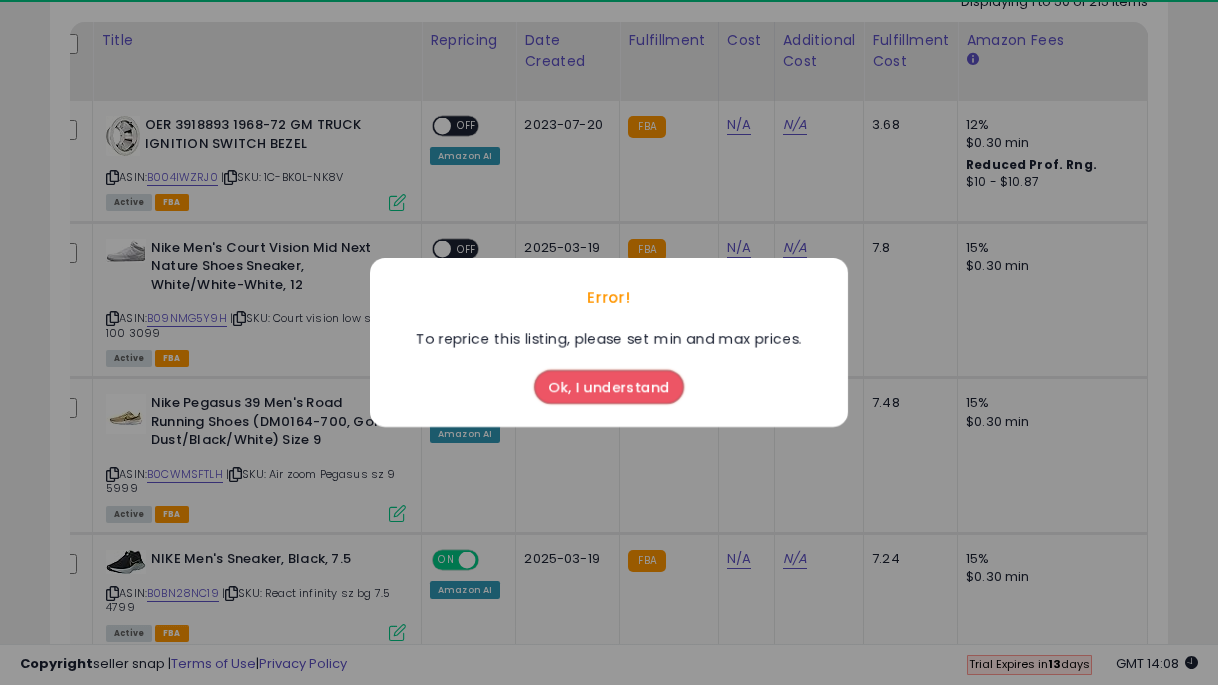click on "Ok, I understand" at bounding box center (609, 387) 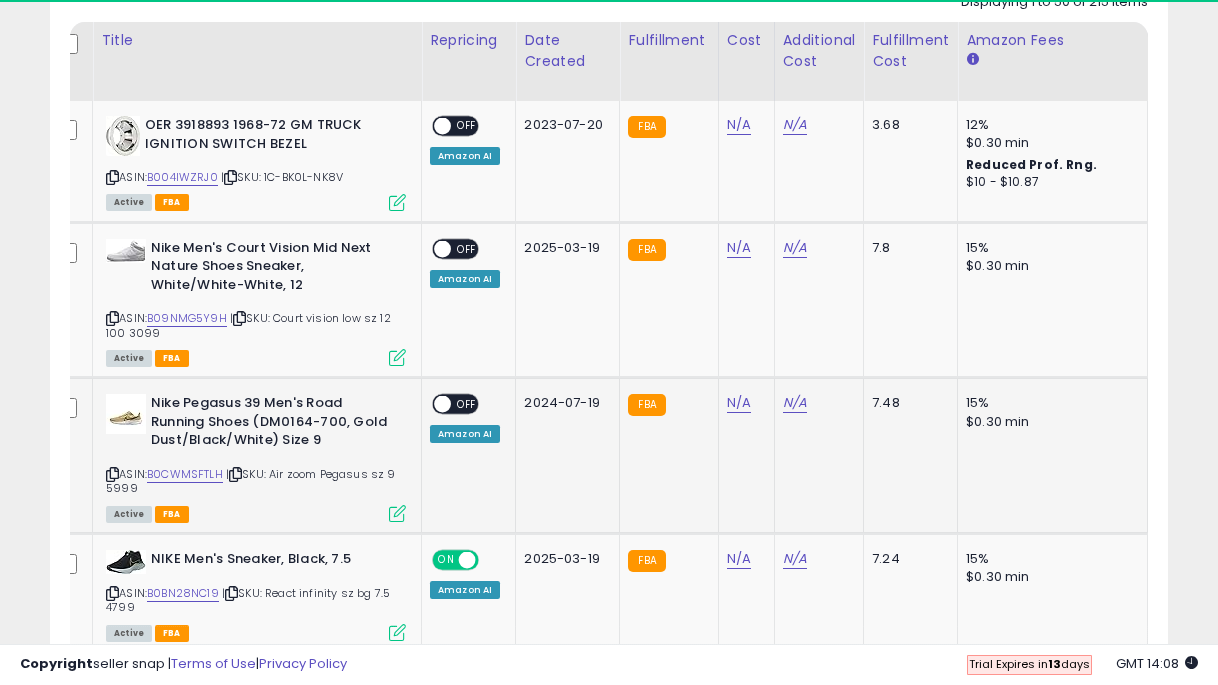 click on "ON   OFF" at bounding box center (433, 404) 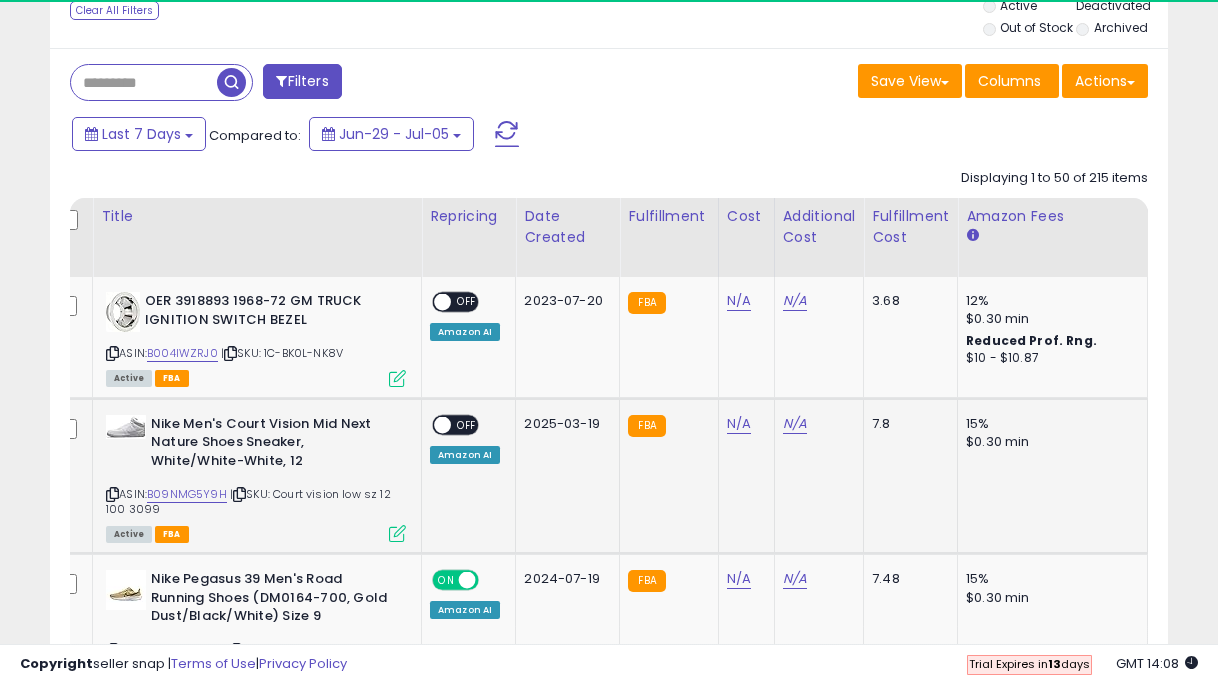 scroll, scrollTop: 781, scrollLeft: 0, axis: vertical 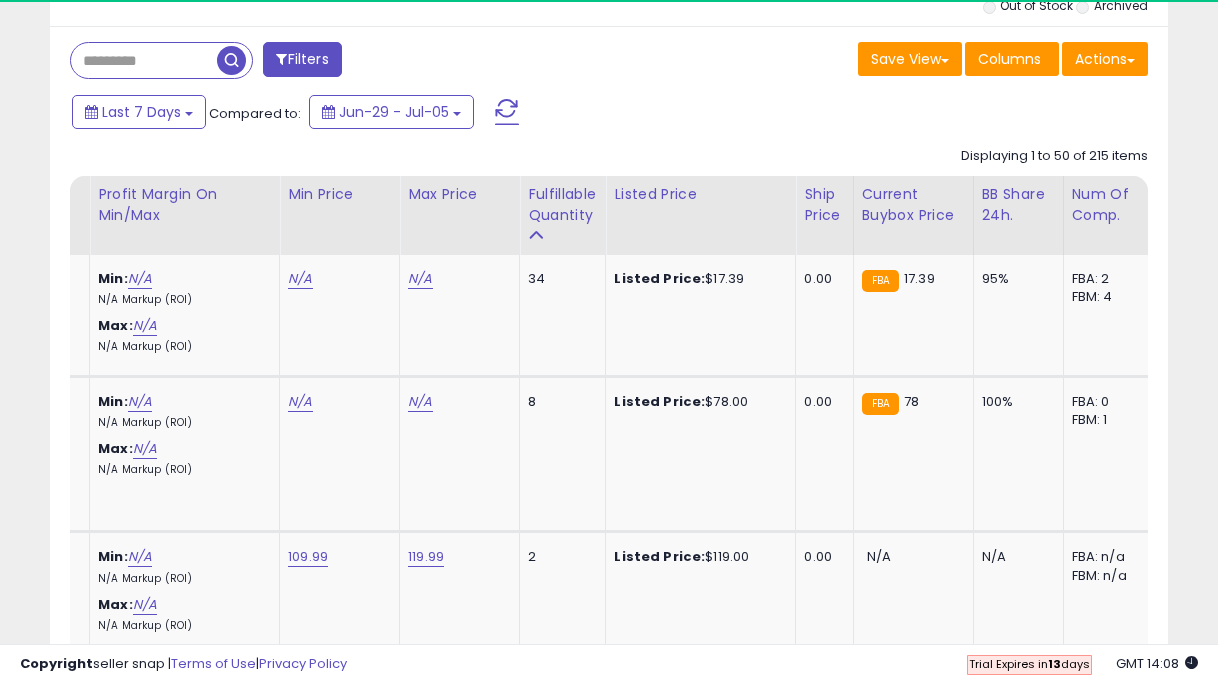 click on "N/A" at bounding box center (300, 279) 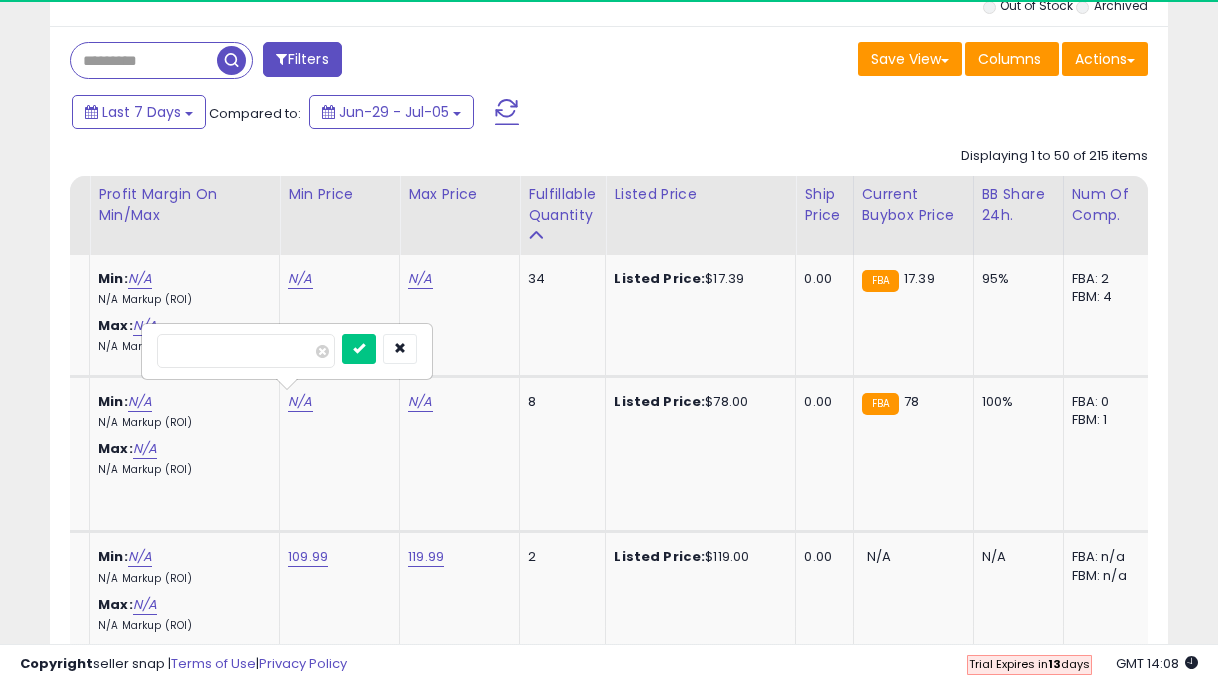 click at bounding box center (359, 349) 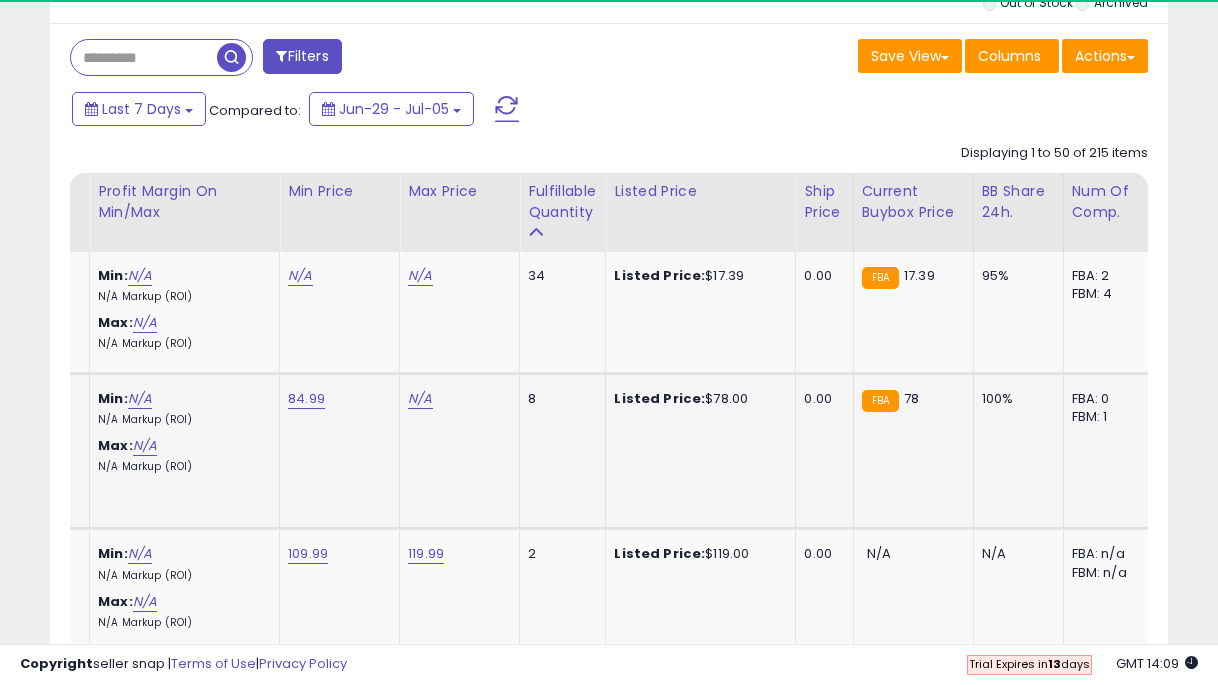 click on "N/A" at bounding box center [420, 276] 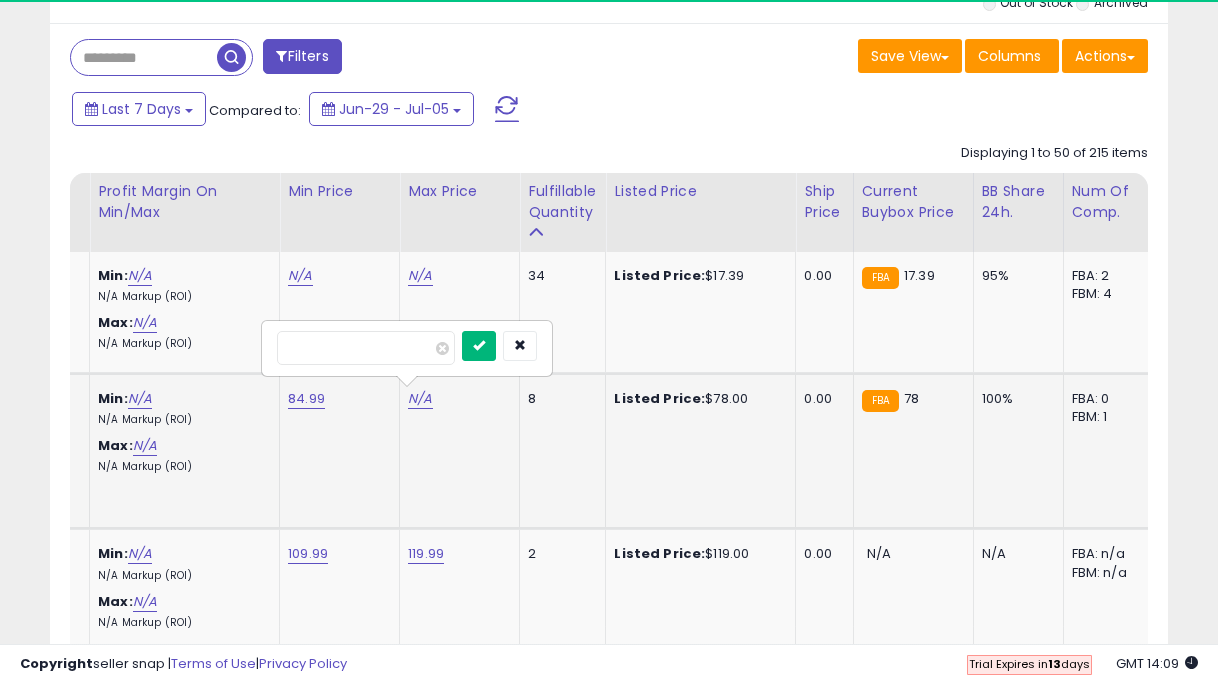 click at bounding box center (479, 346) 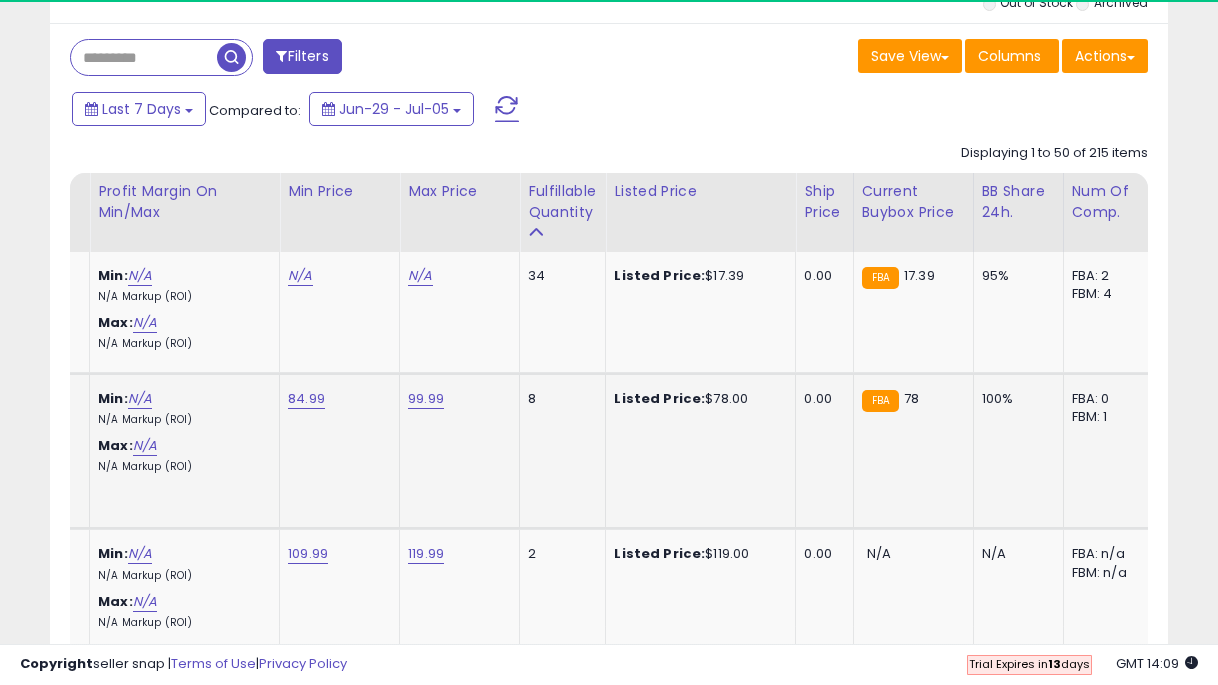 click on "84.99" at bounding box center [300, 276] 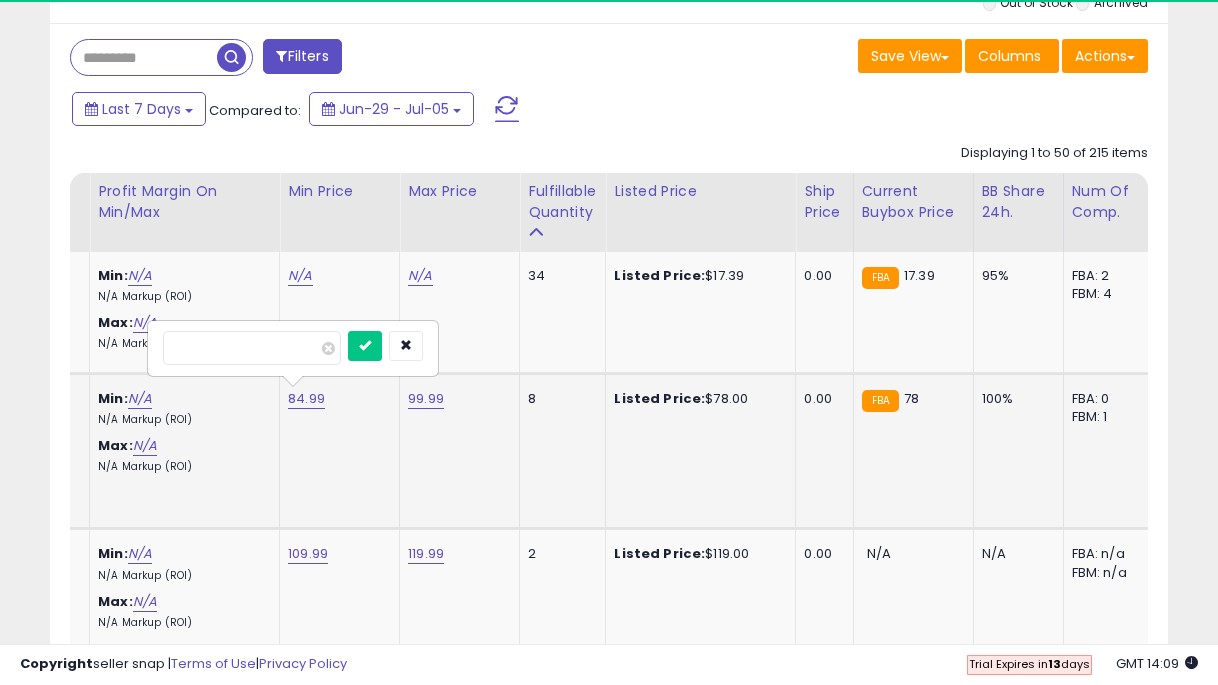 click at bounding box center [365, 346] 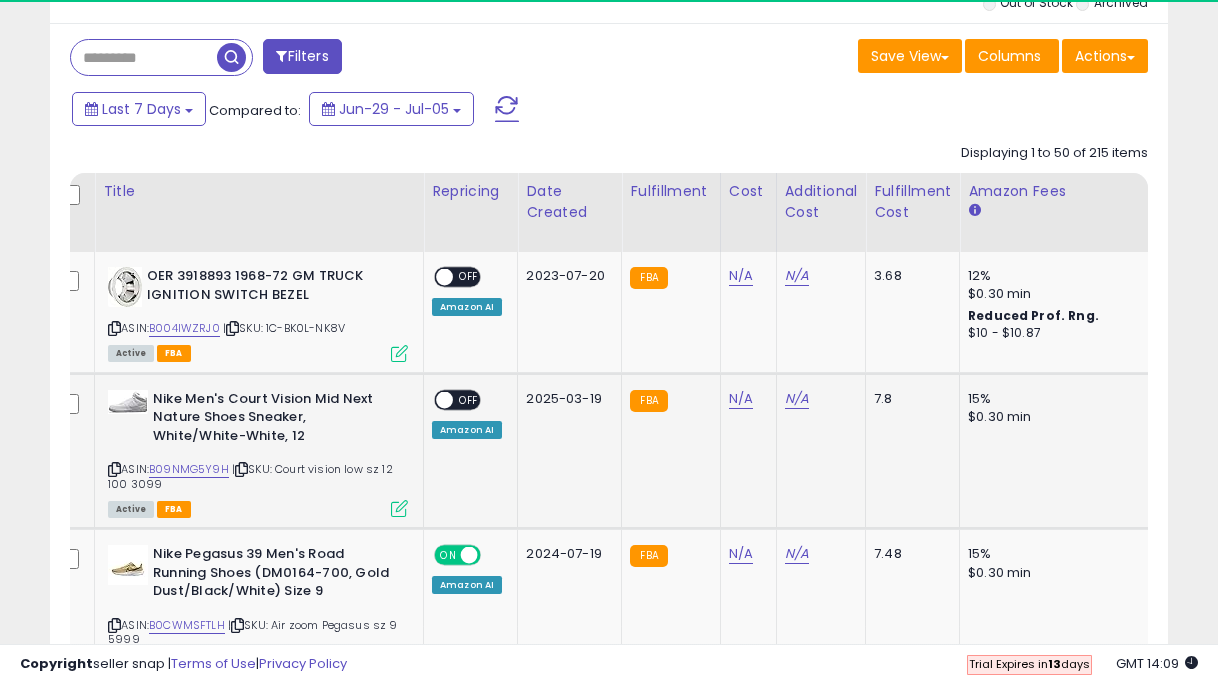 click at bounding box center (444, 399) 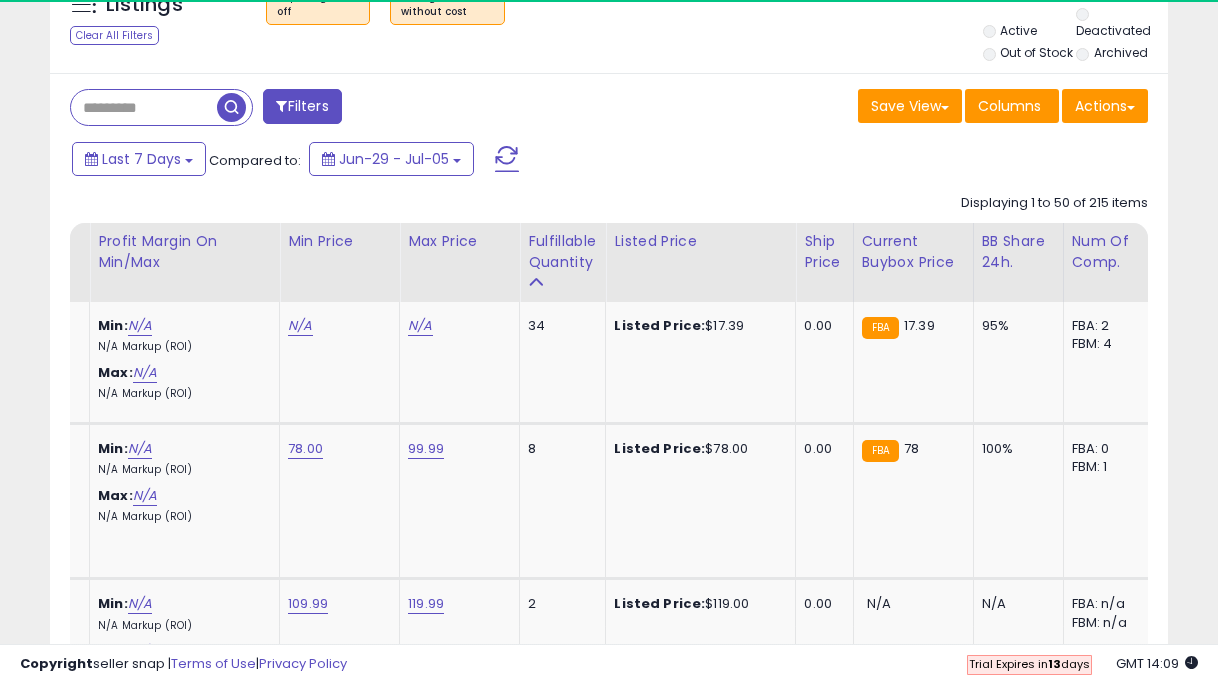 click at bounding box center [507, 159] 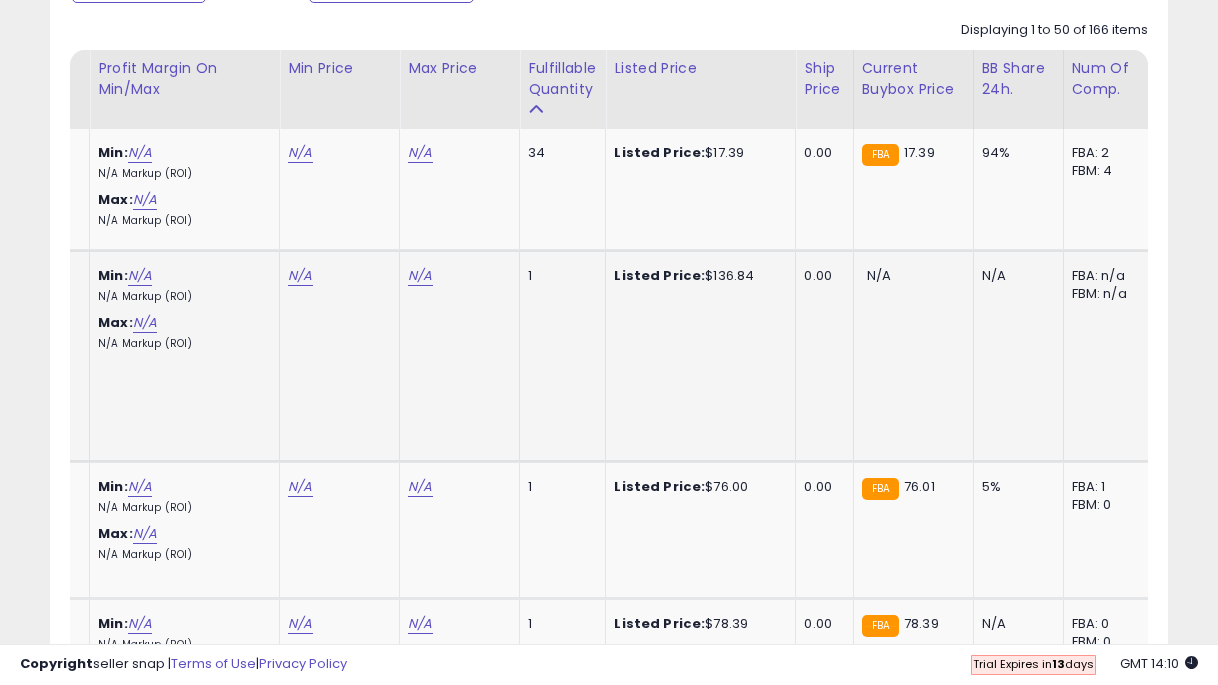click on "N/A" at bounding box center (300, 153) 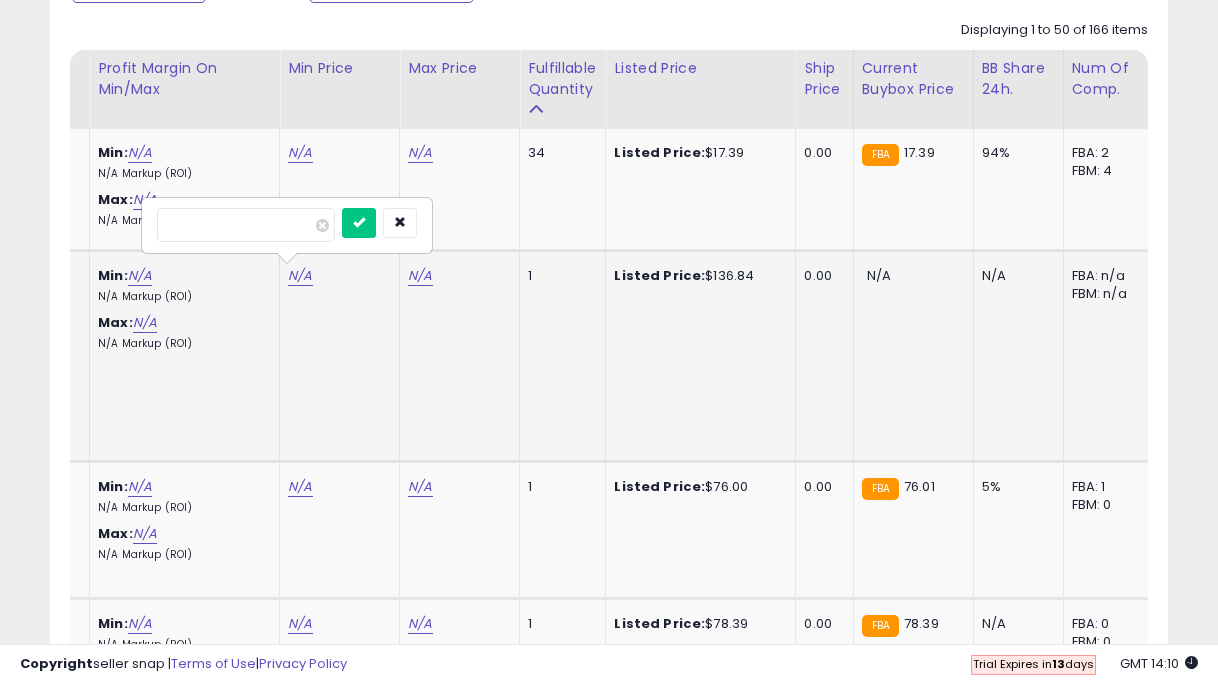 click at bounding box center [359, 223] 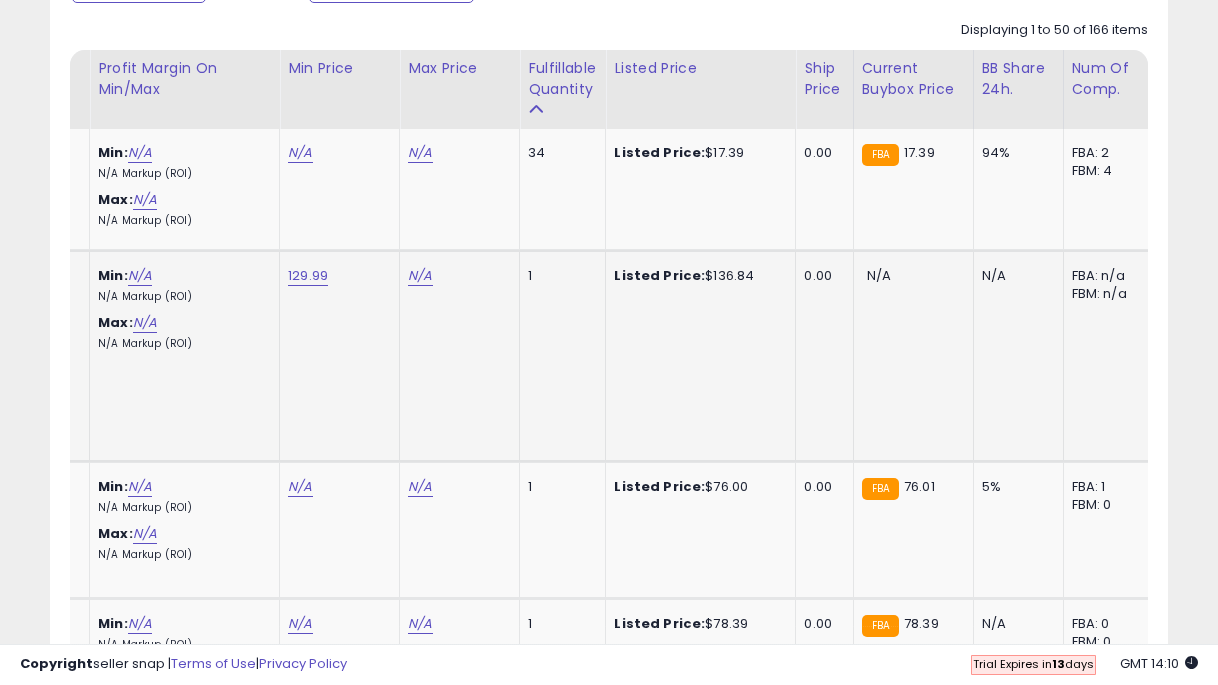 click on "129.99" at bounding box center [300, 153] 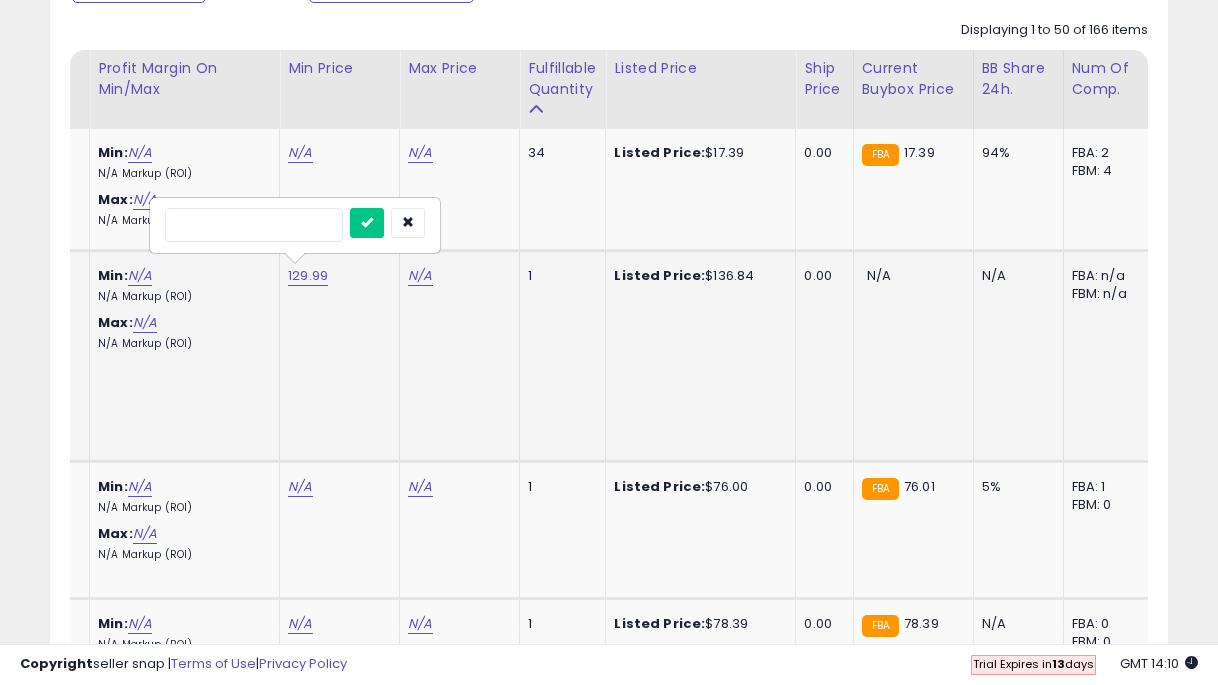 click at bounding box center (367, 223) 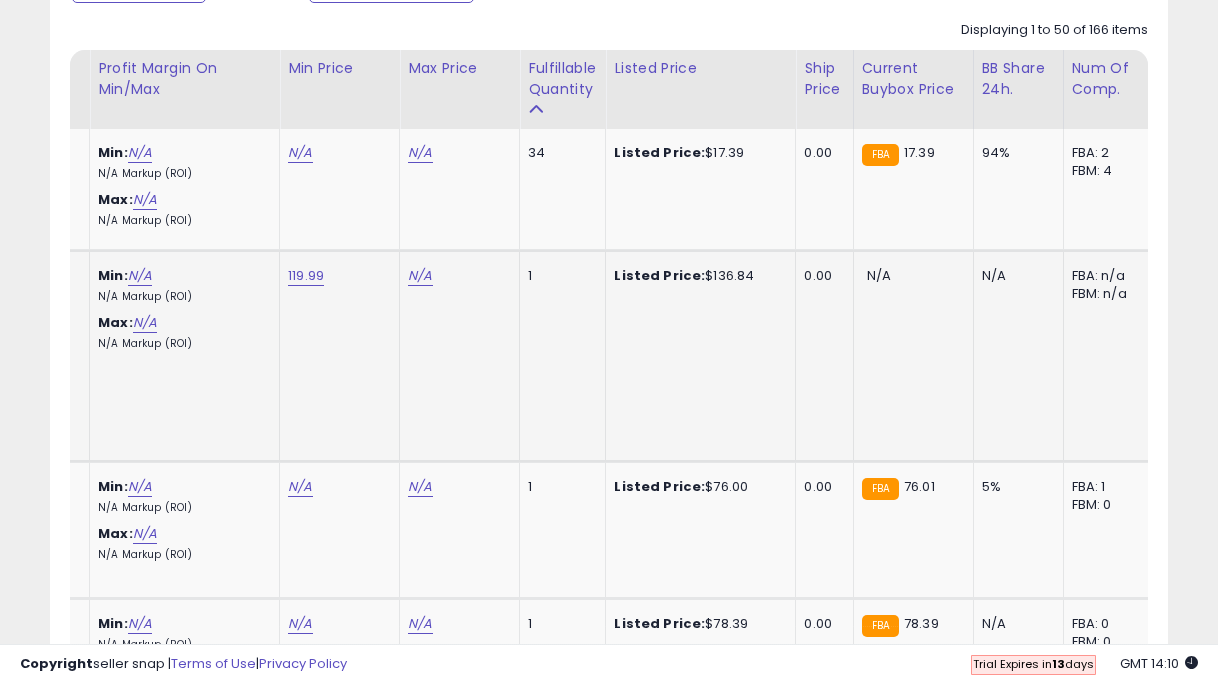 click on "N/A" at bounding box center (420, 153) 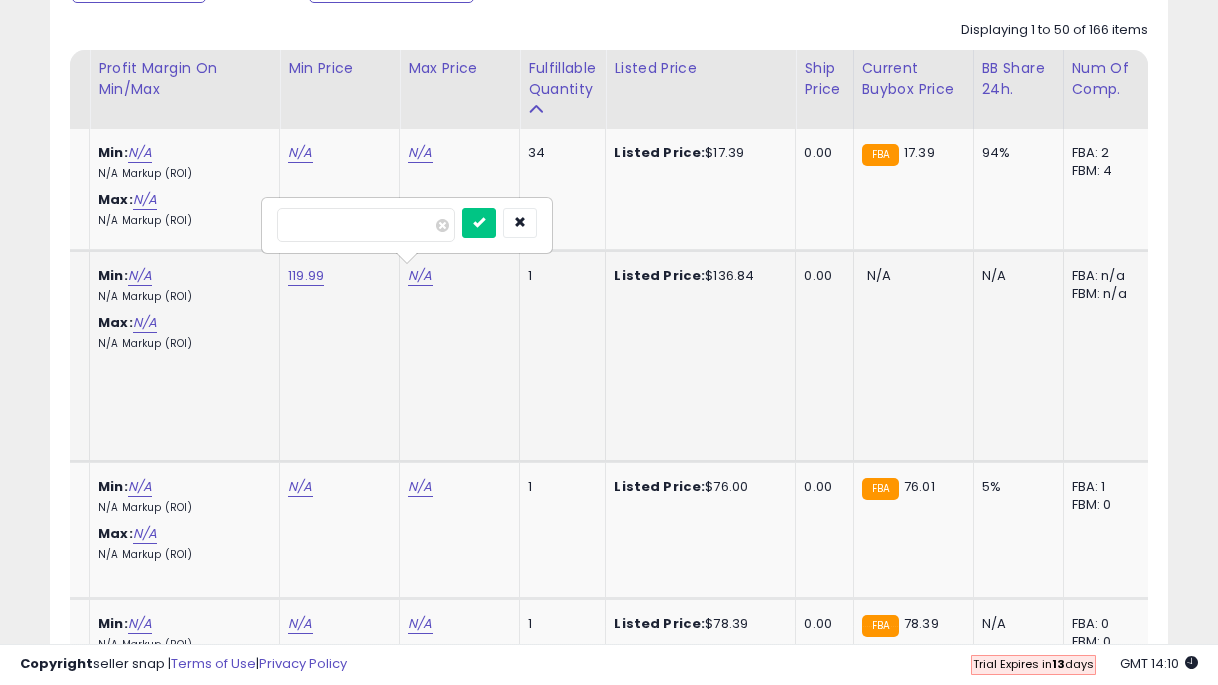 click at bounding box center (479, 223) 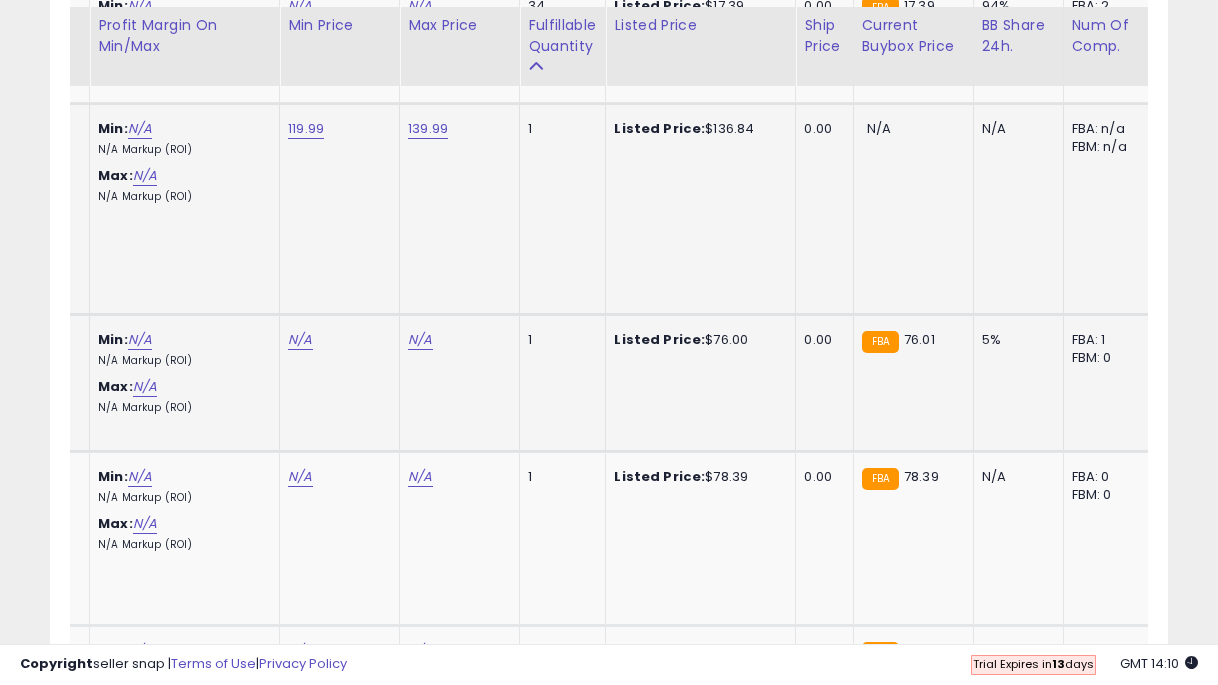click on "N/A" at bounding box center (300, 6) 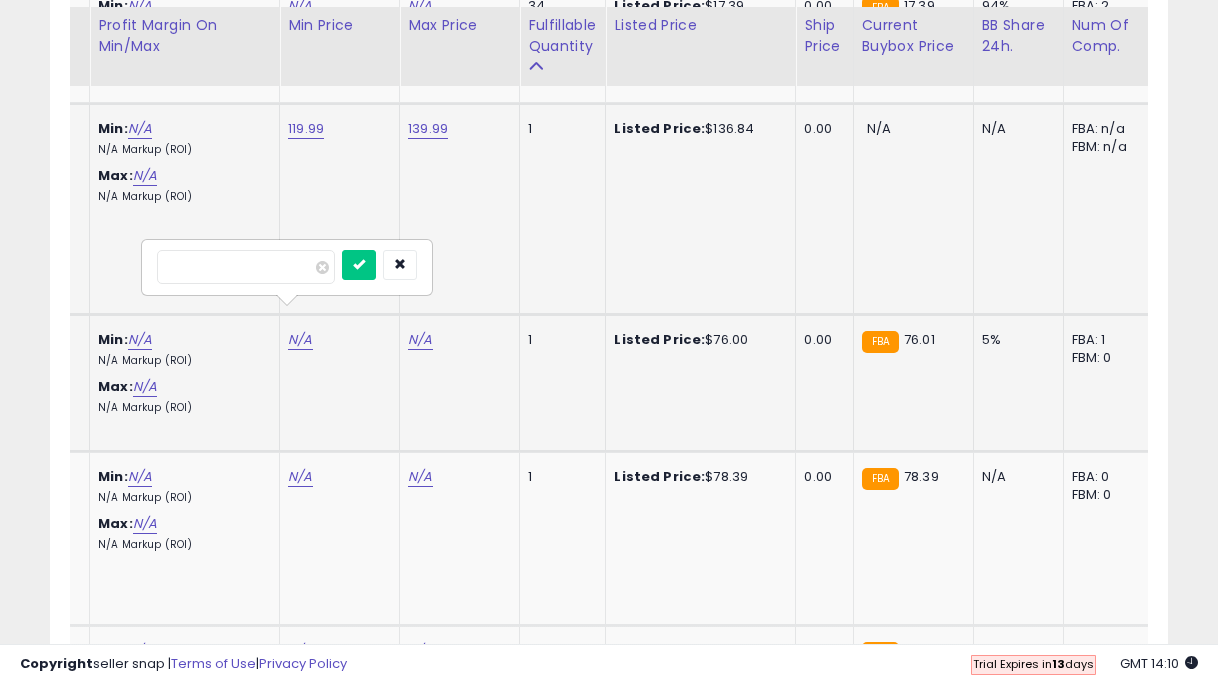 click at bounding box center (359, 265) 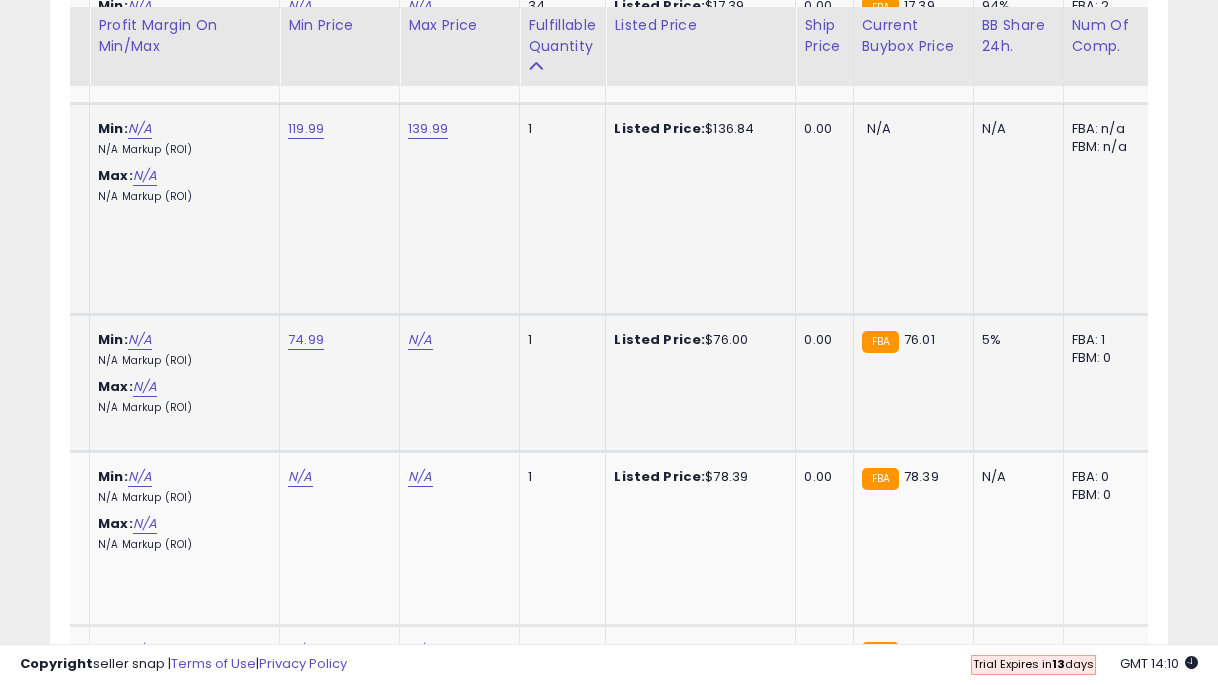 click on "N/A" at bounding box center [420, 6] 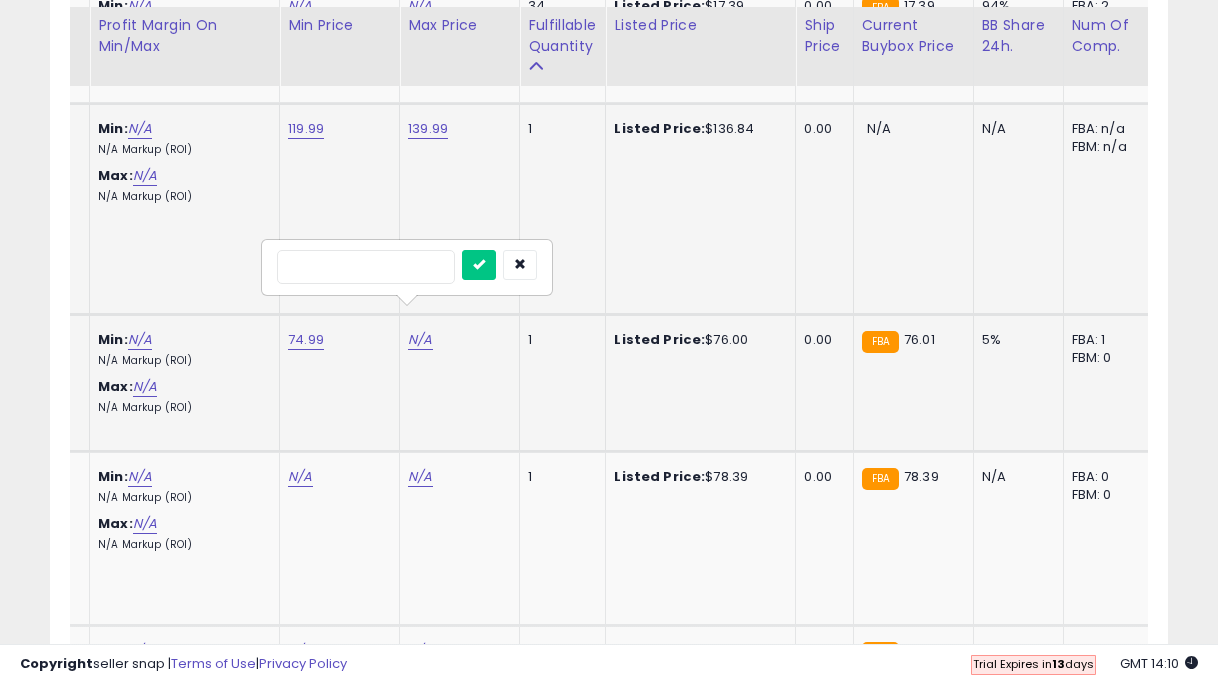 click at bounding box center (479, 265) 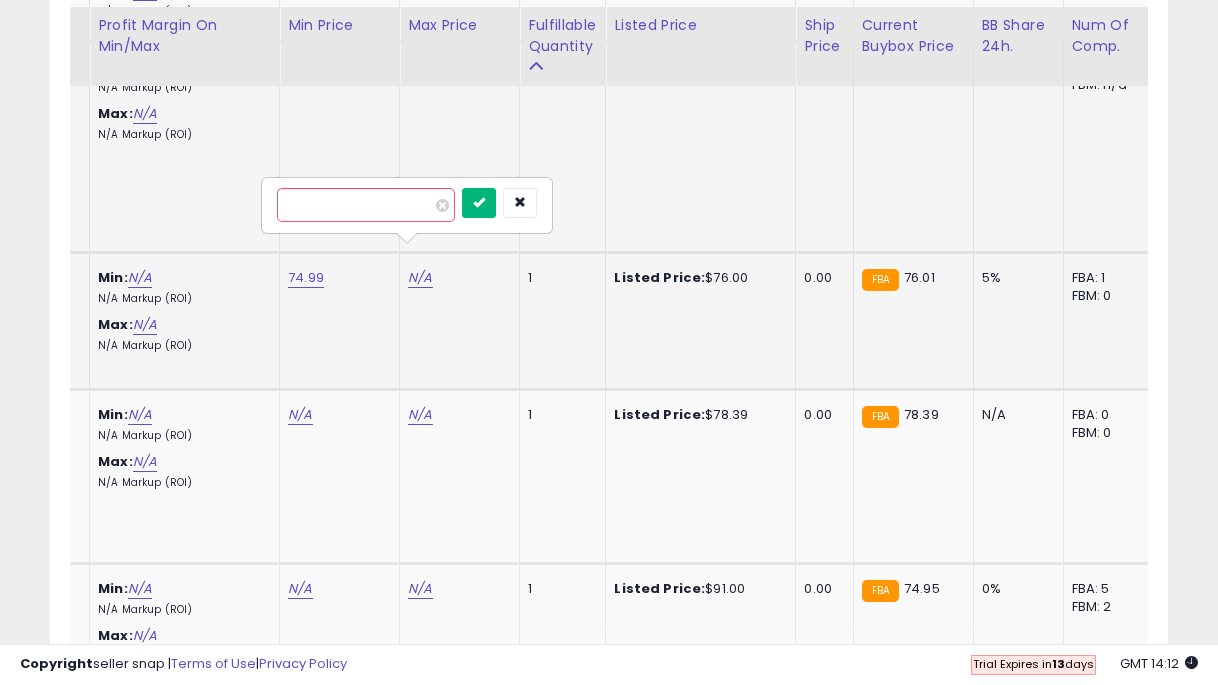 click at bounding box center [479, 202] 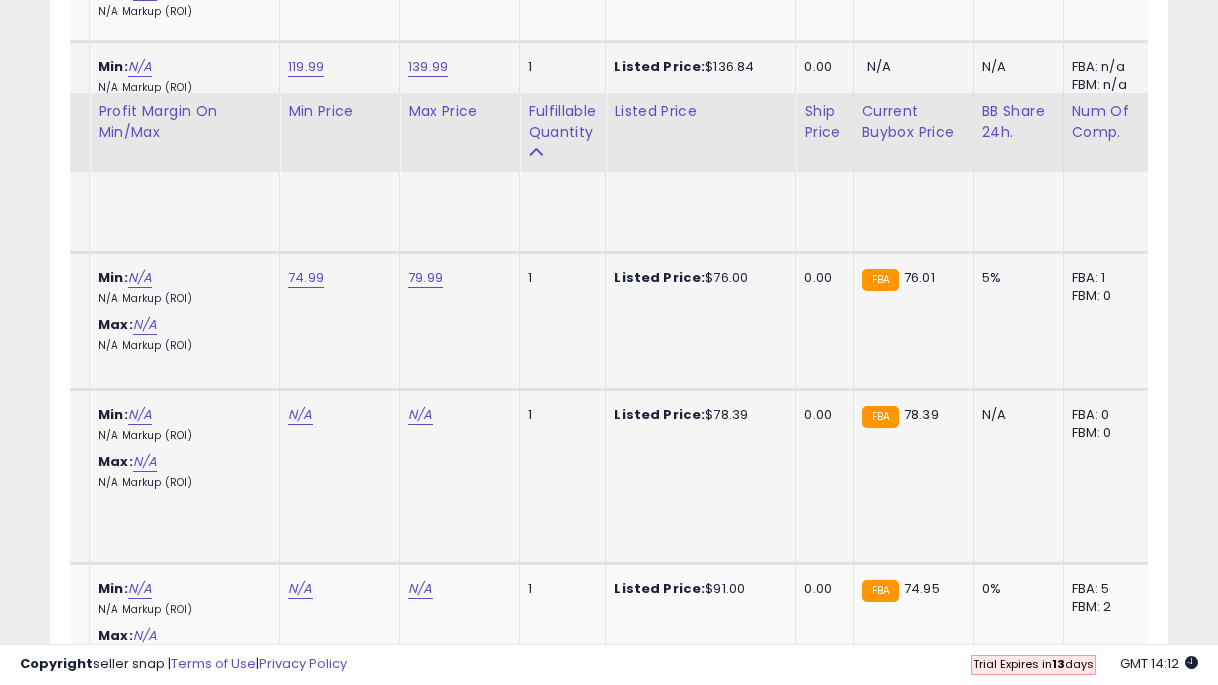 scroll, scrollTop: 1291, scrollLeft: 0, axis: vertical 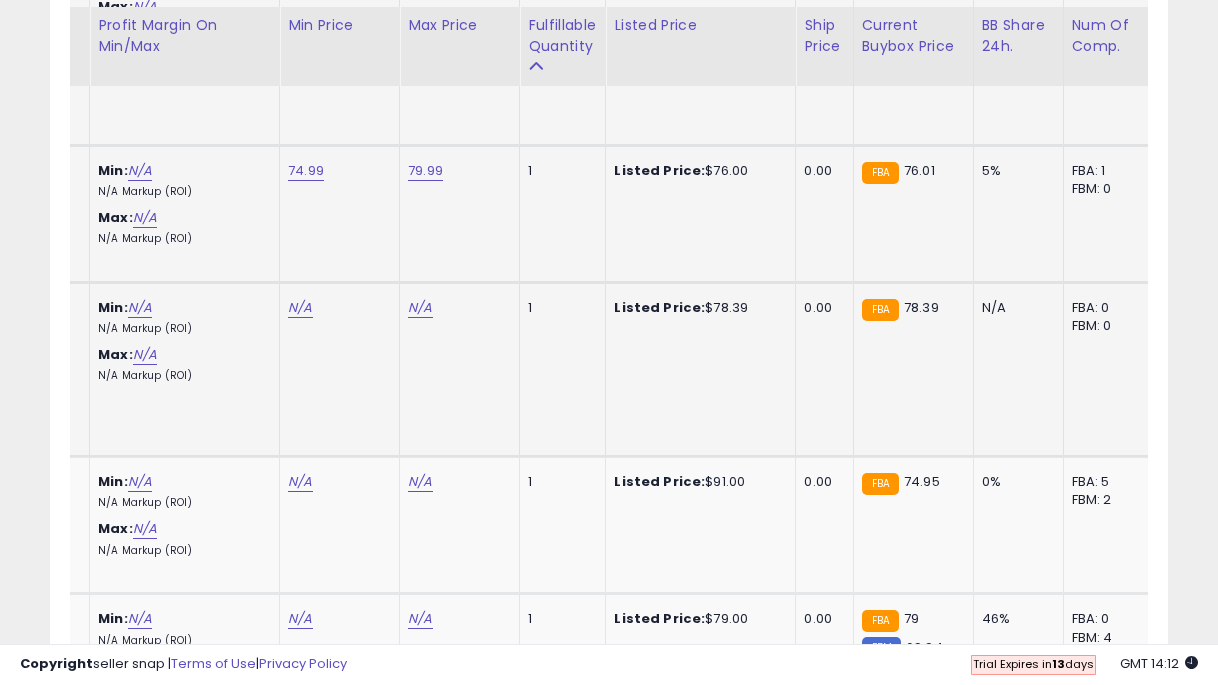 click on "N/A" at bounding box center [300, -163] 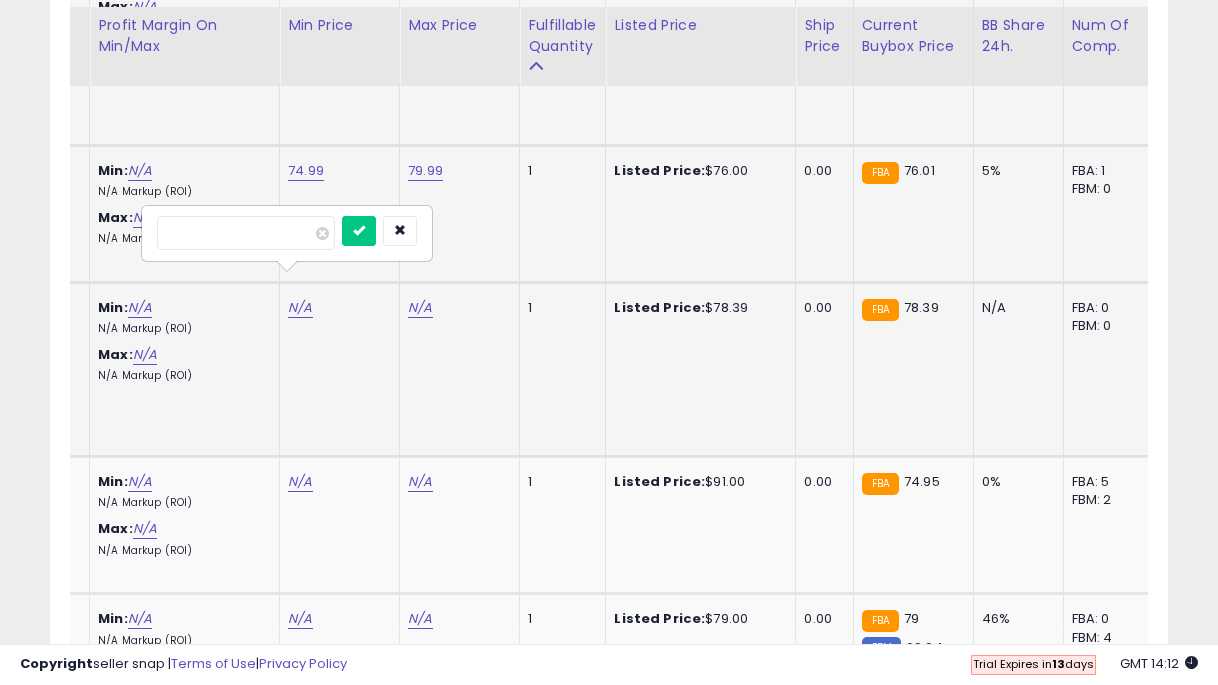 click at bounding box center [359, 231] 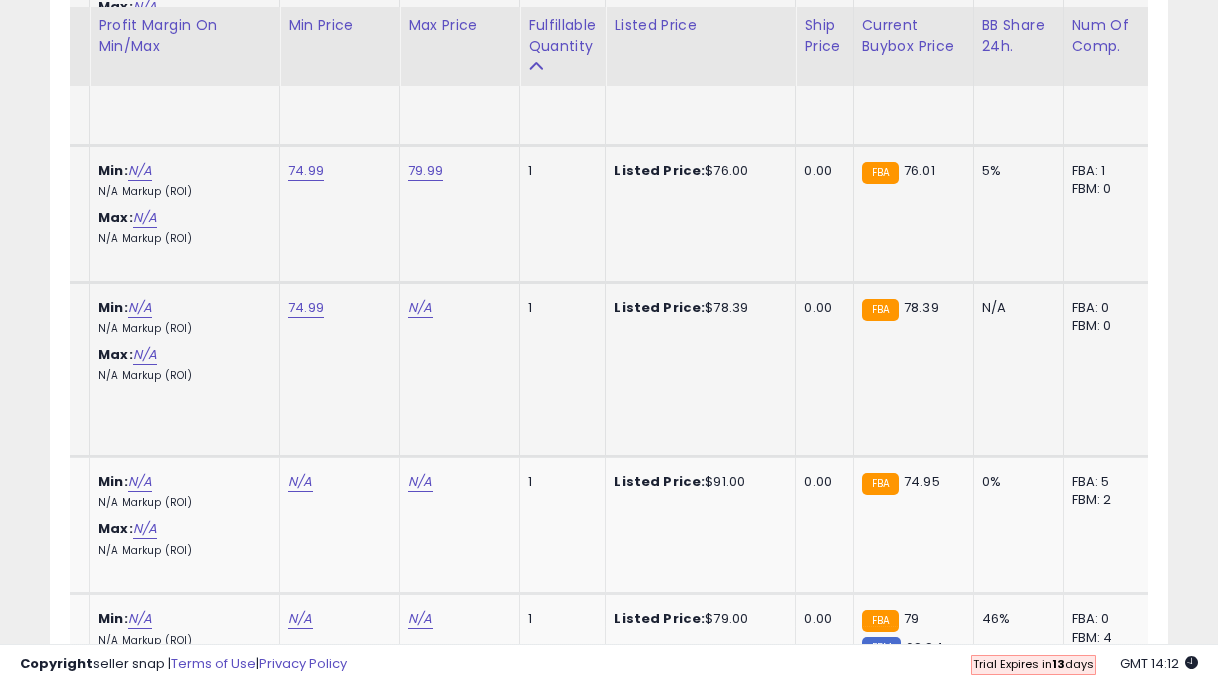 click on "N/A" at bounding box center [420, -163] 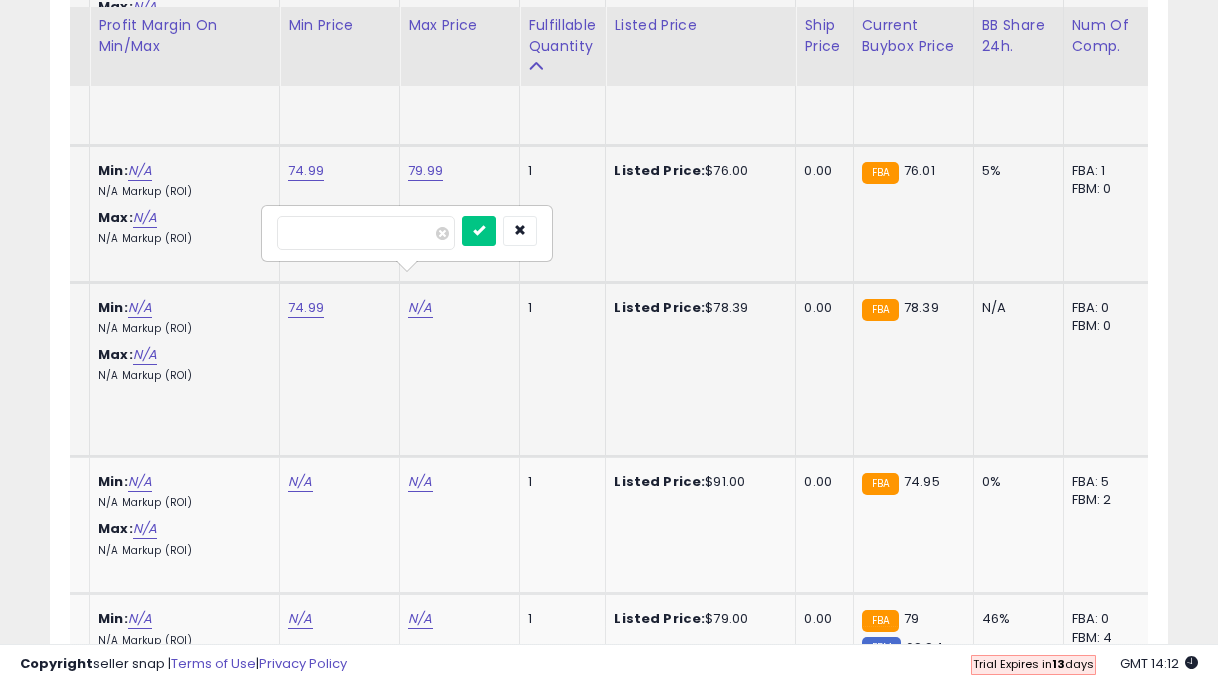 click at bounding box center (479, 231) 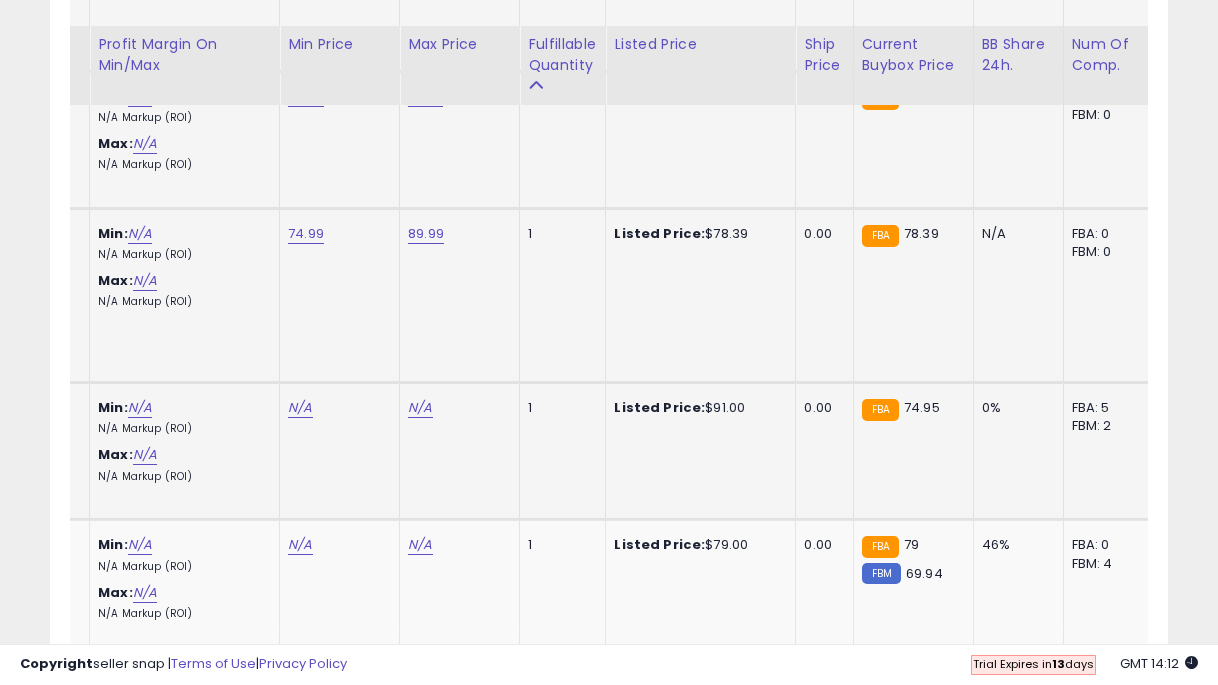 scroll, scrollTop: 1389, scrollLeft: 0, axis: vertical 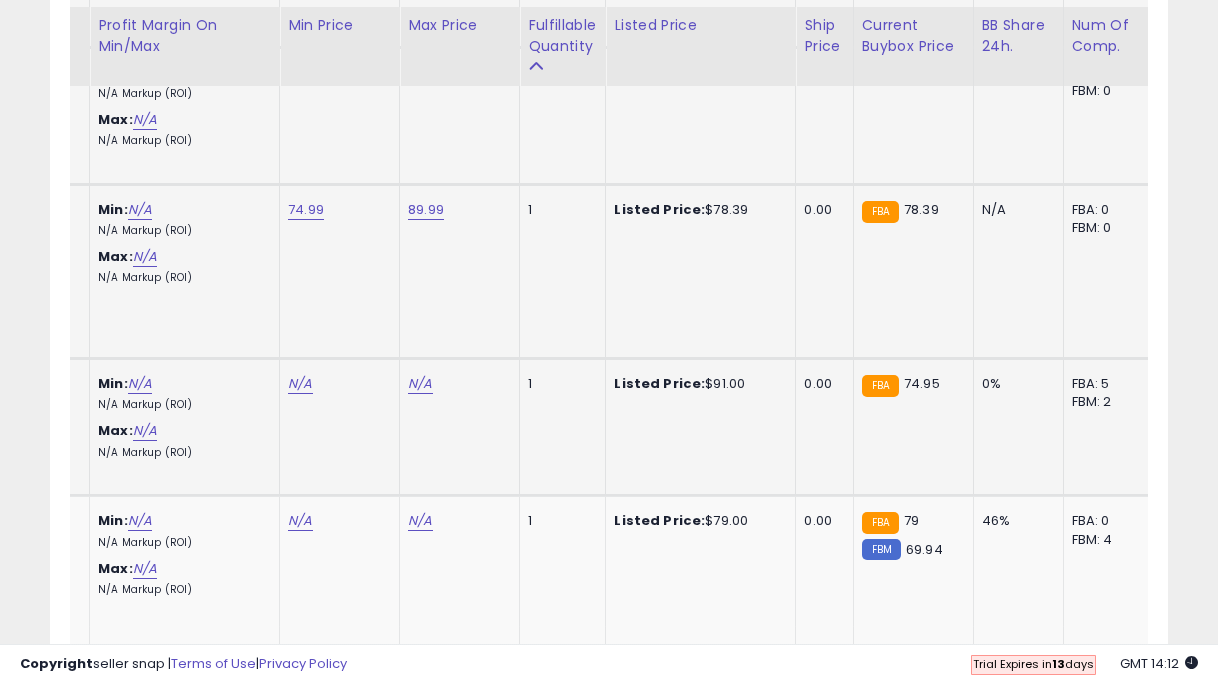click on "N/A" at bounding box center (300, -261) 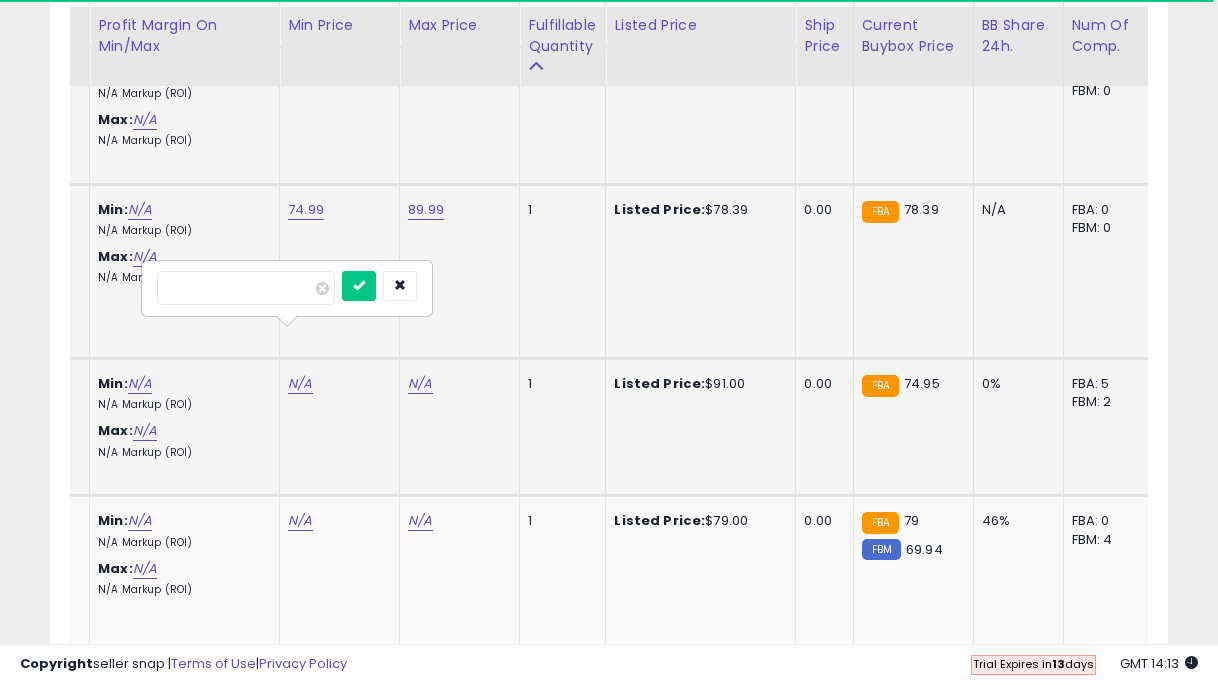 click at bounding box center [359, 286] 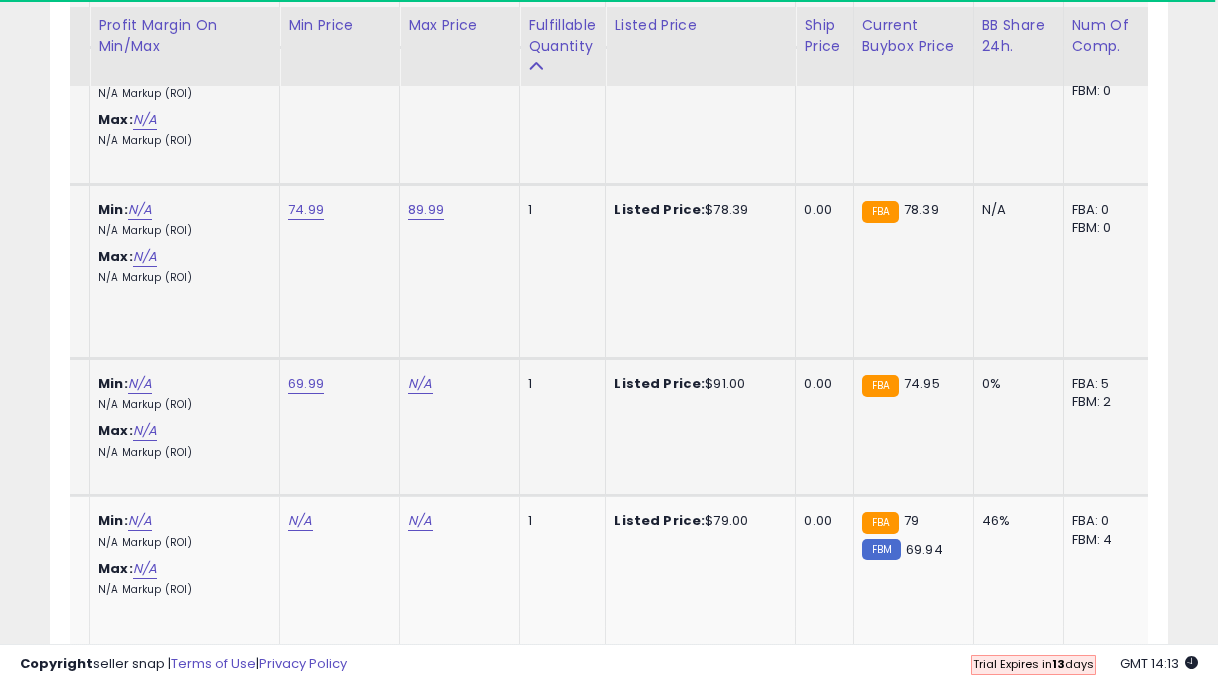 click on "N/A" at bounding box center (420, -261) 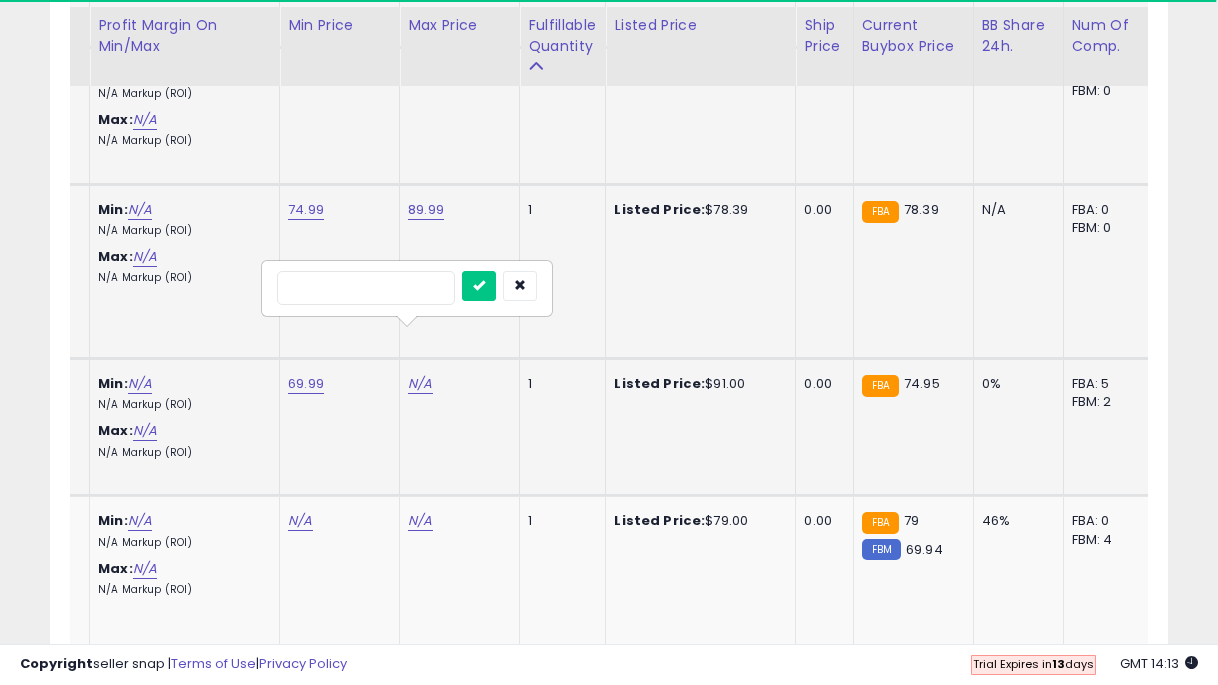 click at bounding box center (479, 286) 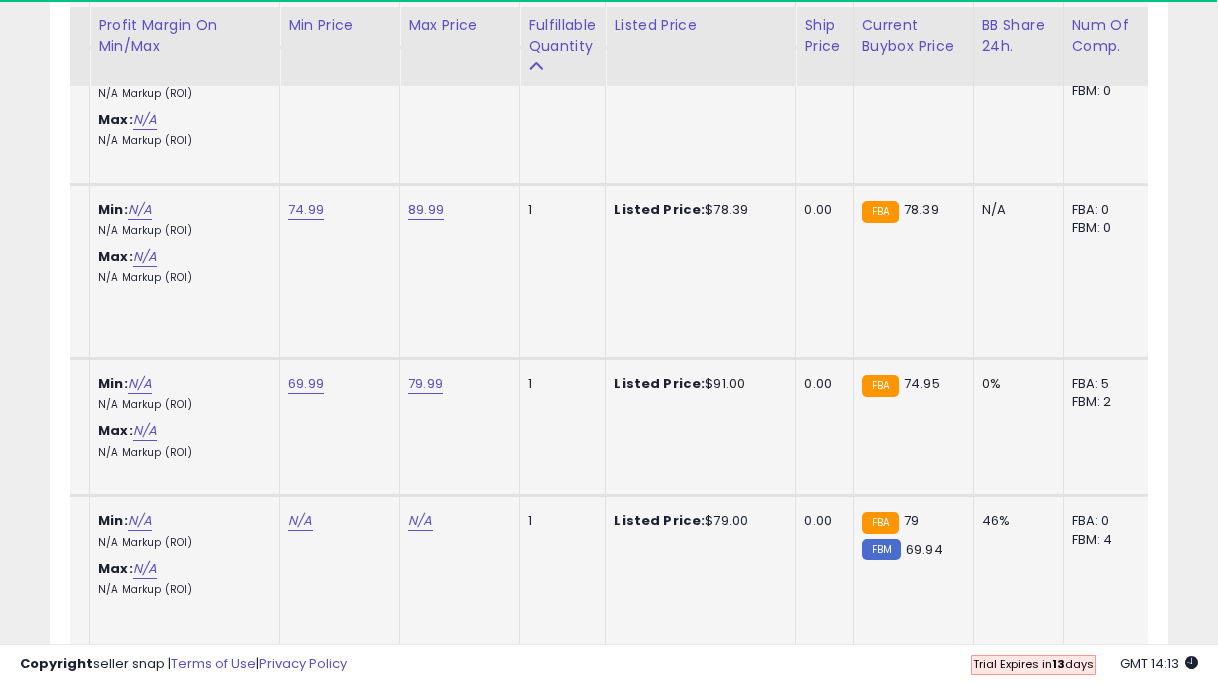 click on "N/A" at bounding box center (300, -261) 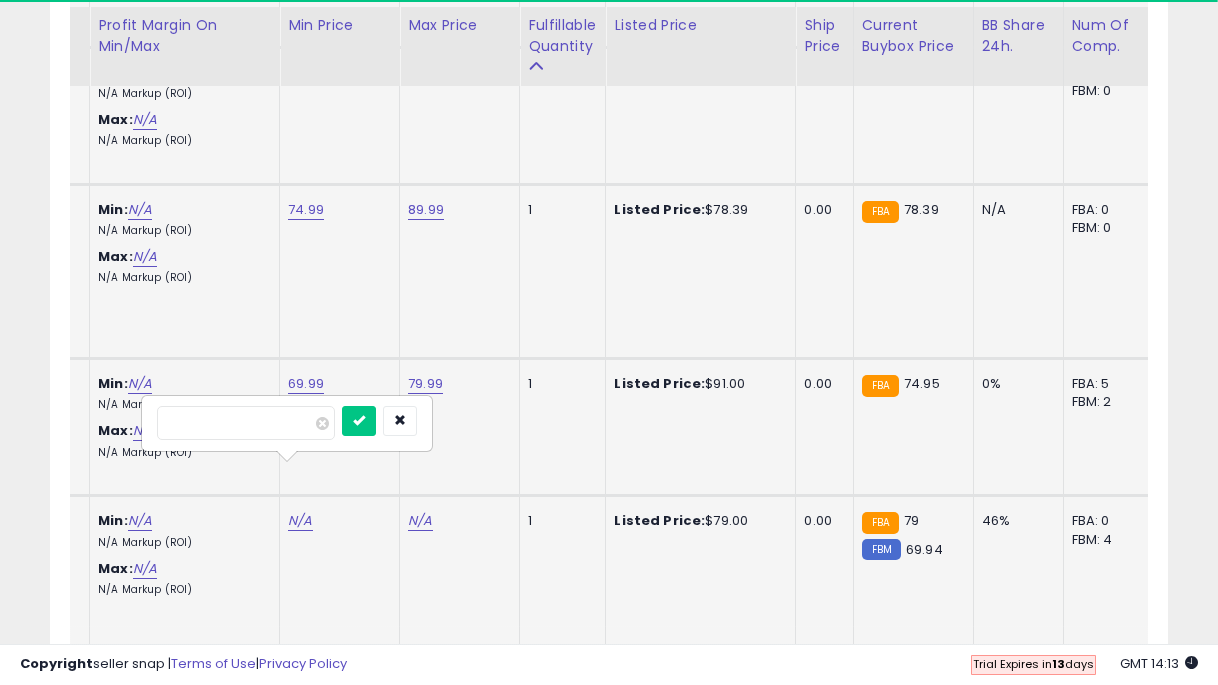 click at bounding box center [359, 421] 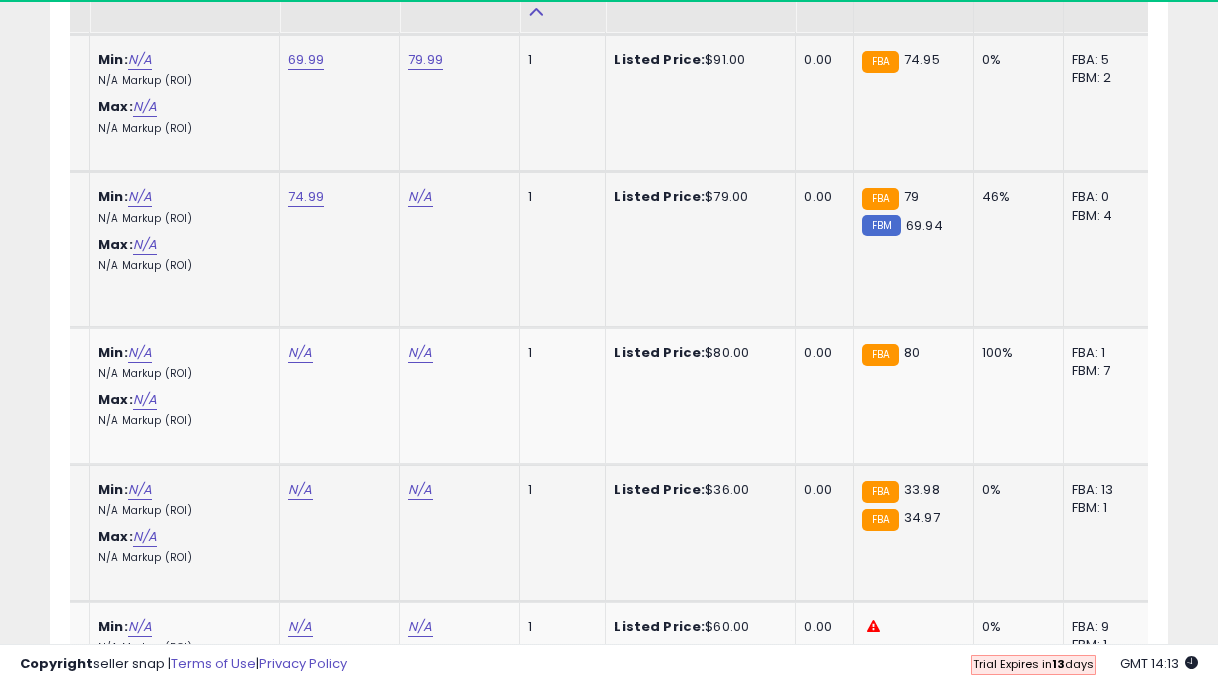 scroll, scrollTop: 1727, scrollLeft: 0, axis: vertical 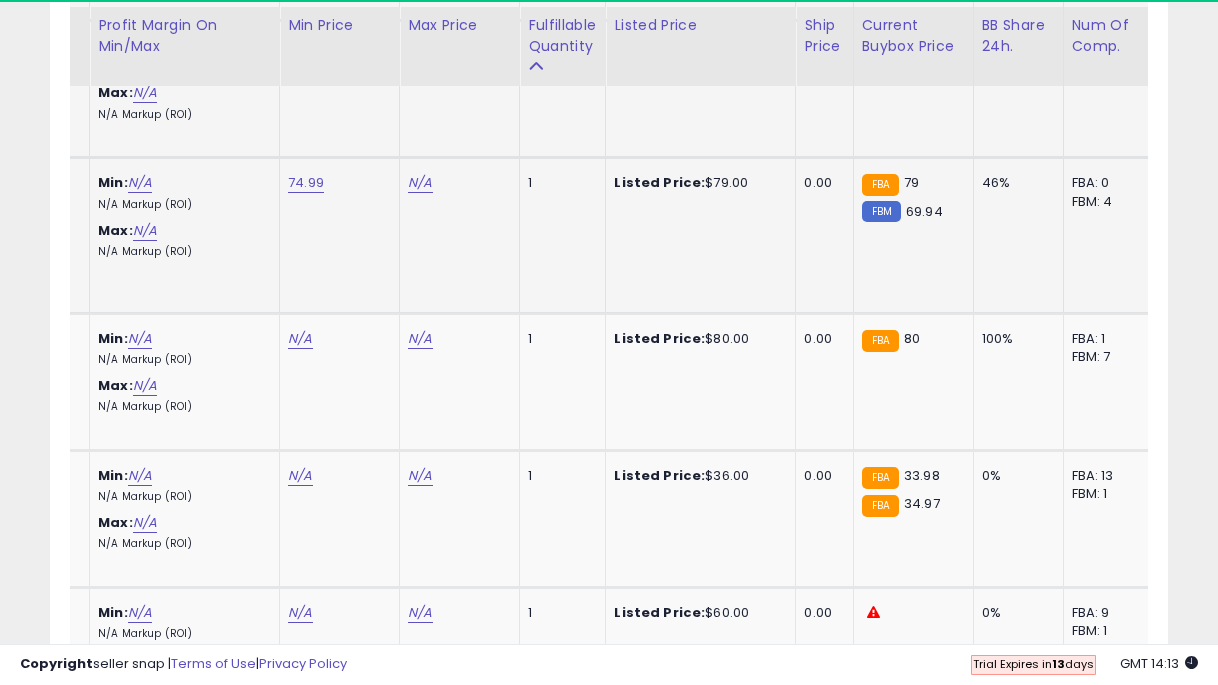 click on "N/A" at bounding box center (420, -599) 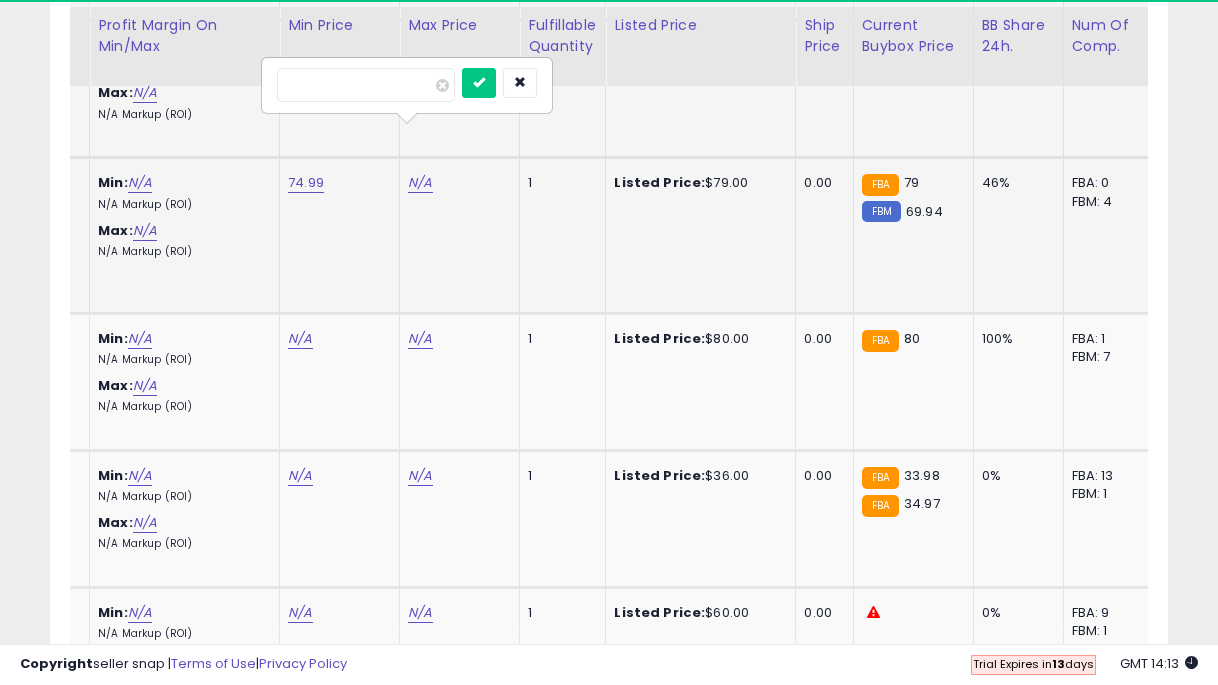 click at bounding box center [479, 83] 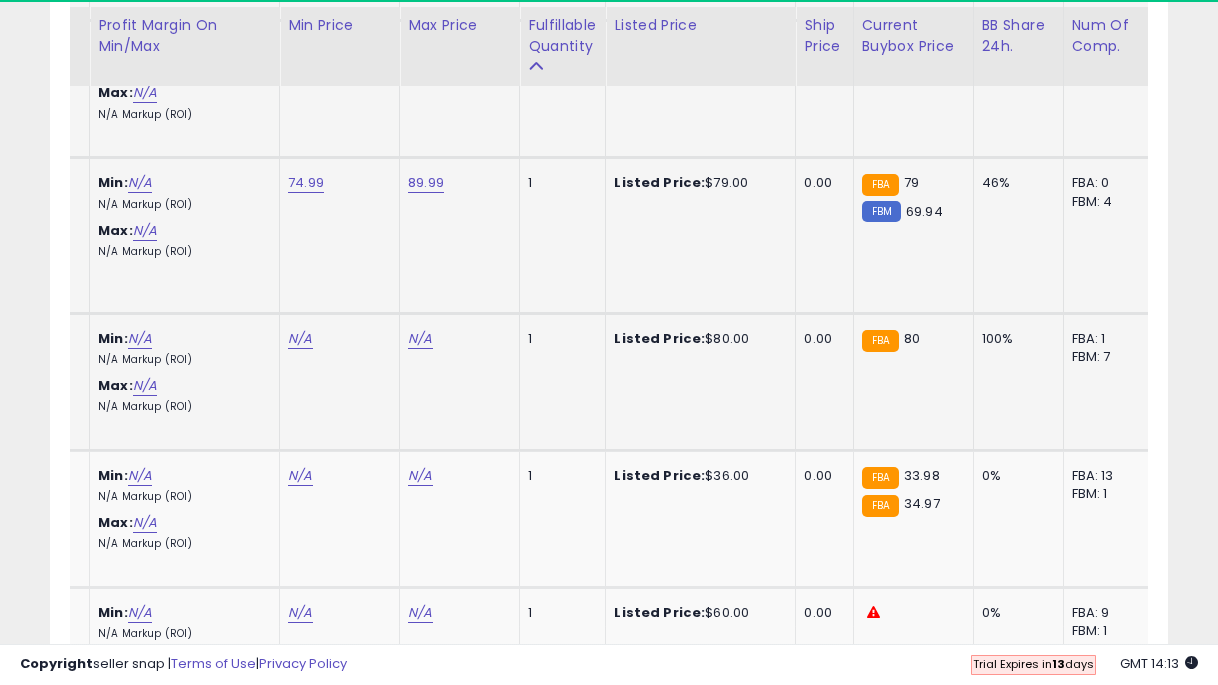 click on "N/A" at bounding box center [300, -599] 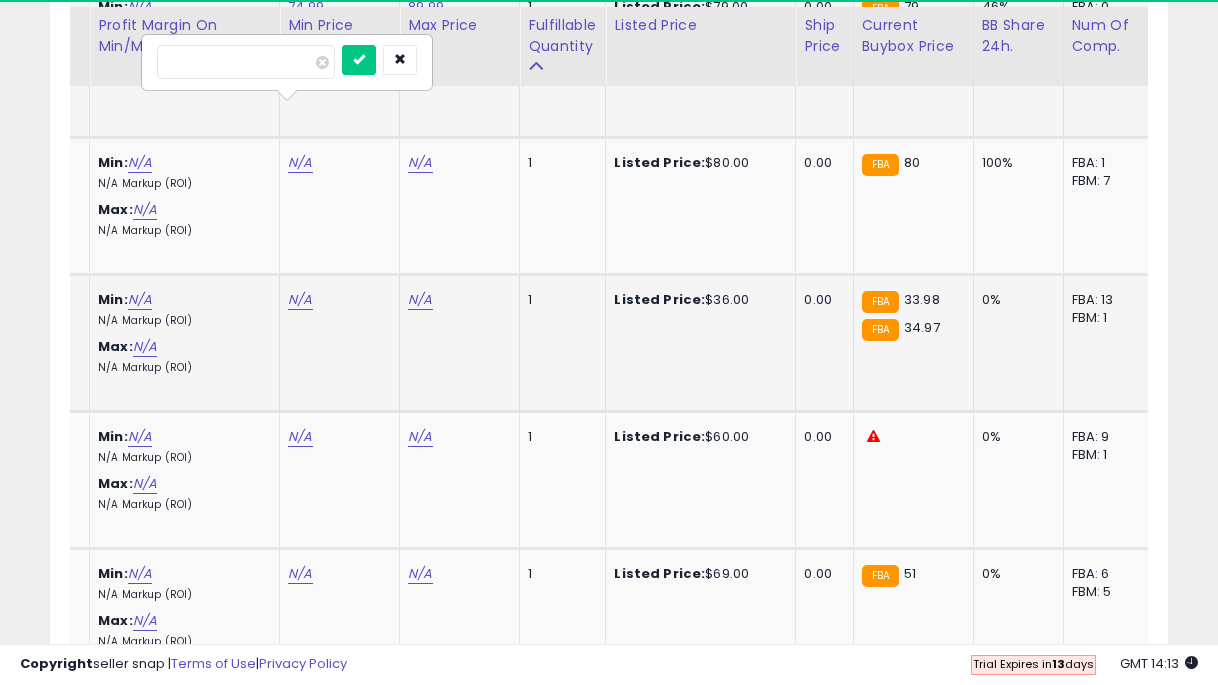scroll, scrollTop: 1904, scrollLeft: 0, axis: vertical 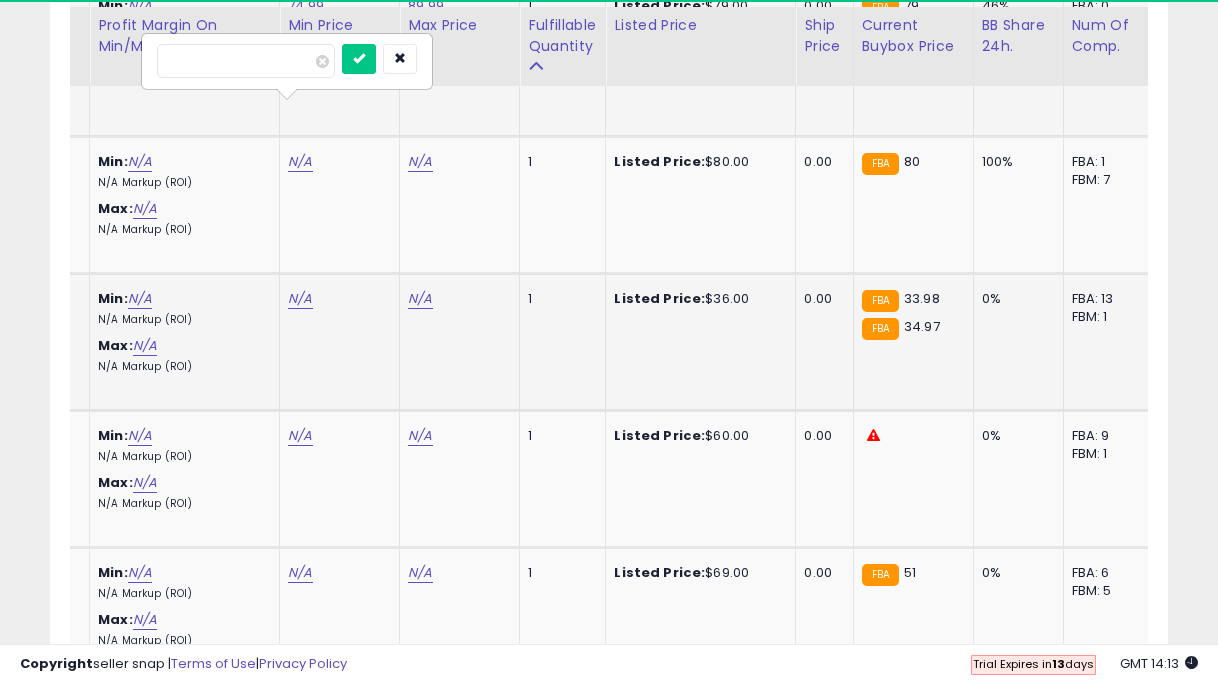 click on "N/A" at bounding box center [300, -776] 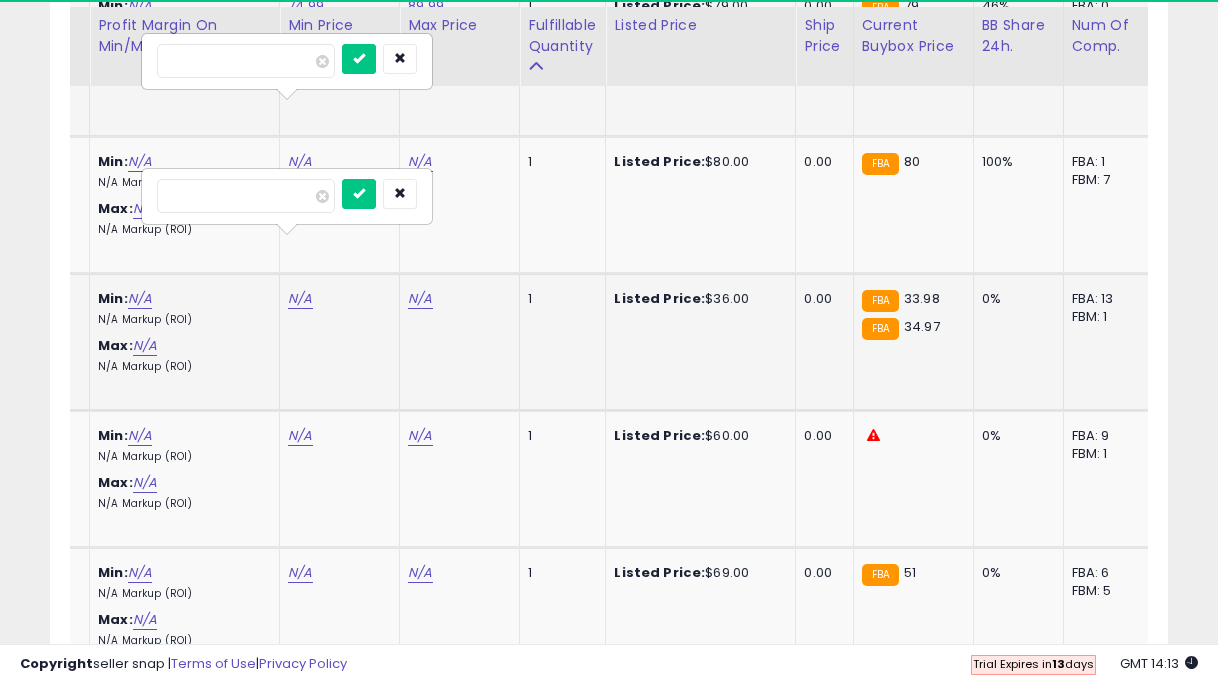 click at bounding box center (359, 194) 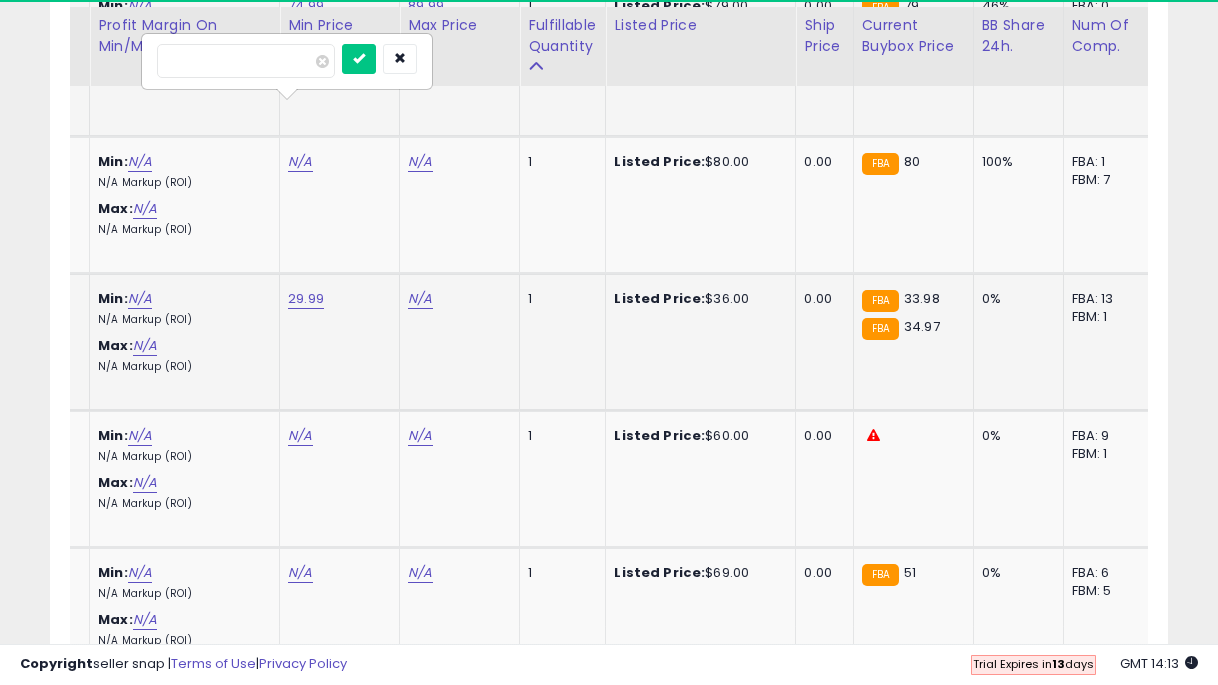 click on "N/A" at bounding box center [420, -776] 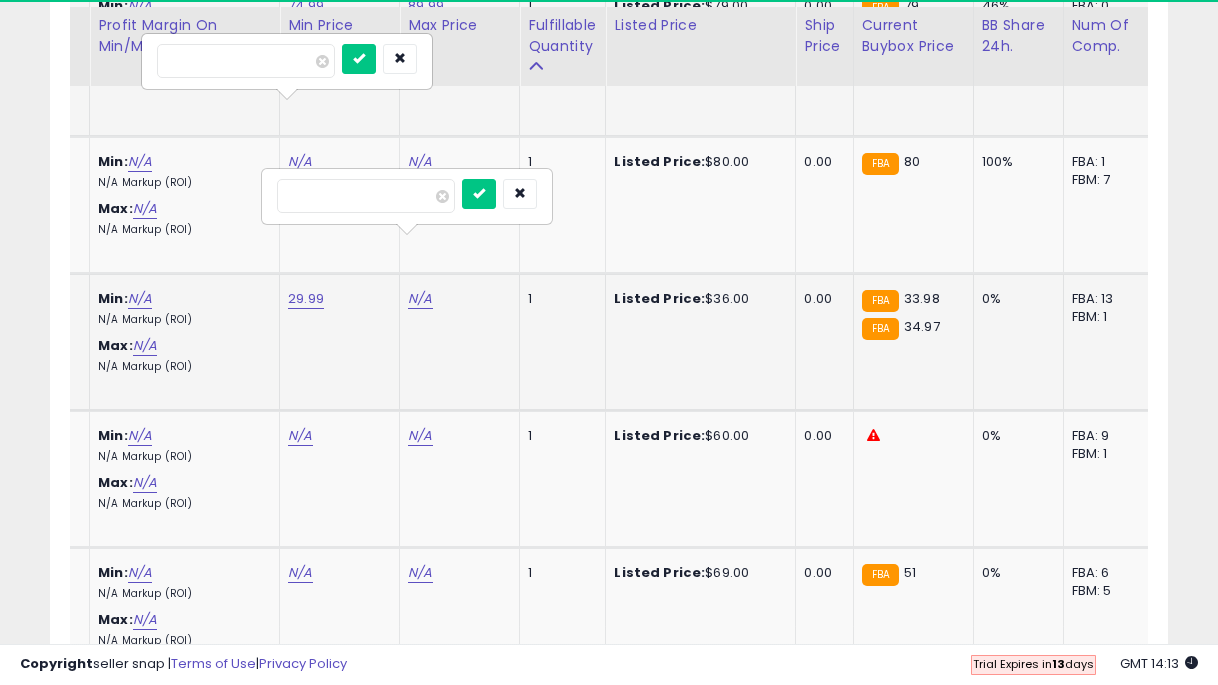 click at bounding box center [479, 194] 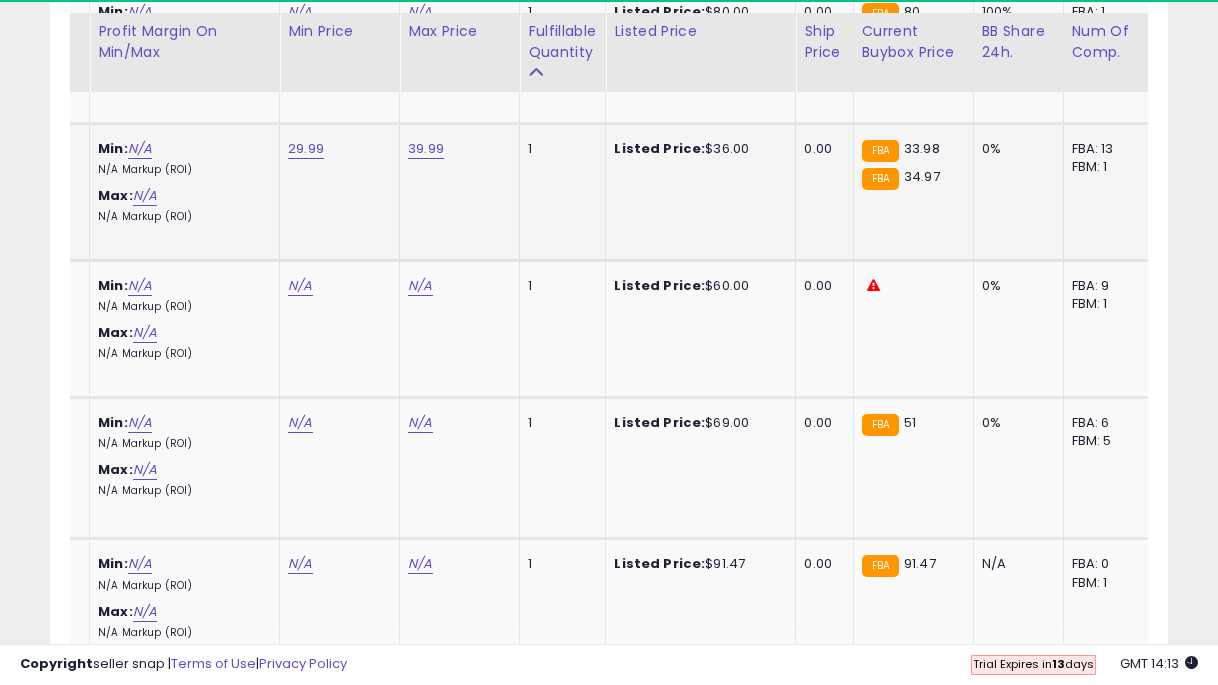 scroll, scrollTop: 2061, scrollLeft: 0, axis: vertical 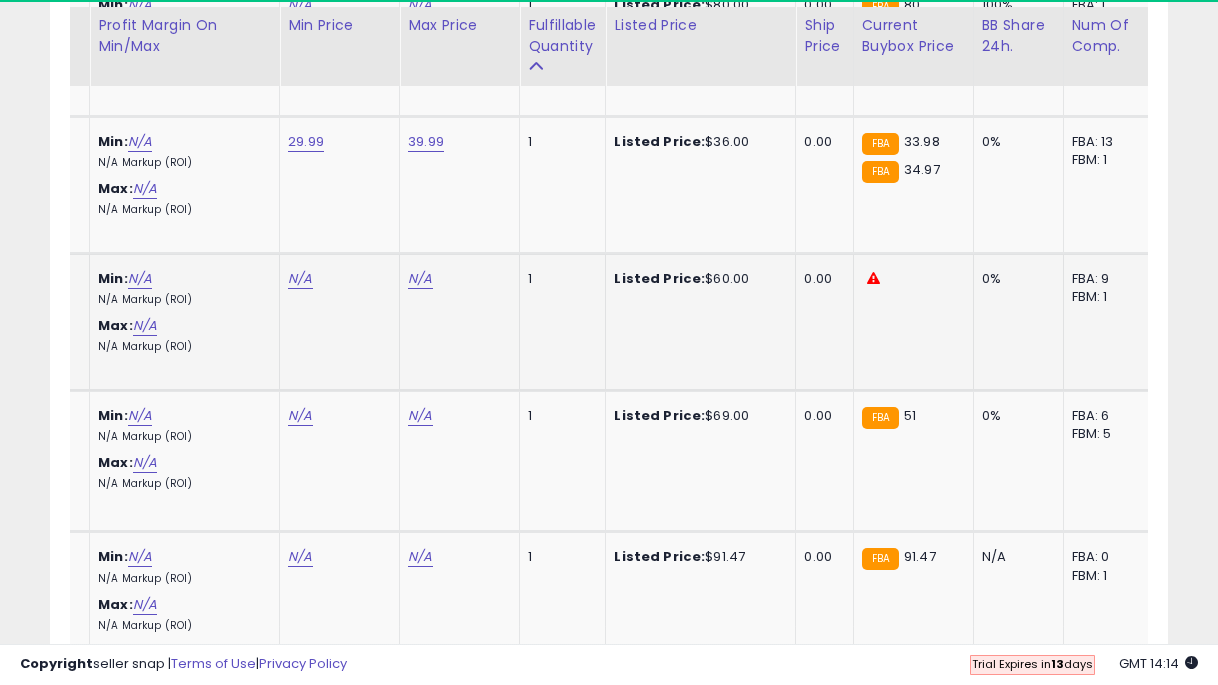 click on "N/A" at bounding box center (336, 279) 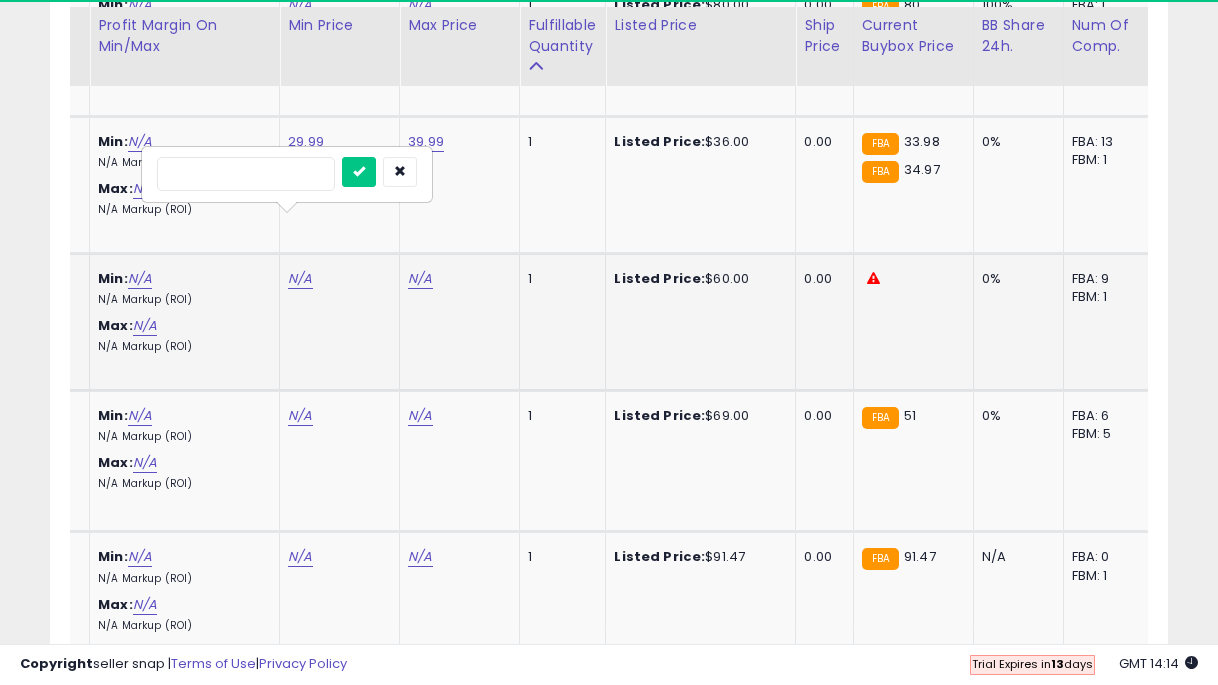 click at bounding box center (359, 172) 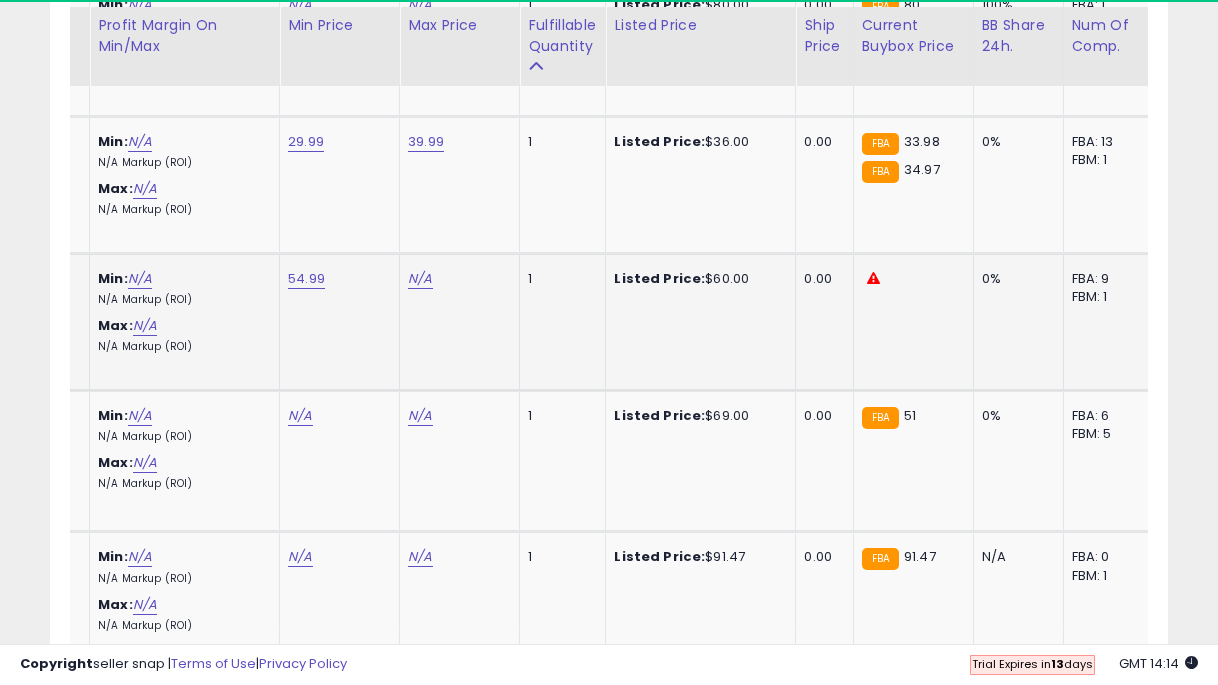 click on "N/A" at bounding box center [420, -933] 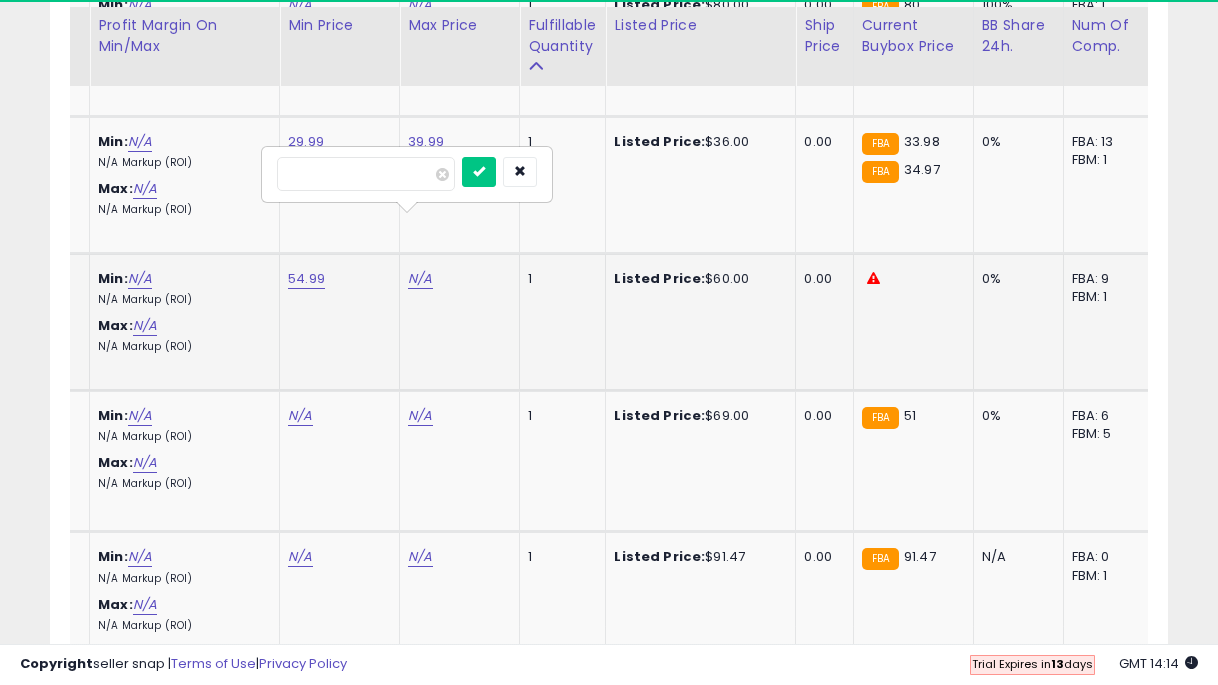 click at bounding box center [479, 172] 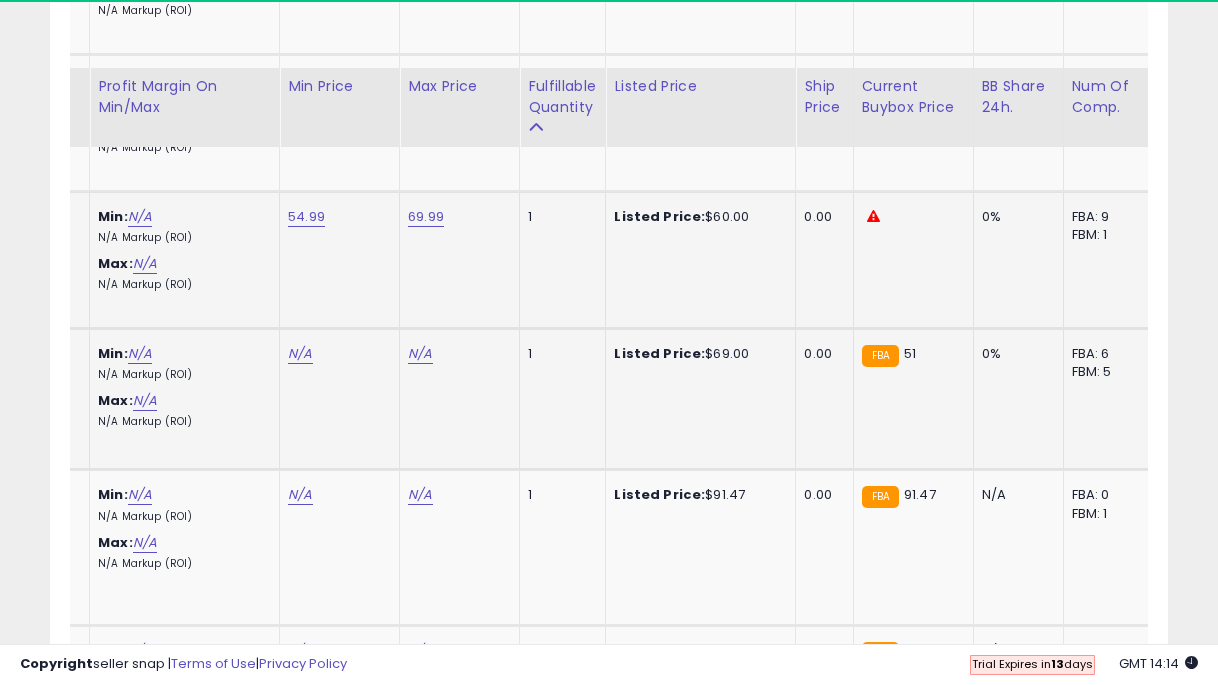 scroll, scrollTop: 2122, scrollLeft: 0, axis: vertical 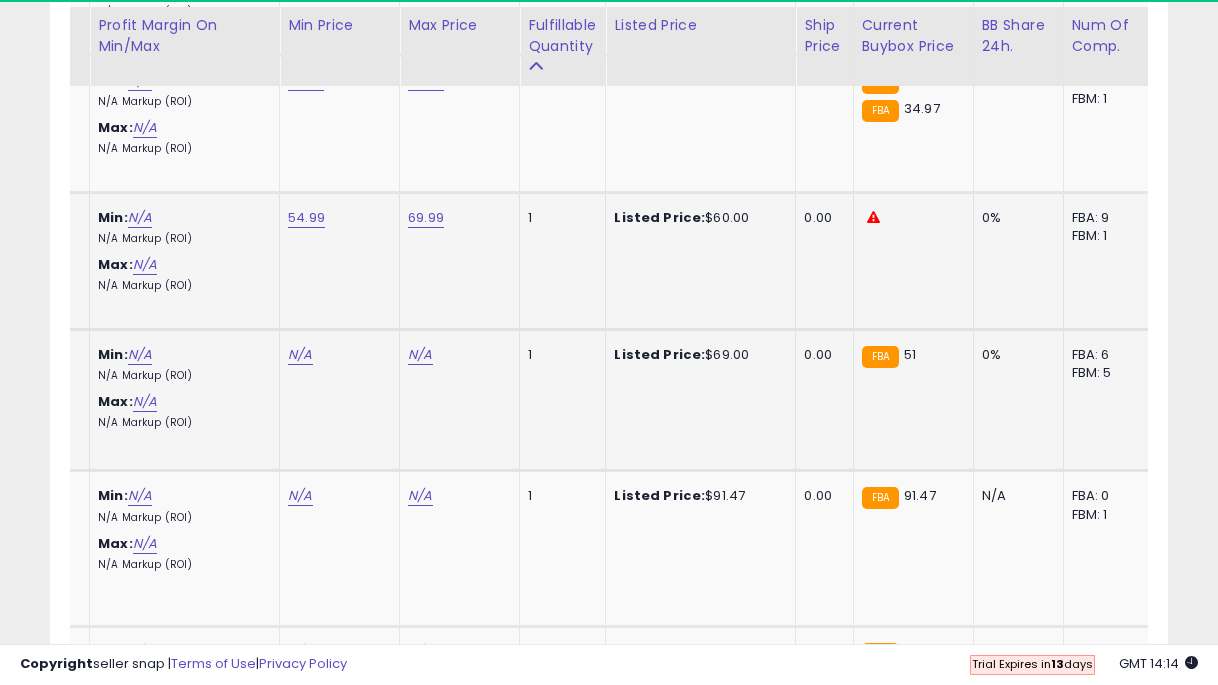 click on "N/A" at bounding box center (300, -994) 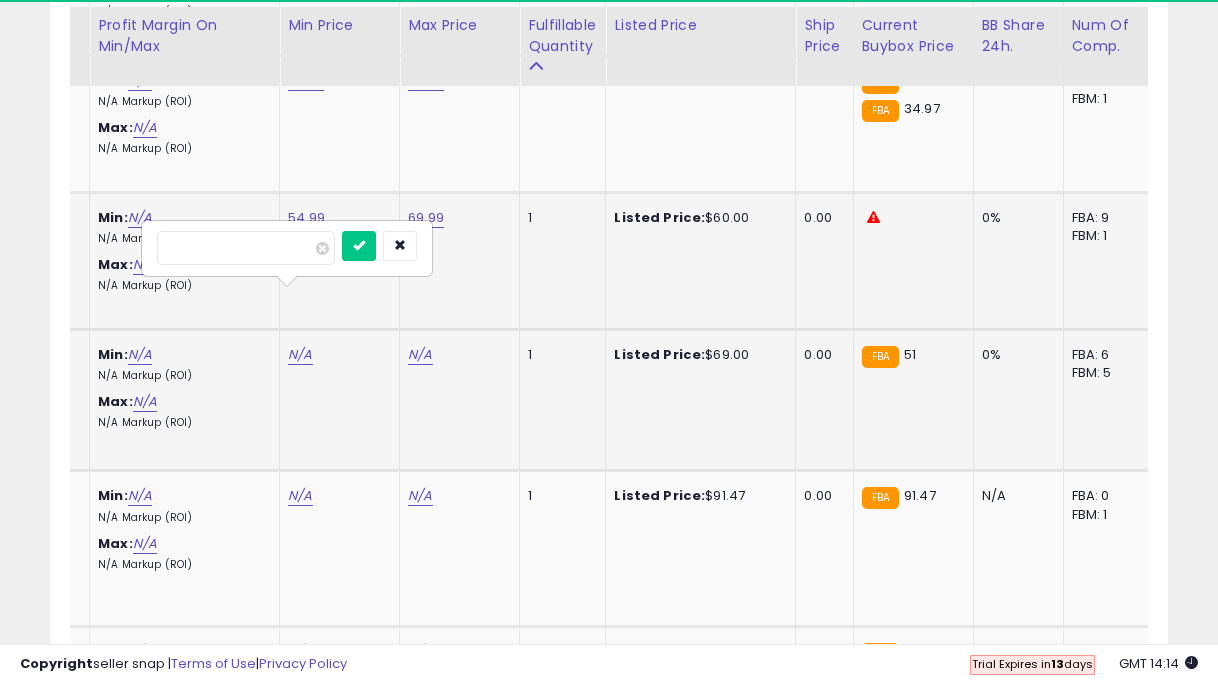 click at bounding box center (359, 246) 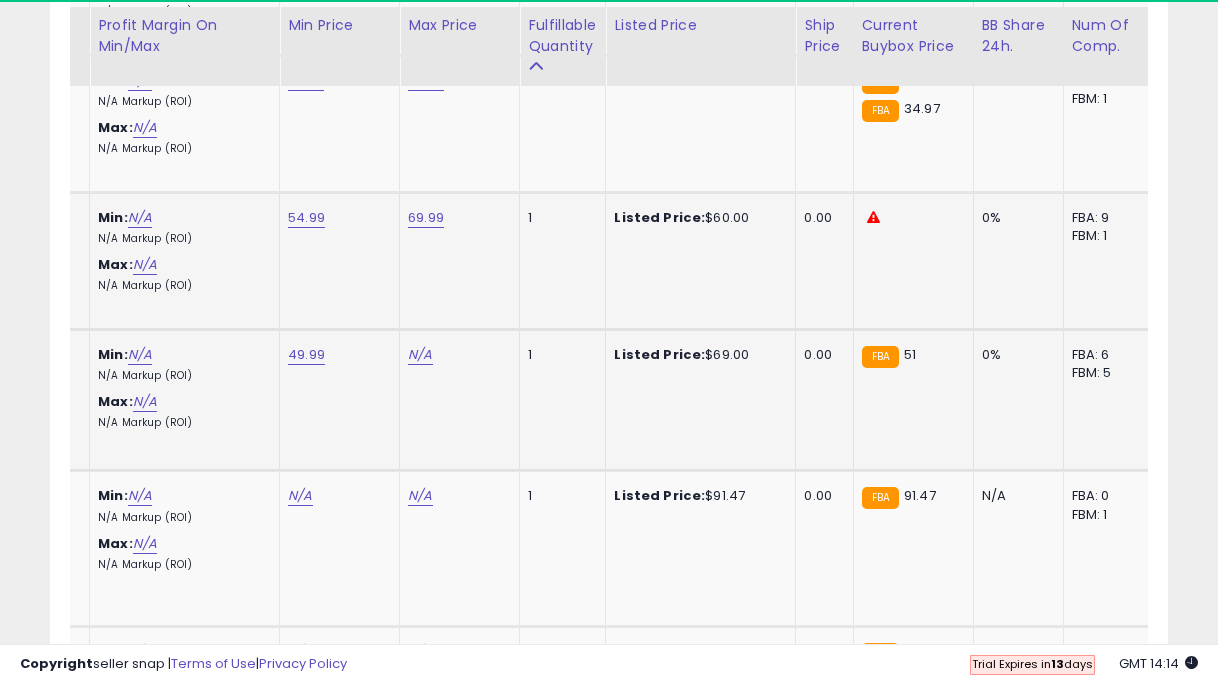click on "N/A" at bounding box center (420, -994) 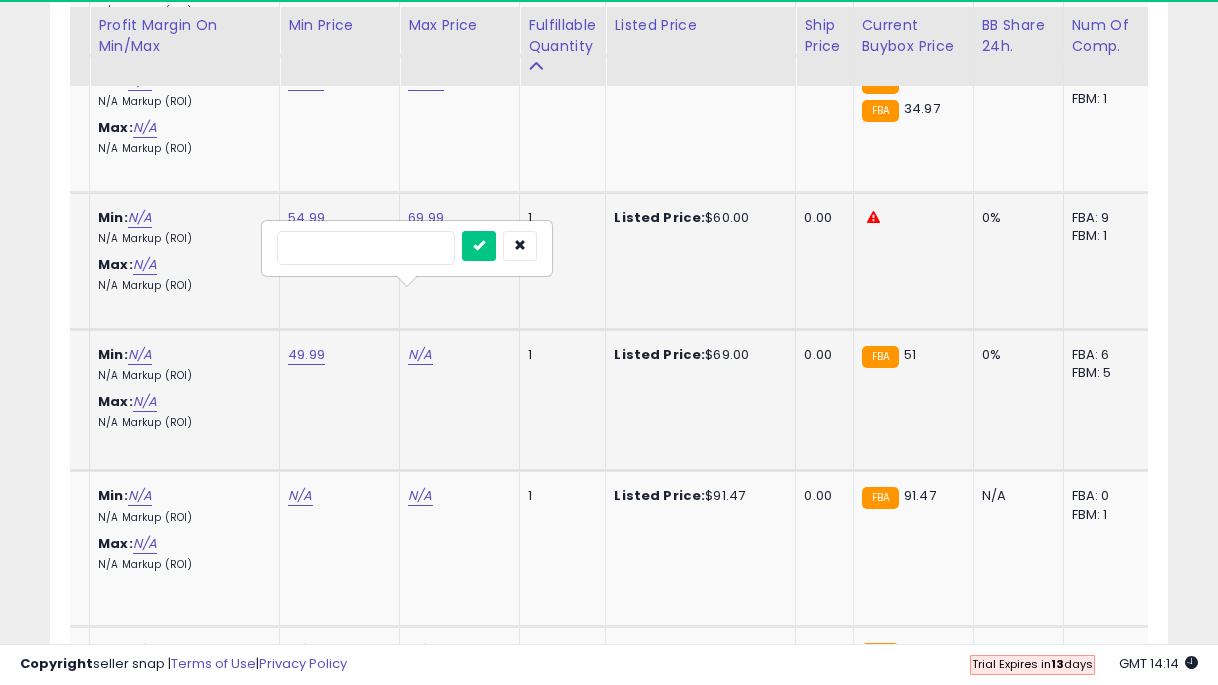 click at bounding box center [479, 246] 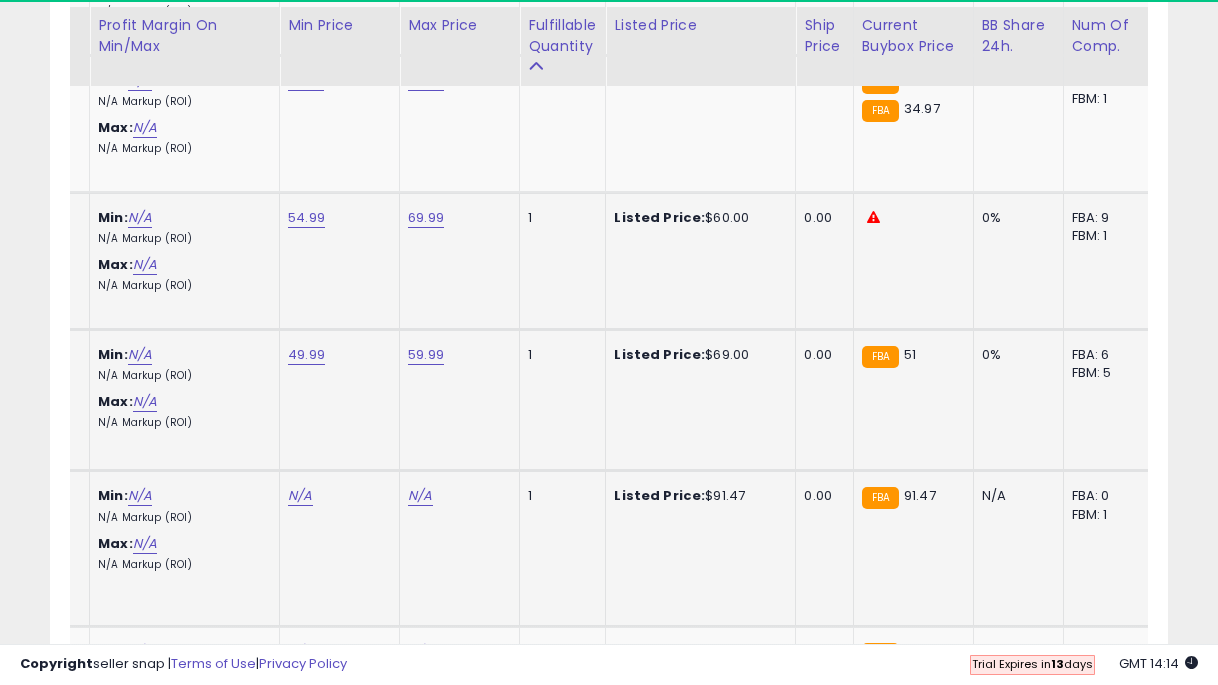 click on "N/A" 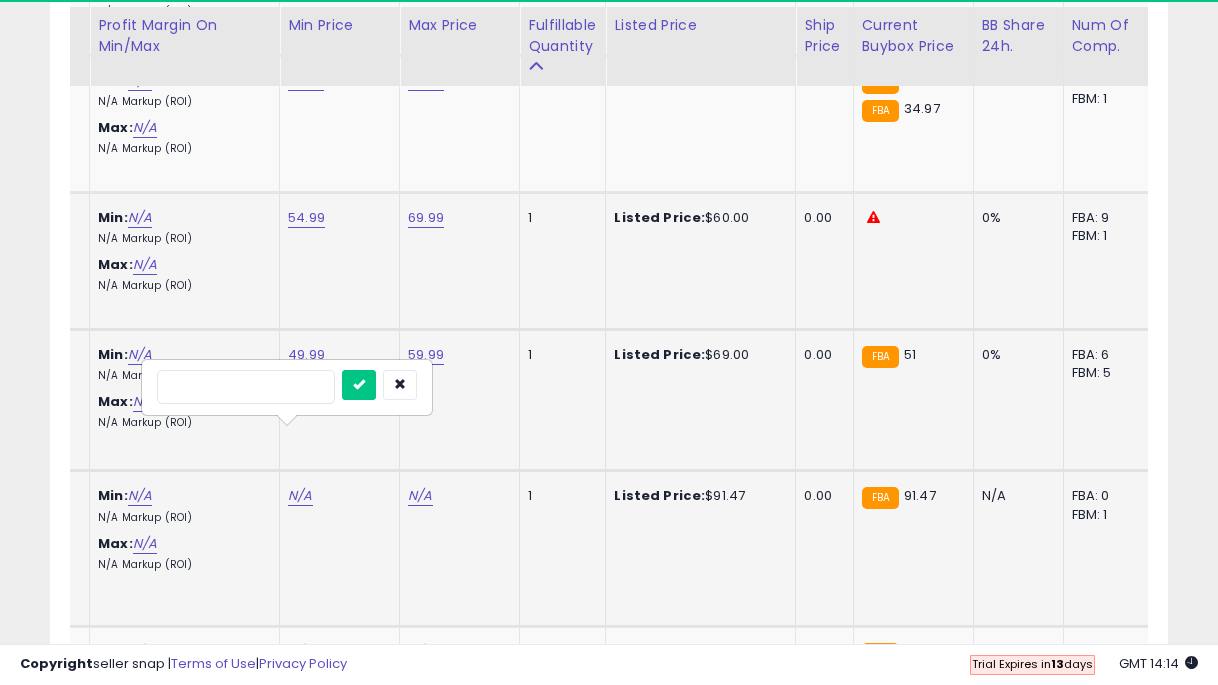 click at bounding box center [359, 385] 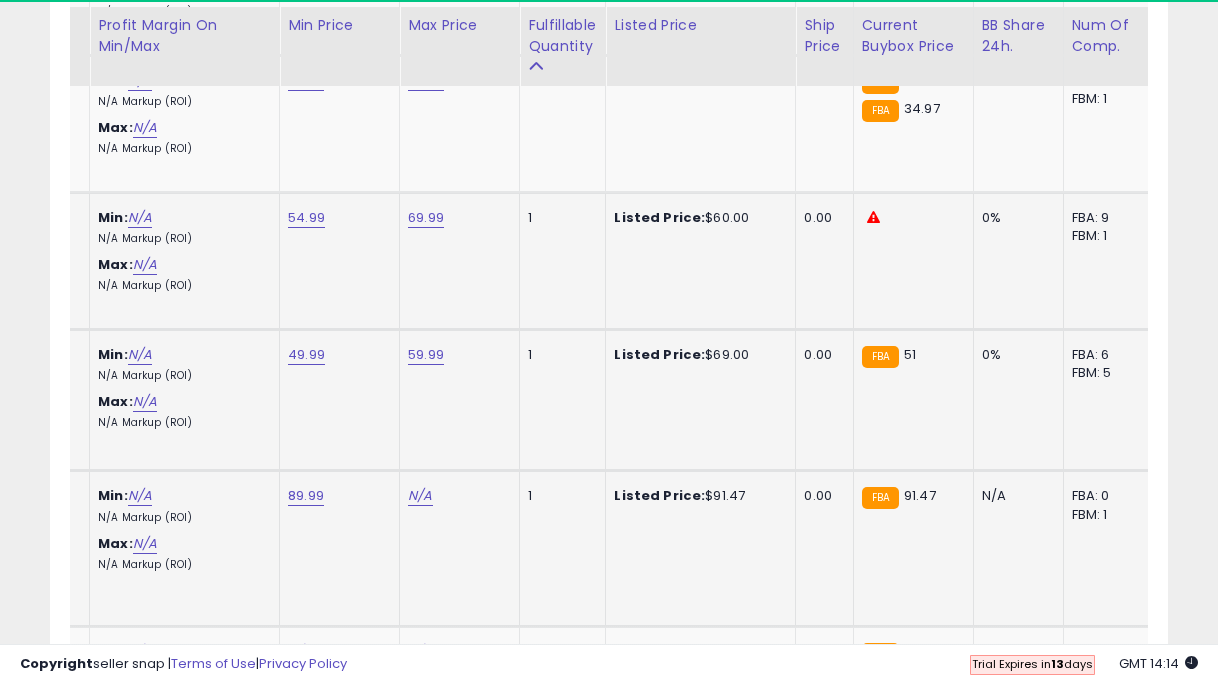 click on "N/A" at bounding box center [456, 496] 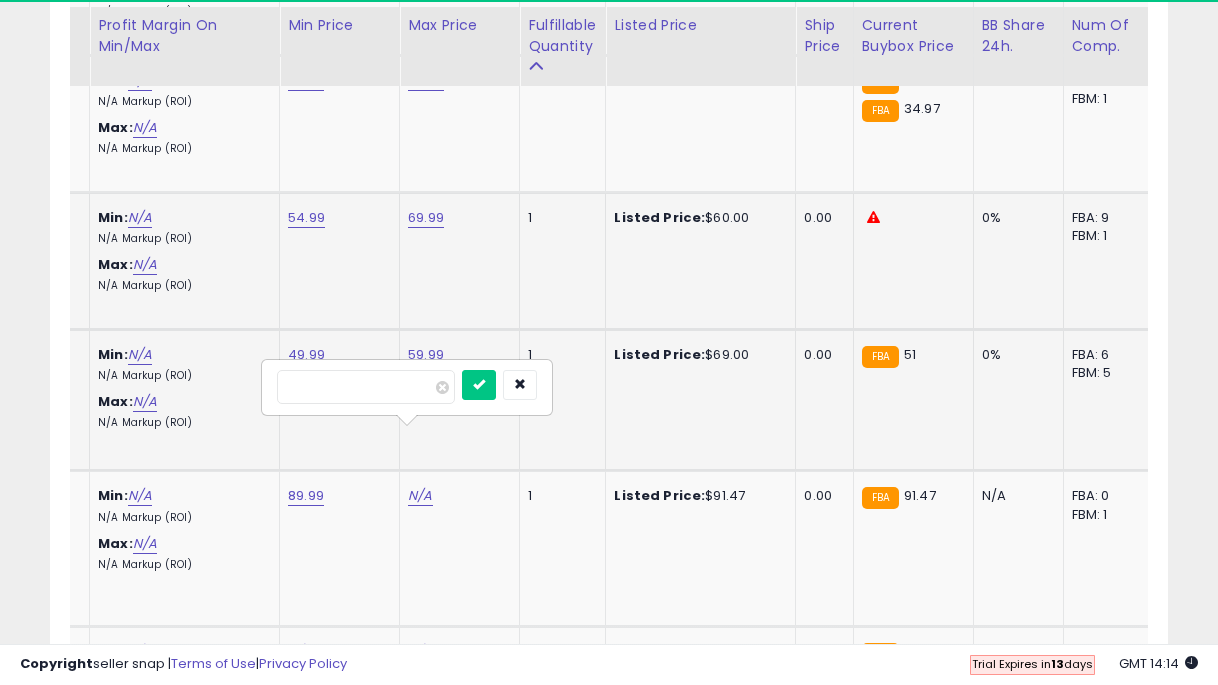 click on "89.99" at bounding box center [300, -994] 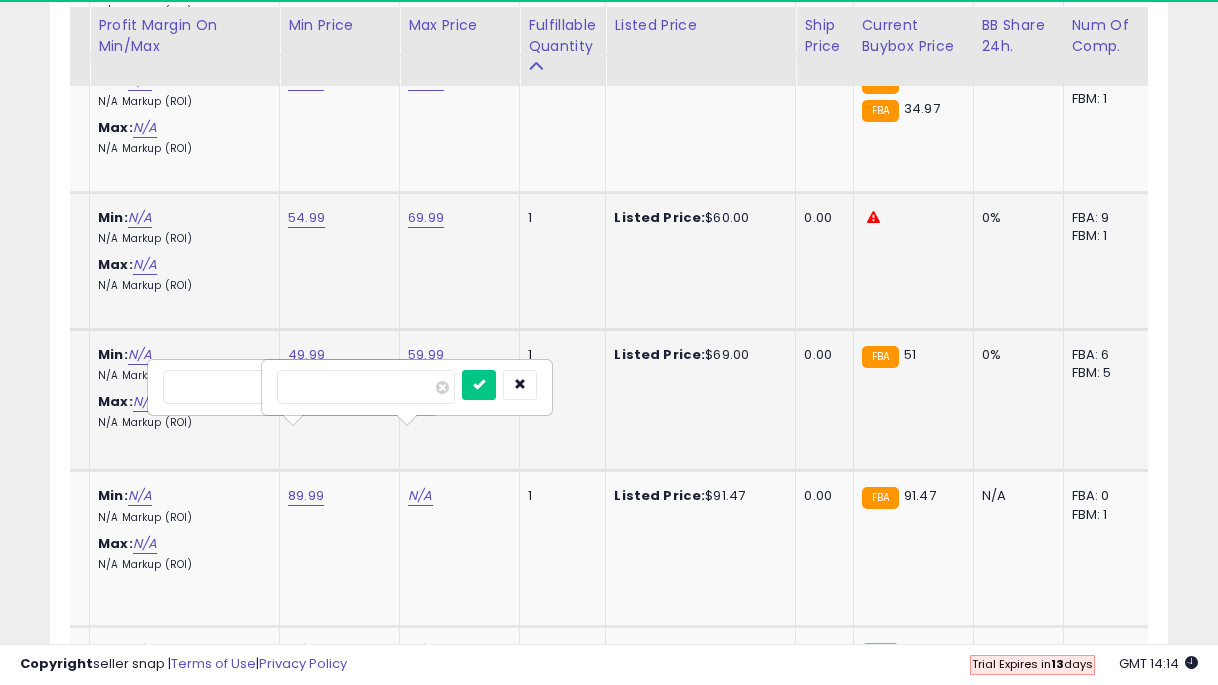 click at bounding box center [365, 385] 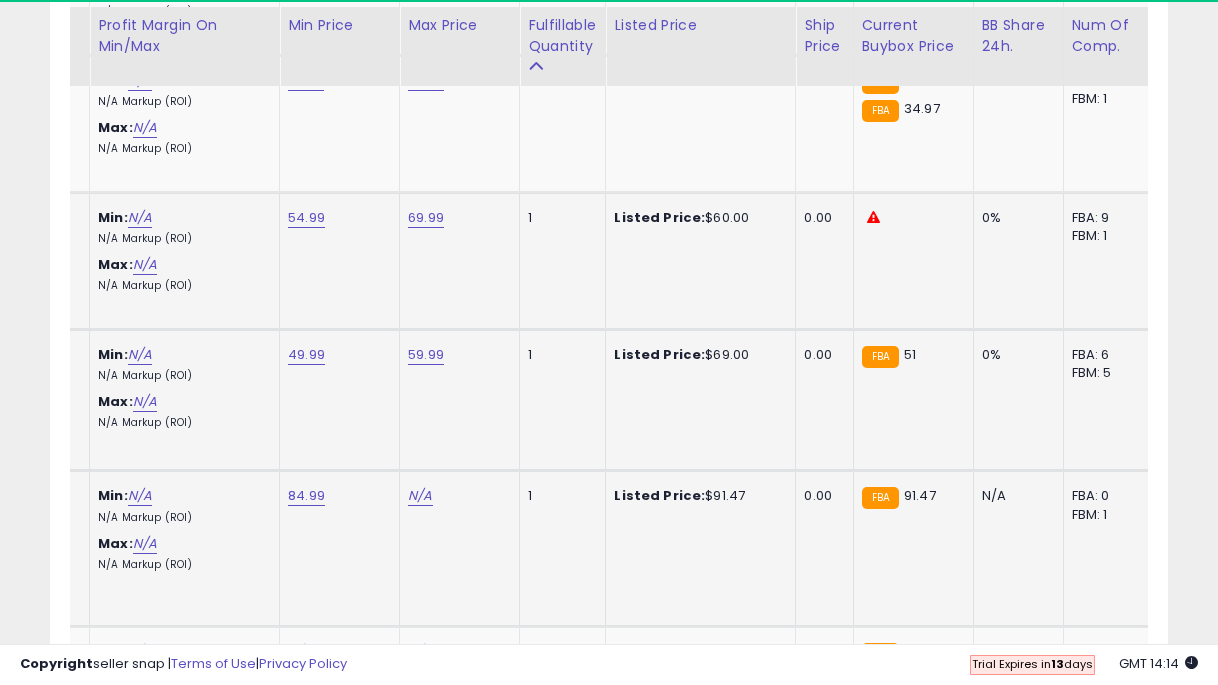 click on "N/A" at bounding box center [420, -994] 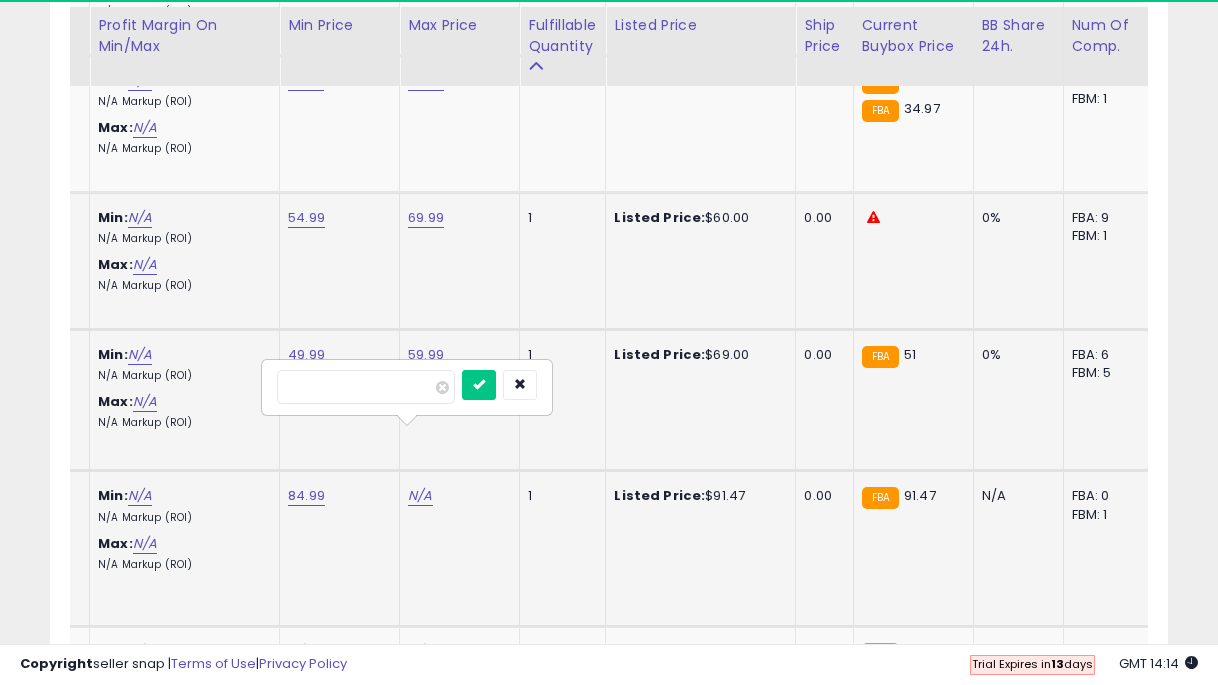 click at bounding box center [479, 385] 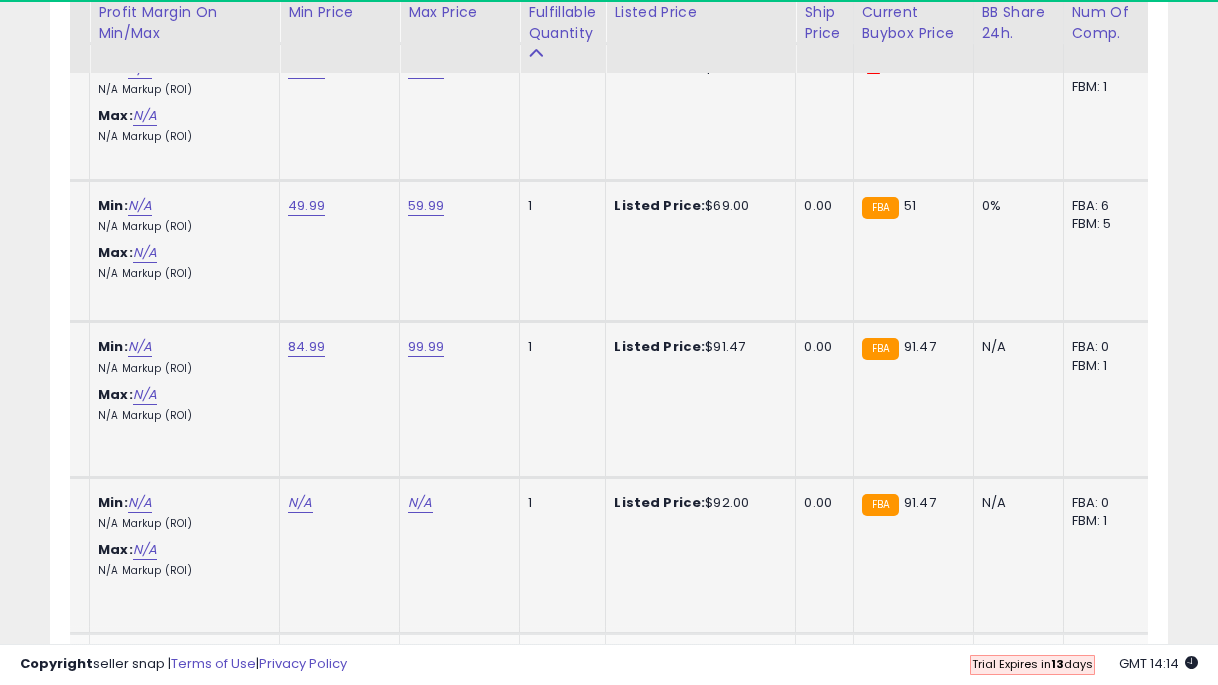 scroll, scrollTop: 2275, scrollLeft: 0, axis: vertical 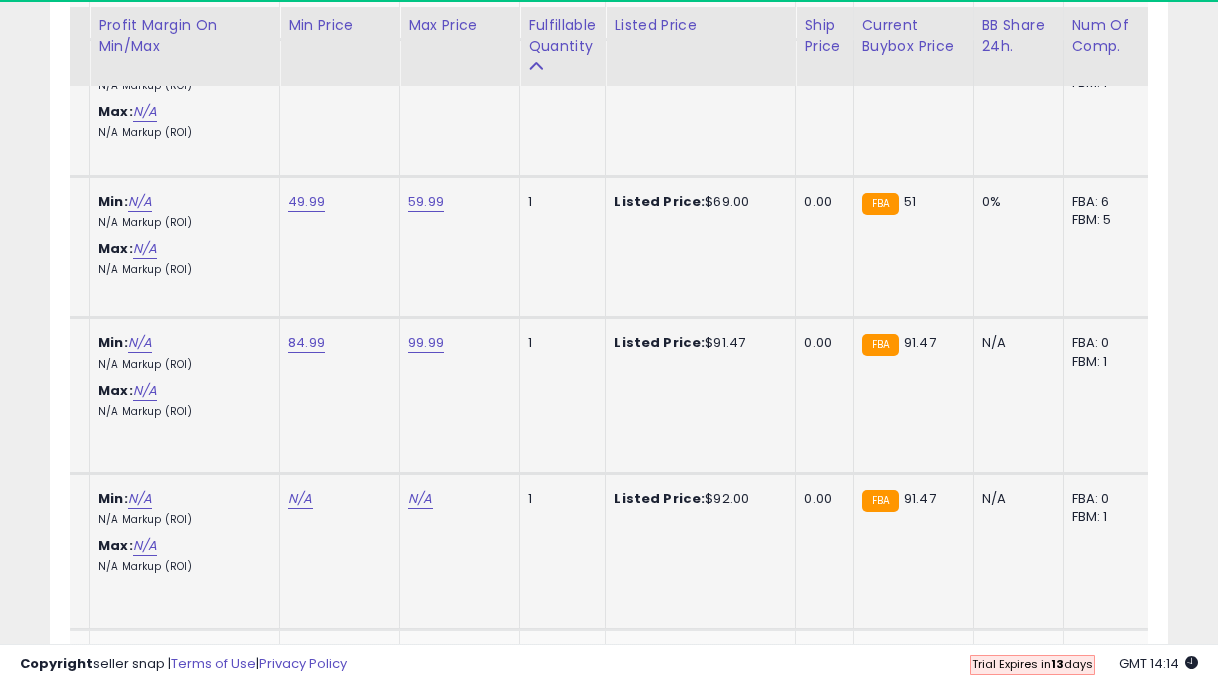 click on "N/A" at bounding box center (300, -1147) 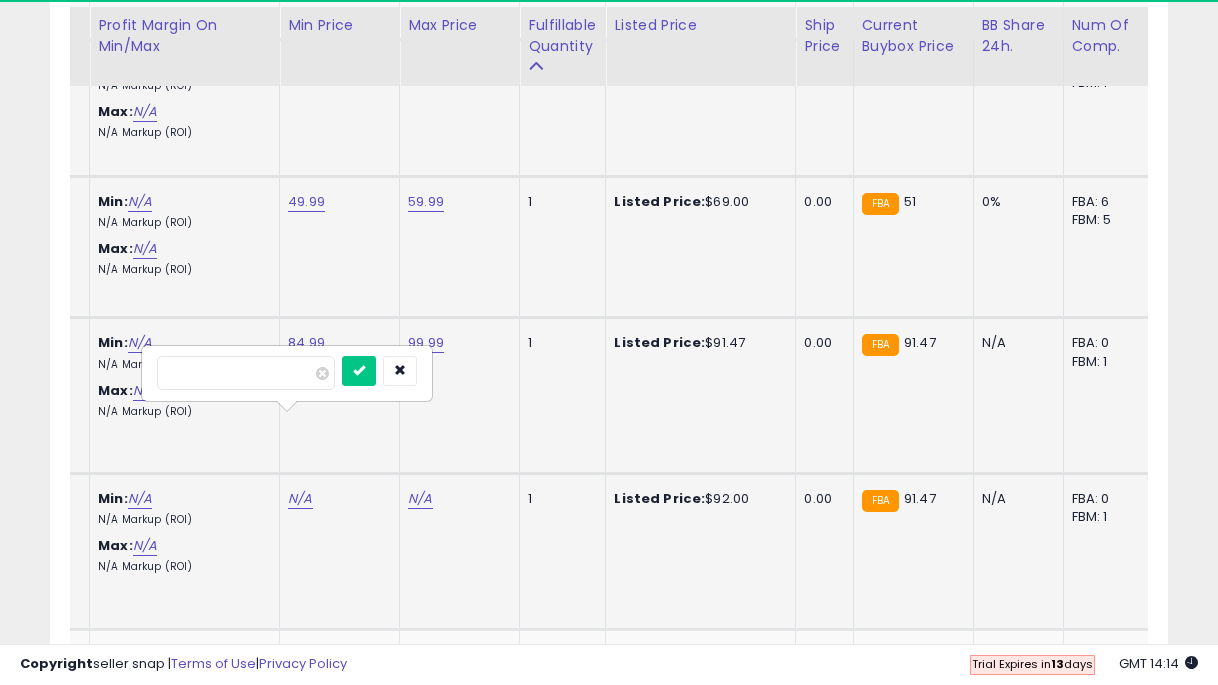 click at bounding box center (359, 371) 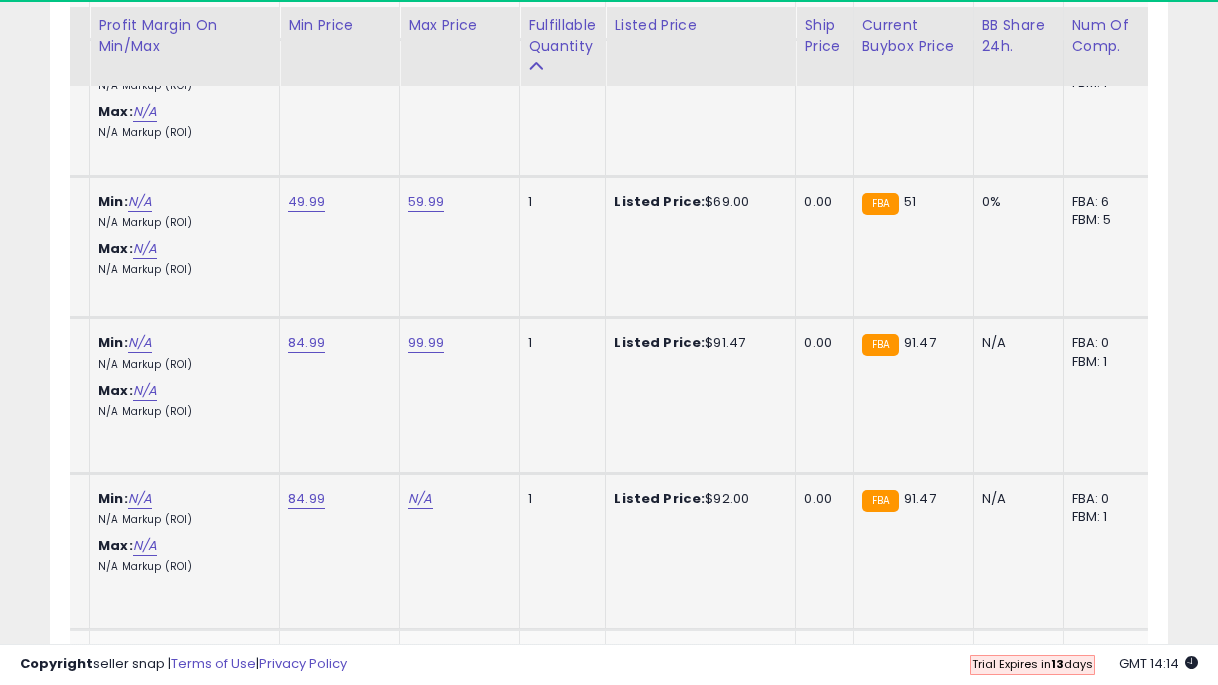 click on "N/A" at bounding box center [420, -1147] 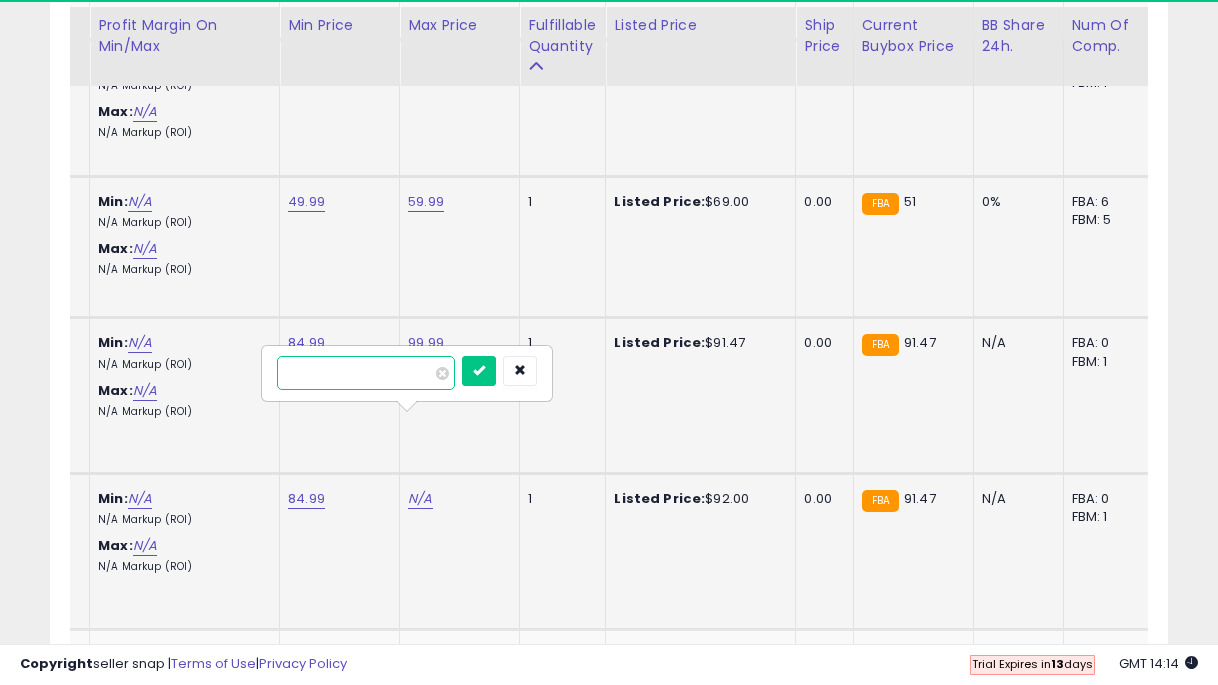 click at bounding box center [479, 371] 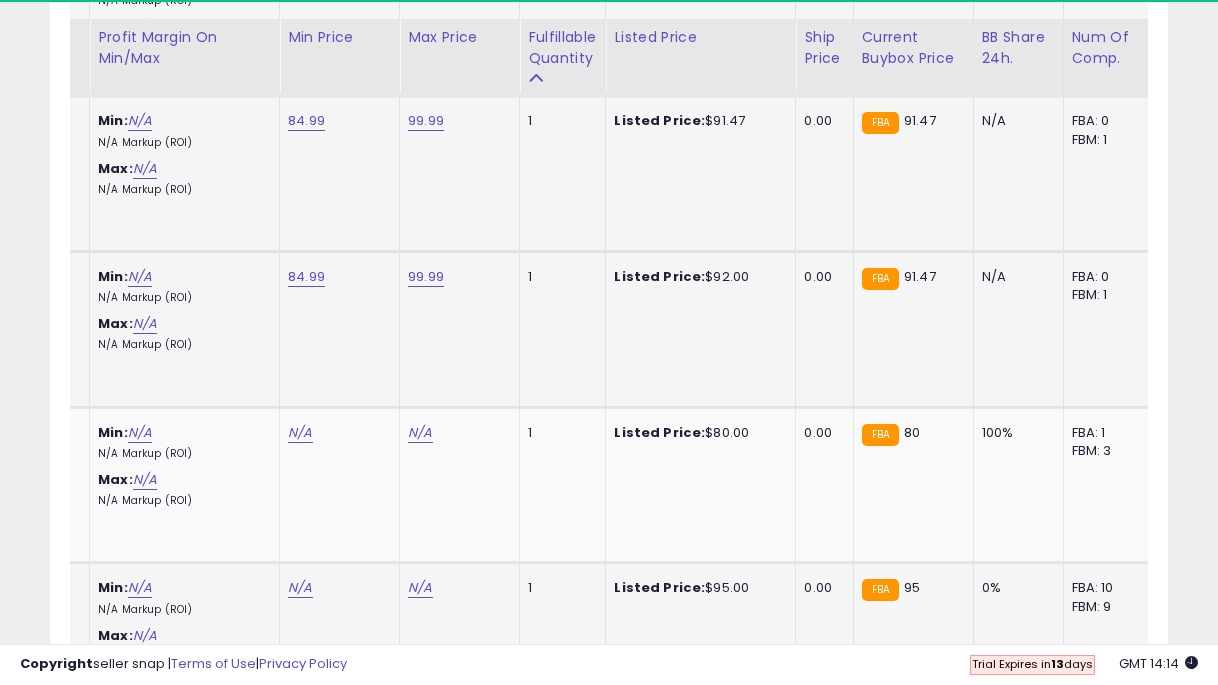 scroll, scrollTop: 2509, scrollLeft: 0, axis: vertical 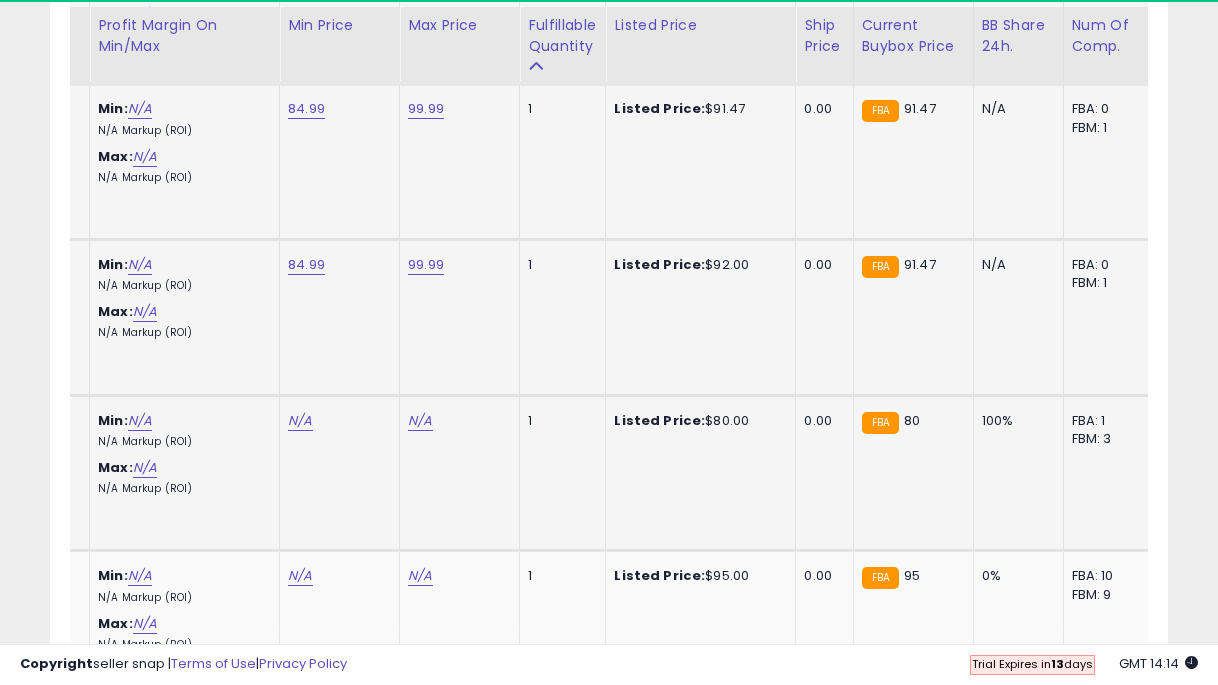 click on "N/A" at bounding box center (300, -1381) 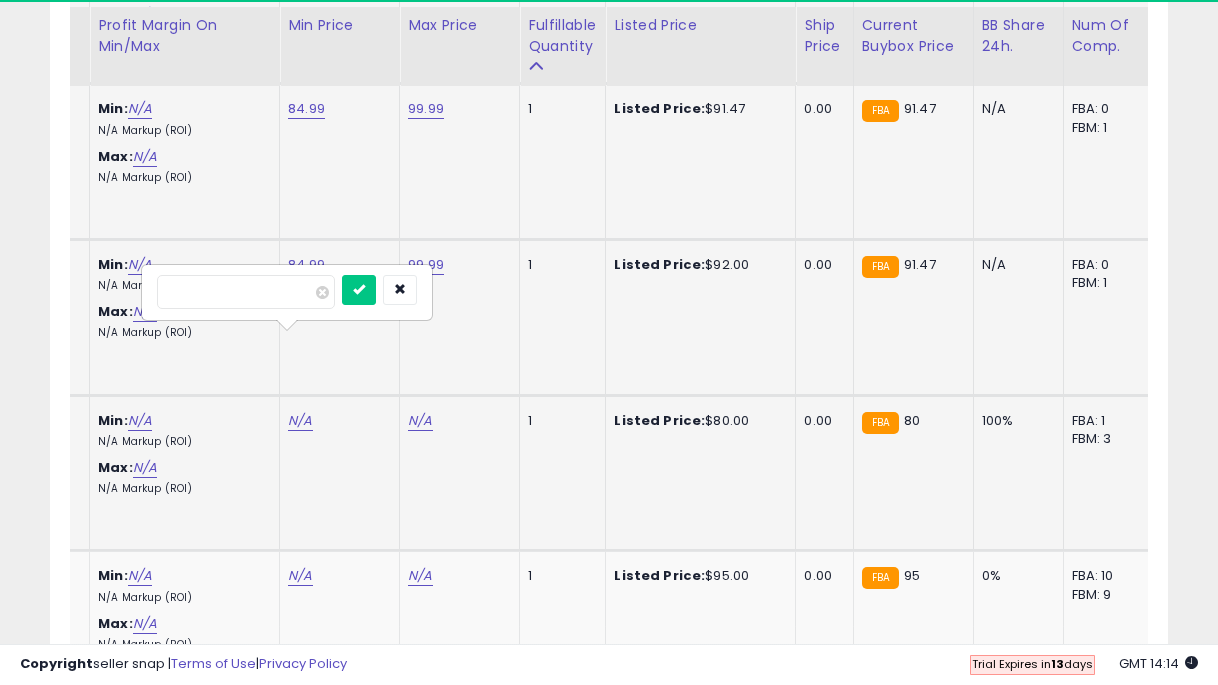 click at bounding box center (359, 290) 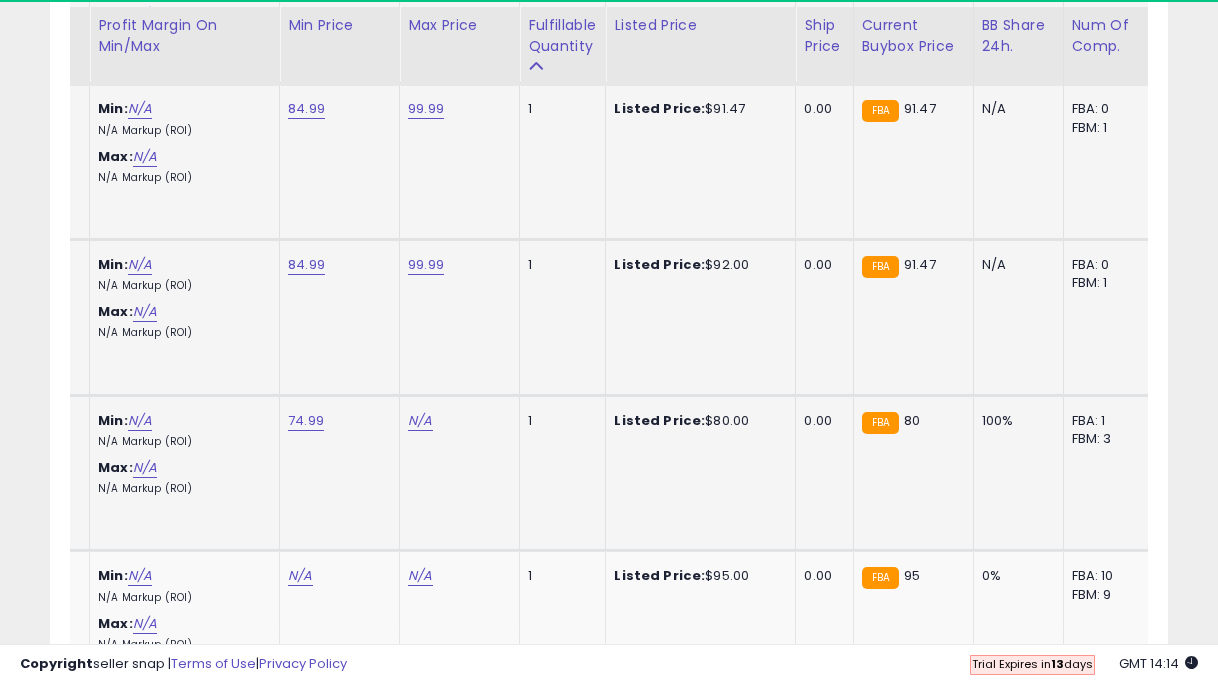 click on "N/A" at bounding box center (420, -1381) 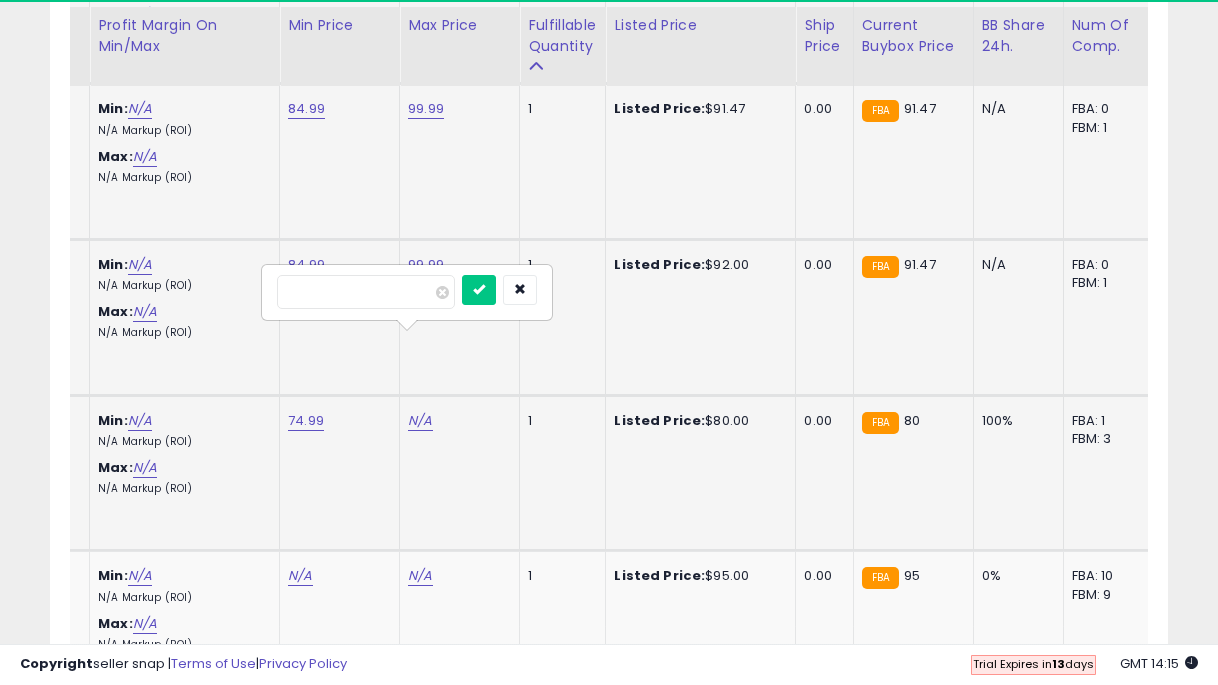 click at bounding box center (479, 290) 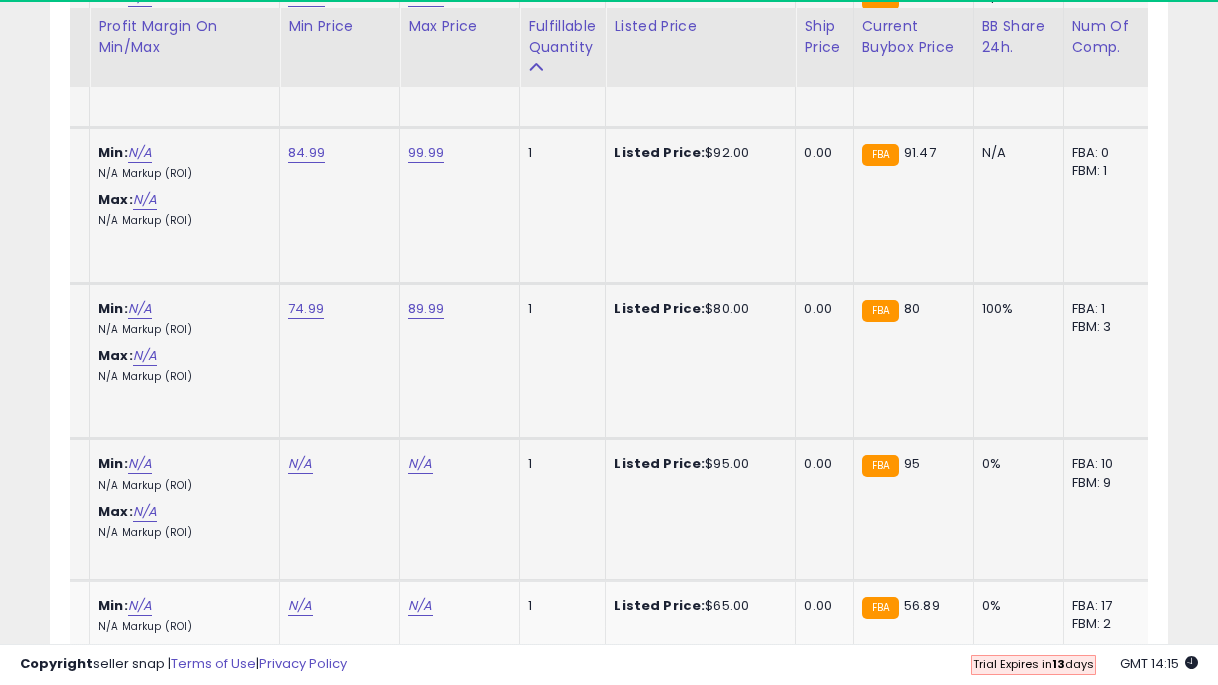 scroll, scrollTop: 2624, scrollLeft: 0, axis: vertical 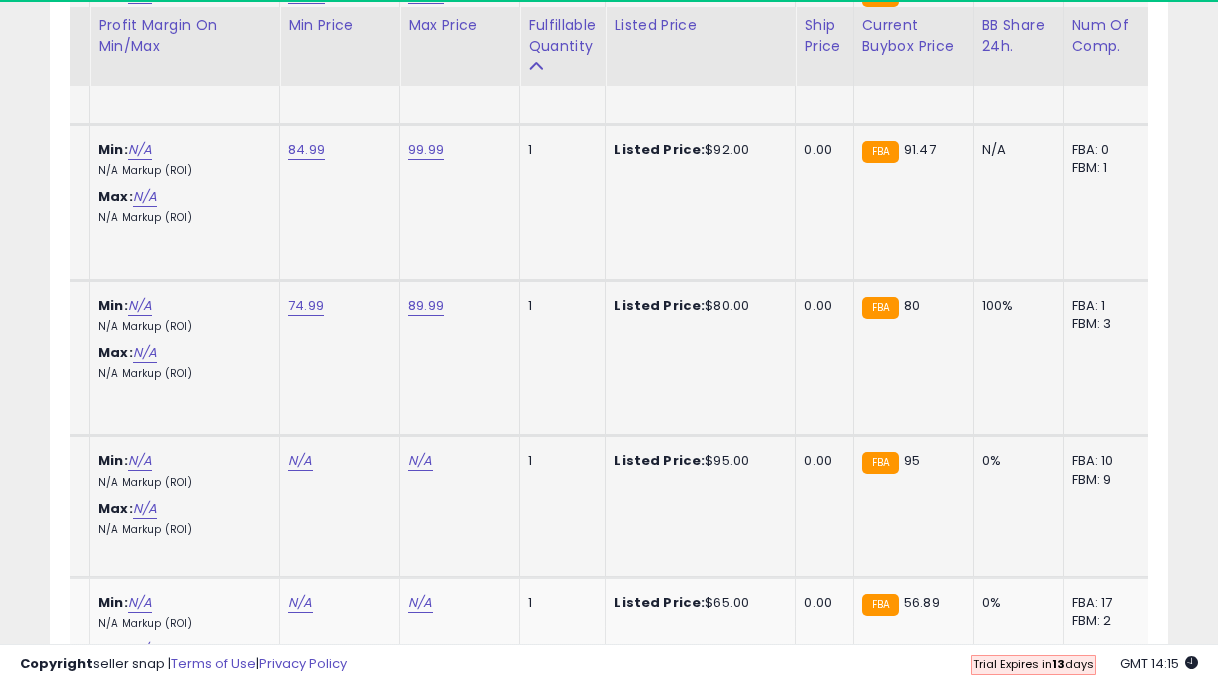 click on "N/A" at bounding box center (300, -1496) 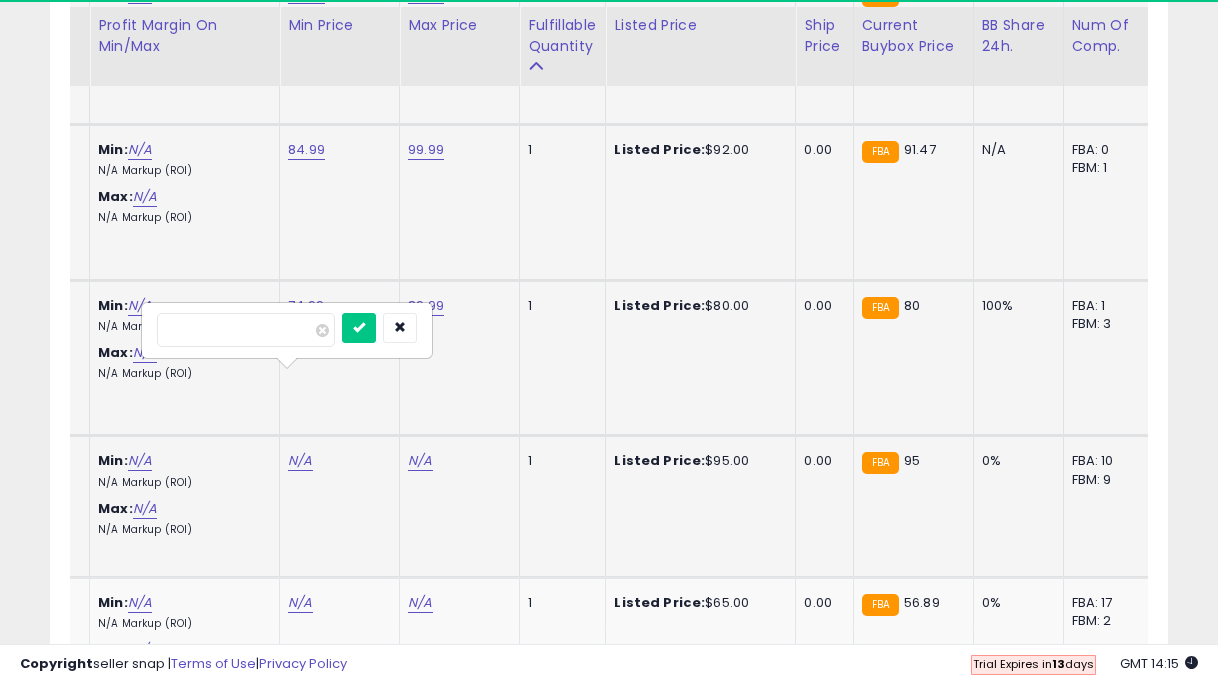 click at bounding box center [359, 328] 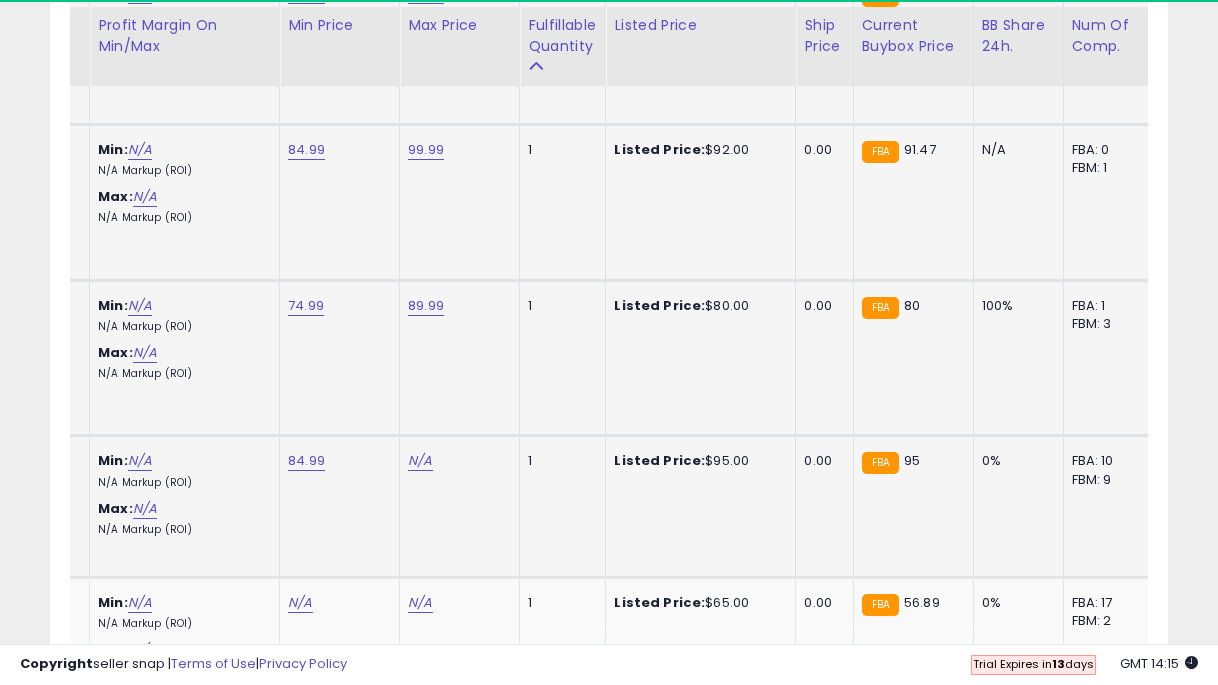 click on "N/A" at bounding box center (420, -1496) 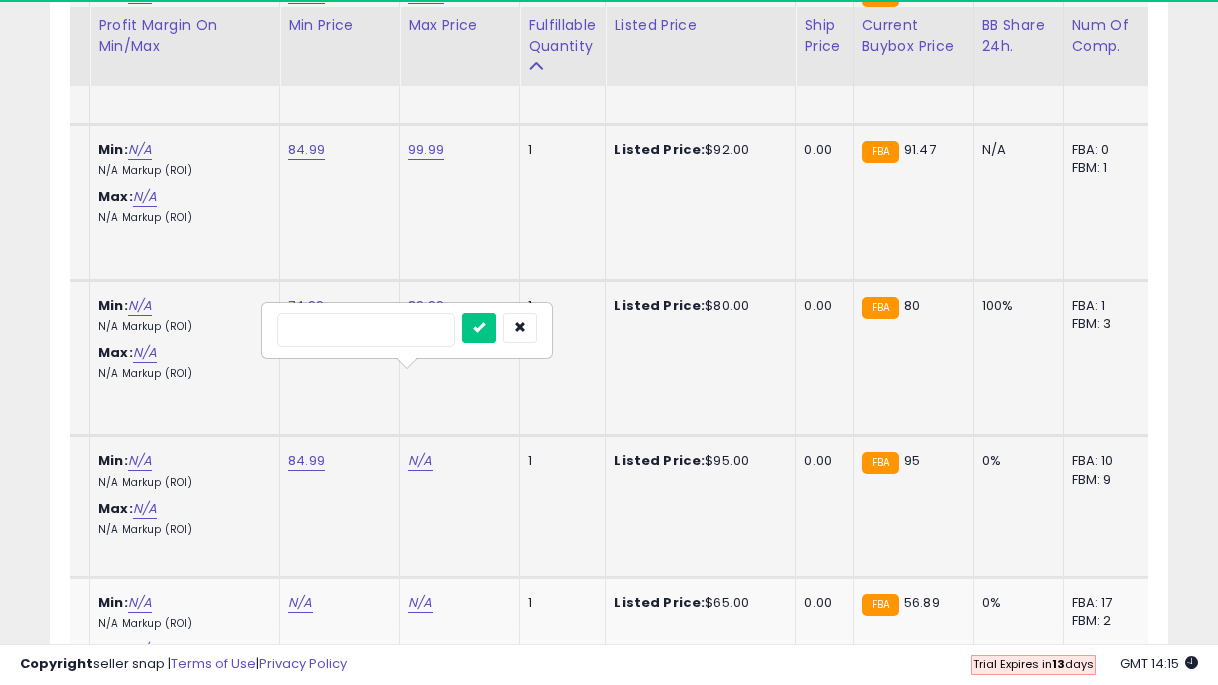 click at bounding box center (479, 328) 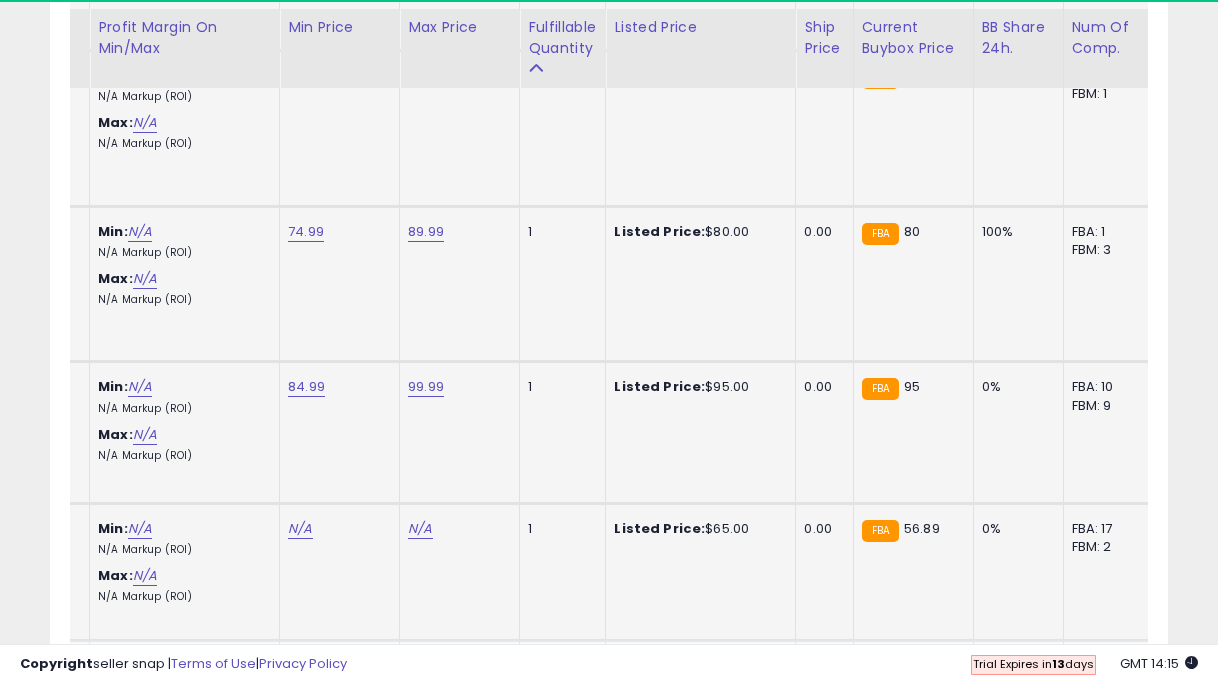 scroll, scrollTop: 2700, scrollLeft: 0, axis: vertical 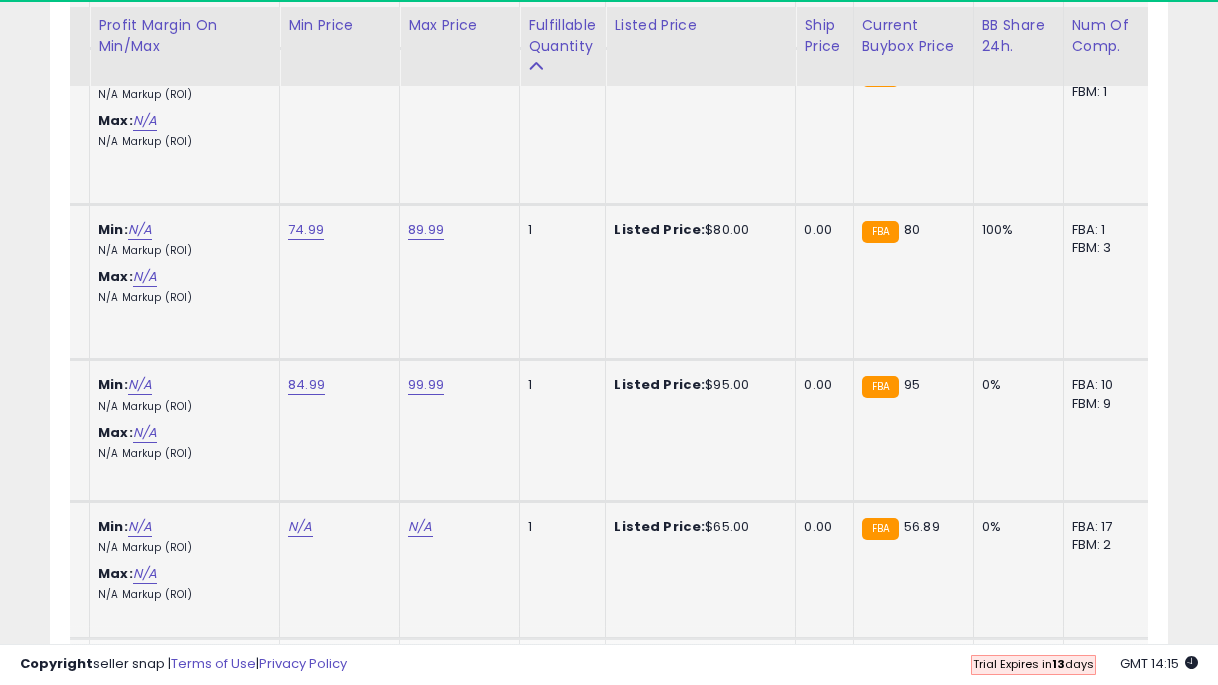 click on "N/A" at bounding box center [300, -1572] 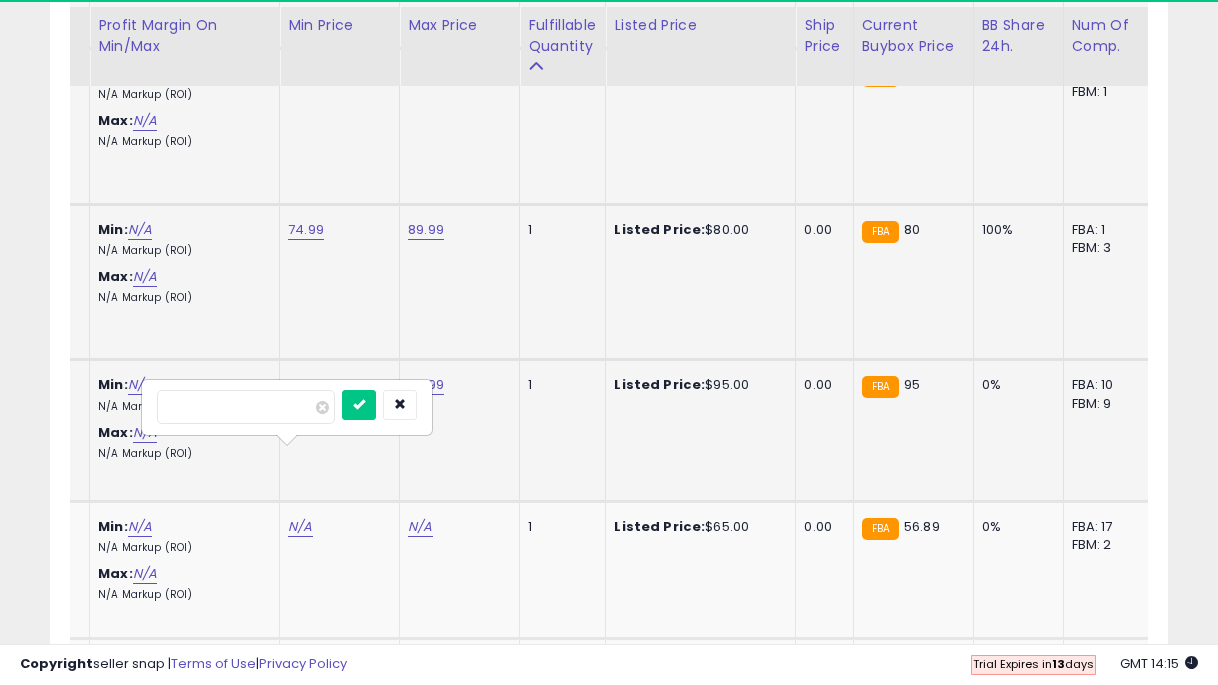 click on "99.99" at bounding box center [420, -1572] 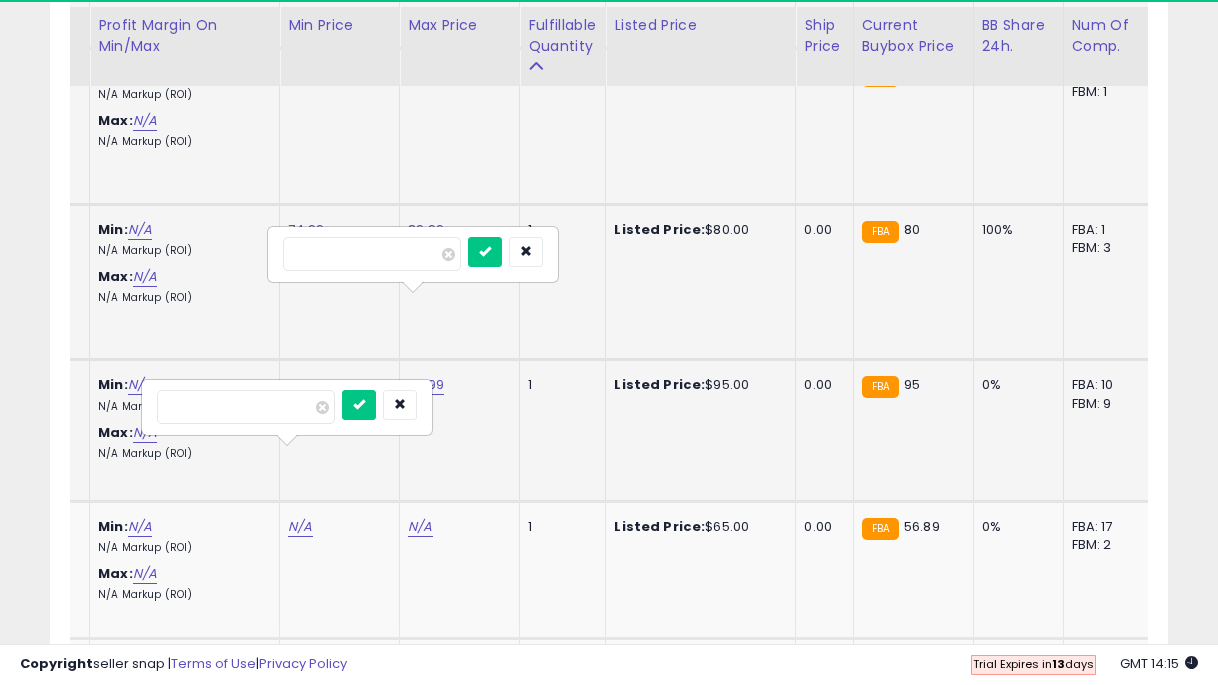 click at bounding box center [485, 252] 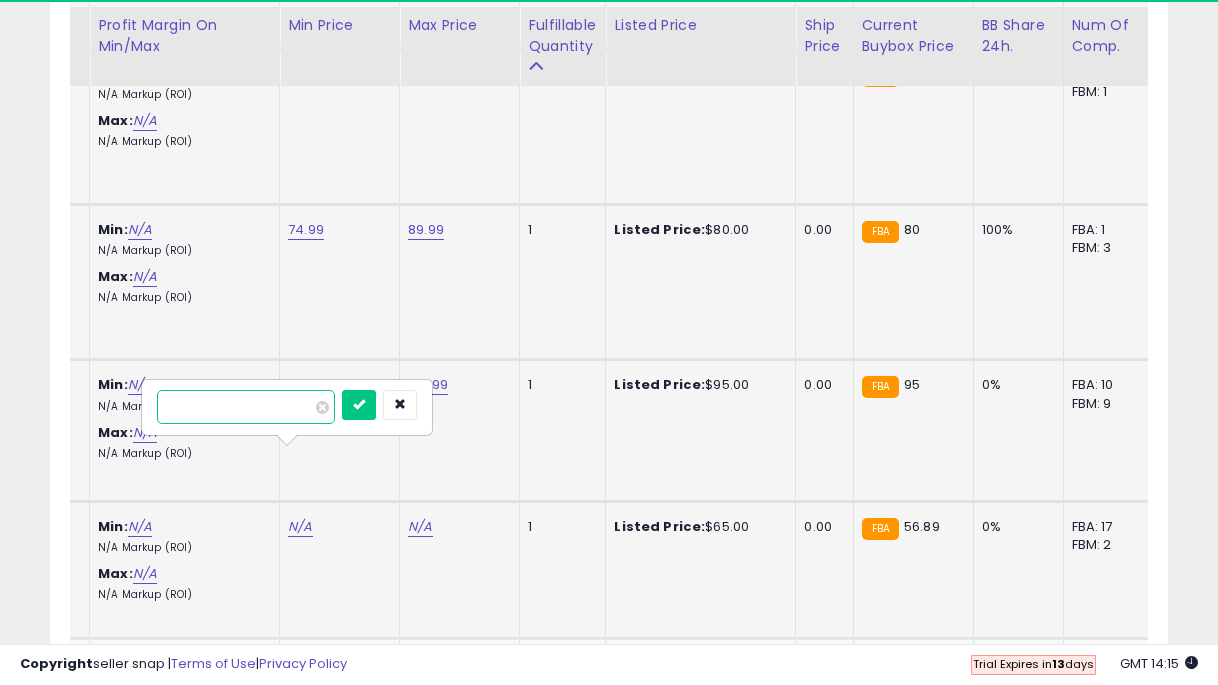 click at bounding box center (246, 407) 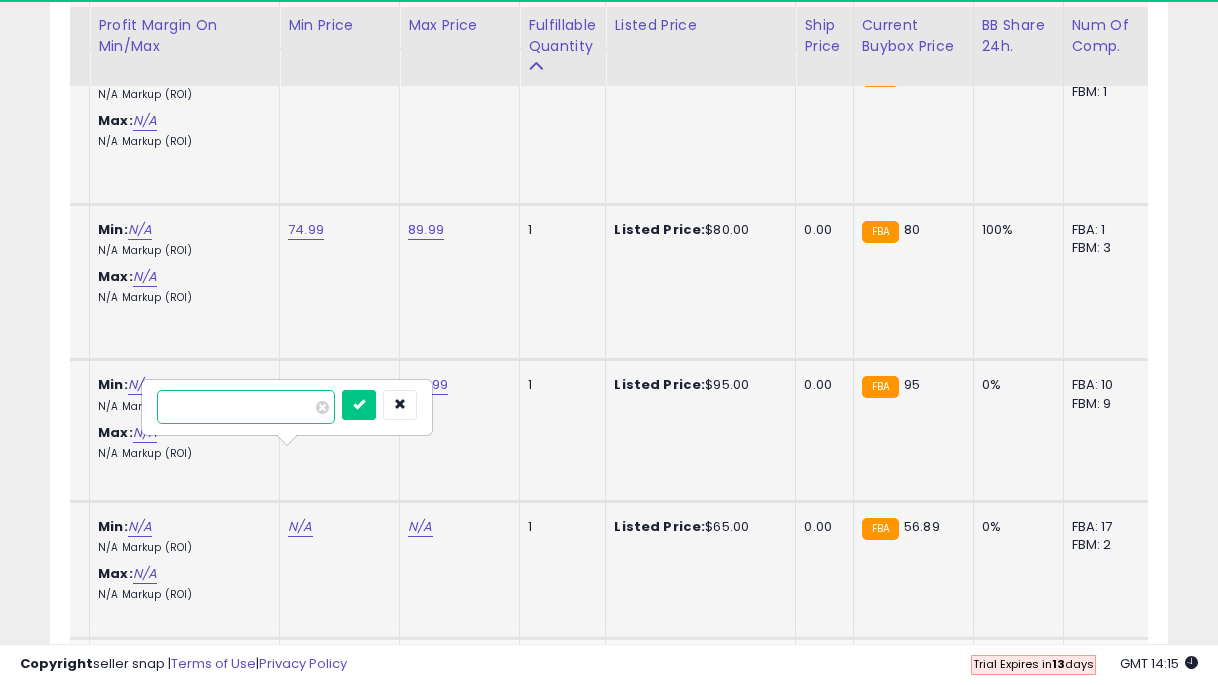 click at bounding box center [359, 405] 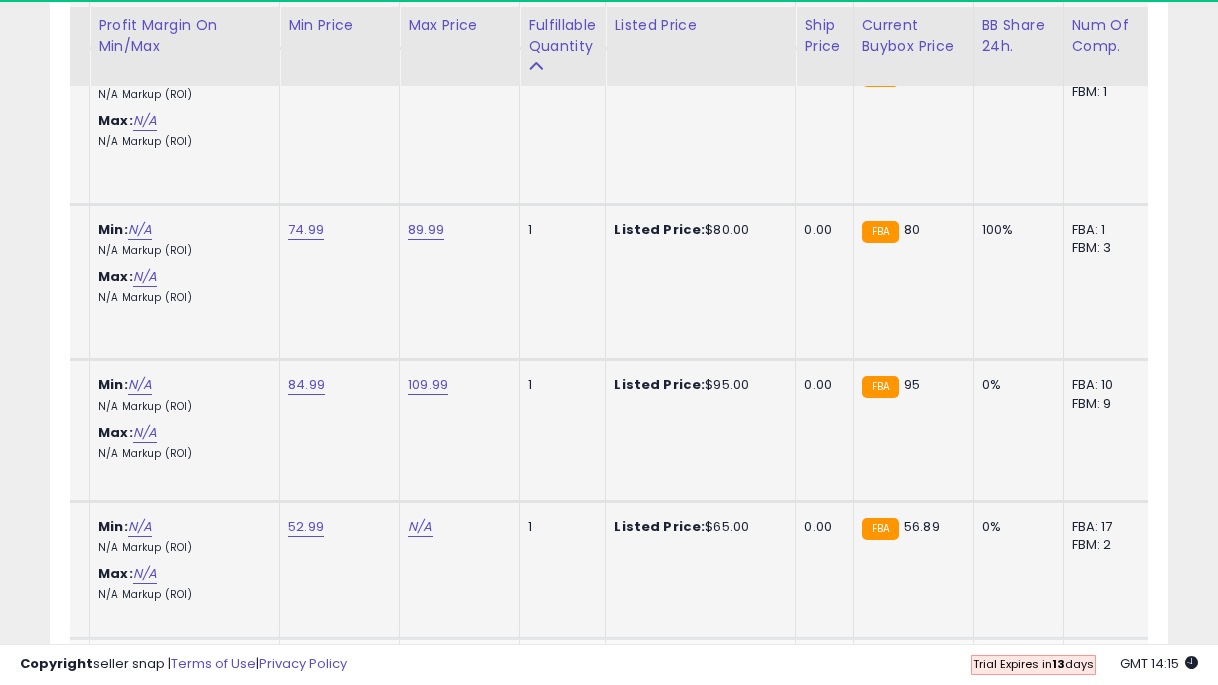 click on "N/A" at bounding box center (420, -1572) 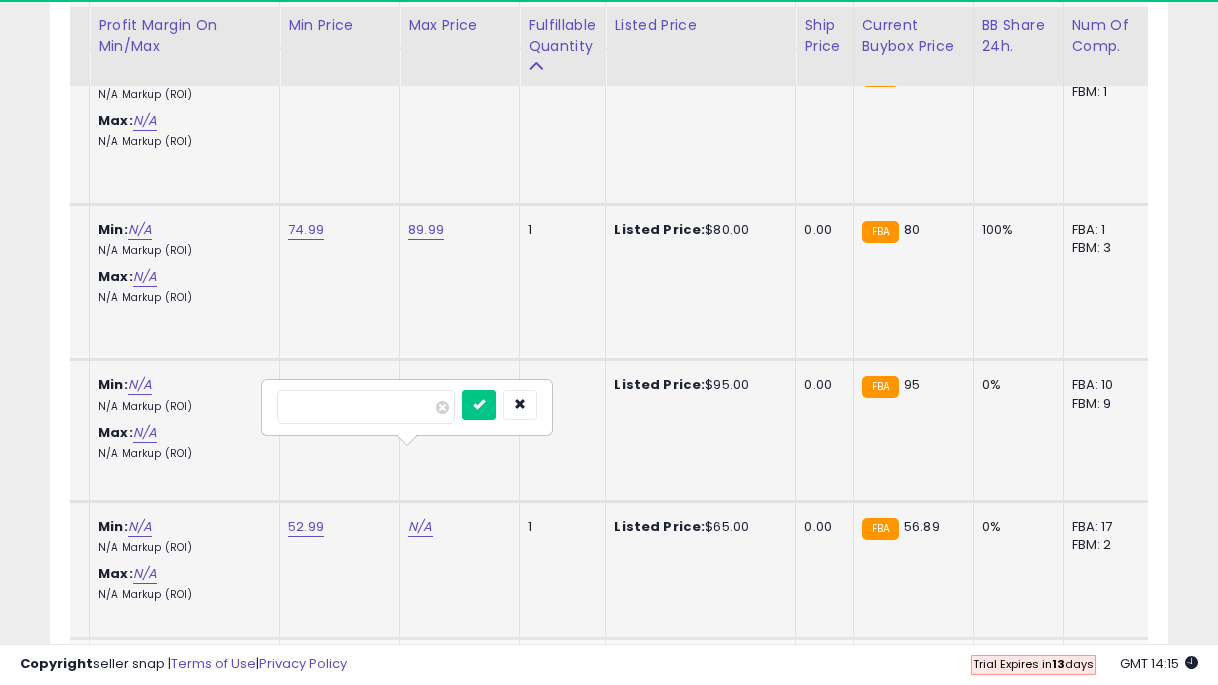 click at bounding box center [479, 405] 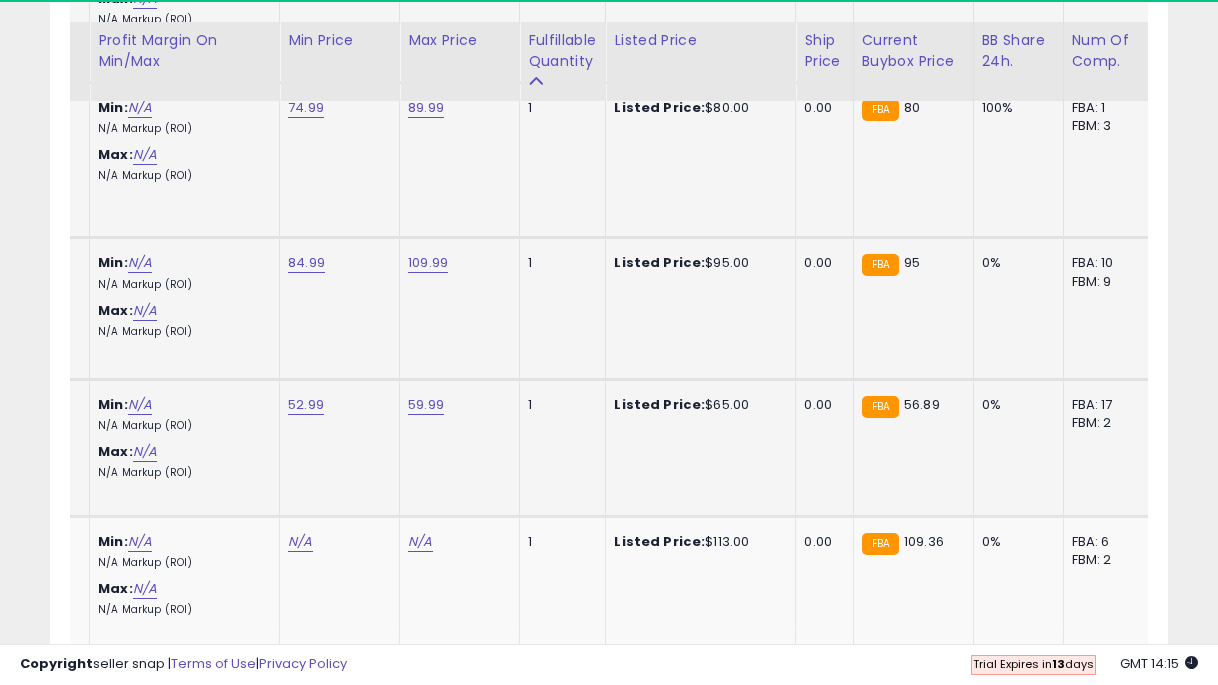 scroll, scrollTop: 2839, scrollLeft: 0, axis: vertical 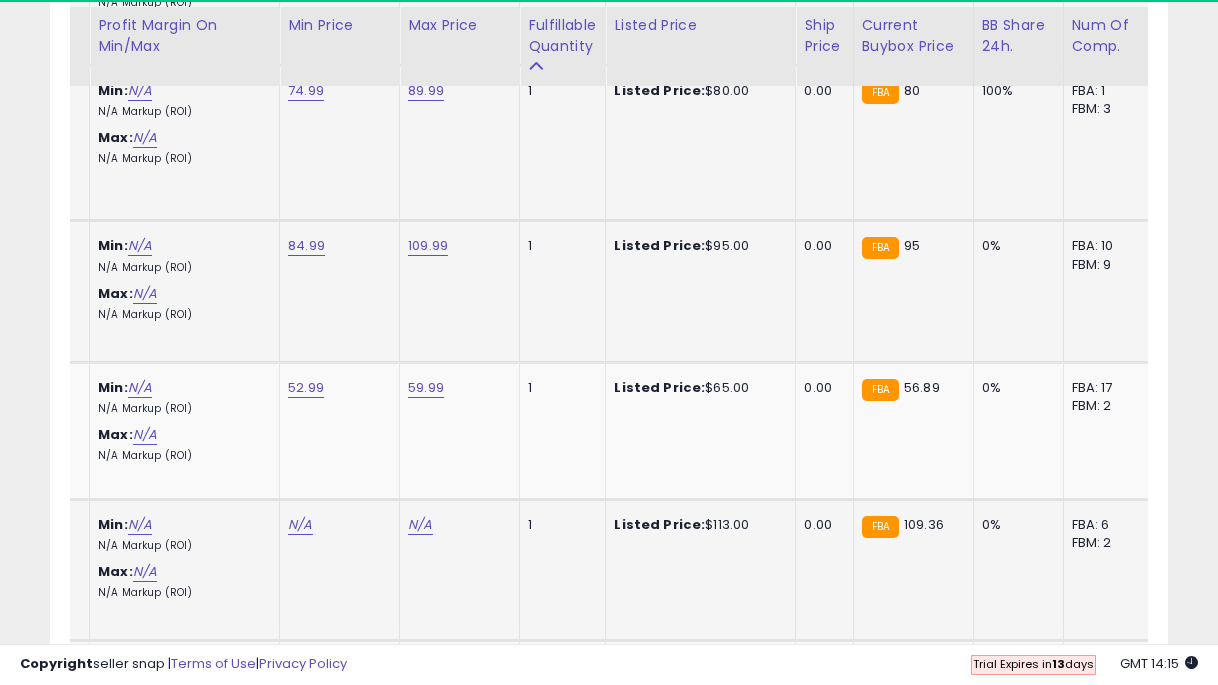 click on "N/A" at bounding box center (300, -1711) 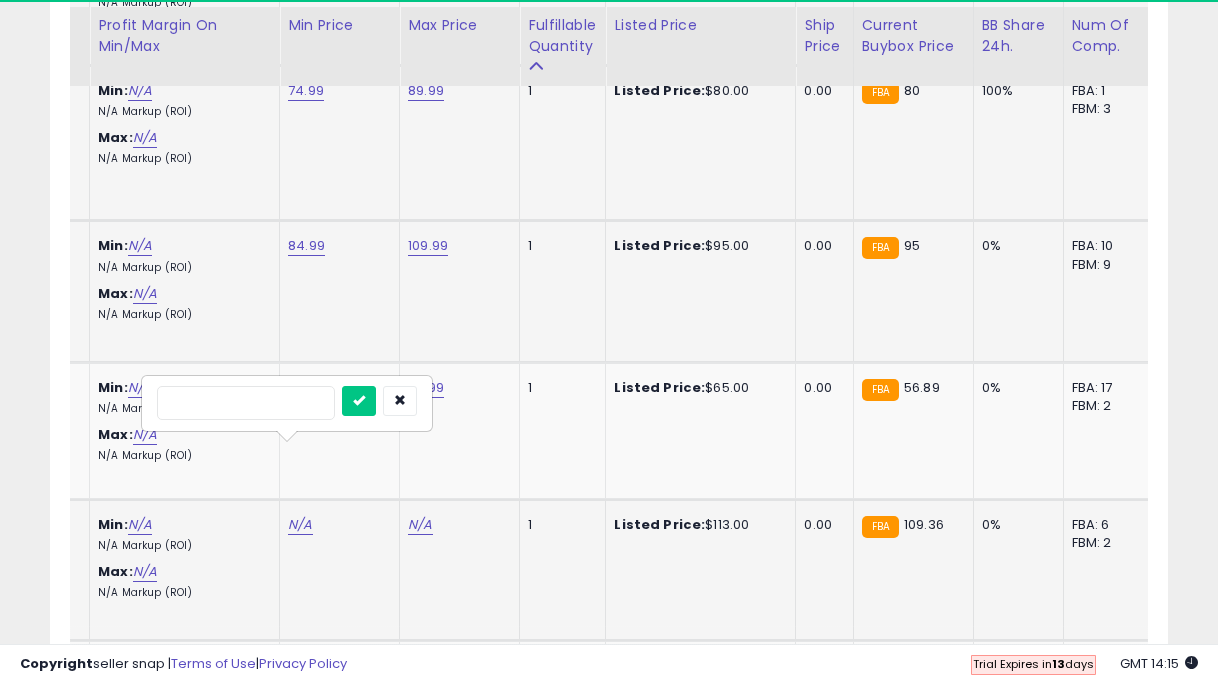 click at bounding box center [359, 401] 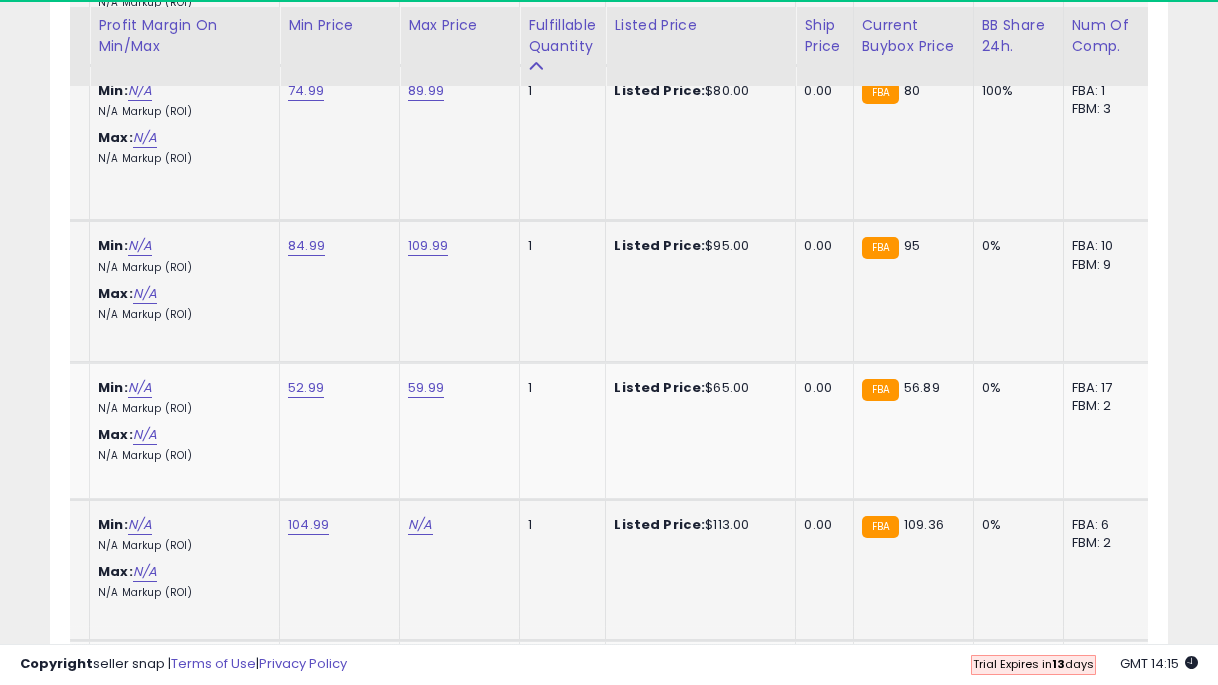 click on "N/A" at bounding box center (420, -1711) 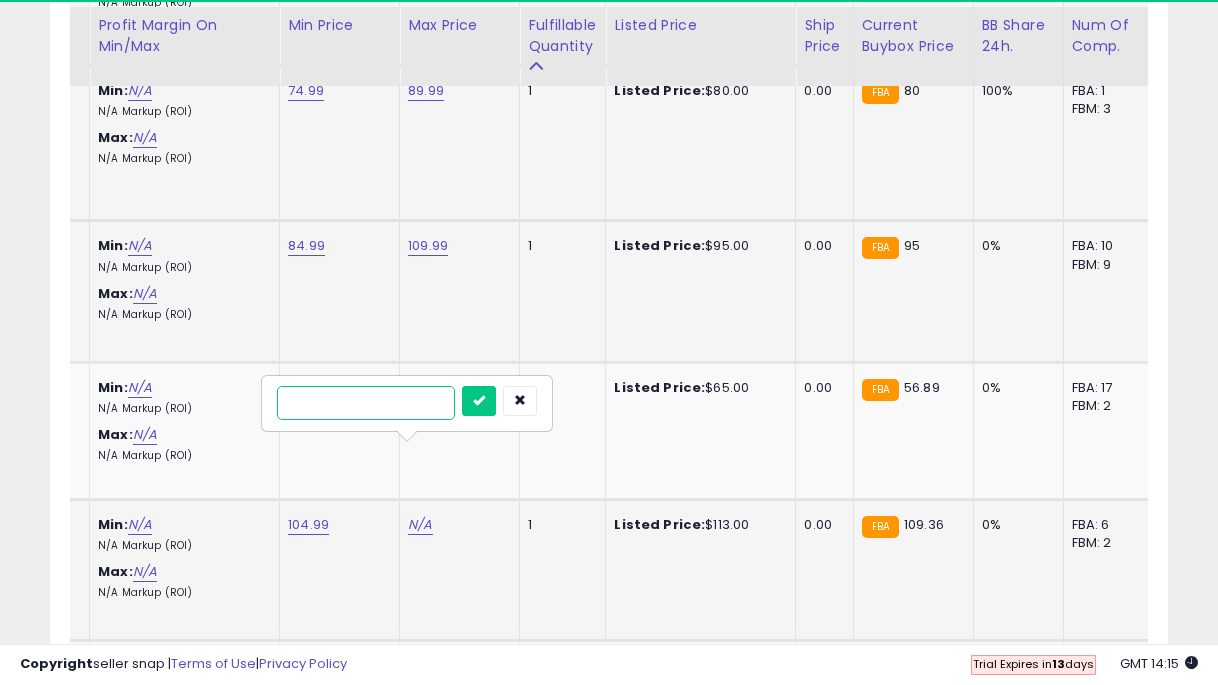 click at bounding box center [479, 401] 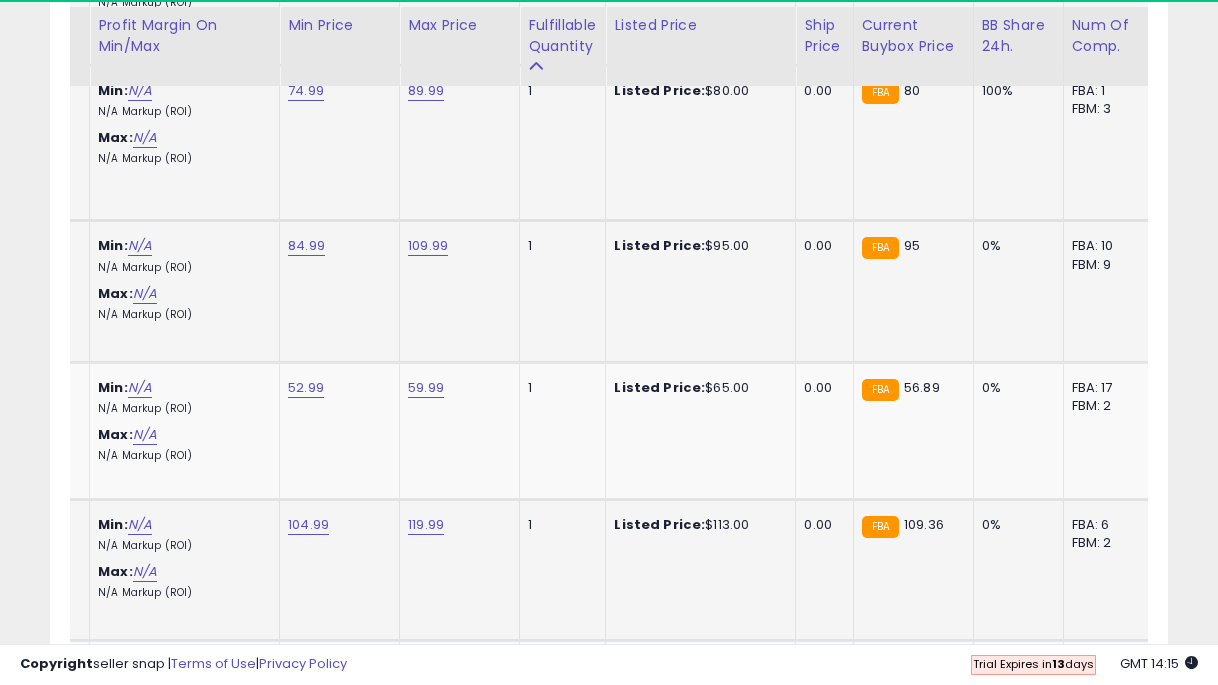 scroll, scrollTop: 2979, scrollLeft: 0, axis: vertical 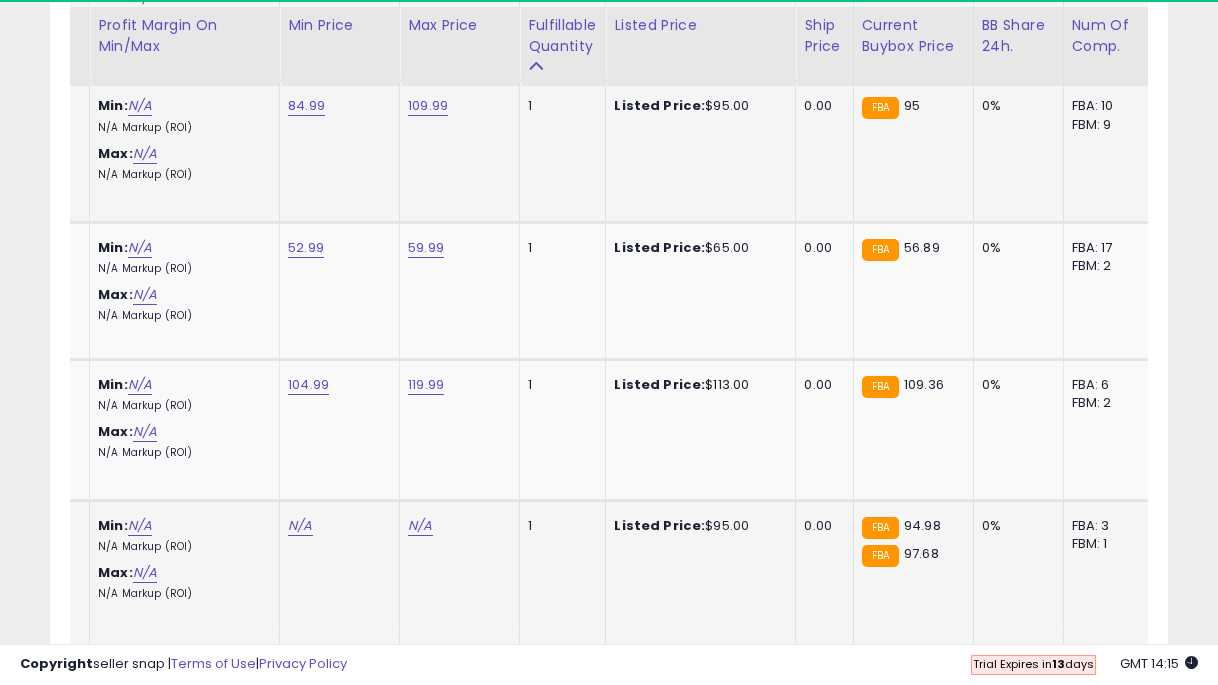 click on "N/A" at bounding box center (300, -1851) 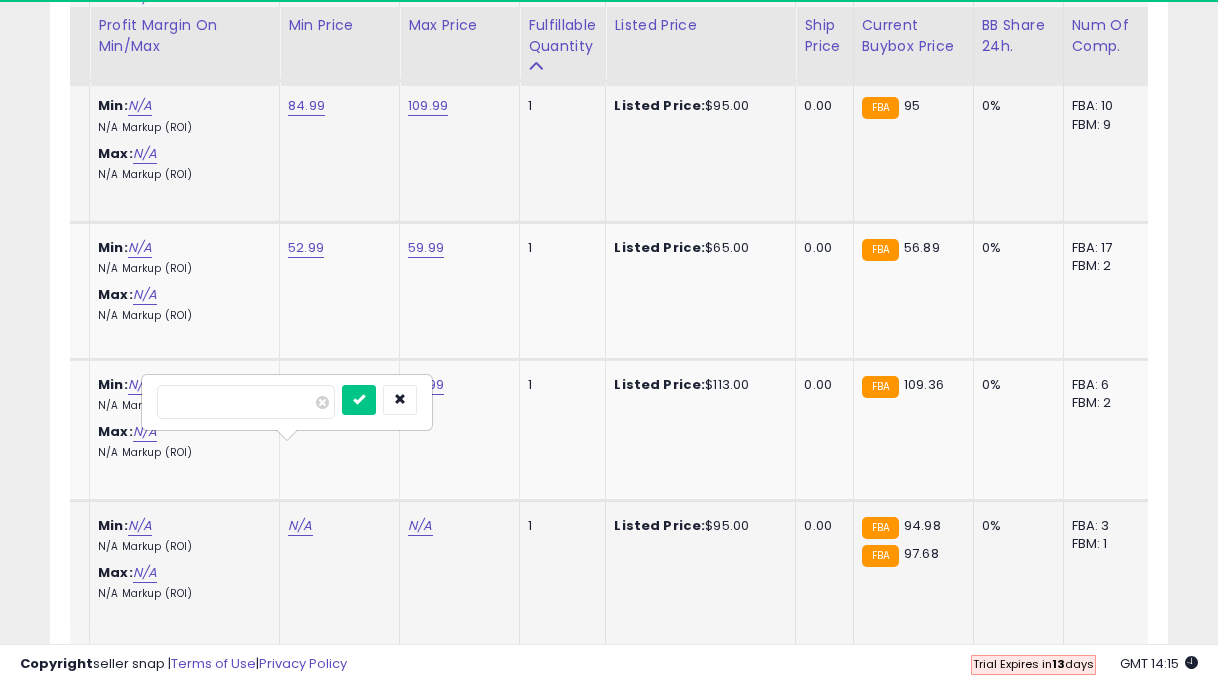 click at bounding box center (359, 400) 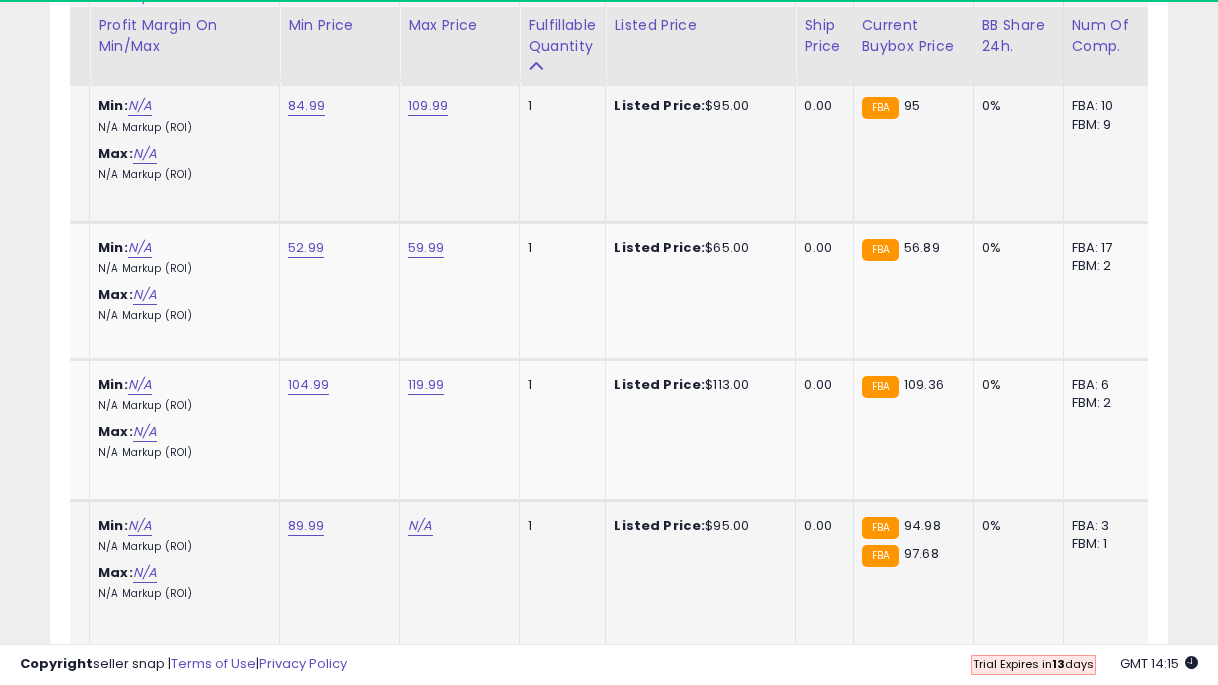 click on "N/A" at bounding box center (420, -1851) 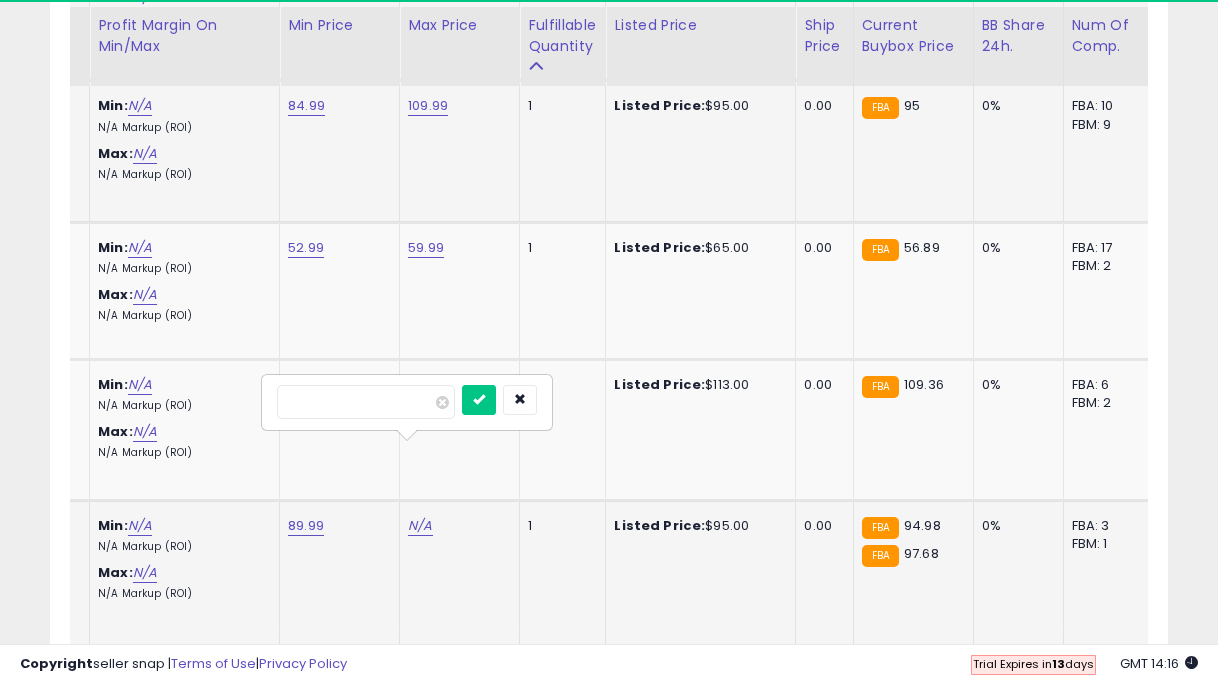 click at bounding box center (479, 400) 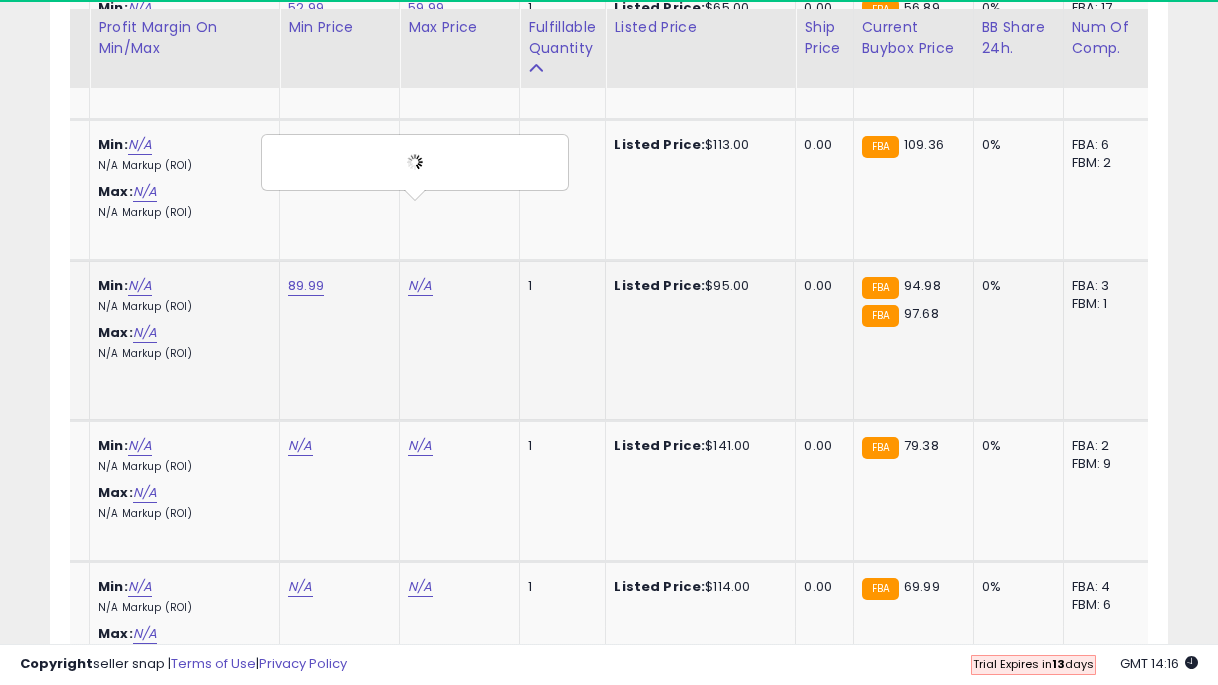 scroll, scrollTop: 3221, scrollLeft: 0, axis: vertical 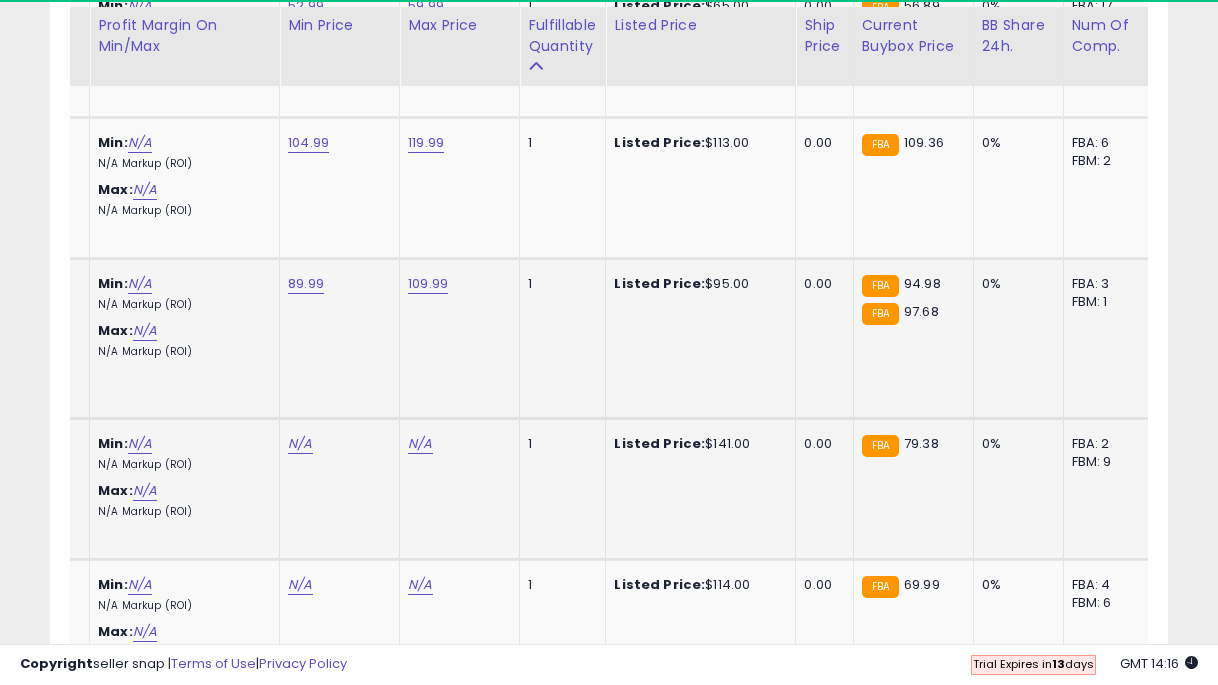 click on "N/A" at bounding box center (300, -2093) 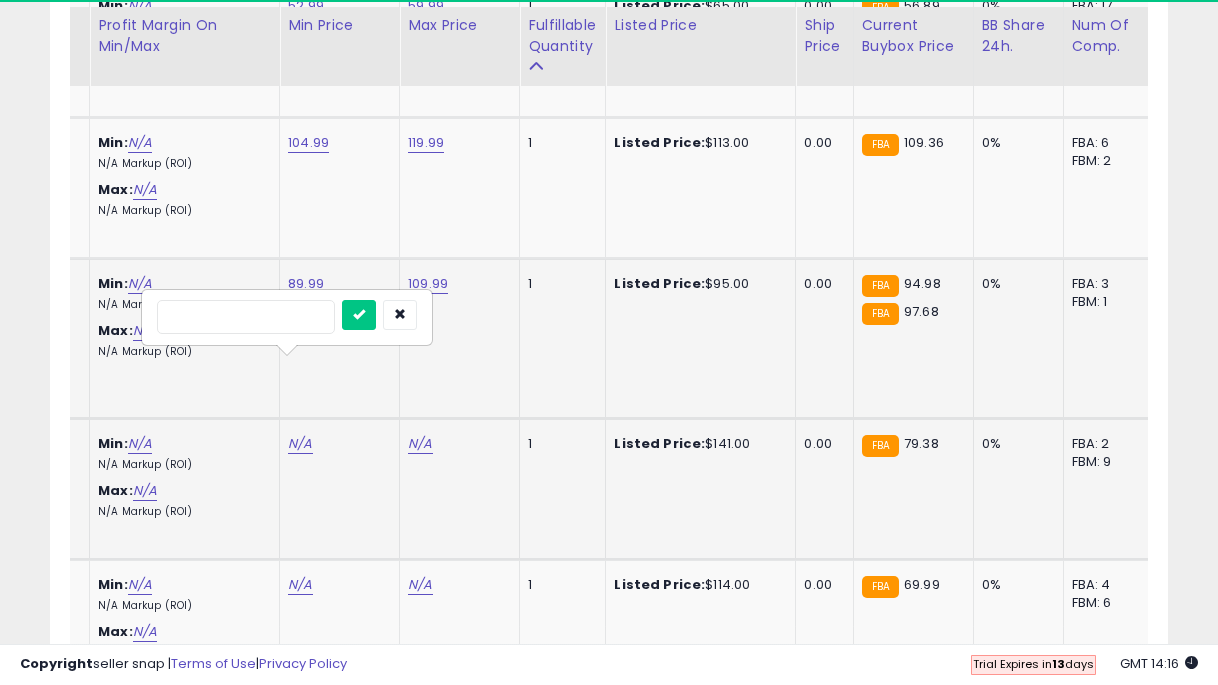 click at bounding box center (359, 315) 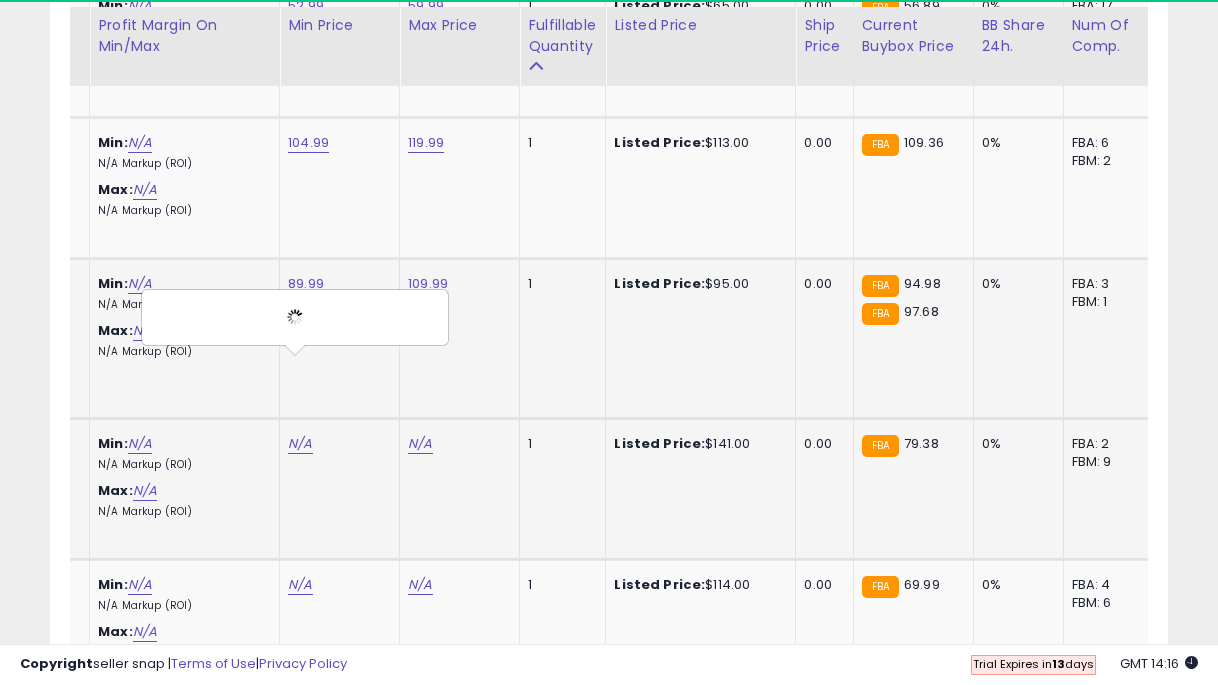 click on "N/A" at bounding box center [420, -2093] 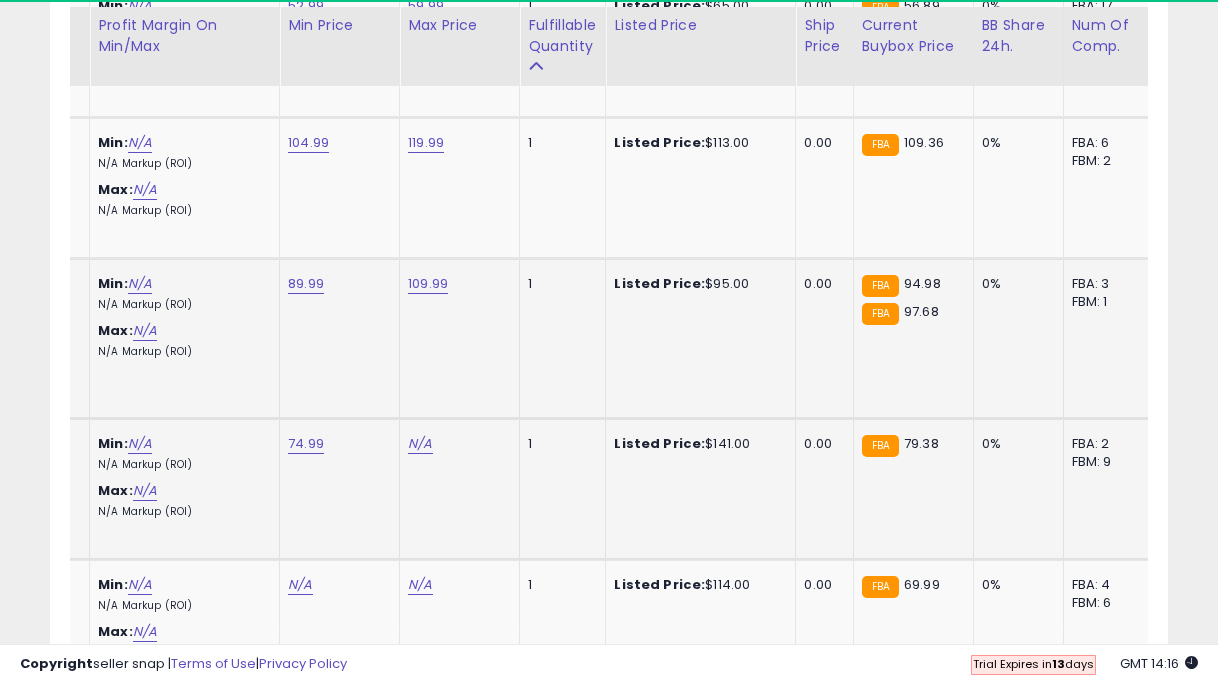 click on "N/A" at bounding box center (420, -2093) 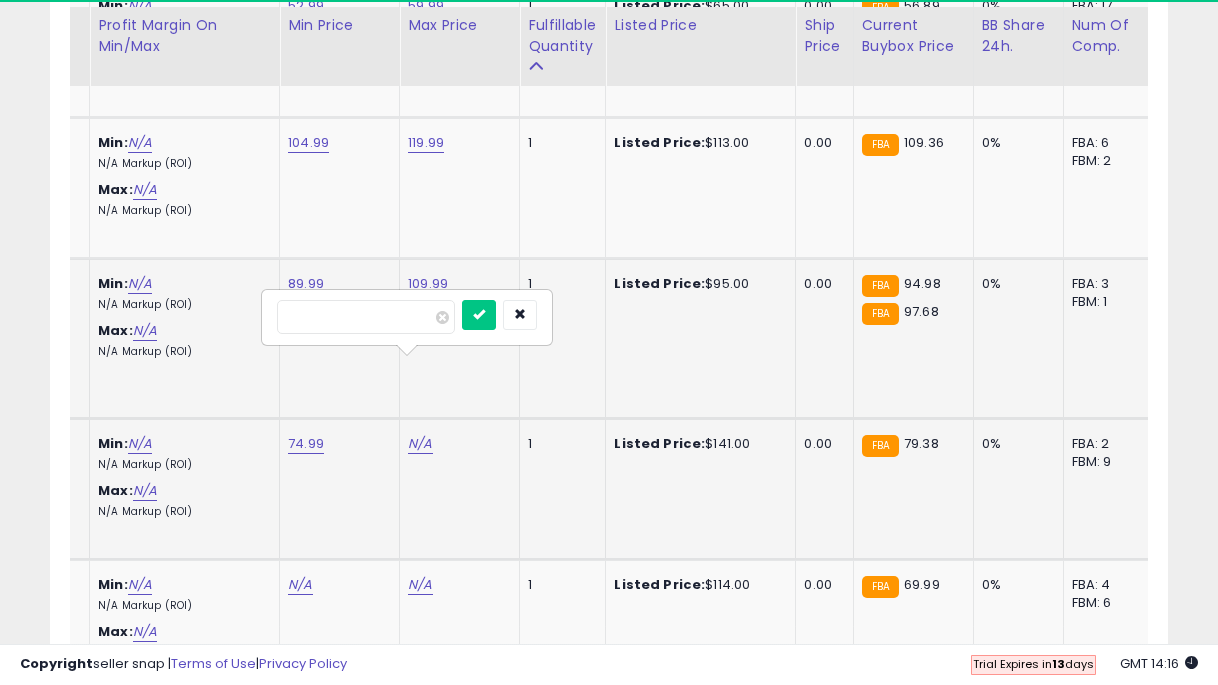 click at bounding box center [479, 315] 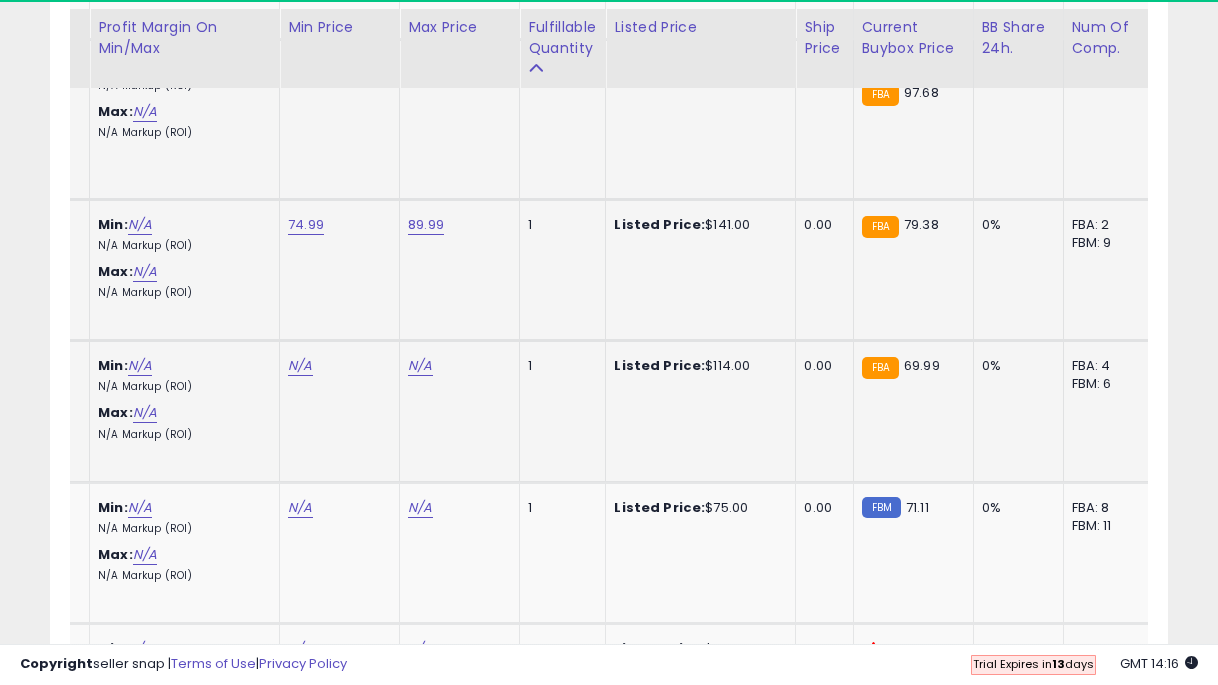 scroll, scrollTop: 3442, scrollLeft: 0, axis: vertical 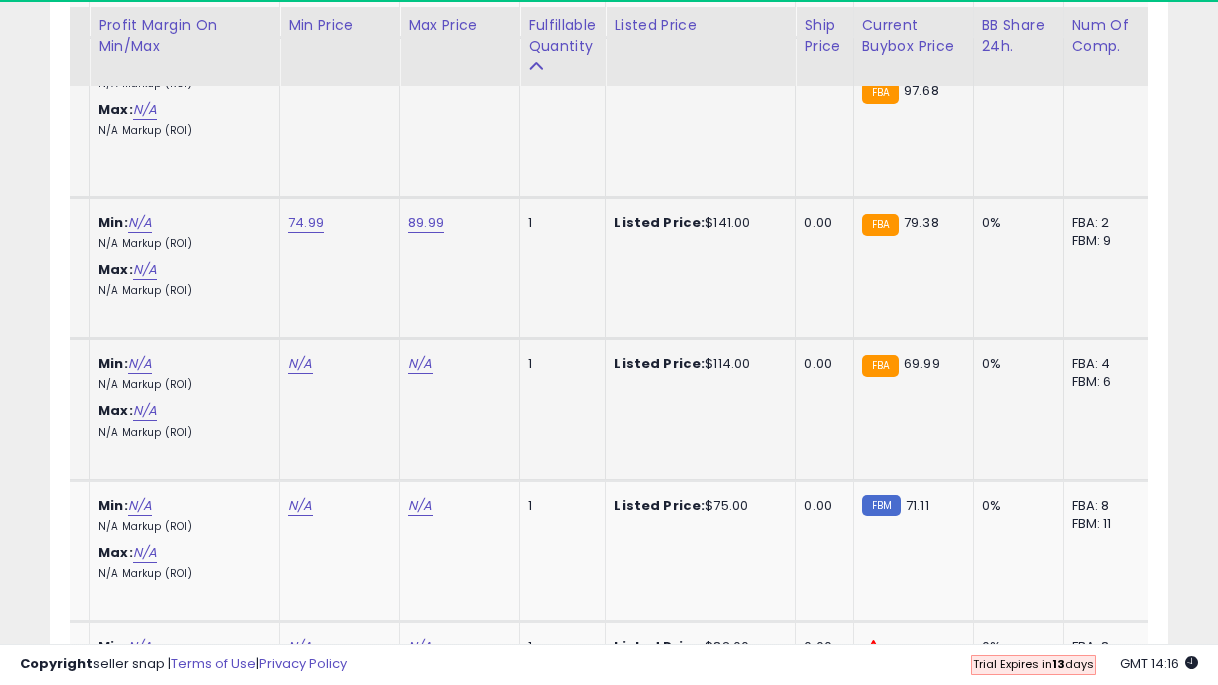 click on "N/A" at bounding box center [300, -2314] 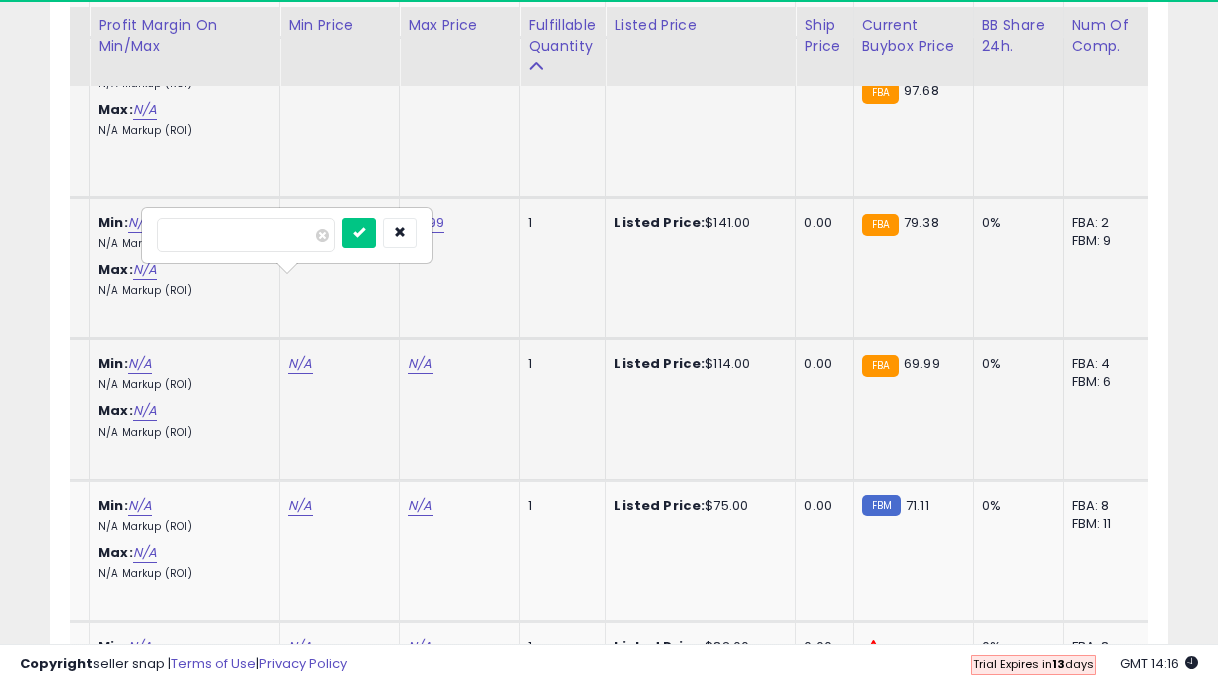 click at bounding box center (359, 233) 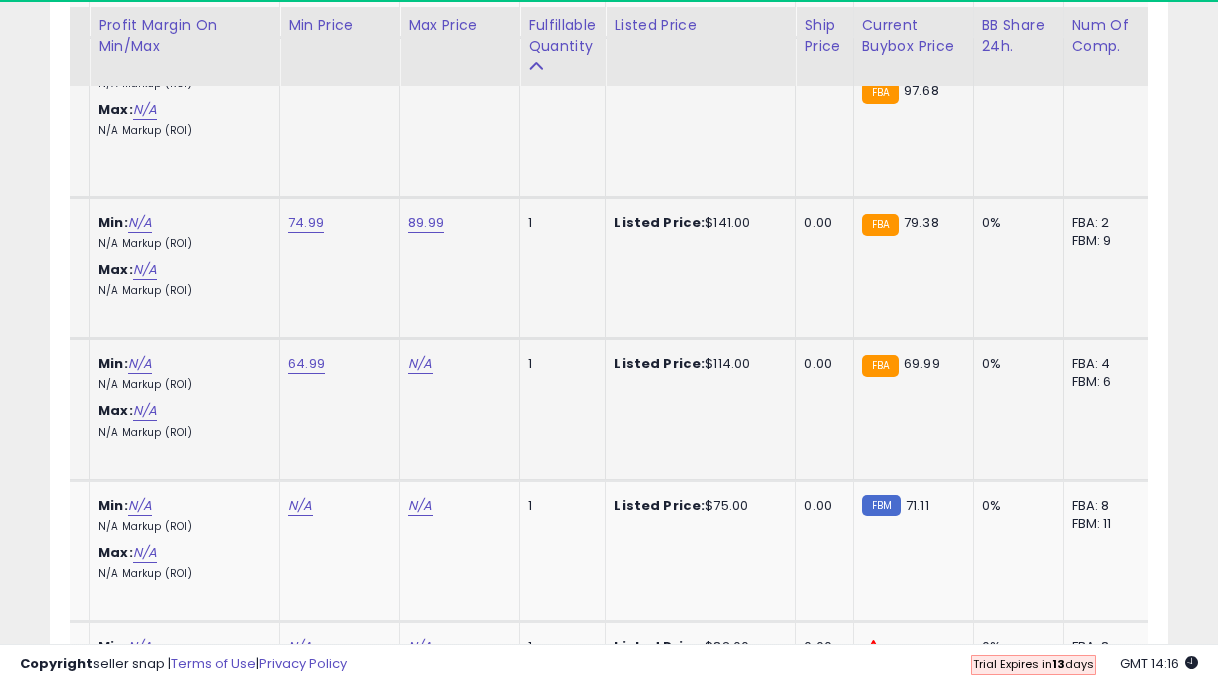 click on "N/A" at bounding box center [420, -2314] 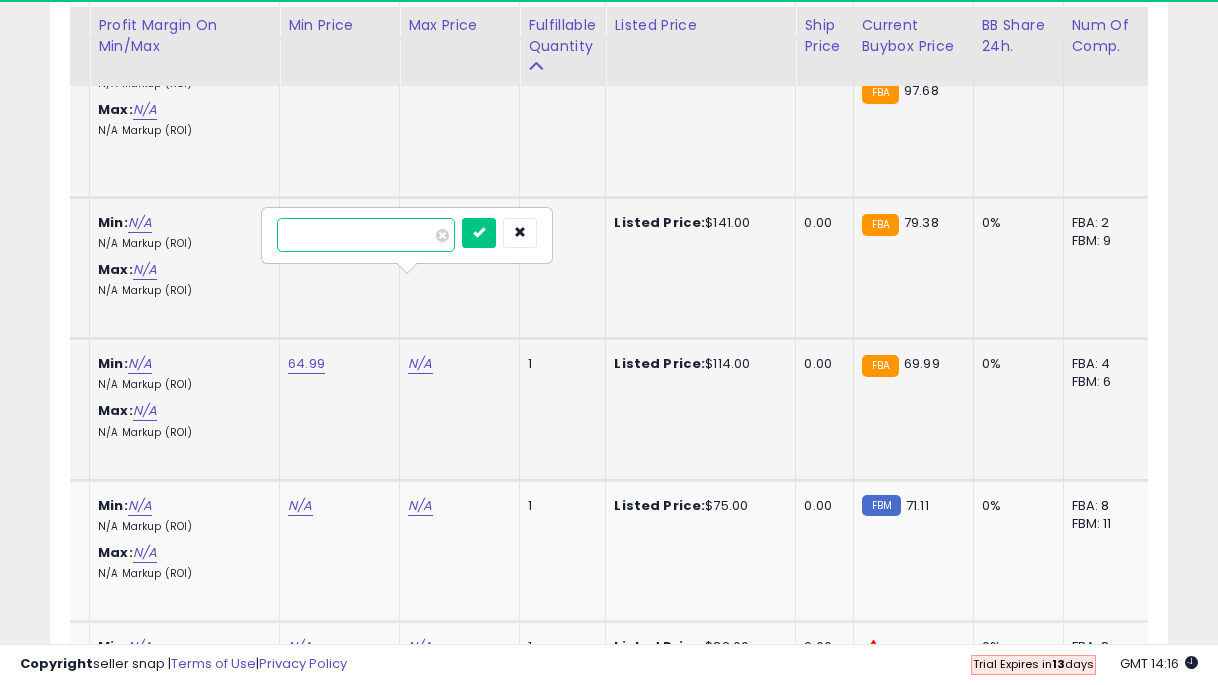 click at bounding box center (479, 233) 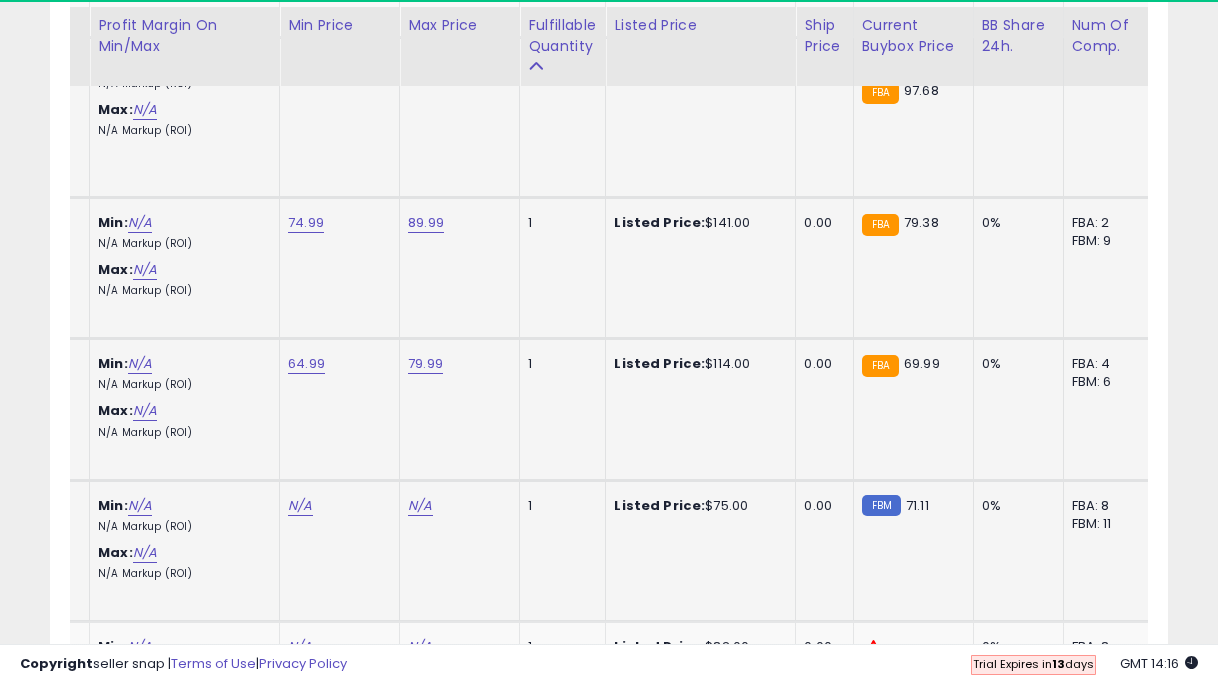 click on "N/A" at bounding box center [300, -2314] 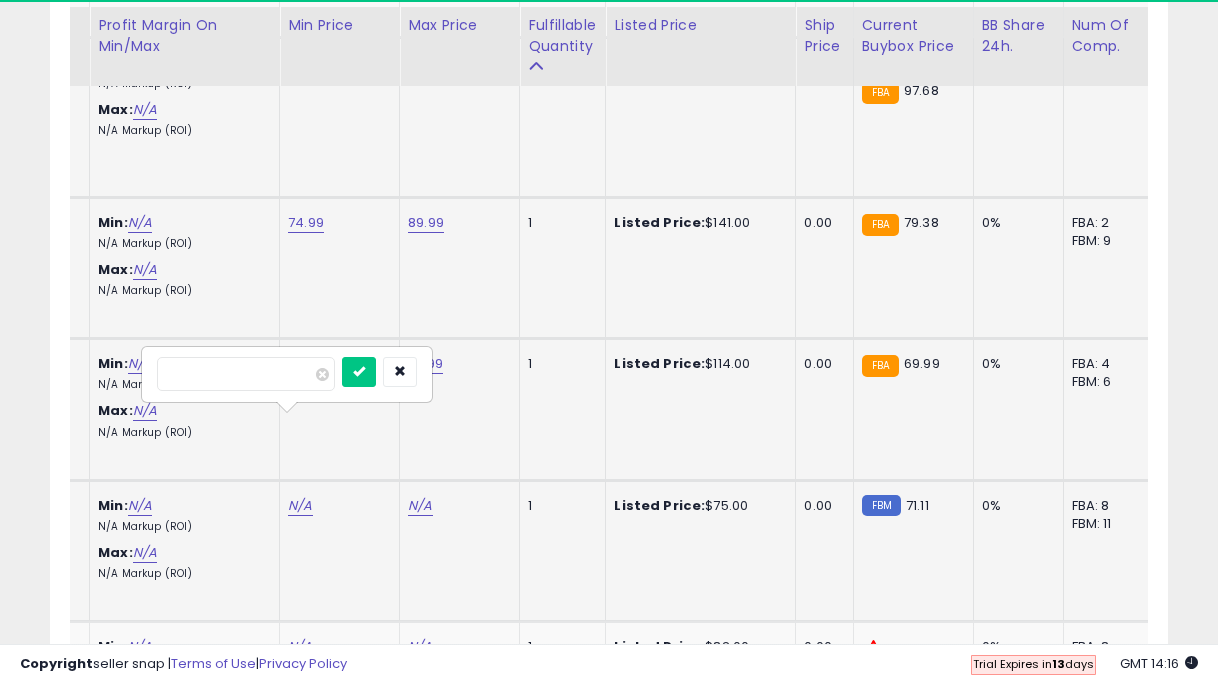 click at bounding box center (359, 372) 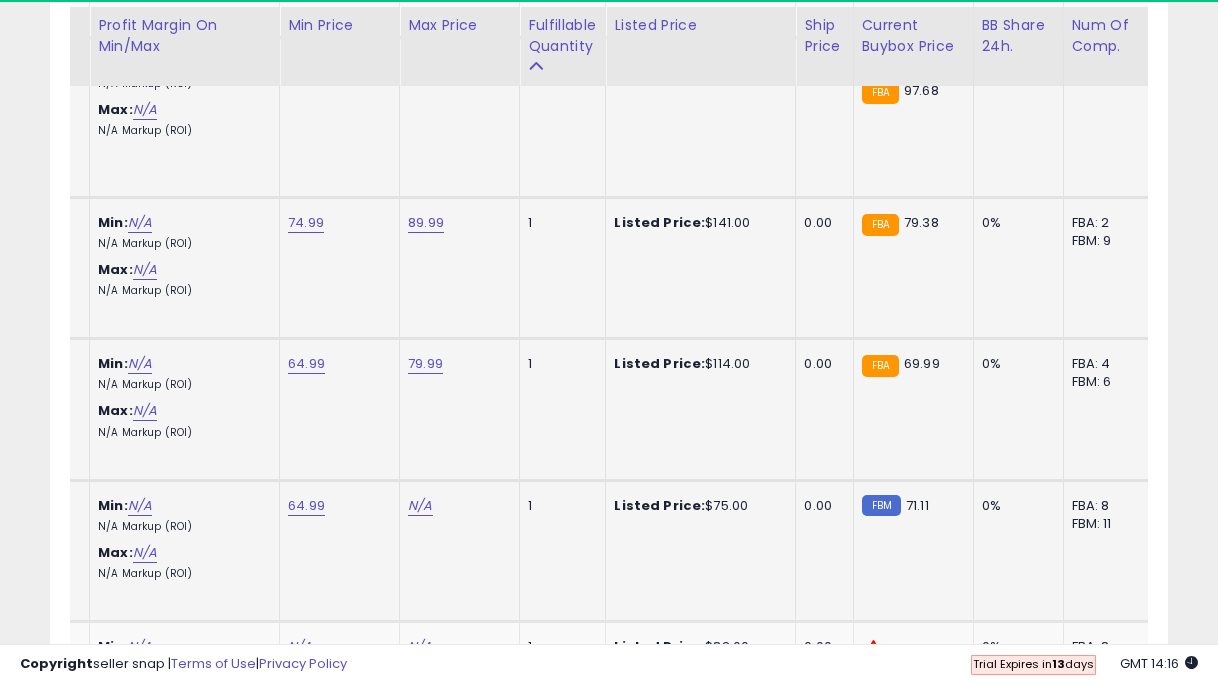 click on "N/A" at bounding box center (420, -2314) 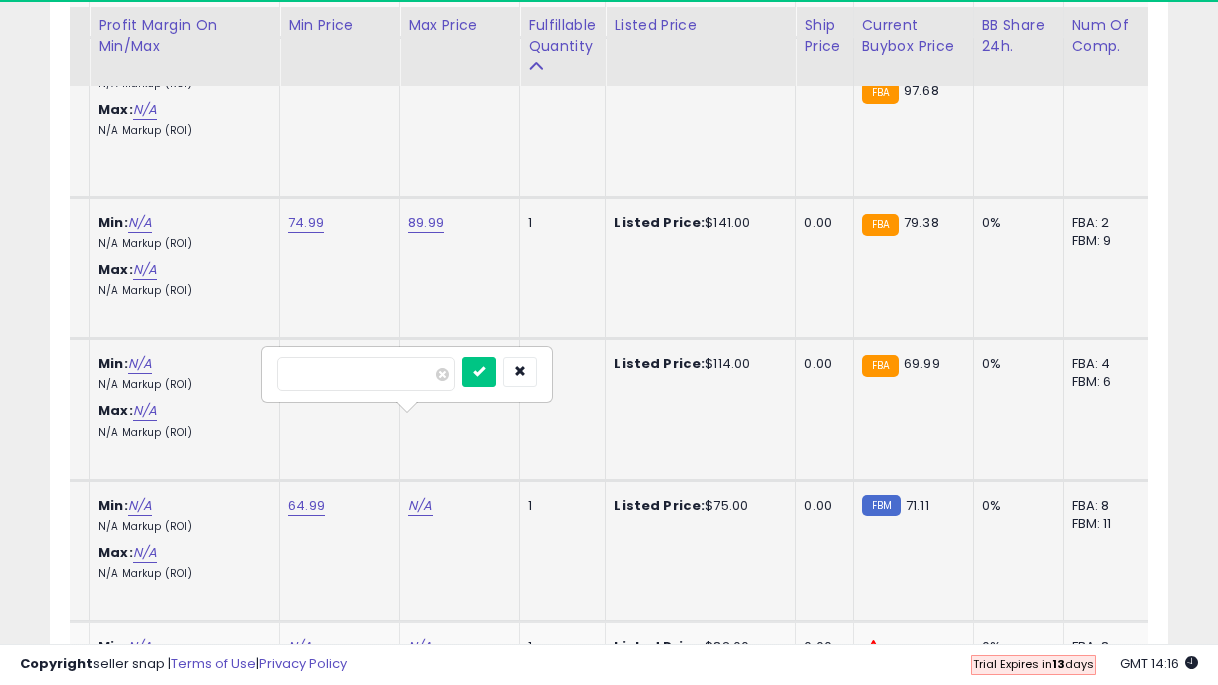 click at bounding box center (479, 372) 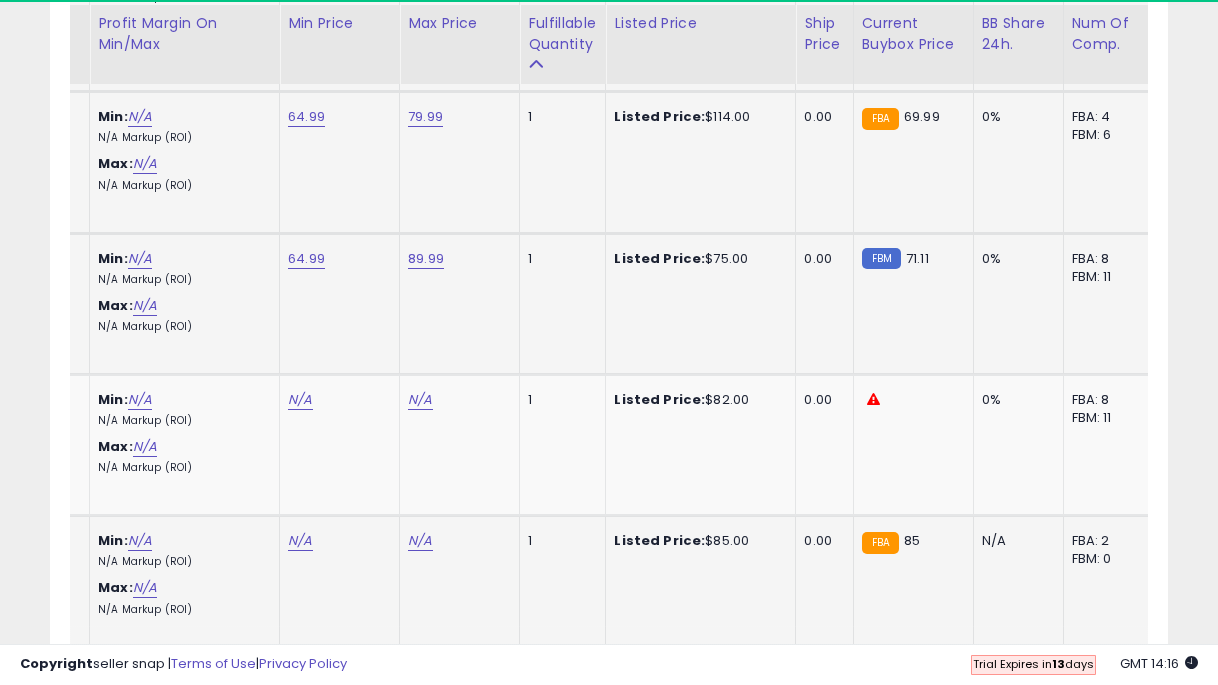 scroll, scrollTop: 3693, scrollLeft: 0, axis: vertical 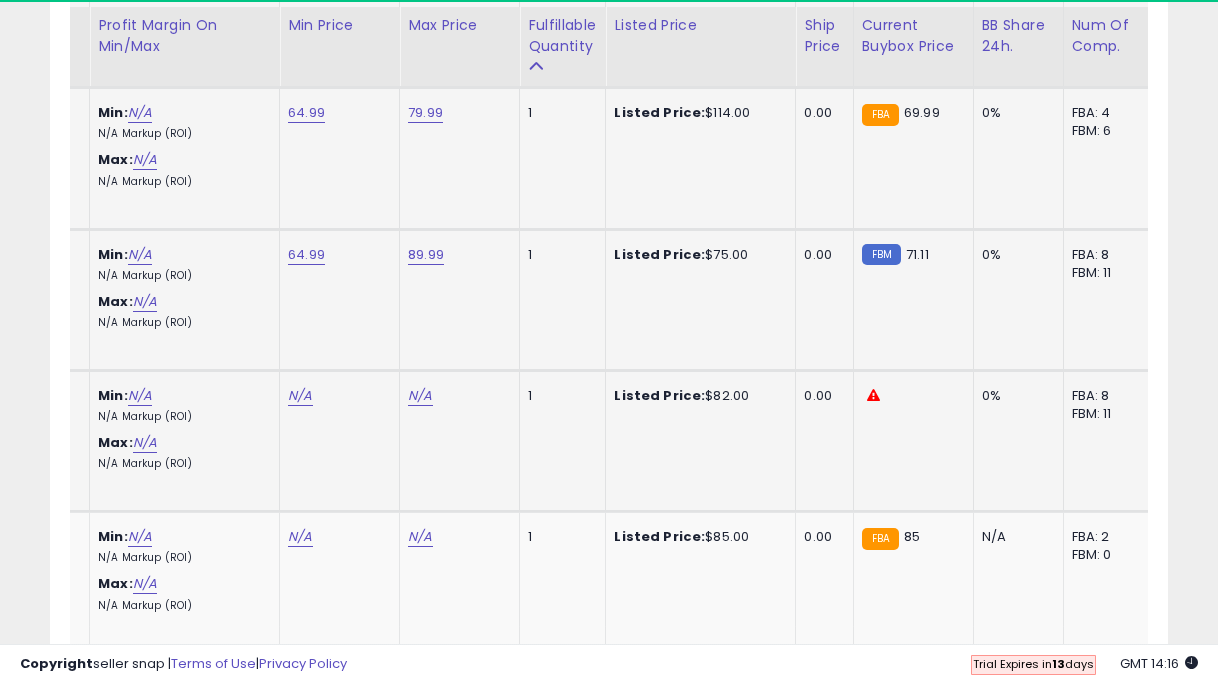 click on "N/A" at bounding box center (300, -2565) 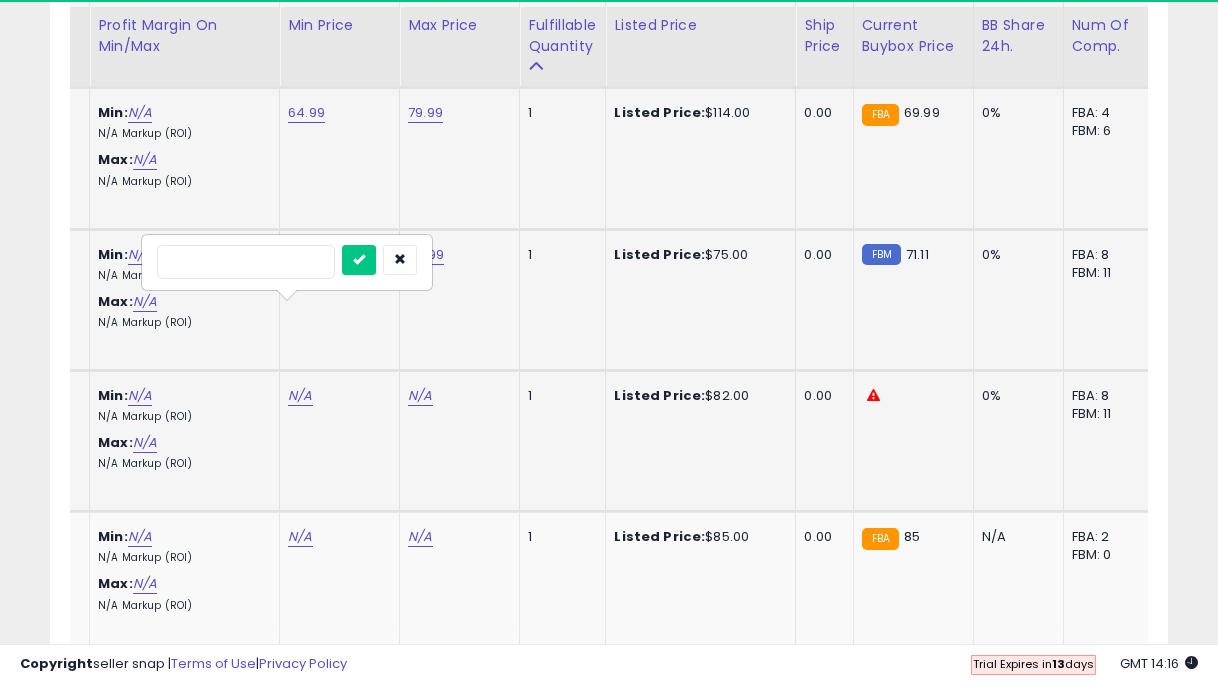 click at bounding box center [359, 260] 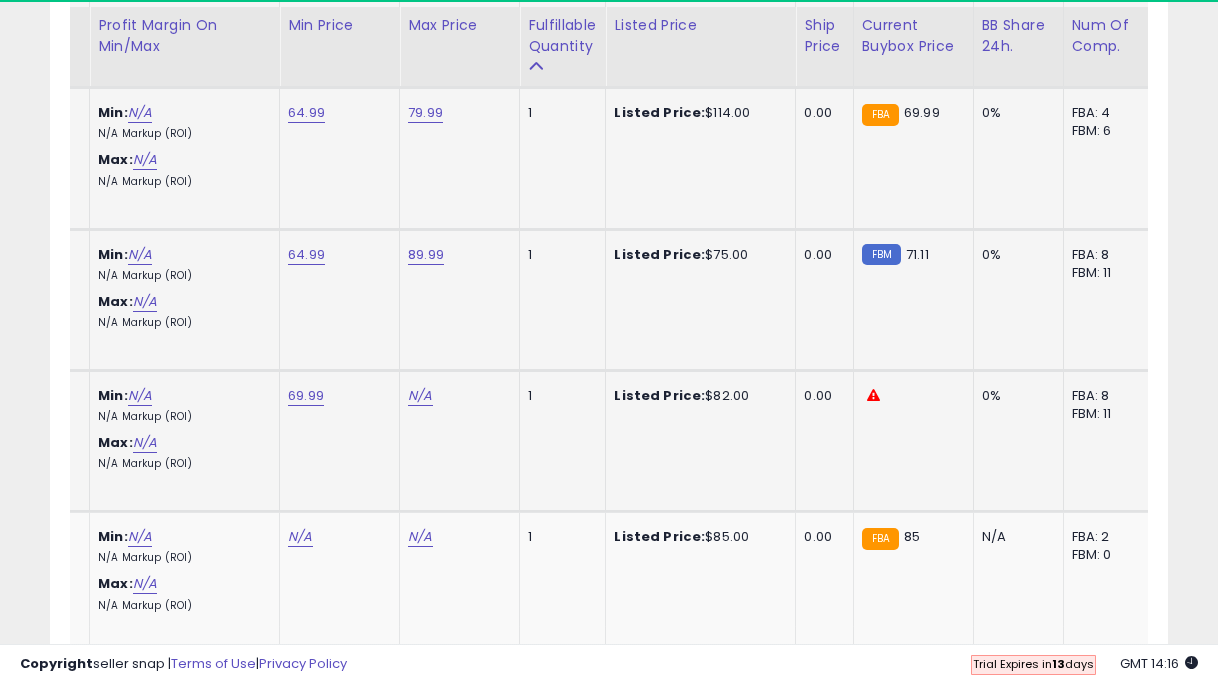 click on "N/A" at bounding box center (420, -2565) 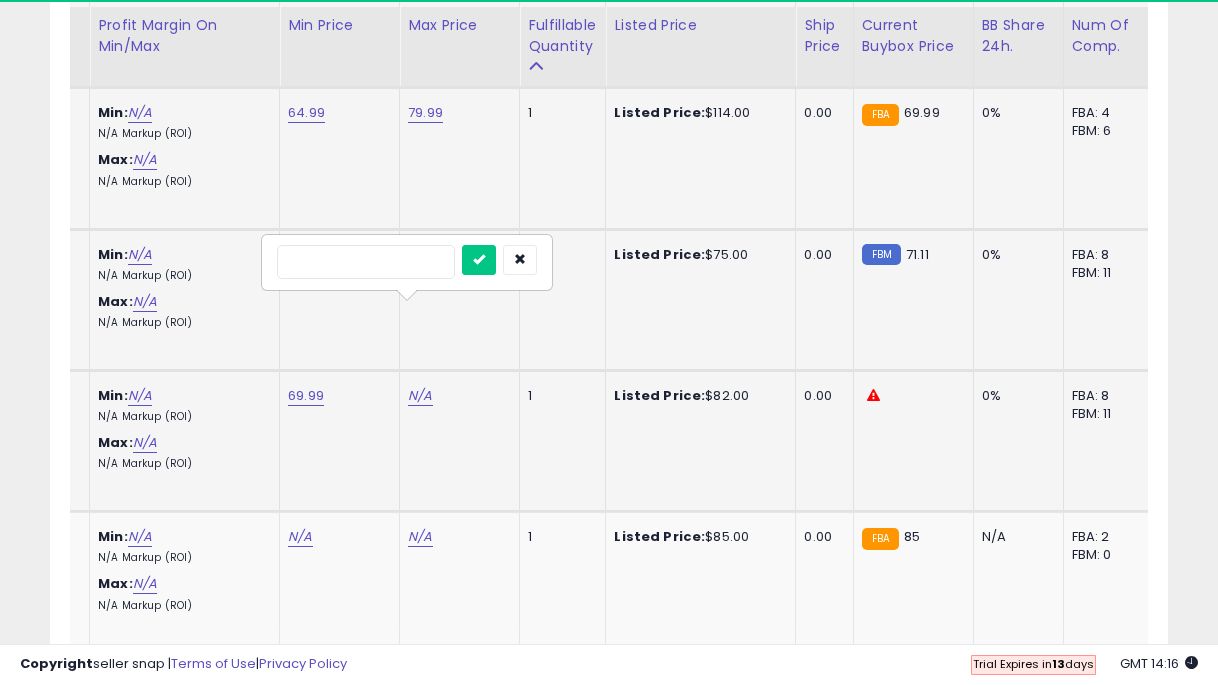 click at bounding box center (479, 260) 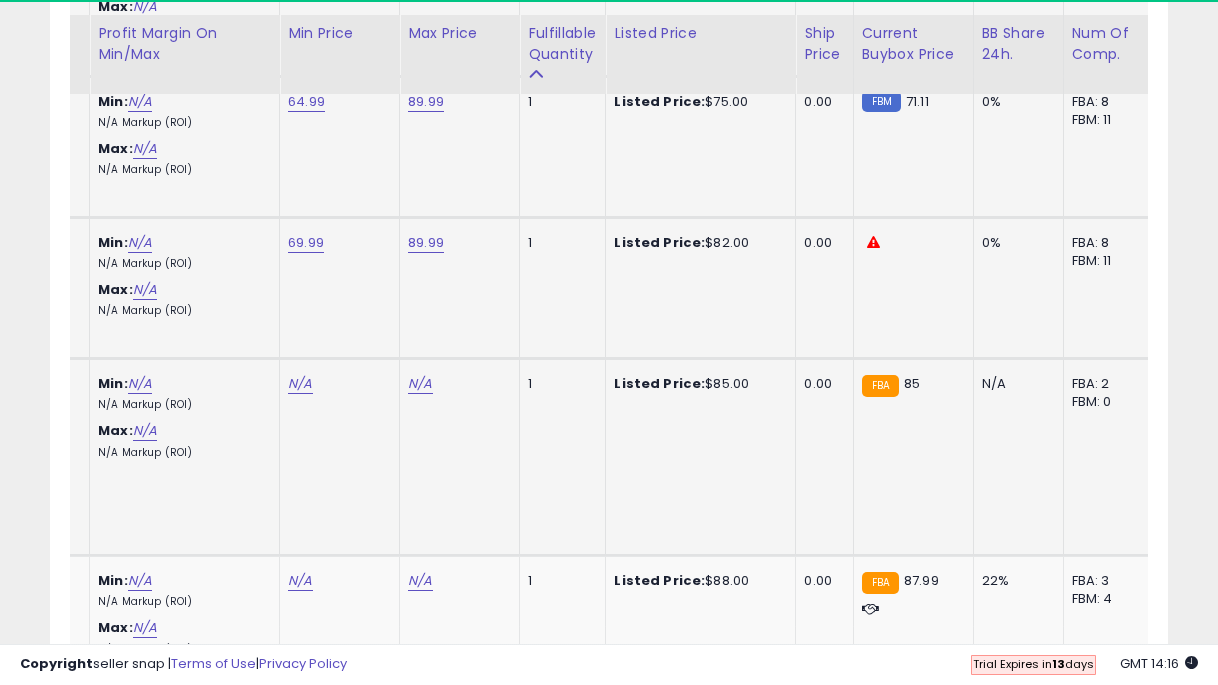 scroll, scrollTop: 3858, scrollLeft: 0, axis: vertical 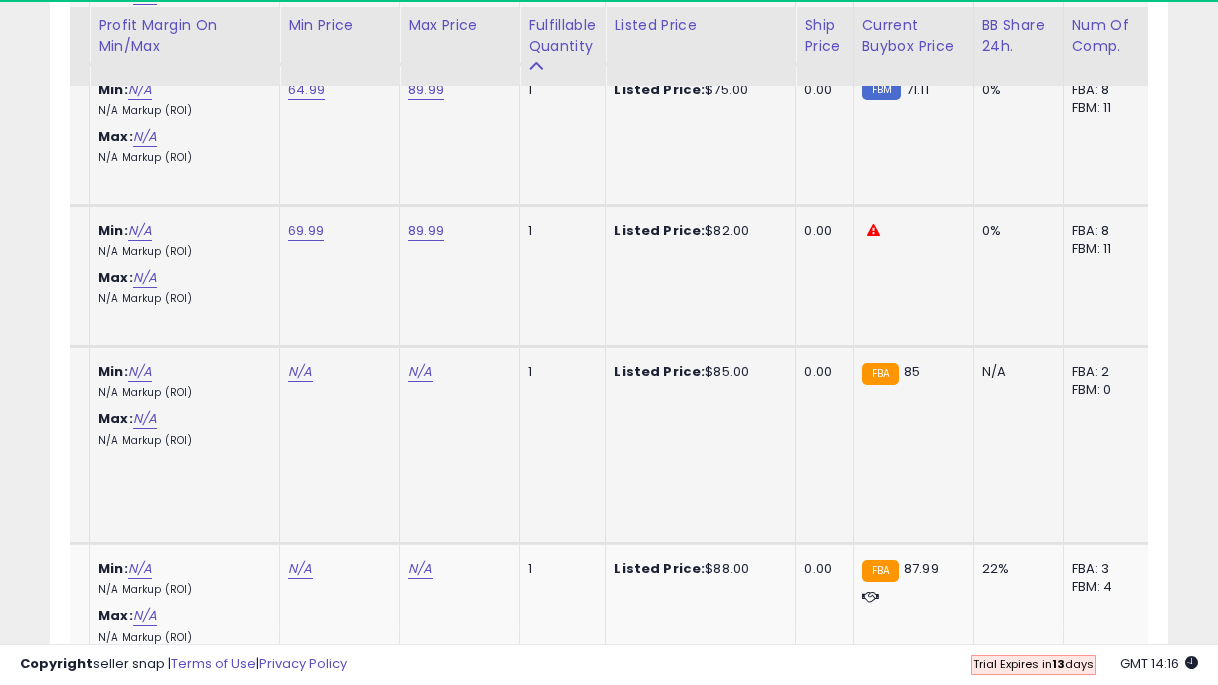 click on "N/A" at bounding box center (300, -2730) 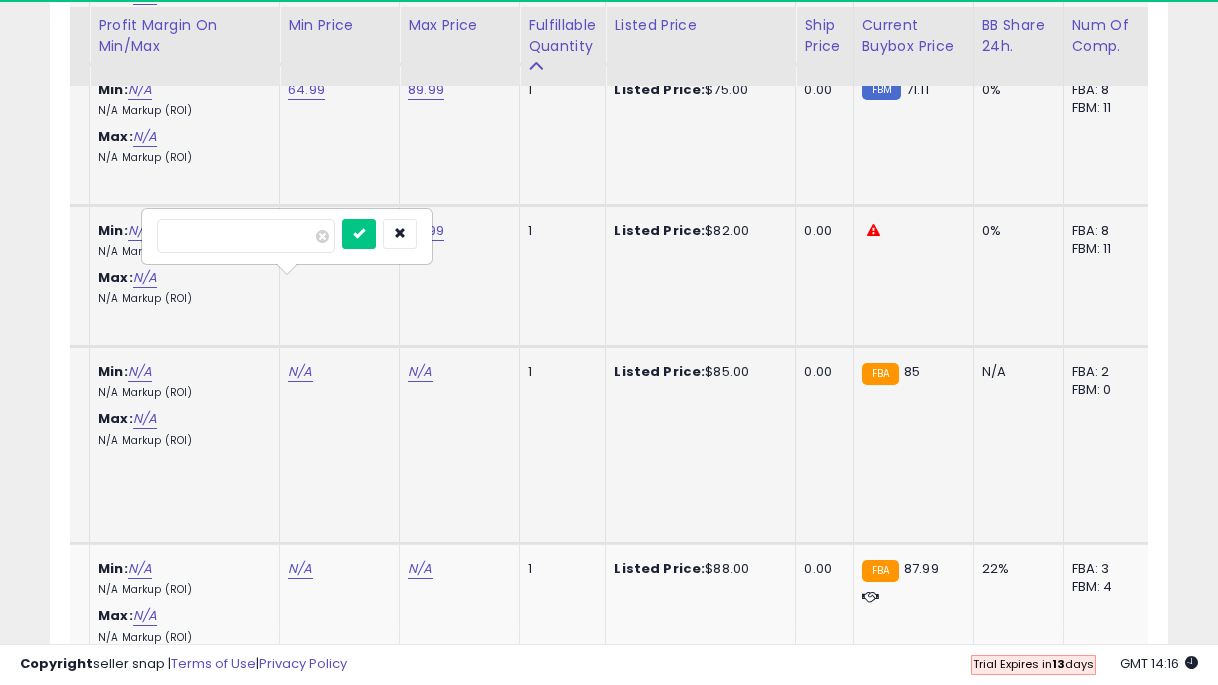click at bounding box center [359, 234] 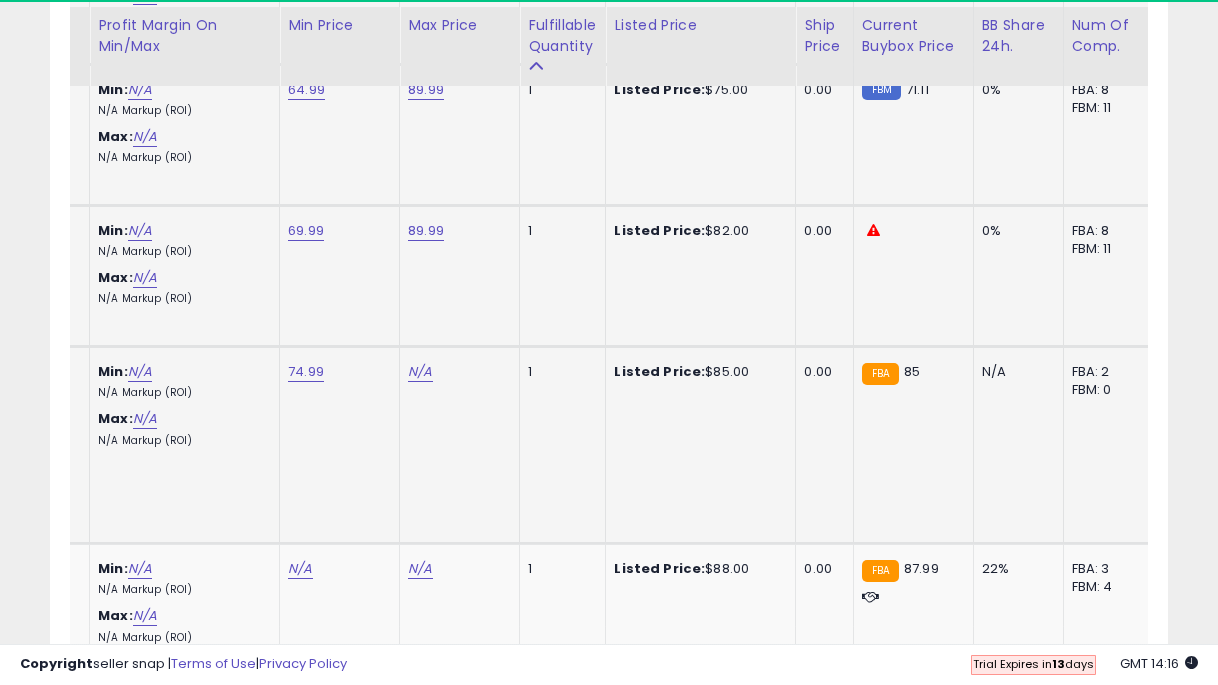 click on "N/A" at bounding box center [420, -2730] 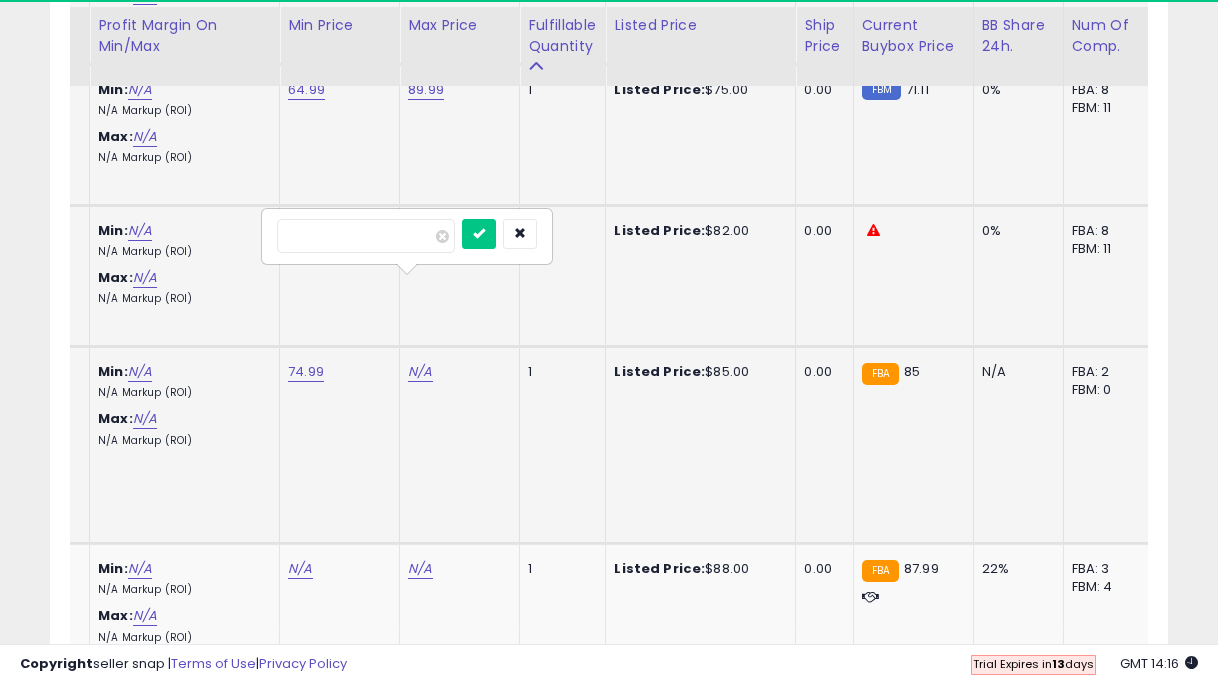 click at bounding box center (479, 234) 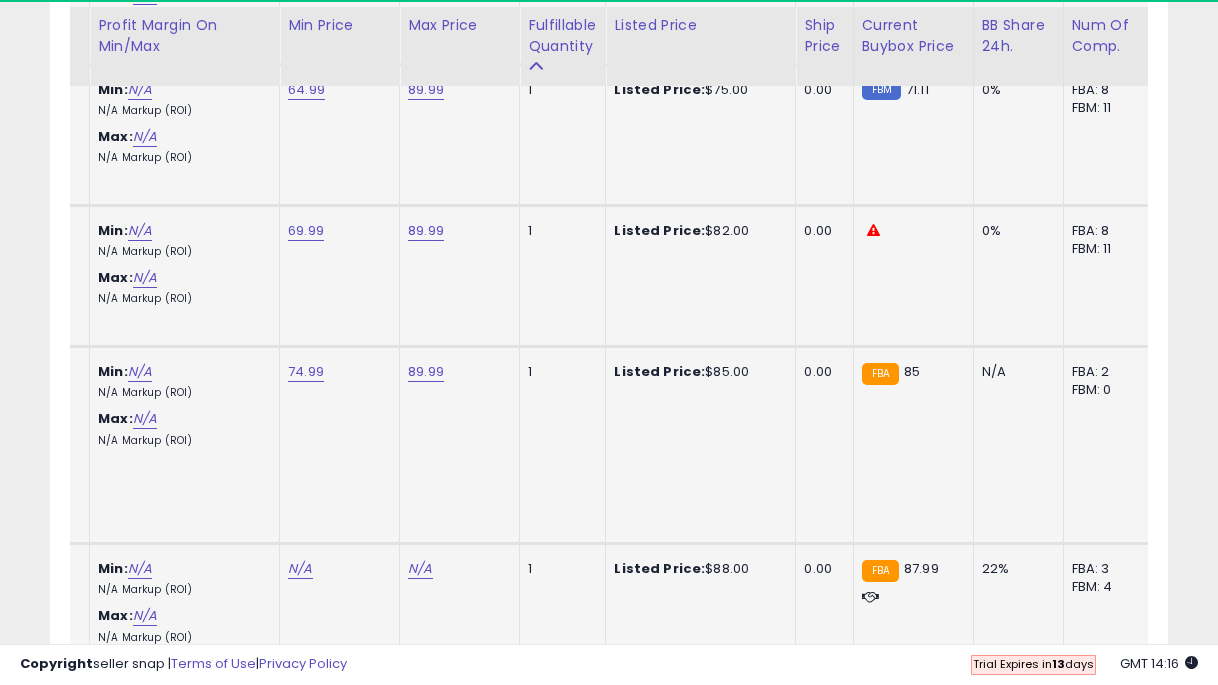 click on "N/A" at bounding box center (300, -2730) 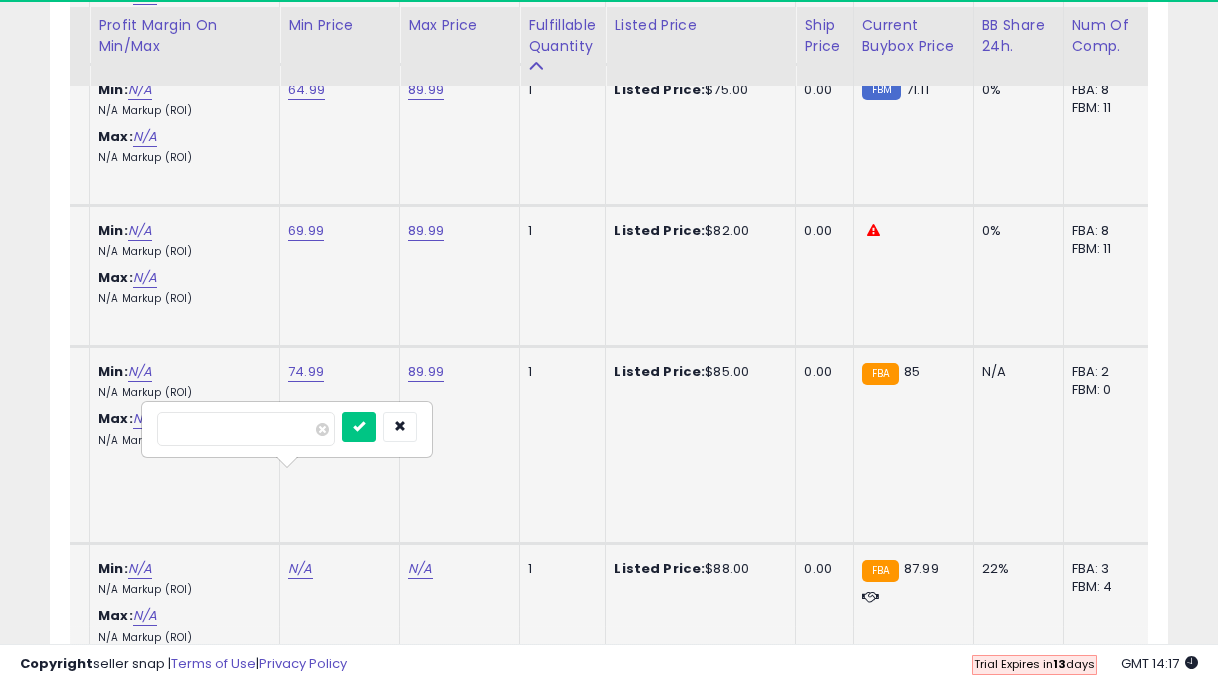 click at bounding box center (359, 427) 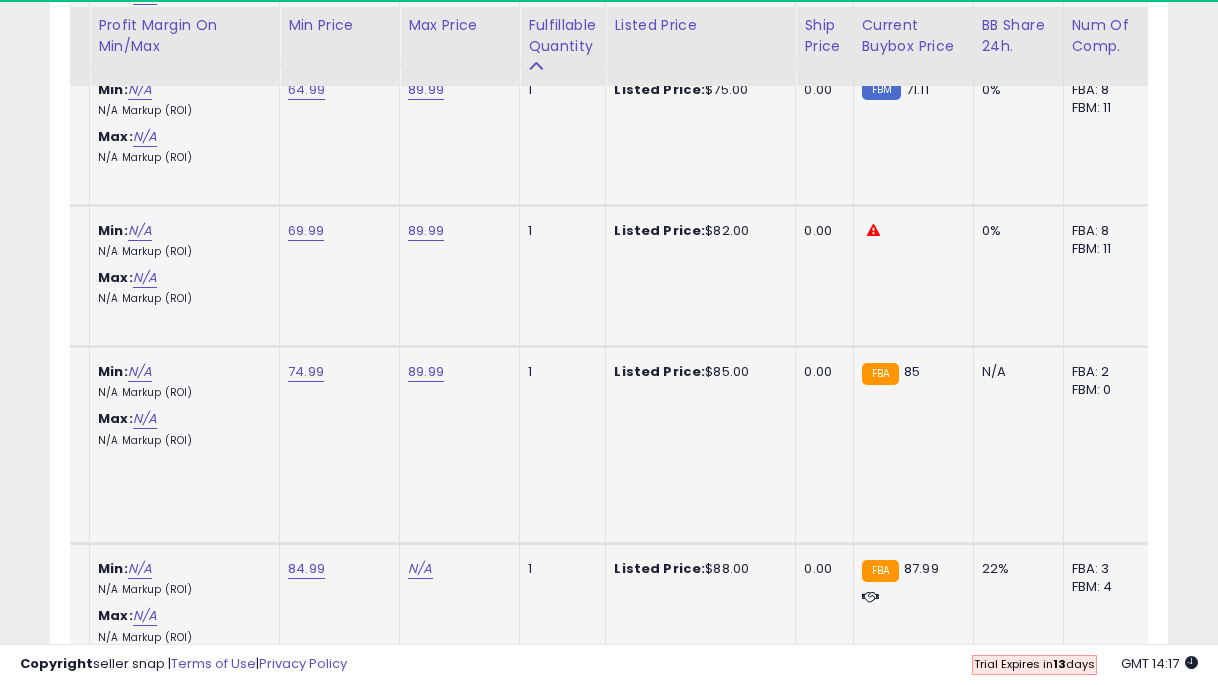 click on "N/A" at bounding box center [420, -2730] 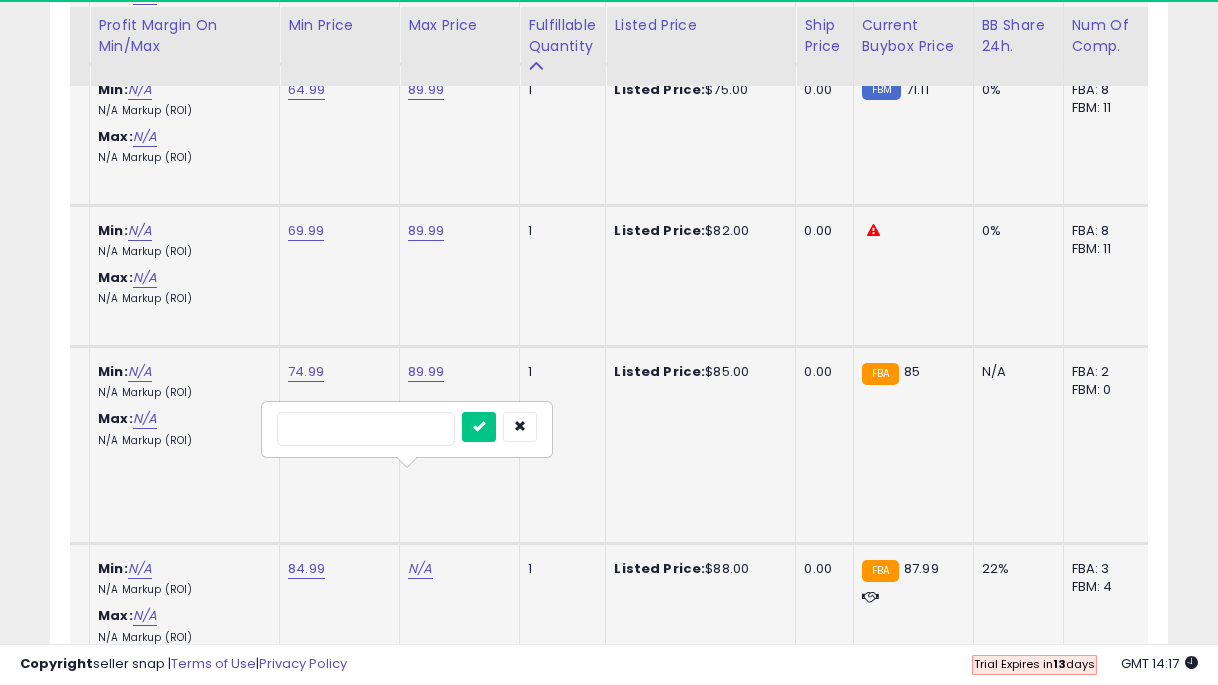 click at bounding box center [479, 427] 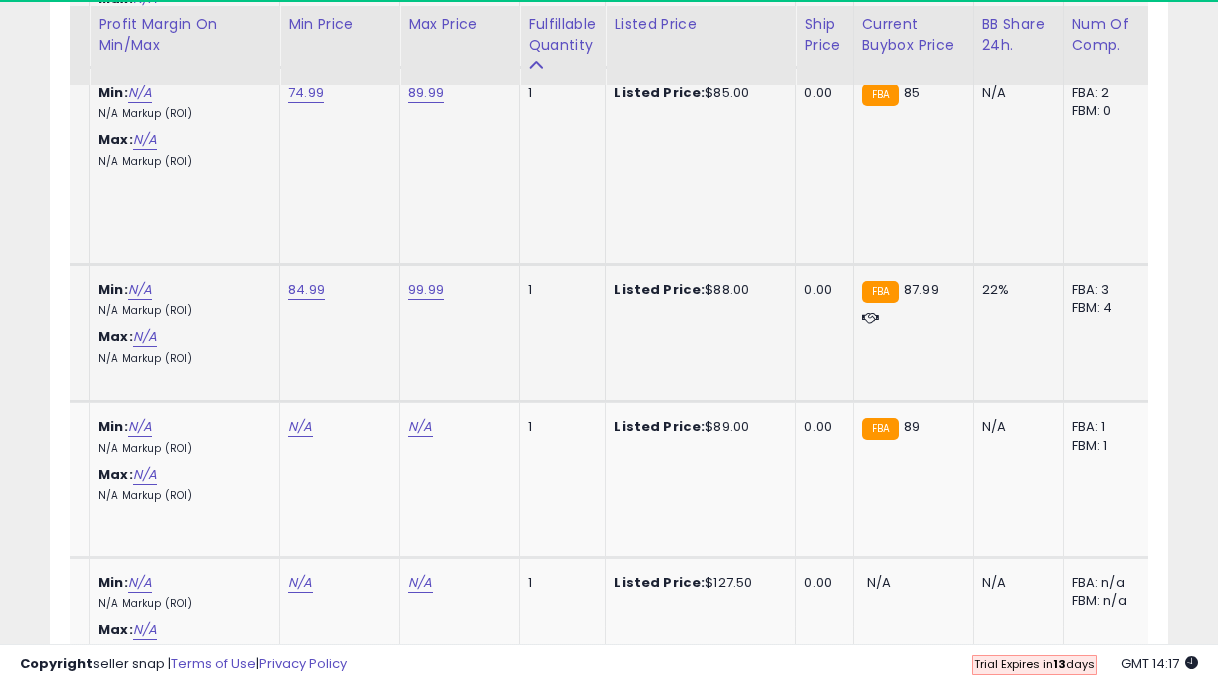 scroll, scrollTop: 4138, scrollLeft: 0, axis: vertical 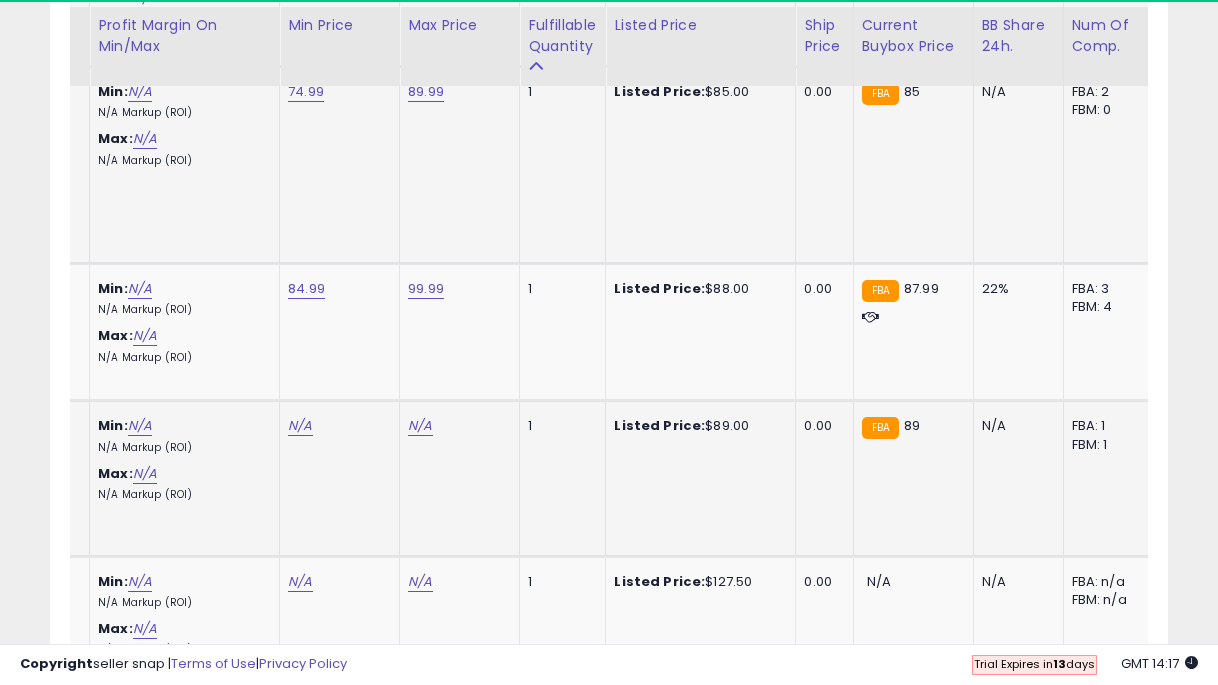 click on "N/A" at bounding box center (300, -3010) 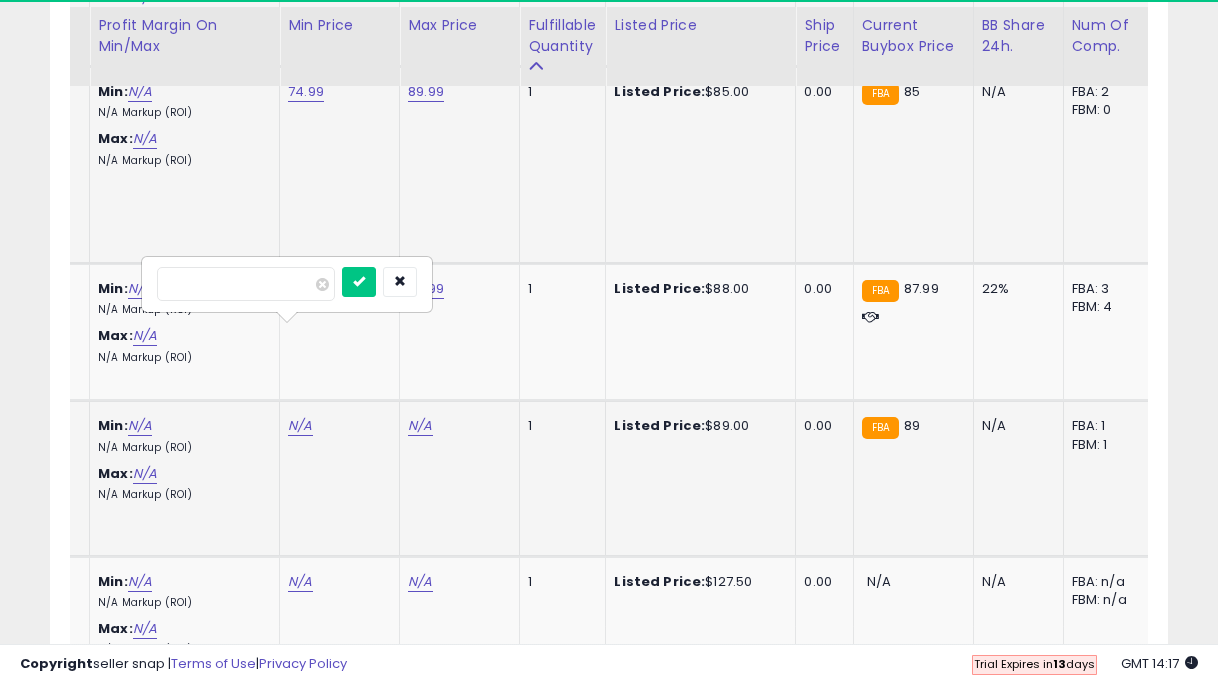click at bounding box center (359, 282) 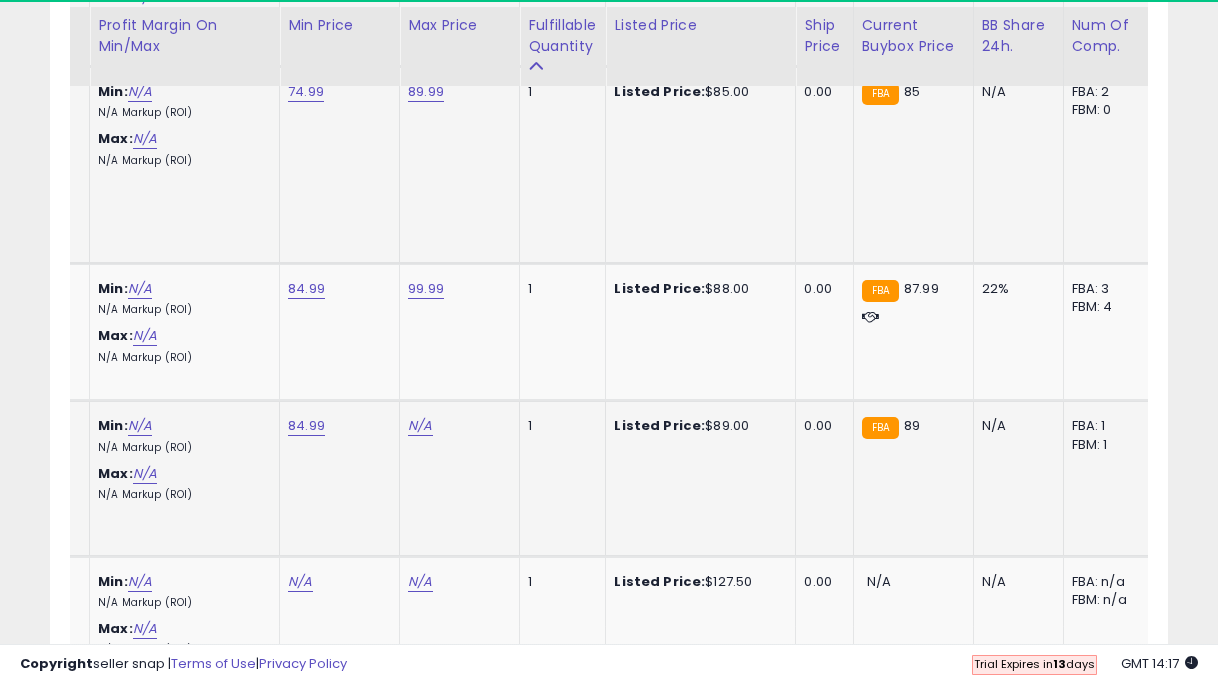 click on "N/A" at bounding box center (420, -3010) 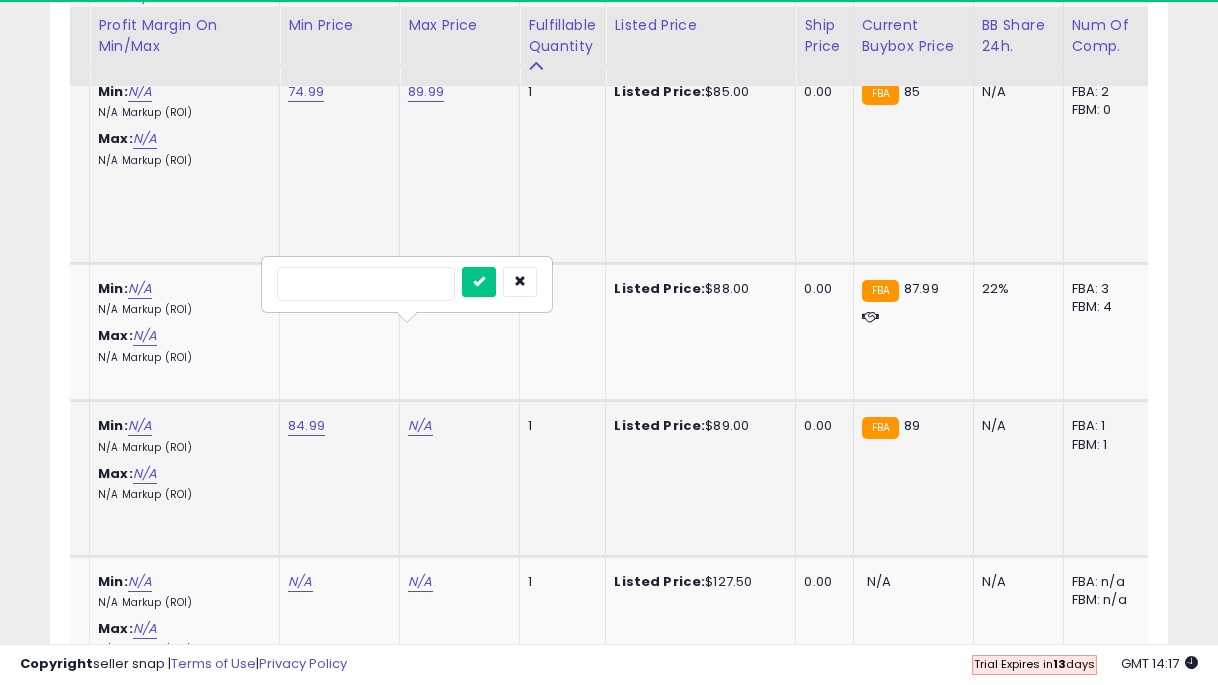 click at bounding box center [479, 282] 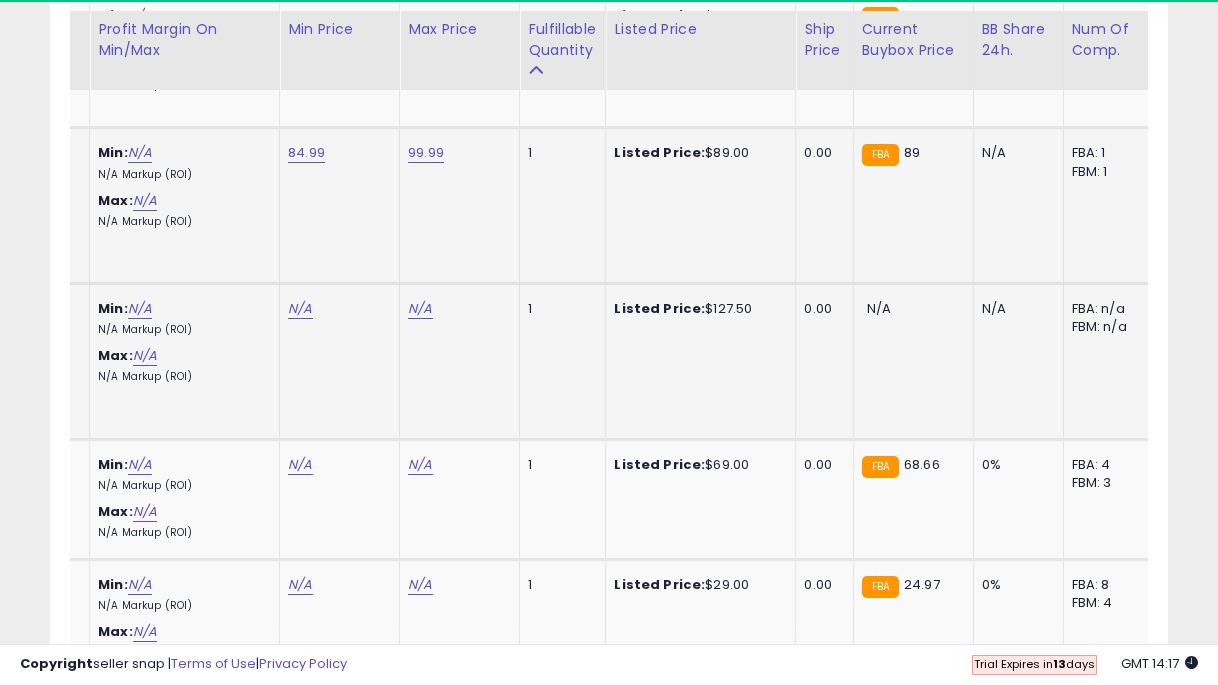 scroll, scrollTop: 4415, scrollLeft: 0, axis: vertical 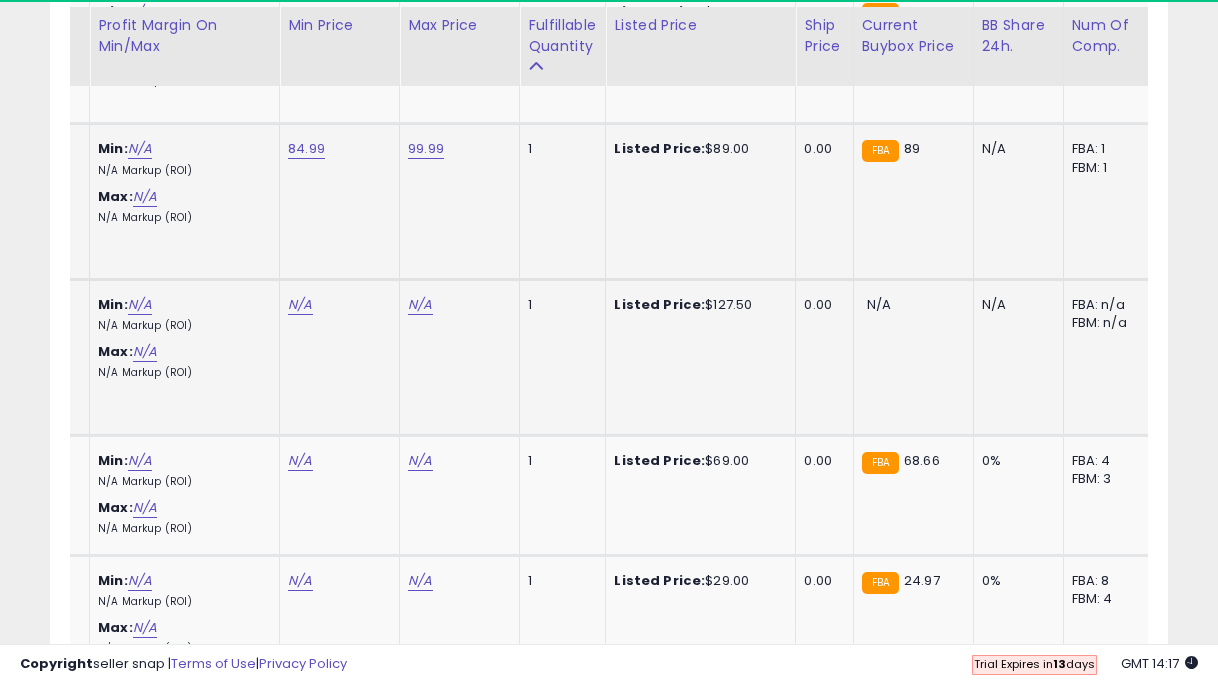 click on "N/A" at bounding box center [300, -3287] 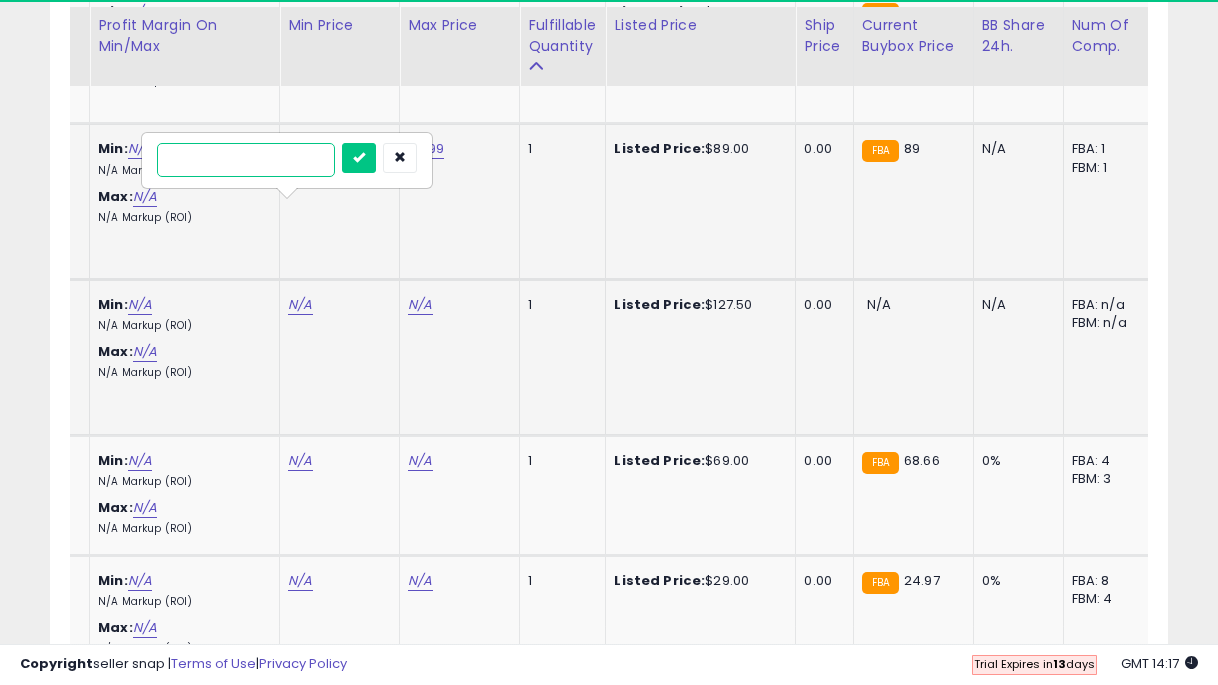 click at bounding box center [359, 158] 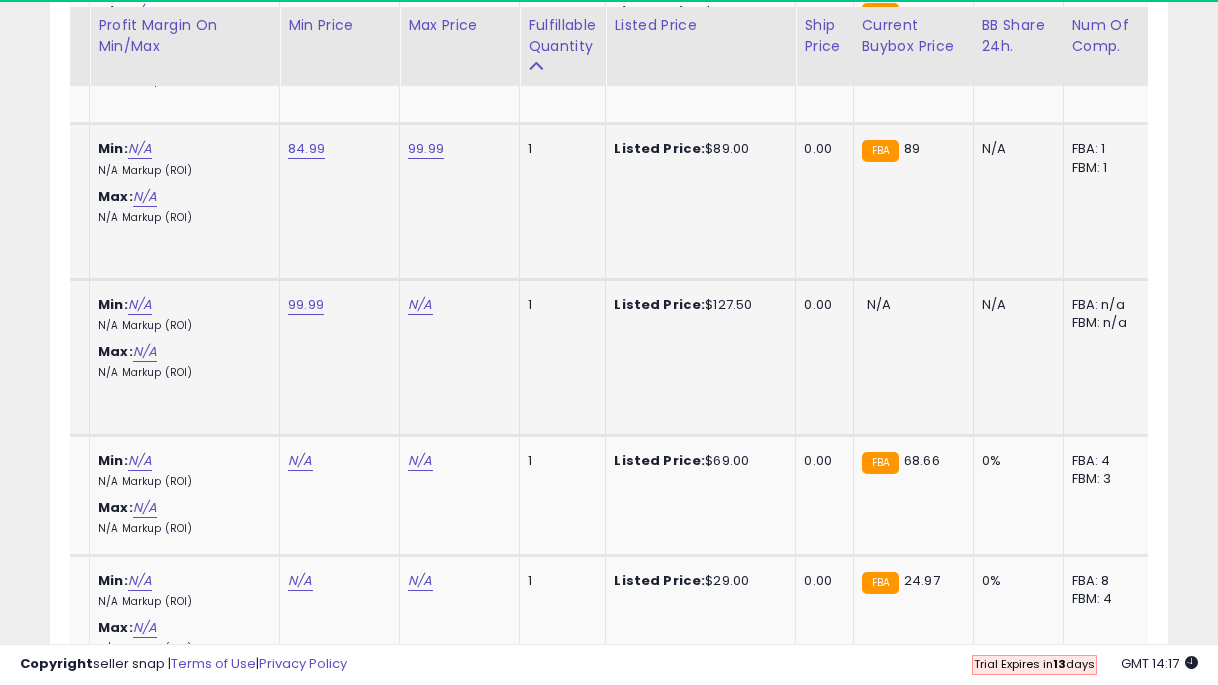 click on "N/A" at bounding box center [420, -3287] 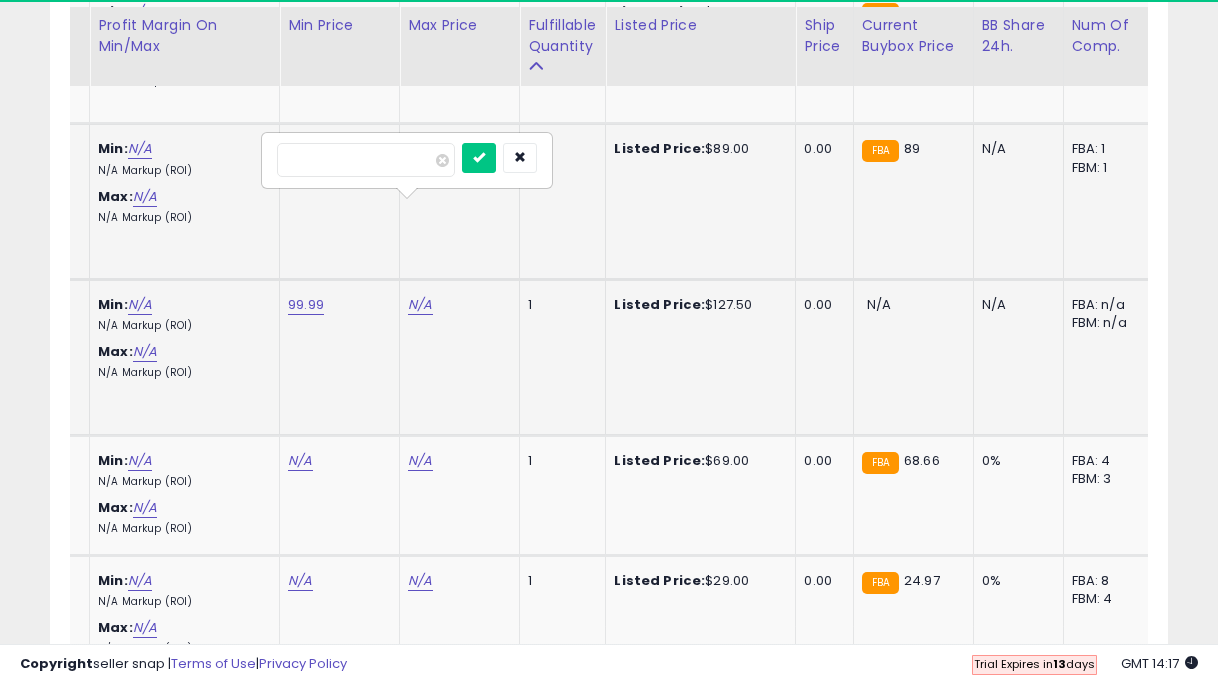 click at bounding box center [479, 158] 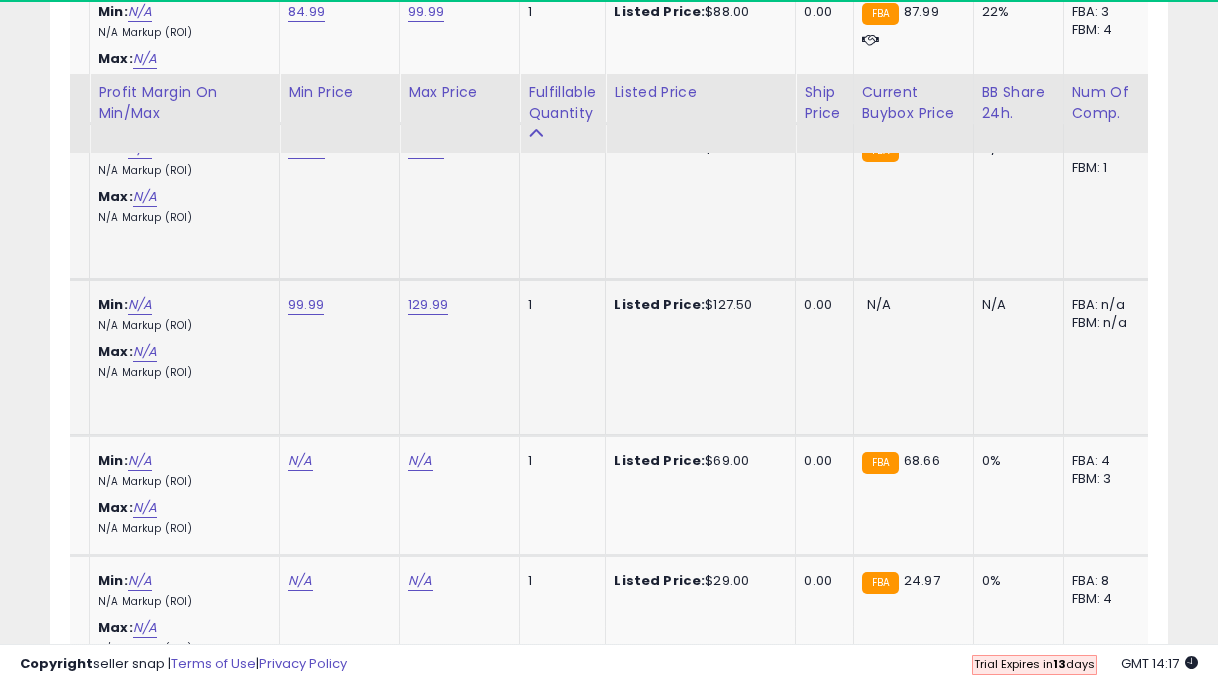 scroll, scrollTop: 4582, scrollLeft: 0, axis: vertical 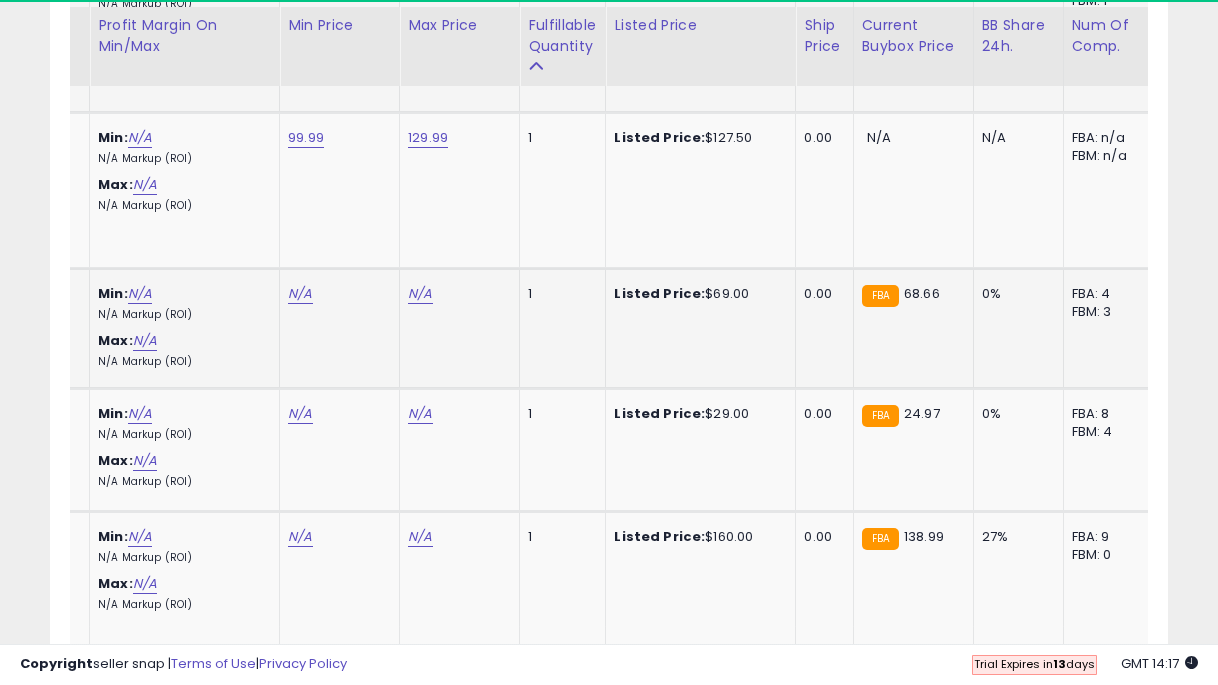 click on "N/A" at bounding box center [300, -3454] 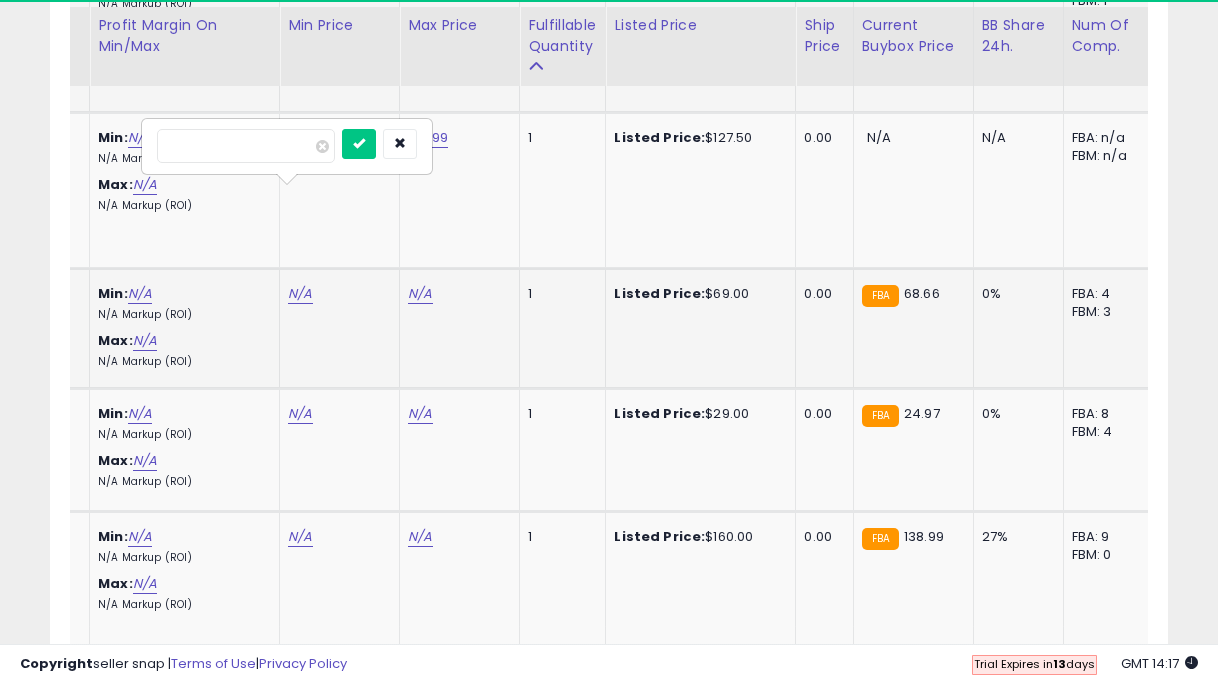 click at bounding box center [359, 144] 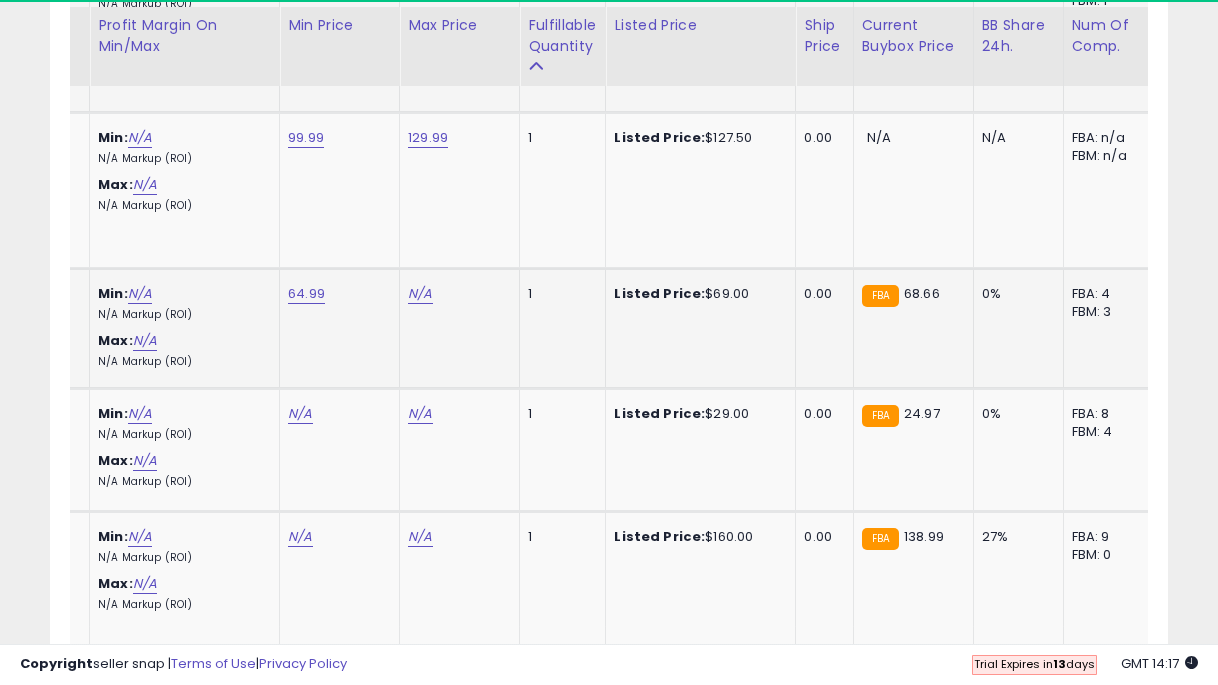 click on "N/A" at bounding box center (420, -3454) 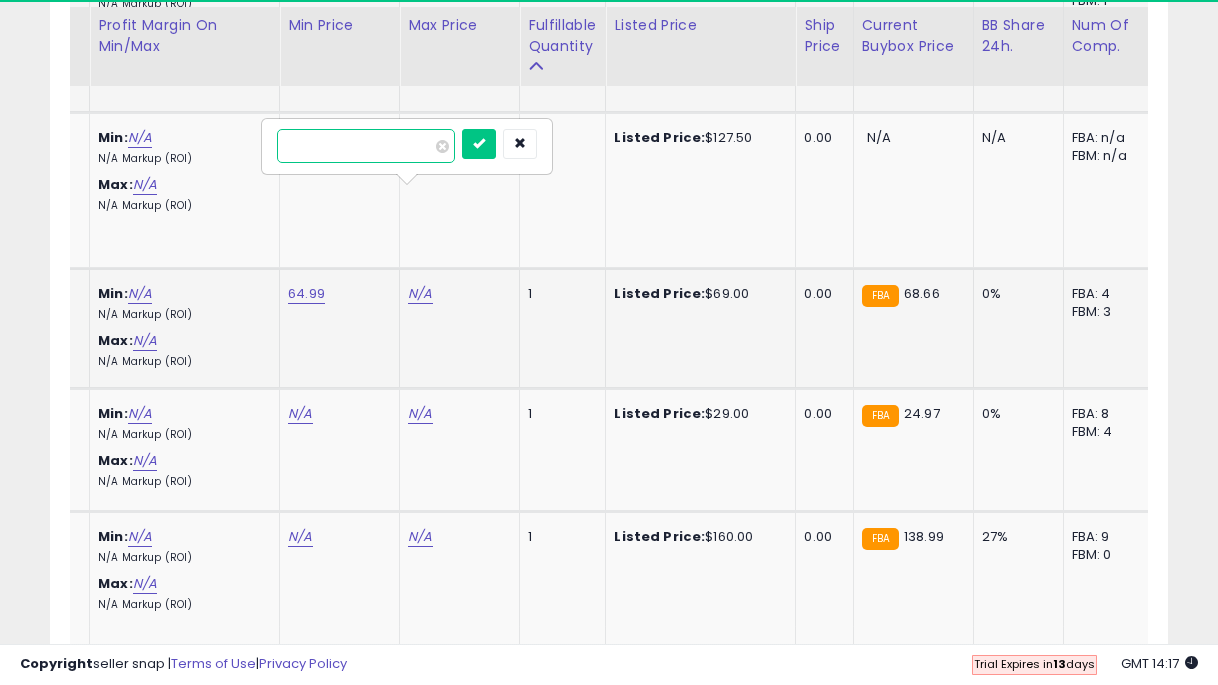 click at bounding box center [479, 144] 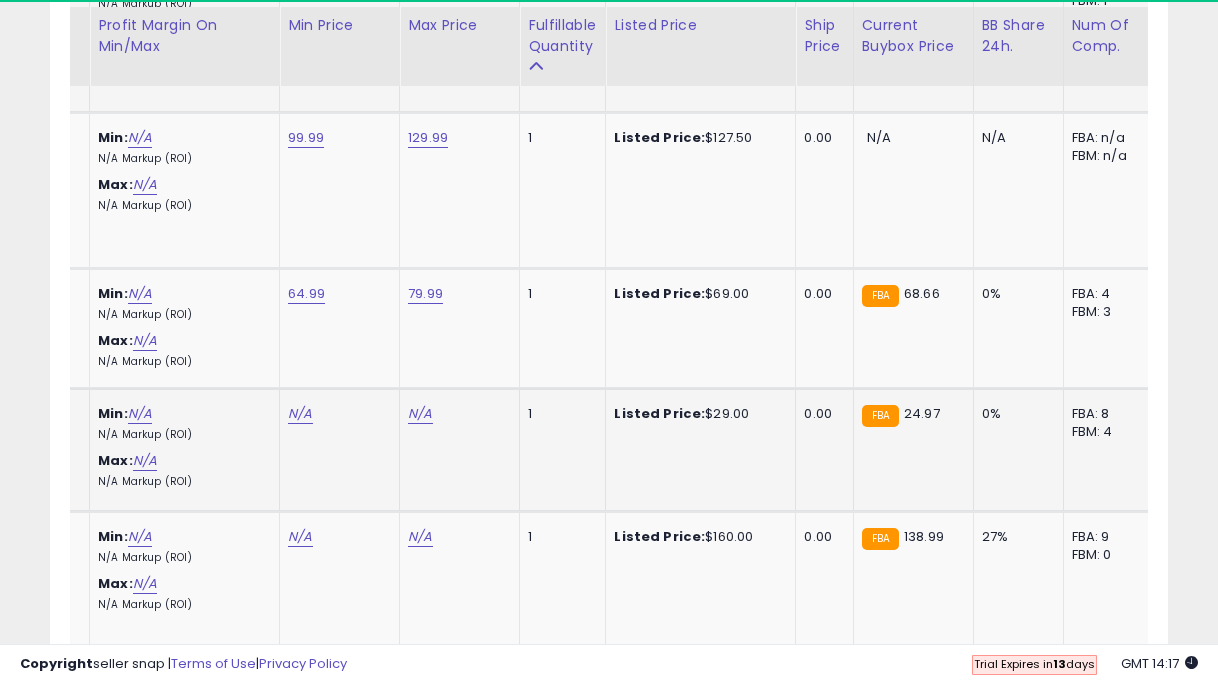 click on "N/A" 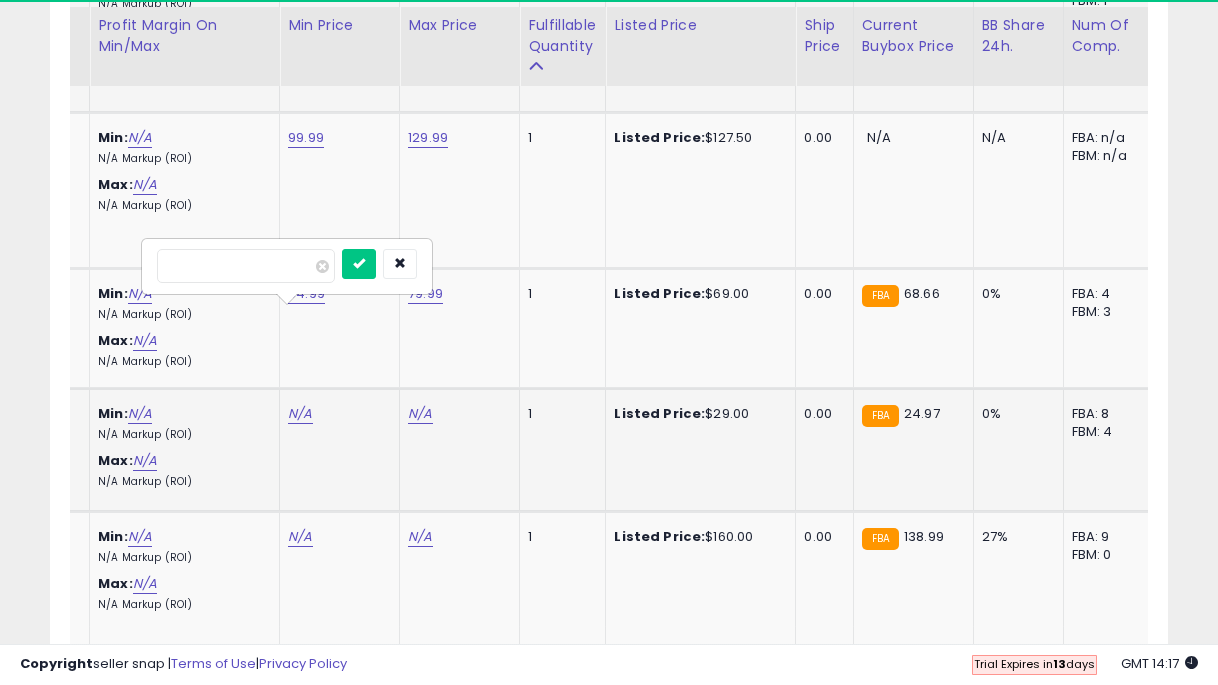 click at bounding box center (359, 264) 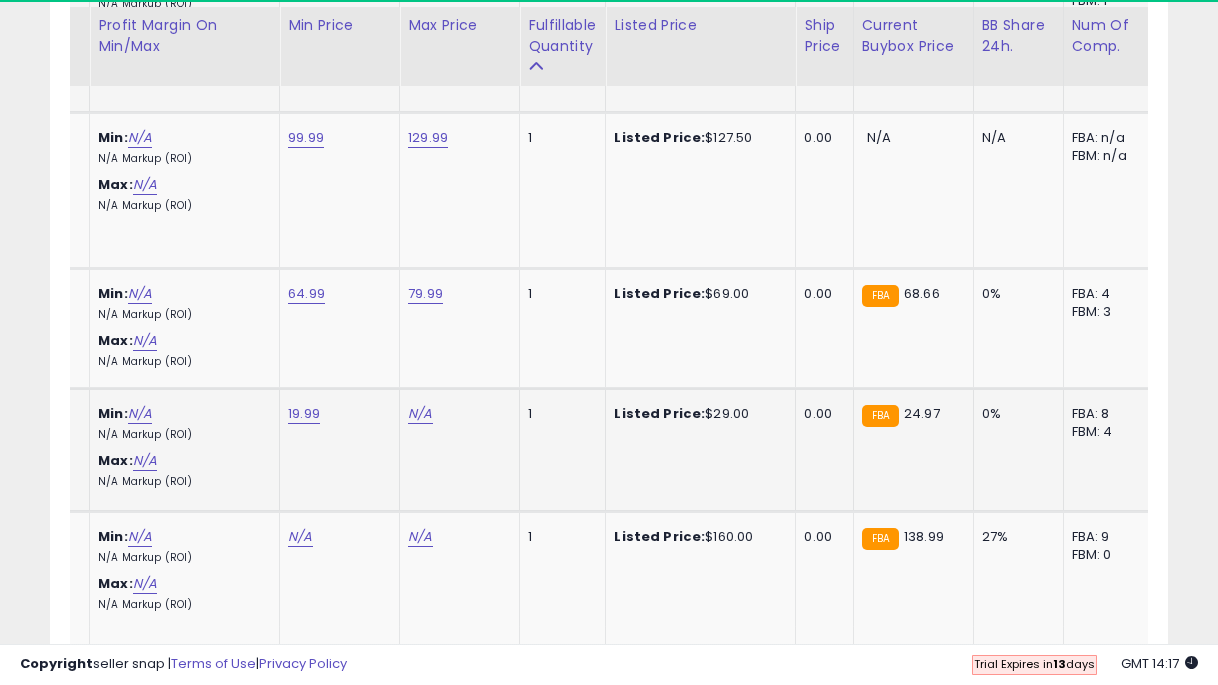 click on "64.99" at bounding box center (300, -3454) 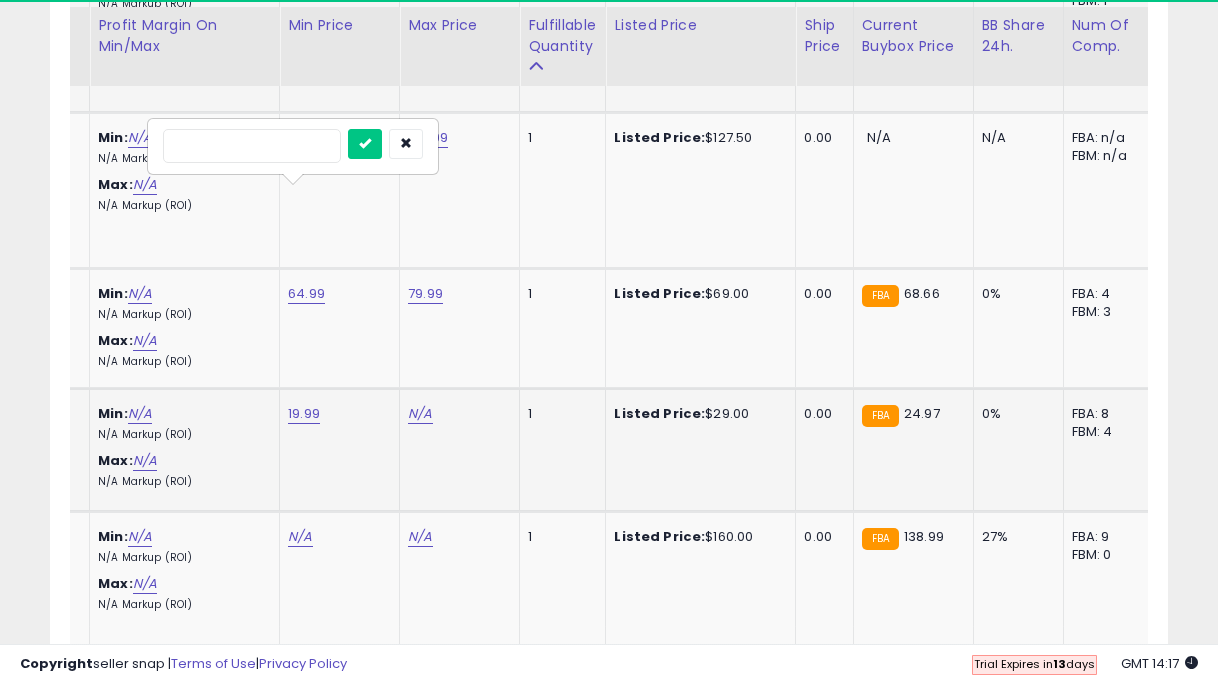 click at bounding box center (365, 144) 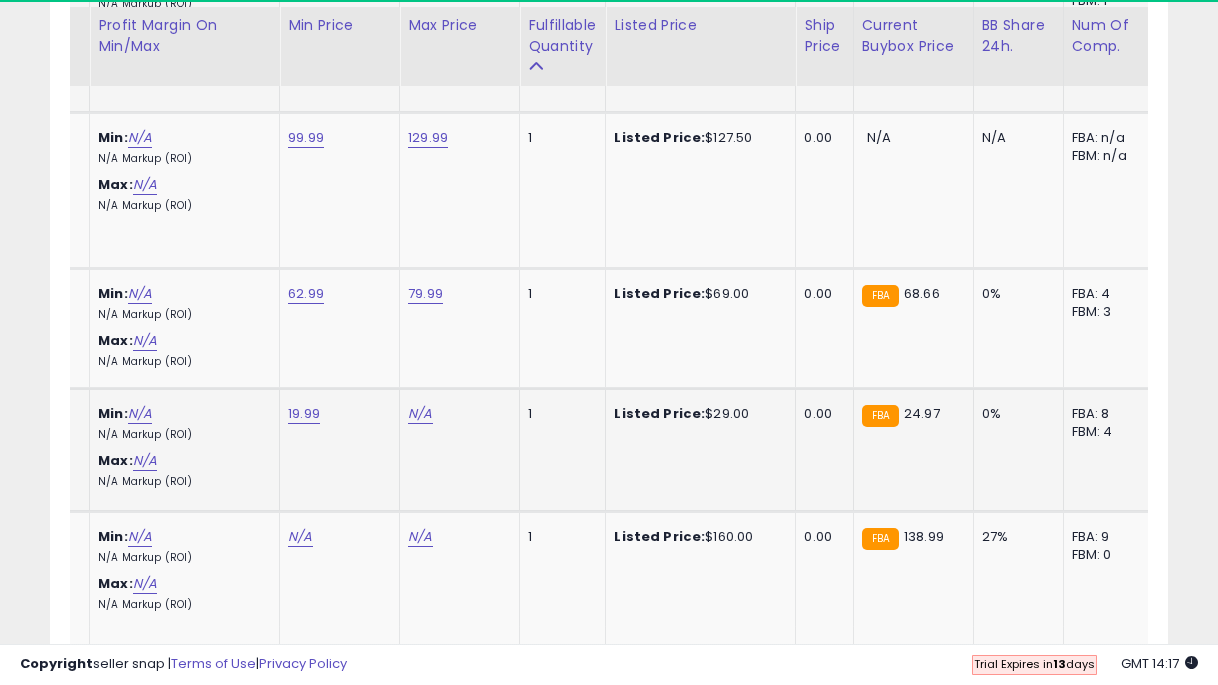 click on "N/A" at bounding box center (420, -3454) 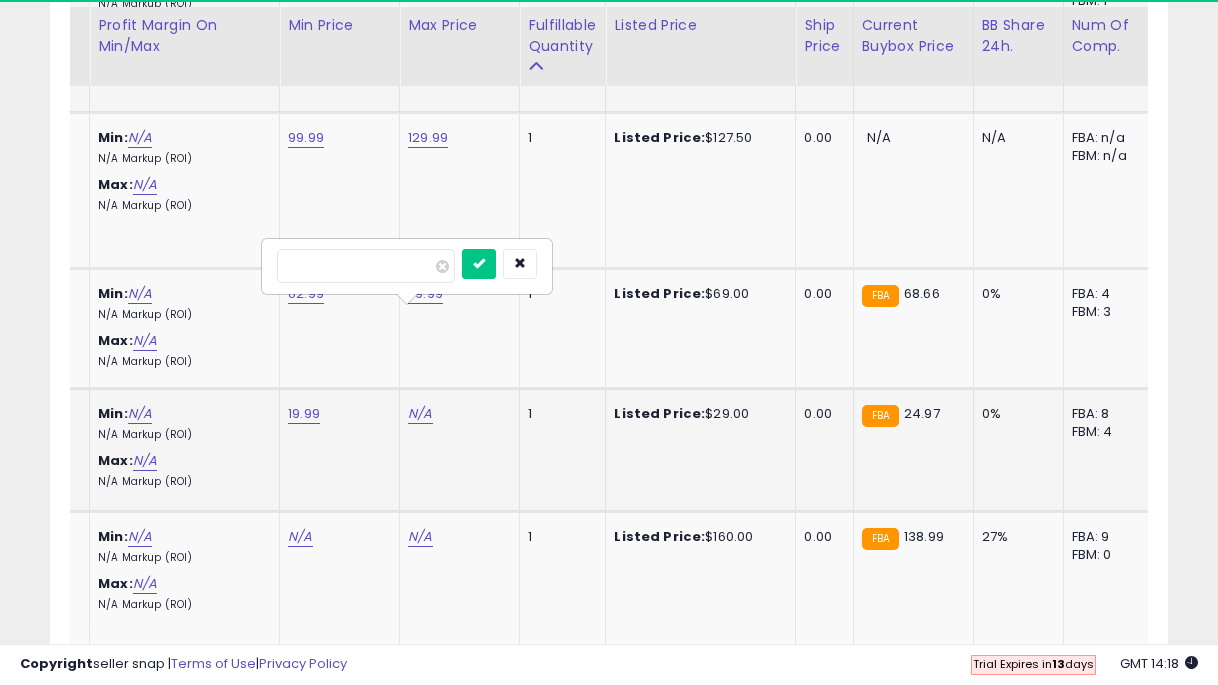 click at bounding box center (479, 264) 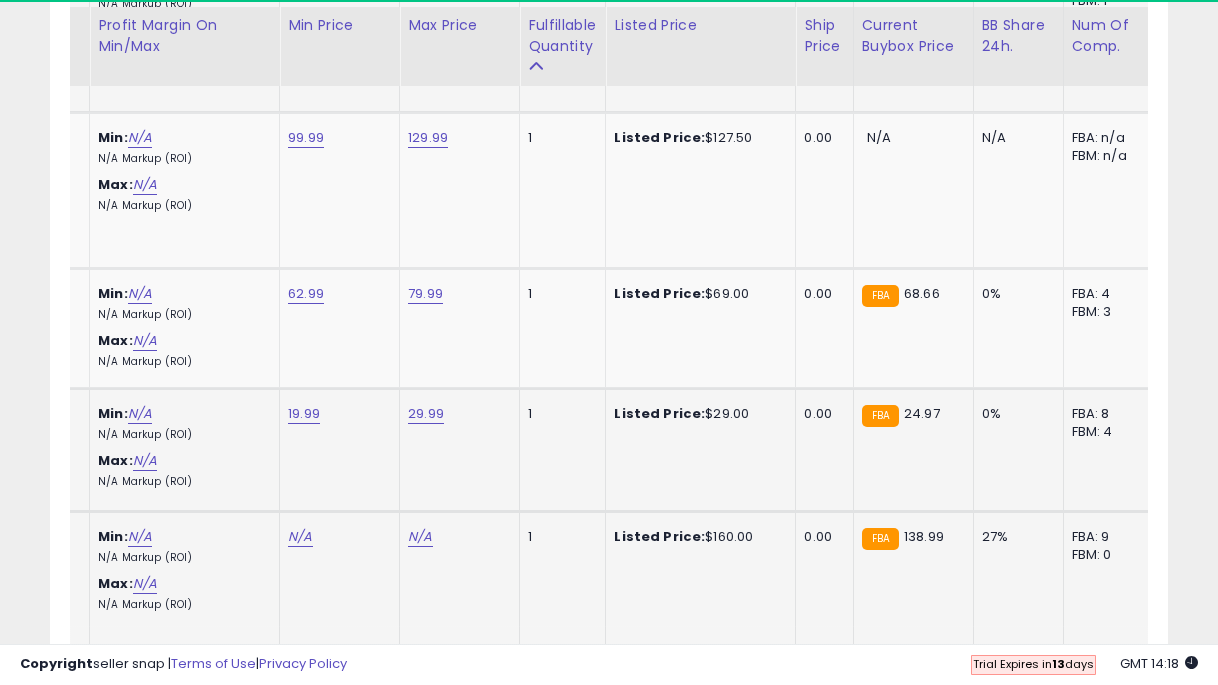 scroll, scrollTop: 4703, scrollLeft: 0, axis: vertical 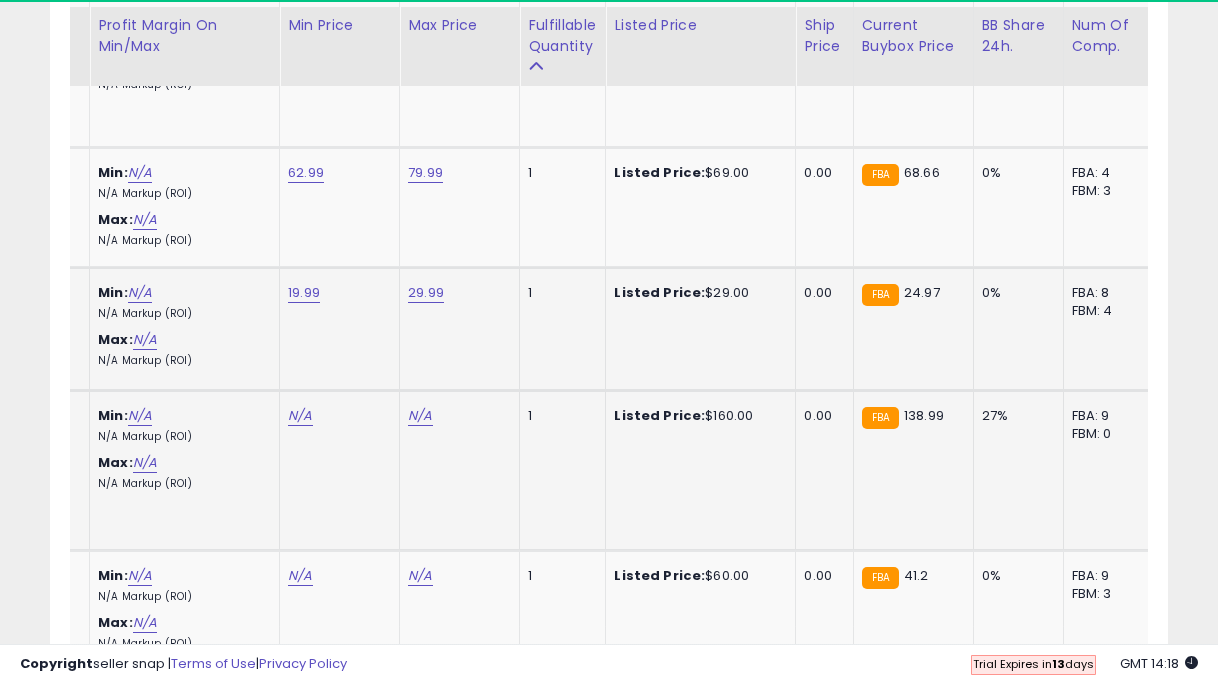 click on "N/A" at bounding box center [300, -3575] 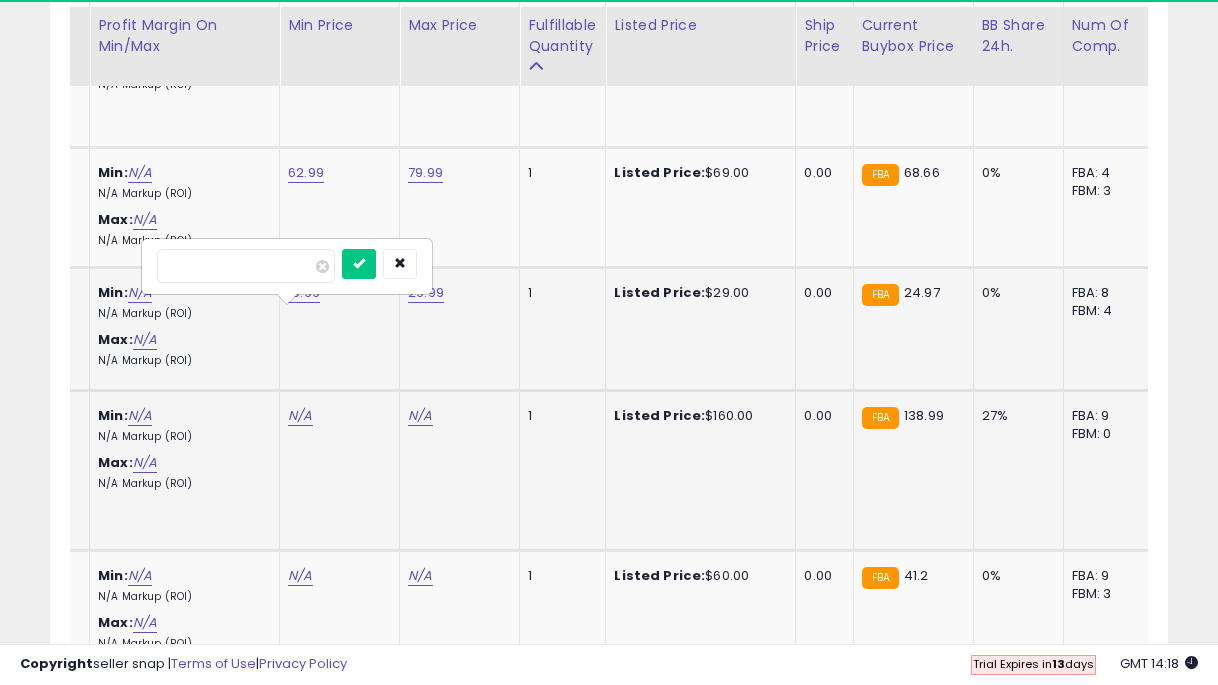 click at bounding box center [359, 264] 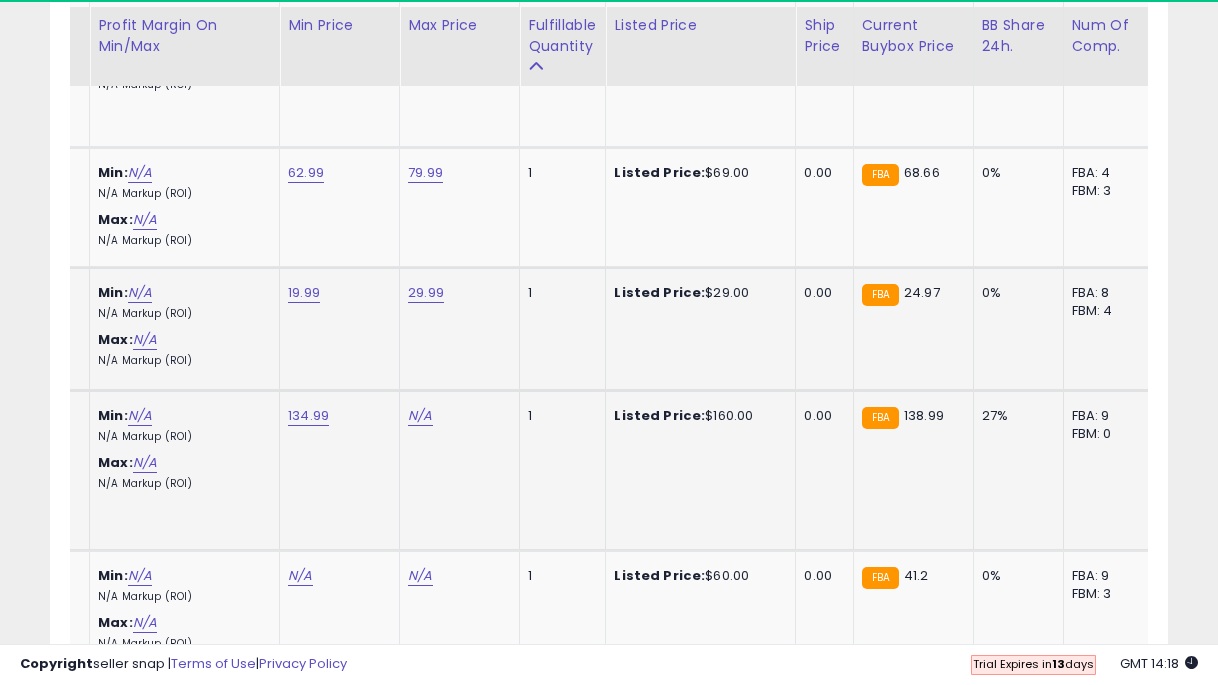 click on "N/A" at bounding box center (420, -3575) 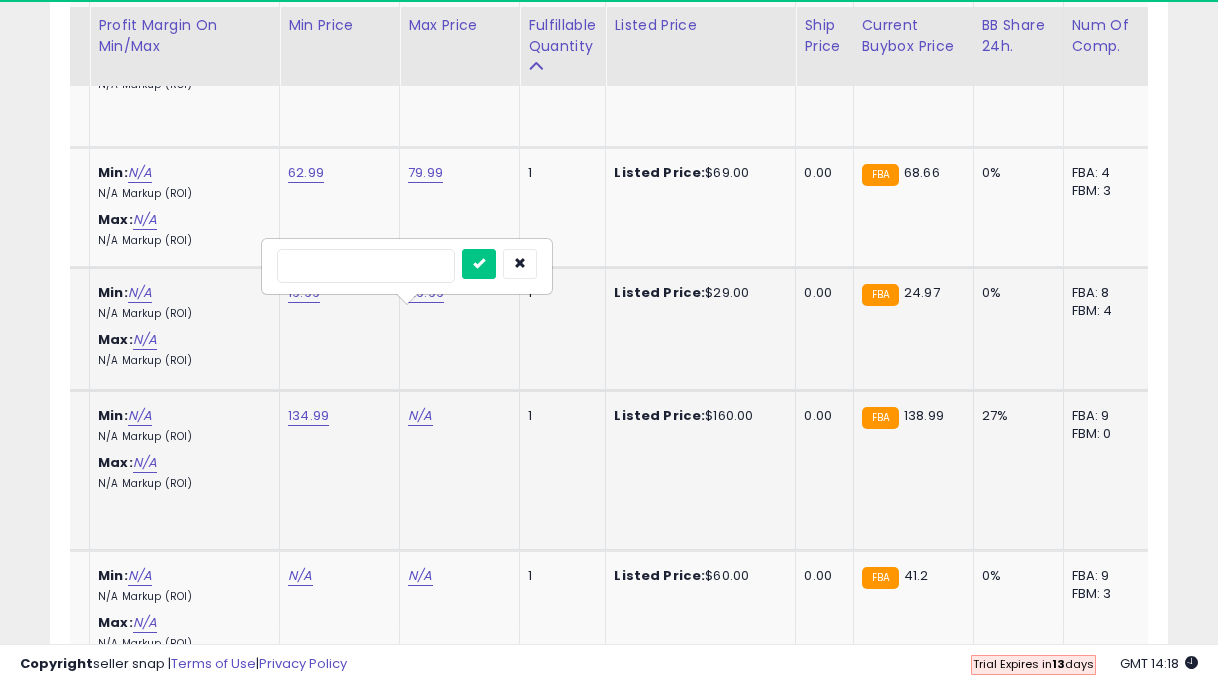 click at bounding box center (479, 264) 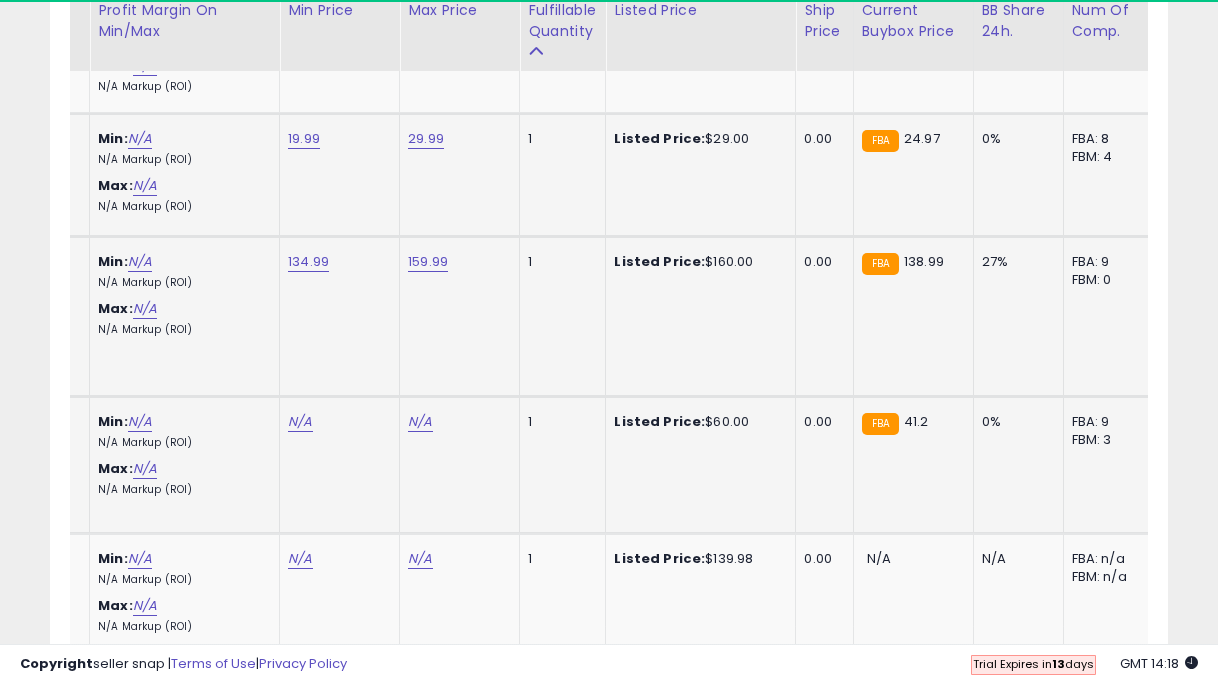scroll, scrollTop: 4859, scrollLeft: 0, axis: vertical 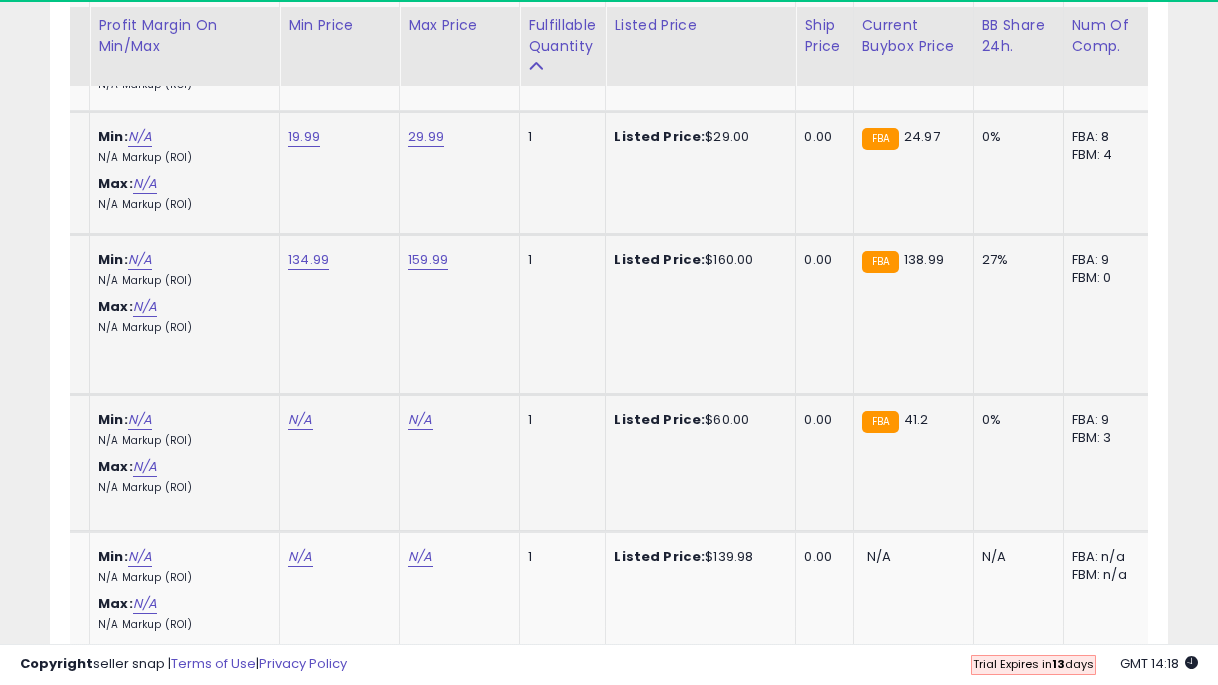 click on "N/A" at bounding box center (300, -3731) 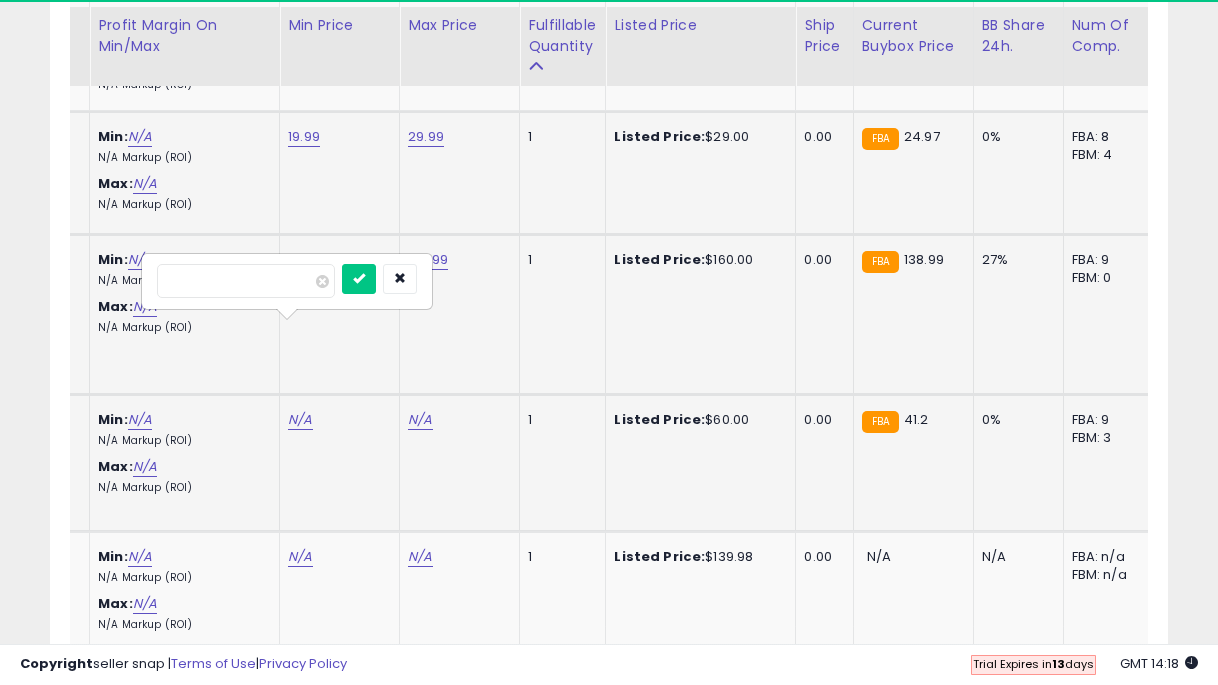 click at bounding box center (359, 279) 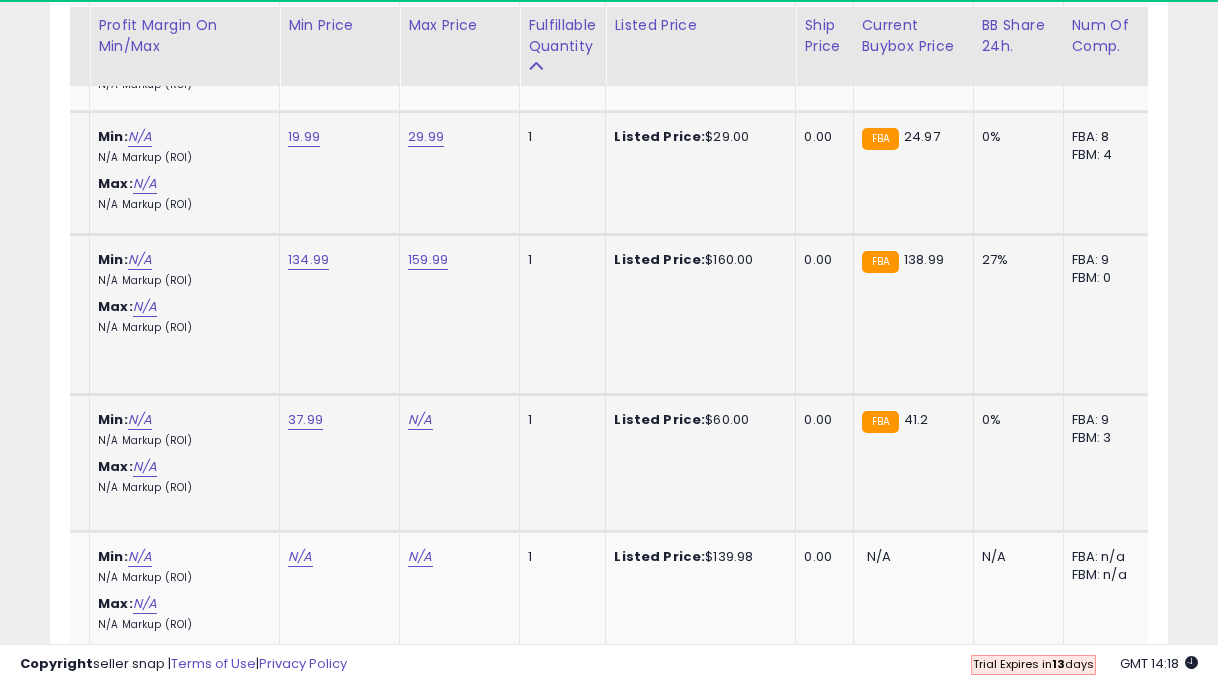 click on "N/A" at bounding box center [420, -3731] 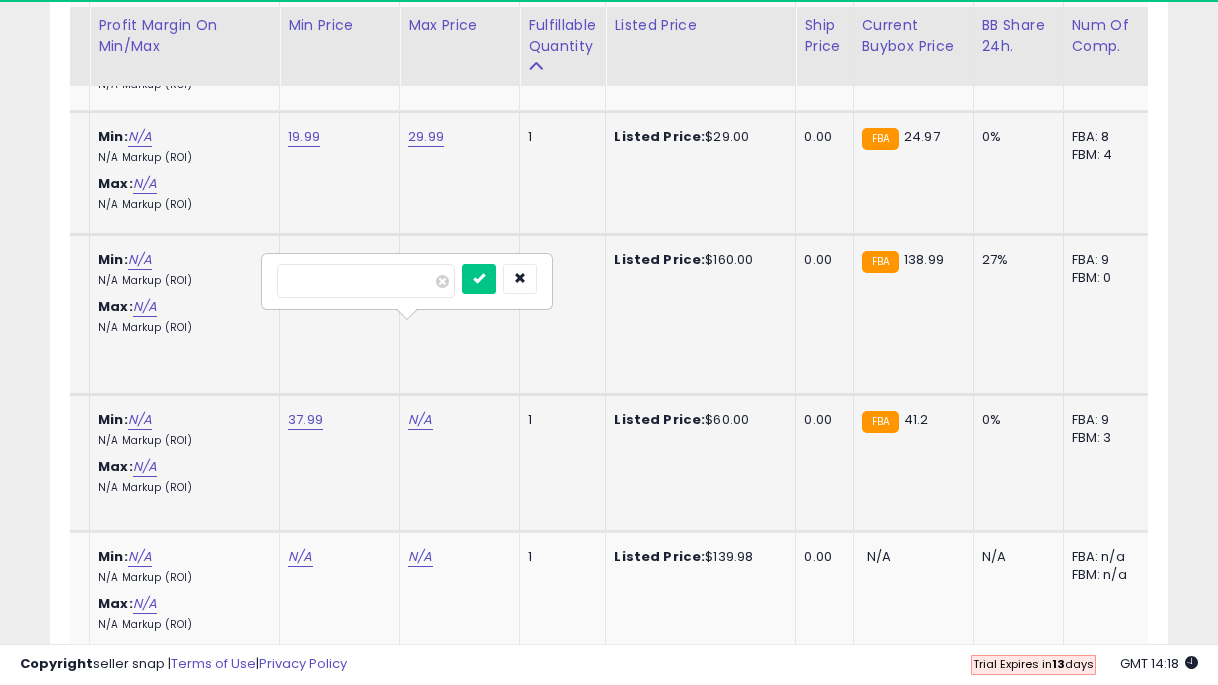 click at bounding box center [479, 279] 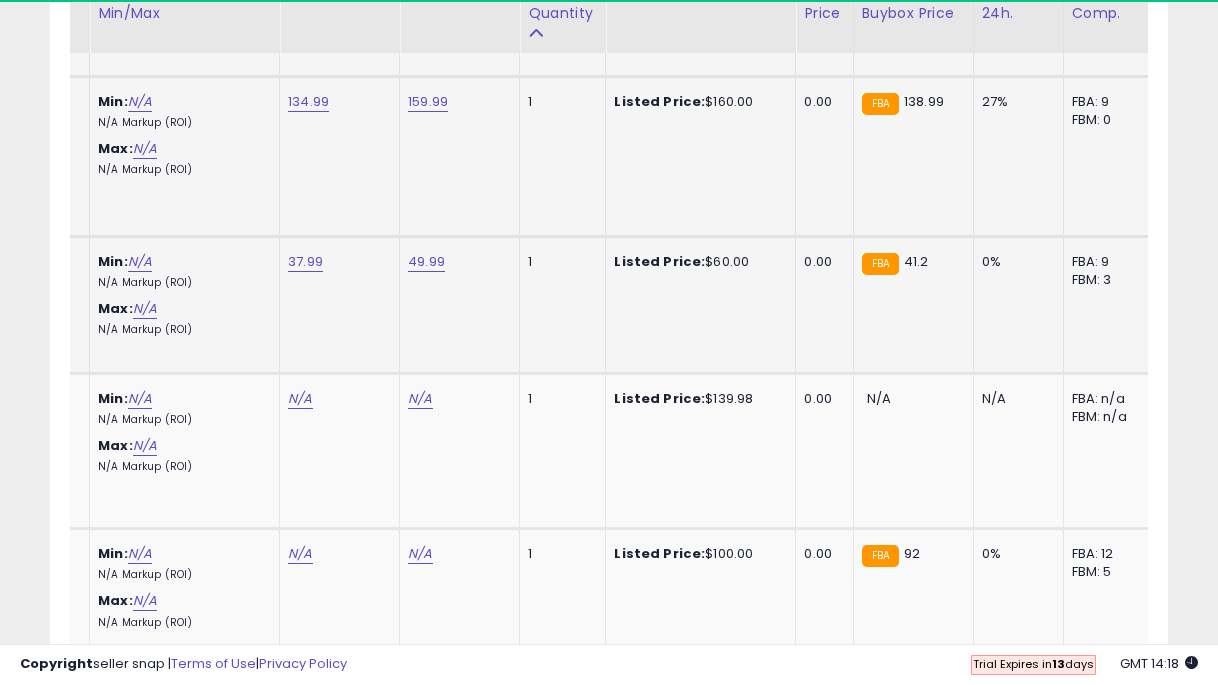 scroll, scrollTop: 5021, scrollLeft: 0, axis: vertical 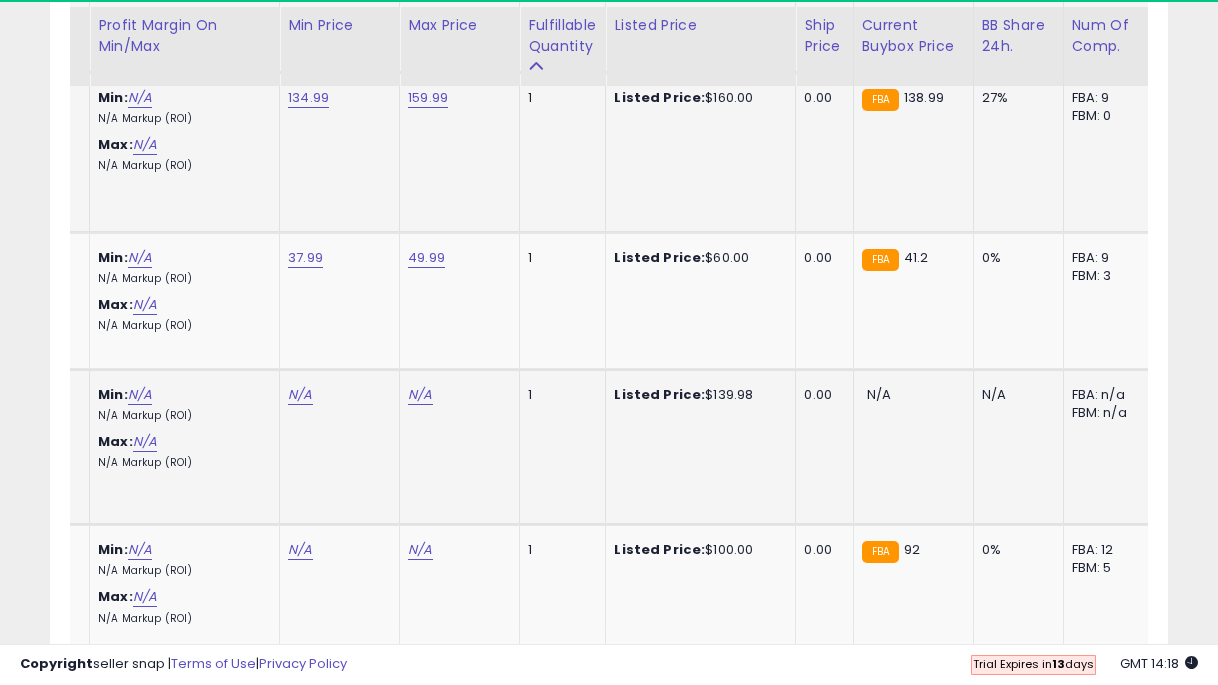click on "N/A" at bounding box center [300, -3893] 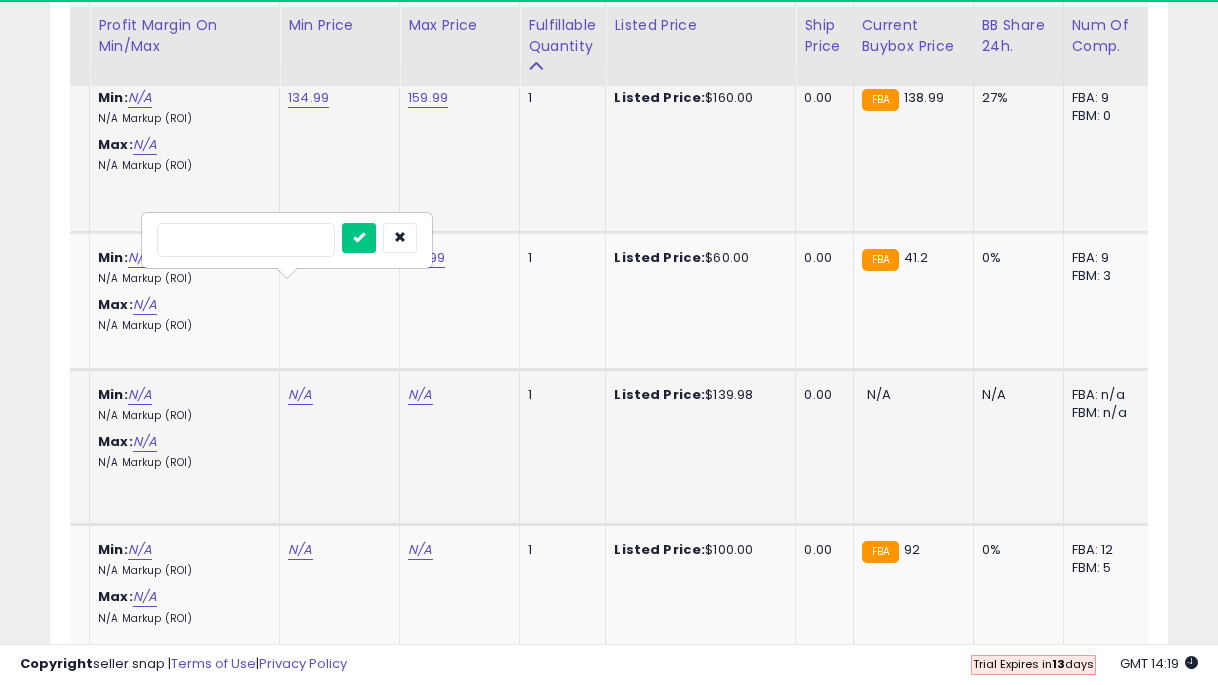 click at bounding box center [359, 238] 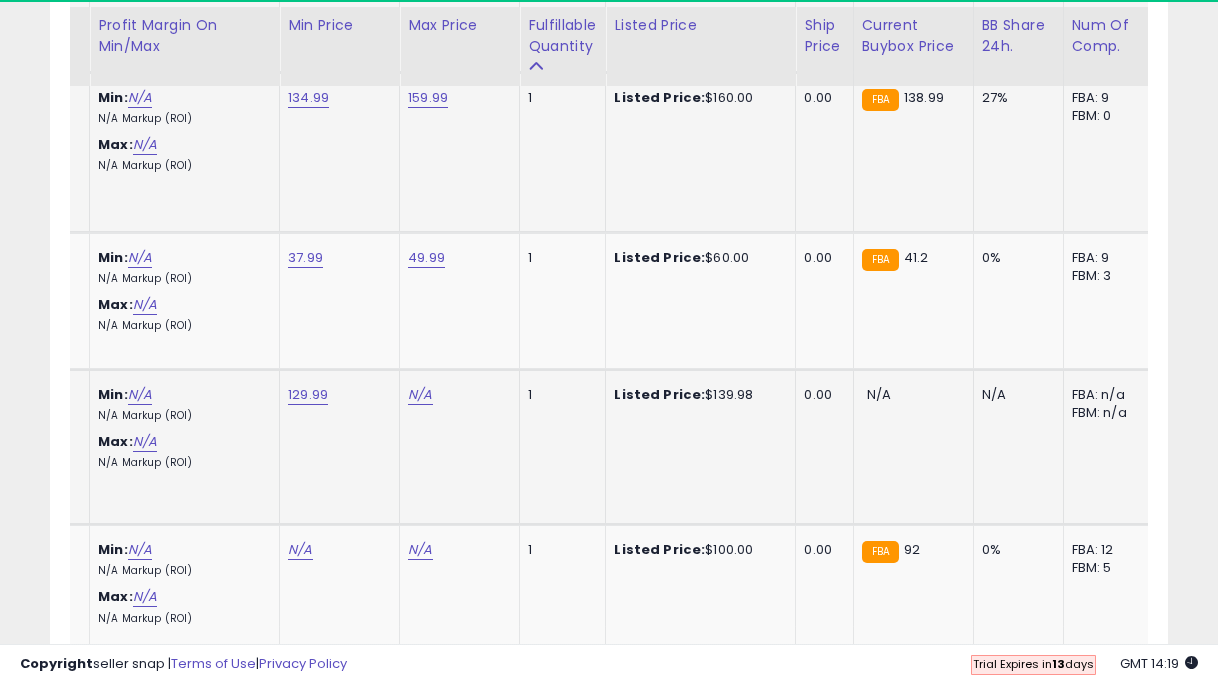 click on "N/A" at bounding box center [420, -3893] 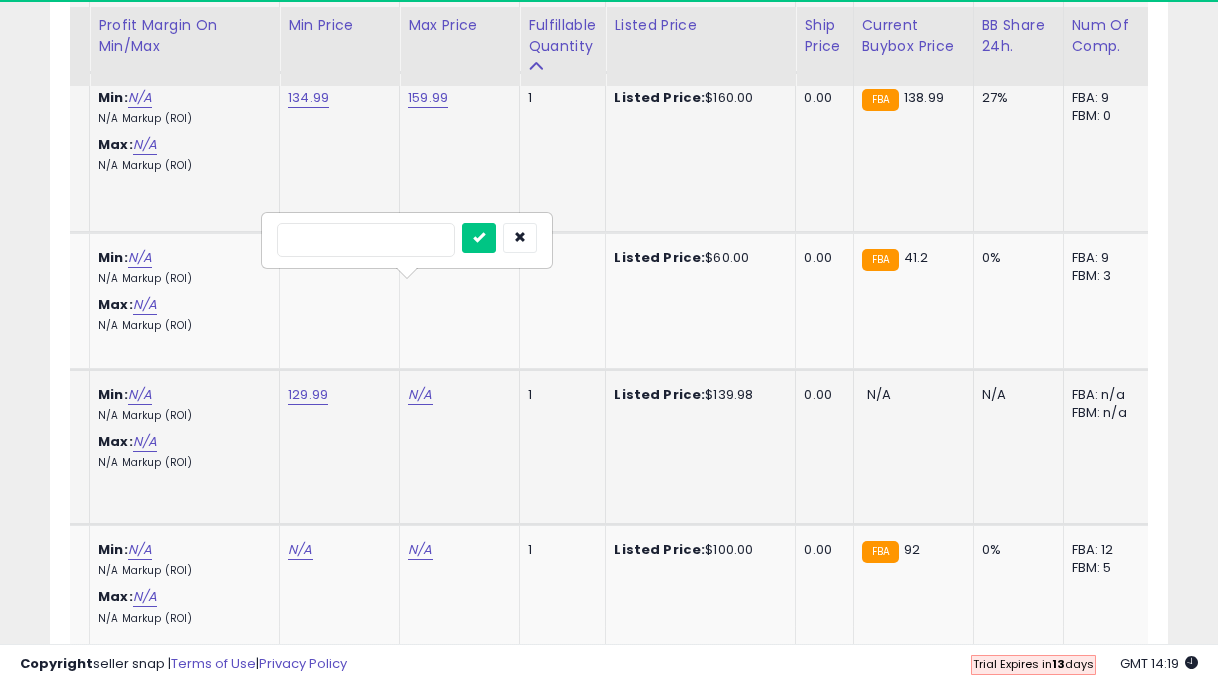 click at bounding box center (479, 238) 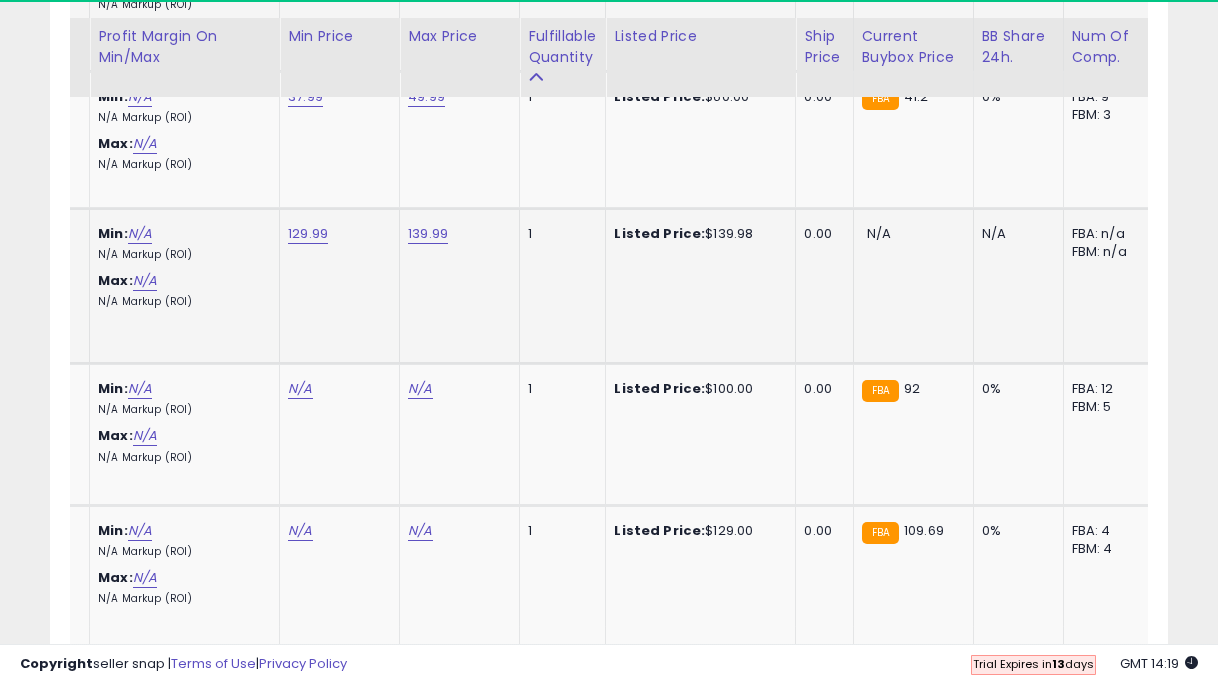 scroll, scrollTop: 5193, scrollLeft: 0, axis: vertical 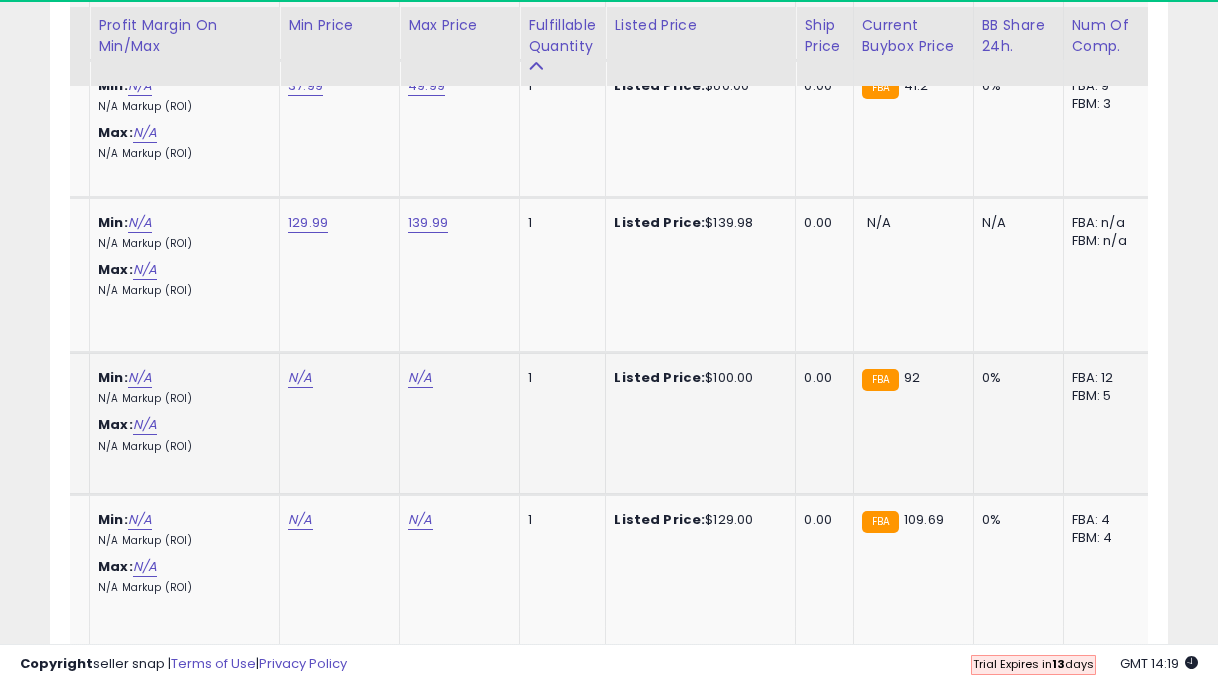 click on "N/A" at bounding box center (300, -4065) 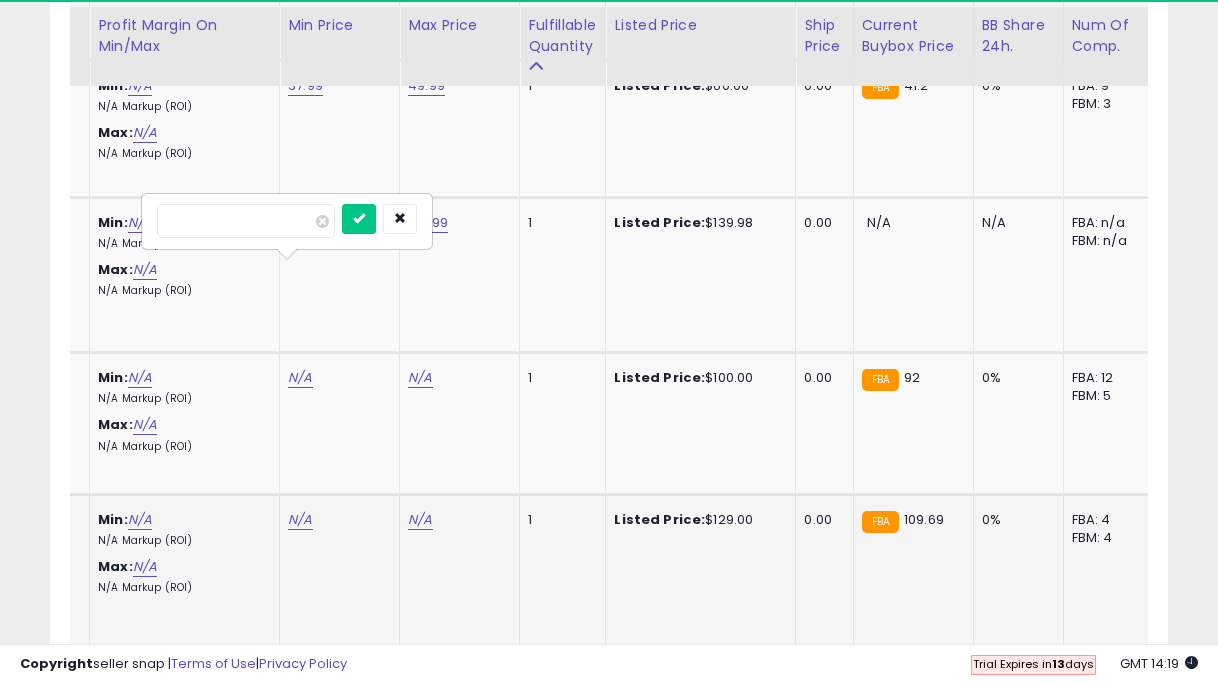 click at bounding box center (359, 219) 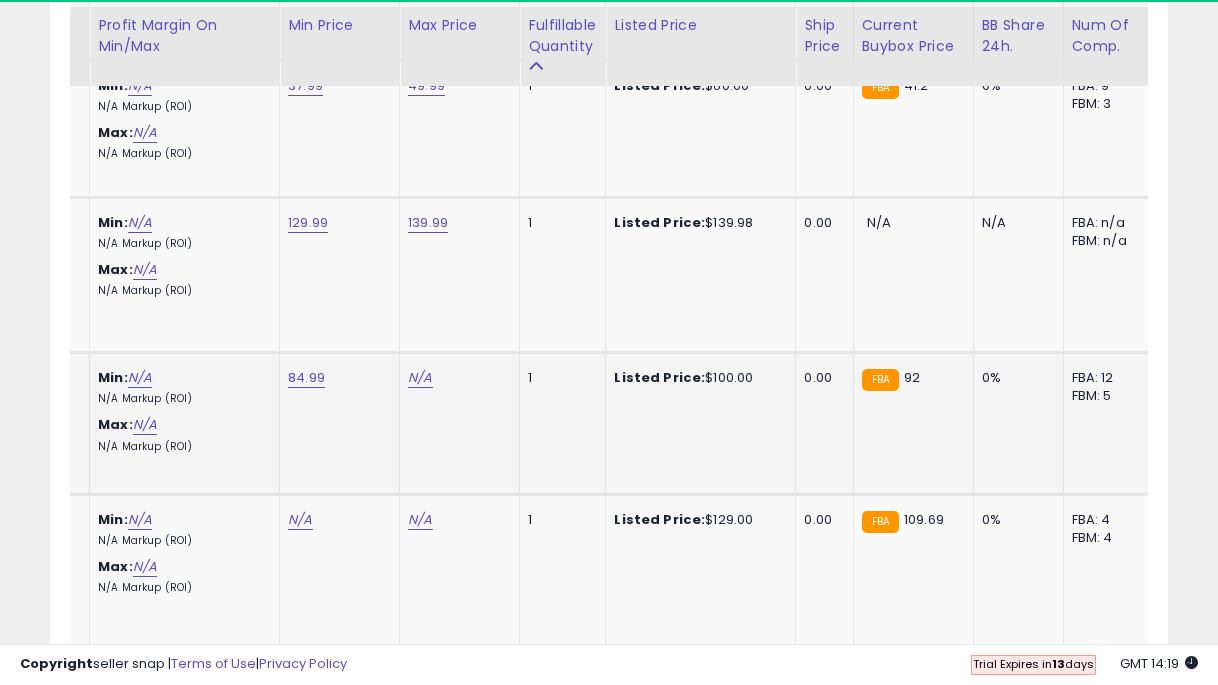 click on "N/A" at bounding box center (420, -4065) 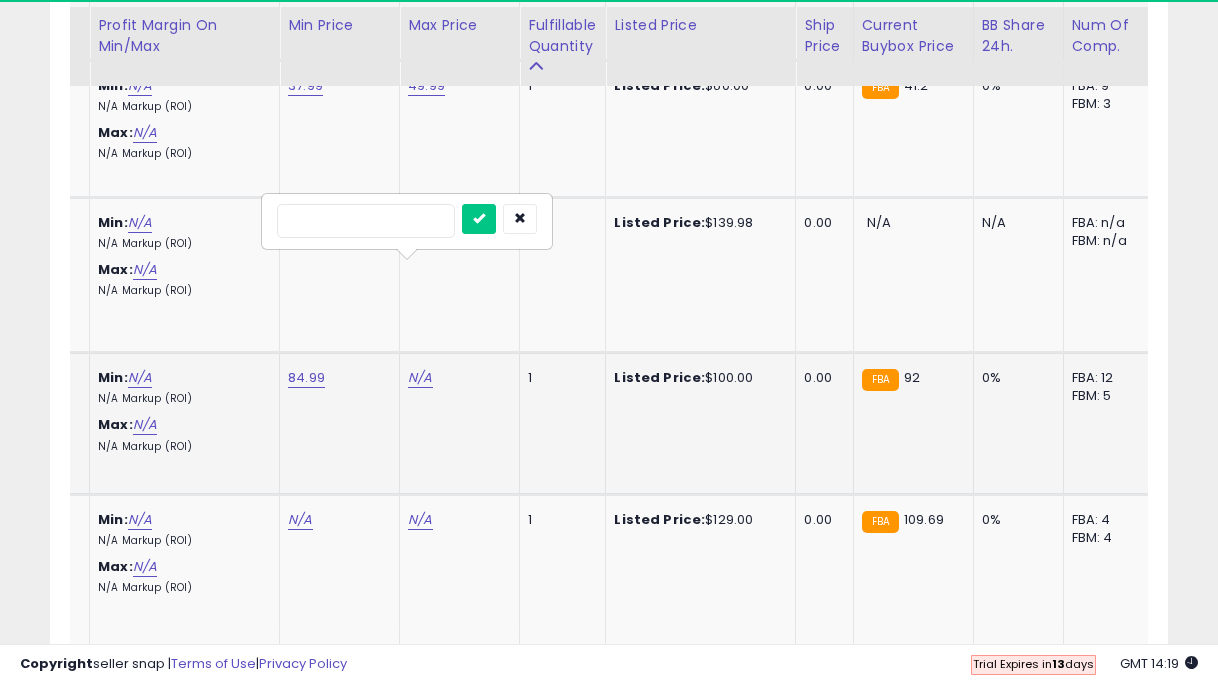 click at bounding box center [479, 219] 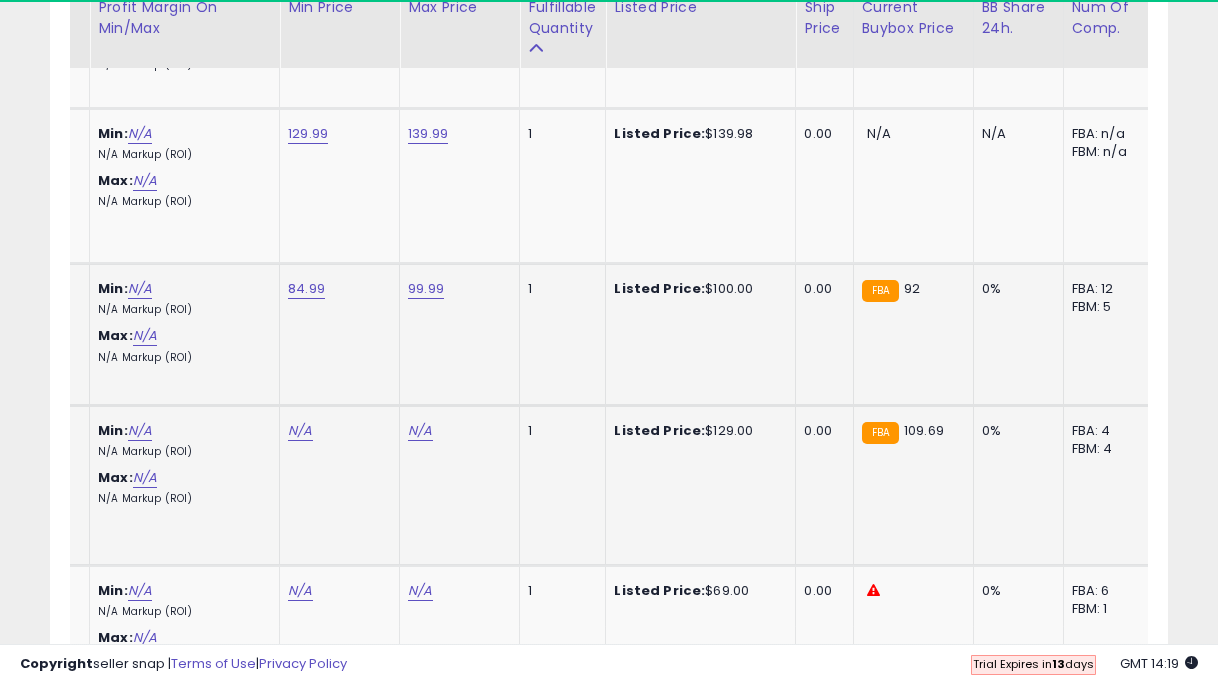 scroll, scrollTop: 5297, scrollLeft: 0, axis: vertical 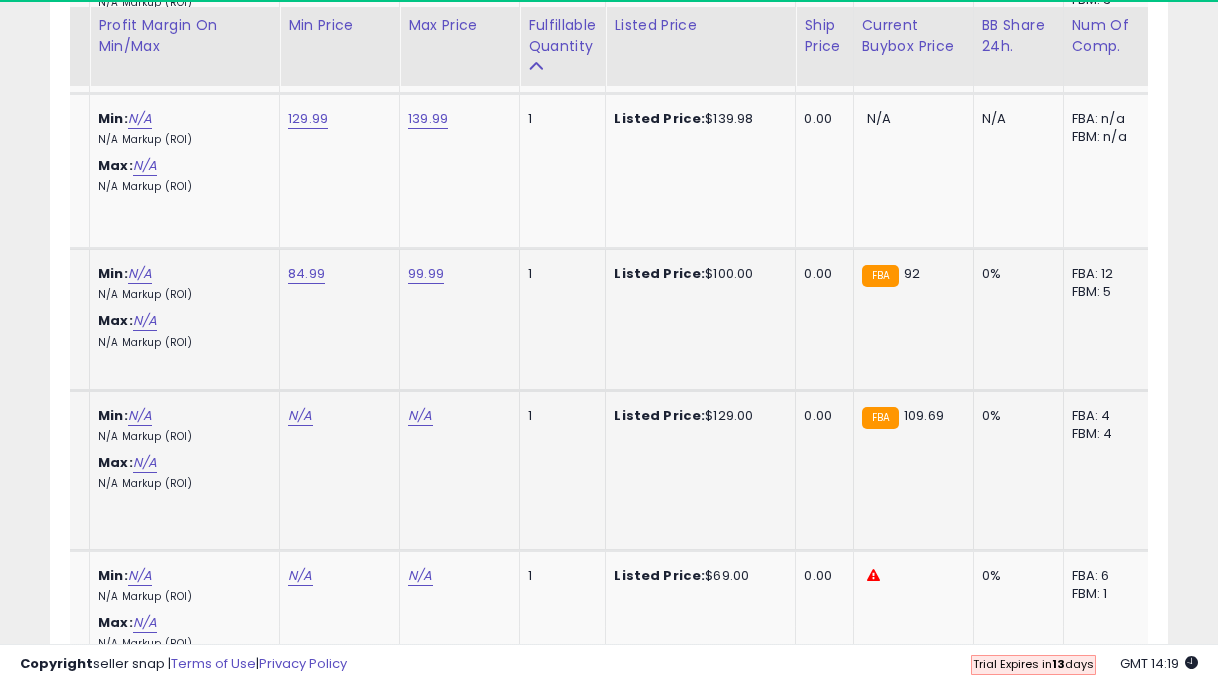 click on "N/A" 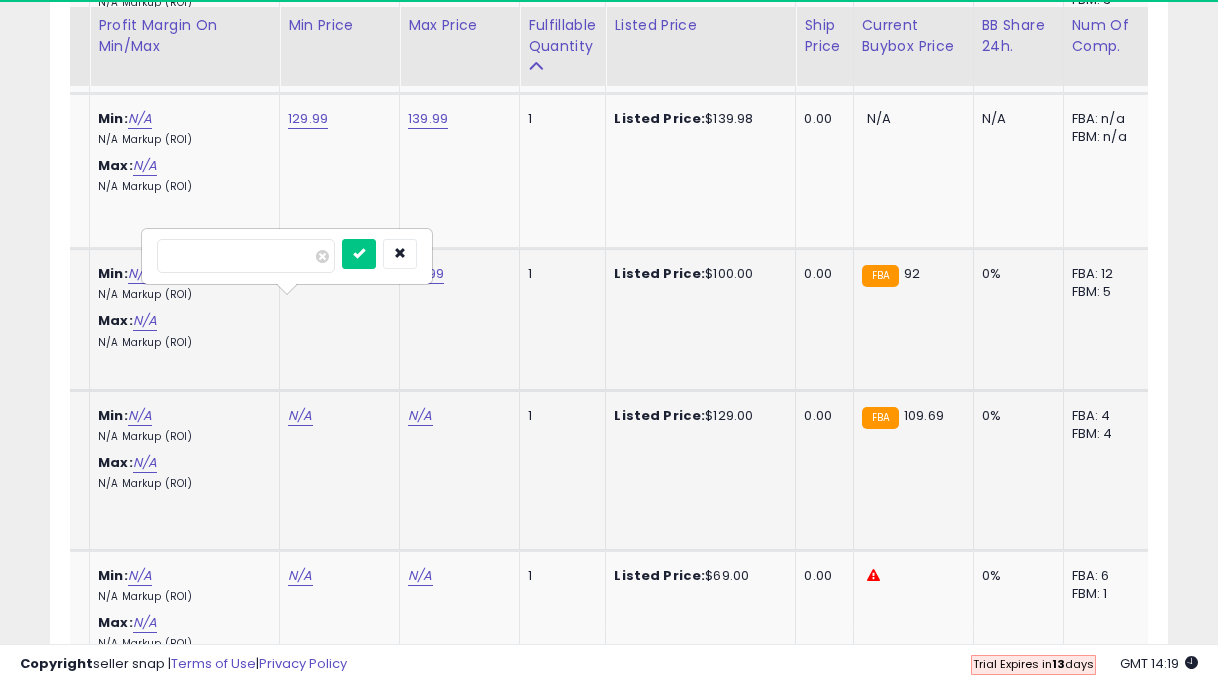 click at bounding box center (359, 254) 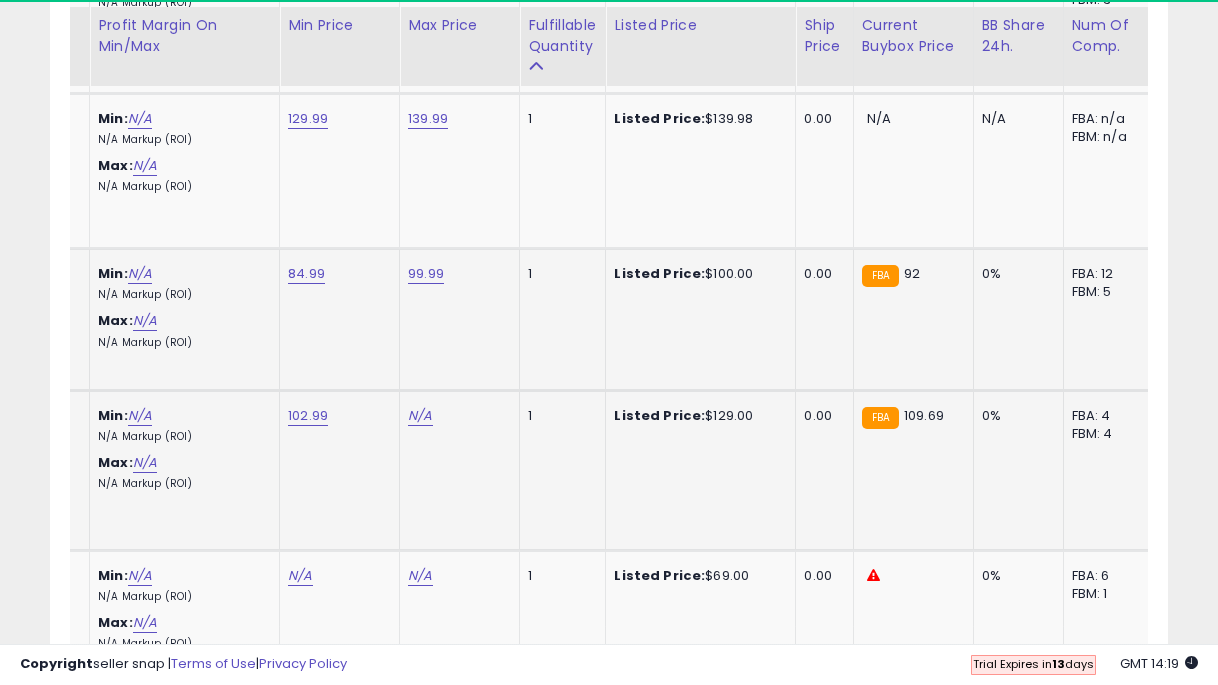 click on "N/A" at bounding box center [420, -4169] 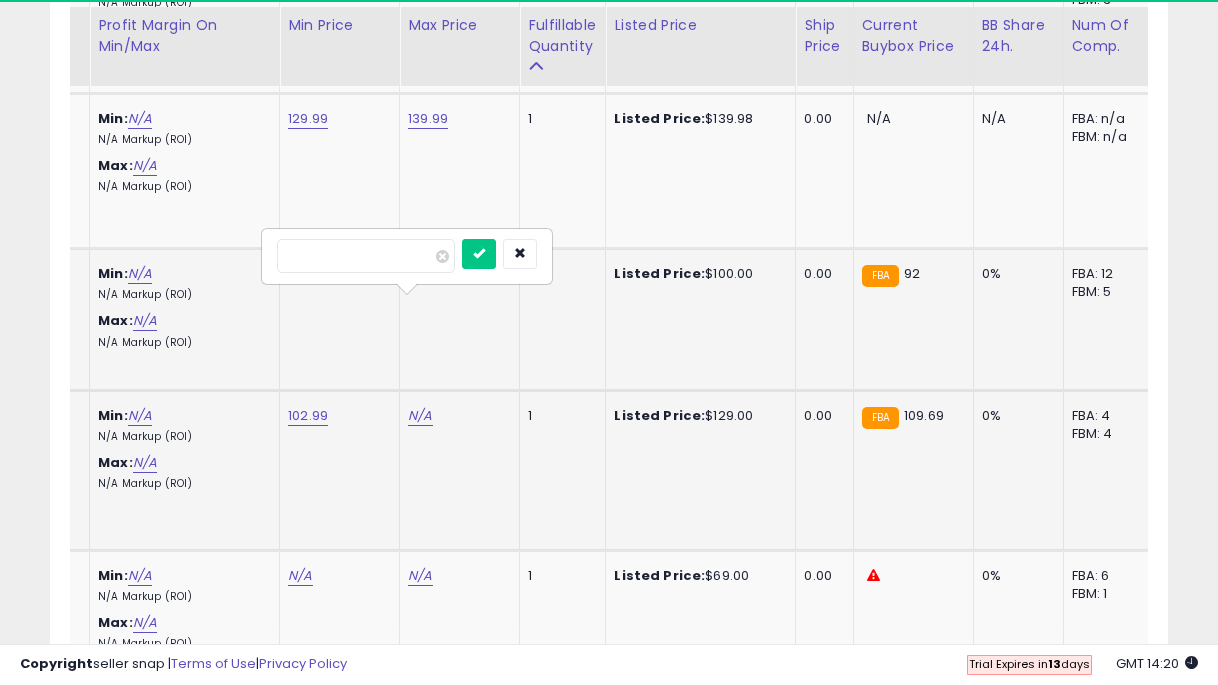 click at bounding box center (479, 254) 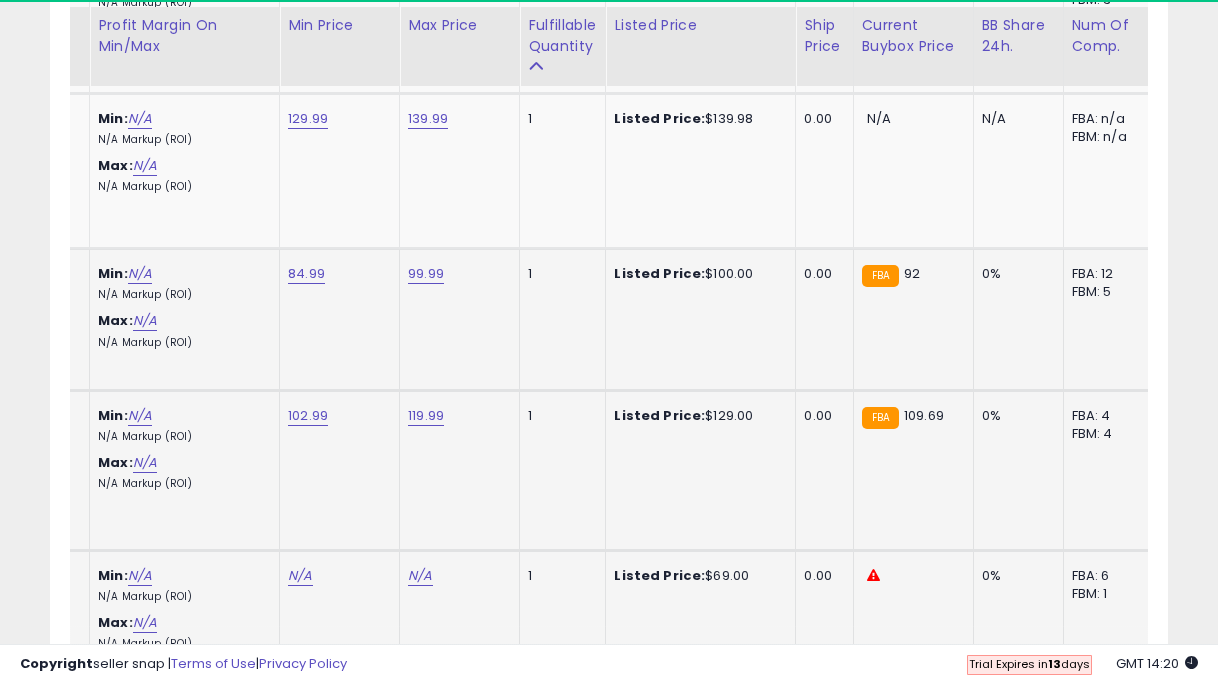 click on "N/A" at bounding box center (300, -4169) 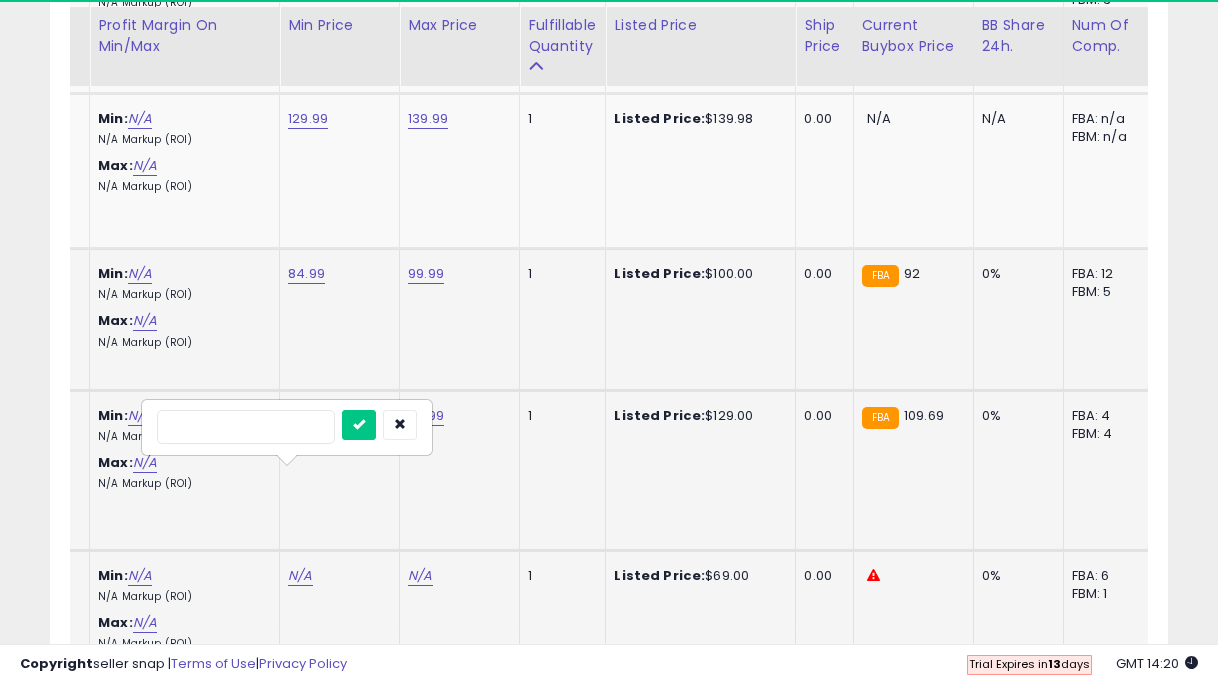 click at bounding box center [359, 425] 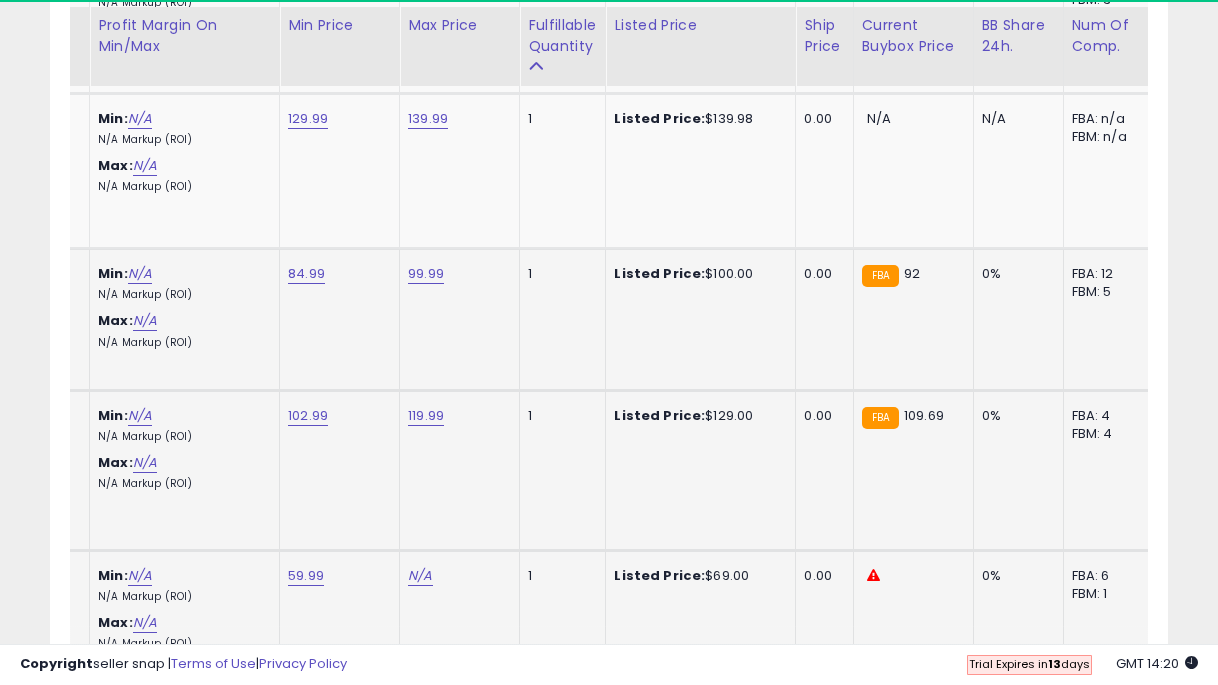 click on "N/A" 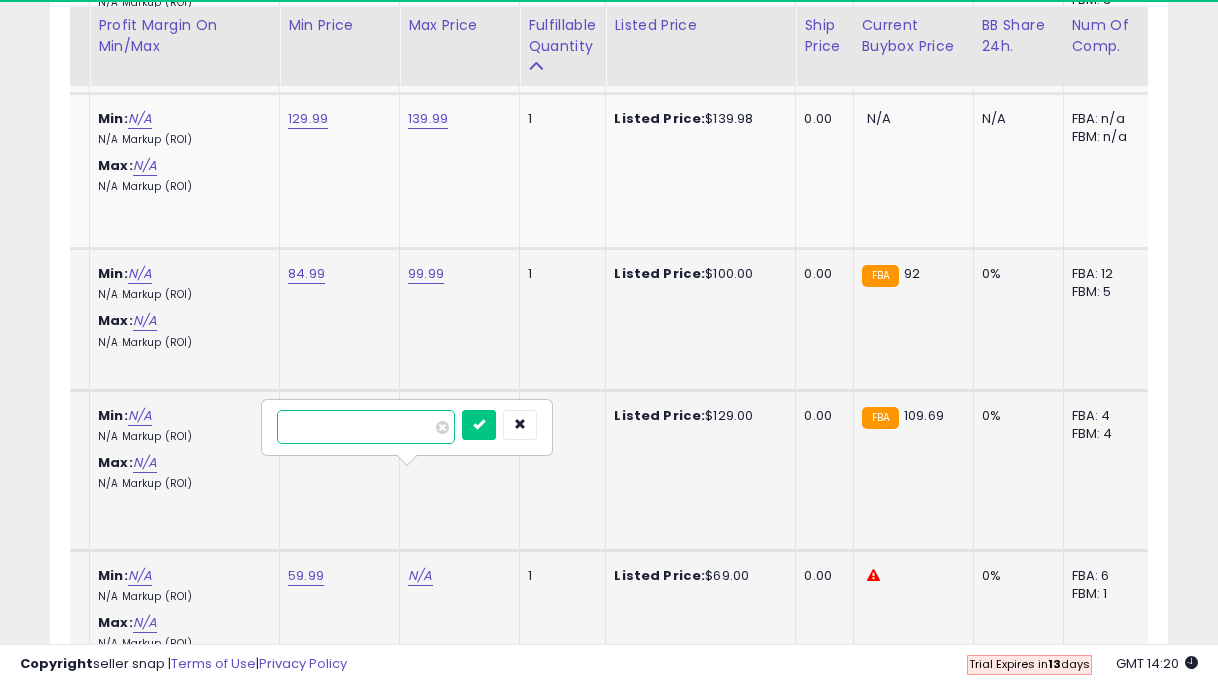 click at bounding box center [479, 425] 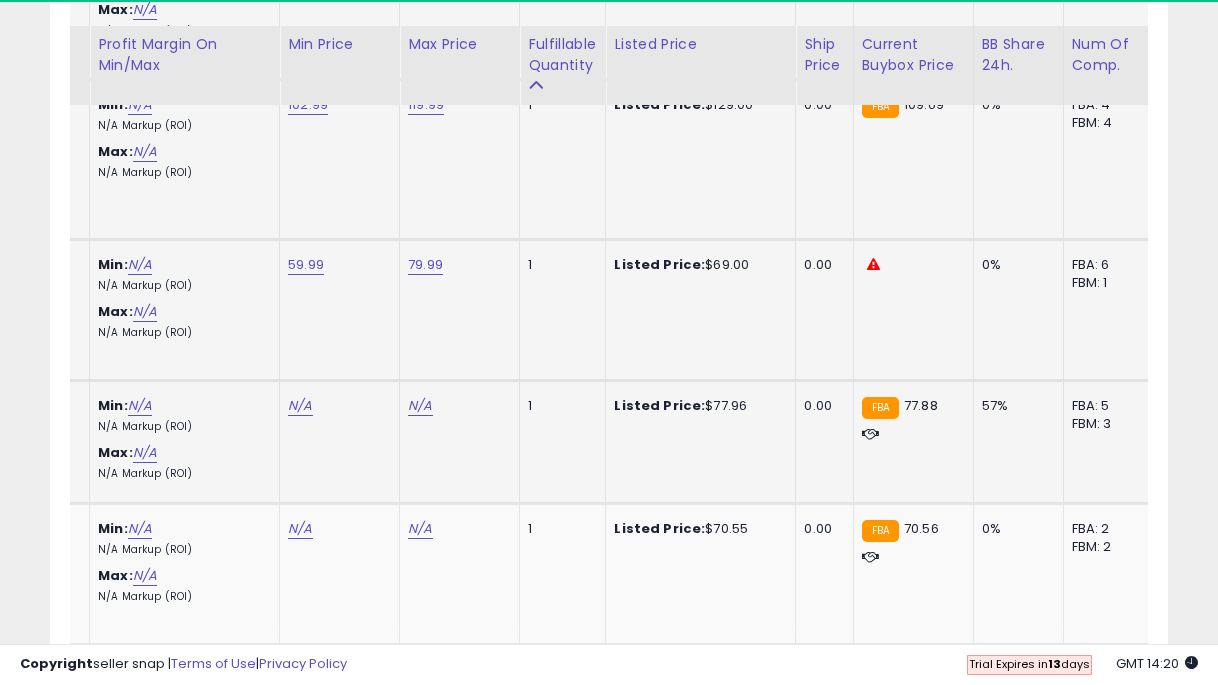scroll, scrollTop: 5631, scrollLeft: 0, axis: vertical 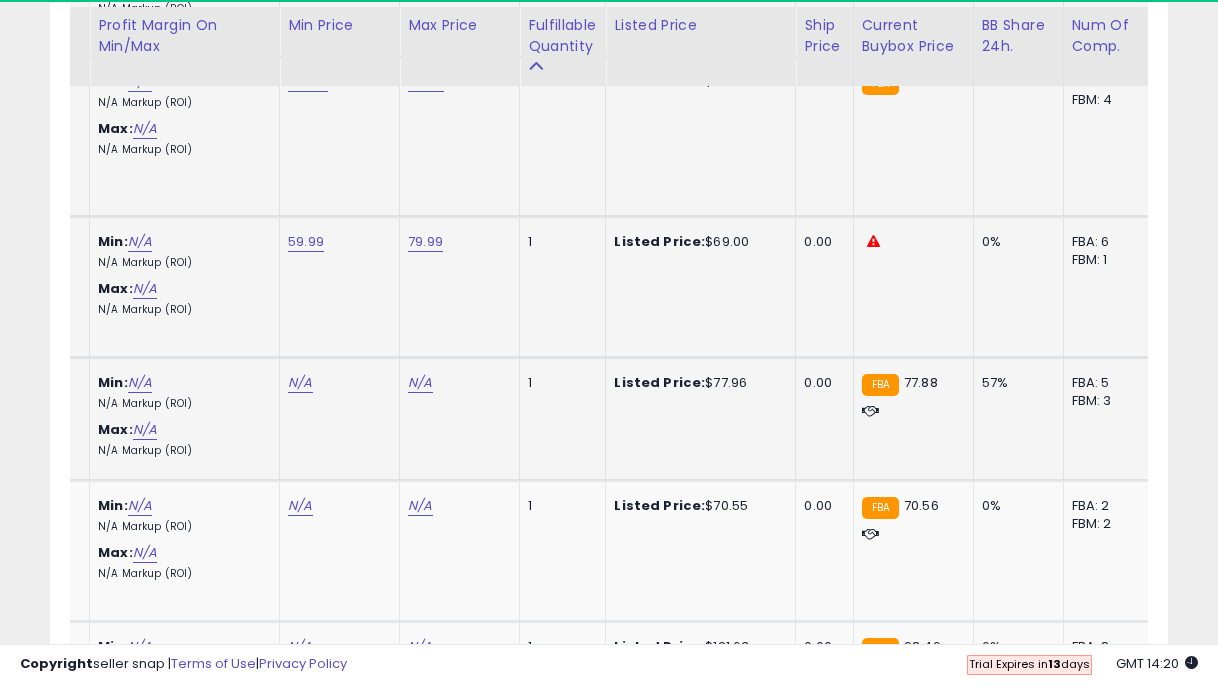 click on "N/A" at bounding box center [300, -4503] 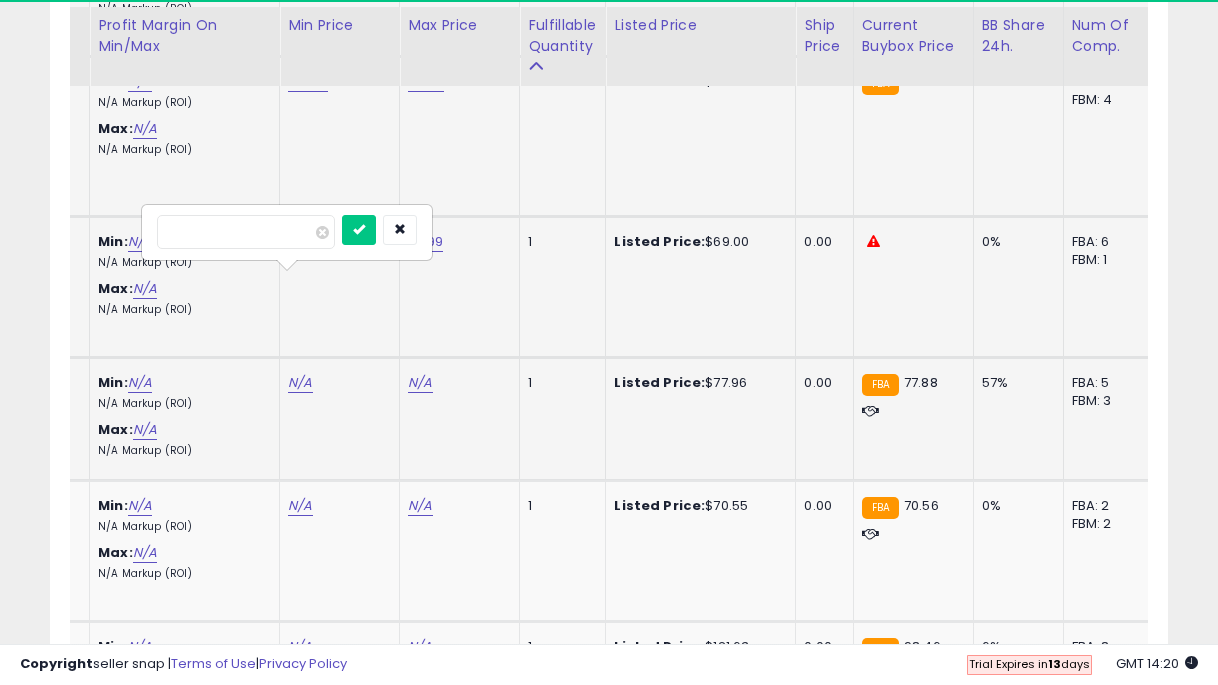 click at bounding box center [359, 230] 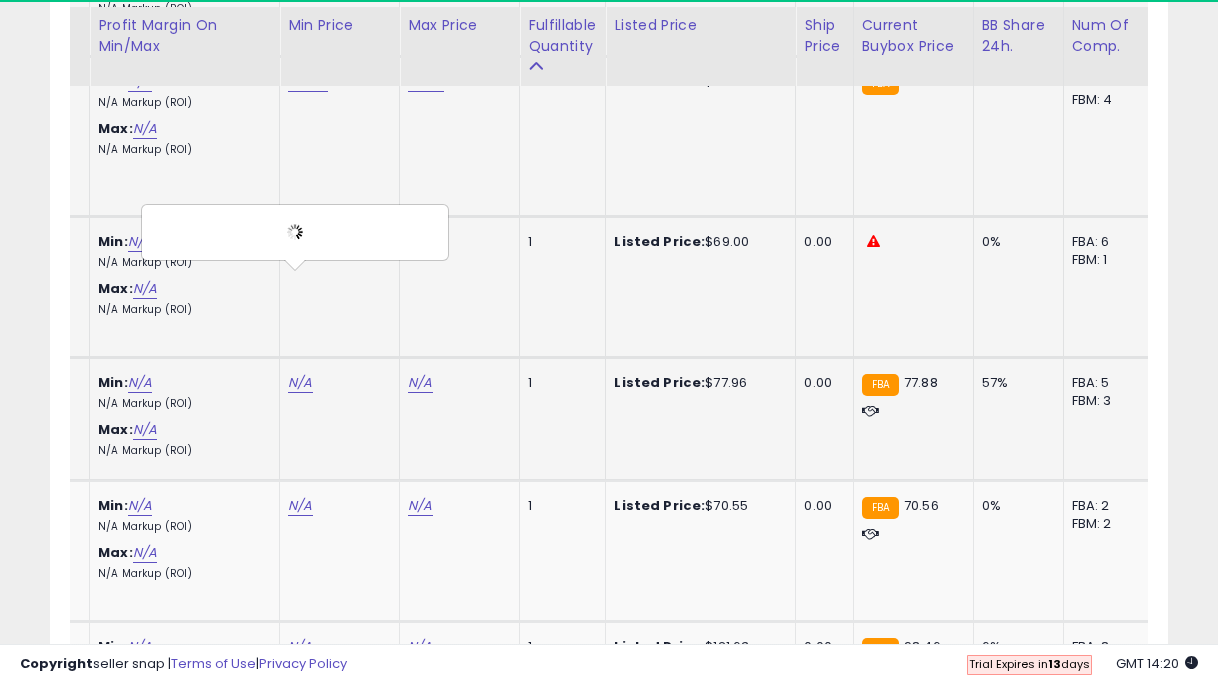 click on "N/A" 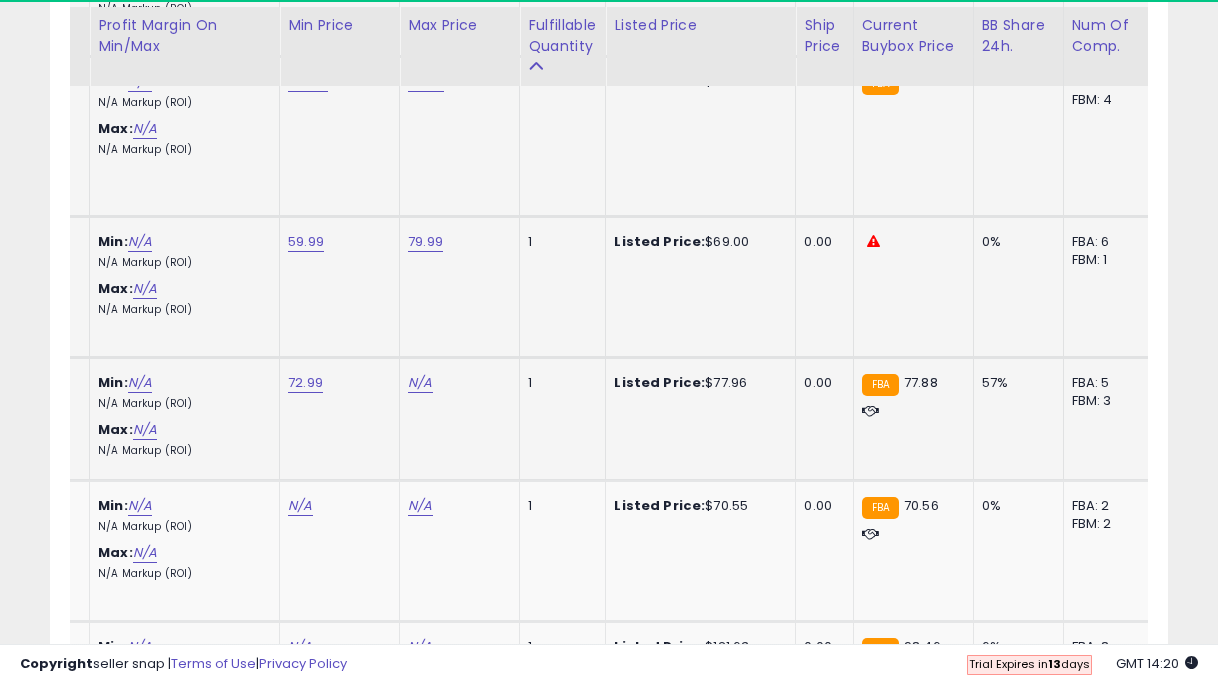 click on "N/A" at bounding box center (420, -4503) 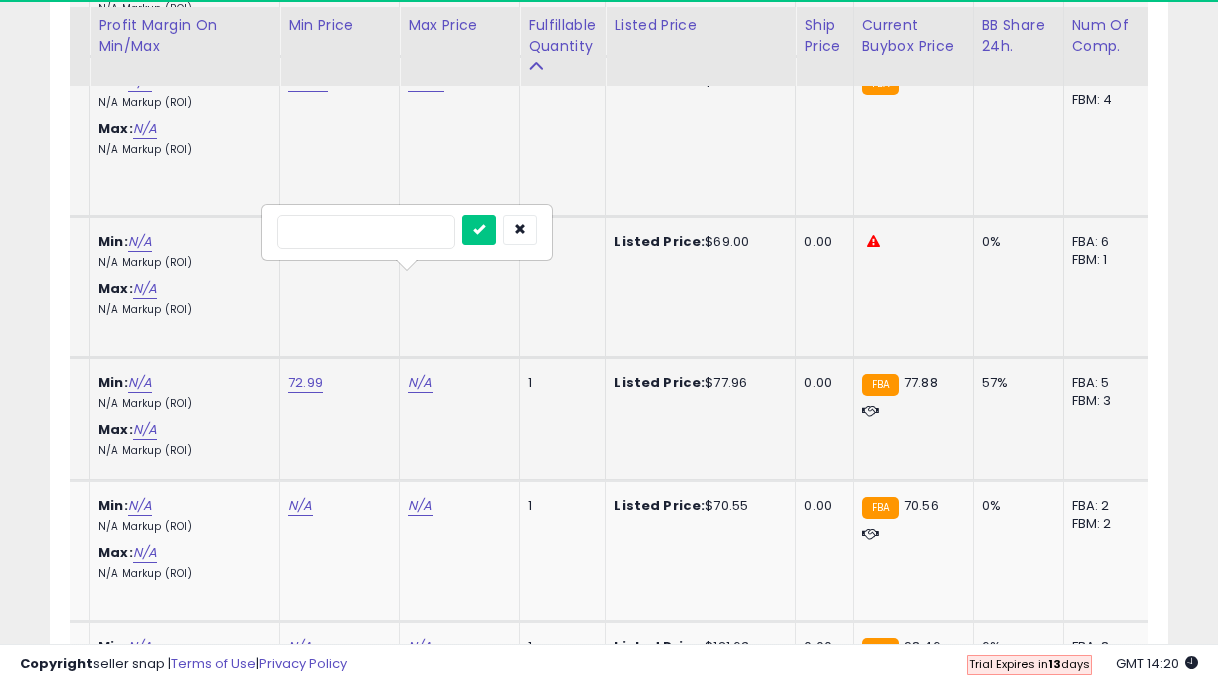 click at bounding box center (479, 230) 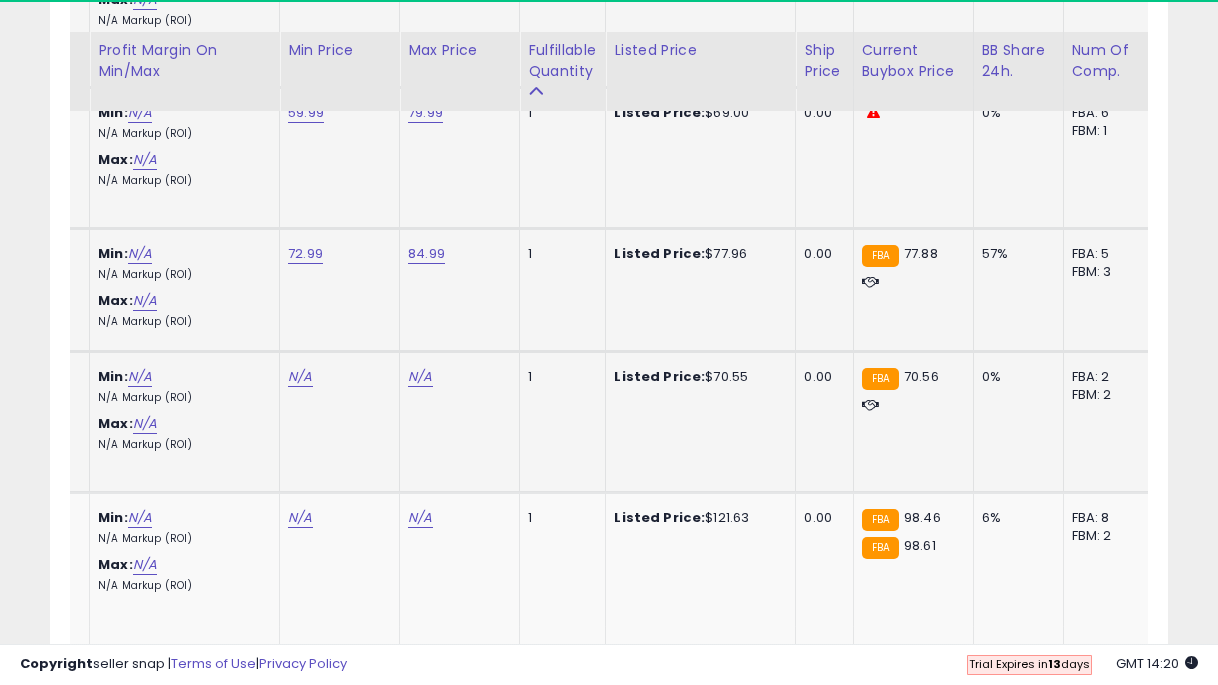 scroll, scrollTop: 5790, scrollLeft: 0, axis: vertical 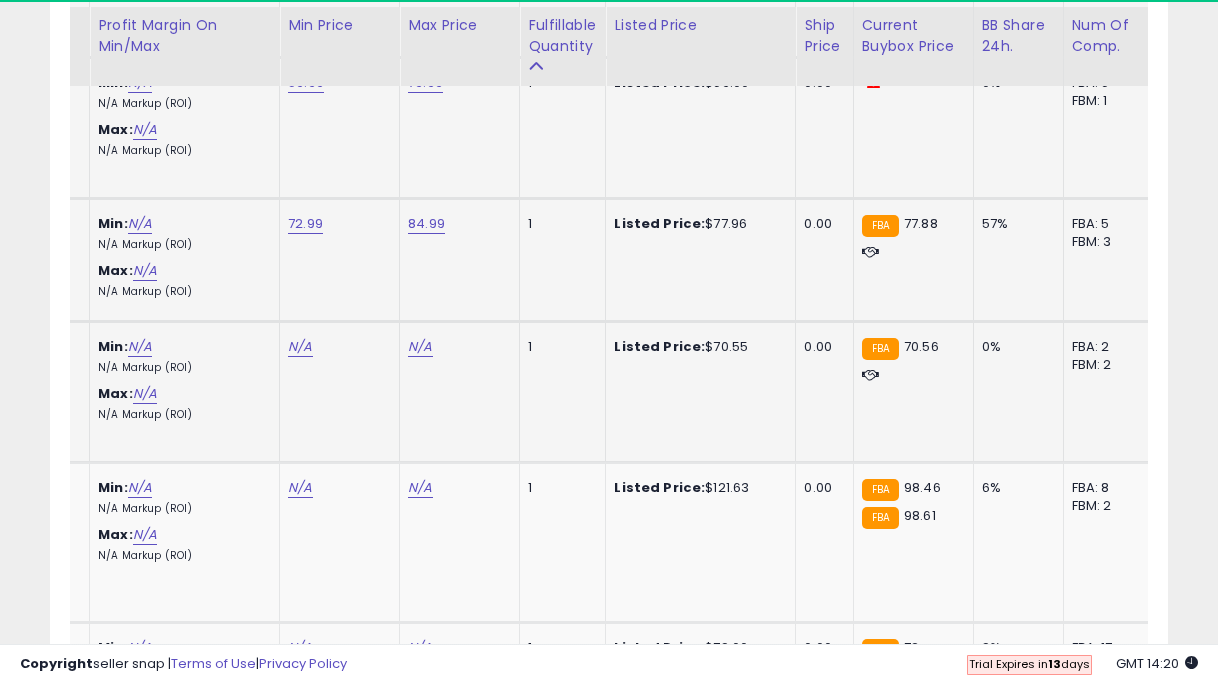 click on "N/A" at bounding box center (300, -4662) 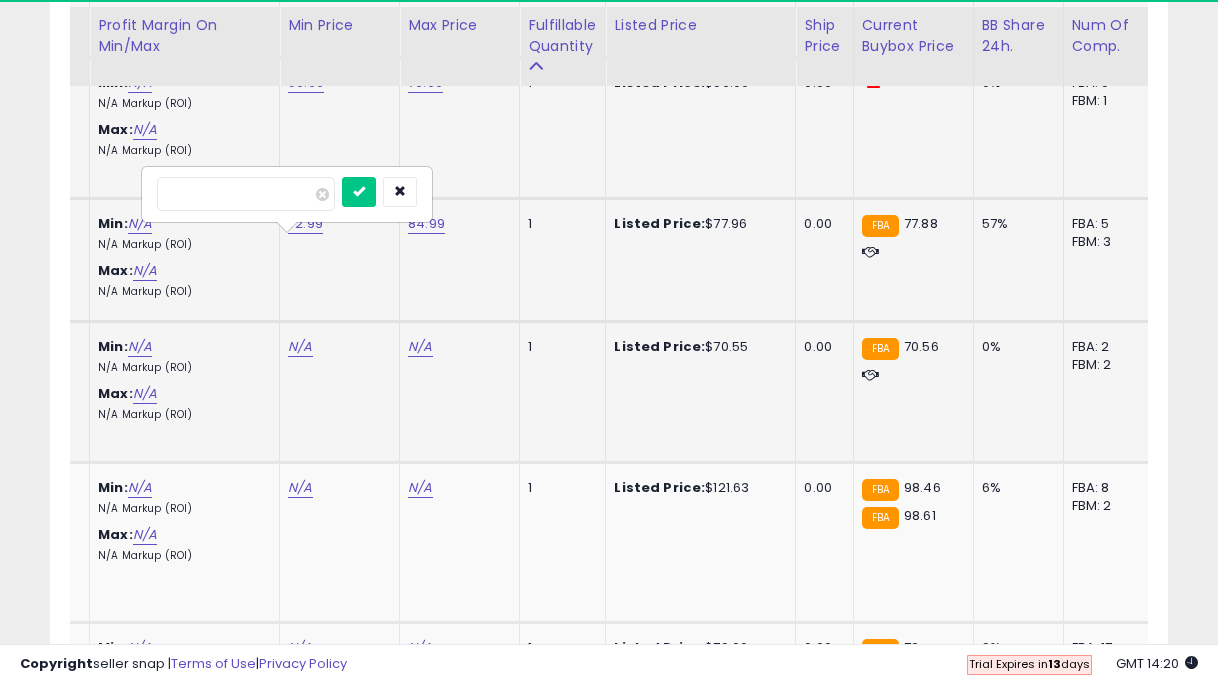 click at bounding box center (359, 192) 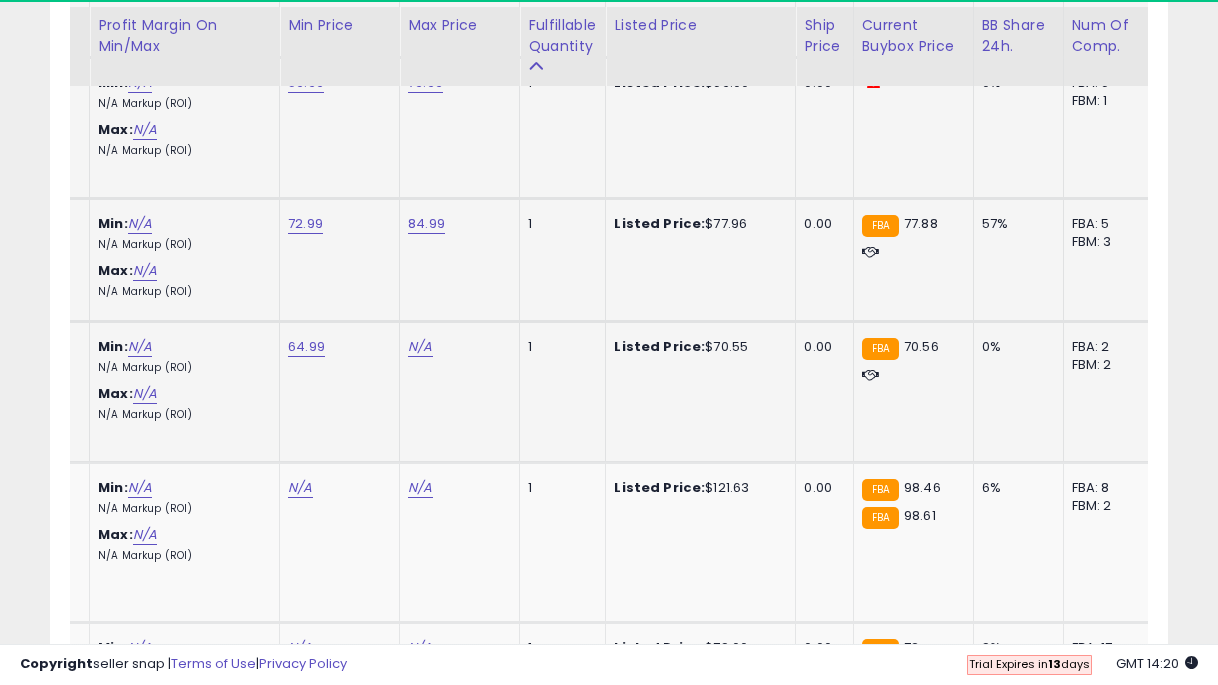 click on "N/A" at bounding box center [420, -4662] 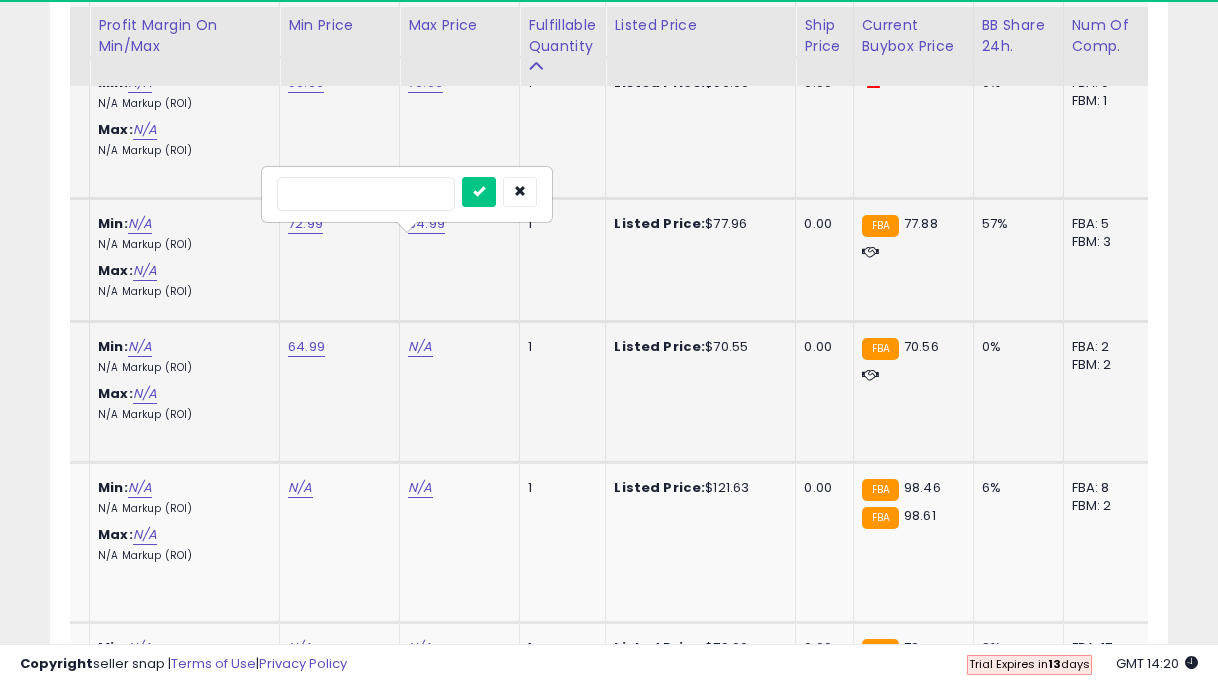 click at bounding box center (479, 192) 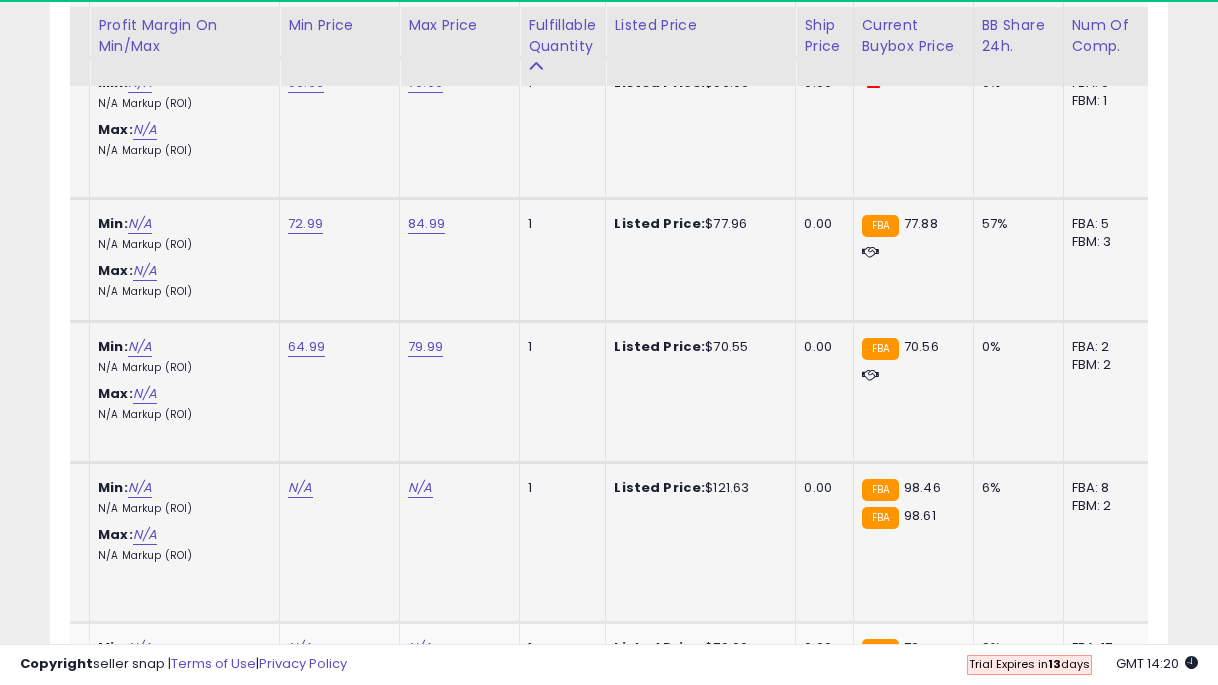 click on "N/A" at bounding box center (300, -4662) 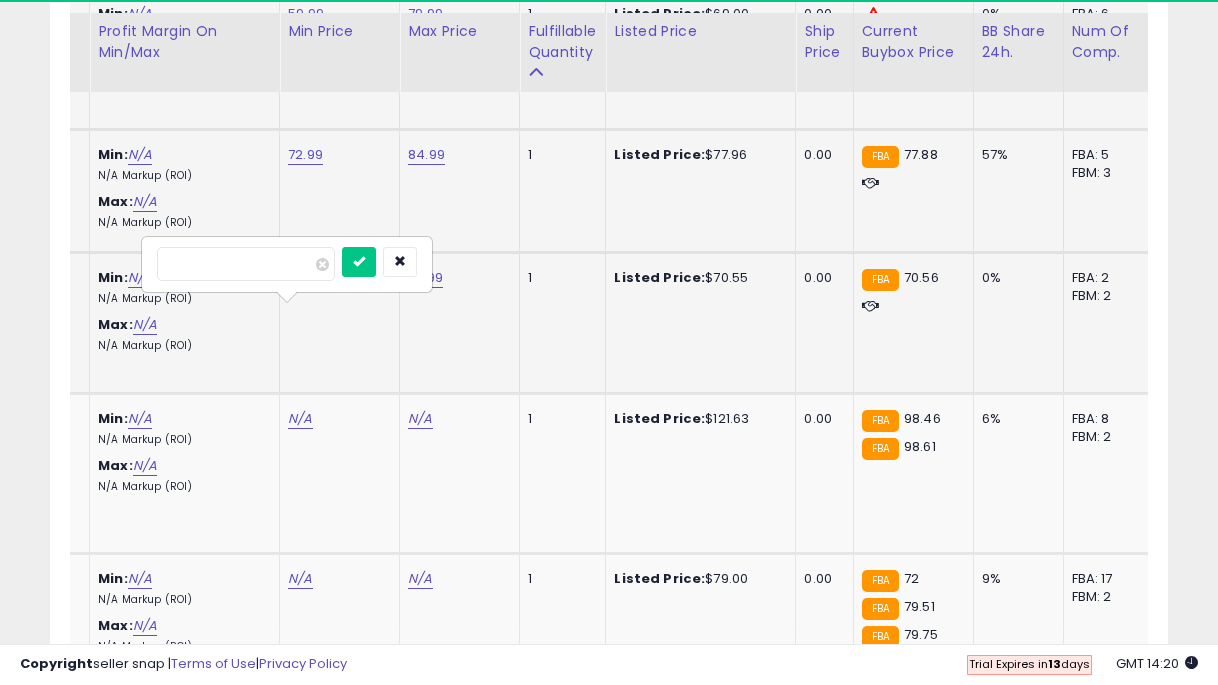 scroll, scrollTop: 5866, scrollLeft: 0, axis: vertical 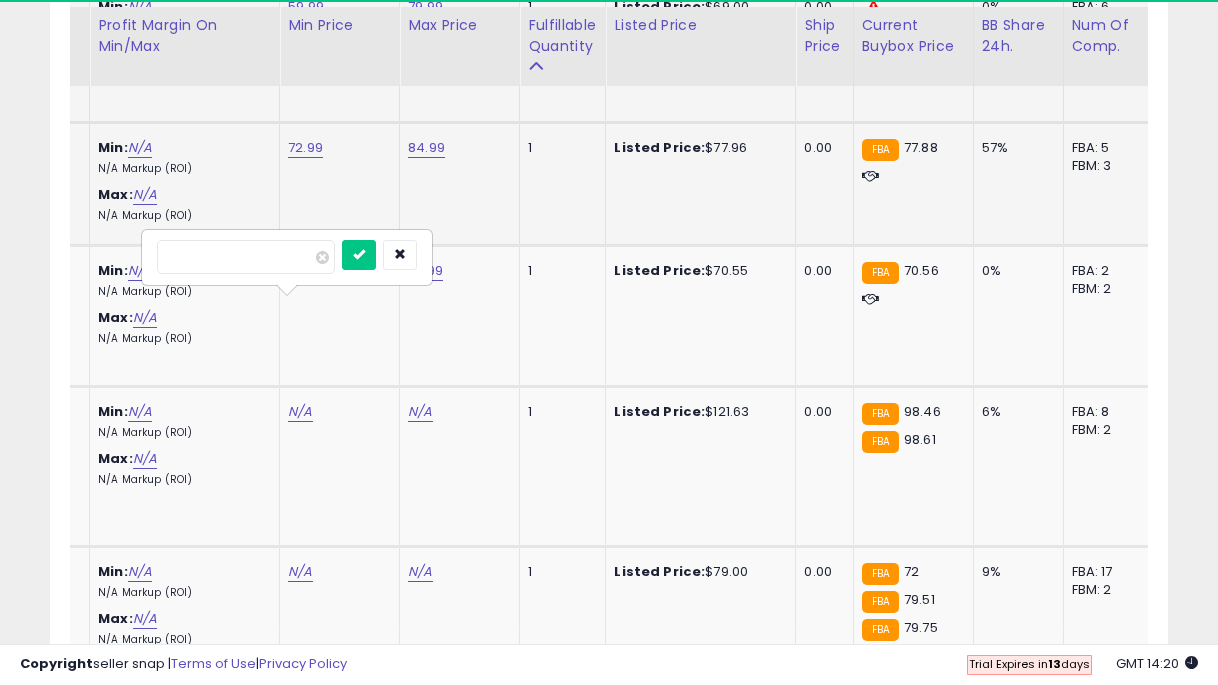 click on "79.99" at bounding box center [420, -4738] 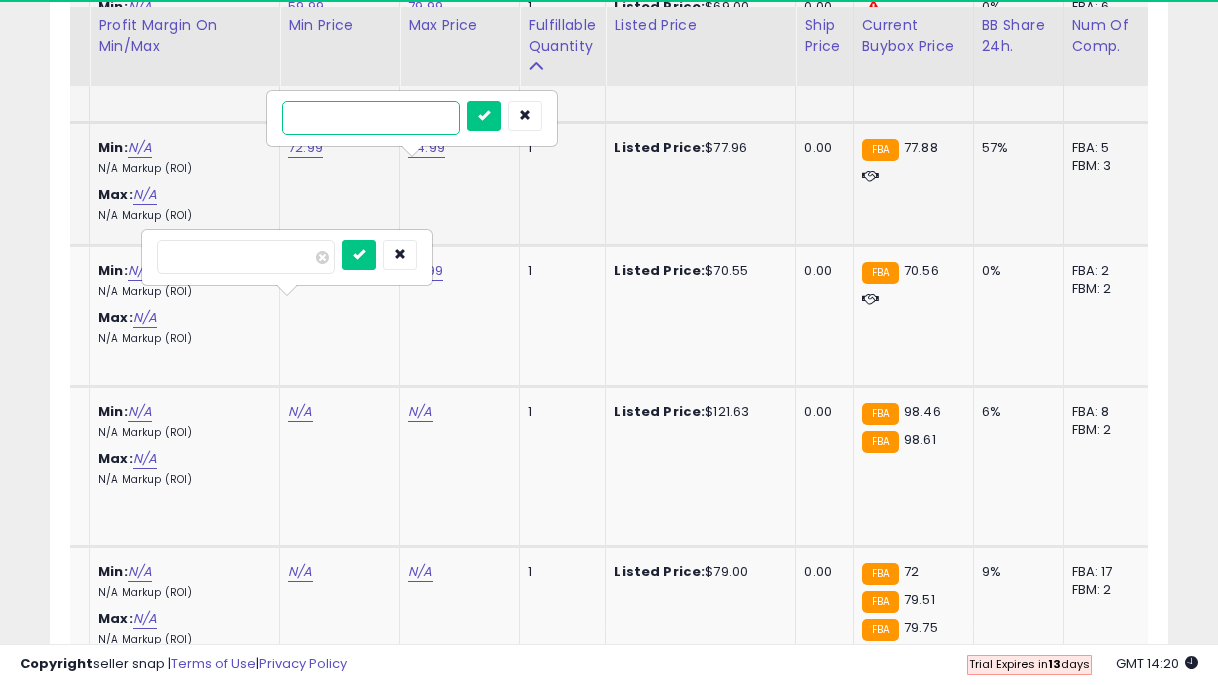 click at bounding box center (484, 116) 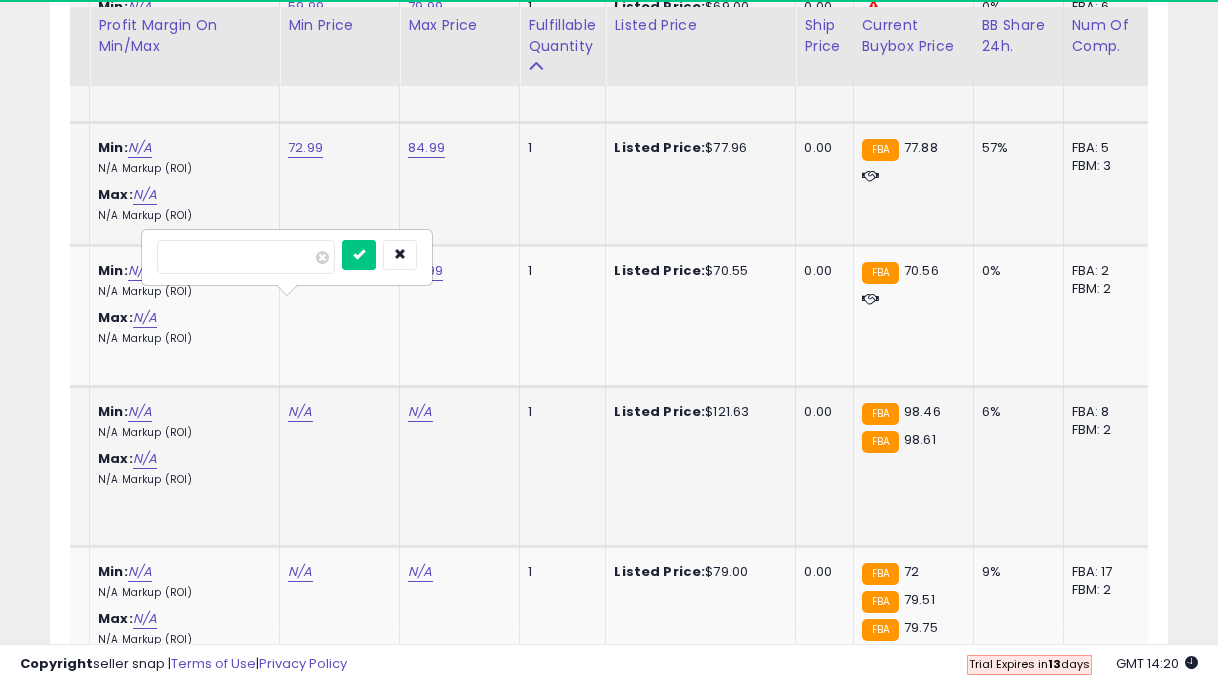 click on "N/A" 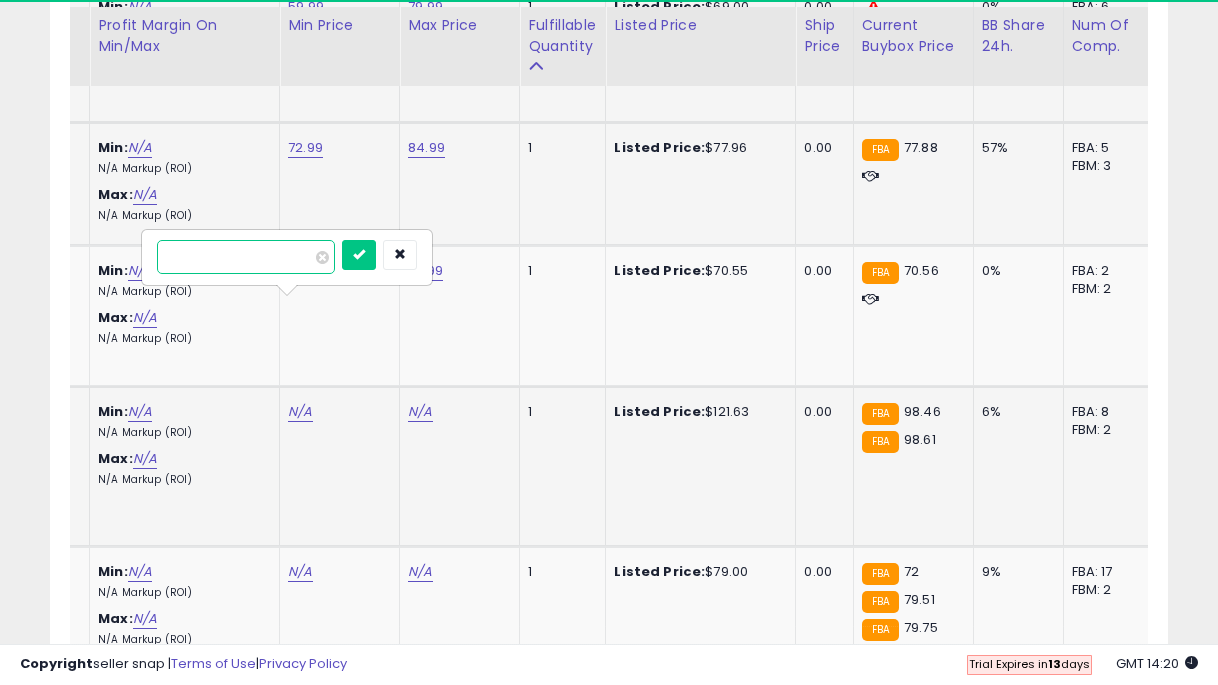 click at bounding box center [246, 257] 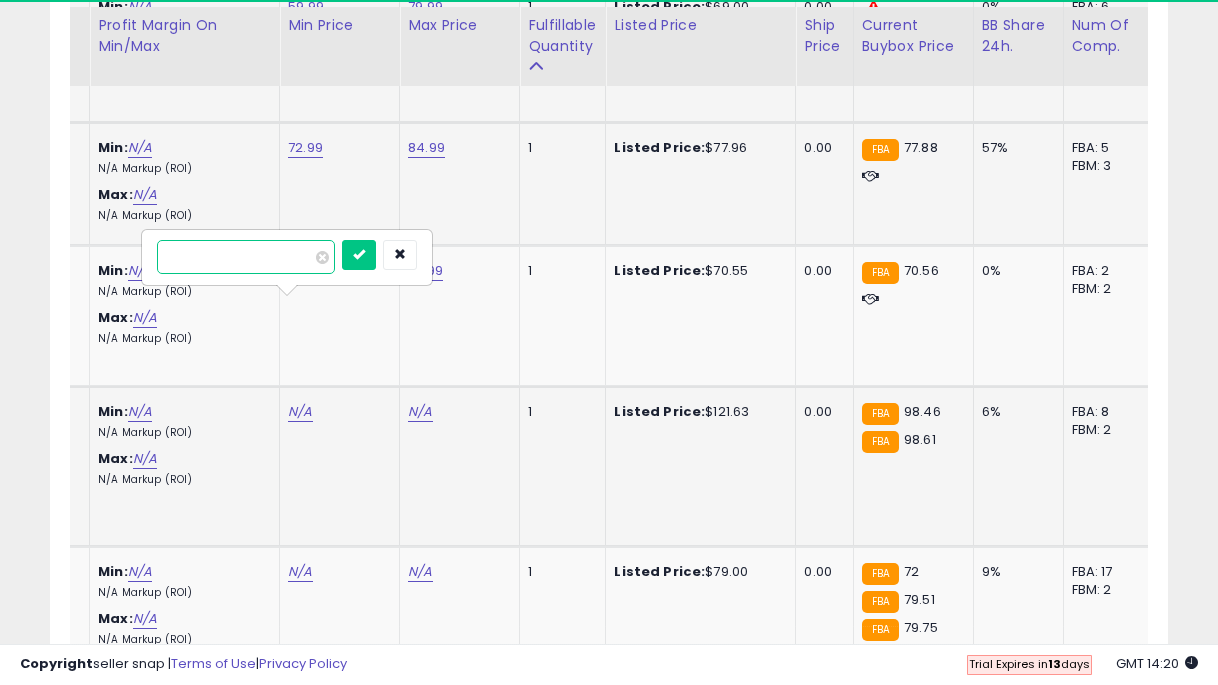 click at bounding box center [359, 255] 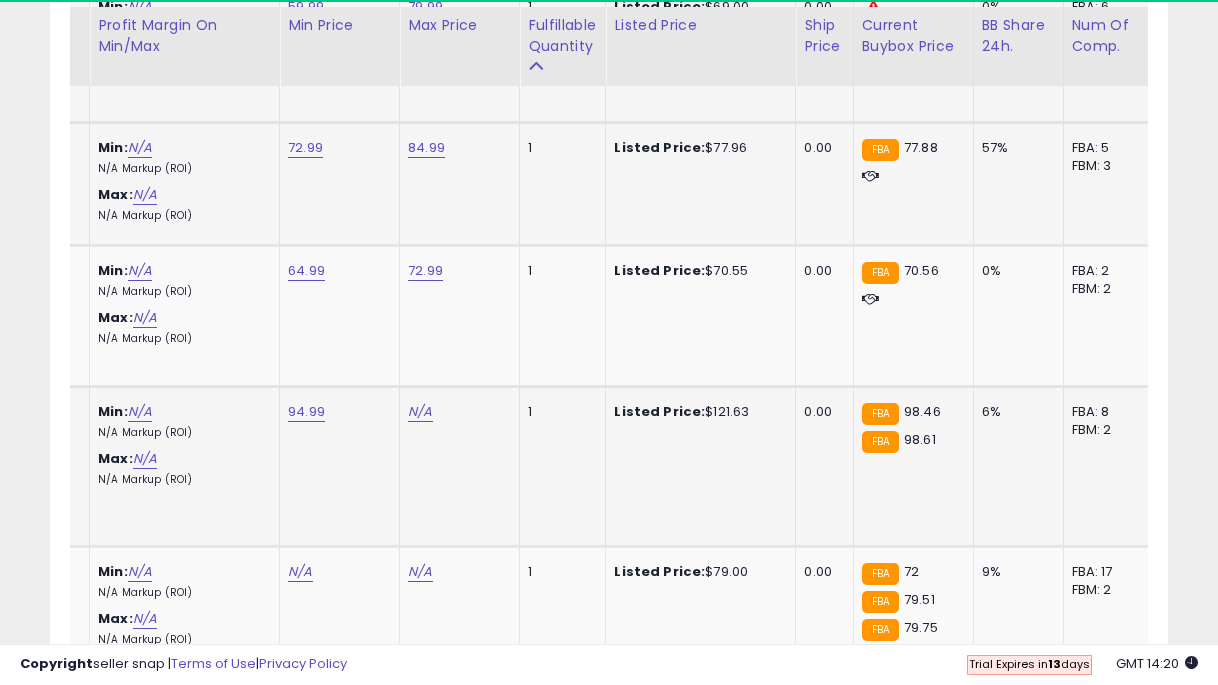 click on "N/A" at bounding box center [420, -4738] 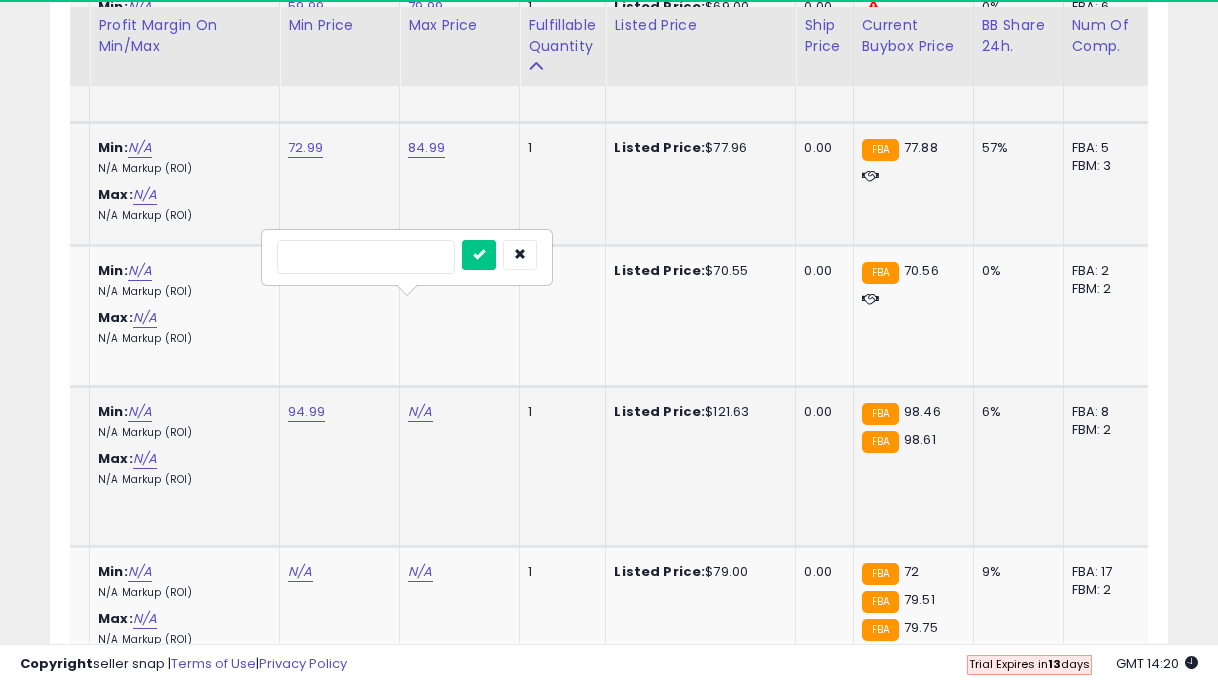 click at bounding box center [479, 255] 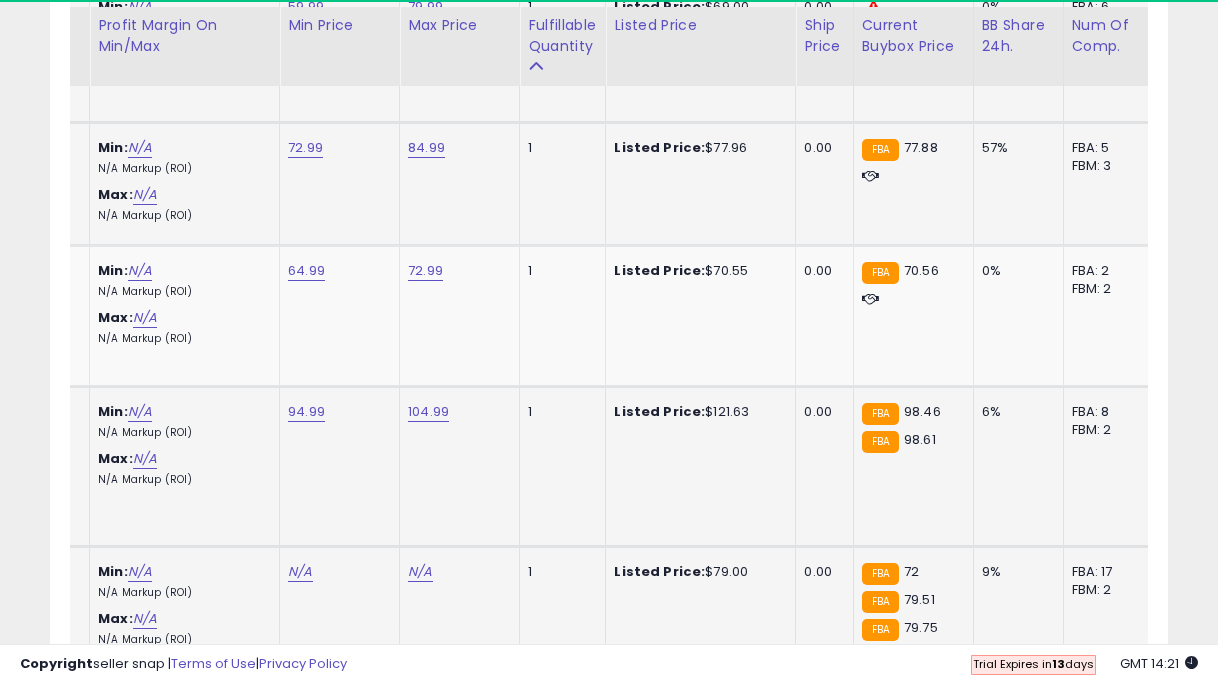 click on "N/A" at bounding box center (300, -4738) 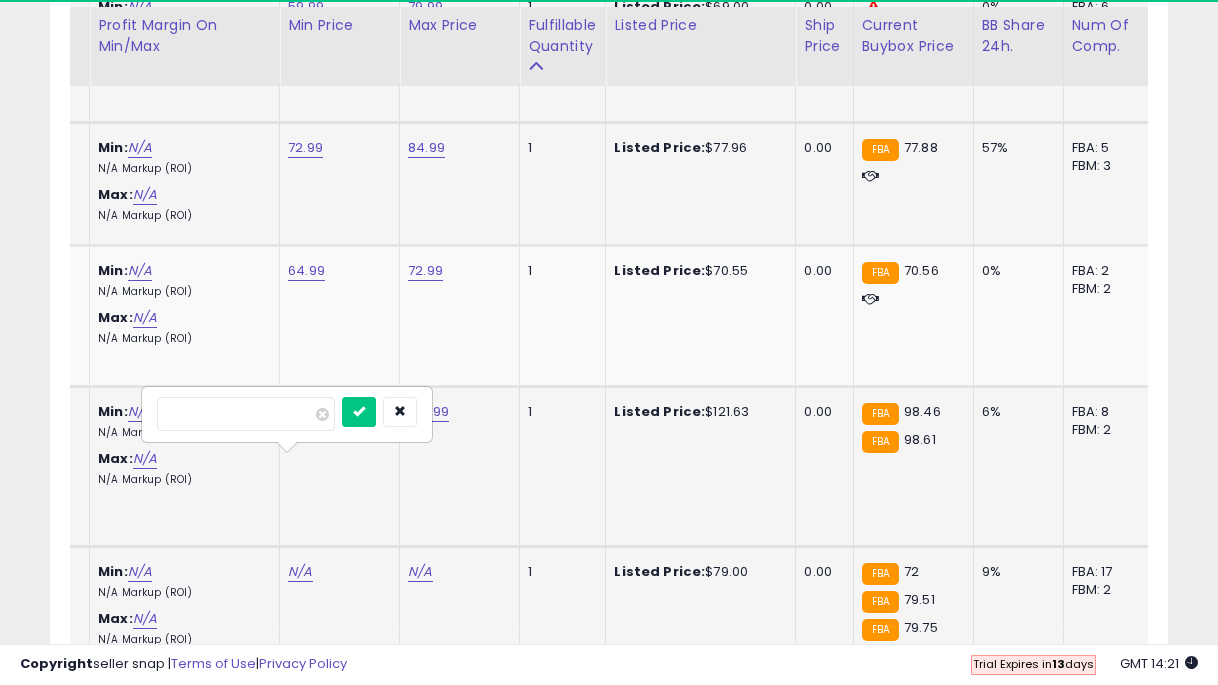 click at bounding box center (359, 412) 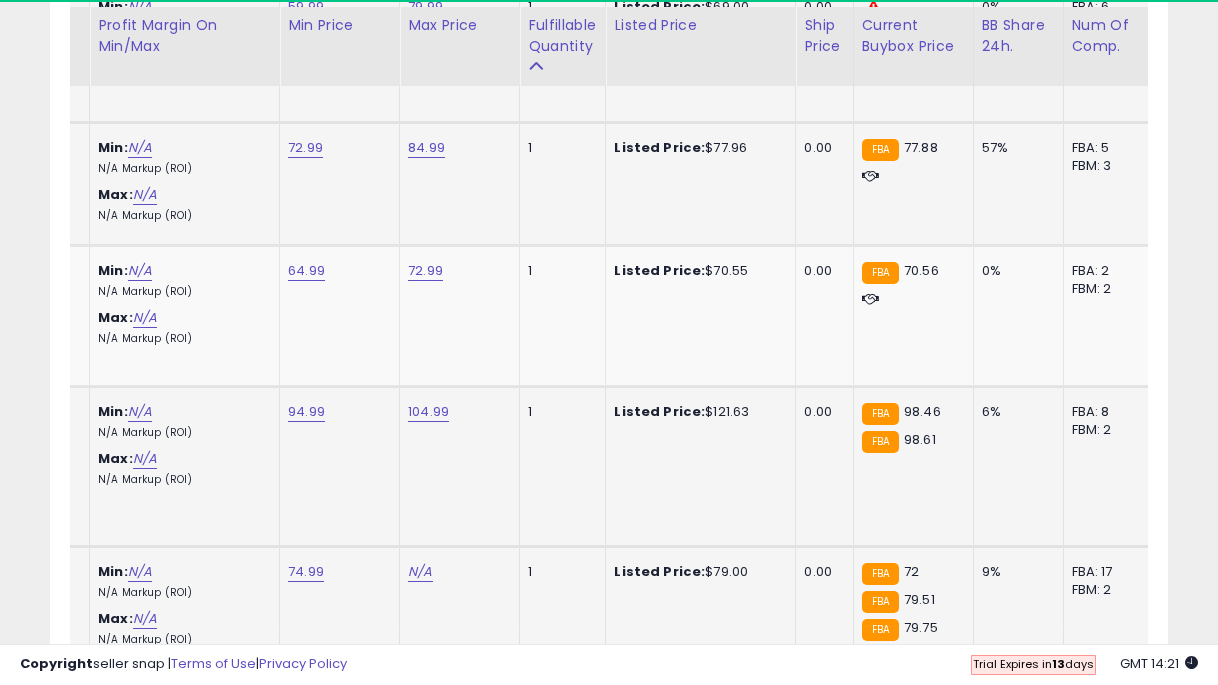 click on "N/A" at bounding box center [420, -4738] 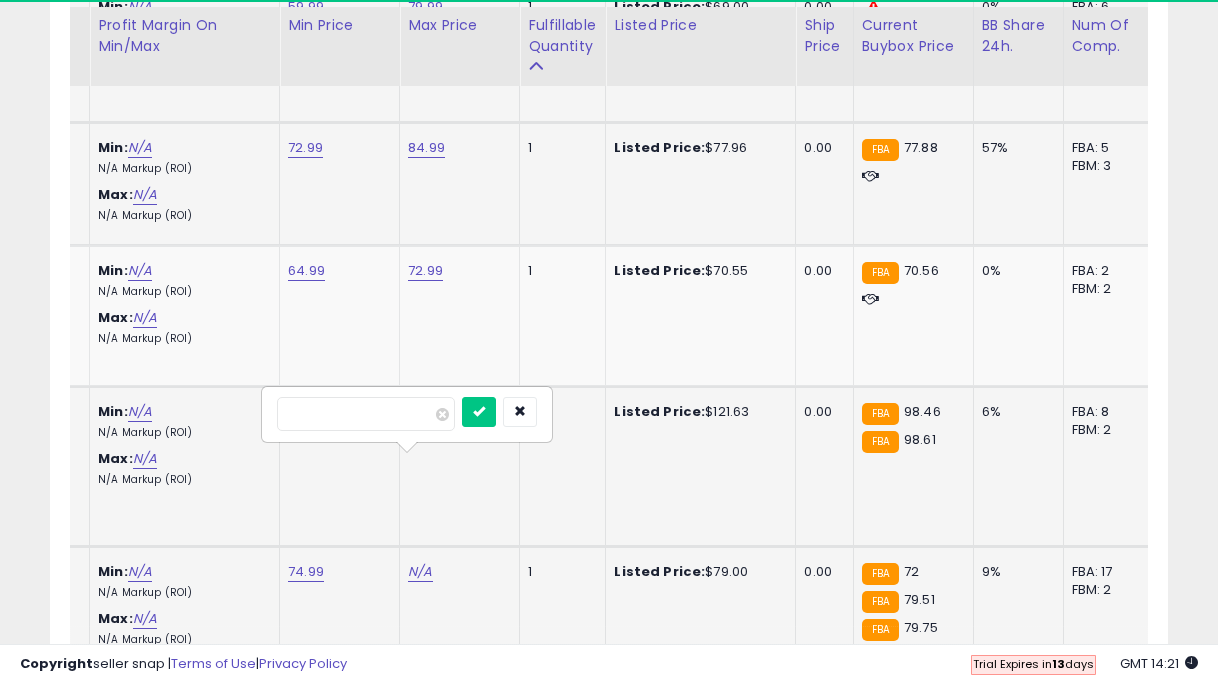 click at bounding box center (479, 412) 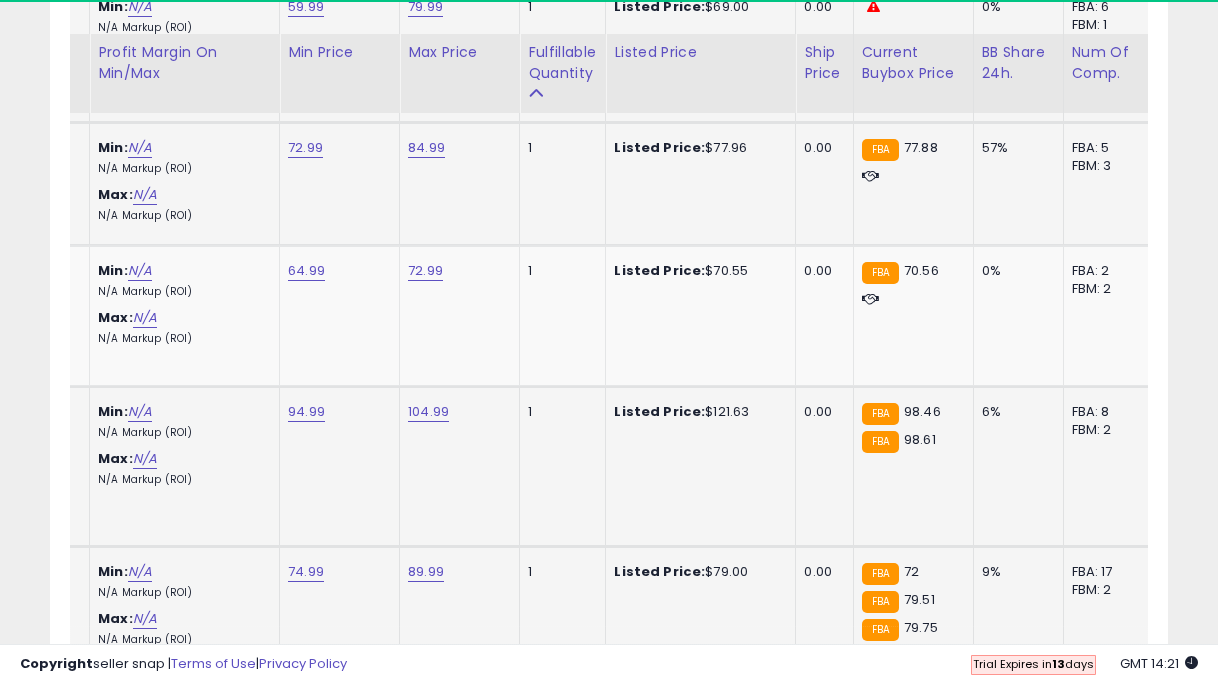 scroll, scrollTop: 6071, scrollLeft: 0, axis: vertical 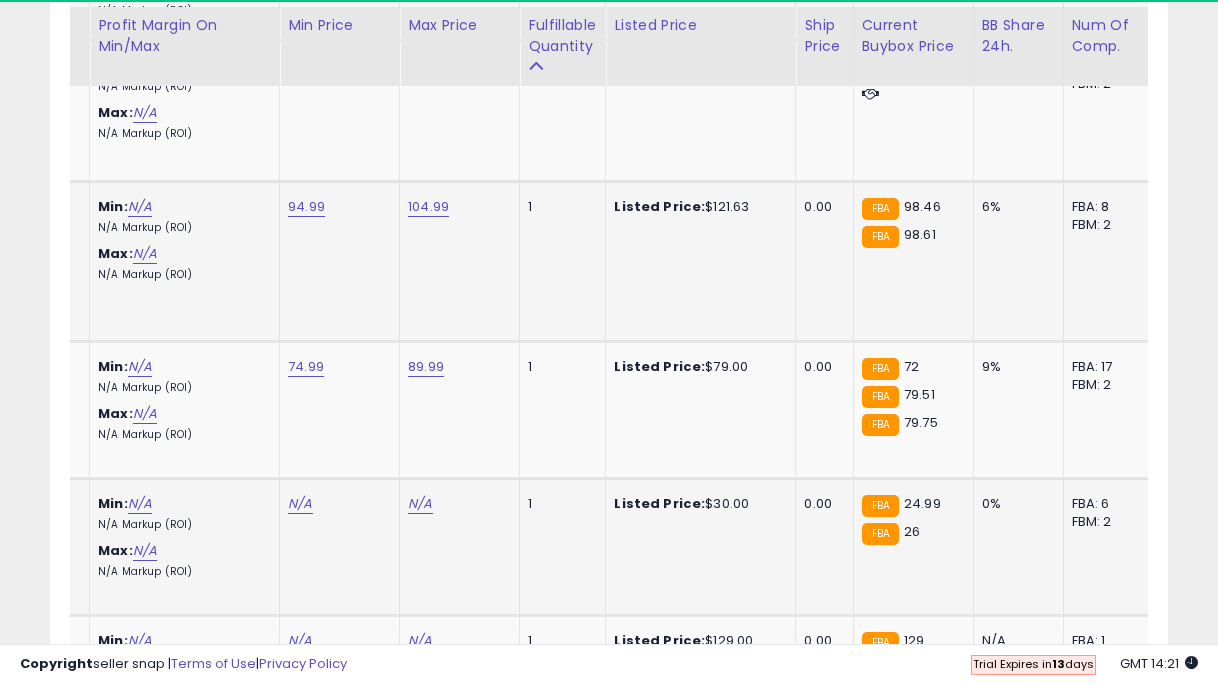 click on "N/A" at bounding box center [300, -4943] 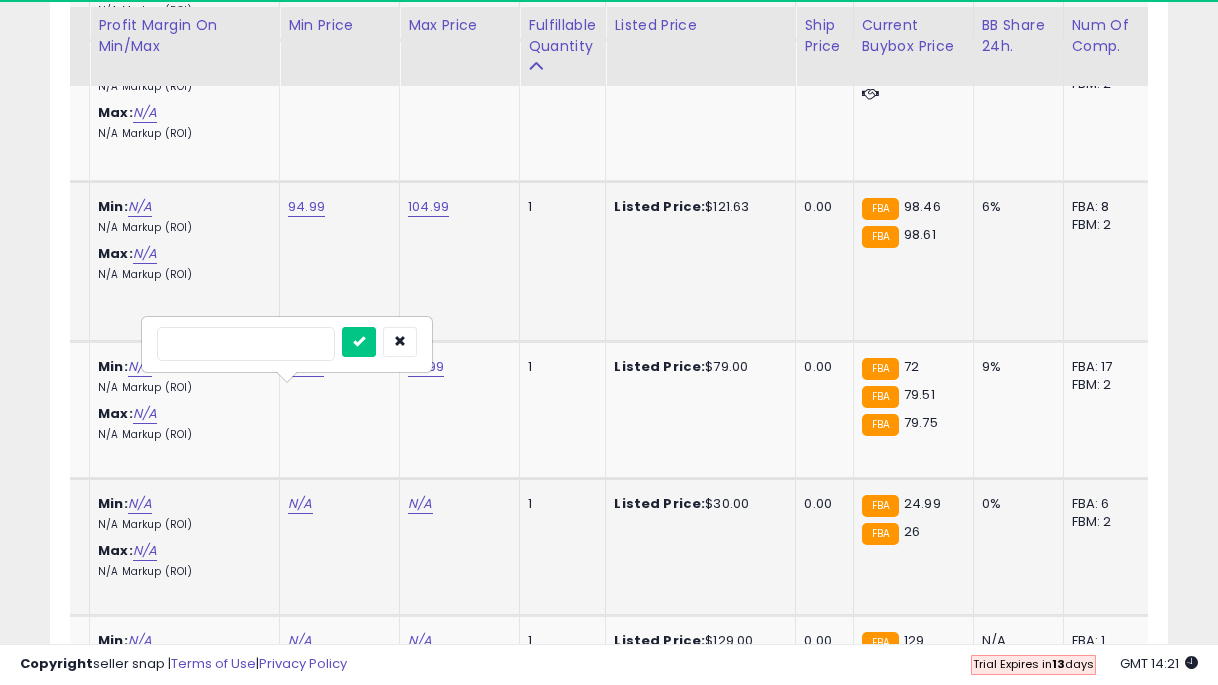 click at bounding box center (359, 342) 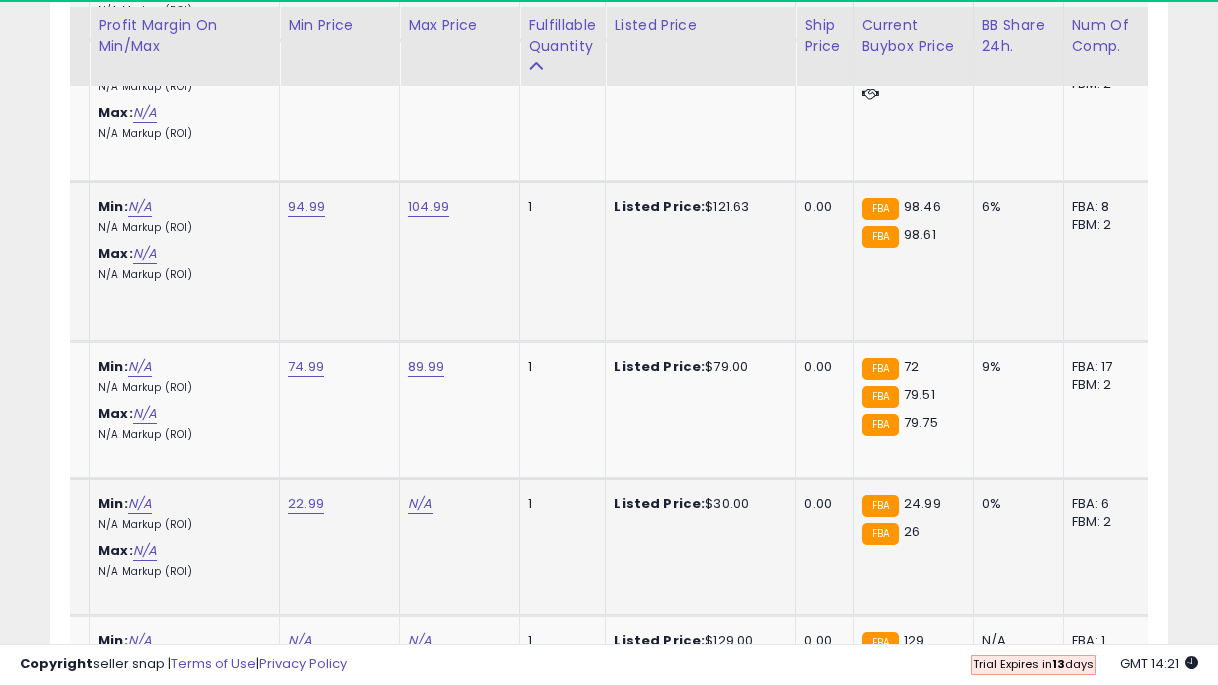 click on "N/A" at bounding box center [420, -4943] 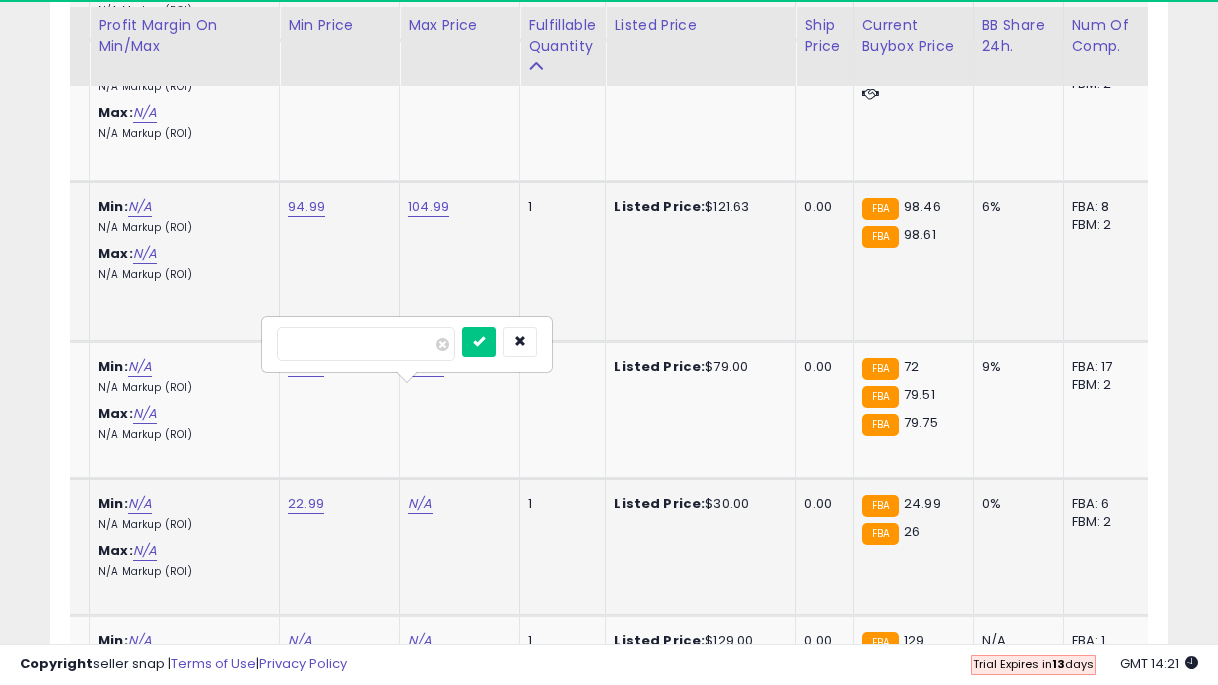 click at bounding box center [479, 342] 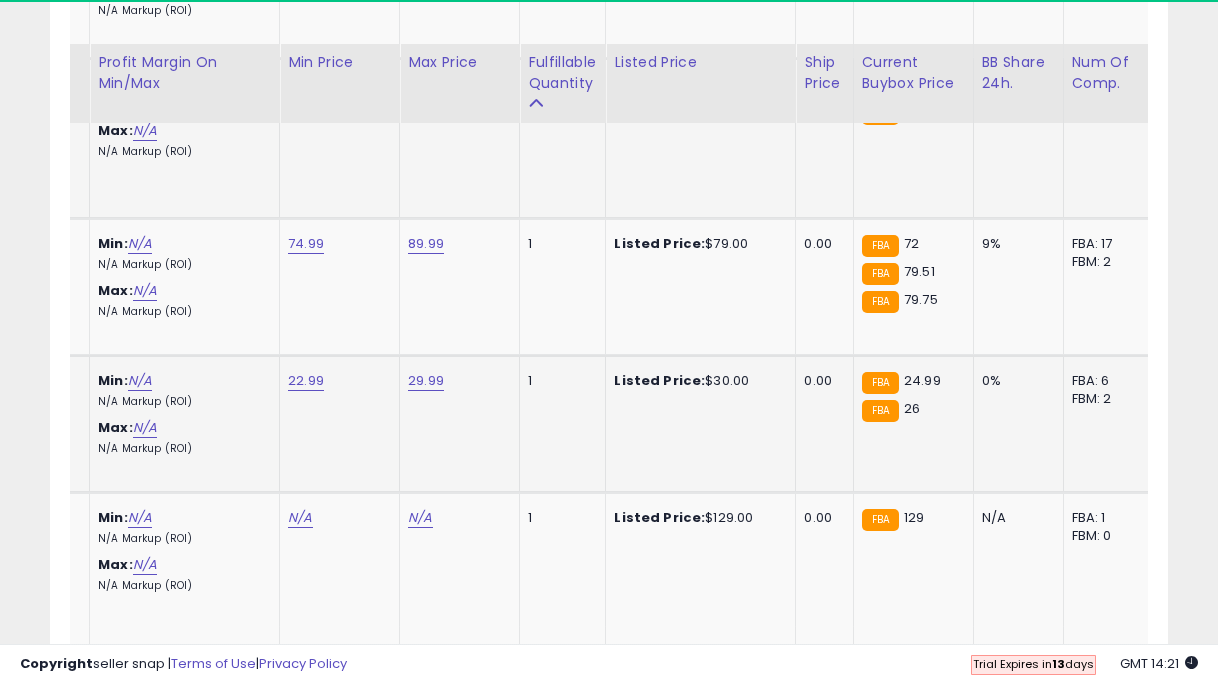 scroll, scrollTop: 6247, scrollLeft: 0, axis: vertical 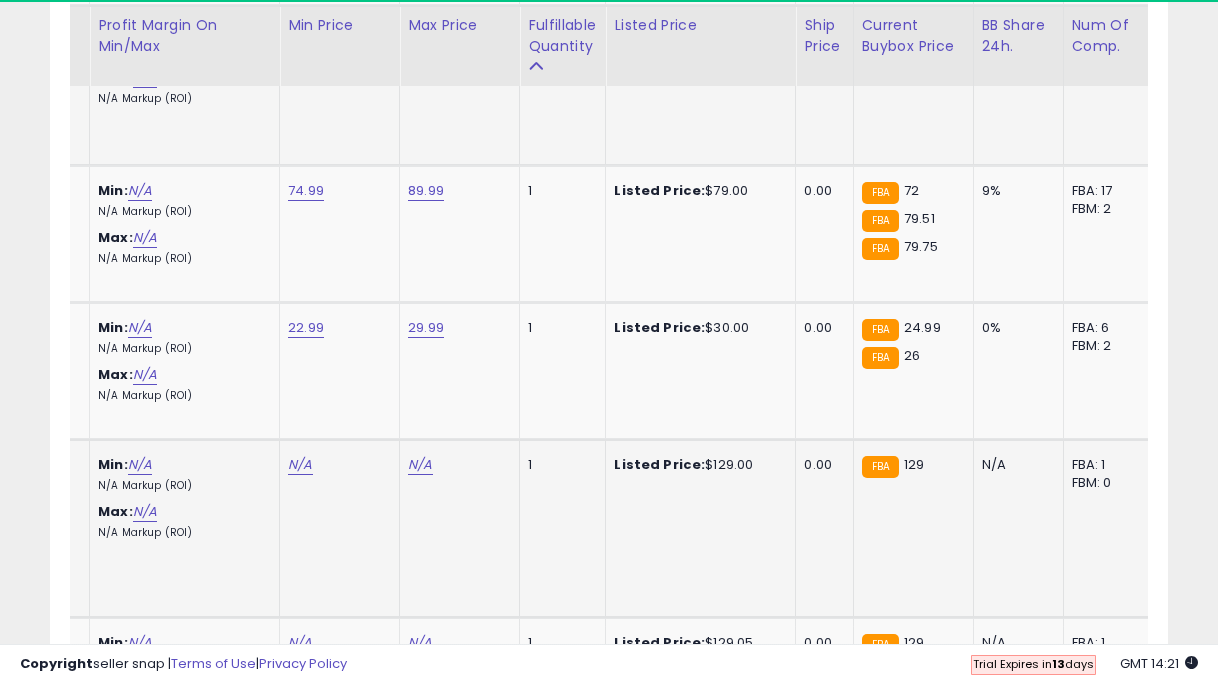 click on "N/A" at bounding box center [300, -5119] 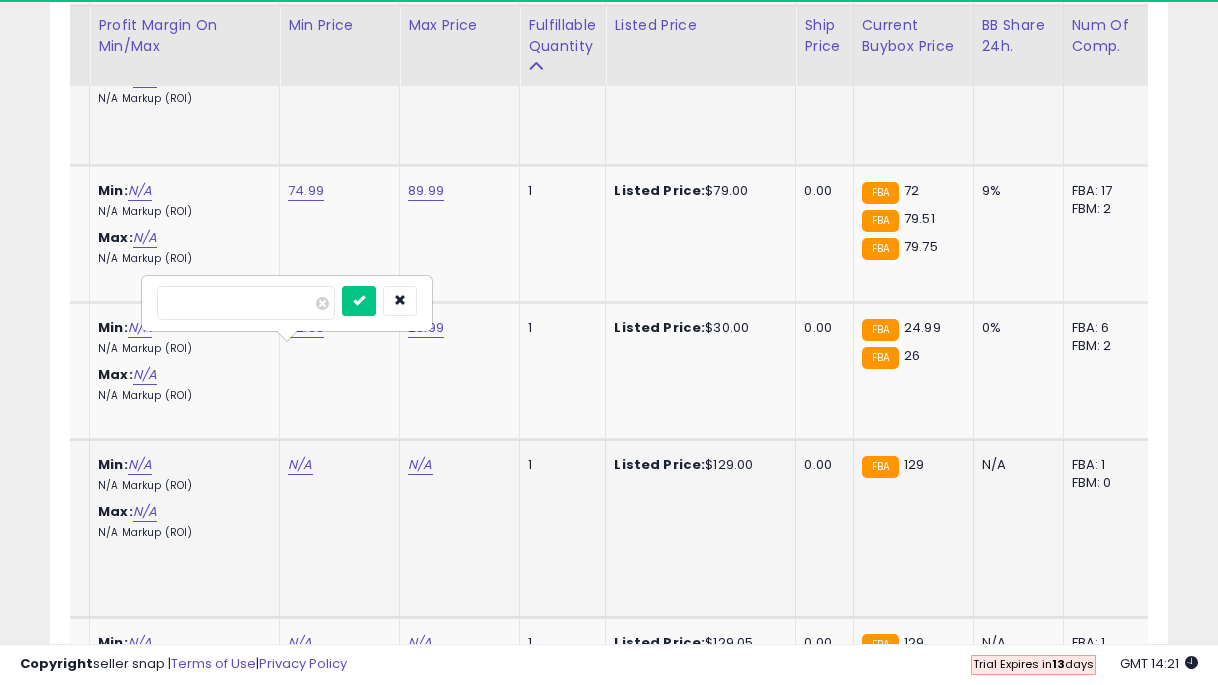 click at bounding box center [359, 301] 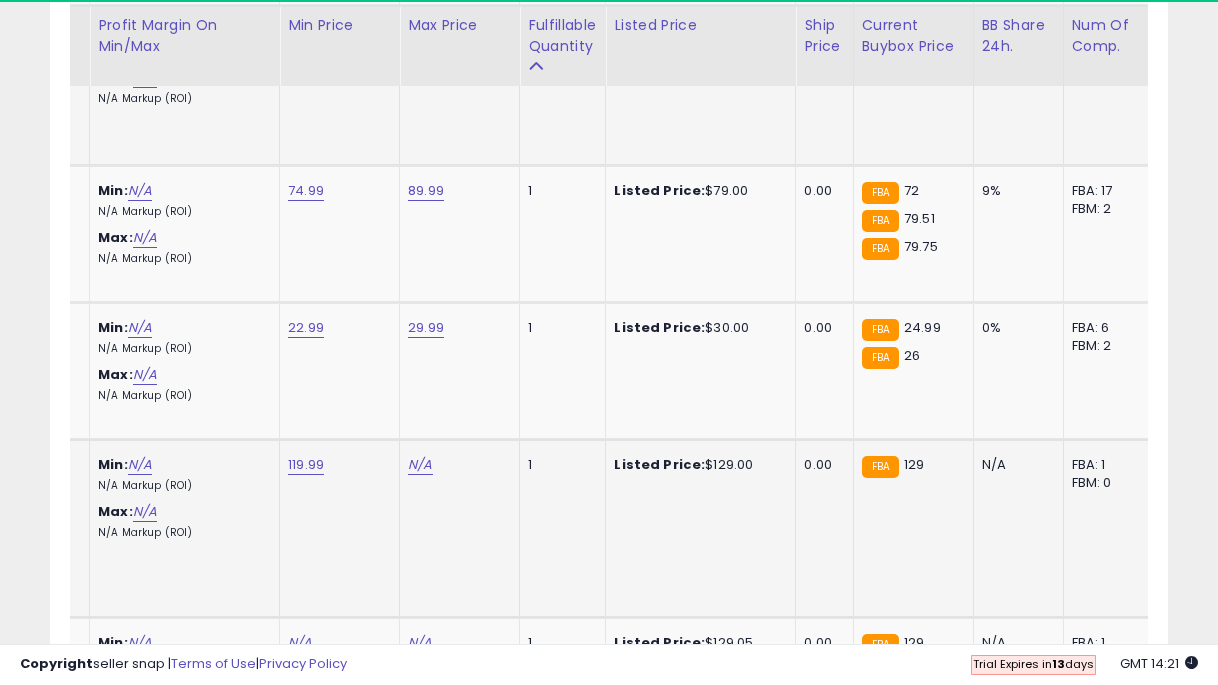 click on "N/A" at bounding box center [420, -5119] 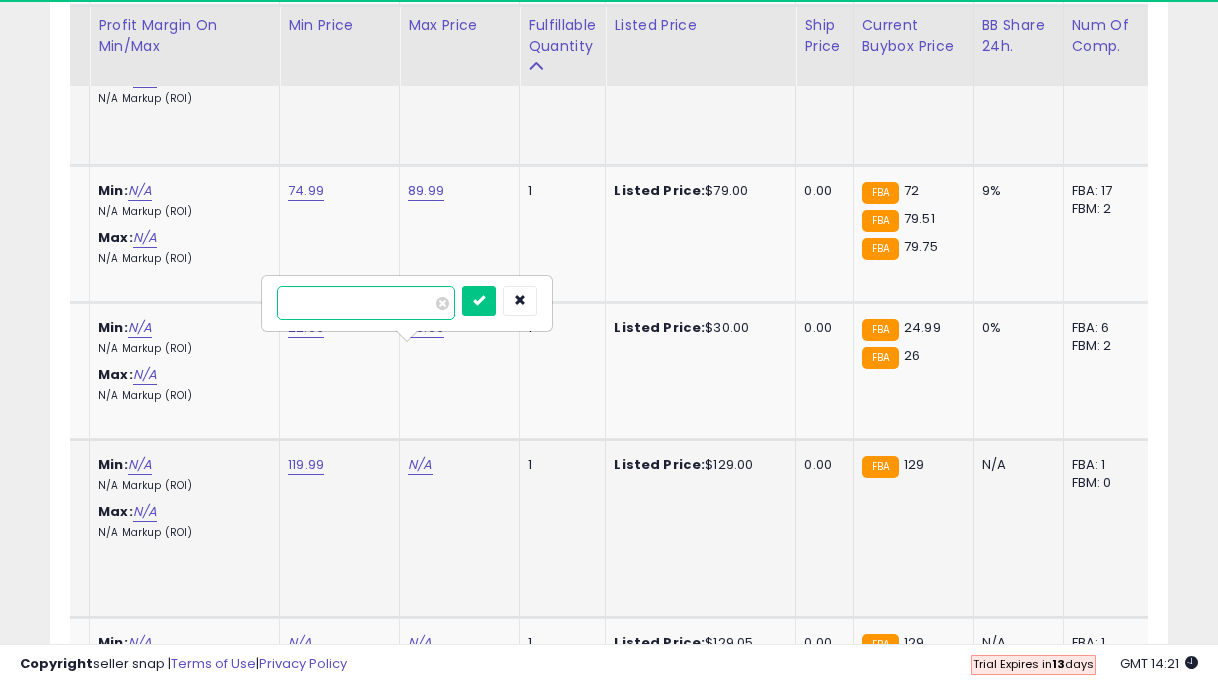 click at bounding box center [479, 301] 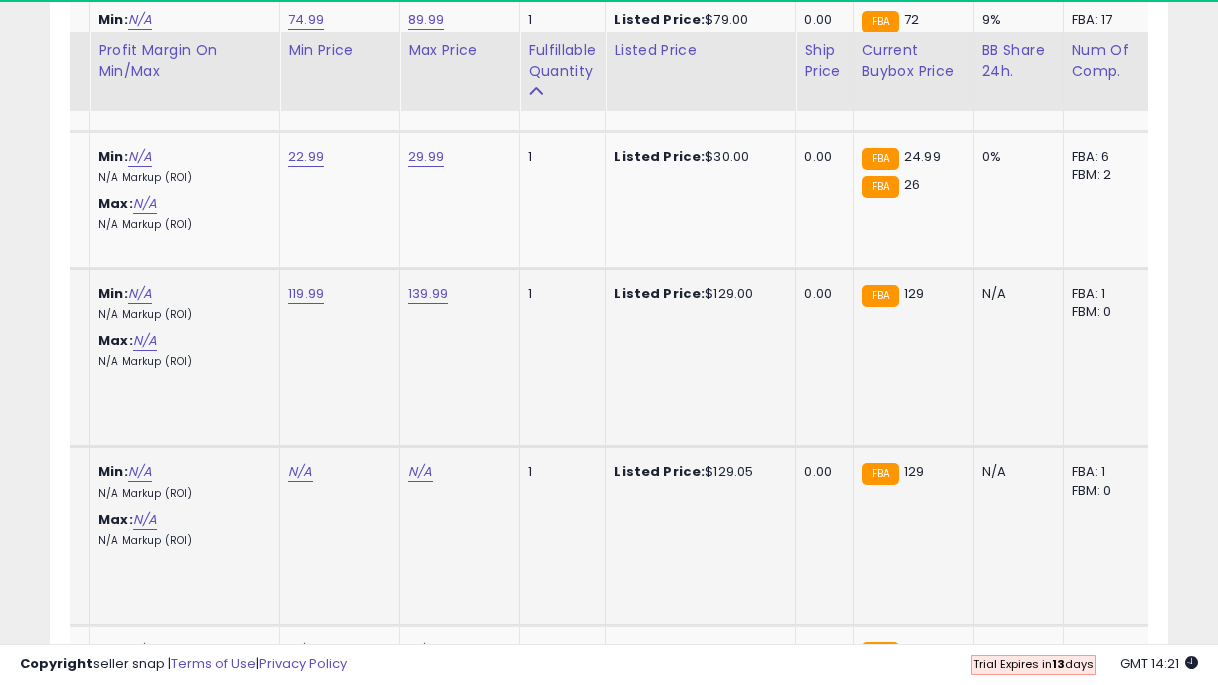 scroll, scrollTop: 6455, scrollLeft: 0, axis: vertical 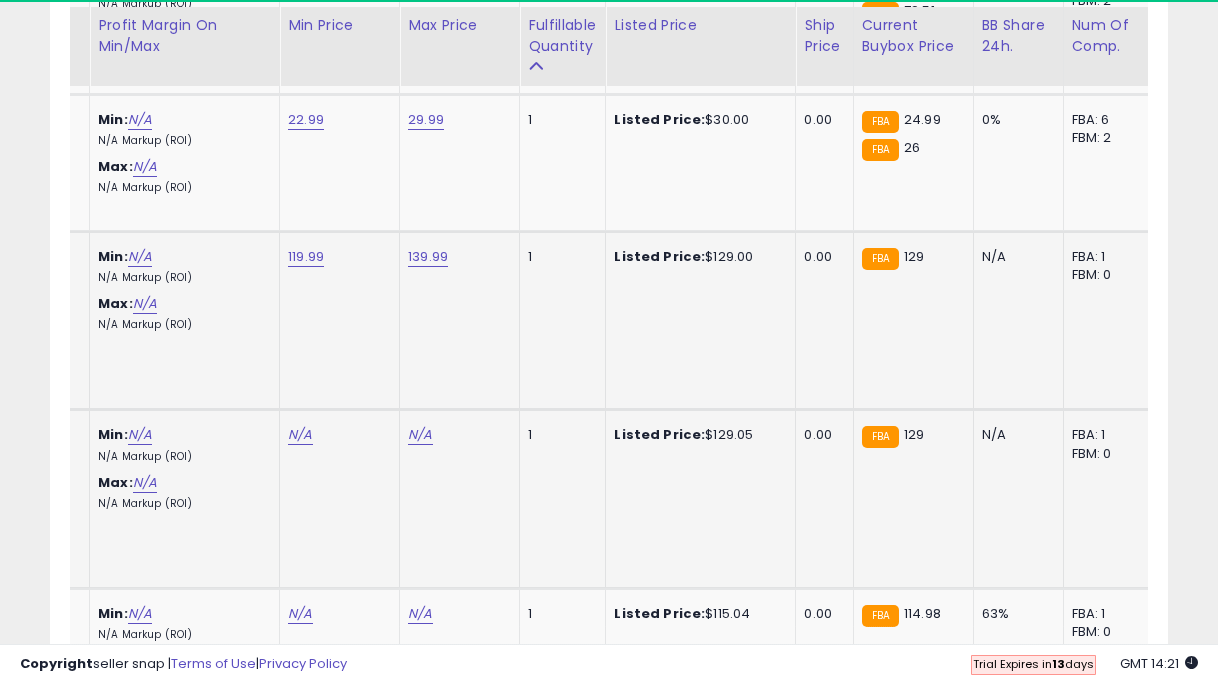 click on "N/A" at bounding box center (300, -5327) 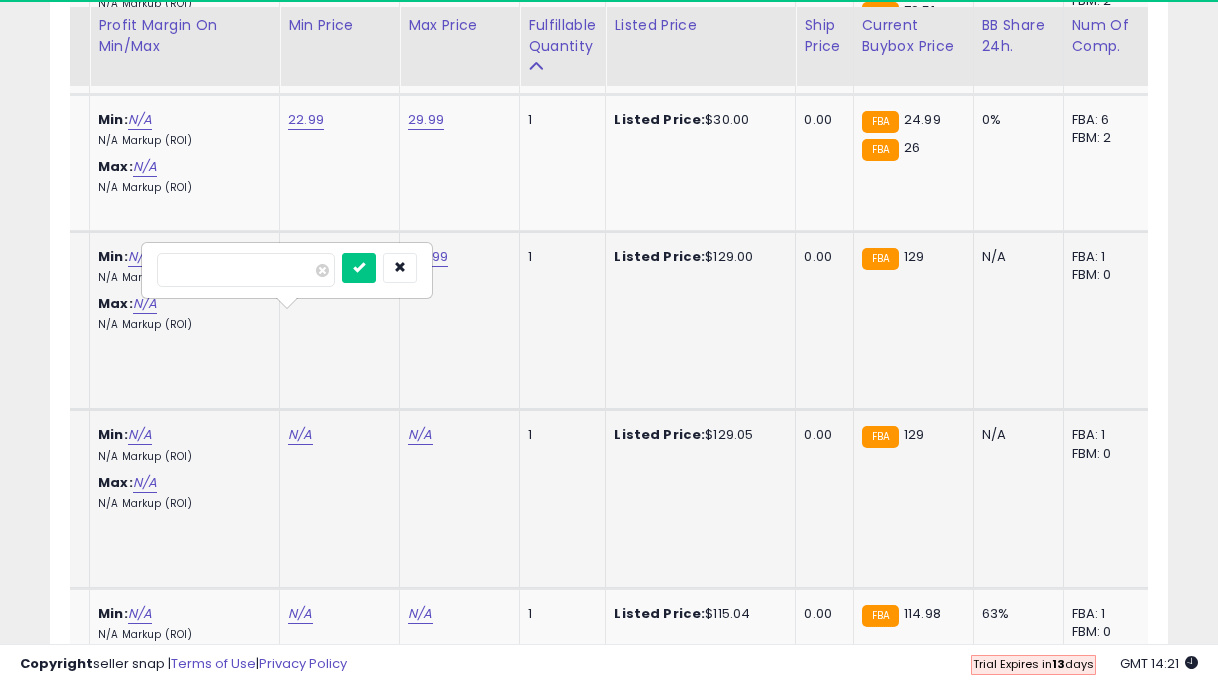 click at bounding box center [359, 268] 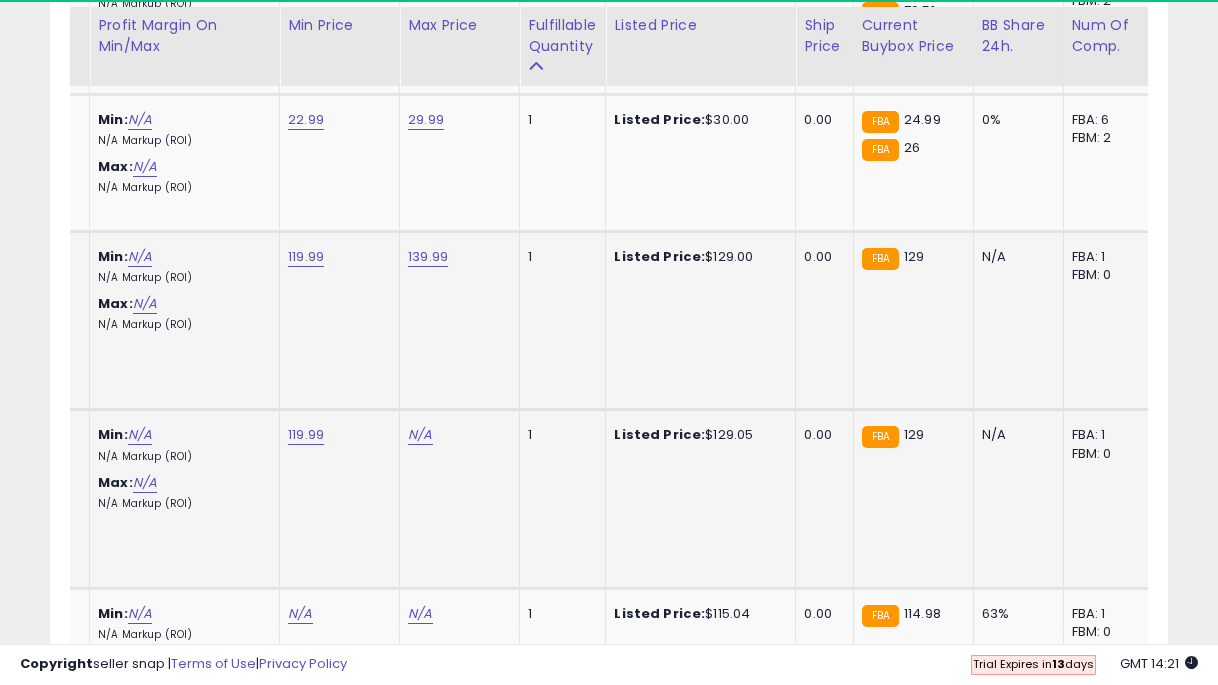 click on "N/A" at bounding box center [420, -5327] 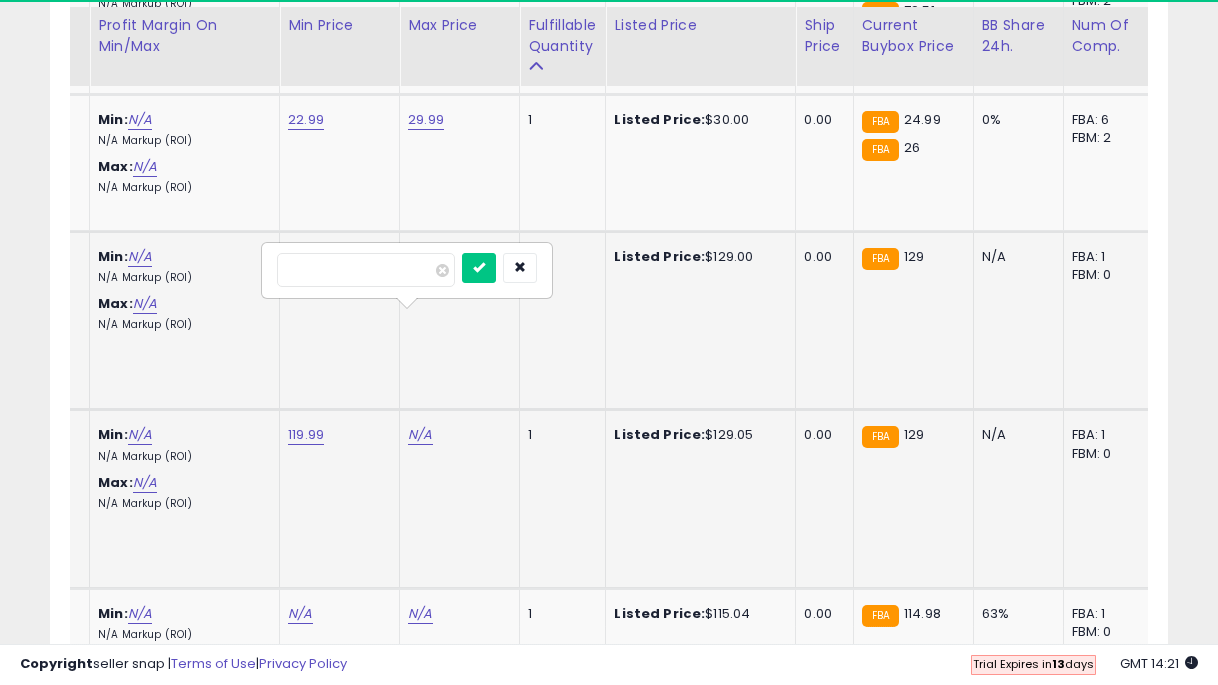 click at bounding box center (479, 268) 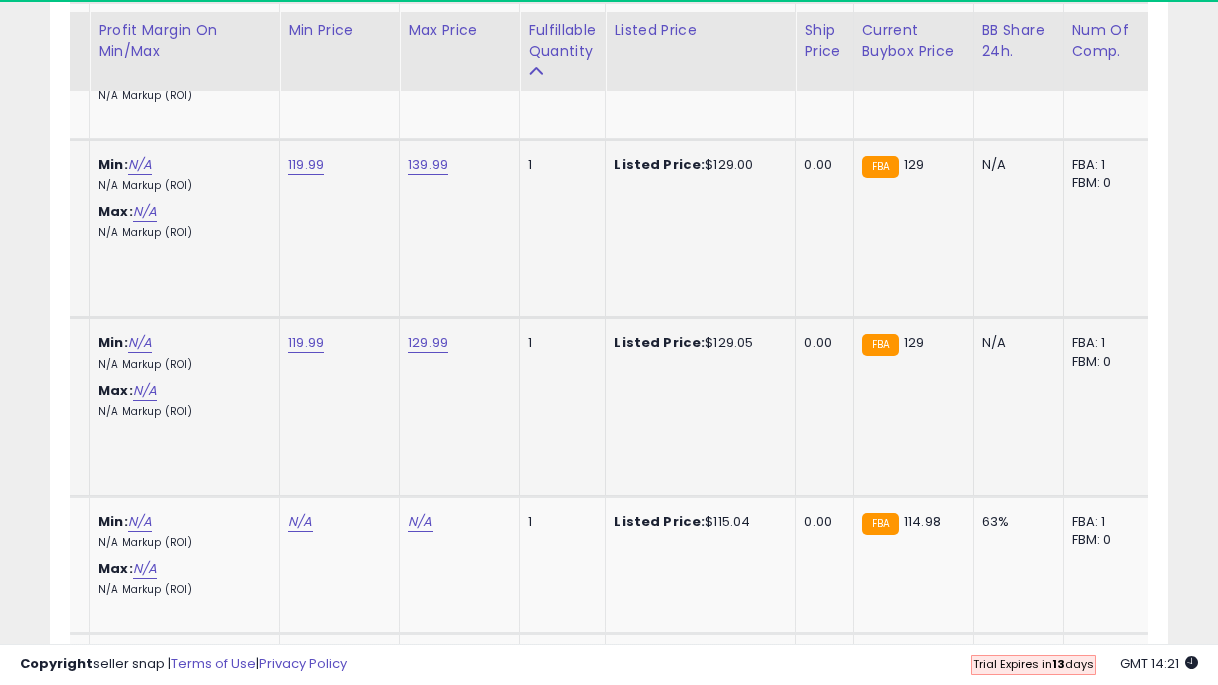 scroll, scrollTop: 6552, scrollLeft: 0, axis: vertical 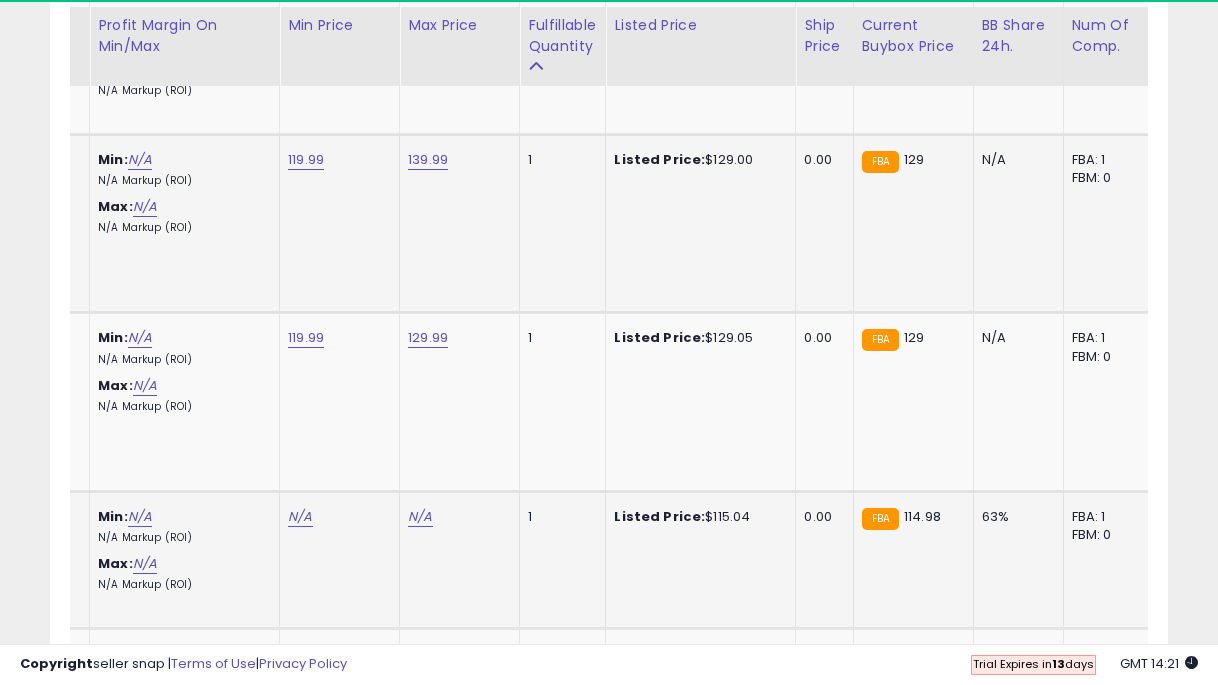 click on "N/A" 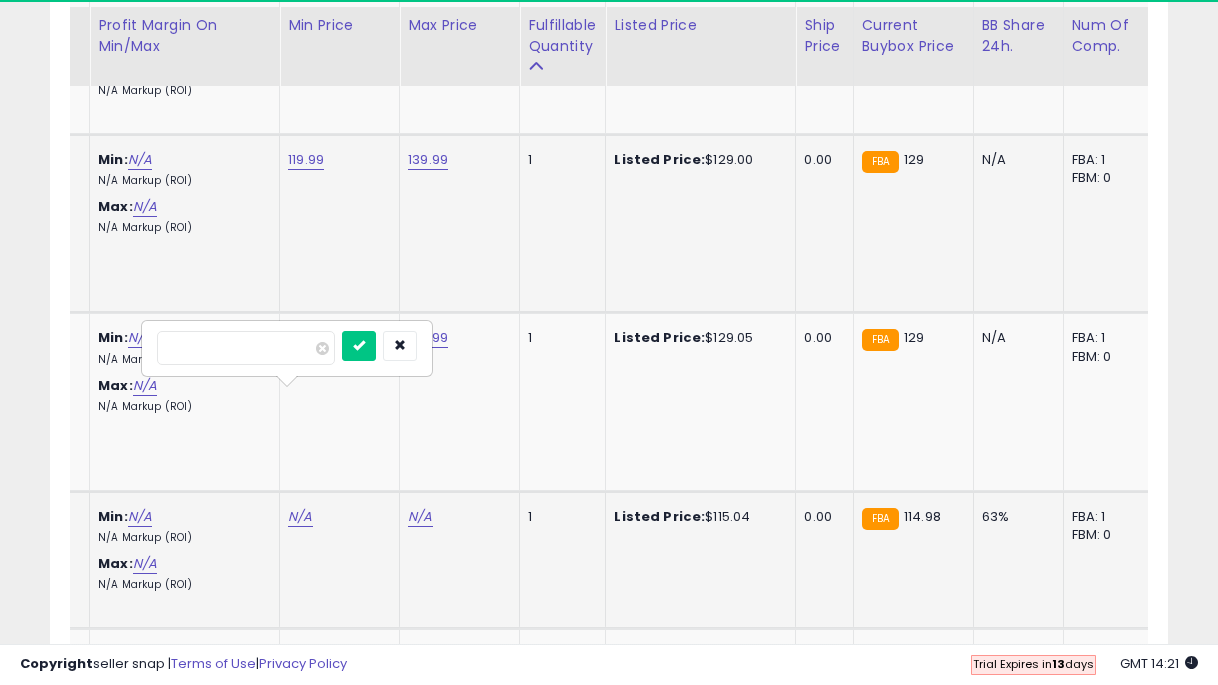 click at bounding box center (359, 346) 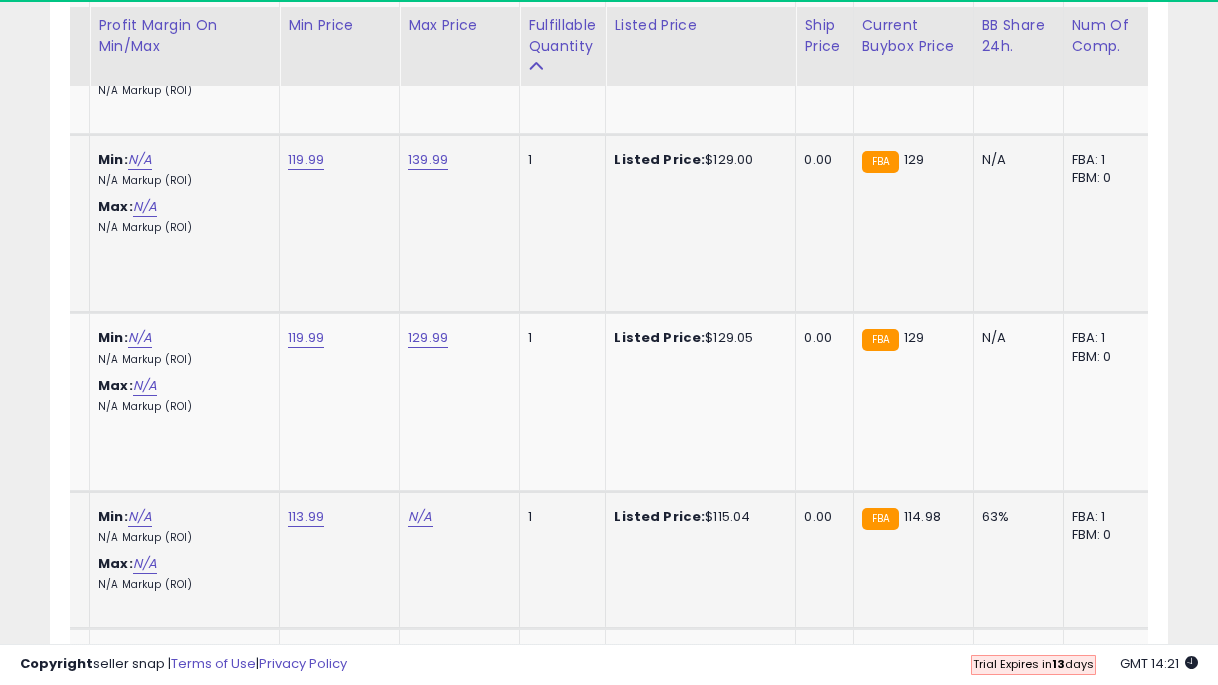 click on "N/A" at bounding box center (420, -5424) 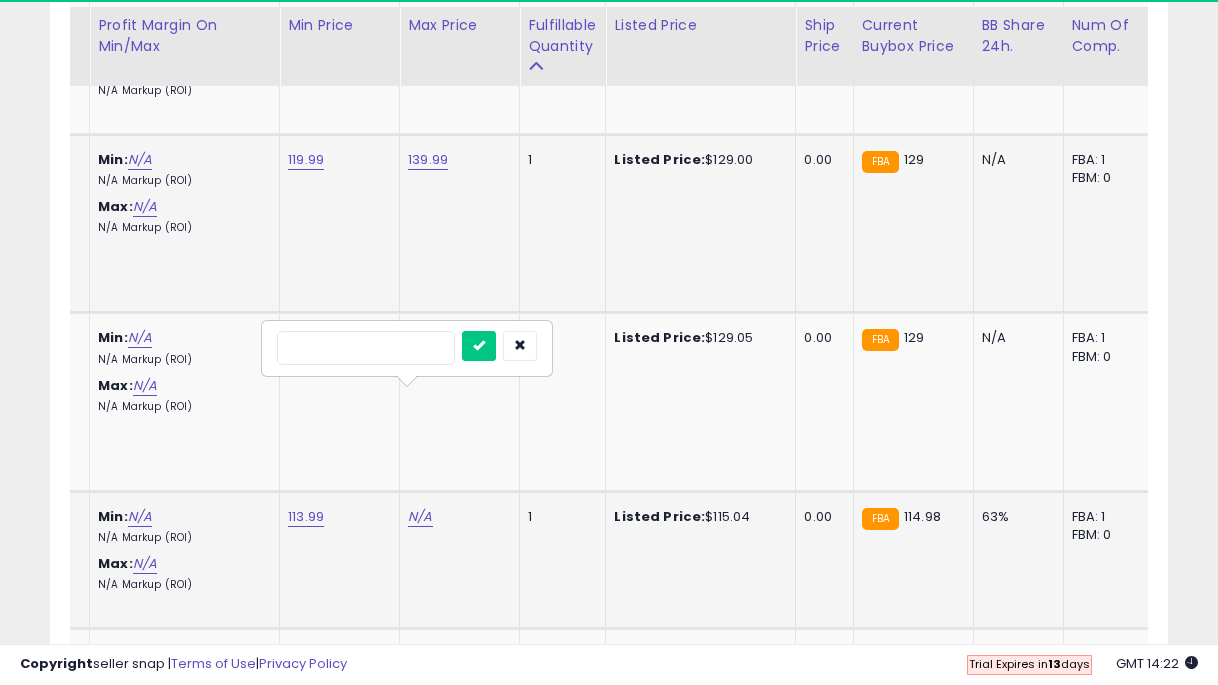 click at bounding box center [479, 346] 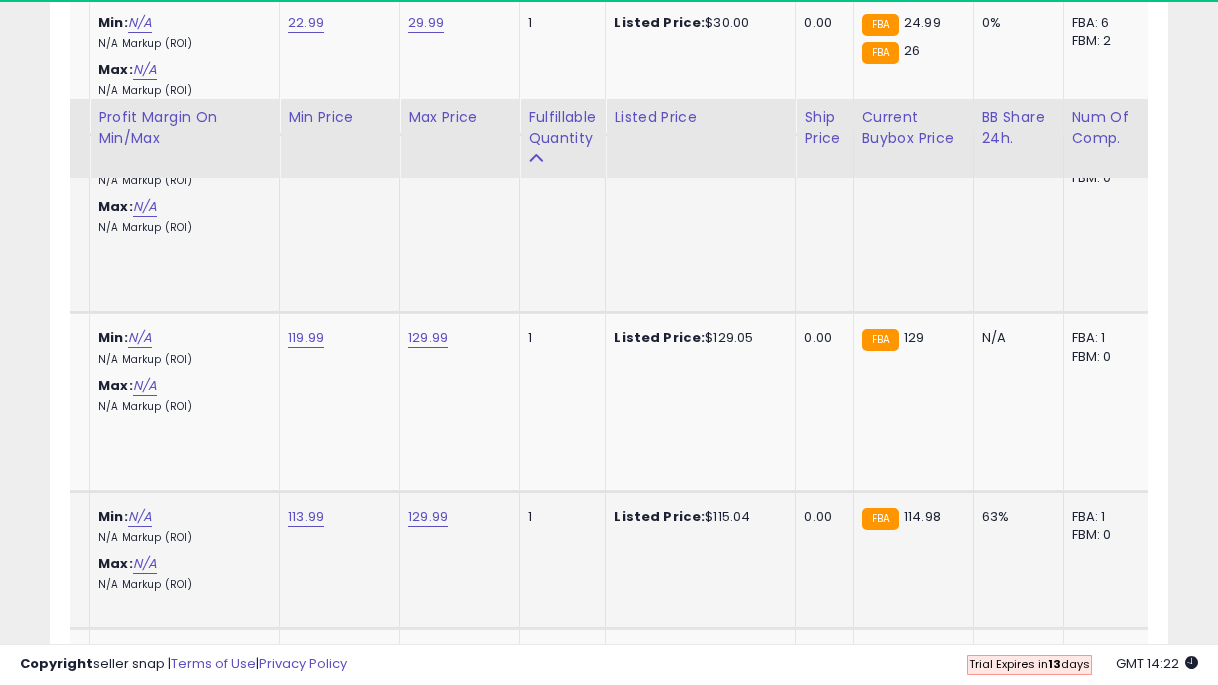 scroll, scrollTop: 6666, scrollLeft: 0, axis: vertical 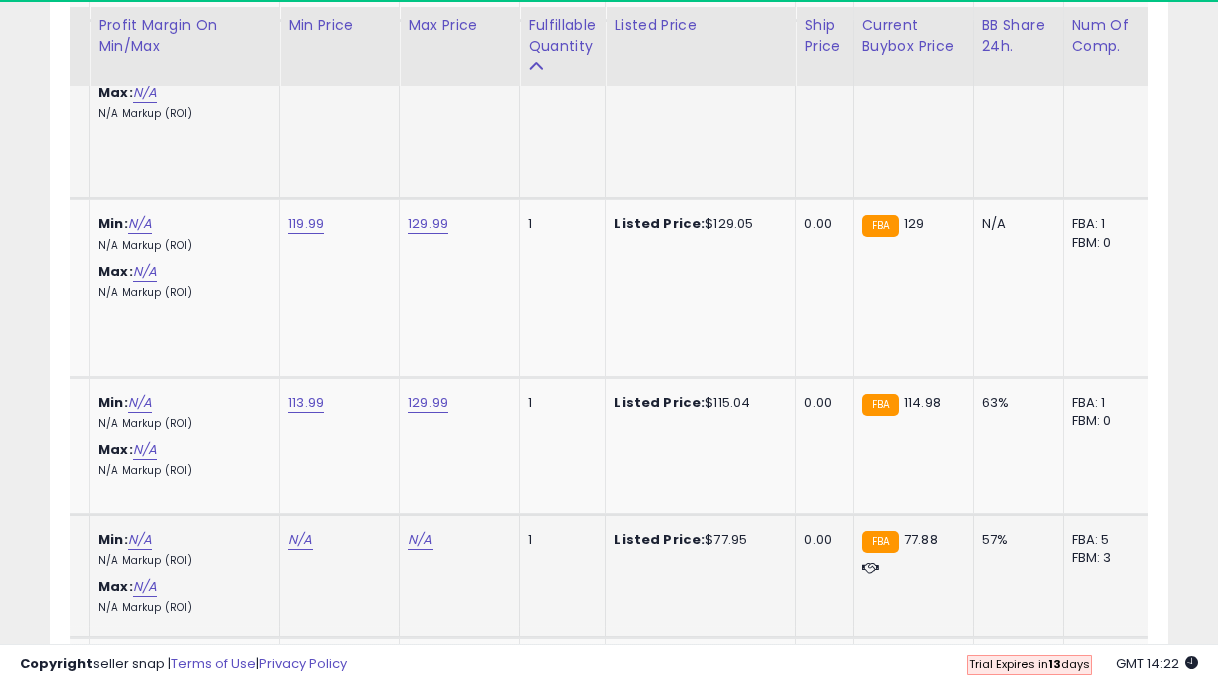 click on "N/A" at bounding box center (300, -5538) 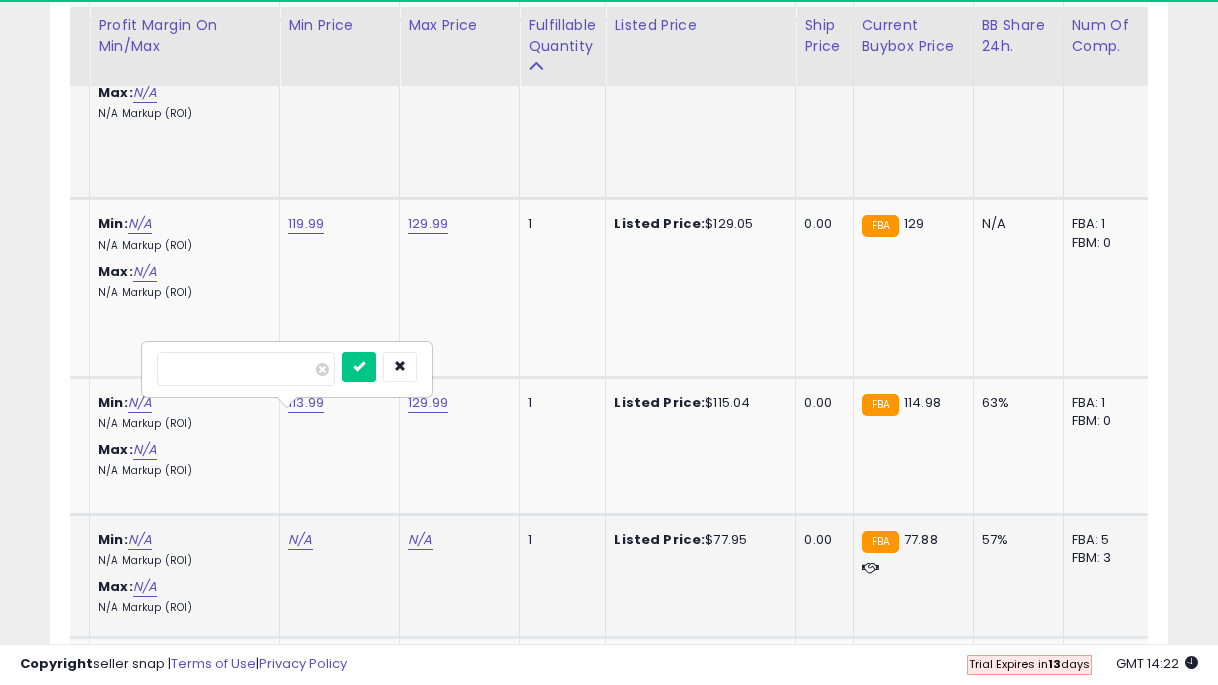 click at bounding box center [359, 367] 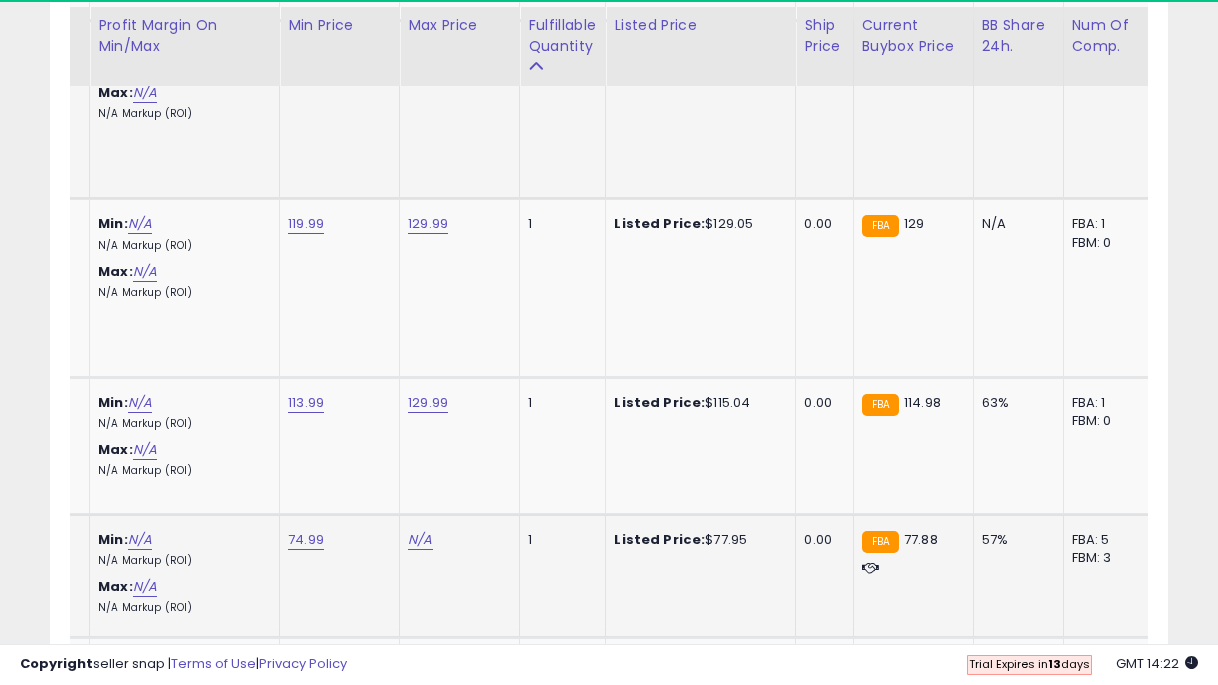 click on "N/A" at bounding box center (420, -5538) 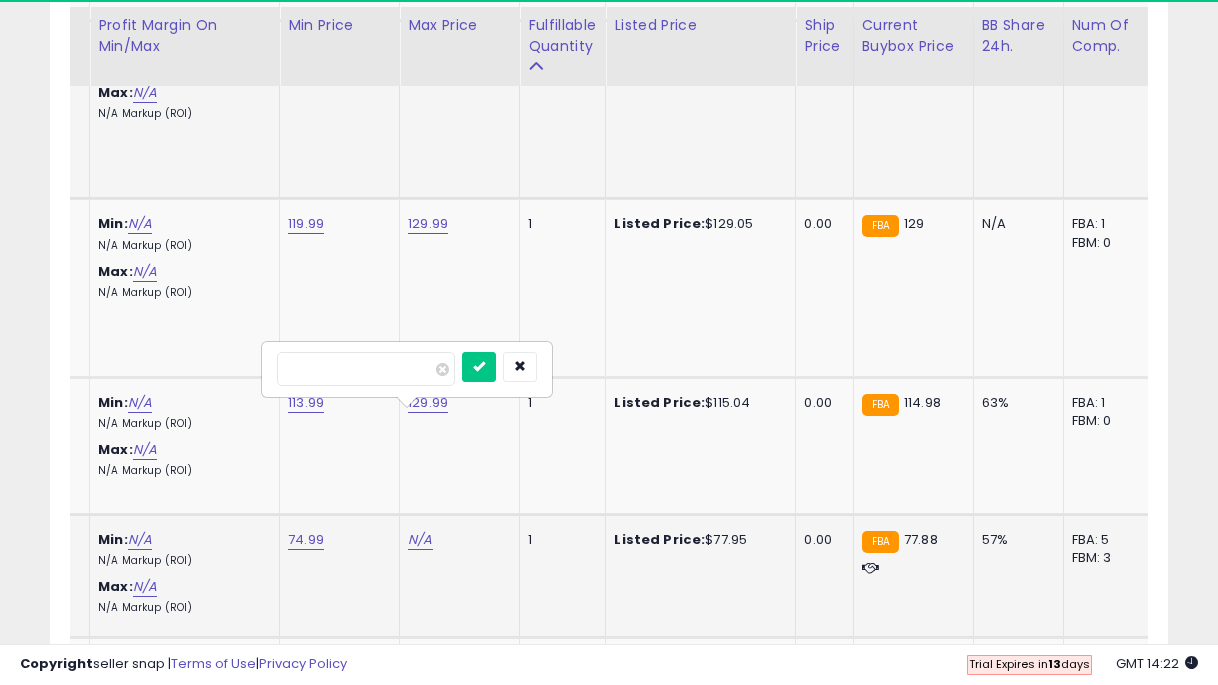 click at bounding box center [479, 367] 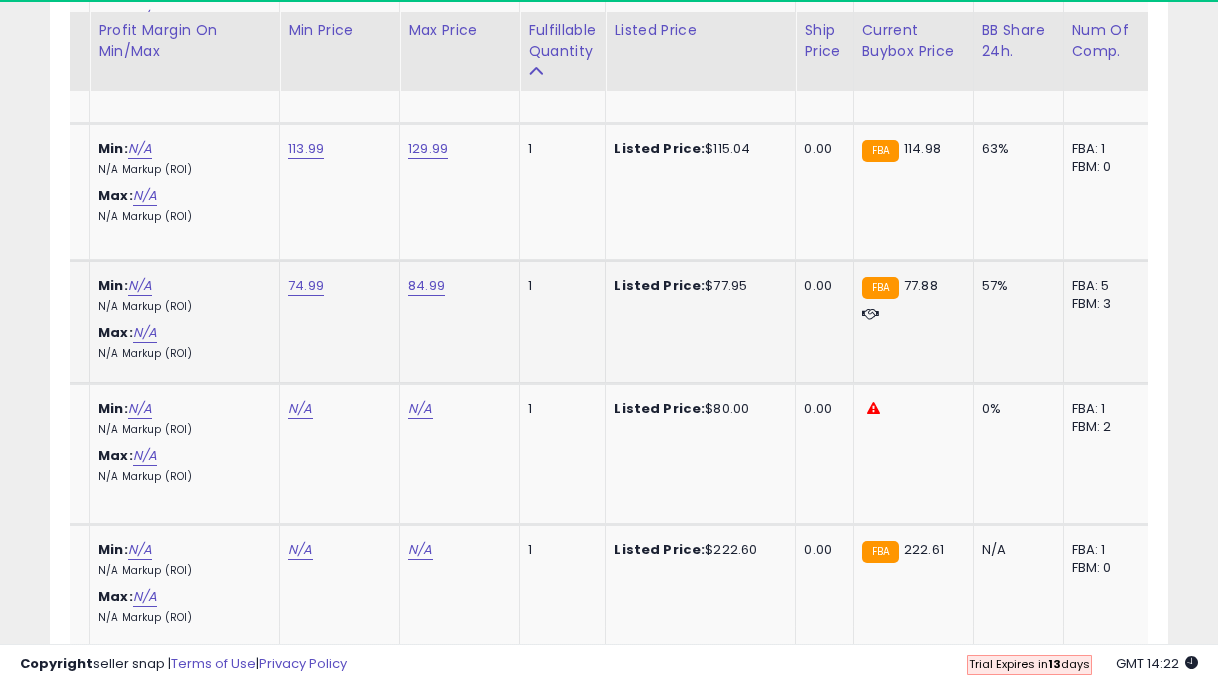 scroll, scrollTop: 6926, scrollLeft: 0, axis: vertical 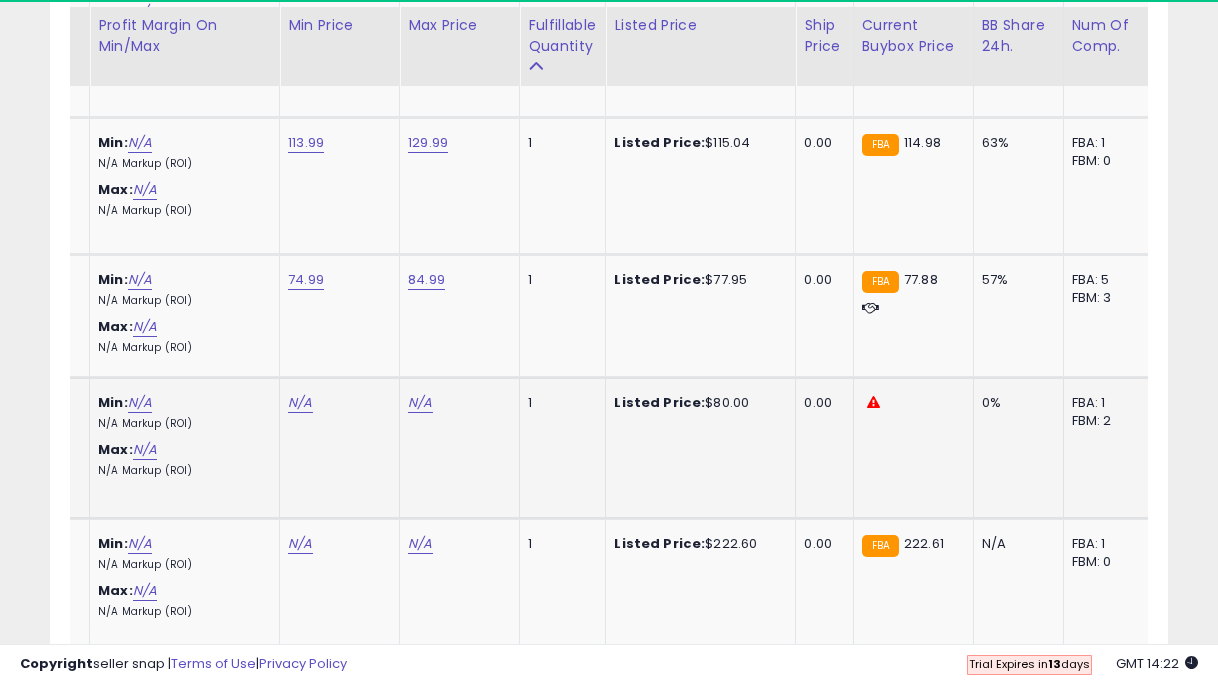 click on "N/A" at bounding box center (300, -5798) 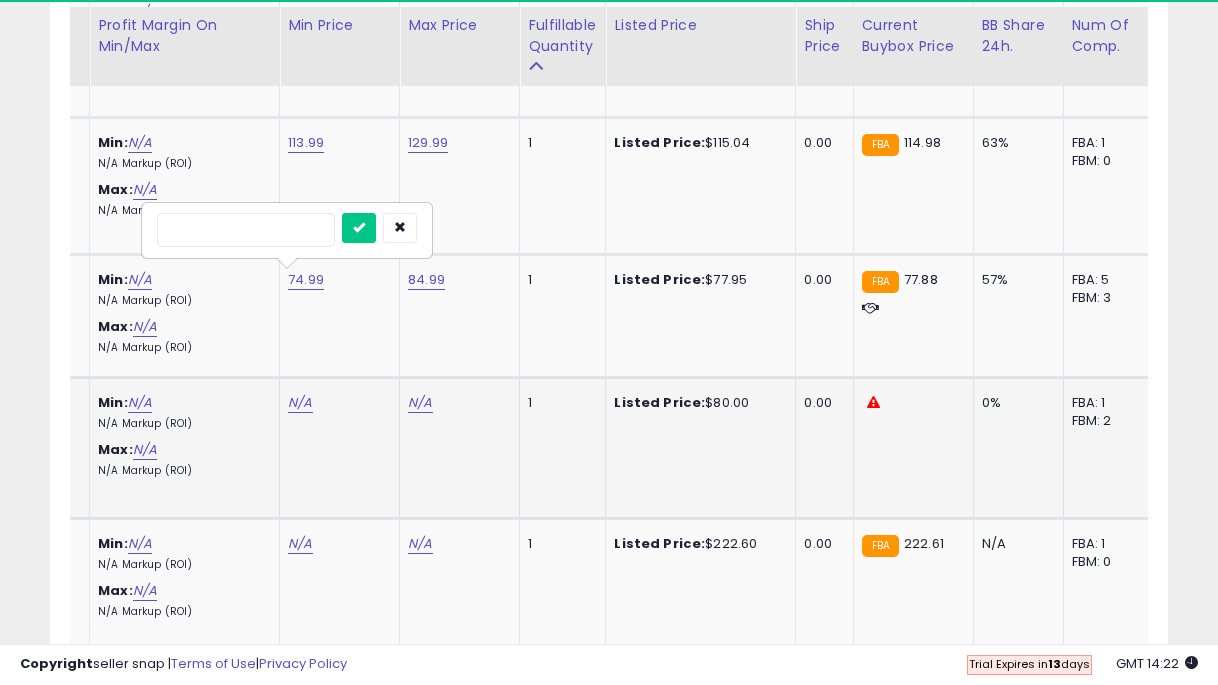 click at bounding box center (359, 228) 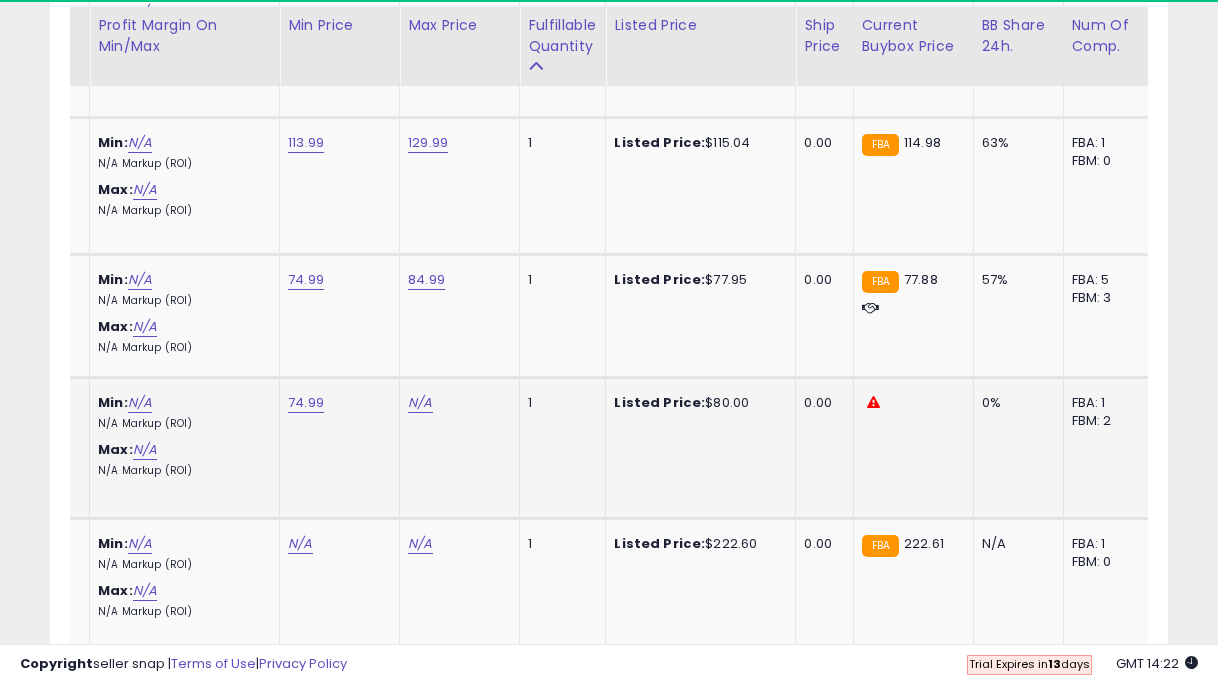 click on "N/A" at bounding box center (420, -5798) 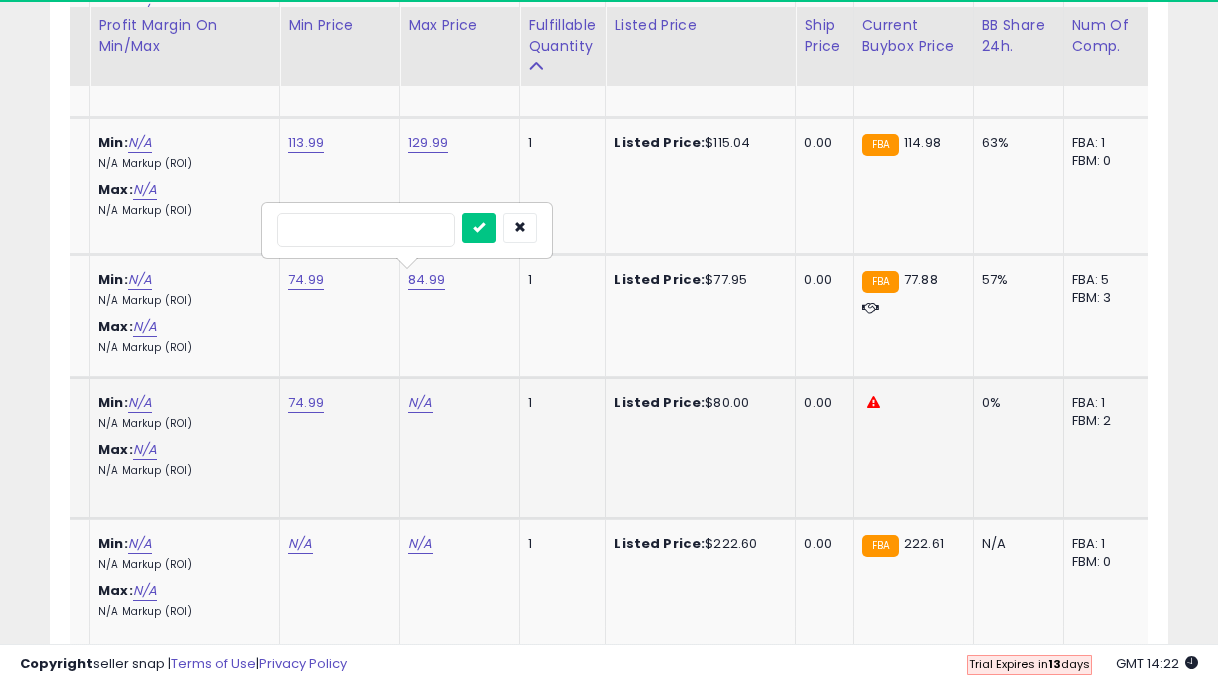 click at bounding box center (479, 228) 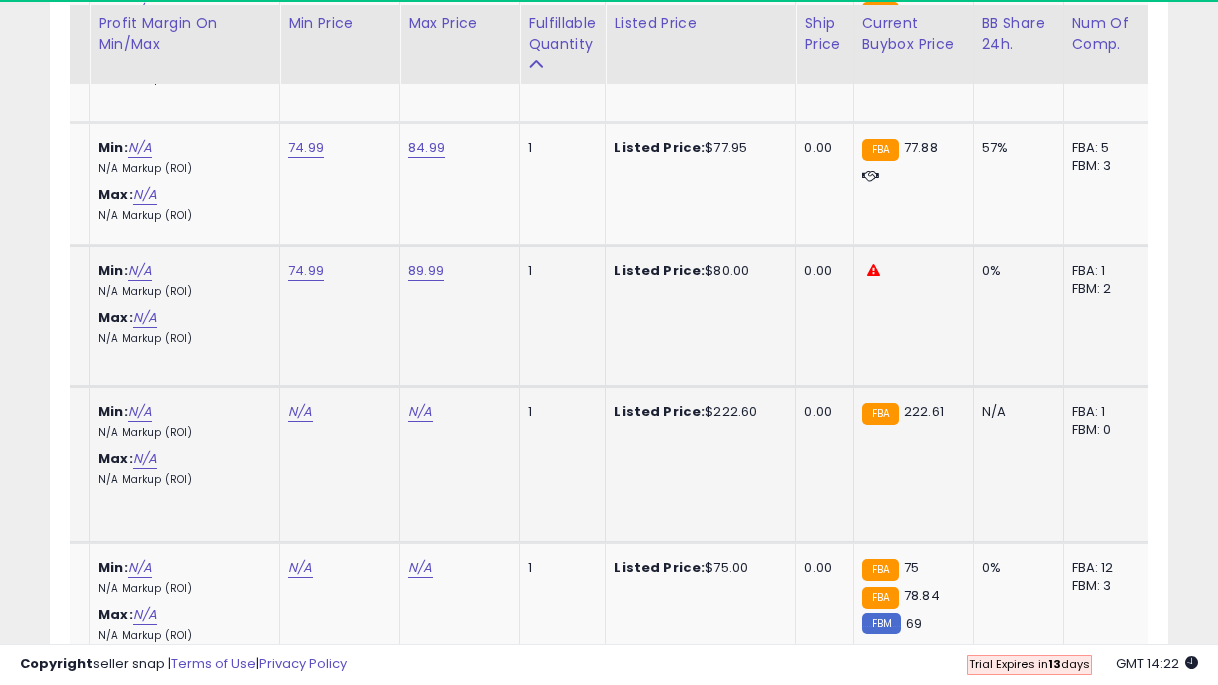 scroll, scrollTop: 7059, scrollLeft: 0, axis: vertical 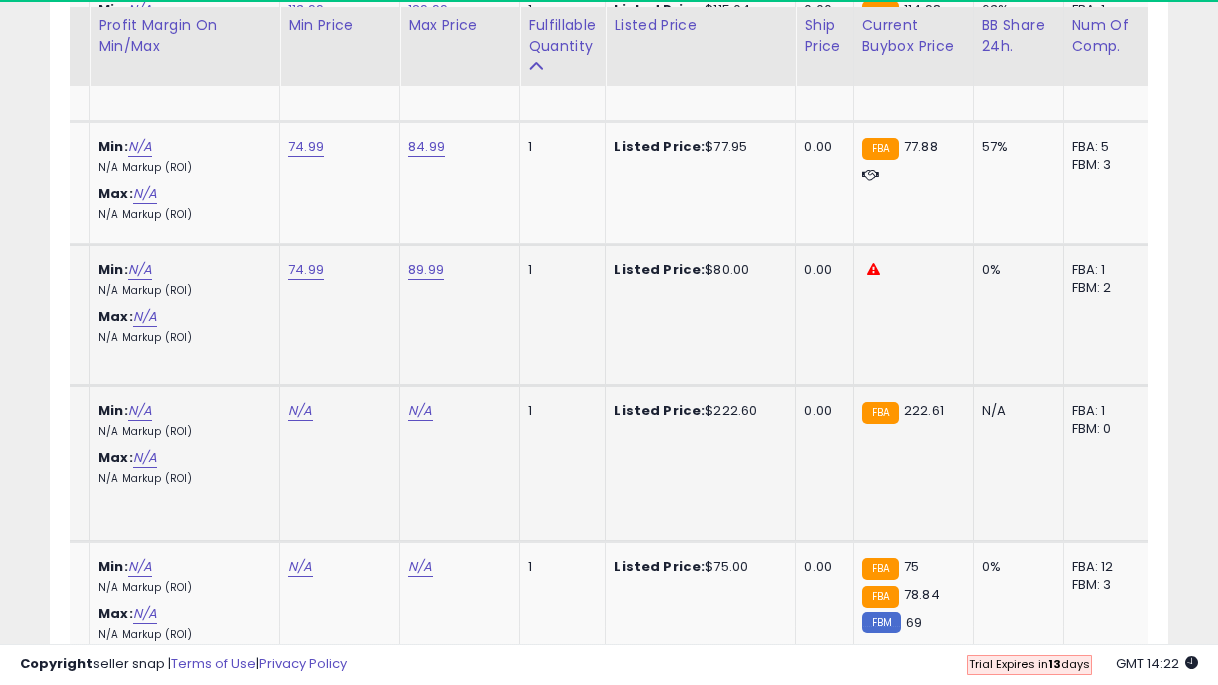 click on "N/A" at bounding box center (300, -5931) 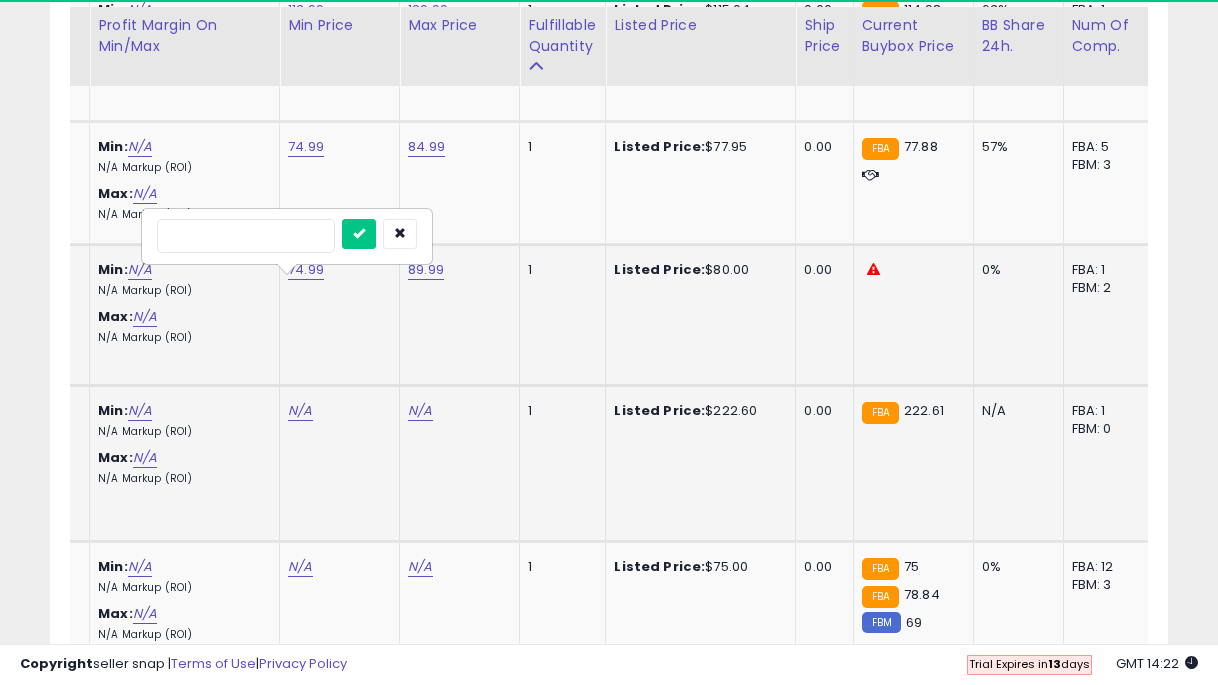 click at bounding box center [359, 234] 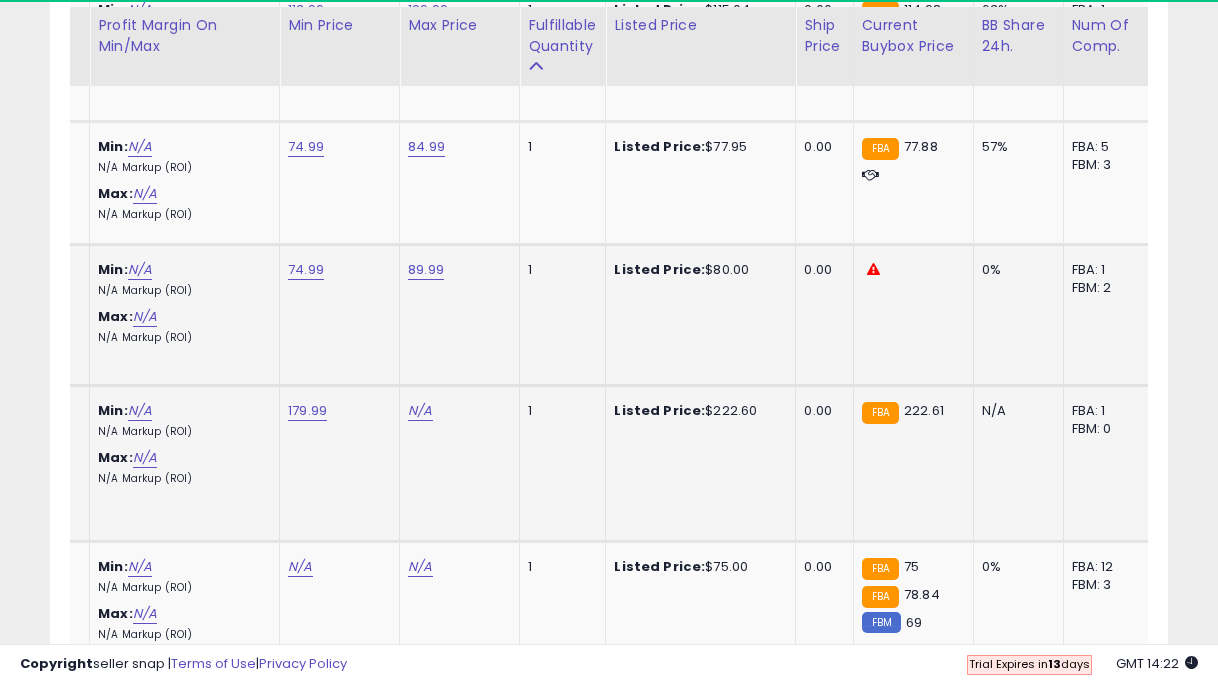 click on "N/A" at bounding box center (420, -5931) 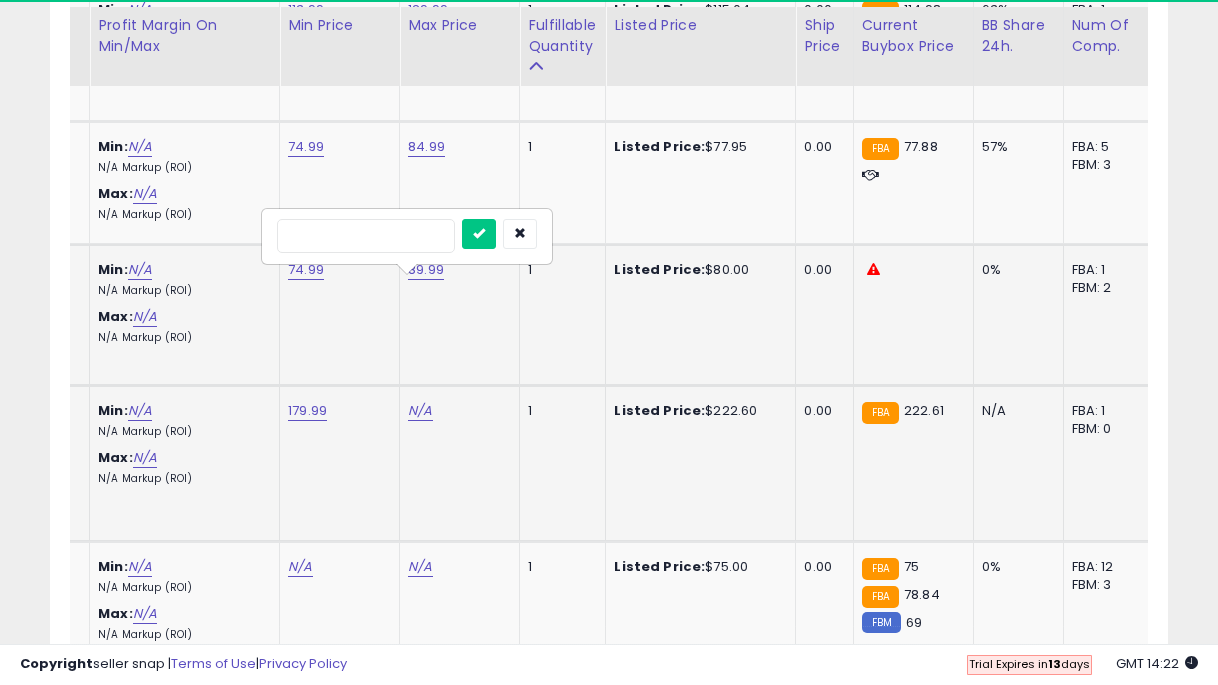 click at bounding box center [479, 234] 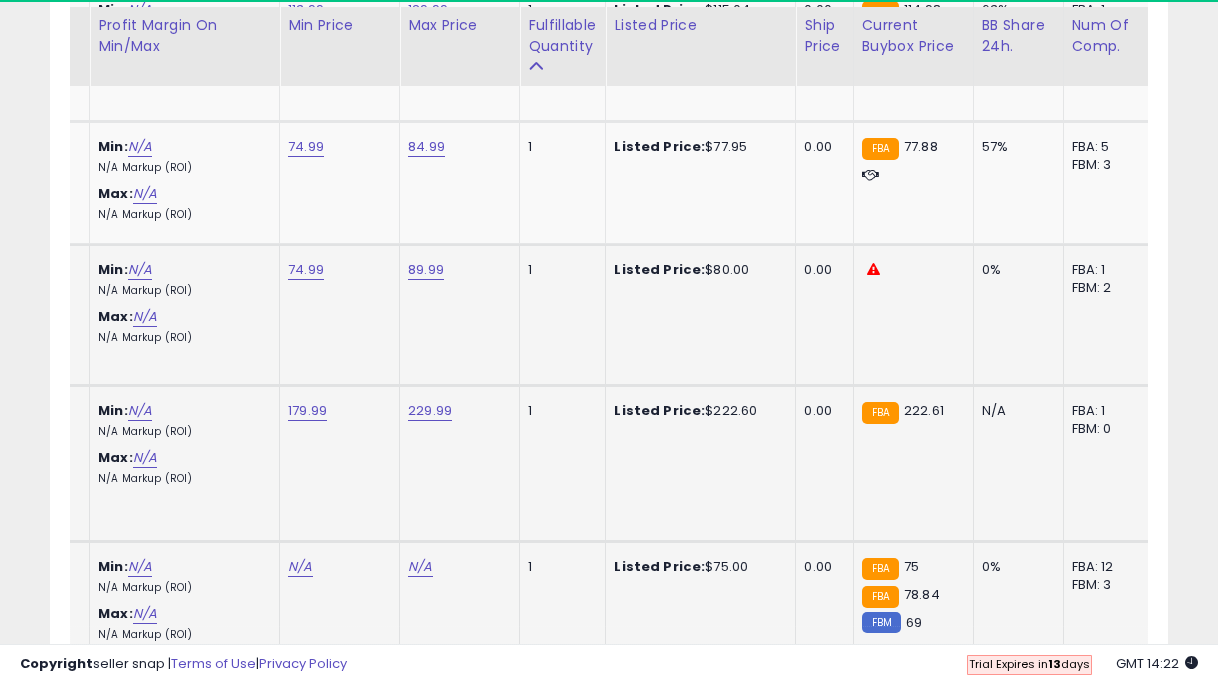click on "N/A" at bounding box center (300, -5931) 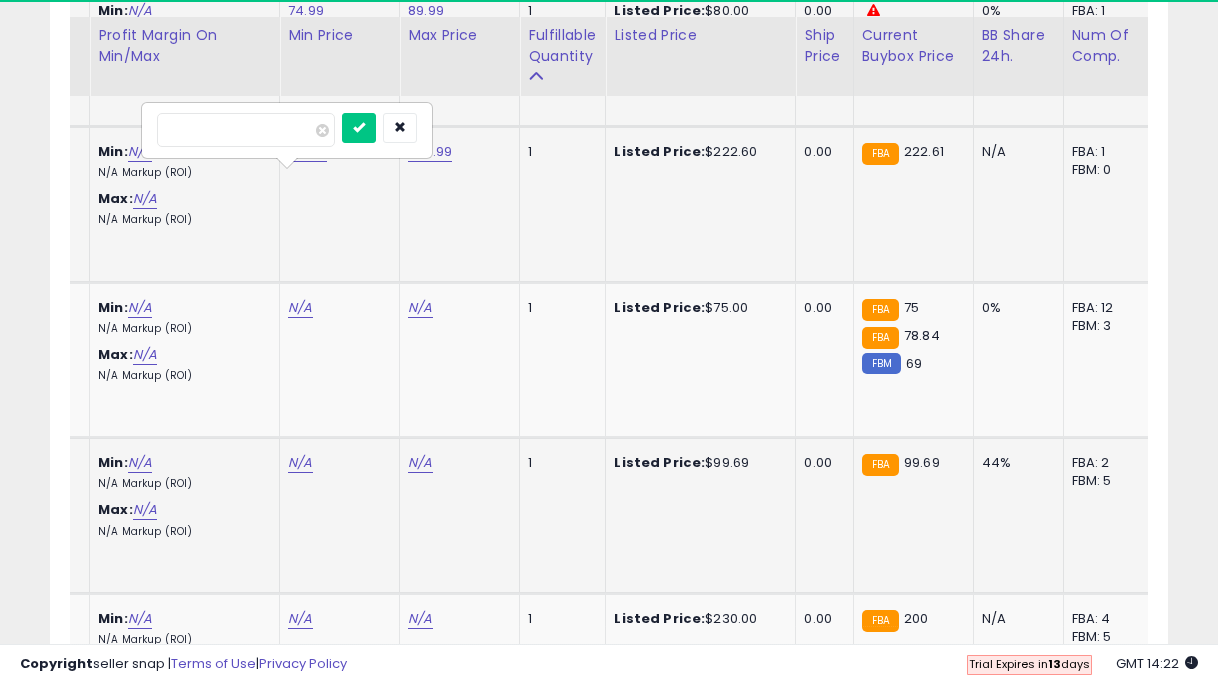 scroll, scrollTop: 7330, scrollLeft: 0, axis: vertical 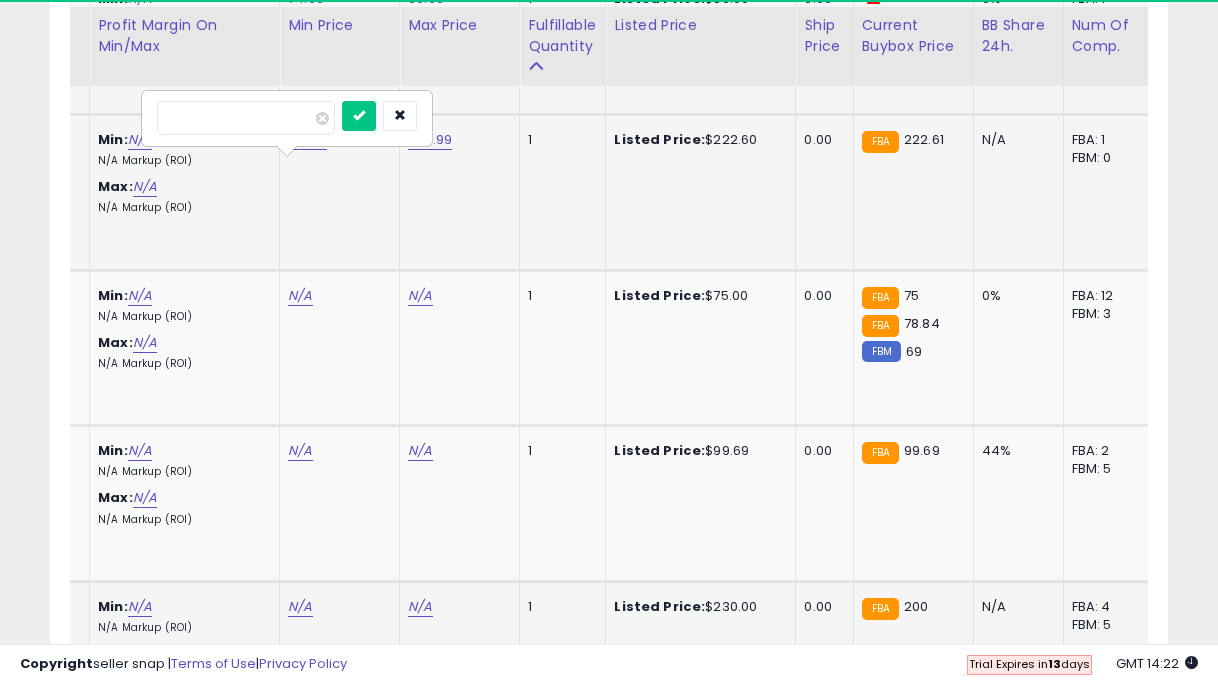 click at bounding box center [359, 116] 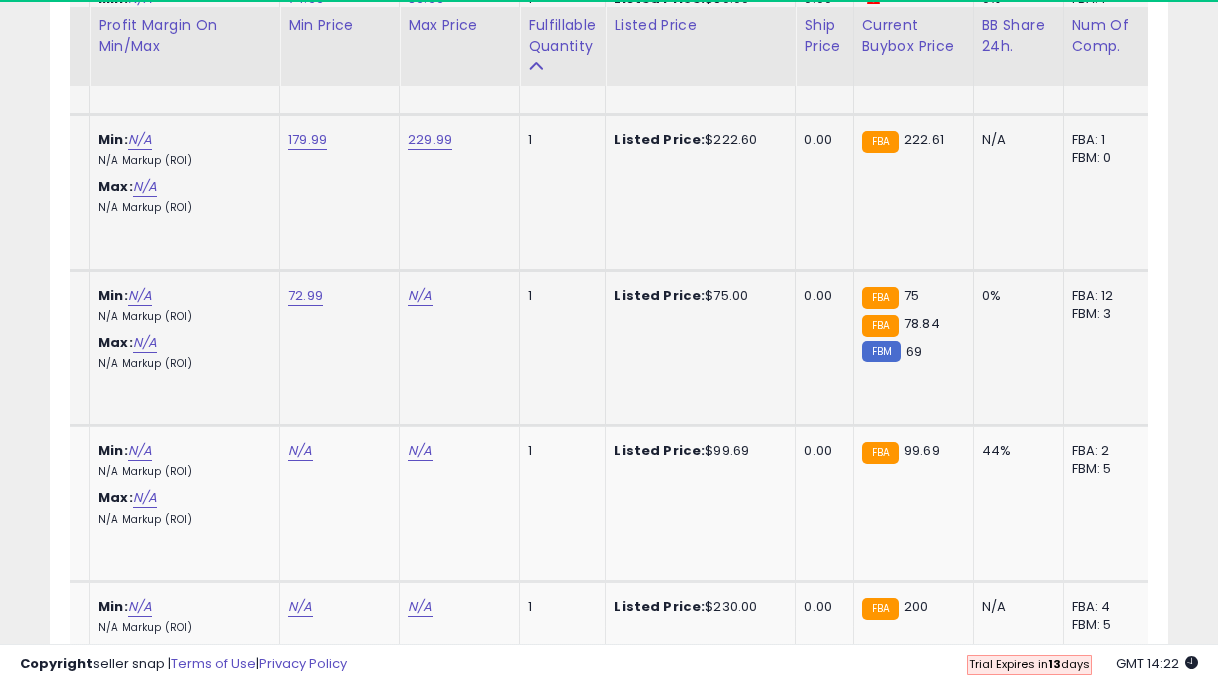 click on "N/A" at bounding box center [420, -6202] 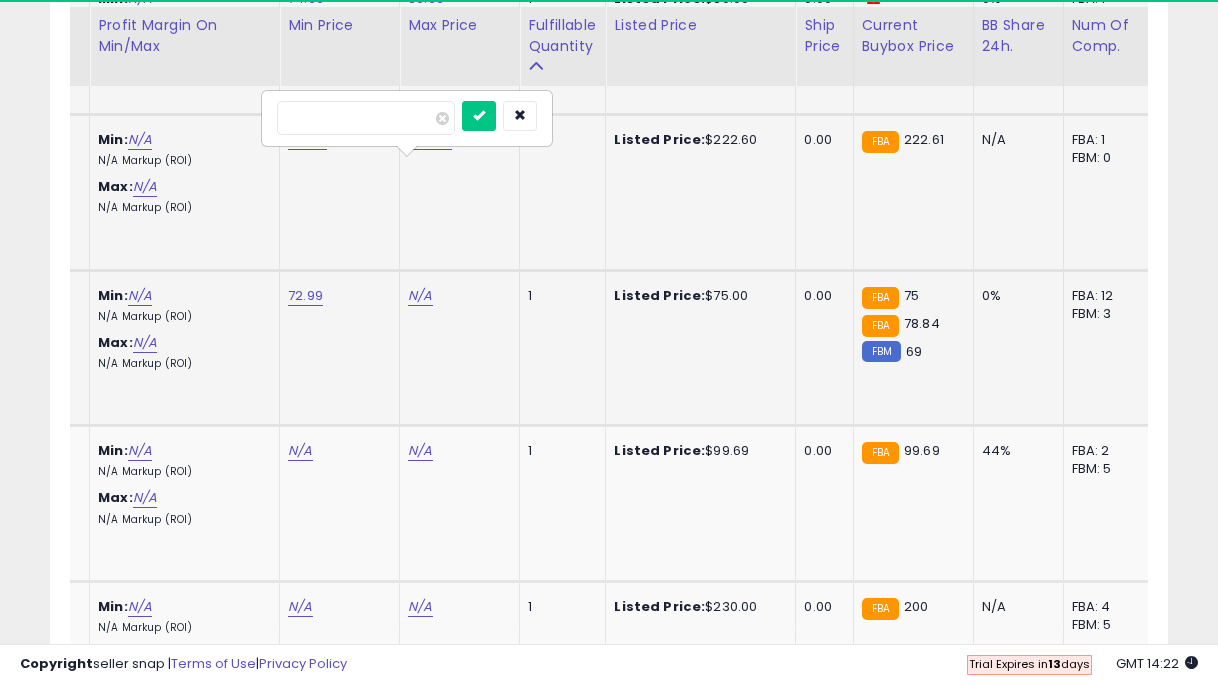 click at bounding box center (479, 116) 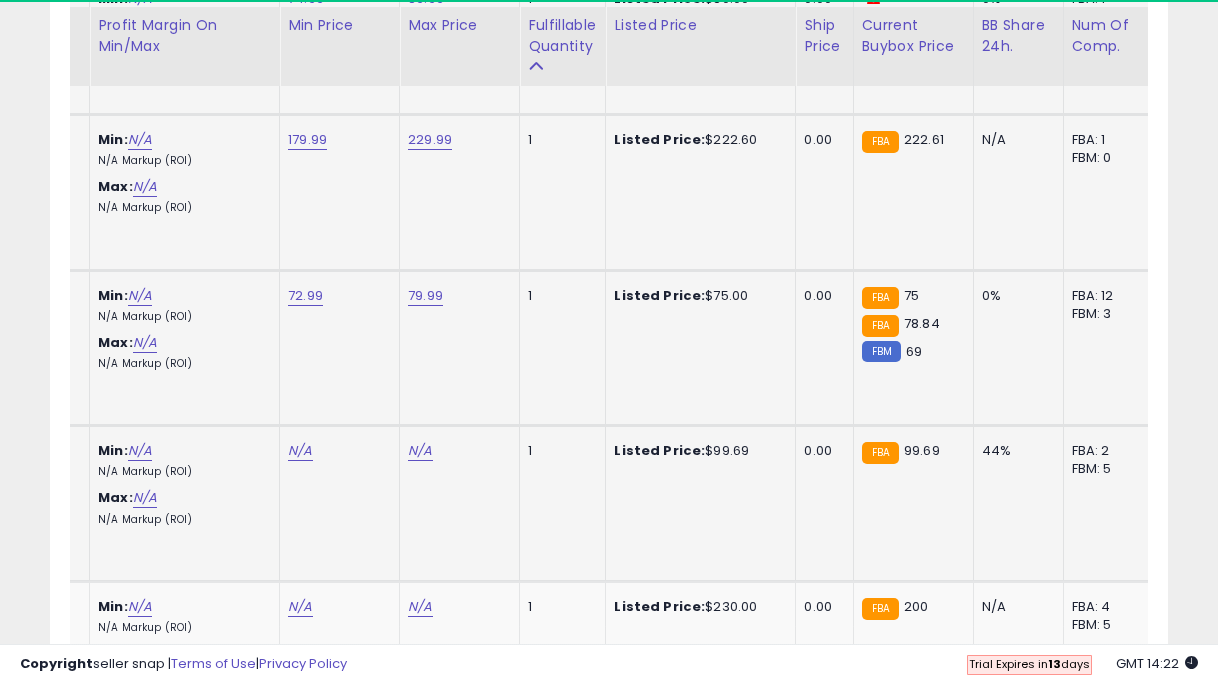 click on "N/A" at bounding box center [300, -6202] 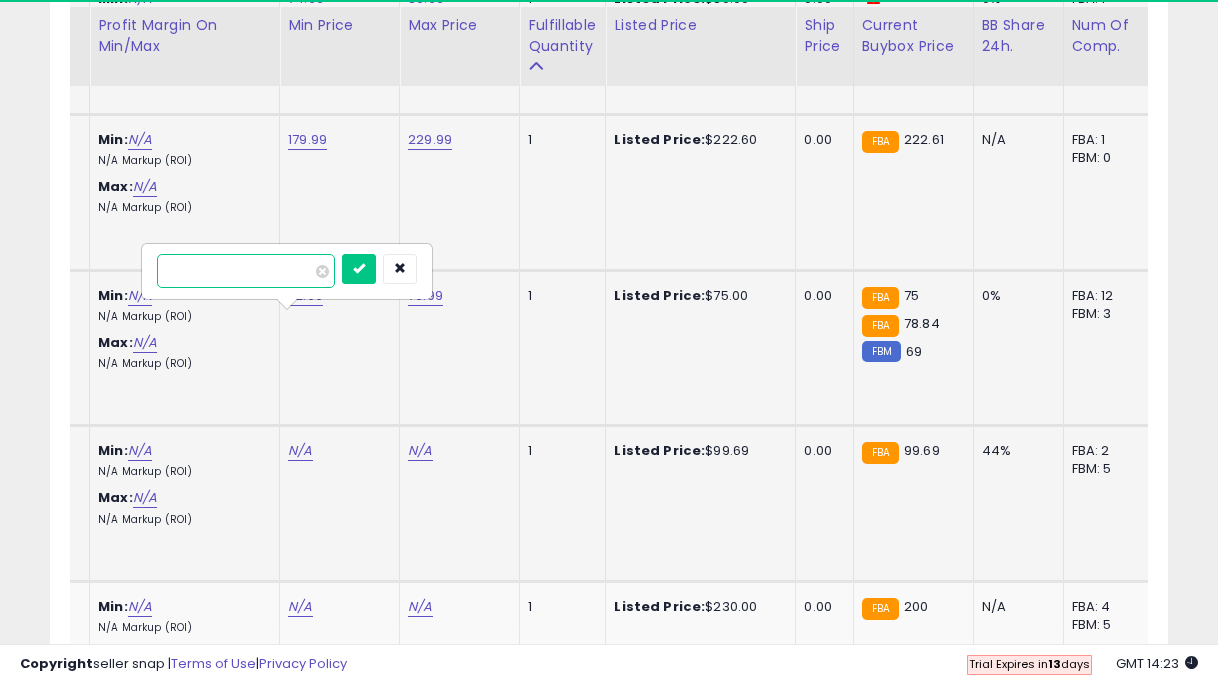 click at bounding box center [359, 269] 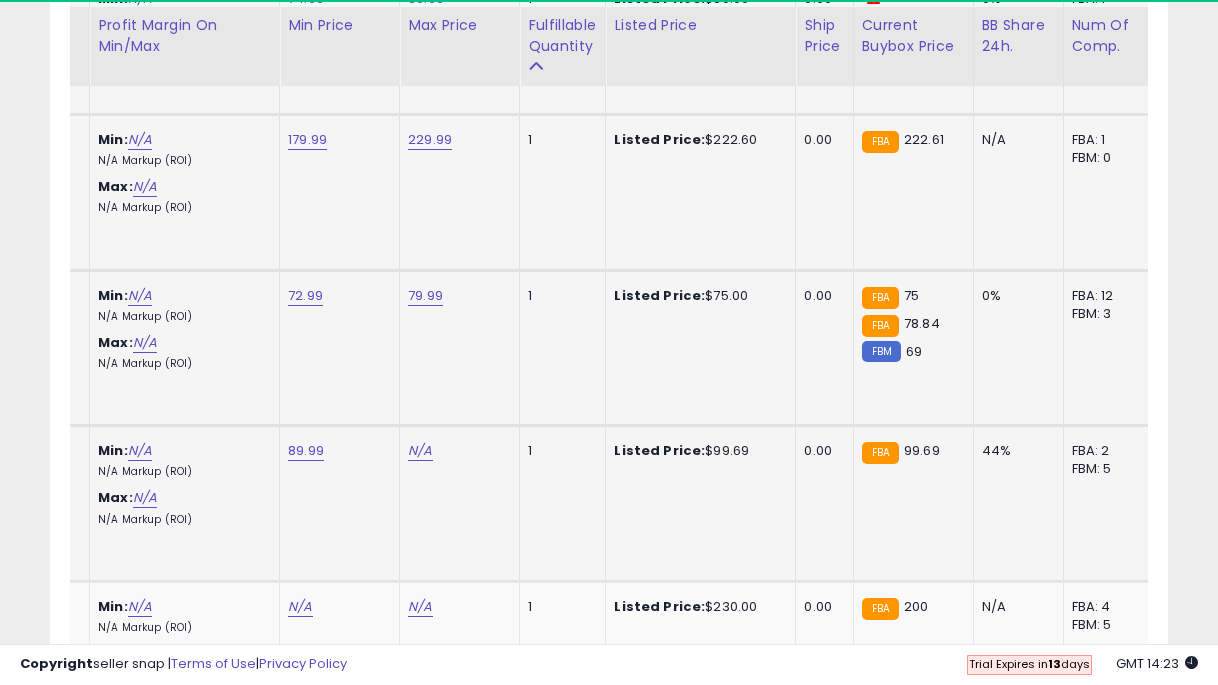 click on "N/A" at bounding box center [420, -6202] 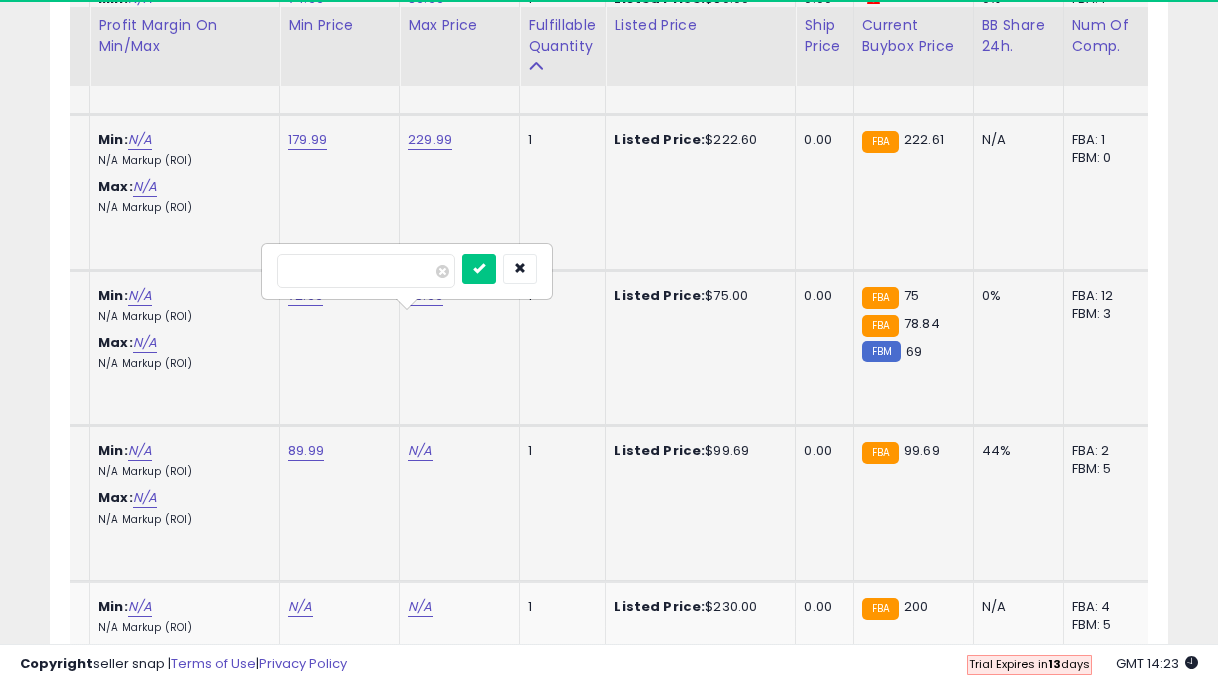 click at bounding box center [479, 269] 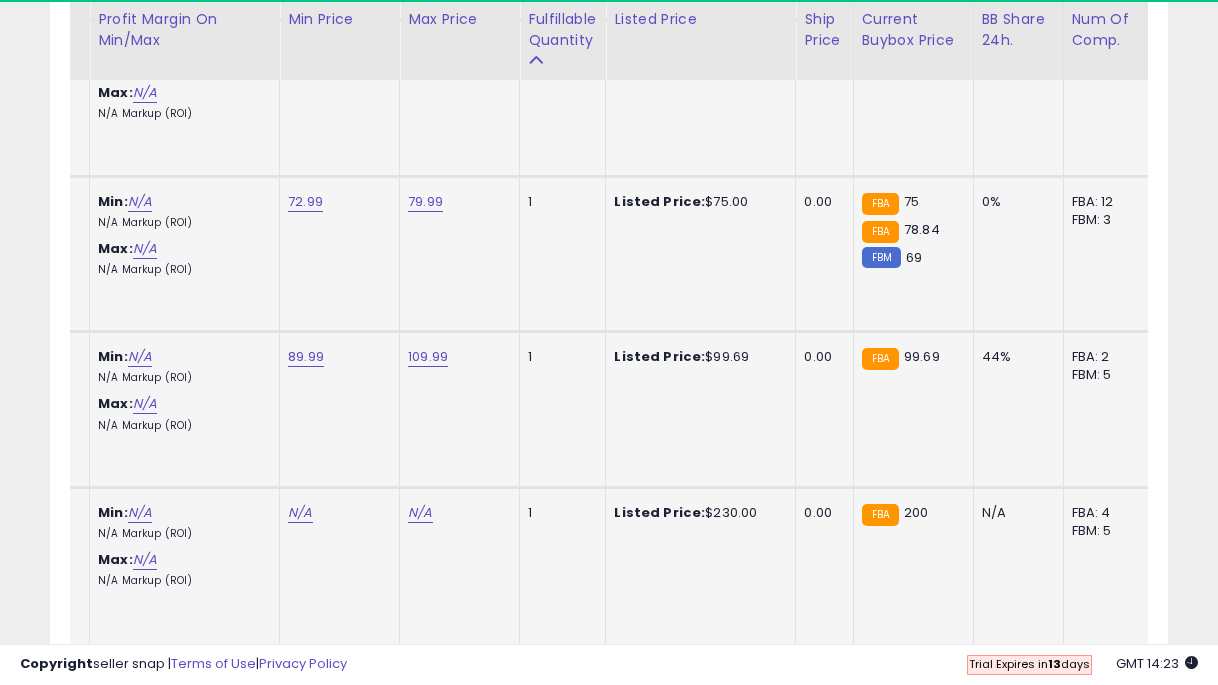 scroll, scrollTop: 7417, scrollLeft: 0, axis: vertical 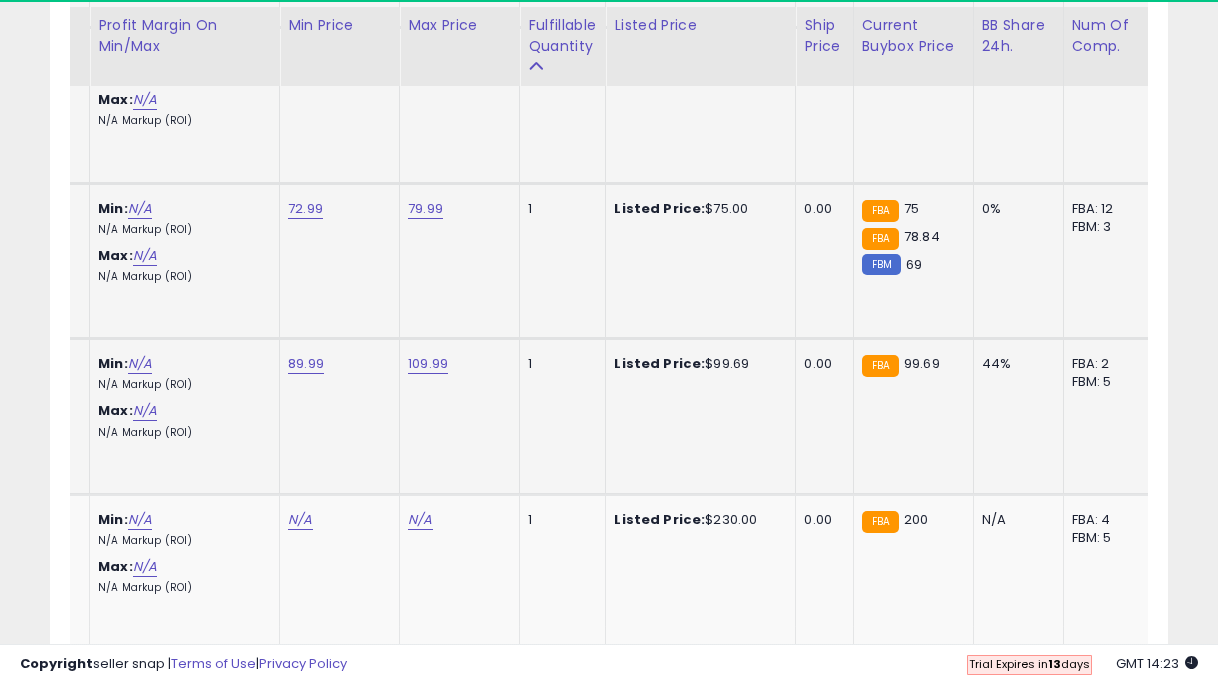 click on "89.99" at bounding box center [300, -6289] 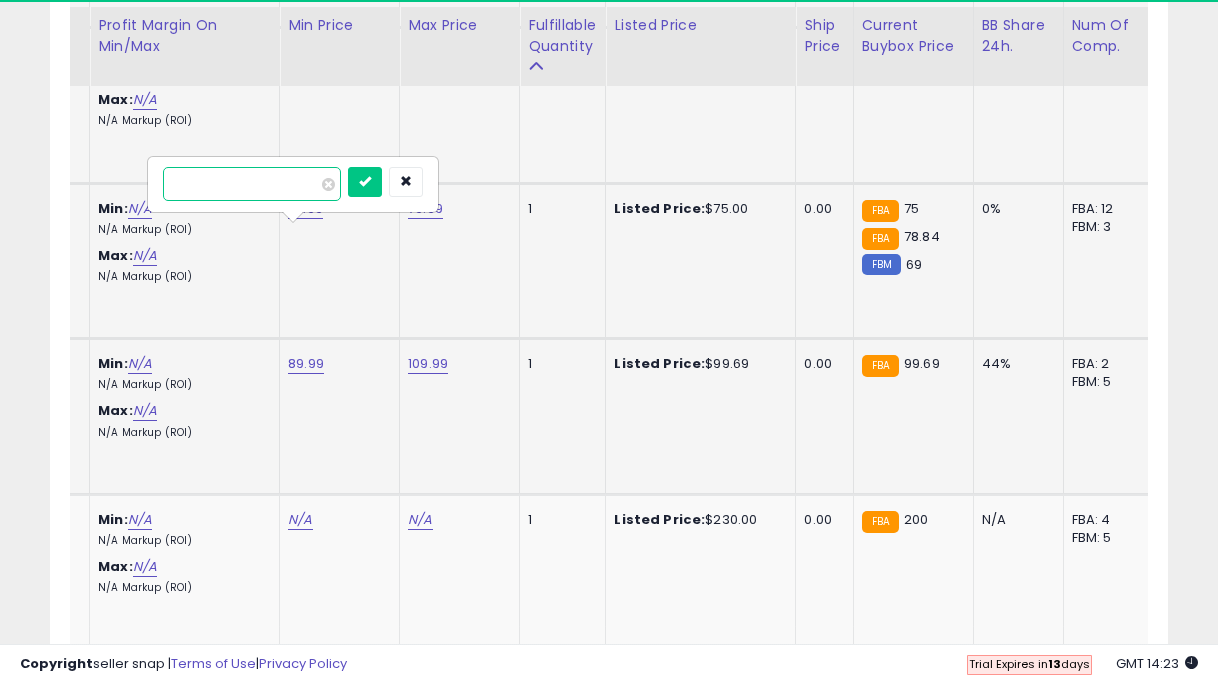 click at bounding box center [365, 182] 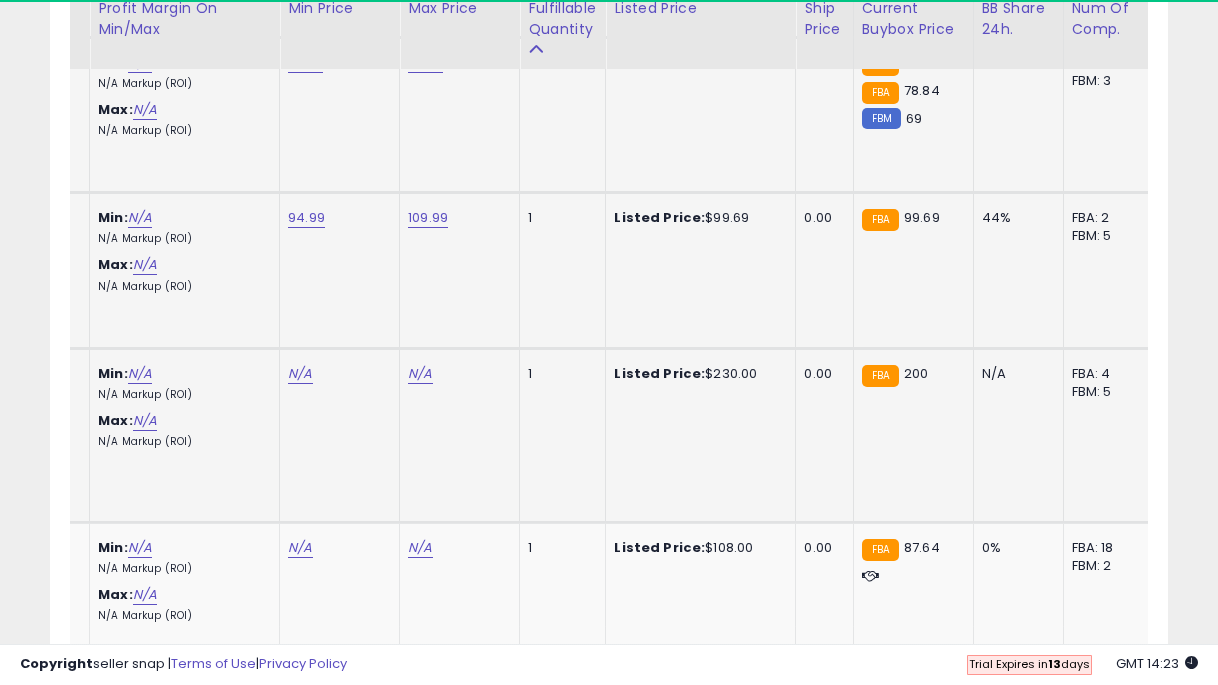 scroll, scrollTop: 7566, scrollLeft: 0, axis: vertical 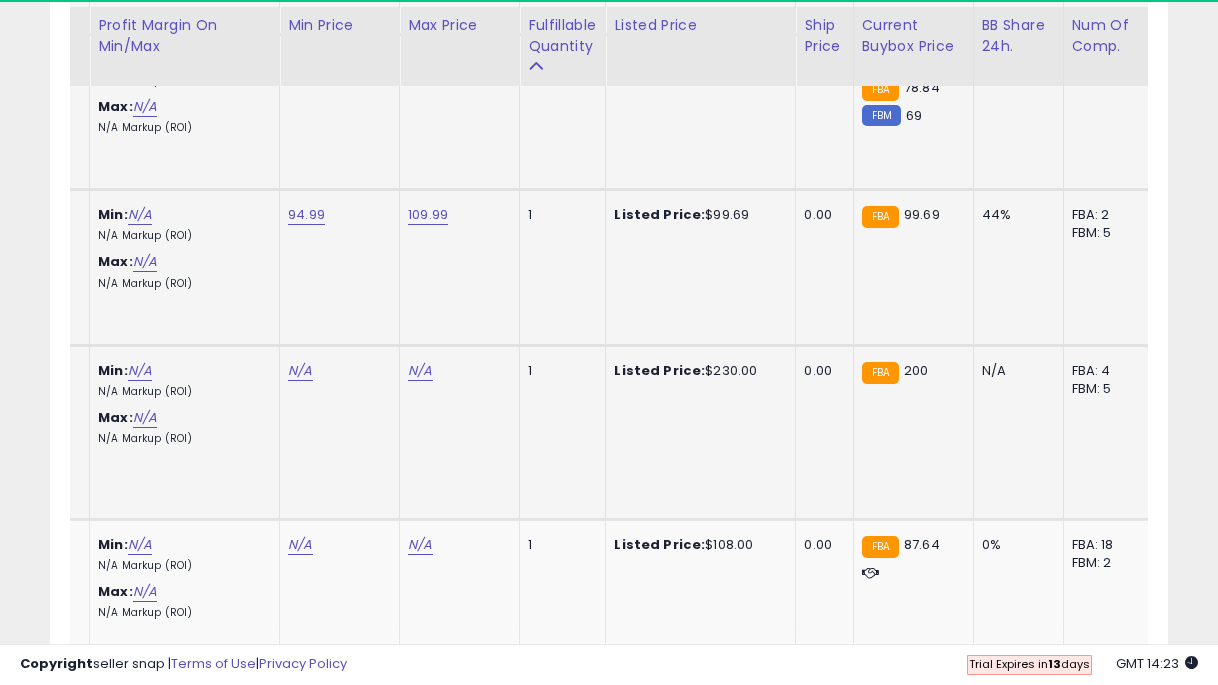 click on "N/A" at bounding box center (300, -6438) 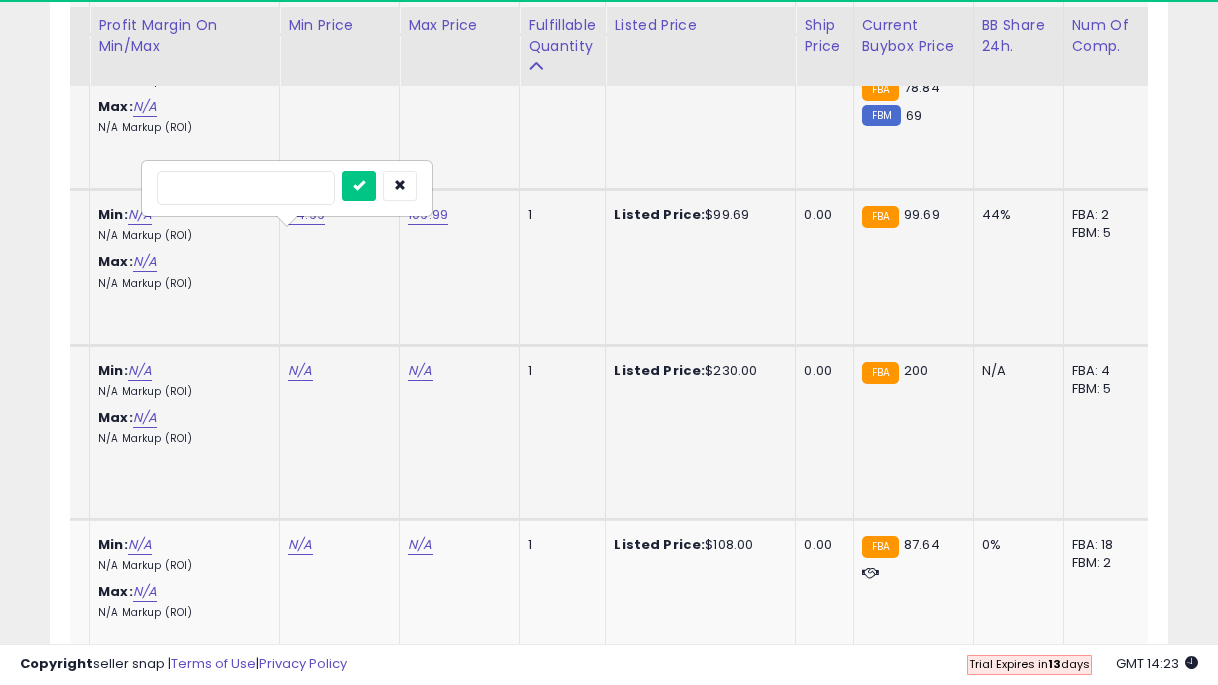 click at bounding box center (359, 186) 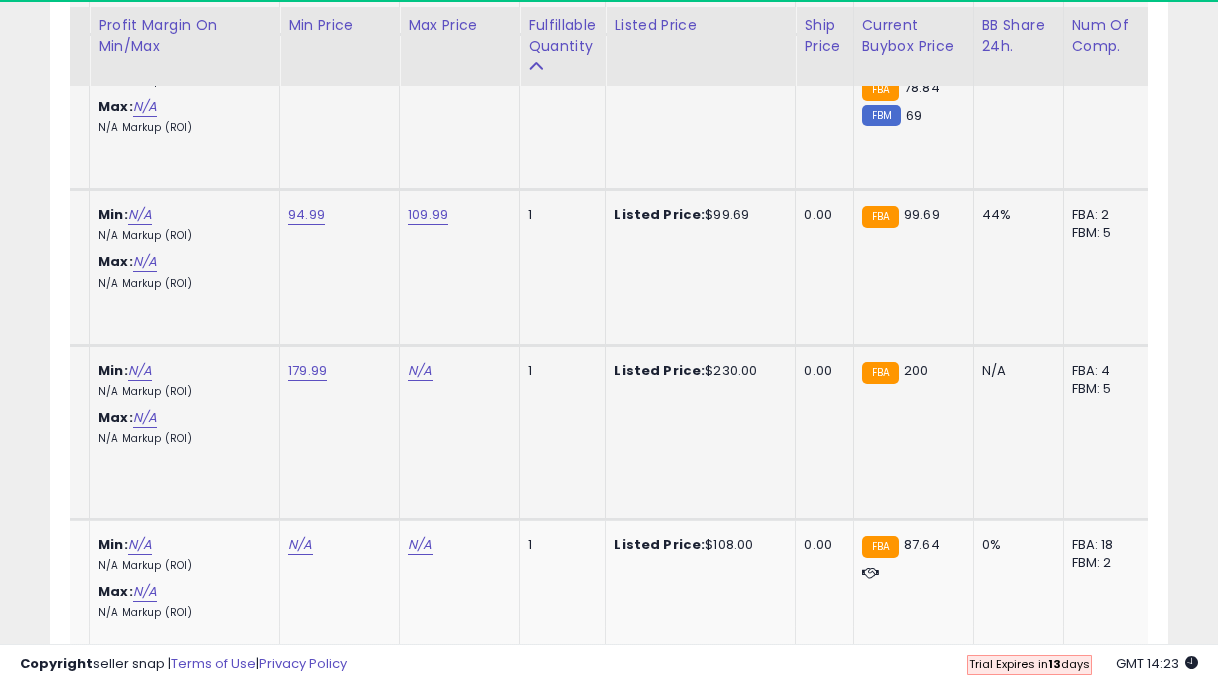 click on "N/A" at bounding box center [420, -6438] 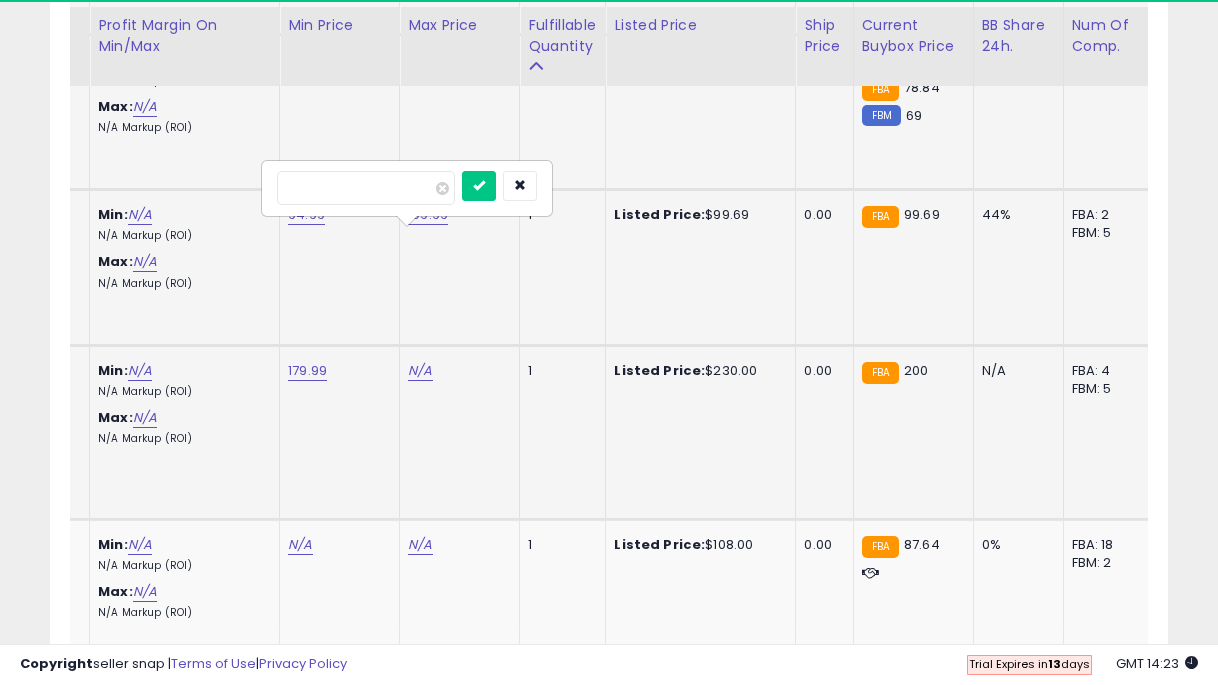 click at bounding box center (479, 186) 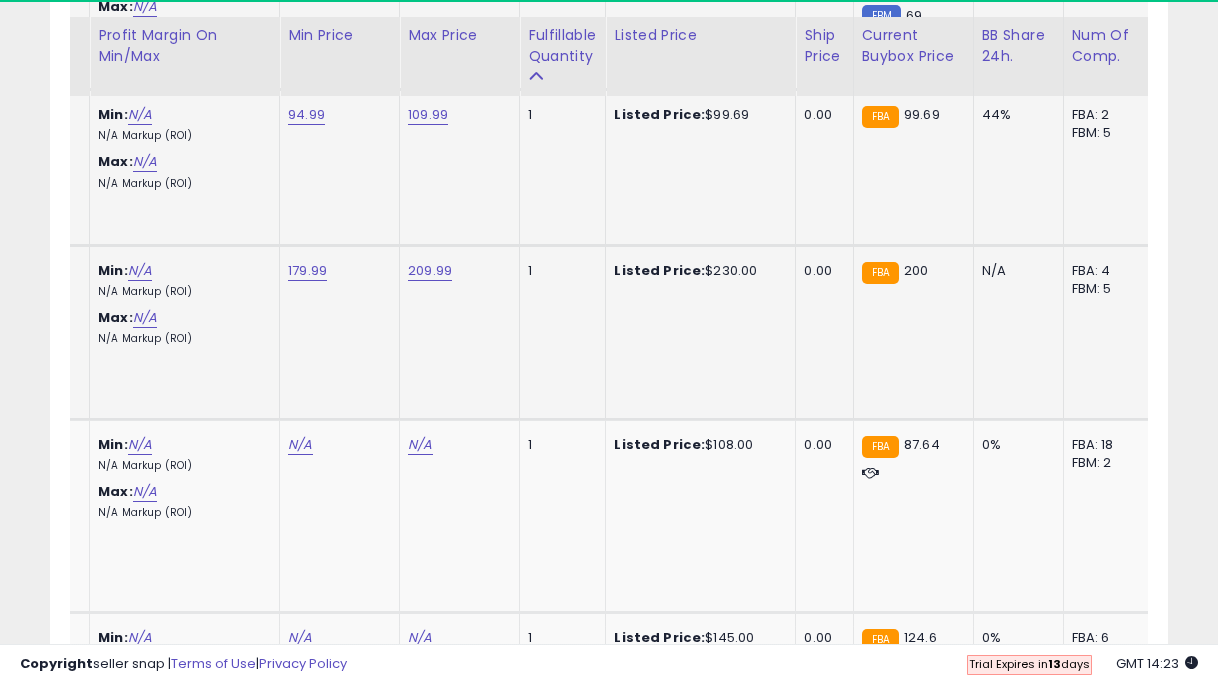 scroll, scrollTop: 7676, scrollLeft: 0, axis: vertical 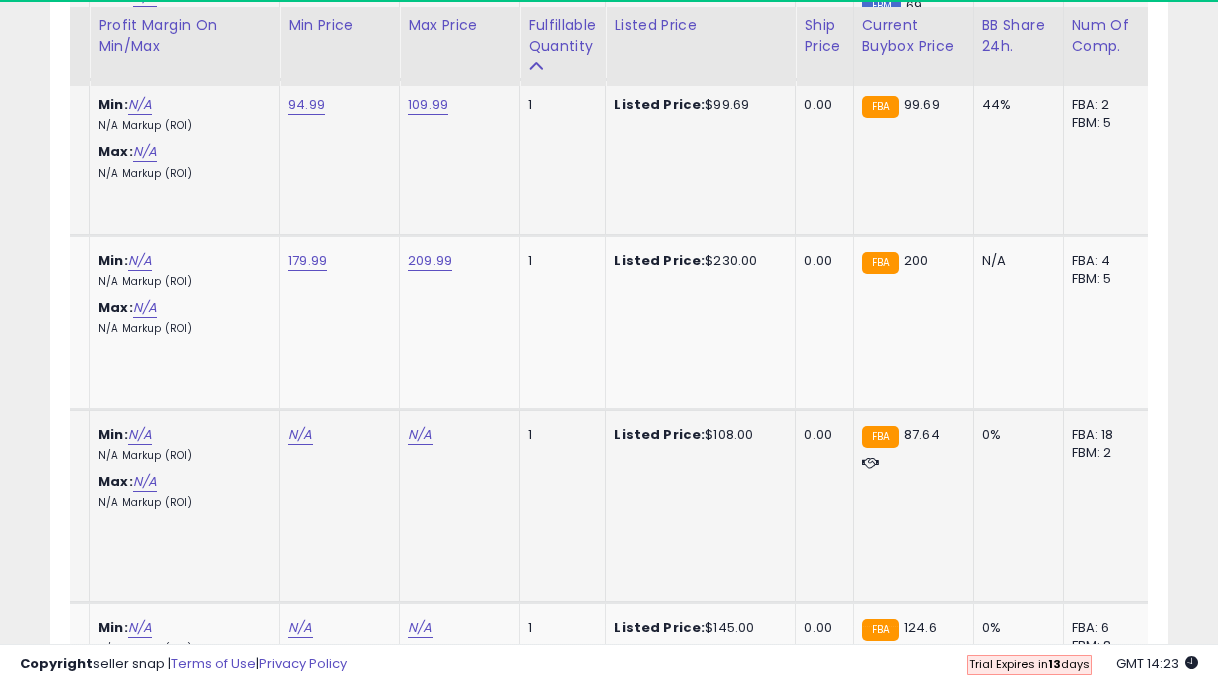 click on "N/A" at bounding box center [300, -6548] 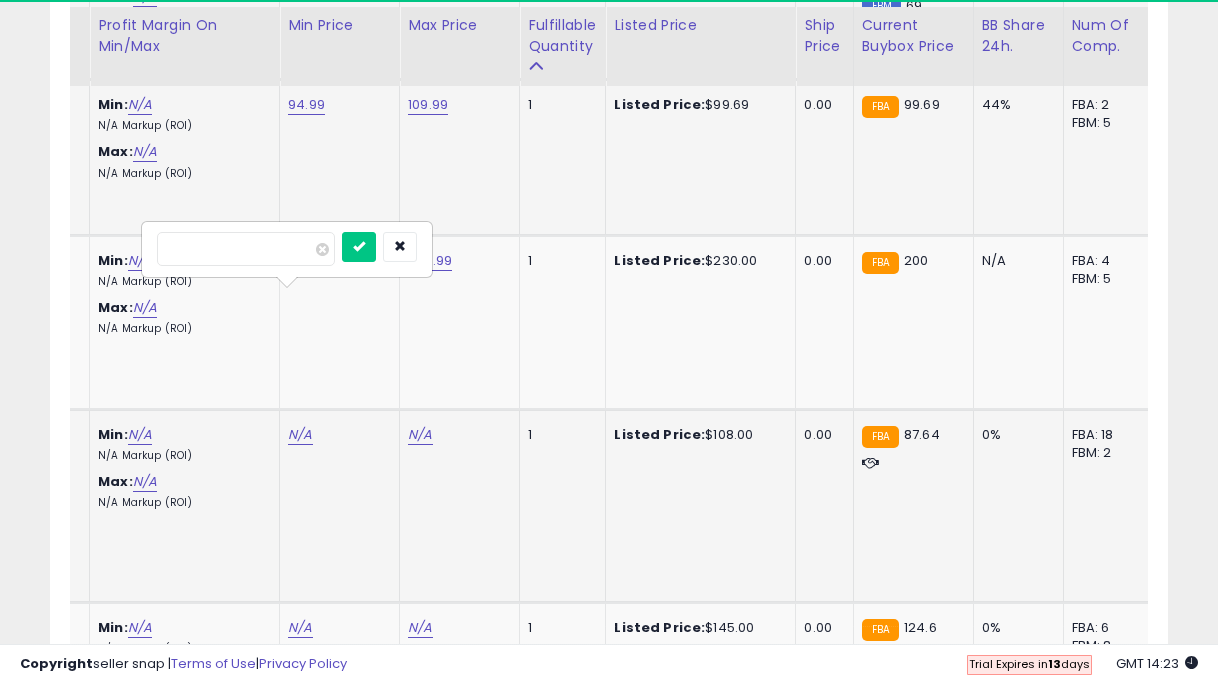 click at bounding box center (359, 247) 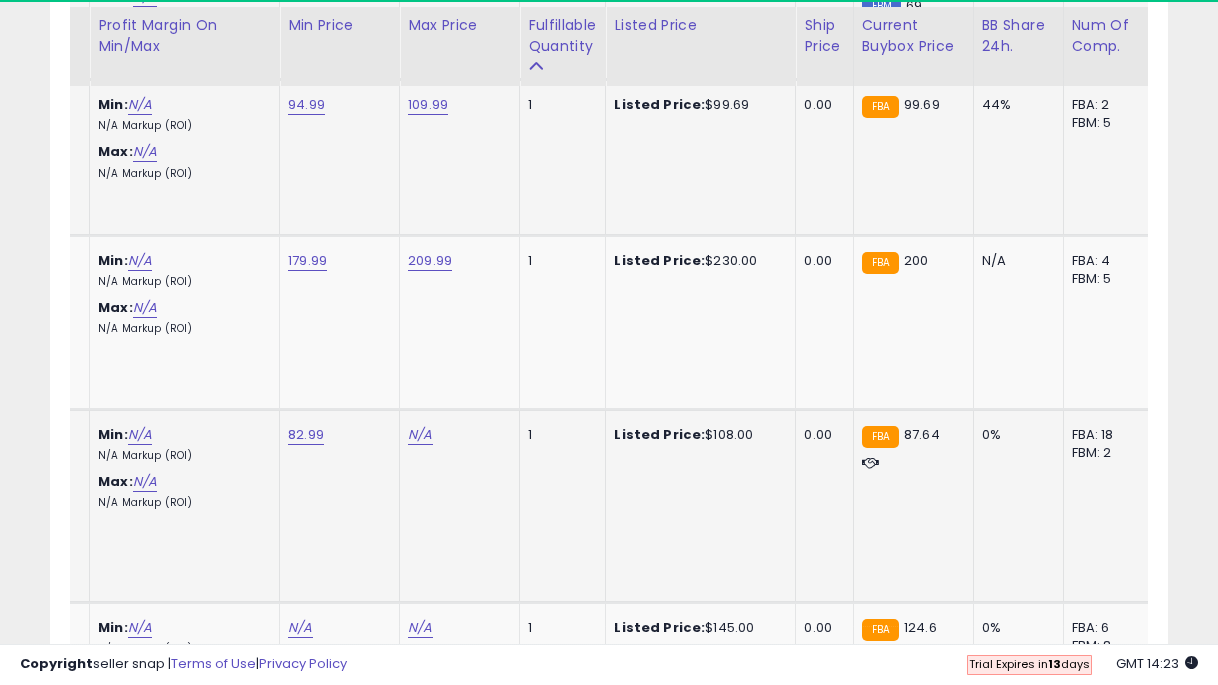 click on "N/A" at bounding box center (420, -6548) 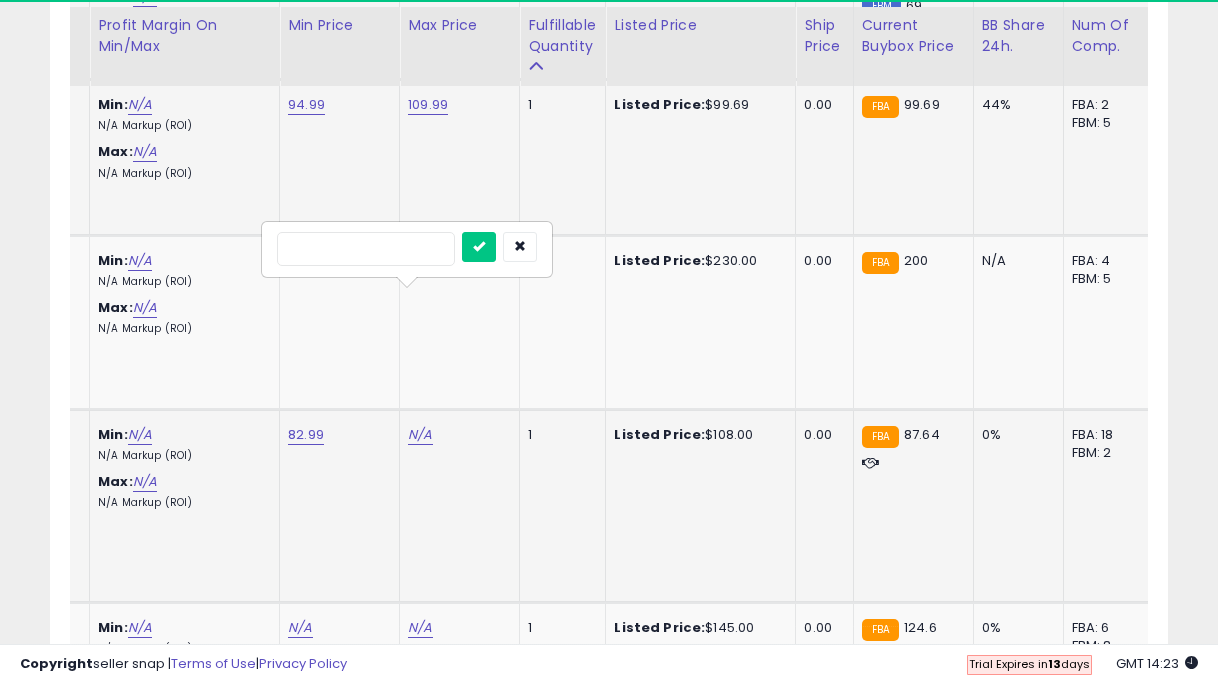 click at bounding box center [479, 247] 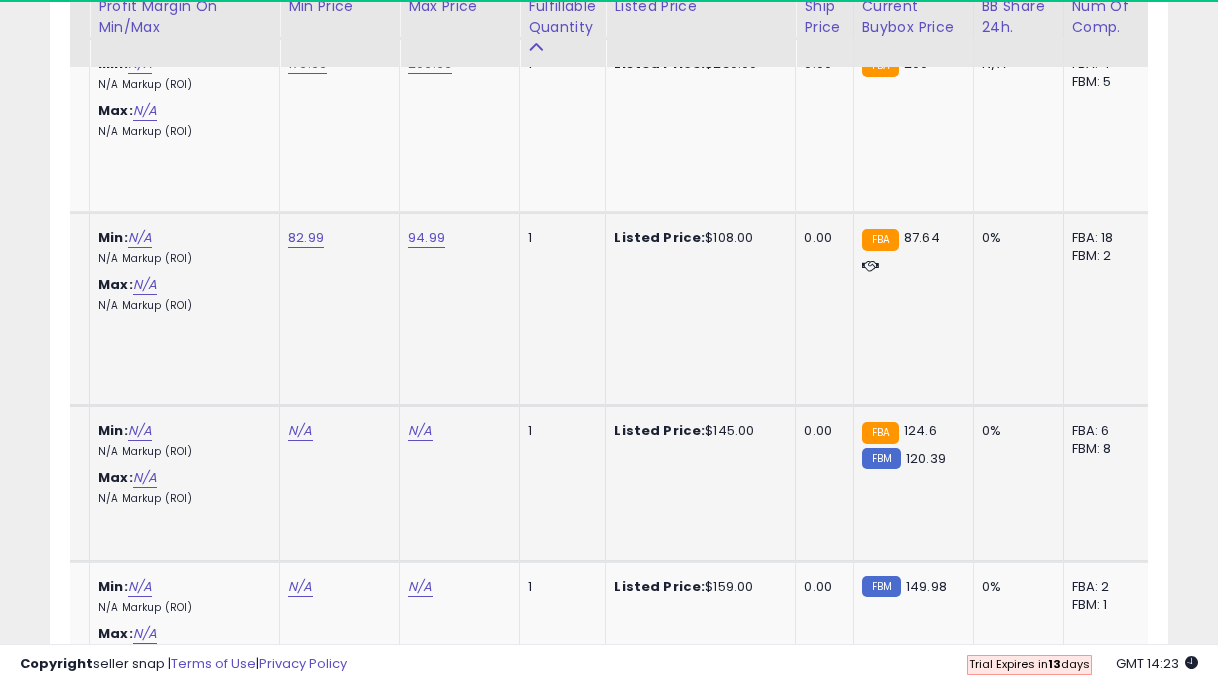 scroll, scrollTop: 7880, scrollLeft: 0, axis: vertical 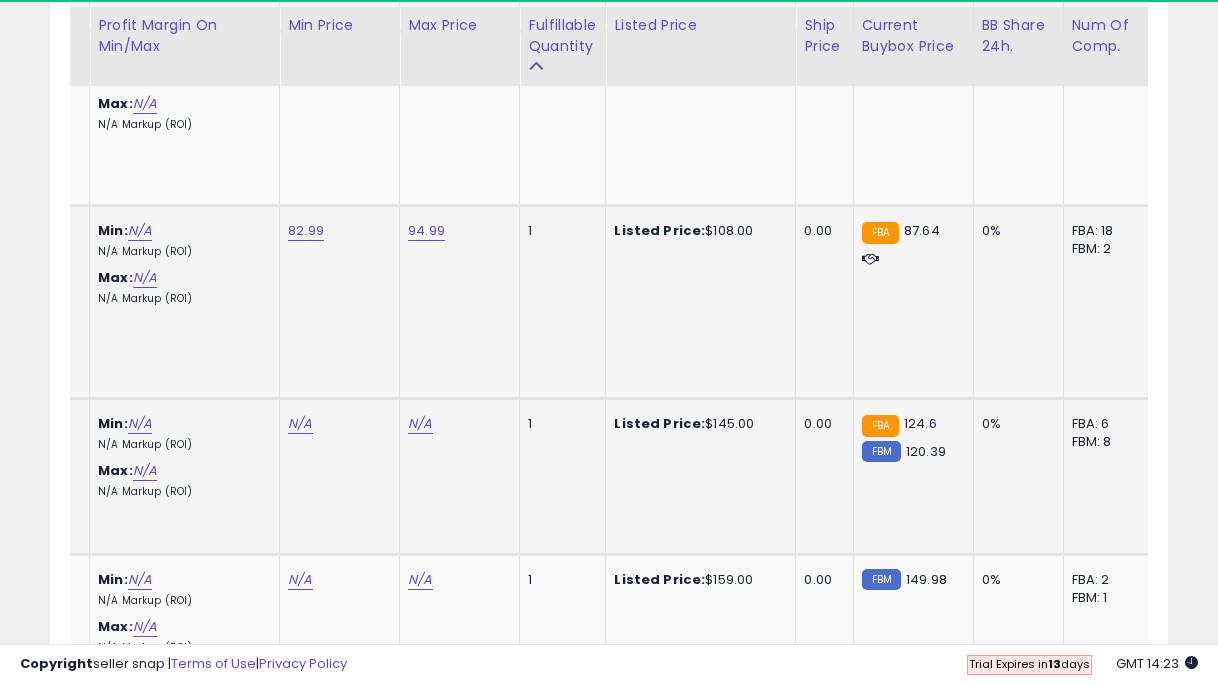 click on "N/A" at bounding box center (300, -6752) 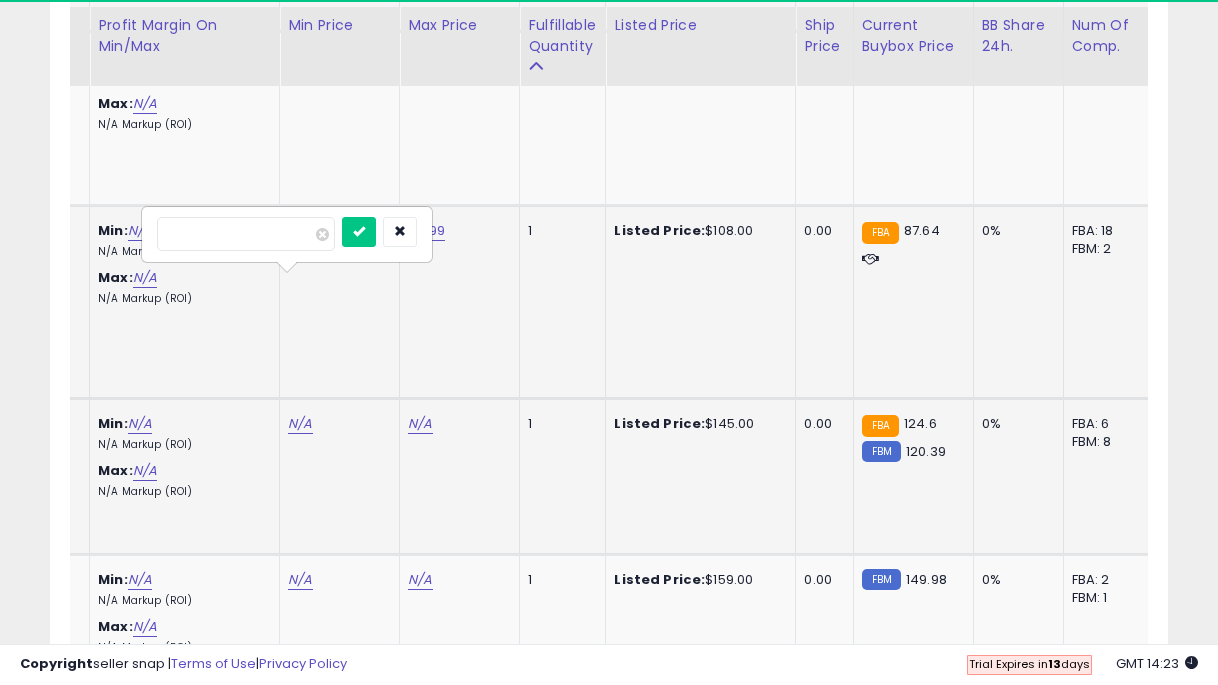 click at bounding box center [359, 232] 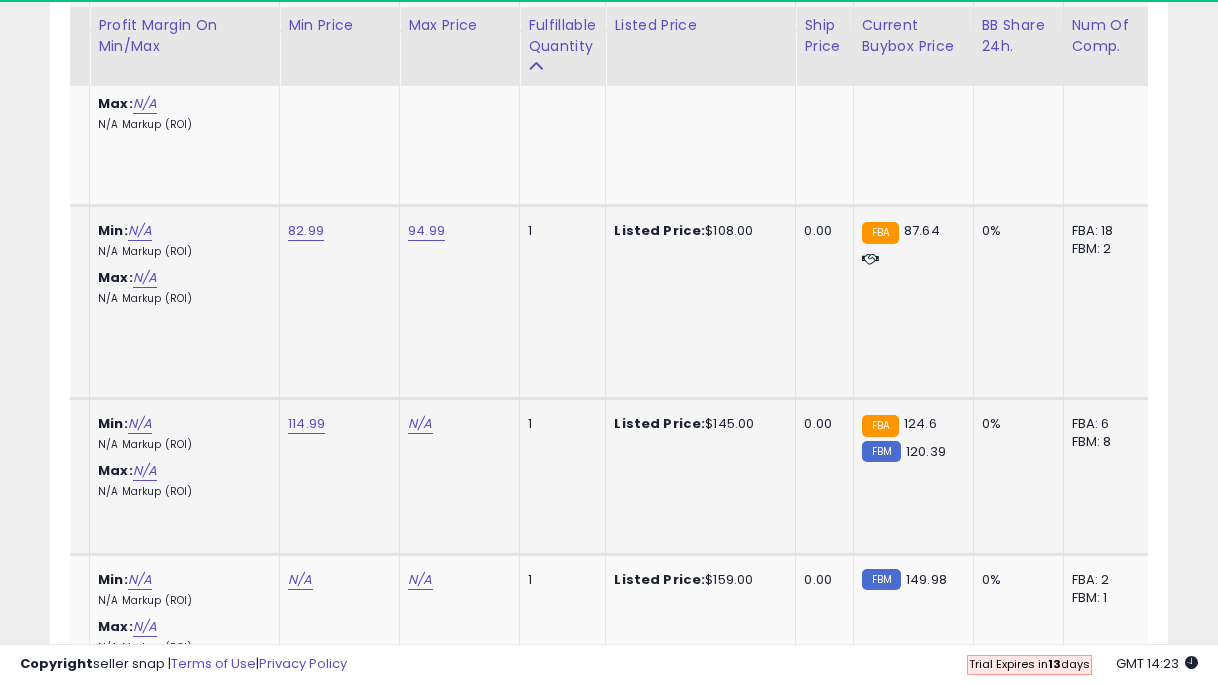 click on "N/A" at bounding box center [420, -6752] 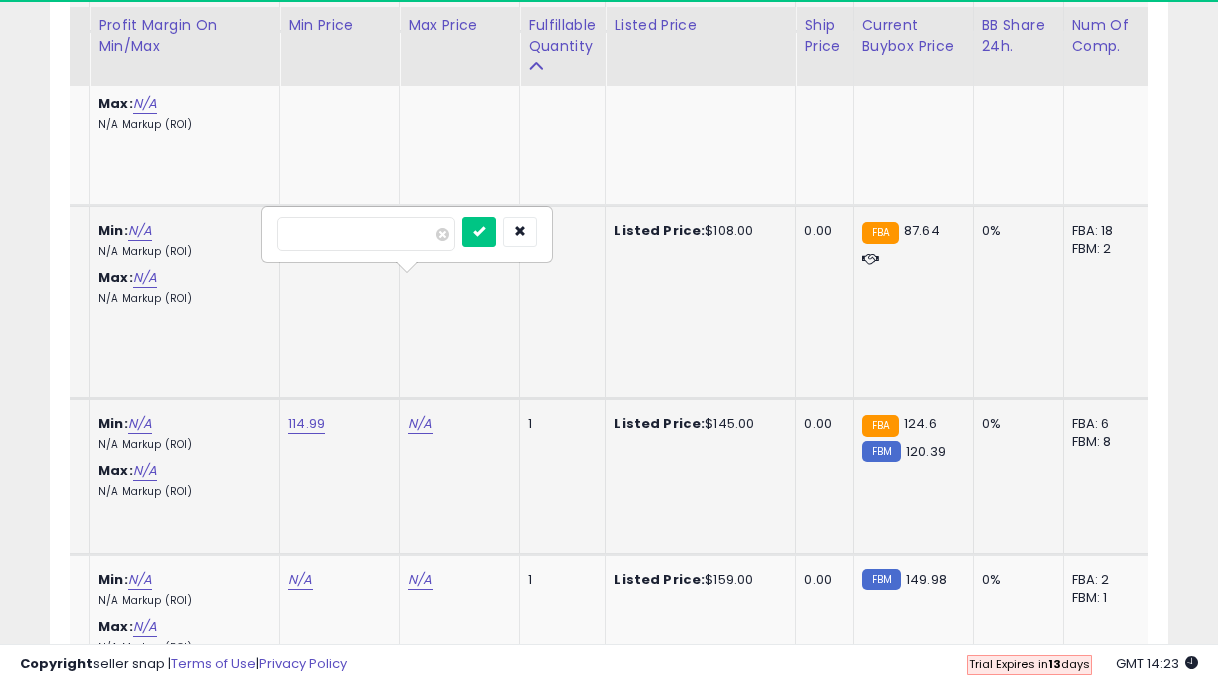click at bounding box center (479, 232) 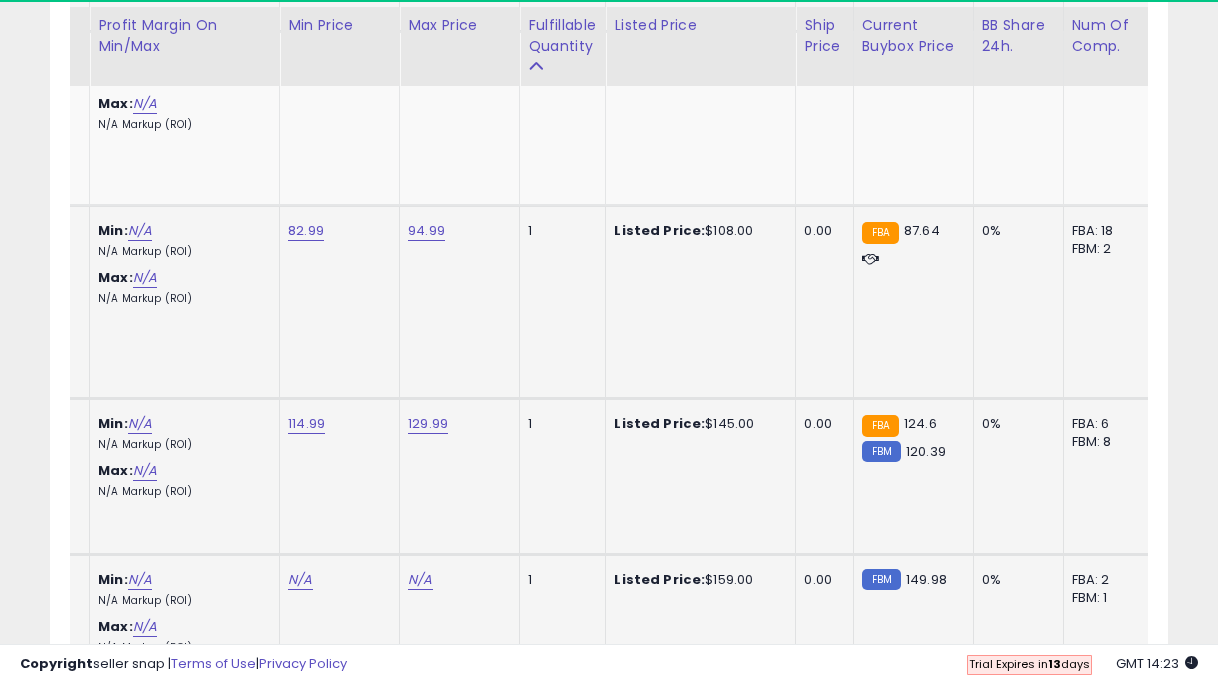 click on "N/A" at bounding box center (300, -6752) 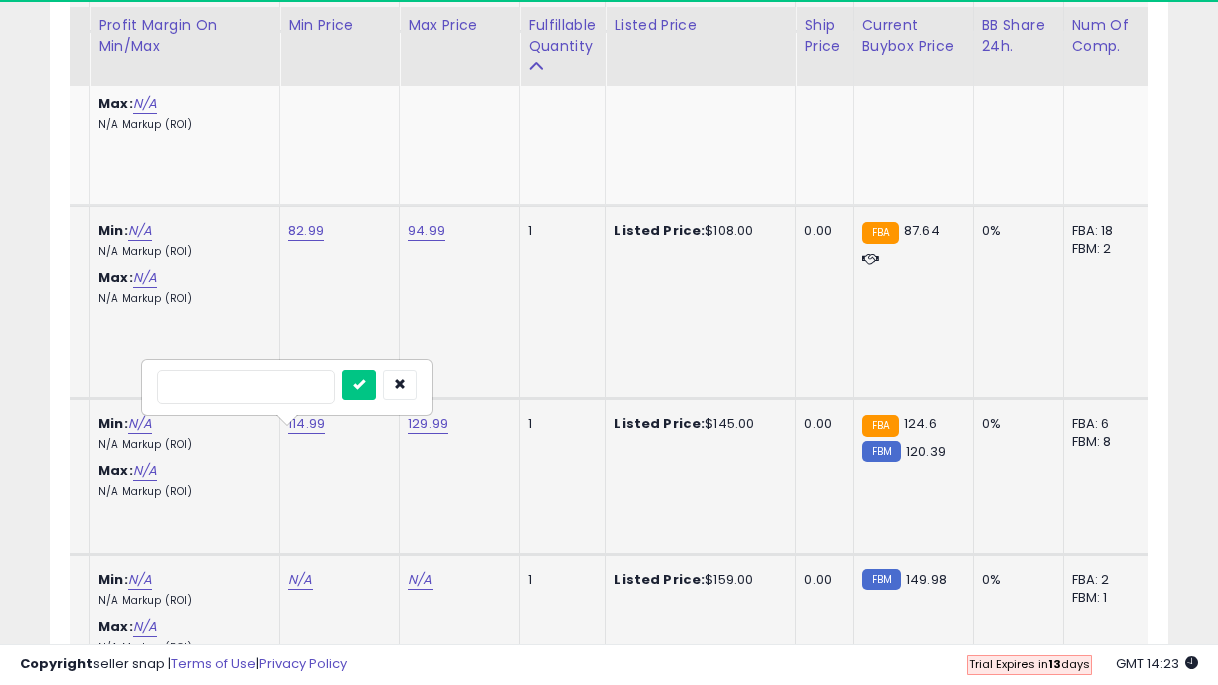 click at bounding box center (359, 385) 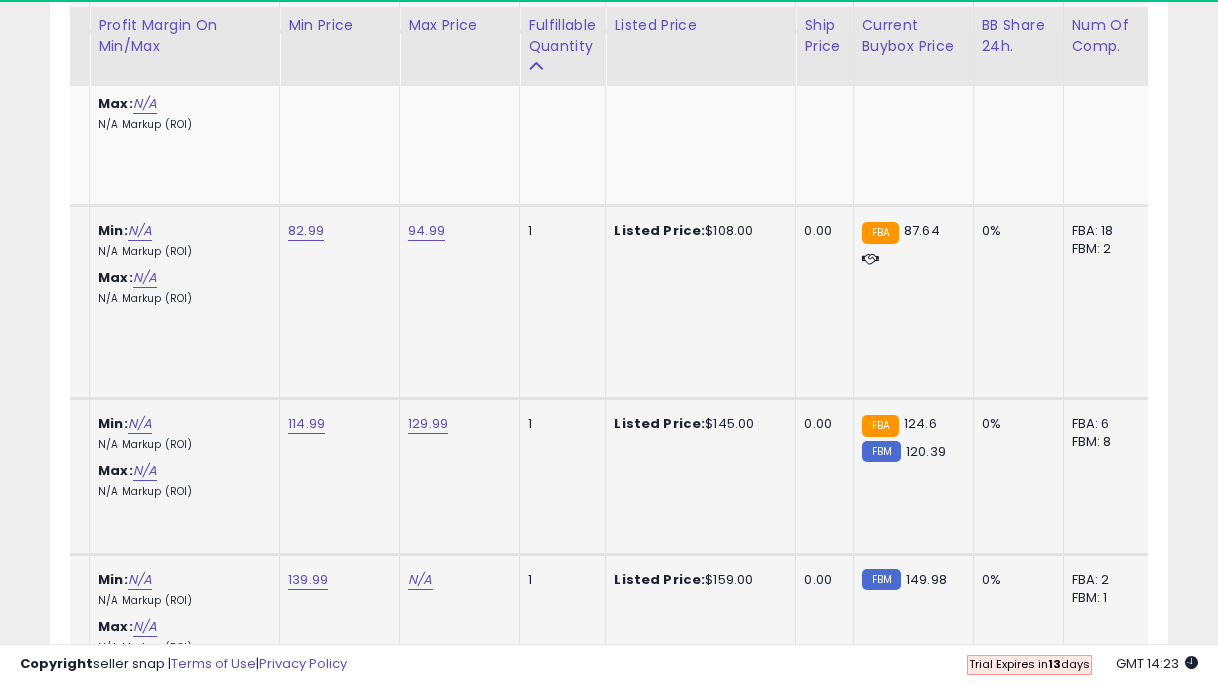 click on "N/A" at bounding box center [420, -6752] 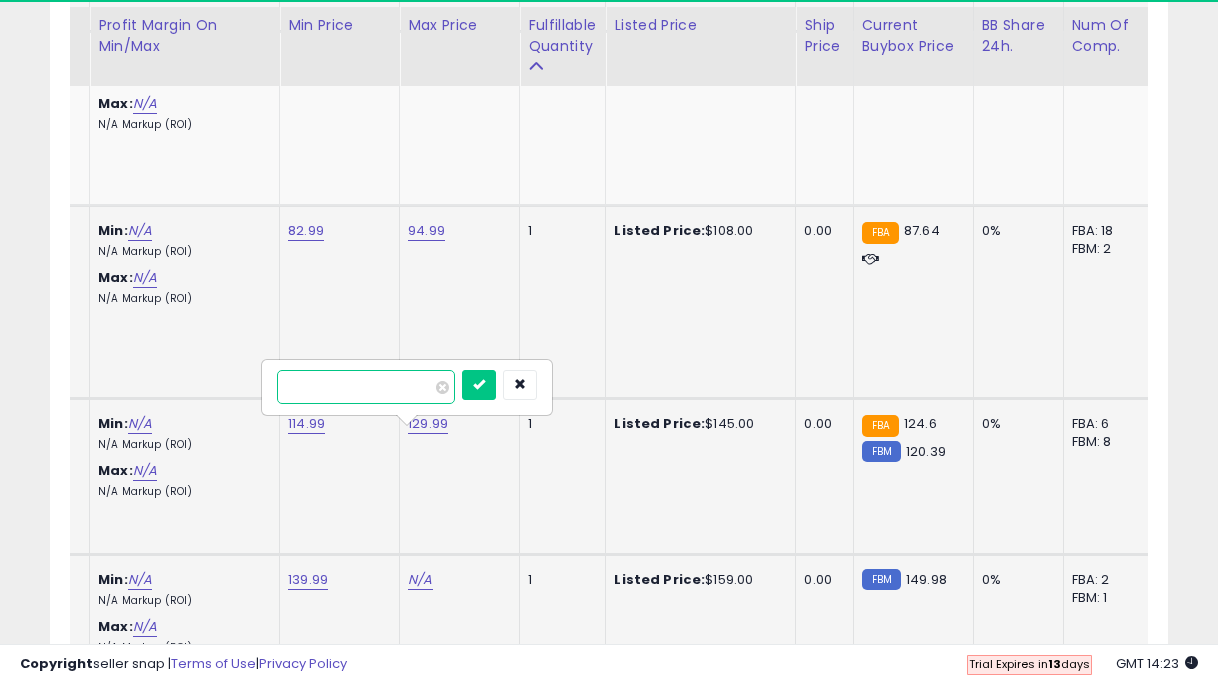 click at bounding box center [479, 385] 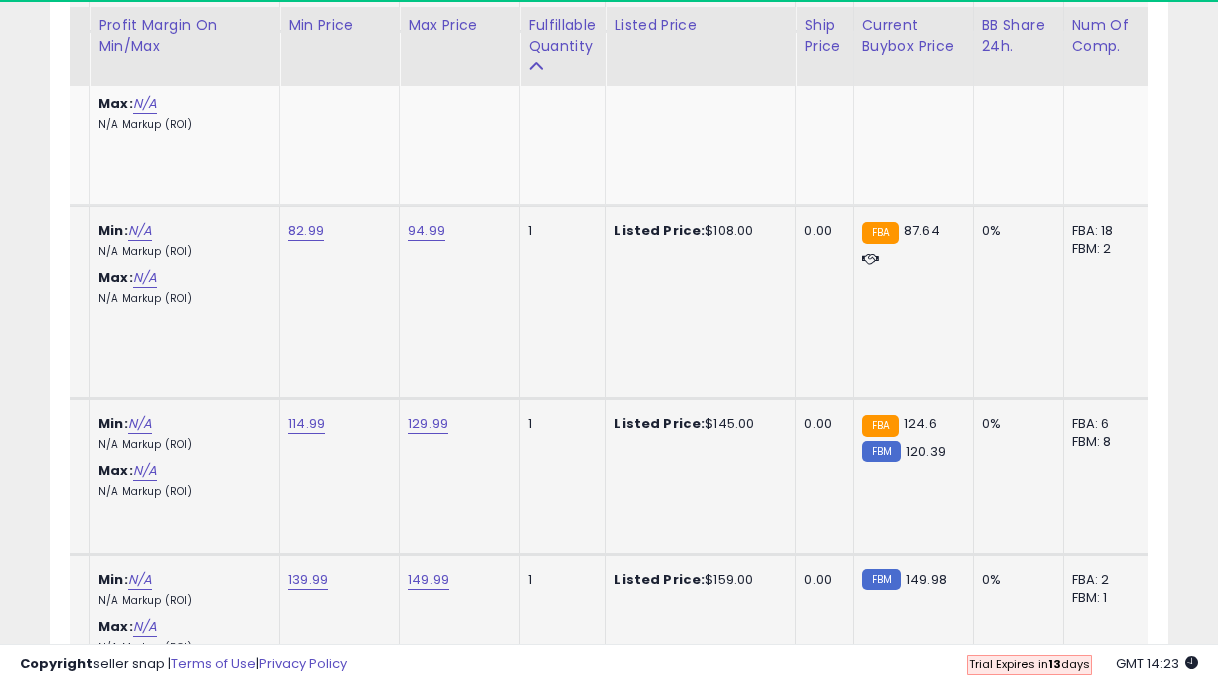 scroll, scrollTop: 7881, scrollLeft: 0, axis: vertical 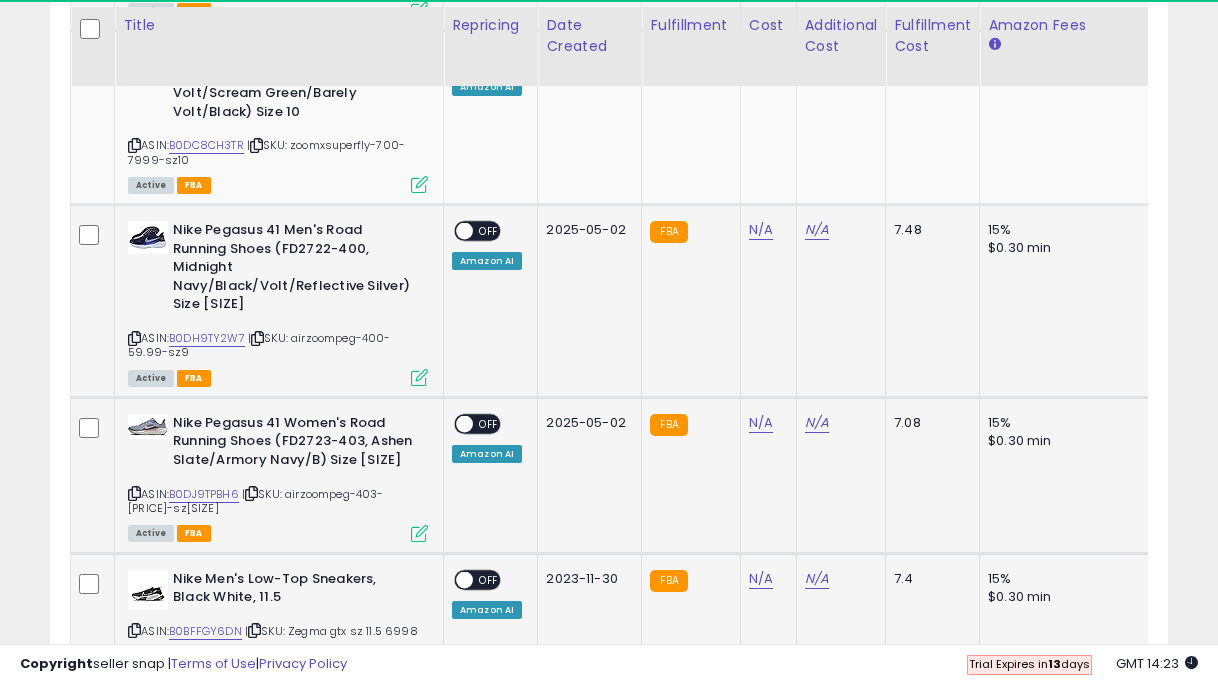 click on "OFF" at bounding box center [489, 579] 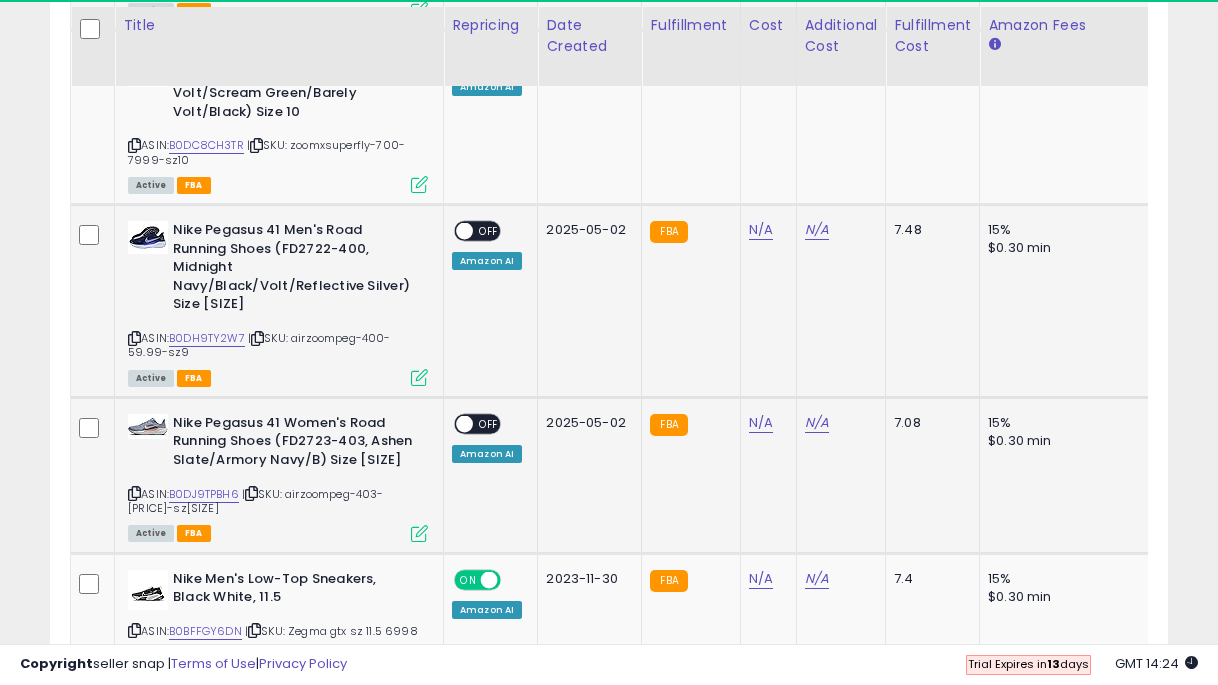 click on "OFF" at bounding box center (489, 423) 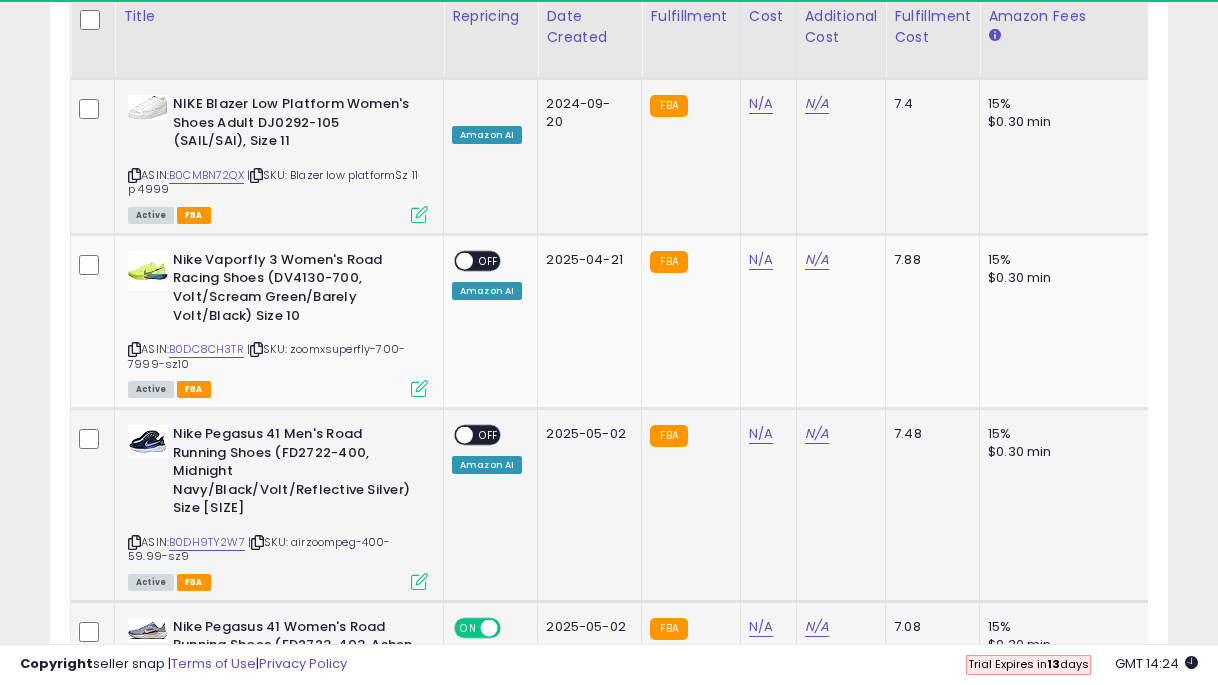 scroll, scrollTop: 7664, scrollLeft: 0, axis: vertical 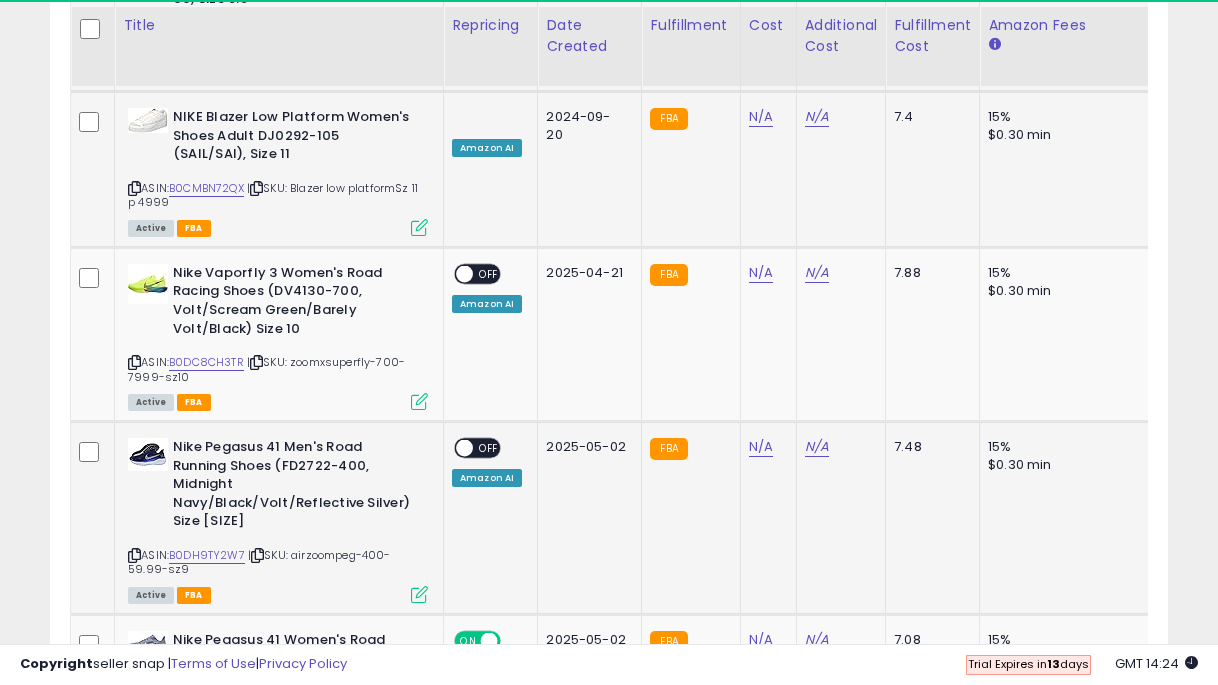 click on "OFF" at bounding box center [489, 448] 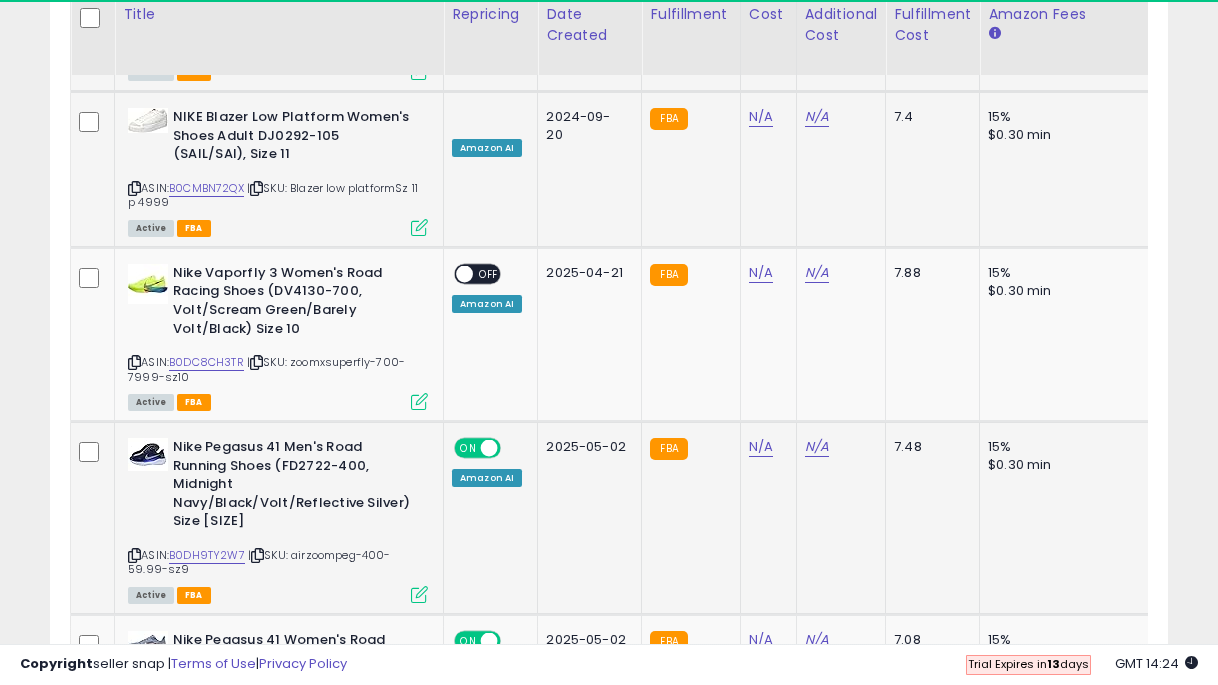 scroll, scrollTop: 7573, scrollLeft: 0, axis: vertical 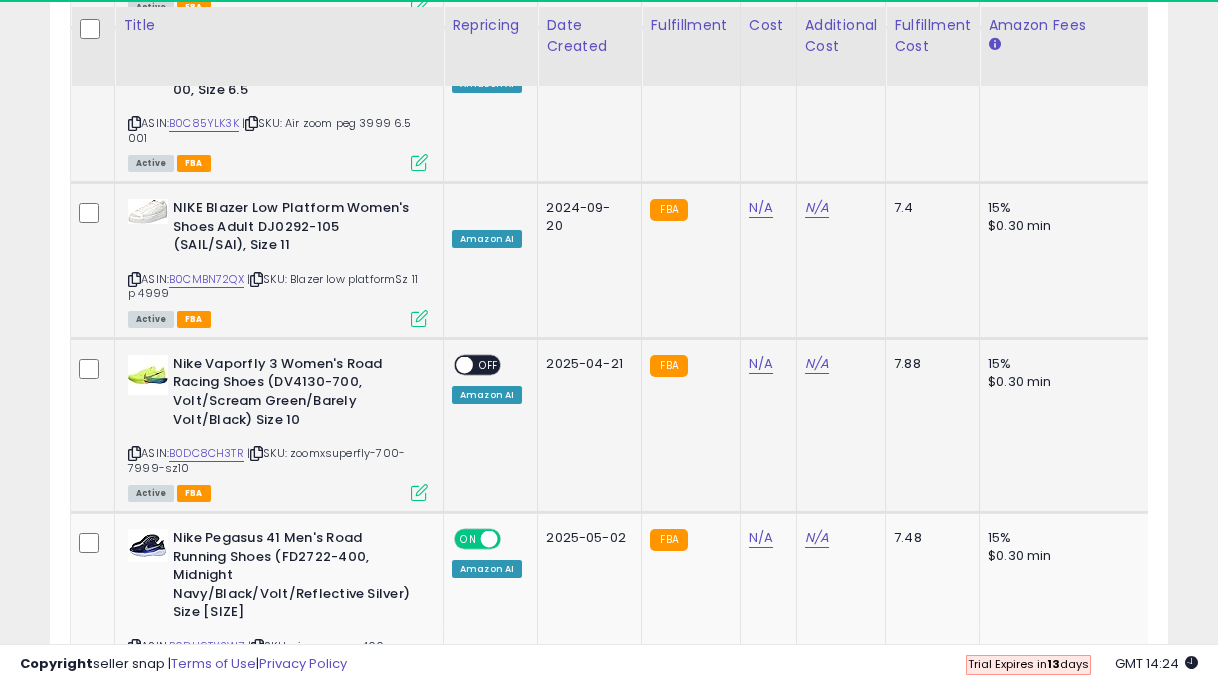 click on "OFF" at bounding box center [489, 365] 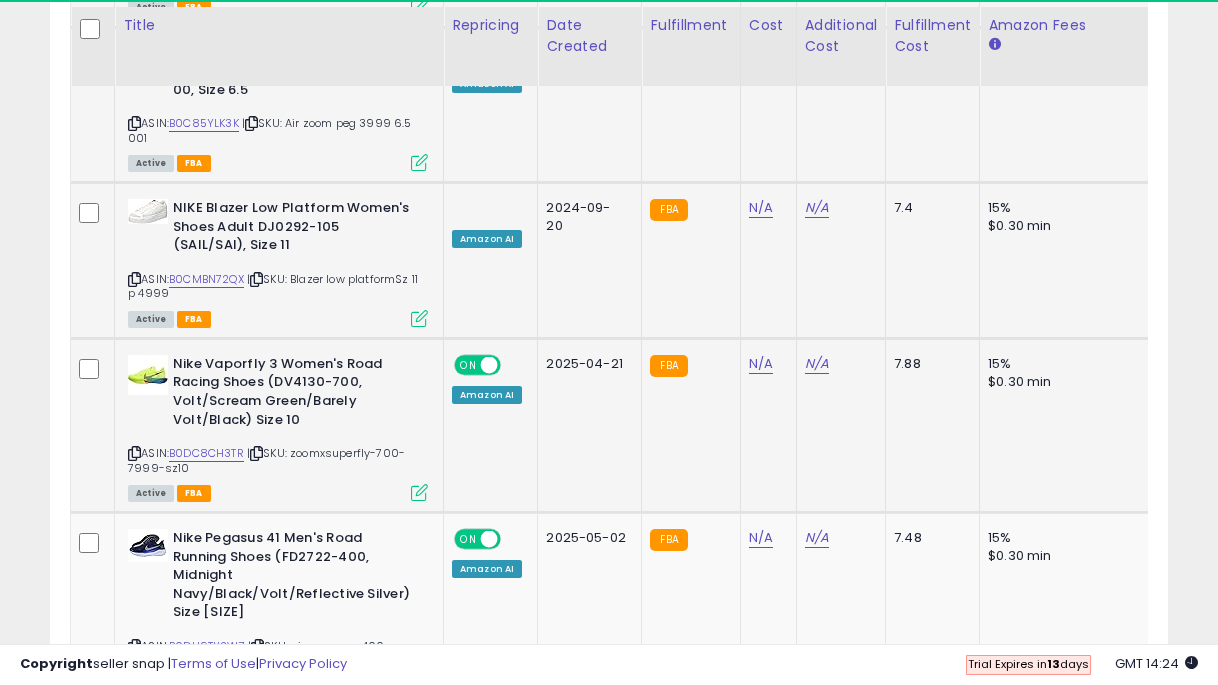 scroll, scrollTop: 7381, scrollLeft: 0, axis: vertical 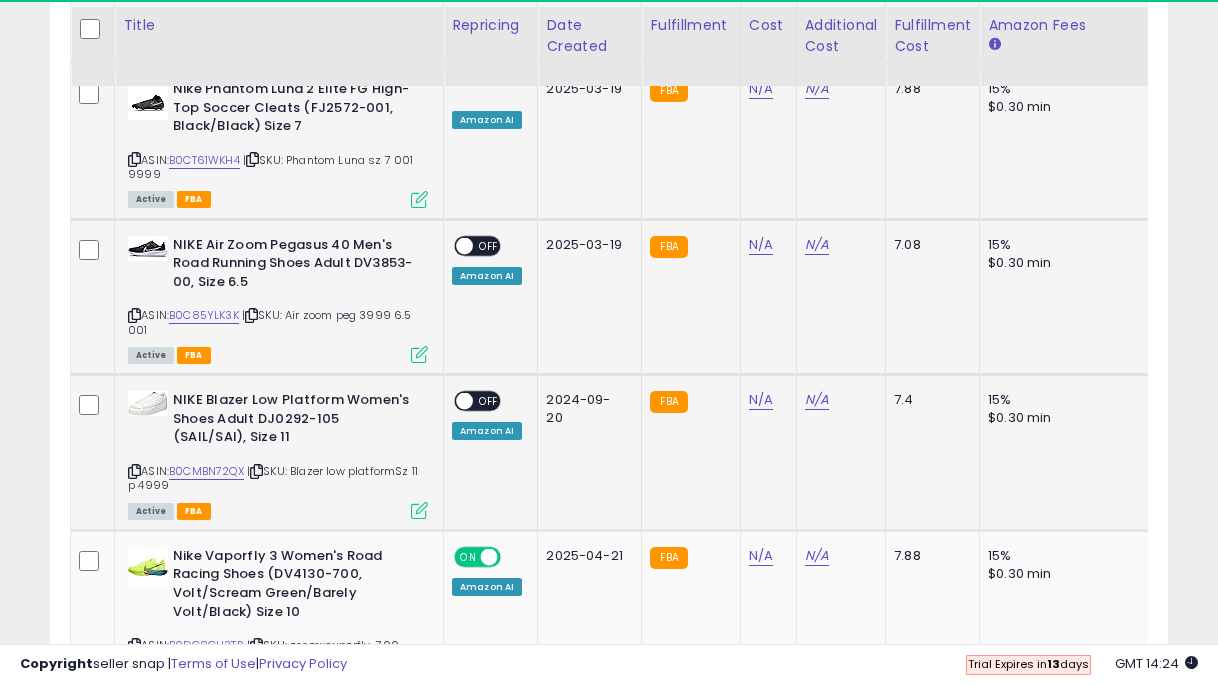 click on "OFF" at bounding box center [489, 401] 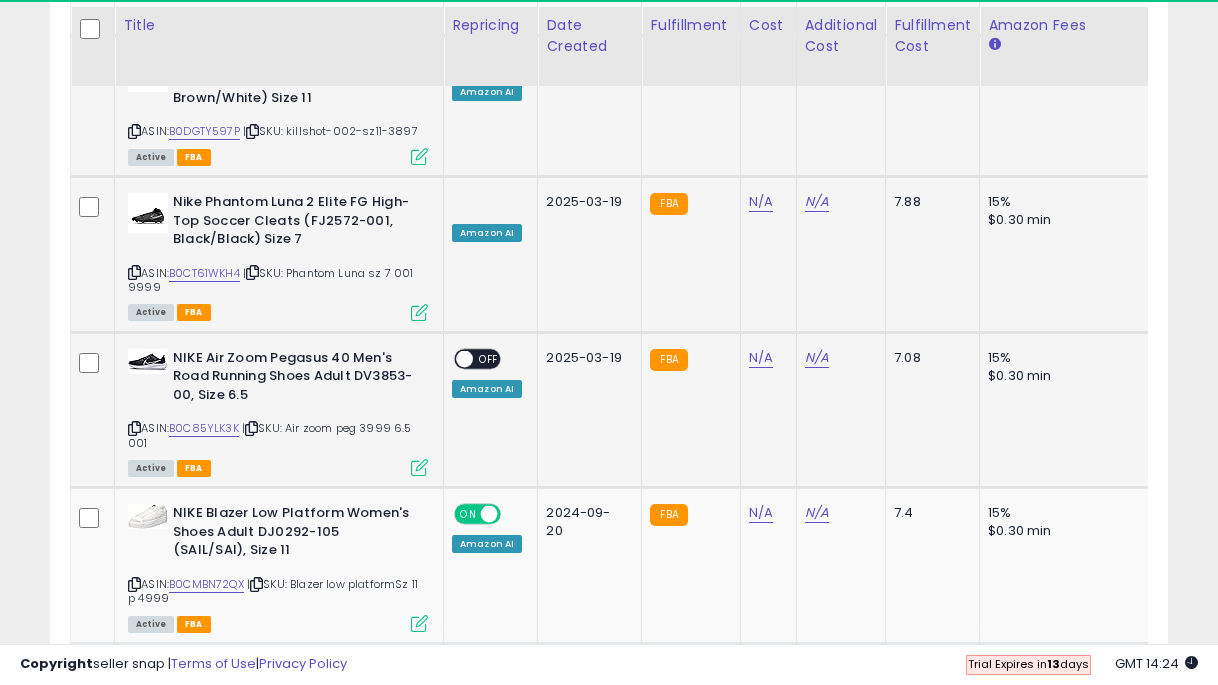 click on "OFF" at bounding box center [489, 358] 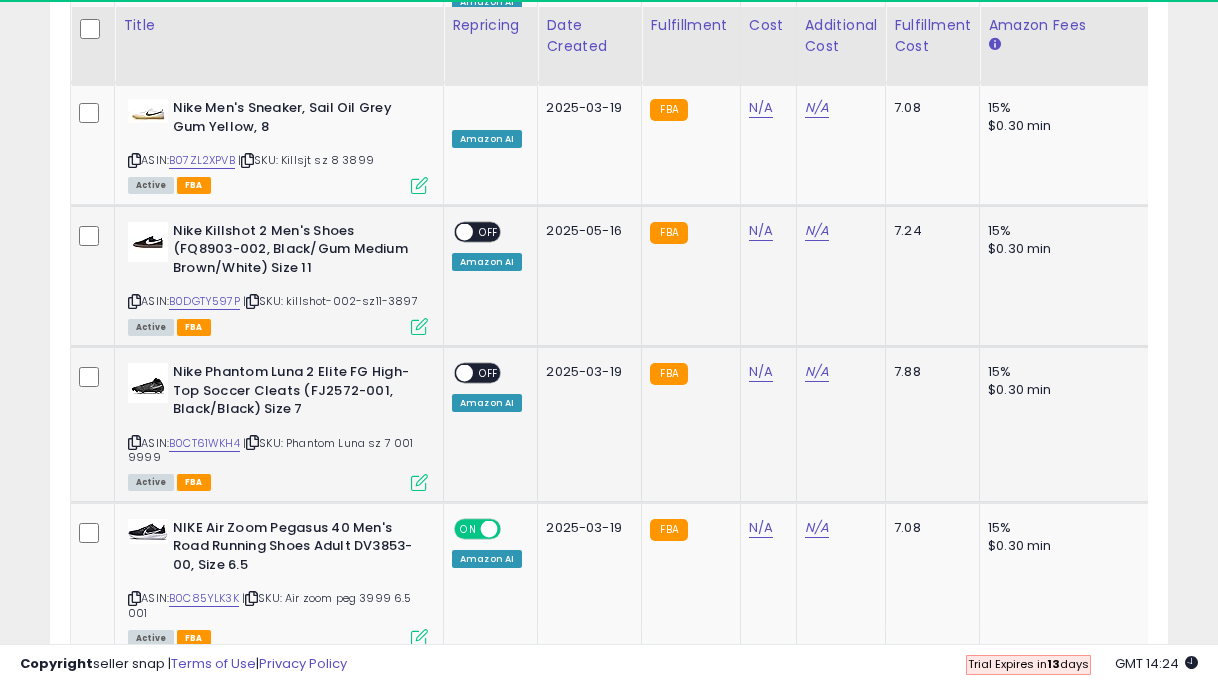 click on "ON   OFF" at bounding box center [477, 373] 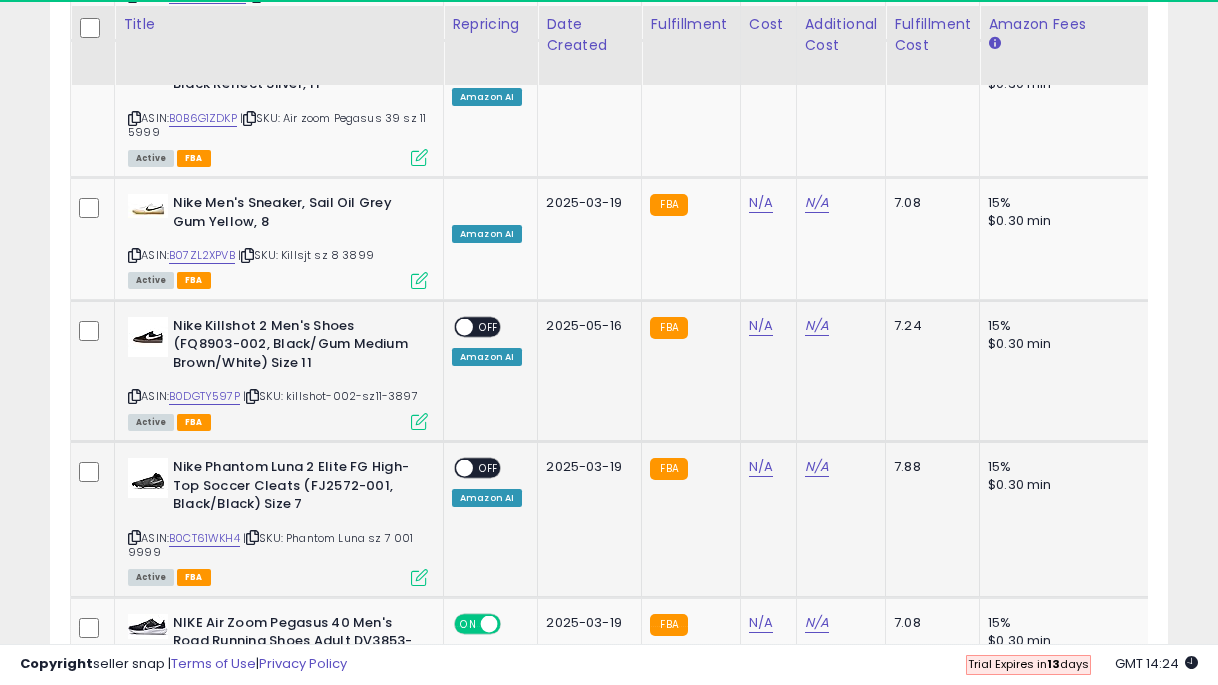 scroll, scrollTop: 7002, scrollLeft: 0, axis: vertical 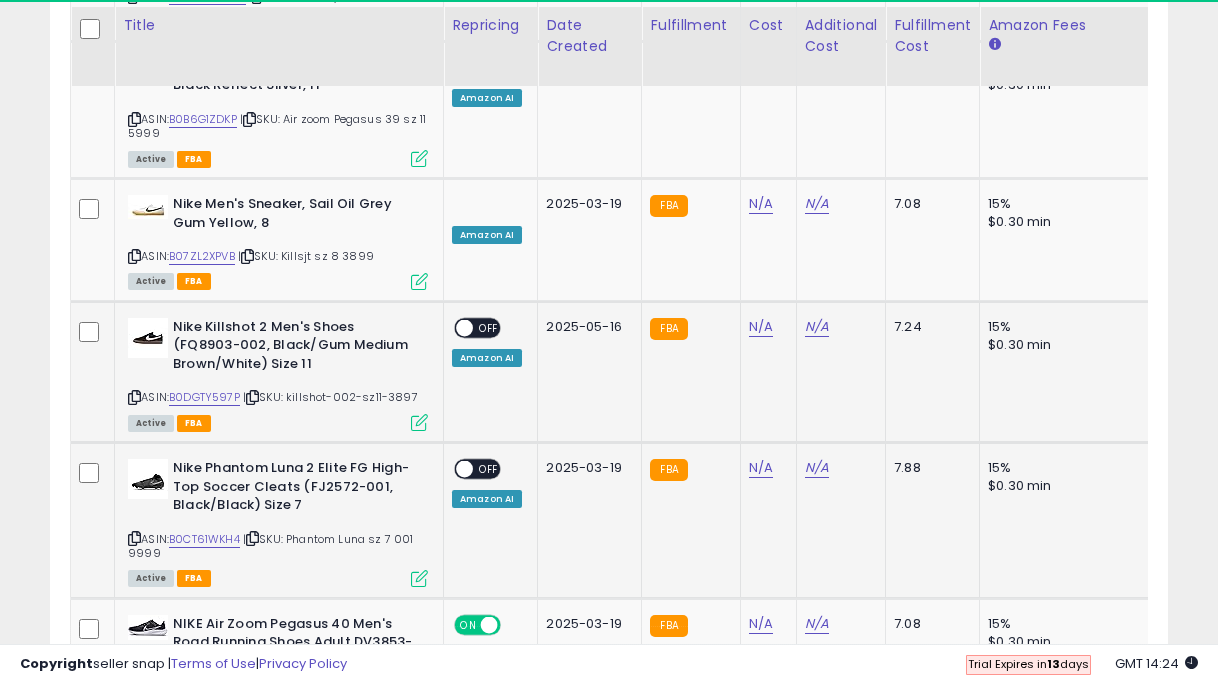click on "OFF" at bounding box center [489, 469] 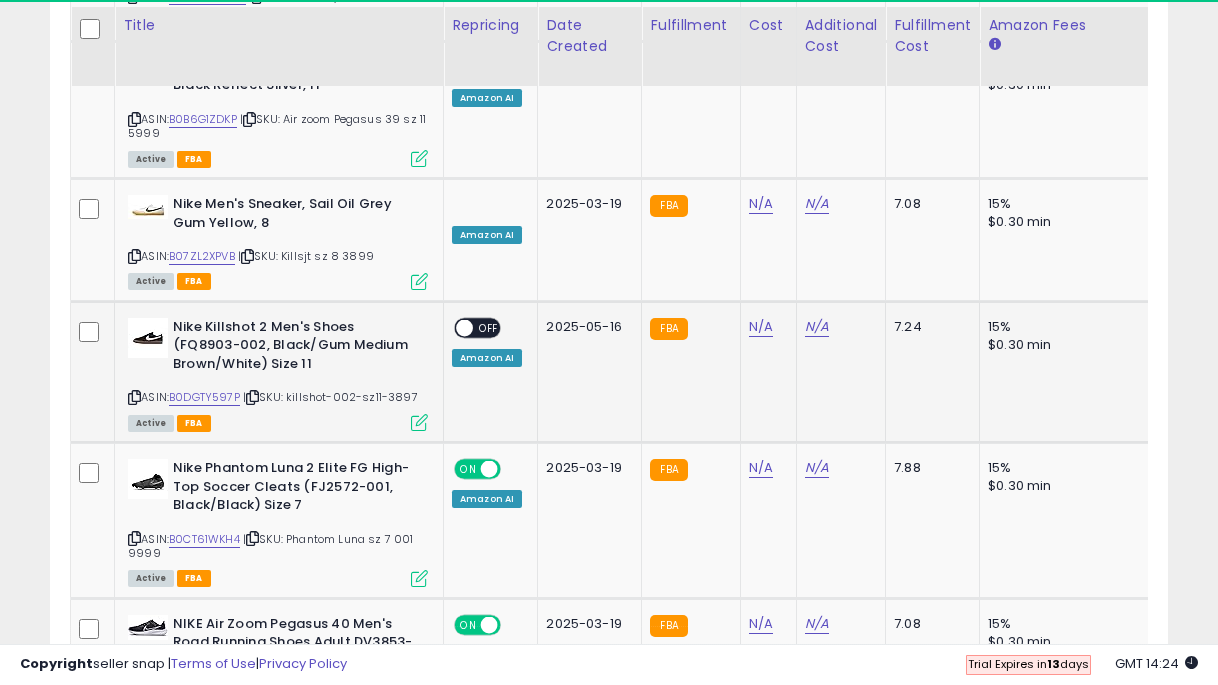 click on "OFF" at bounding box center [489, 327] 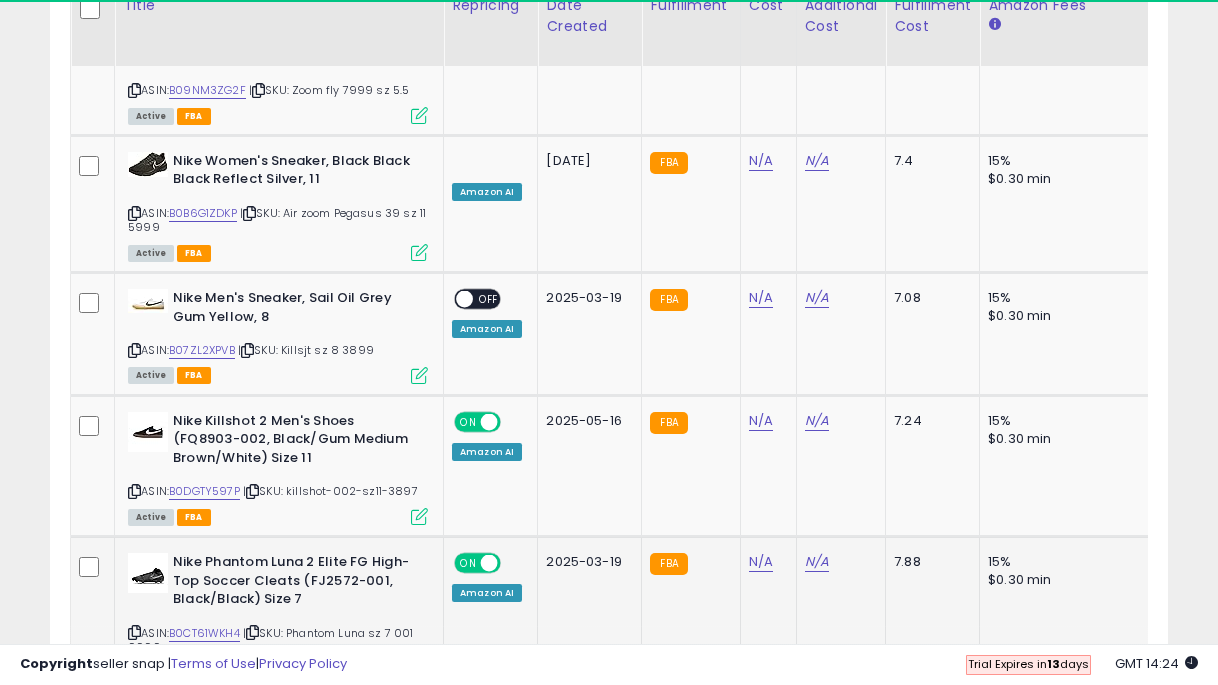scroll, scrollTop: 6844, scrollLeft: 0, axis: vertical 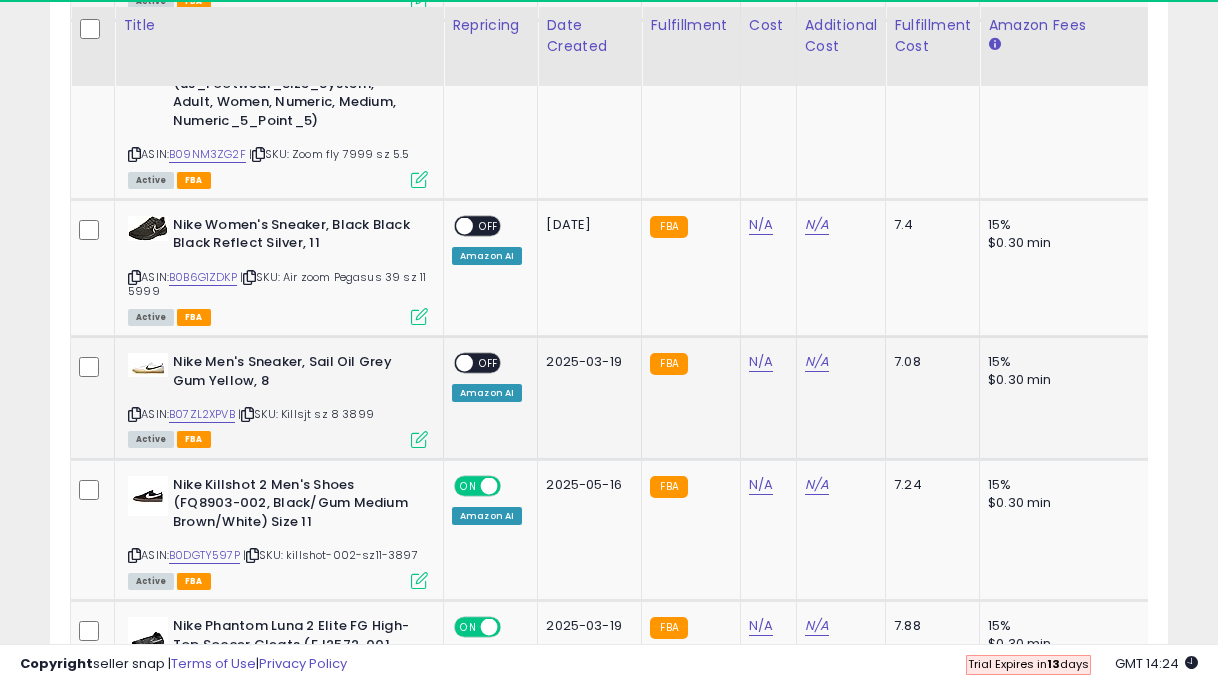 click on "OFF" at bounding box center (489, 363) 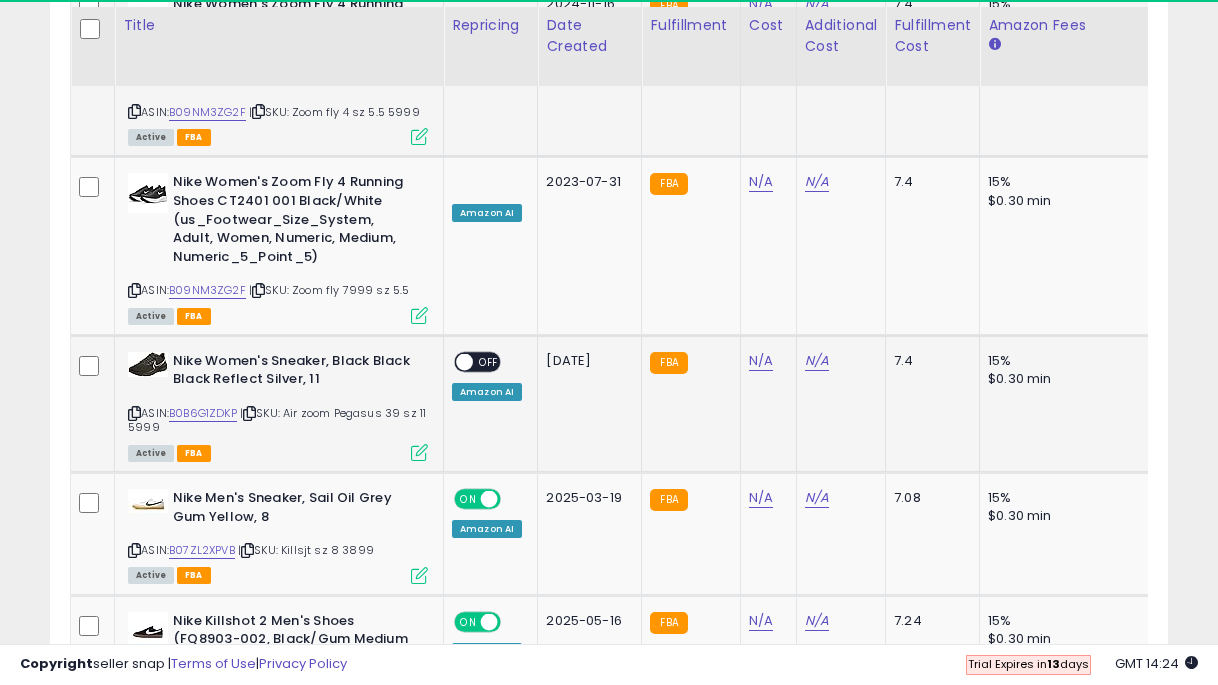 click on "OFF" at bounding box center [489, 362] 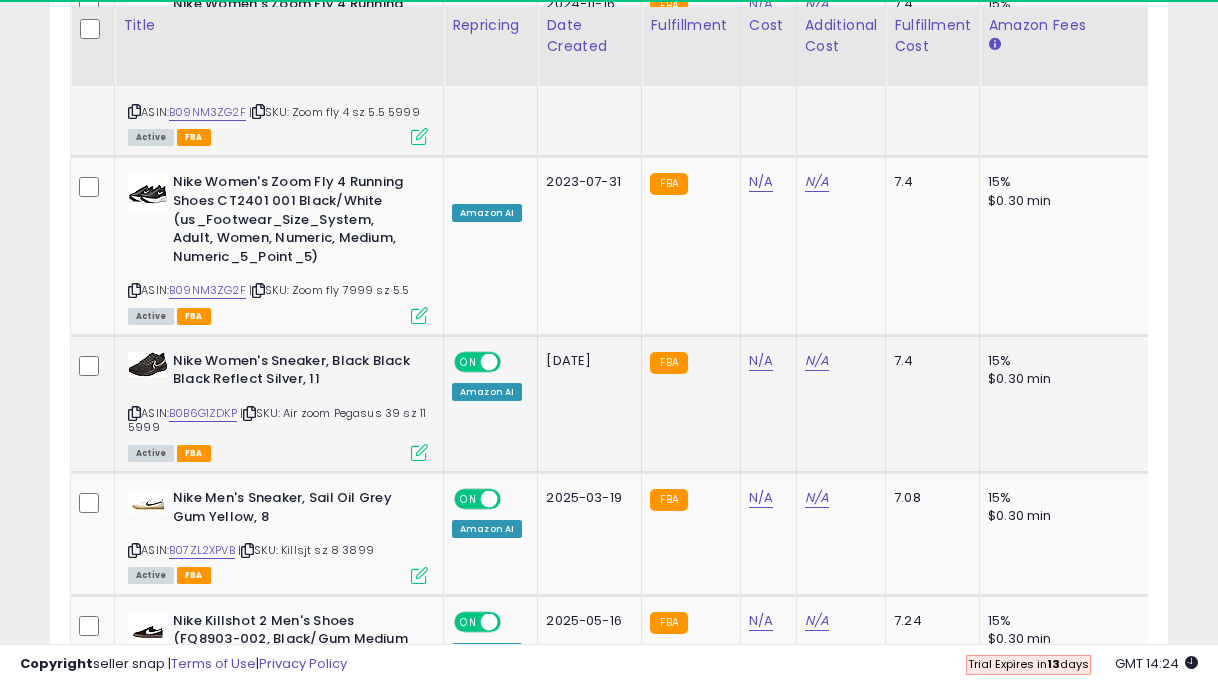 scroll, scrollTop: 6564, scrollLeft: 0, axis: vertical 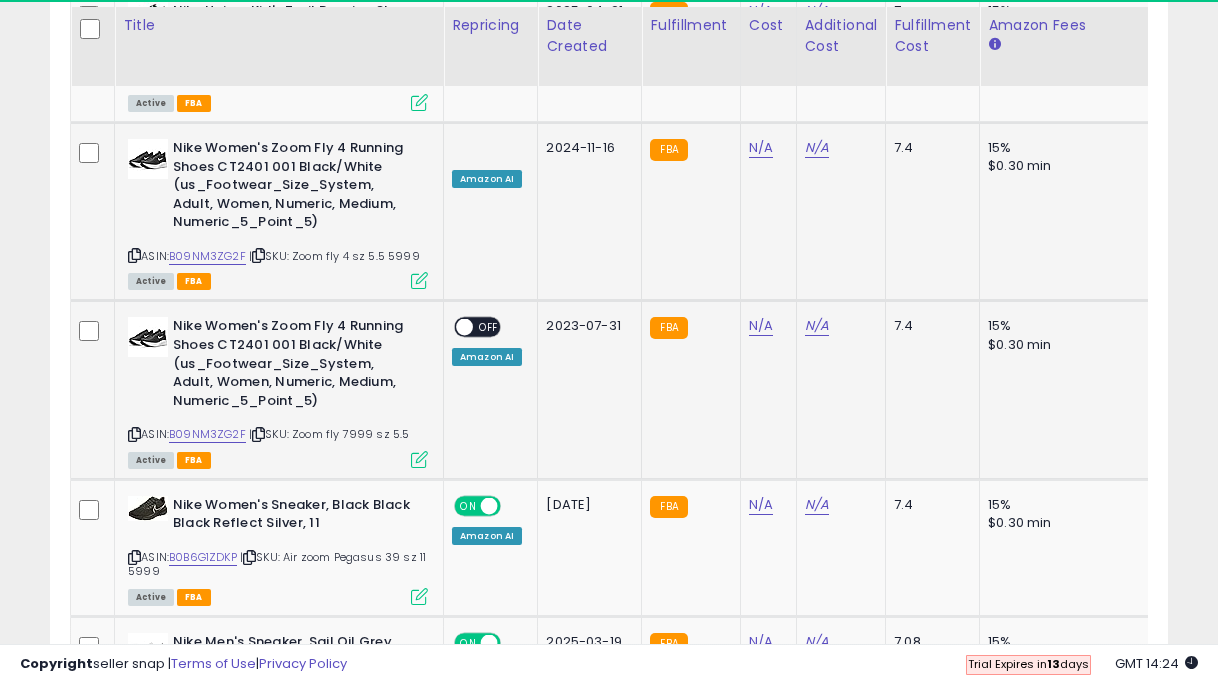 click on "OFF" at bounding box center [489, 327] 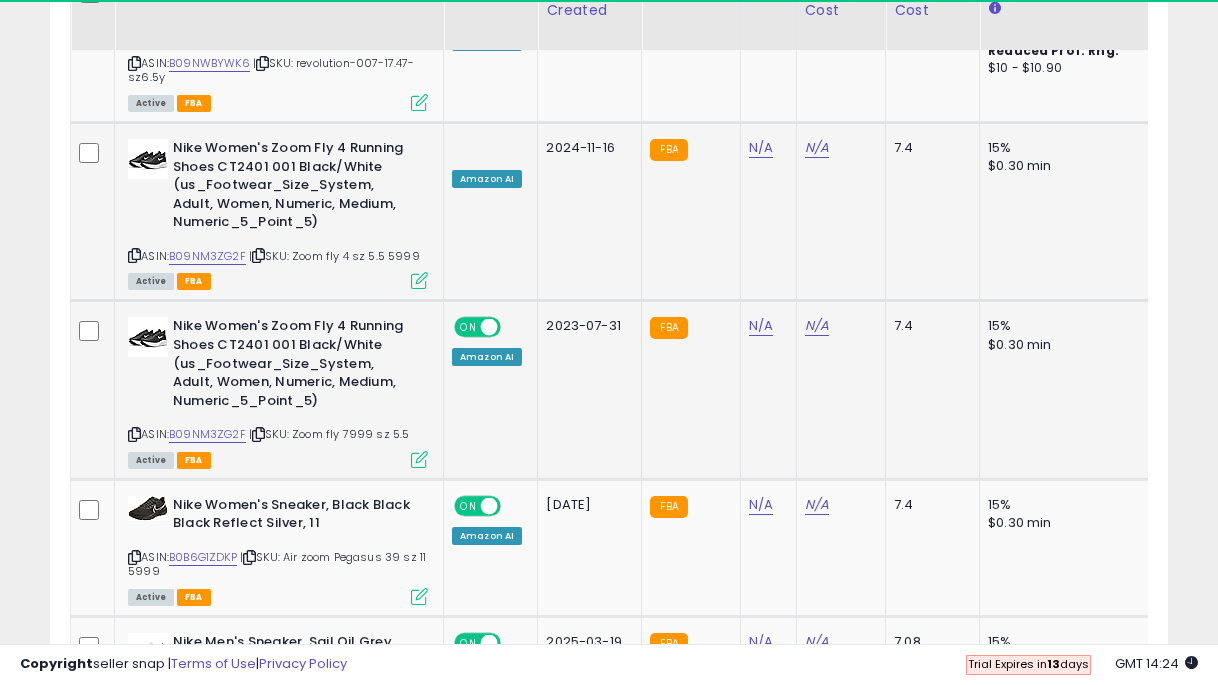 scroll, scrollTop: 6371, scrollLeft: 0, axis: vertical 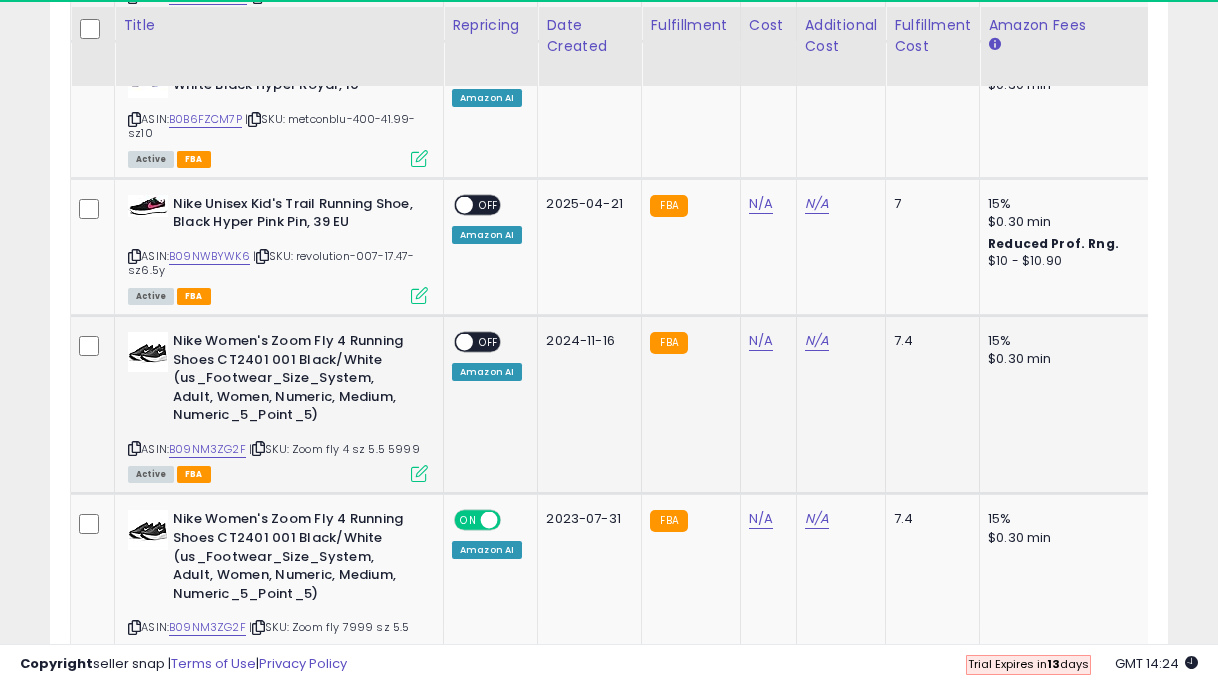 click on "OFF" at bounding box center [489, 342] 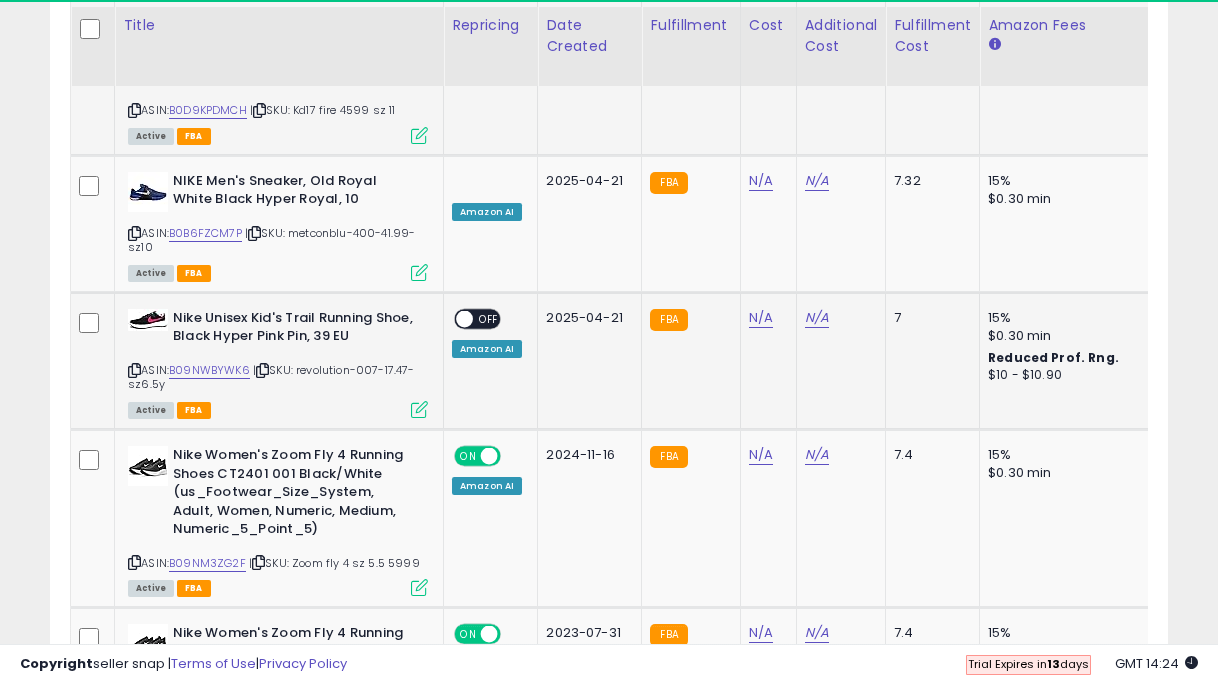 click on "OFF" at bounding box center (489, 318) 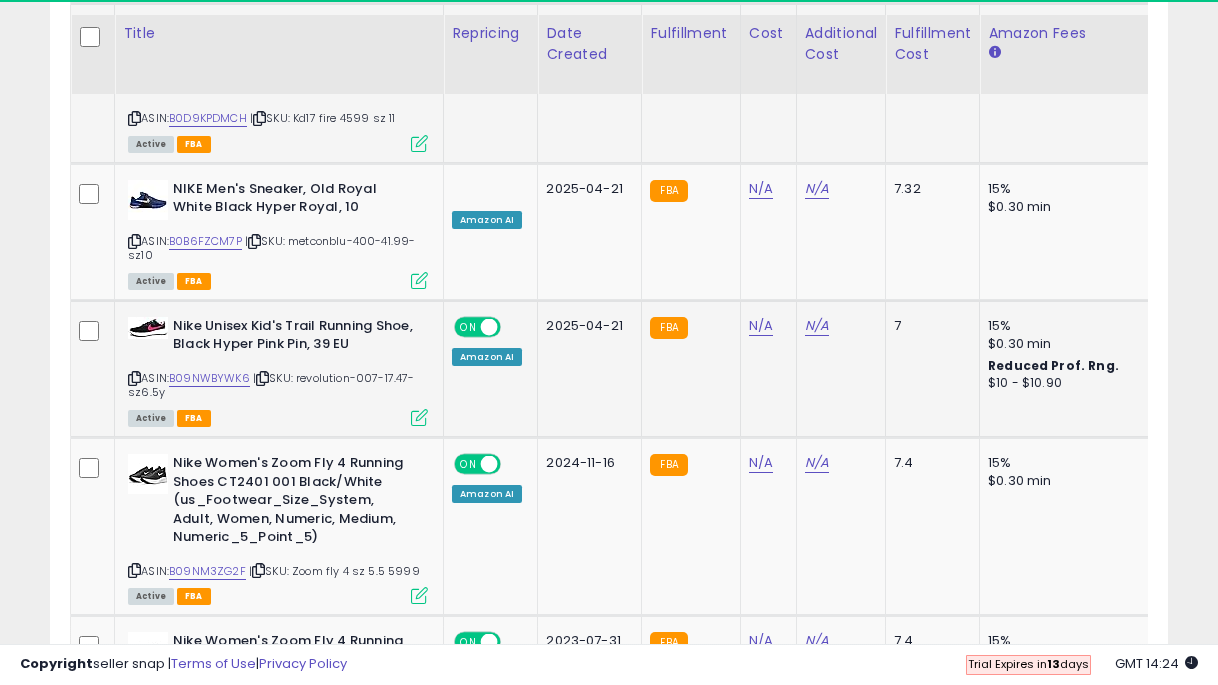 scroll, scrollTop: 6106, scrollLeft: 0, axis: vertical 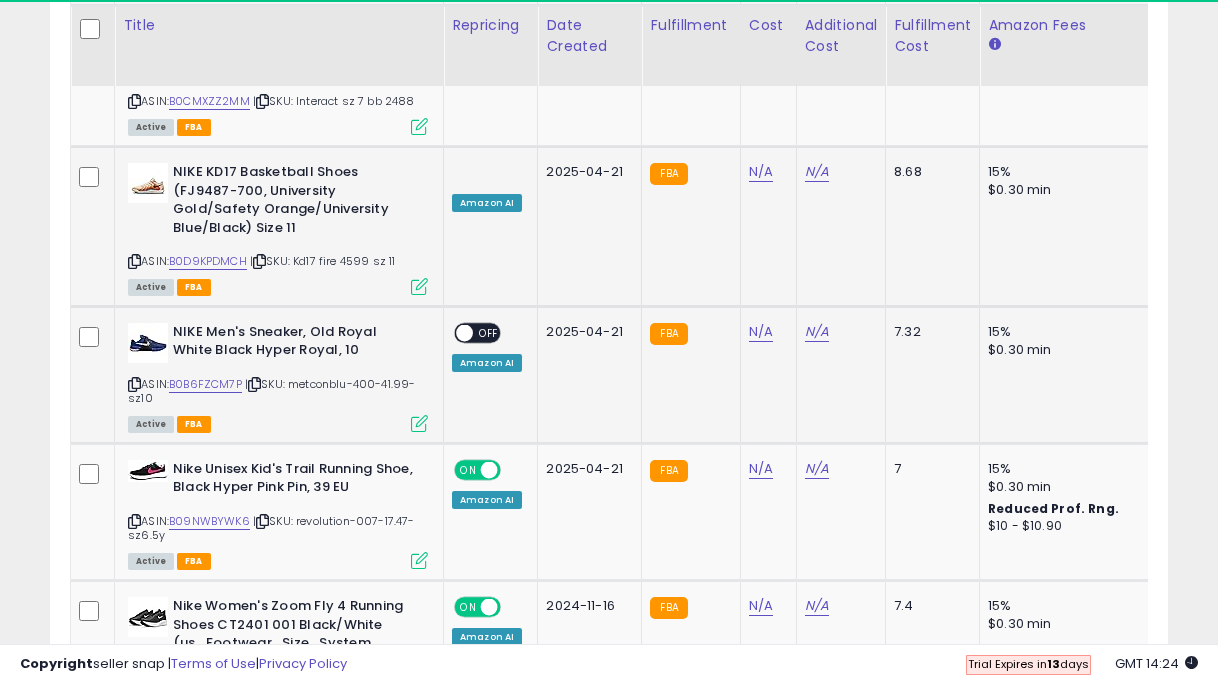 click on "OFF" at bounding box center (489, 332) 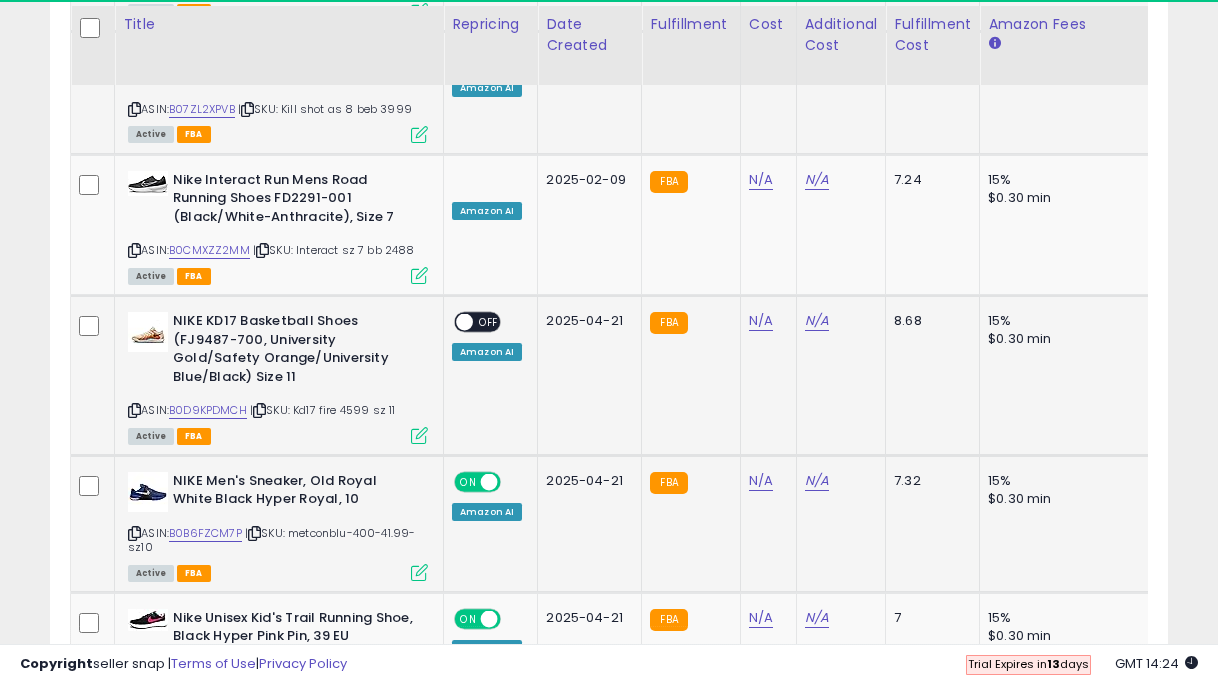 scroll, scrollTop: 5956, scrollLeft: 0, axis: vertical 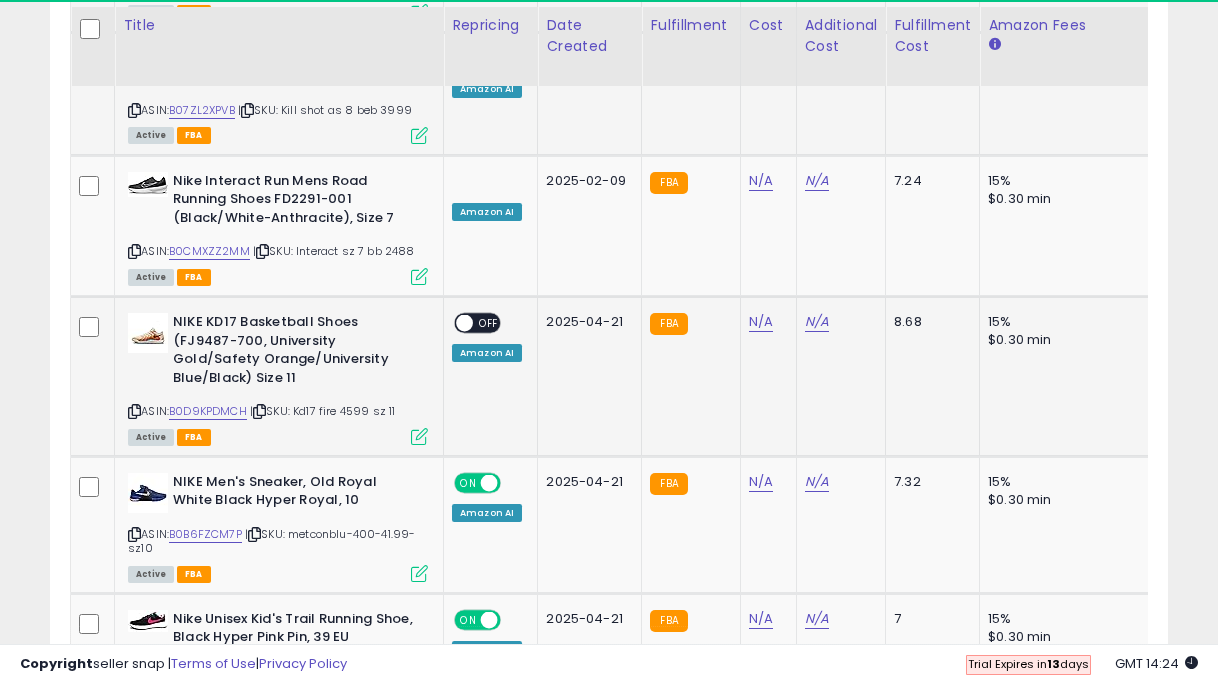 click on "OFF" at bounding box center (489, 323) 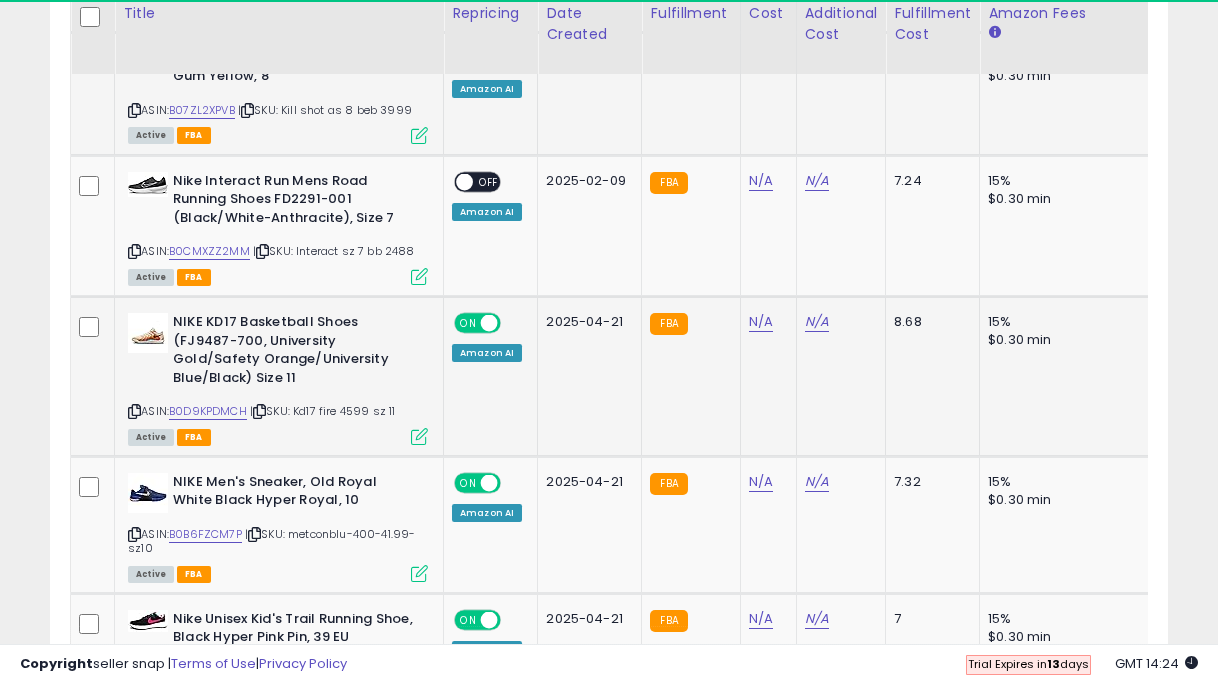 scroll, scrollTop: 5774, scrollLeft: 0, axis: vertical 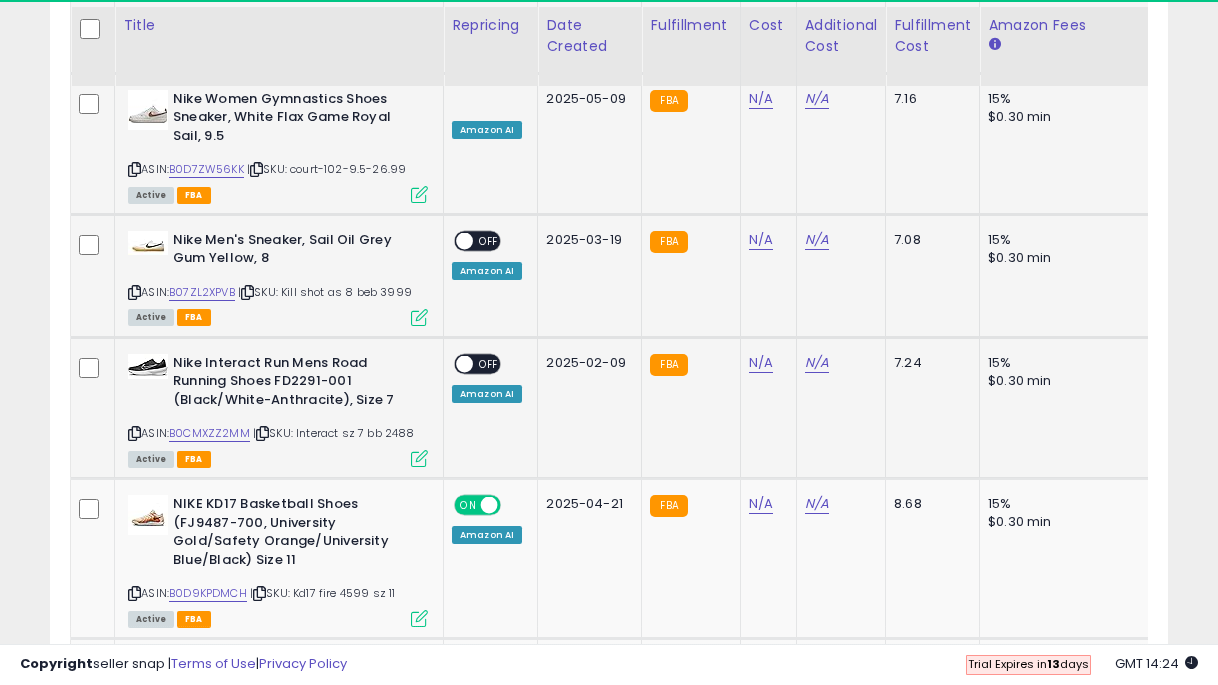 click on "OFF" at bounding box center (489, 363) 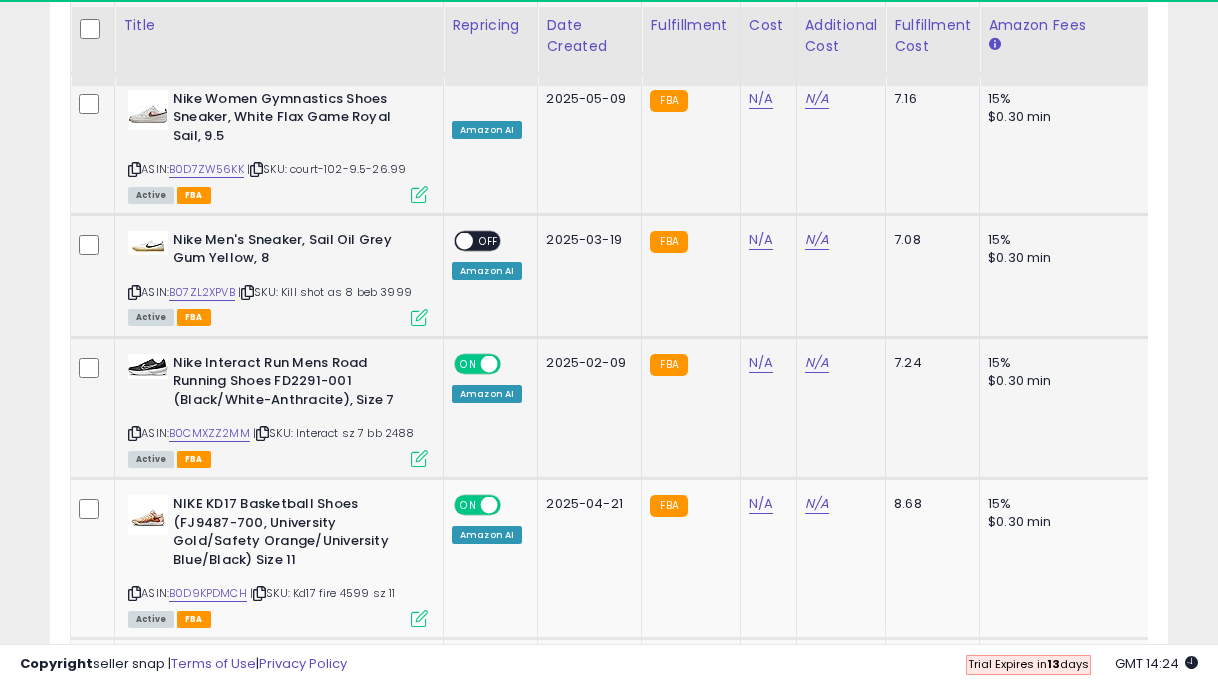 scroll, scrollTop: 5648, scrollLeft: 0, axis: vertical 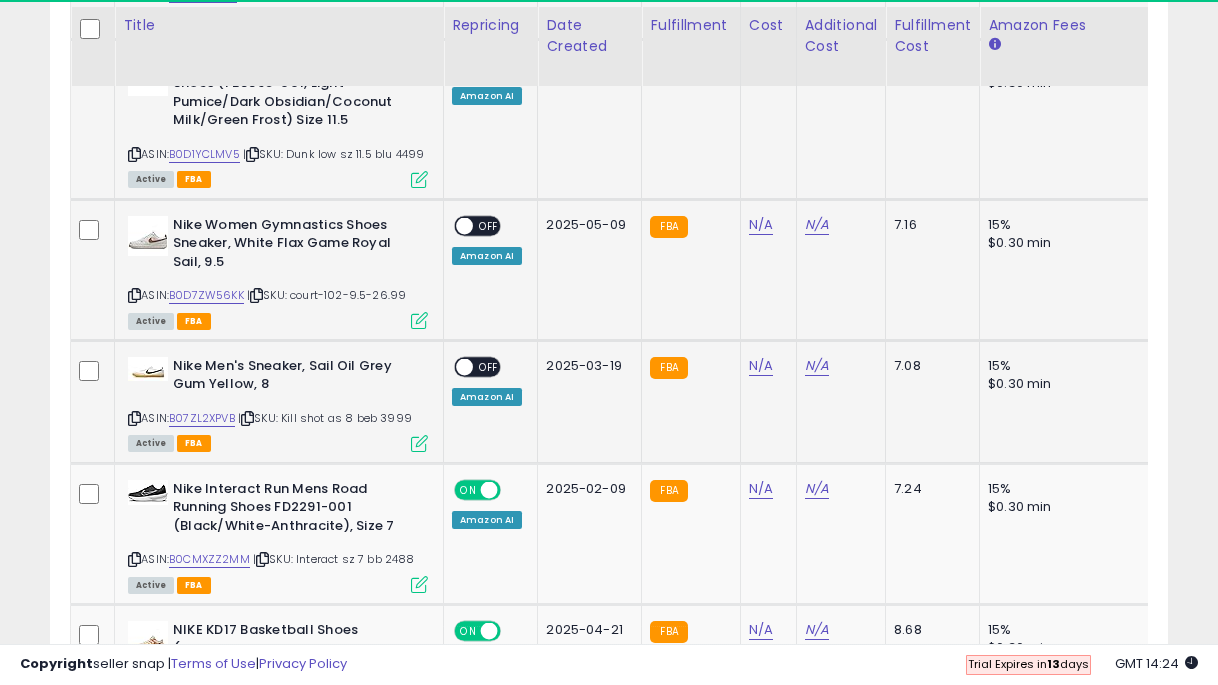 click on "OFF" at bounding box center [489, 366] 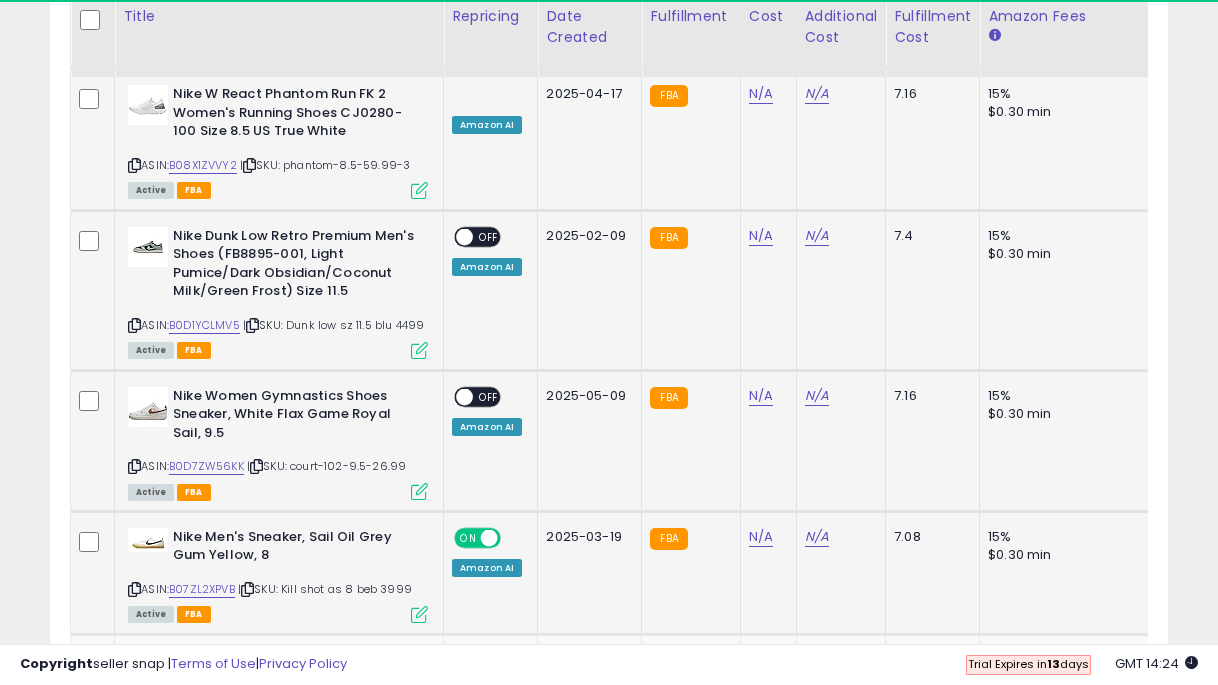scroll, scrollTop: 5468, scrollLeft: 0, axis: vertical 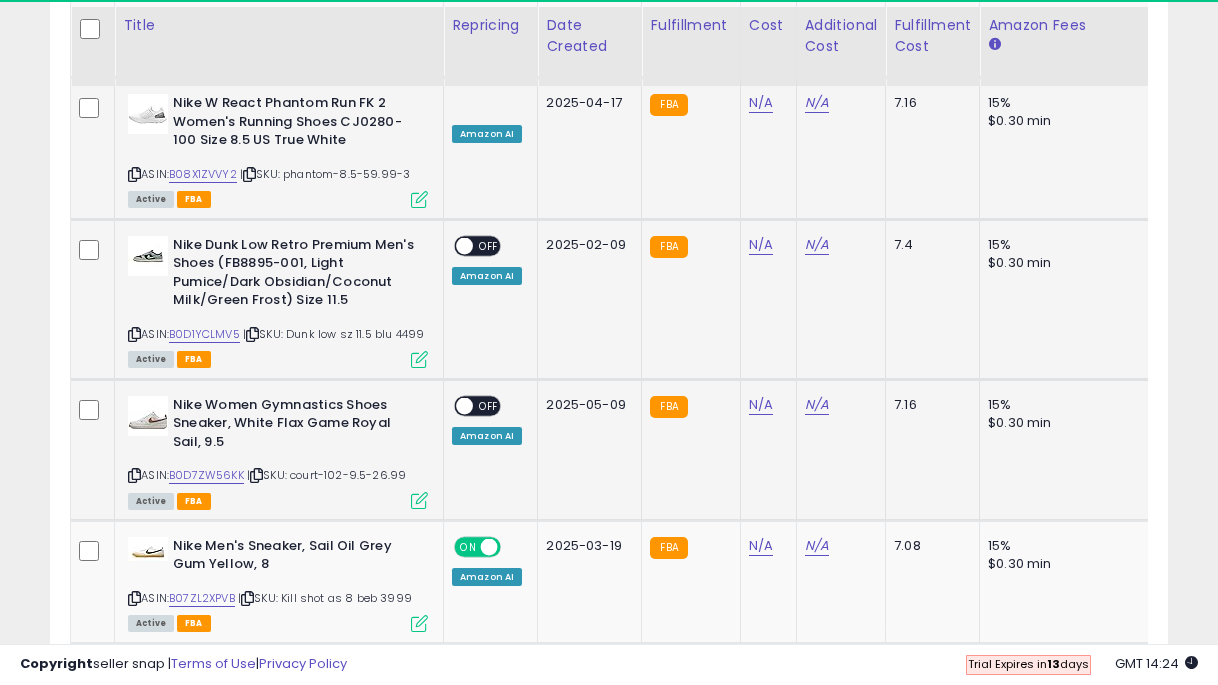 click on "OFF" at bounding box center [489, 405] 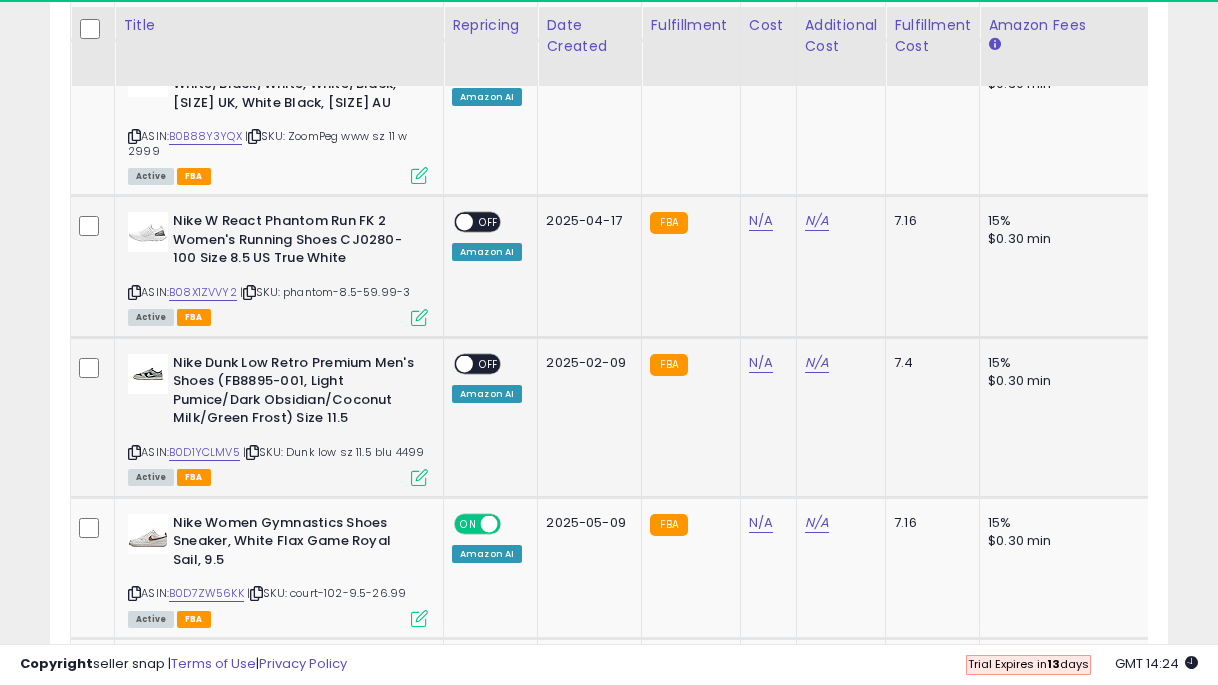 click on "ON   OFF" at bounding box center (477, 363) 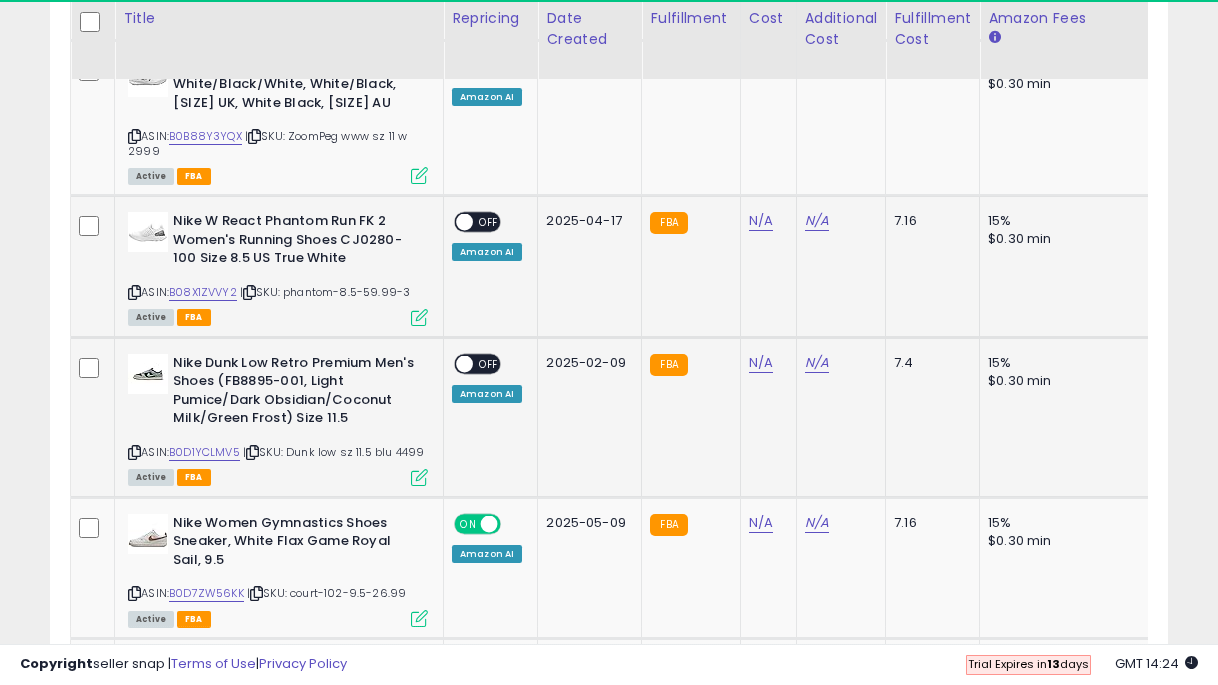 scroll, scrollTop: 5232, scrollLeft: 0, axis: vertical 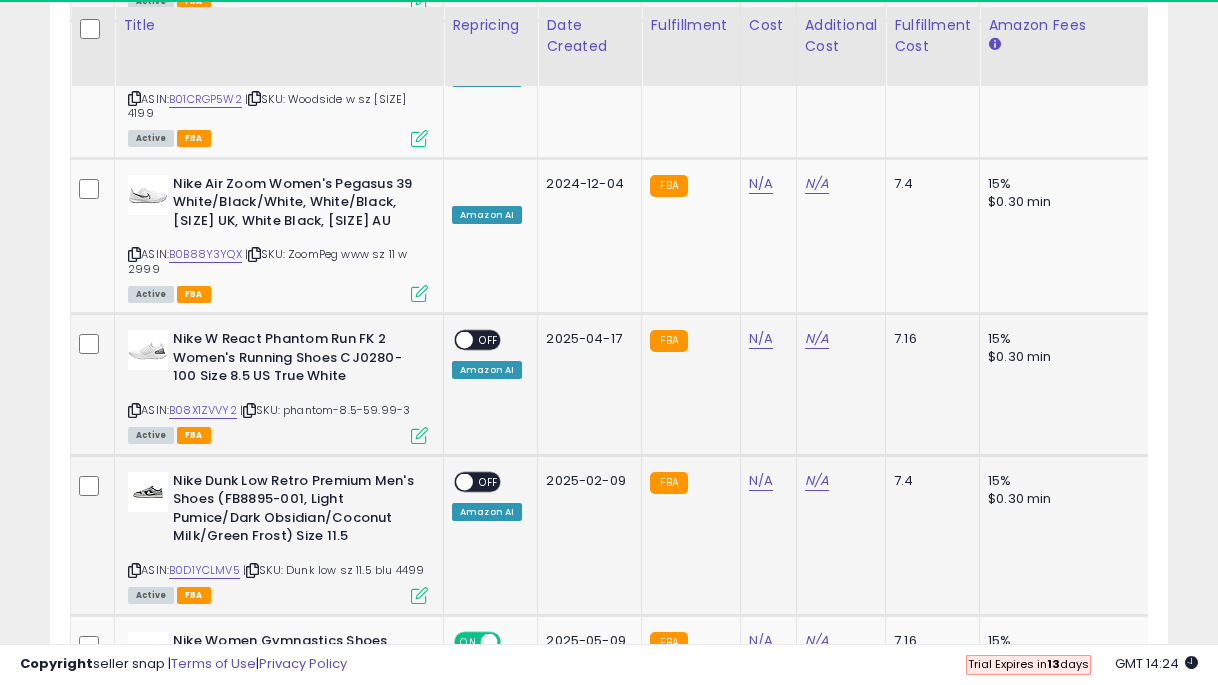 click on "OFF" at bounding box center (489, 481) 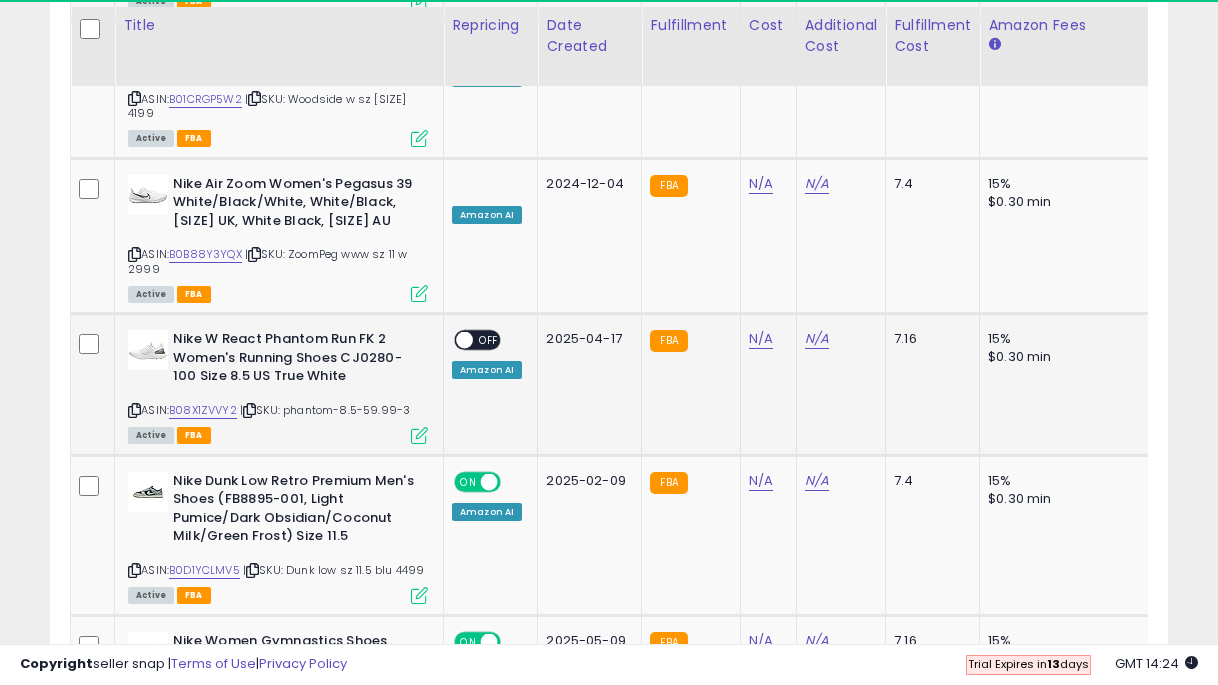 click on "OFF" at bounding box center [489, 340] 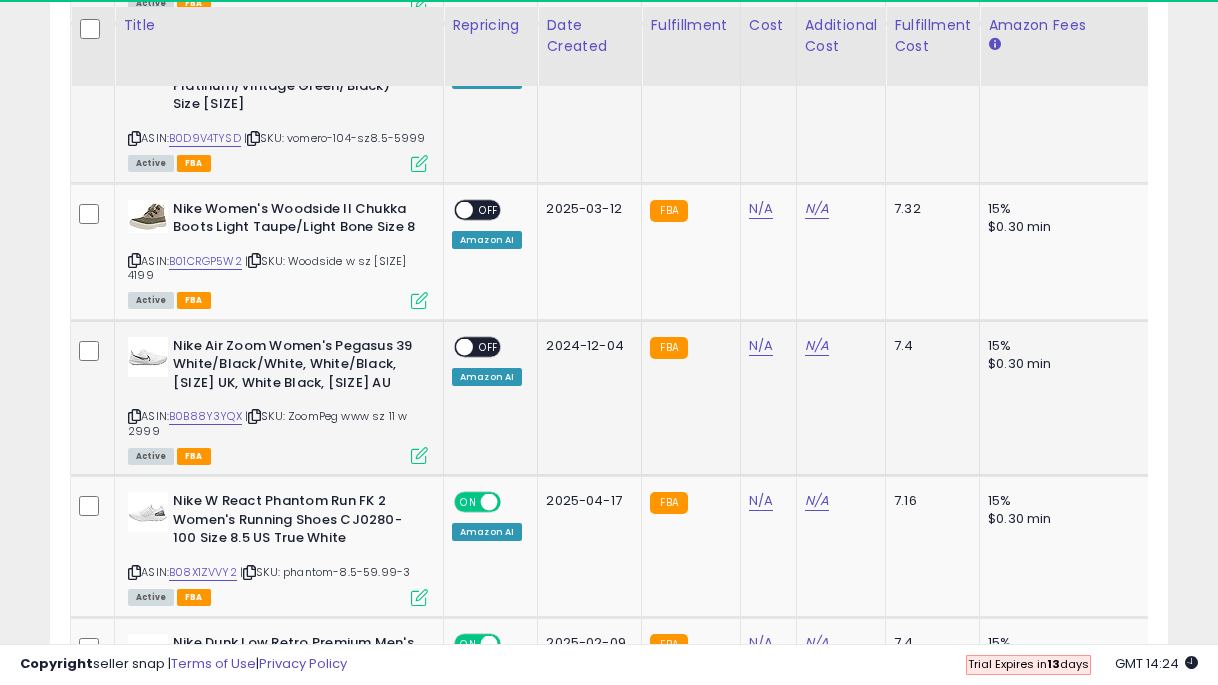 click on "OFF" at bounding box center (489, 346) 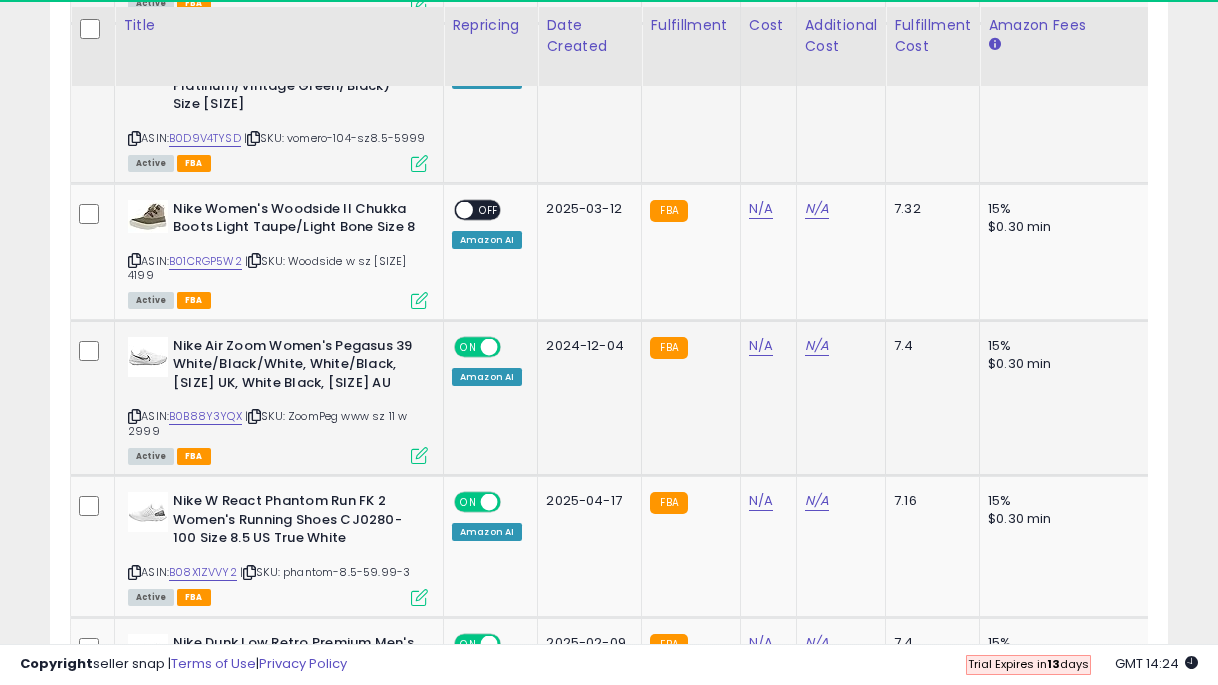 scroll, scrollTop: 5039, scrollLeft: 0, axis: vertical 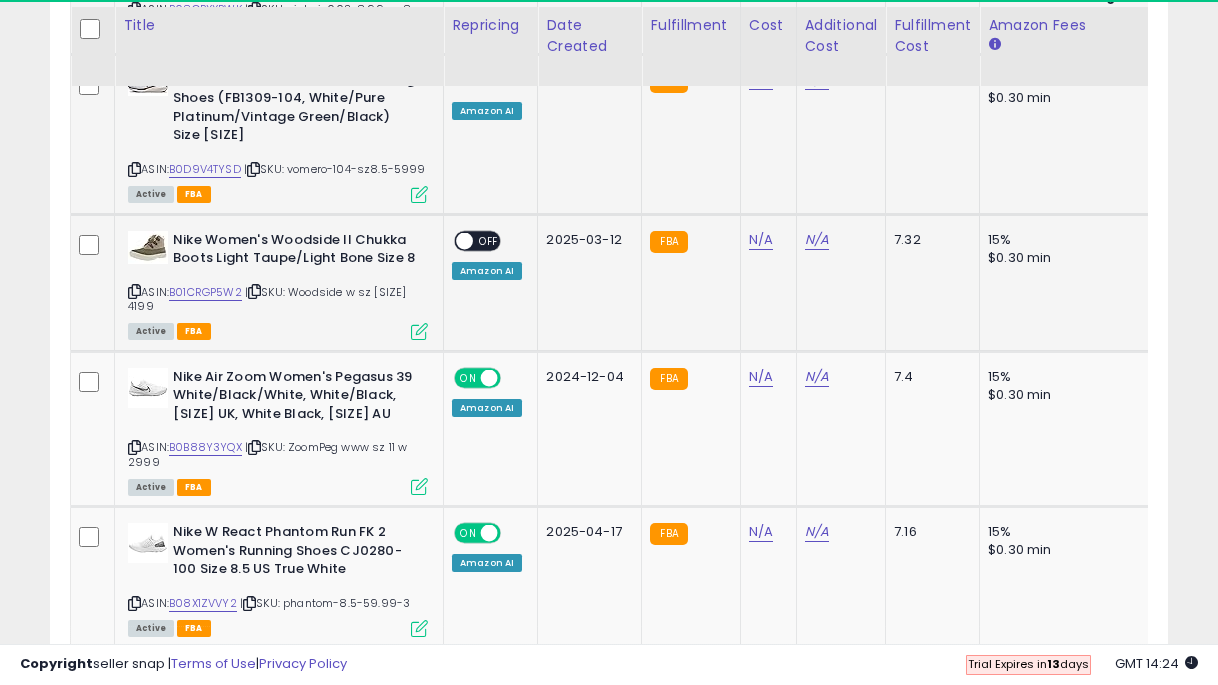 click on "OFF" at bounding box center [489, 240] 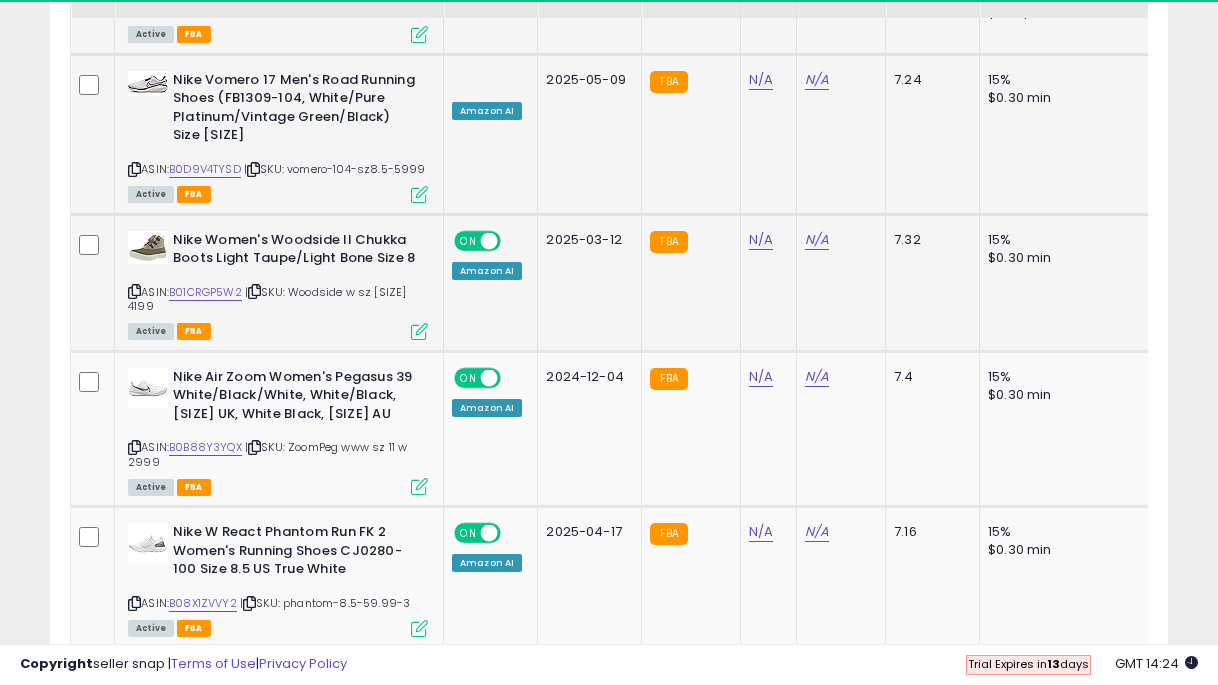 scroll, scrollTop: 4852, scrollLeft: 0, axis: vertical 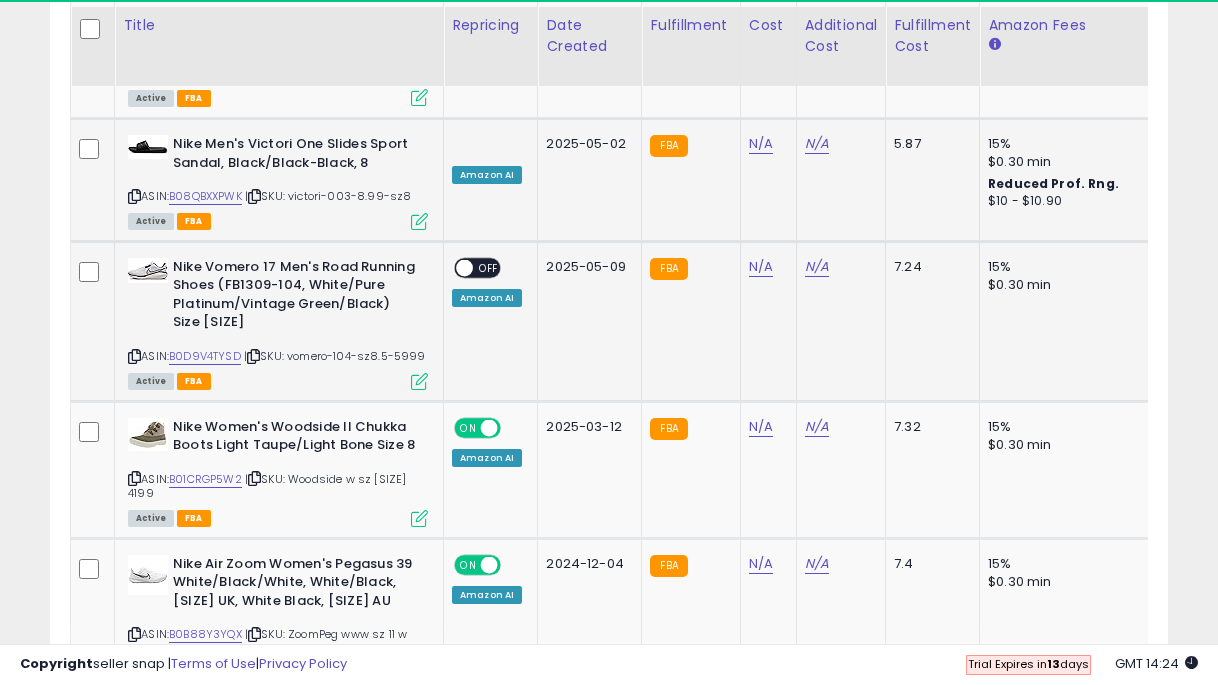 click on "OFF" at bounding box center [489, 267] 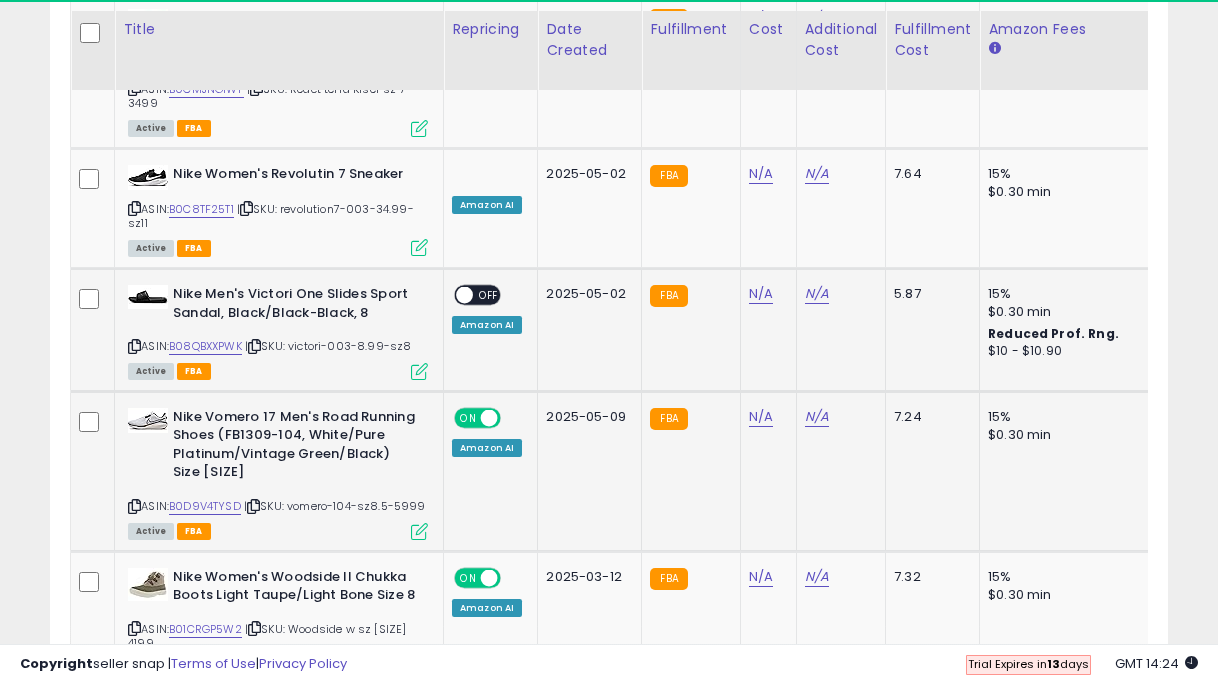 scroll, scrollTop: 4703, scrollLeft: 0, axis: vertical 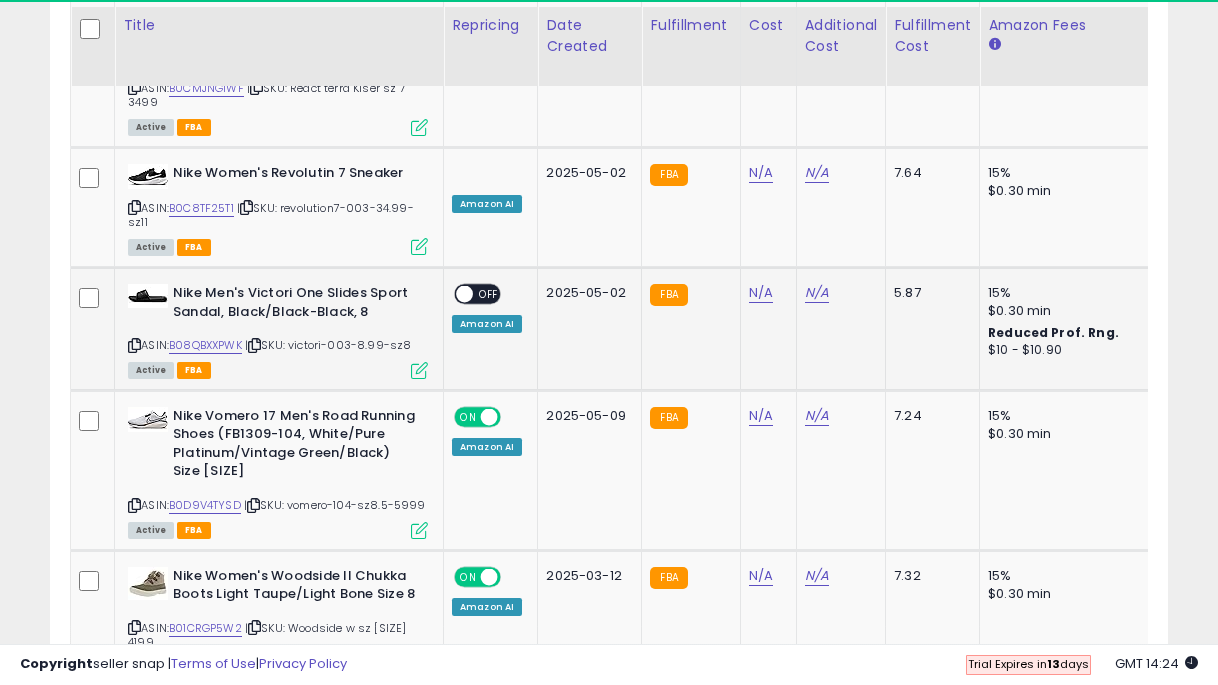 click on "OFF" at bounding box center [489, 294] 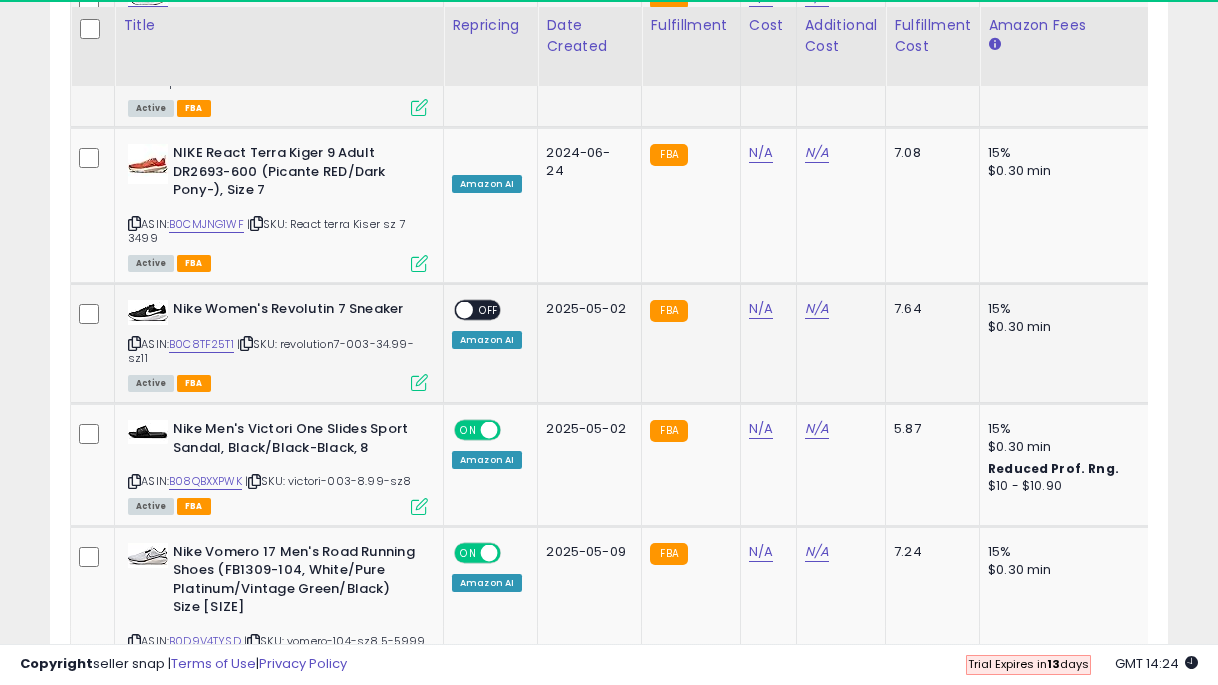 click on "OFF" at bounding box center (489, 309) 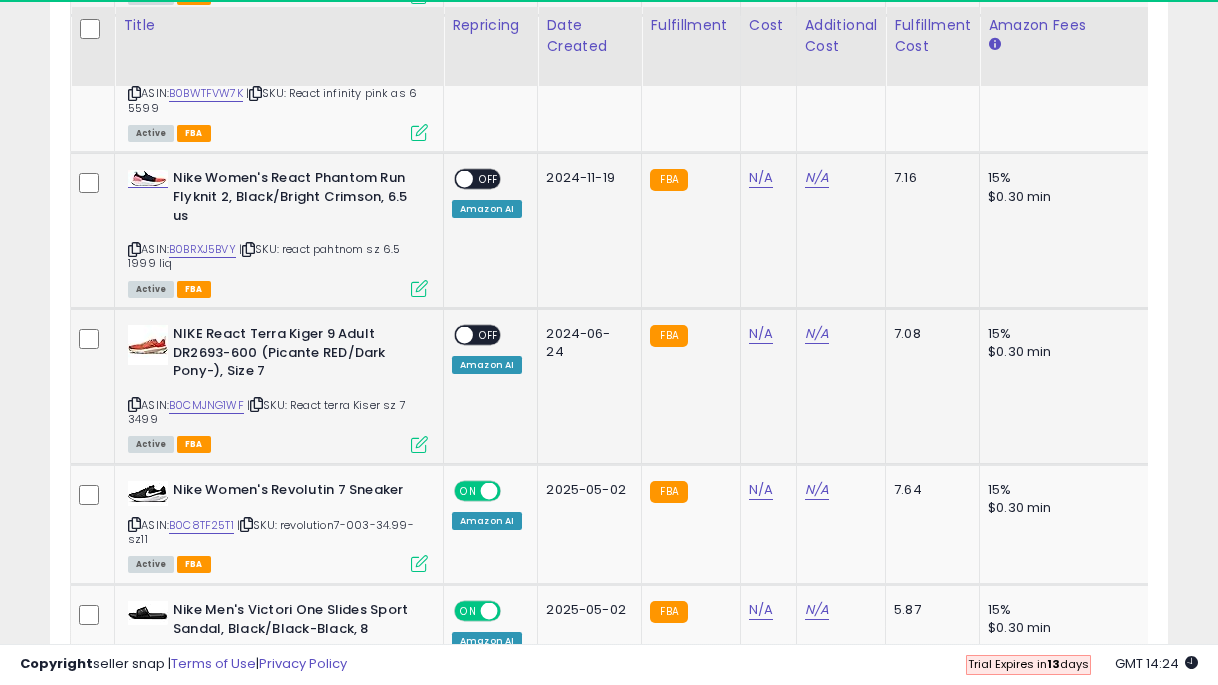 click on "OFF" at bounding box center (489, 335) 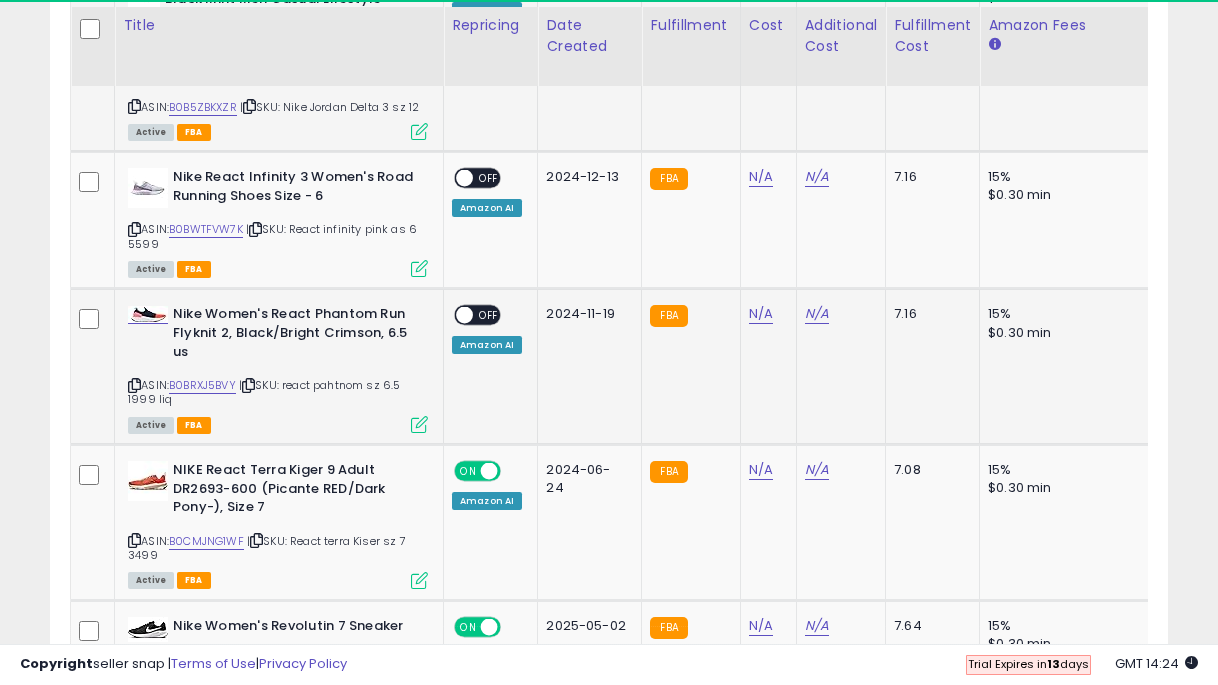 click on "OFF" at bounding box center (489, 315) 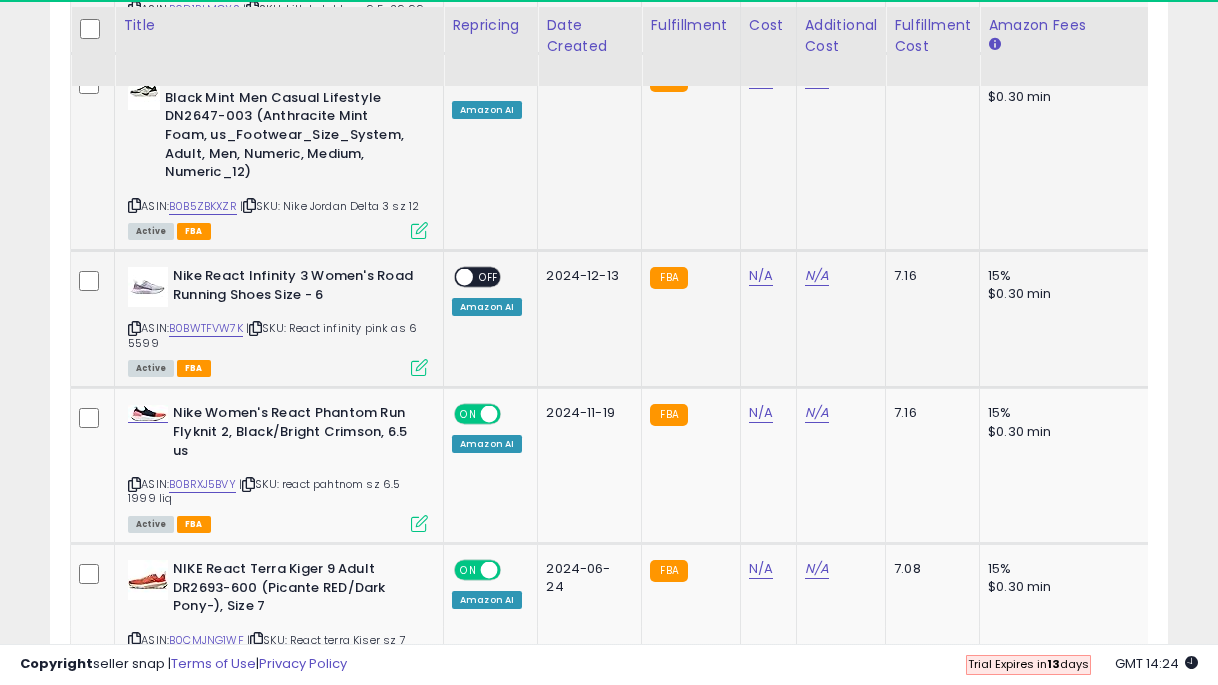 click on "OFF" at bounding box center [489, 277] 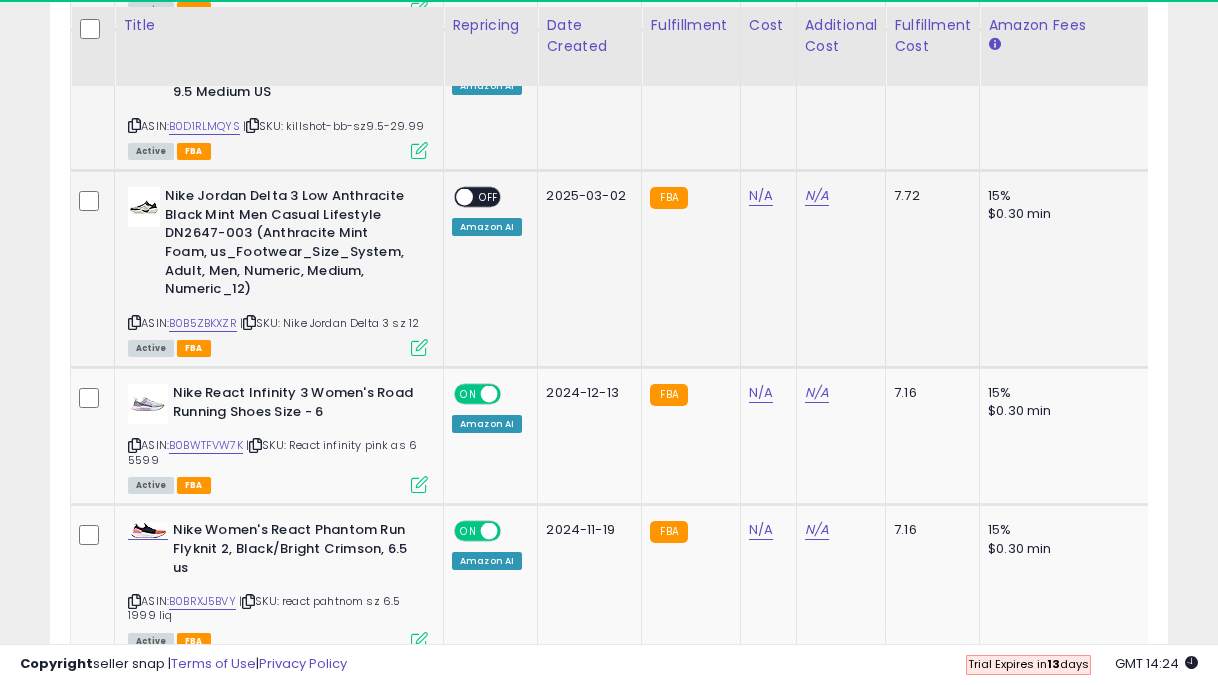 click on "OFF" at bounding box center (489, 197) 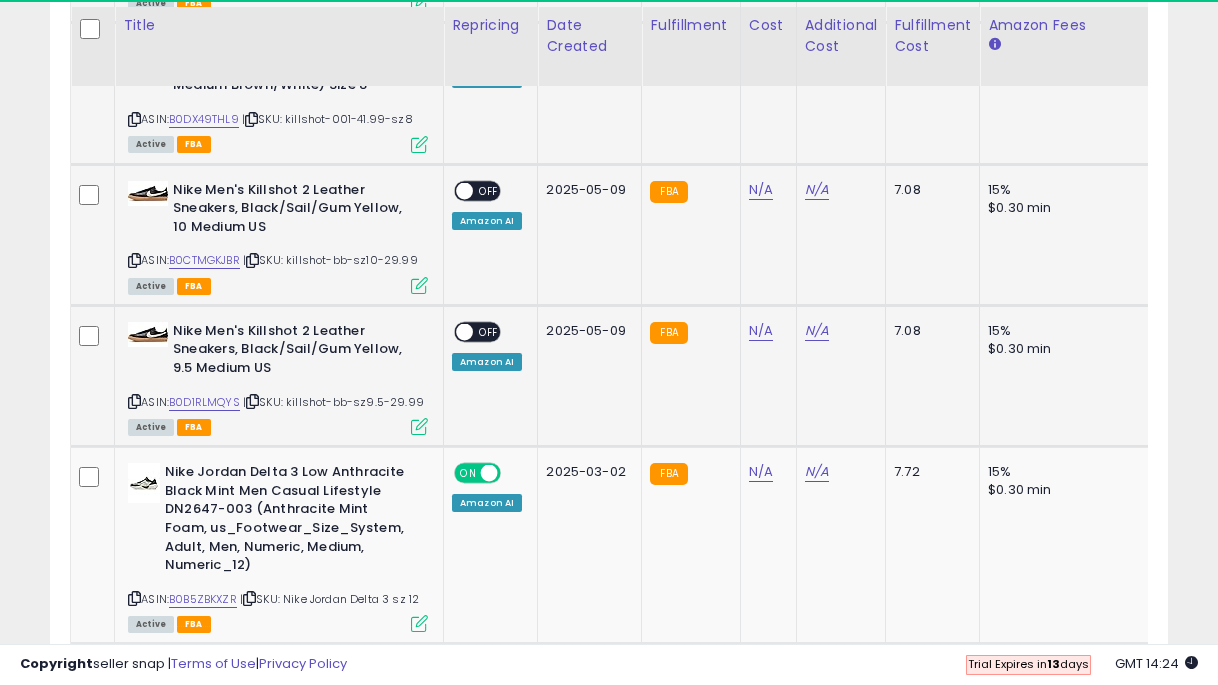 click on "ON   OFF" at bounding box center [477, 331] 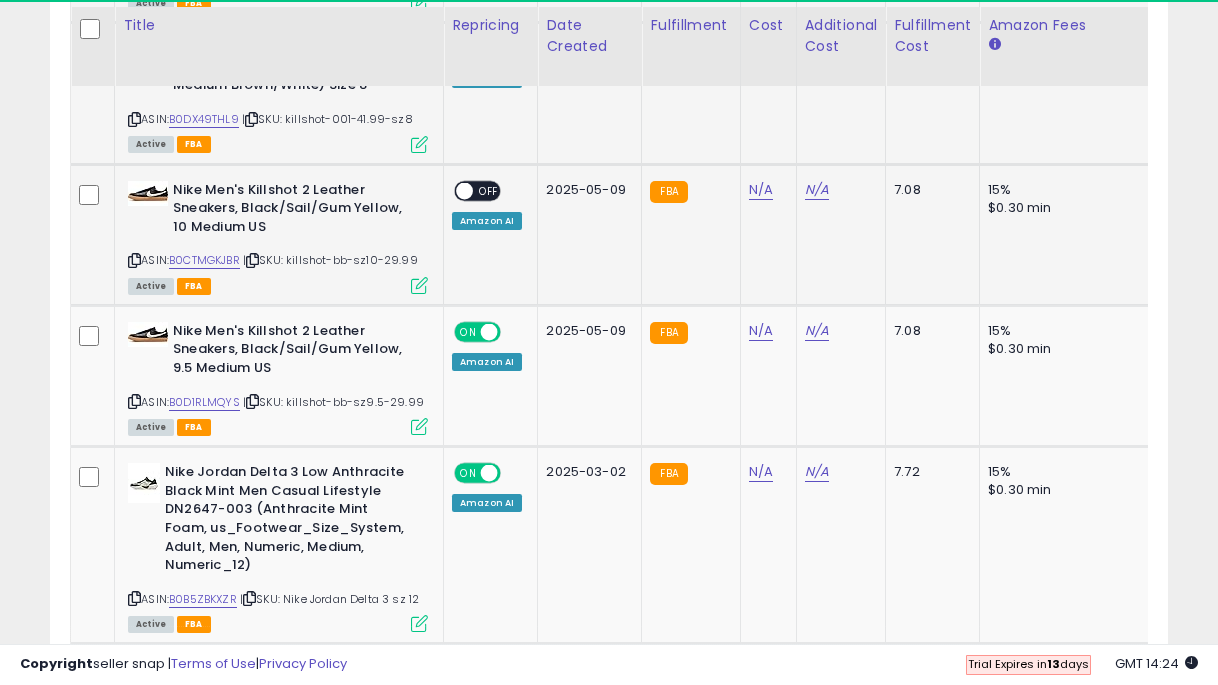 click on "OFF" at bounding box center (489, 190) 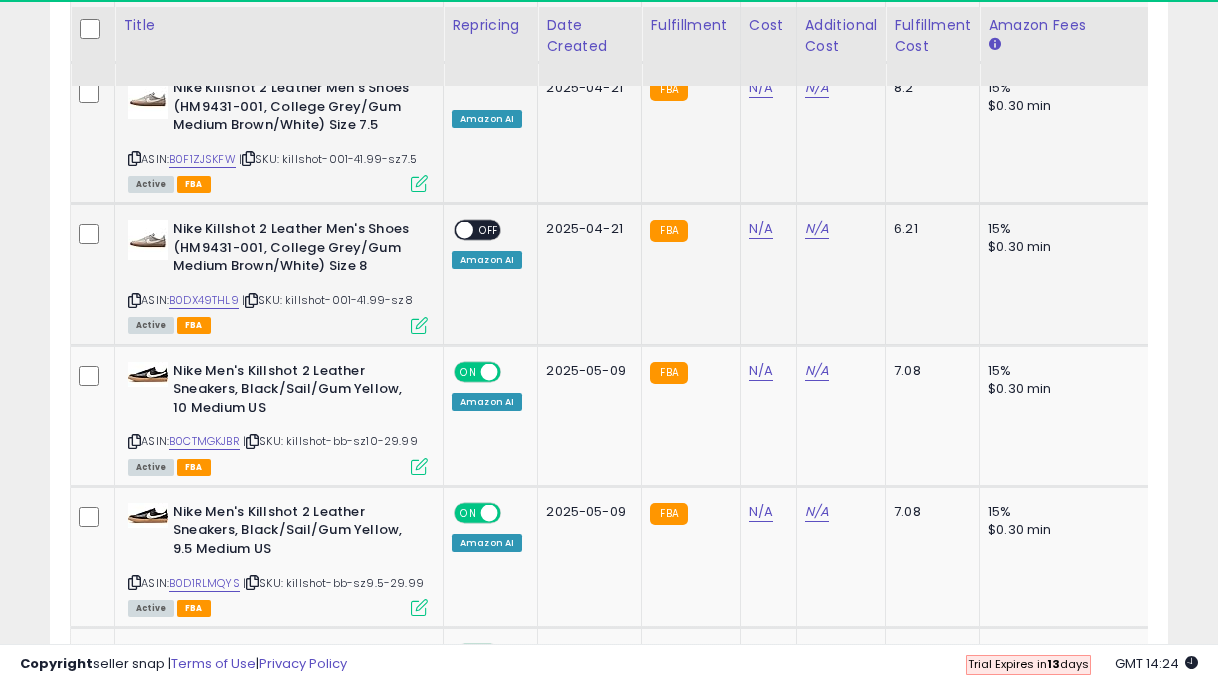 click on "OFF" at bounding box center (489, 230) 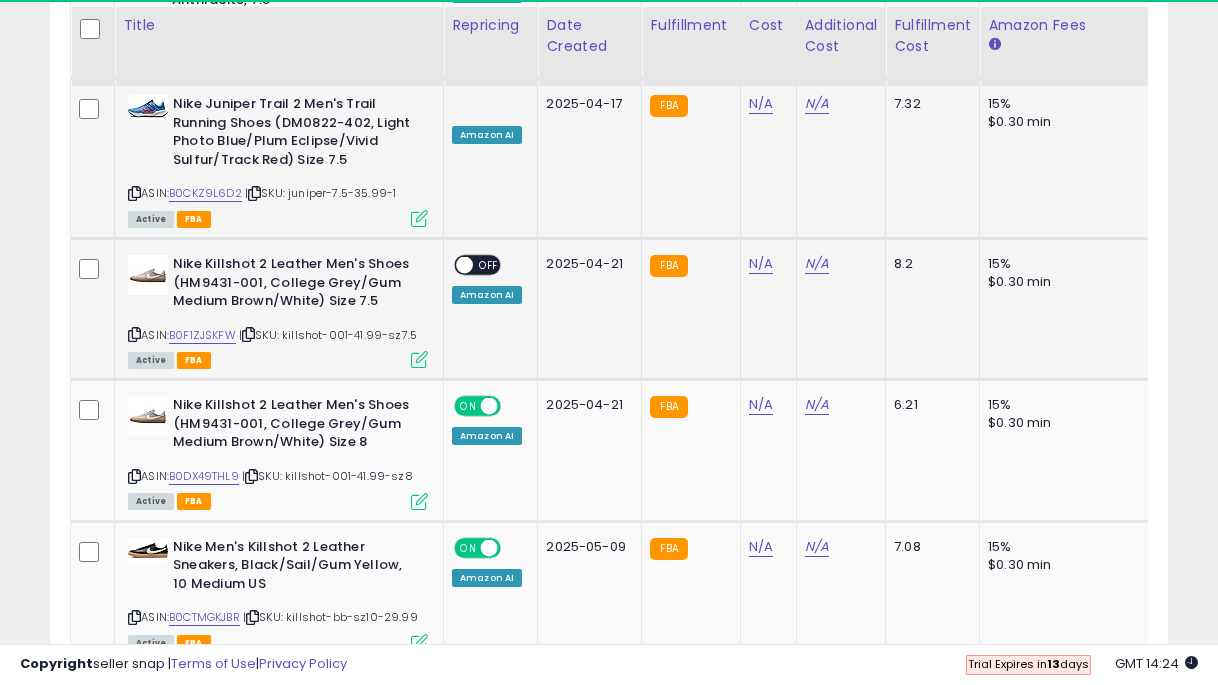 click on "OFF" at bounding box center (489, 265) 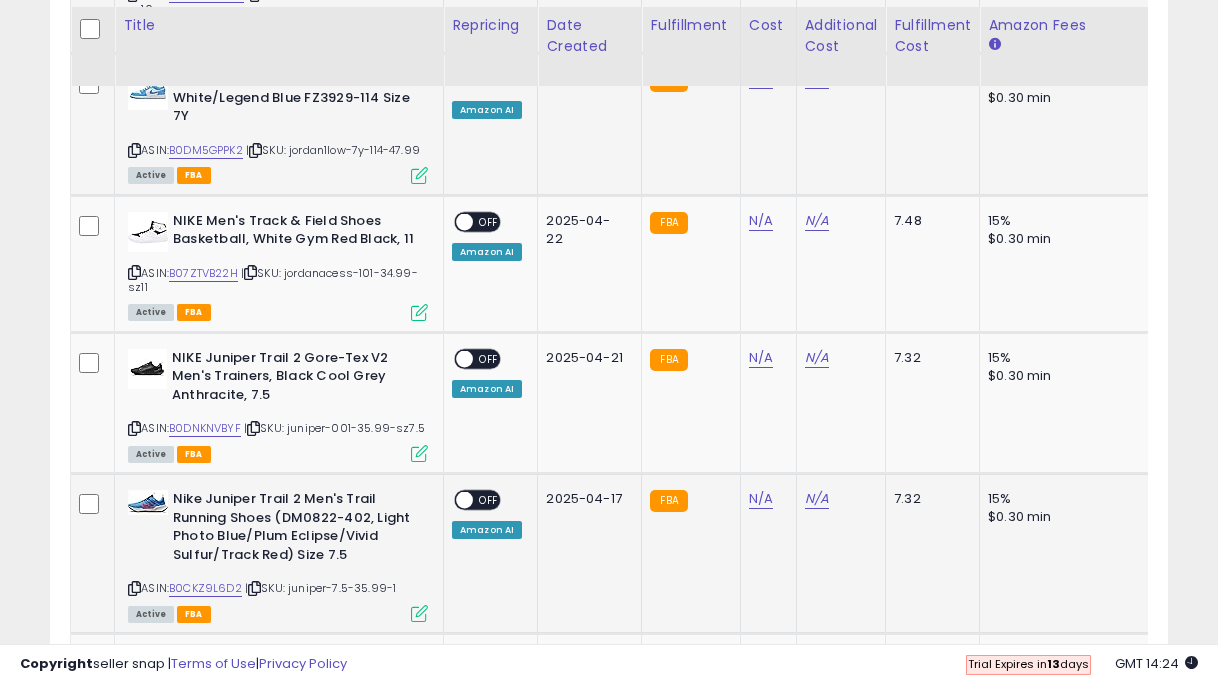 click on "ON   OFF" at bounding box center (455, 500) 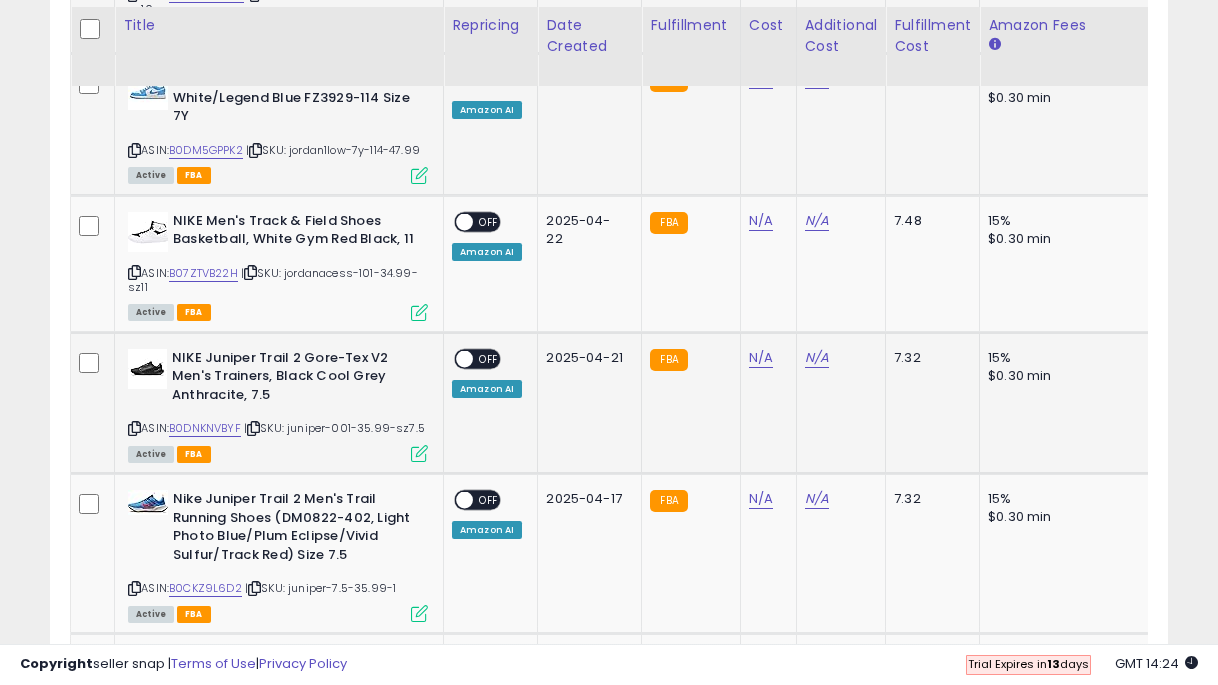click on "OFF" at bounding box center (489, 358) 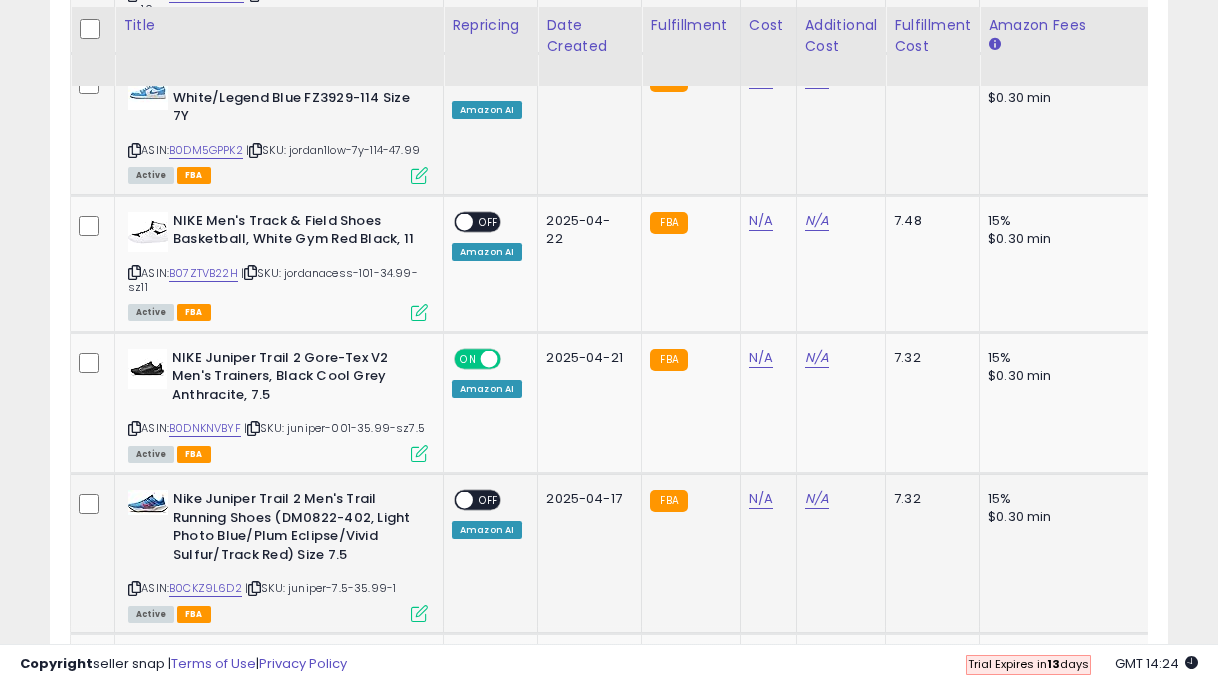 click on "OFF" at bounding box center (489, 500) 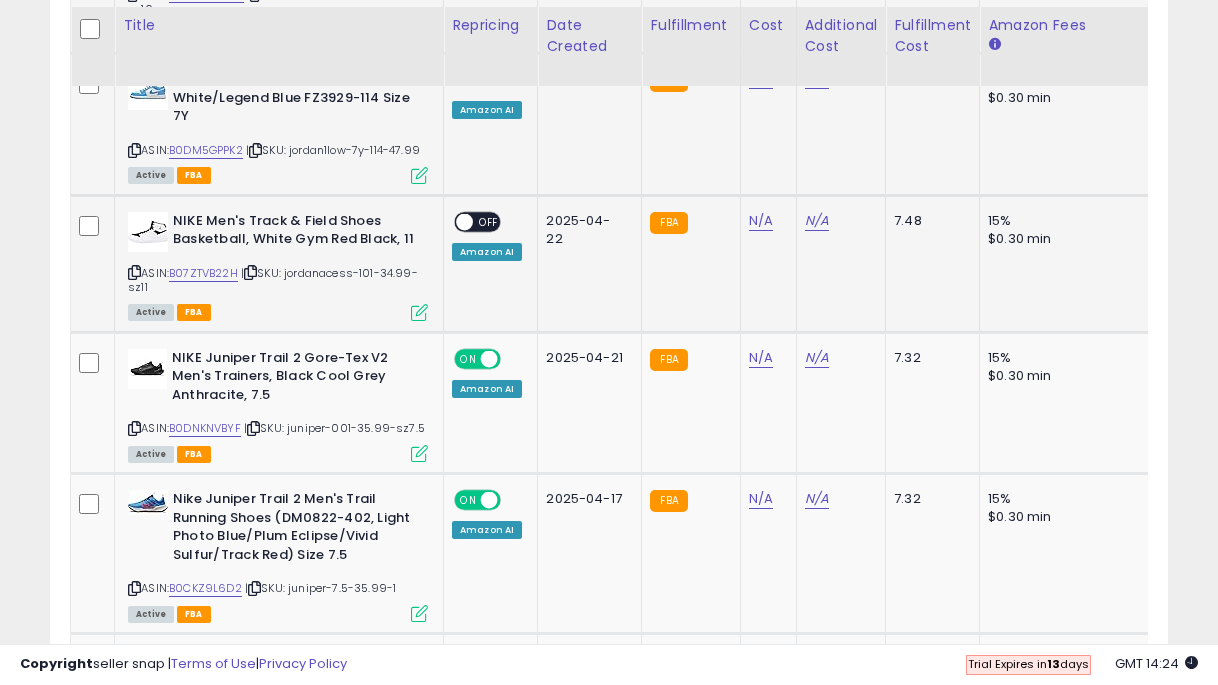 click on "OFF" at bounding box center (489, 221) 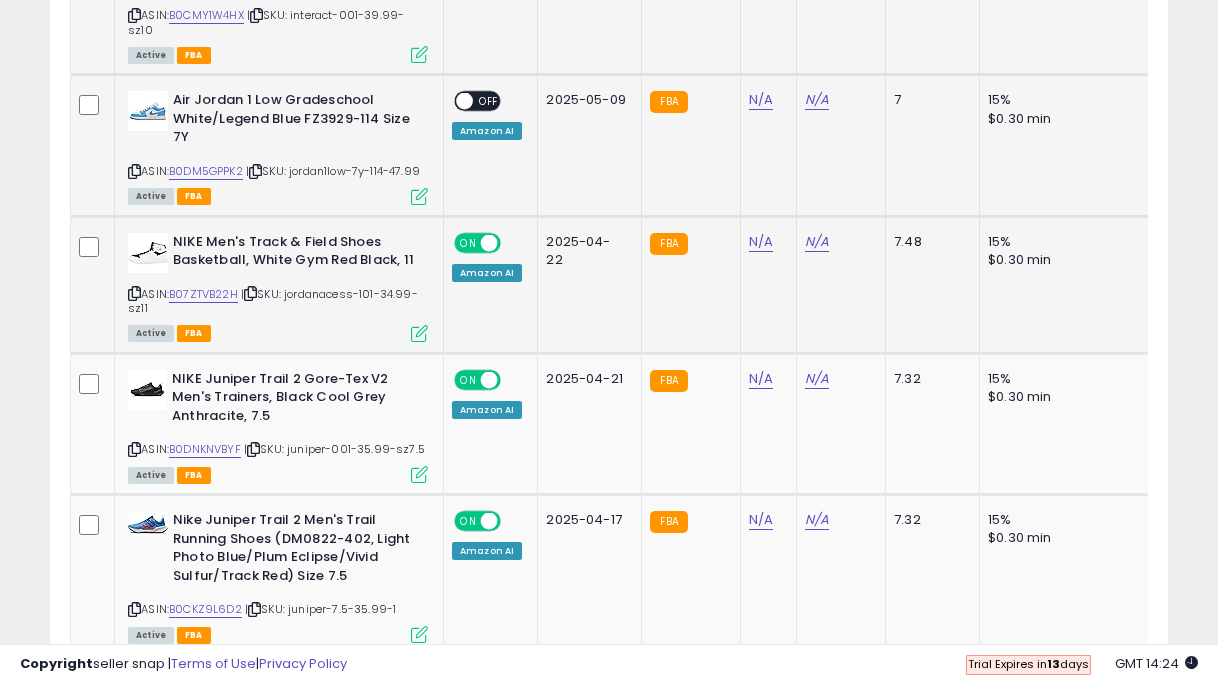 scroll, scrollTop: 2851, scrollLeft: 0, axis: vertical 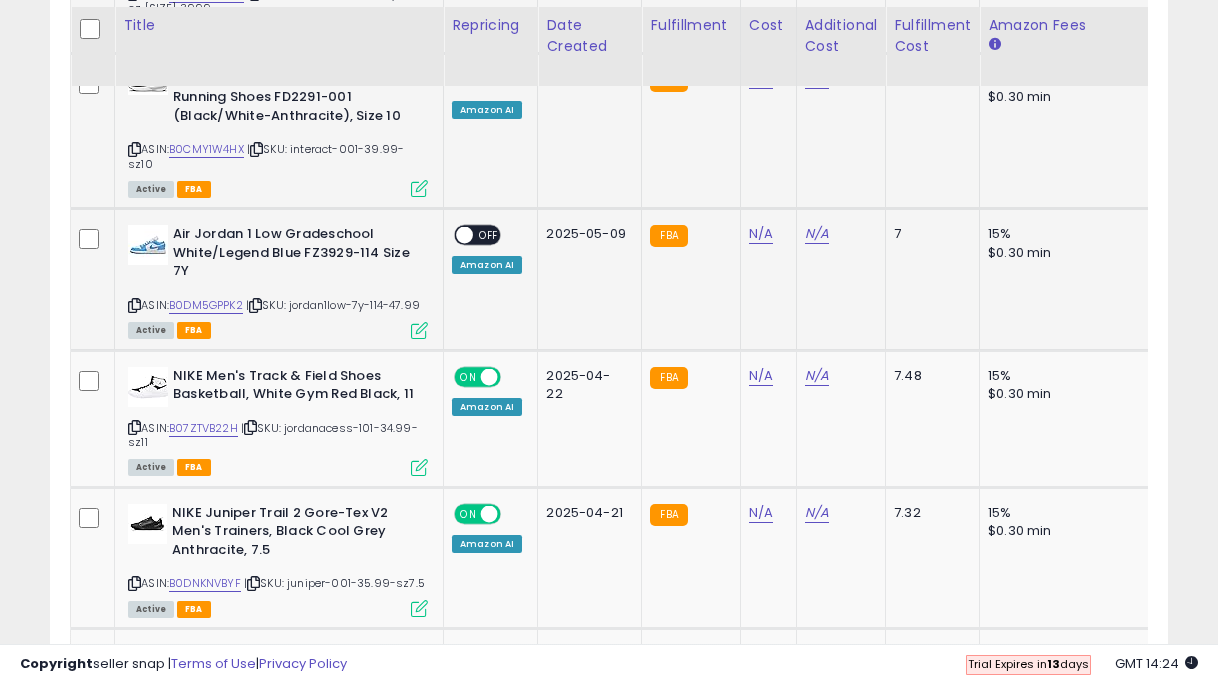 click on "ON   OFF" at bounding box center (455, 235) 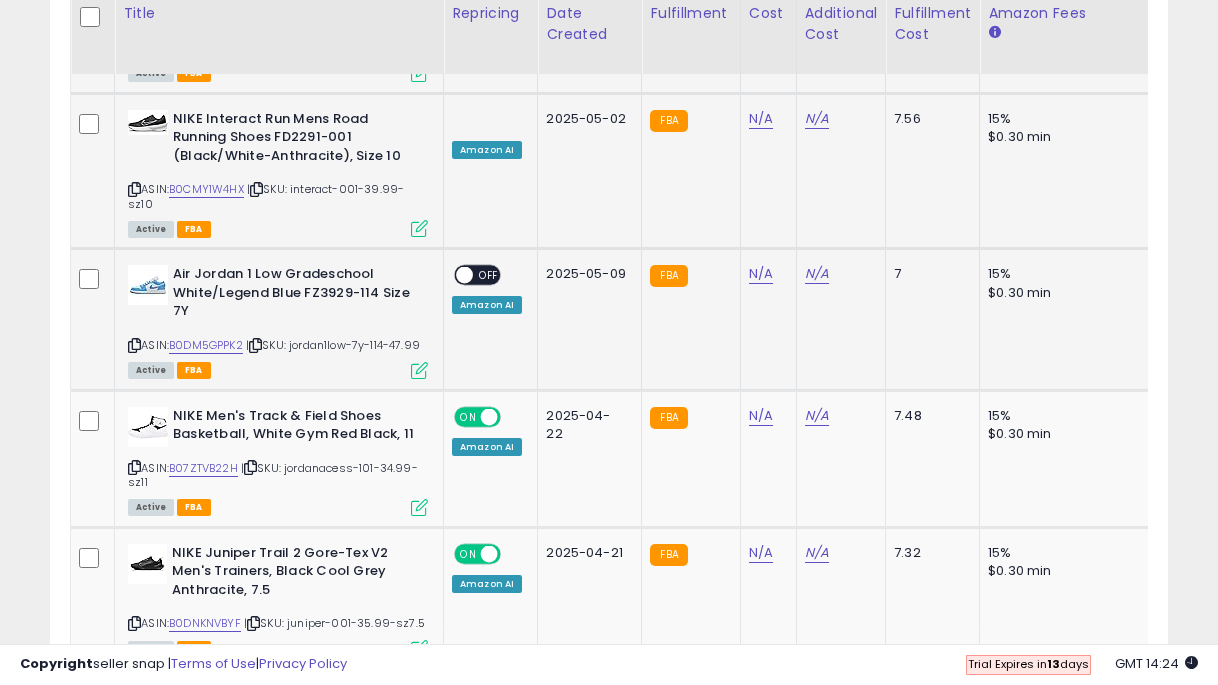 scroll, scrollTop: 2764, scrollLeft: 0, axis: vertical 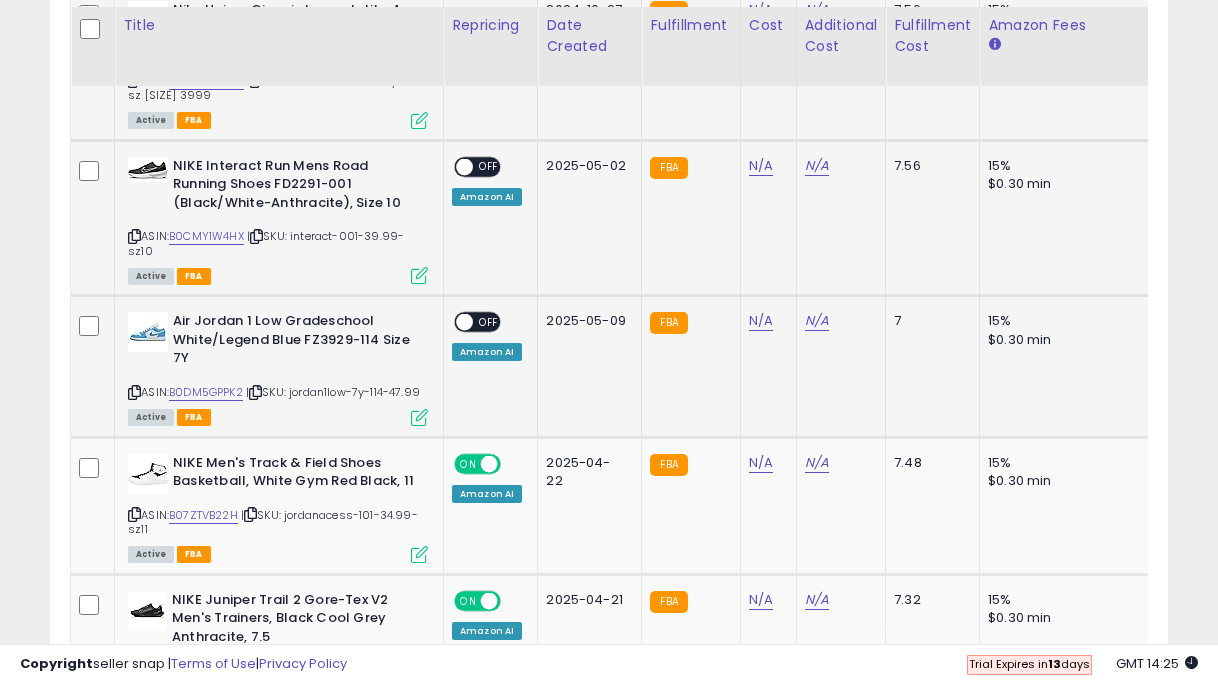 click on "OFF" at bounding box center [489, 322] 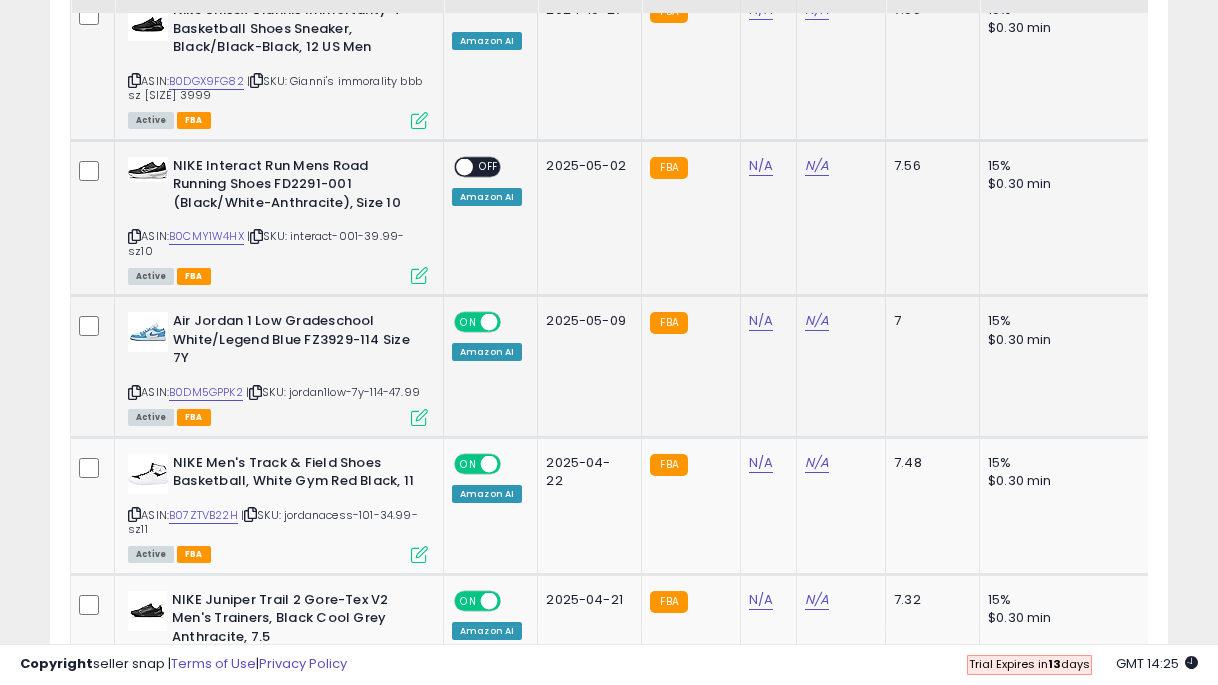 scroll, scrollTop: 2602, scrollLeft: 0, axis: vertical 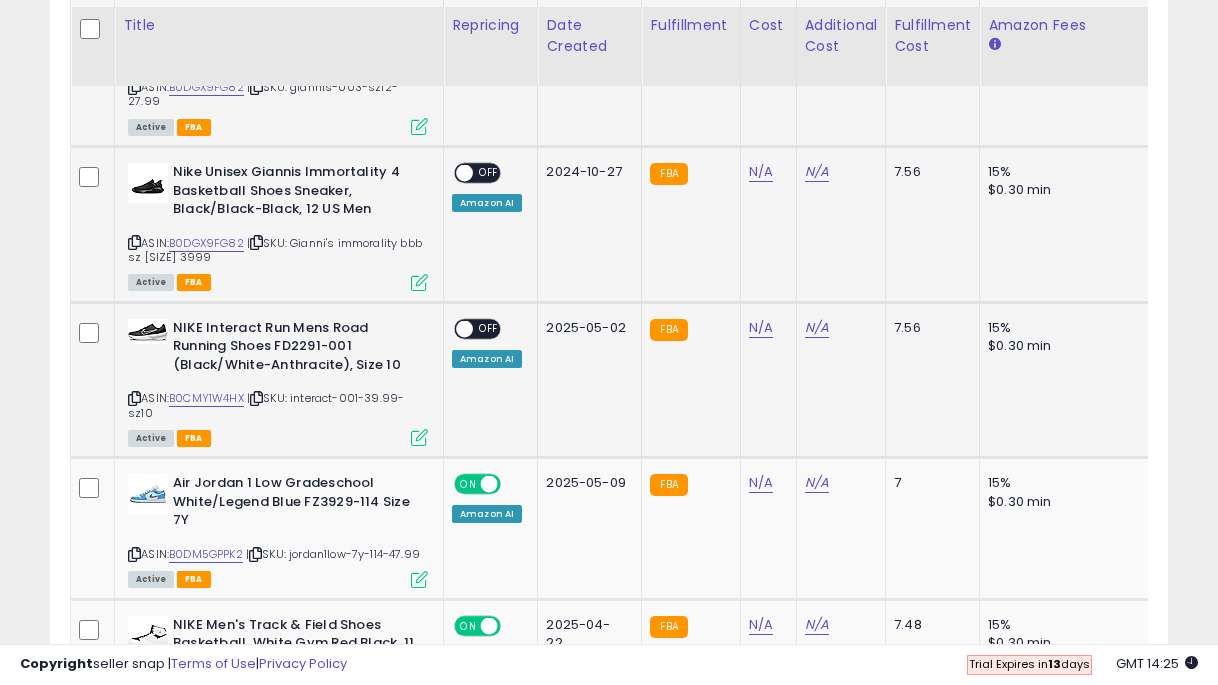 click on "OFF" at bounding box center (489, 328) 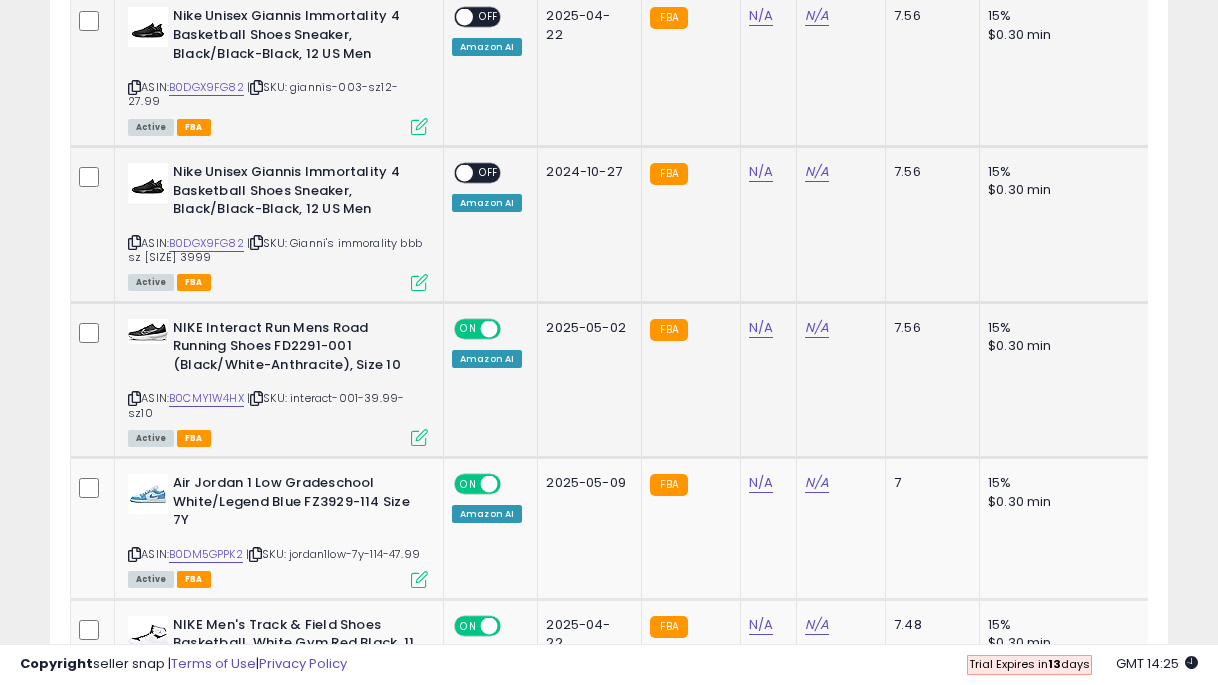 scroll, scrollTop: 2458, scrollLeft: 0, axis: vertical 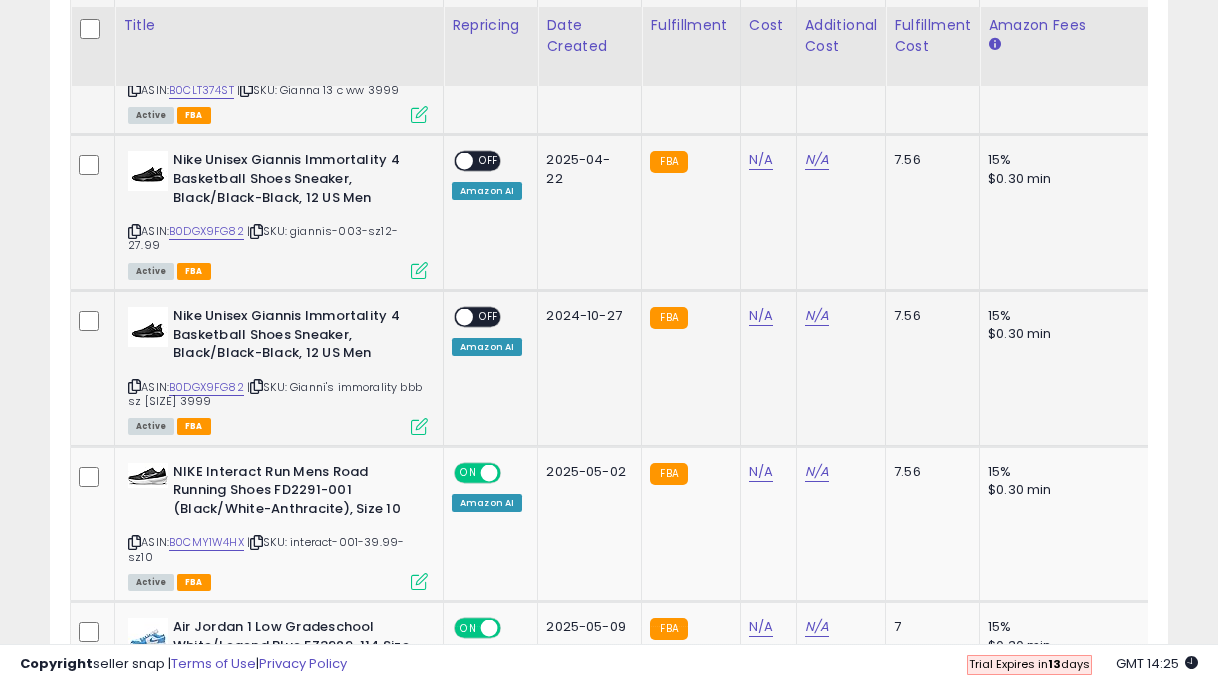 click on "OFF" at bounding box center (489, 317) 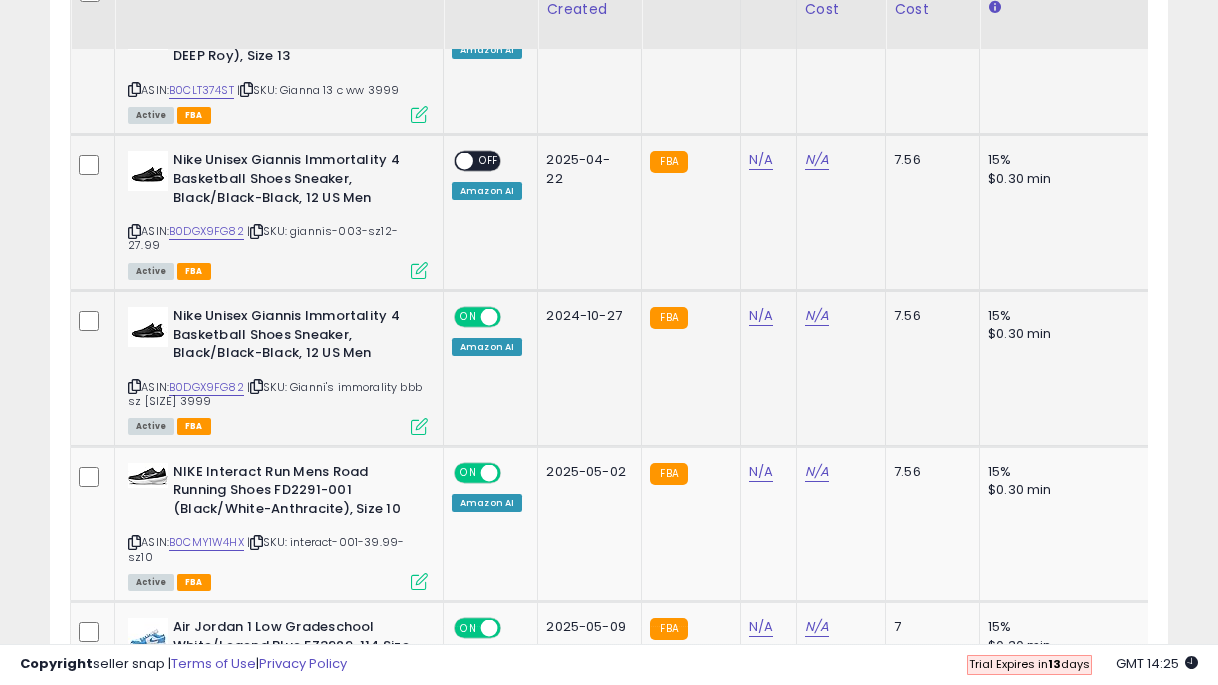 scroll, scrollTop: 2383, scrollLeft: 0, axis: vertical 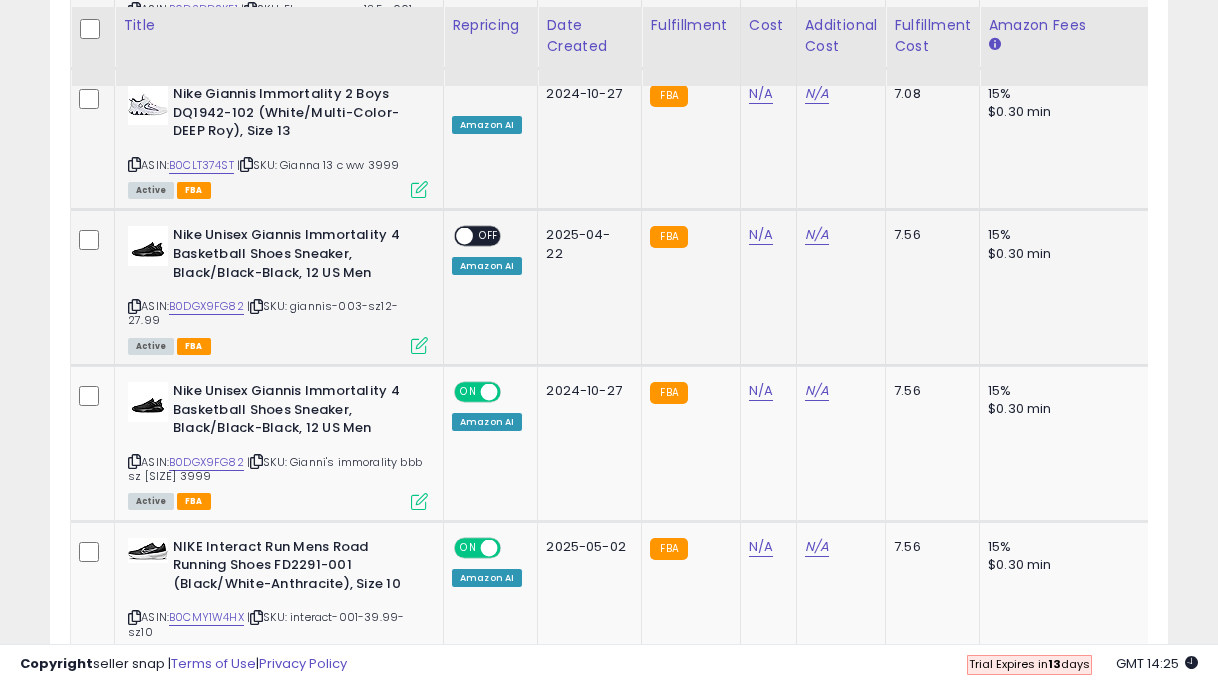 click on "OFF" at bounding box center [489, 236] 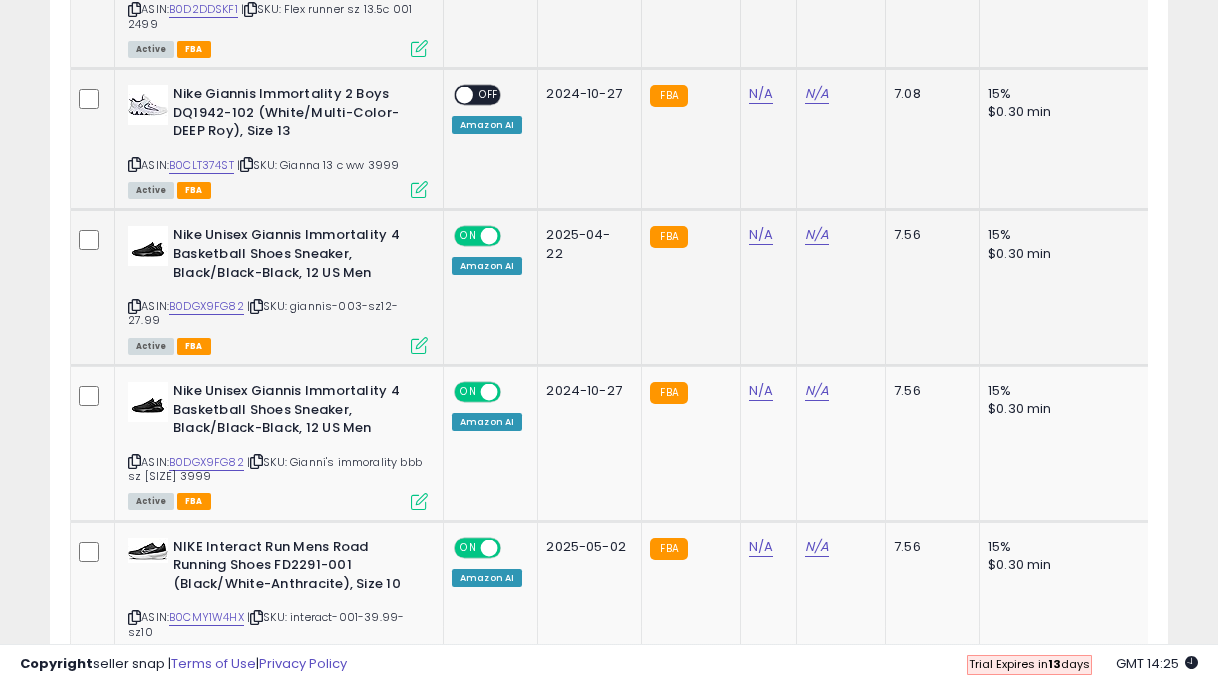 scroll, scrollTop: 2237, scrollLeft: 0, axis: vertical 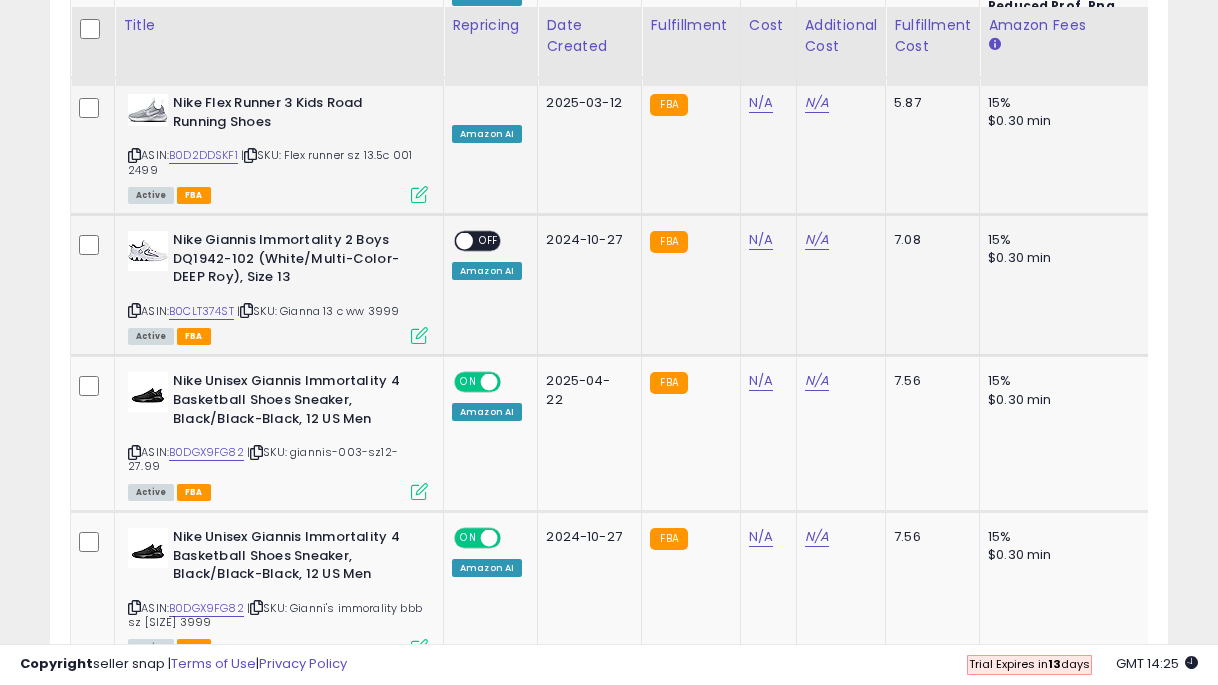 click on "OFF" at bounding box center [489, 241] 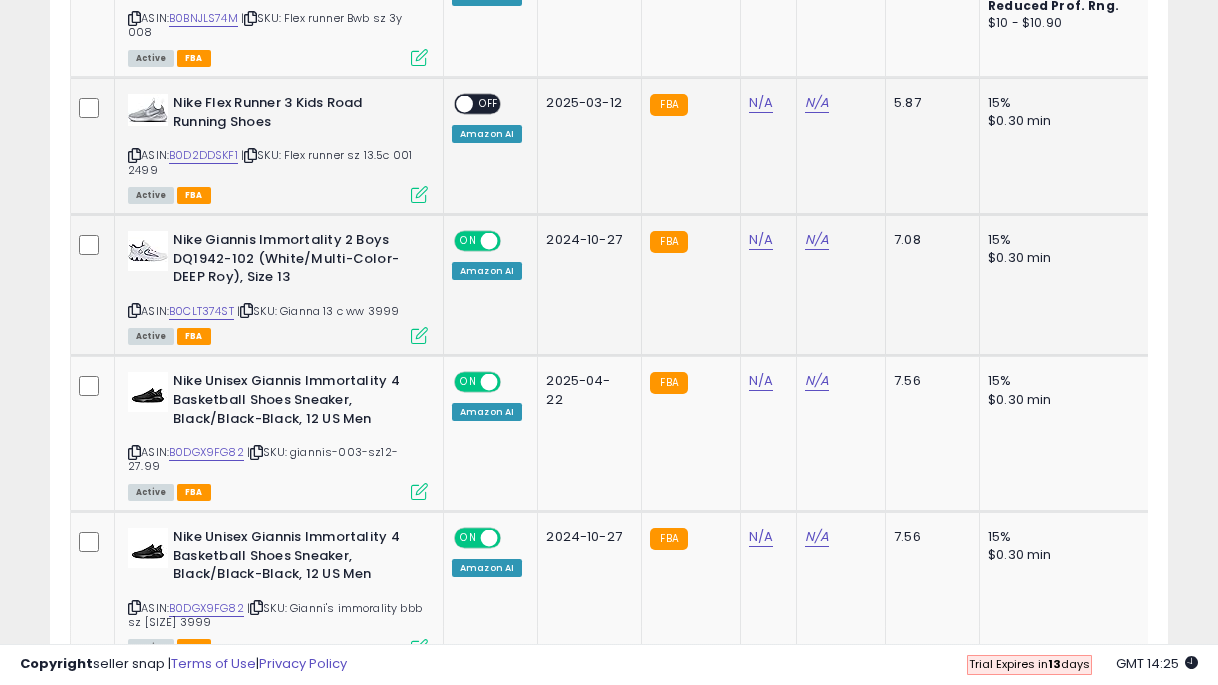scroll, scrollTop: 2060, scrollLeft: 0, axis: vertical 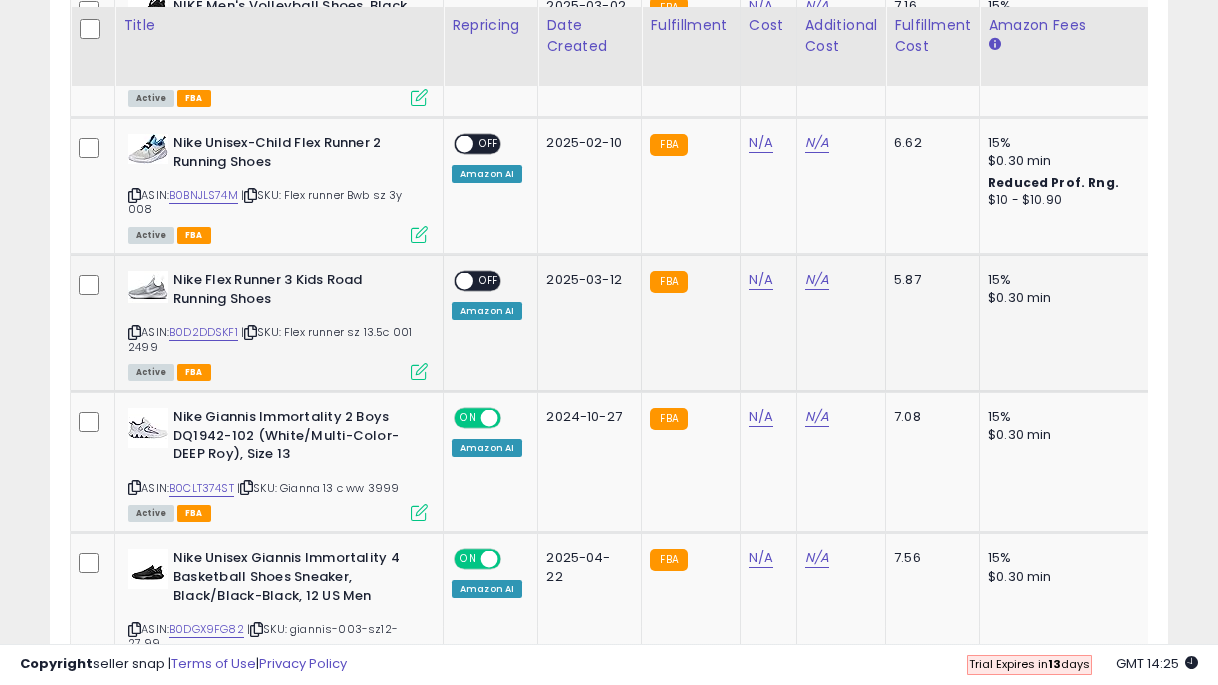 click on "OFF" at bounding box center (489, 281) 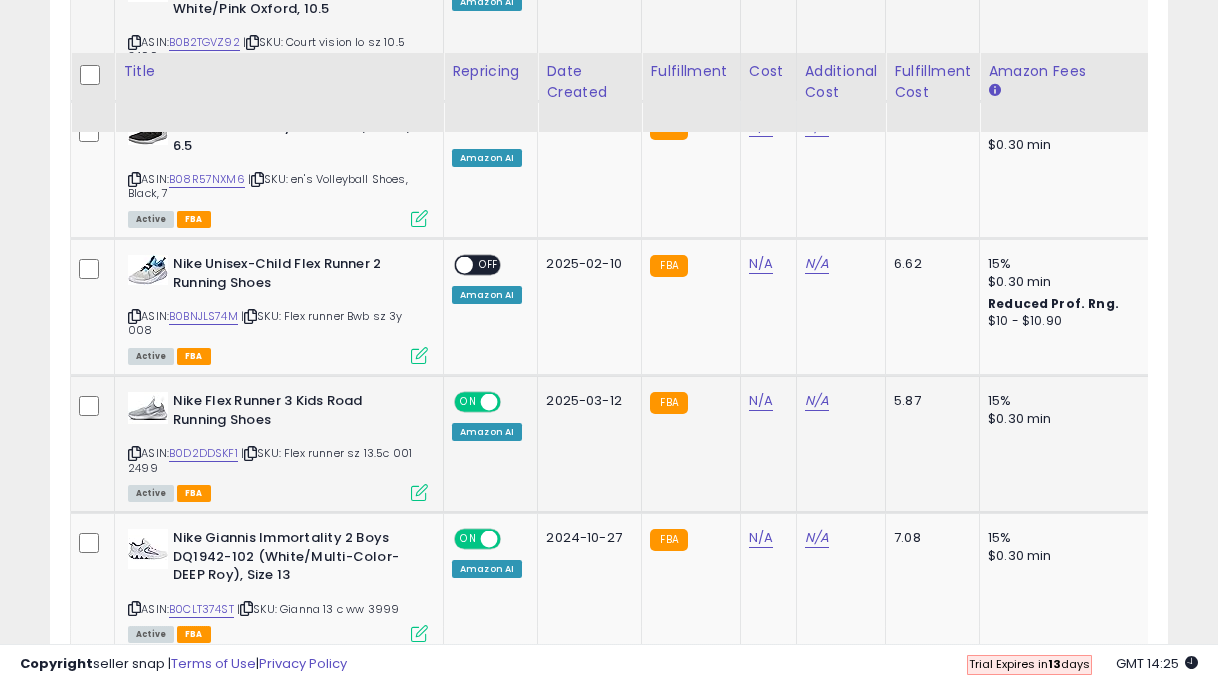 scroll, scrollTop: 1939, scrollLeft: 0, axis: vertical 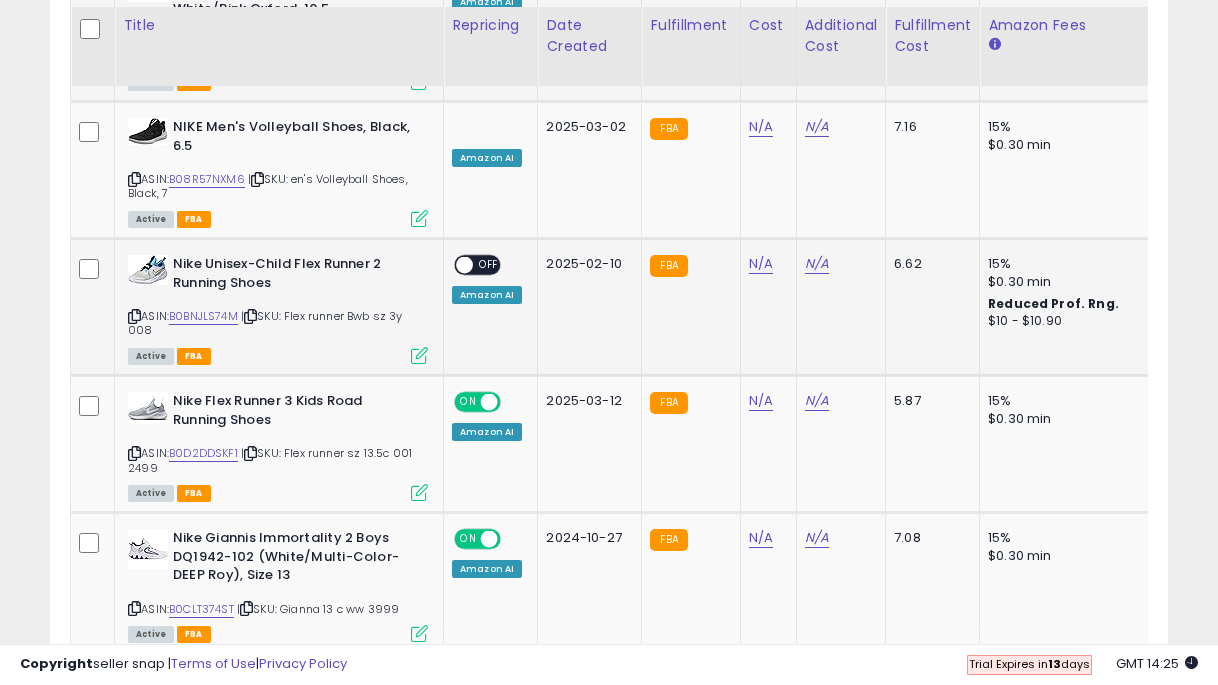 click on "OFF" at bounding box center (489, 265) 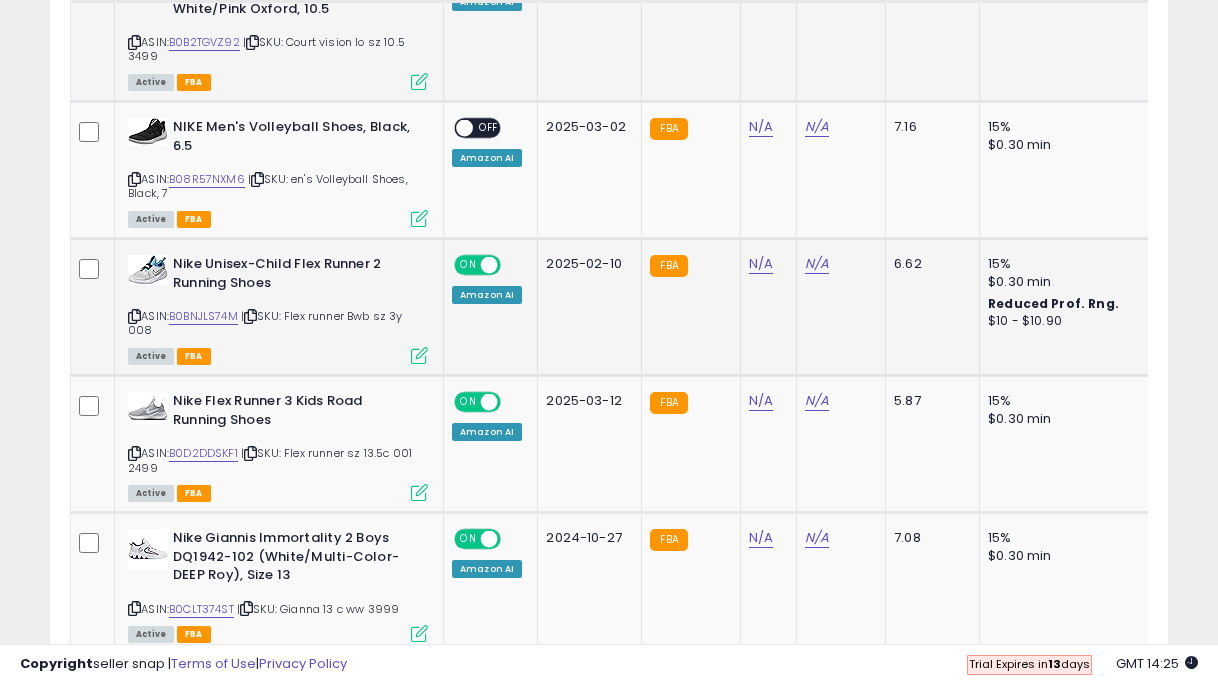 scroll, scrollTop: 1747, scrollLeft: 0, axis: vertical 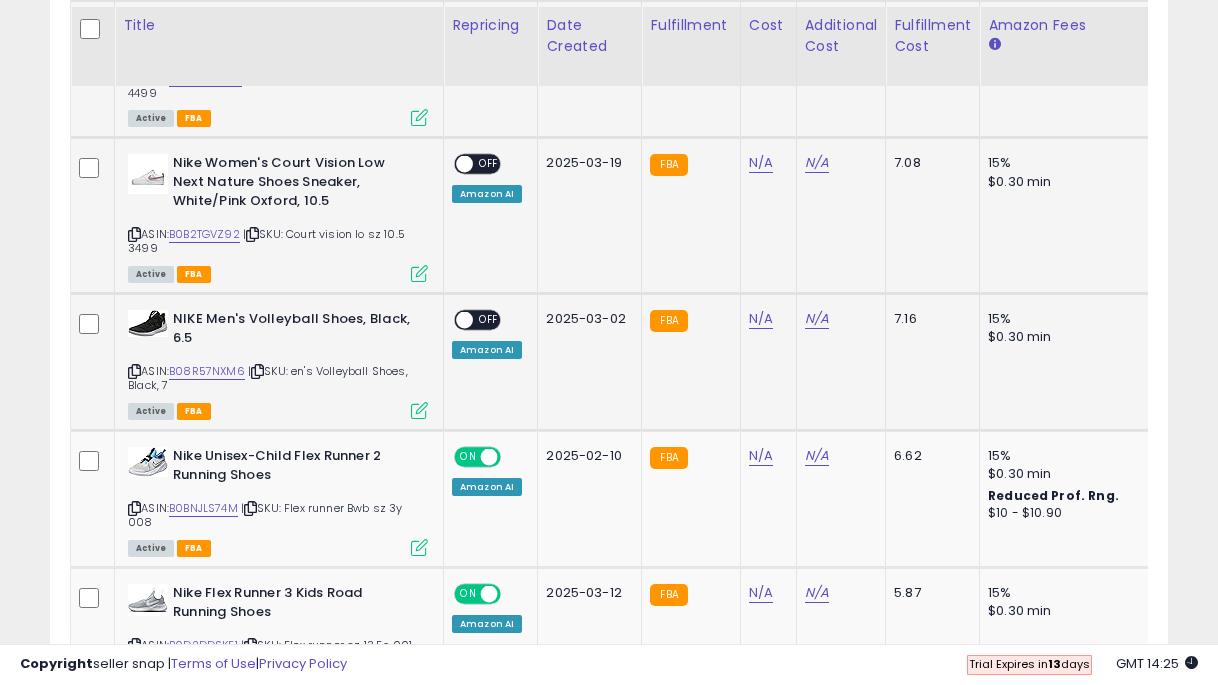 click on "OFF" at bounding box center [489, 320] 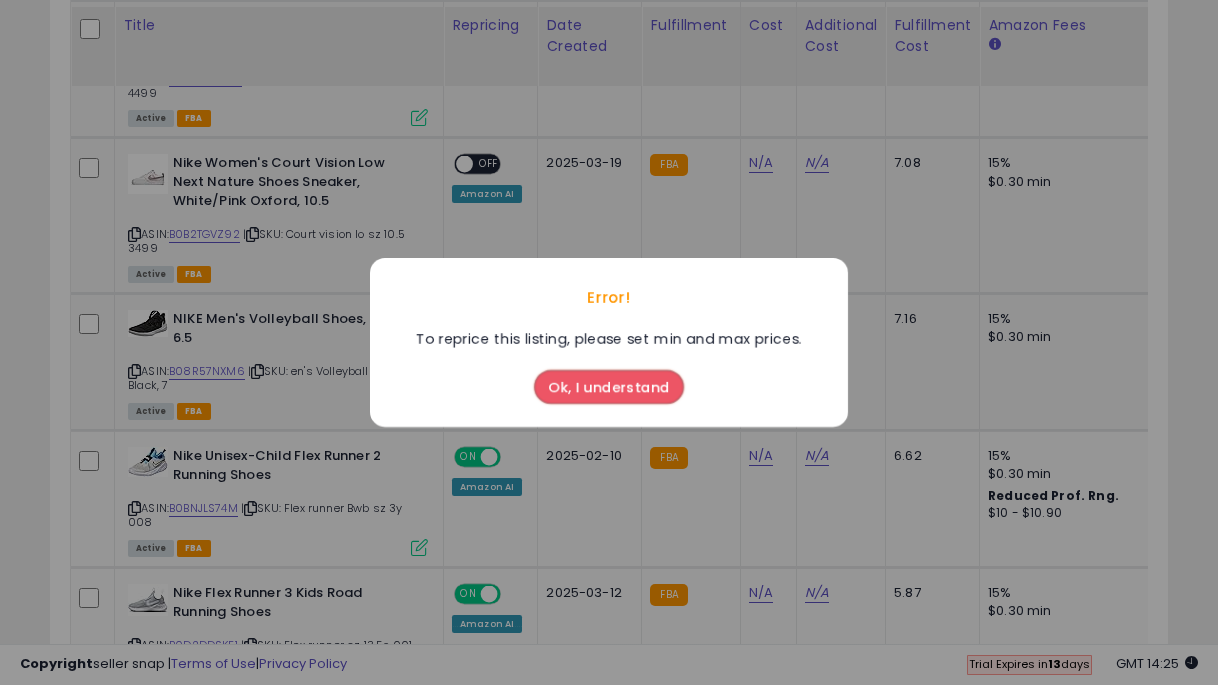 scroll, scrollTop: 1677, scrollLeft: 0, axis: vertical 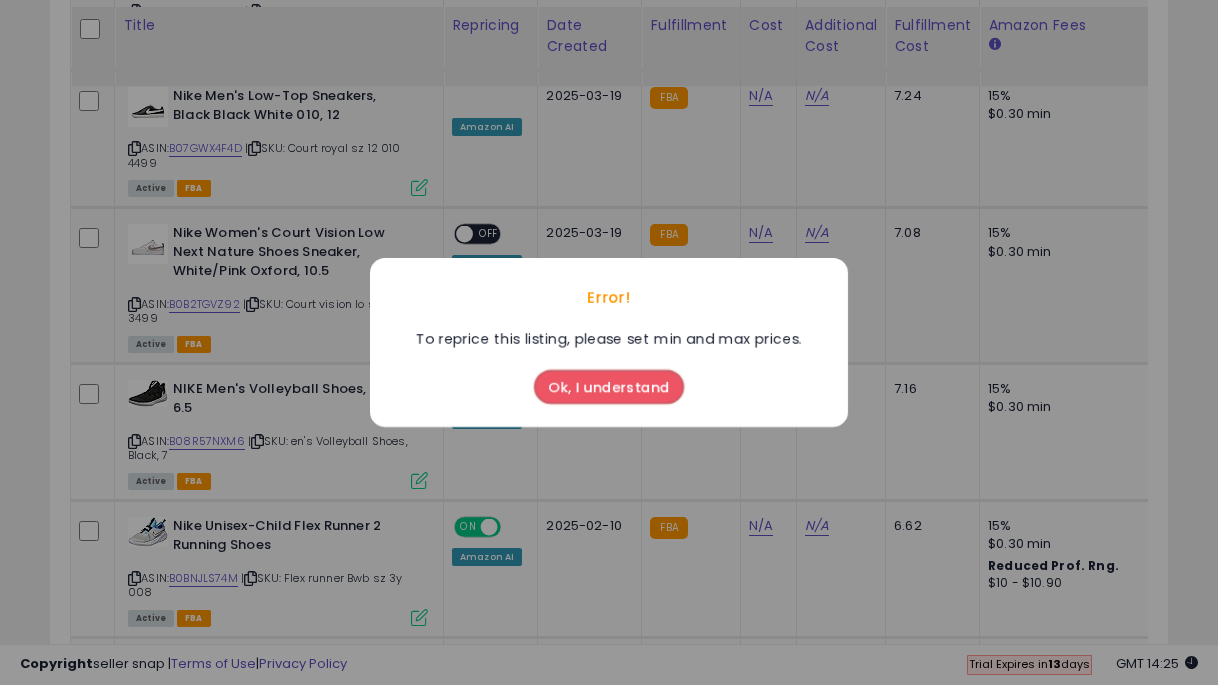 click on "Ok, I understand" at bounding box center (609, 387) 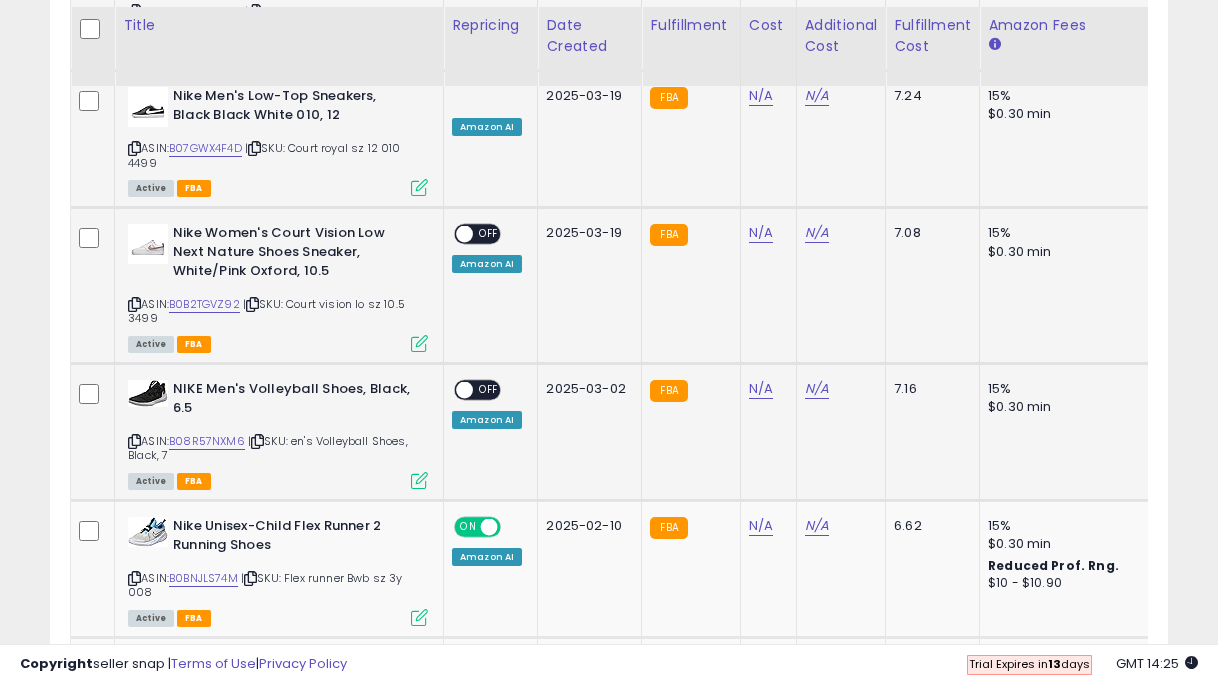 scroll, scrollTop: 0, scrollLeft: 432, axis: horizontal 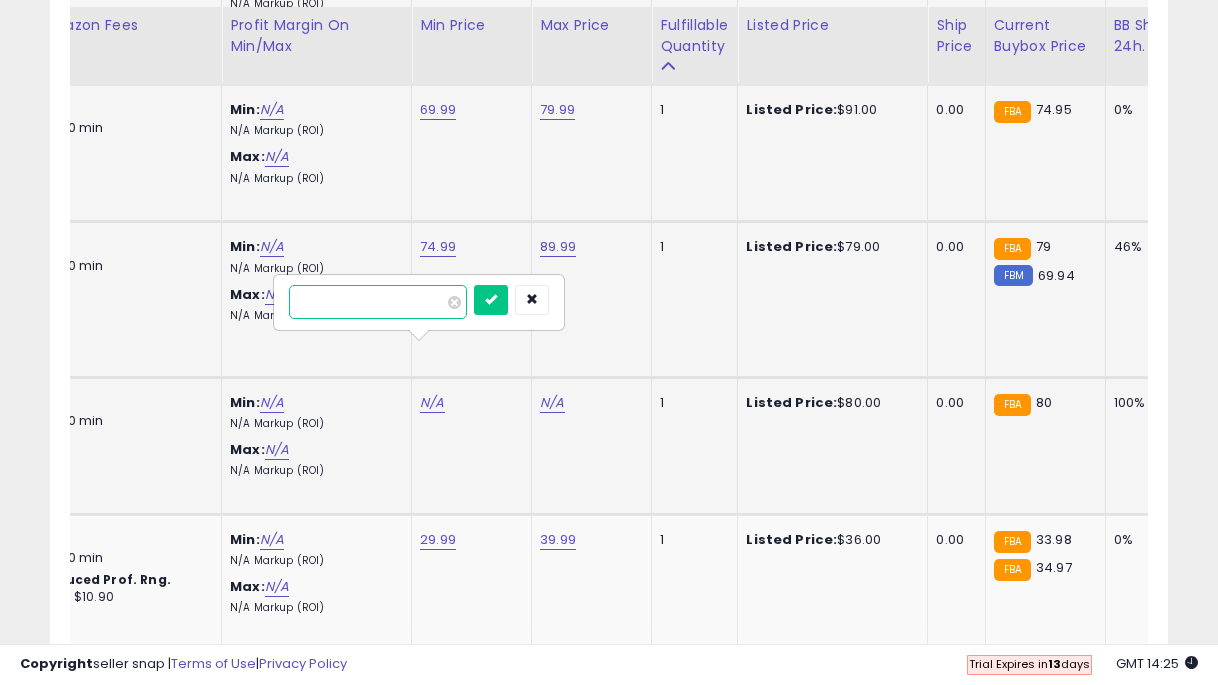 click at bounding box center (378, 302) 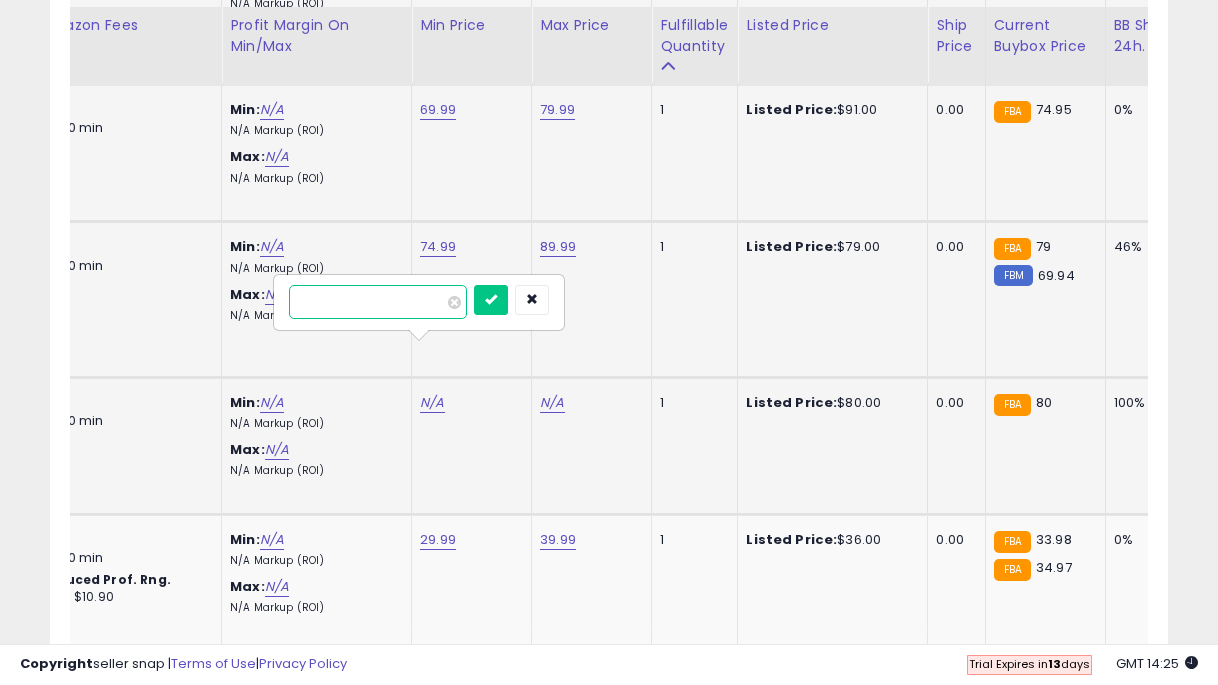 click at bounding box center [491, 300] 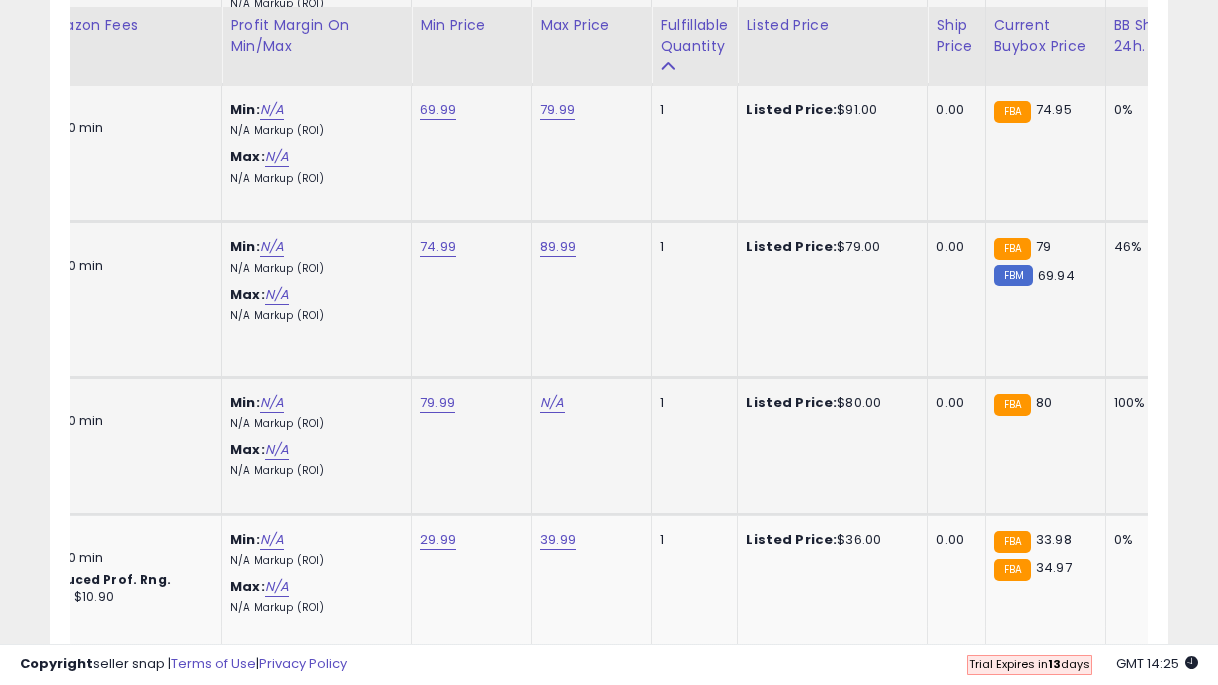 click on "N/A" at bounding box center (552, -535) 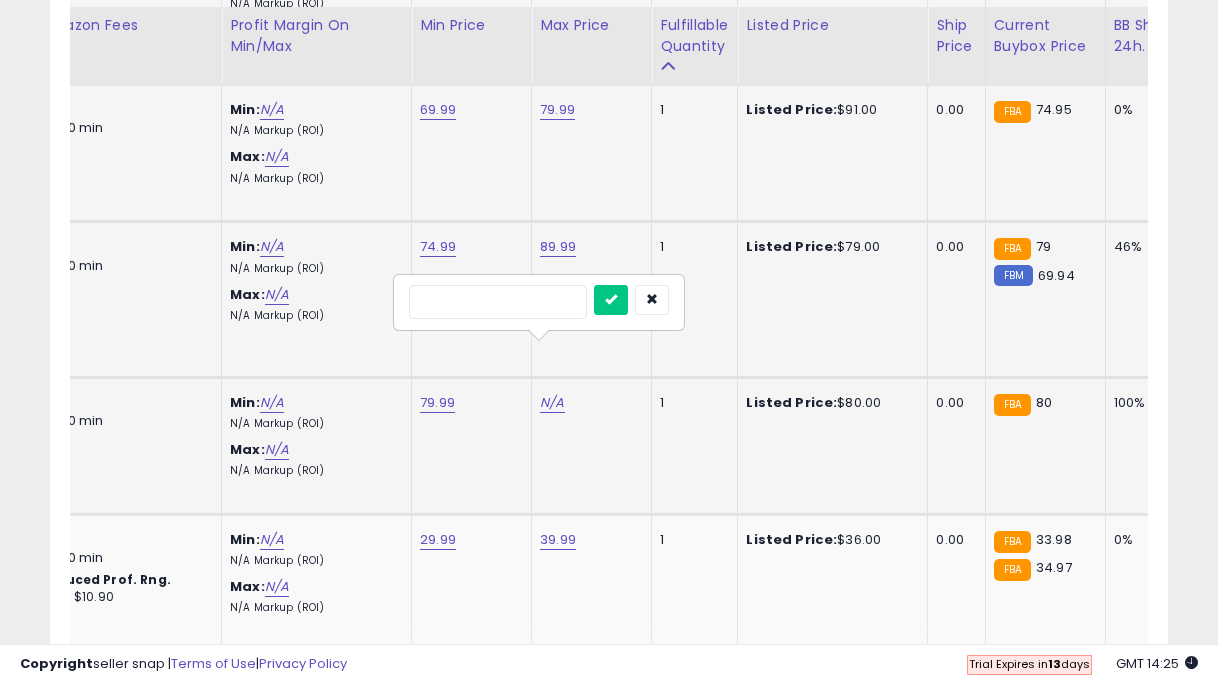 click at bounding box center (611, 300) 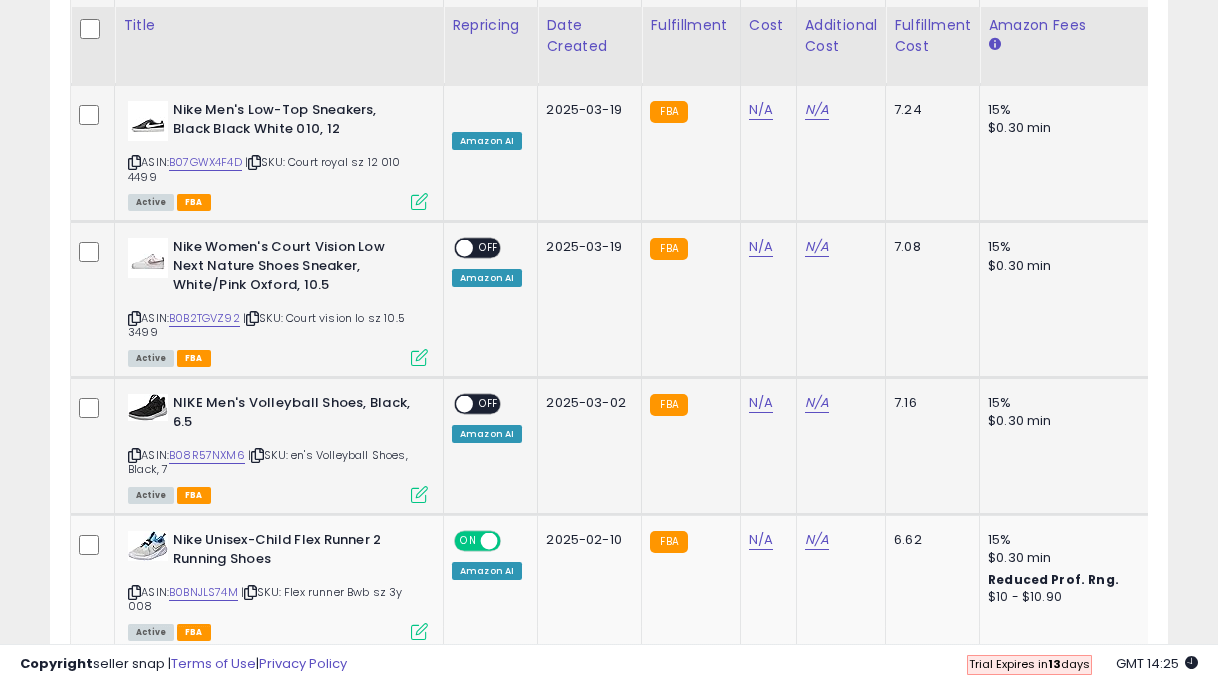 click on "ON   OFF Amazon AI" 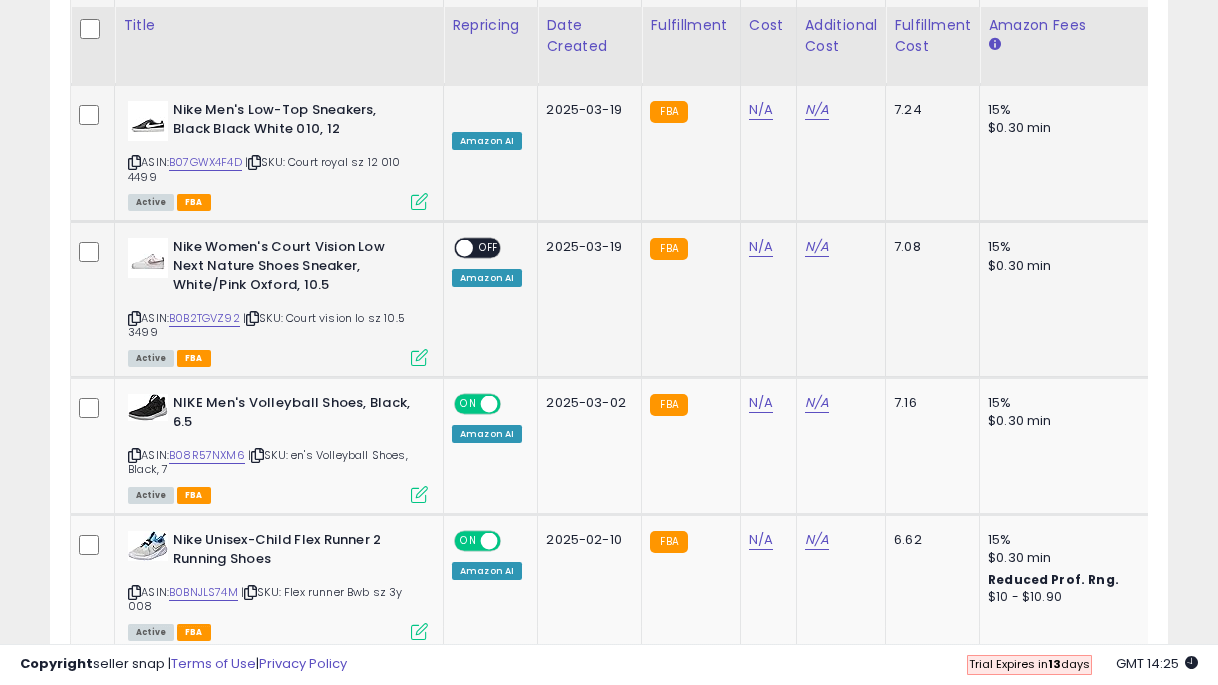 click on "OFF" at bounding box center (489, 248) 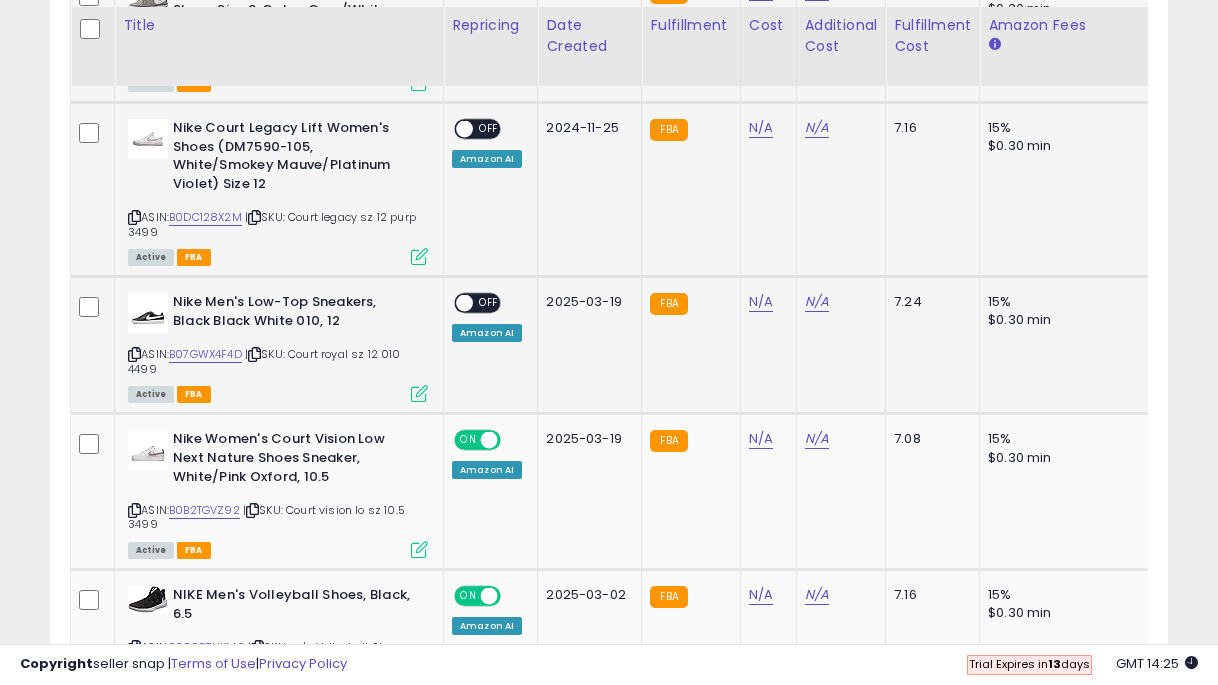click on "OFF" at bounding box center (489, 303) 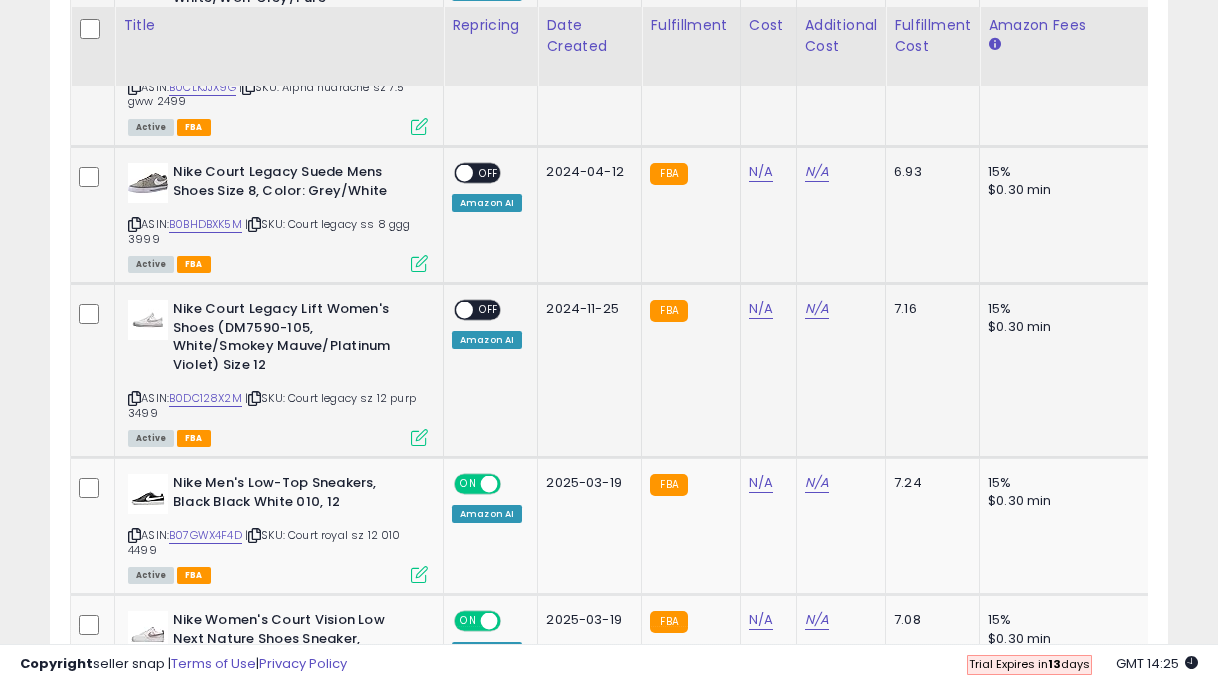 click on "ON   OFF Amazon AI" 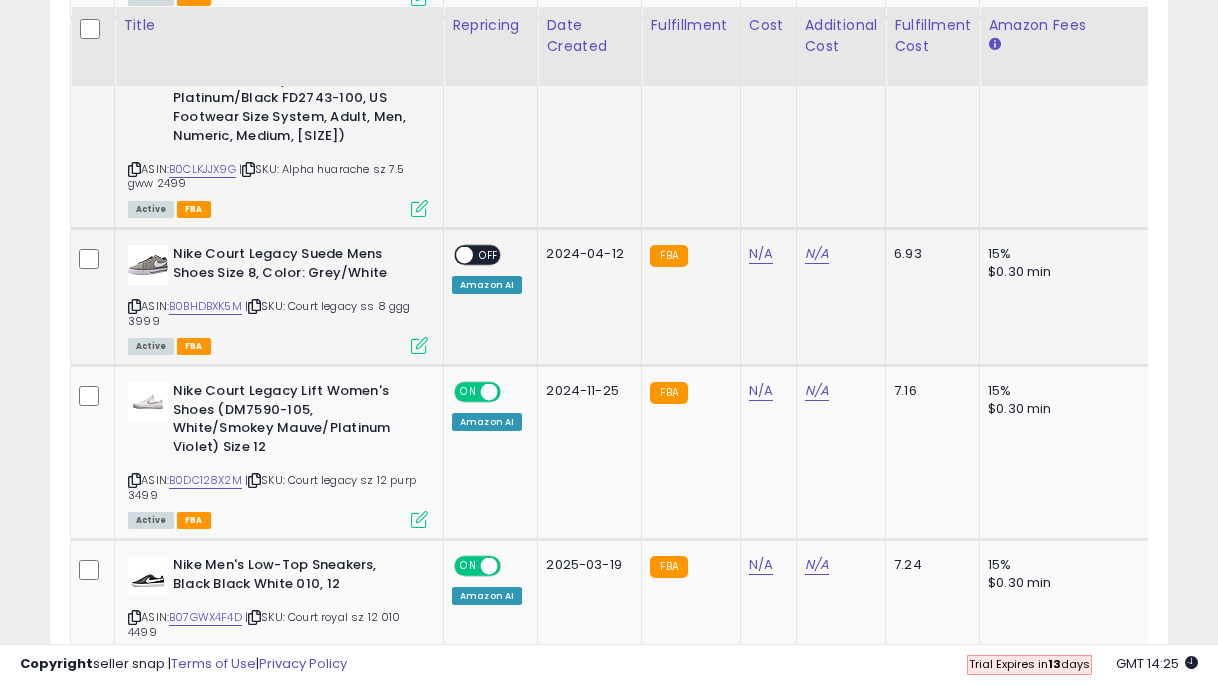 click on "OFF" at bounding box center (489, 255) 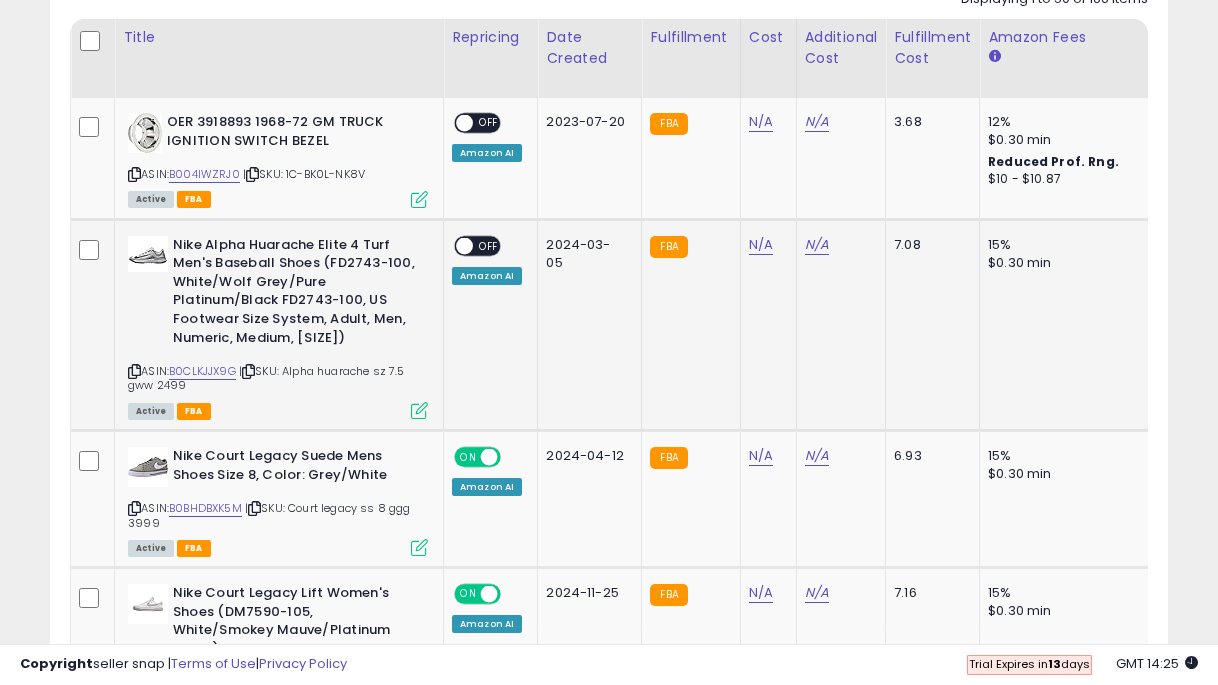 click on "ON   OFF" at bounding box center [455, 245] 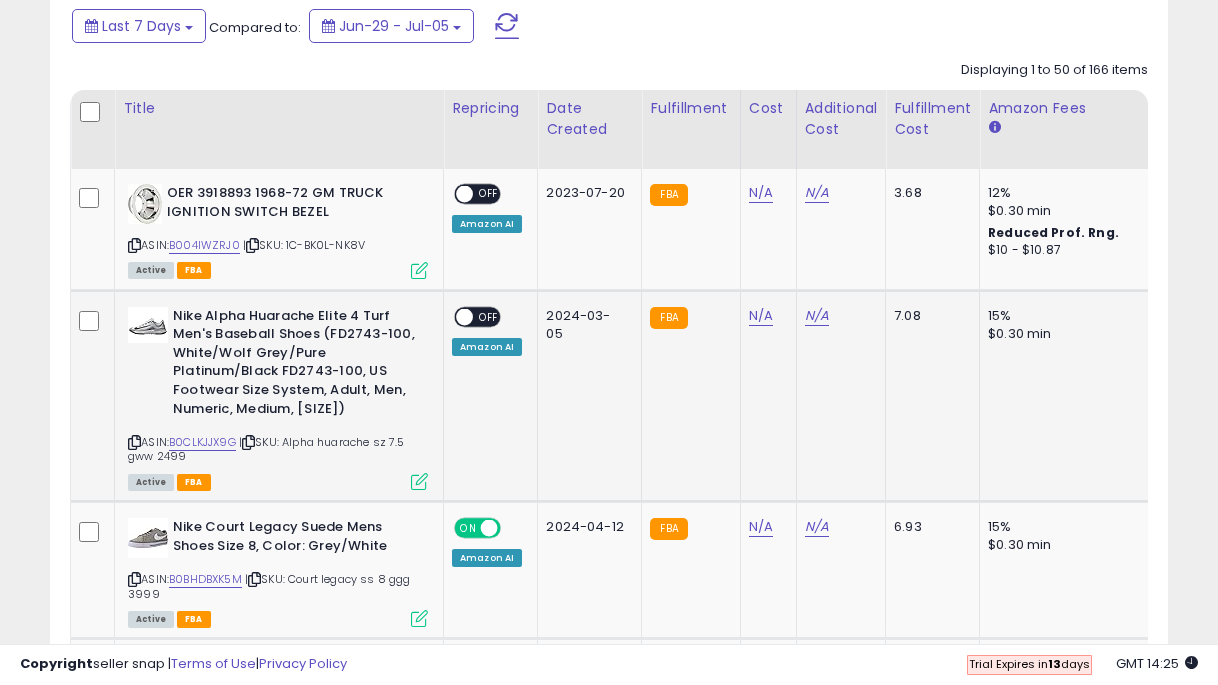 click on "OFF" at bounding box center [489, 316] 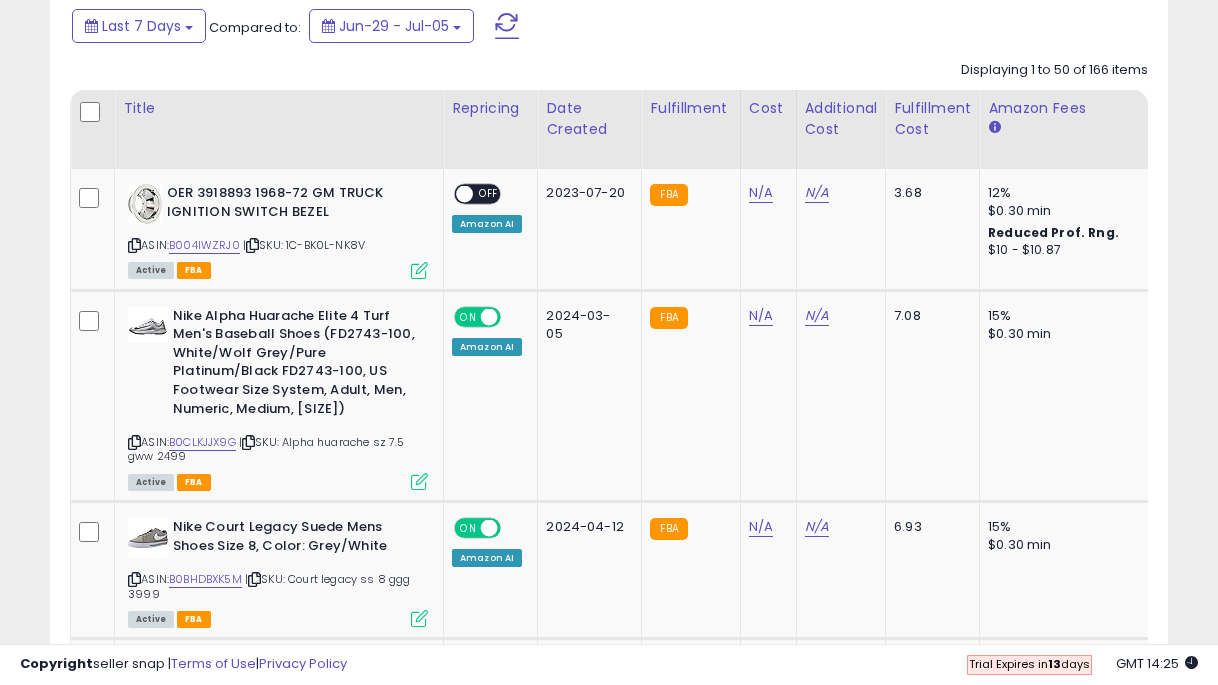 click at bounding box center (507, 26) 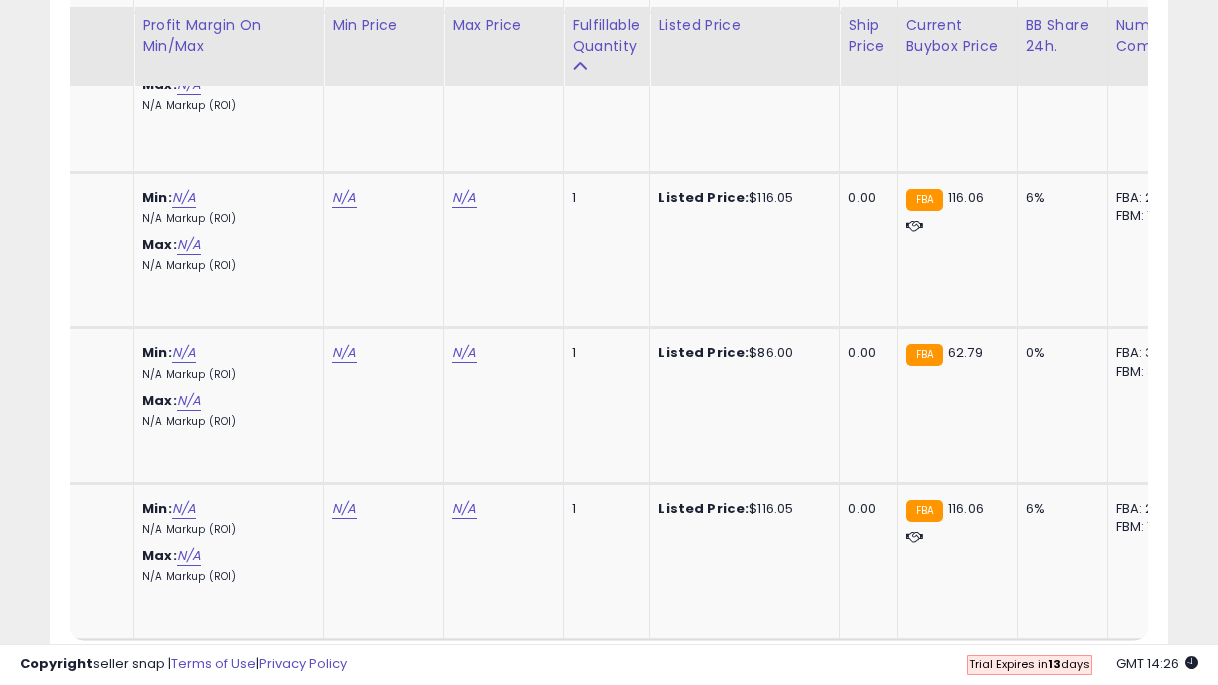 click on "3" 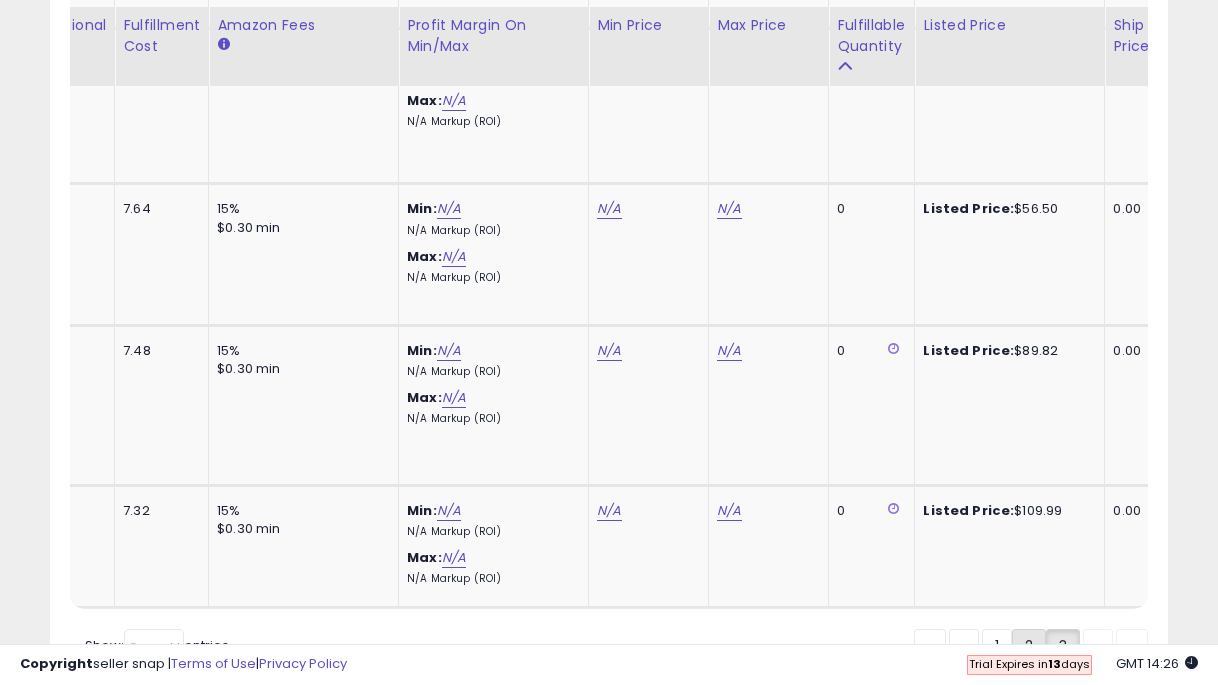 click on "2" 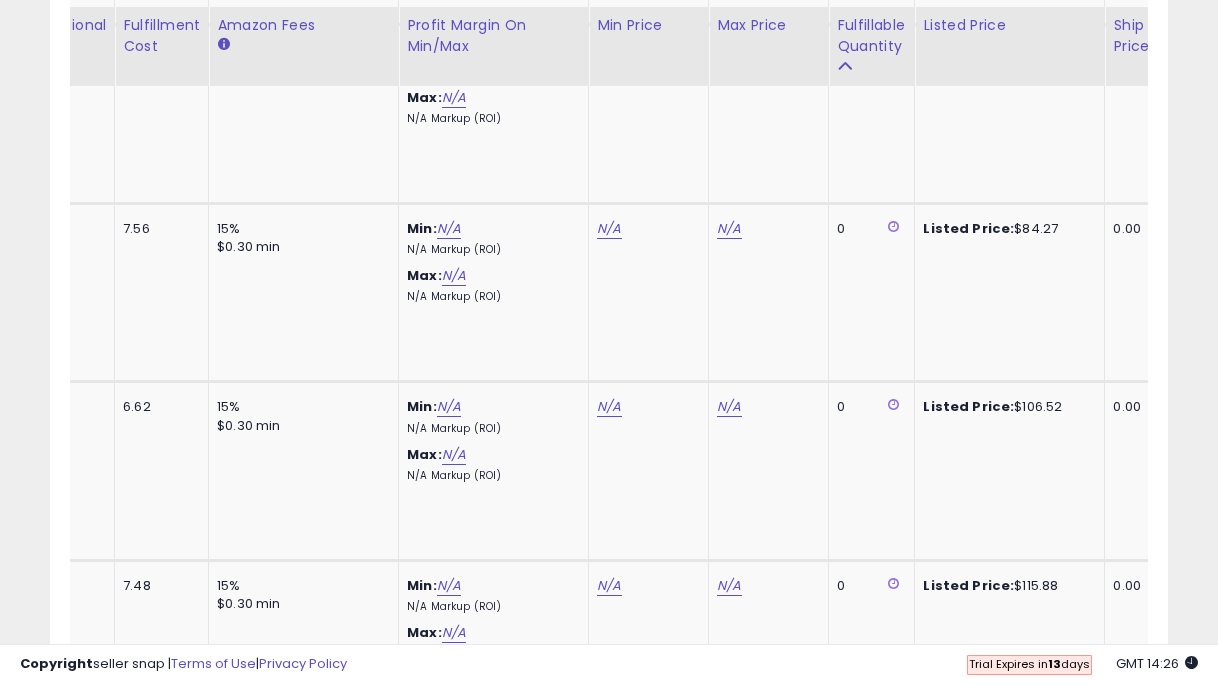 click on "1" 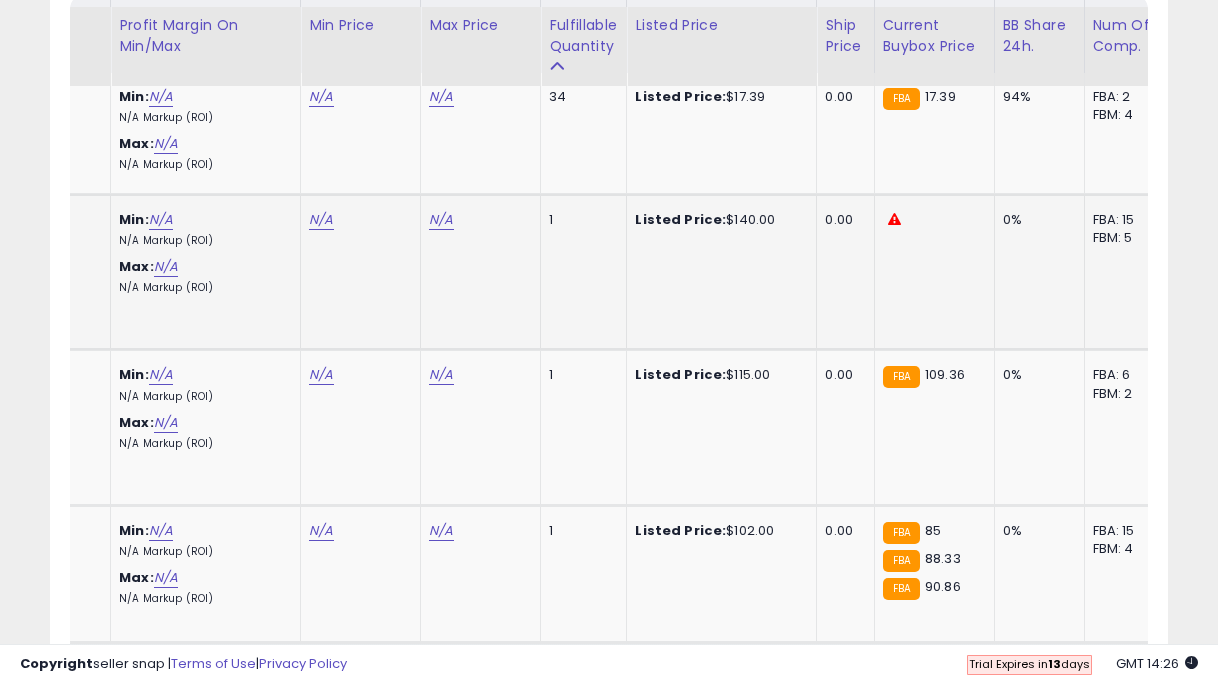 click on "N/A" at bounding box center (321, 97) 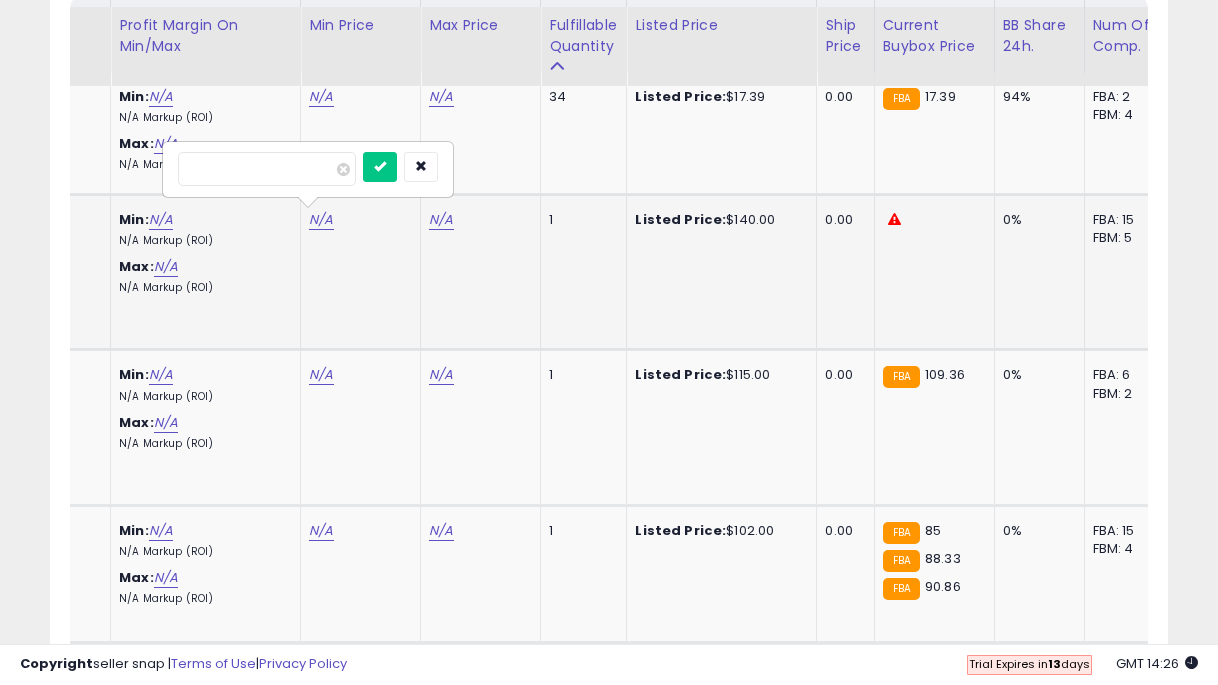click at bounding box center [380, 167] 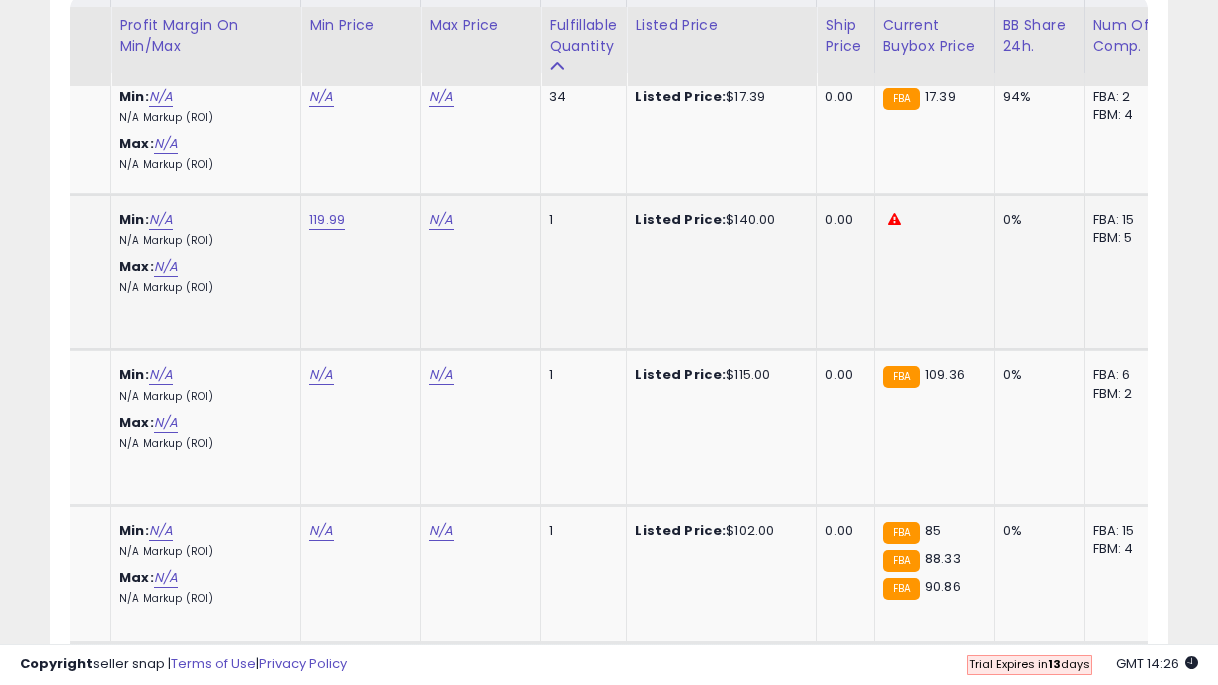 click on "N/A" 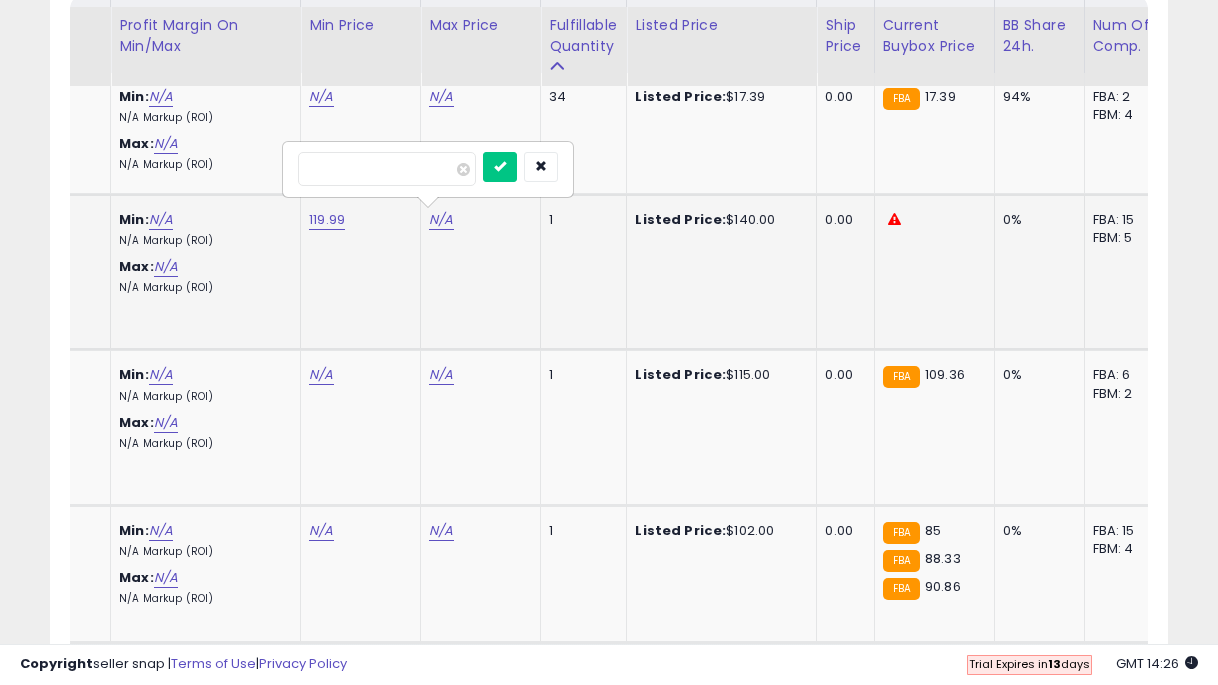 click at bounding box center [500, 167] 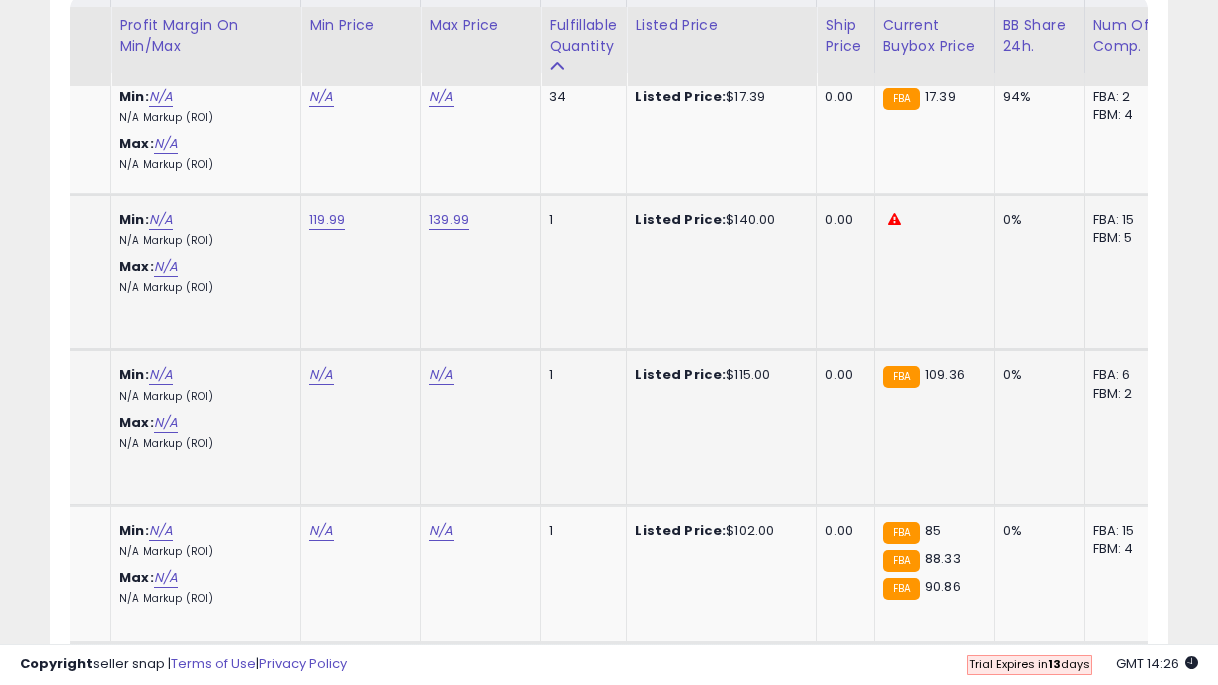 click on "N/A" at bounding box center [321, 97] 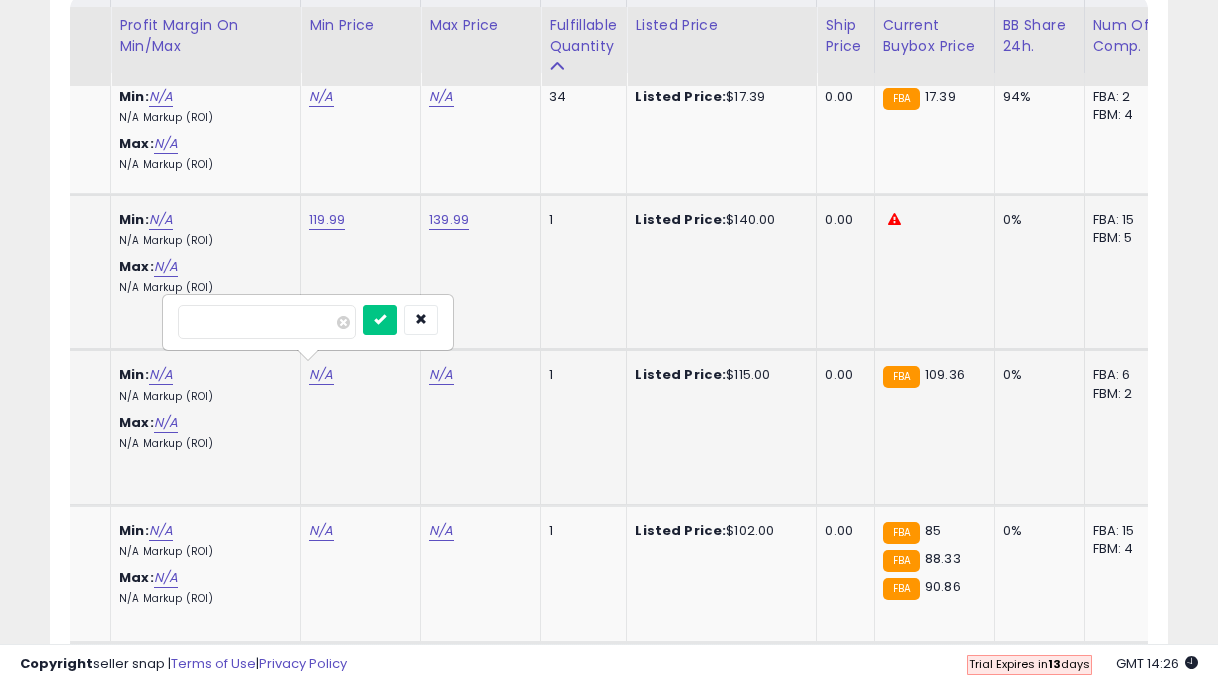 click at bounding box center [380, 320] 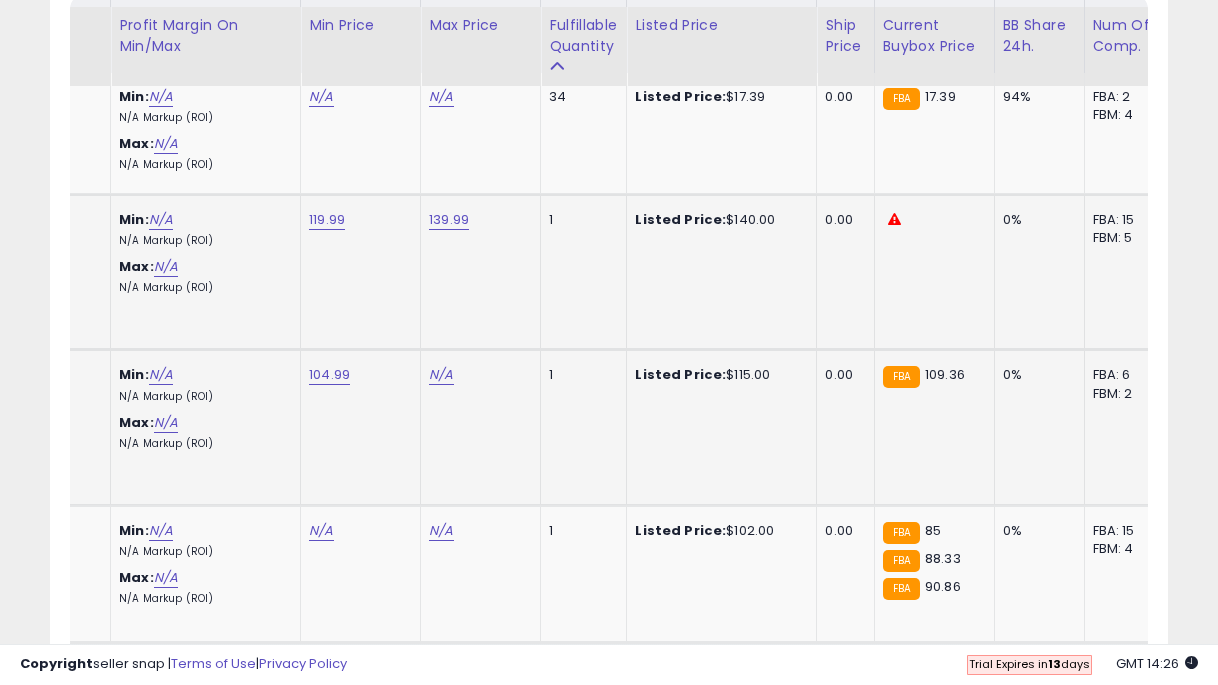 click on "N/A" at bounding box center (441, 97) 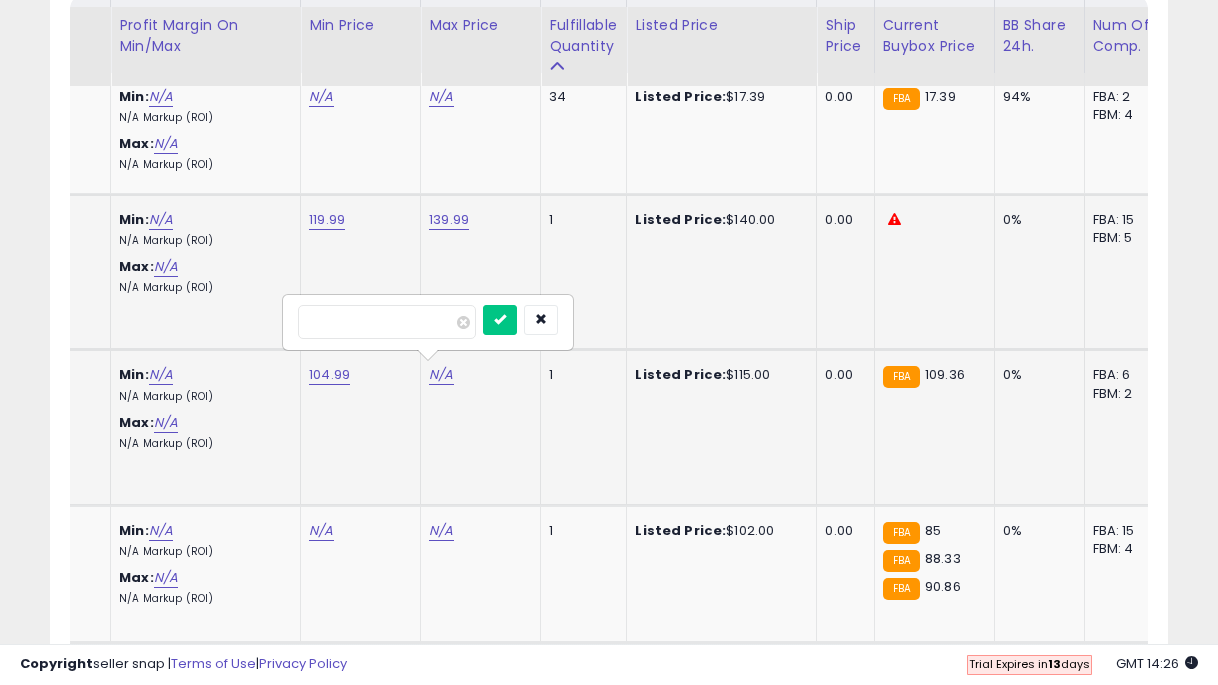 click at bounding box center (500, 320) 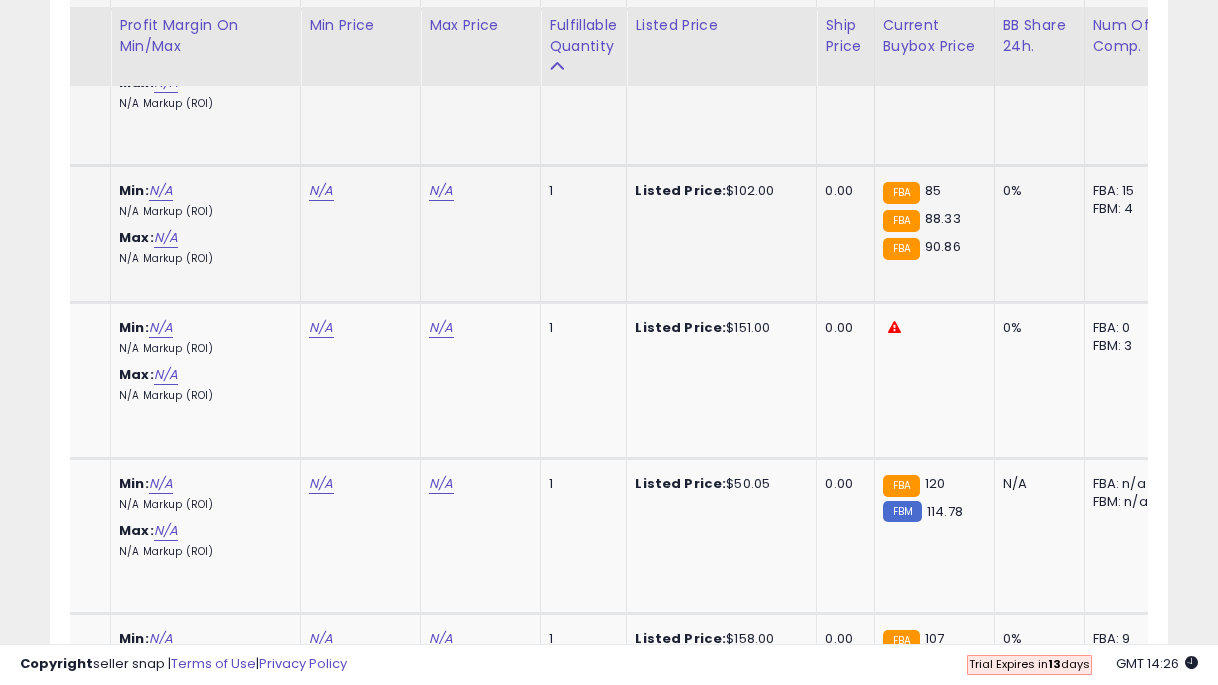 click on "N/A" at bounding box center [321, -243] 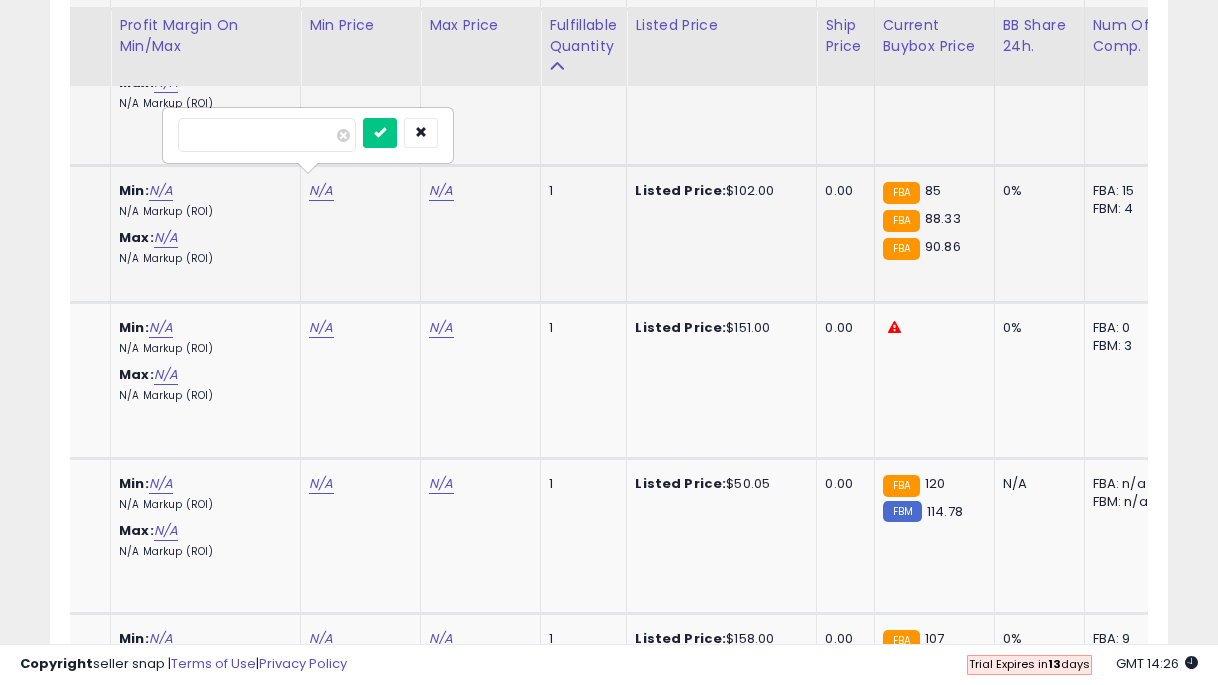 click at bounding box center (380, 133) 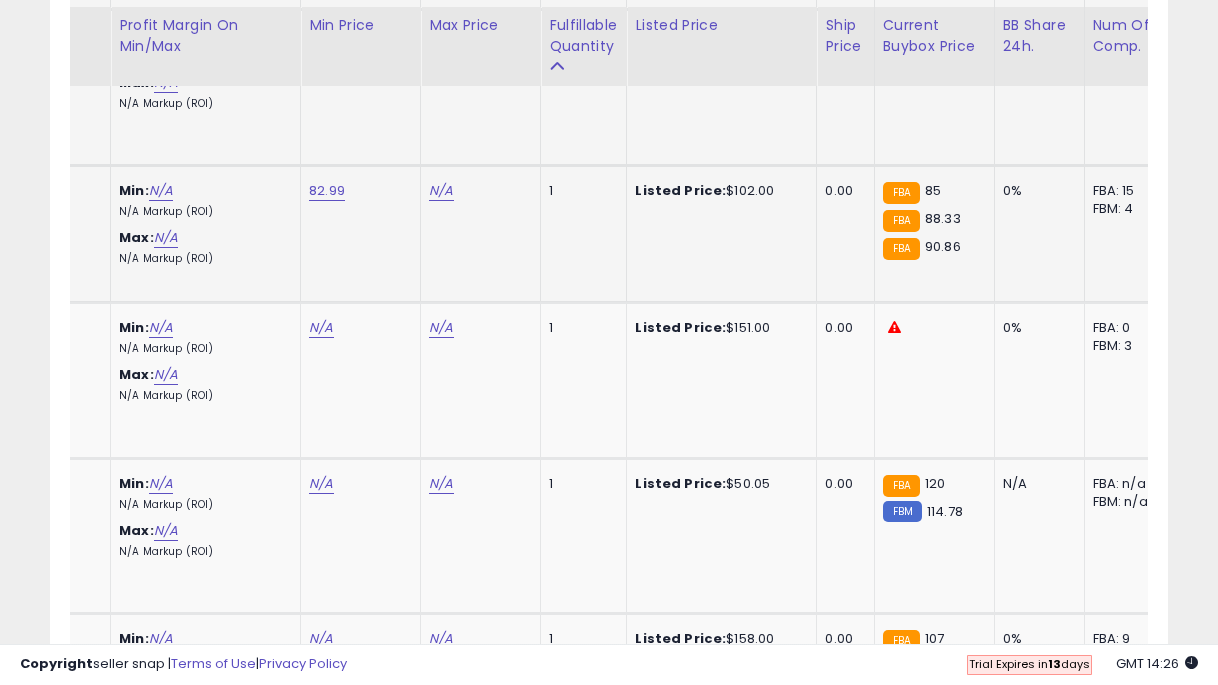 click on "N/A" at bounding box center (441, -243) 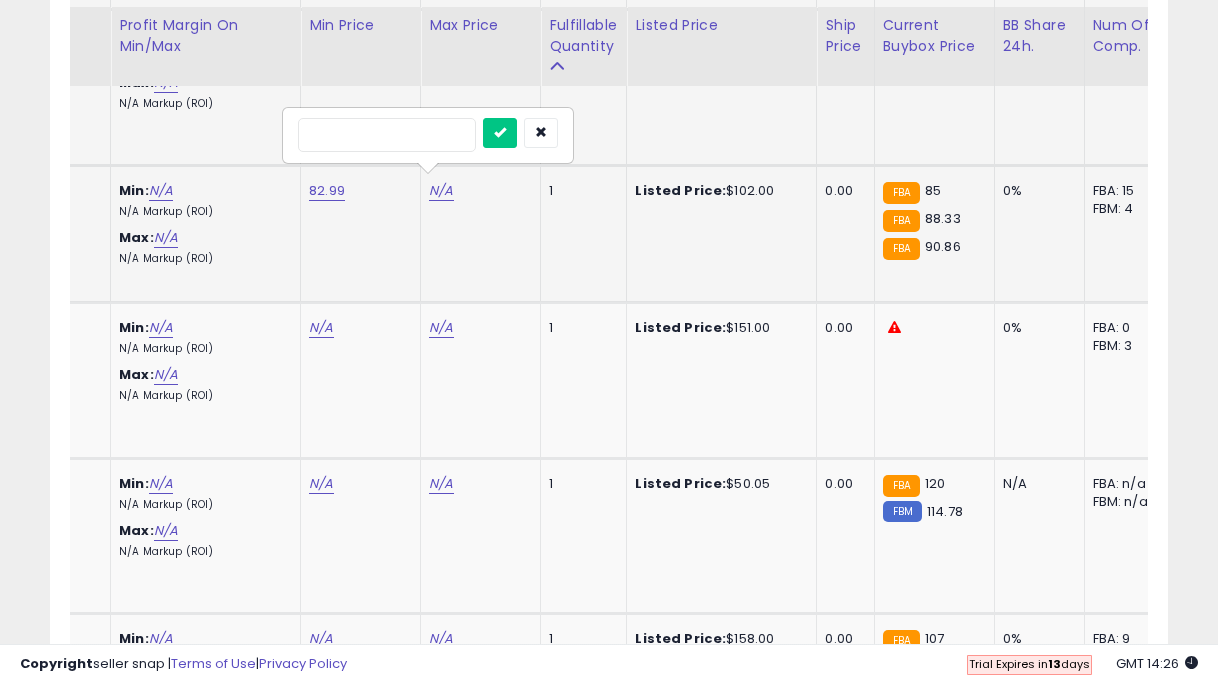 click at bounding box center (500, 133) 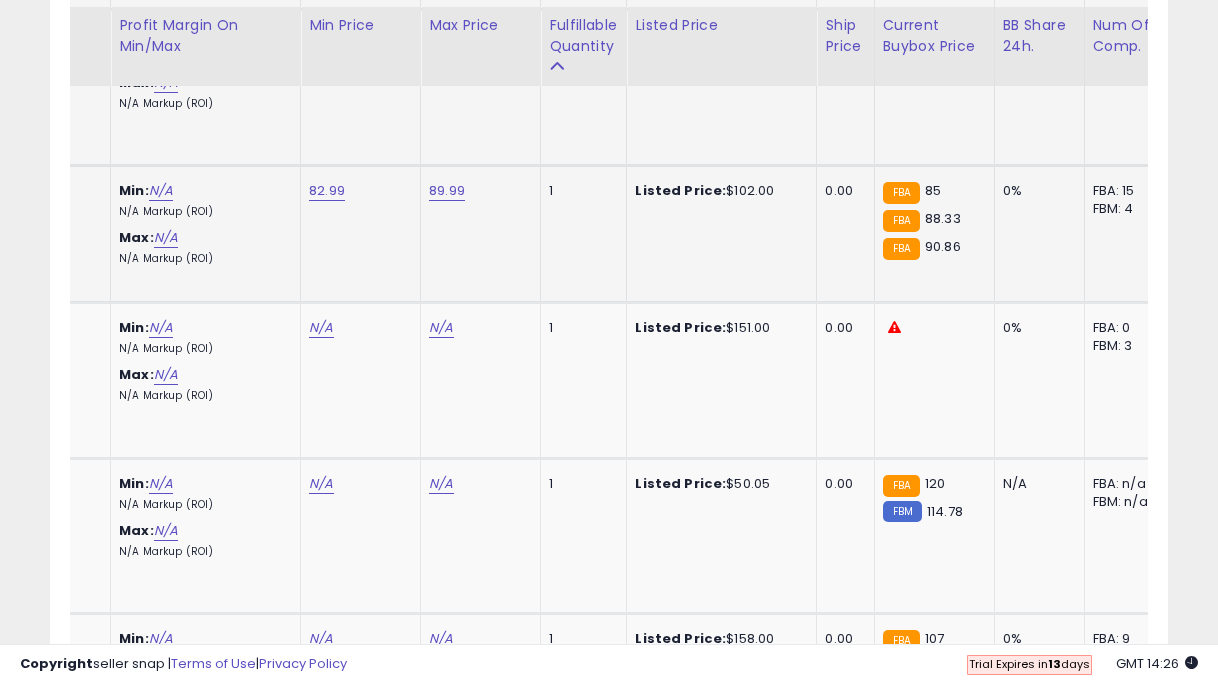 click on "89.99" at bounding box center (441, -243) 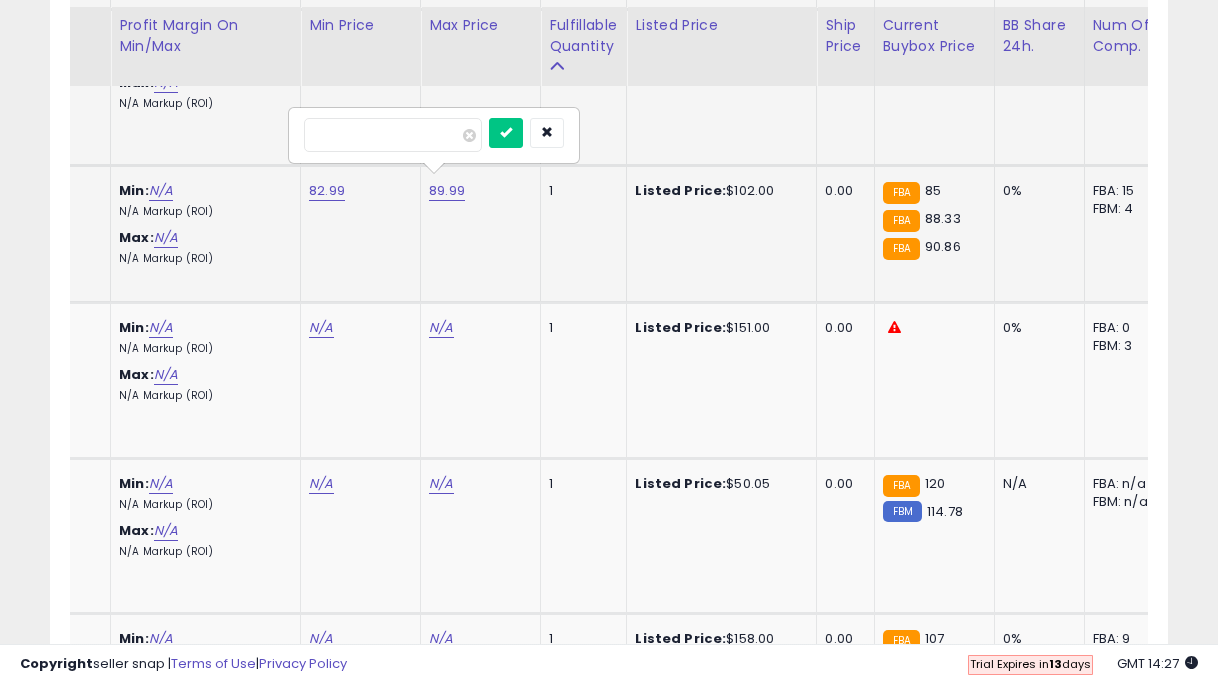 click at bounding box center (506, 133) 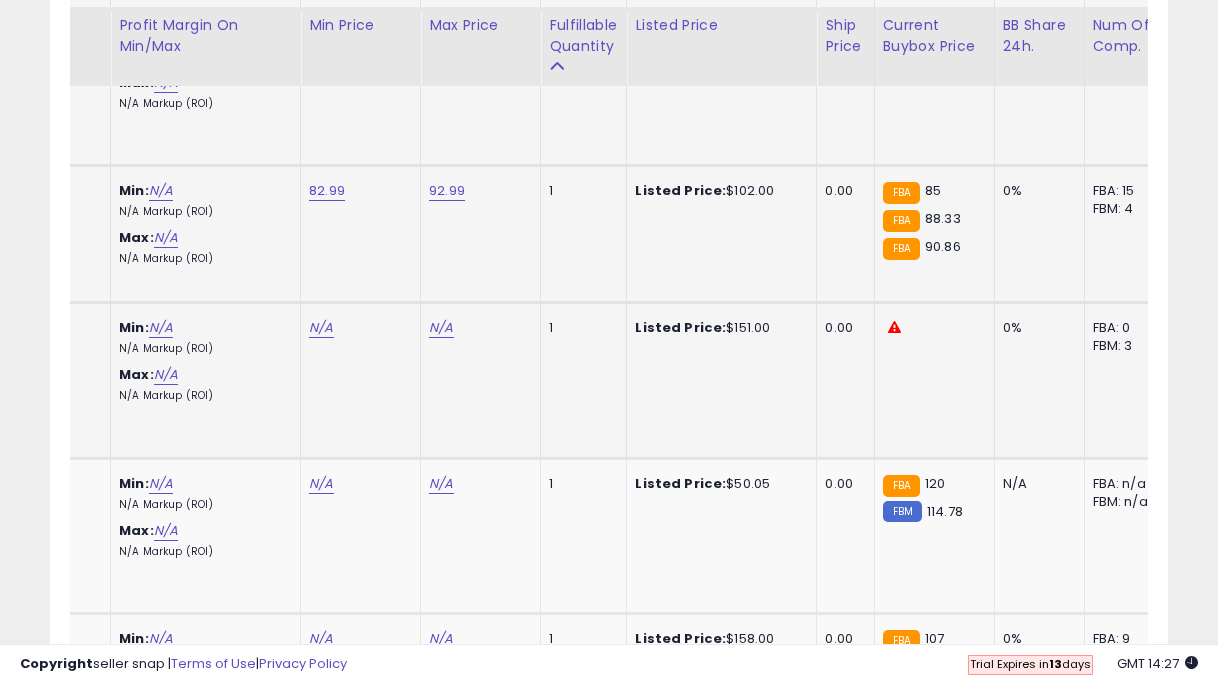 click on "N/A" at bounding box center [321, -243] 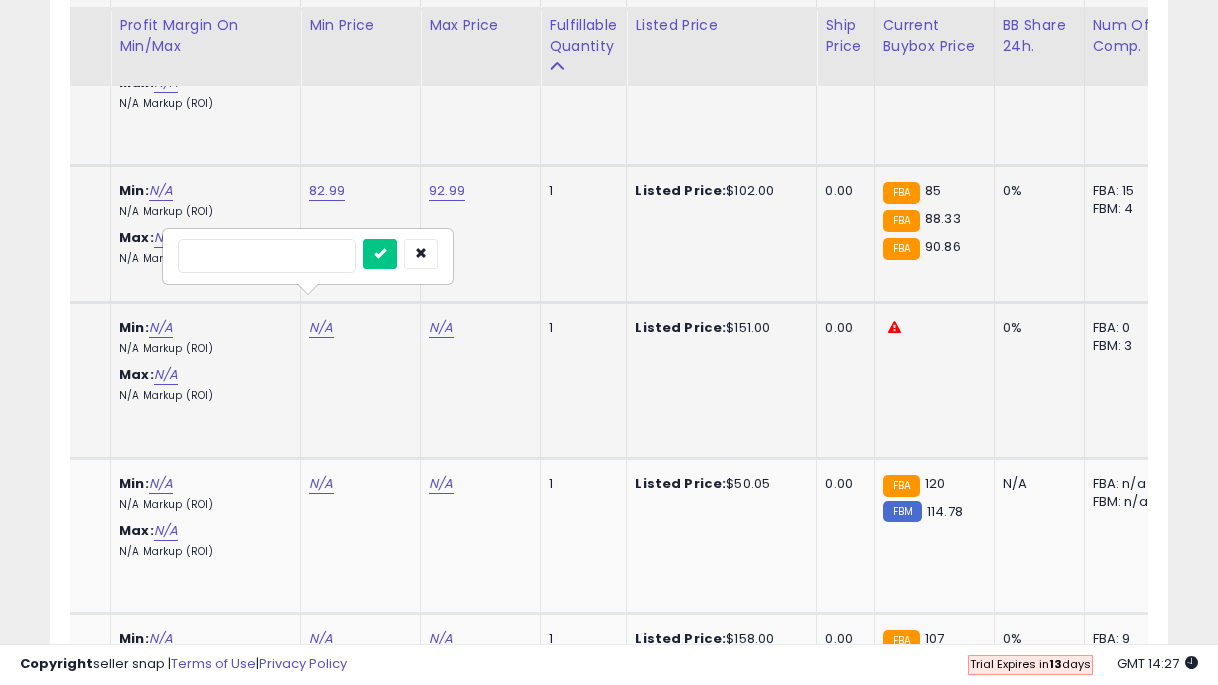 click at bounding box center [380, 254] 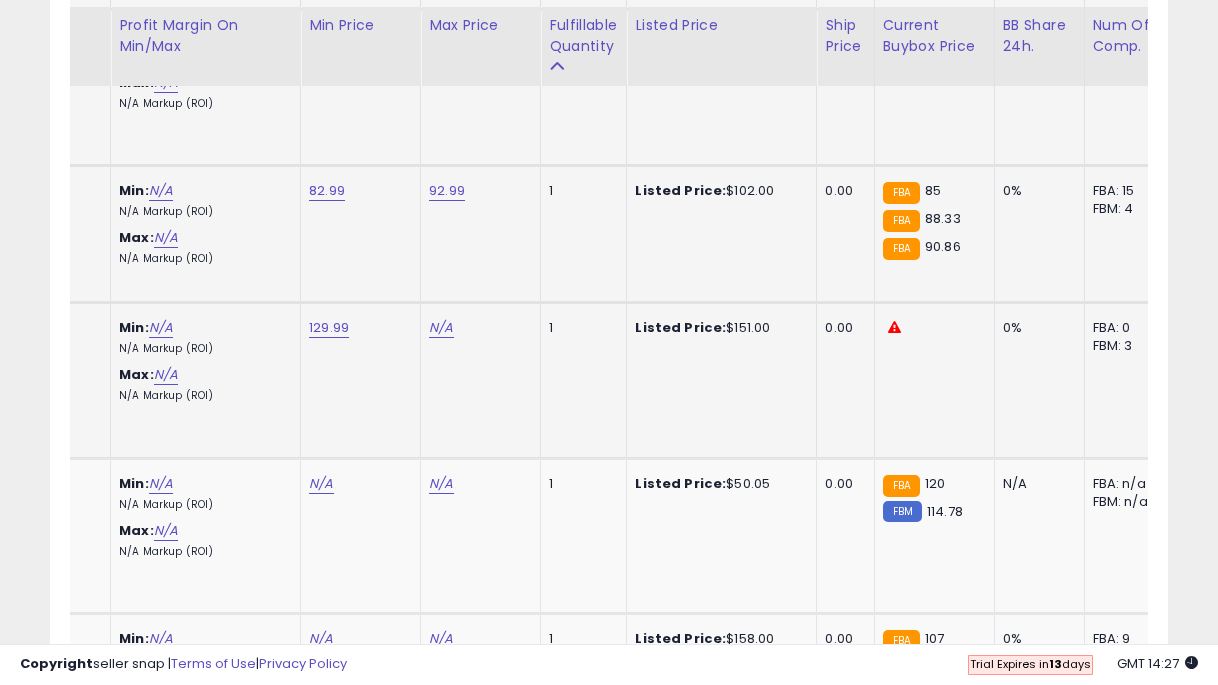 click on "N/A" at bounding box center [441, -243] 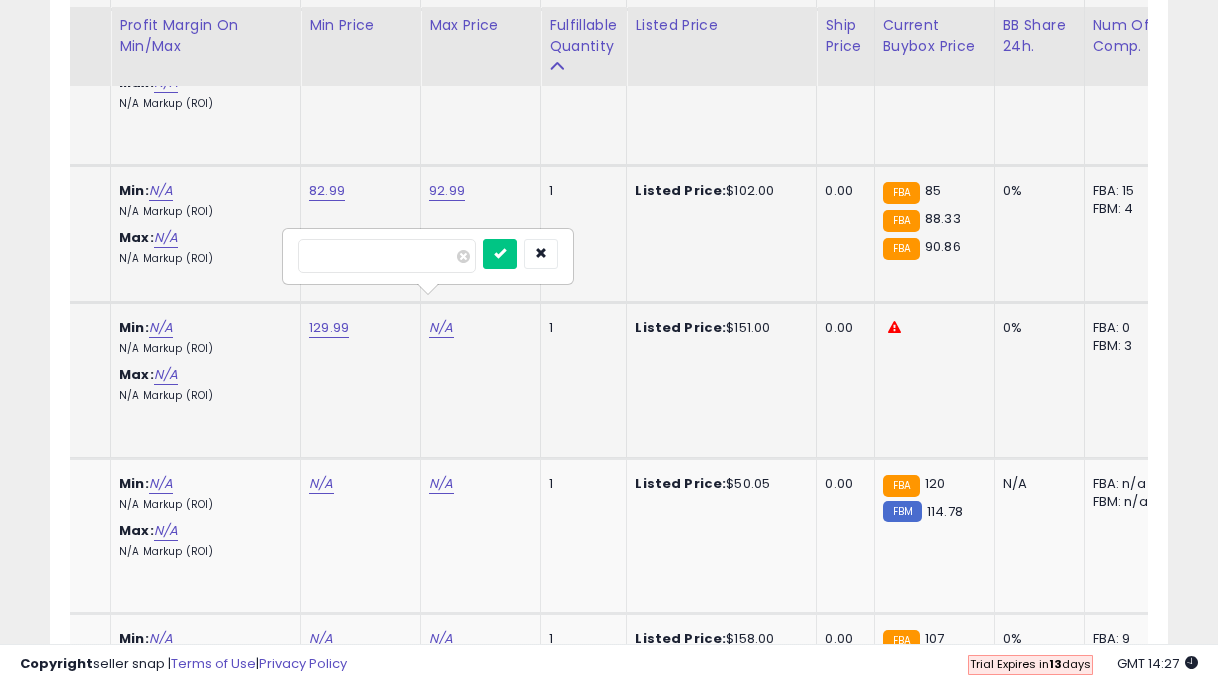 click at bounding box center (500, 254) 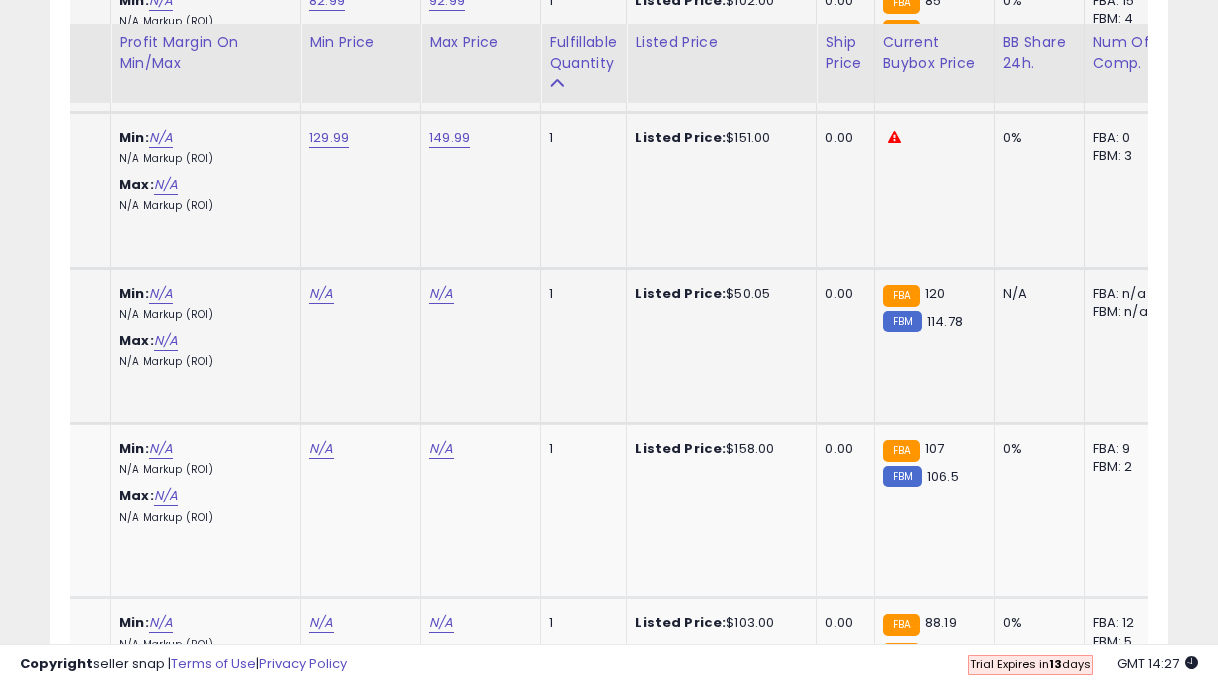 scroll, scrollTop: 1590, scrollLeft: 0, axis: vertical 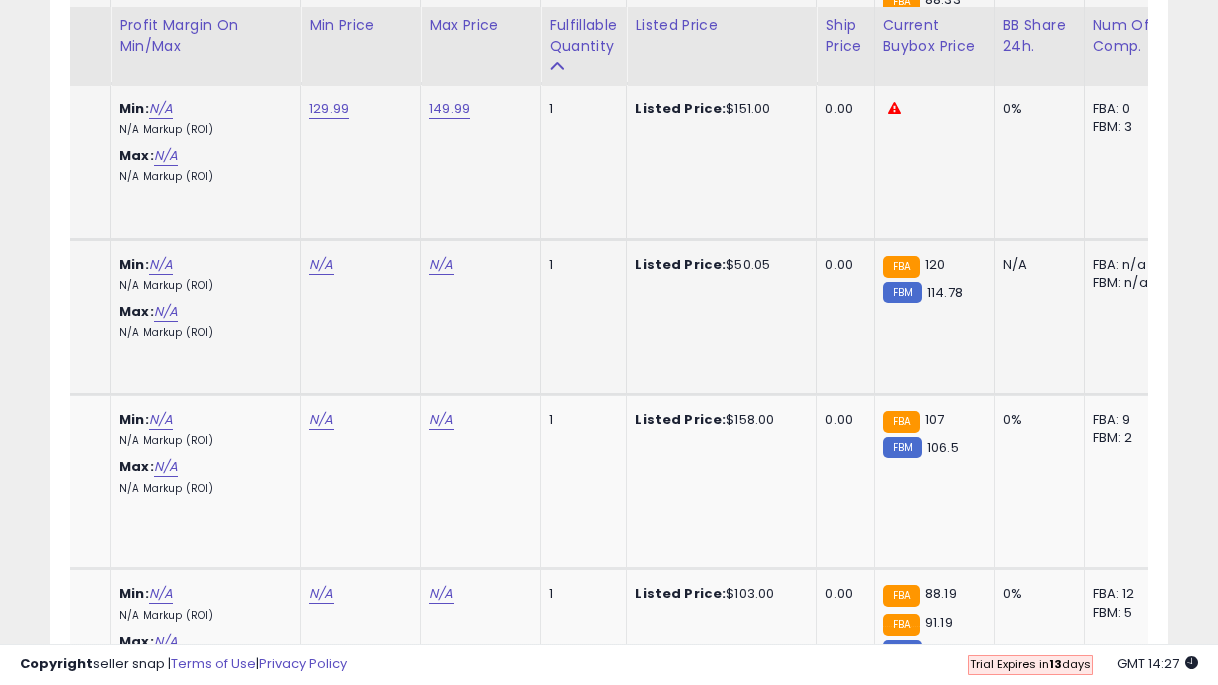 click on "N/A" at bounding box center [321, -462] 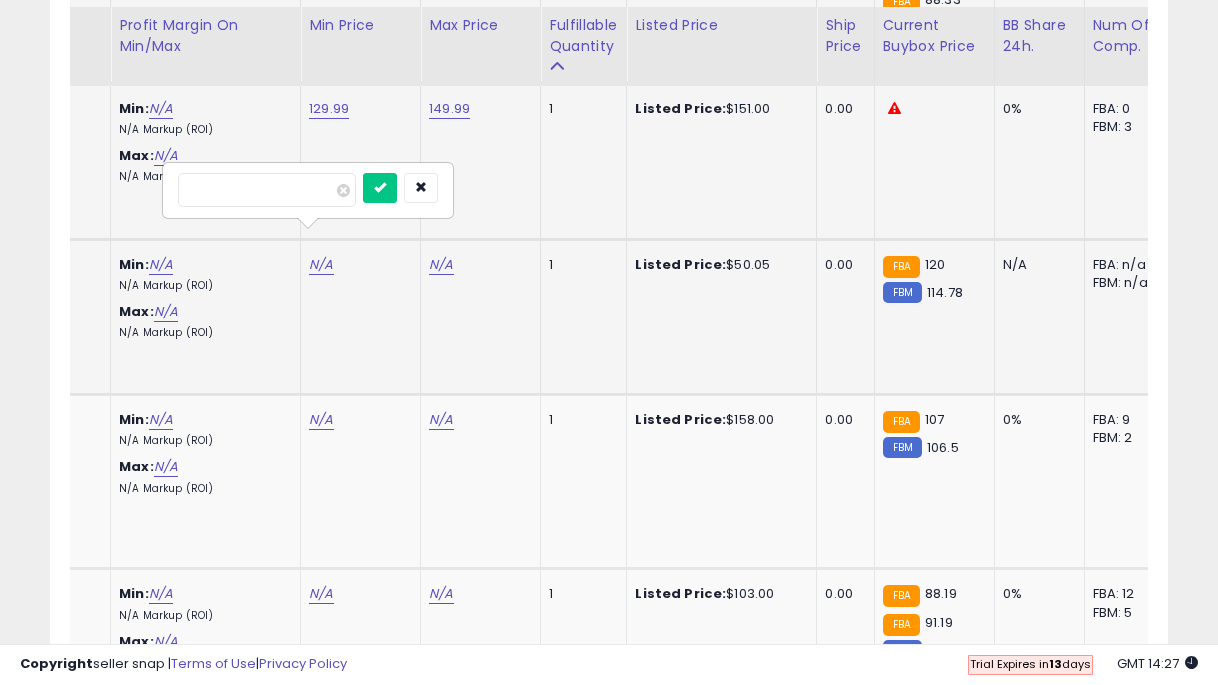 click at bounding box center (380, 188) 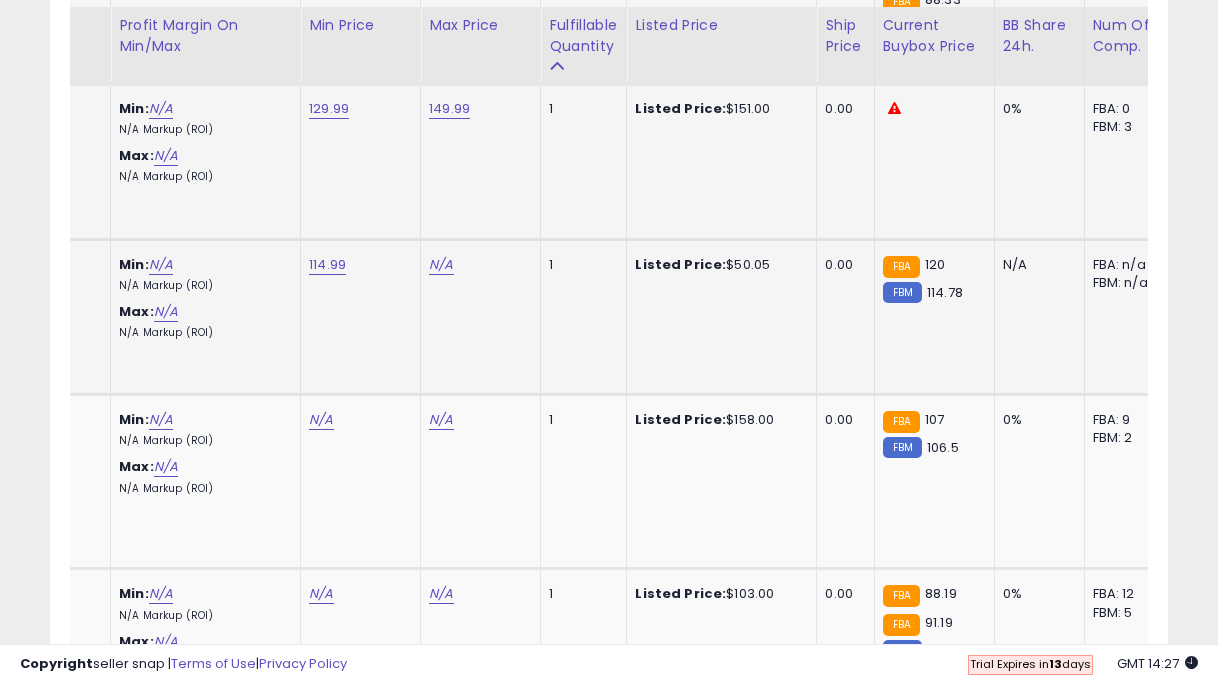 click on "114.99" at bounding box center (321, -462) 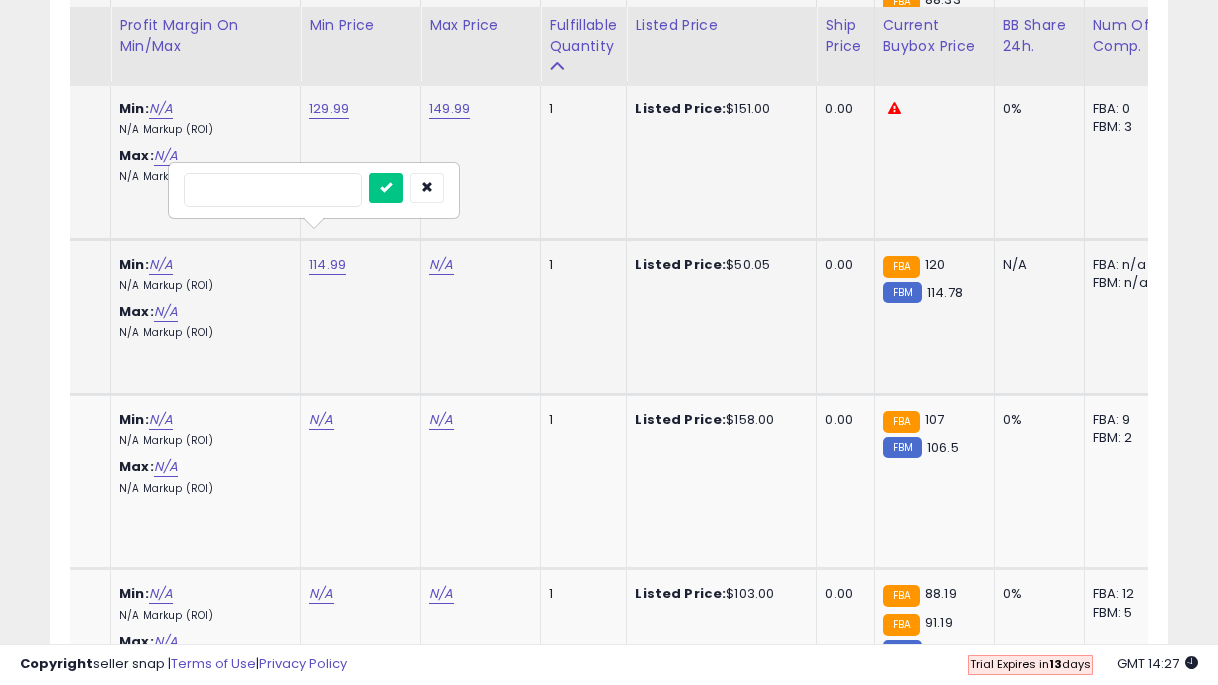 click at bounding box center (386, 188) 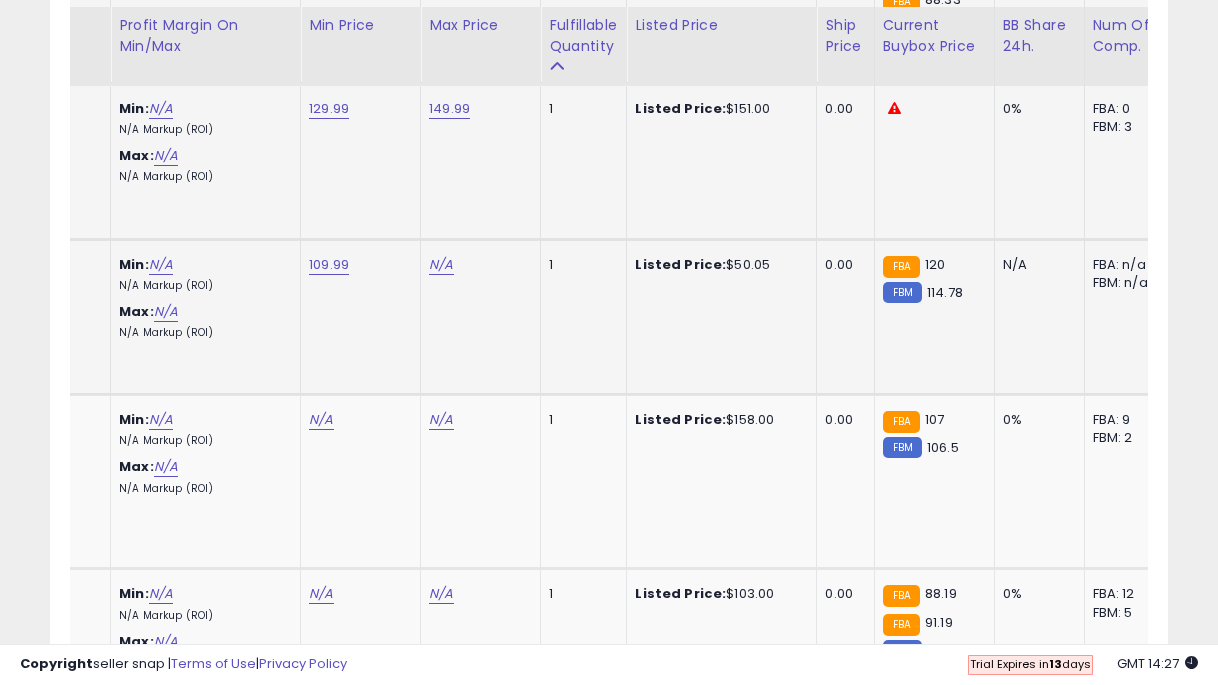 click on "N/A" 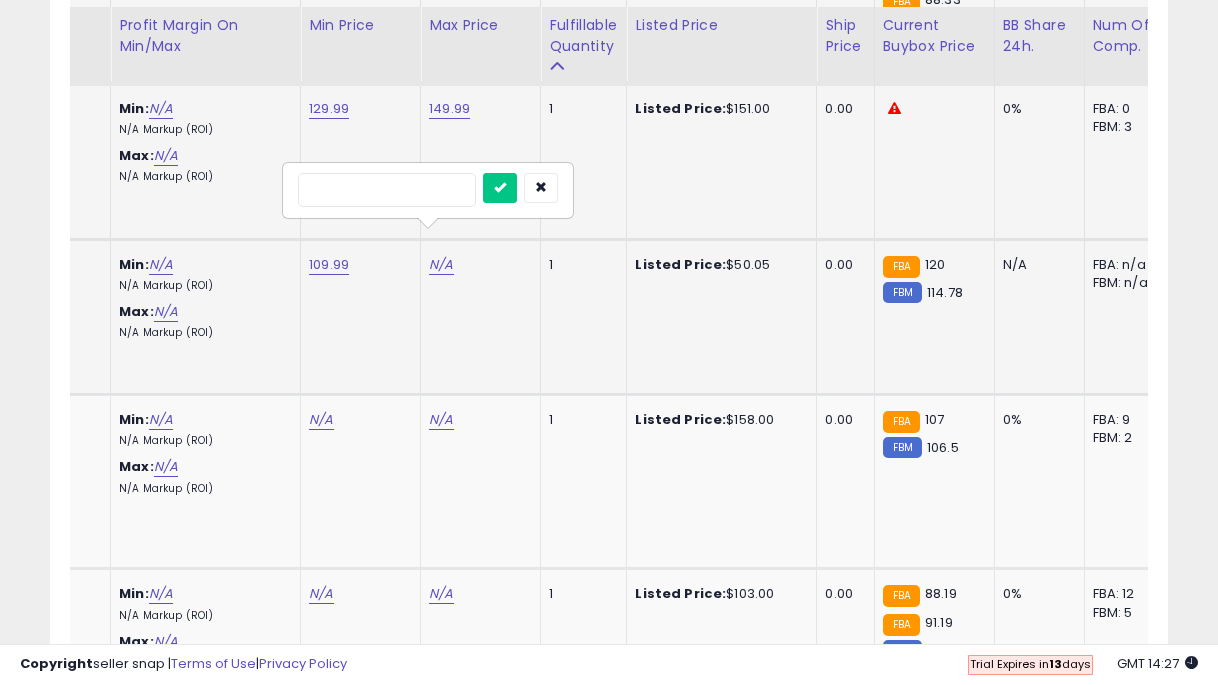 click at bounding box center (500, 188) 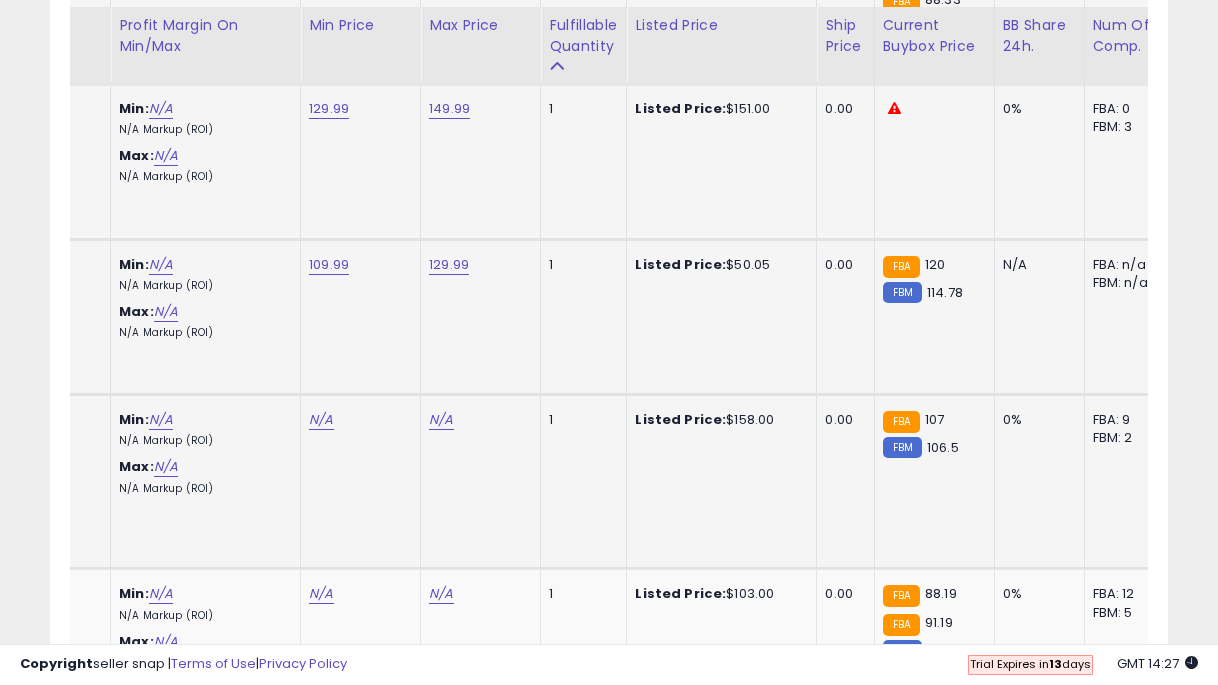 scroll, scrollTop: 1665, scrollLeft: 0, axis: vertical 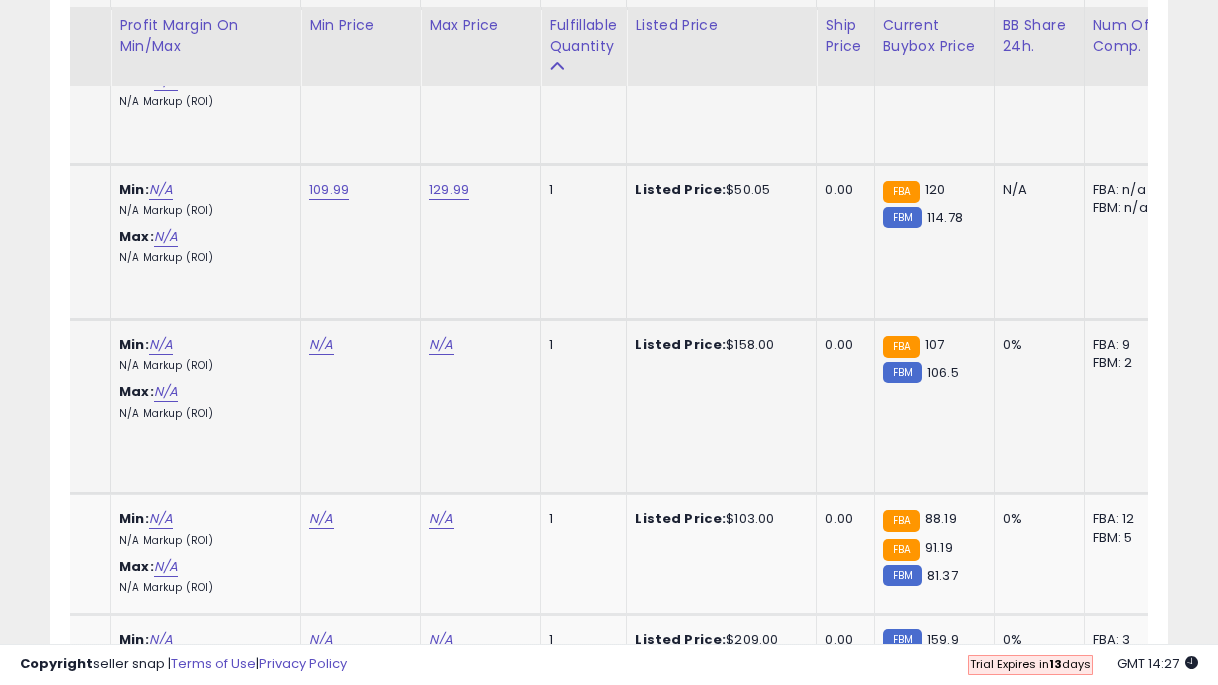 click on "N/A" at bounding box center [321, -537] 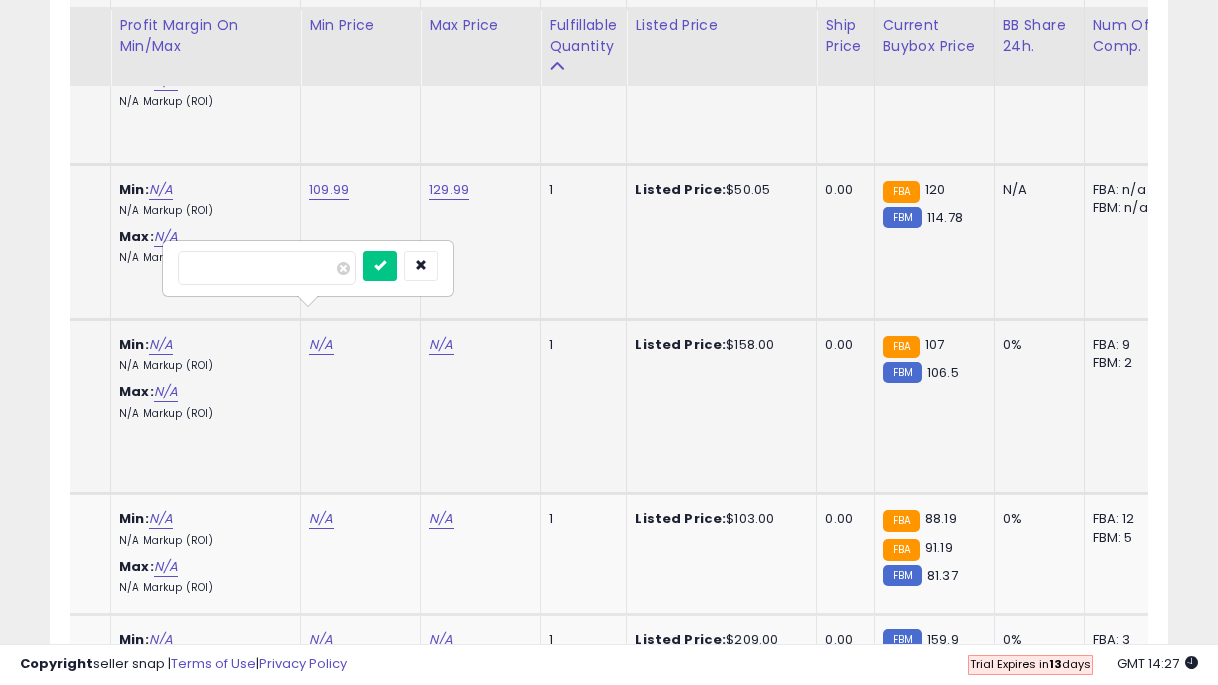 click at bounding box center (380, 266) 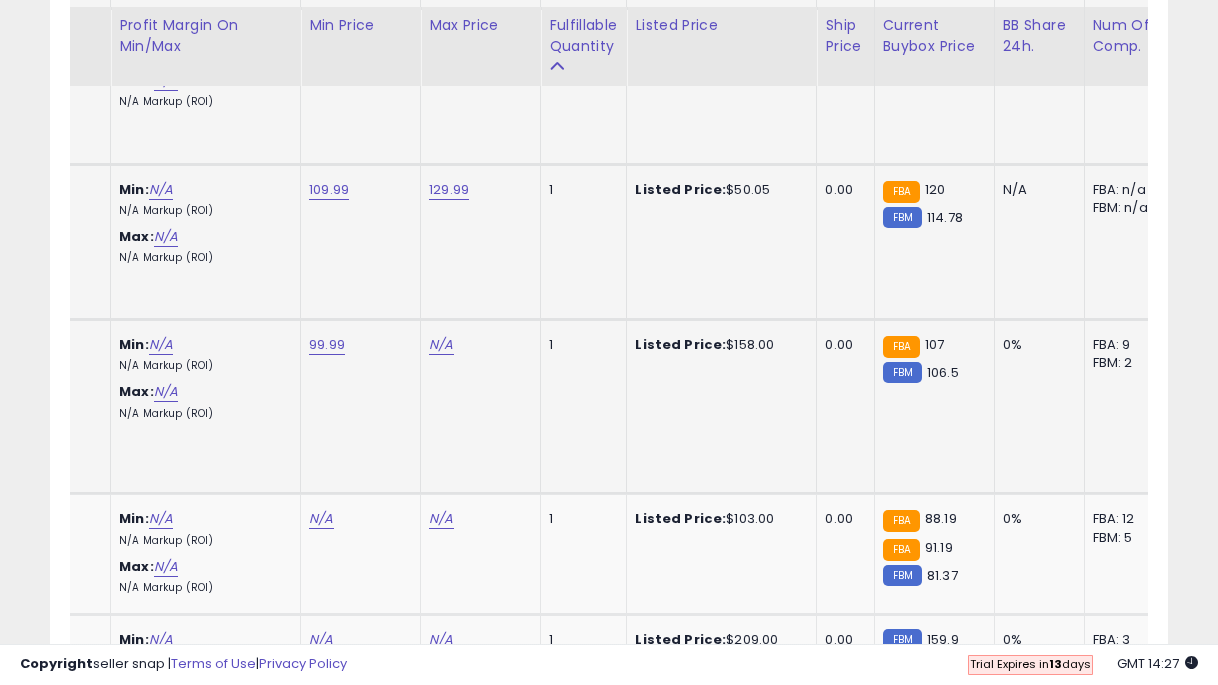 click on "N/A" at bounding box center [441, -537] 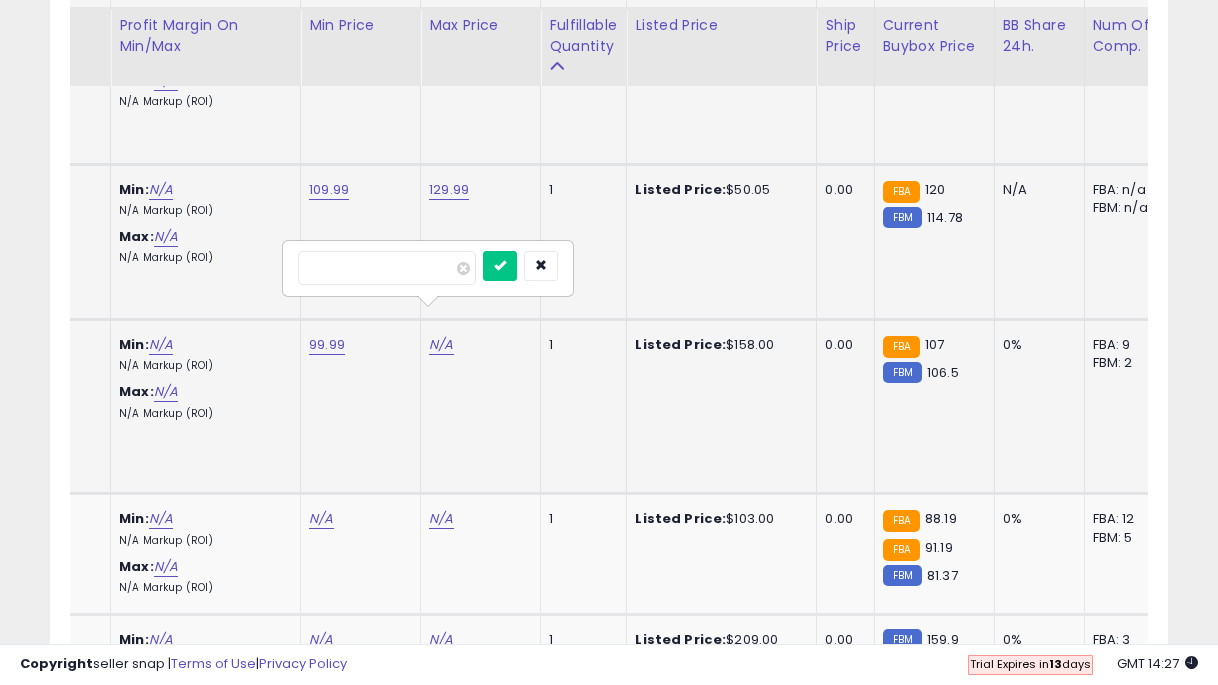 click at bounding box center [500, 266] 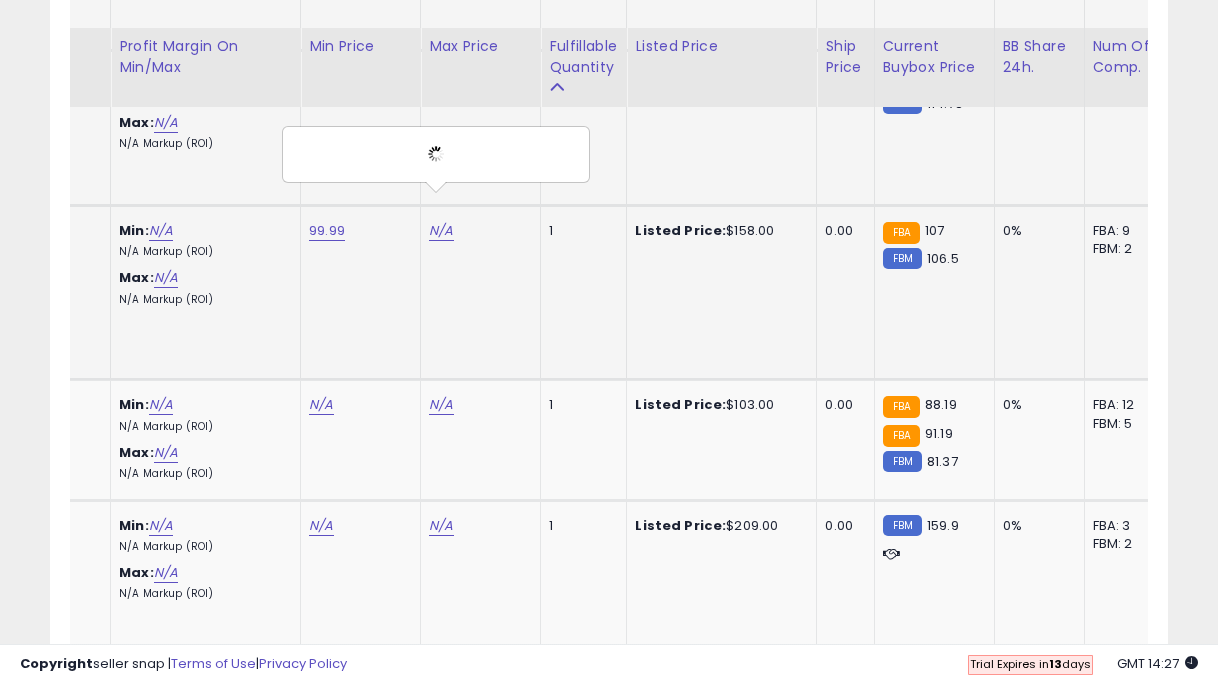 scroll, scrollTop: 1802, scrollLeft: 0, axis: vertical 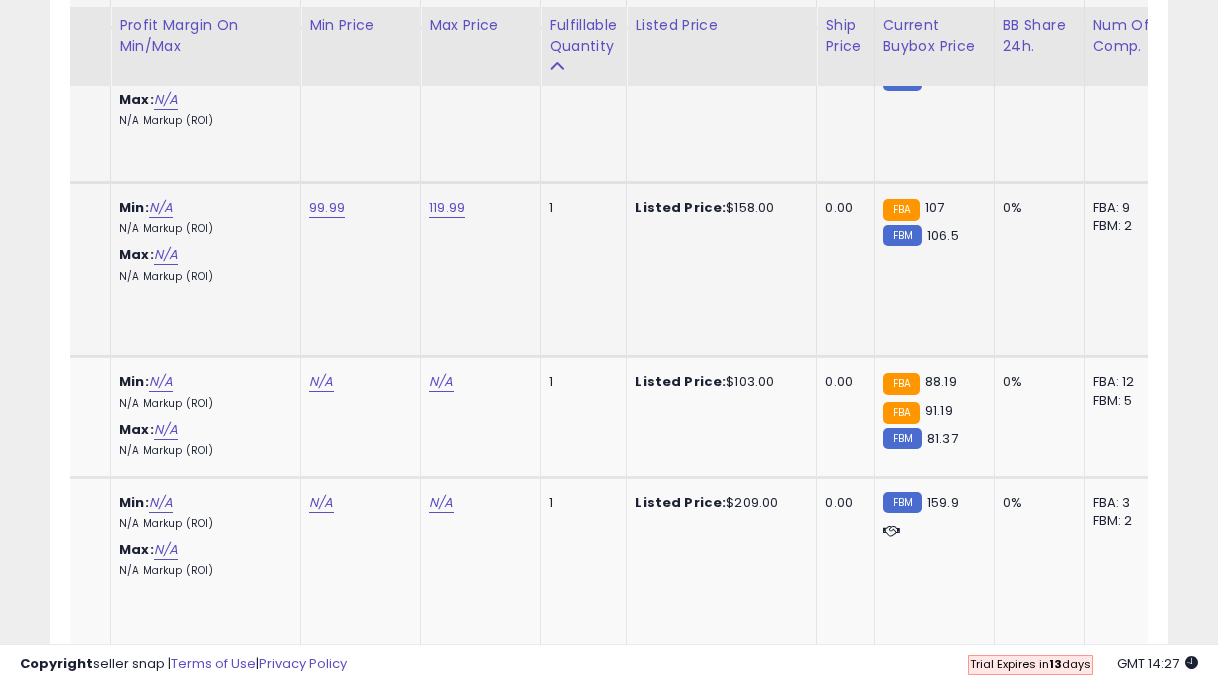 click on "119.99" at bounding box center [441, -674] 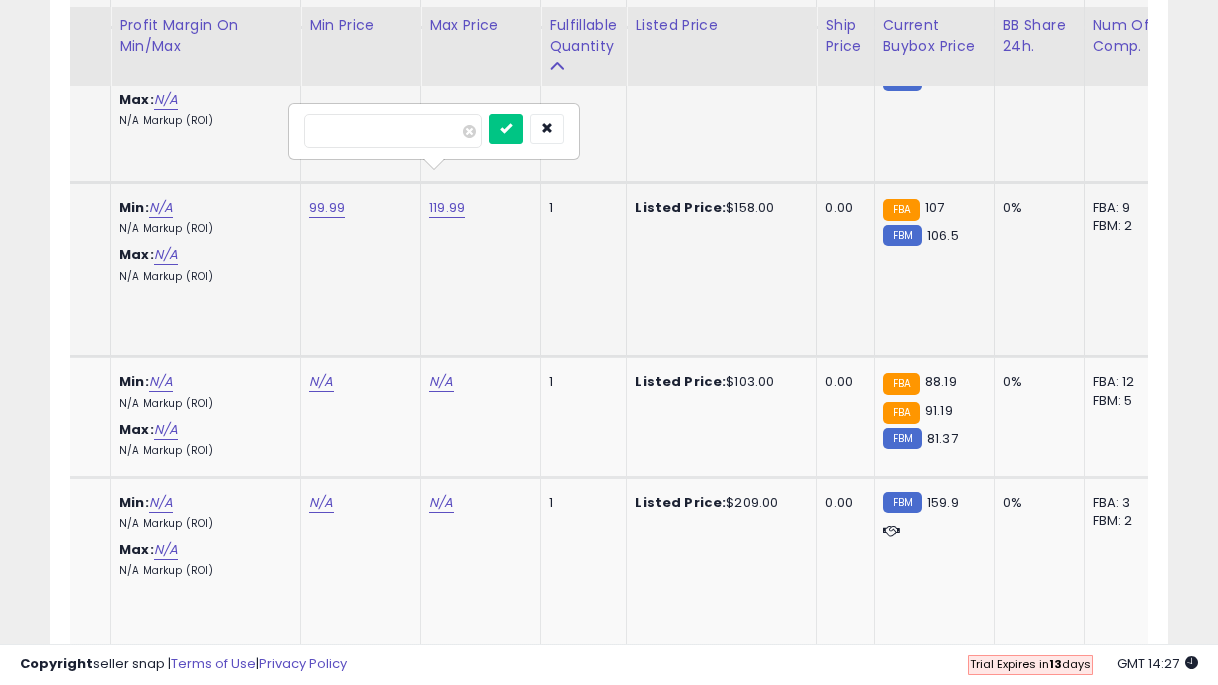 click at bounding box center (506, 129) 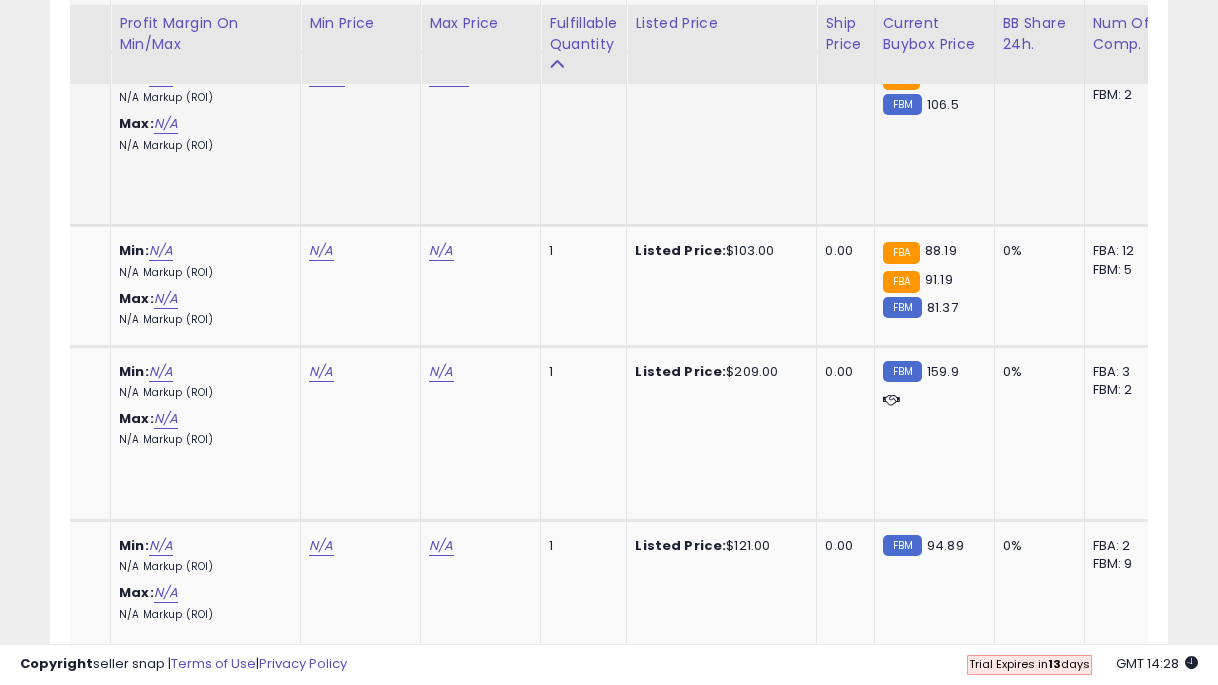 scroll, scrollTop: 1934, scrollLeft: 0, axis: vertical 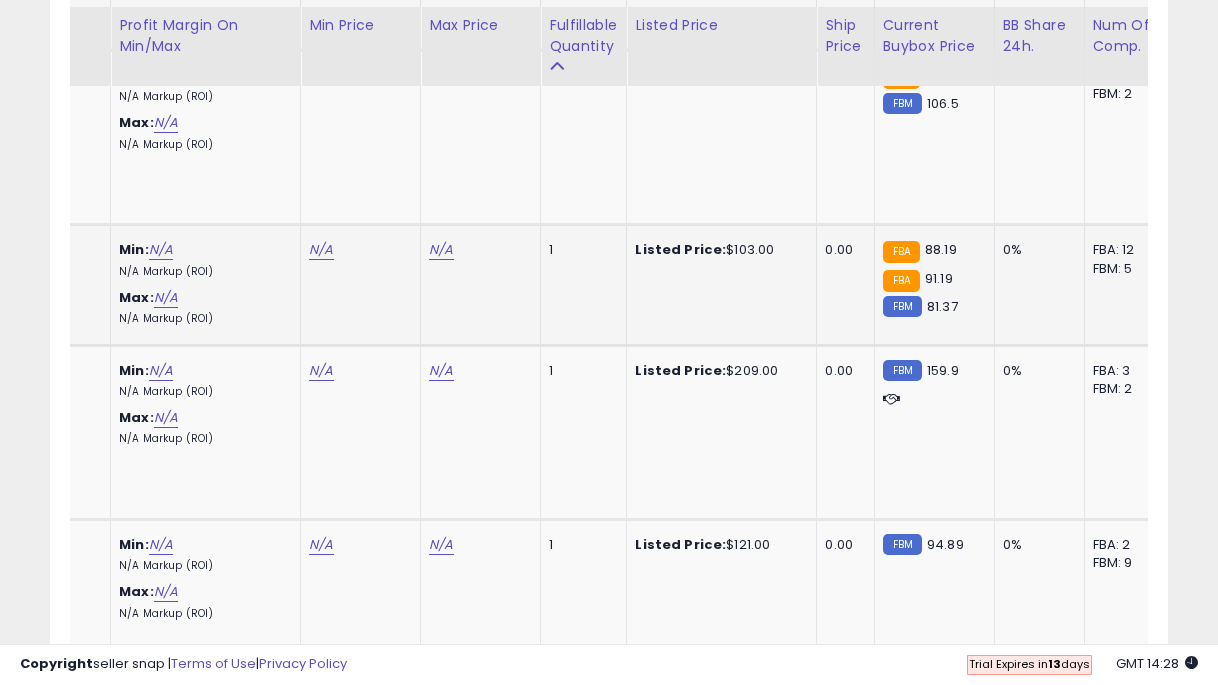 click on "N/A" at bounding box center [321, -806] 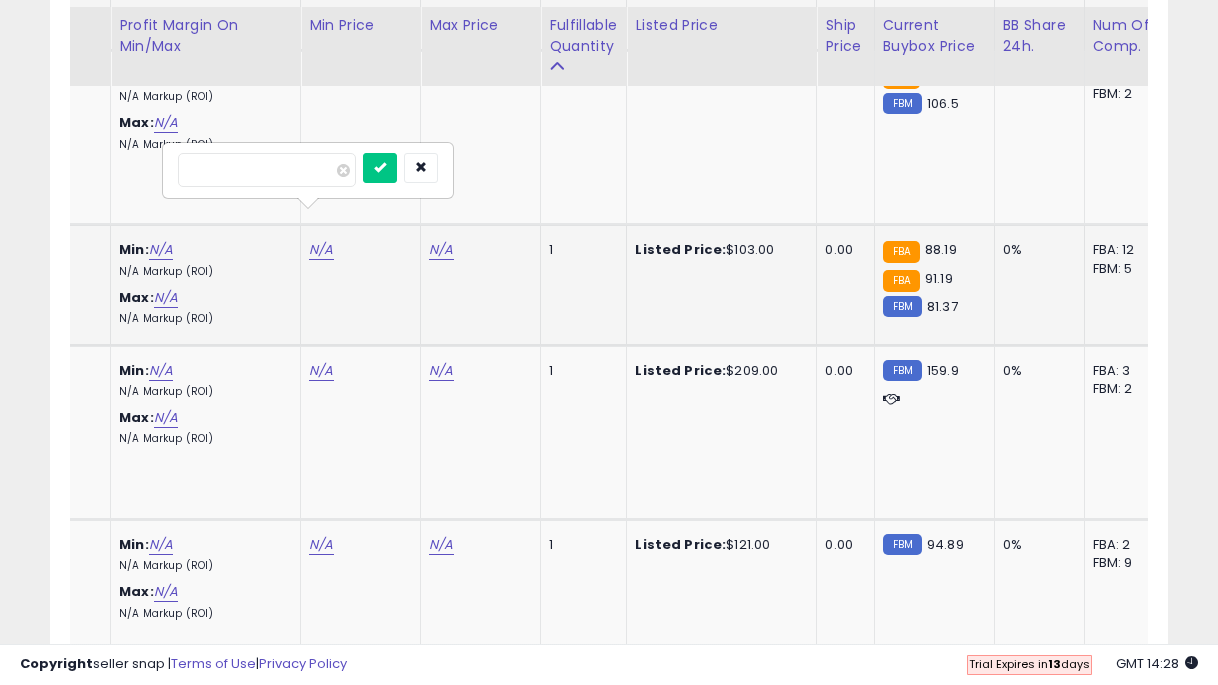 click at bounding box center (380, 168) 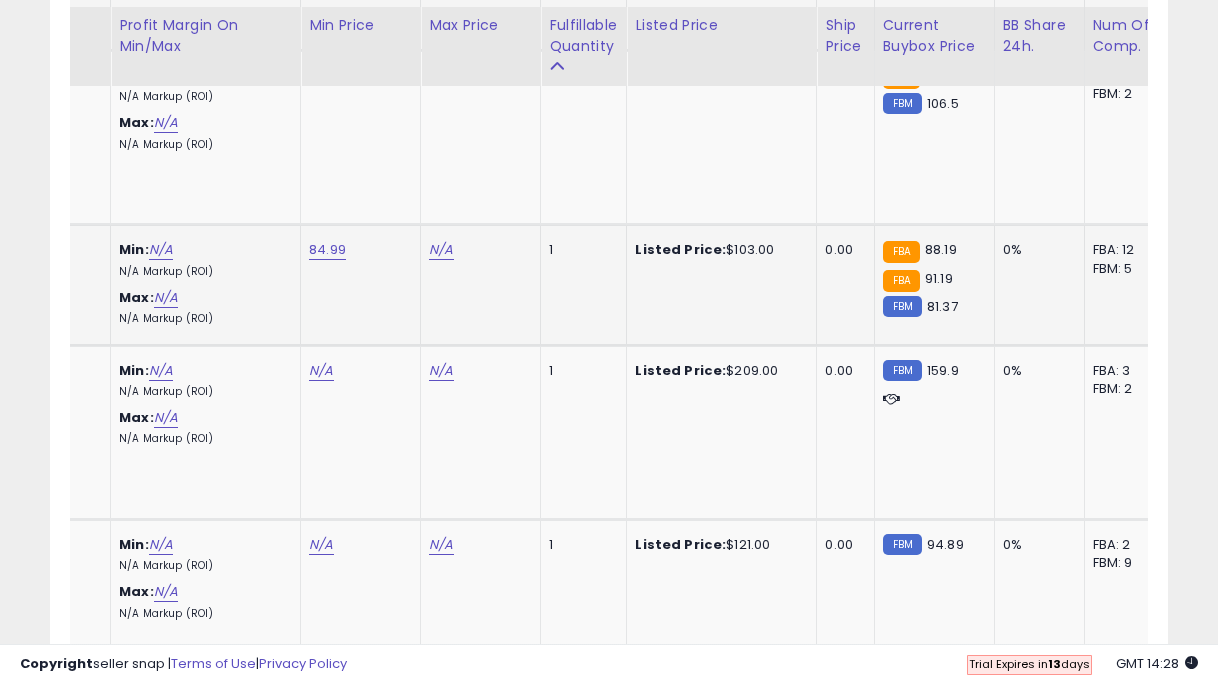 click on "N/A" at bounding box center (441, -806) 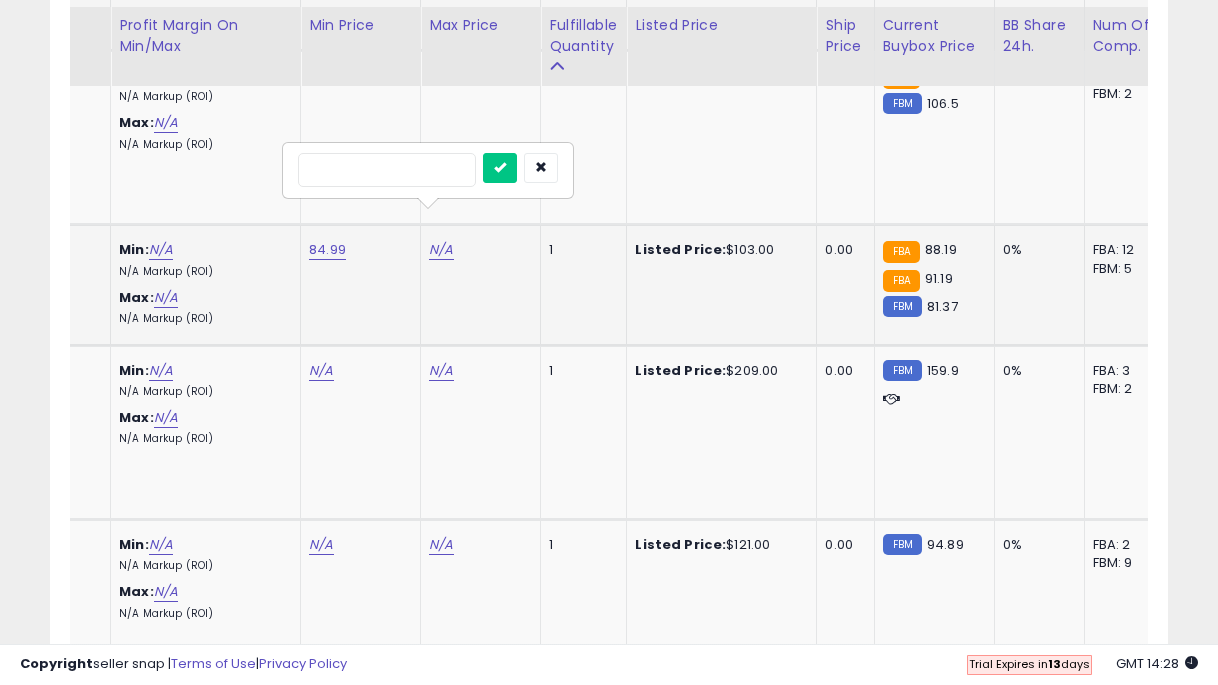 click at bounding box center [500, 168] 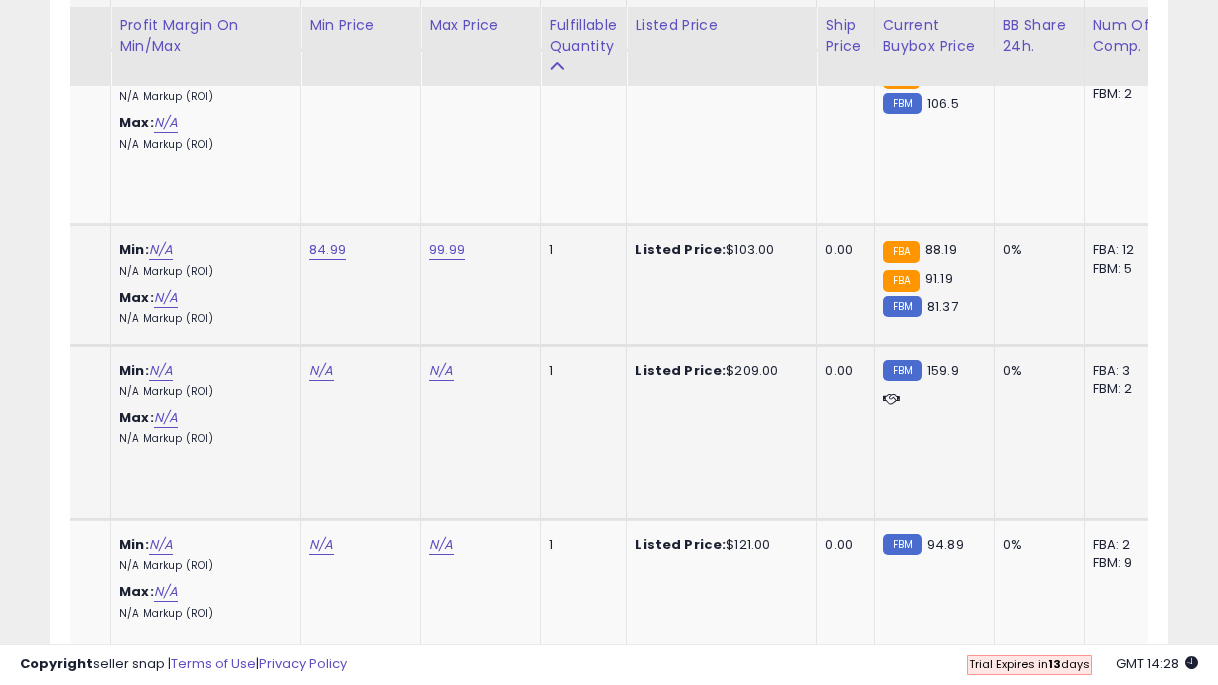 click on "N/A" at bounding box center (321, -806) 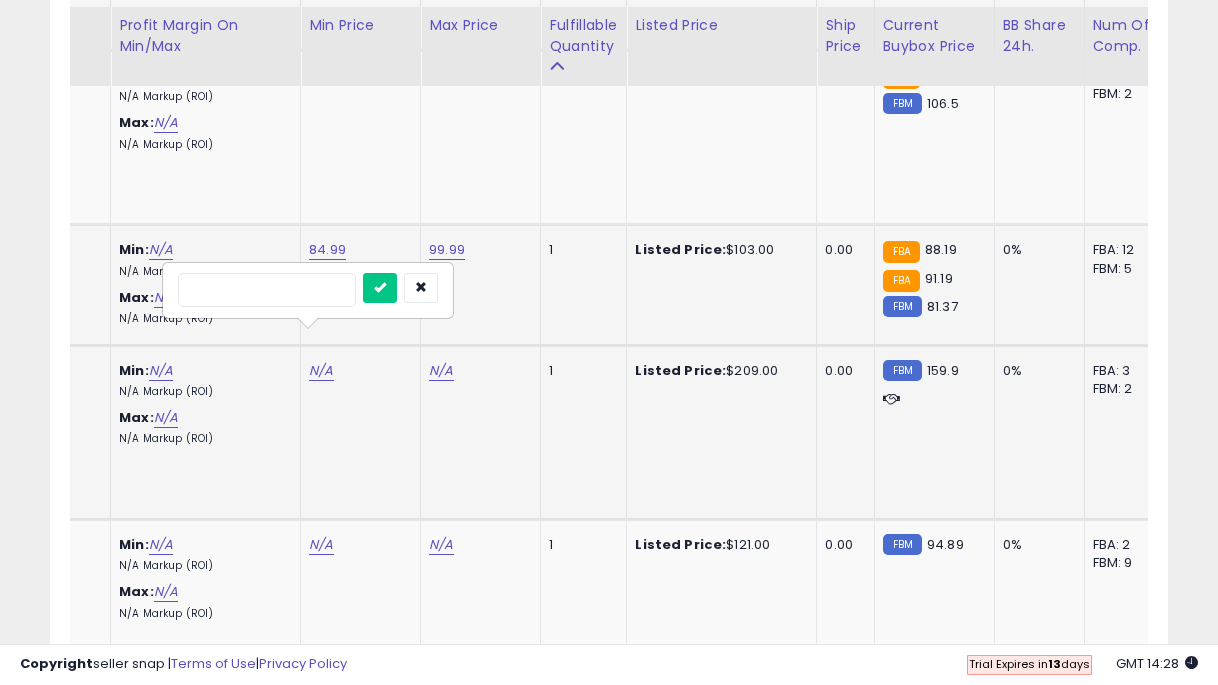 click at bounding box center [380, 288] 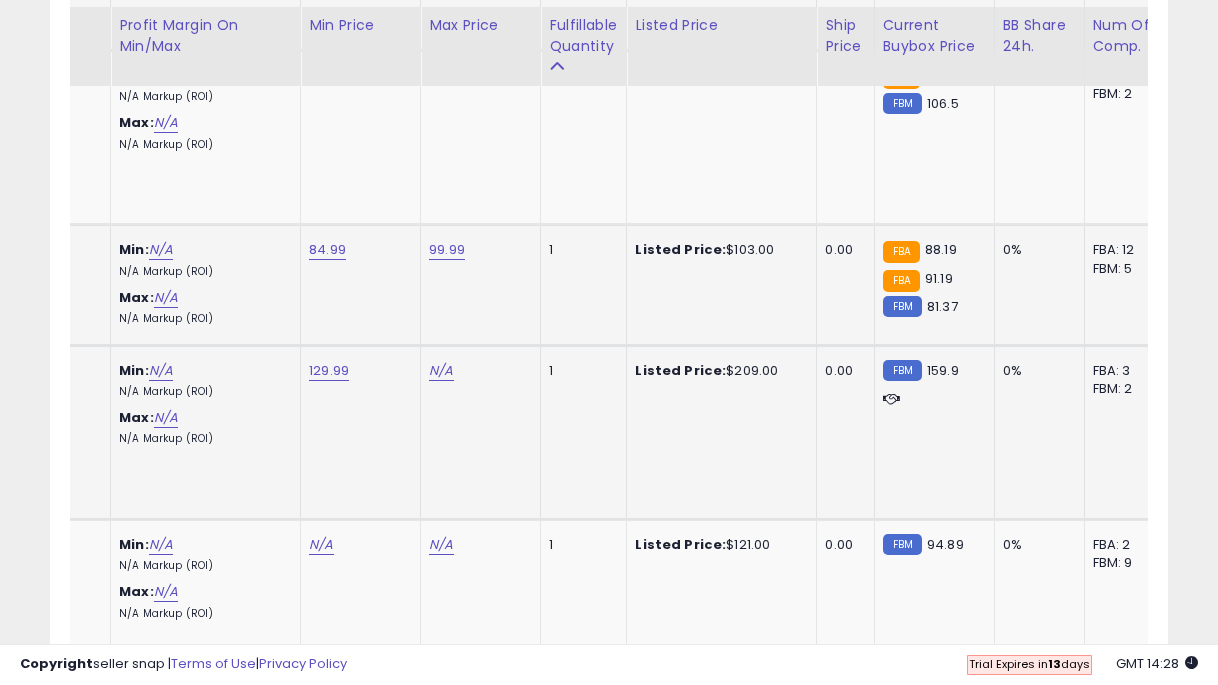 click on "N/A" at bounding box center (441, -806) 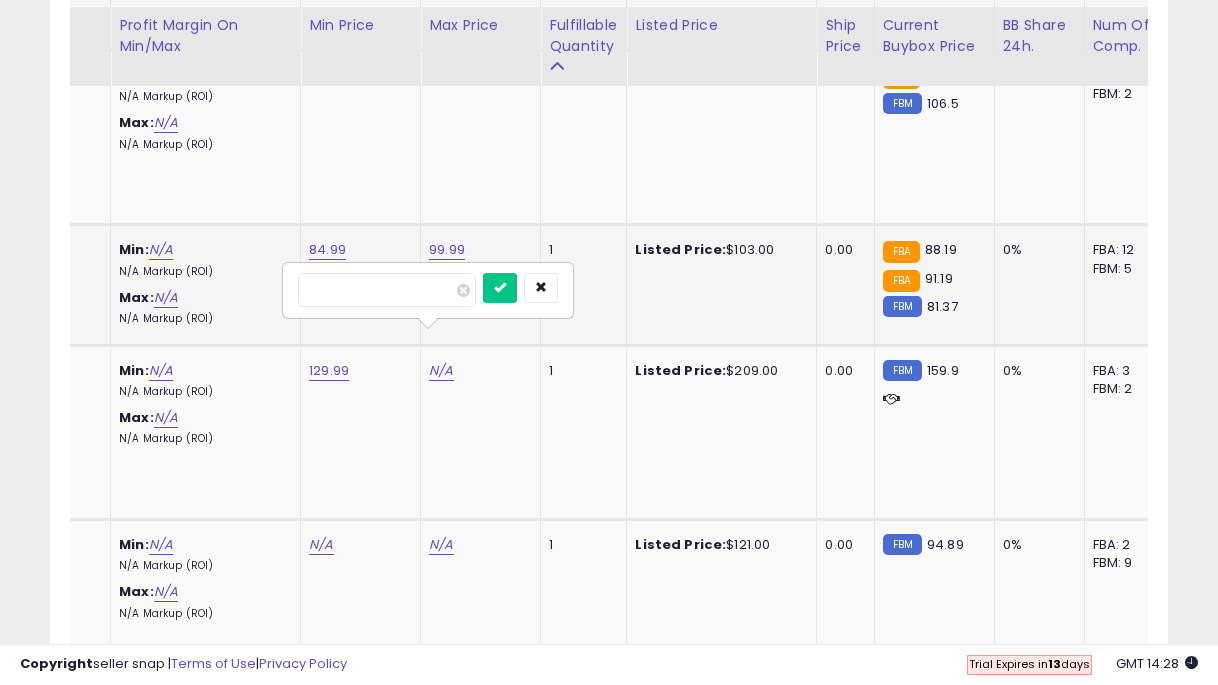 click at bounding box center [500, 288] 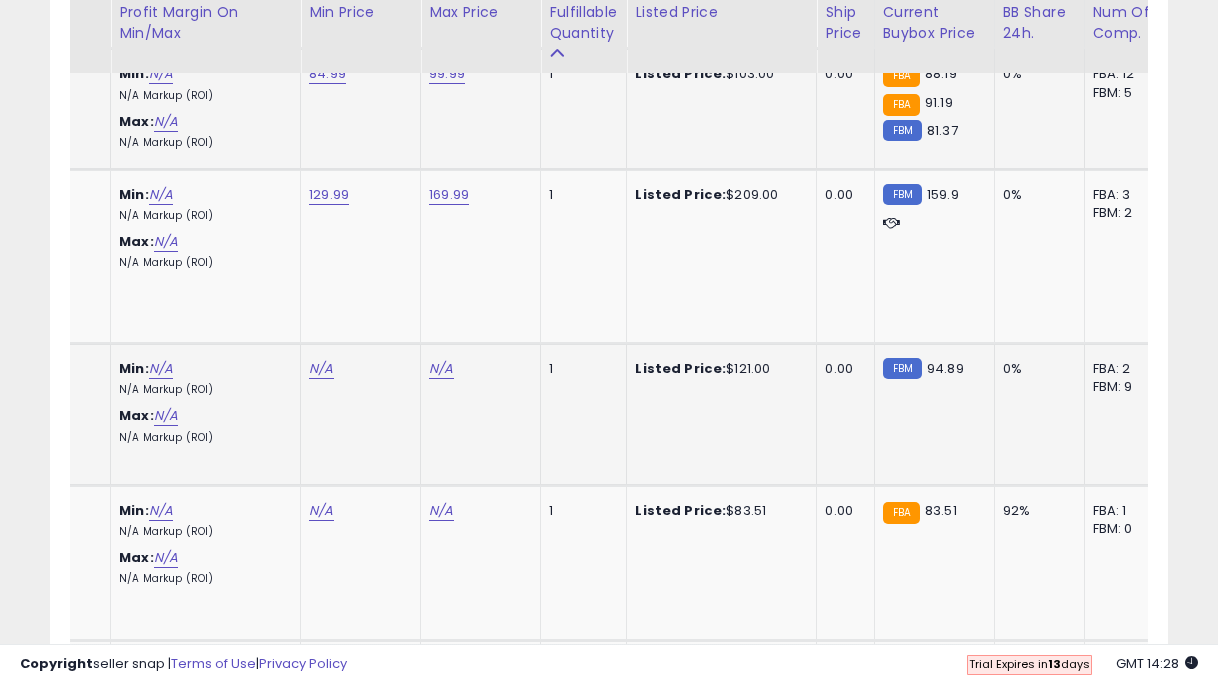 scroll, scrollTop: 2095, scrollLeft: 0, axis: vertical 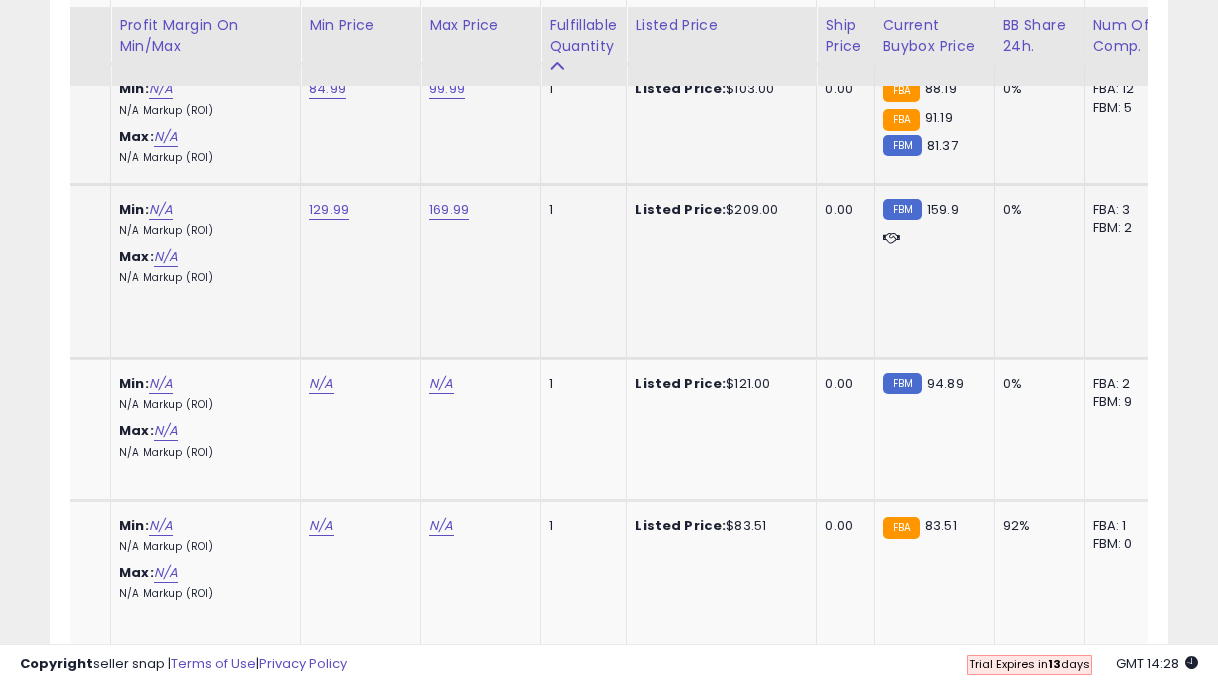 click on "129.99" at bounding box center (321, -967) 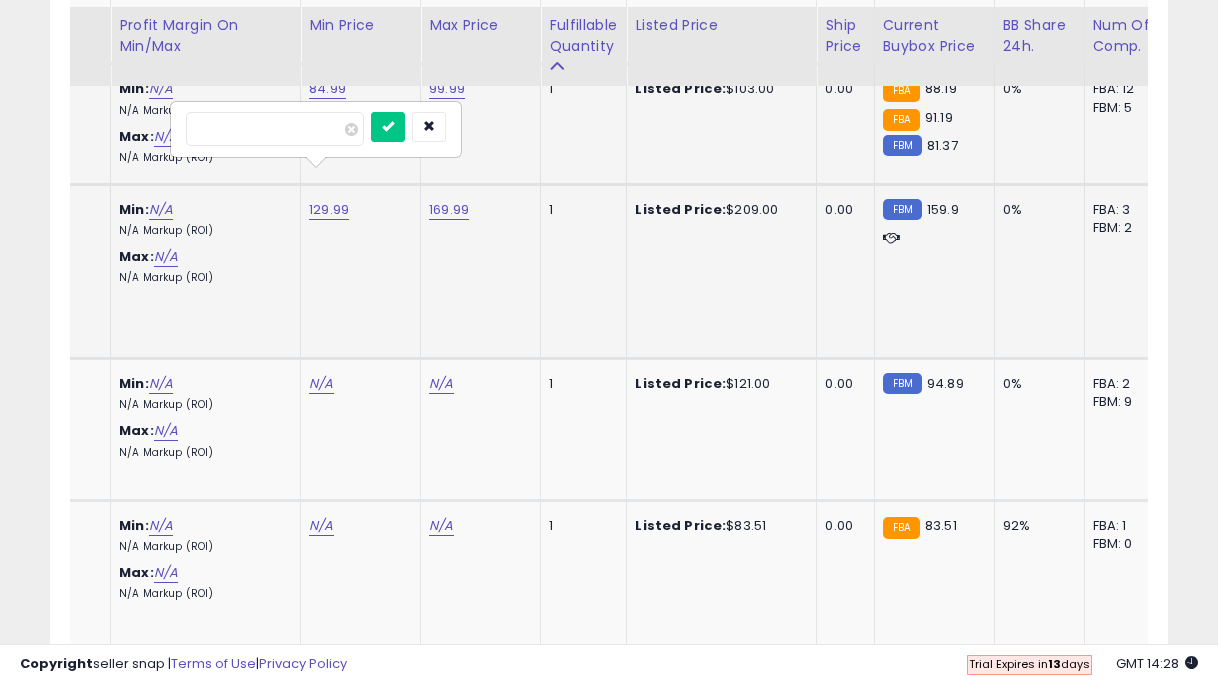 click at bounding box center [388, 127] 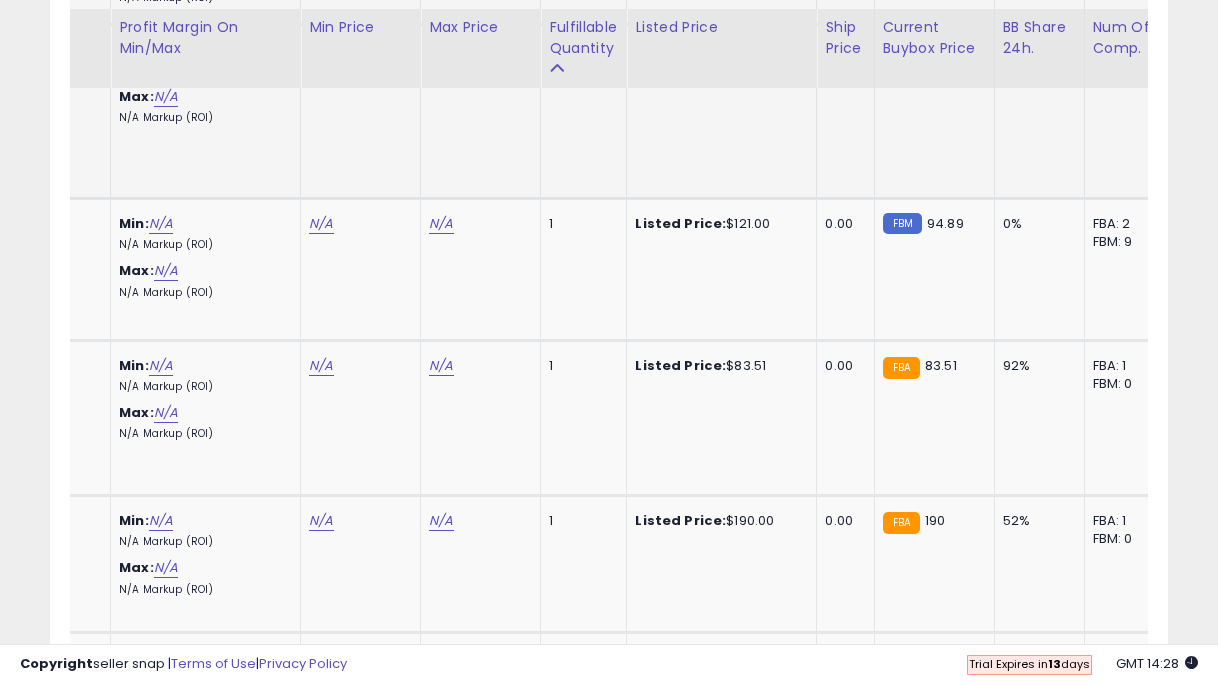 scroll, scrollTop: 2257, scrollLeft: 0, axis: vertical 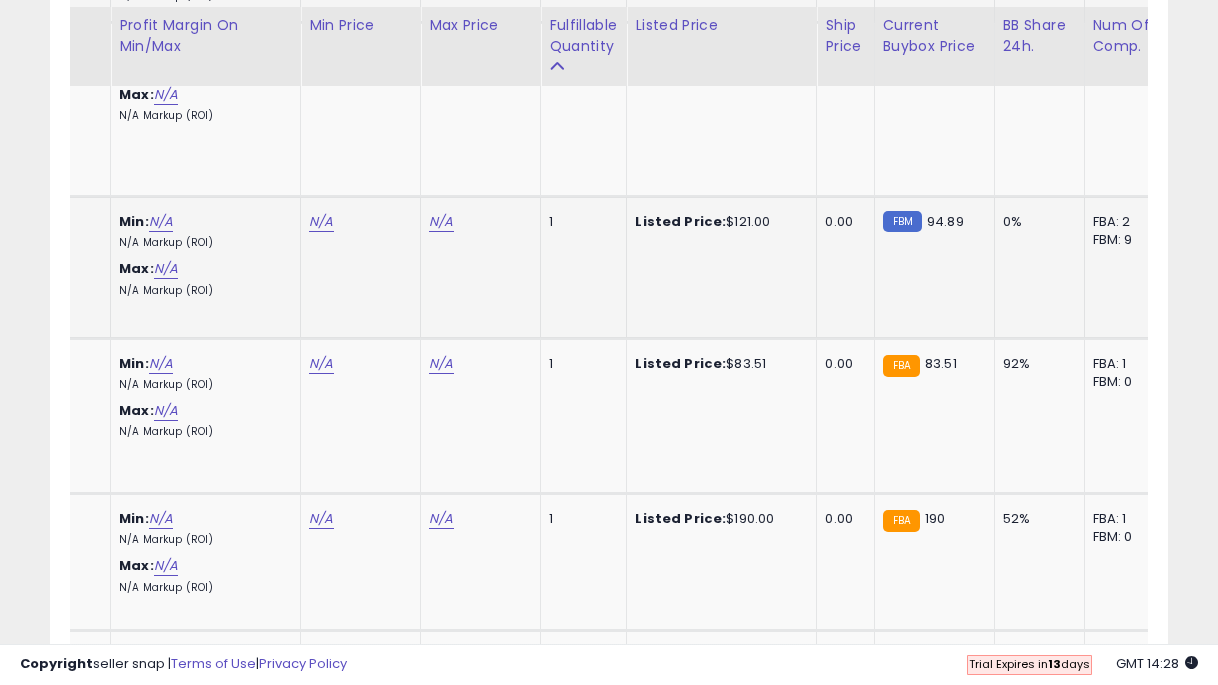 click on "N/A" at bounding box center [321, -1129] 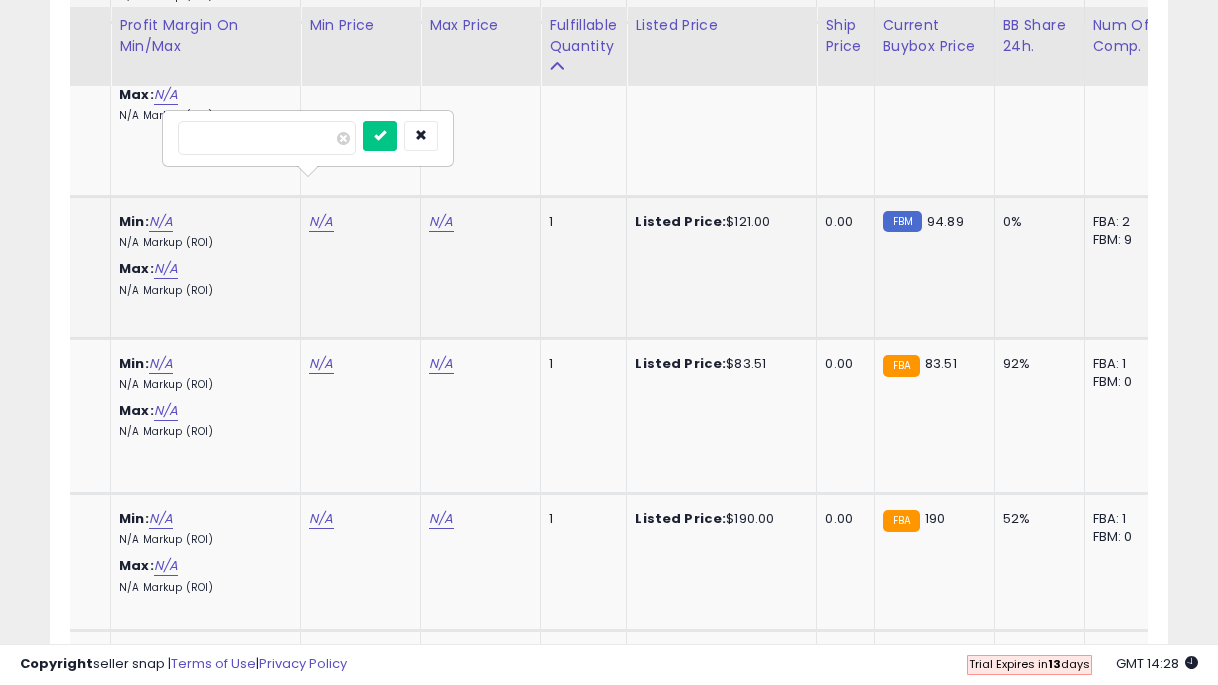click at bounding box center [380, 136] 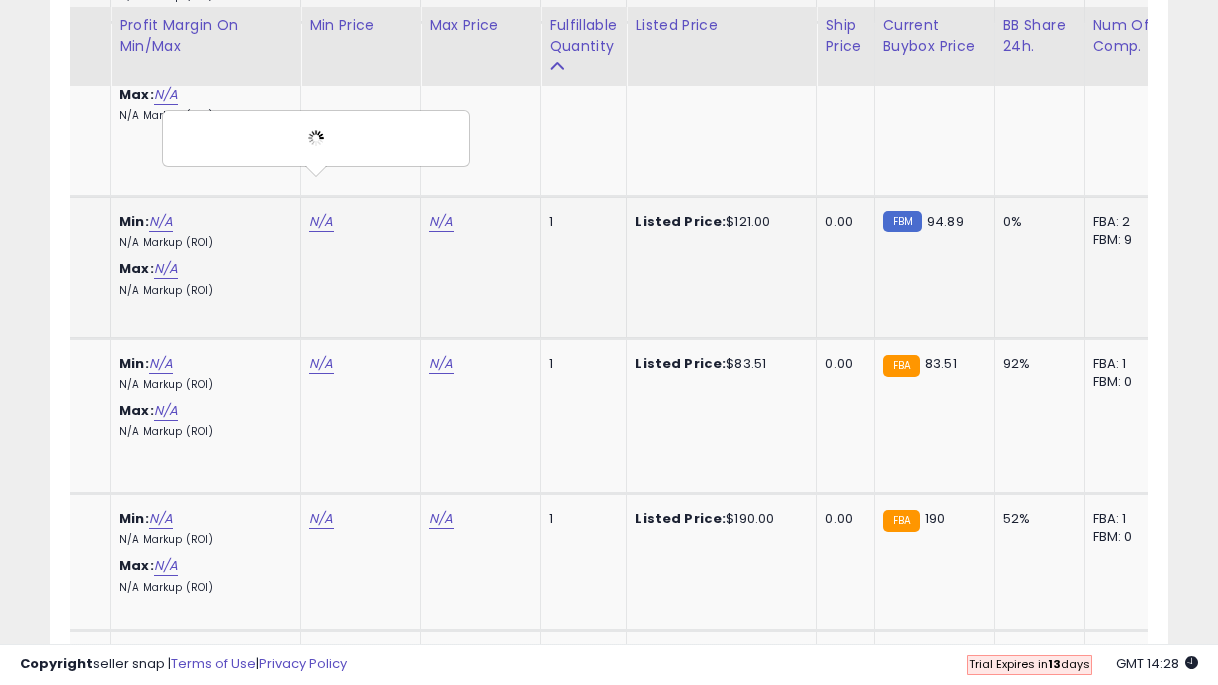 click on "N/A" at bounding box center (441, -1129) 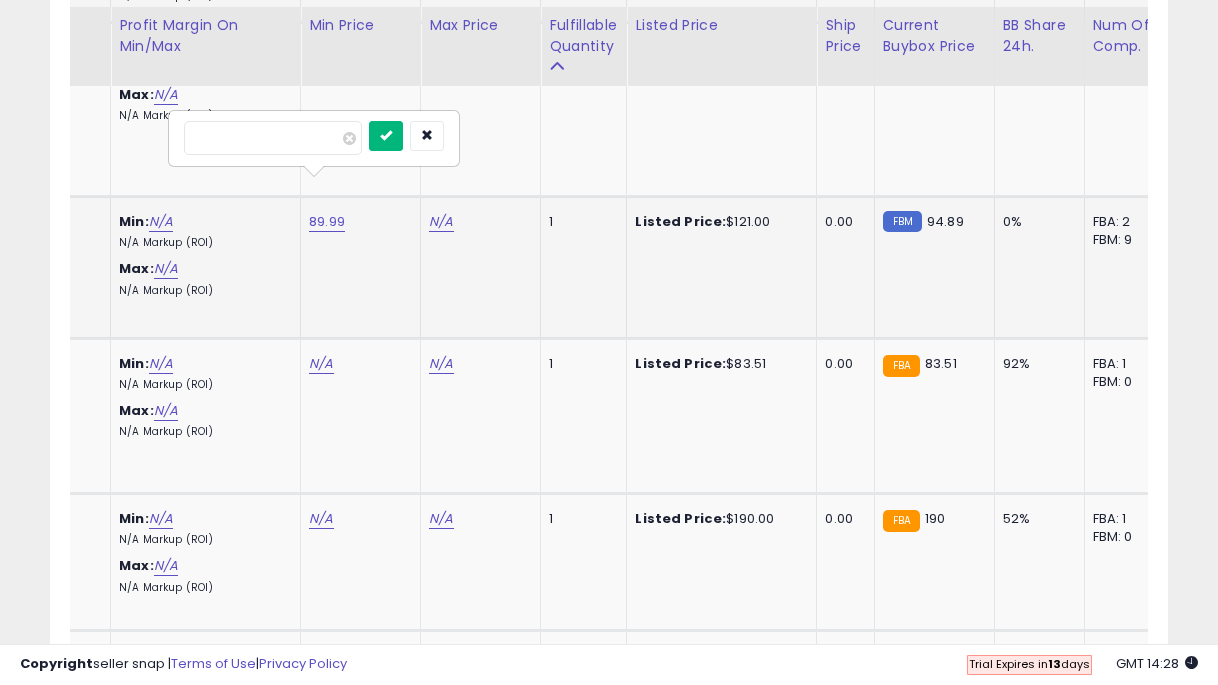 click at bounding box center [386, 135] 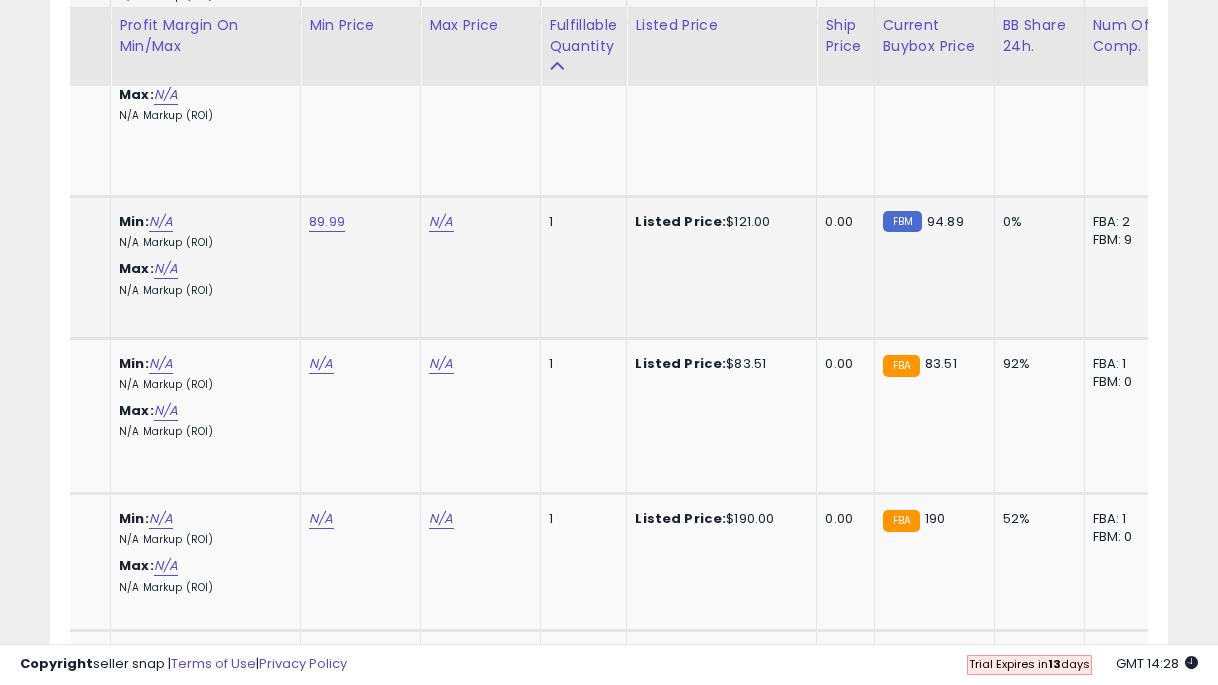 click on "N/A" at bounding box center (441, -1129) 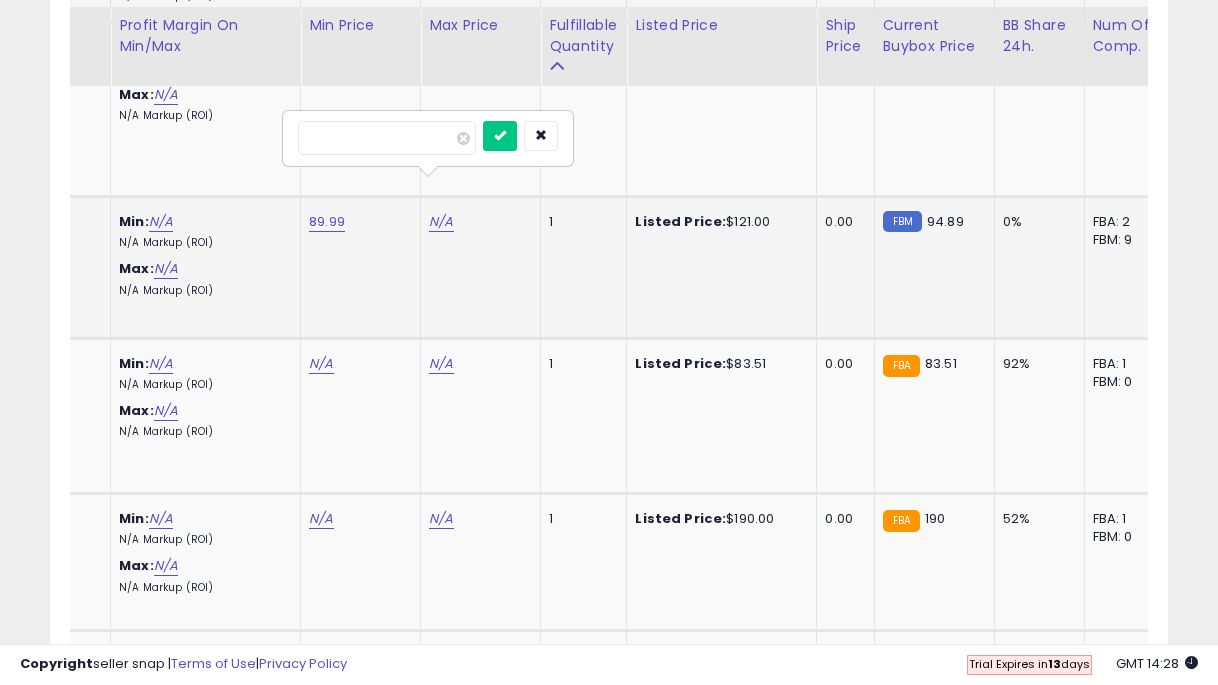 click at bounding box center (500, 136) 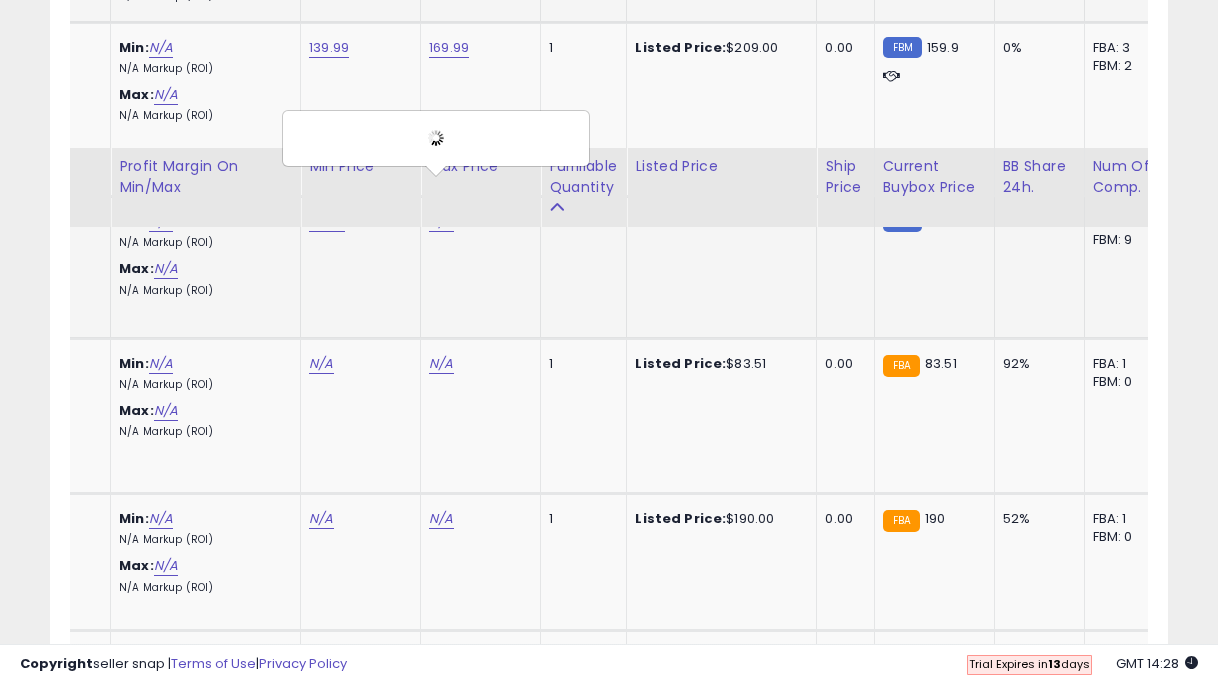 scroll, scrollTop: 2404, scrollLeft: 0, axis: vertical 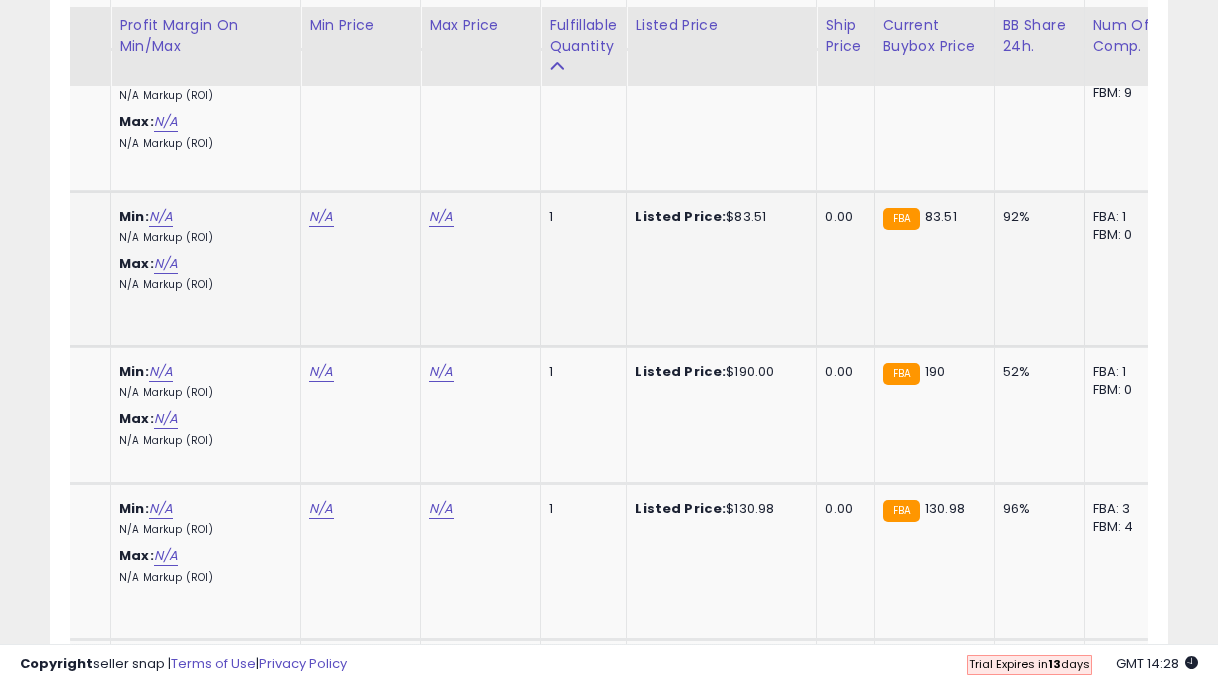 click on "N/A" at bounding box center (321, -1276) 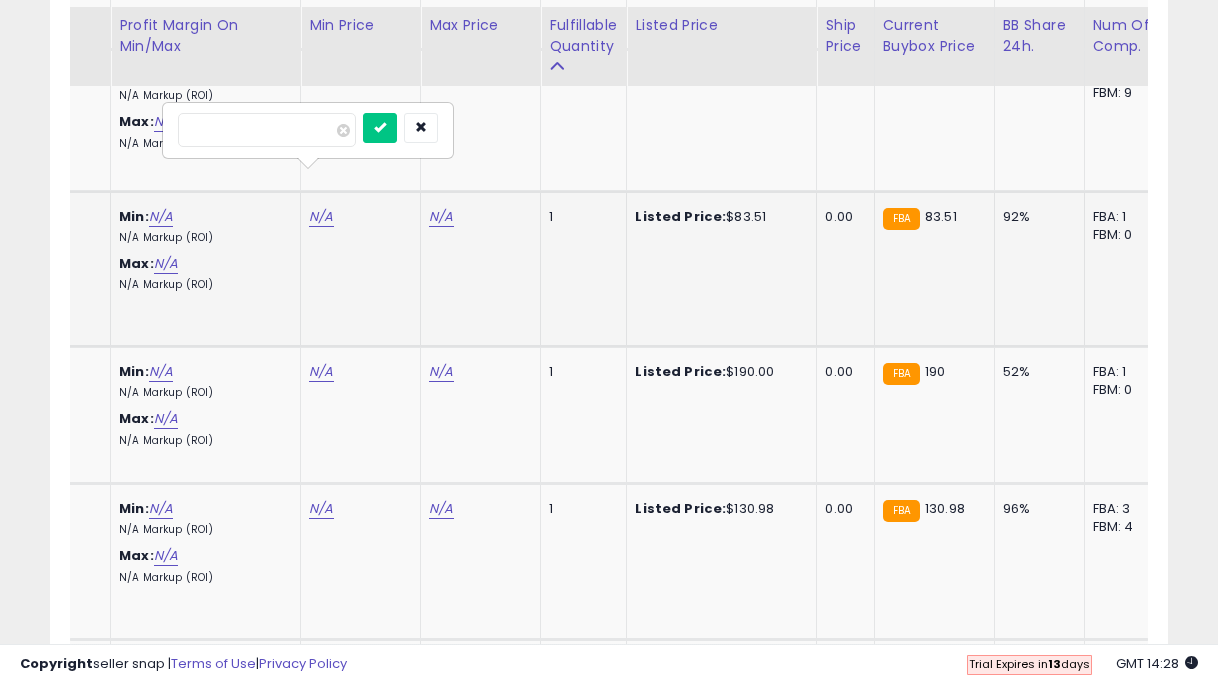 click at bounding box center [380, 128] 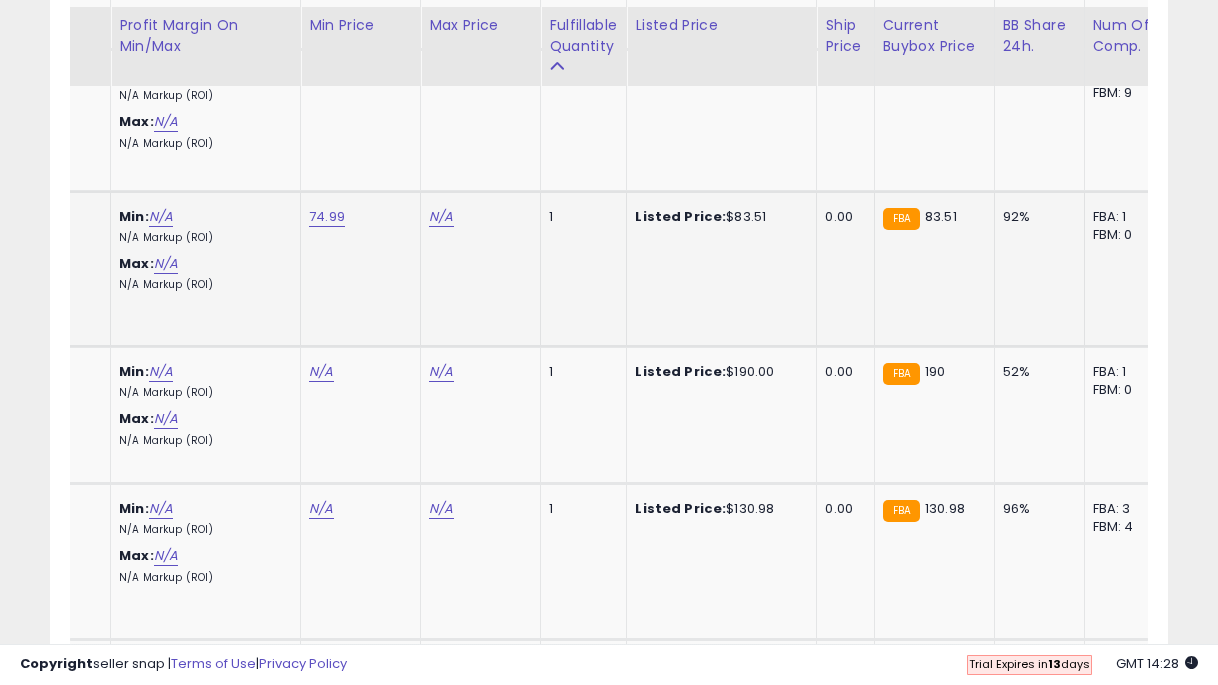 click on "N/A" at bounding box center [441, -1276] 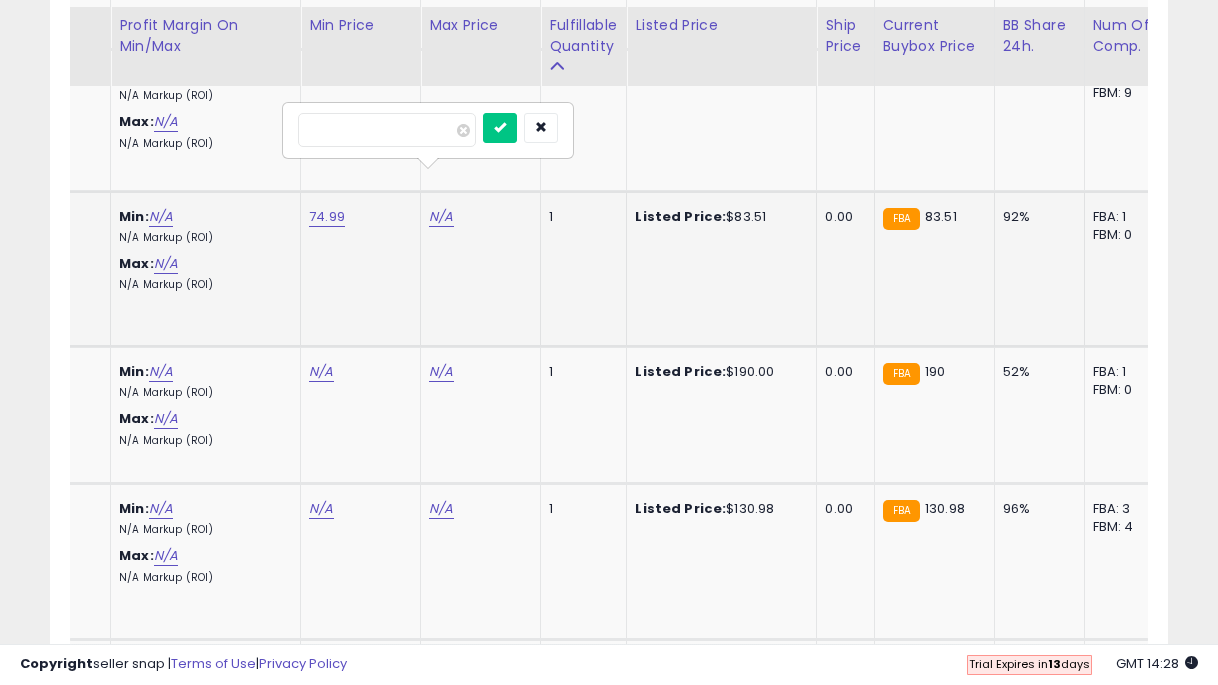 click at bounding box center (500, 128) 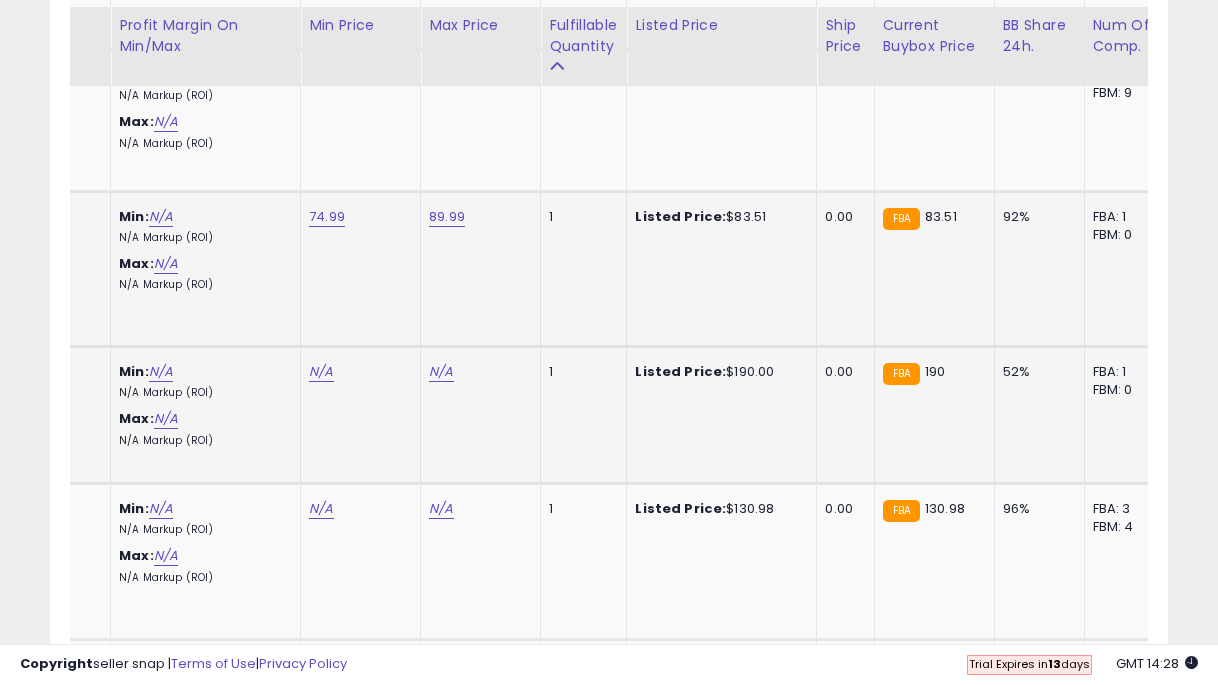 click on "N/A" at bounding box center [321, -1276] 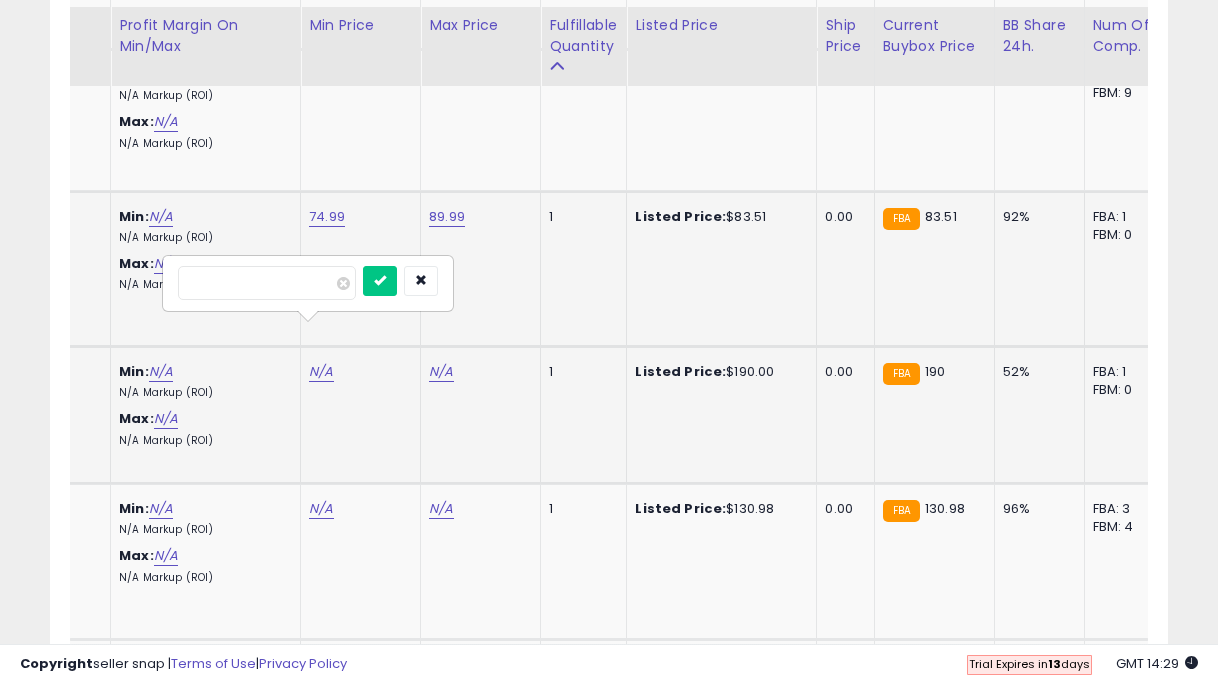 click at bounding box center (380, 281) 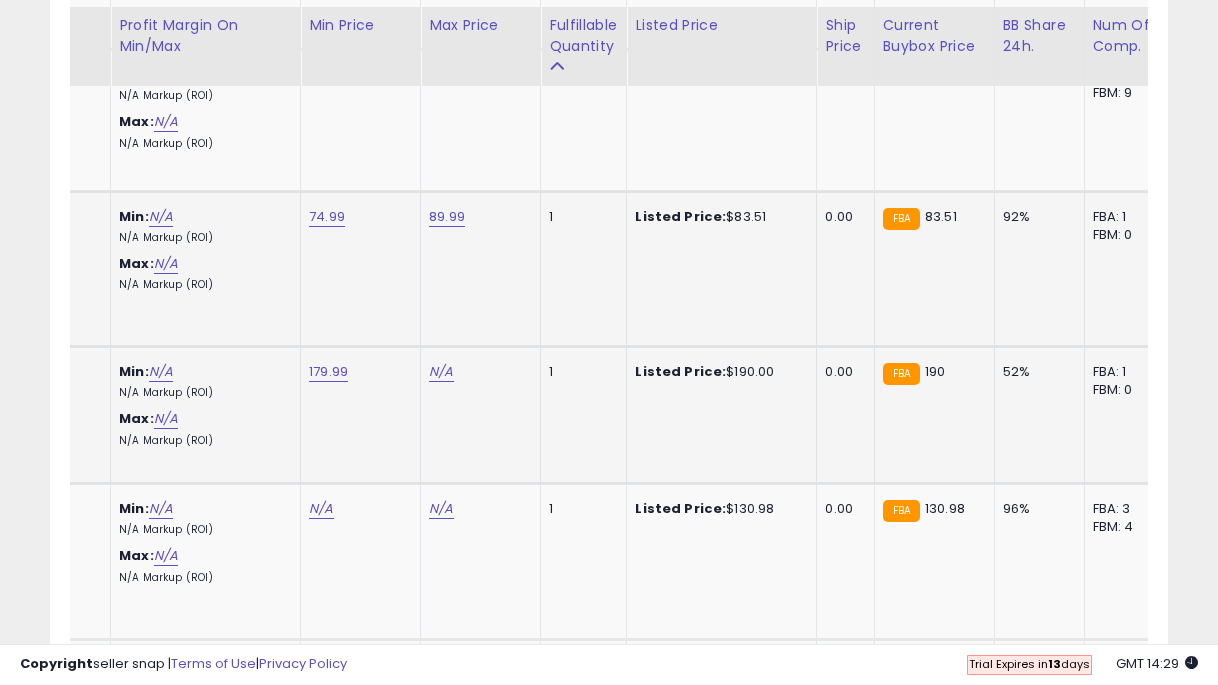 click on "N/A" at bounding box center (441, -1276) 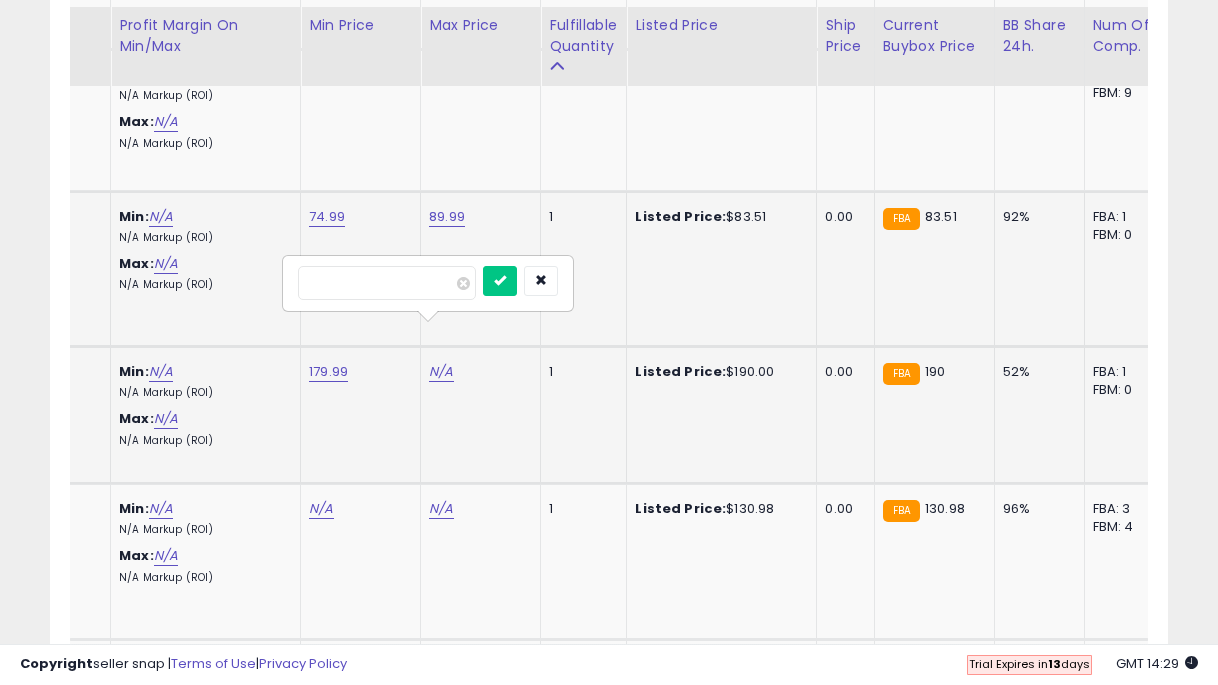 click at bounding box center (500, 281) 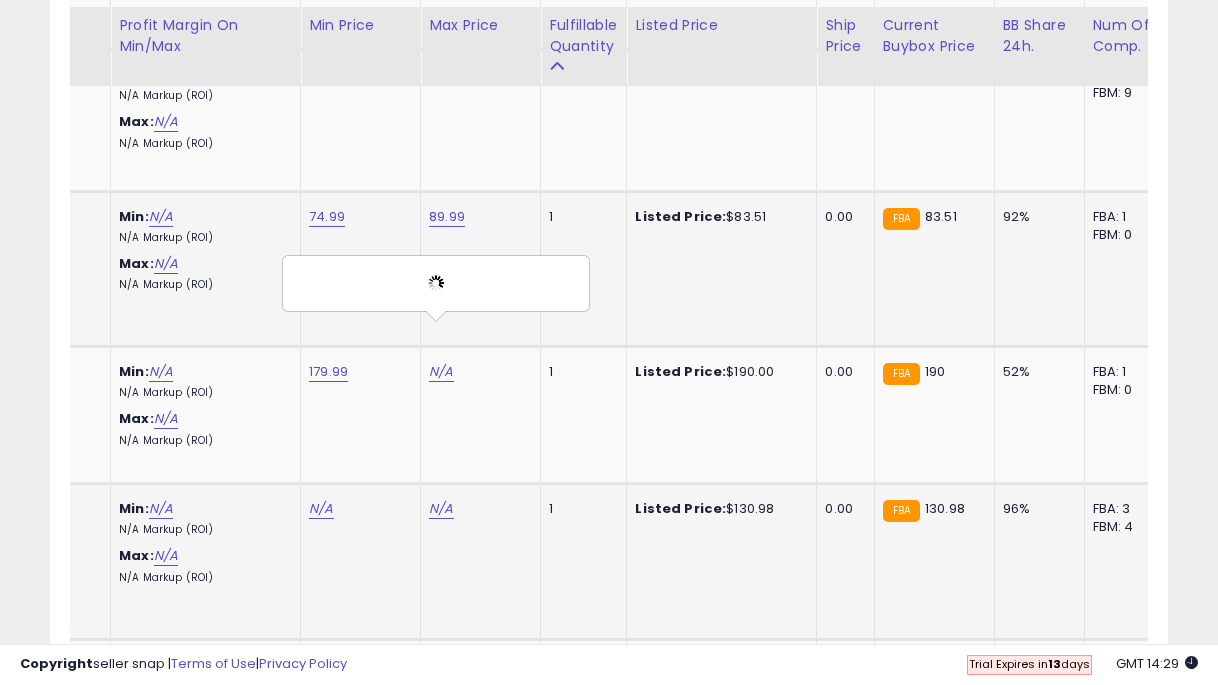 click on "N/A" at bounding box center (321, -1276) 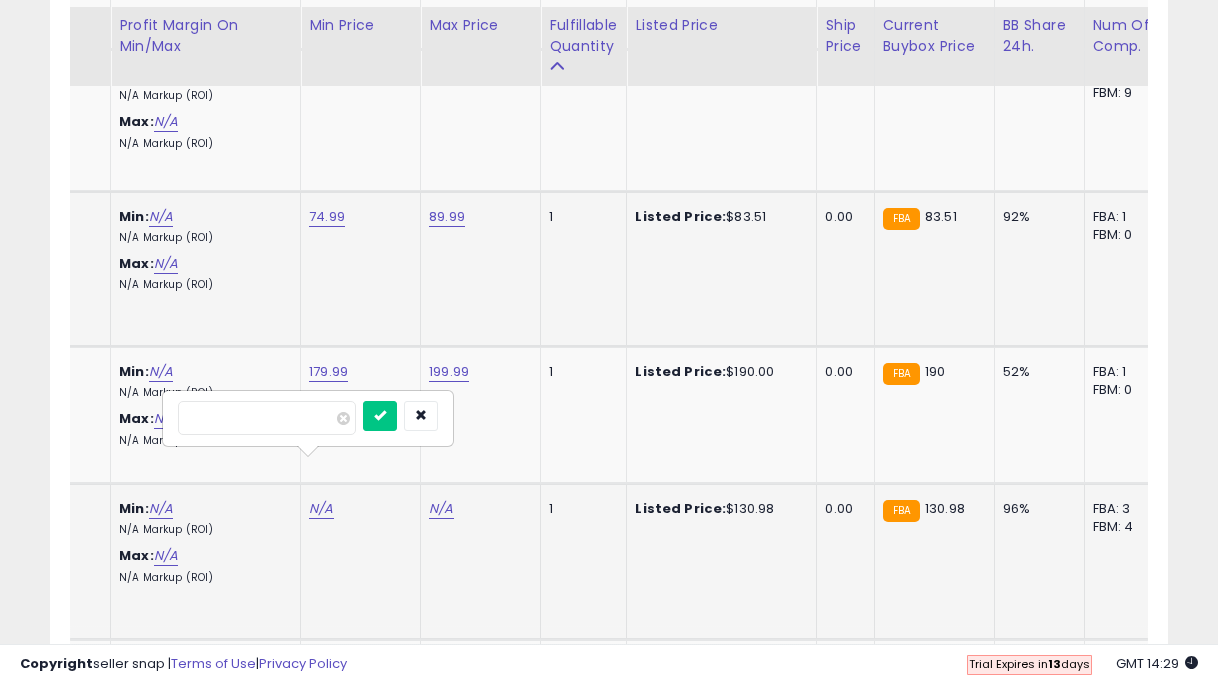 click at bounding box center (380, 416) 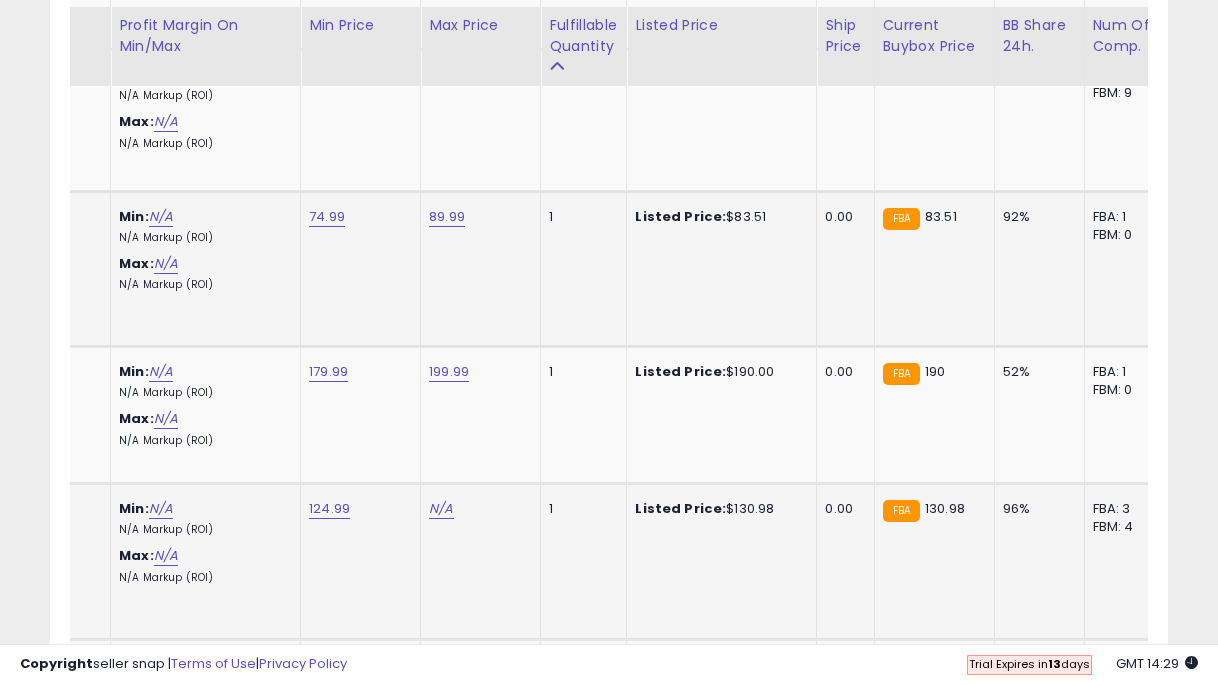 click on "N/A" at bounding box center (441, -1276) 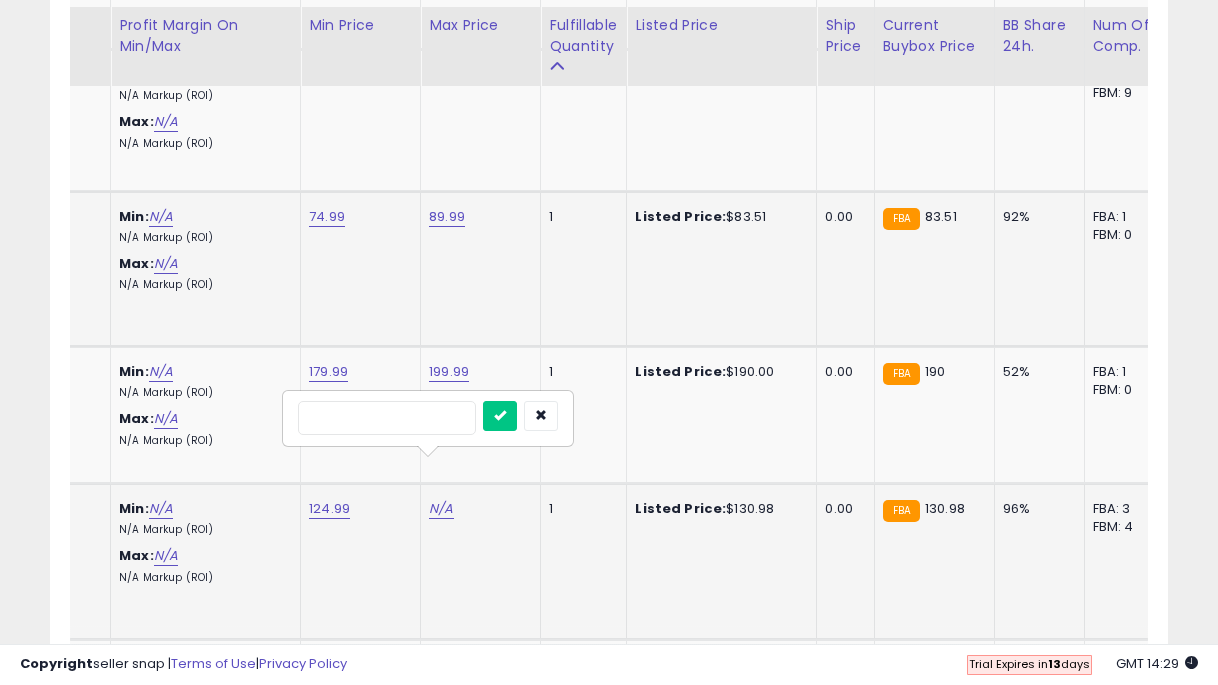 click at bounding box center (500, 416) 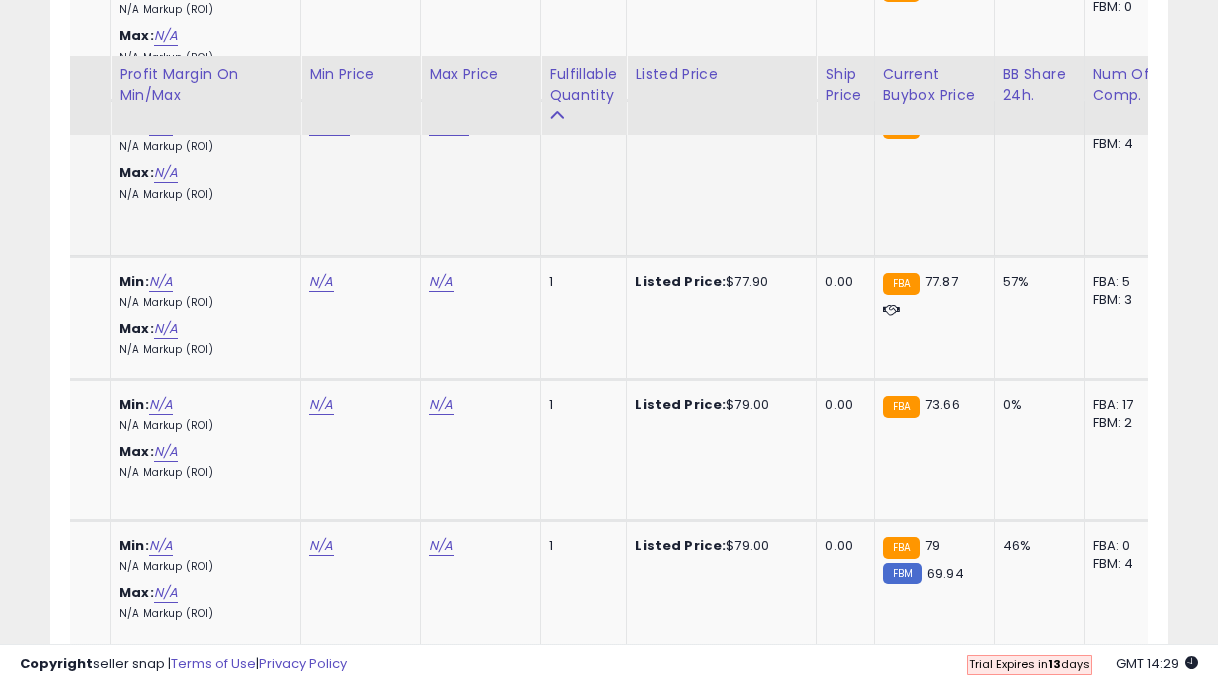scroll, scrollTop: 2846, scrollLeft: 0, axis: vertical 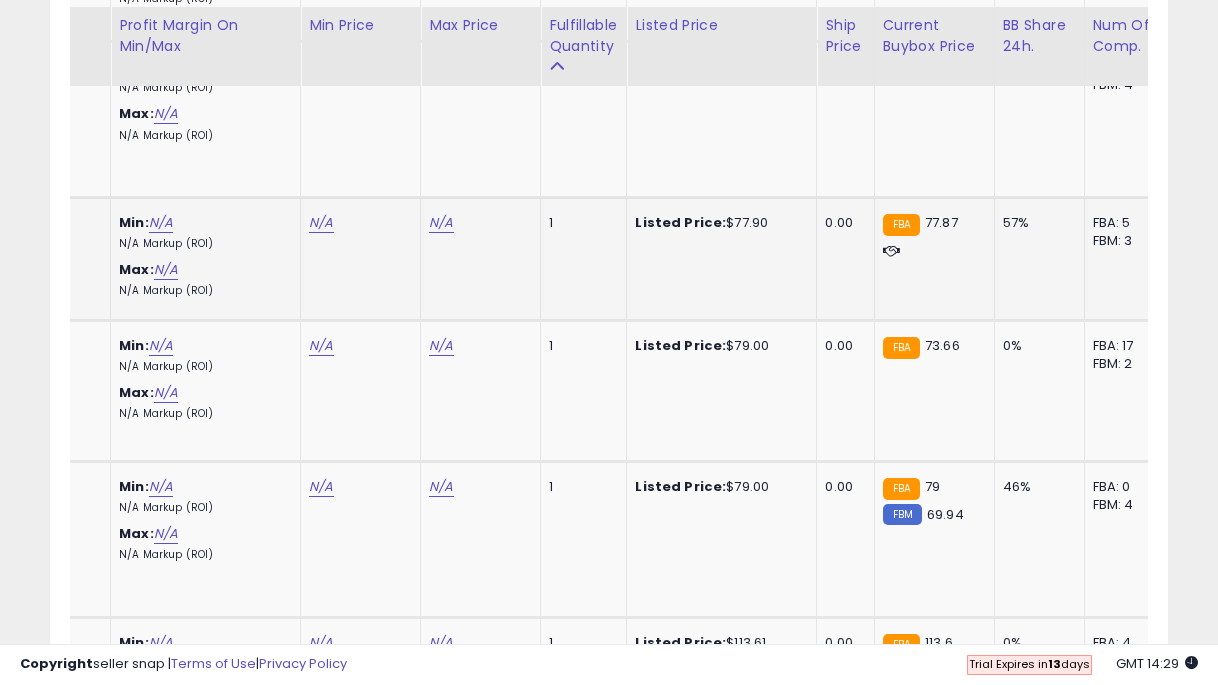 click on "N/A" at bounding box center [321, -1718] 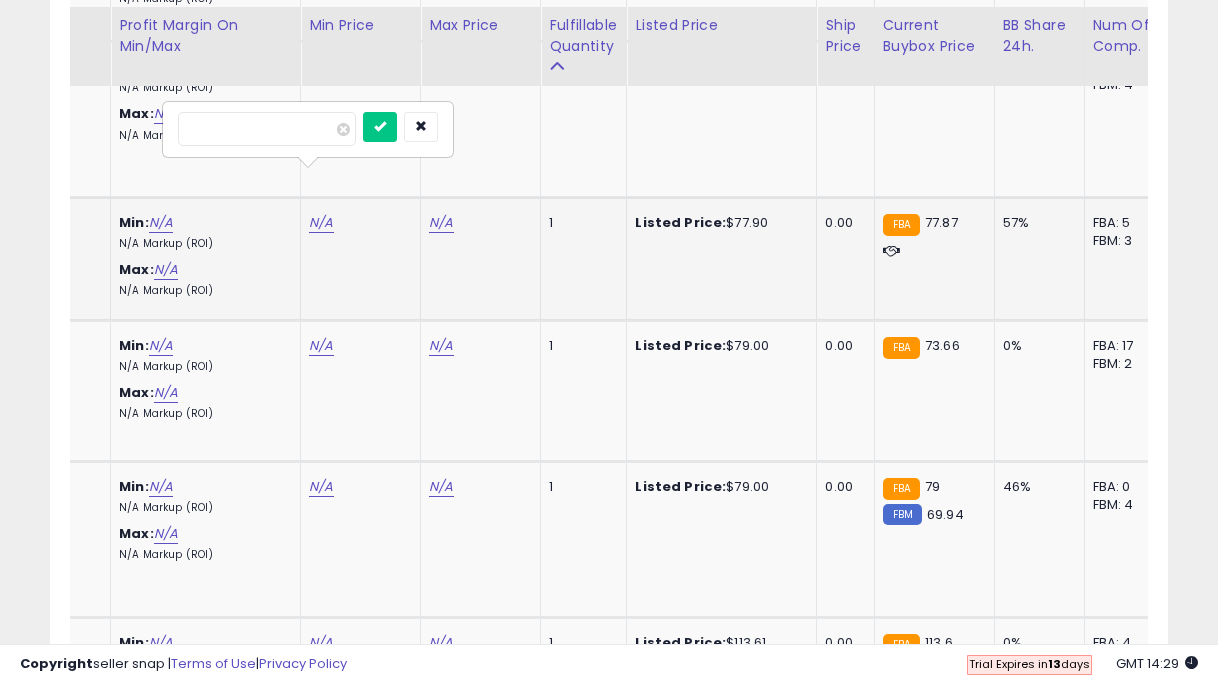 click at bounding box center [380, 127] 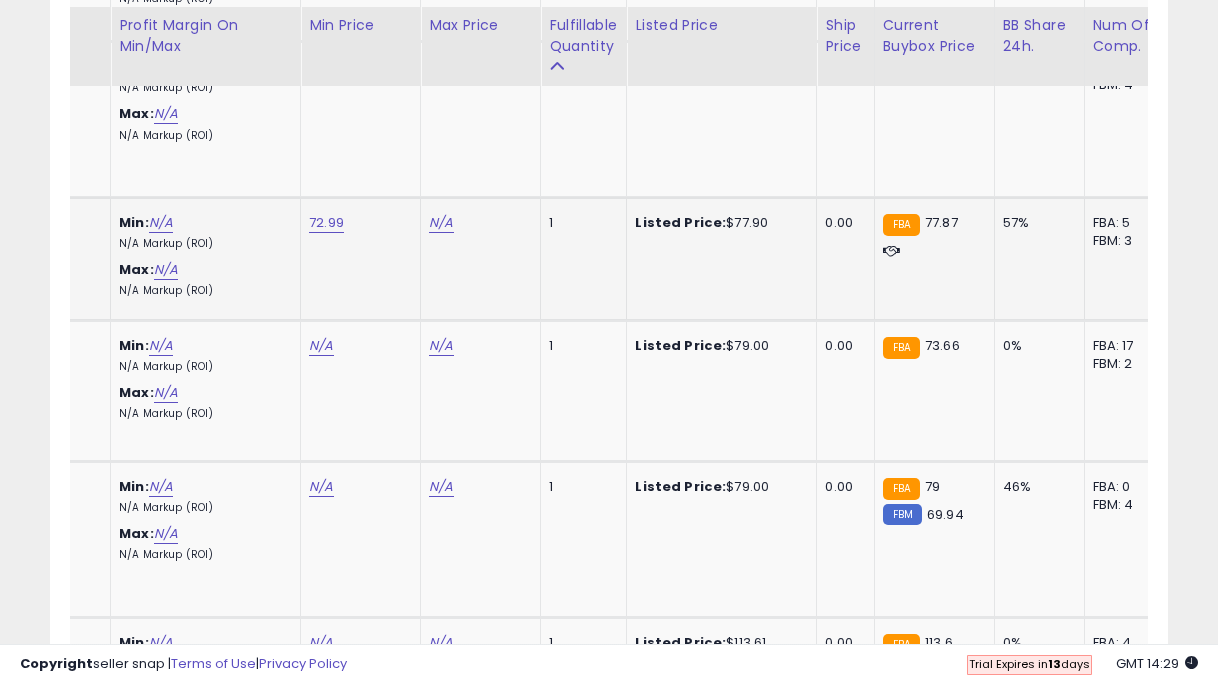 click on "N/A" at bounding box center [441, -1718] 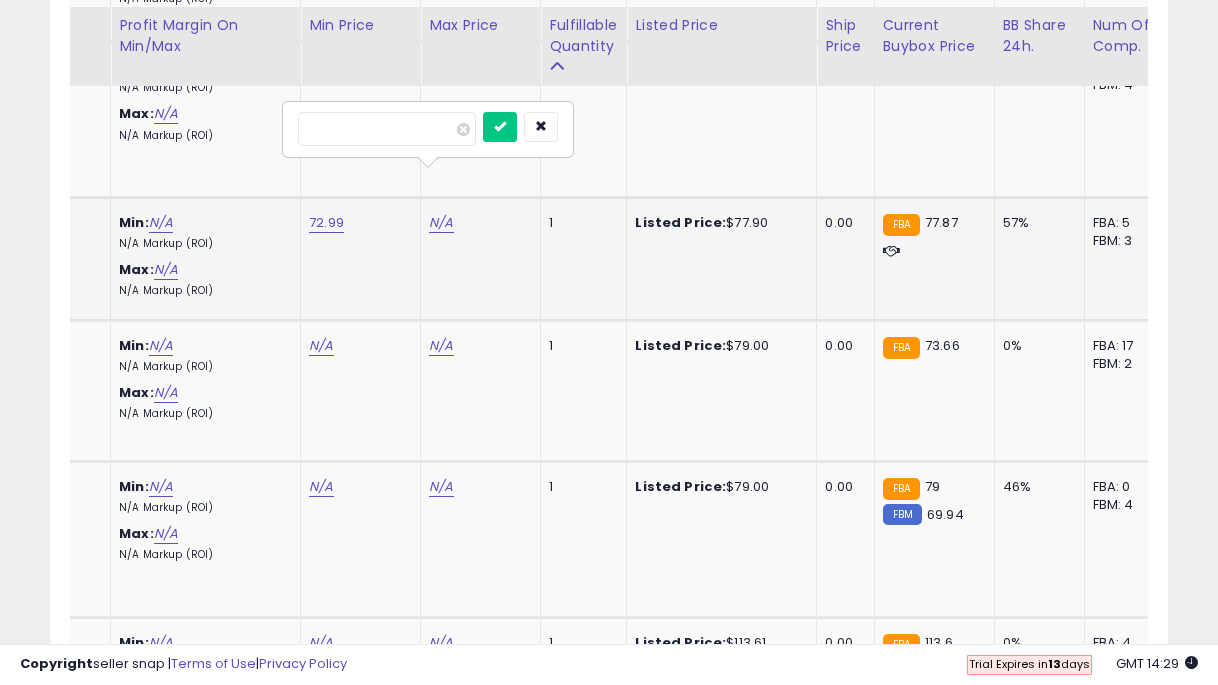 click at bounding box center (500, 127) 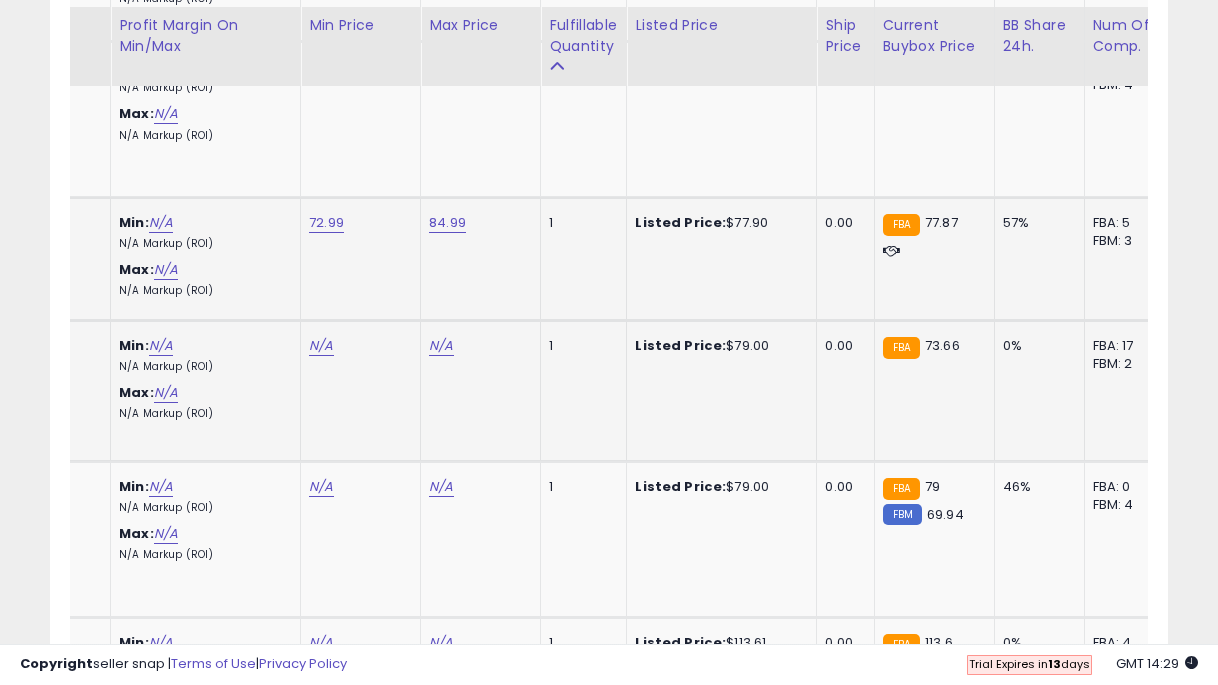 click on "N/A" at bounding box center (321, -1718) 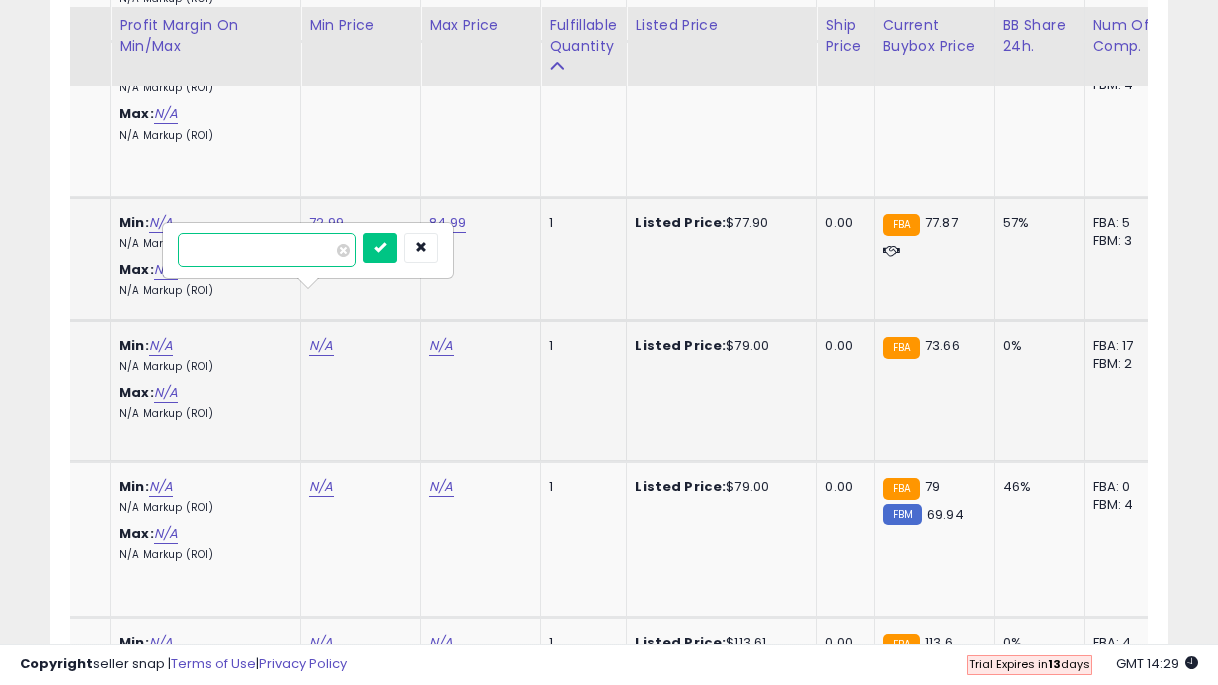 click at bounding box center [380, 248] 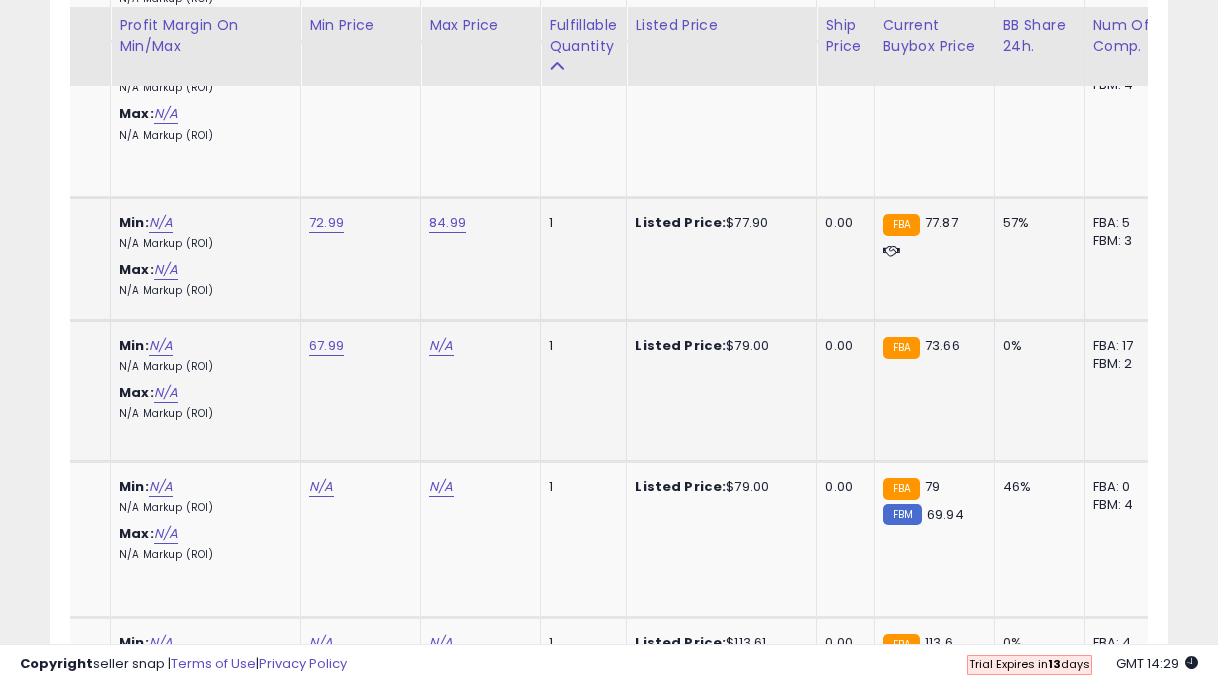 click on "N/A" at bounding box center (441, -1718) 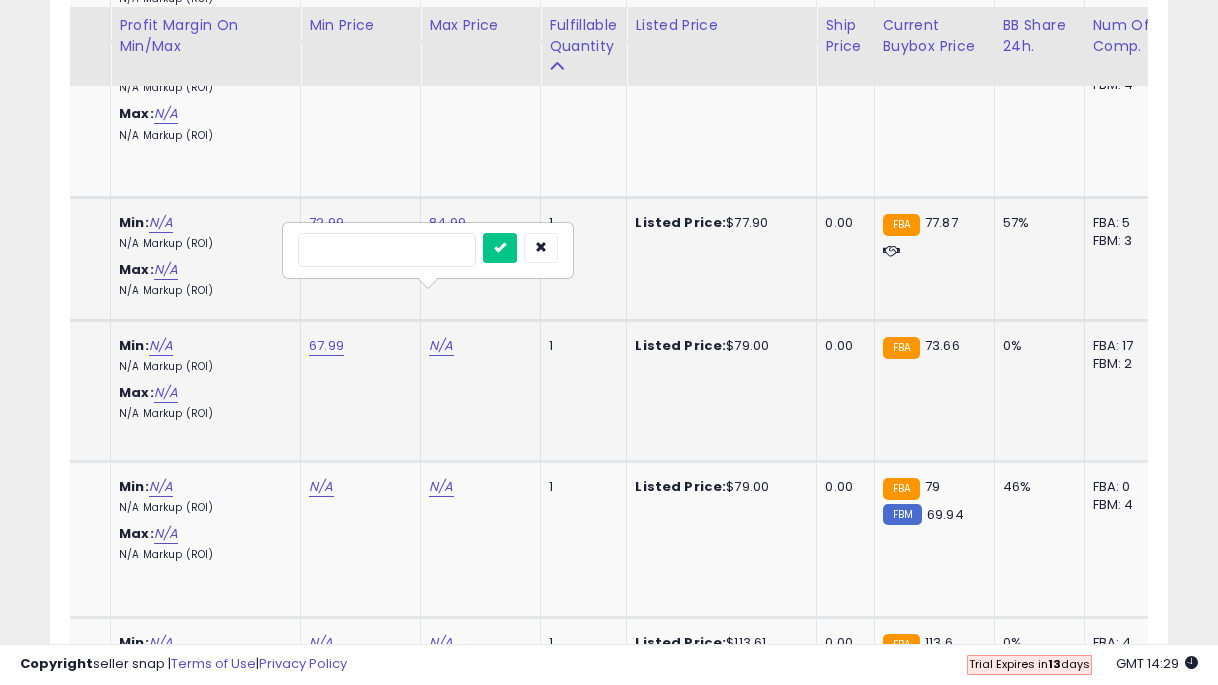 click at bounding box center [500, 248] 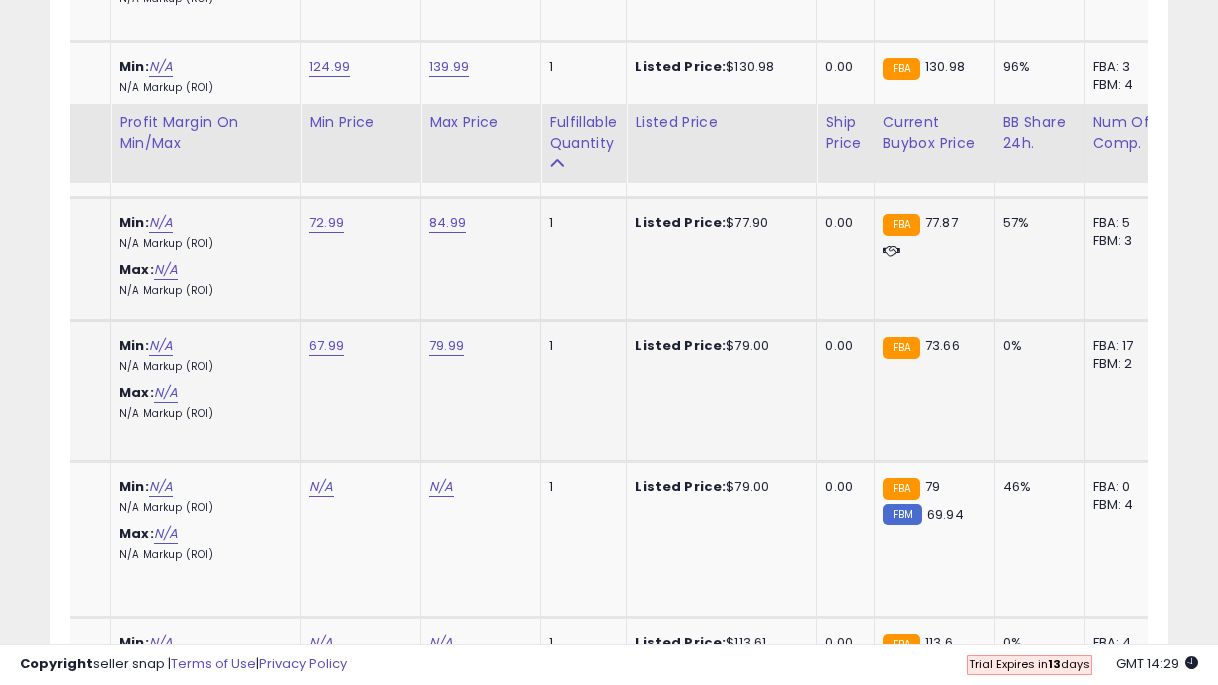 scroll, scrollTop: 2982, scrollLeft: 0, axis: vertical 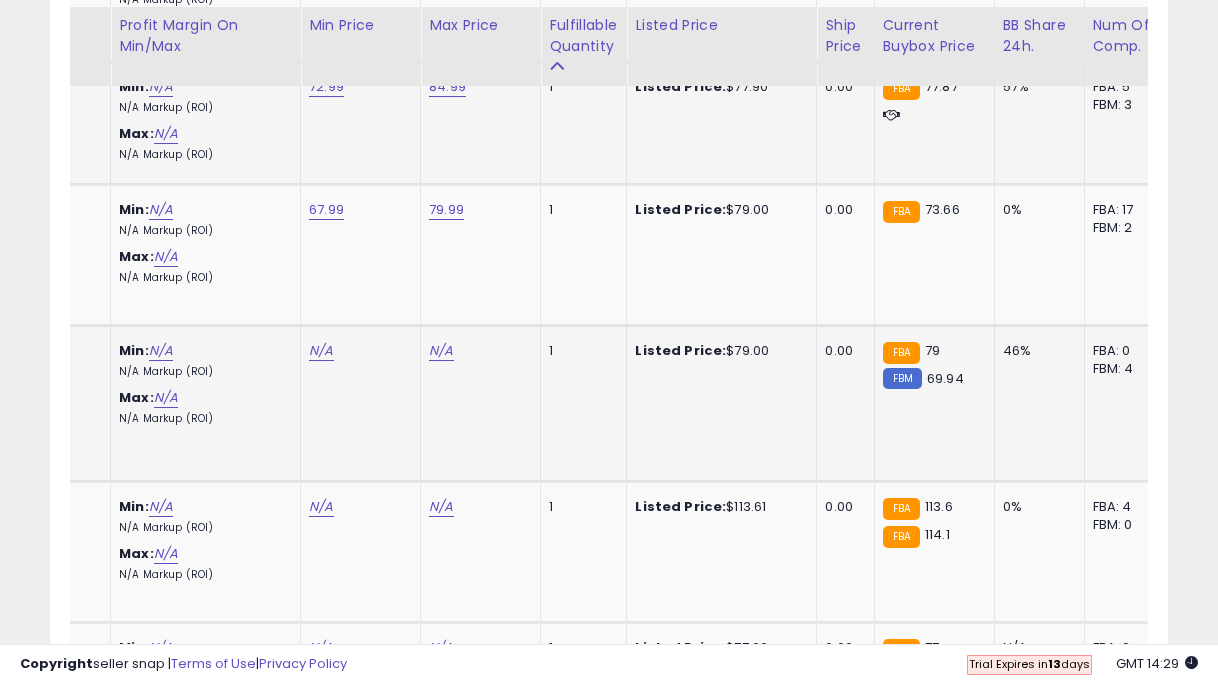 click on "N/A" at bounding box center (321, -1854) 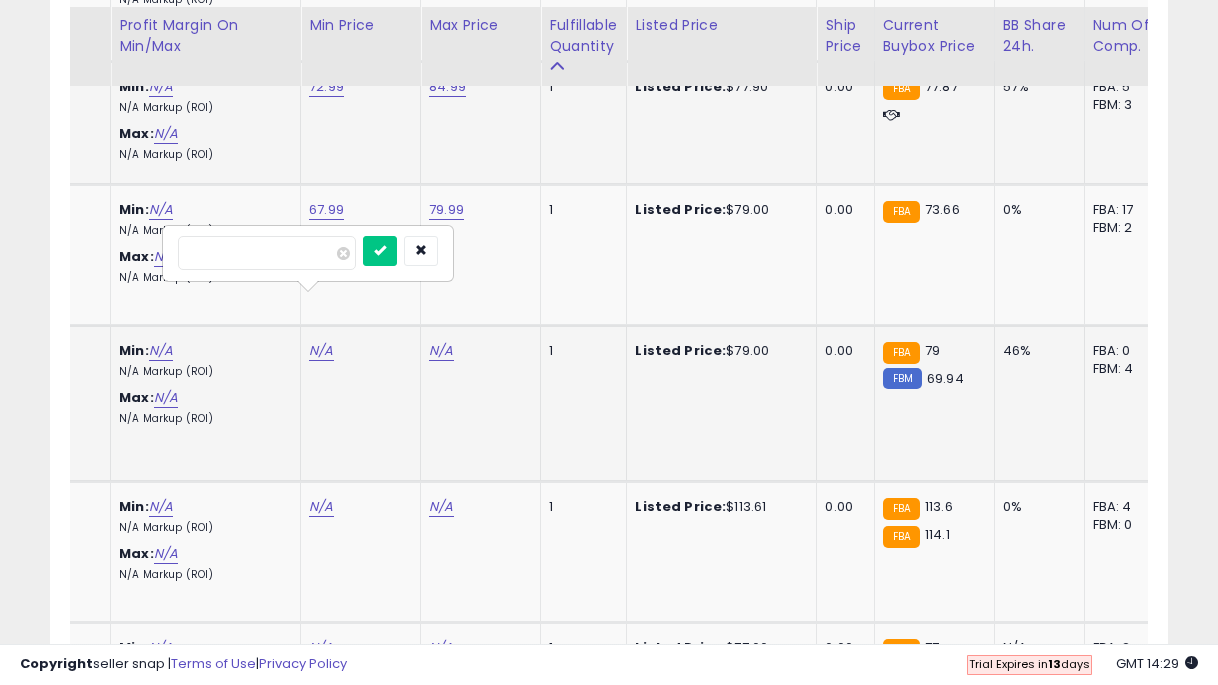 click at bounding box center (380, 251) 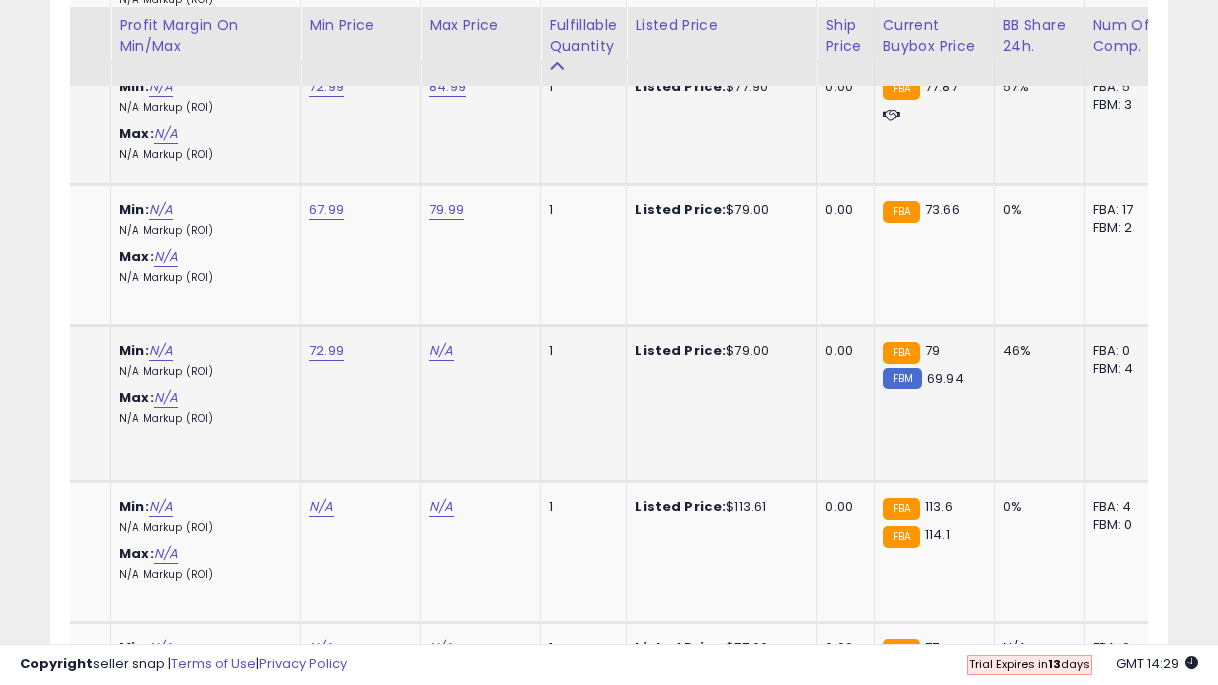 click on "N/A" at bounding box center [441, -1854] 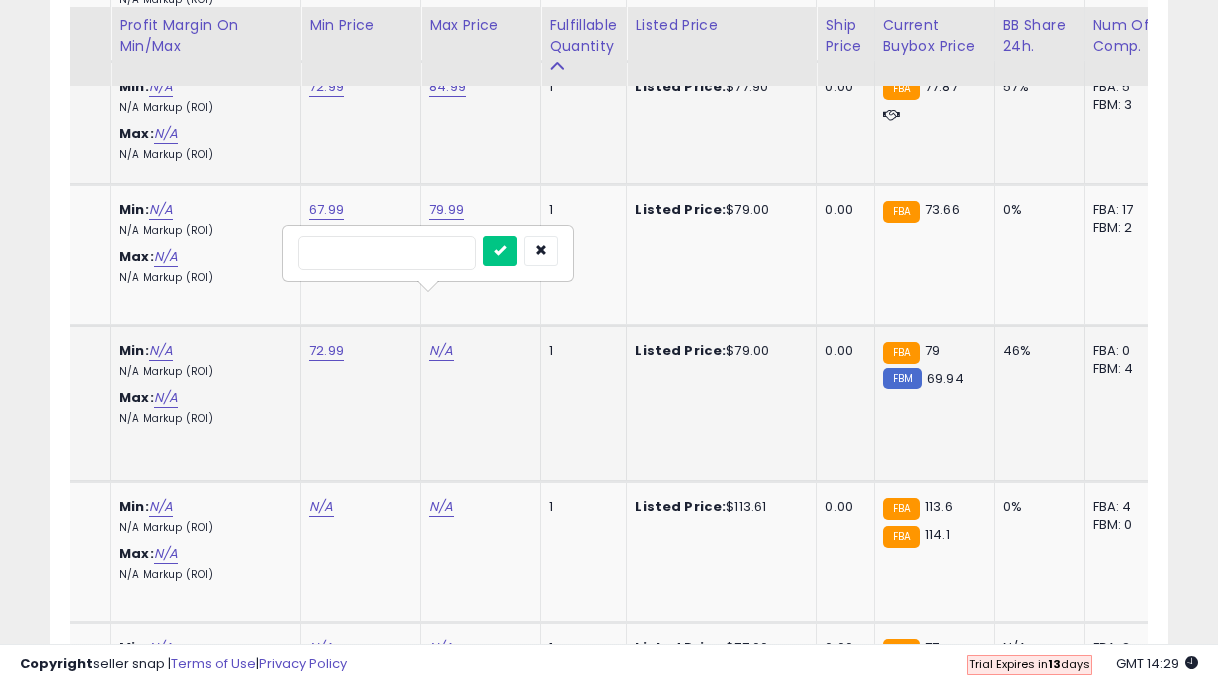 click at bounding box center [500, 251] 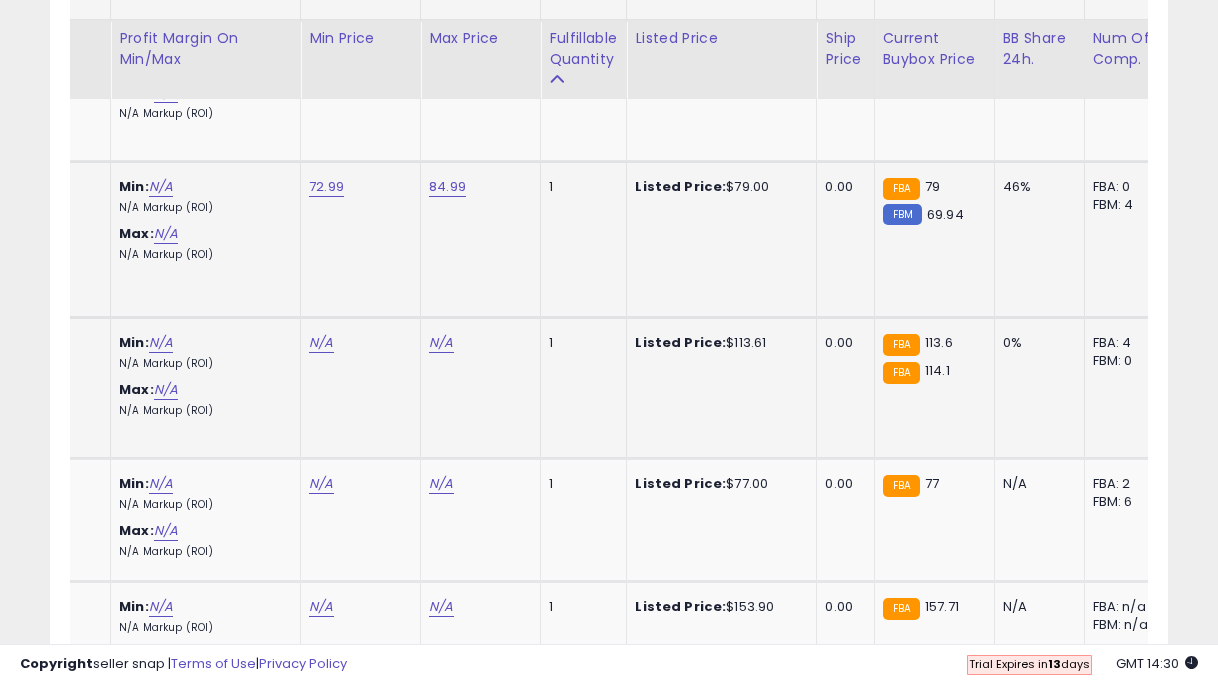 scroll, scrollTop: 3163, scrollLeft: 0, axis: vertical 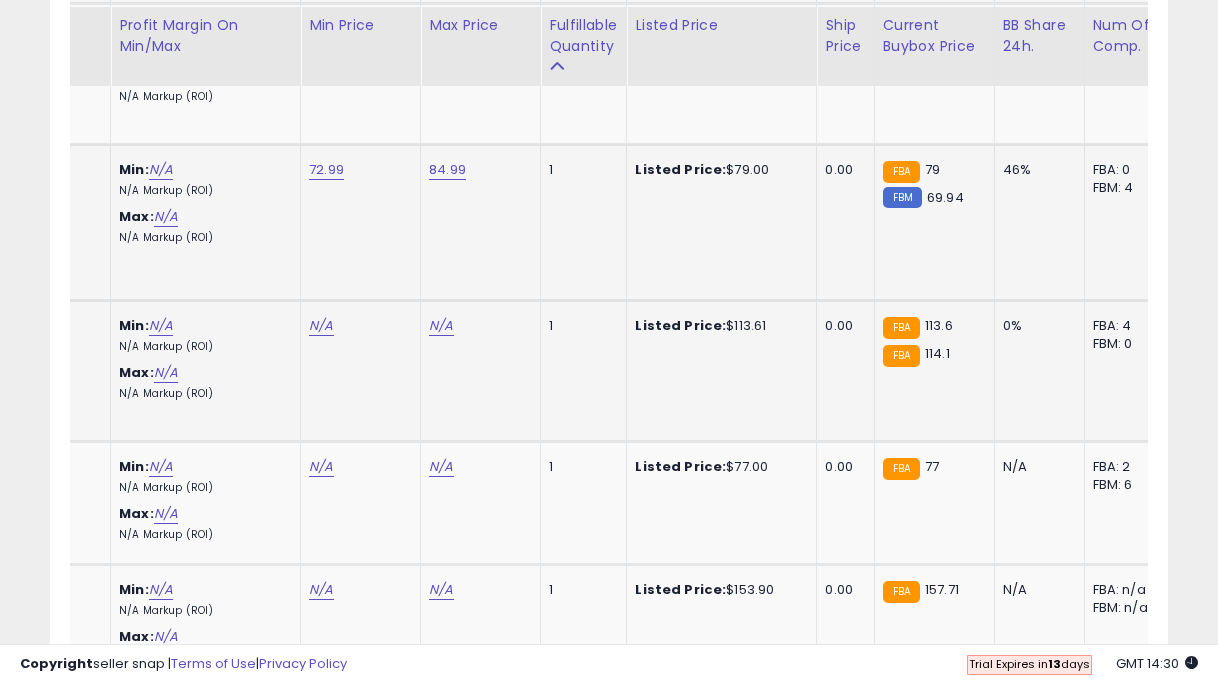 click on "N/A" at bounding box center [321, -2035] 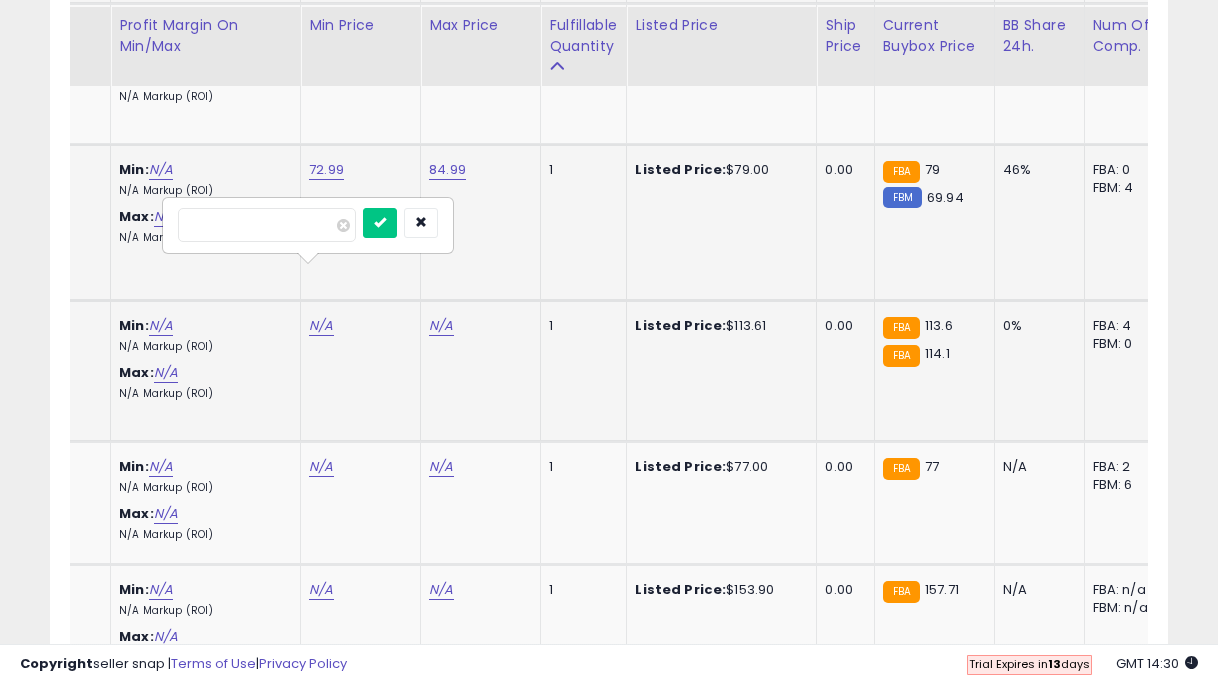click at bounding box center [380, 223] 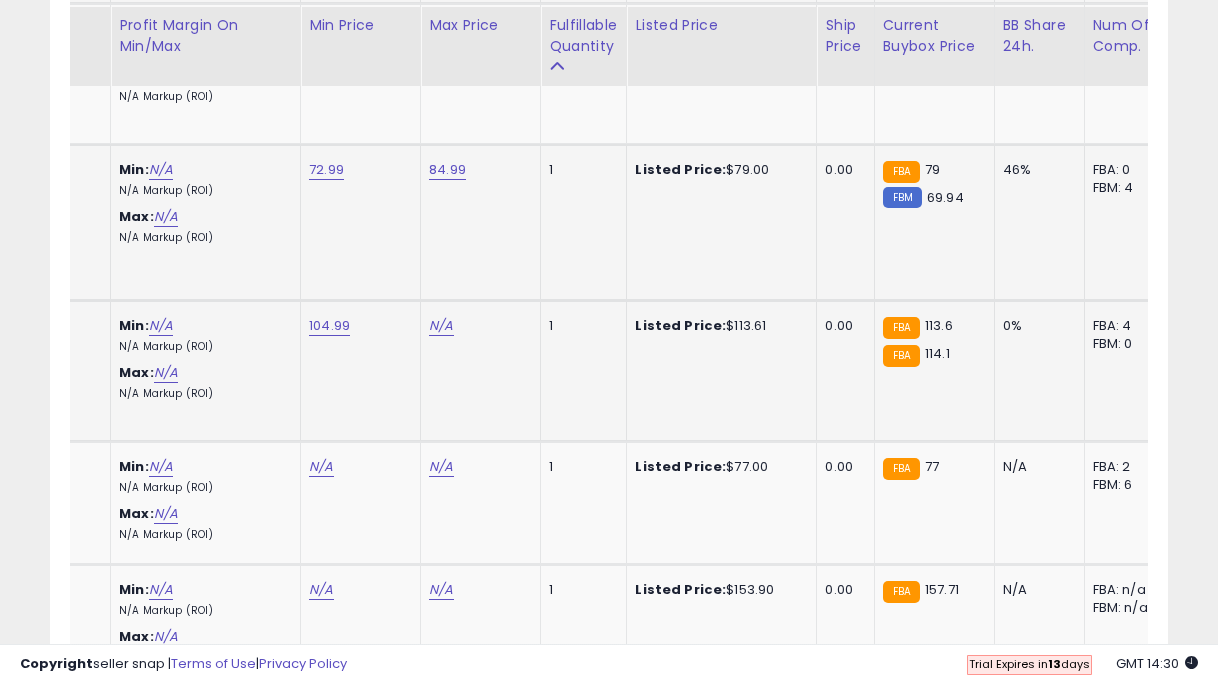 click on "N/A" at bounding box center (441, -2035) 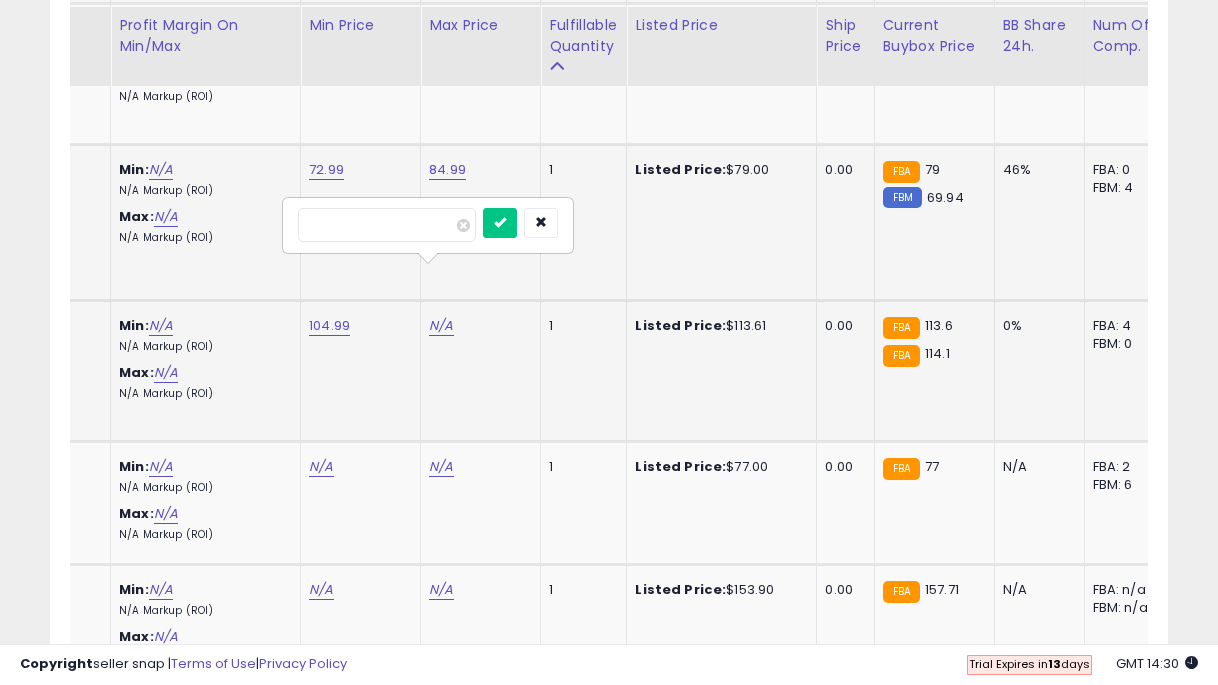 click at bounding box center [500, 223] 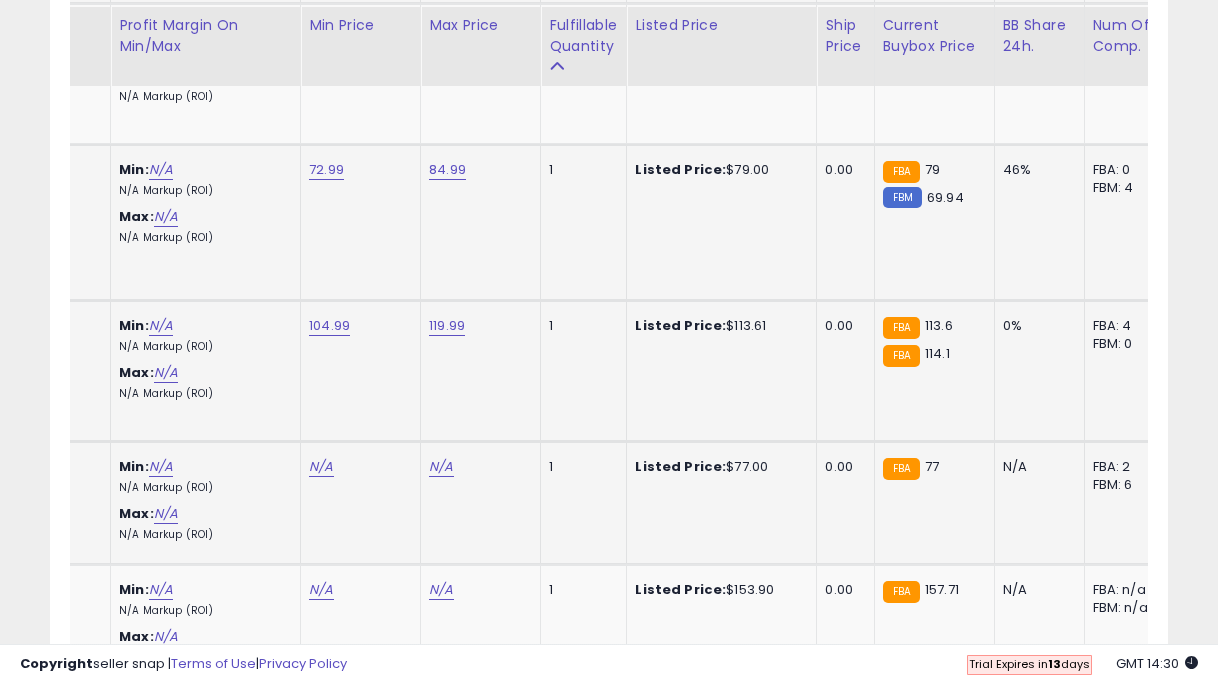 click on "N/A" at bounding box center [321, -2035] 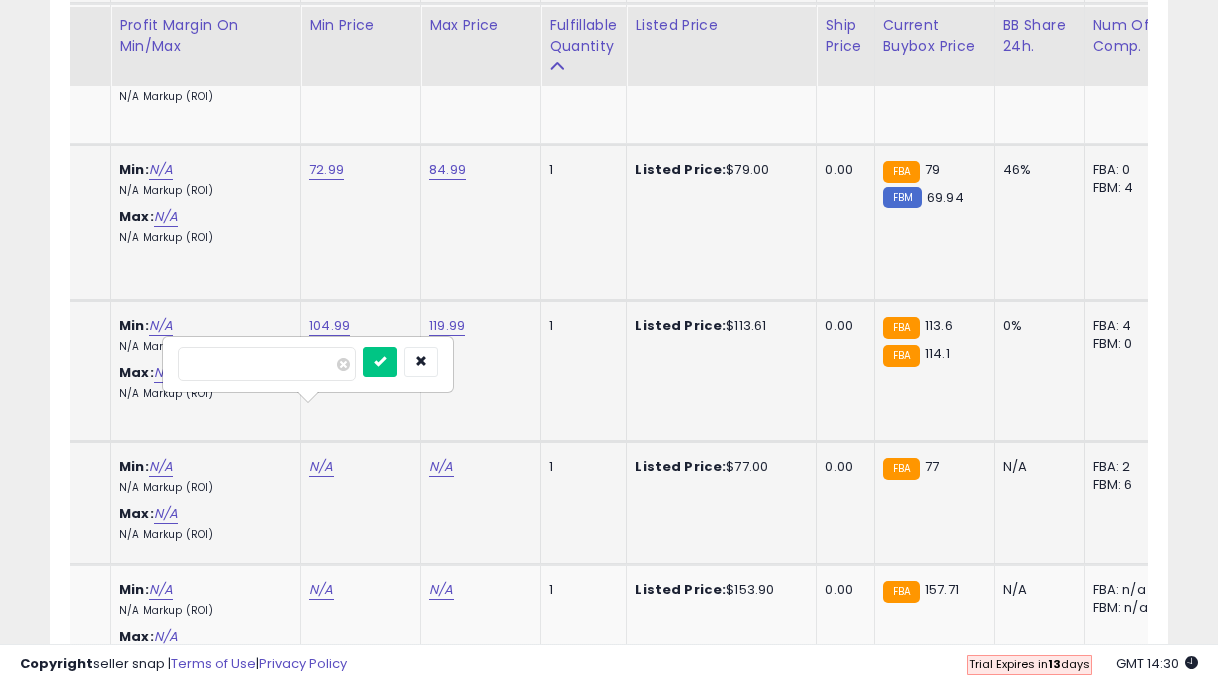click at bounding box center (380, 362) 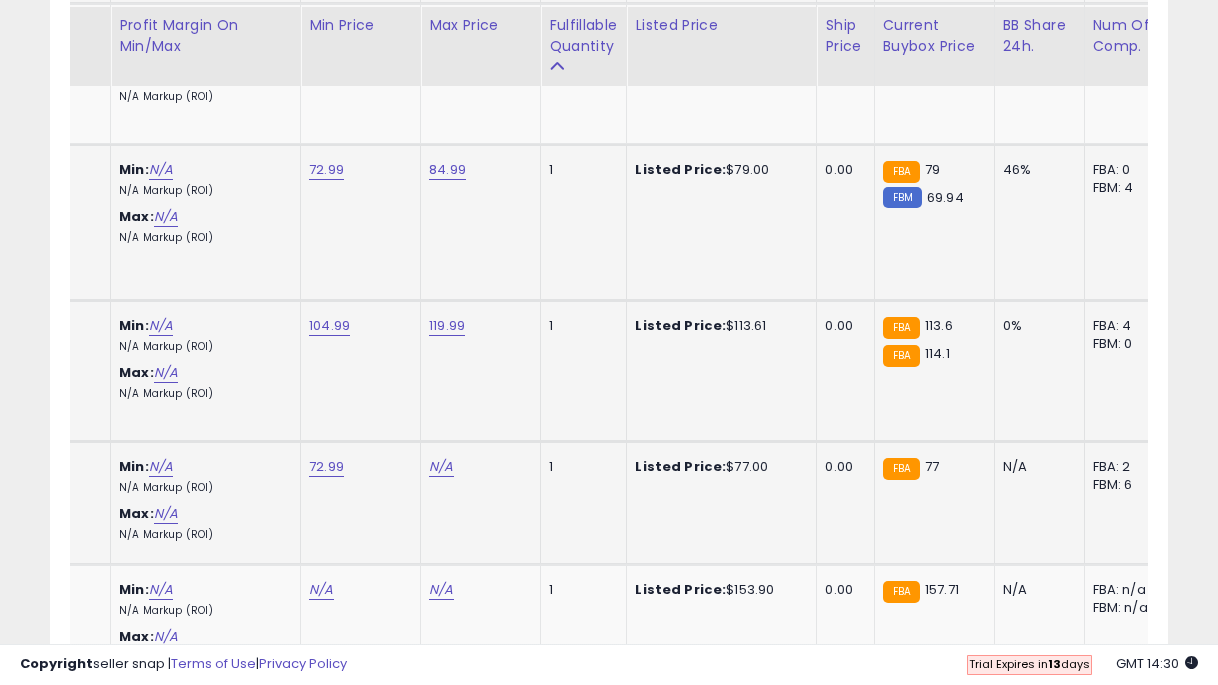 click on "N/A" at bounding box center [441, -2035] 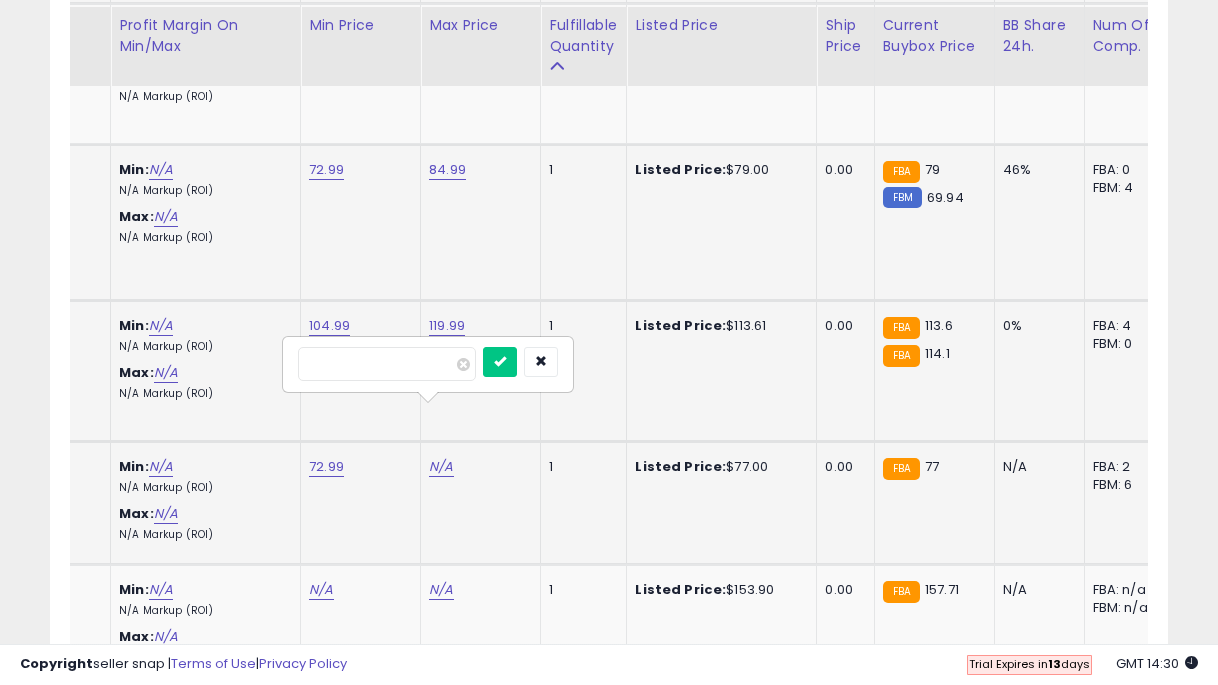 click at bounding box center (500, 362) 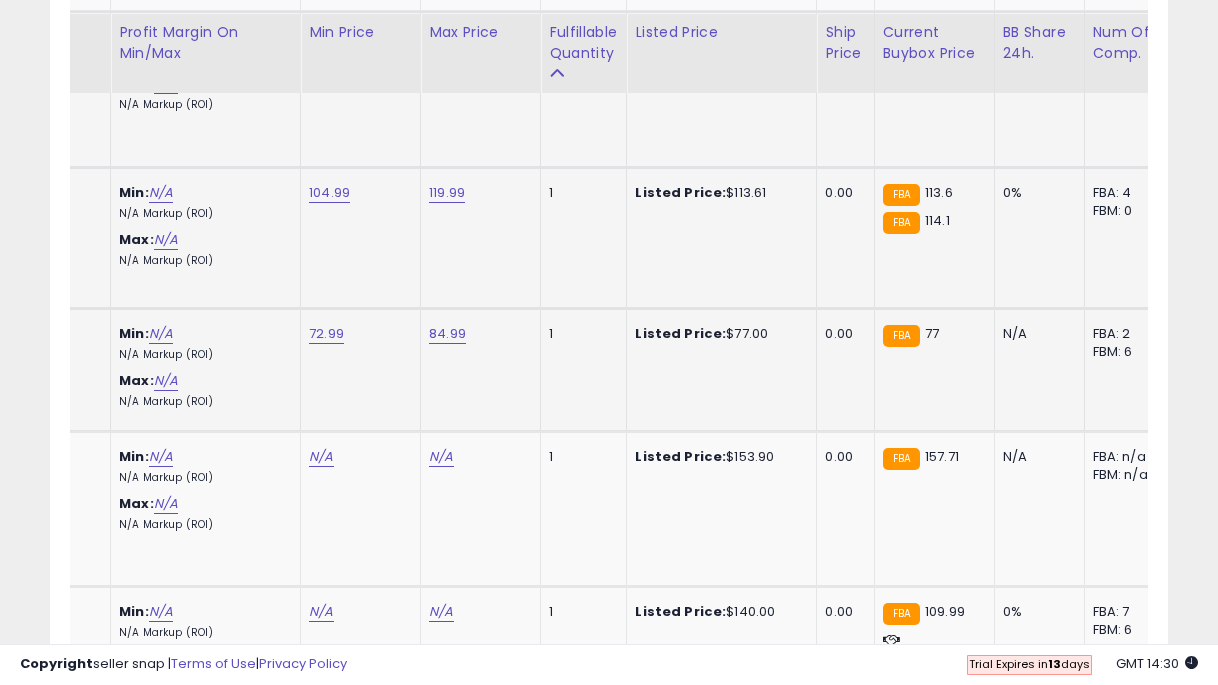 scroll, scrollTop: 3303, scrollLeft: 0, axis: vertical 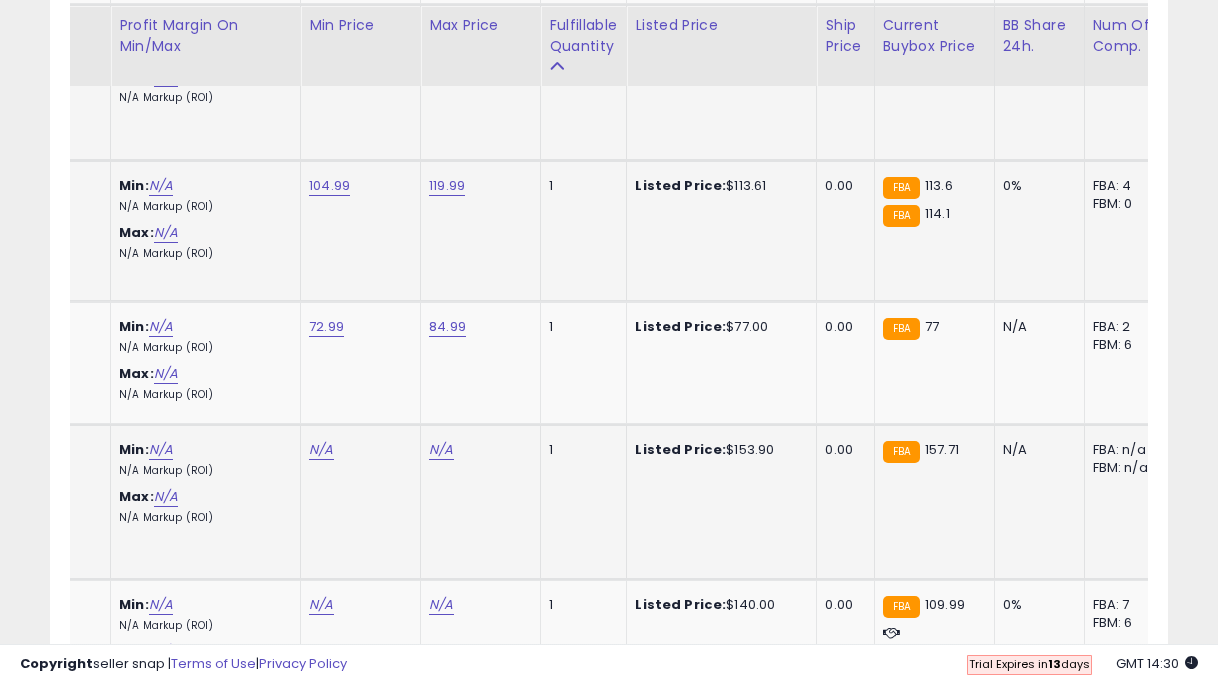 click on "N/A" at bounding box center (321, -2175) 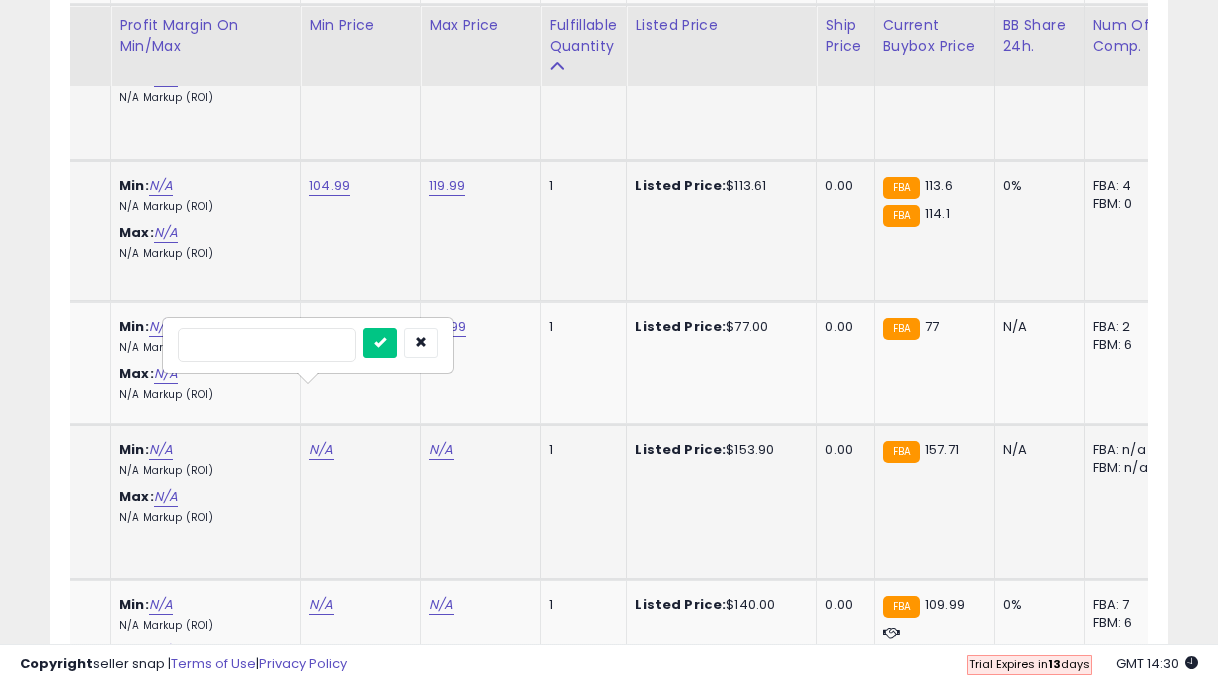 click at bounding box center (380, 343) 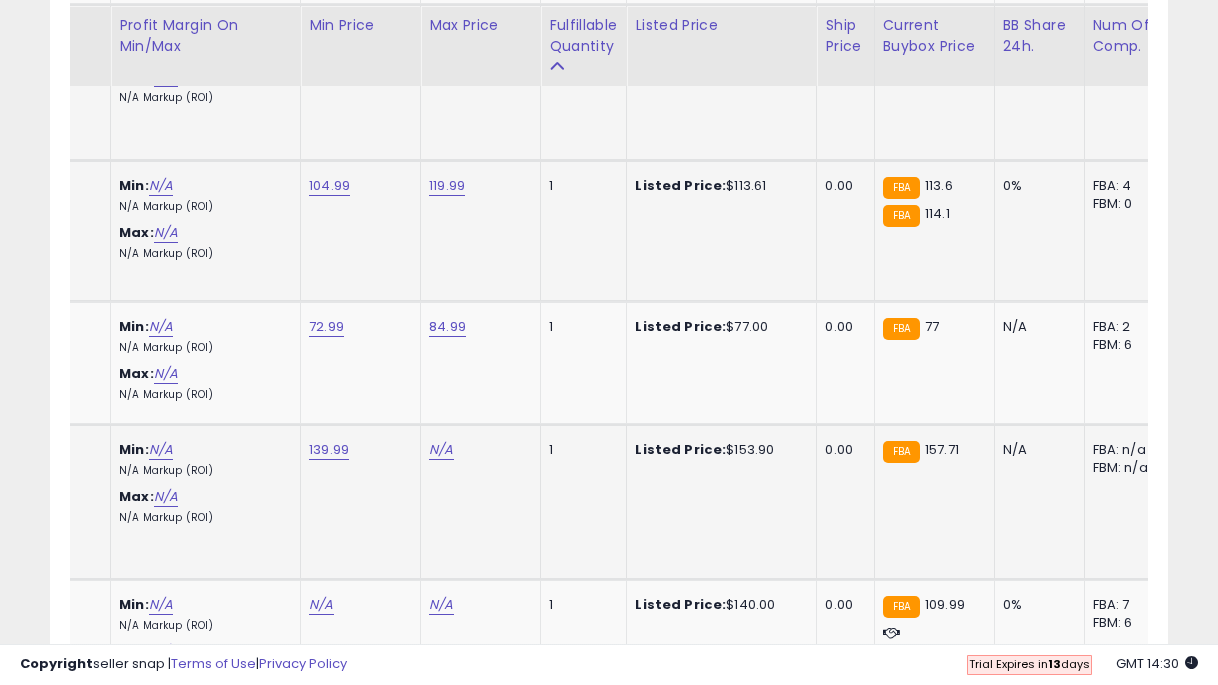 click on "N/A" at bounding box center (441, -2175) 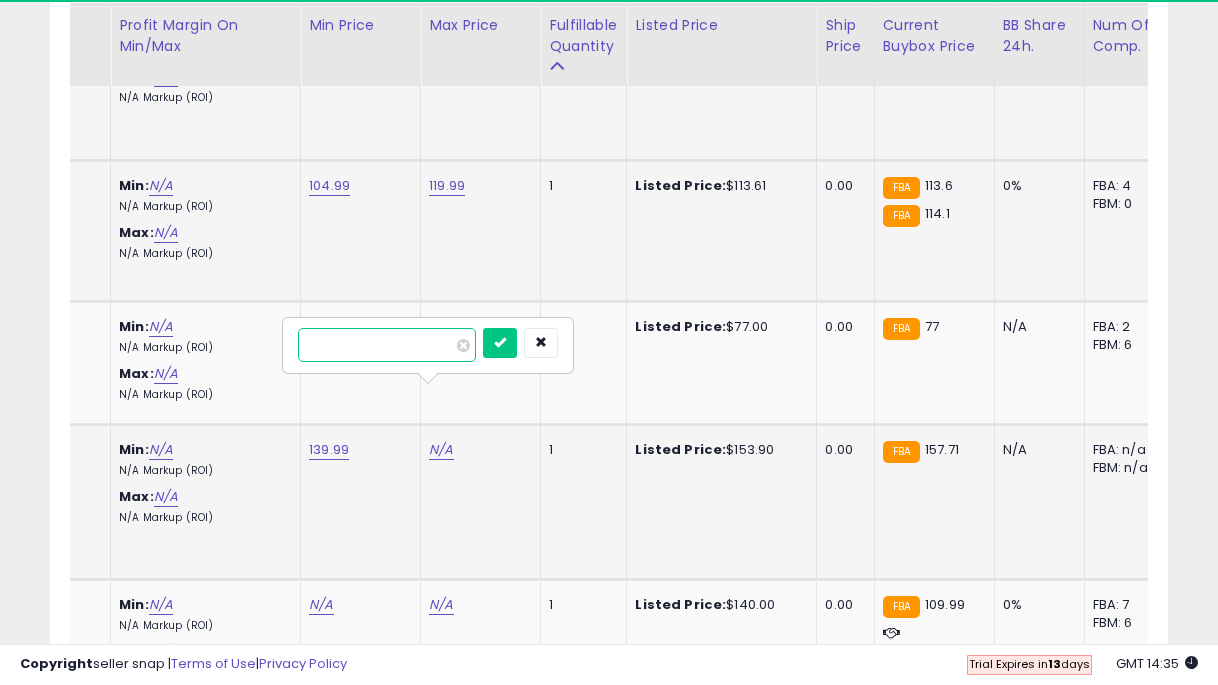 click at bounding box center [500, 343] 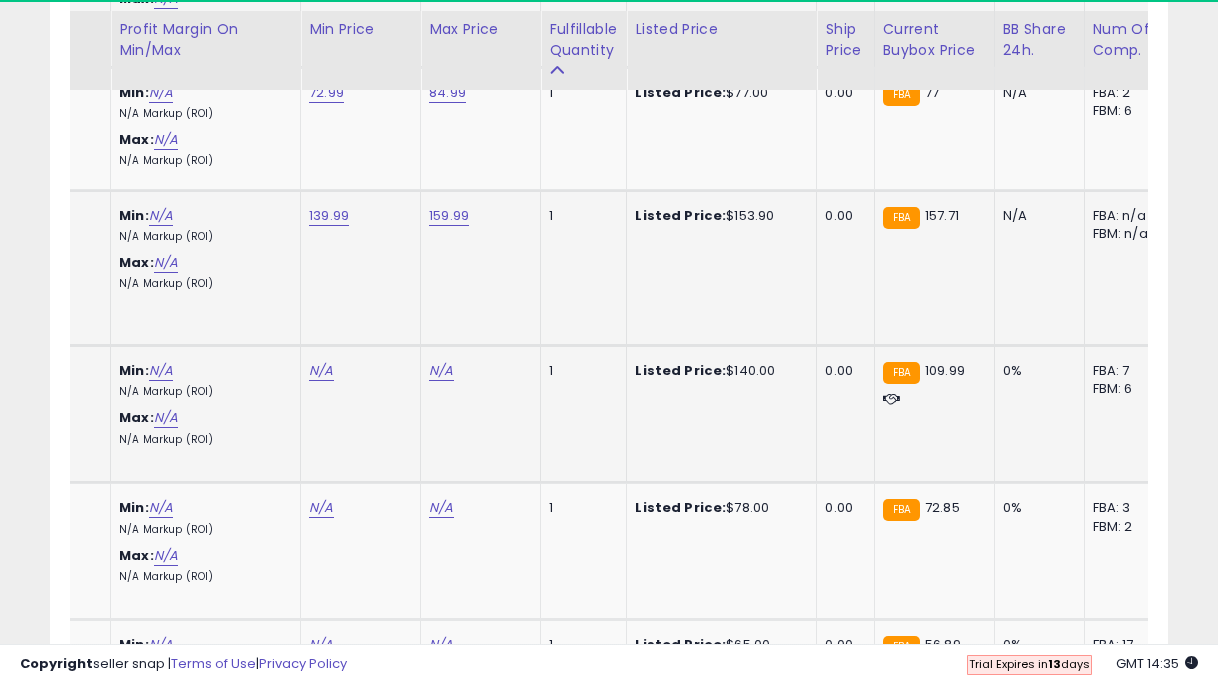 scroll, scrollTop: 3541, scrollLeft: 0, axis: vertical 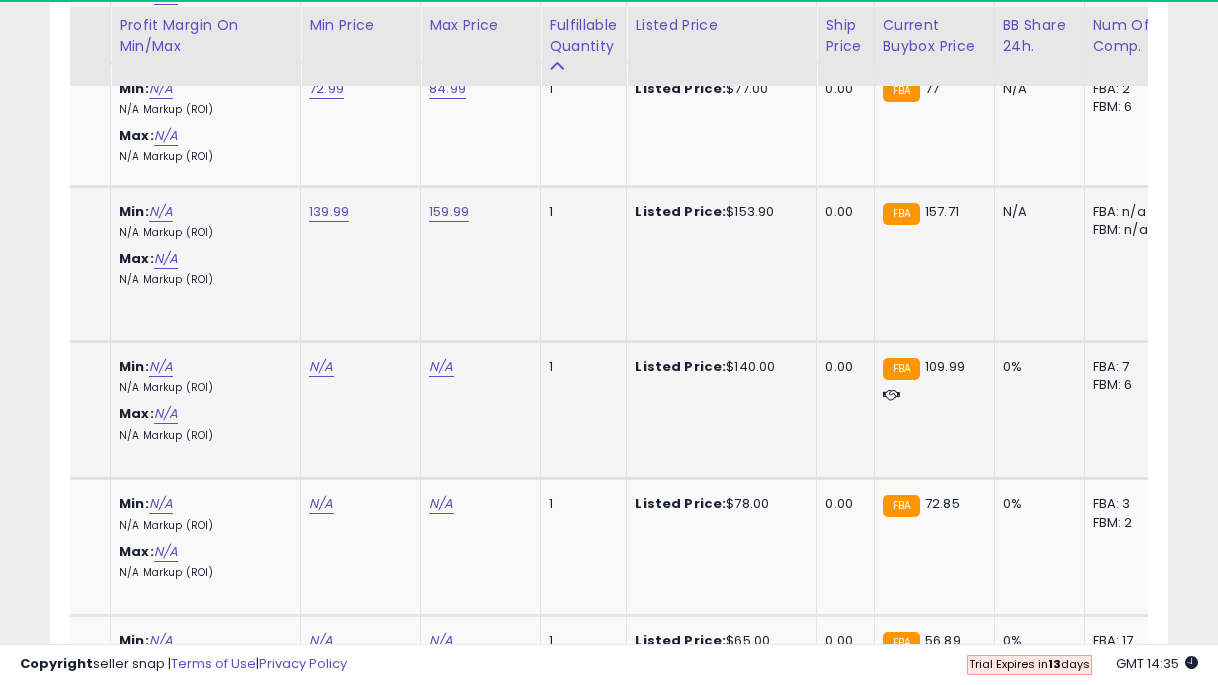click on "N/A" at bounding box center [321, -2413] 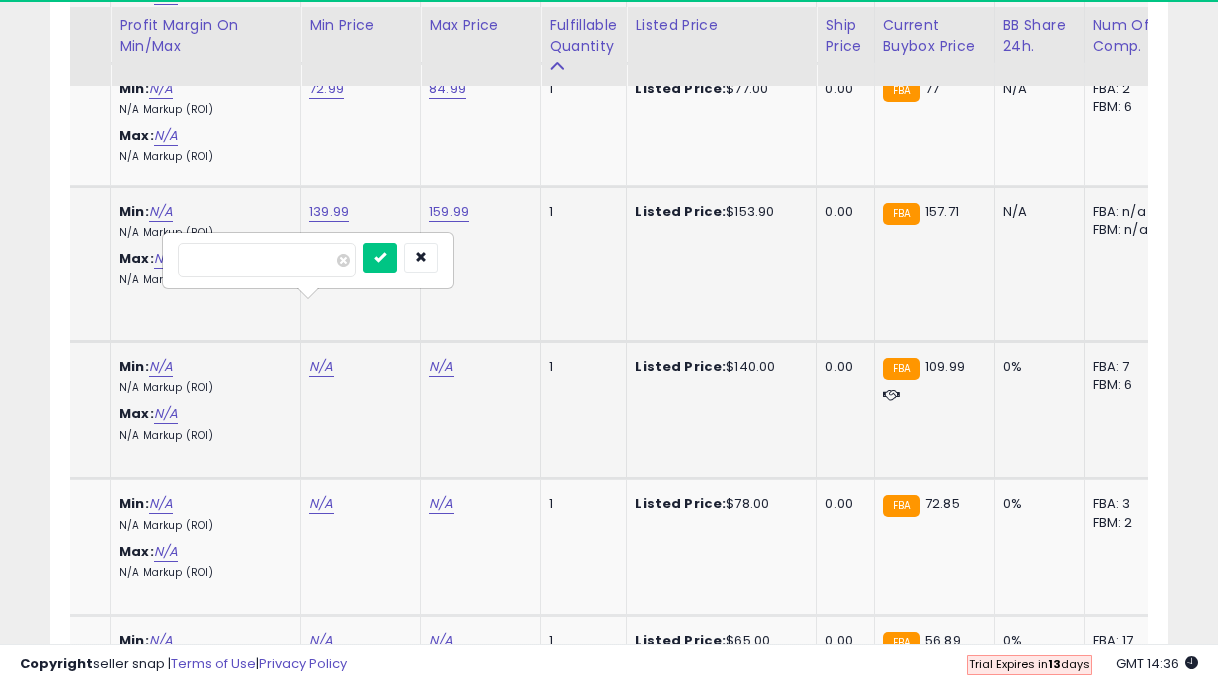 click at bounding box center [380, 258] 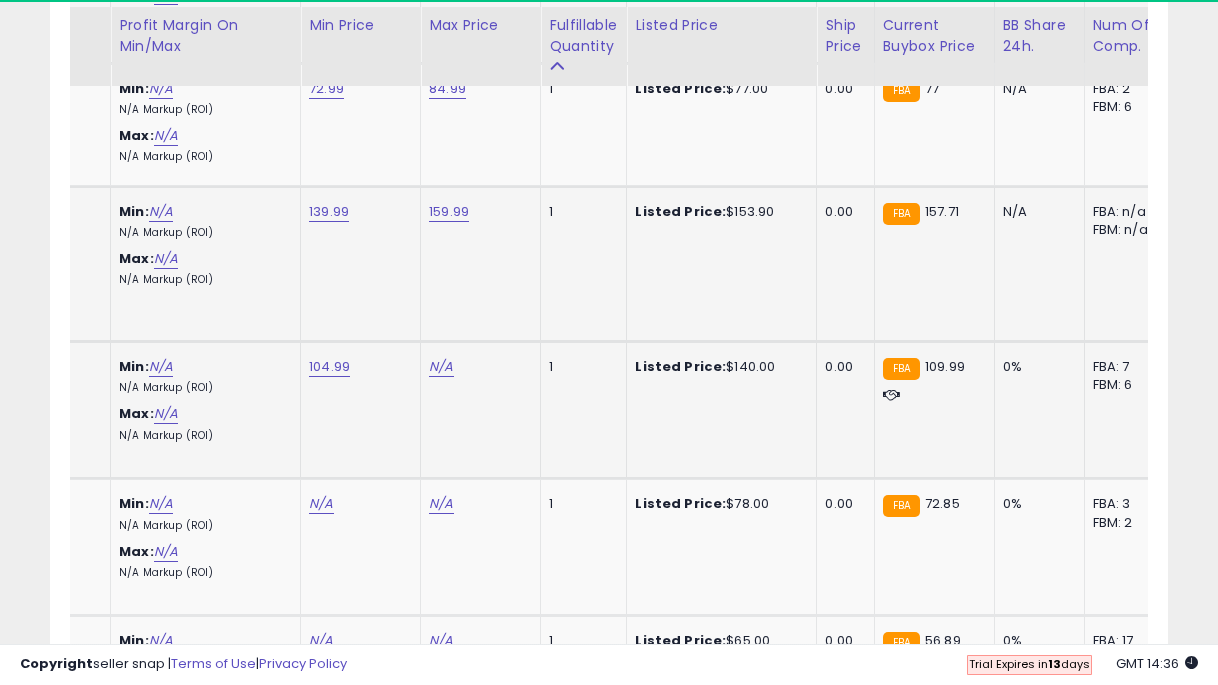 click on "N/A" at bounding box center [441, -2413] 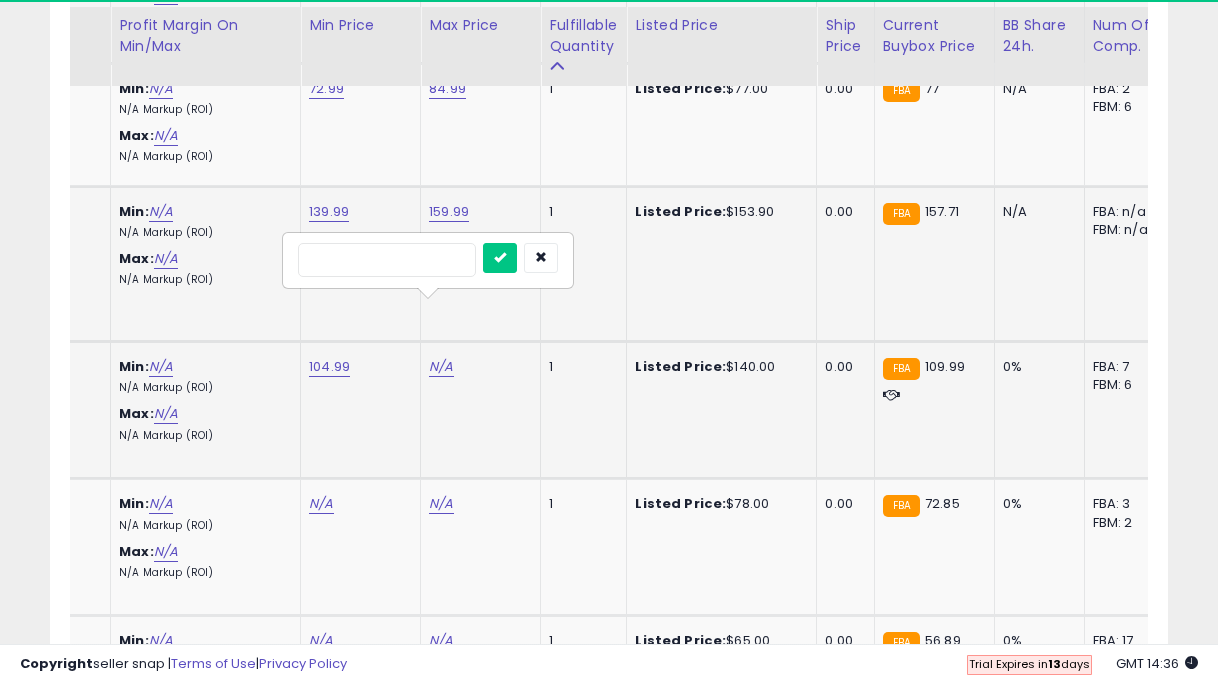 click at bounding box center [500, 258] 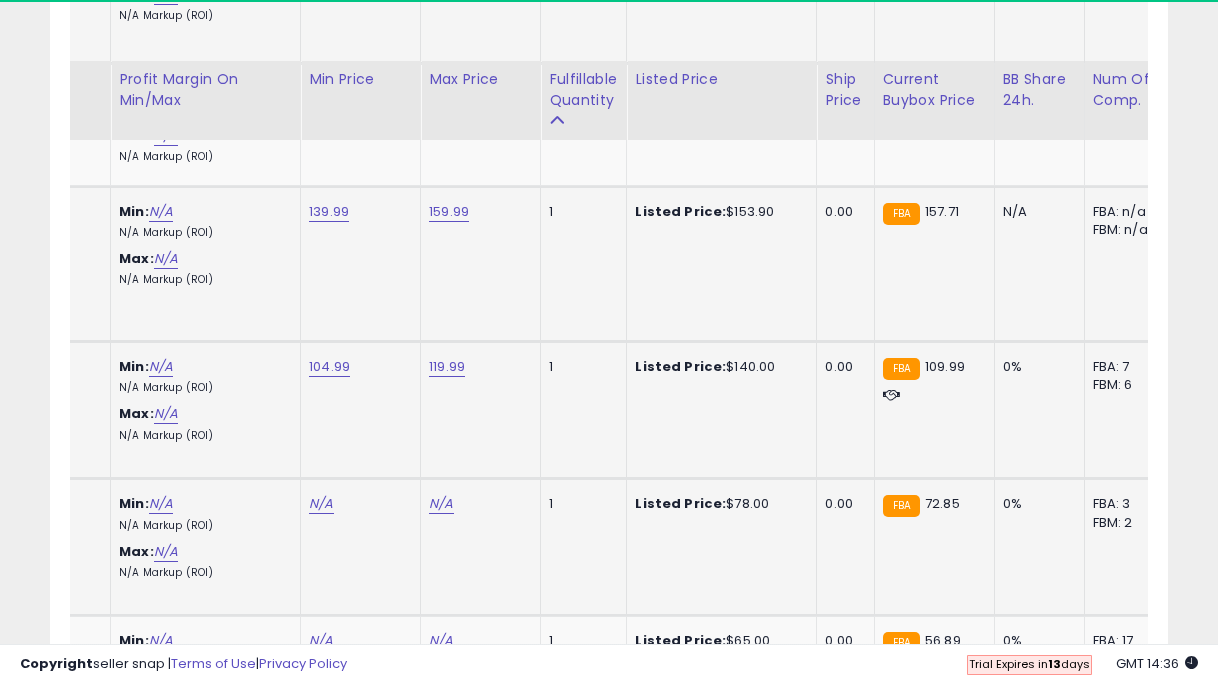 scroll, scrollTop: 3649, scrollLeft: 0, axis: vertical 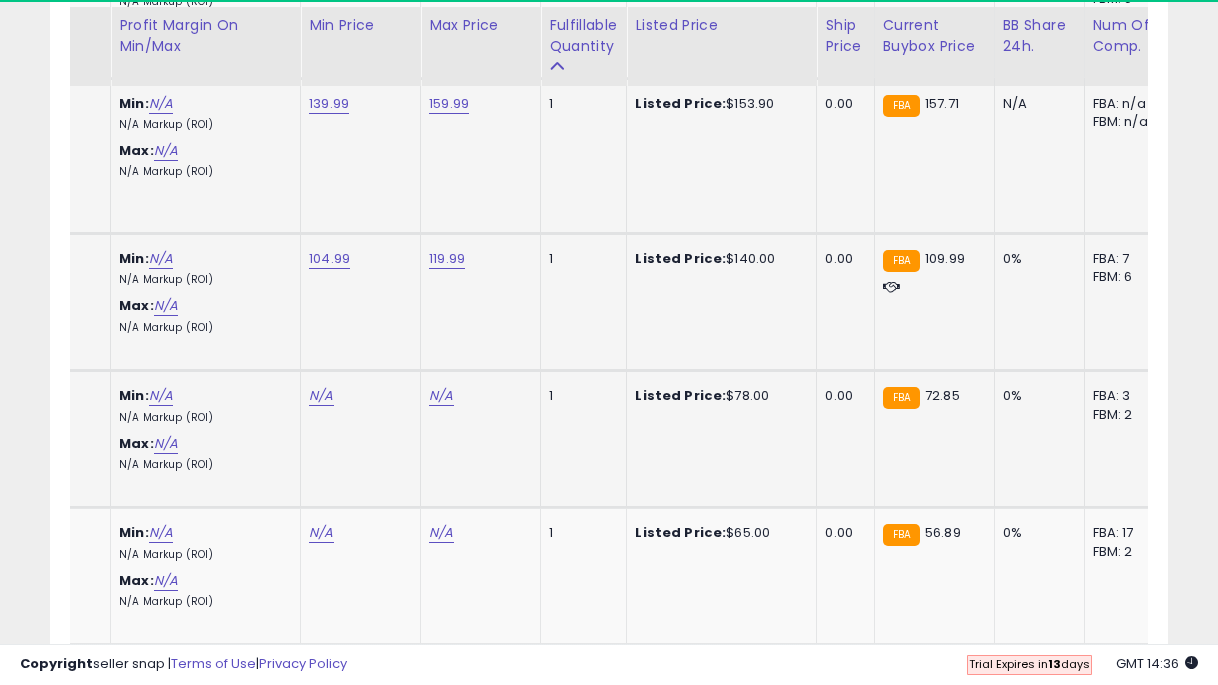 click on "N/A" at bounding box center (321, -2521) 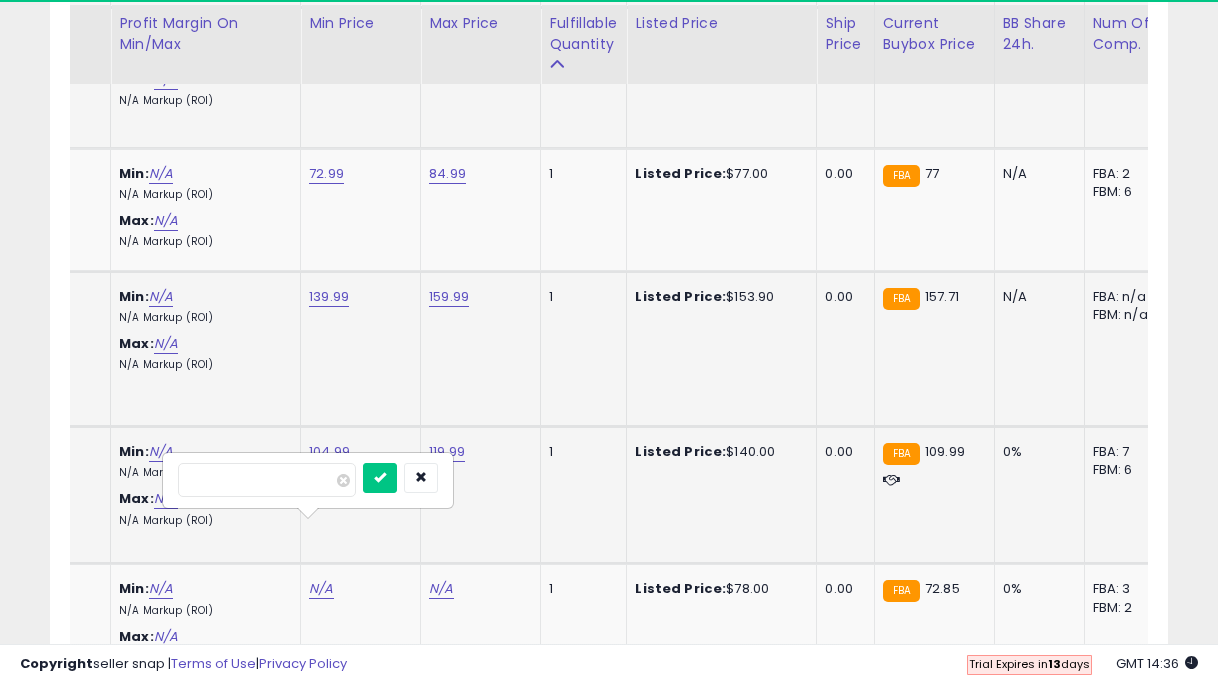 scroll, scrollTop: 3459, scrollLeft: 0, axis: vertical 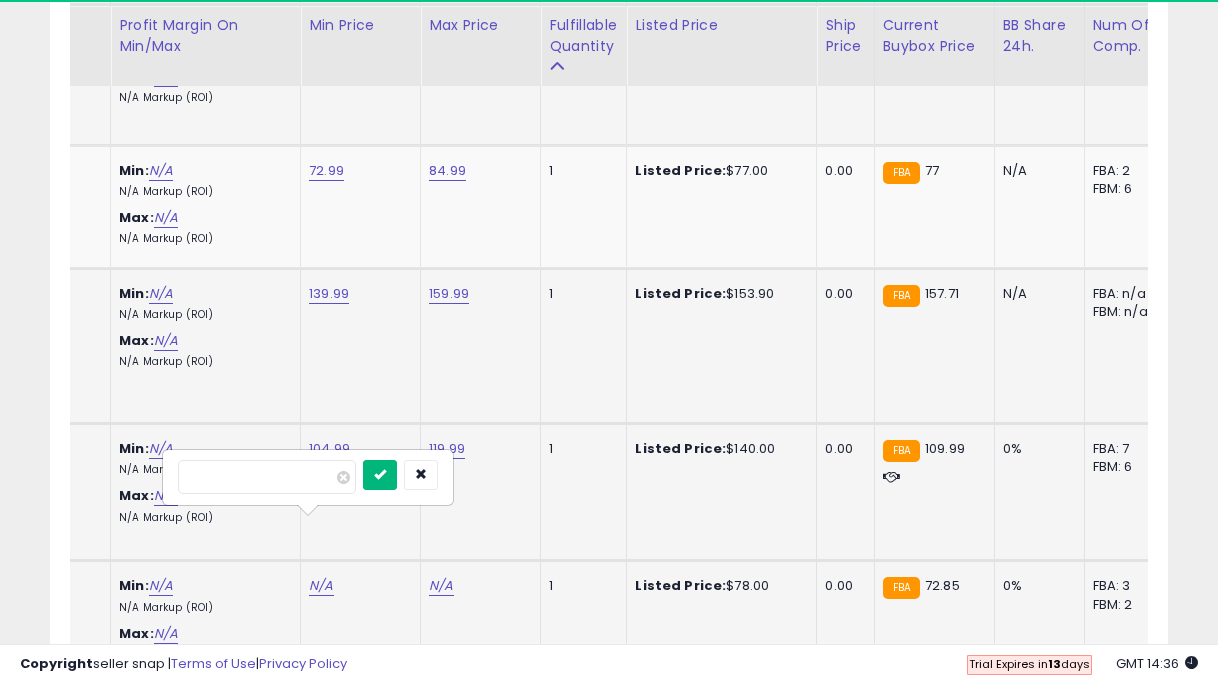 click at bounding box center [380, 475] 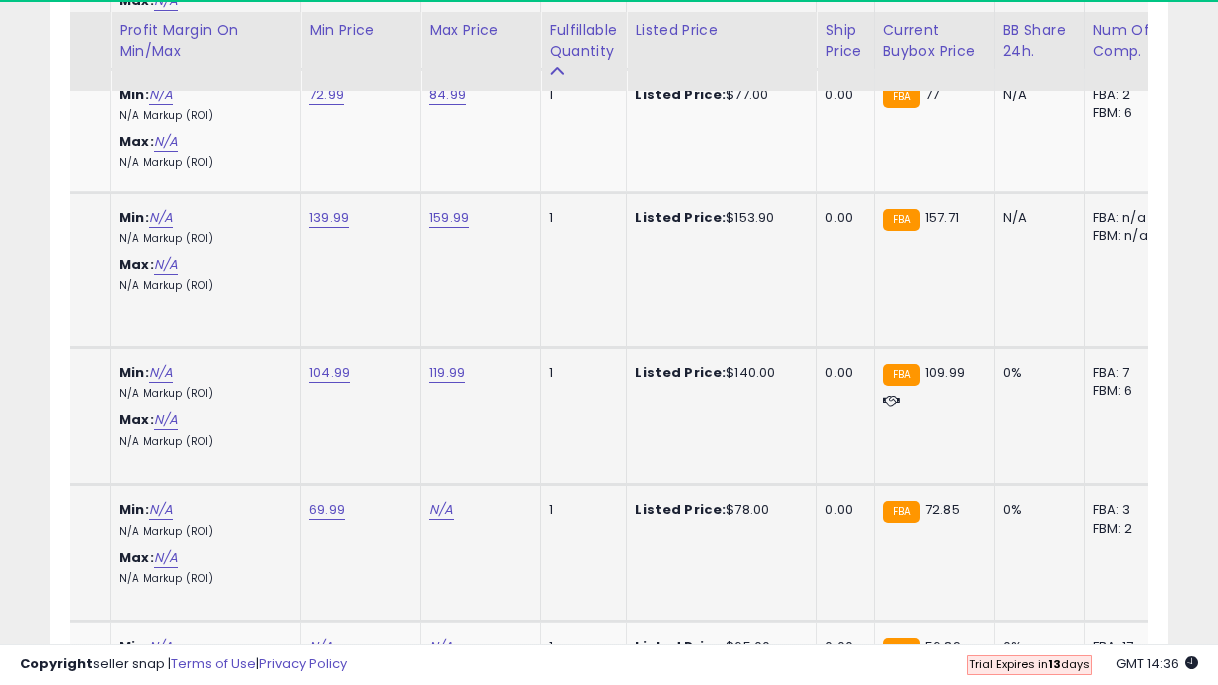 scroll, scrollTop: 3543, scrollLeft: 0, axis: vertical 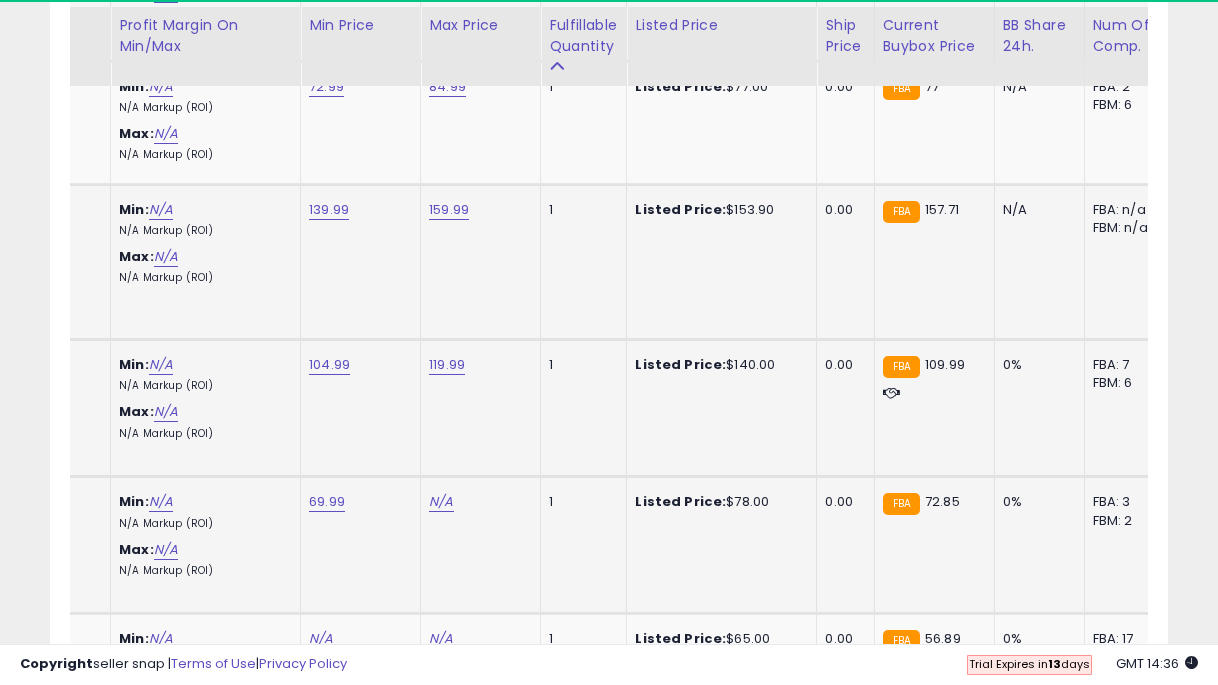 click on "N/A" at bounding box center (441, -2415) 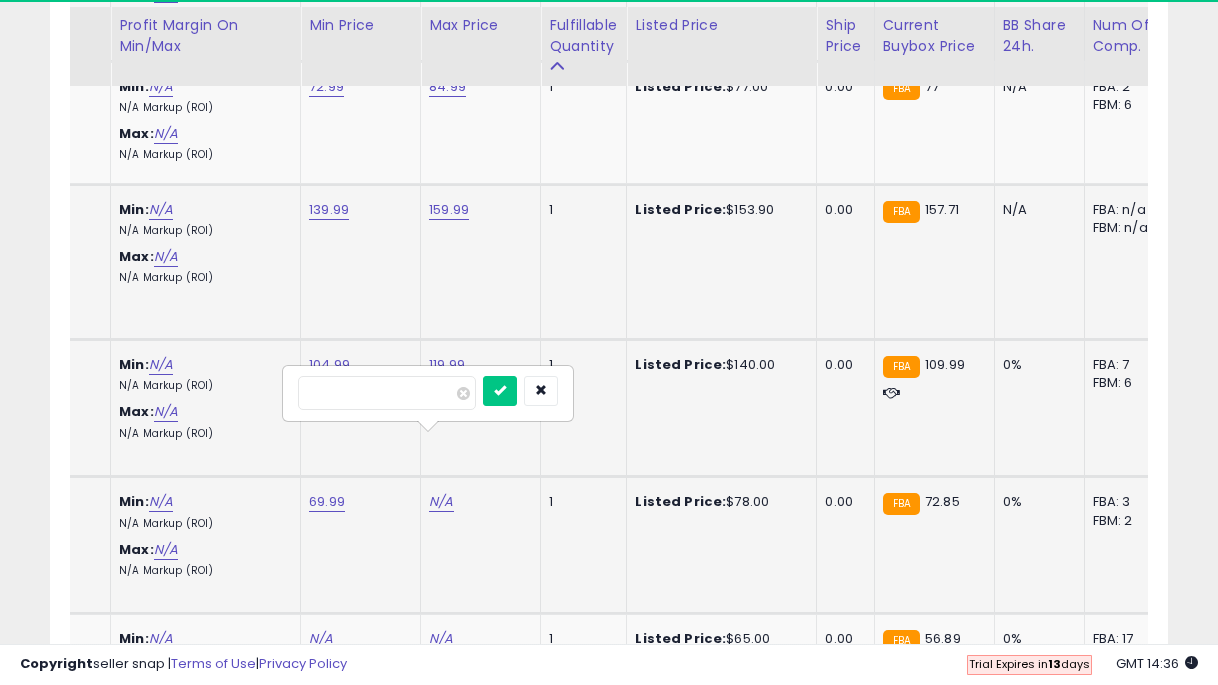 click at bounding box center [500, 391] 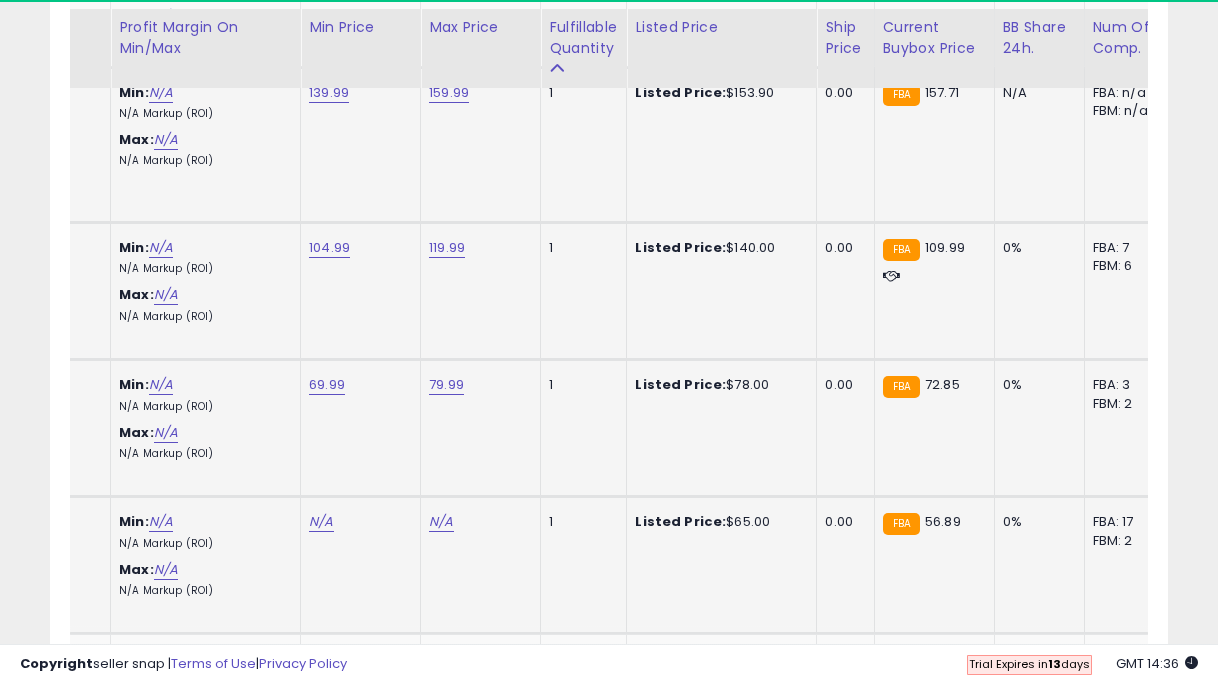 scroll, scrollTop: 3669, scrollLeft: 0, axis: vertical 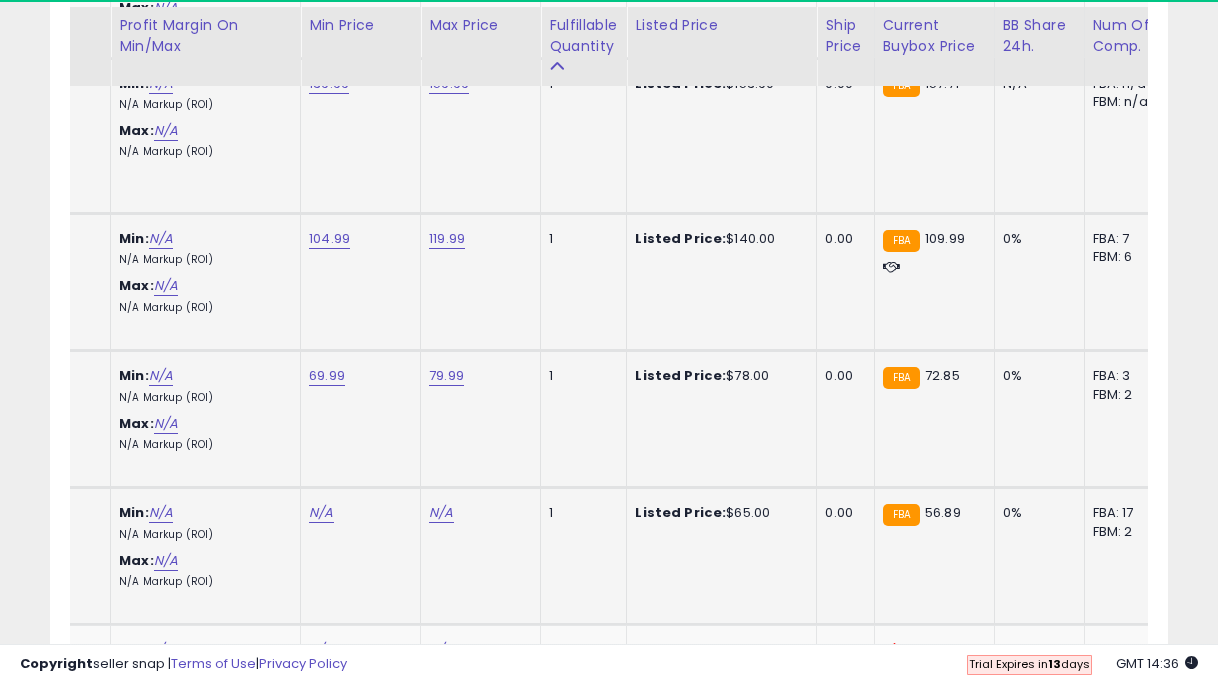 click on "N/A" at bounding box center [321, -2541] 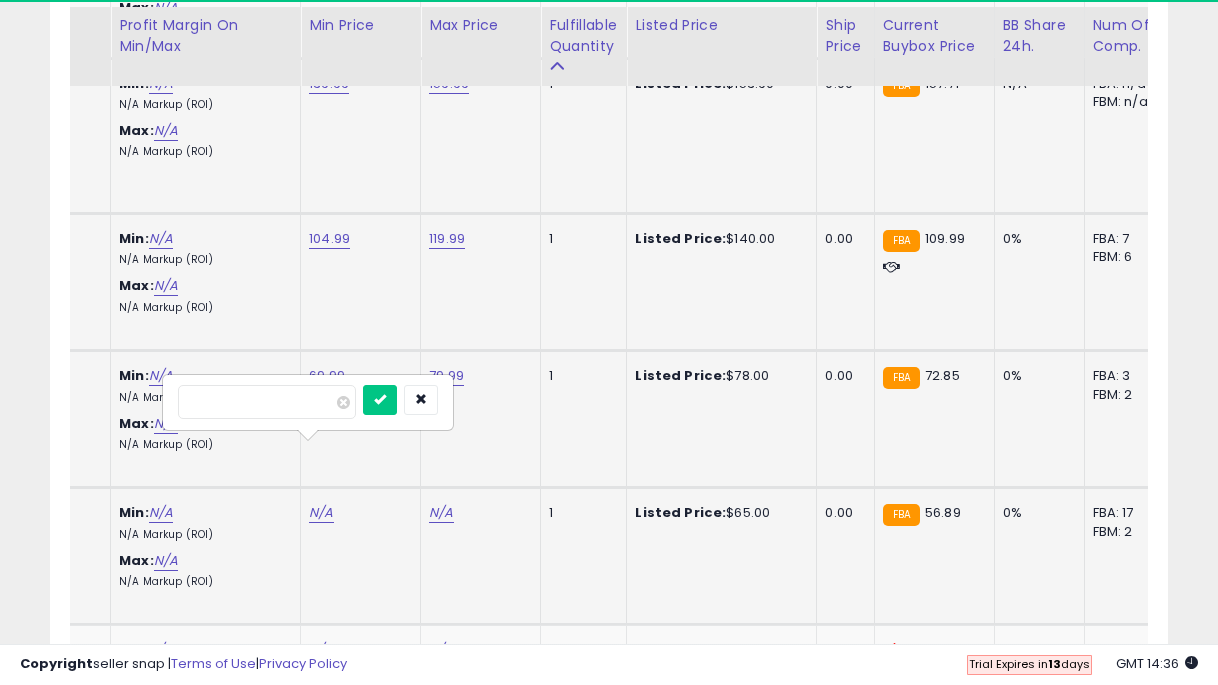click at bounding box center (380, 400) 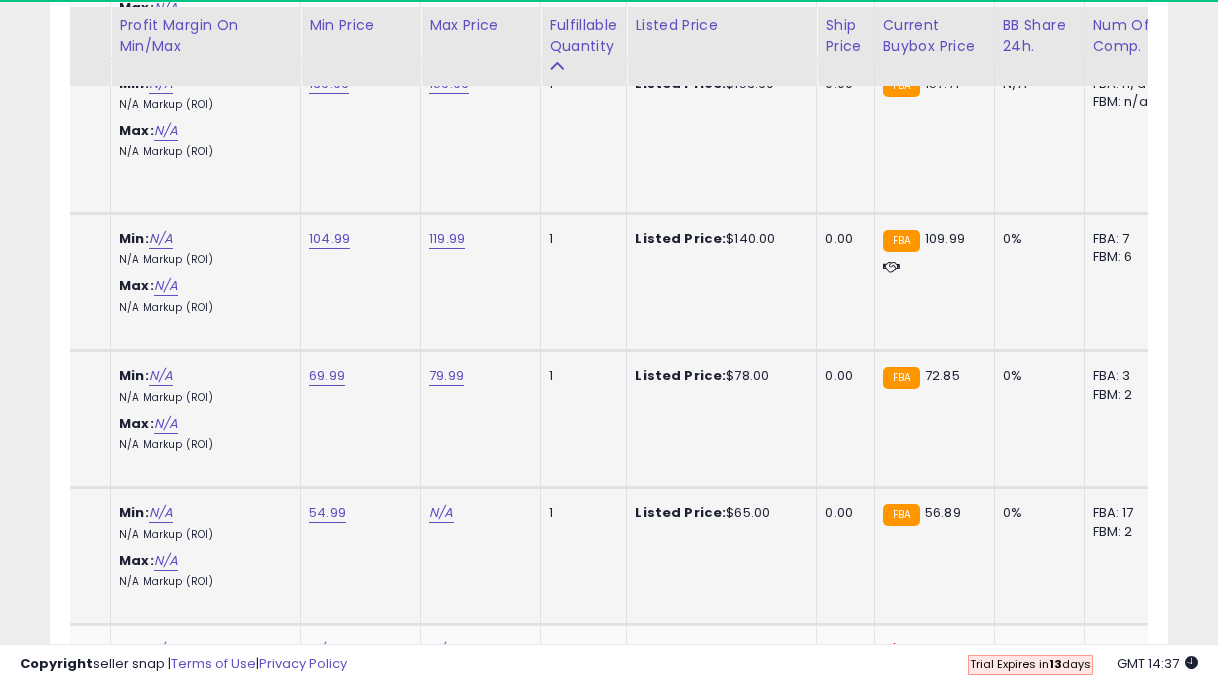 click on "N/A" at bounding box center (441, -2541) 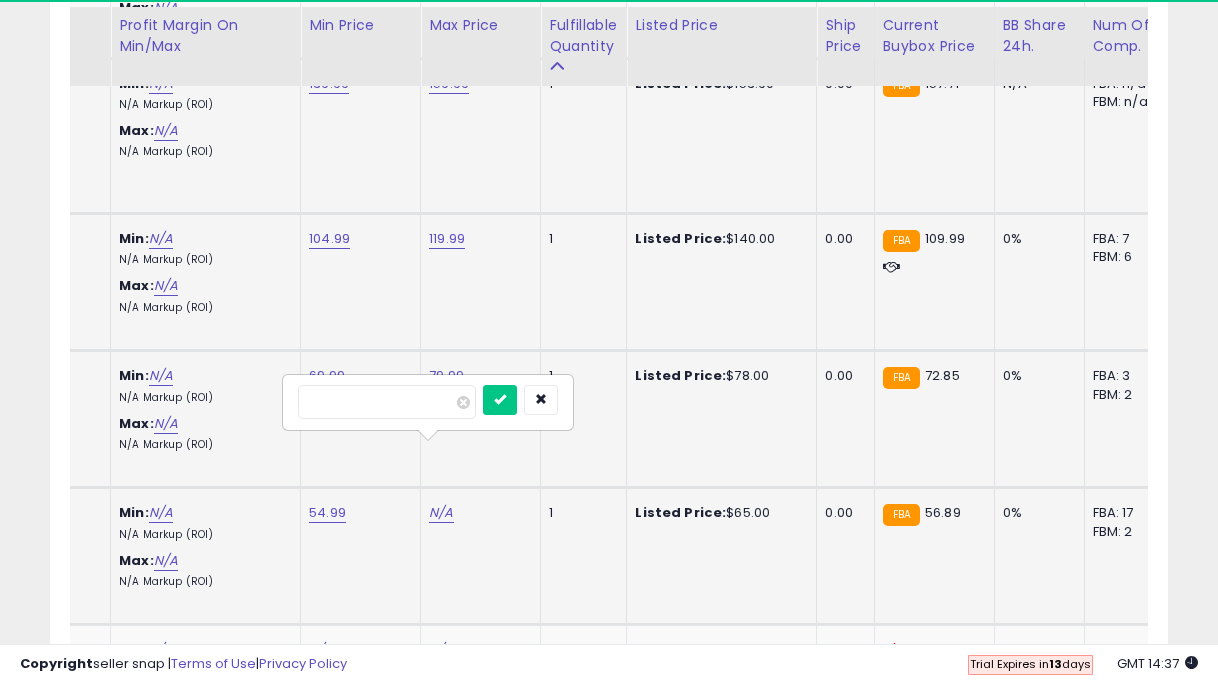 click at bounding box center [500, 400] 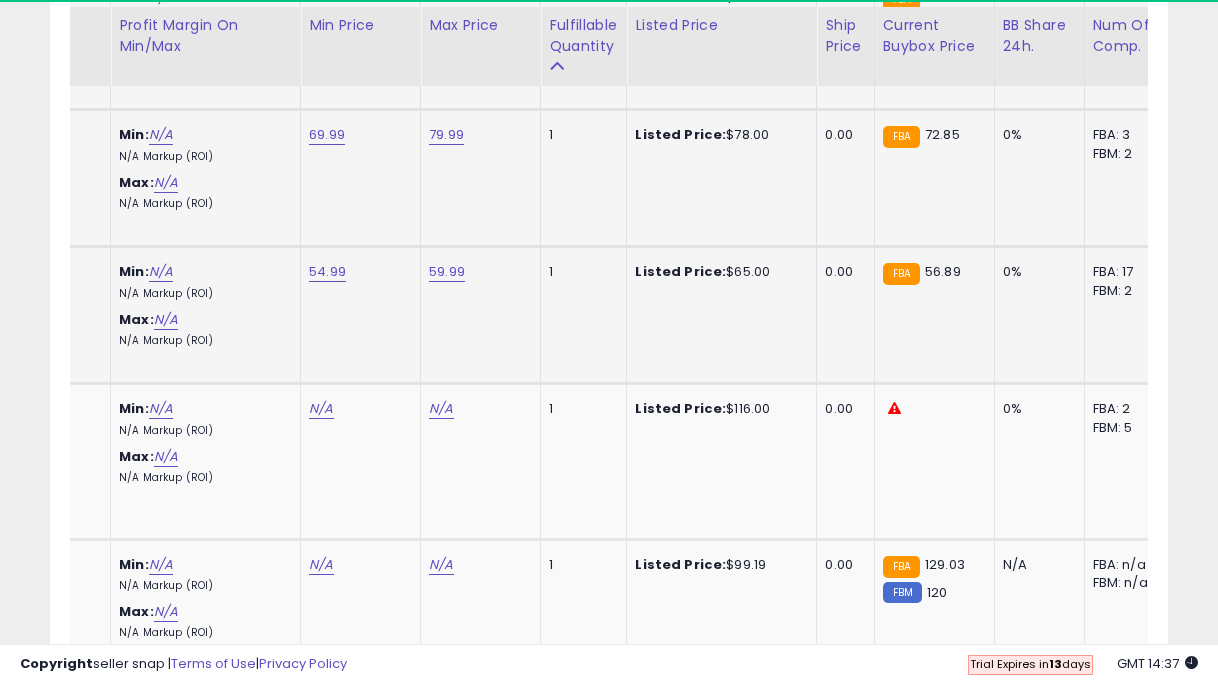 scroll, scrollTop: 3910, scrollLeft: 0, axis: vertical 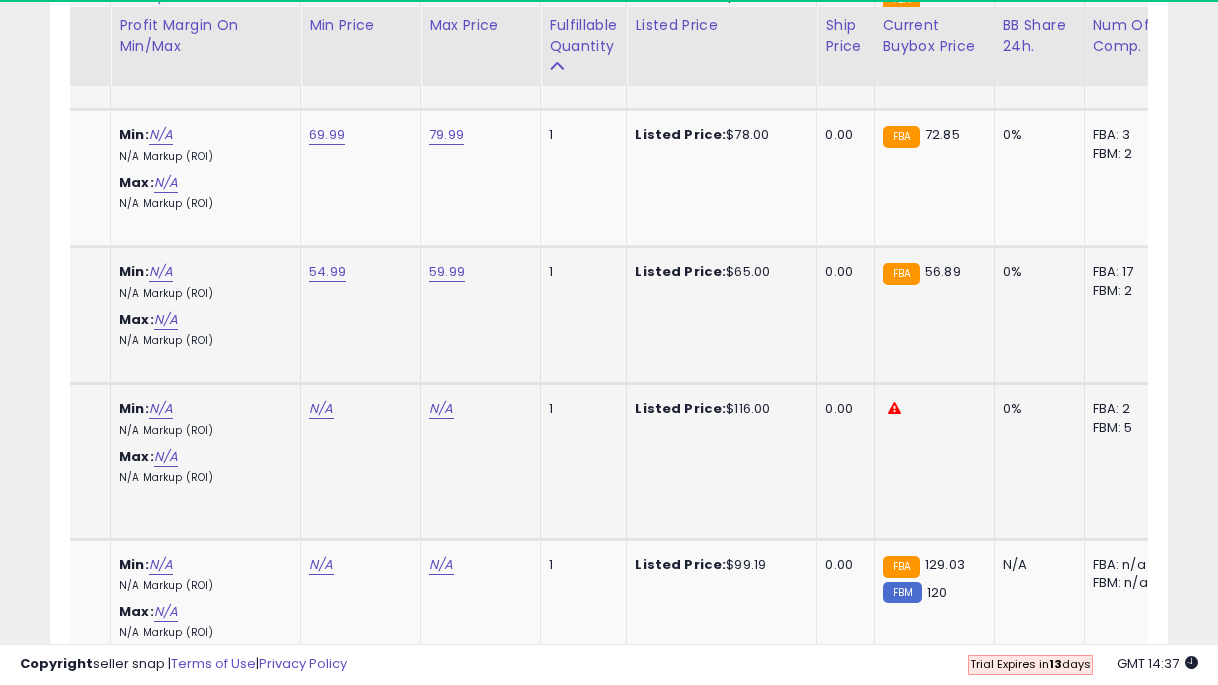 click on "N/A" at bounding box center (321, -2782) 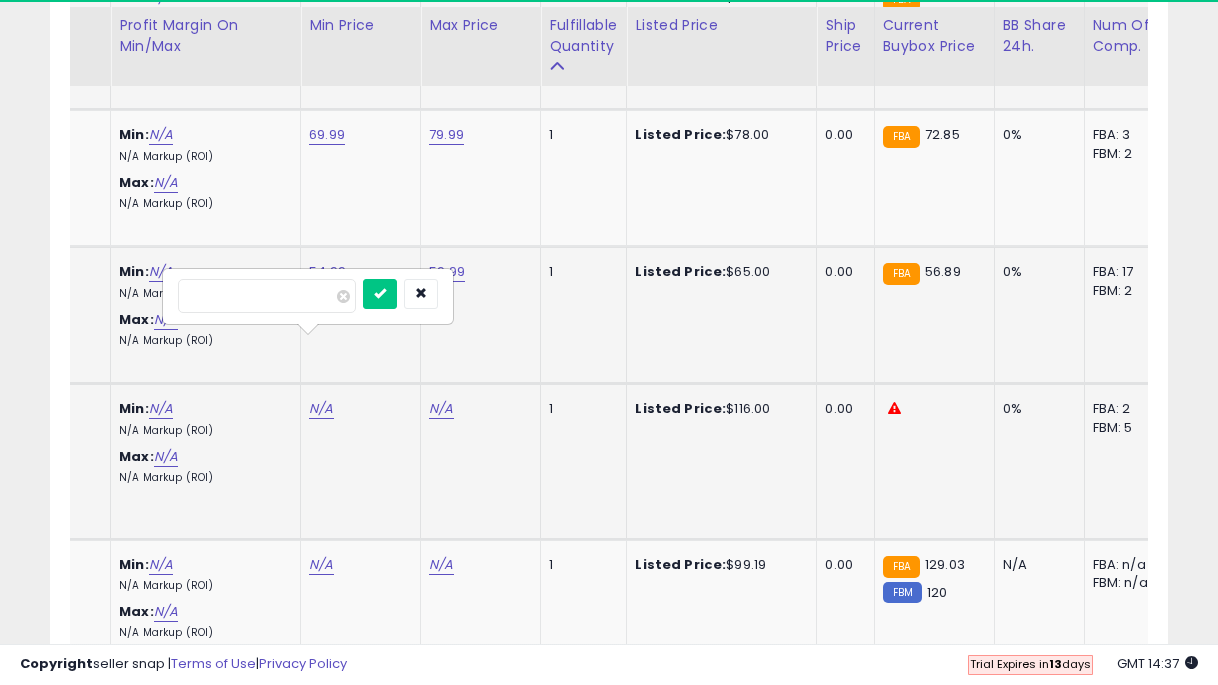 click at bounding box center [380, 294] 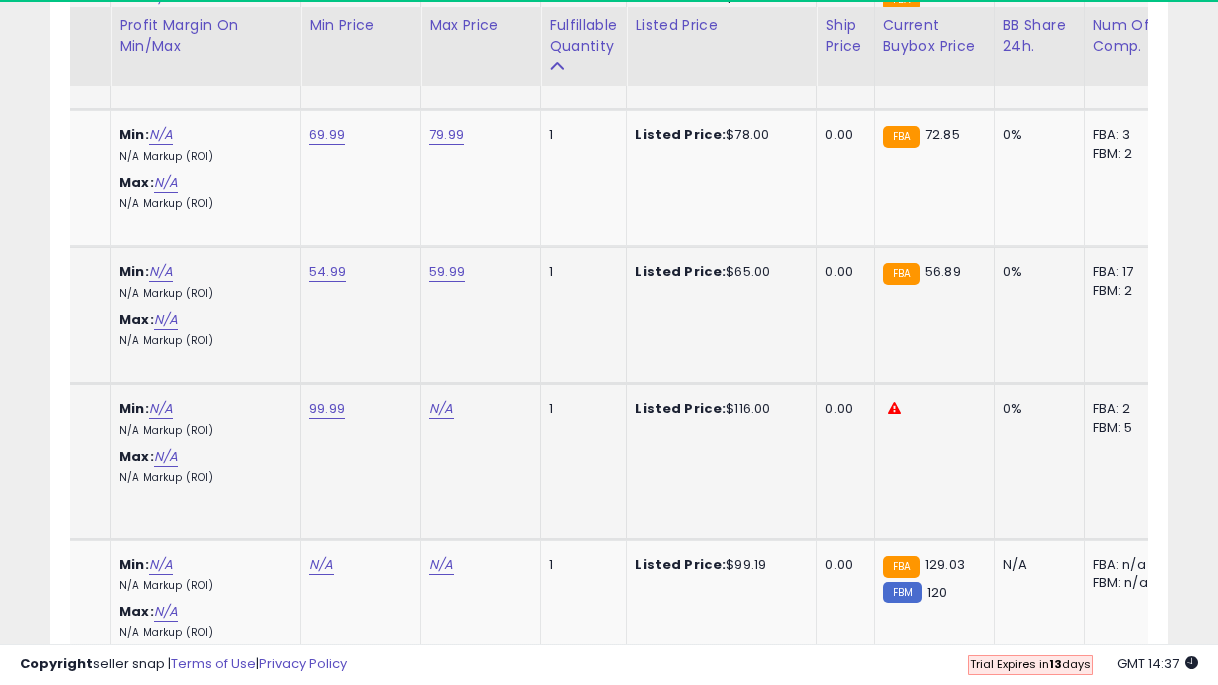 click on "N/A" at bounding box center (441, -2782) 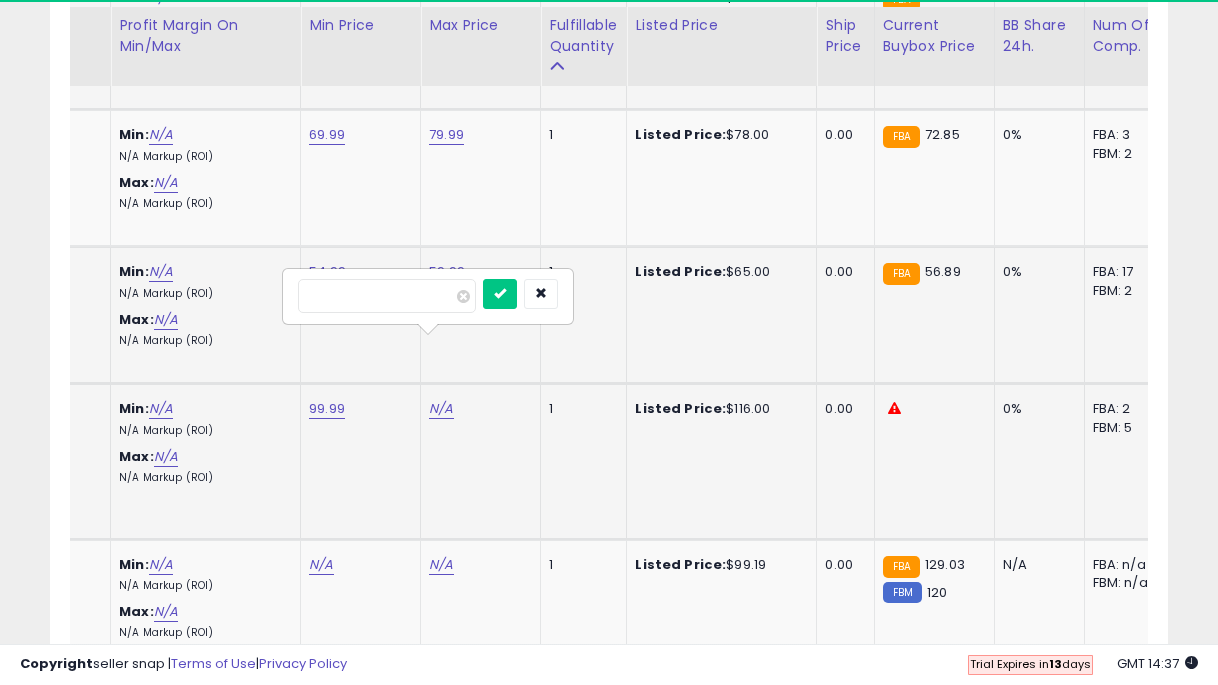 click at bounding box center [500, 294] 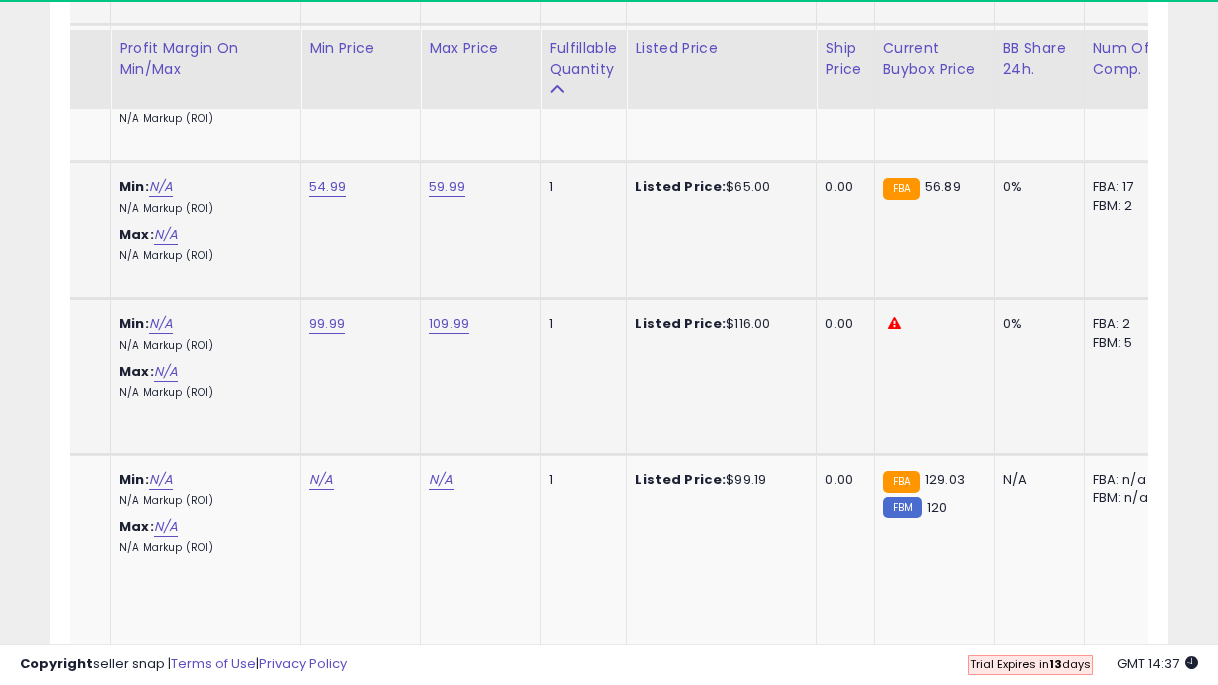 scroll, scrollTop: 4030, scrollLeft: 0, axis: vertical 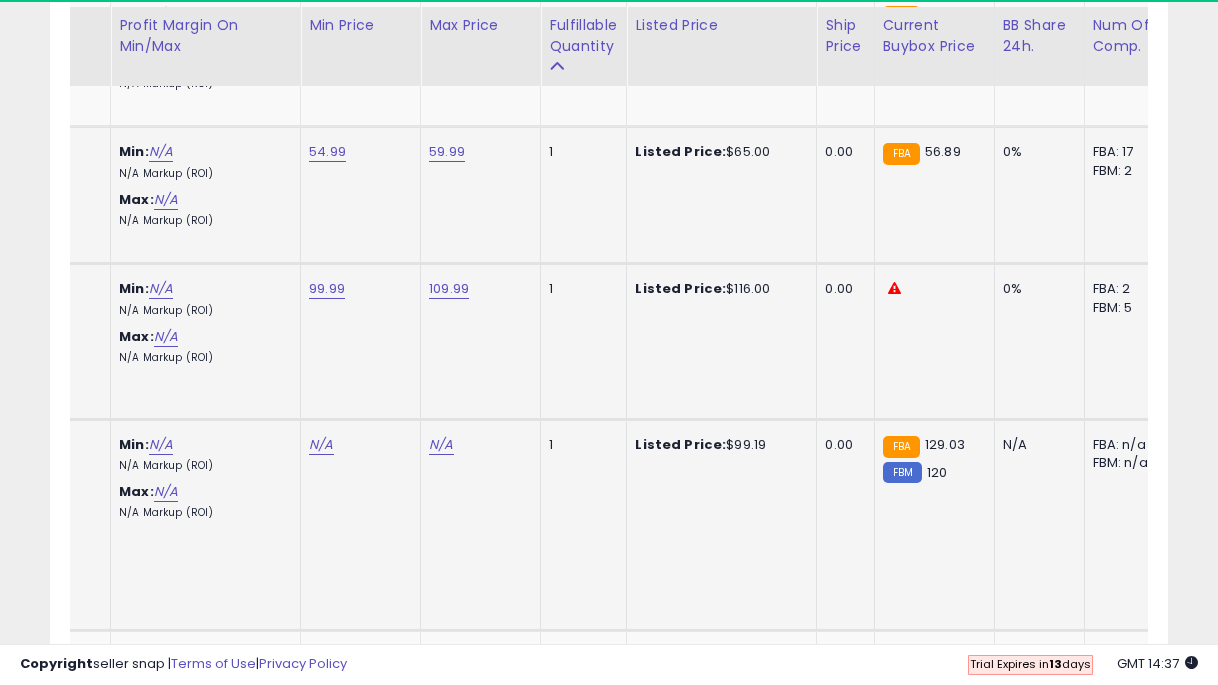 click on "N/A" at bounding box center (321, -2902) 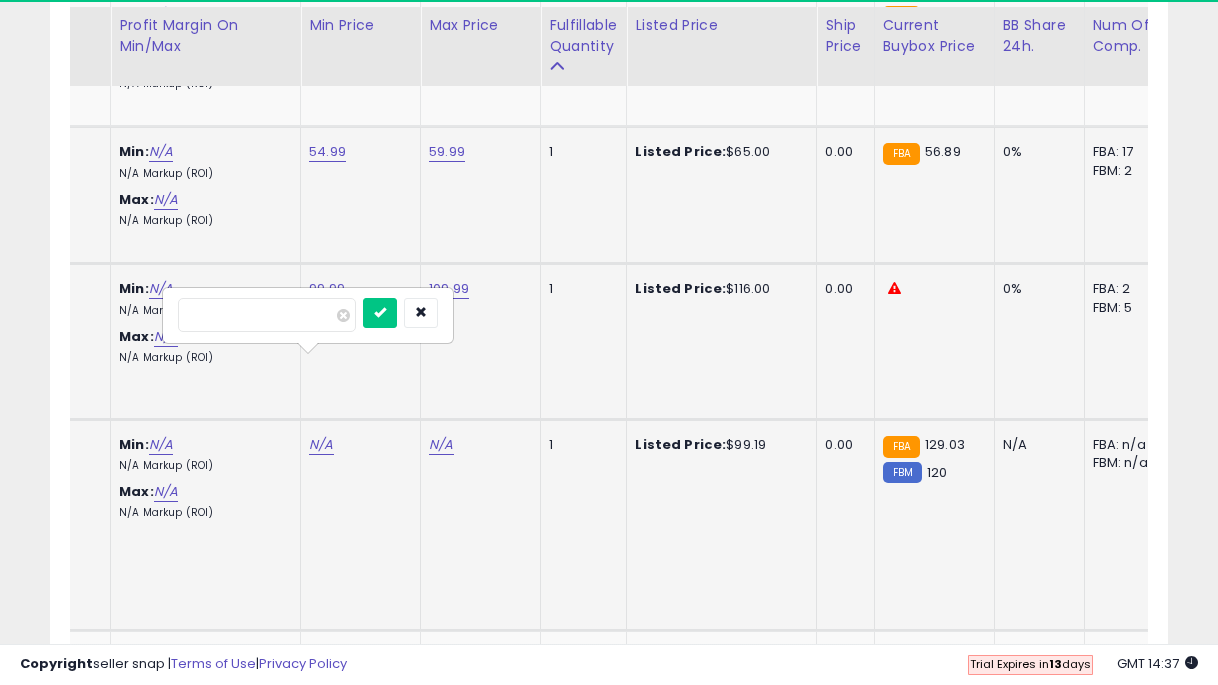 click at bounding box center [380, 313] 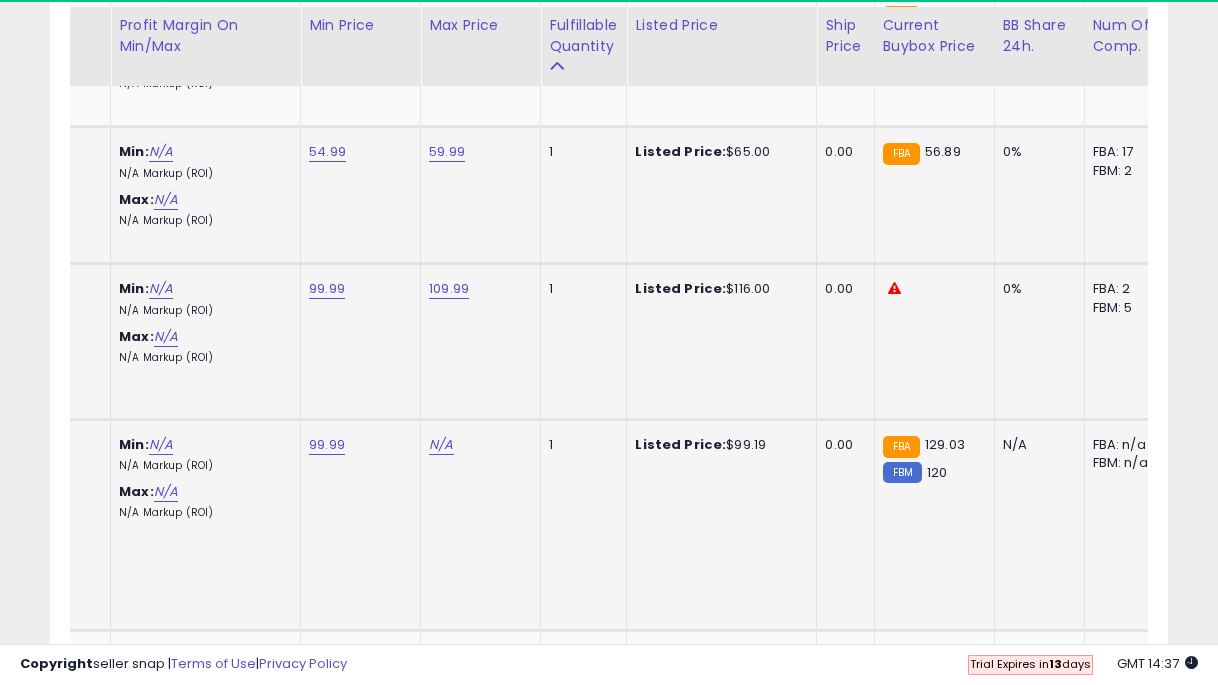 click on "N/A" at bounding box center [441, -2902] 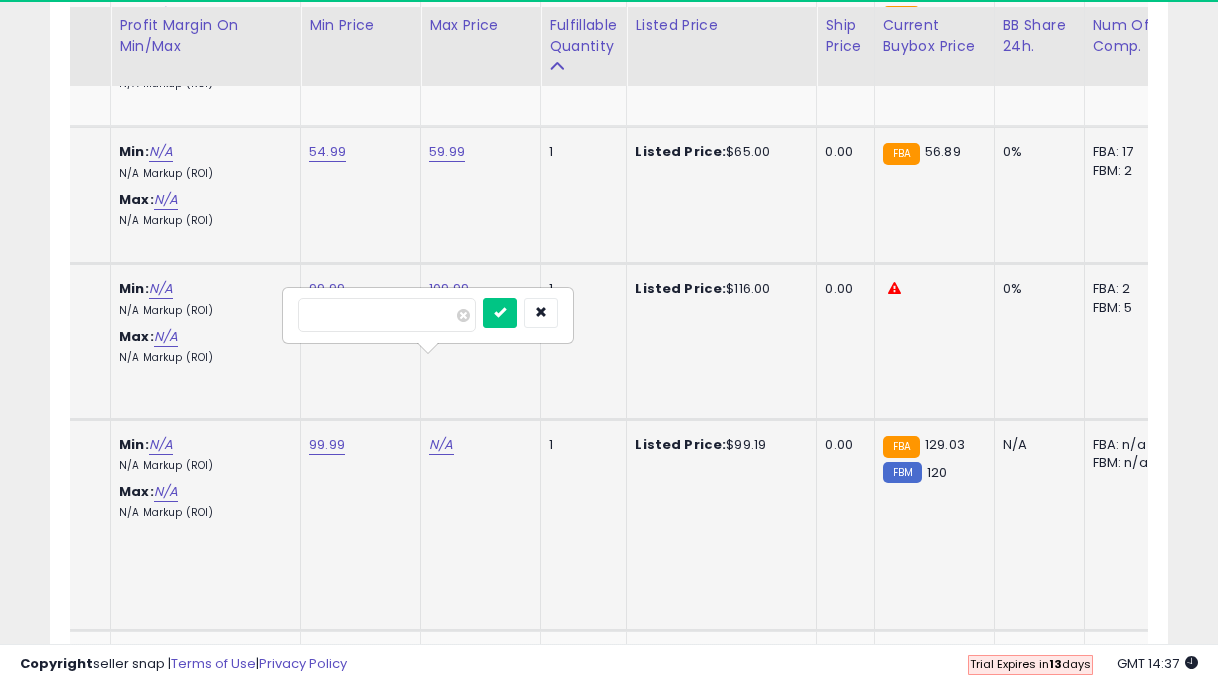 click at bounding box center (500, 313) 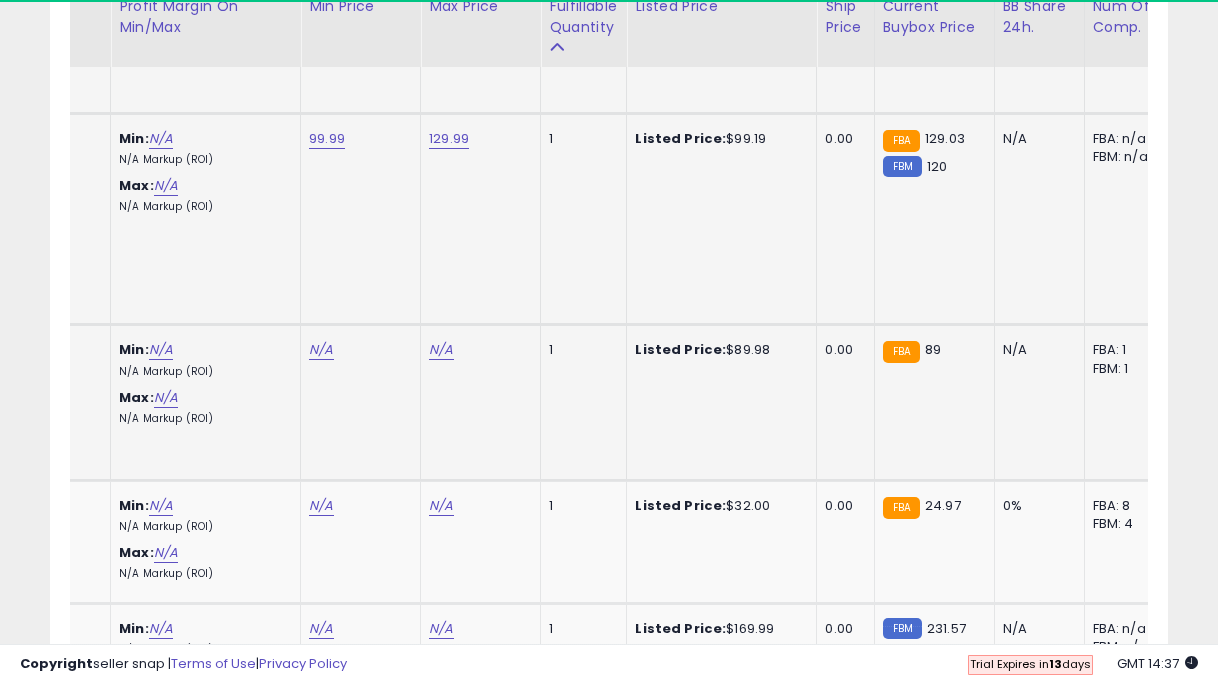 scroll, scrollTop: 4343, scrollLeft: 0, axis: vertical 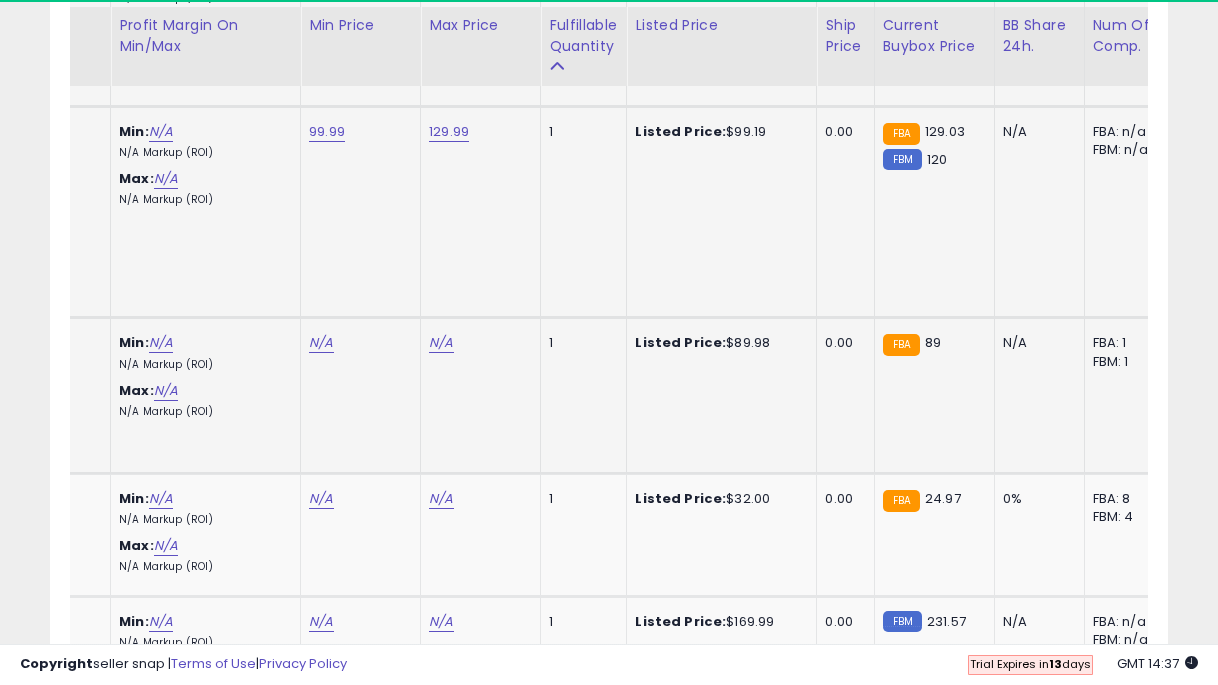 click on "N/A" at bounding box center [321, -3215] 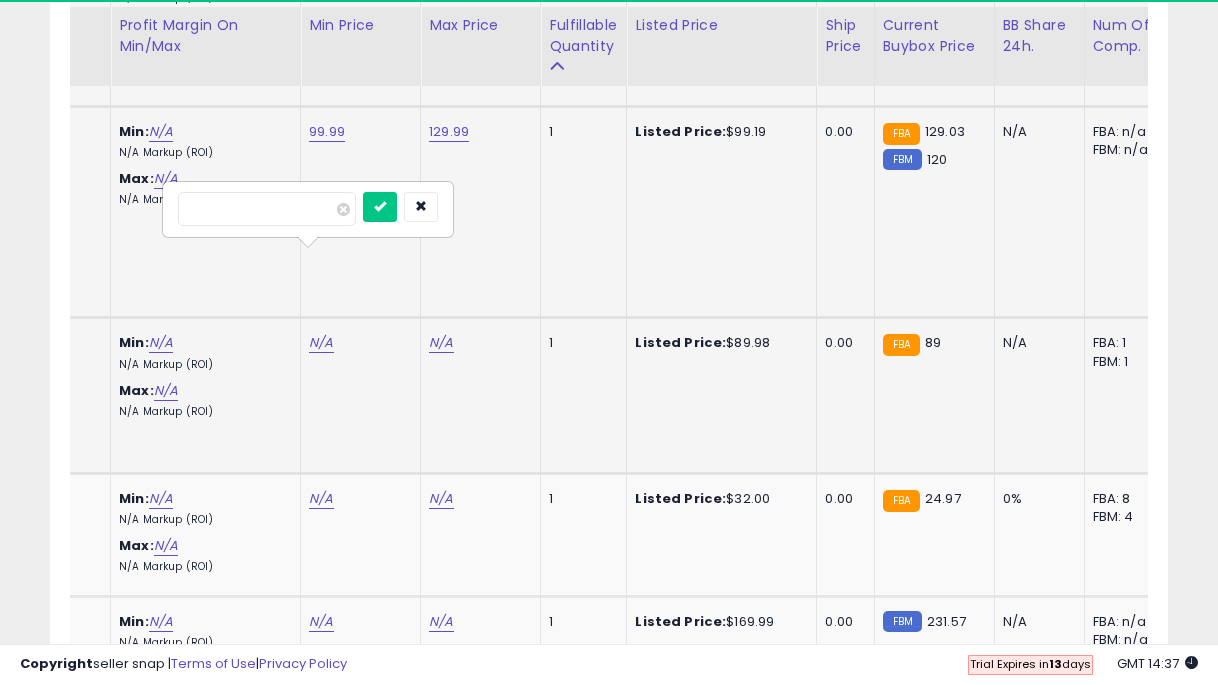 click at bounding box center (380, 207) 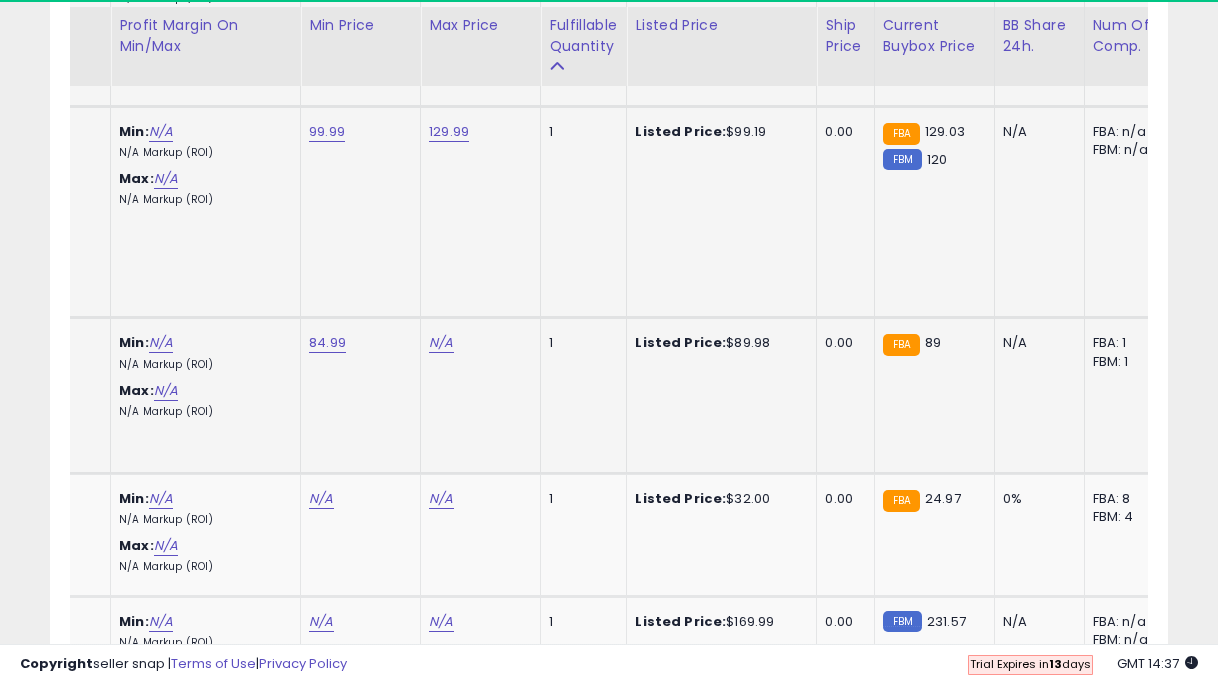 click on "N/A" at bounding box center [441, -3215] 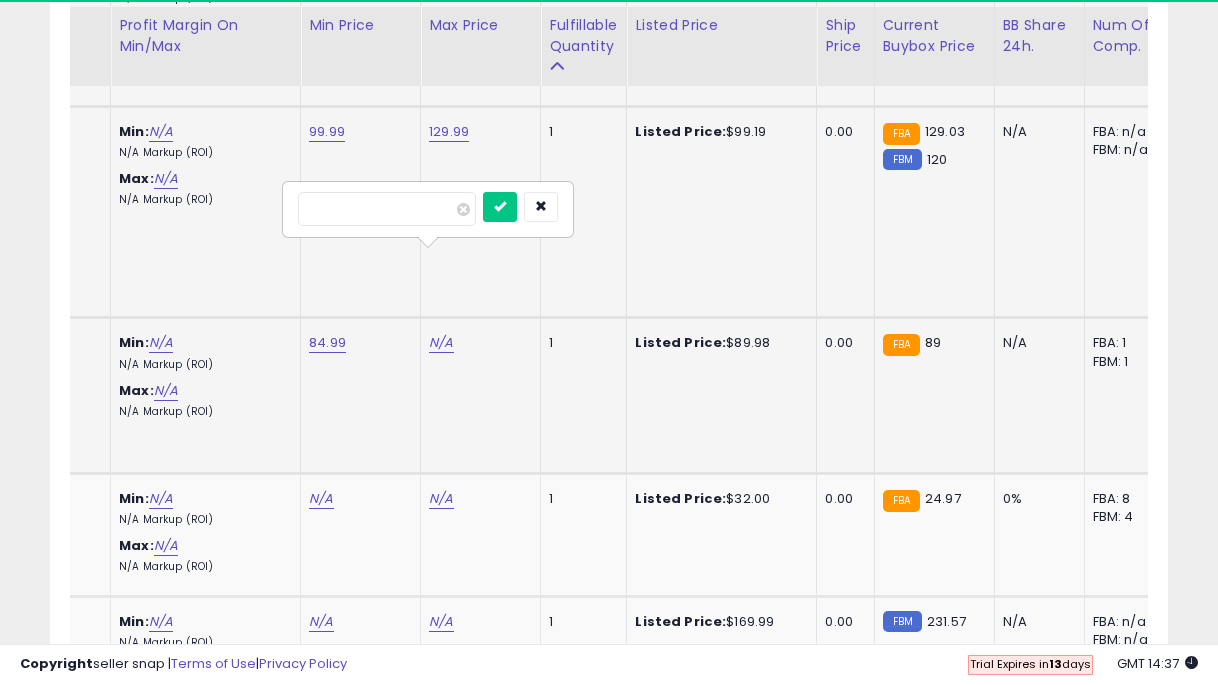 click at bounding box center (500, 207) 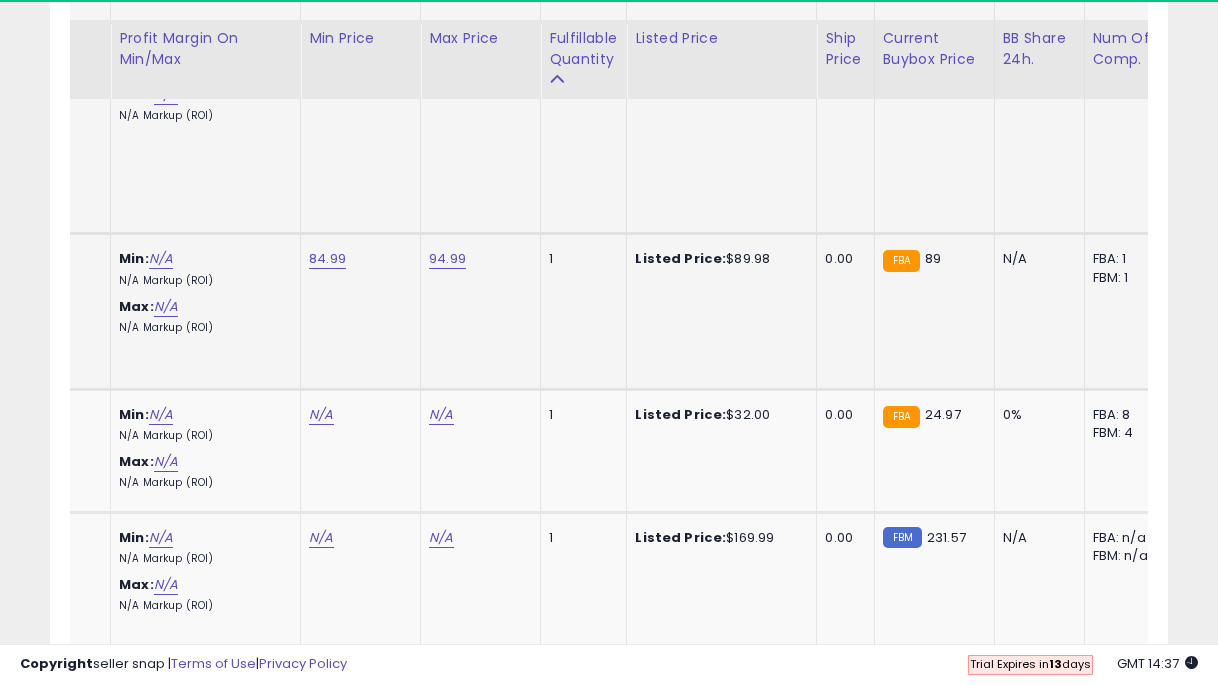scroll, scrollTop: 4442, scrollLeft: 0, axis: vertical 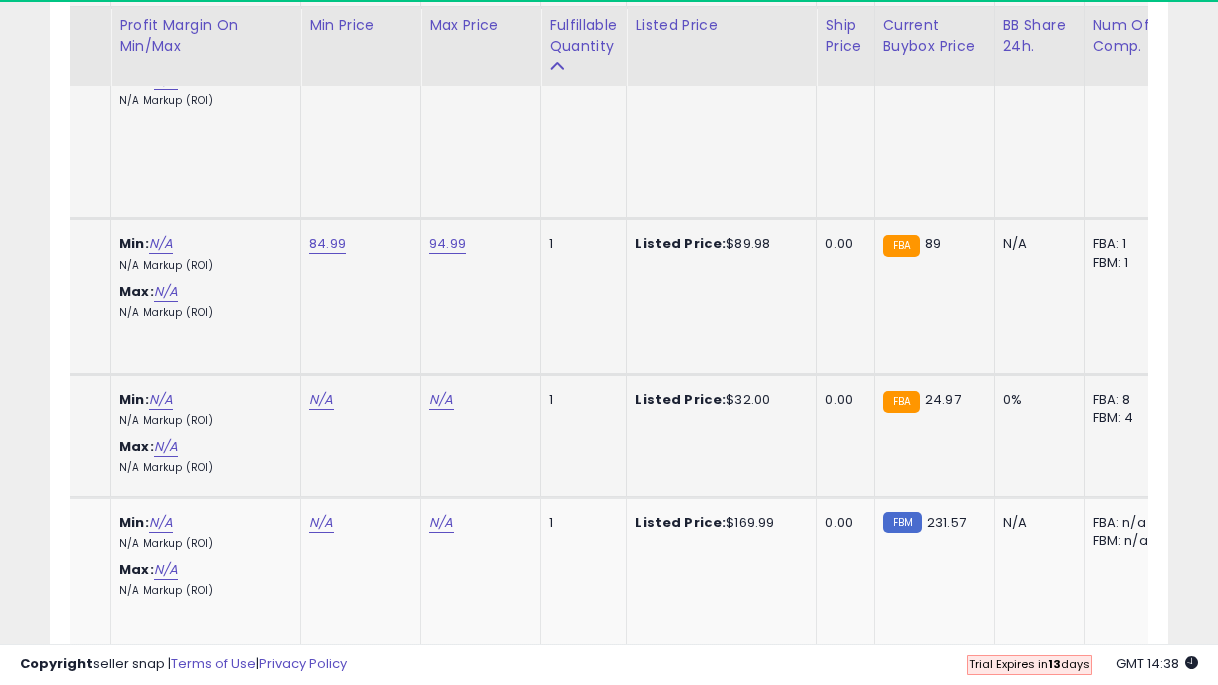 click on "N/A" at bounding box center [321, -3314] 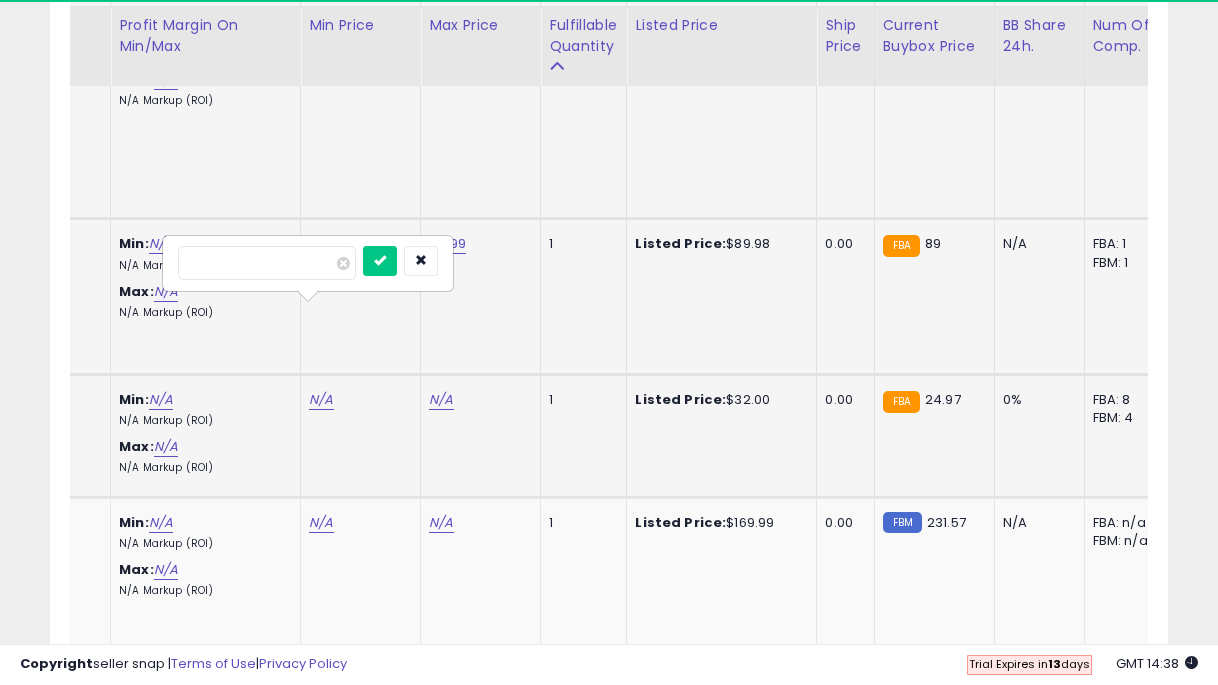 click at bounding box center (380, 261) 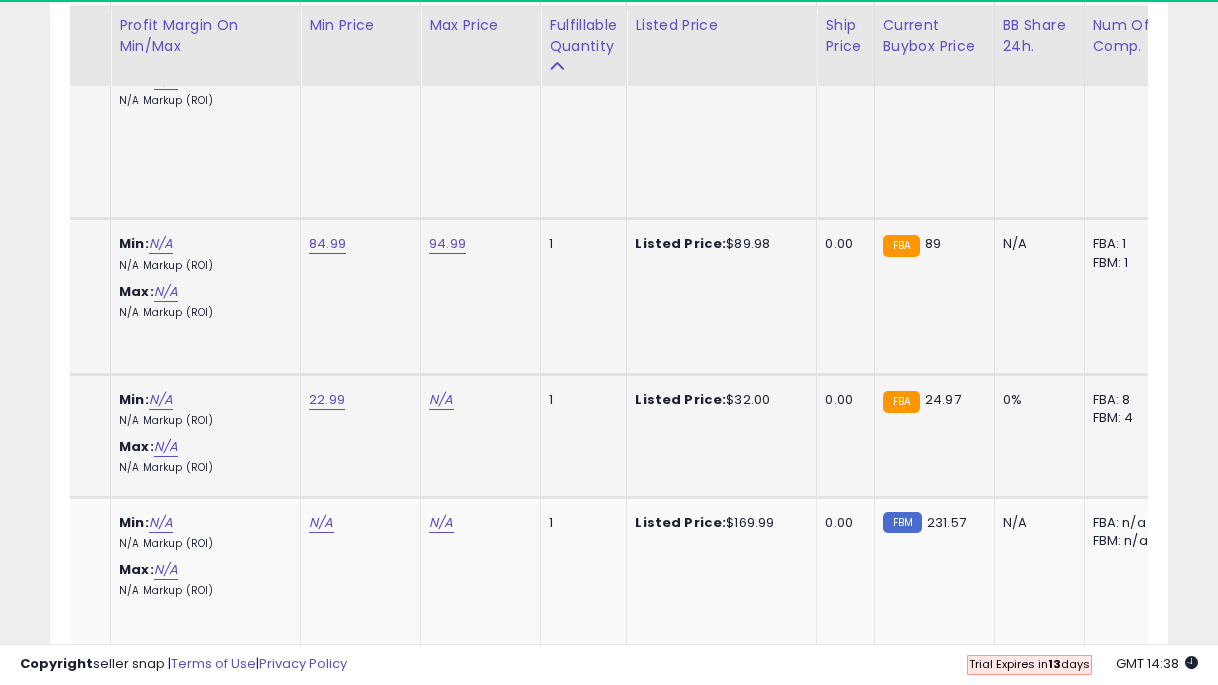 click on "N/A" at bounding box center [477, 400] 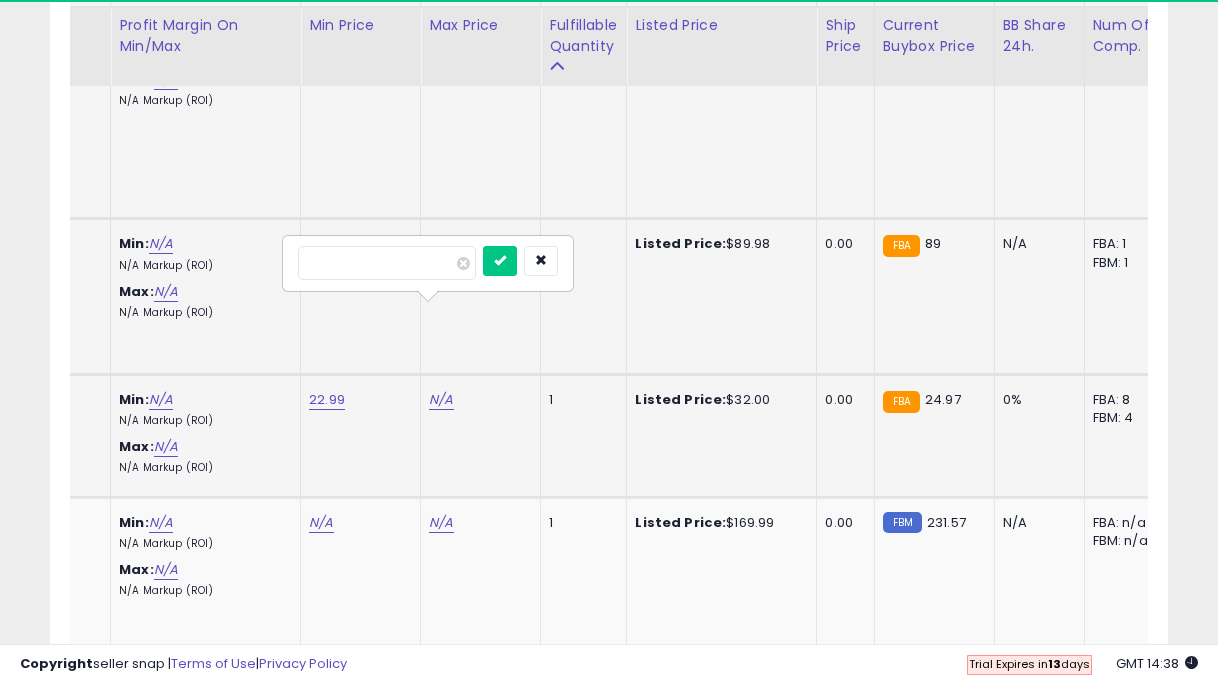 click at bounding box center [500, 261] 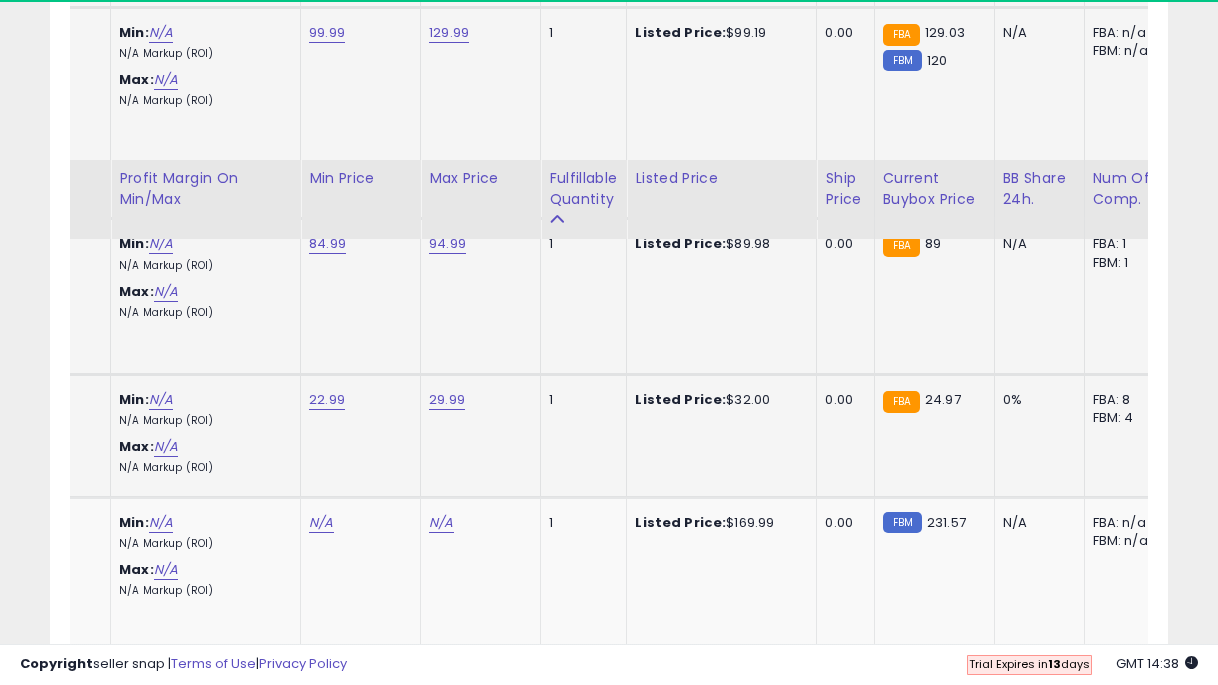 scroll, scrollTop: 4719, scrollLeft: 0, axis: vertical 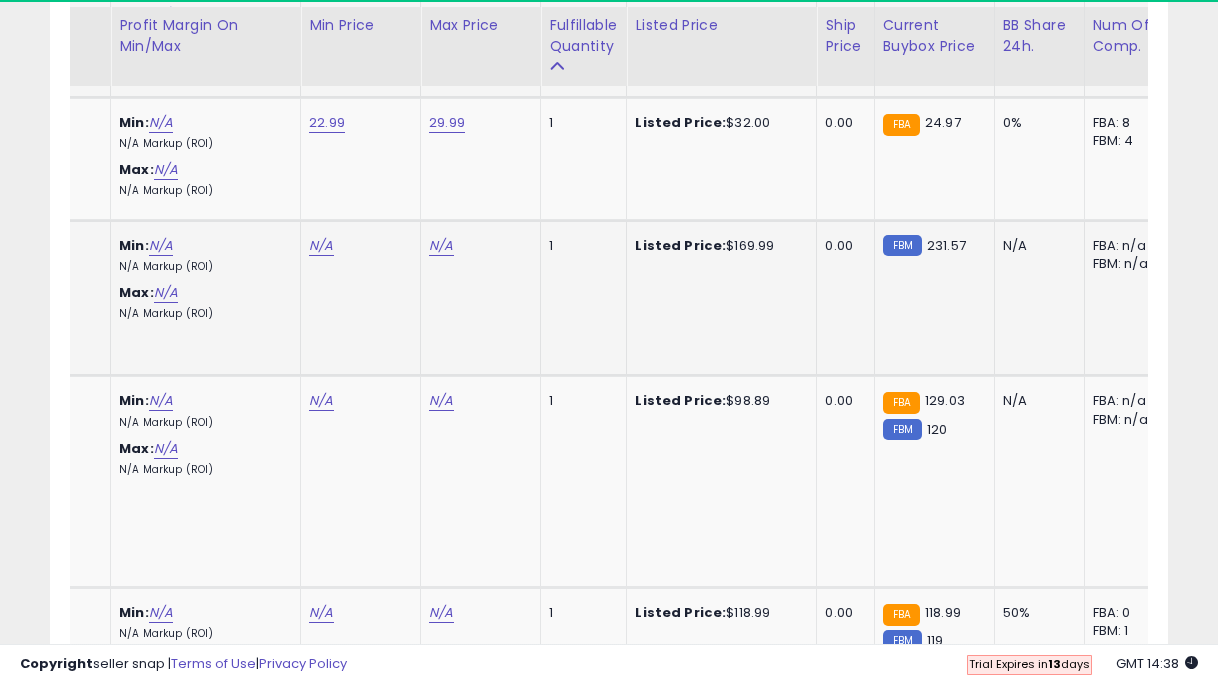 click on "N/A" at bounding box center (321, -3591) 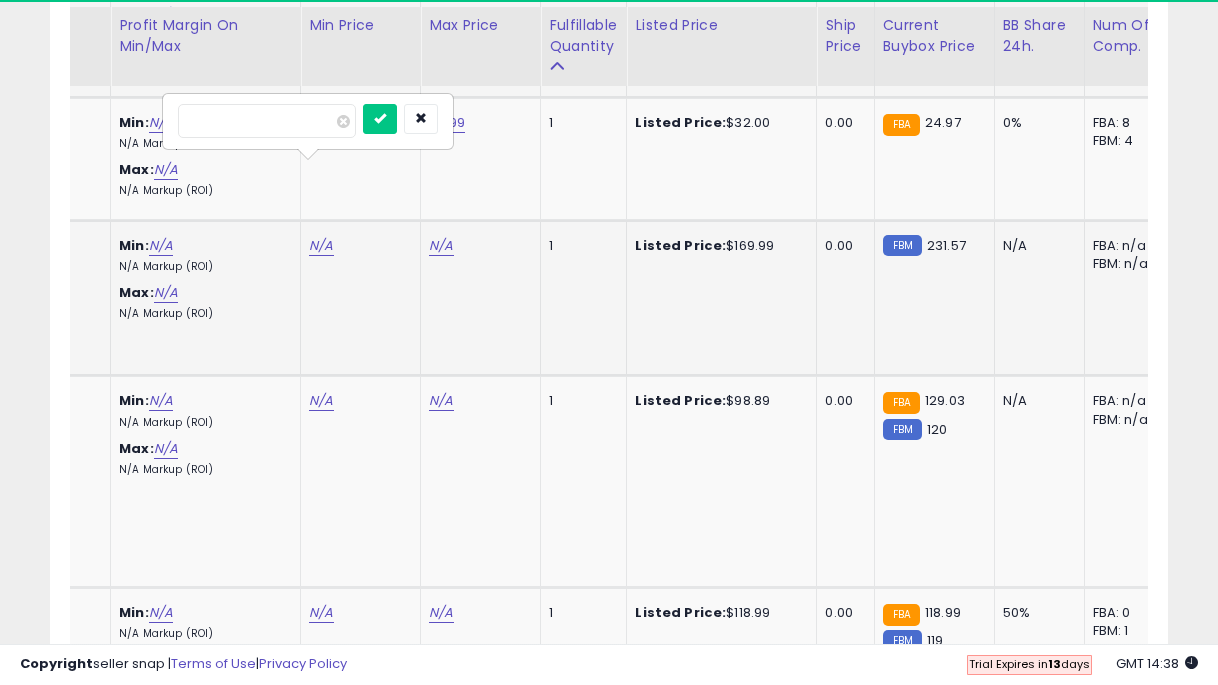 click at bounding box center (380, 119) 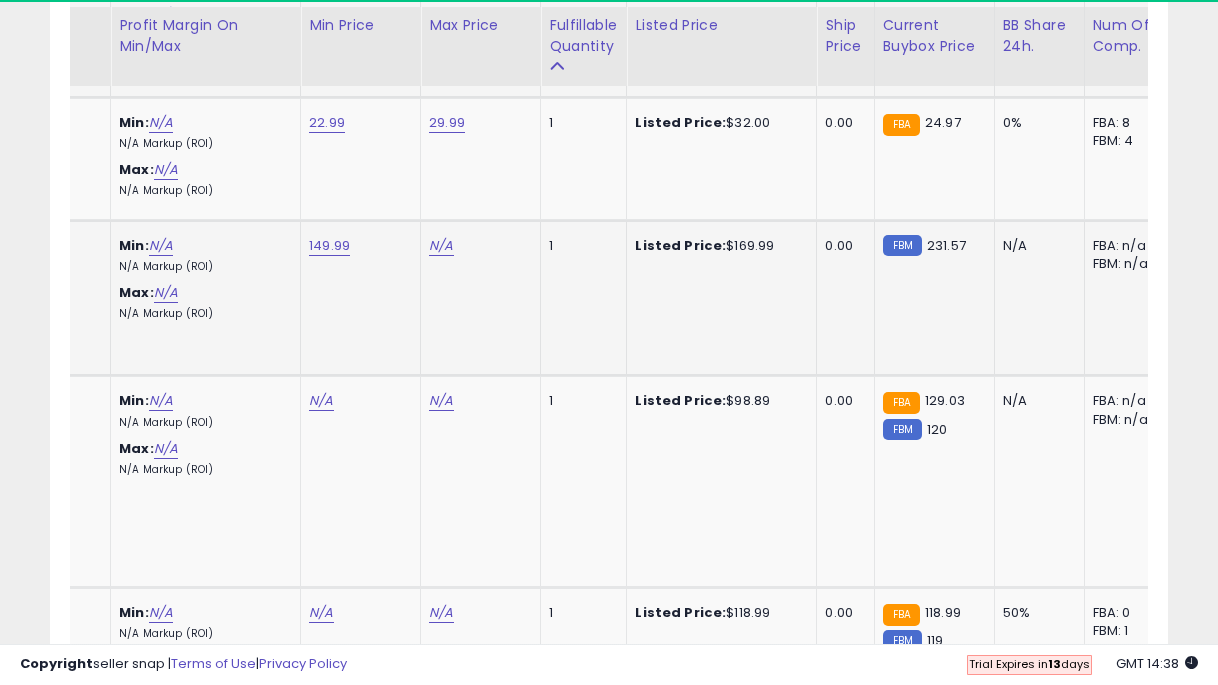 click on "N/A" at bounding box center [441, -3591] 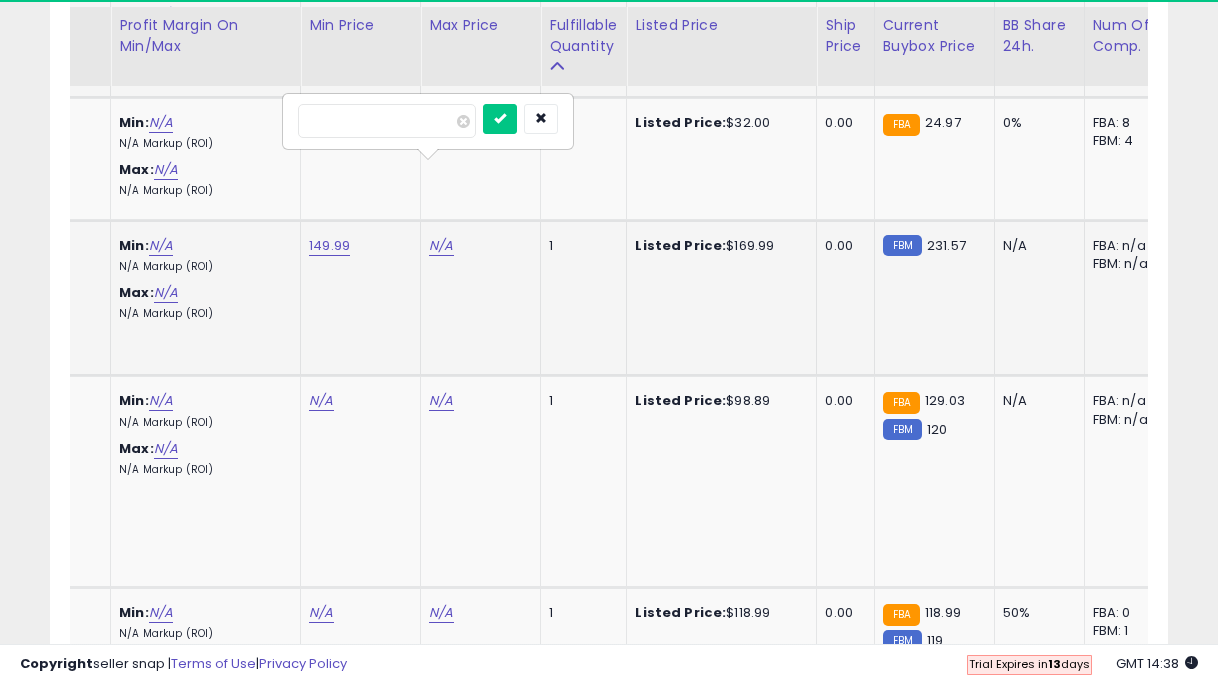 click at bounding box center (500, 119) 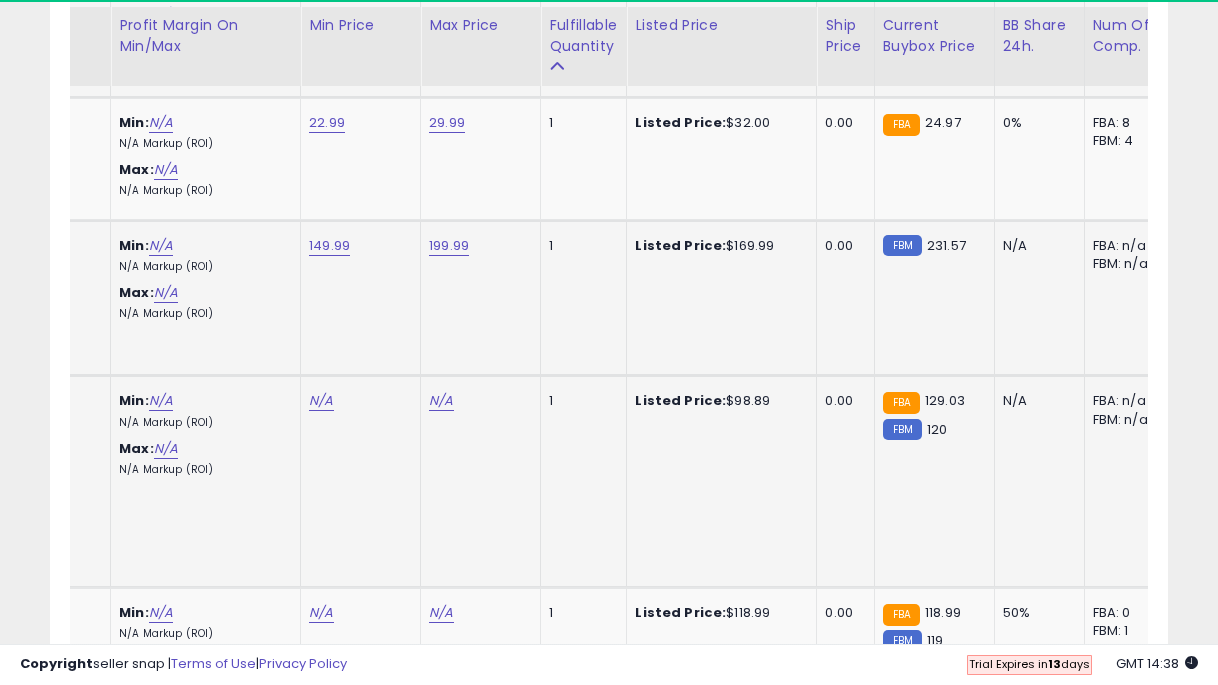 click on "N/A" at bounding box center (321, -3591) 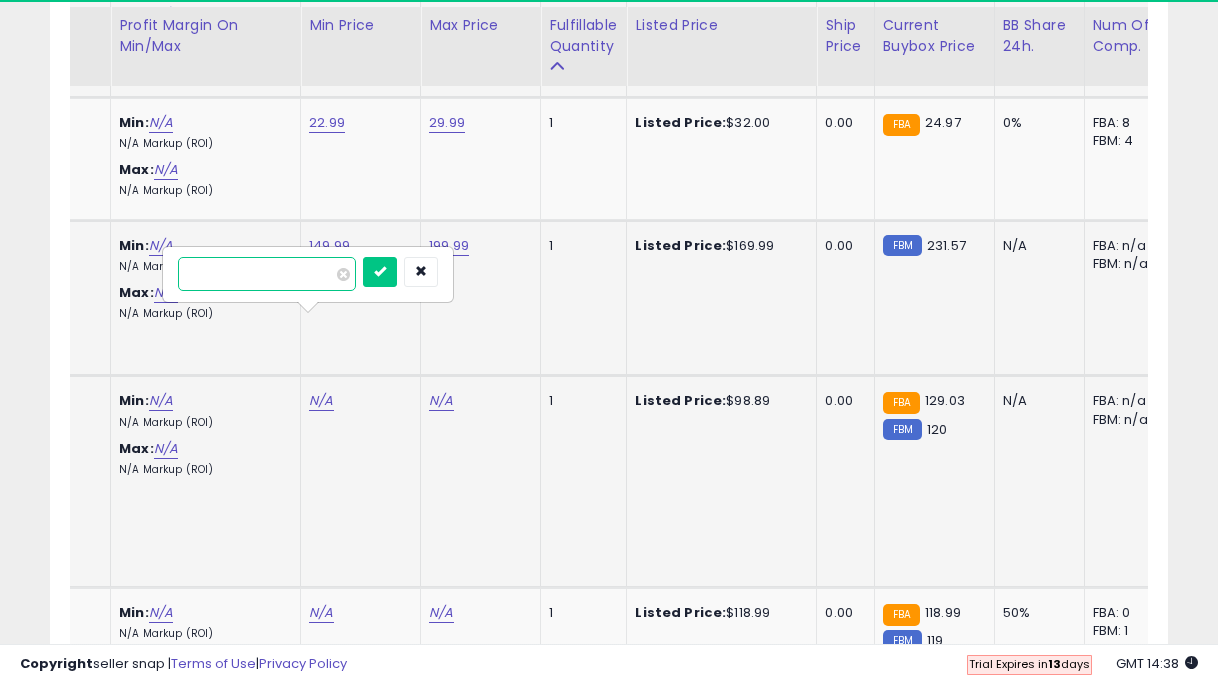 click at bounding box center (380, 272) 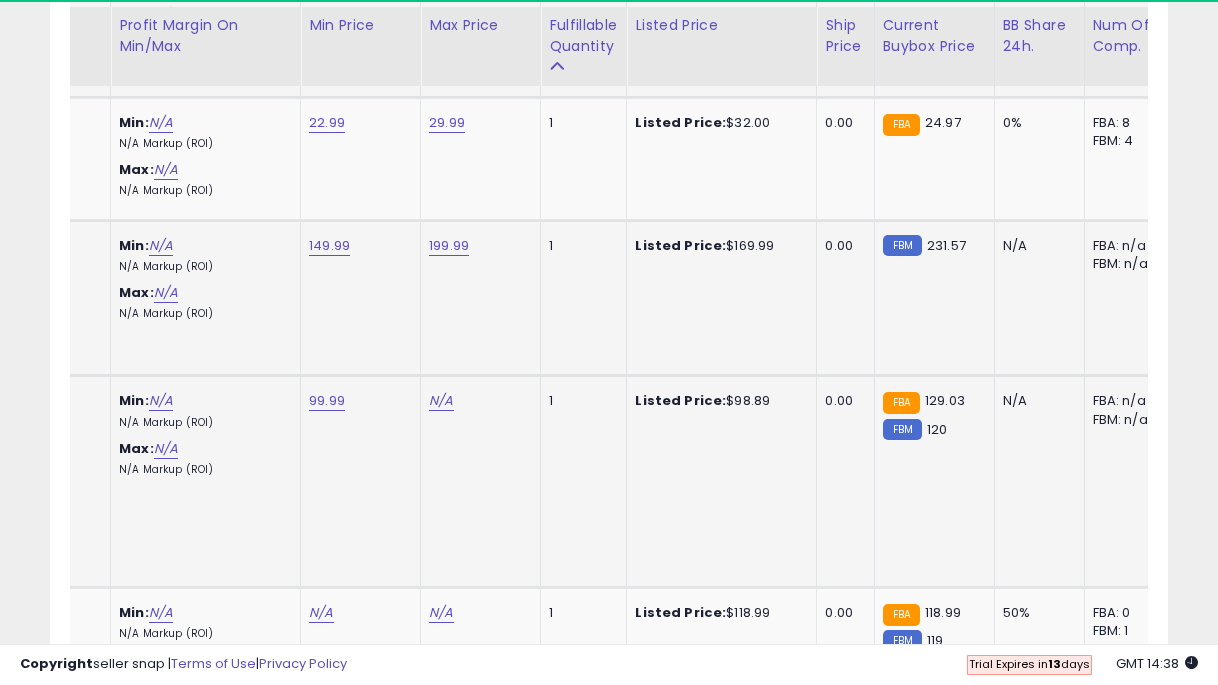 click on "N/A" at bounding box center (441, -3591) 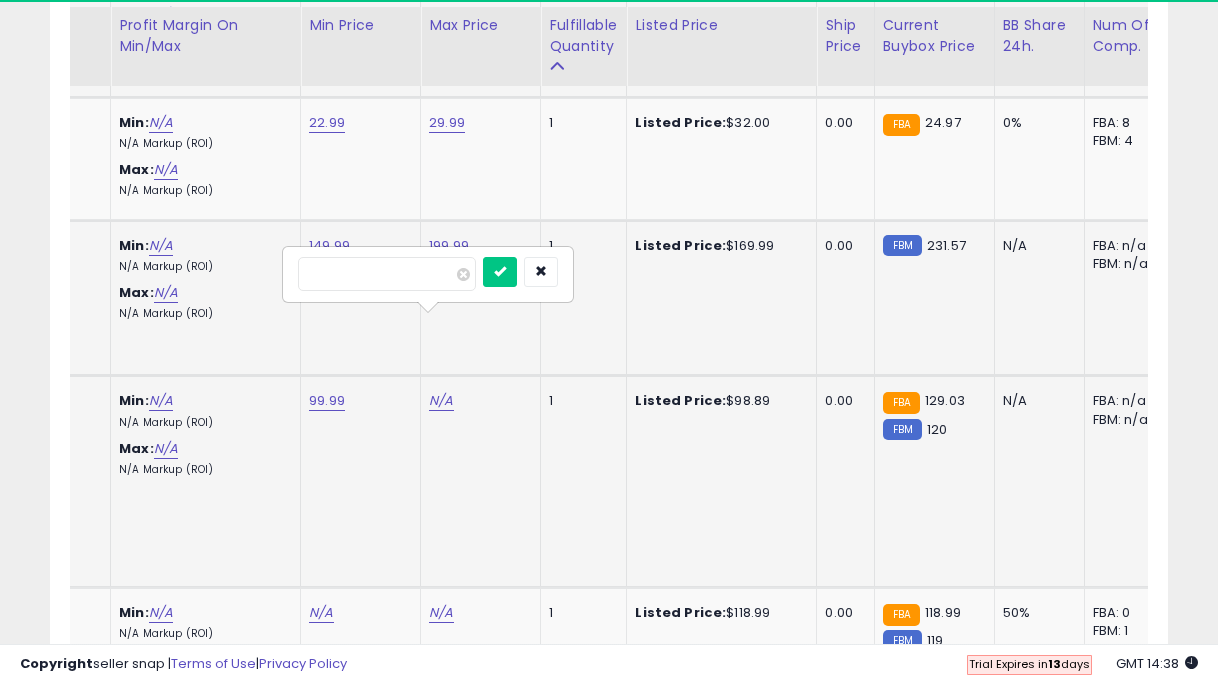 click at bounding box center (500, 272) 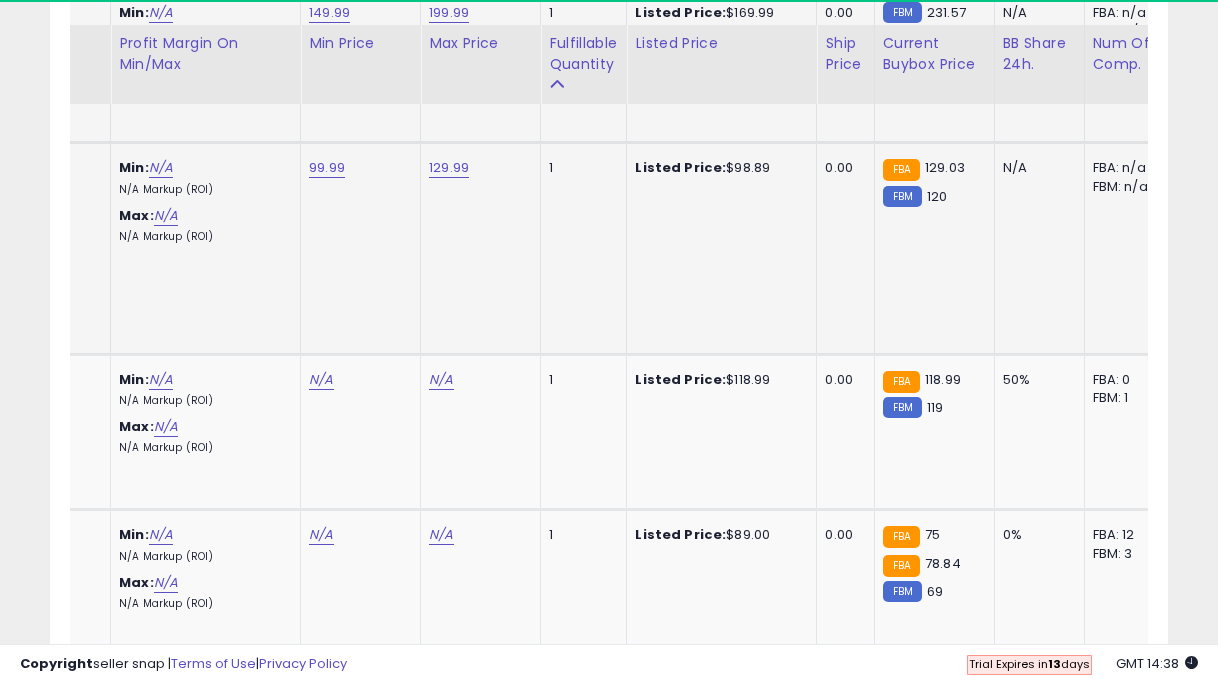 scroll, scrollTop: 5115, scrollLeft: 0, axis: vertical 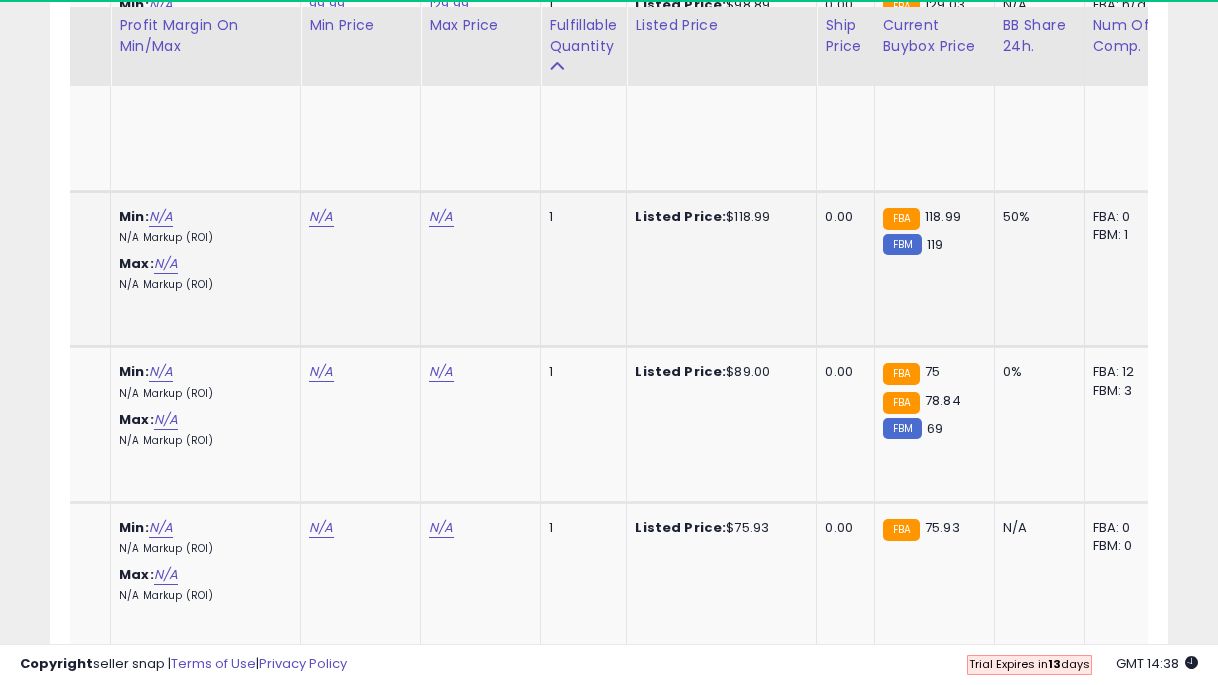 click on "N/A" at bounding box center [321, -3987] 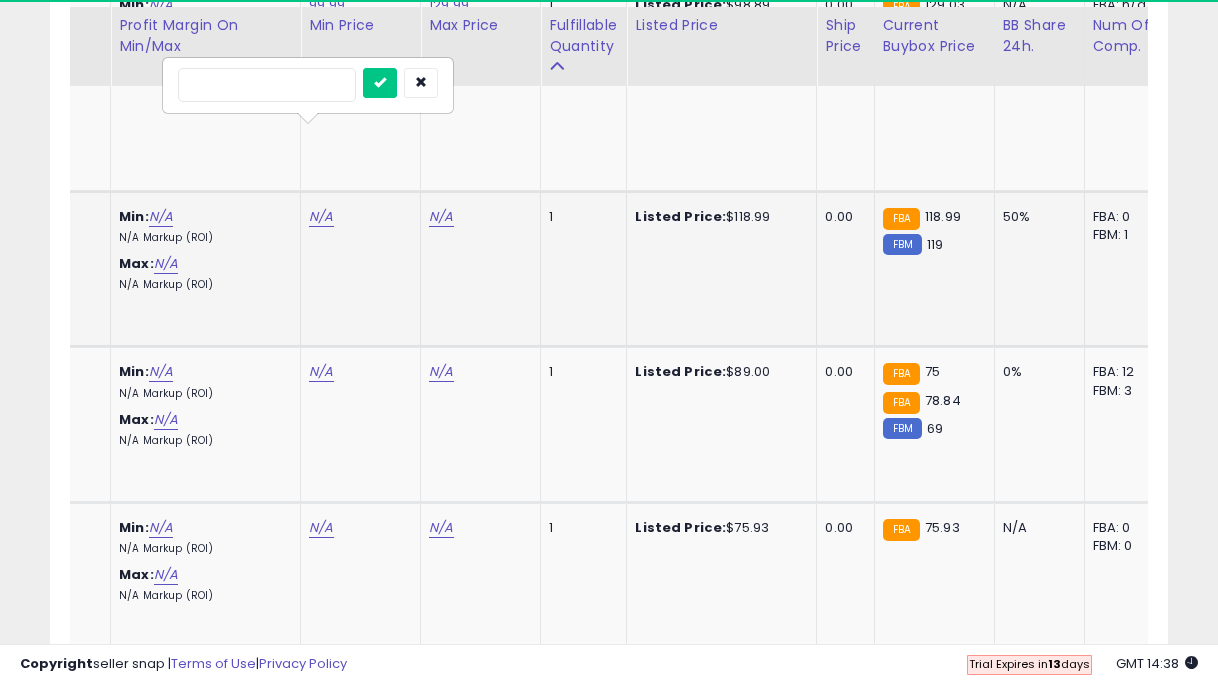 click at bounding box center (380, 83) 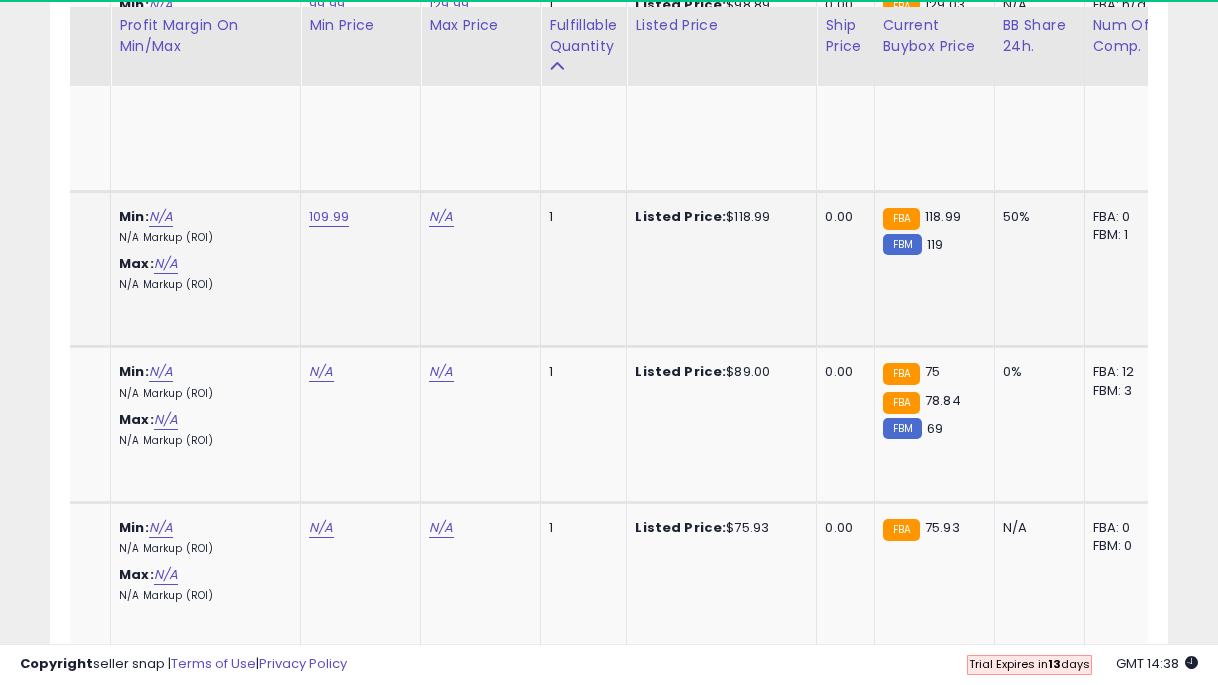 click on "N/A" at bounding box center (441, -3987) 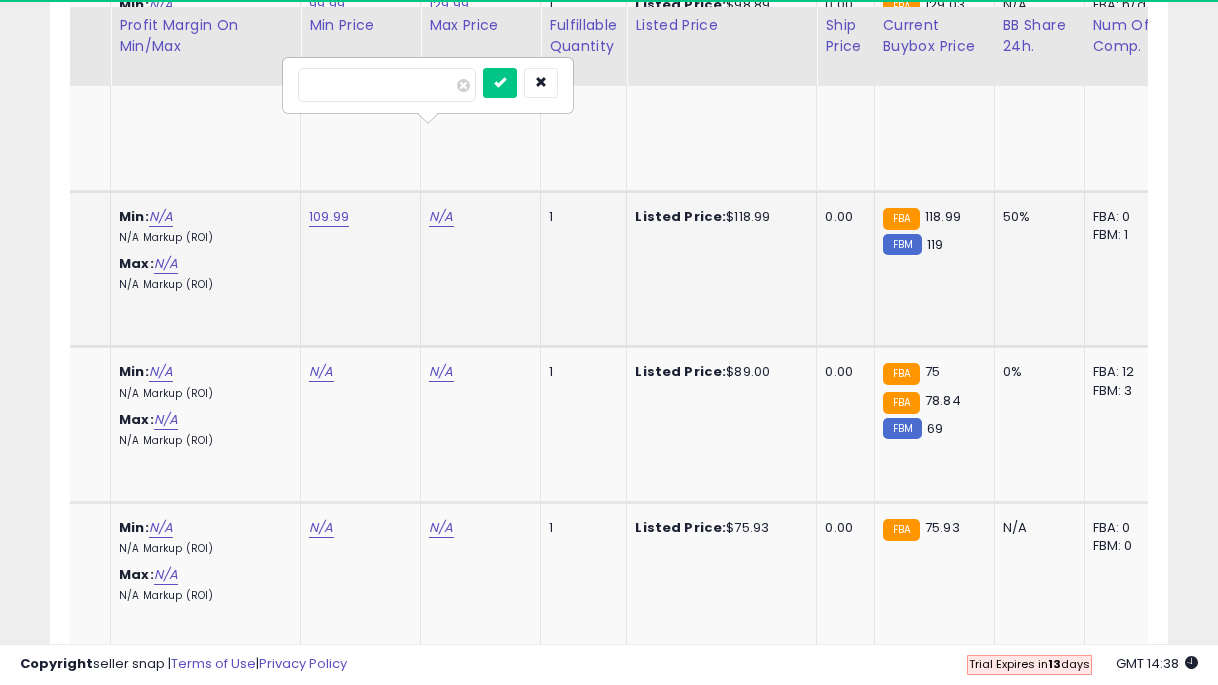 click at bounding box center [500, 83] 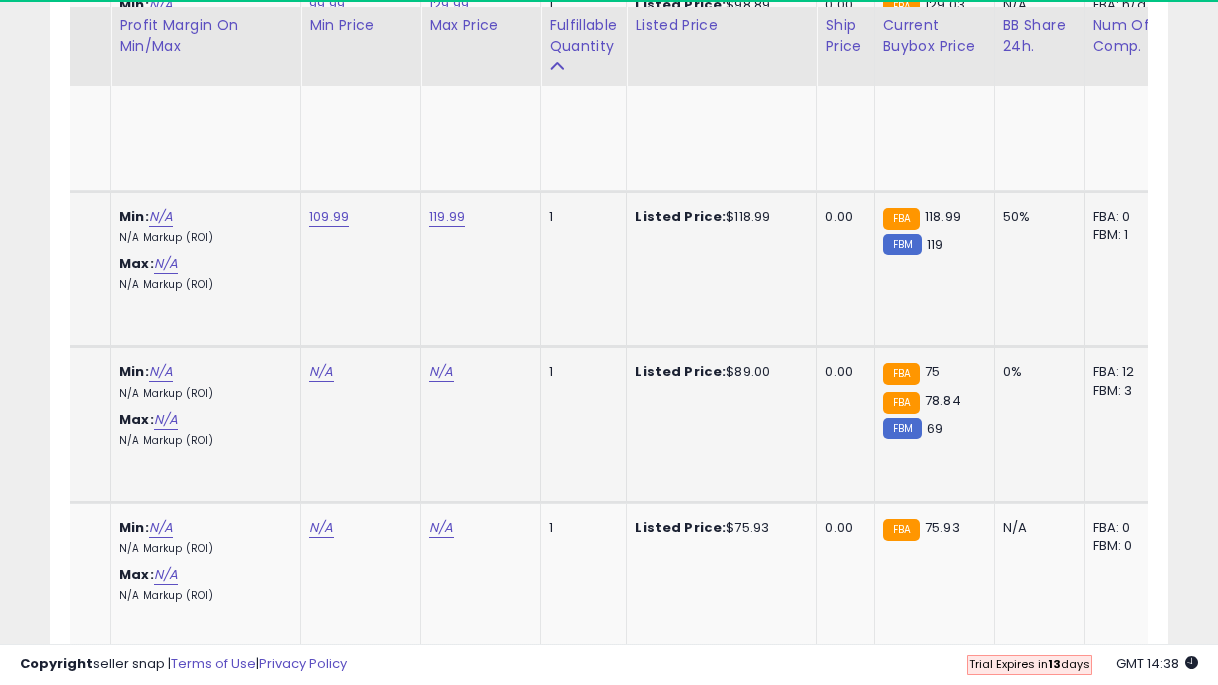 click on "N/A" at bounding box center [321, -3987] 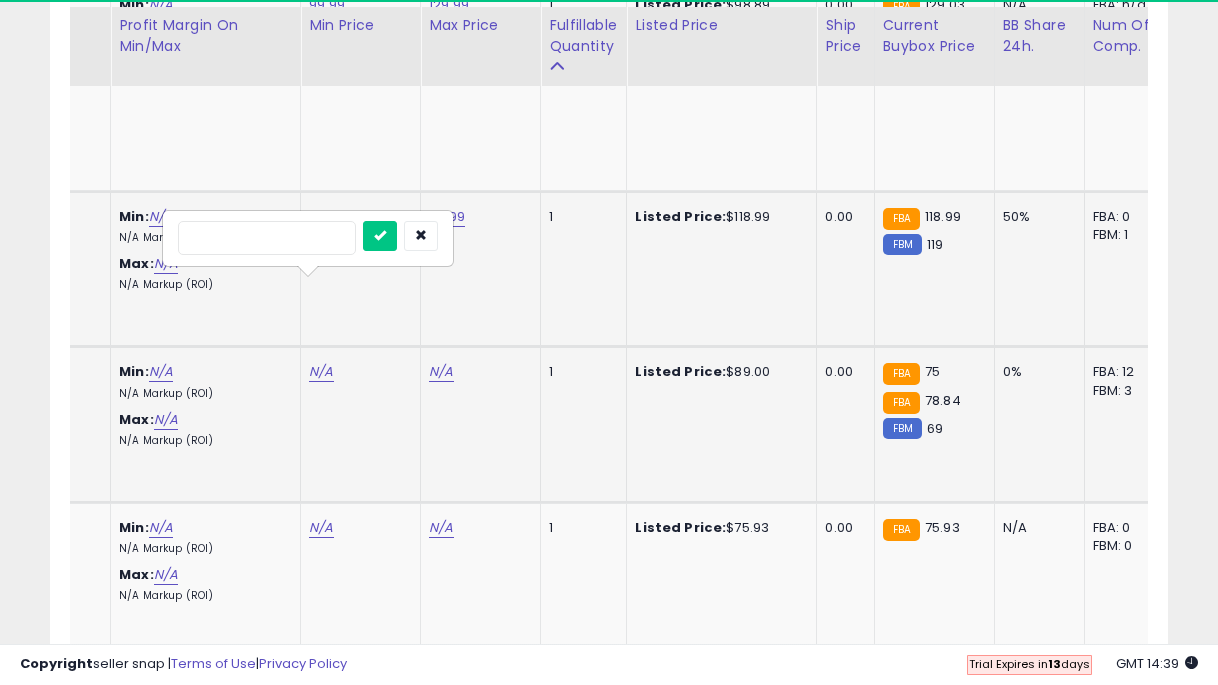 click at bounding box center [380, 236] 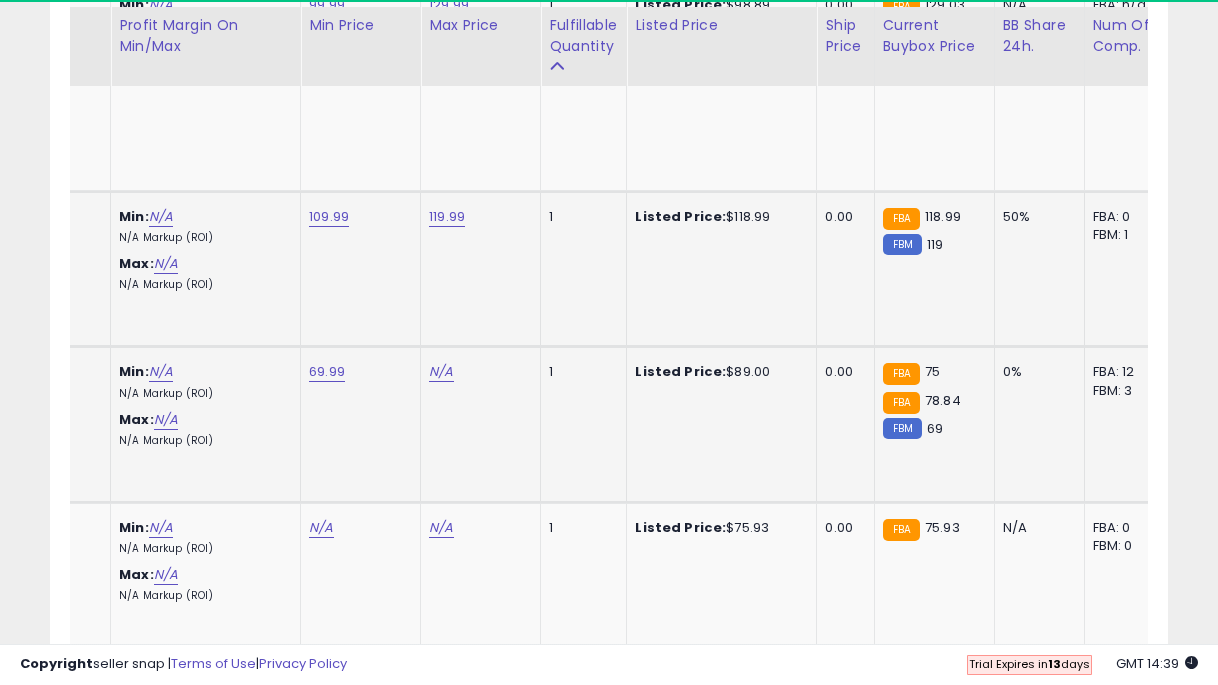 click on "N/A" at bounding box center (441, -3987) 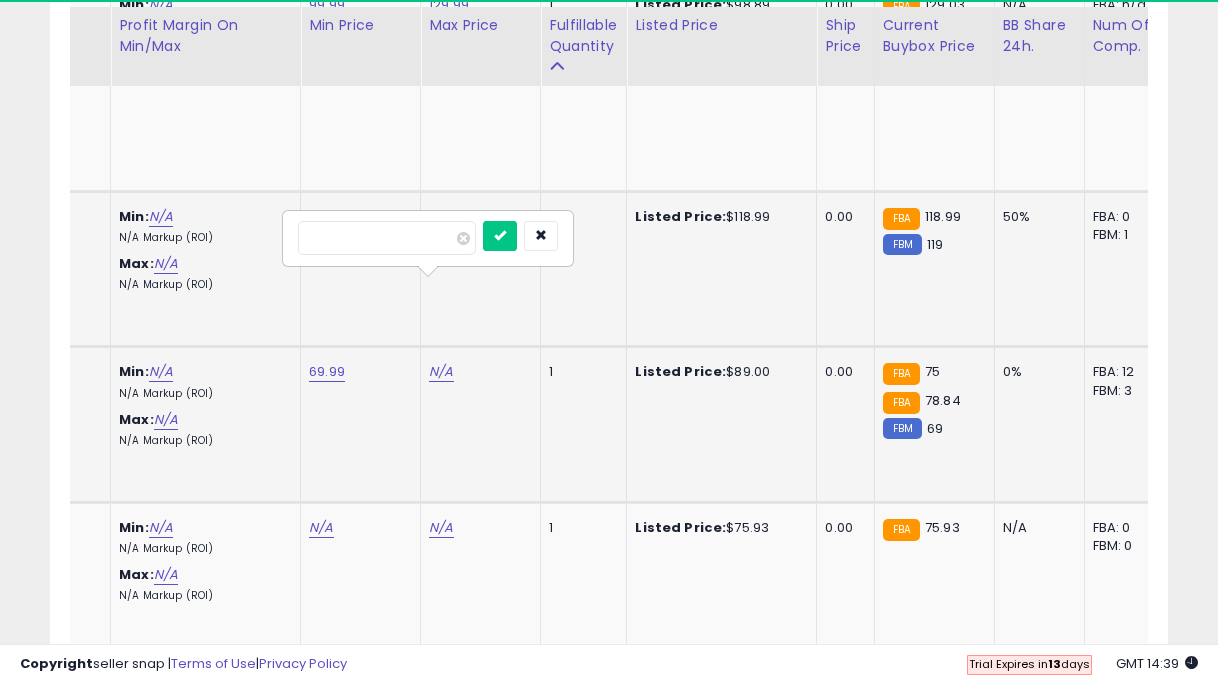 click at bounding box center (500, 236) 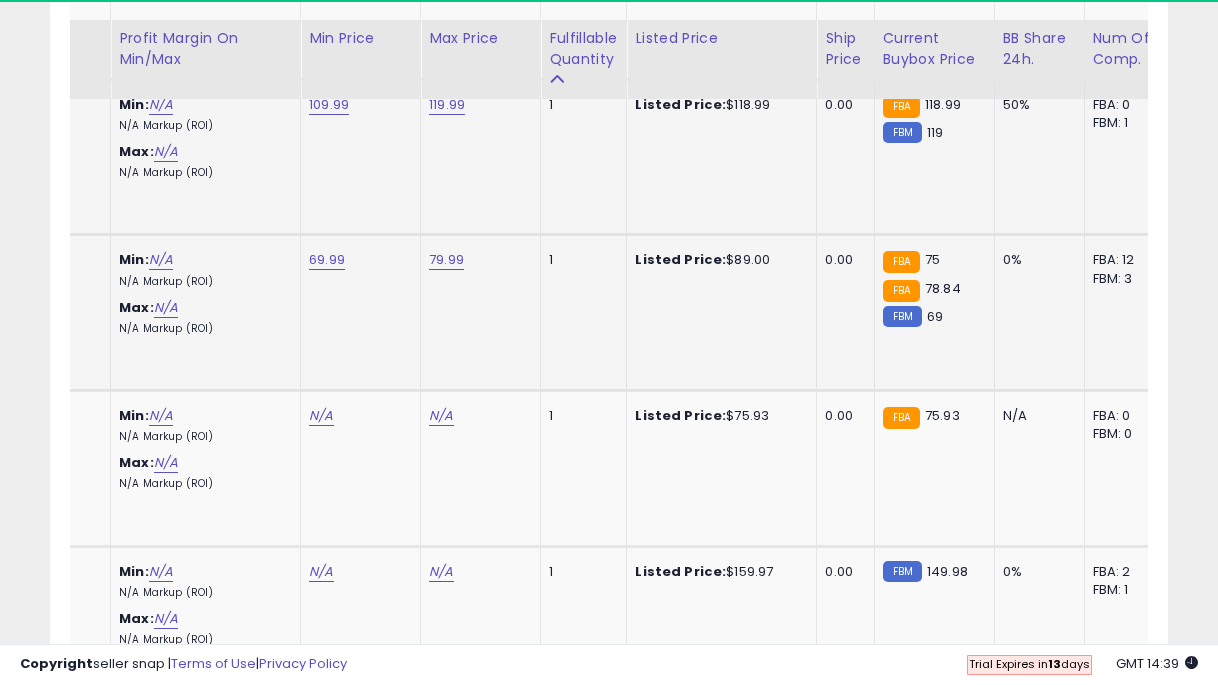 scroll, scrollTop: 5265, scrollLeft: 0, axis: vertical 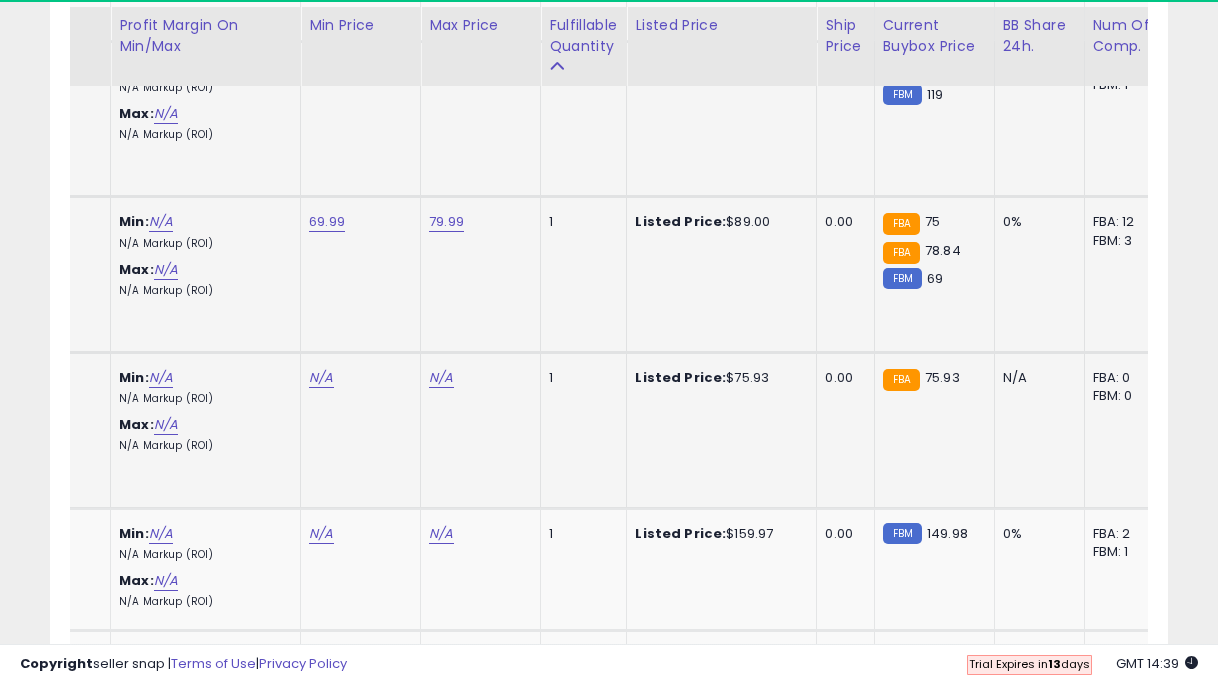 click on "N/A" at bounding box center [321, -4137] 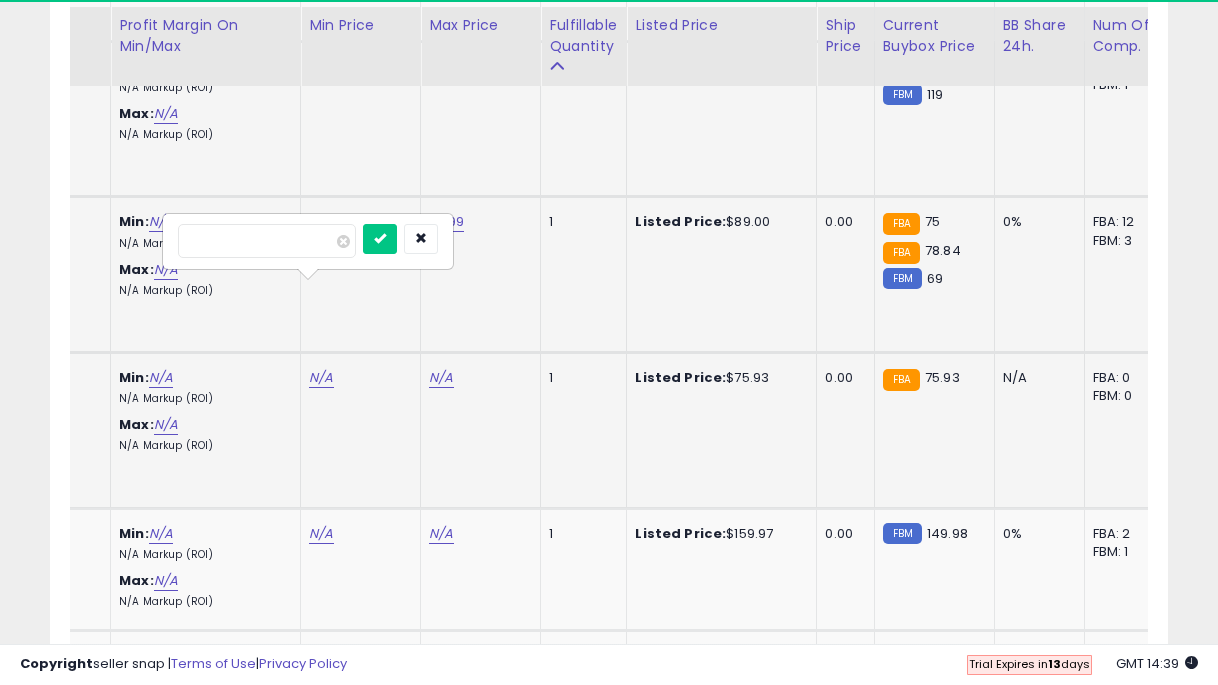 click at bounding box center (380, 239) 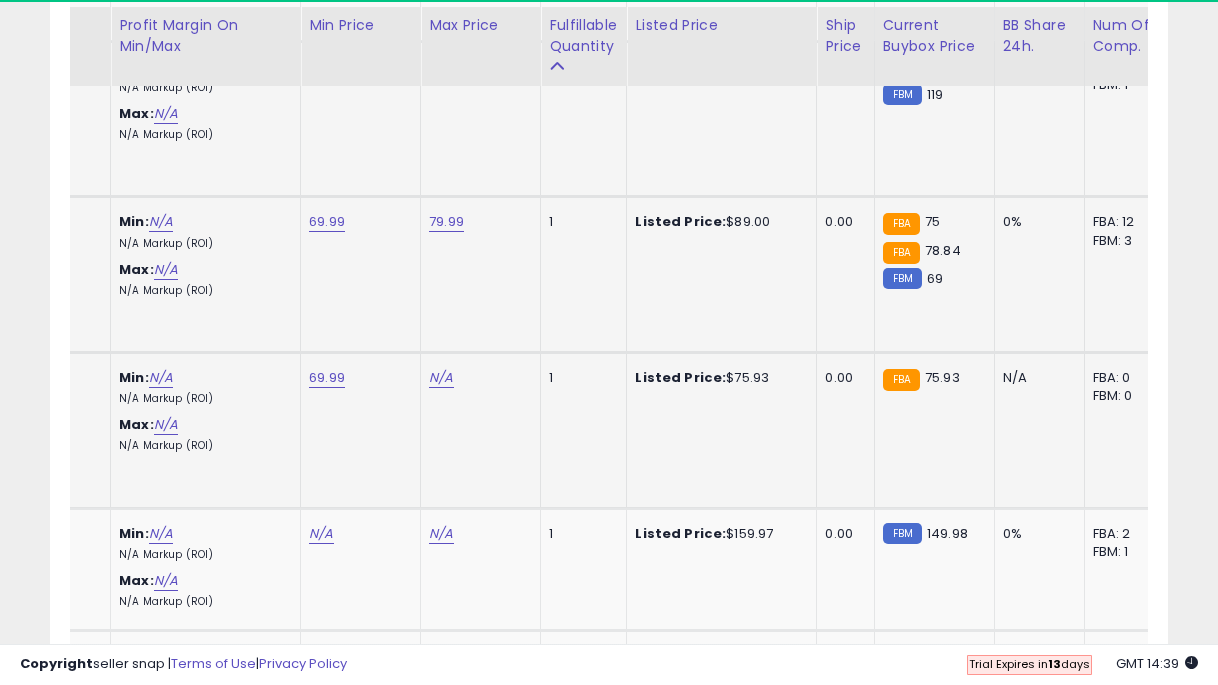 click on "N/A" at bounding box center (441, -4137) 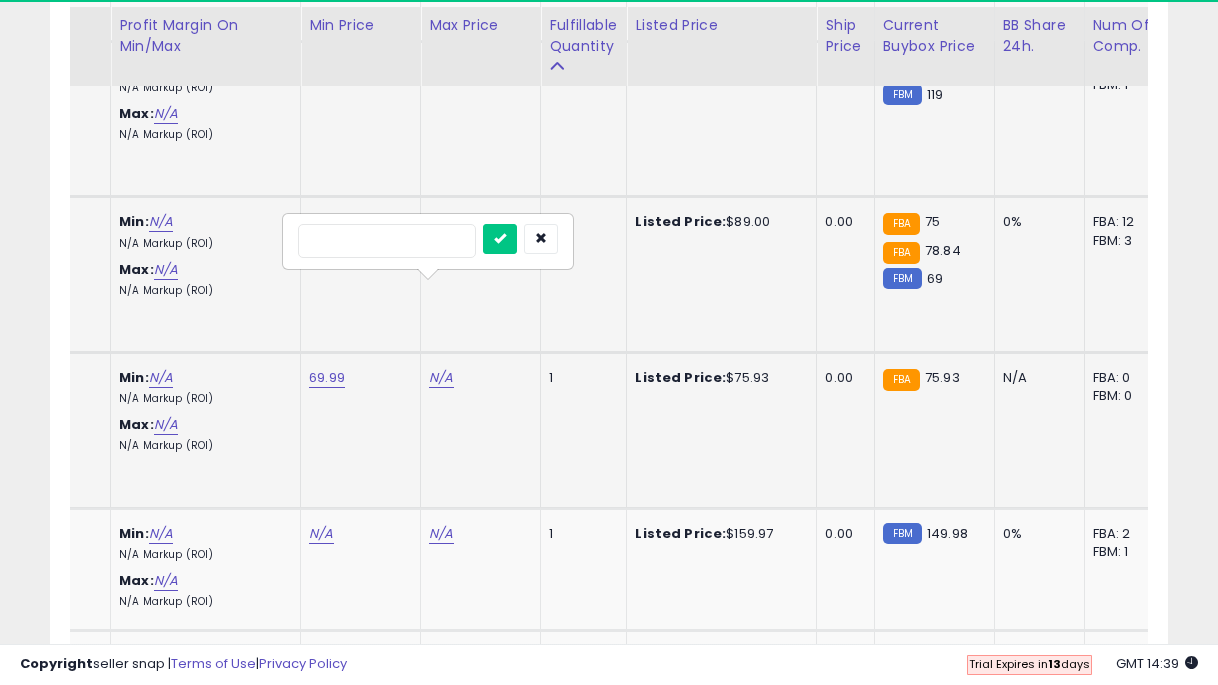 click at bounding box center [500, 239] 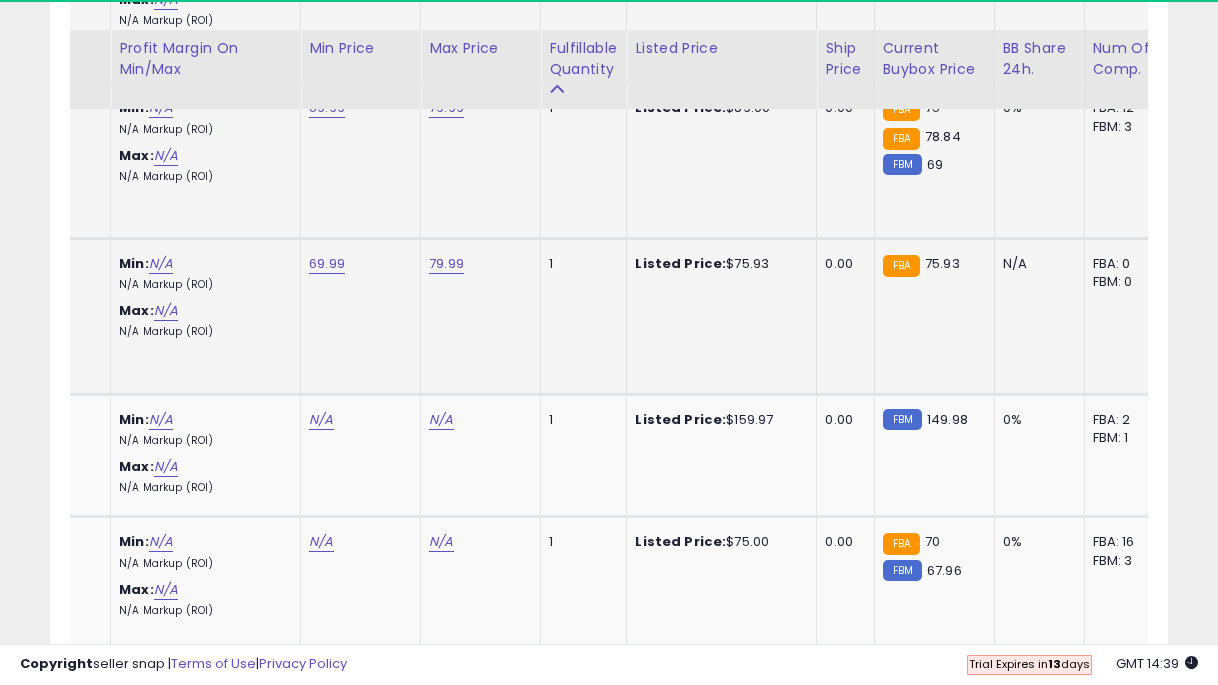 scroll, scrollTop: 5405, scrollLeft: 0, axis: vertical 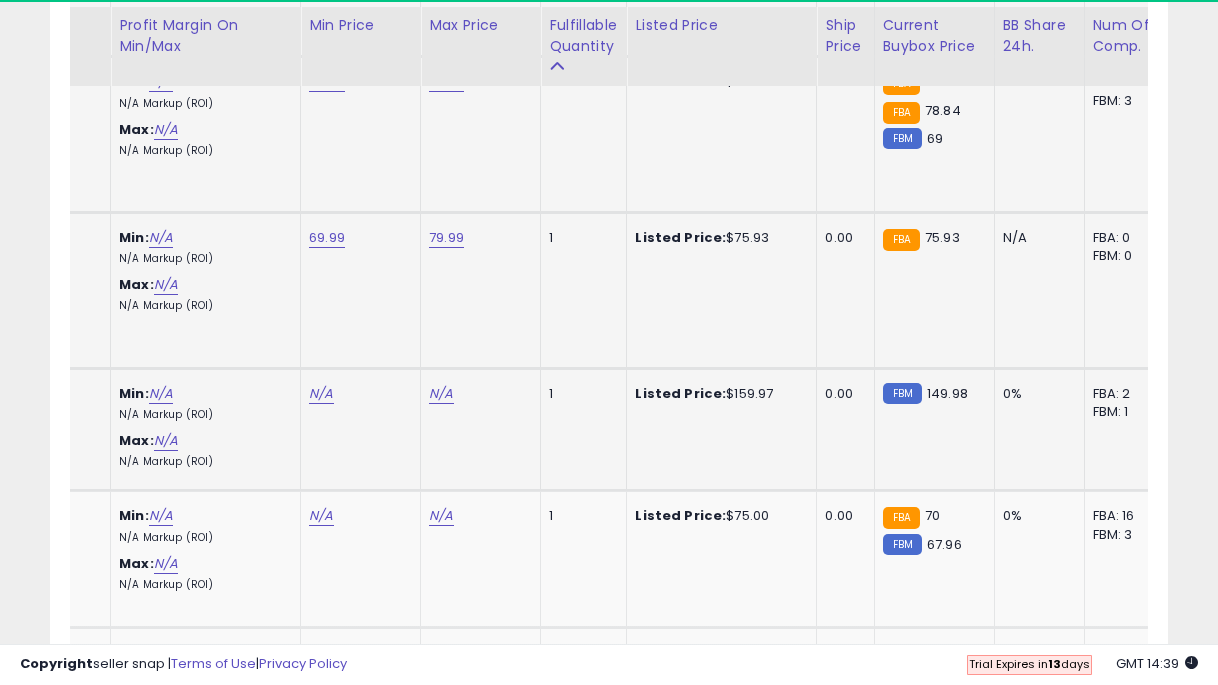 click on "N/A" at bounding box center (321, -4277) 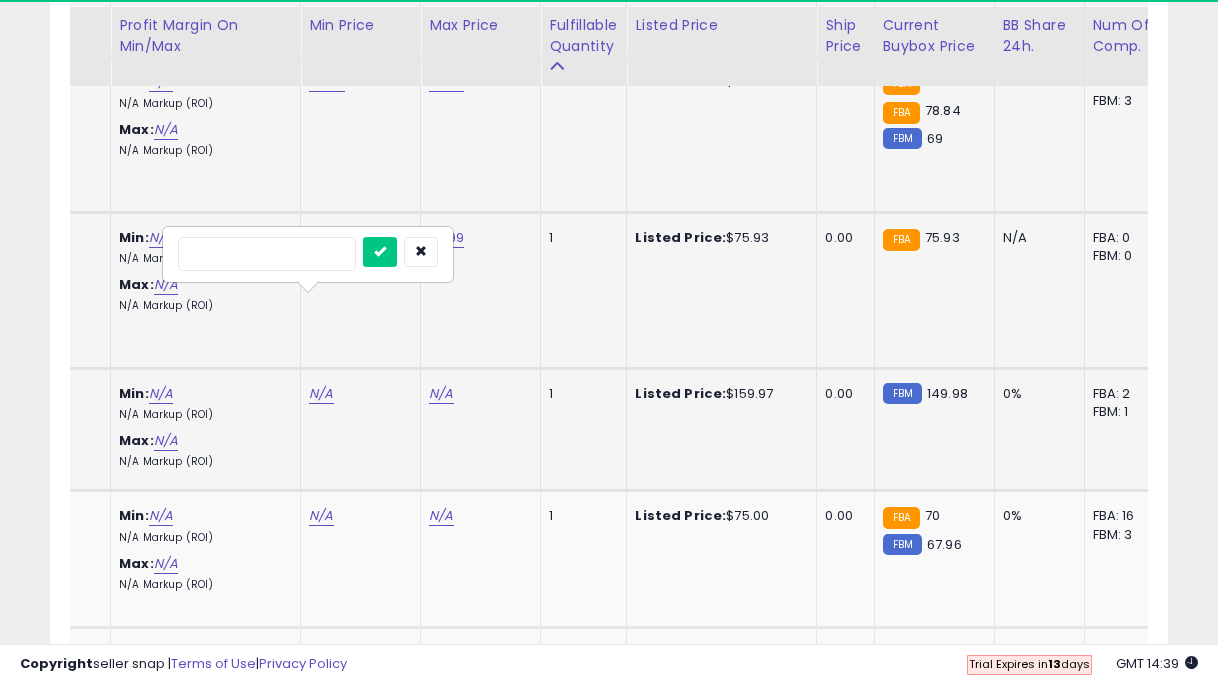 click at bounding box center [380, 252] 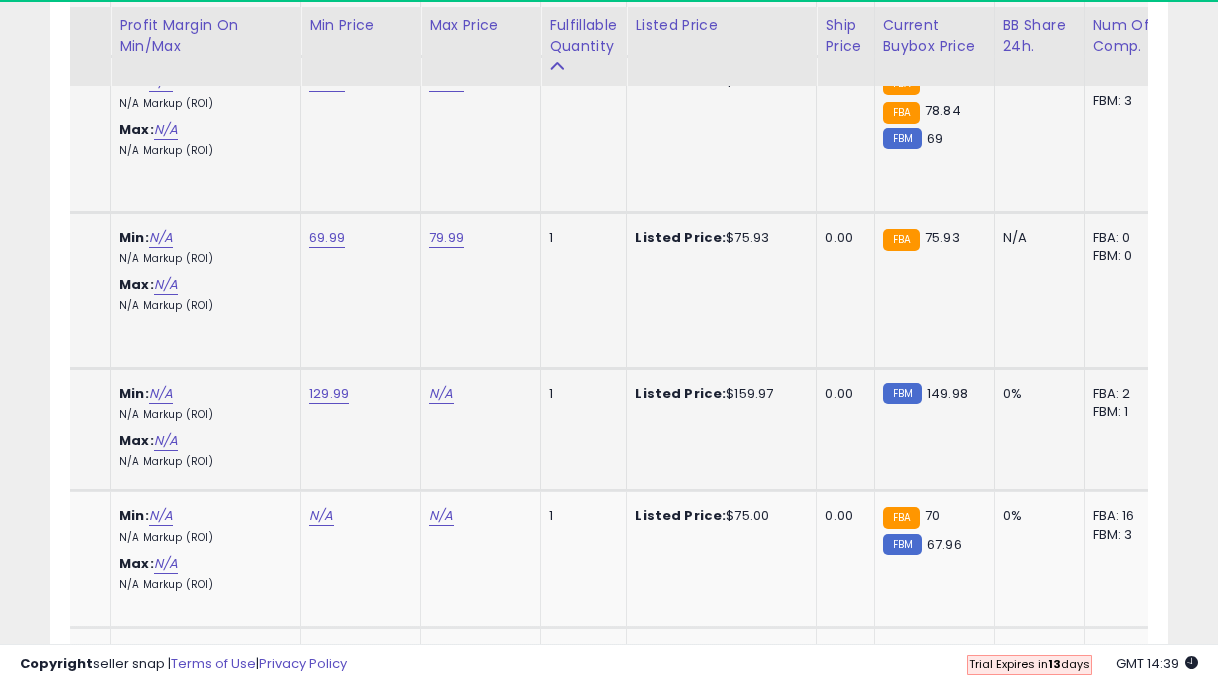 click on "N/A" at bounding box center [441, -4277] 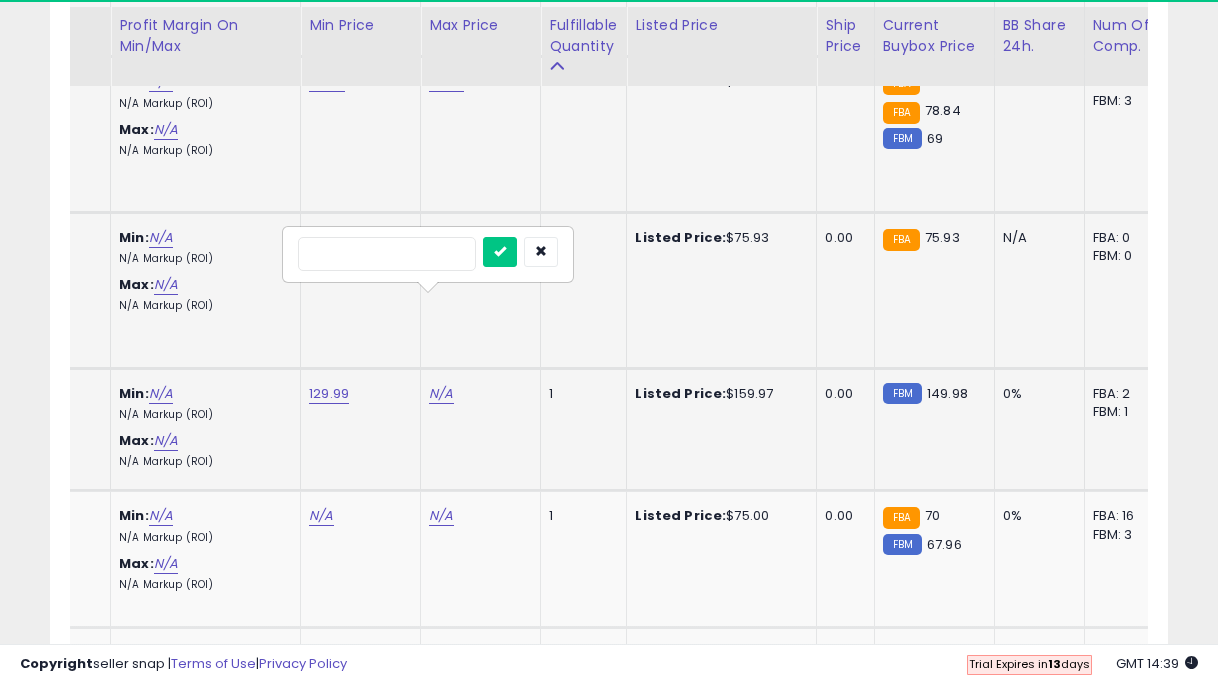 click at bounding box center [500, 252] 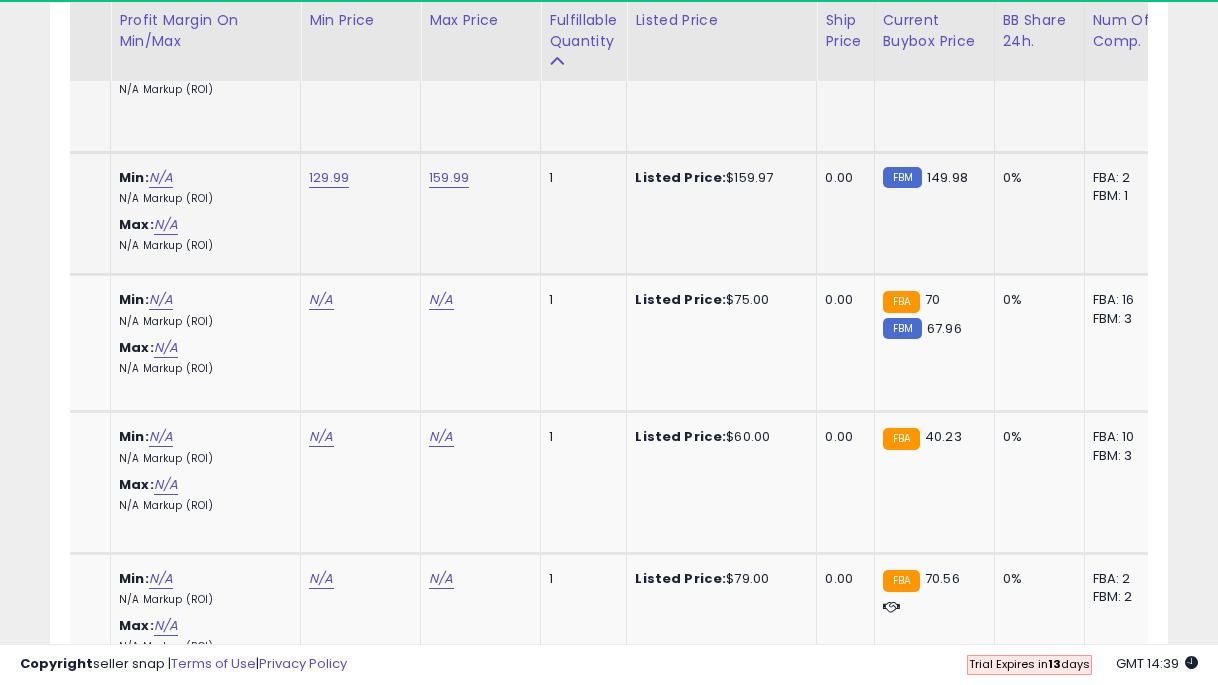 scroll, scrollTop: 5639, scrollLeft: 0, axis: vertical 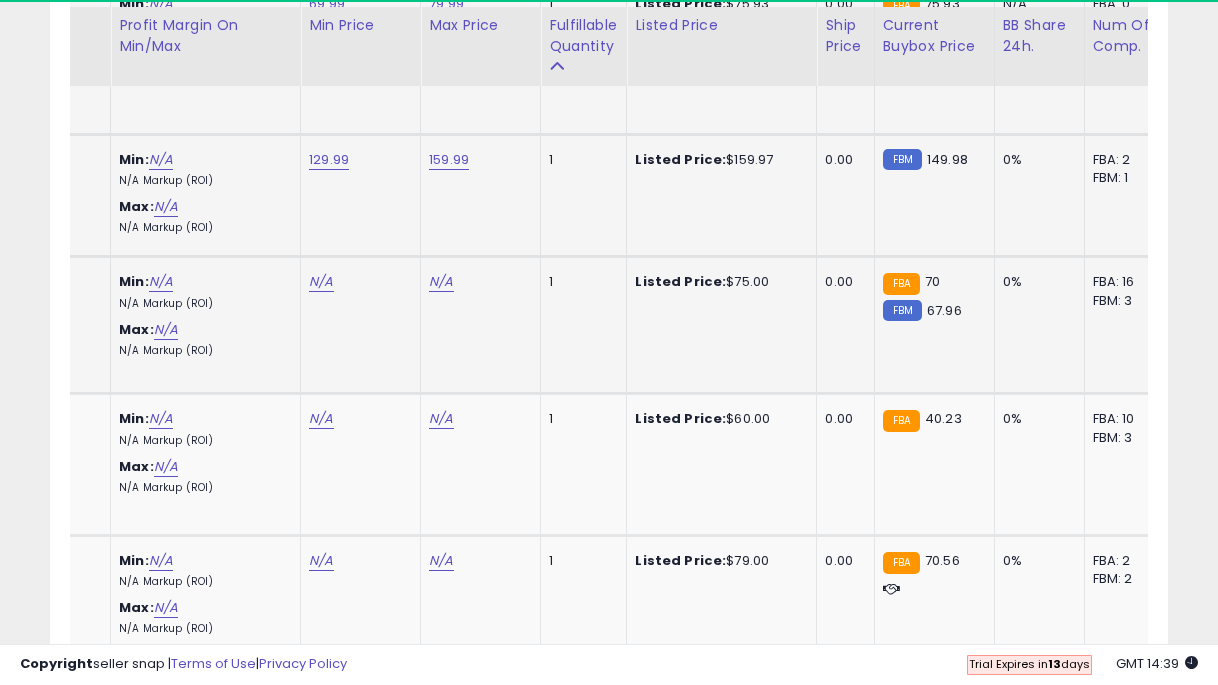 click on "N/A" at bounding box center [321, -4511] 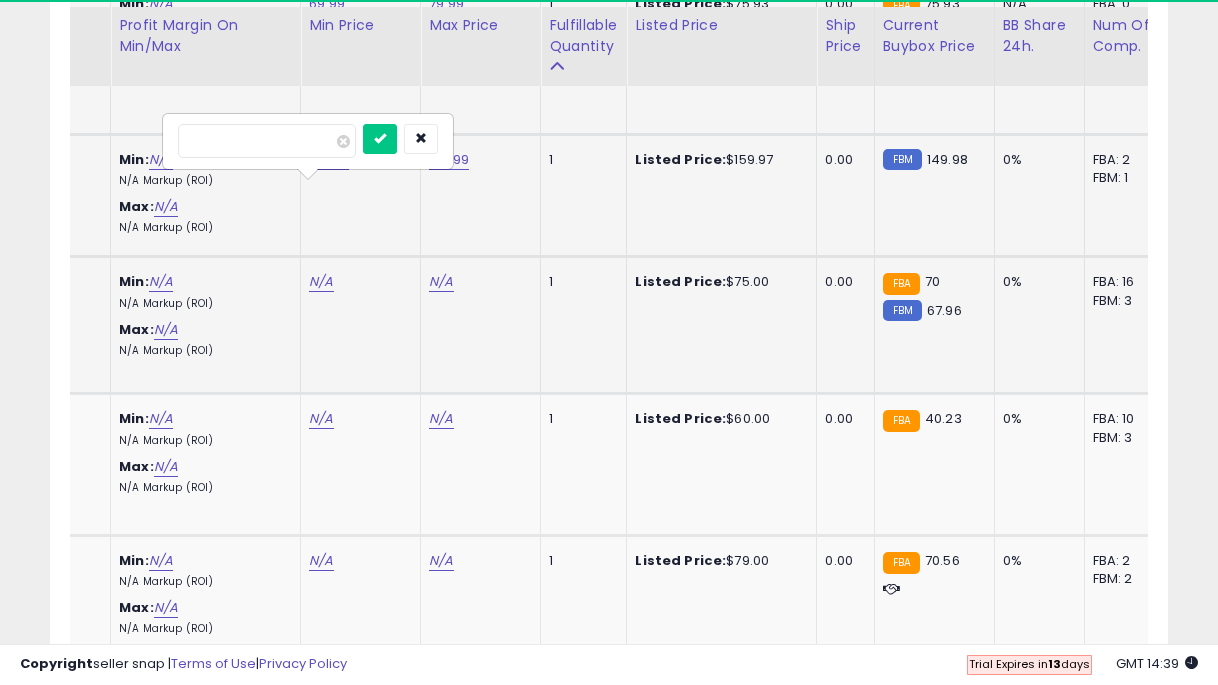 click at bounding box center [380, 139] 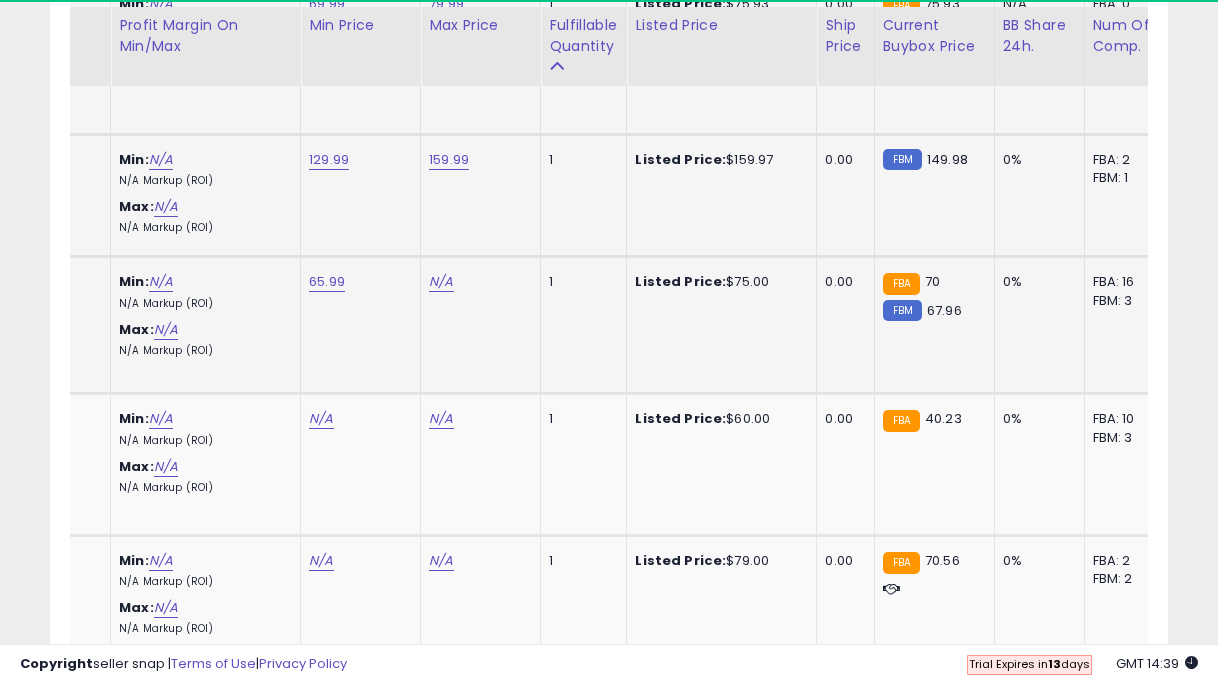 click on "N/A" at bounding box center (441, -4511) 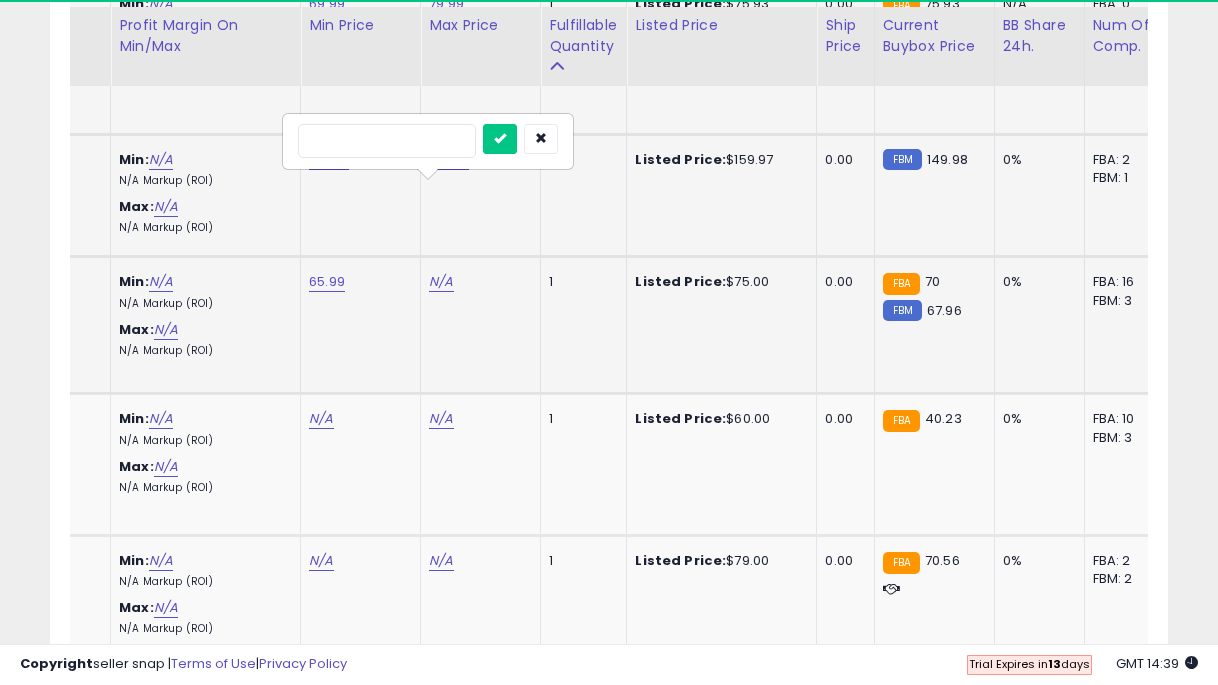 click at bounding box center (500, 139) 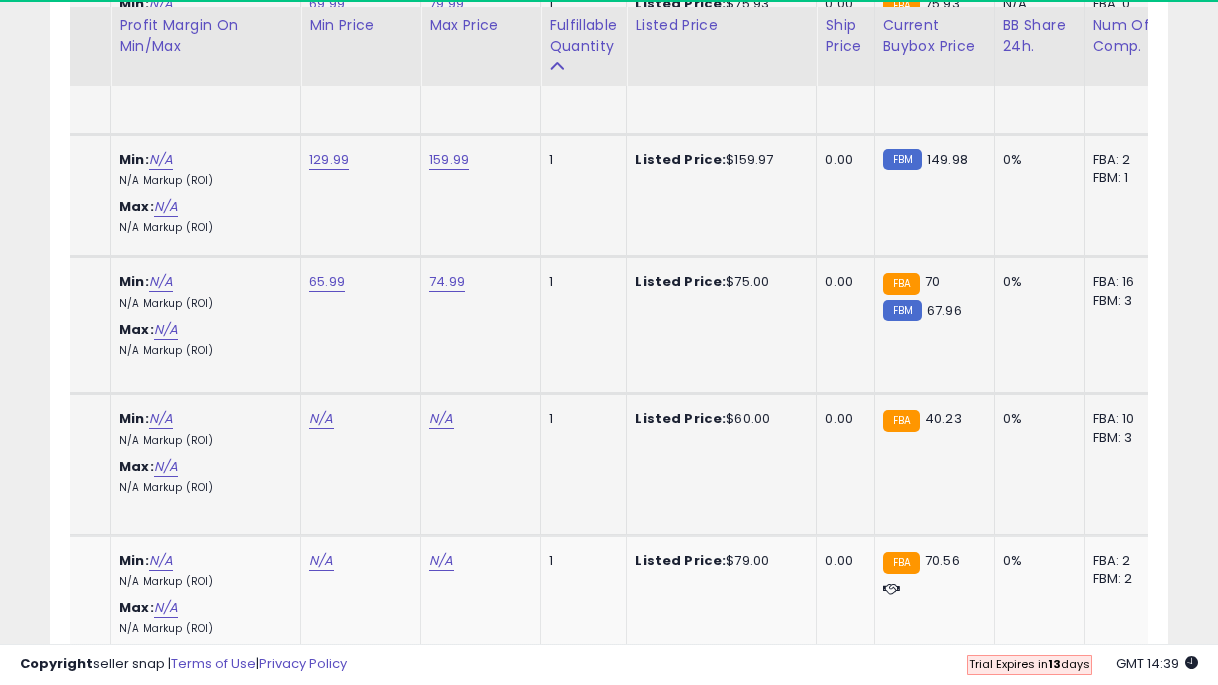 click on "N/A" at bounding box center (321, -4511) 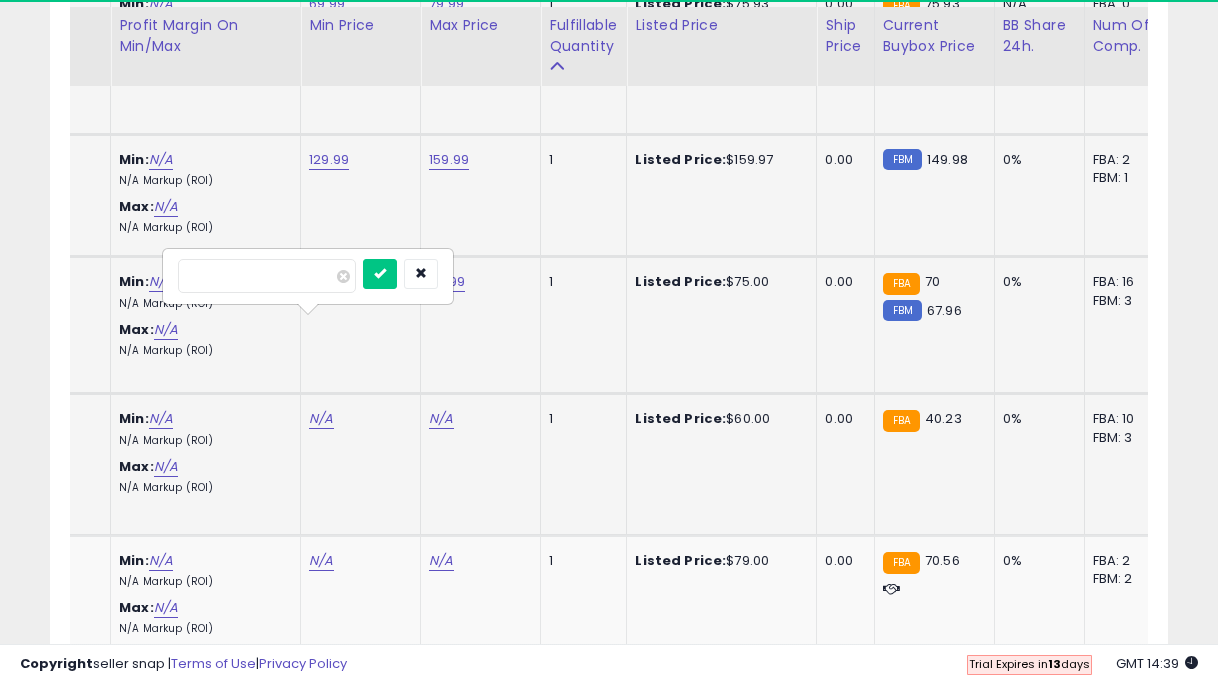 click at bounding box center [380, 274] 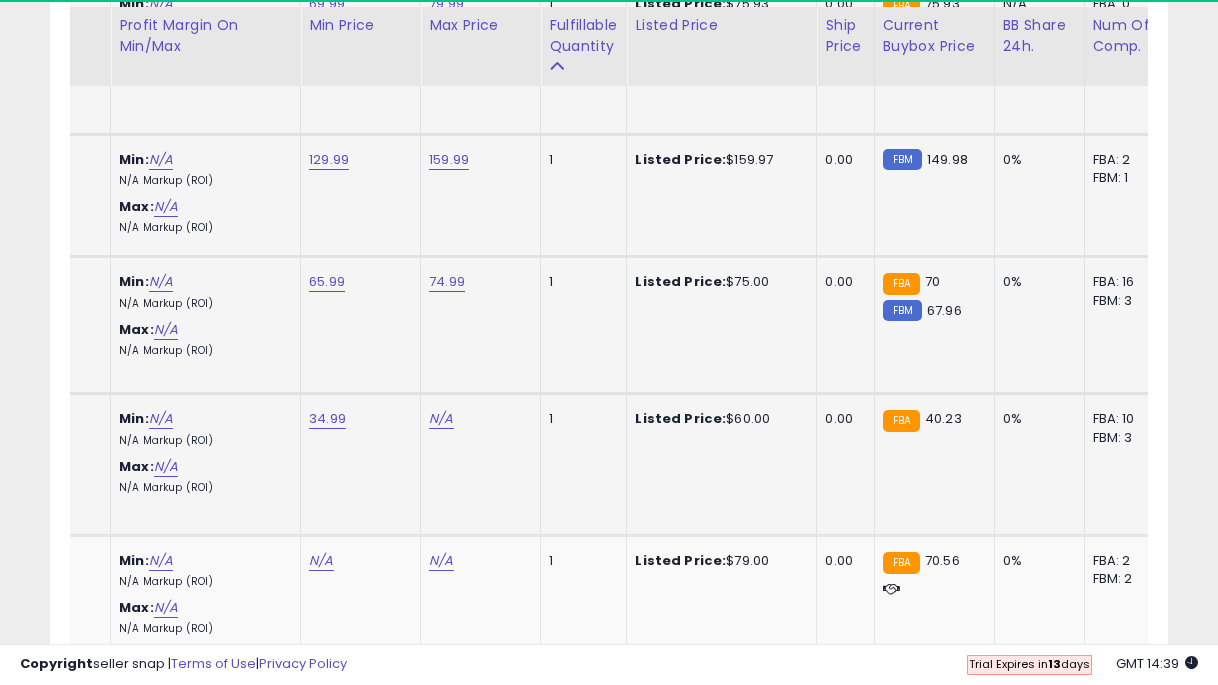 click on "N/A" at bounding box center [477, 419] 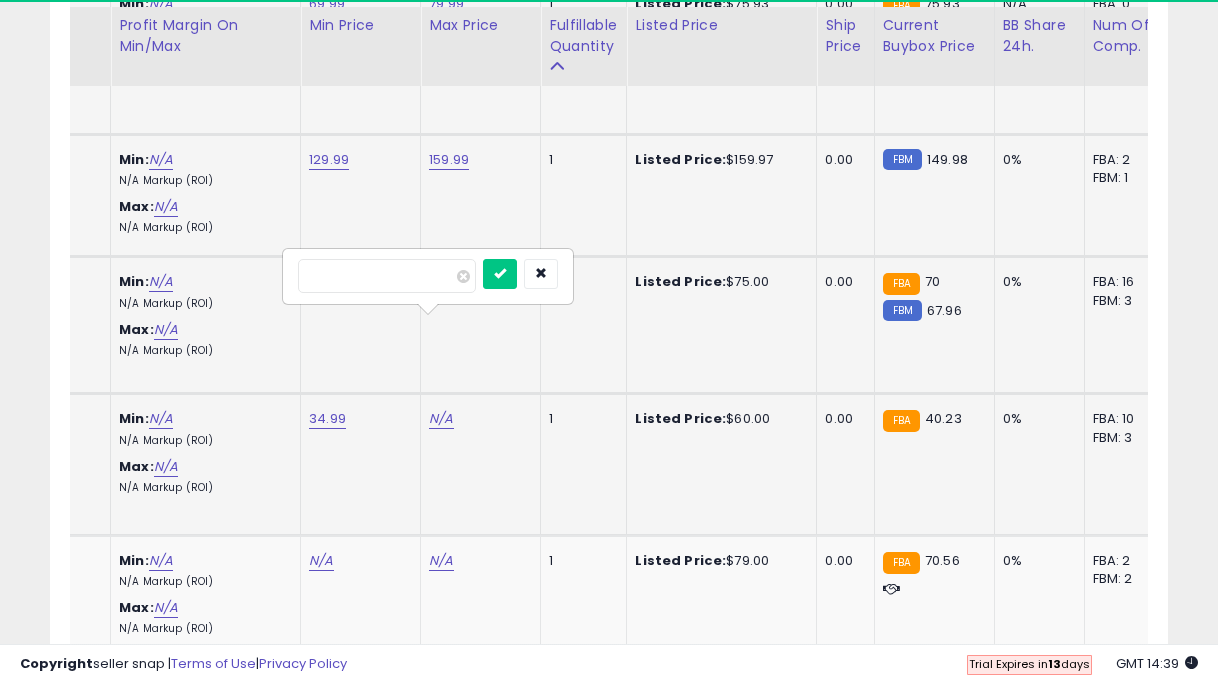 click at bounding box center [500, 274] 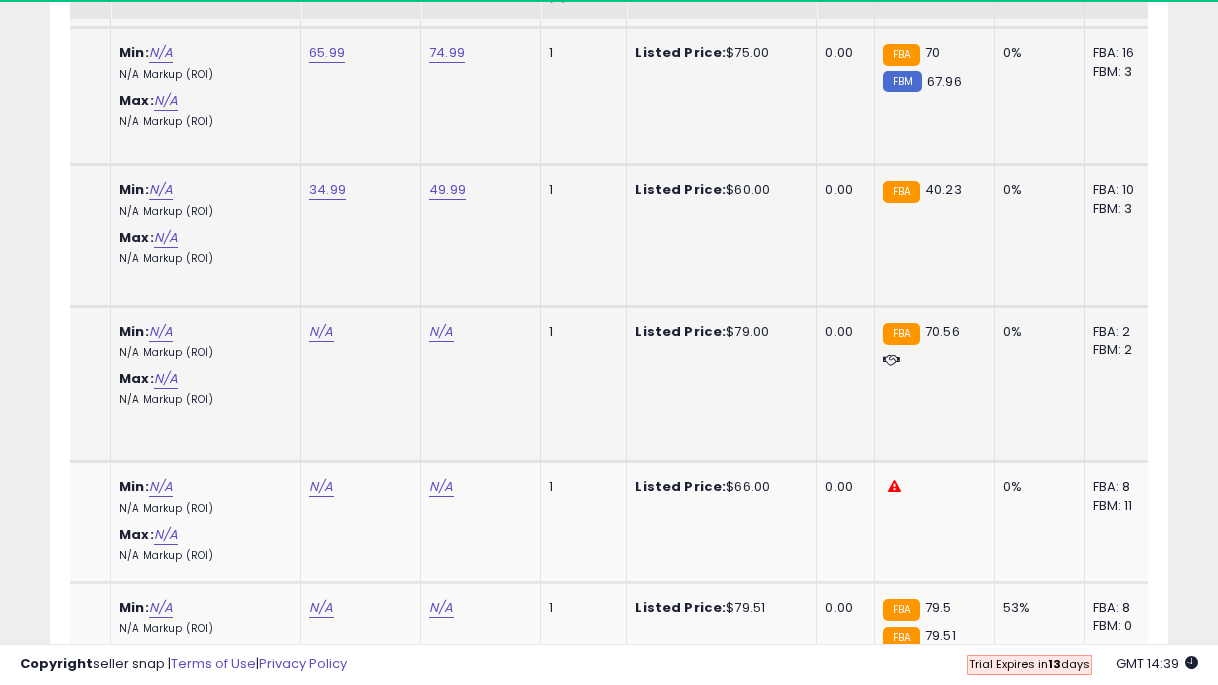 scroll, scrollTop: 5941, scrollLeft: 0, axis: vertical 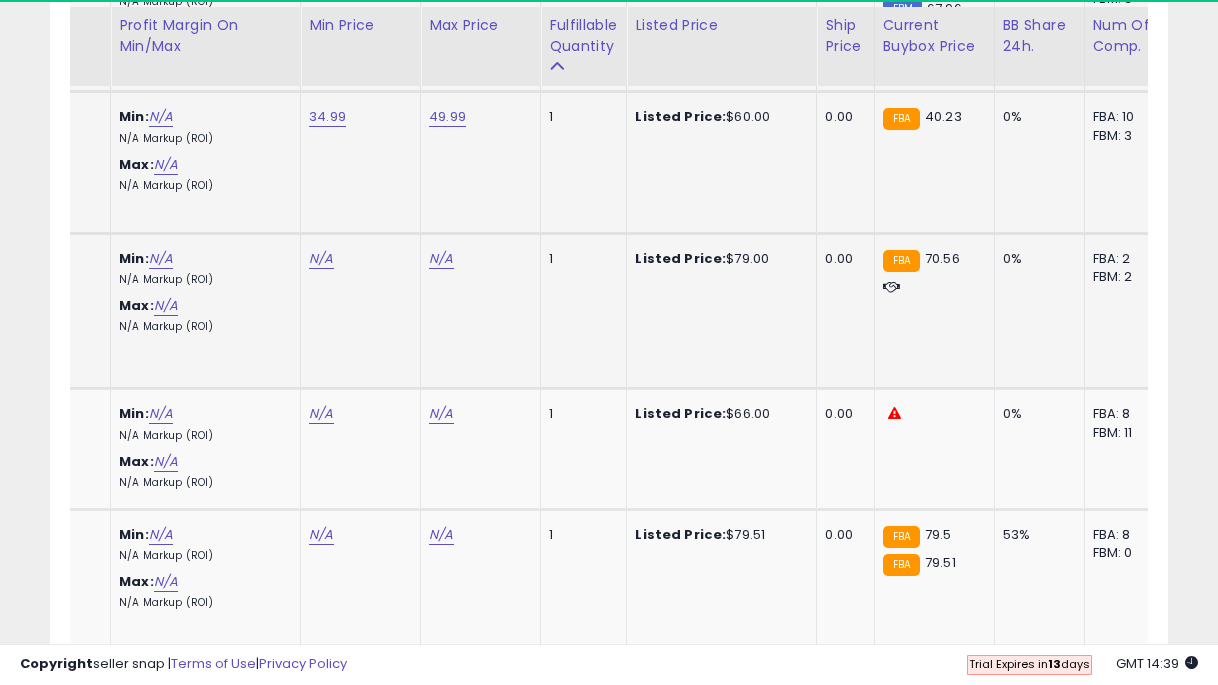 click on "N/A" at bounding box center [321, -4813] 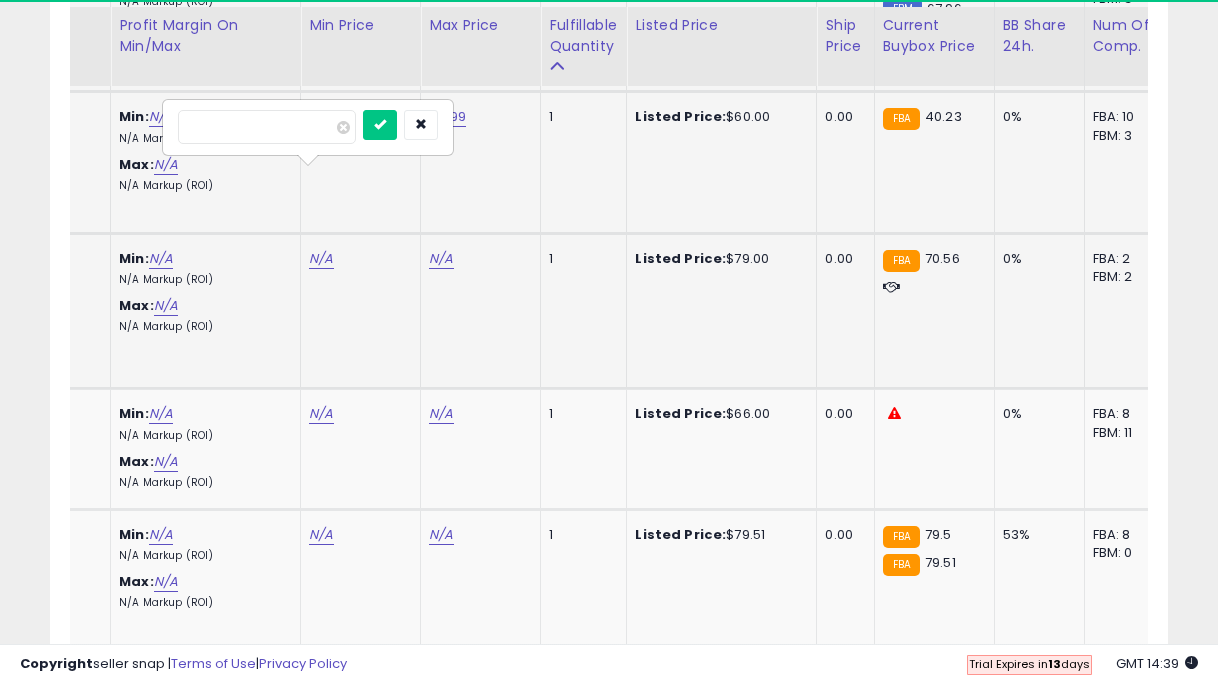 click at bounding box center [380, 125] 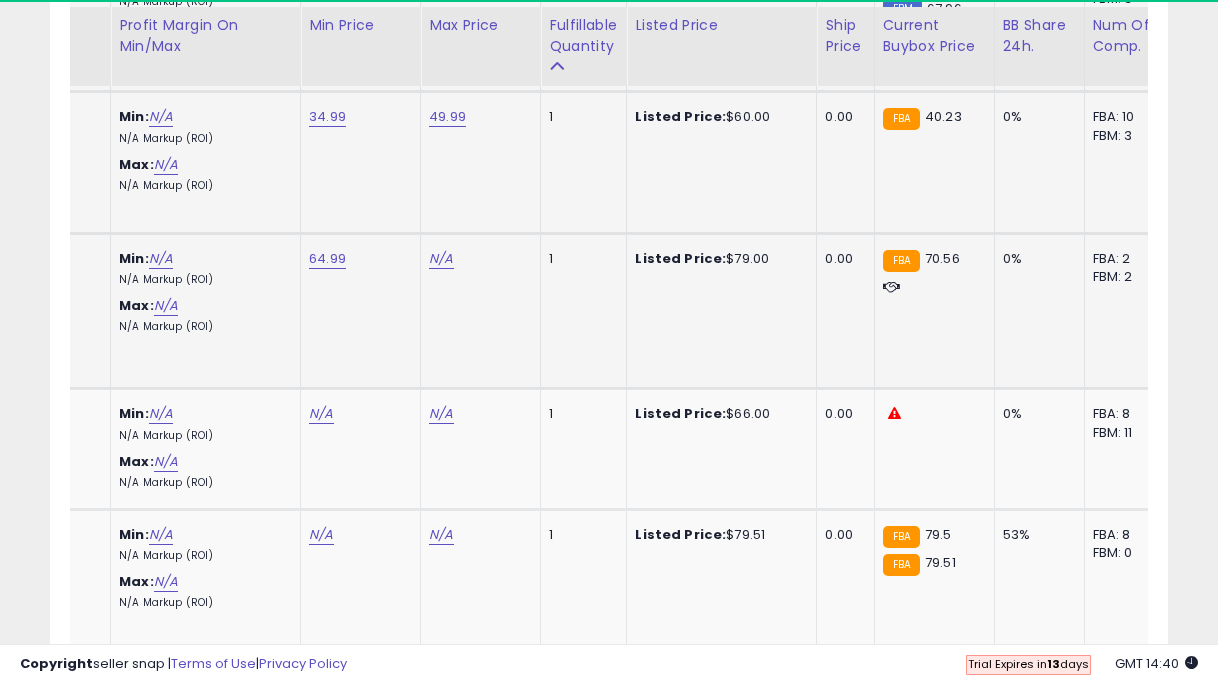 click on "N/A" at bounding box center (441, -4813) 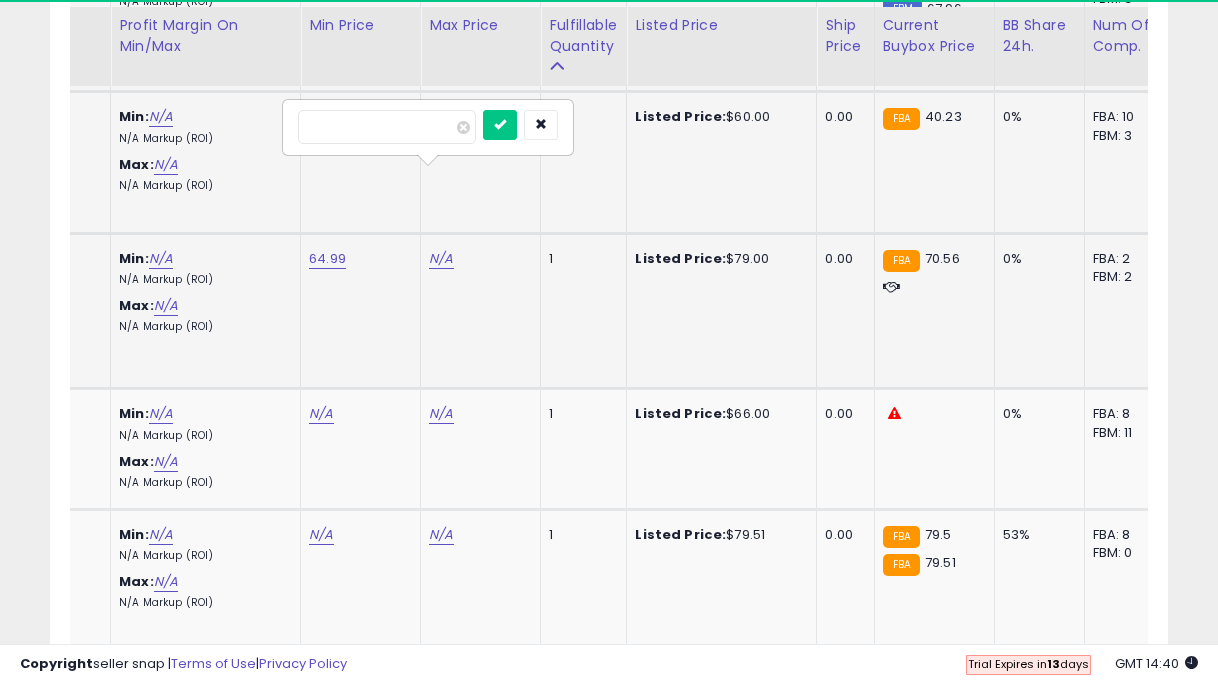 click at bounding box center [500, 125] 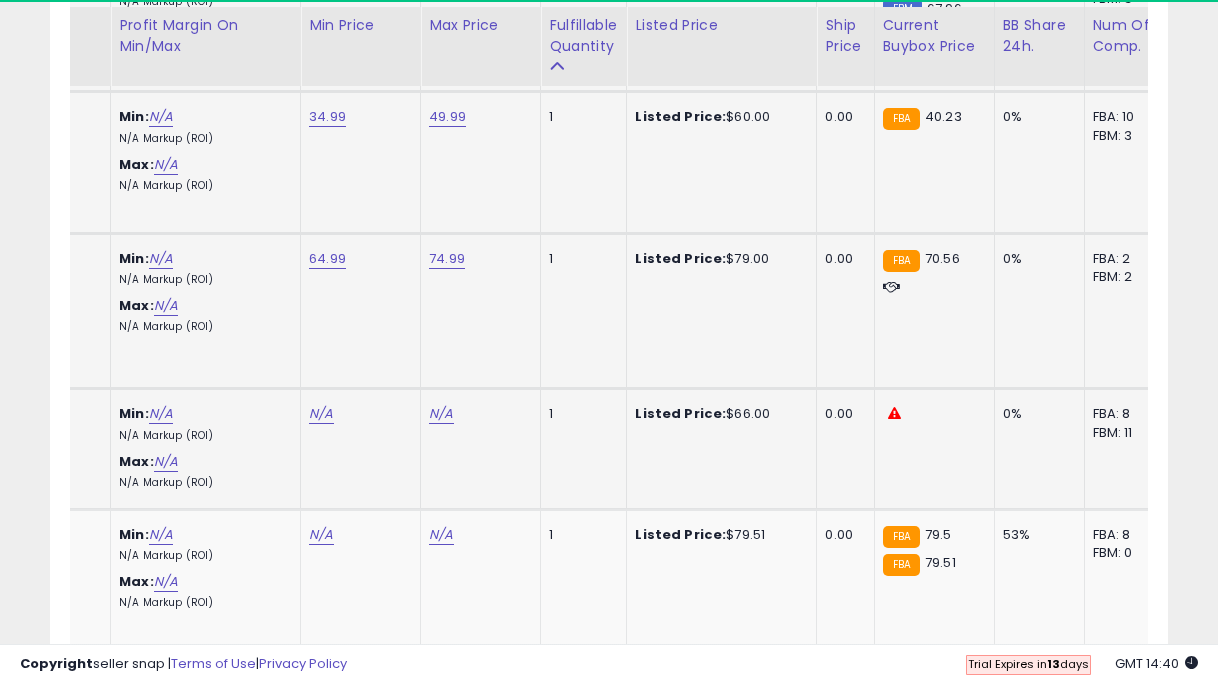 click on "N/A" at bounding box center (321, -4813) 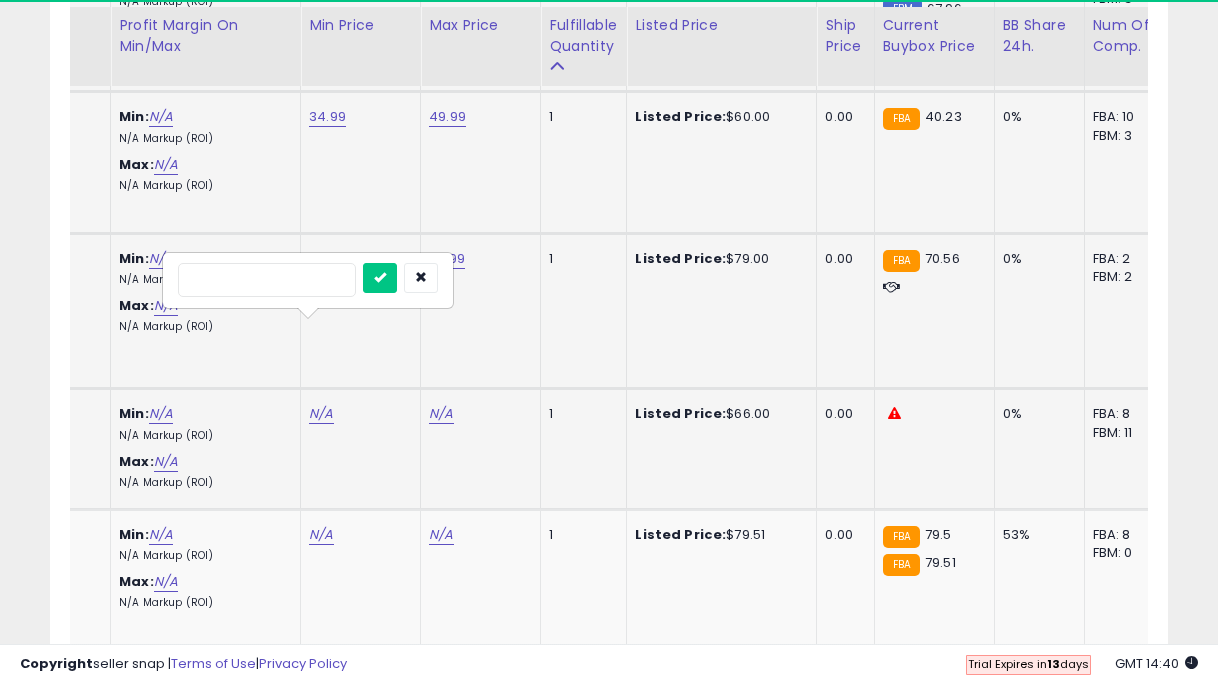 click at bounding box center (380, 278) 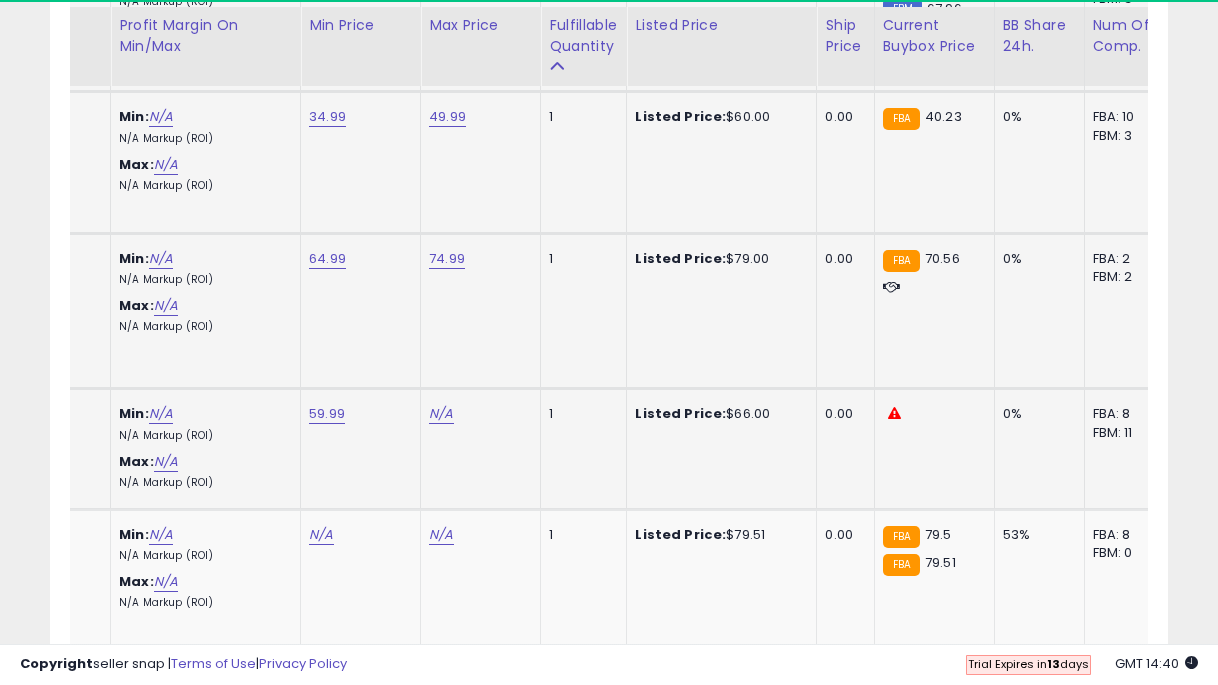 click on "N/A" at bounding box center (441, -4813) 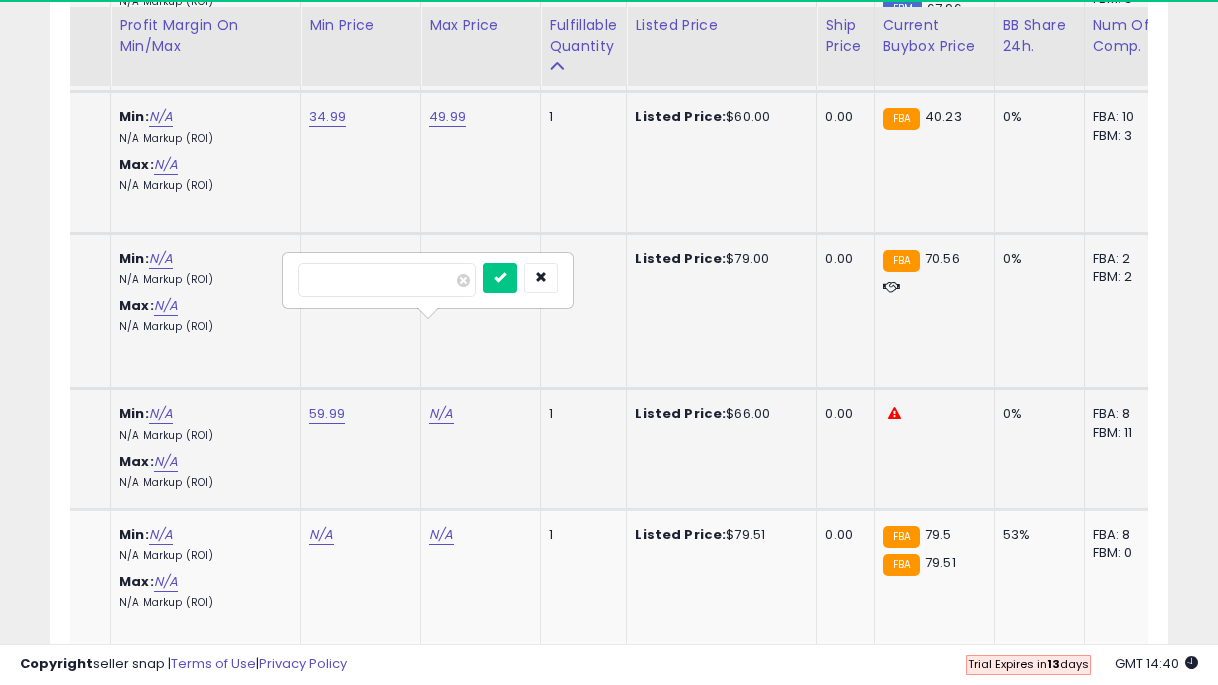 click at bounding box center (500, 278) 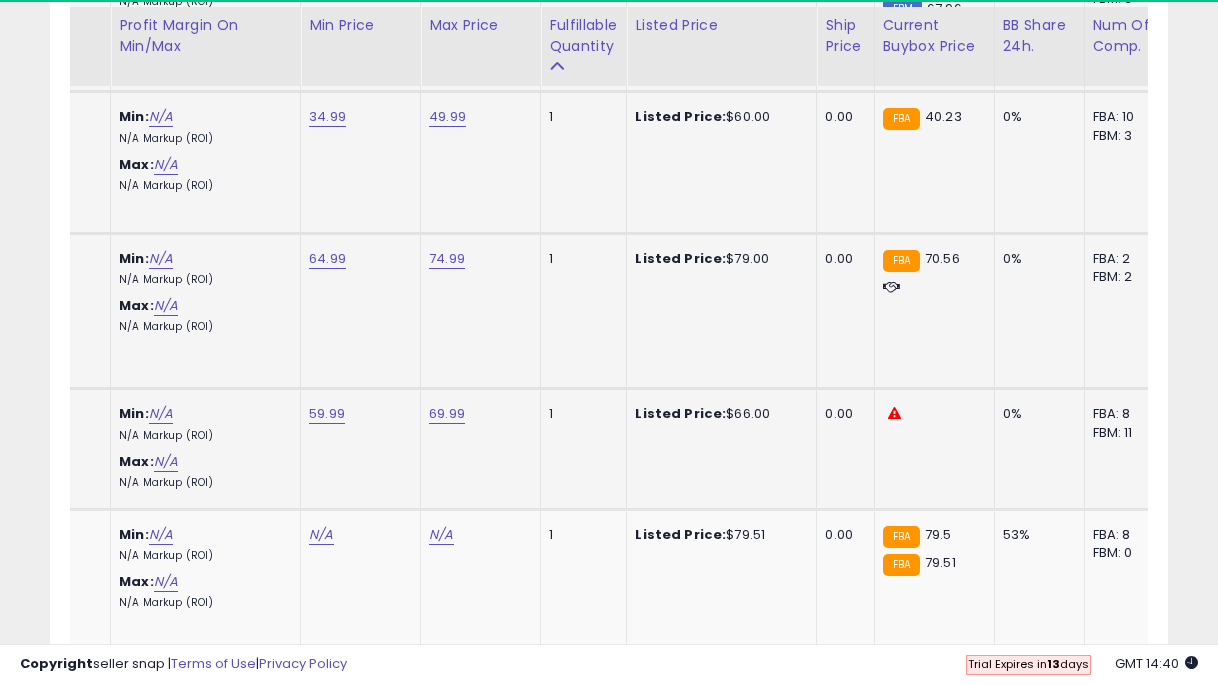 click on "59.99" at bounding box center (321, -4813) 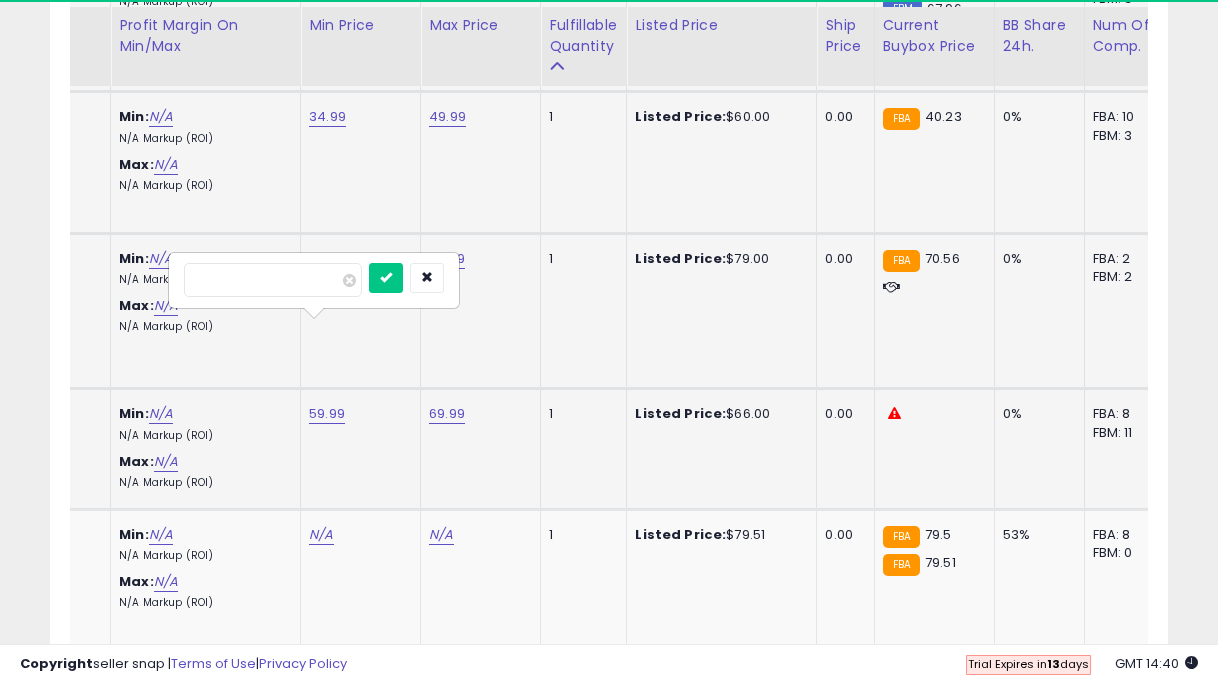click at bounding box center (386, 278) 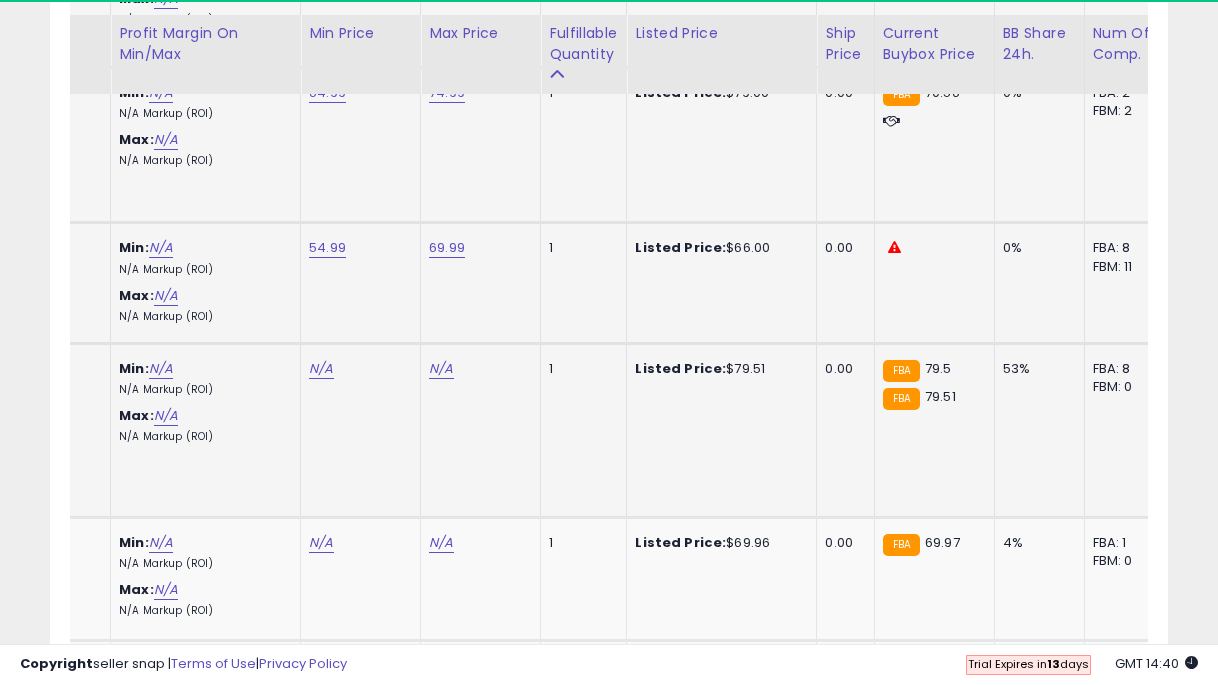 scroll, scrollTop: 6124, scrollLeft: 0, axis: vertical 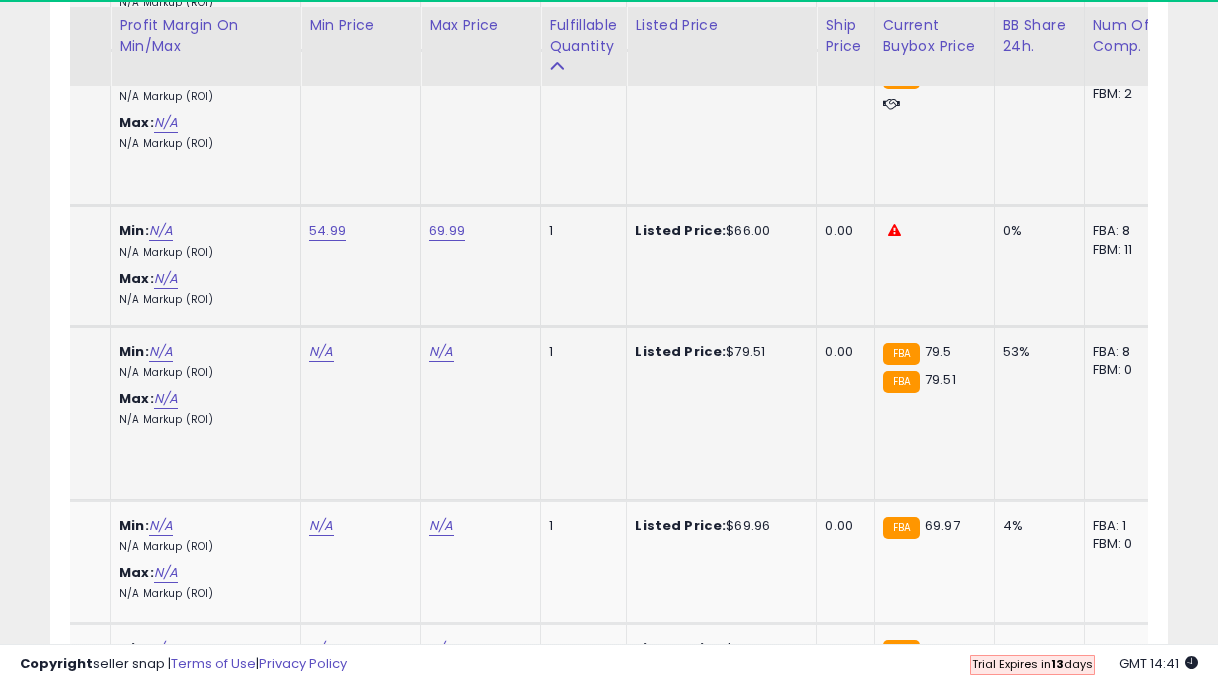click on "N/A" at bounding box center [321, -4996] 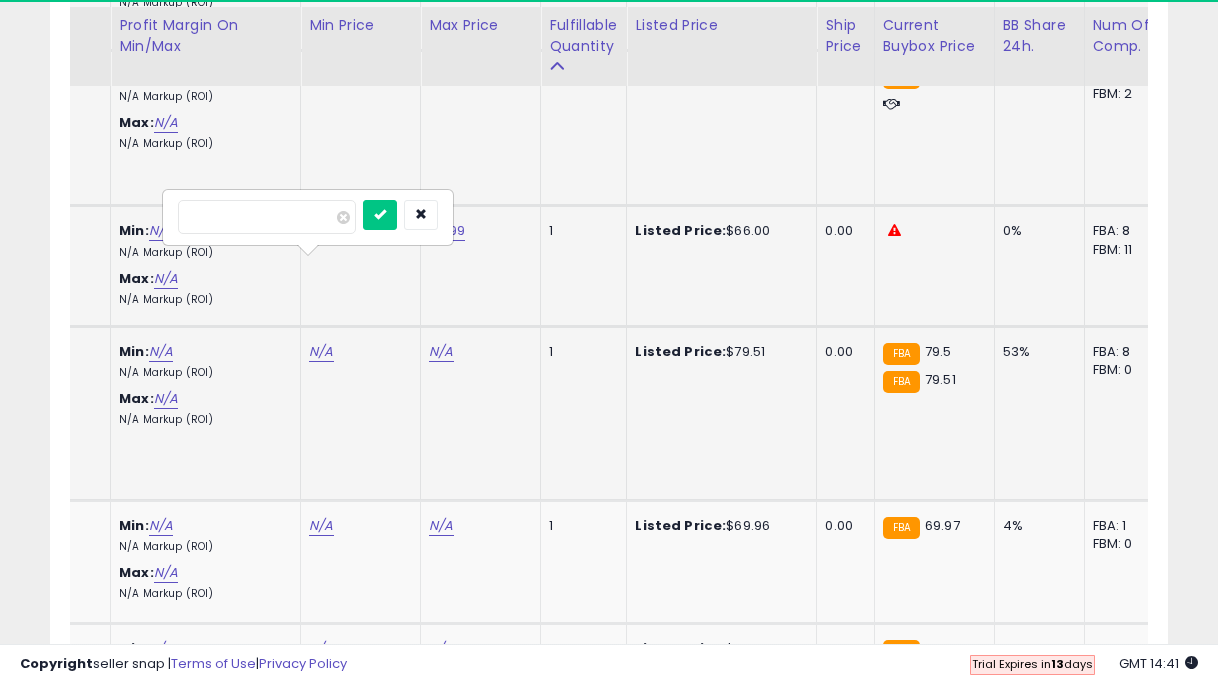 click at bounding box center (380, 215) 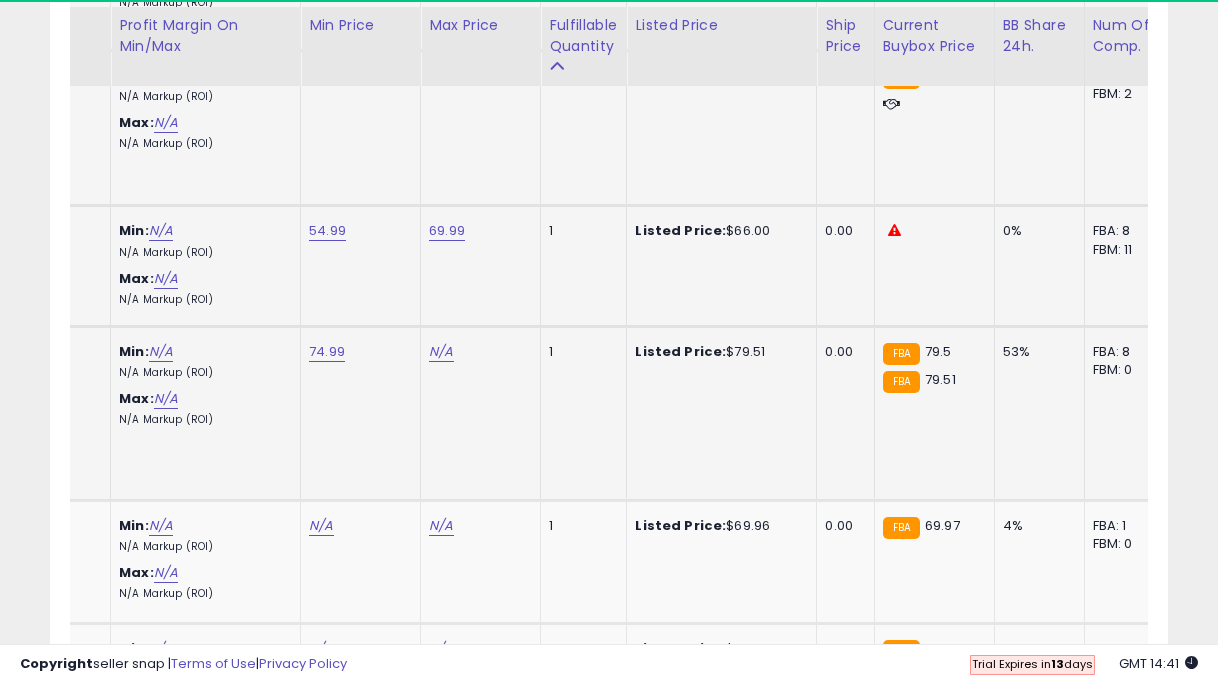 click on "N/A" at bounding box center (441, -4996) 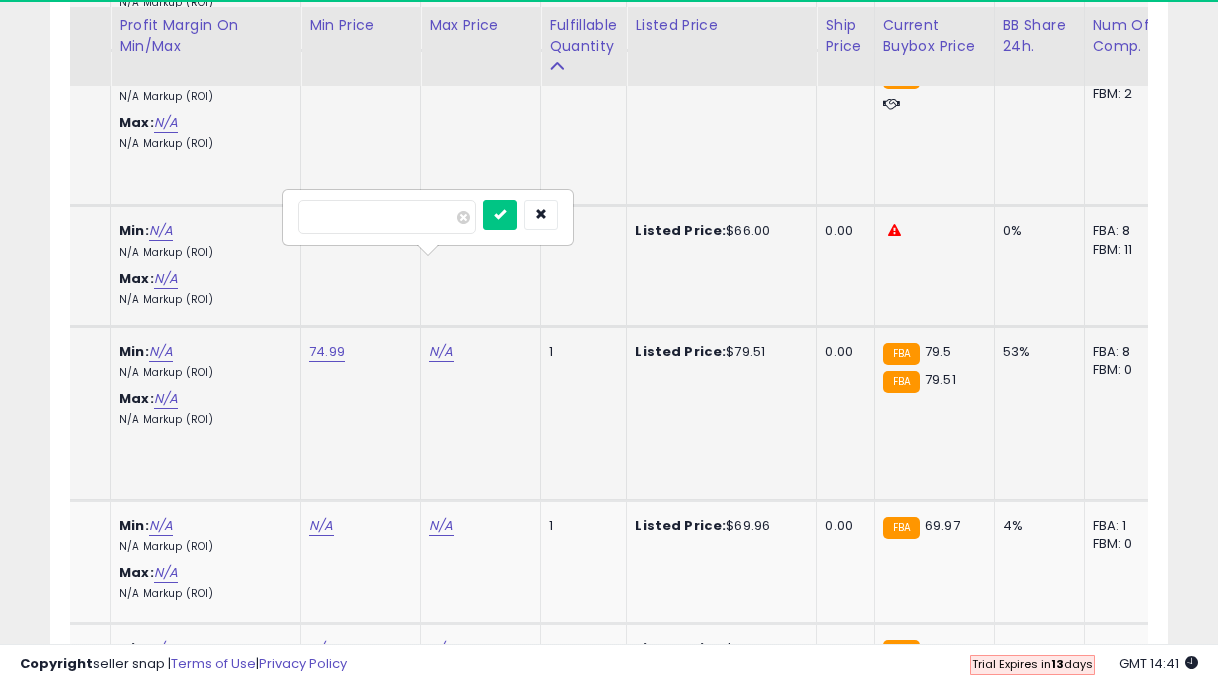 click at bounding box center [500, 215] 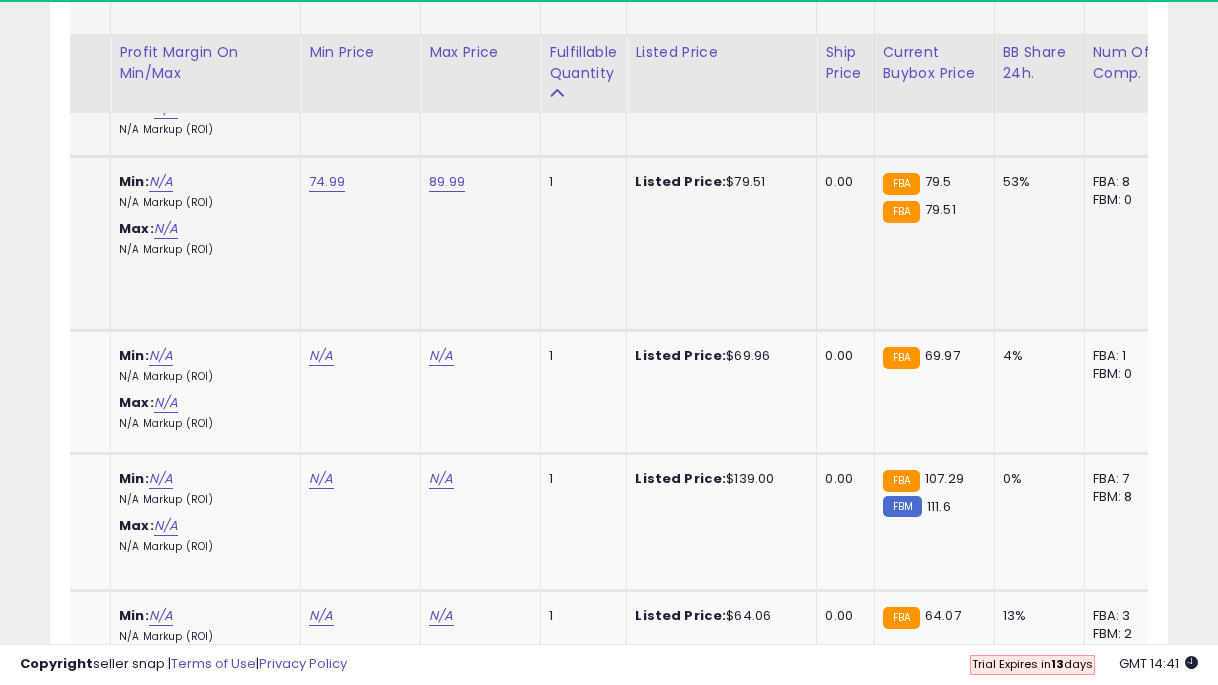 scroll, scrollTop: 6342, scrollLeft: 0, axis: vertical 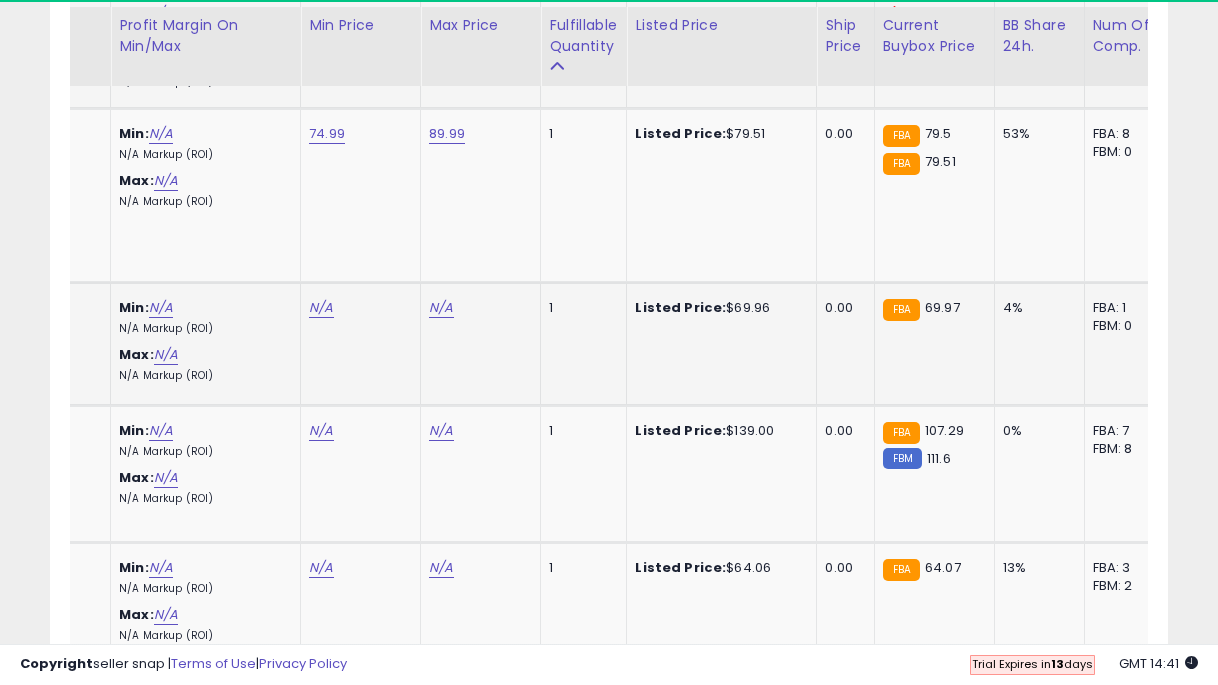 click on "N/A" at bounding box center (321, -5214) 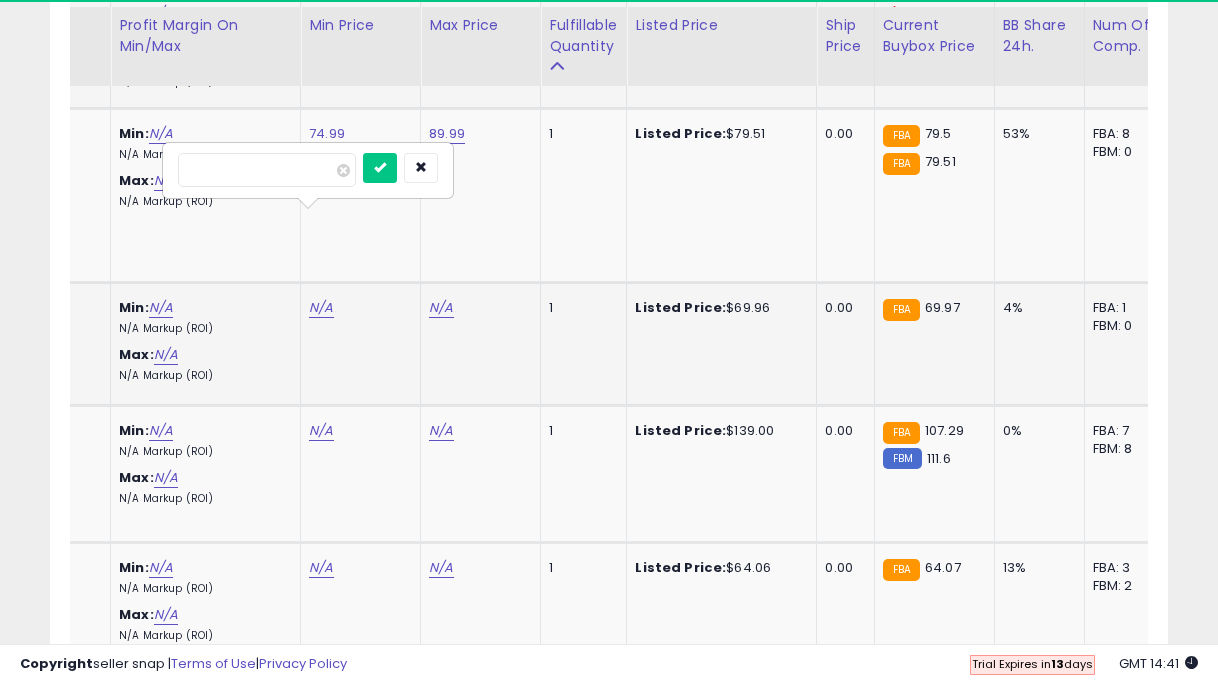 click at bounding box center [380, 168] 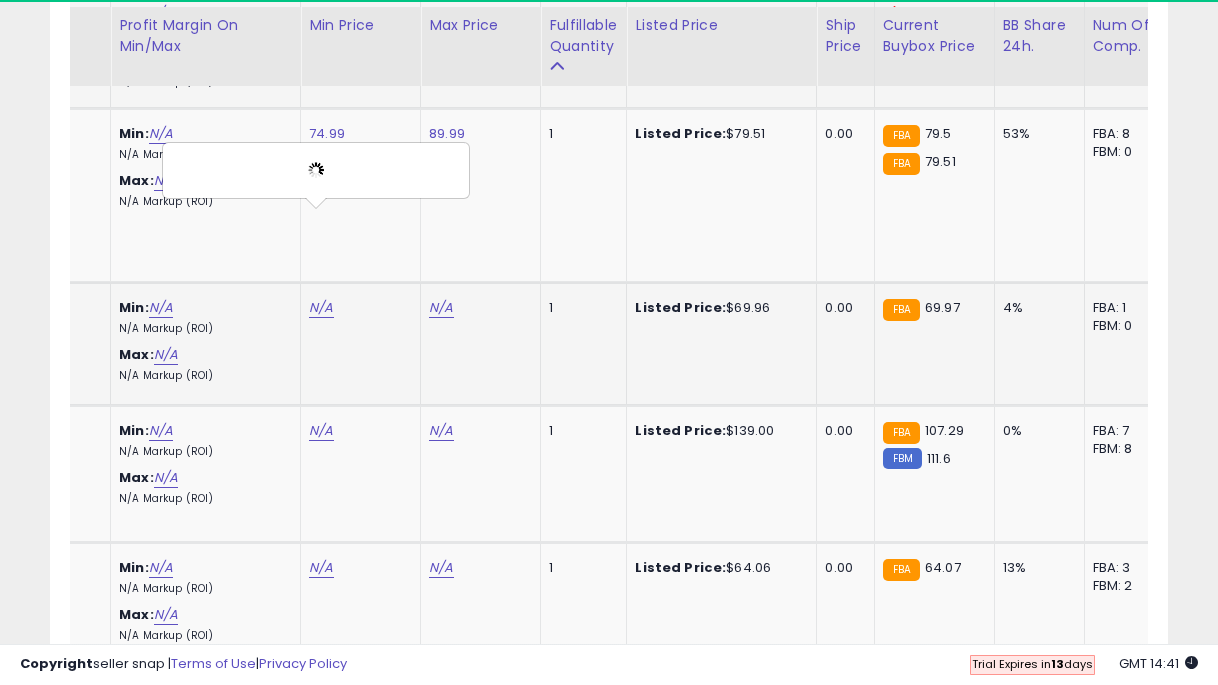 click on "N/A" at bounding box center [441, -5214] 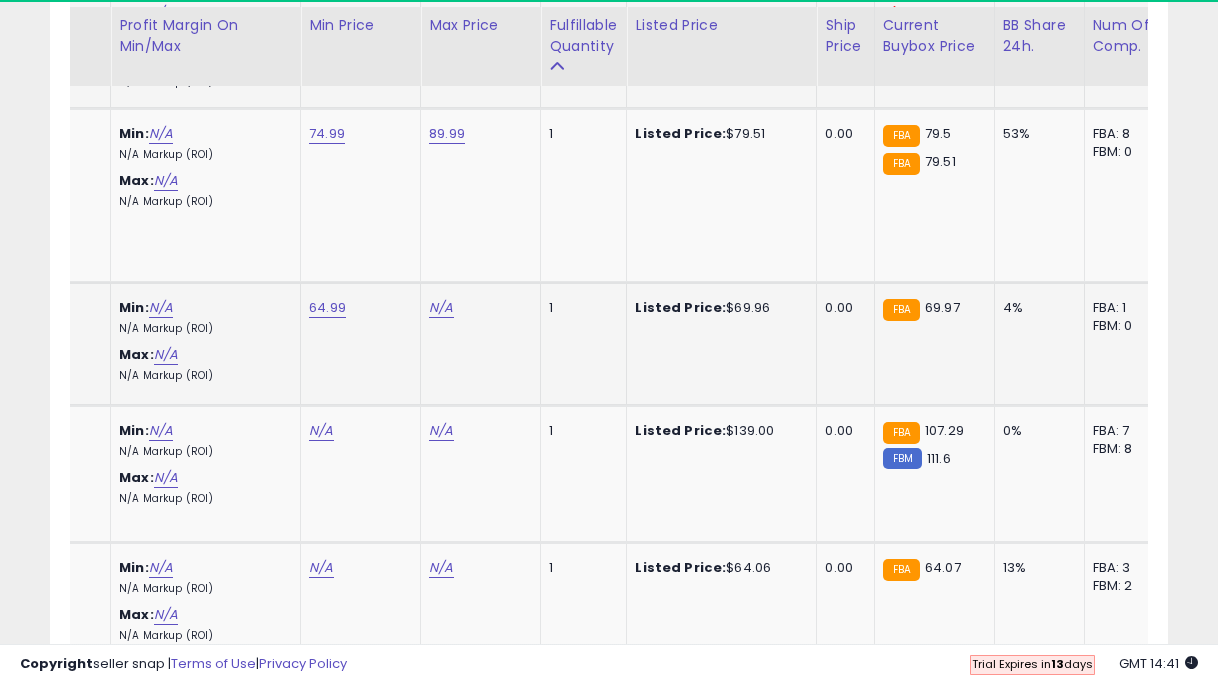 click on "N/A" at bounding box center [441, -5214] 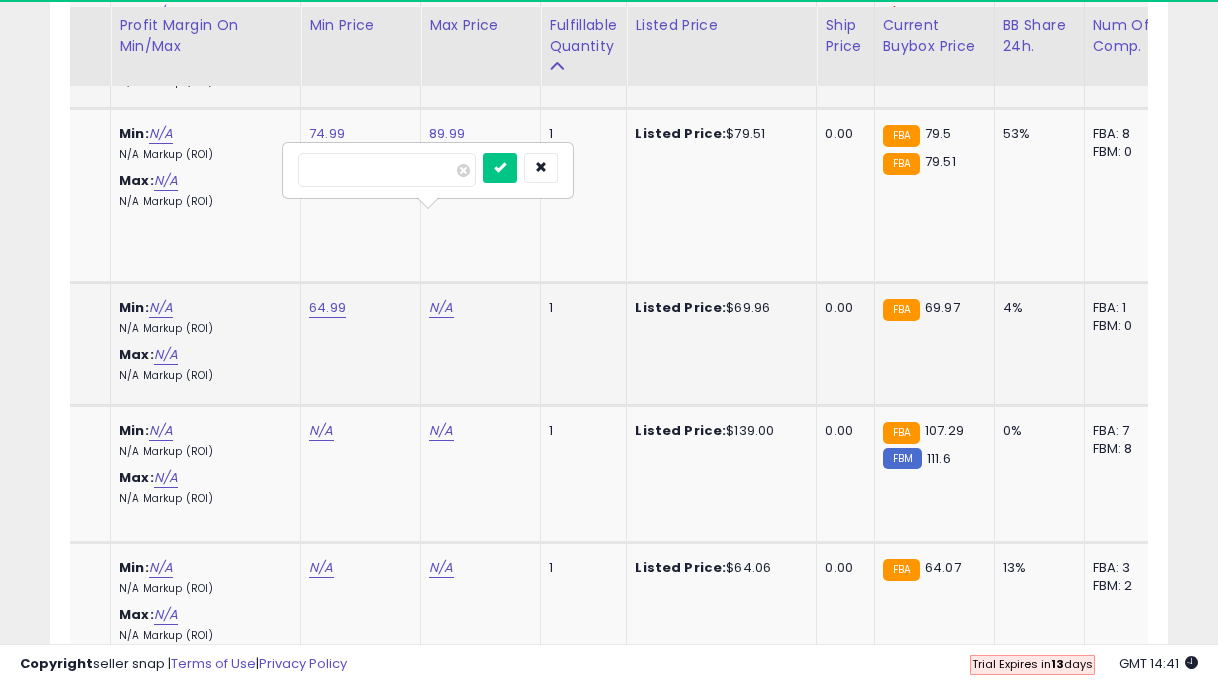 click at bounding box center (500, 168) 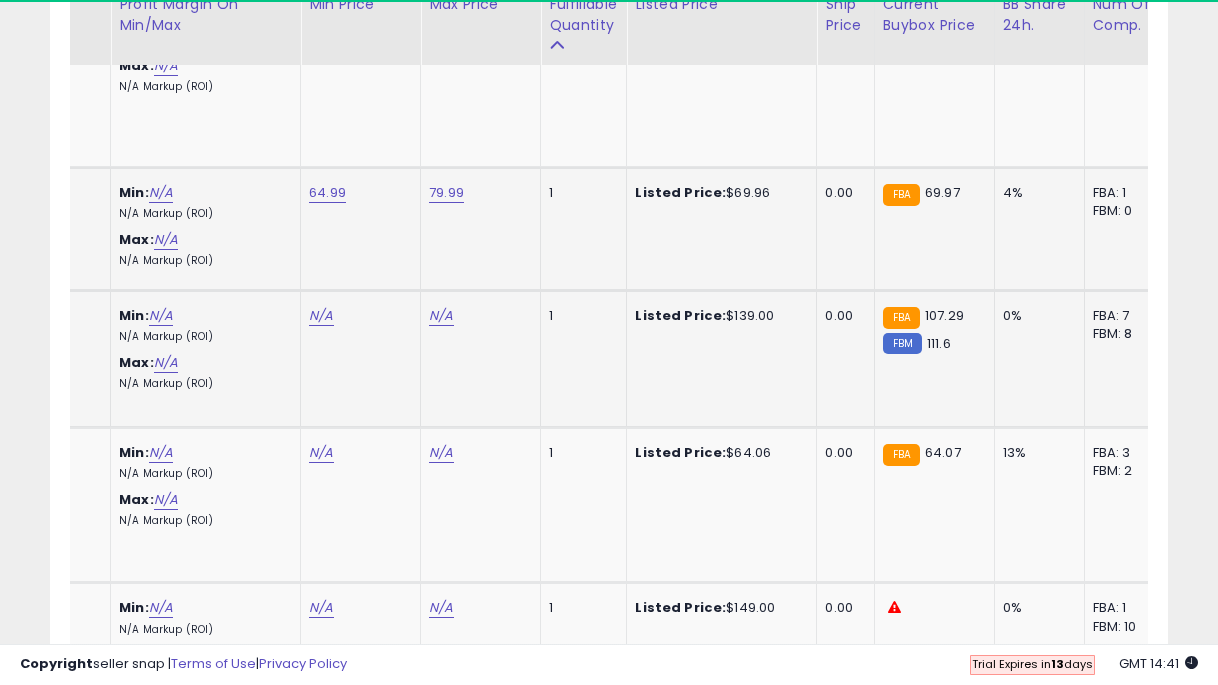scroll, scrollTop: 6479, scrollLeft: 0, axis: vertical 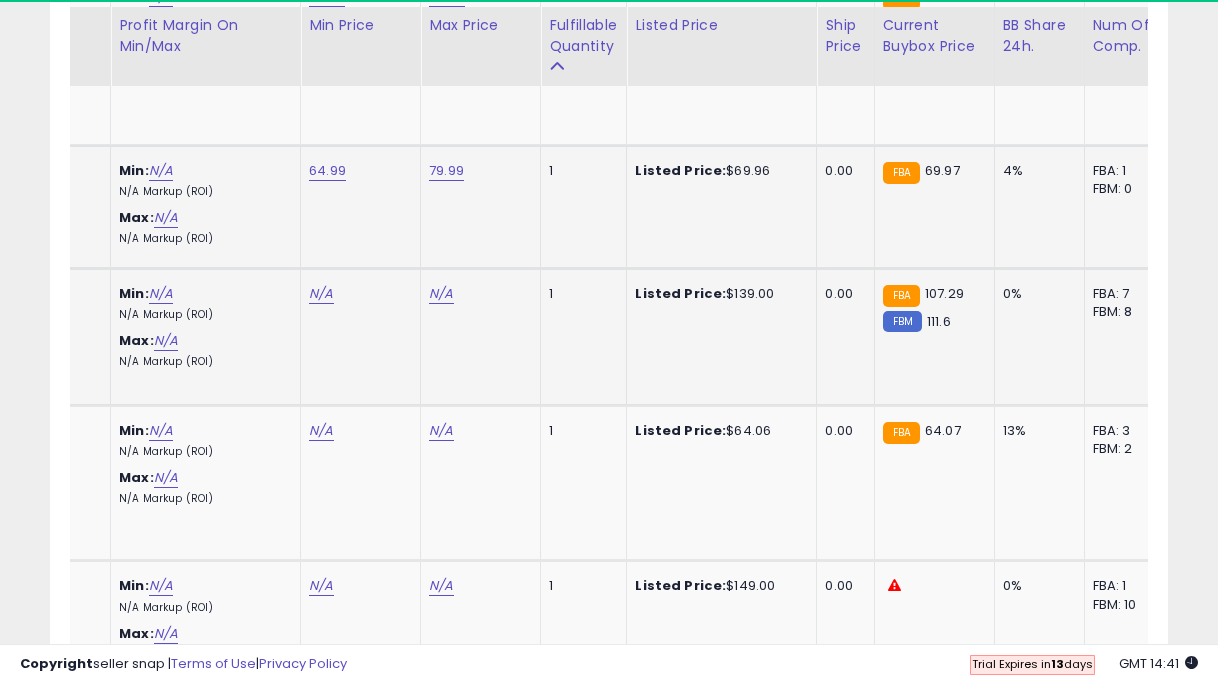 click on "N/A" 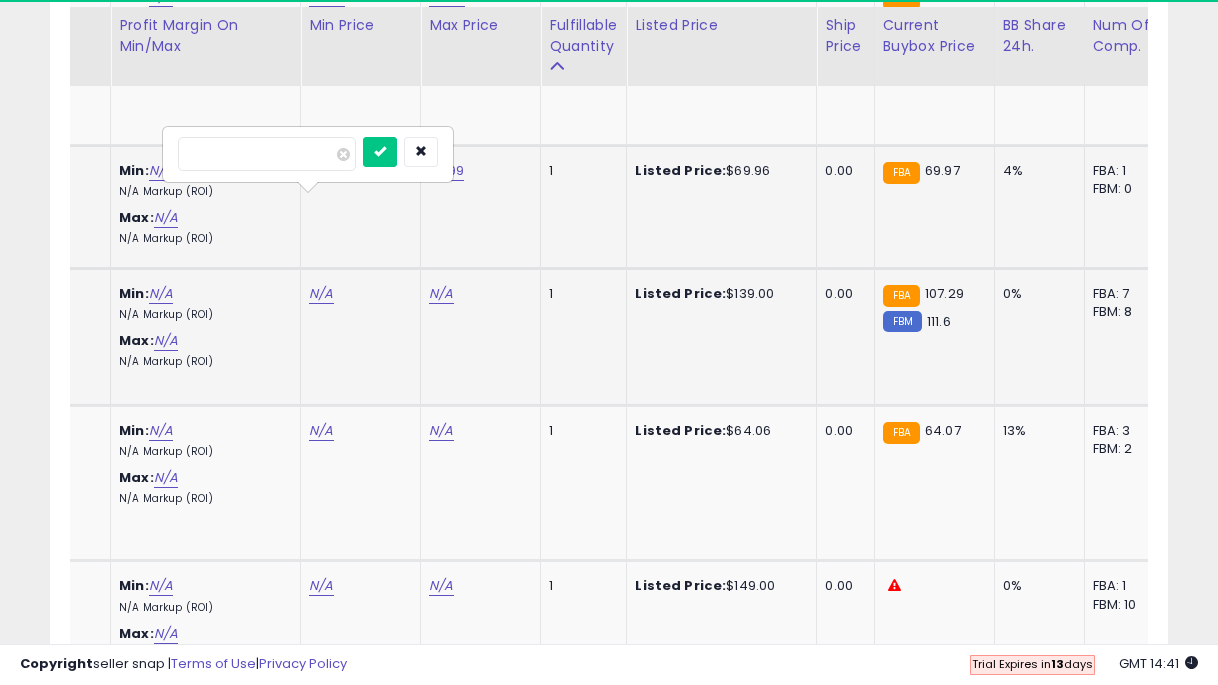 click at bounding box center [380, 152] 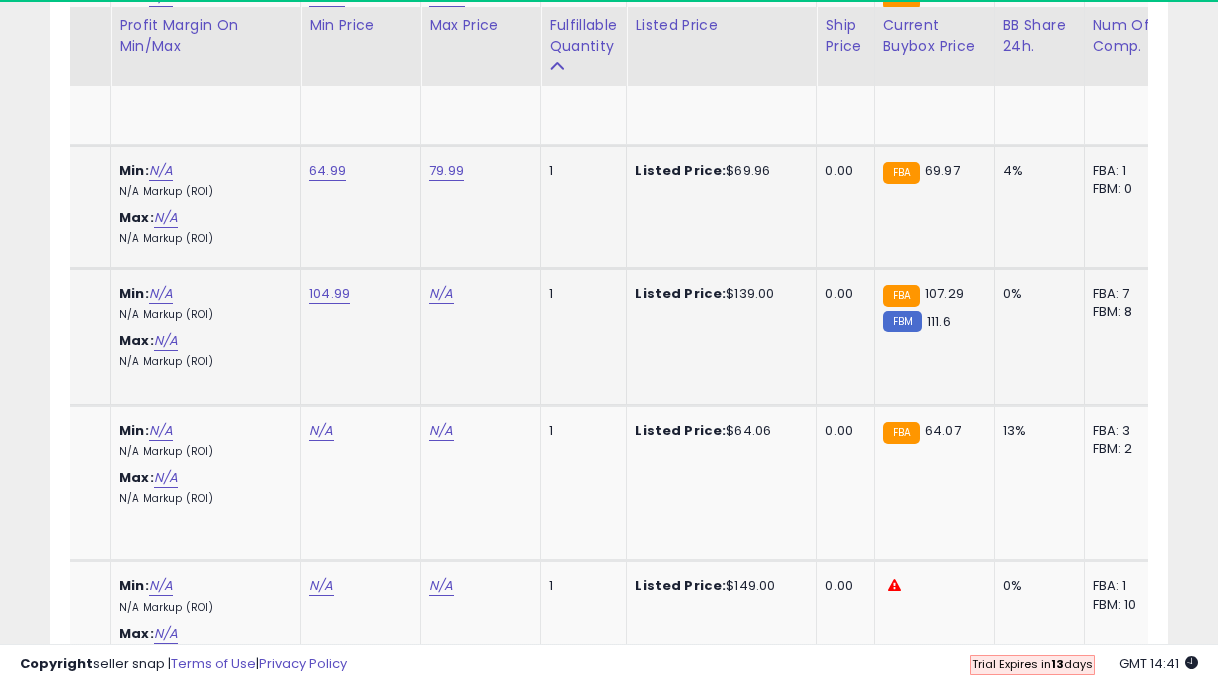 click on "N/A" 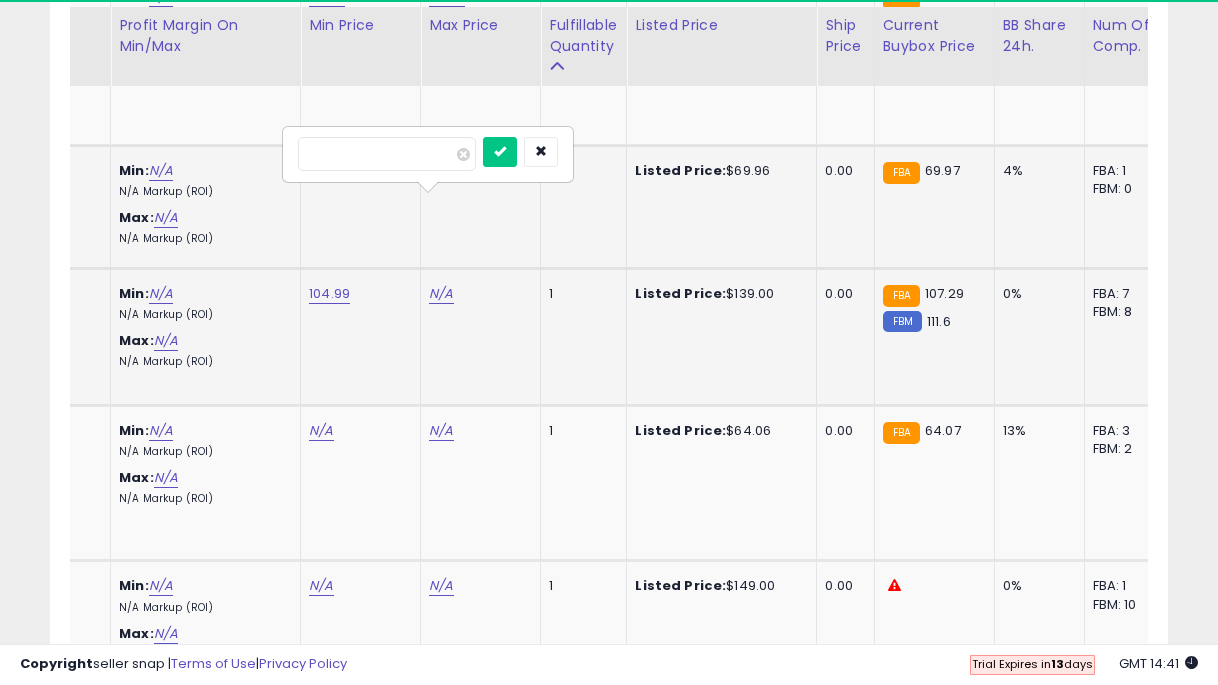 click at bounding box center (500, 152) 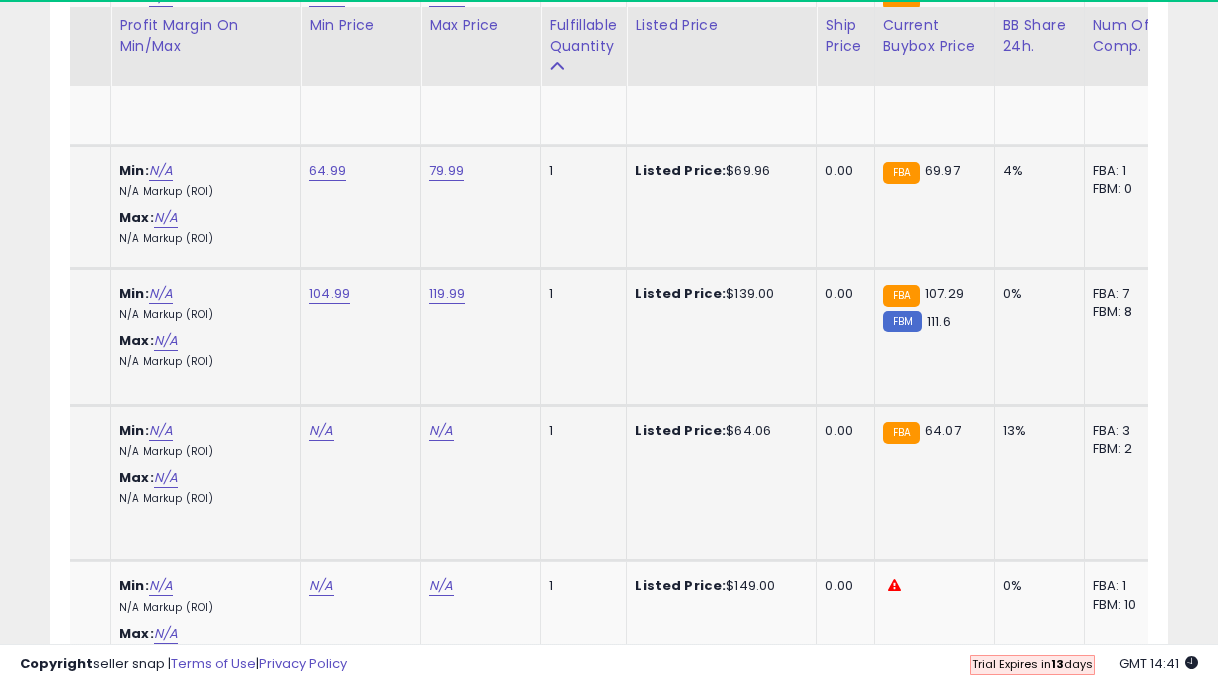 click on "N/A" at bounding box center [321, -5351] 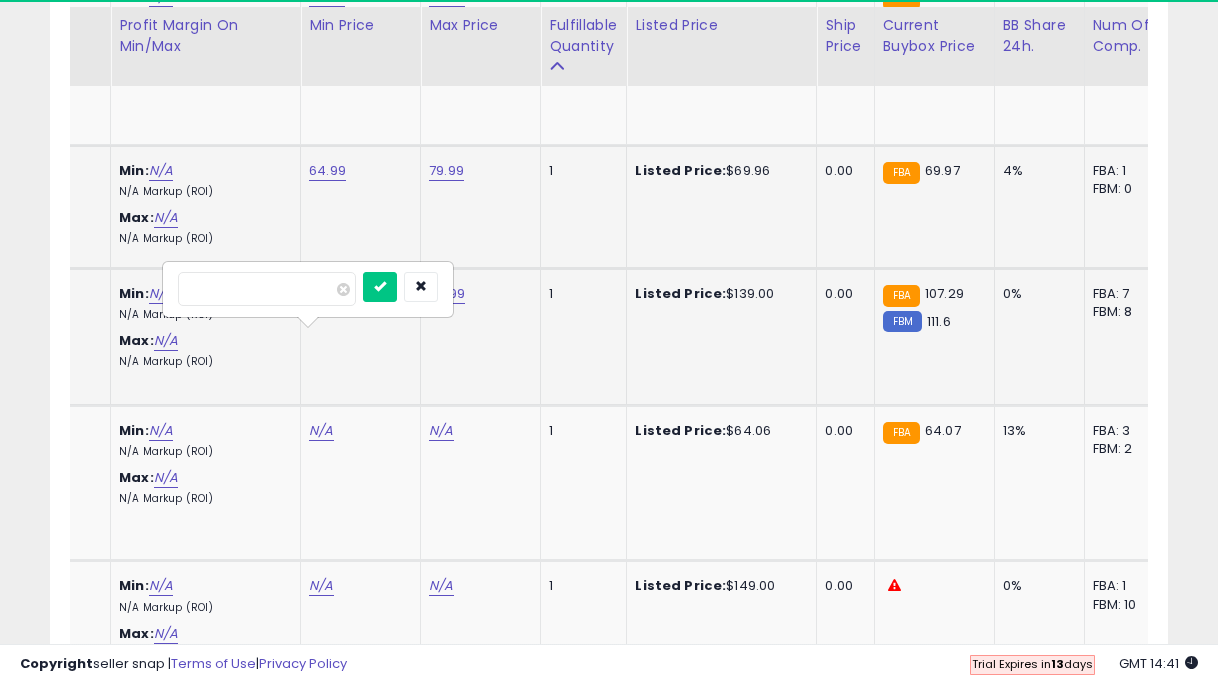 click on "104.99" at bounding box center [321, -5351] 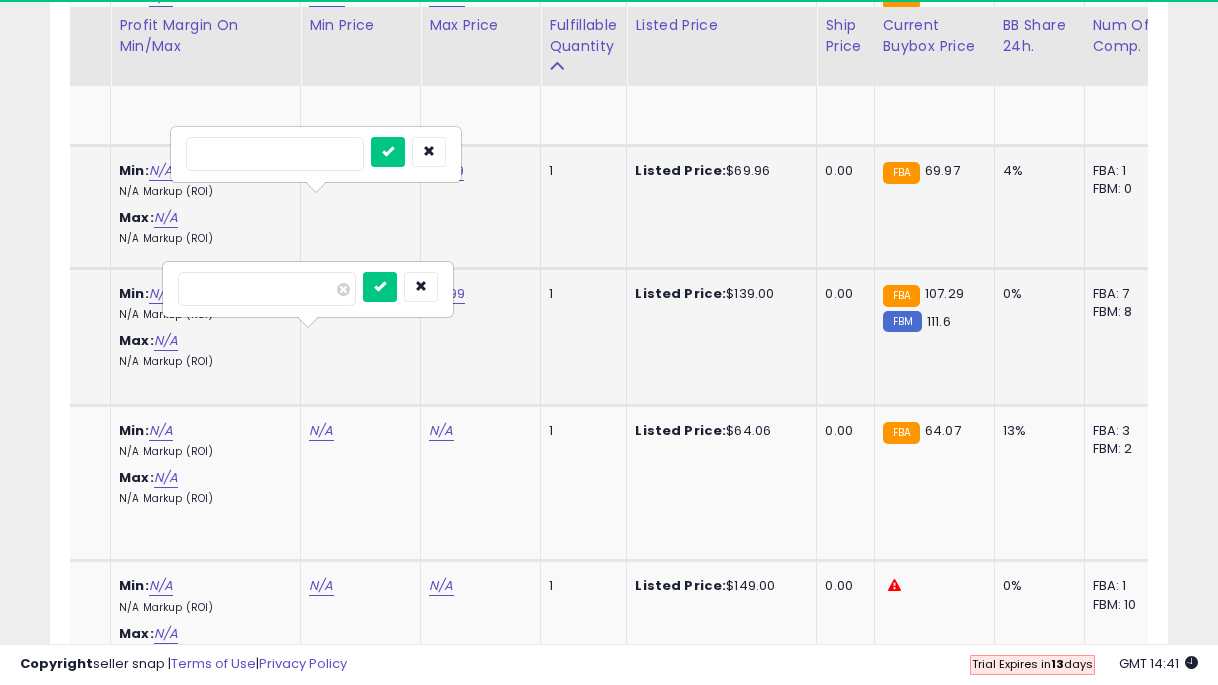 click at bounding box center (388, 152) 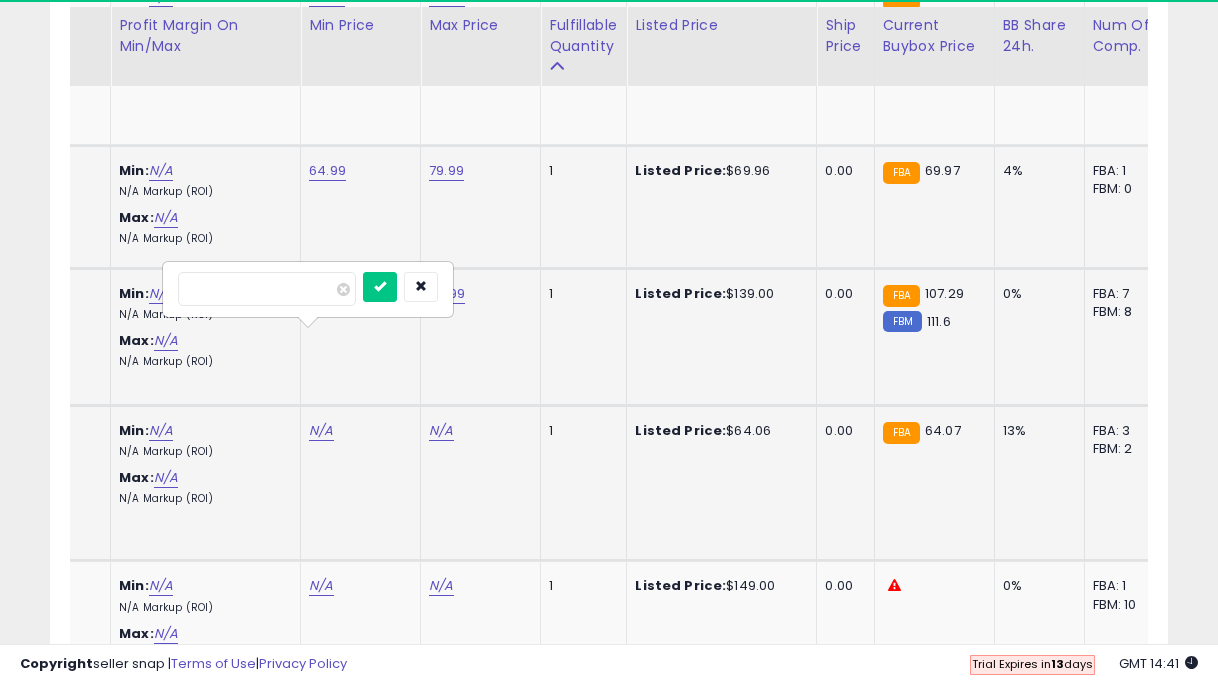 click on "N/A" at bounding box center [321, 431] 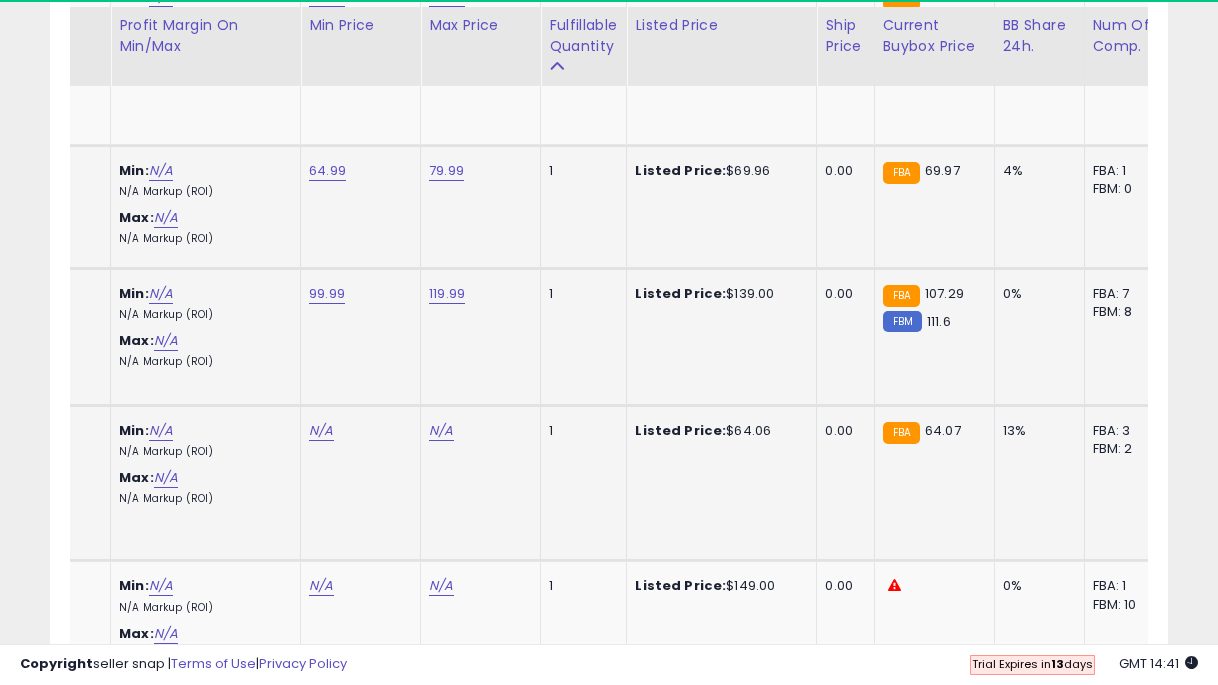 click on "N/A" at bounding box center (321, -5351) 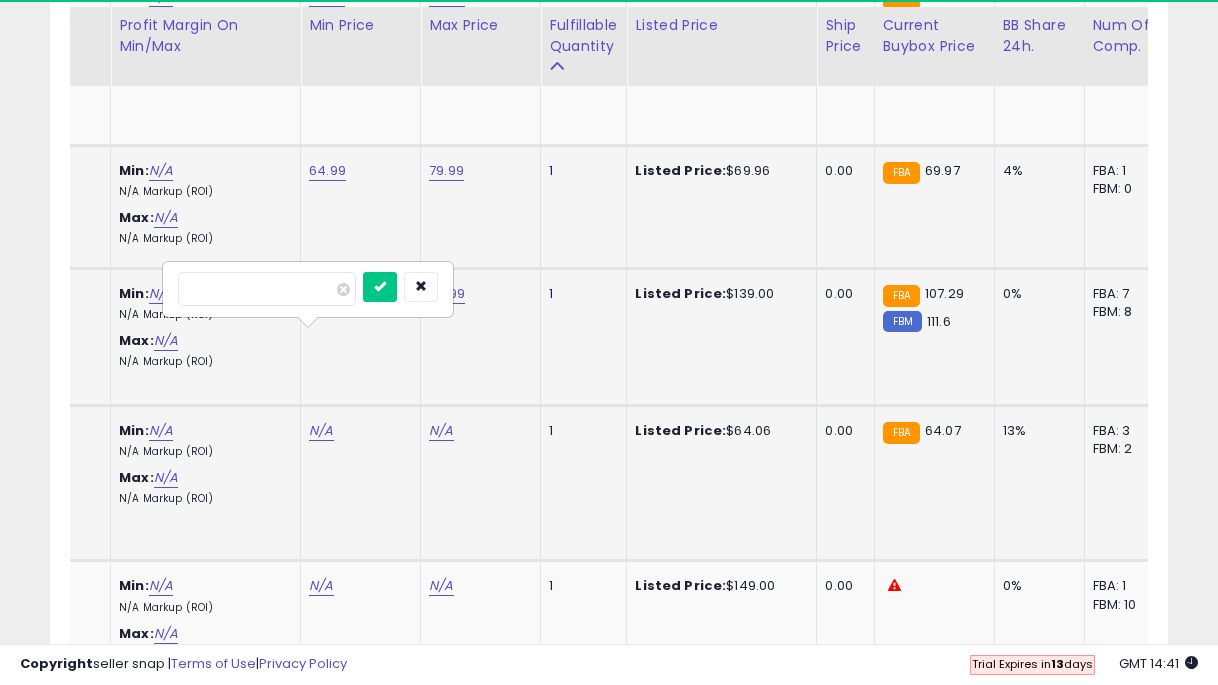 click at bounding box center (380, 287) 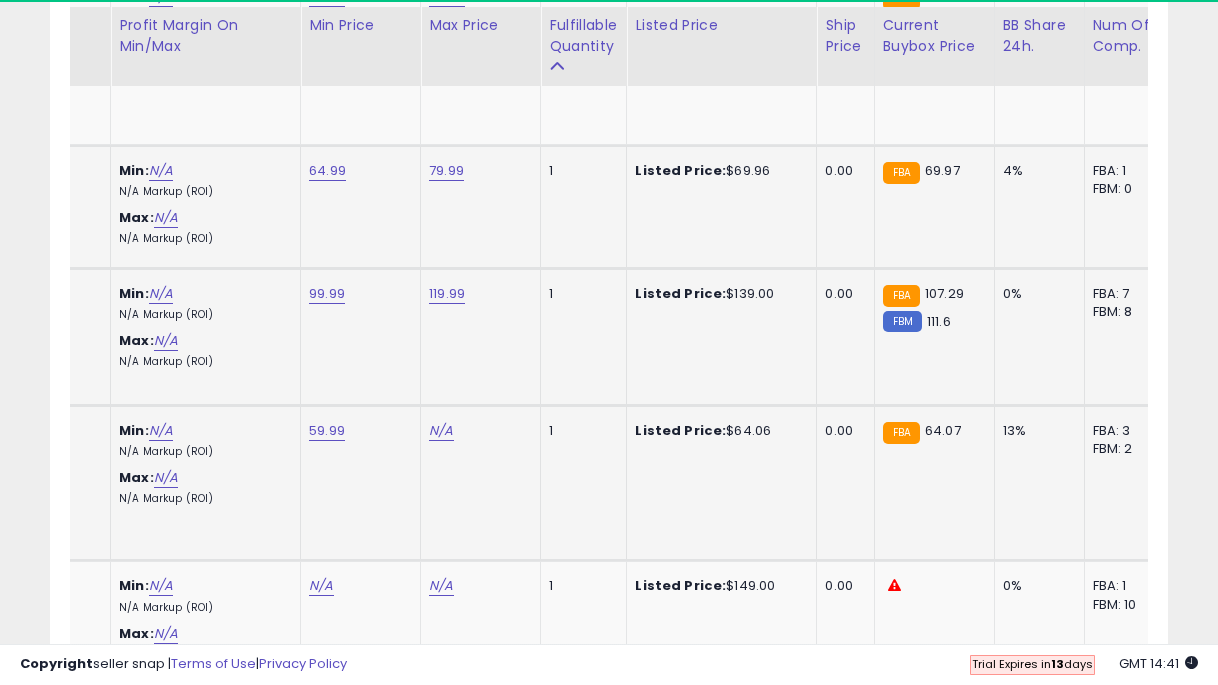 click on "N/A" at bounding box center (441, -5351) 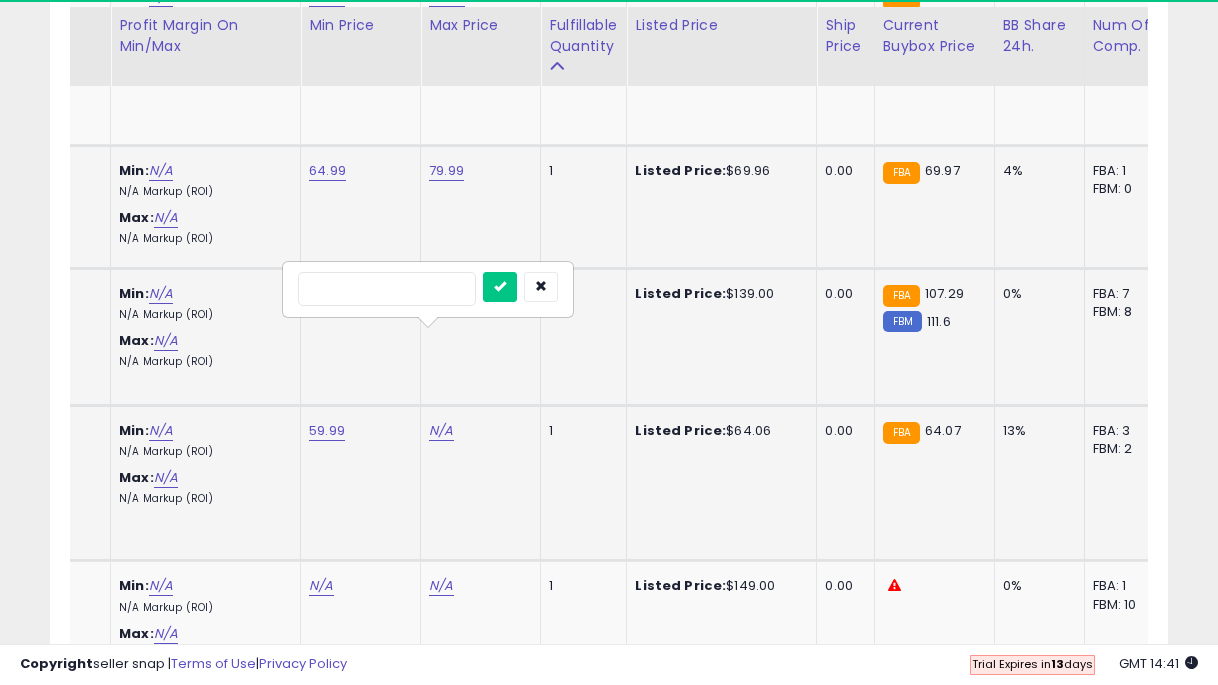 click at bounding box center [500, 287] 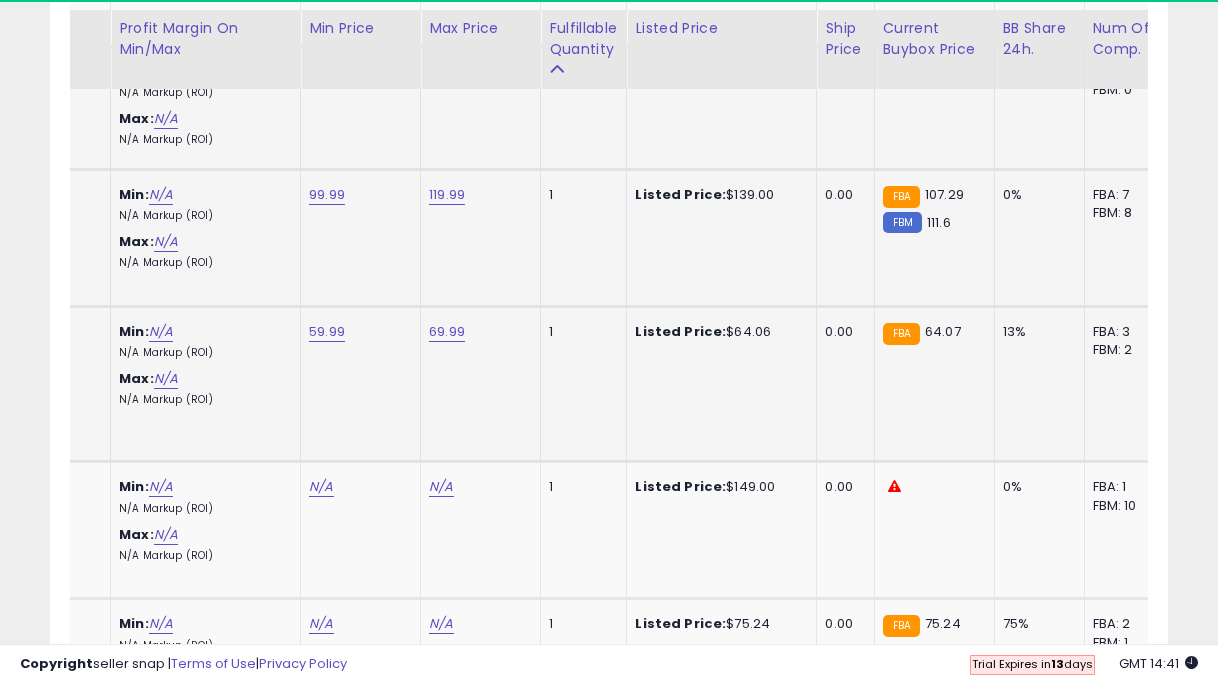 scroll, scrollTop: 6581, scrollLeft: 0, axis: vertical 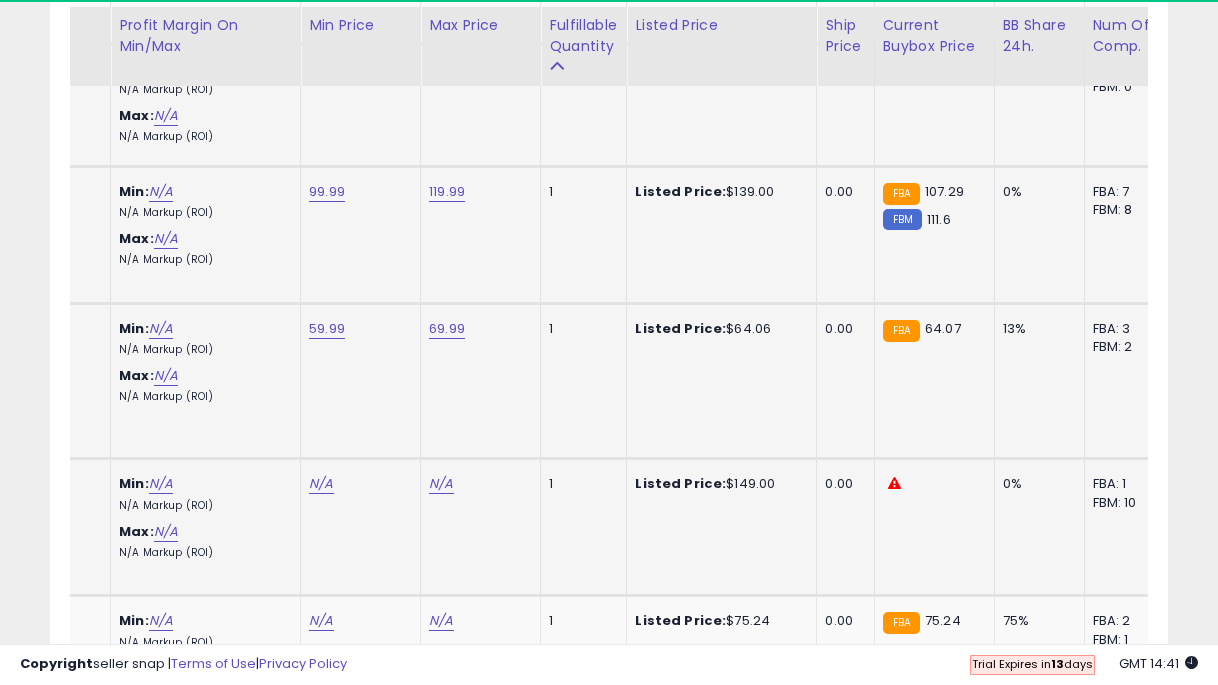 click on "N/A" 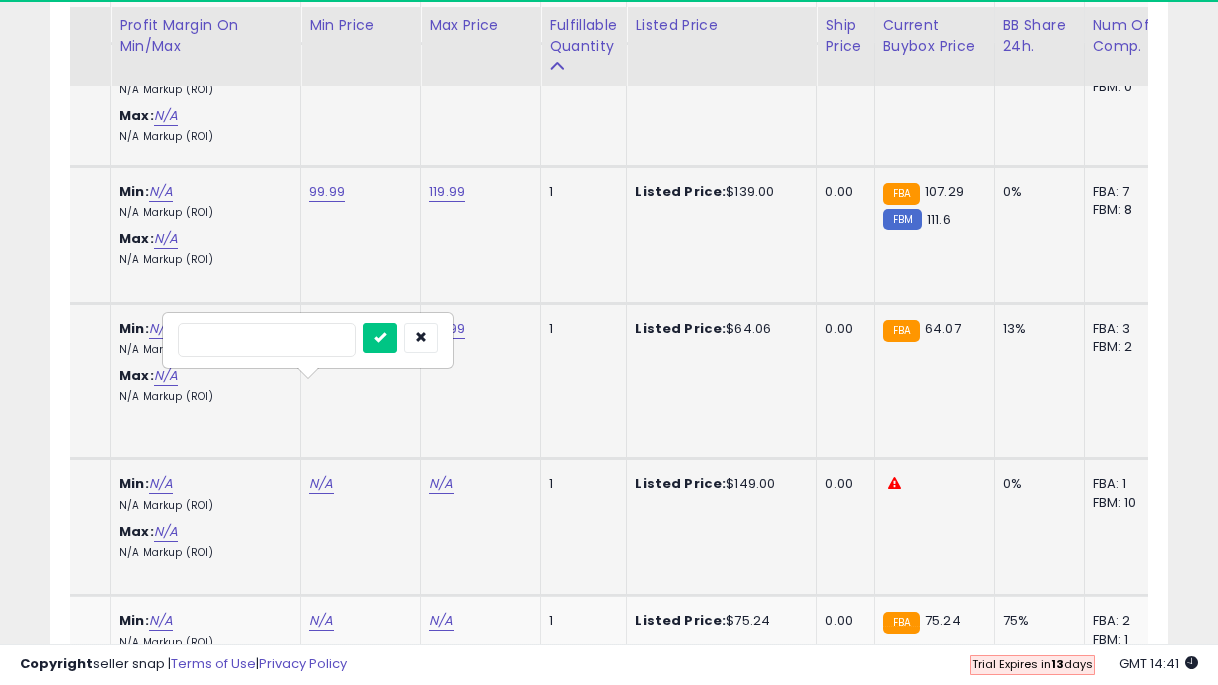 click at bounding box center (380, 338) 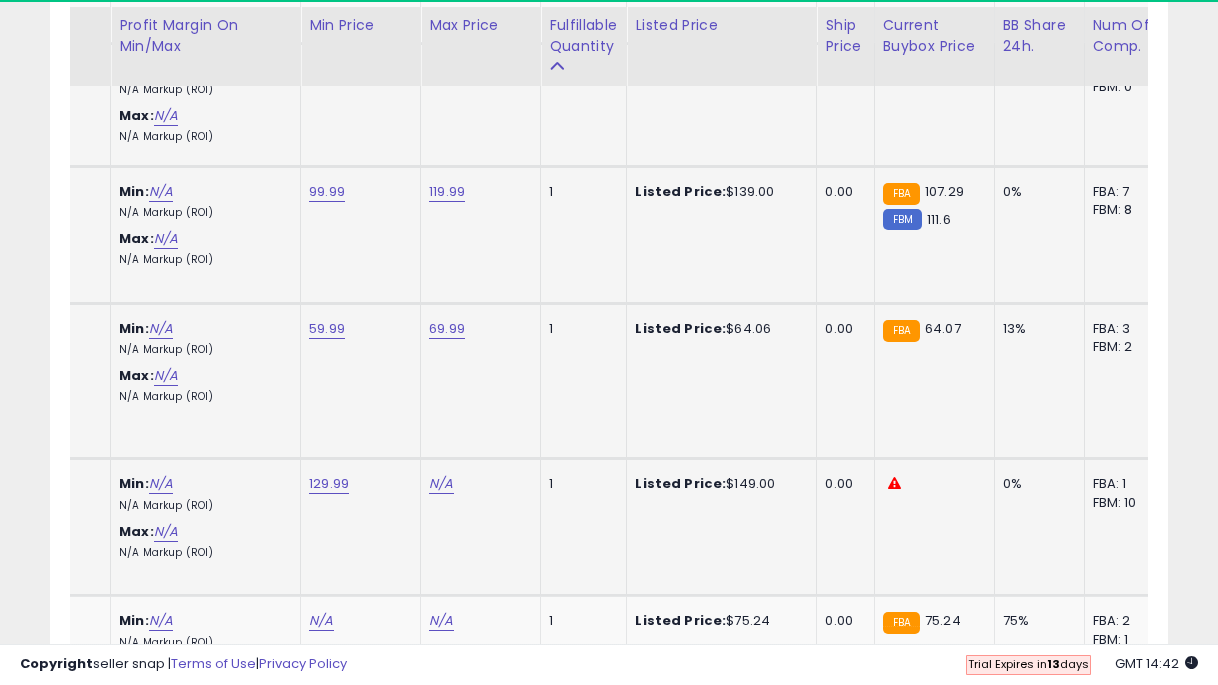click on "N/A" at bounding box center [441, -5453] 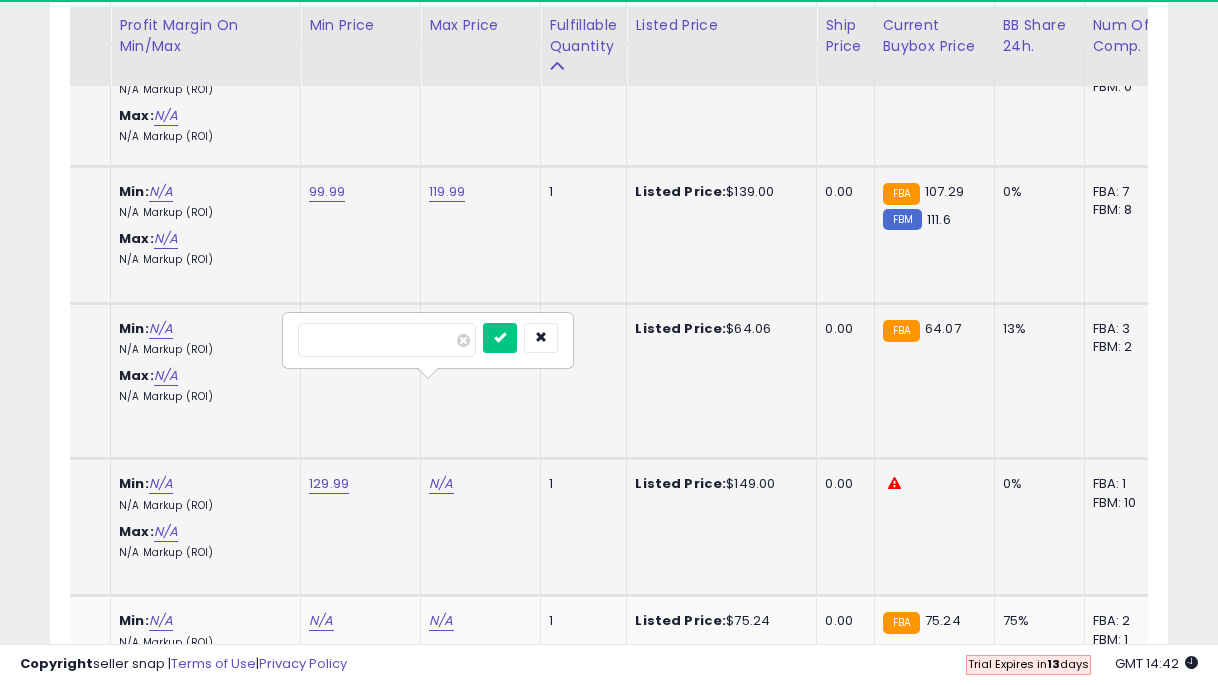 click at bounding box center [500, 338] 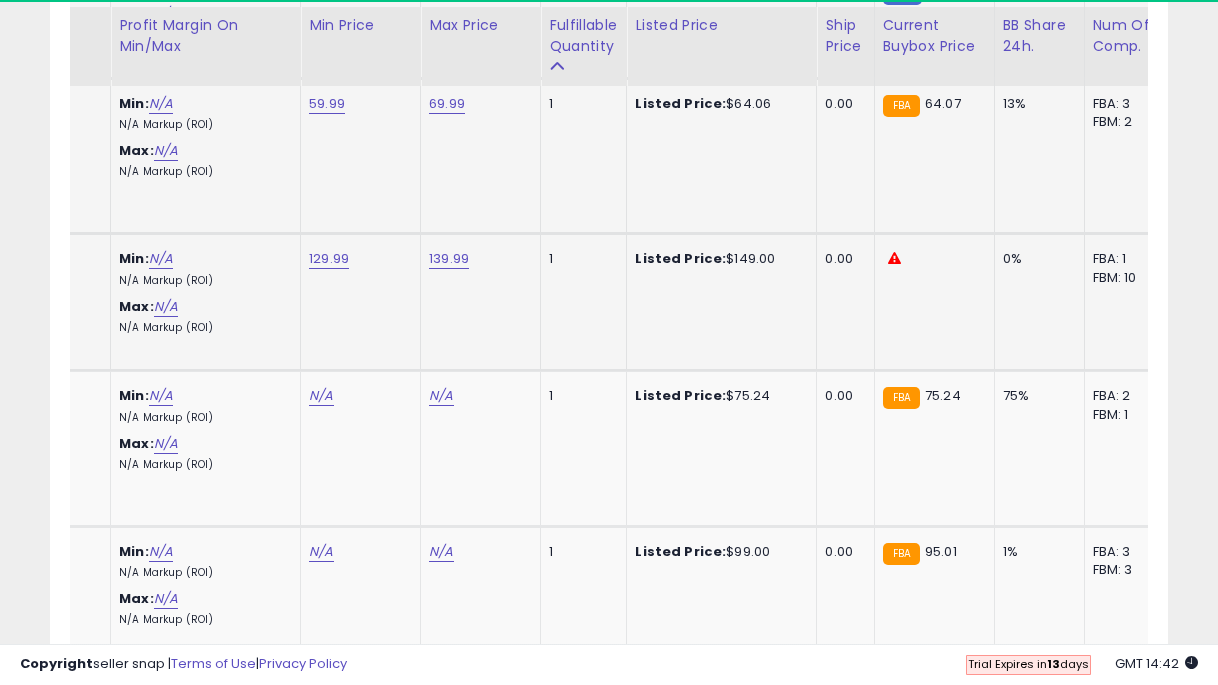 scroll, scrollTop: 6807, scrollLeft: 0, axis: vertical 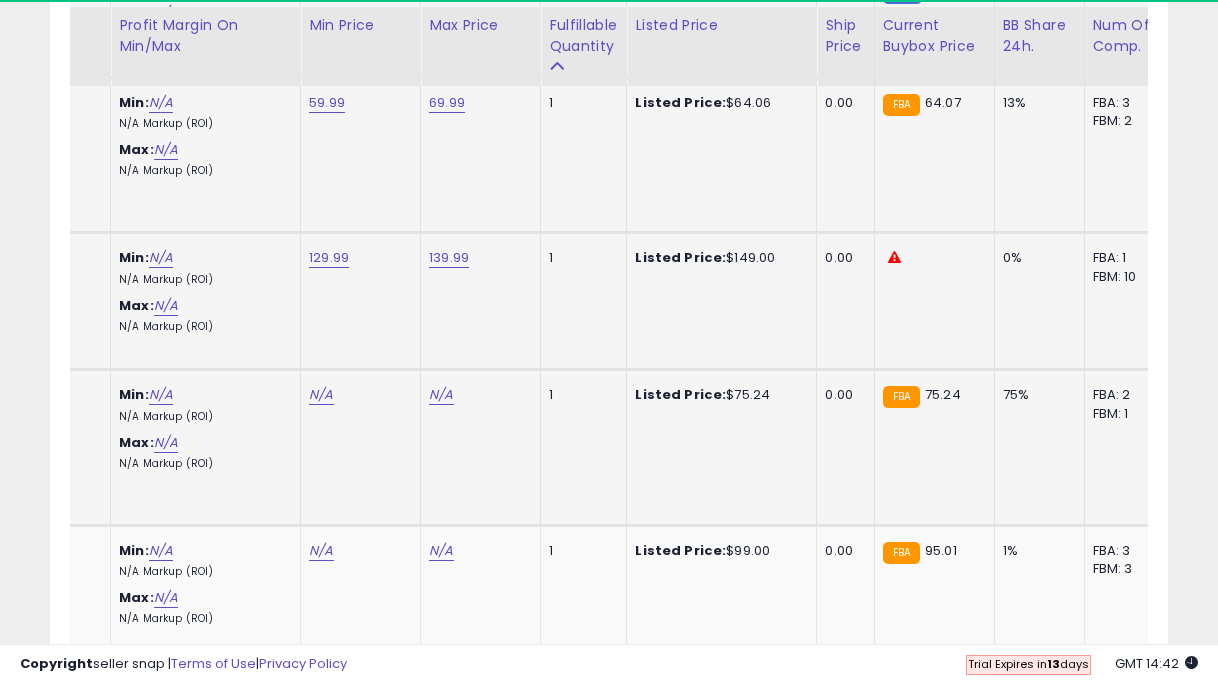 click on "N/A" at bounding box center (321, -5679) 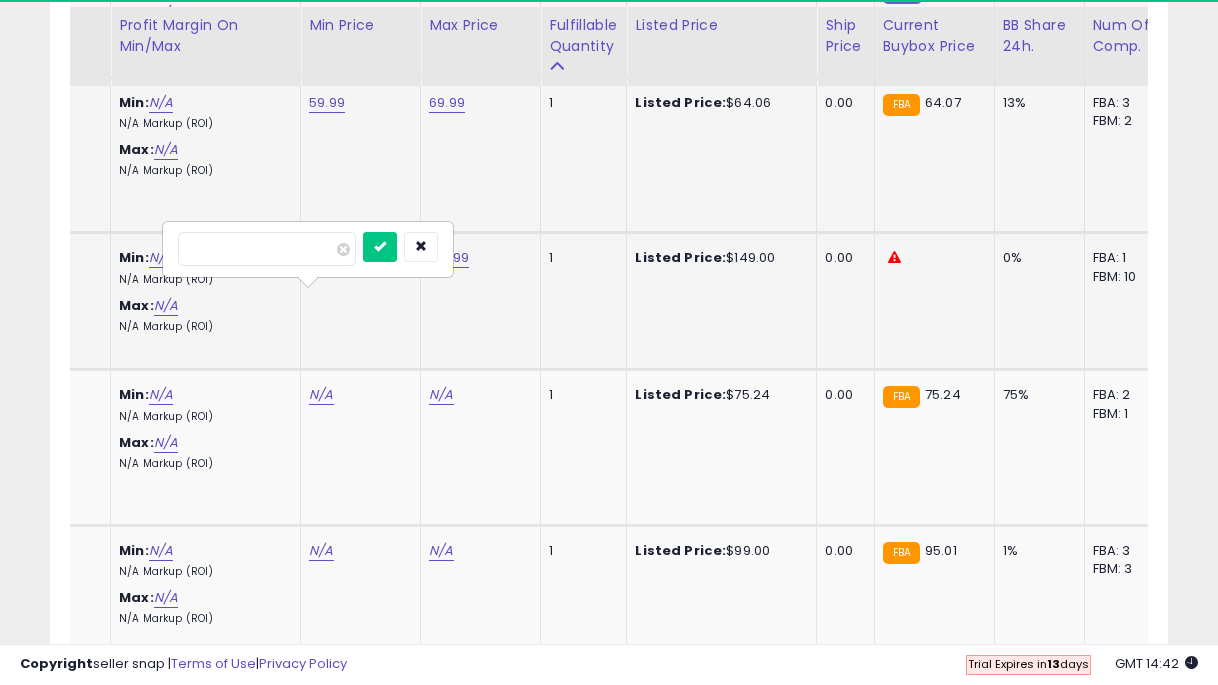 click on "129.99" at bounding box center [321, -5679] 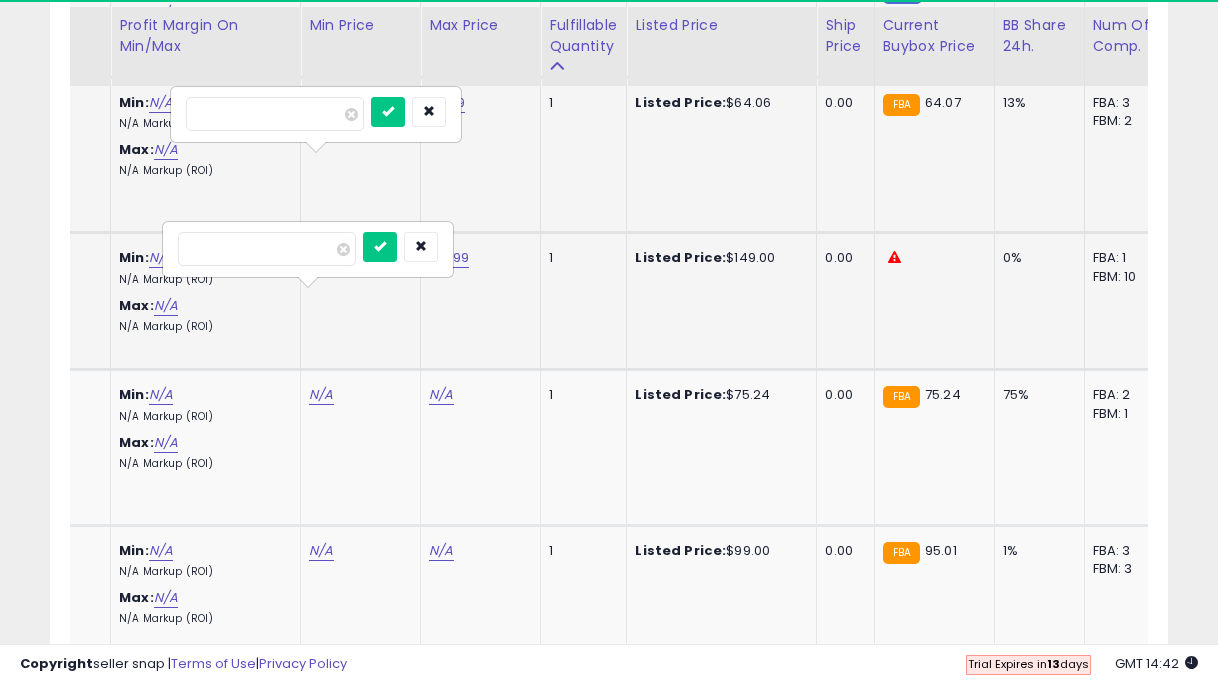 click at bounding box center (388, 112) 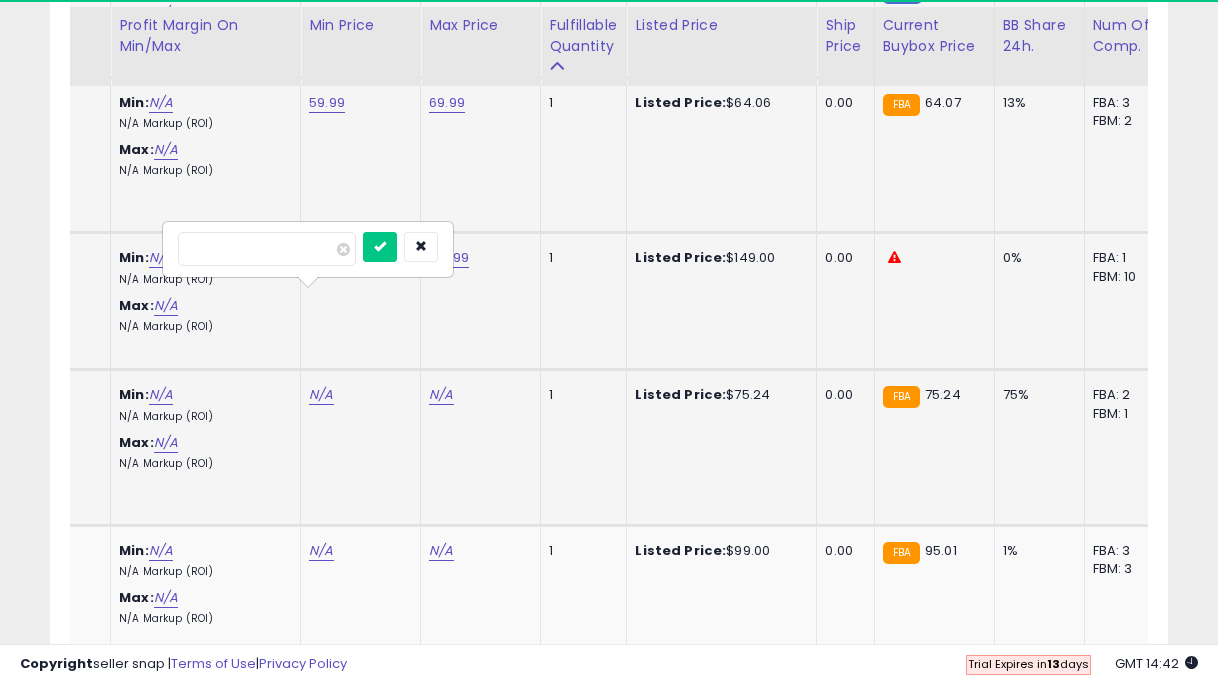 click on "N/A" 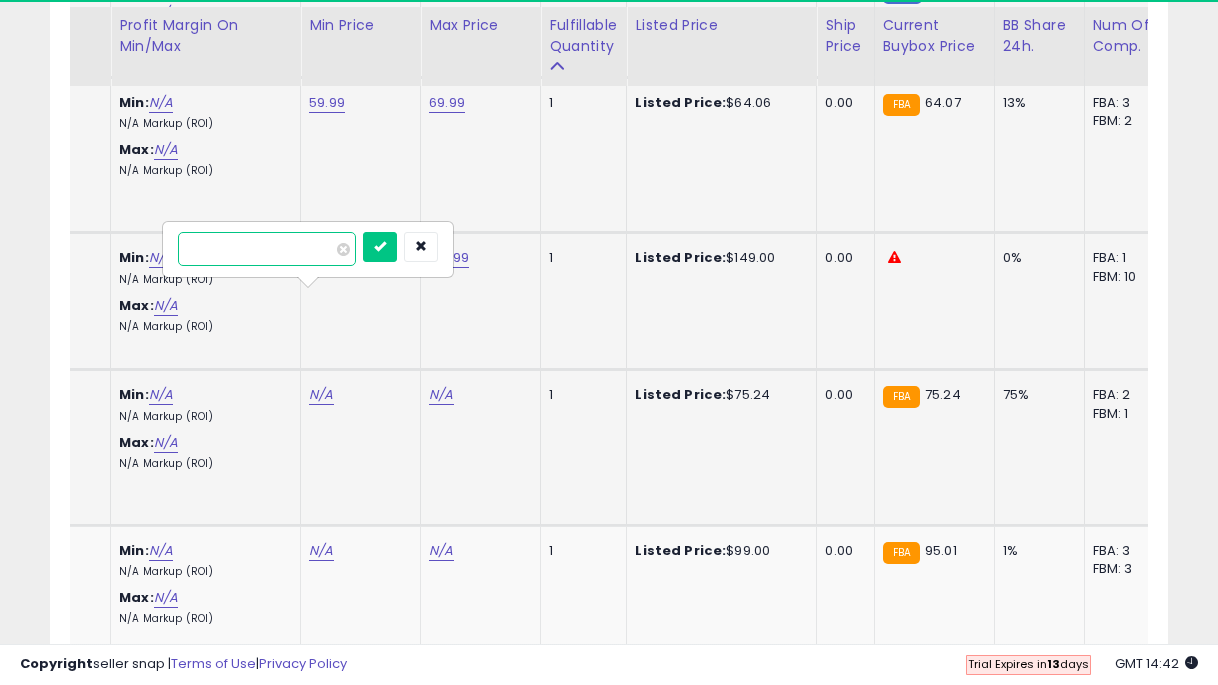 click at bounding box center (267, 249) 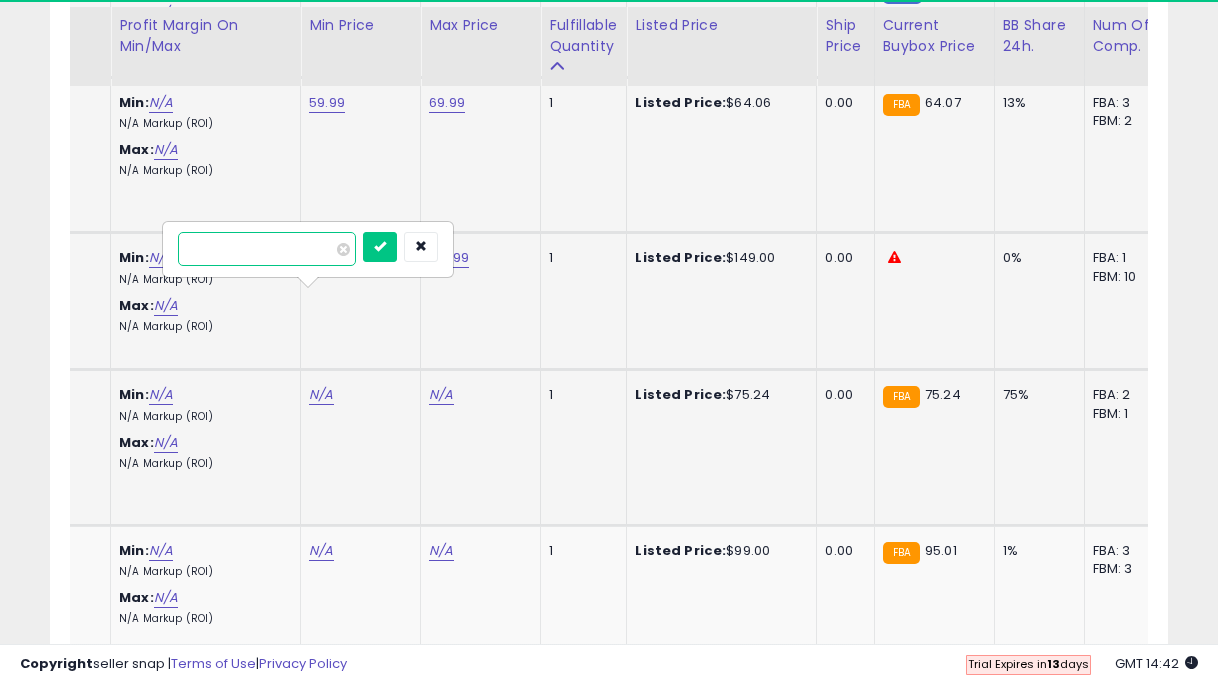 click at bounding box center [380, 247] 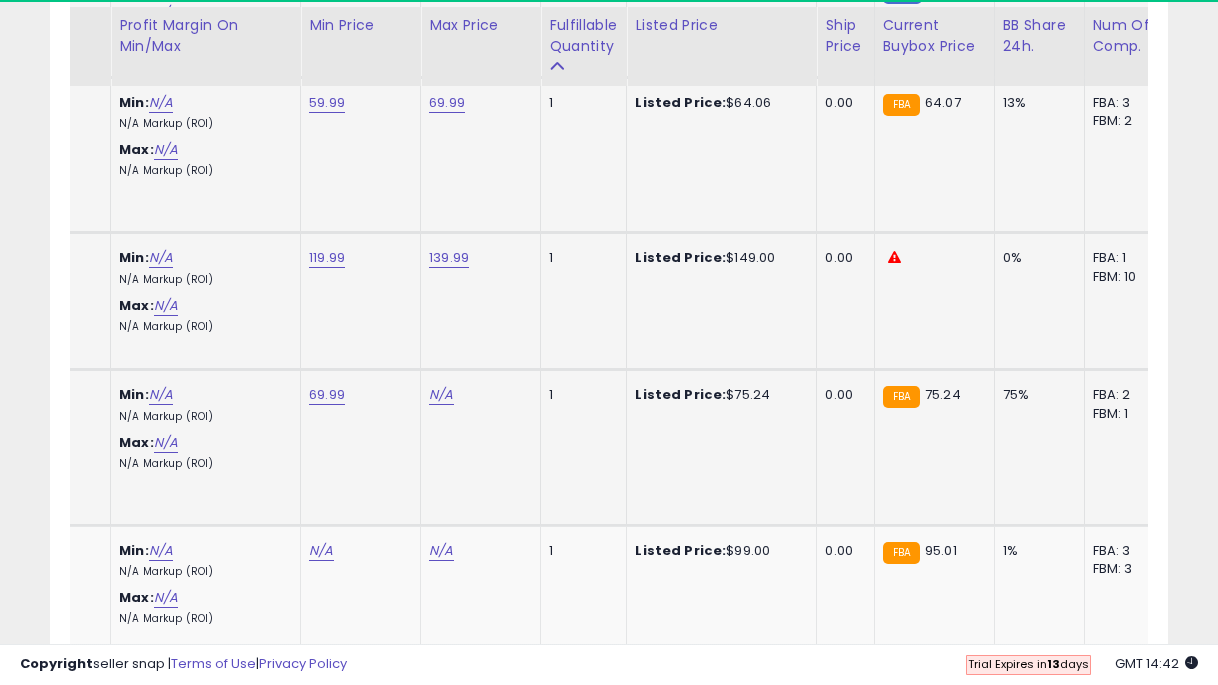 click on "N/A" at bounding box center [477, 395] 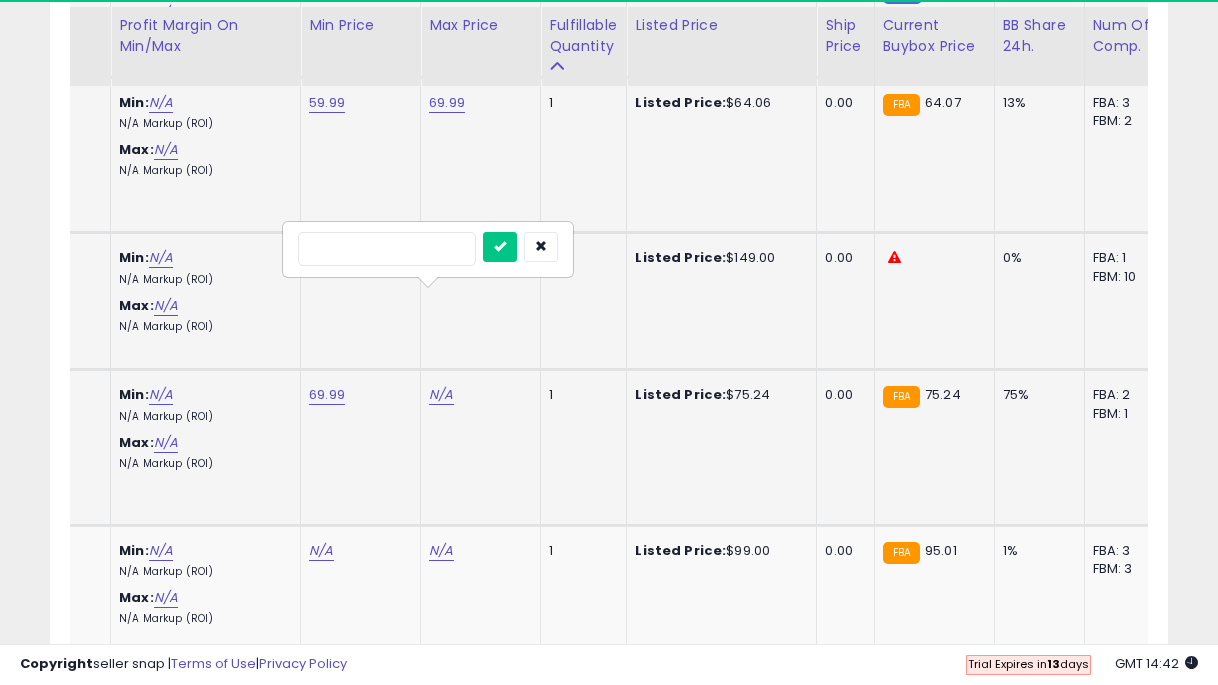 click at bounding box center (500, 247) 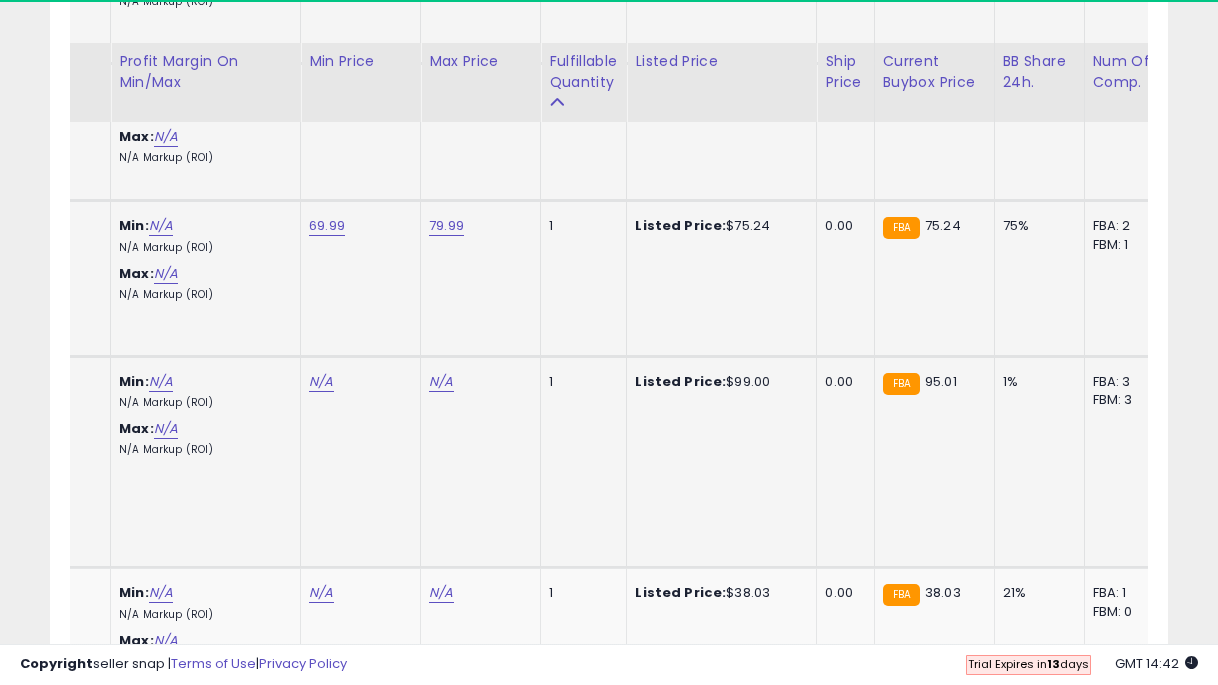 scroll, scrollTop: 7012, scrollLeft: 0, axis: vertical 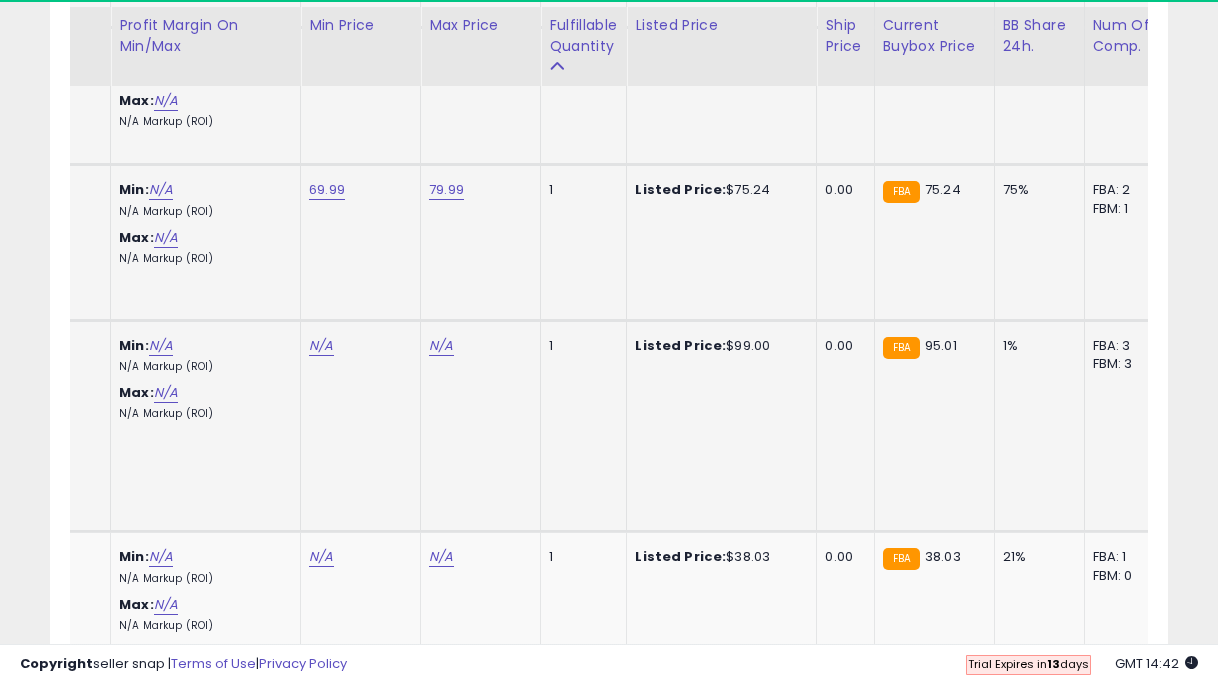 click on "N/A" at bounding box center [321, -5884] 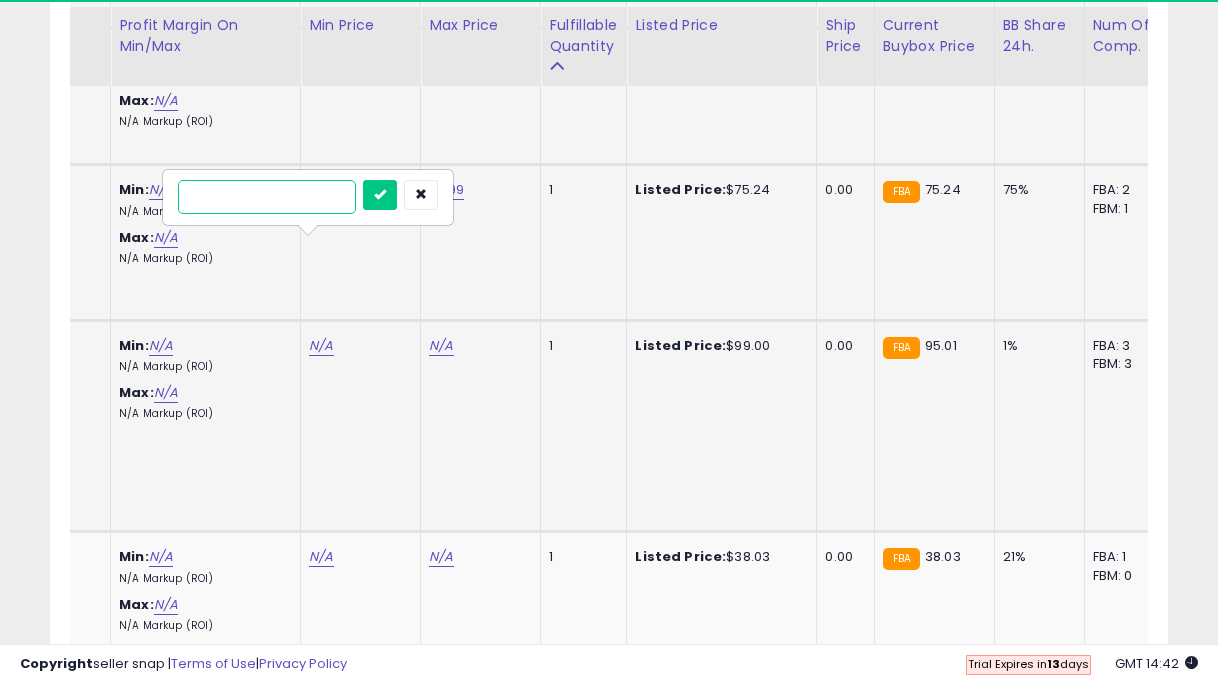 click at bounding box center [380, 195] 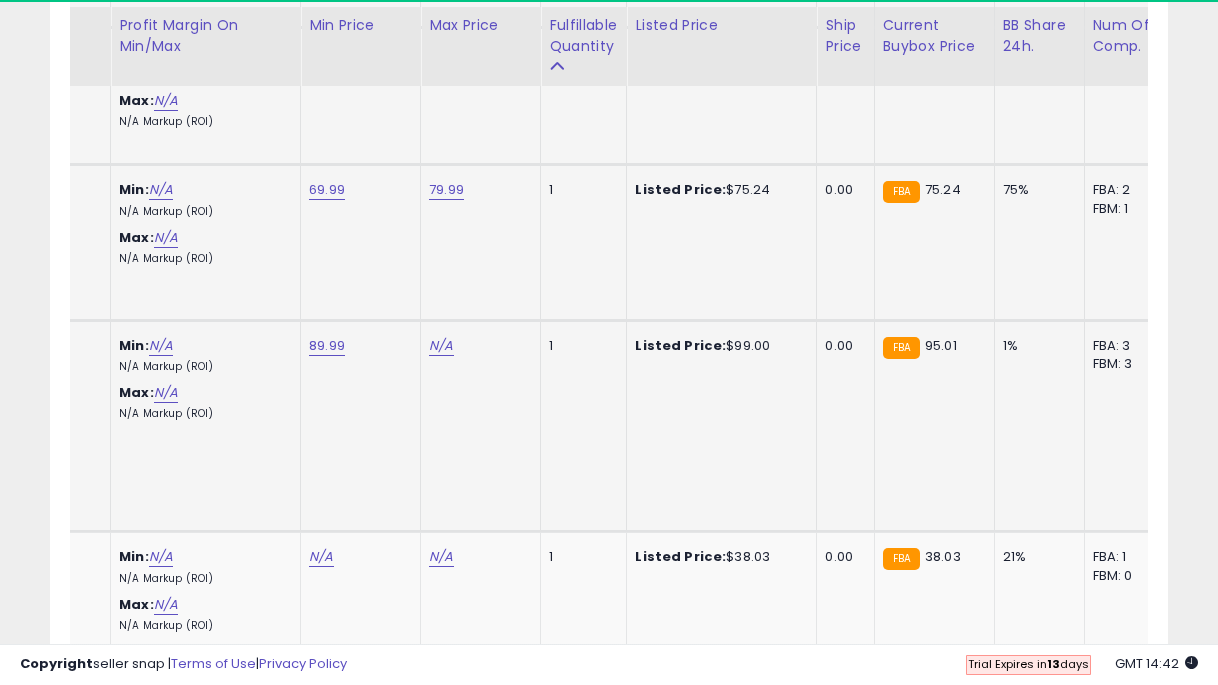 click on "N/A" at bounding box center (441, -5884) 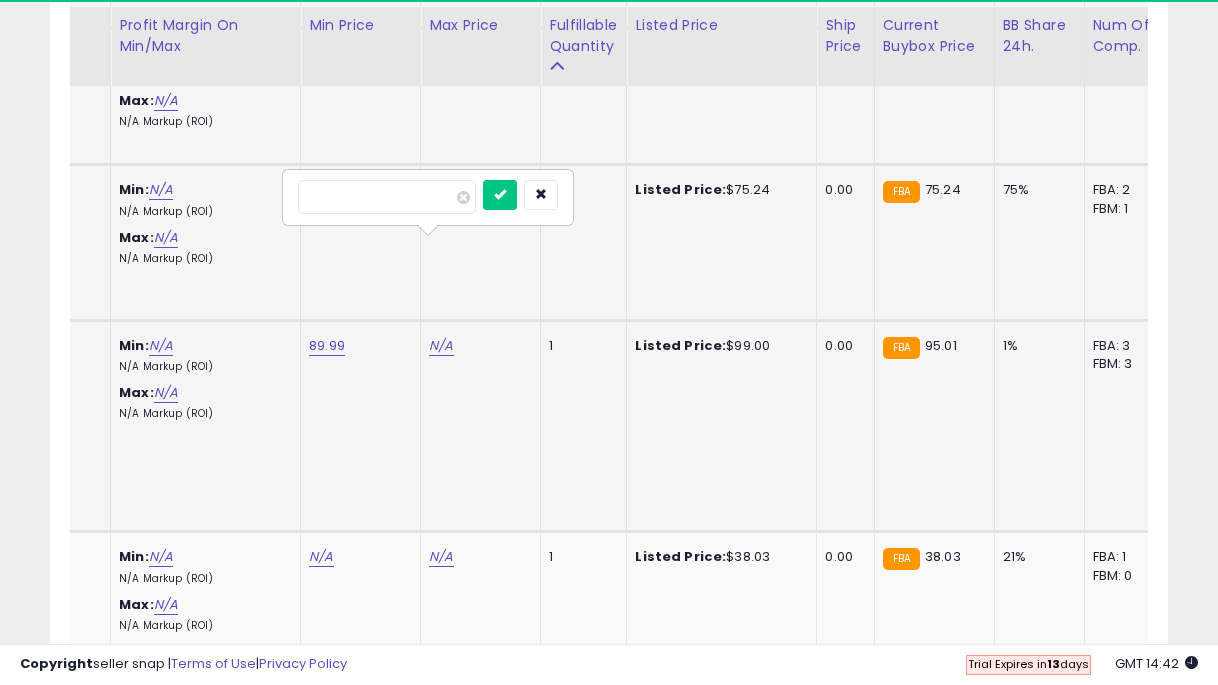 click at bounding box center [500, 195] 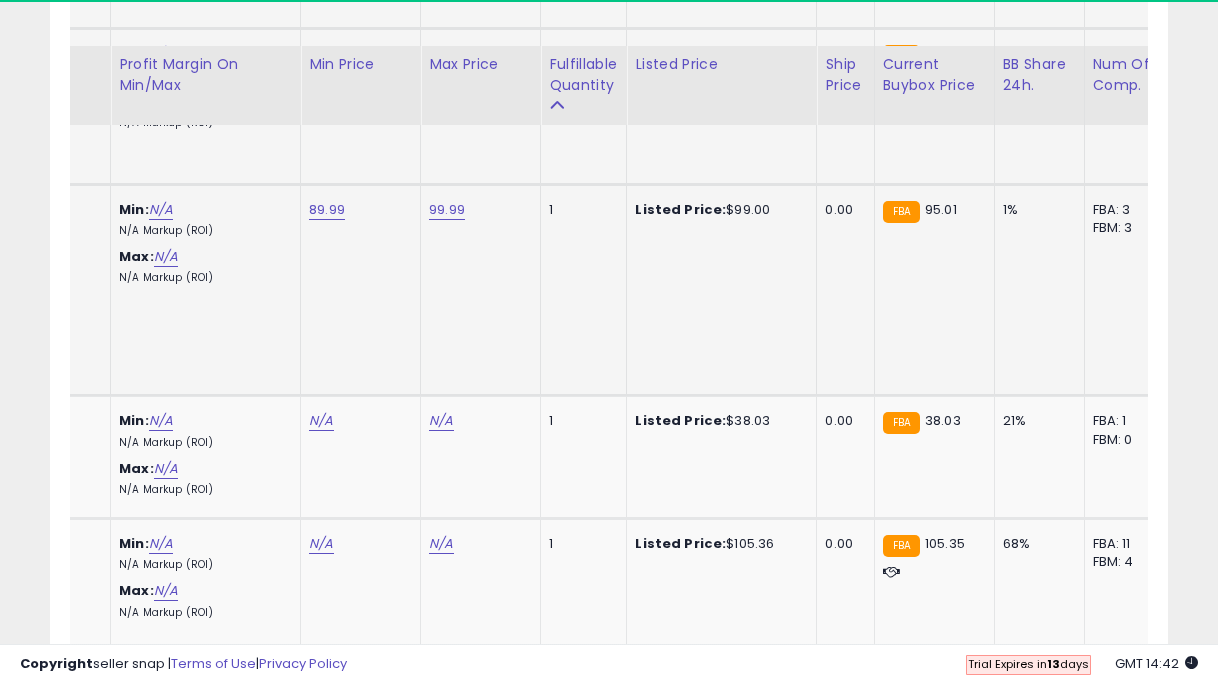 scroll, scrollTop: 7246, scrollLeft: 0, axis: vertical 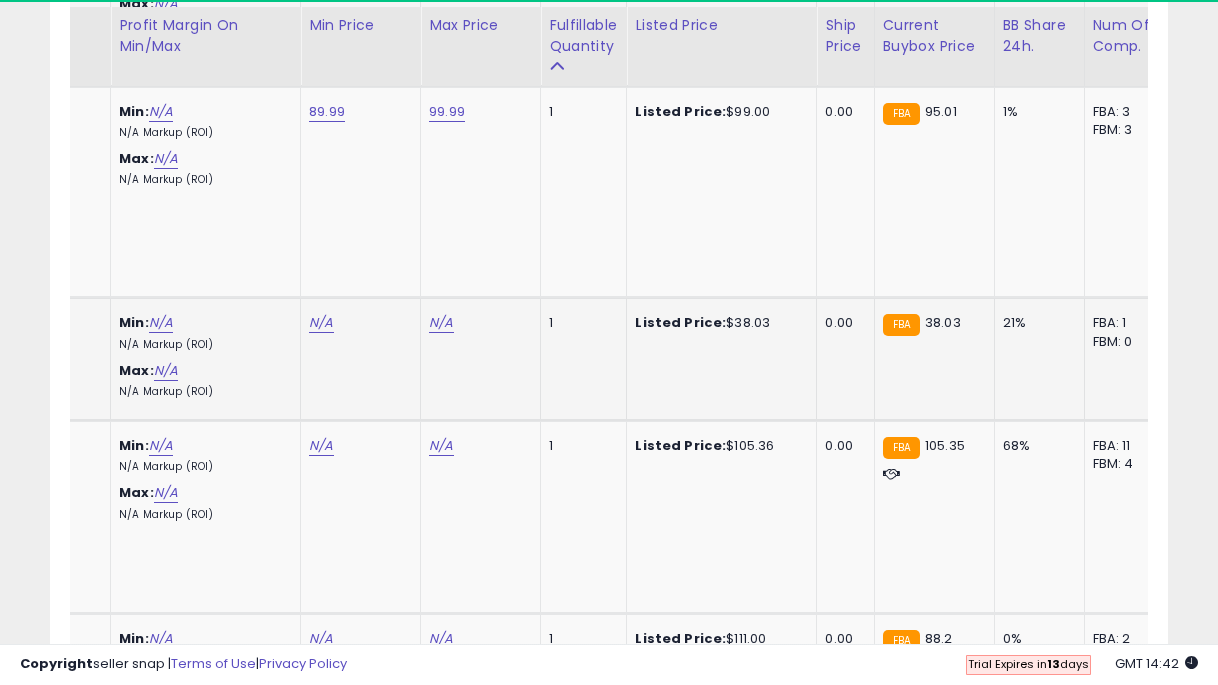 click on "N/A" at bounding box center [321, -6118] 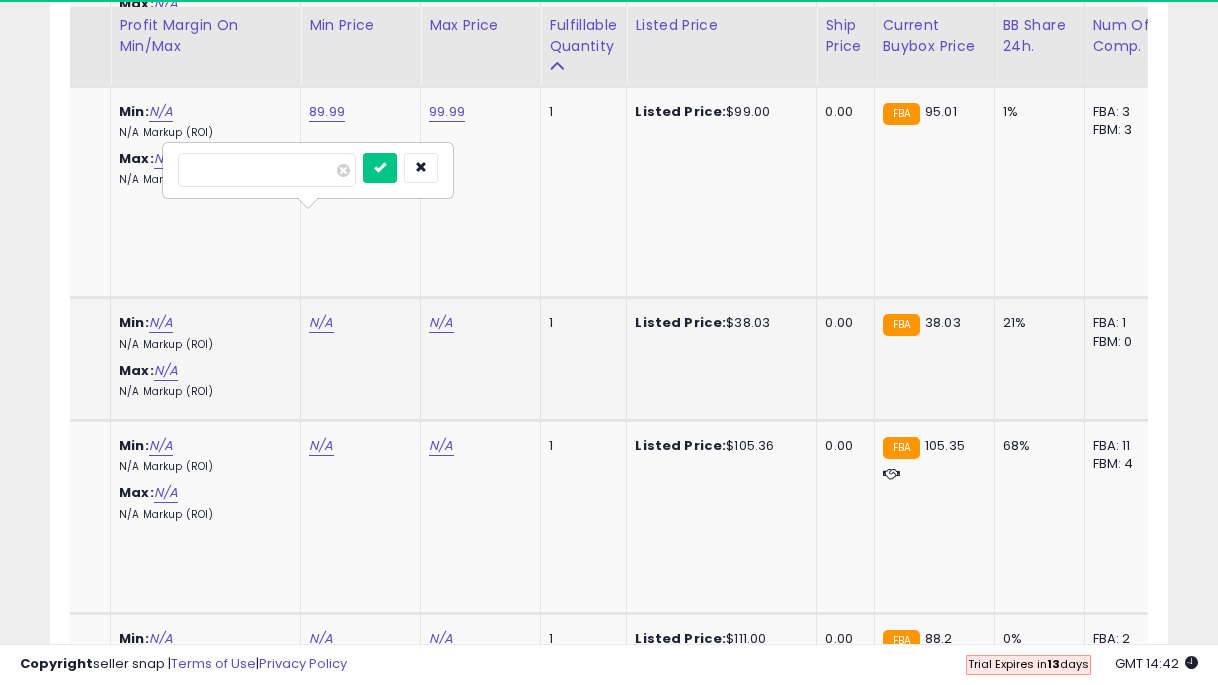 click at bounding box center [380, 168] 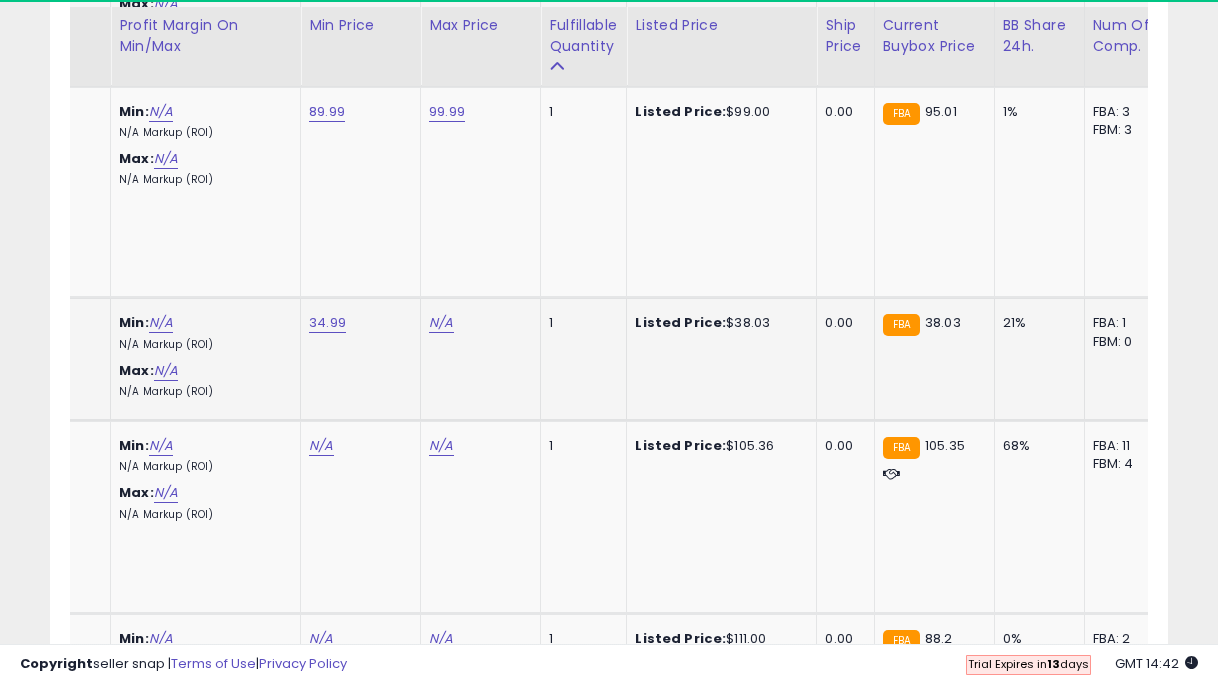 click on "N/A" at bounding box center [441, -6118] 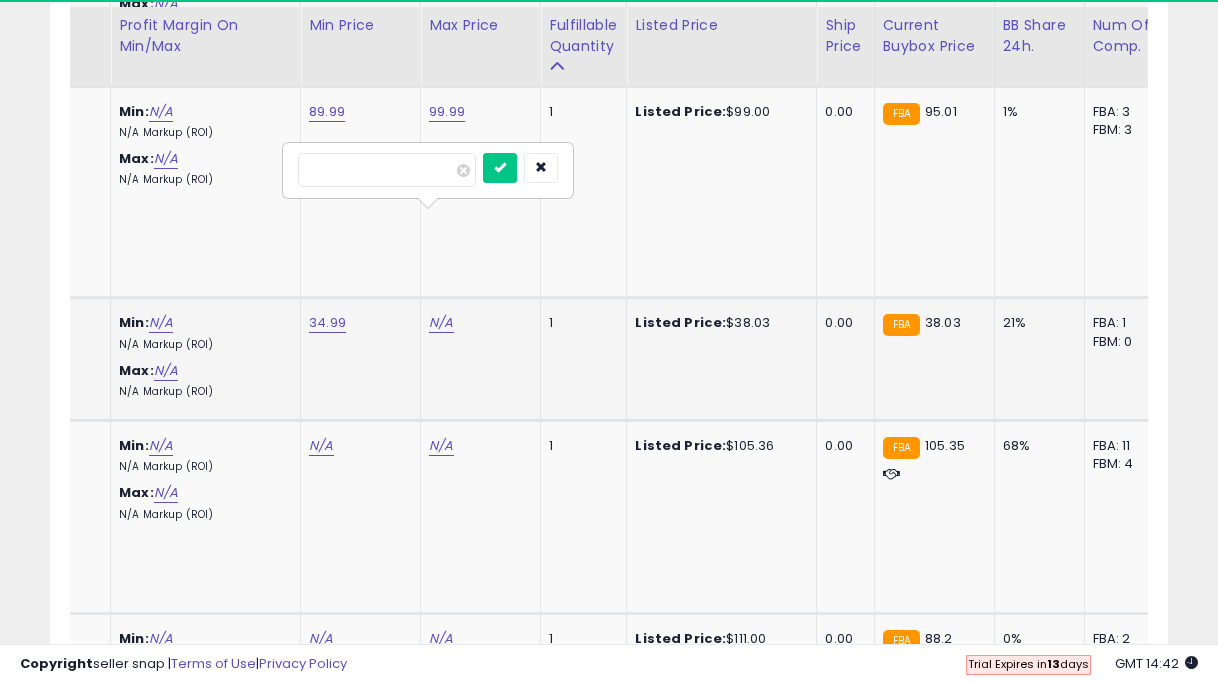 click at bounding box center (500, 168) 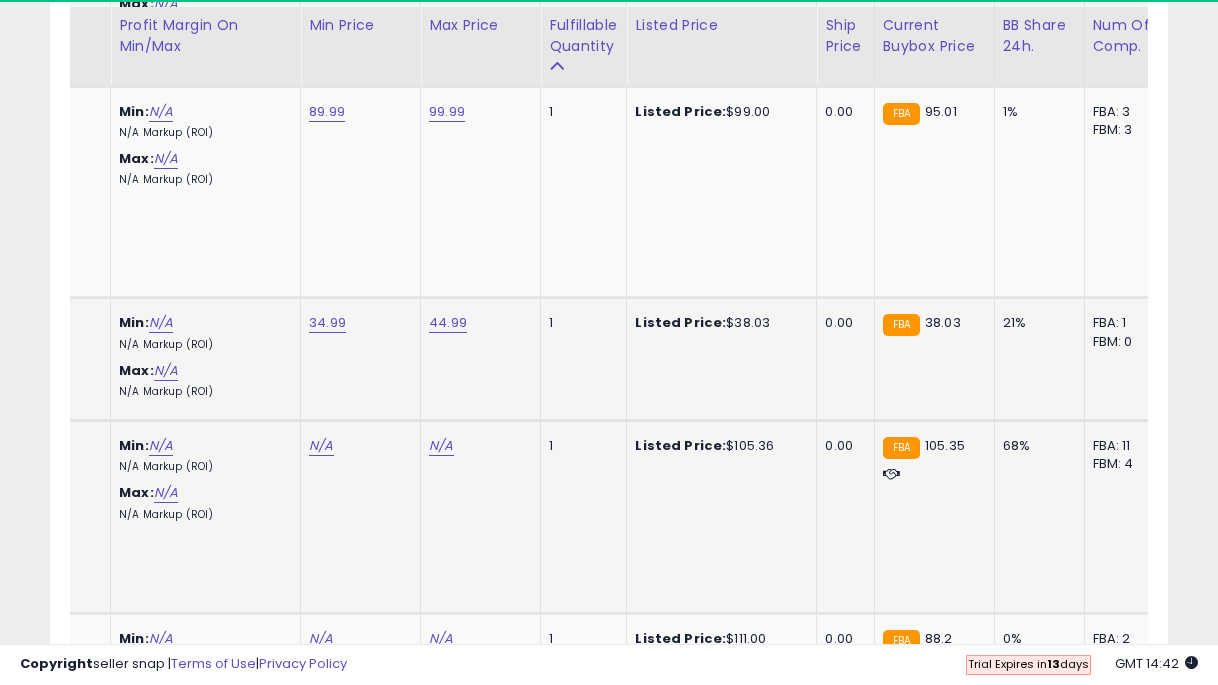 click on "N/A" at bounding box center [321, -6118] 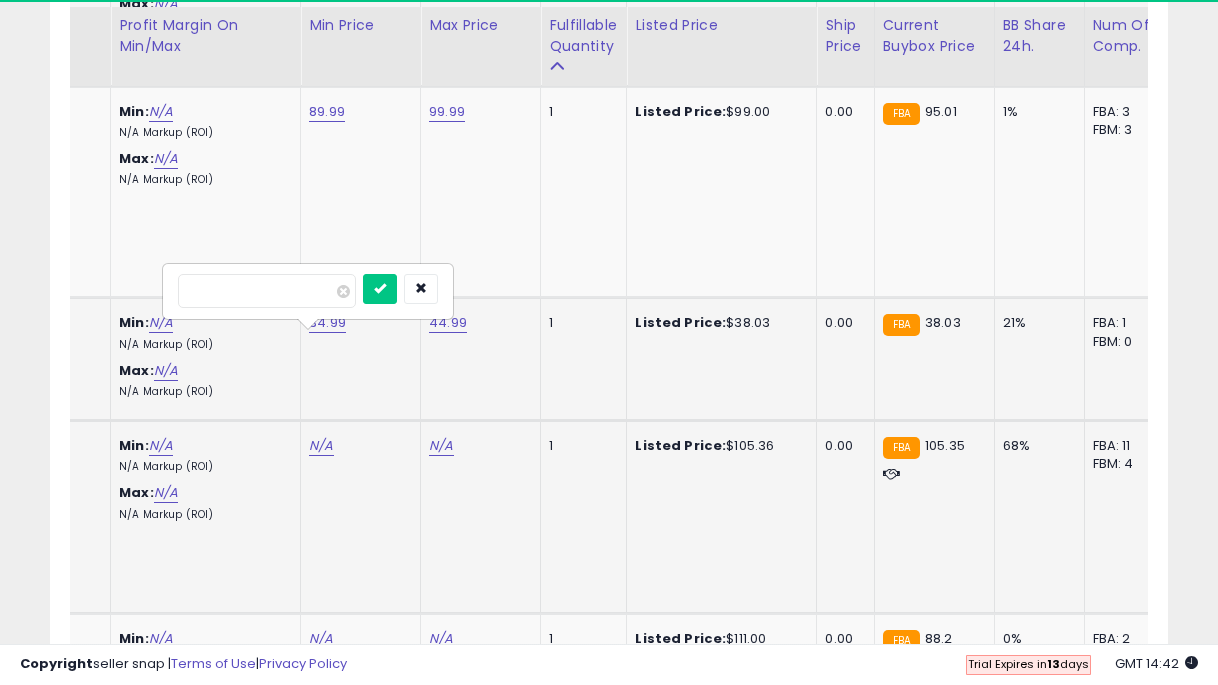 click at bounding box center (380, 289) 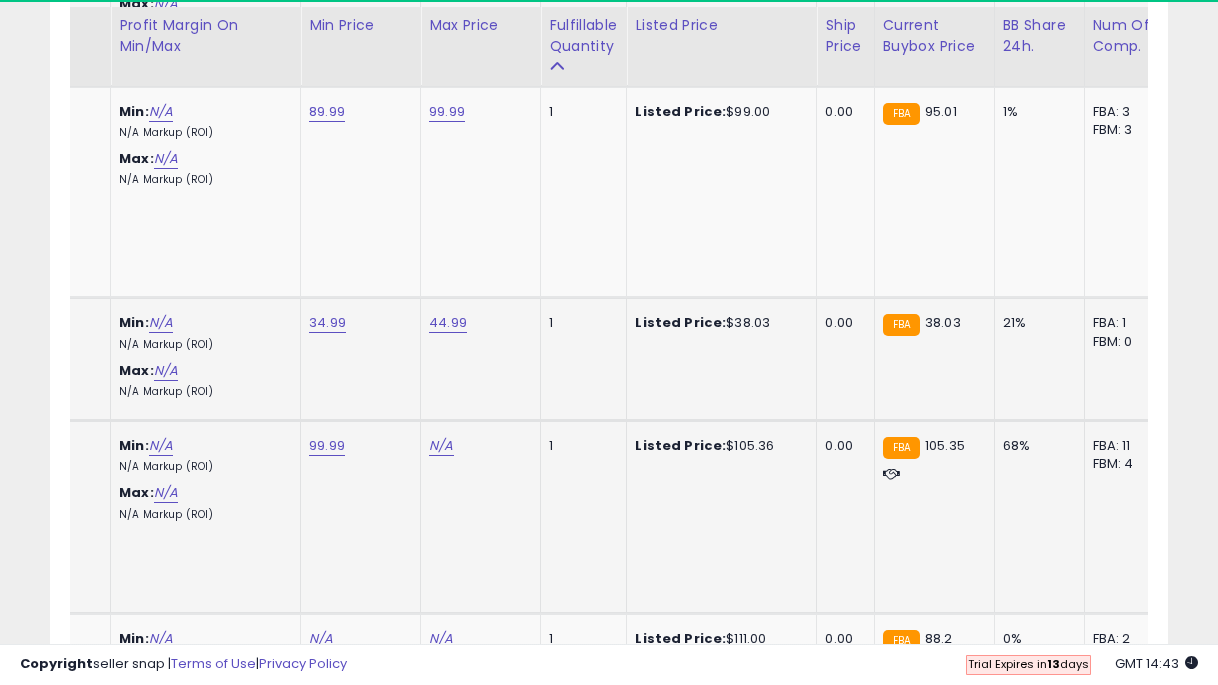 click on "N/A" at bounding box center (441, -6118) 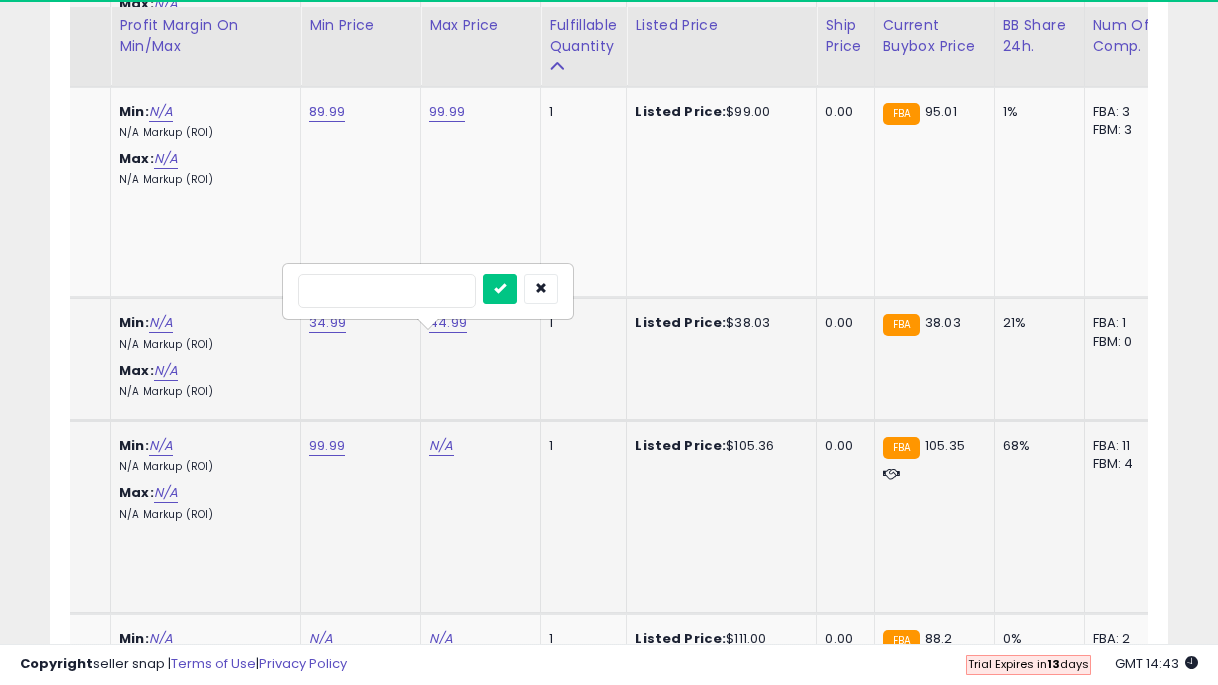click at bounding box center [500, 289] 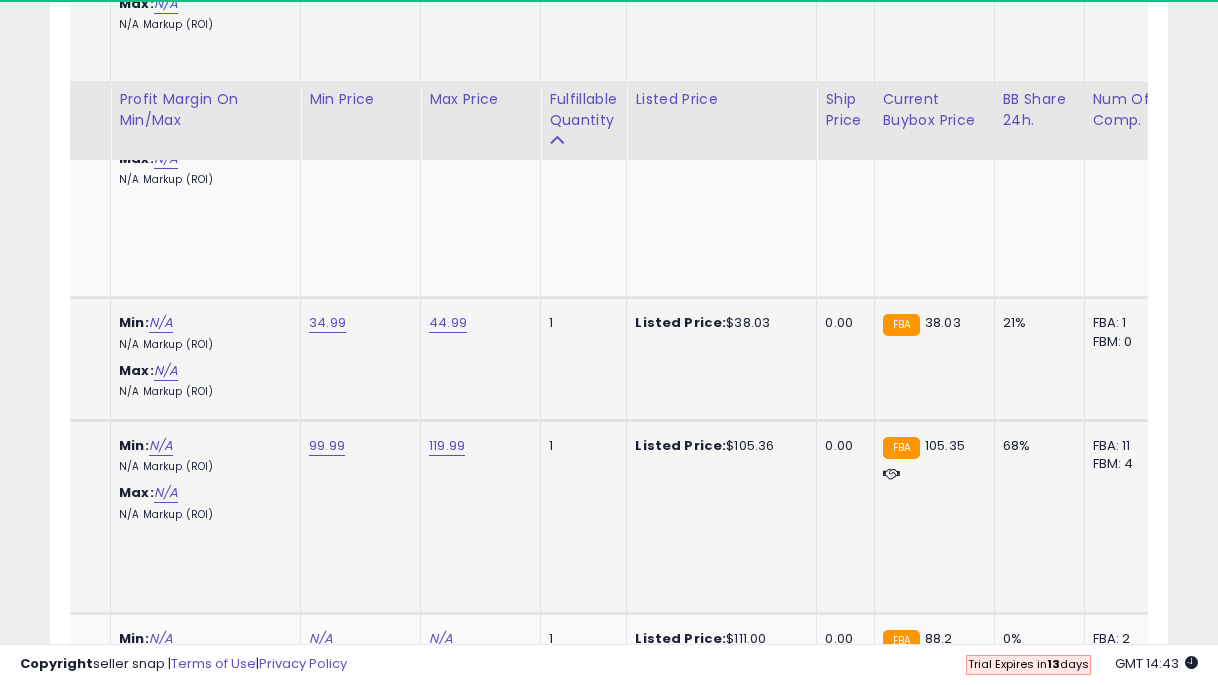 scroll, scrollTop: 7386, scrollLeft: 0, axis: vertical 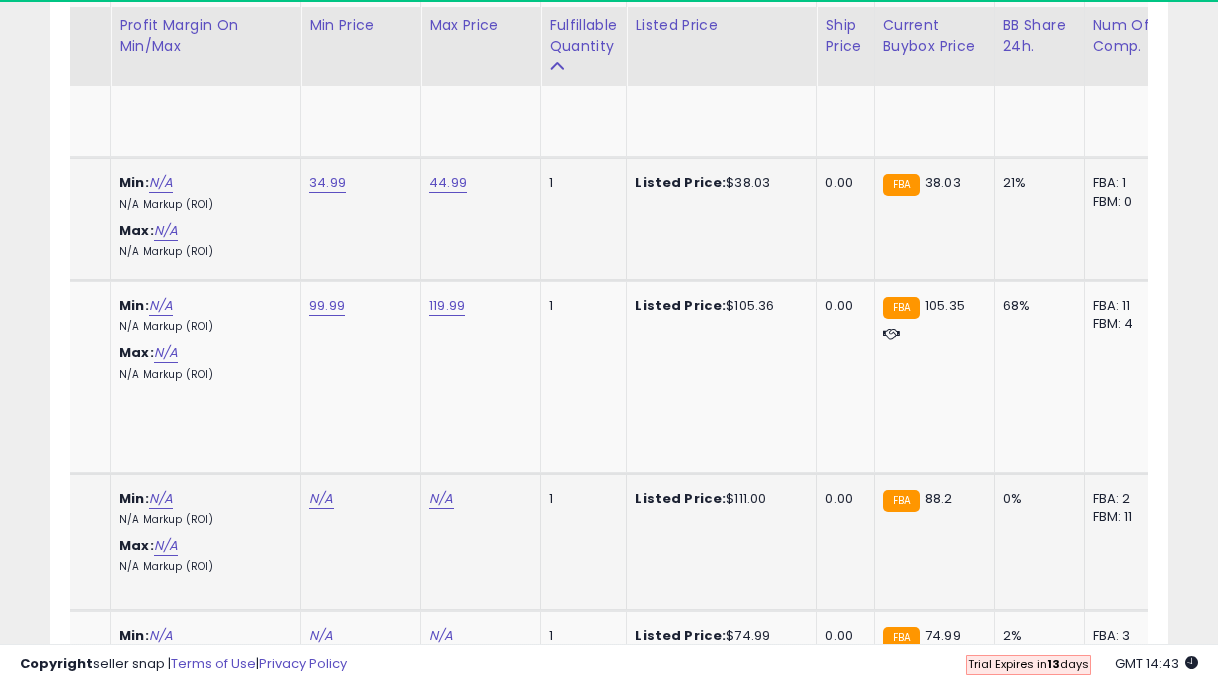 click on "N/A" at bounding box center [321, -6258] 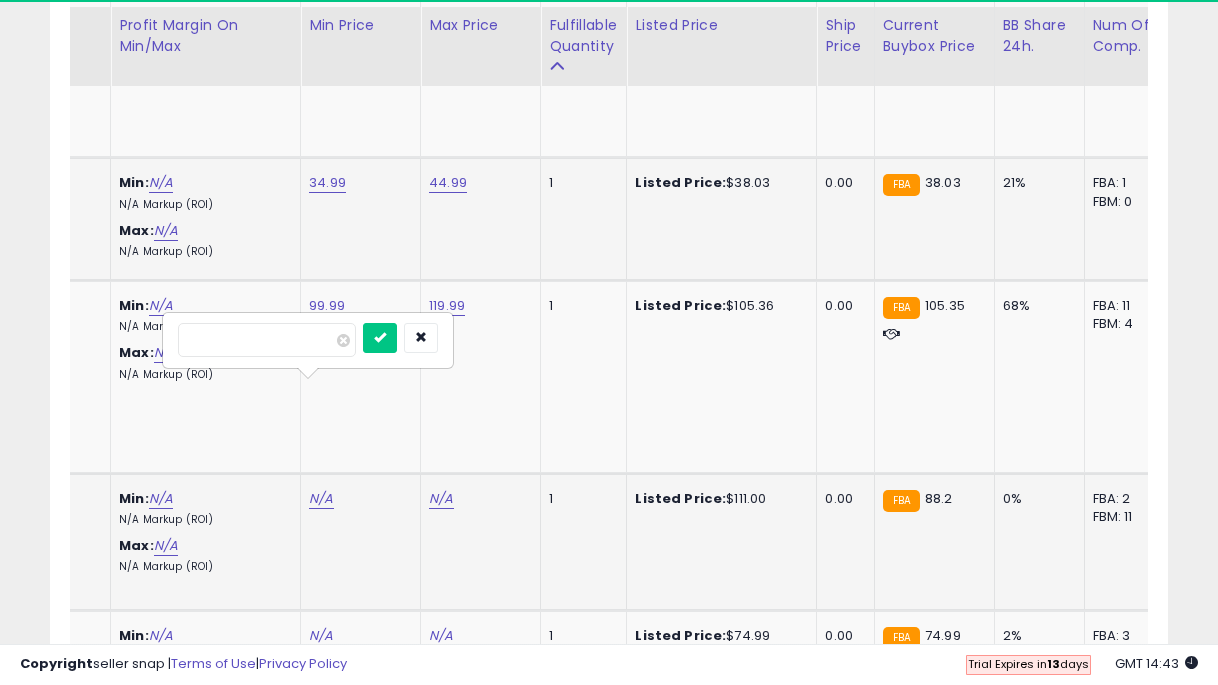 click at bounding box center [380, 338] 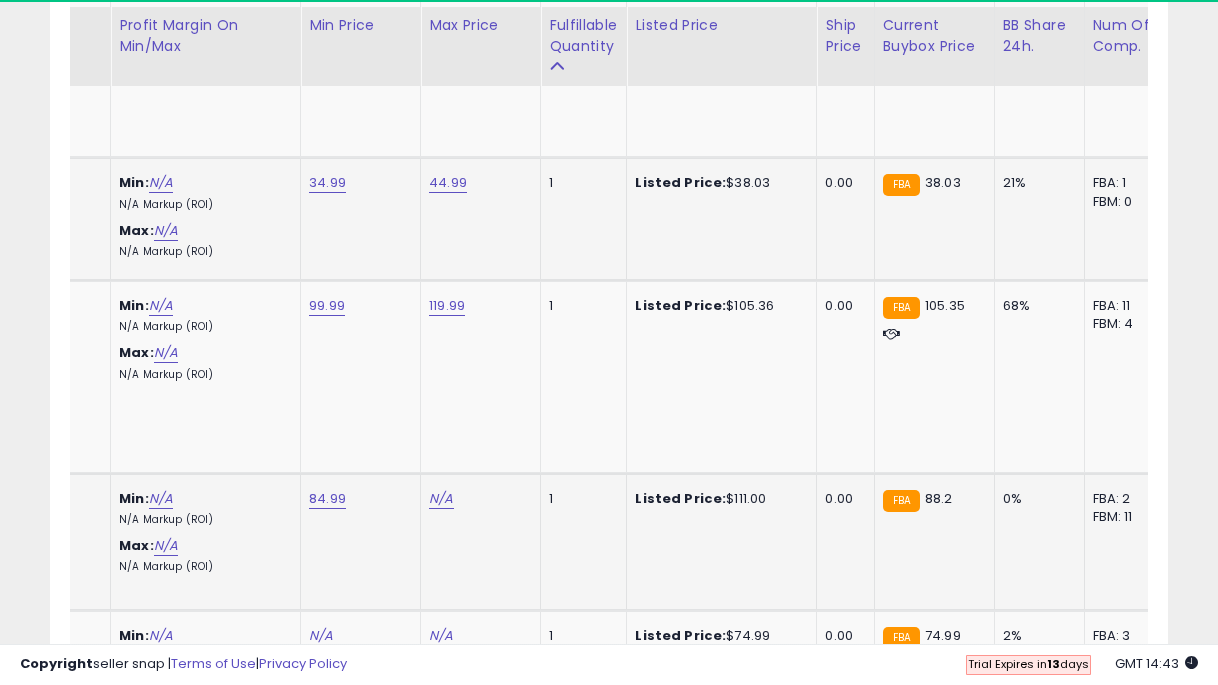 click on "N/A" at bounding box center (441, -6258) 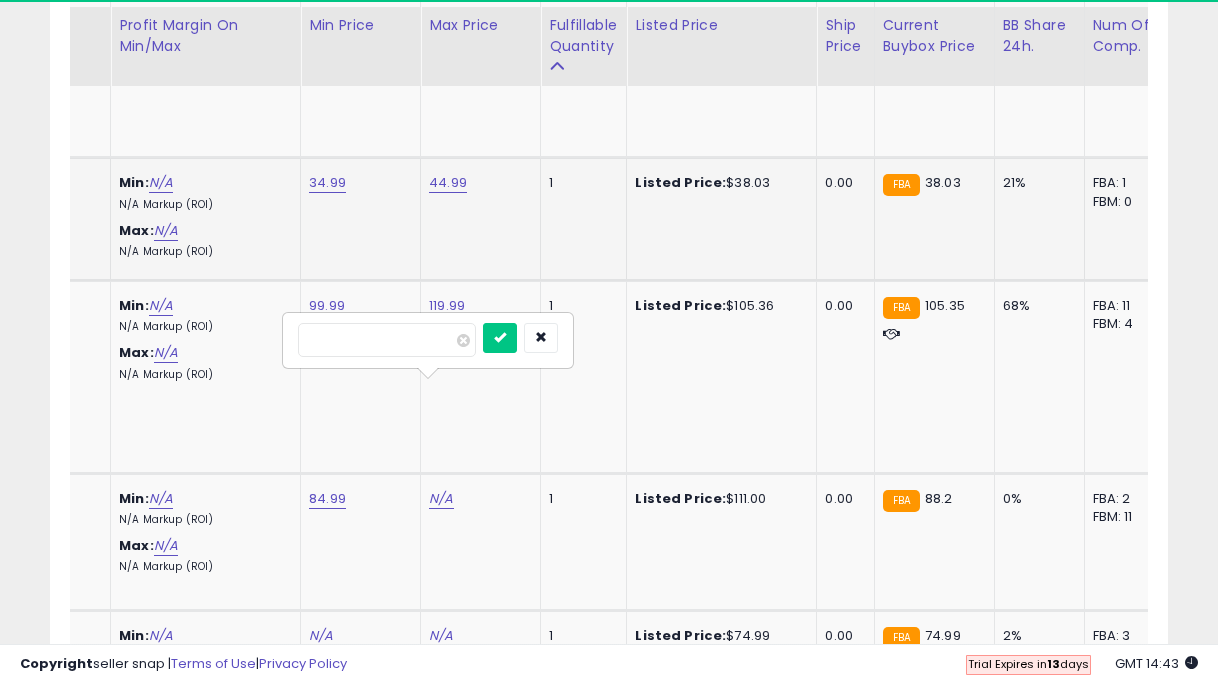 click on "84.99" 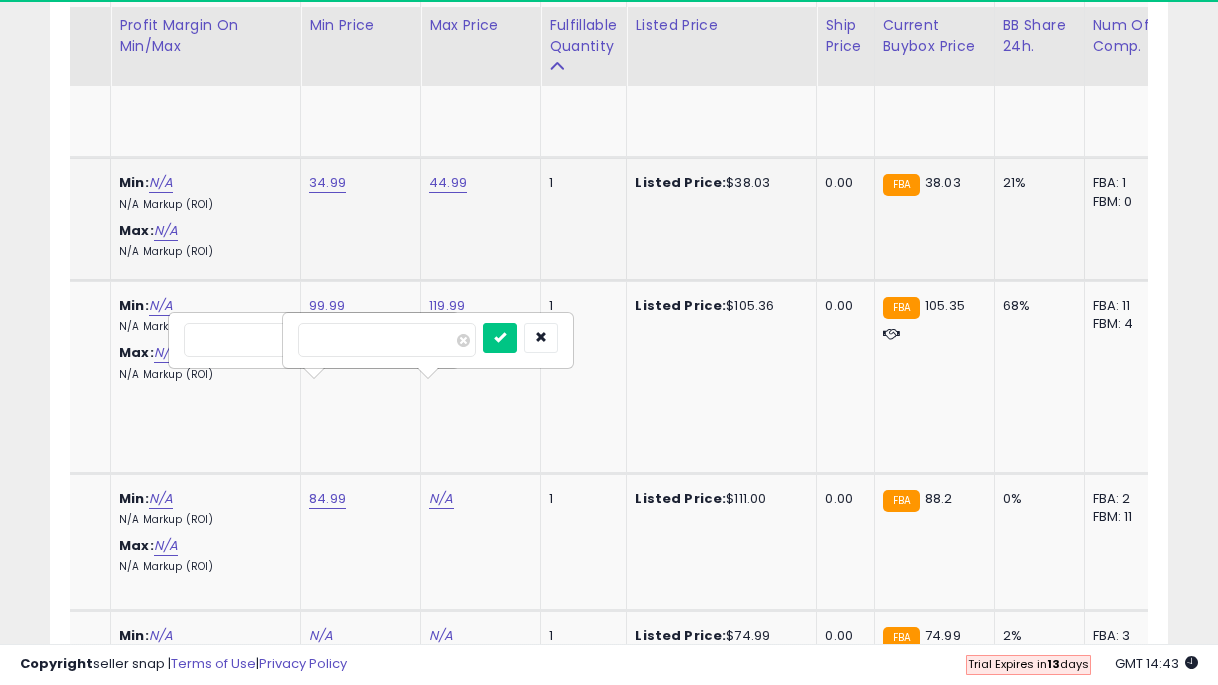 click at bounding box center [386, 338] 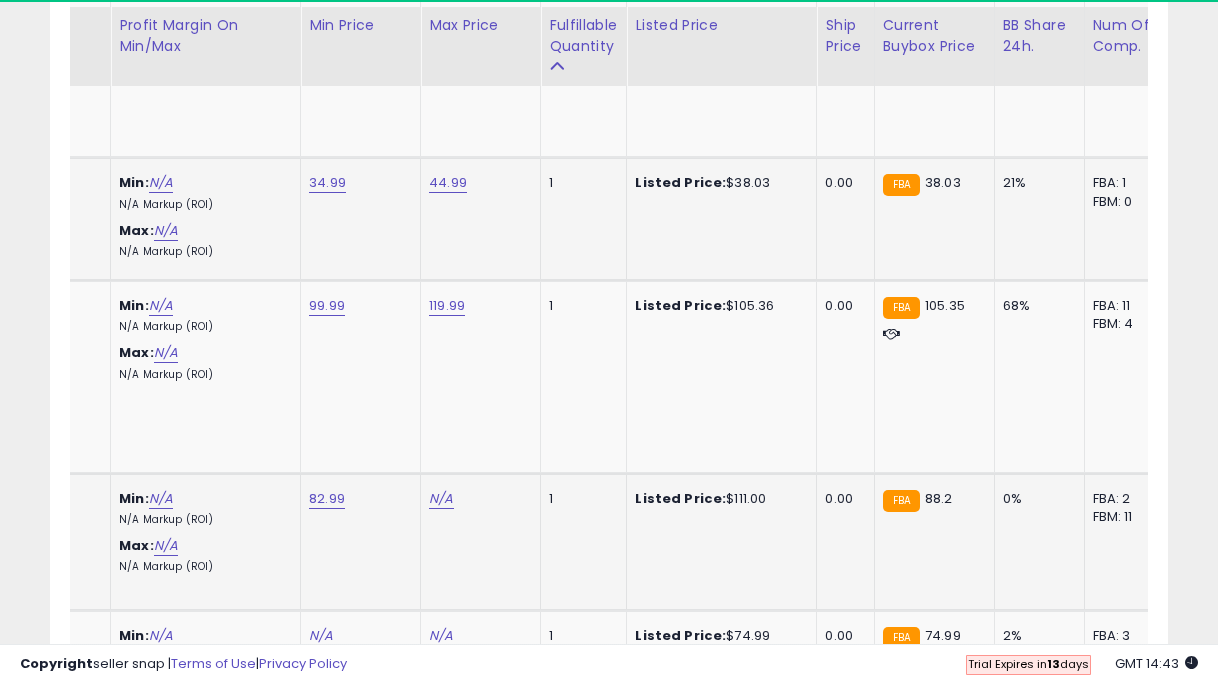 click on "N/A" at bounding box center [441, -6258] 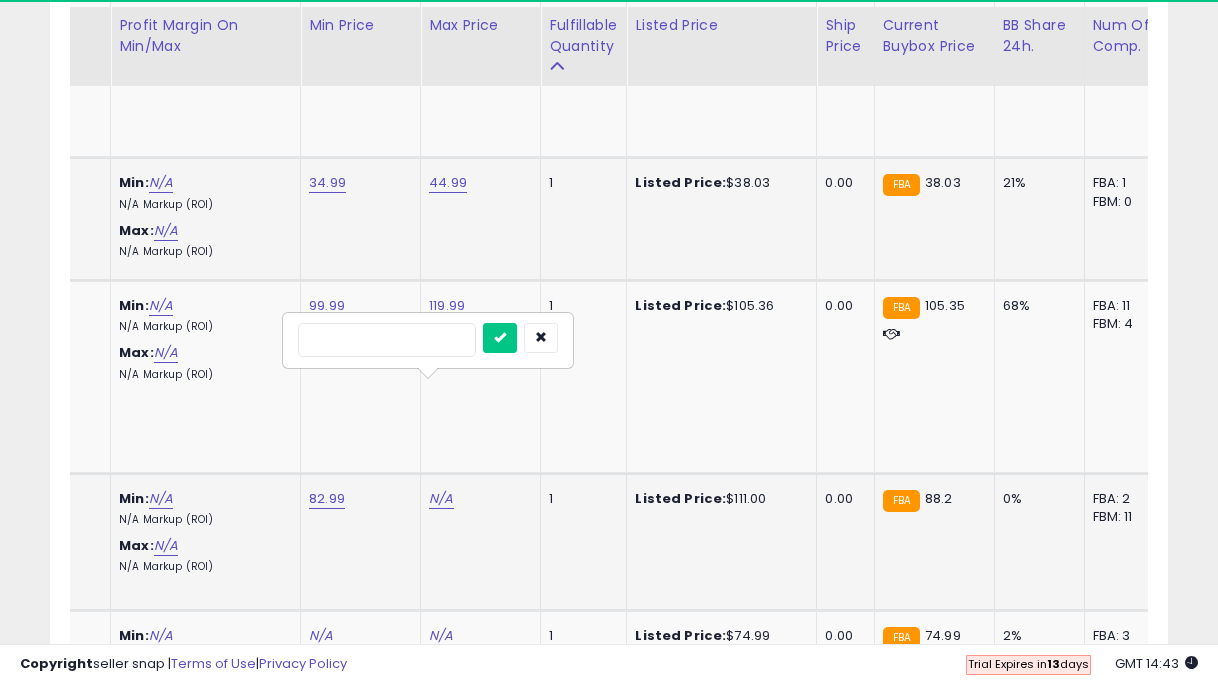 click at bounding box center (500, 338) 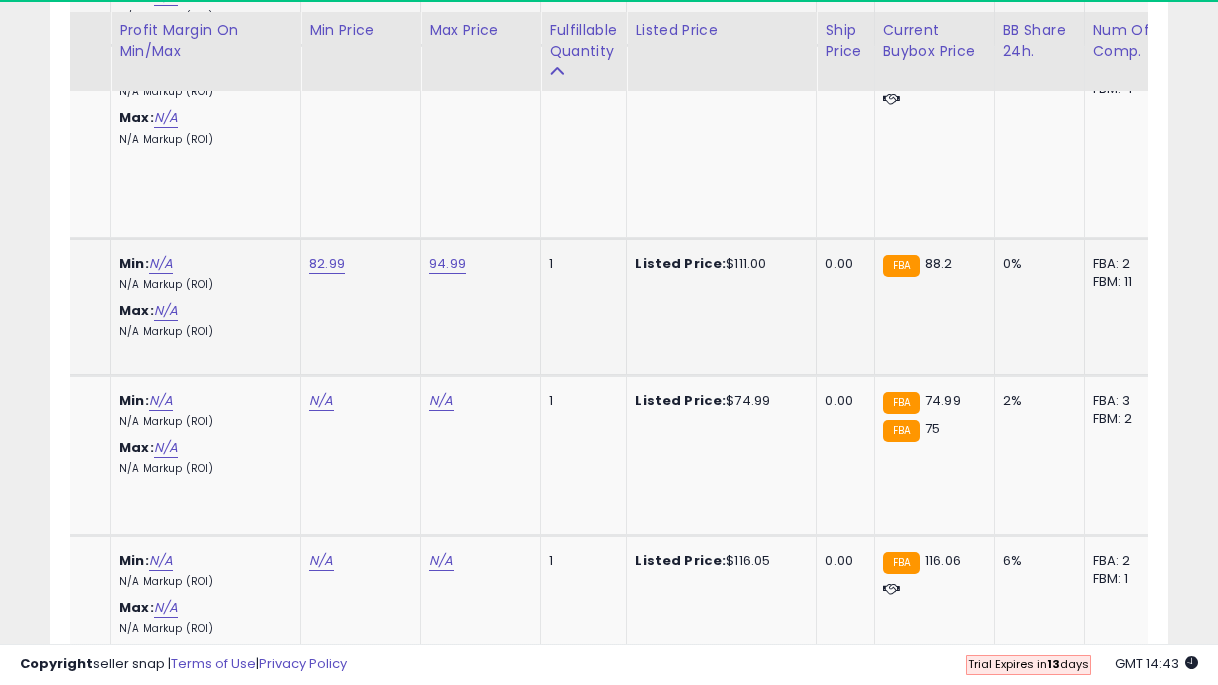 scroll, scrollTop: 7635, scrollLeft: 0, axis: vertical 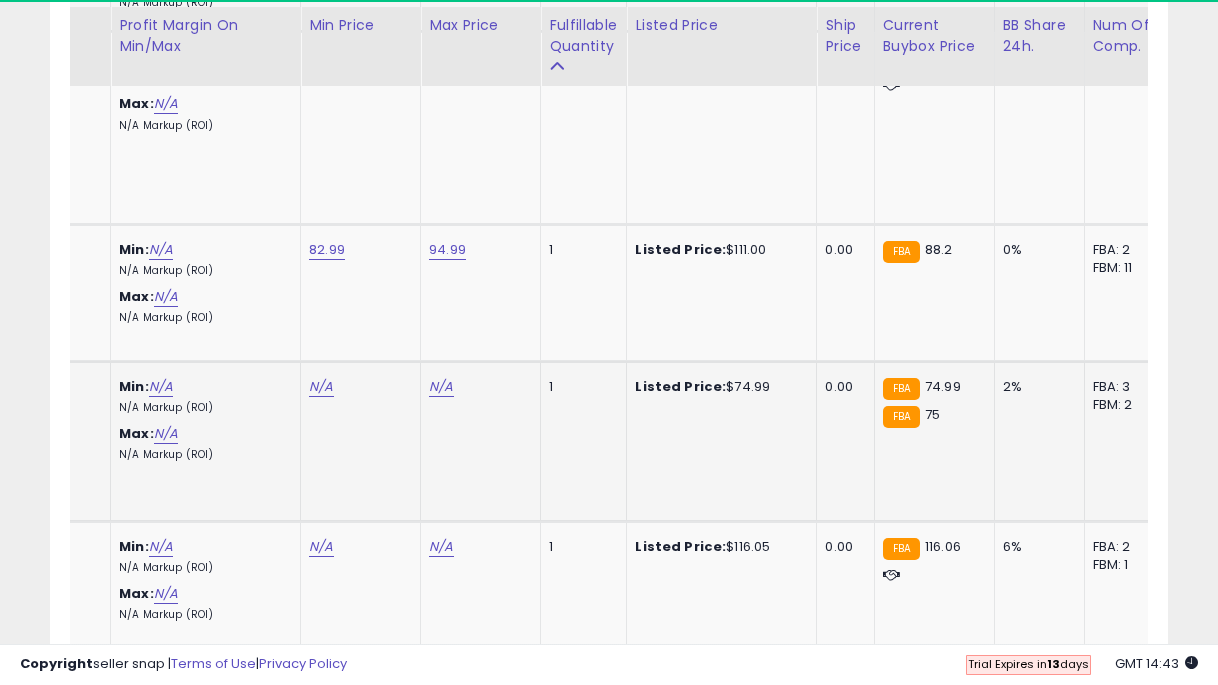 click on "N/A" at bounding box center [321, -6507] 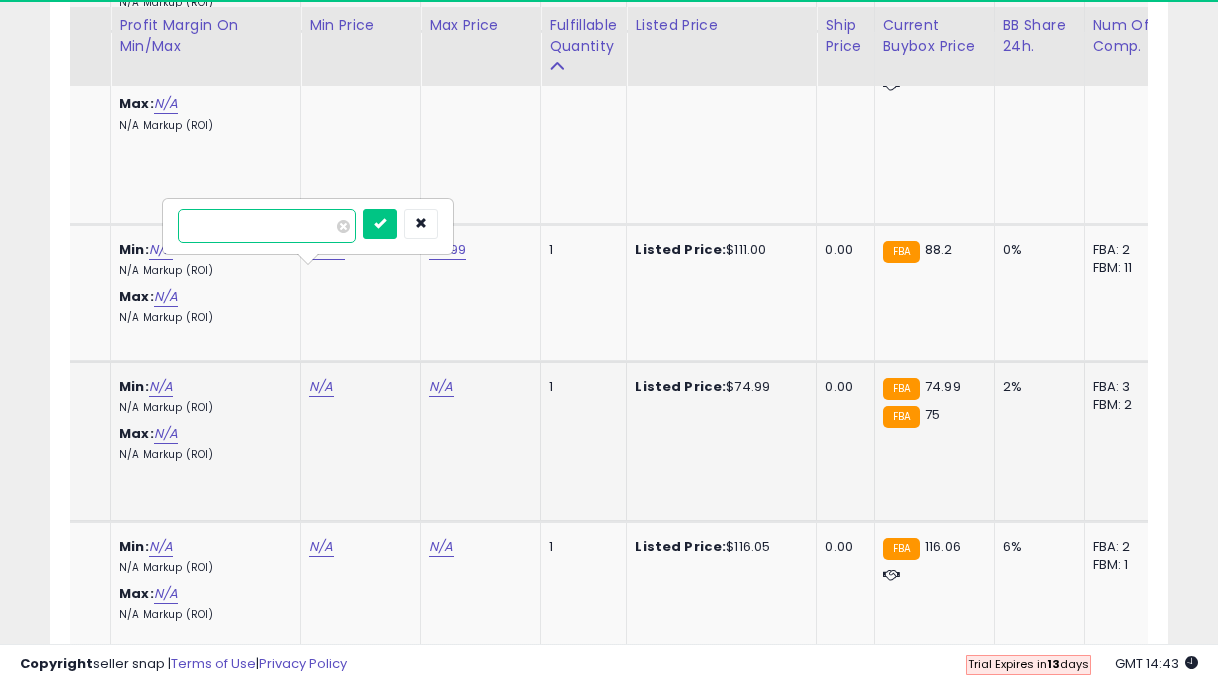 click at bounding box center [380, 224] 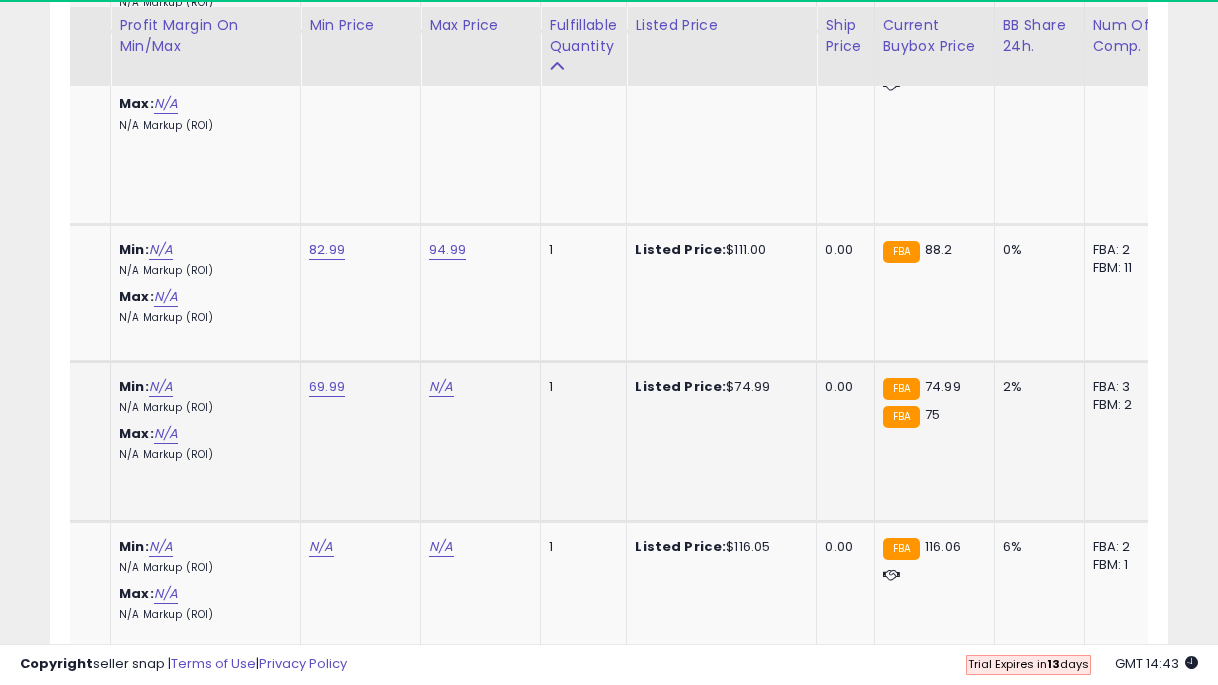 click on "N/A" at bounding box center [441, -6507] 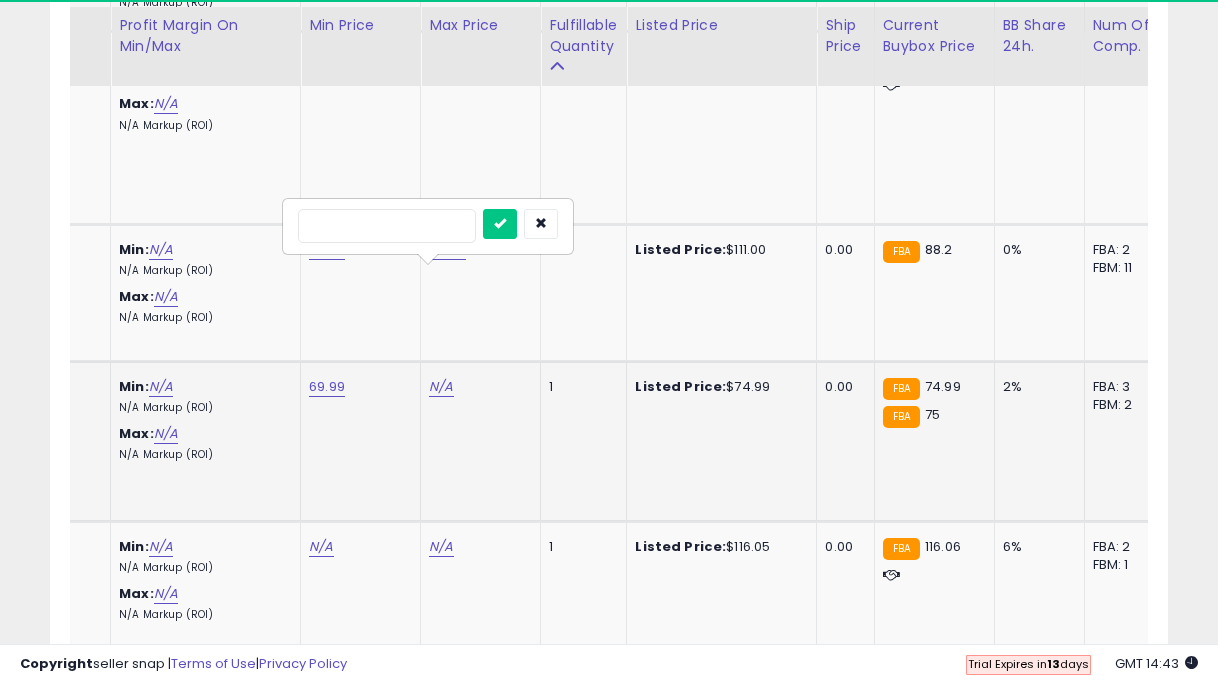 click at bounding box center (500, 224) 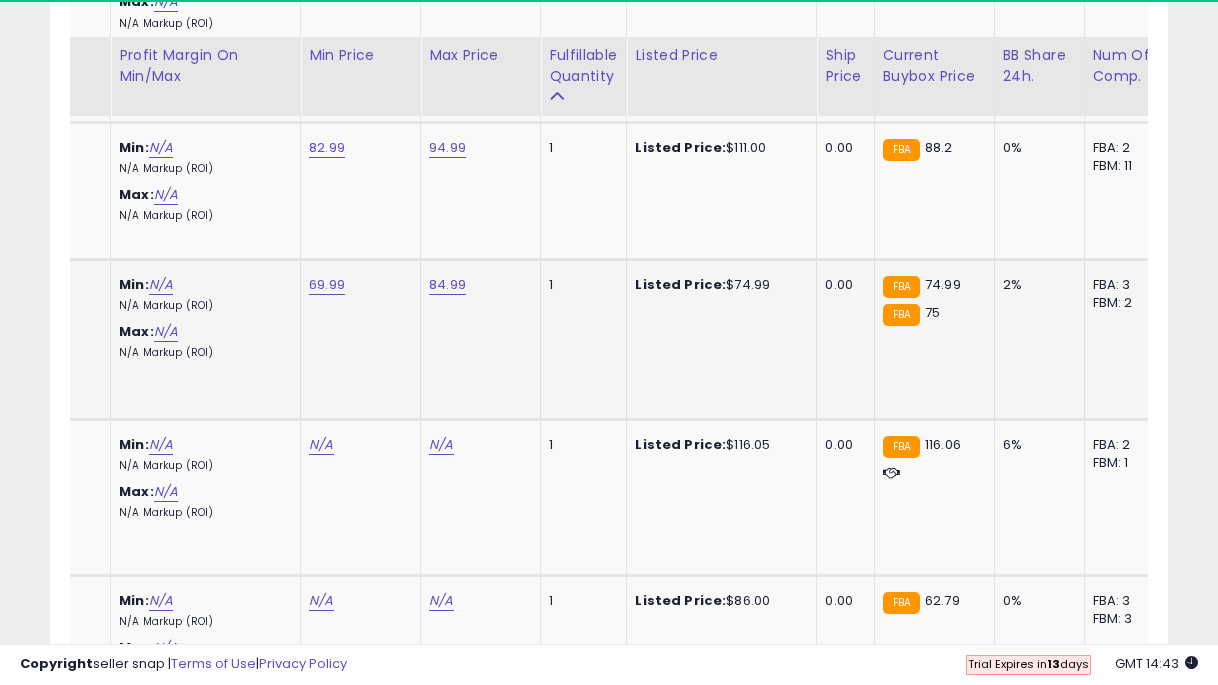 scroll, scrollTop: 7784, scrollLeft: 0, axis: vertical 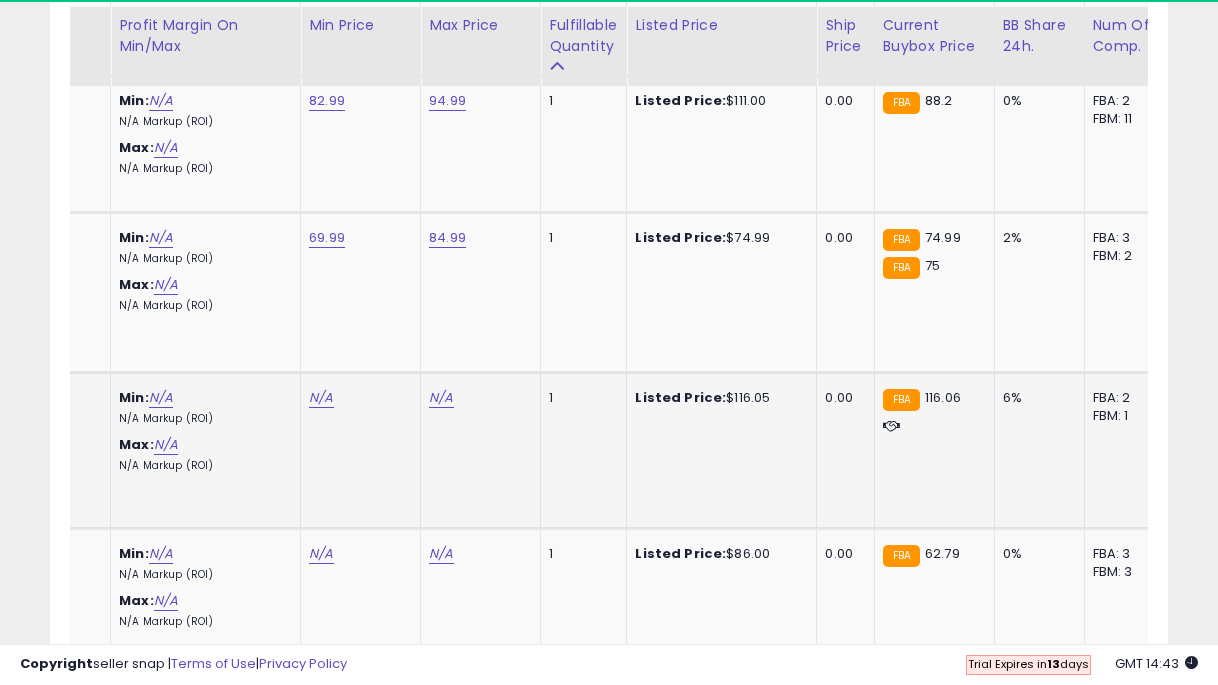 click on "N/A" at bounding box center [321, -6656] 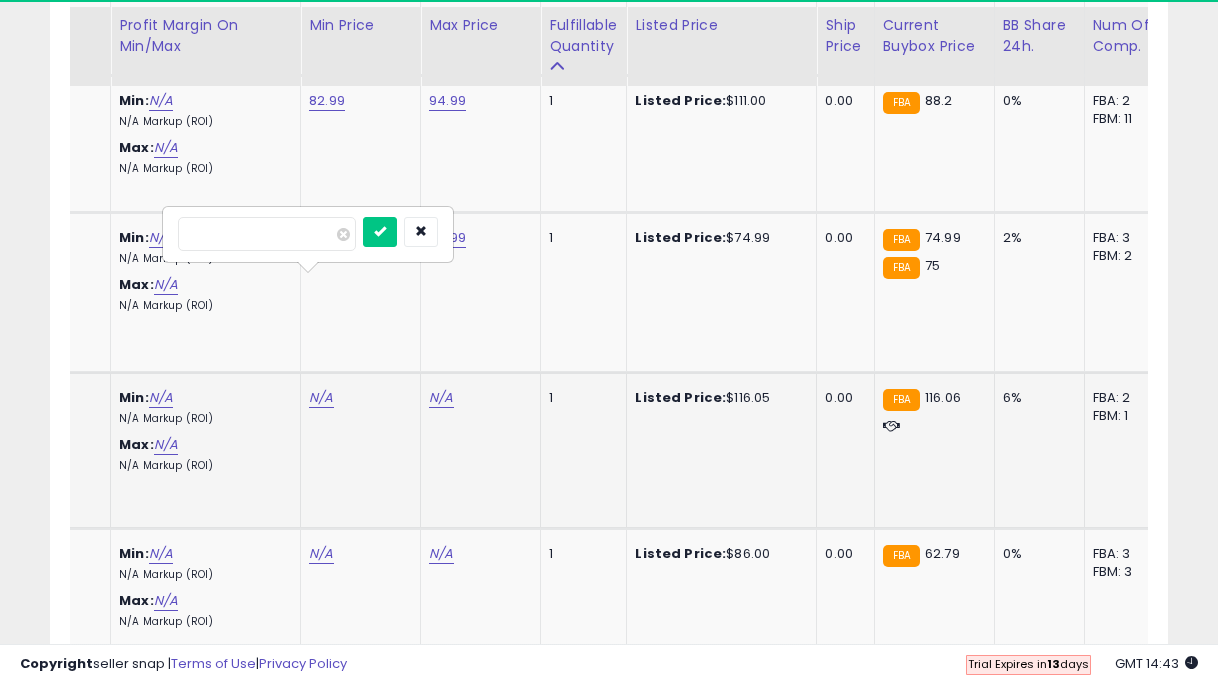 click at bounding box center (380, 232) 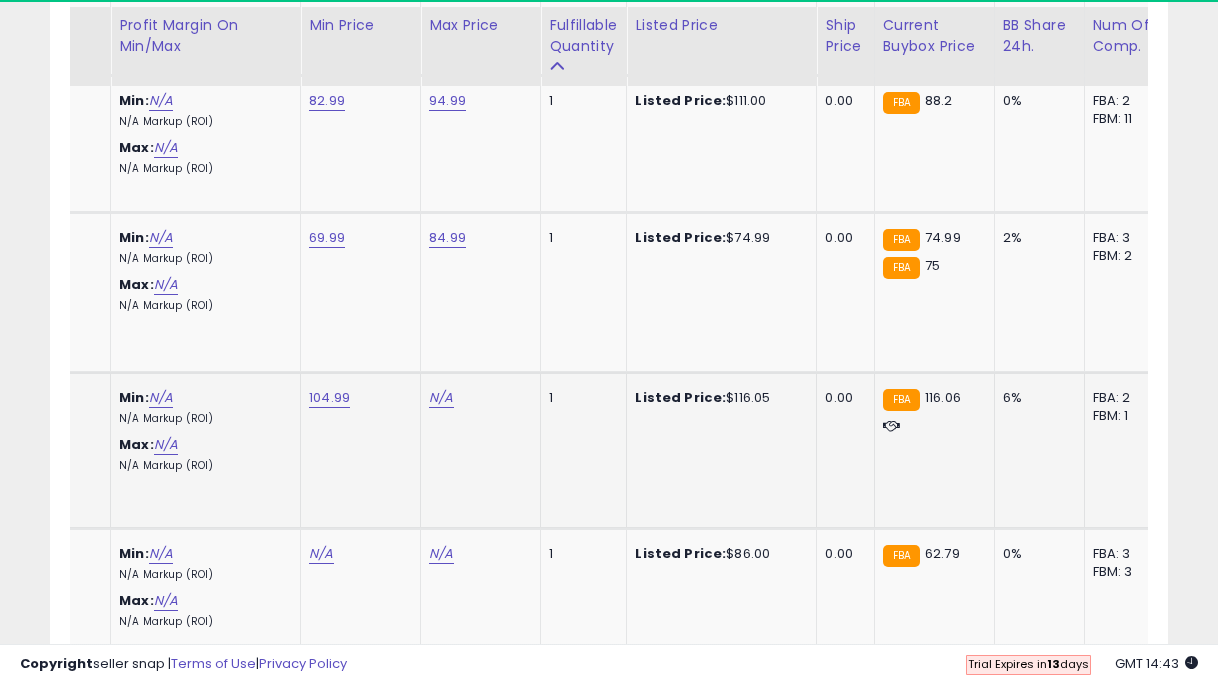 click on "N/A" at bounding box center [477, 398] 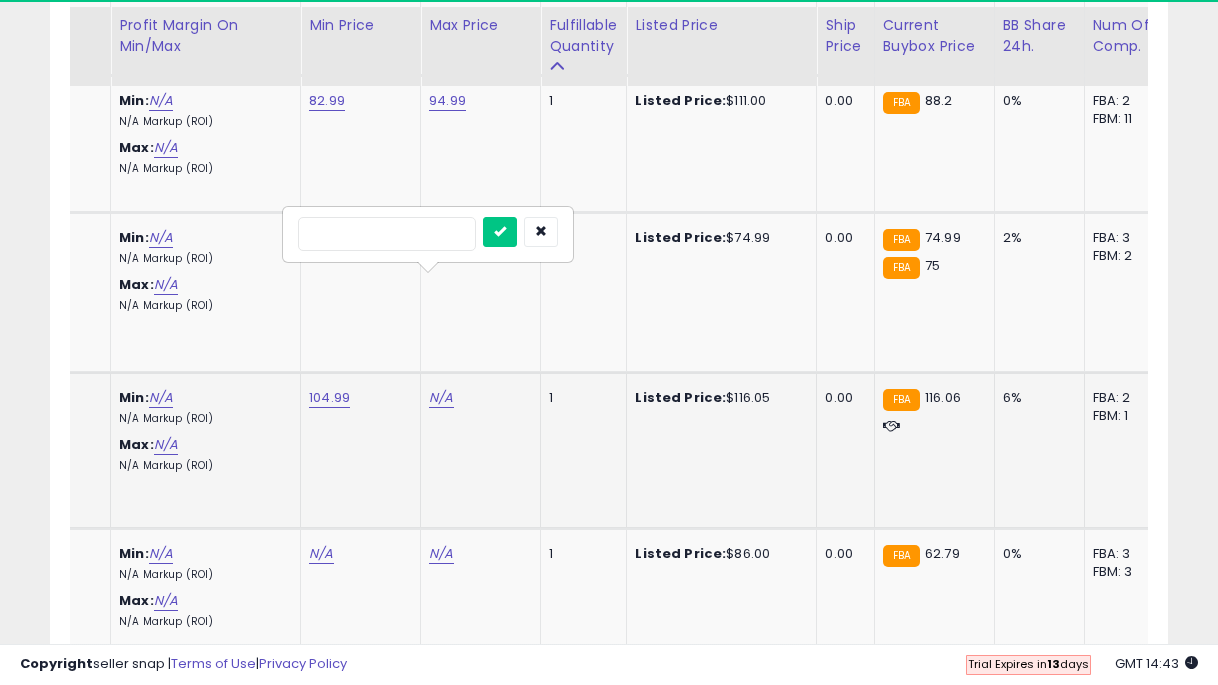 click at bounding box center (500, 232) 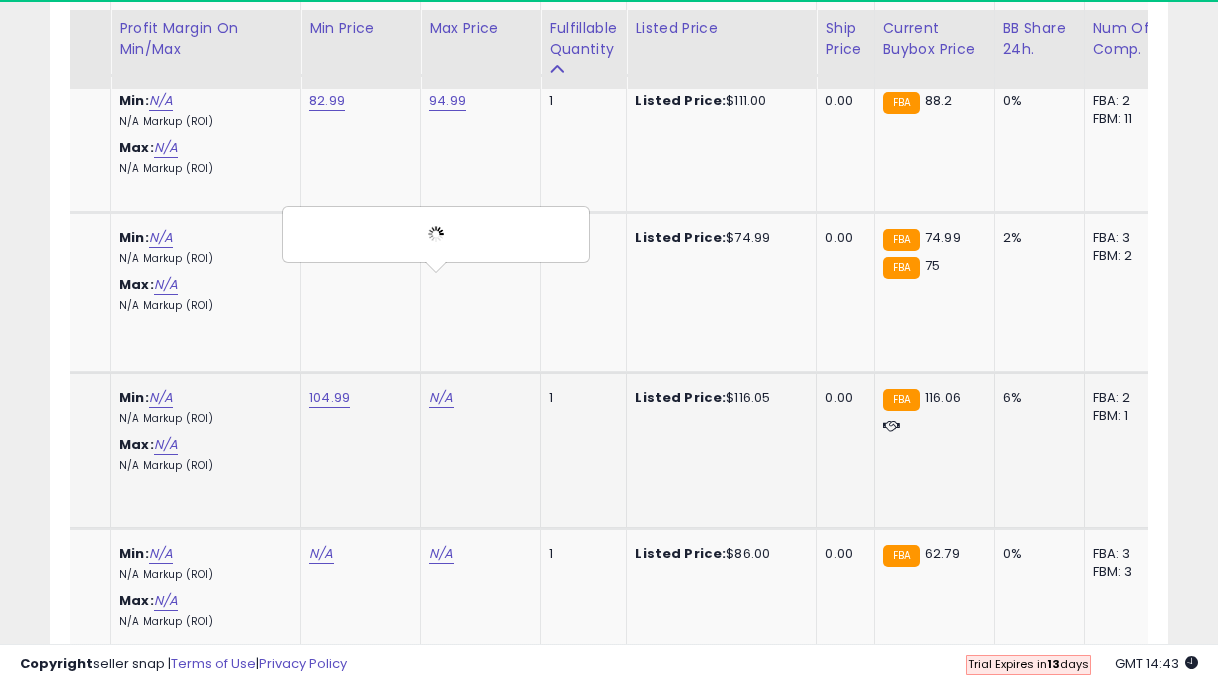 scroll, scrollTop: 7939, scrollLeft: 0, axis: vertical 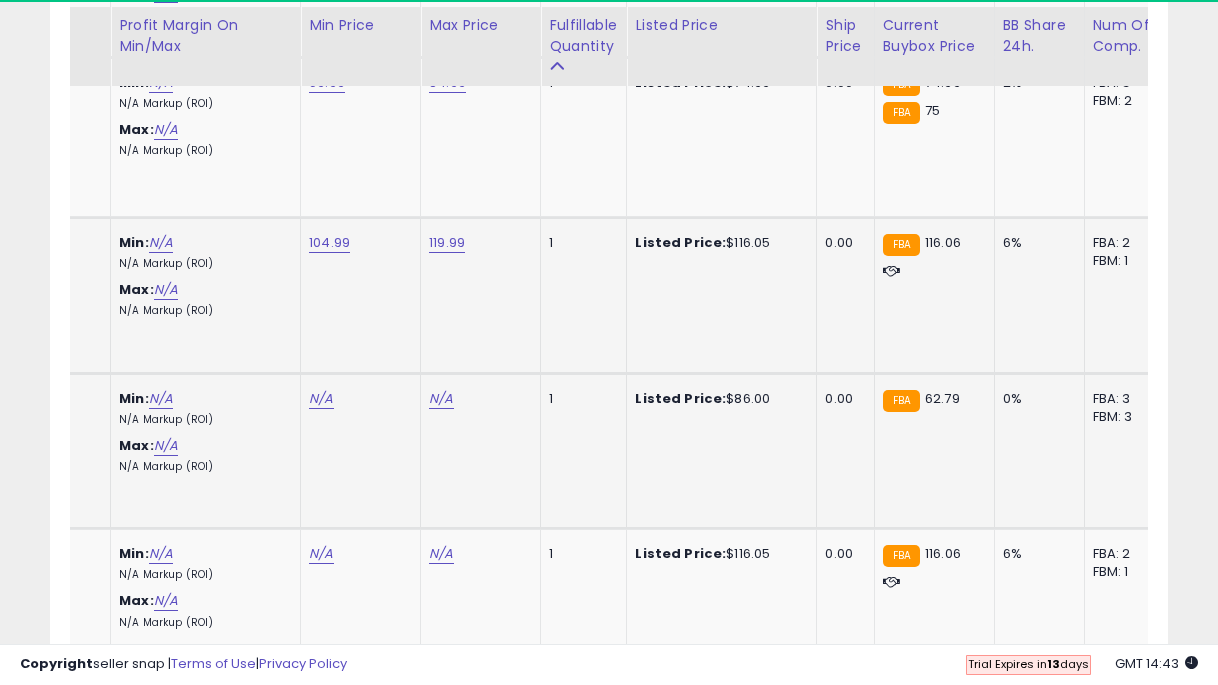 click on "N/A" at bounding box center [321, -6811] 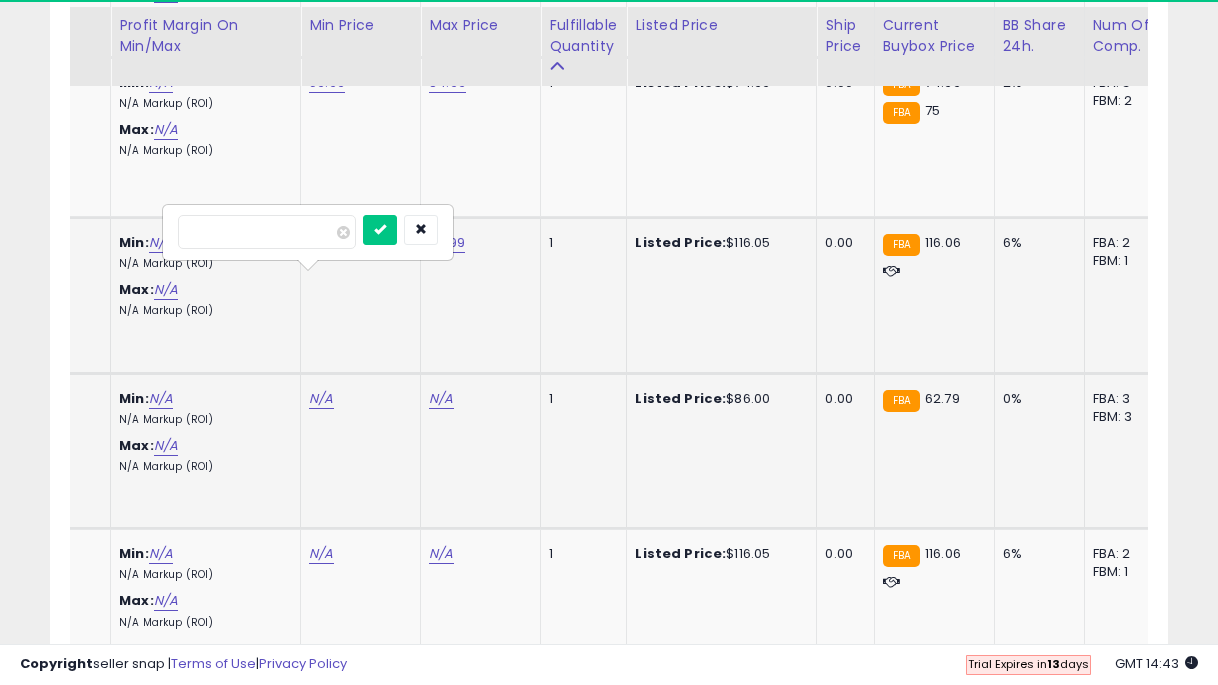 click at bounding box center [380, 230] 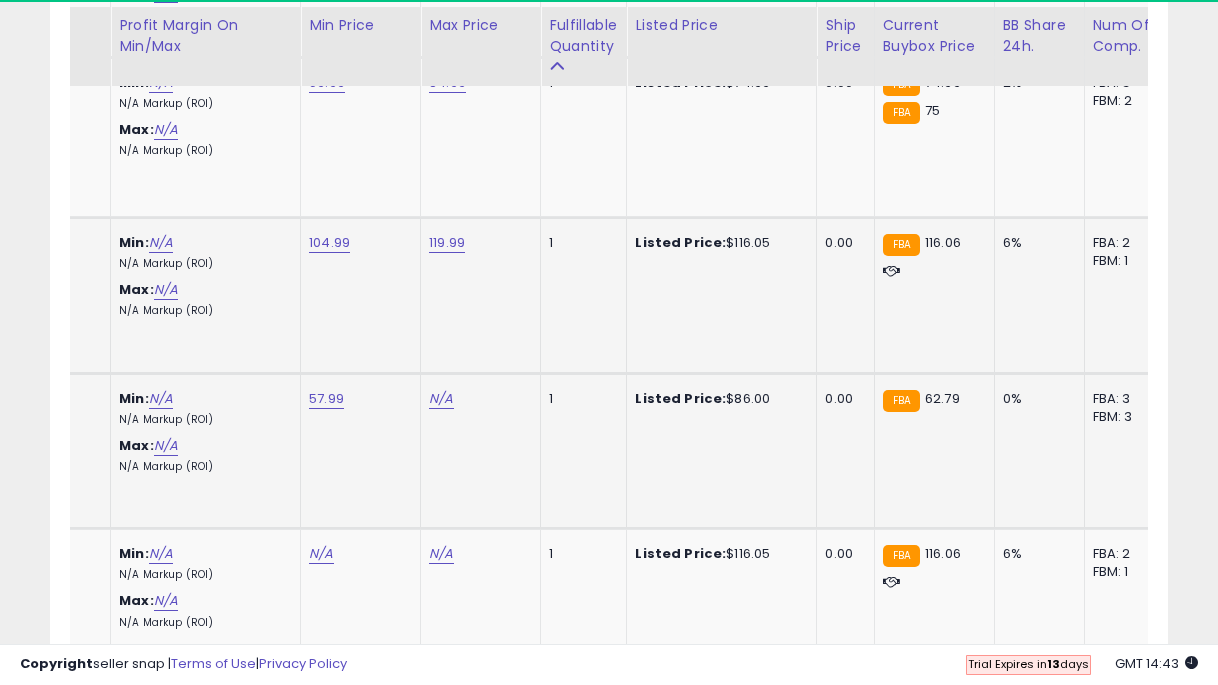 click on "N/A" at bounding box center [441, -6811] 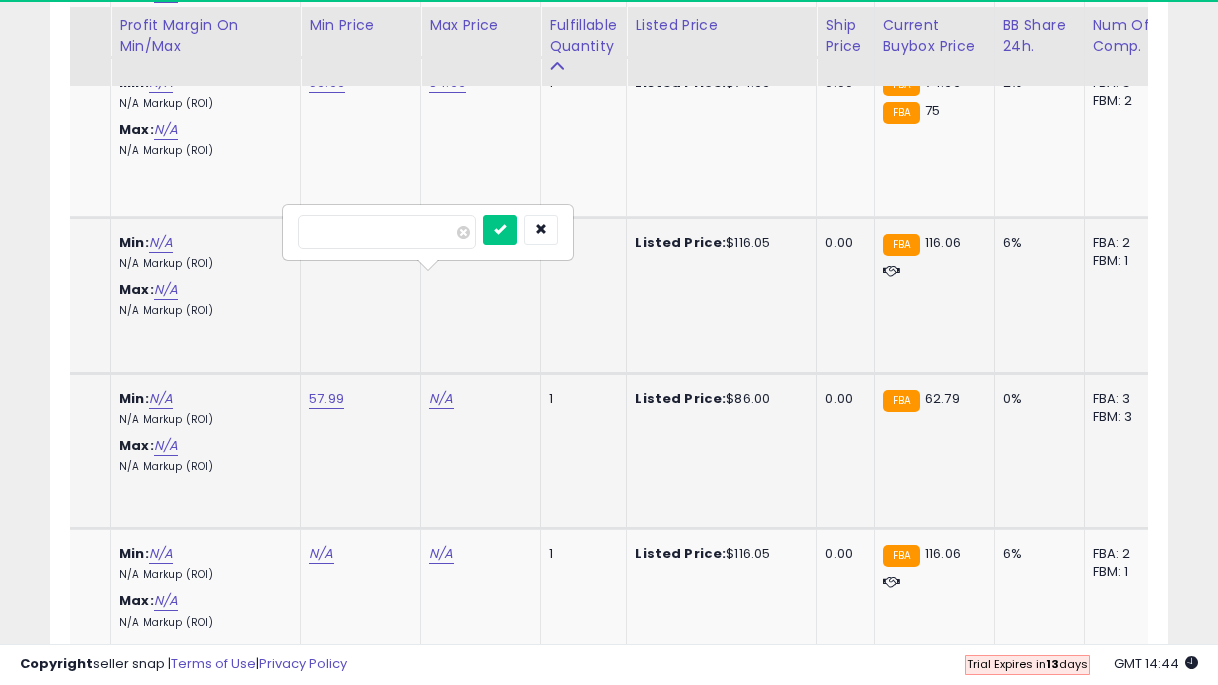 click at bounding box center (500, 230) 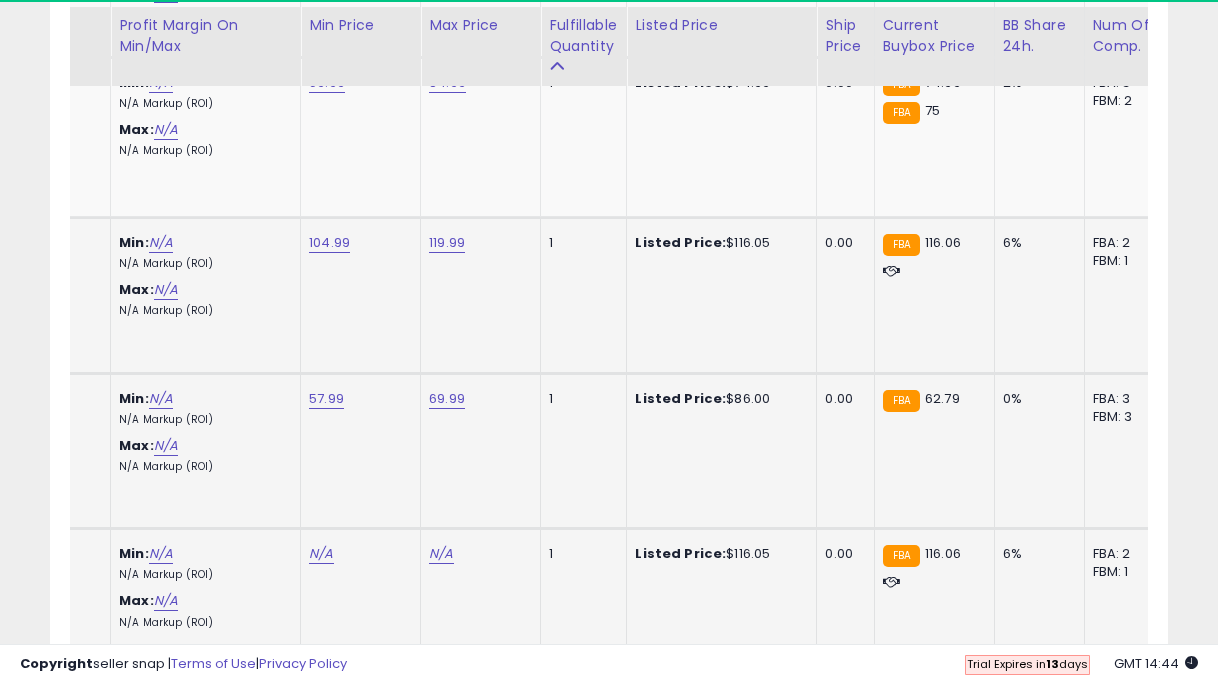 click on "N/A" at bounding box center (321, -6811) 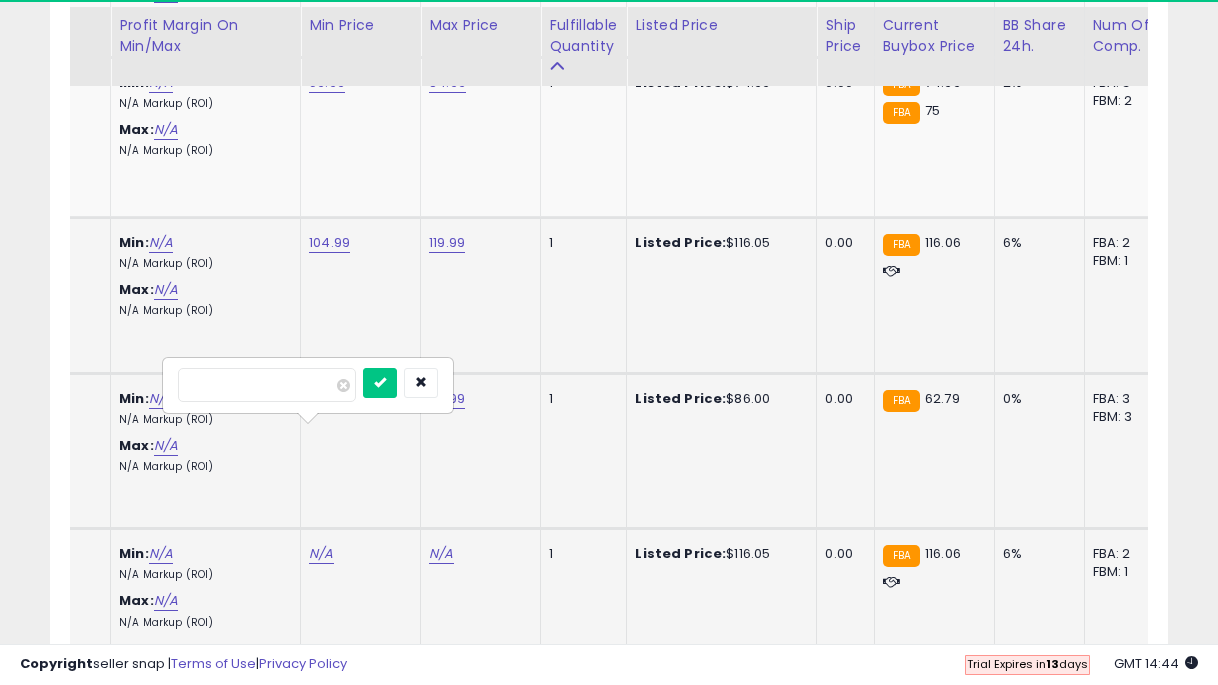 click at bounding box center [380, 383] 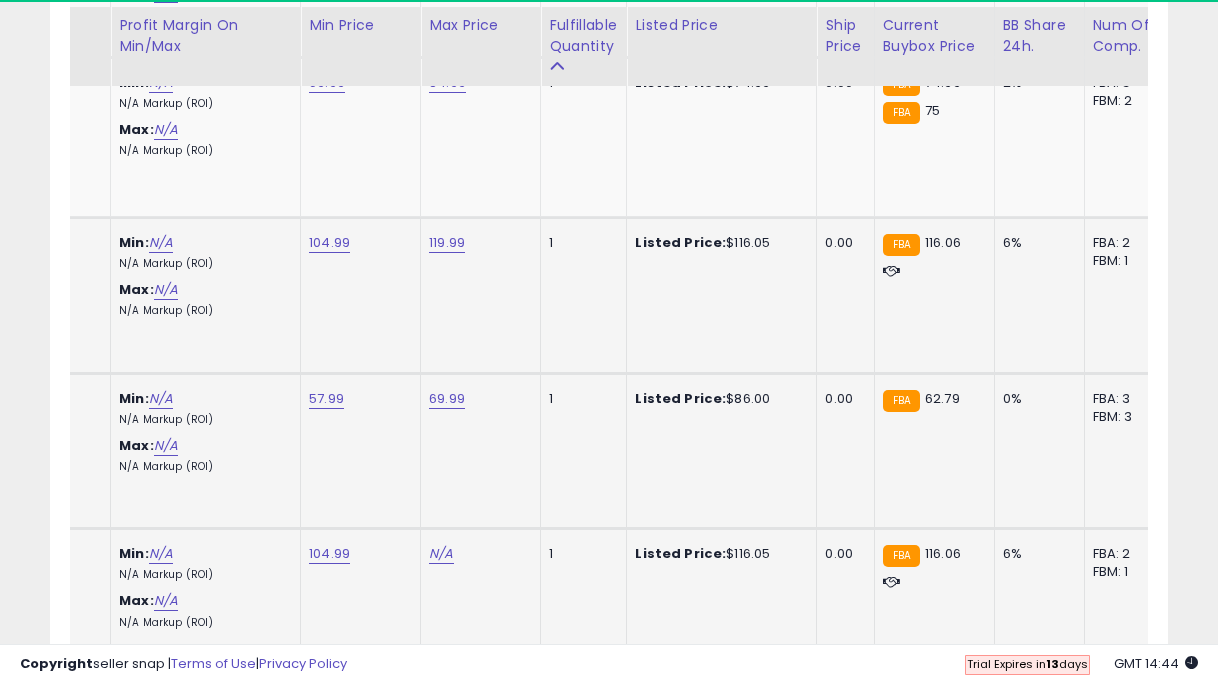 click on "N/A" at bounding box center (441, -6811) 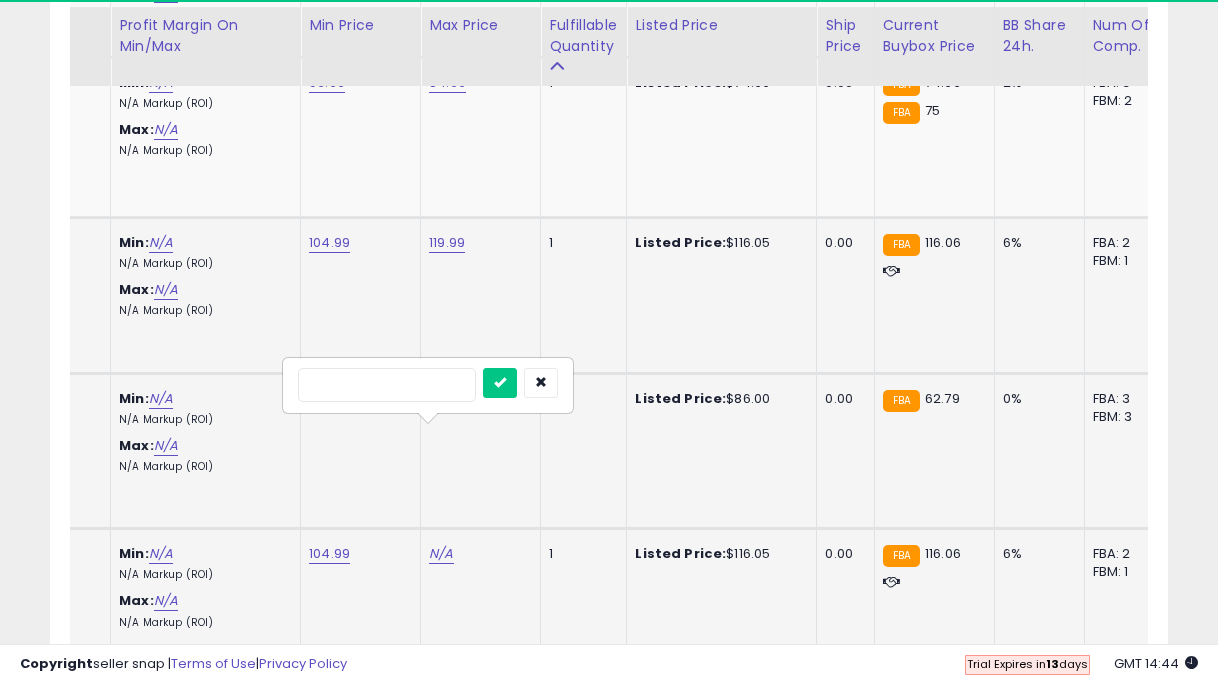 click at bounding box center [500, 383] 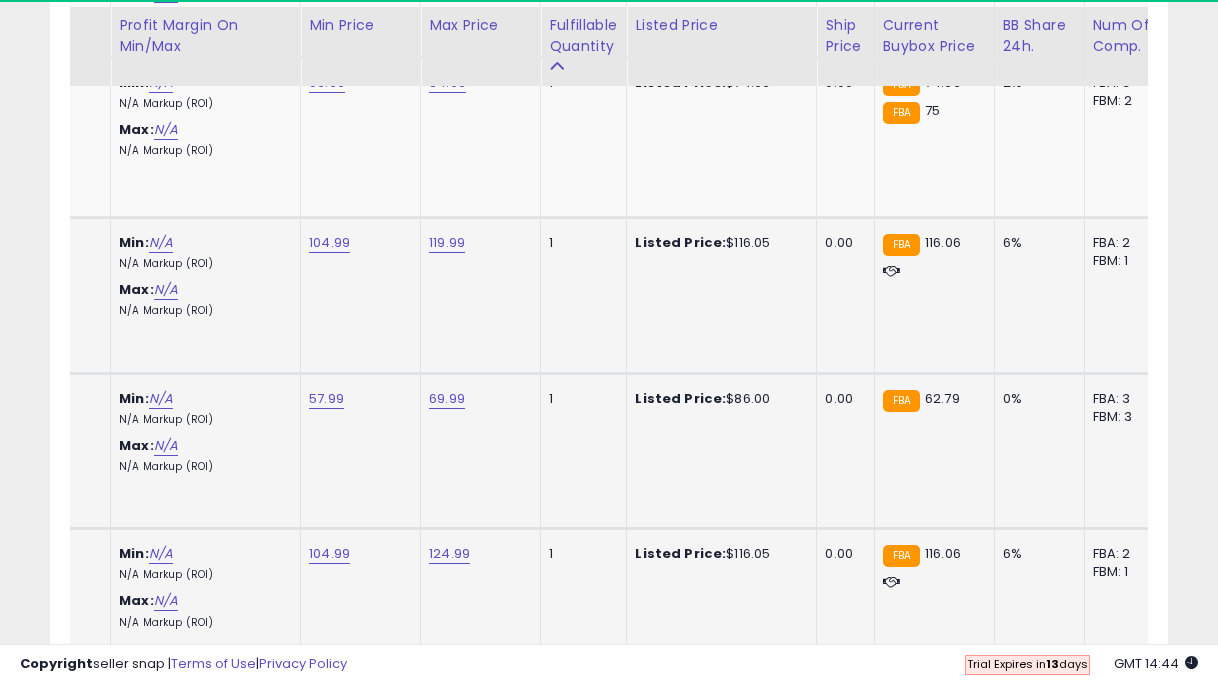 scroll, scrollTop: 0, scrollLeft: 877, axis: horizontal 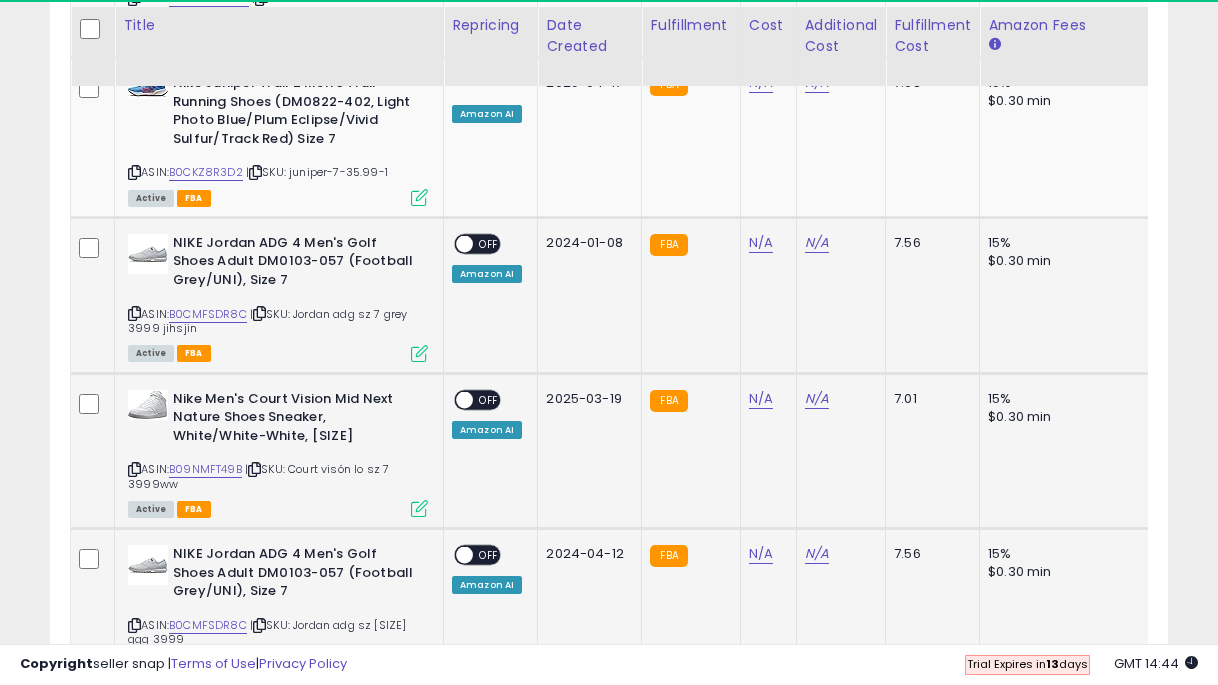 click at bounding box center [464, 555] 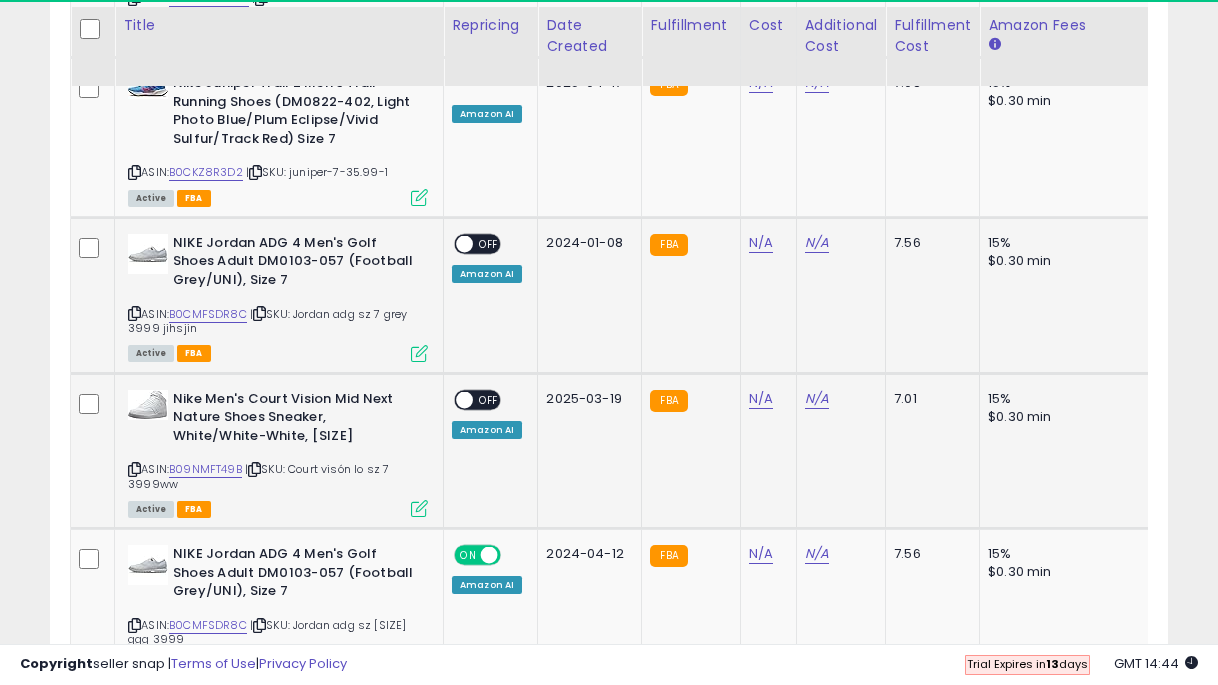 click at bounding box center (464, 399) 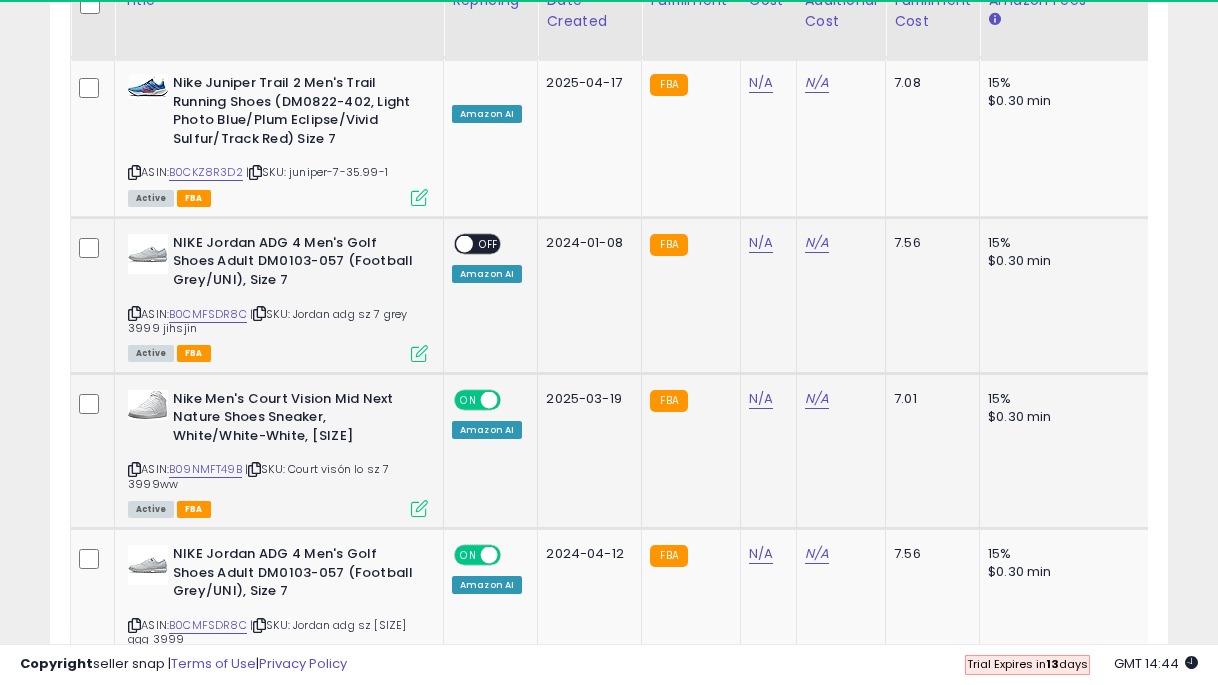 scroll, scrollTop: 7782, scrollLeft: 0, axis: vertical 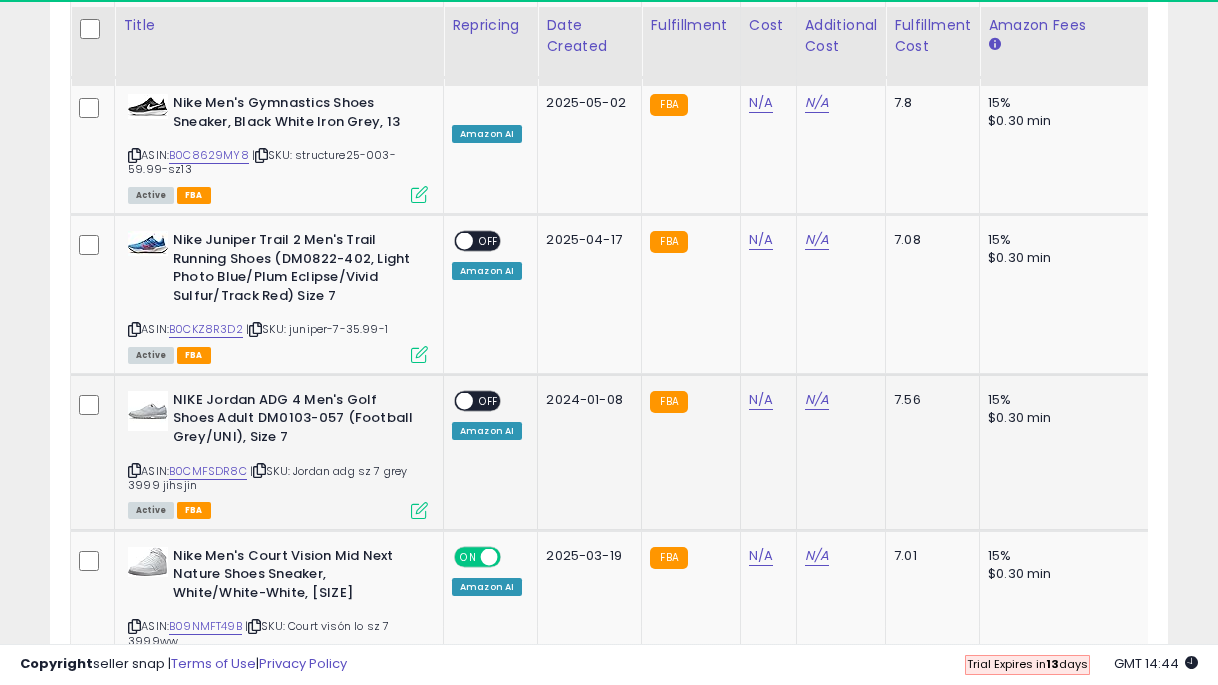click on "OFF" at bounding box center [489, 400] 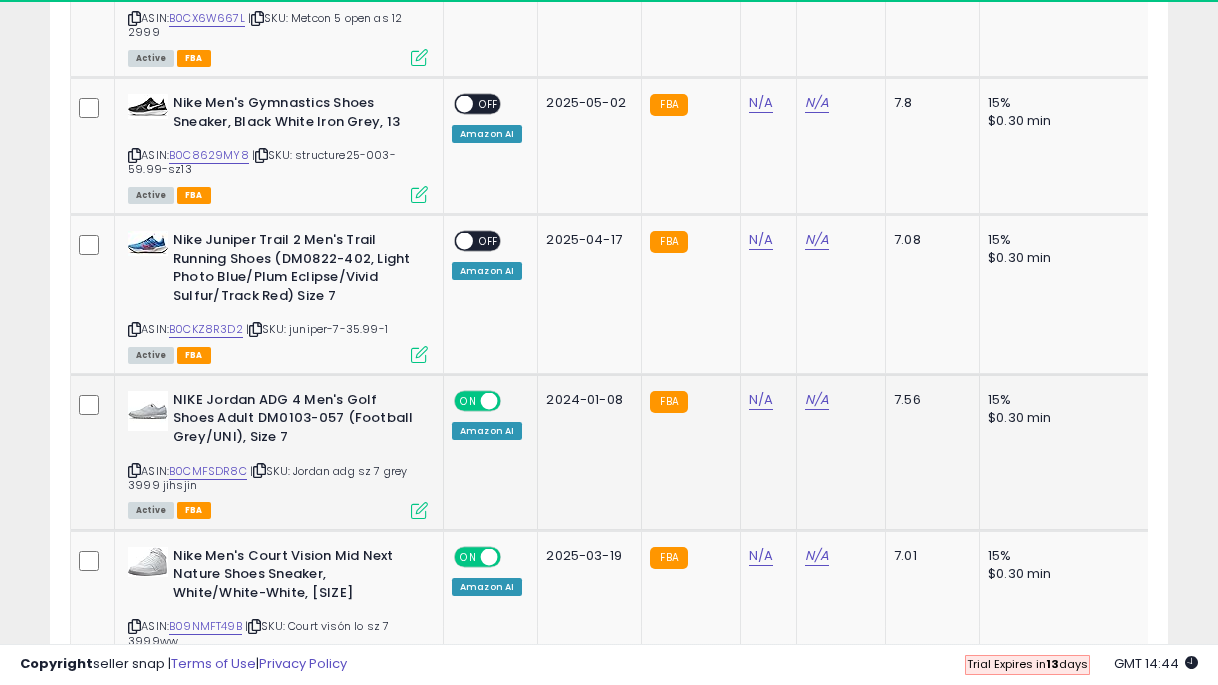 scroll, scrollTop: 7665, scrollLeft: 0, axis: vertical 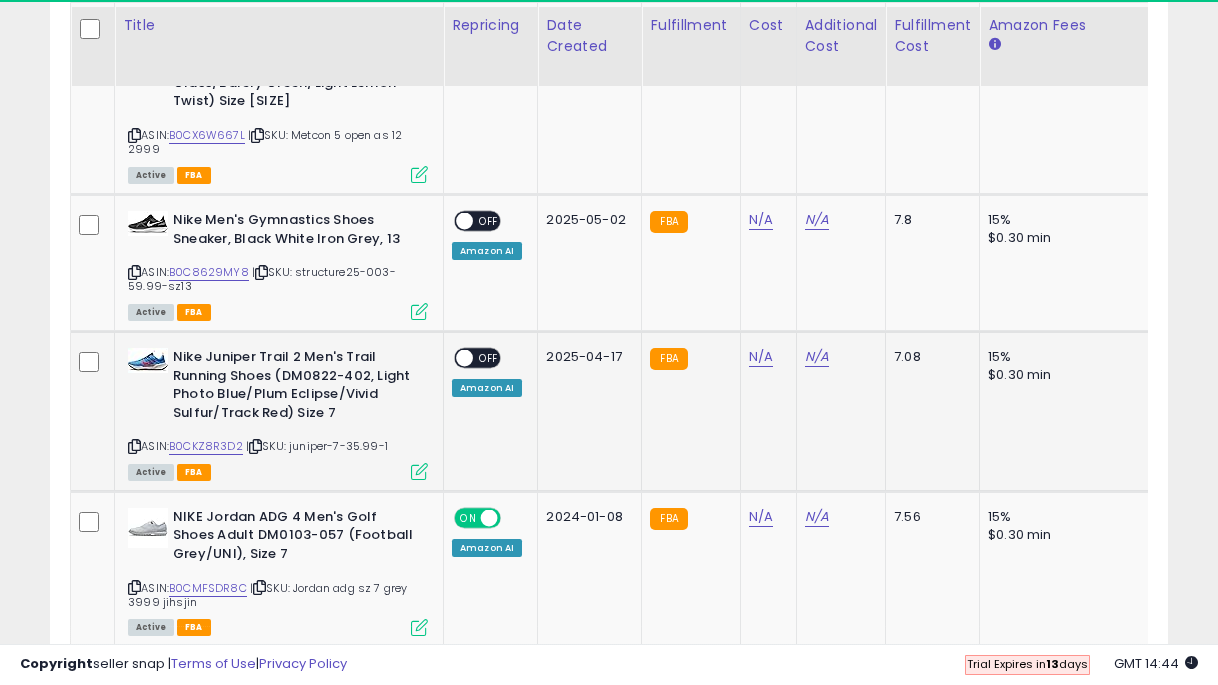 click on "ON   OFF Amazon AI" 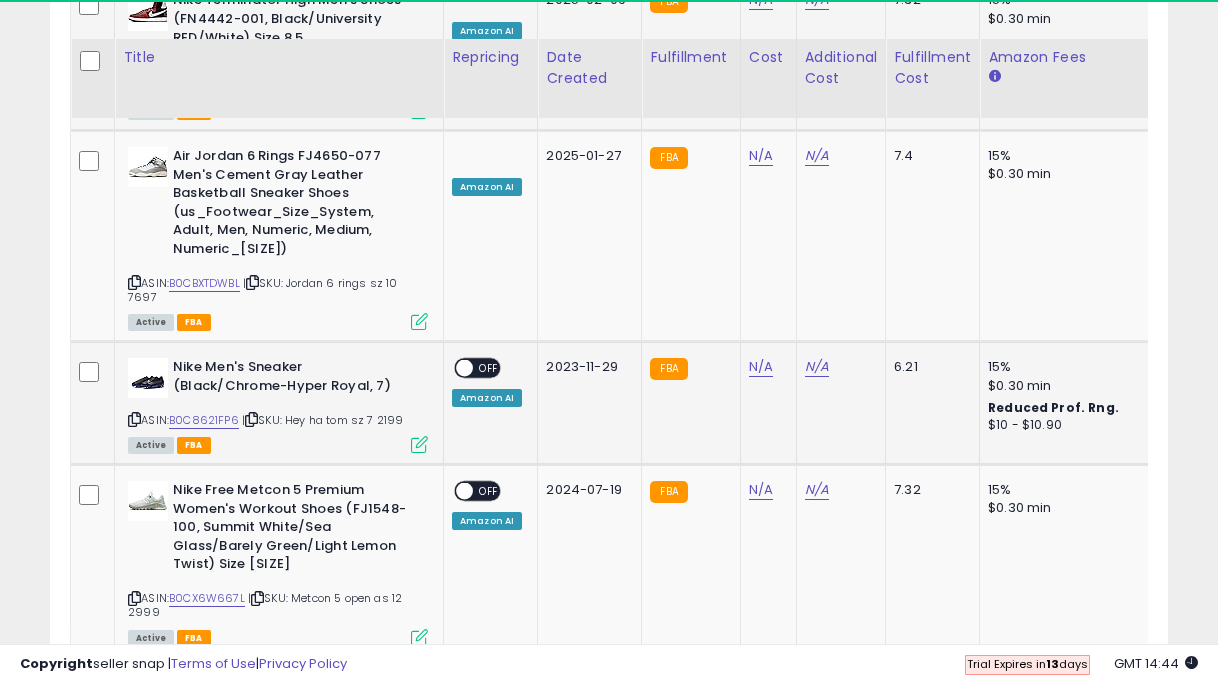 scroll, scrollTop: 7194, scrollLeft: 0, axis: vertical 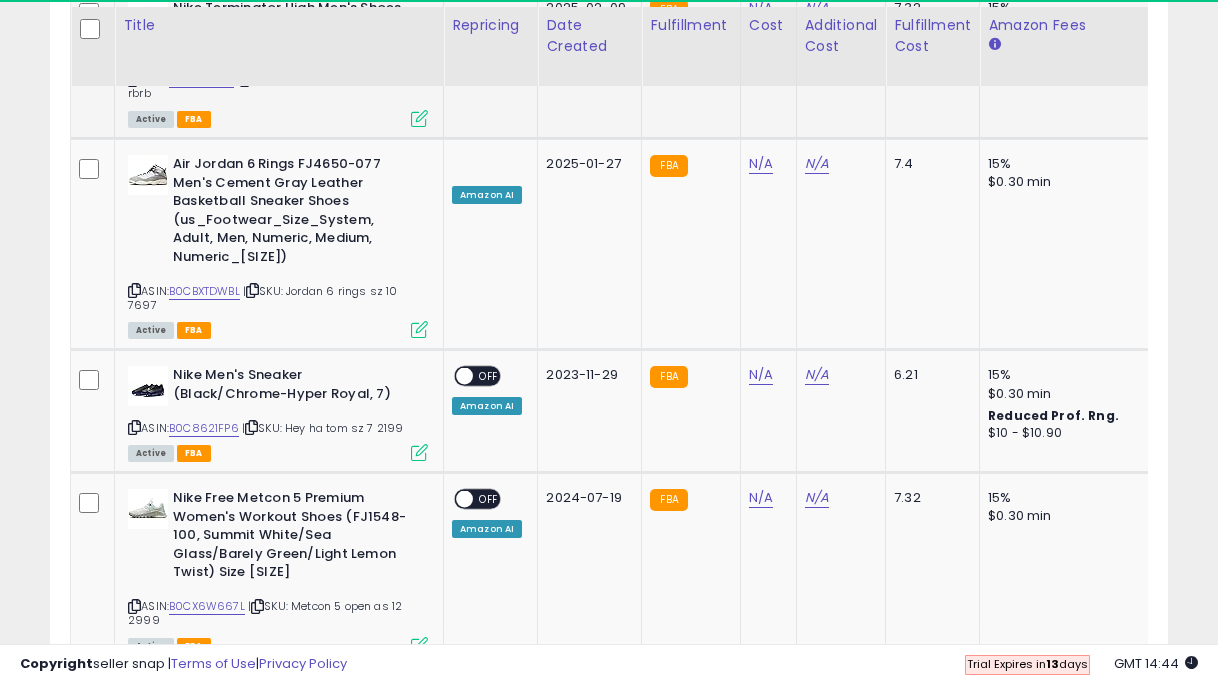 click on "OFF" at bounding box center (489, 692) 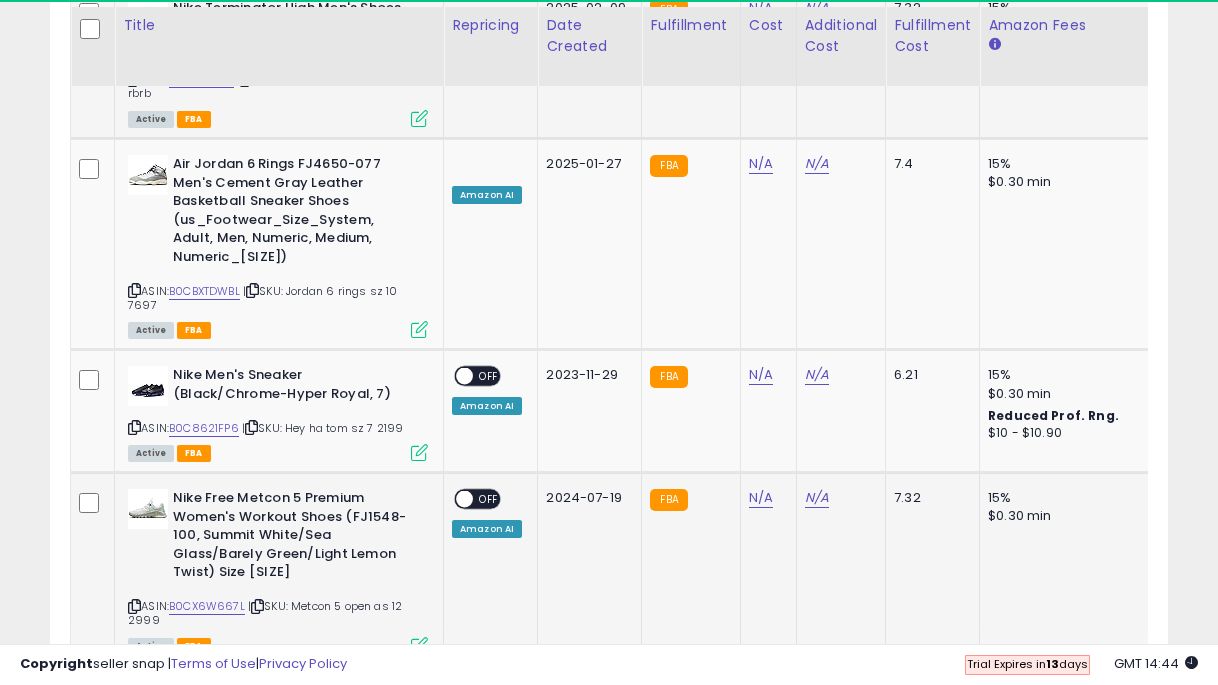 click on "ON   OFF" at bounding box center [477, 499] 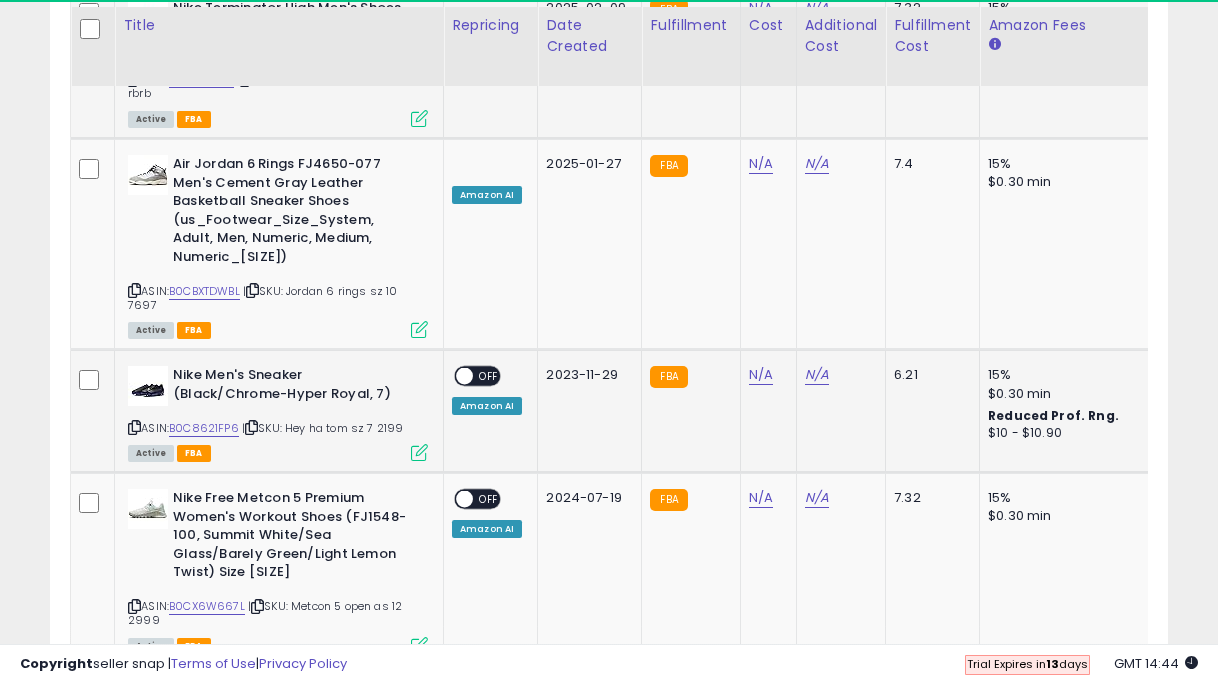 click on "OFF" at bounding box center (489, 376) 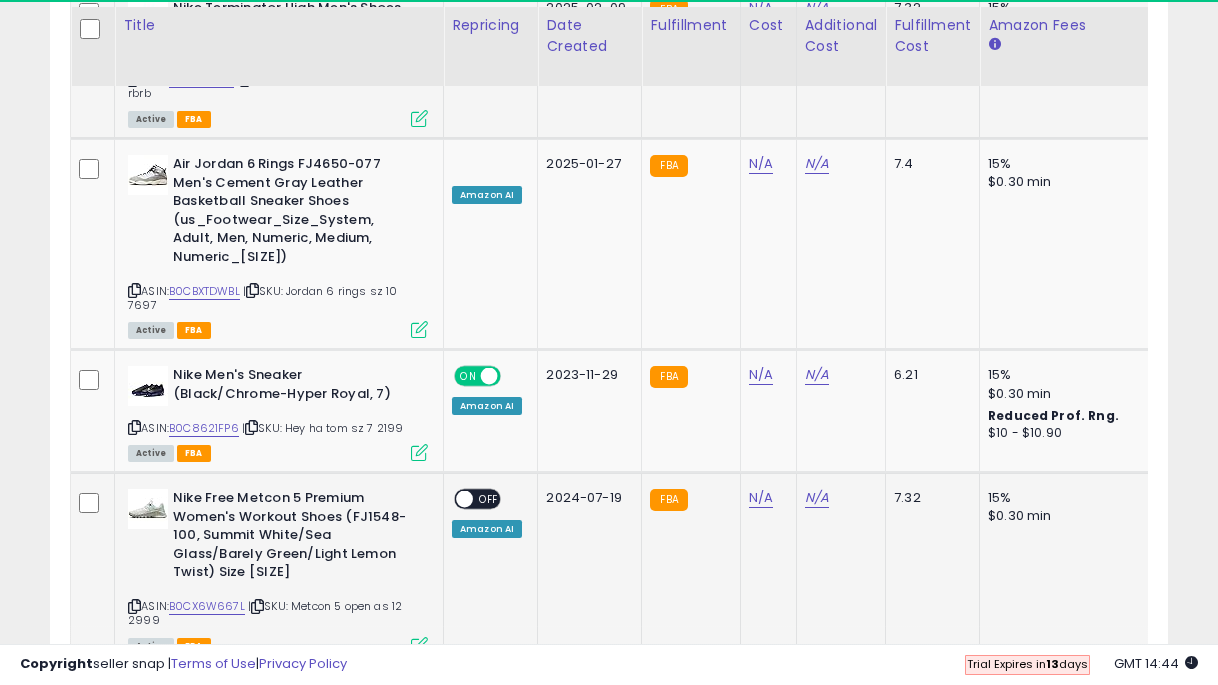 click on "OFF" at bounding box center [489, 499] 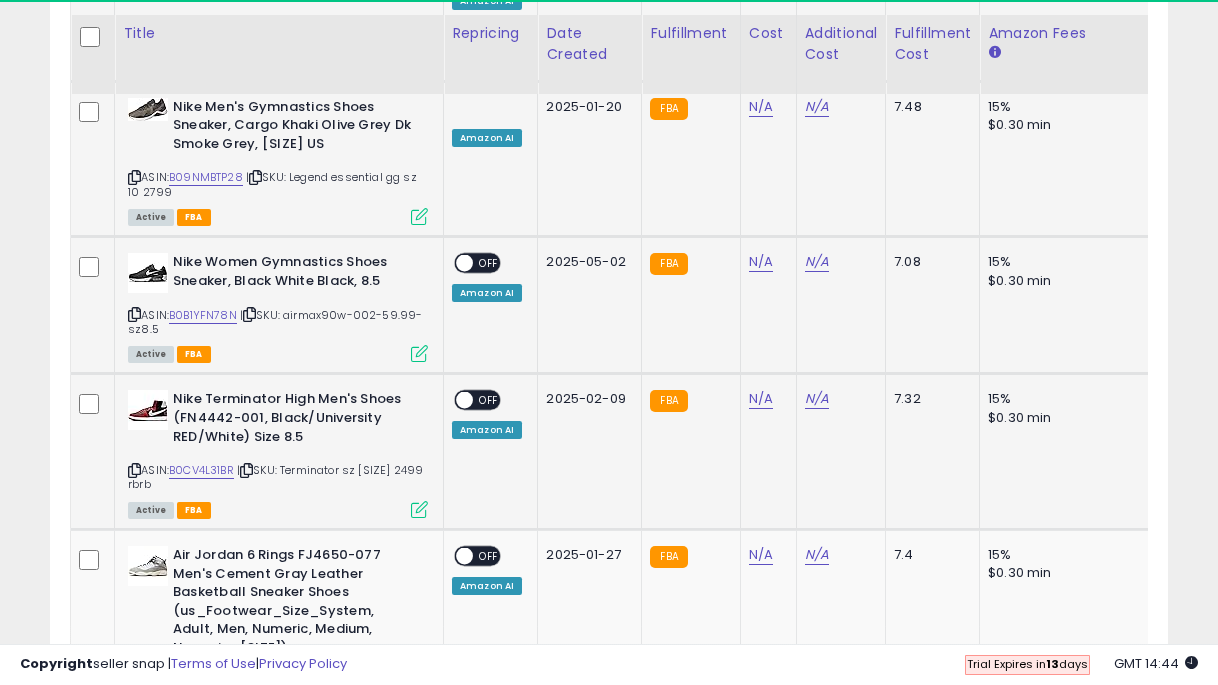 scroll, scrollTop: 6802, scrollLeft: 0, axis: vertical 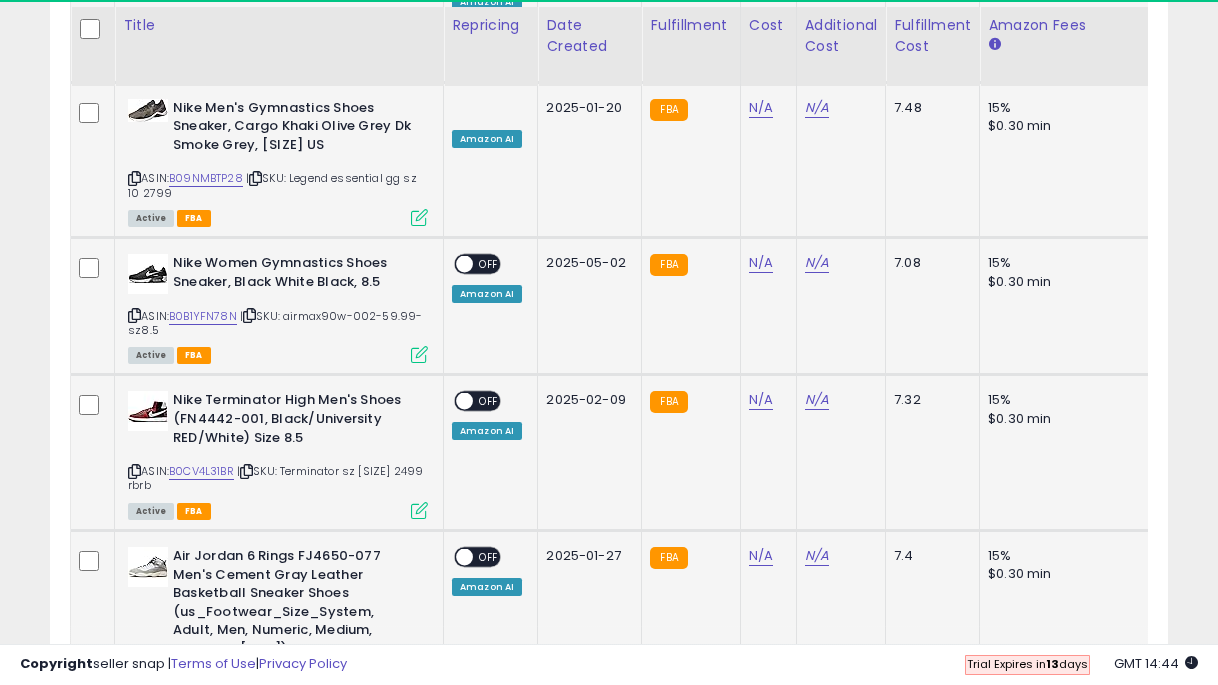 click on "OFF" at bounding box center (489, 557) 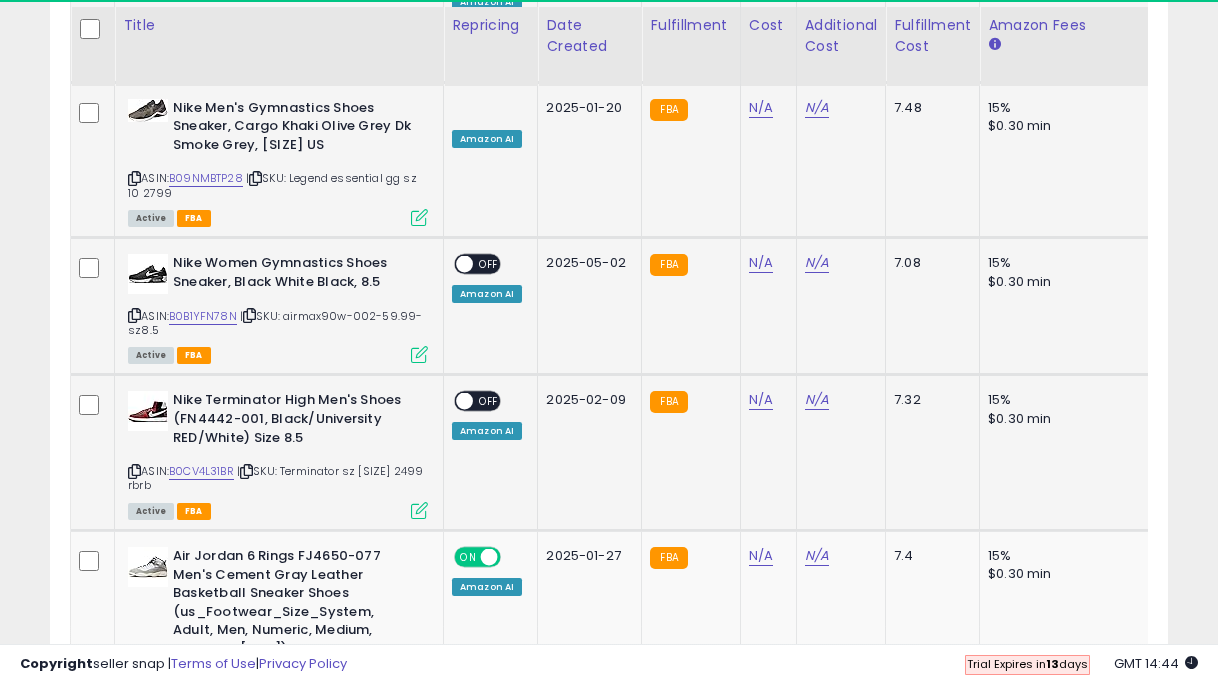 click on "OFF" at bounding box center [489, 401] 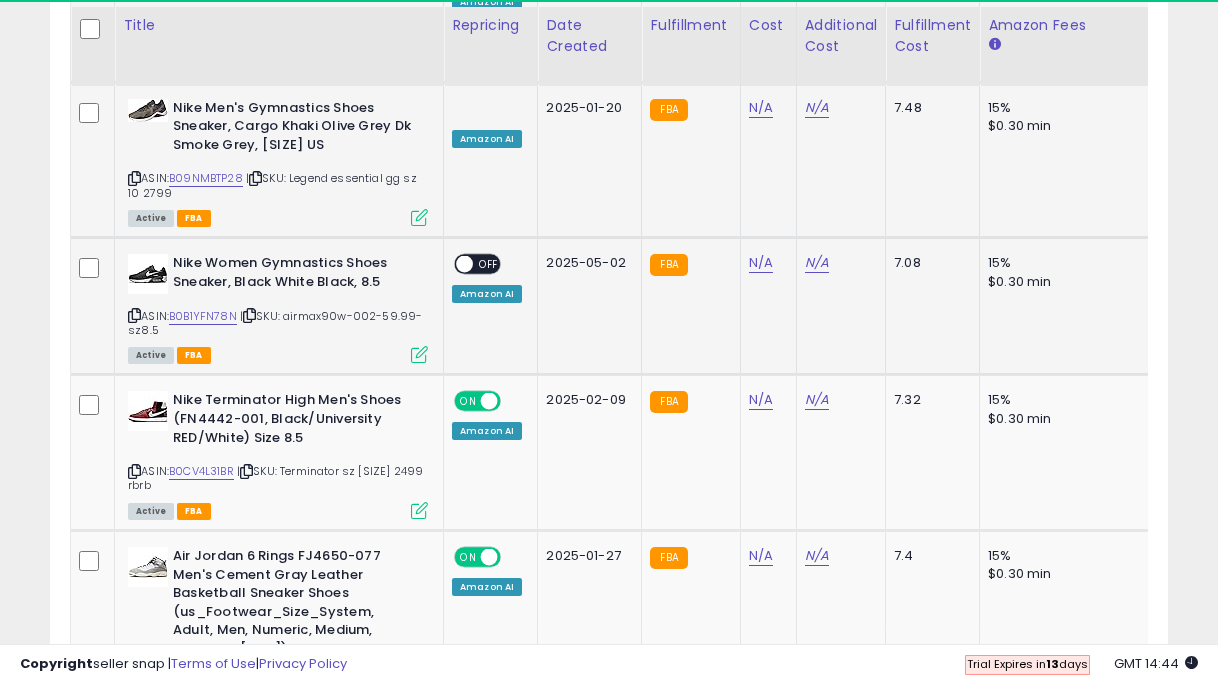 click on "OFF" at bounding box center (489, 264) 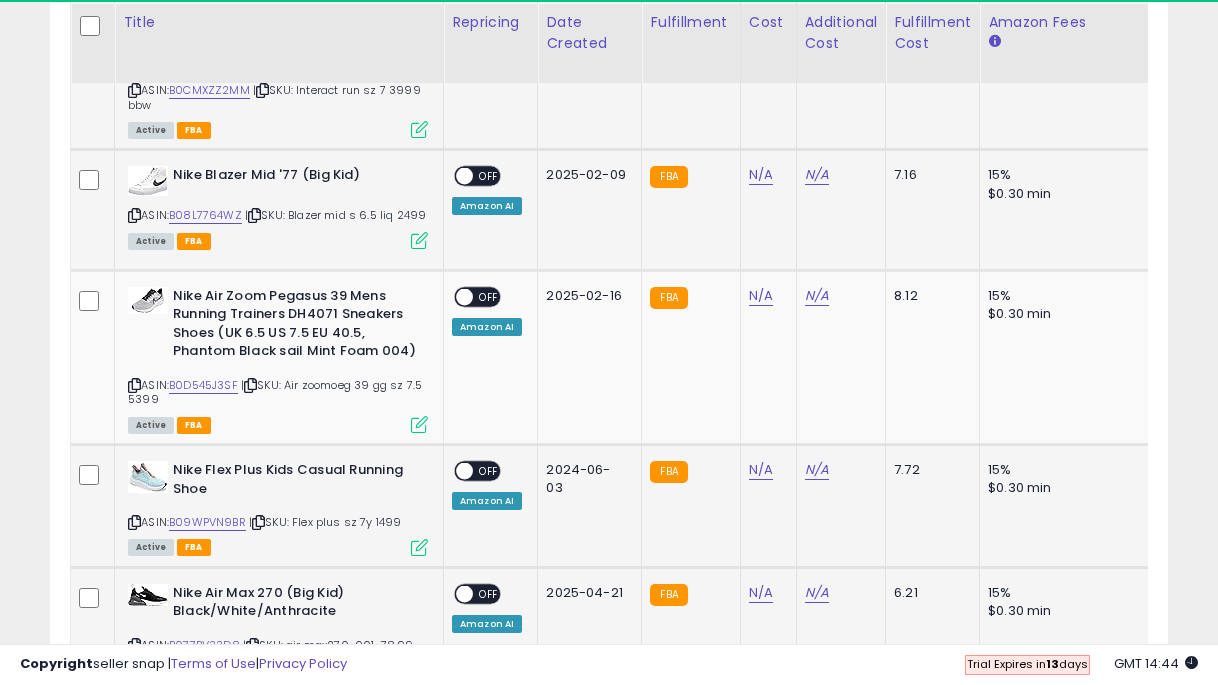 scroll, scrollTop: 6177, scrollLeft: 0, axis: vertical 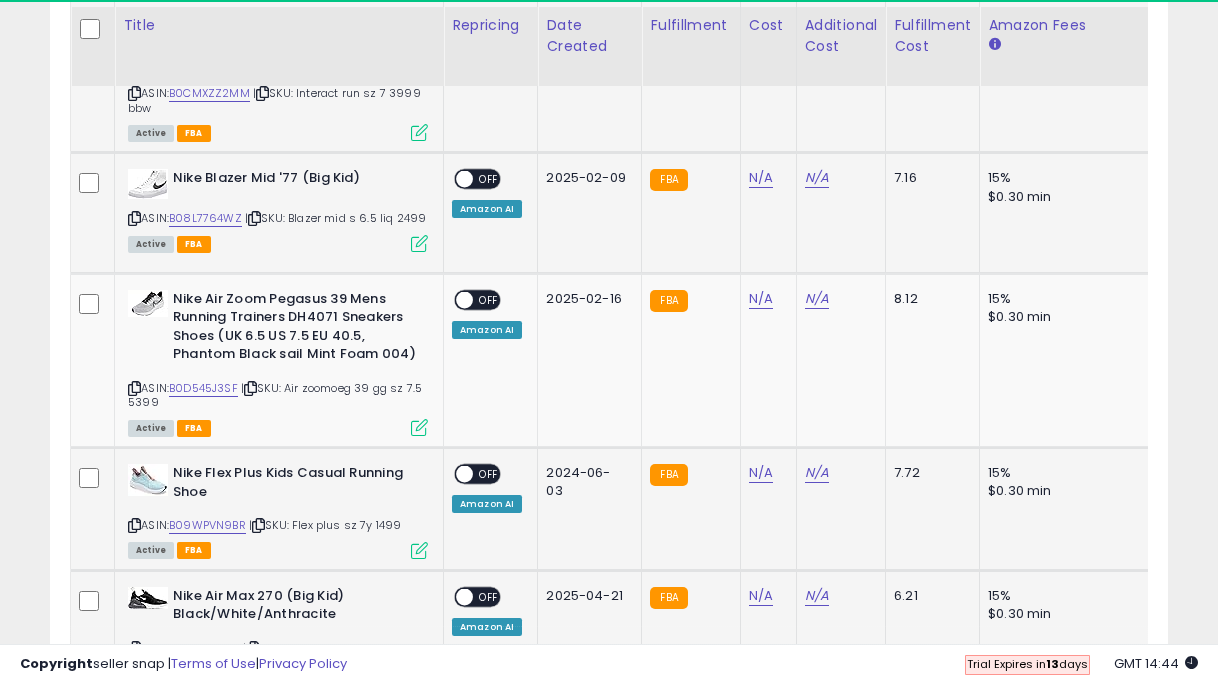 click at bounding box center (609, 635) 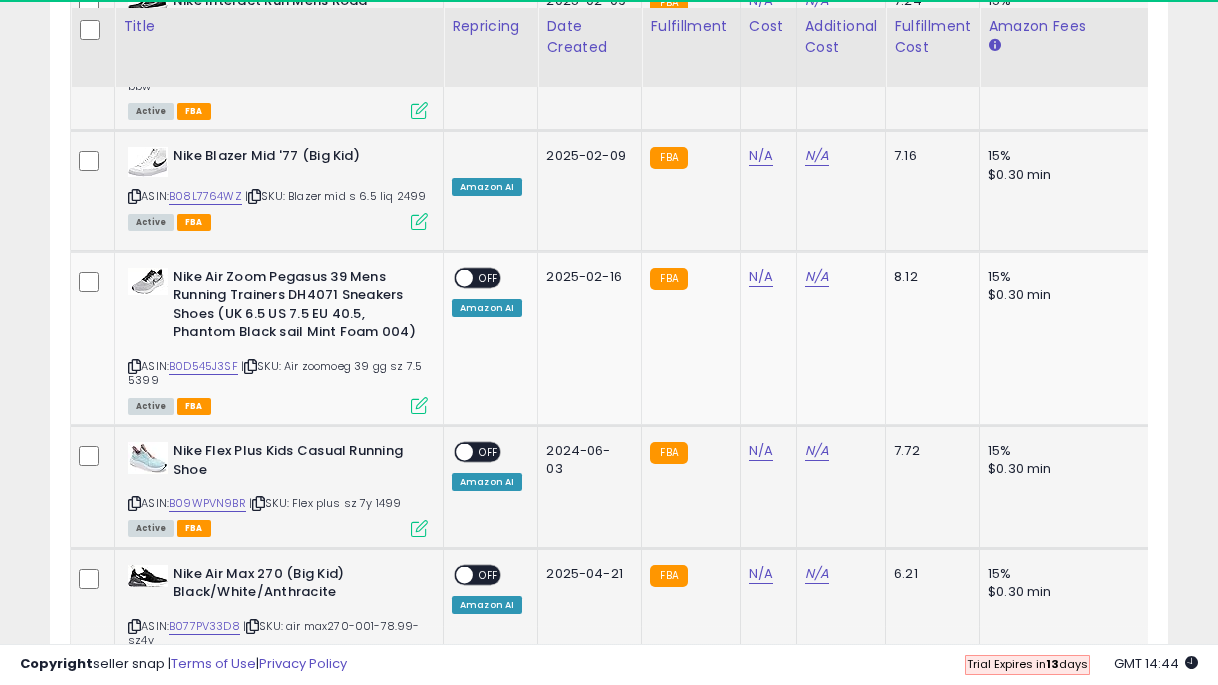 scroll, scrollTop: 6200, scrollLeft: 0, axis: vertical 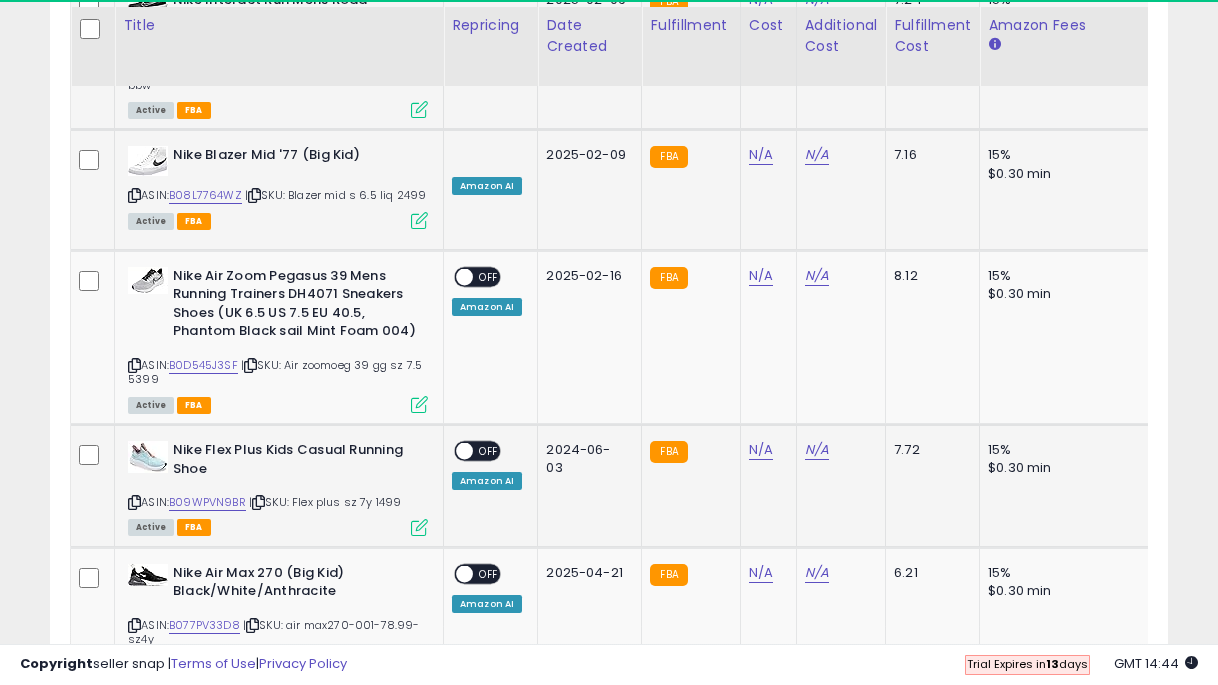 click on "OFF" at bounding box center [489, 710] 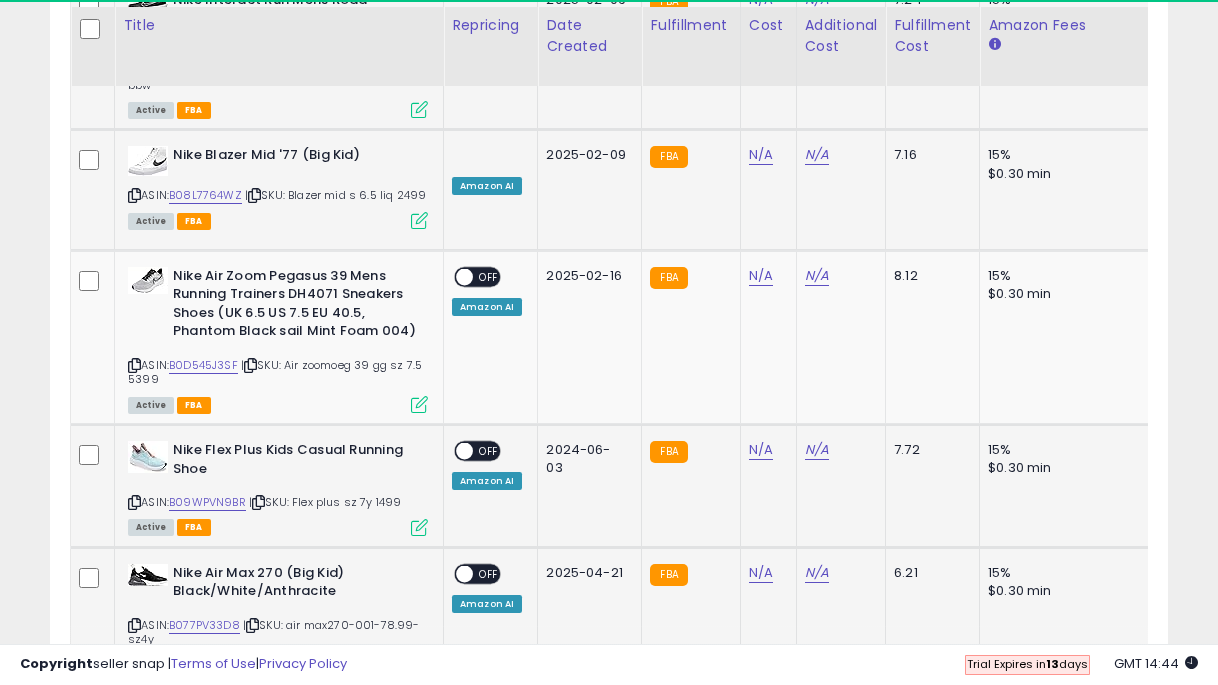 click on "ON   OFF" at bounding box center (455, 573) 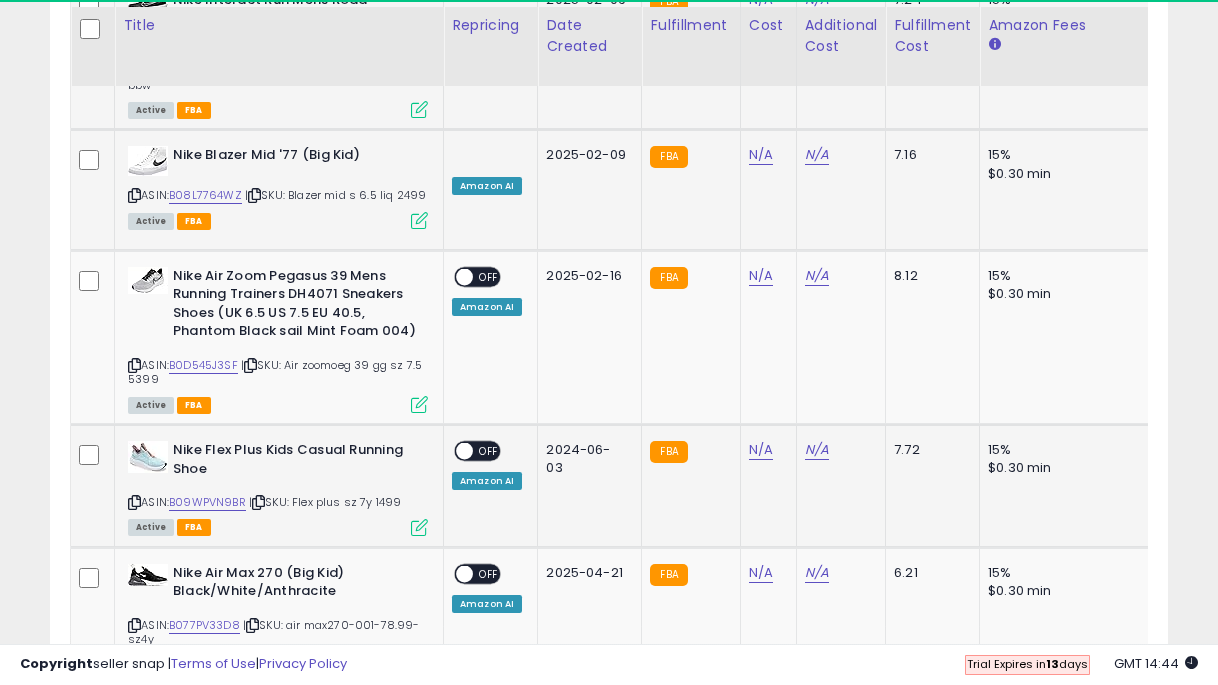 click on "OFF" at bounding box center (489, 451) 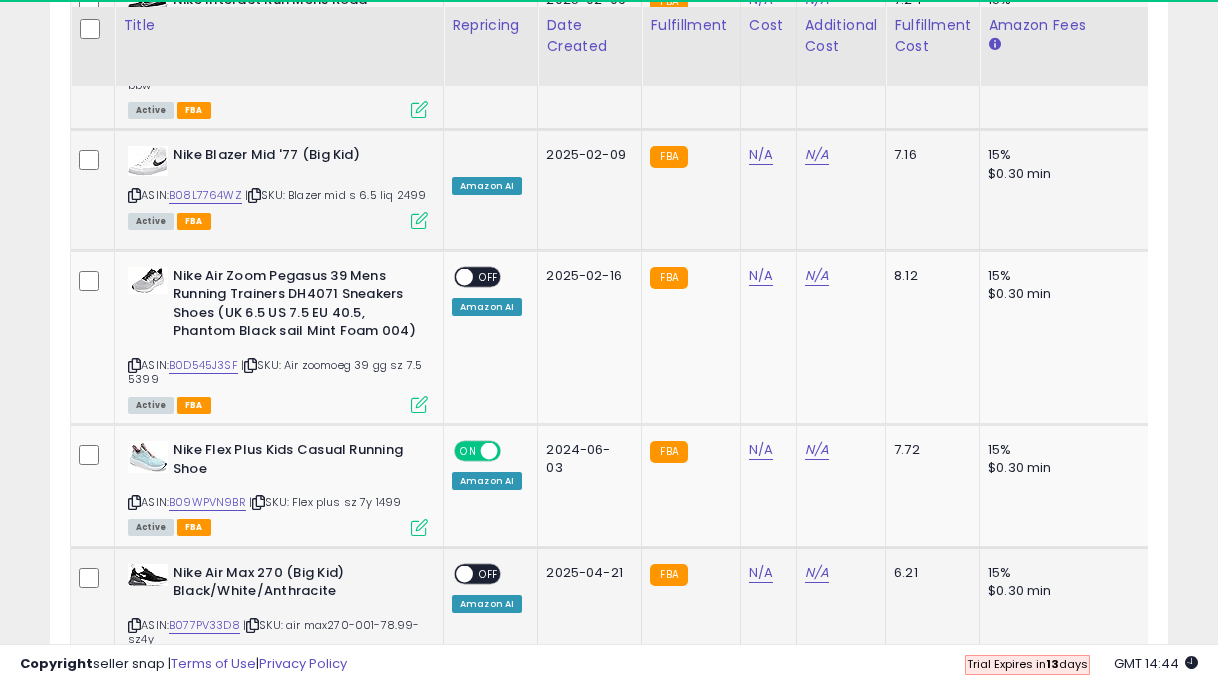 click on "OFF" at bounding box center [489, 573] 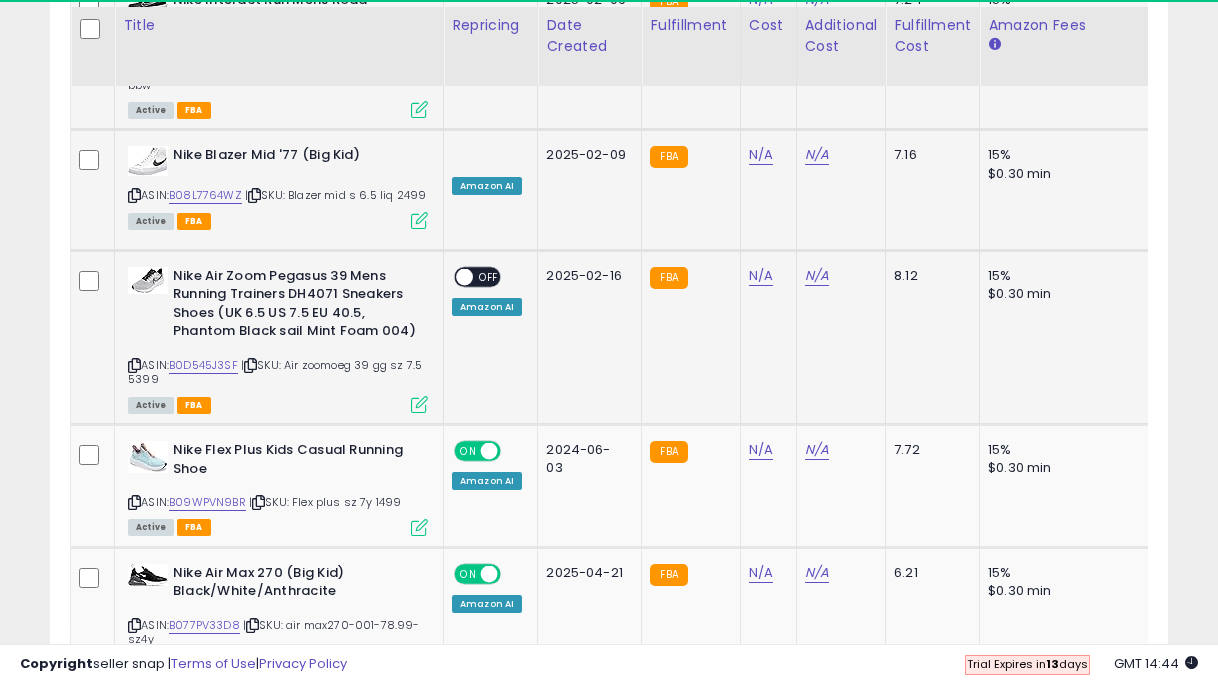 click on "OFF" at bounding box center [489, 276] 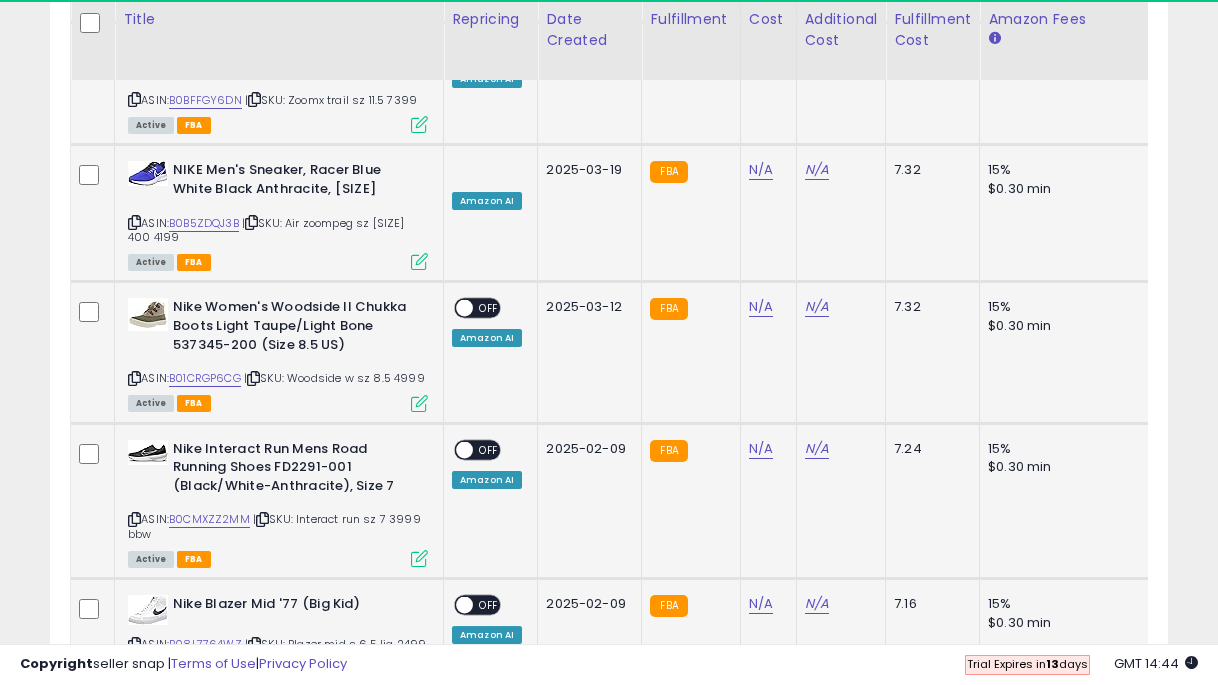 scroll, scrollTop: 5745, scrollLeft: 0, axis: vertical 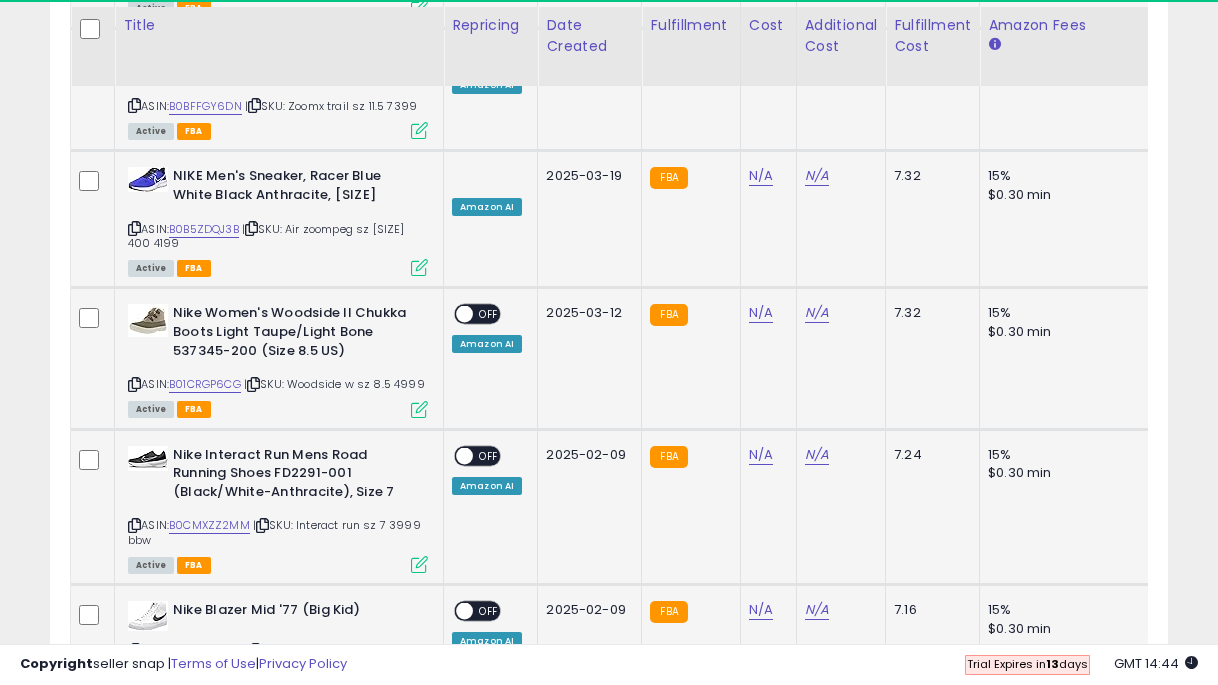 click on "ON   OFF" at bounding box center (455, 611) 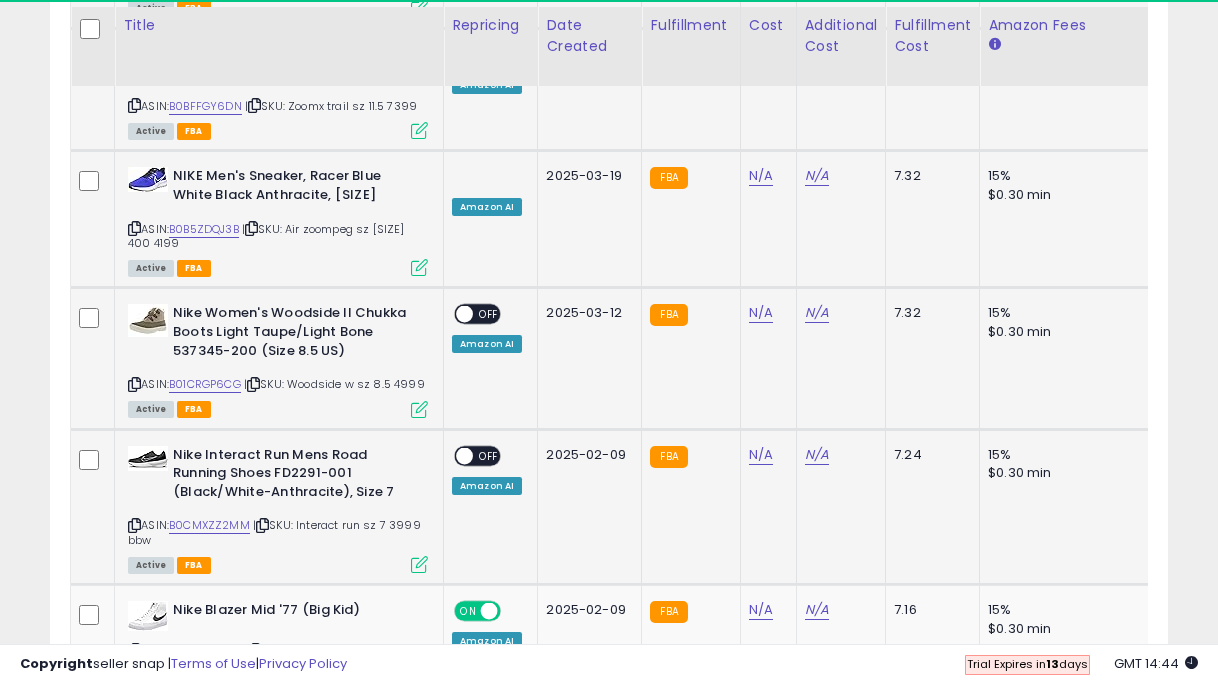 click on "OFF" at bounding box center [489, 455] 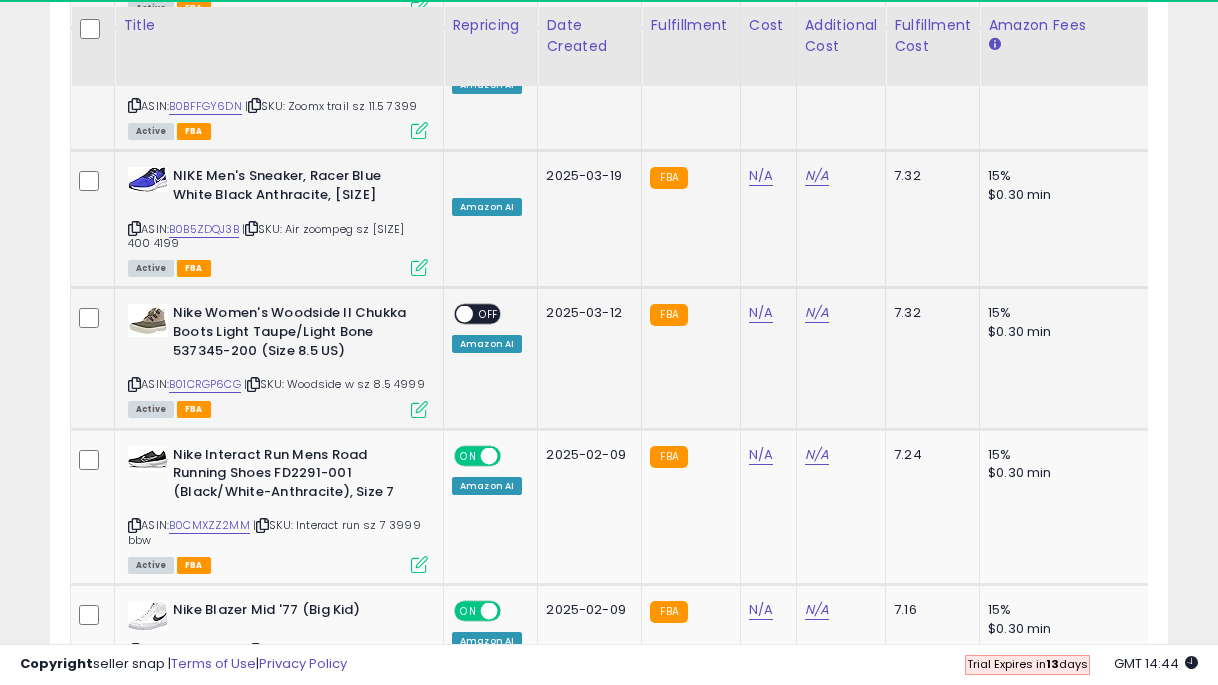 click on "OFF" at bounding box center [489, 314] 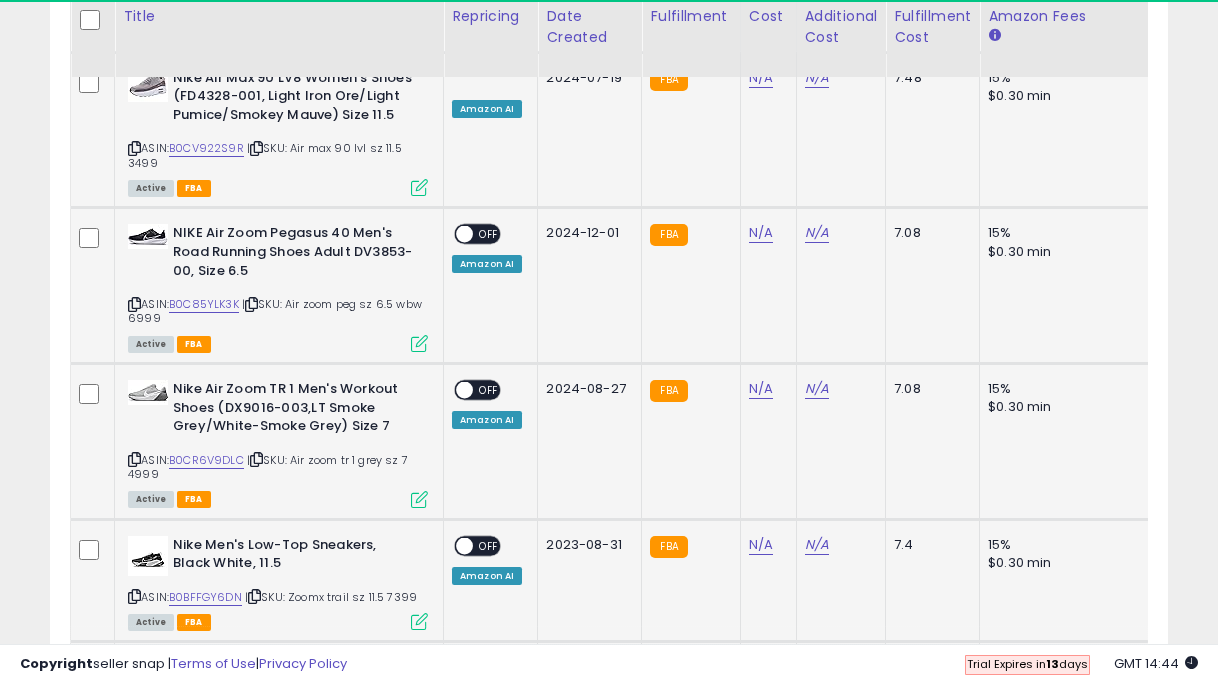 scroll, scrollTop: 5246, scrollLeft: 0, axis: vertical 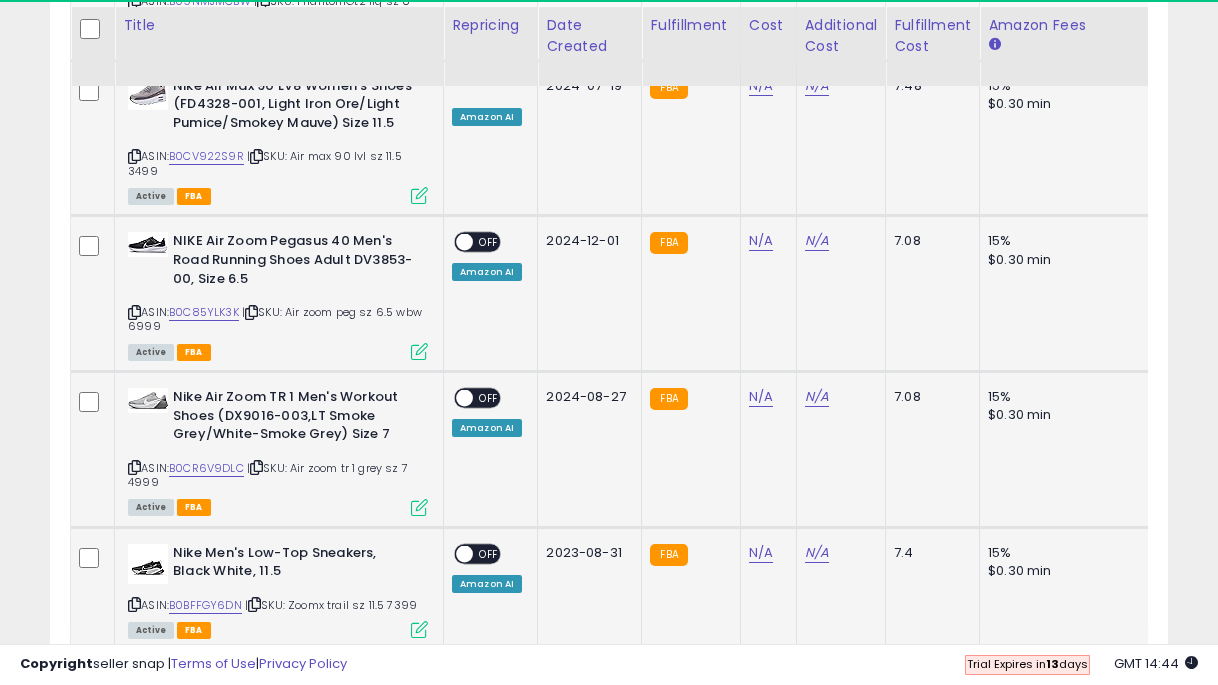 click on "OFF" at bounding box center (489, 676) 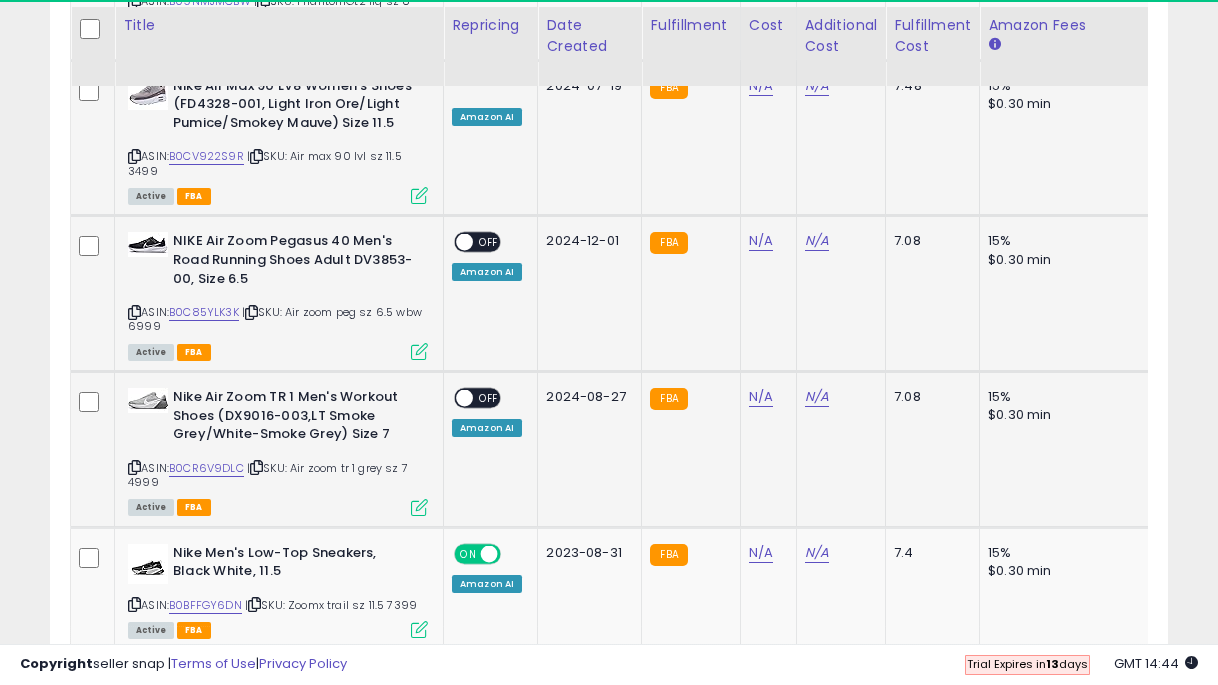 click on "OFF" at bounding box center (489, 398) 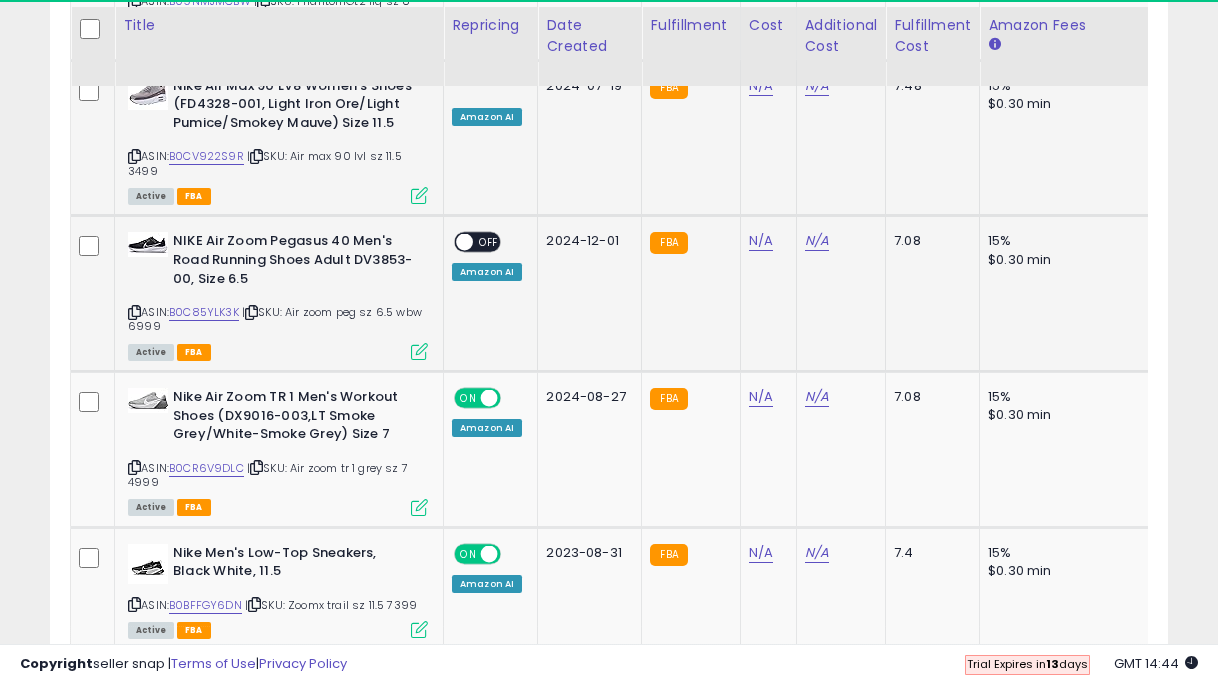 click on "OFF" at bounding box center (489, 242) 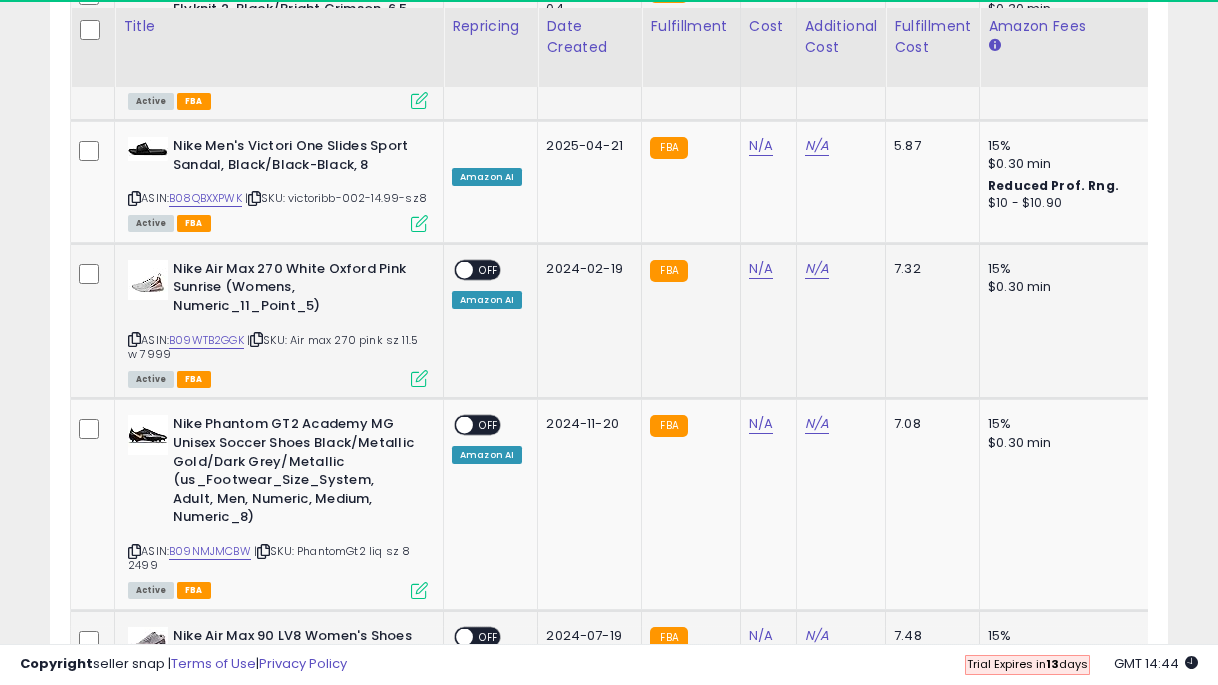 scroll, scrollTop: 4697, scrollLeft: 0, axis: vertical 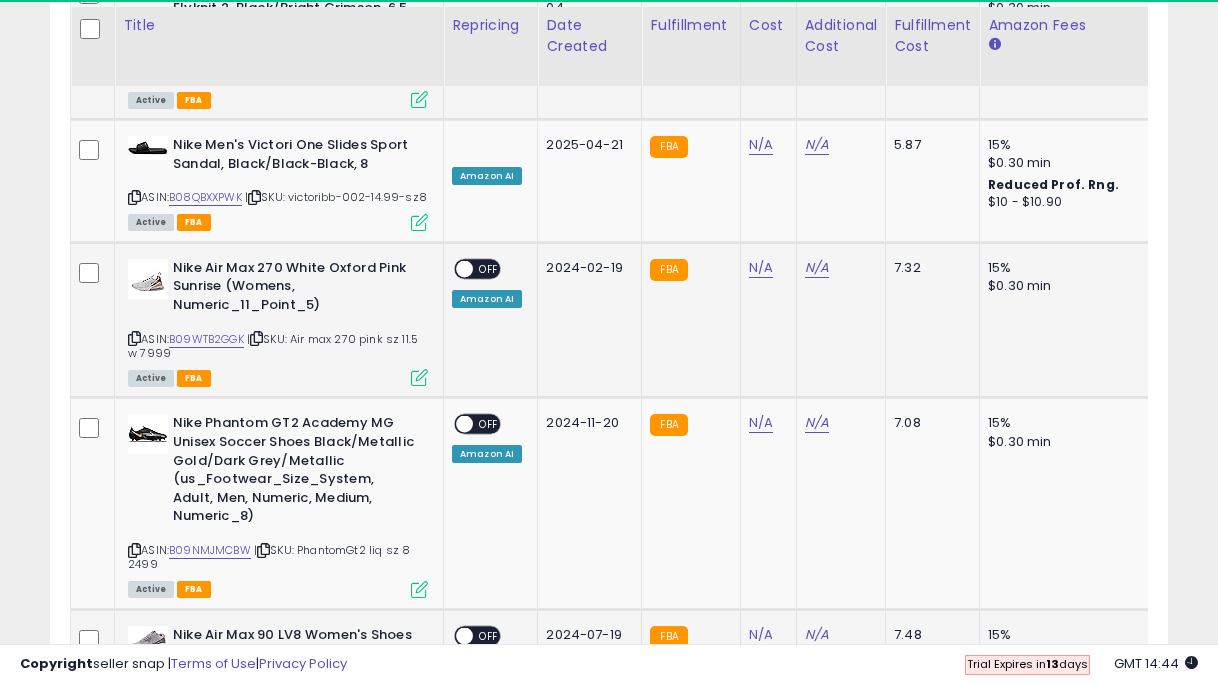 click on "OFF" at bounding box center (489, 635) 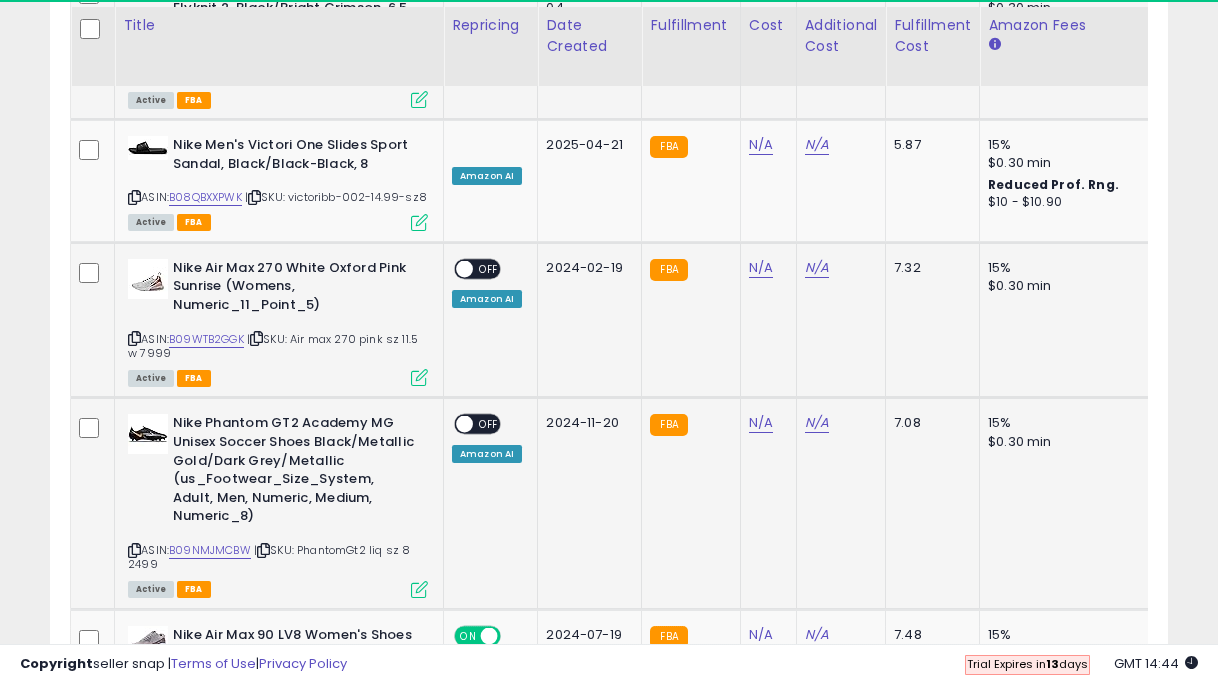 click on "OFF" at bounding box center [489, 424] 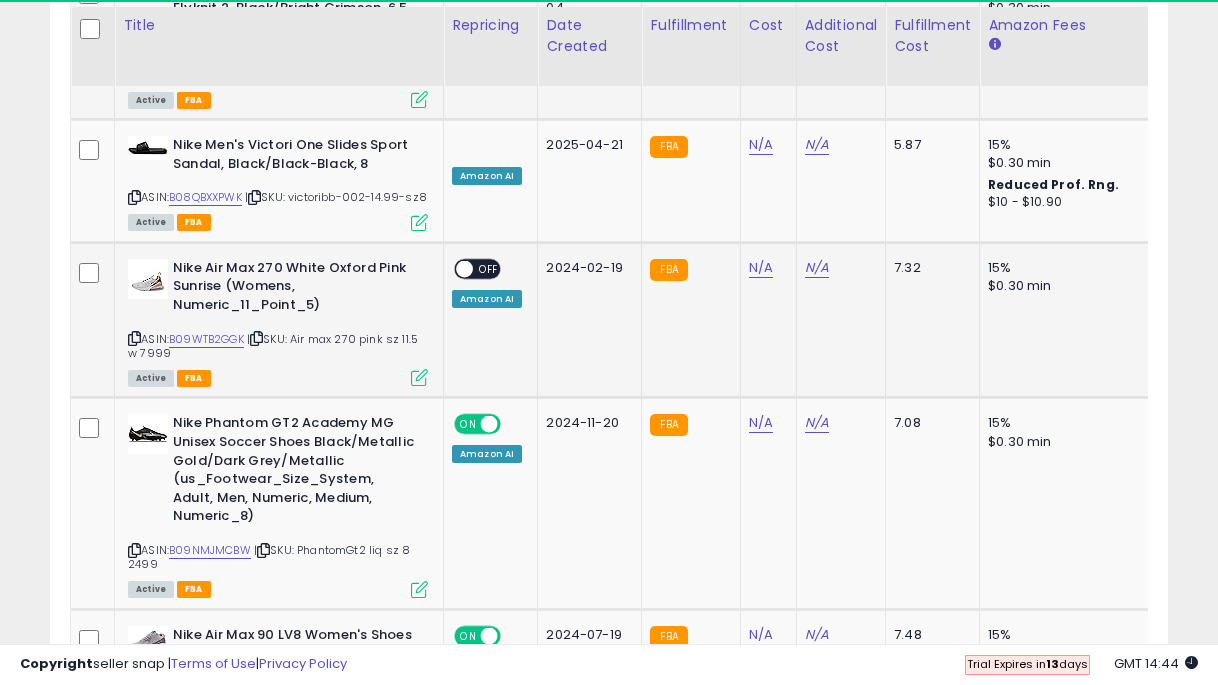 click on "OFF" at bounding box center (489, 268) 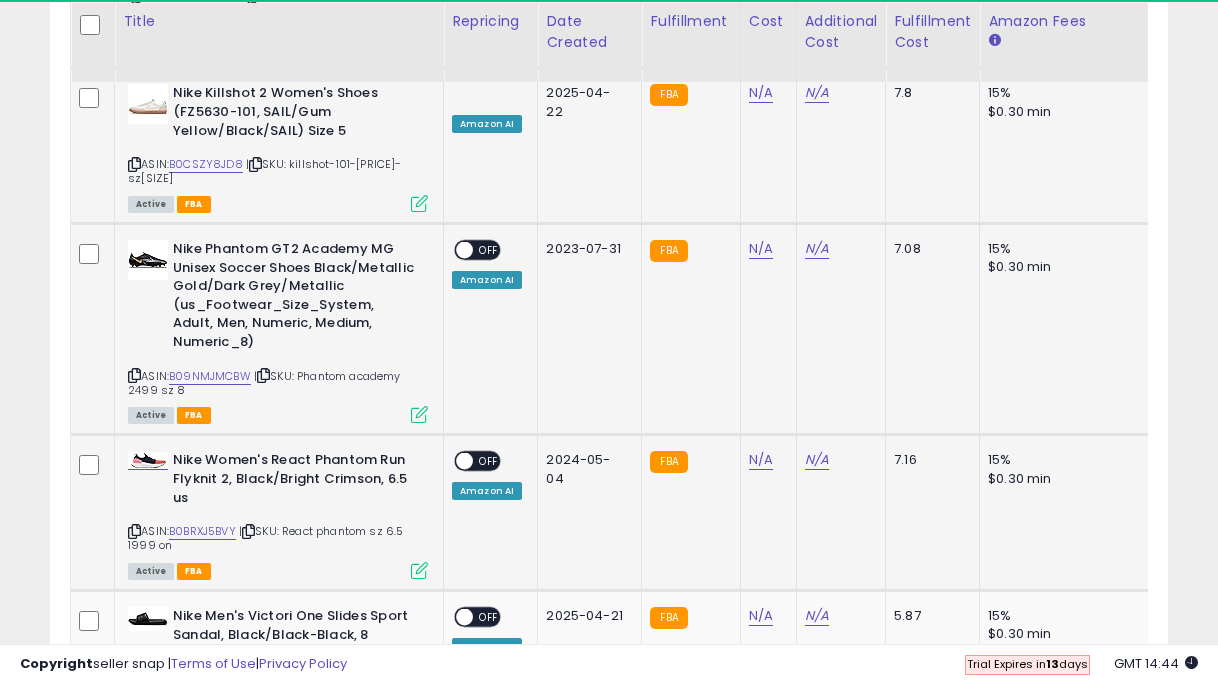 scroll, scrollTop: 4222, scrollLeft: 0, axis: vertical 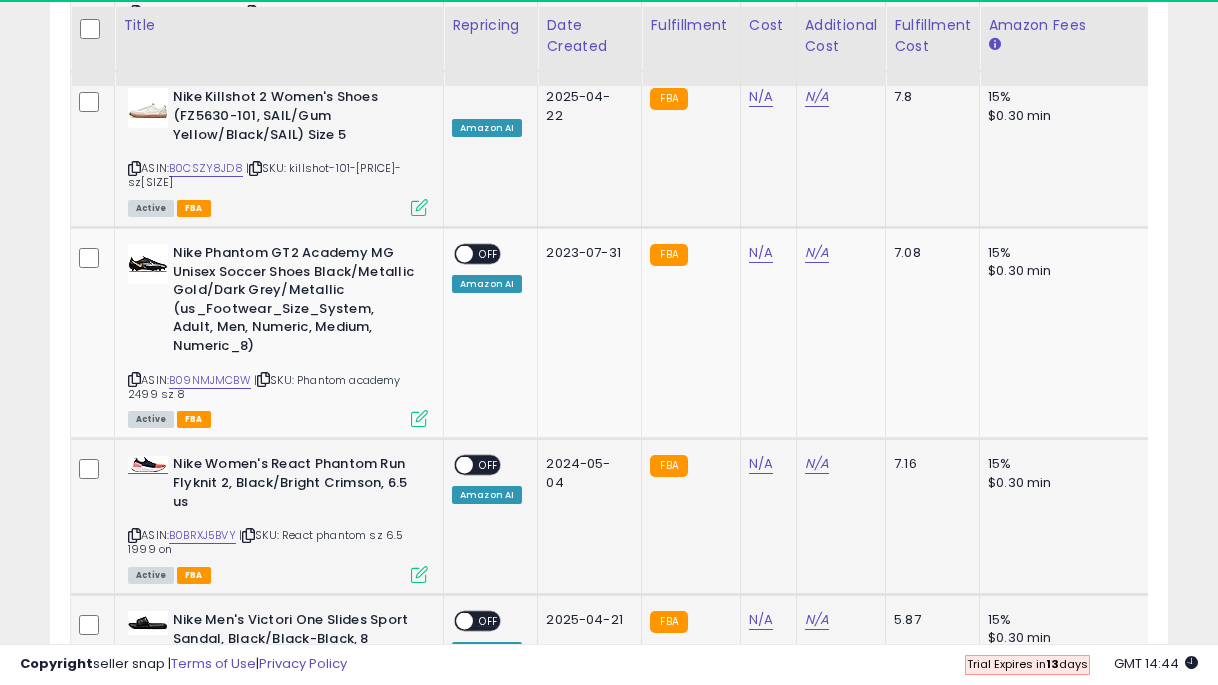 click on "OFF" at bounding box center (489, 621) 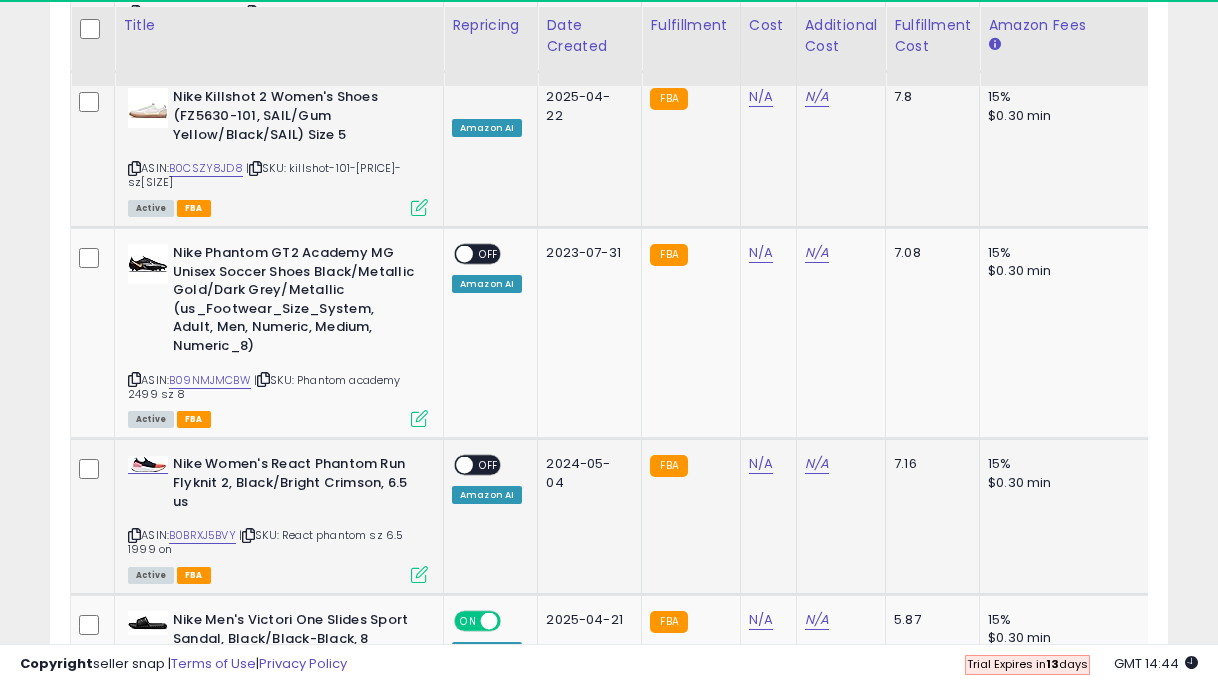click on "OFF" at bounding box center [489, 465] 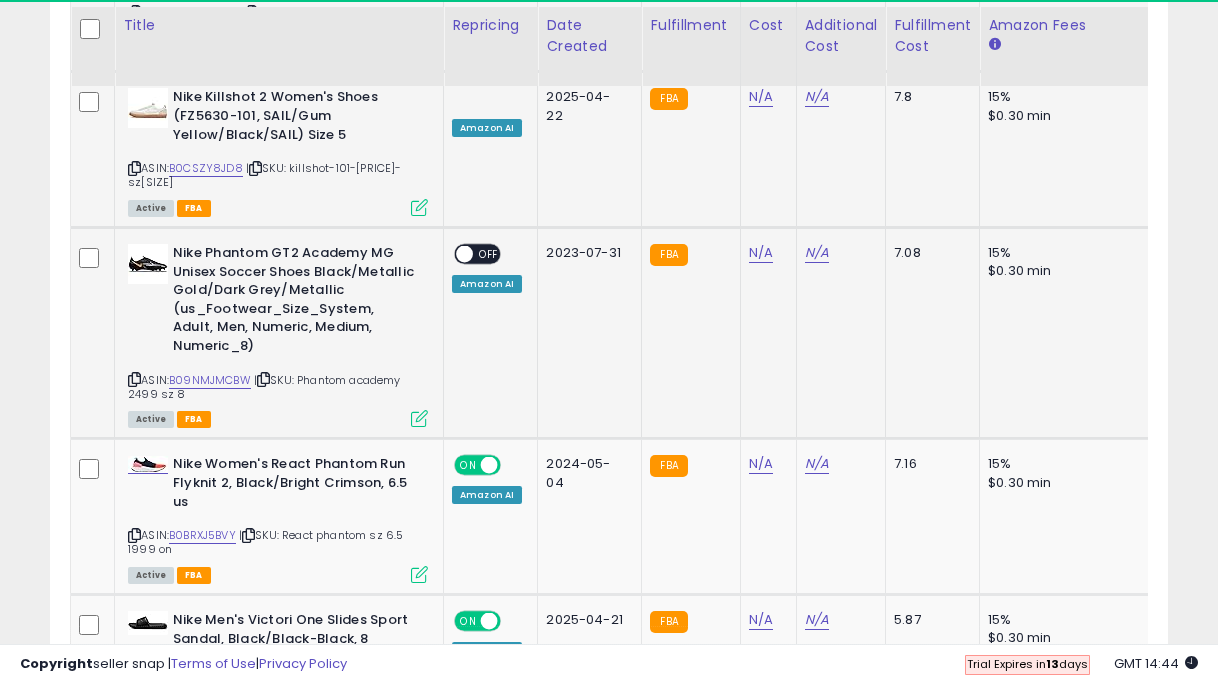 click on "OFF" at bounding box center [489, 254] 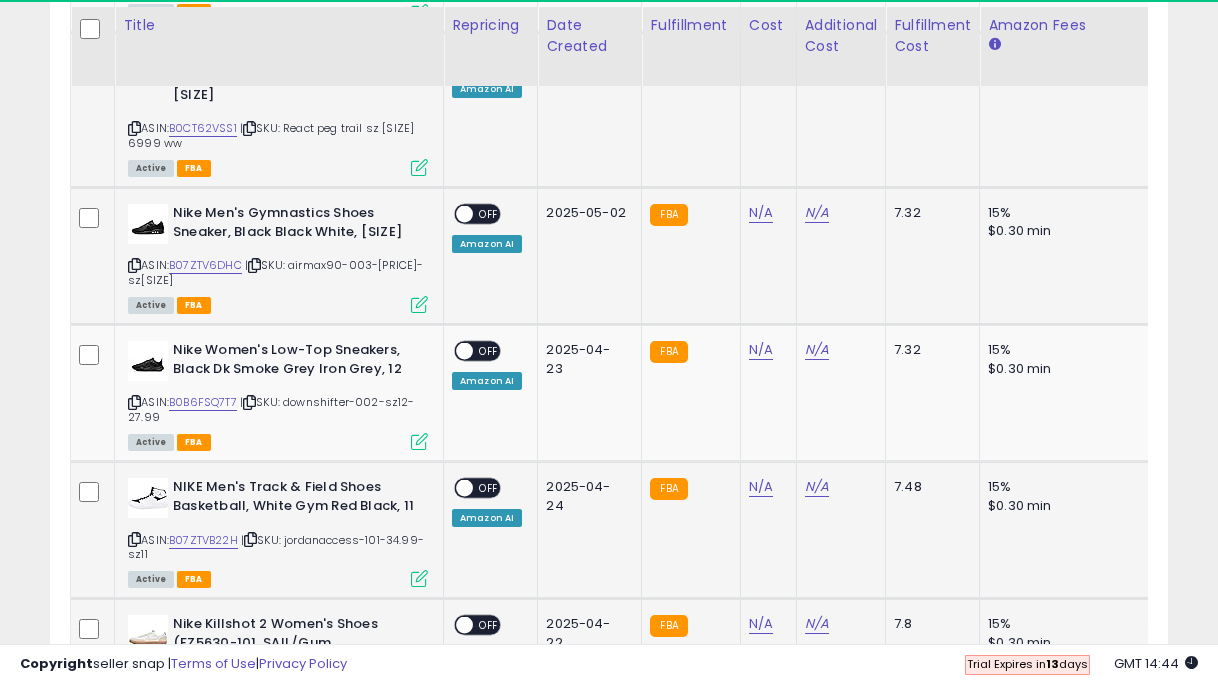 scroll, scrollTop: 3695, scrollLeft: 0, axis: vertical 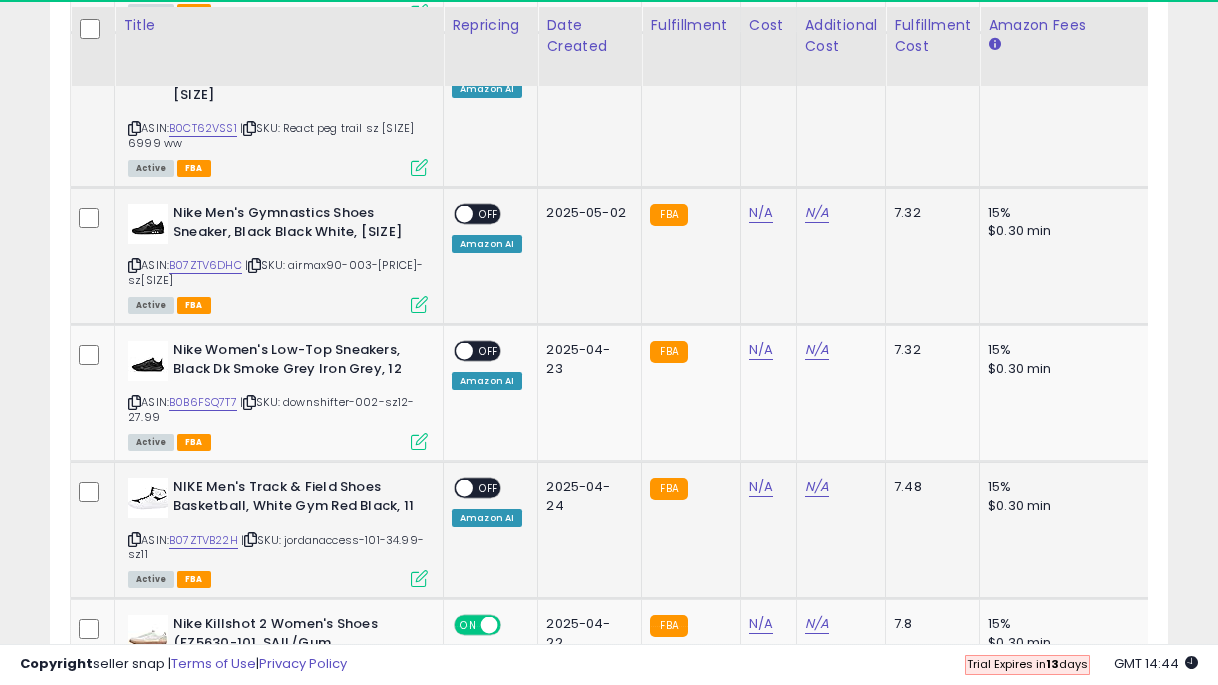 click on "OFF" at bounding box center [489, 488] 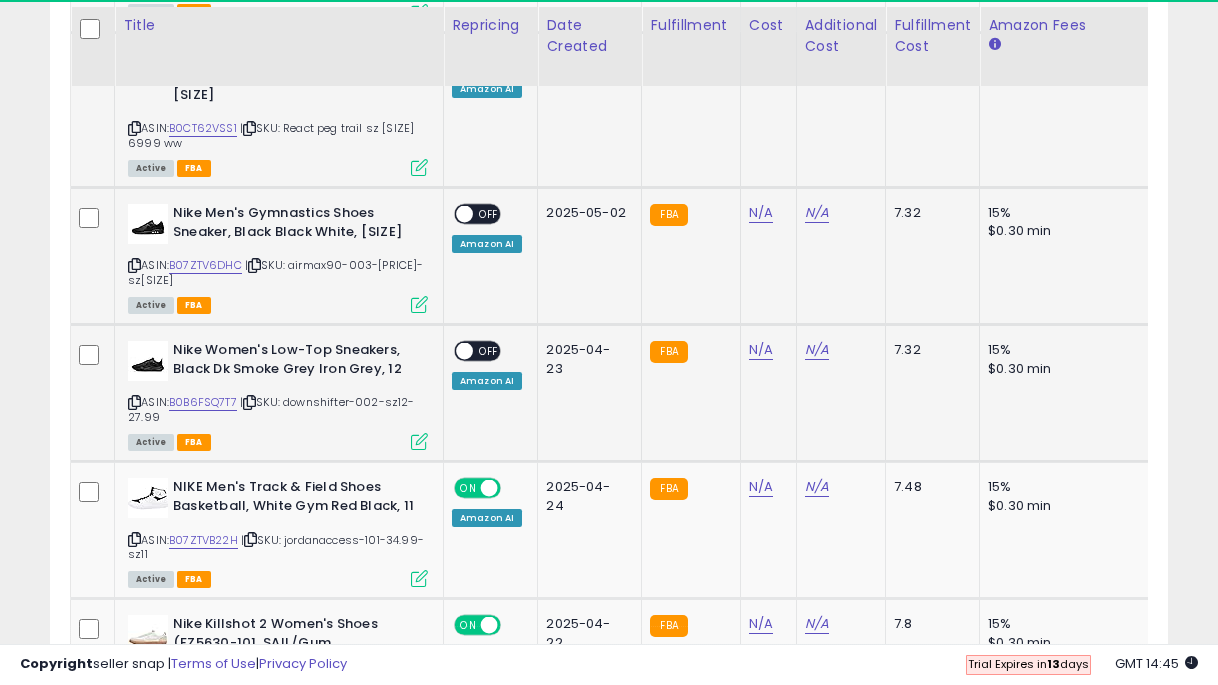 click on "OFF" at bounding box center (489, 351) 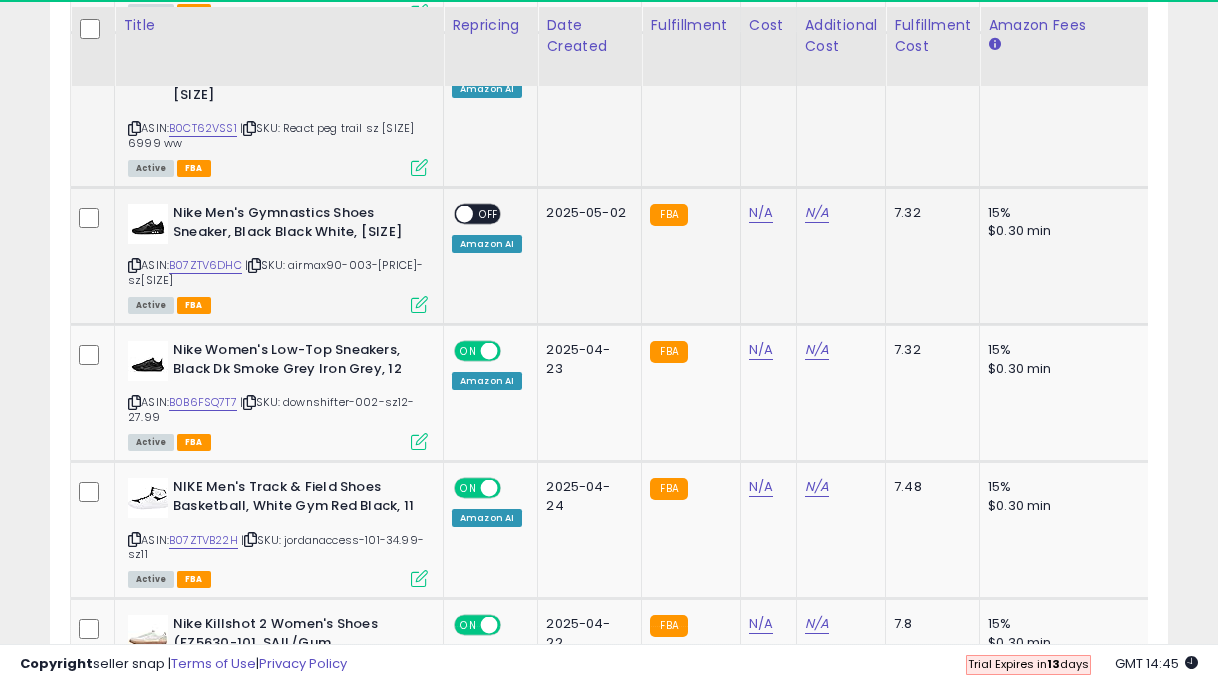 click on "OFF" at bounding box center [489, 214] 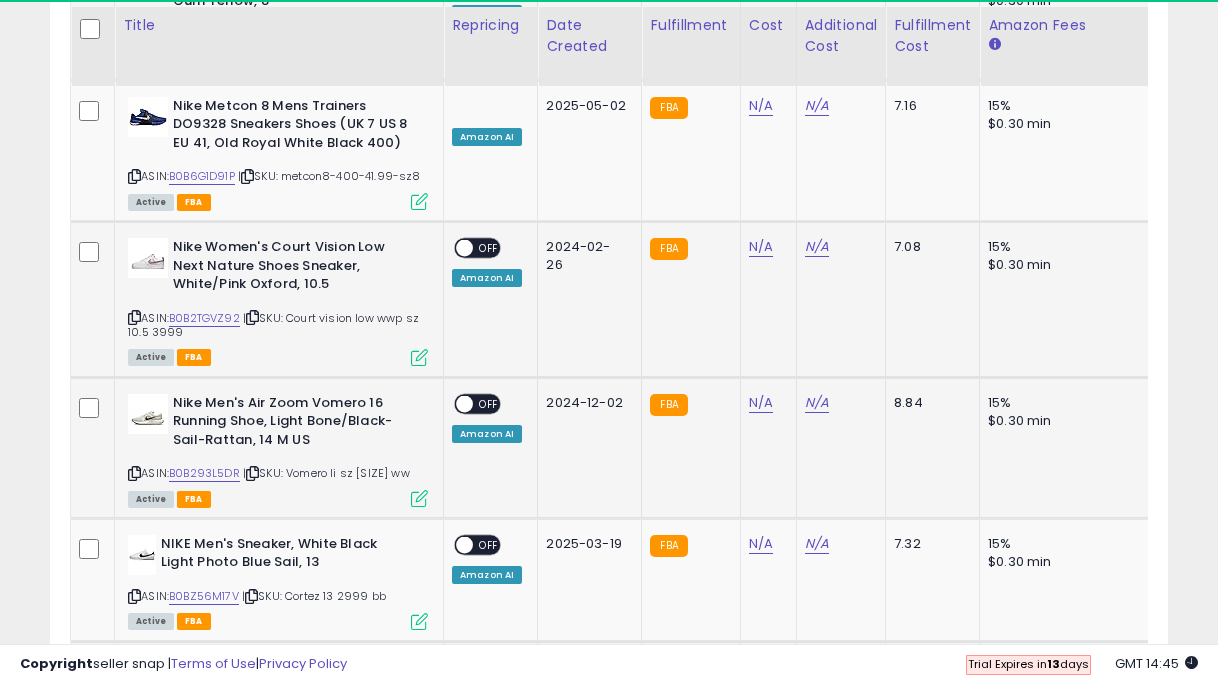 scroll, scrollTop: 3087, scrollLeft: 0, axis: vertical 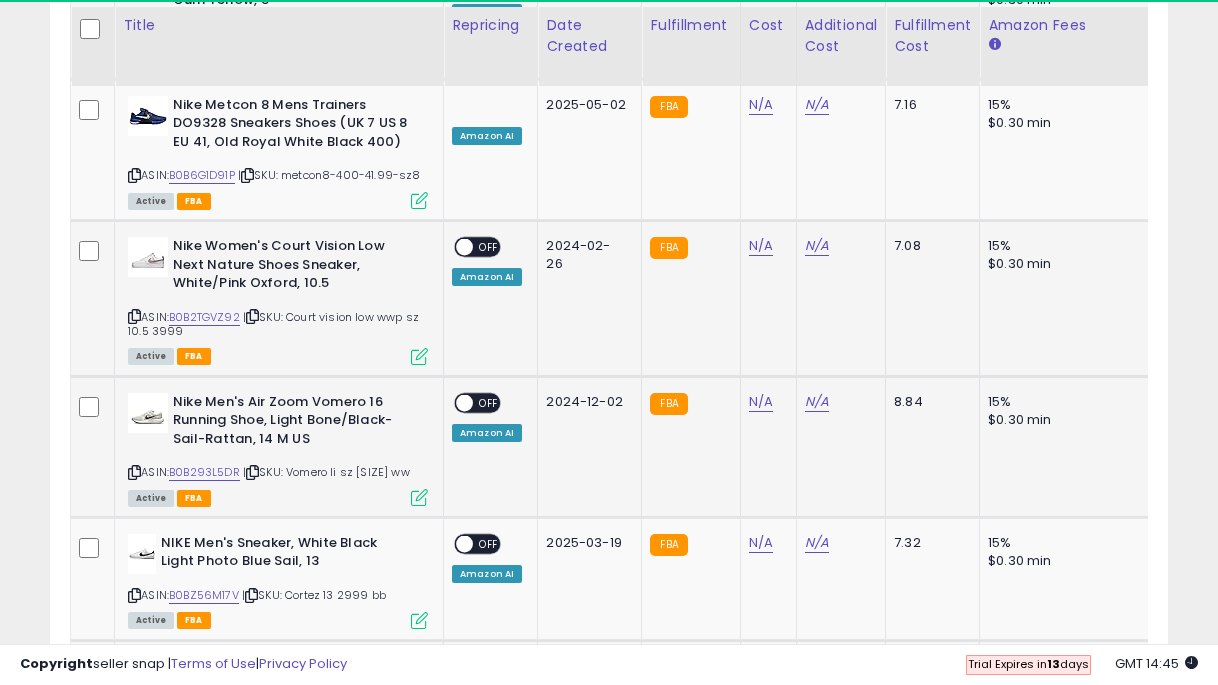 click on "OFF" at bounding box center (489, 666) 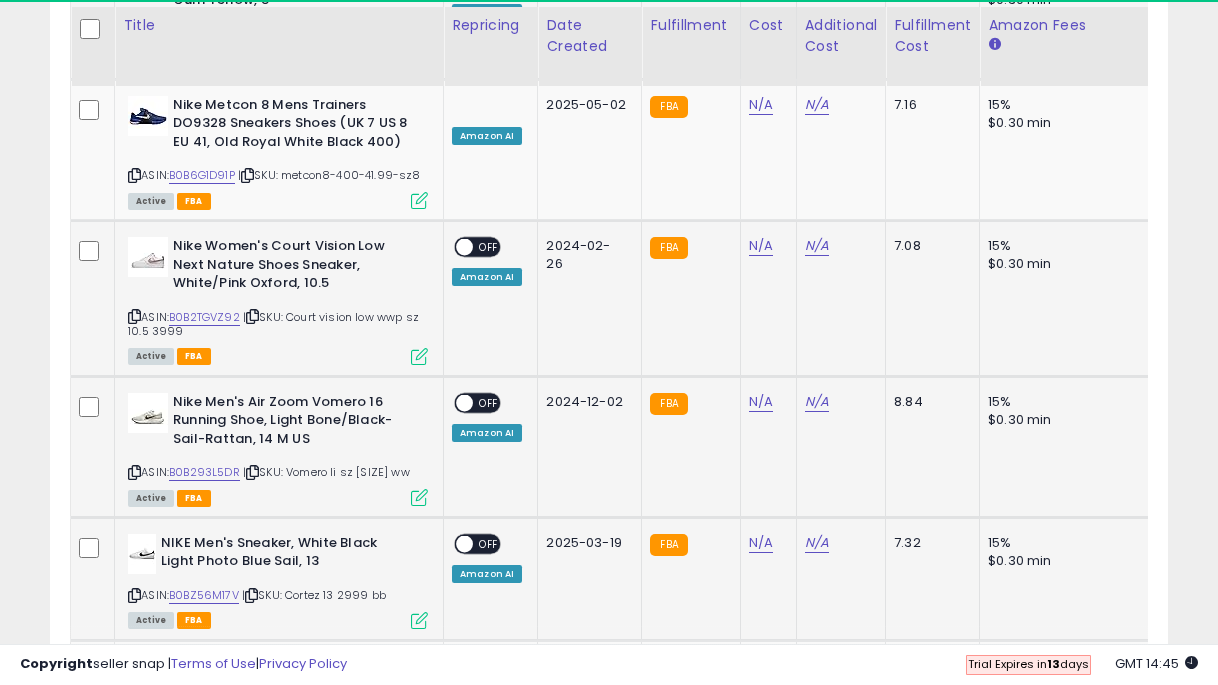 click on "OFF" at bounding box center (489, 543) 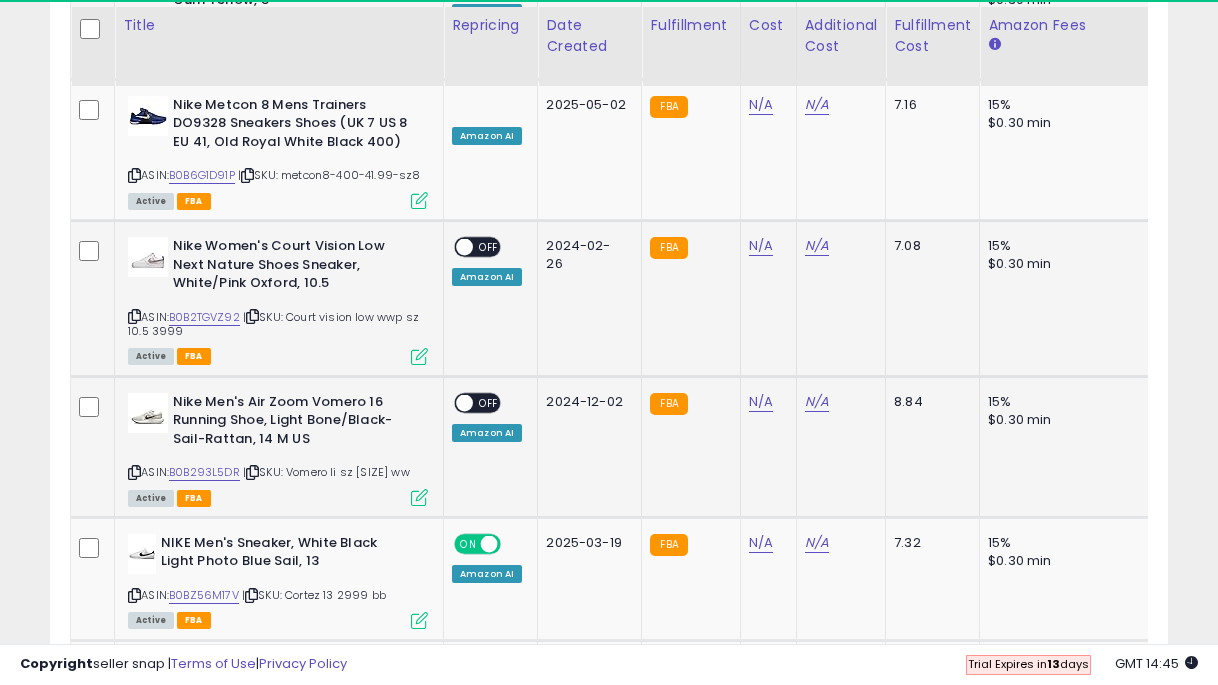 click on "OFF" at bounding box center (489, 402) 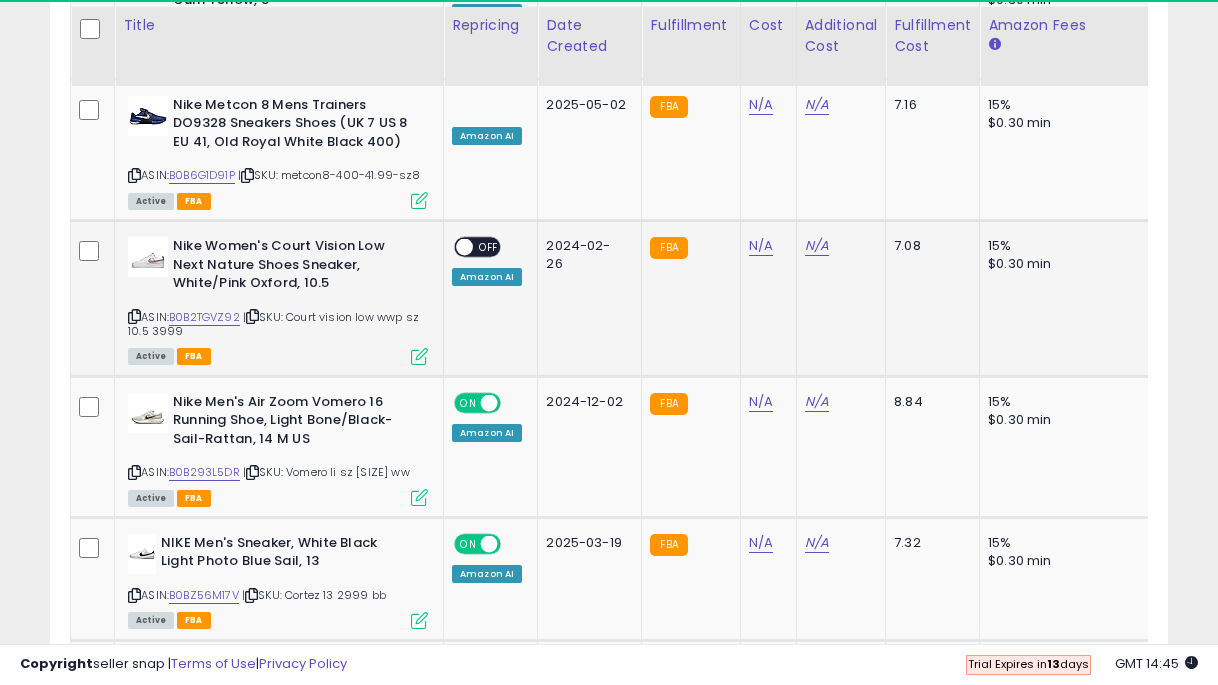 click on "OFF" at bounding box center (489, 247) 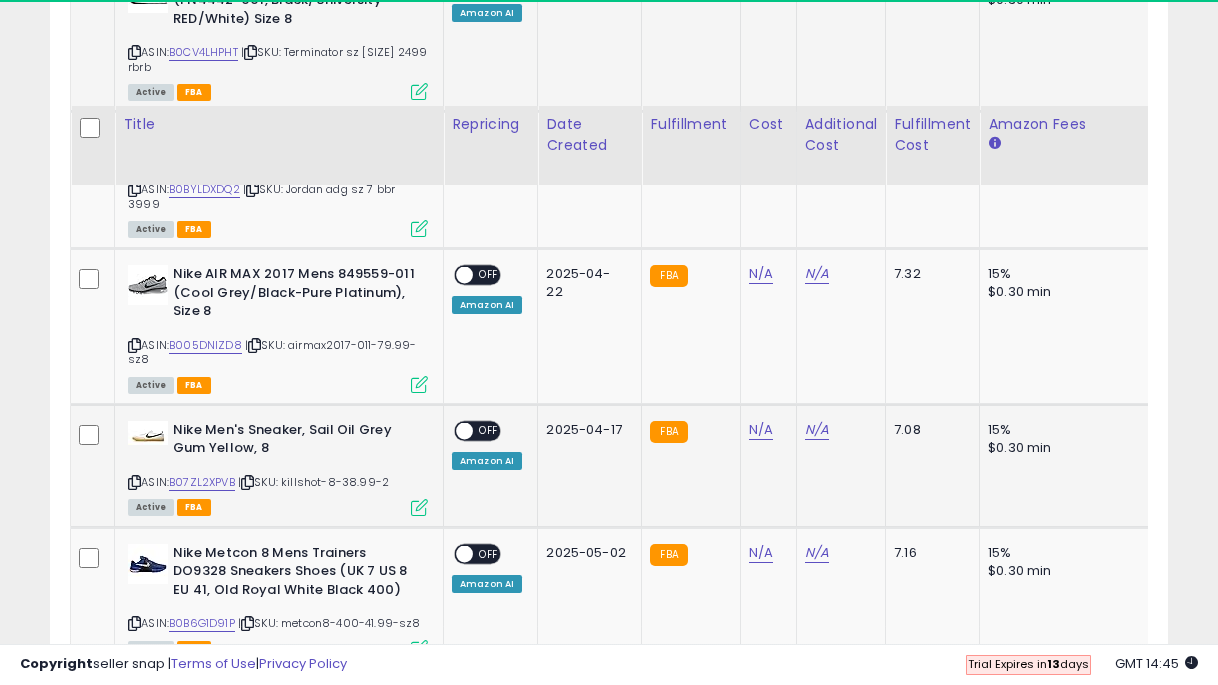 scroll, scrollTop: 2638, scrollLeft: 0, axis: vertical 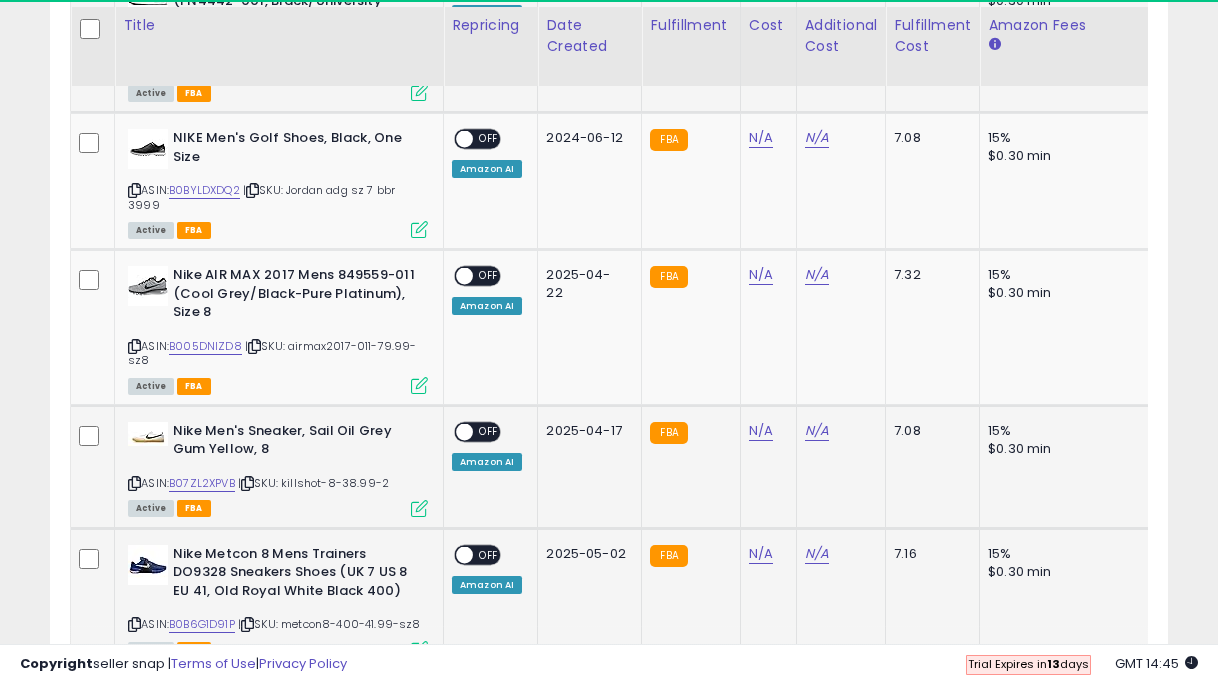 click on "OFF" at bounding box center (489, 554) 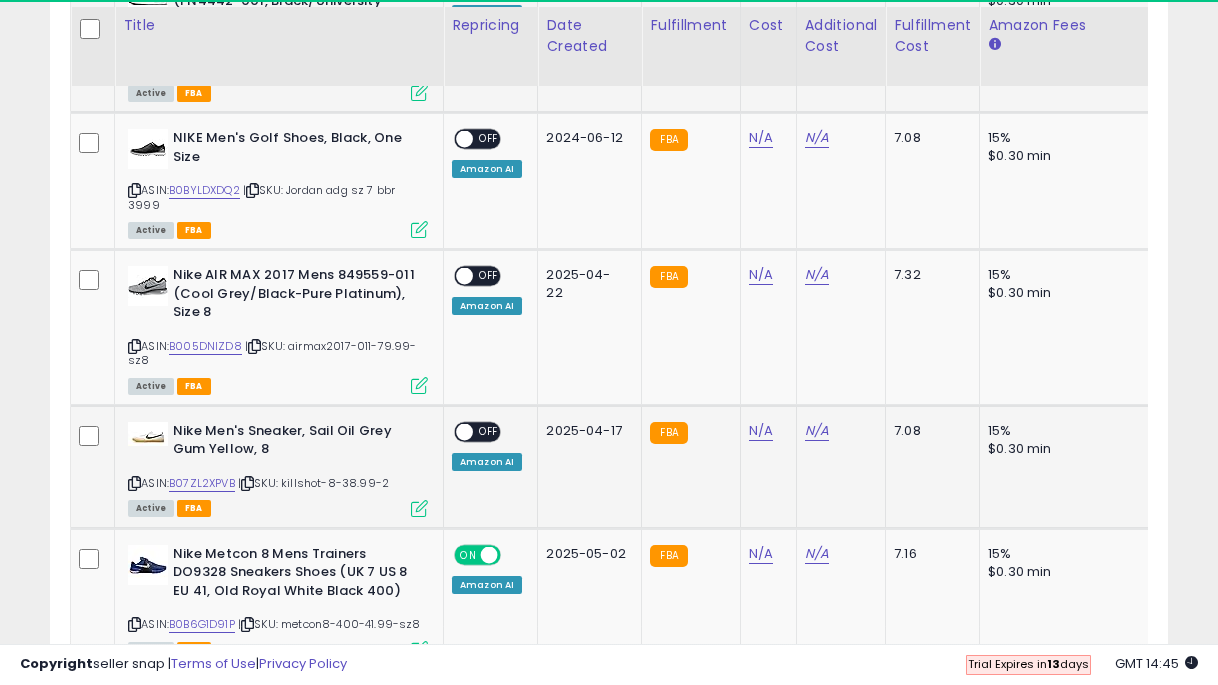 click on "ON   OFF" at bounding box center (477, 431) 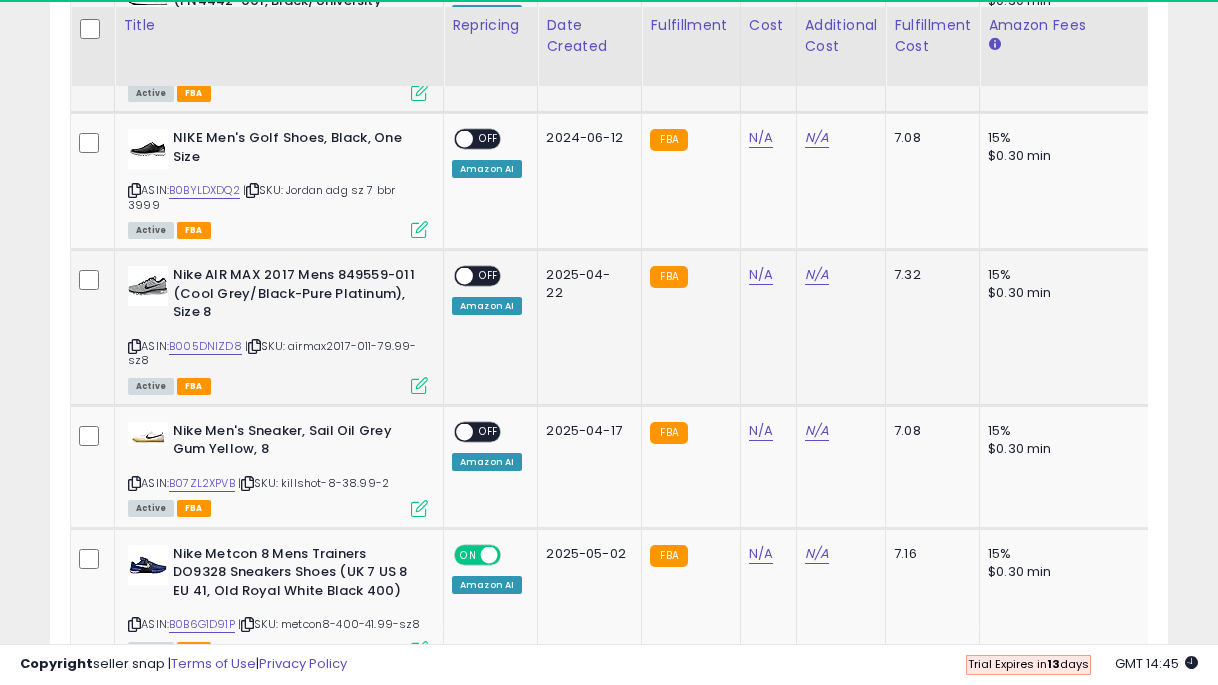 click on "OFF" at bounding box center (489, 276) 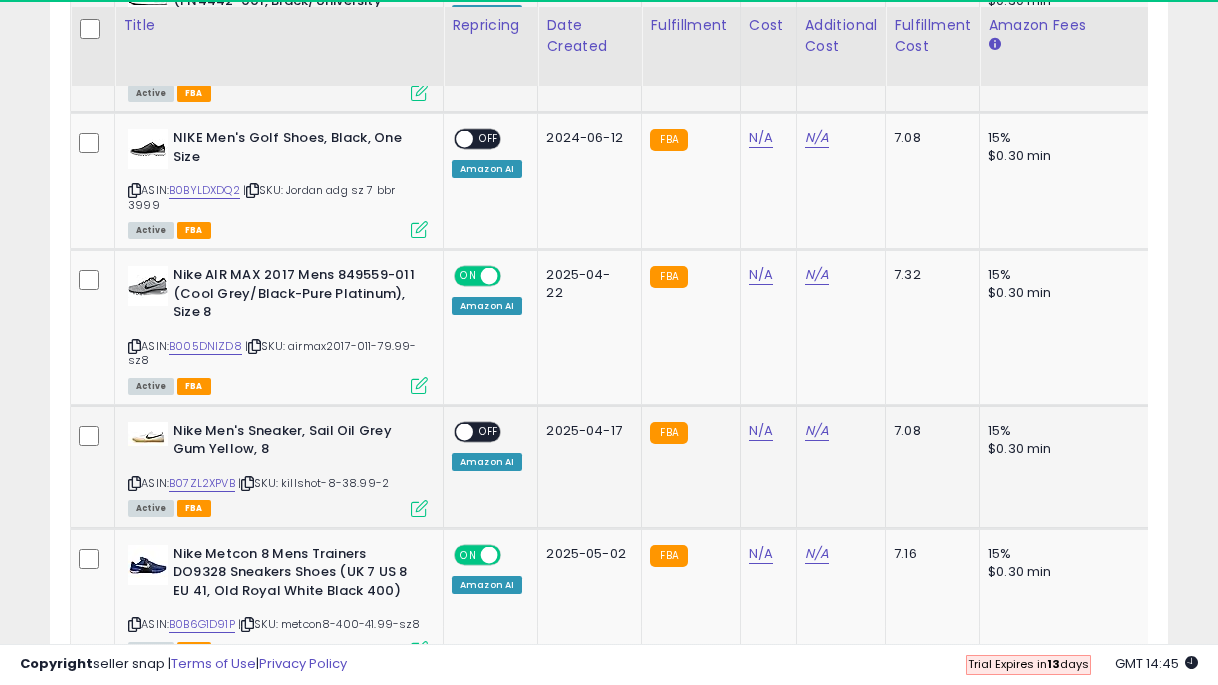 click on "OFF" at bounding box center (489, 431) 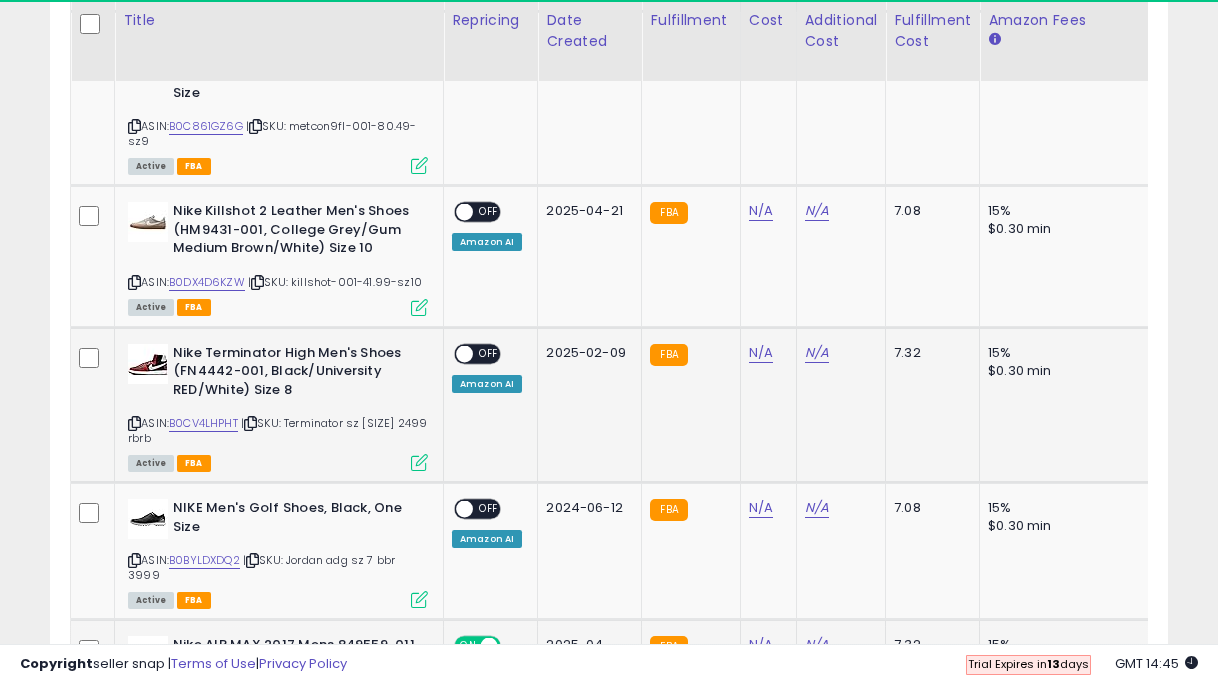 scroll, scrollTop: 2263, scrollLeft: 0, axis: vertical 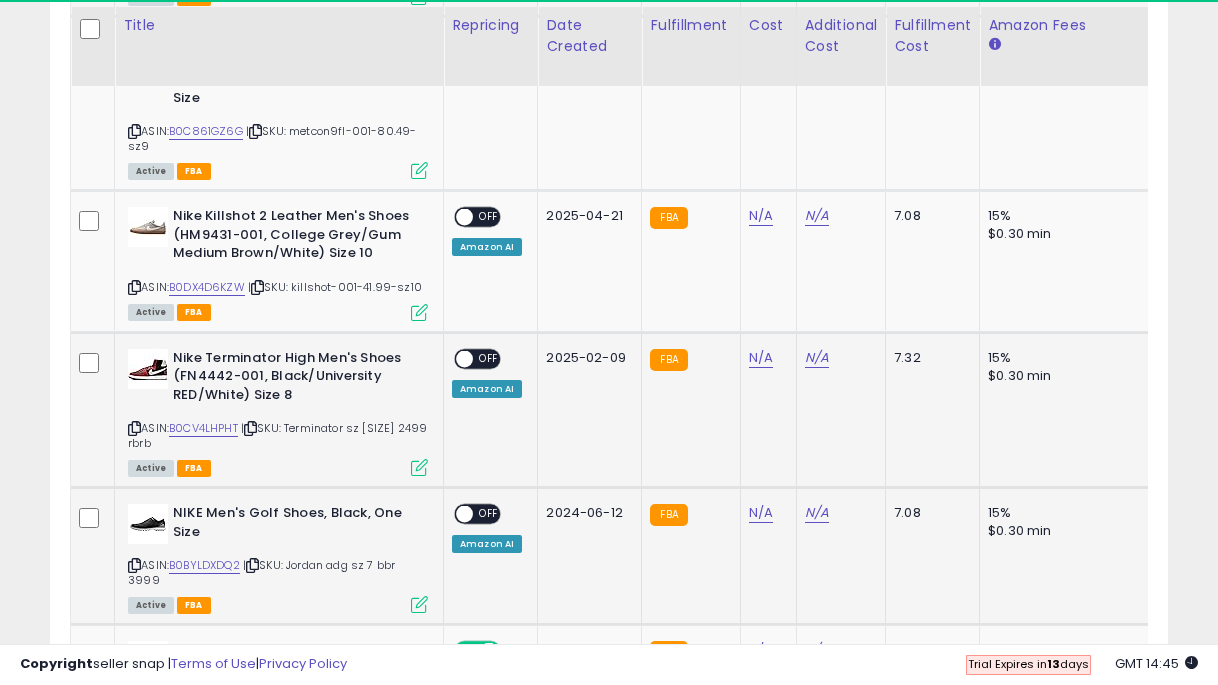 click on "OFF" at bounding box center (489, 514) 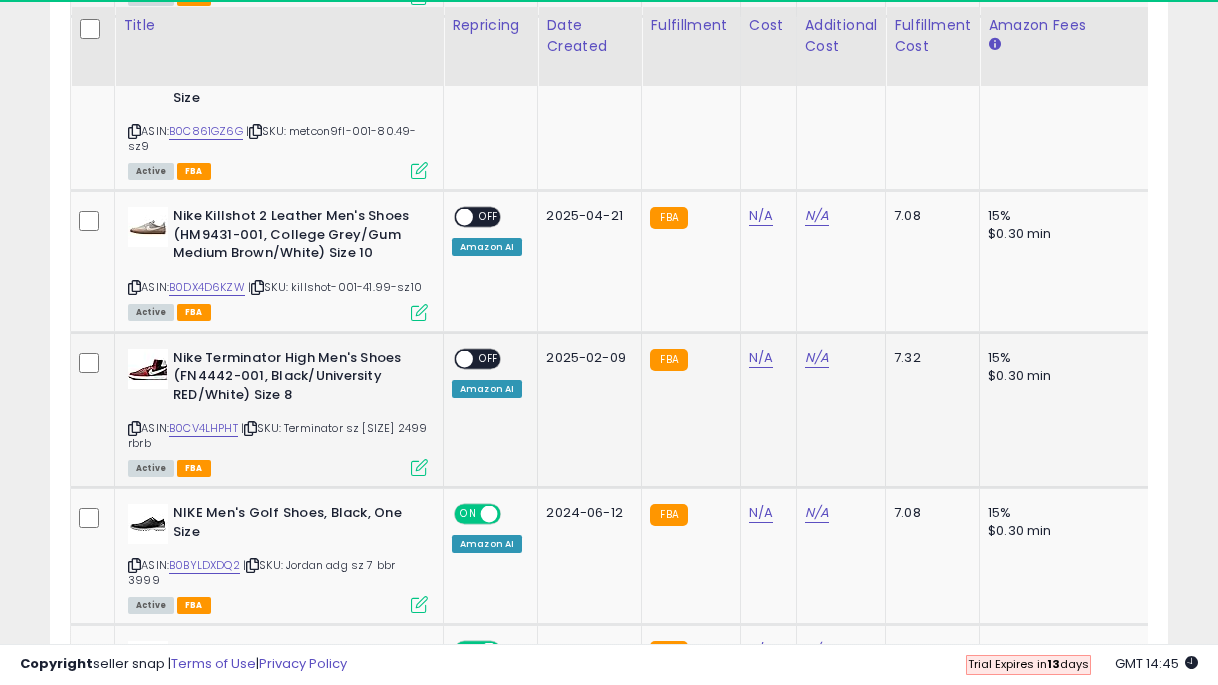 click on "ON   OFF" at bounding box center (455, 358) 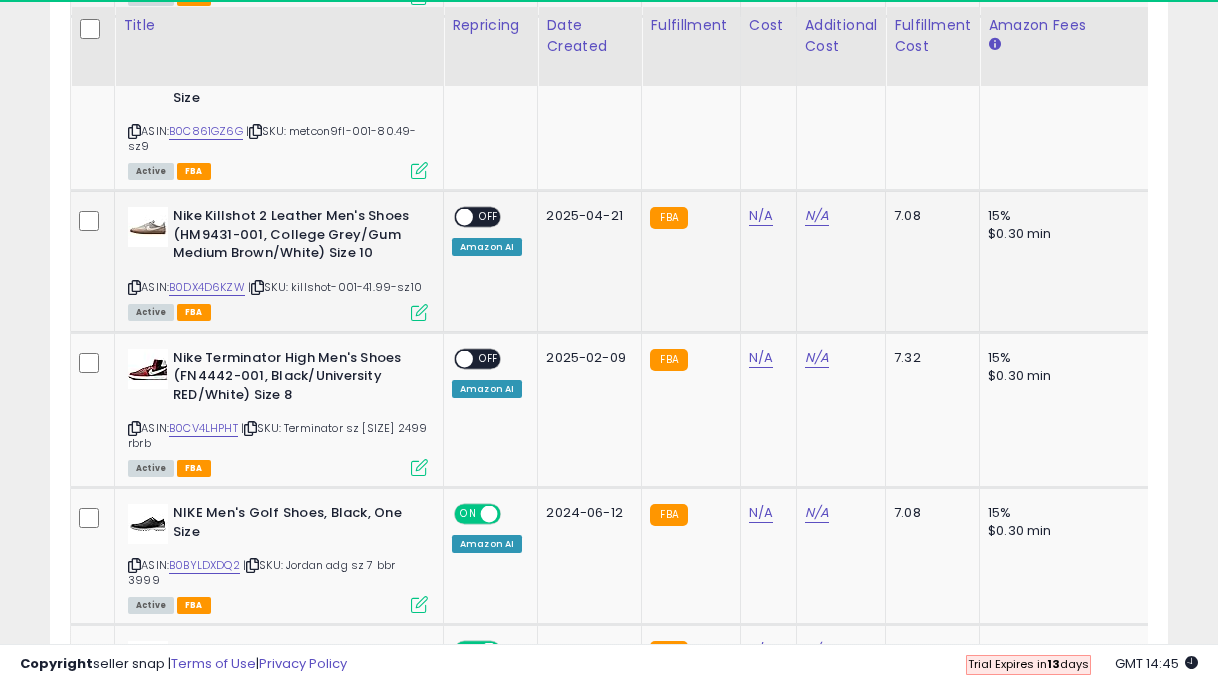 click on "OFF" at bounding box center [489, 217] 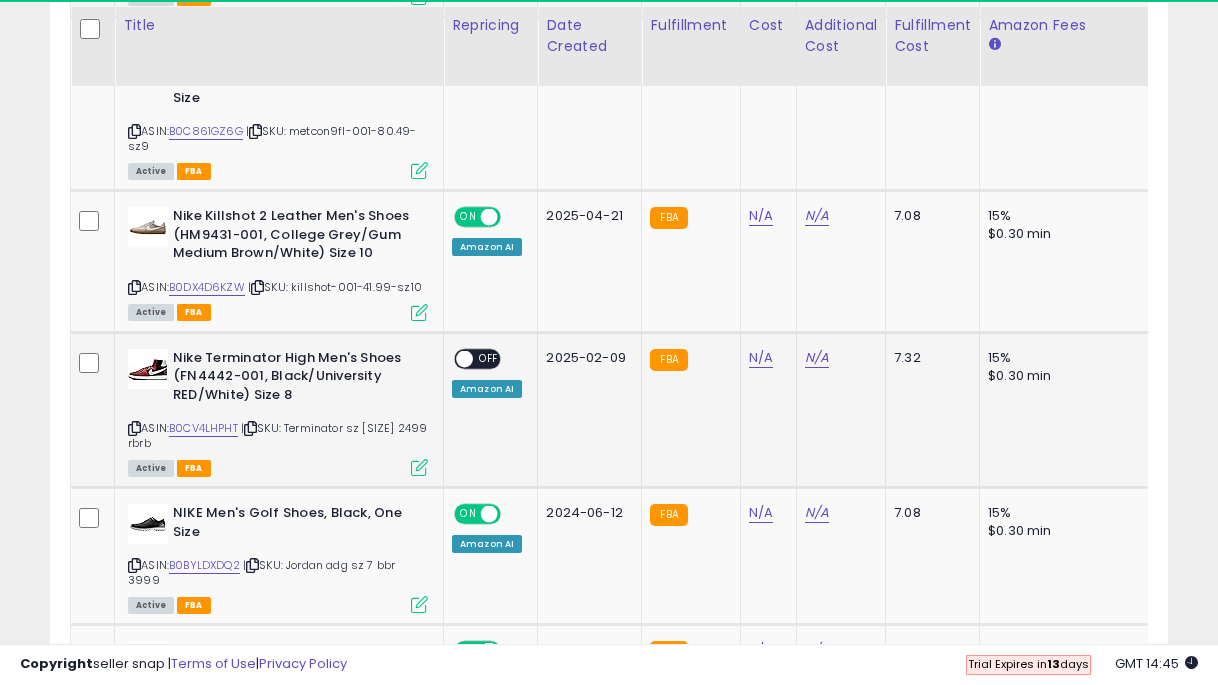 click on "OFF" at bounding box center (489, 358) 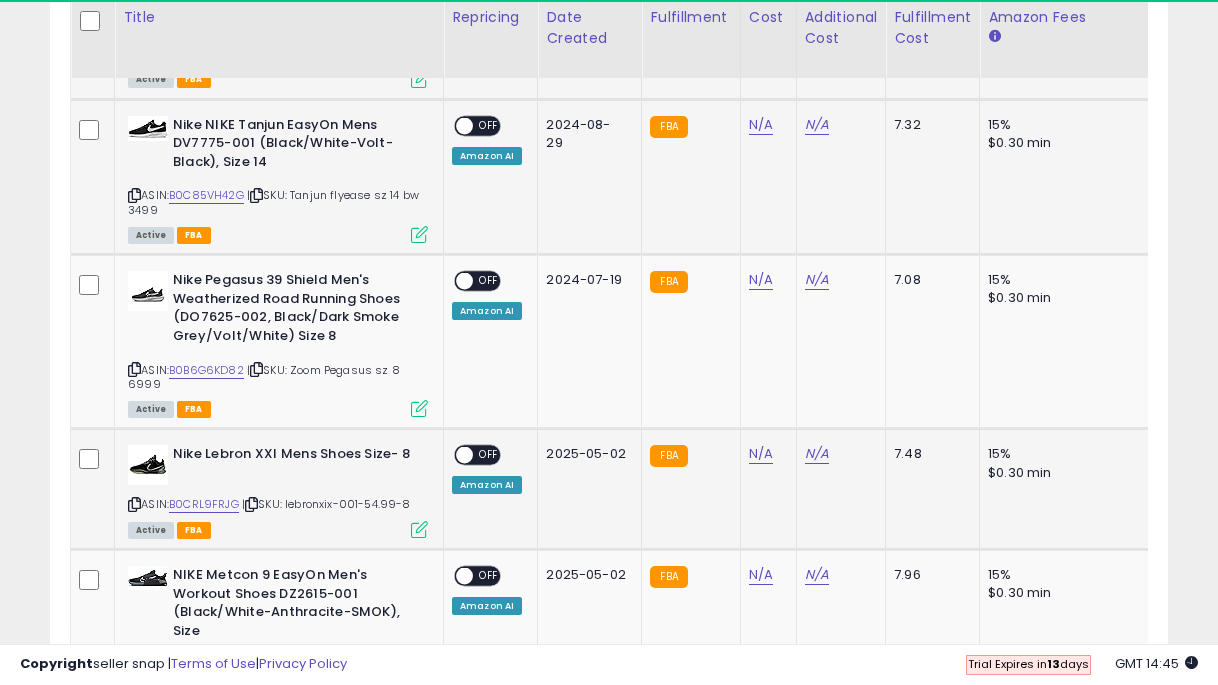 scroll, scrollTop: 1707, scrollLeft: 0, axis: vertical 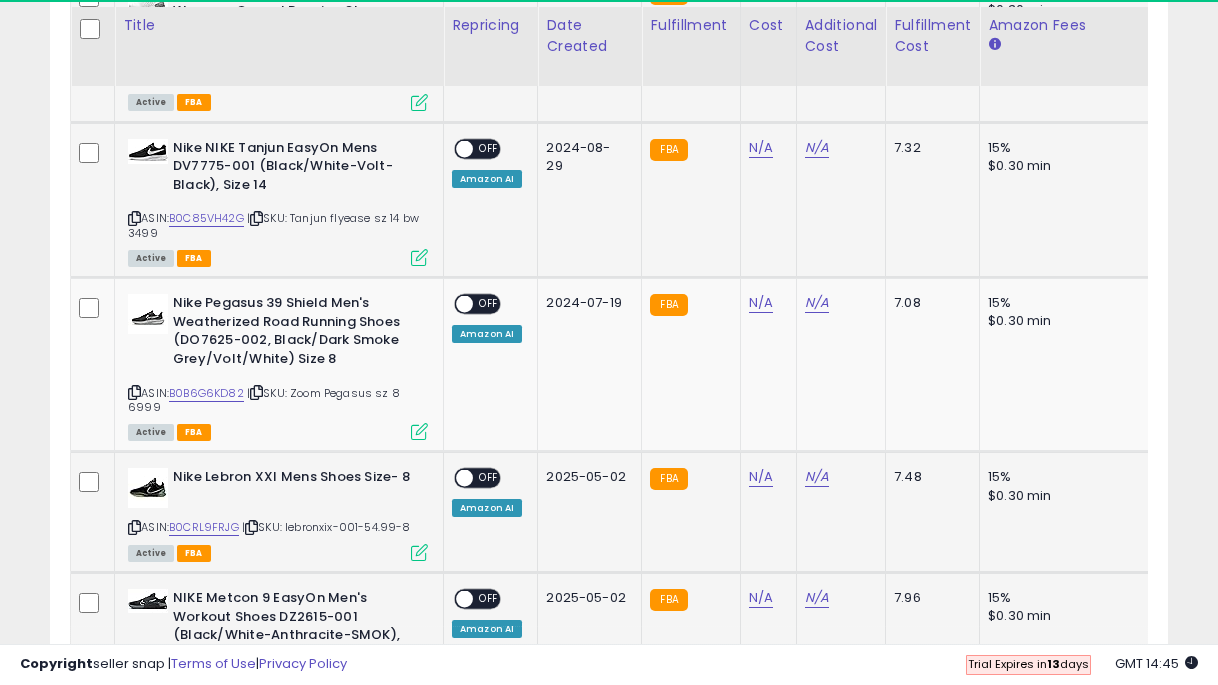 click on "ON   OFF" at bounding box center [477, 599] 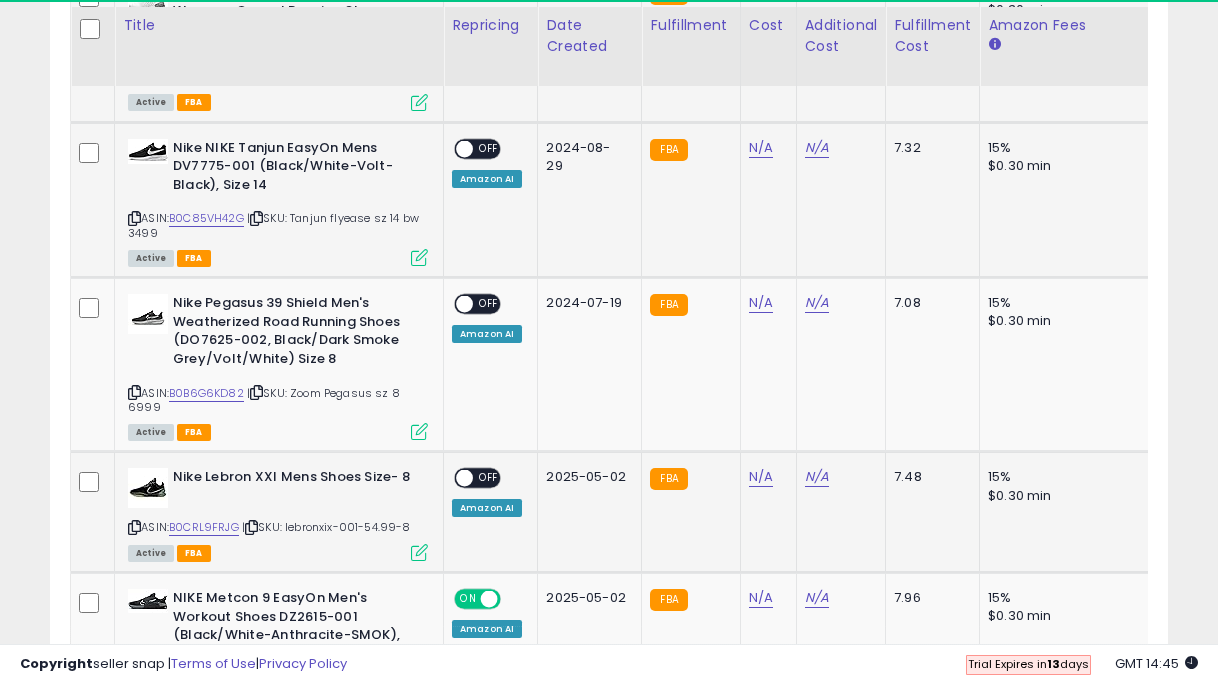 click on "OFF" at bounding box center (489, 478) 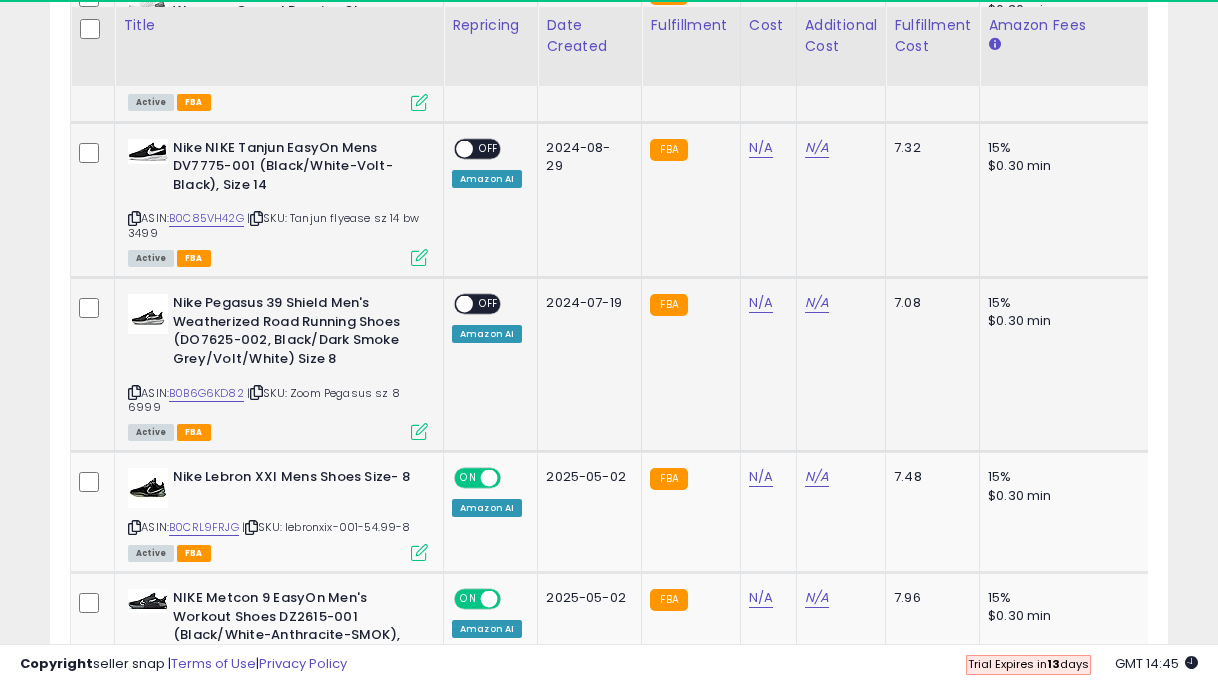 click at bounding box center [464, 304] 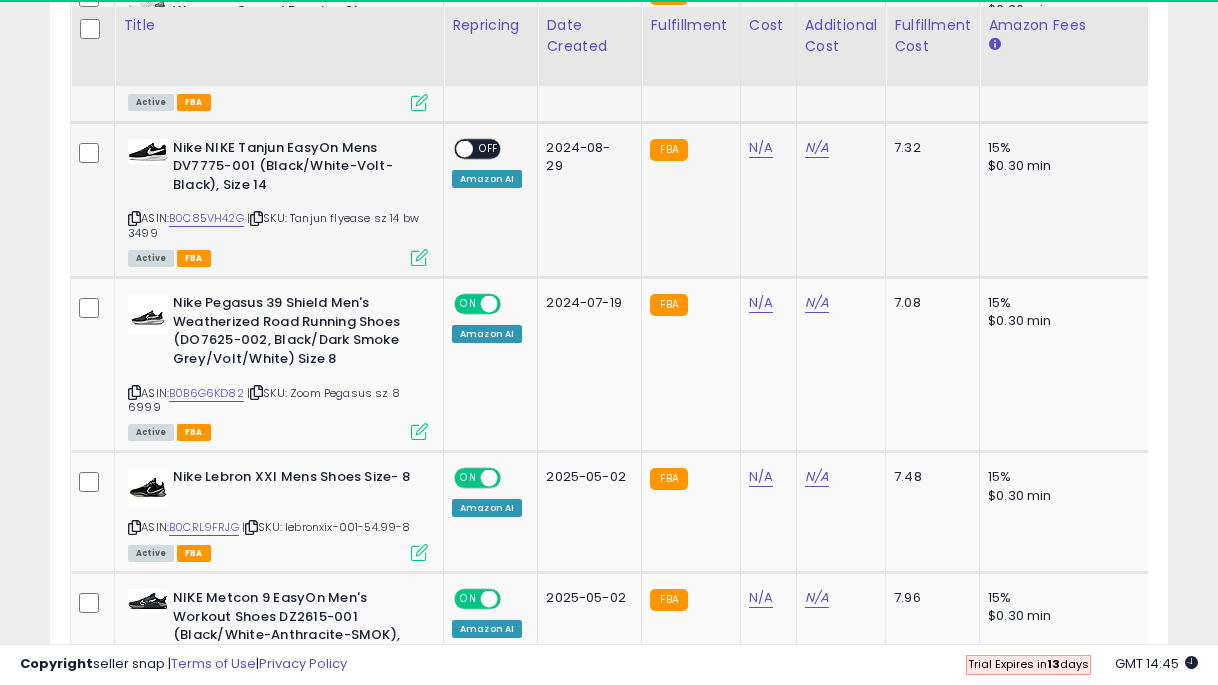 click on "OFF" at bounding box center [489, 148] 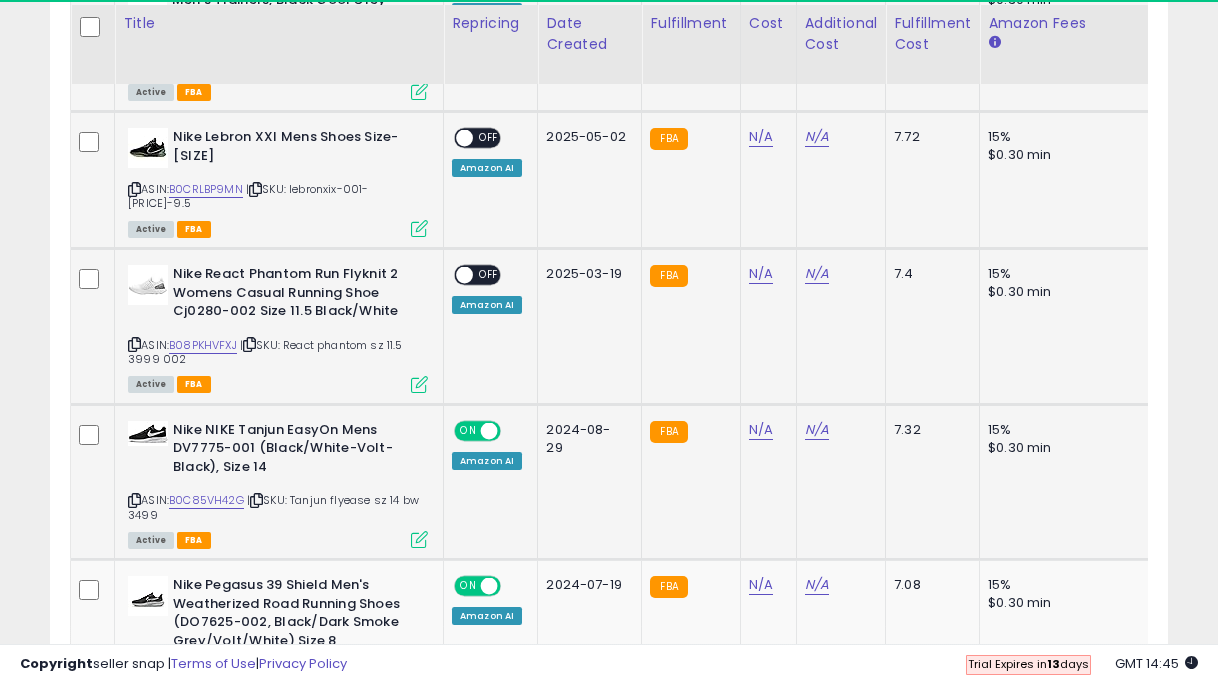 scroll, scrollTop: 1423, scrollLeft: 0, axis: vertical 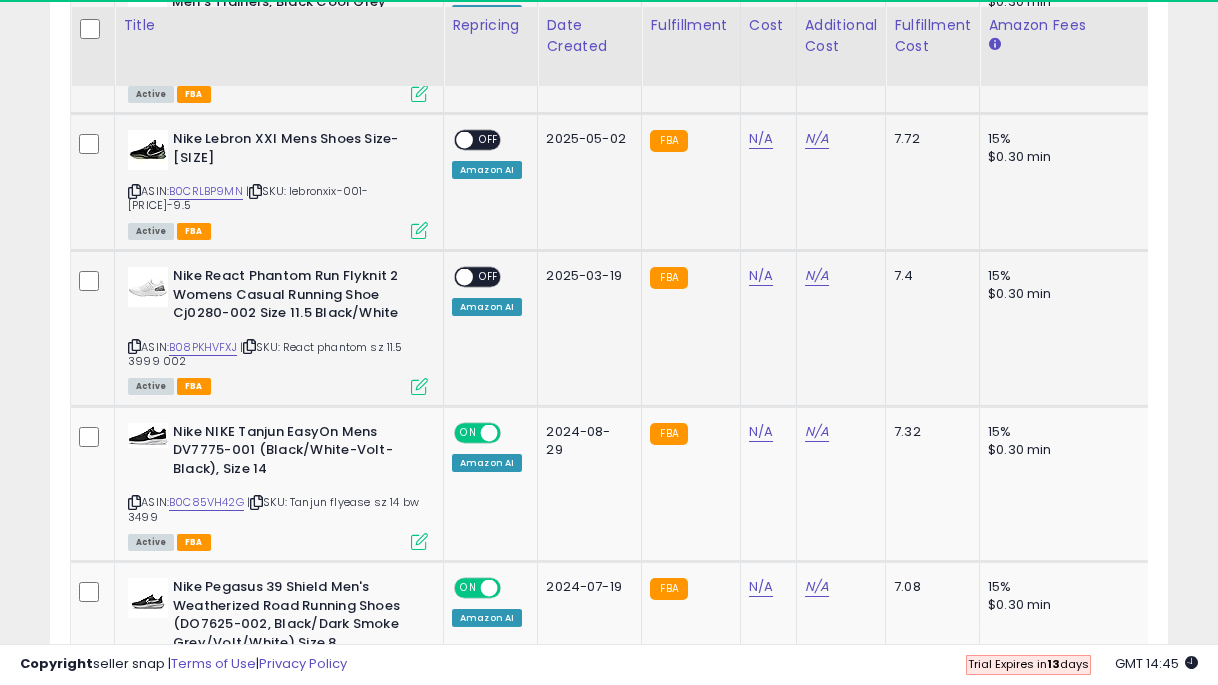 click on "OFF" at bounding box center (489, 277) 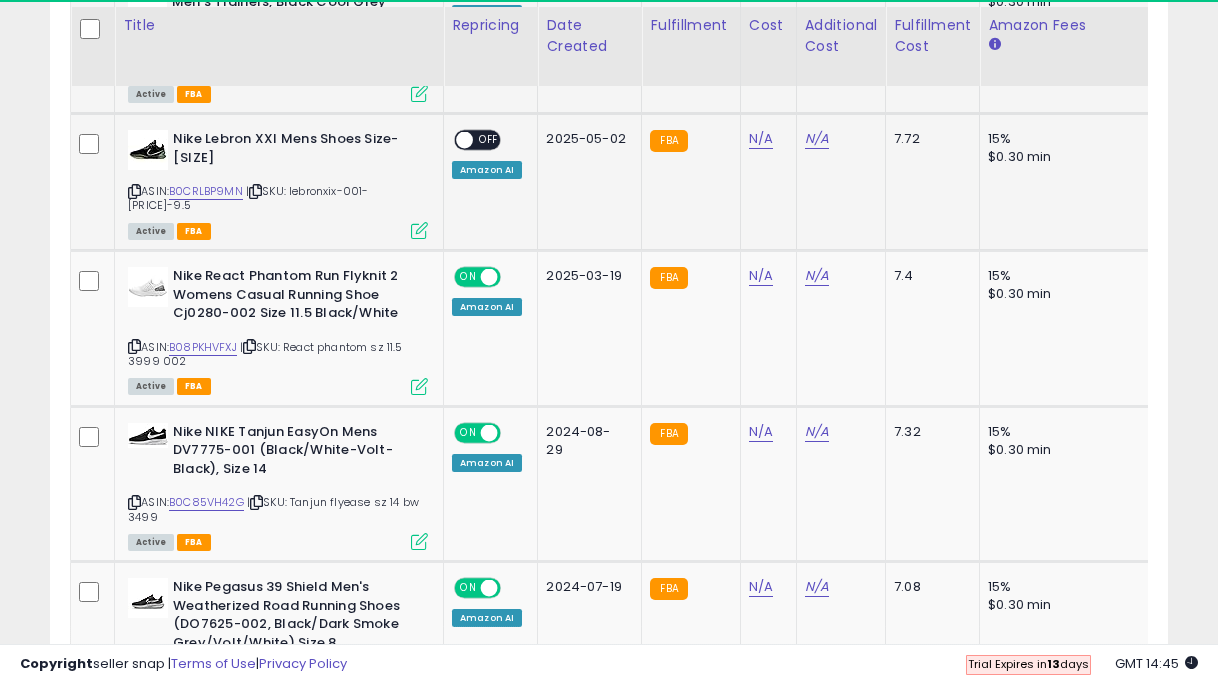 click on "OFF" at bounding box center [489, 140] 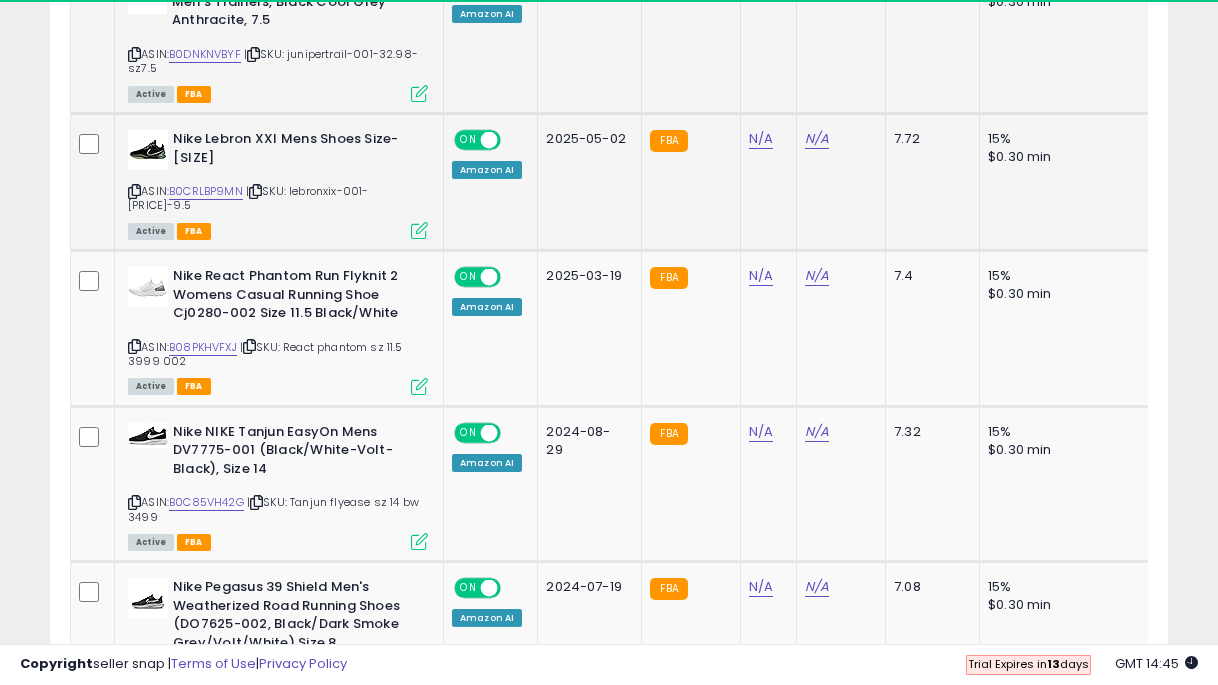 scroll, scrollTop: 1165, scrollLeft: 0, axis: vertical 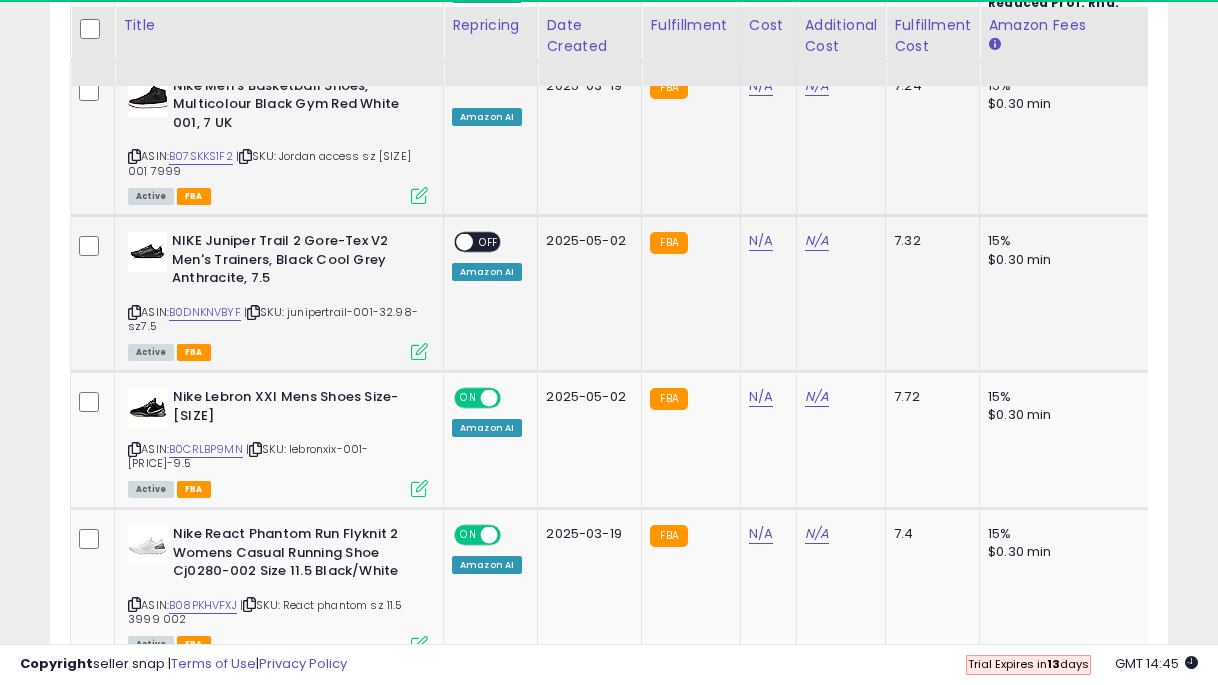 click on "OFF" at bounding box center [489, 242] 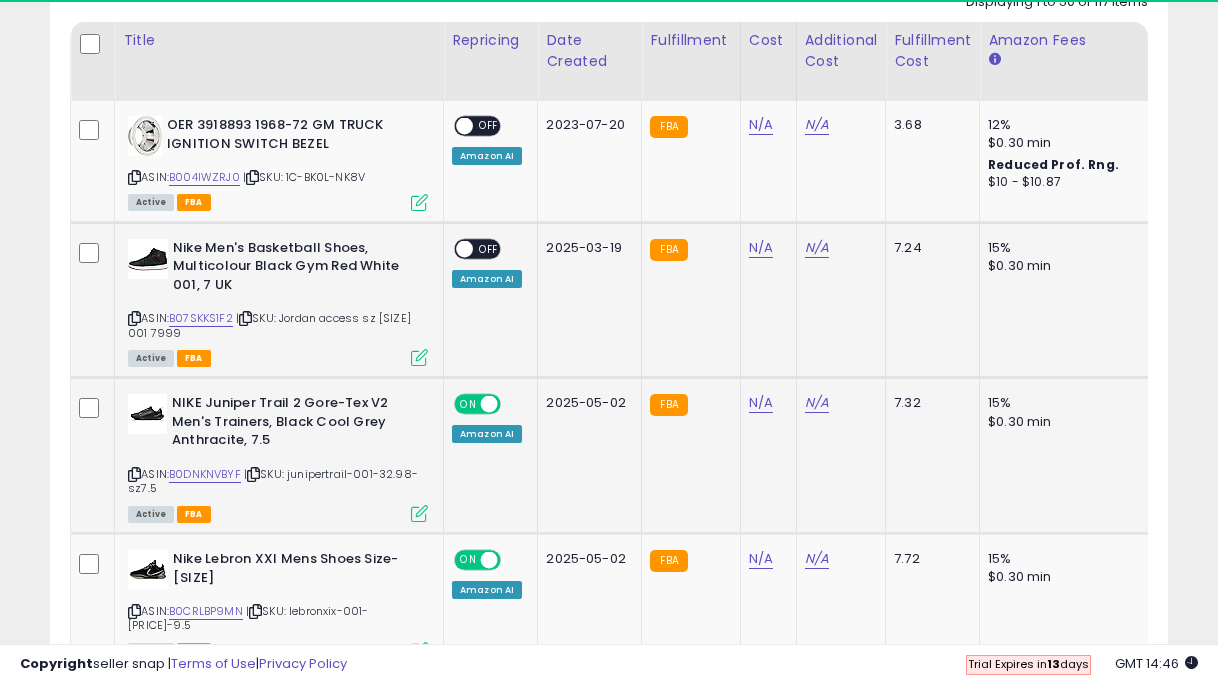 scroll, scrollTop: 997, scrollLeft: 0, axis: vertical 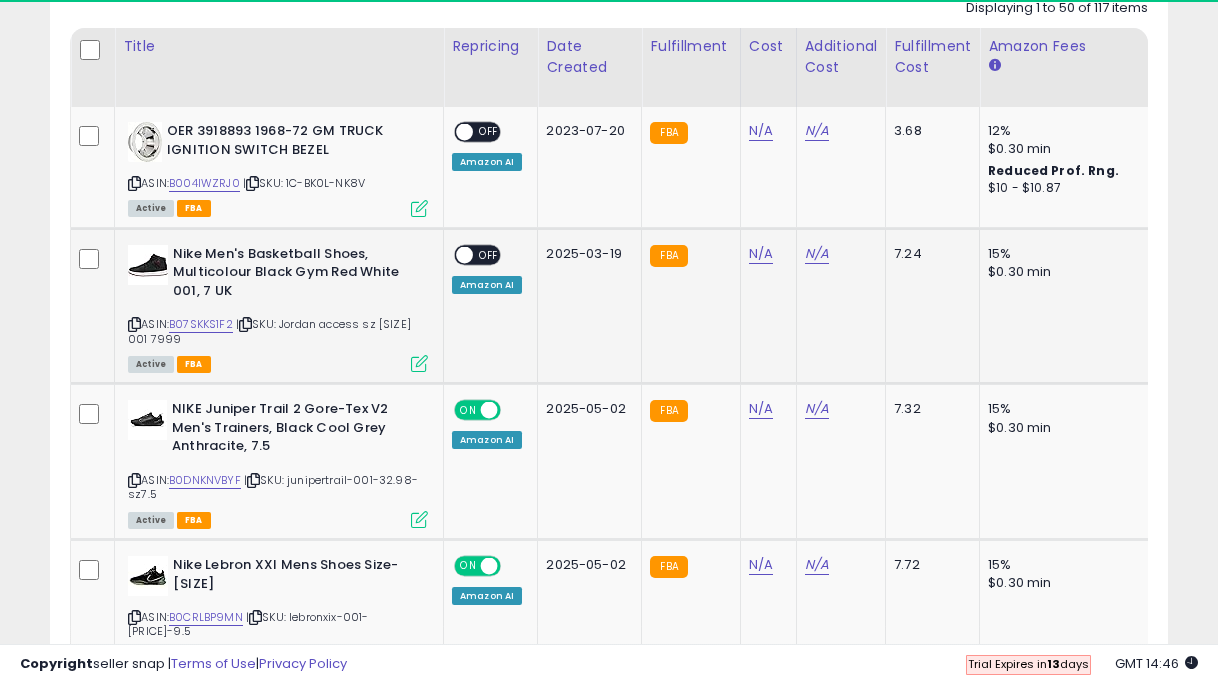 click on "ON   OFF" at bounding box center (477, 254) 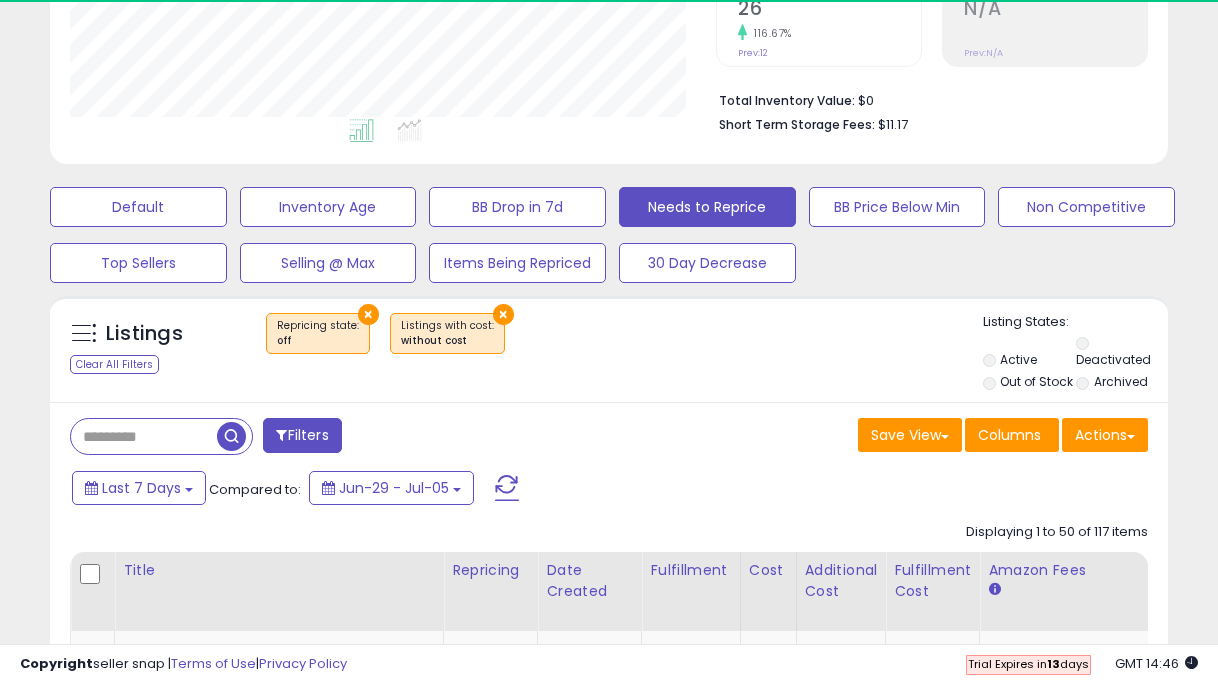 scroll, scrollTop: 407, scrollLeft: 0, axis: vertical 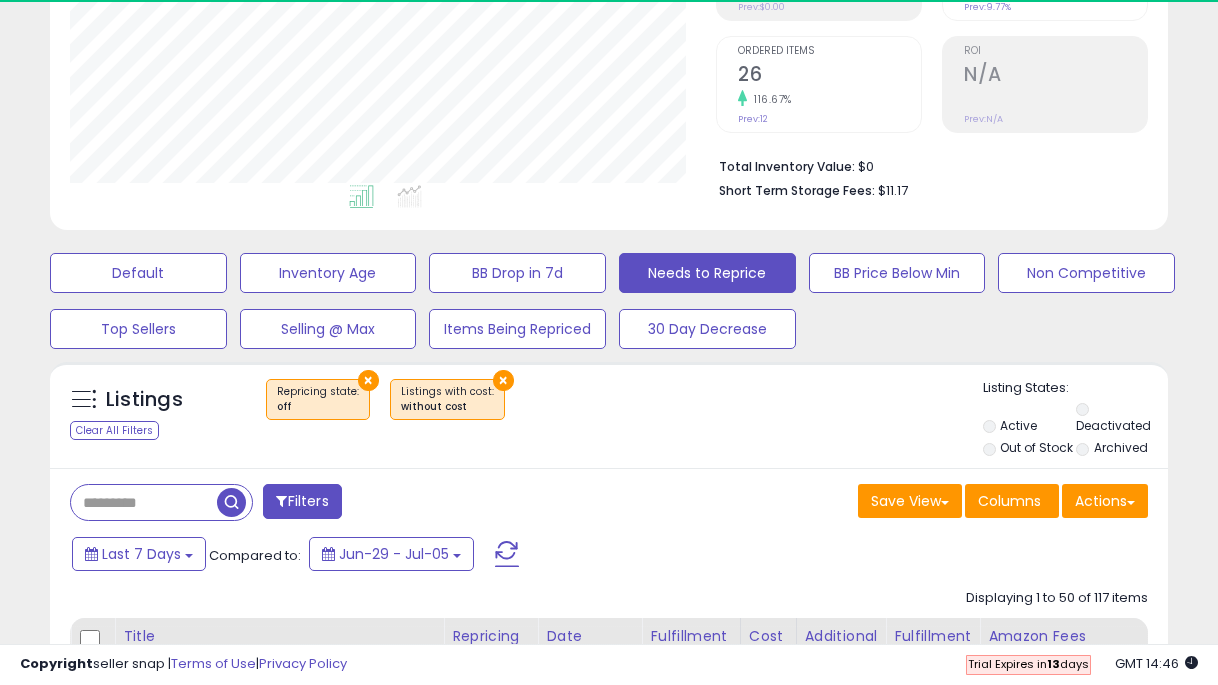 click at bounding box center (507, 554) 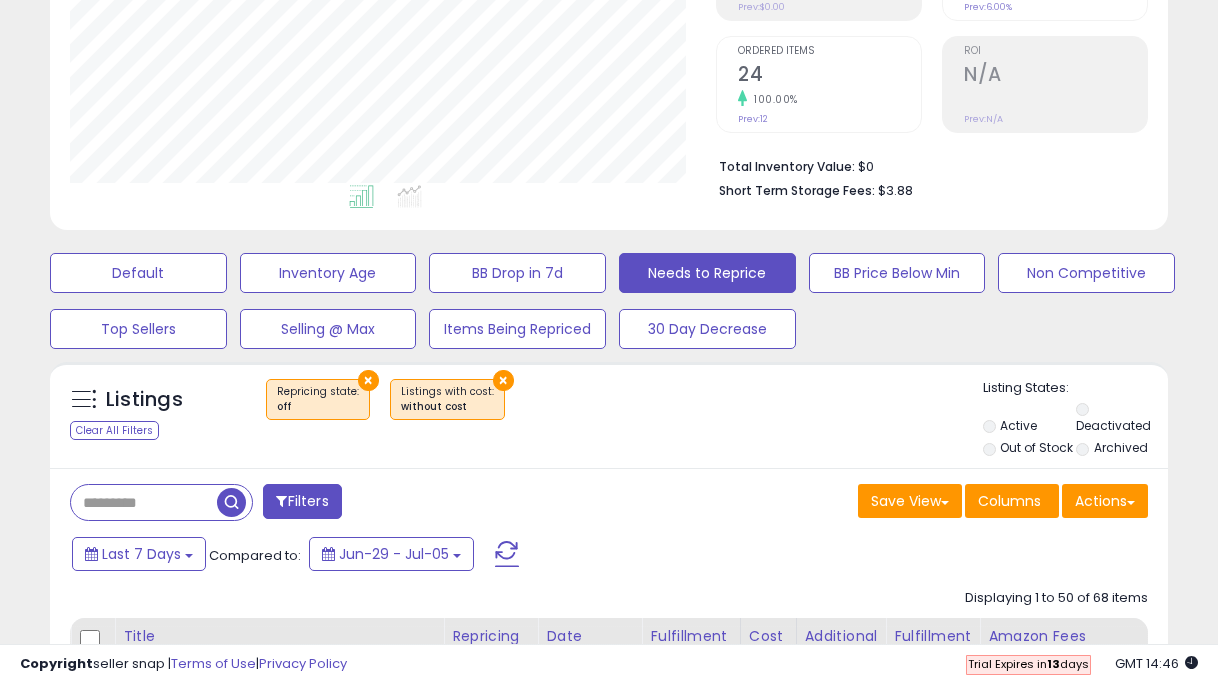 scroll, scrollTop: 999590, scrollLeft: 999354, axis: both 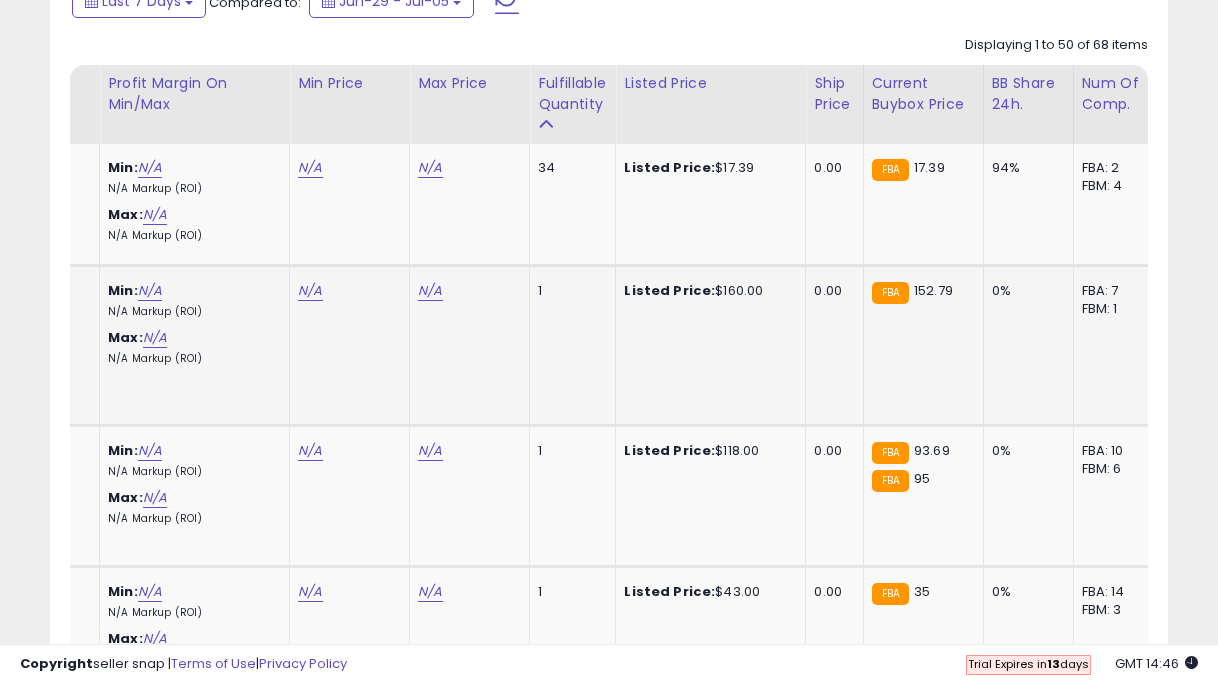 click on "N/A" at bounding box center [310, 168] 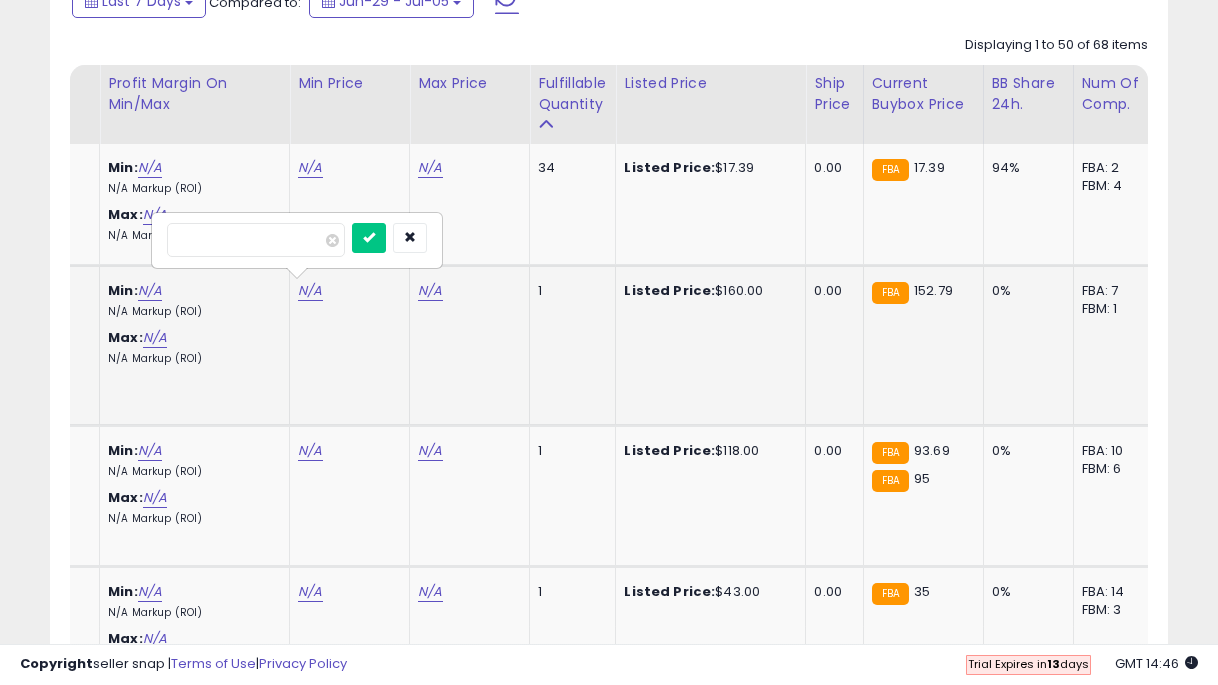 click at bounding box center [369, 238] 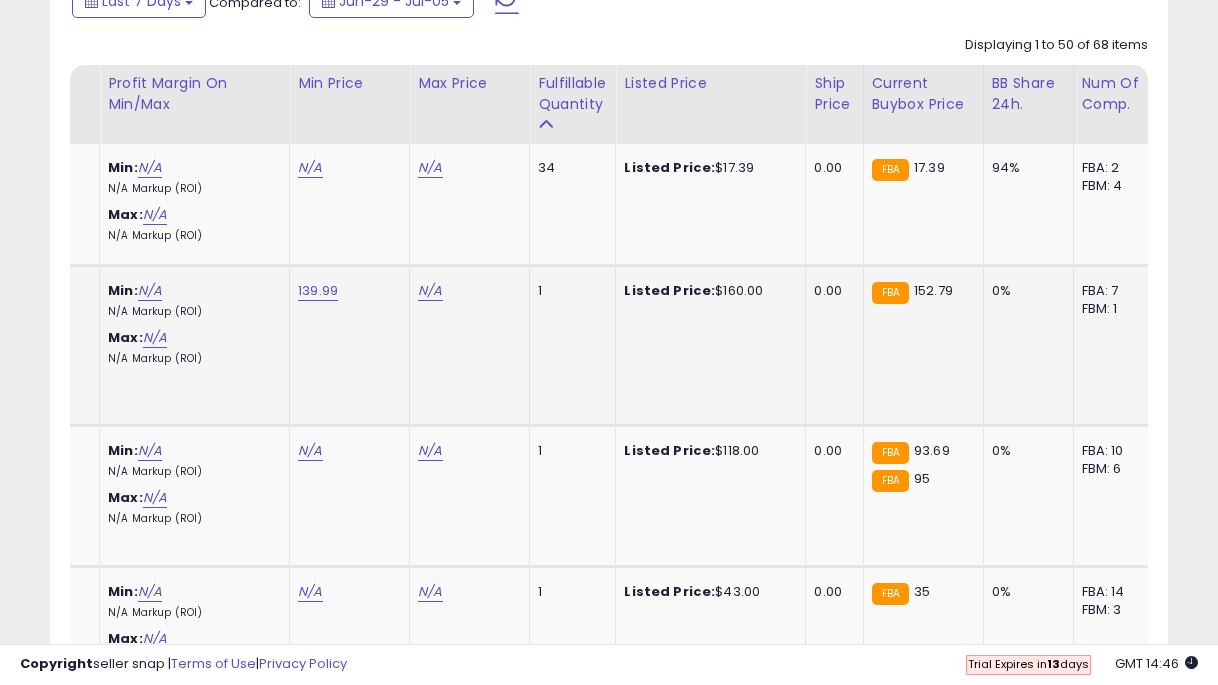 click on "N/A" at bounding box center [430, 168] 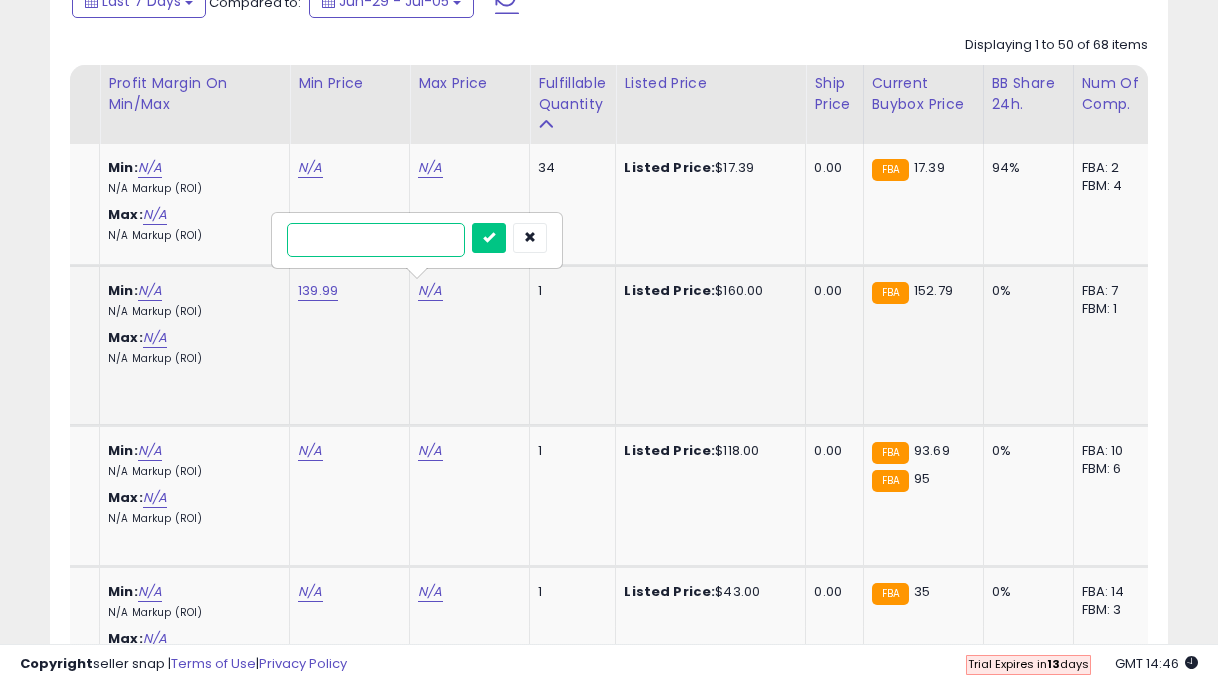 click at bounding box center (489, 238) 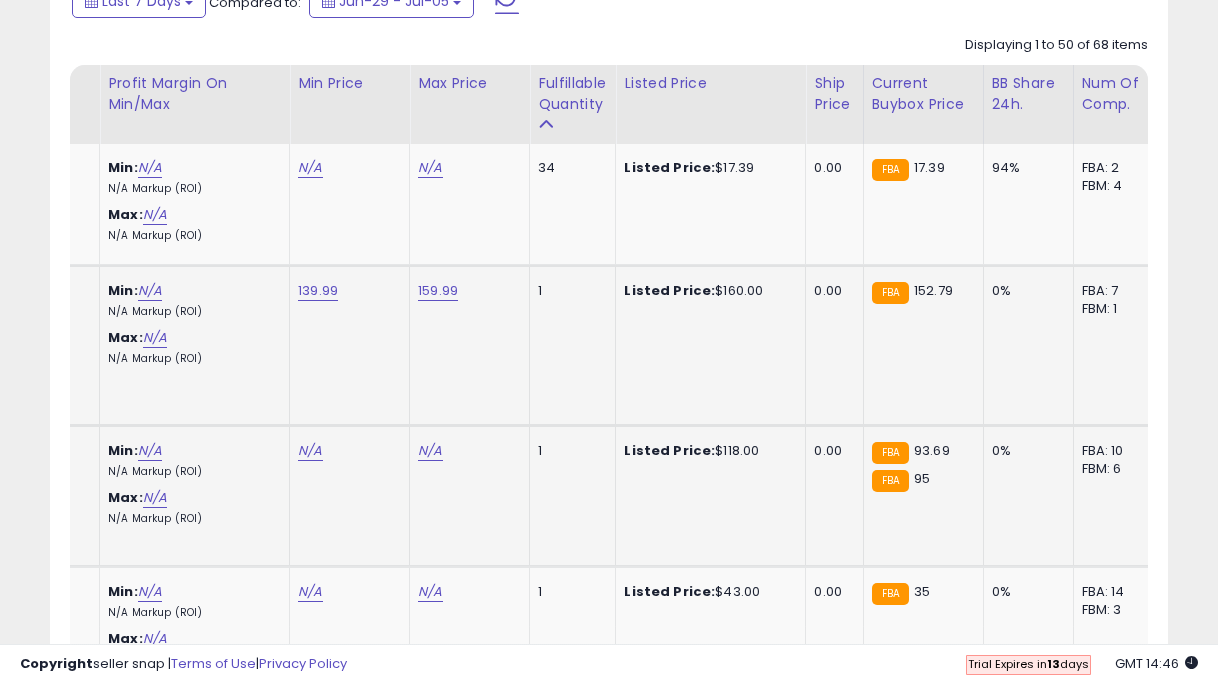 click on "N/A" at bounding box center (310, 168) 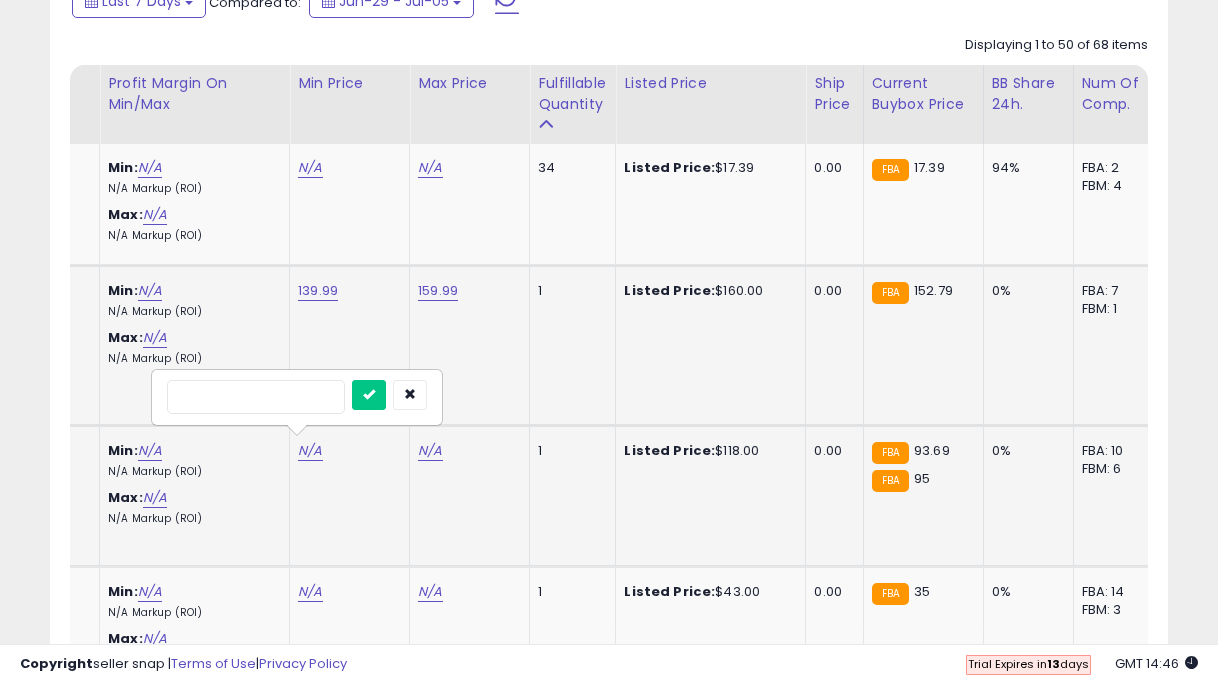 click at bounding box center [369, 395] 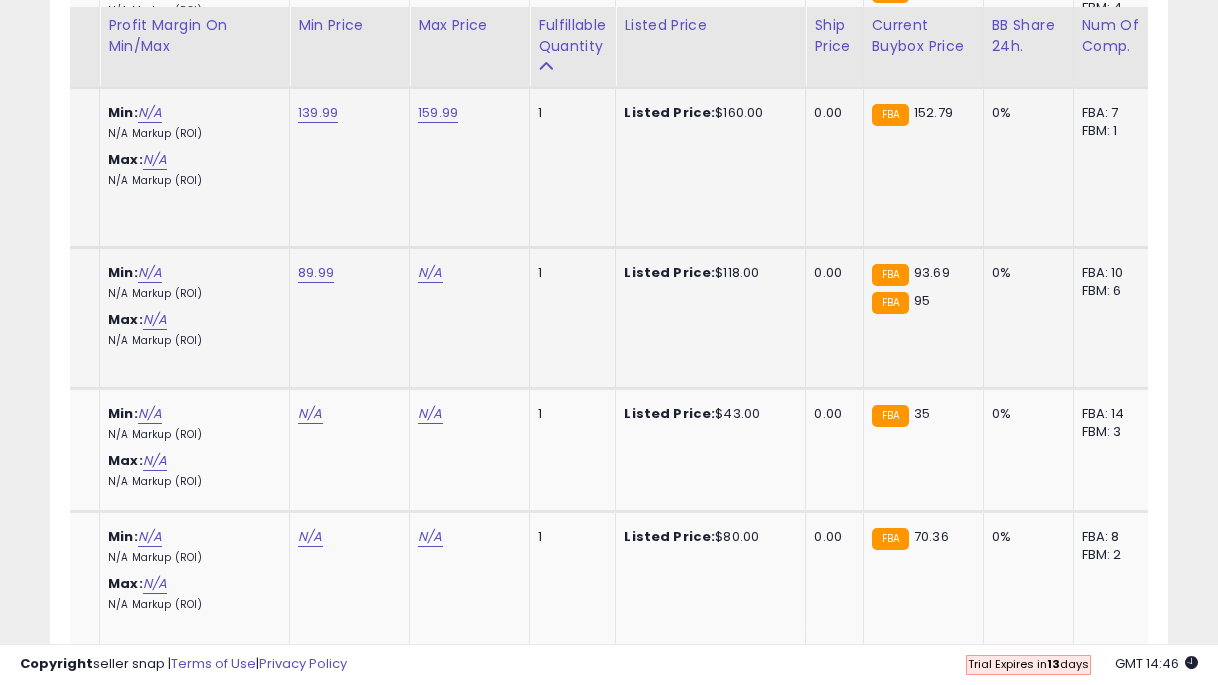 click on "N/A" at bounding box center (430, -10) 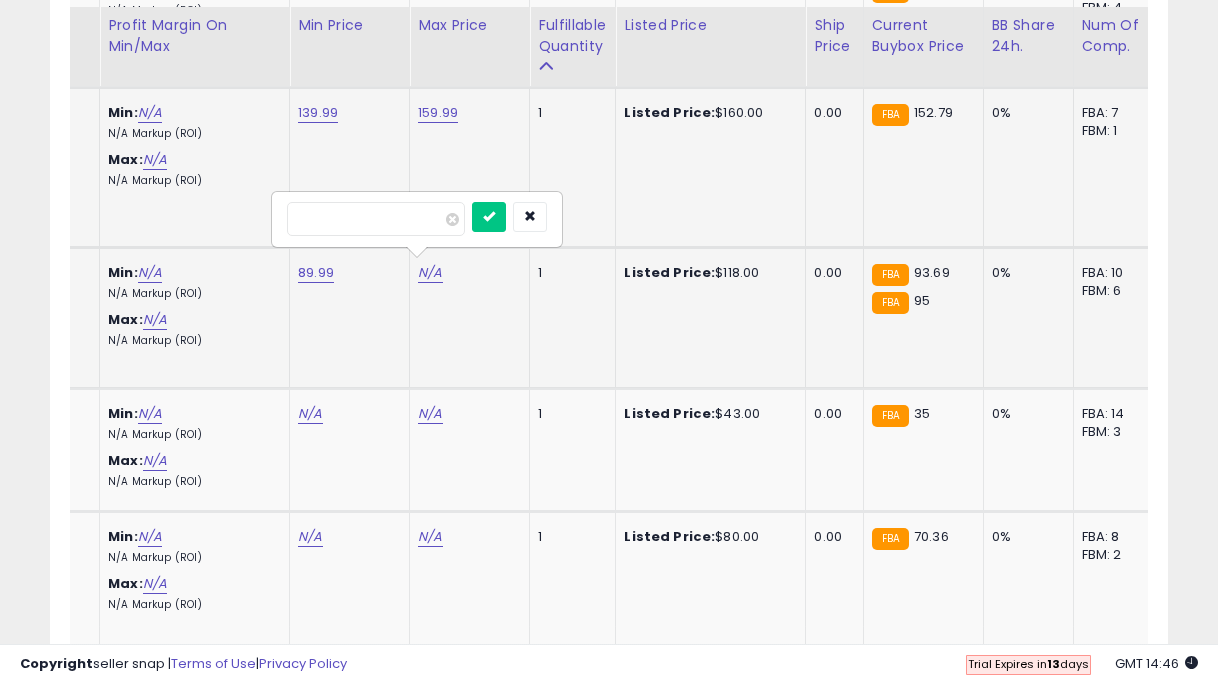 click at bounding box center [489, 217] 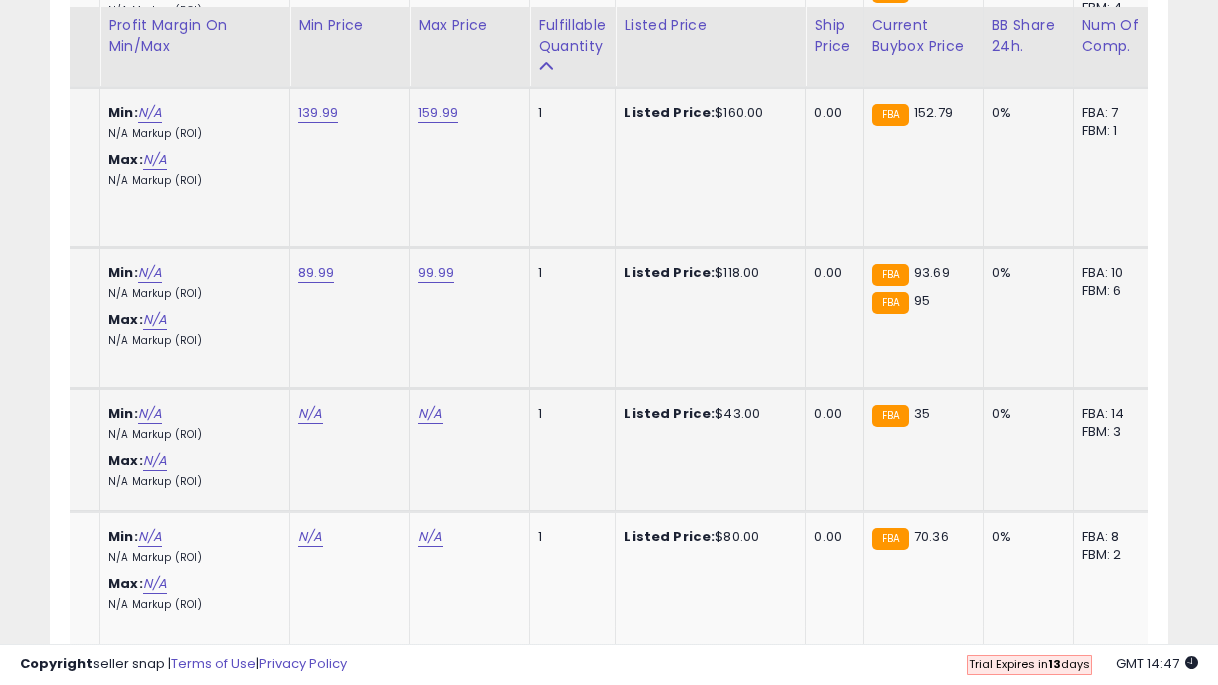 click on "N/A" at bounding box center [310, -10] 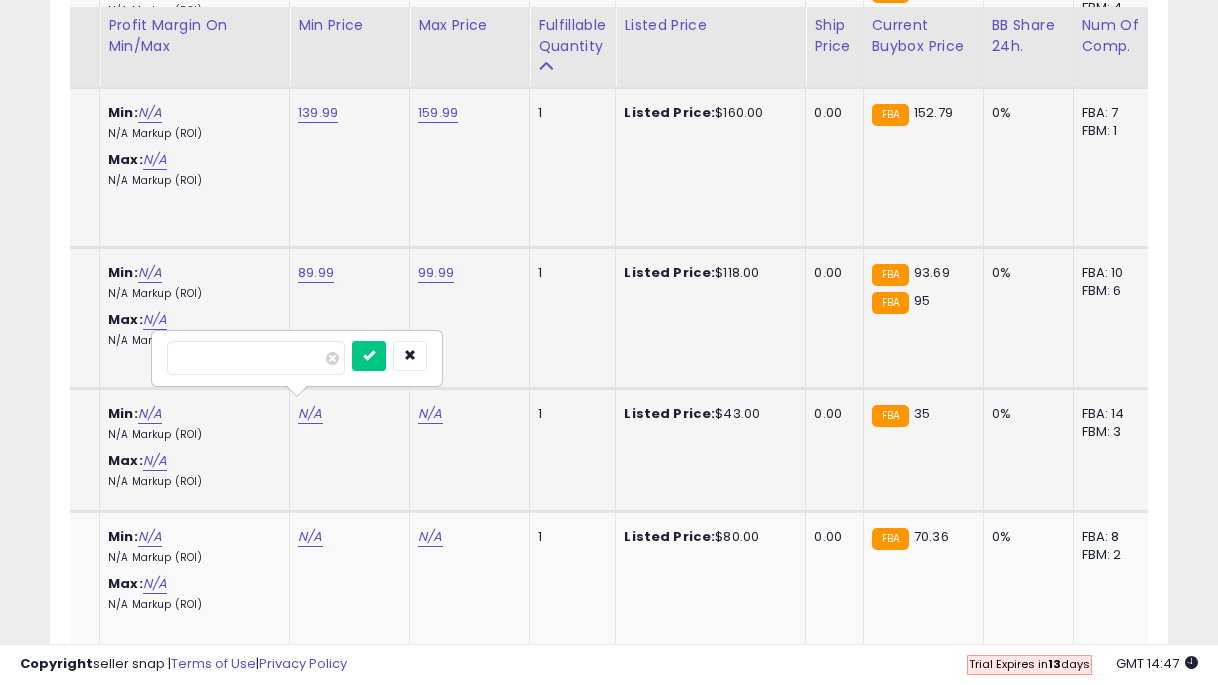 click at bounding box center [369, 356] 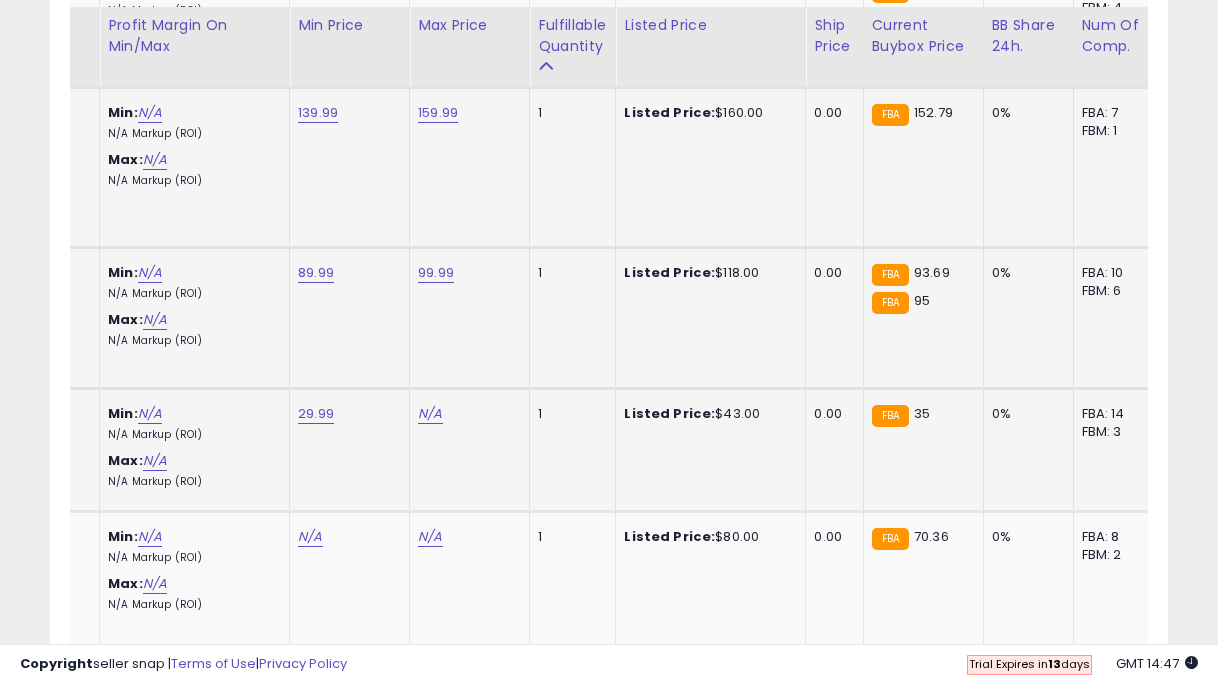 click on "N/A" at bounding box center (430, -10) 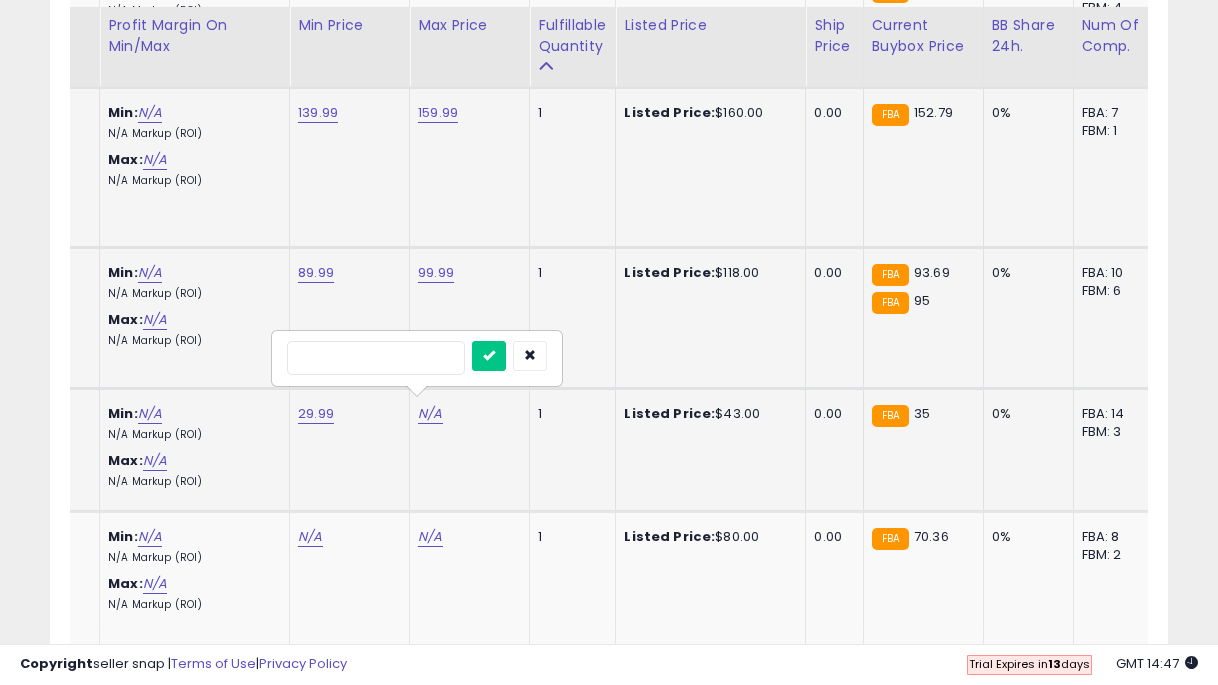 click at bounding box center [489, 356] 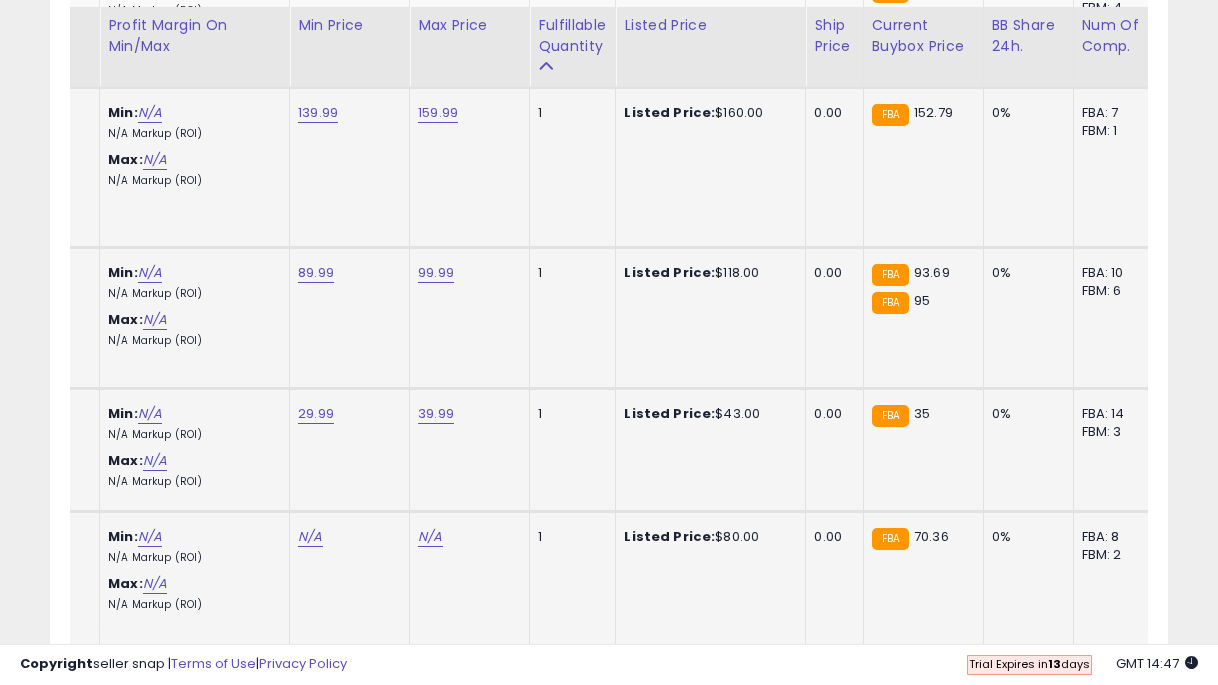 click on "N/A" at bounding box center [310, -10] 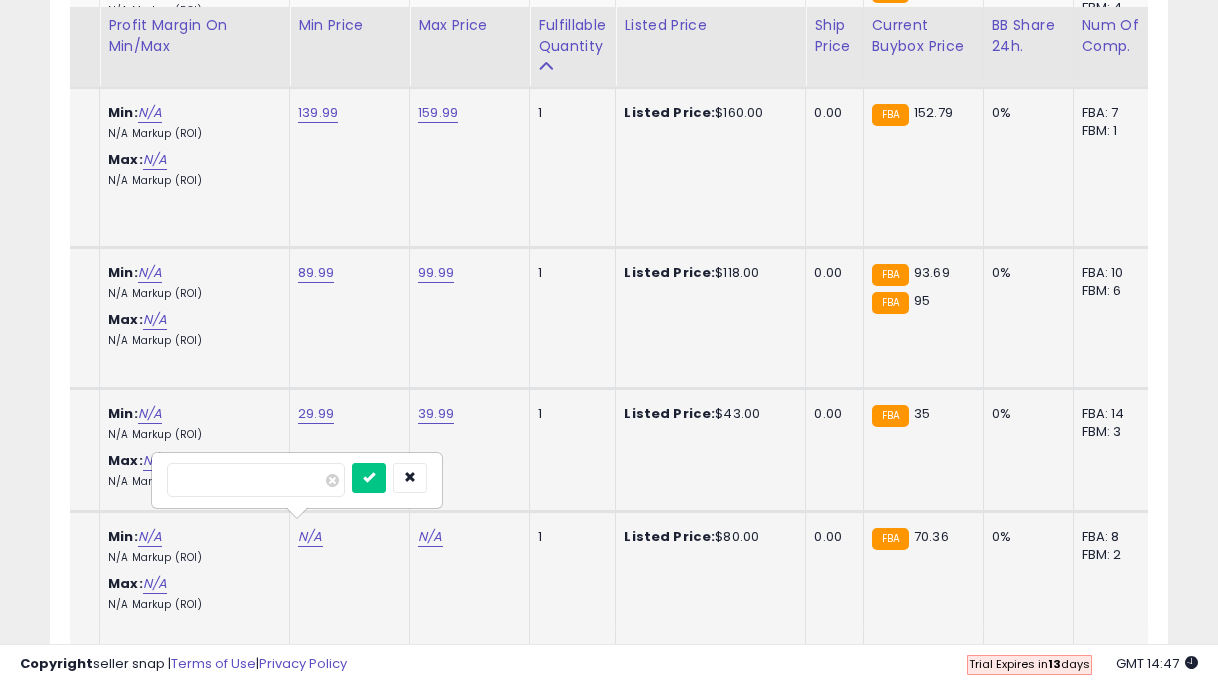 click at bounding box center (369, 478) 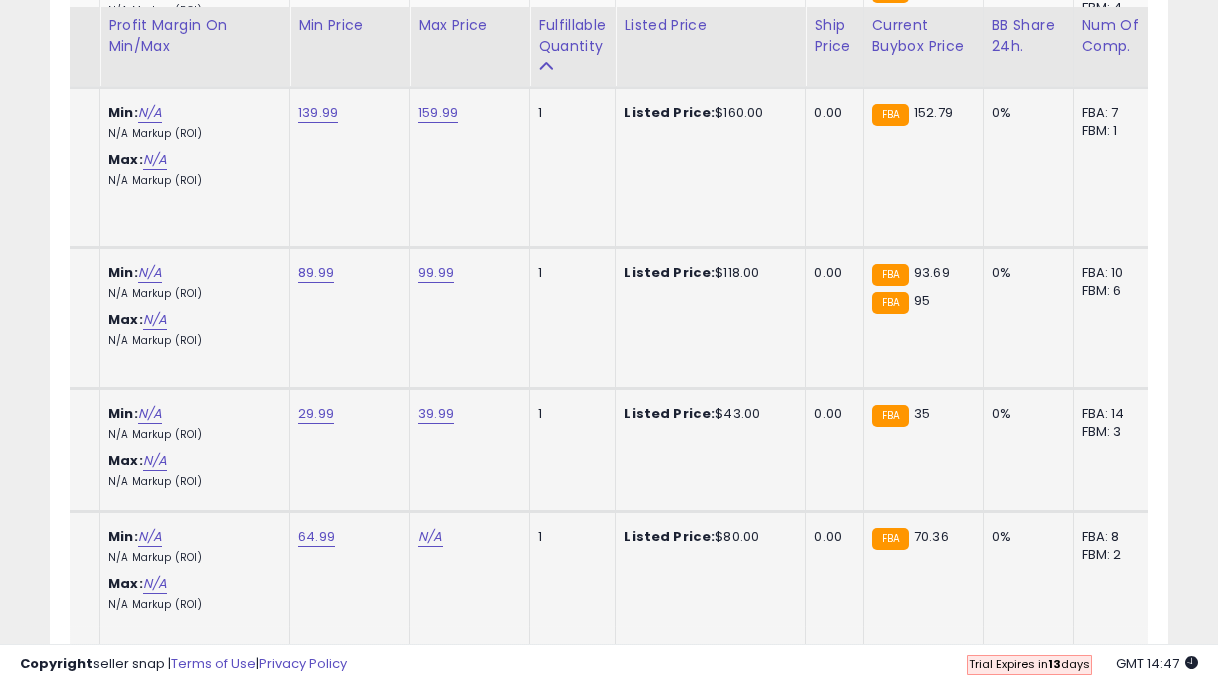 click on "N/A" at bounding box center (430, -10) 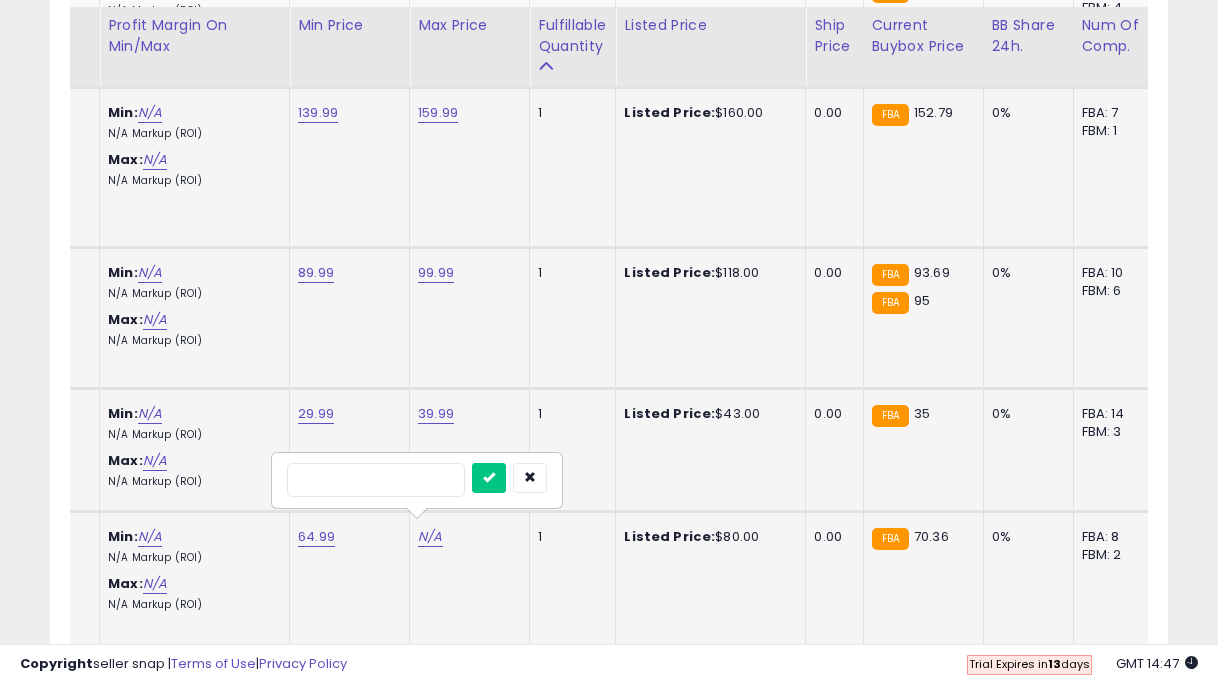 click at bounding box center [489, 478] 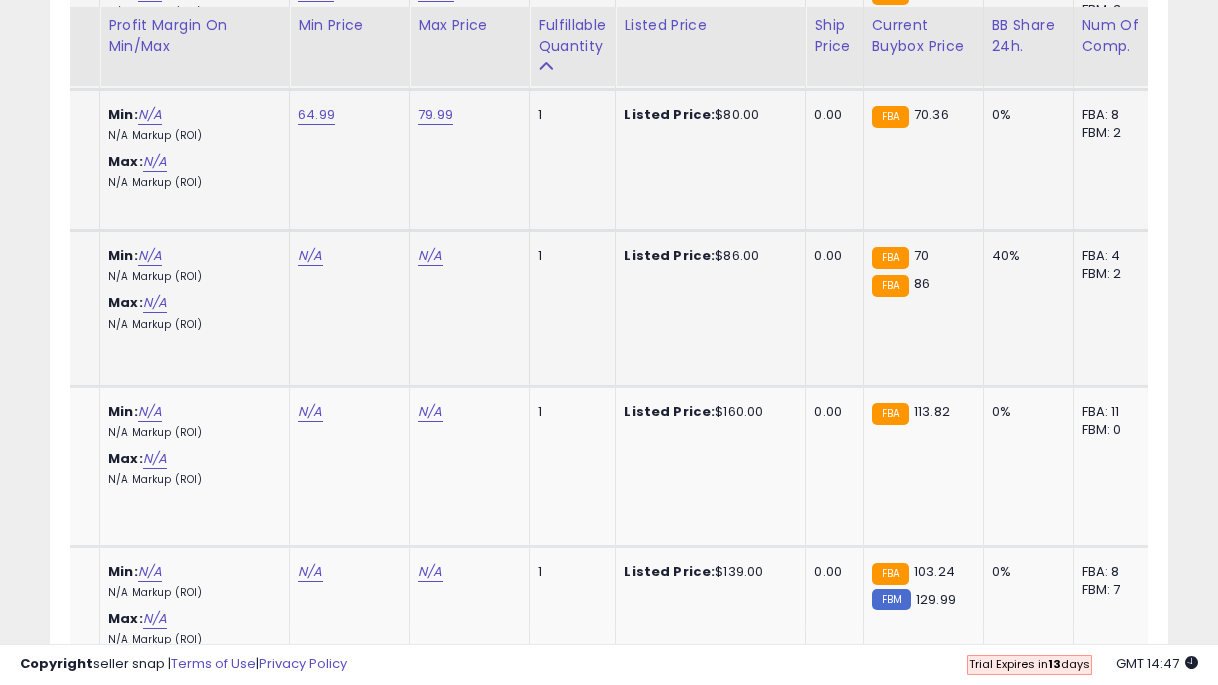click on "N/A" at bounding box center [310, -432] 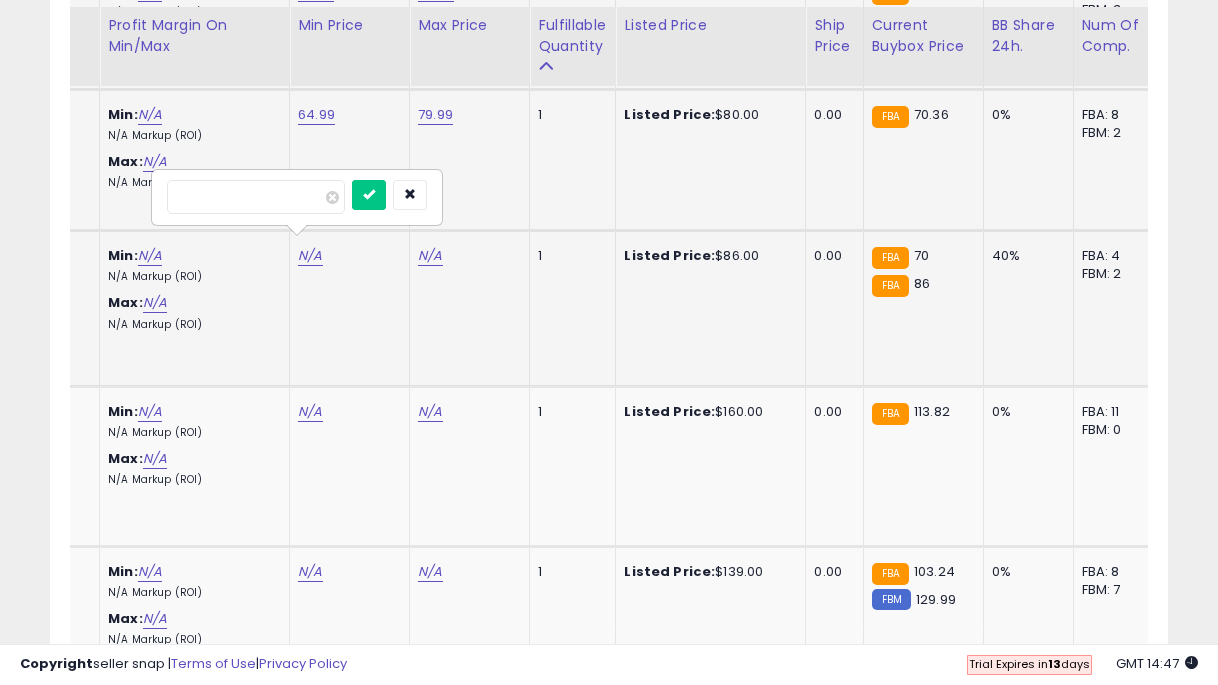 click at bounding box center (369, 195) 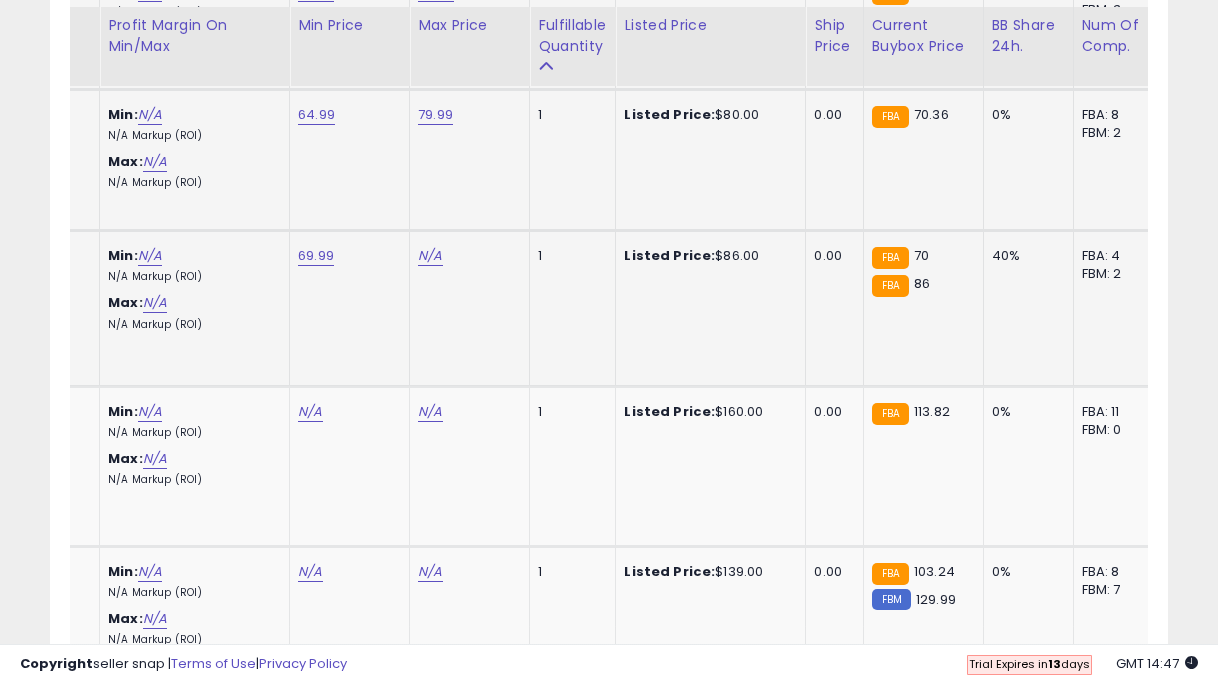click on "N/A" at bounding box center (430, -432) 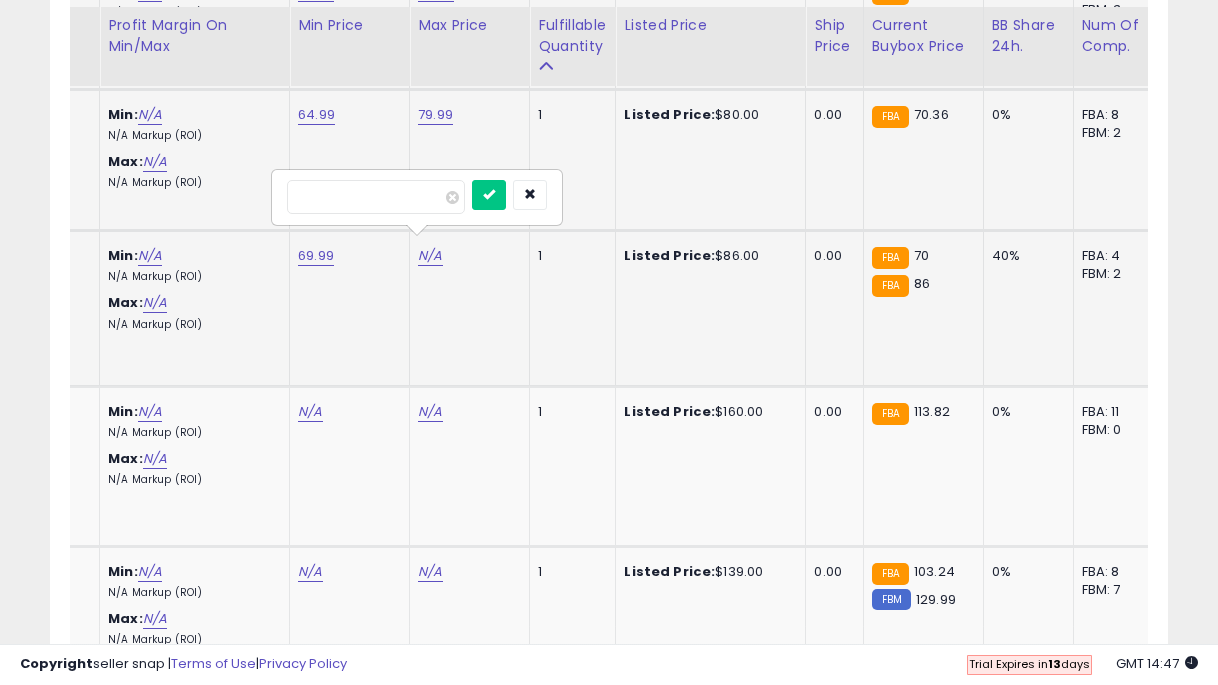 click at bounding box center [489, 195] 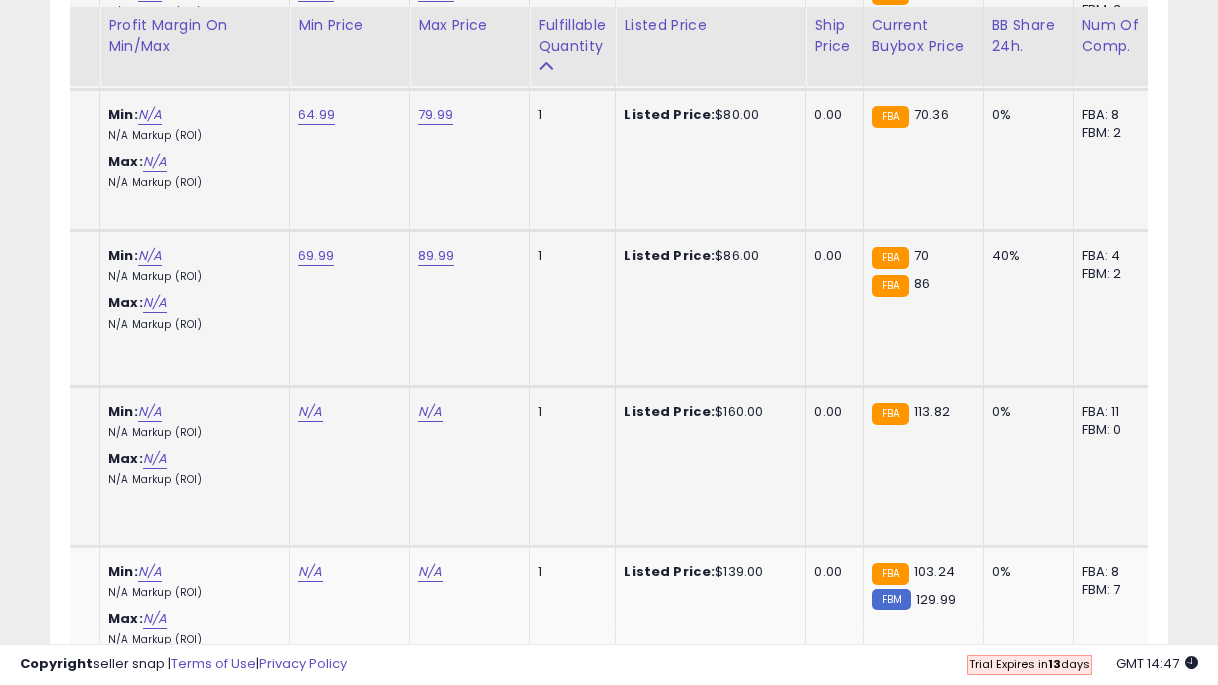 click on "N/A" at bounding box center [310, -432] 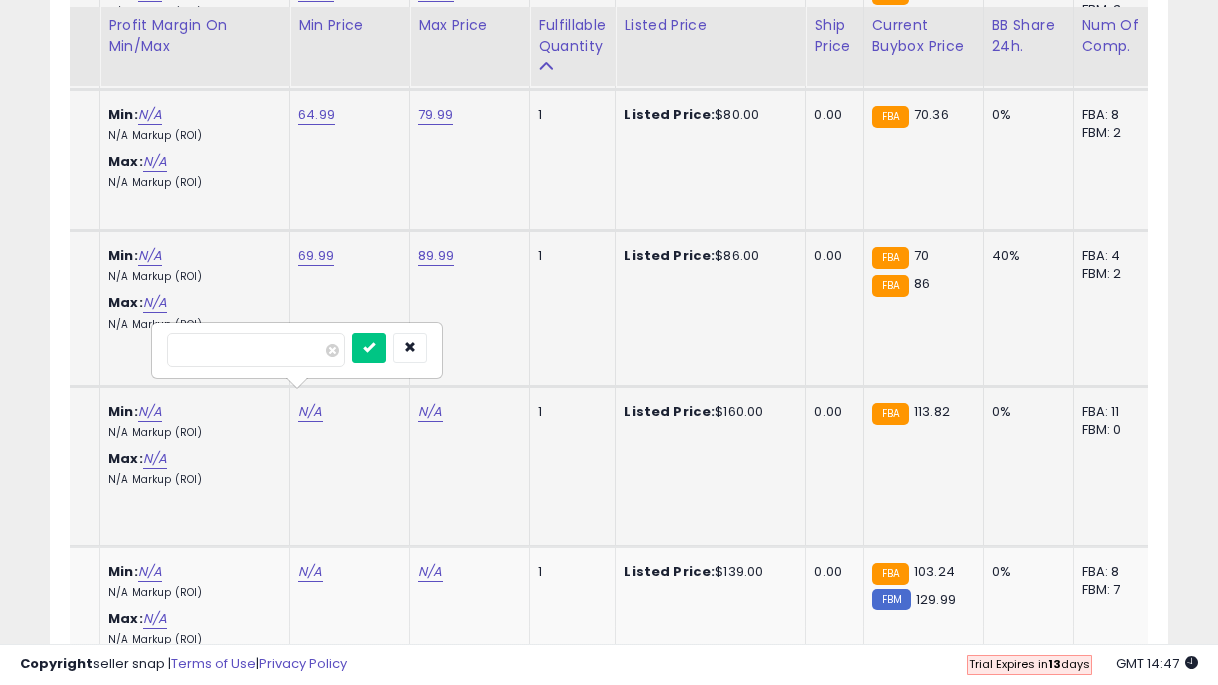 click at bounding box center [369, 348] 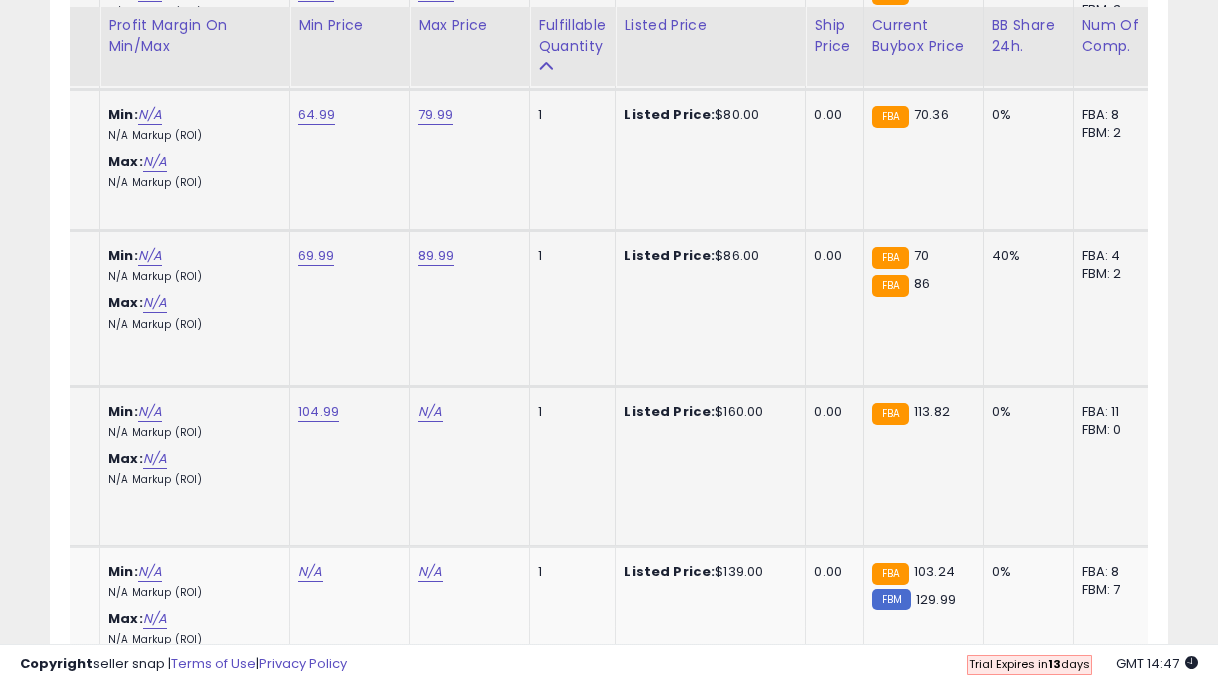 click on "N/A" at bounding box center [430, -432] 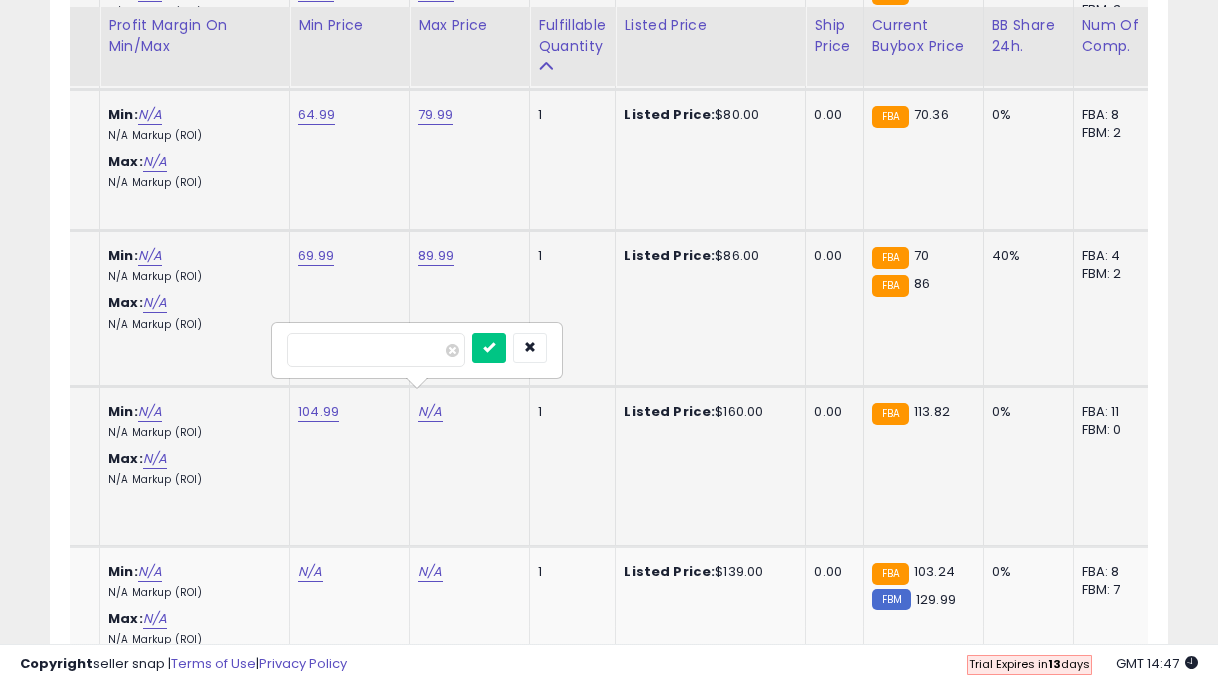 click at bounding box center [489, 348] 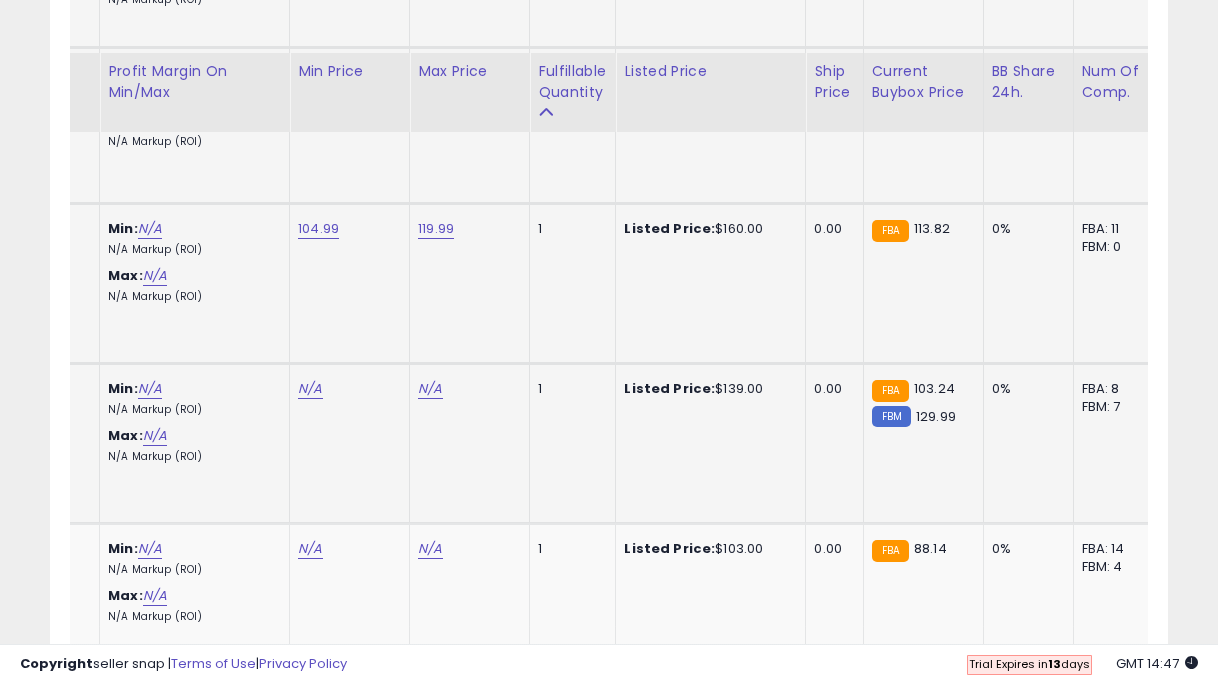 scroll, scrollTop: 1800, scrollLeft: 0, axis: vertical 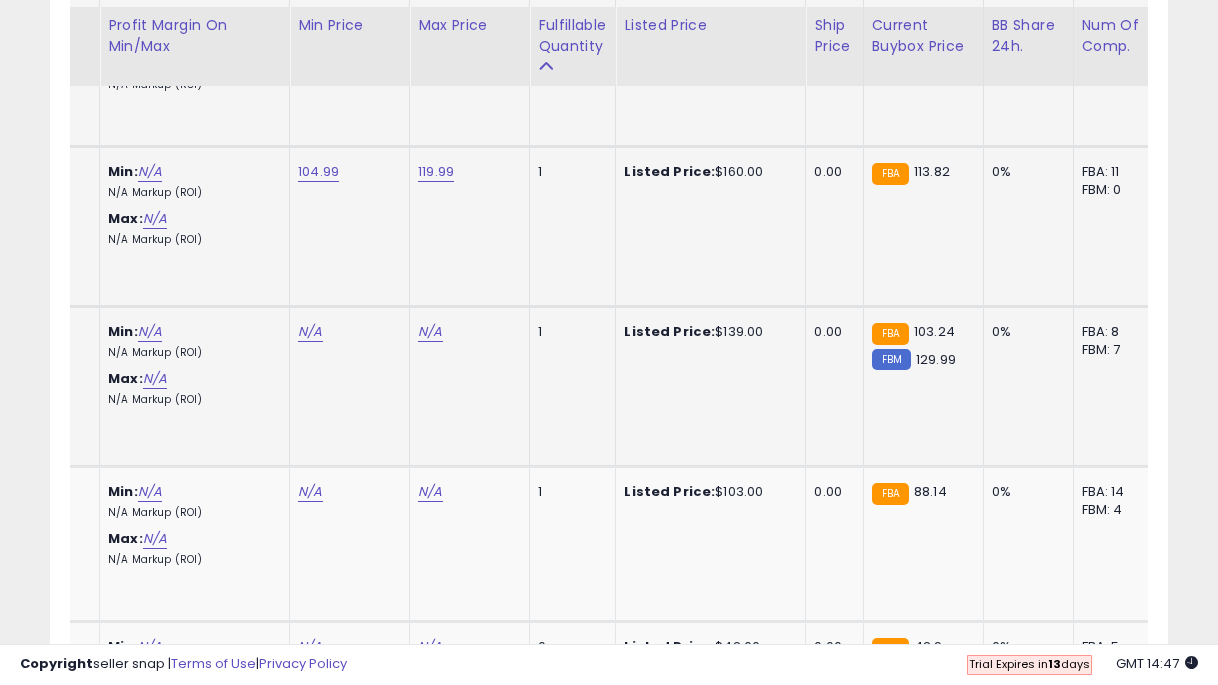 click on "N/A" at bounding box center [310, -672] 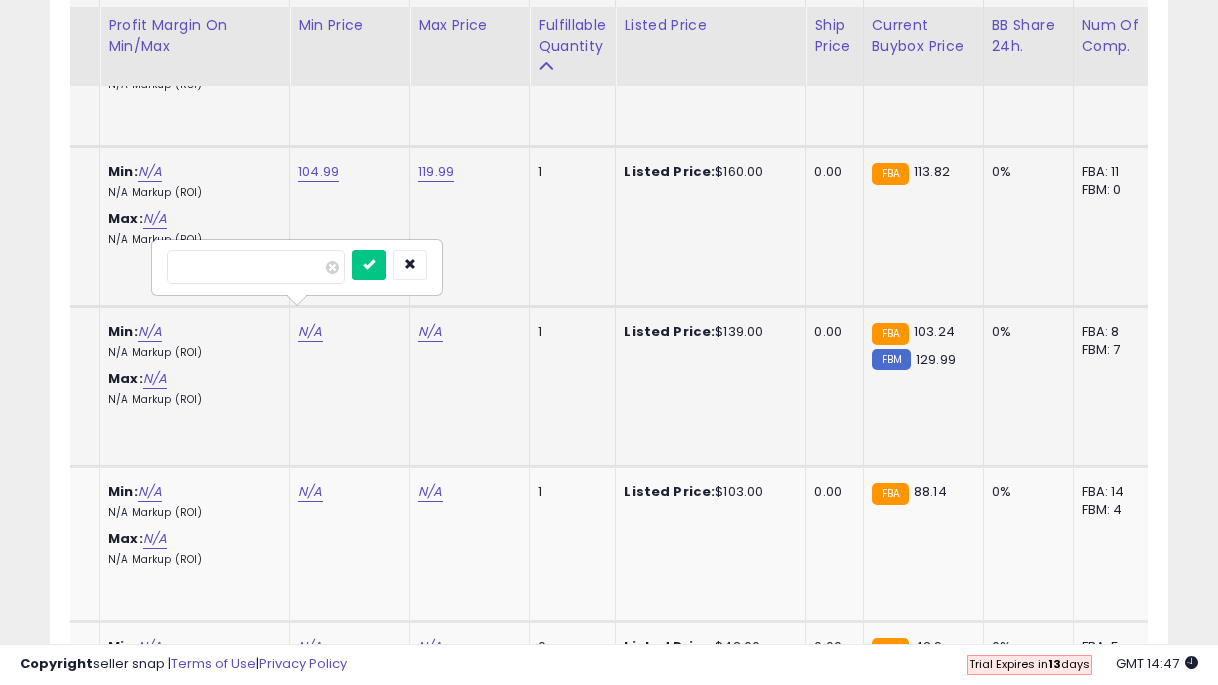 click at bounding box center (369, 265) 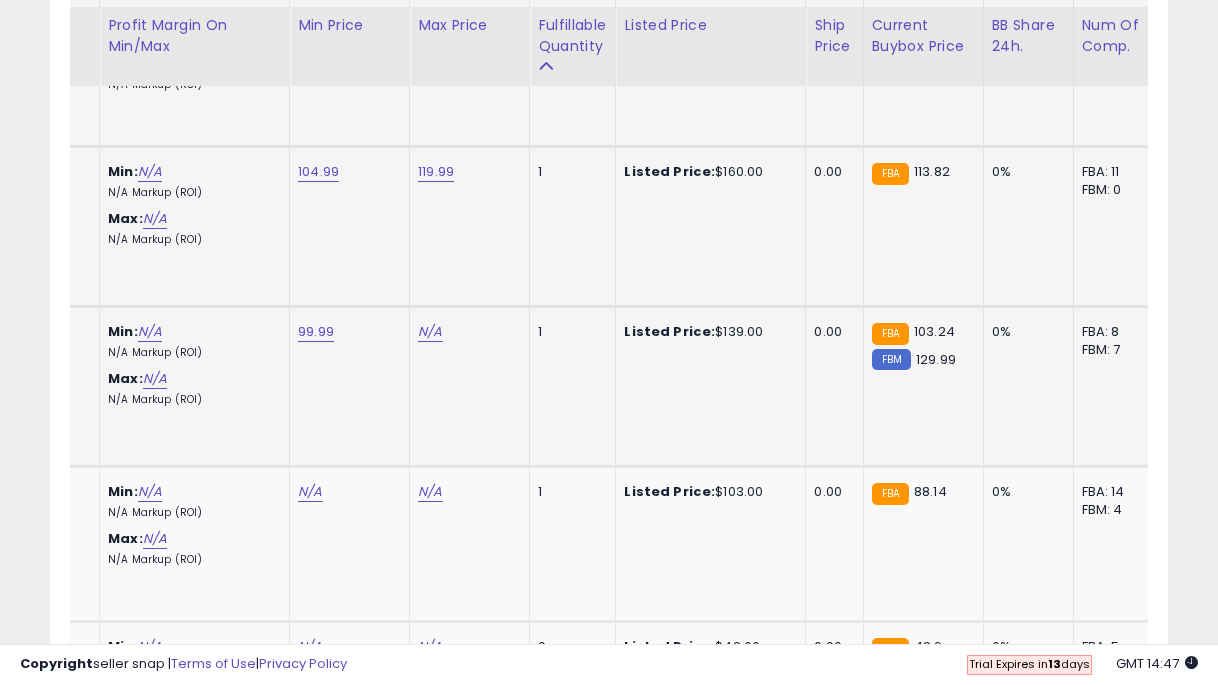 click on "N/A" at bounding box center [430, -672] 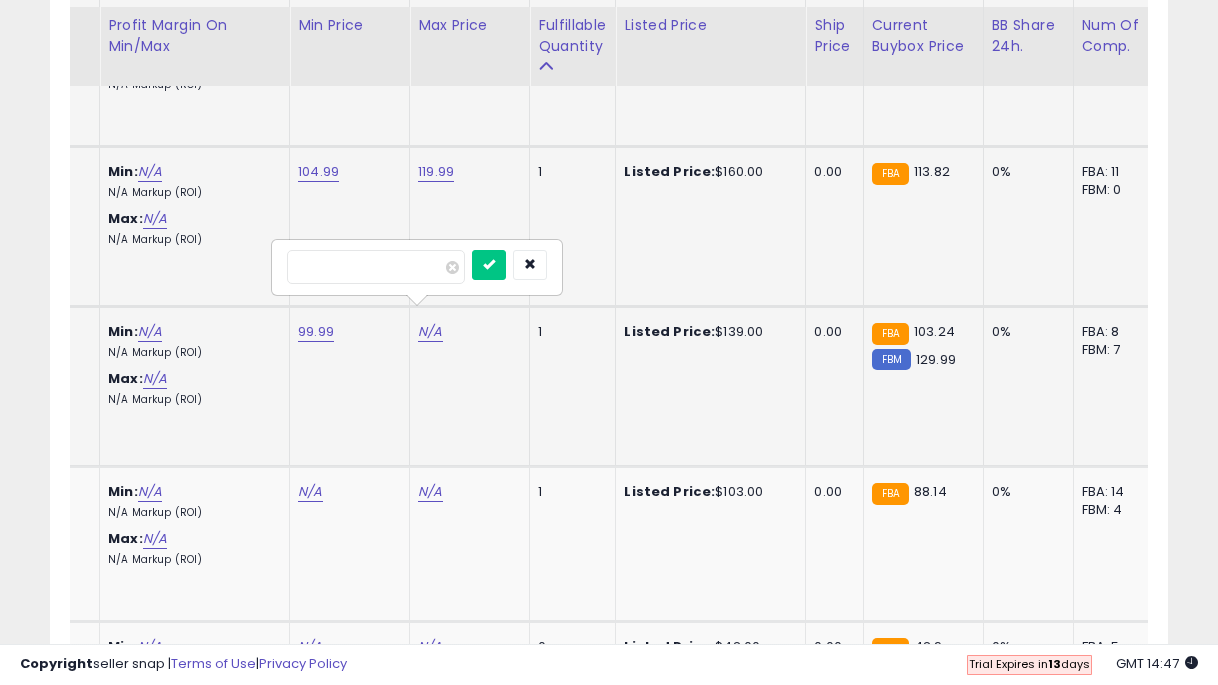 click at bounding box center [489, 265] 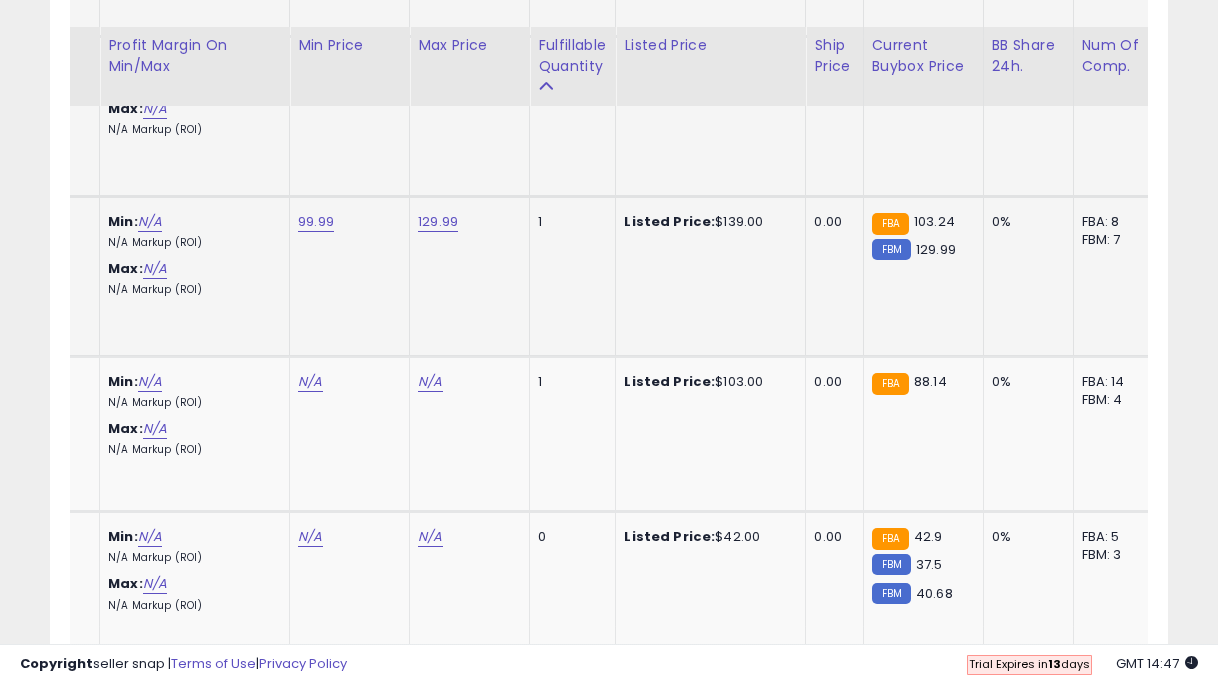 scroll, scrollTop: 1951, scrollLeft: 0, axis: vertical 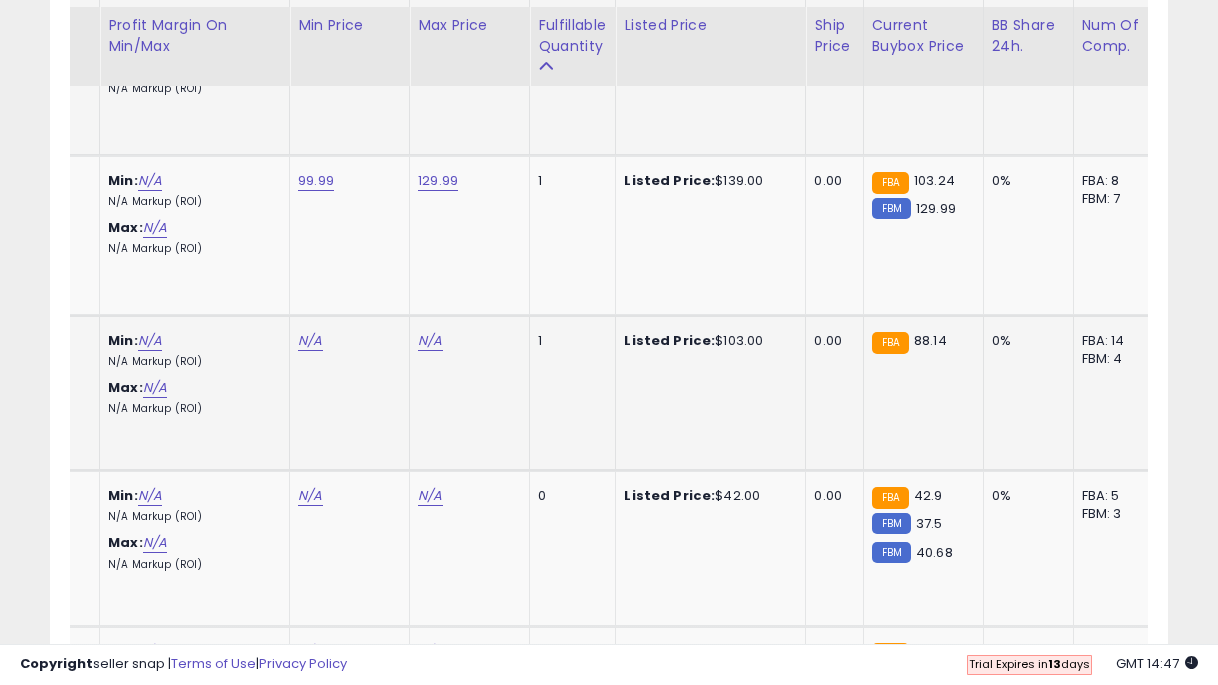 click on "N/A" at bounding box center [310, -823] 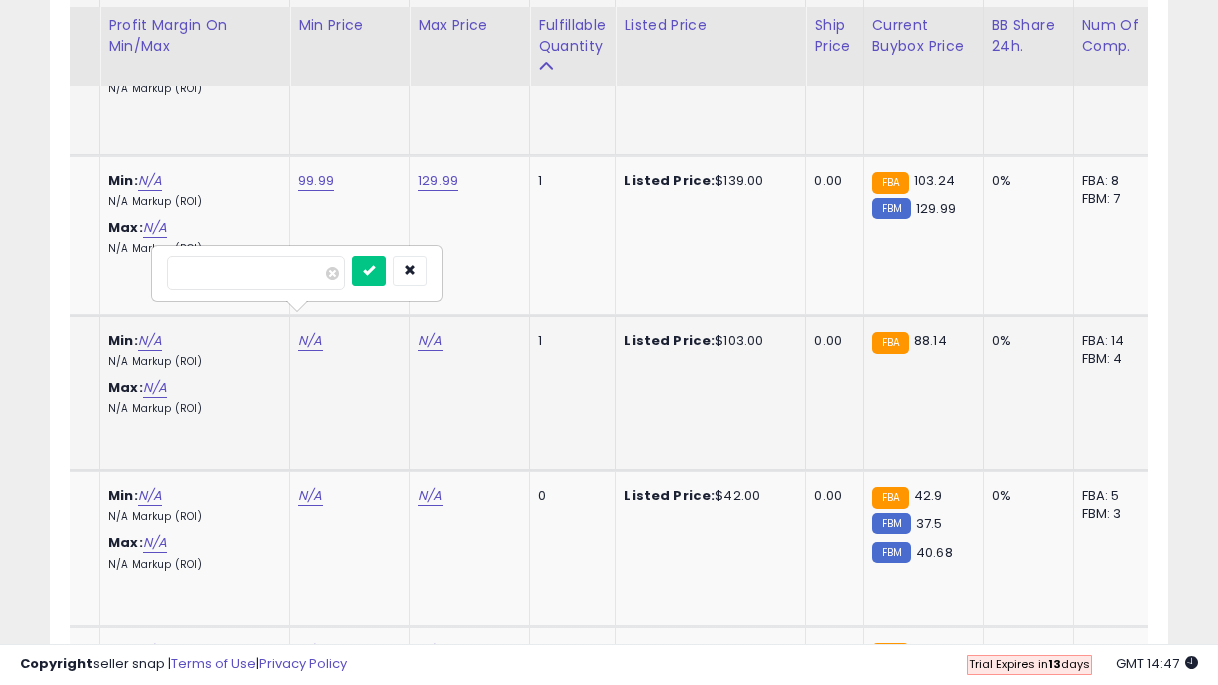 click at bounding box center [369, 271] 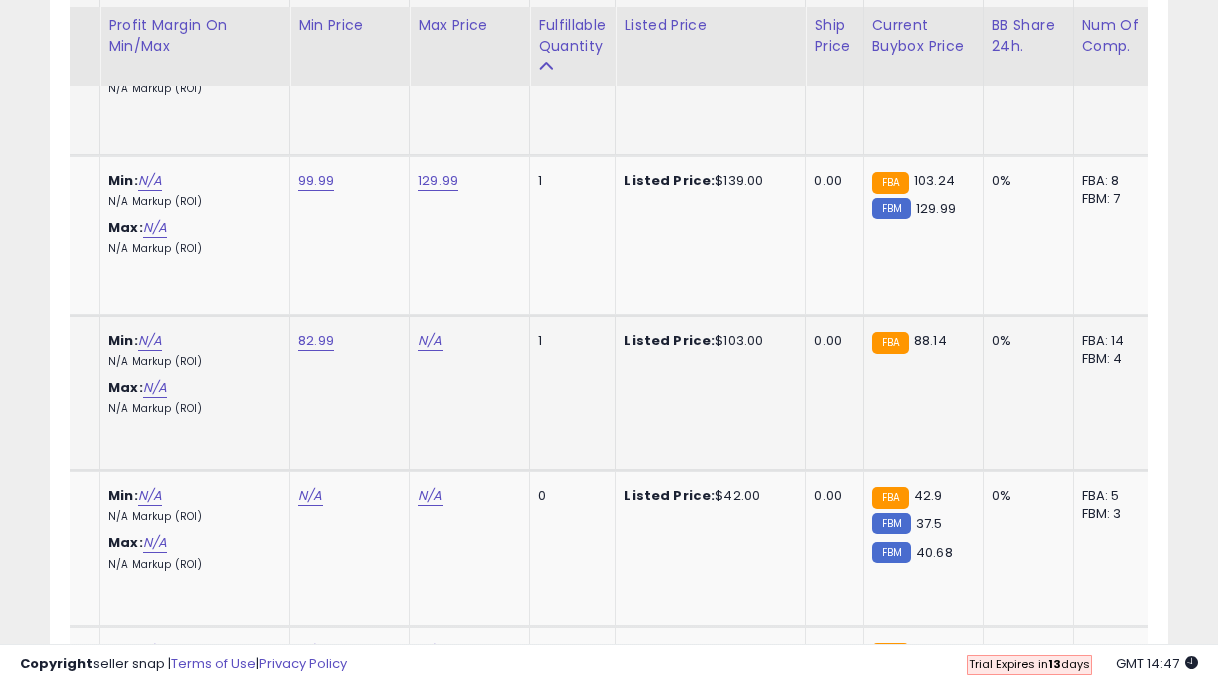 click on "N/A" at bounding box center (430, -823) 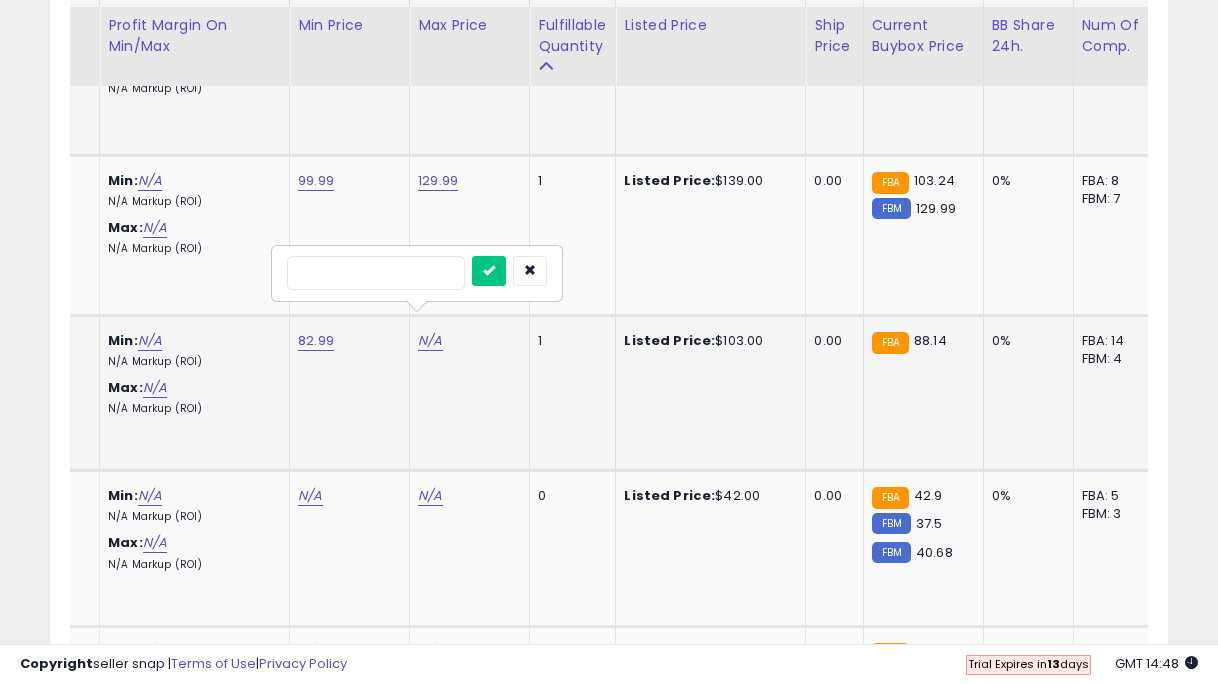 click at bounding box center [489, 271] 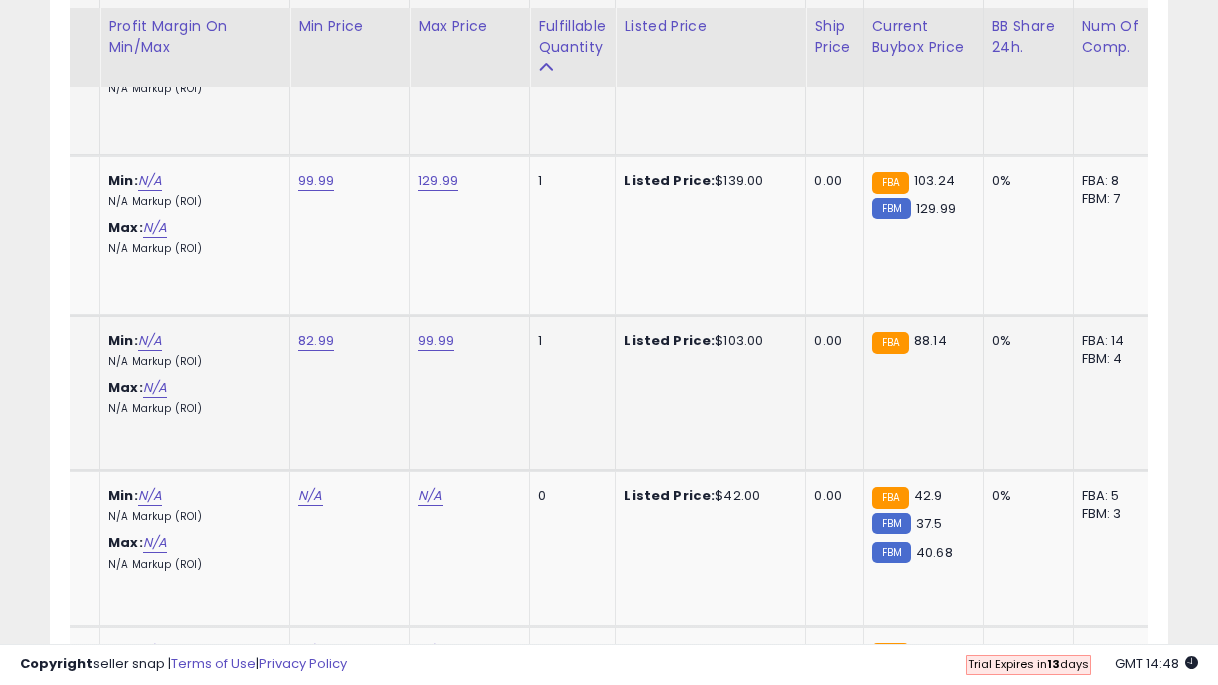 scroll, scrollTop: 1952, scrollLeft: 0, axis: vertical 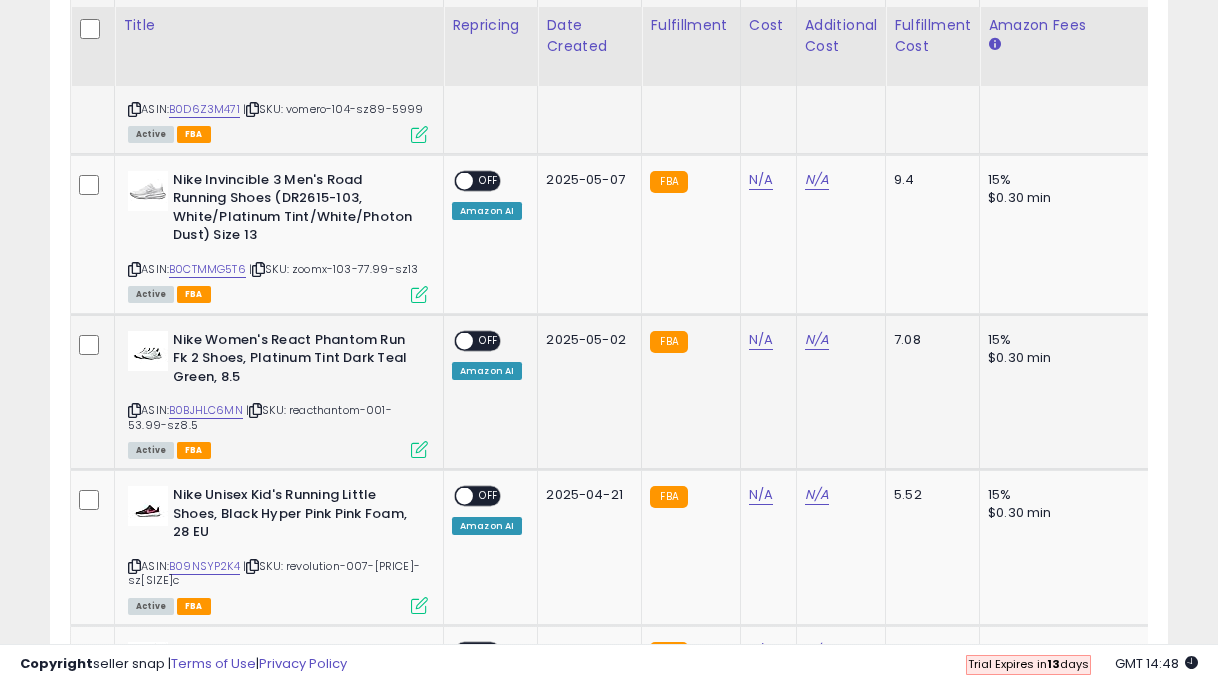 click on "OFF" at bounding box center [489, 340] 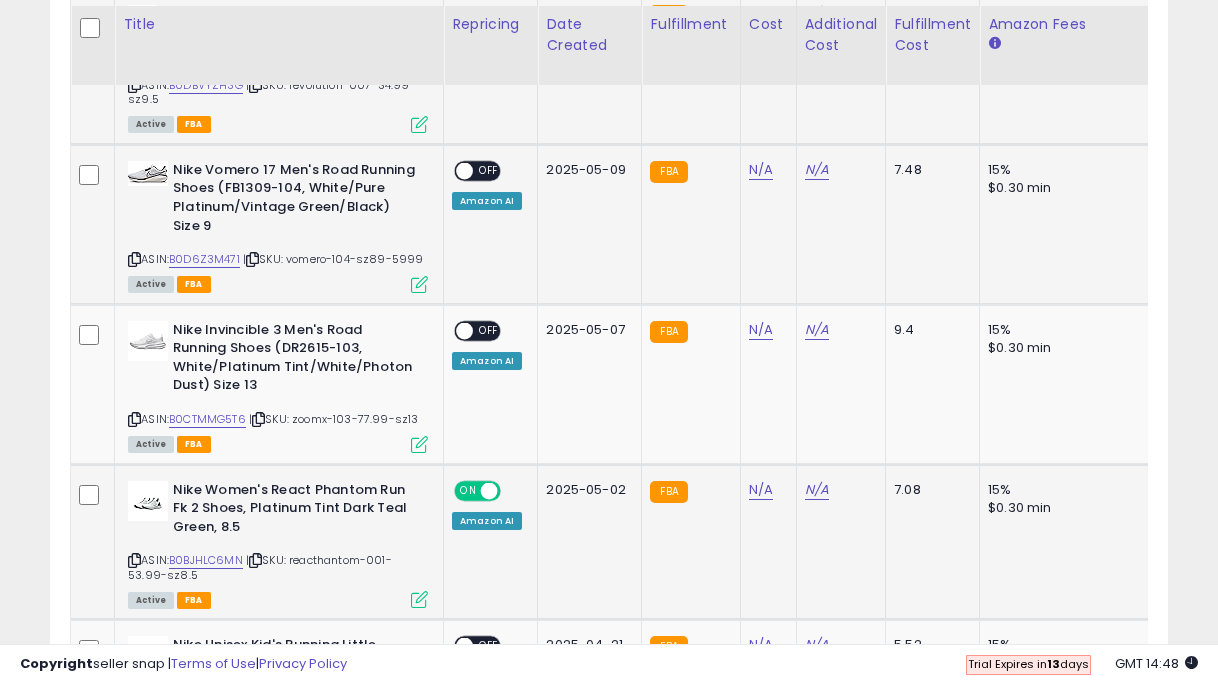 scroll, scrollTop: 1773, scrollLeft: 0, axis: vertical 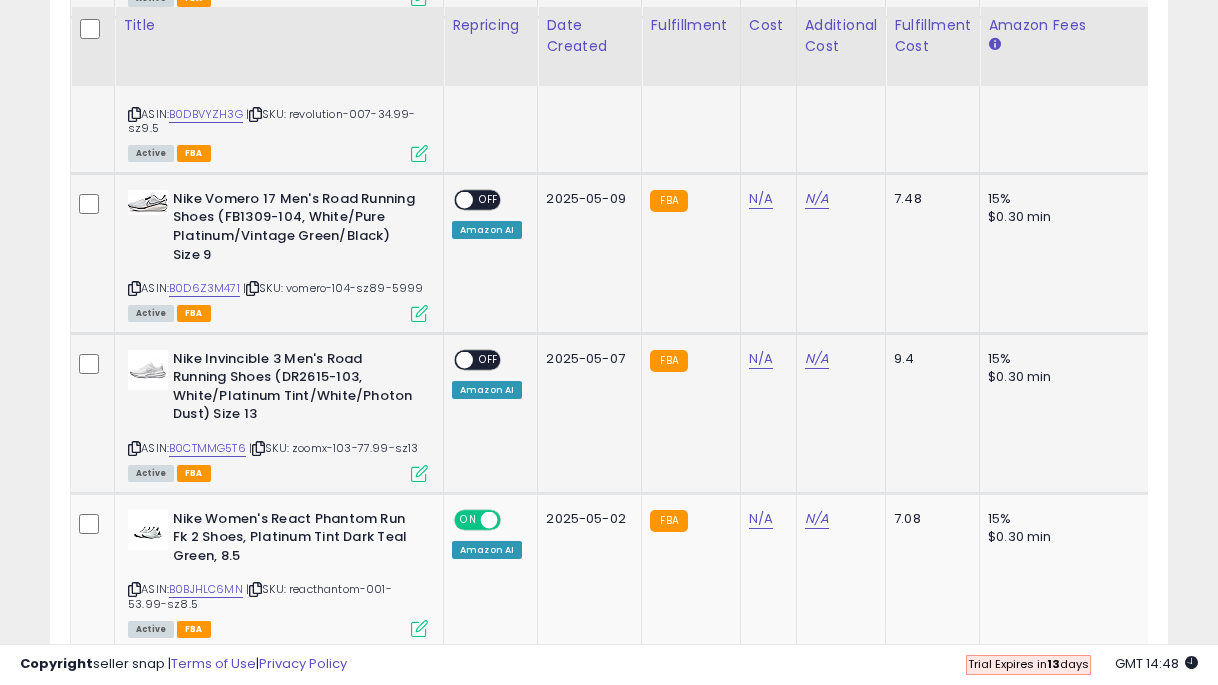 click on "OFF" at bounding box center [489, 359] 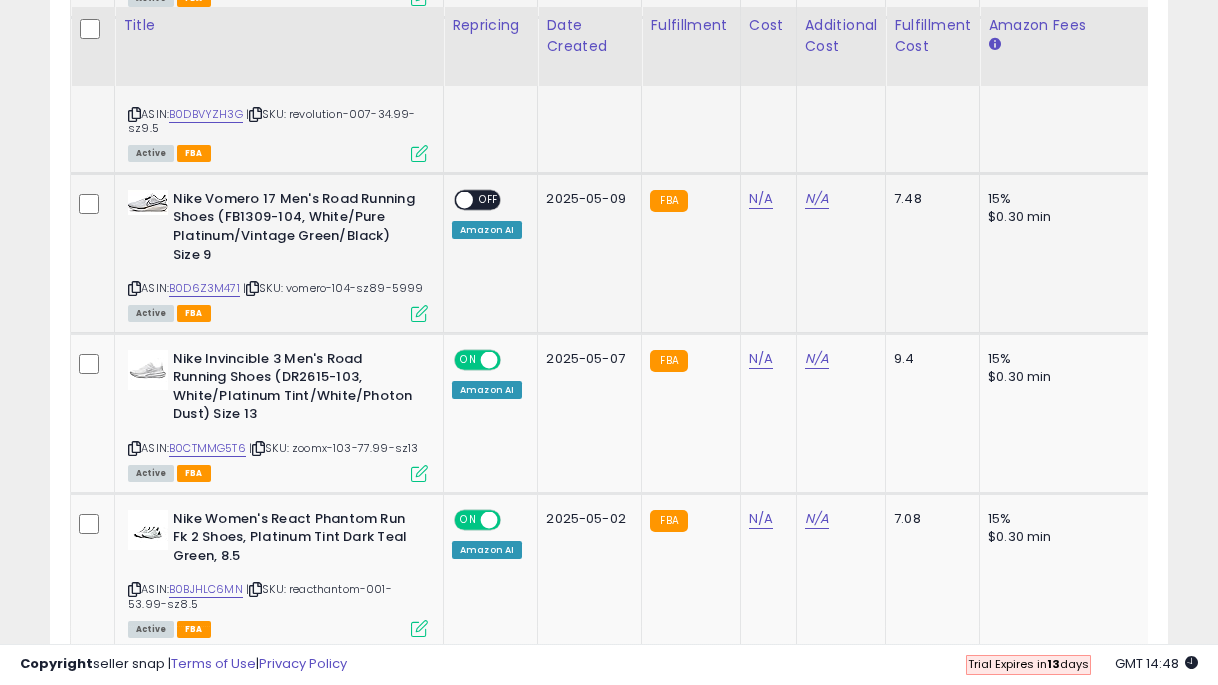 click on "OFF" at bounding box center [489, 199] 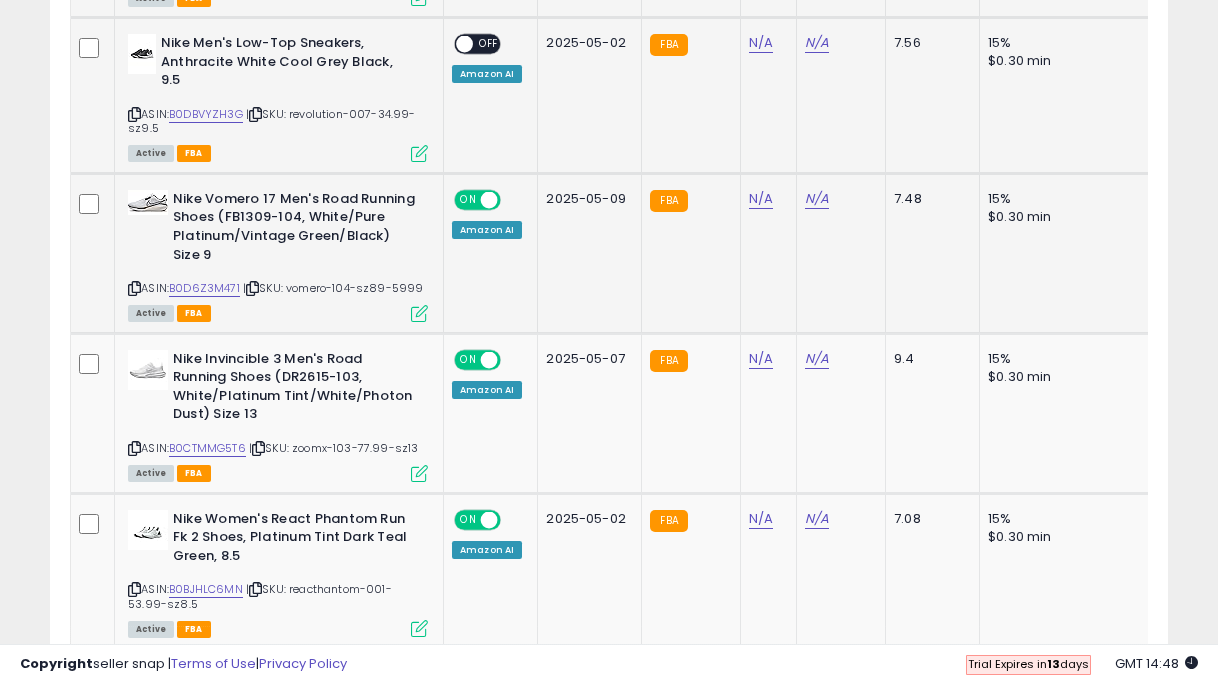 scroll, scrollTop: 1545, scrollLeft: 0, axis: vertical 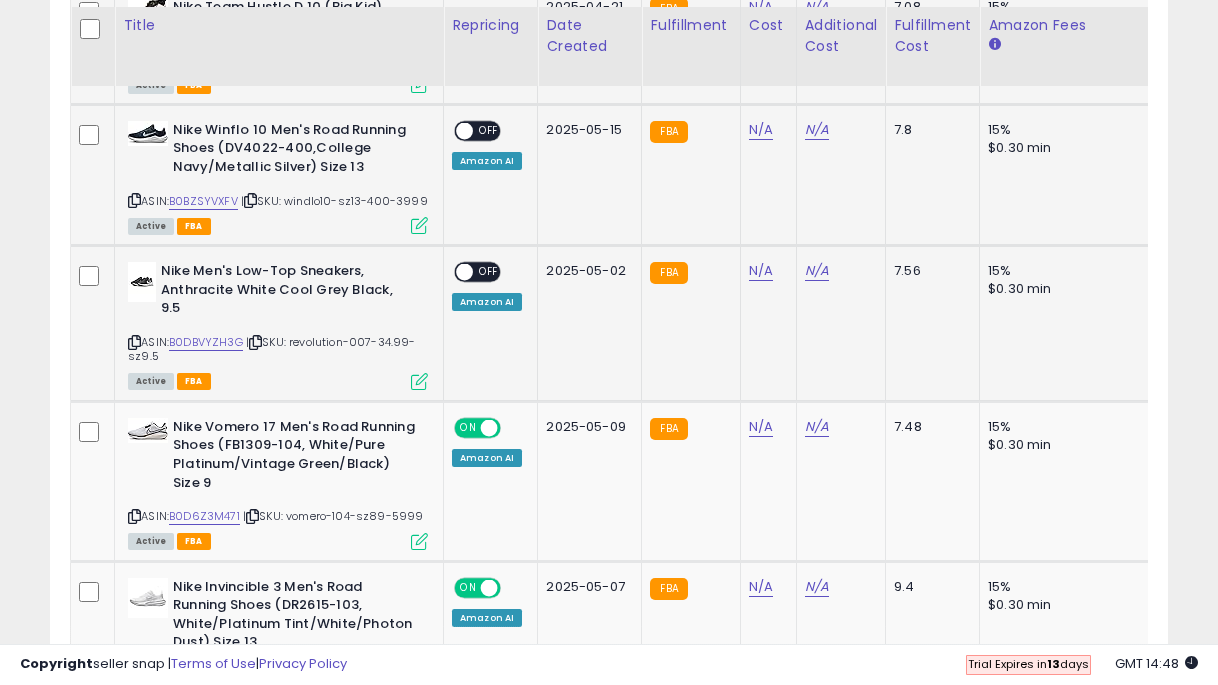 click on "OFF" at bounding box center (489, 272) 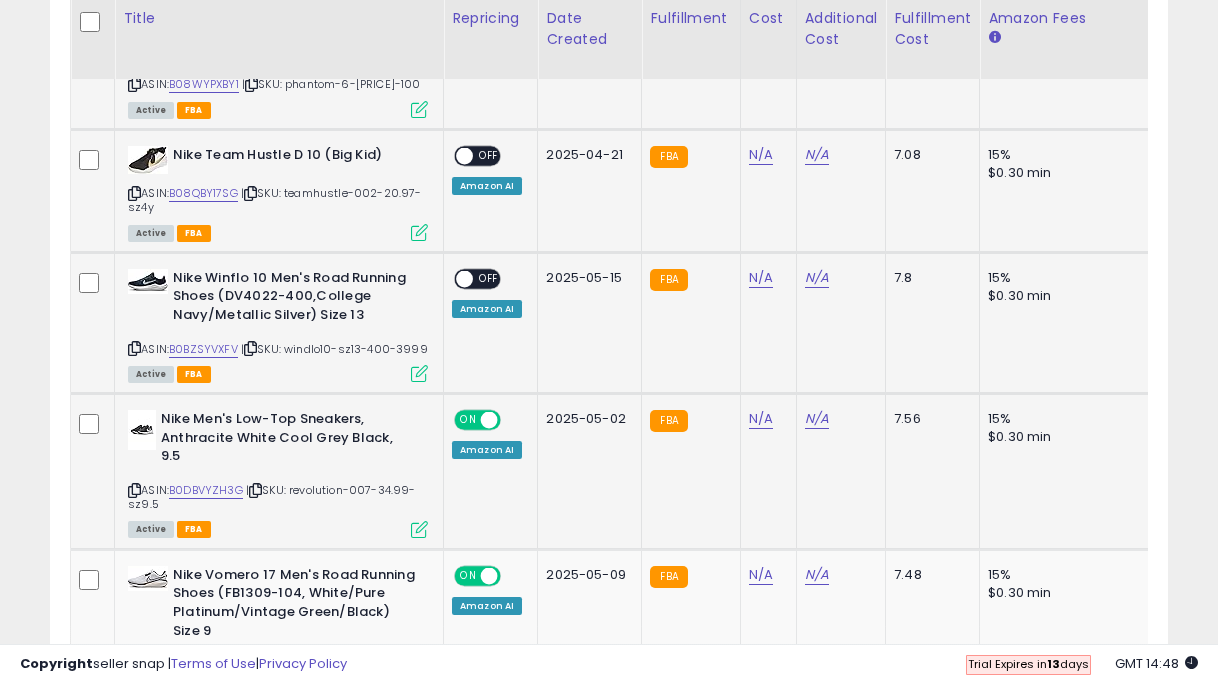 scroll, scrollTop: 1383, scrollLeft: 0, axis: vertical 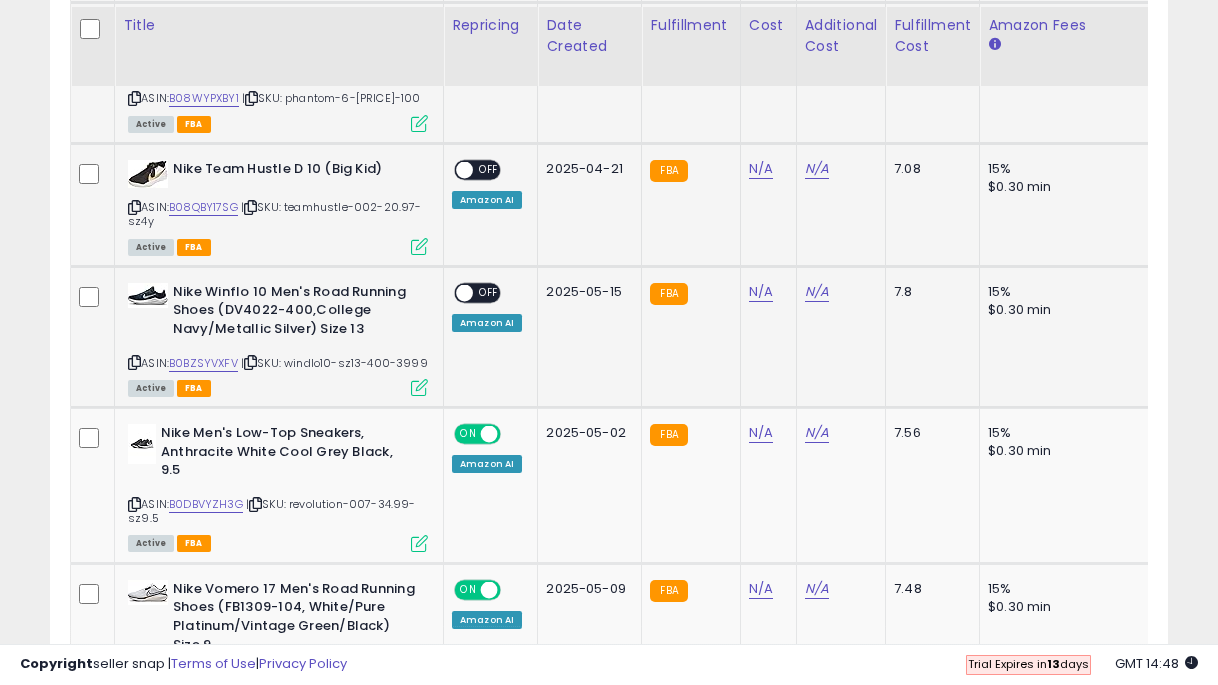 click on "ON   OFF" at bounding box center (477, 292) 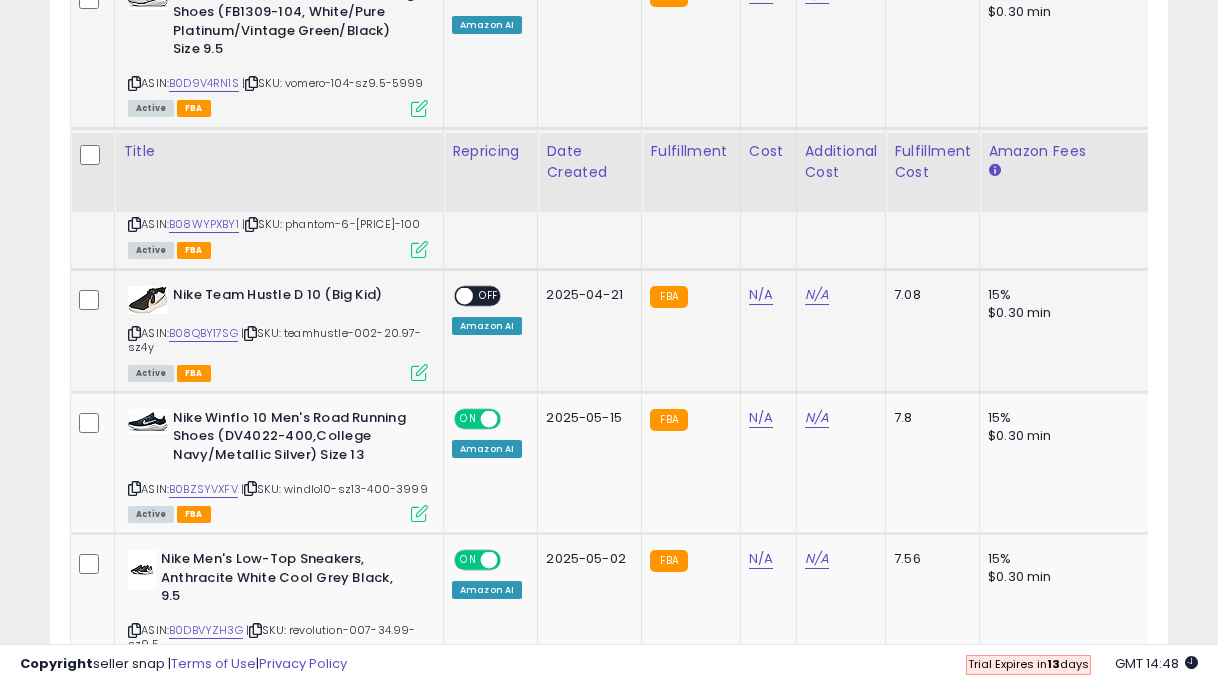 scroll, scrollTop: 1254, scrollLeft: 0, axis: vertical 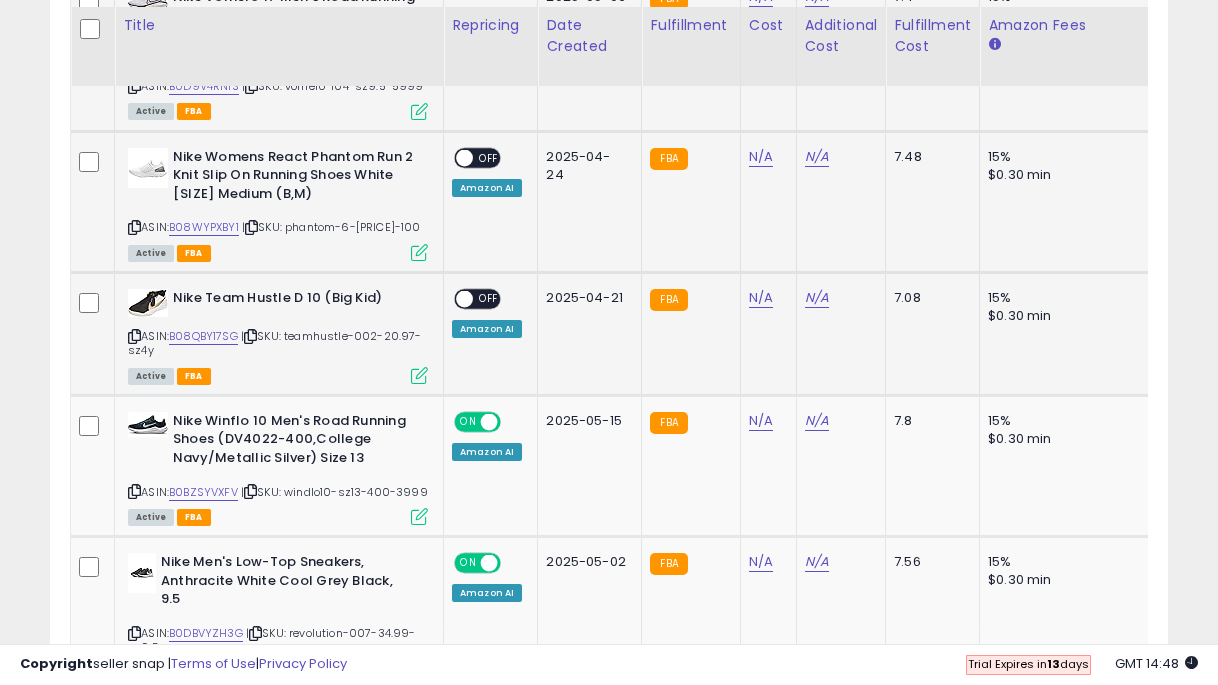 click on "OFF" at bounding box center (489, 299) 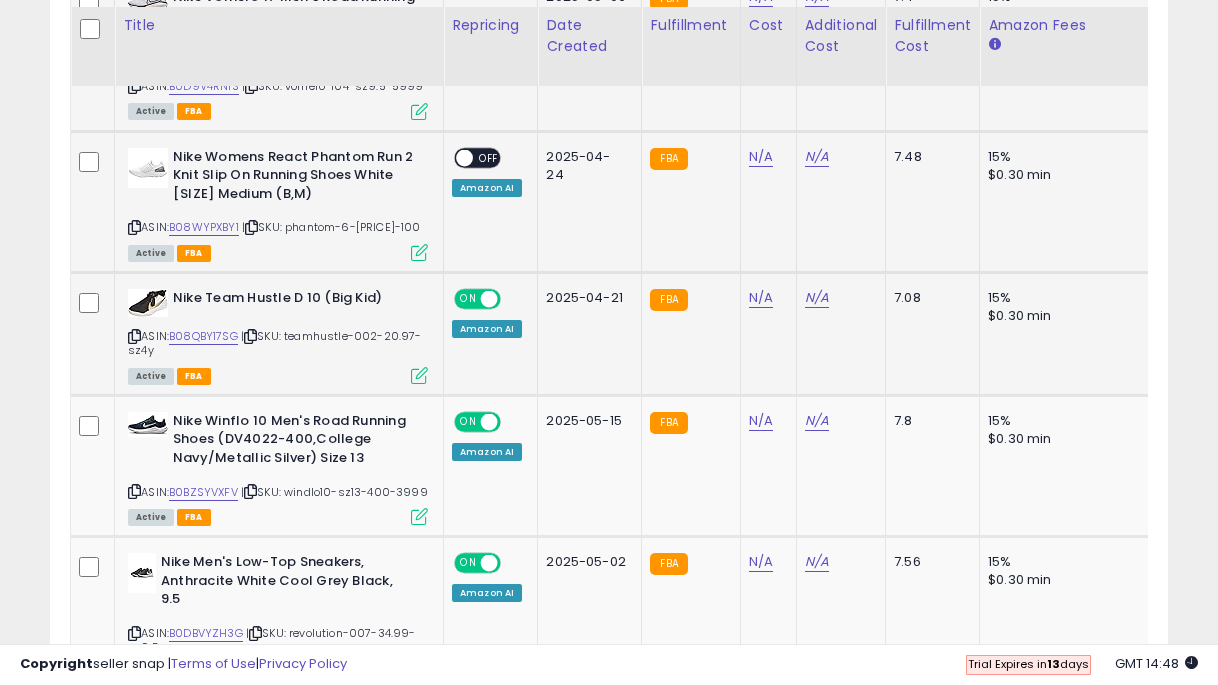 scroll, scrollTop: 1100, scrollLeft: 0, axis: vertical 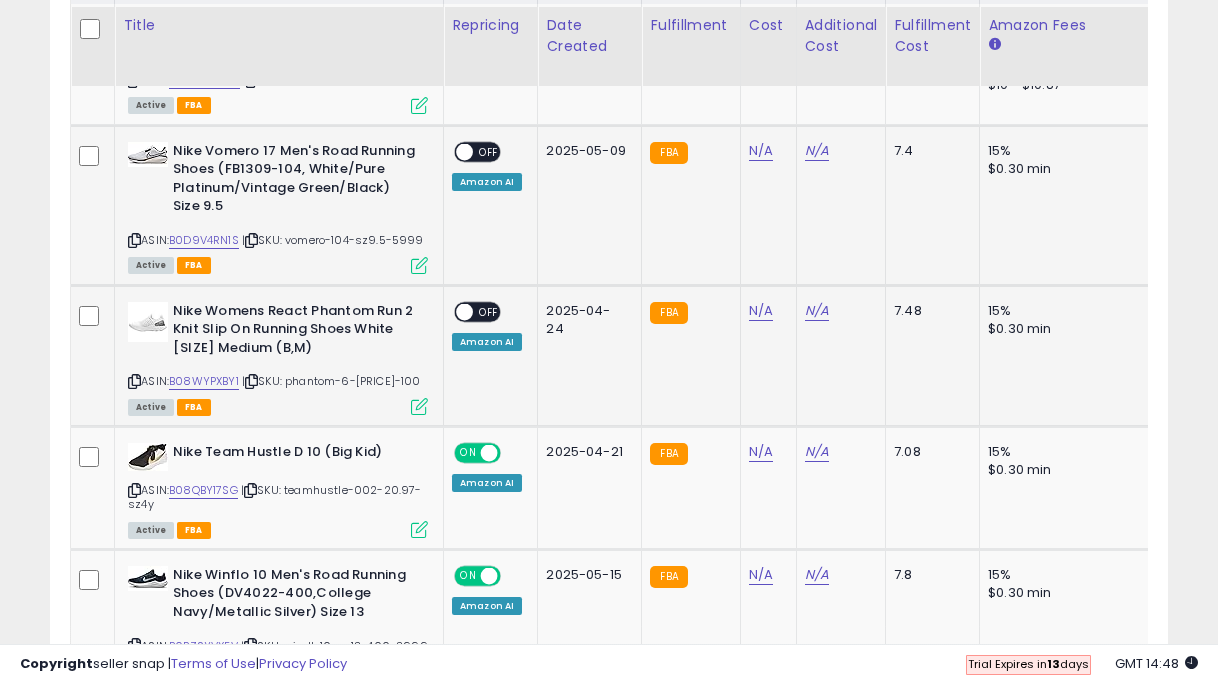 click on "OFF" at bounding box center (489, 311) 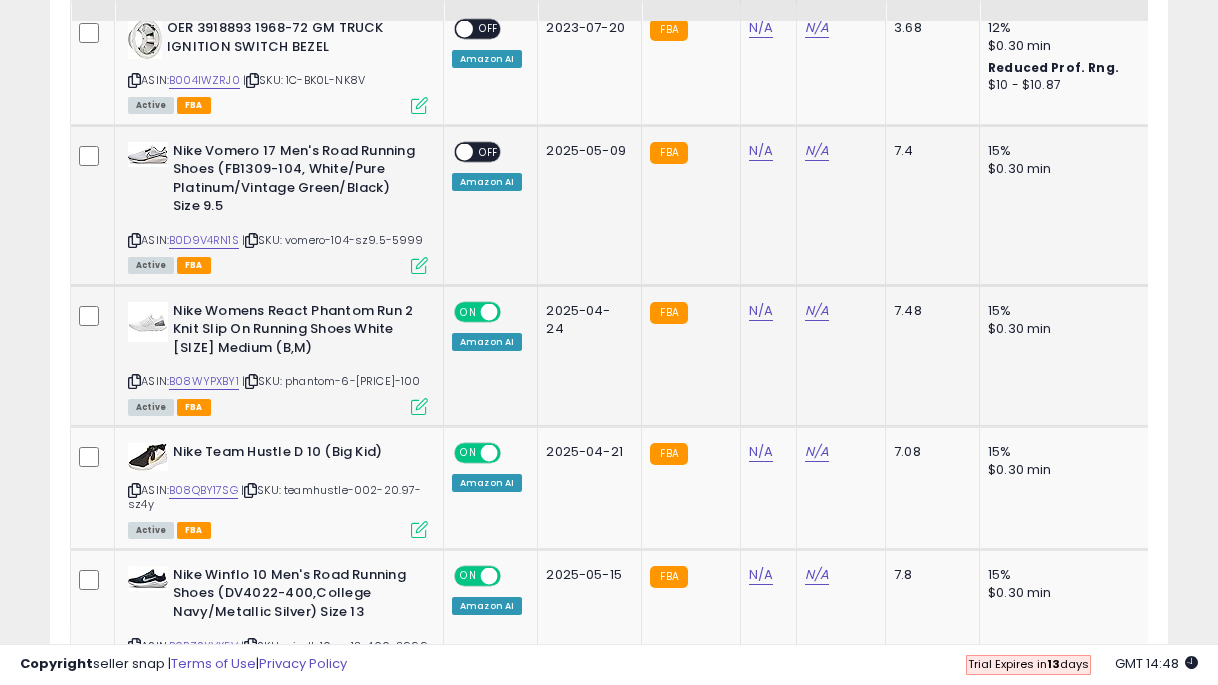 scroll, scrollTop: 897, scrollLeft: 0, axis: vertical 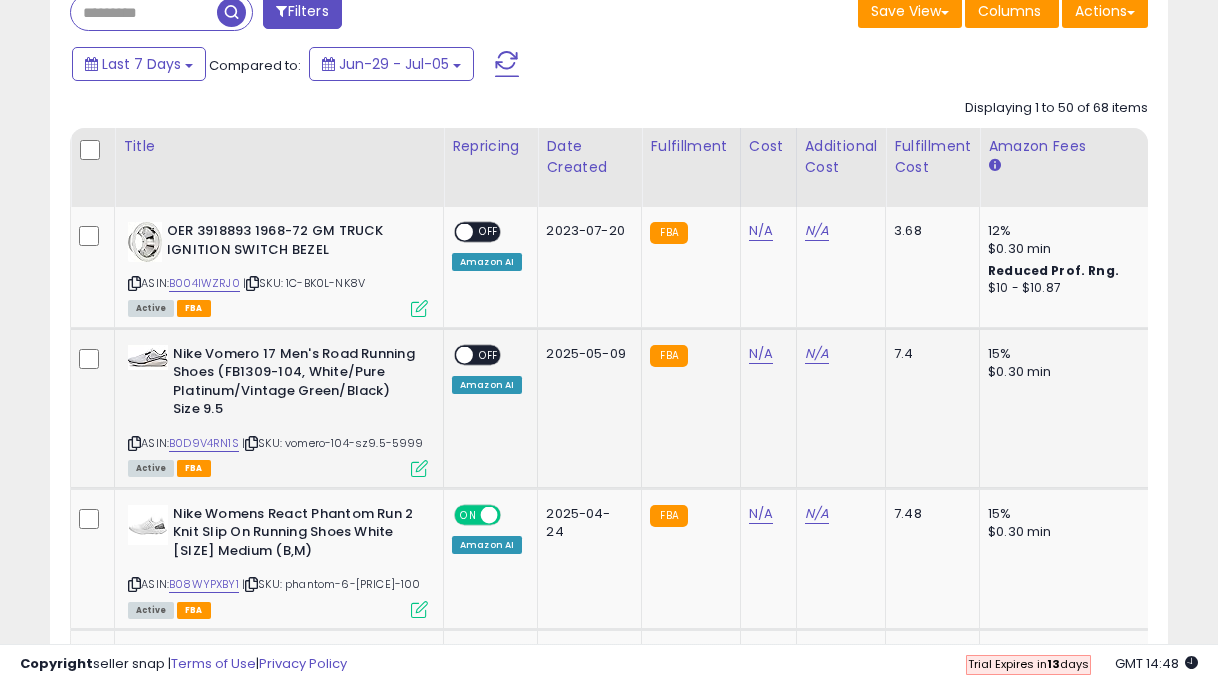 click on "OFF" at bounding box center [489, 354] 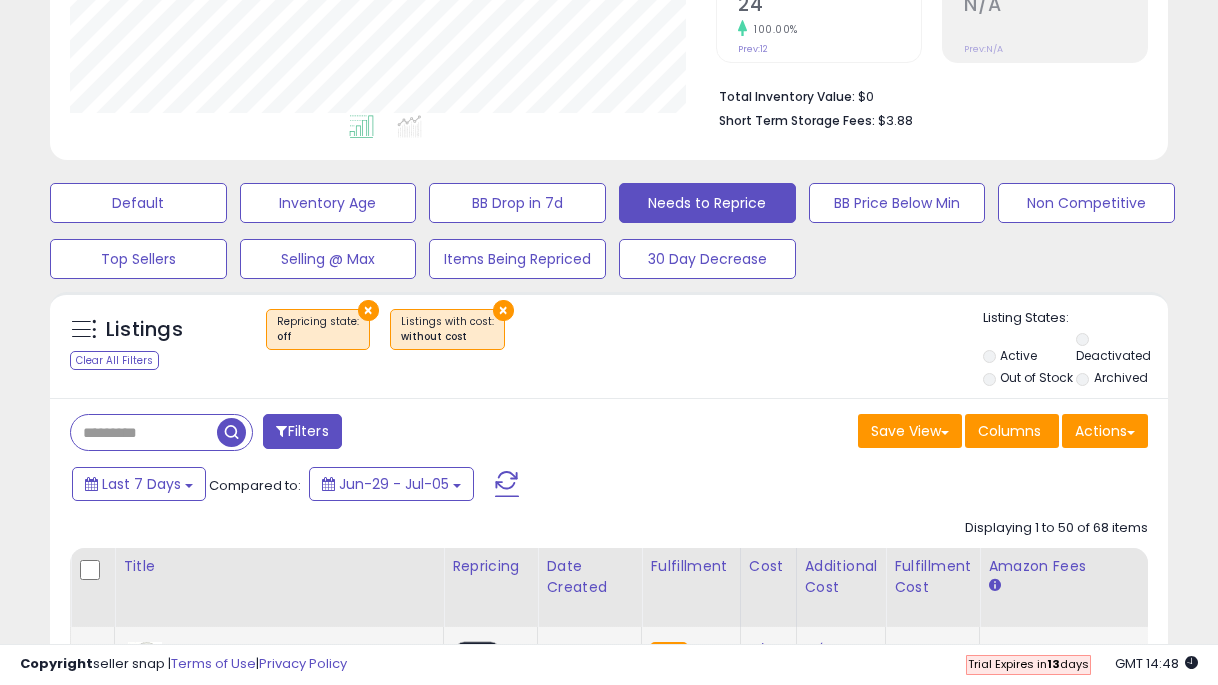 scroll, scrollTop: 480, scrollLeft: 0, axis: vertical 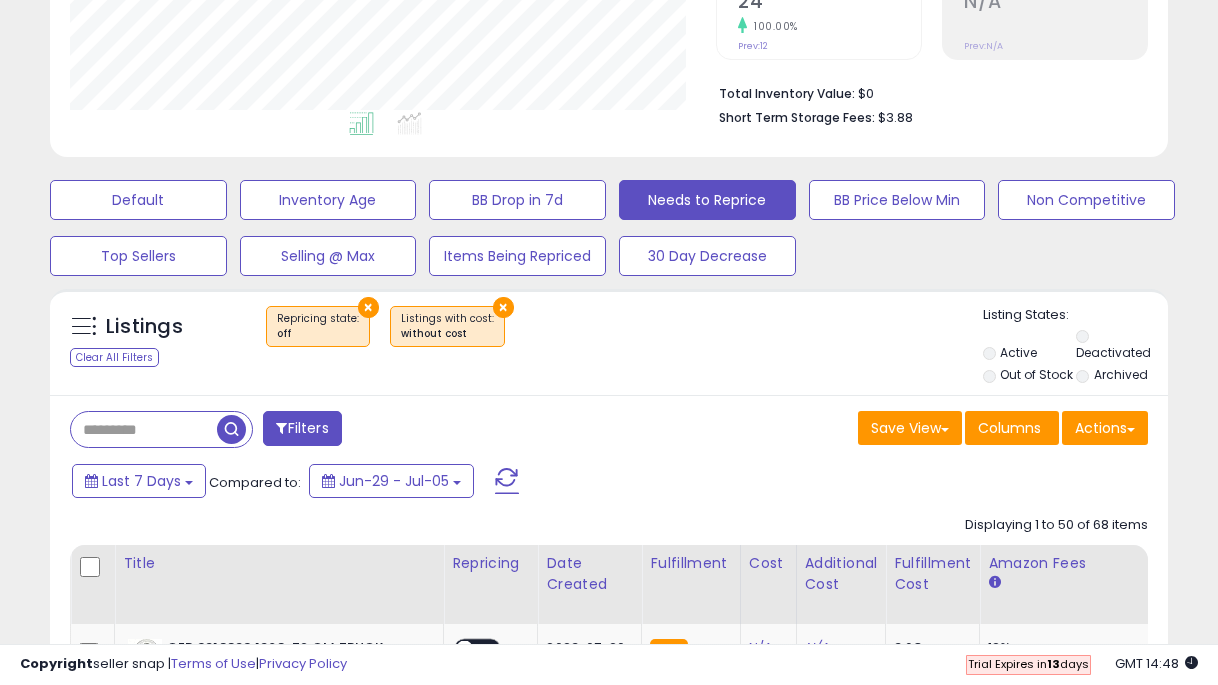 click at bounding box center (507, 481) 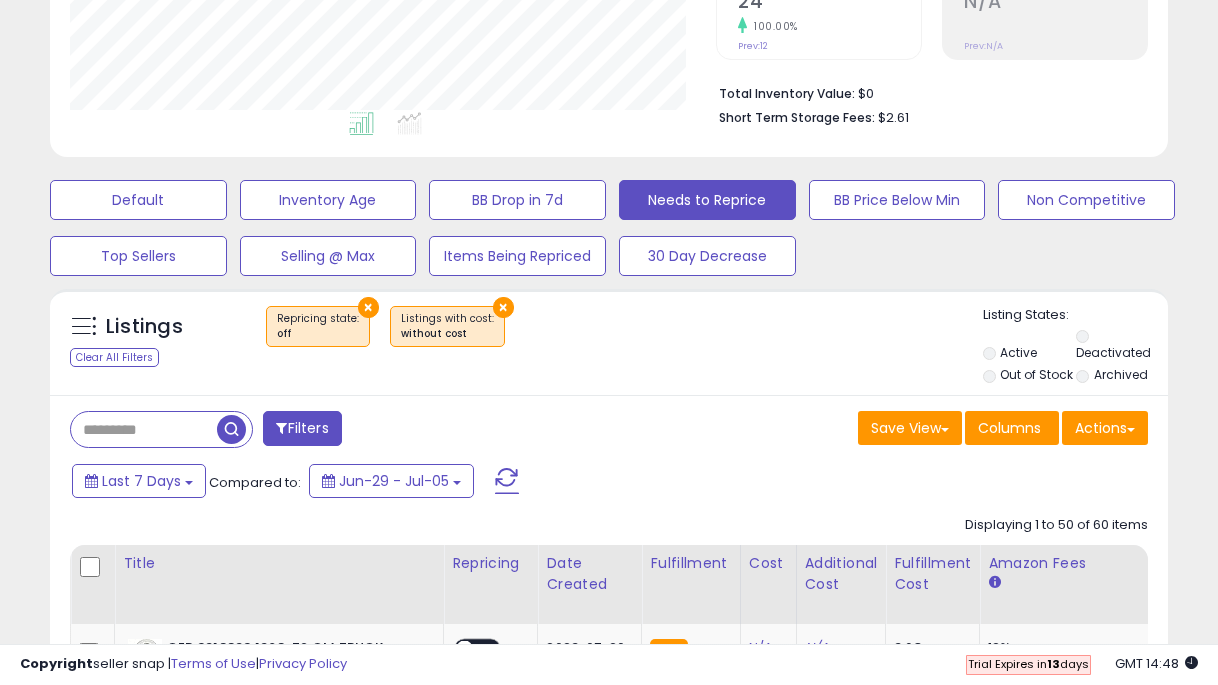 scroll, scrollTop: 999590, scrollLeft: 999354, axis: both 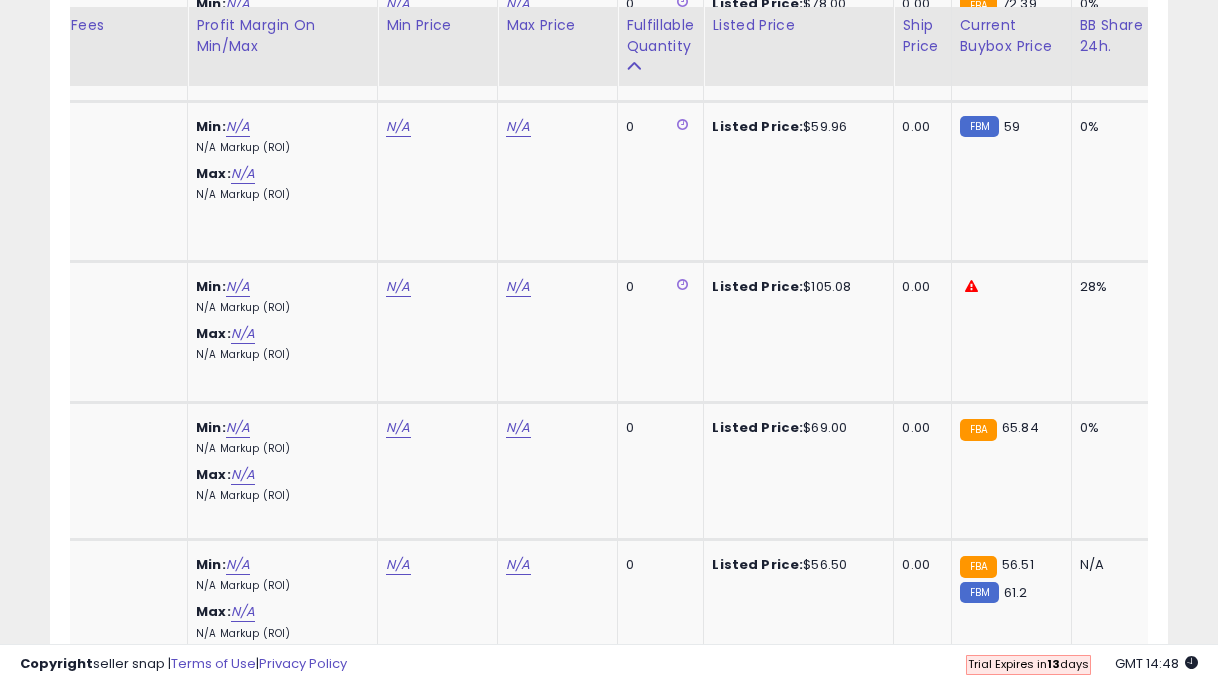 click on "2" 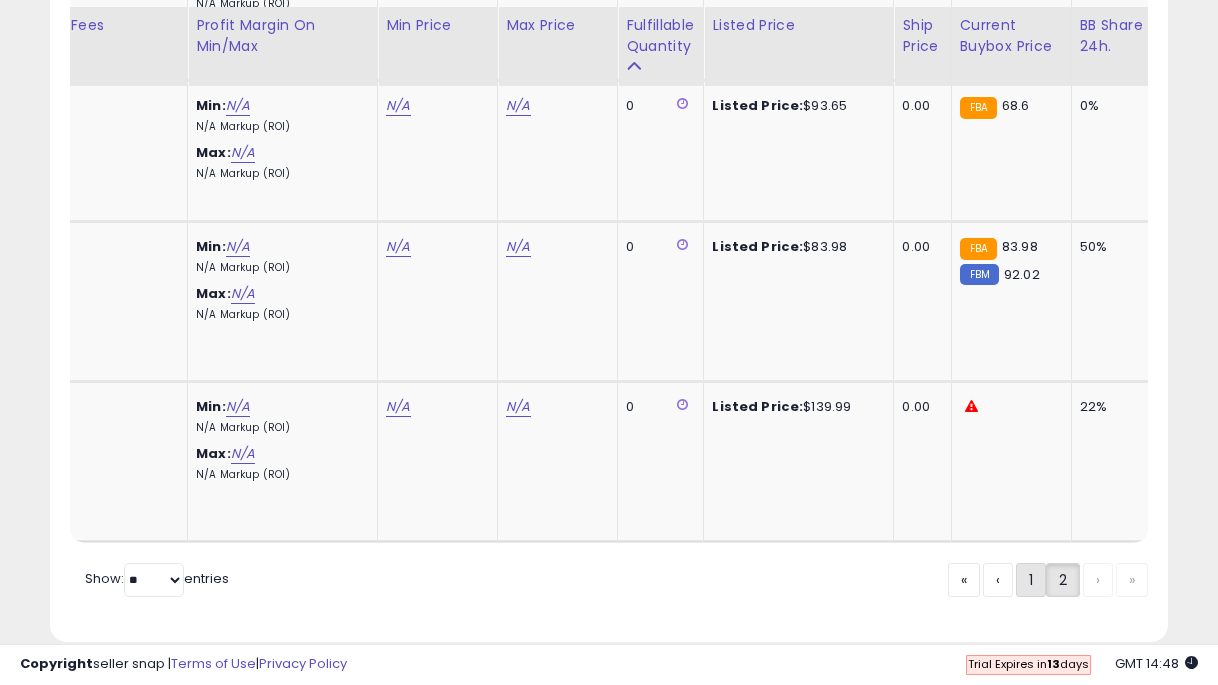 click on "1" 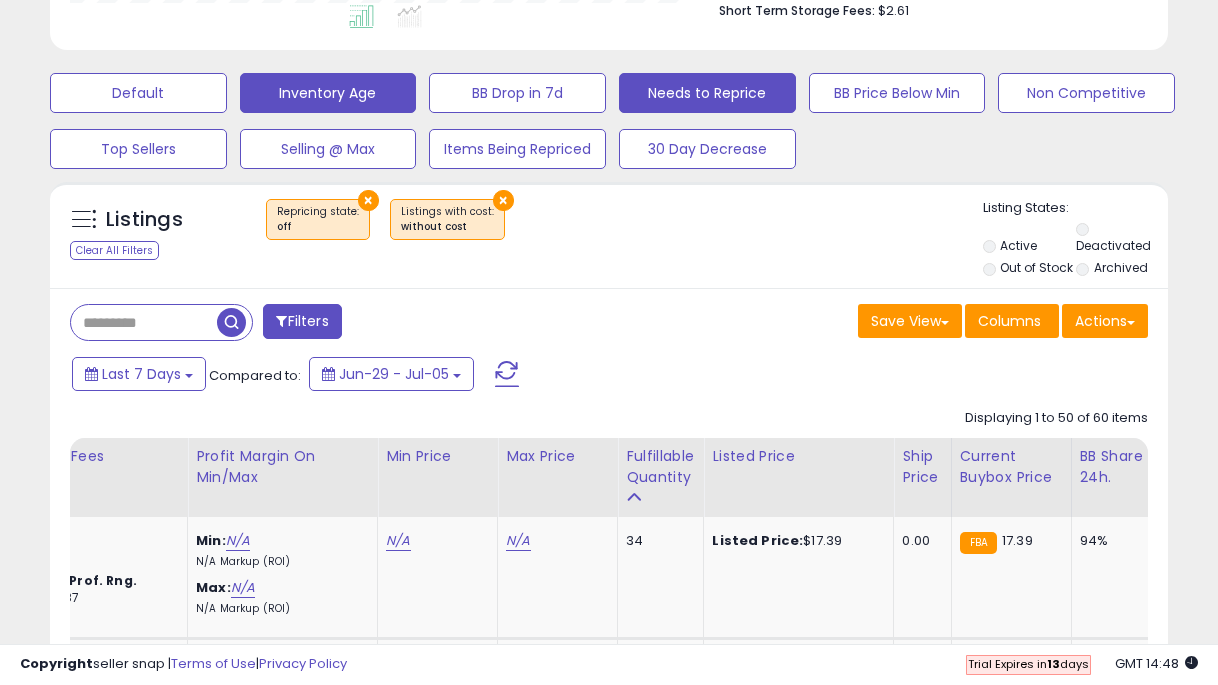 click on "Inventory Age" at bounding box center [138, 93] 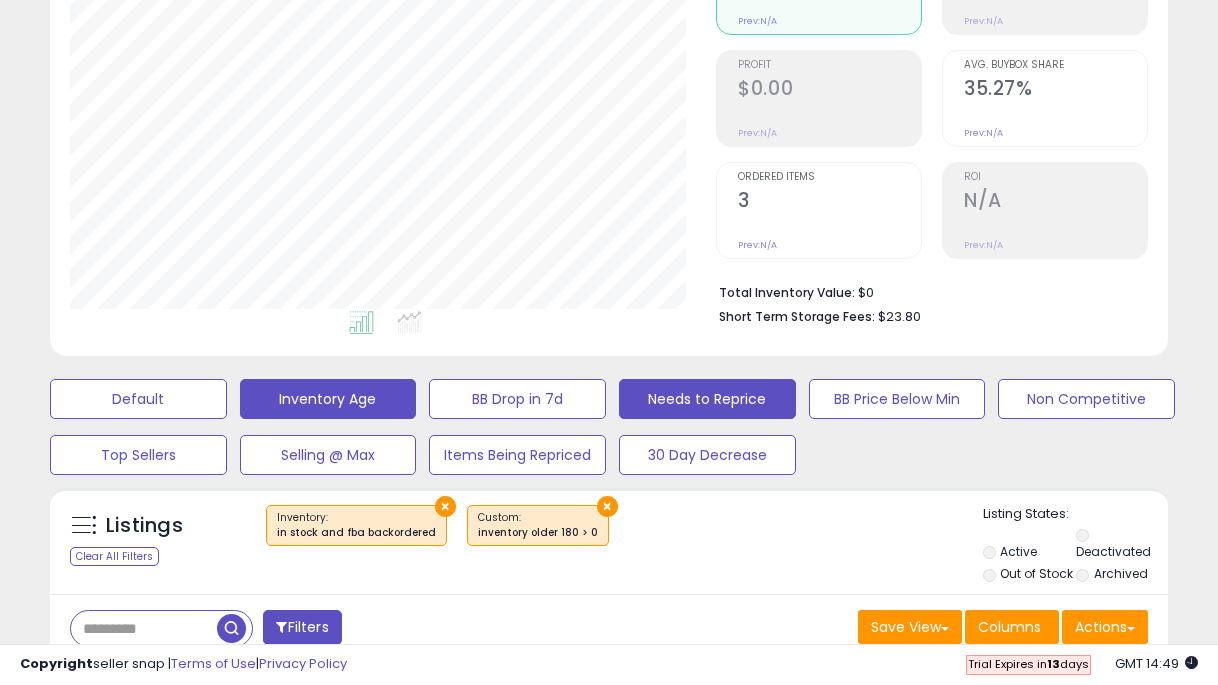 click on "Needs to Reprice" at bounding box center (138, 399) 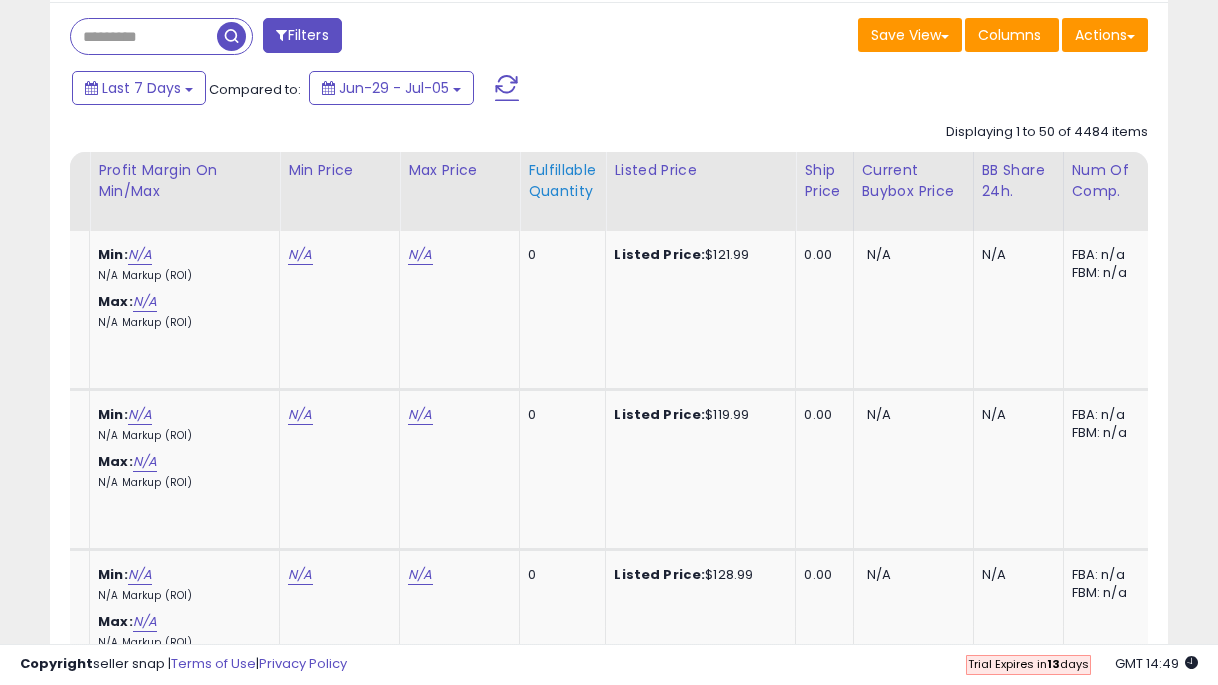 click on "Fulfillable Quantity" at bounding box center [562, 181] 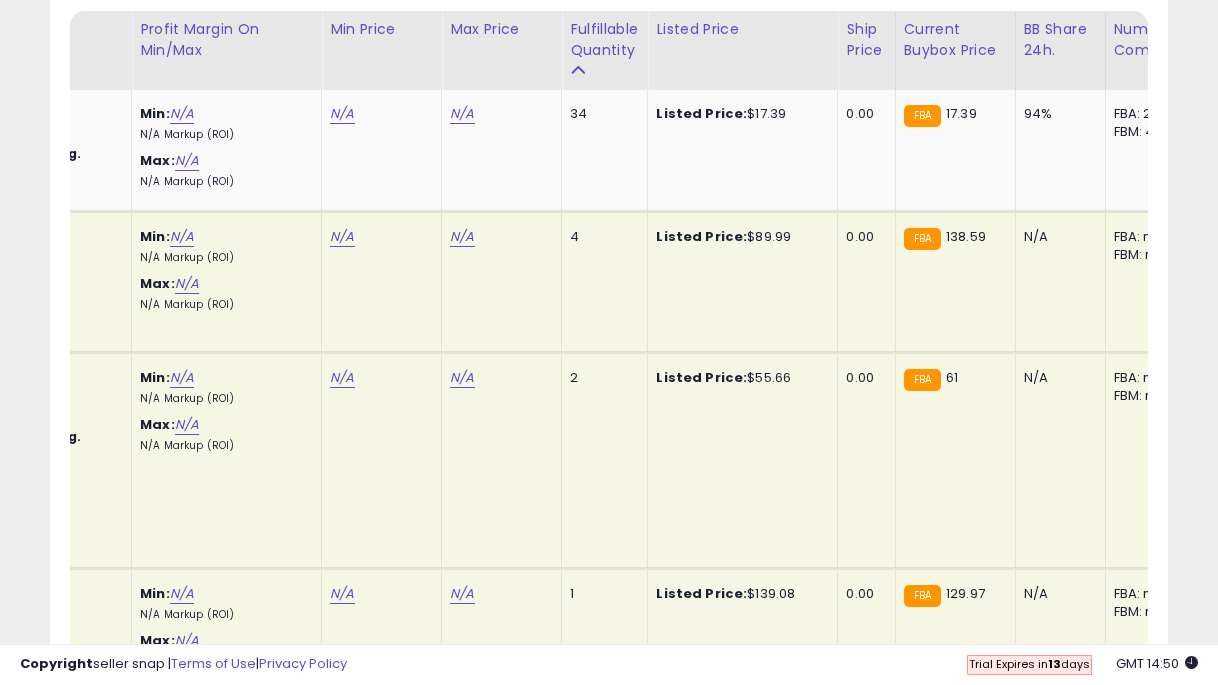click on "N/A" at bounding box center [342, 237] 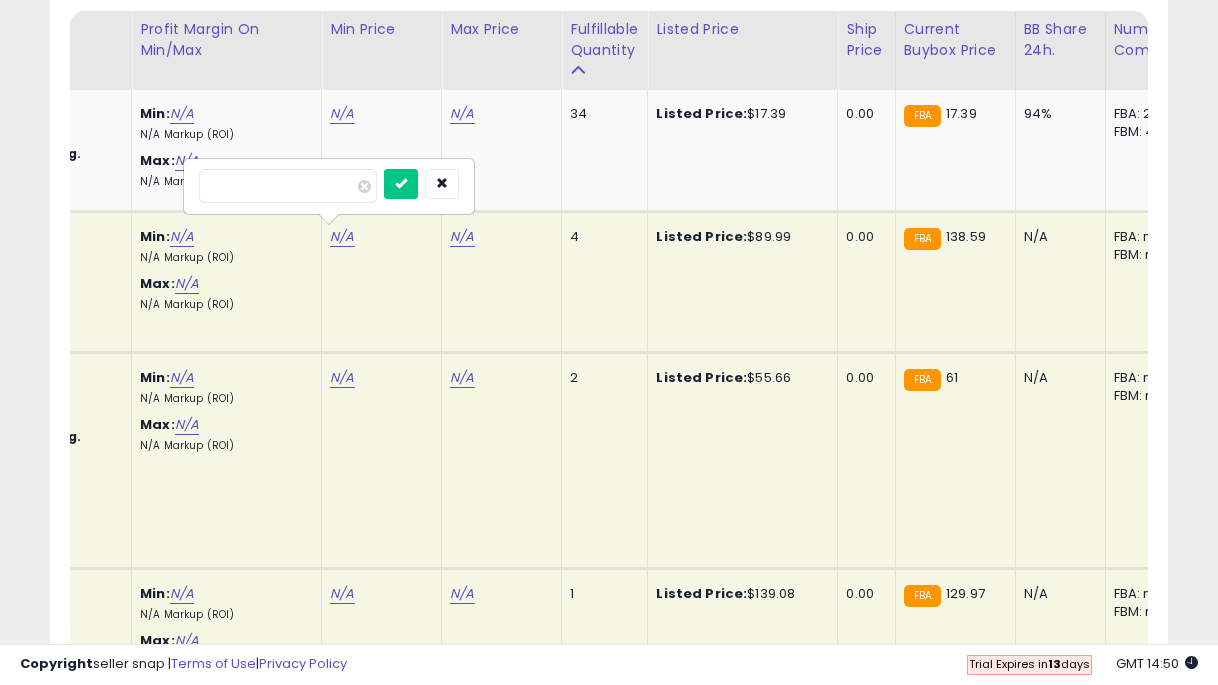 click at bounding box center [401, 184] 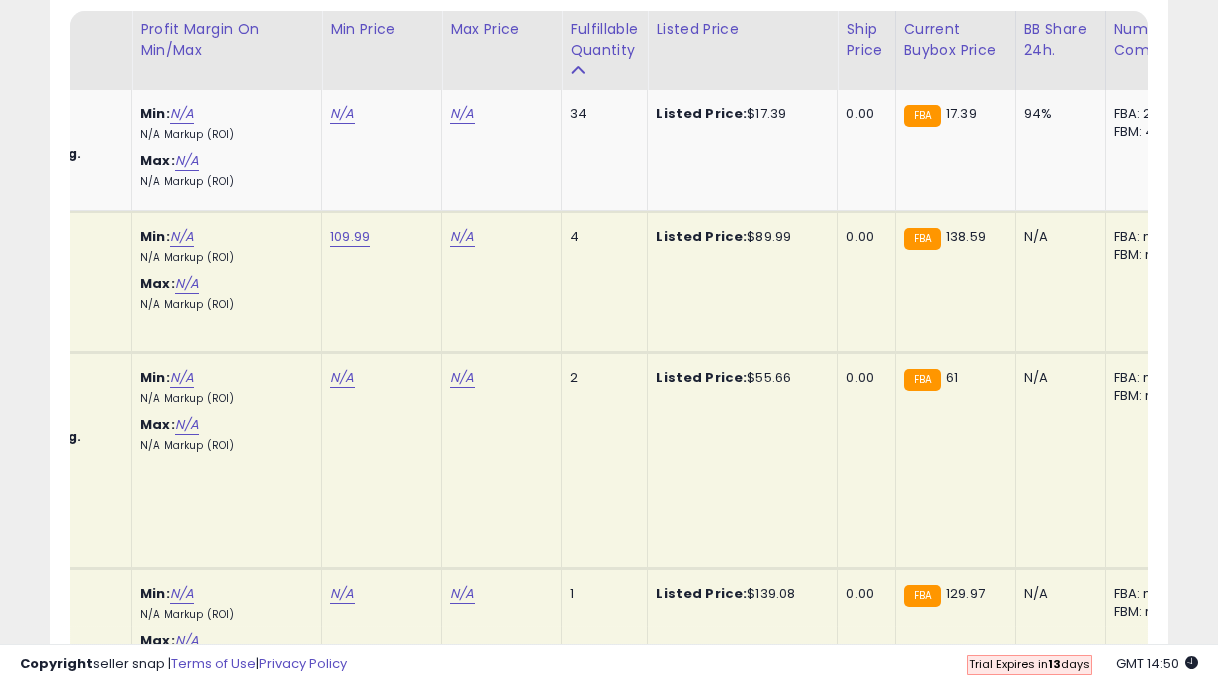 click on "N/A" at bounding box center [462, 237] 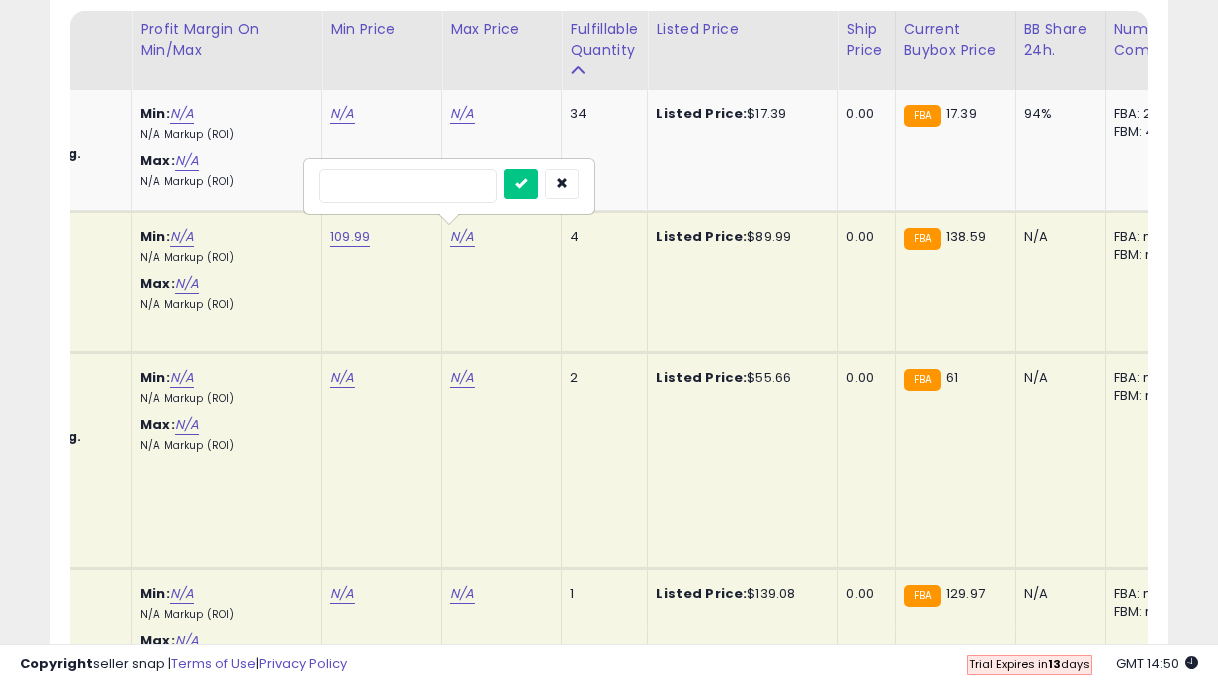 click at bounding box center (521, 184) 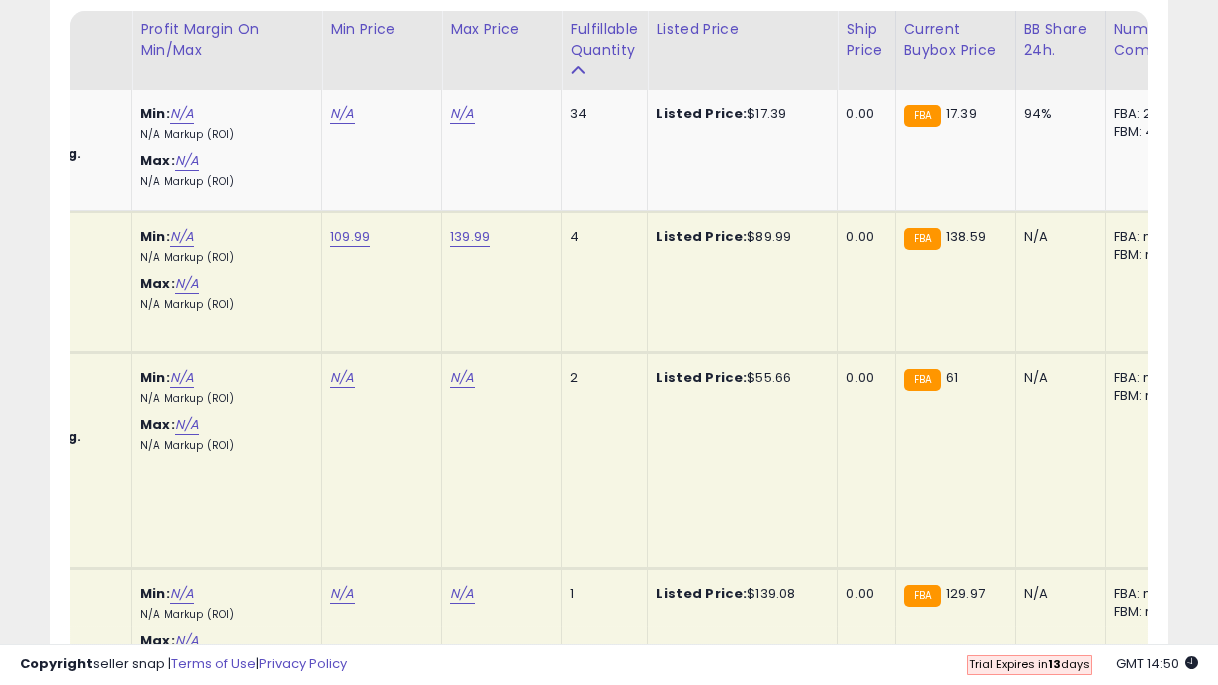 click on "N/A" at bounding box center (342, 378) 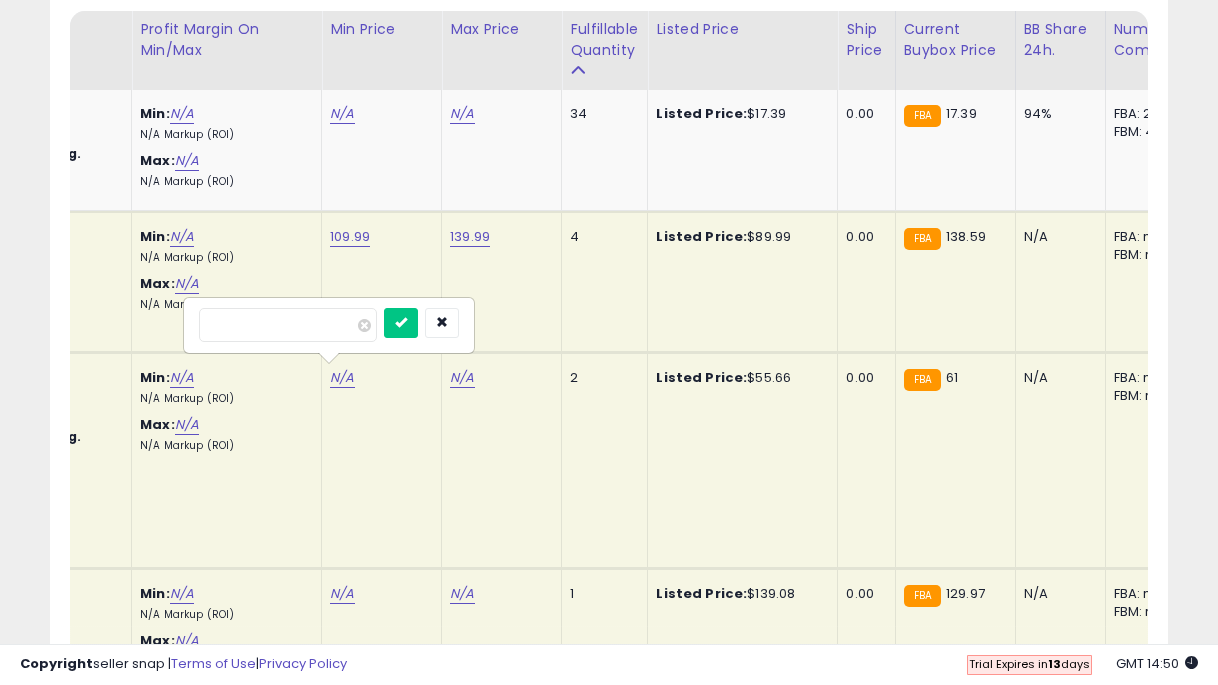 click at bounding box center [401, 323] 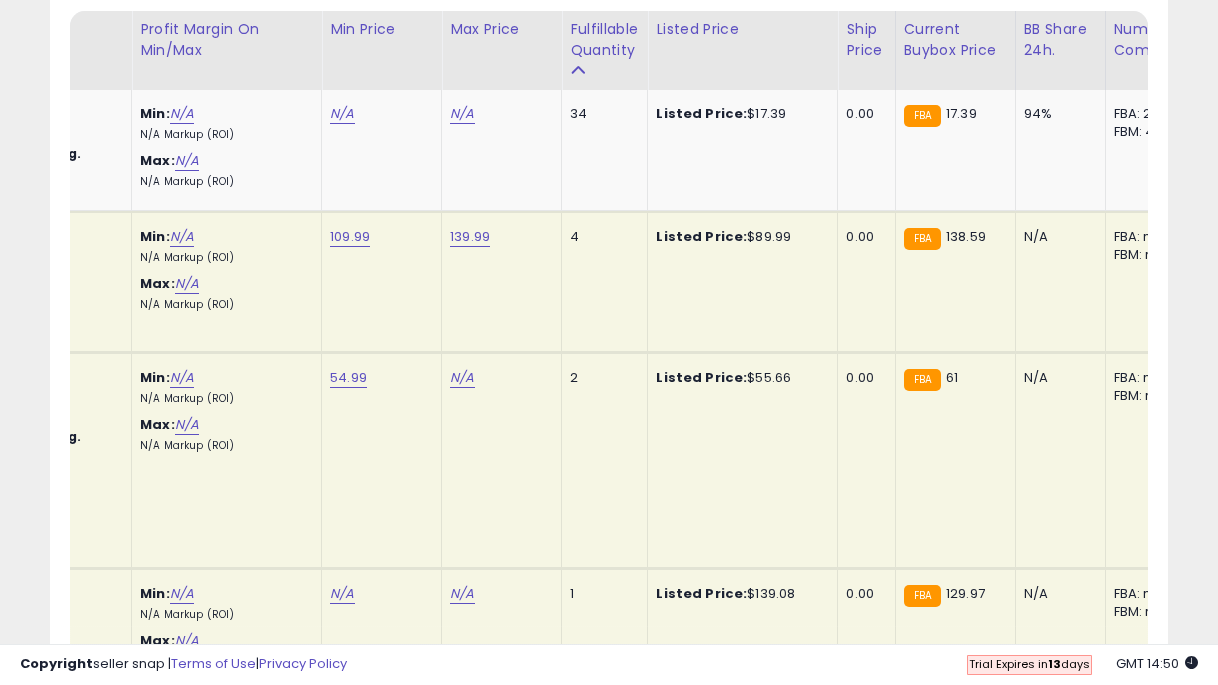 click on "N/A" at bounding box center (462, 378) 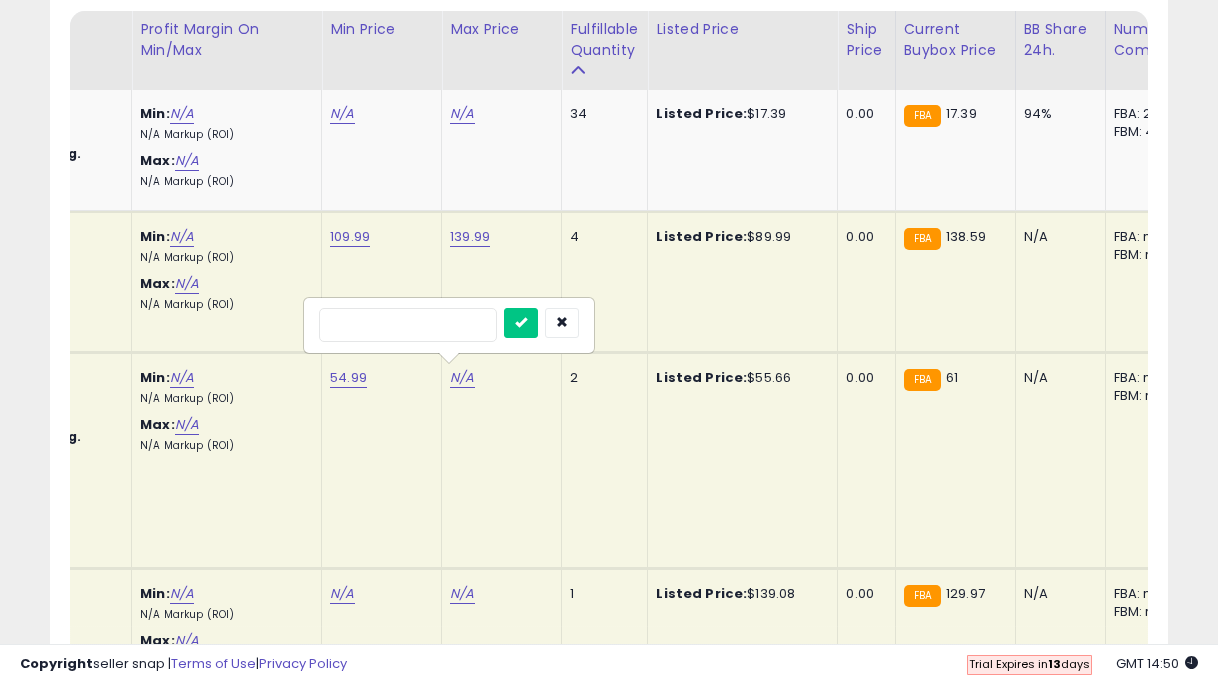 click at bounding box center [521, 323] 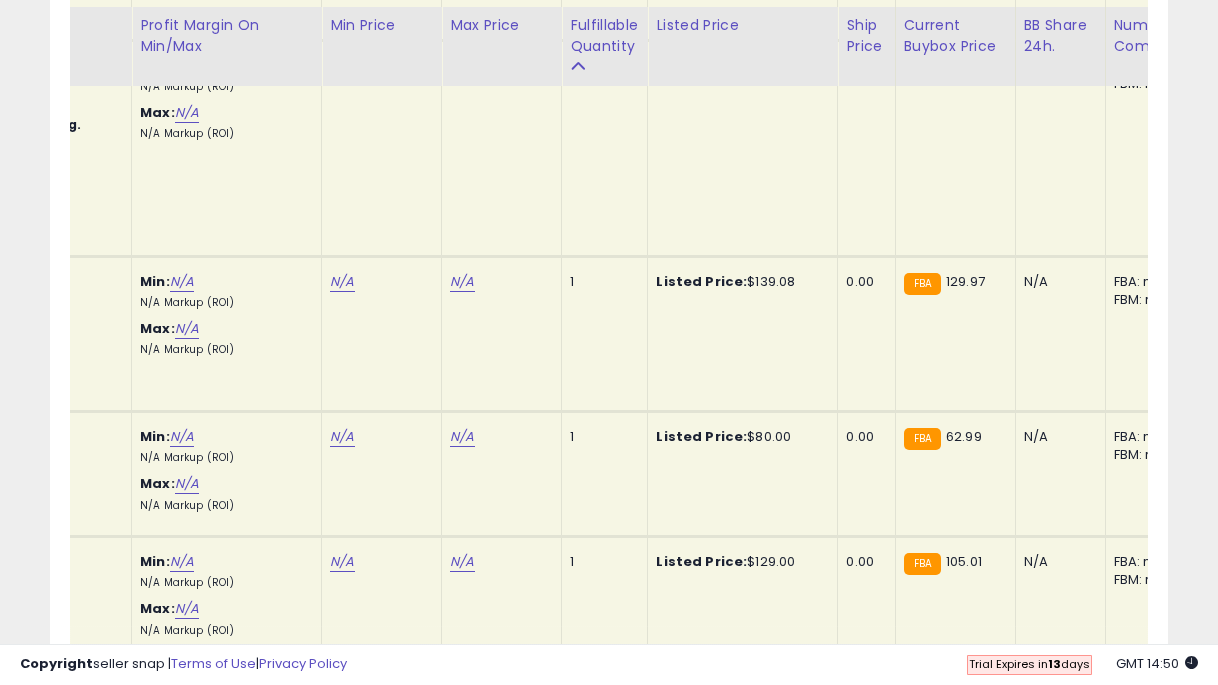click on "N/A" at bounding box center (342, 282) 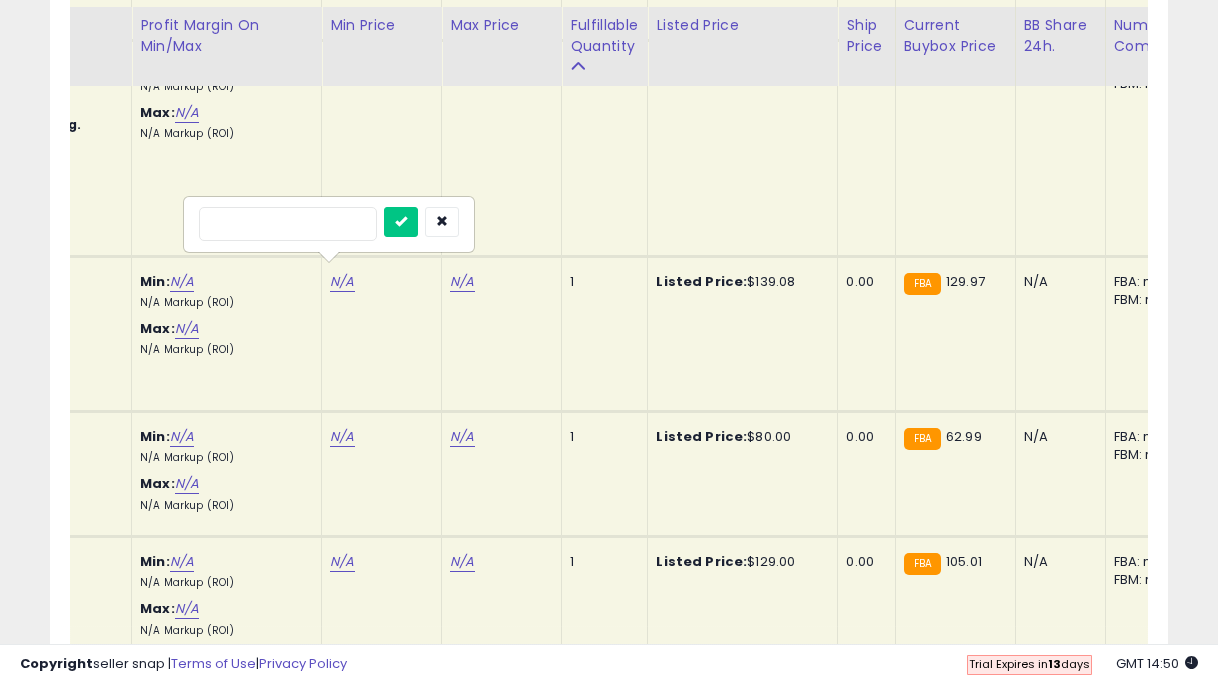 click at bounding box center (401, 222) 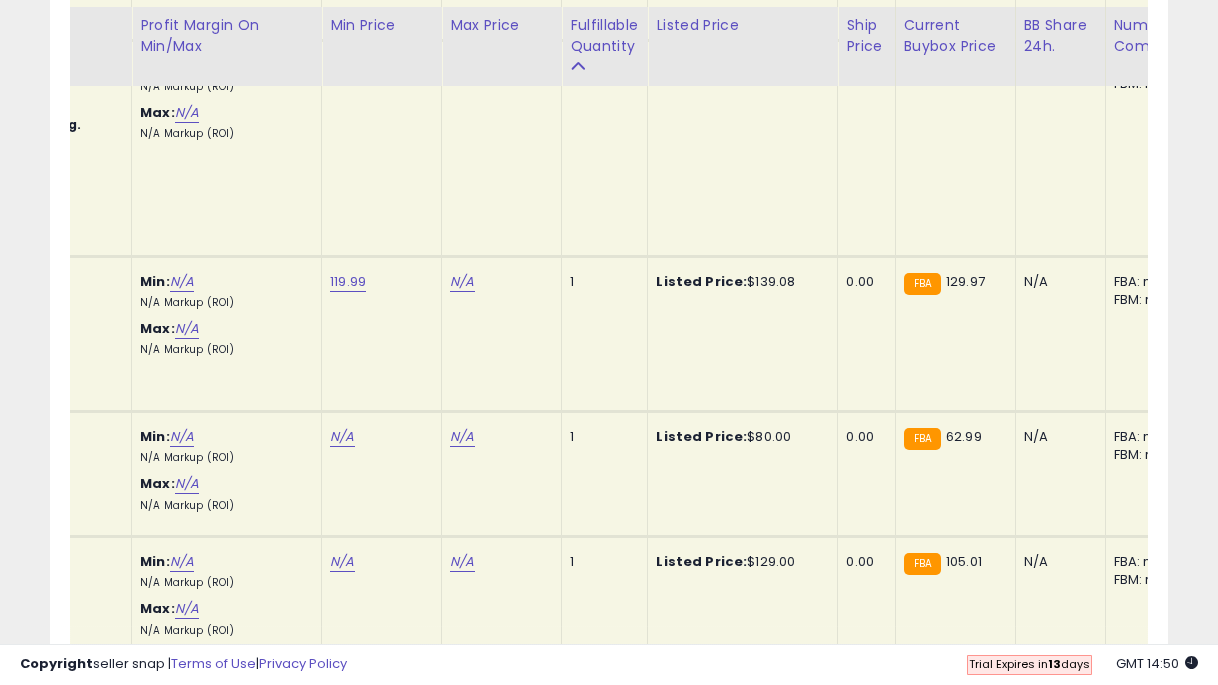 click on "N/A" at bounding box center (462, 282) 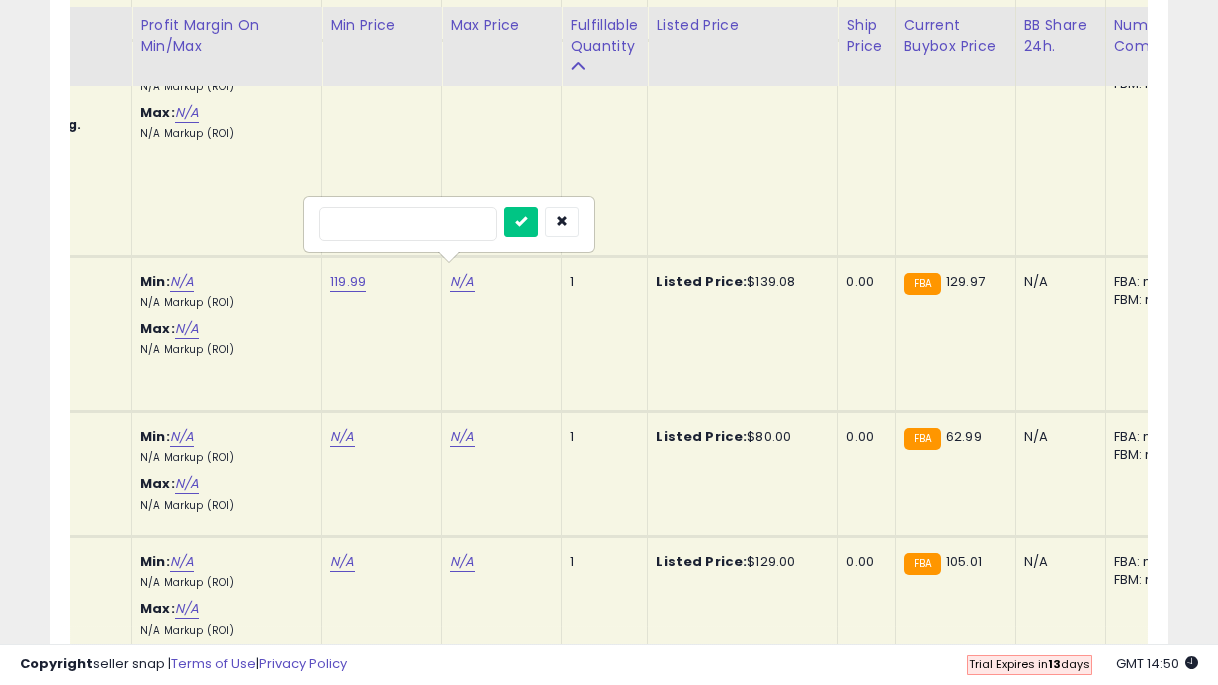 click at bounding box center [521, 222] 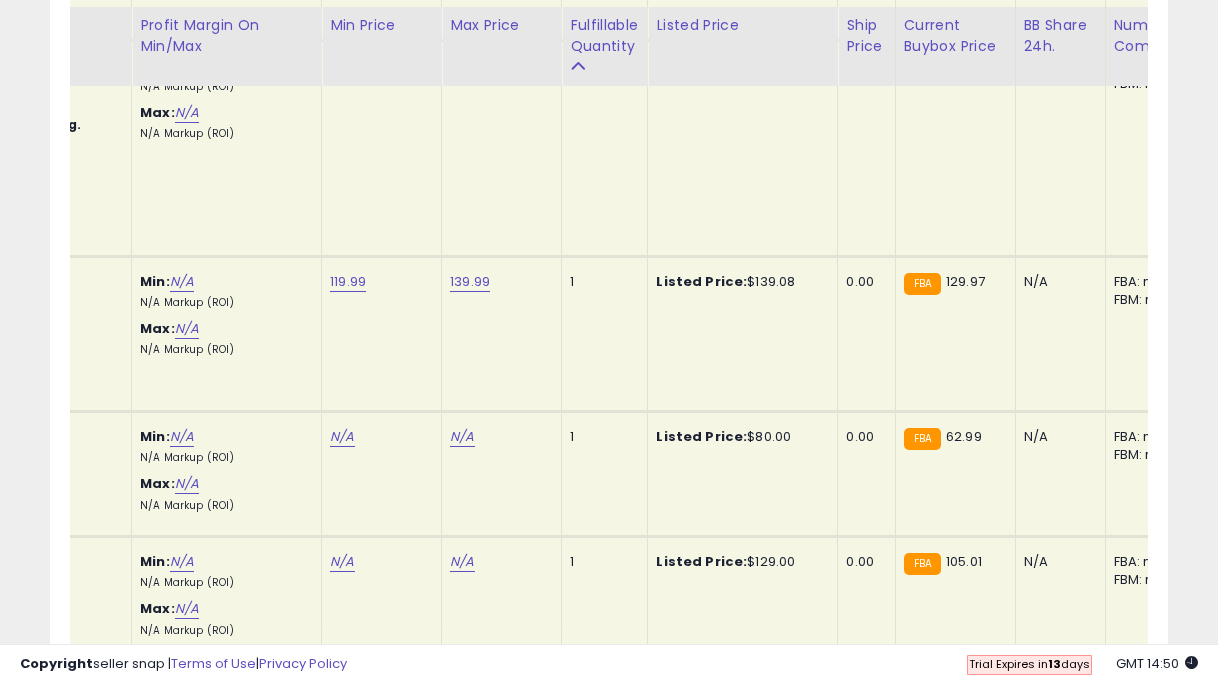click on "N/A" at bounding box center (342, 437) 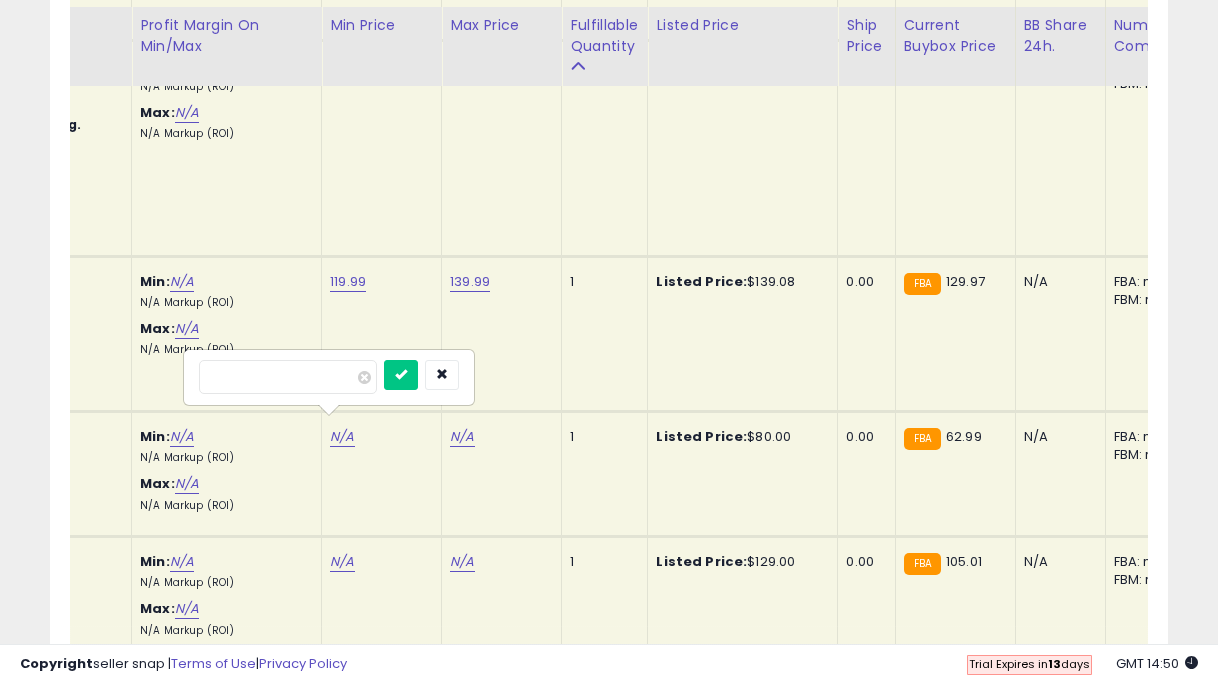 click at bounding box center (401, 375) 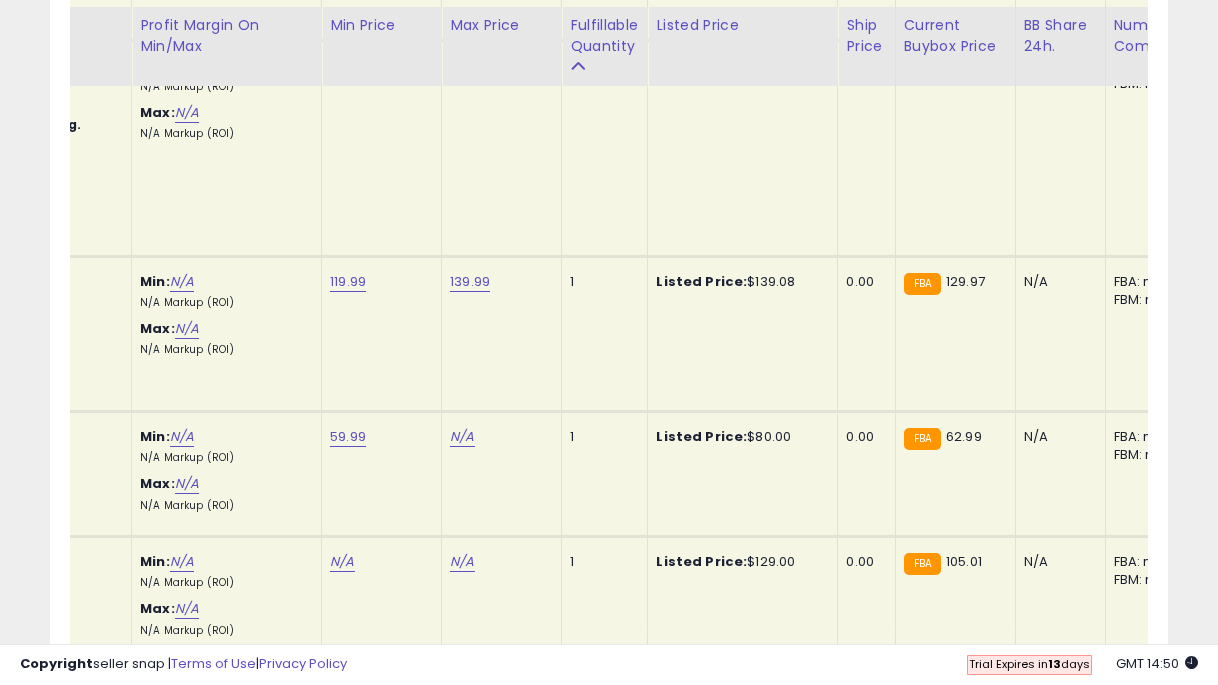 click on "N/A" at bounding box center (462, 437) 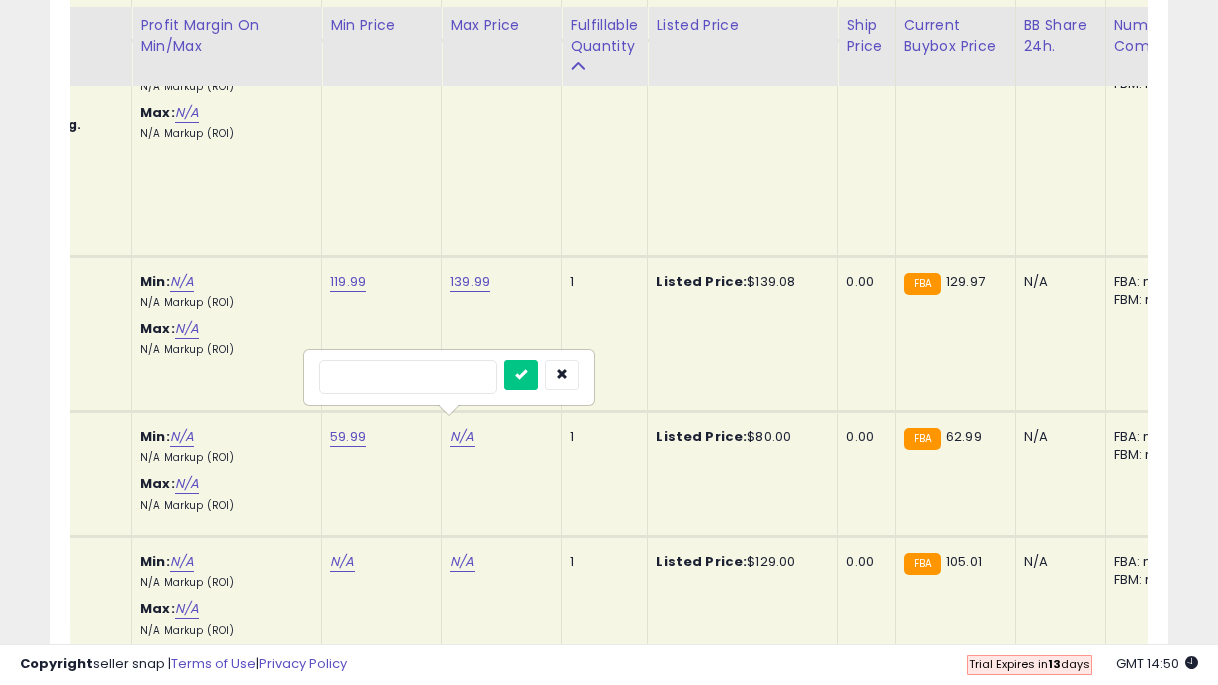 click at bounding box center (521, 375) 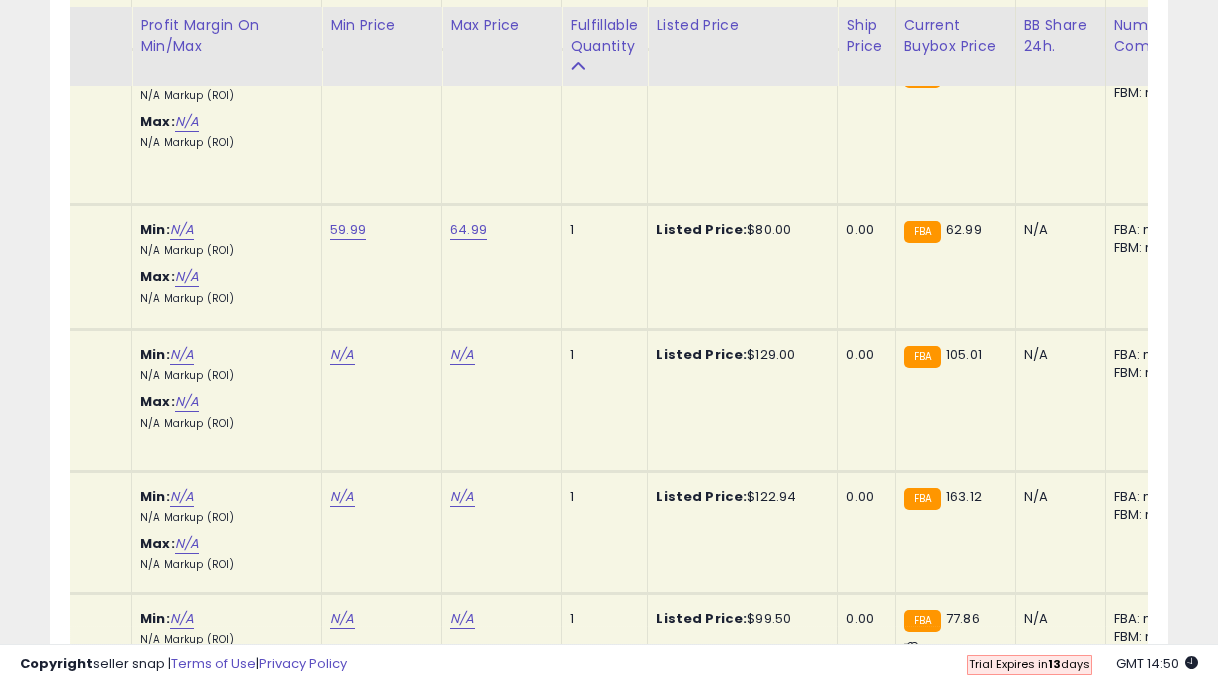 click on "N/A" at bounding box center [342, 355] 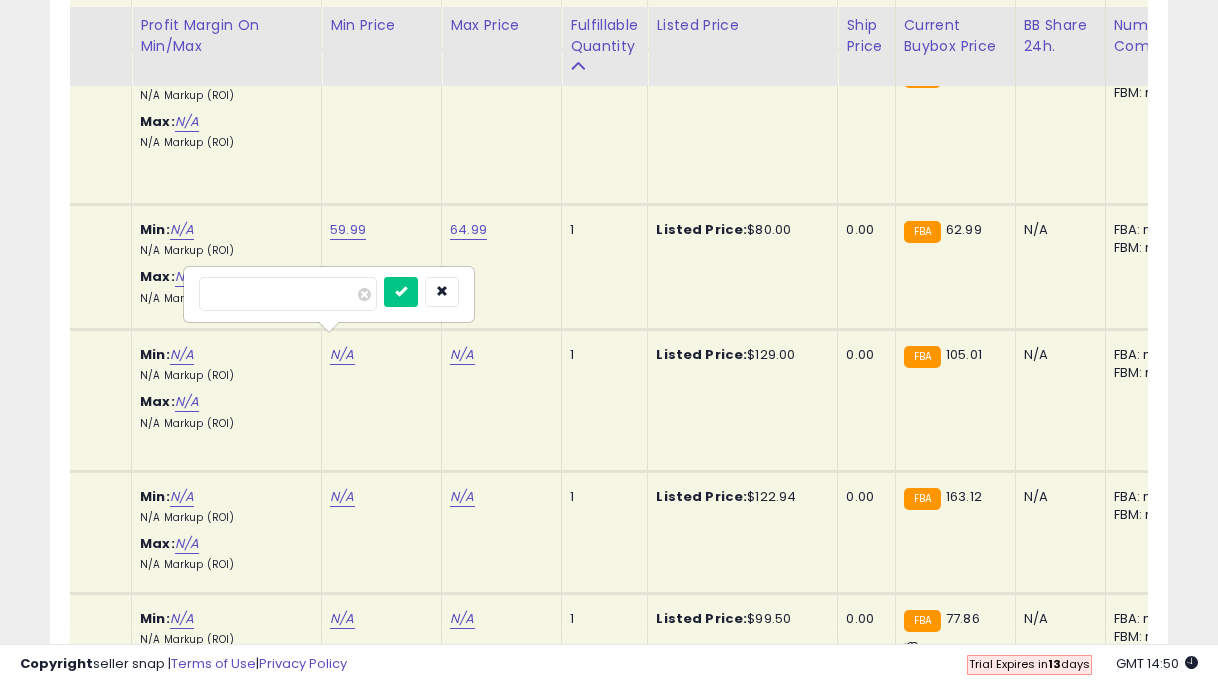 click at bounding box center (401, 292) 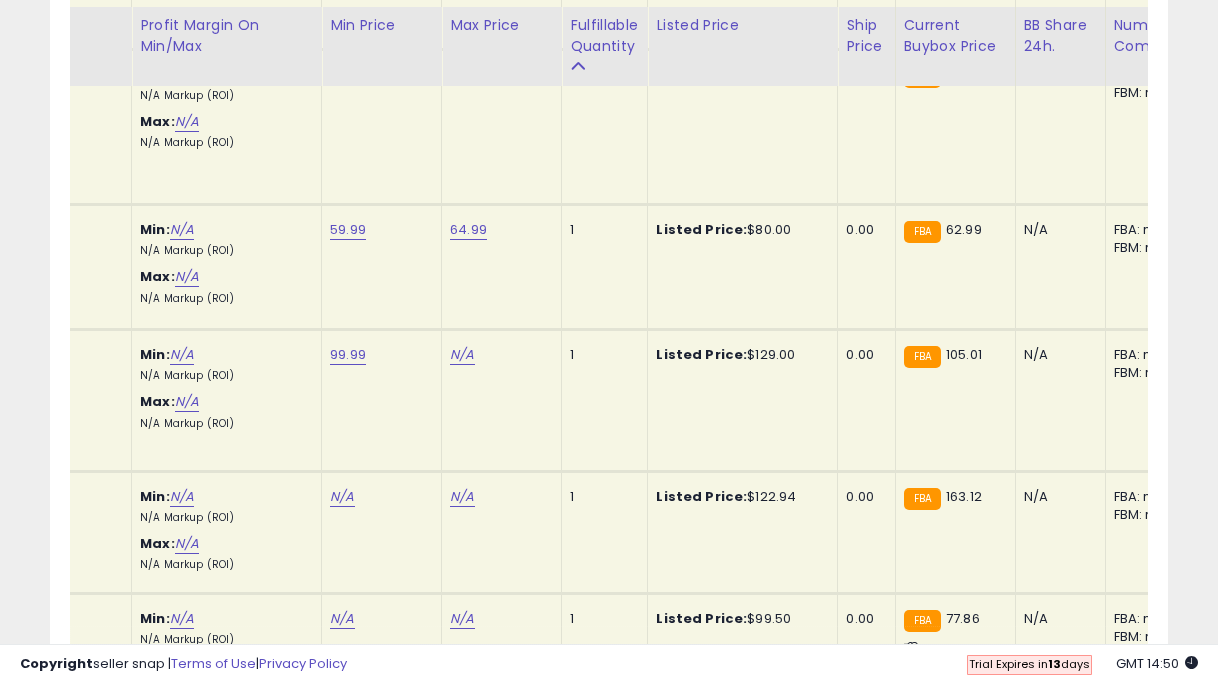 click on "N/A" at bounding box center (462, 355) 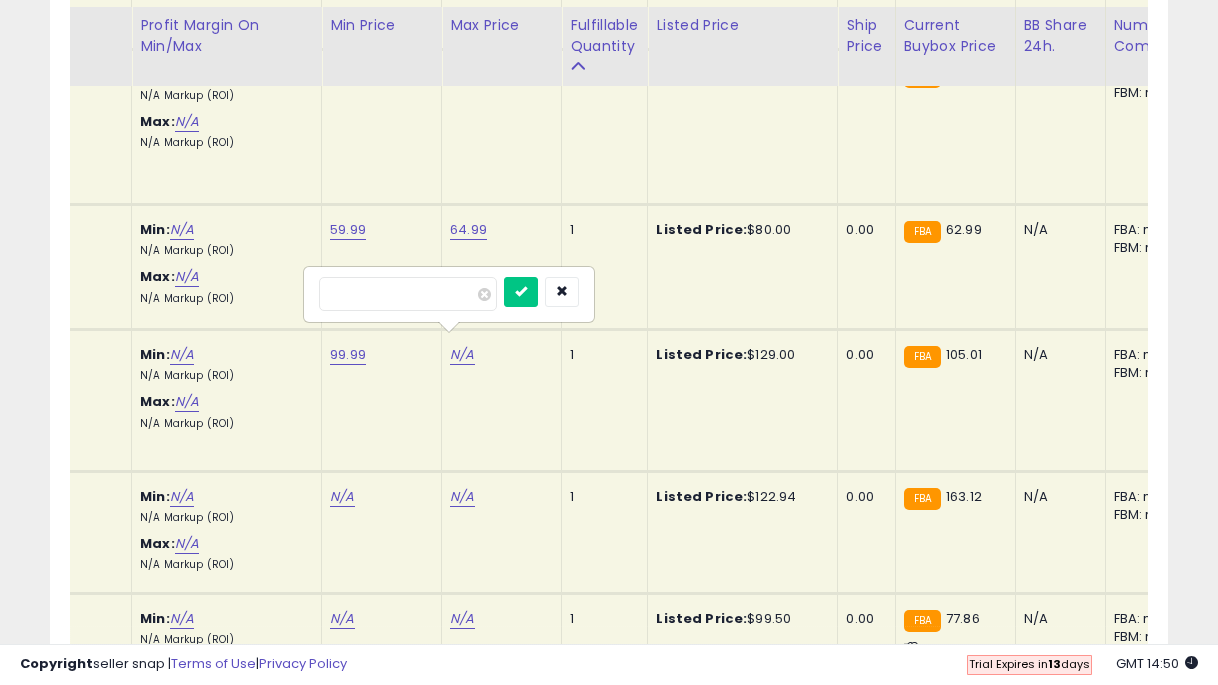 click at bounding box center (521, 292) 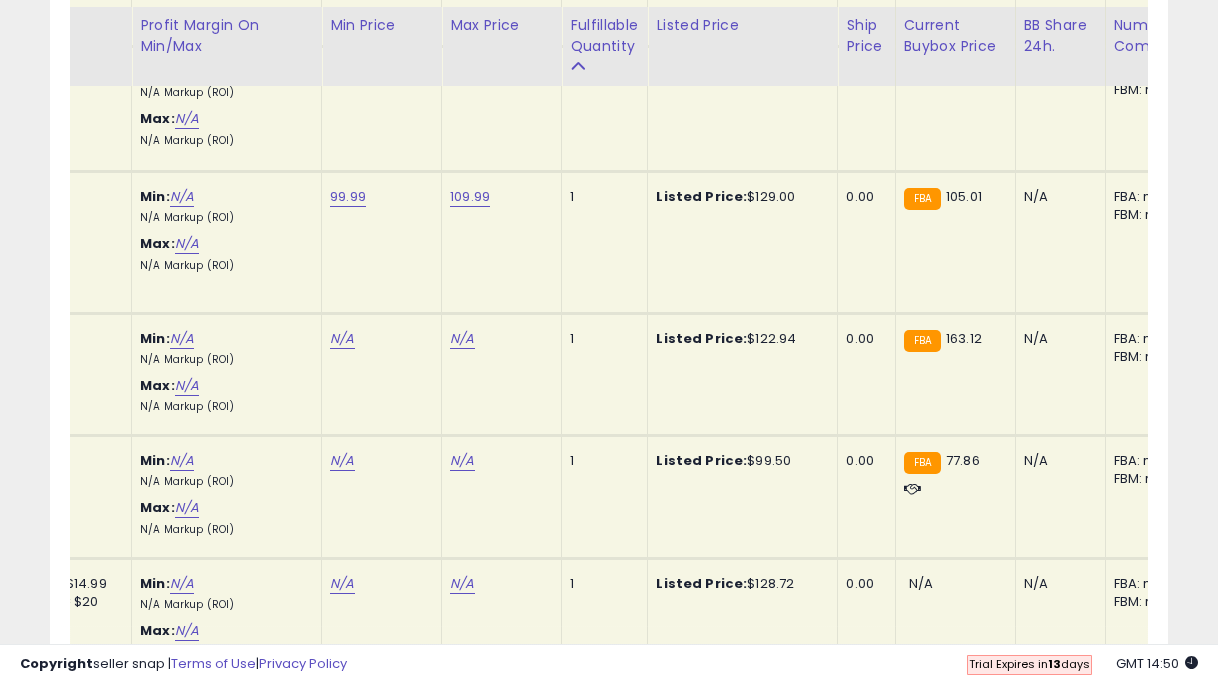 click on "N/A" at bounding box center [342, 339] 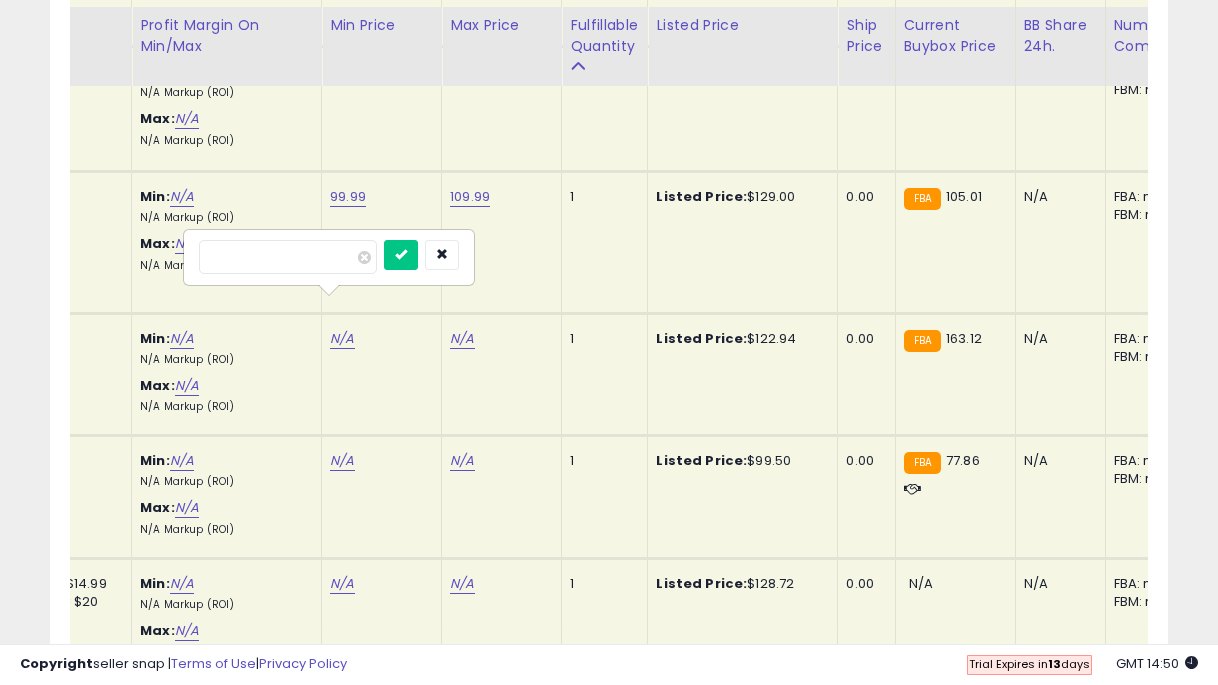 click at bounding box center (401, 255) 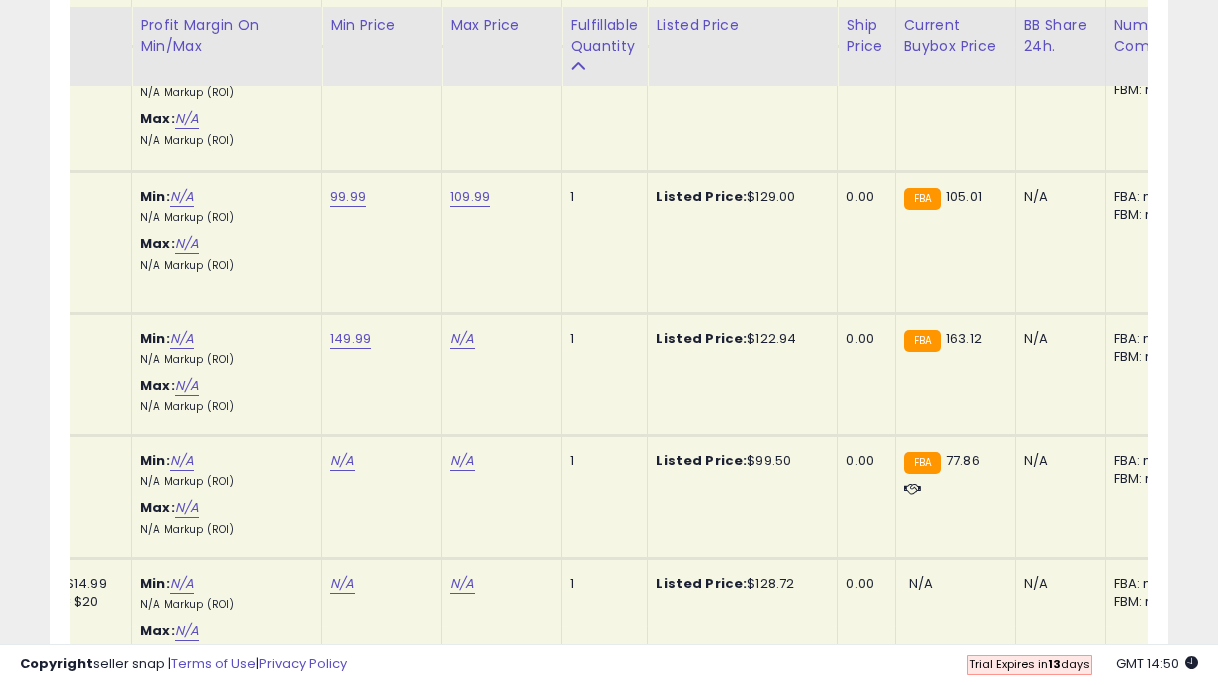 click on "N/A" at bounding box center [462, 339] 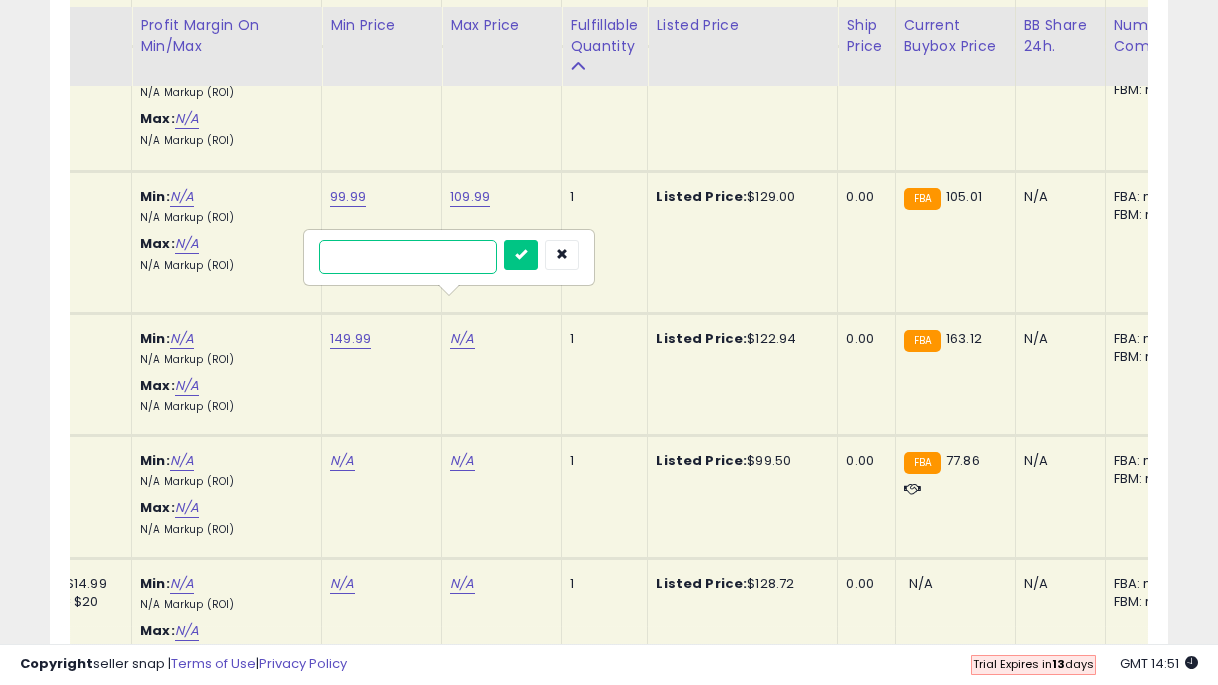 click at bounding box center [521, 255] 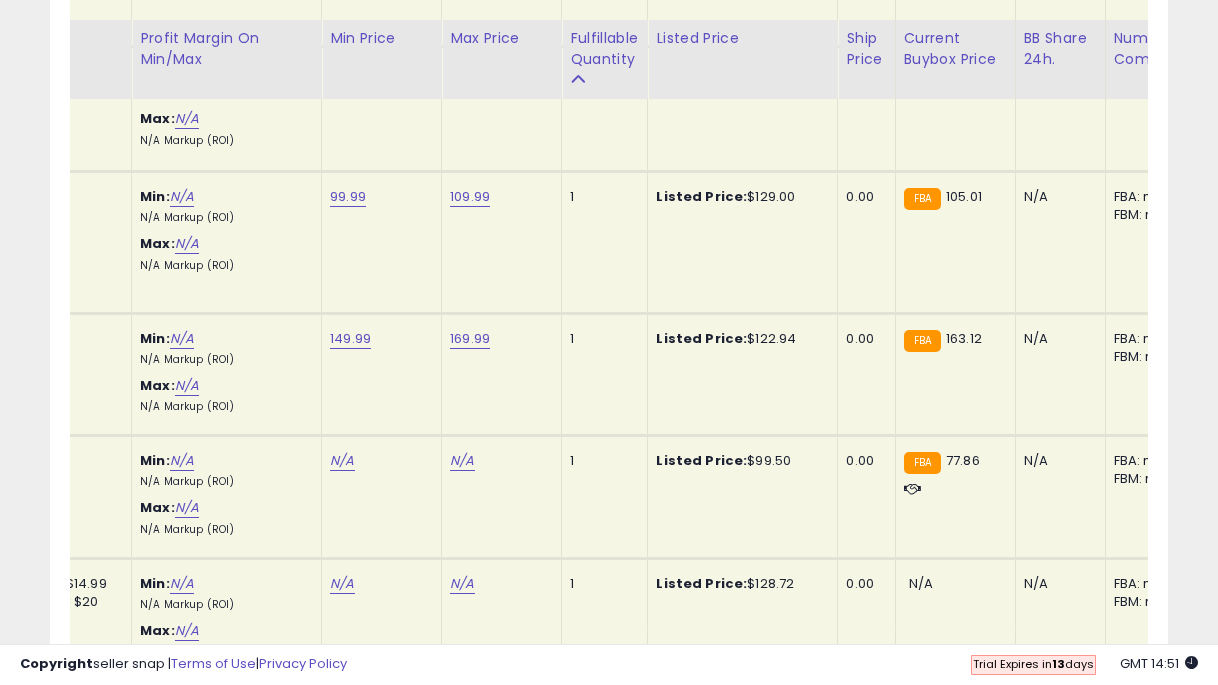 scroll, scrollTop: 1838, scrollLeft: 0, axis: vertical 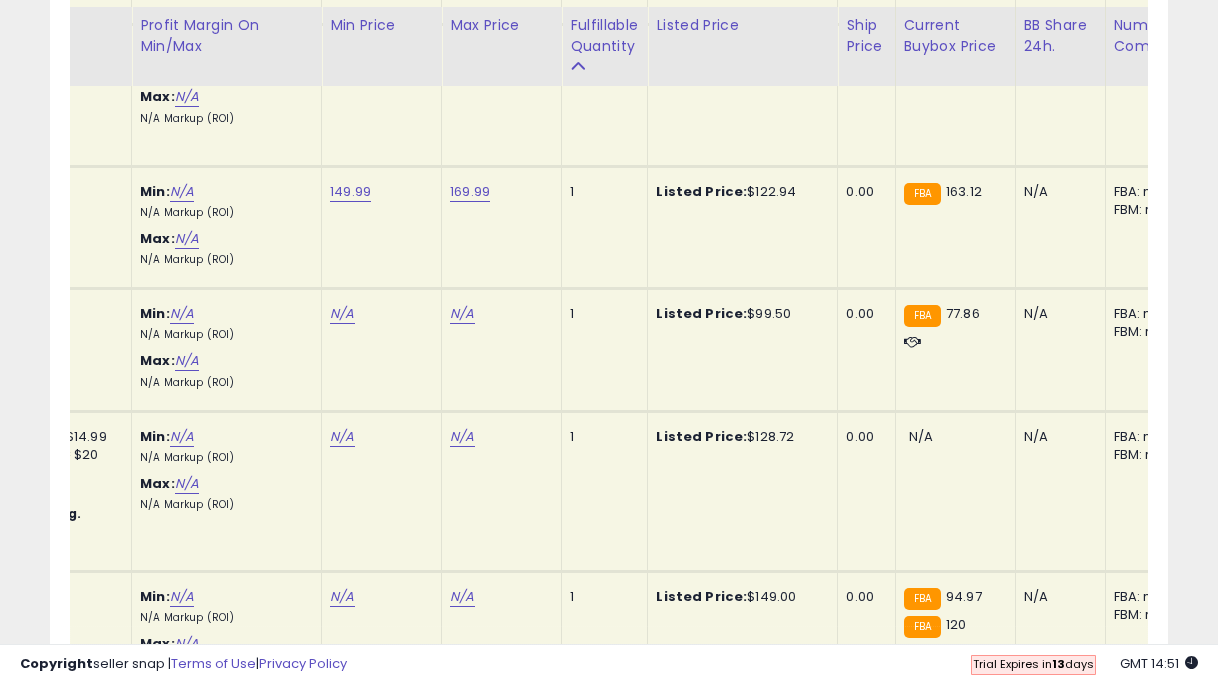 click on "N/A" at bounding box center (342, 314) 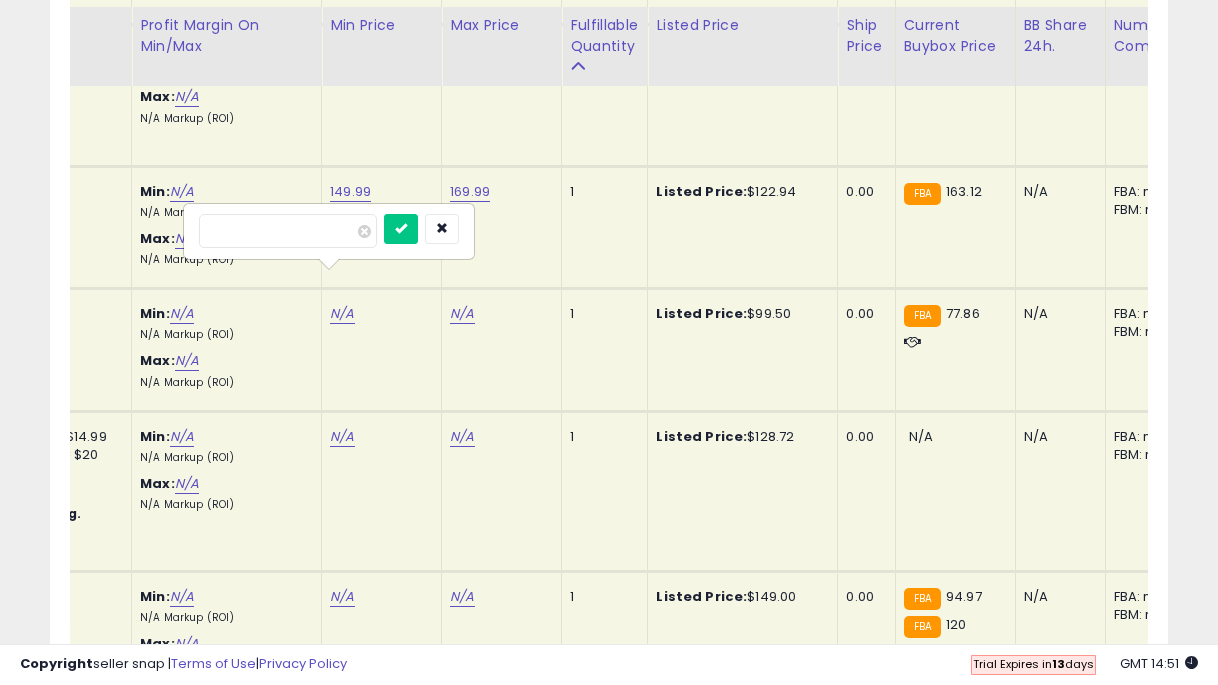 click at bounding box center [401, 229] 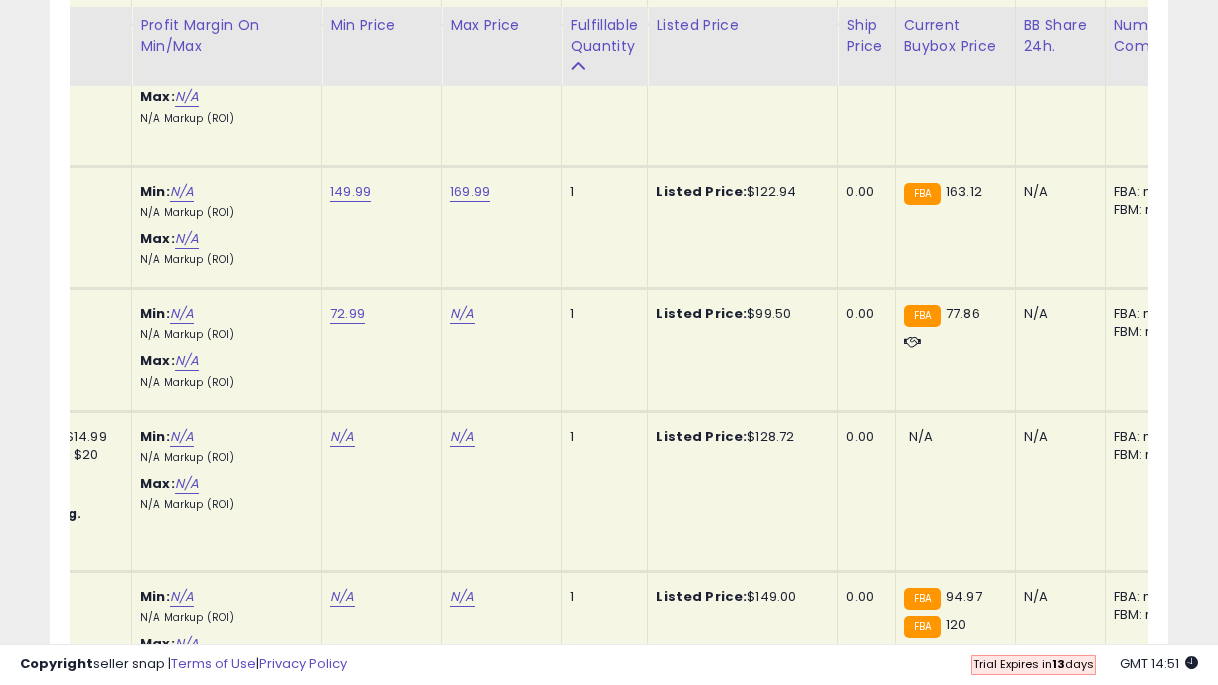 click on "N/A" at bounding box center (462, 314) 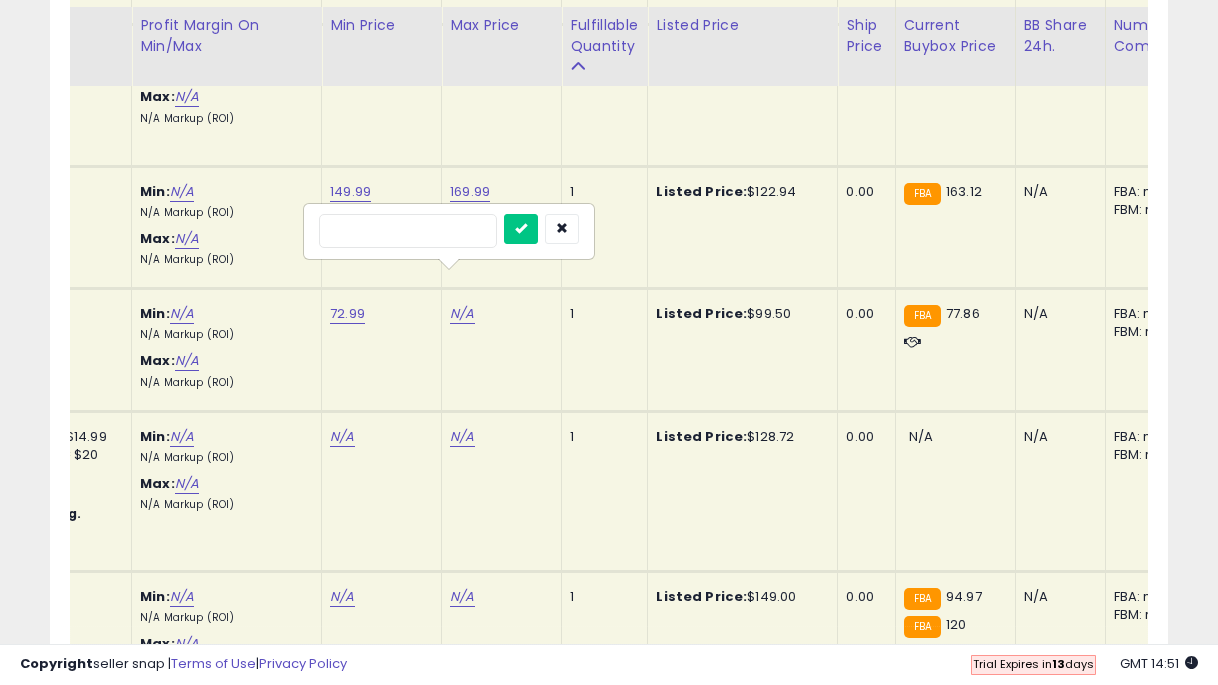 click at bounding box center [521, 229] 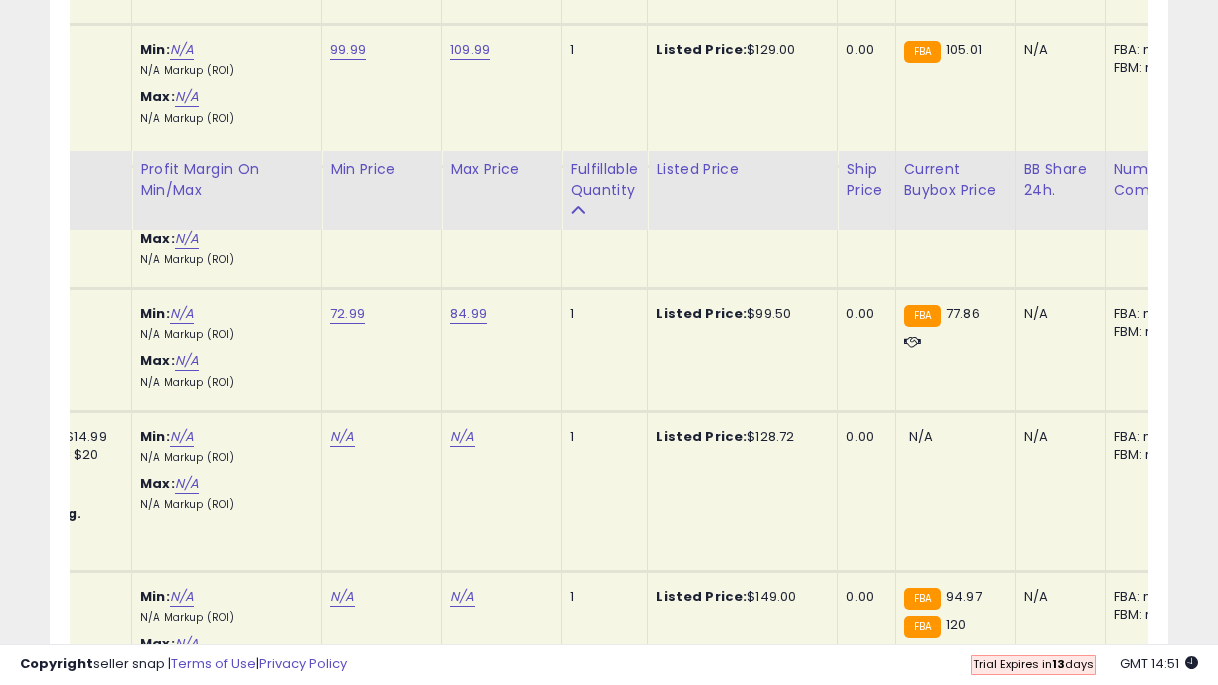 scroll, scrollTop: 2024, scrollLeft: 0, axis: vertical 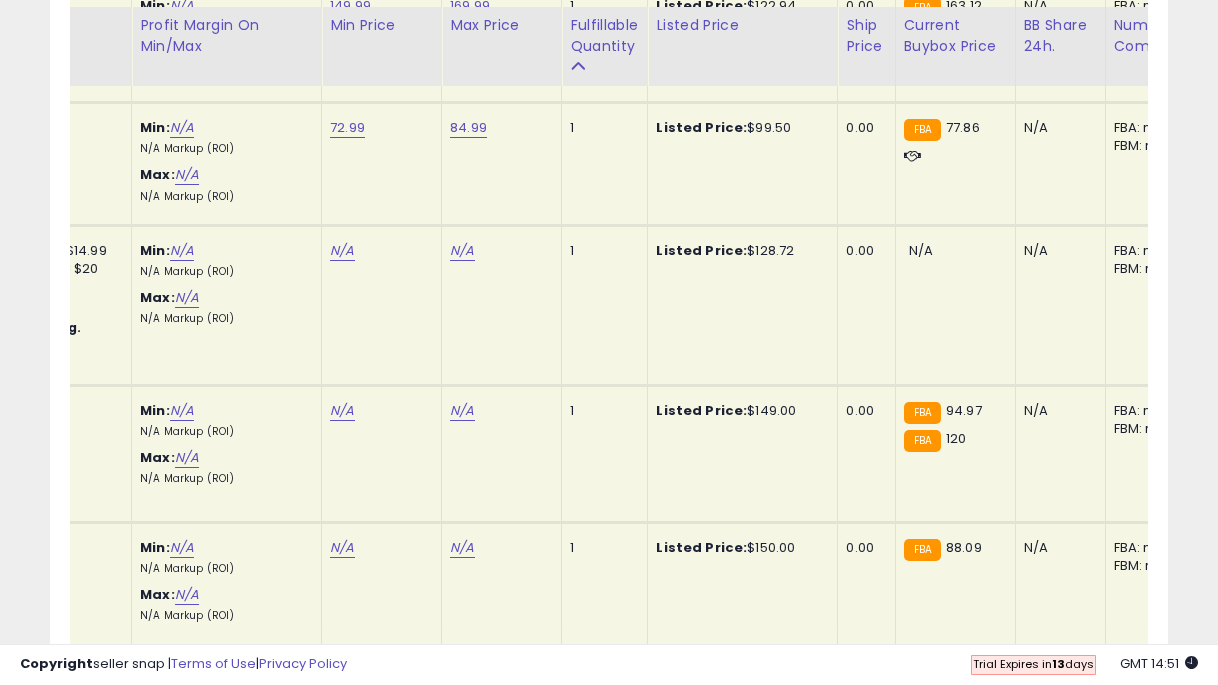 click on "N/A" at bounding box center (342, 251) 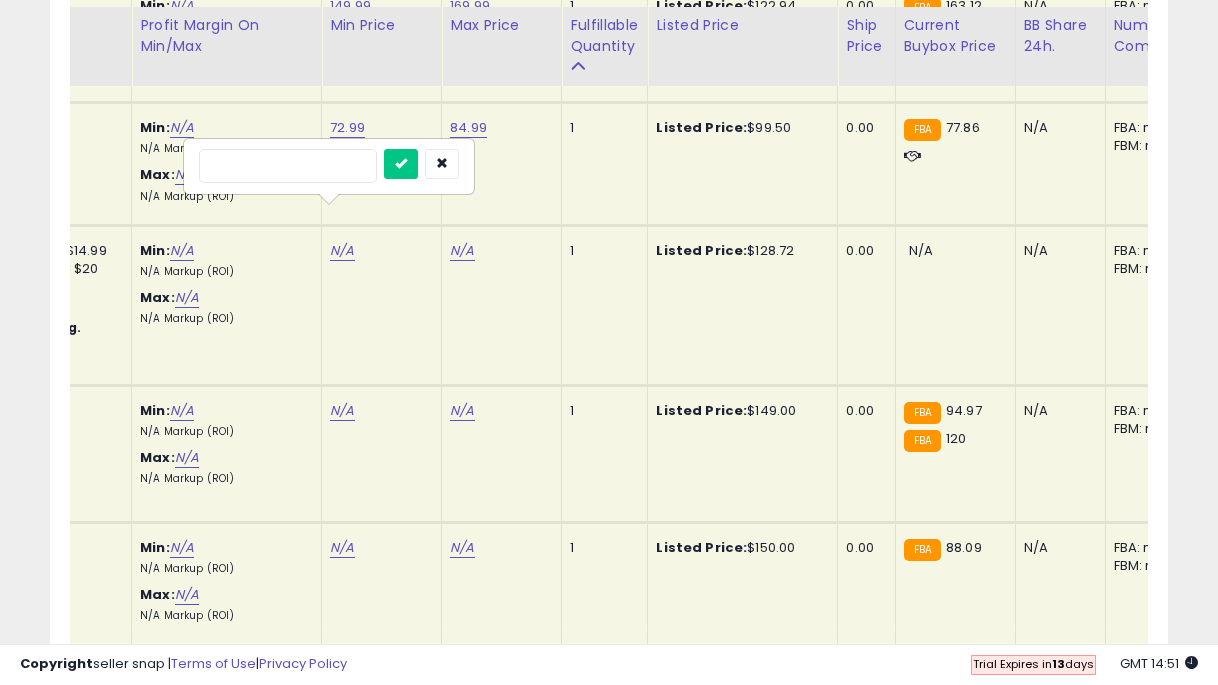 click at bounding box center (401, 164) 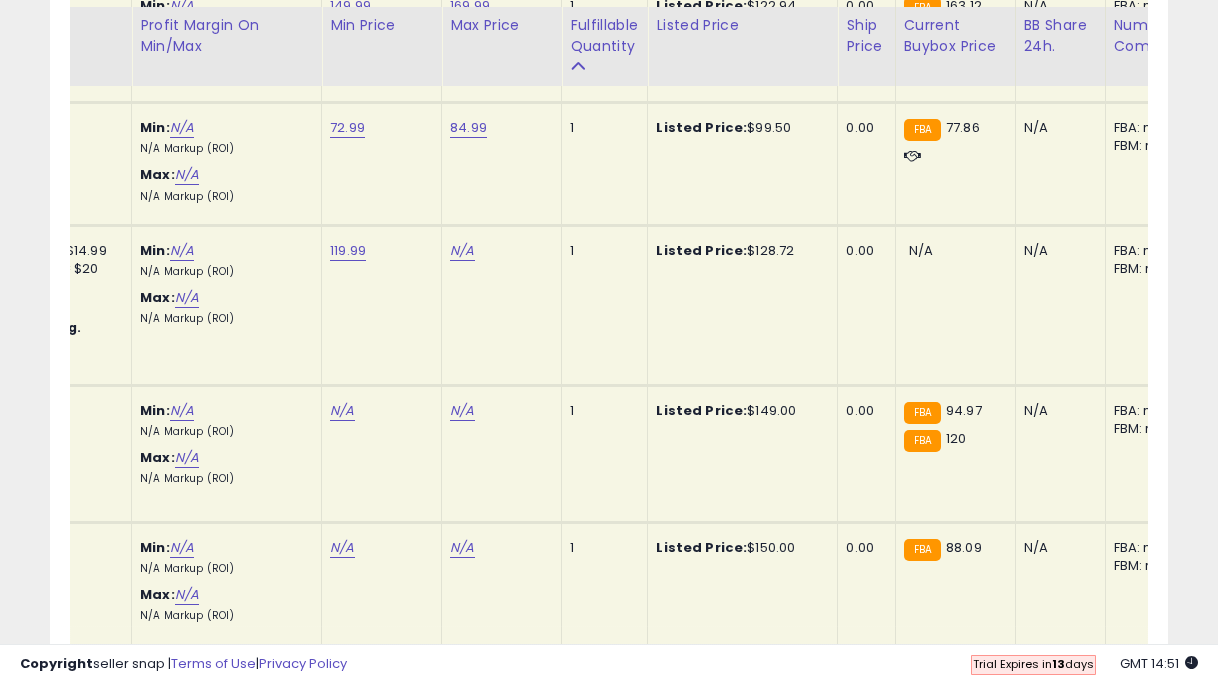 click on "N/A" at bounding box center [462, 251] 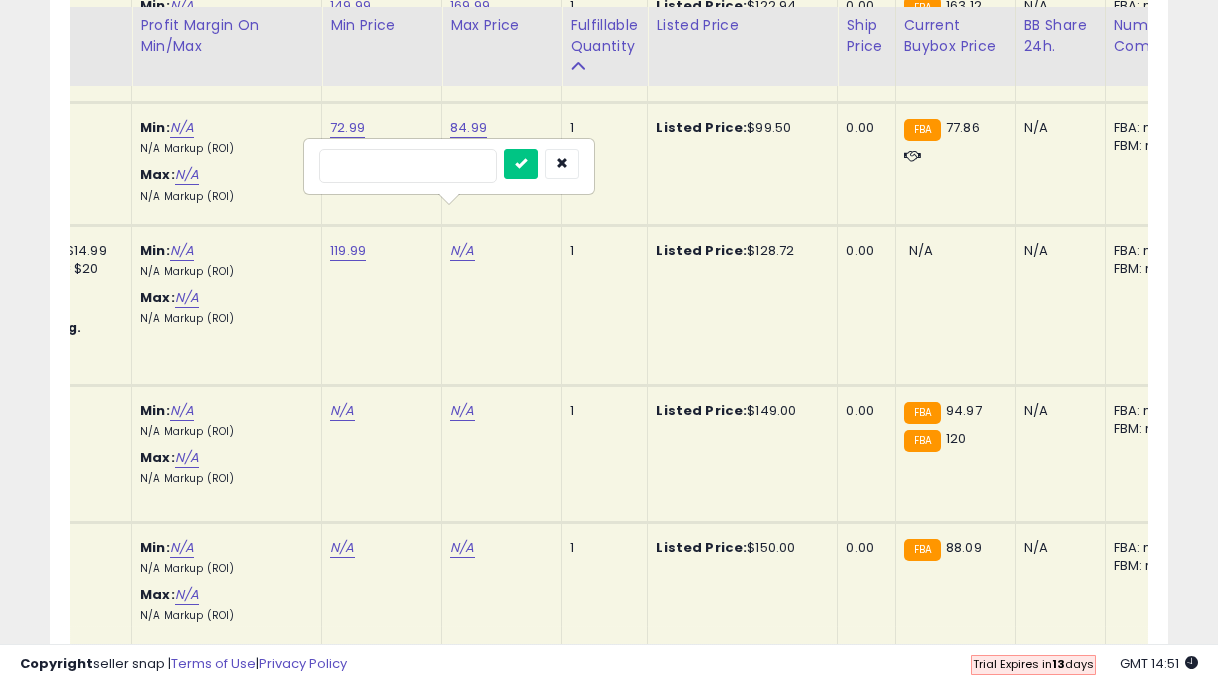 click at bounding box center (521, 164) 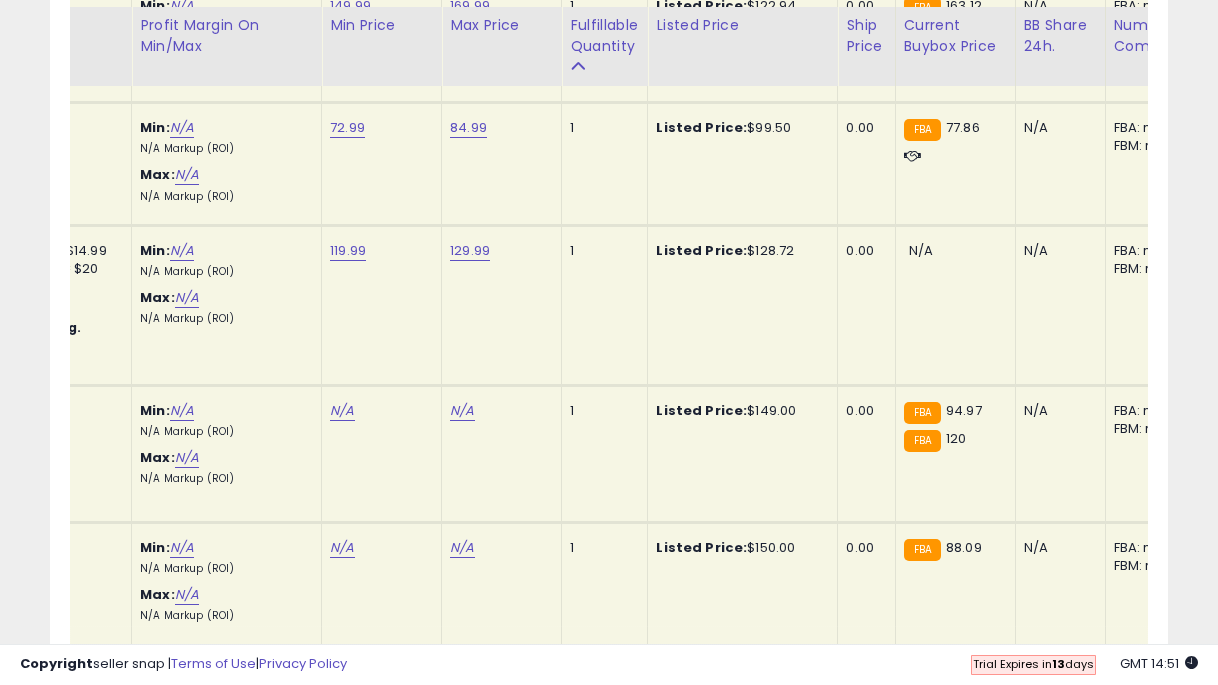 click on "119.99" at bounding box center (350, -773) 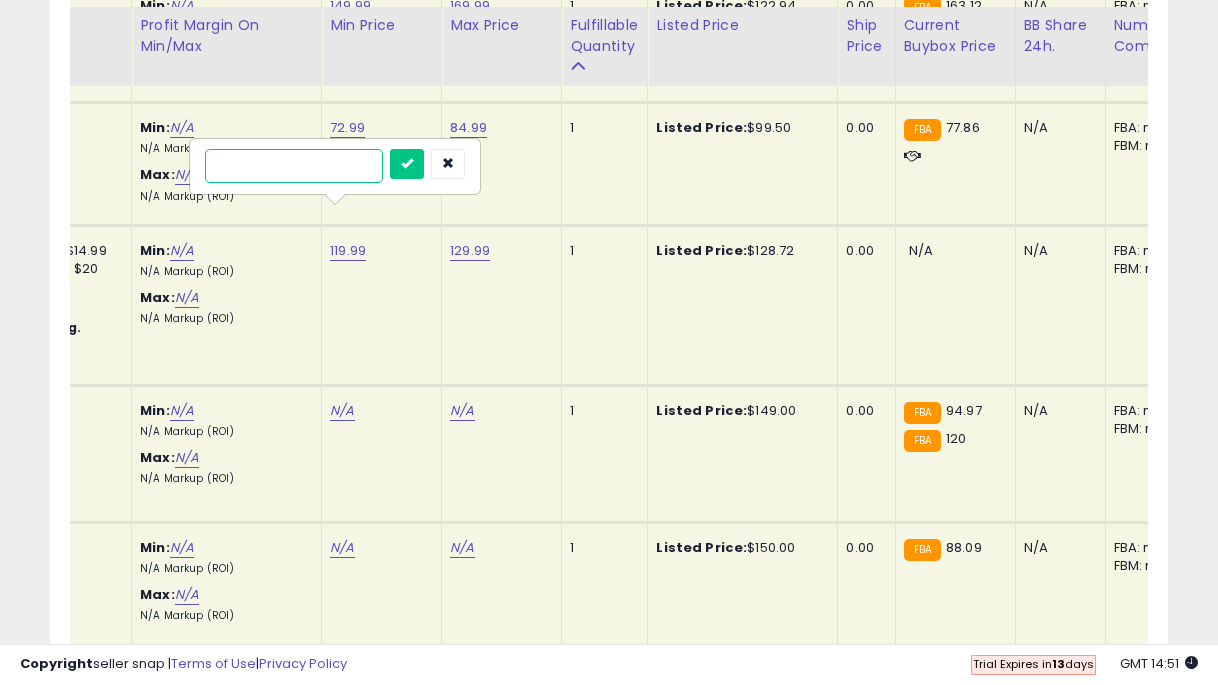 click at bounding box center (407, 164) 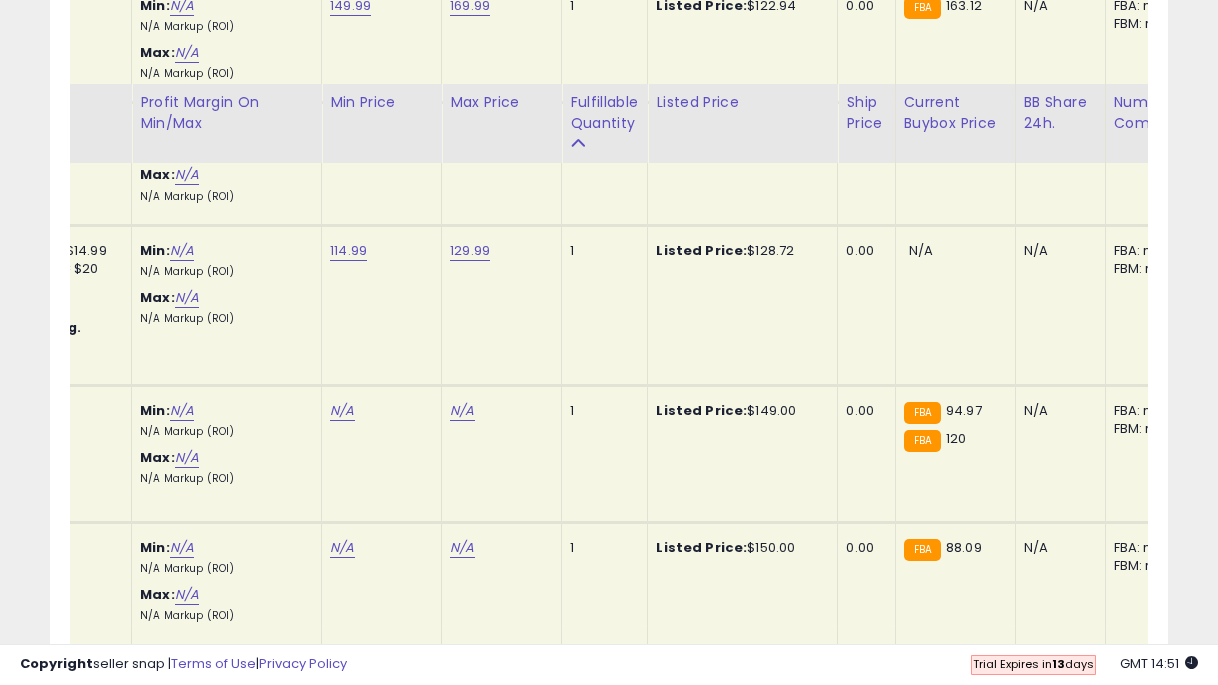 scroll, scrollTop: 2175, scrollLeft: 0, axis: vertical 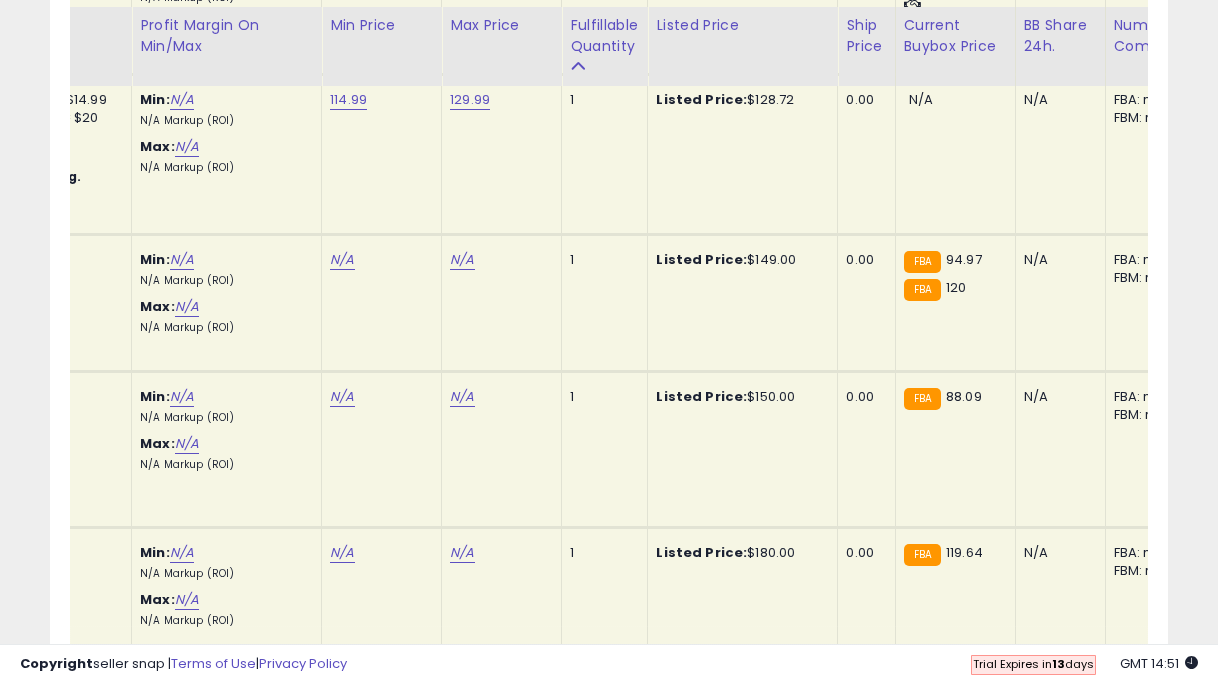 click on "N/A" at bounding box center [342, 260] 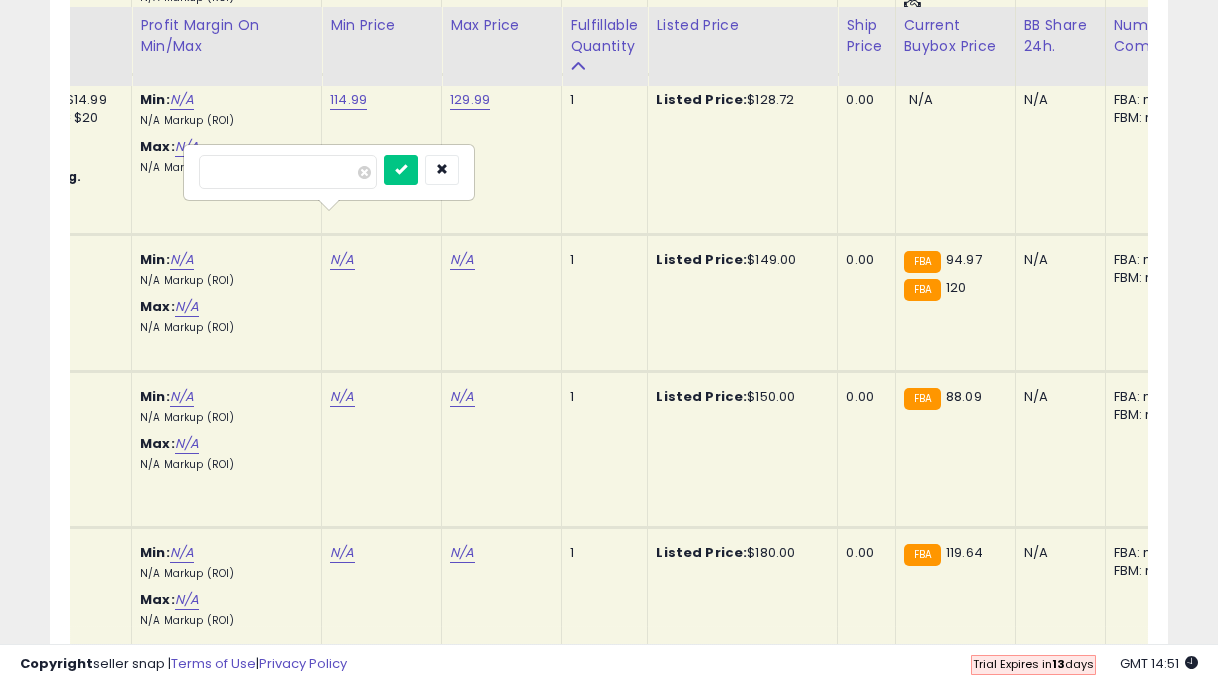 click at bounding box center (401, 170) 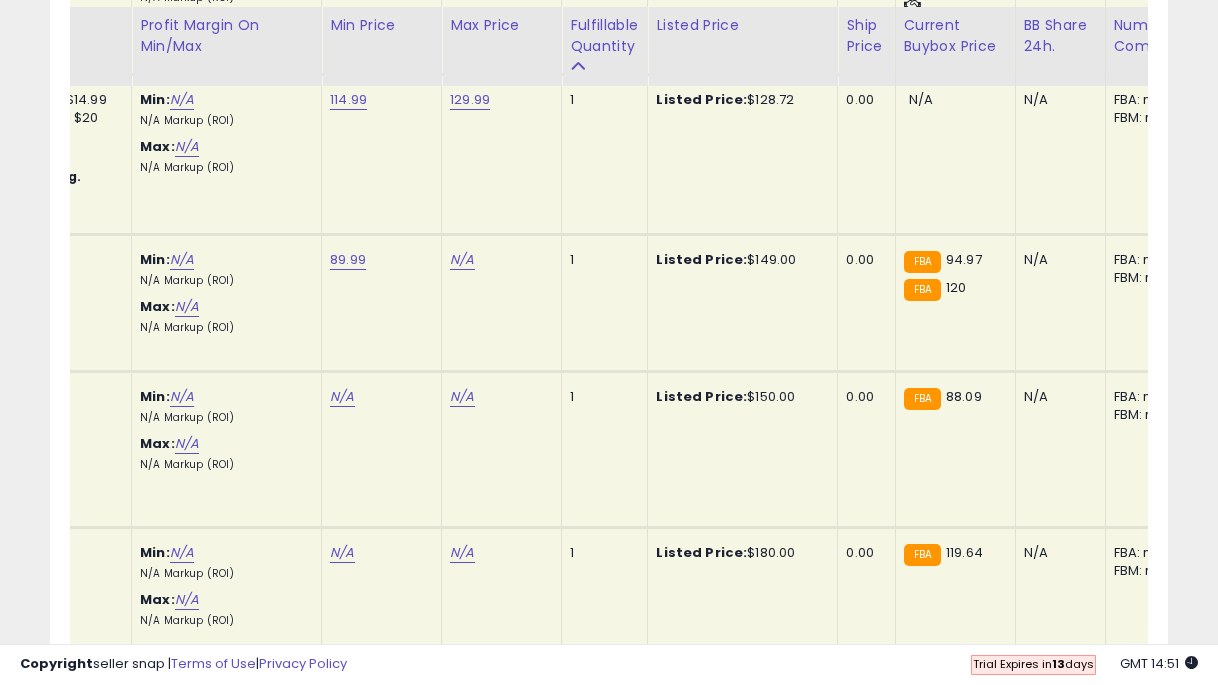 click on "N/A" at bounding box center (462, 260) 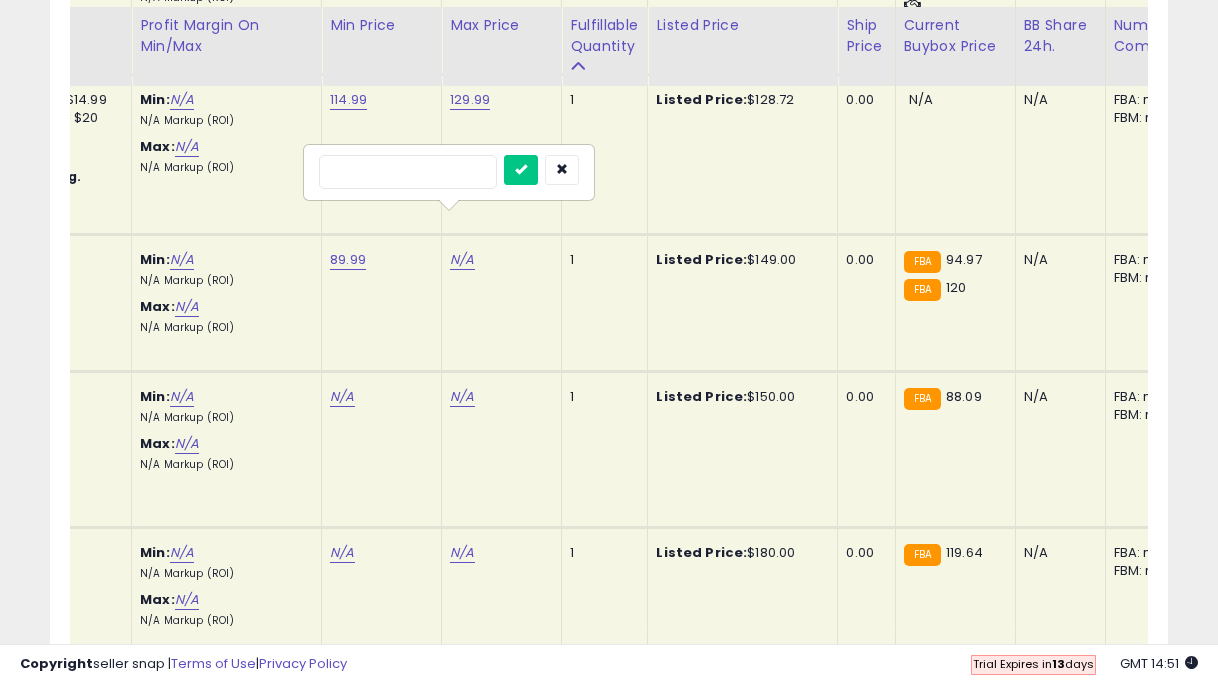 click at bounding box center (521, 170) 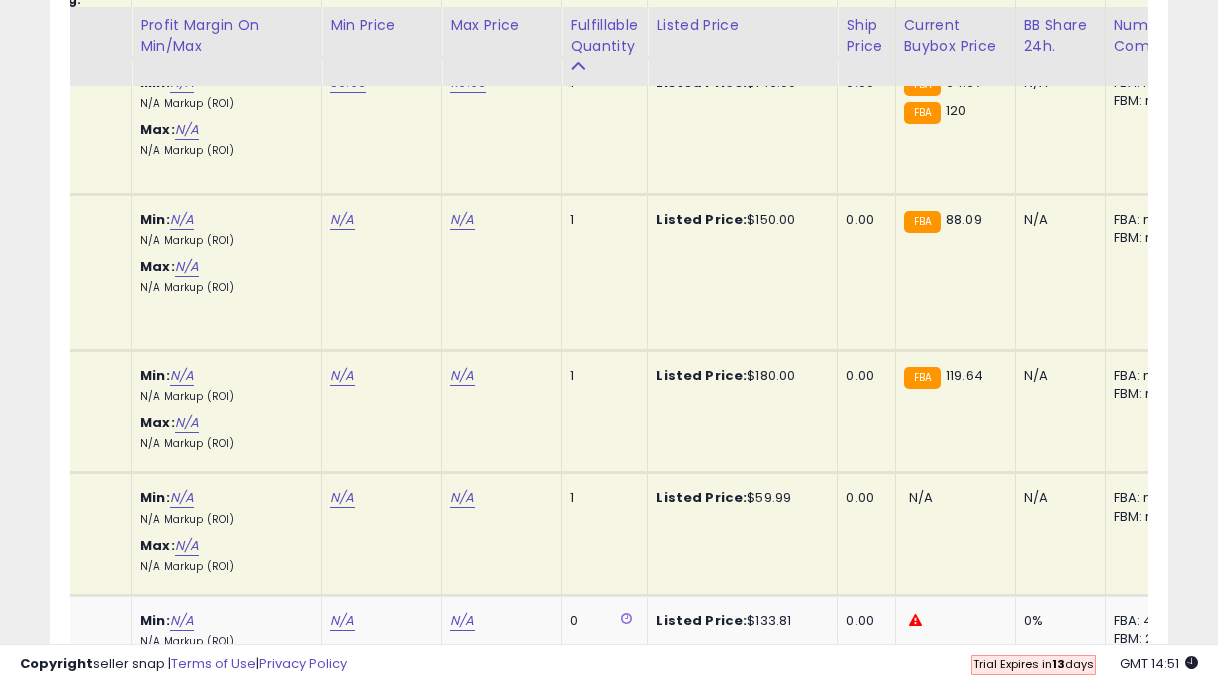 scroll, scrollTop: 2360, scrollLeft: 0, axis: vertical 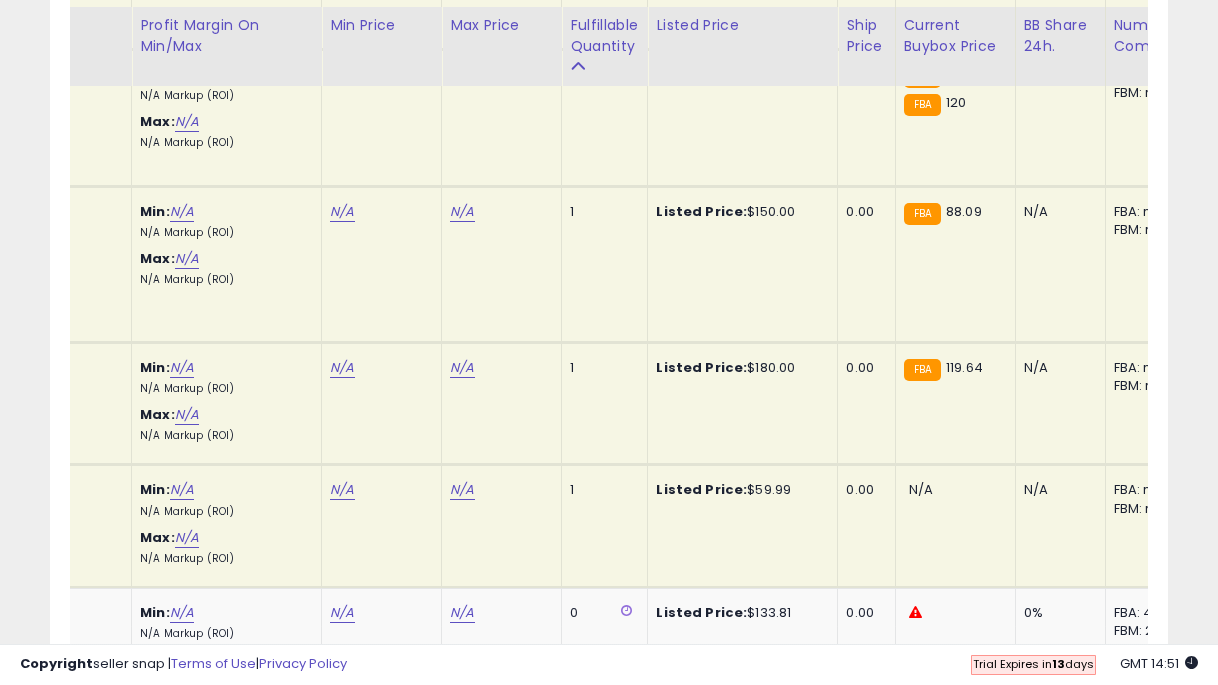 click on "N/A" at bounding box center (342, 212) 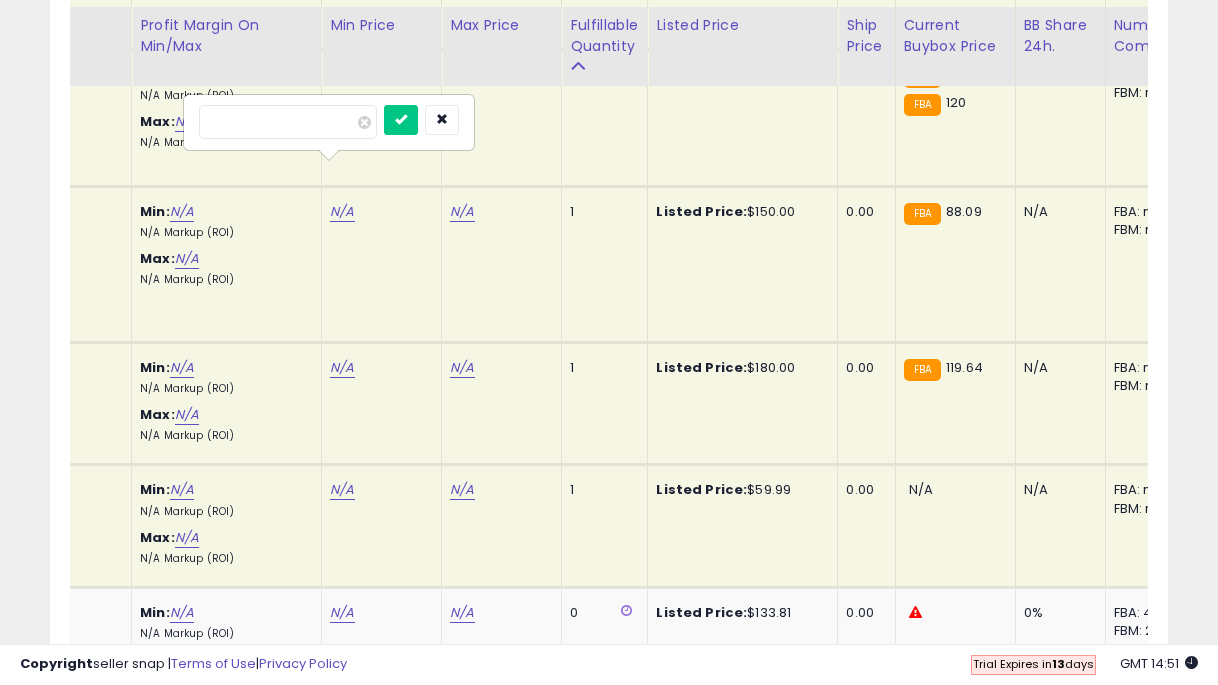 click at bounding box center [401, 120] 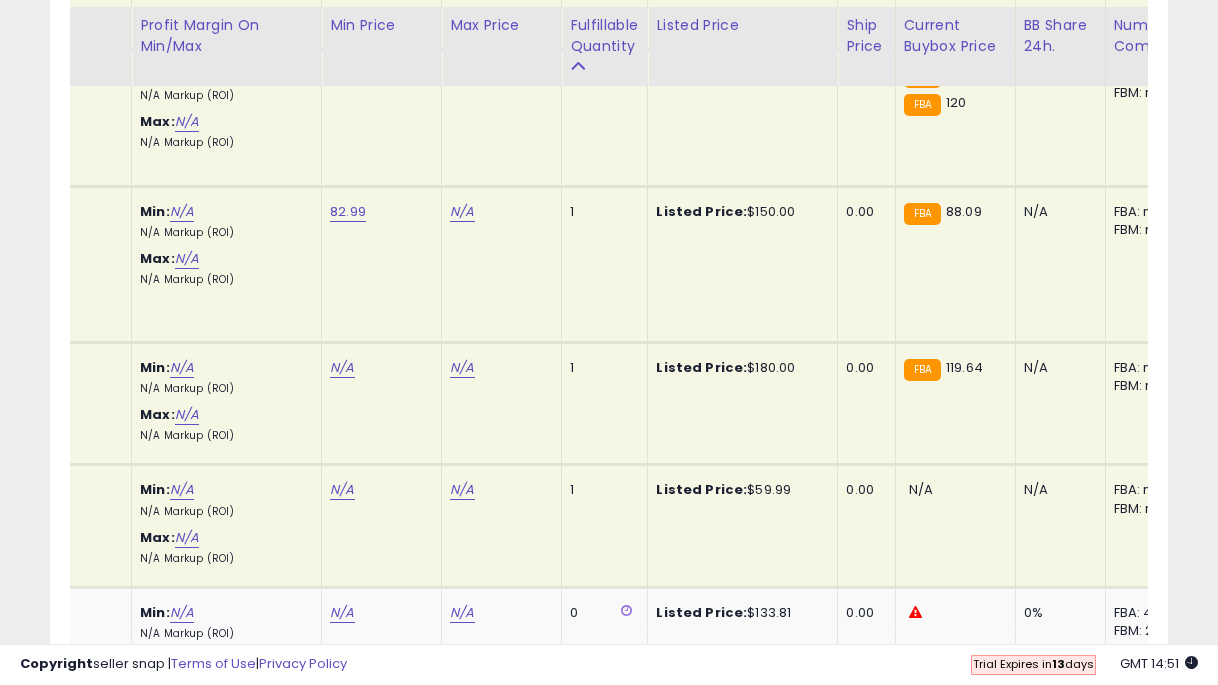 click on "N/A" at bounding box center (462, 212) 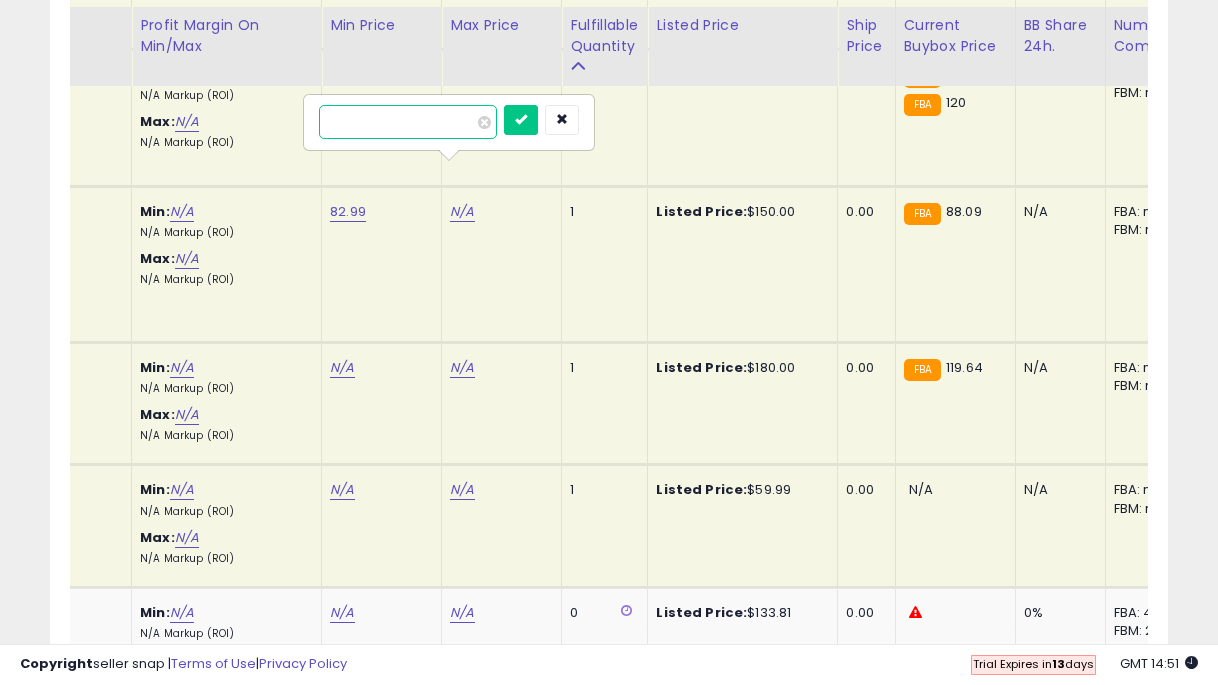 click at bounding box center (521, 120) 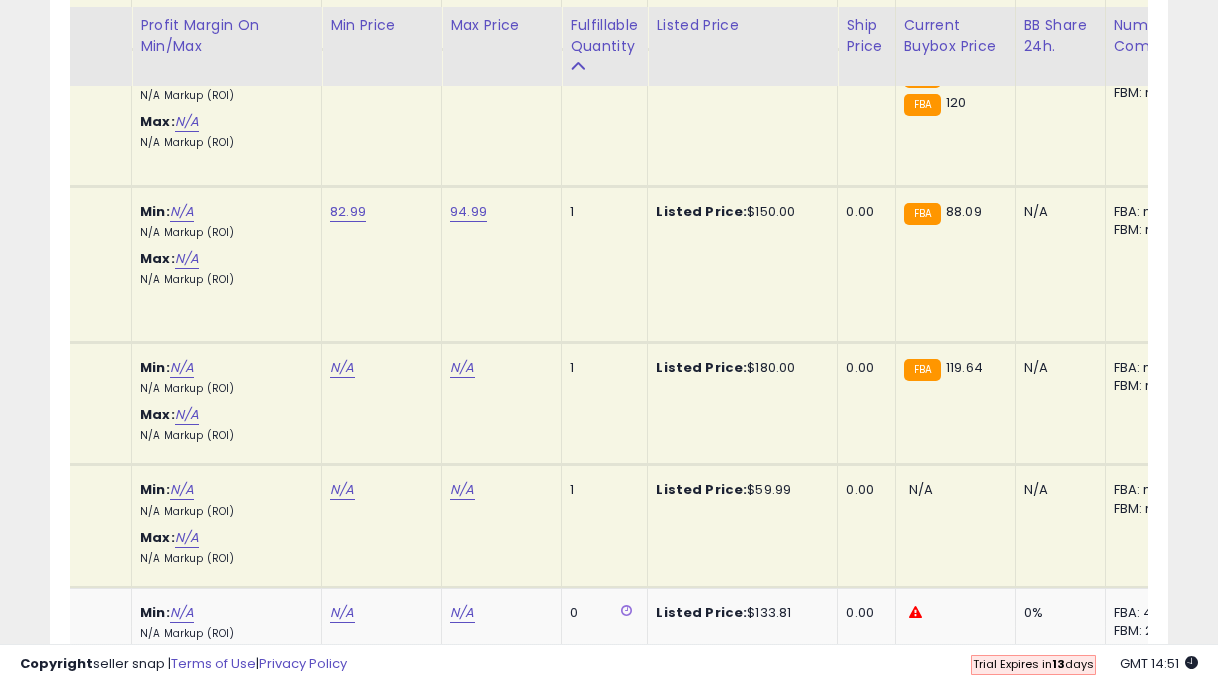 click on "N/A" at bounding box center (342, 368) 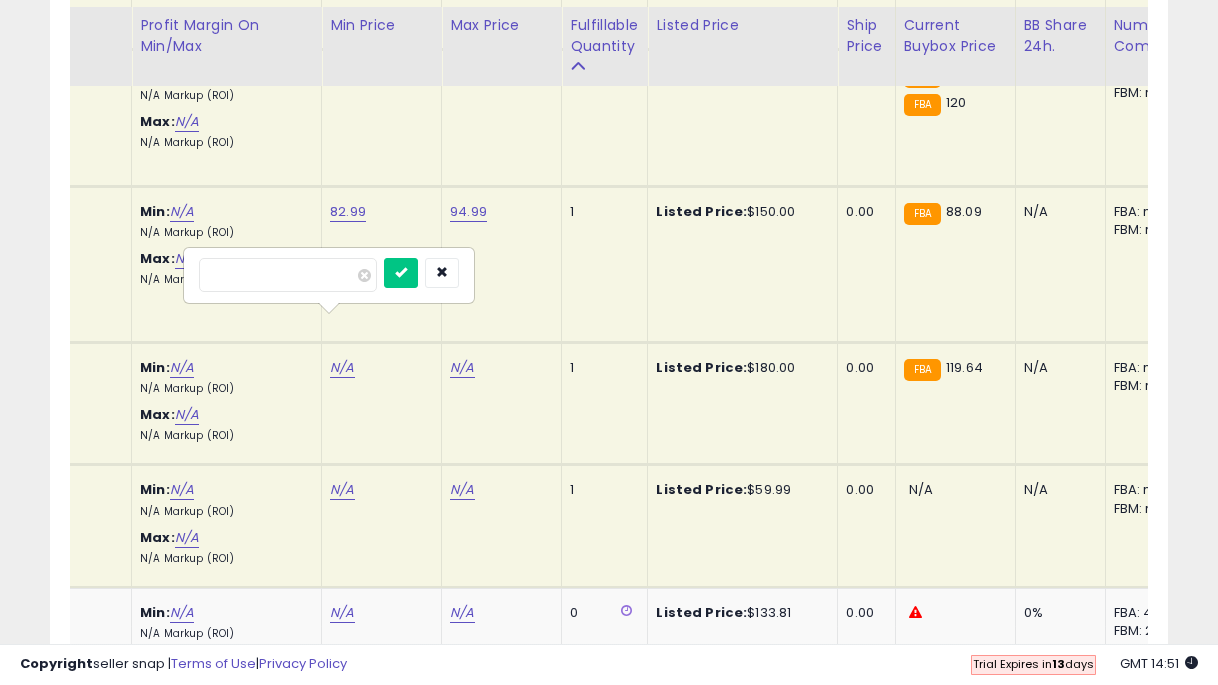 click at bounding box center [401, 273] 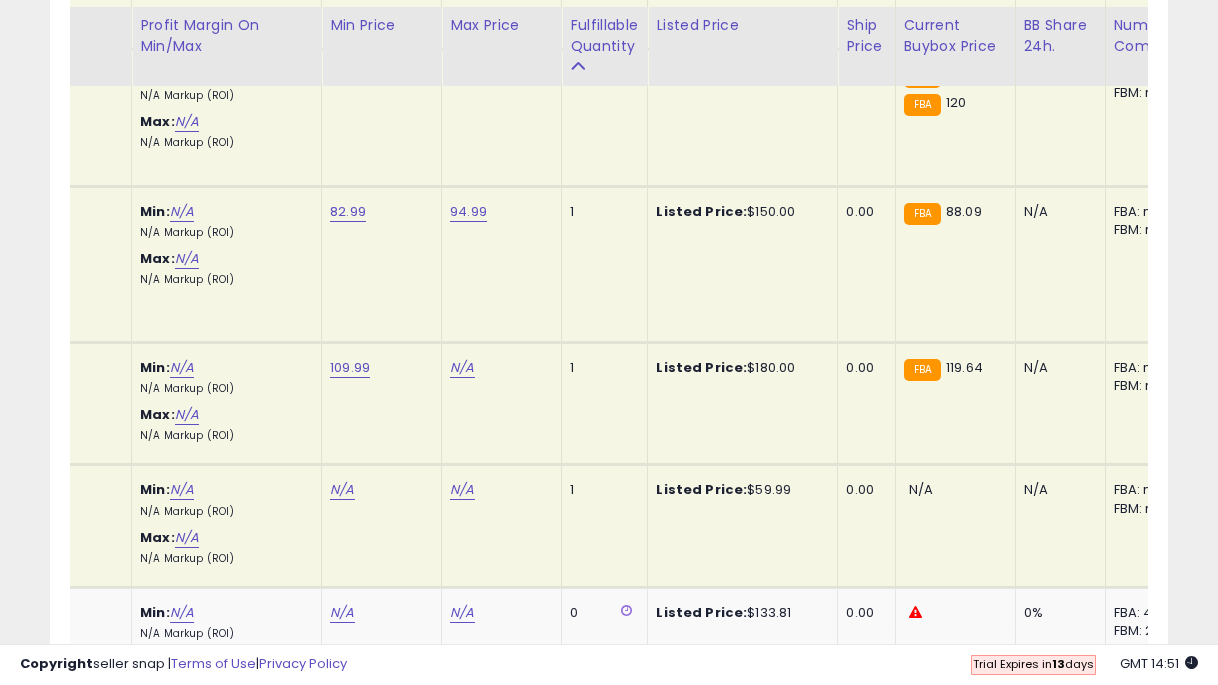click on "N/A" at bounding box center (462, 368) 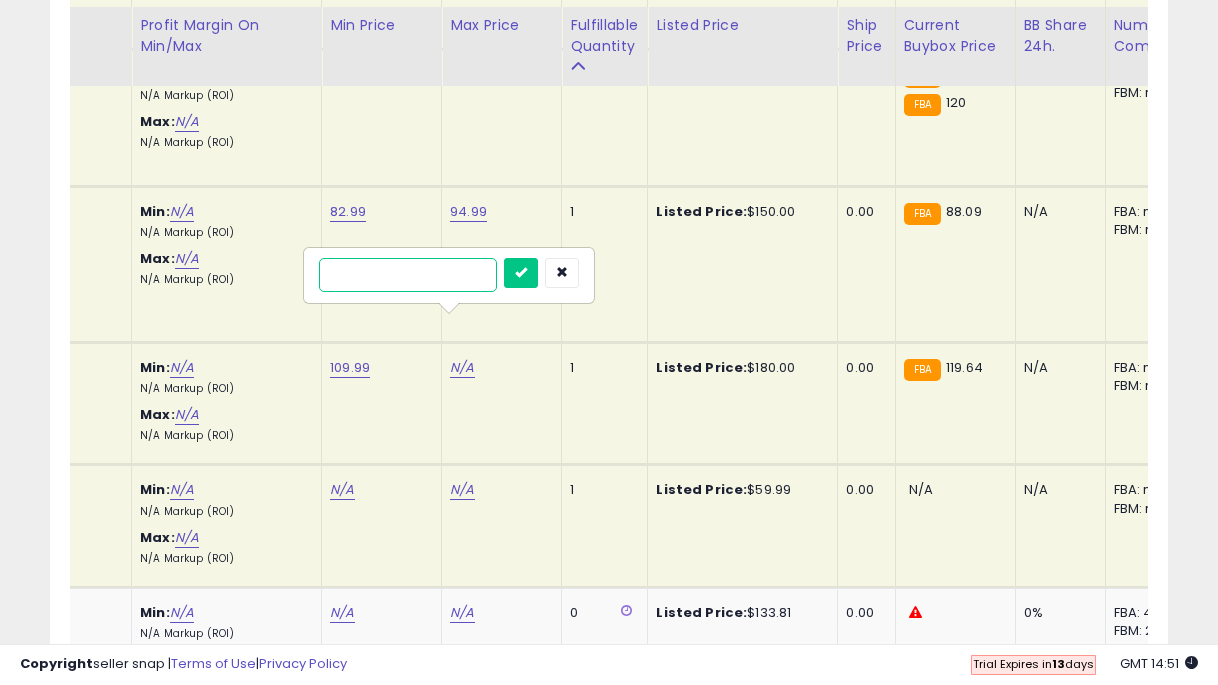 click at bounding box center (521, 273) 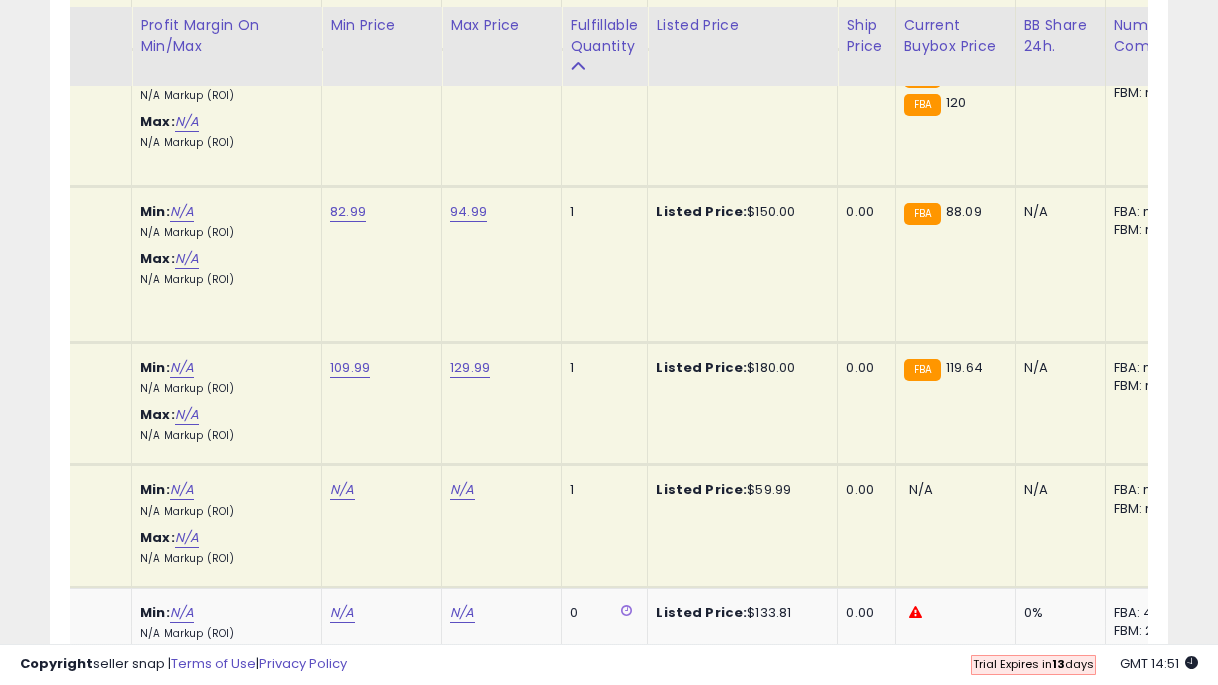 click on "N/A" at bounding box center [342, 490] 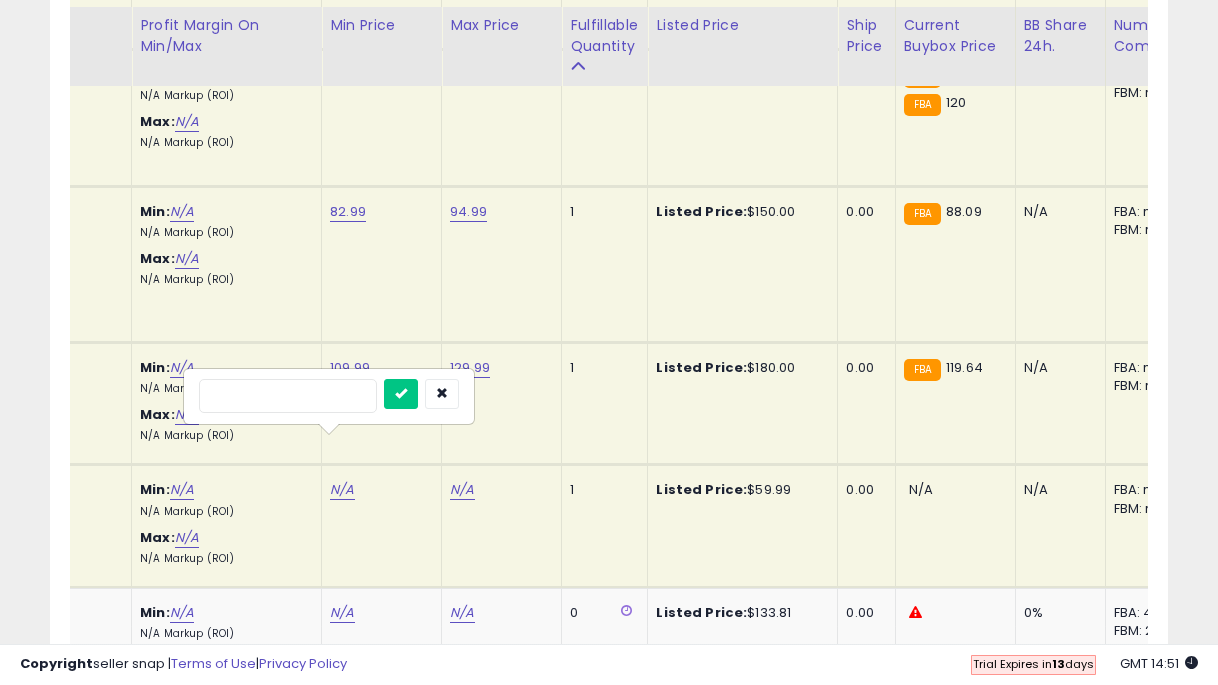 click at bounding box center (401, 394) 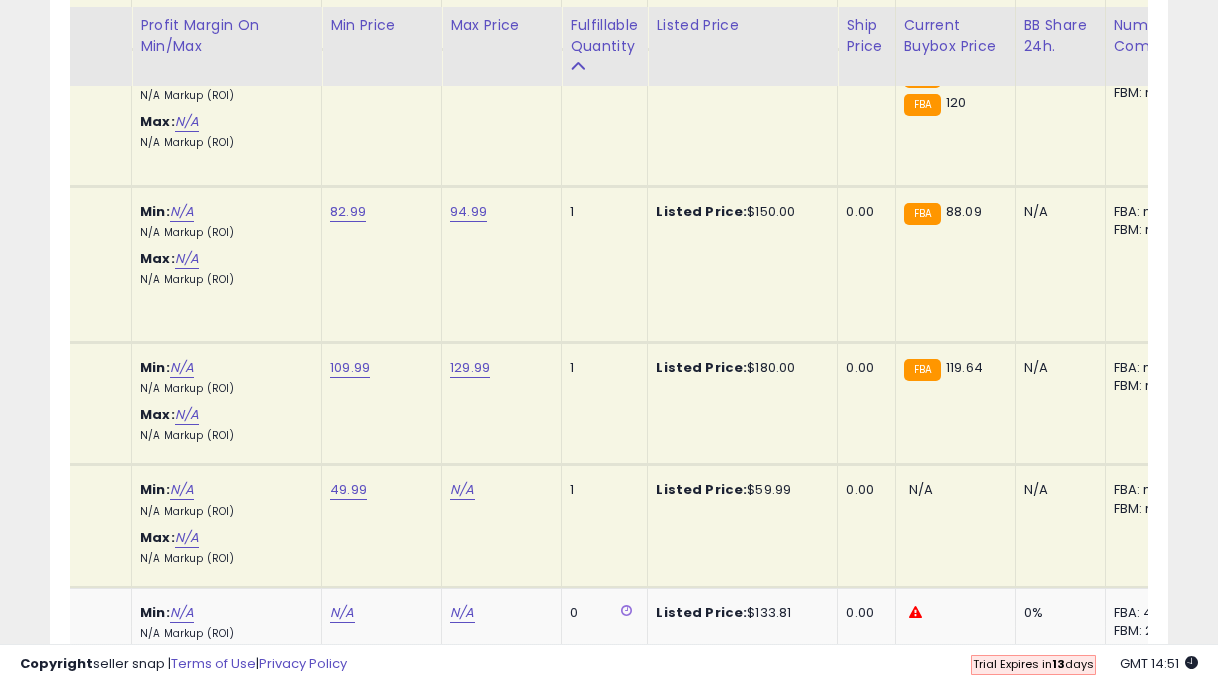 click on "N/A" at bounding box center (462, 490) 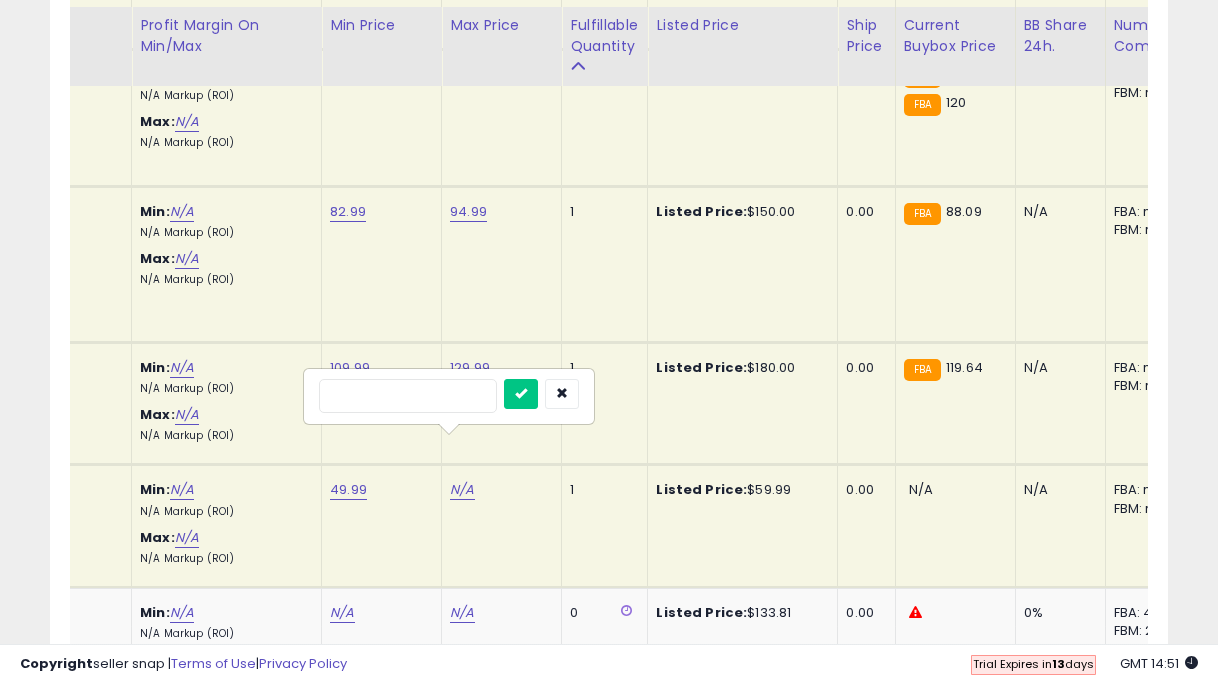 click at bounding box center (521, 394) 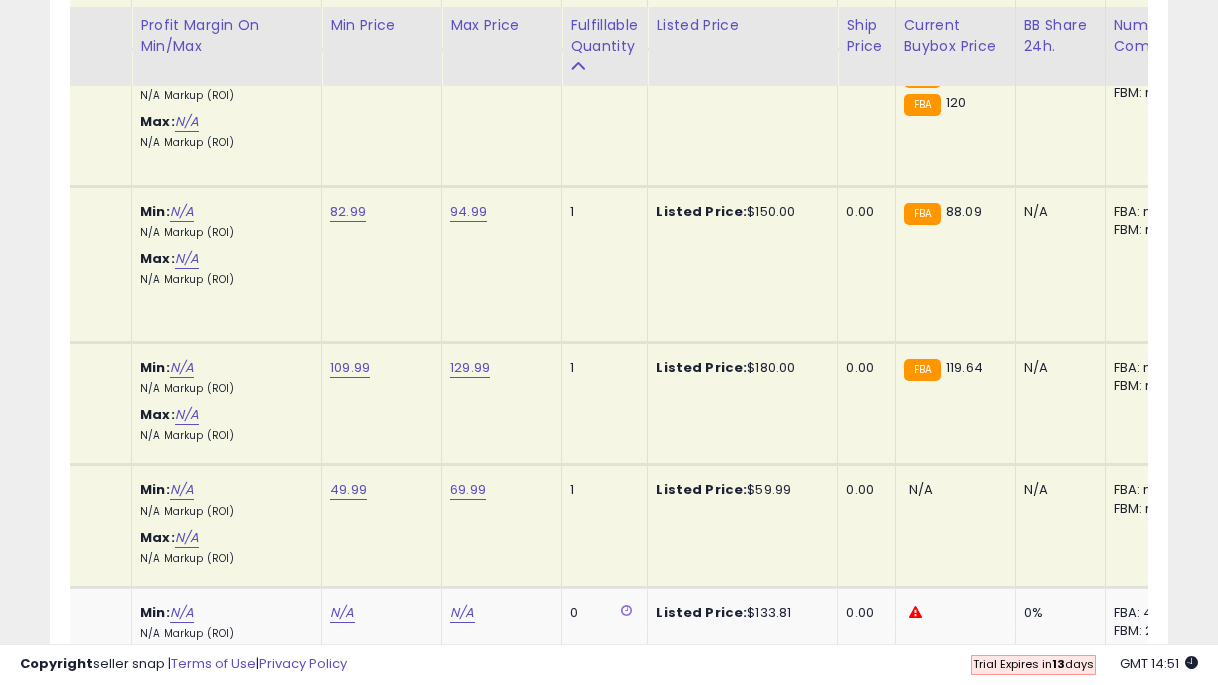 scroll, scrollTop: 0, scrollLeft: 244, axis: horizontal 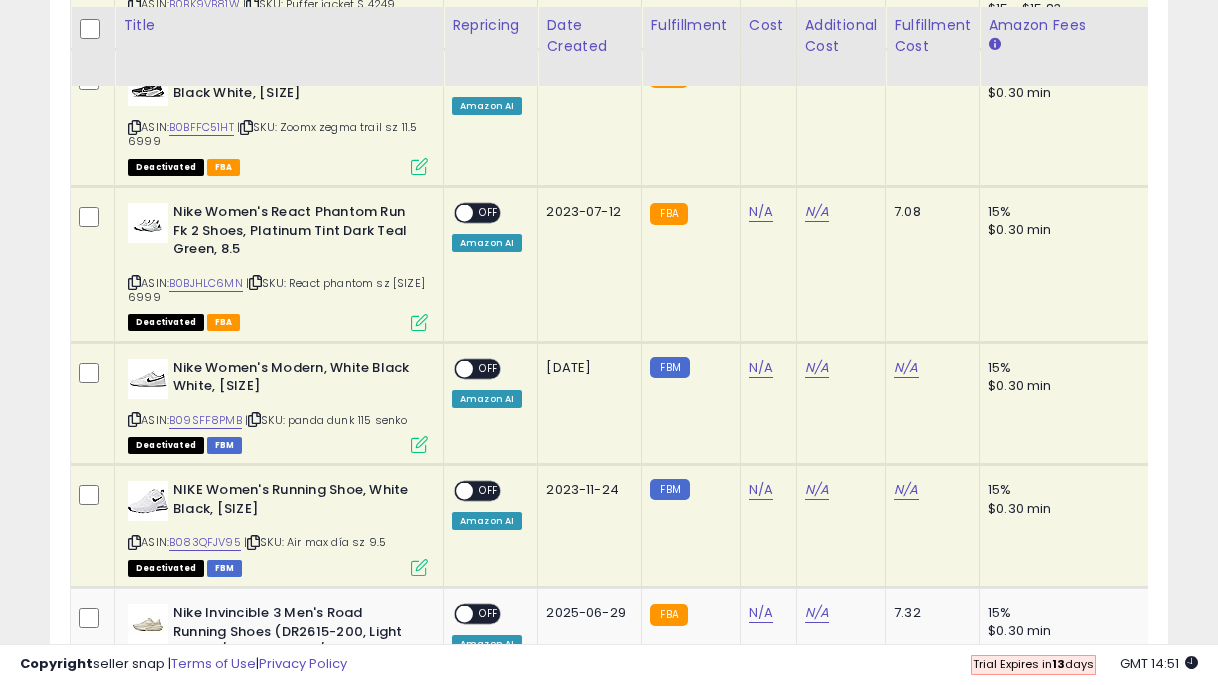 click on "ON   OFF Amazon AI" at bounding box center [487, 505] 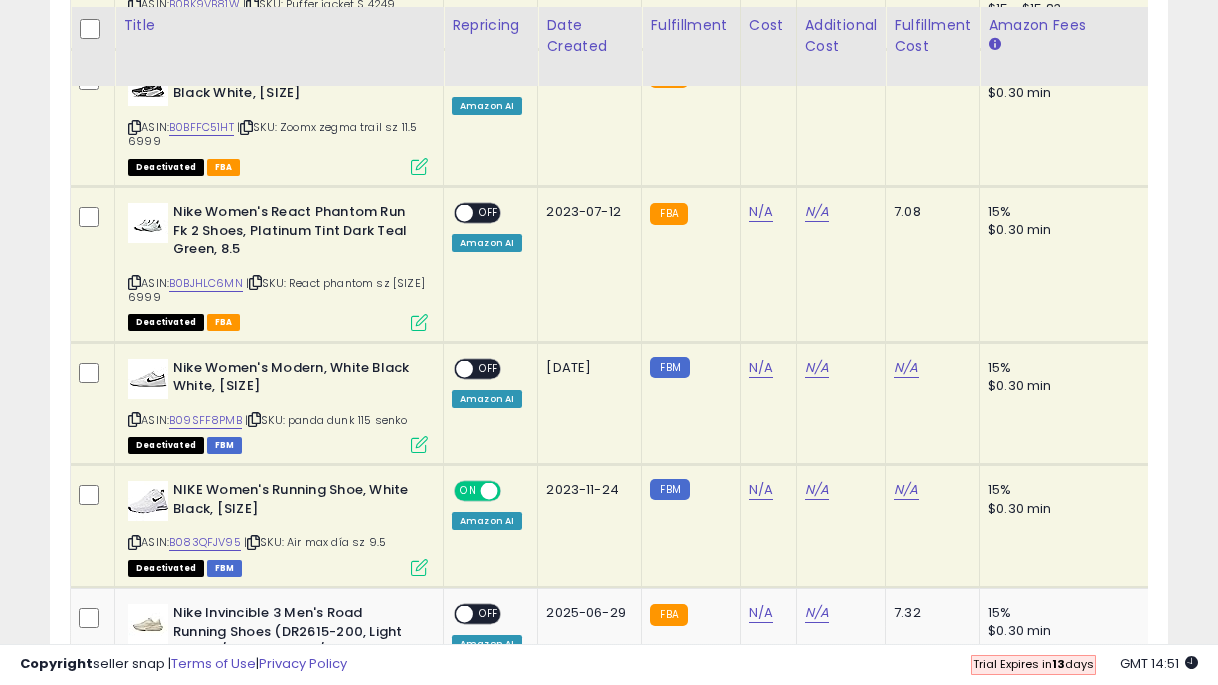 scroll, scrollTop: 0, scrollLeft: 0, axis: both 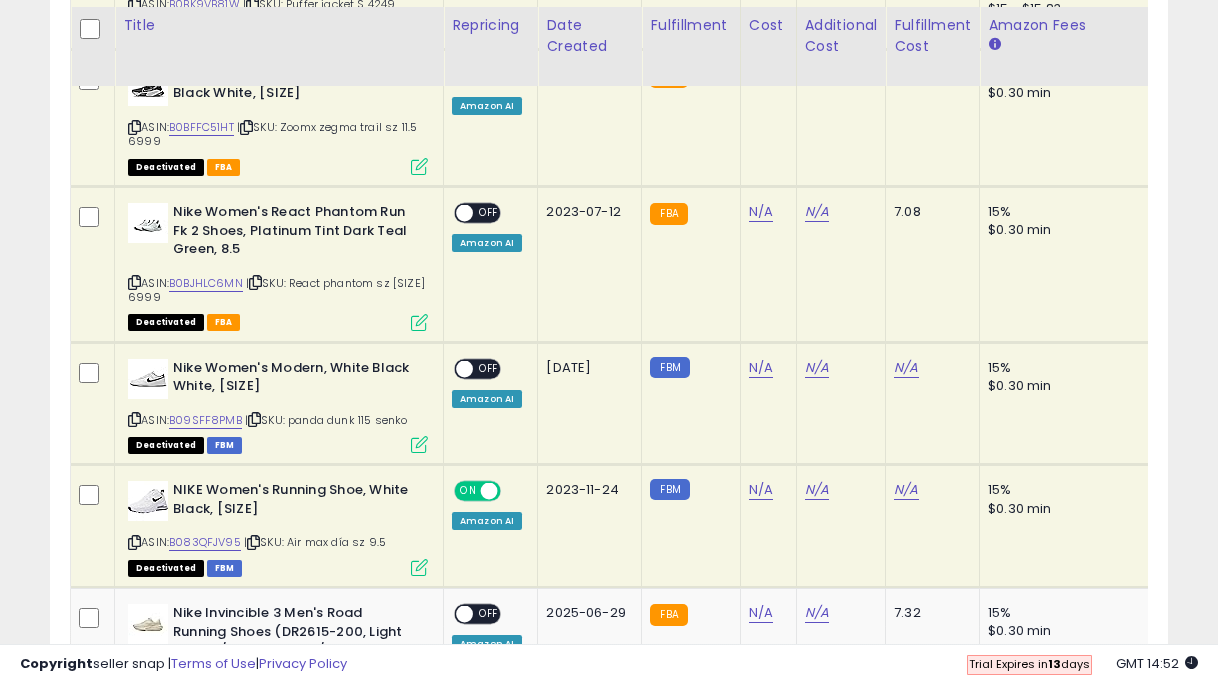 click on "OFF" at bounding box center (489, 368) 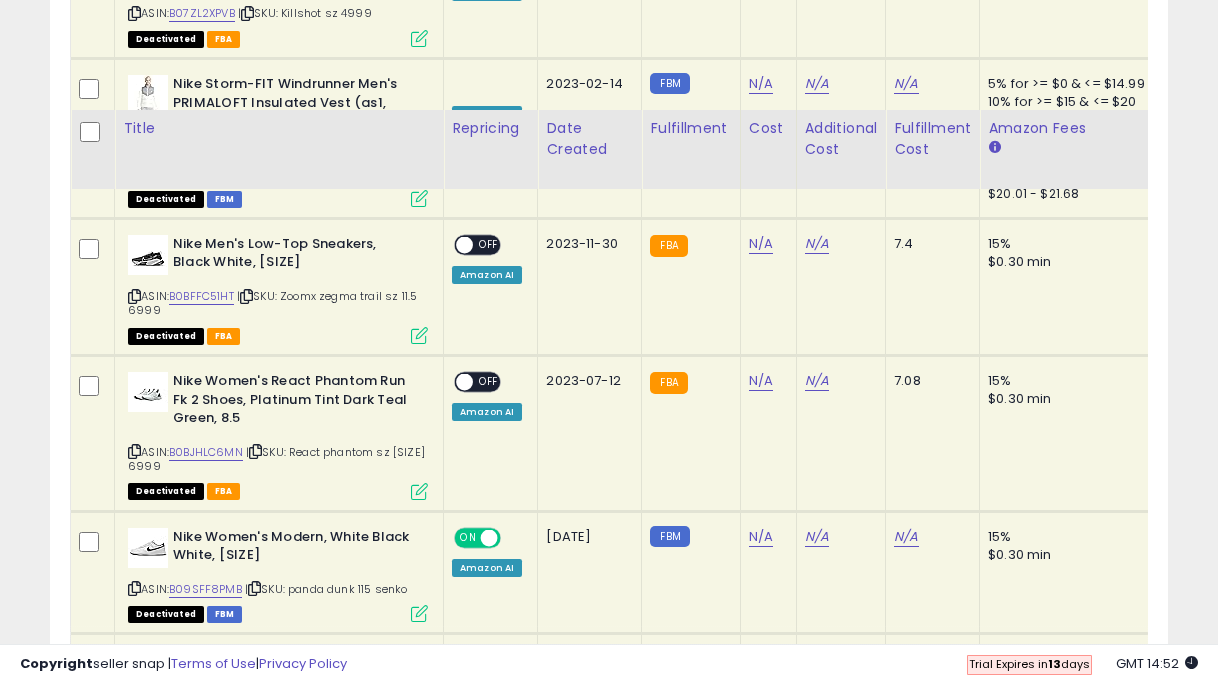 scroll, scrollTop: 2189, scrollLeft: 0, axis: vertical 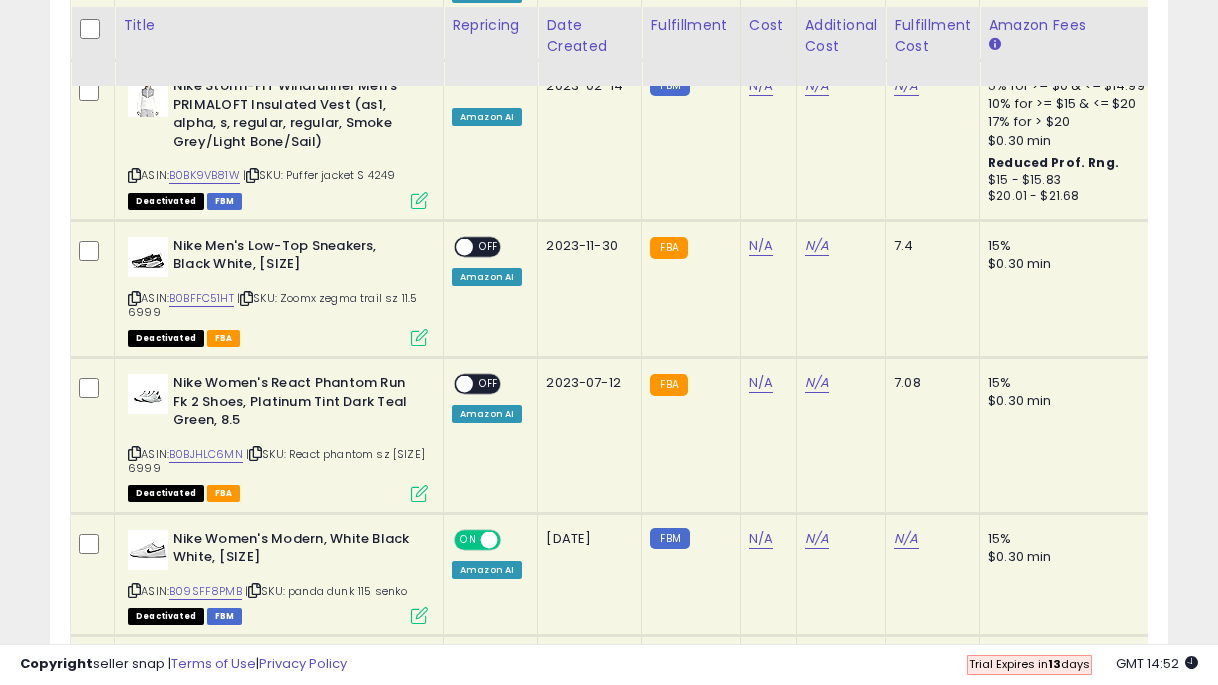 click on "OFF" at bounding box center (489, 384) 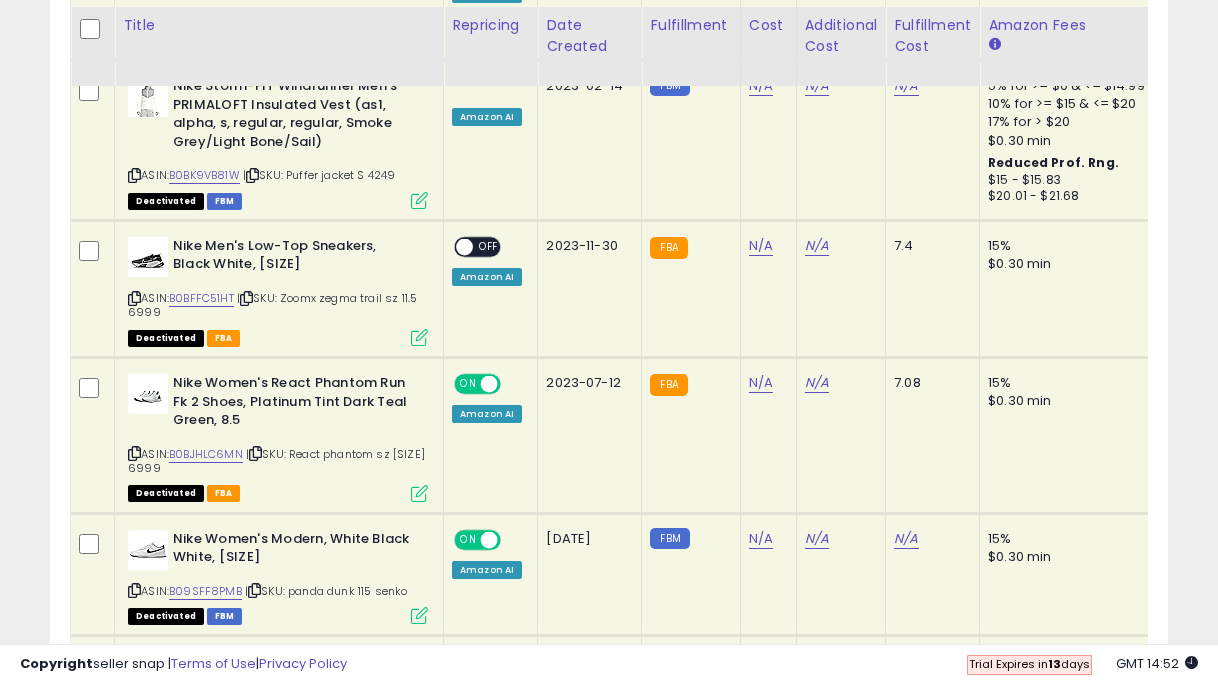 scroll, scrollTop: 2071, scrollLeft: 0, axis: vertical 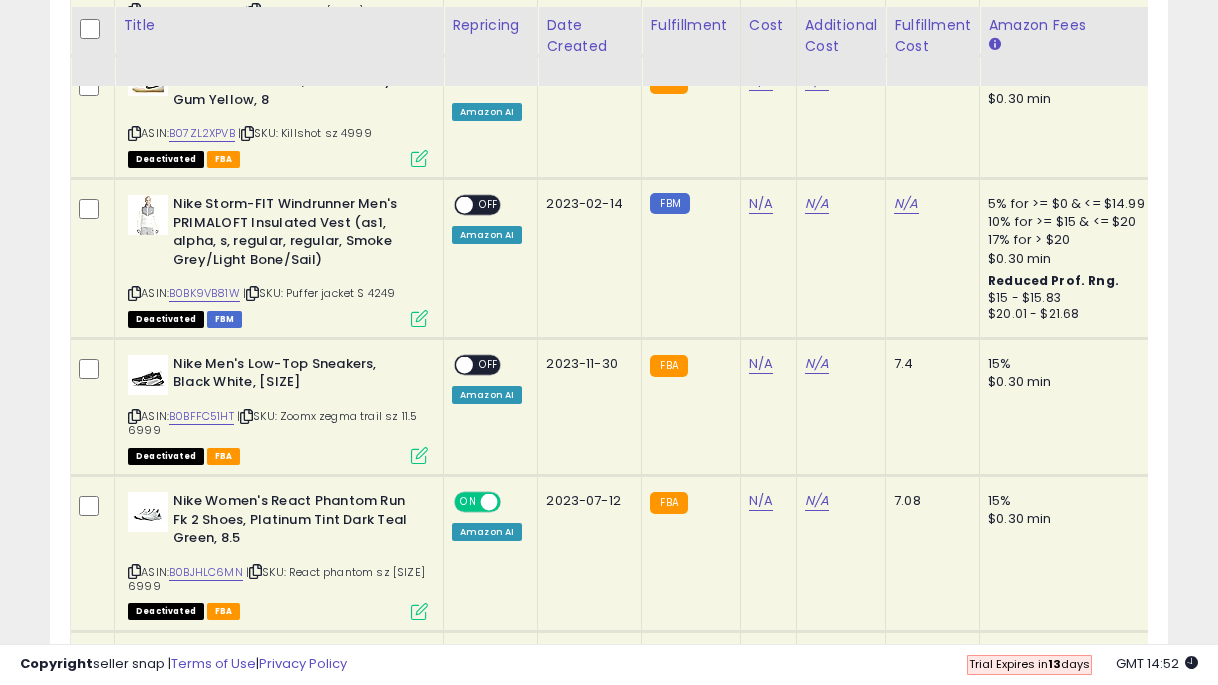 click on "OFF" at bounding box center (489, 365) 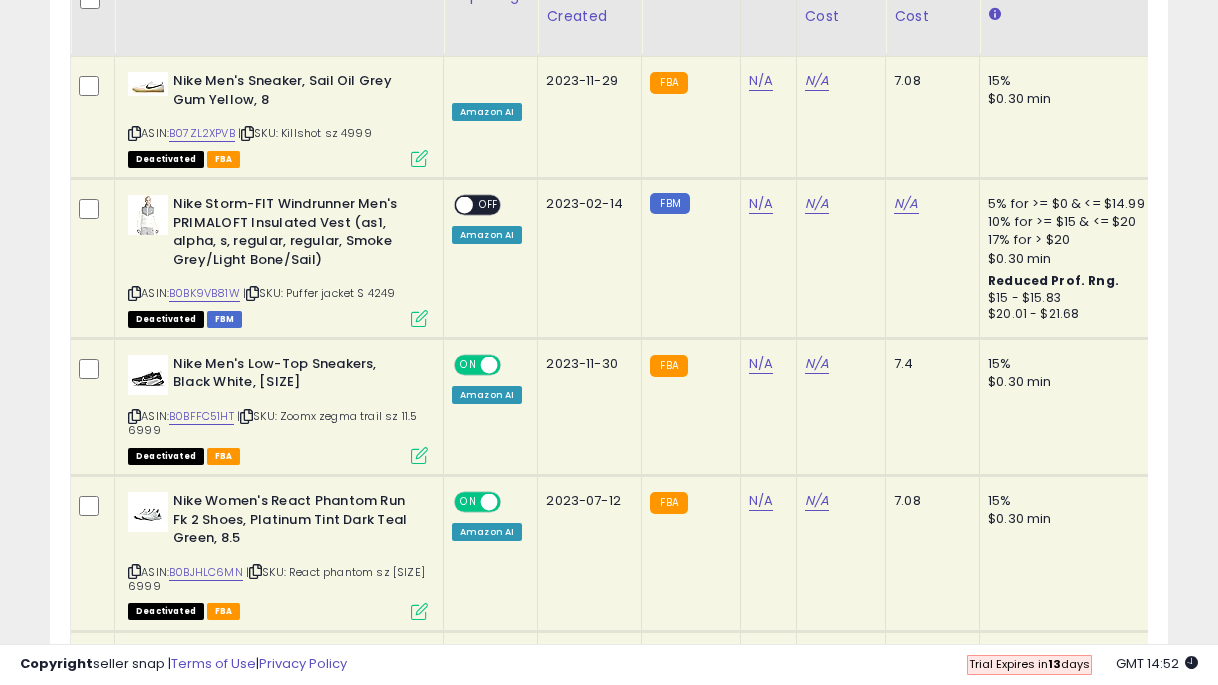 scroll, scrollTop: 1890, scrollLeft: 0, axis: vertical 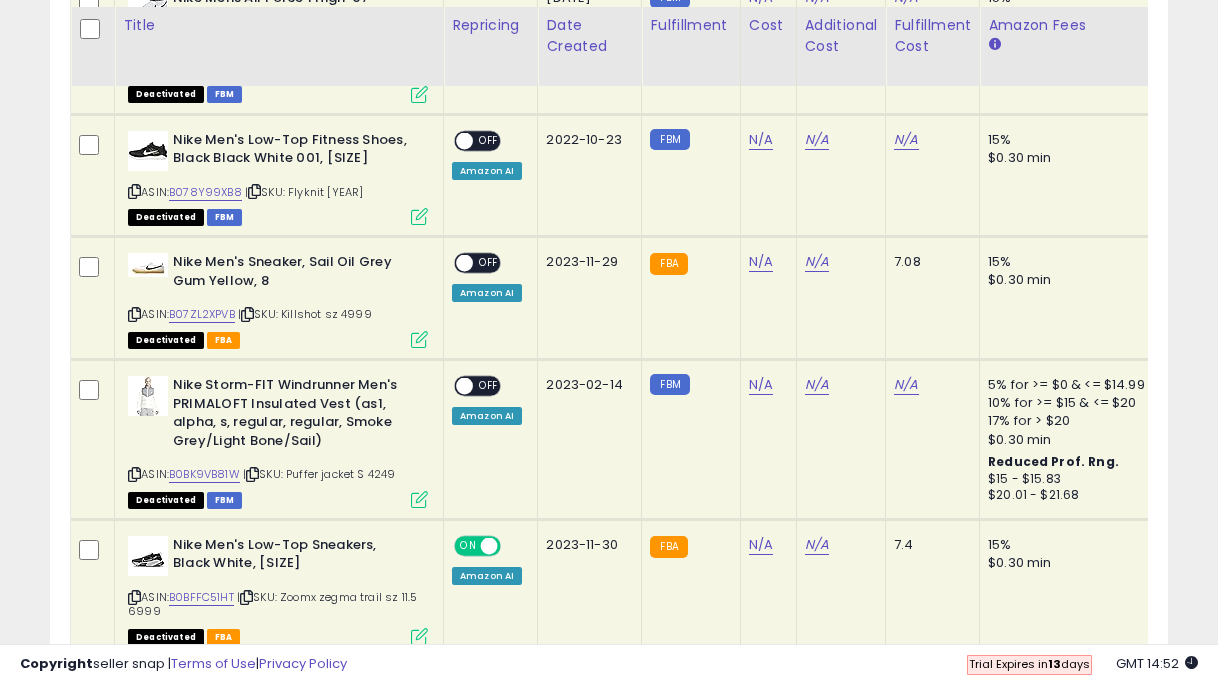 click on "OFF" at bounding box center [489, 386] 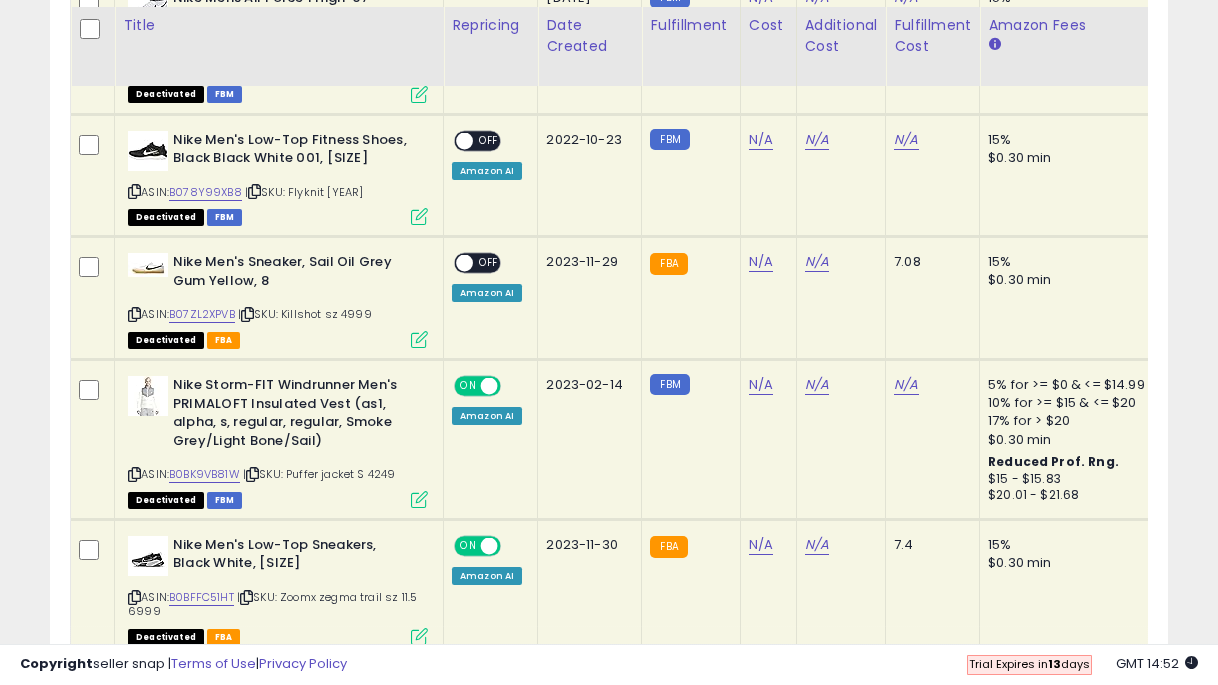 click on "OFF" at bounding box center [489, 263] 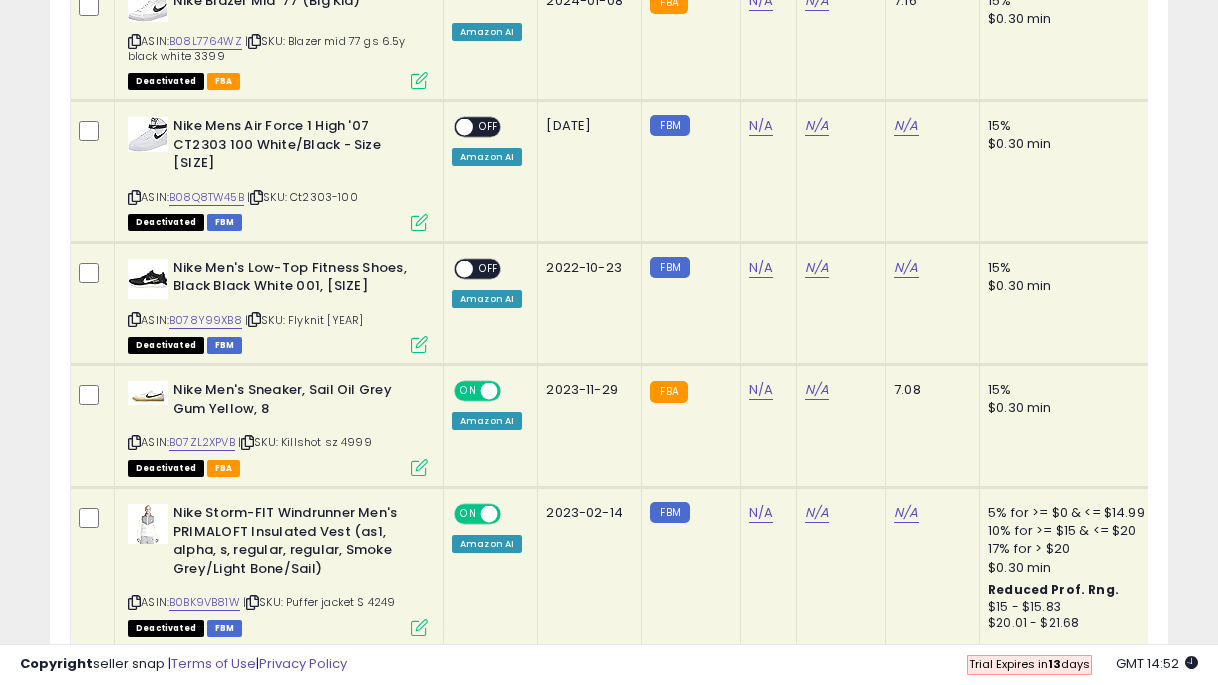 scroll, scrollTop: 1667, scrollLeft: 0, axis: vertical 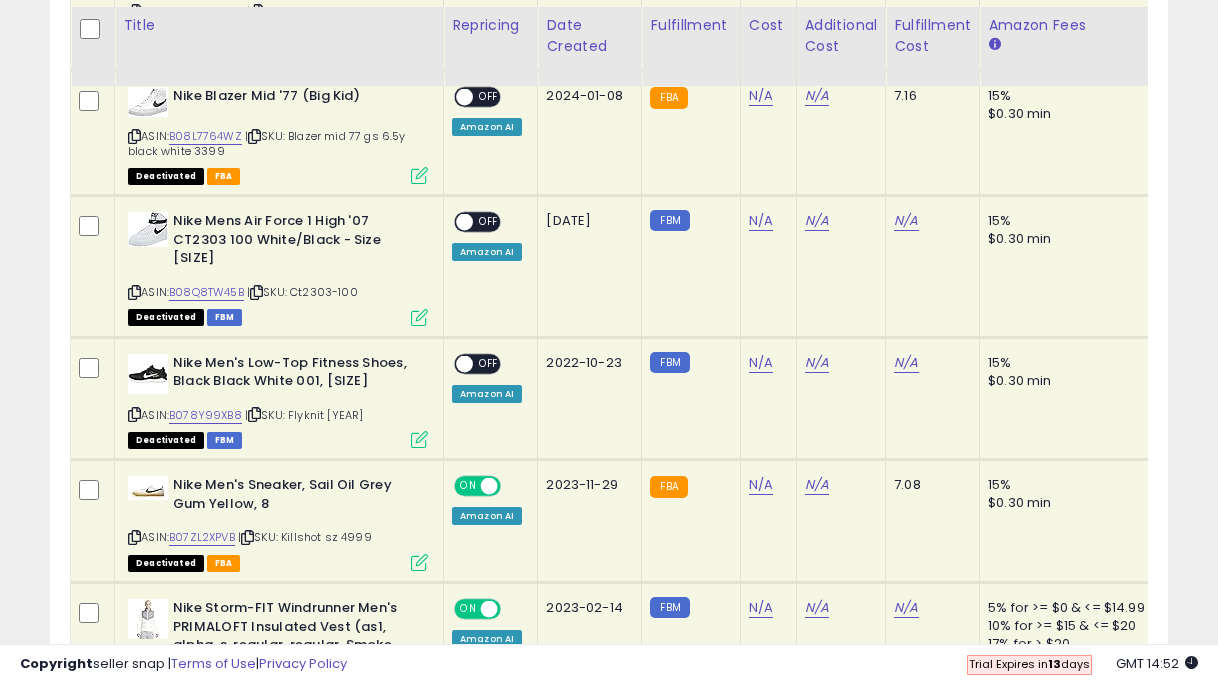 click on "OFF" at bounding box center [489, 363] 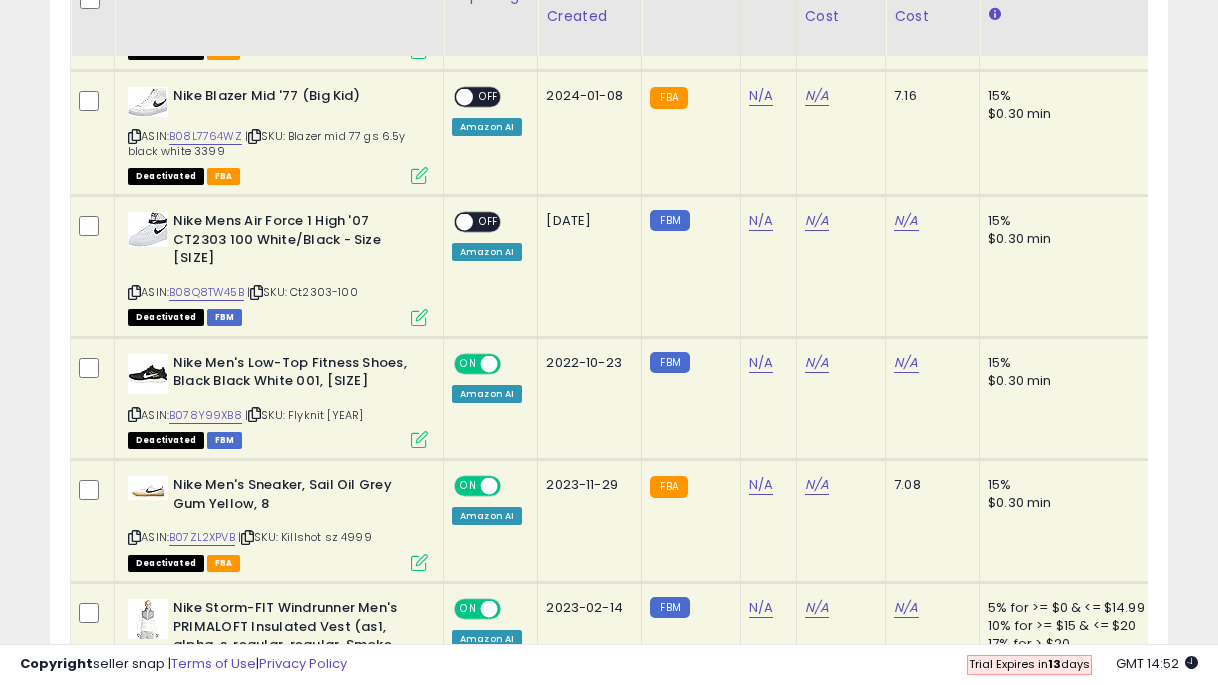 scroll, scrollTop: 1519, scrollLeft: 0, axis: vertical 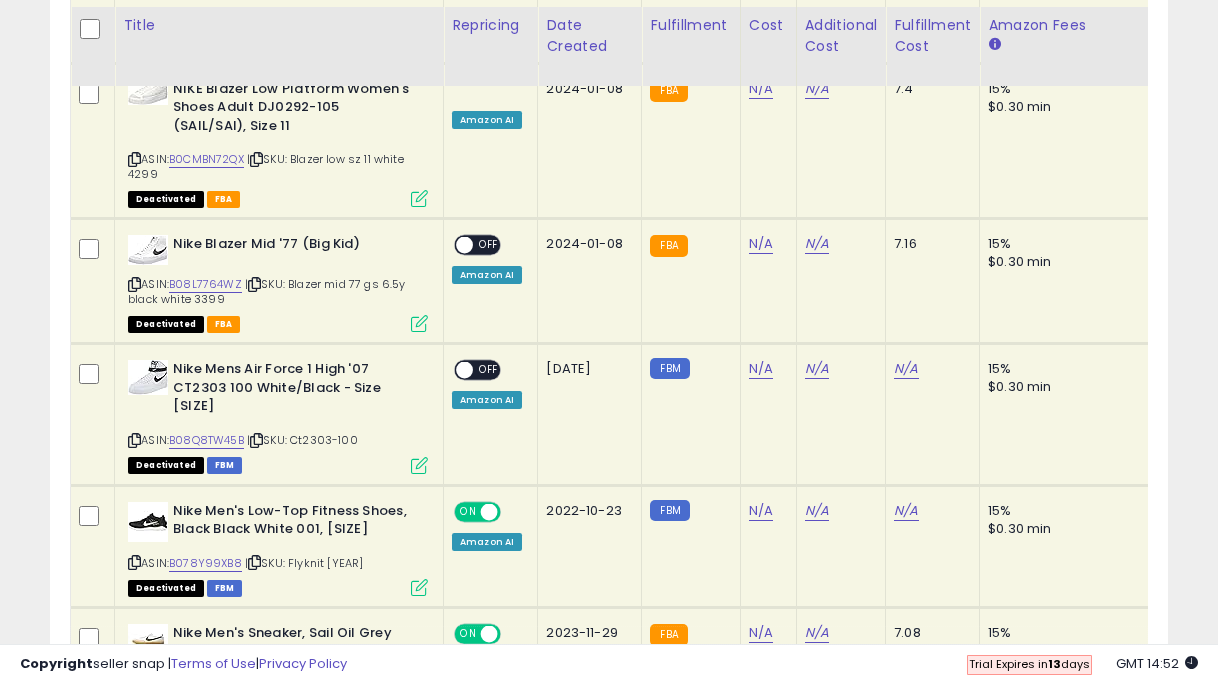 click on "OFF" at bounding box center (489, 370) 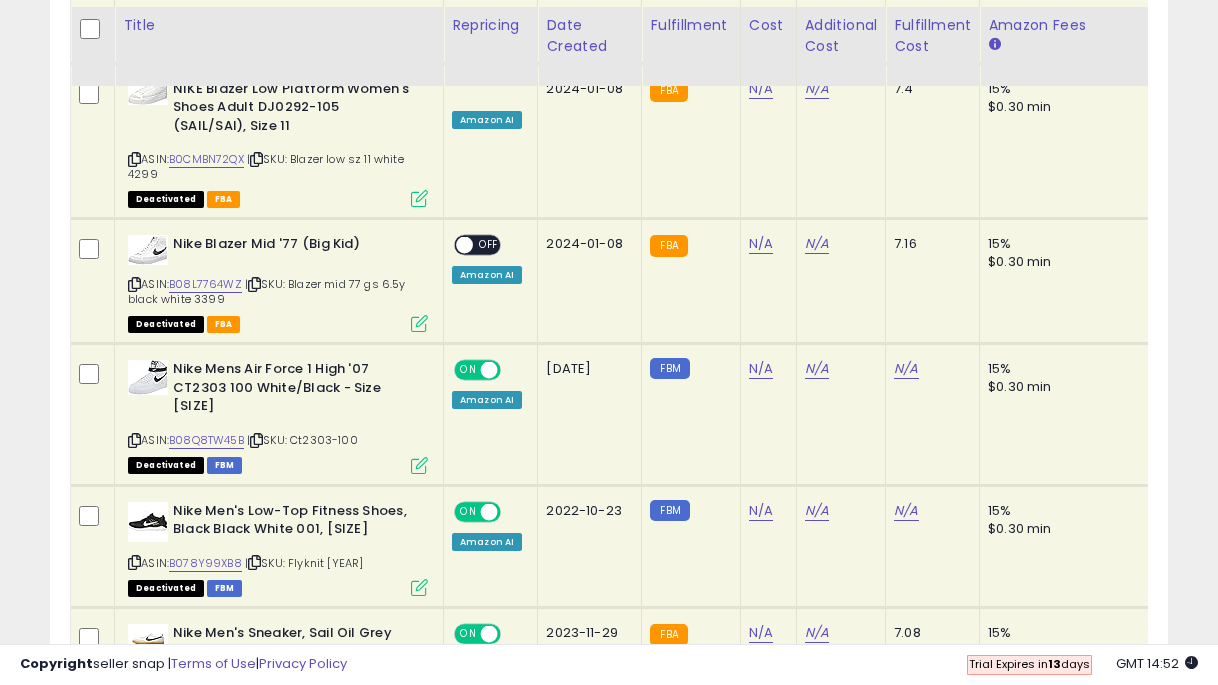 scroll, scrollTop: 1426, scrollLeft: 0, axis: vertical 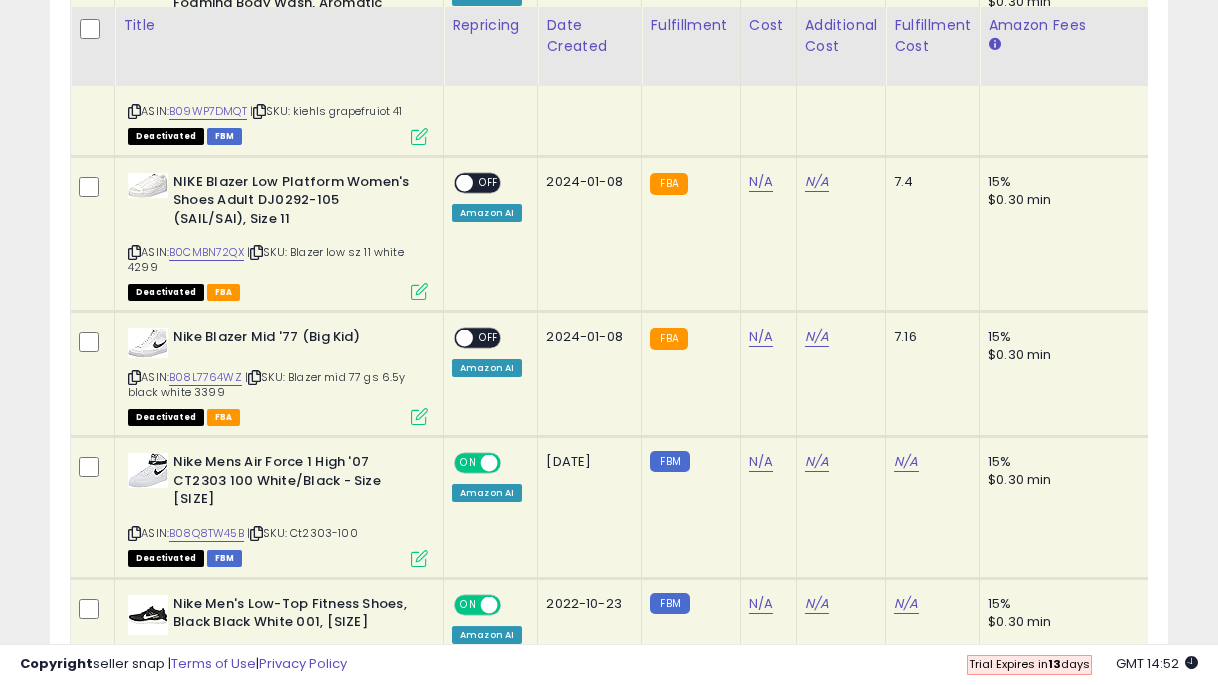 click on "OFF" at bounding box center [489, 338] 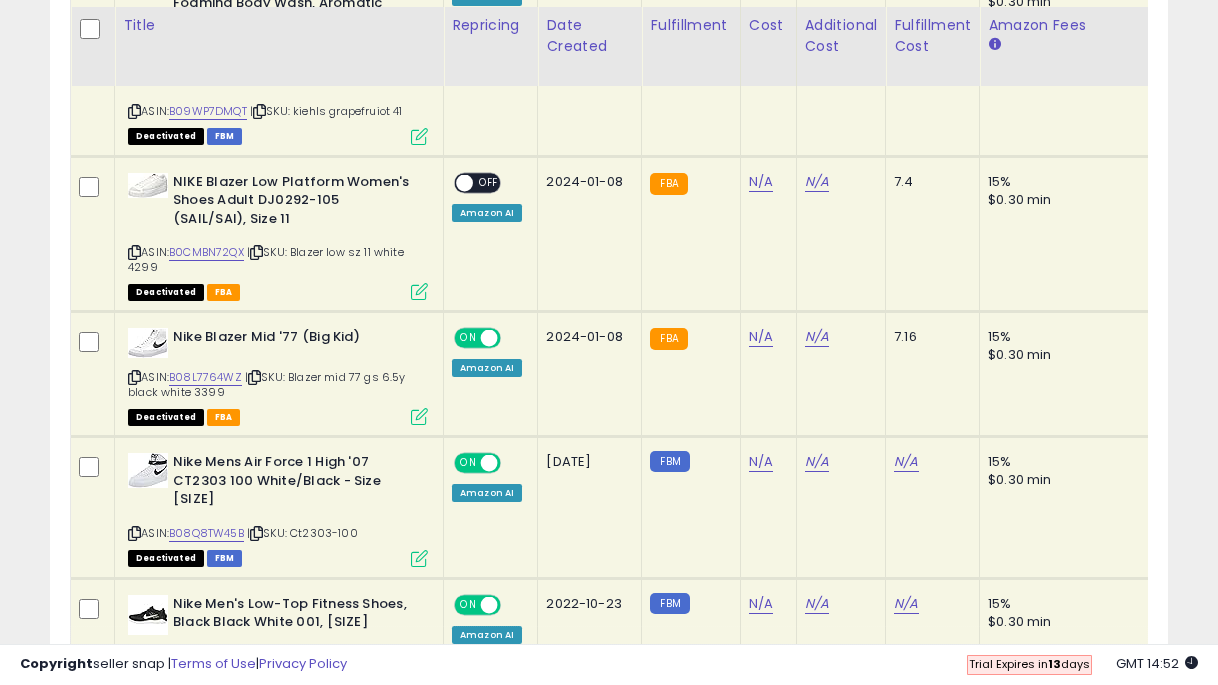 scroll, scrollTop: 1282, scrollLeft: 0, axis: vertical 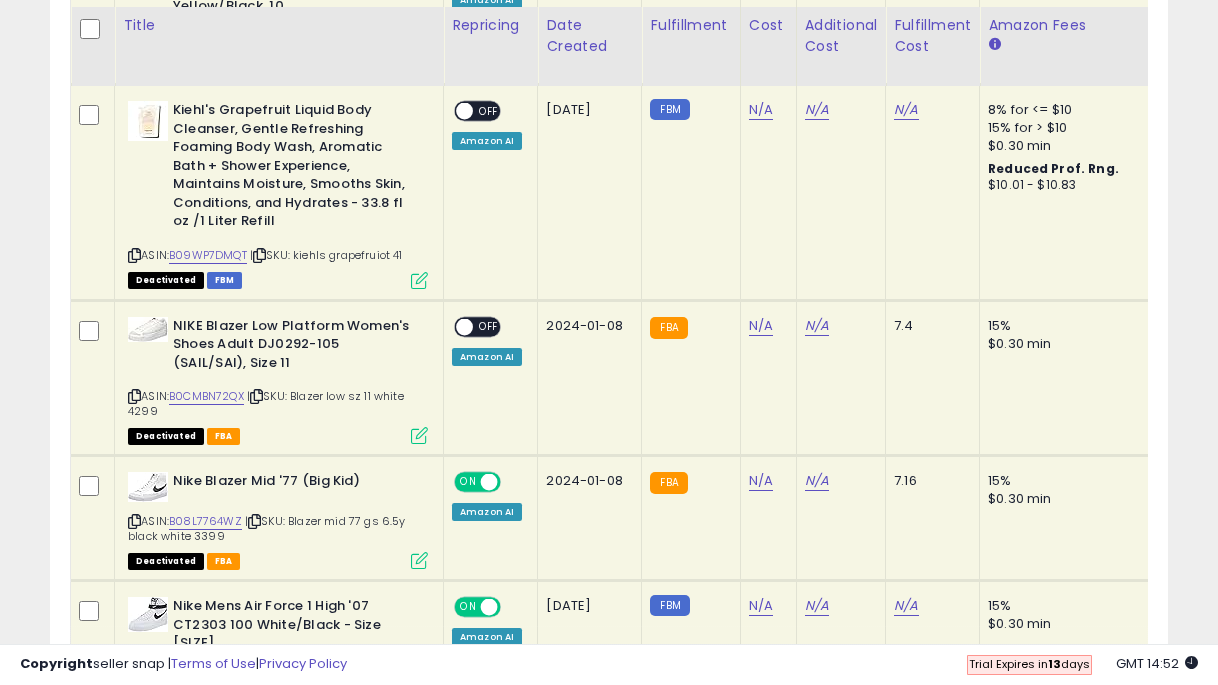 click on "OFF" at bounding box center [489, 326] 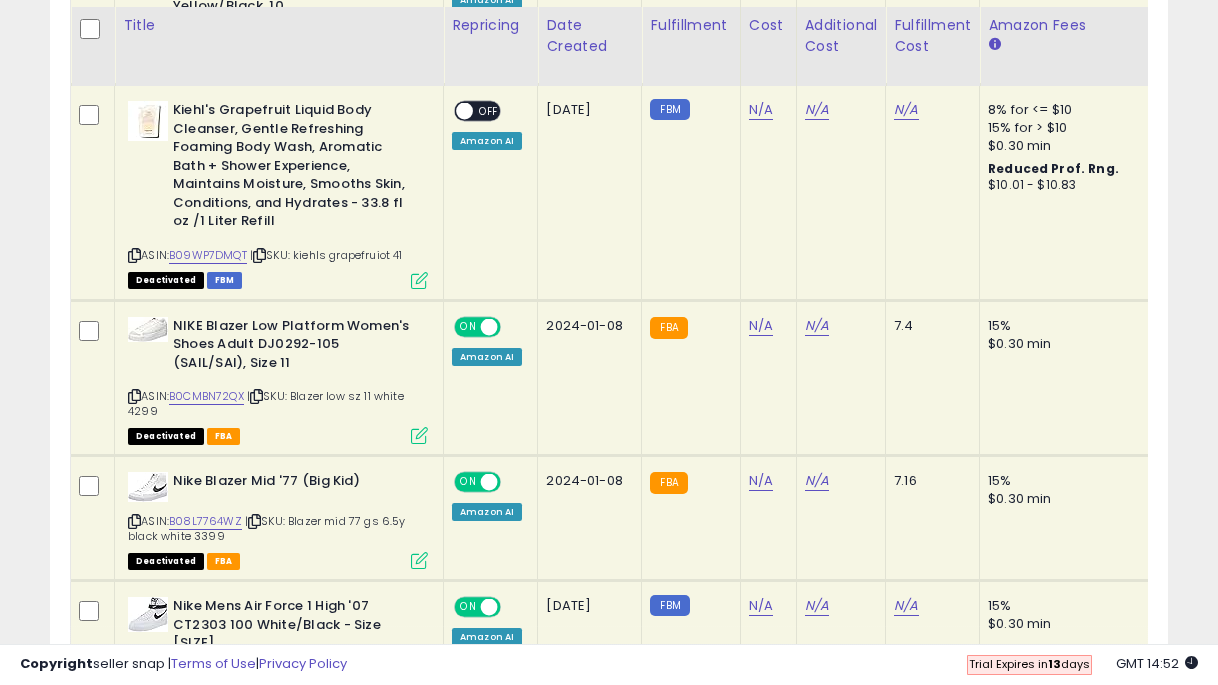 scroll, scrollTop: 1086, scrollLeft: 0, axis: vertical 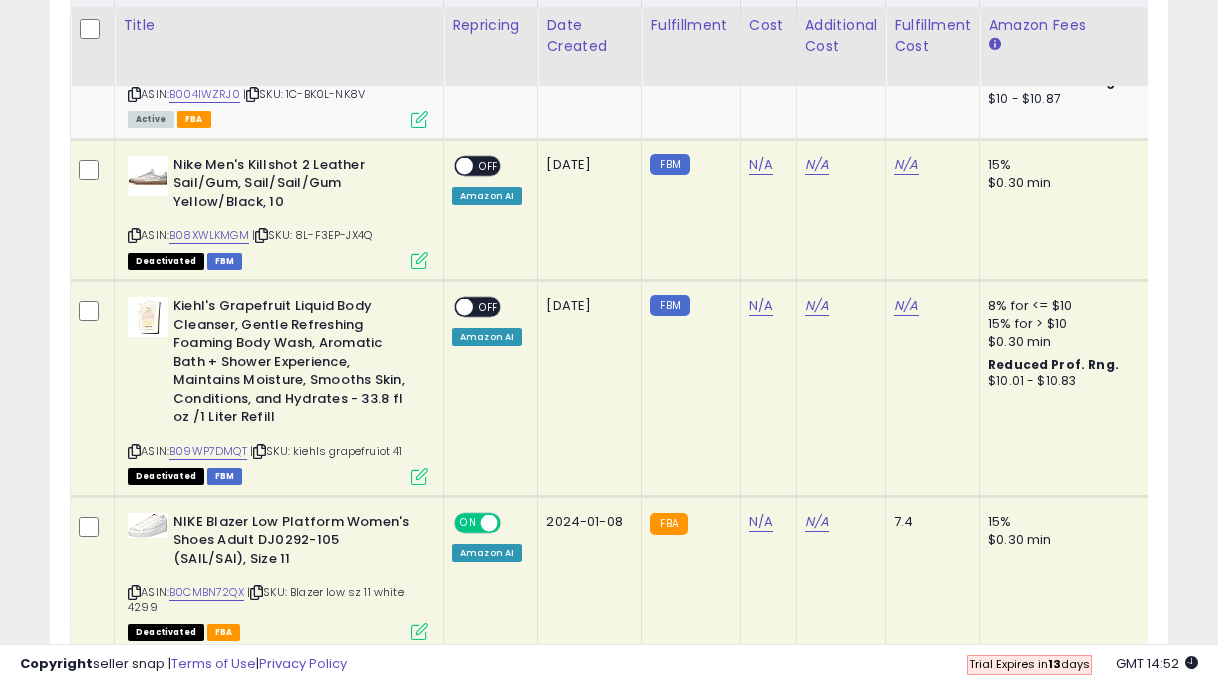 click on "OFF" at bounding box center (489, 307) 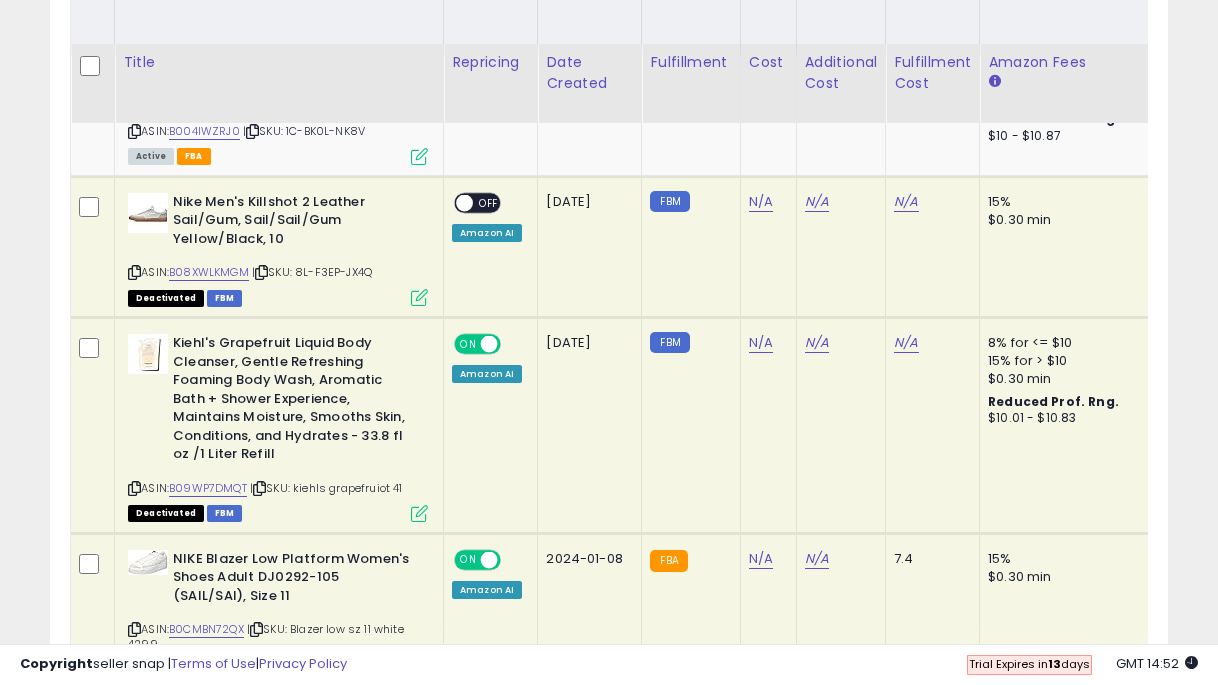 scroll, scrollTop: 971, scrollLeft: 0, axis: vertical 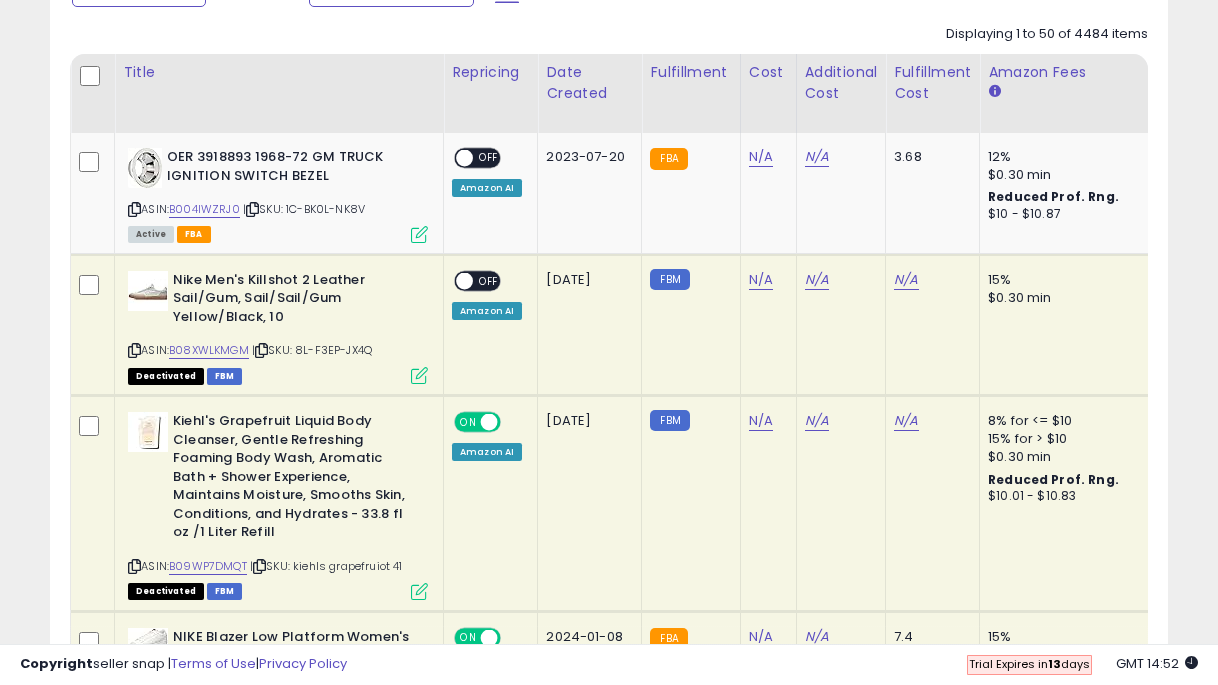 click on "OFF" at bounding box center (489, 280) 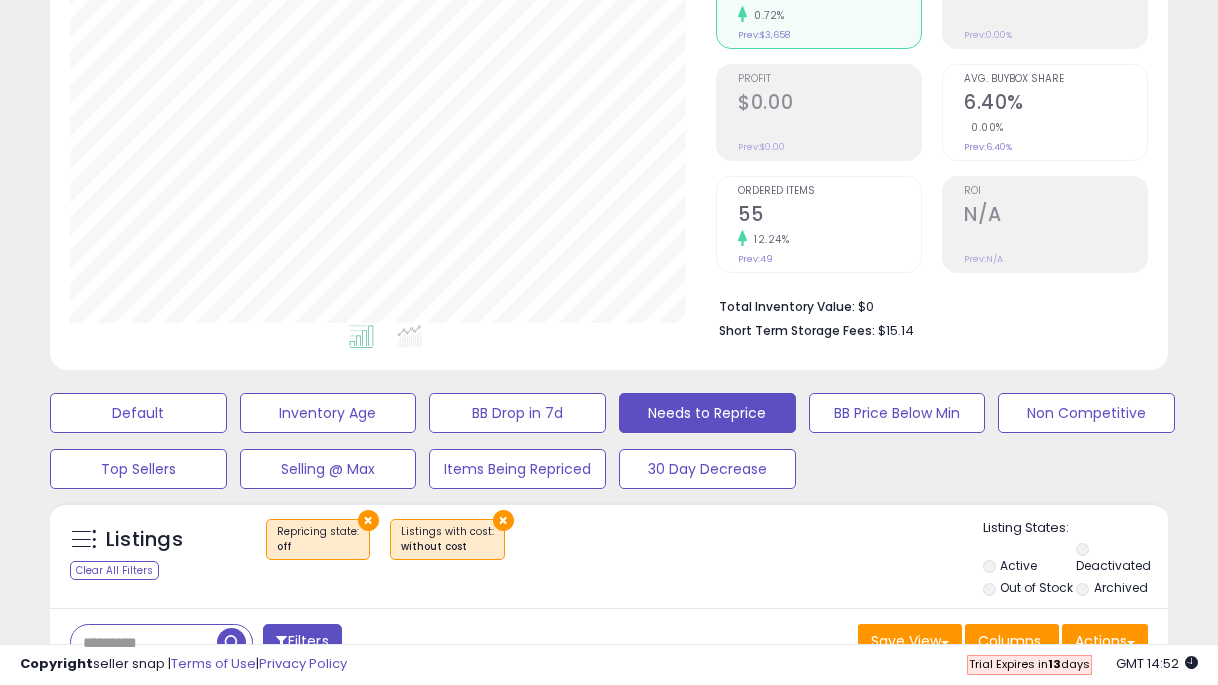 scroll, scrollTop: 392, scrollLeft: 0, axis: vertical 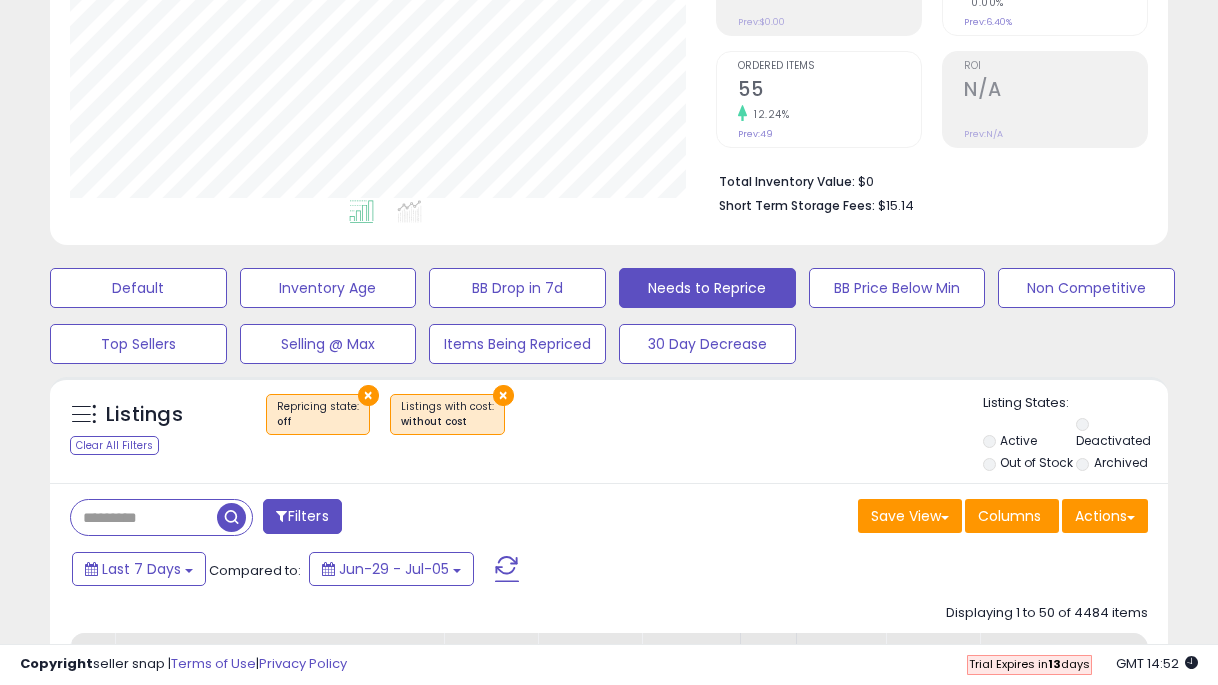 click at bounding box center [507, 569] 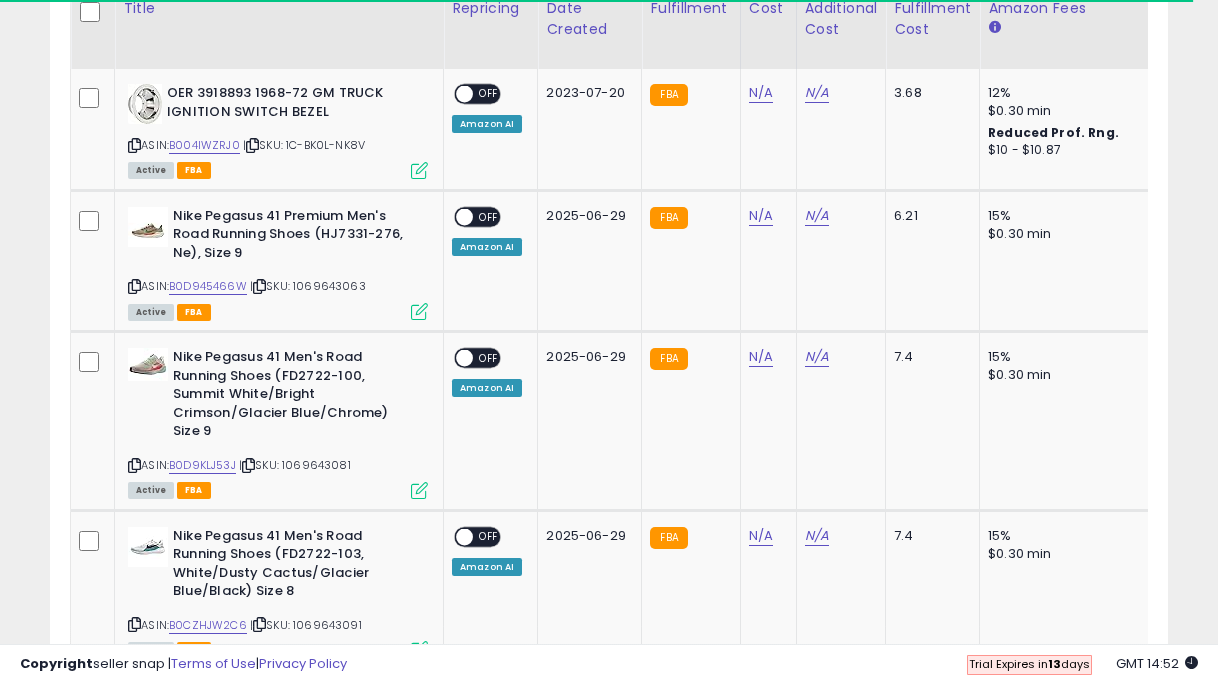 scroll, scrollTop: 1037, scrollLeft: 0, axis: vertical 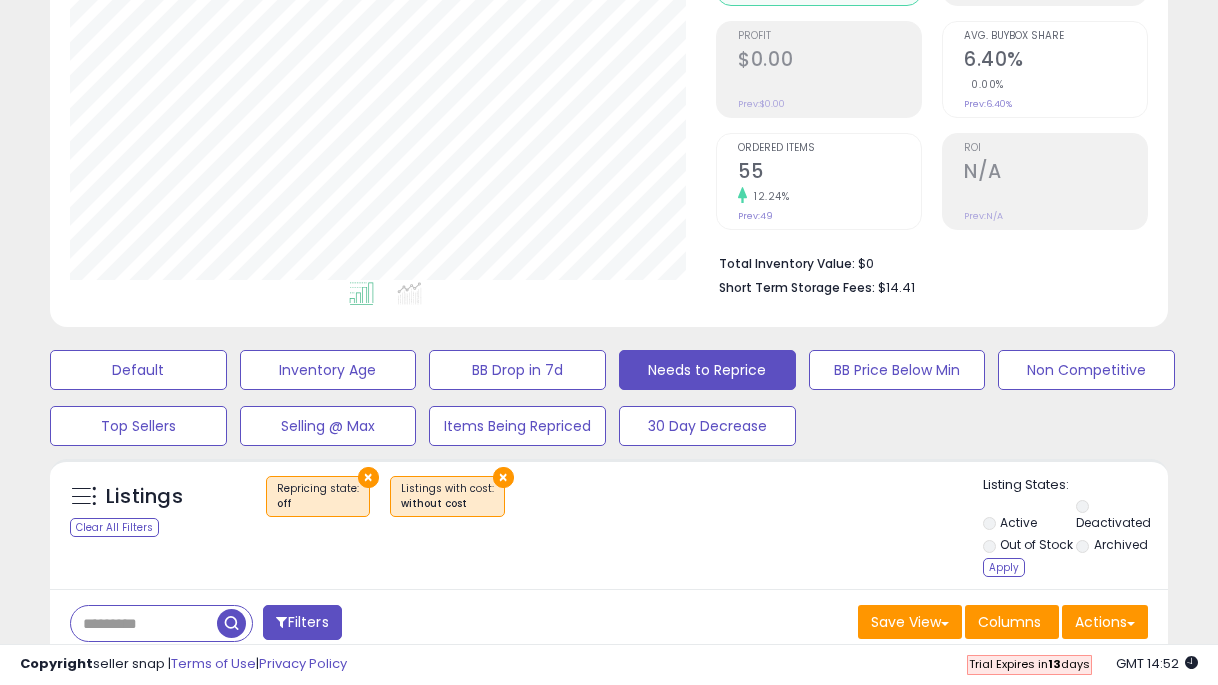 click on "Archived" at bounding box center (1121, 547) 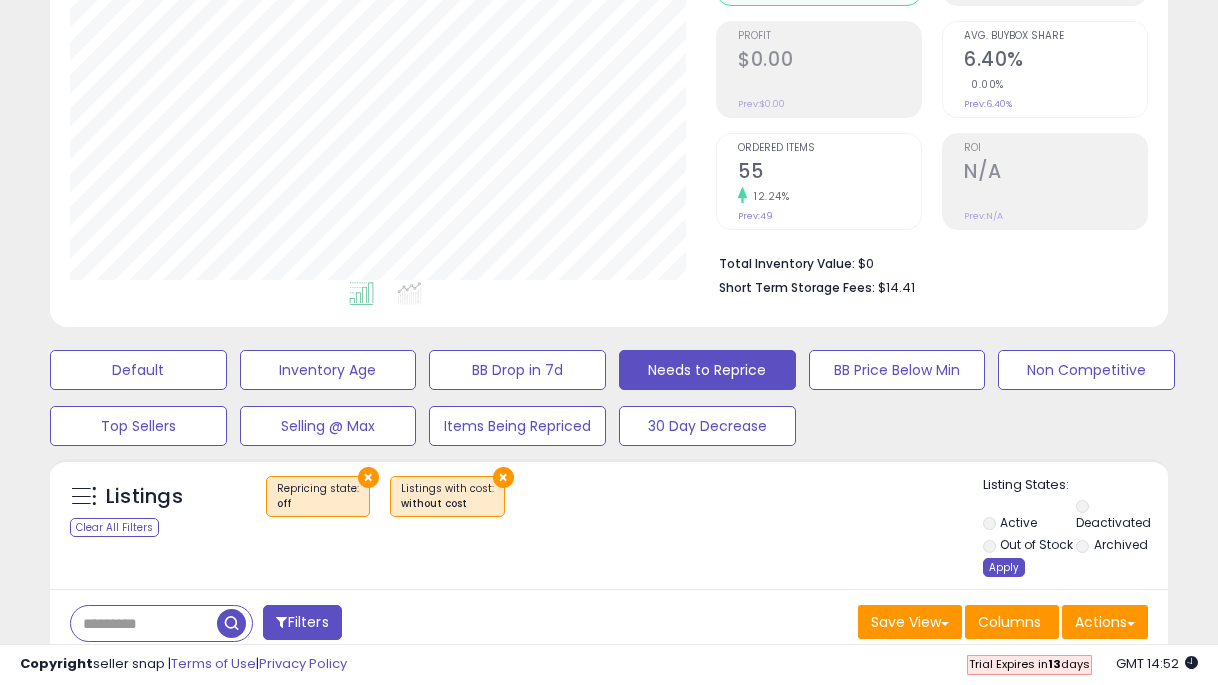 click on "Apply" at bounding box center [1004, 567] 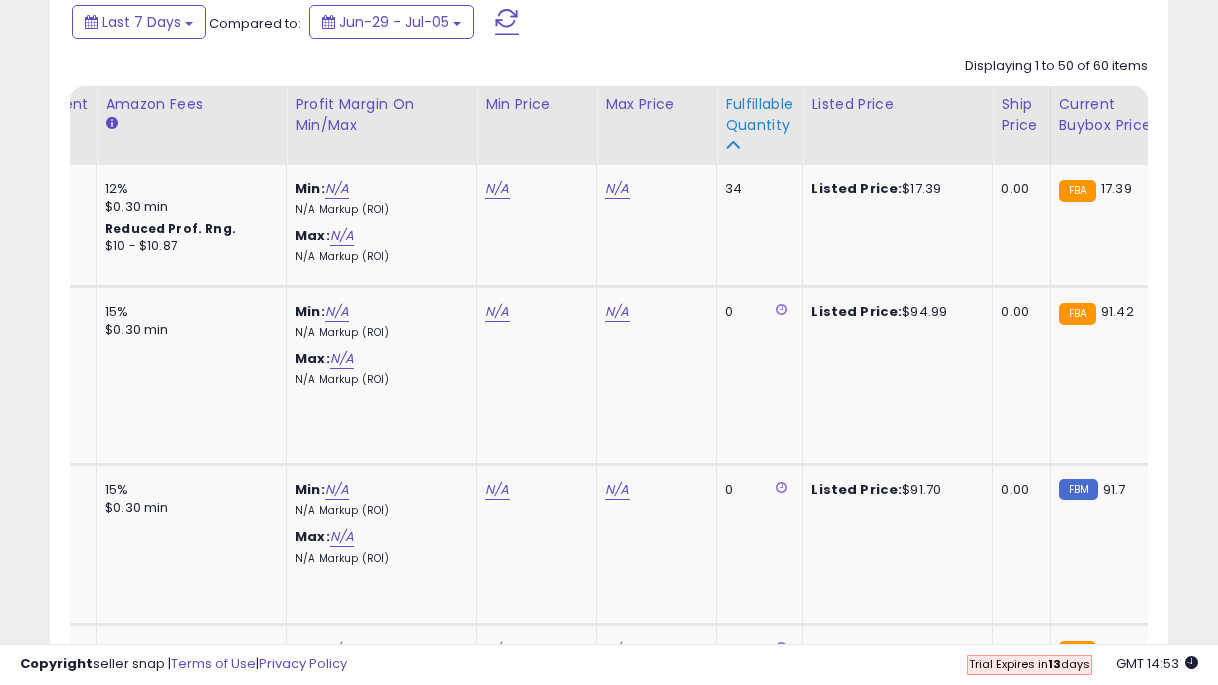 click on "Fulfillable Quantity" at bounding box center (759, 115) 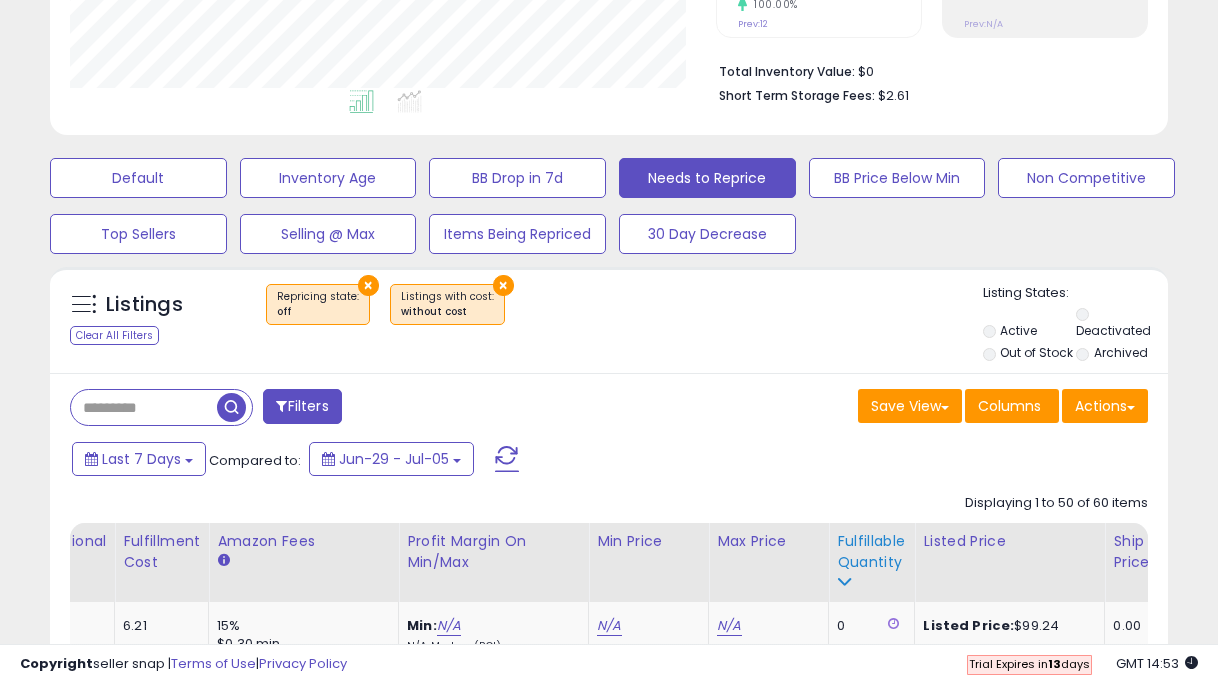 click on "Fulfillable Quantity" at bounding box center (871, 552) 